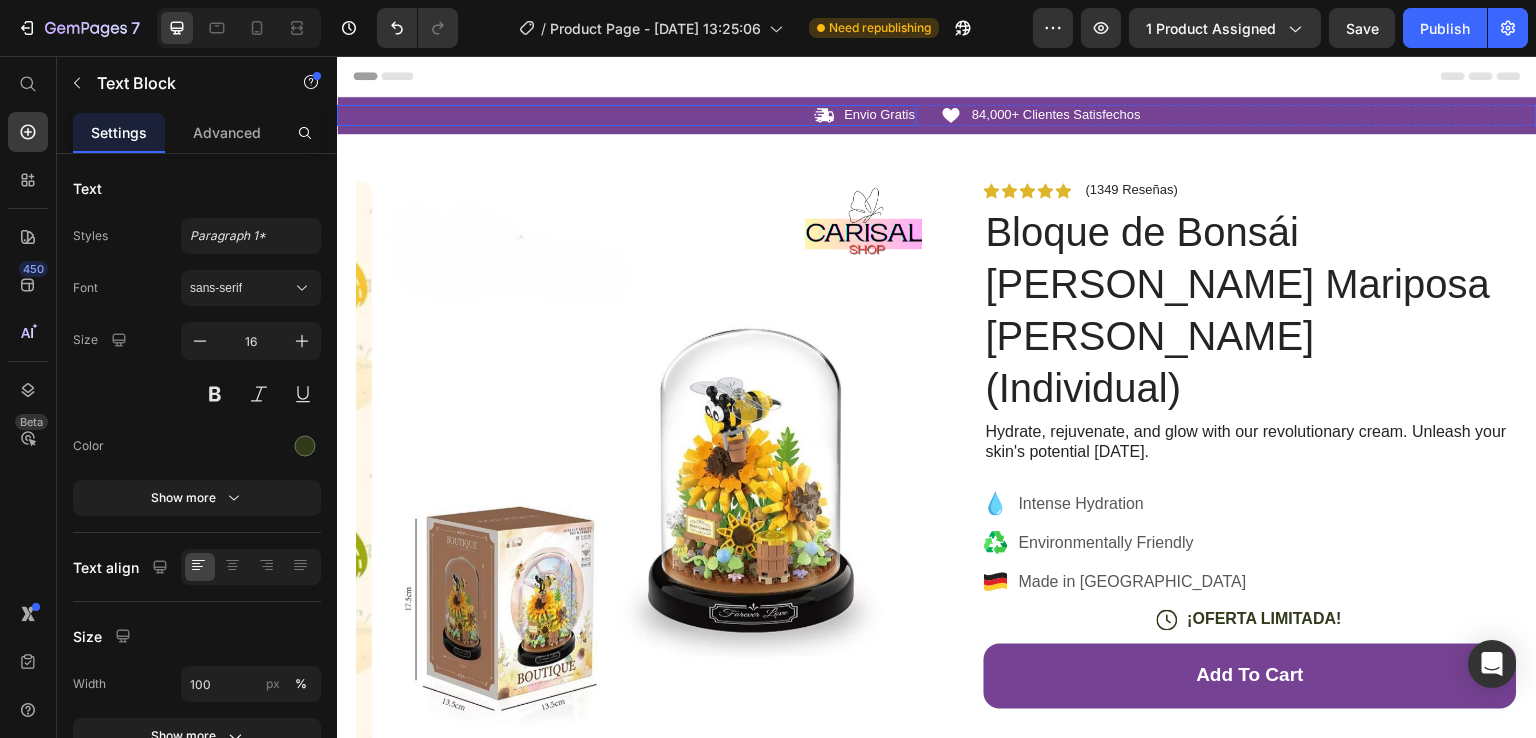 scroll, scrollTop: 0, scrollLeft: 0, axis: both 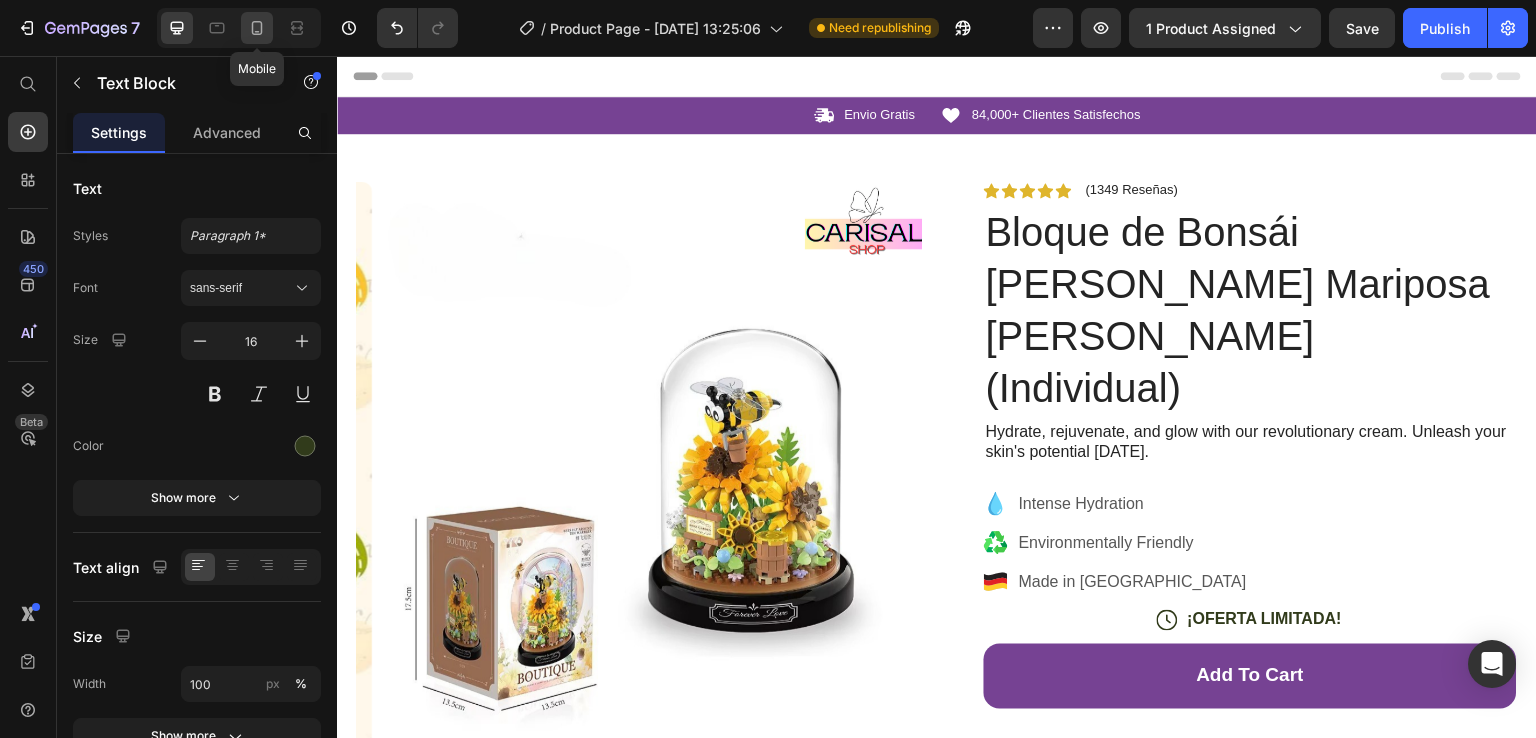 click 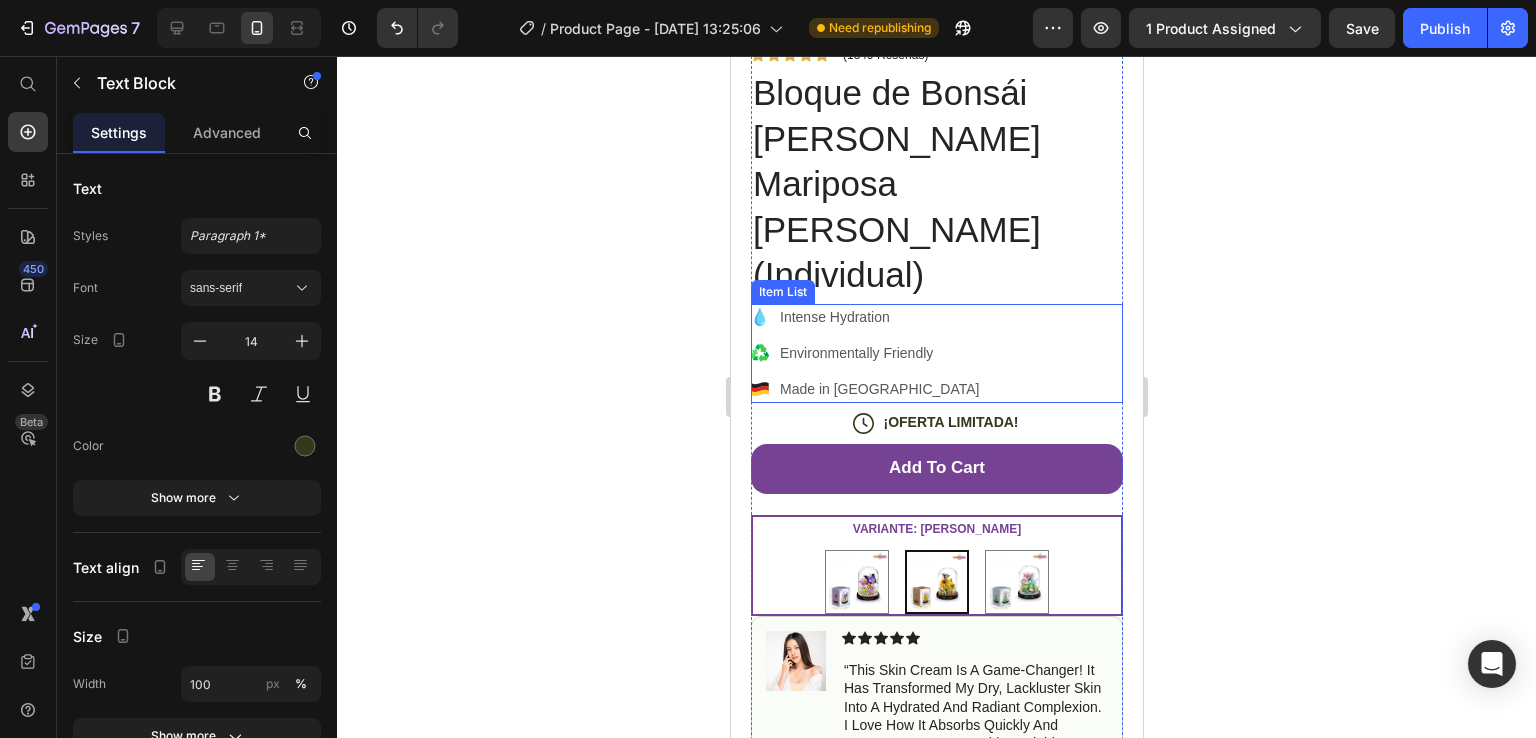 scroll, scrollTop: 700, scrollLeft: 0, axis: vertical 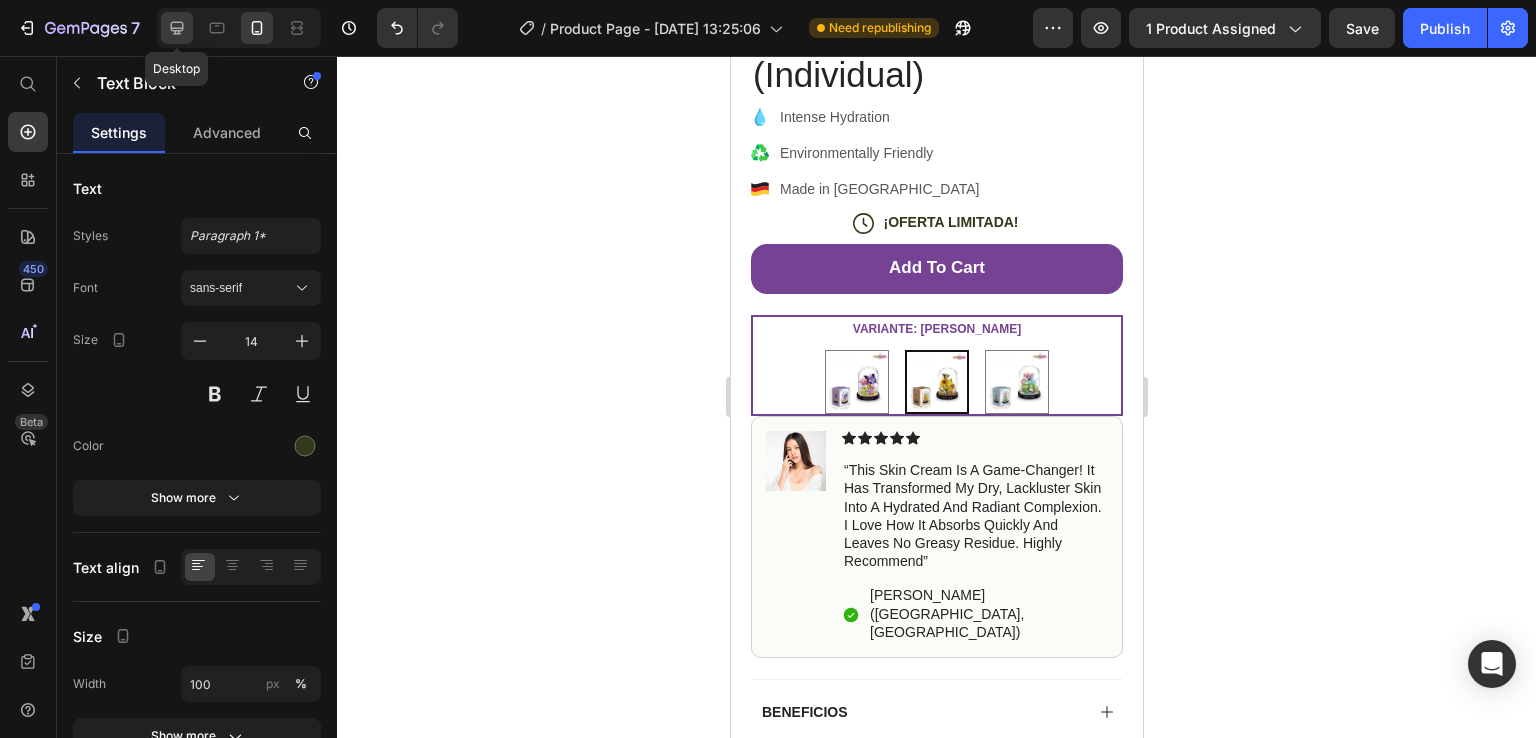 click 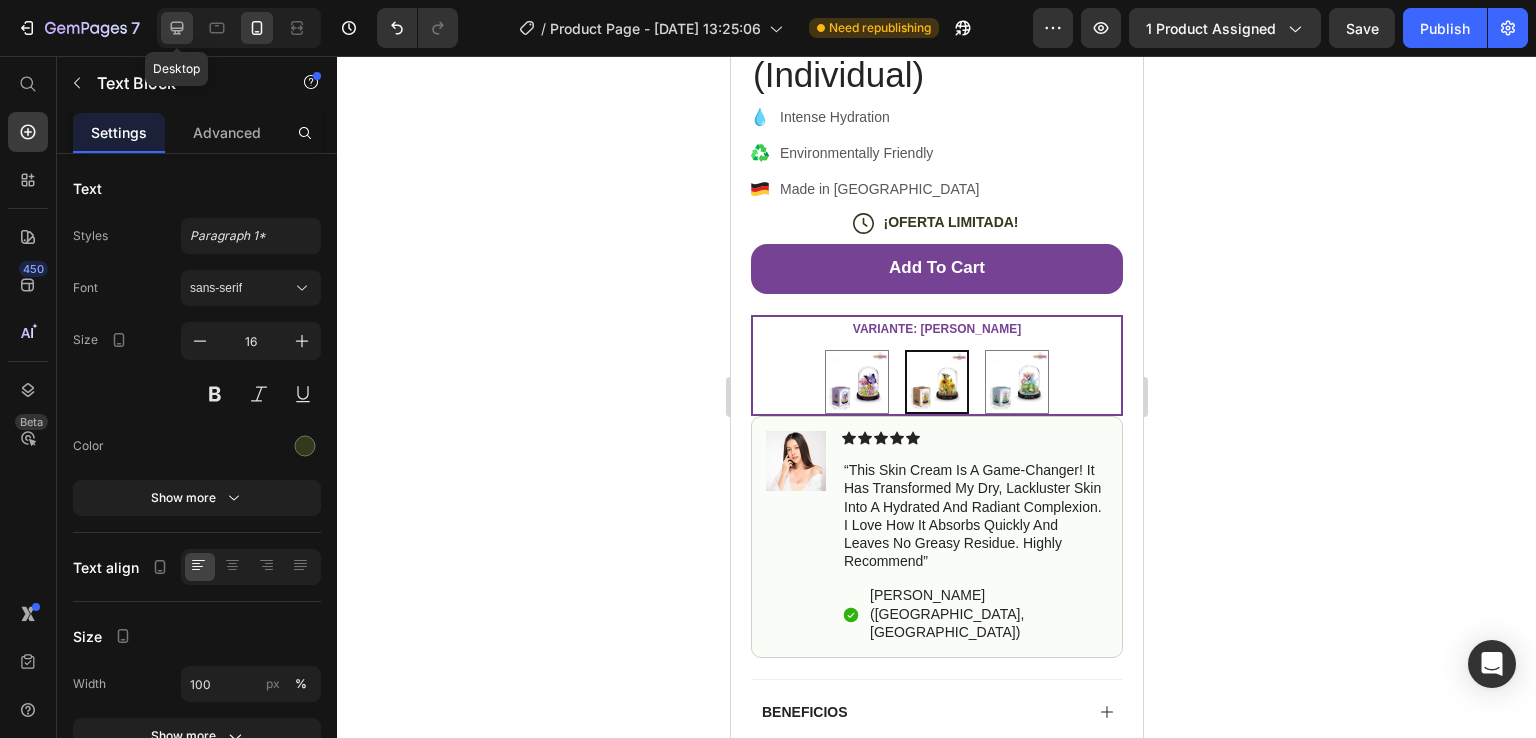 scroll, scrollTop: 756, scrollLeft: 0, axis: vertical 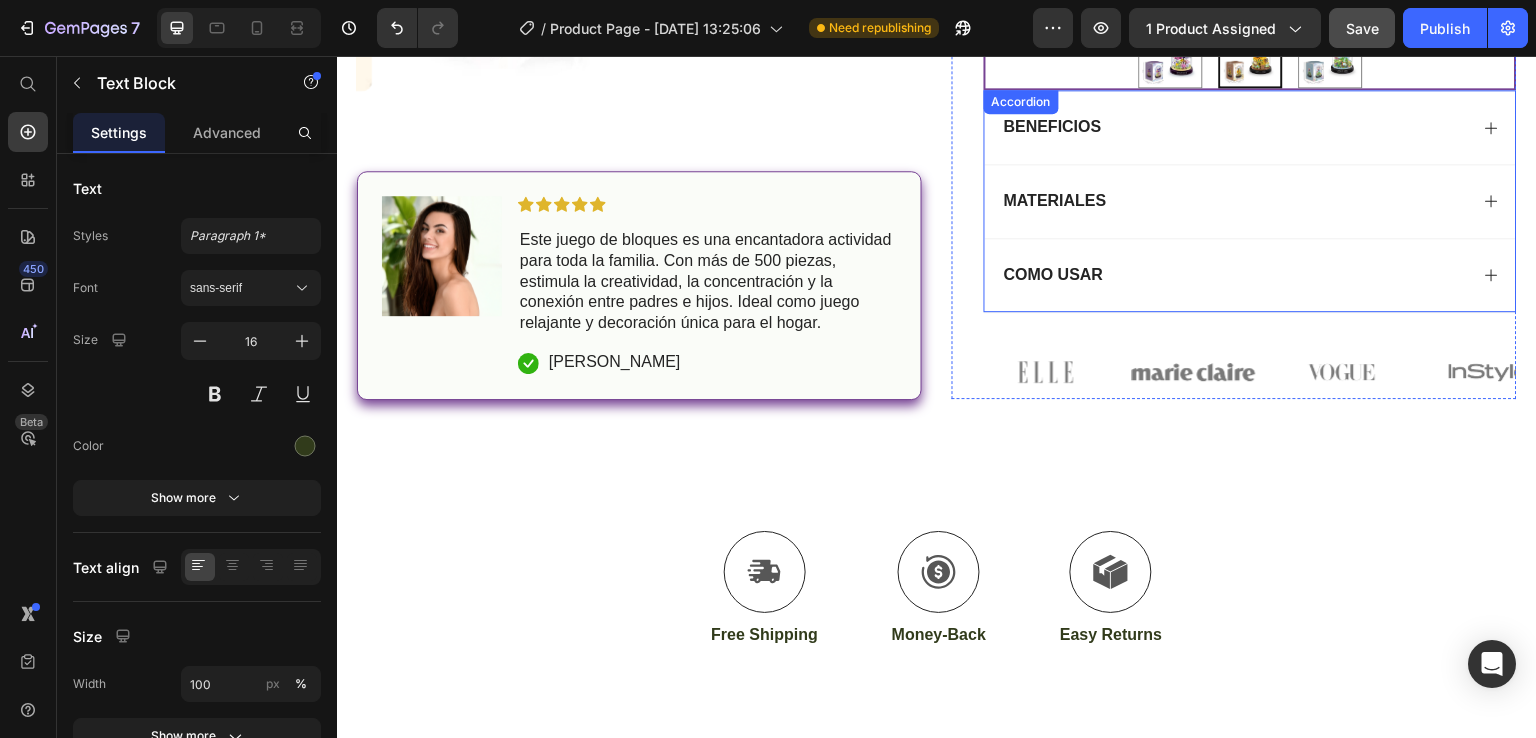 click on "Save" 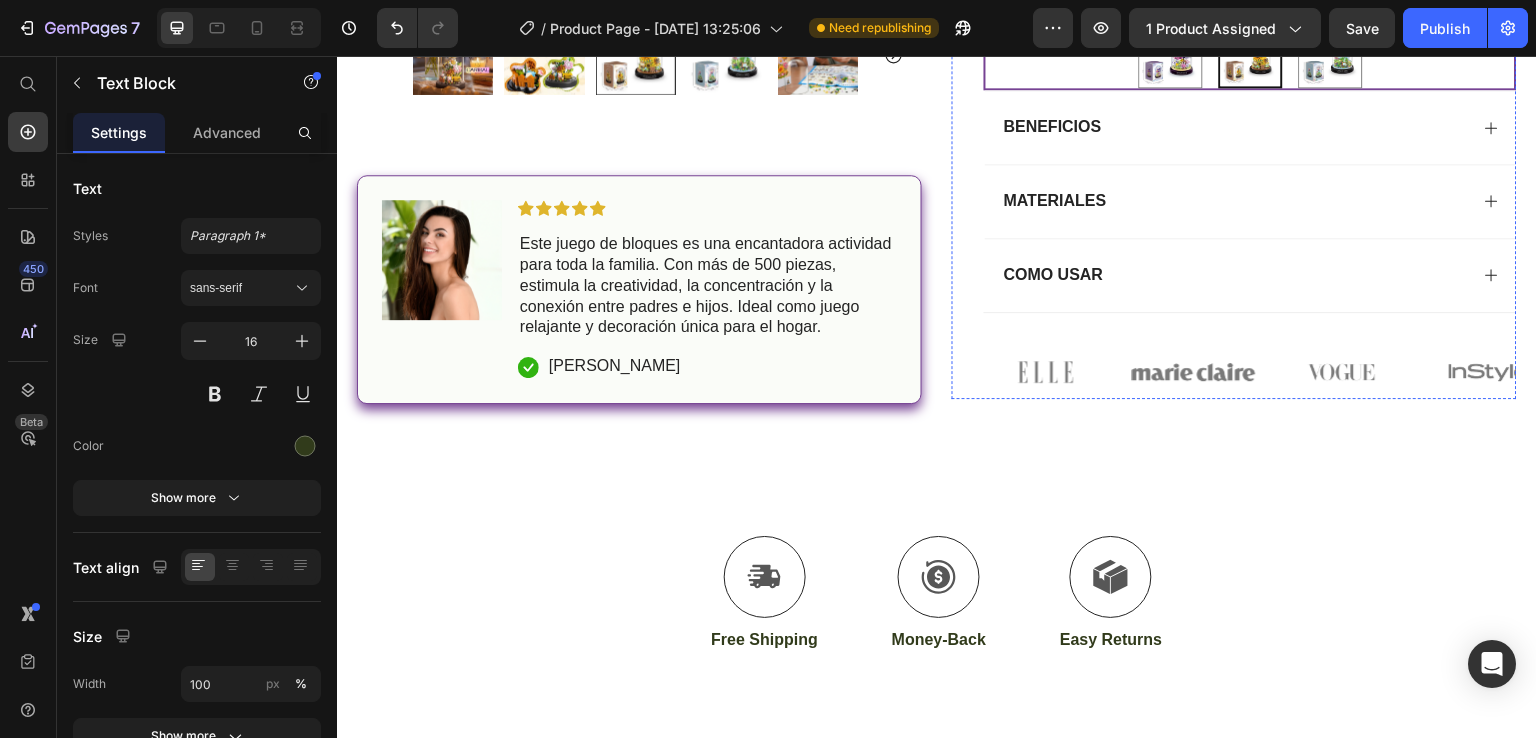 scroll, scrollTop: 377, scrollLeft: 0, axis: vertical 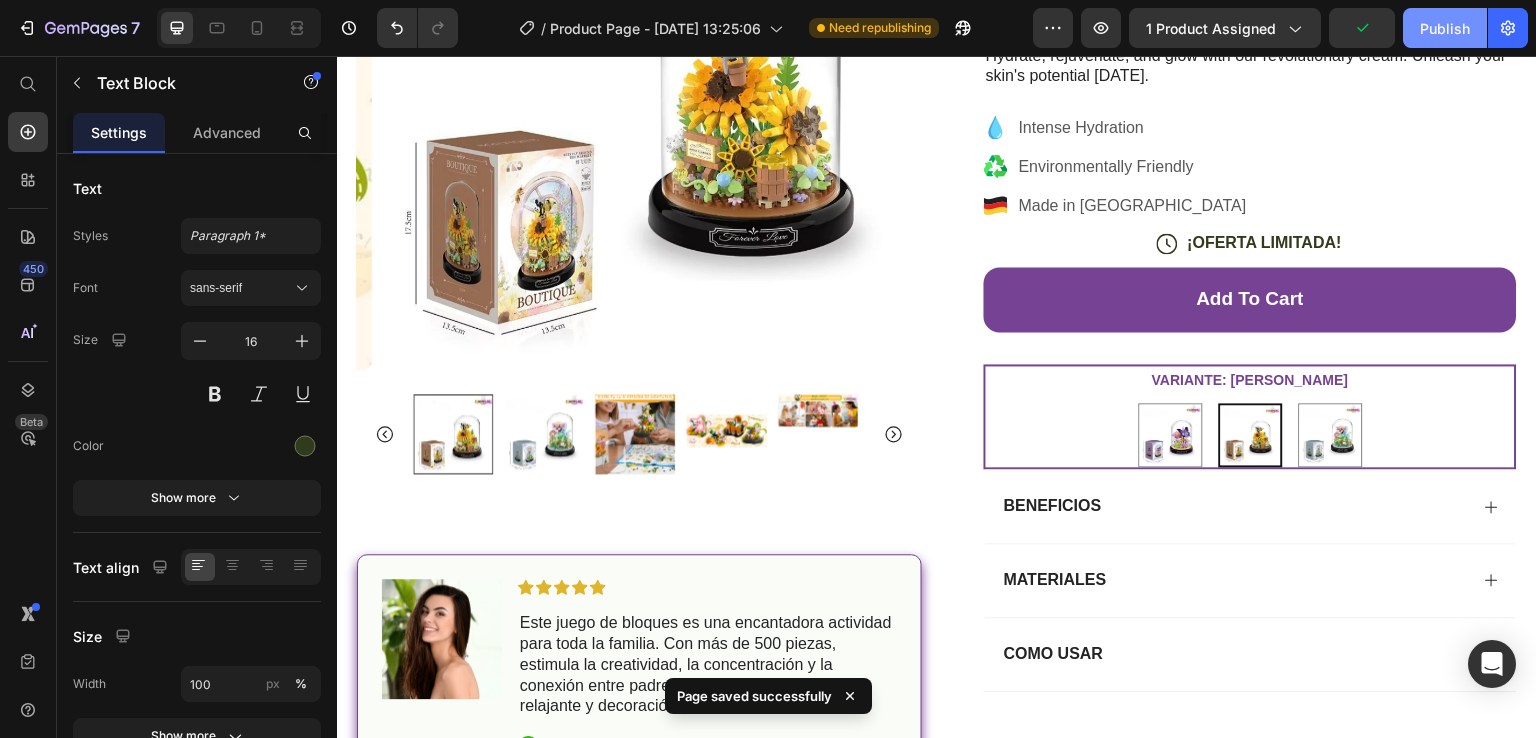 click on "Publish" at bounding box center [1445, 28] 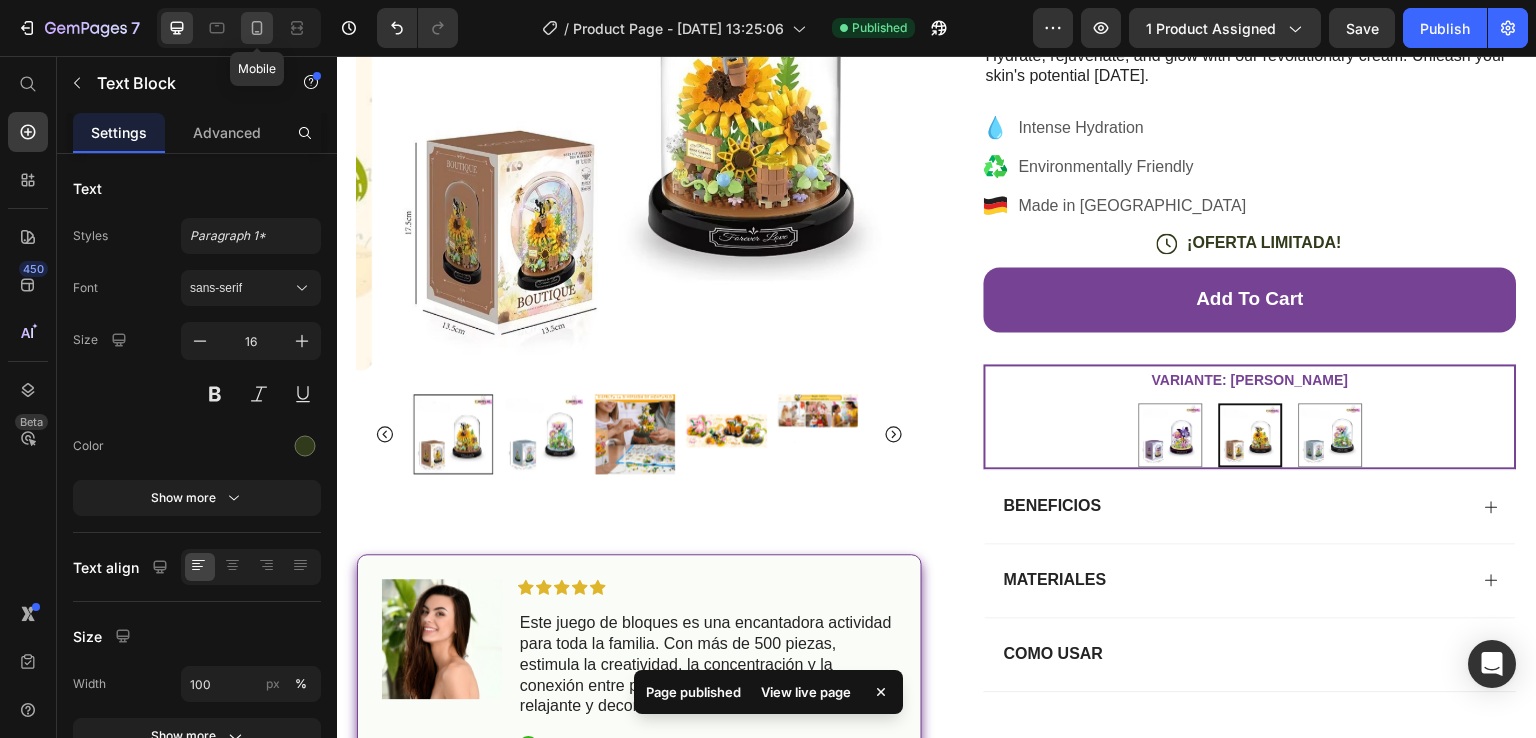 click 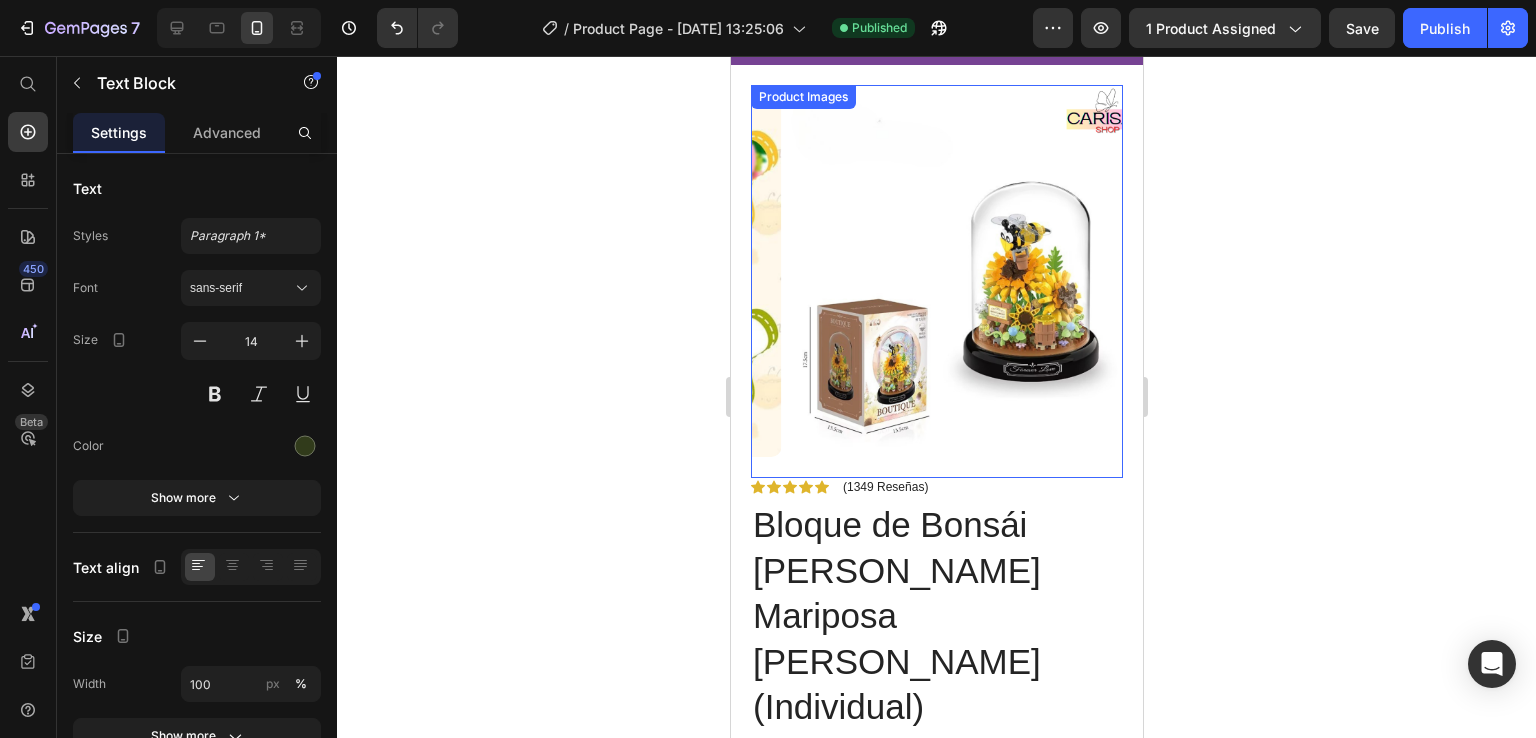 scroll, scrollTop: 0, scrollLeft: 0, axis: both 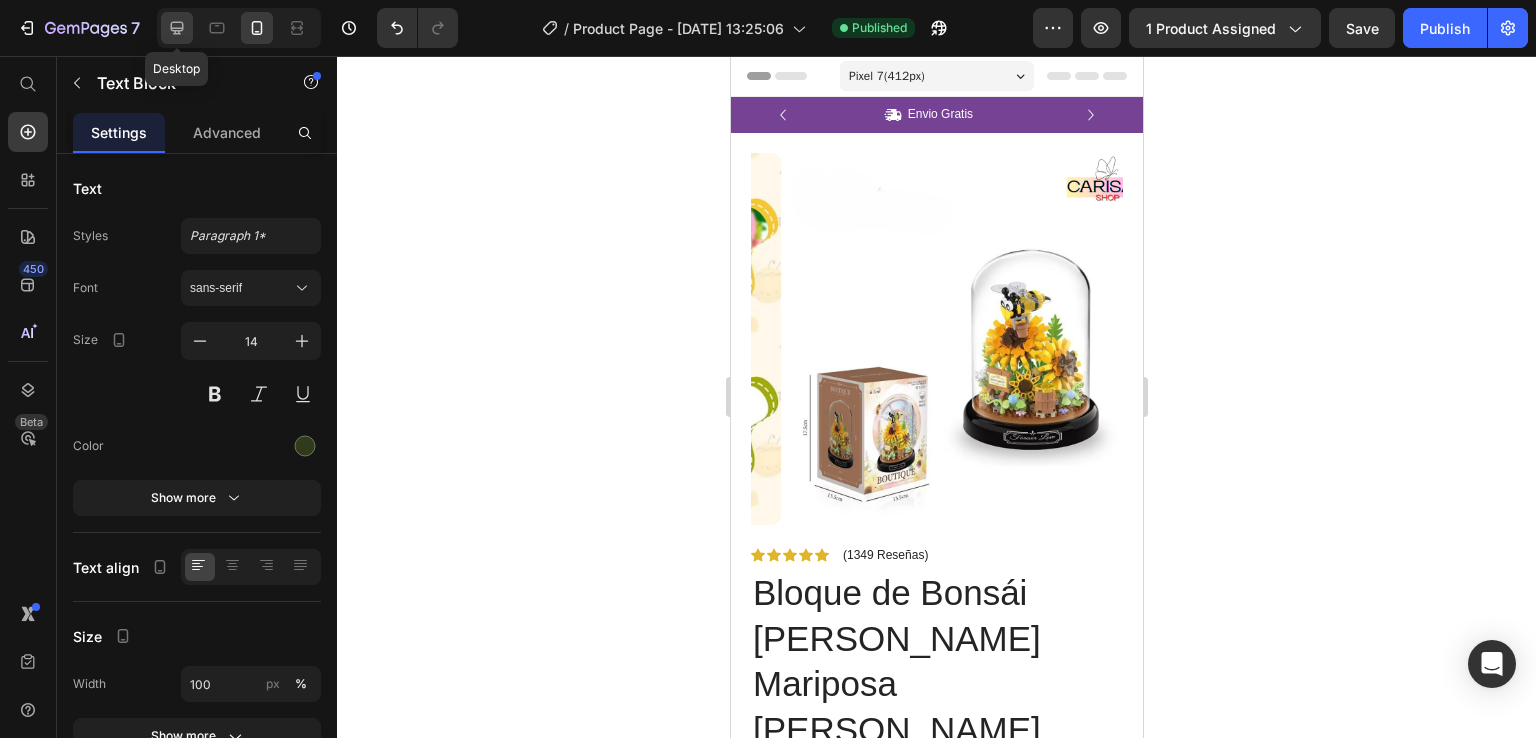 drag, startPoint x: 178, startPoint y: 29, endPoint x: 373, endPoint y: 373, distance: 395.42508 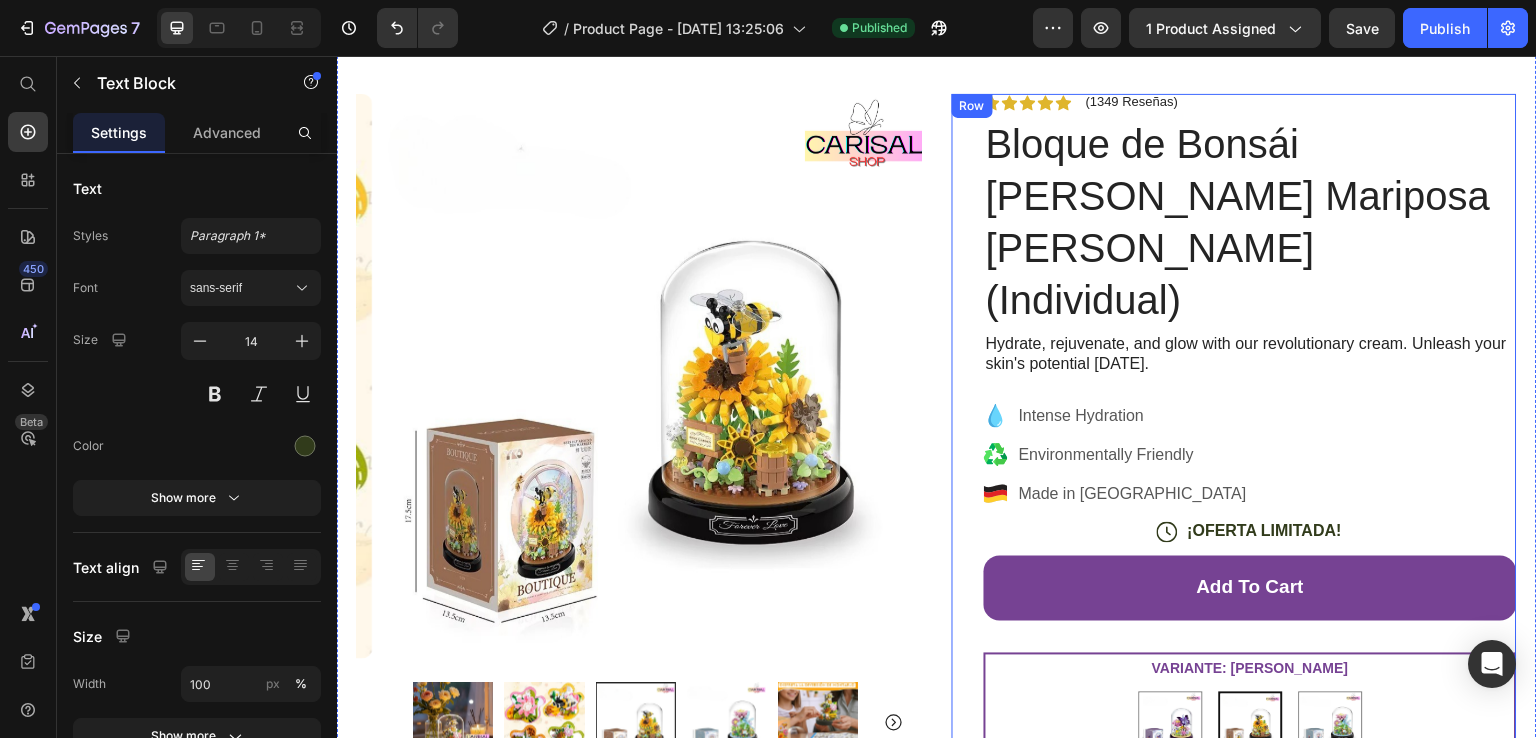 scroll, scrollTop: 77, scrollLeft: 0, axis: vertical 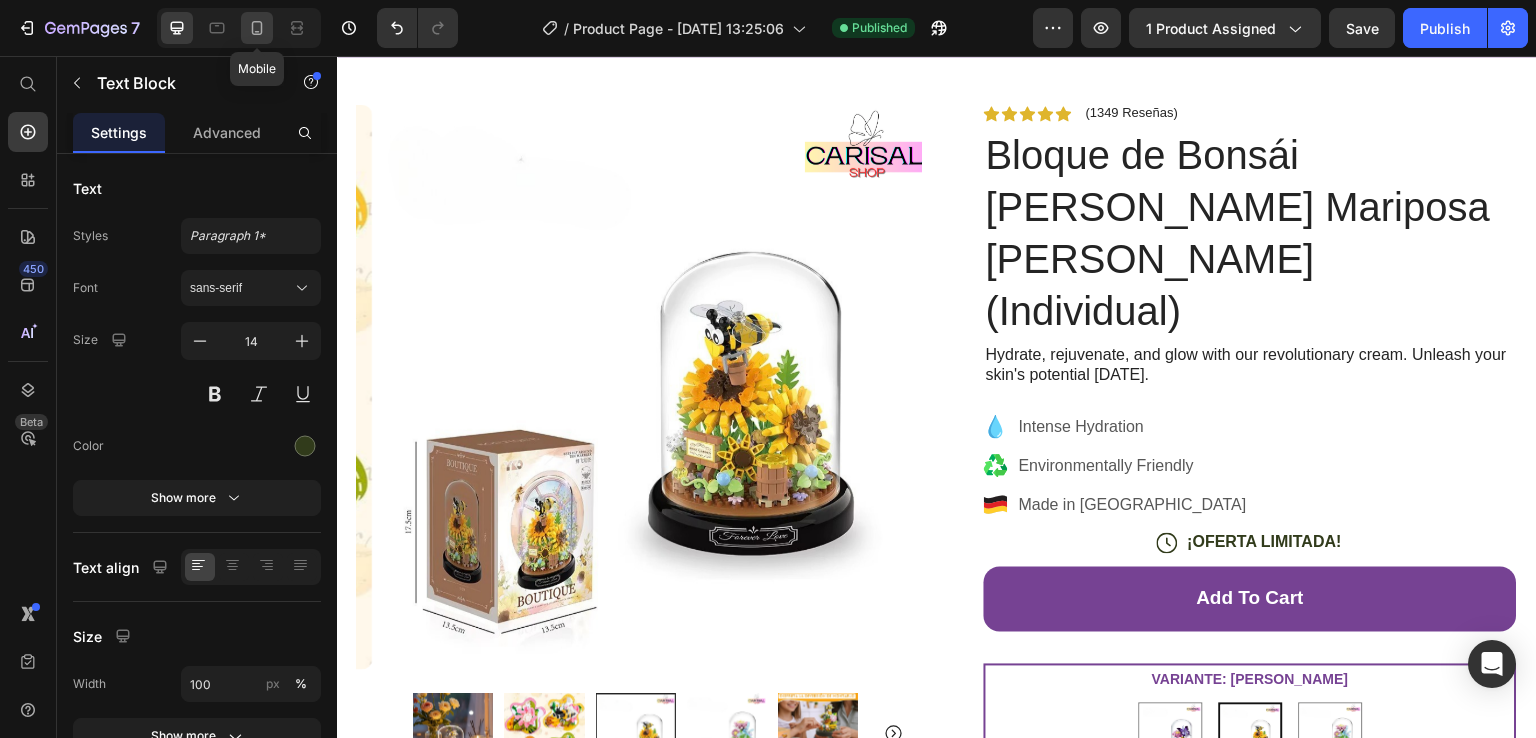click 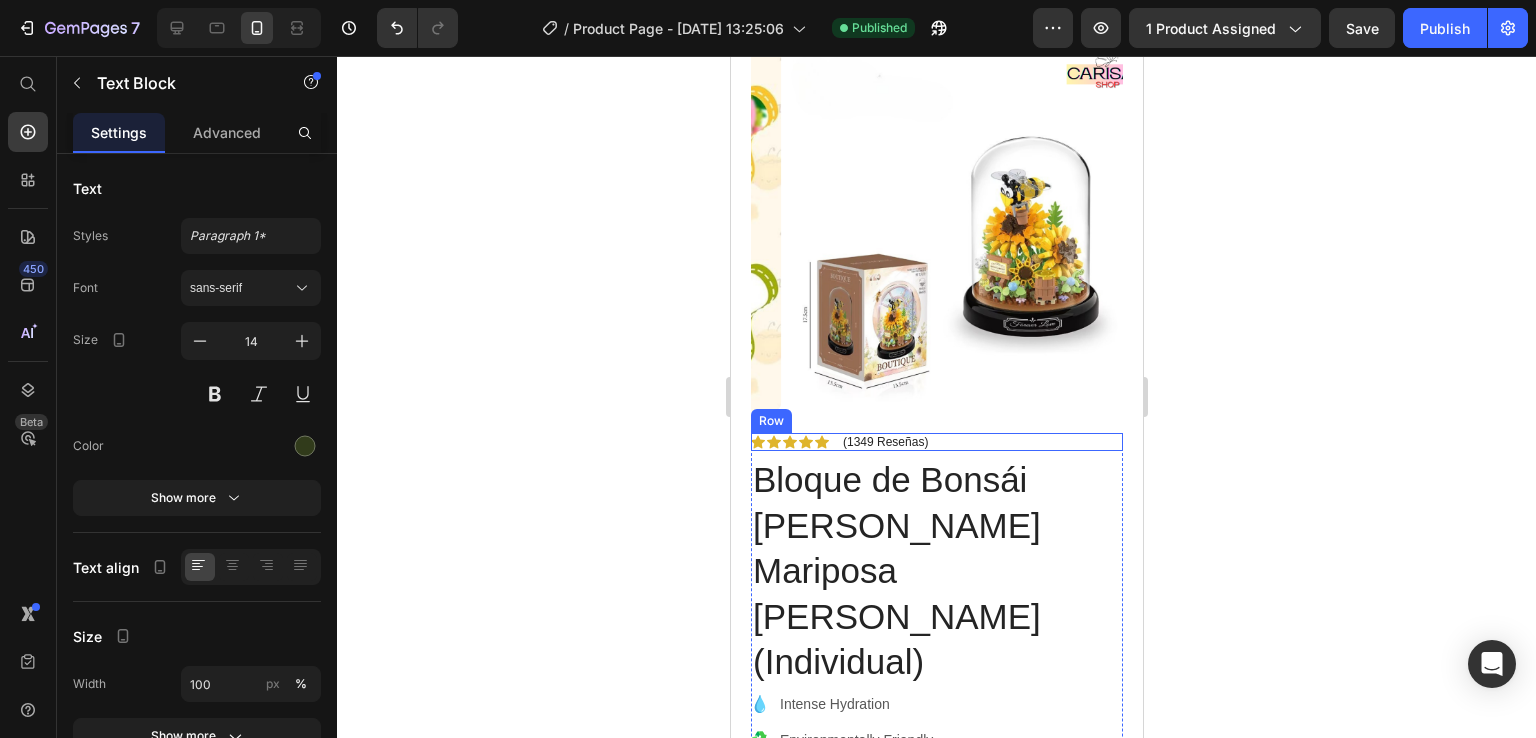 scroll, scrollTop: 0, scrollLeft: 0, axis: both 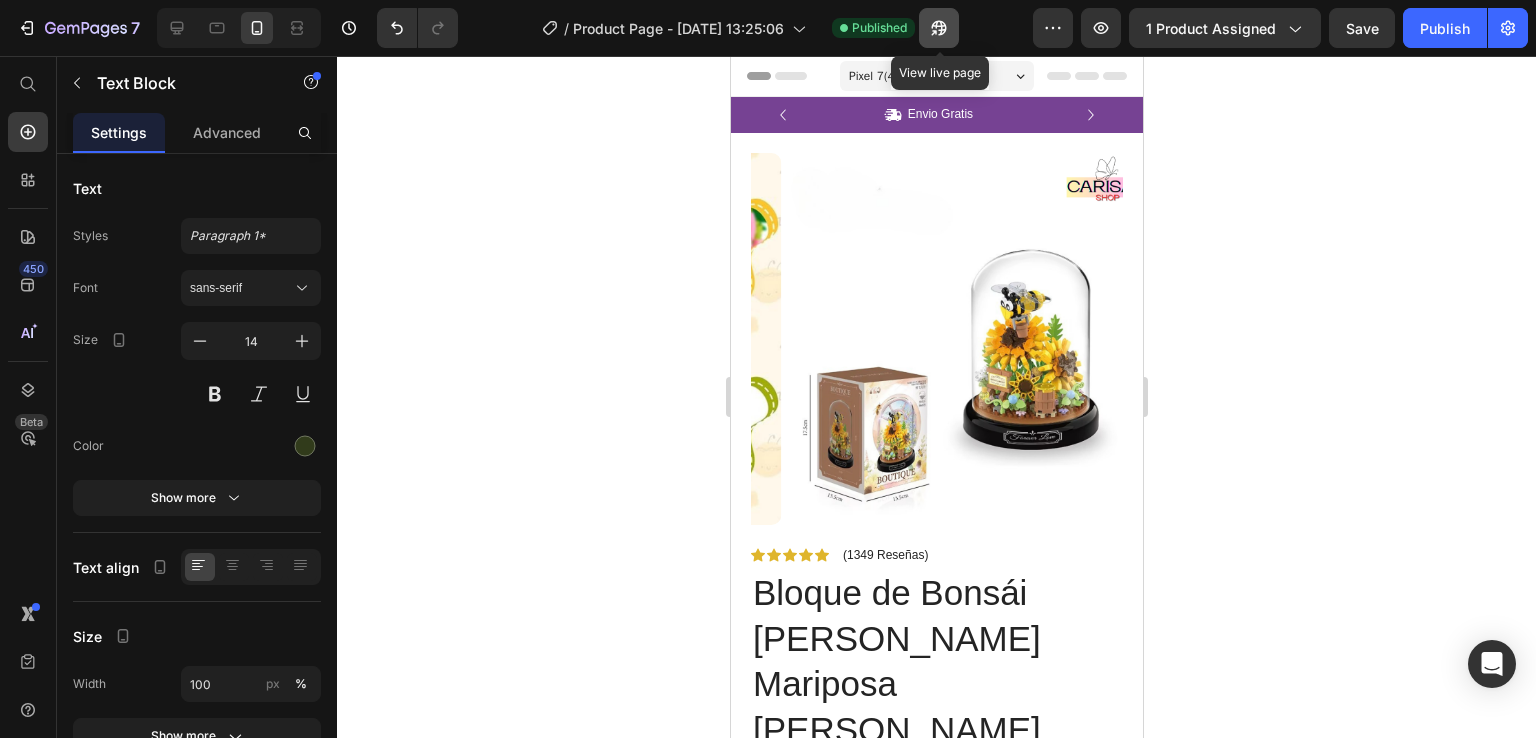click 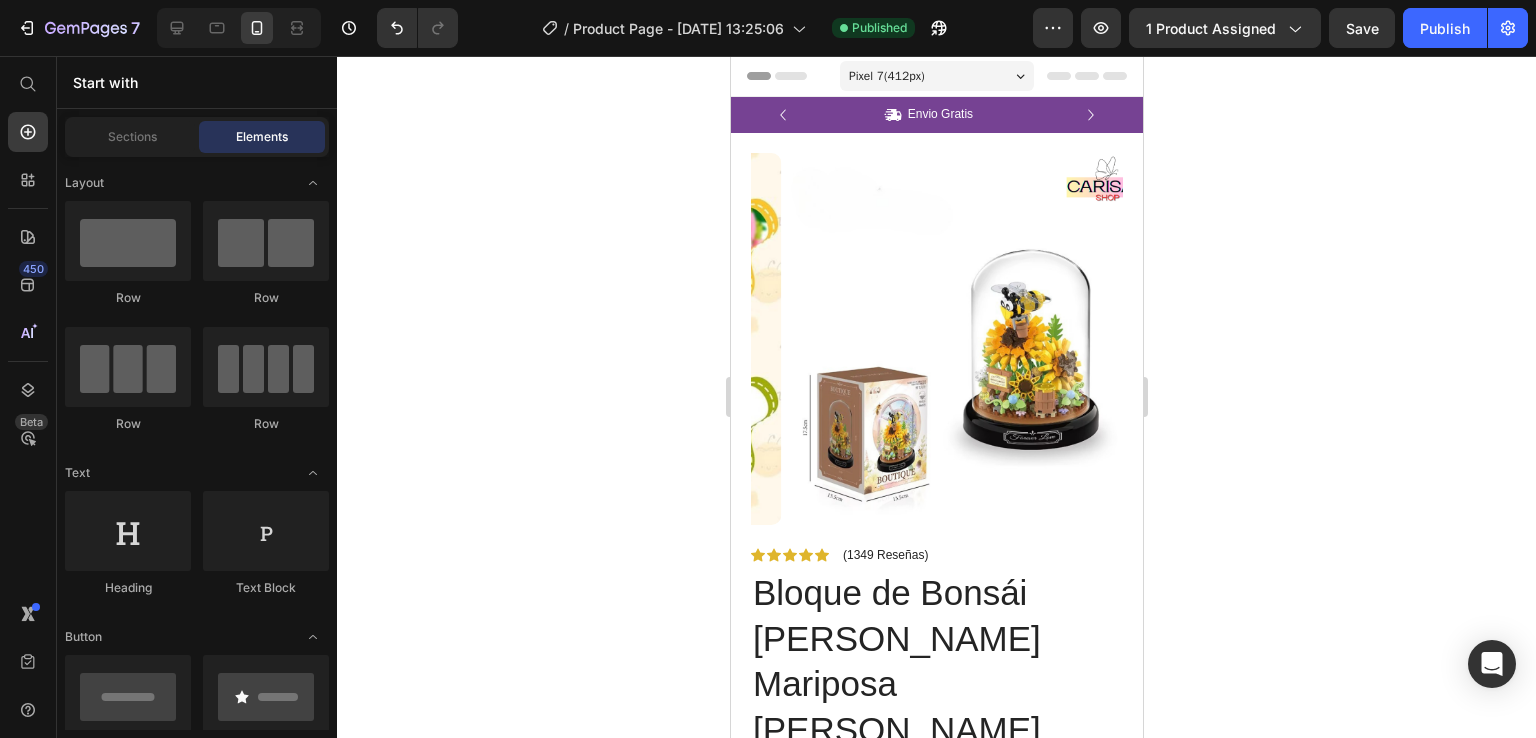 click on "Header" at bounding box center (776, 76) 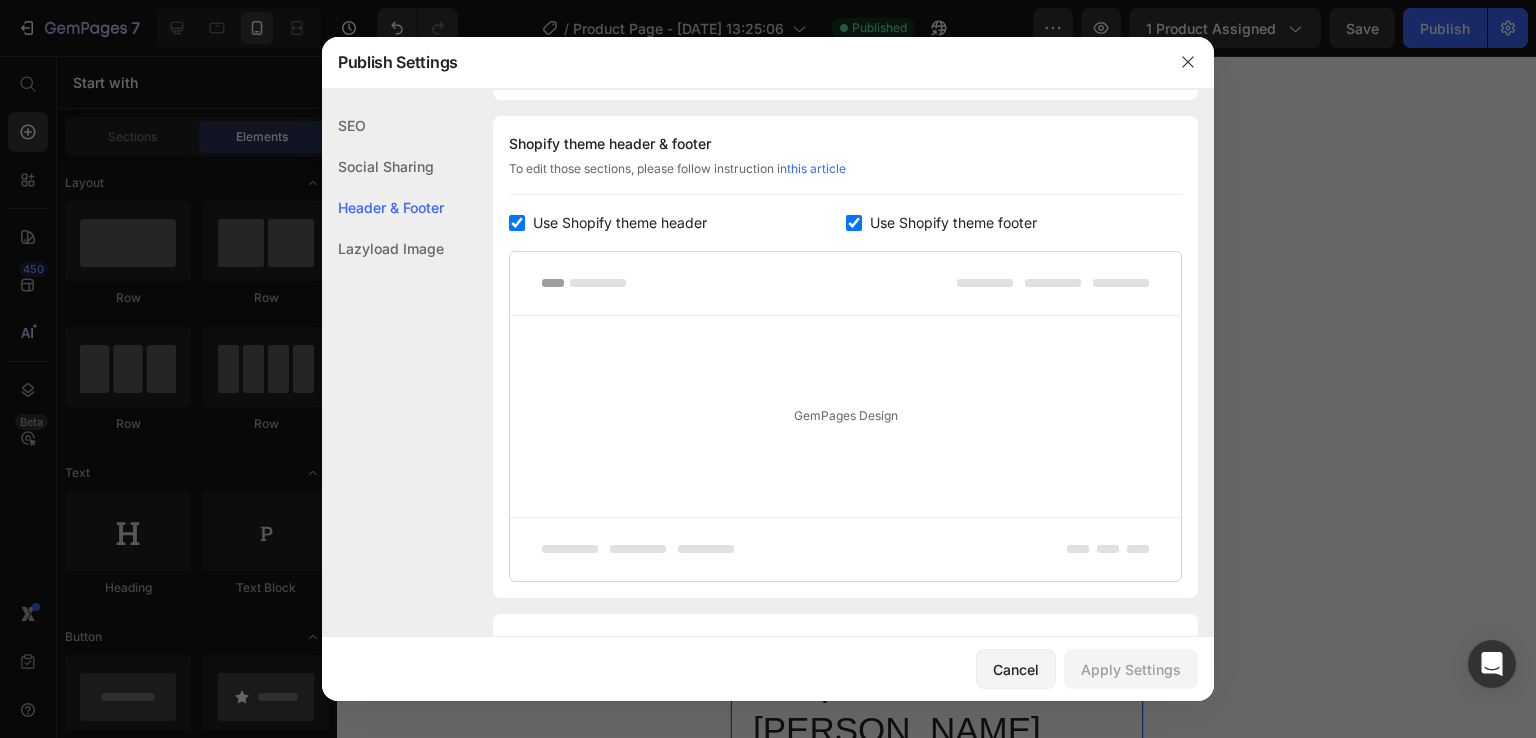 scroll, scrollTop: 291, scrollLeft: 0, axis: vertical 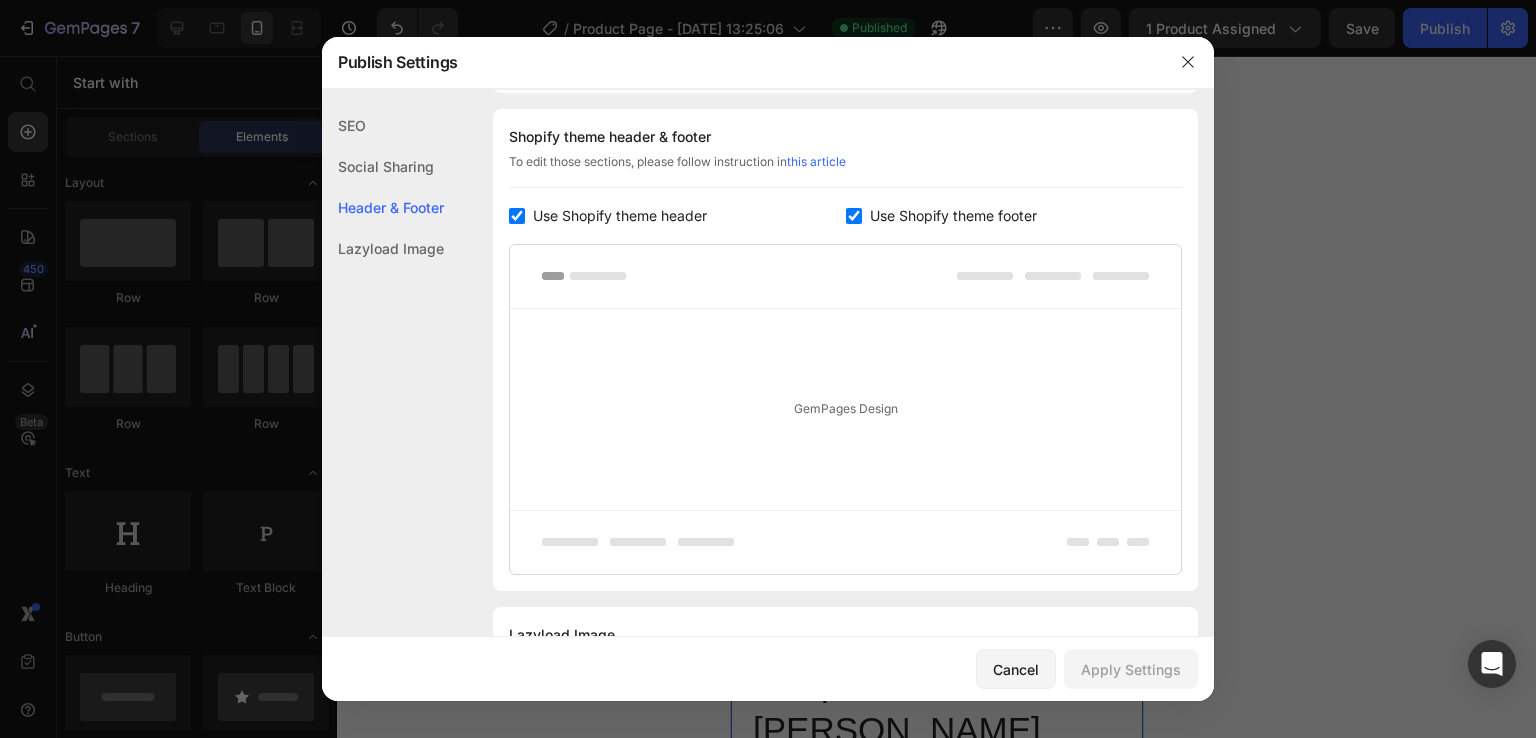 click at bounding box center (517, 216) 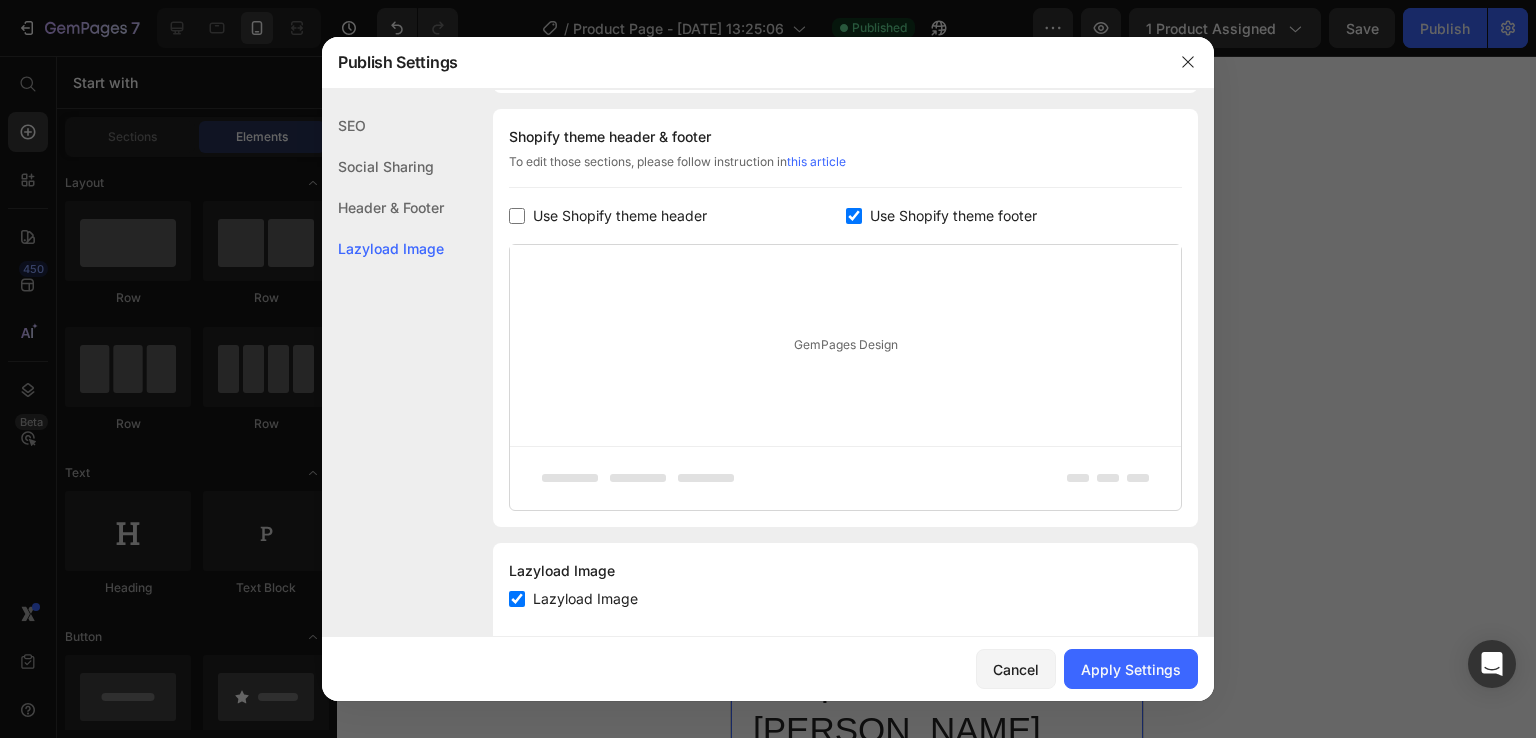 click at bounding box center (854, 216) 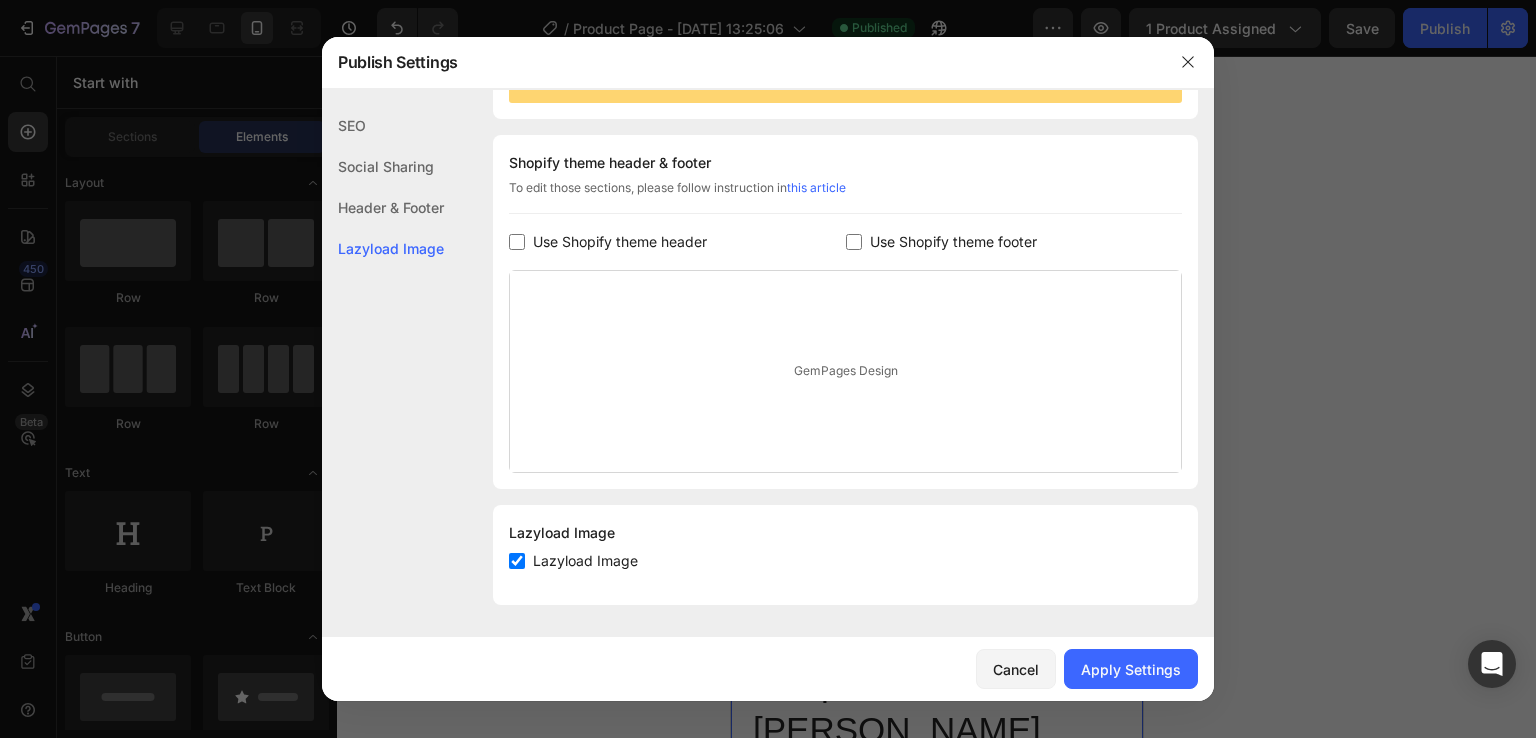 scroll, scrollTop: 264, scrollLeft: 0, axis: vertical 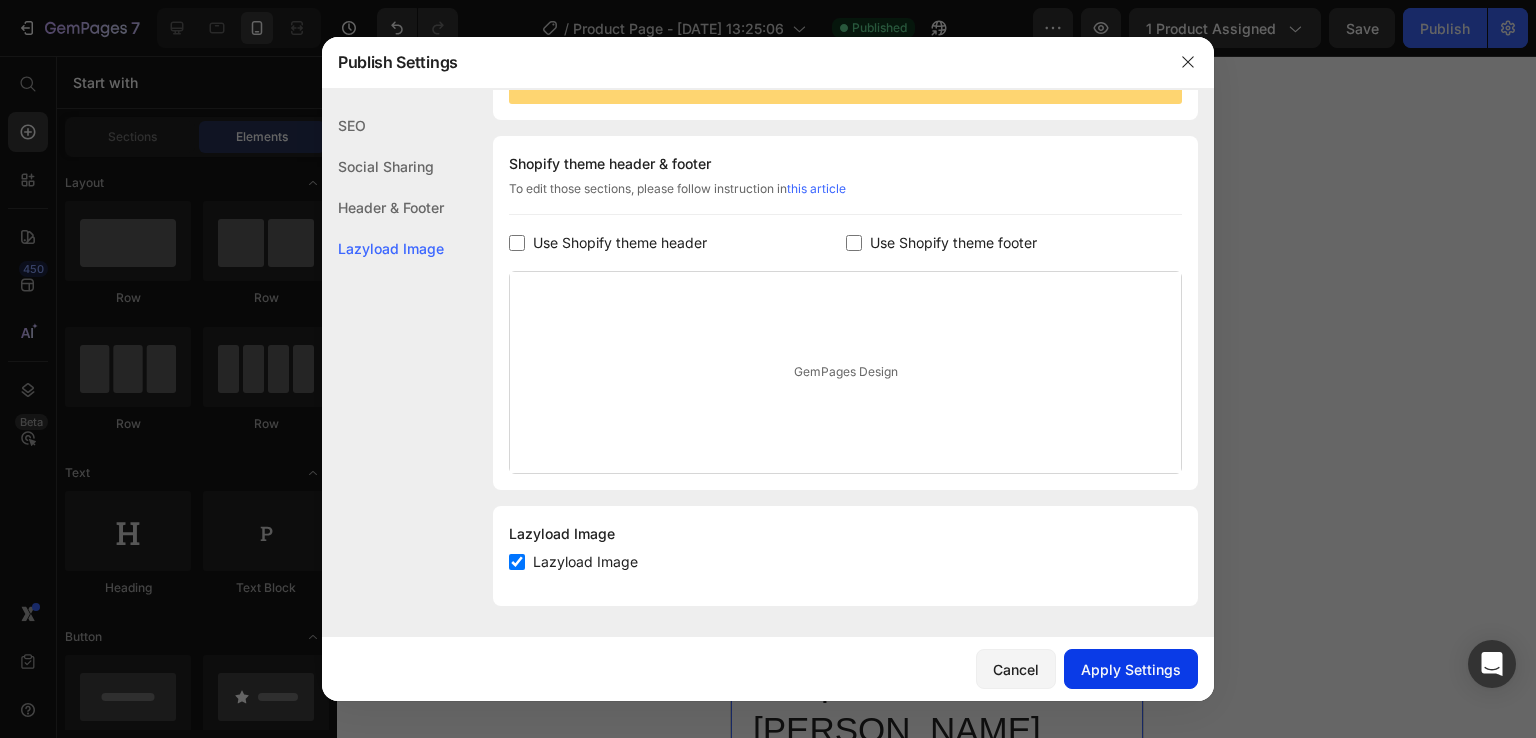 click on "Apply Settings" at bounding box center [1131, 669] 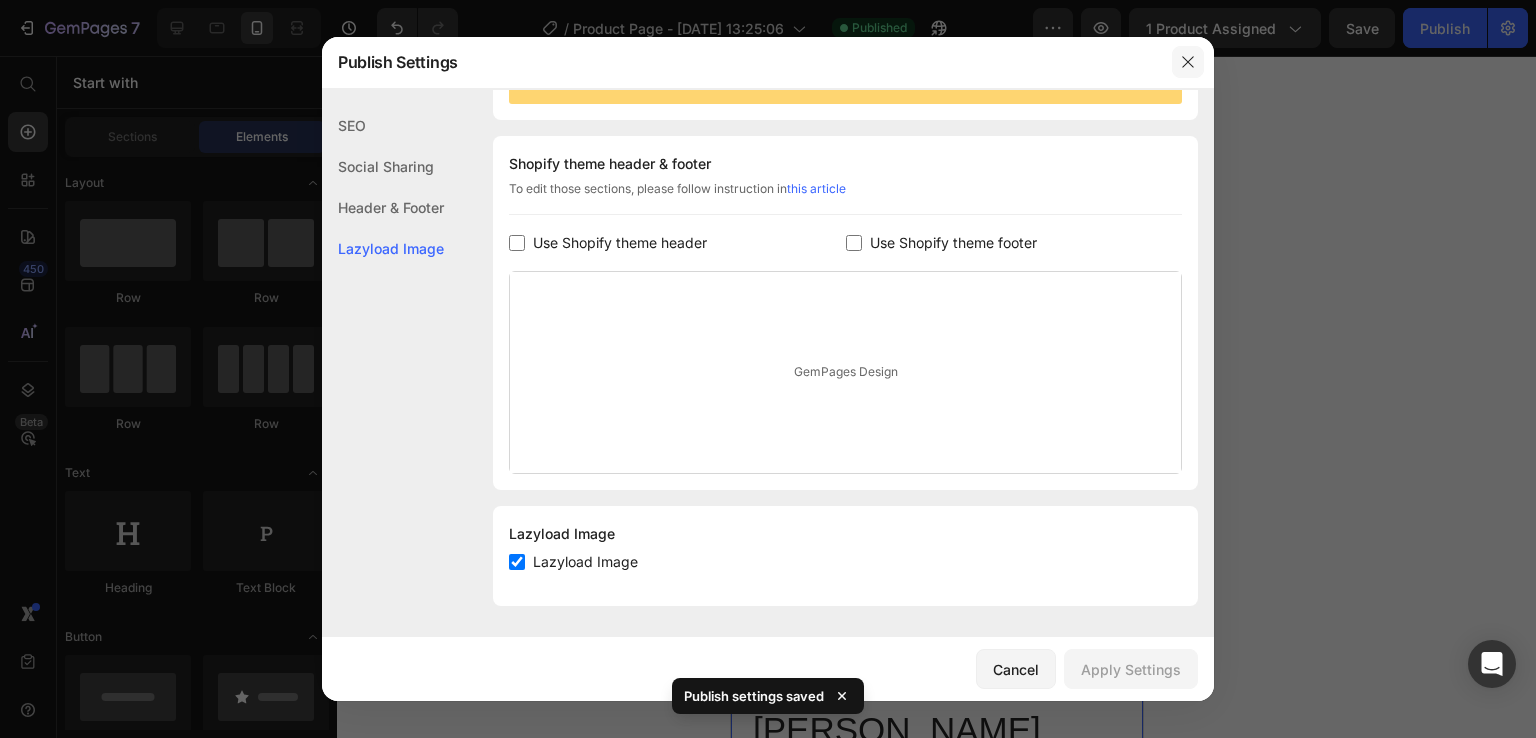 click 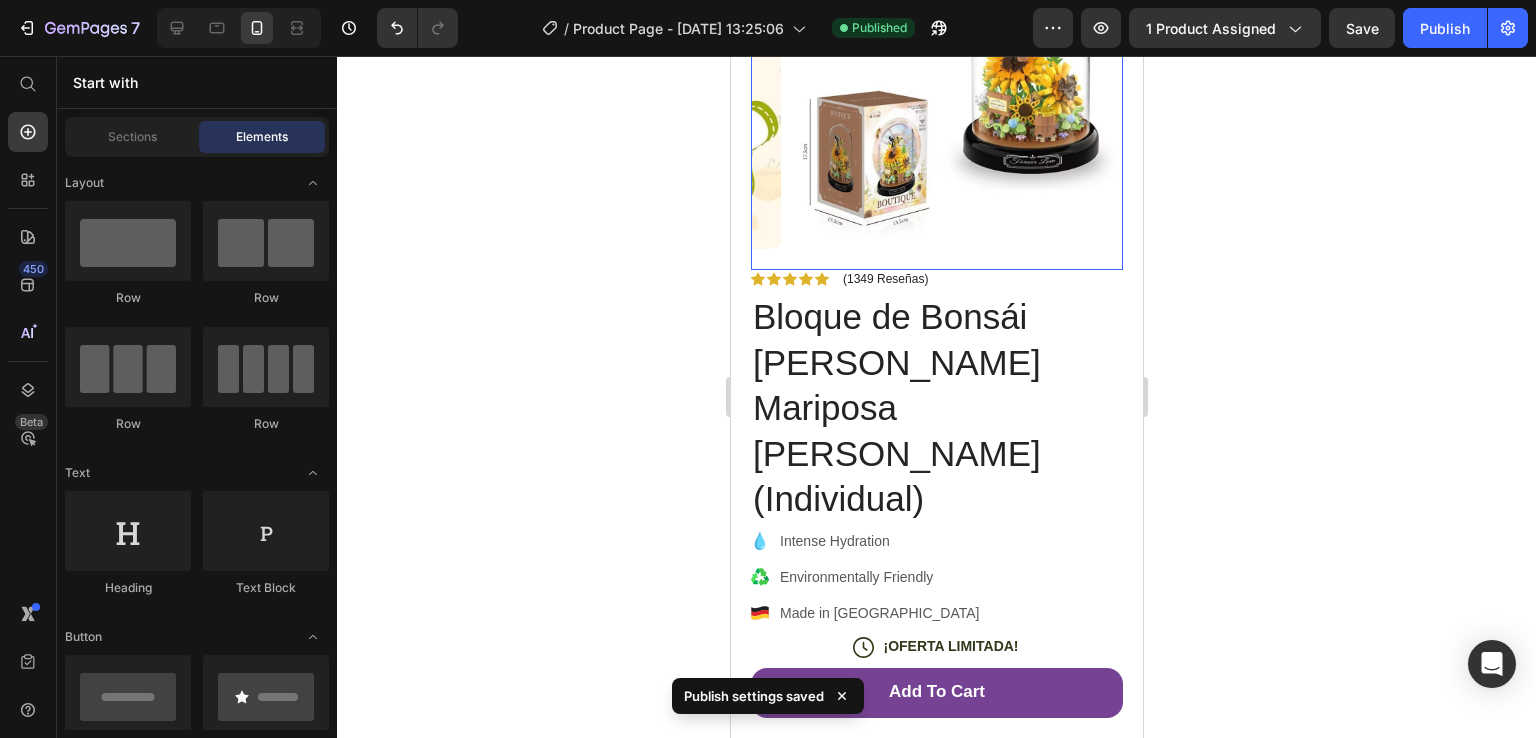 scroll, scrollTop: 400, scrollLeft: 0, axis: vertical 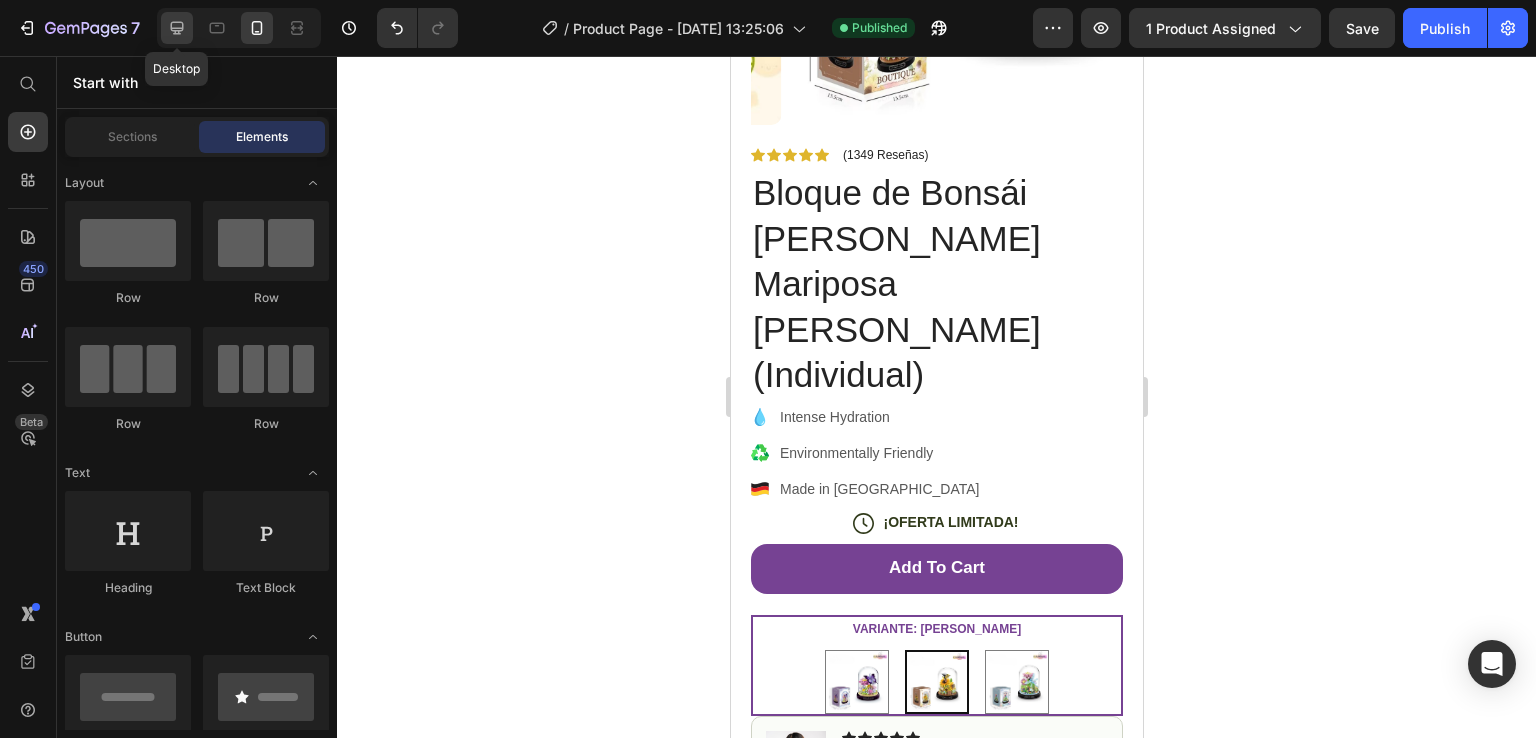 click 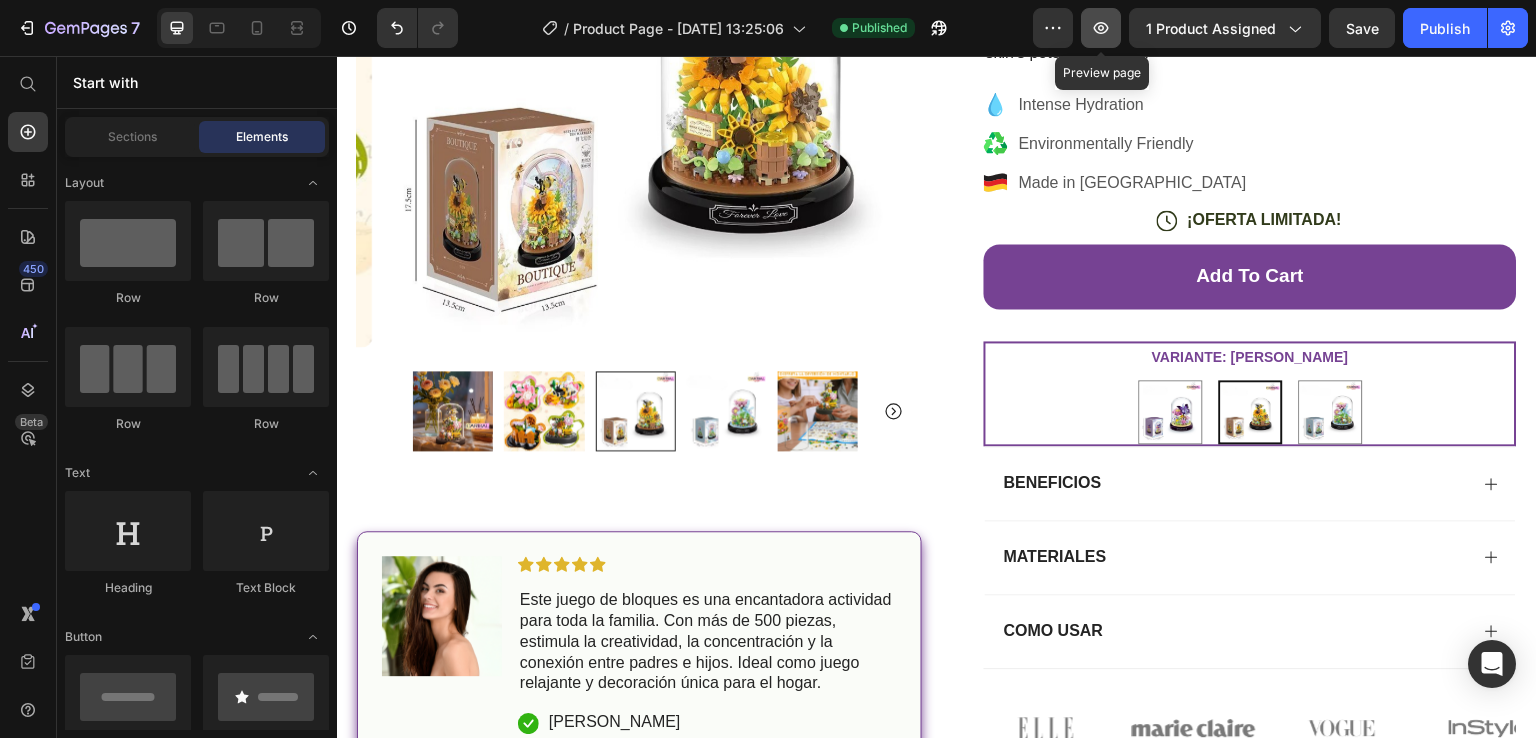 click 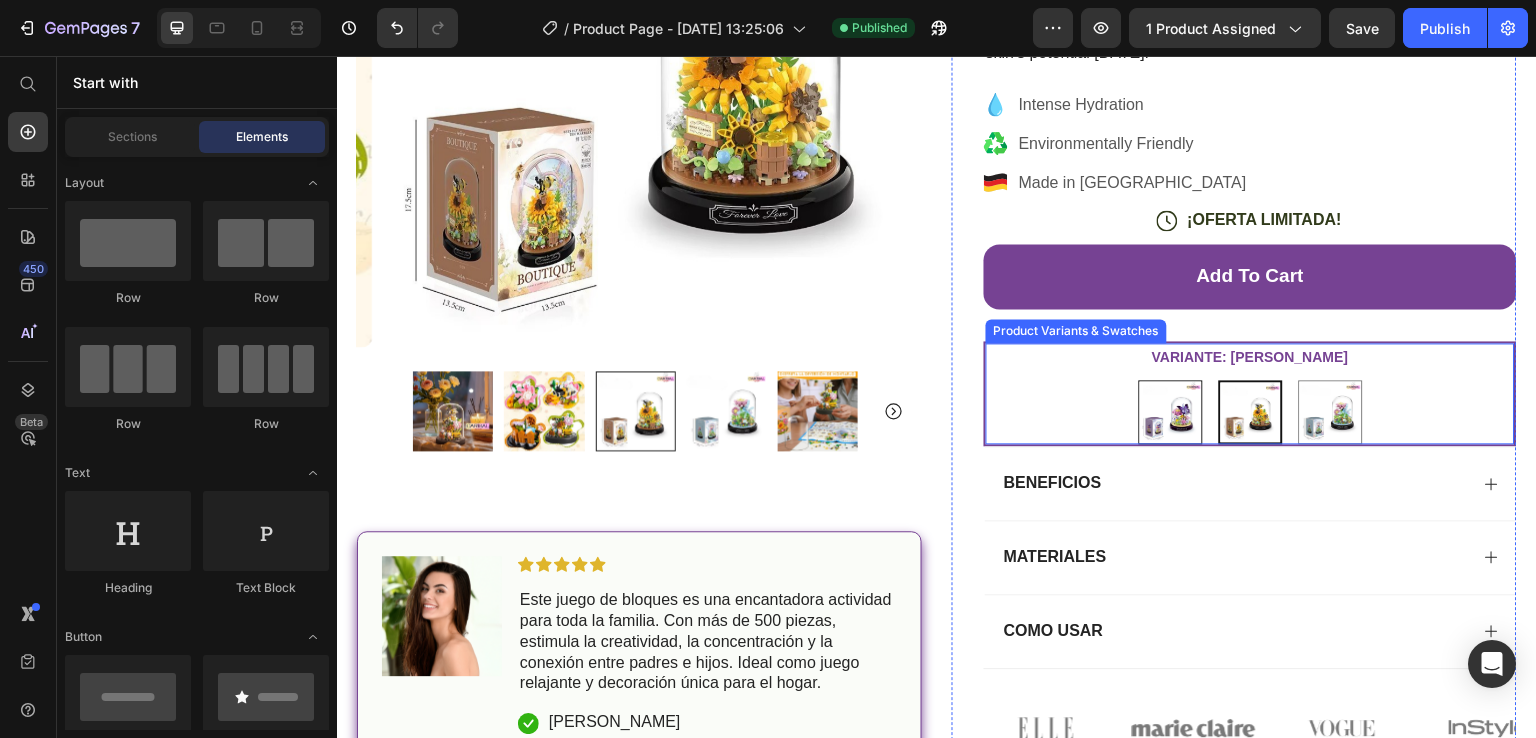 click at bounding box center [1171, 412] 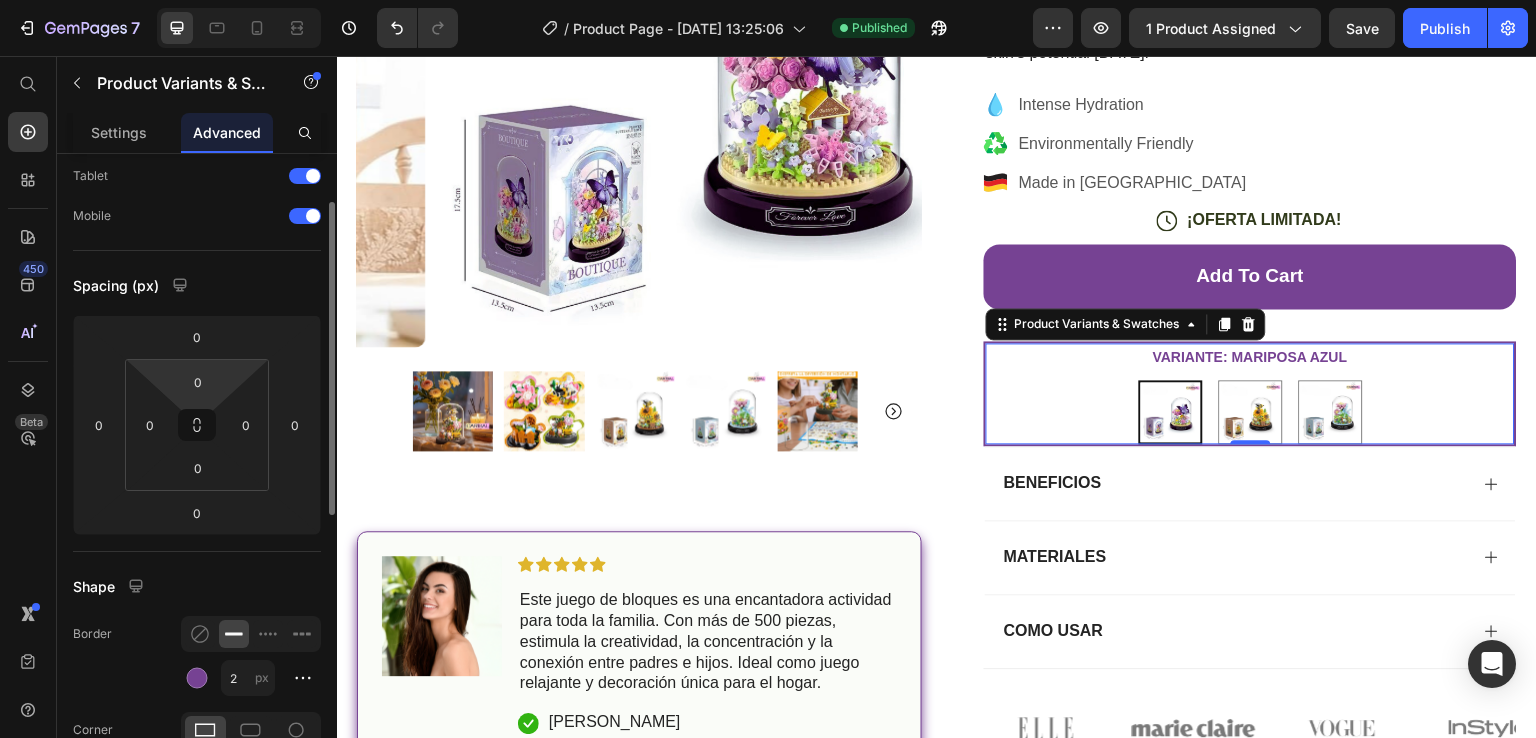 scroll, scrollTop: 200, scrollLeft: 0, axis: vertical 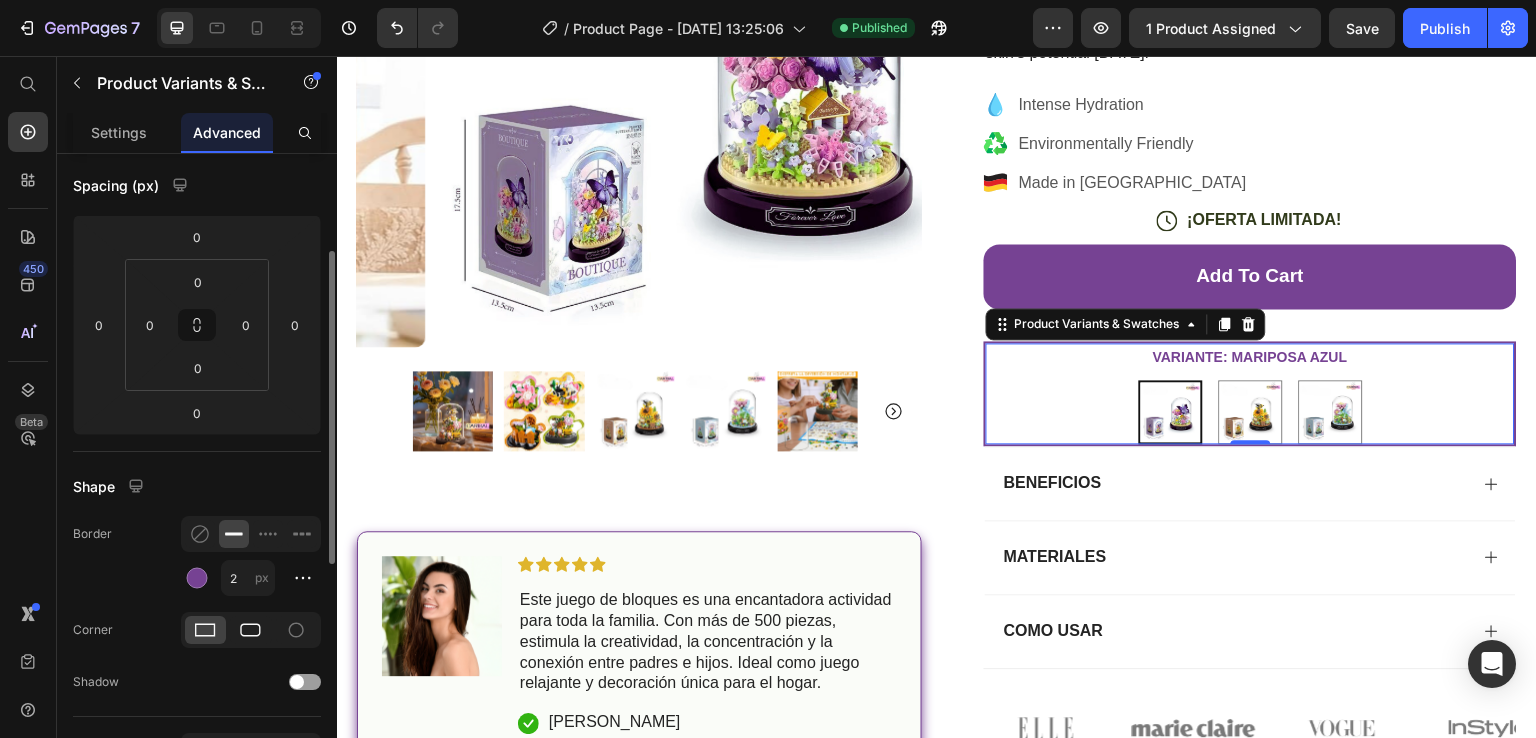 click 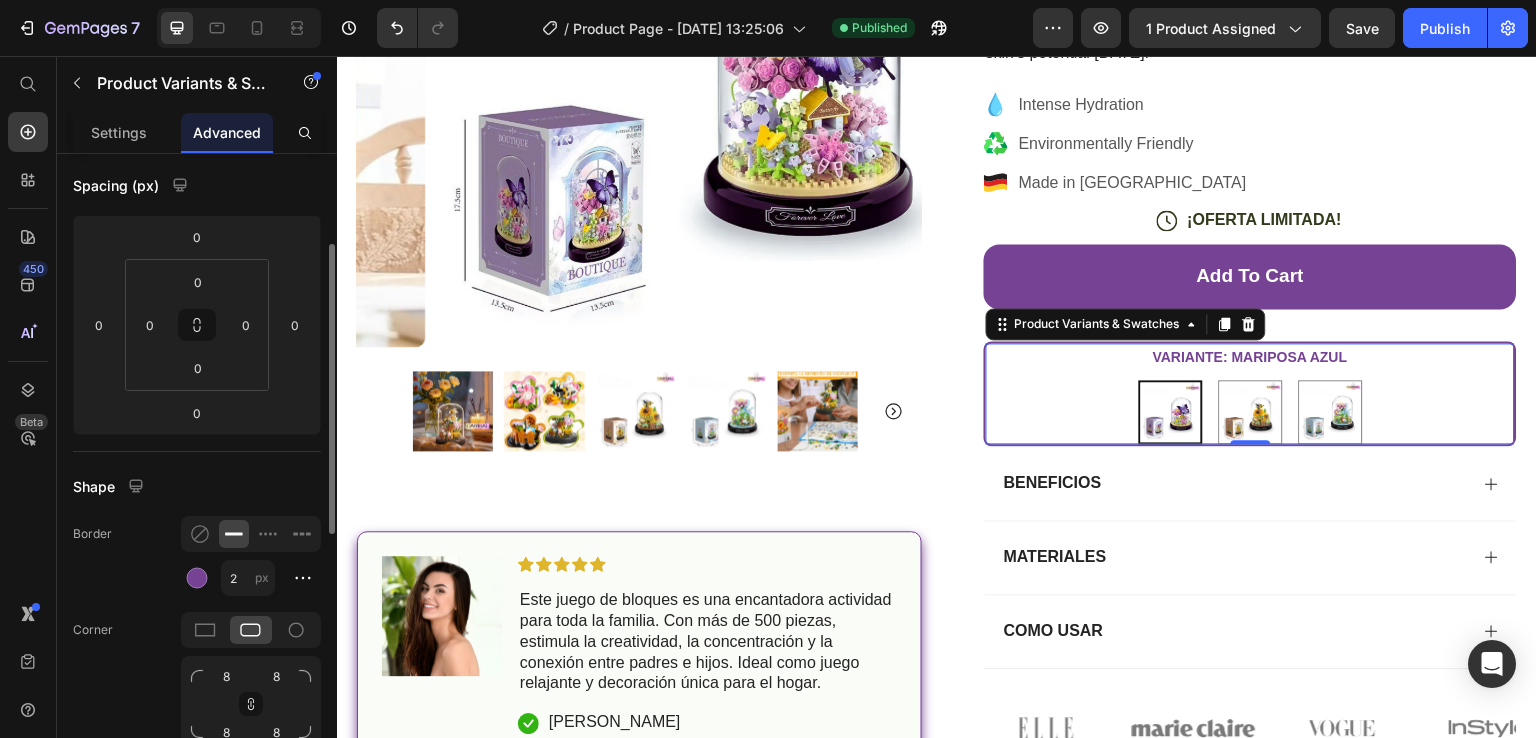scroll, scrollTop: 300, scrollLeft: 0, axis: vertical 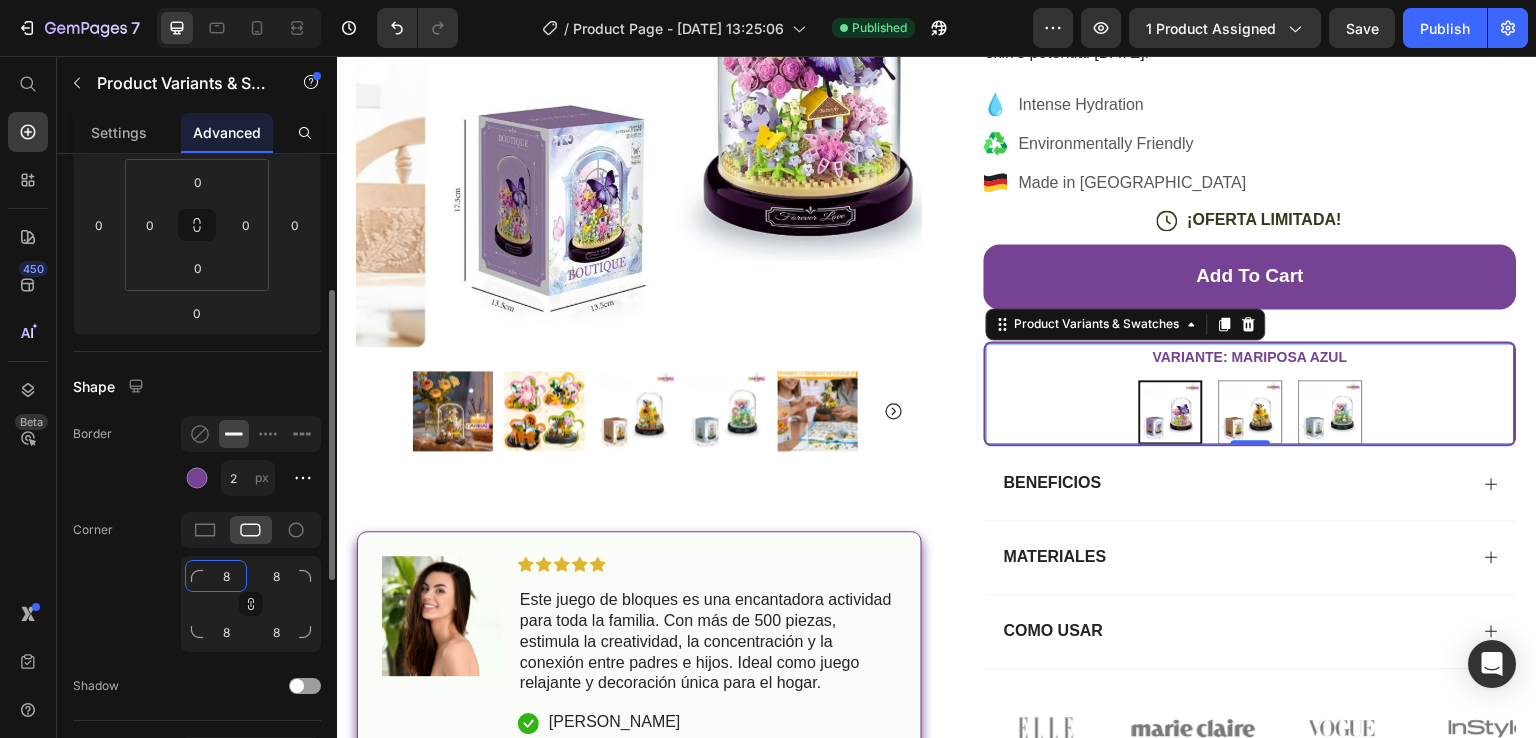 click on "8" 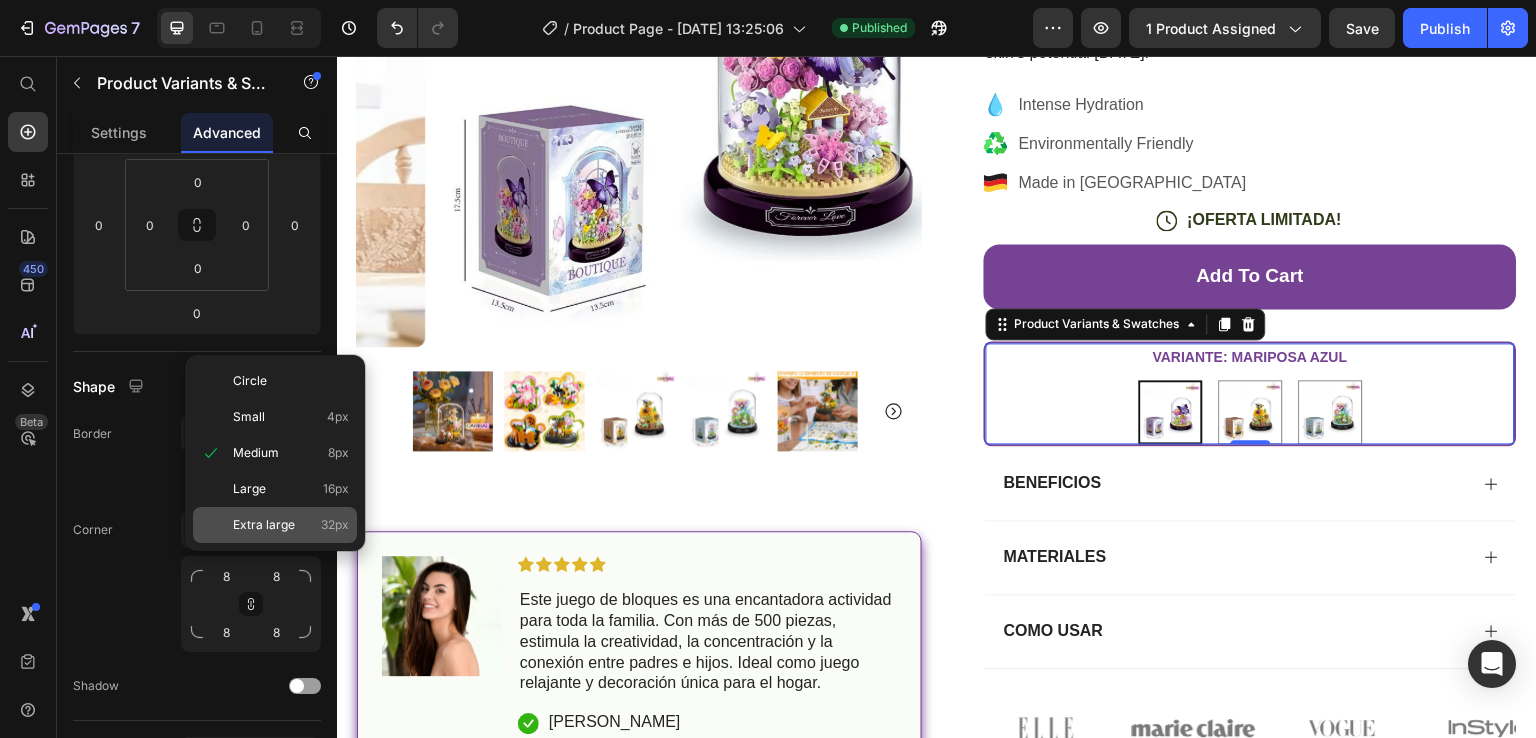 click on "Extra large" at bounding box center (264, 525) 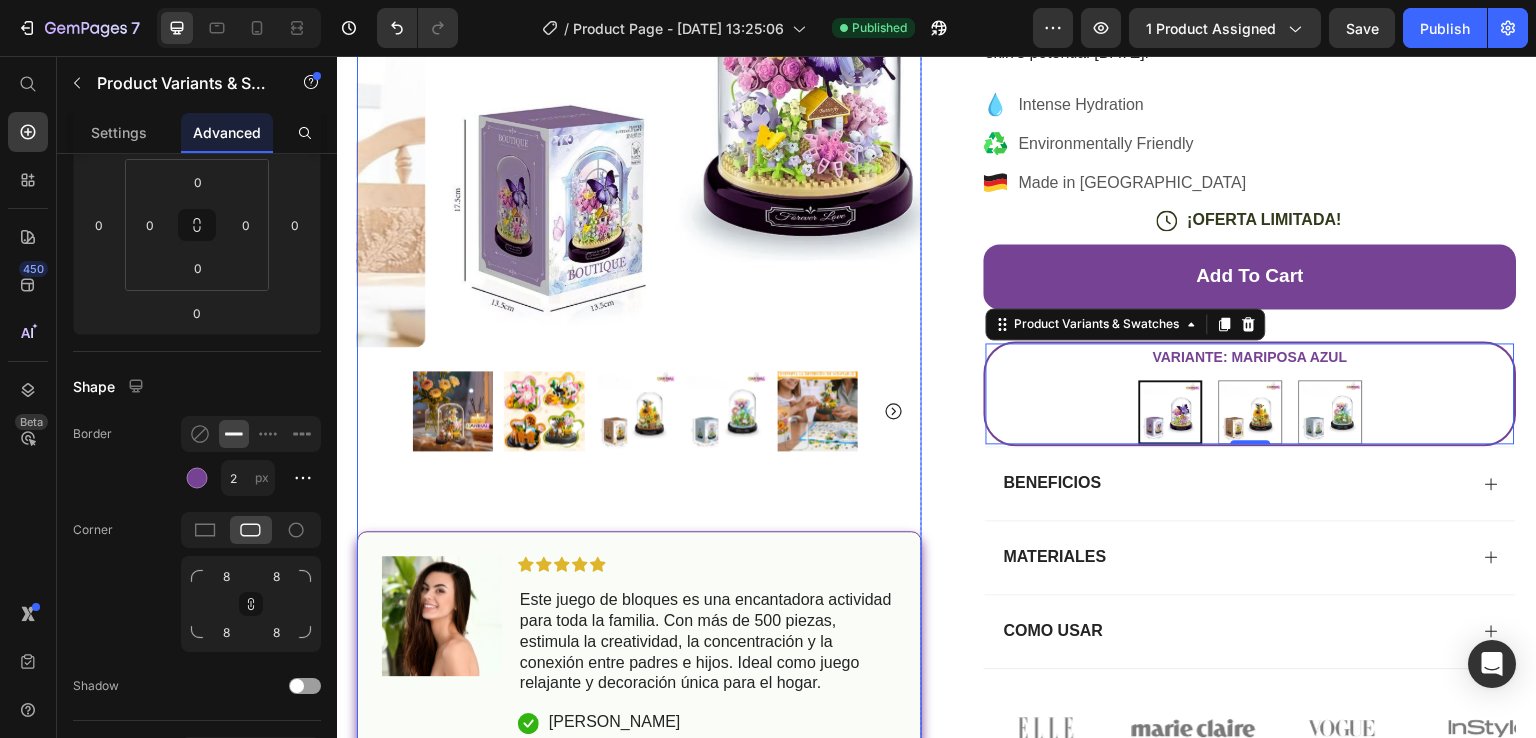 click on "Product Images Image Icon Icon Icon Icon Icon Icon List Este juego de bloques es una encantadora actividad para toda la familia. Con más de 500 piezas, estimula la creatividad, la concentración y la conexión entre padres e hijos. Ideal como juego relajante y decoración única para el hogar. Text Block
Icon Elena M. Text Block Row Row Row Icon Icon Icon Icon Icon Icon List (1349 Reseñas) Text Block Row Bloque de Bonsái de Abeja Mariposa Flor (Individual) Product Title Hydrate, rejuvenate, and glow with our revolutionary cream. Unleash your skin's potential today. Text Block
Intense Hydration
Environmentally Friendly
Made in Germany Item List
Icon ¡OFERTA LIMITADA! Text Block Row add to cart Add to Cart Variante: Mariposa Azul Mariposa Azul Mariposa Azul Abeja Amarilla Abeja Amarilla Flor Rosa Flor Rosa Product Variants & Swatches   0 Image Icon Icon Icon Icon Icon Icon List Text Block Icon Row Row" at bounding box center [937, 247] 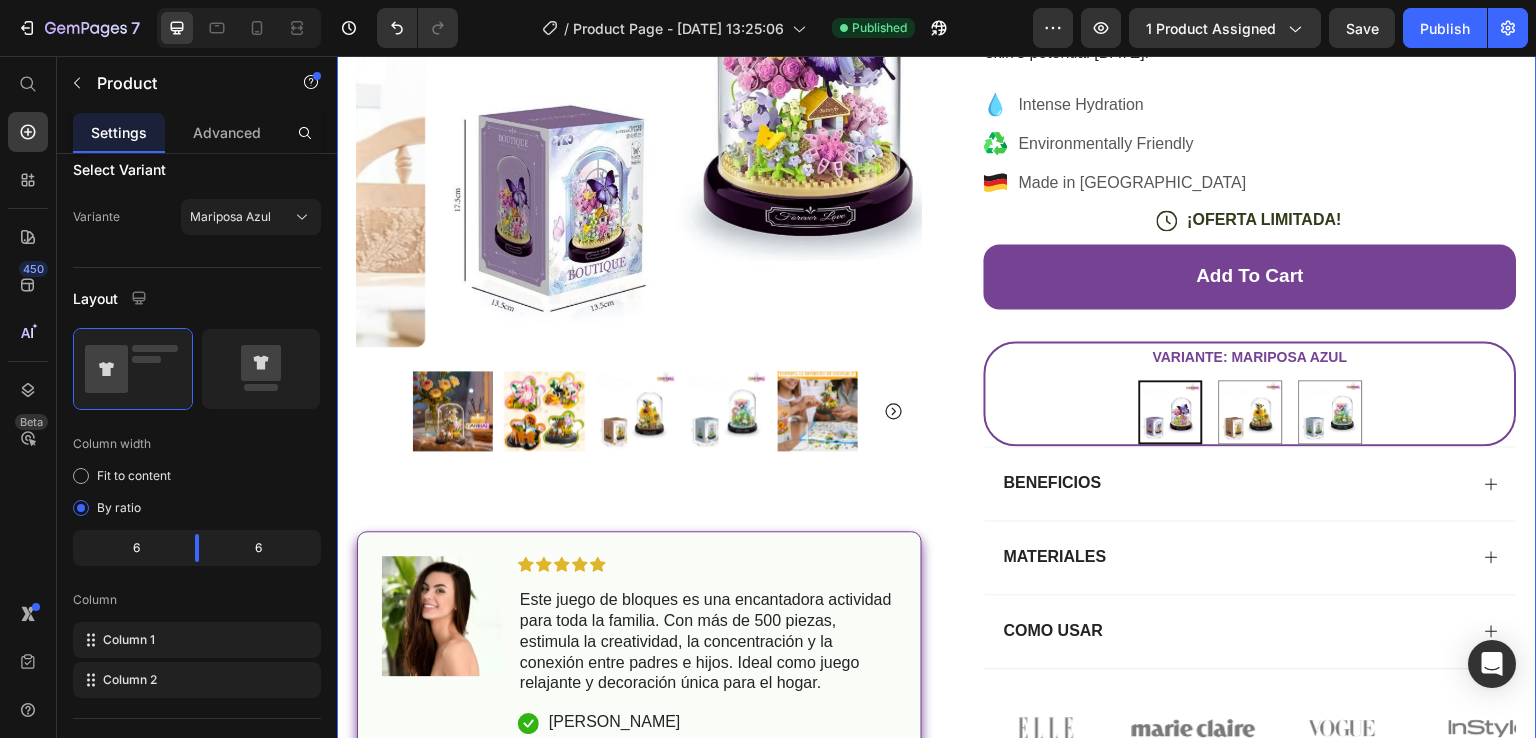 scroll, scrollTop: 0, scrollLeft: 0, axis: both 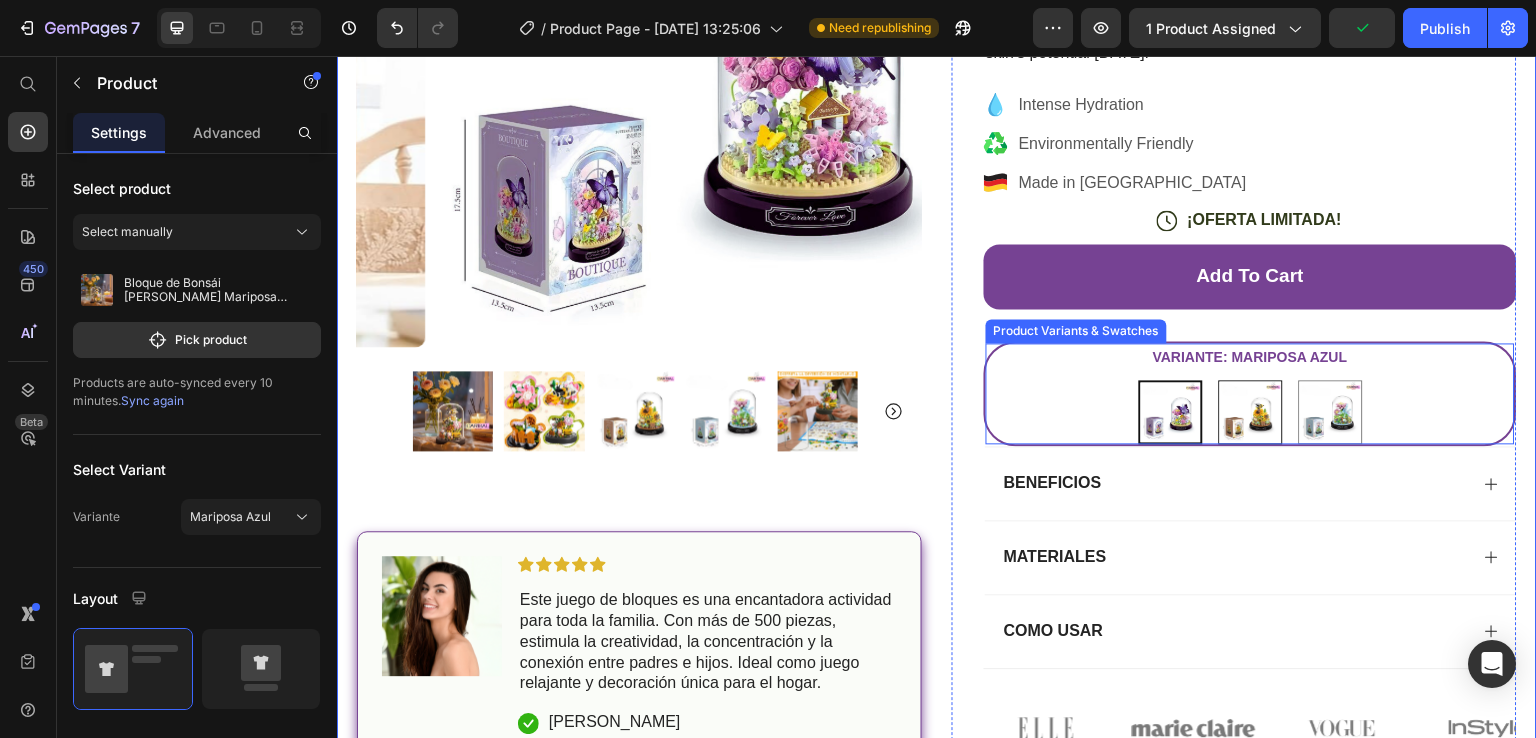 click at bounding box center (1251, 412) 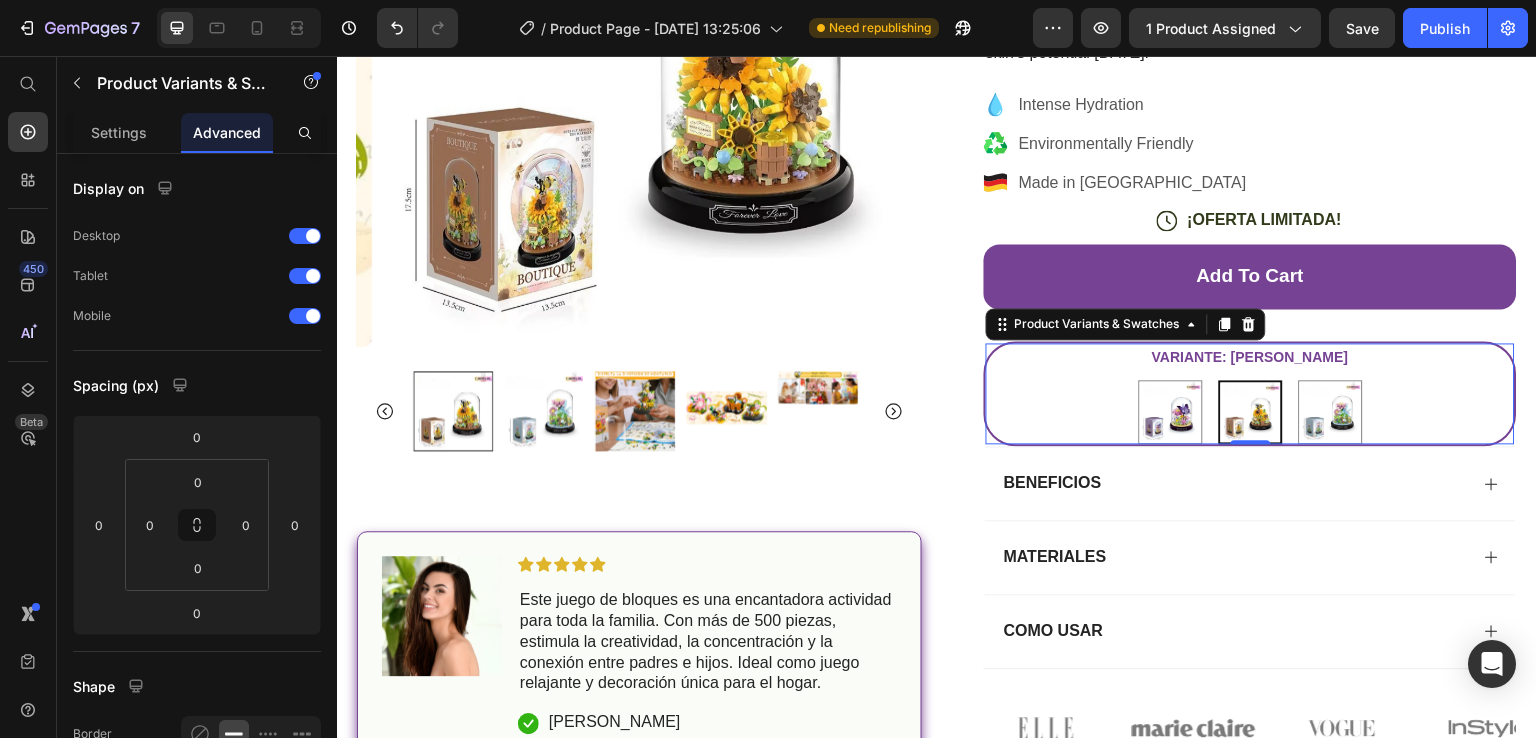 click on "Variante: Abeja Amarilla Mariposa Azul Mariposa Azul Abeja Amarilla Abeja Amarilla Flor Rosa Flor Rosa" at bounding box center (1250, 393) 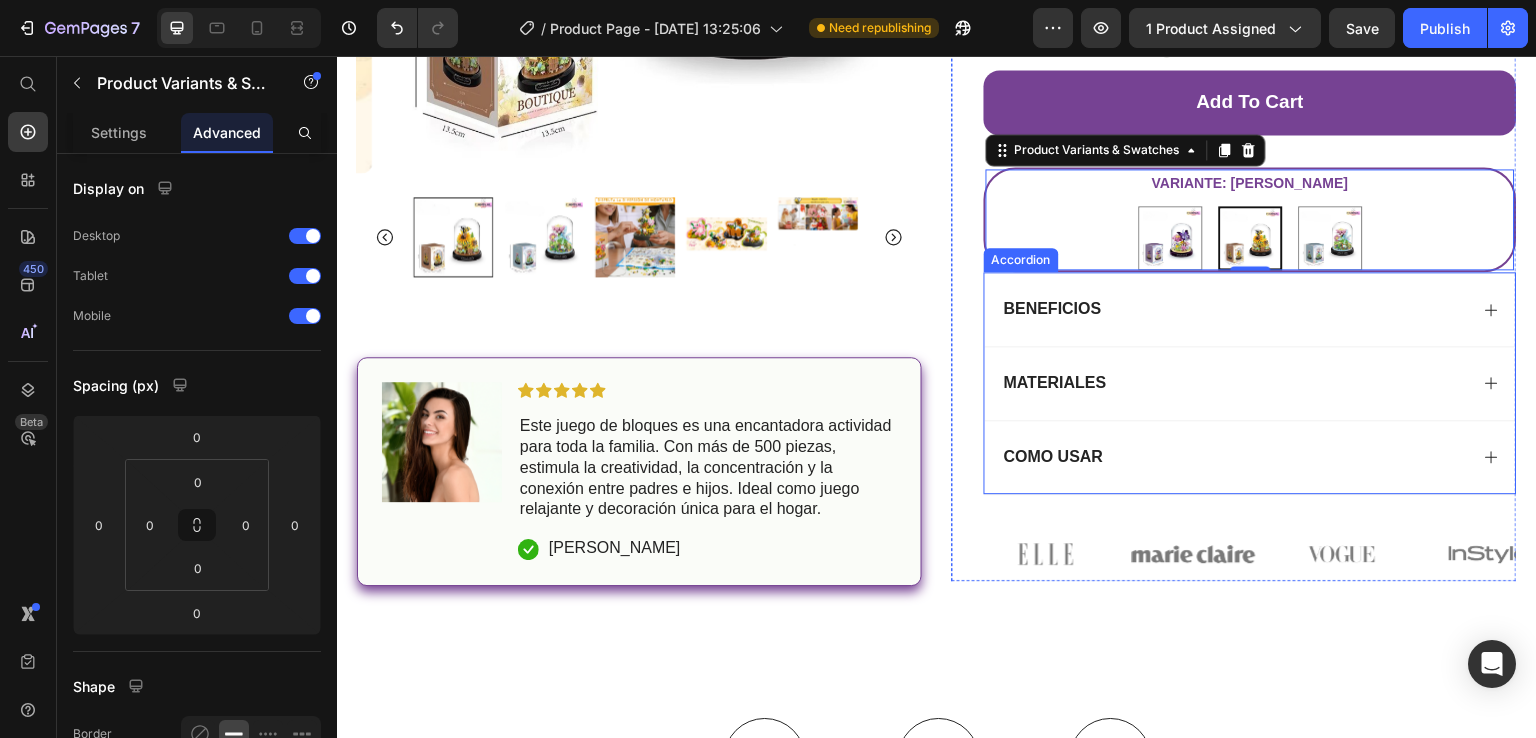 scroll, scrollTop: 600, scrollLeft: 0, axis: vertical 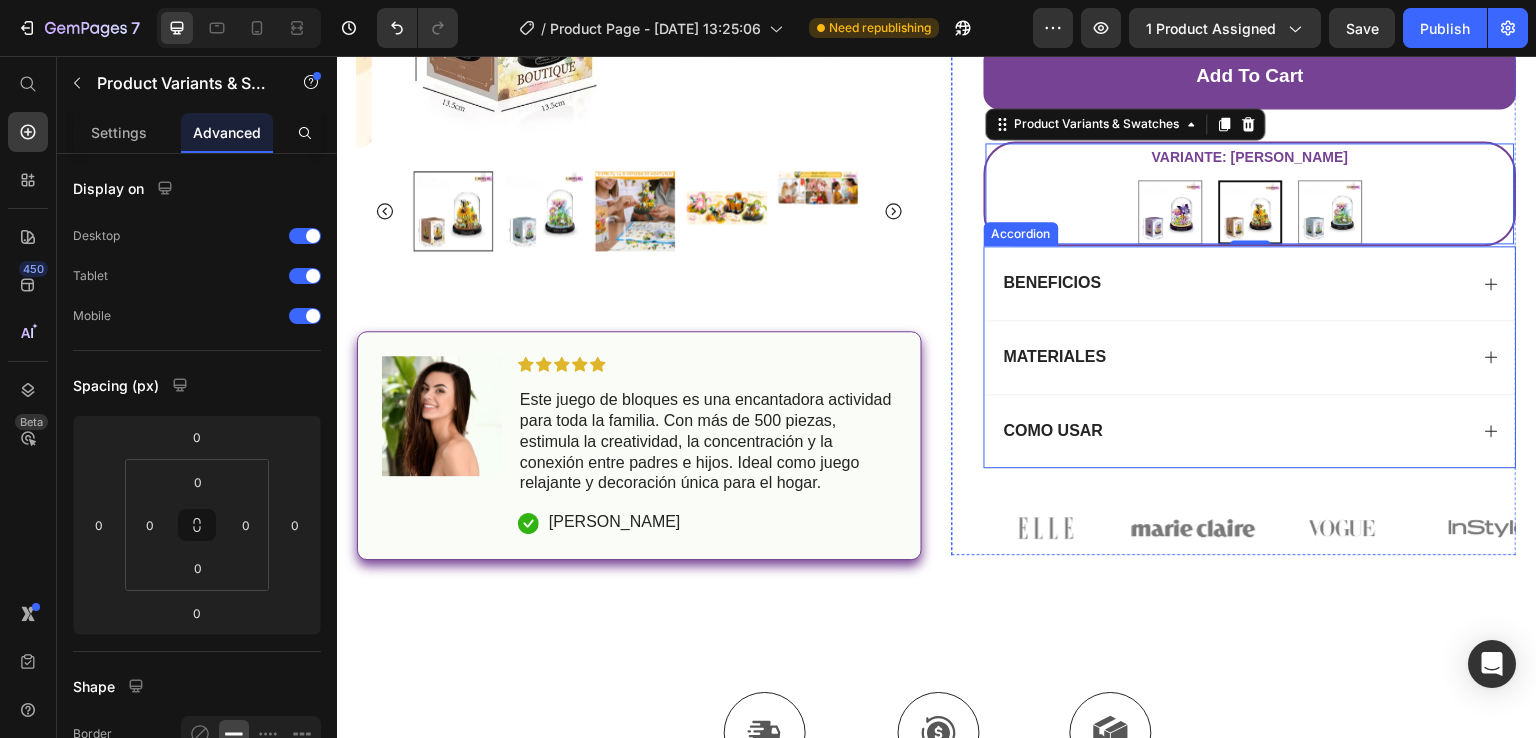 click on "BENEFICIOS" at bounding box center (1250, 283) 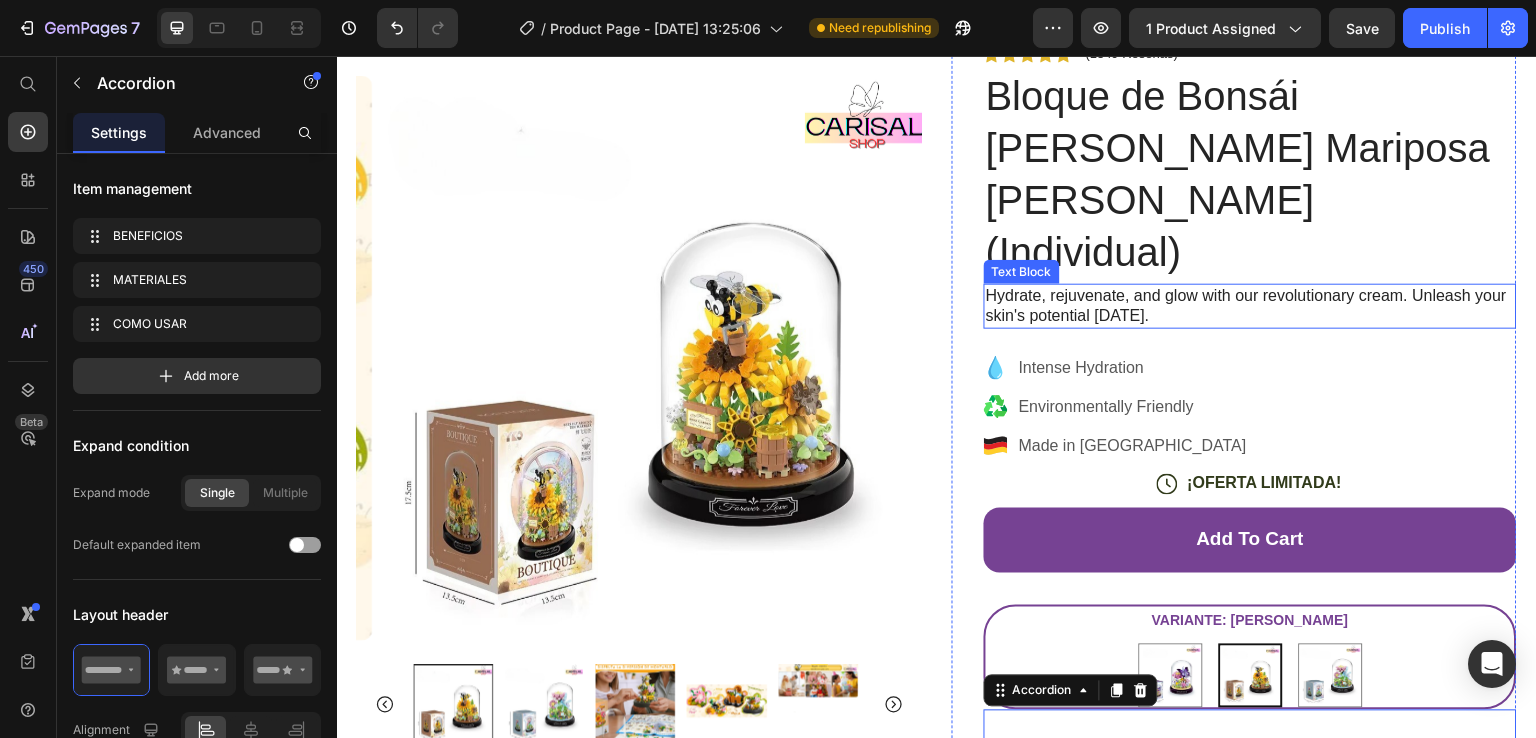 scroll, scrollTop: 0, scrollLeft: 0, axis: both 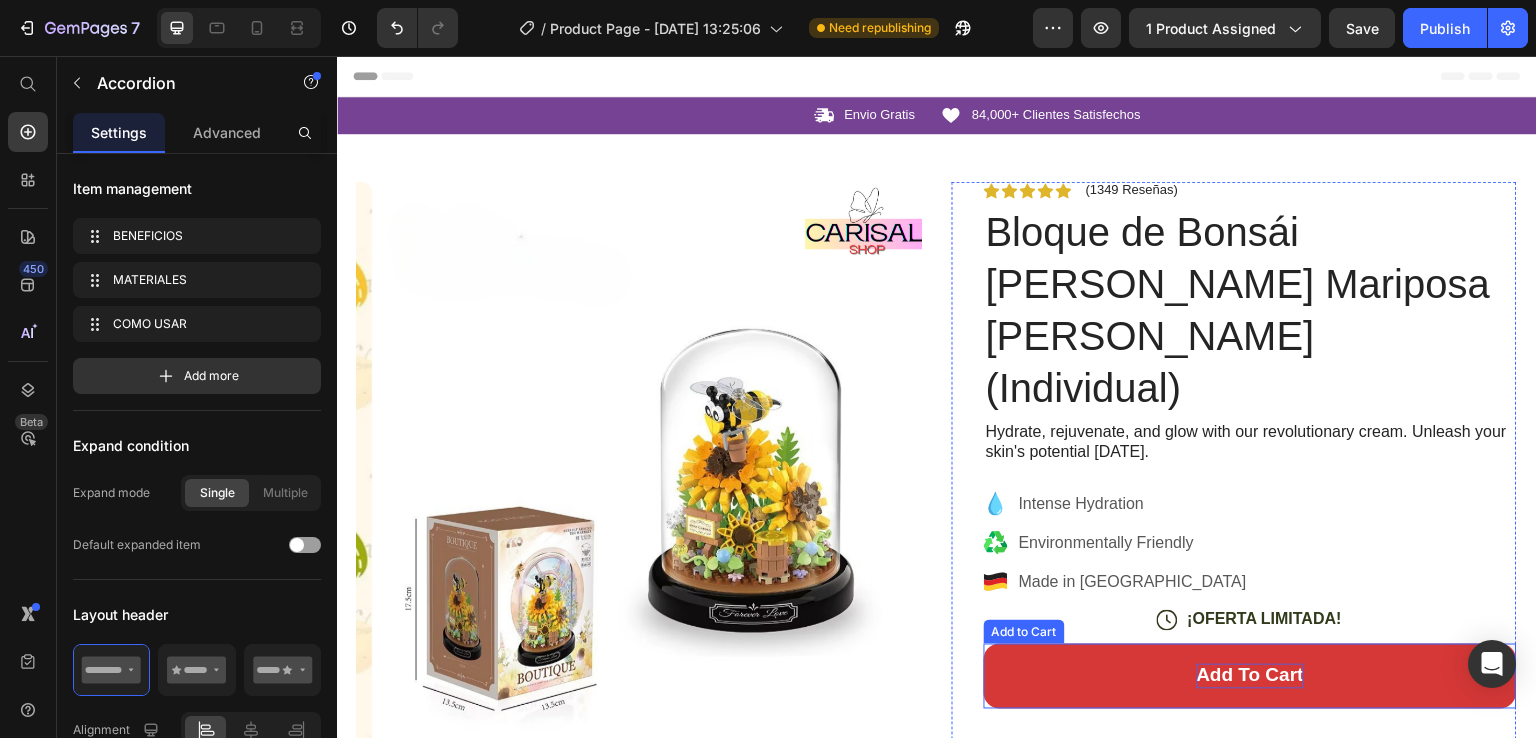 click on "add to cart" at bounding box center (1250, 676) 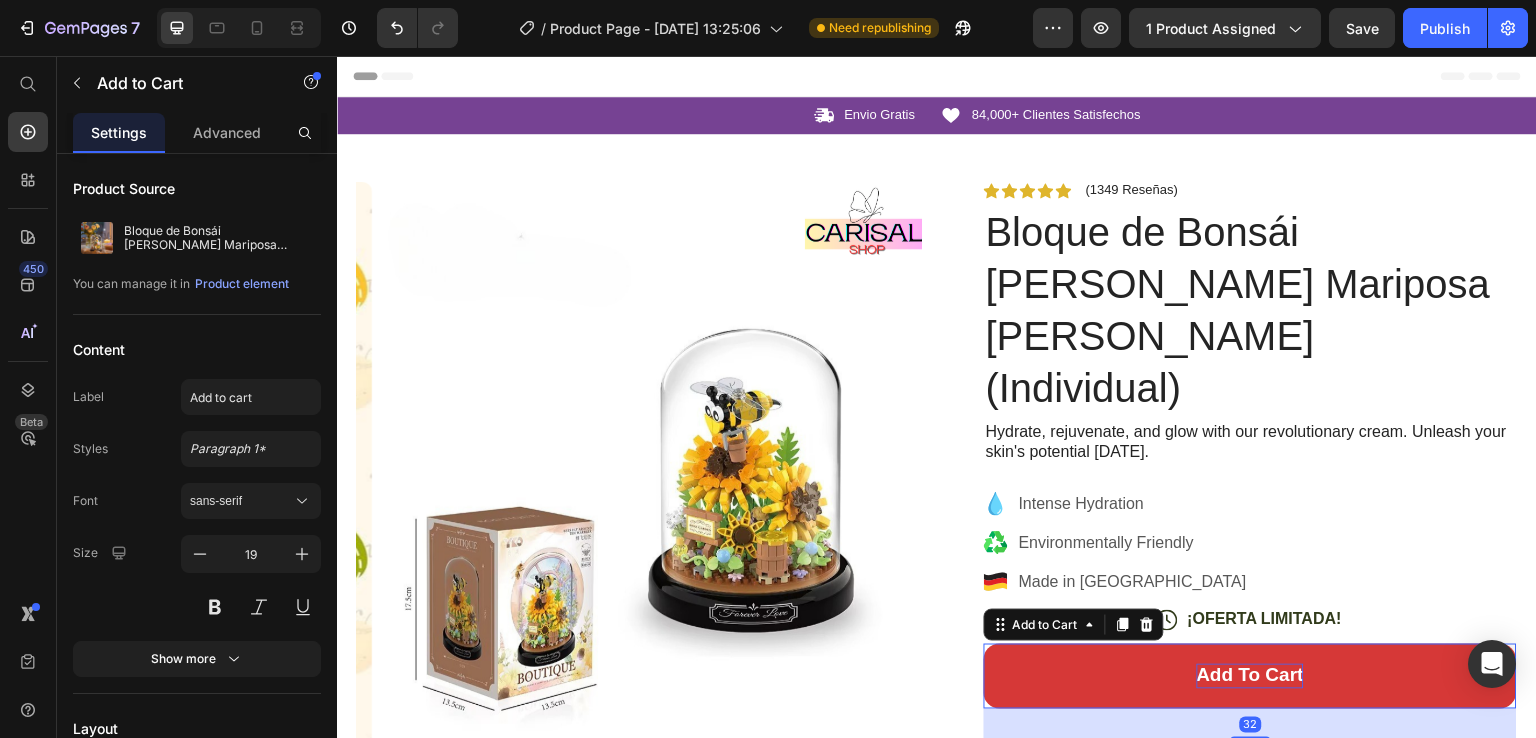 click on "add to cart" at bounding box center [1250, 676] 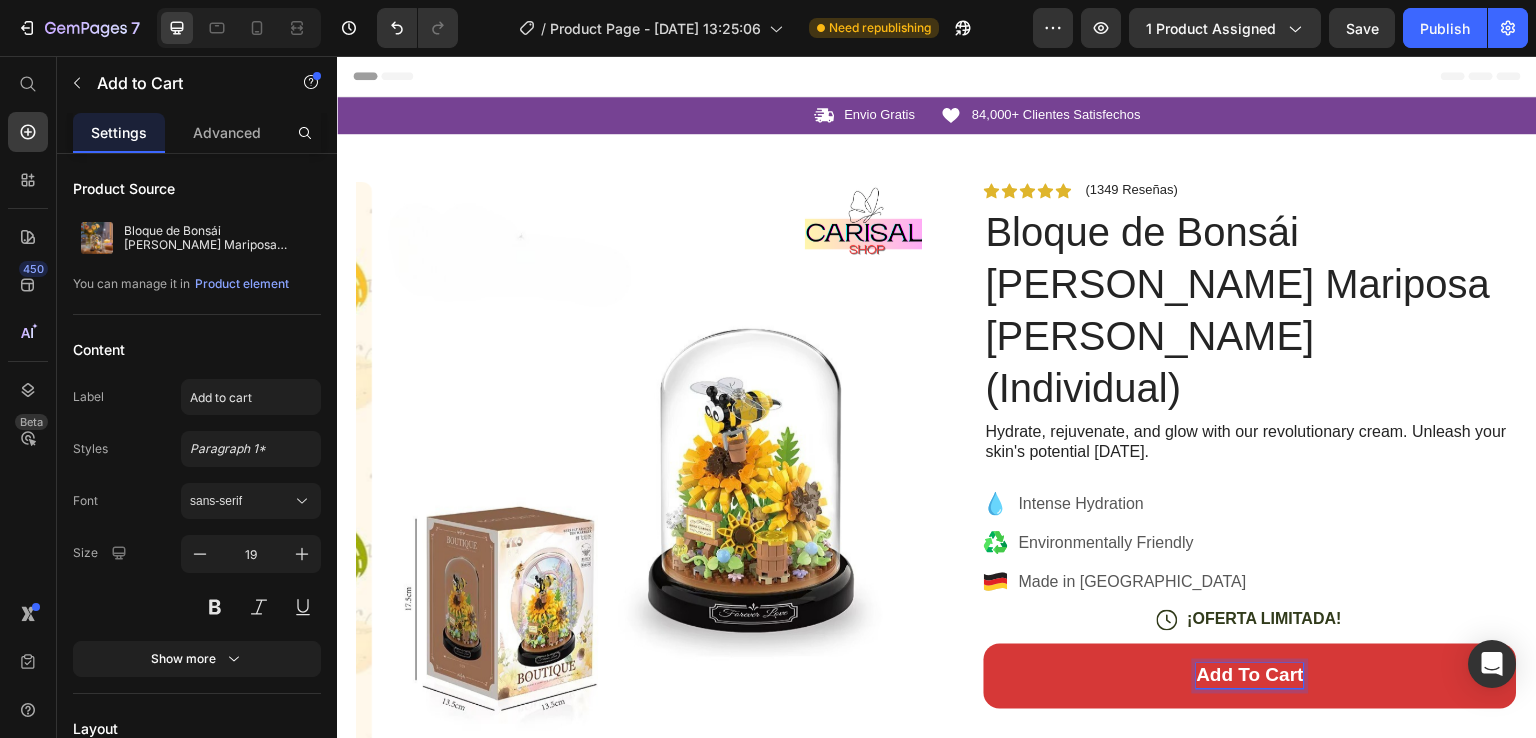 click on "add to cart" at bounding box center [1250, 676] 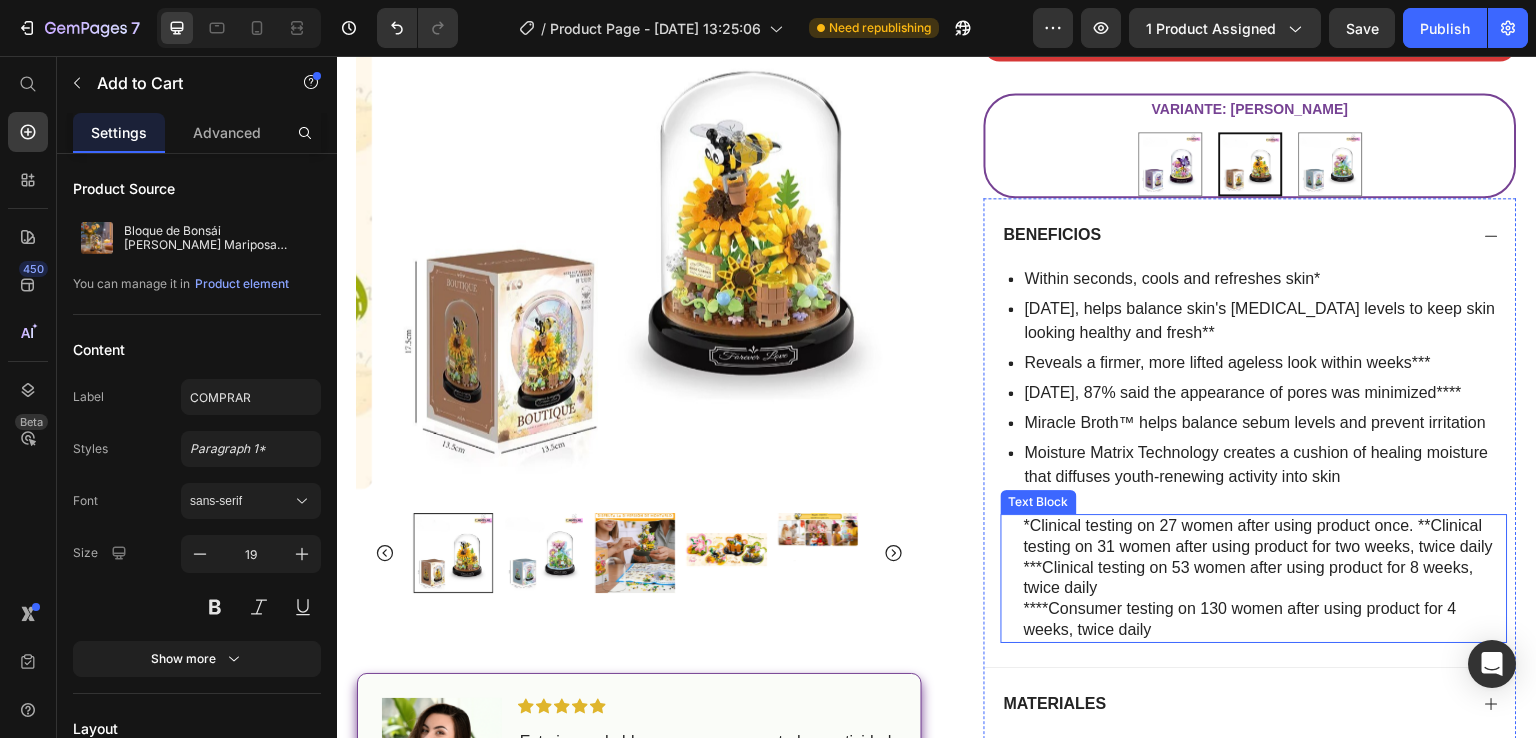 scroll, scrollTop: 600, scrollLeft: 0, axis: vertical 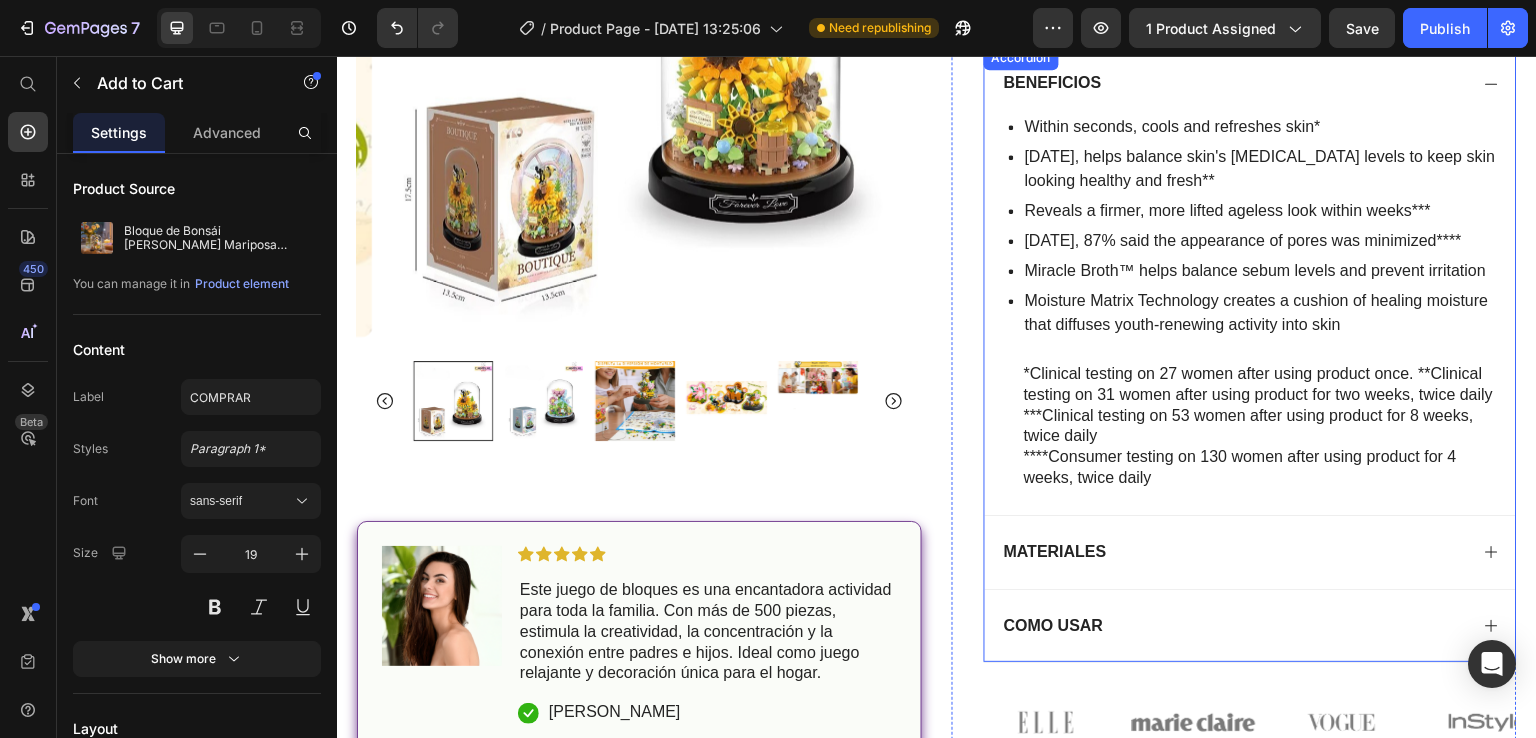 click 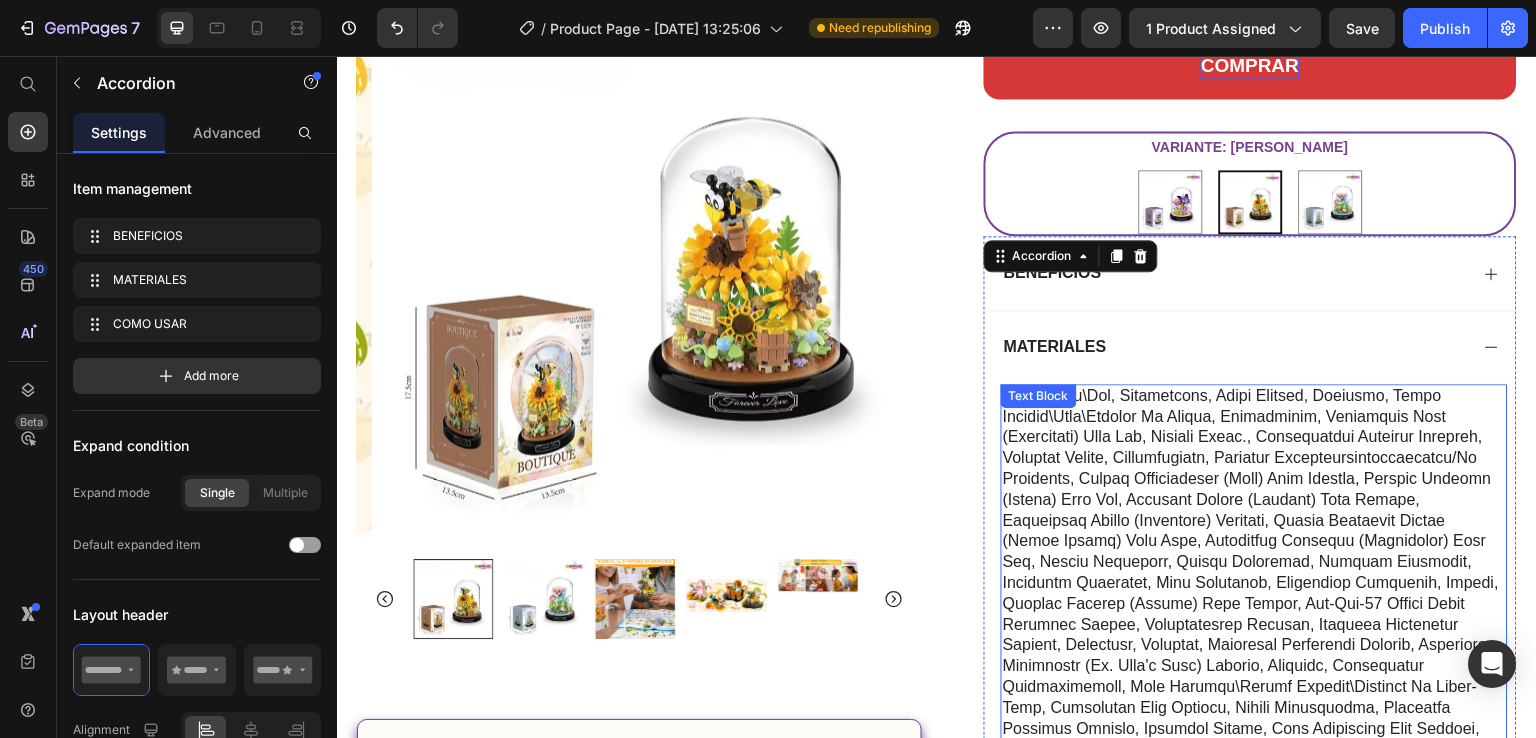 scroll, scrollTop: 600, scrollLeft: 0, axis: vertical 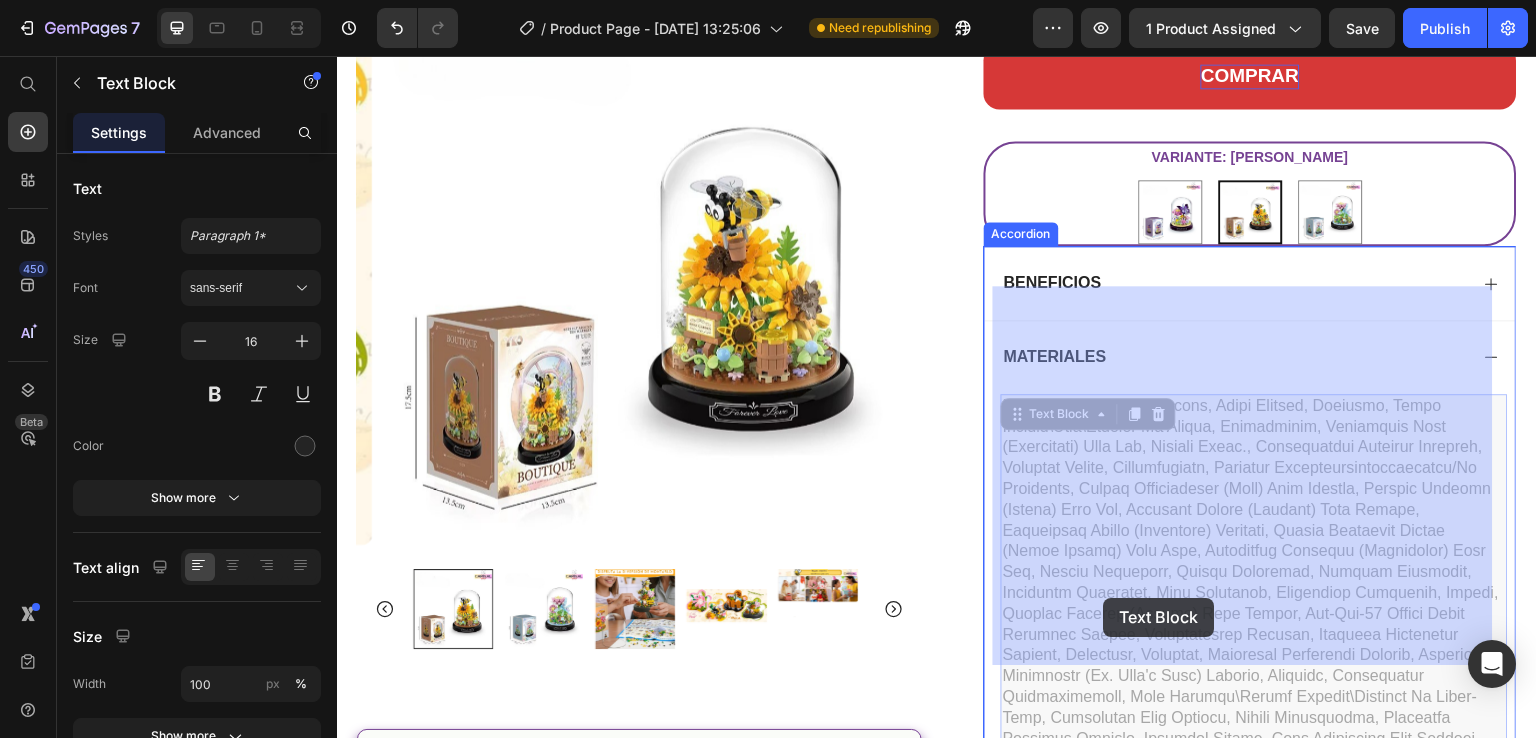 drag, startPoint x: 1348, startPoint y: 648, endPoint x: 1104, endPoint y: 598, distance: 249.07027 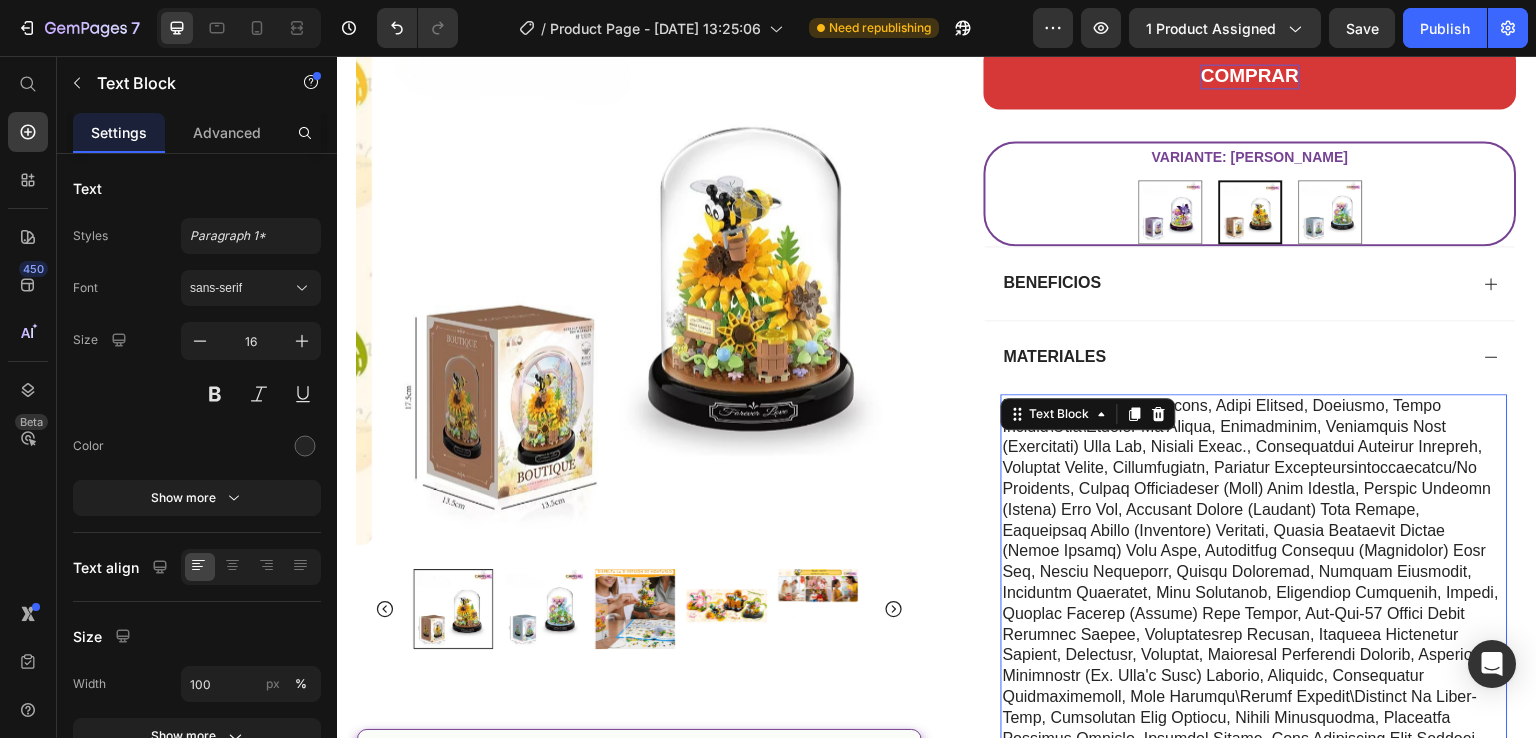 click at bounding box center [1254, 583] 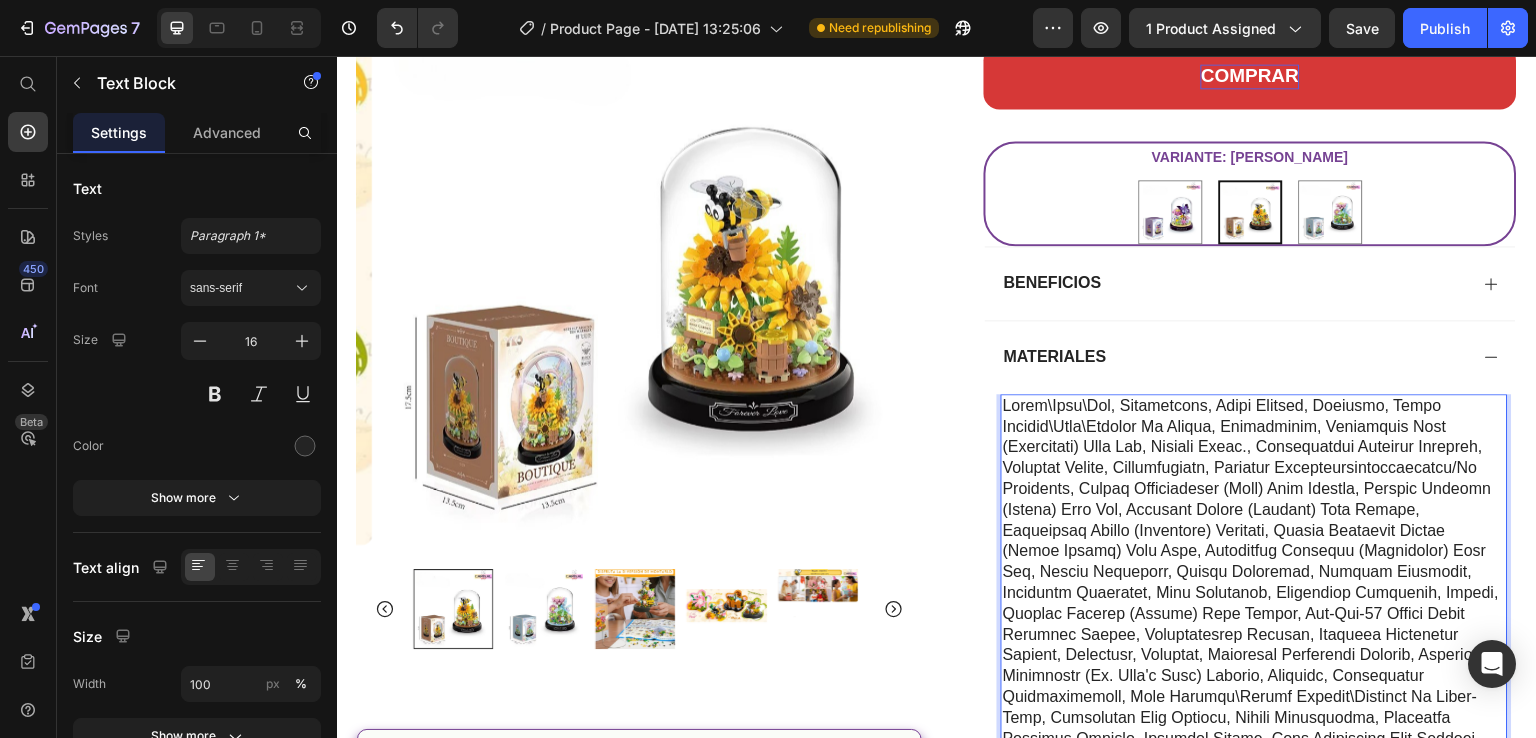 click at bounding box center (1254, 583) 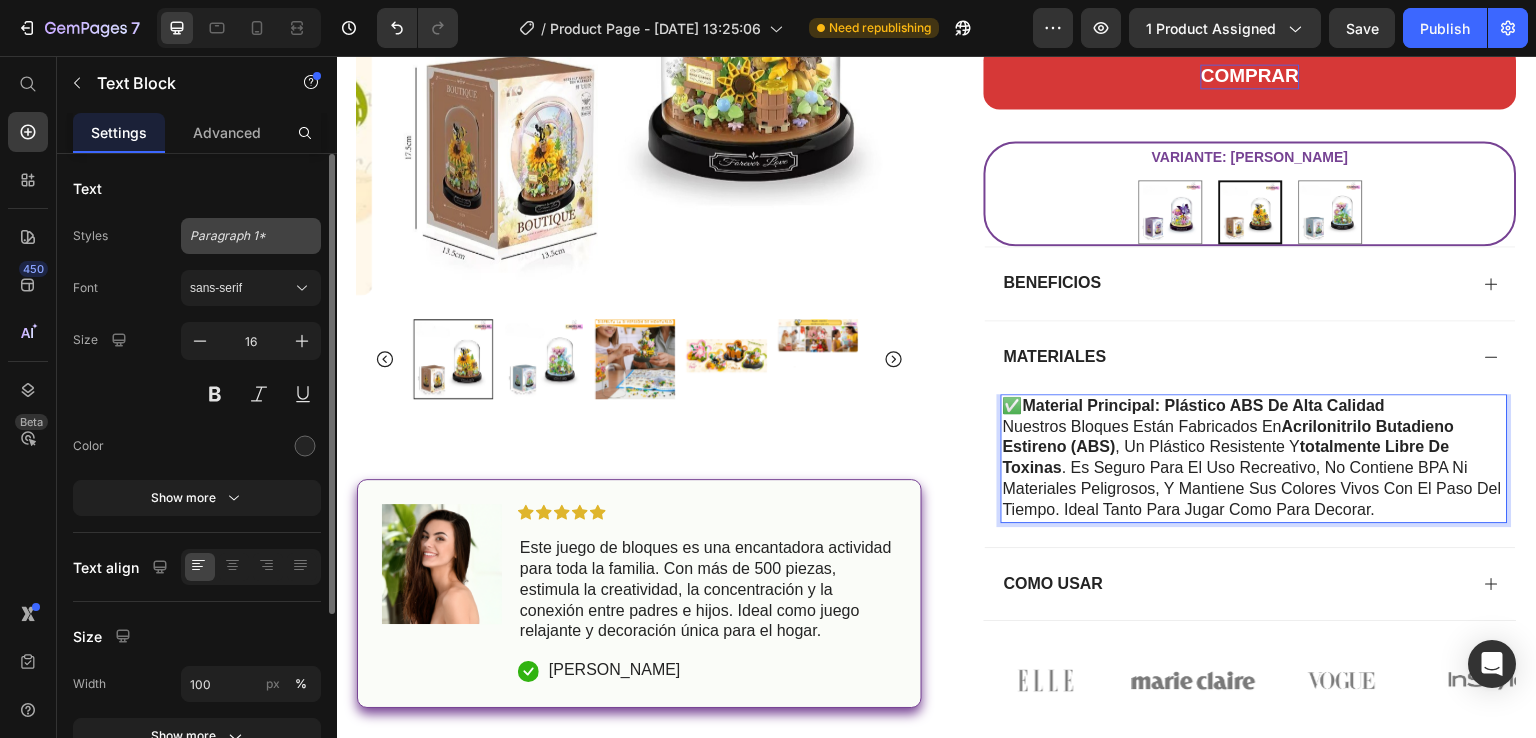 click on "Paragraph 1*" at bounding box center (251, 236) 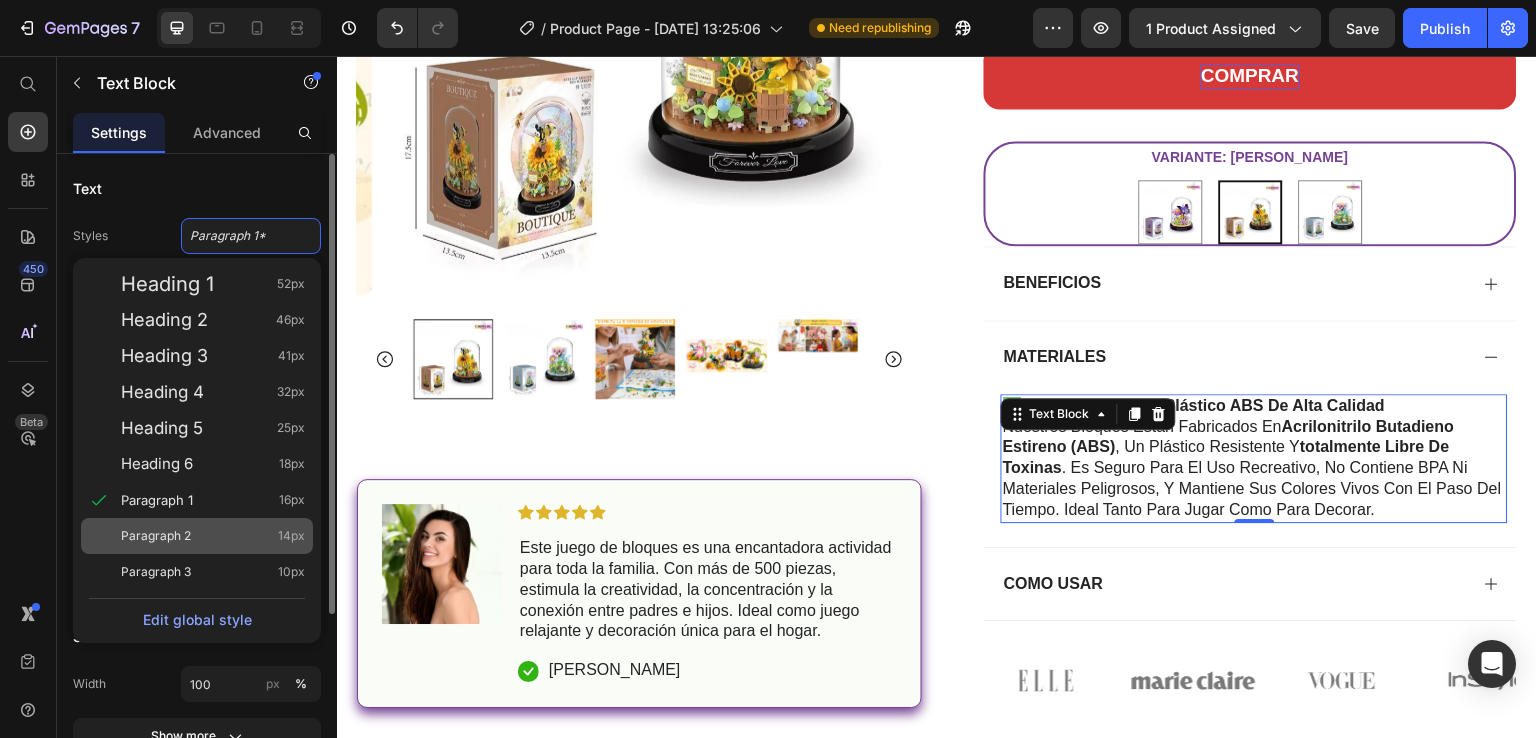 click on "Paragraph 2" at bounding box center [156, 536] 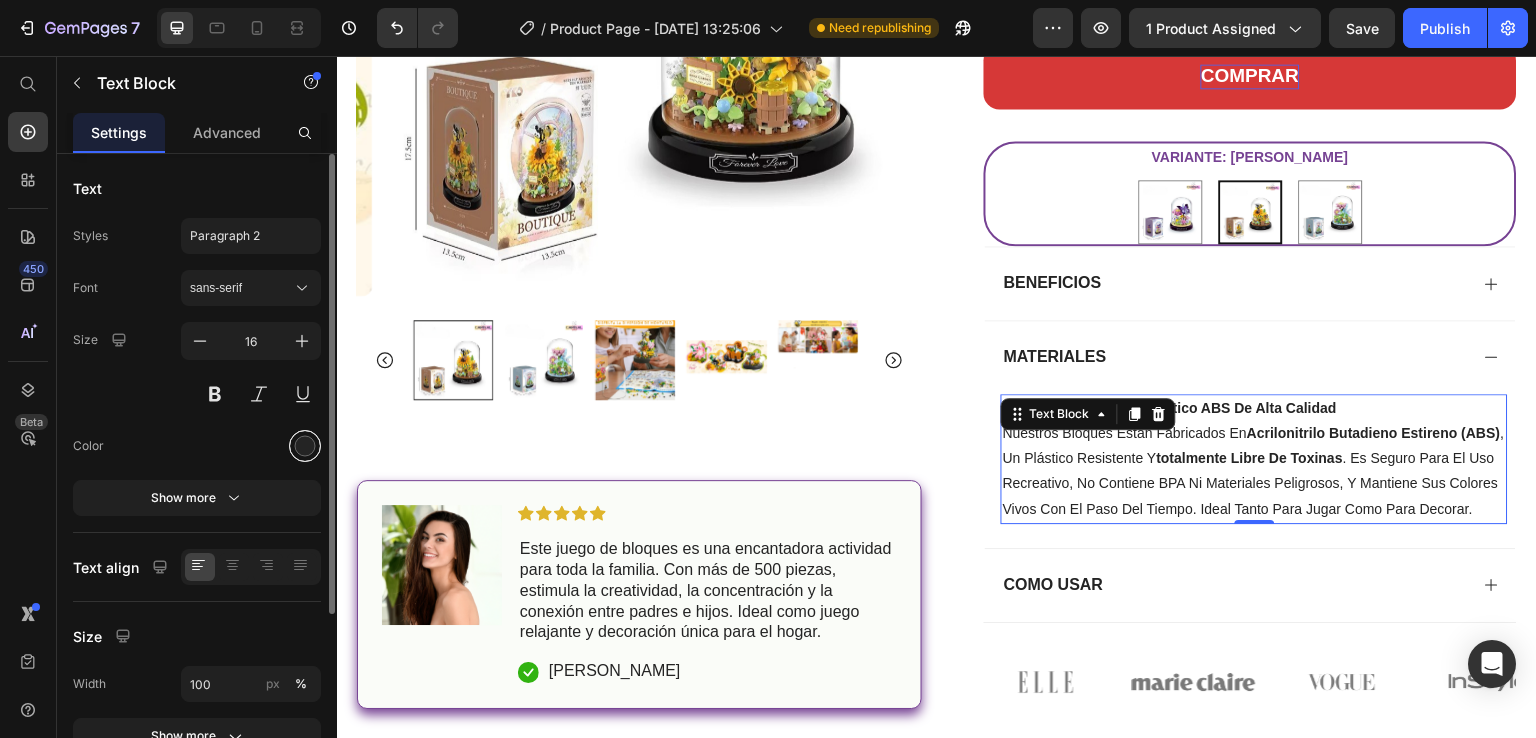 click at bounding box center (305, 446) 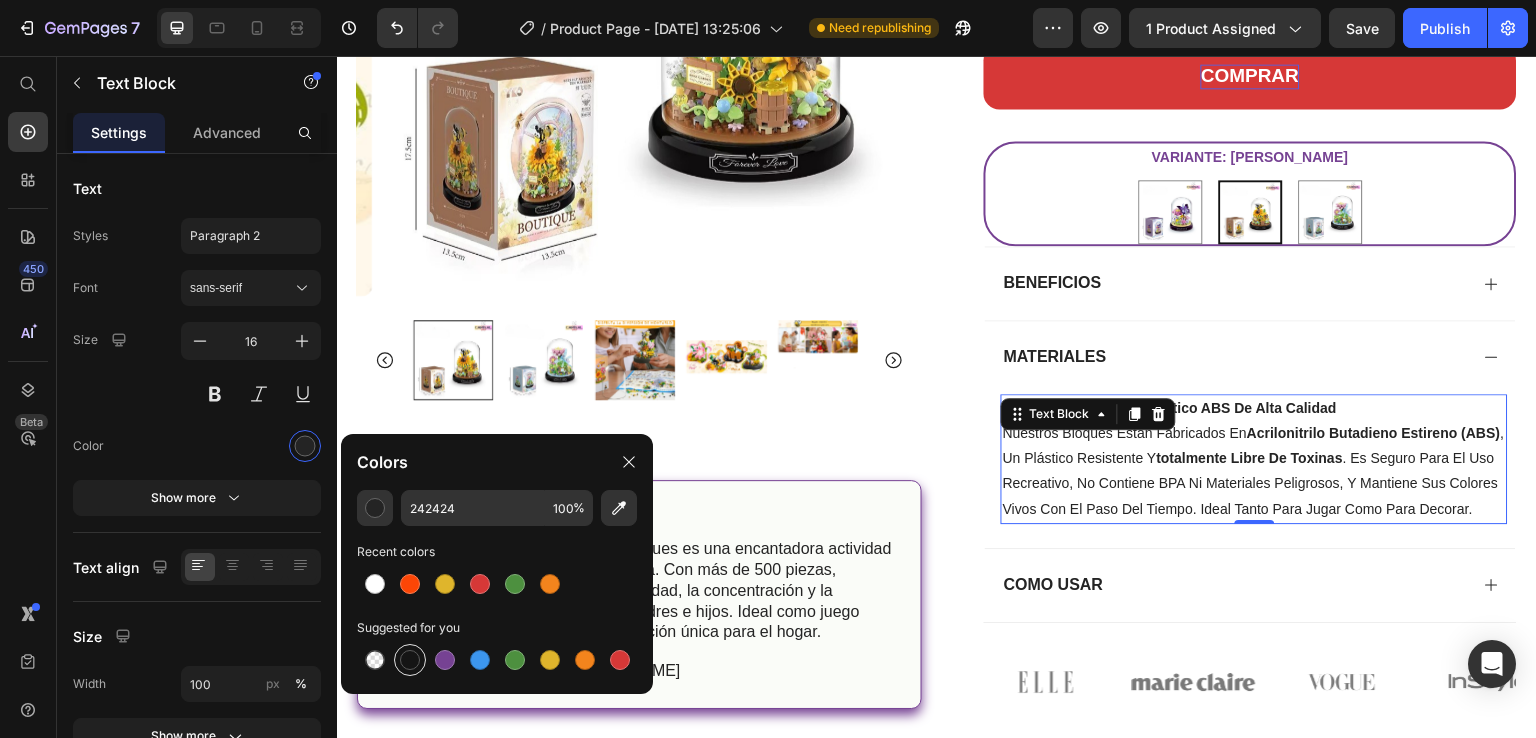 click at bounding box center [410, 660] 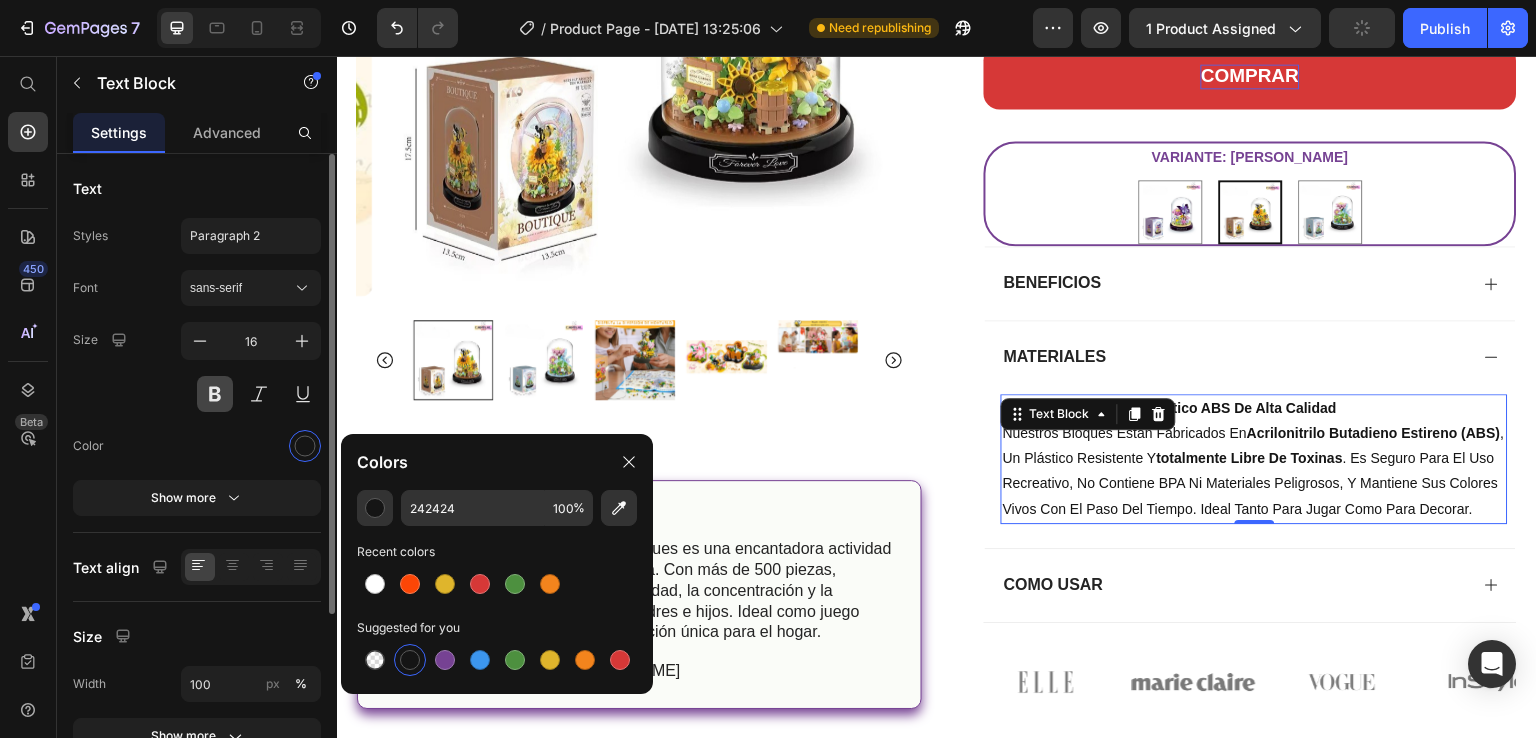 click at bounding box center (215, 394) 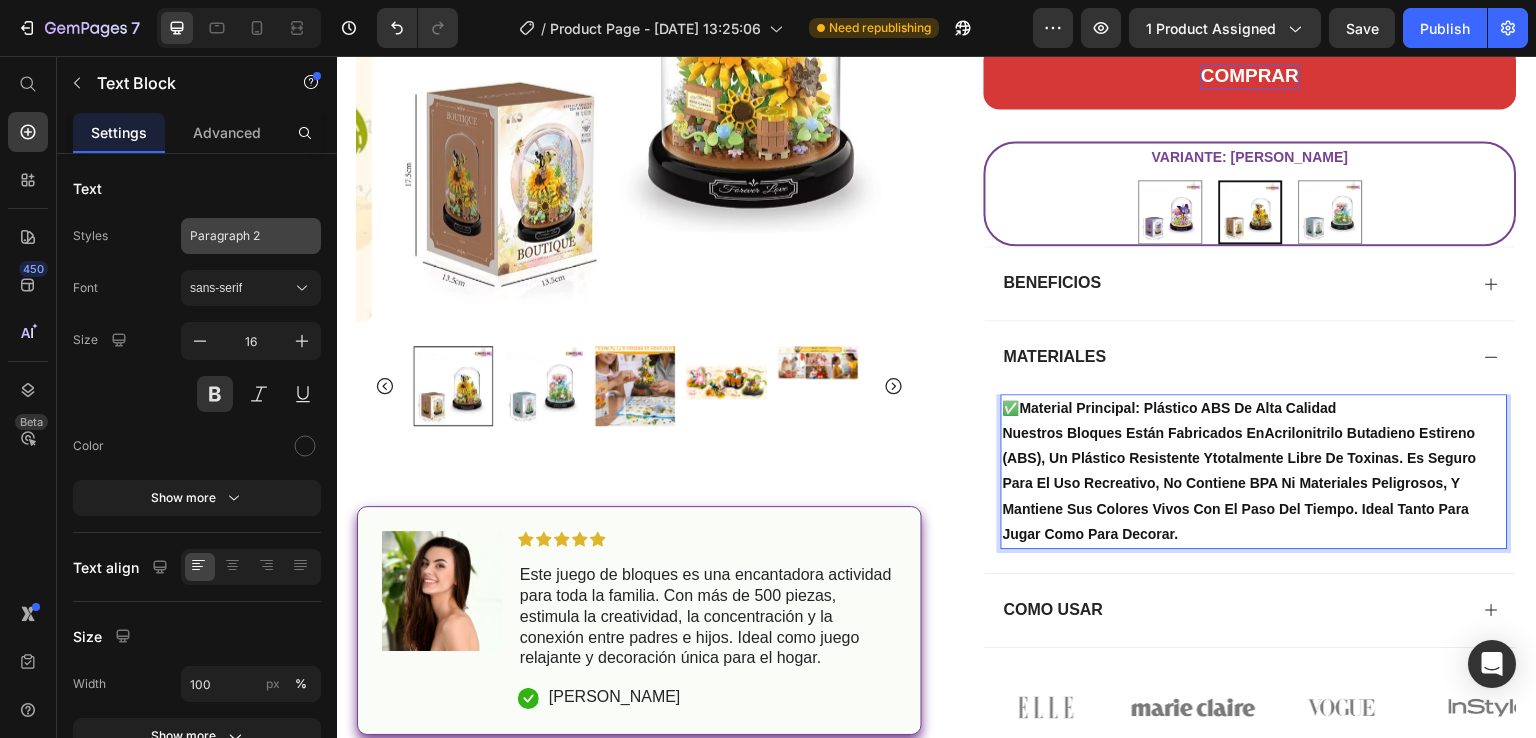 click on "Paragraph 2" at bounding box center [239, 236] 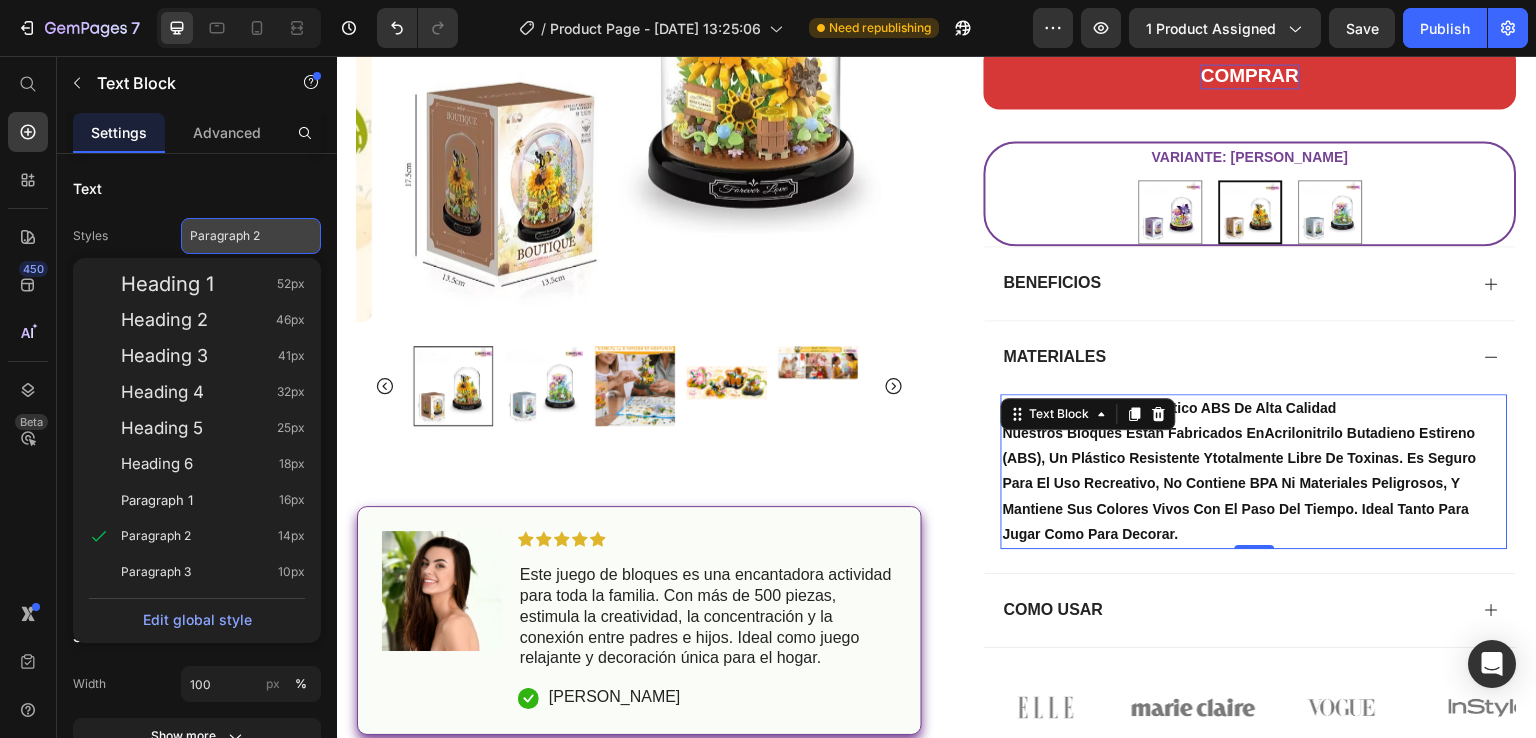 click on "Paragraph 2" at bounding box center (239, 236) 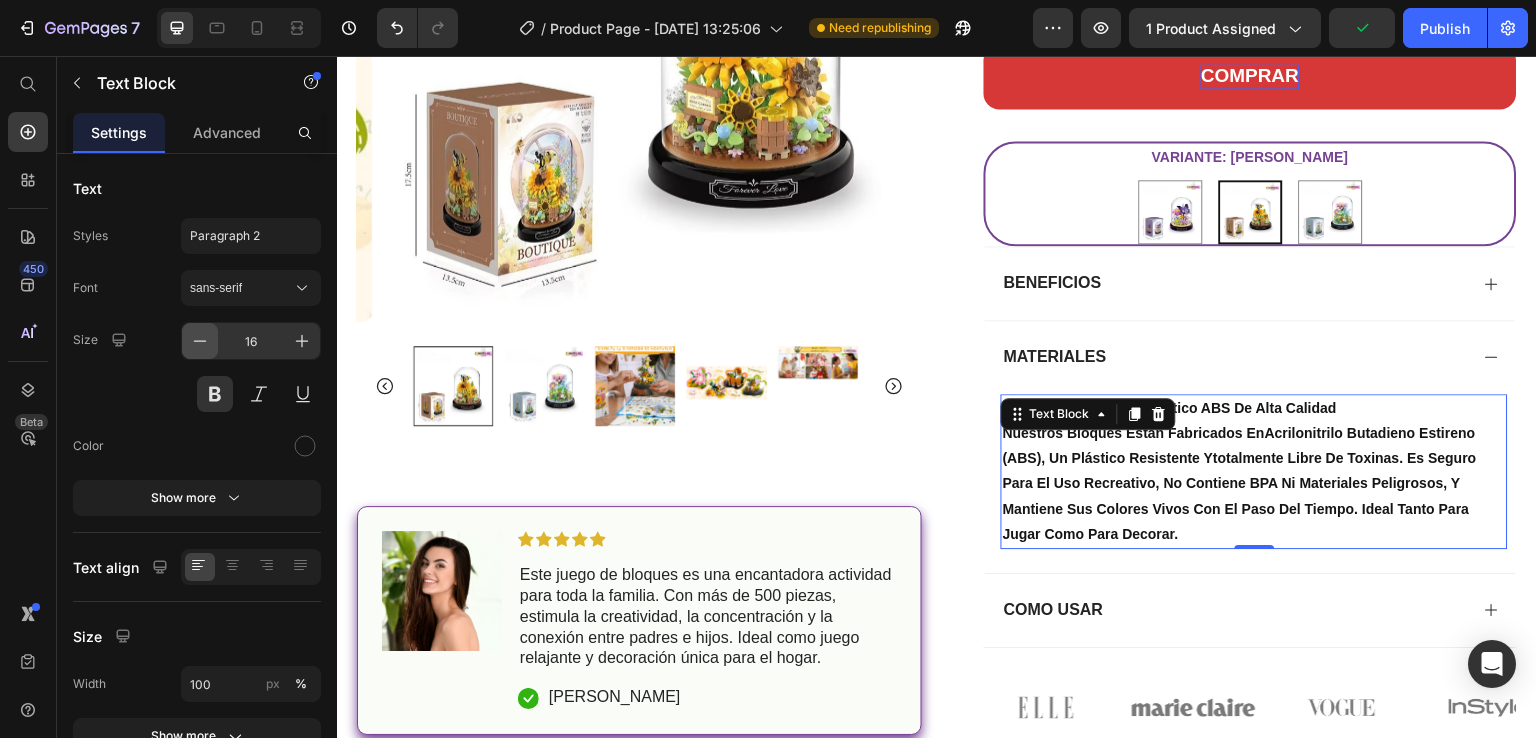 click 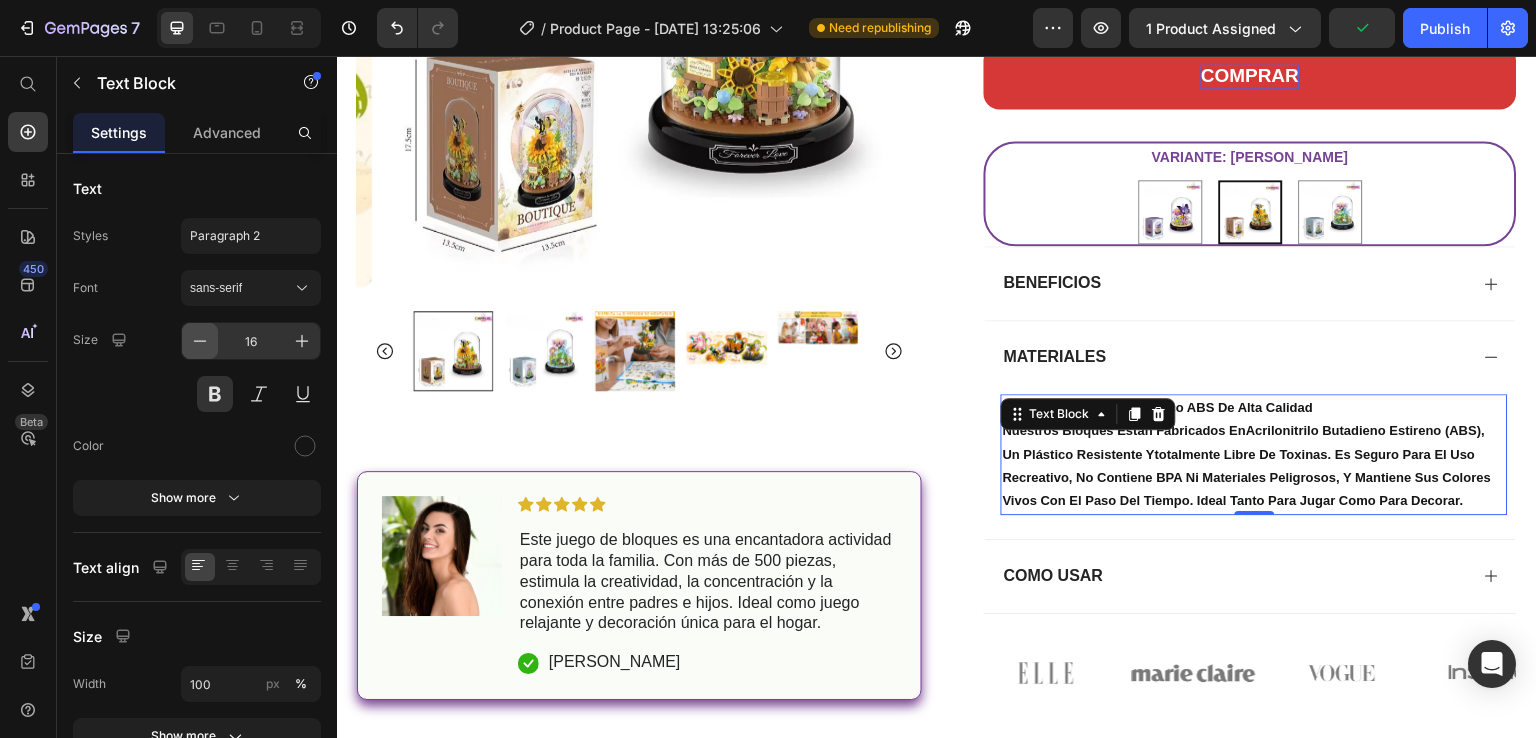 click 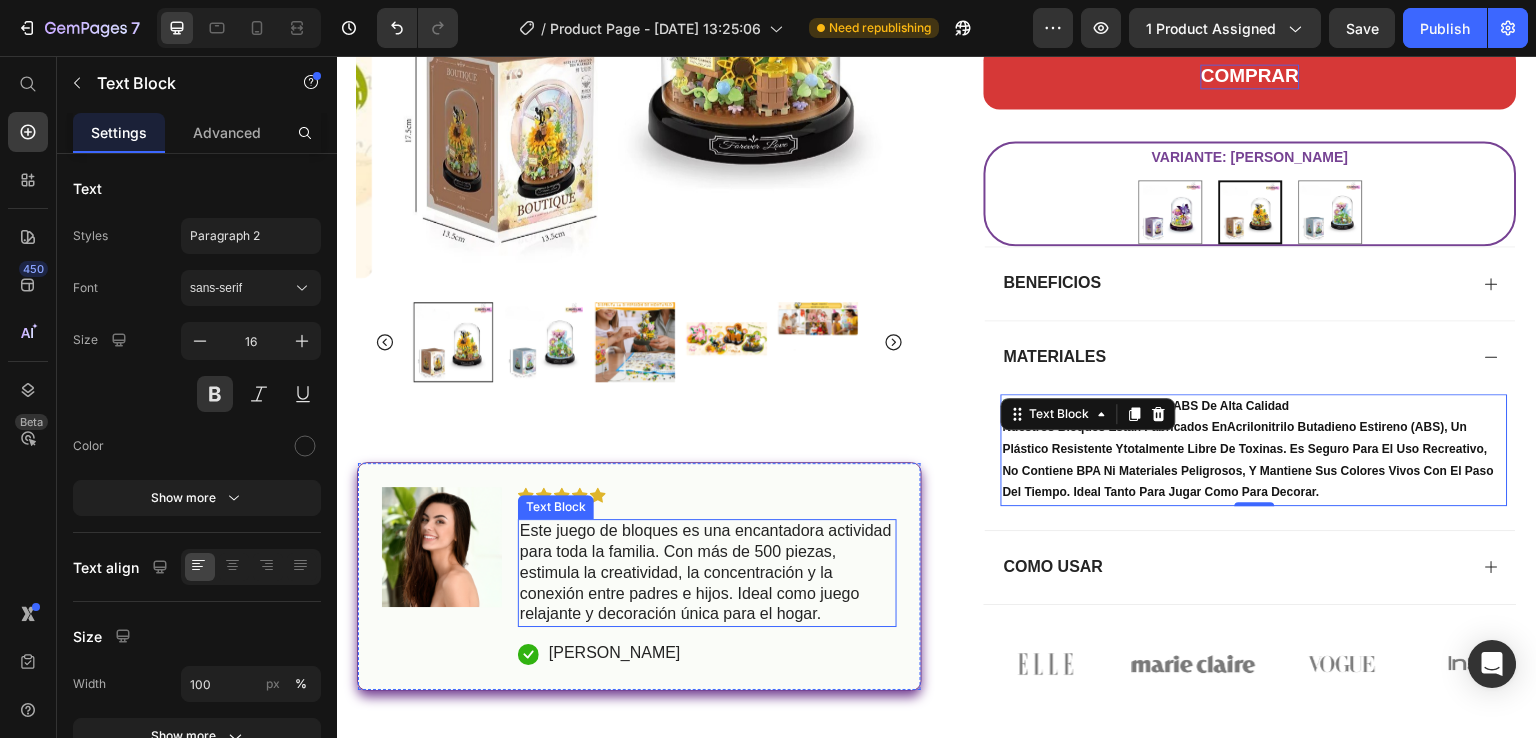 click on "Este juego de bloques es una encantadora actividad para toda la familia. Con más de 500 piezas, estimula la creatividad, la concentración y la conexión entre padres e hijos. Ideal como juego relajante y decoración única para el hogar." at bounding box center [707, 574] 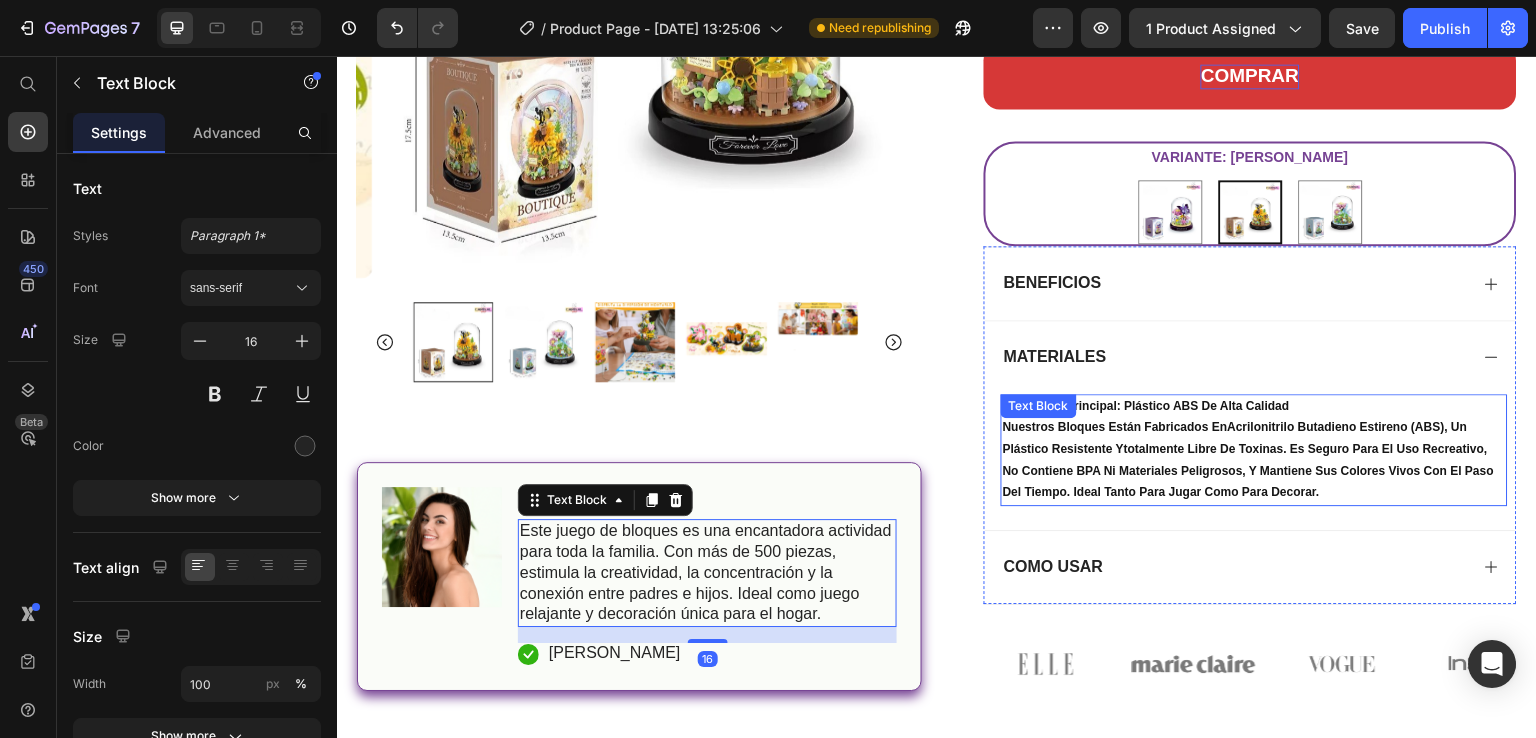 click on "Nuestros bloques están fabricados en  Acrilonitrilo Butadieno Estireno (ABS) , un plástico resistente y  totalmente libre de toxinas . Es seguro para el uso recreativo, no contiene BPA ni materiales peligrosos, y mantiene sus colores vivos con el paso del tiempo. Ideal tanto para jugar como para decorar." at bounding box center (1254, 460) 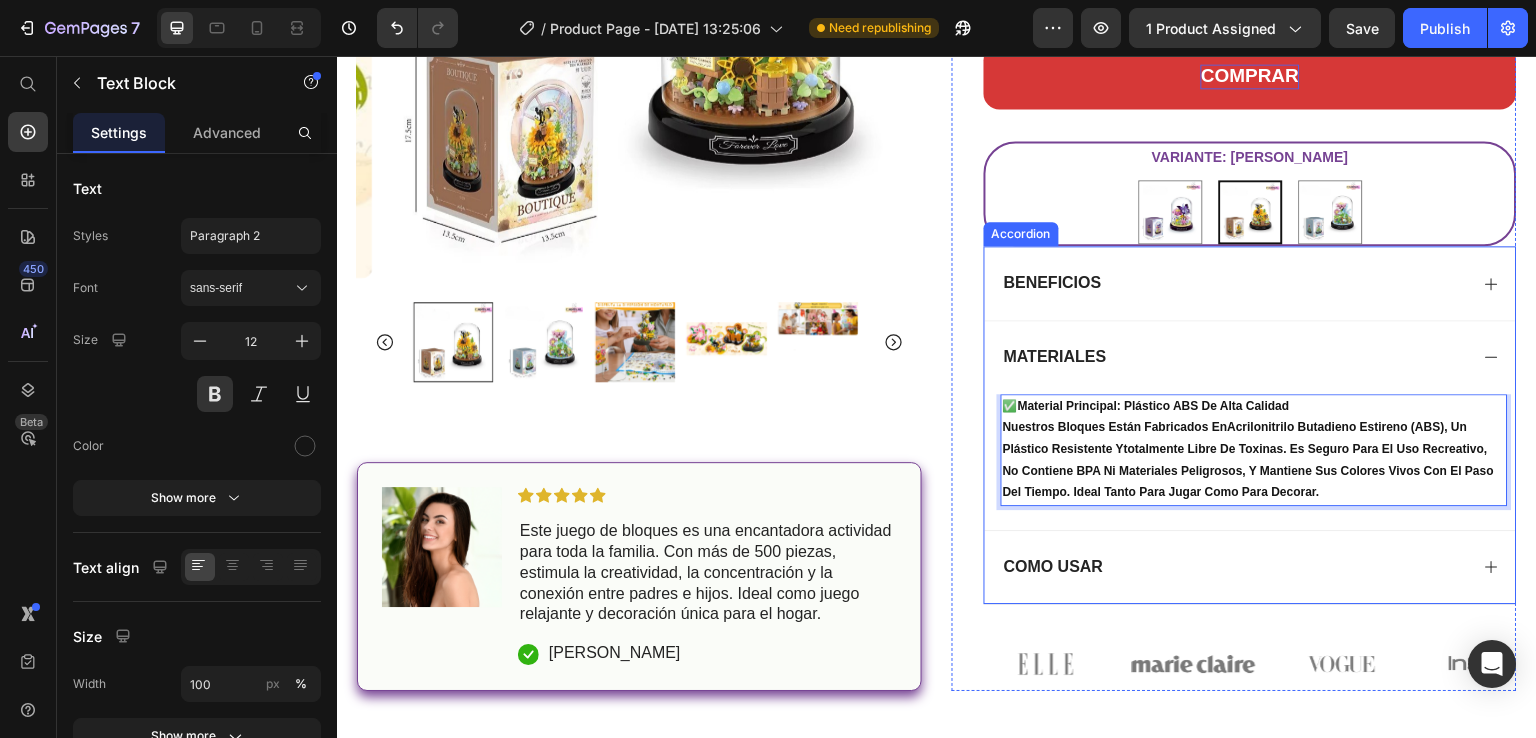 click 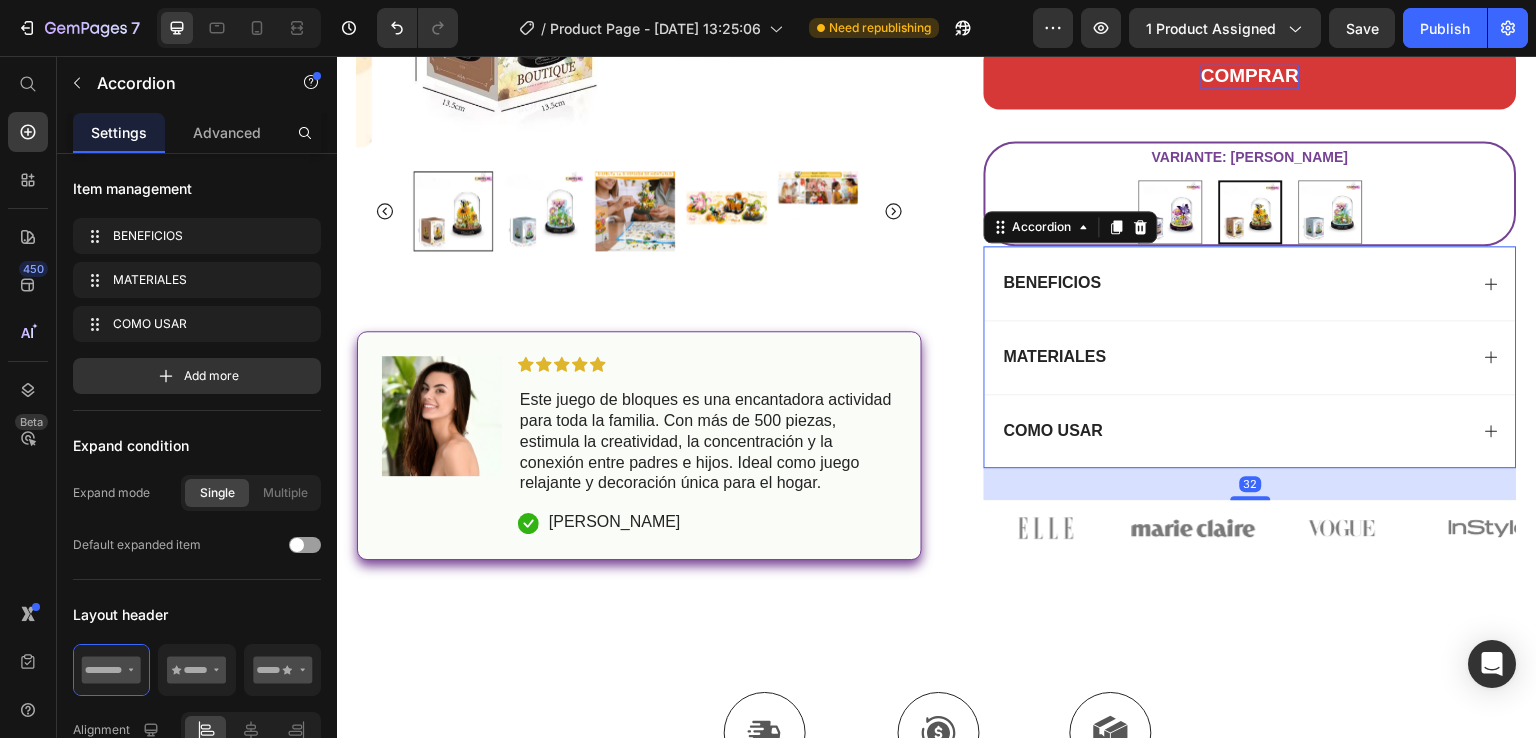 click 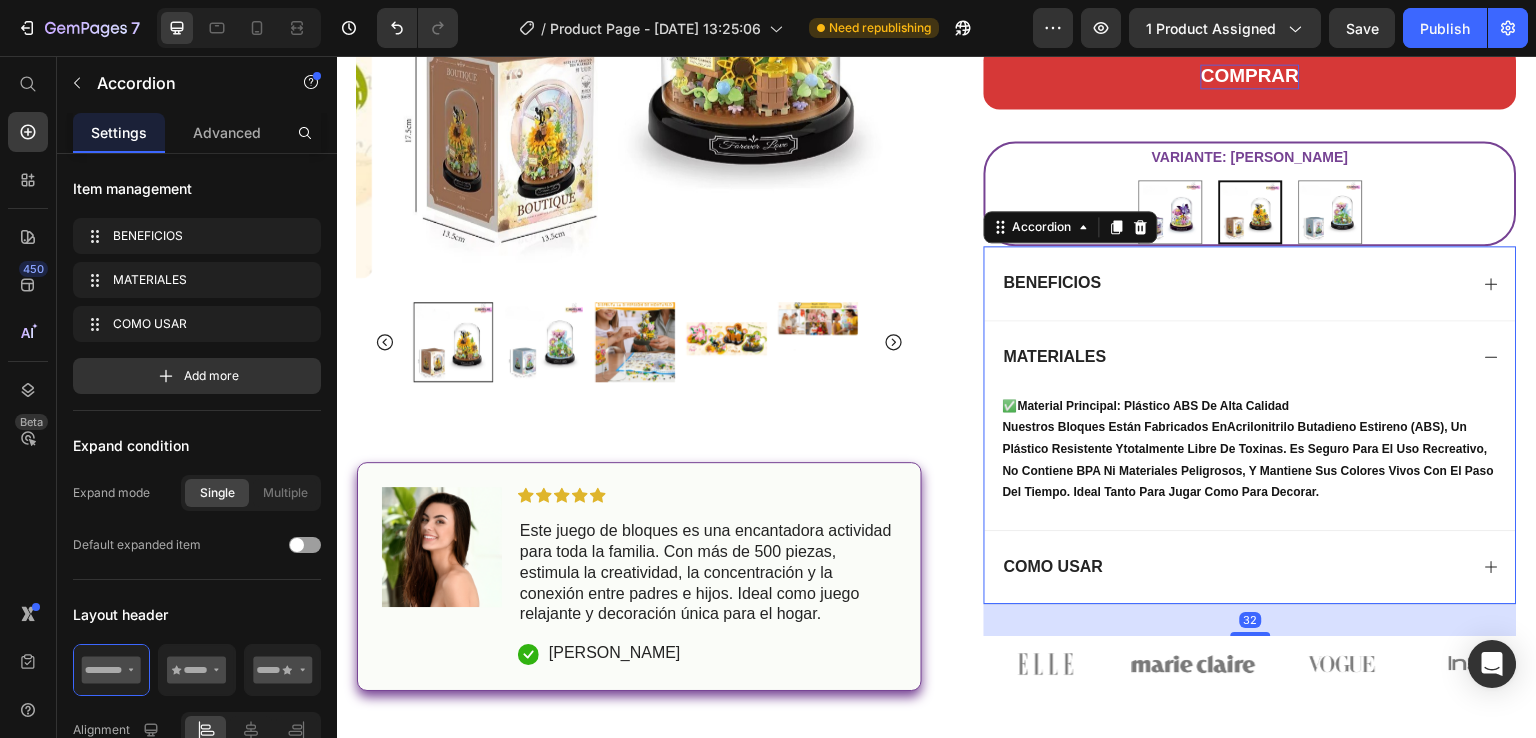 click 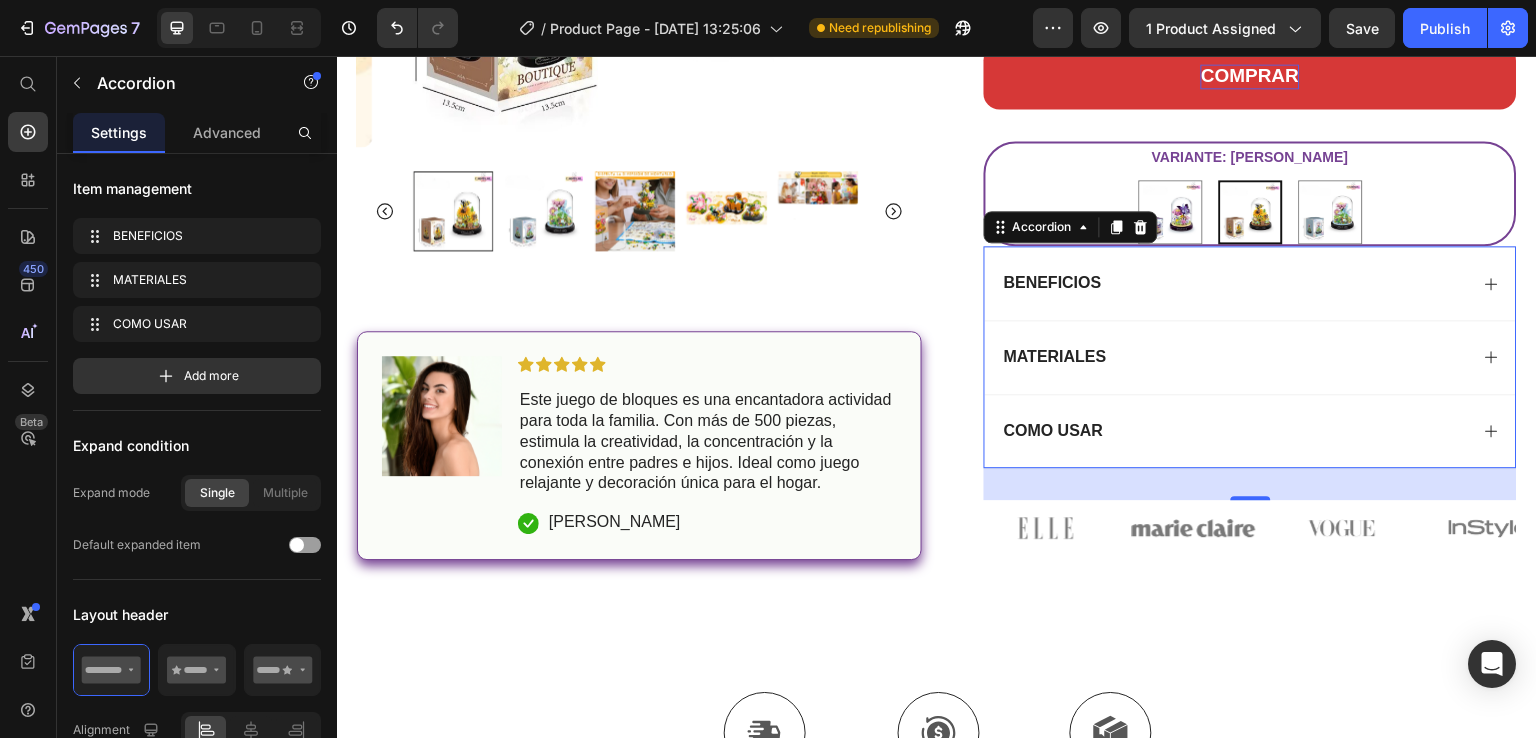 click 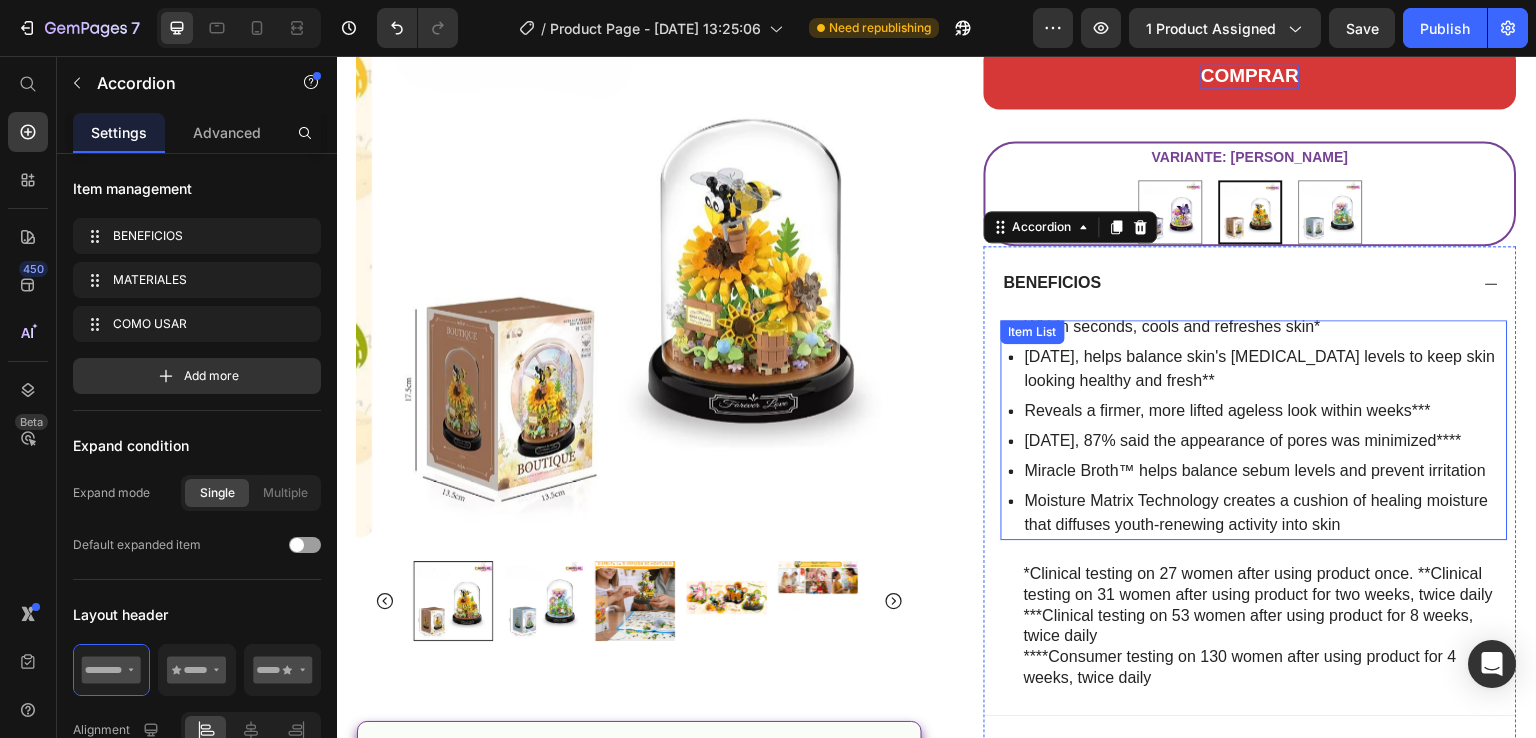 click on "Moisture Matrix Technology creates a cushion of healing moisture that diffuses youth-renewing activity into skin" at bounding box center (1265, 513) 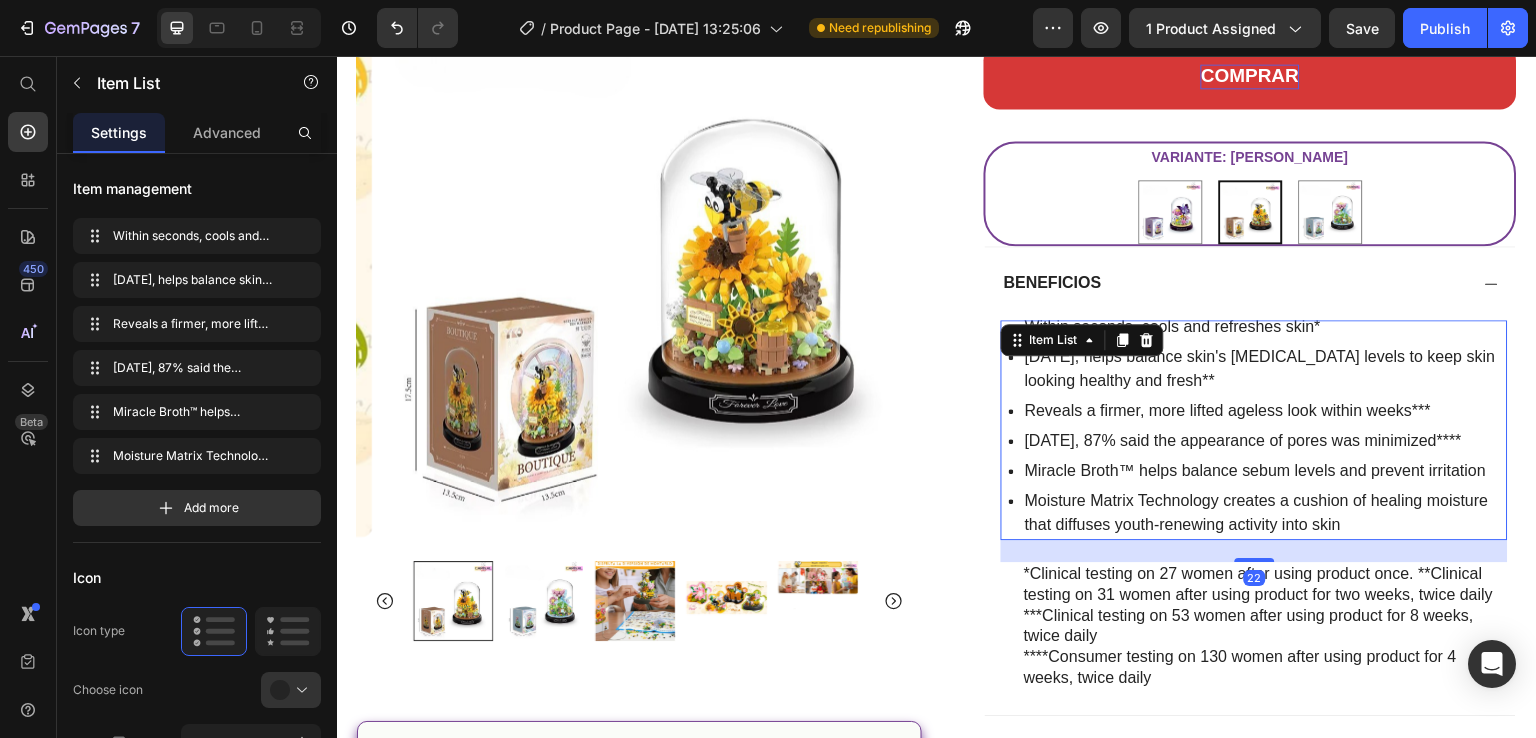 click on "Moisture Matrix Technology creates a cushion of healing moisture that diffuses youth-renewing activity into skin" at bounding box center [1265, 513] 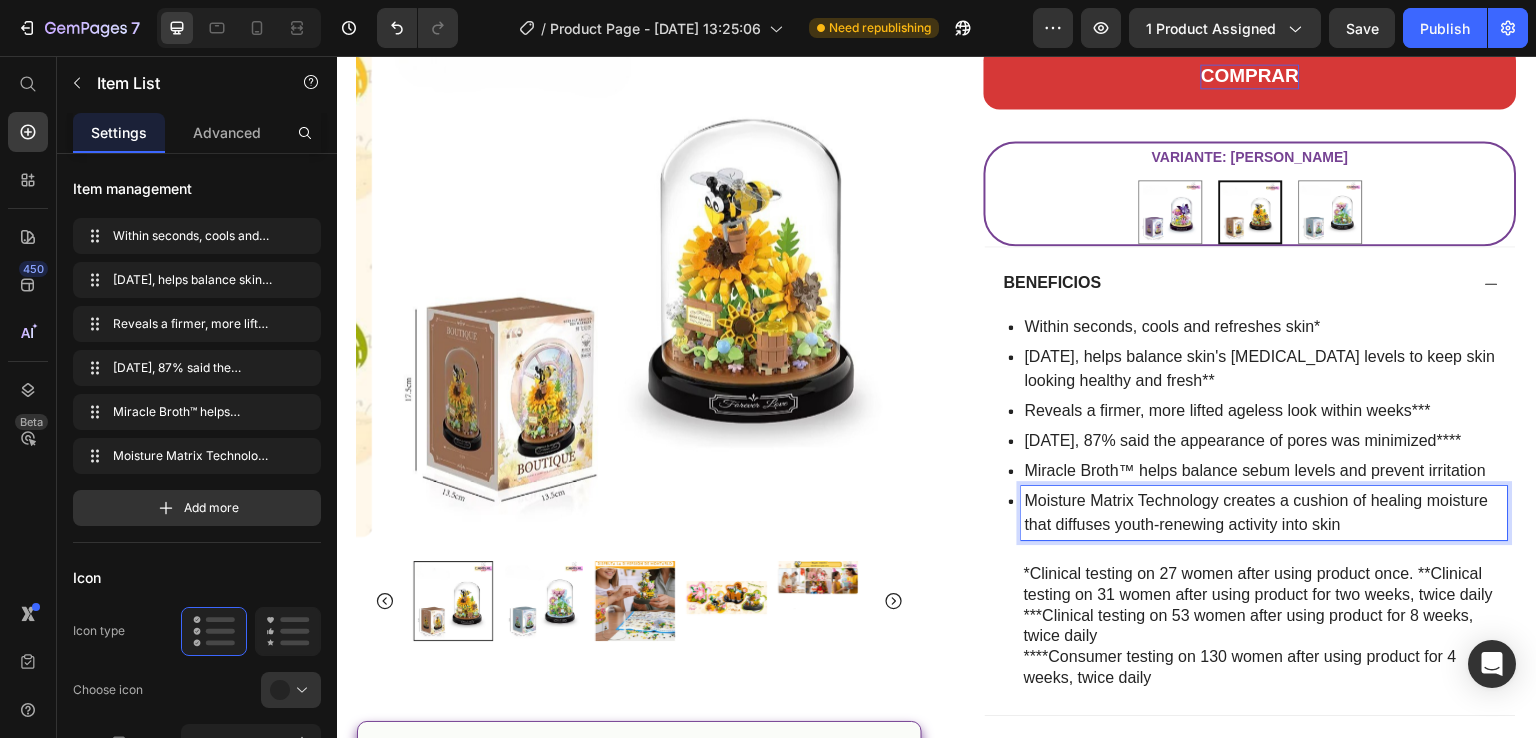 click on "Moisture Matrix Technology creates a cushion of healing moisture that diffuses youth-renewing activity into skin" at bounding box center (1265, 513) 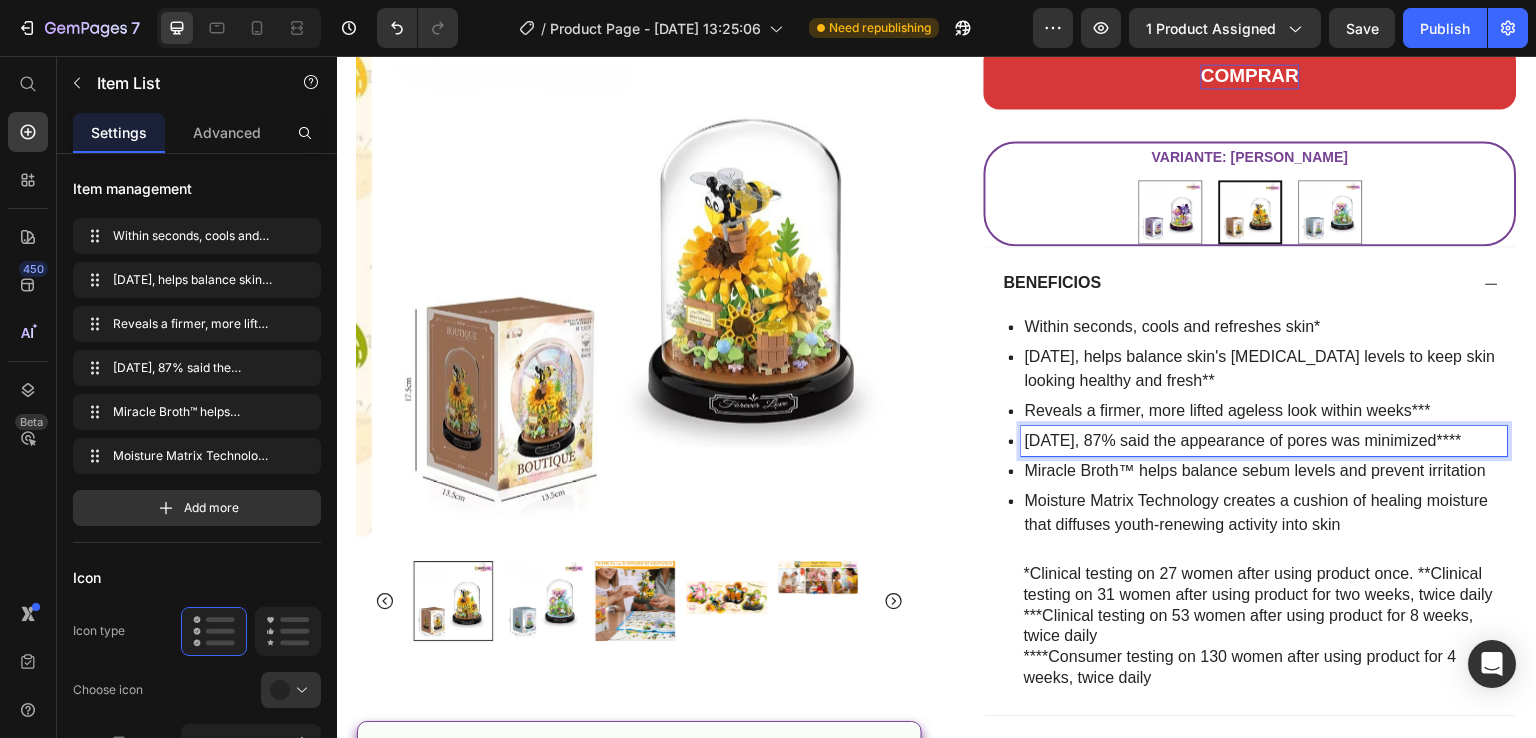 click on "Reveals a firmer, more lifted ageless look within weeks***" at bounding box center (1265, 411) 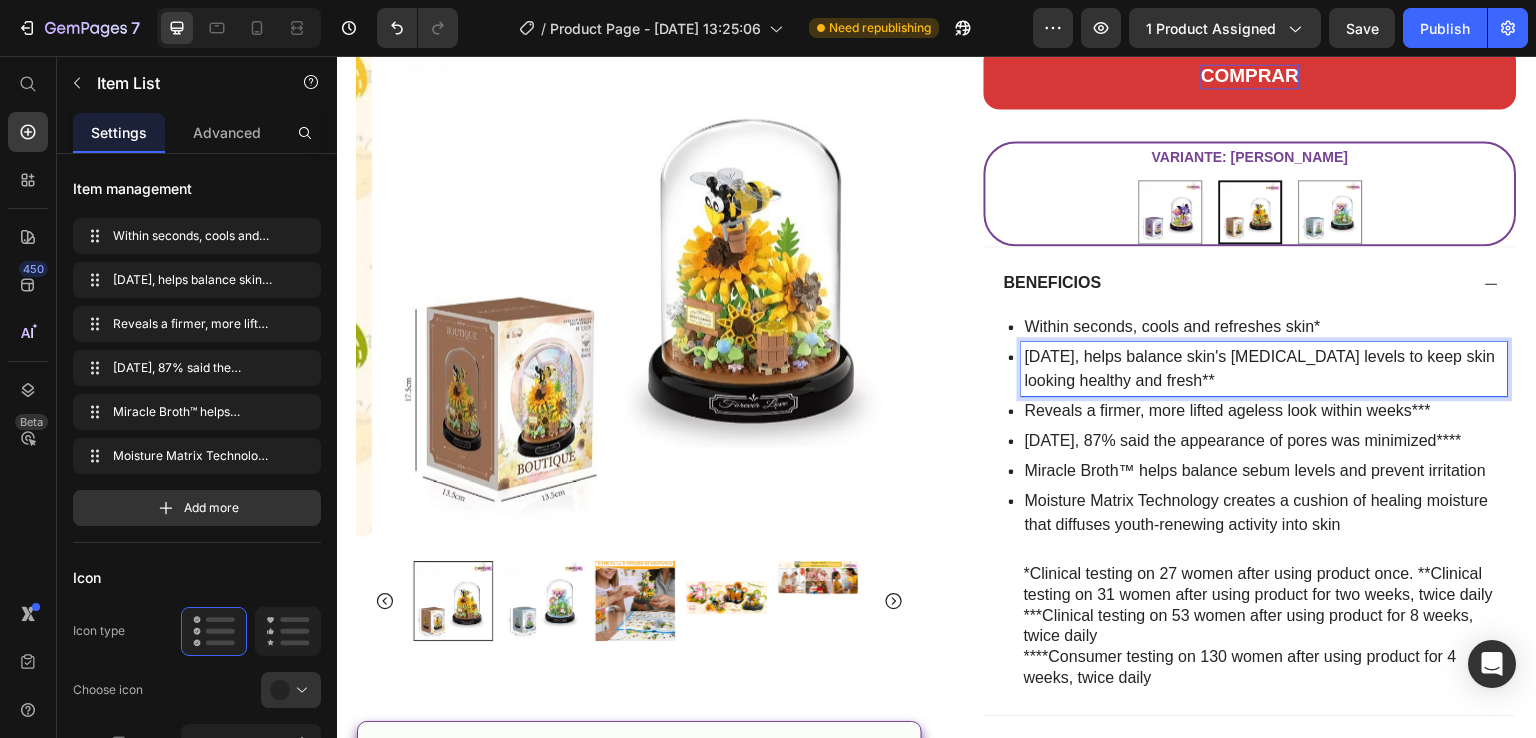 click on "In 2 weeks, helps balance skin's sebum levels to keep skin looking healthy and fresh**" at bounding box center [1265, 369] 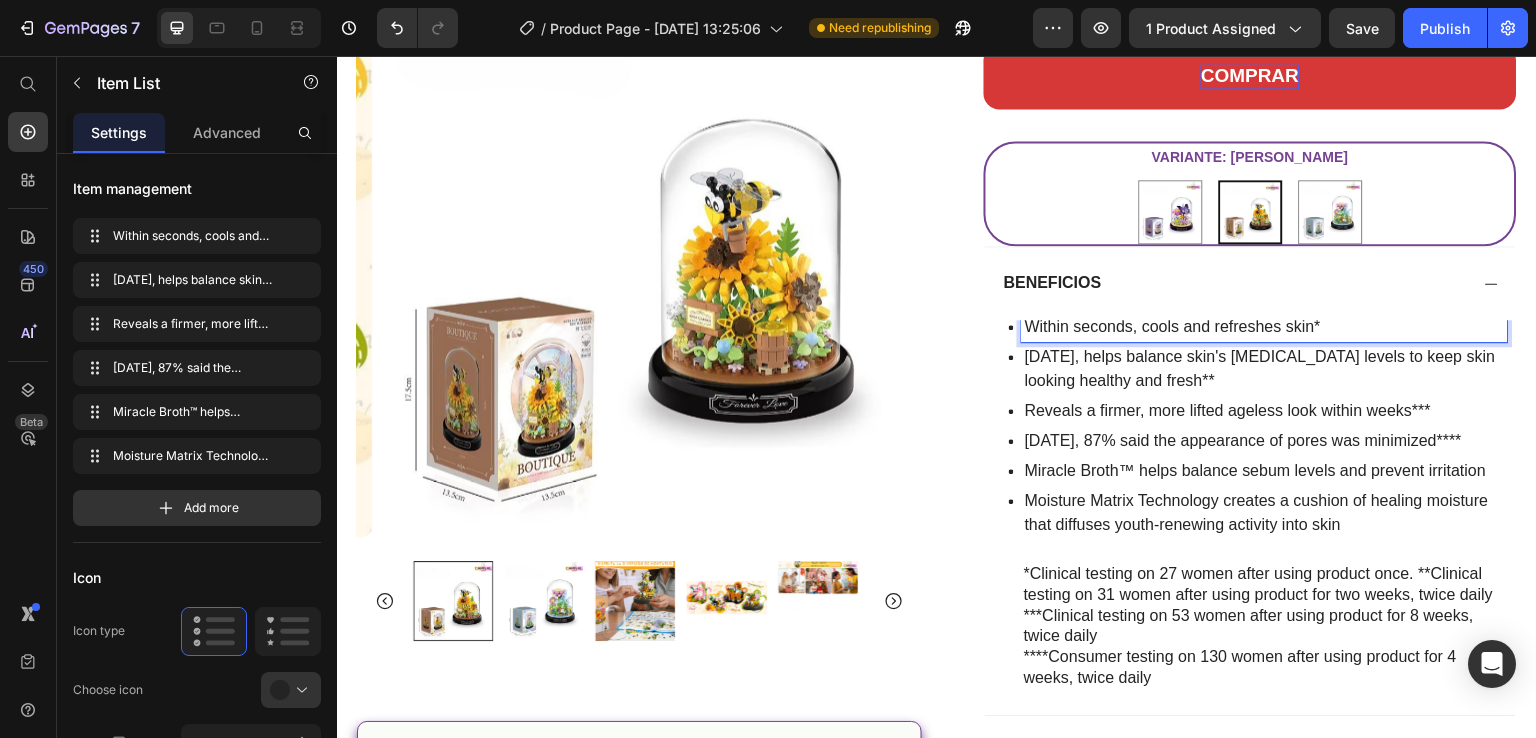 click on "In 2 weeks, helps balance skin's sebum levels to keep skin looking healthy and fresh**" at bounding box center (1265, 369) 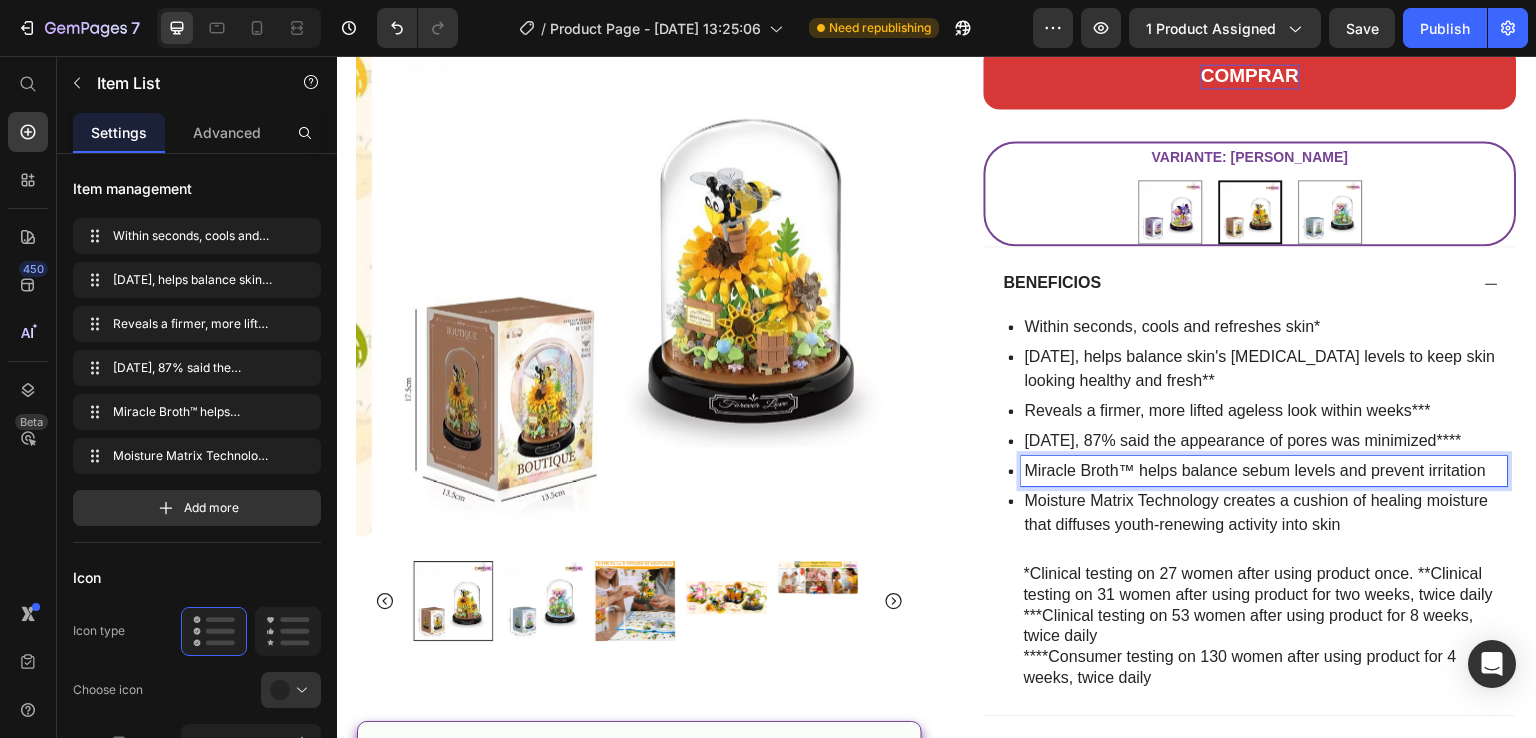 click on "Miracle Broth™ helps balance sebum levels and prevent irritation" at bounding box center [1265, 471] 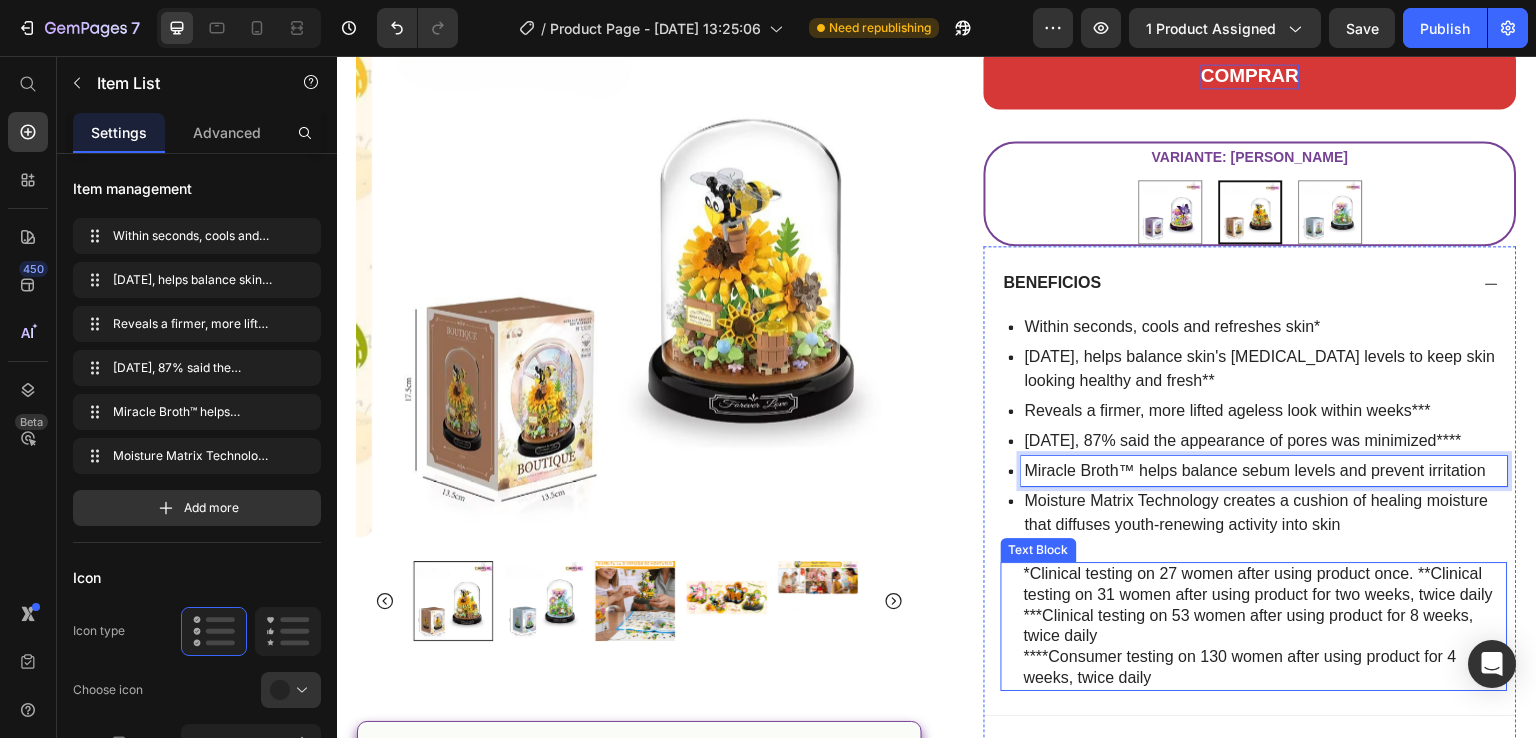 click on "****Consumer testing on 130 women after using product for 4 weeks, twice daily" at bounding box center (1265, 668) 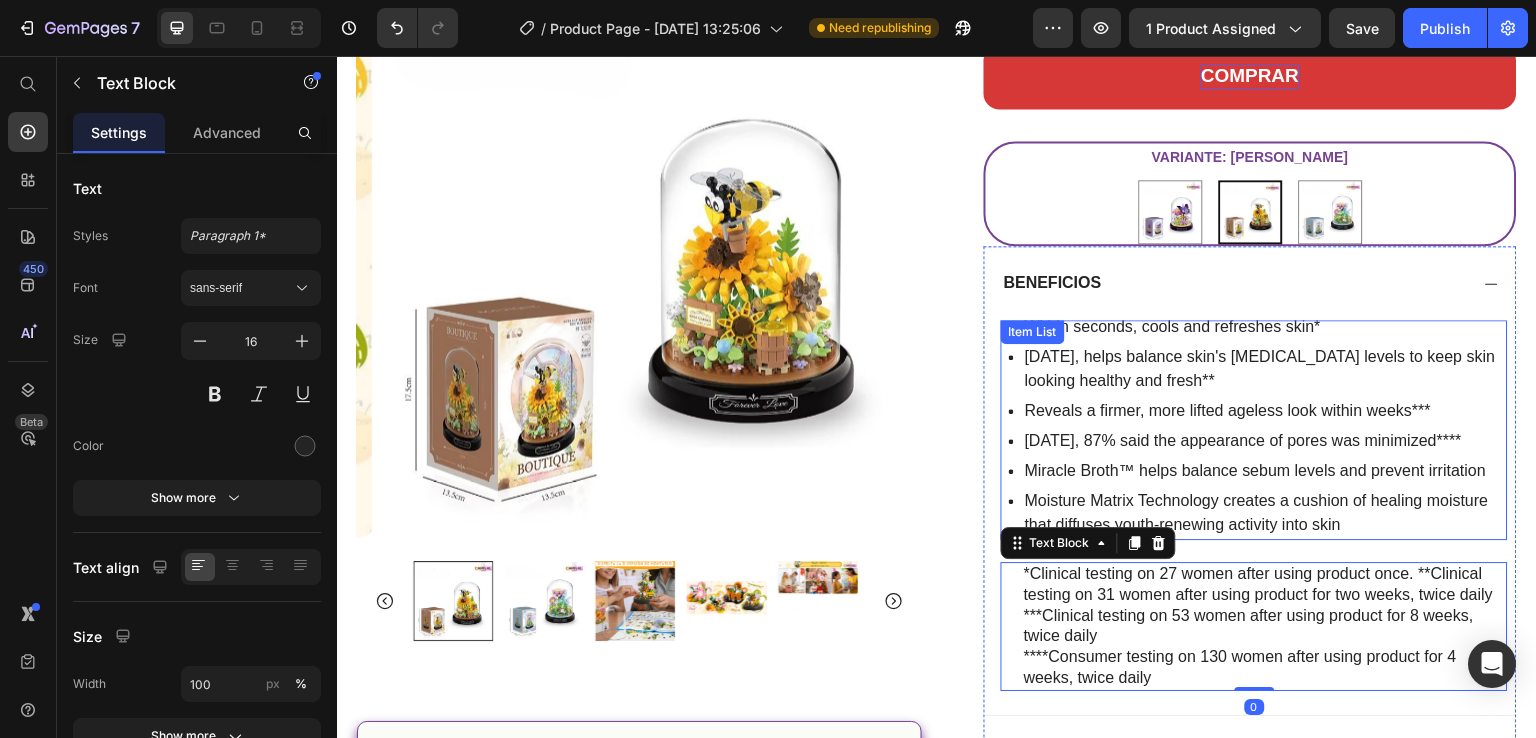 click on "Moisture Matrix Technology creates a cushion of healing moisture that diffuses youth-renewing activity into skin" at bounding box center [1265, 513] 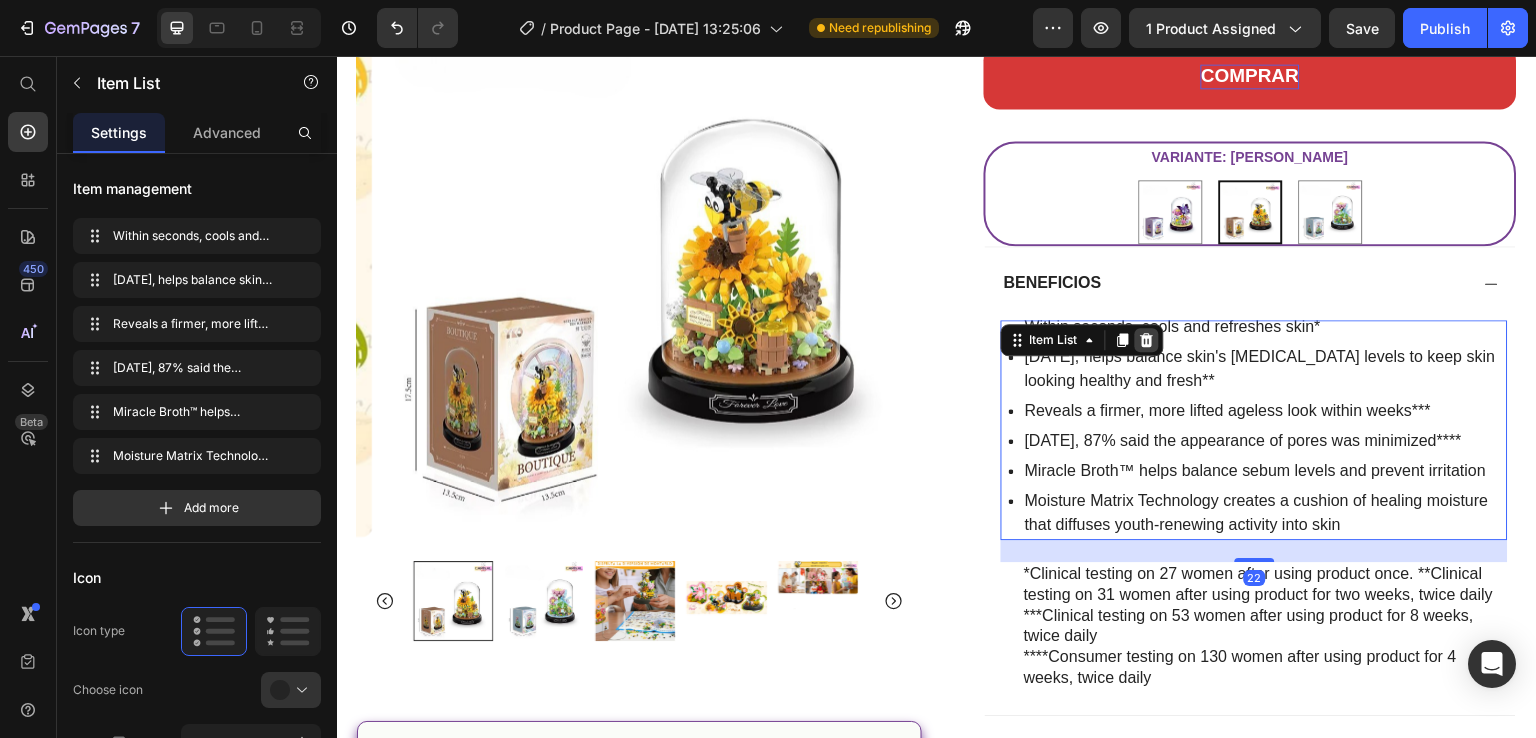 click 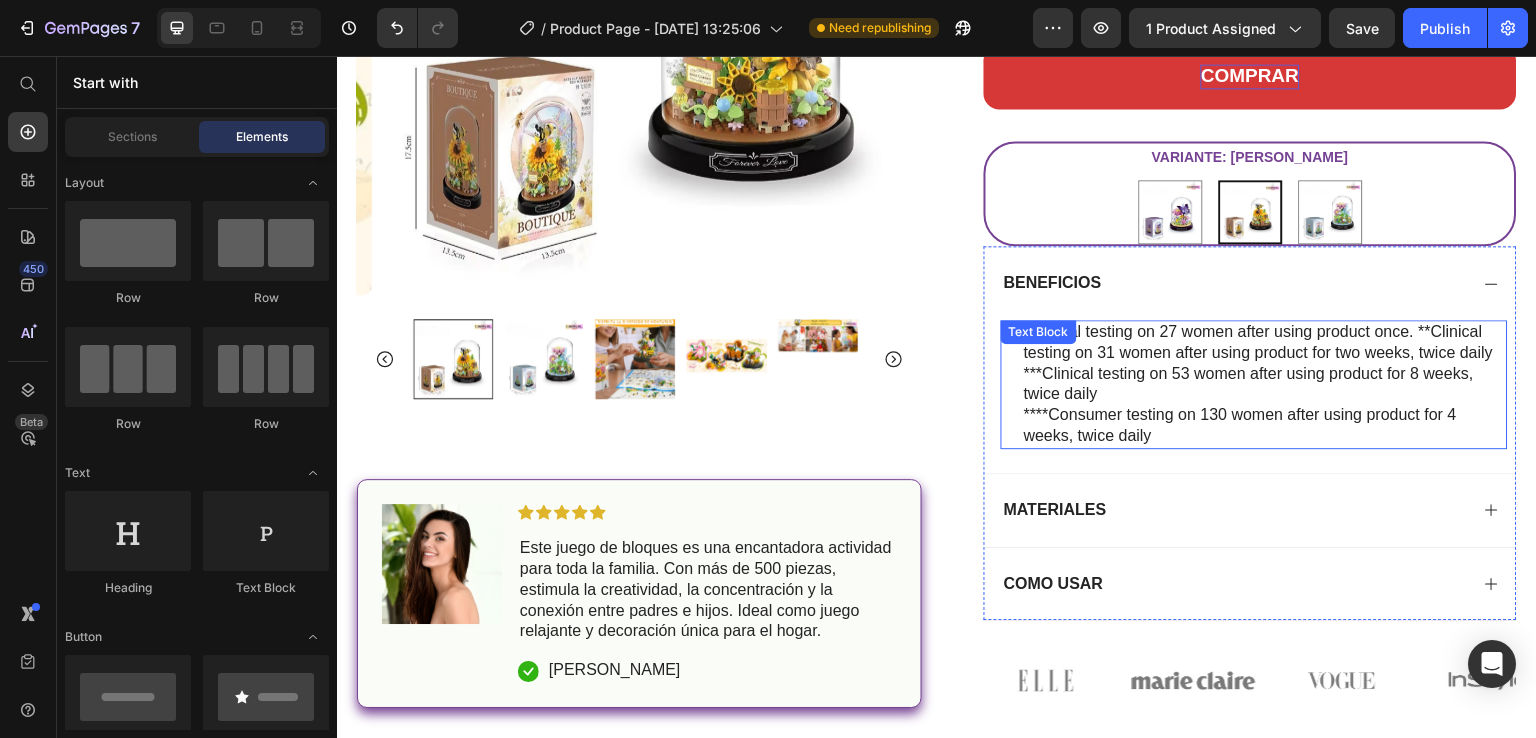 click on "*Clinical testing on 27 women after using product once. **Clinical testing on 31 women after using product for two weeks, twice daily  ***Clinical testing on 53 women after using product for 8 weeks, twice daily  ****Consumer testing on 130 women after using product for 4 weeks, twice daily Text Block" at bounding box center (1254, 384) 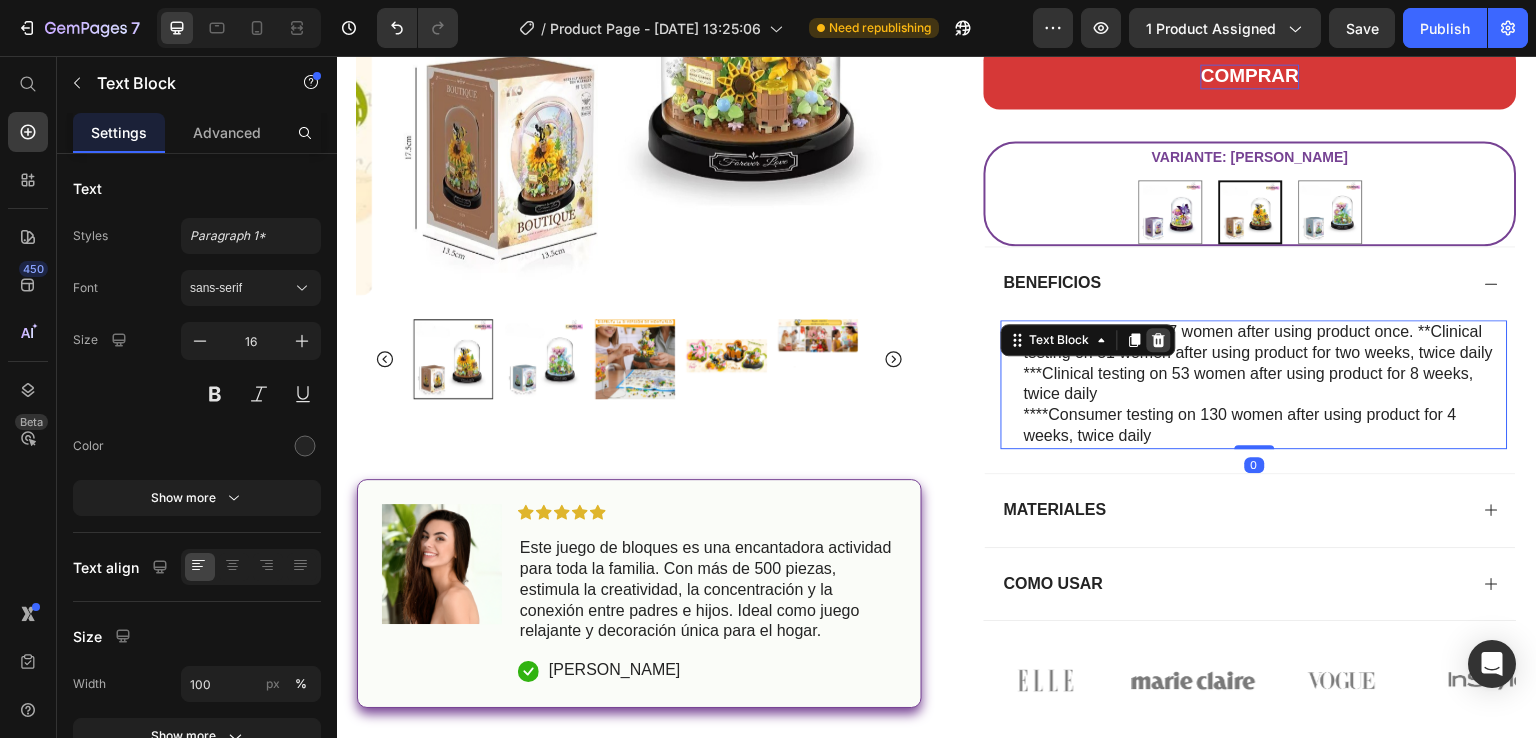 click 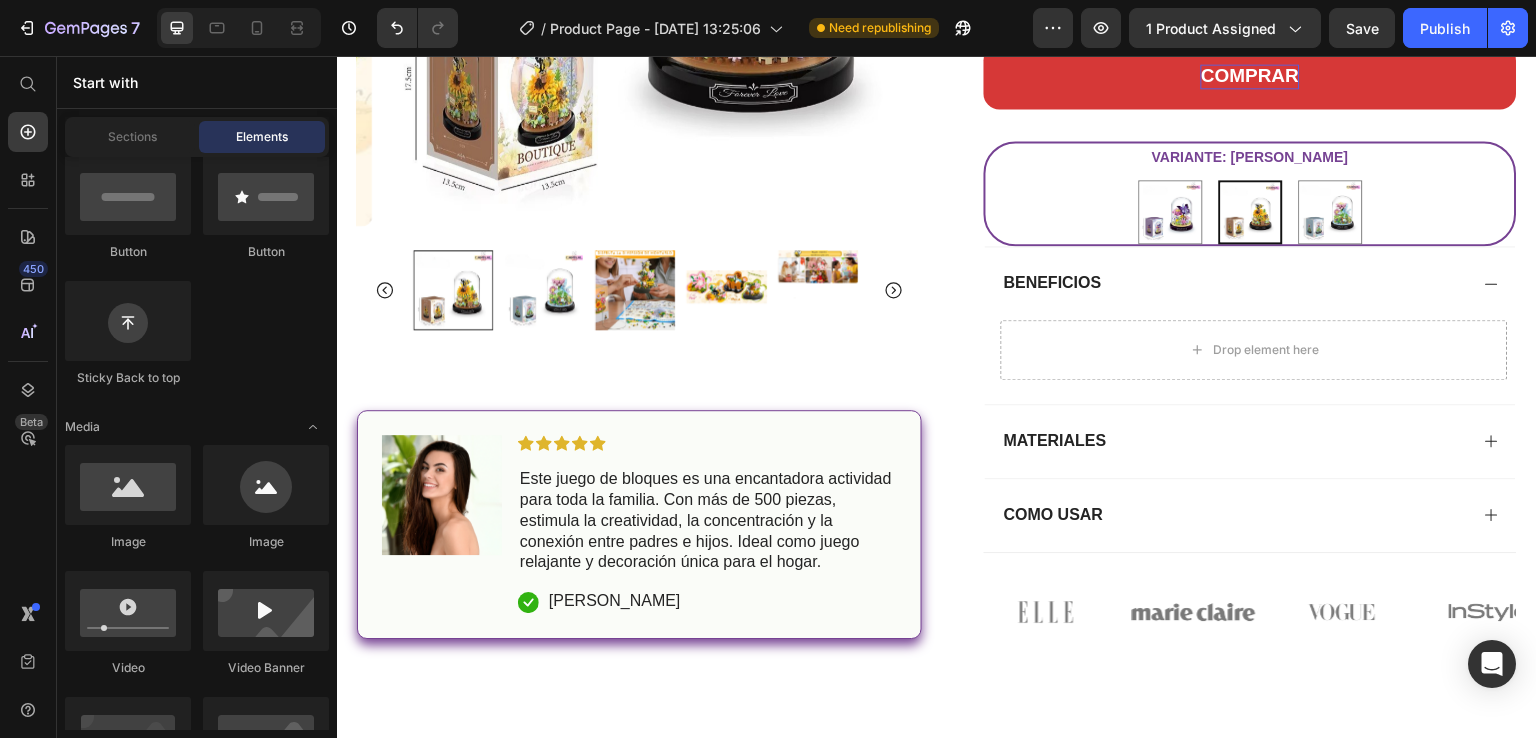 scroll, scrollTop: 100, scrollLeft: 0, axis: vertical 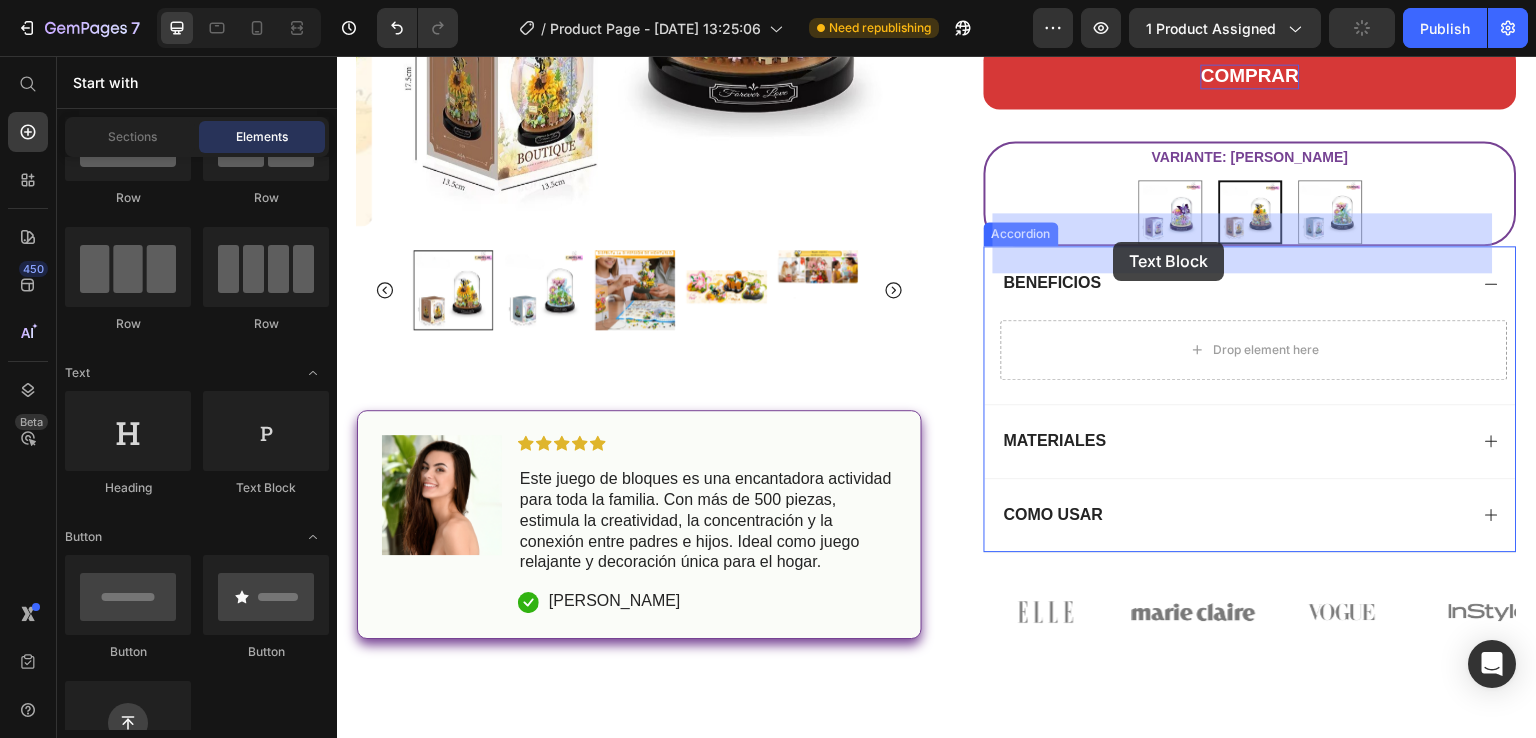 drag, startPoint x: 1013, startPoint y: 329, endPoint x: 1114, endPoint y: 242, distance: 133.30417 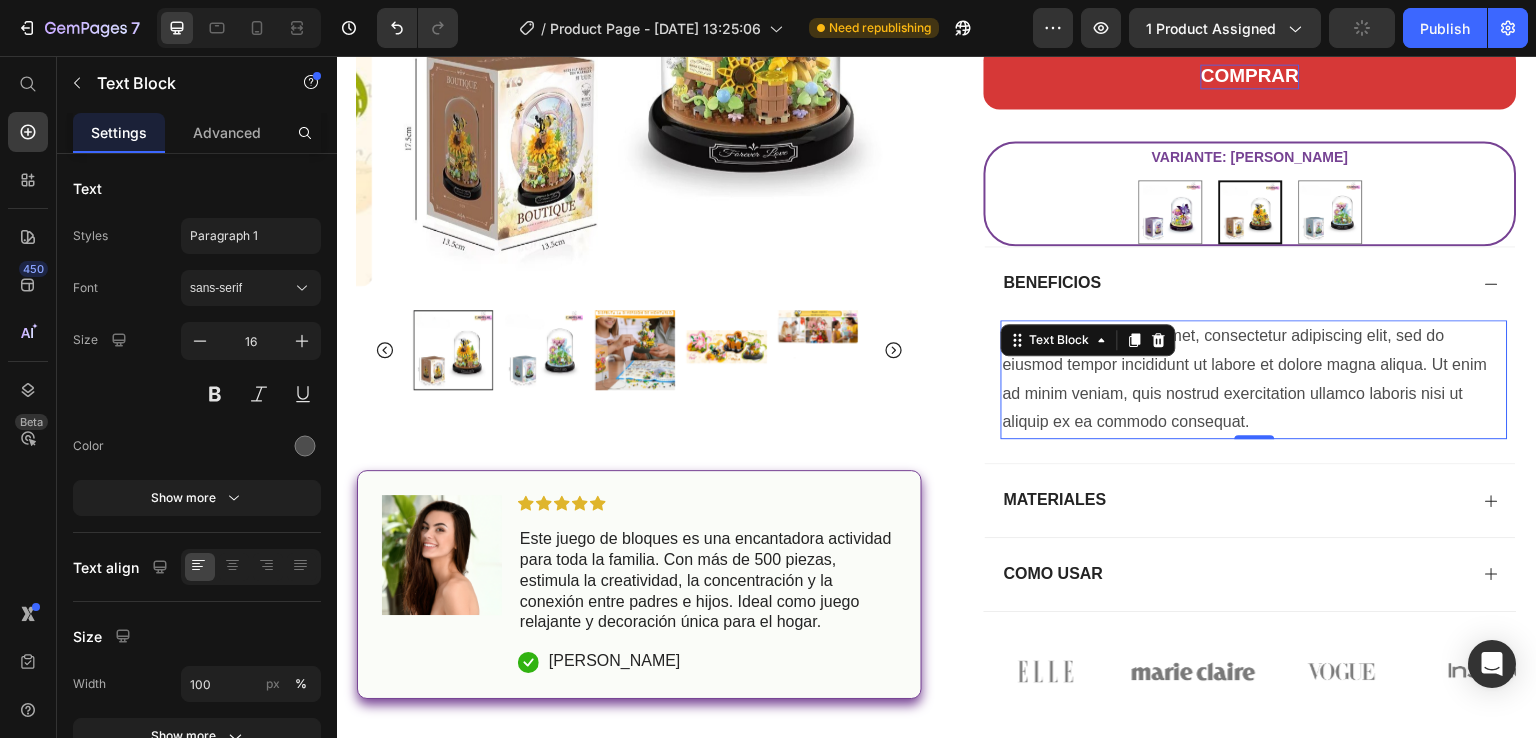 click on "Lorem ipsum dolor sit amet, consectetur adipiscing elit, sed do eiusmod tempor incididunt ut labore et dolore magna aliqua. Ut enim ad minim veniam, quis nostrud exercitation ullamco laboris nisi ut aliquip ex ea commodo consequat." at bounding box center (1254, 379) 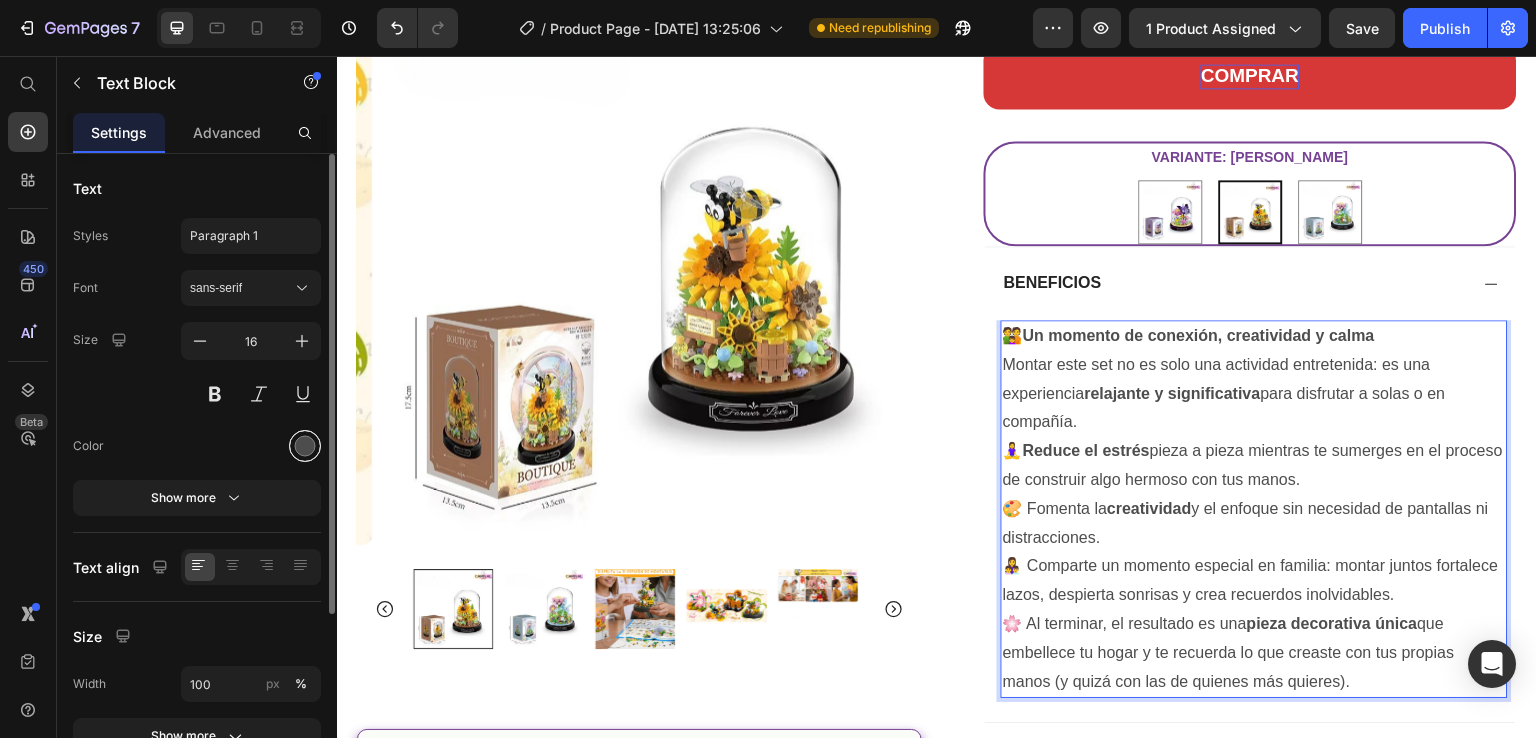 click at bounding box center [305, 446] 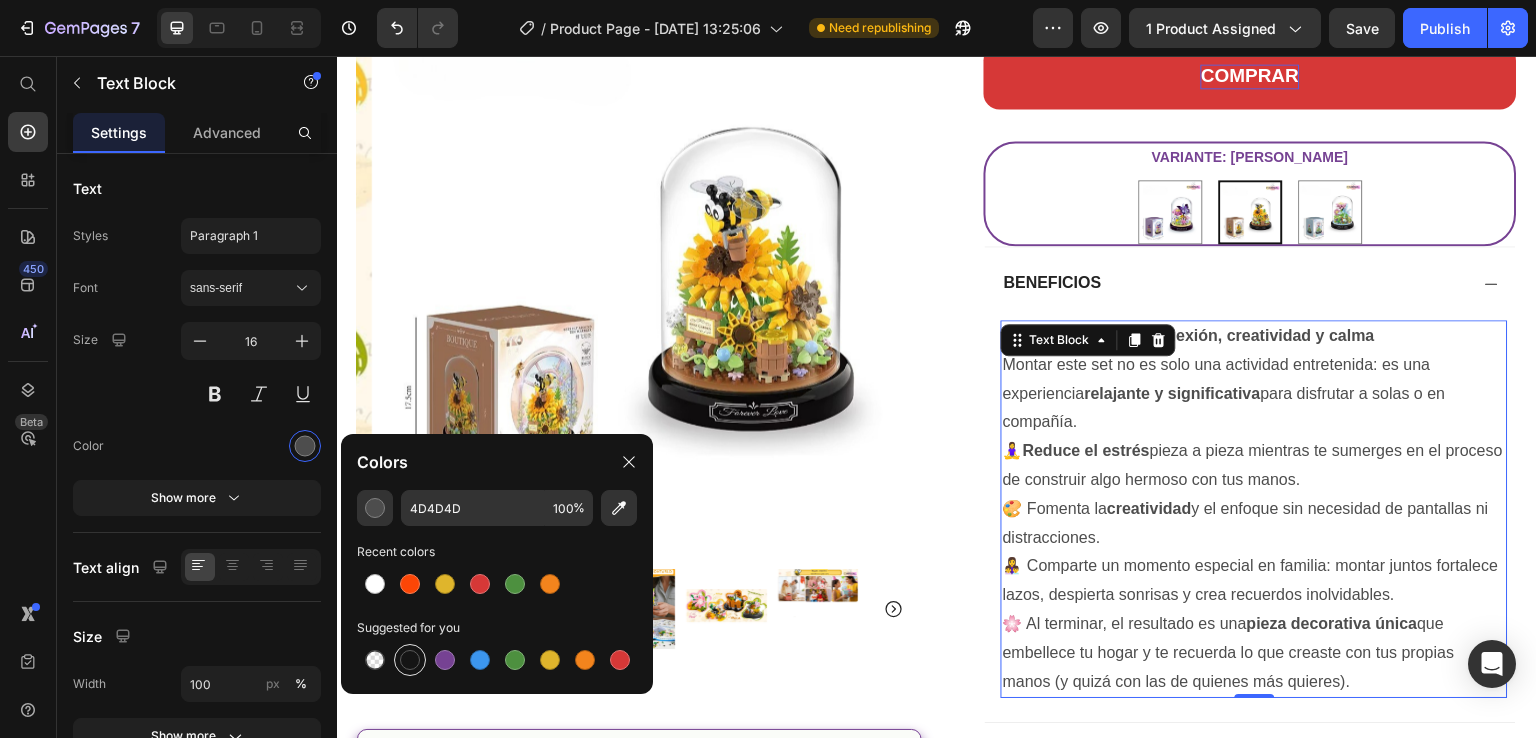 click at bounding box center (410, 660) 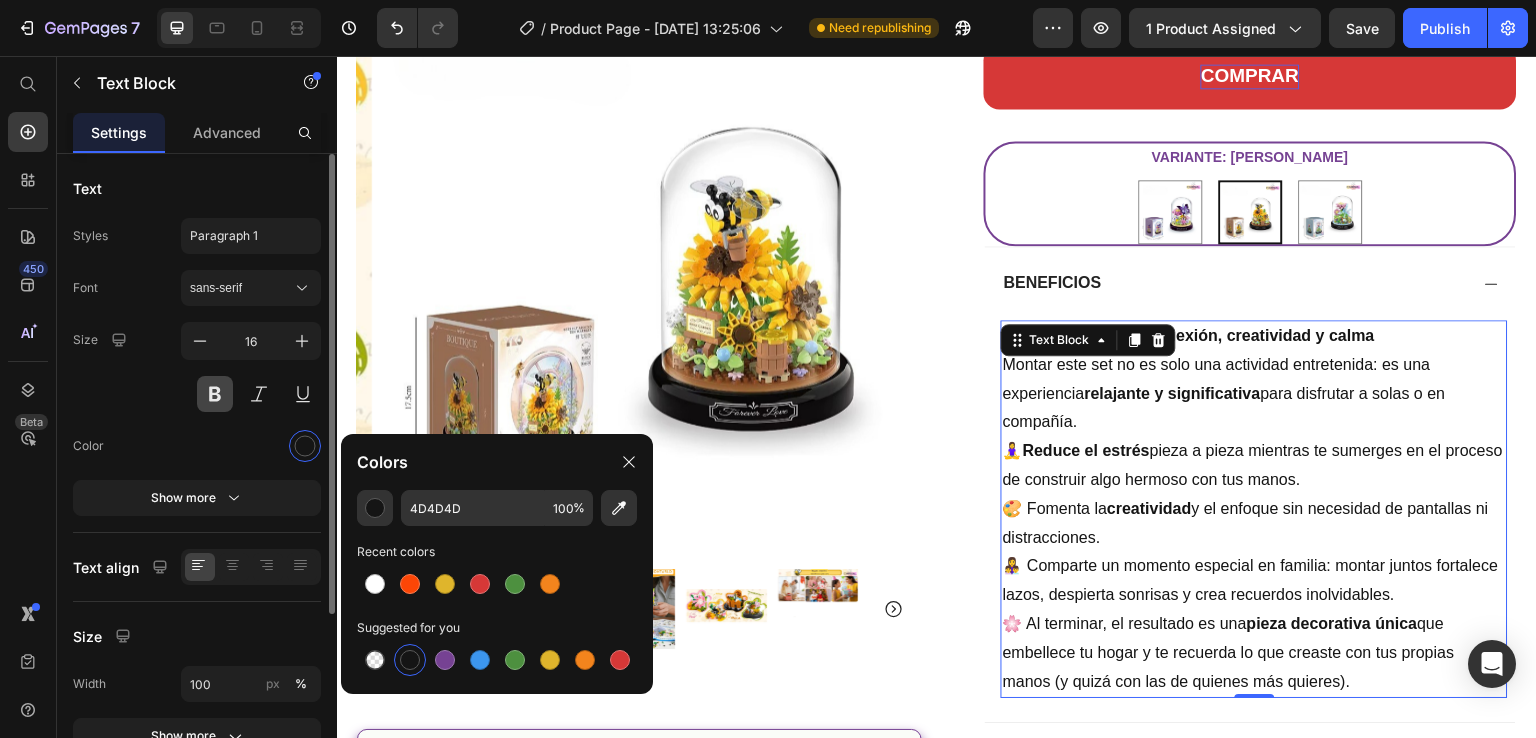 click at bounding box center (215, 394) 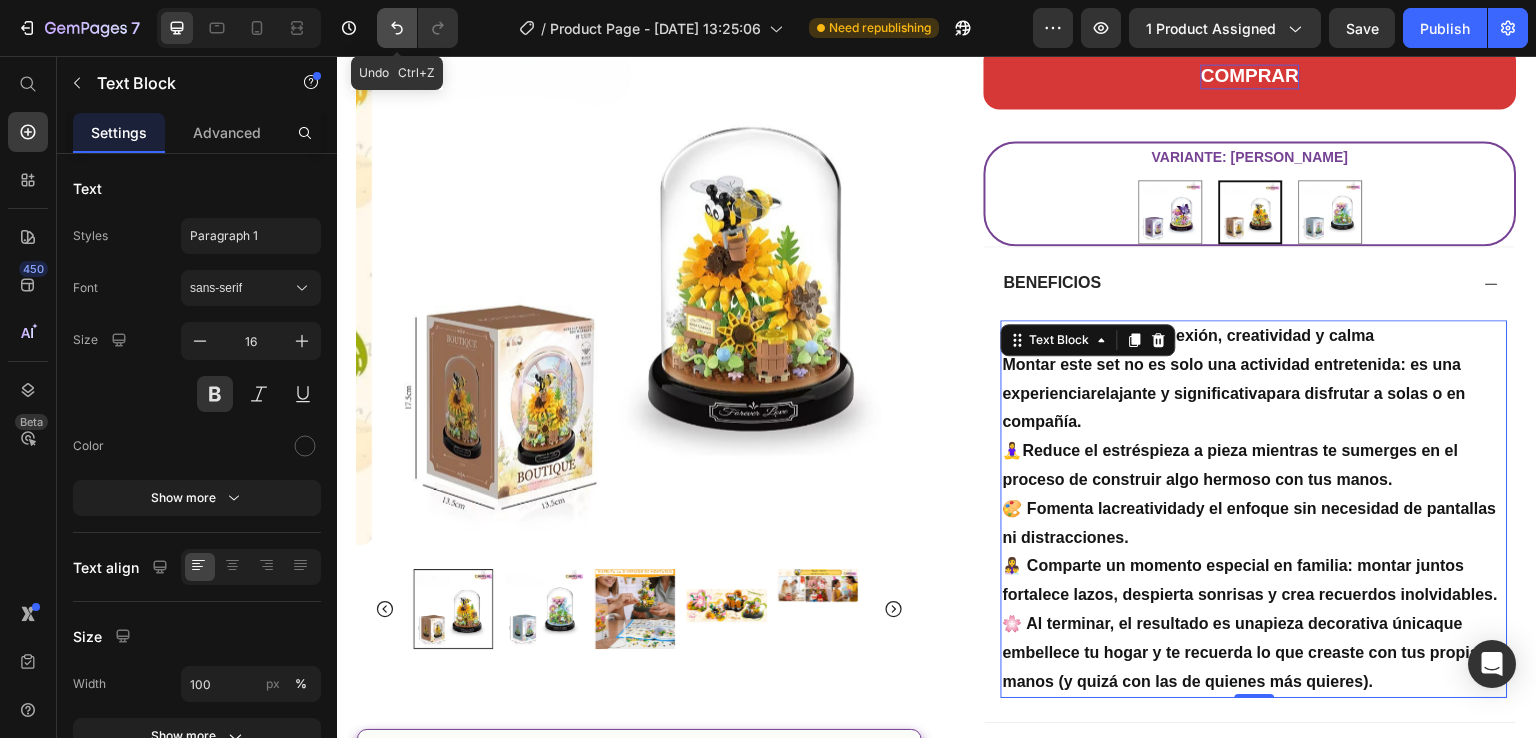 click 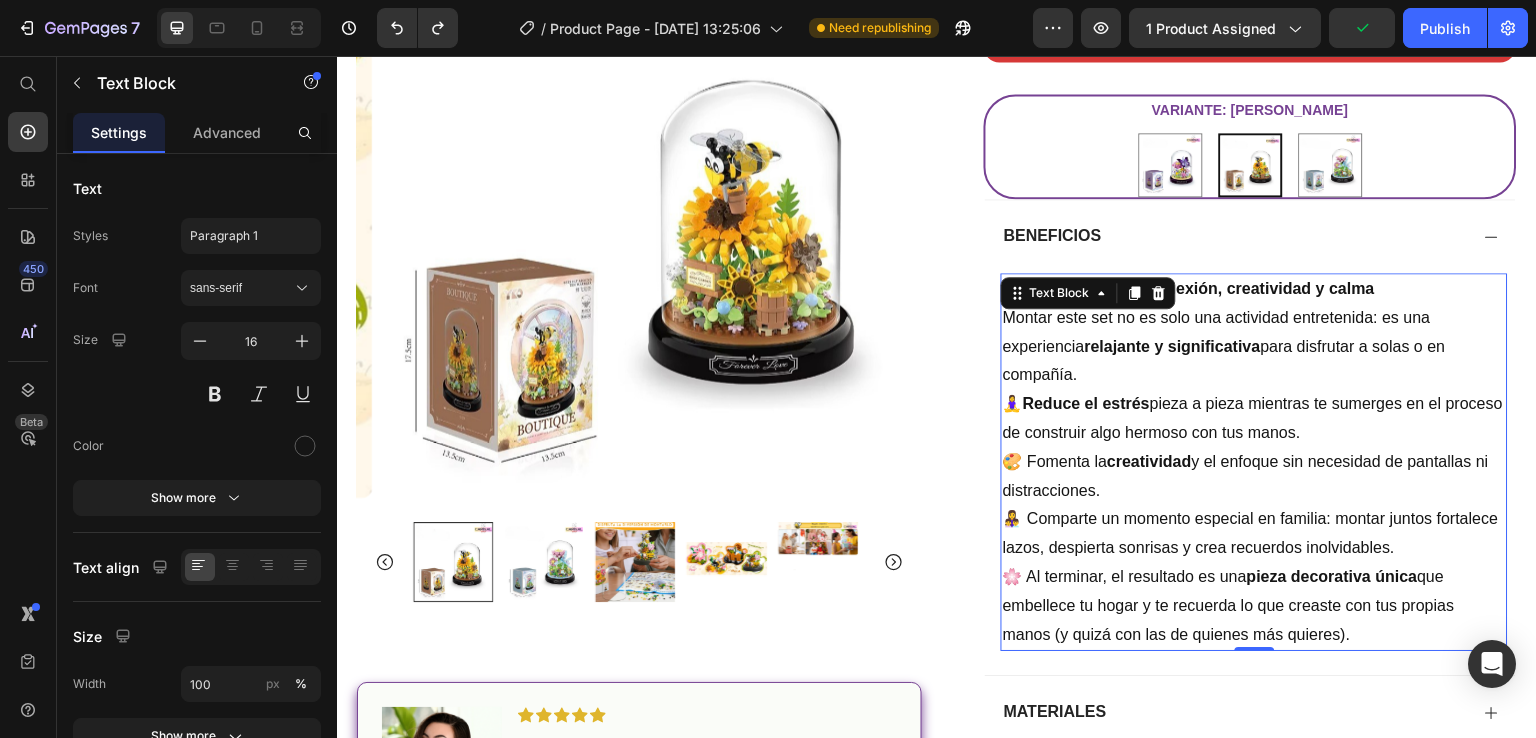 scroll, scrollTop: 600, scrollLeft: 0, axis: vertical 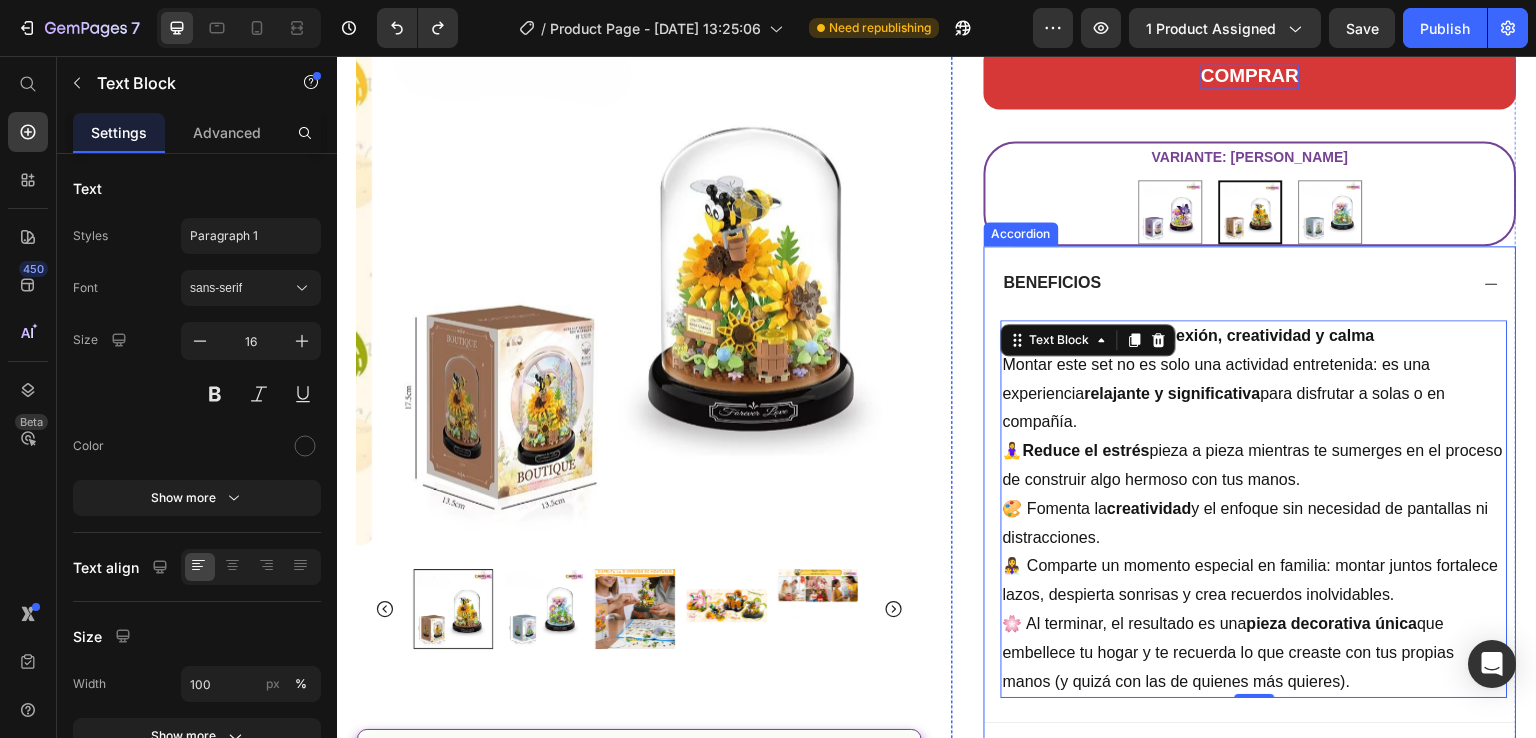 click on "BENEFICIOS" at bounding box center [1234, 283] 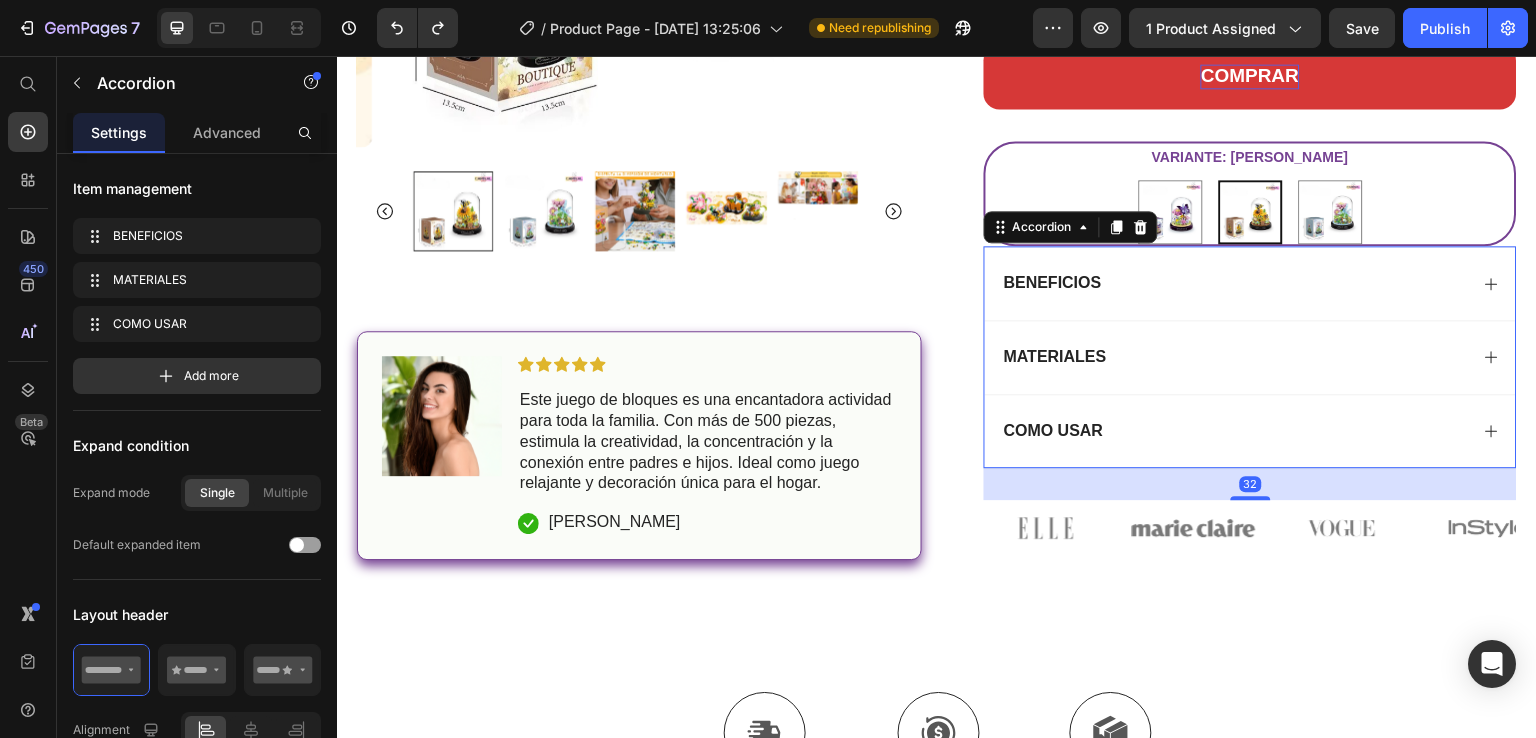 click on "BENEFICIOS" at bounding box center [1234, 283] 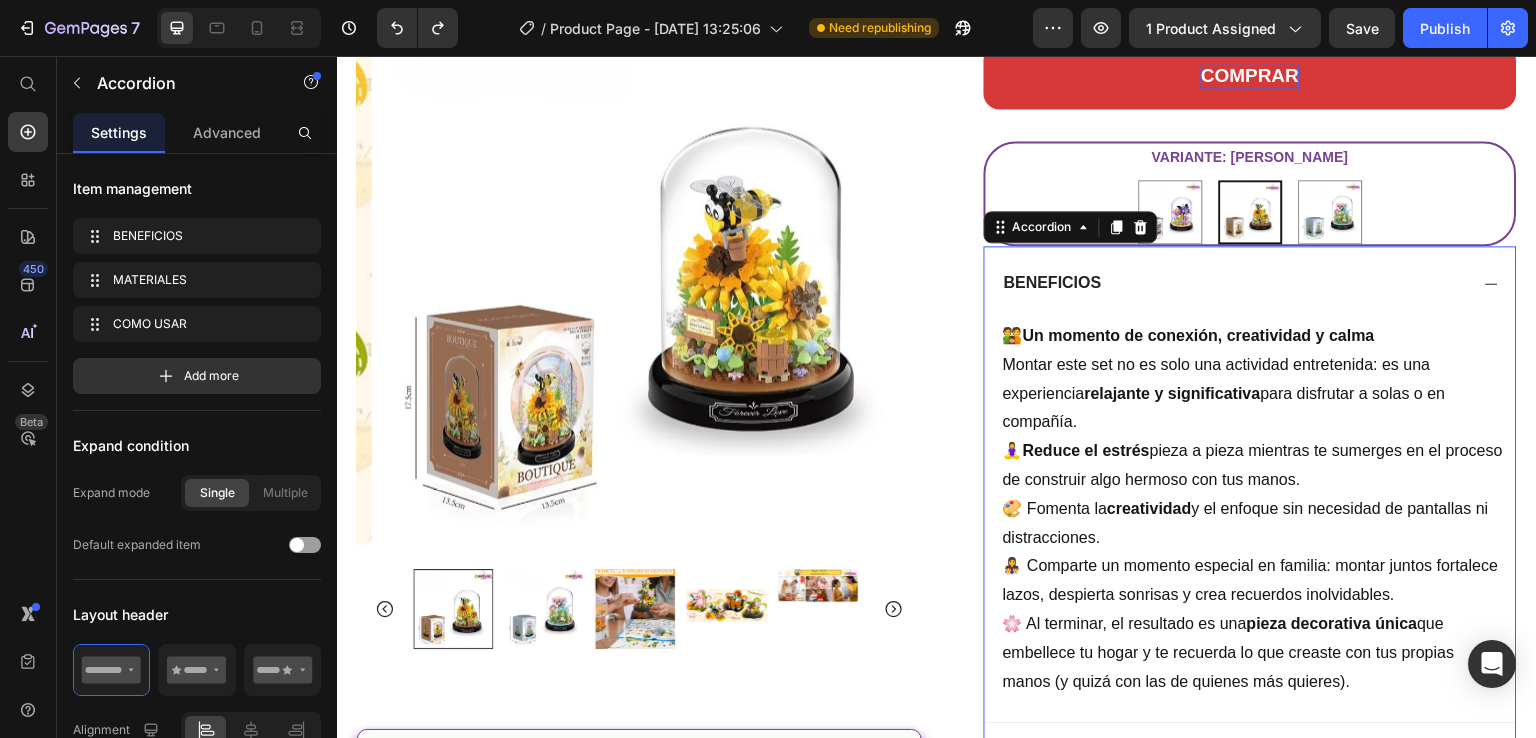 click on "BENEFICIOS" at bounding box center (1234, 283) 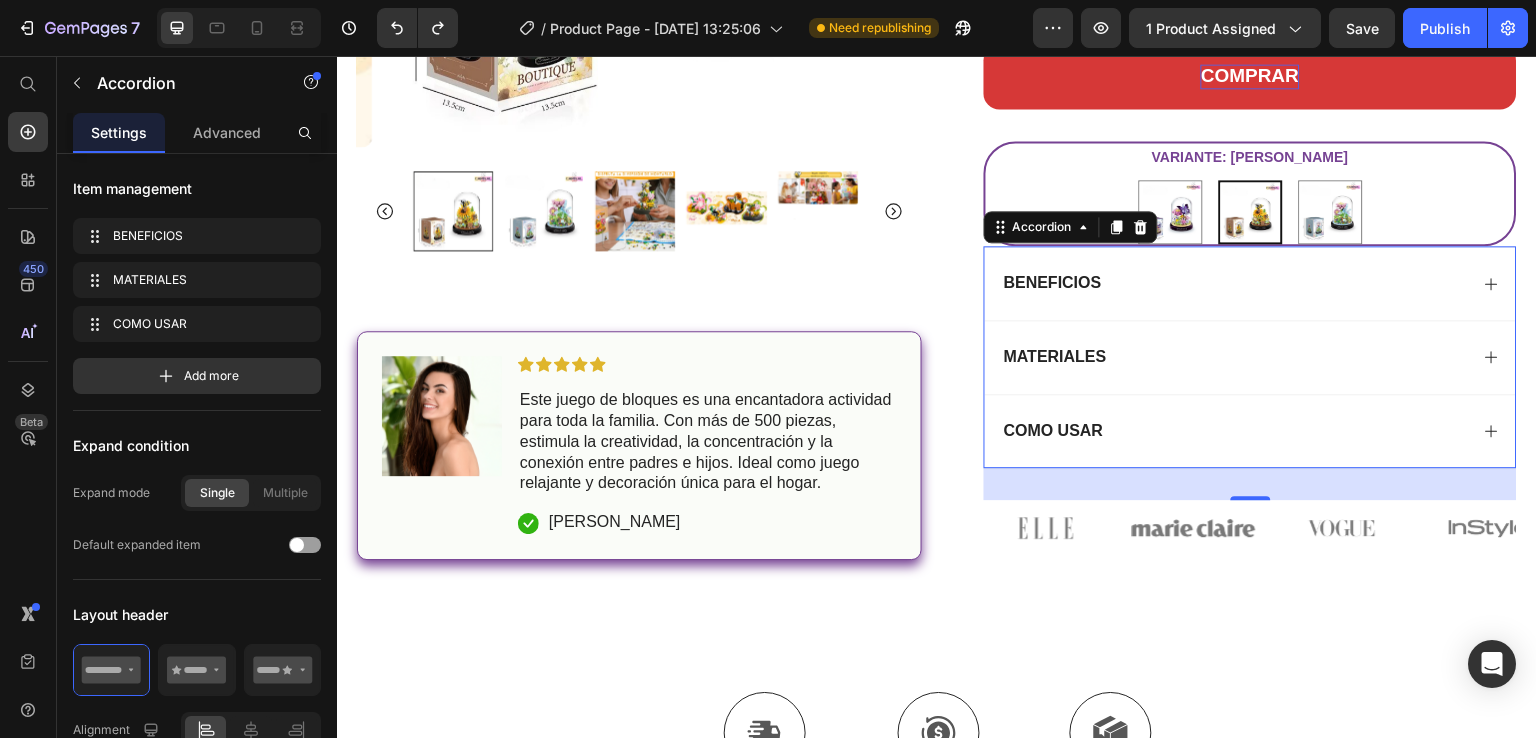 click on "MATERIALES" at bounding box center [1234, 357] 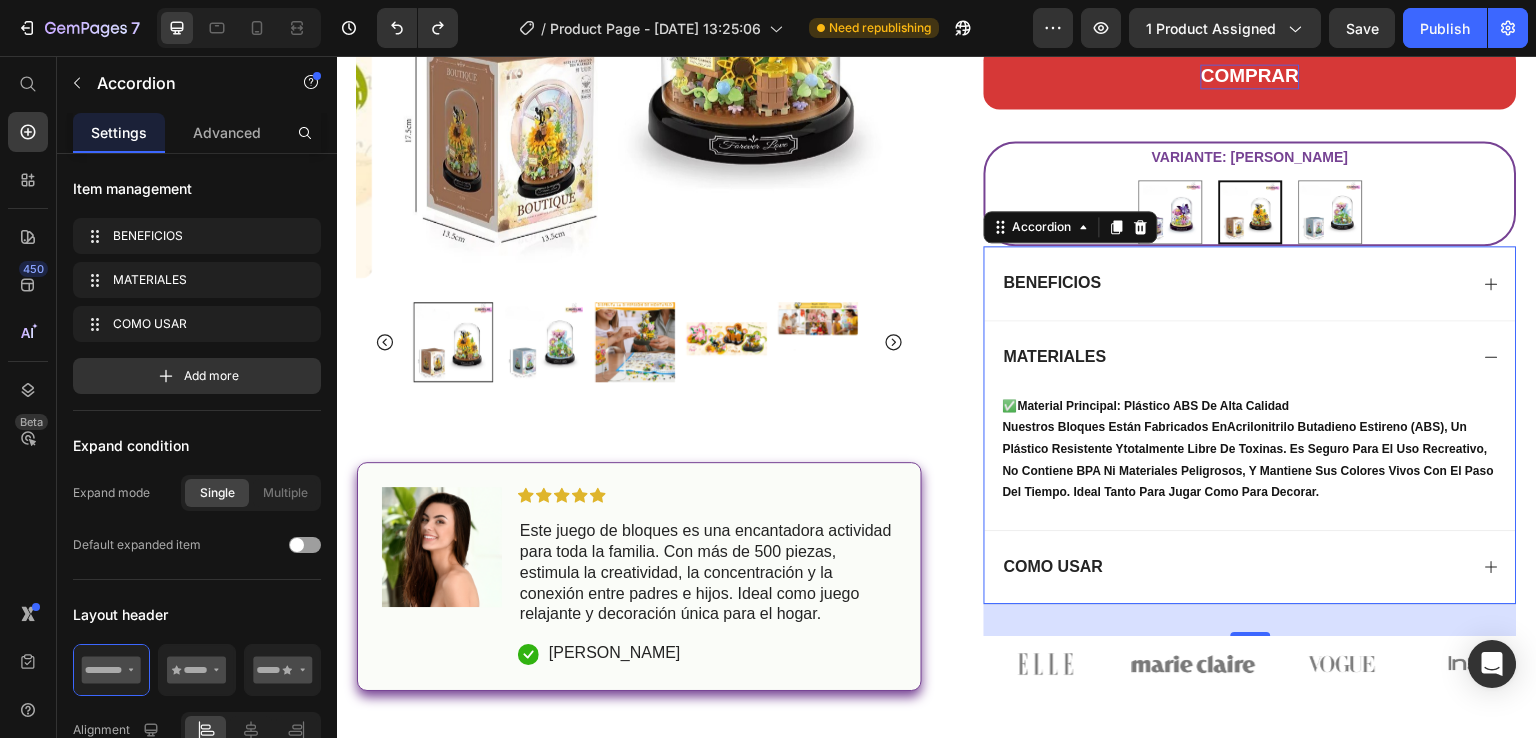click on "MATERIALES" at bounding box center (1234, 357) 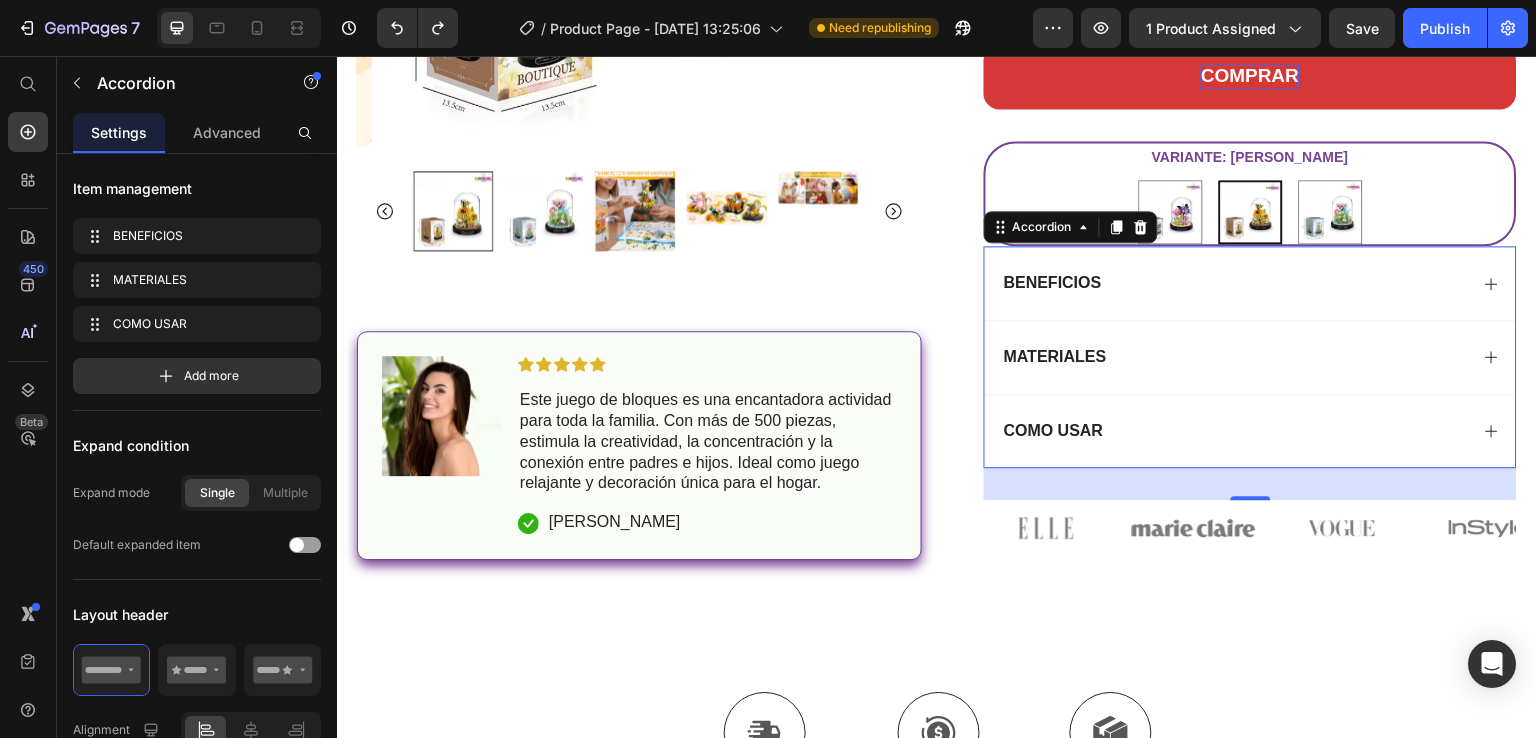 click on "BENEFICIOS" at bounding box center [1234, 283] 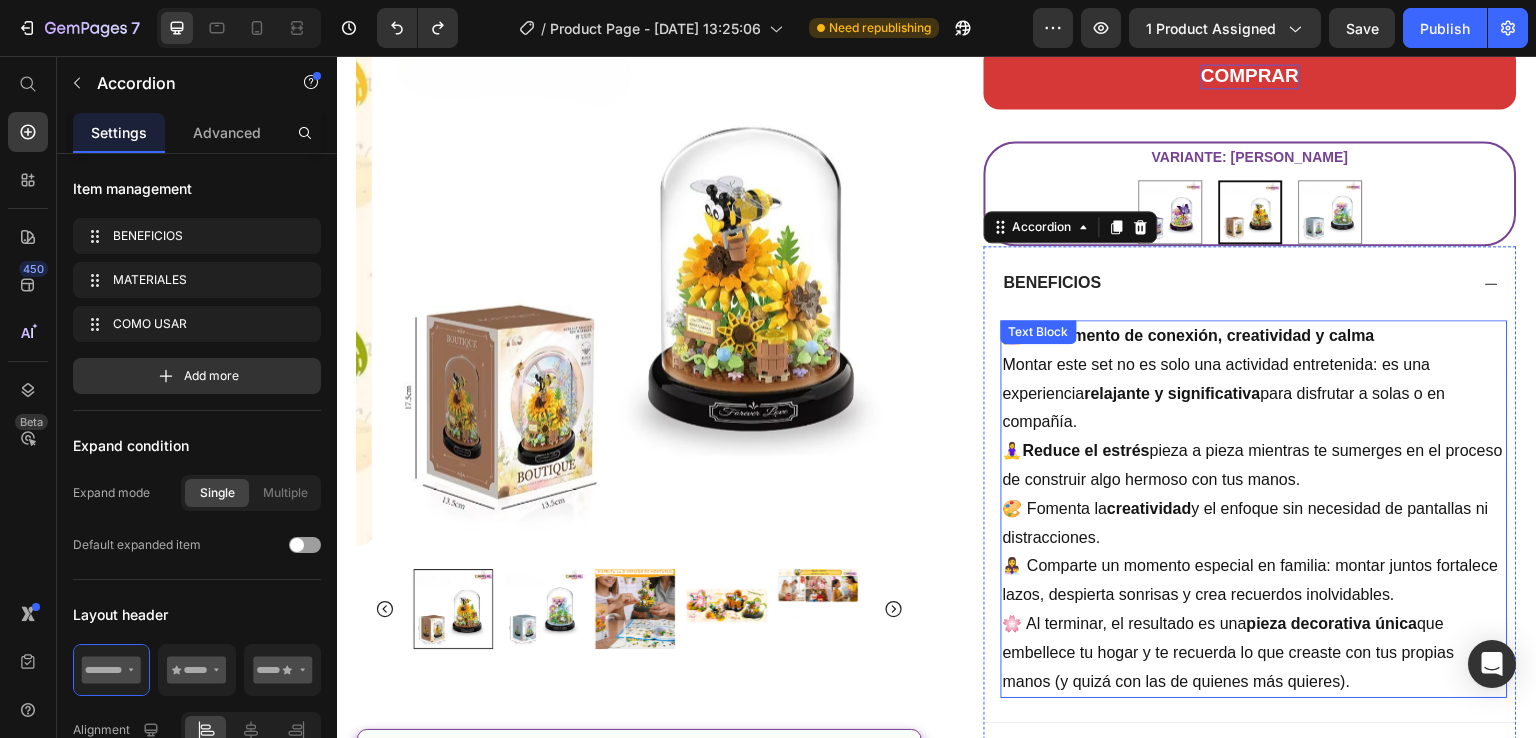 click on "Montar este set no es solo una actividad entretenida: es una experiencia  relajante y significativa  para disfrutar a solas o en compañía." at bounding box center [1254, 394] 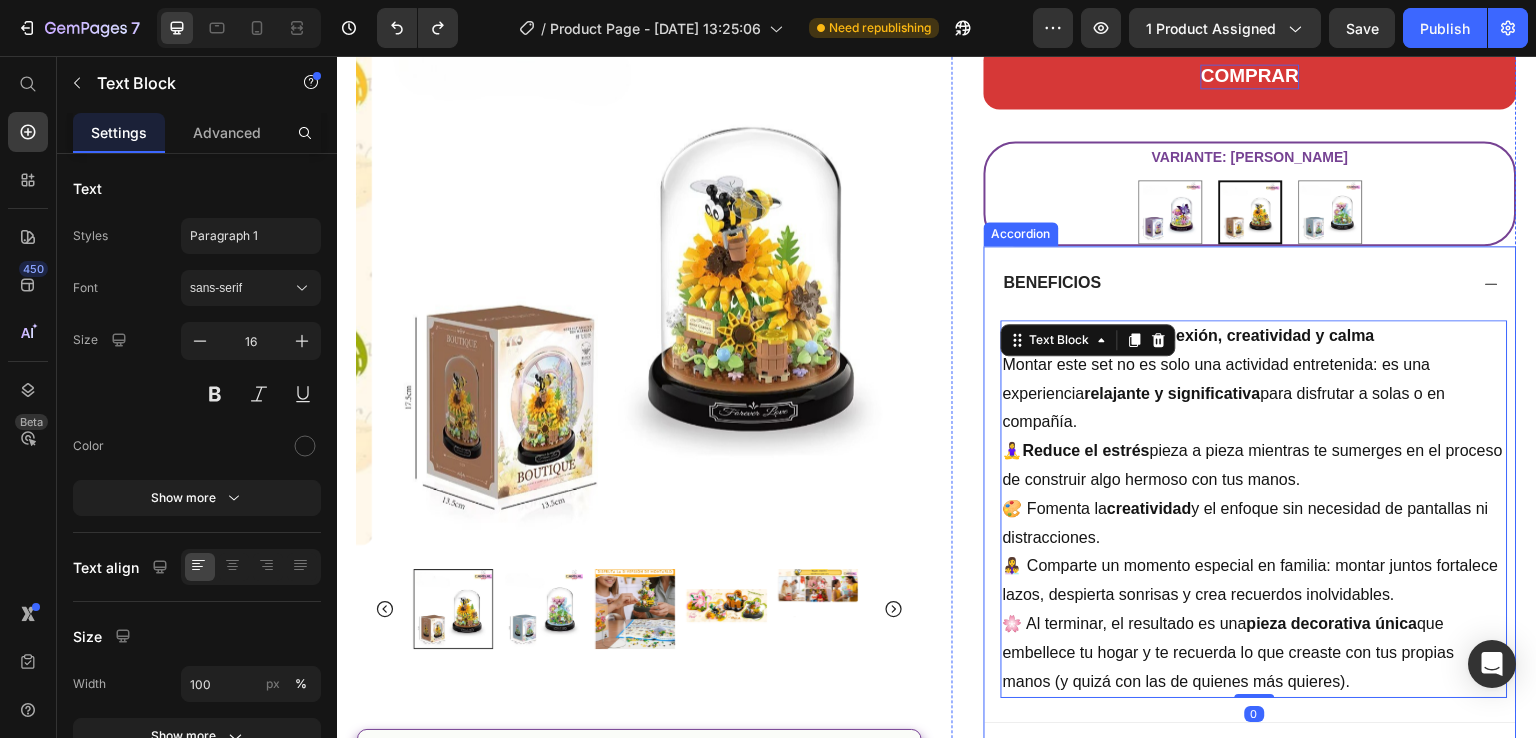 click on "BENEFICIOS" at bounding box center (1234, 283) 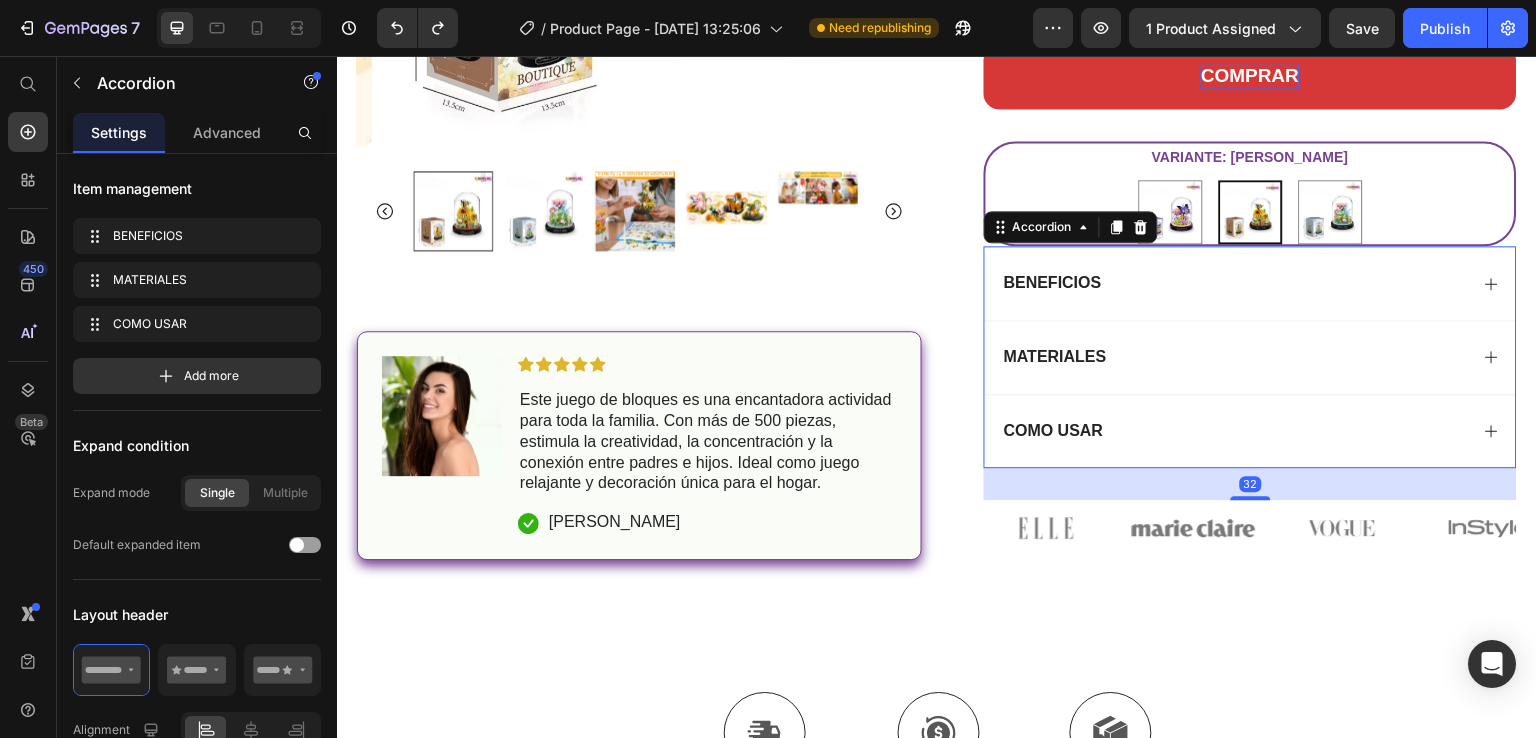 click on "MATERIALES" at bounding box center (1234, 357) 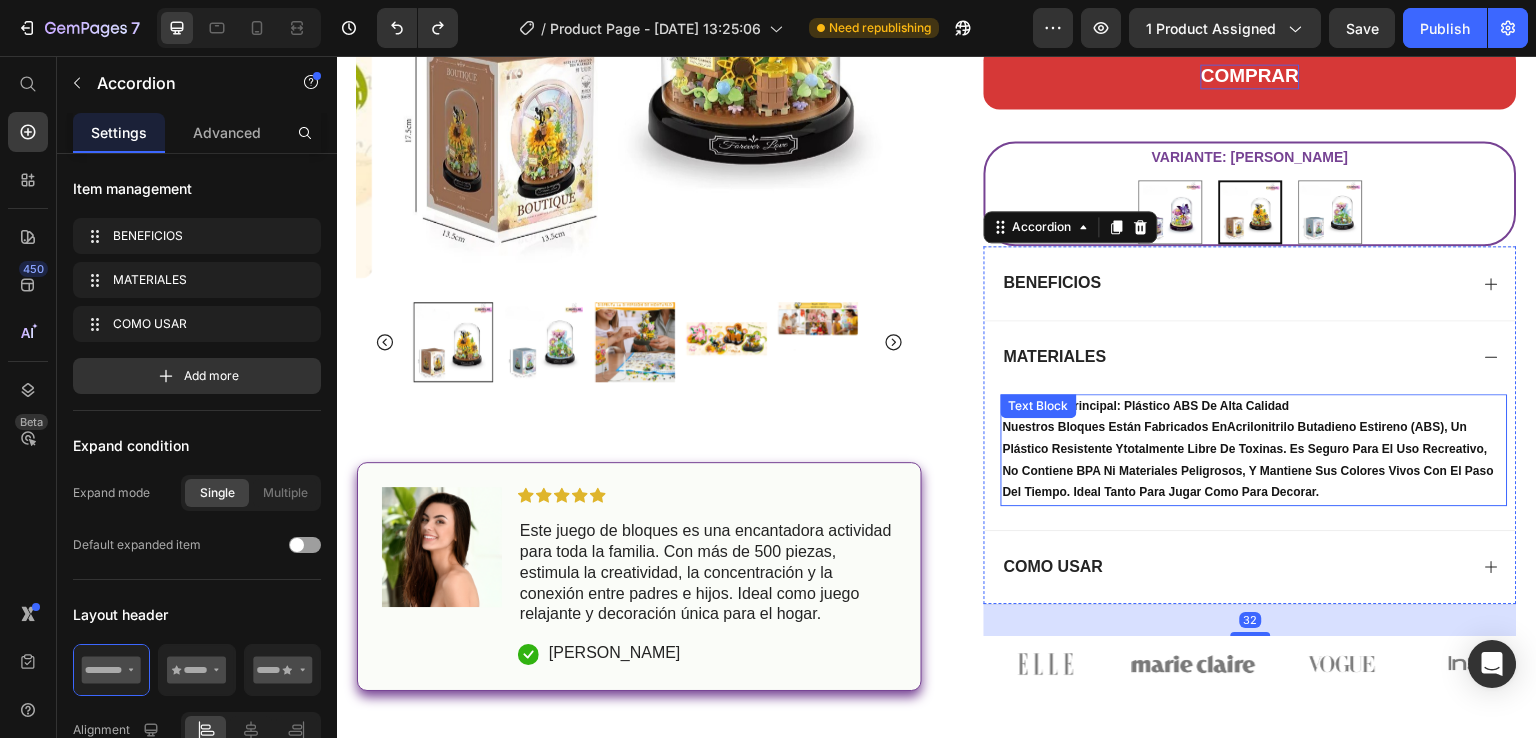 click on "Nuestros bloques están fabricados en  Acrilonitrilo Butadieno Estireno (ABS) , un plástico resistente y  totalmente libre de toxinas . Es seguro para el uso recreativo, no contiene BPA ni materiales peligrosos, y mantiene sus colores vivos con el paso del tiempo. Ideal tanto para jugar como para decorar." at bounding box center (1254, 460) 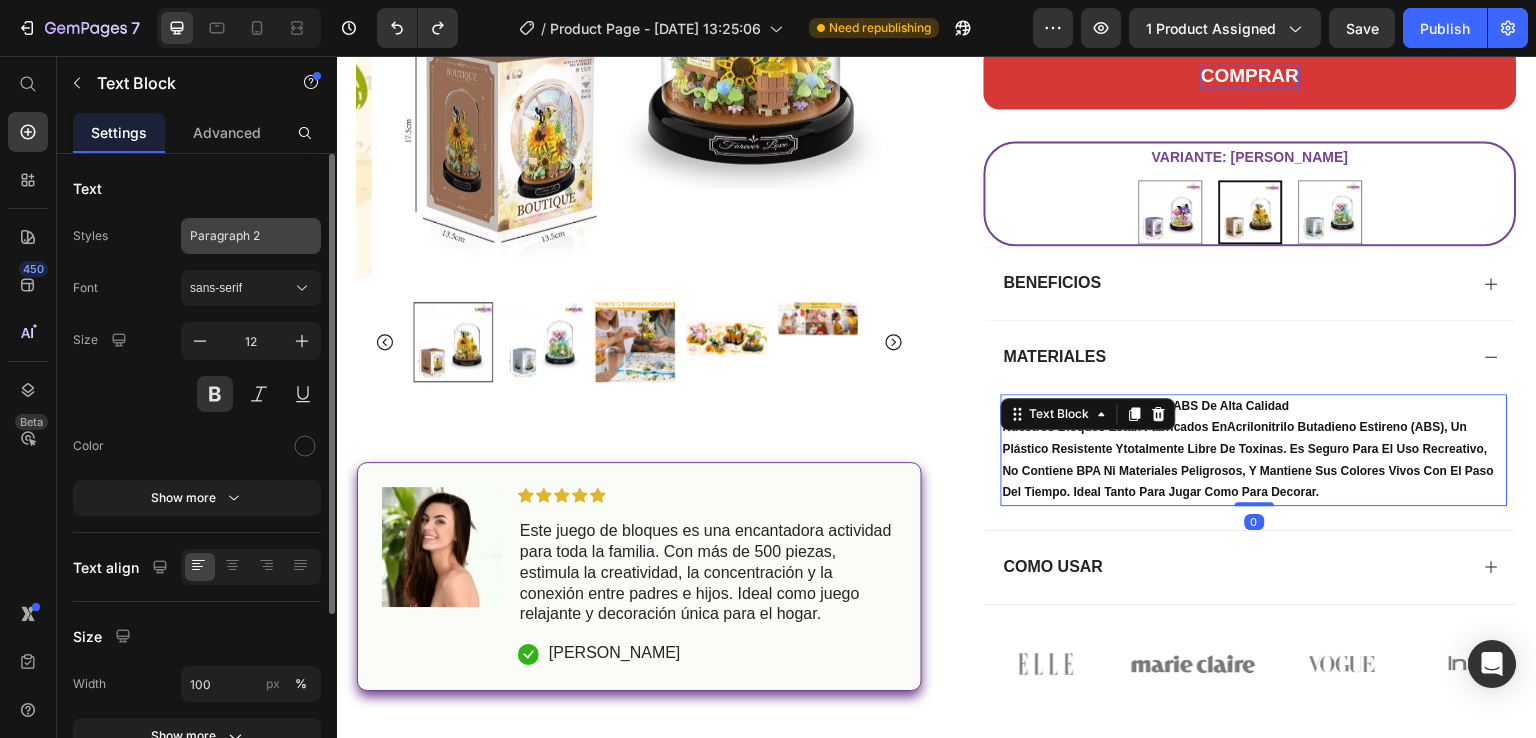 click on "Paragraph 2" at bounding box center [239, 236] 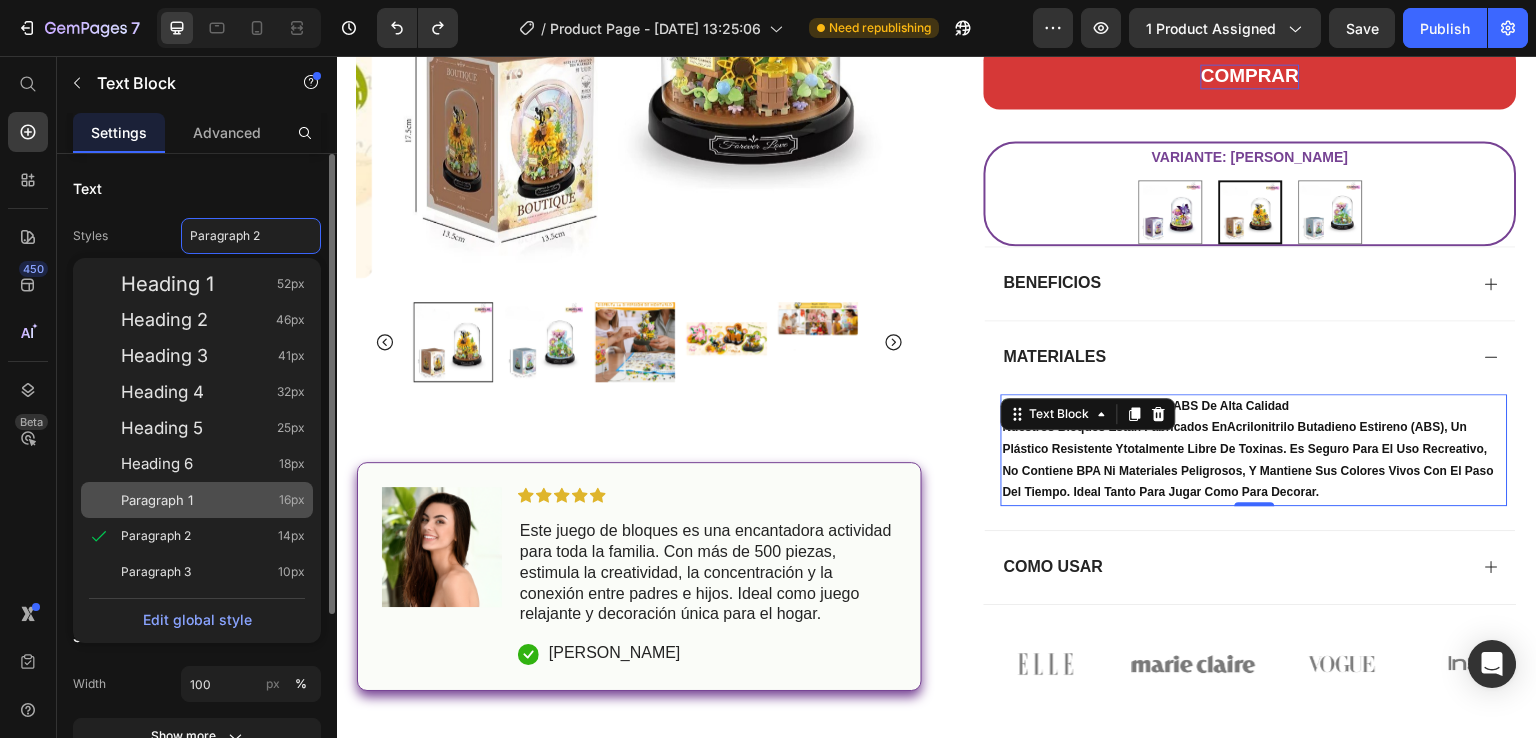 click on "Paragraph 1 16px" at bounding box center (213, 500) 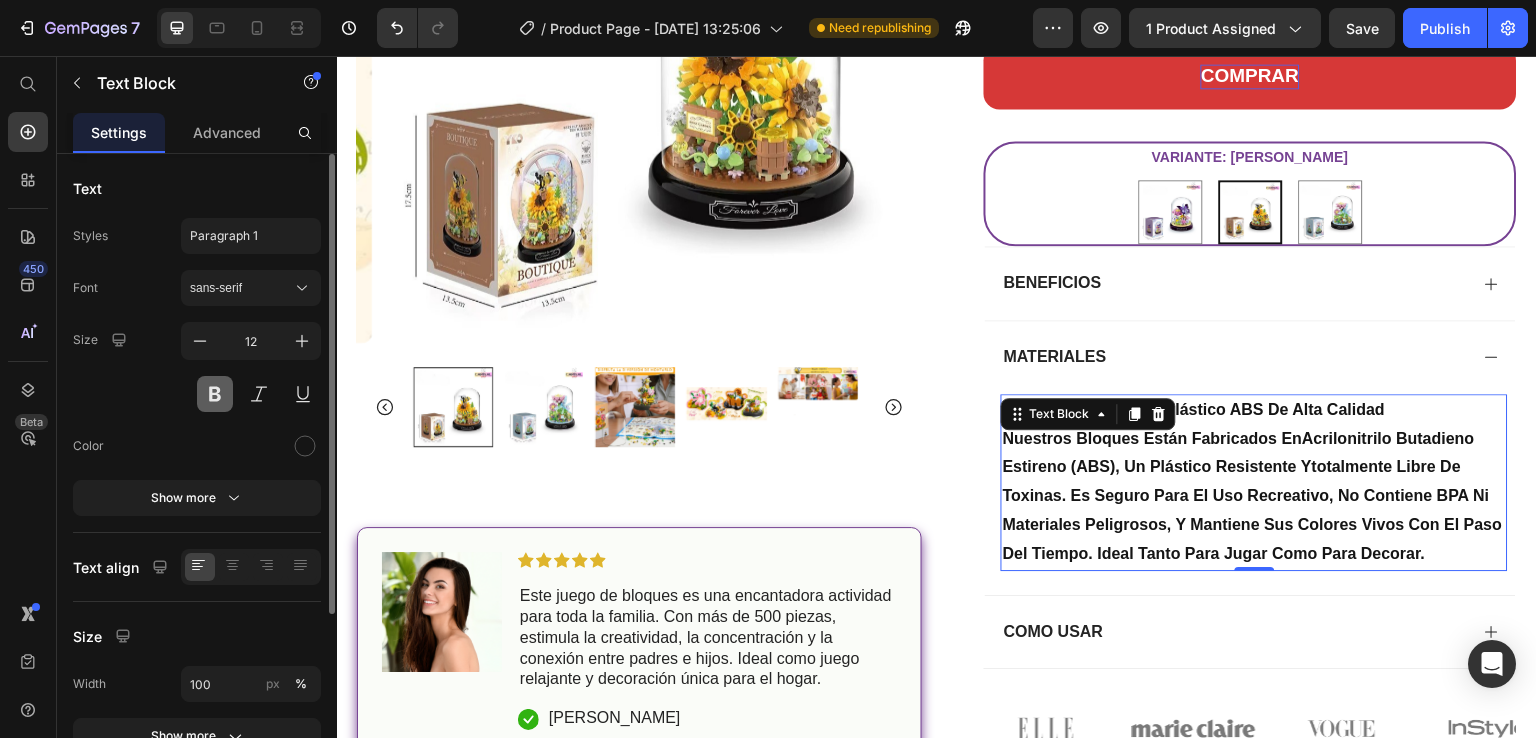 click at bounding box center (215, 394) 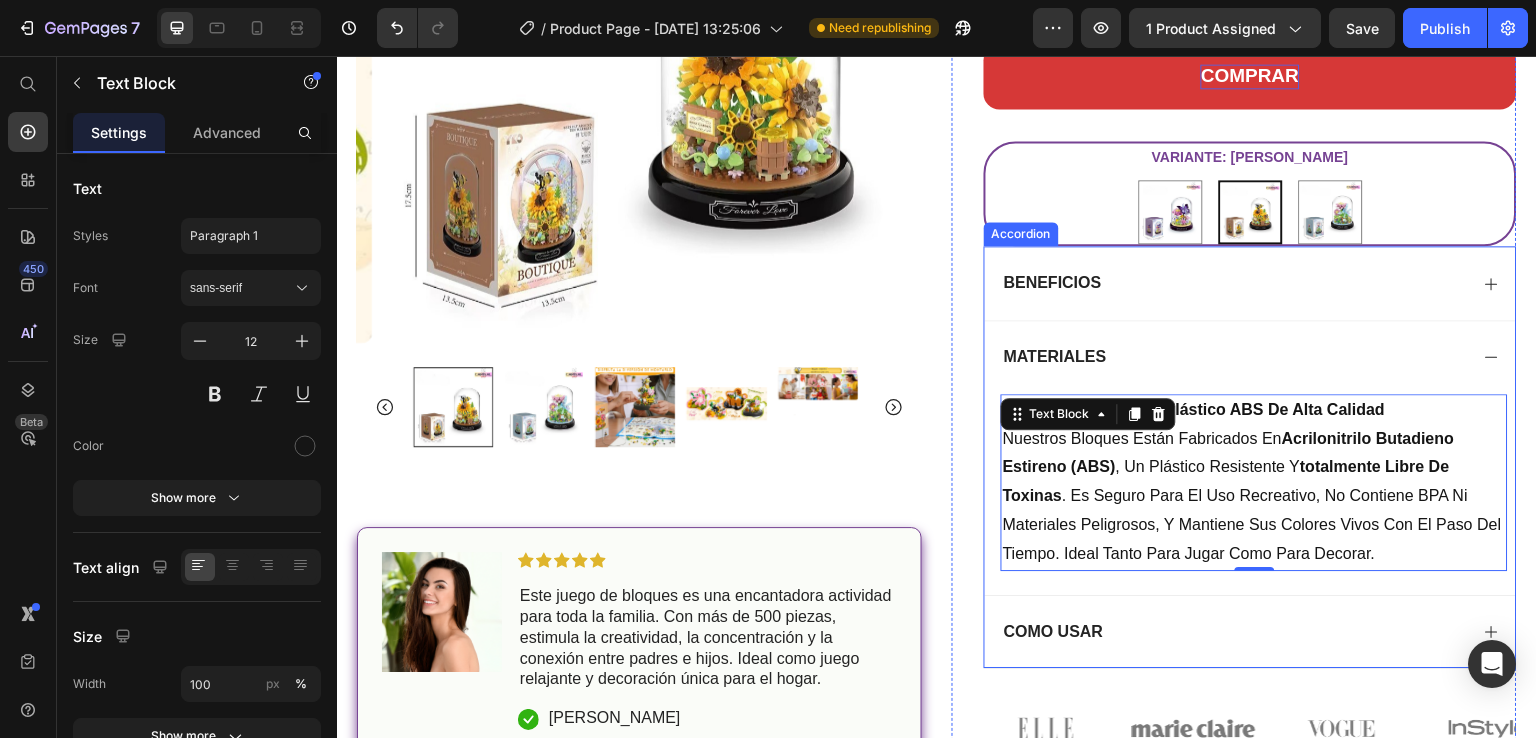 click on "MATERIALES" at bounding box center [1234, 357] 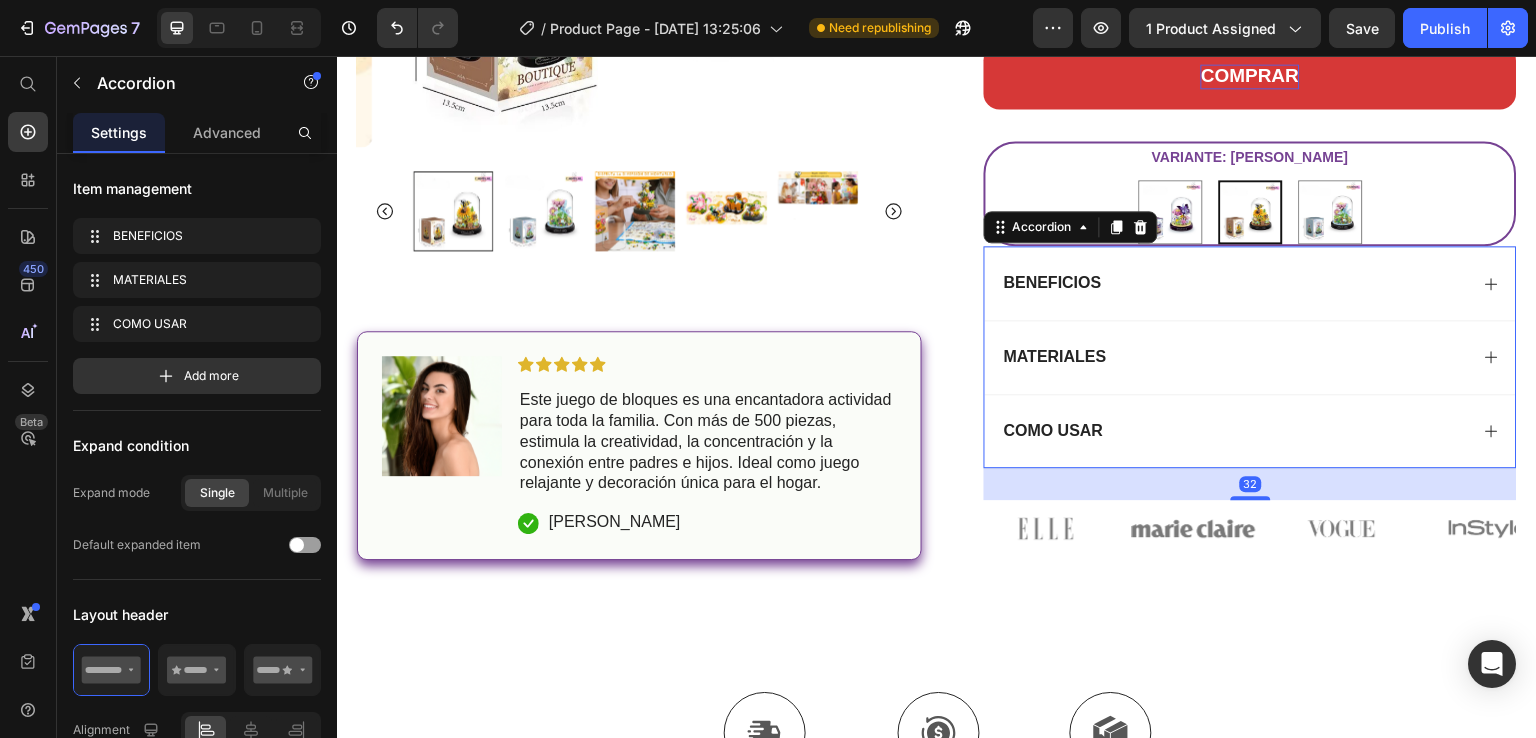 click on "BENEFICIOS" at bounding box center (1234, 283) 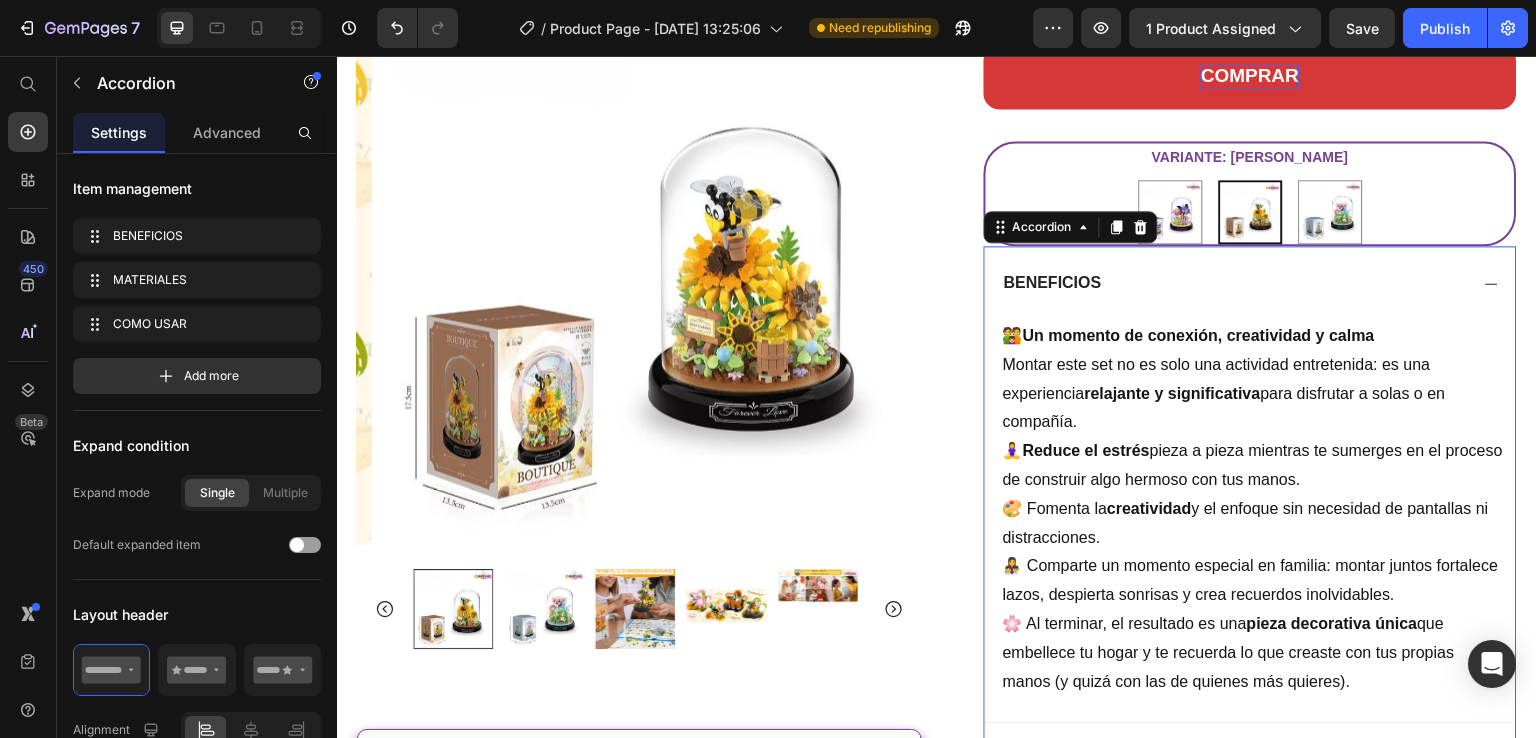 click on "BENEFICIOS" at bounding box center (1234, 283) 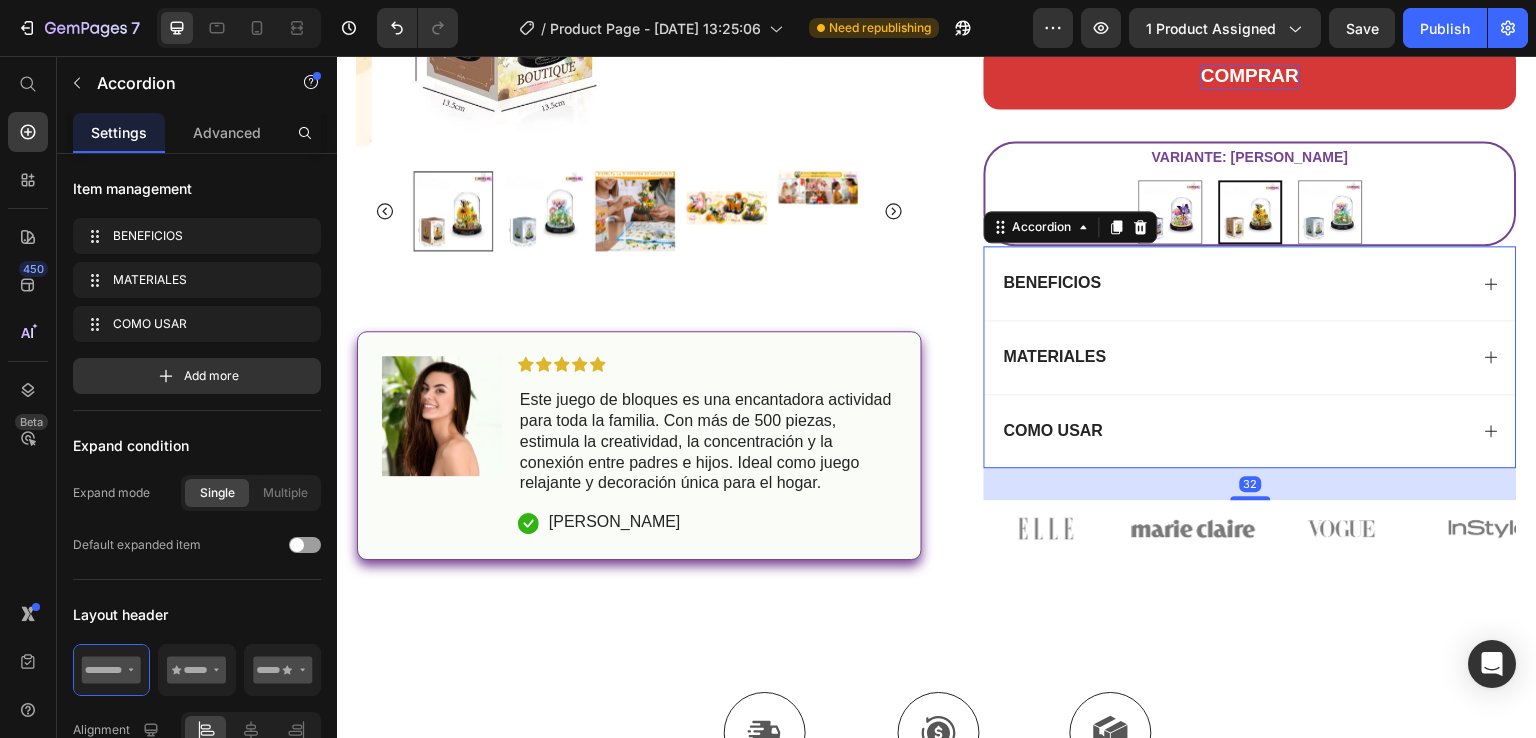 click on "MATERIALES" at bounding box center (1234, 357) 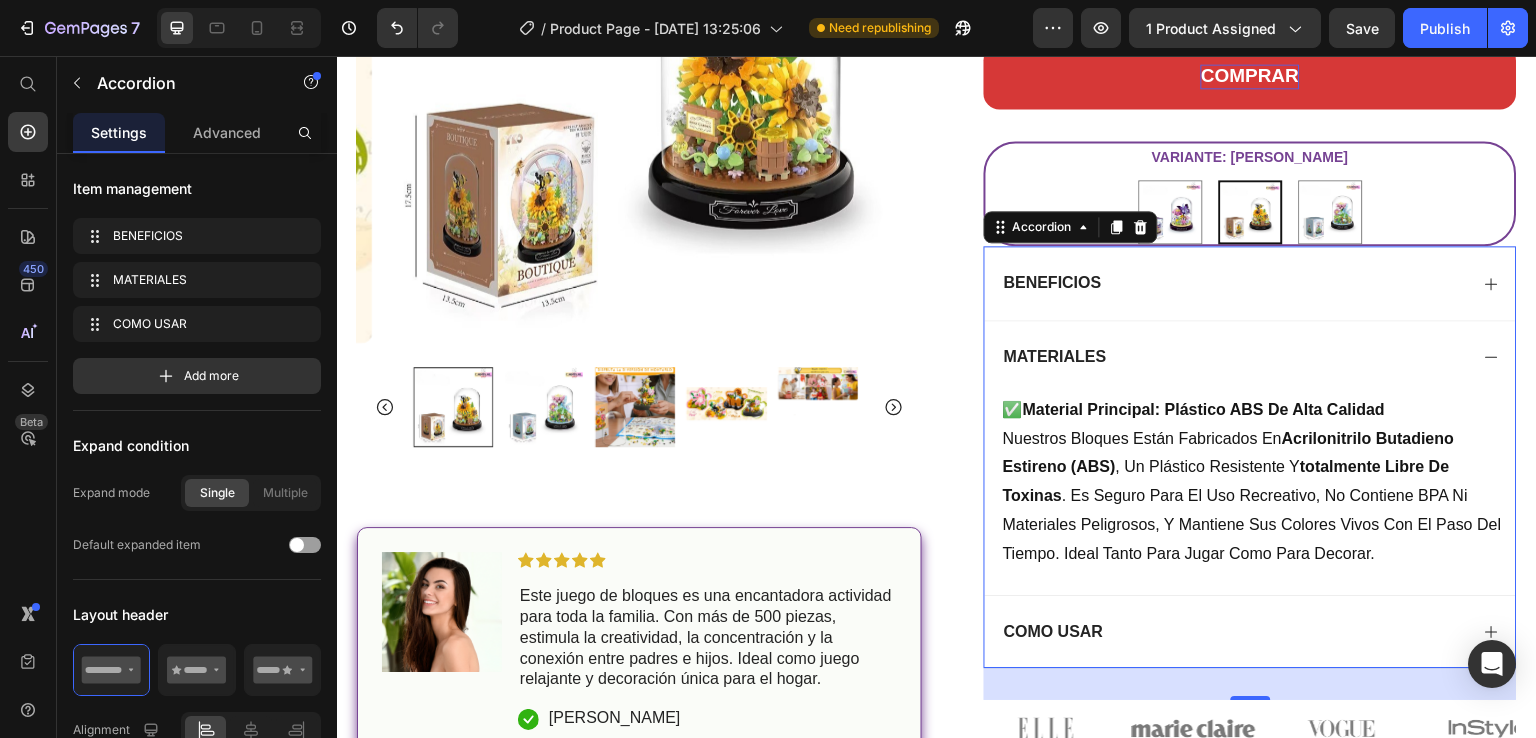 click on "MATERIALES" at bounding box center (1234, 357) 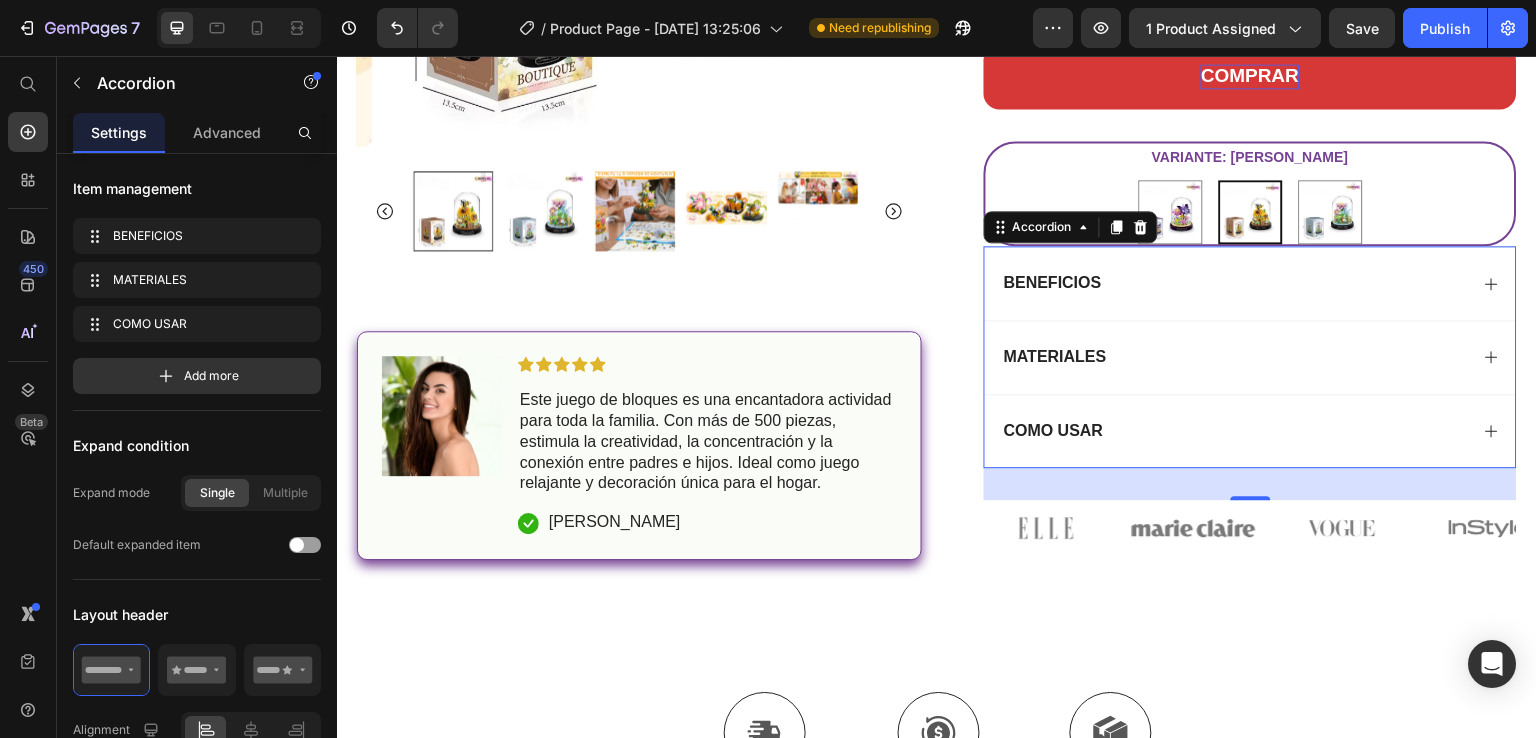 click on "BENEFICIOS" at bounding box center (1234, 283) 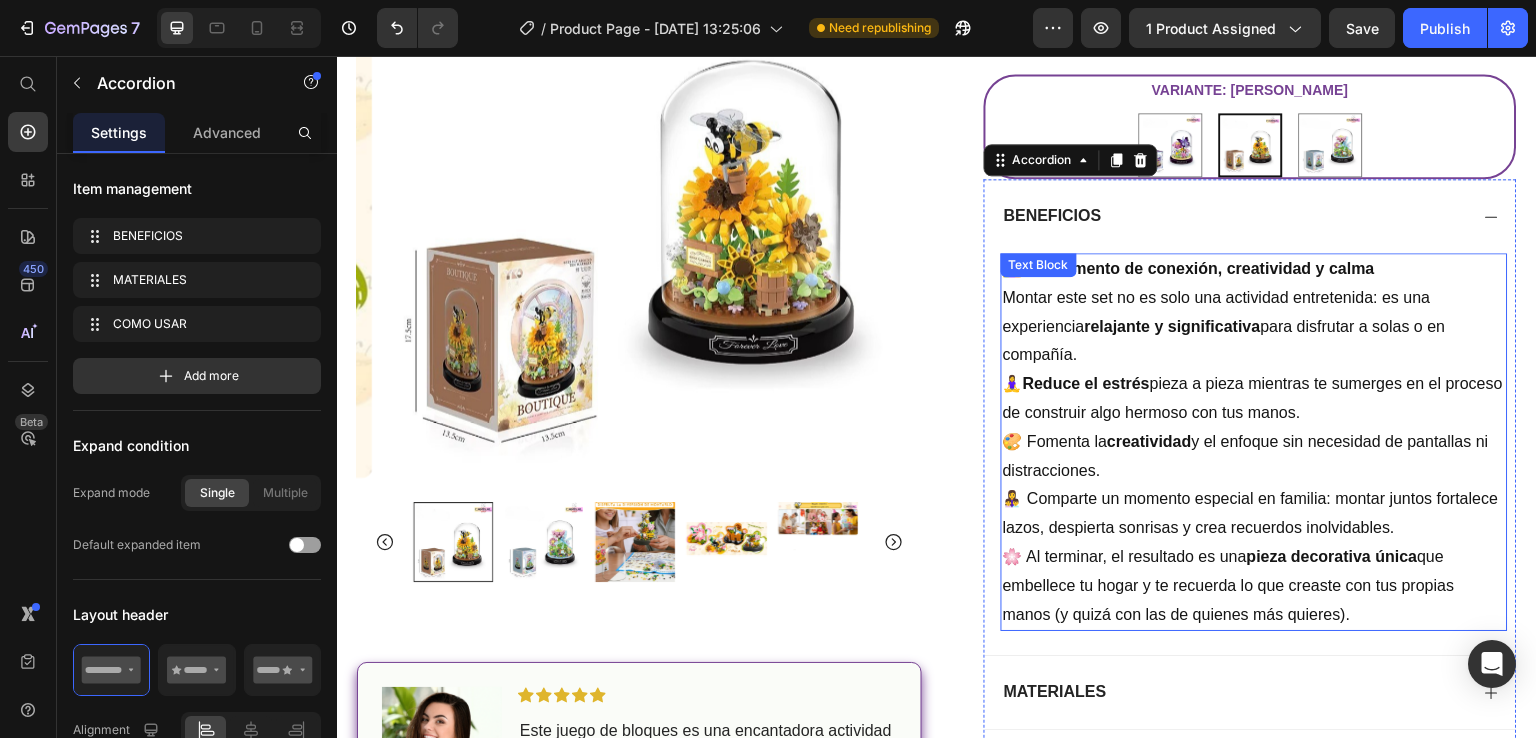 scroll, scrollTop: 800, scrollLeft: 0, axis: vertical 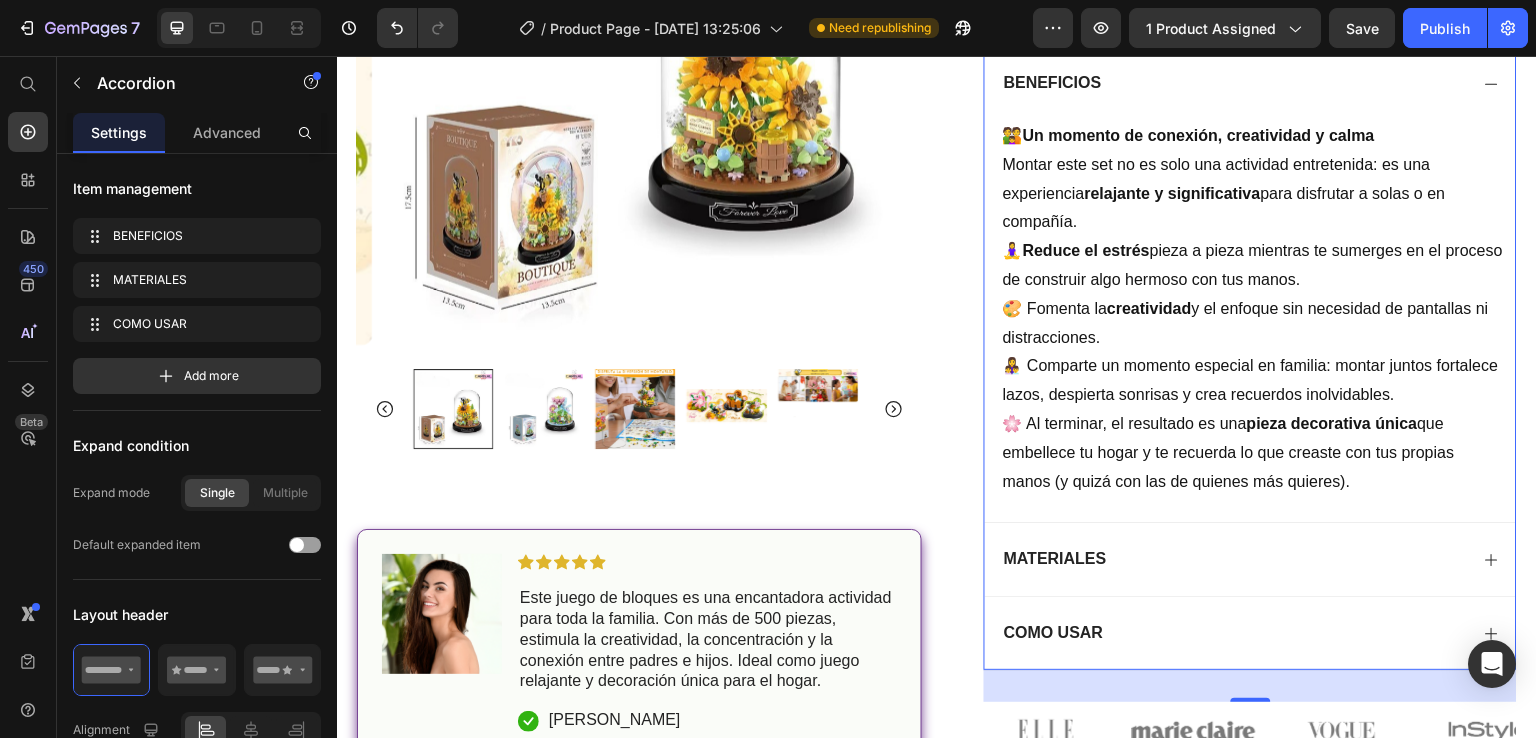 click on "COMO USAR" at bounding box center (1054, 633) 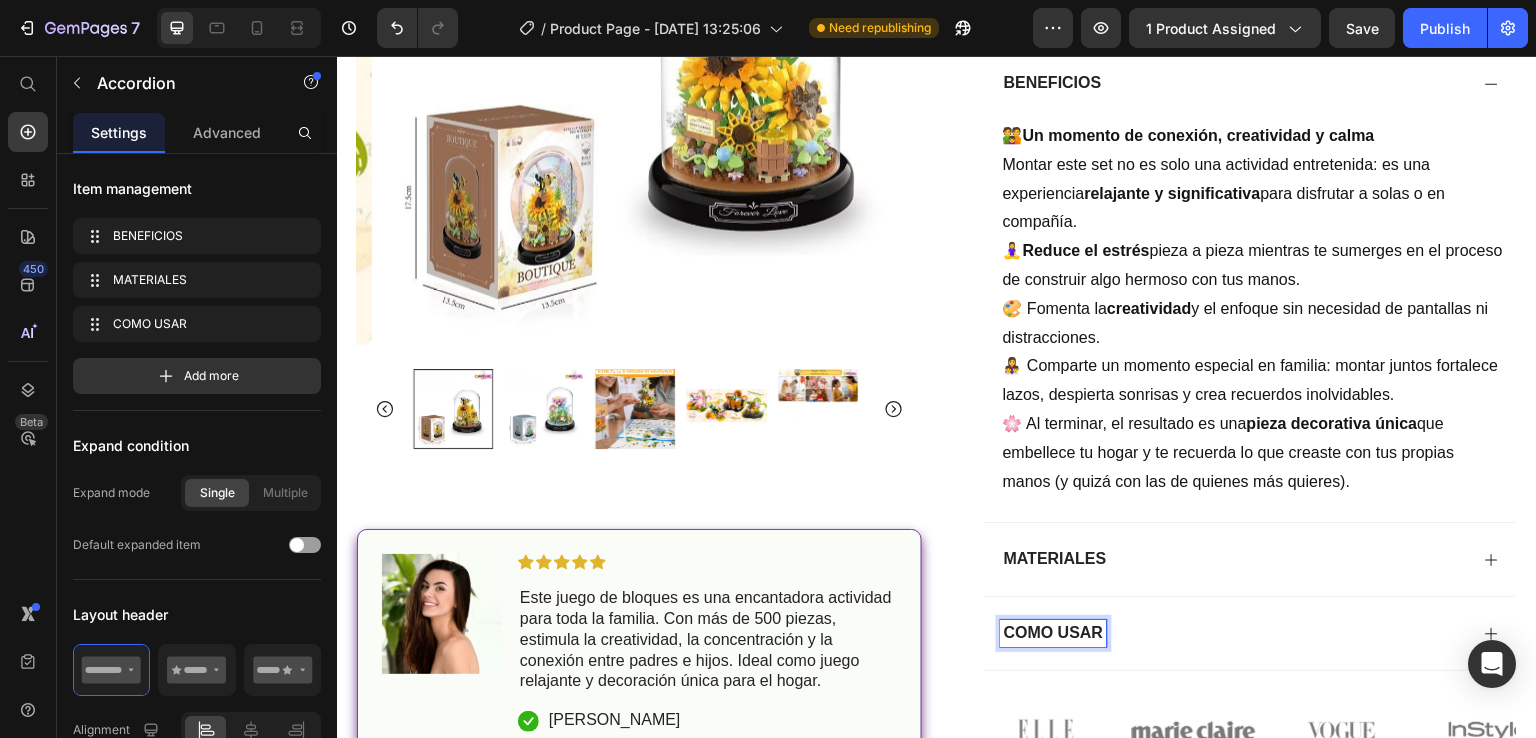 click 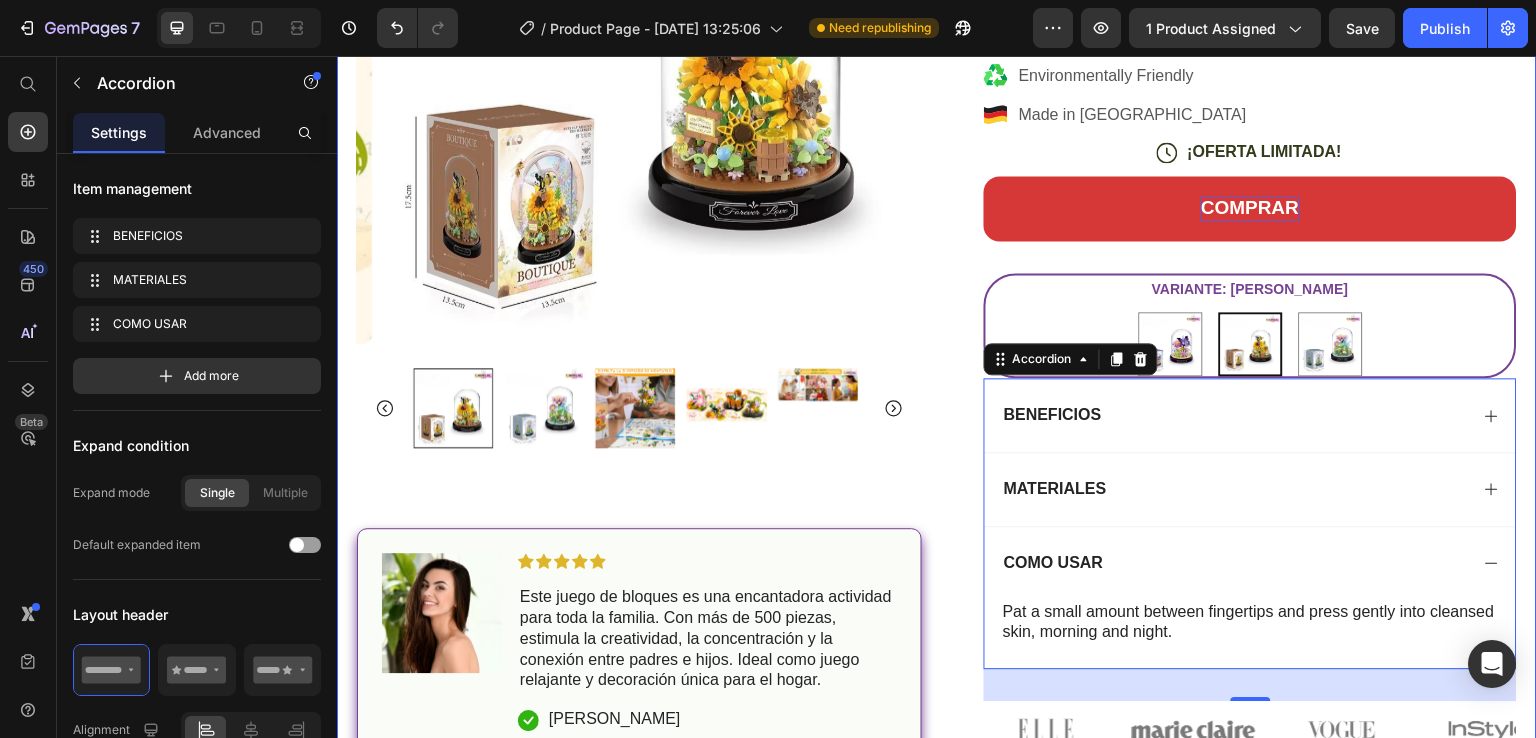scroll, scrollTop: 400, scrollLeft: 0, axis: vertical 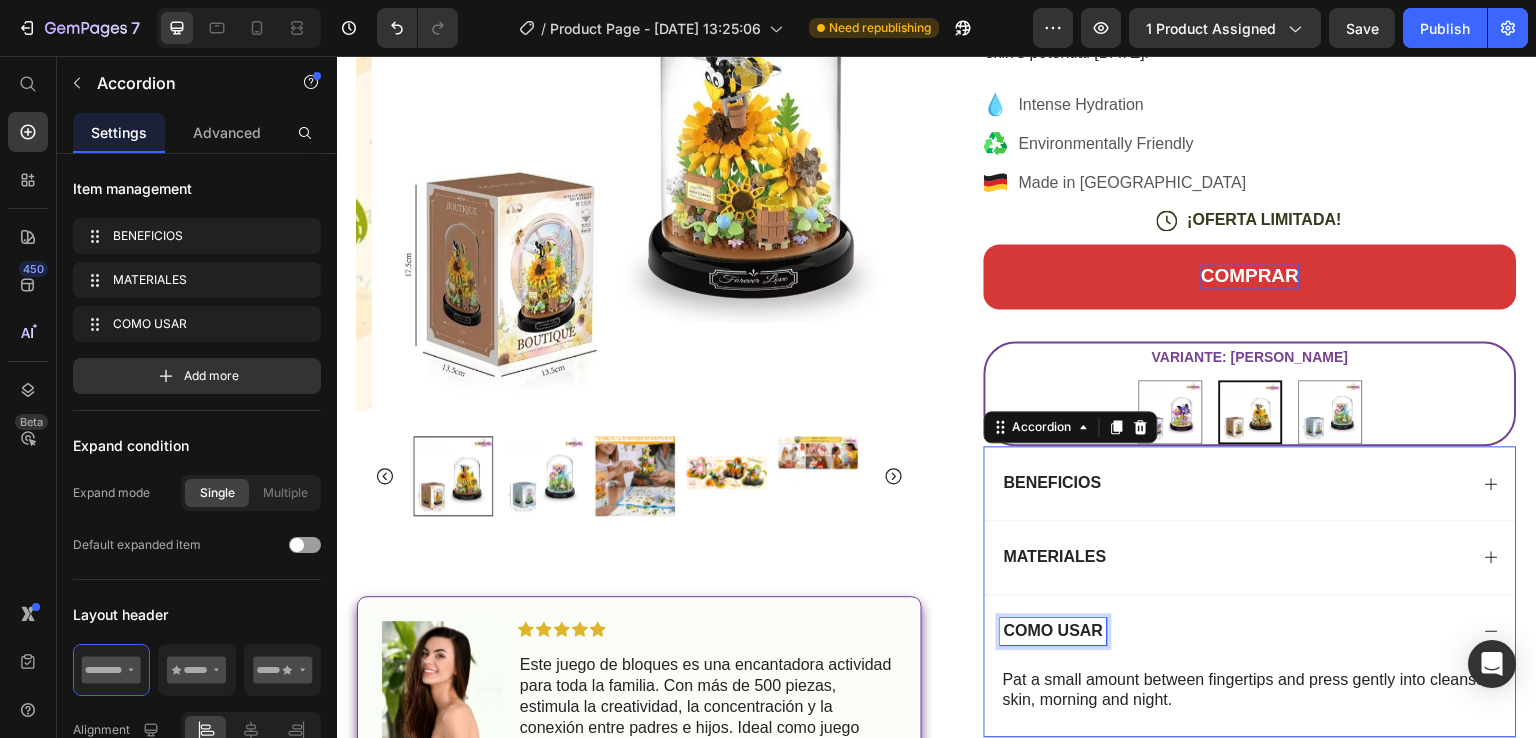 click on "COMO USAR" at bounding box center (1054, 631) 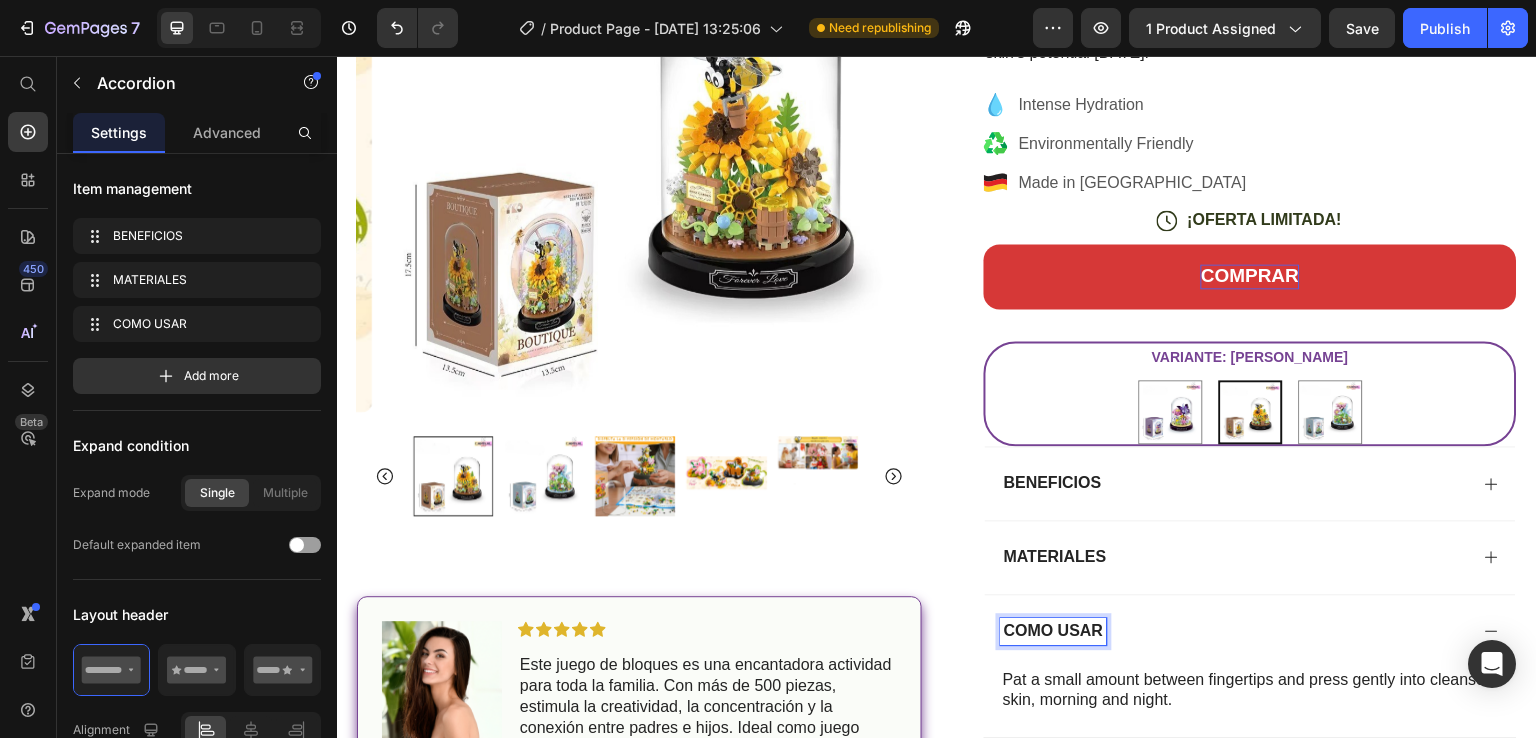 click on "COMO USAR" at bounding box center [1054, 631] 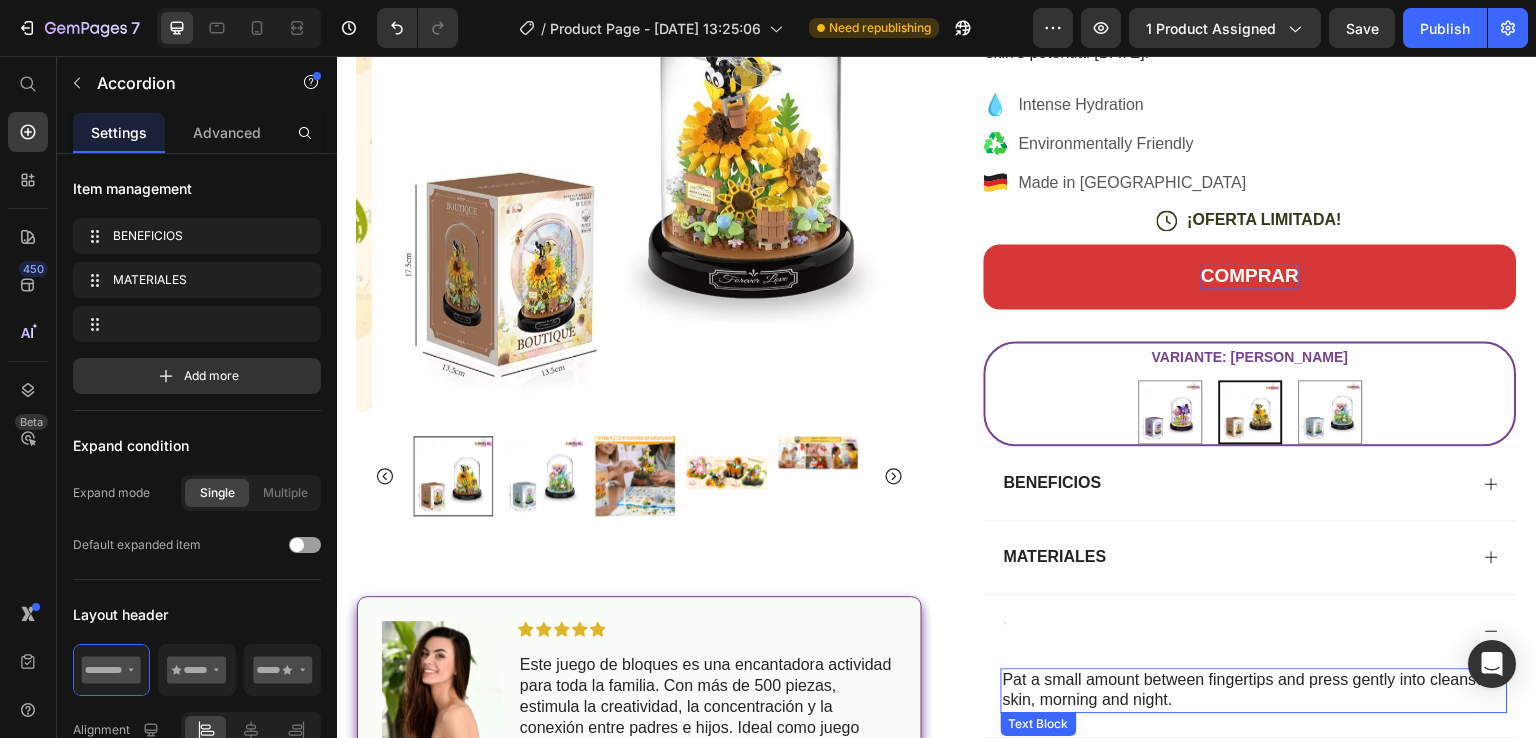 scroll, scrollTop: 395, scrollLeft: 0, axis: vertical 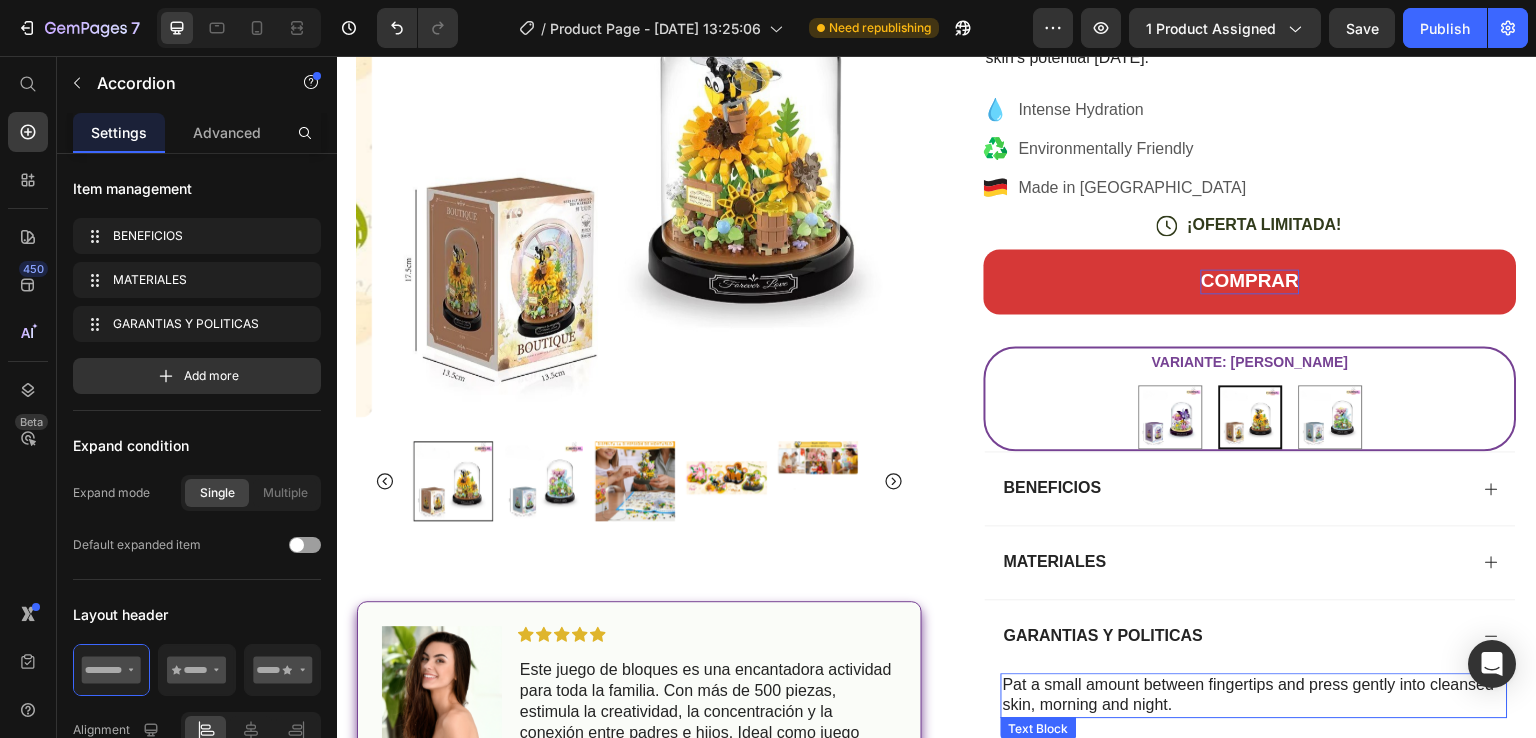 click on "Pat a small amount between fingertips and press gently into cleansed skin, morning and night." at bounding box center [1254, 696] 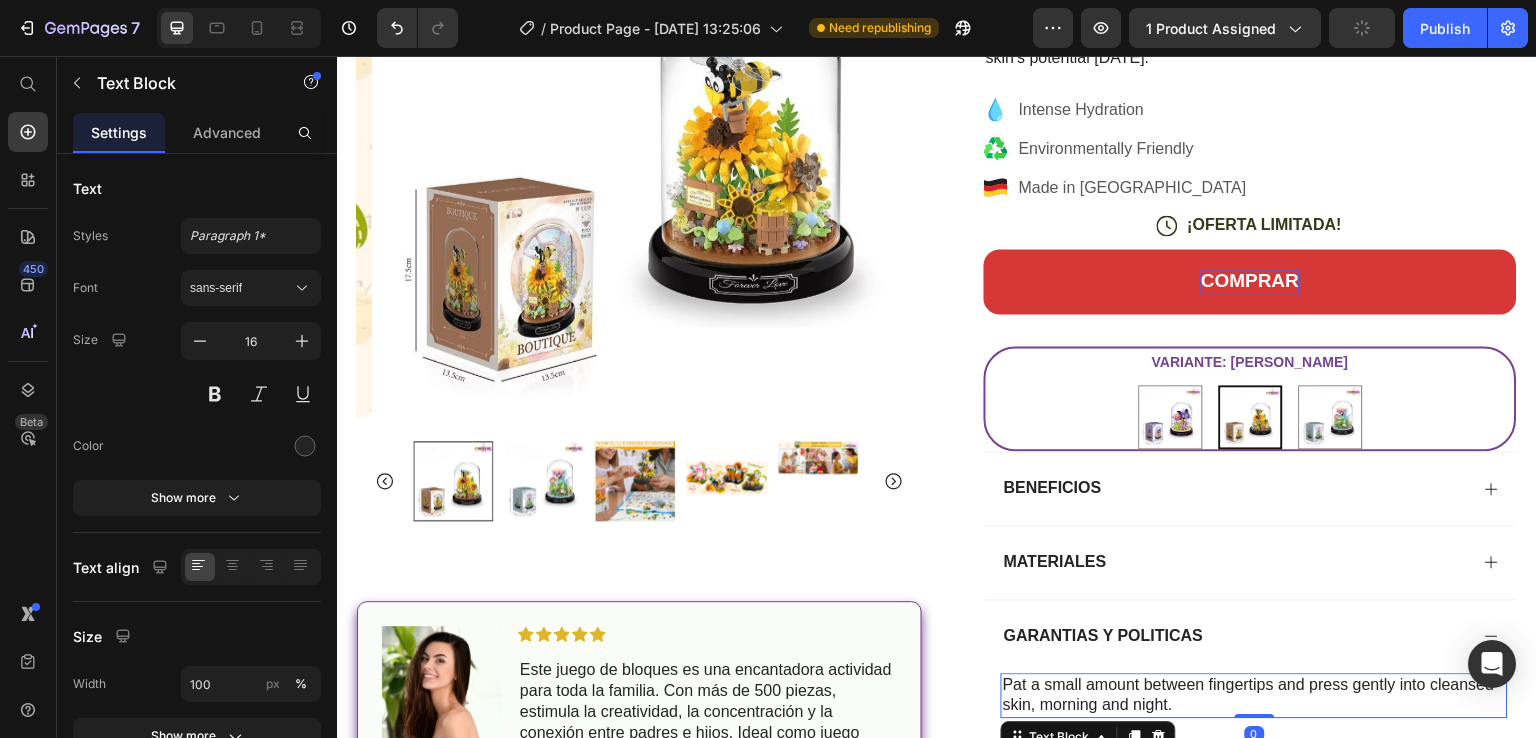 click on "Pat a small amount between fingertips and press gently into cleansed skin, morning and night." at bounding box center [1254, 696] 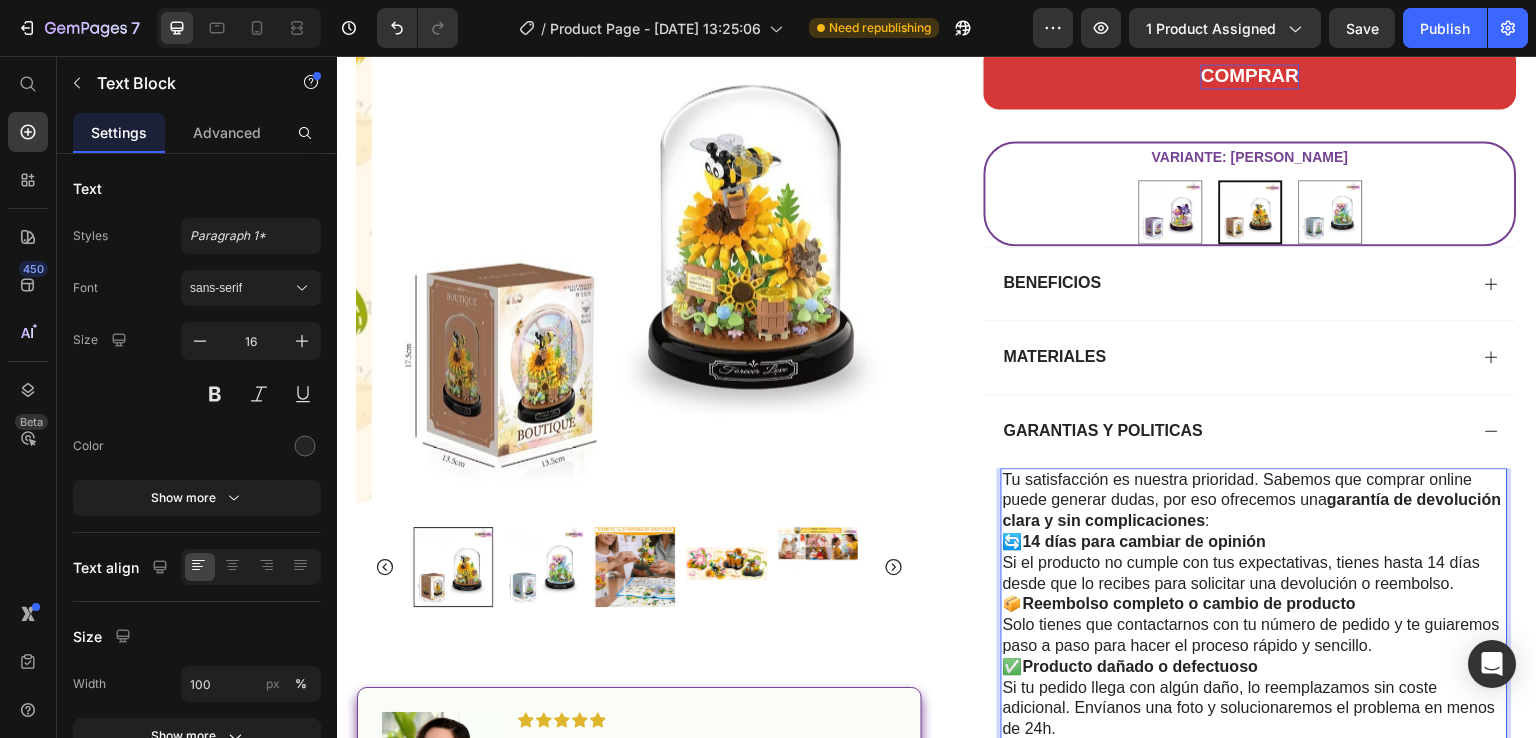 scroll, scrollTop: 675, scrollLeft: 0, axis: vertical 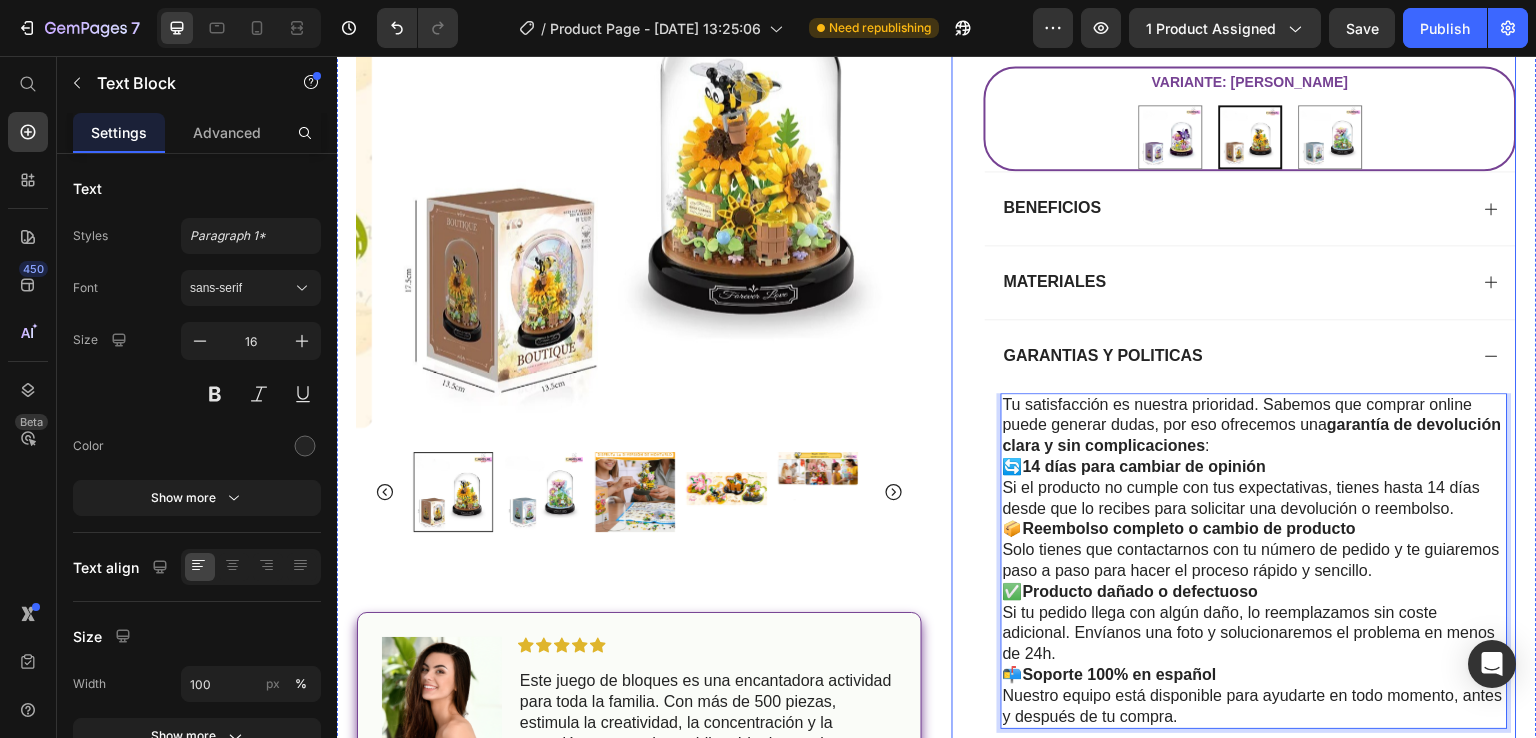 click on "Icon Icon Icon Icon Icon Icon List (1349 Reseñas) Text Block Row Bloque de Bonsái de Abeja Mariposa Flor (Individual) Product Title Hydrate, rejuvenate, and glow with our revolutionary cream. Unleash your skin's potential today. Text Block
Intense Hydration
Environmentally Friendly
Made in Germany Item List
Icon ¡OFERTA LIMITADA! Text Block Row COMPRAR Add to Cart Variante: Abeja Amarilla Mariposa Azul Mariposa Azul Abeja Amarilla Abeja Amarilla Flor Rosa Flor Rosa Product Variants & Swatches Image Icon Icon Icon Icon Icon Icon List “This skin cream is a game-changer! It has transformed my dry, lackluster skin into a hydrated and radiant complexion. I love how it absorbs quickly and leaves no greasy residue. Highly recommend” Text Block
Icon Hannah N. (Houston, USA) Text Block Row Row
BENEFICIOS
MATERIALES
: 🔄    0" at bounding box center [1234, 174] 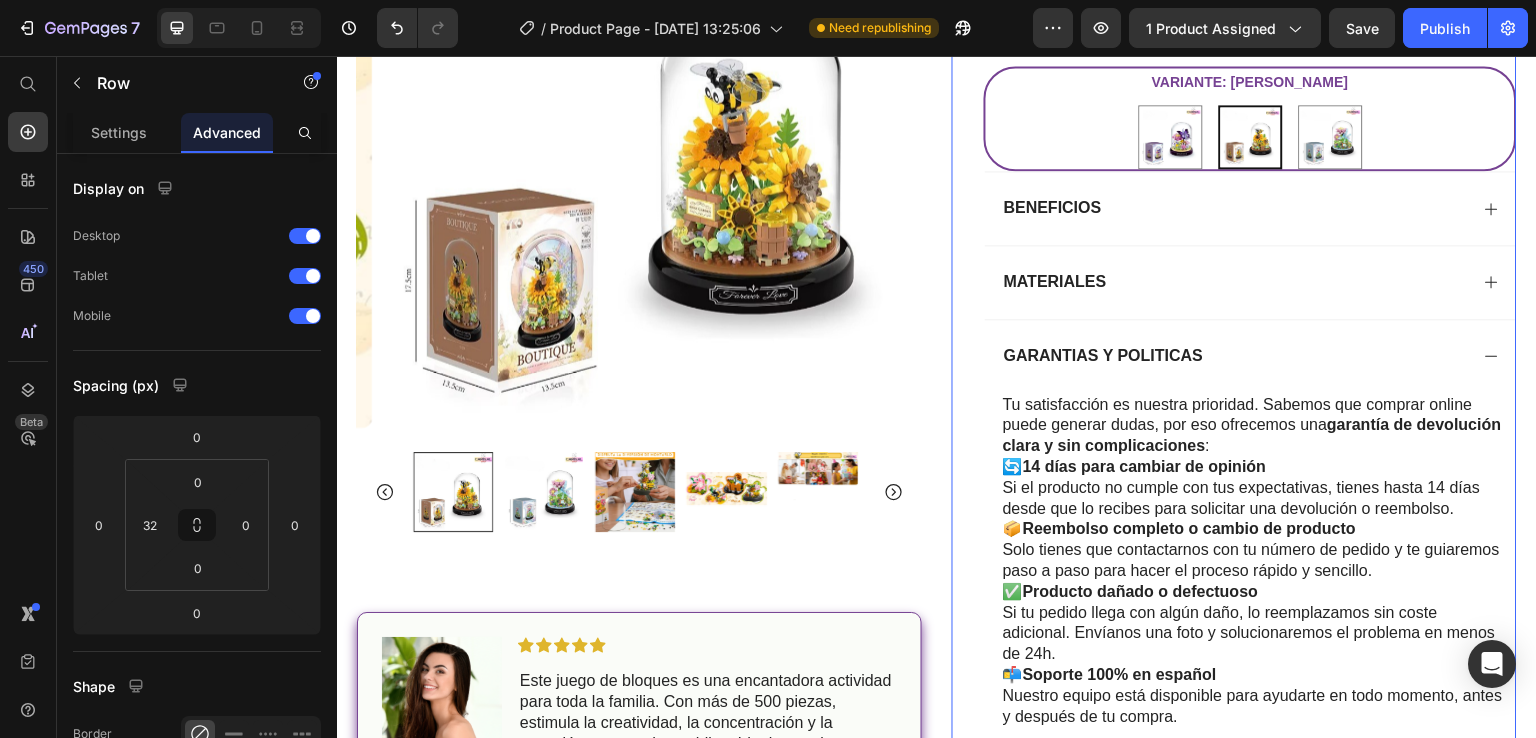 scroll, scrollTop: 0, scrollLeft: 0, axis: both 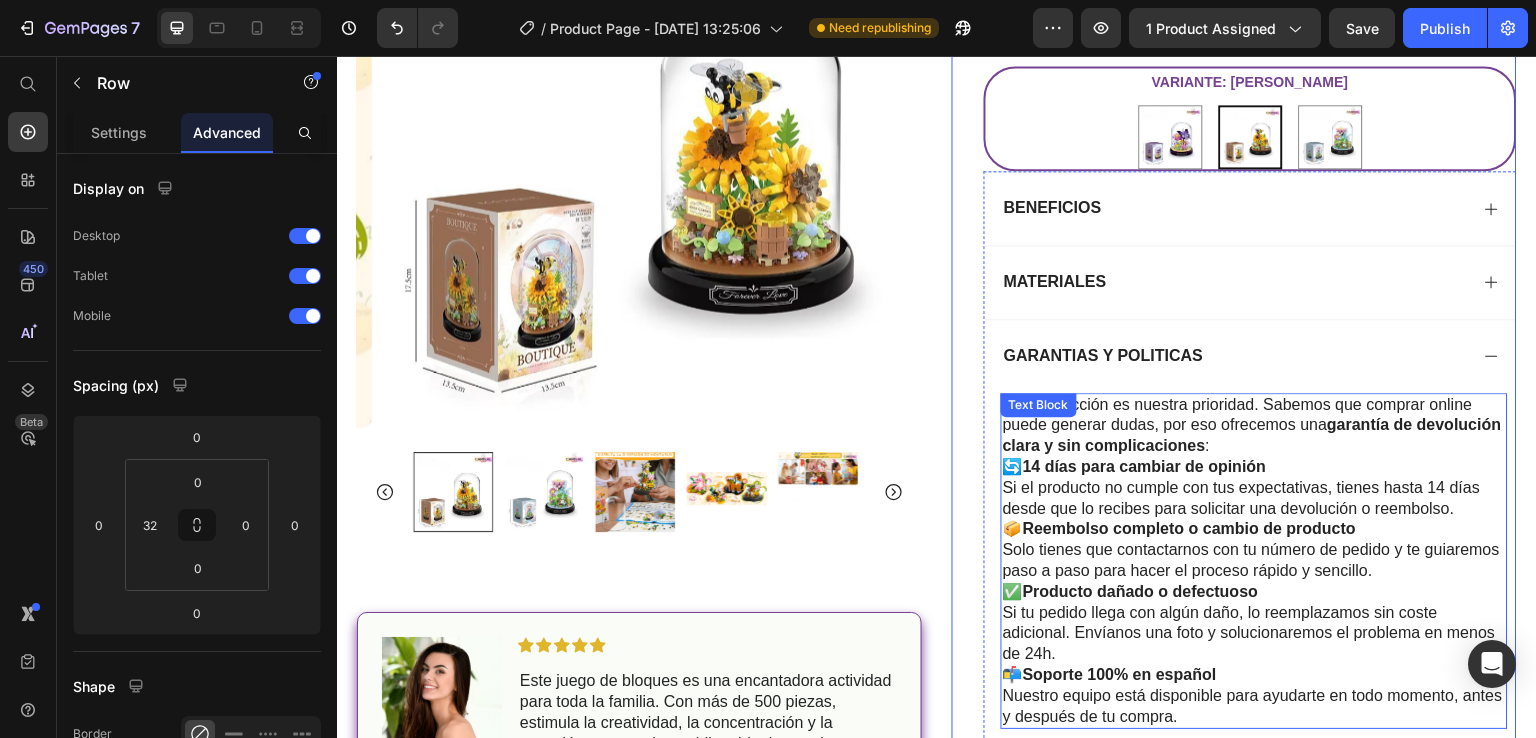 click on "Tu satisfacción es nuestra prioridad. Sabemos que comprar online puede generar dudas, por eso ofrecemos una  garantía de devolución clara y sin complicaciones :" at bounding box center [1254, 426] 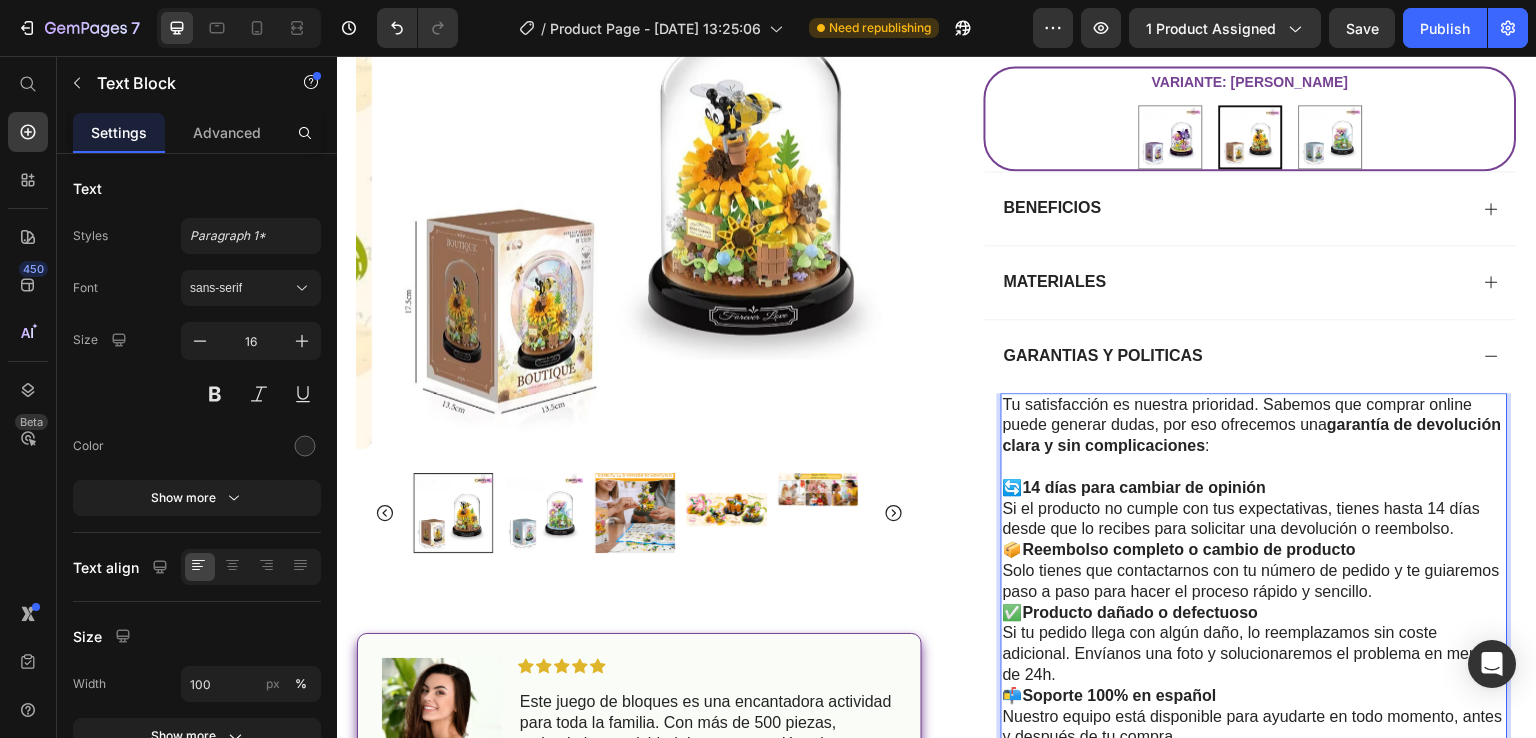 click on "📦  Reembolso completo o cambio de producto Solo tienes que contactarnos con tu número de pedido y te guiaremos paso a paso para hacer el proceso rápido y sencillo." at bounding box center (1254, 571) 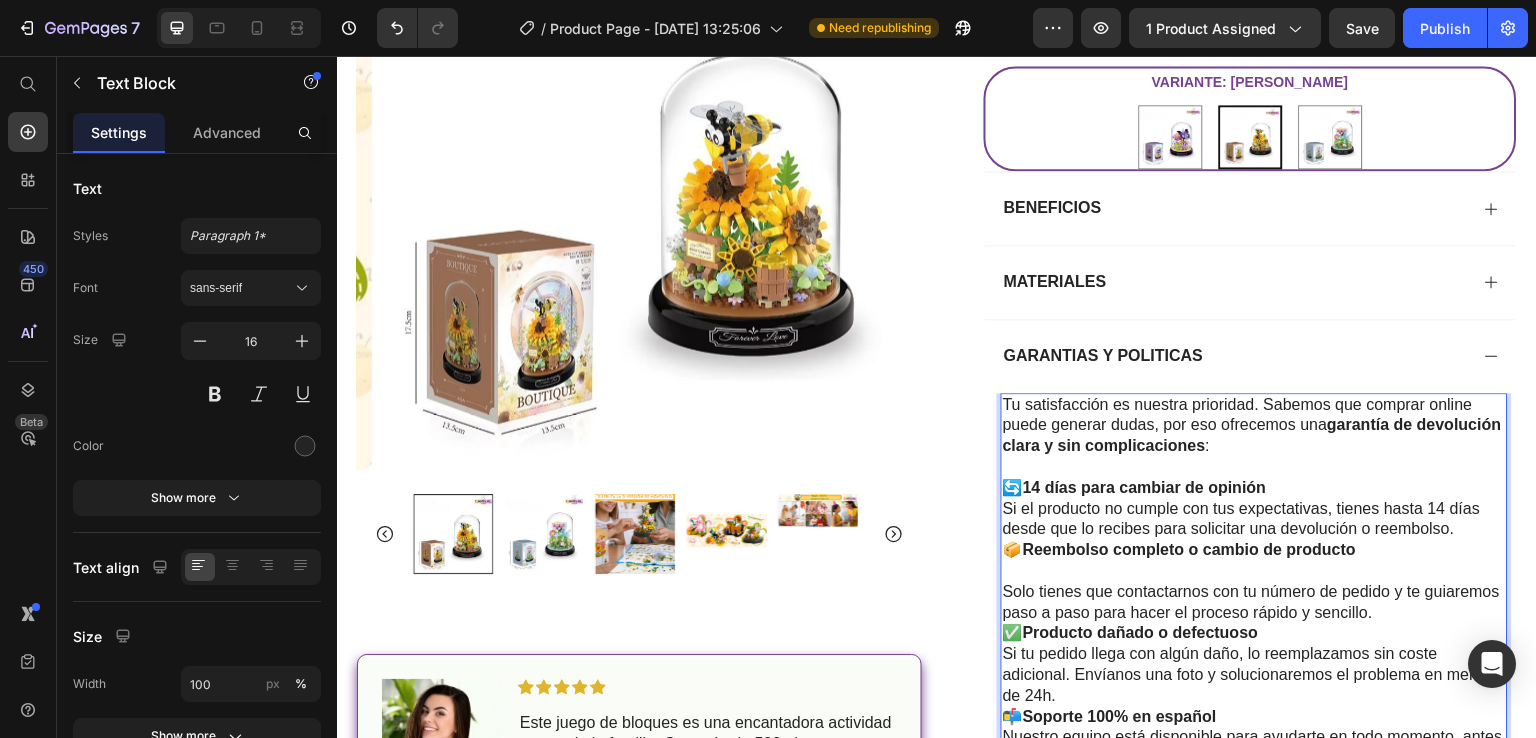 click on "✅  Producto dañado o defectuoso Si tu pedido llega con algún daño, lo reemplazamos sin coste adicional. Envíanos una foto y solucionaremos el problema en menos de 24h." at bounding box center (1254, 664) 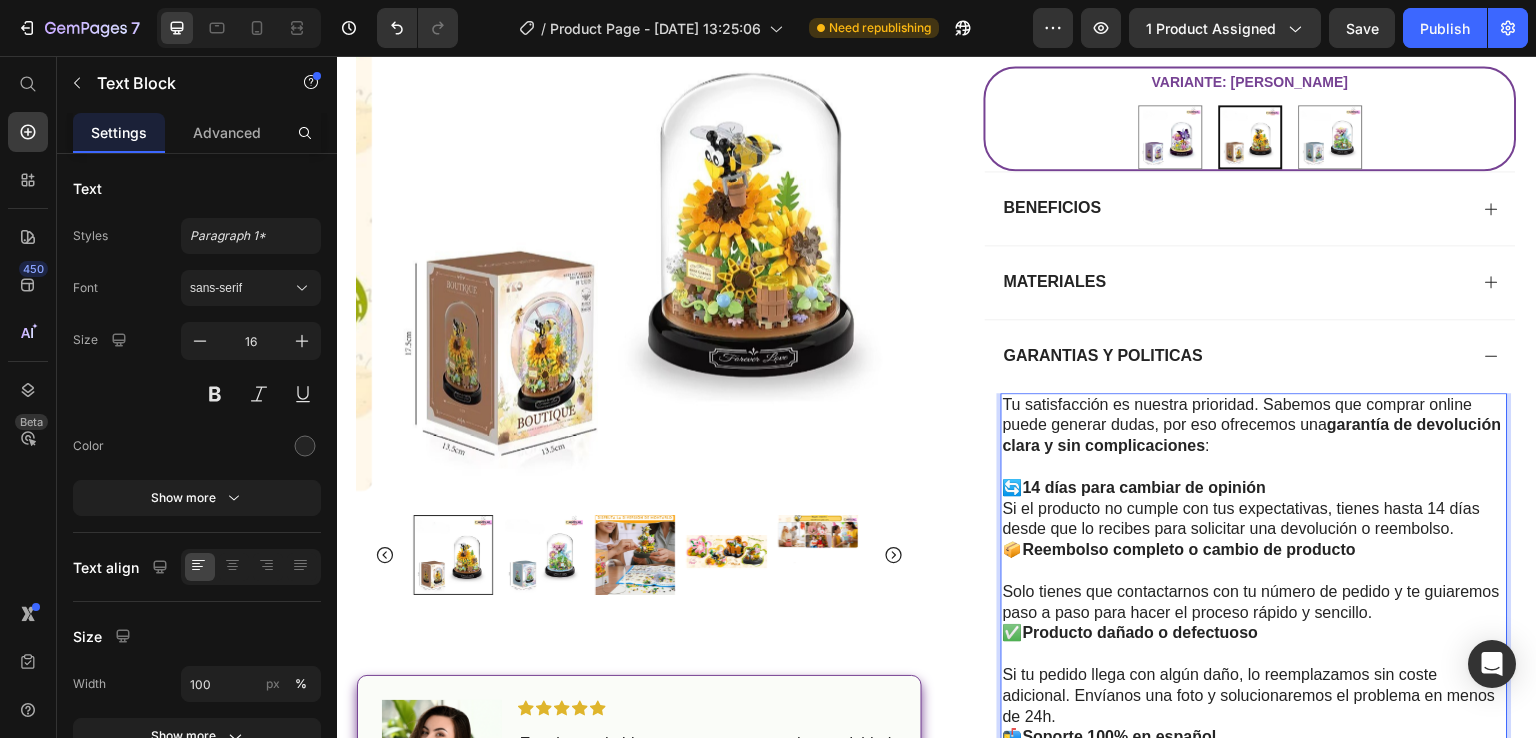 click on "📬  Soporte 100% en español Nuestro equipo está disponible para ayudarte en todo momento, antes y después de tu compra." at bounding box center [1254, 758] 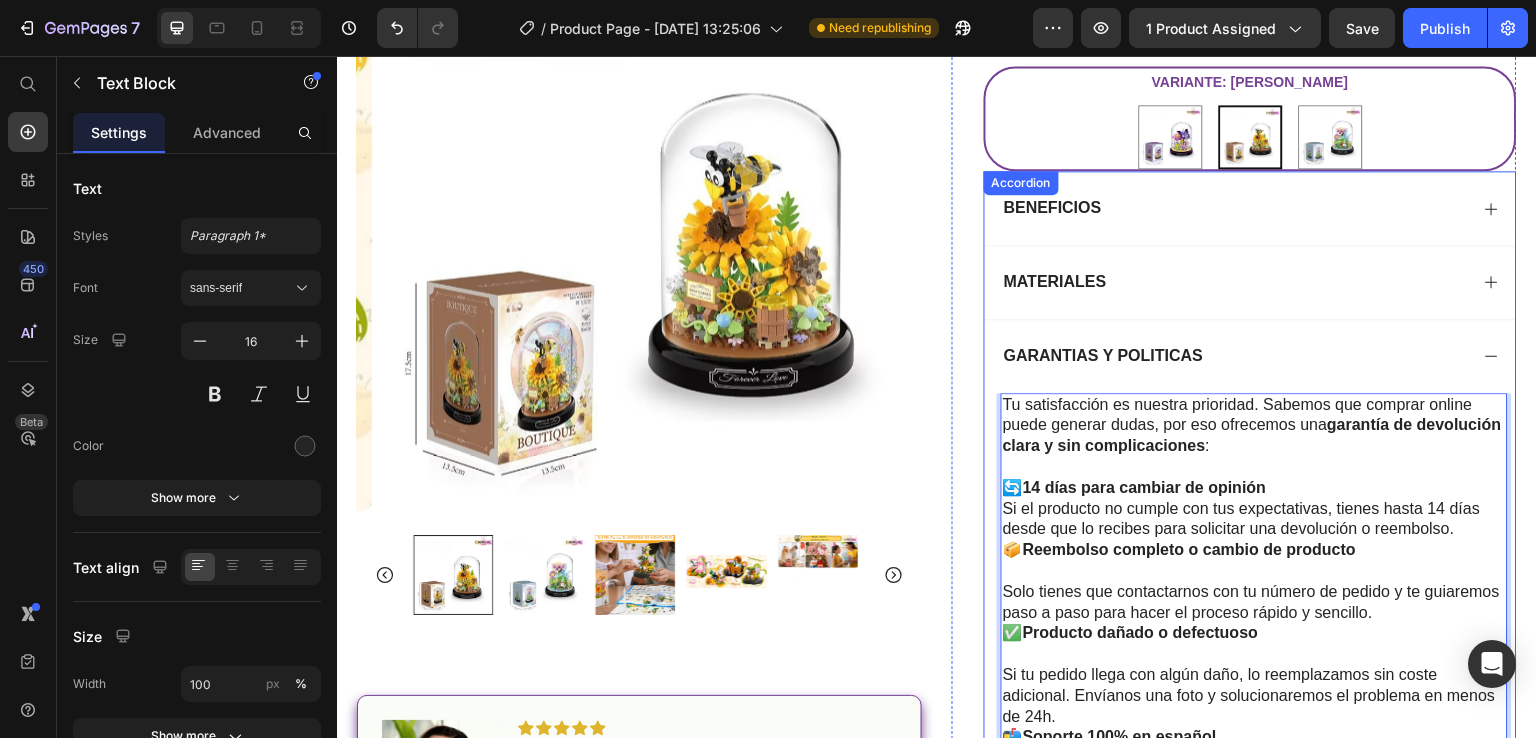 click 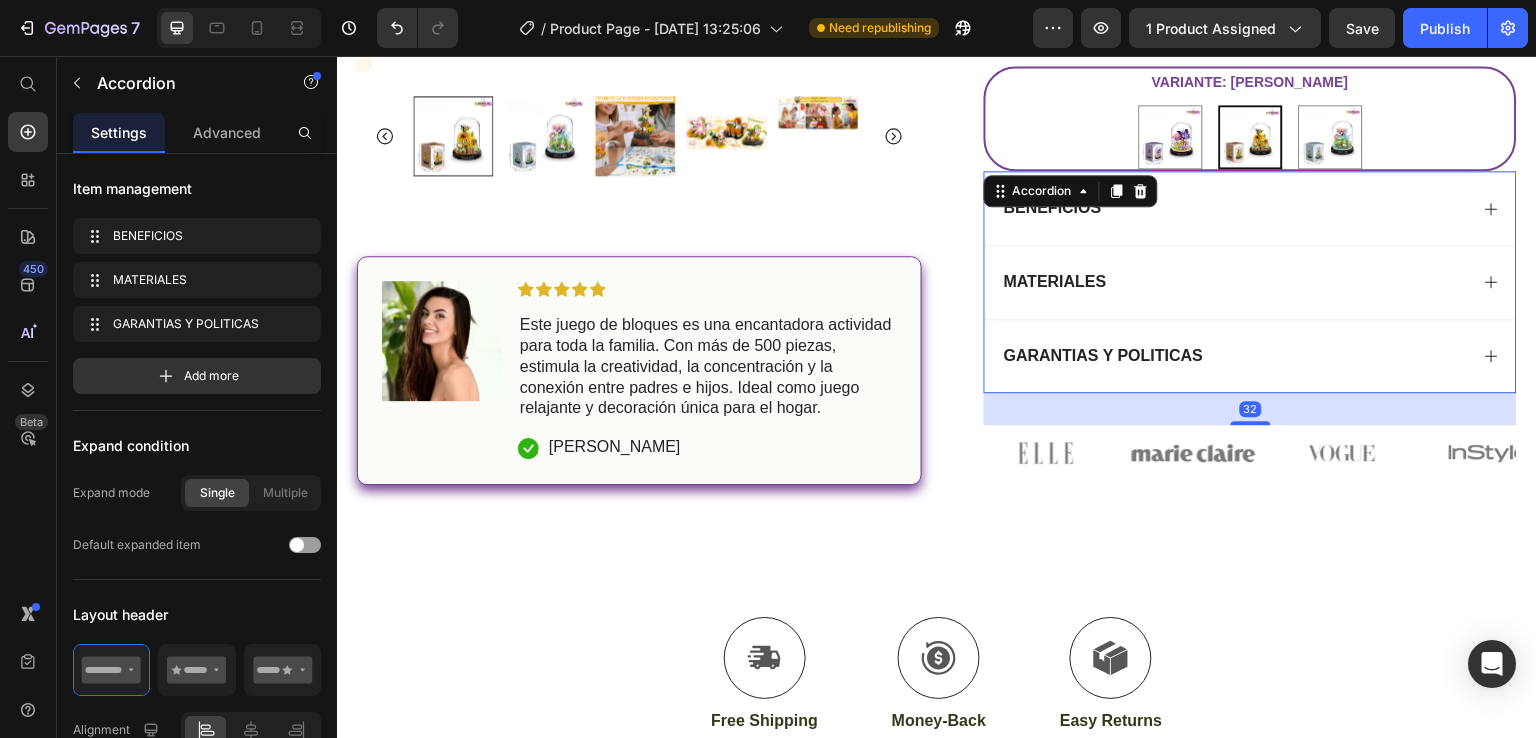 click 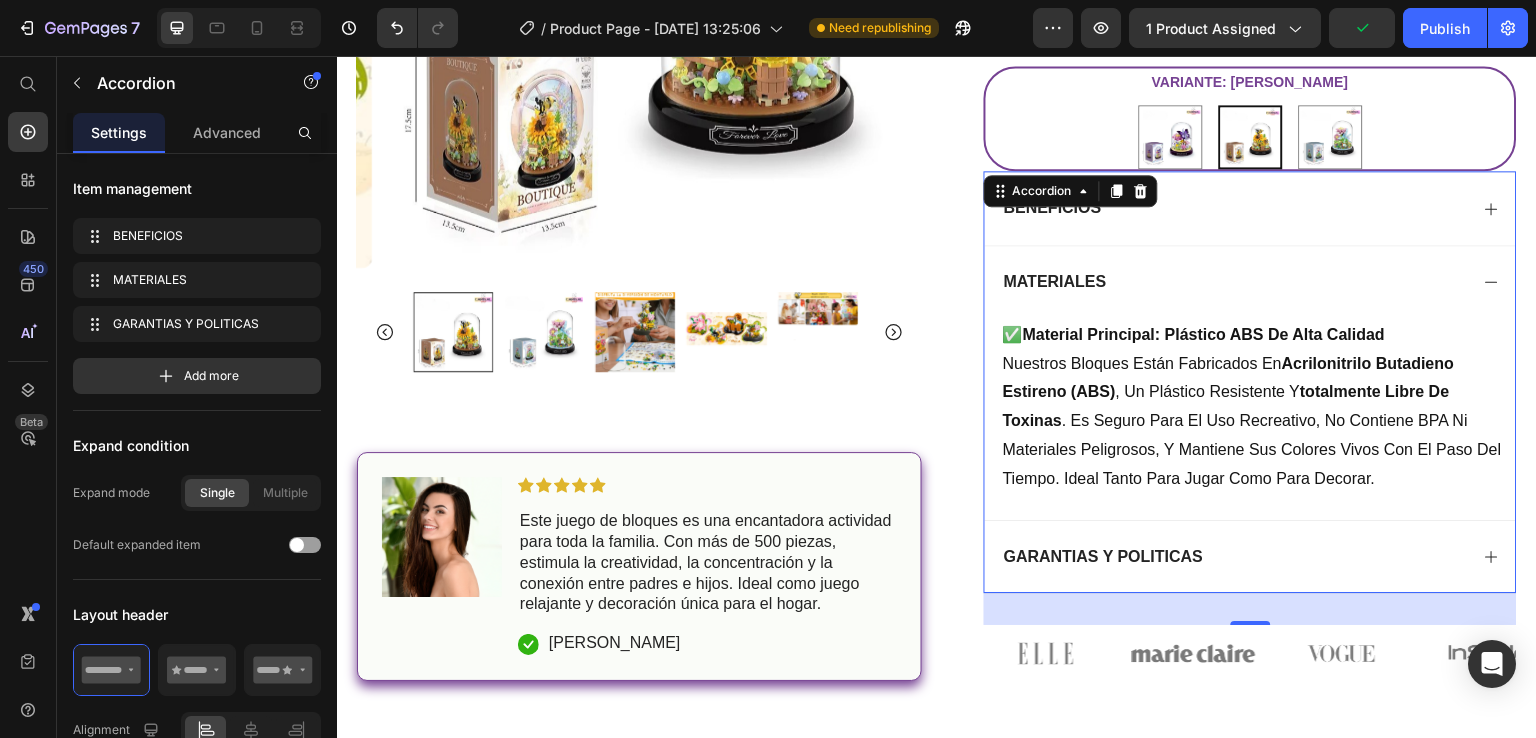 click 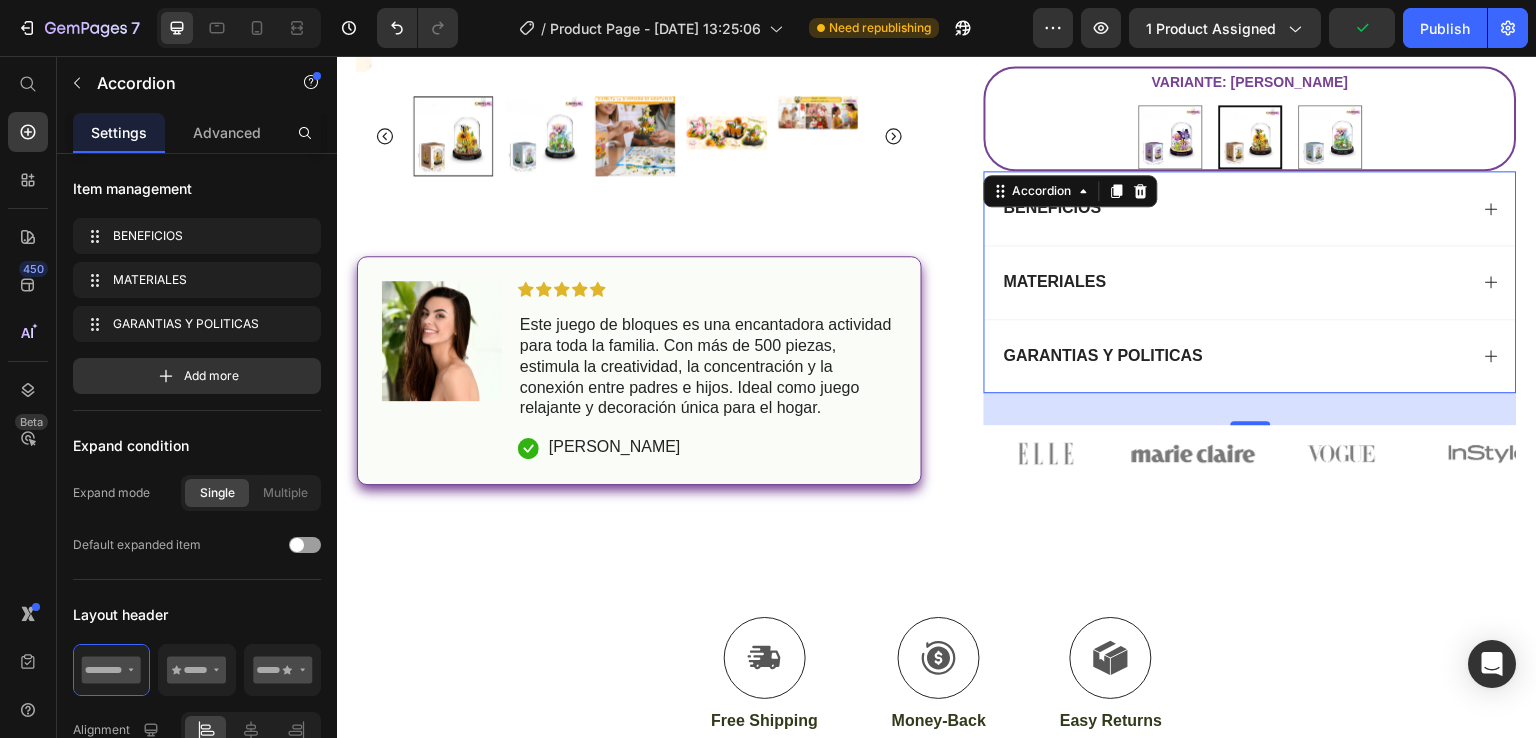 click 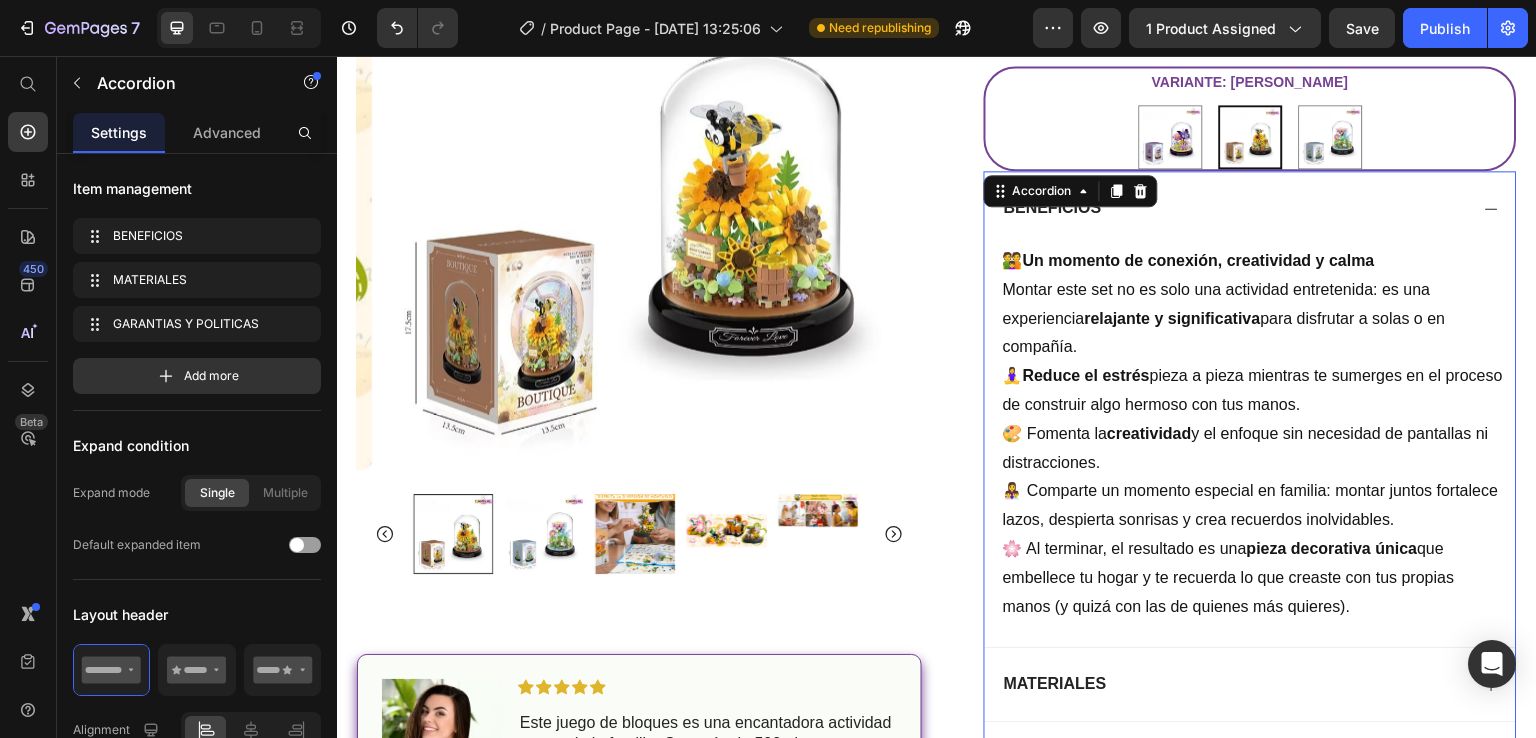 click 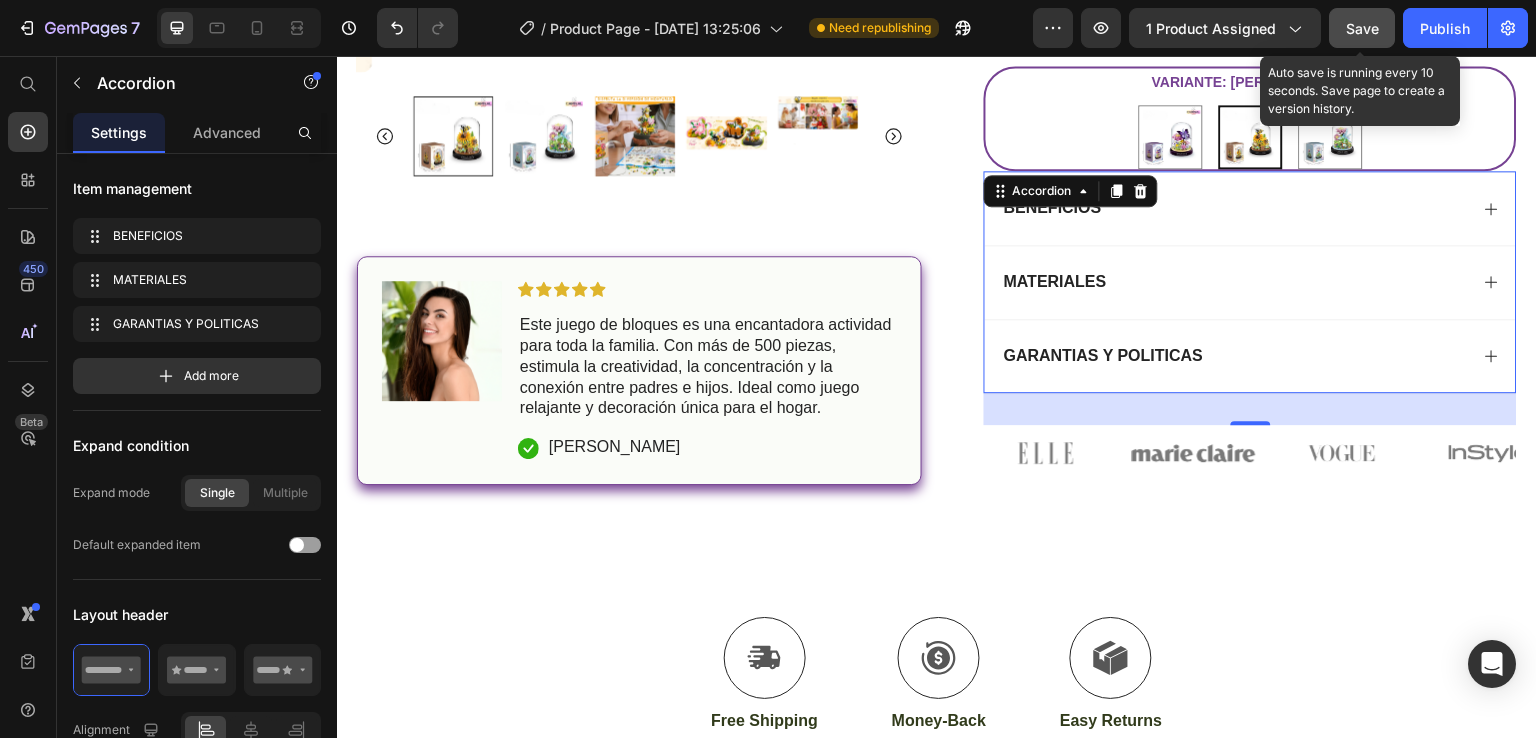 click on "Save" at bounding box center [1362, 28] 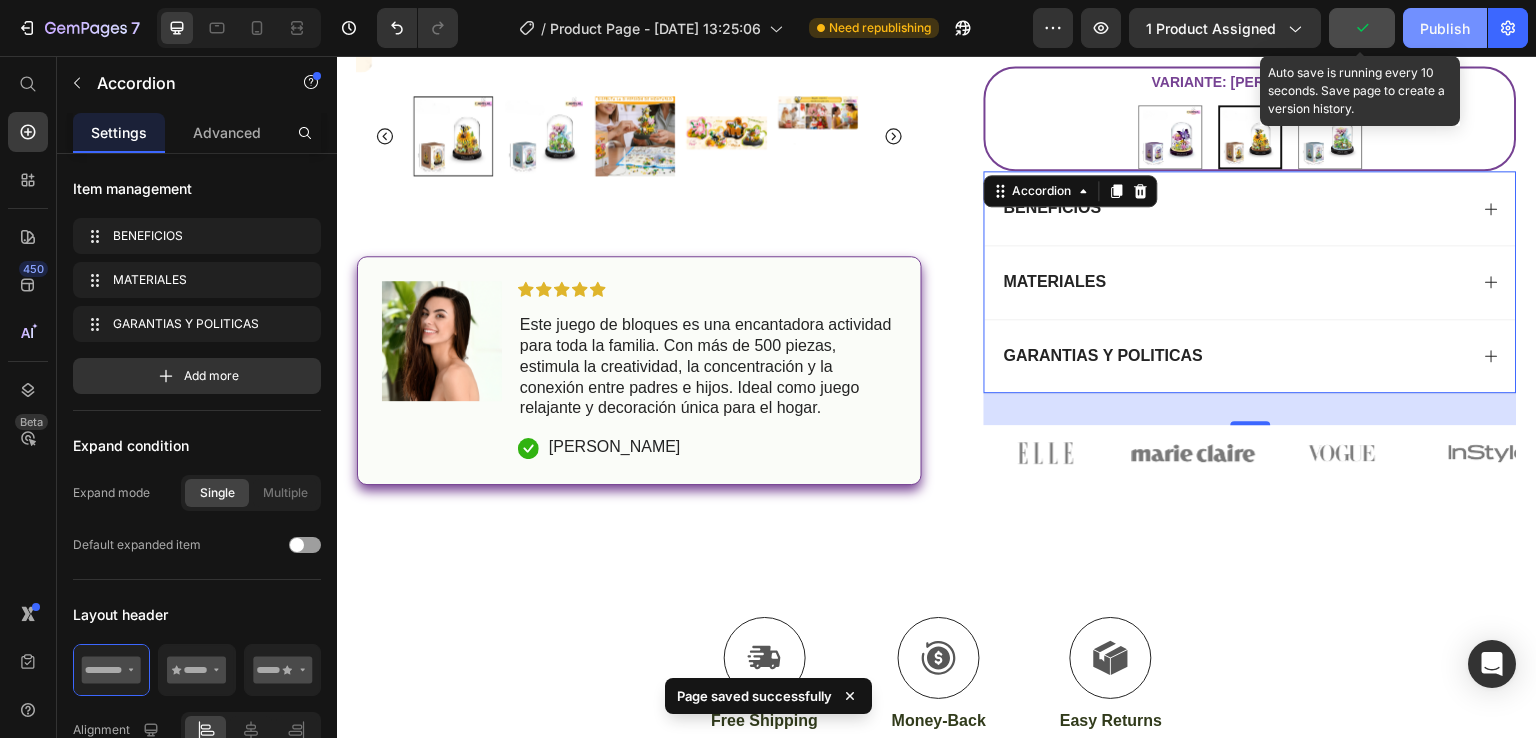 click on "Publish" at bounding box center [1445, 28] 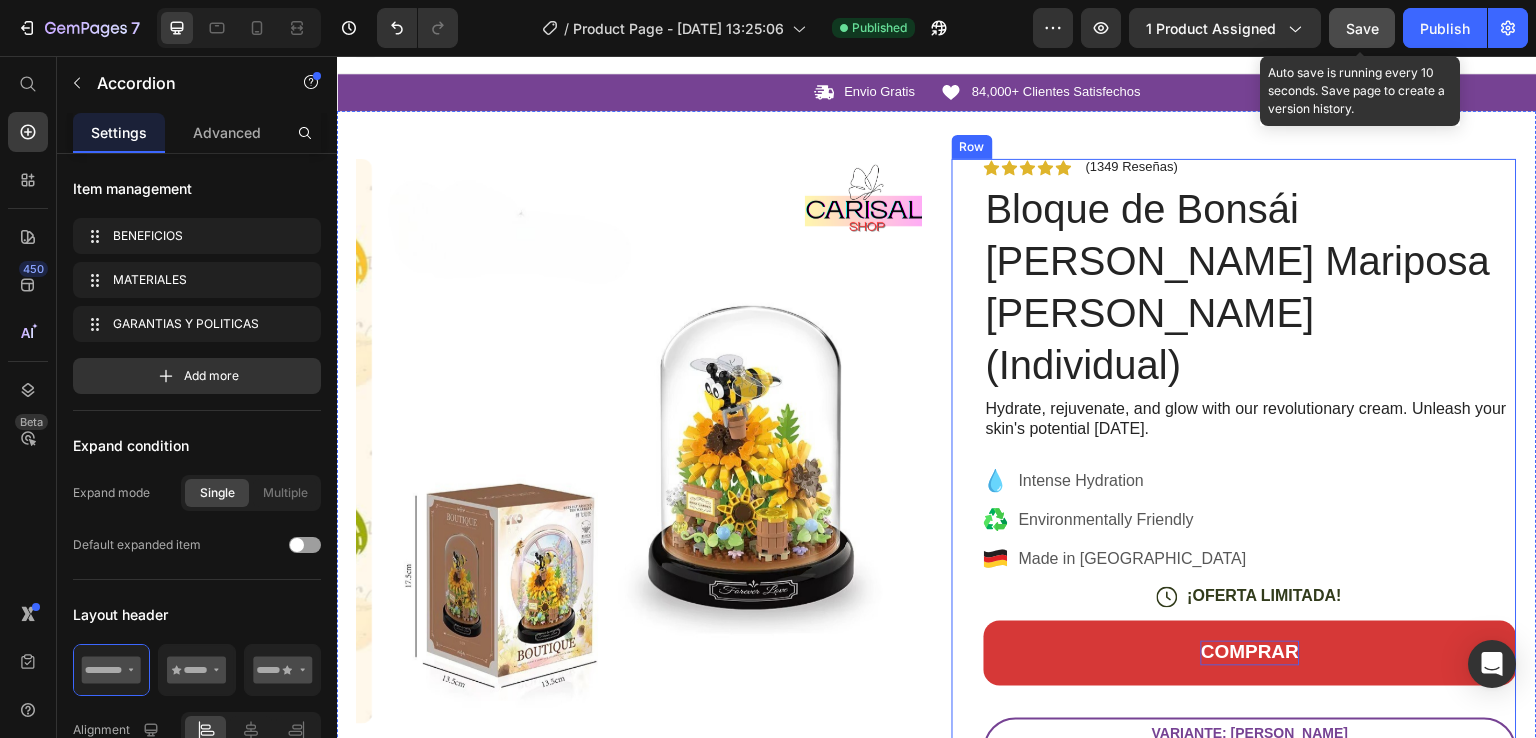 scroll, scrollTop: 0, scrollLeft: 0, axis: both 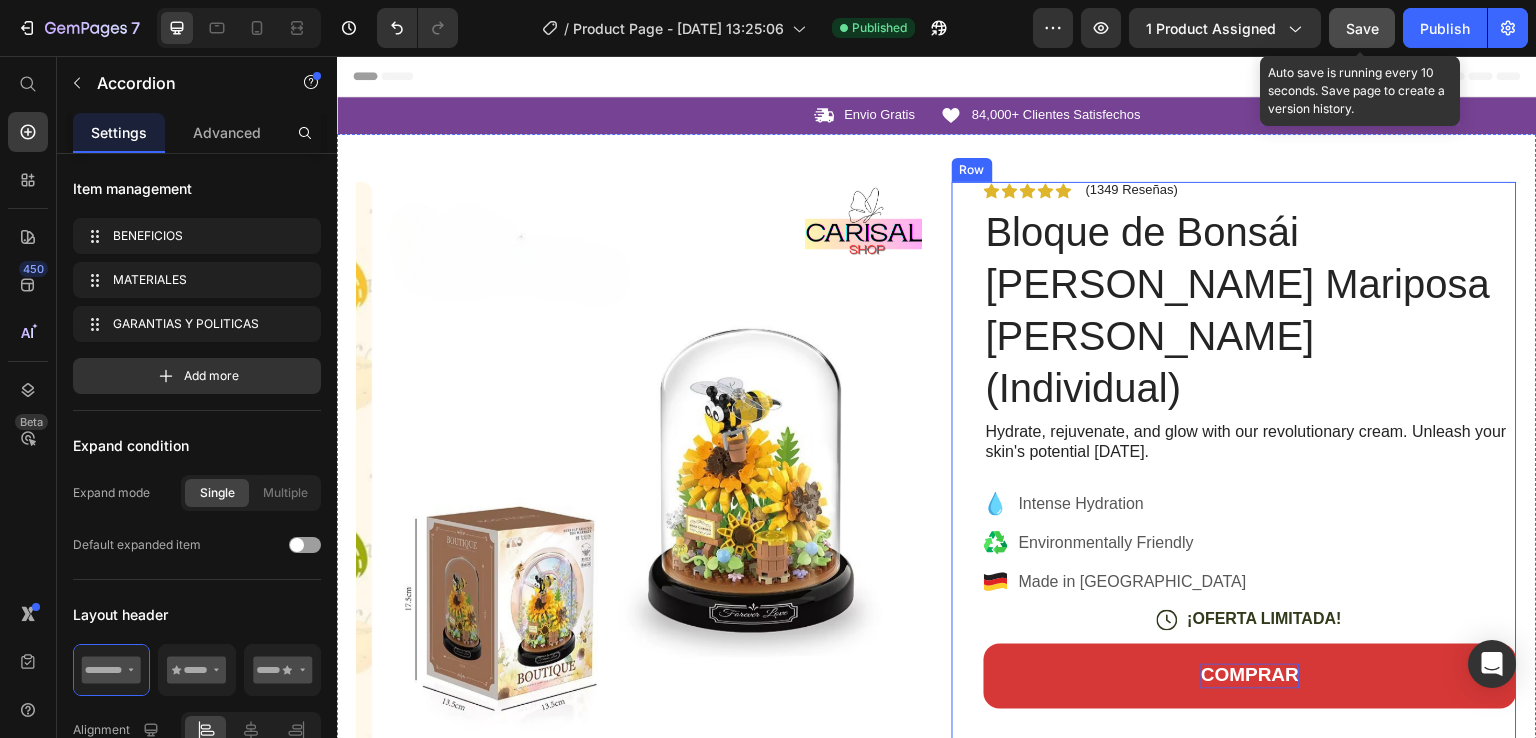 type 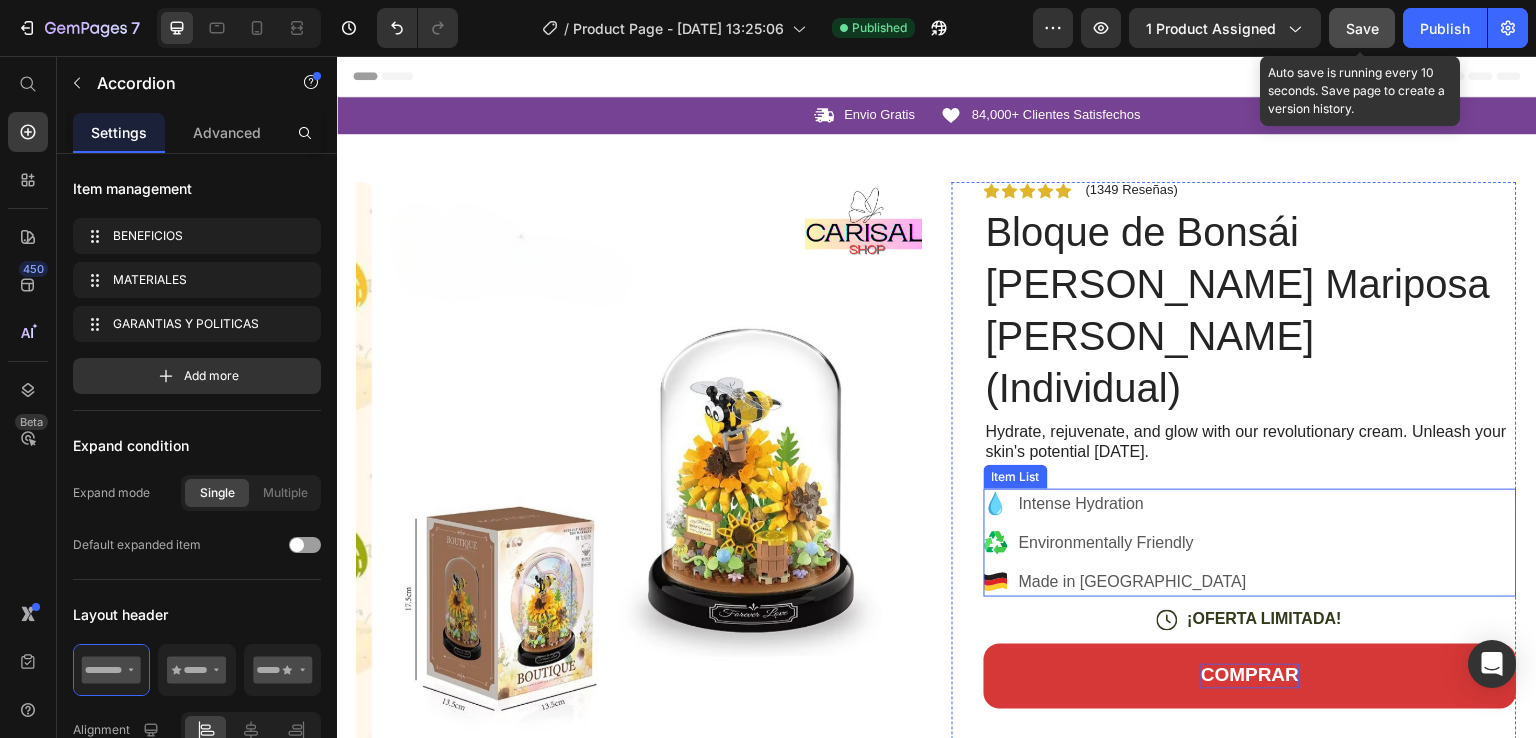 click on "Intense Hydration" at bounding box center [1133, 504] 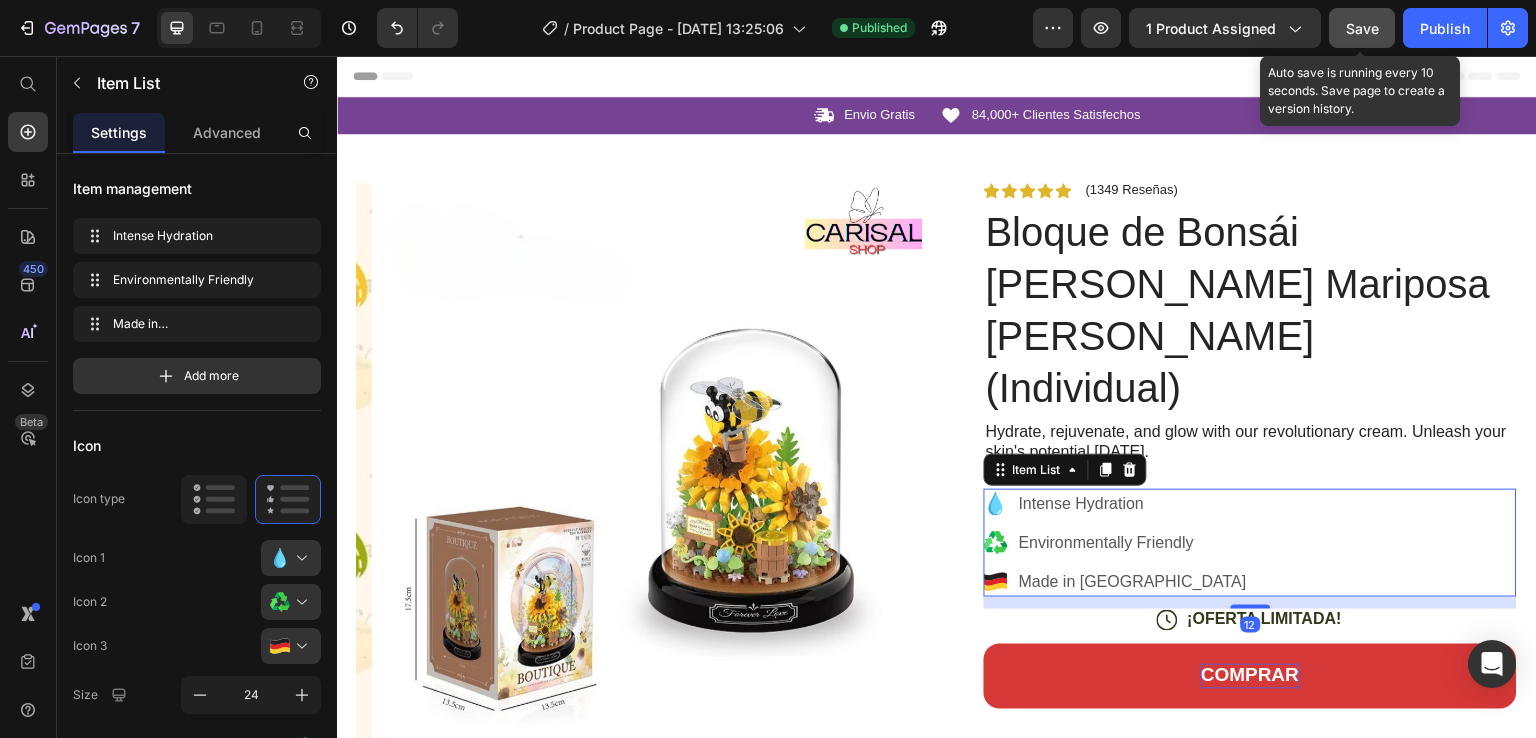 click 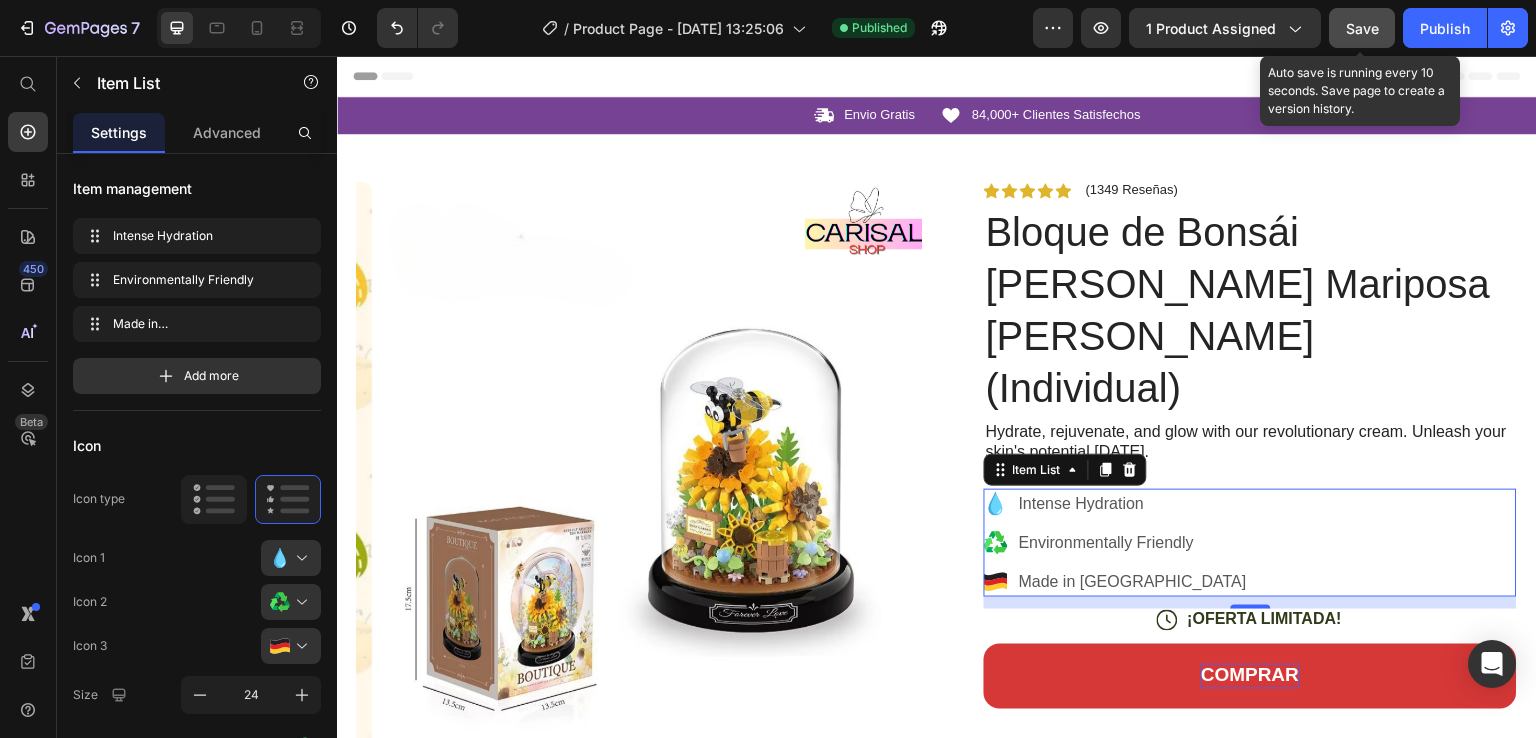 click on "Intense Hydration" at bounding box center (1133, 504) 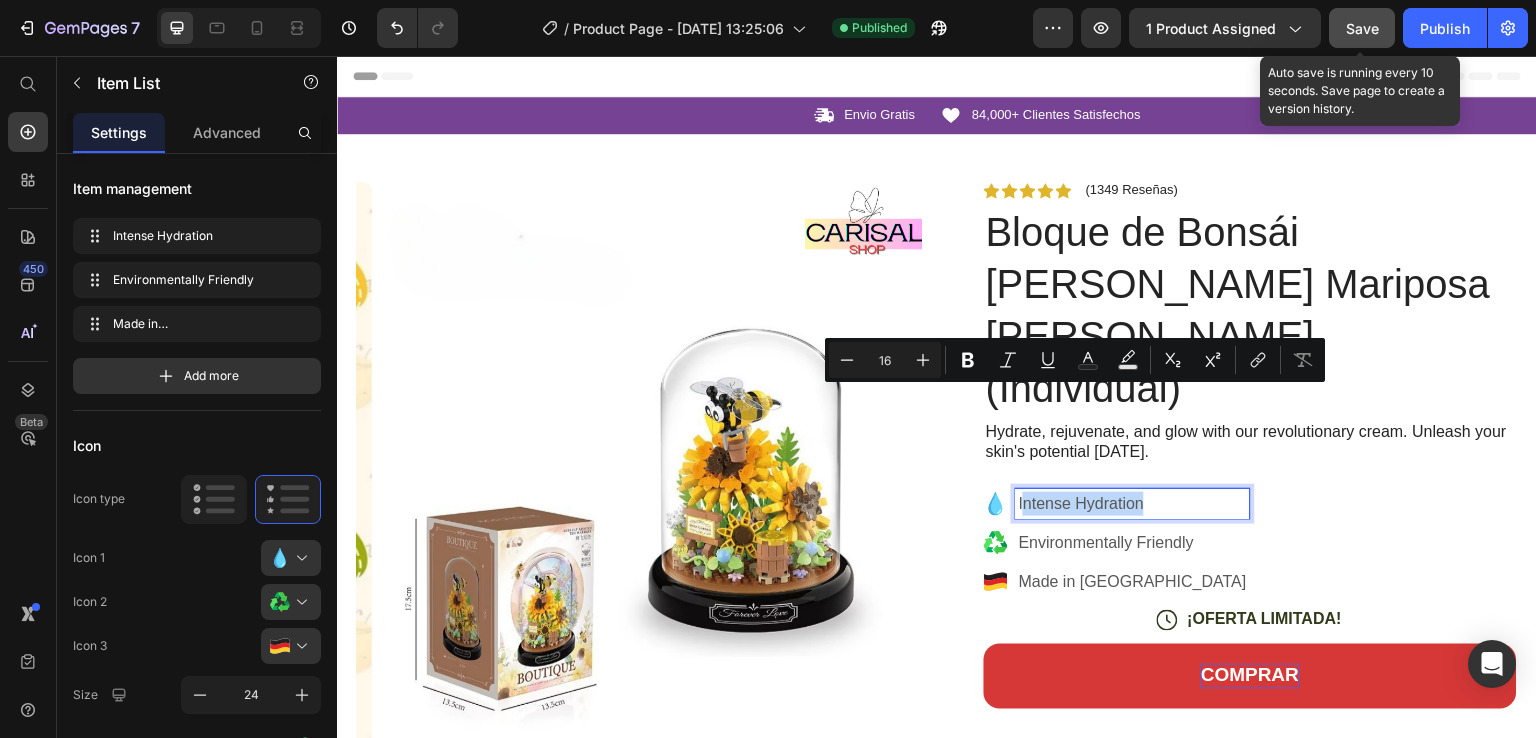 drag, startPoint x: 1146, startPoint y: 403, endPoint x: 1014, endPoint y: 403, distance: 132 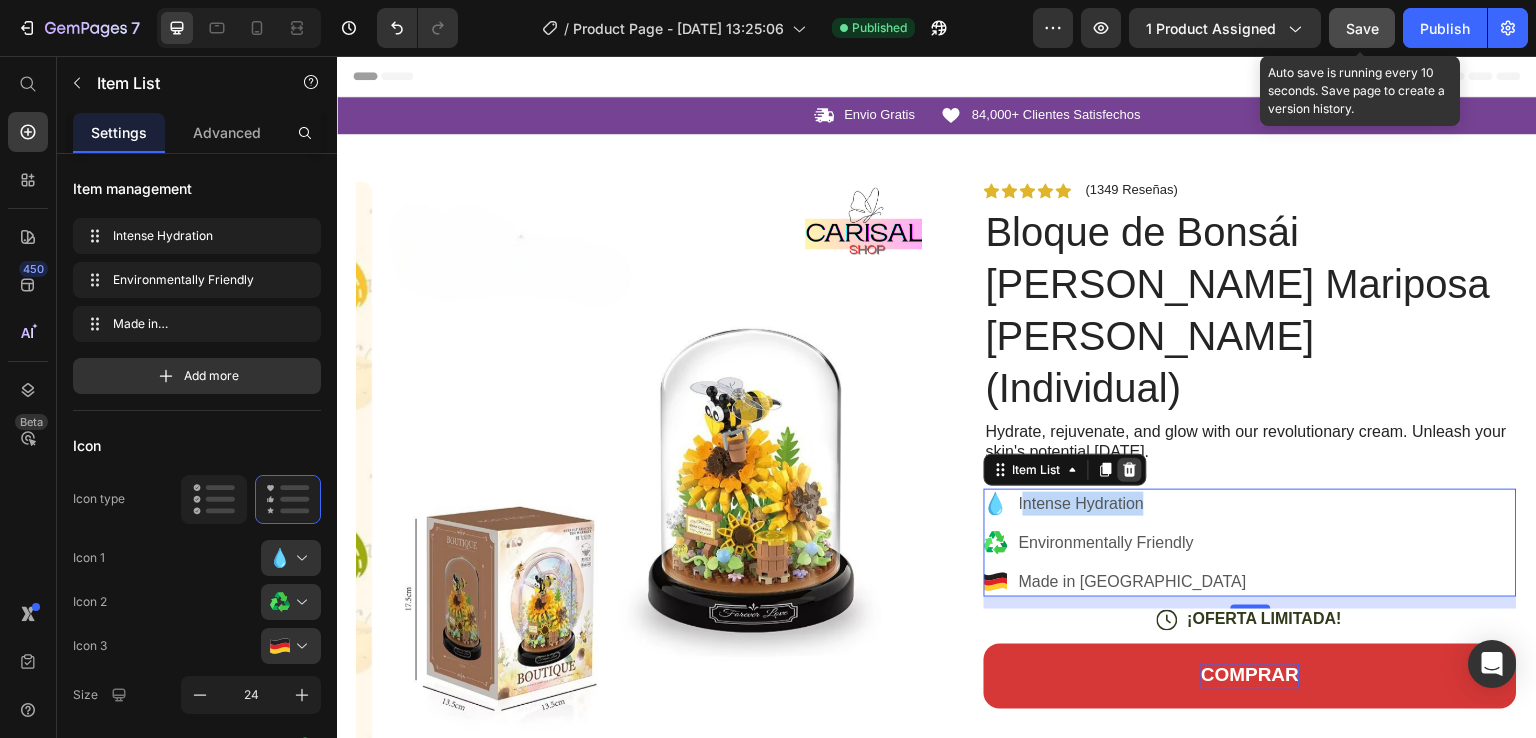 click 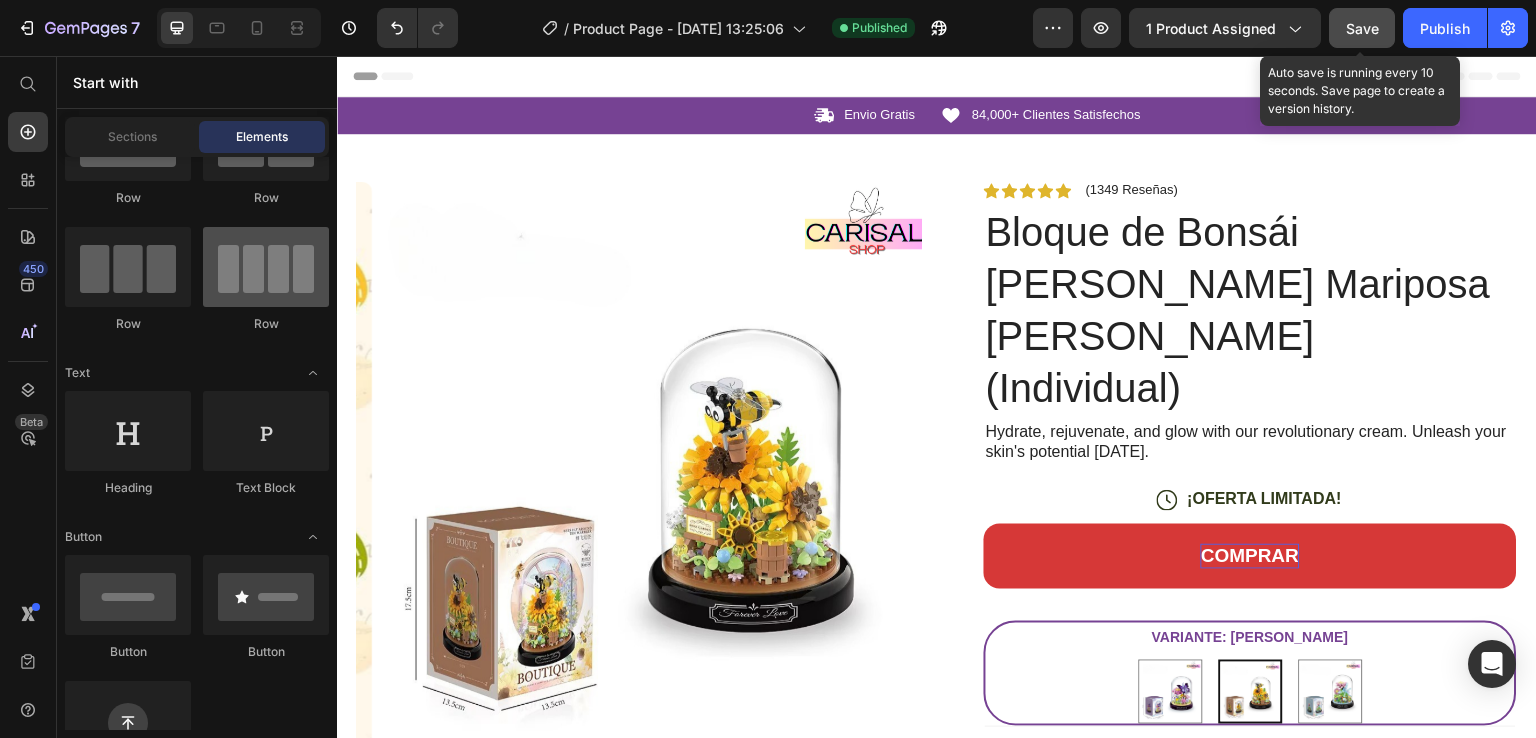 scroll, scrollTop: 0, scrollLeft: 0, axis: both 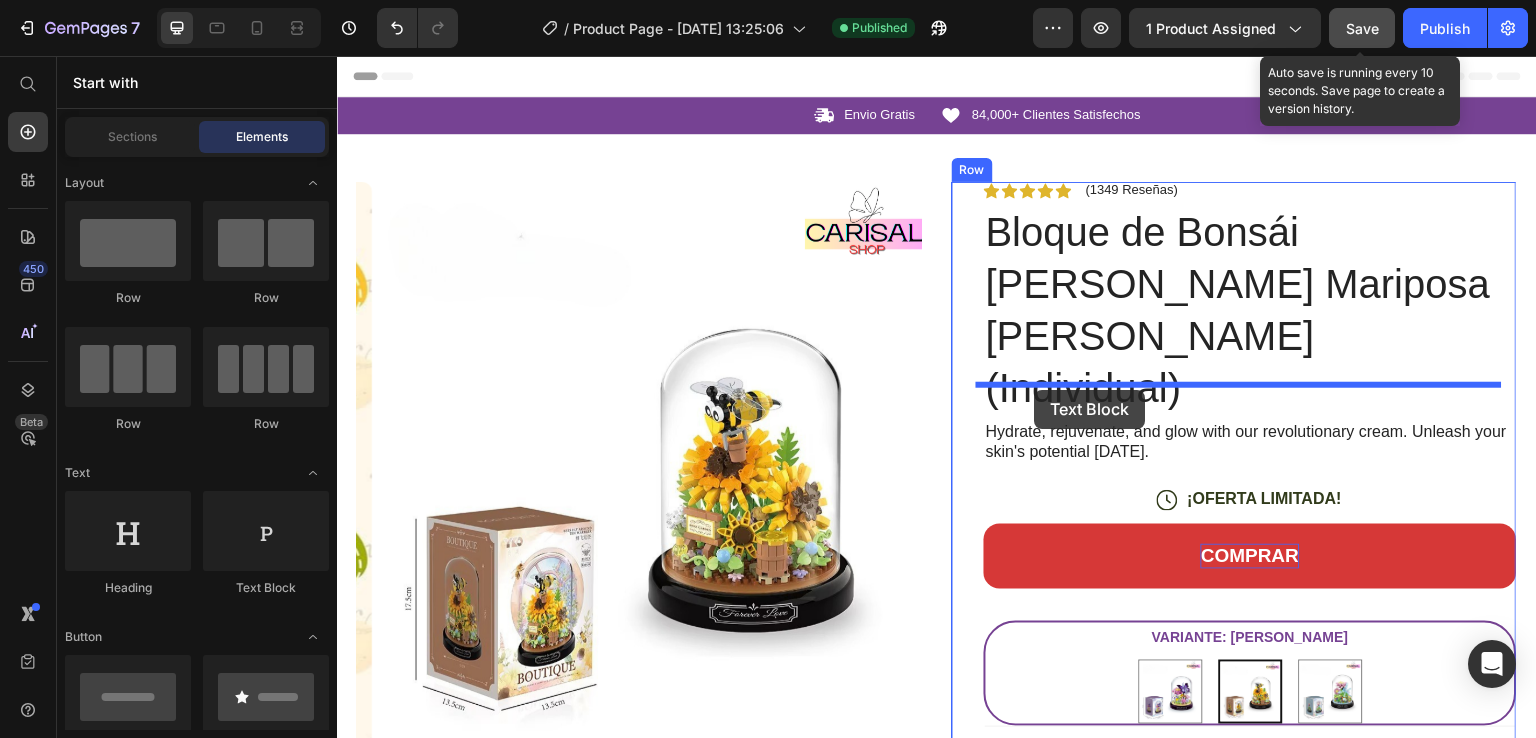 drag, startPoint x: 595, startPoint y: 597, endPoint x: 1035, endPoint y: 390, distance: 486.26022 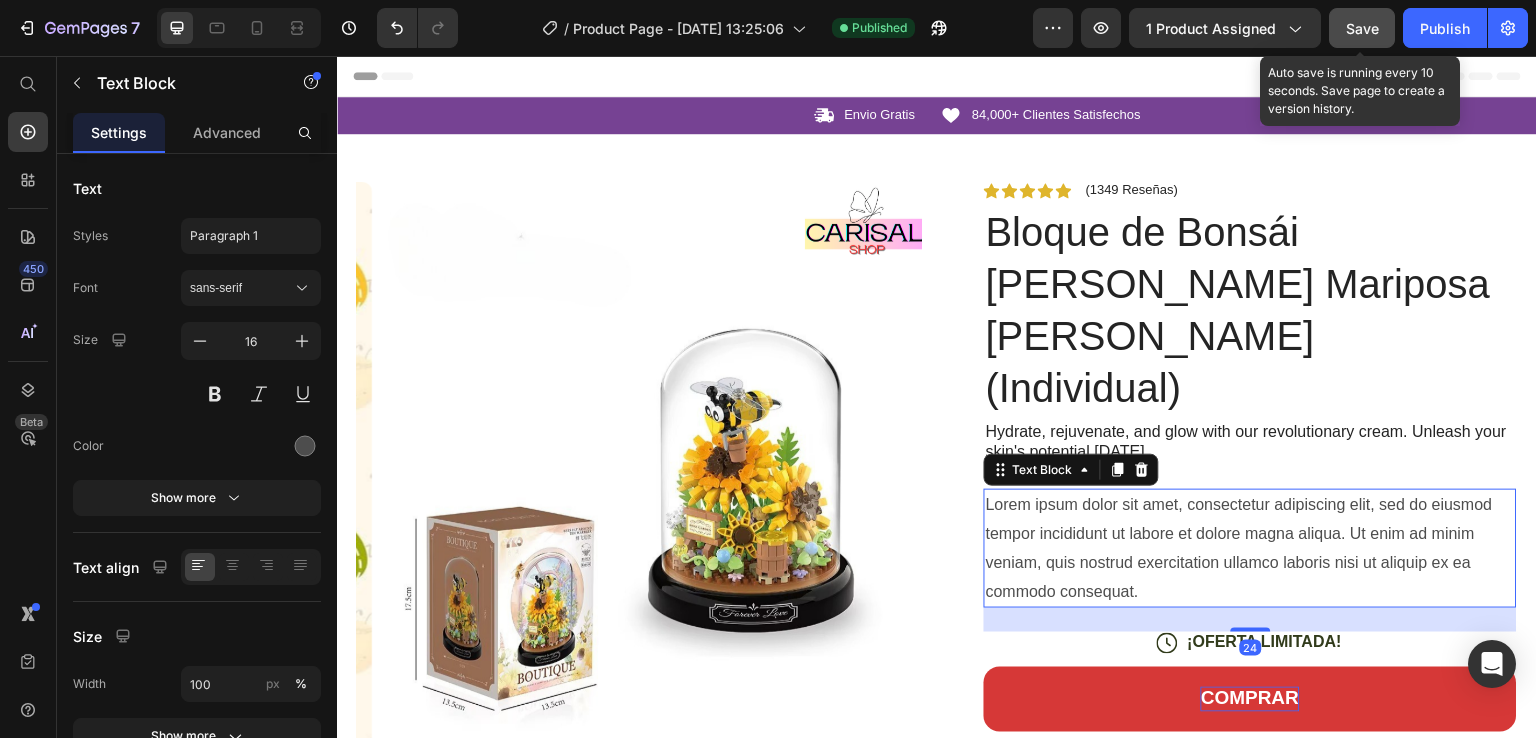 click on "Lorem ipsum dolor sit amet, consectetur adipiscing elit, sed do eiusmod tempor incididunt ut labore et dolore magna aliqua. Ut enim ad minim veniam, quis nostrud exercitation ullamco laboris nisi ut aliquip ex ea commodo consequat." at bounding box center [1250, 548] 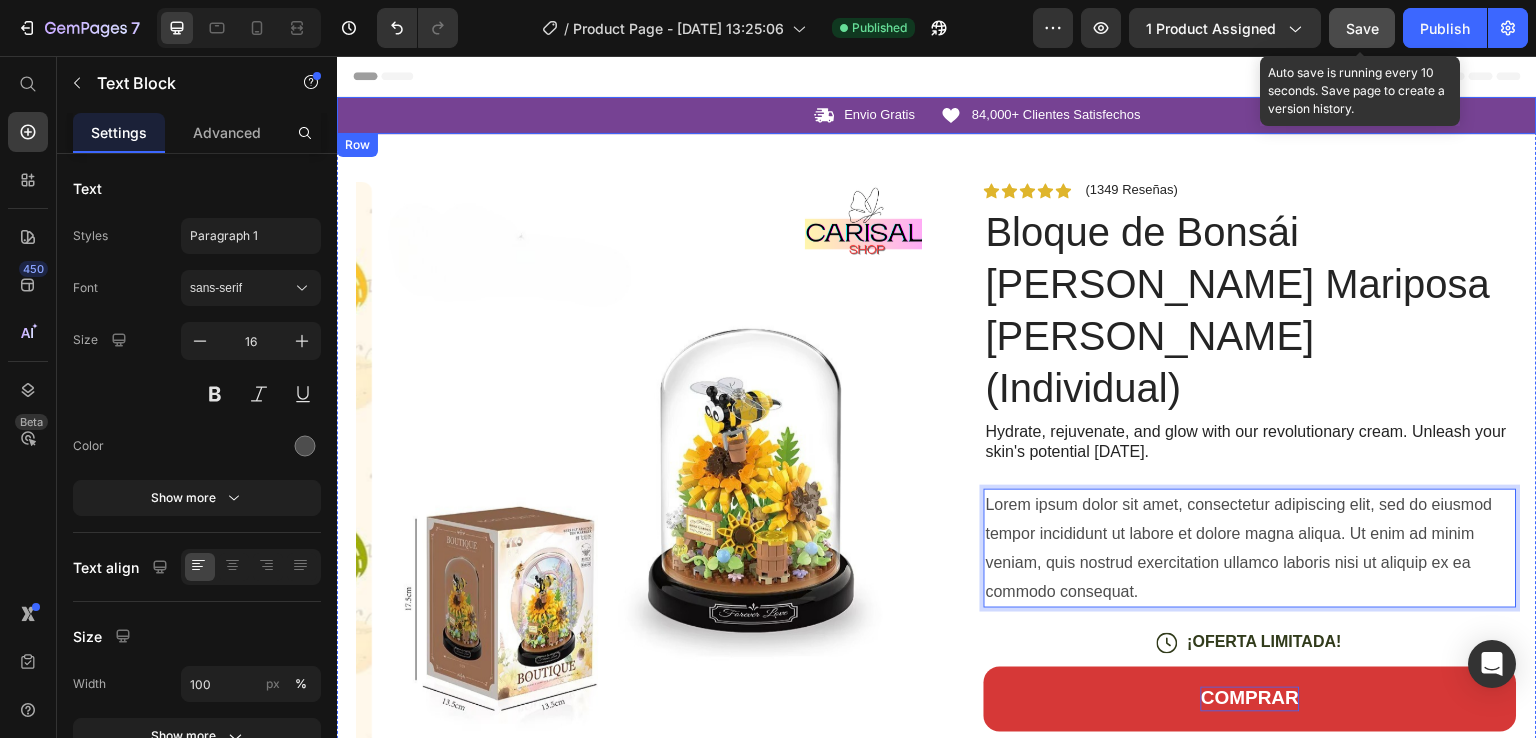 drag, startPoint x: 1059, startPoint y: 464, endPoint x: 1018, endPoint y: 466, distance: 41.04875 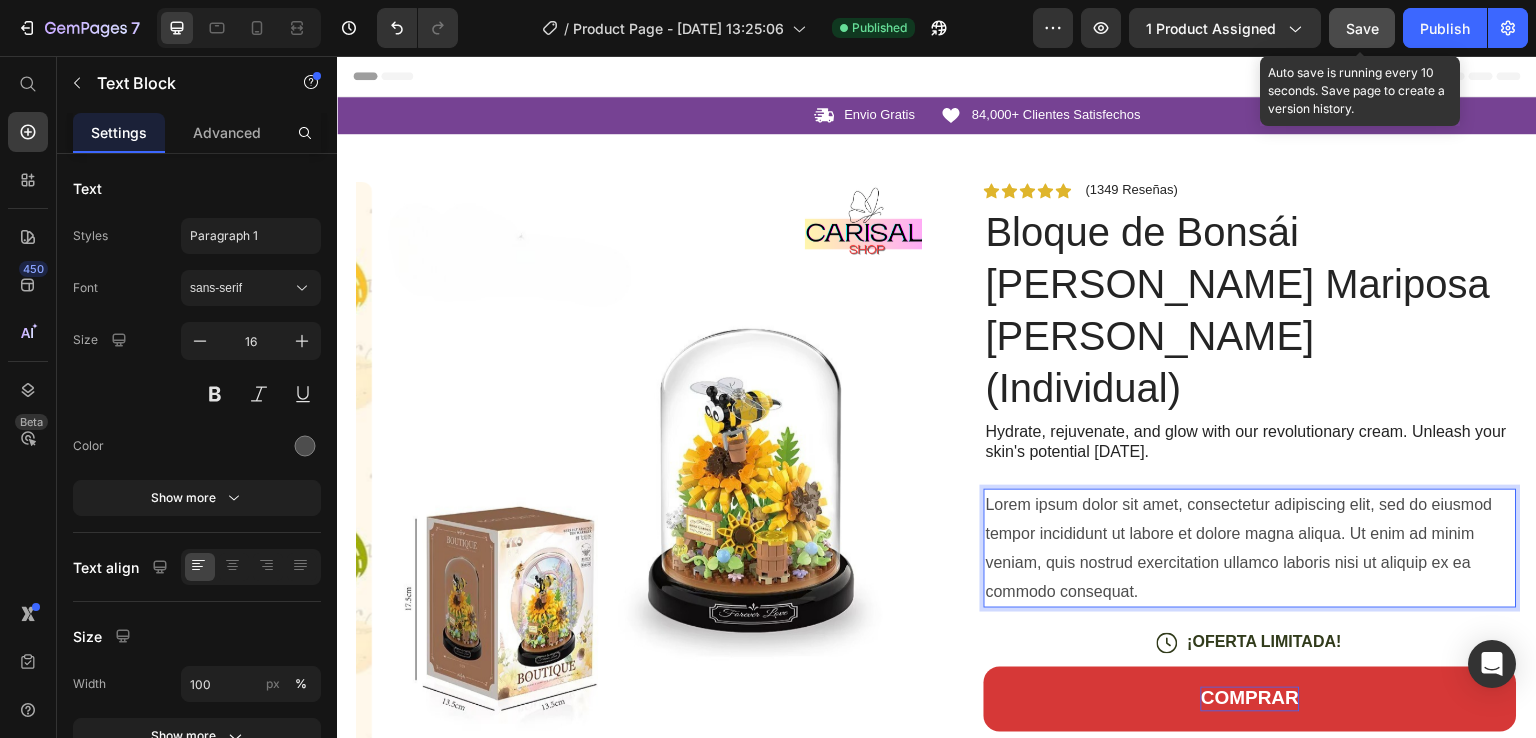 click on "Lorem ipsum dolor sit amet, consectetur adipiscing elit, sed do eiusmod tempor incididunt ut labore et dolore magna aliqua. Ut enim ad minim veniam, quis nostrud exercitation ullamco laboris nisi ut aliquip ex ea commodo consequat." at bounding box center [1250, 548] 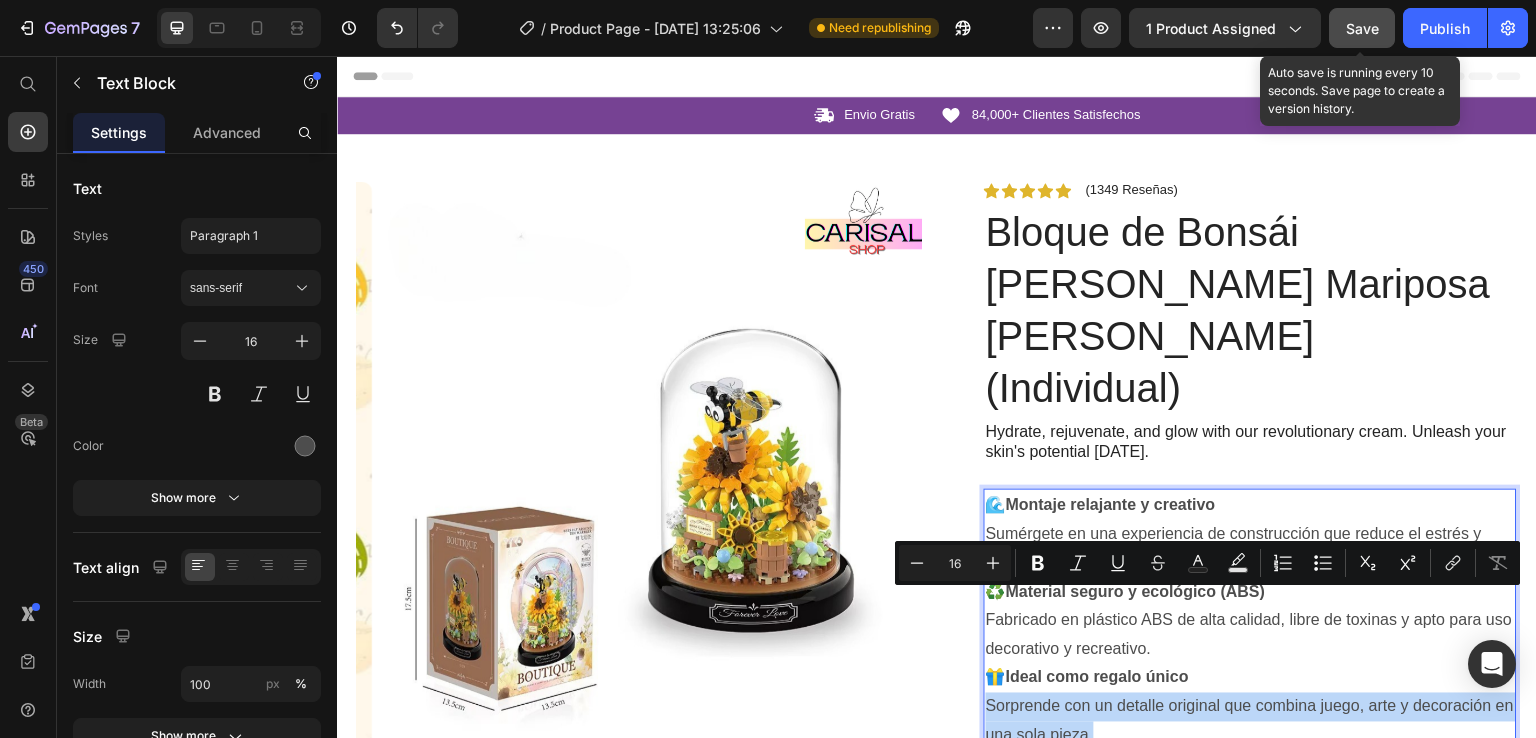 drag, startPoint x: 1113, startPoint y: 636, endPoint x: 982, endPoint y: 609, distance: 133.75351 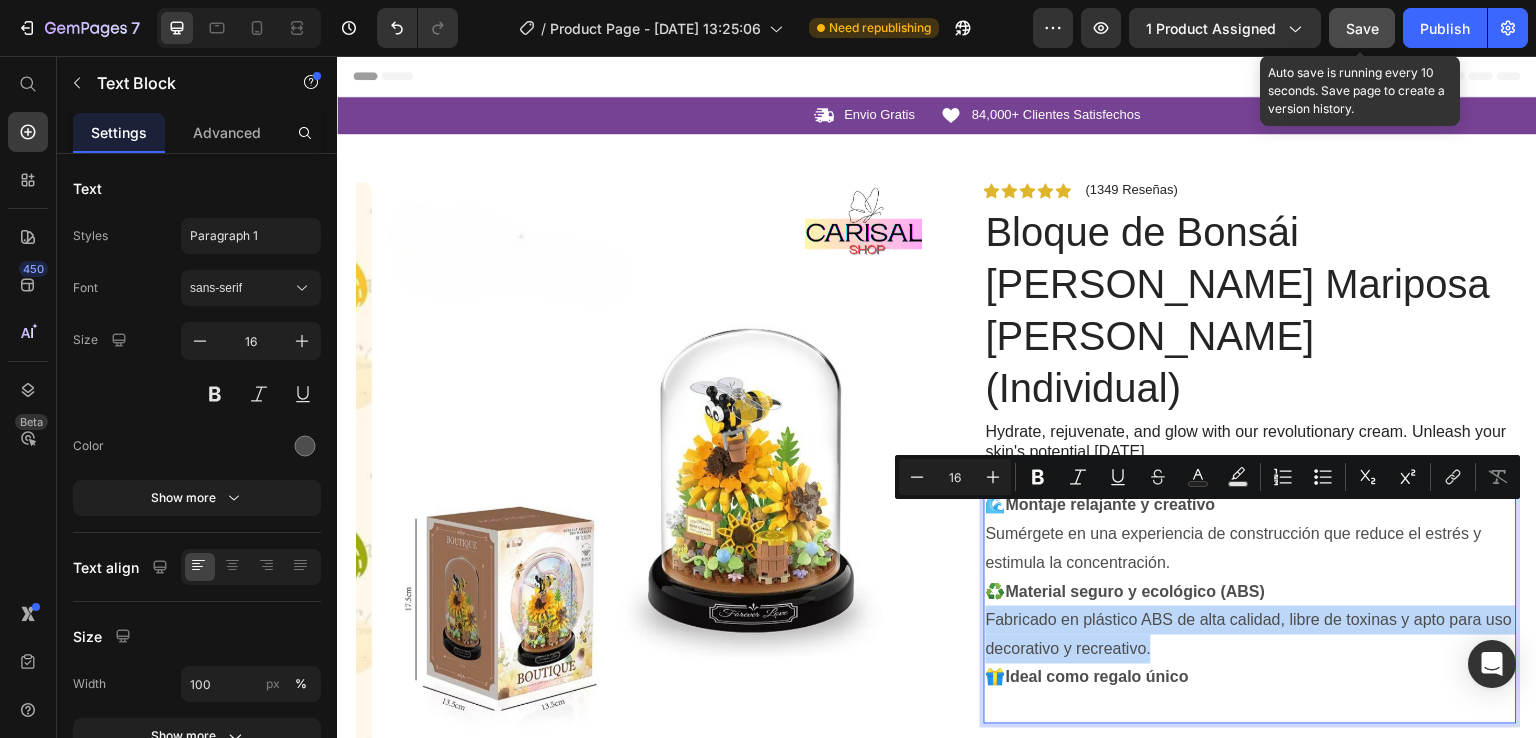 drag, startPoint x: 1271, startPoint y: 543, endPoint x: 979, endPoint y: 522, distance: 292.75415 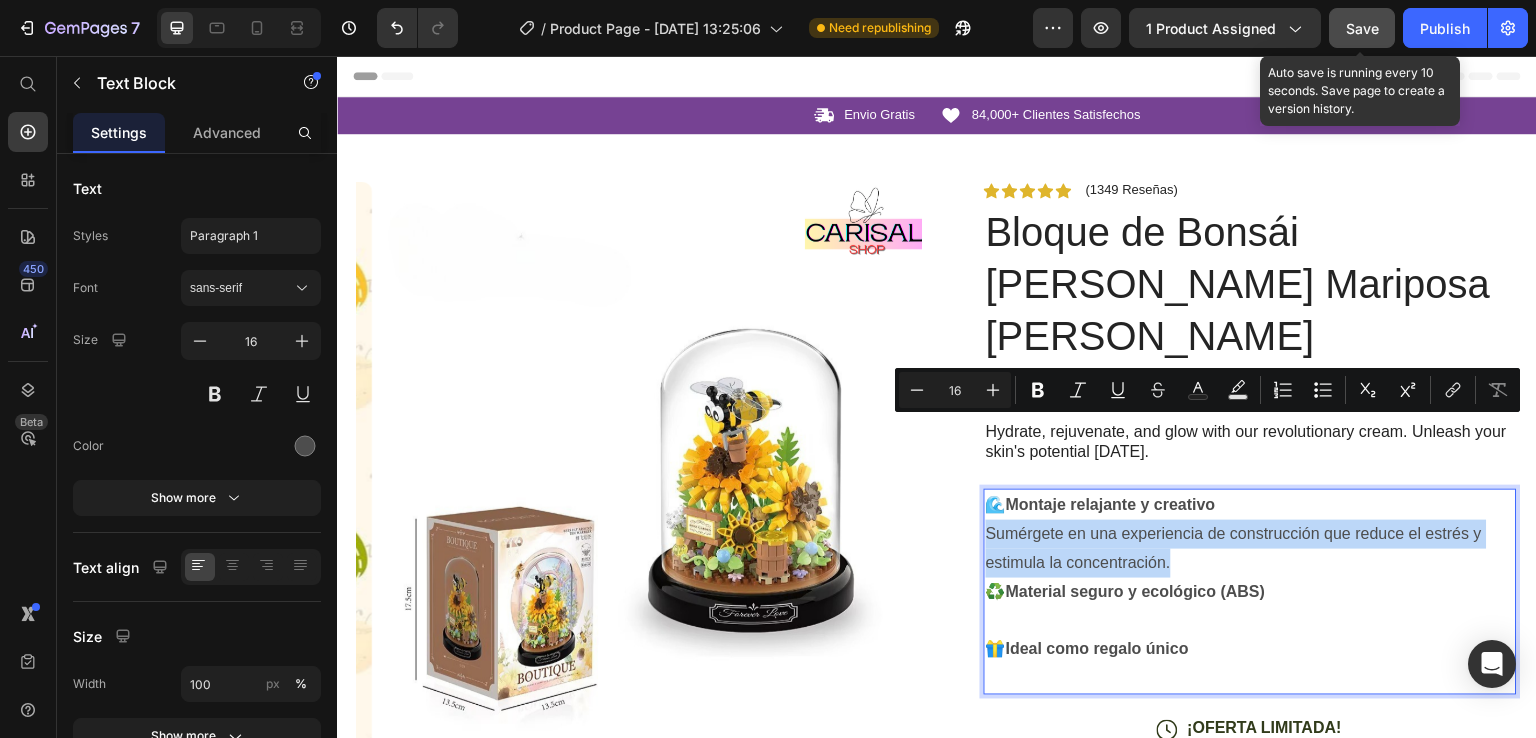 drag, startPoint x: 1169, startPoint y: 462, endPoint x: 979, endPoint y: 439, distance: 191.38704 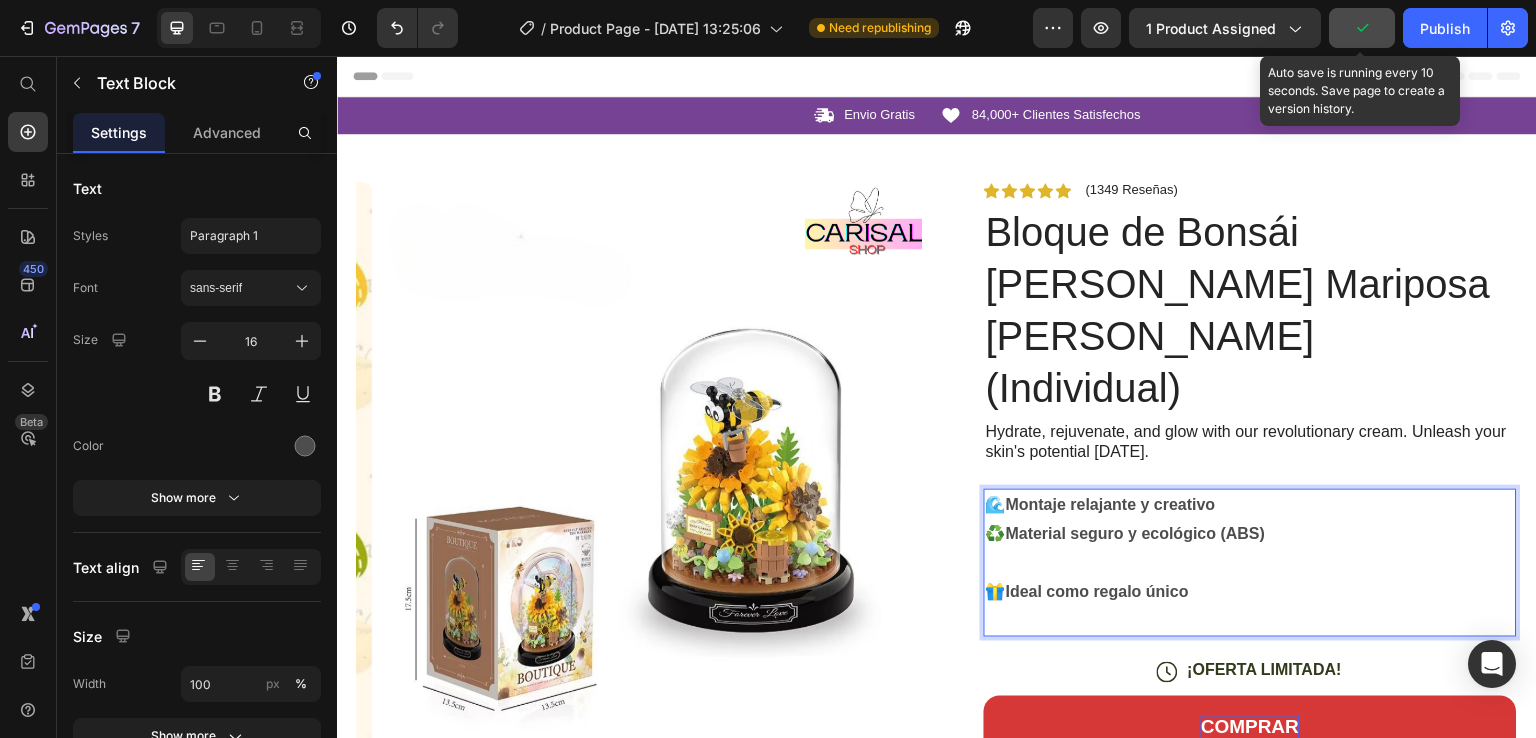 click on "♻️  Material seguro y ecológico (ABS)" at bounding box center (1250, 549) 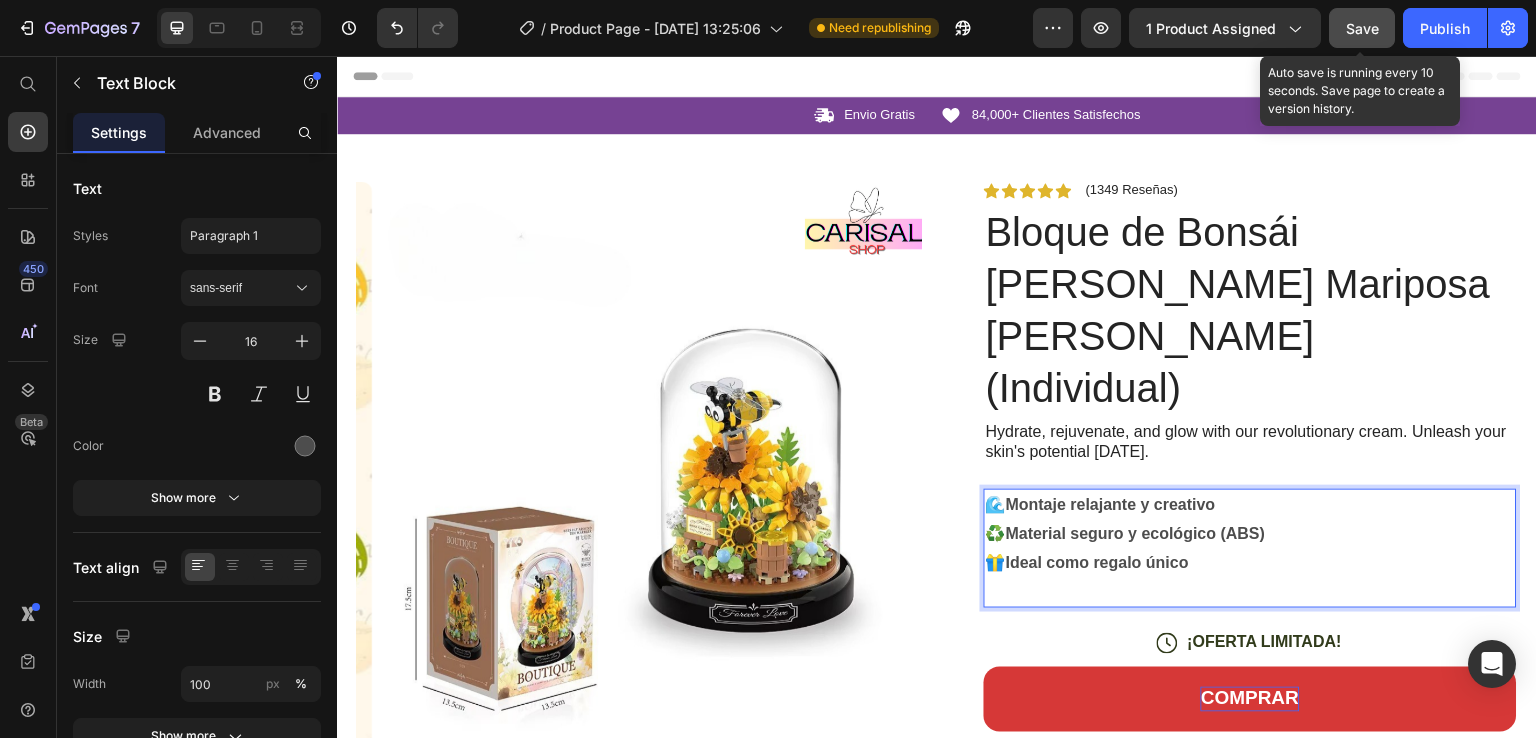 click on "🎁  Ideal como regalo único" at bounding box center [1250, 578] 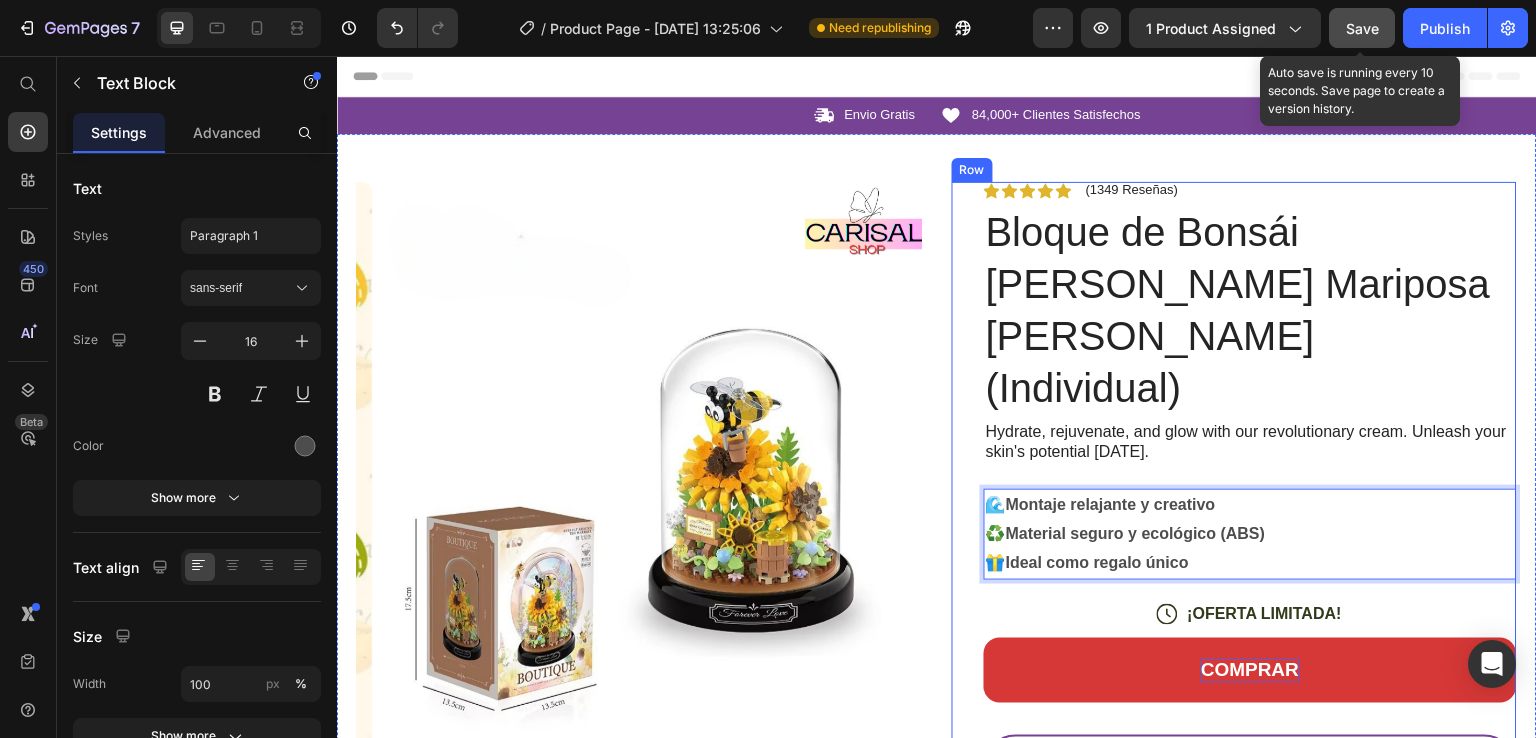 click on "Icon Icon Icon Icon Icon Icon List (1349 Reseñas) Text Block Row Bloque de Bonsái de Abeja Mariposa Flor (Individual) Product Title Hydrate, rejuvenate, and glow with our revolutionary cream. Unleash your skin's potential today. Text Block 🌊  Montaje relajante y creativo ♻️  Material seguro y ecológico (ABS) 🎁  Ideal como regalo único Text Block   24
Icon ¡OFERTA LIMITADA! Text Block Row COMPRAR Add to Cart Variante: Abeja Amarilla Mariposa Azul Mariposa Azul Abeja Amarilla Abeja Amarilla Flor Rosa Flor Rosa Product Variants & Swatches Image Icon Icon Icon Icon Icon Icon List “This skin cream is a game-changer! It has transformed my dry, lackluster skin into a hydrated and radiant complexion. I love how it absorbs quickly and leaves no greasy residue. Highly recommend” Text Block
Icon Hannah N. (Houston, USA) Text Block Row Row
BENEFICIOS
MATERIALES
Image" at bounding box center (1250, 666) 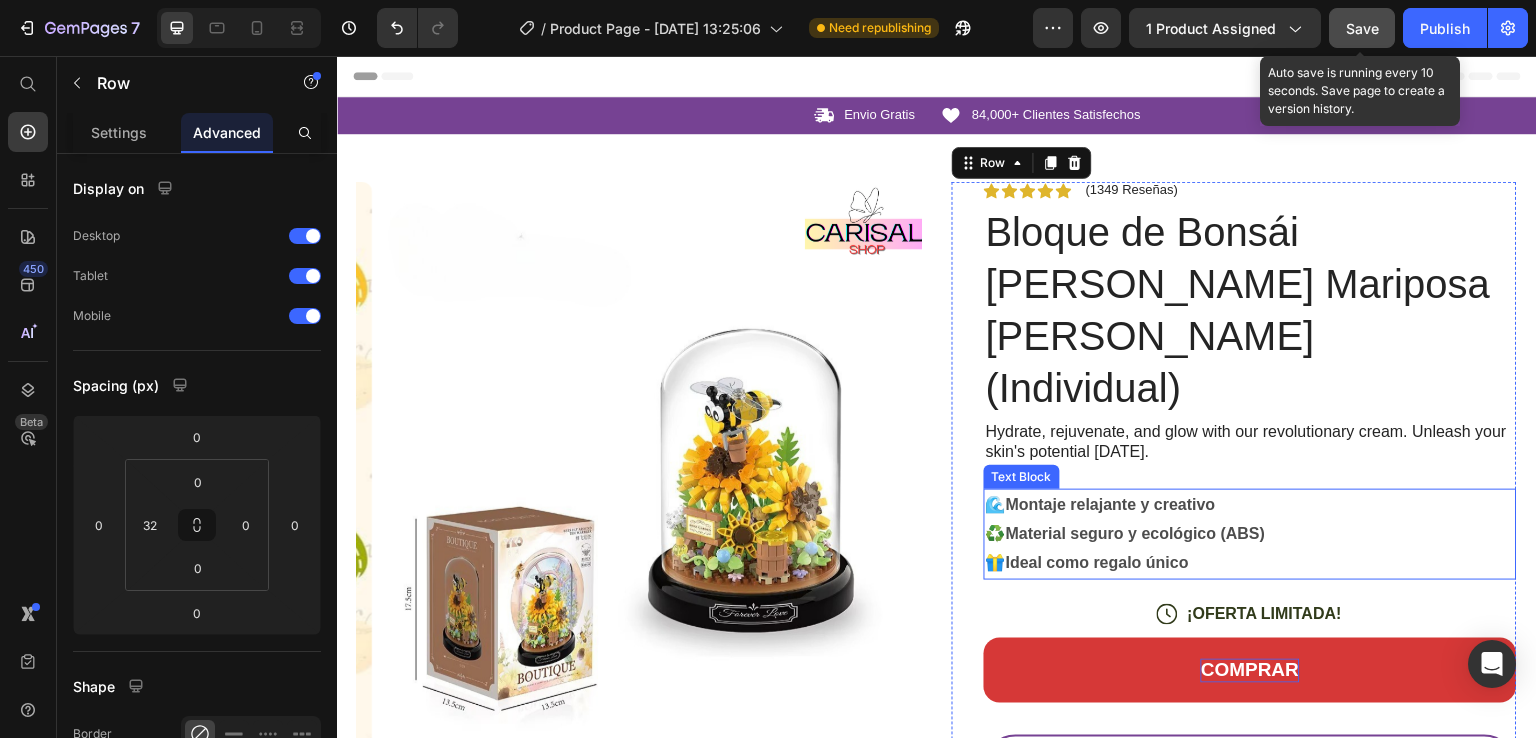 click on "Montaje relajante y creativo" at bounding box center [1111, 504] 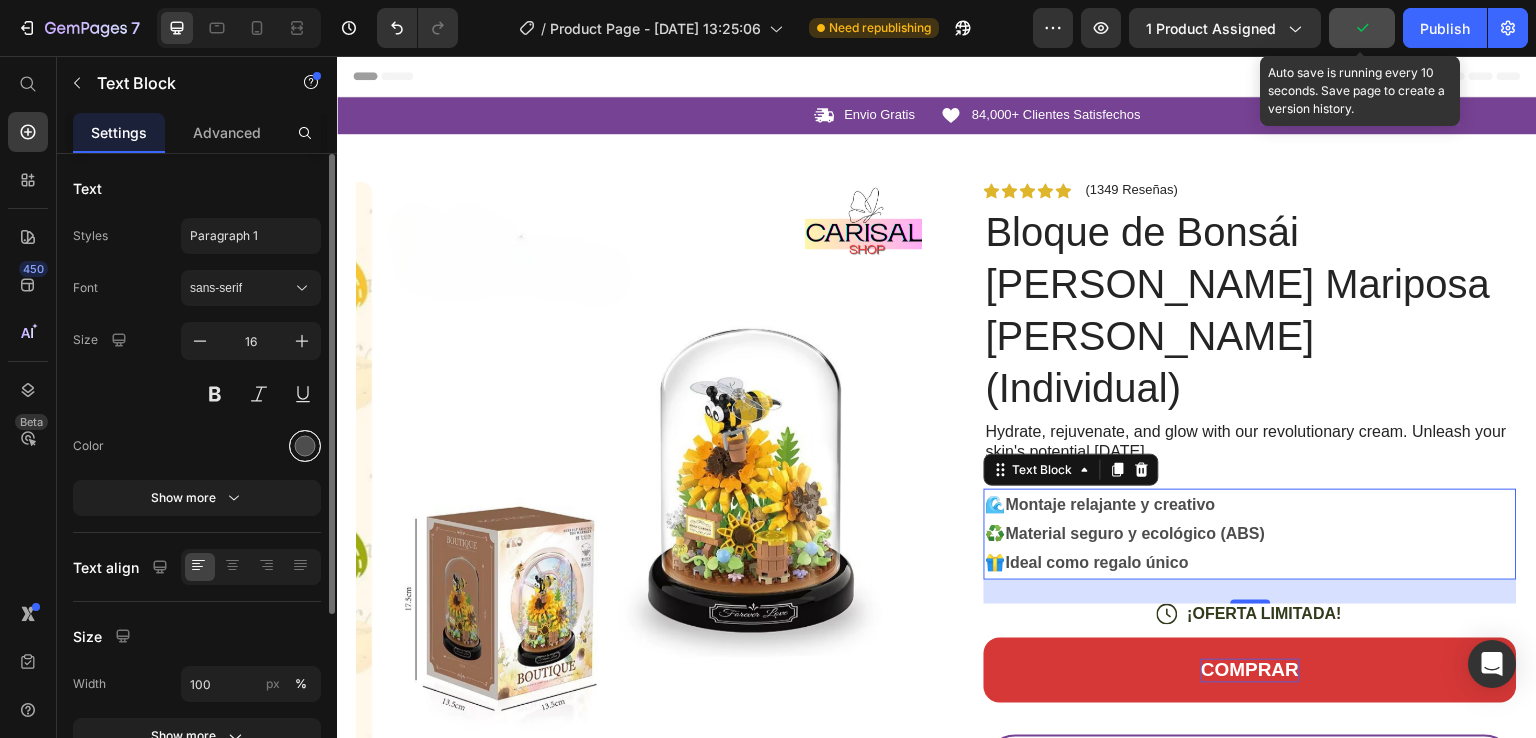 click at bounding box center [305, 446] 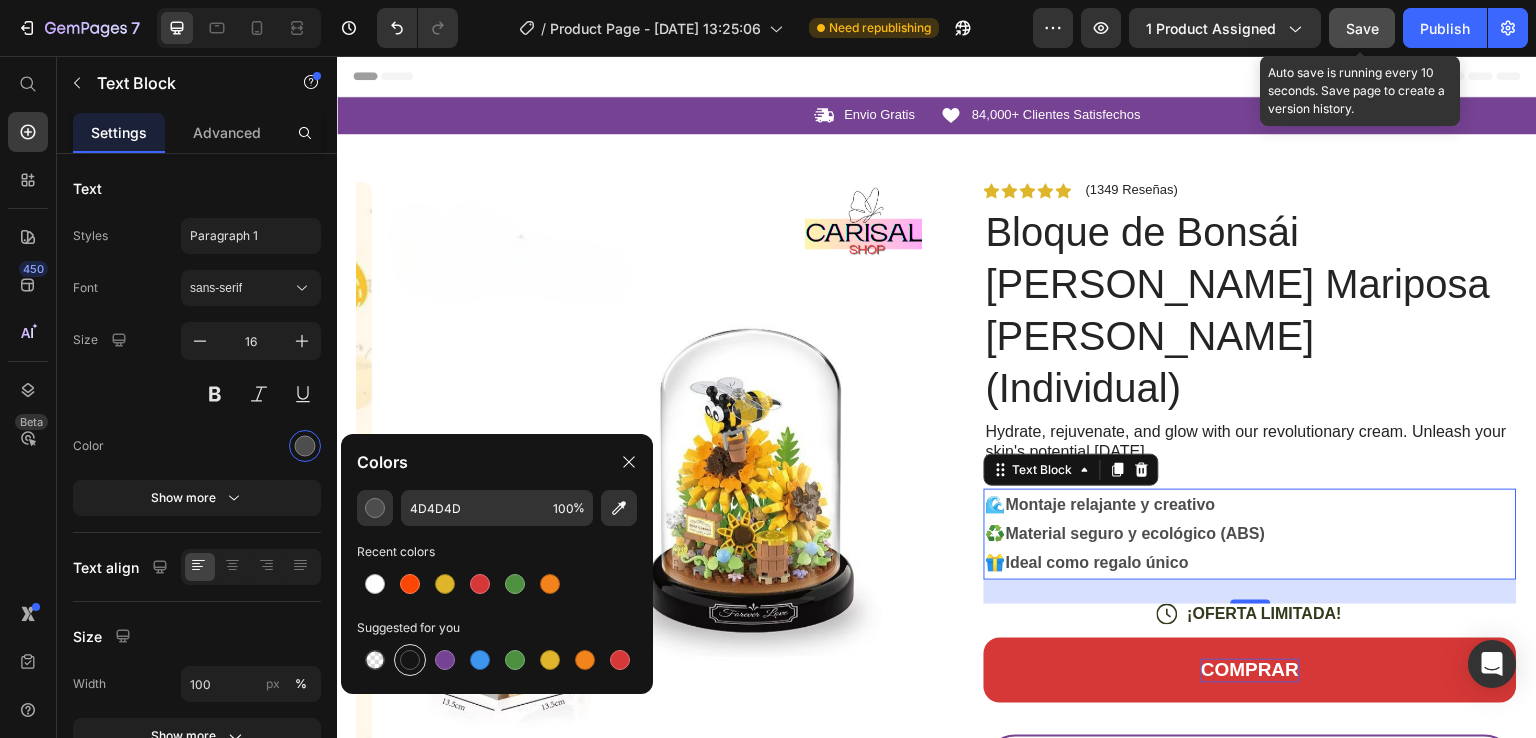 click at bounding box center [410, 660] 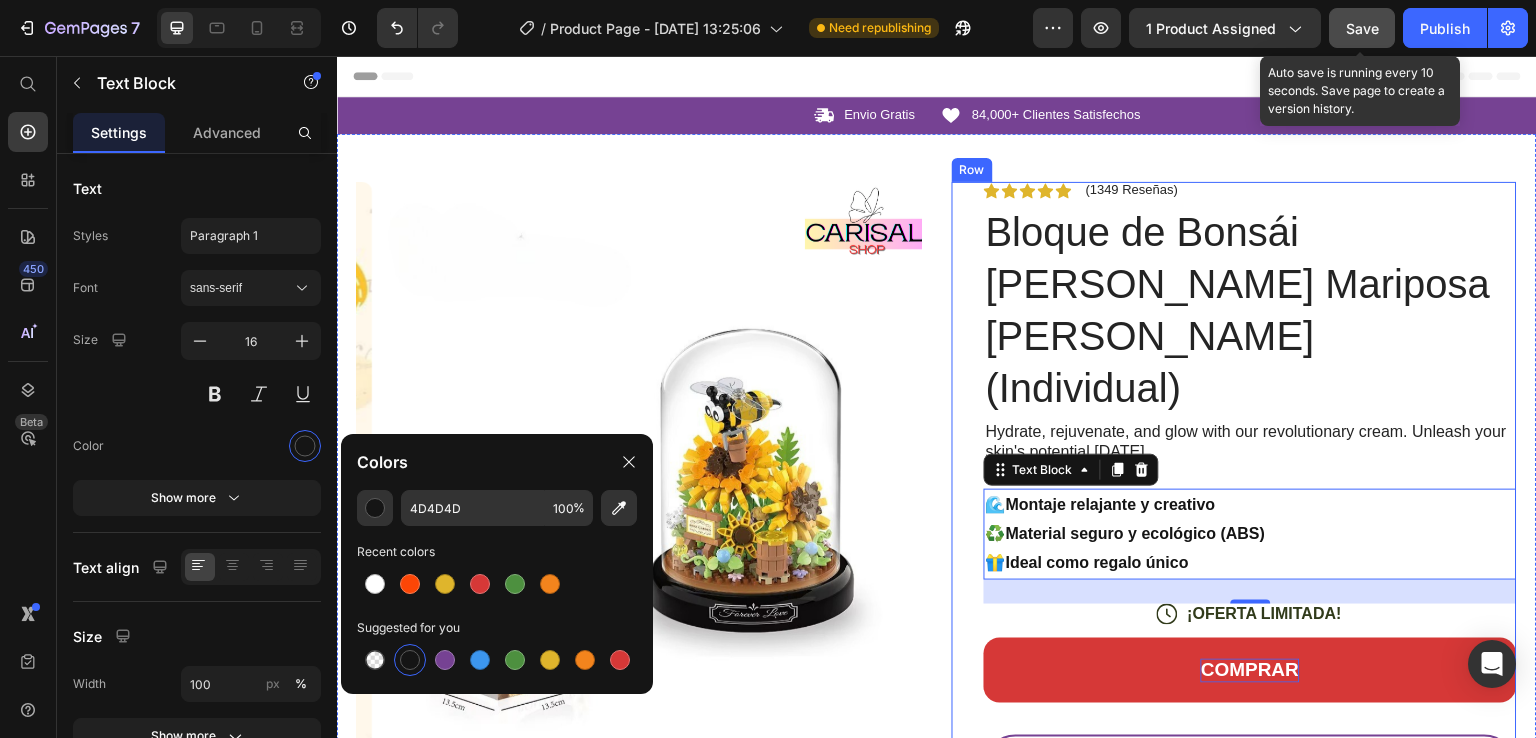 click on "Icon Icon Icon Icon Icon Icon List (1349 Reseñas) Text Block Row Bloque de Bonsái de Abeja Mariposa Flor (Individual) Product Title Hydrate, rejuvenate, and glow with our revolutionary cream. Unleash your skin's potential today. Text Block 🌊  Montaje relajante y creativo ♻️  Material seguro y ecológico (ABS) 🎁  Ideal como regalo único Text Block   24
Icon ¡OFERTA LIMITADA! Text Block Row COMPRAR Add to Cart Variante: Abeja Amarilla Mariposa Azul Mariposa Azul Abeja Amarilla Abeja Amarilla Flor Rosa Flor Rosa Product Variants & Swatches Image Icon Icon Icon Icon Icon Icon List “This skin cream is a game-changer! It has transformed my dry, lackluster skin into a hydrated and radiant complexion. I love how it absorbs quickly and leaves no greasy residue. Highly recommend” Text Block
Icon Hannah N. (Houston, USA) Text Block Row Row
BENEFICIOS
MATERIALES
Image" at bounding box center [1250, 666] 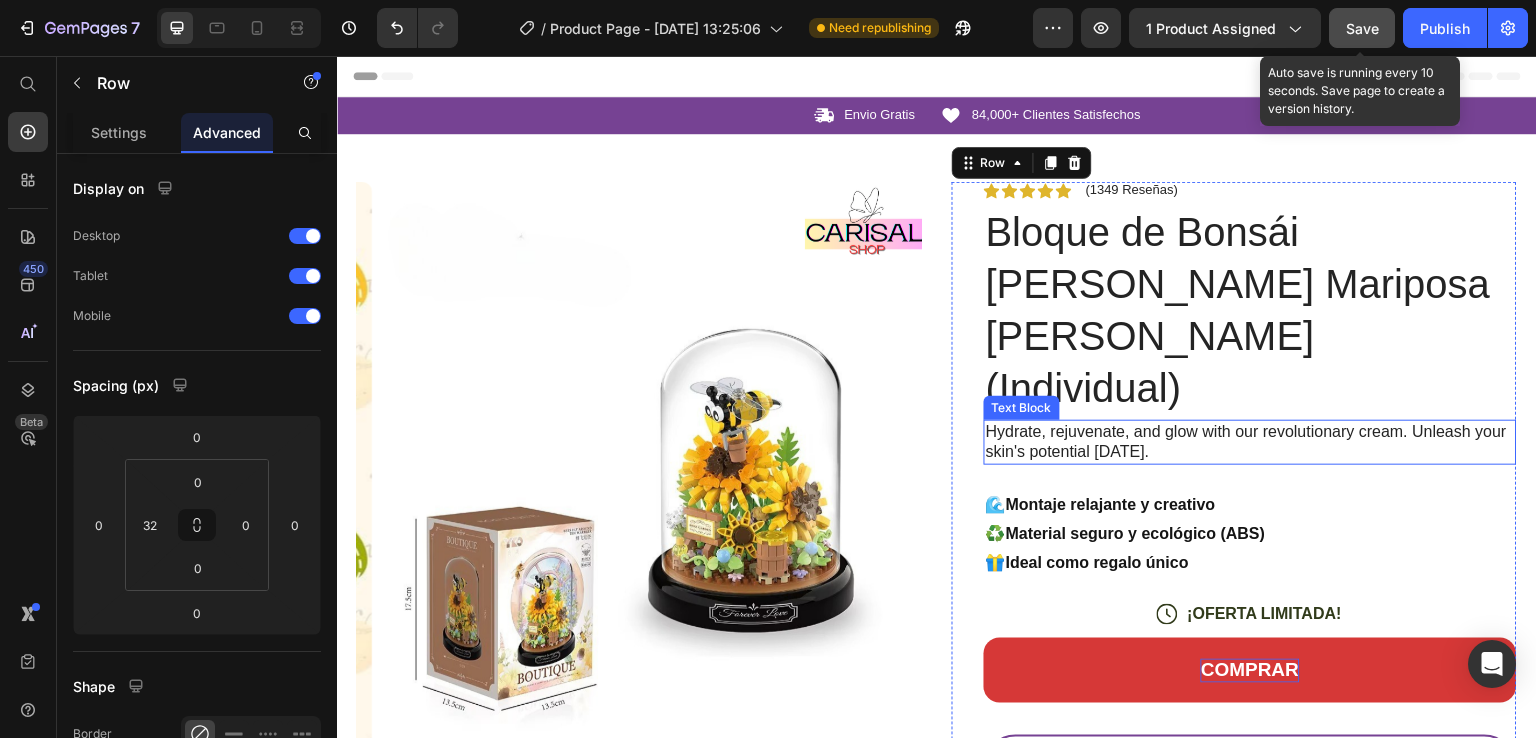 click on "Hydrate, rejuvenate, and glow with our revolutionary cream. Unleash your skin's potential today." at bounding box center [1250, 443] 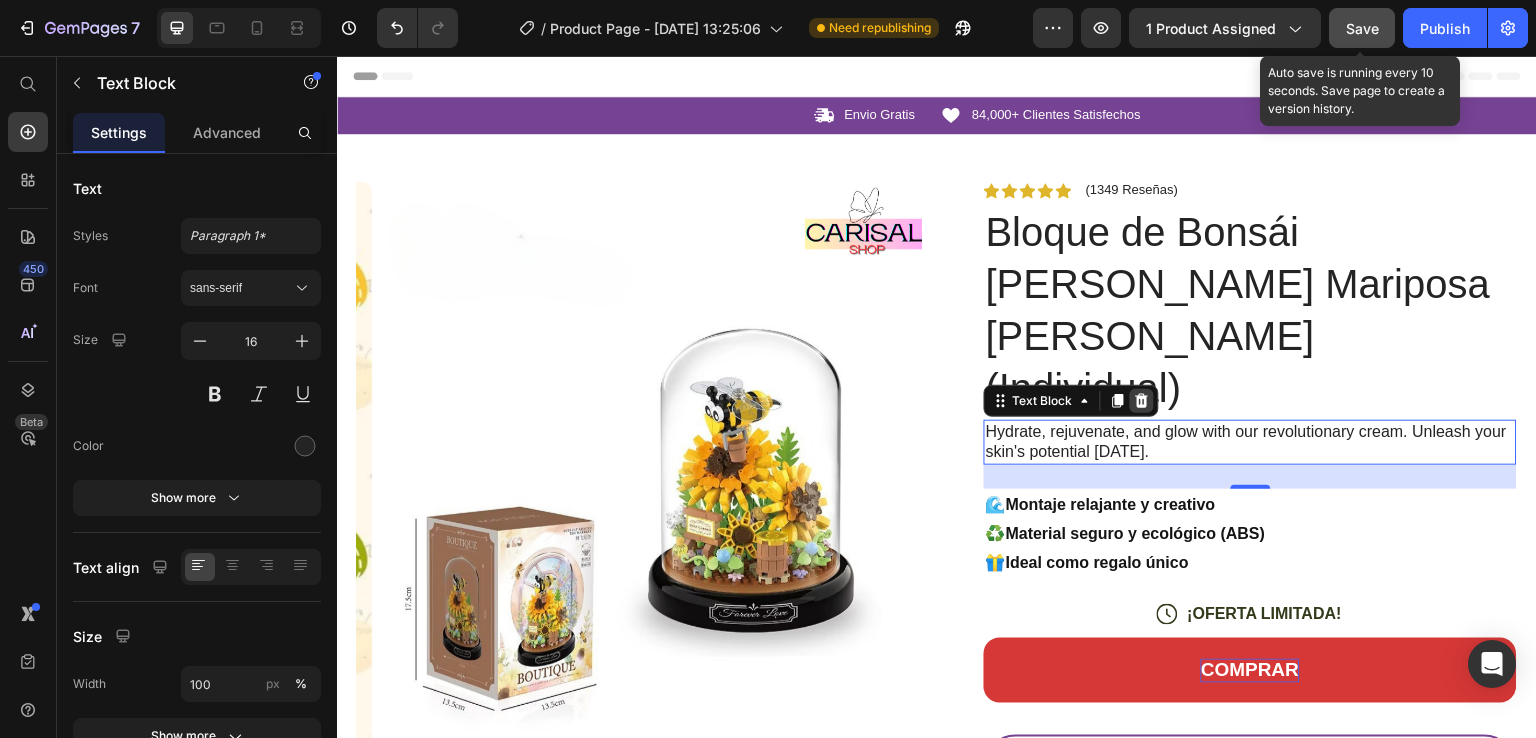 click 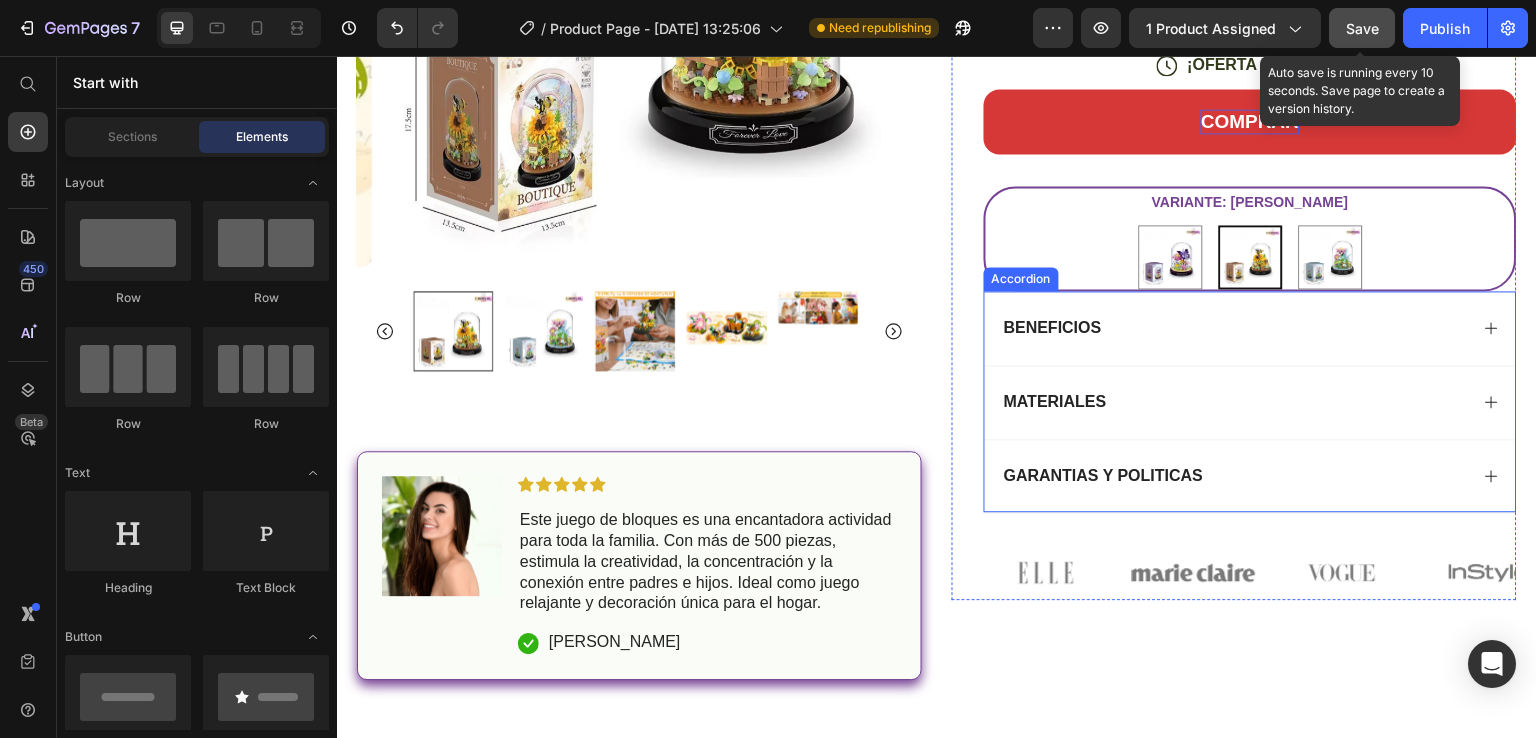 scroll, scrollTop: 500, scrollLeft: 0, axis: vertical 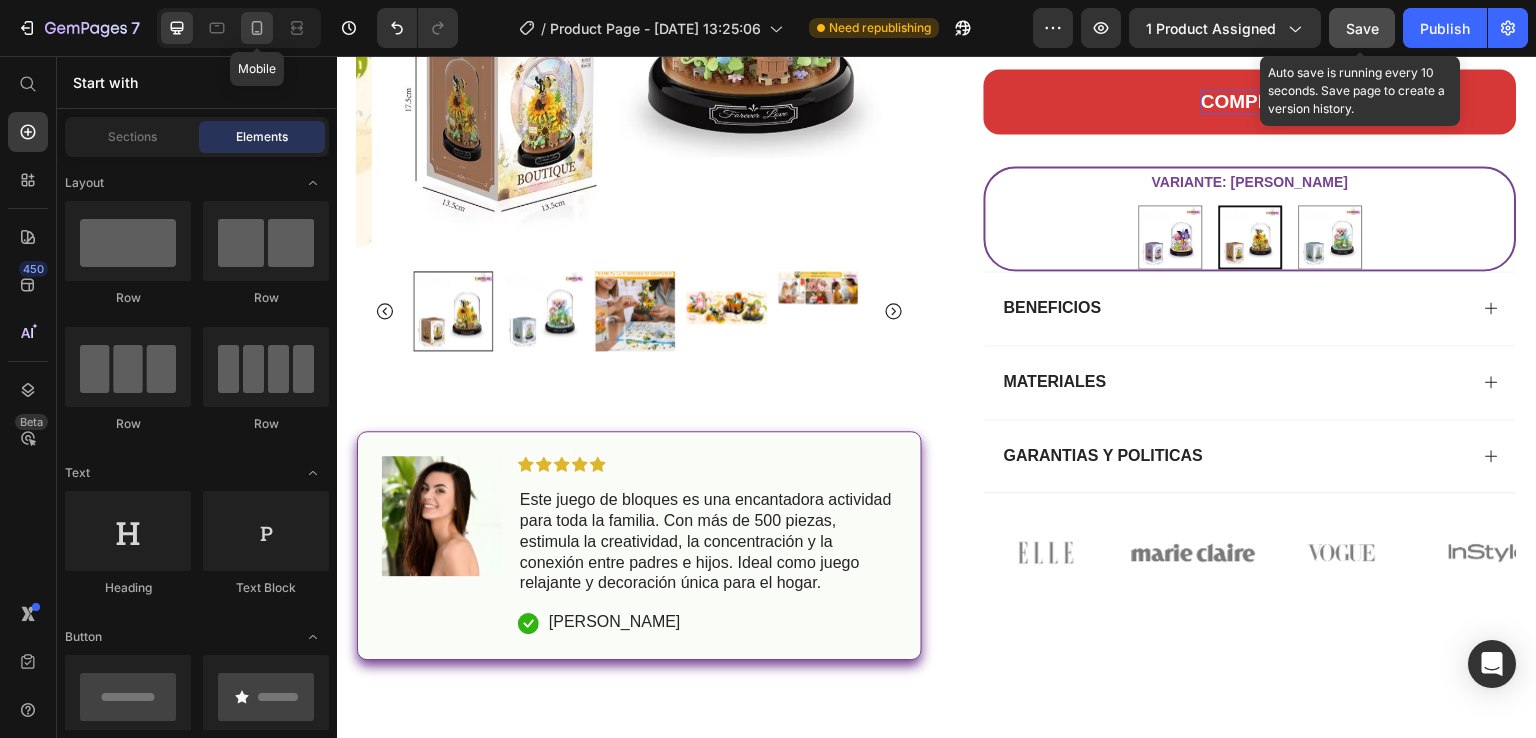 click 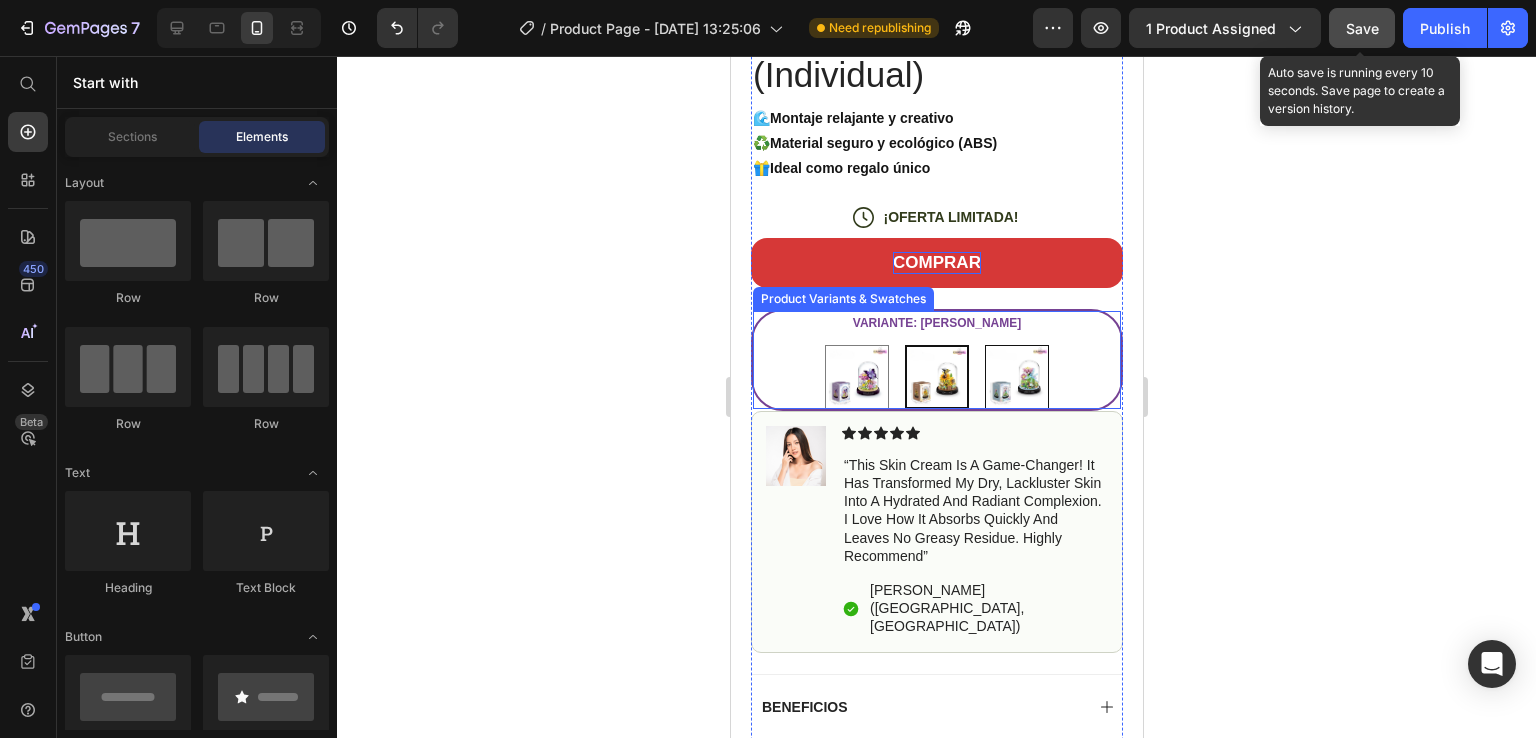 scroll, scrollTop: 600, scrollLeft: 0, axis: vertical 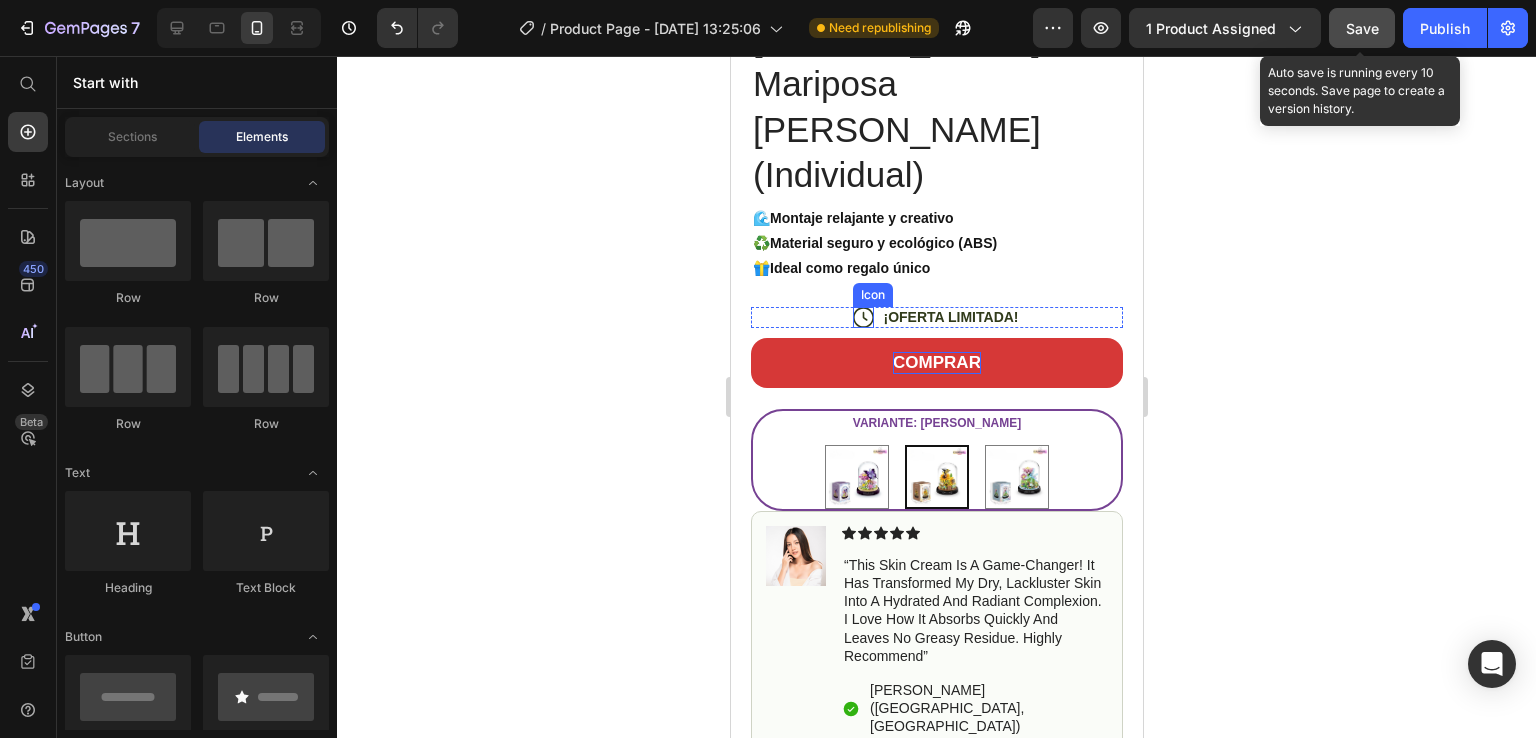 click 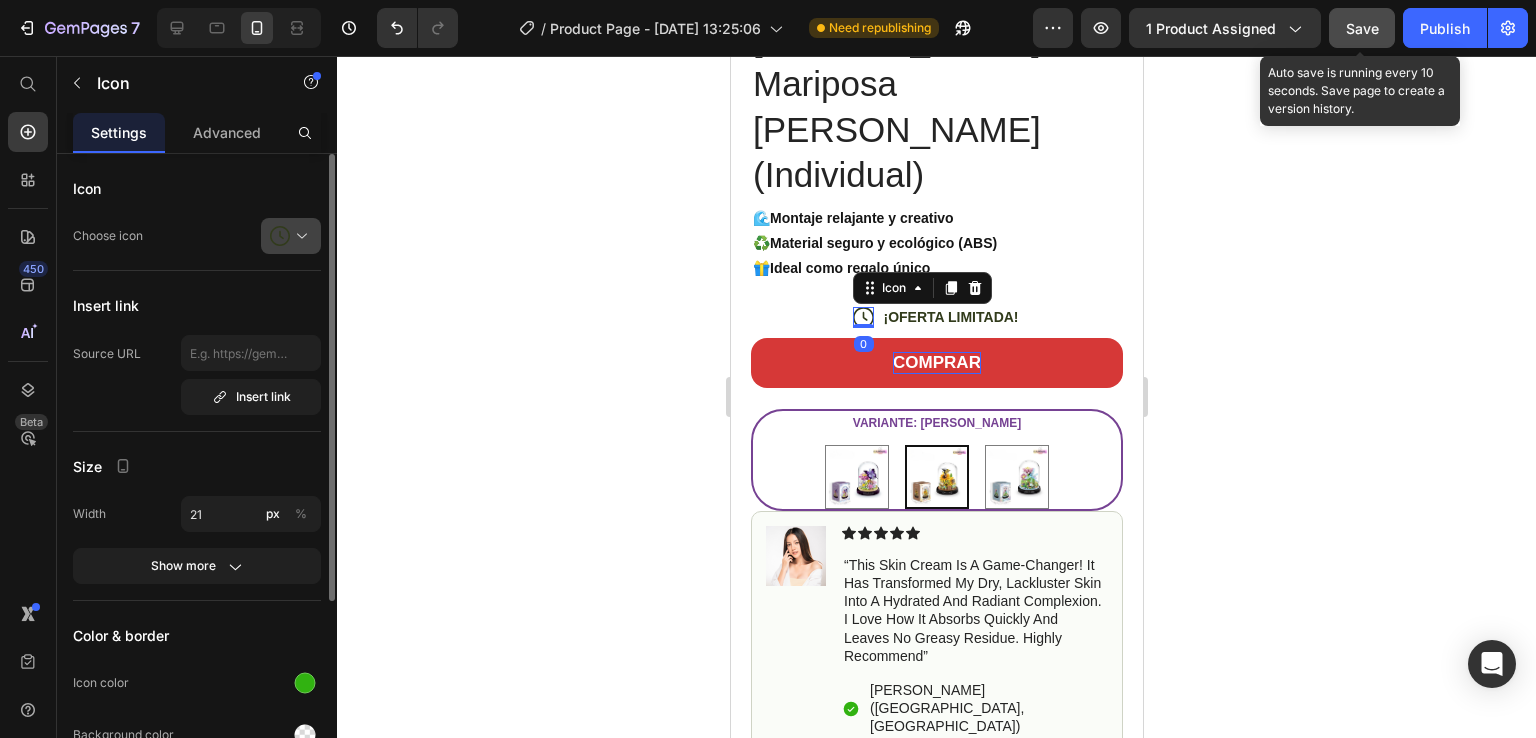 click at bounding box center [299, 236] 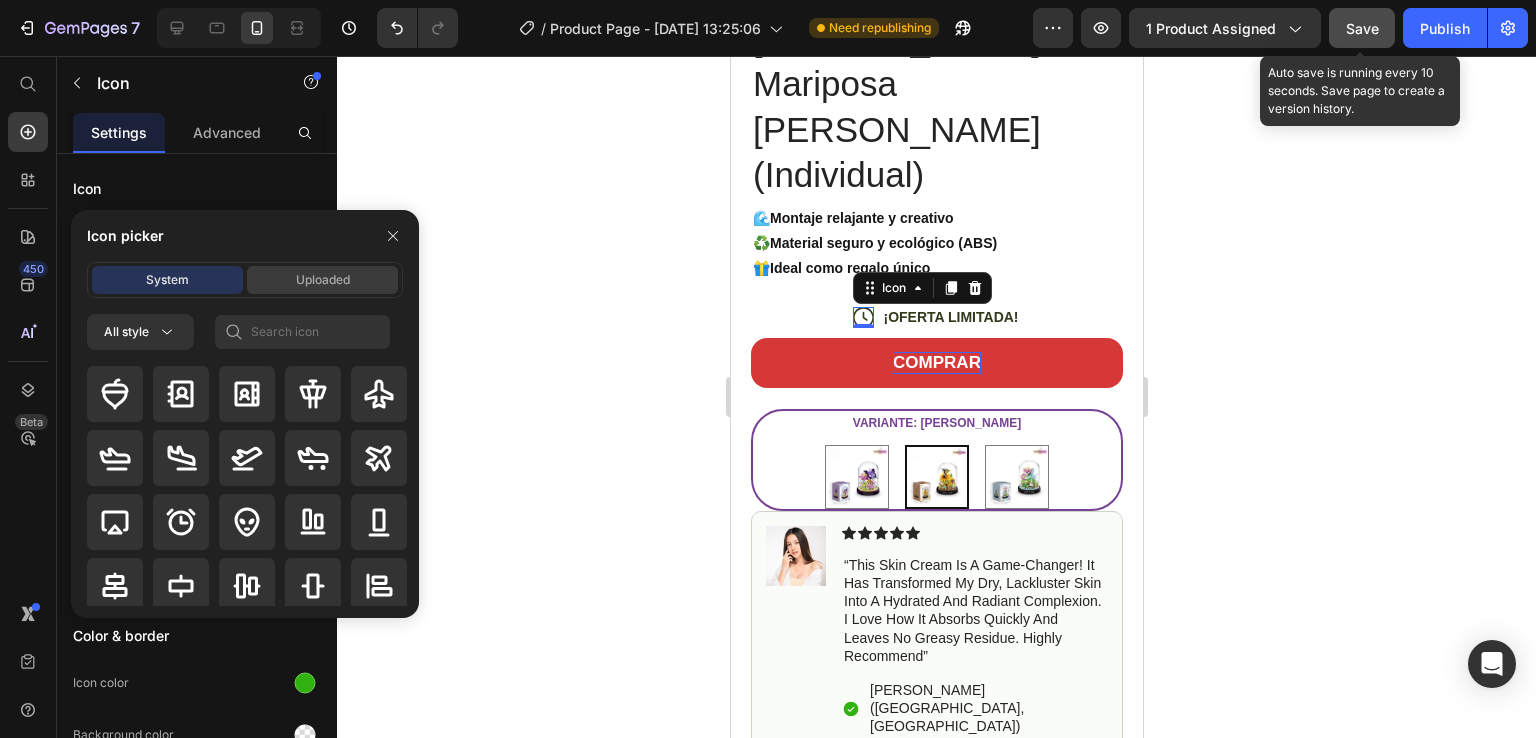 click on "Uploaded" at bounding box center (323, 280) 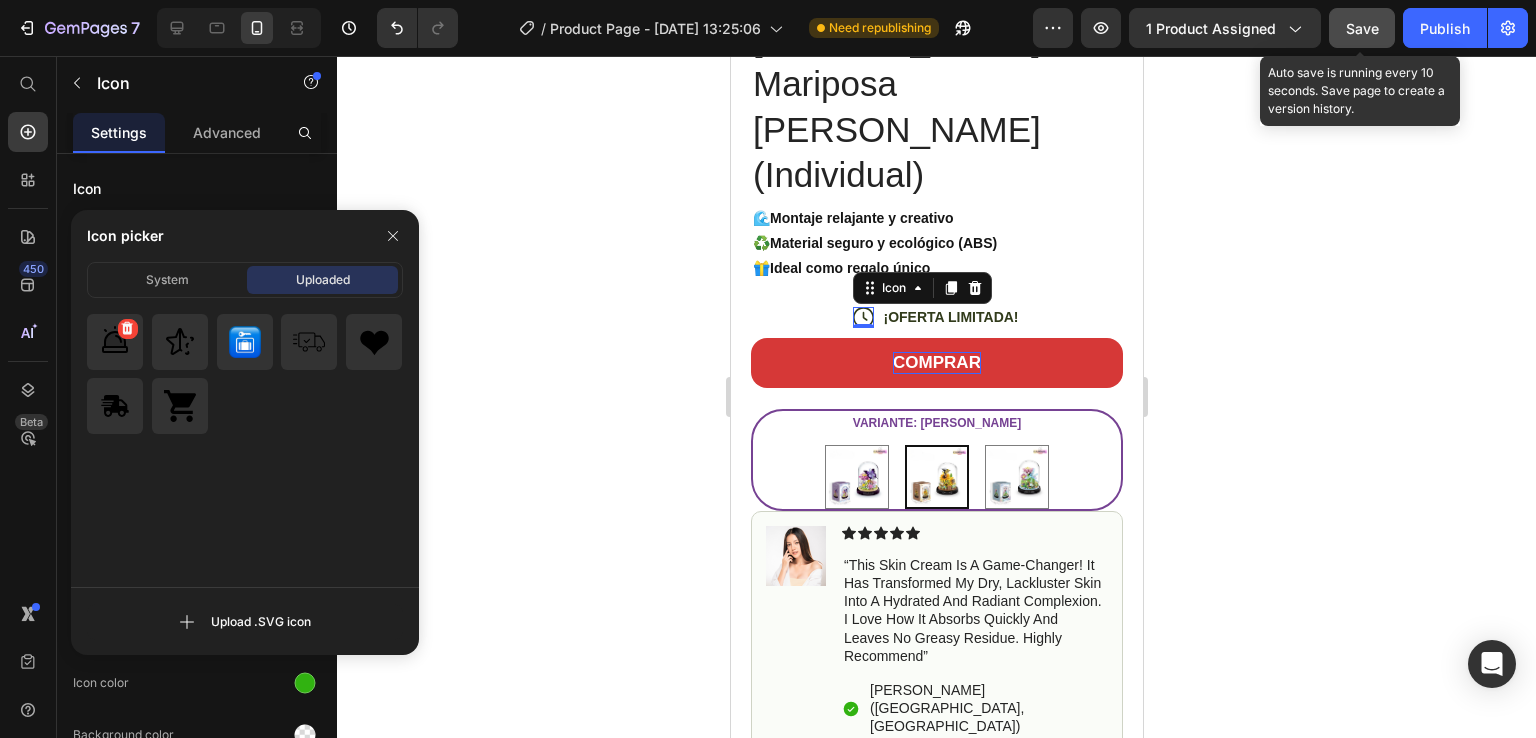 click at bounding box center [115, 342] 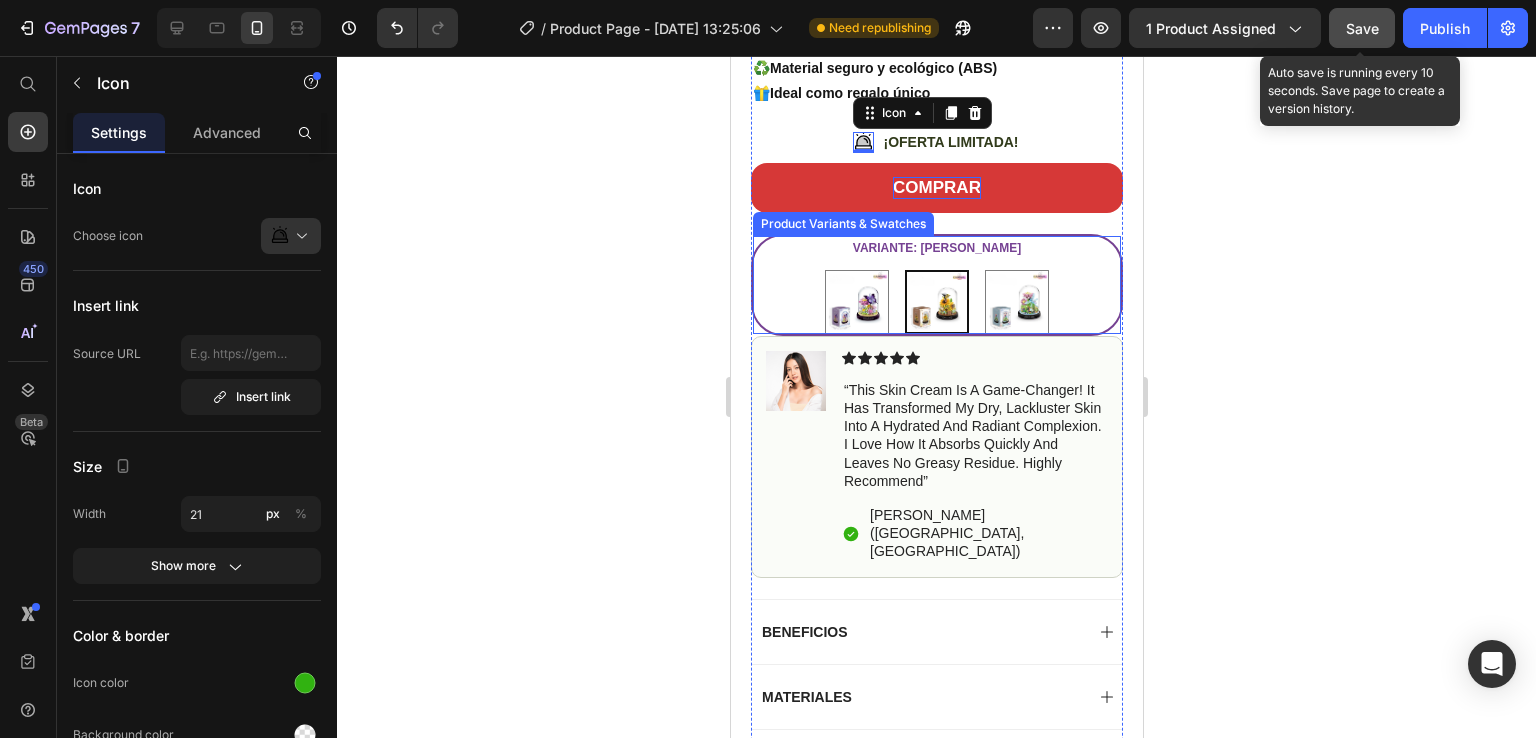 scroll, scrollTop: 800, scrollLeft: 0, axis: vertical 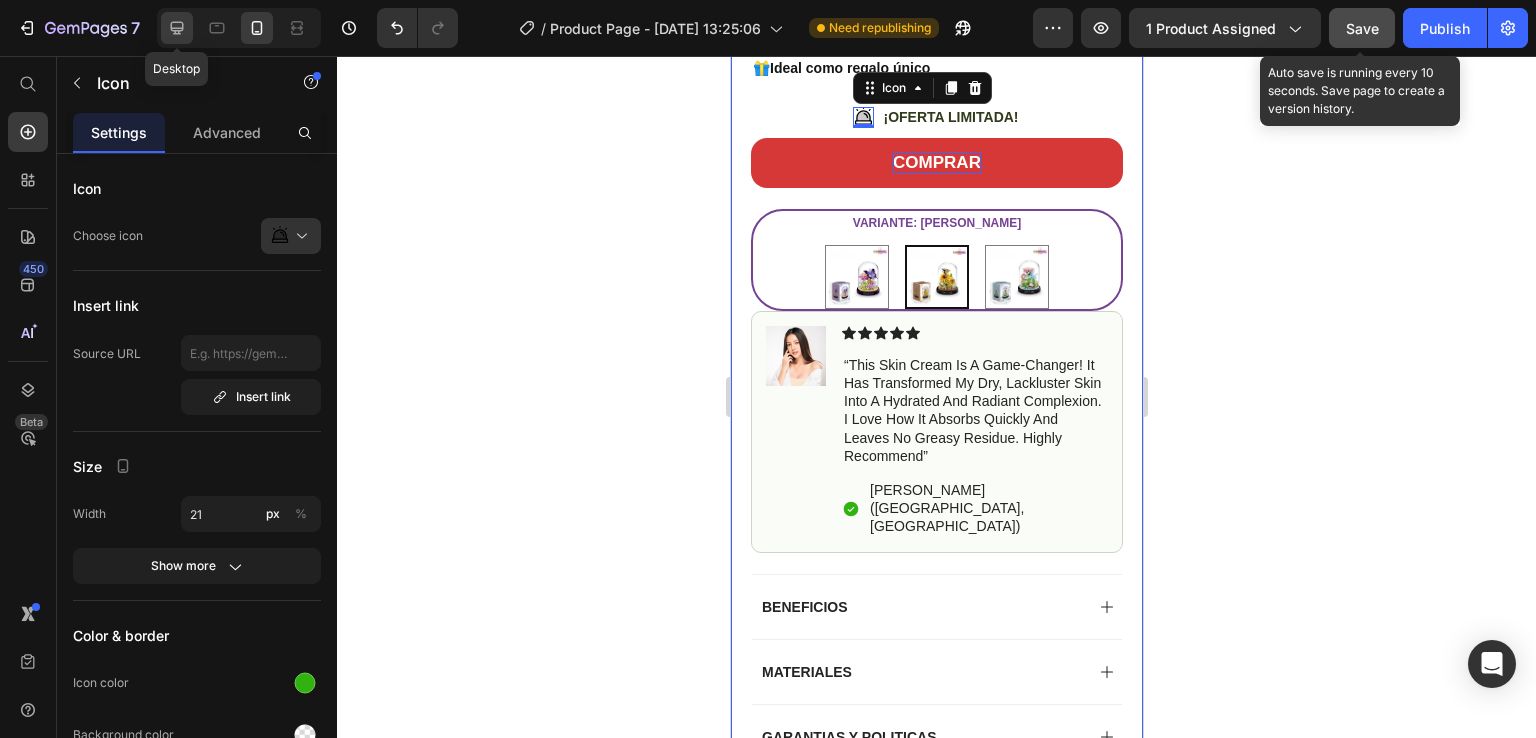 click 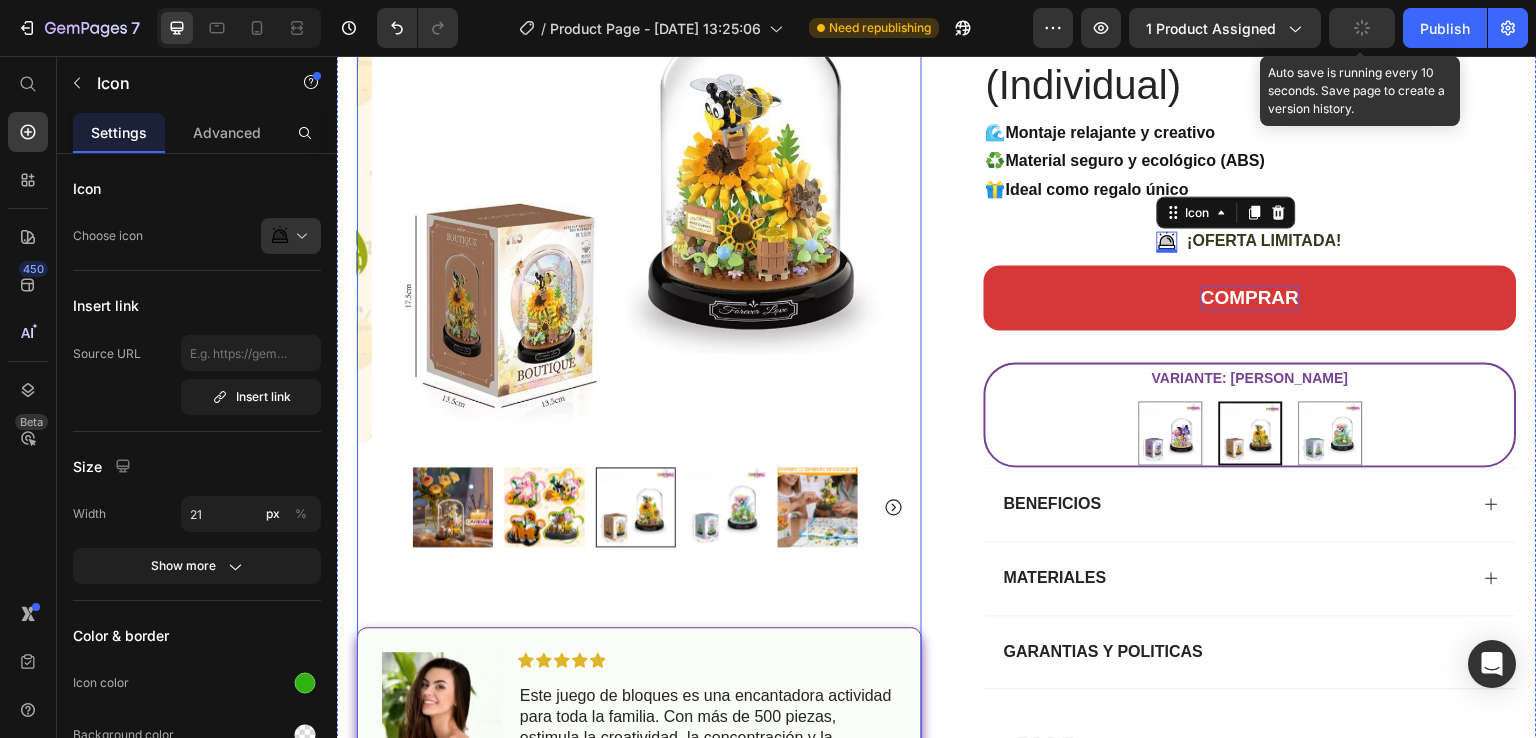 scroll, scrollTop: 504, scrollLeft: 0, axis: vertical 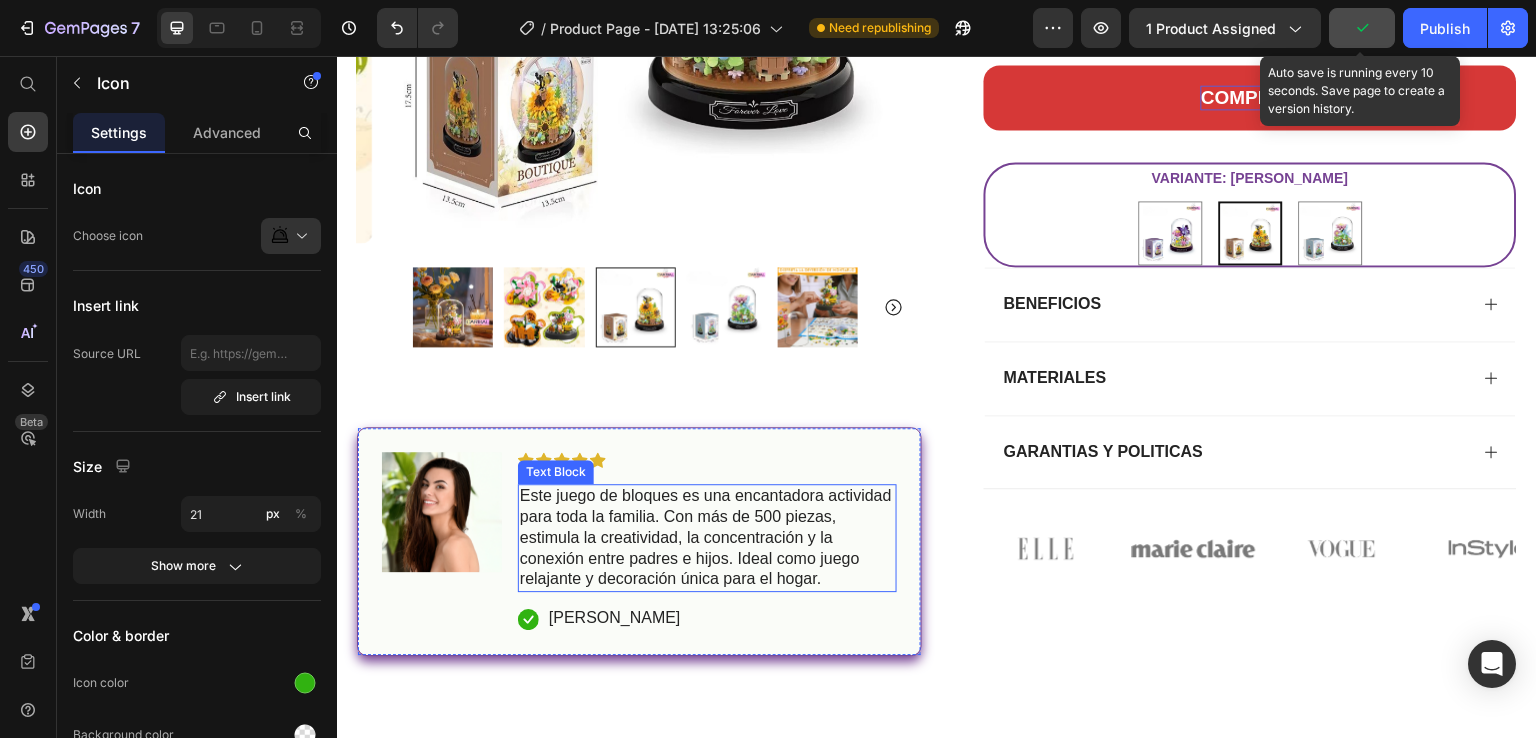 click on "Este juego de bloques es una encantadora actividad para toda la familia. Con más de 500 piezas, estimula la creatividad, la concentración y la conexión entre padres e hijos. Ideal como juego relajante y decoración única para el hogar." at bounding box center (707, 538) 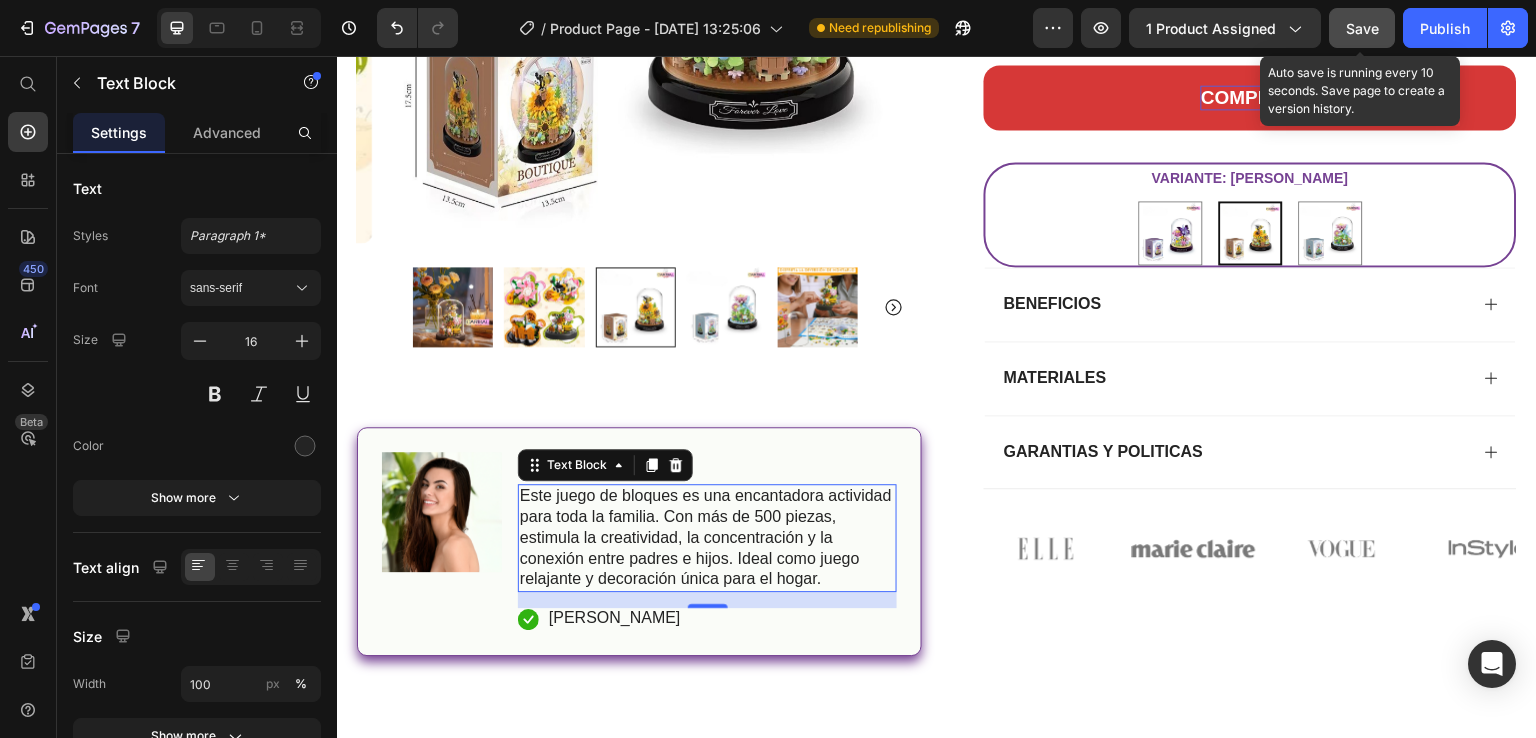 click on "Este juego de bloques es una encantadora actividad para toda la familia. Con más de 500 piezas, estimula la creatividad, la concentración y la conexión entre padres e hijos. Ideal como juego relajante y decoración única para el hogar." at bounding box center (707, 538) 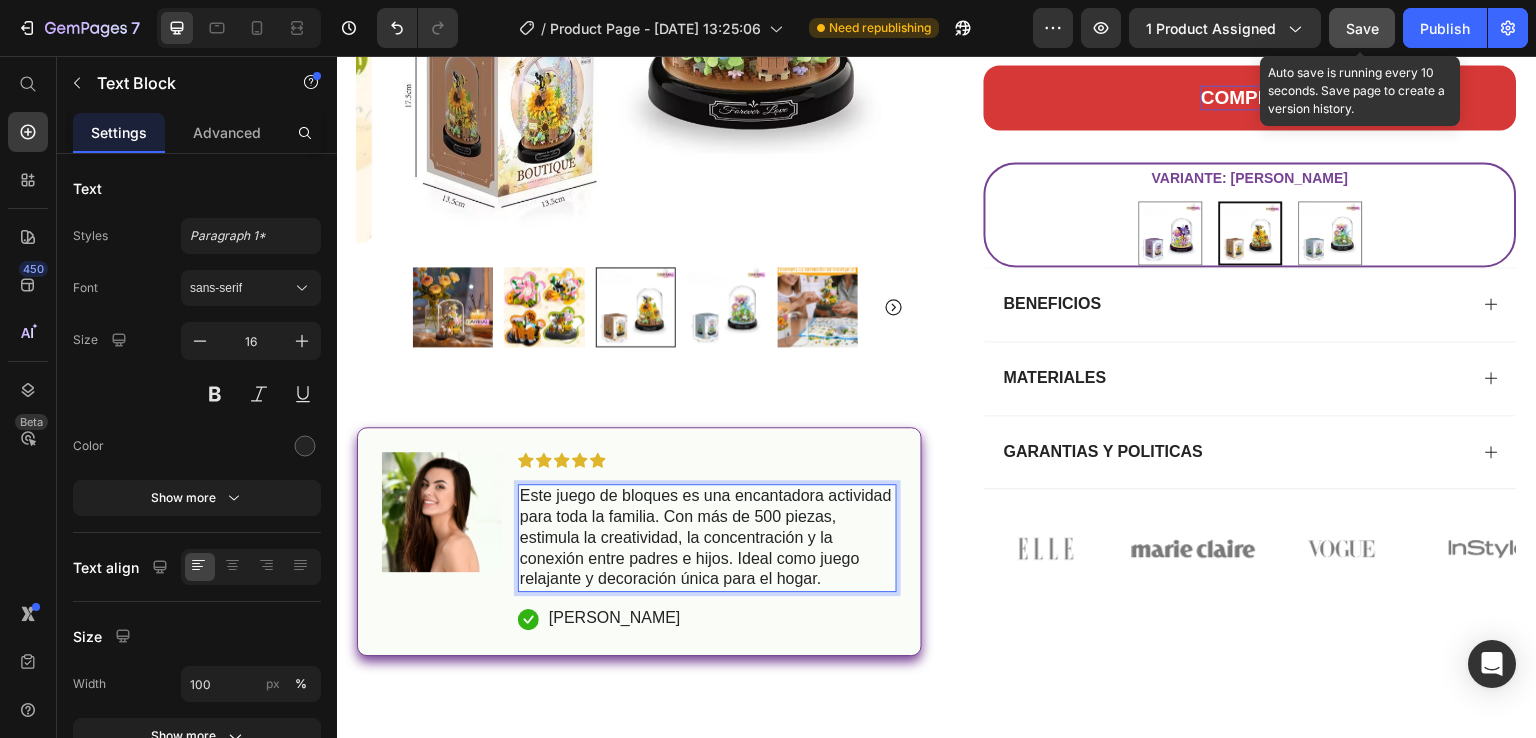 click on "Este juego de bloques es una encantadora actividad para toda la familia. Con más de 500 piezas, estimula la creatividad, la concentración y la conexión entre padres e hijos. Ideal como juego relajante y decoración única para el hogar." at bounding box center (707, 538) 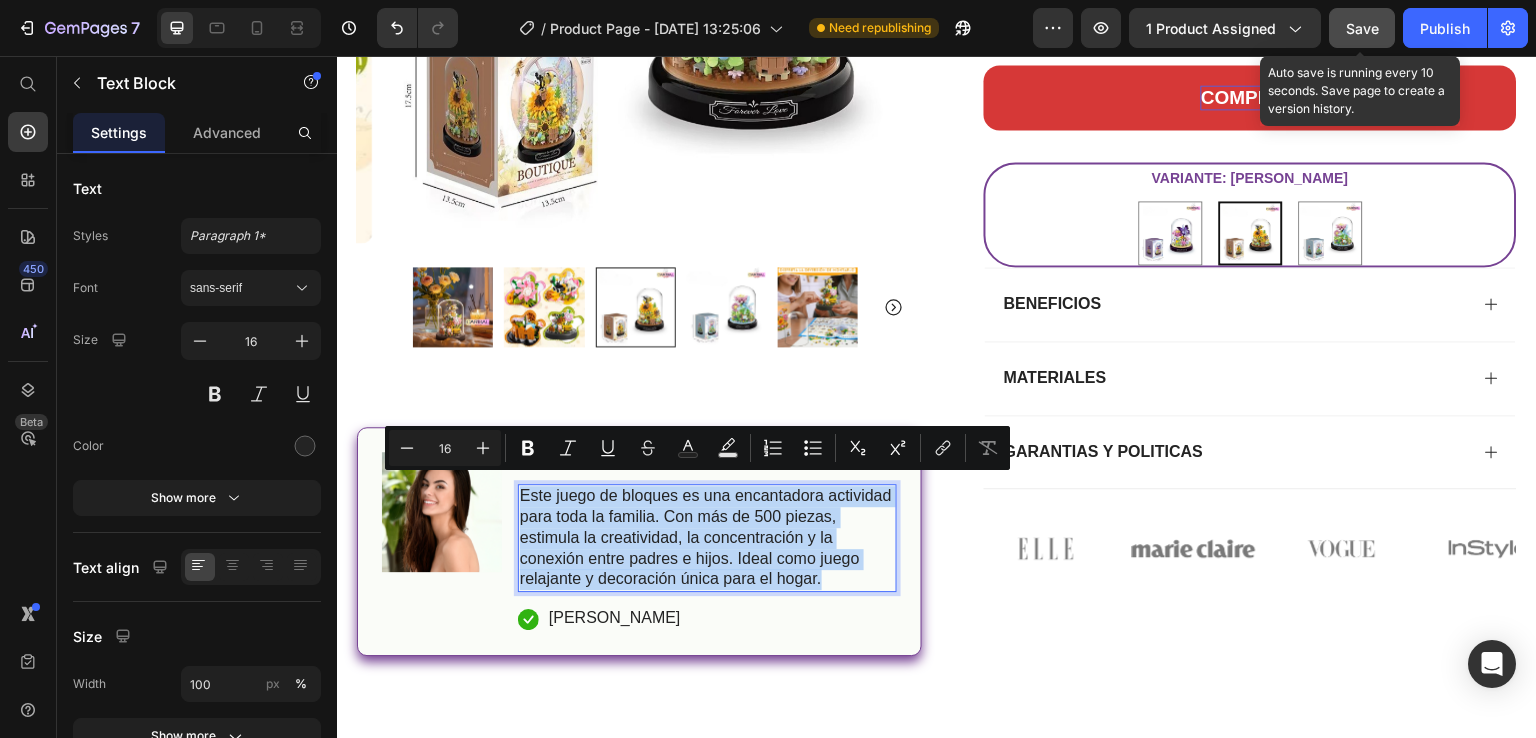 copy on "Este juego de bloques es una encantadora actividad para toda la familia. Con más de 500 piezas, estimula la creatividad, la concentración y la conexión entre padres e hijos. Ideal como juego relajante y decoración única para el hogar." 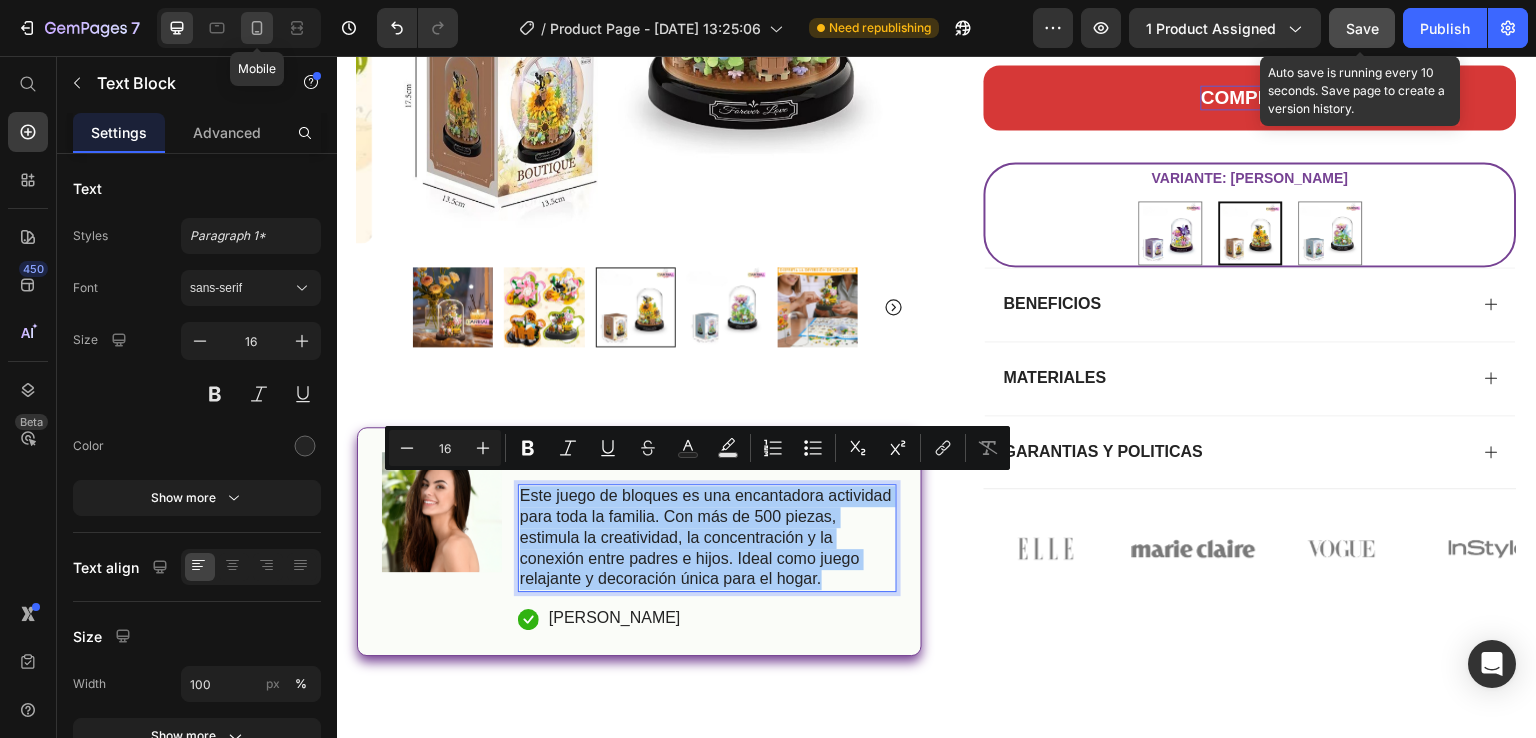 click 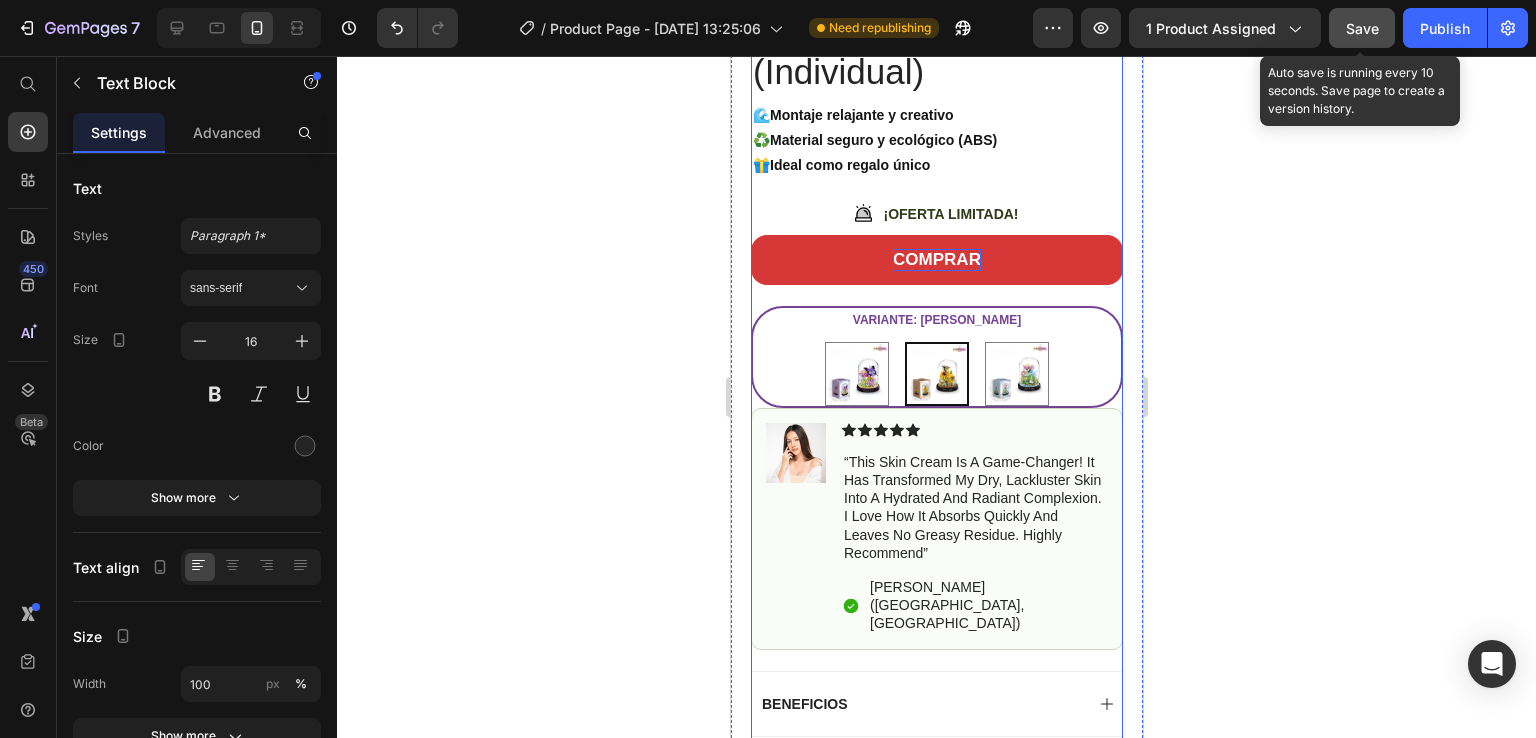 scroll, scrollTop: 735, scrollLeft: 0, axis: vertical 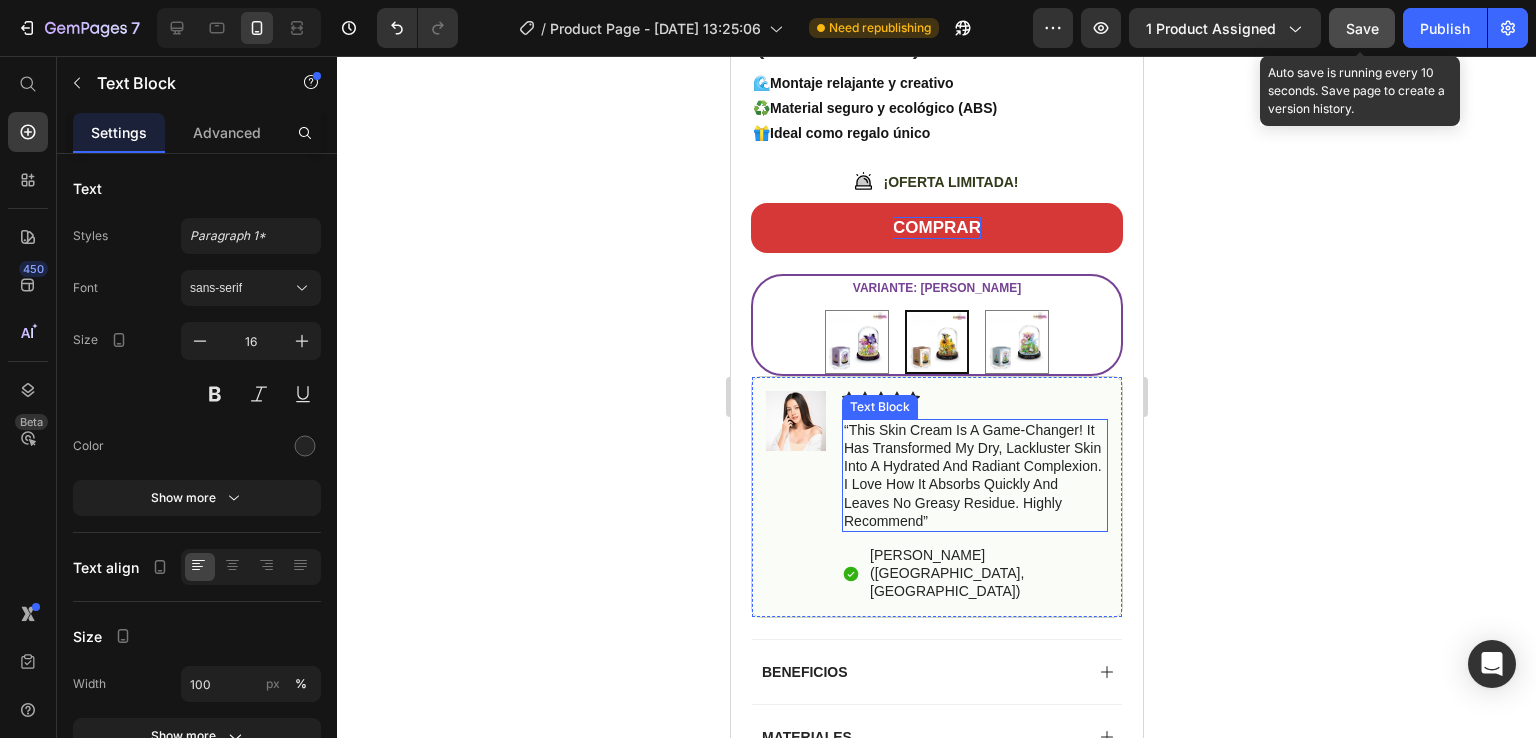click on "“This skin cream is a game-changer! It has transformed my dry, lackluster skin into a hydrated and radiant complexion. I love how it absorbs quickly and leaves no greasy residue. Highly recommend”" at bounding box center [974, 475] 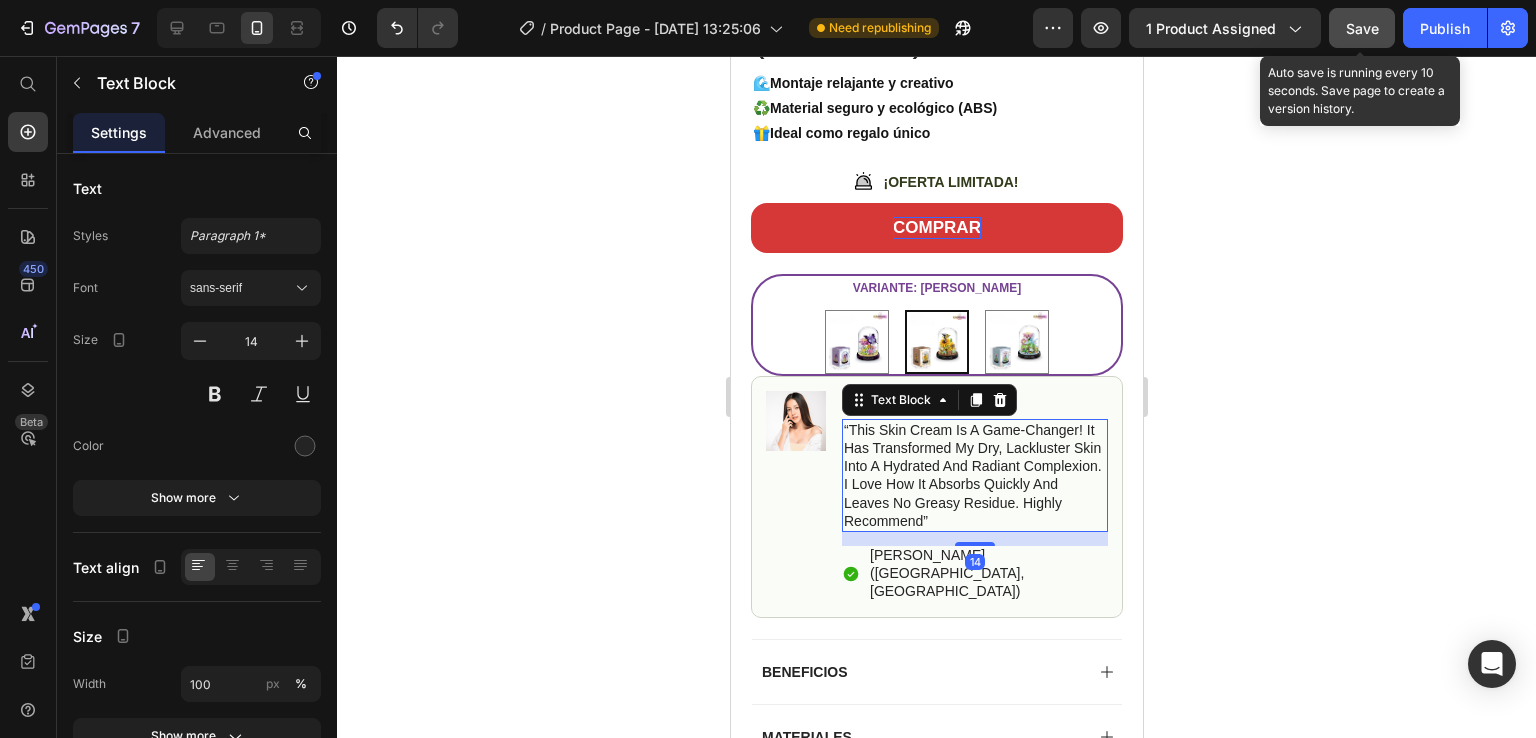 click on "“This skin cream is a game-changer! It has transformed my dry, lackluster skin into a hydrated and radiant complexion. I love how it absorbs quickly and leaves no greasy residue. Highly recommend”" at bounding box center [974, 475] 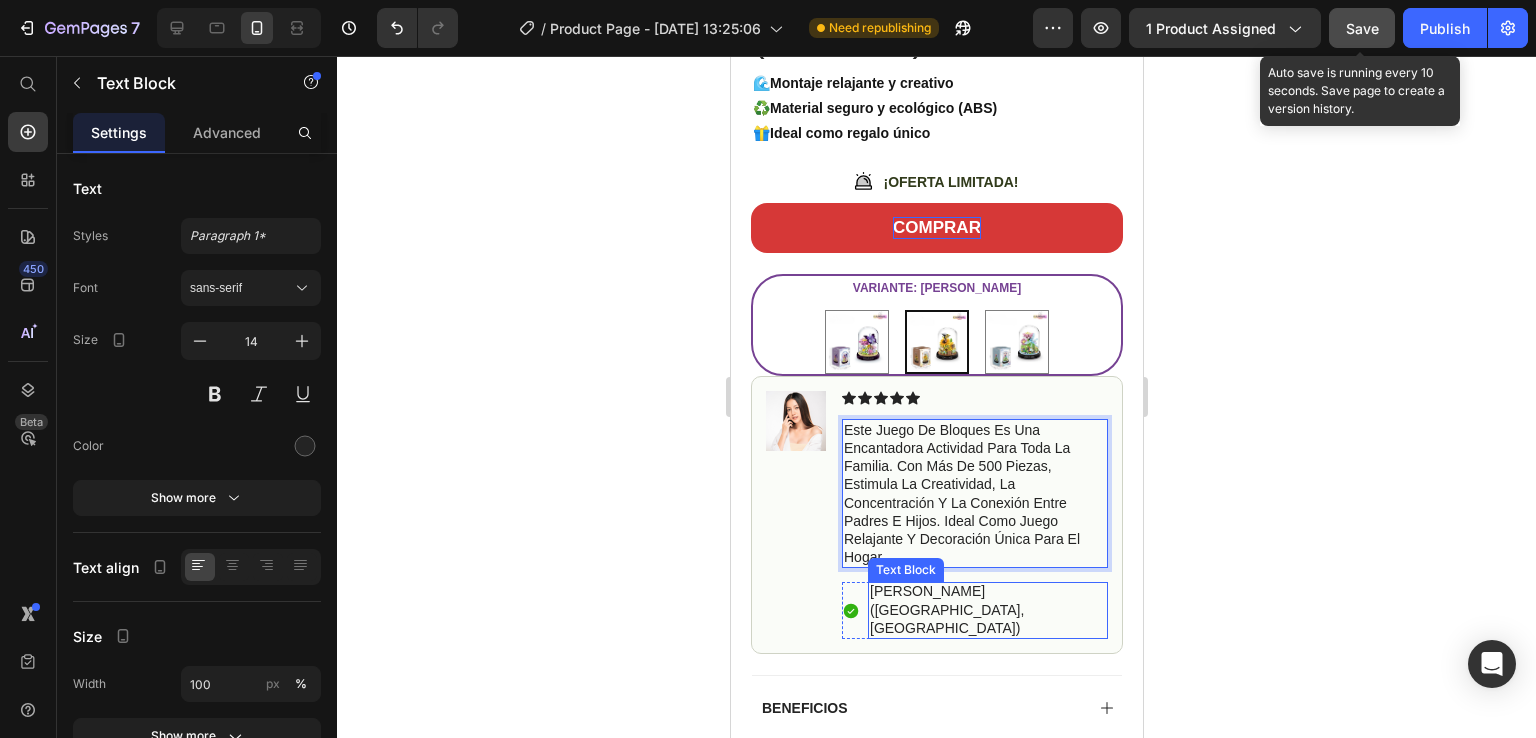 click on "Hannah N. (Houston, USA)" at bounding box center (987, 609) 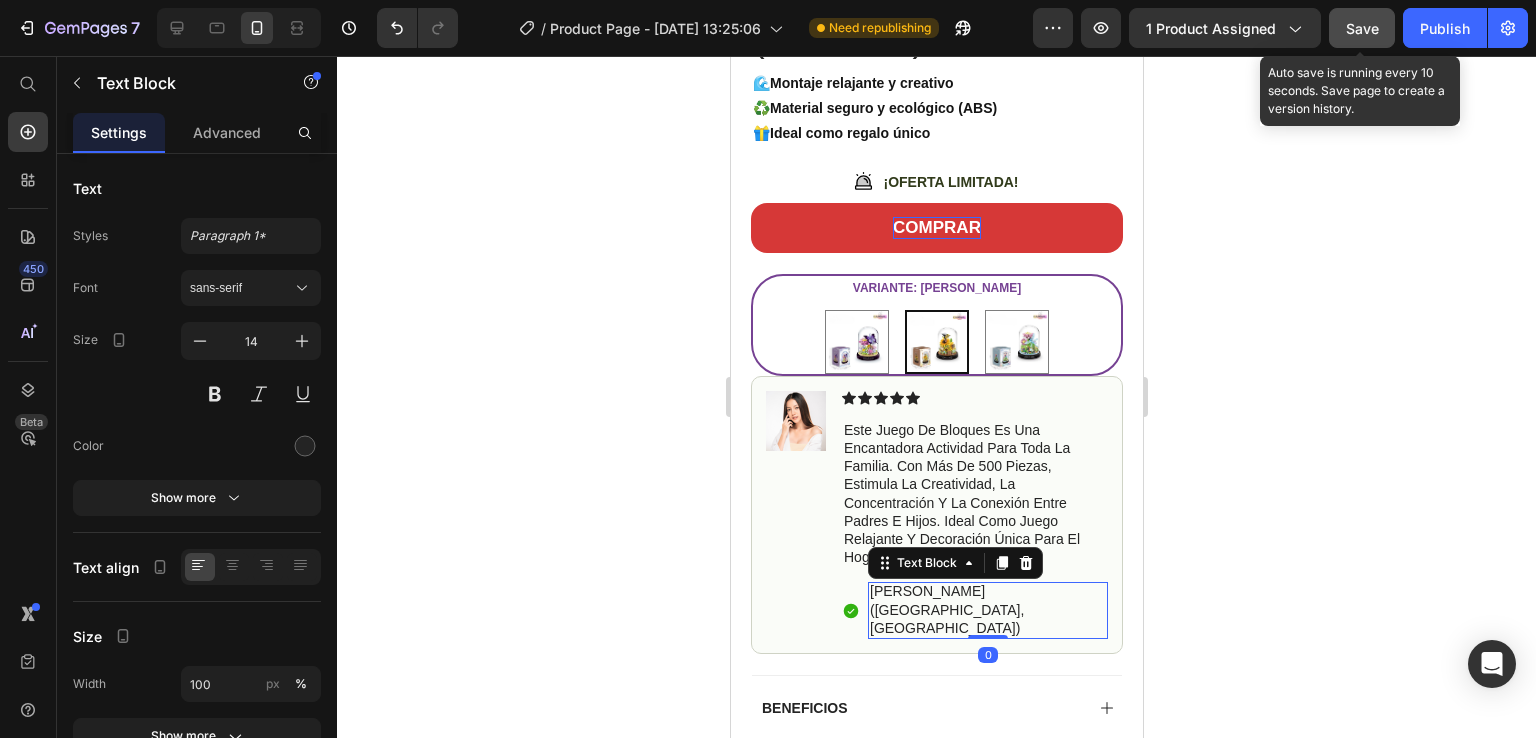 click on "Hannah N. (Houston, USA)" at bounding box center (987, 609) 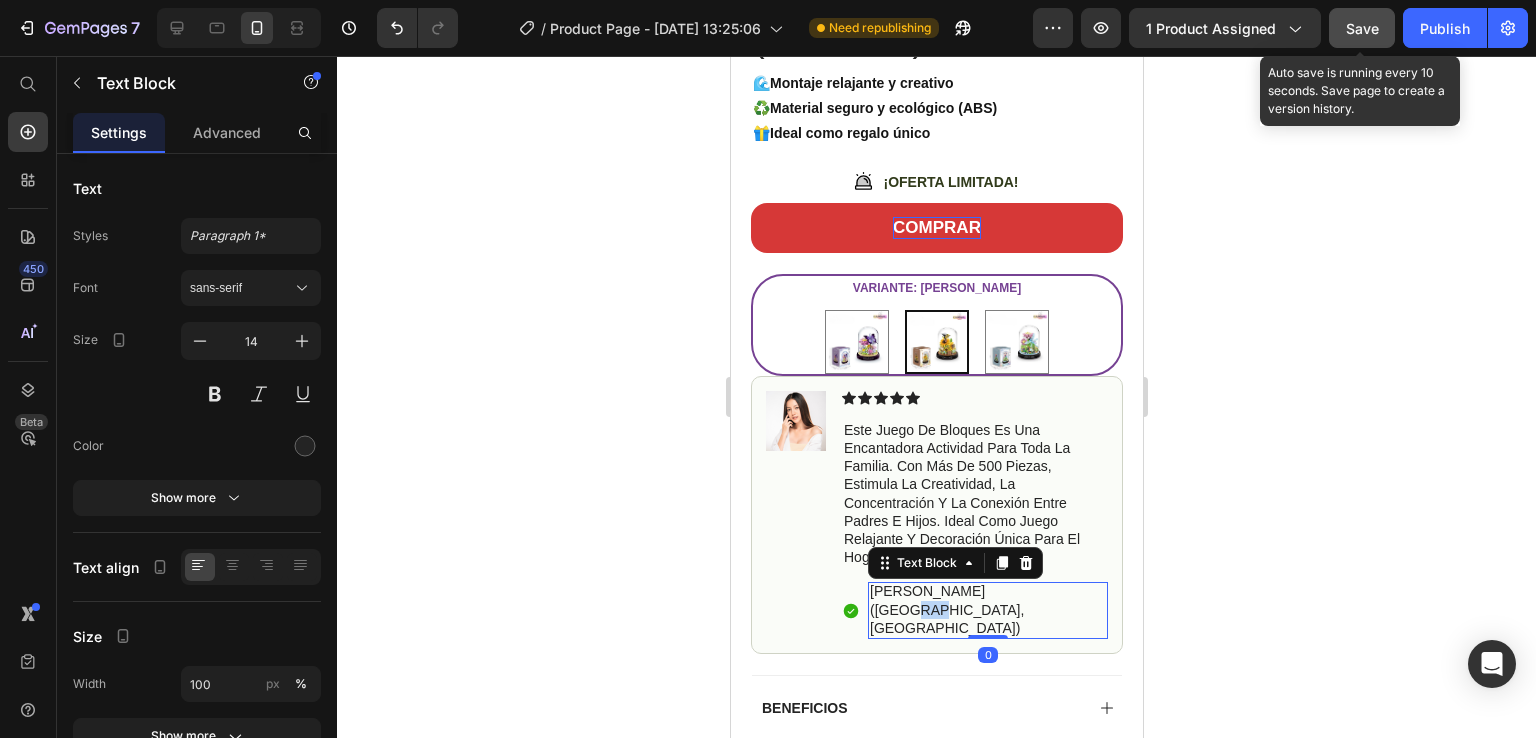 click on "Hannah N. (Houston, USA)" at bounding box center (987, 609) 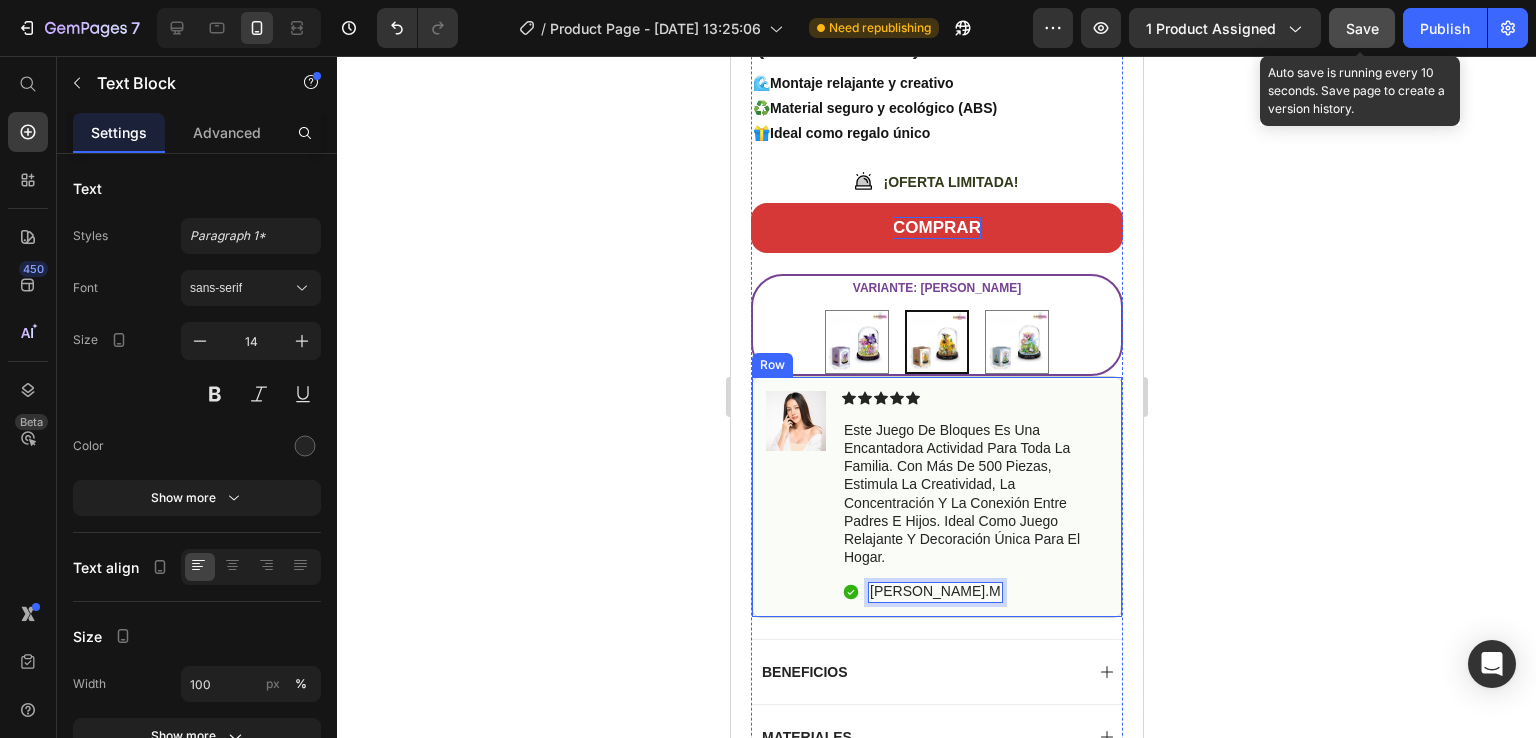 click on "Icon Icon Icon Icon Icon Icon List Este juego de bloques es una encantadora actividad para toda la familia. Con más de 500 piezas, estimula la creatividad, la concentración y la conexión entre padres e hijos. Ideal como juego relajante y decoración única para el hogar. Text Block
Icon Elena.M Text Block   0 Row" at bounding box center (974, 497) 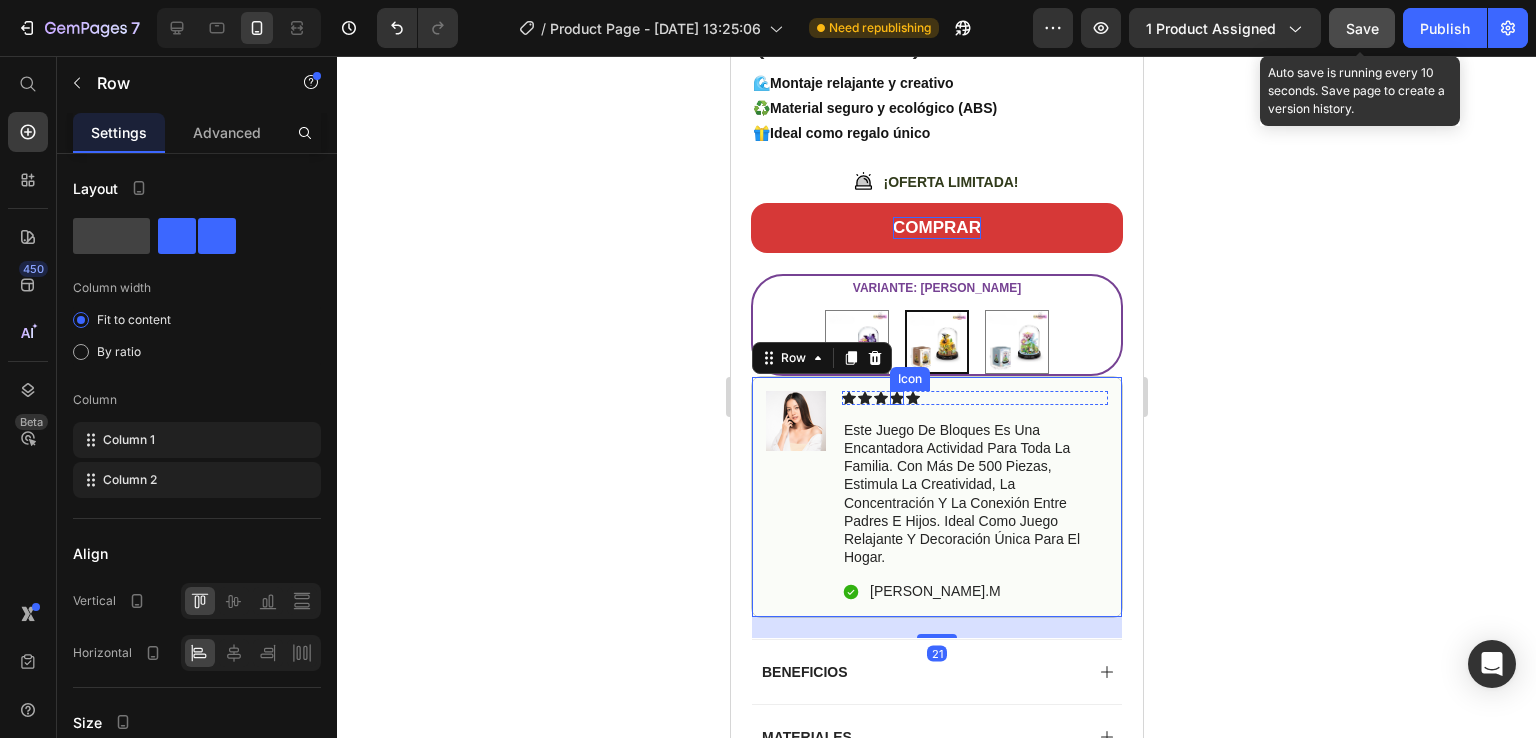 click 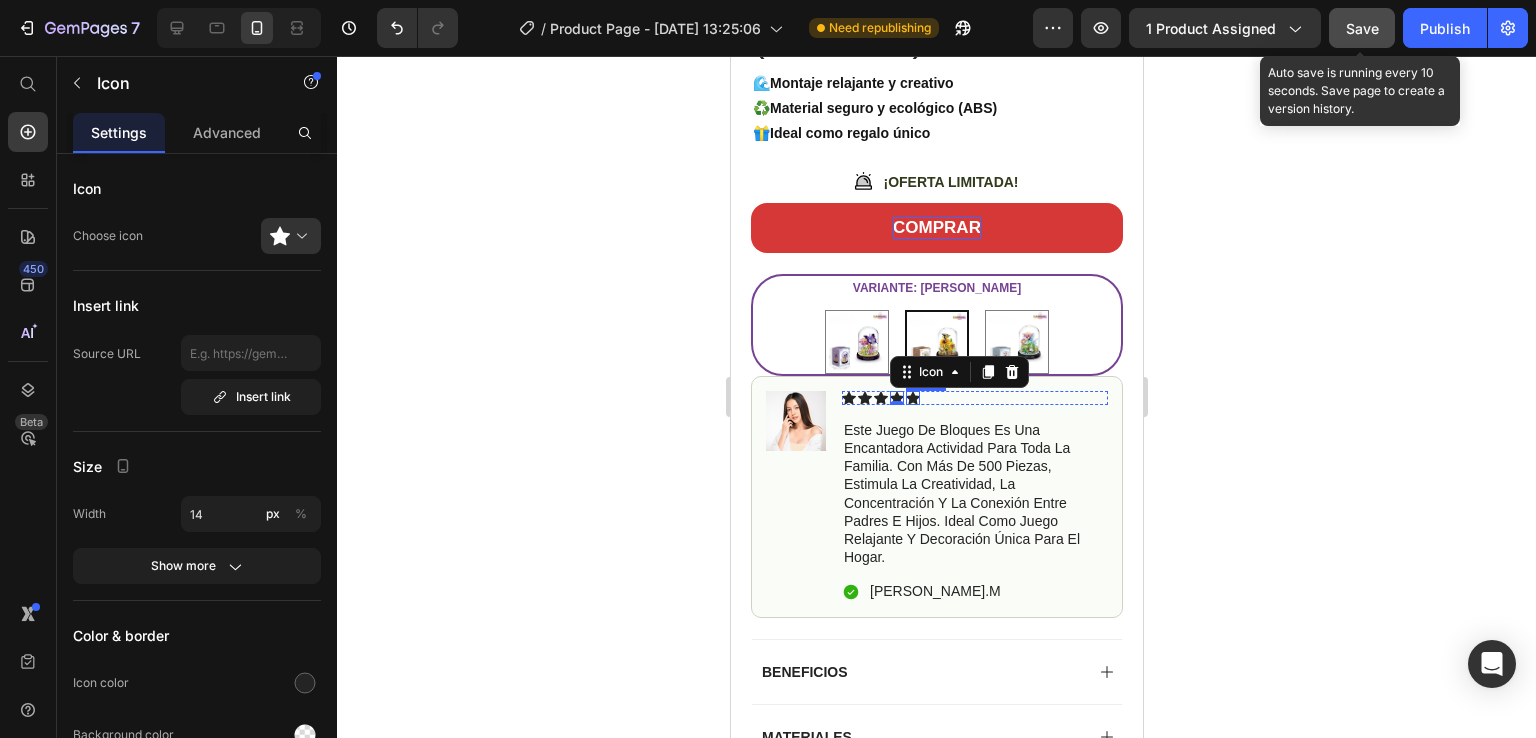 click 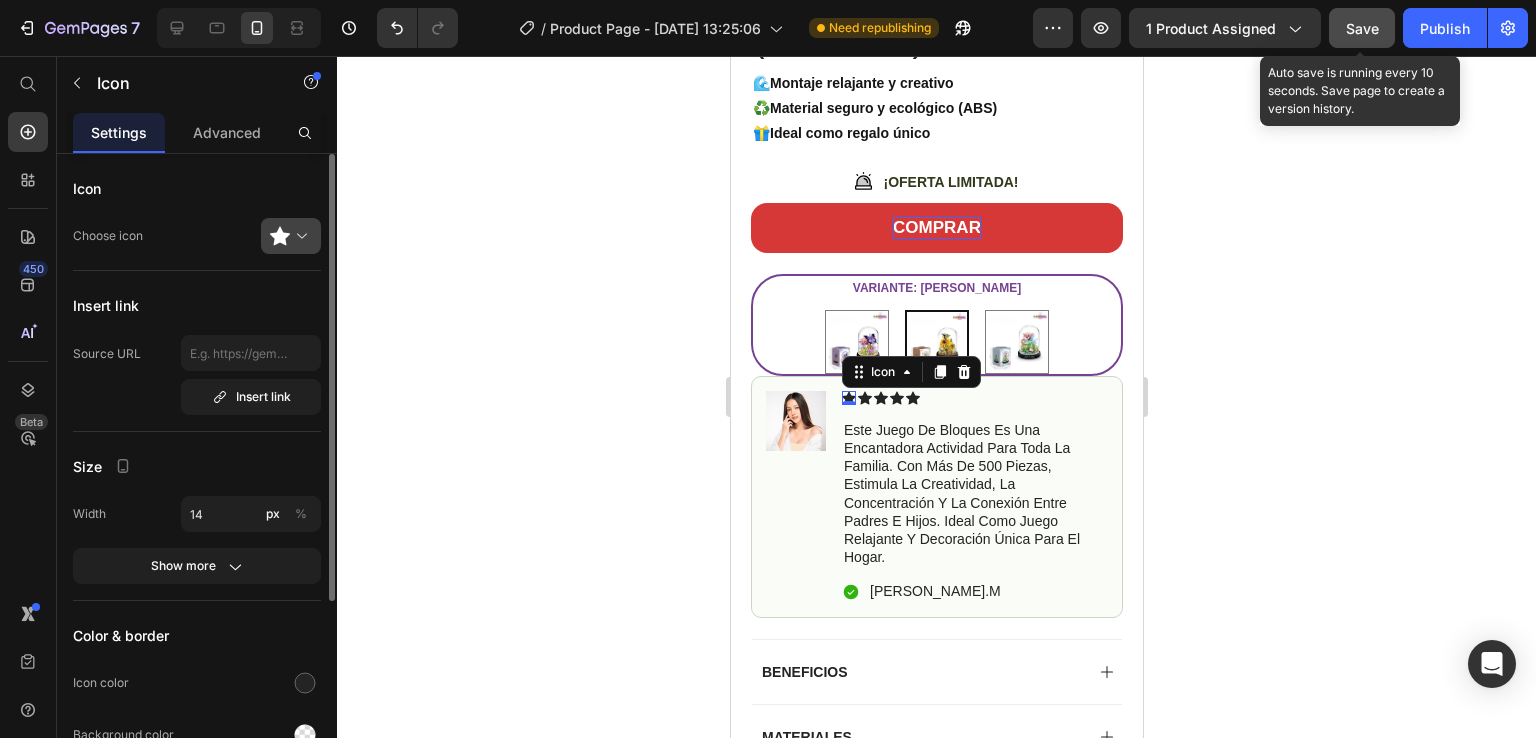 click at bounding box center [299, 236] 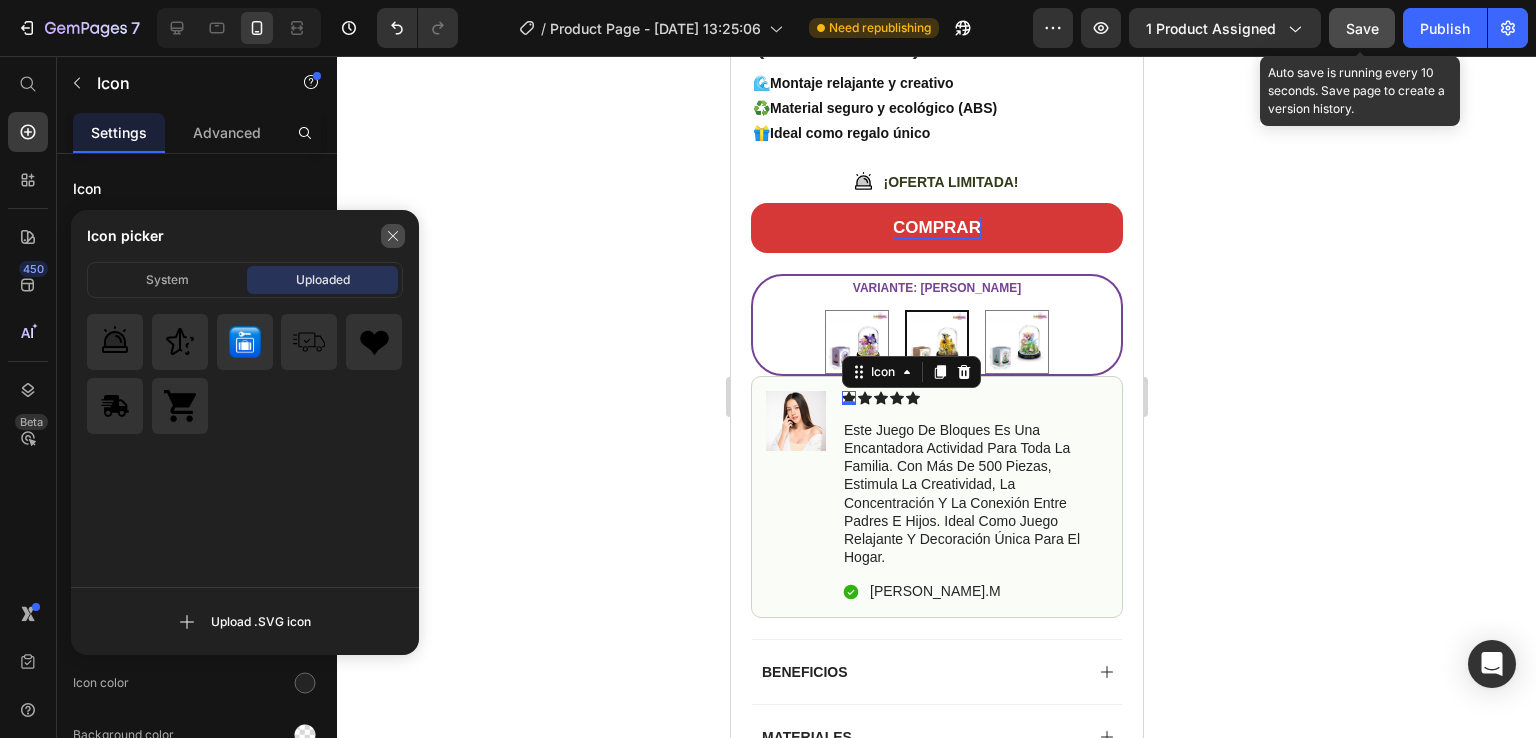 click at bounding box center [393, 236] 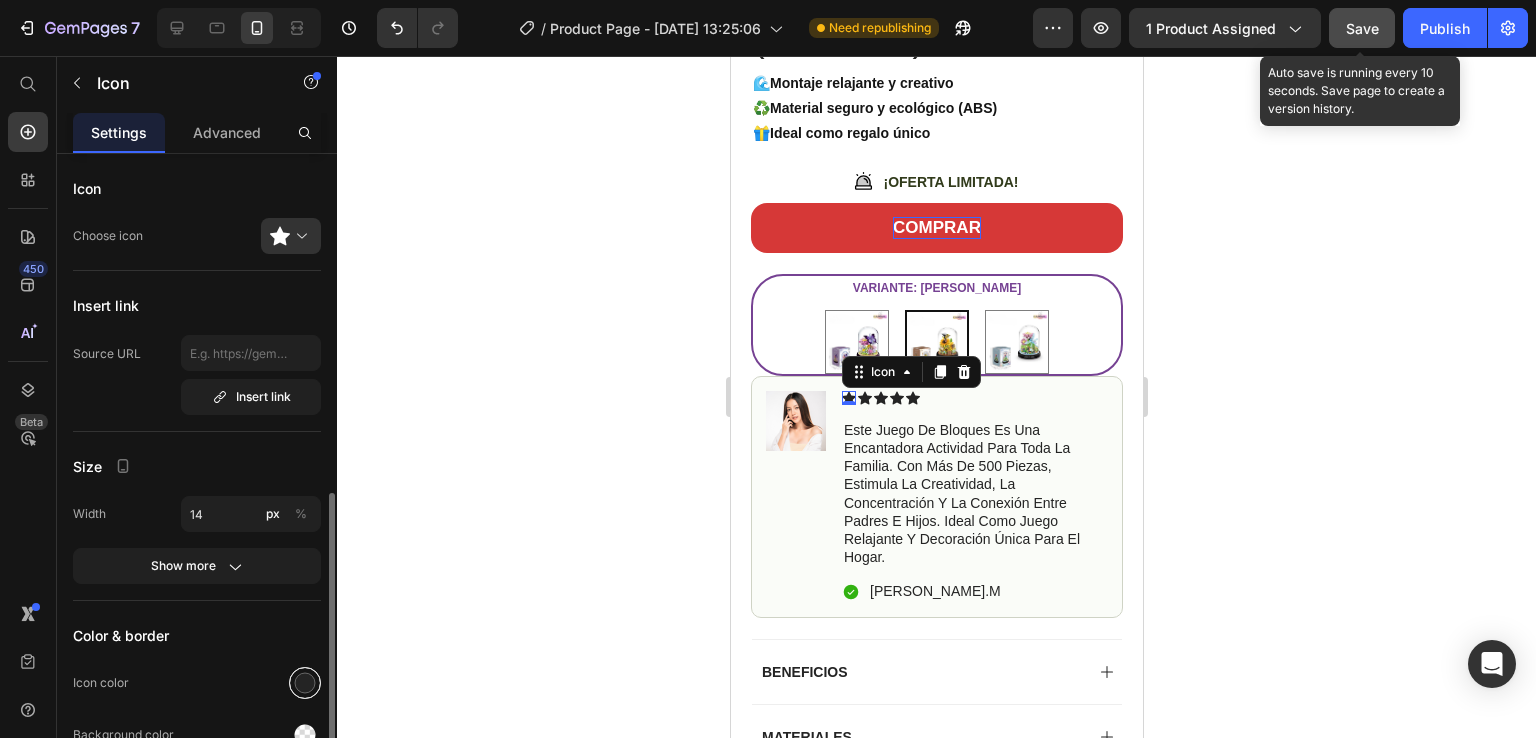 scroll, scrollTop: 278, scrollLeft: 0, axis: vertical 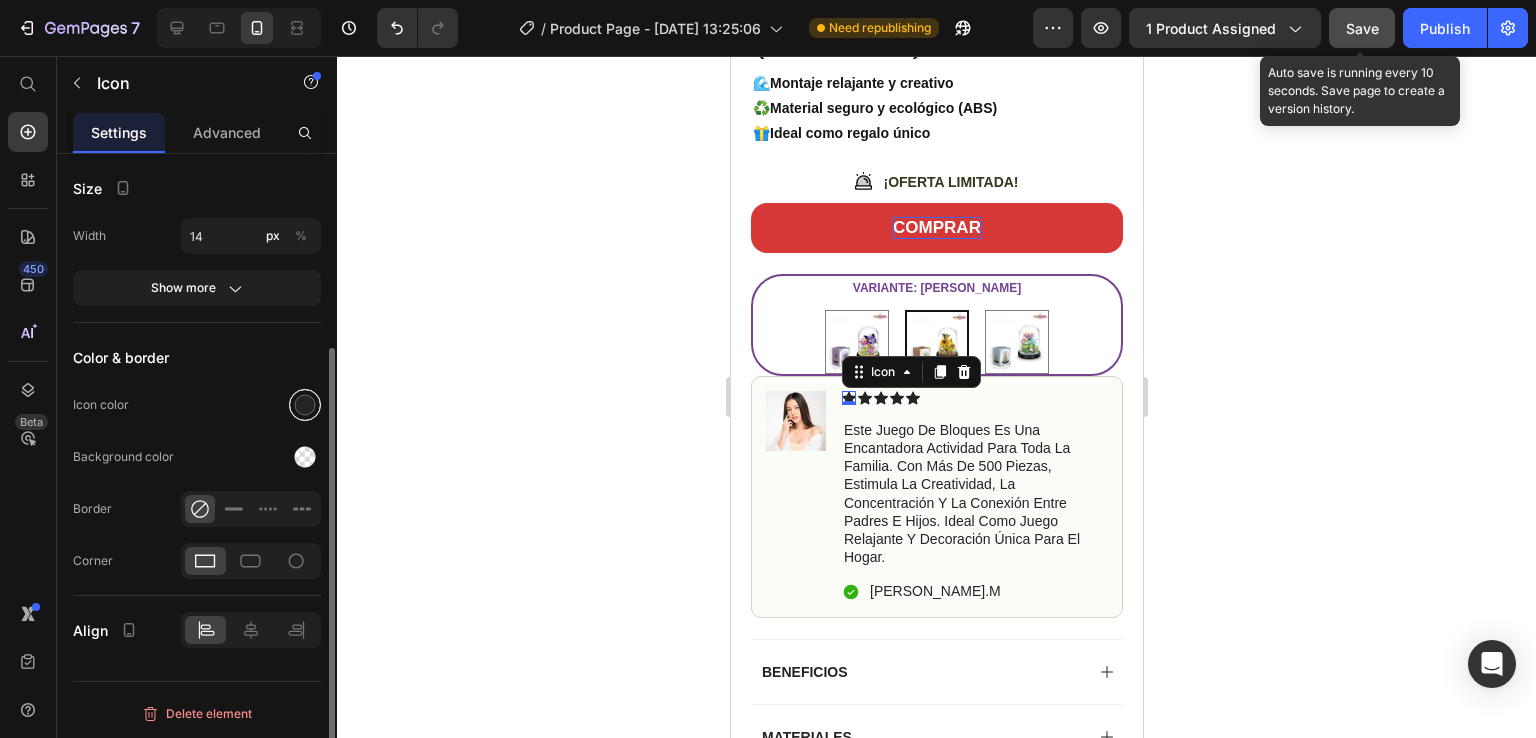 click at bounding box center [305, 405] 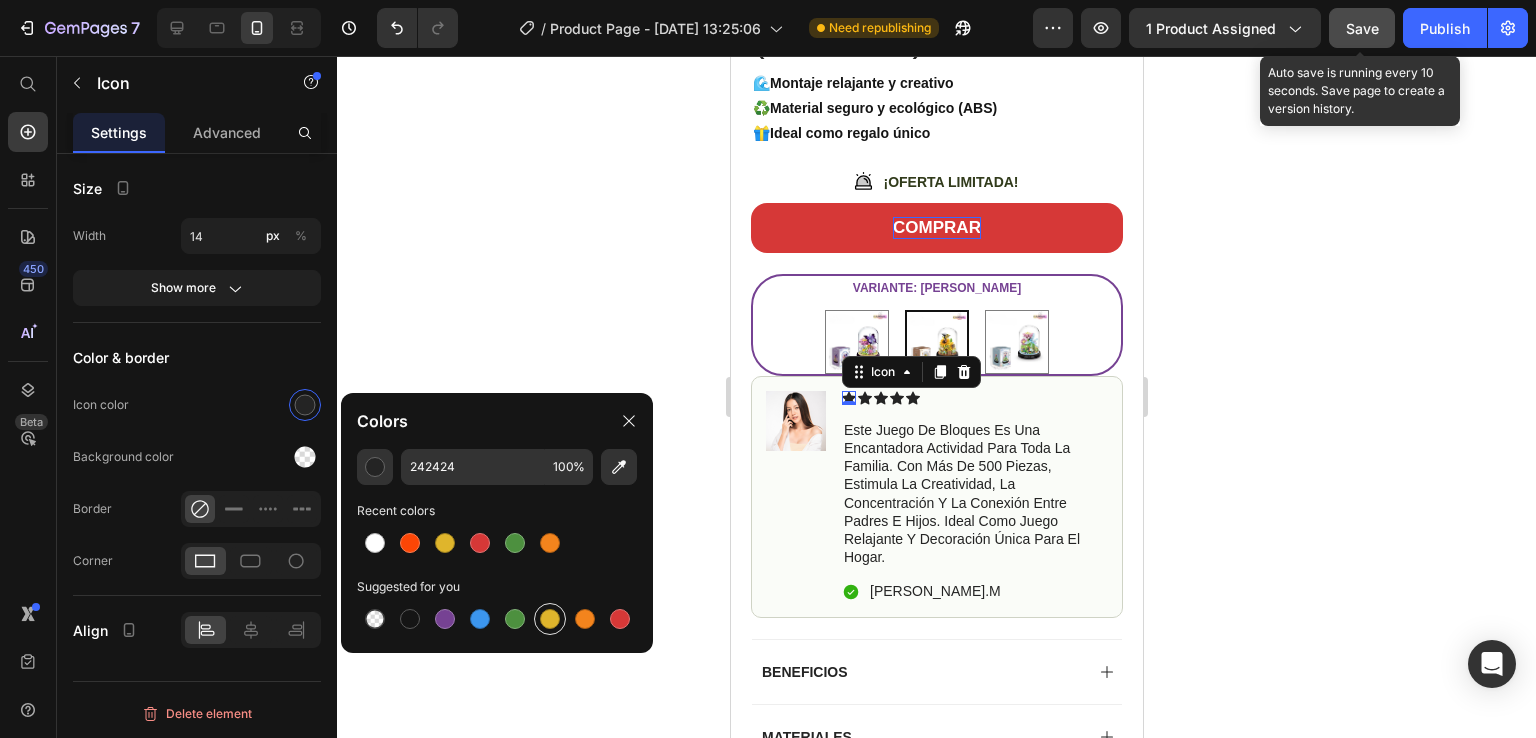 click at bounding box center (550, 619) 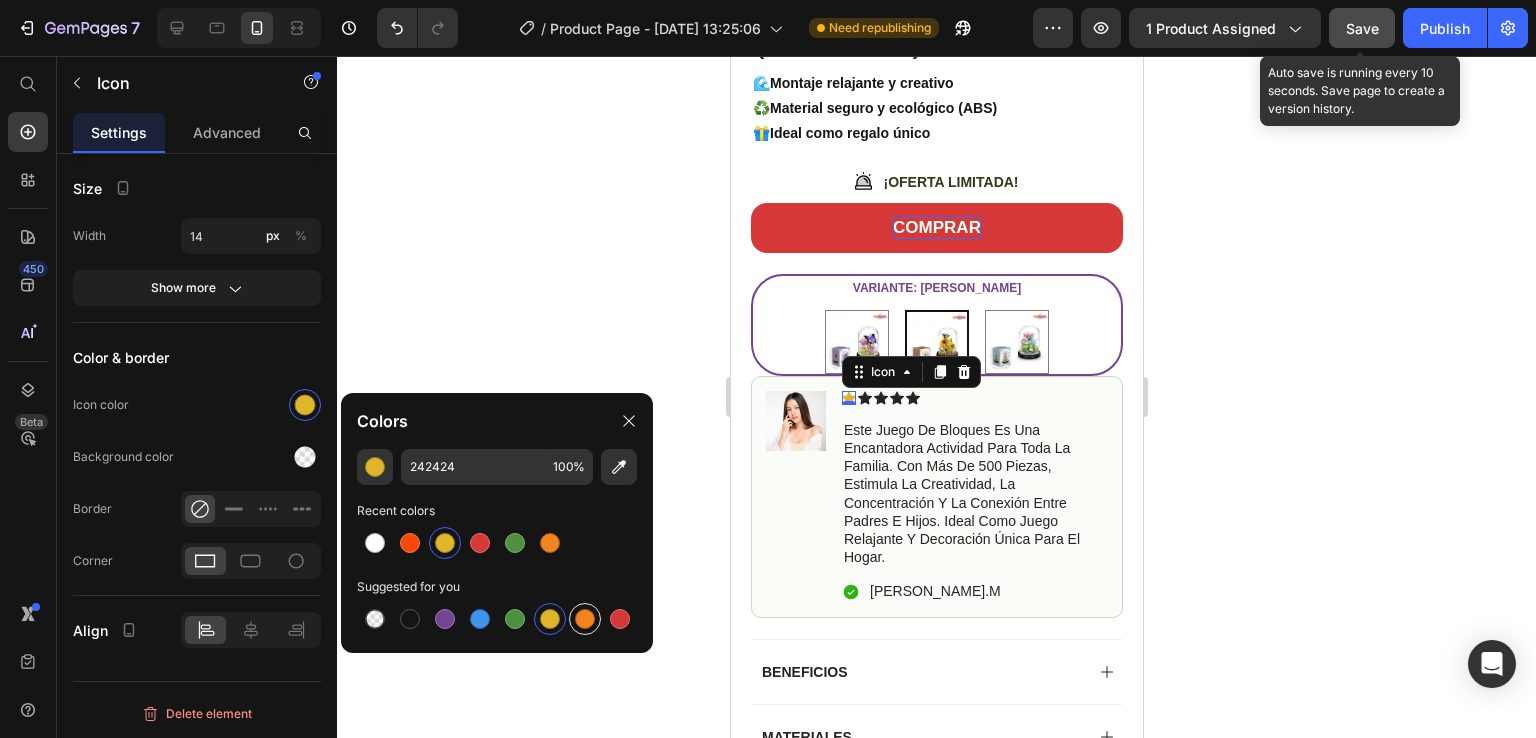click at bounding box center (585, 619) 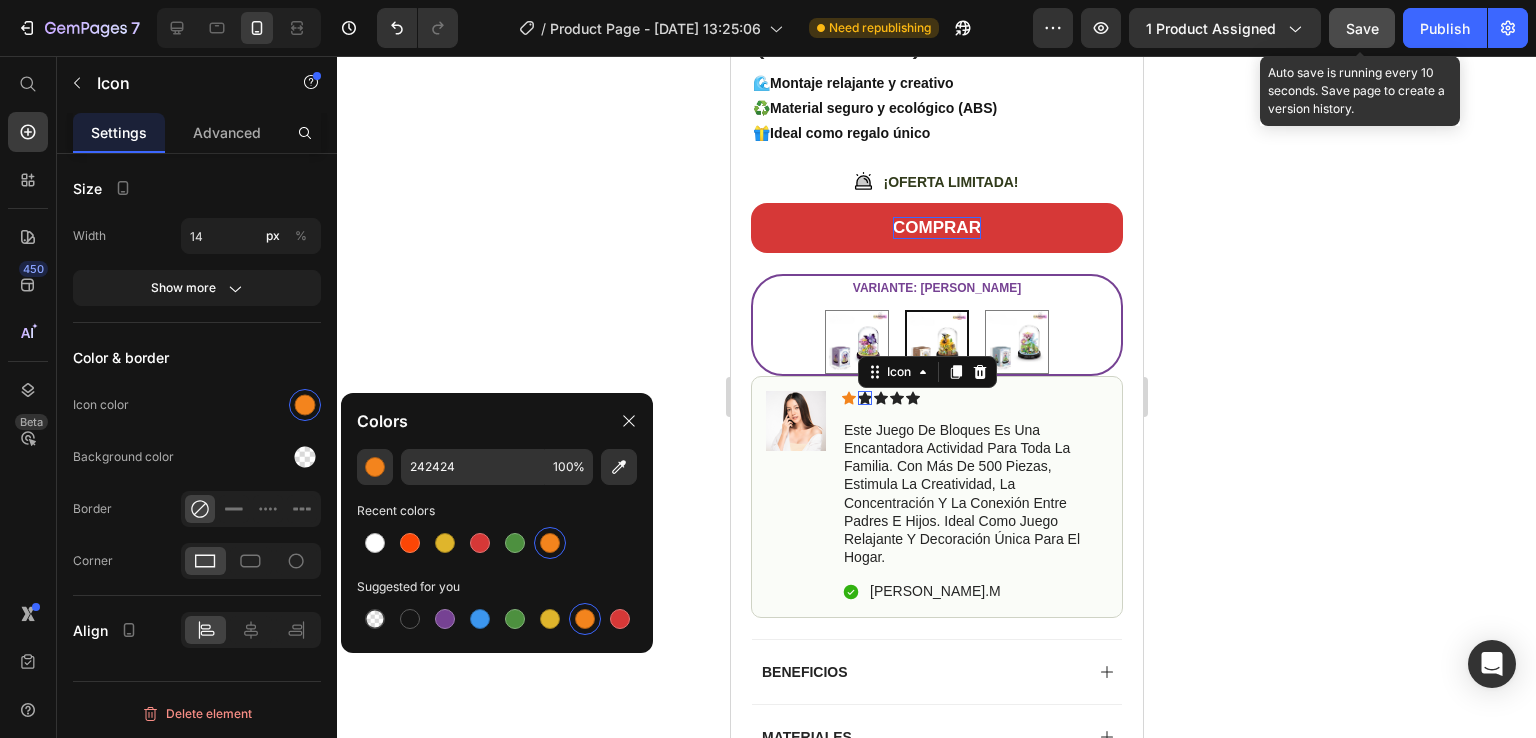 click on "Icon   0" at bounding box center [864, 398] 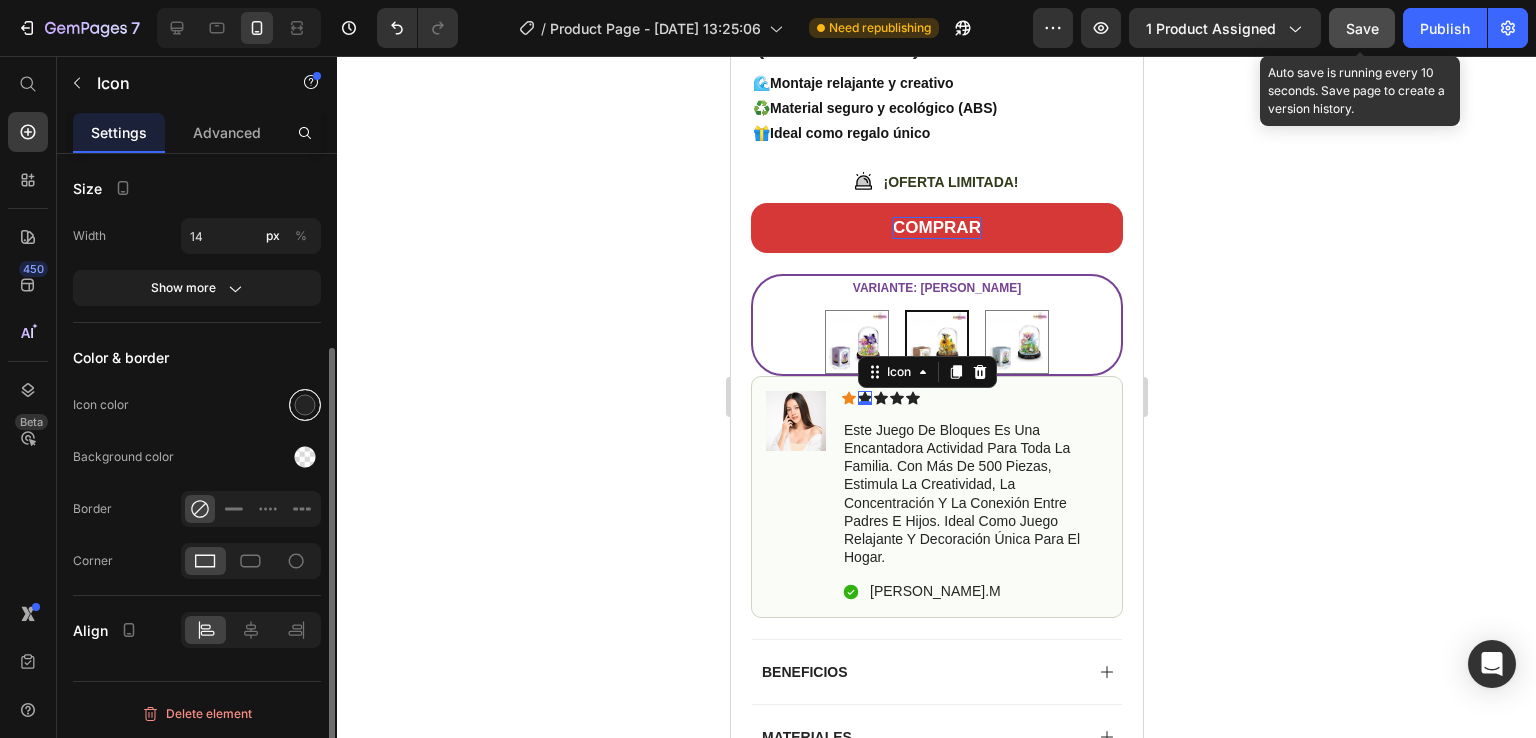 click at bounding box center [305, 405] 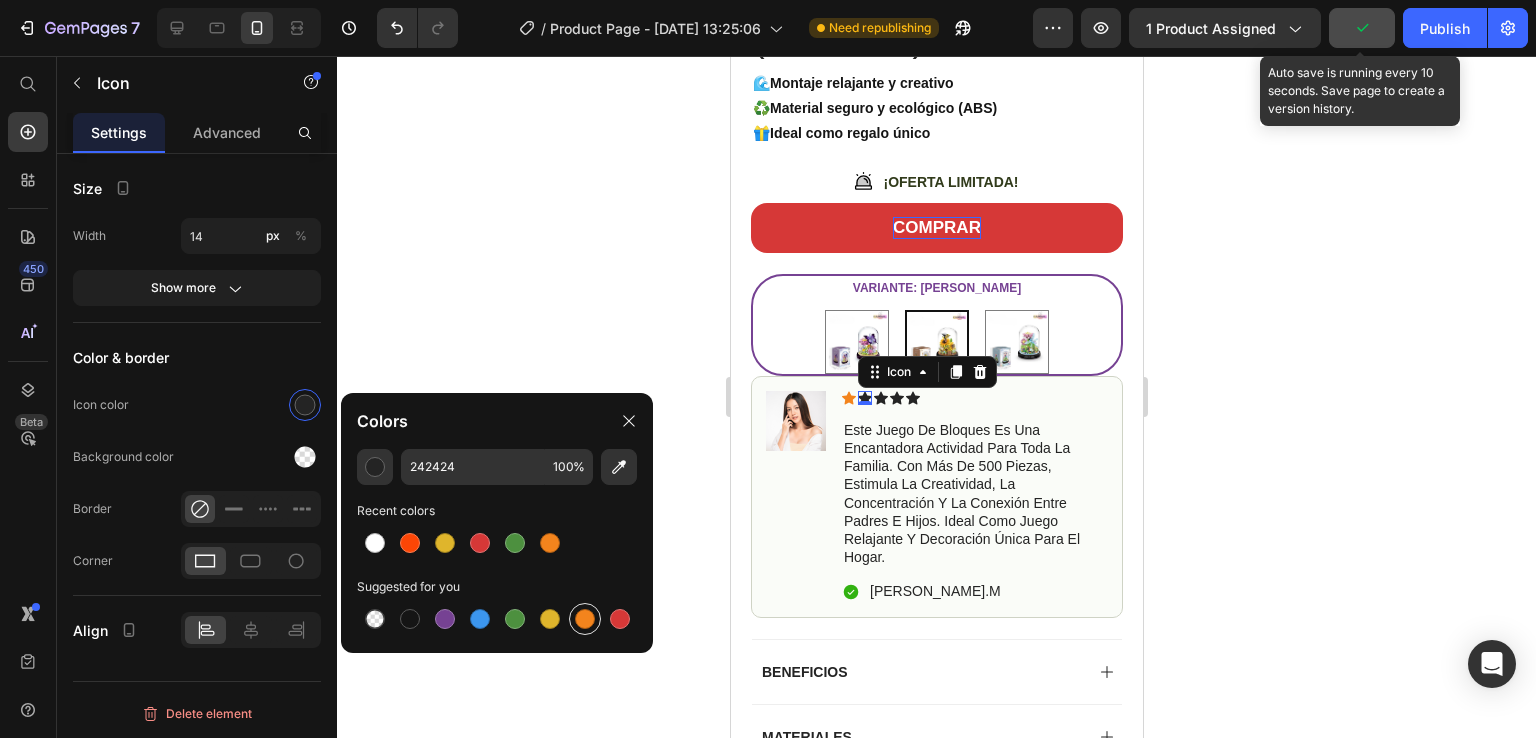 click at bounding box center (585, 619) 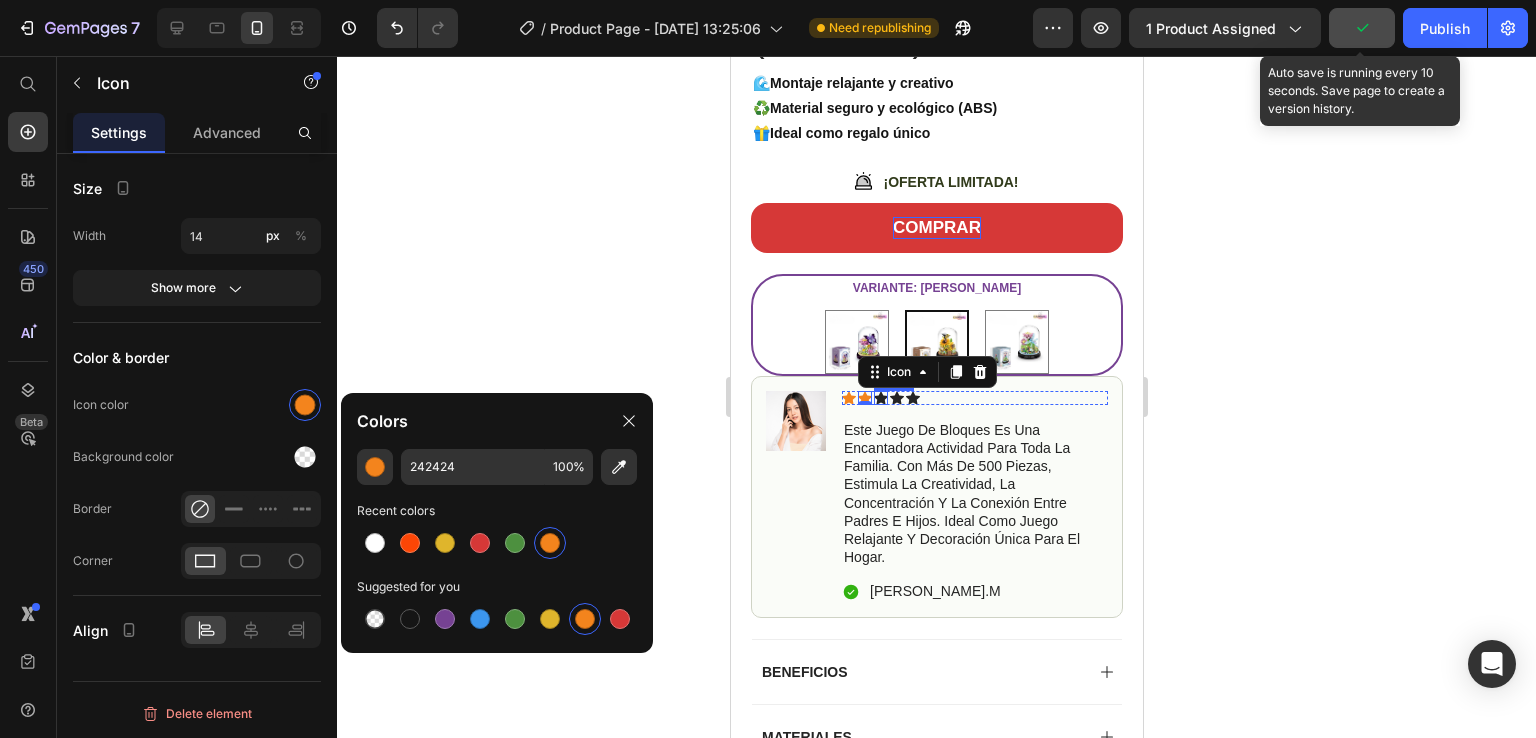 click 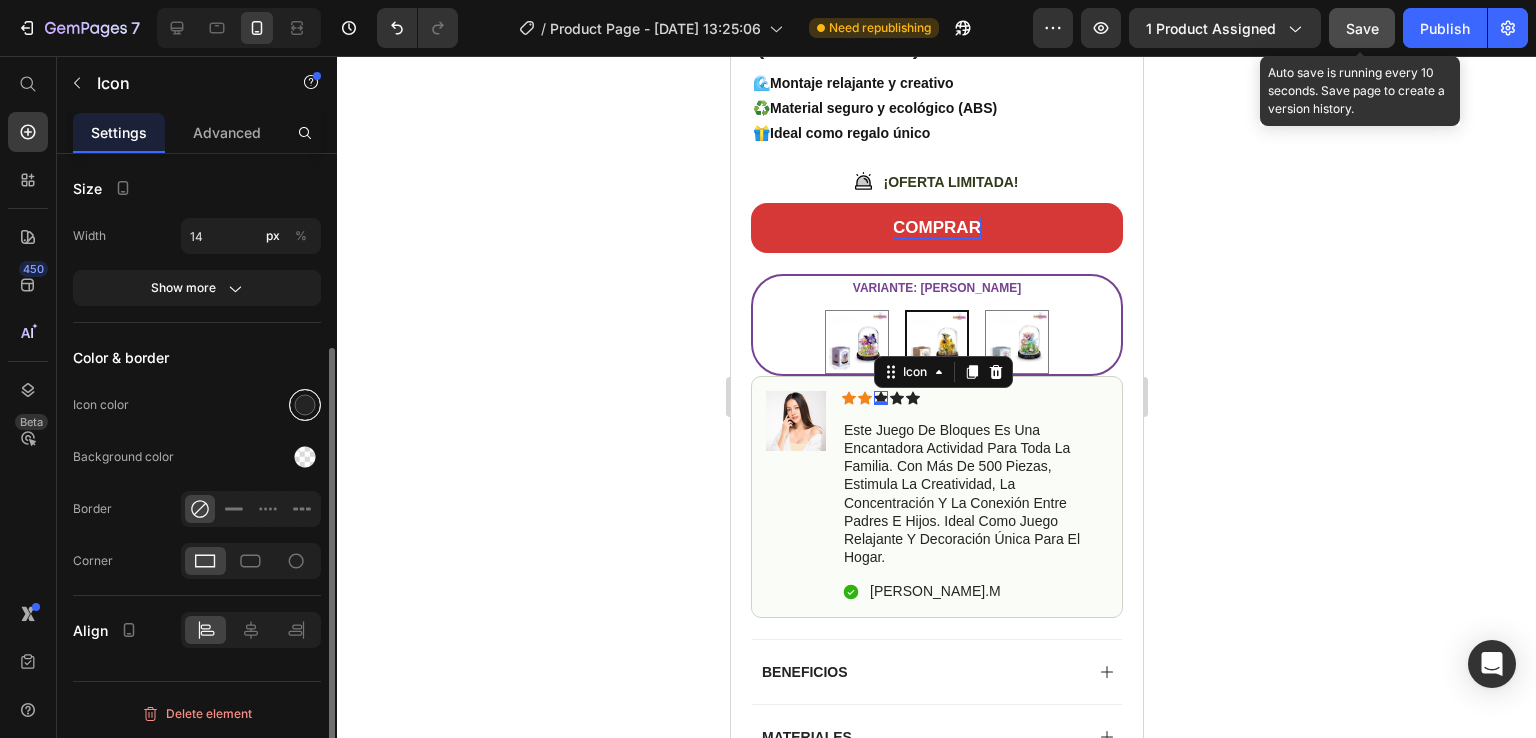 click at bounding box center [305, 405] 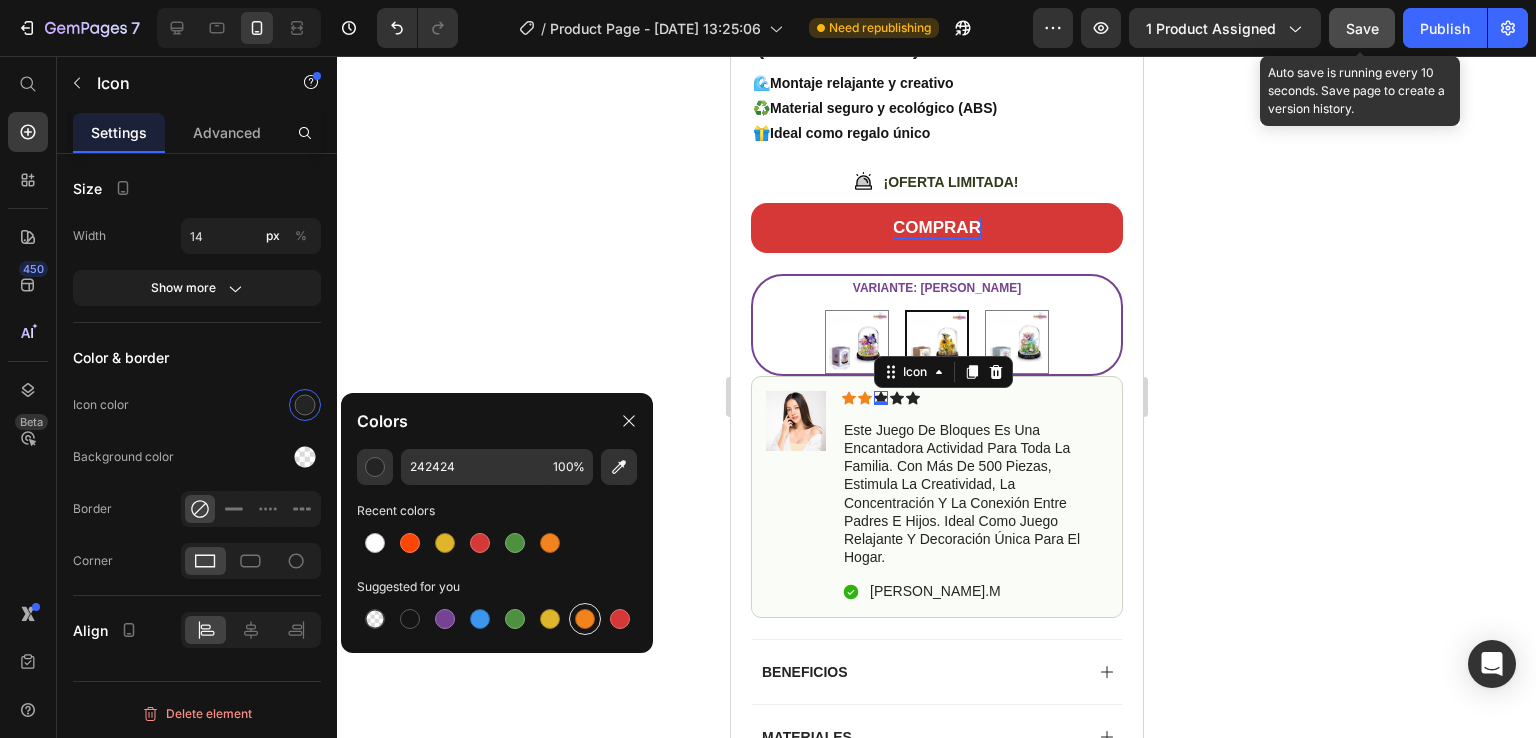 click at bounding box center (585, 619) 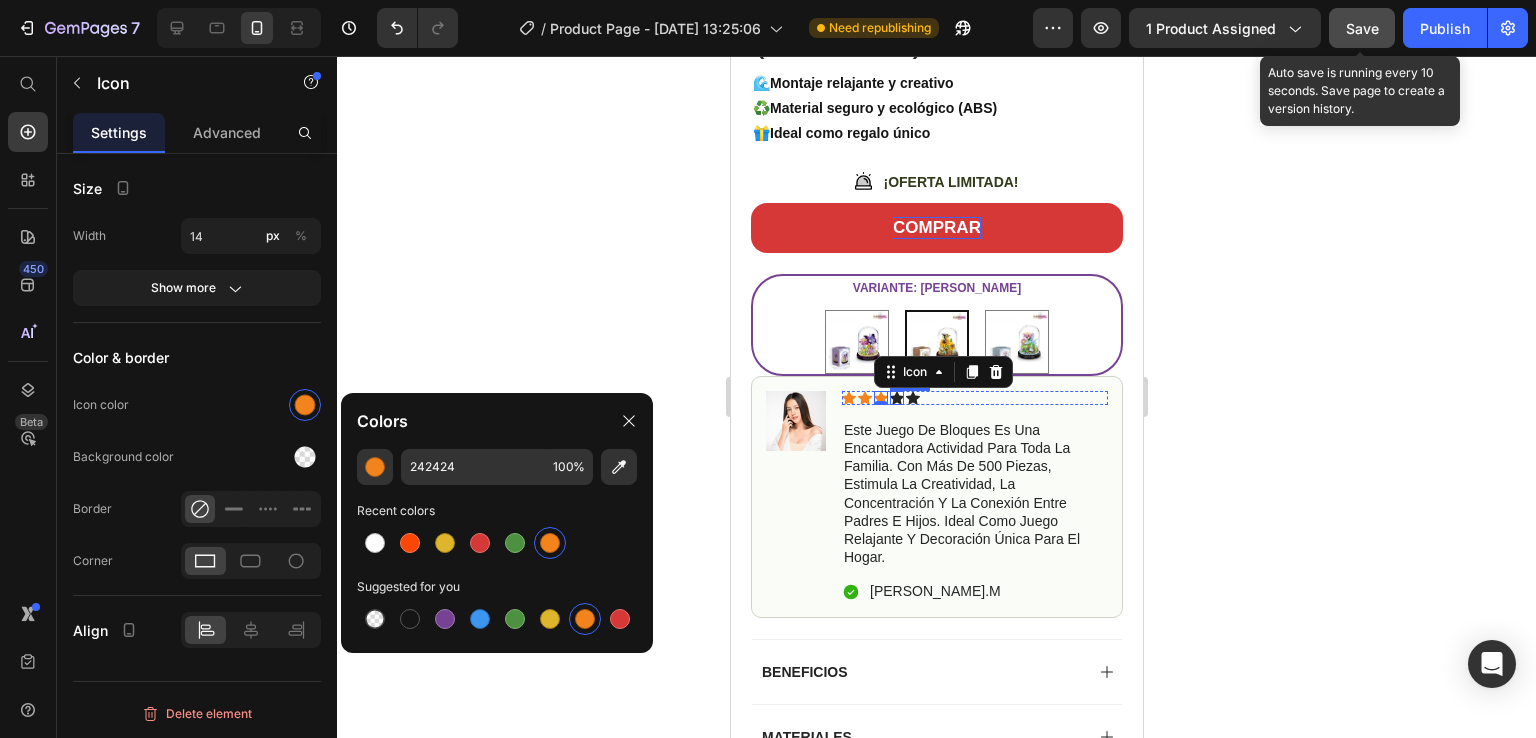 click 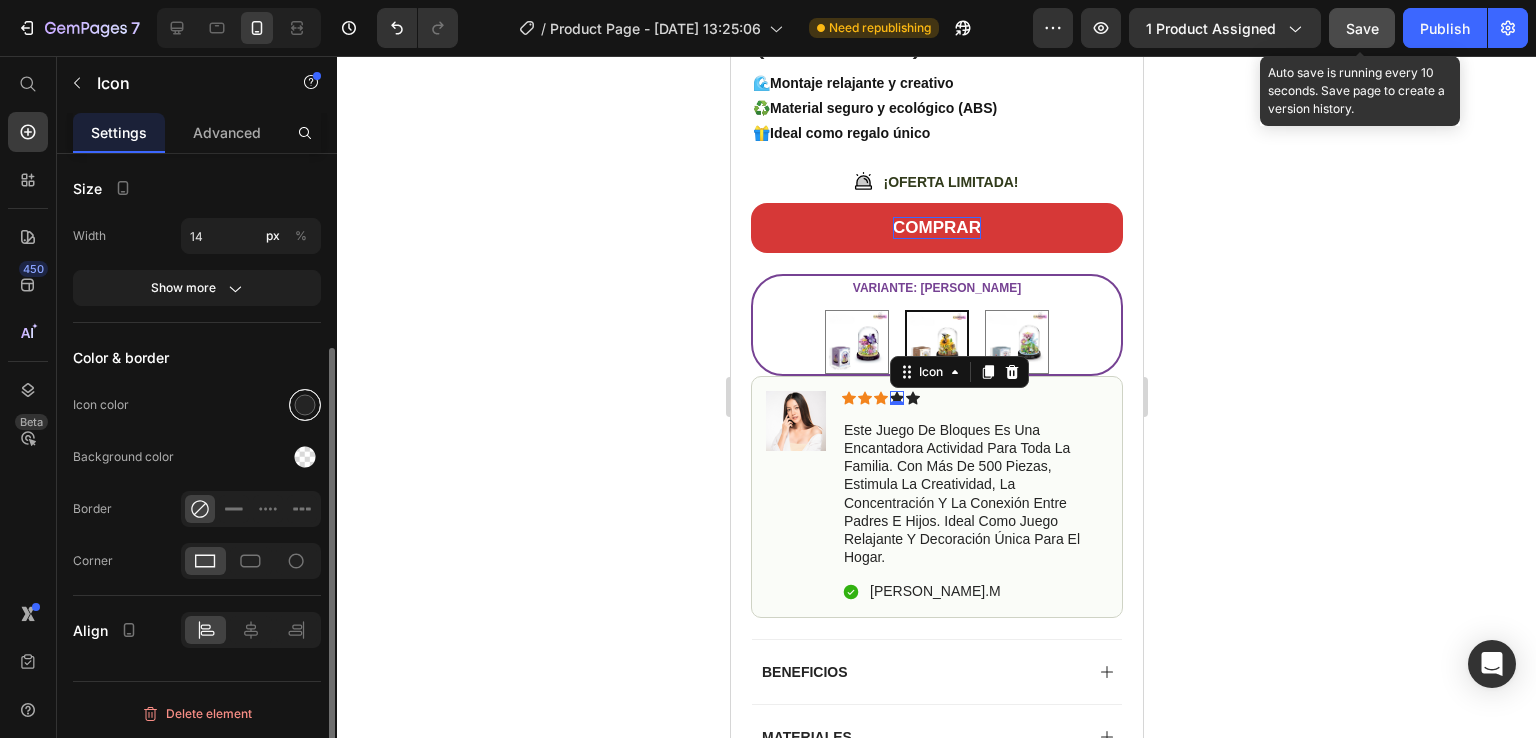 click at bounding box center [305, 405] 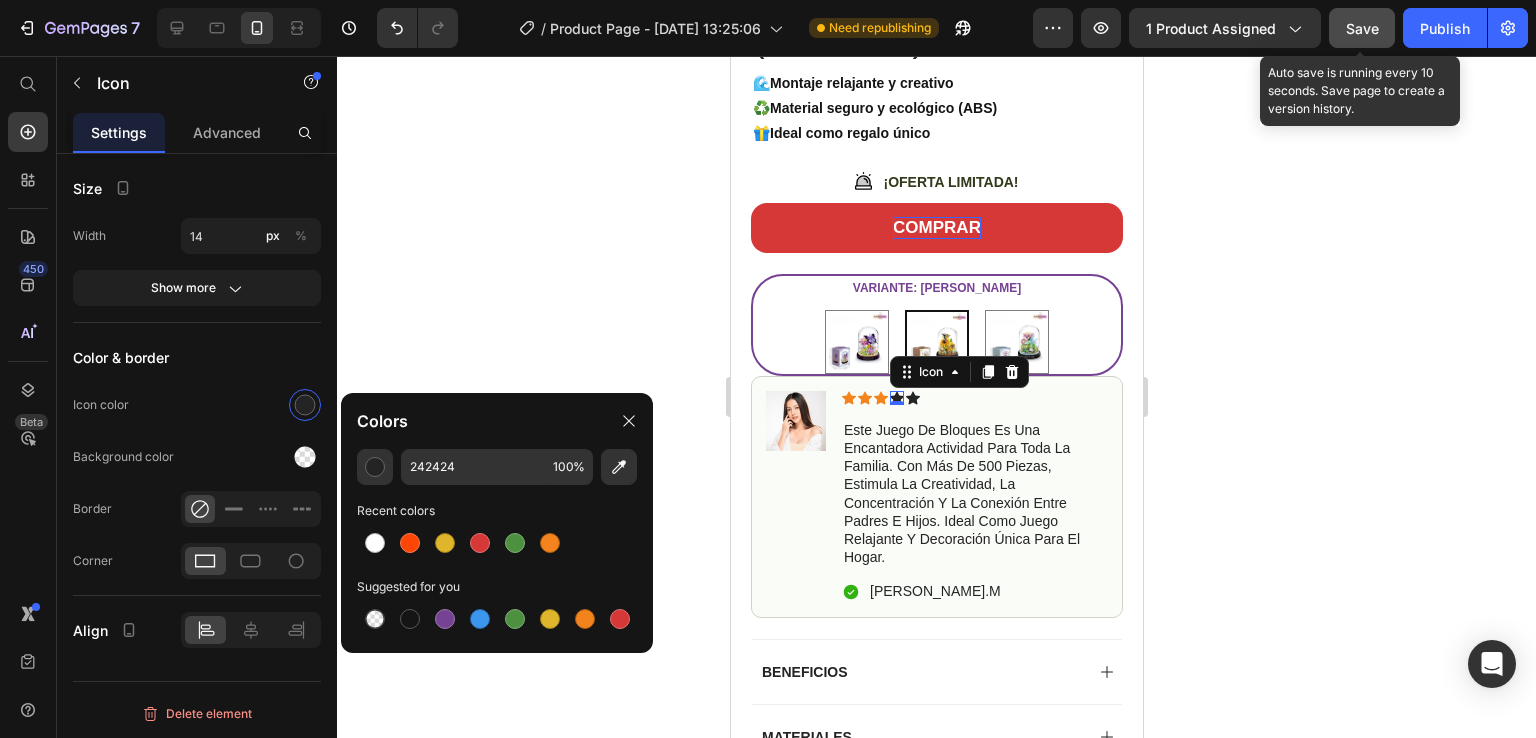 click at bounding box center [585, 619] 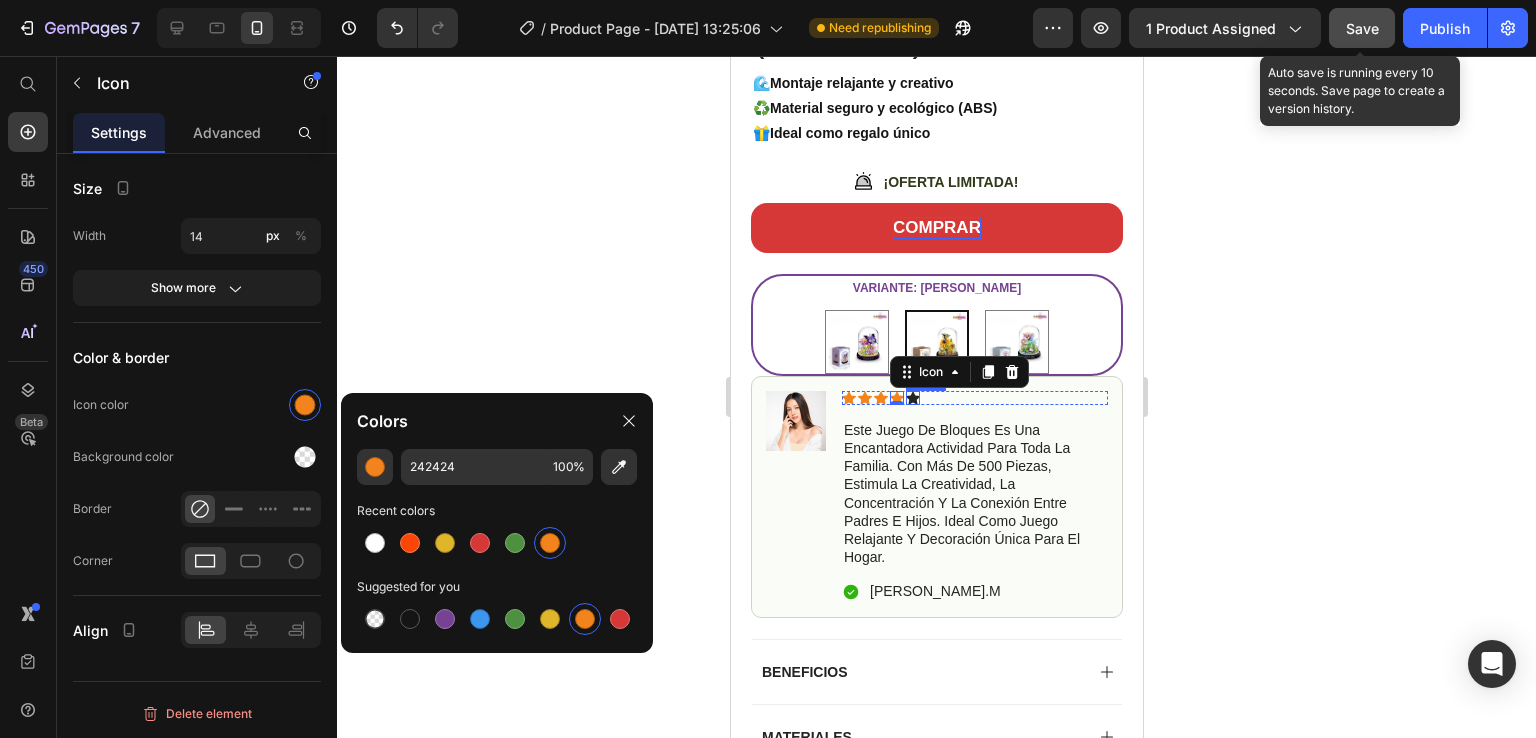 click 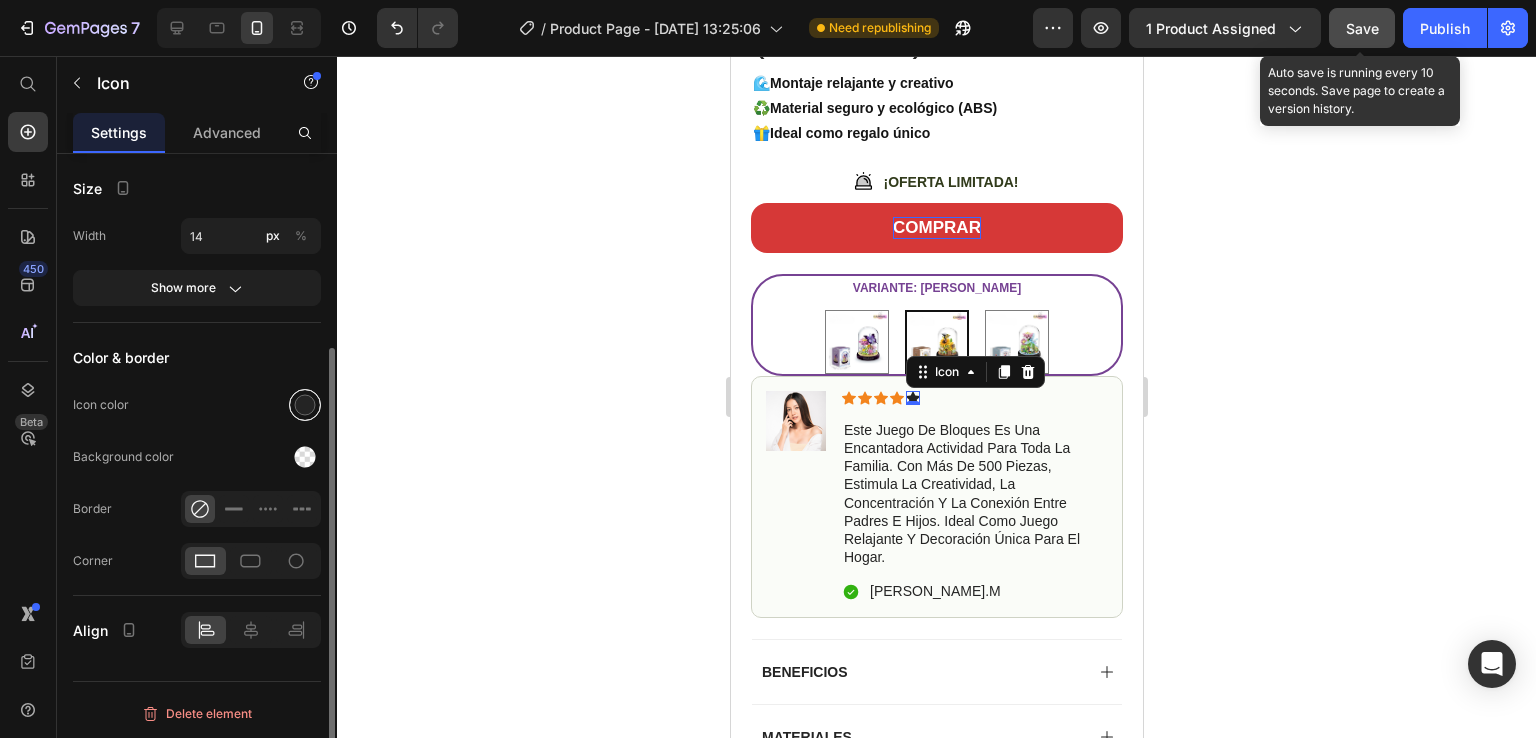 click at bounding box center [305, 405] 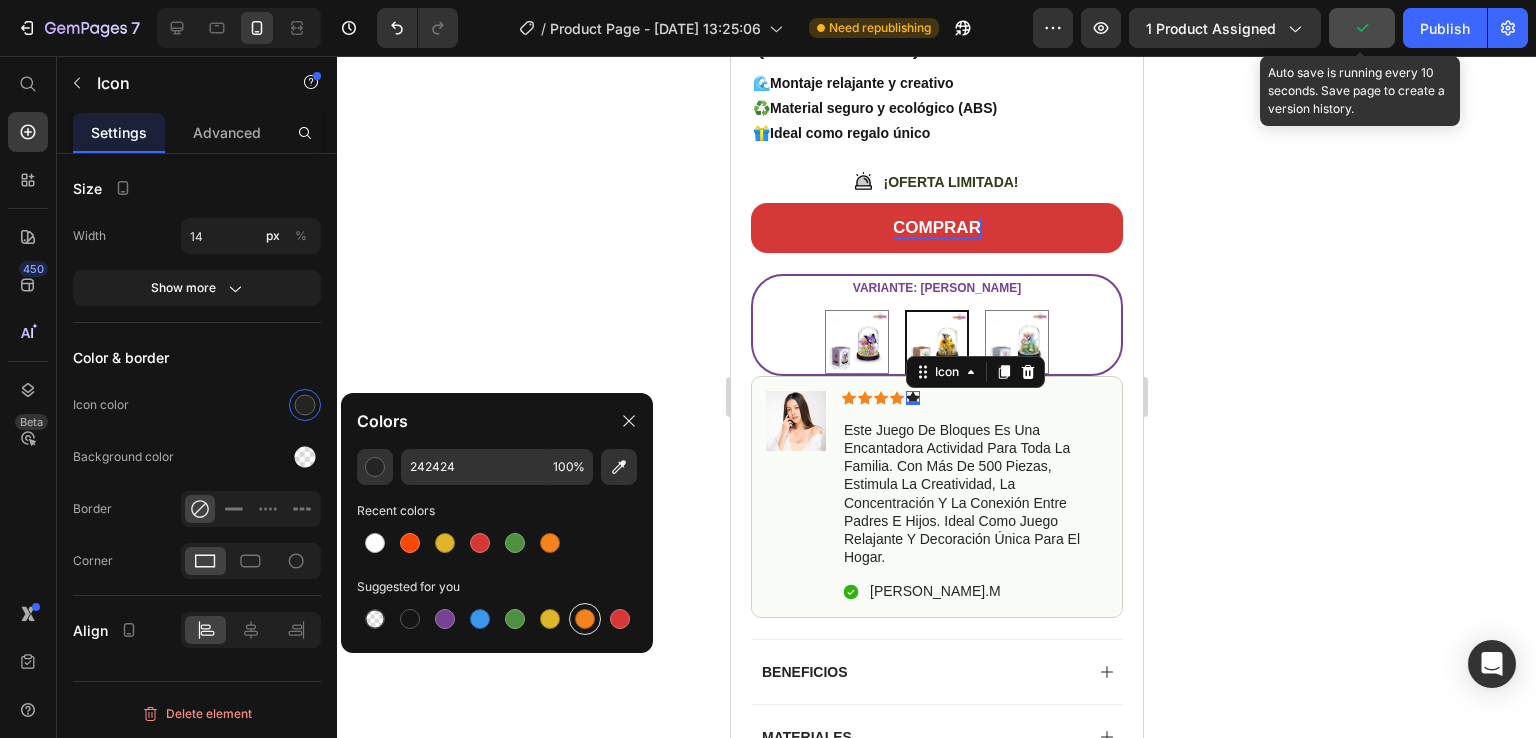click at bounding box center [585, 619] 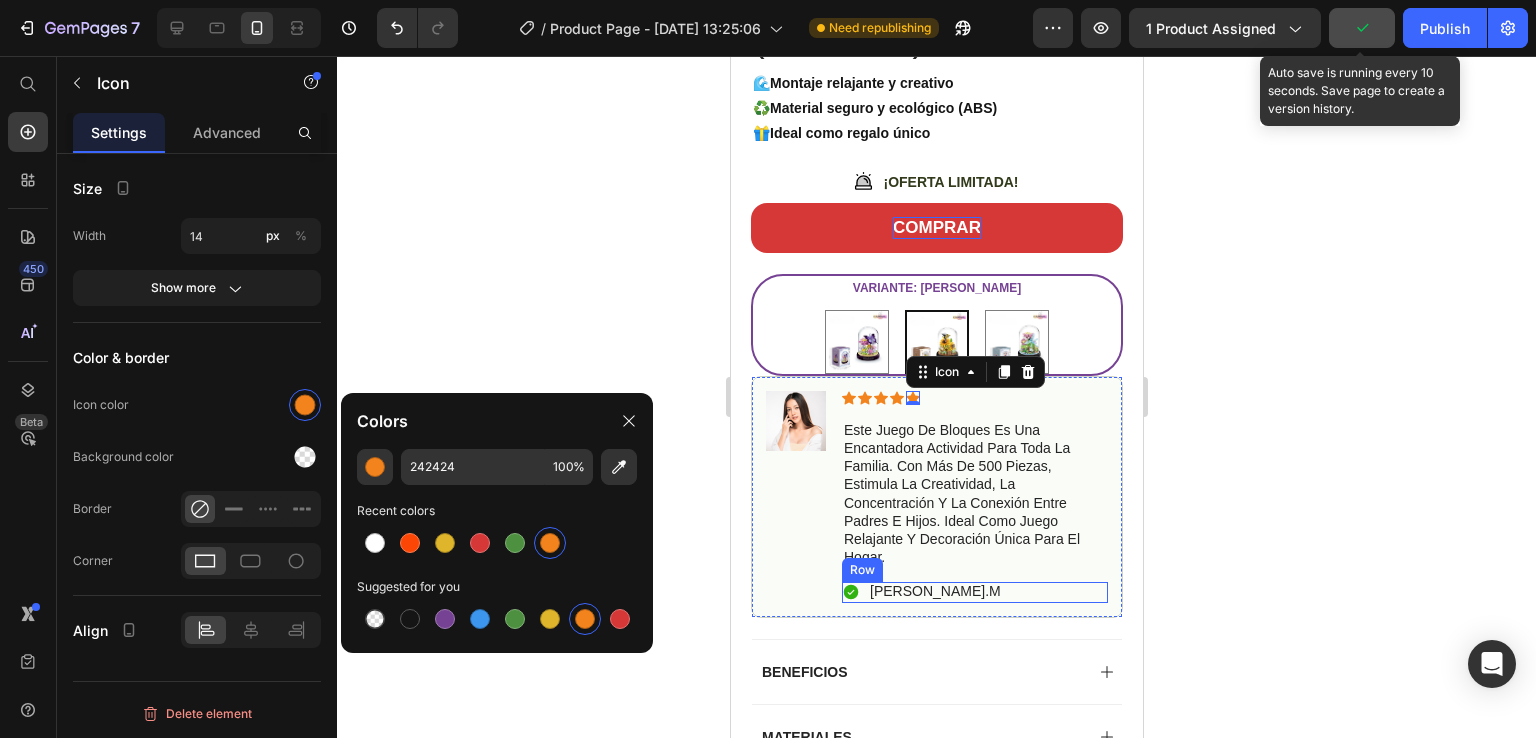click on "Icon Elena.M Text Block Row" at bounding box center [974, 592] 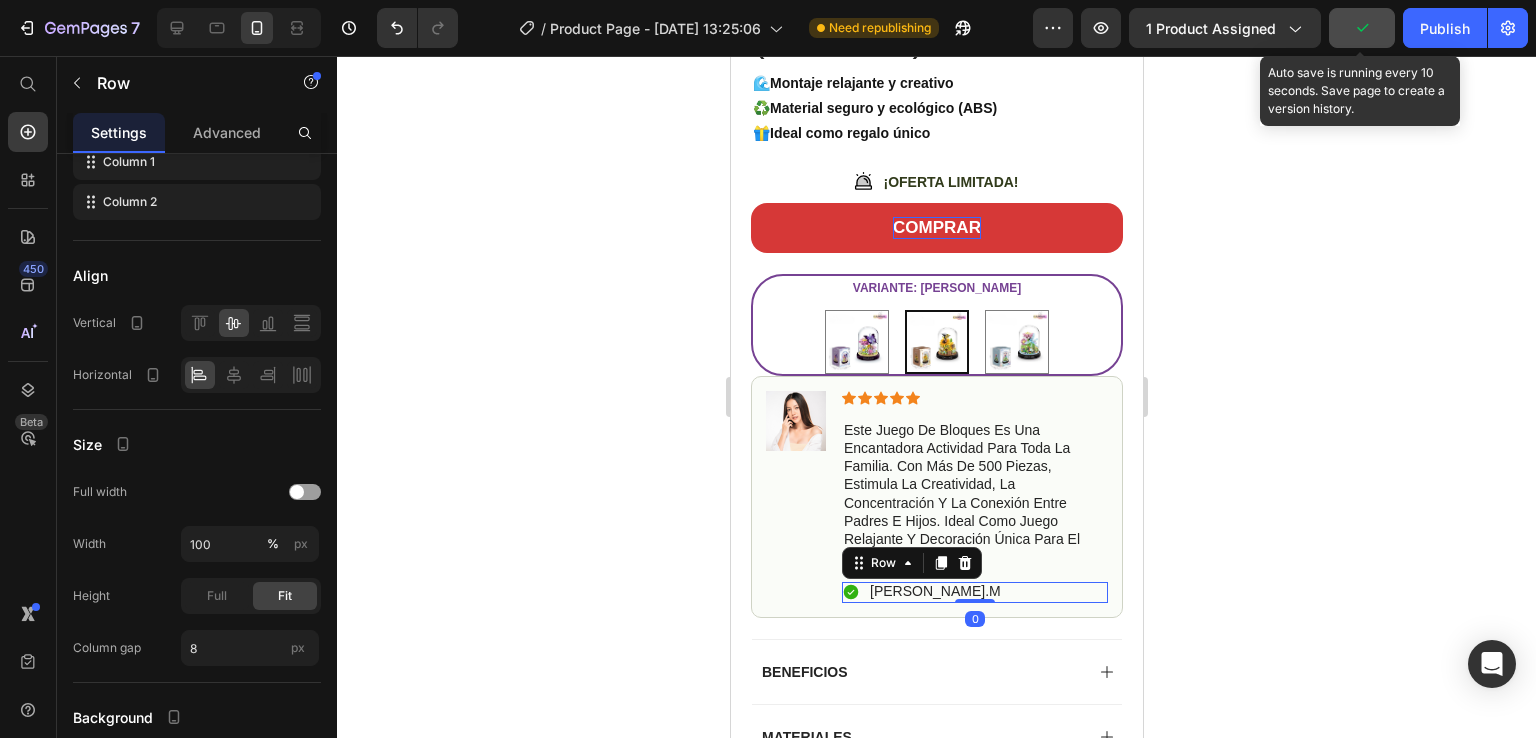 scroll, scrollTop: 0, scrollLeft: 0, axis: both 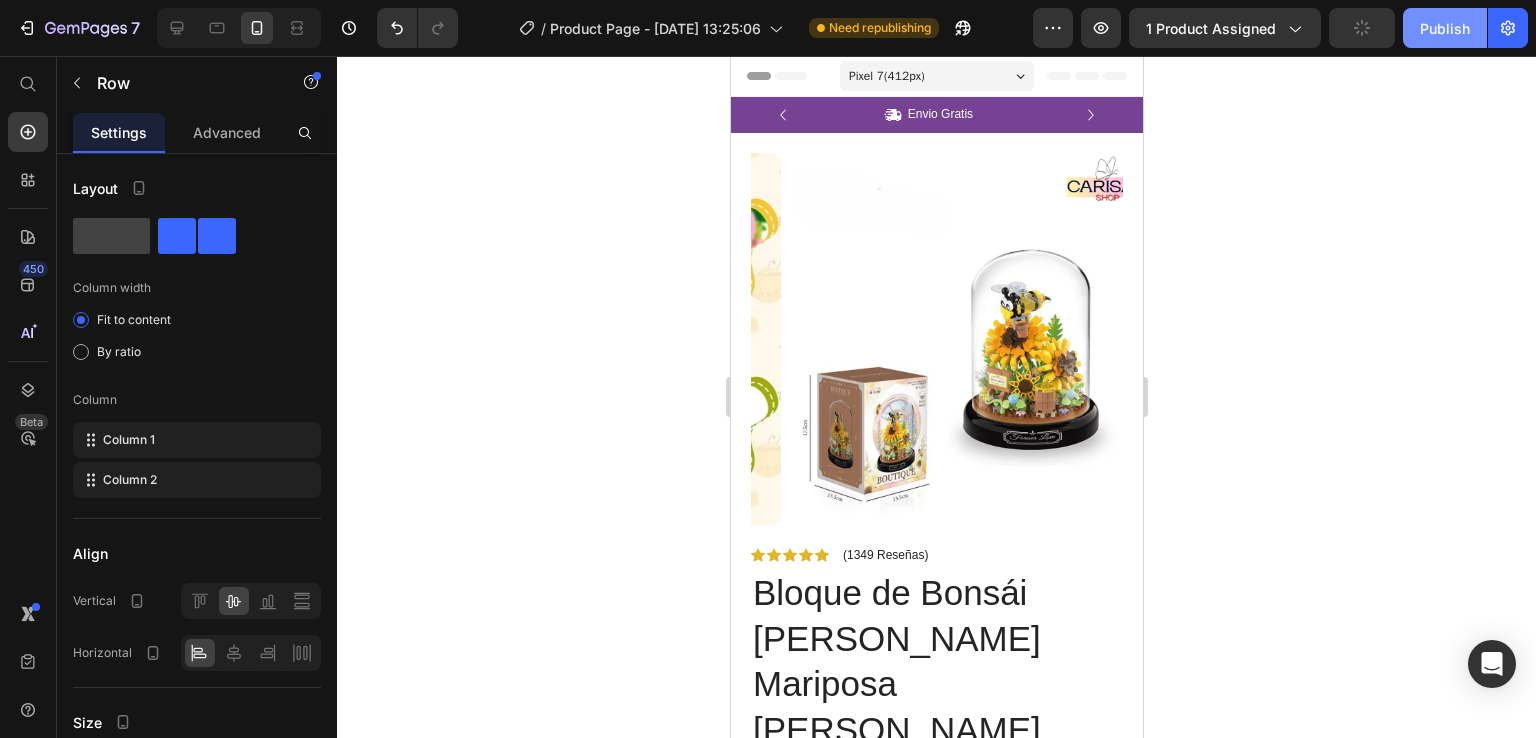 drag, startPoint x: 1448, startPoint y: 25, endPoint x: 1442, endPoint y: 37, distance: 13.416408 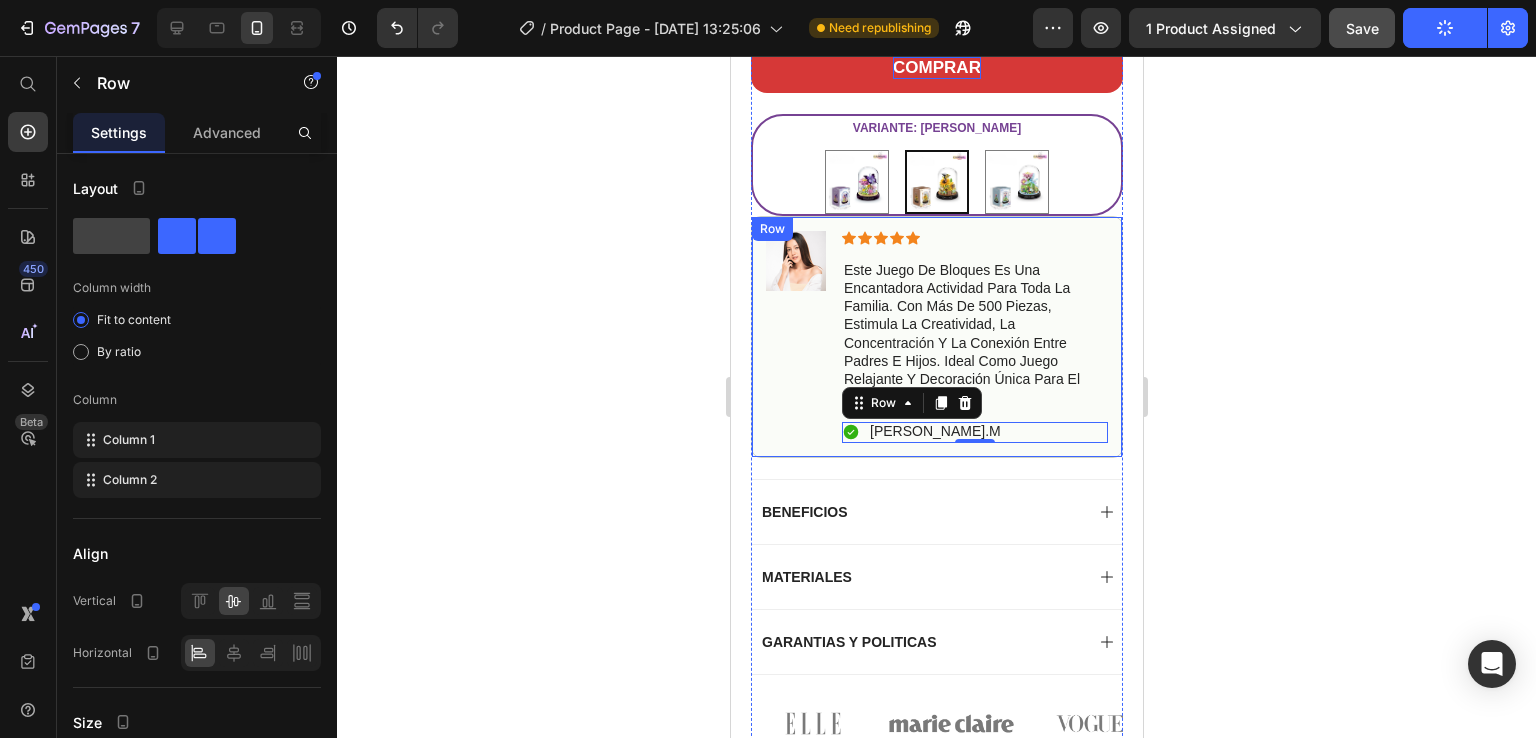 scroll, scrollTop: 900, scrollLeft: 0, axis: vertical 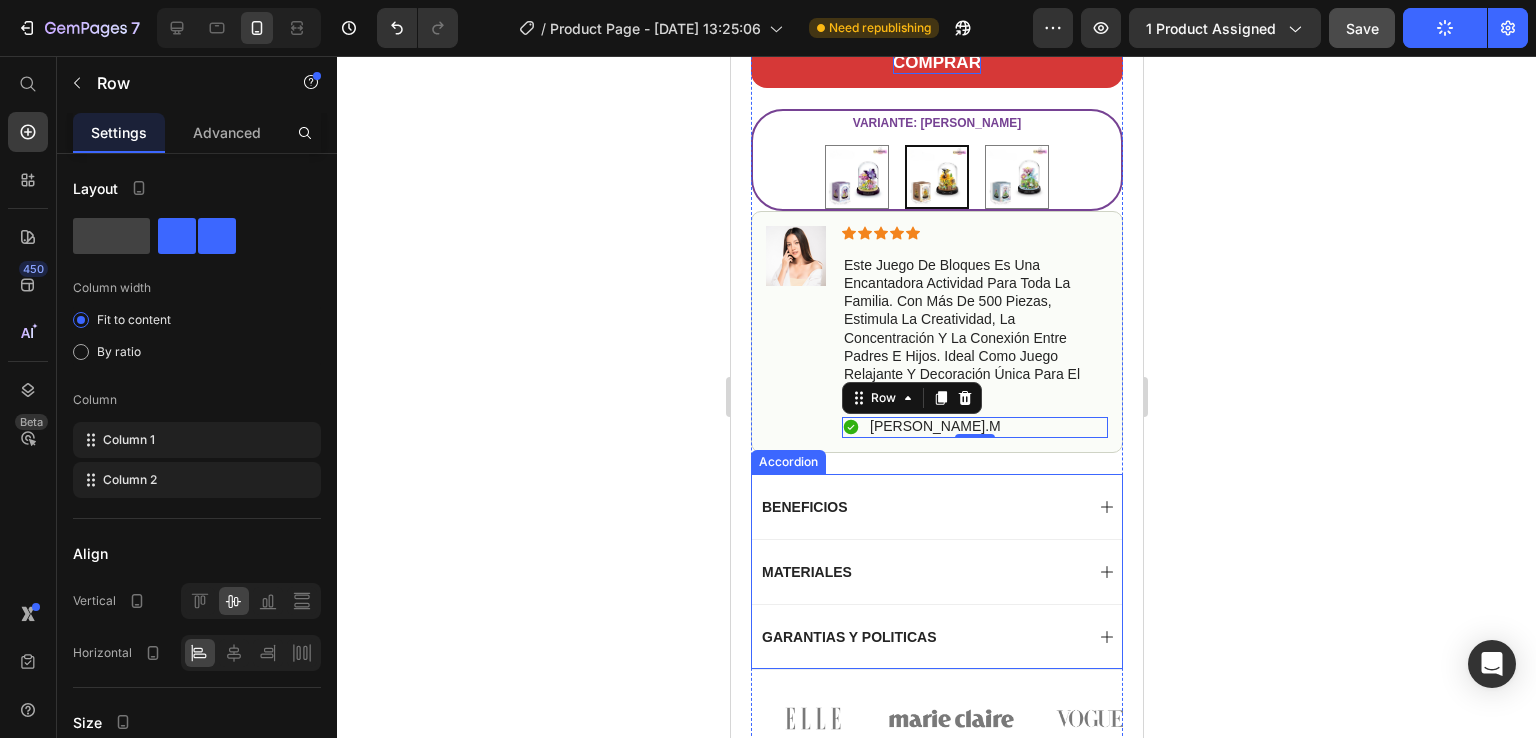 click on "BENEFICIOS" at bounding box center (920, 507) 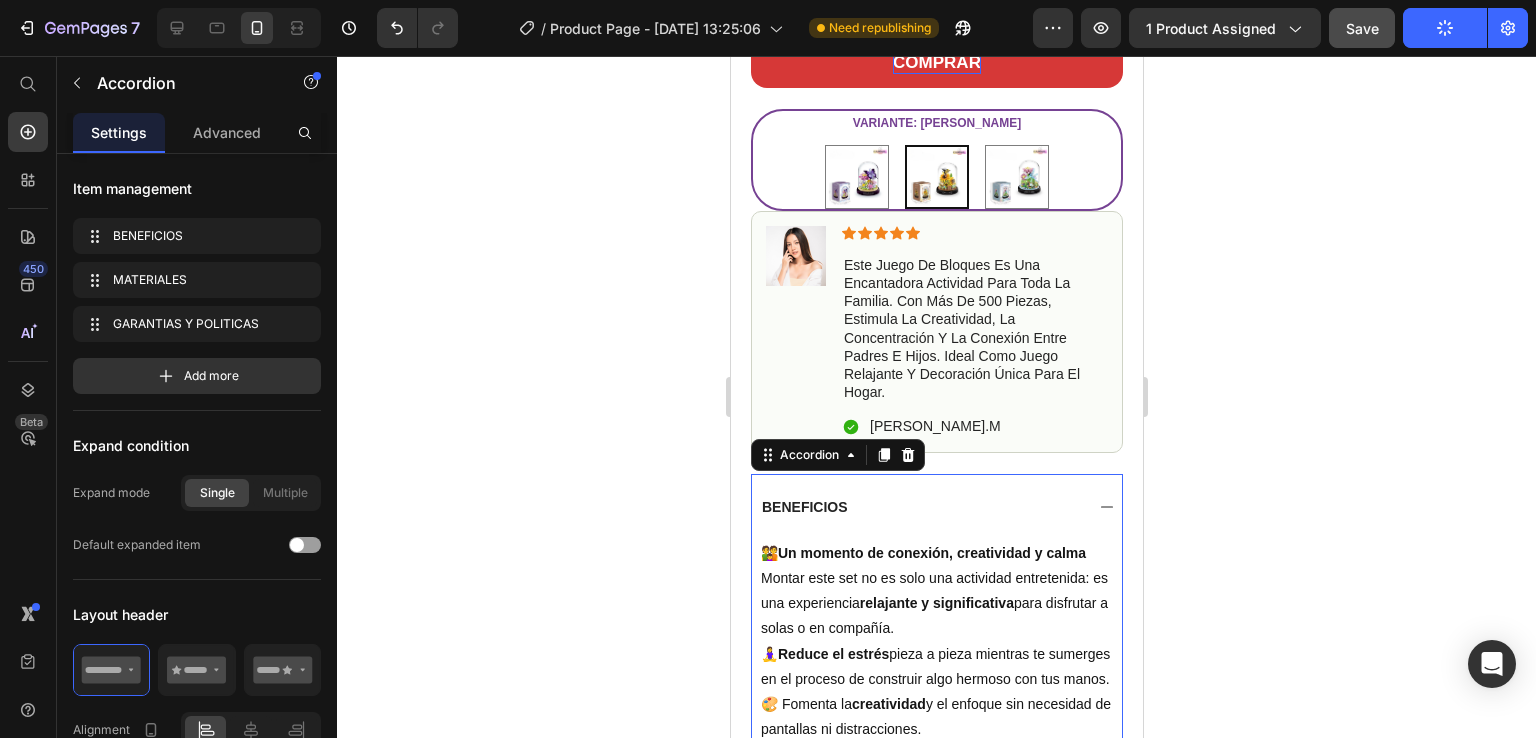 click on "BENEFICIOS" at bounding box center [936, 506] 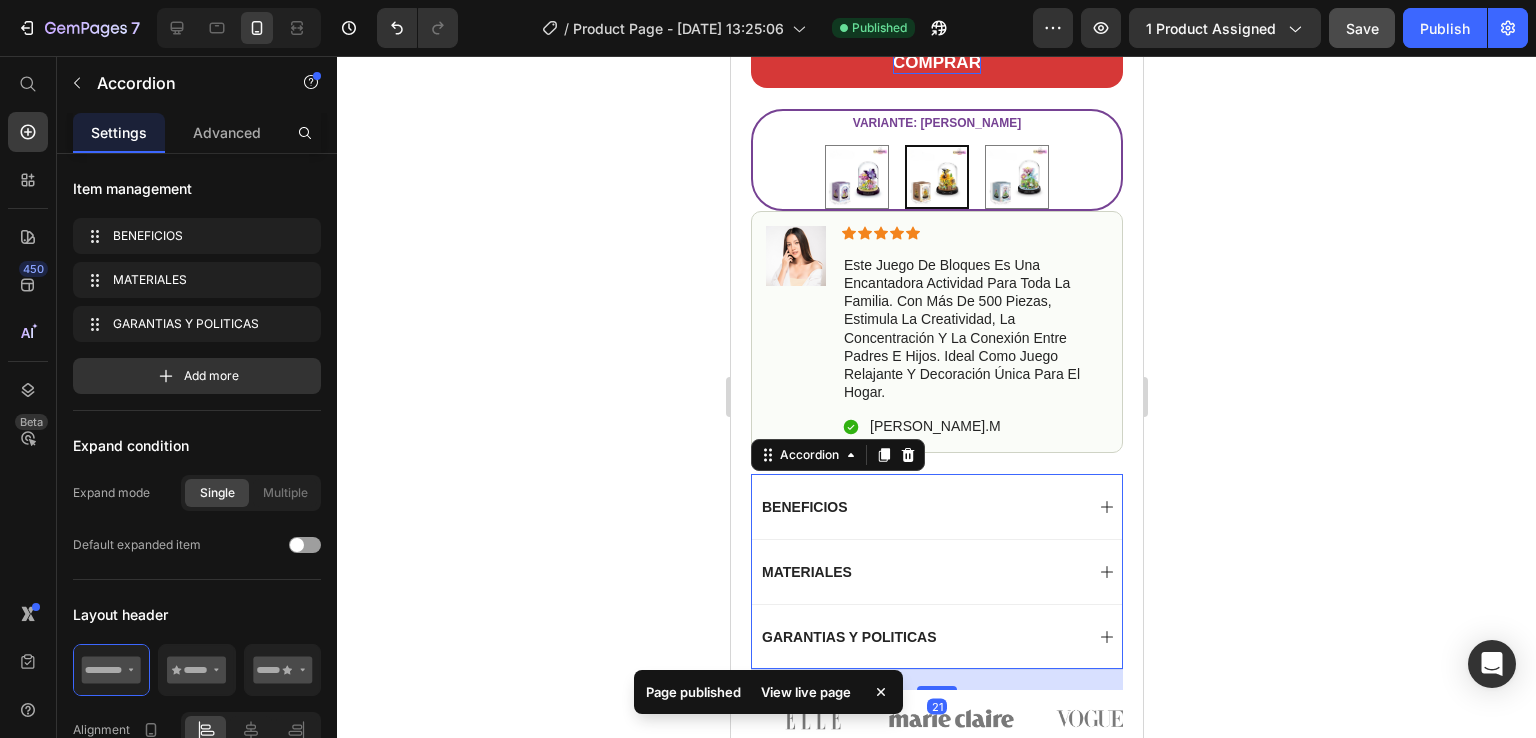 click on "BENEFICIOS" at bounding box center [936, 506] 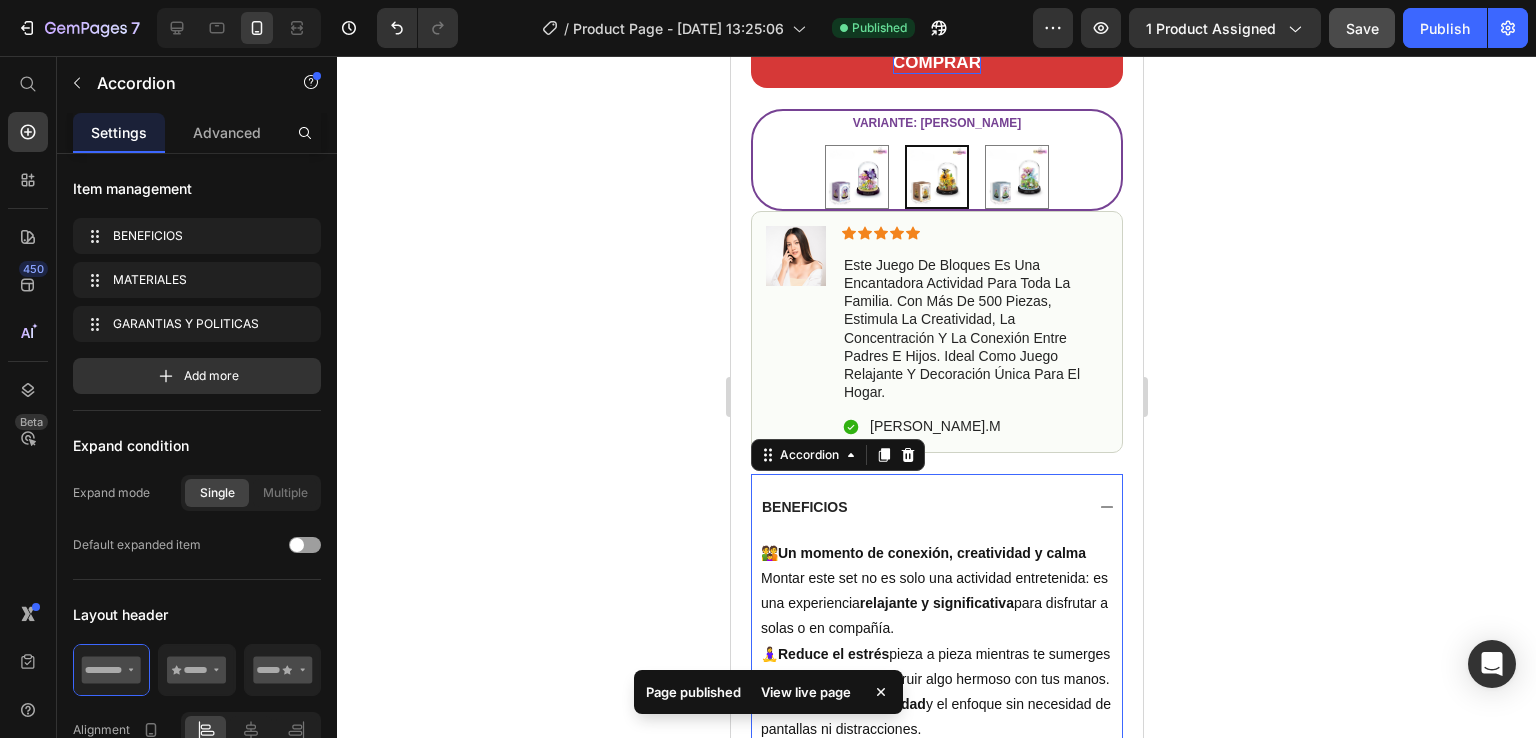 click on "BENEFICIOS" at bounding box center [936, 506] 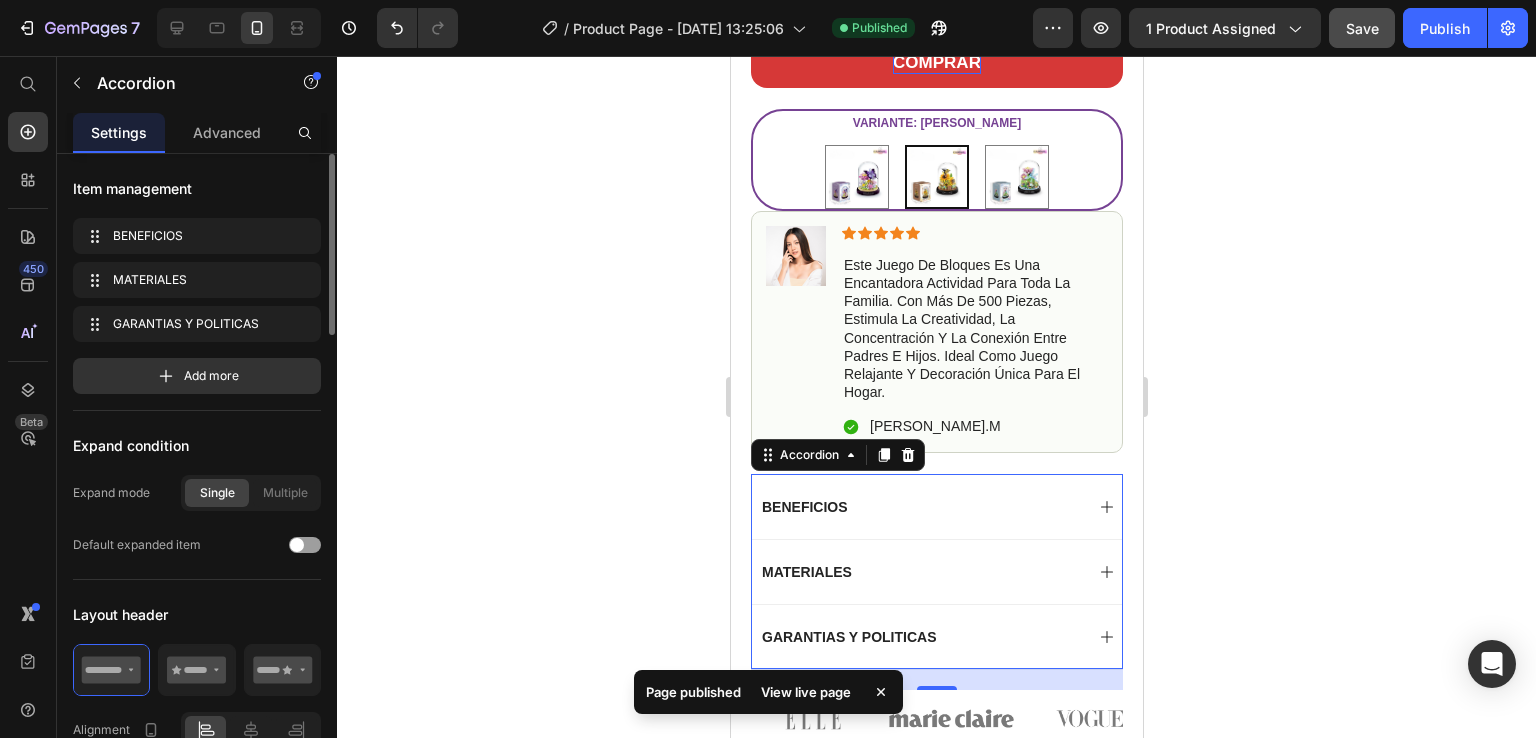 scroll, scrollTop: 200, scrollLeft: 0, axis: vertical 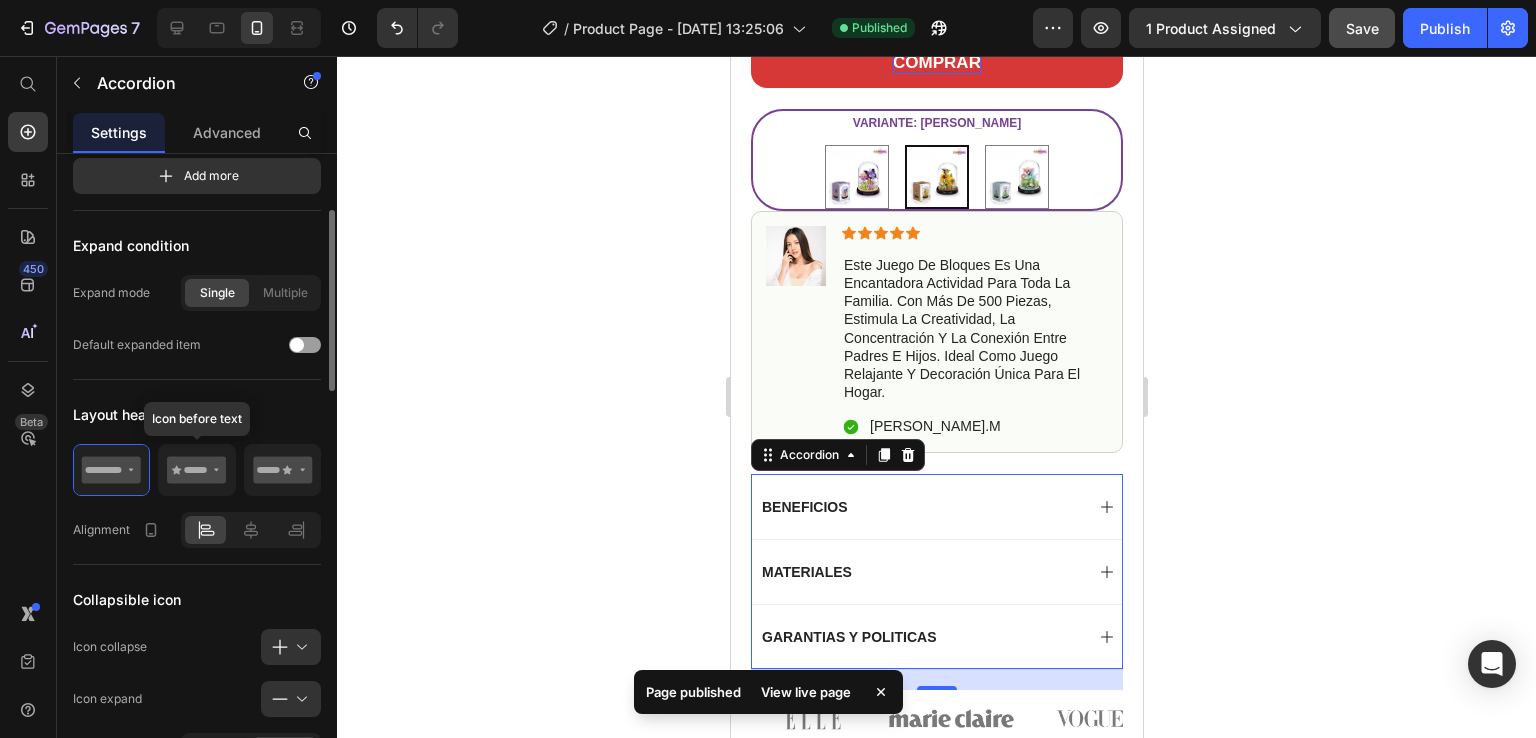click 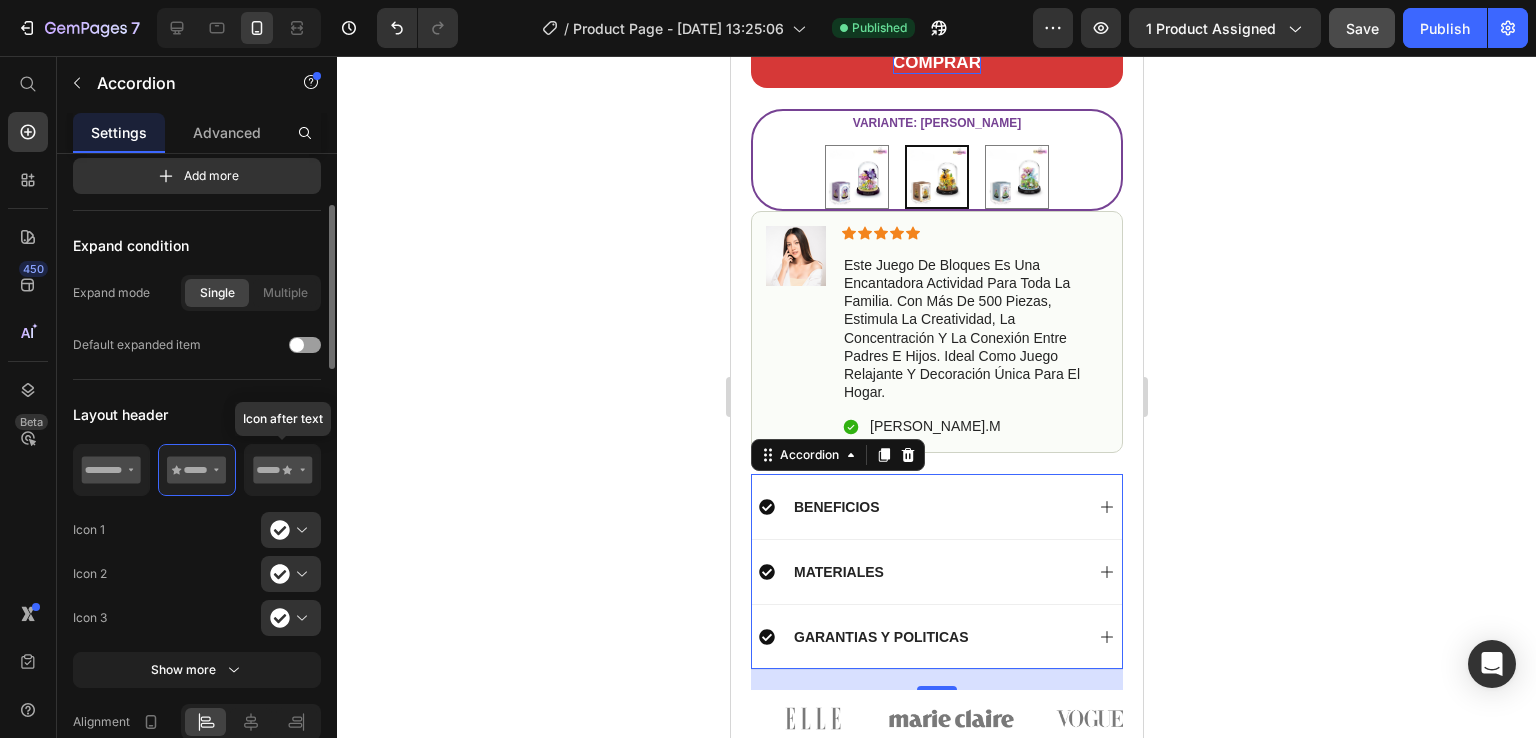 click 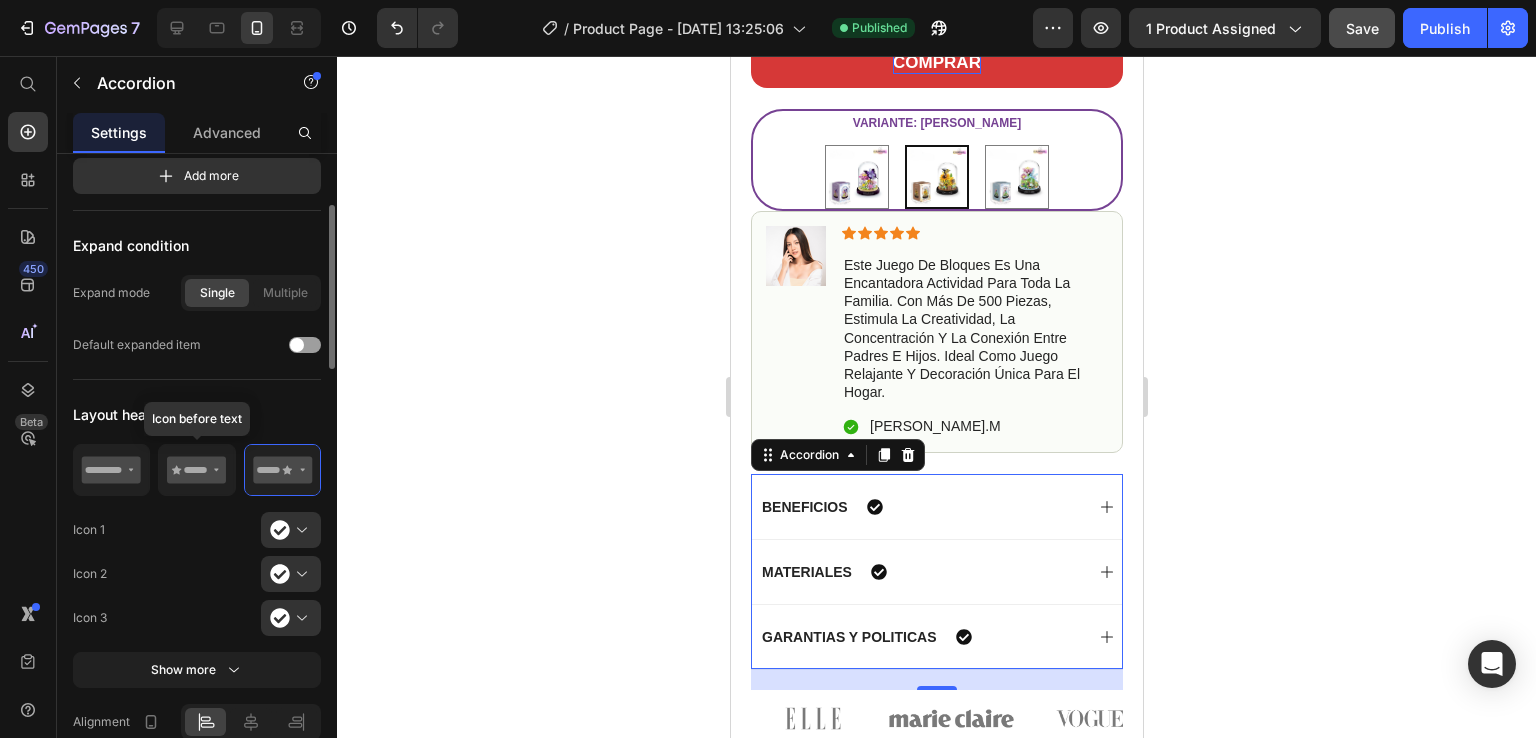 click 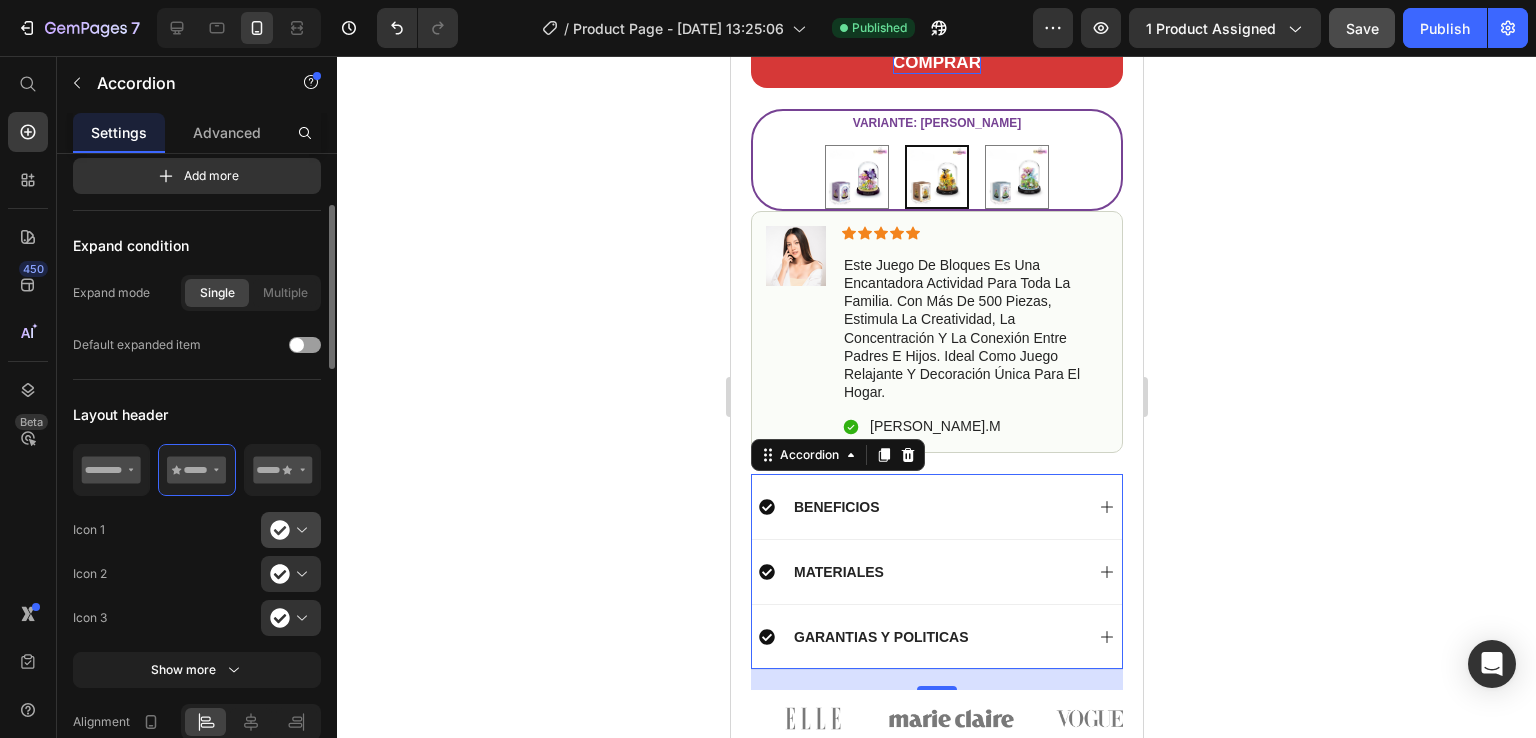click at bounding box center (299, 530) 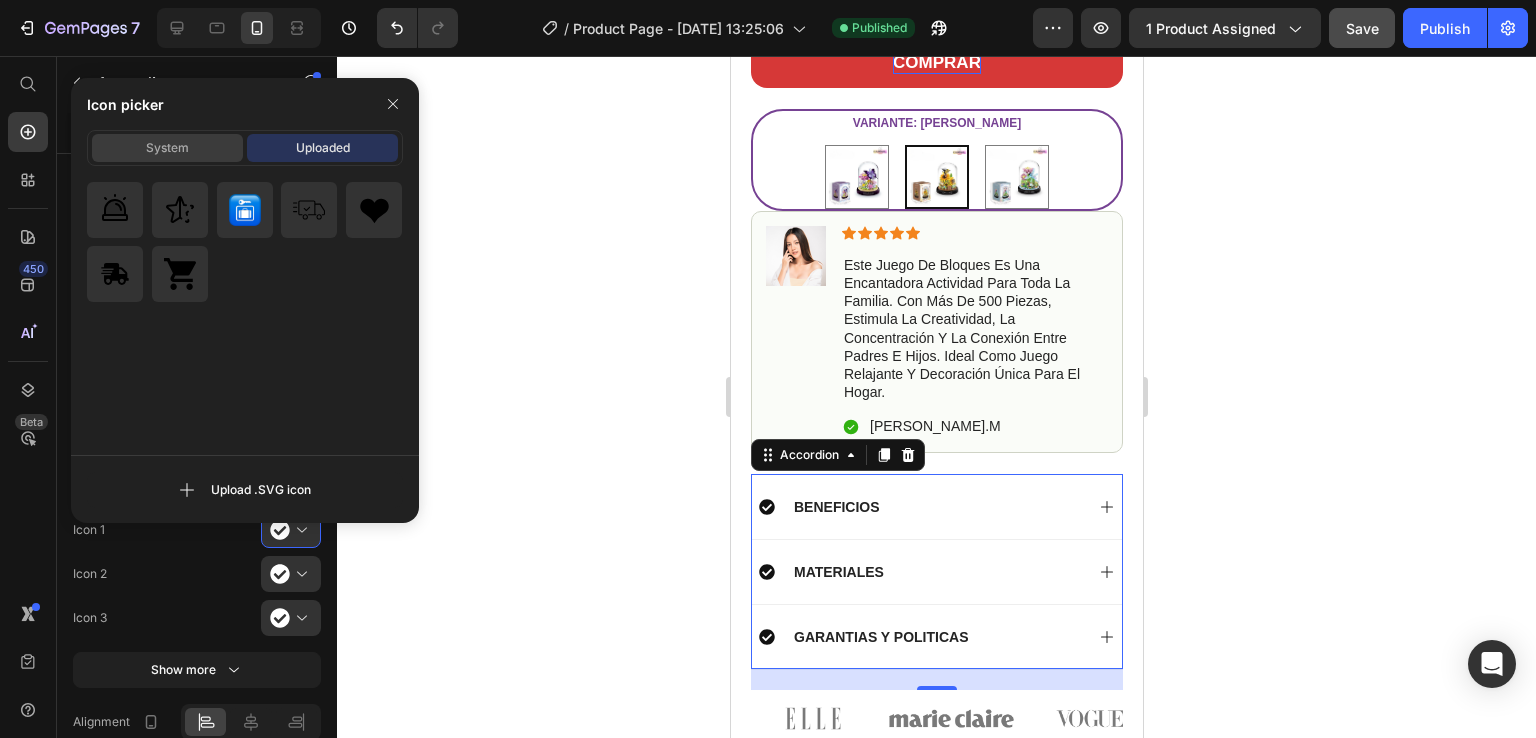 click on "System" at bounding box center [167, 148] 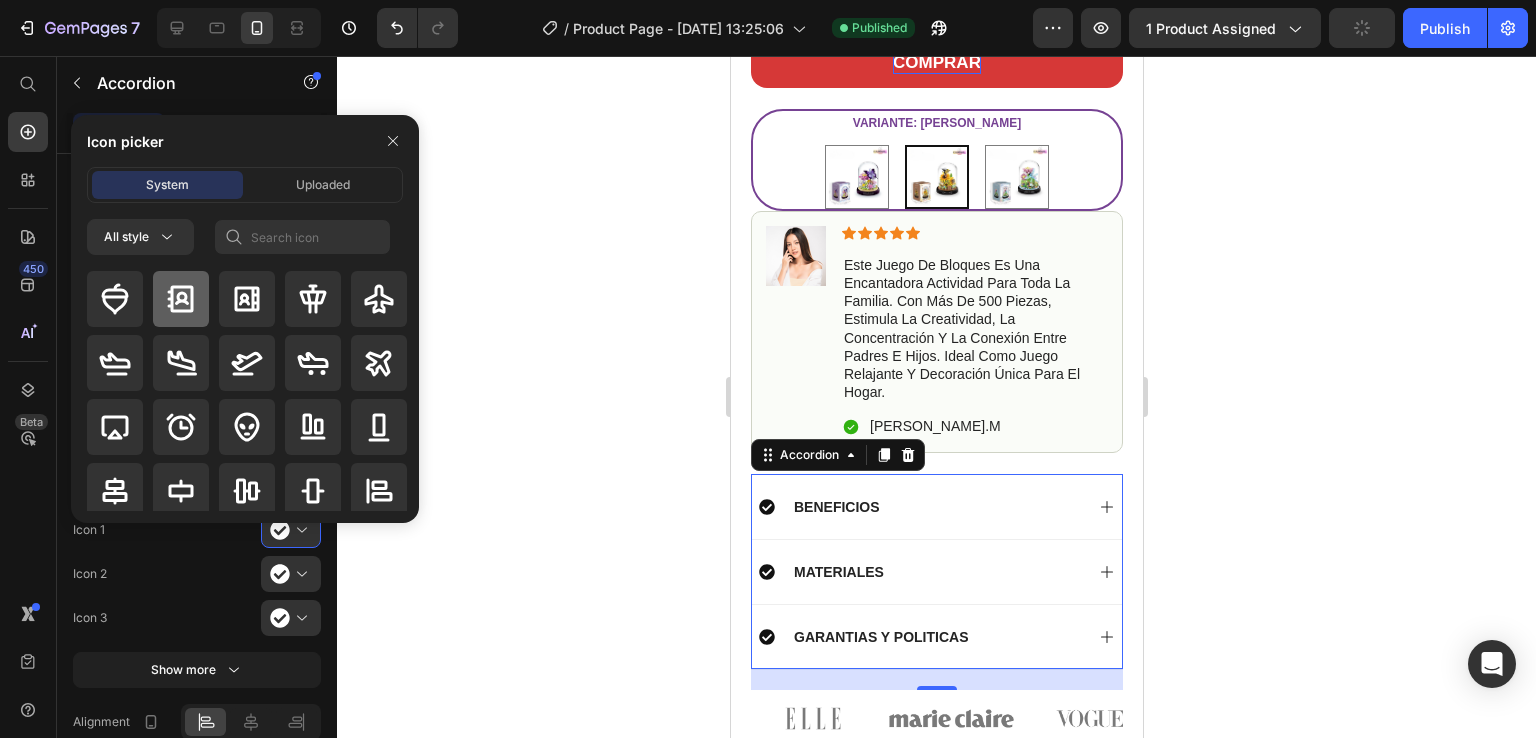 click 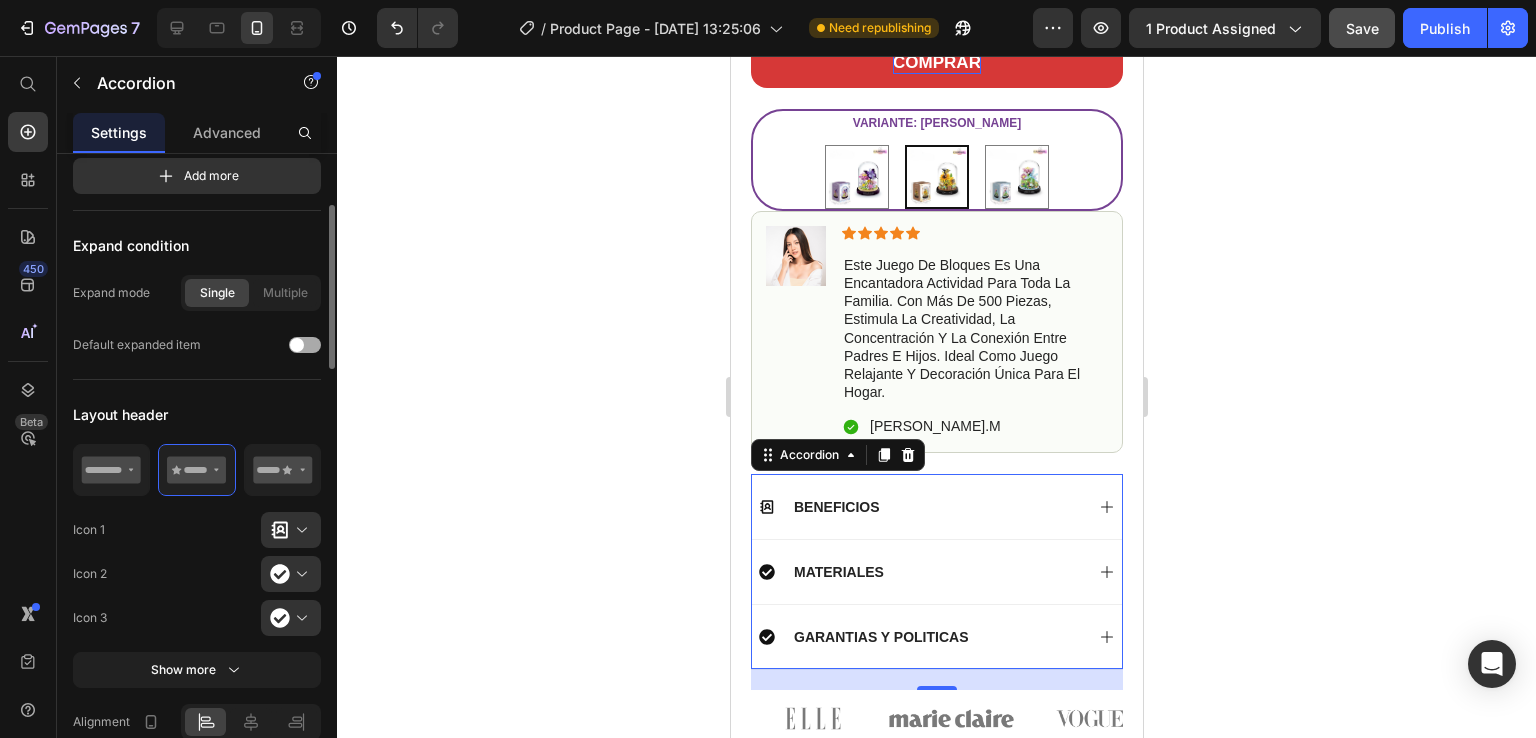 click at bounding box center [297, 345] 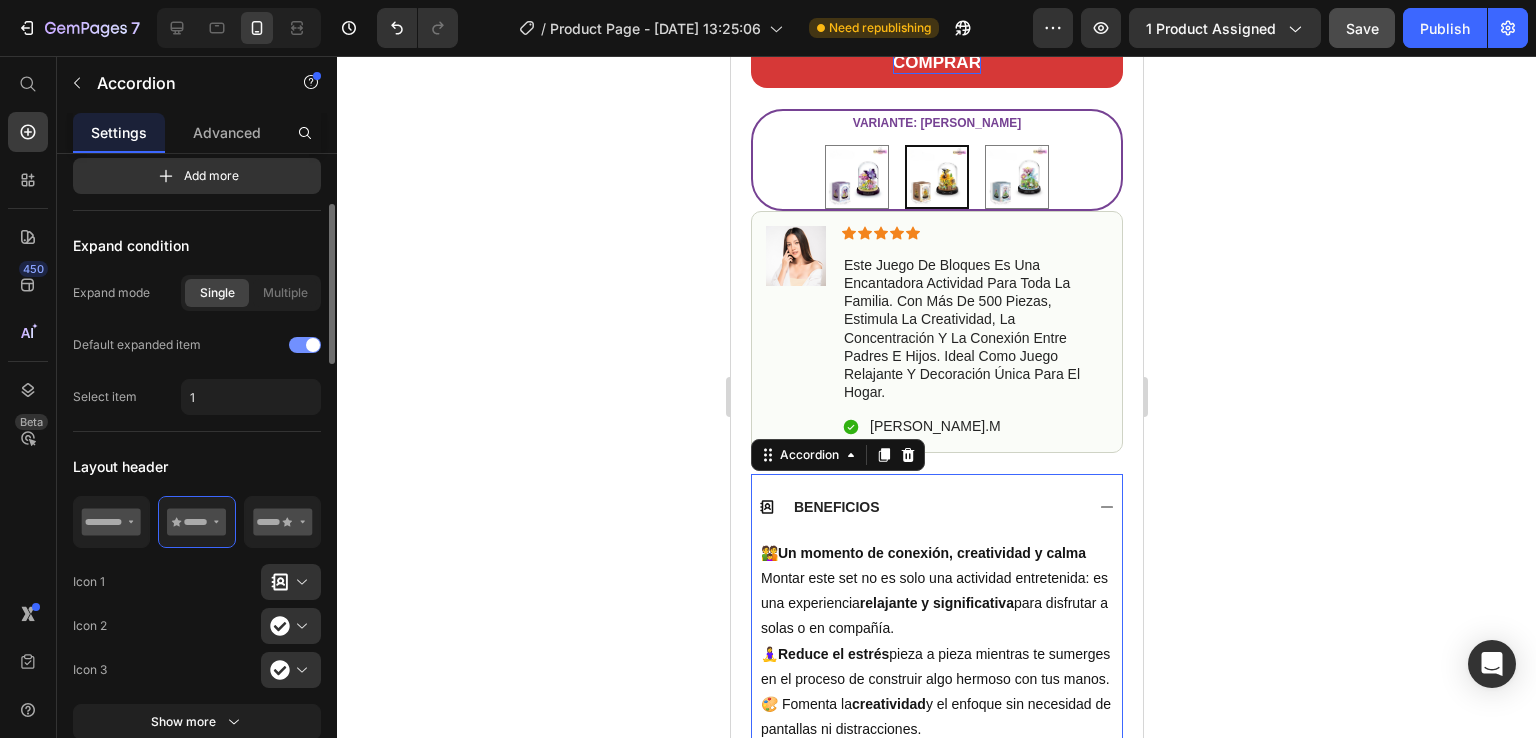 click at bounding box center [305, 345] 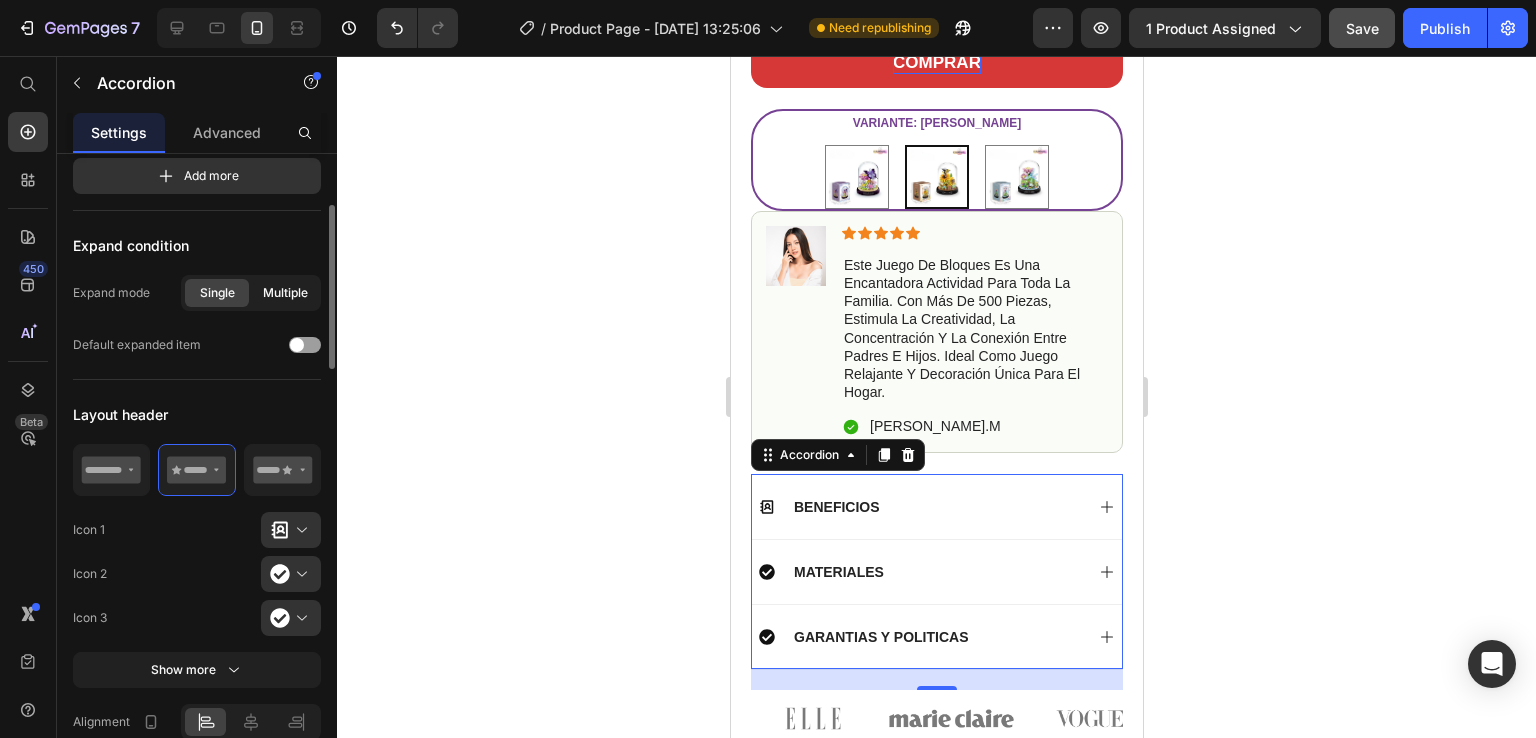 click on "Multiple" 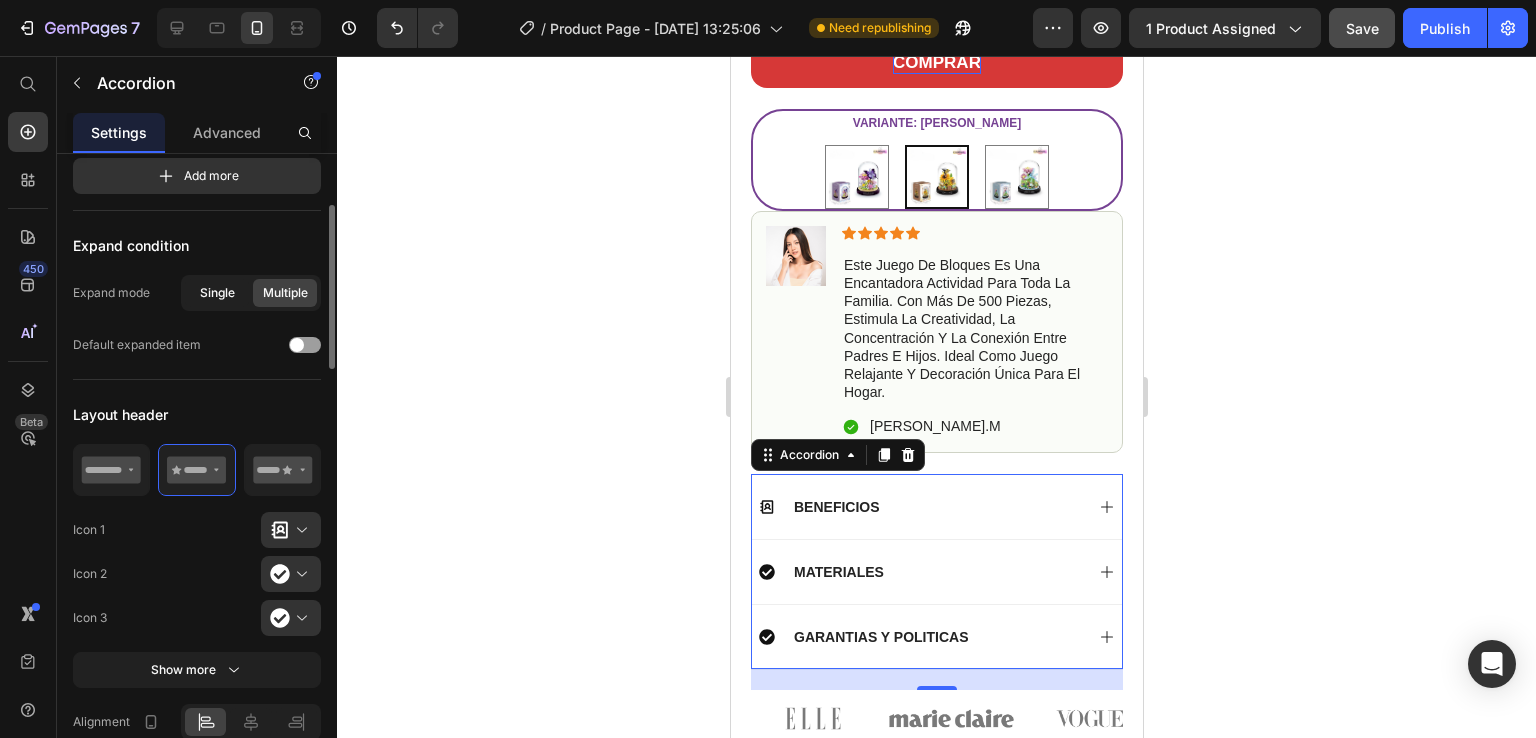 click on "Single" 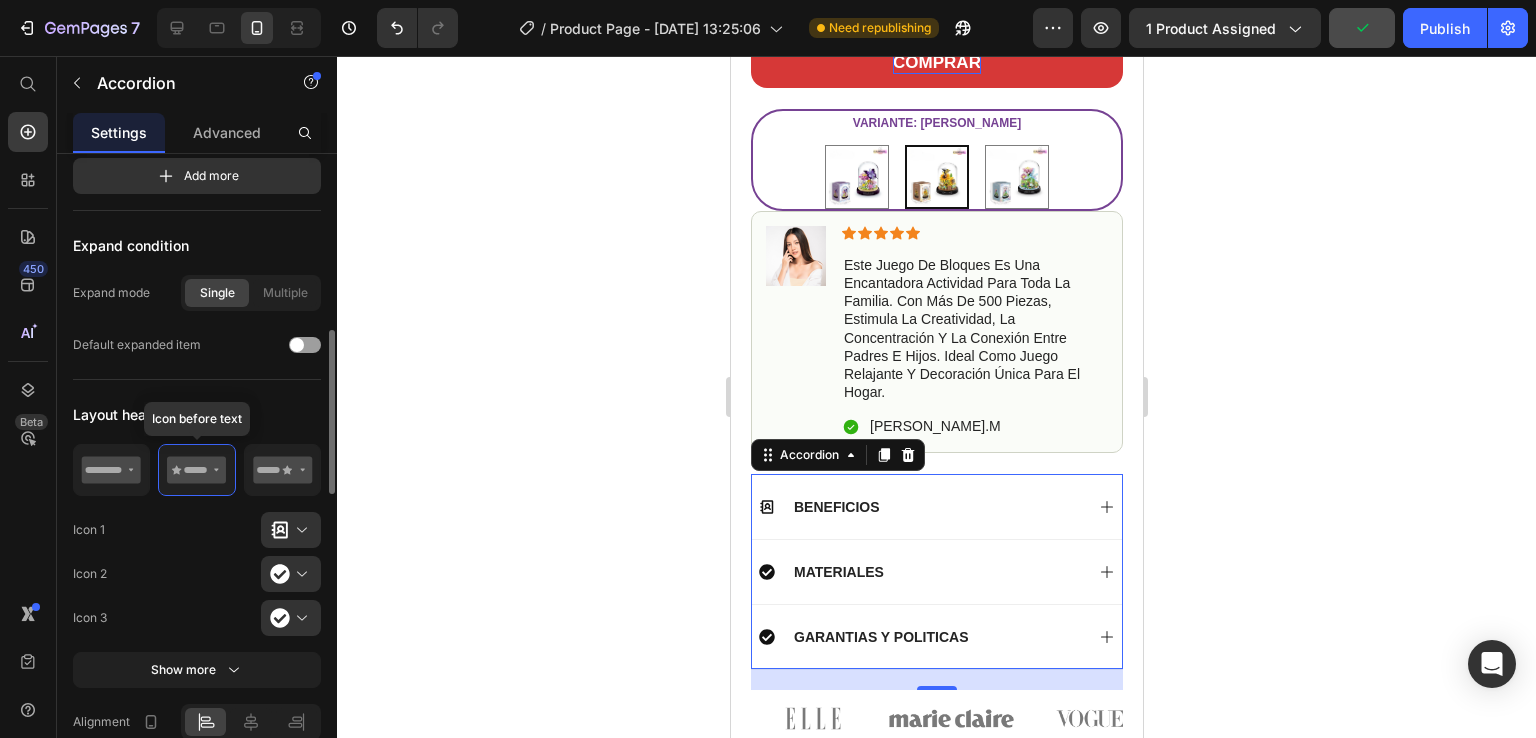 scroll, scrollTop: 300, scrollLeft: 0, axis: vertical 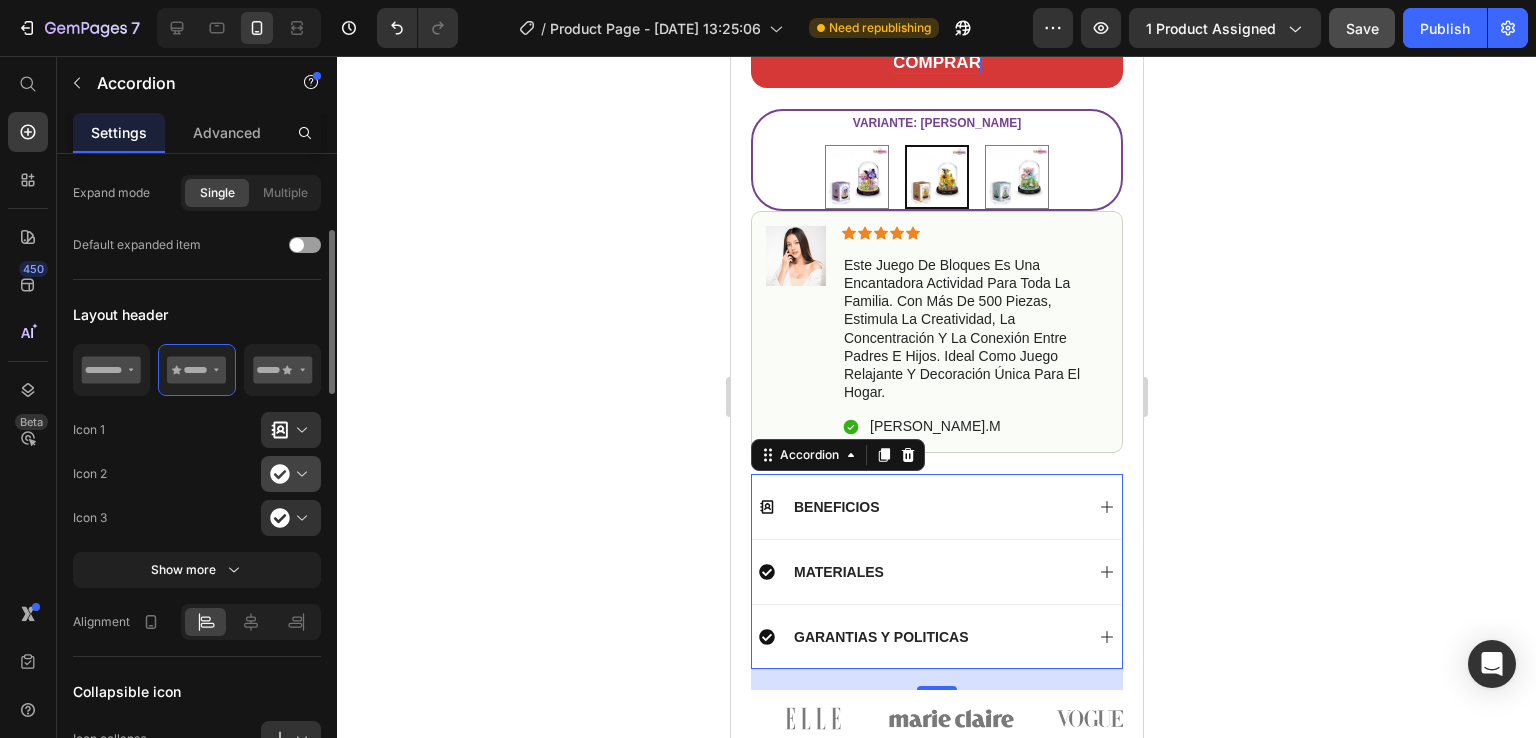 click at bounding box center [299, 474] 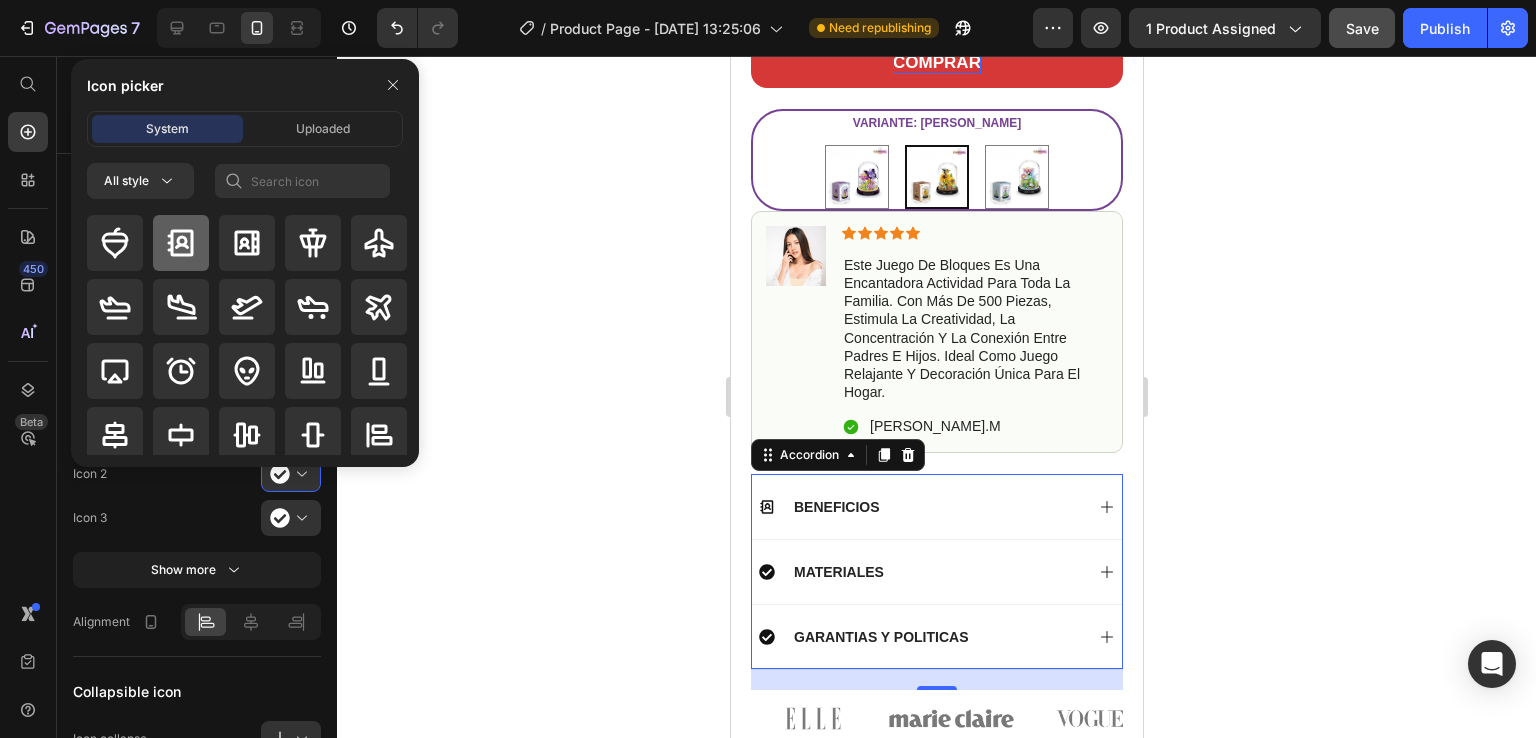 click 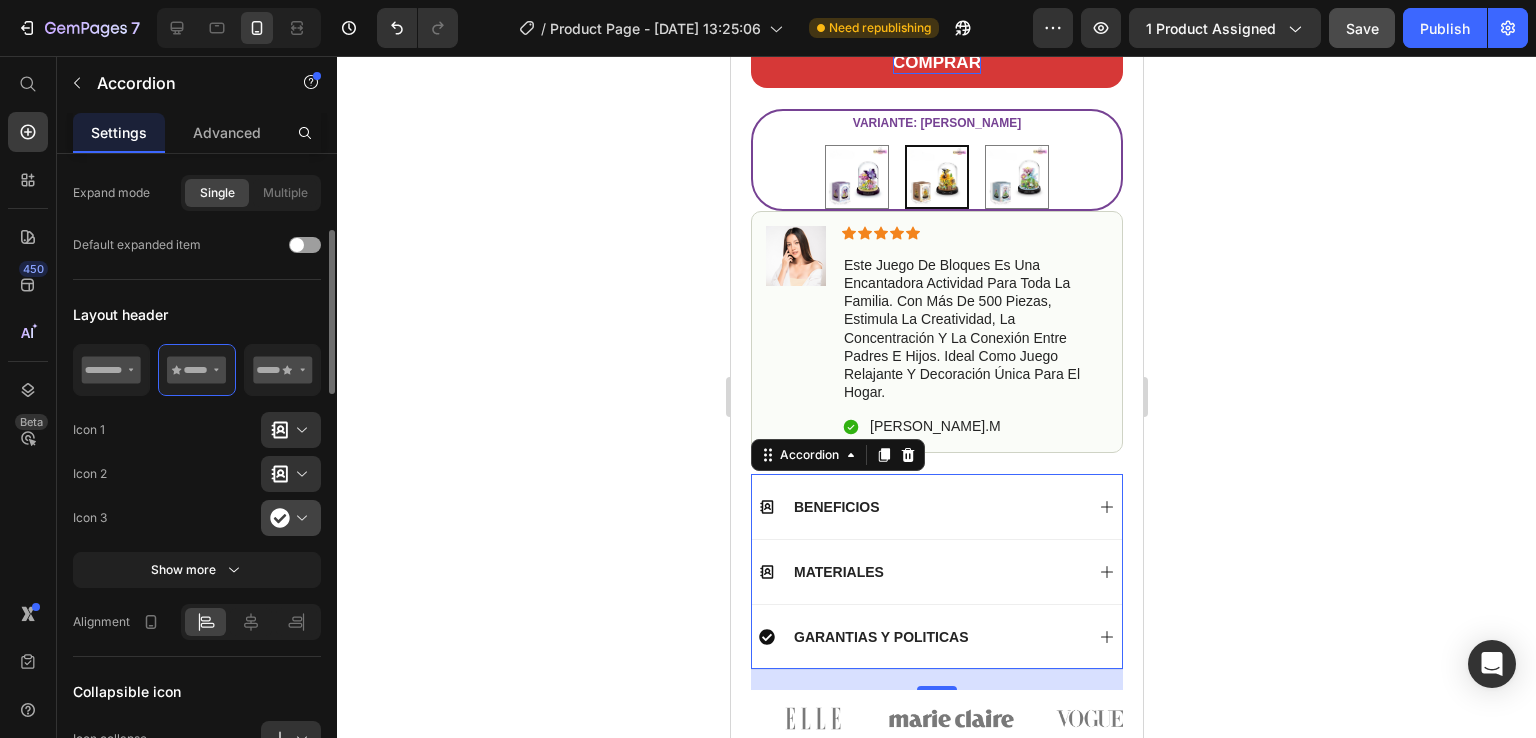 click at bounding box center [299, 518] 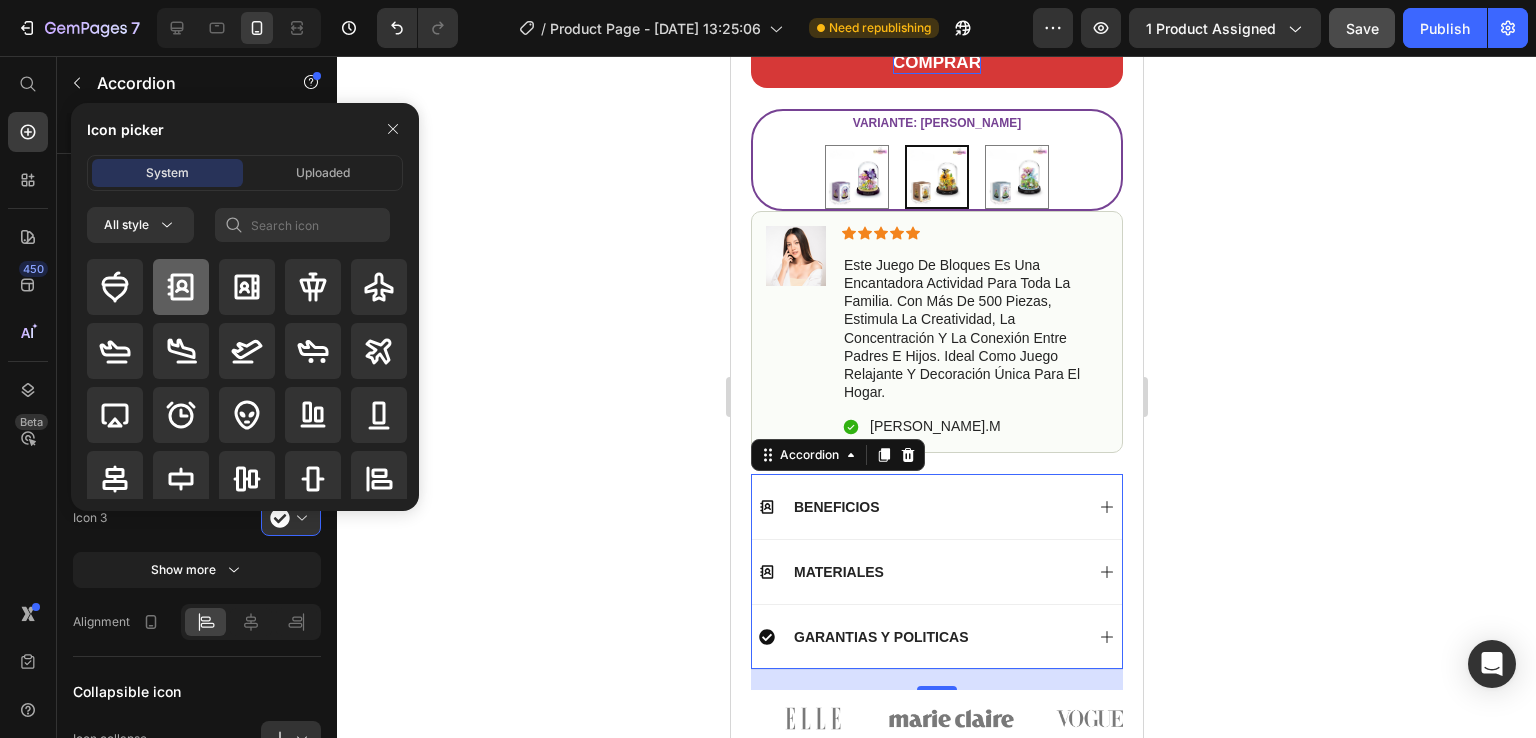 click 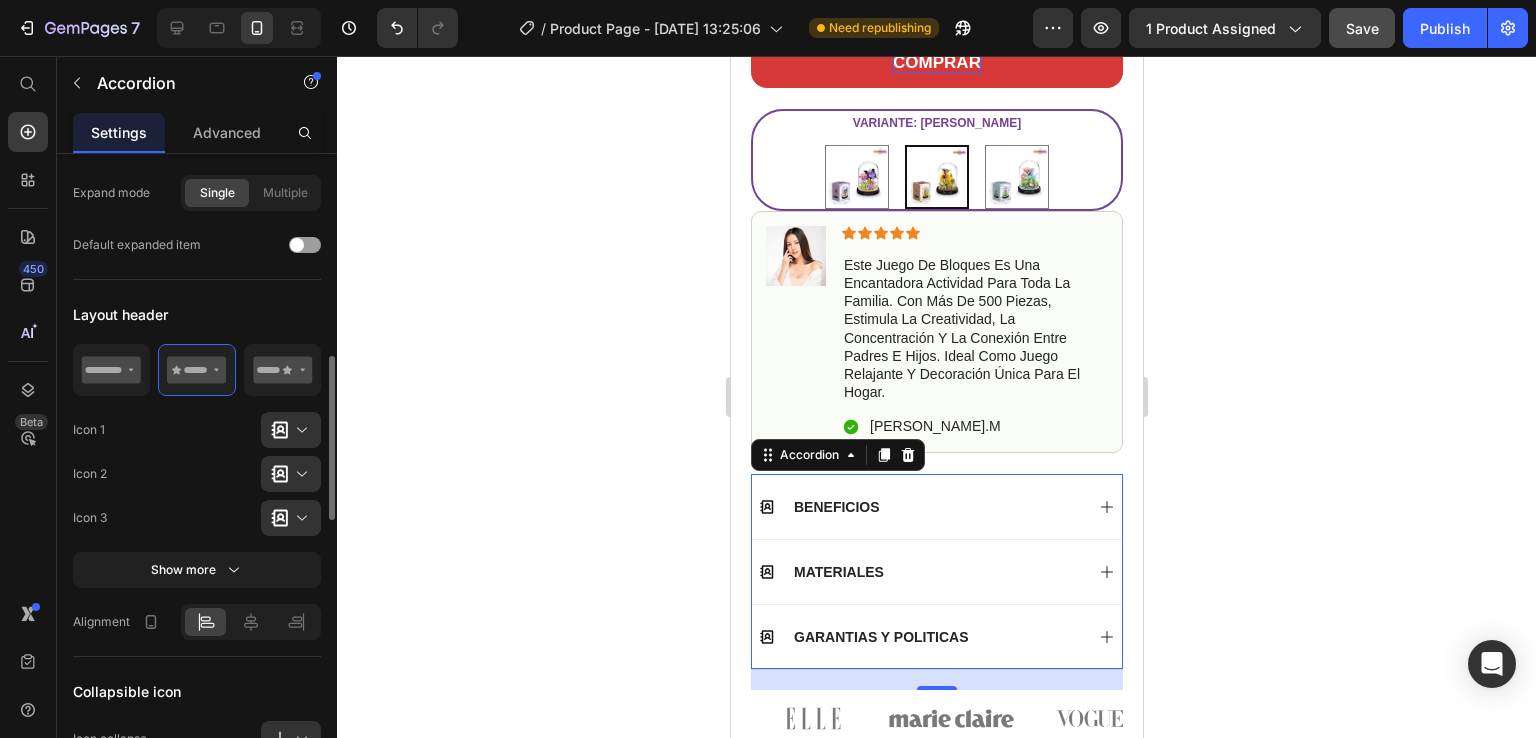 scroll, scrollTop: 400, scrollLeft: 0, axis: vertical 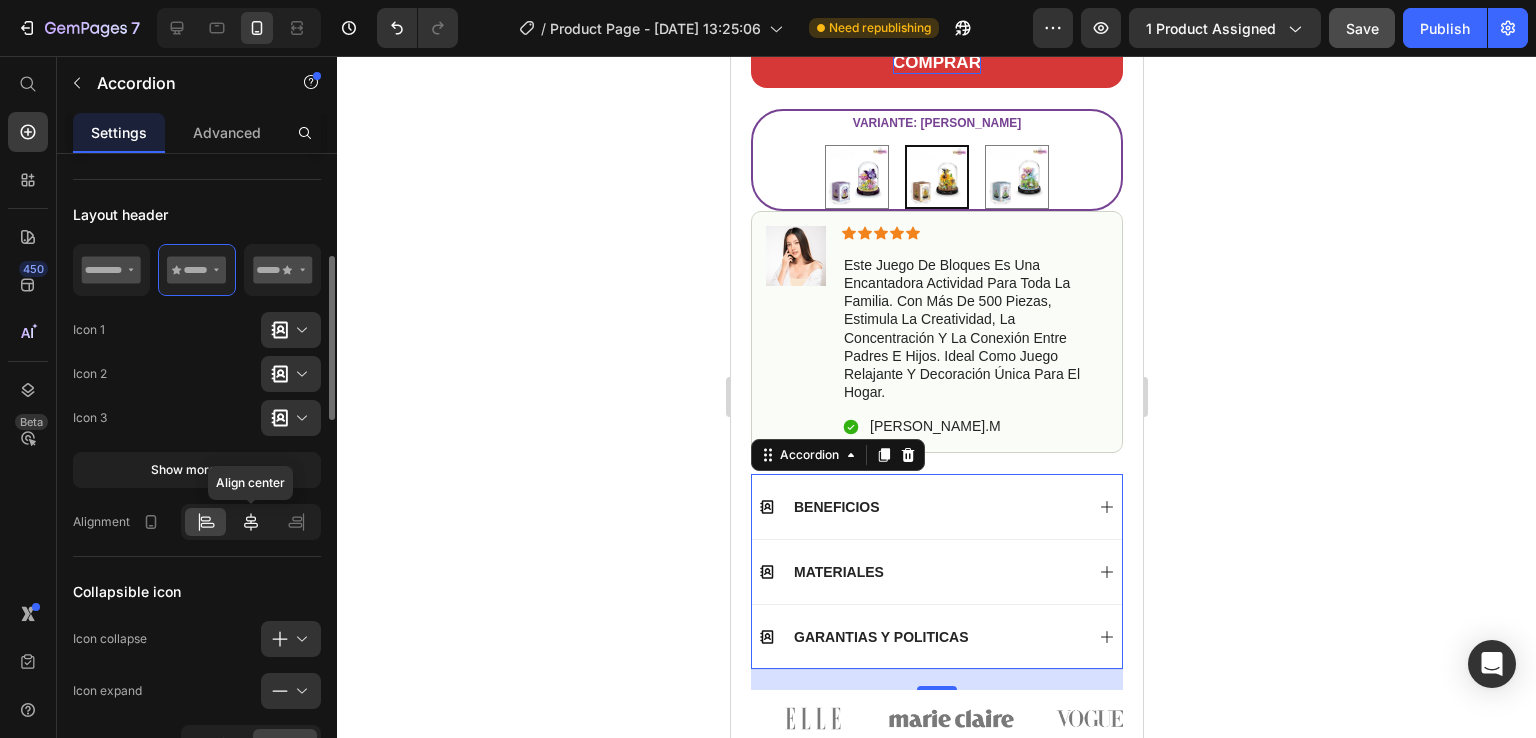 click 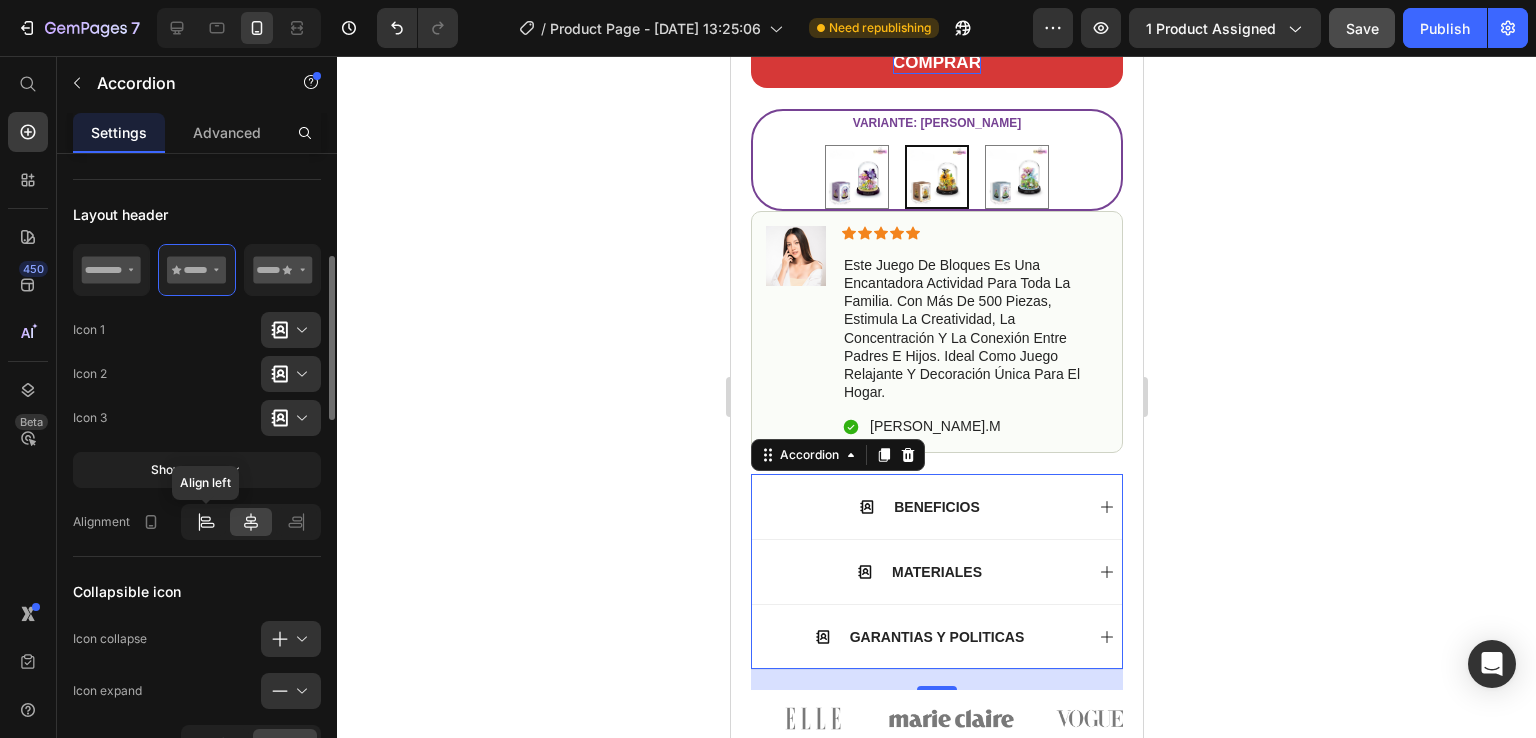 click 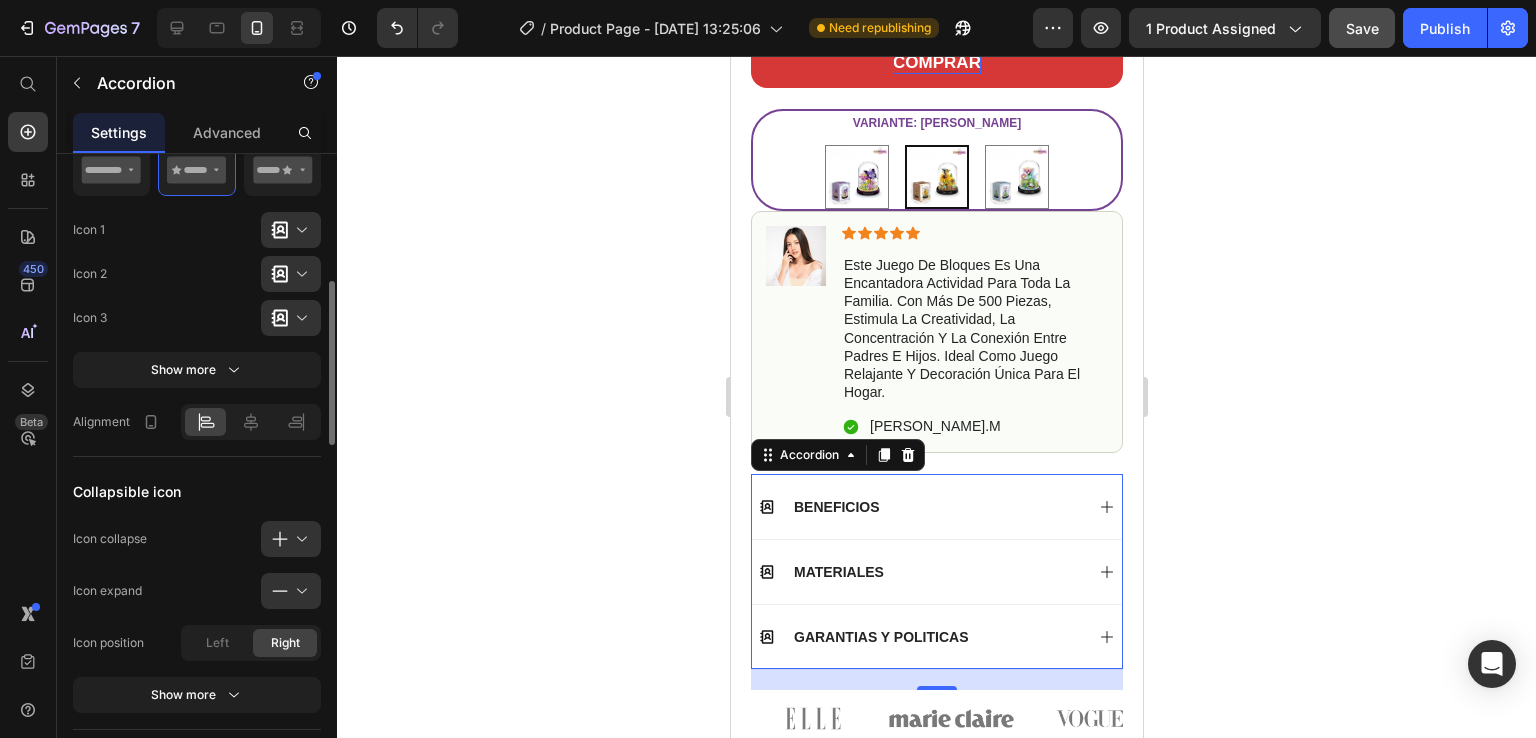 scroll, scrollTop: 600, scrollLeft: 0, axis: vertical 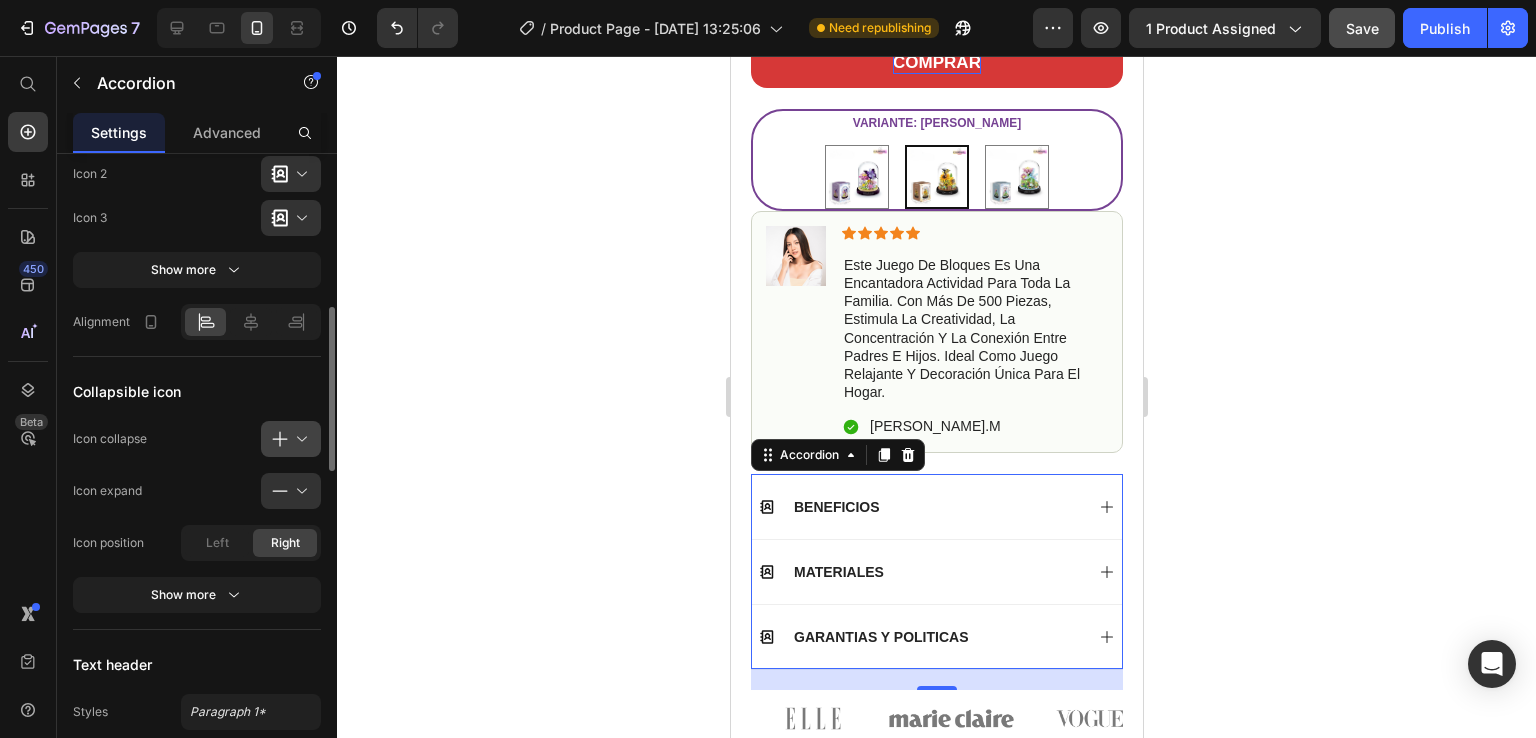 click at bounding box center (299, 439) 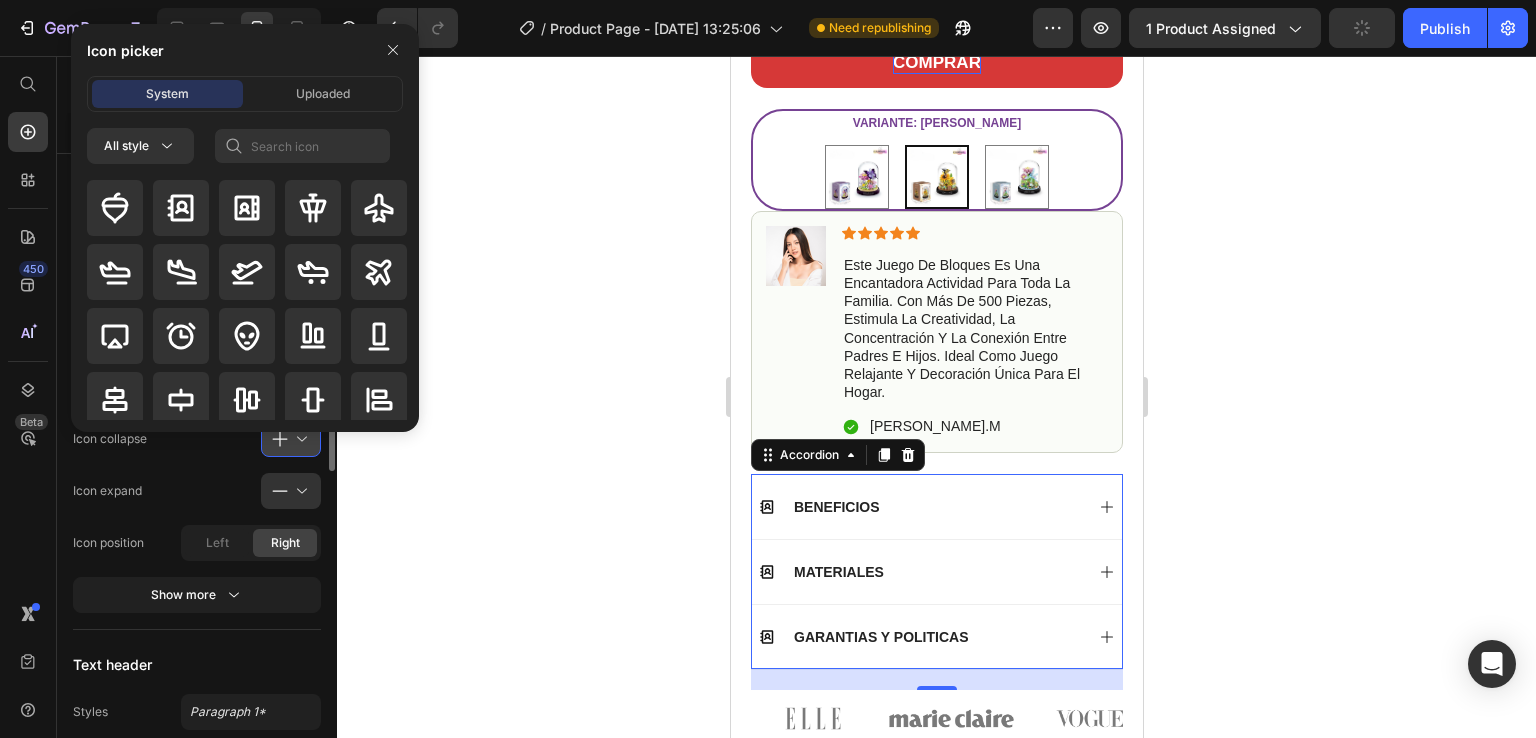 click at bounding box center (299, 439) 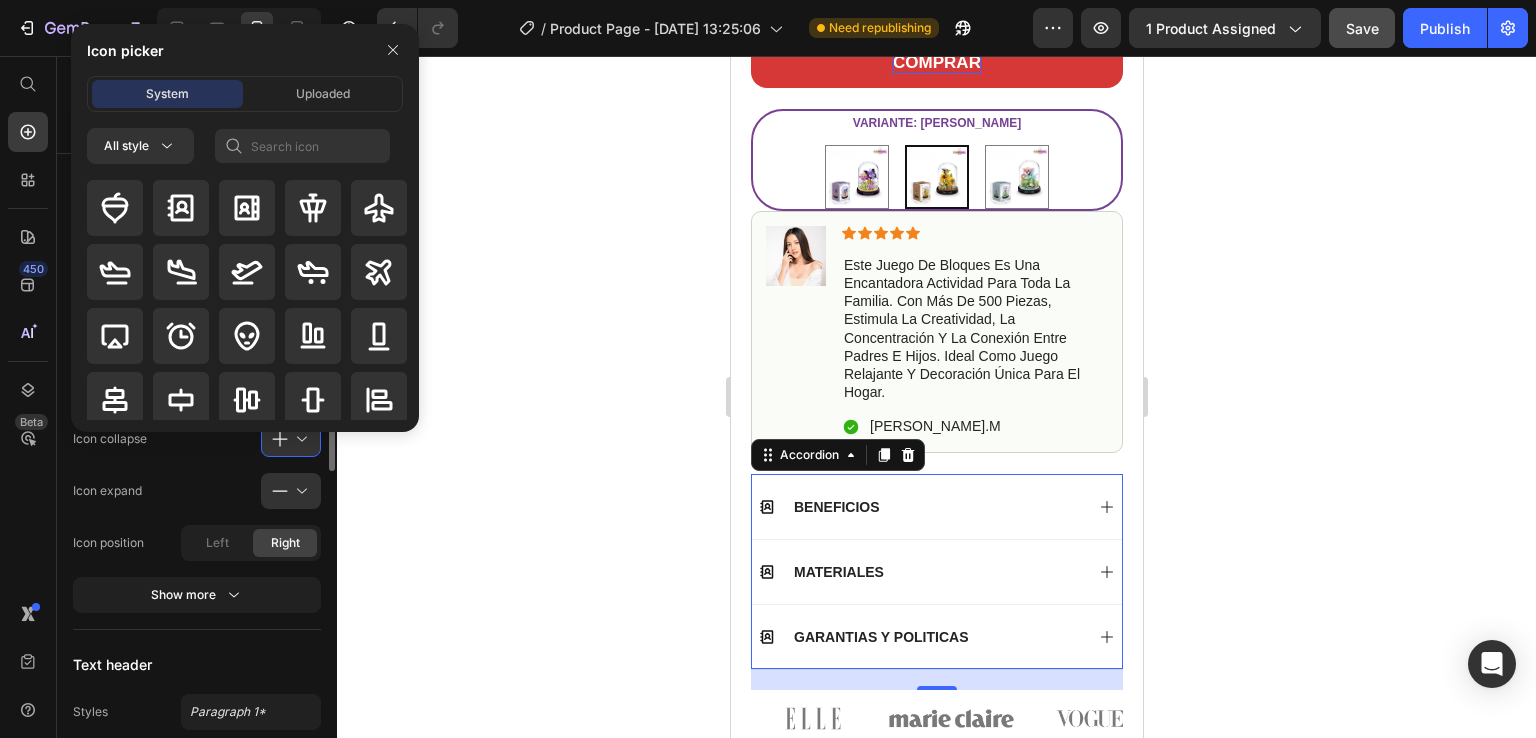 click on "Item management
BENEFICIOS BENEFICIOS
MATERIALES MATERIALES
GARANTIAS Y POLITICAS GARANTIAS Y POLITICAS Add more Expand condition Expand mode Single Multiple Default expanded item Layout header Icon 1
Icon 2
Icon 3
Show more Alignment Collapsible icon Icon collapse
Icon expand
Icon position Left Right Show more Text header Styles Paragraph 1* Font sans-serif Size 14 Show more States header Collapse Hover Expand Background color Icon color Text color Collapsible icon color Header border Mixed Size Width 100 px % Header height Auto px Show more Background Color Item shape Border Corner Shadow  Delete element" at bounding box center [197, 808] 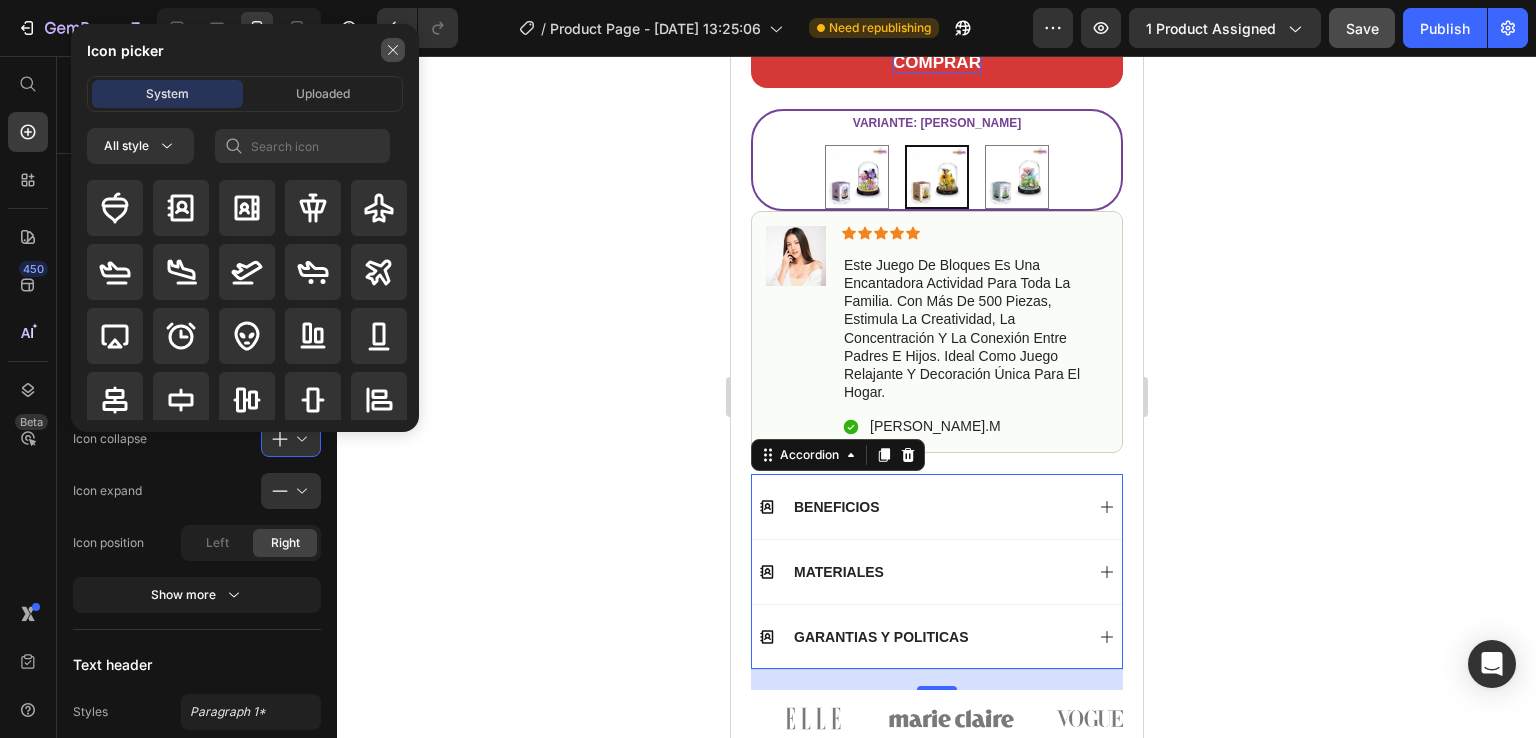 click 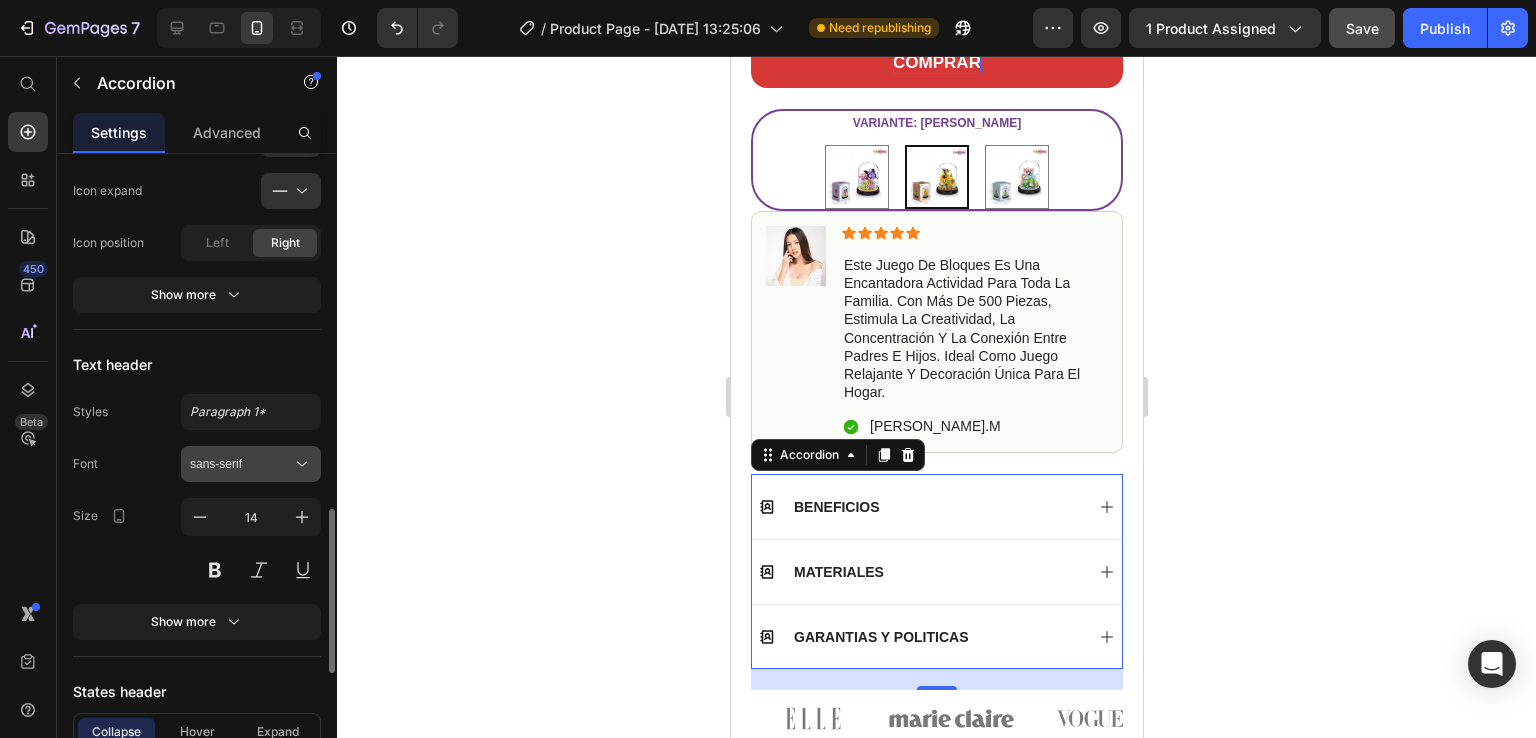 scroll, scrollTop: 1000, scrollLeft: 0, axis: vertical 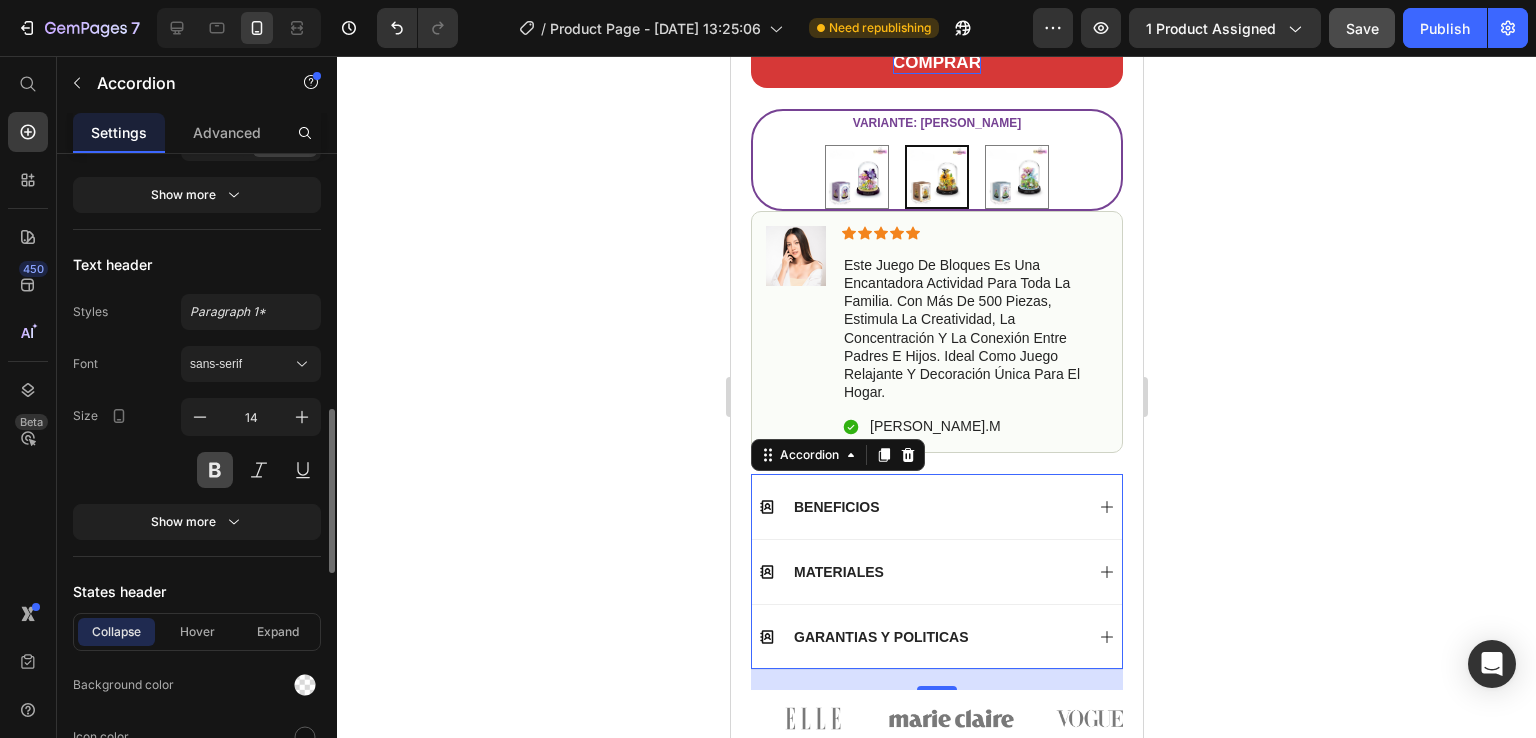 click at bounding box center [215, 470] 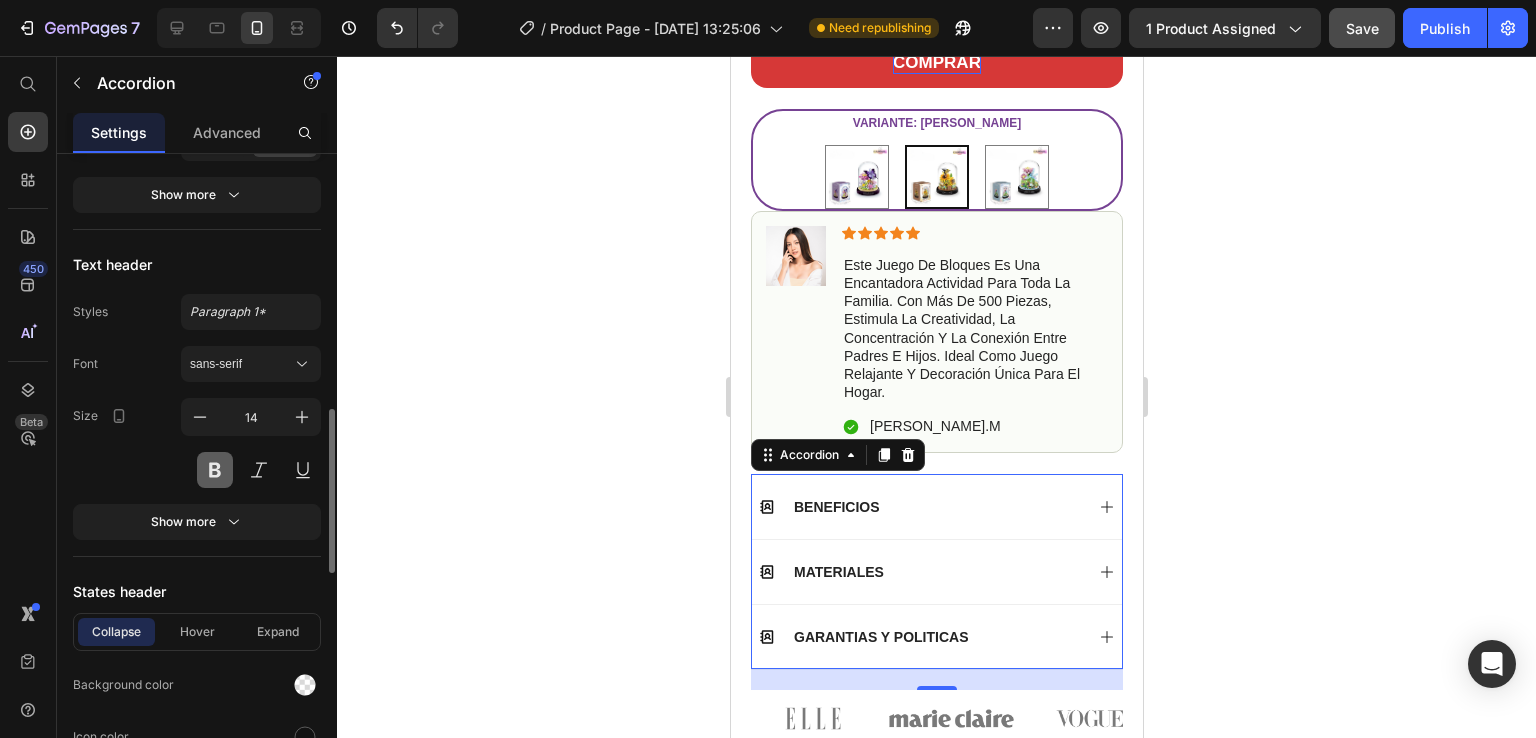 click at bounding box center (215, 470) 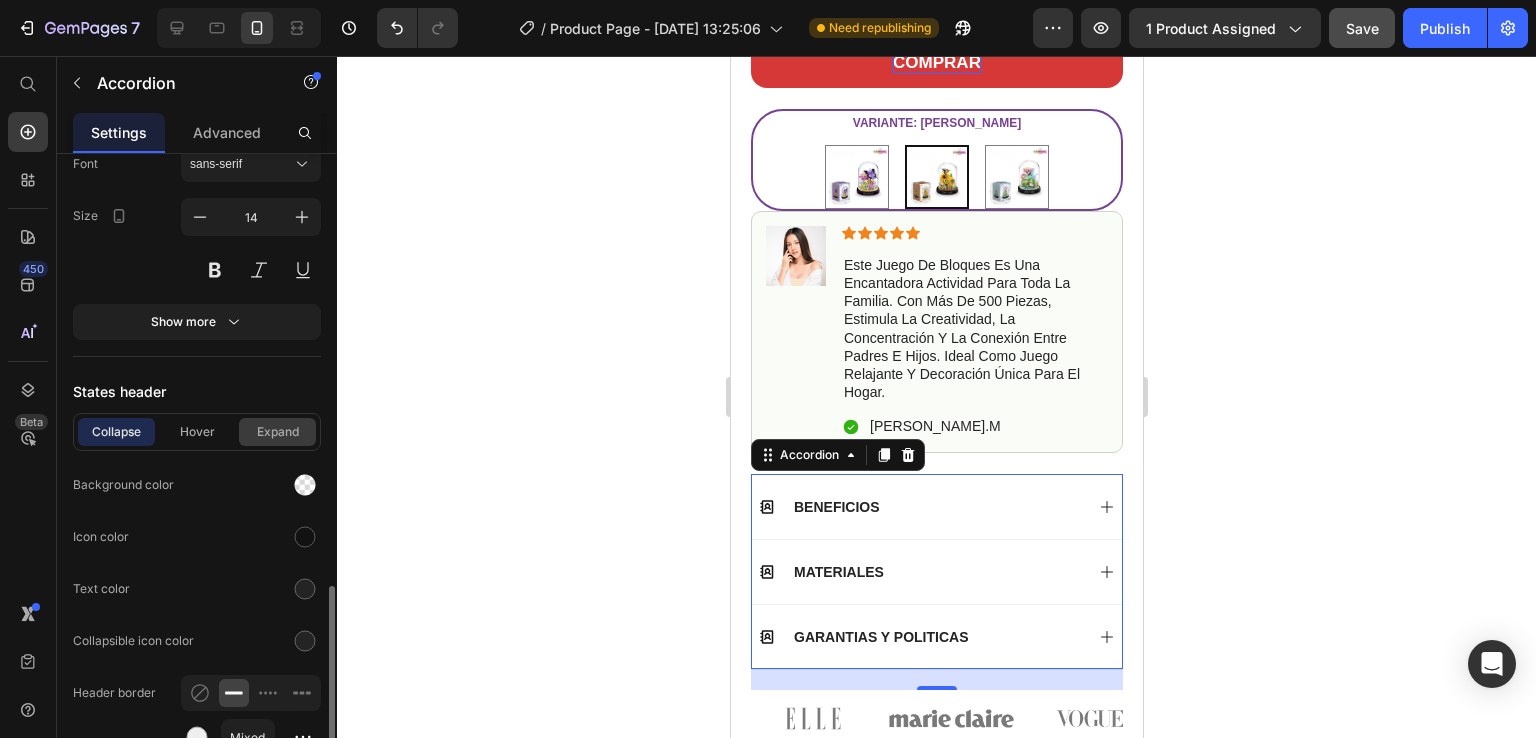 scroll, scrollTop: 1300, scrollLeft: 0, axis: vertical 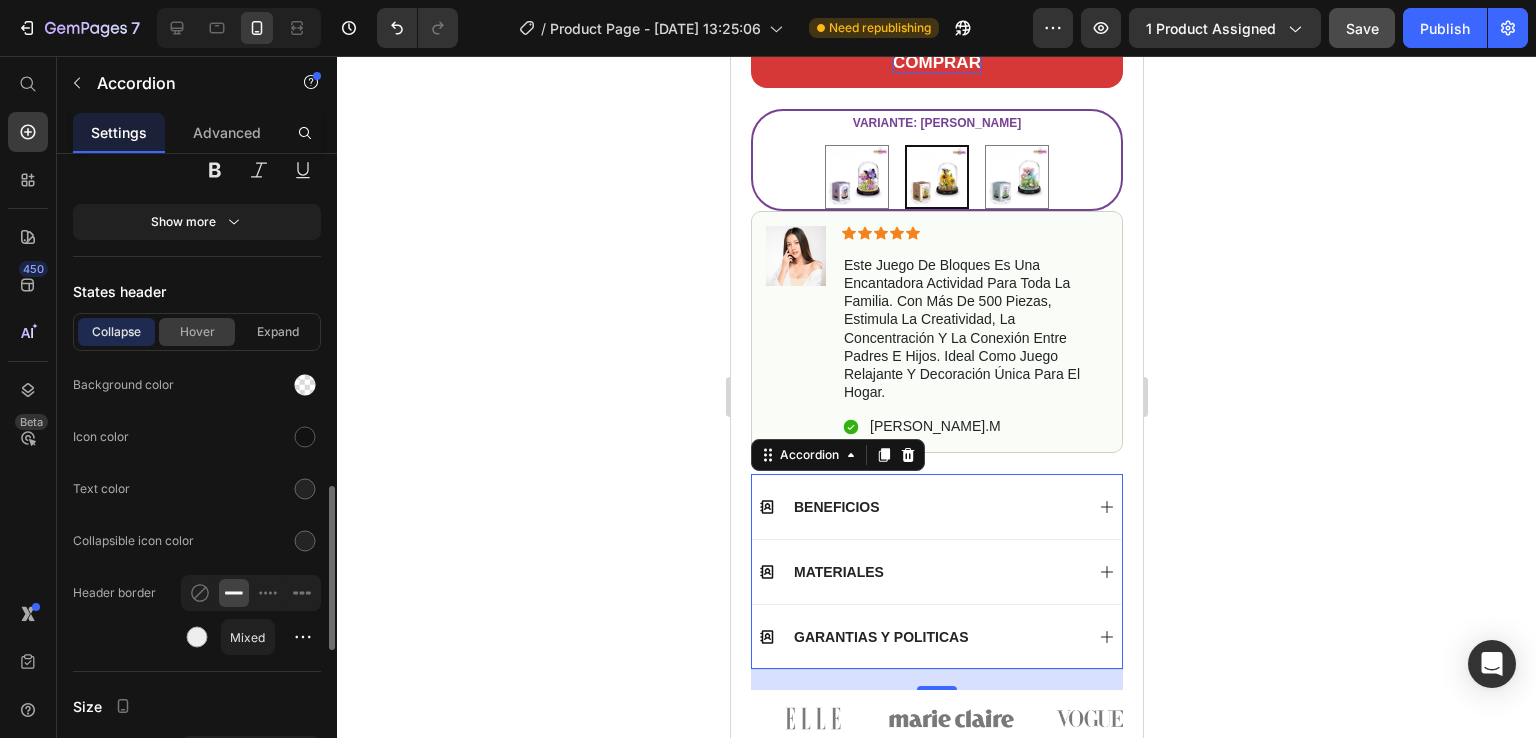 click on "Hover" at bounding box center (197, 332) 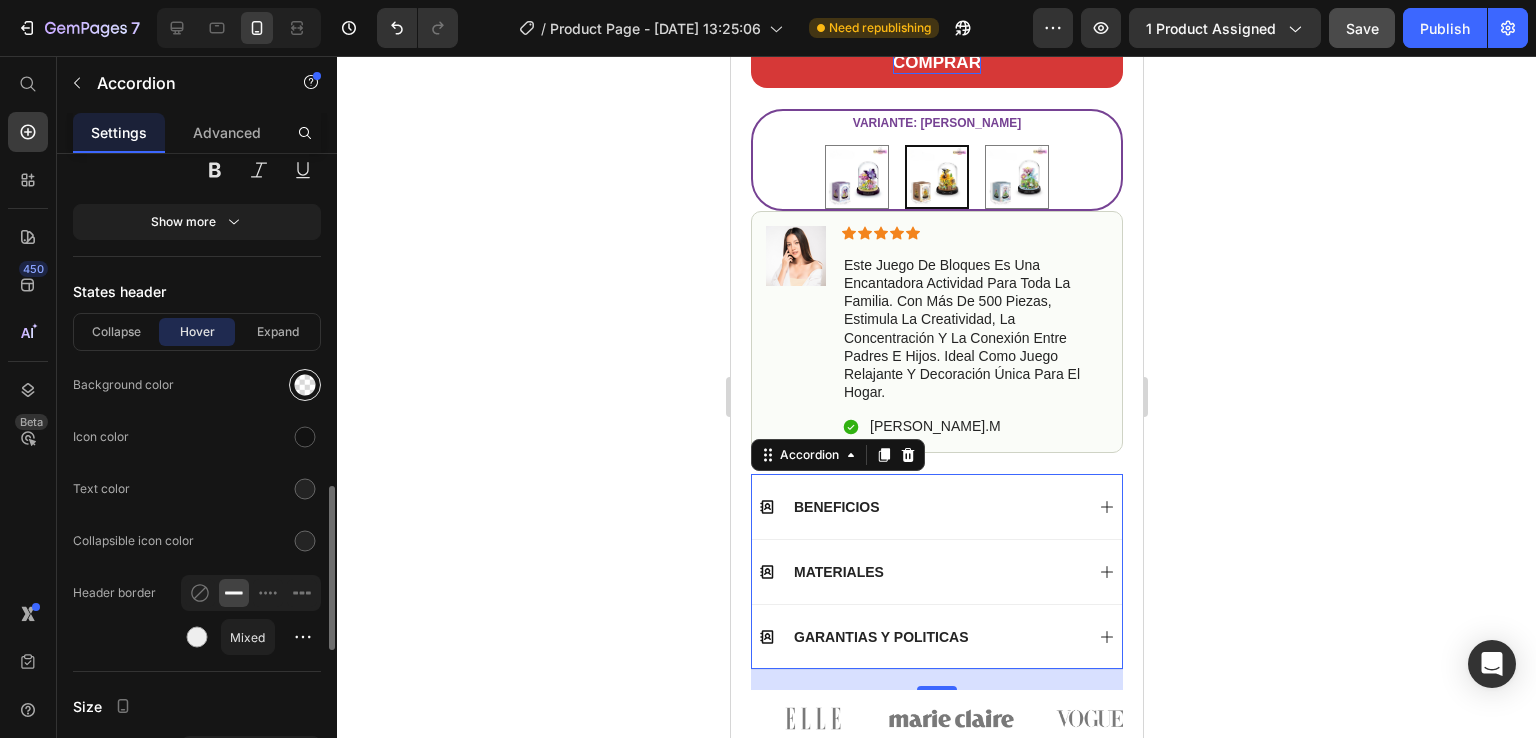 click at bounding box center [305, 385] 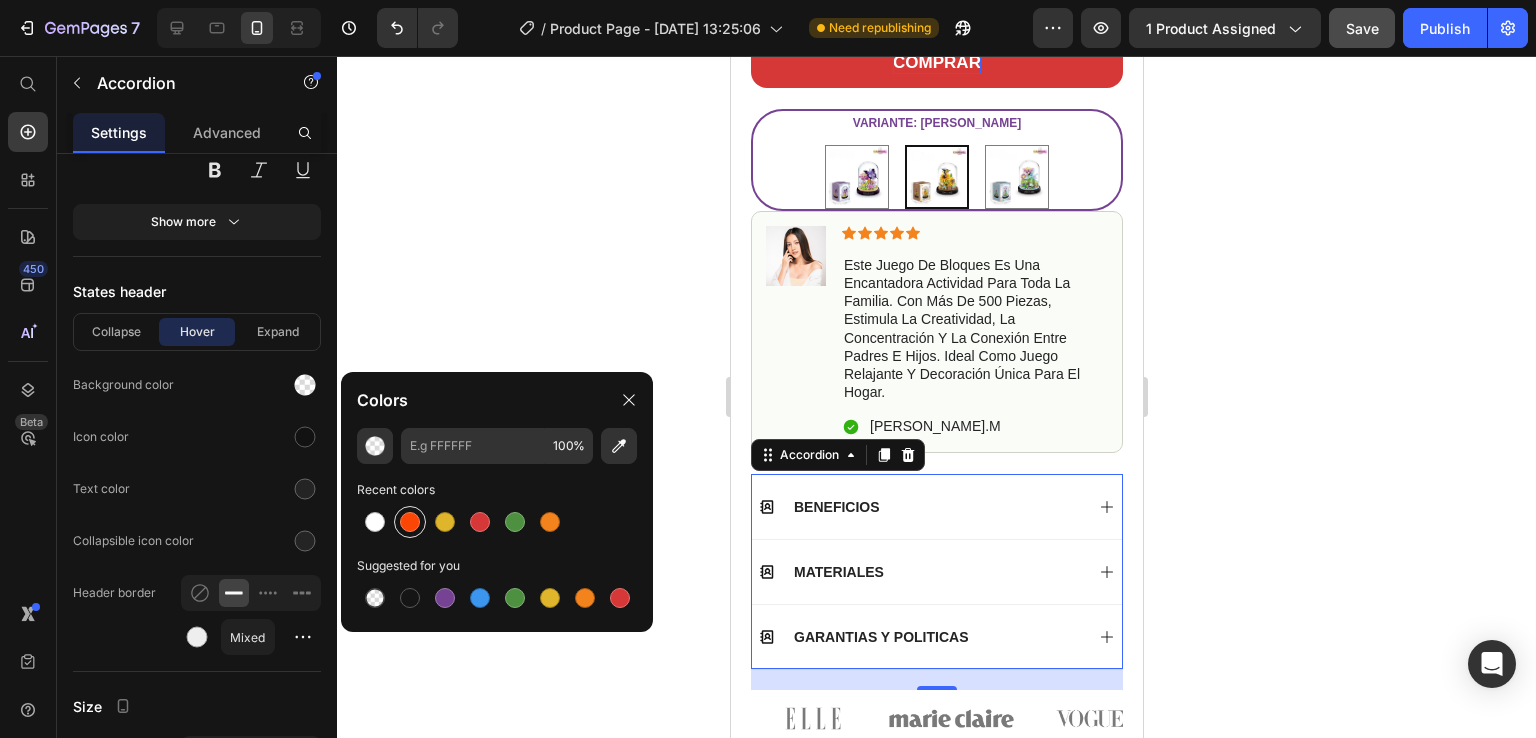 click at bounding box center (410, 522) 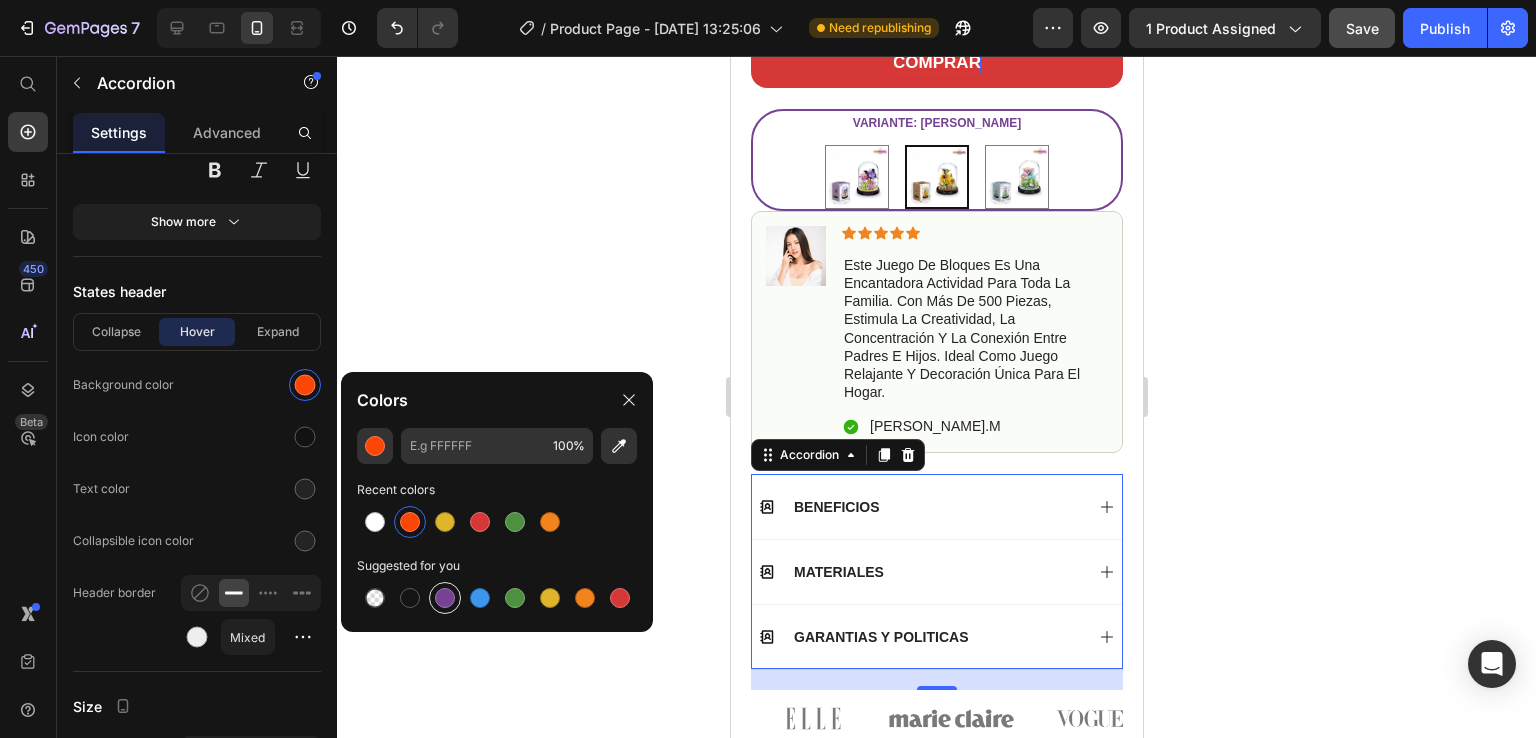 click at bounding box center [445, 598] 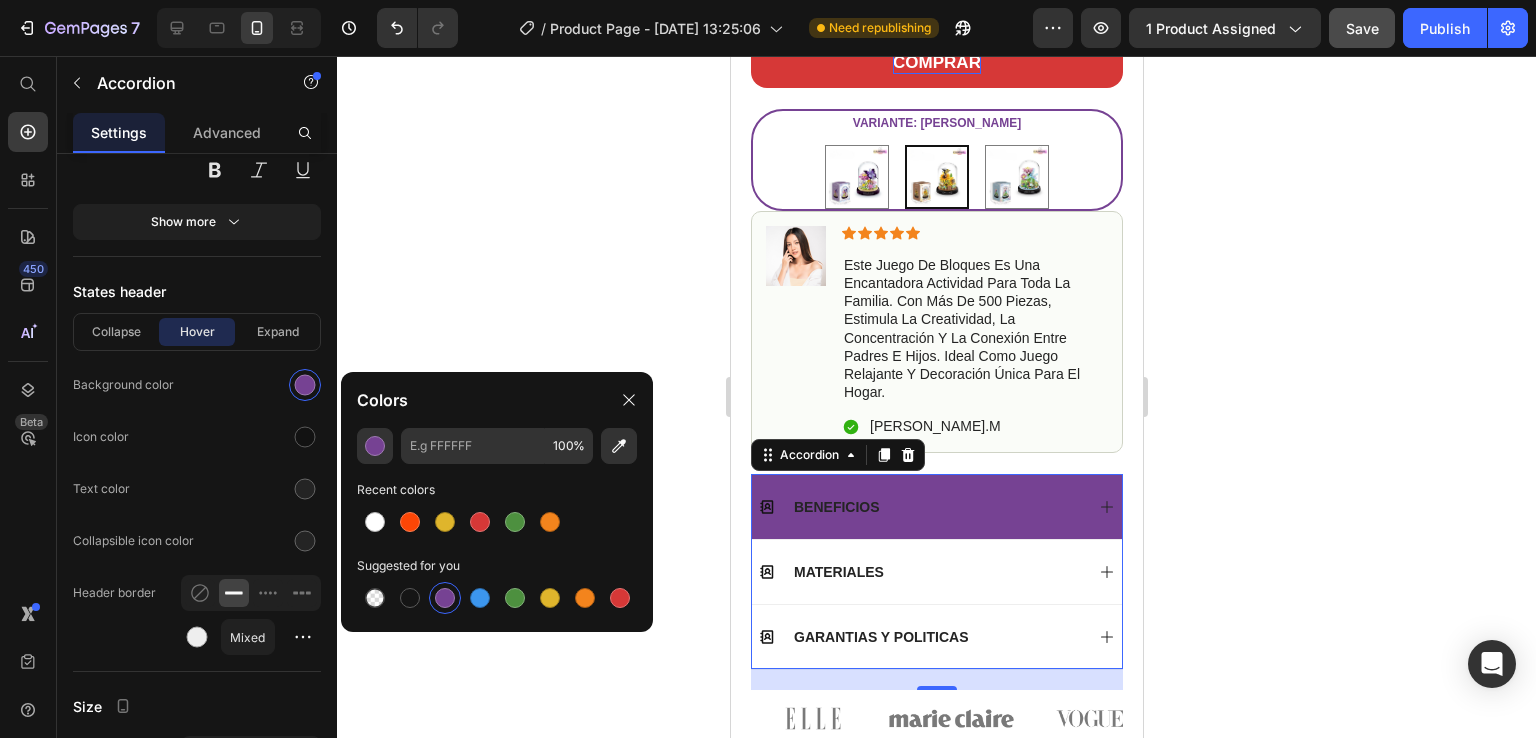 click on "BENEFICIOS" at bounding box center [920, 507] 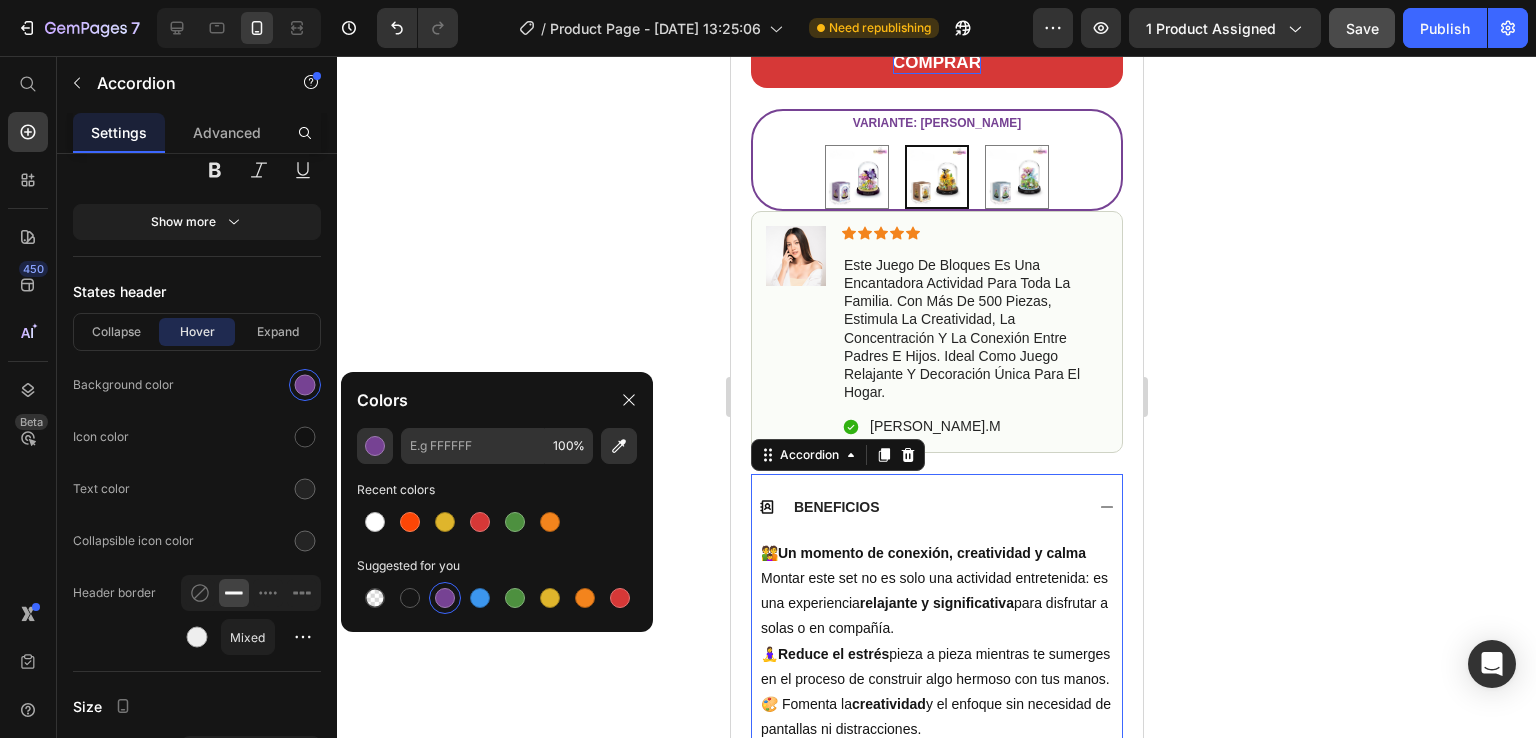 click on "BENEFICIOS" at bounding box center (920, 507) 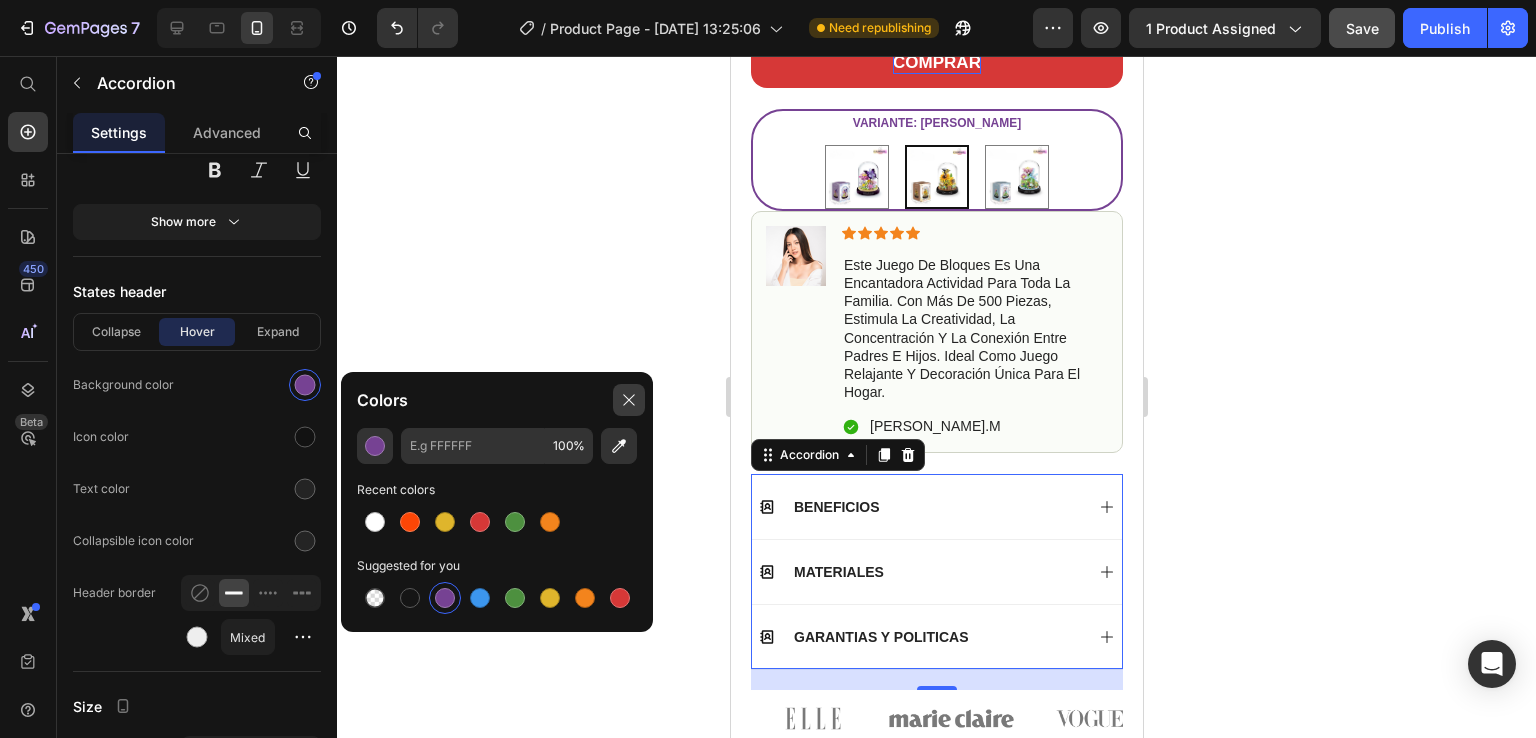 click 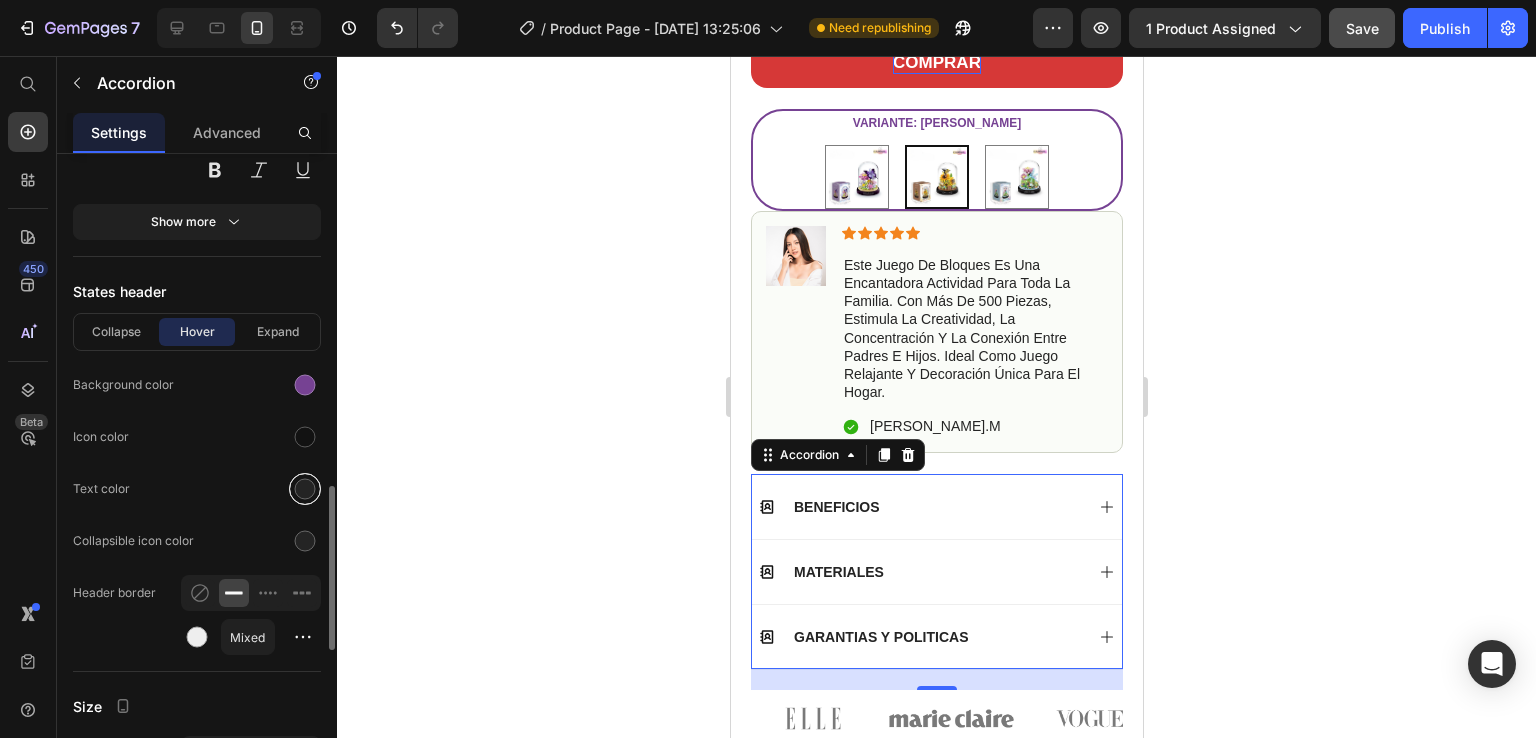 click at bounding box center (305, 489) 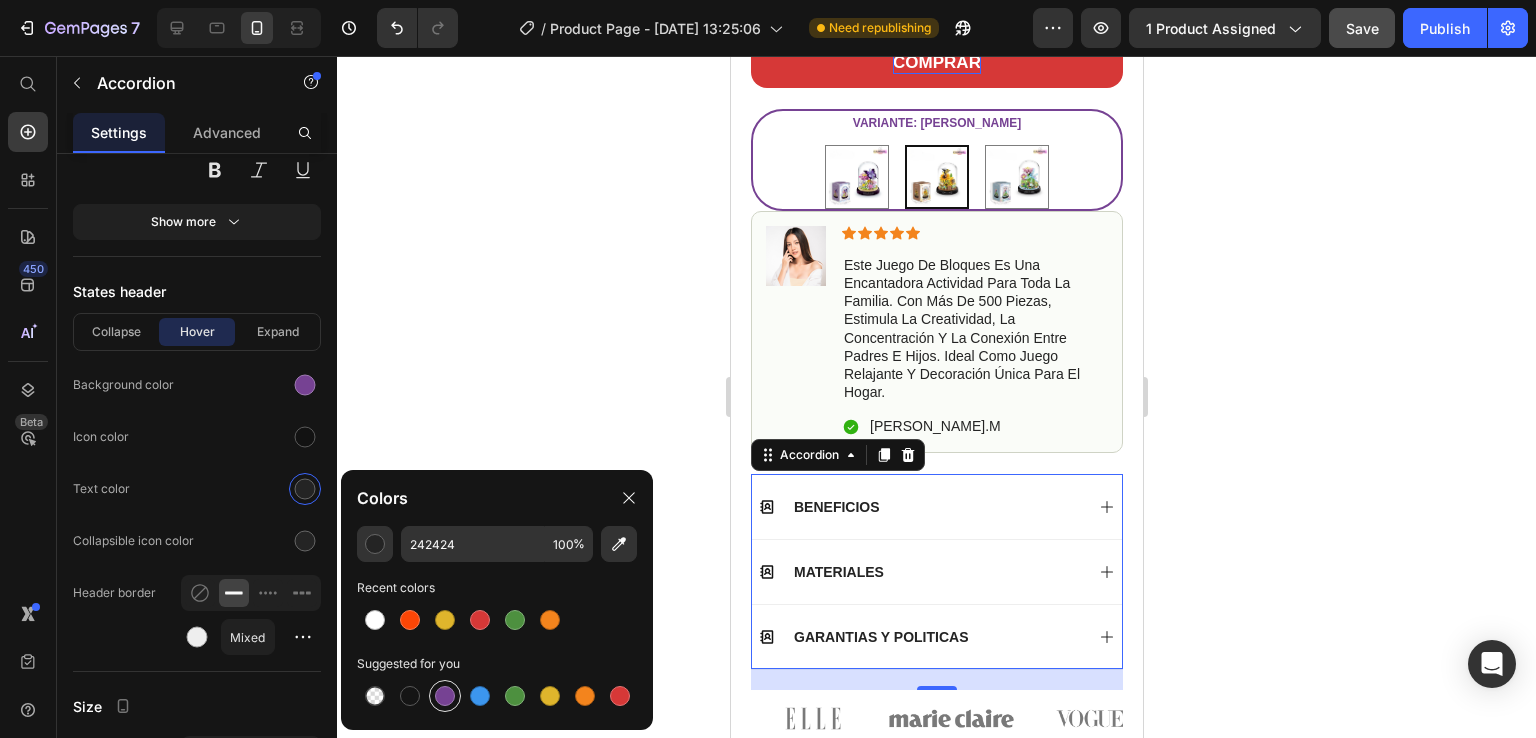 click at bounding box center (445, 696) 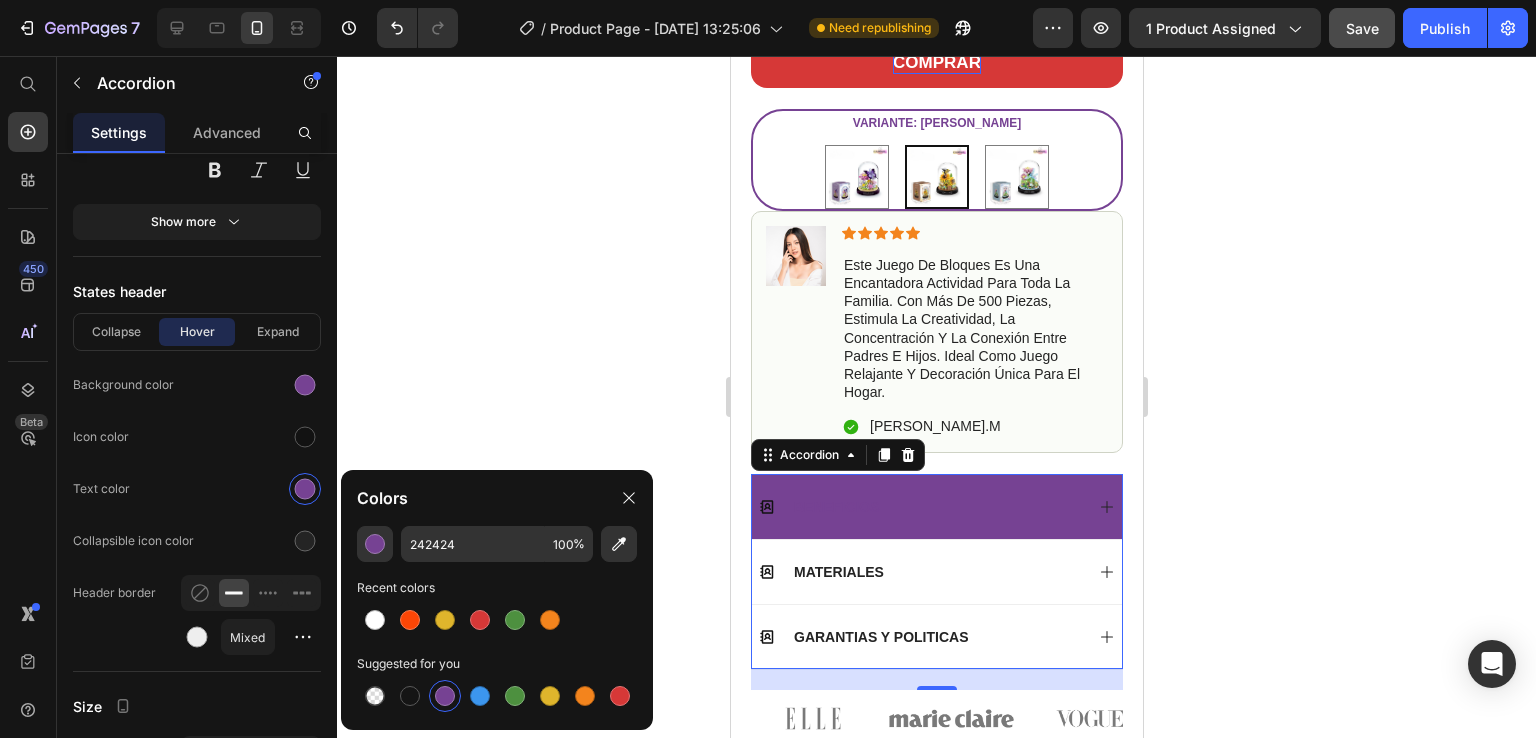 click on "BENEFICIOS" at bounding box center (920, 507) 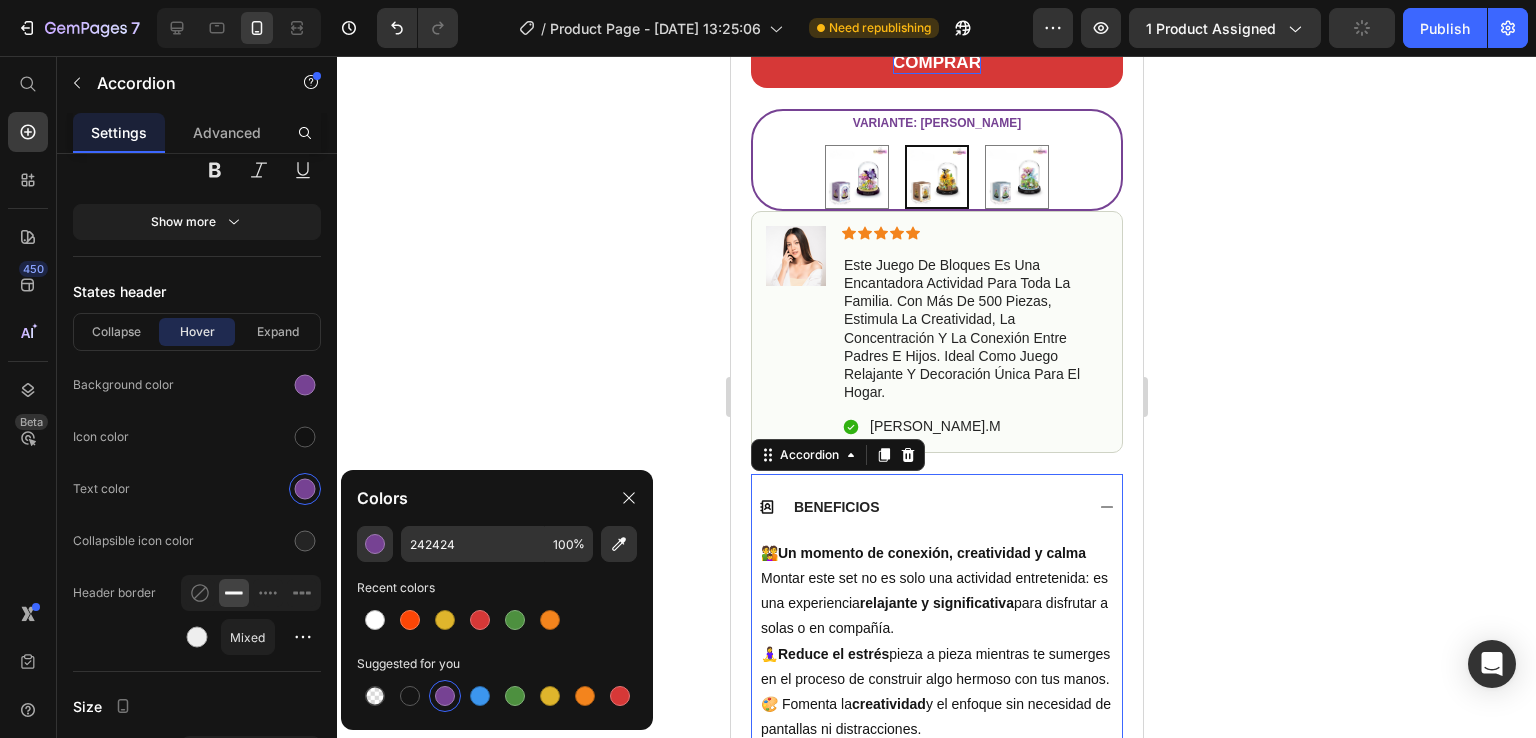 click on "BENEFICIOS" at bounding box center (920, 507) 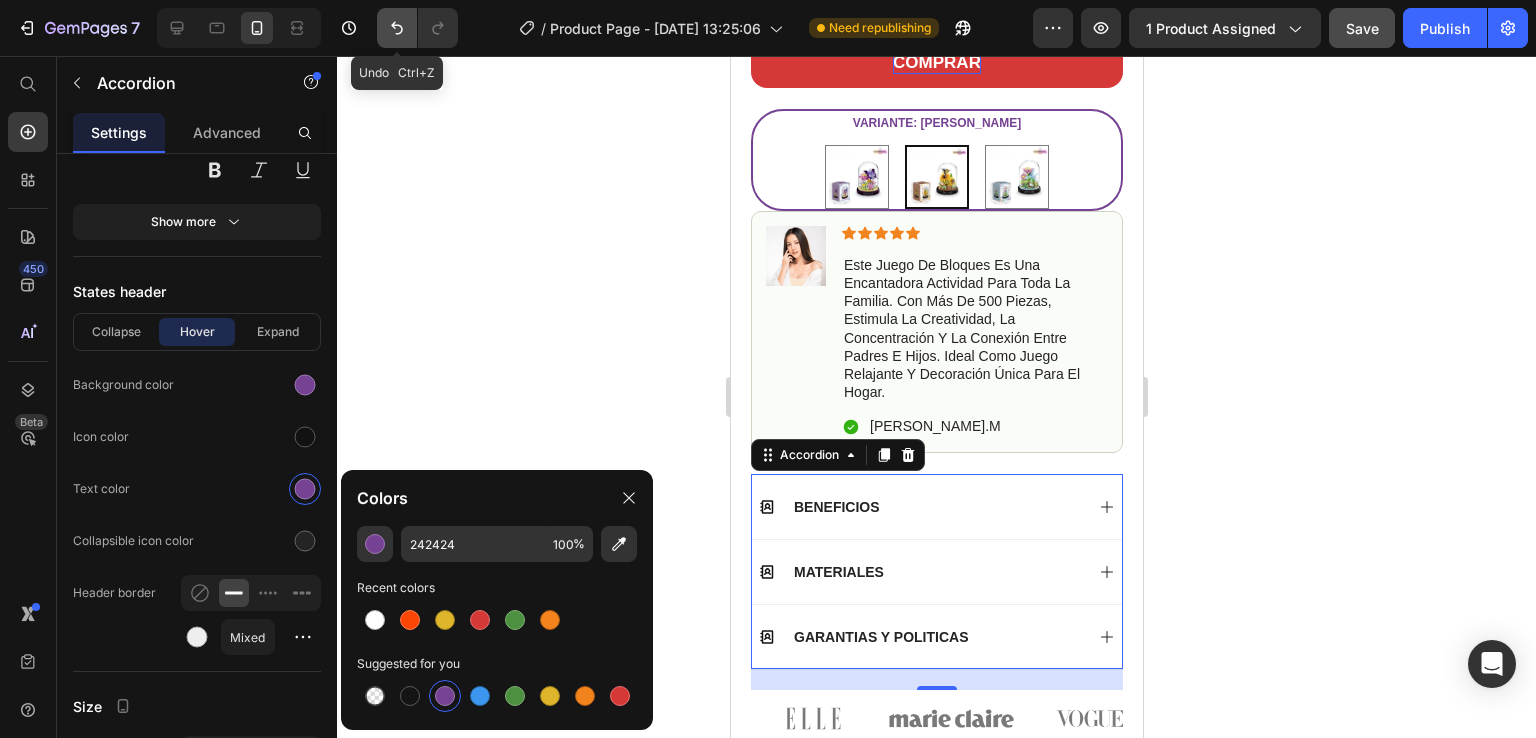 click 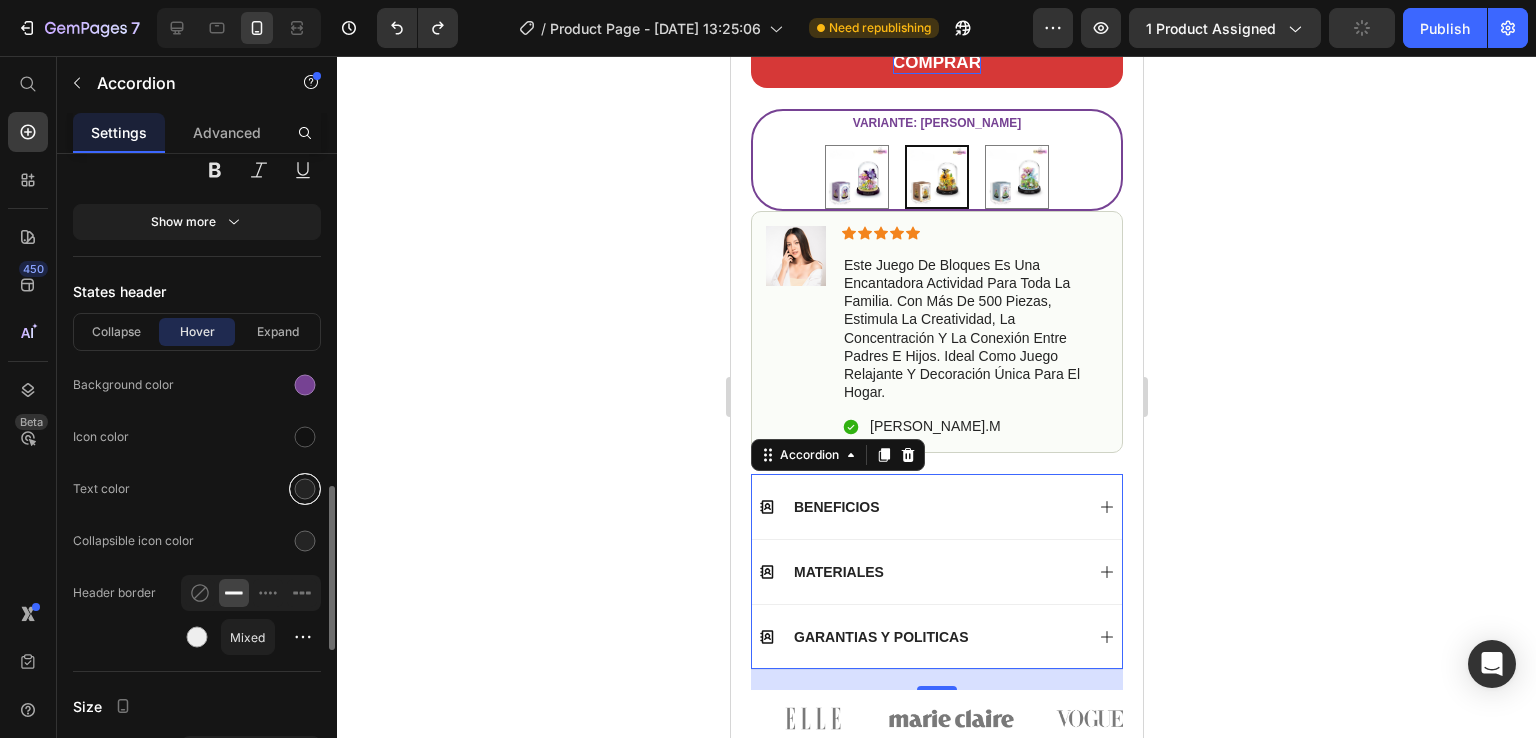click at bounding box center [305, 489] 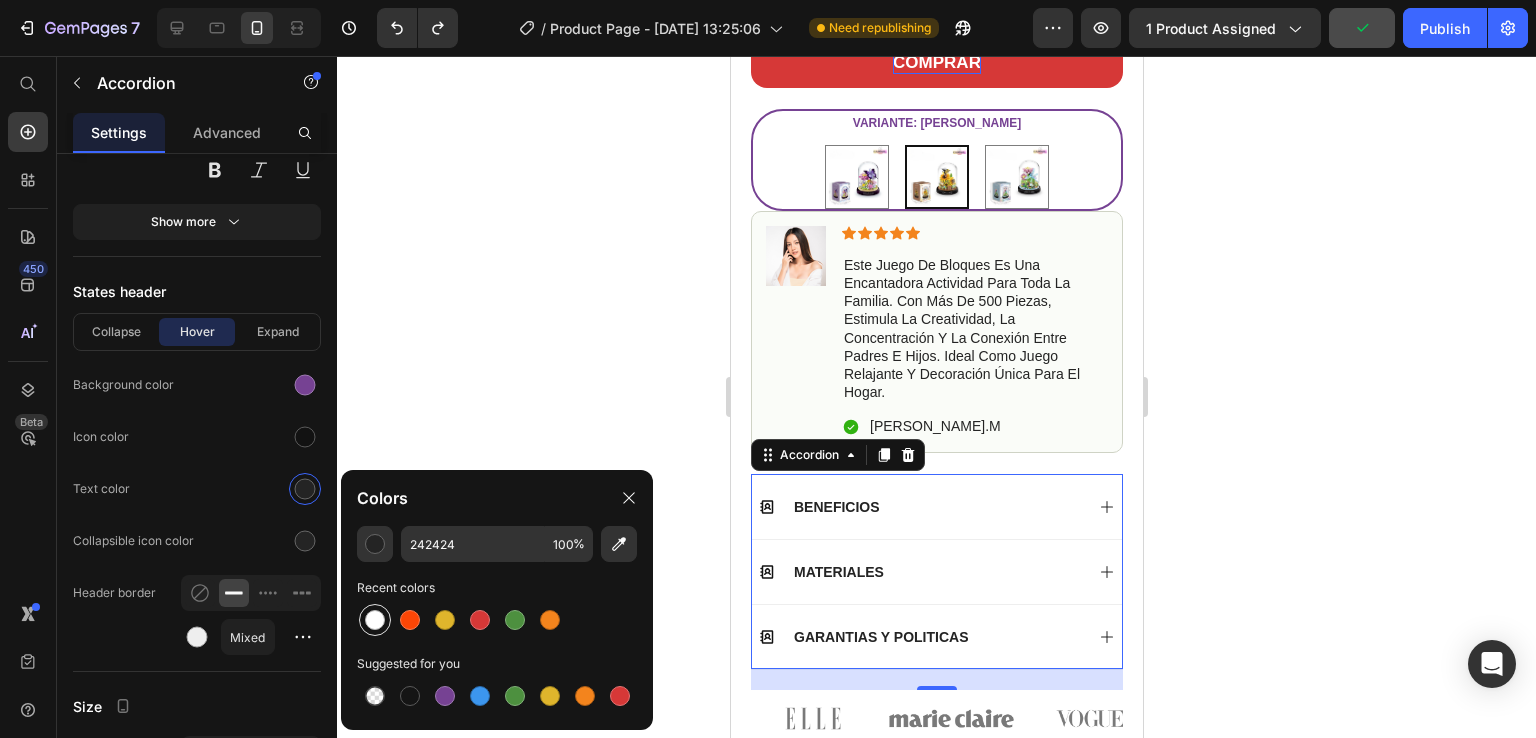 click at bounding box center [375, 620] 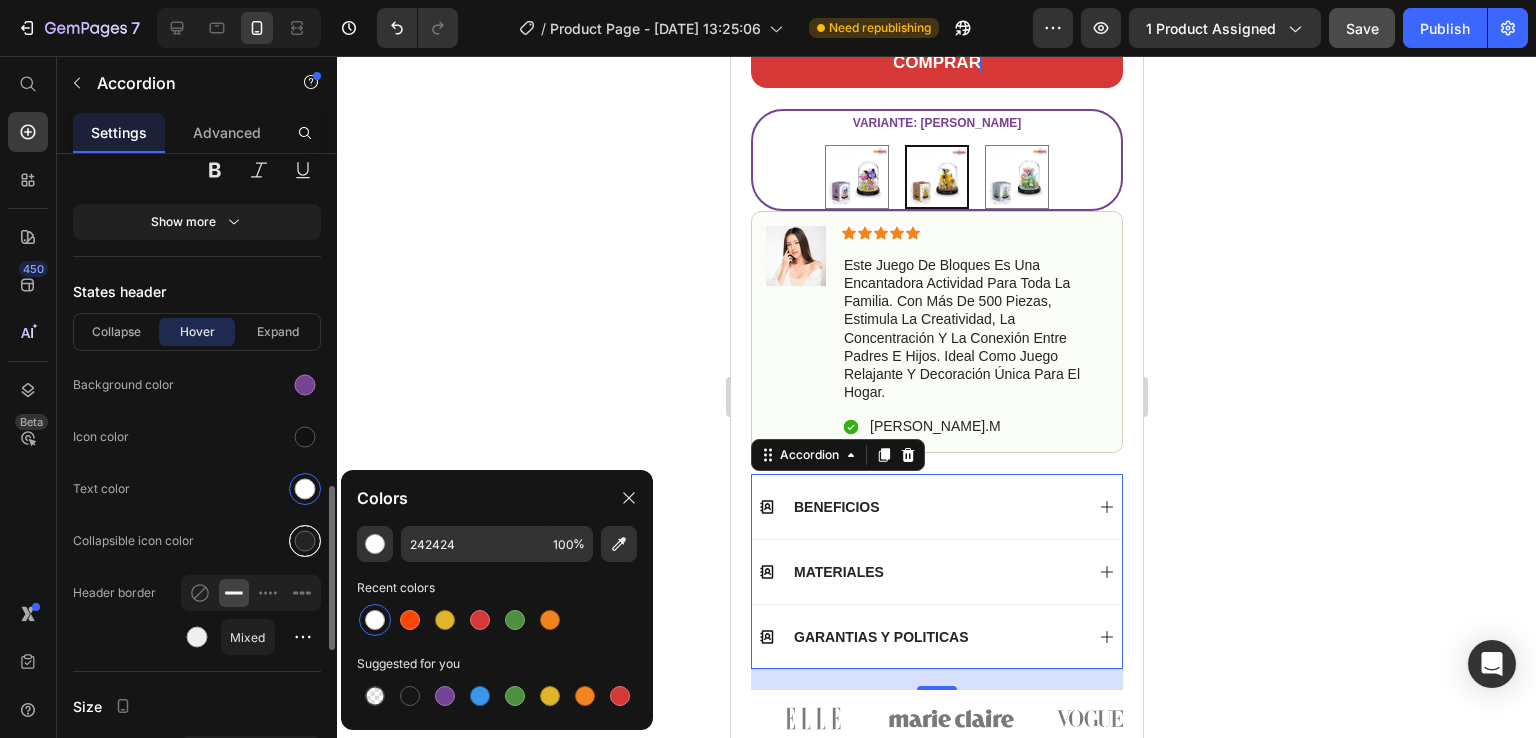 click at bounding box center (305, 541) 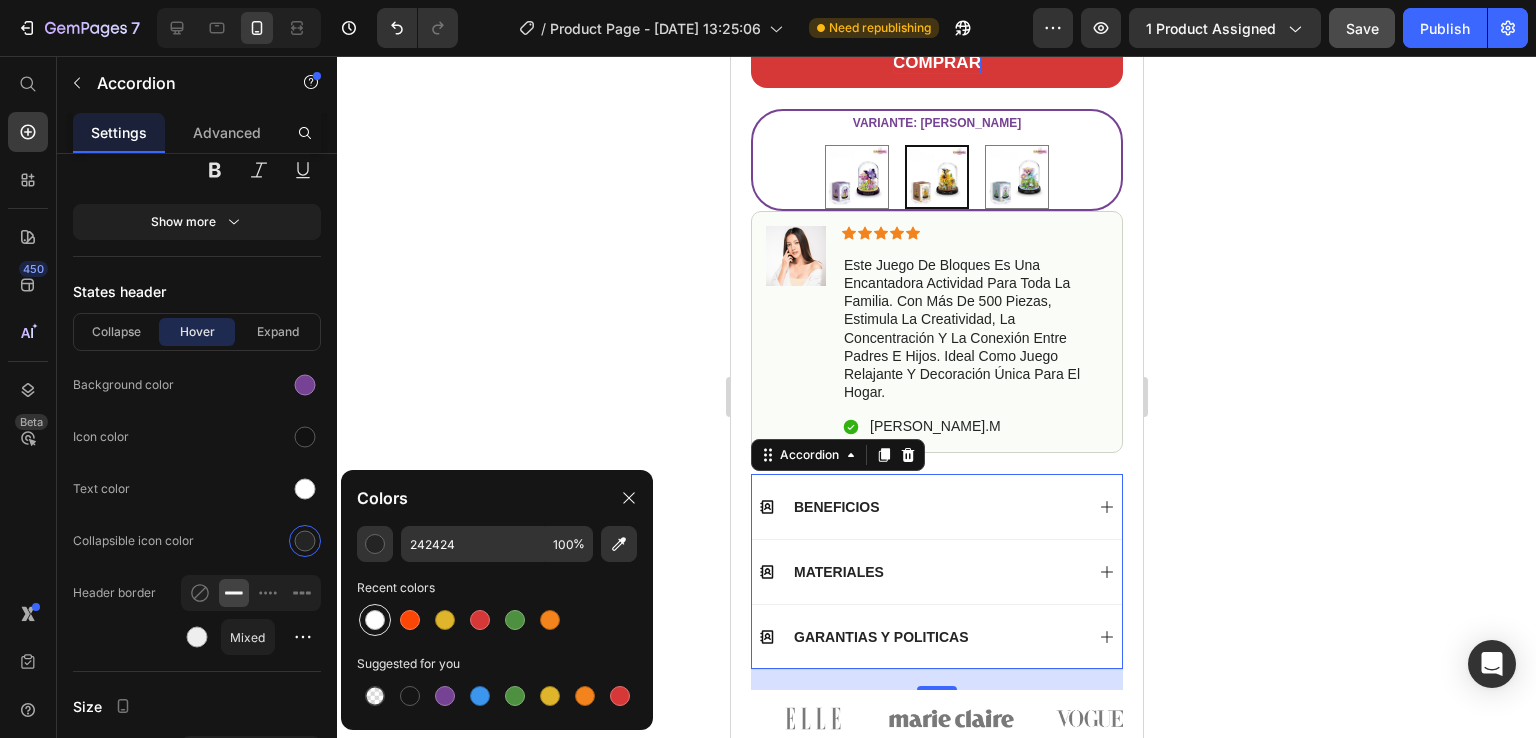click at bounding box center [375, 620] 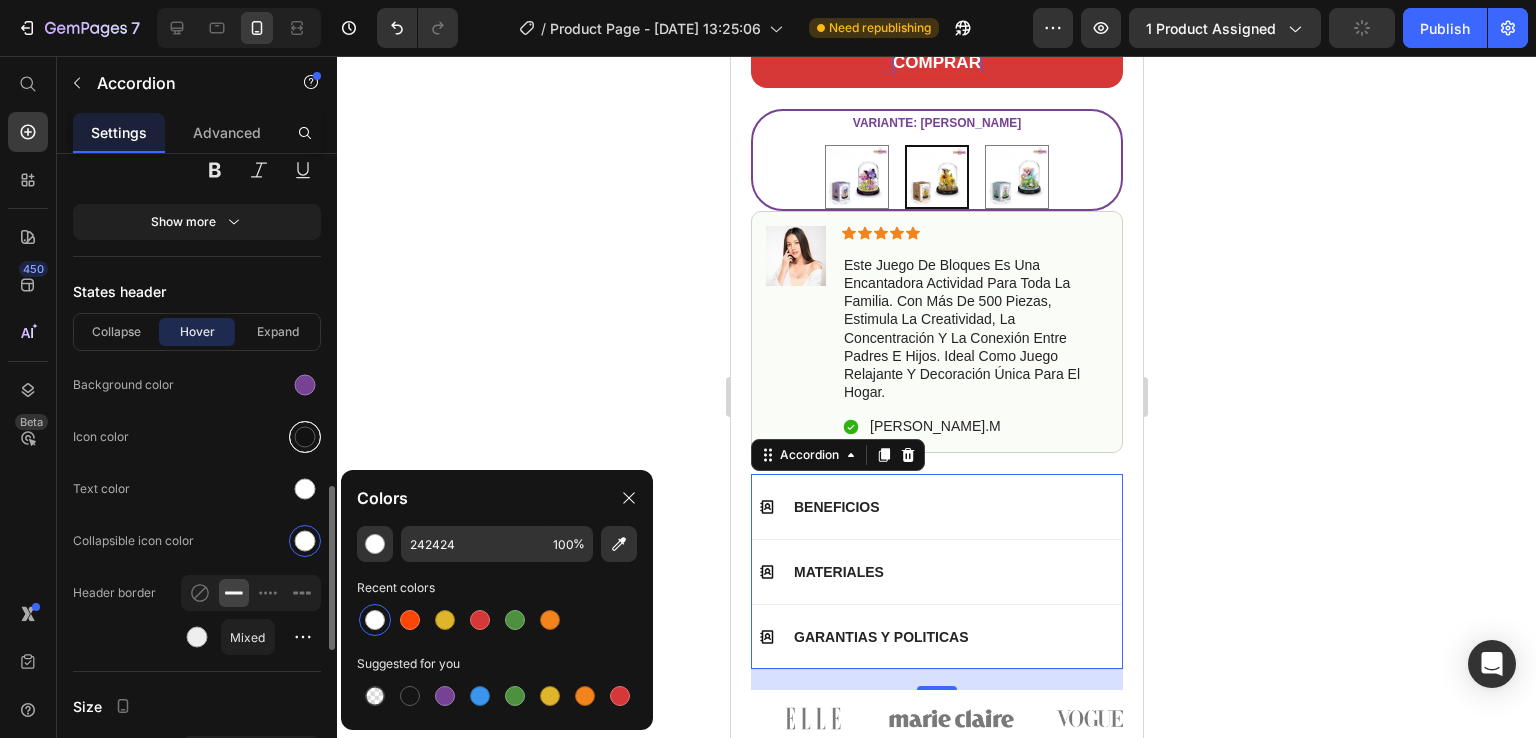 click at bounding box center [305, 437] 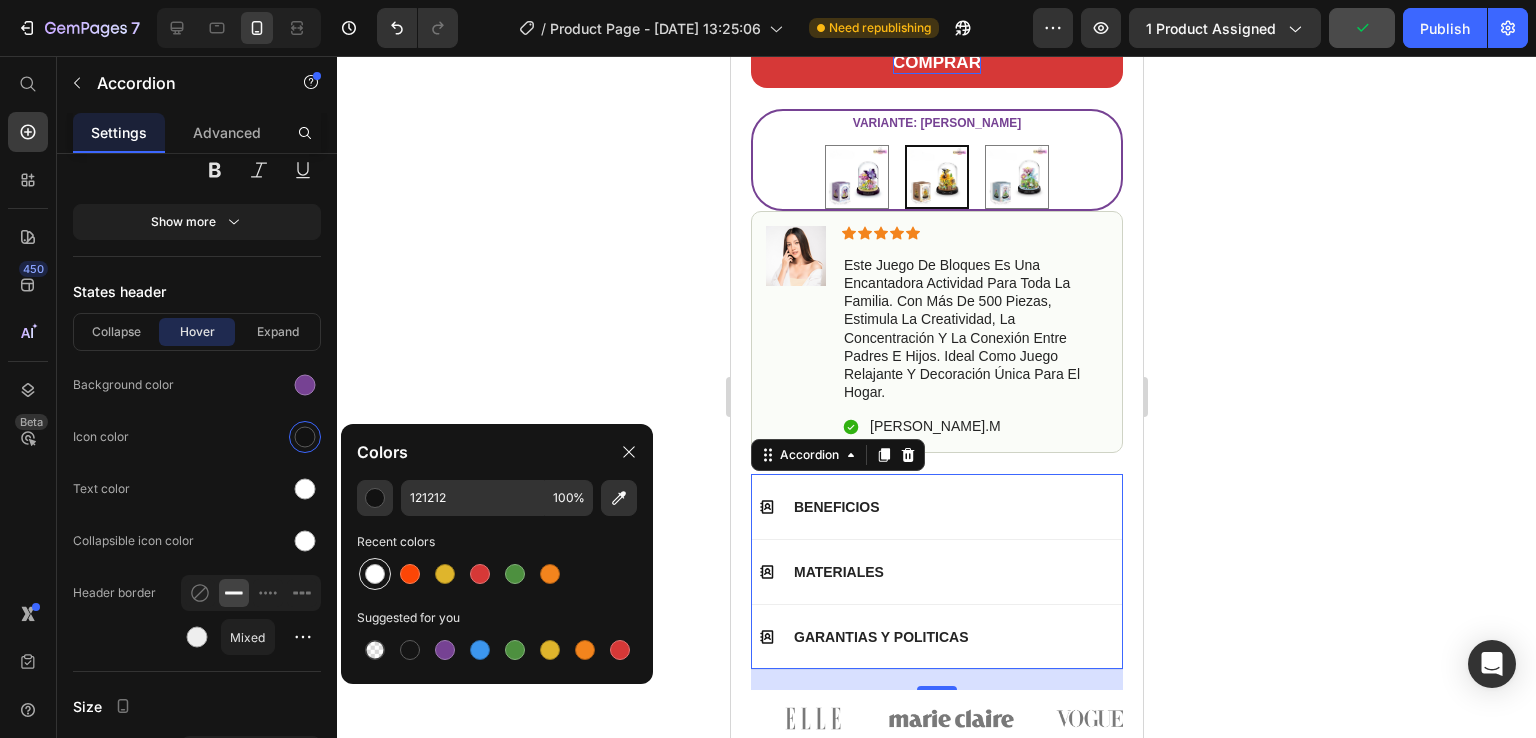 click at bounding box center [375, 574] 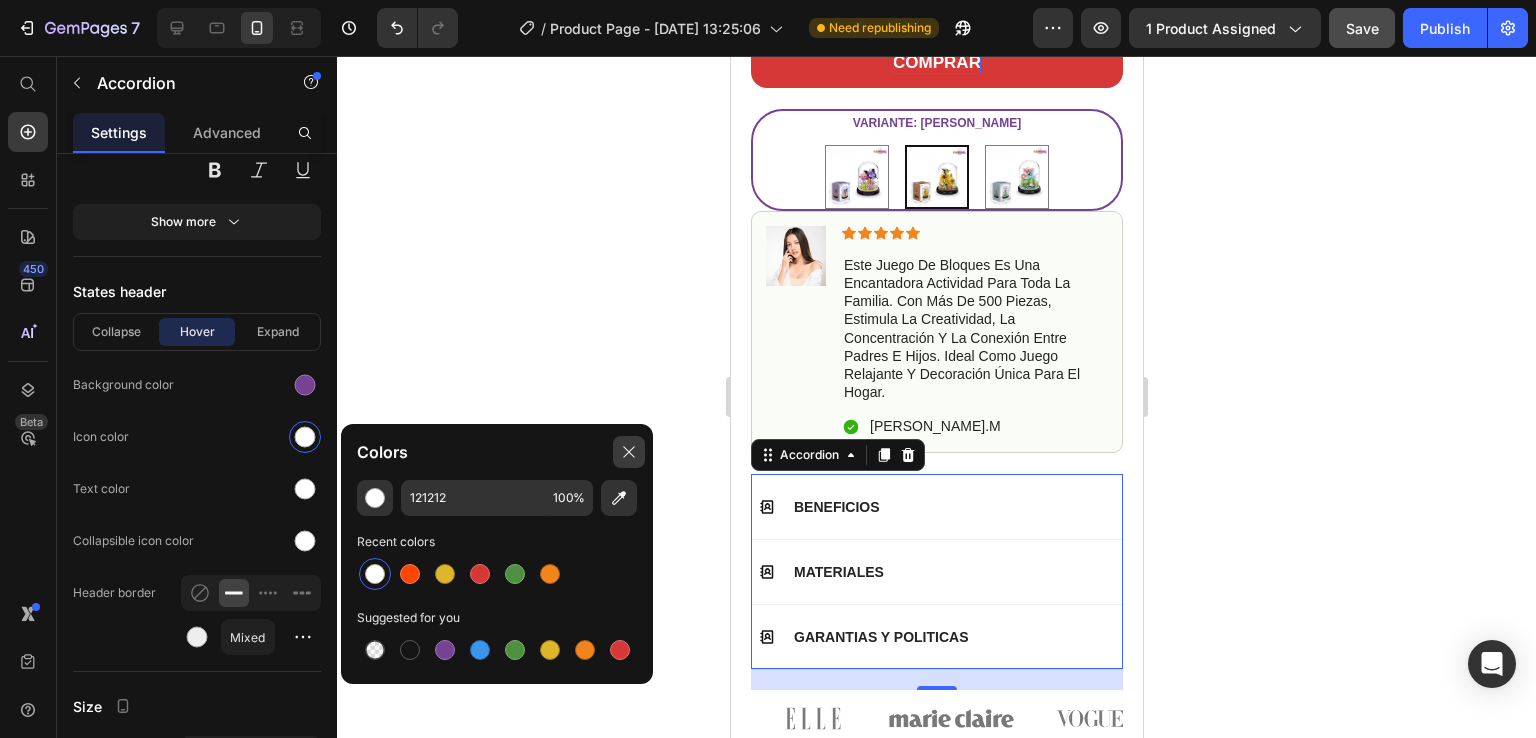 click 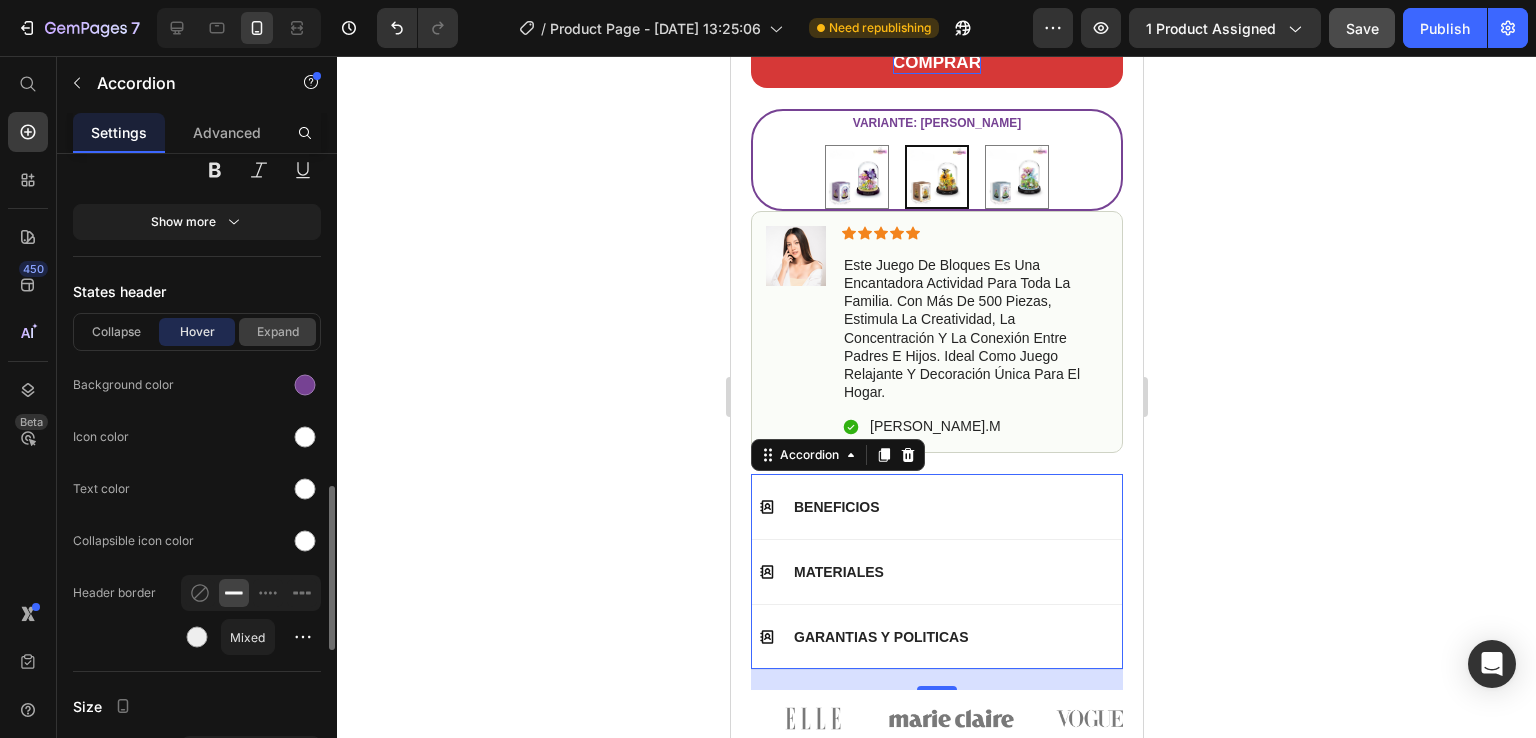 click on "Expand" at bounding box center (277, 332) 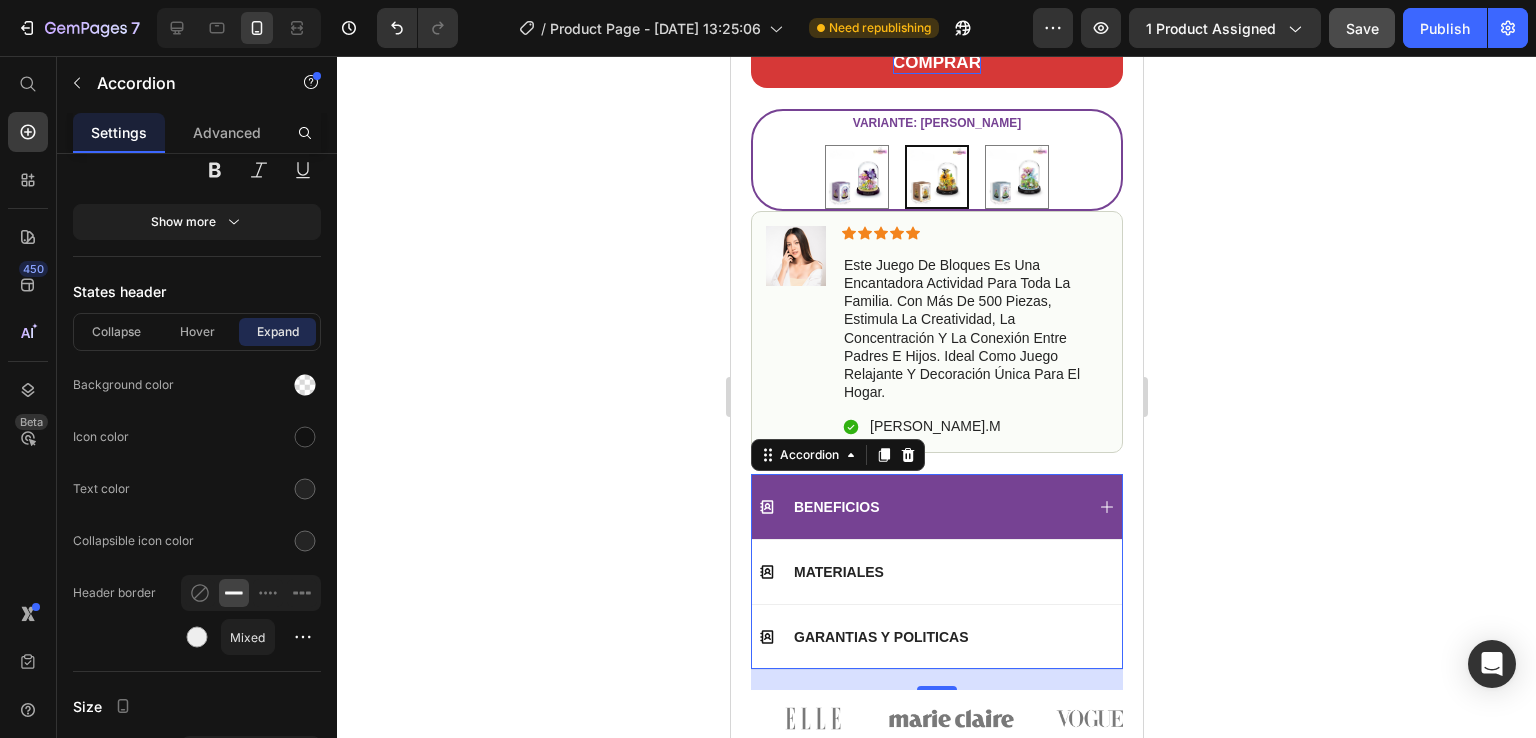 click on "BENEFICIOS" at bounding box center (936, 506) 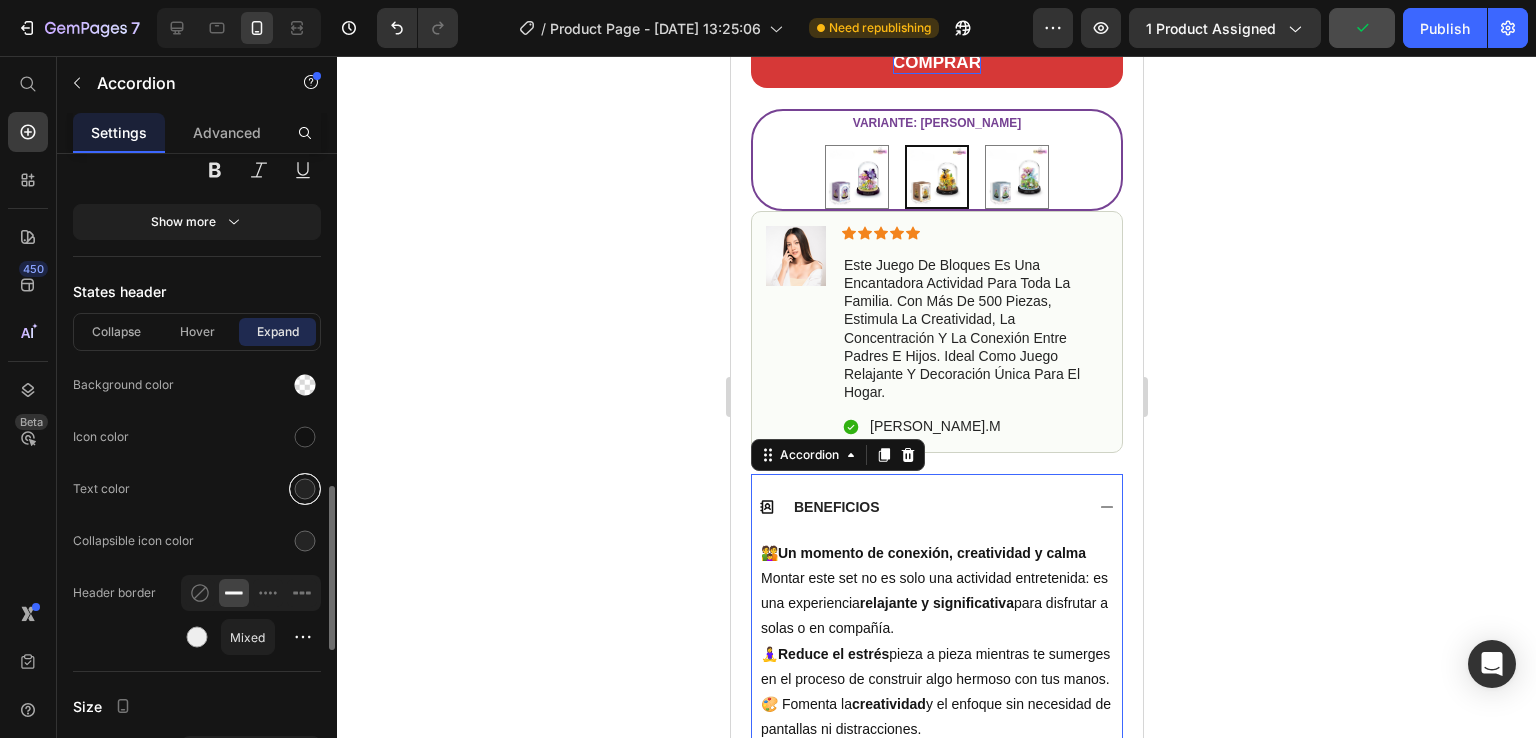 click at bounding box center (305, 489) 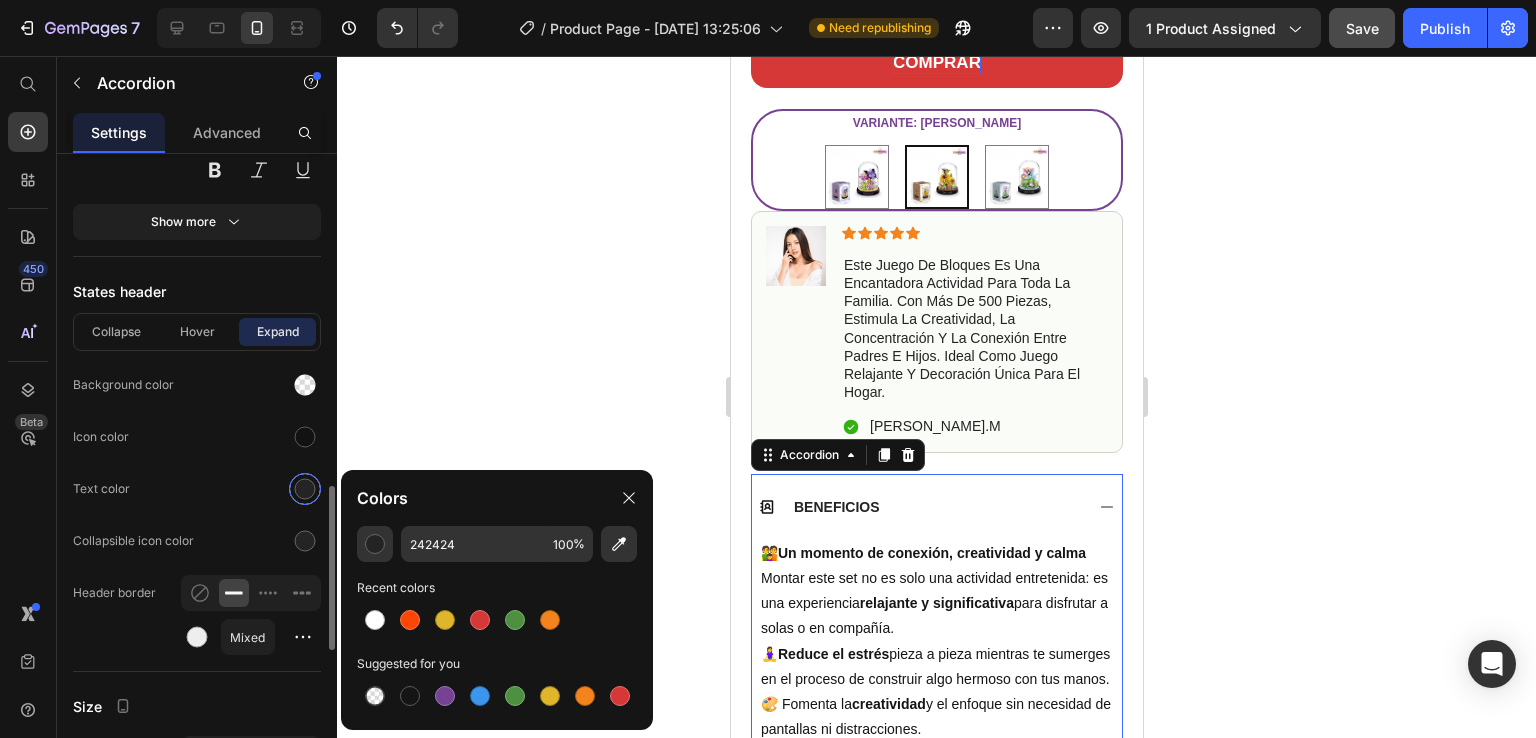 click at bounding box center (305, 489) 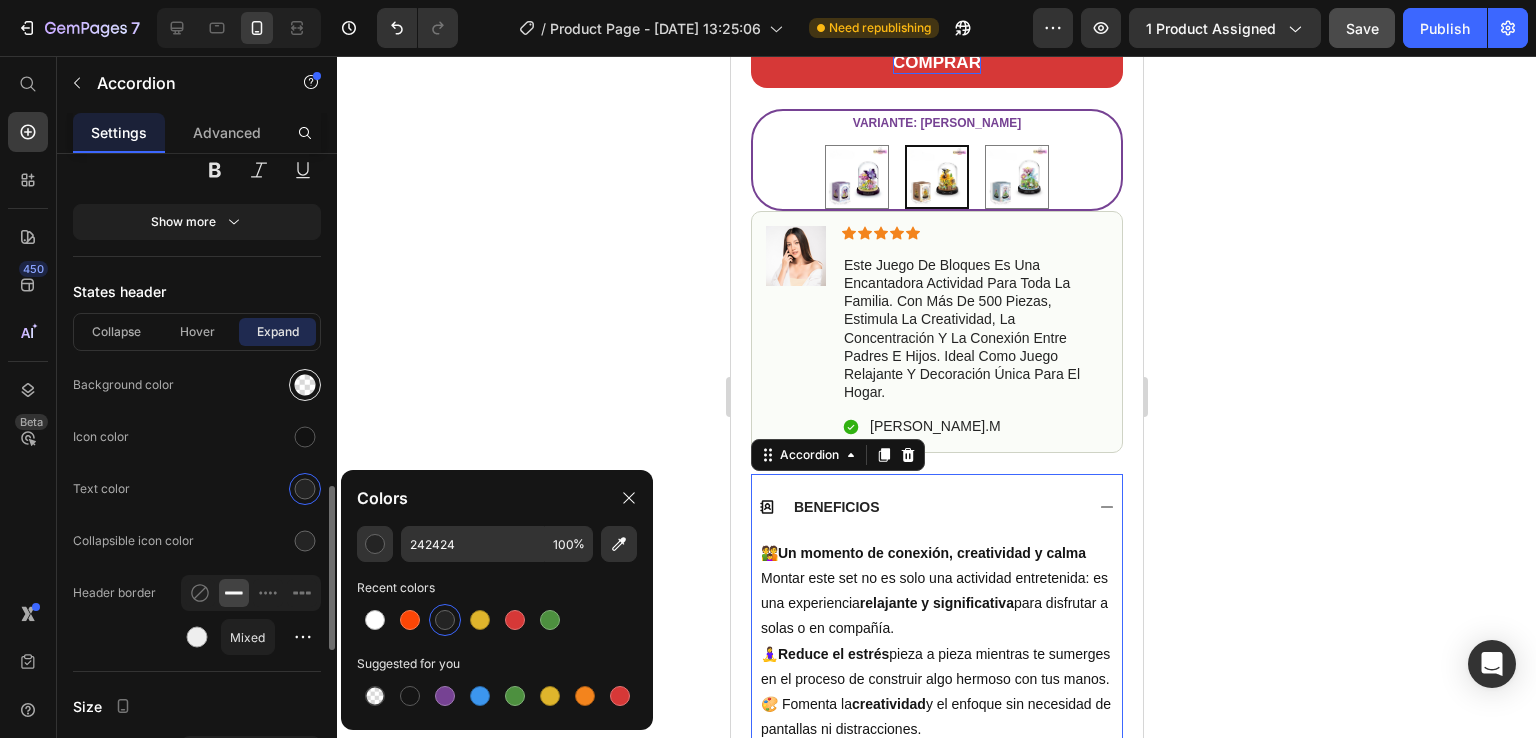 click at bounding box center (305, 385) 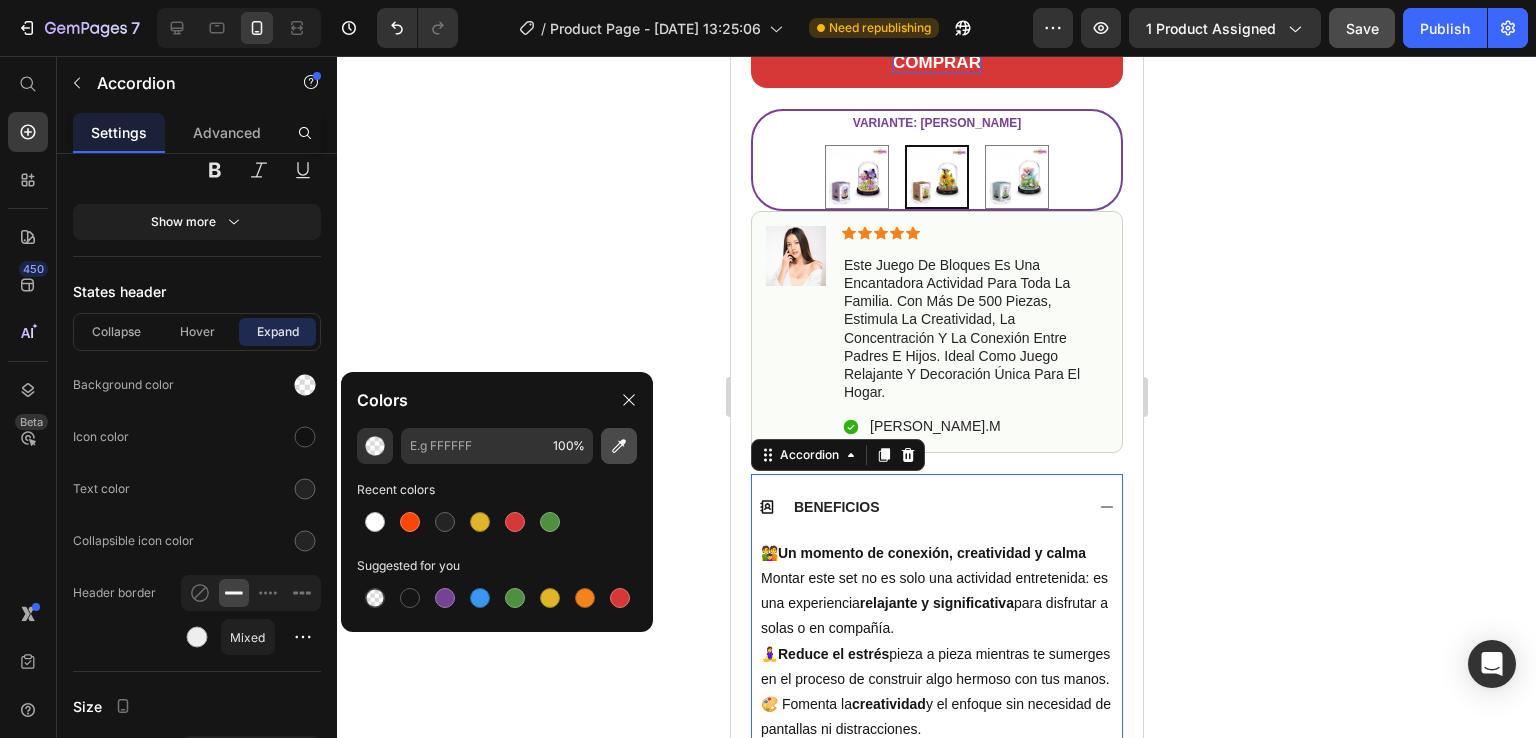 click 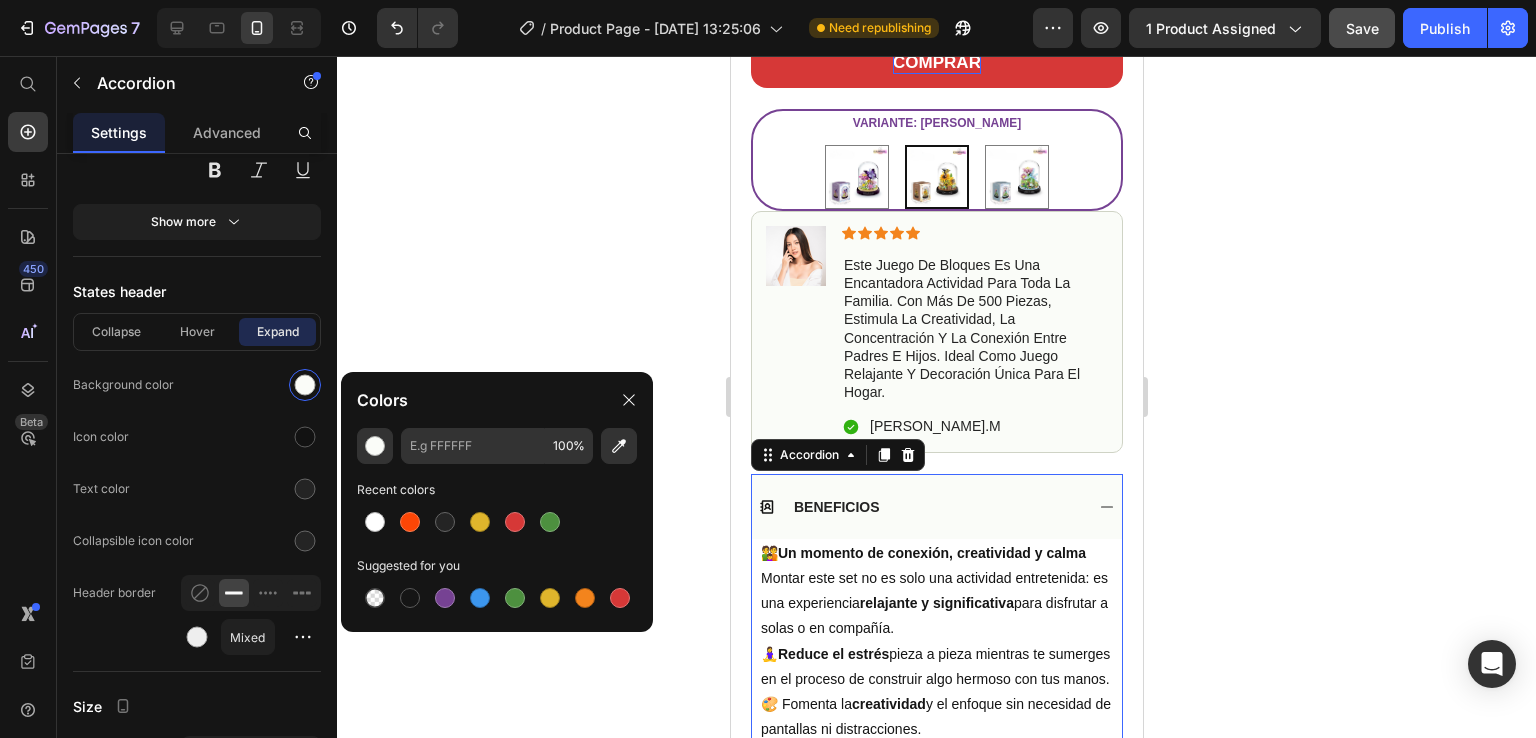 click on "BENEFICIOS" at bounding box center (920, 507) 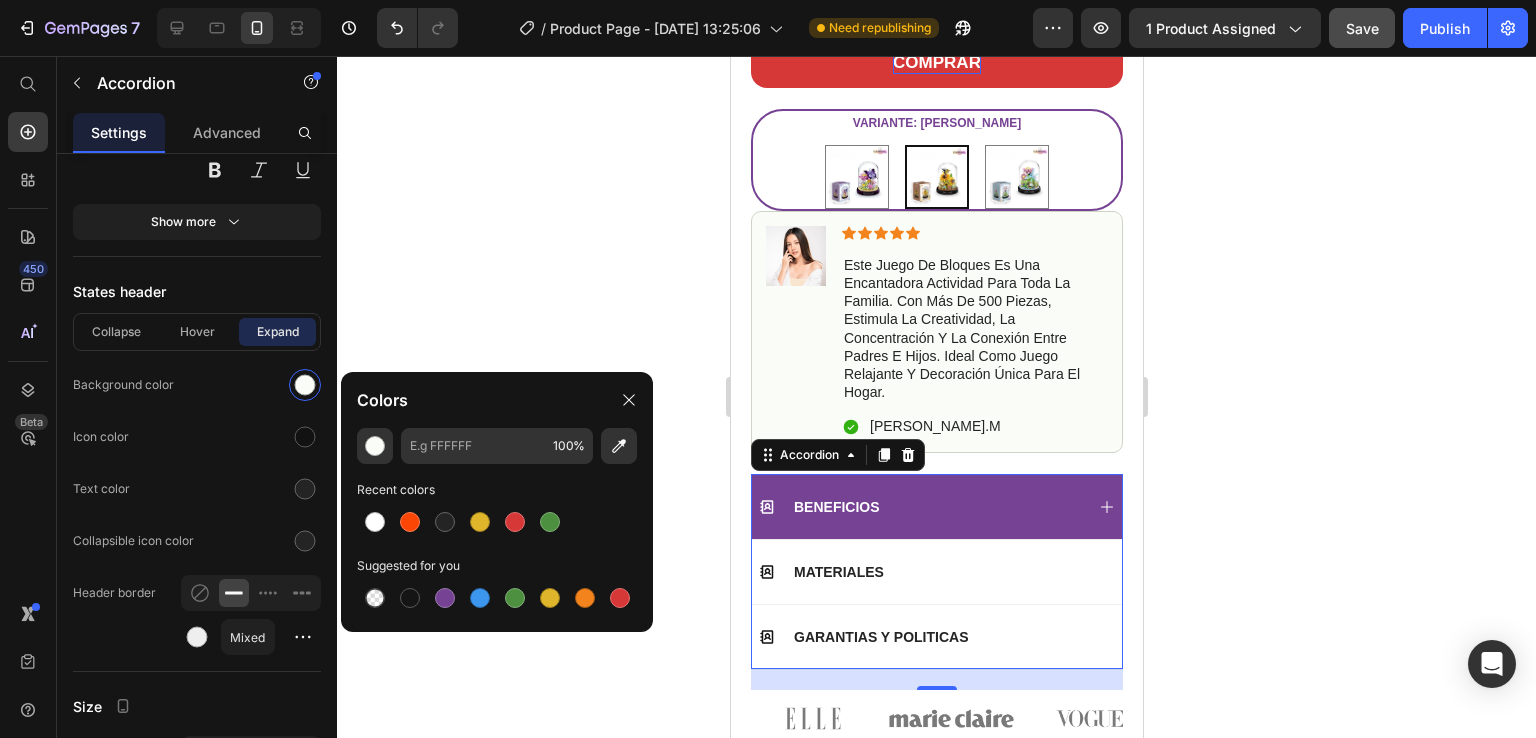 click on "BENEFICIOS" at bounding box center [920, 507] 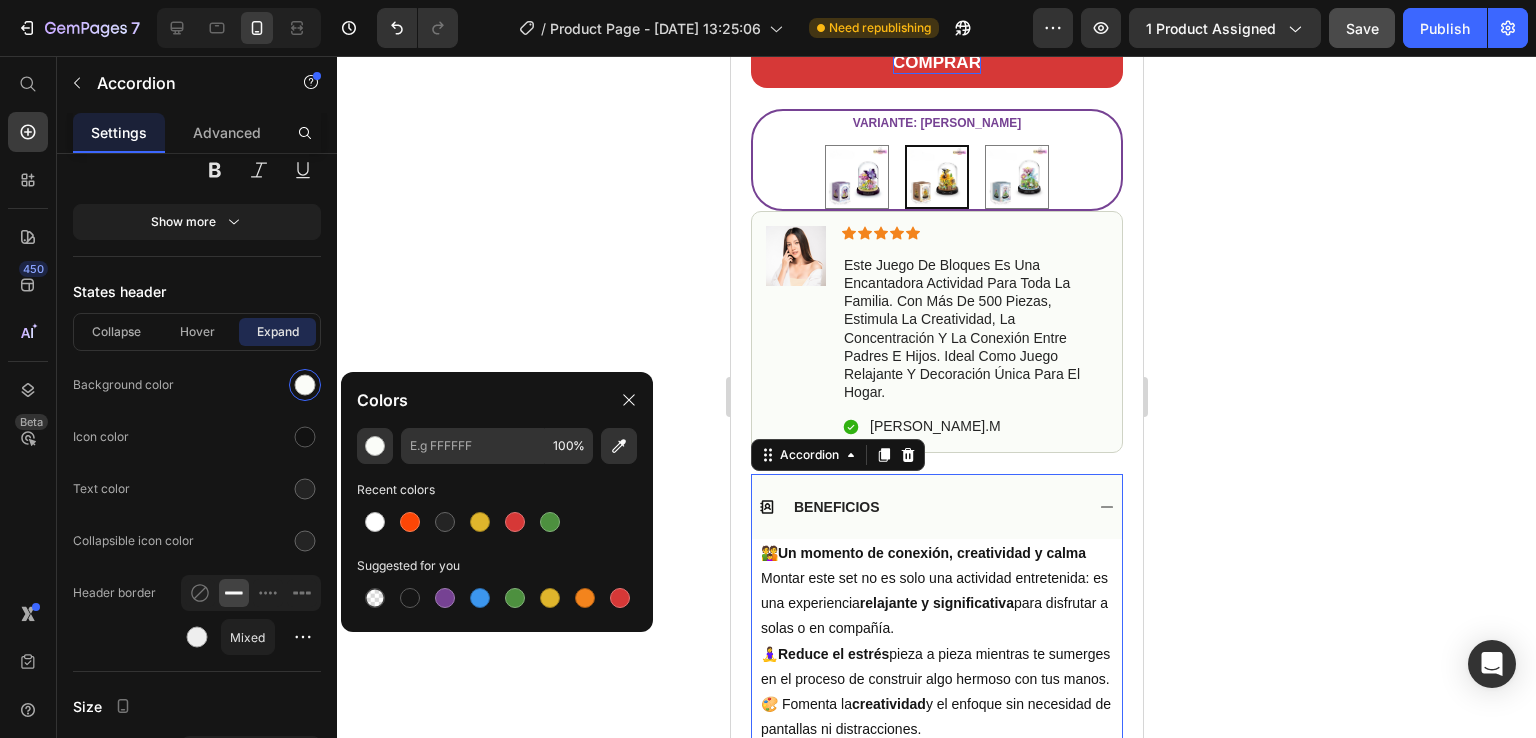 click on "BENEFICIOS" at bounding box center [920, 507] 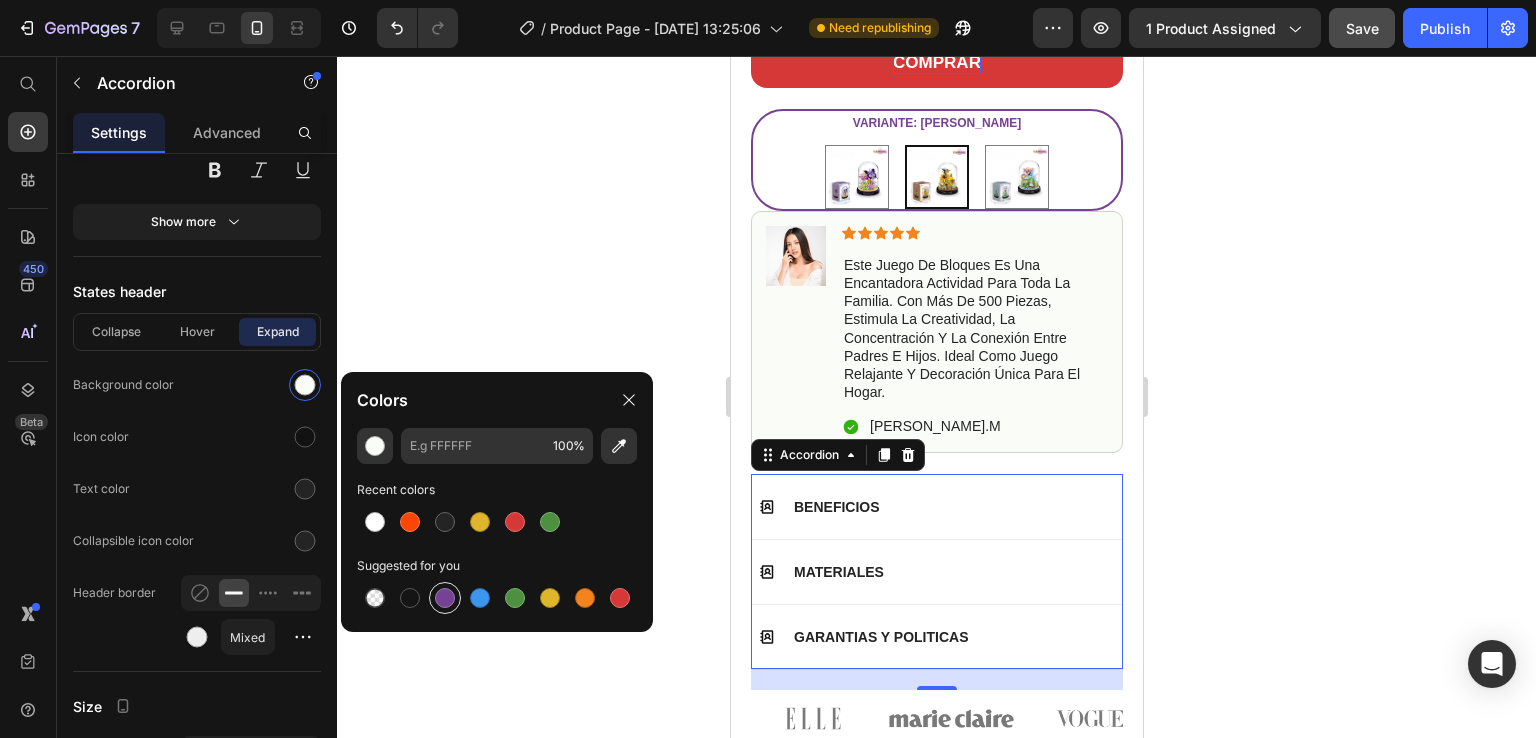 click at bounding box center [445, 598] 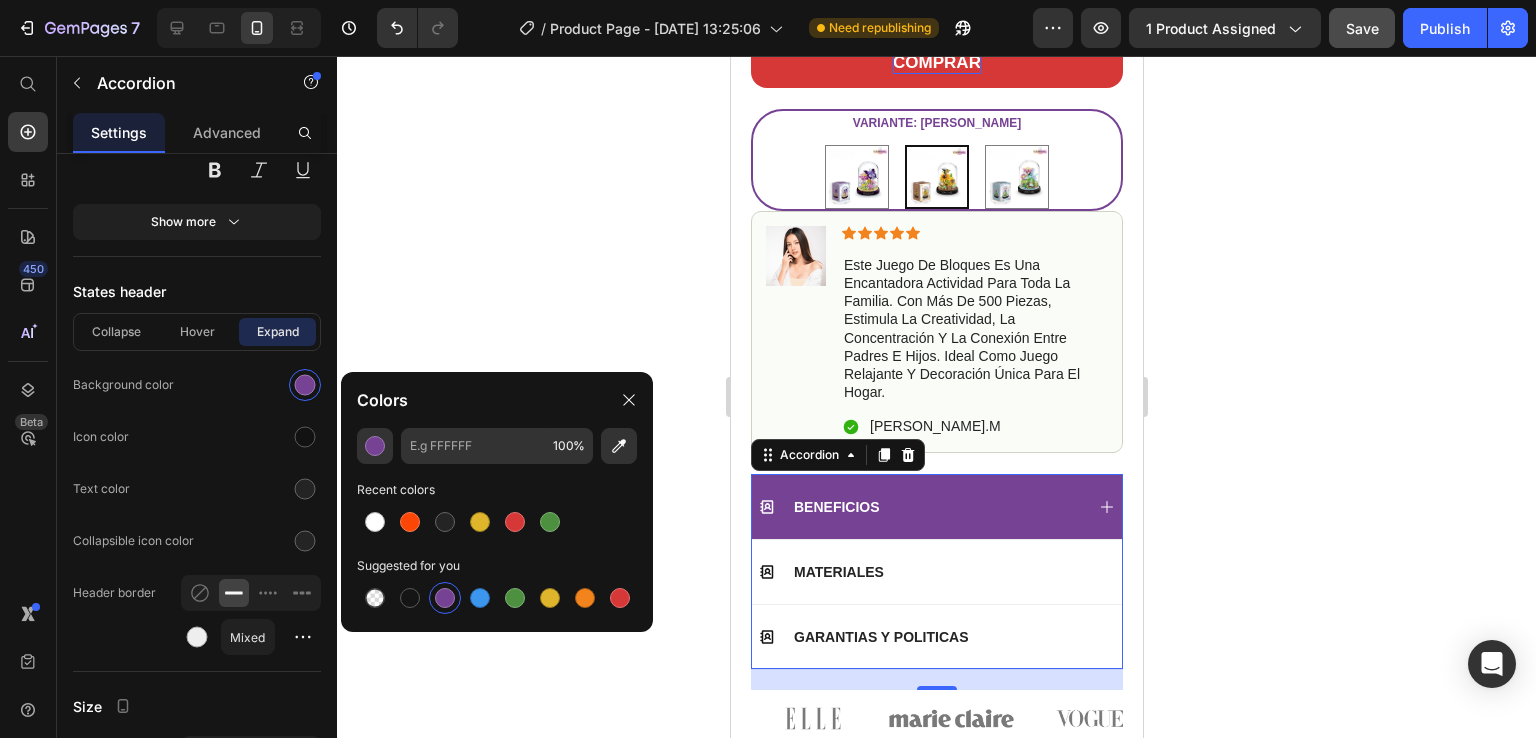 click on "BENEFICIOS" at bounding box center [920, 507] 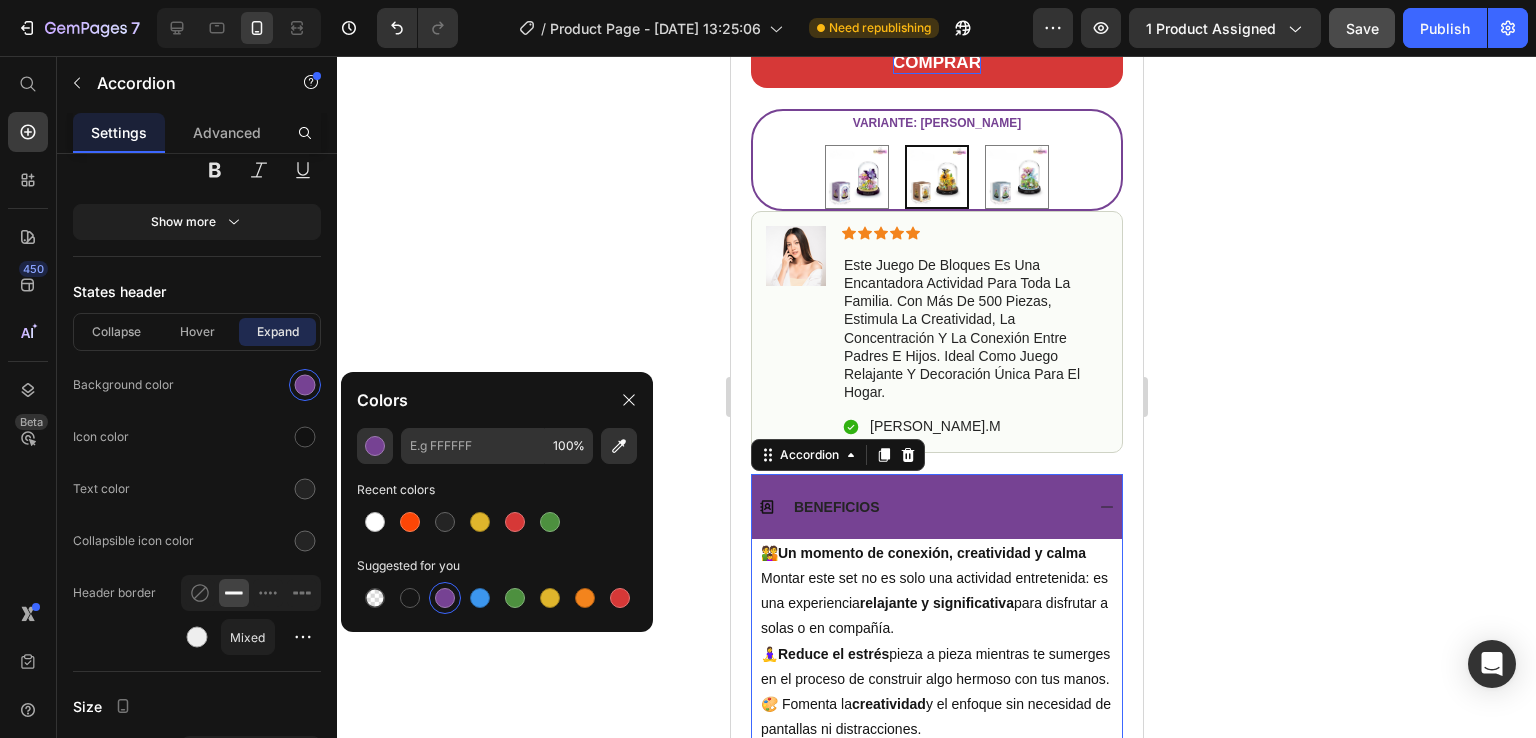 click on "BENEFICIOS" at bounding box center [920, 507] 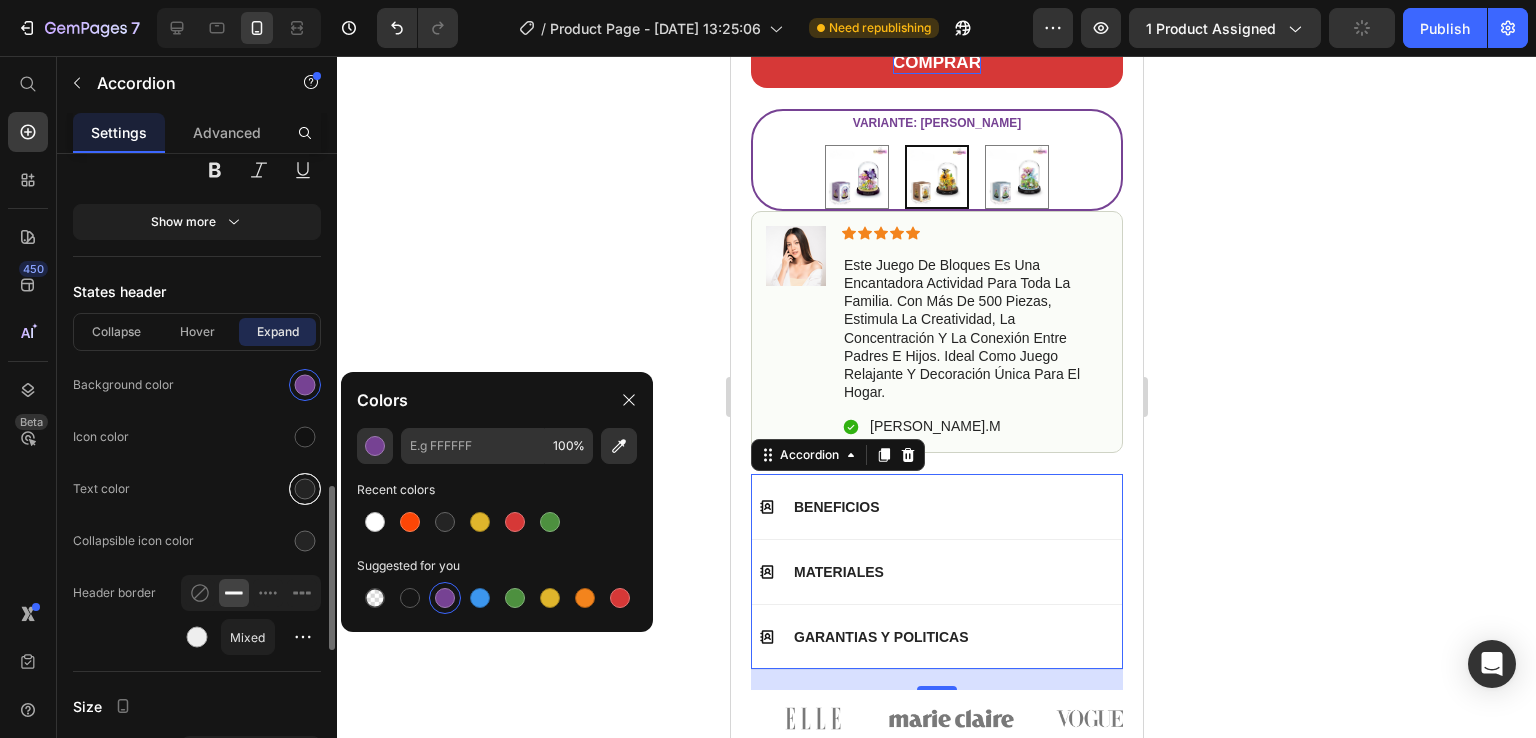 click at bounding box center [305, 489] 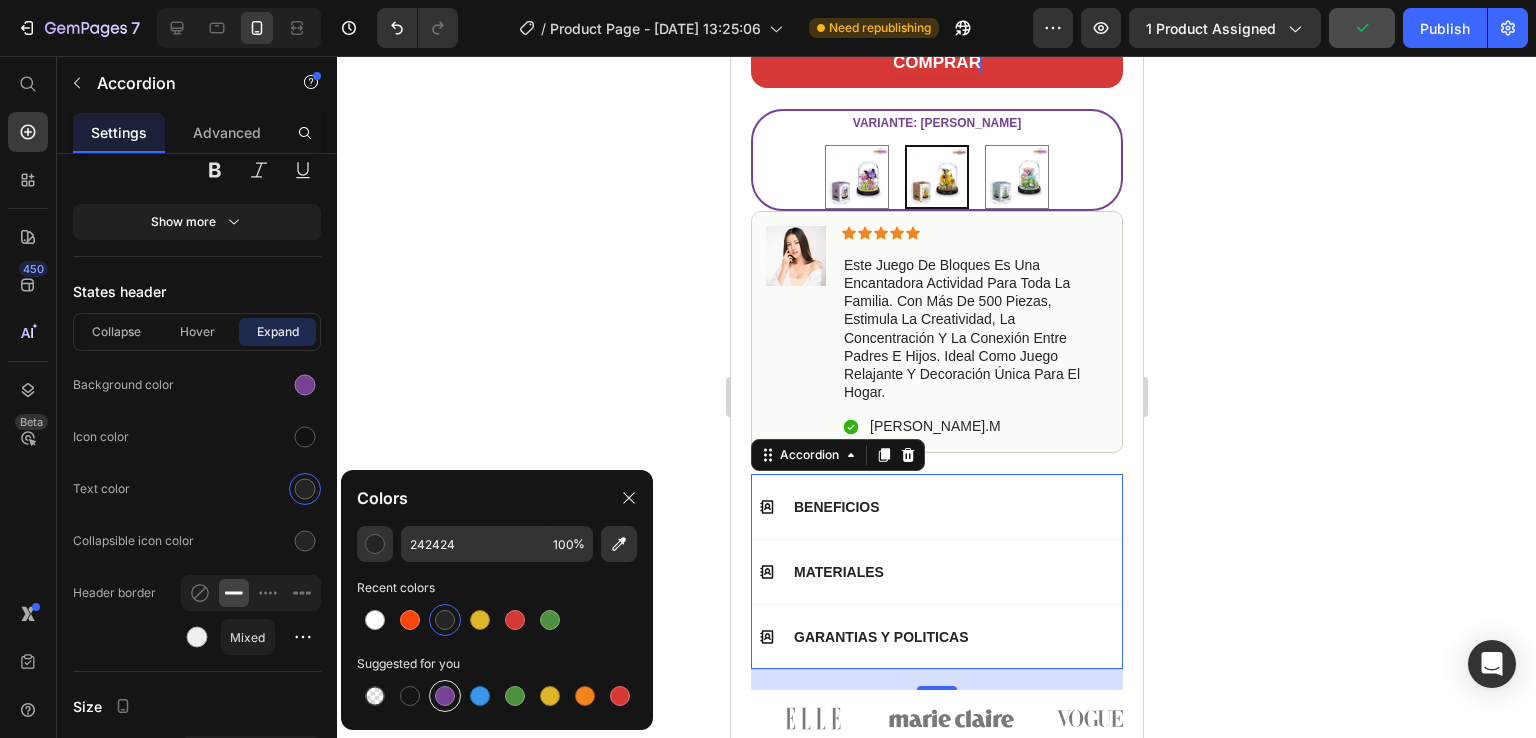 click at bounding box center (445, 696) 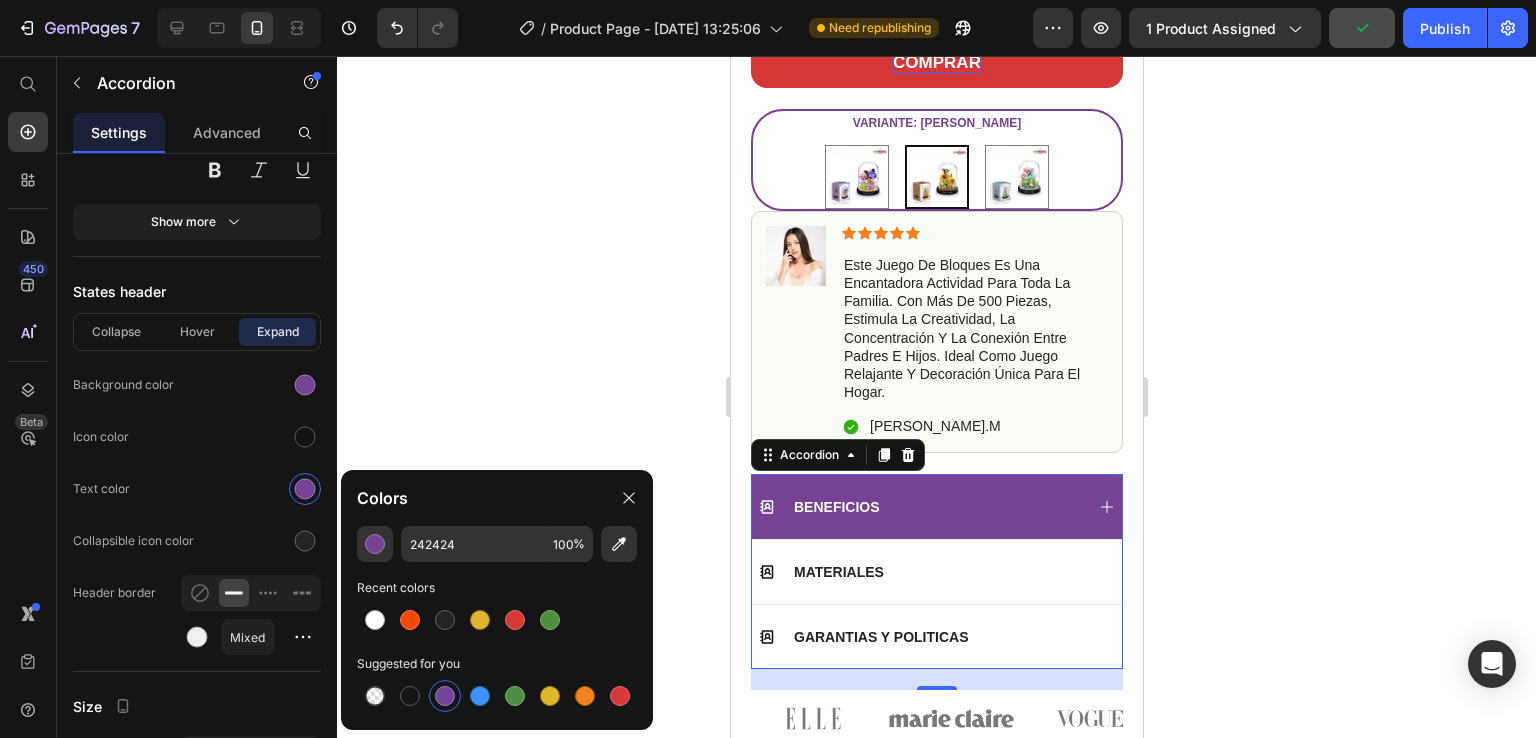 click on "BENEFICIOS" at bounding box center [920, 507] 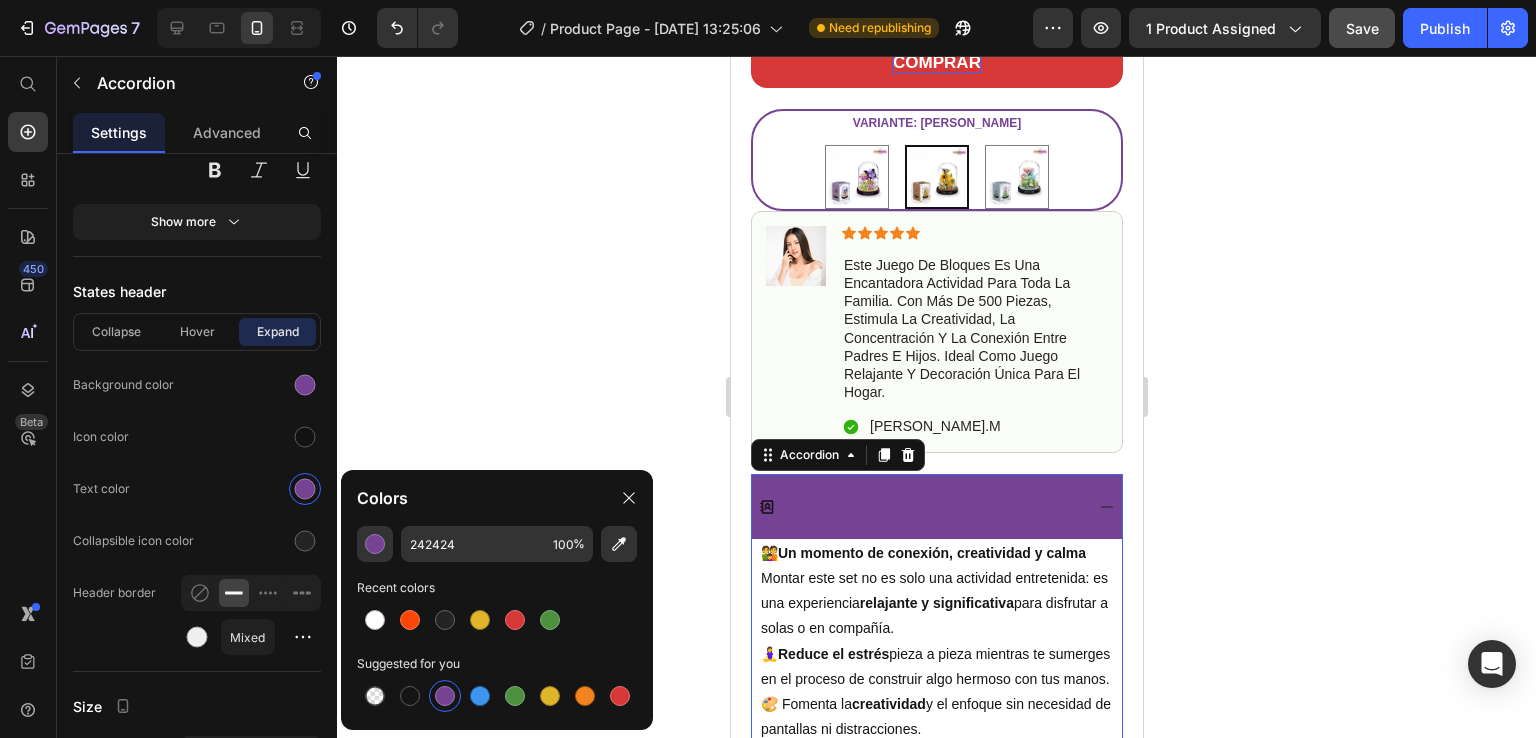 click on "BENEFICIOS" at bounding box center [920, 507] 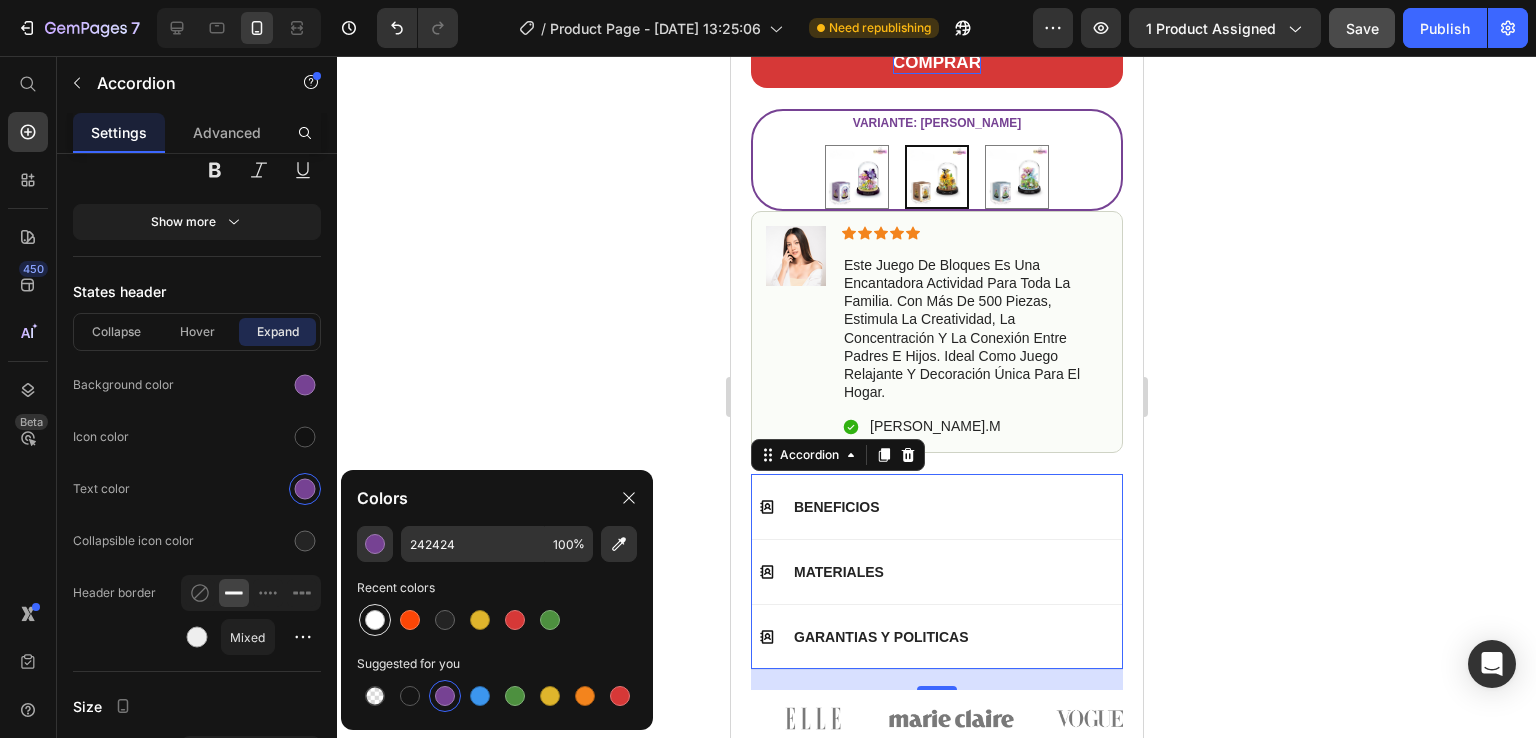 click at bounding box center [375, 620] 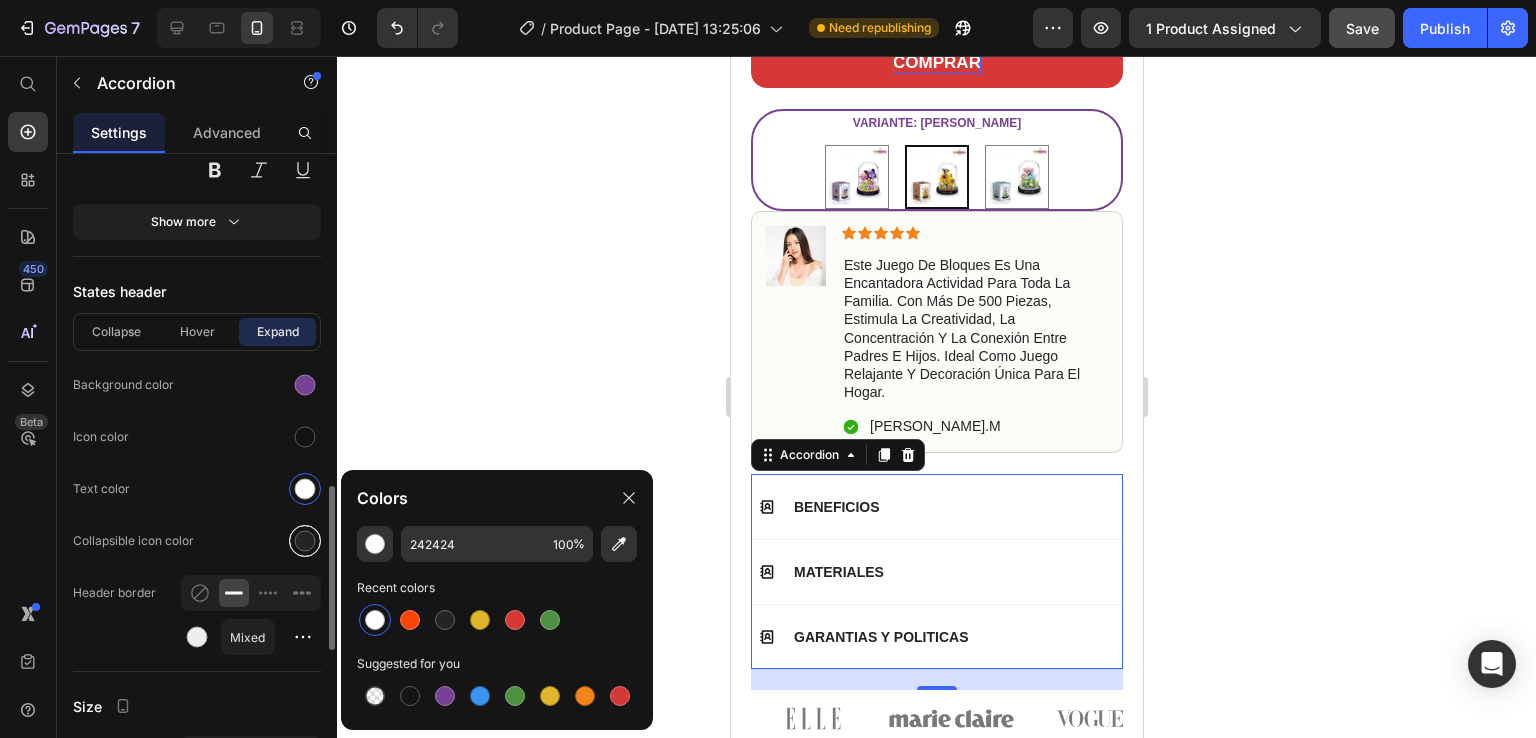 click at bounding box center [305, 541] 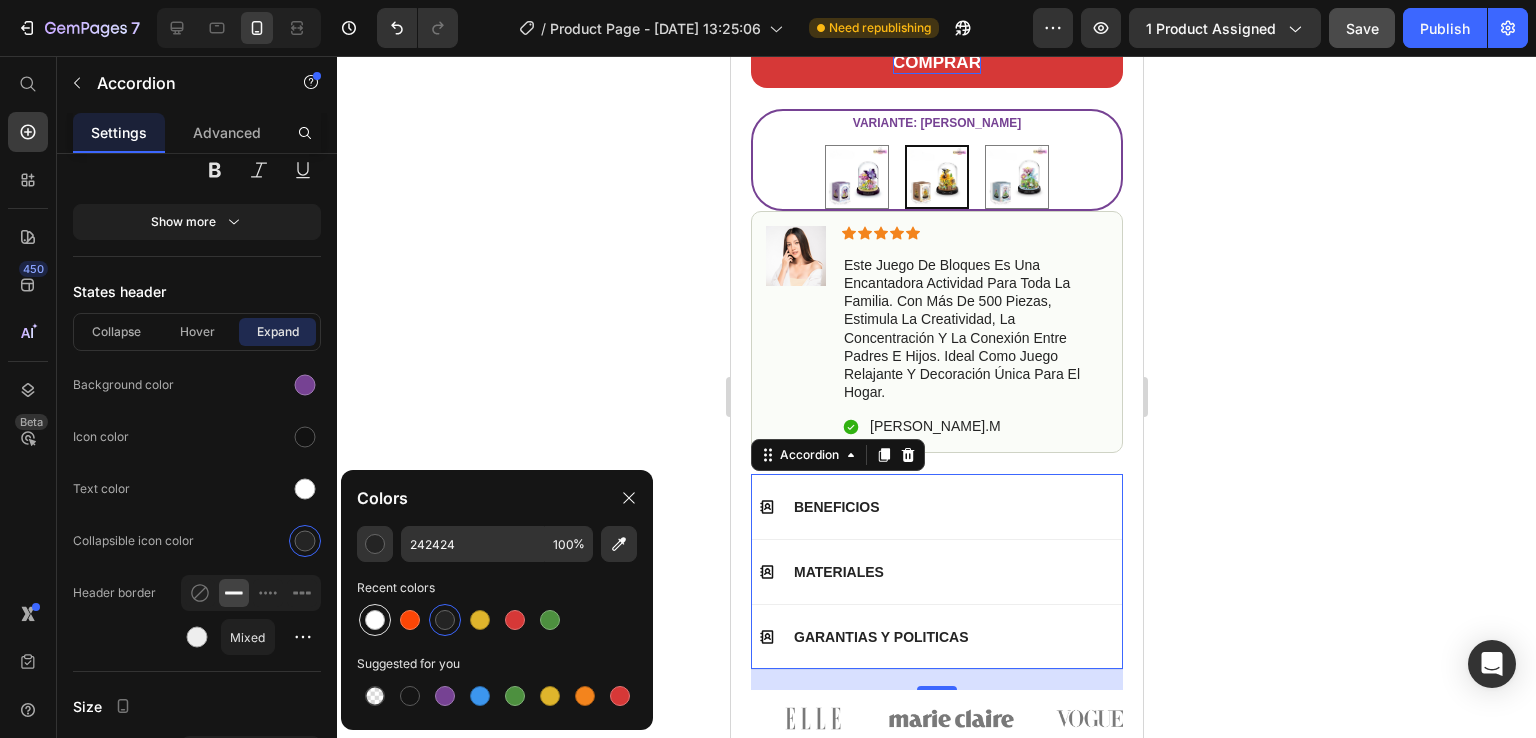 click at bounding box center [375, 620] 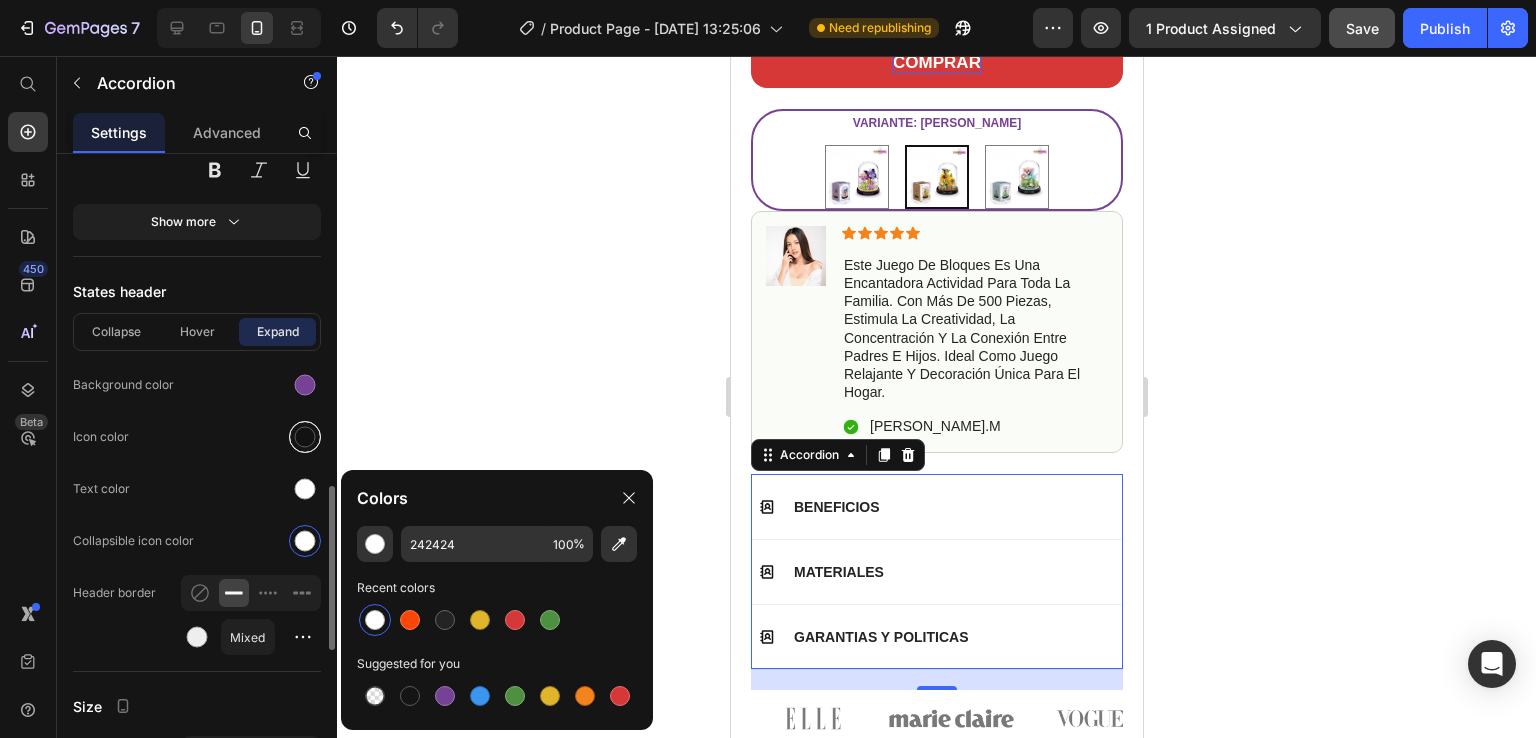 click at bounding box center [305, 437] 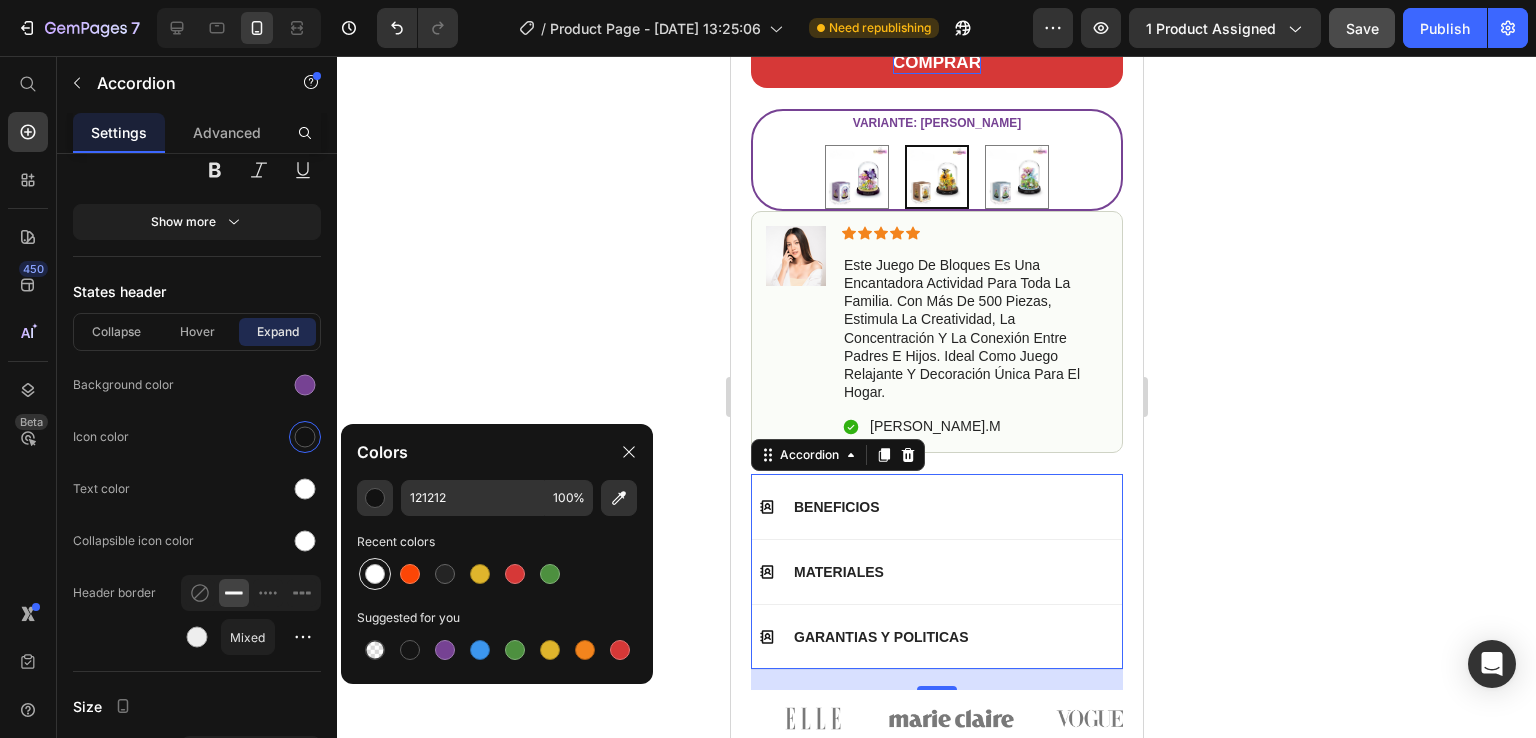 click at bounding box center [375, 574] 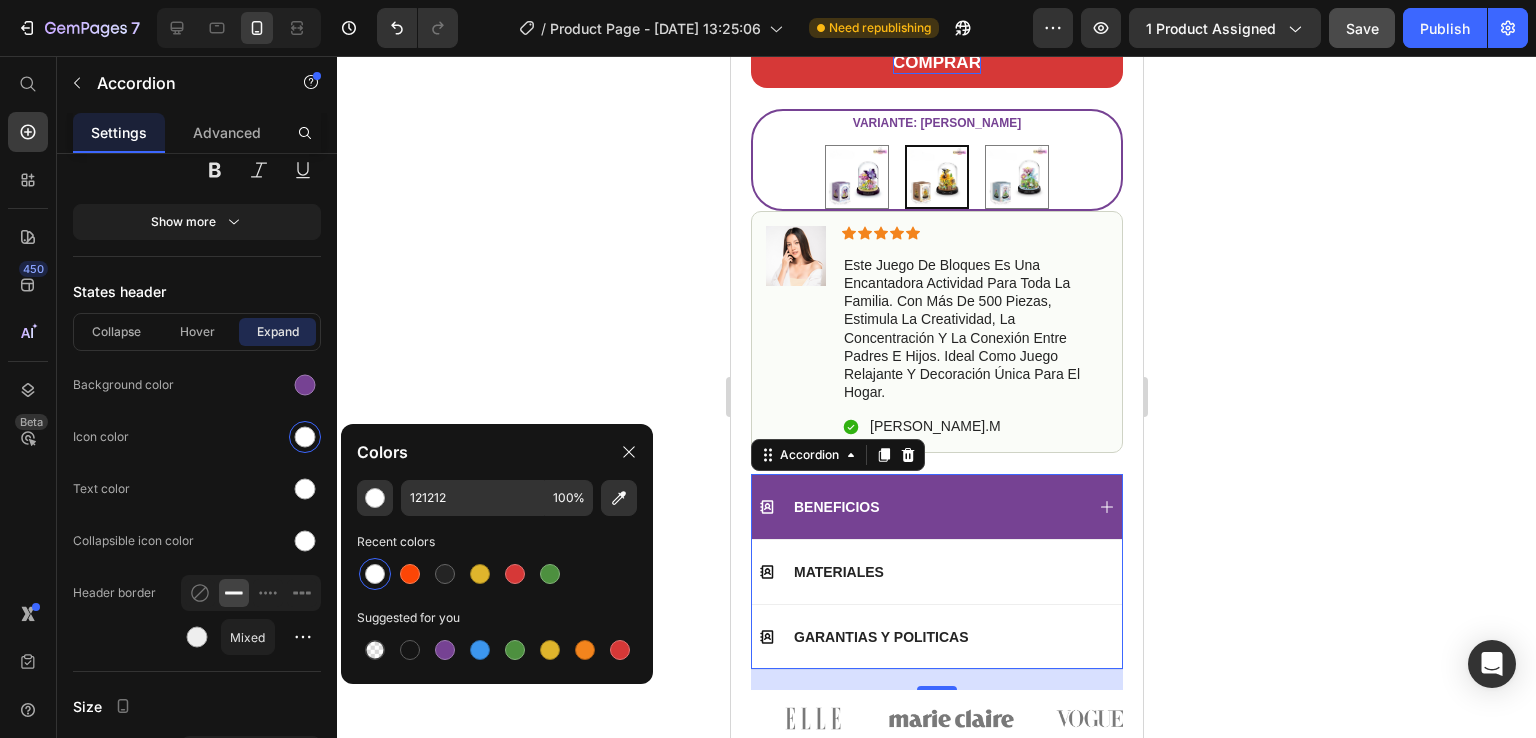 click on "BENEFICIOS" at bounding box center [920, 507] 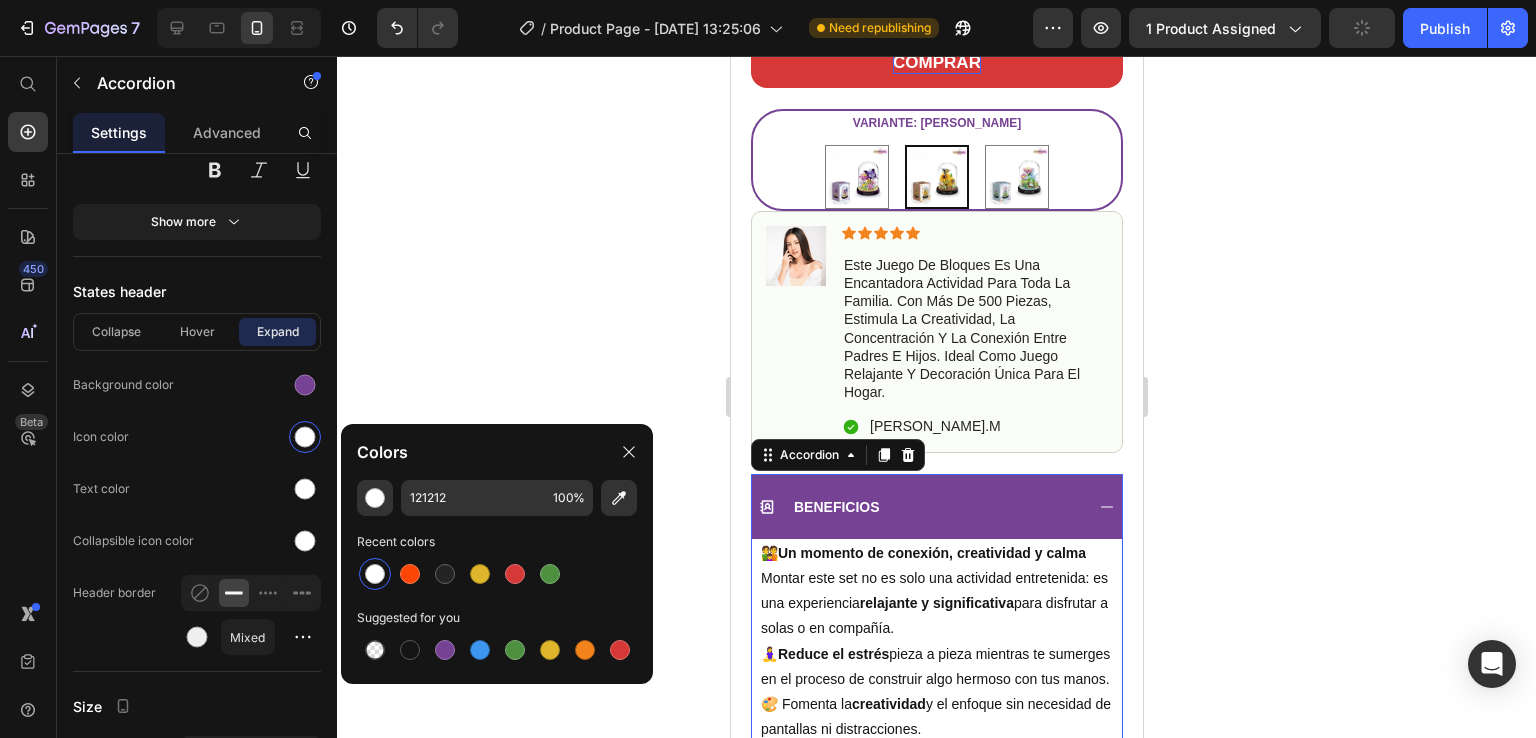 click on "BENEFICIOS" at bounding box center (920, 507) 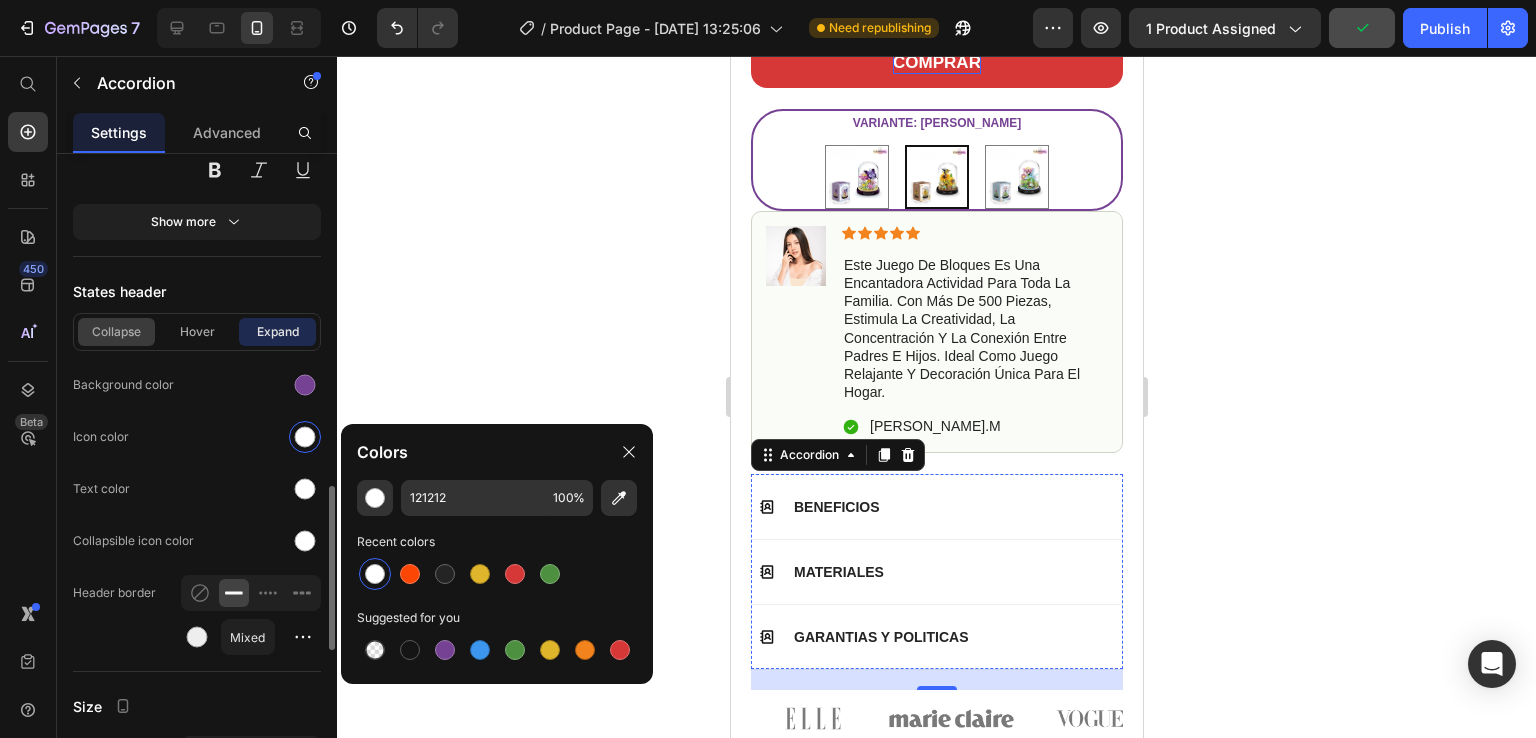 click on "Collapse" at bounding box center [116, 332] 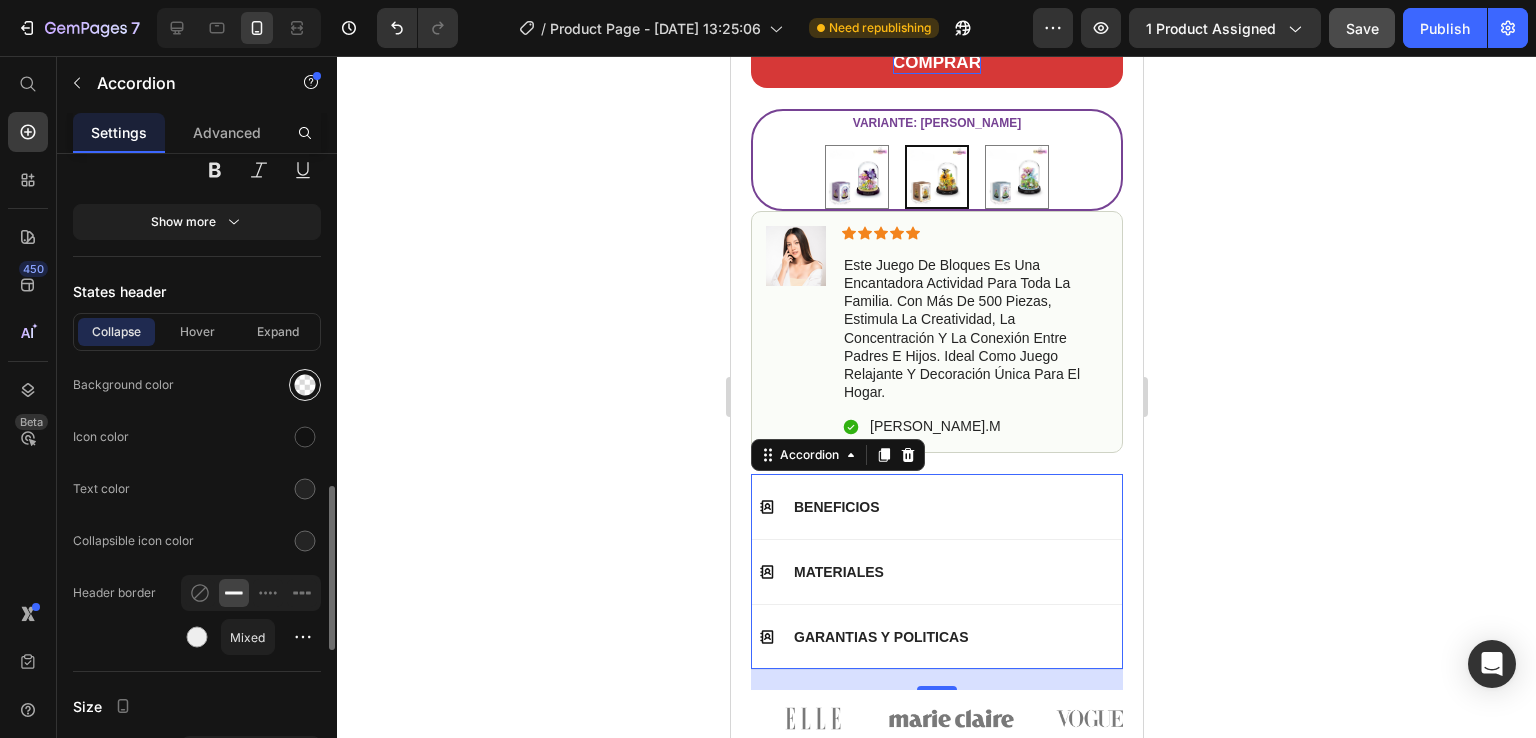 click at bounding box center [305, 385] 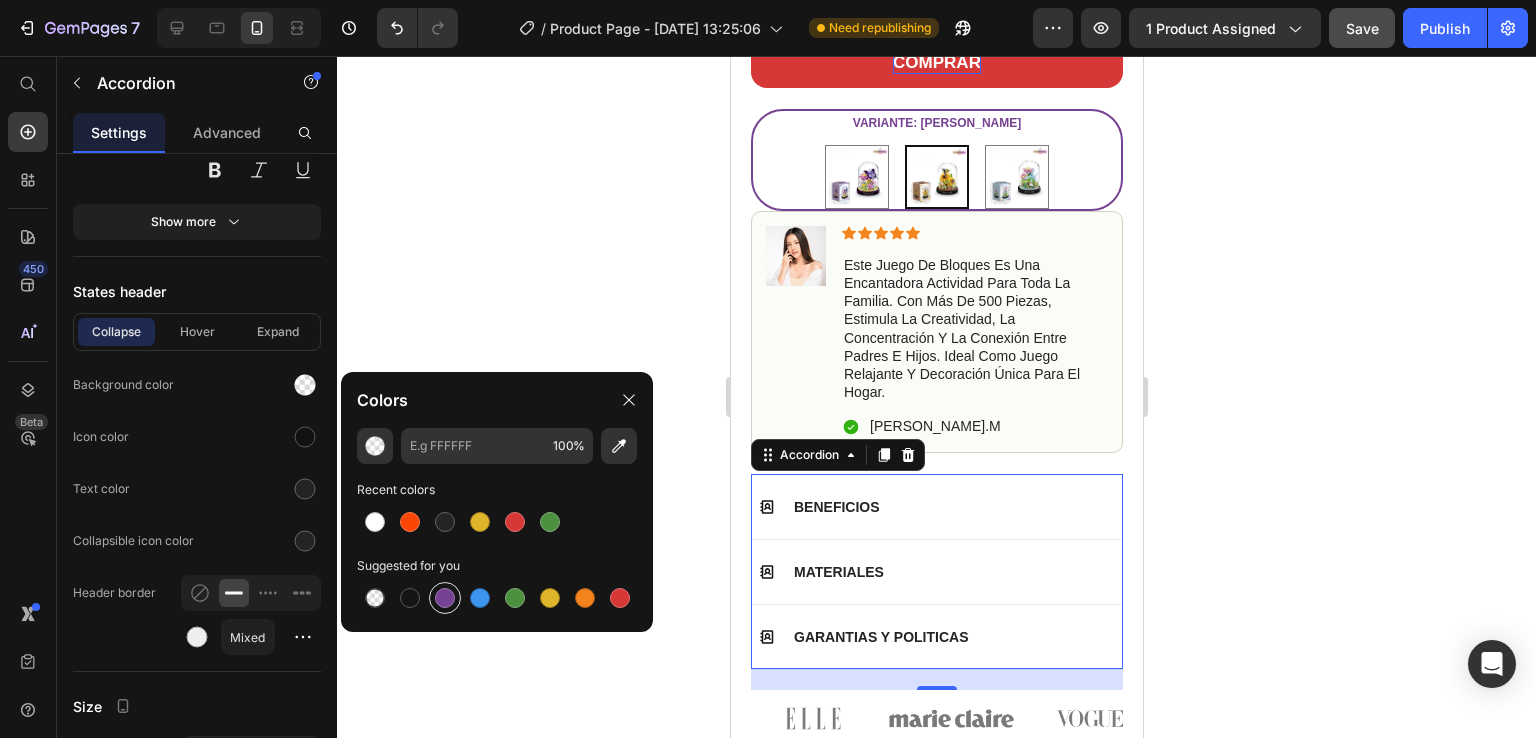 click at bounding box center (445, 598) 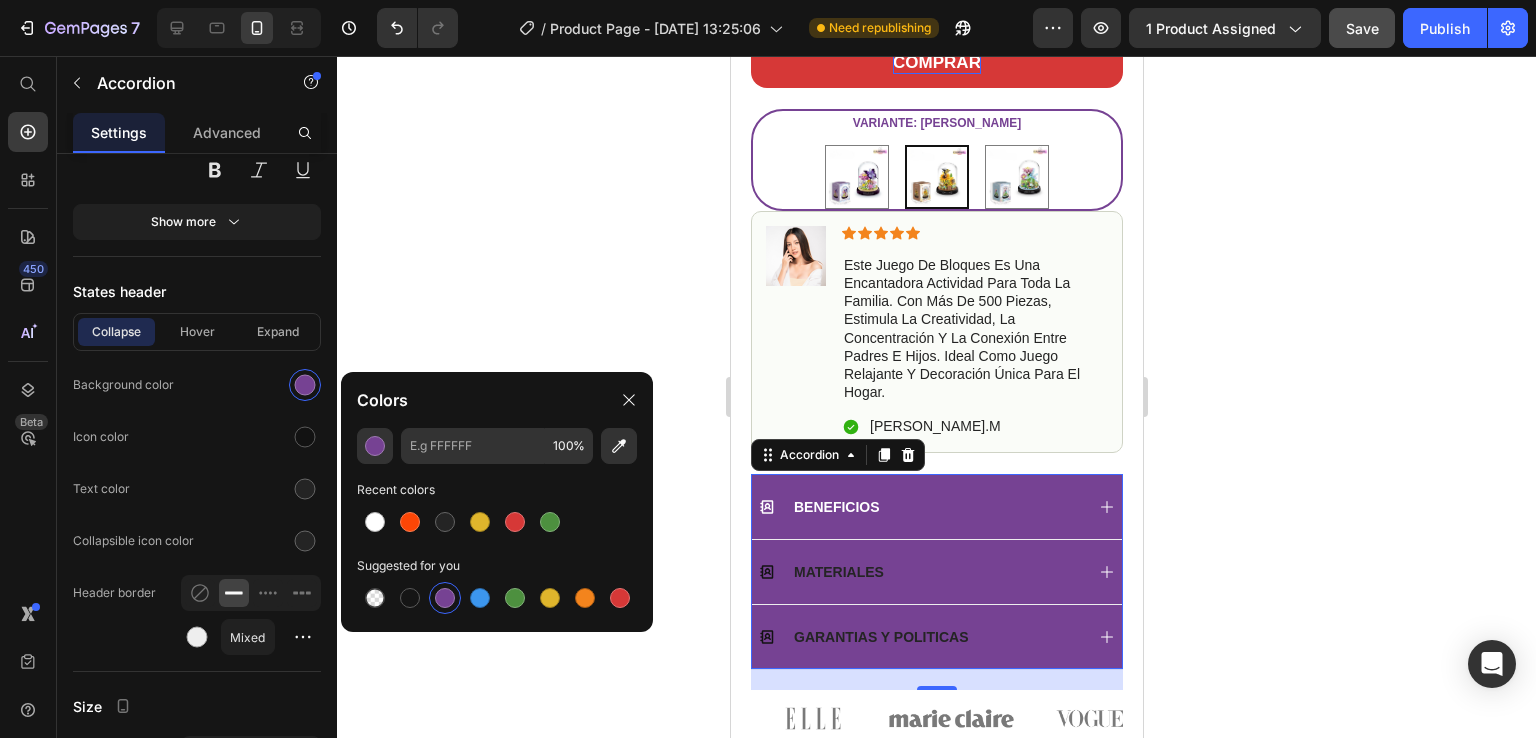 click on "BENEFICIOS" at bounding box center (920, 507) 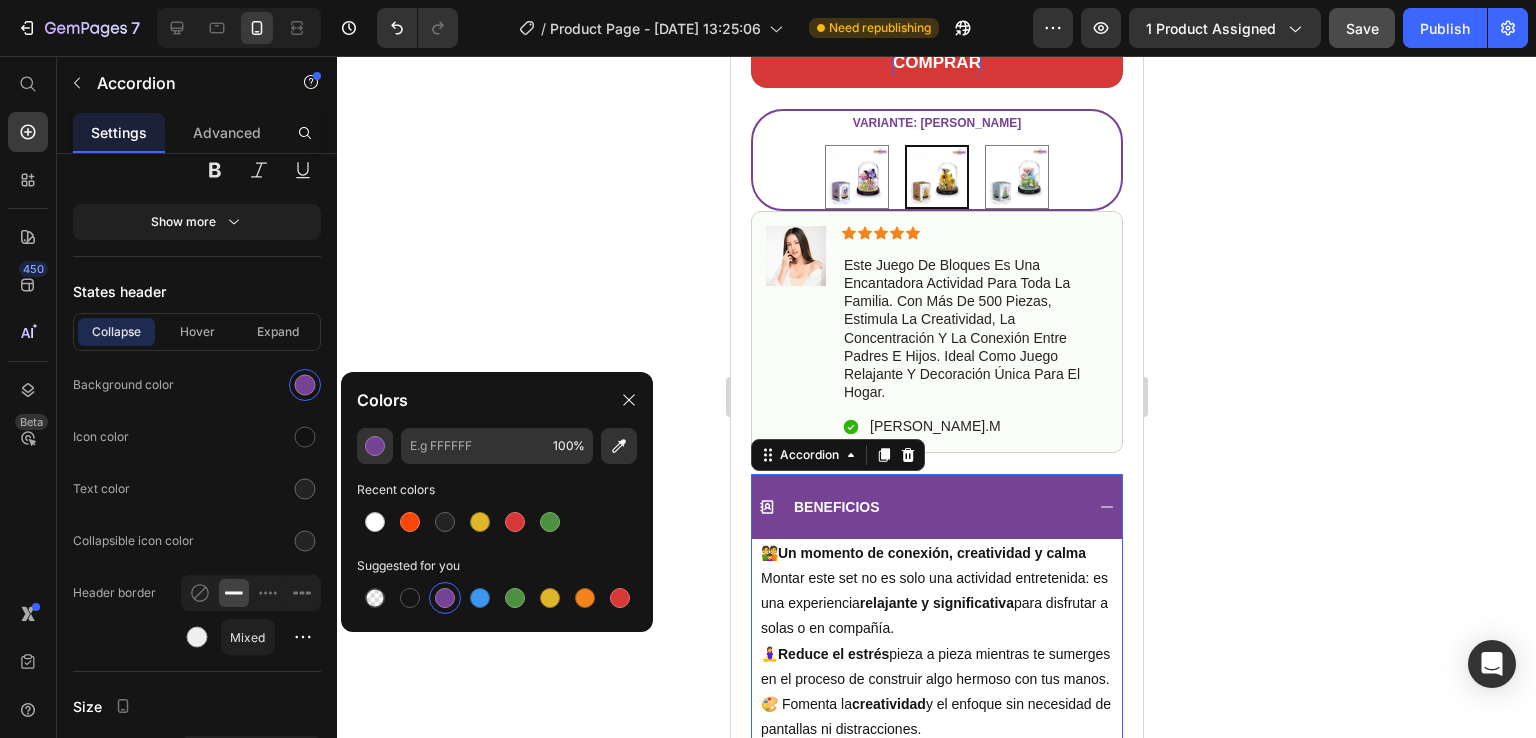 click on "BENEFICIOS" at bounding box center (920, 507) 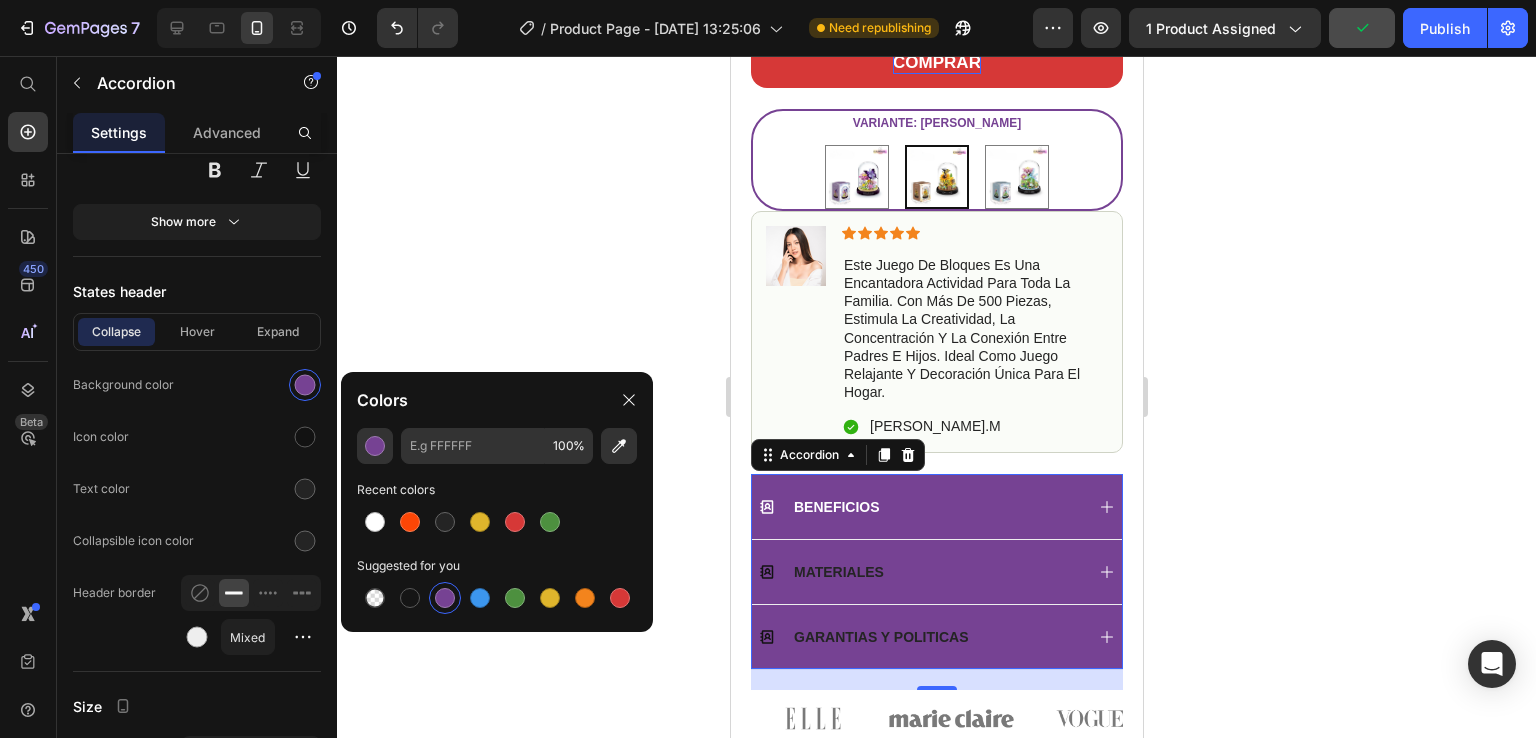 click on "BENEFICIOS" at bounding box center (920, 507) 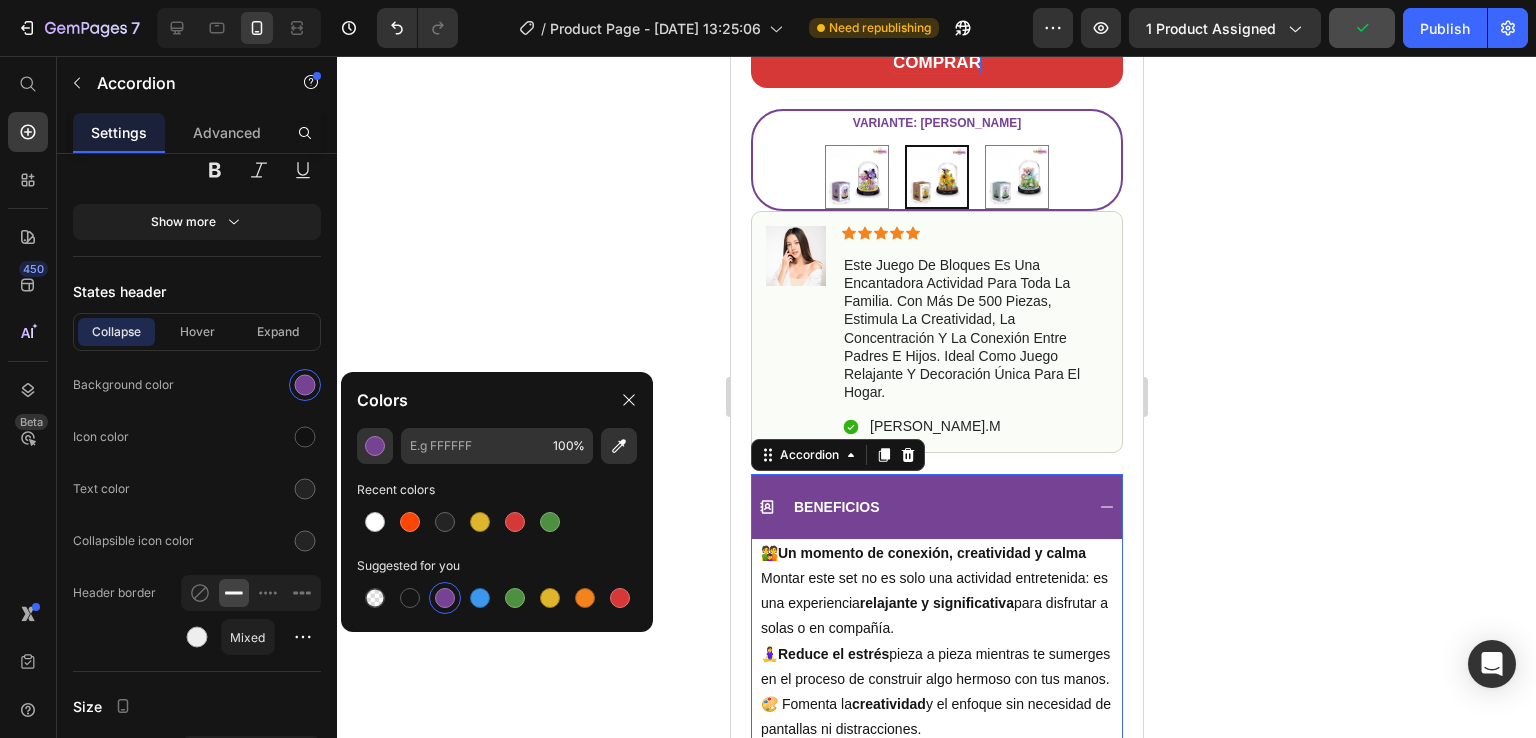 click on "BENEFICIOS" at bounding box center (920, 507) 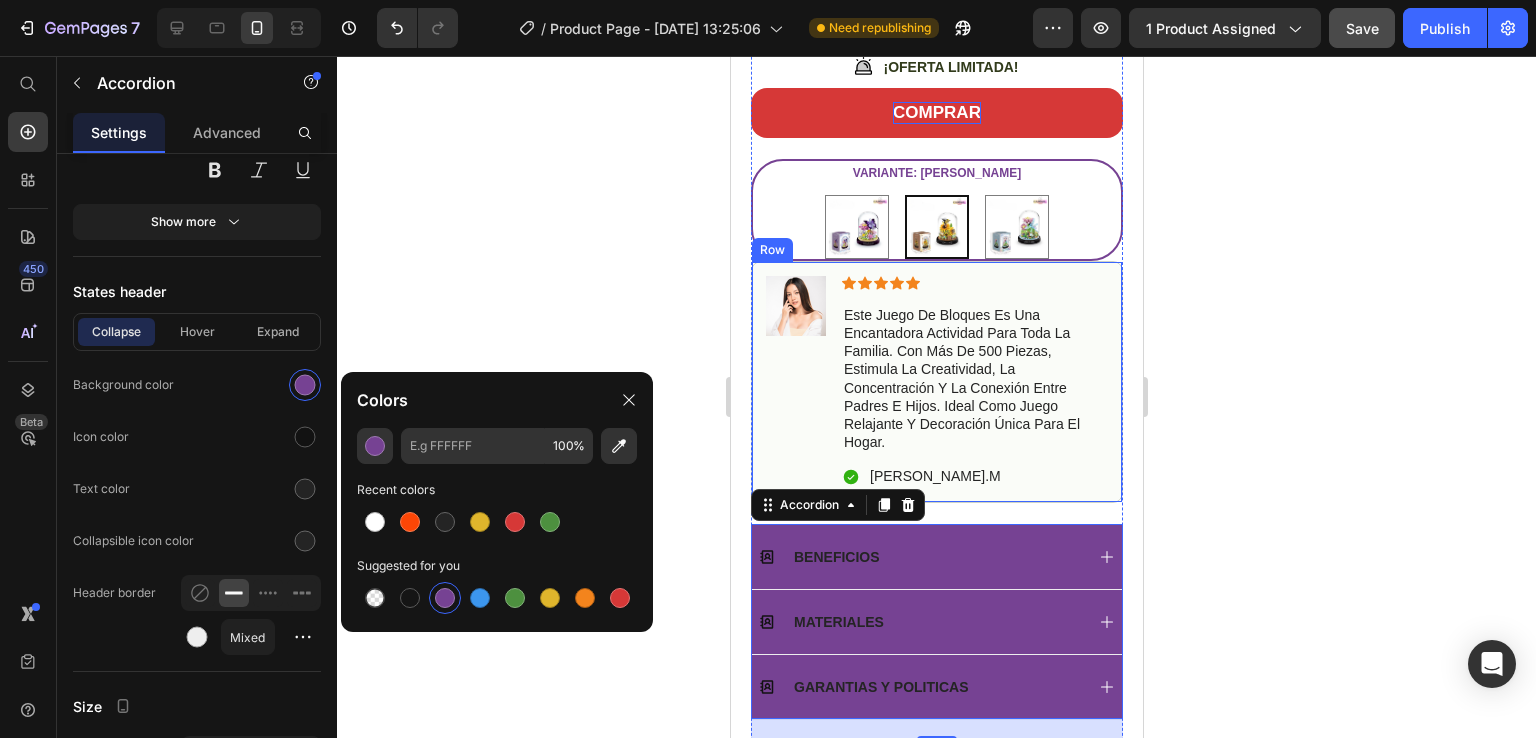 scroll, scrollTop: 900, scrollLeft: 0, axis: vertical 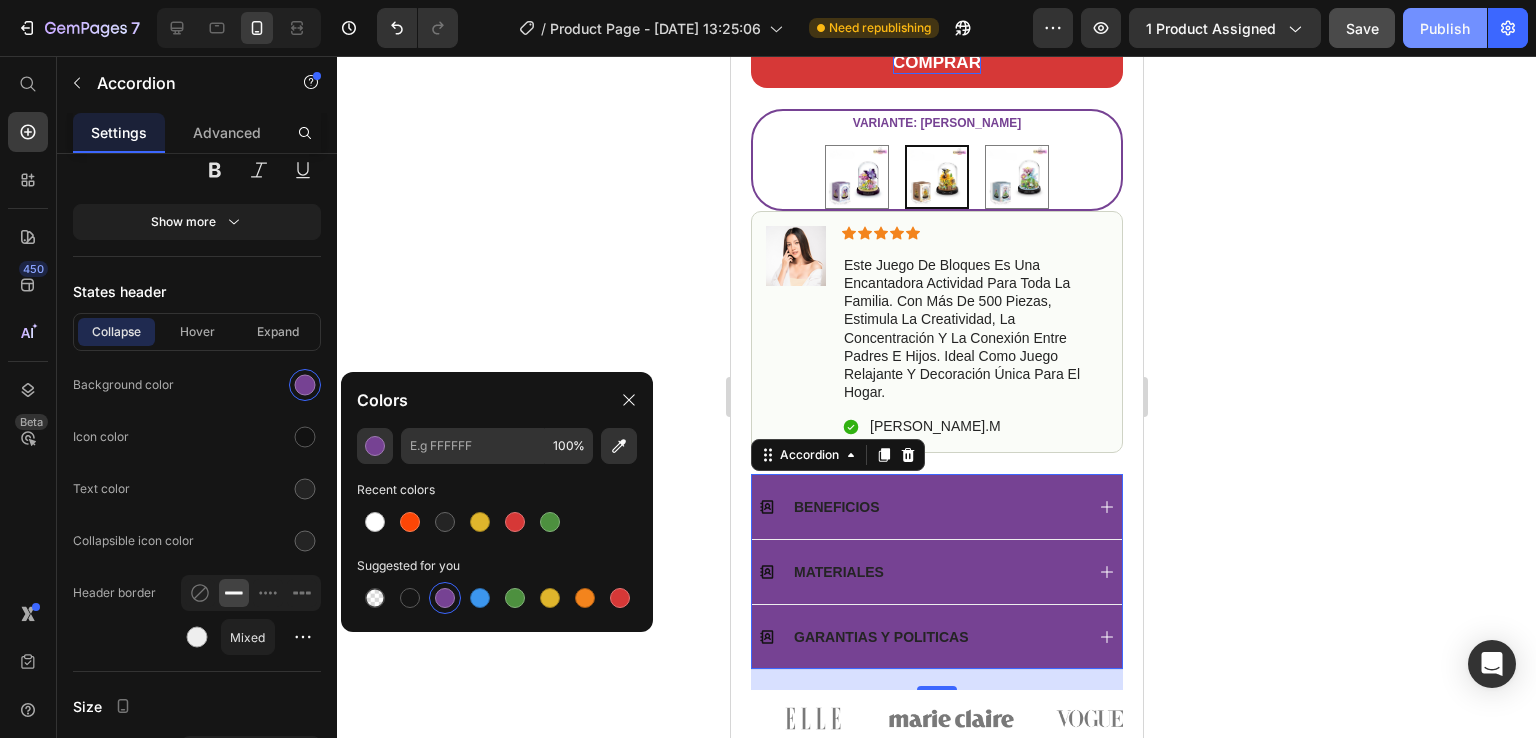 click on "Publish" at bounding box center (1445, 28) 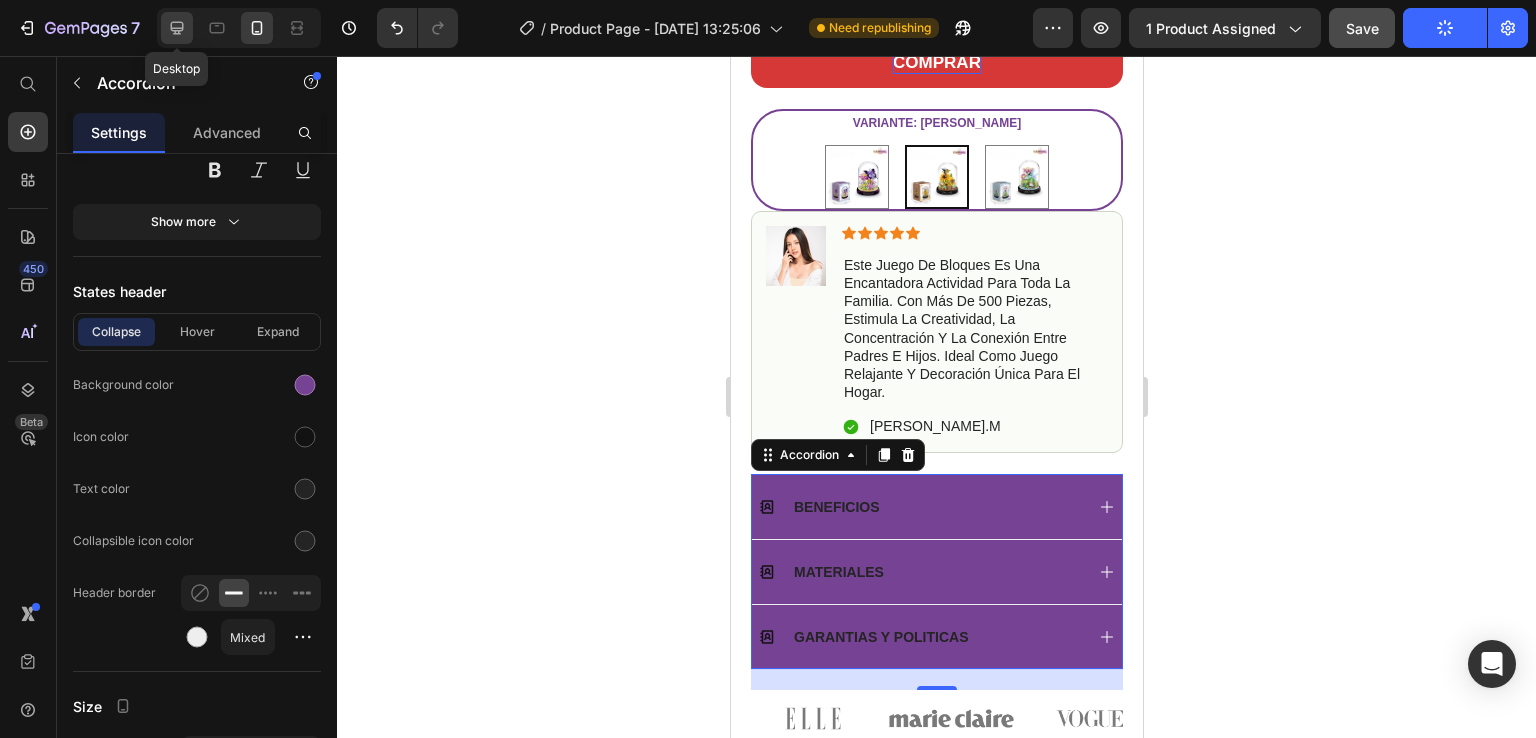 click 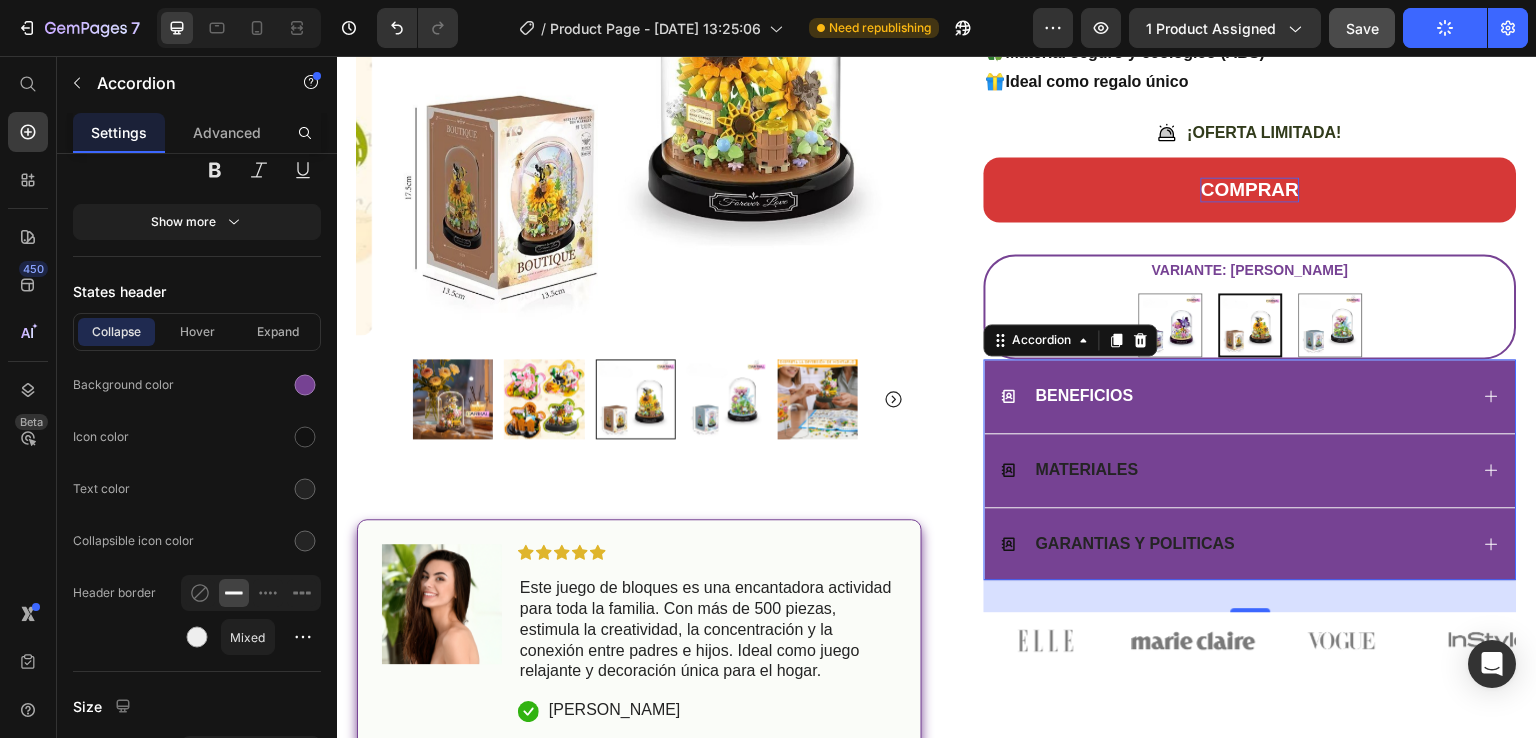 scroll, scrollTop: 340, scrollLeft: 0, axis: vertical 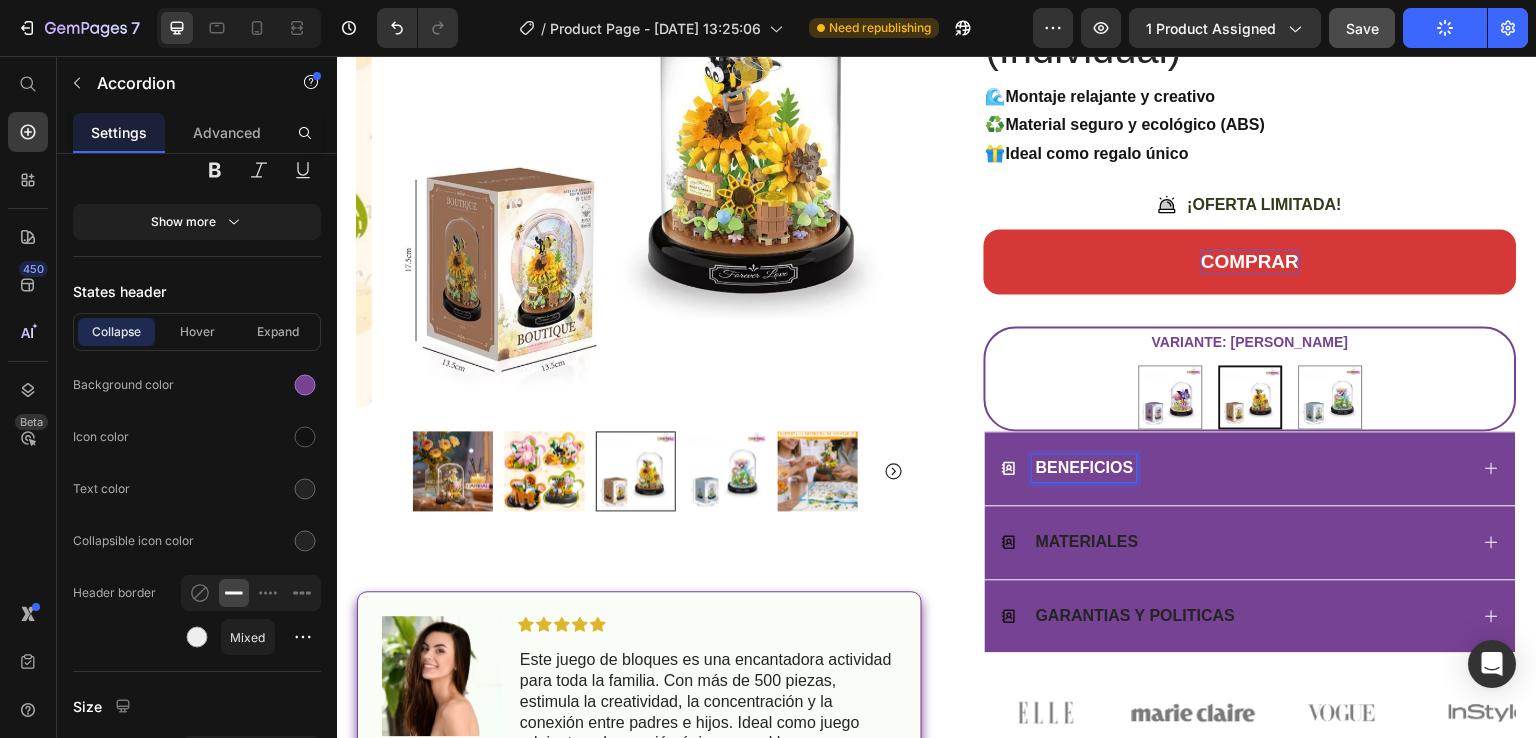 click on "BENEFICIOS" at bounding box center (1234, 468) 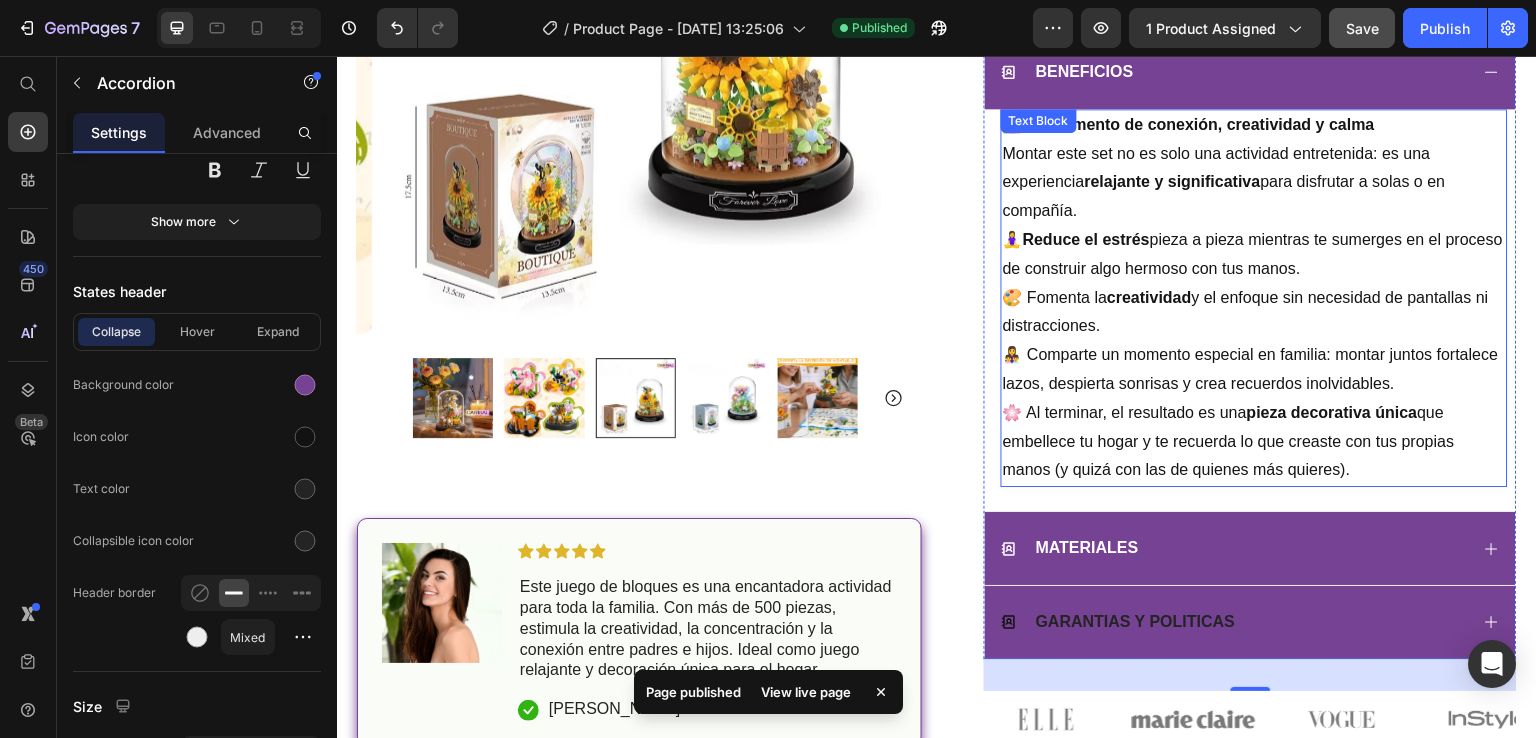 scroll, scrollTop: 740, scrollLeft: 0, axis: vertical 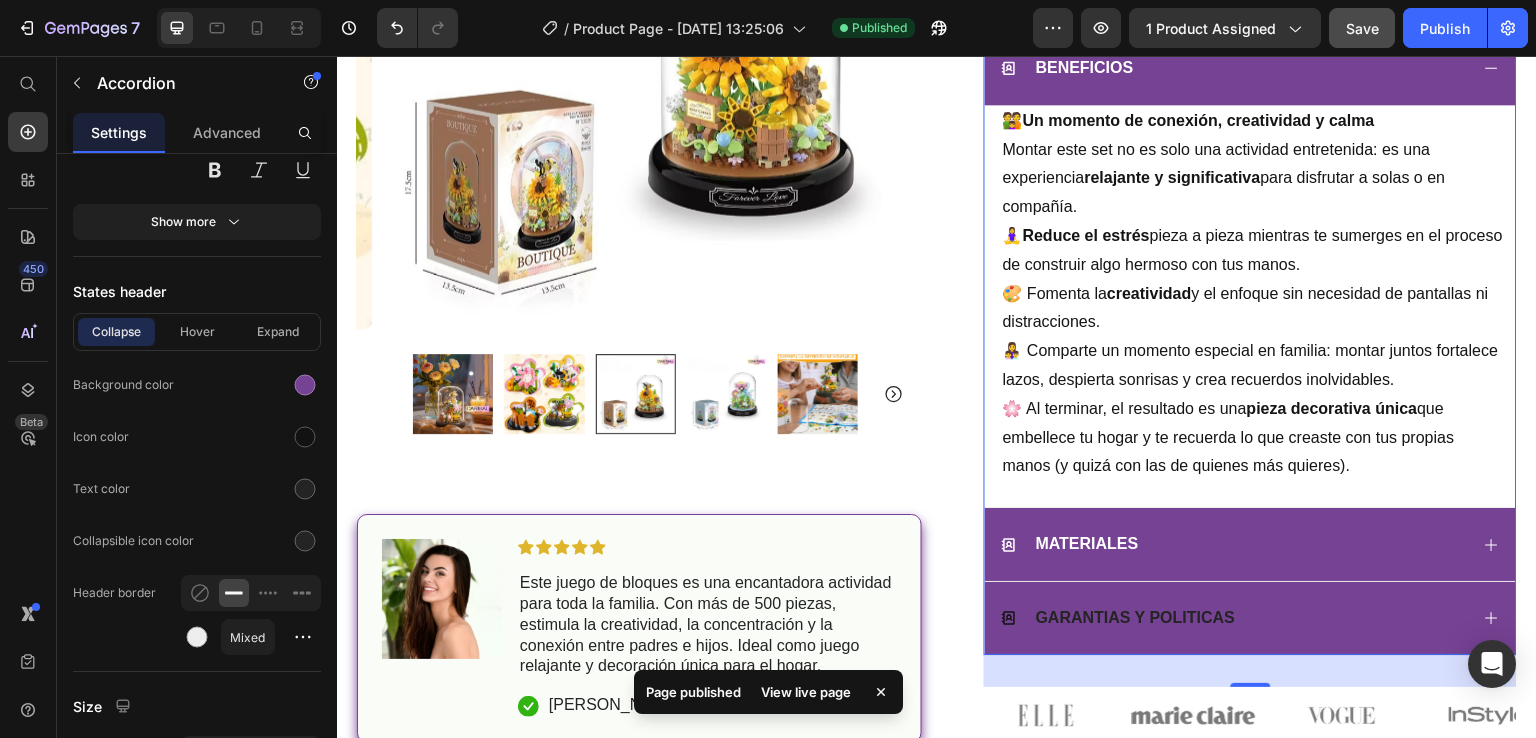 click on "MATERIALES" at bounding box center (1250, 544) 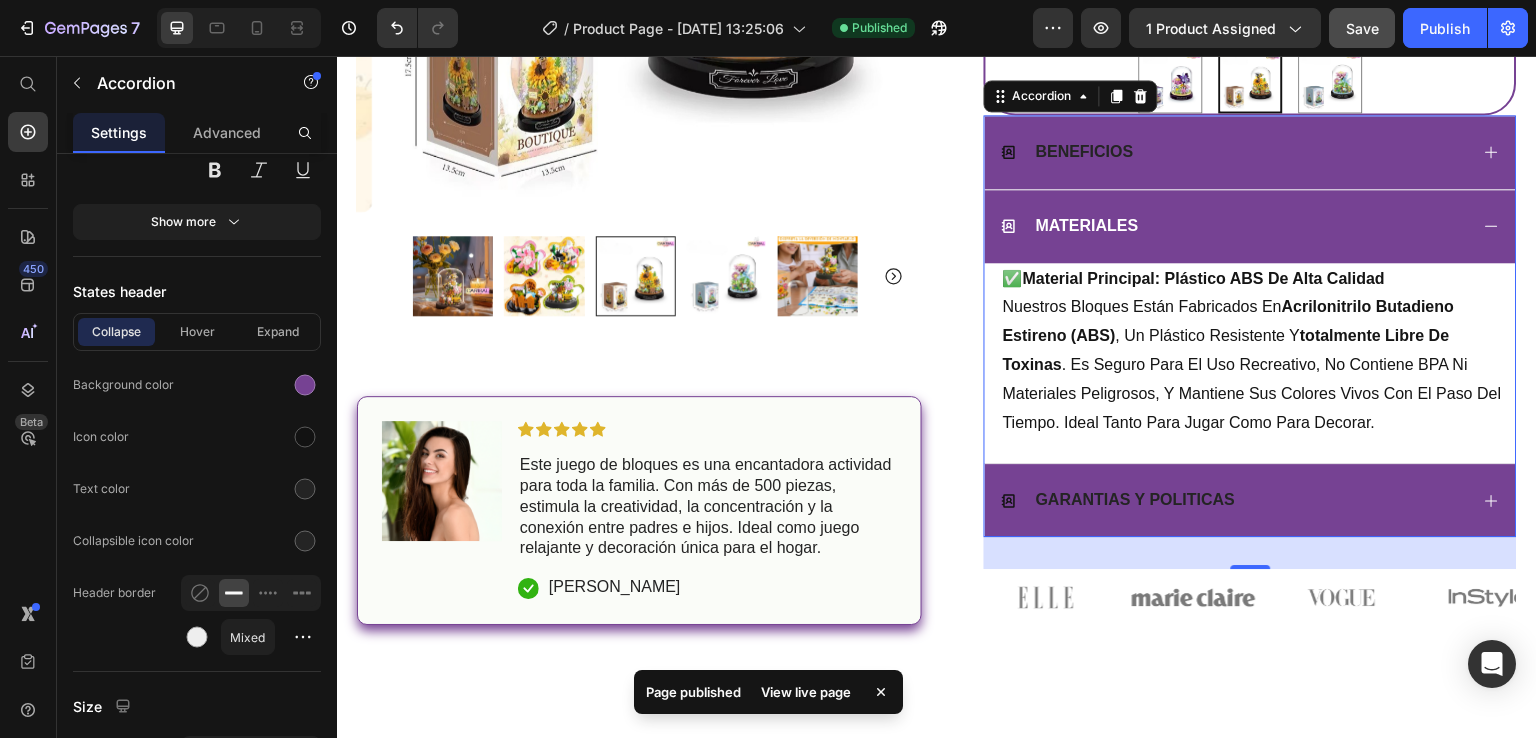 scroll, scrollTop: 540, scrollLeft: 0, axis: vertical 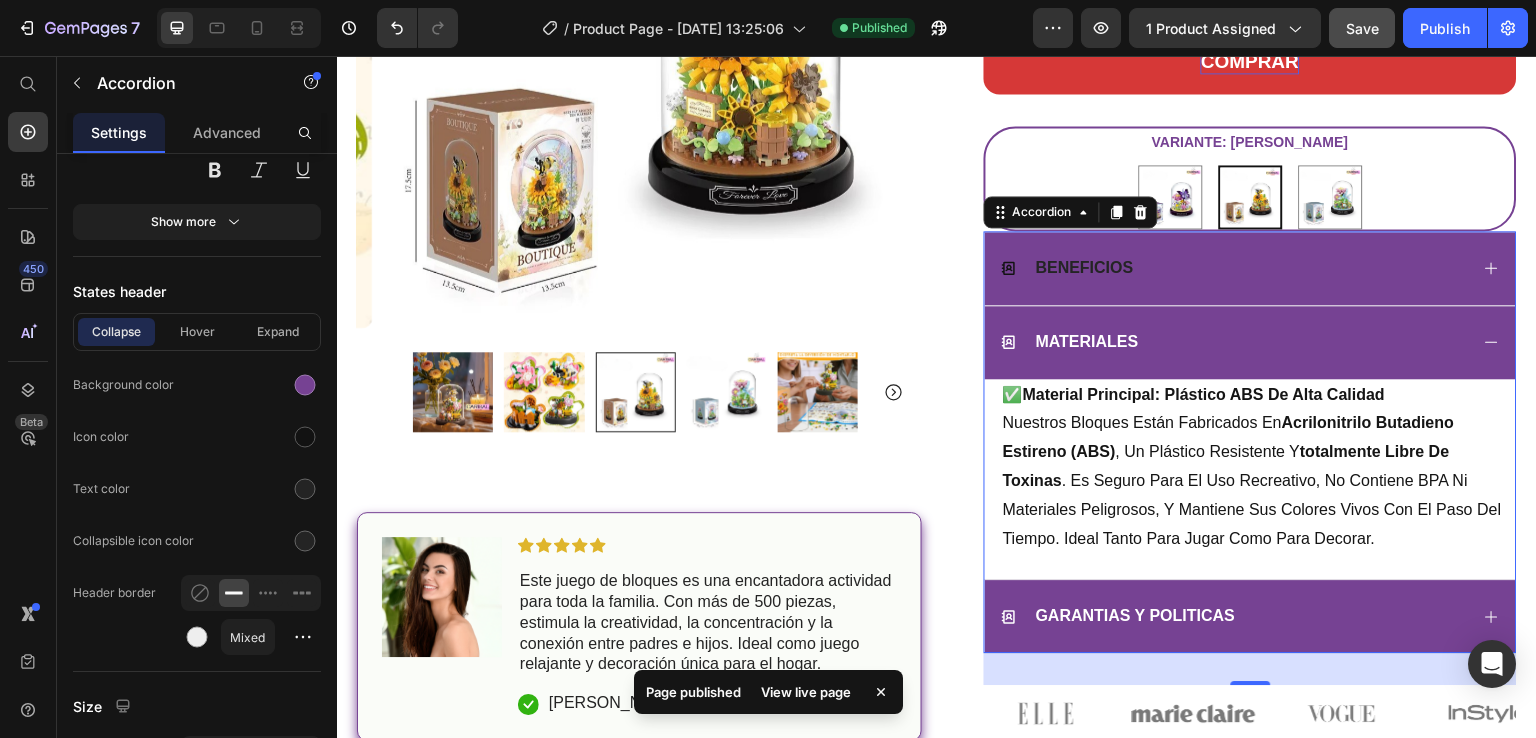 click on "GARANTIAS Y POLITICAS" at bounding box center (1250, 616) 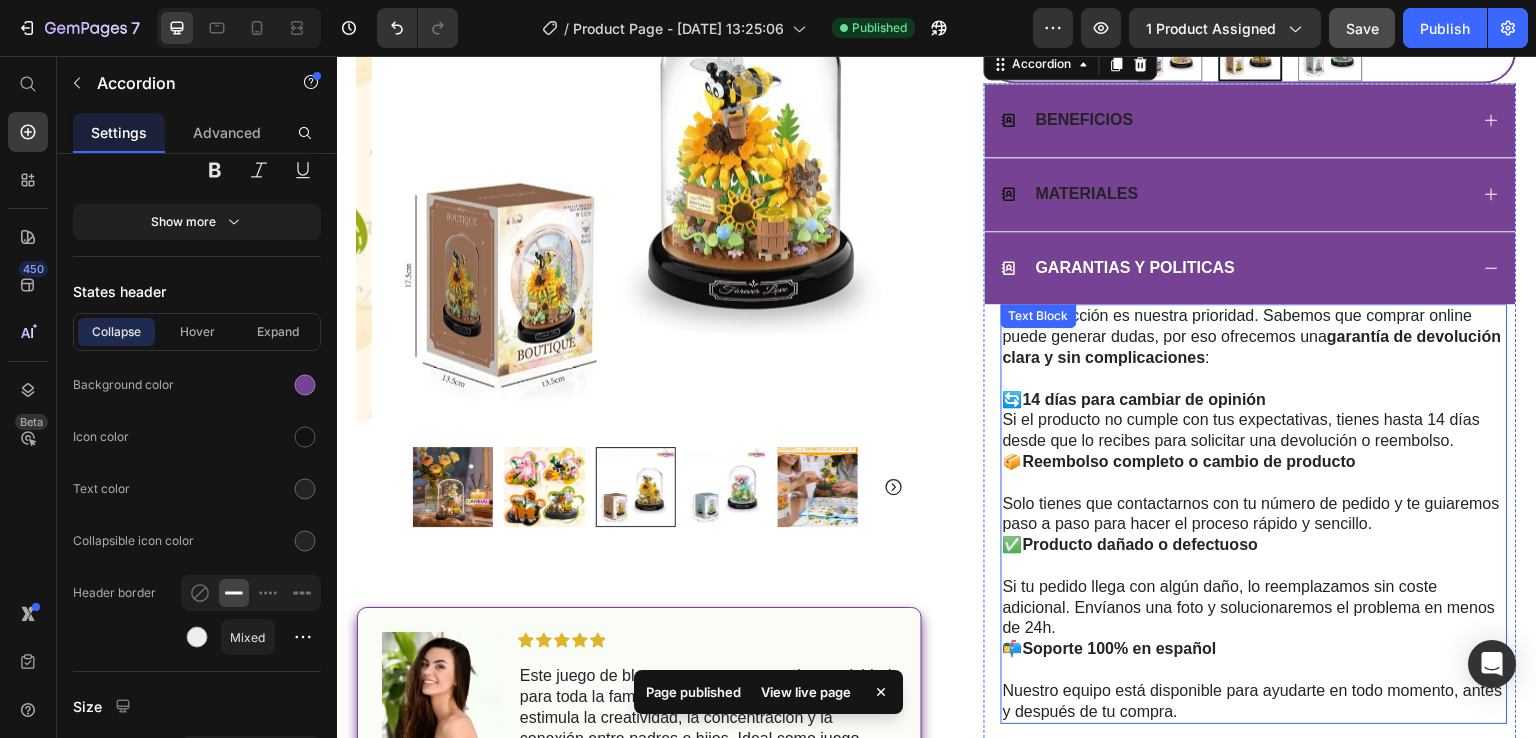 scroll, scrollTop: 740, scrollLeft: 0, axis: vertical 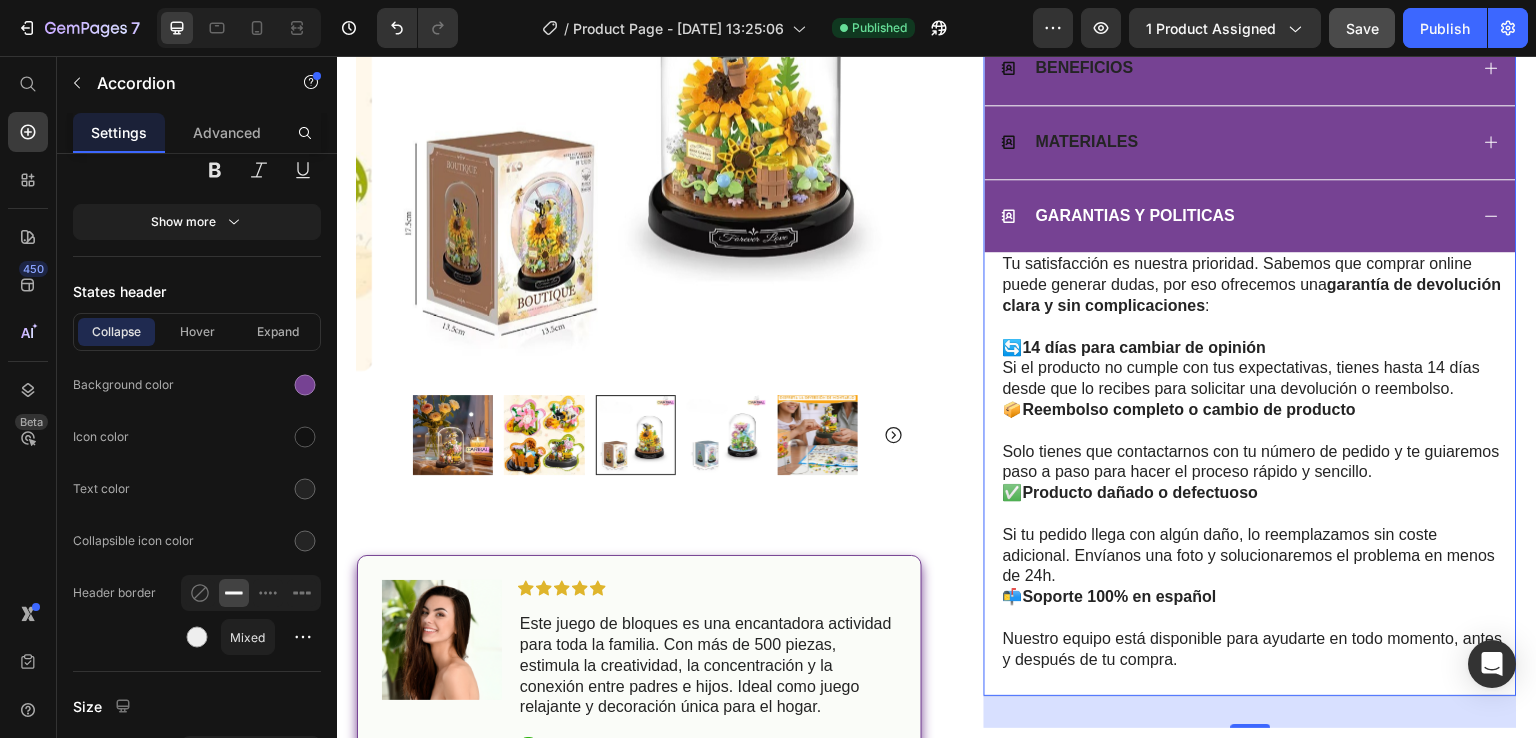 click on "GARANTIAS Y POLITICAS" at bounding box center (1135, 216) 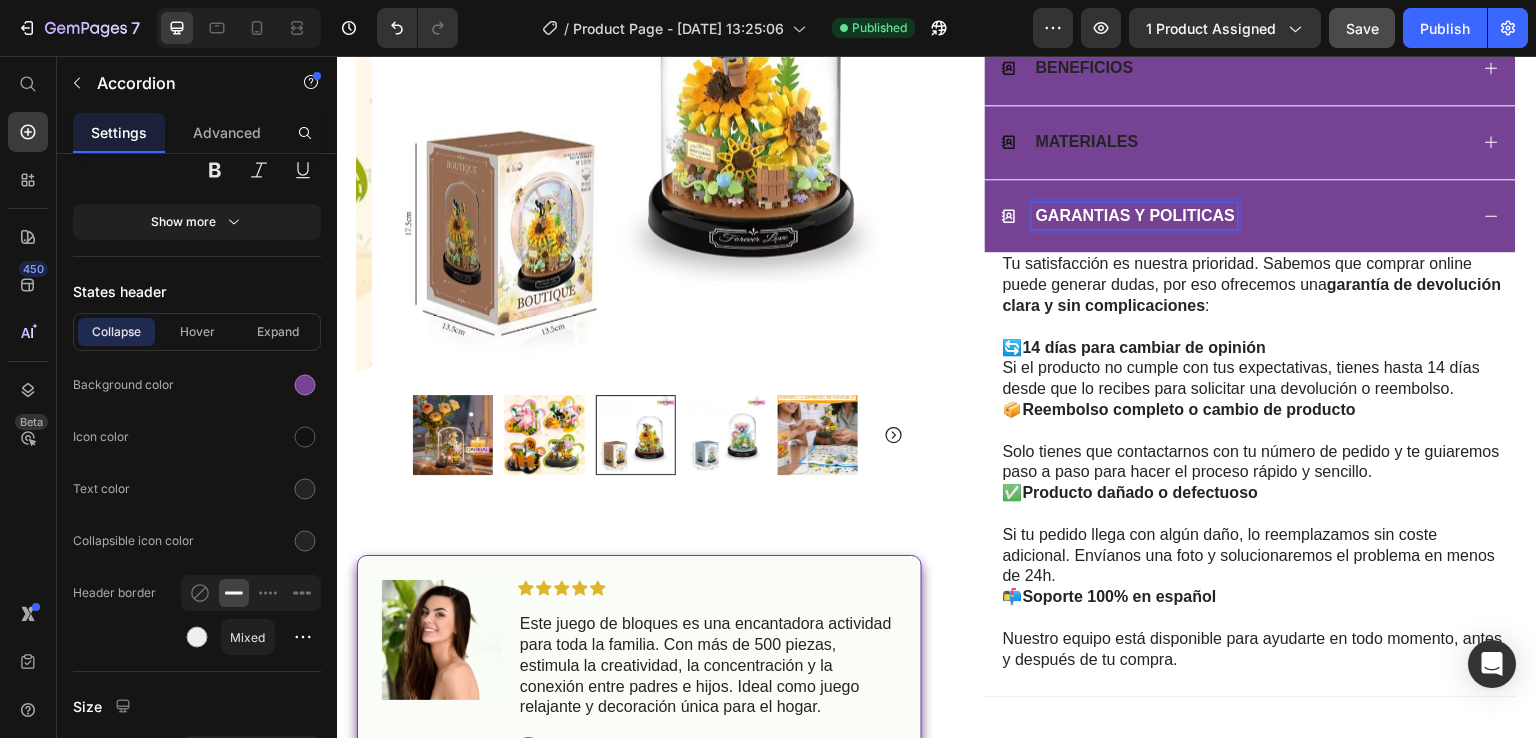click 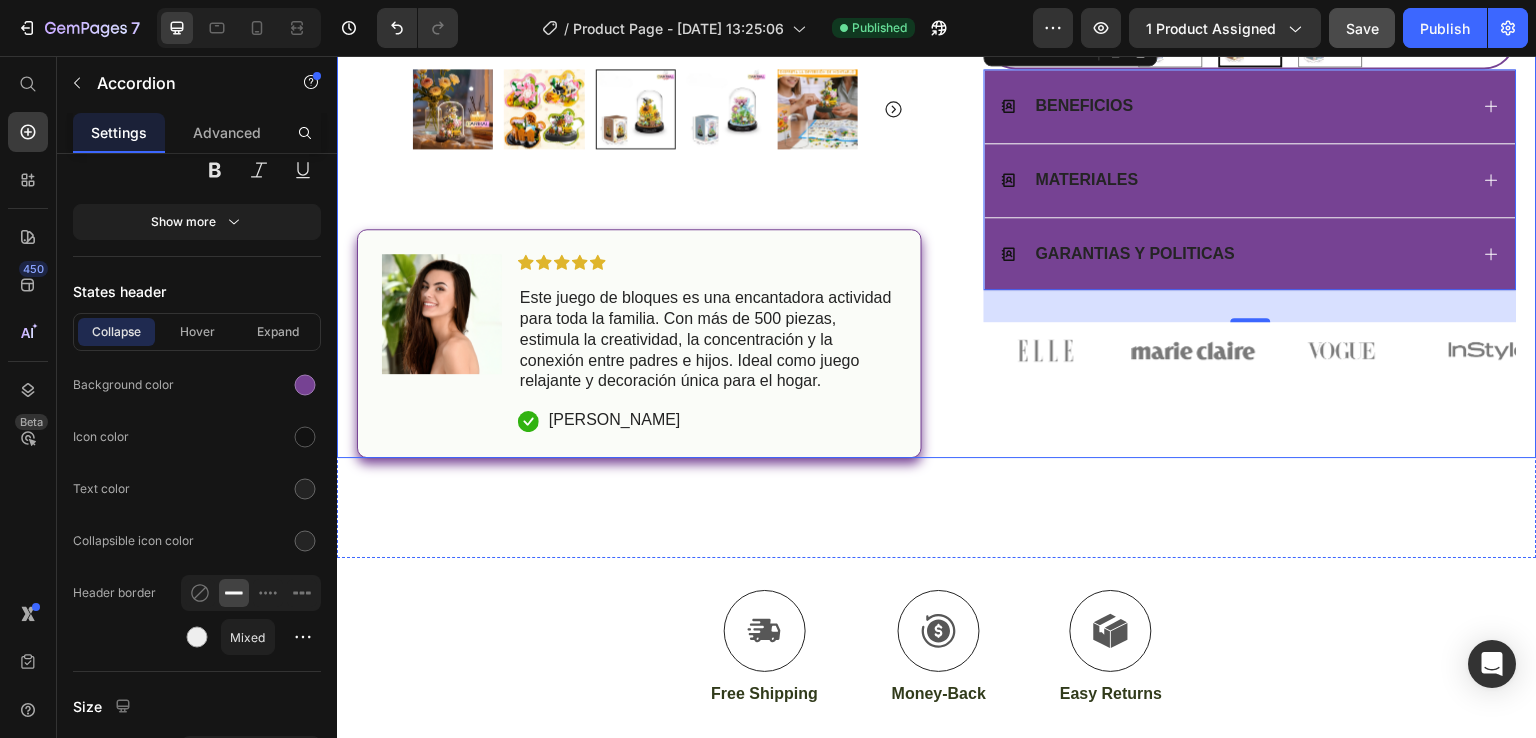 scroll, scrollTop: 700, scrollLeft: 0, axis: vertical 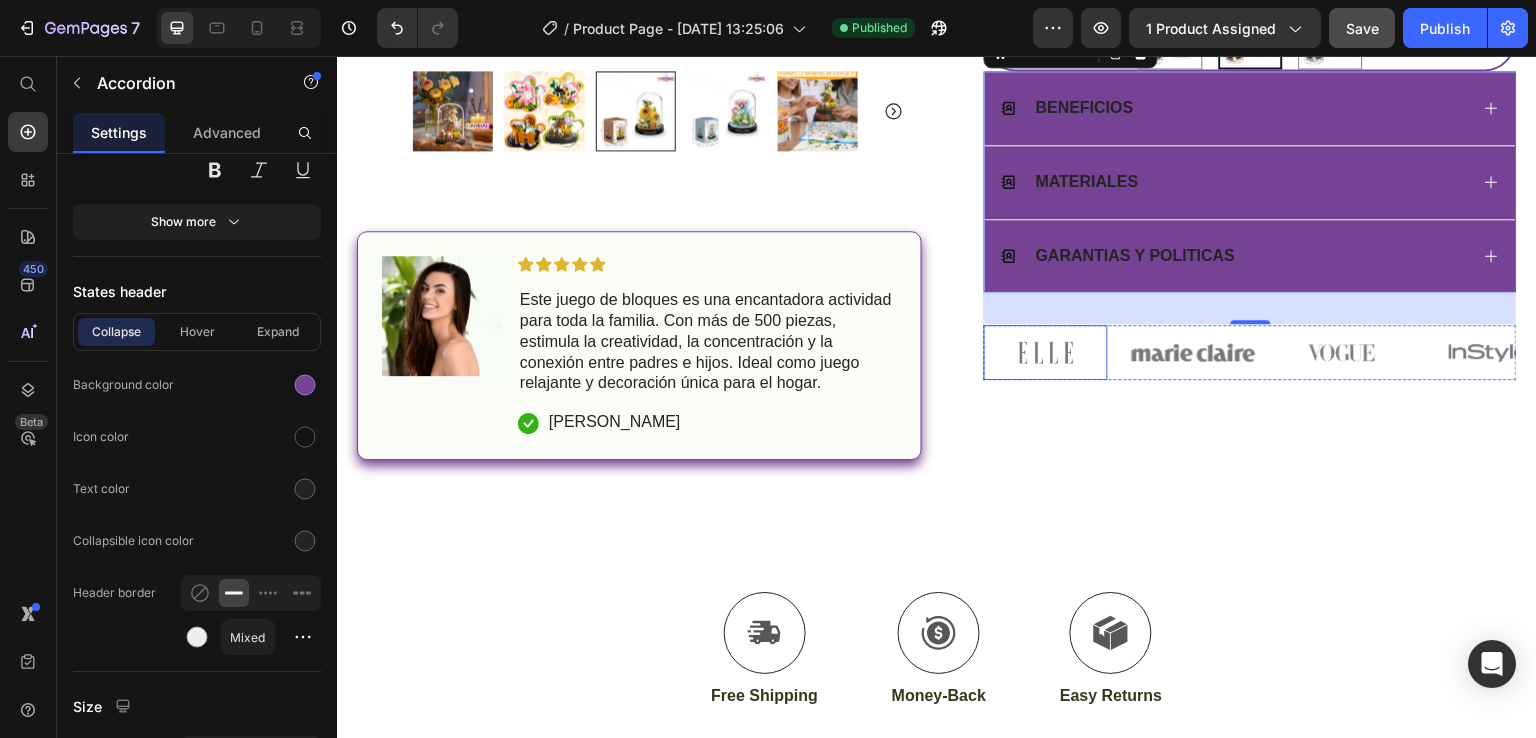 click at bounding box center (1046, 352) 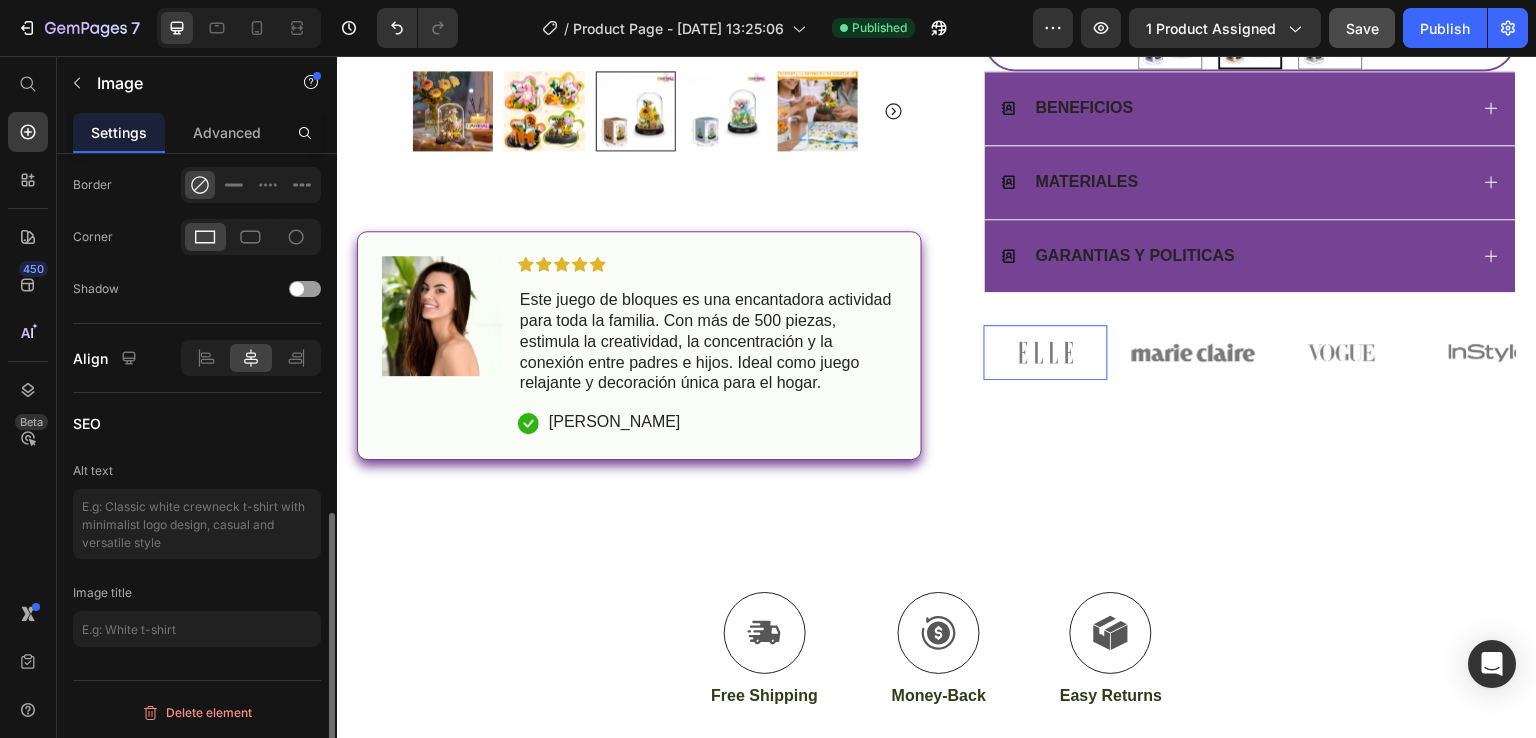 scroll, scrollTop: 0, scrollLeft: 0, axis: both 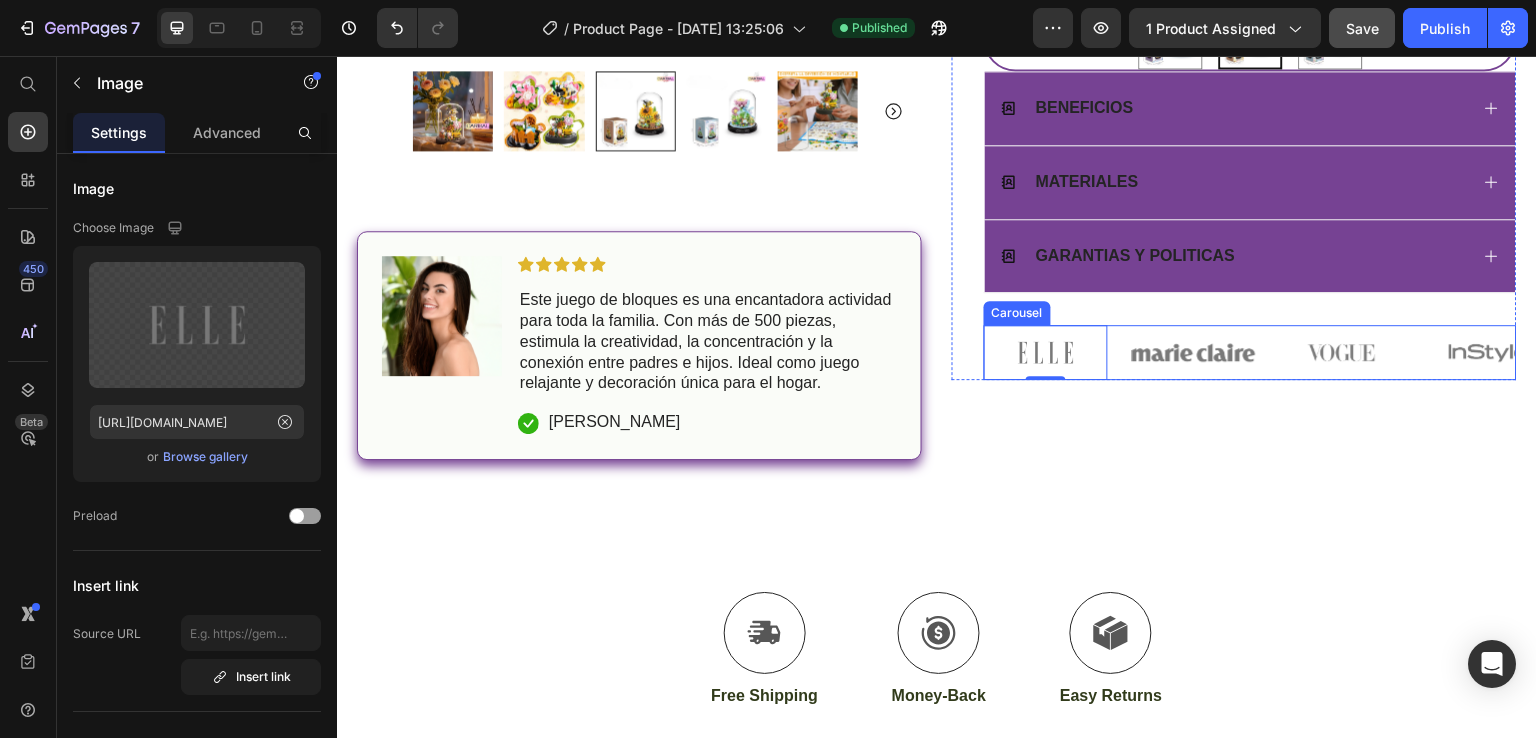click on "Image   0 Image Image Image Image" at bounding box center (1250, 352) 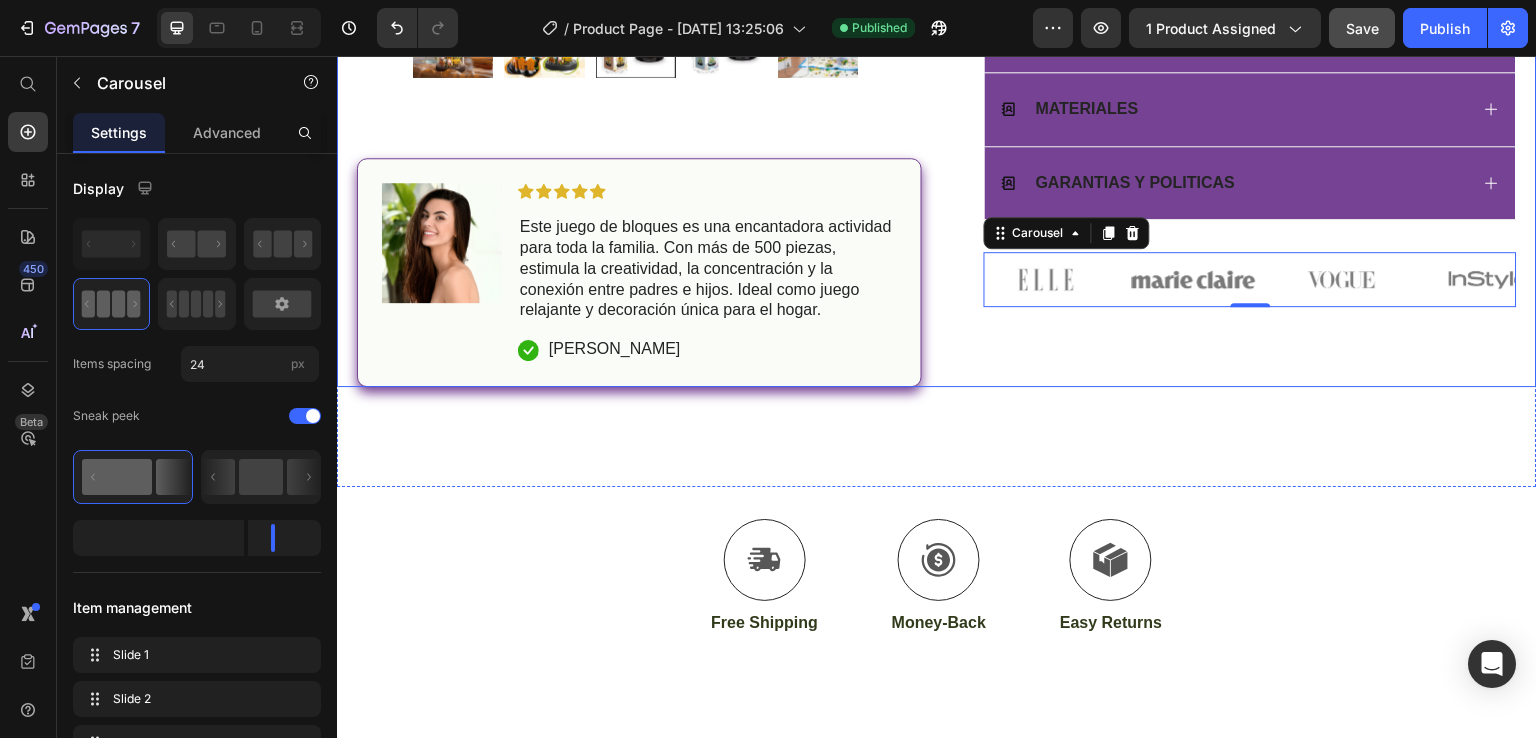 scroll, scrollTop: 900, scrollLeft: 0, axis: vertical 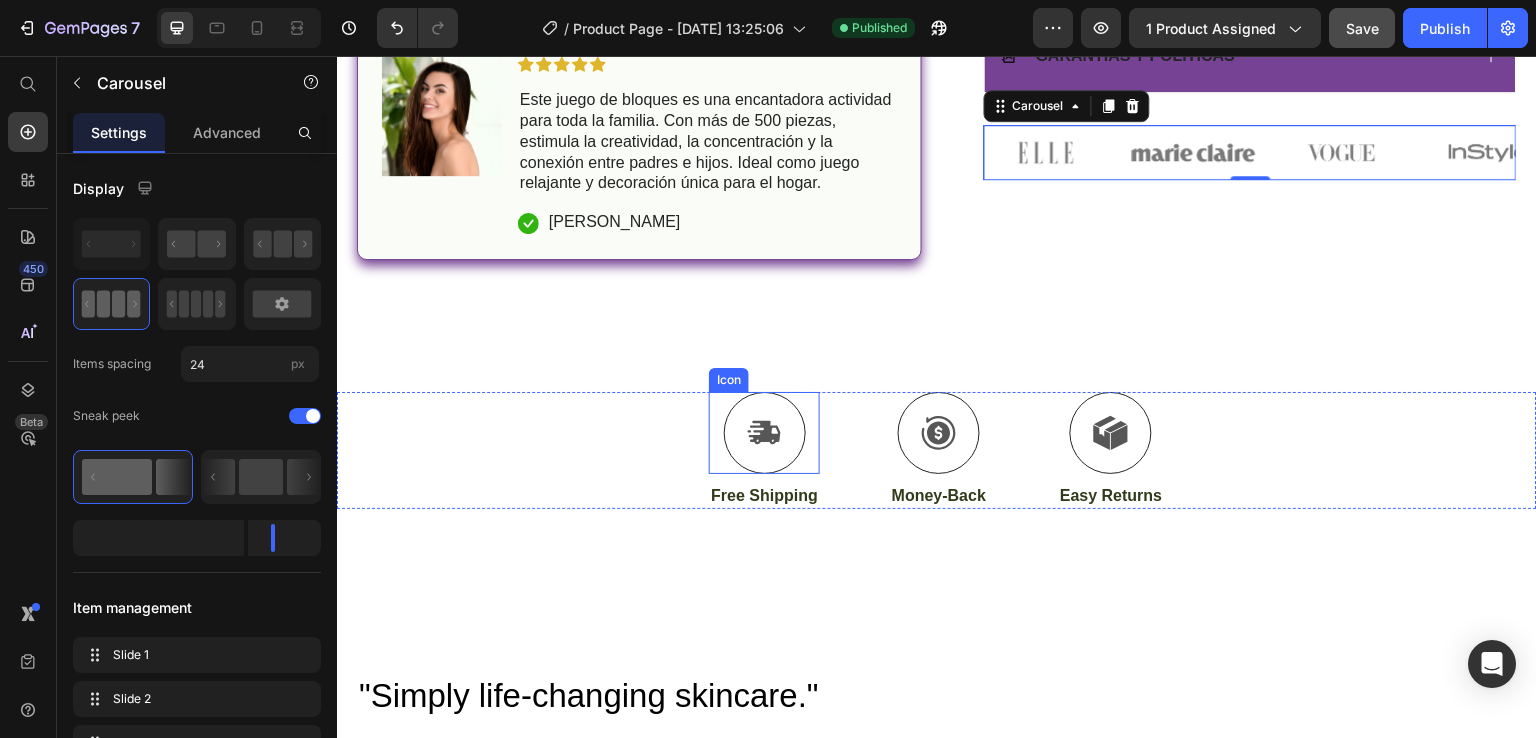 click 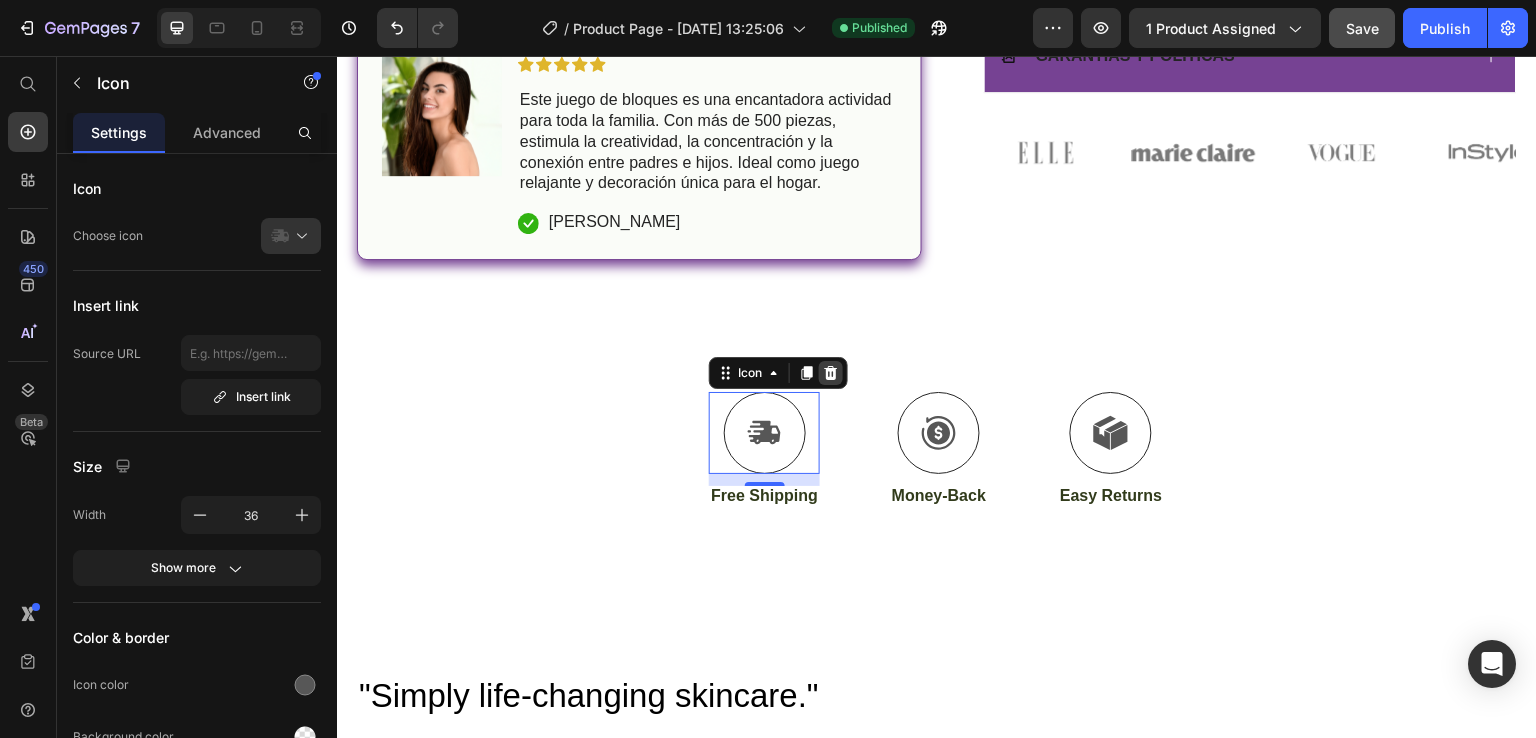 click 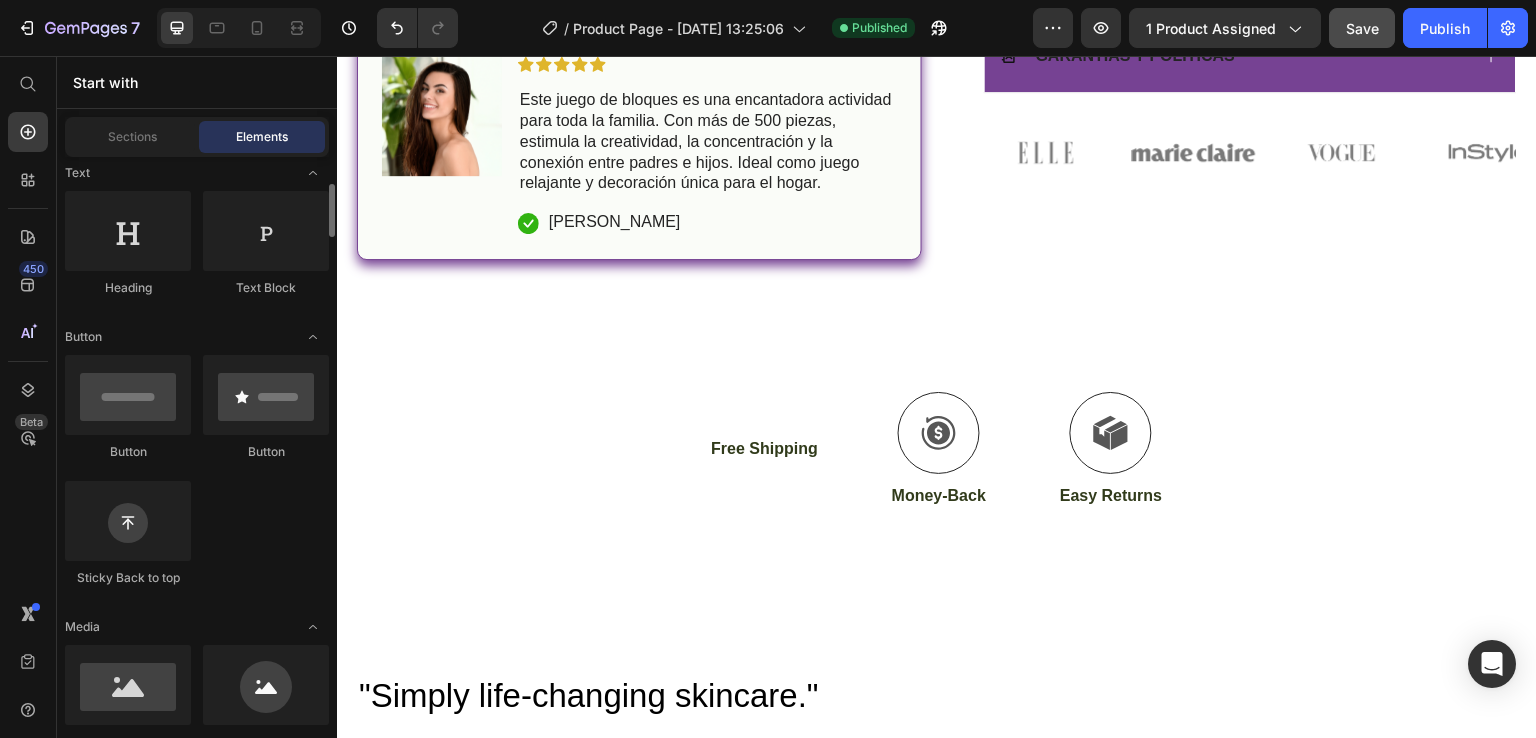 scroll, scrollTop: 500, scrollLeft: 0, axis: vertical 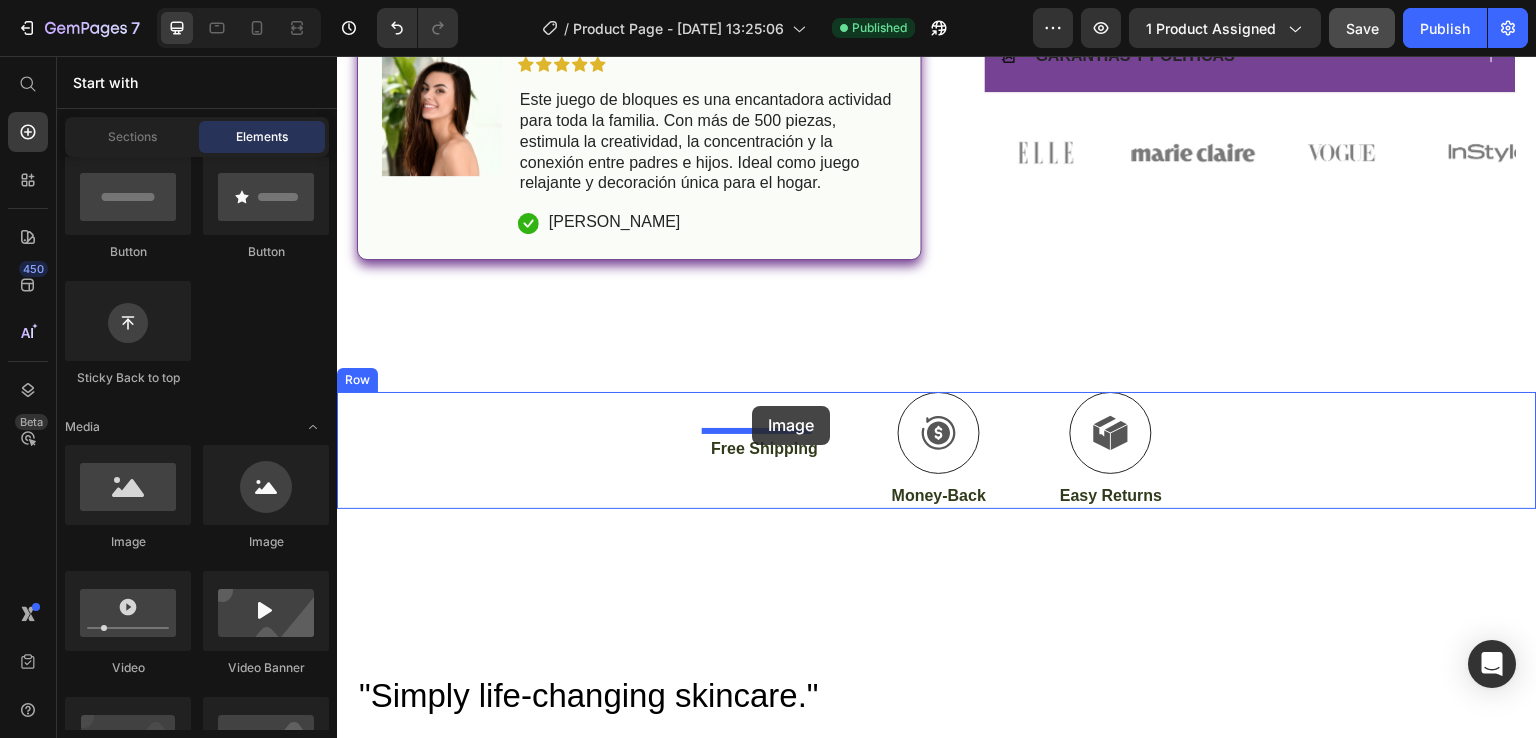 drag, startPoint x: 613, startPoint y: 563, endPoint x: 752, endPoint y: 406, distance: 209.69025 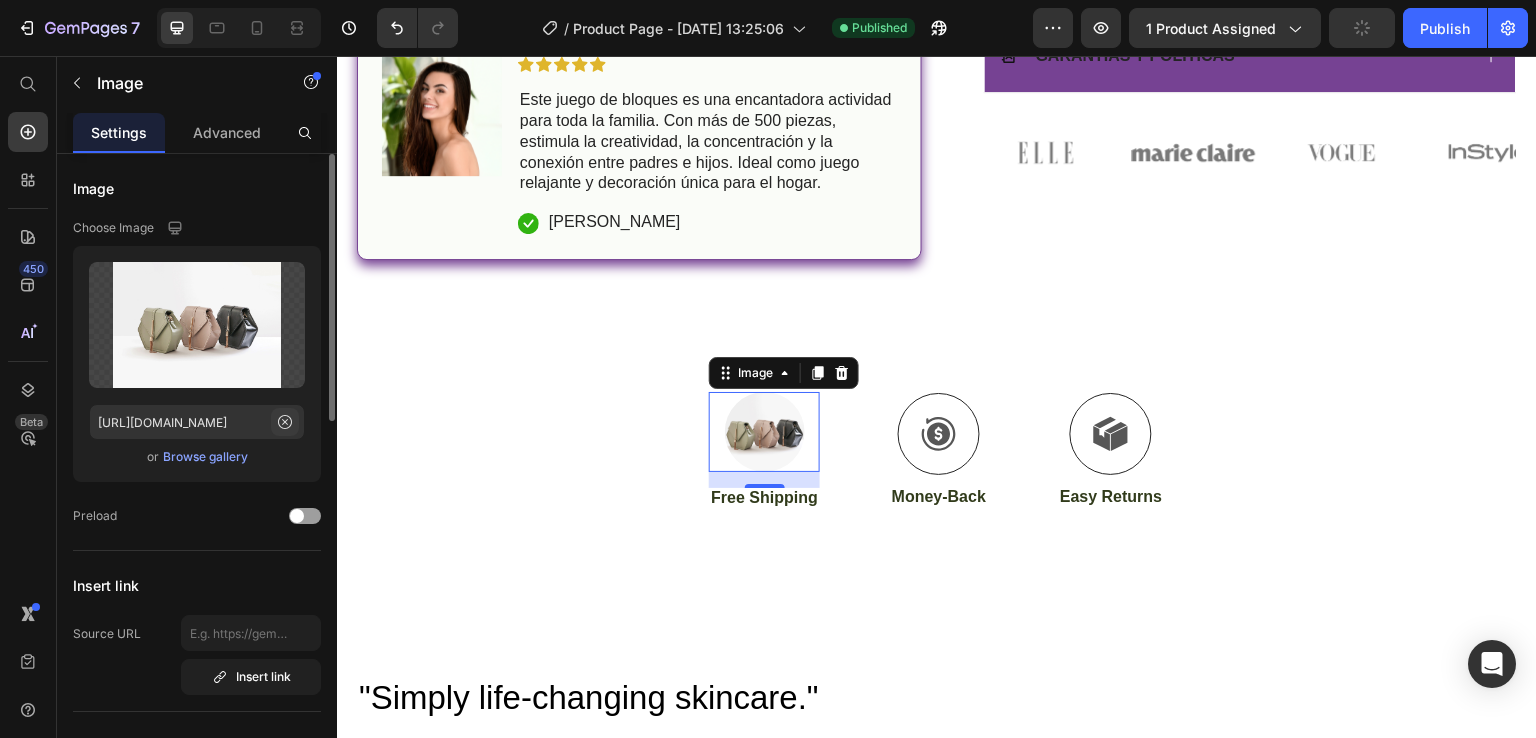 click 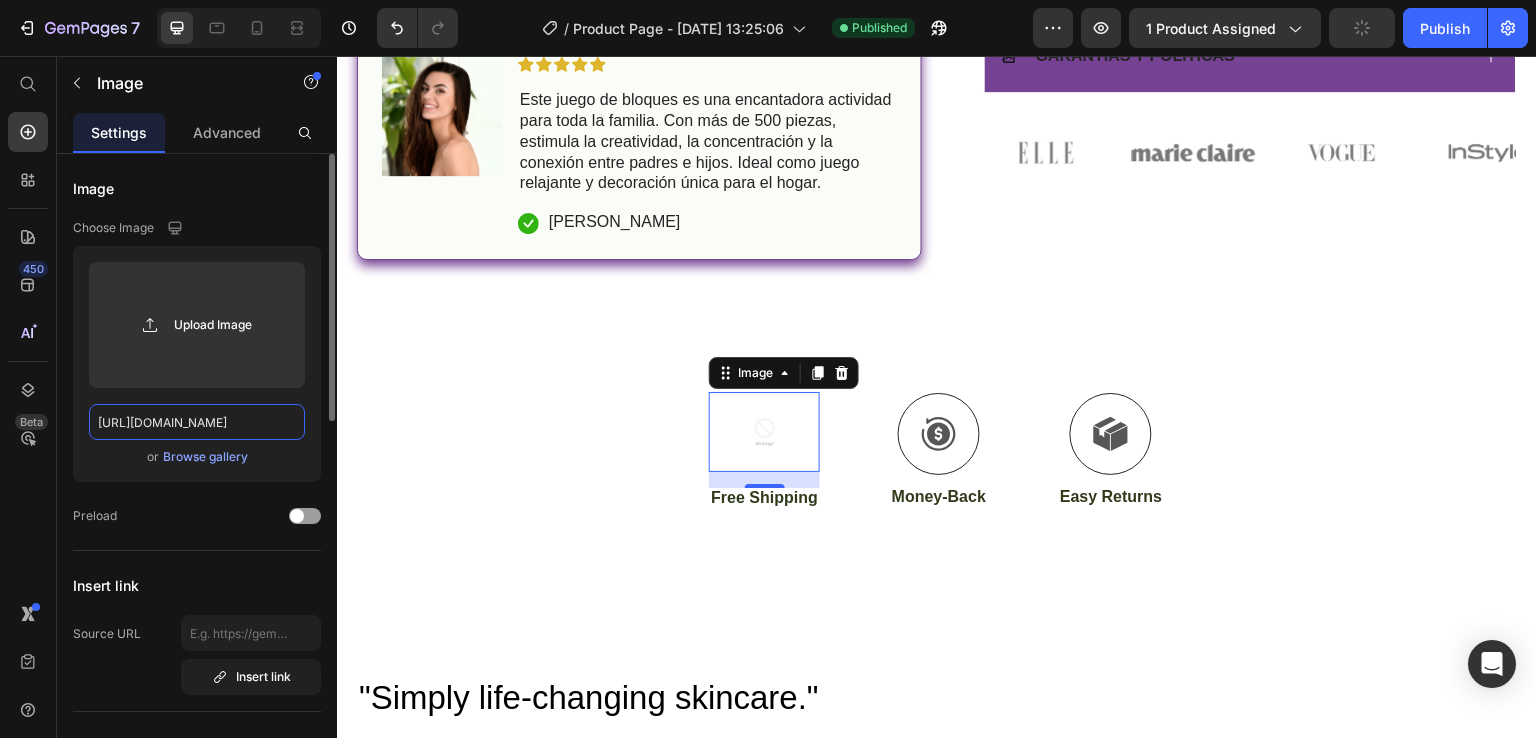 scroll, scrollTop: 0, scrollLeft: 0, axis: both 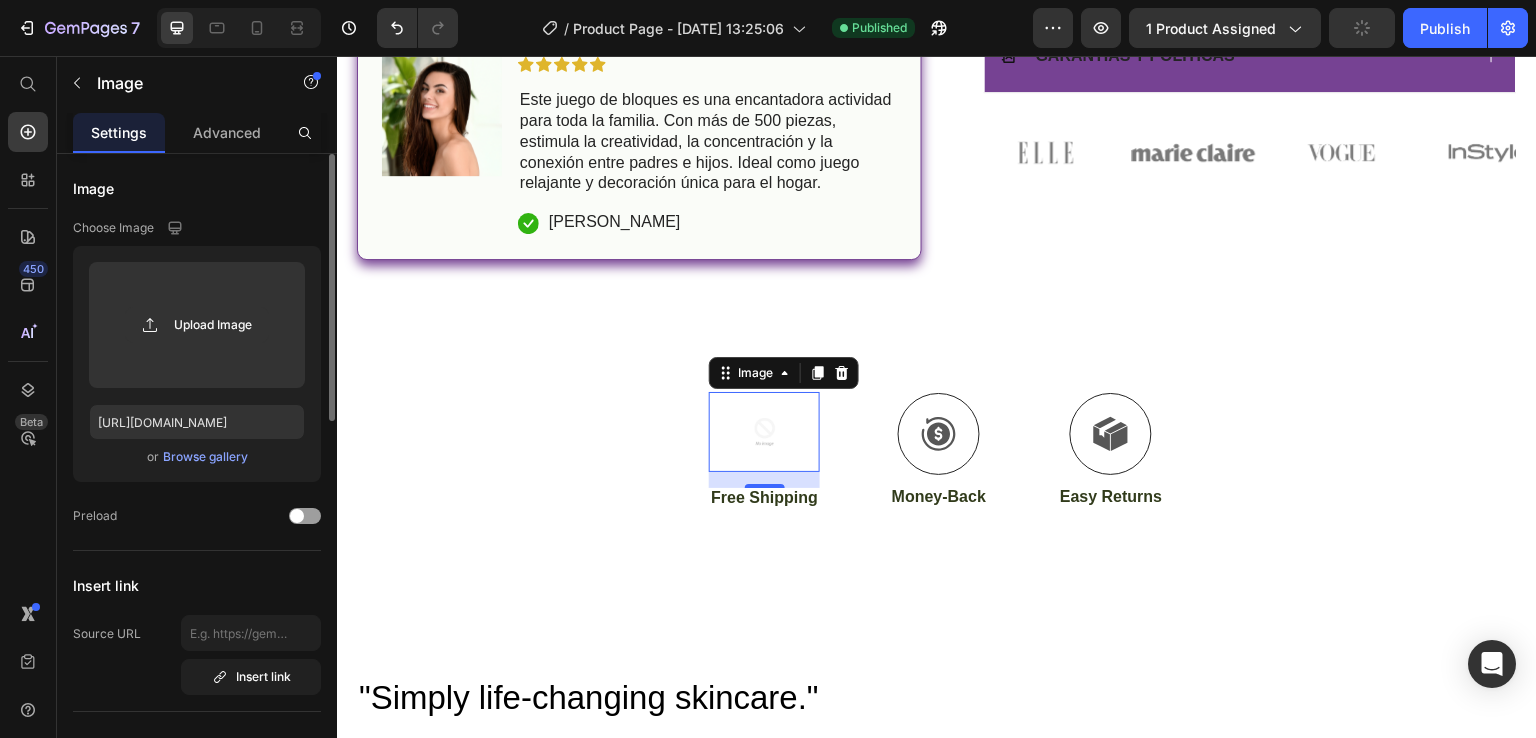 click on "Browse gallery" at bounding box center (205, 457) 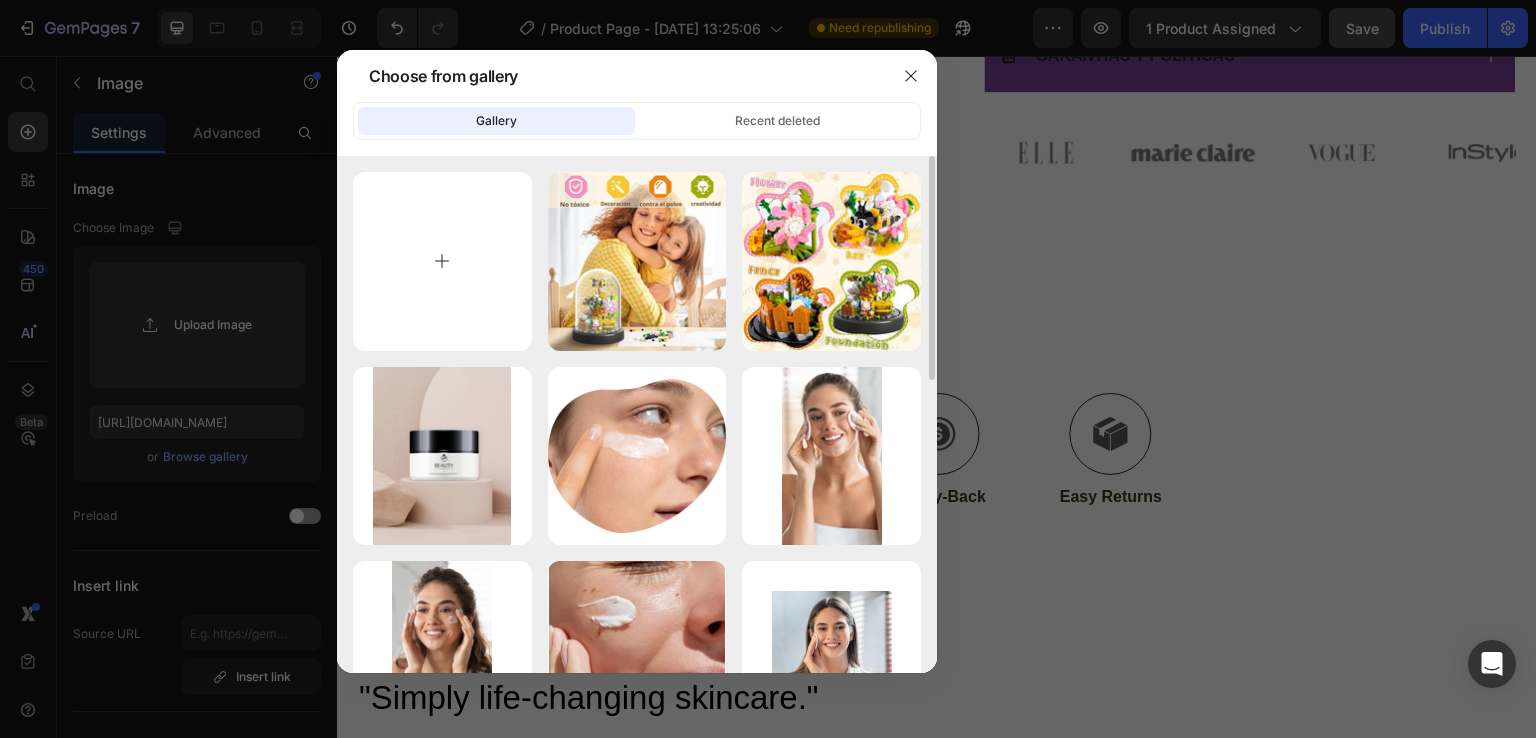 click at bounding box center (442, 261) 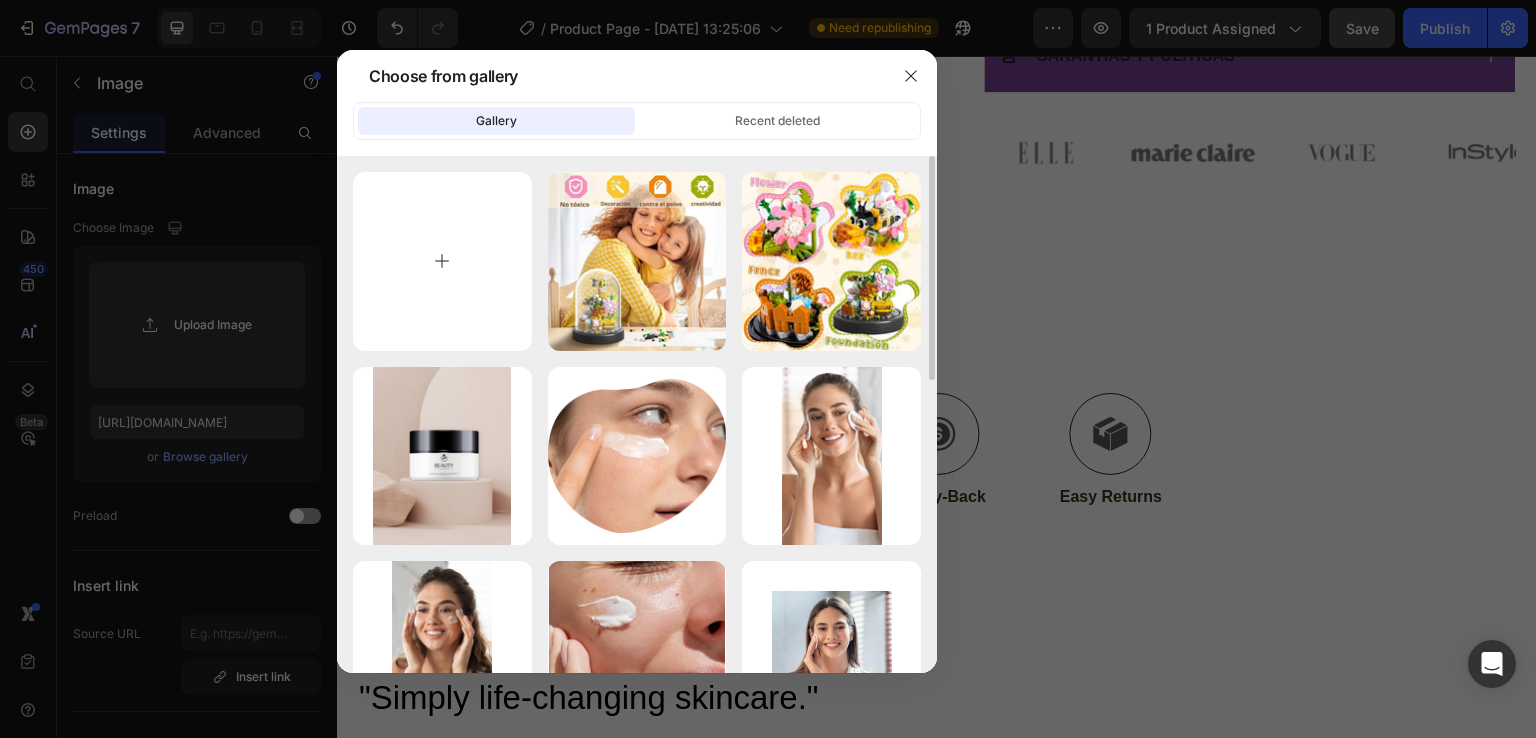 type on "C:\fakepath\stock-vector-free-shiping-label.jpg" 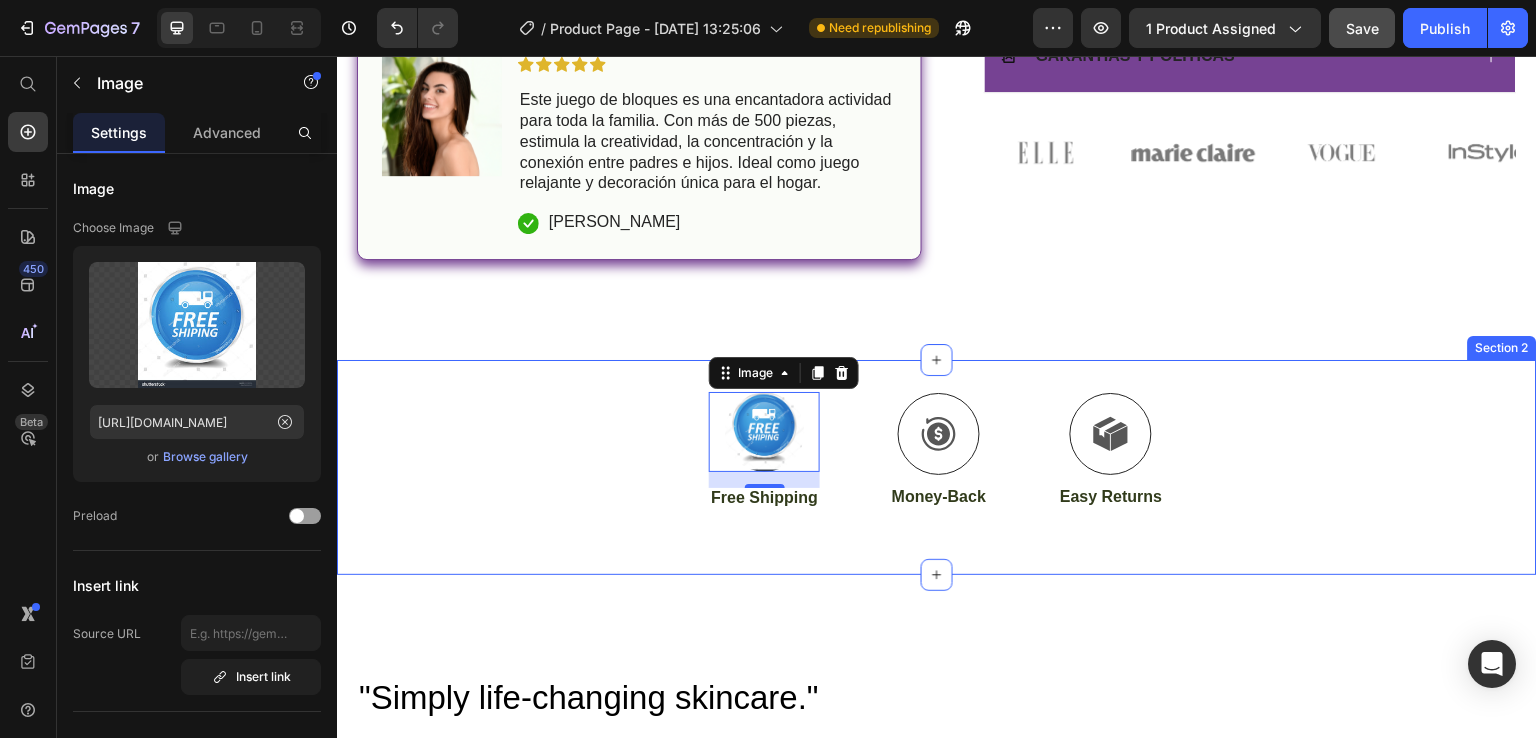 click on "Image   16 Free Shipping Text Block
Icon Money-Back Text Block
Icon Easy Returns Text Block Row Section 2" at bounding box center (937, 467) 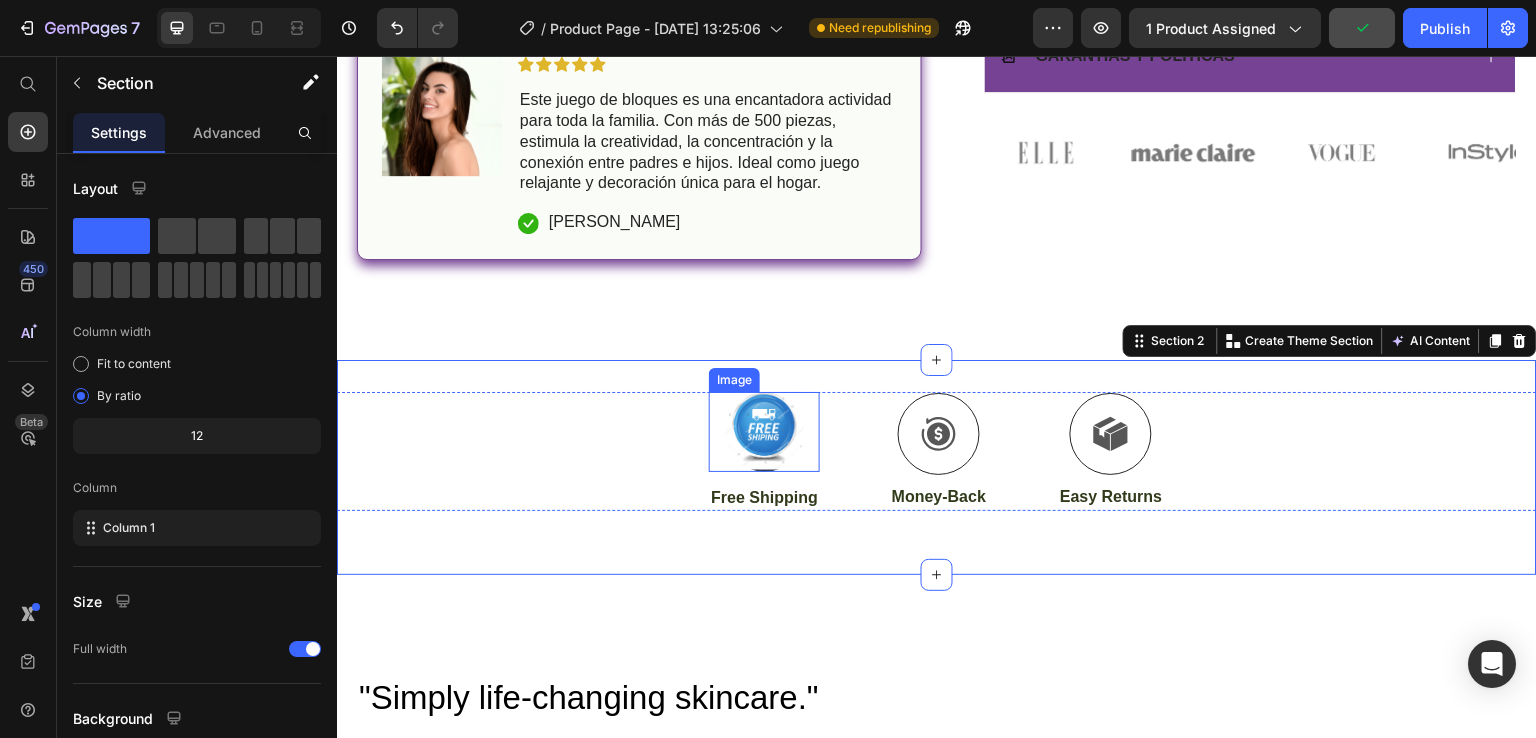 click at bounding box center [764, 432] 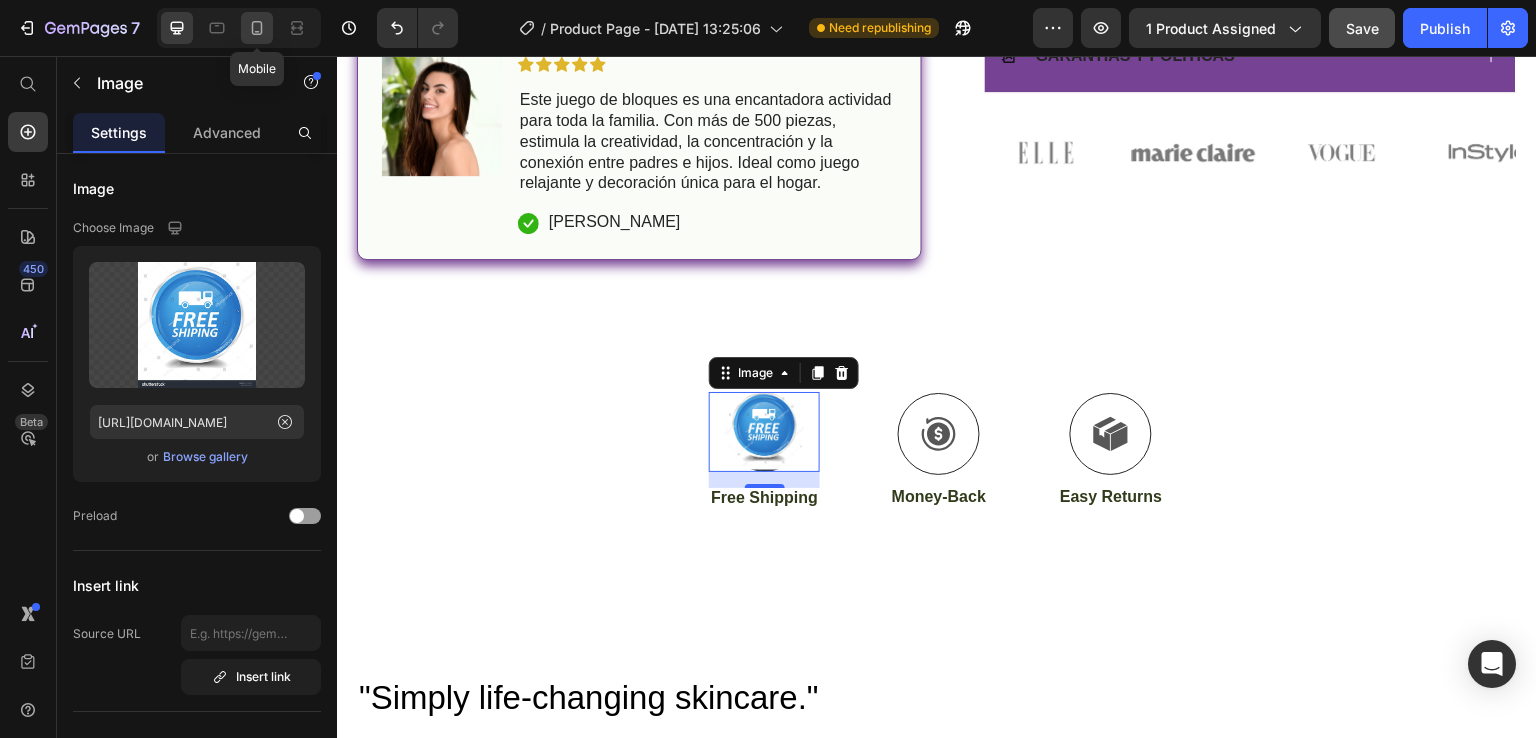 click 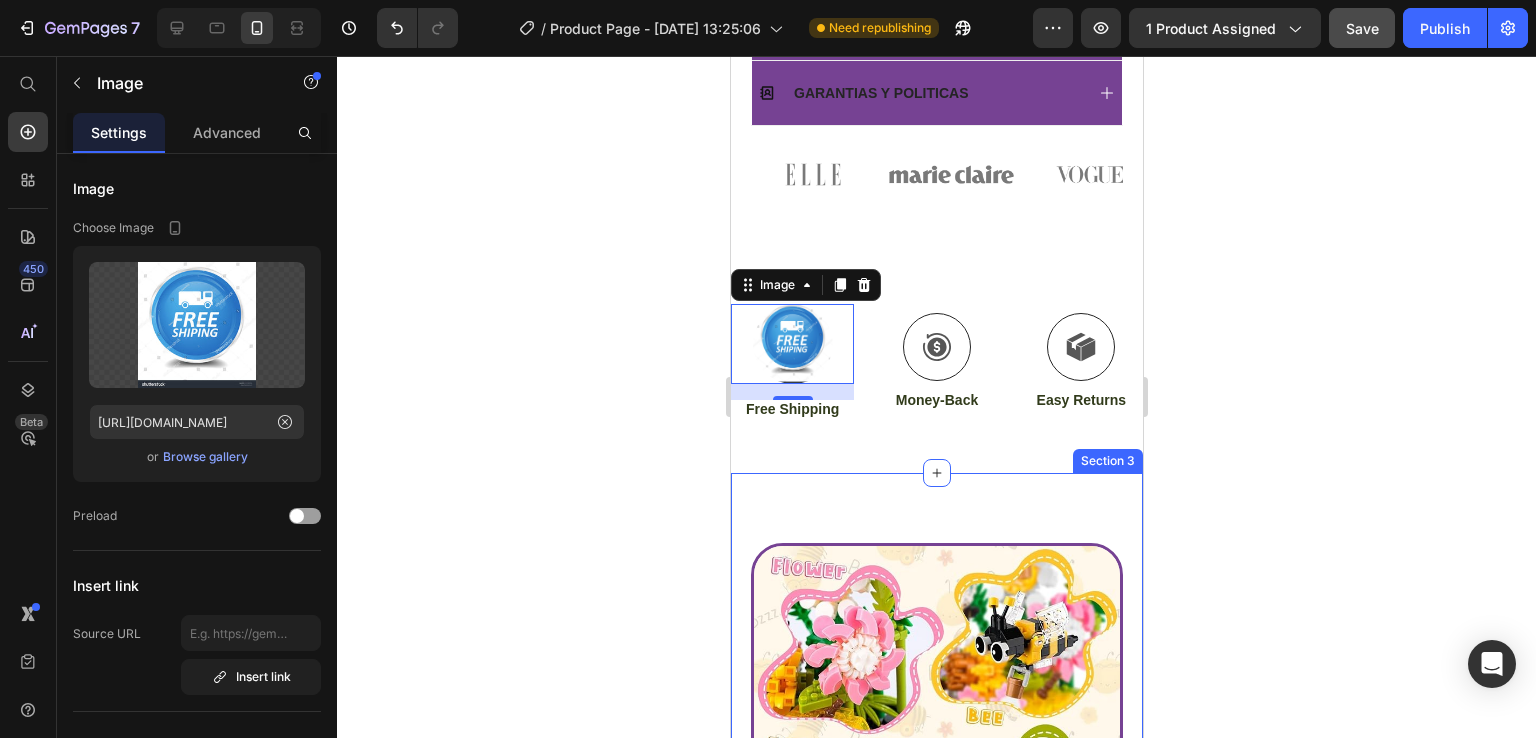 scroll, scrollTop: 1397, scrollLeft: 0, axis: vertical 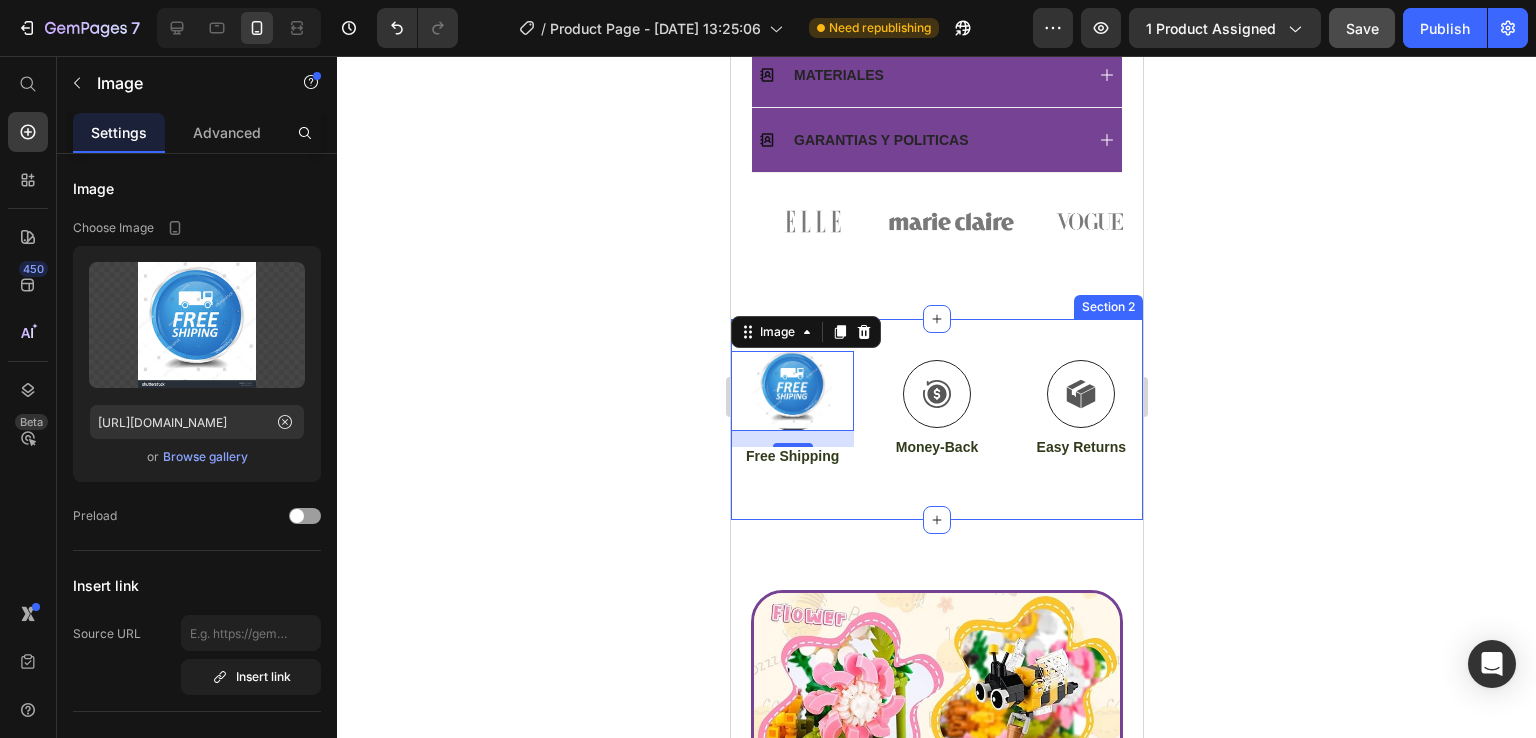 click on "Image   16 Free Shipping Text Block
Icon Money-Back Text Block
Icon Easy Returns Text Block Row Section 2" at bounding box center [936, 419] 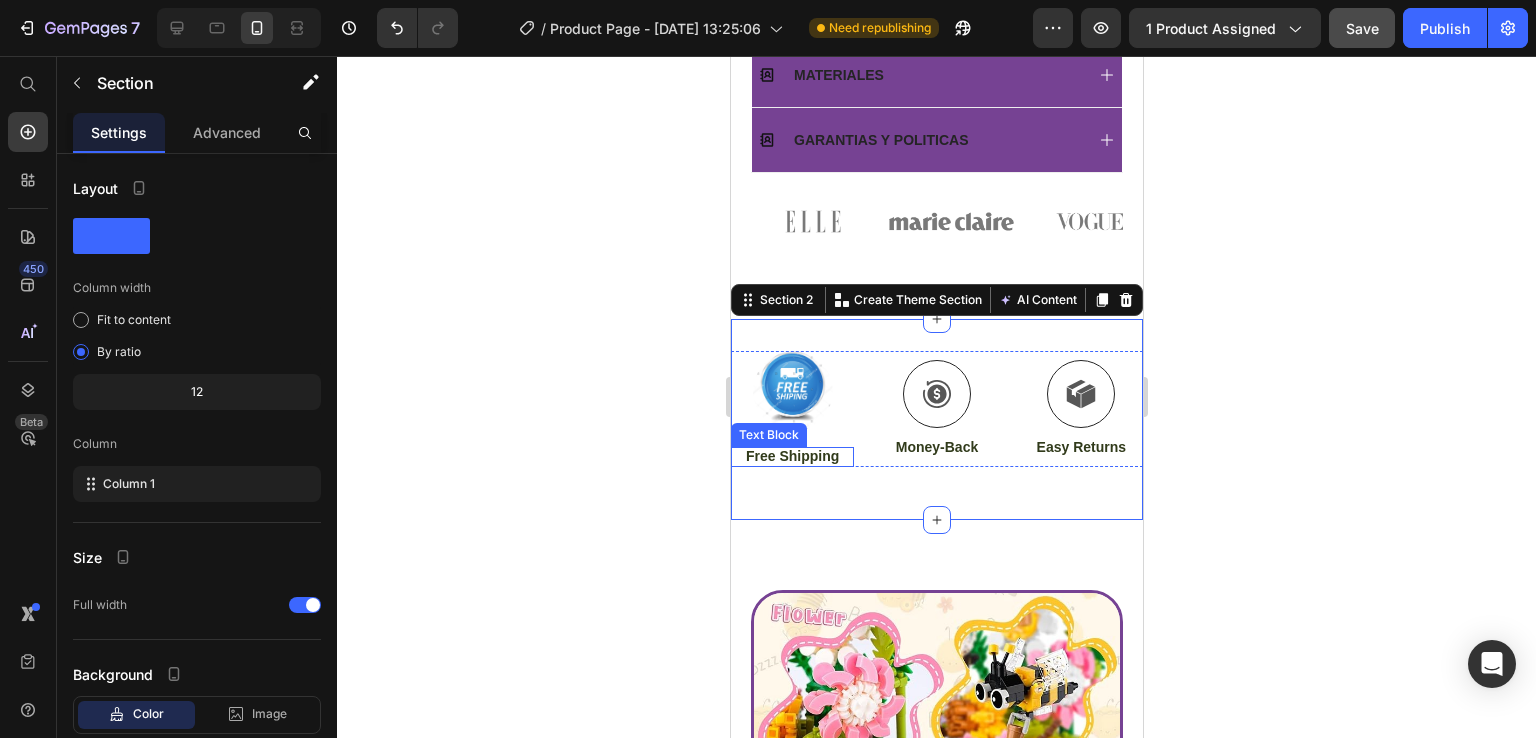 click on "Free Shipping" at bounding box center [791, 456] 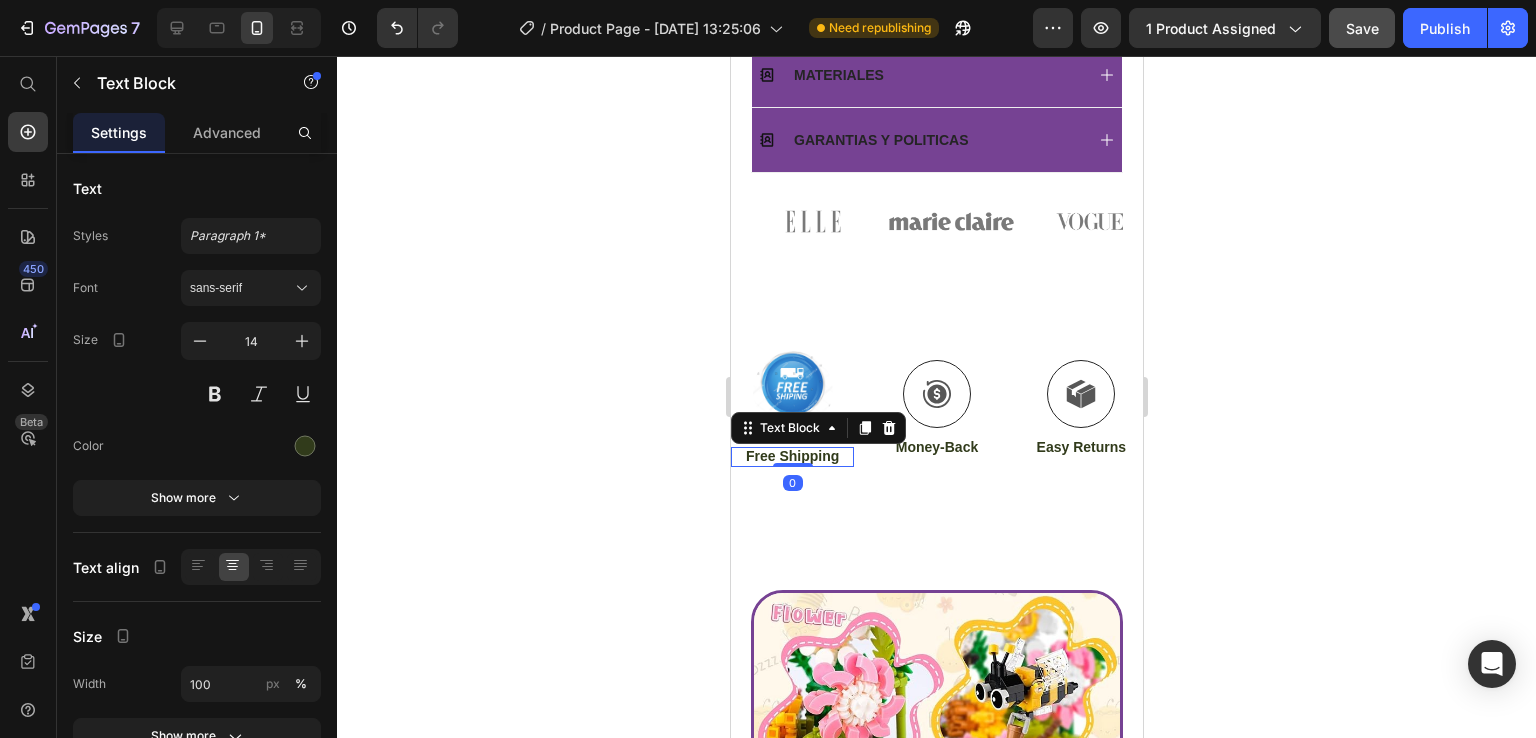 click on "Free Shipping" at bounding box center [791, 456] 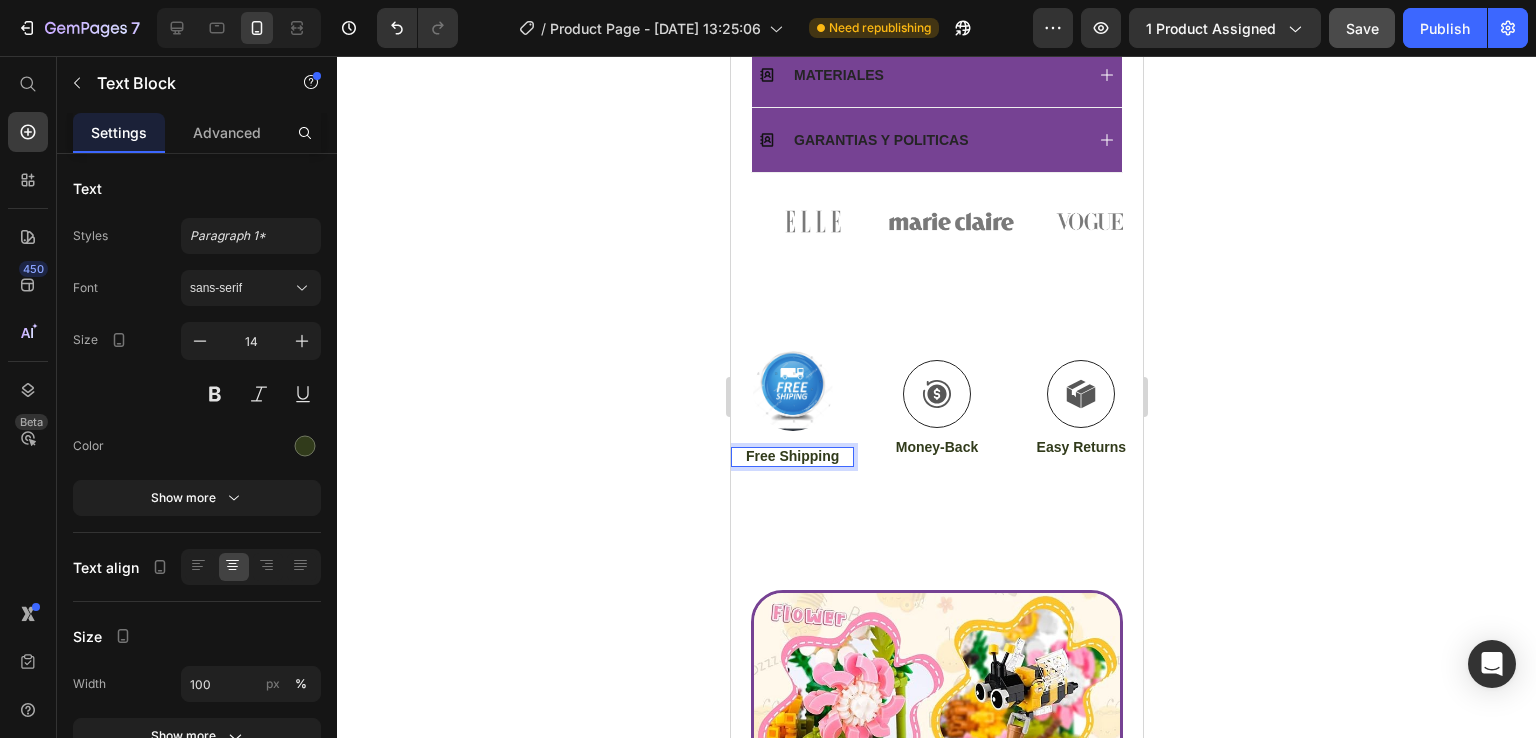 click on "Free Shipping" at bounding box center (791, 456) 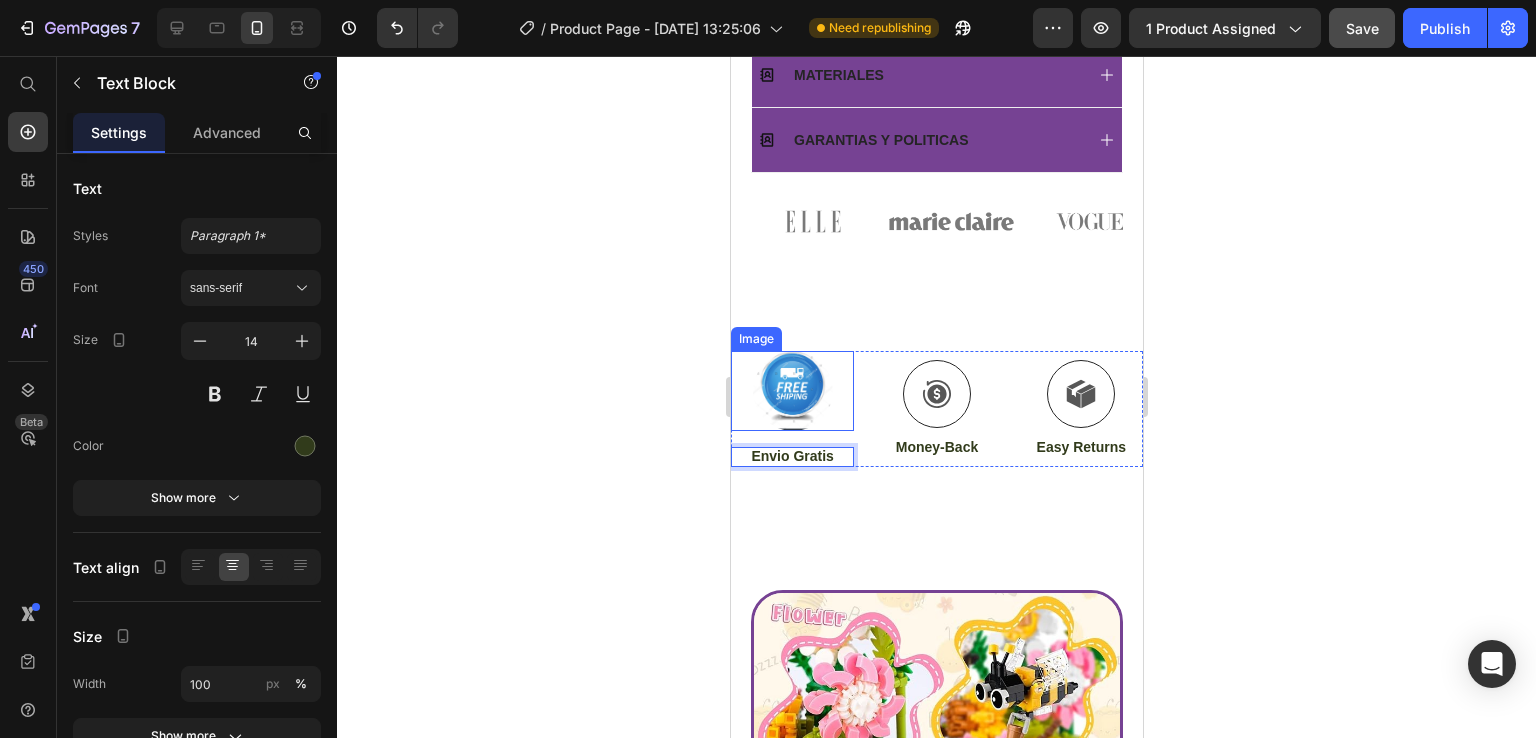click at bounding box center (791, 391) 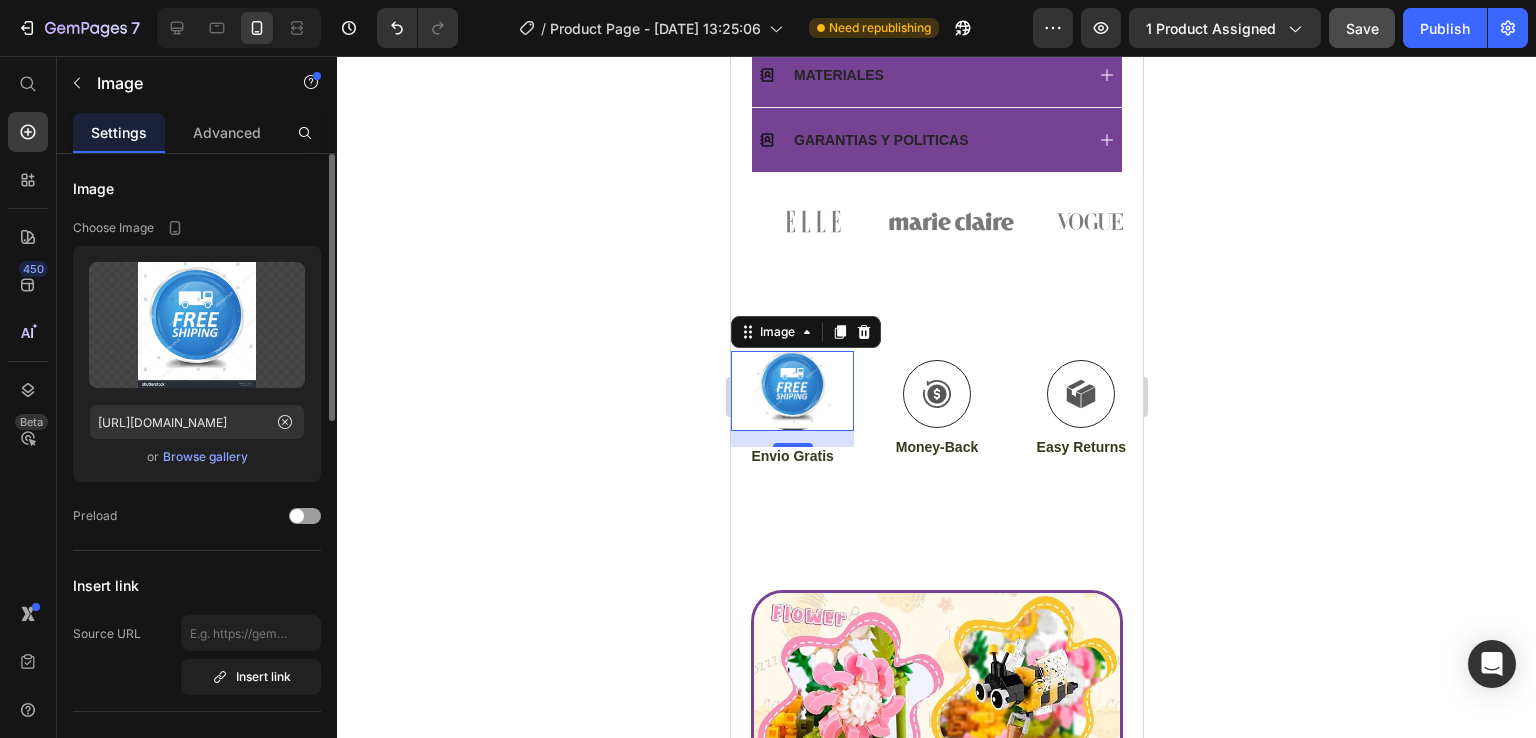 click 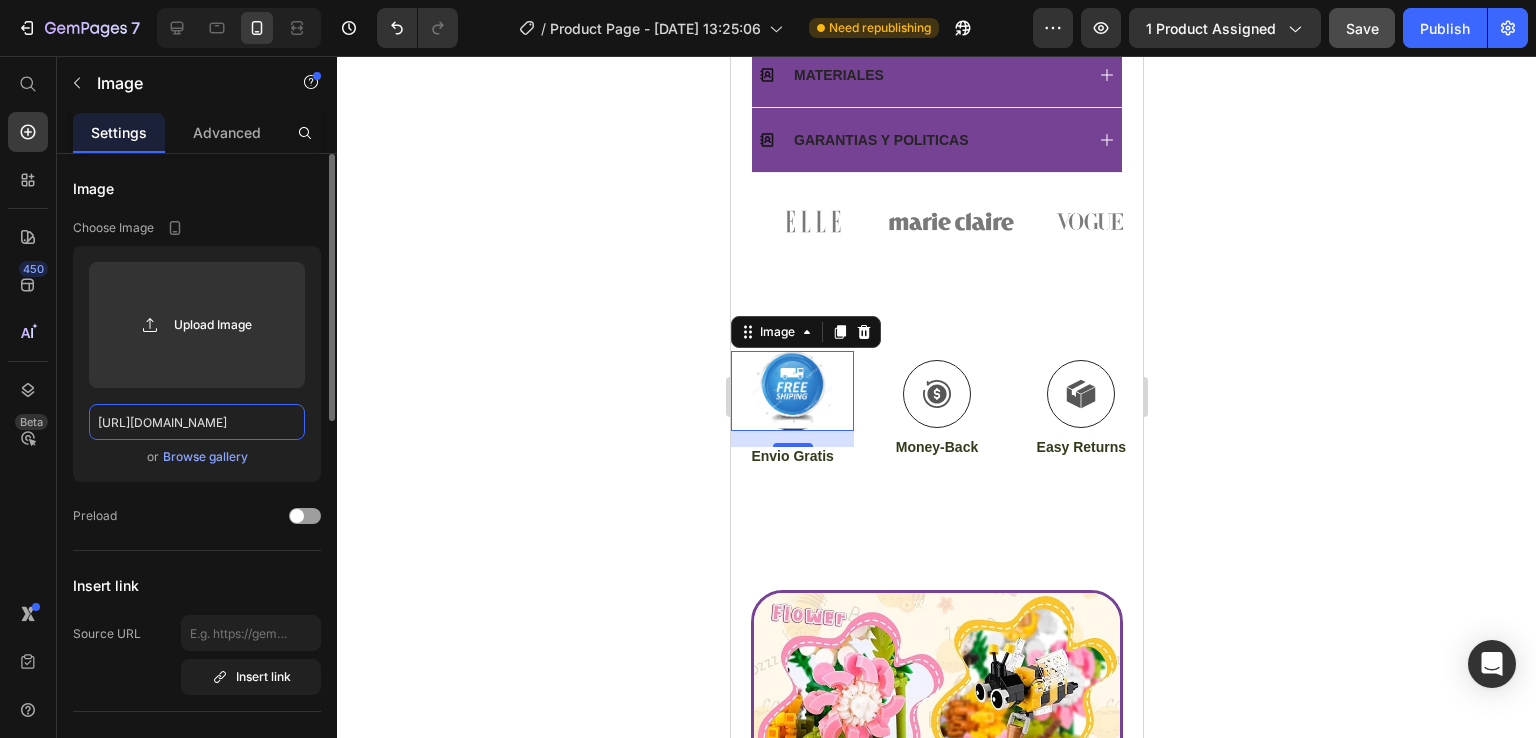 scroll, scrollTop: 0, scrollLeft: 0, axis: both 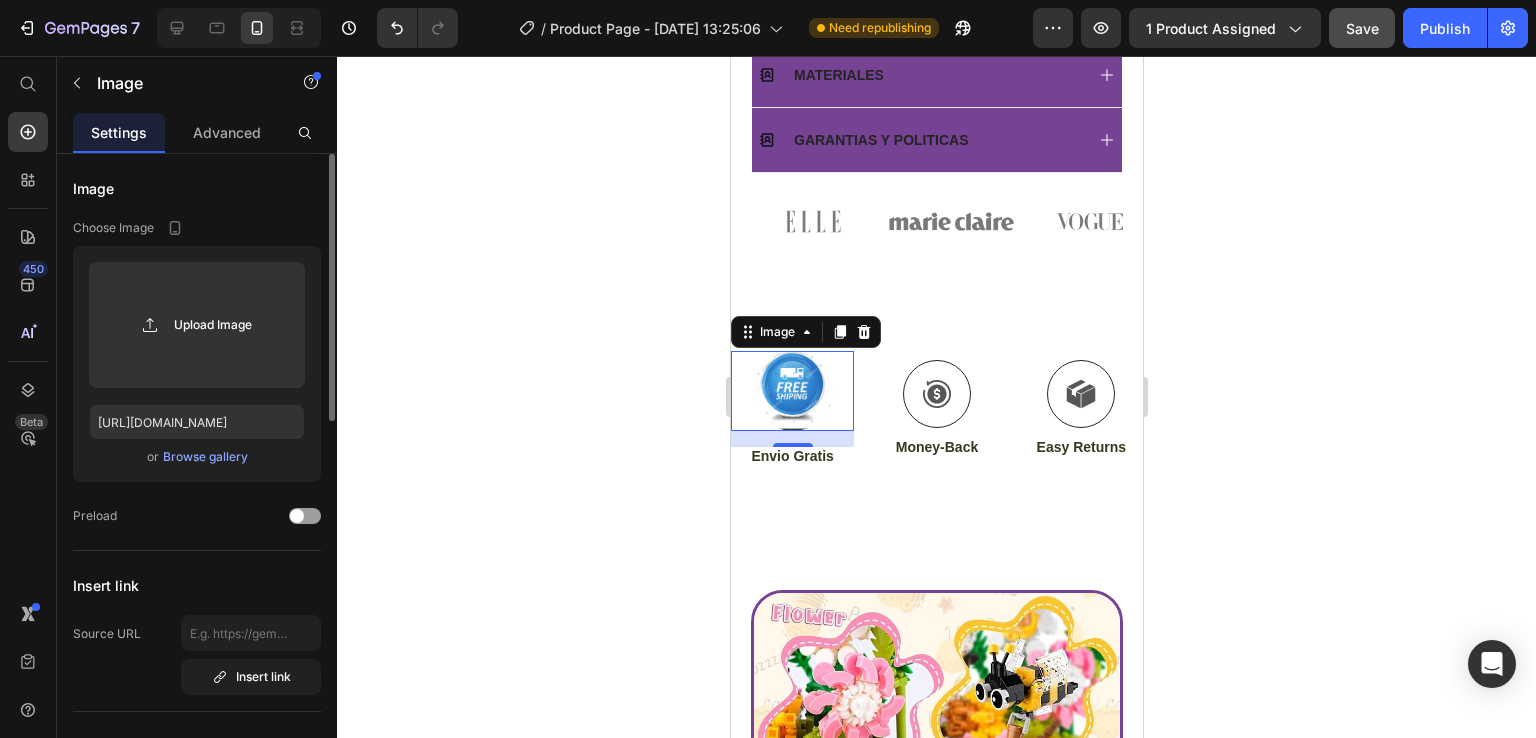 click on "Browse gallery" at bounding box center (205, 457) 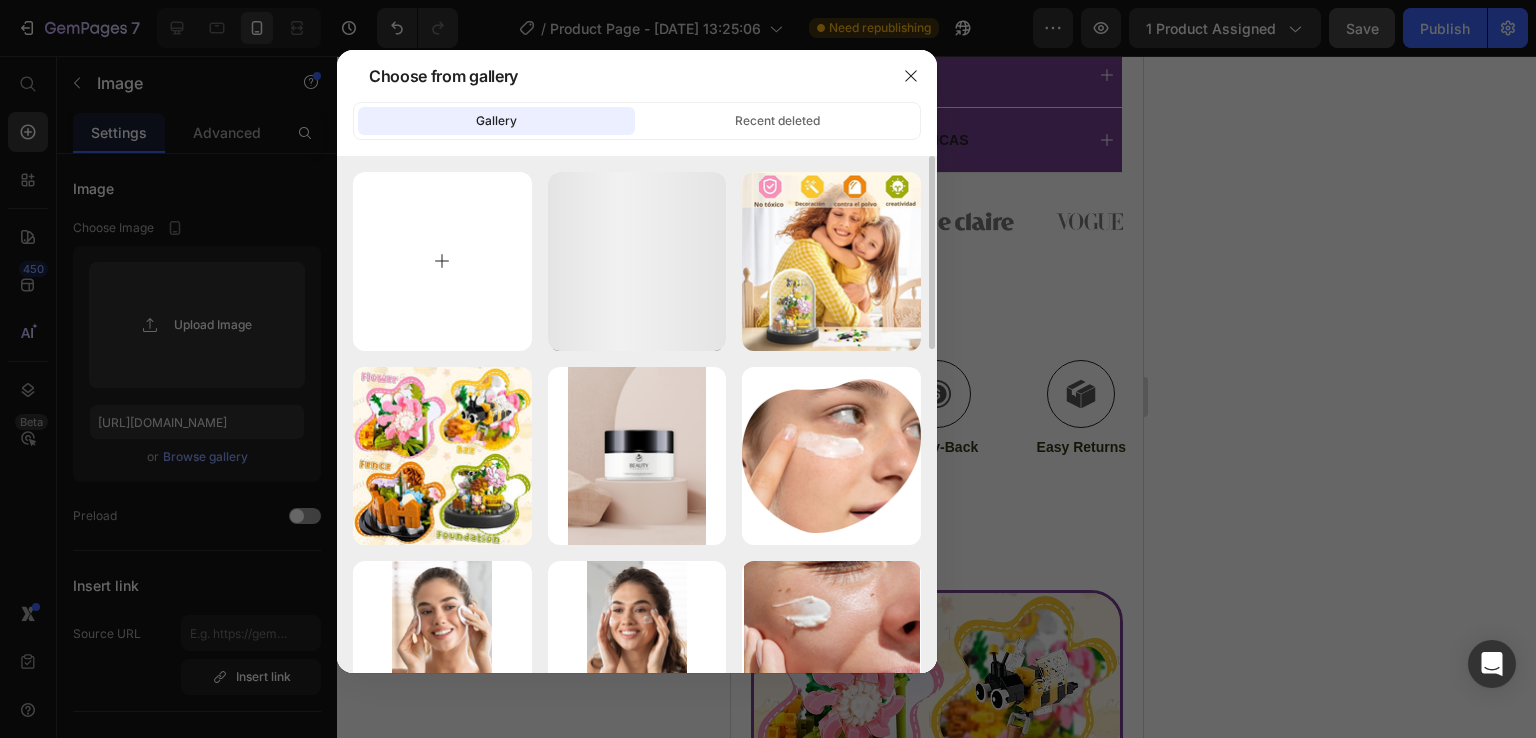 click at bounding box center (442, 261) 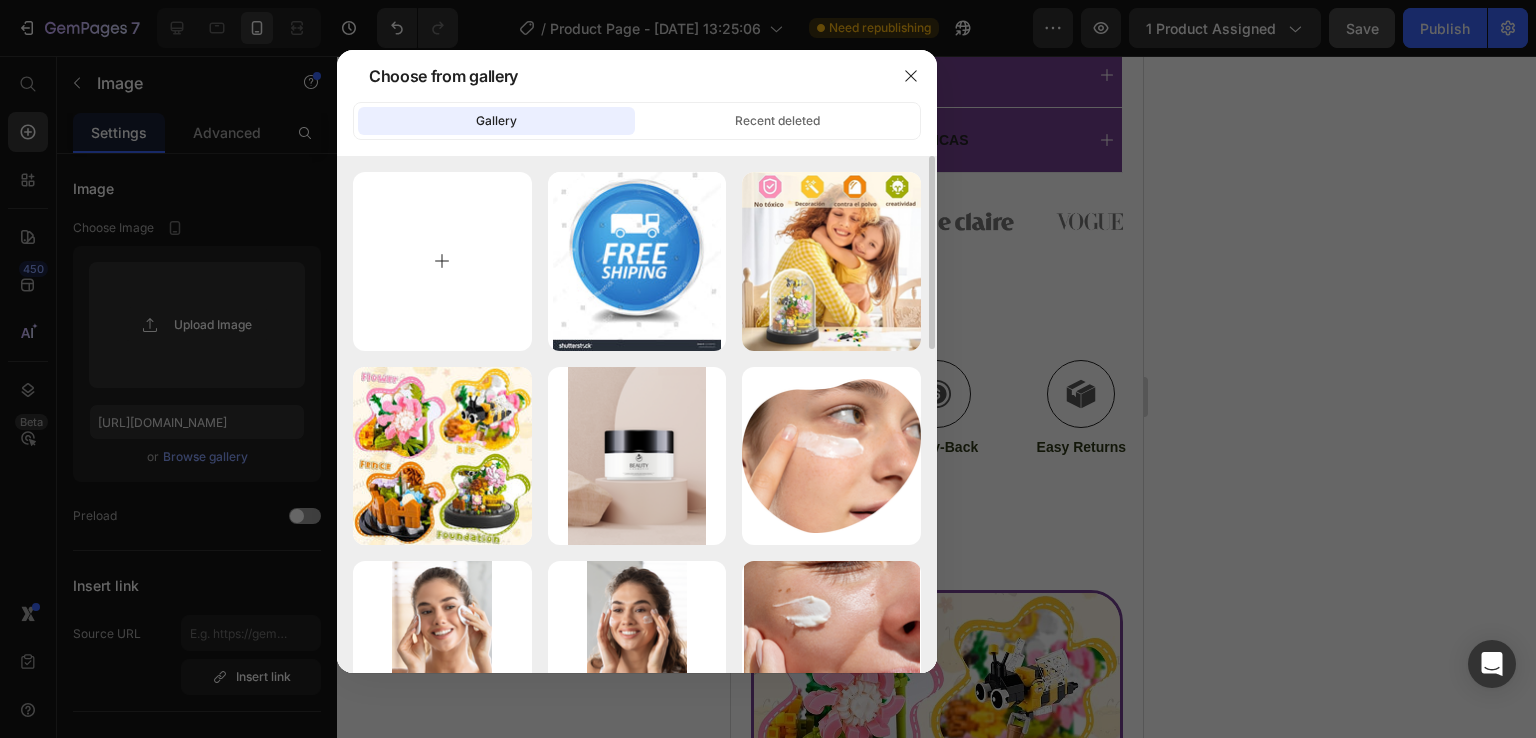 type on "C:\fakepath\envio gratis.png" 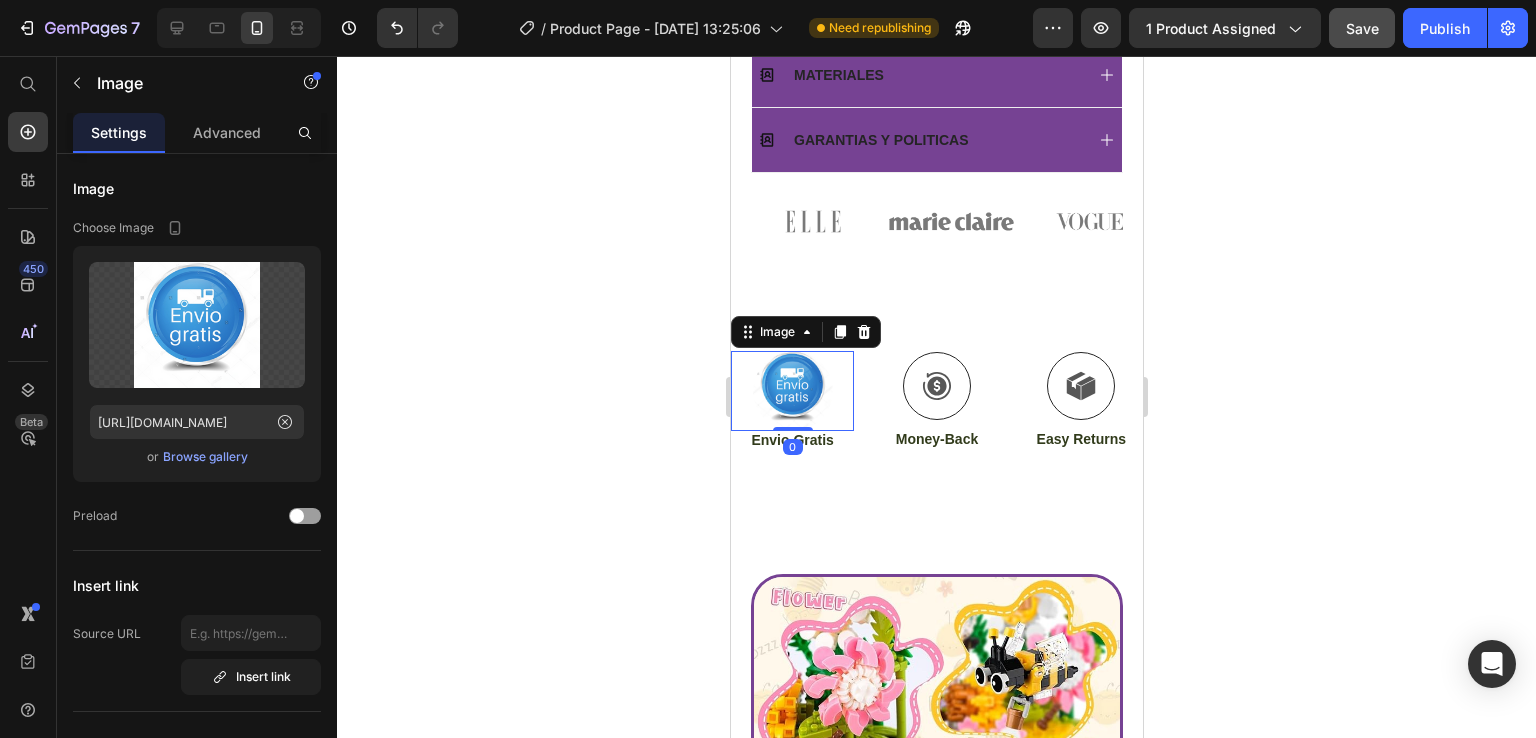 drag, startPoint x: 802, startPoint y: 333, endPoint x: 798, endPoint y: 313, distance: 20.396078 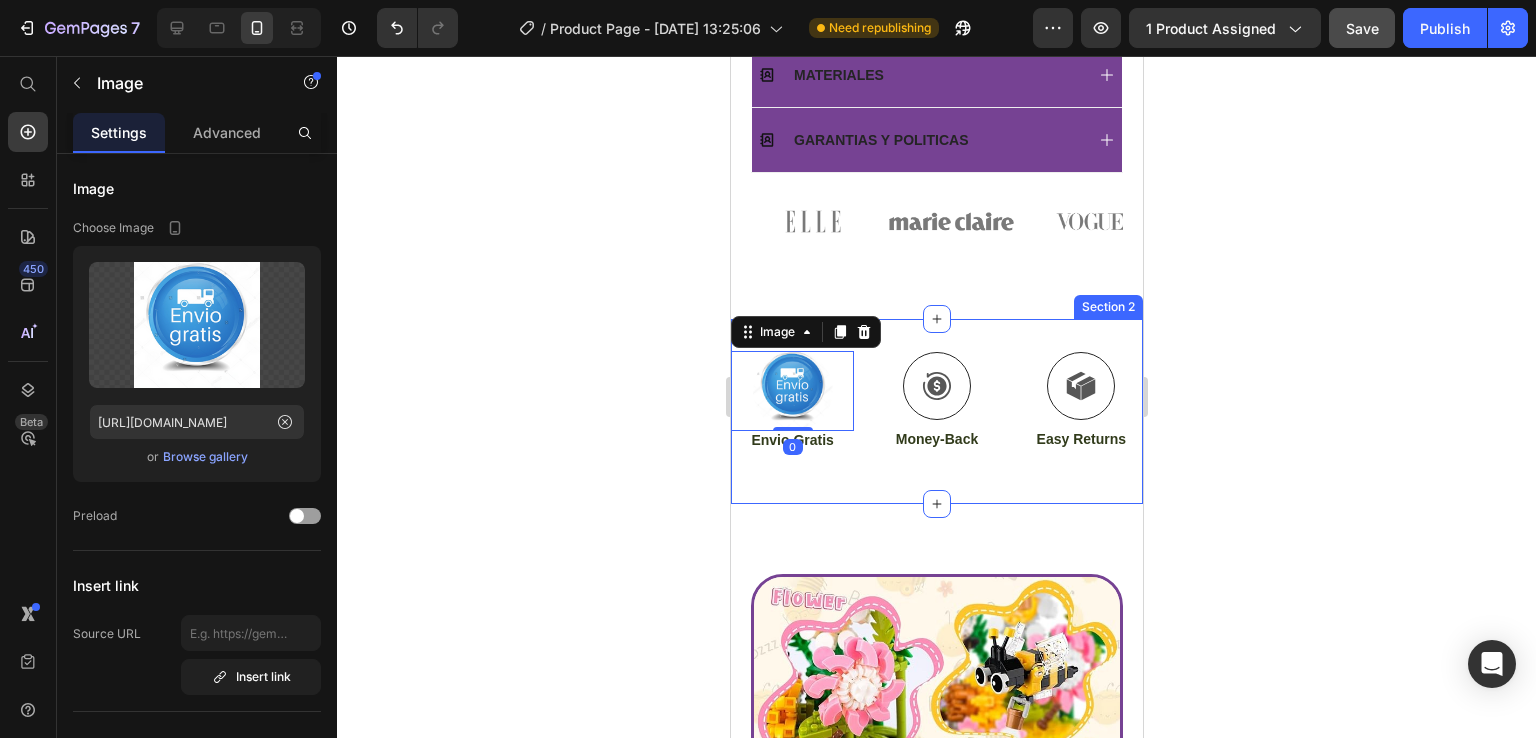 click on "Image   0 Envio Gratis Text Block
Icon Money-Back Text Block
Icon Easy Returns Text Block Row Section 2" at bounding box center [936, 411] 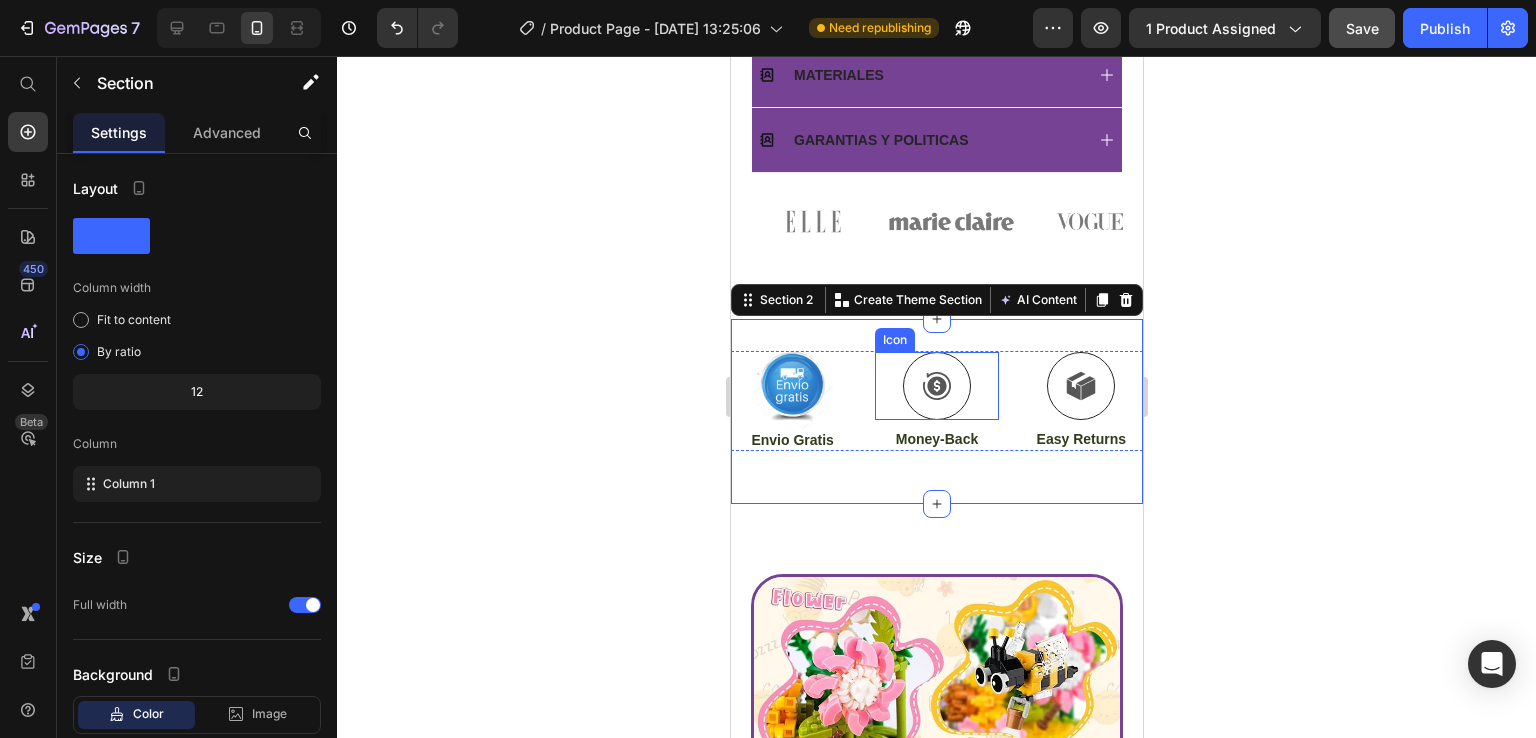 click 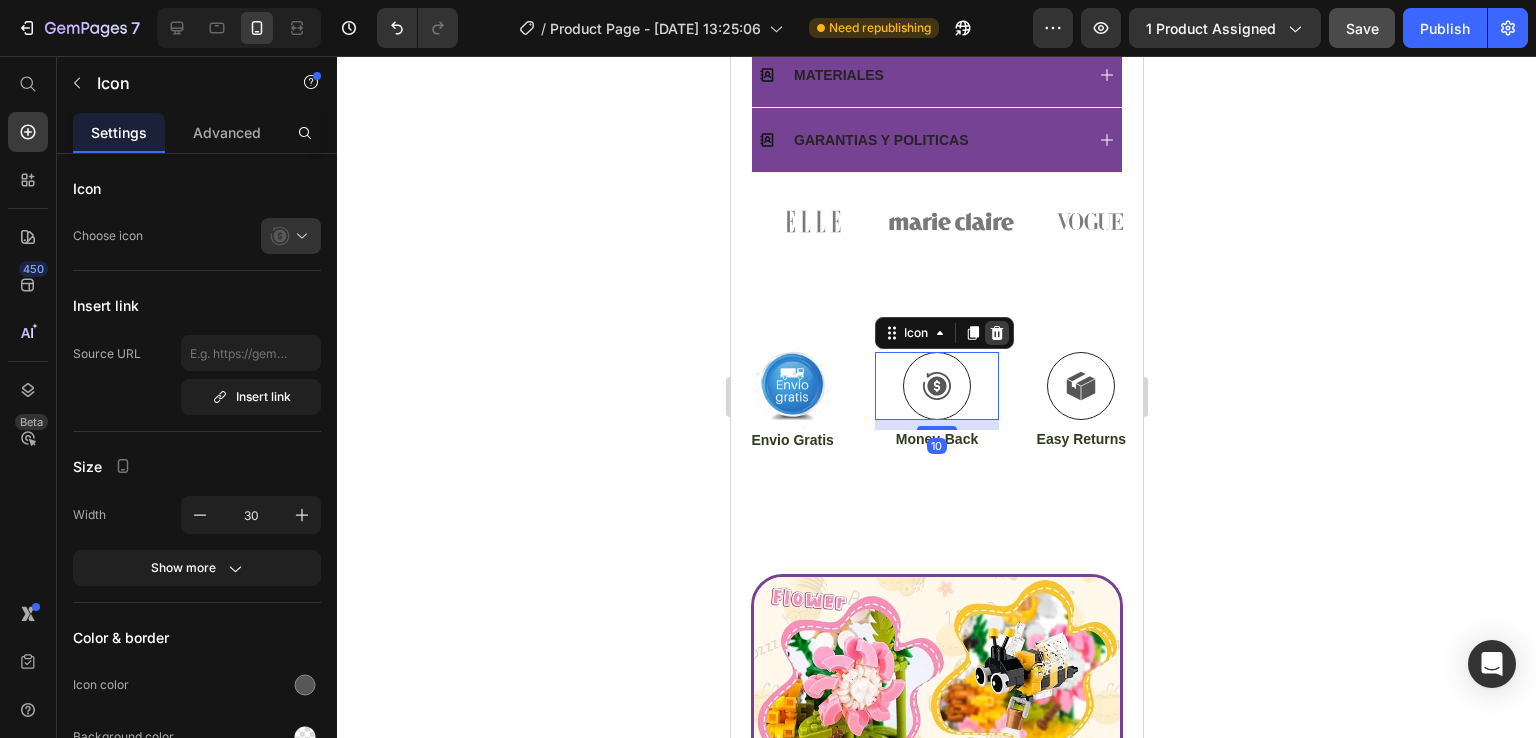 click 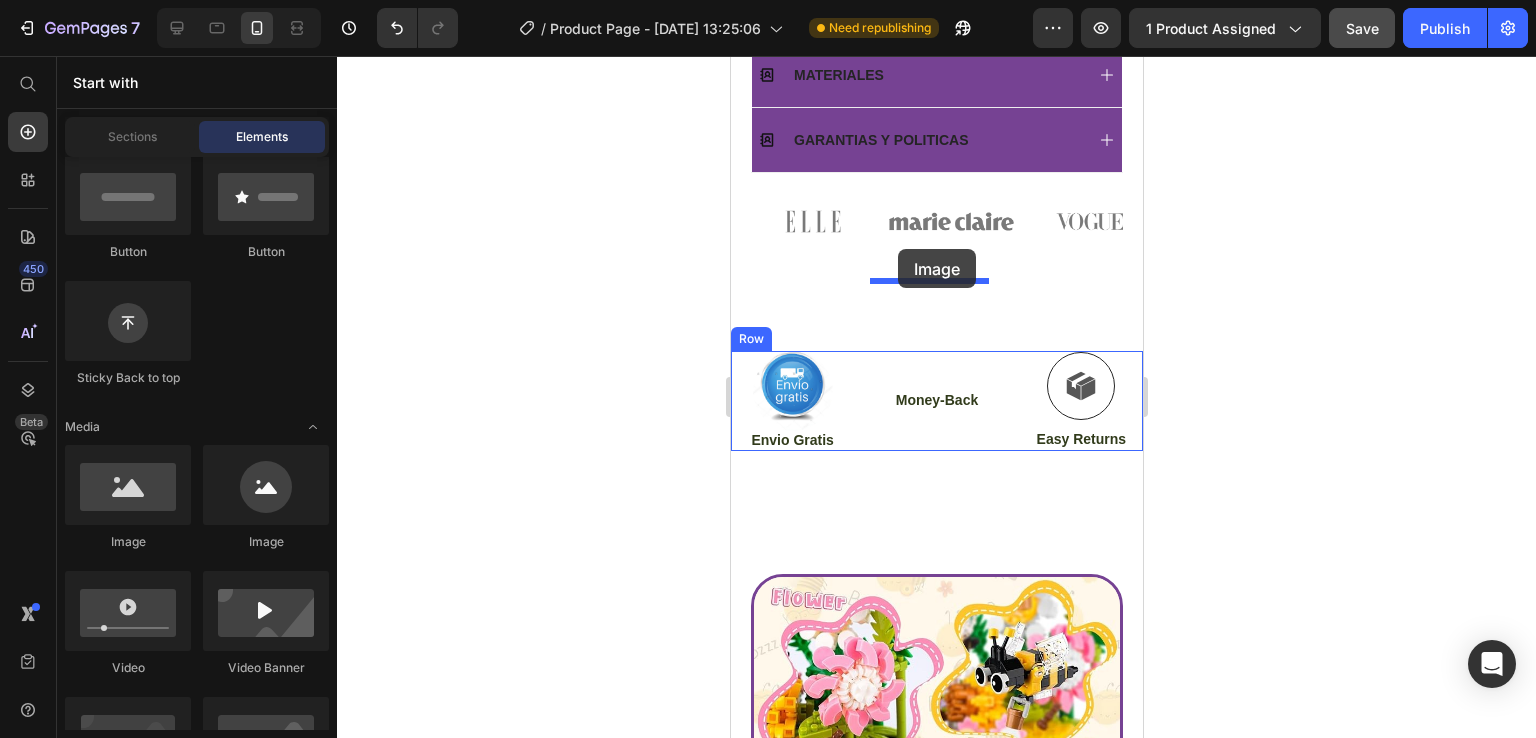 drag, startPoint x: 1017, startPoint y: 561, endPoint x: 897, endPoint y: 249, distance: 334.2813 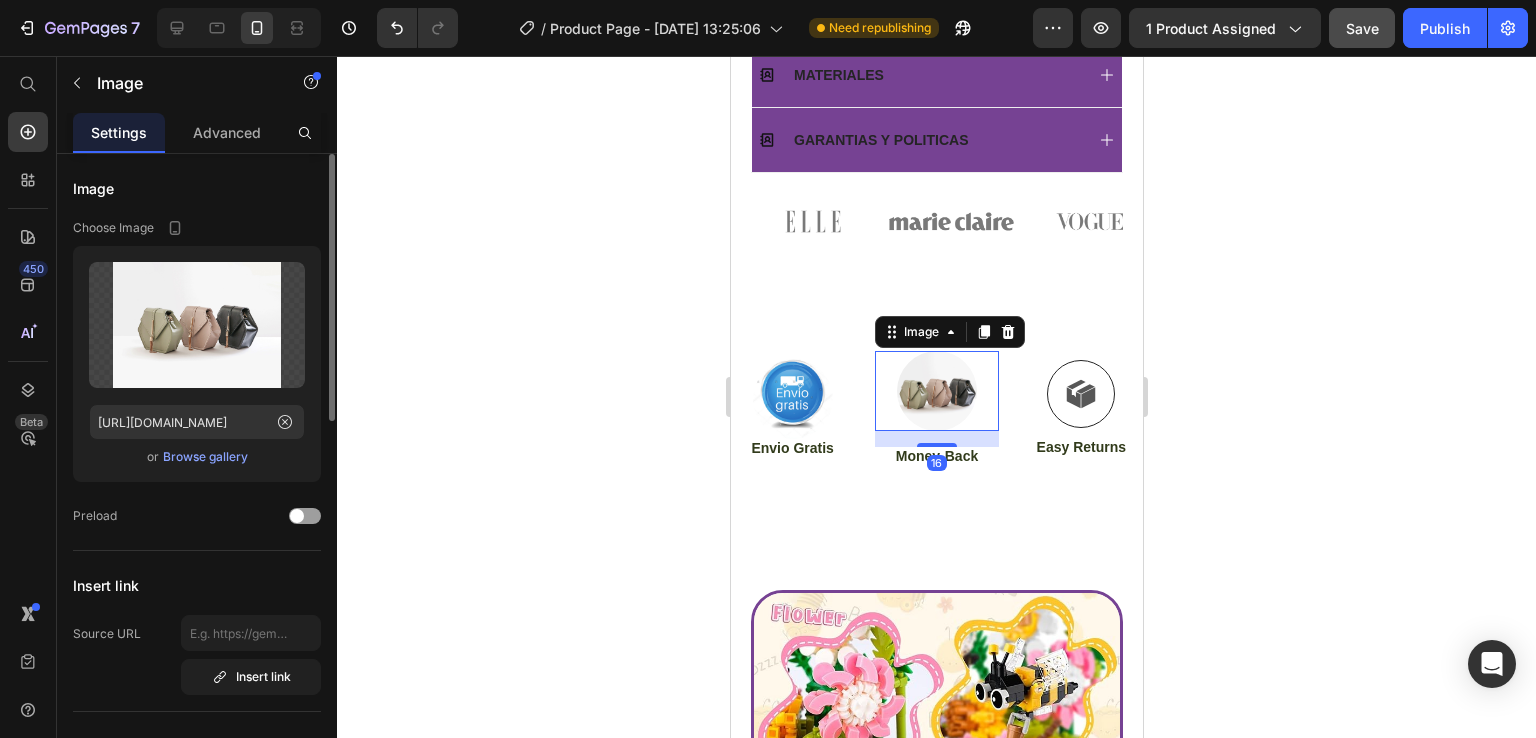 drag, startPoint x: 287, startPoint y: 420, endPoint x: 266, endPoint y: 453, distance: 39.115215 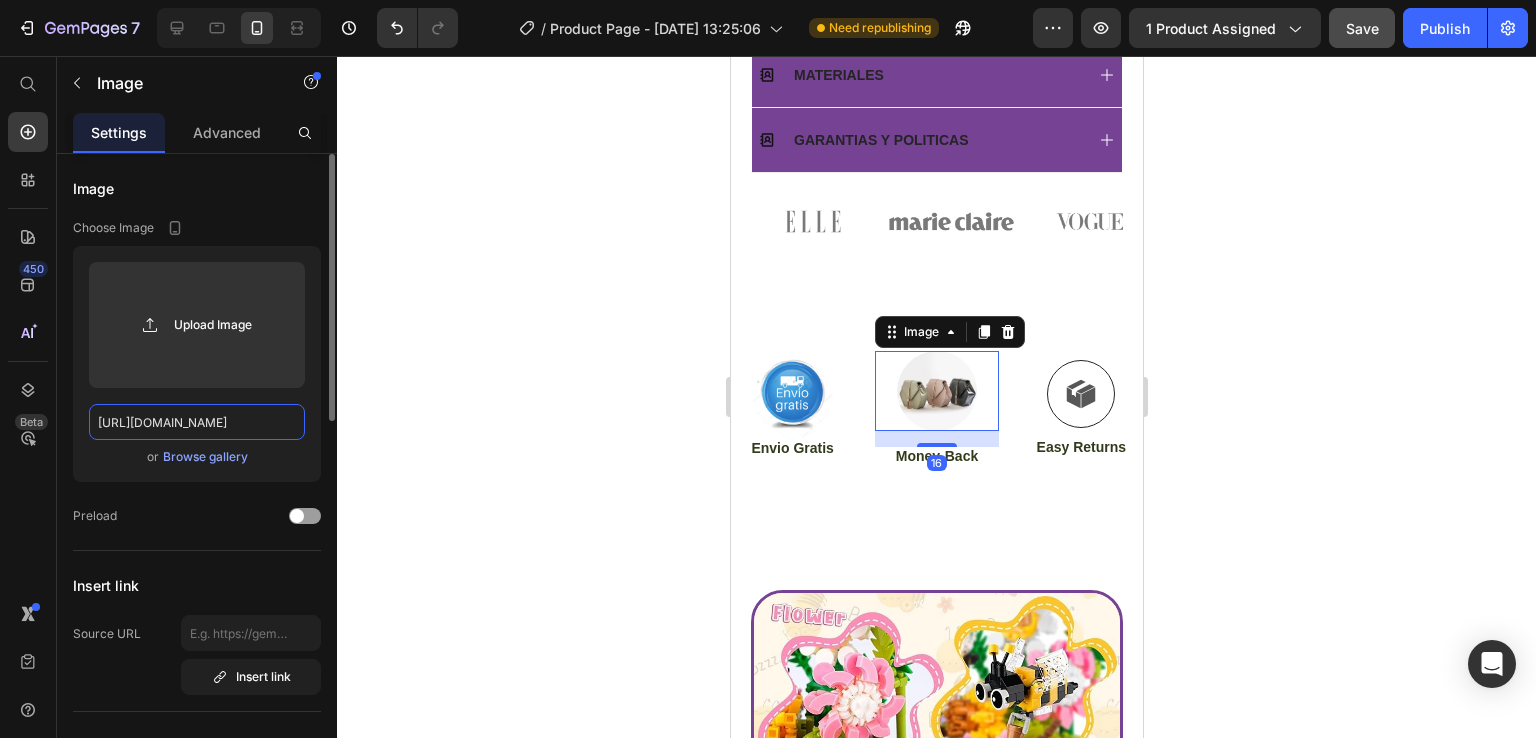 scroll, scrollTop: 0, scrollLeft: 0, axis: both 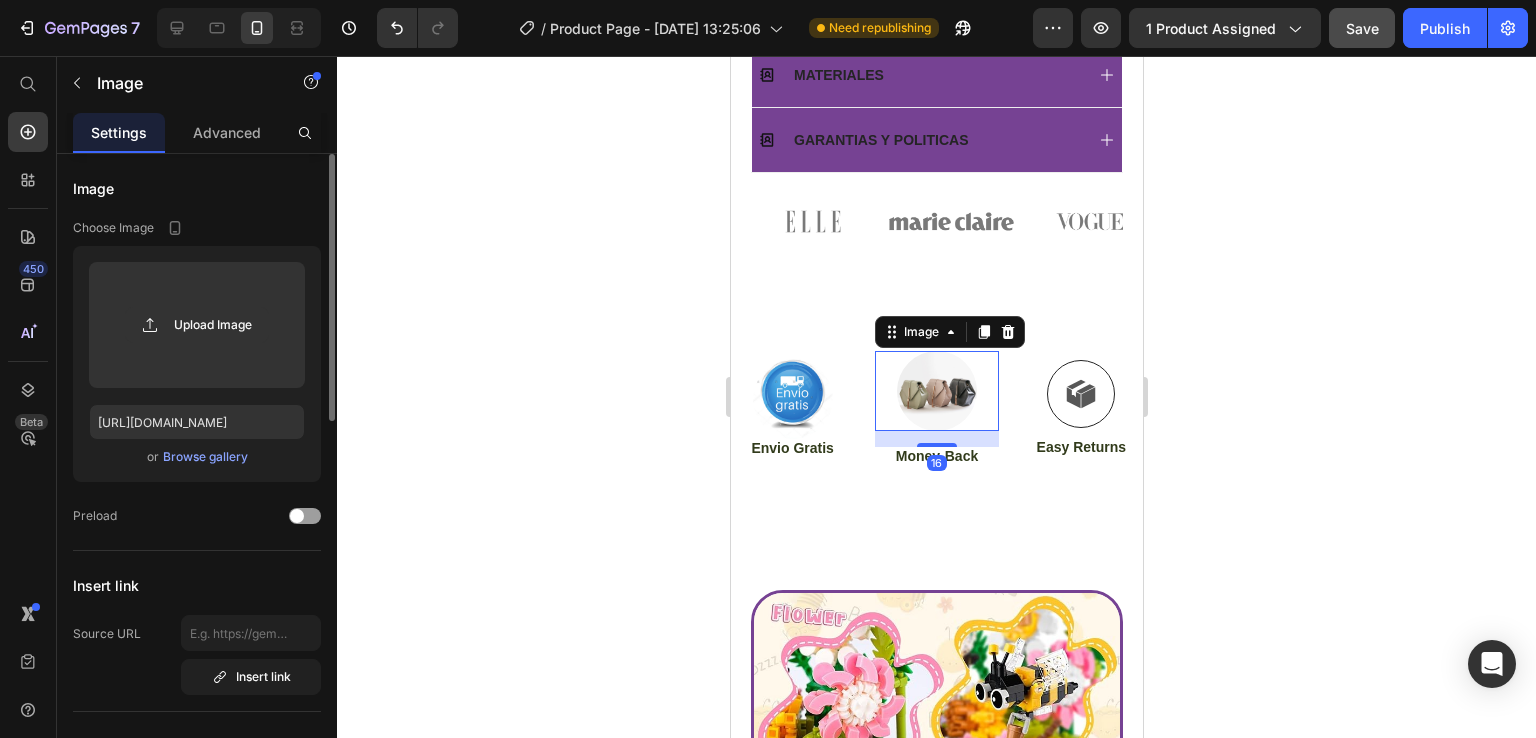 click on "Browse gallery" at bounding box center (205, 457) 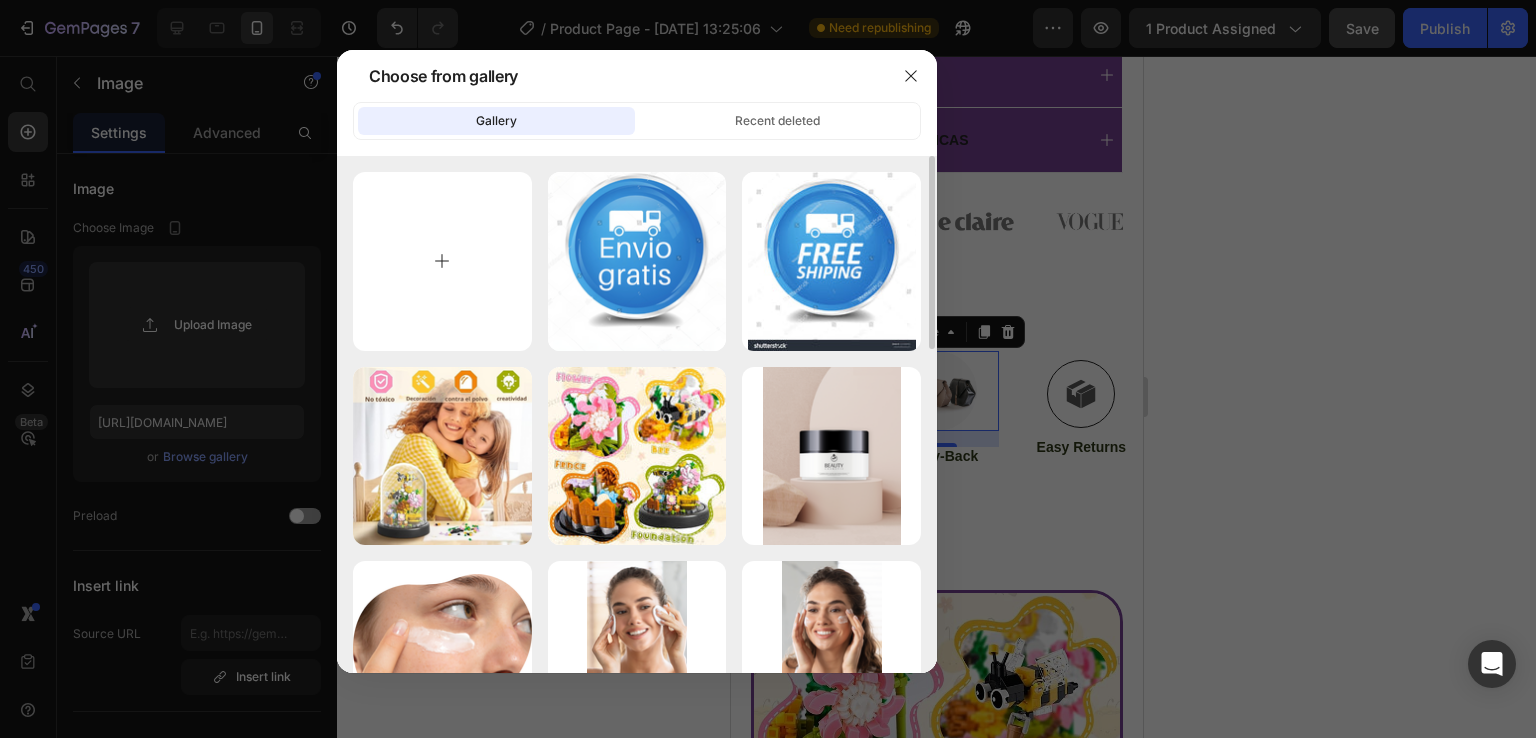 click at bounding box center [442, 261] 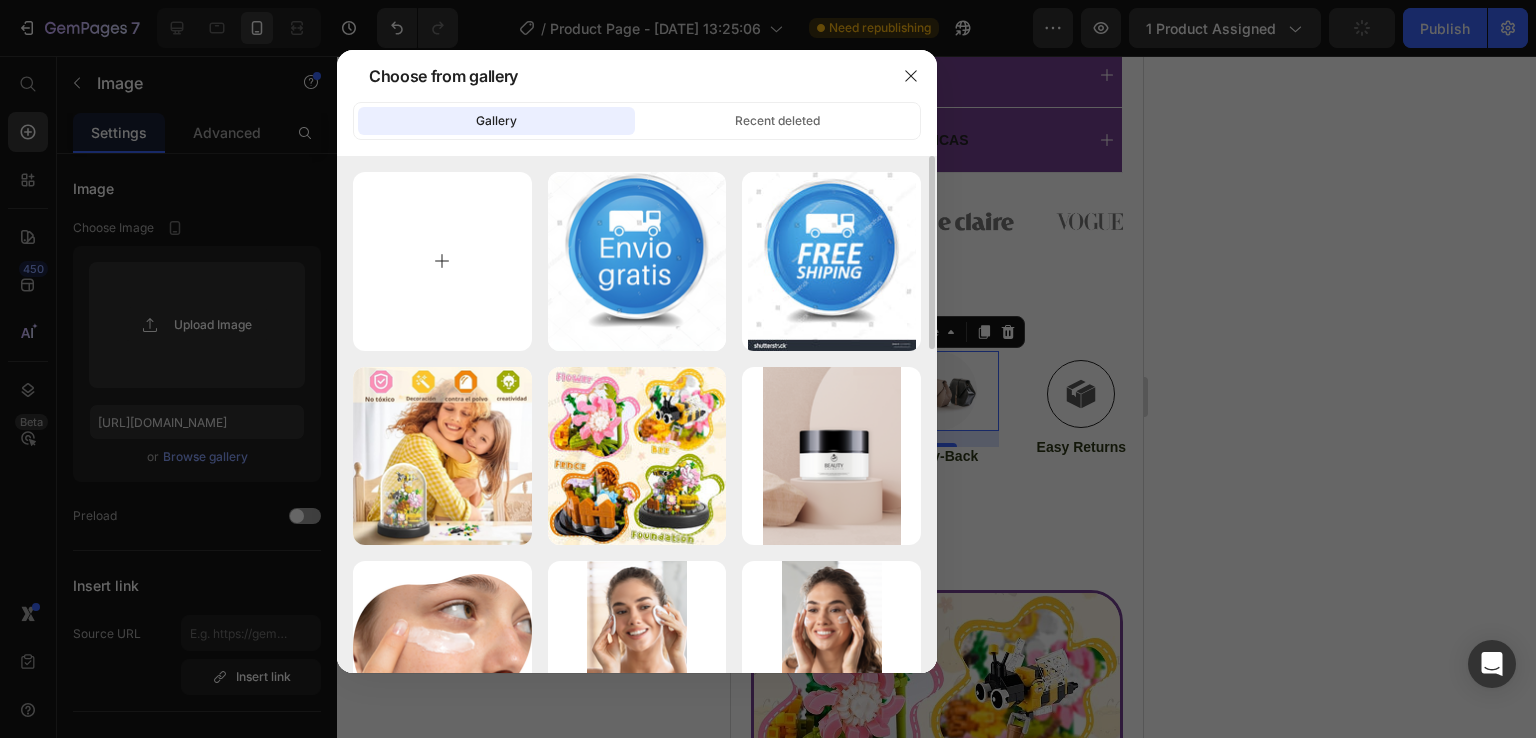 type on "C:\fakepath\icons8-transaction-94.png" 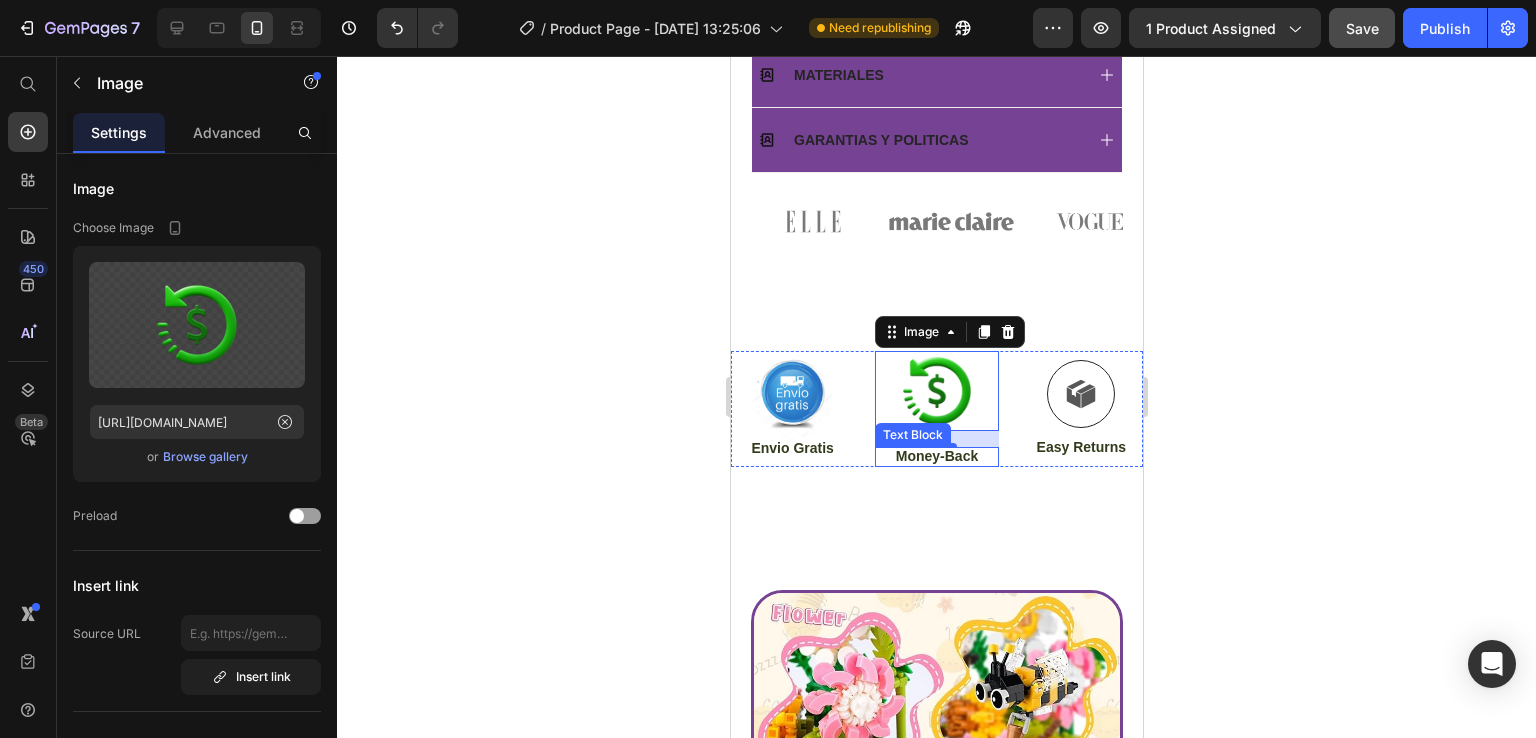 click on "Money-Back" at bounding box center (935, 456) 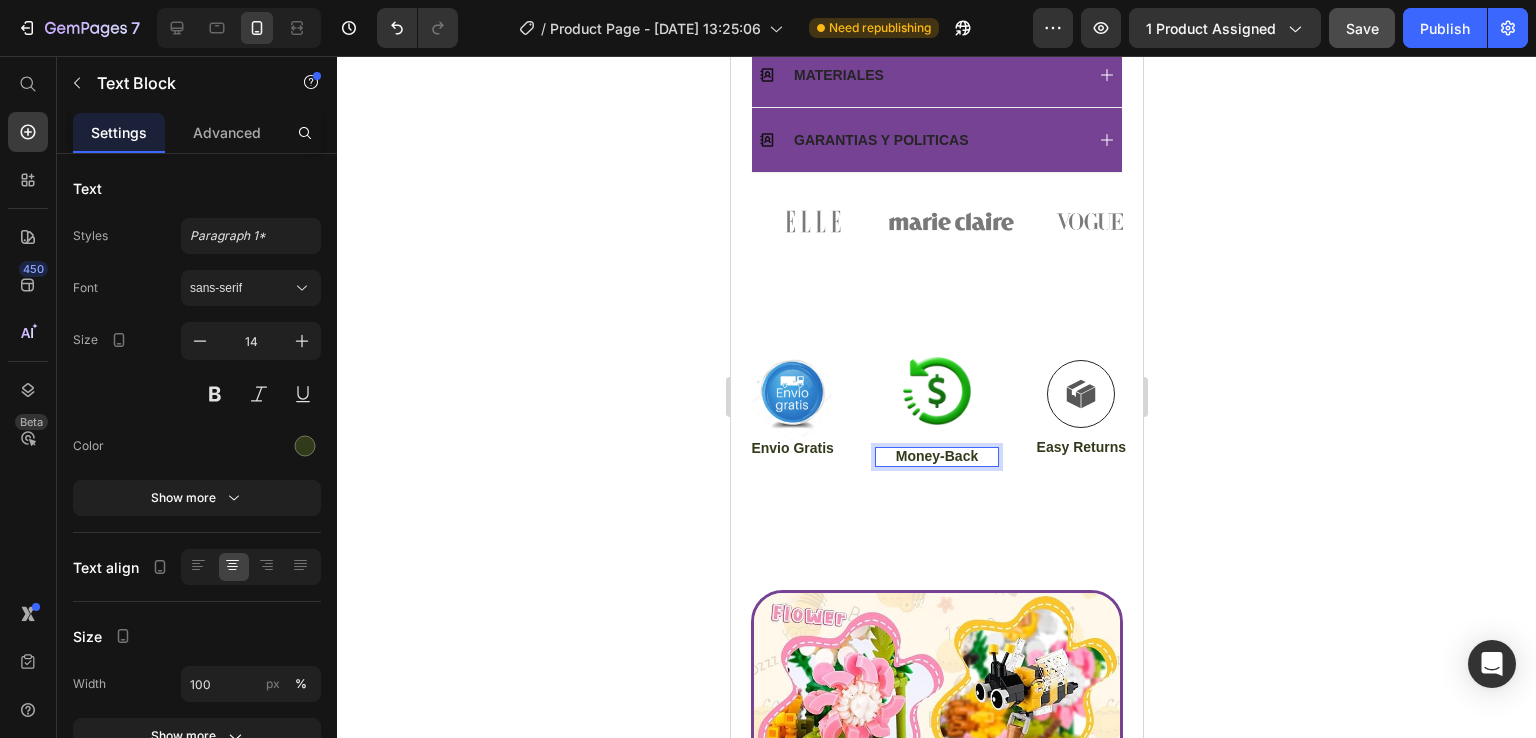 click on "Money-Back" at bounding box center [935, 456] 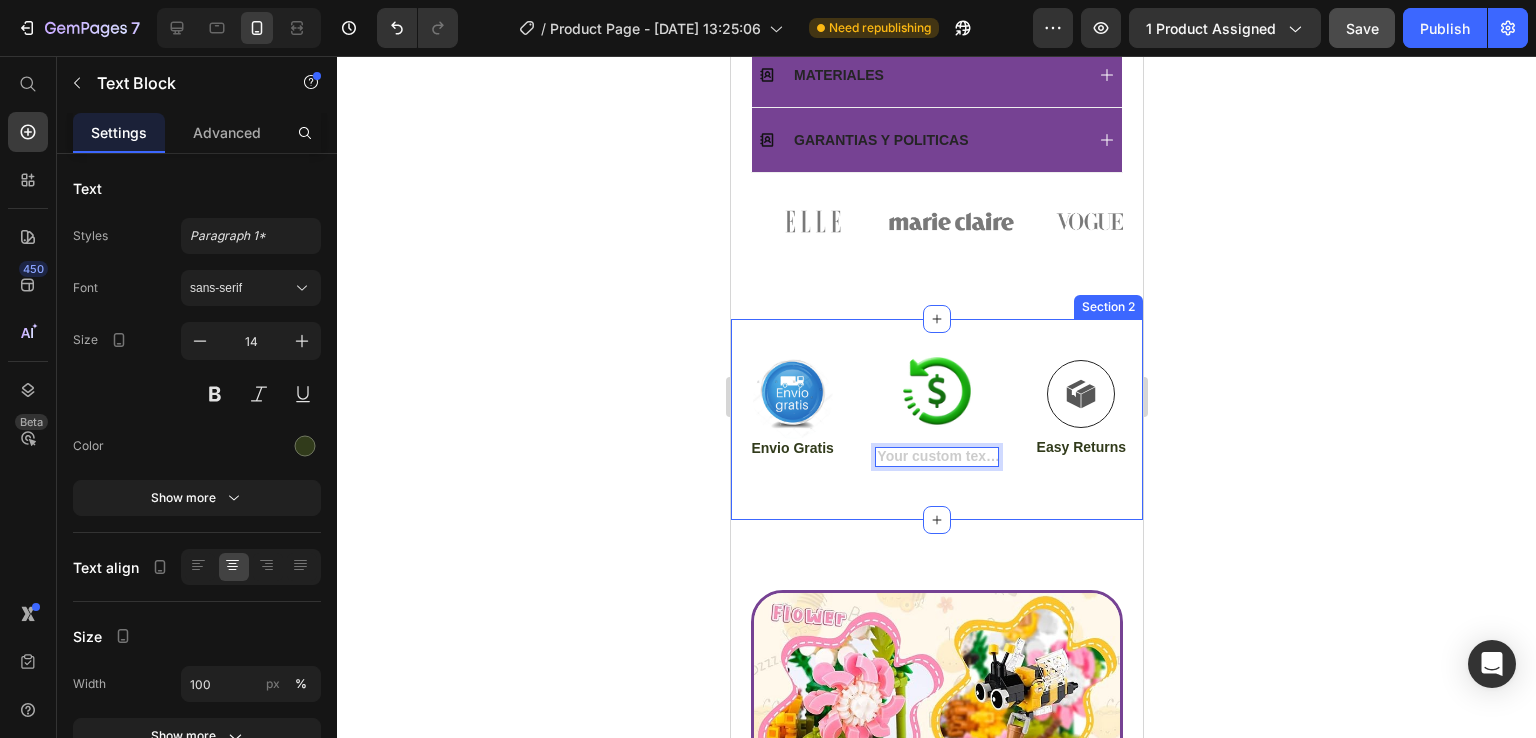 scroll, scrollTop: 1396, scrollLeft: 0, axis: vertical 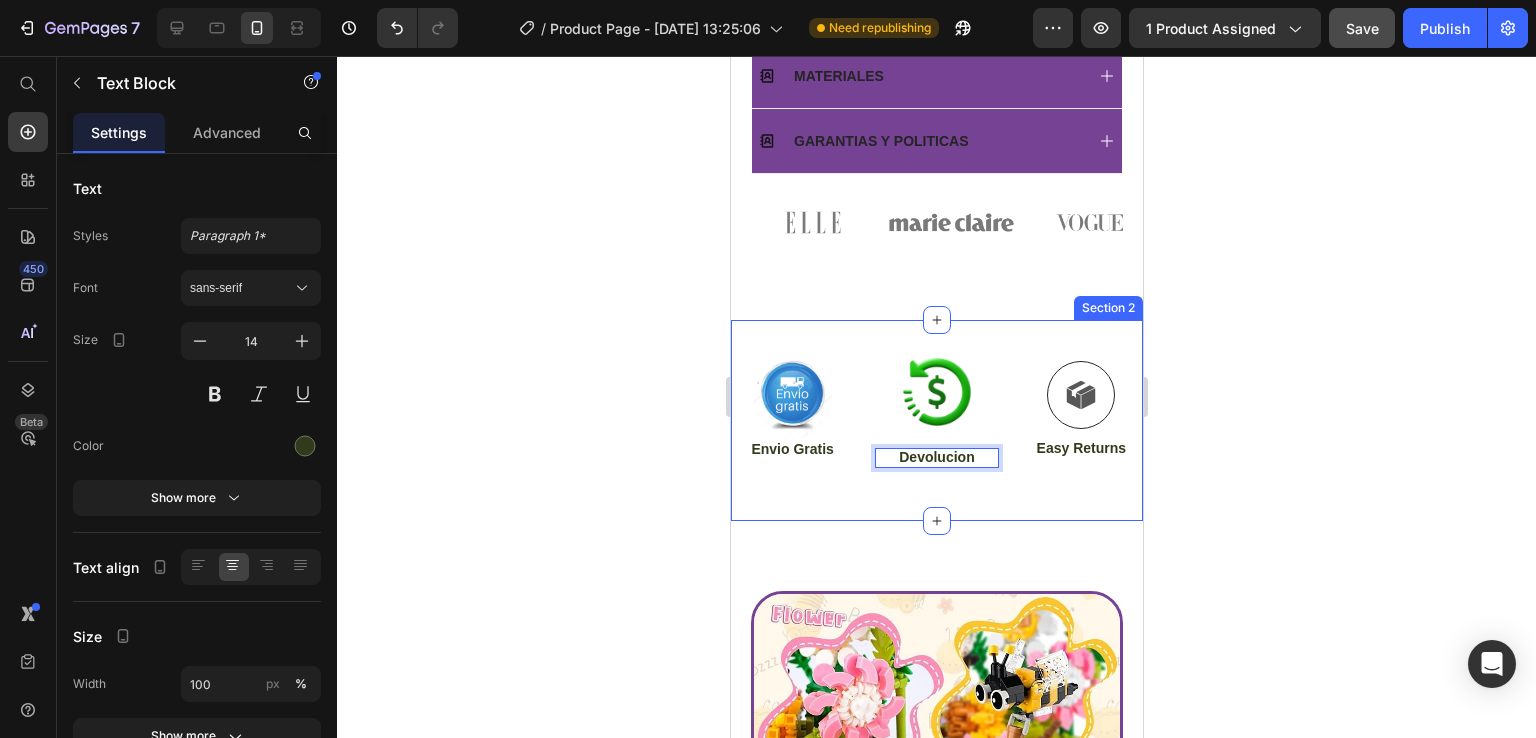 click on "Image Envio Gratis Text Block Image Devolucion Text Block   0
Icon Easy Returns Text Block Row Section 2" at bounding box center (936, 420) 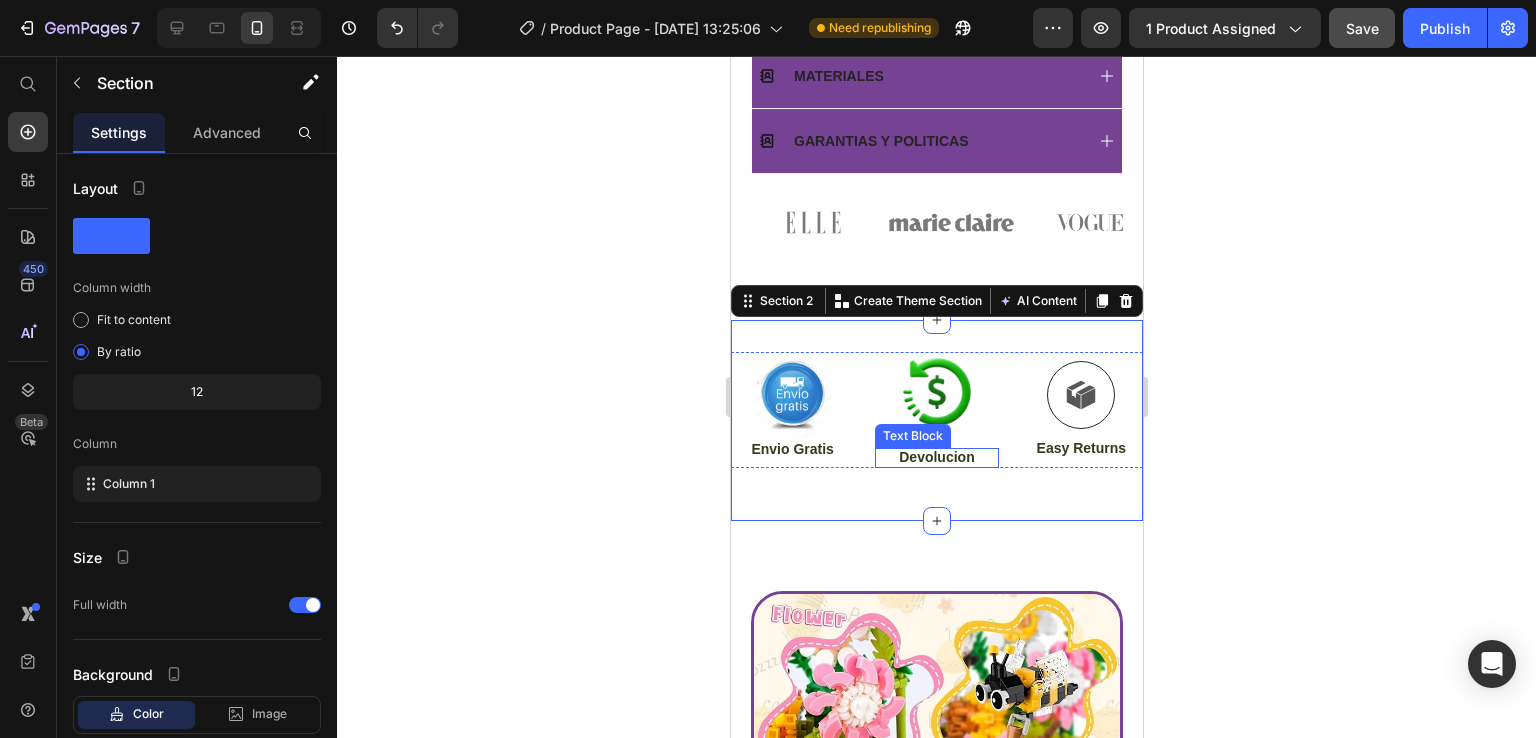 click on "Devolucion" at bounding box center [935, 457] 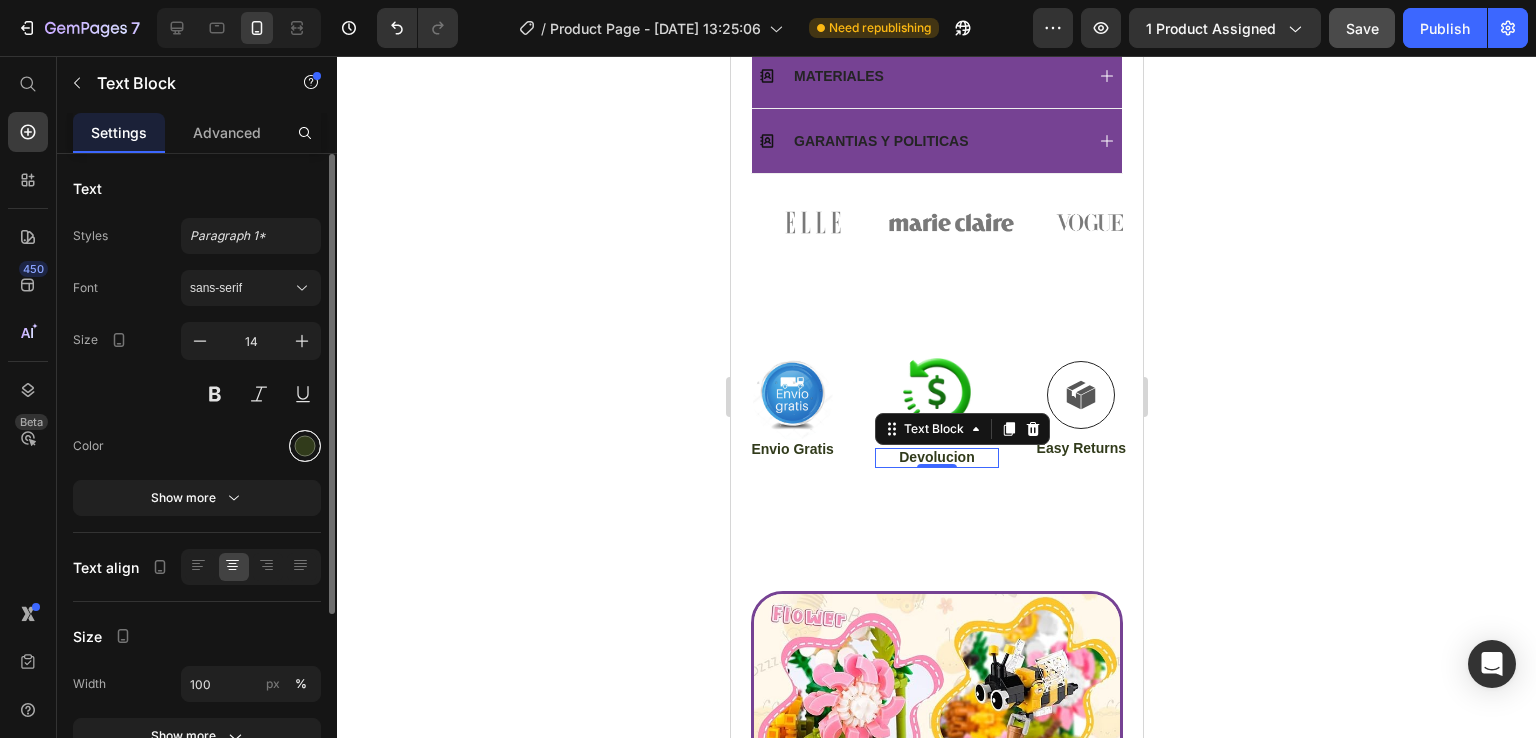 click at bounding box center [305, 446] 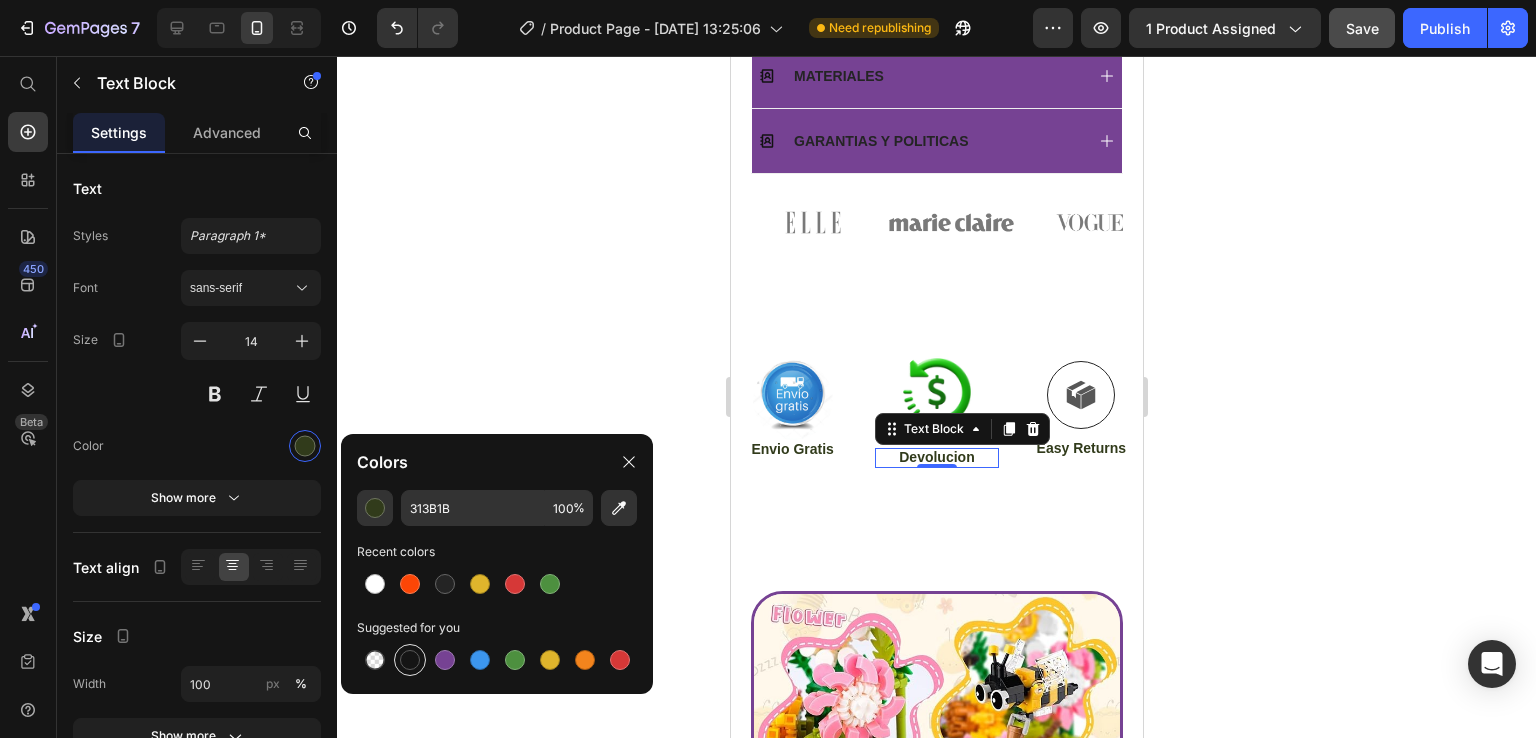 click at bounding box center [410, 660] 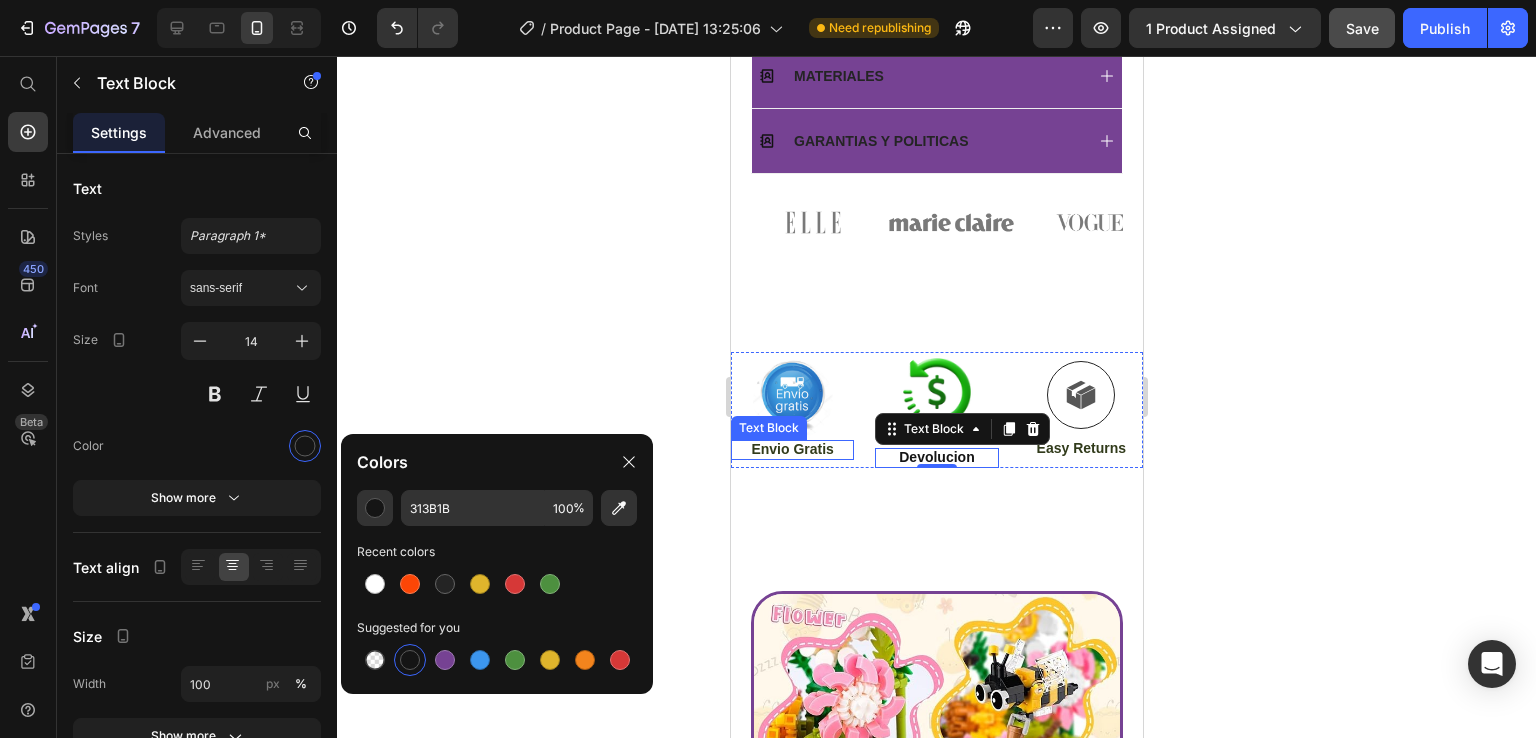 click on "Envio Gratis" at bounding box center (791, 449) 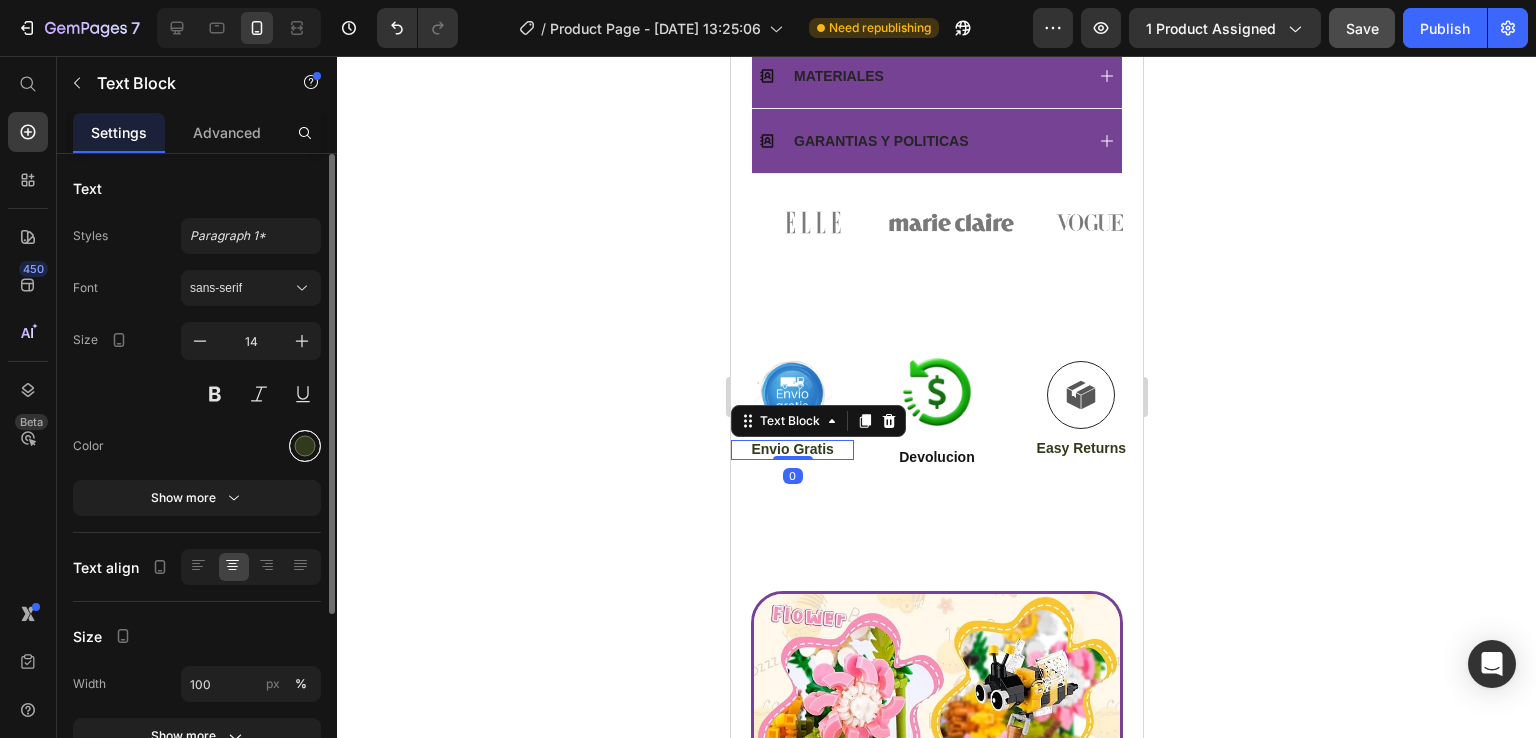 click at bounding box center [305, 446] 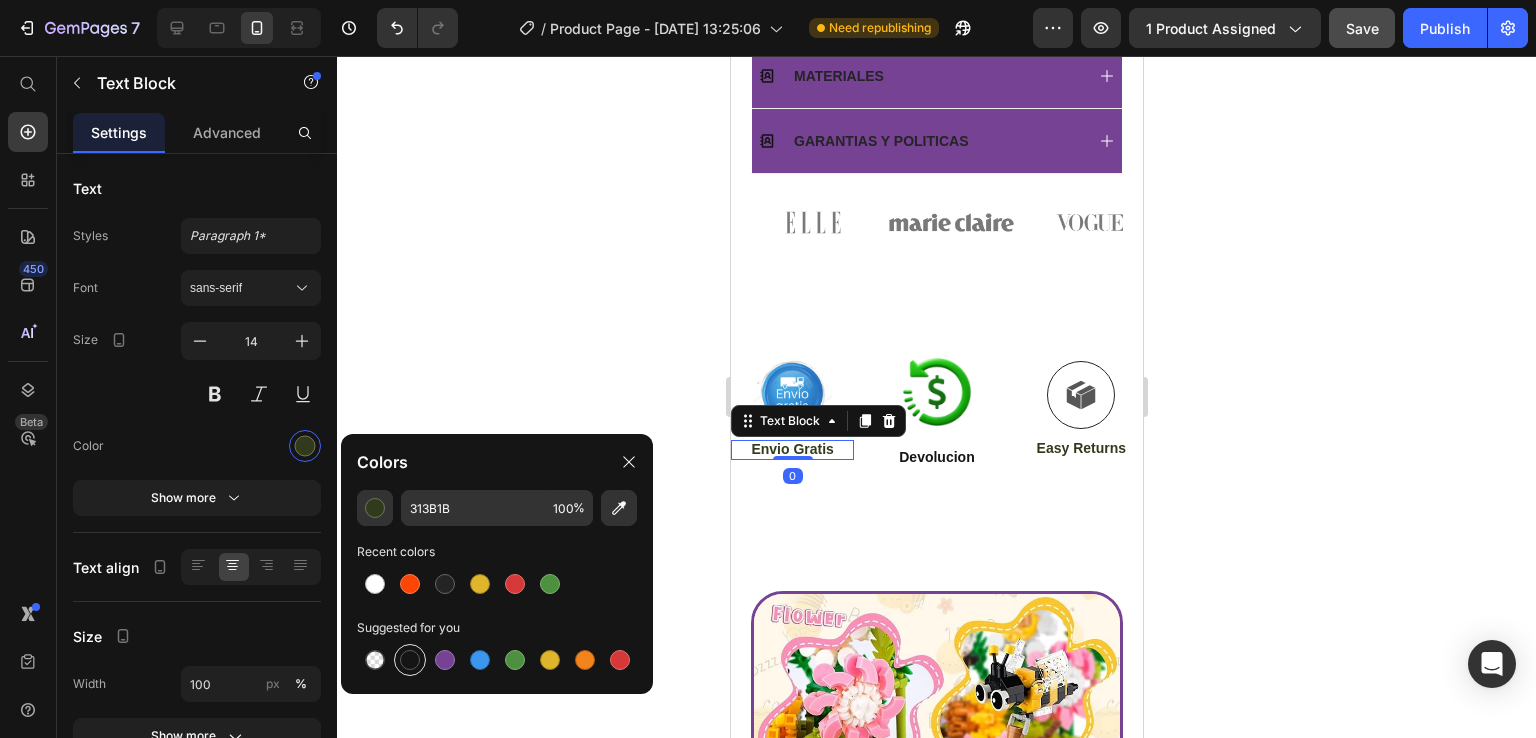 click at bounding box center (410, 660) 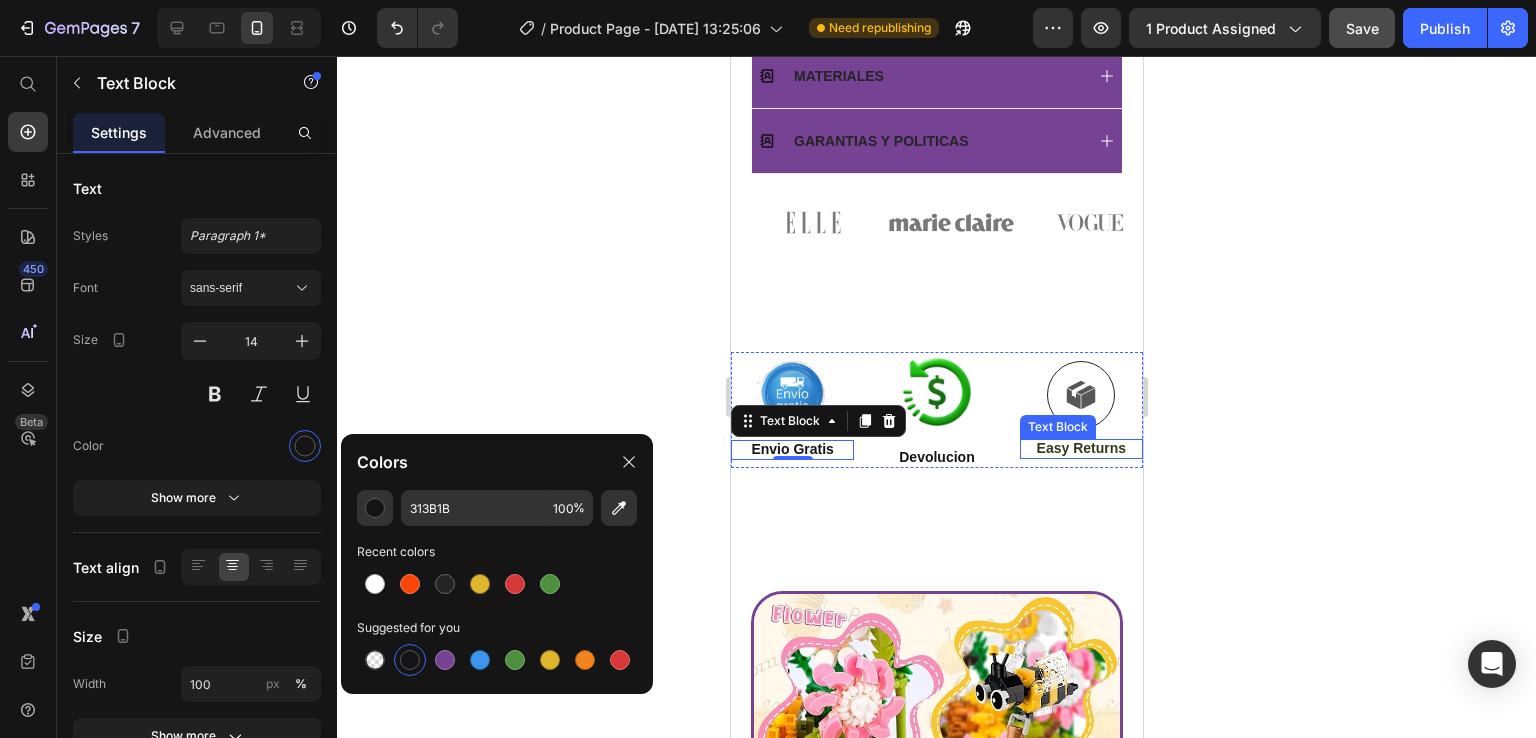 click on "Easy Returns" at bounding box center [1080, 448] 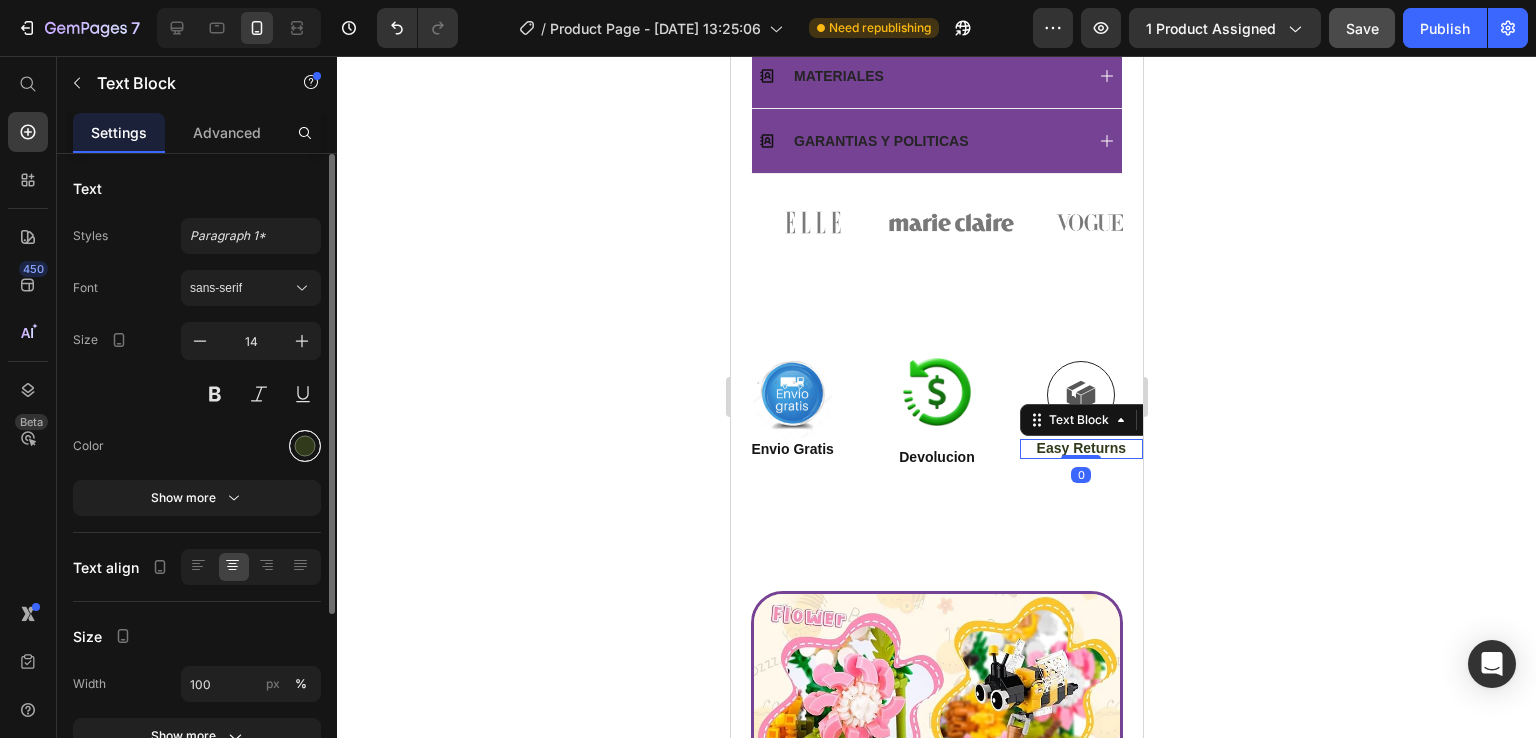 click at bounding box center [305, 446] 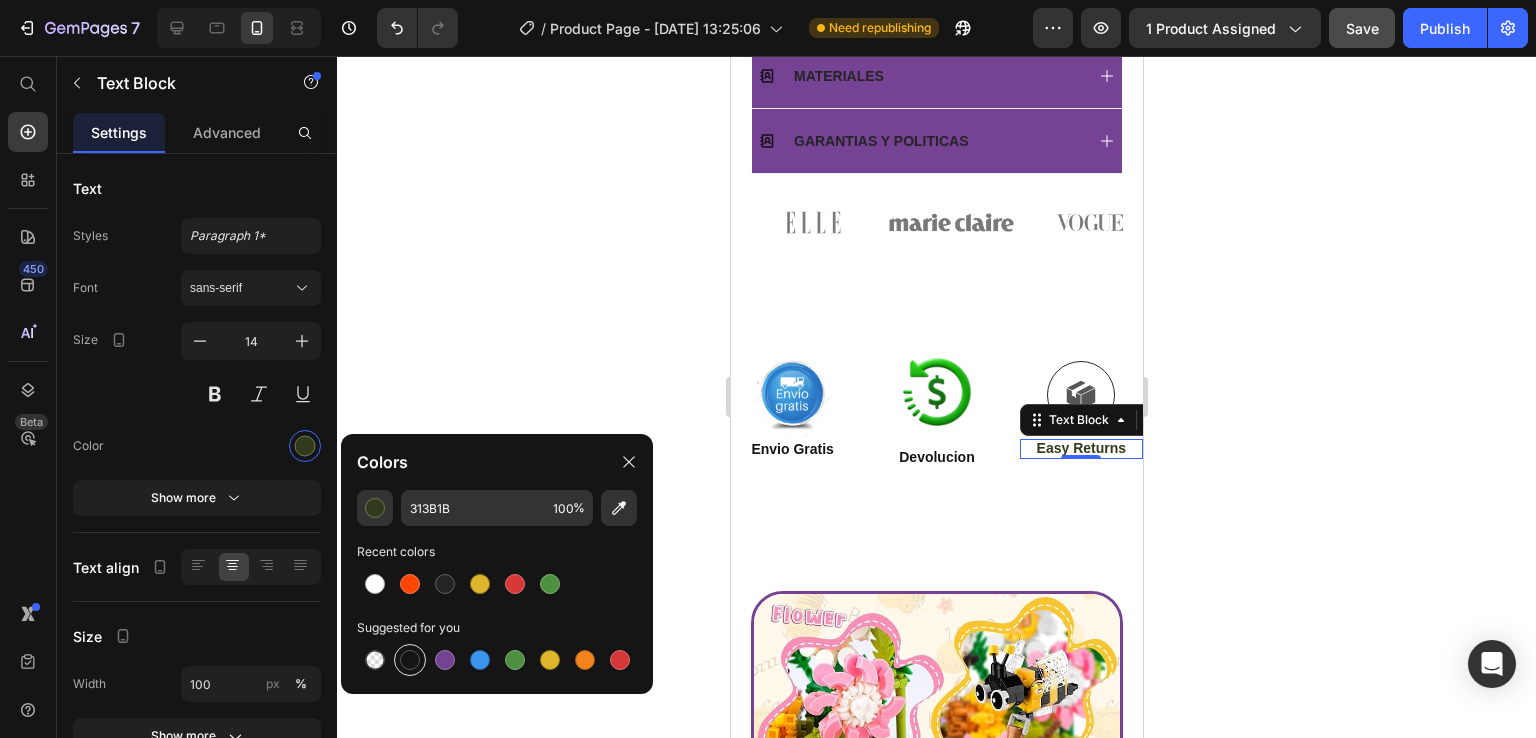 click at bounding box center (410, 660) 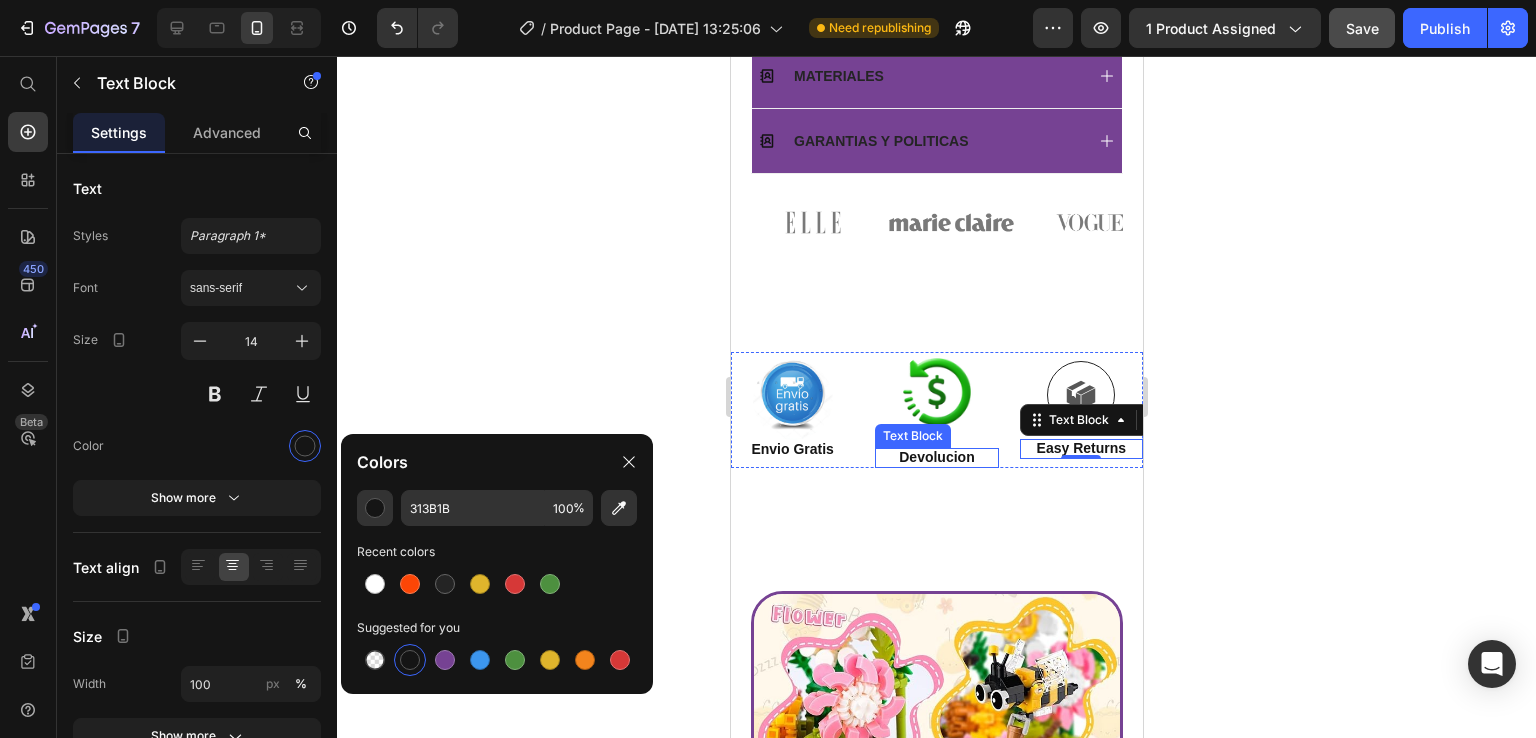 click on "Devolucion" at bounding box center [935, 457] 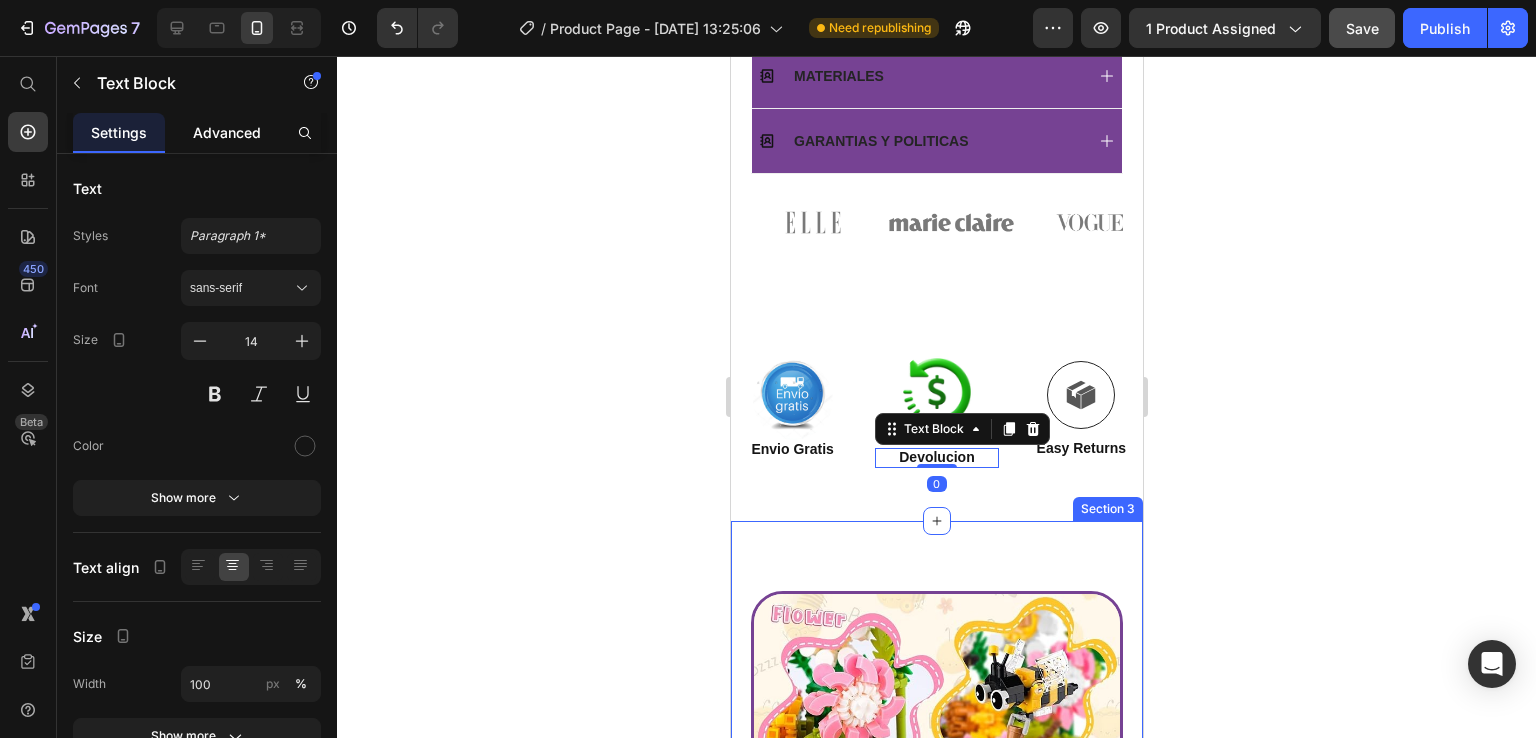 click on "Advanced" at bounding box center [227, 132] 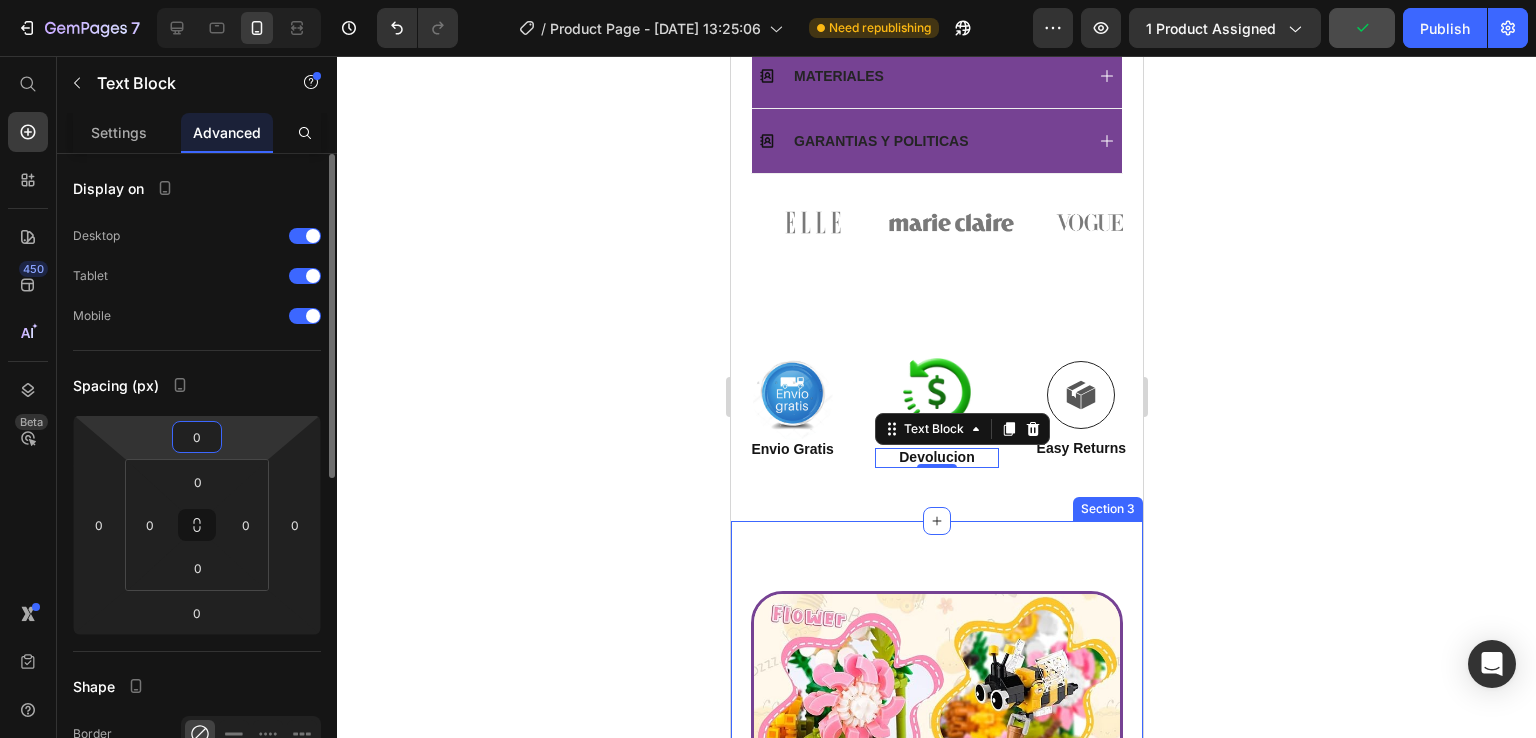click on "0" at bounding box center (197, 437) 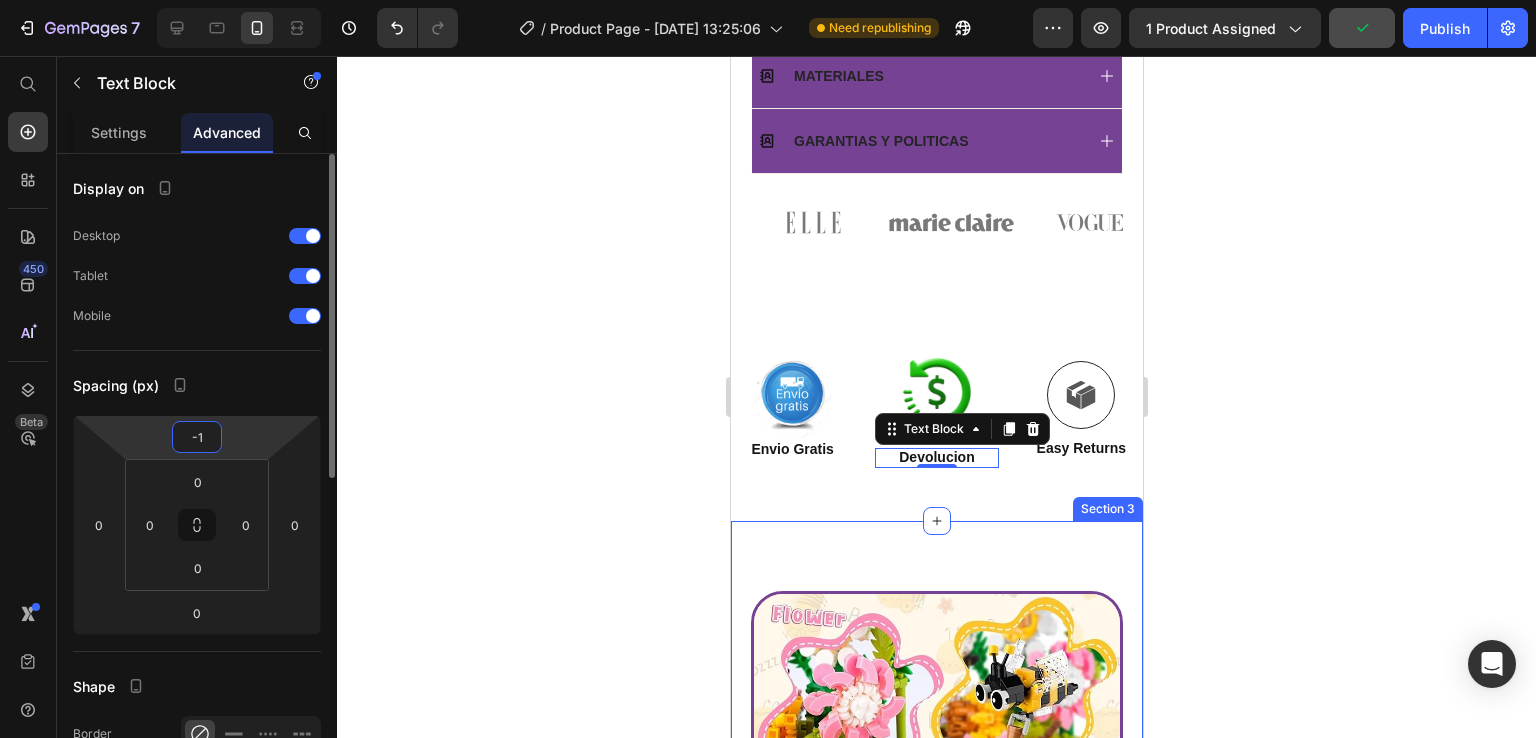 type on "-12" 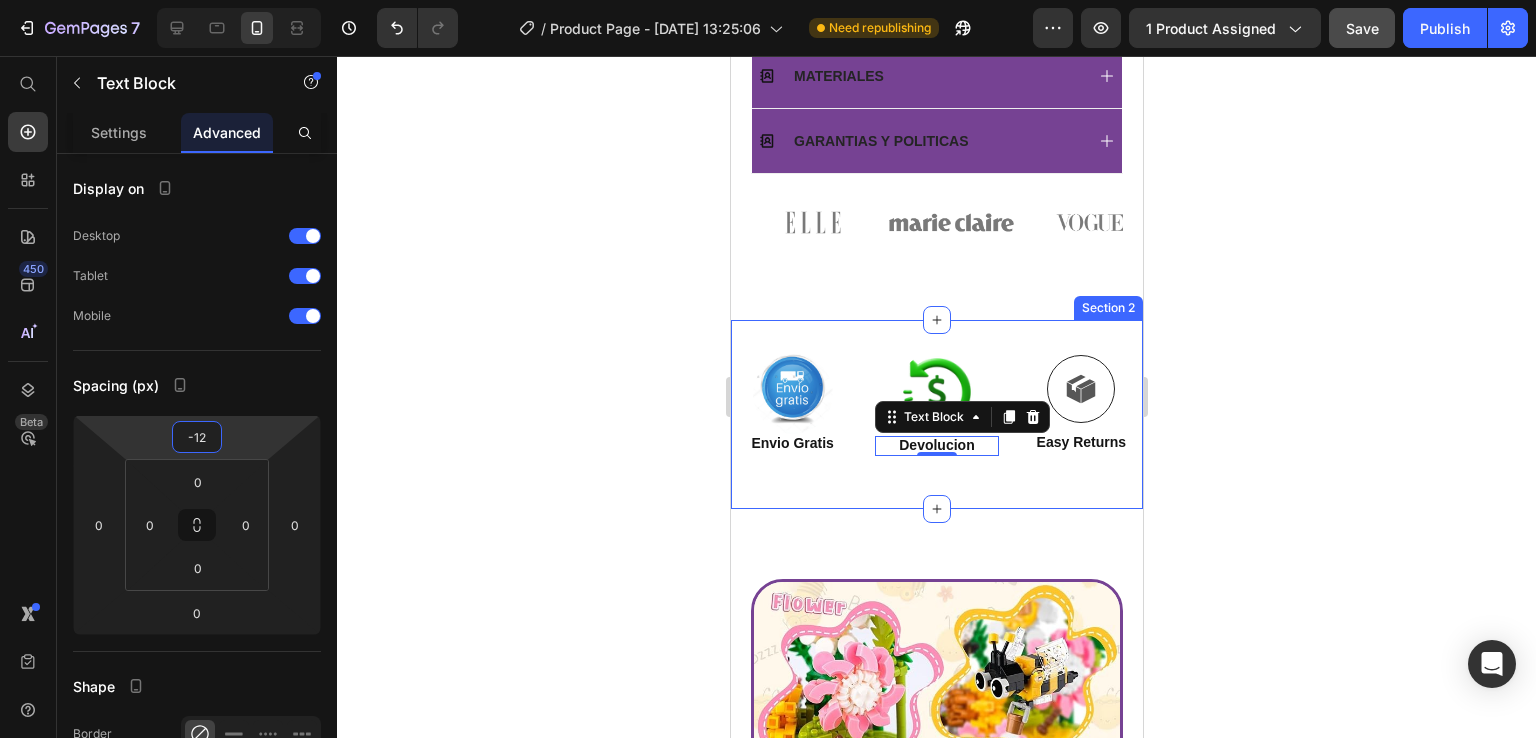 click on "Image Envio Gratis Text Block Image Devolucion Text Block   0
Icon Easy Returns Text Block Row Section 2" at bounding box center [936, 414] 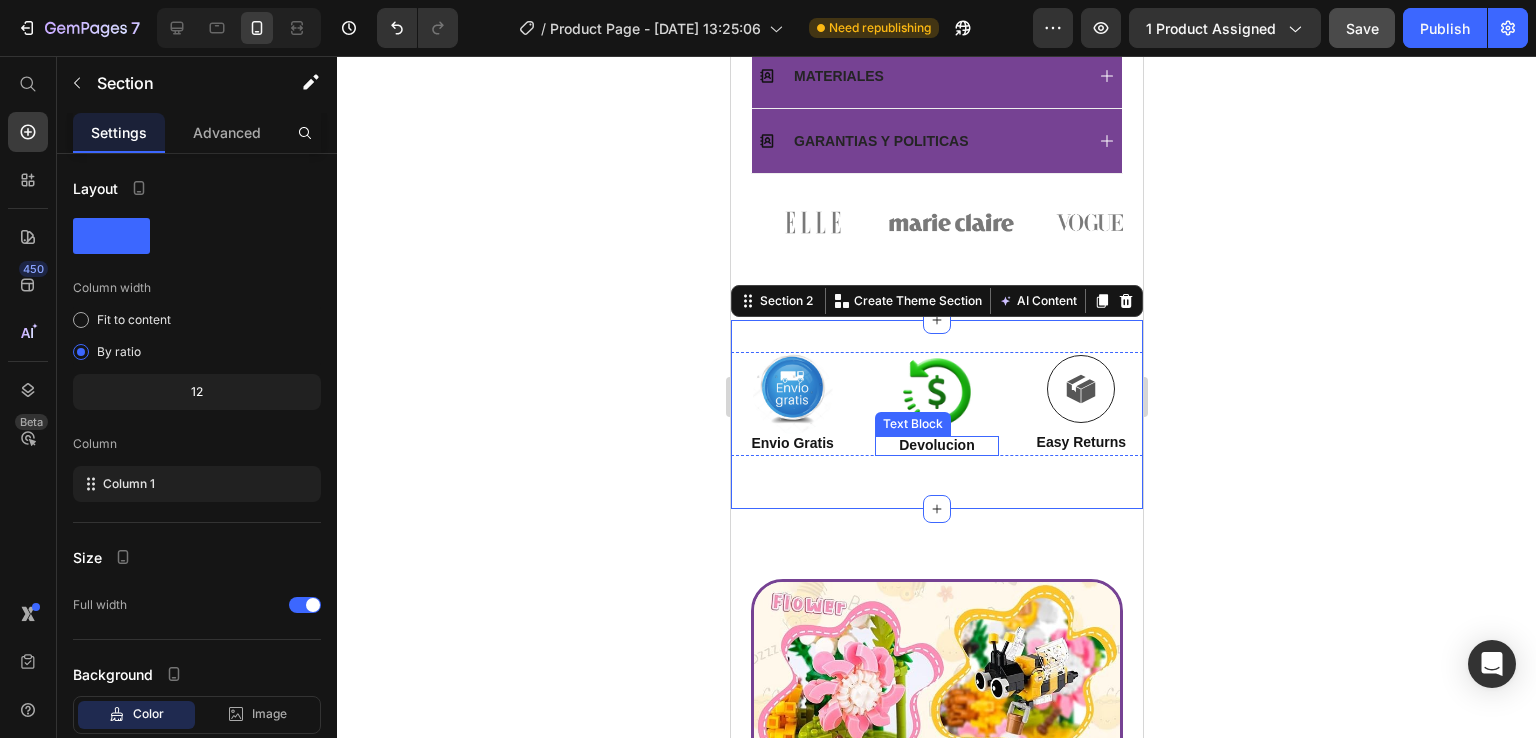 click on "Devolucion" at bounding box center (935, 445) 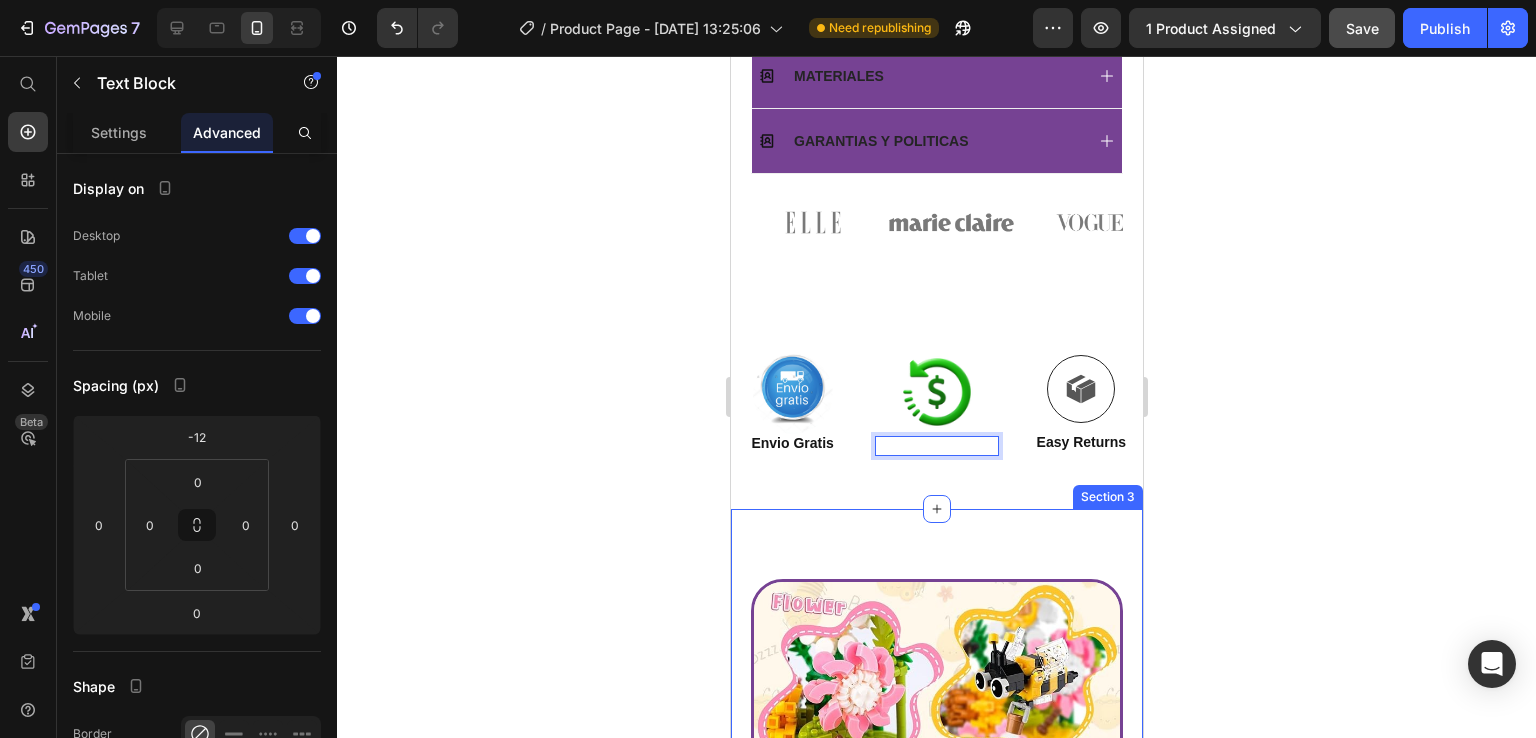 scroll, scrollTop: 1389, scrollLeft: 0, axis: vertical 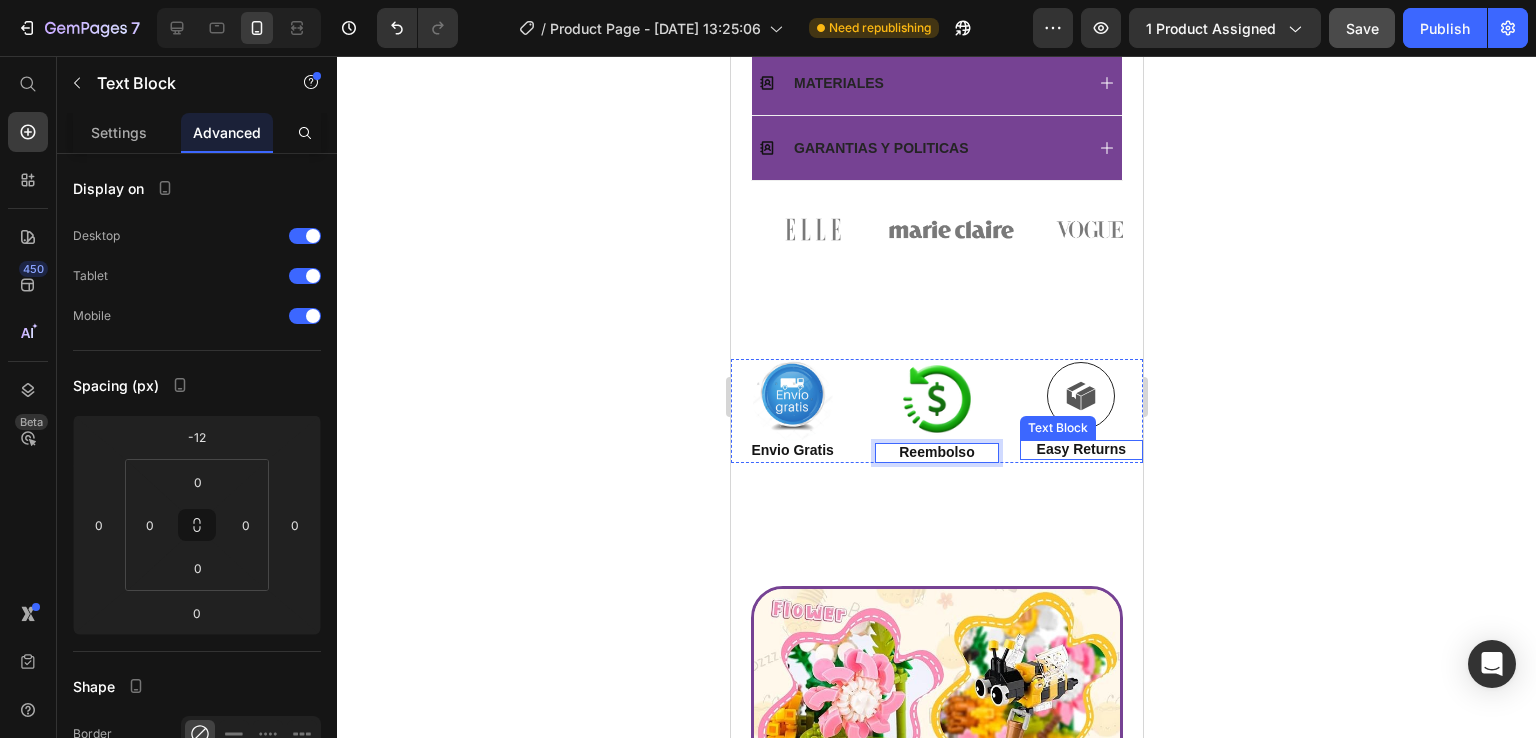 click on "Easy Returns" at bounding box center [1080, 449] 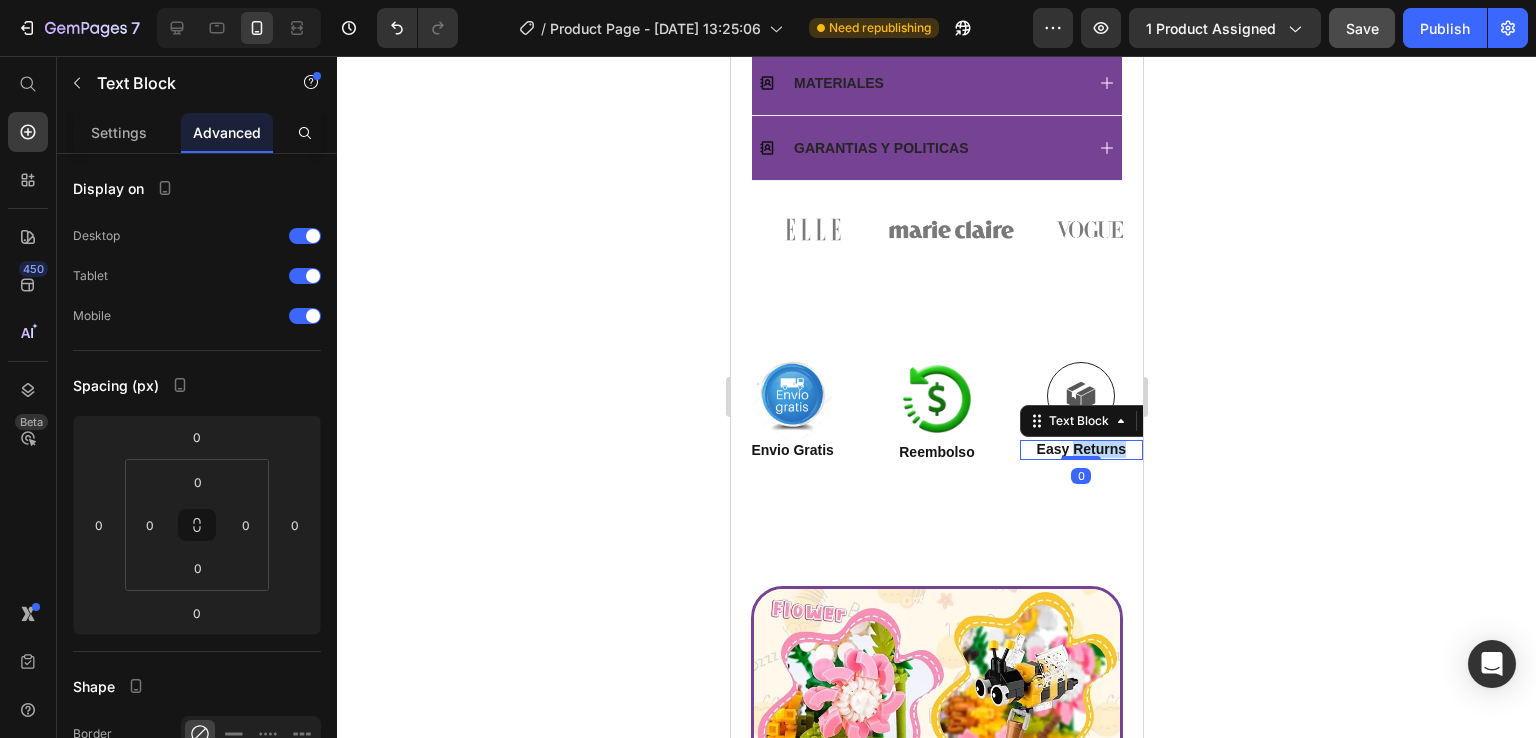 click on "Easy Returns" at bounding box center (1080, 449) 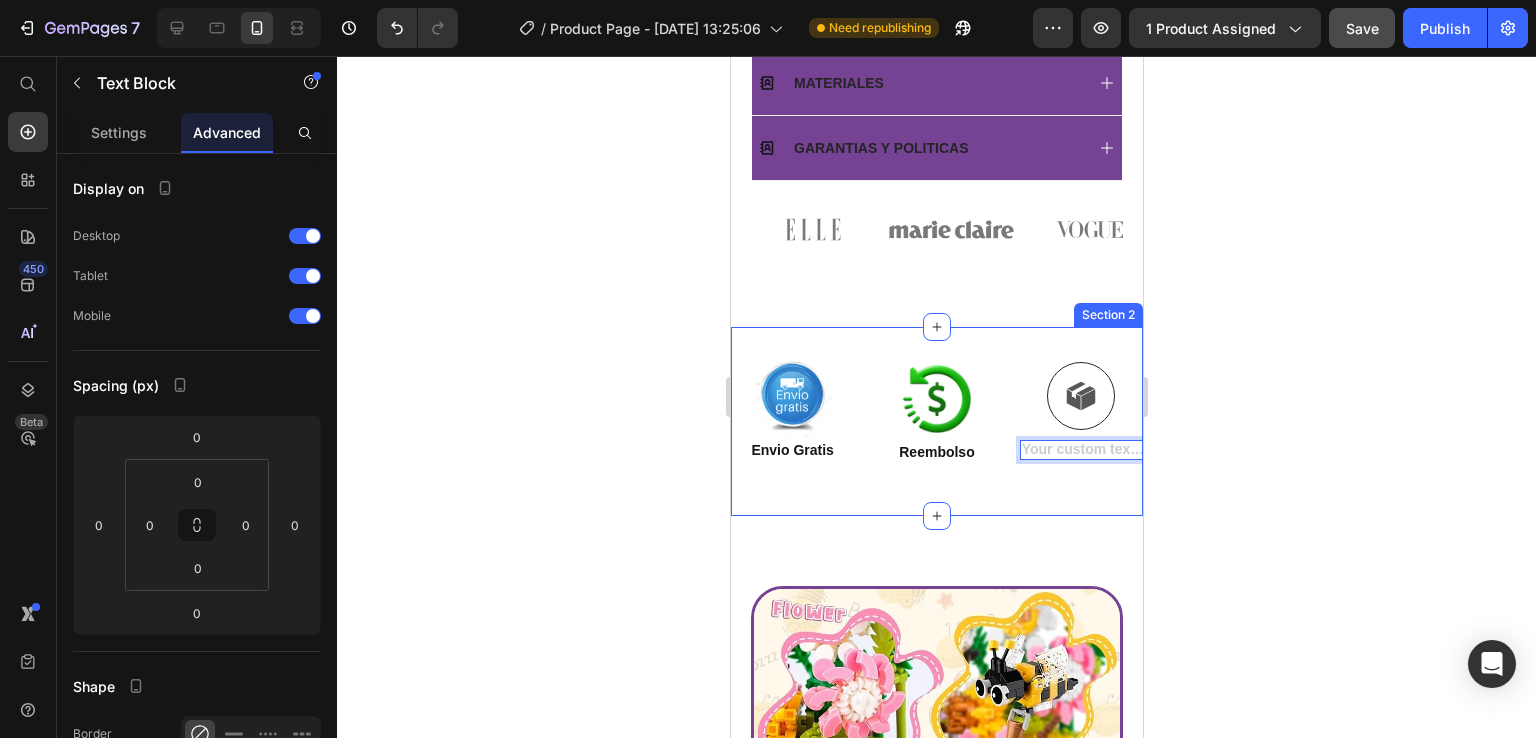scroll, scrollTop: 1380, scrollLeft: 0, axis: vertical 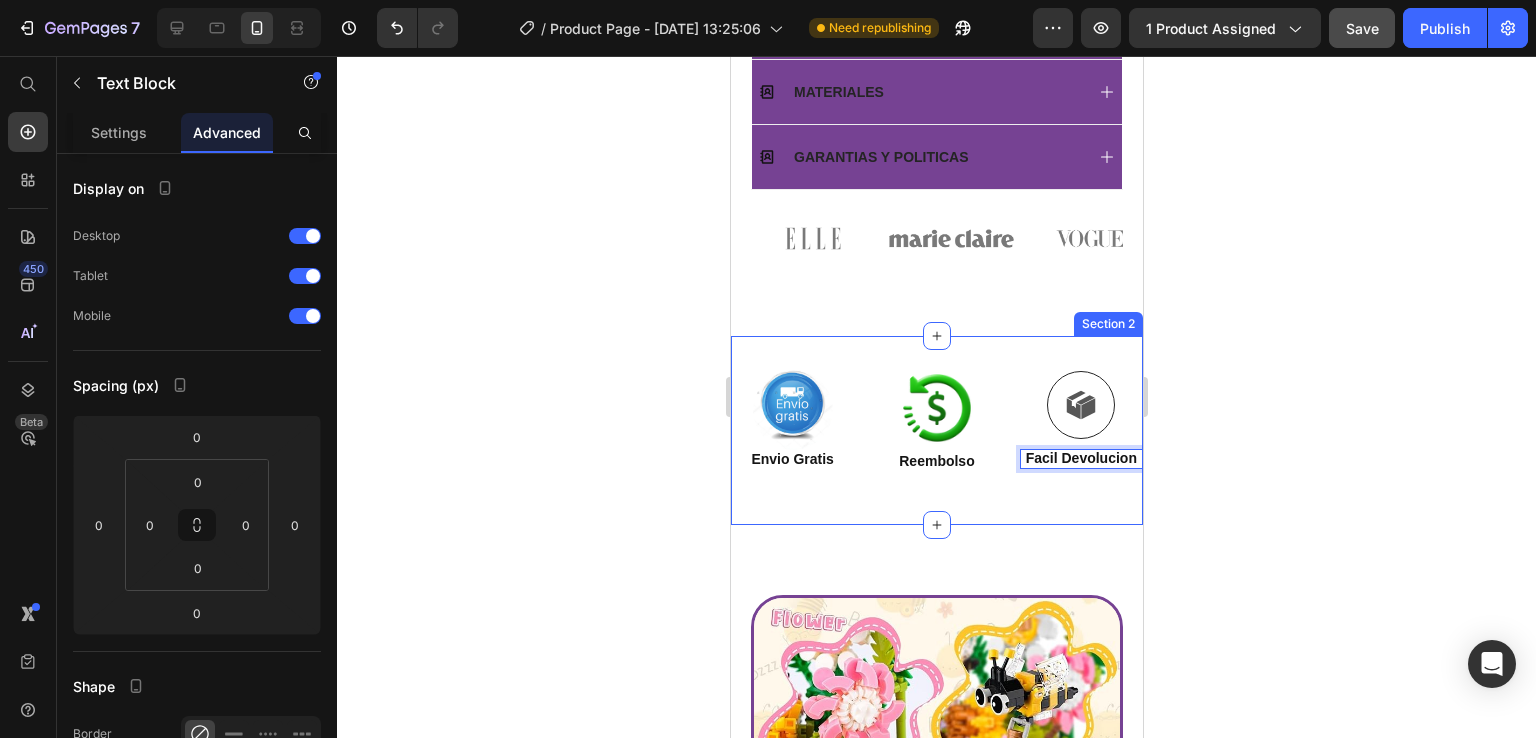 click on "Image Envio Gratis Text Block Image Reembolso Text Block
Icon Facil Devolucion Text Block   0 Row Section 2" at bounding box center (936, 430) 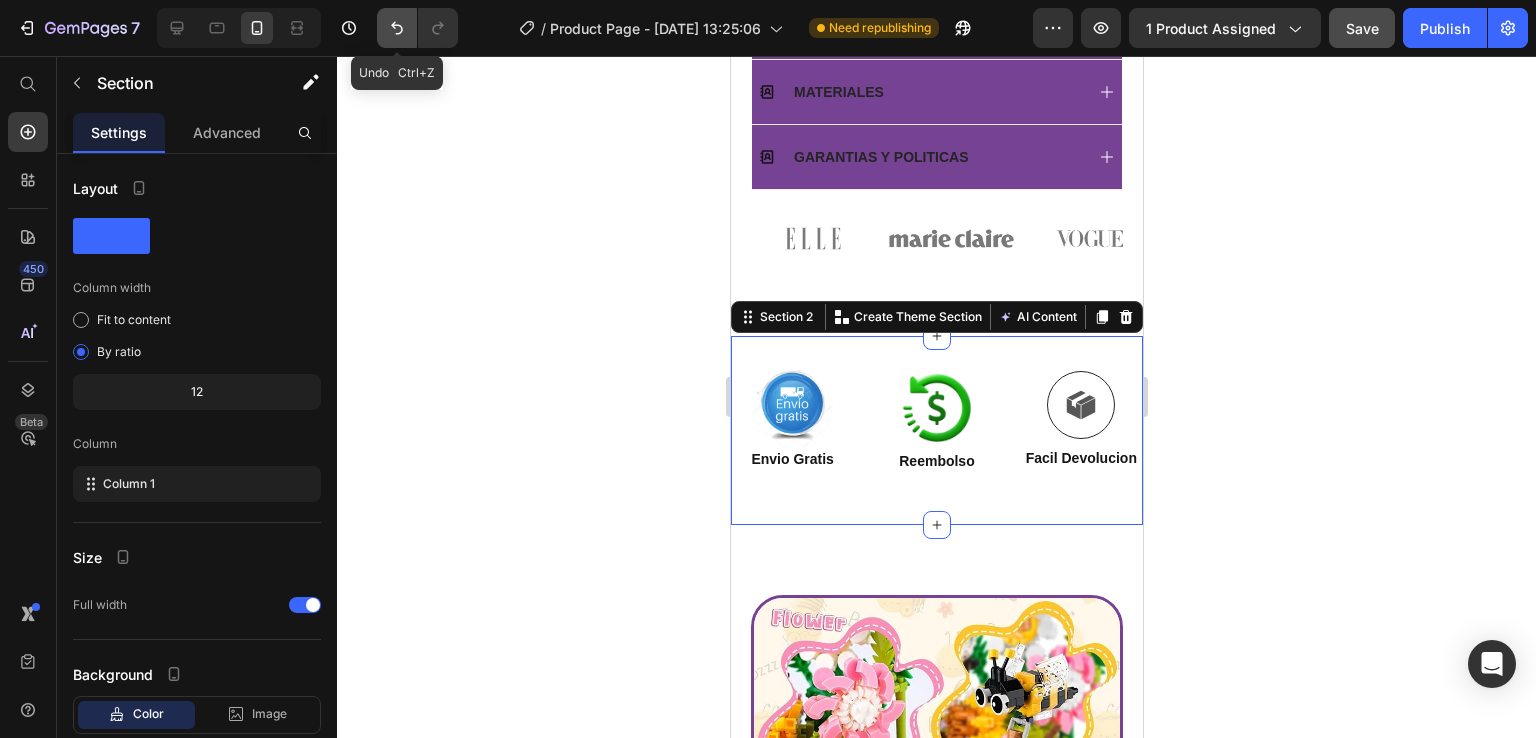 click 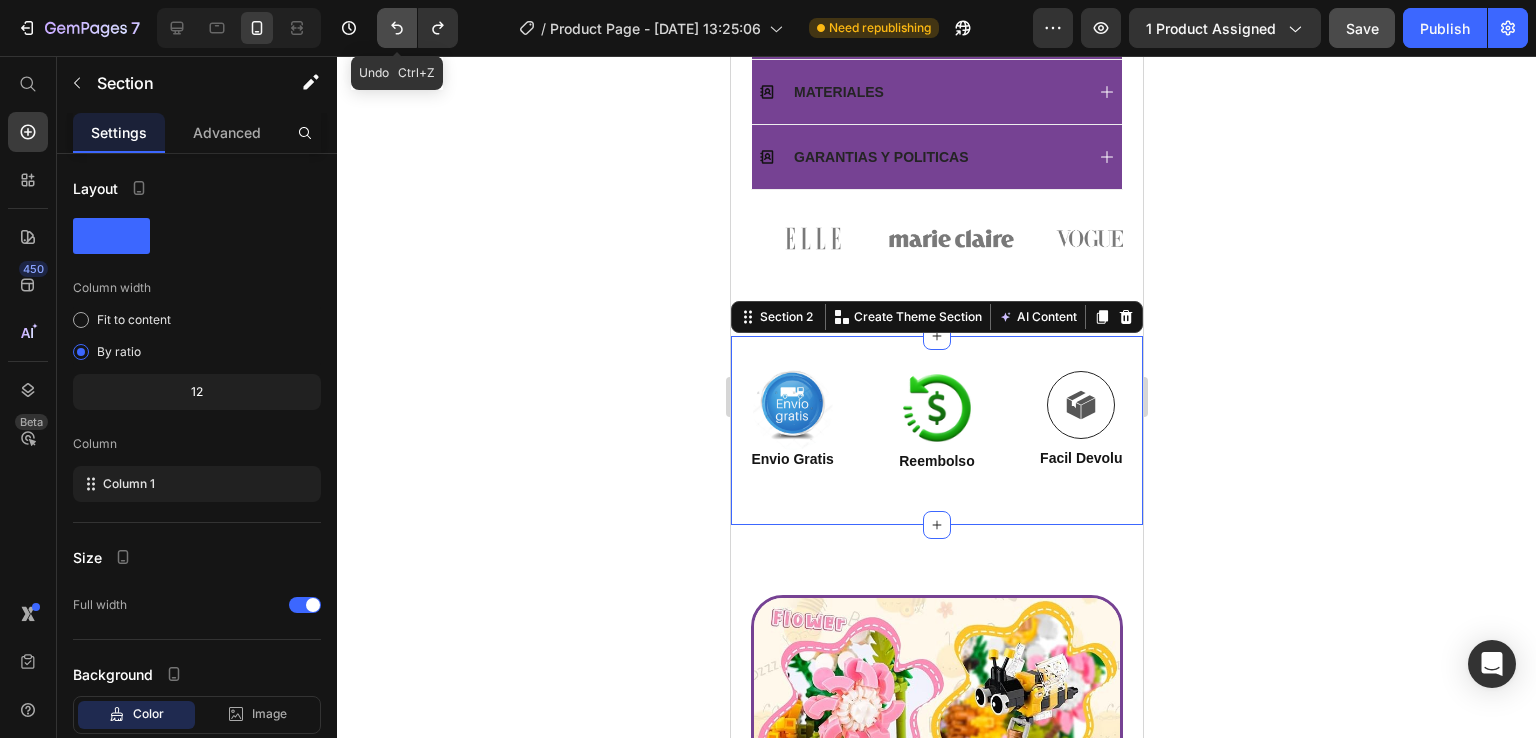 click 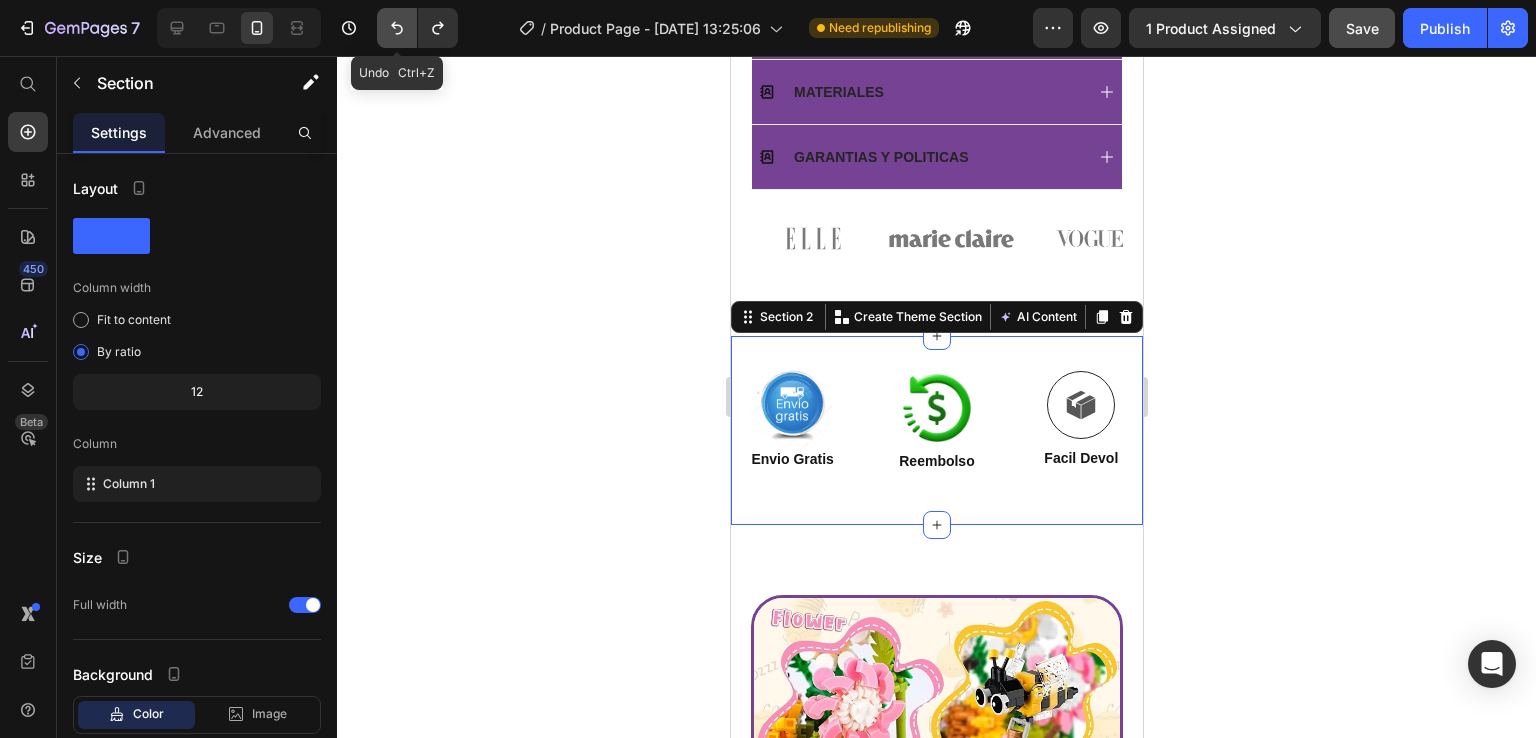click 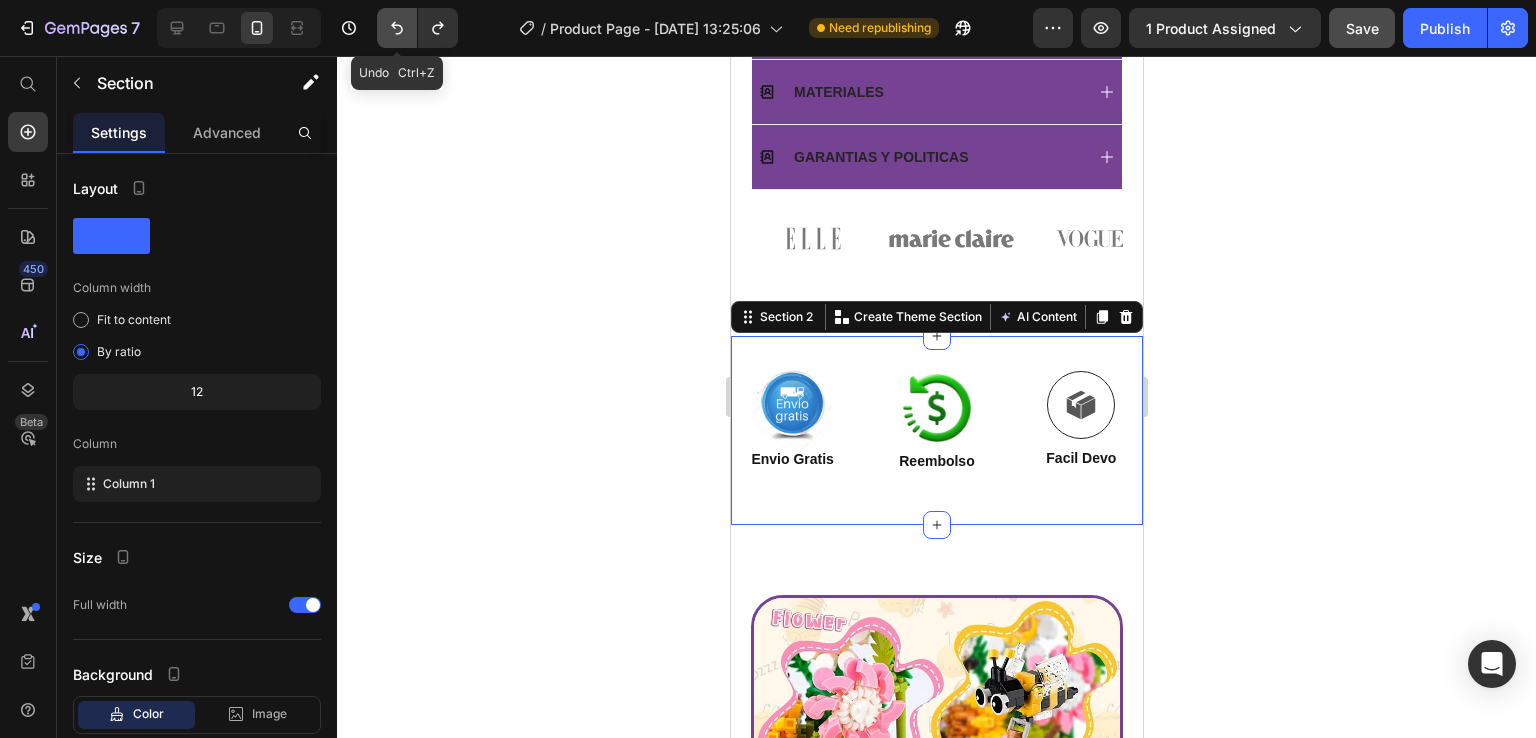 click 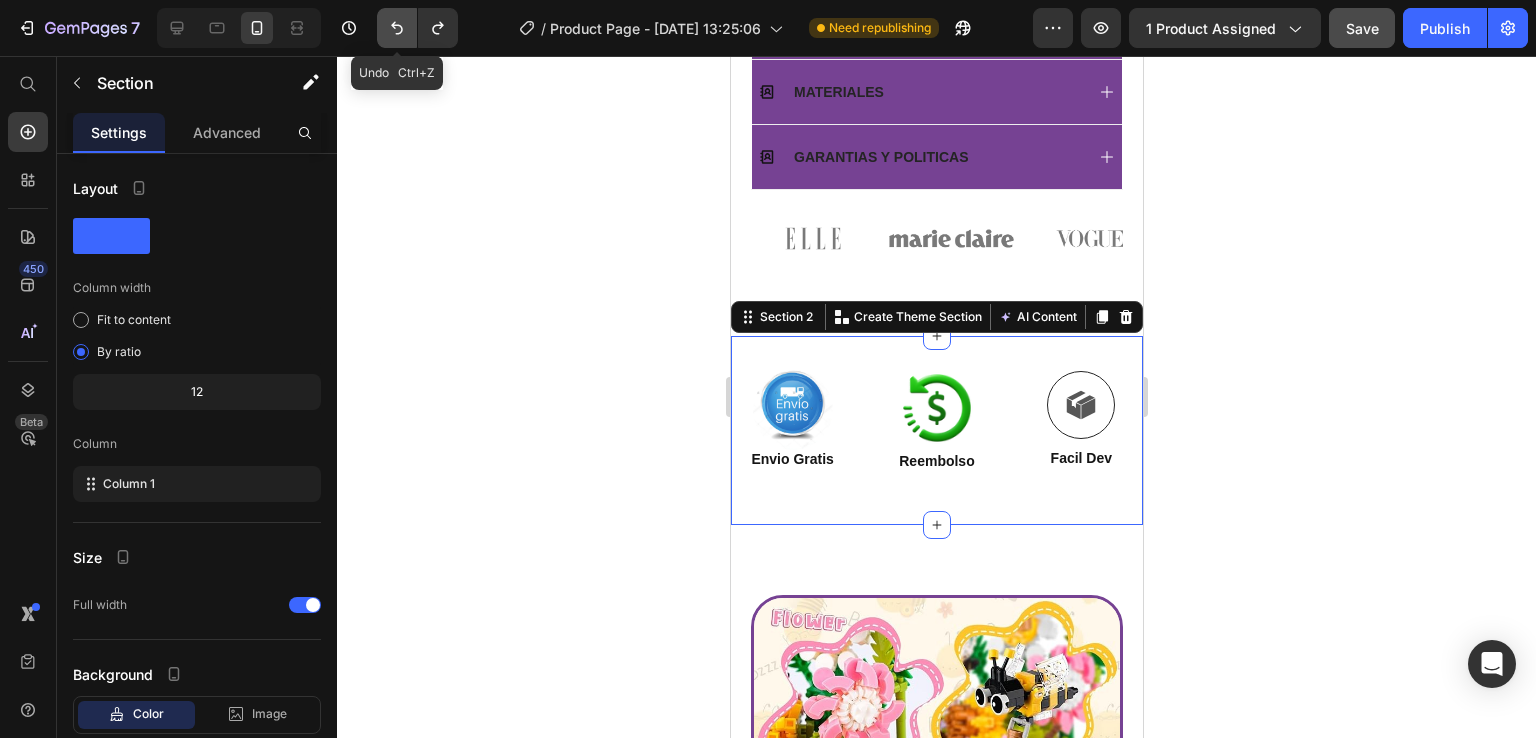 click 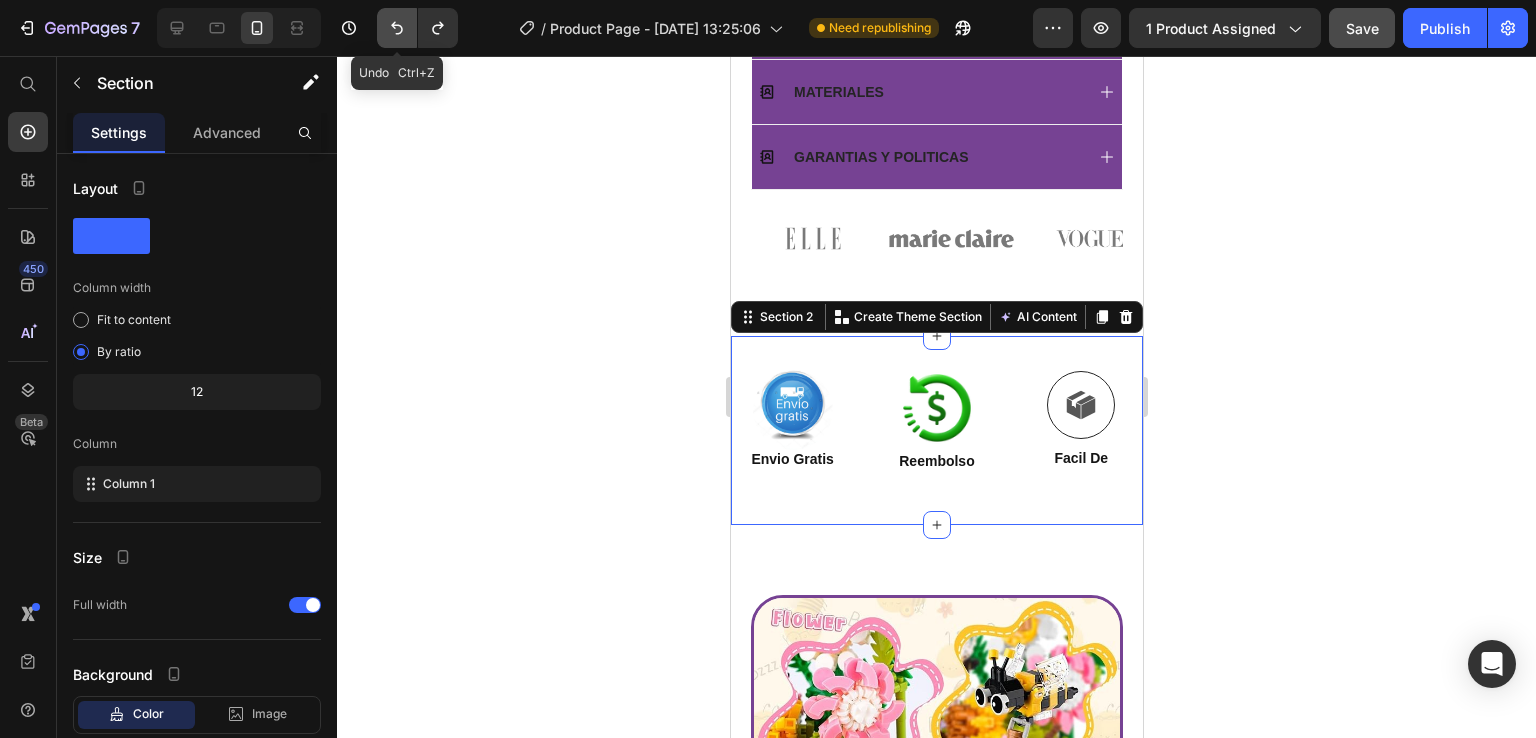 click 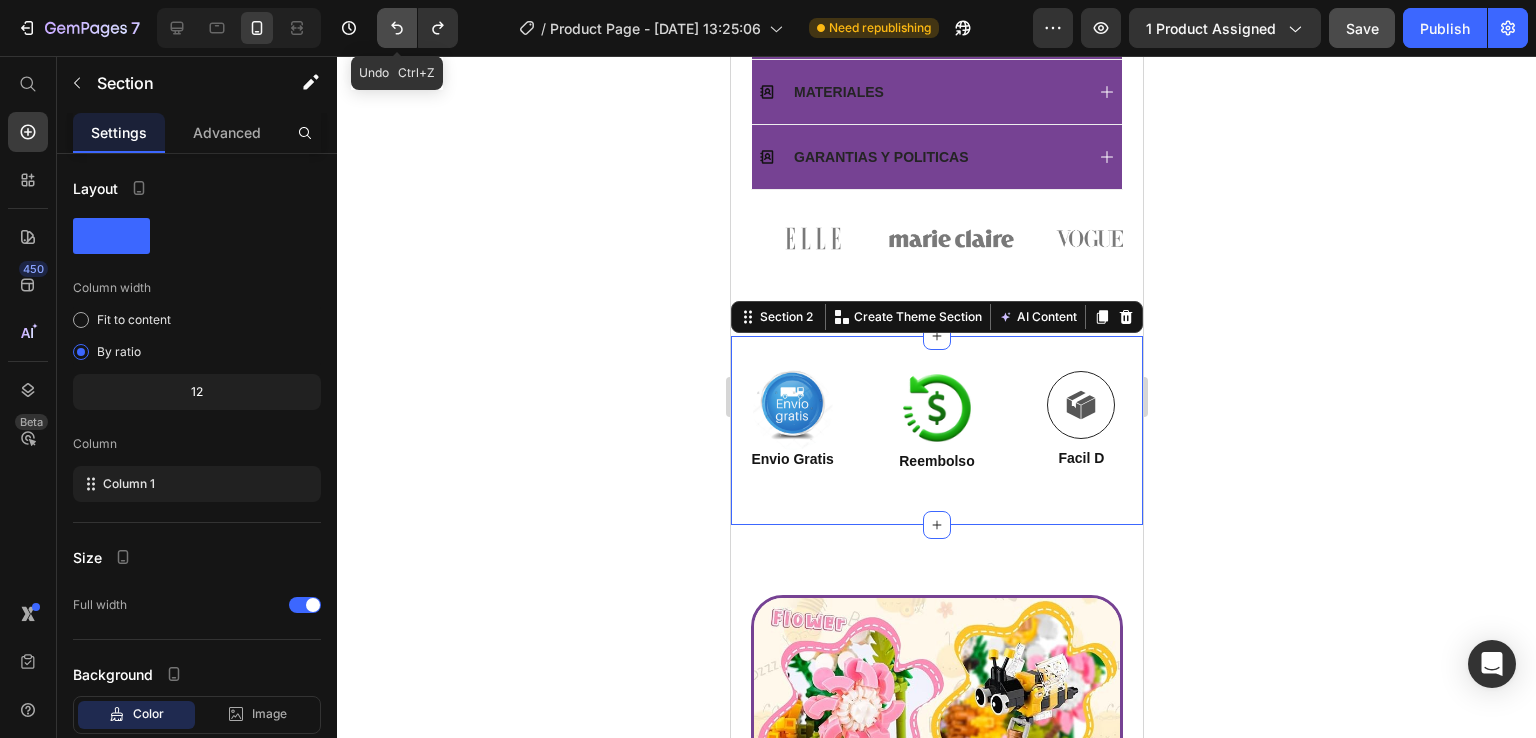 click 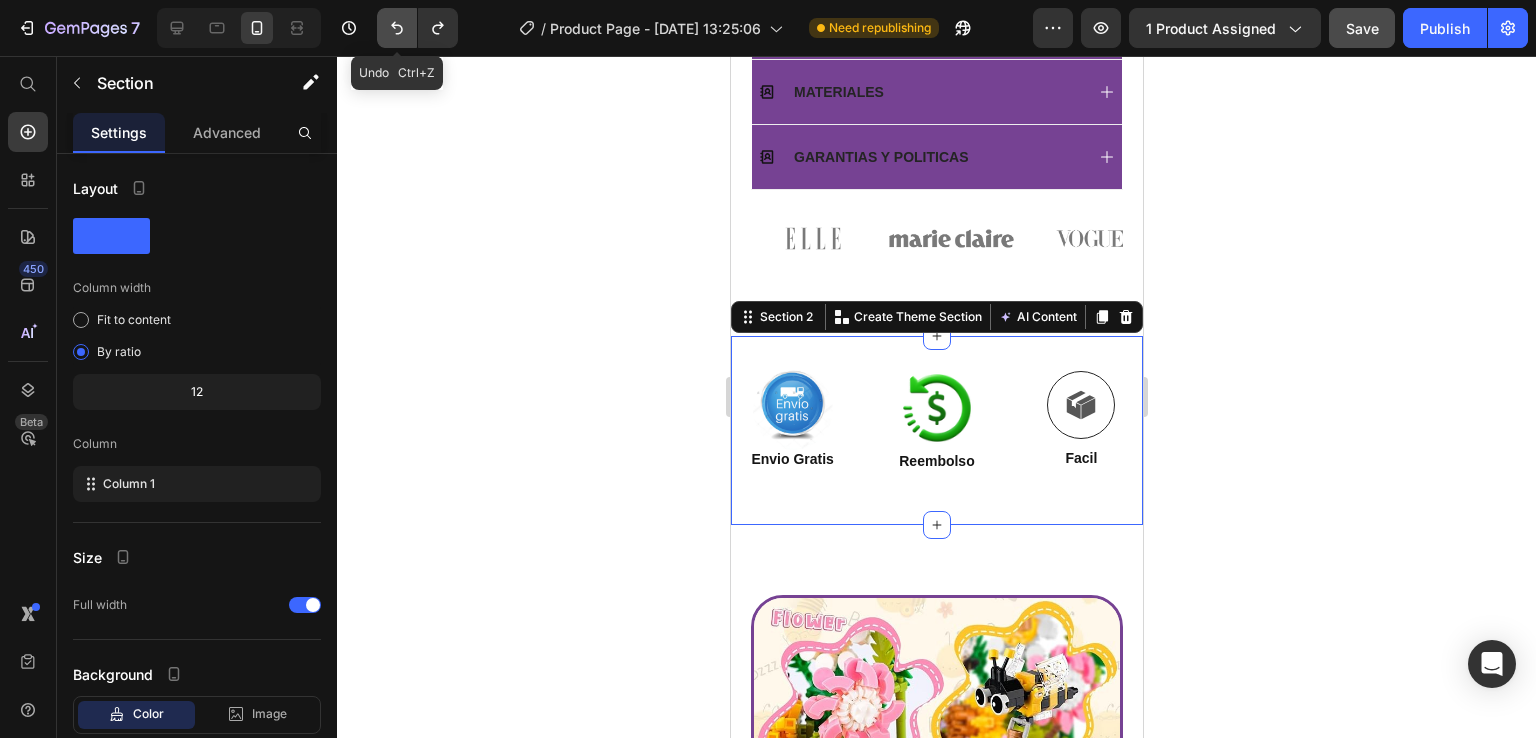 click 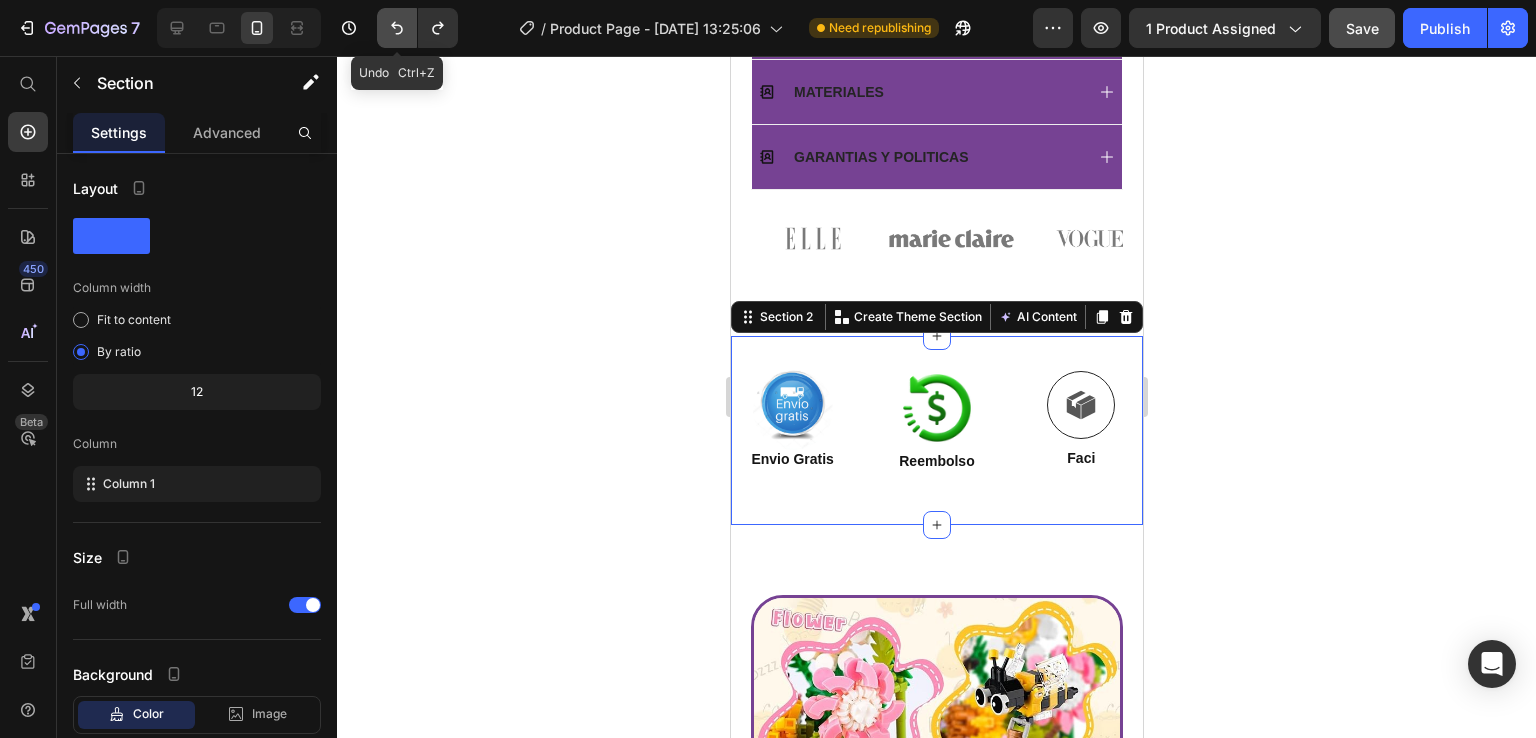 click 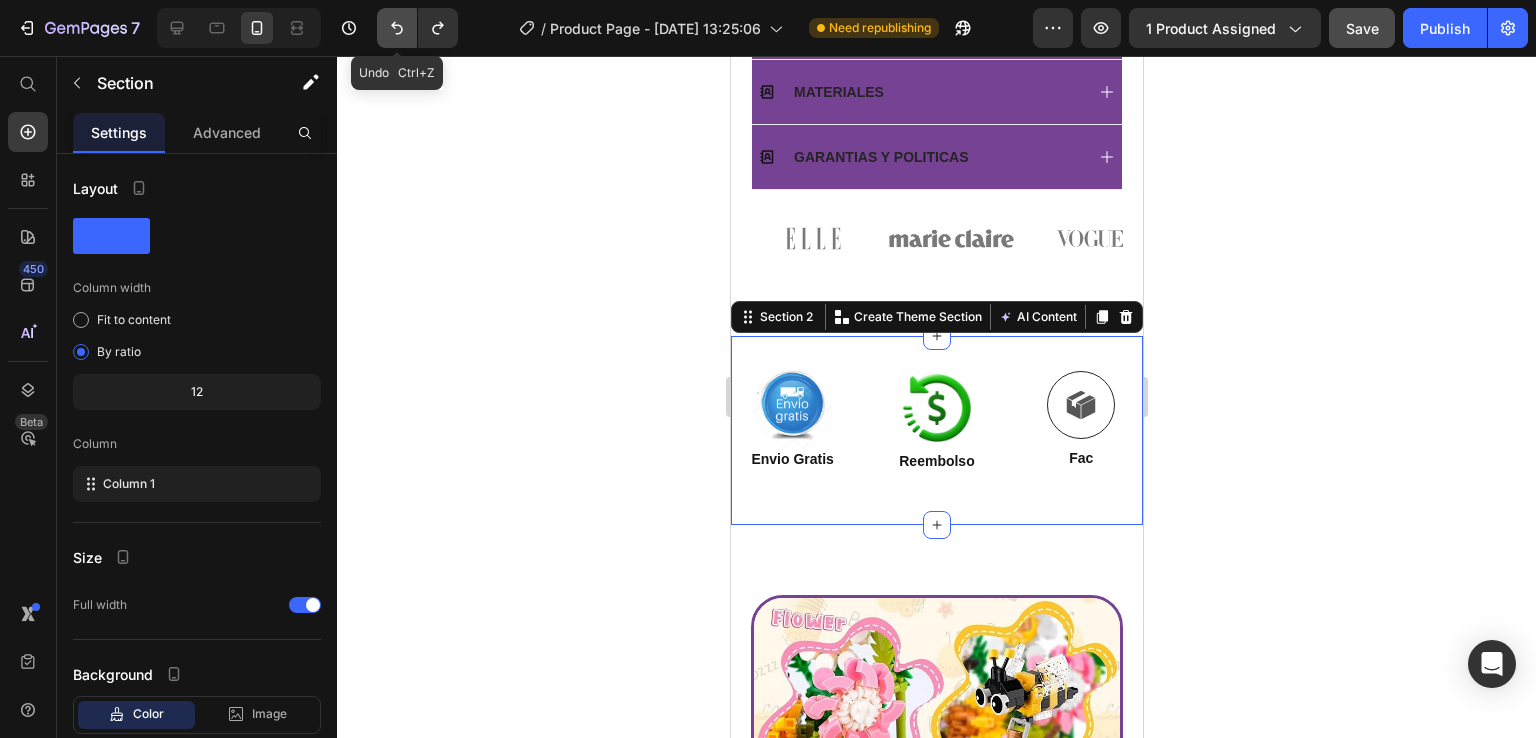 click 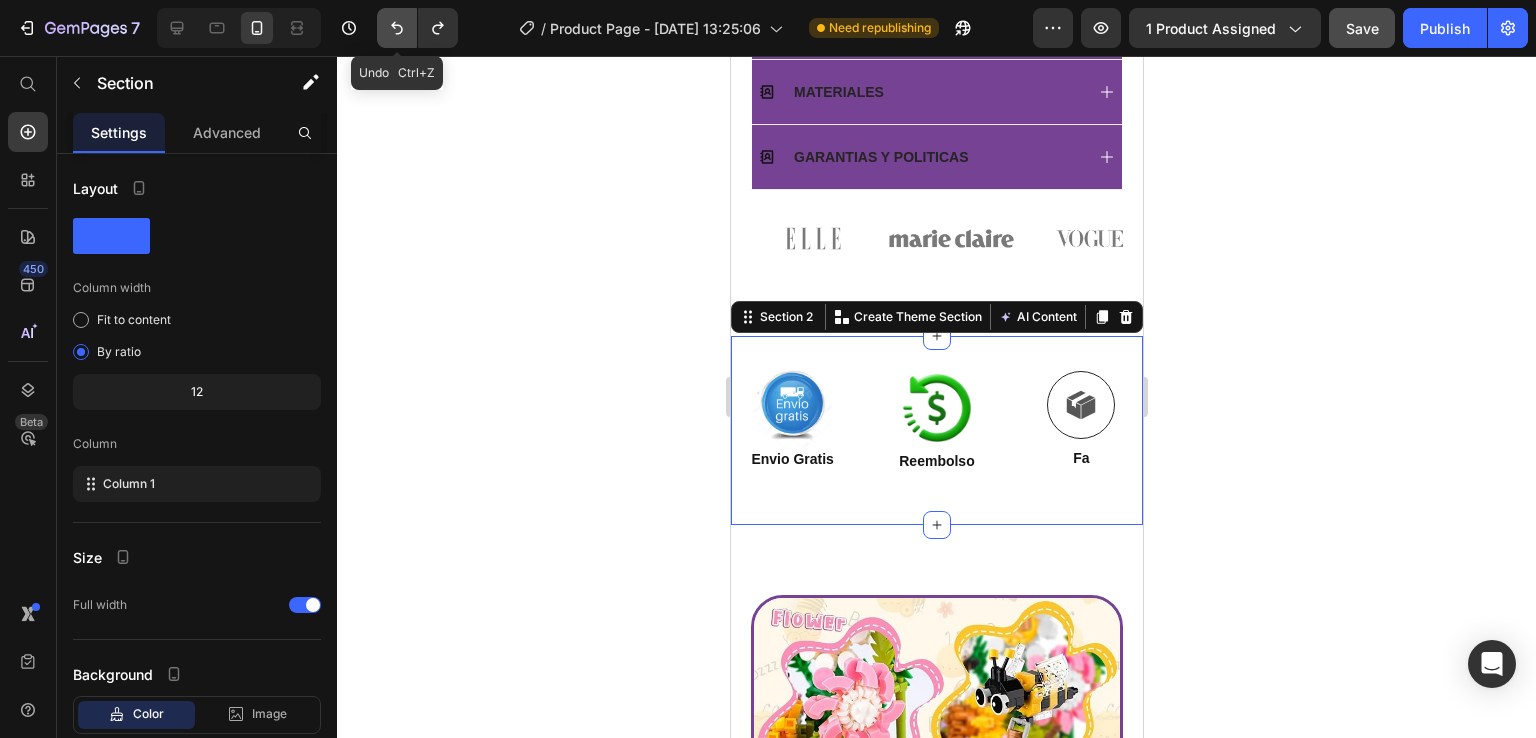 click 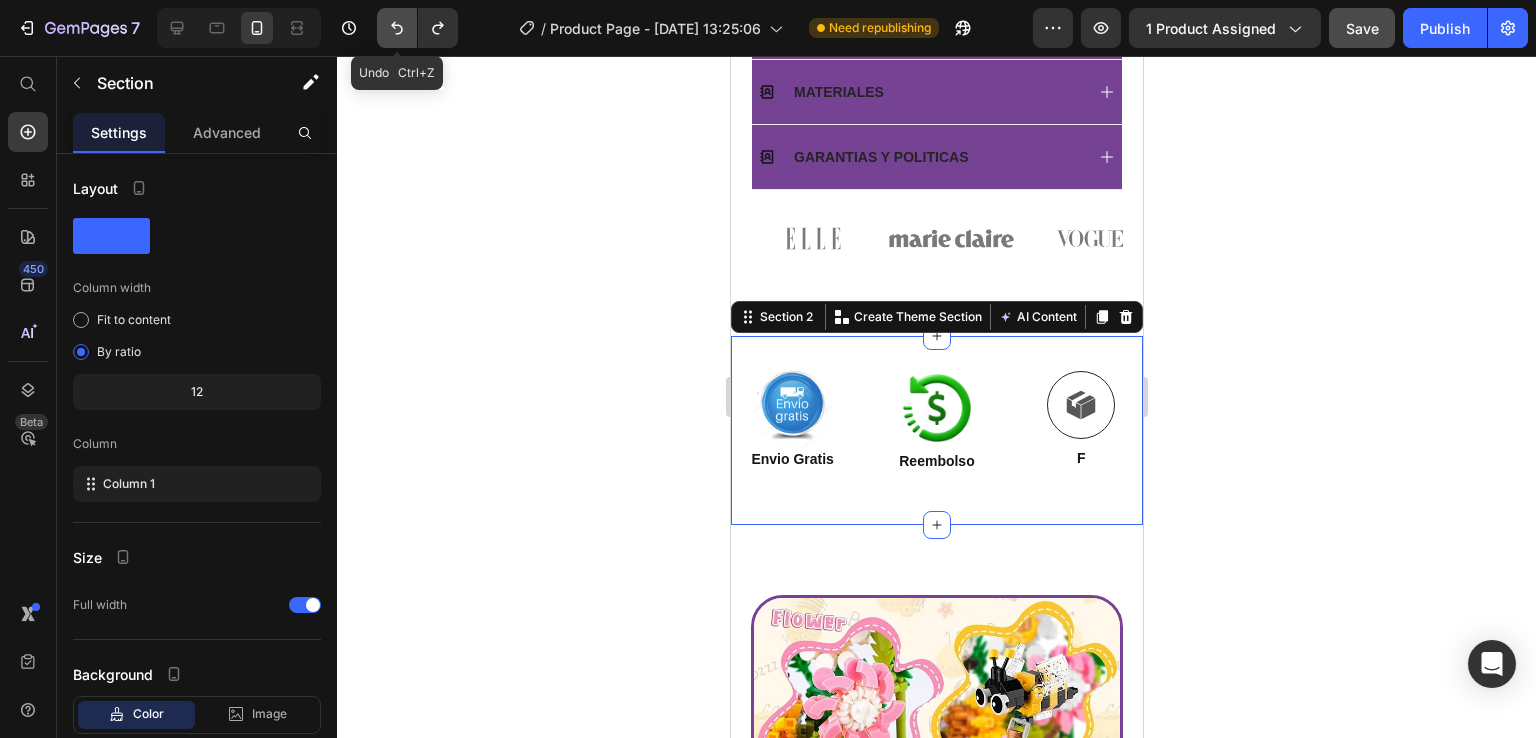 click 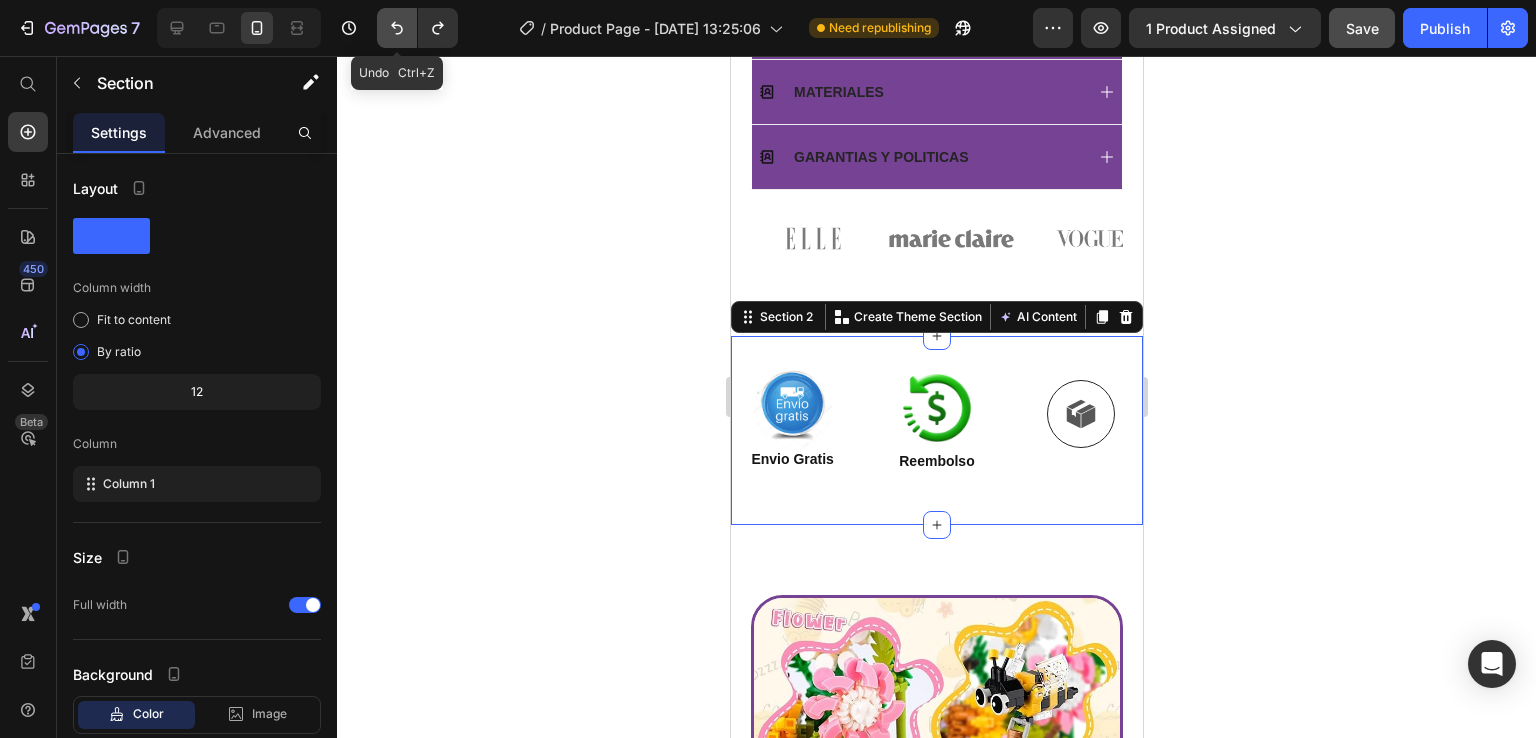 click 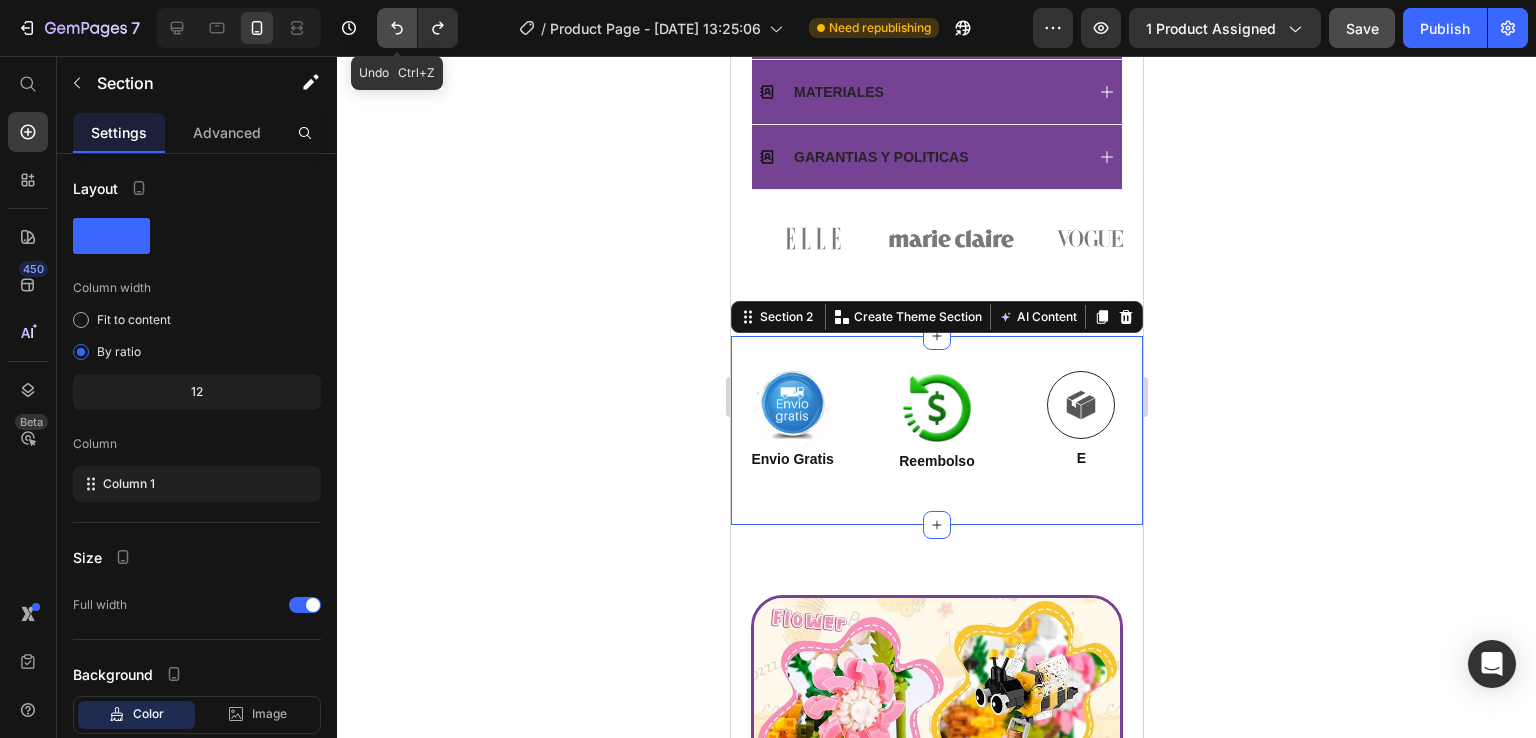 click 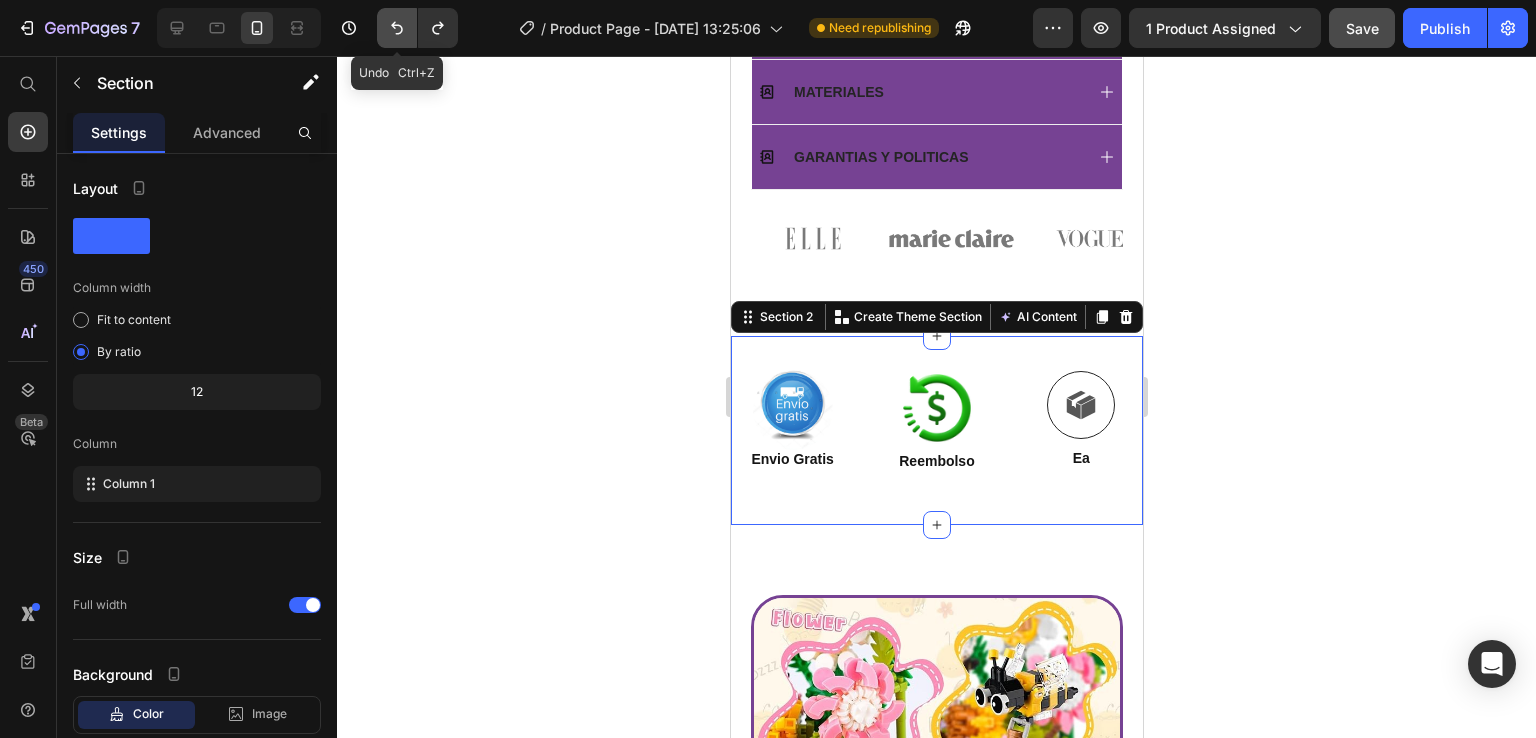 click 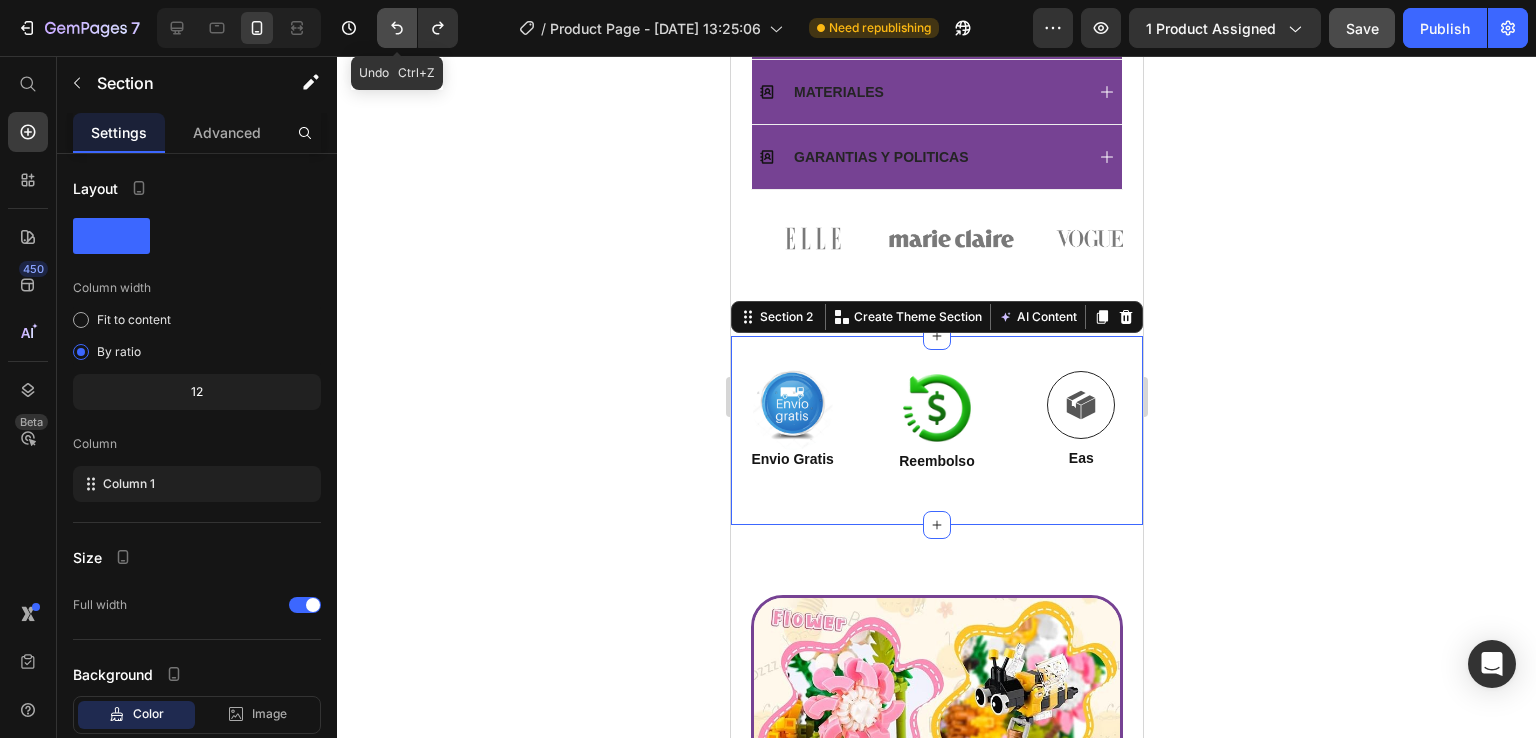 click 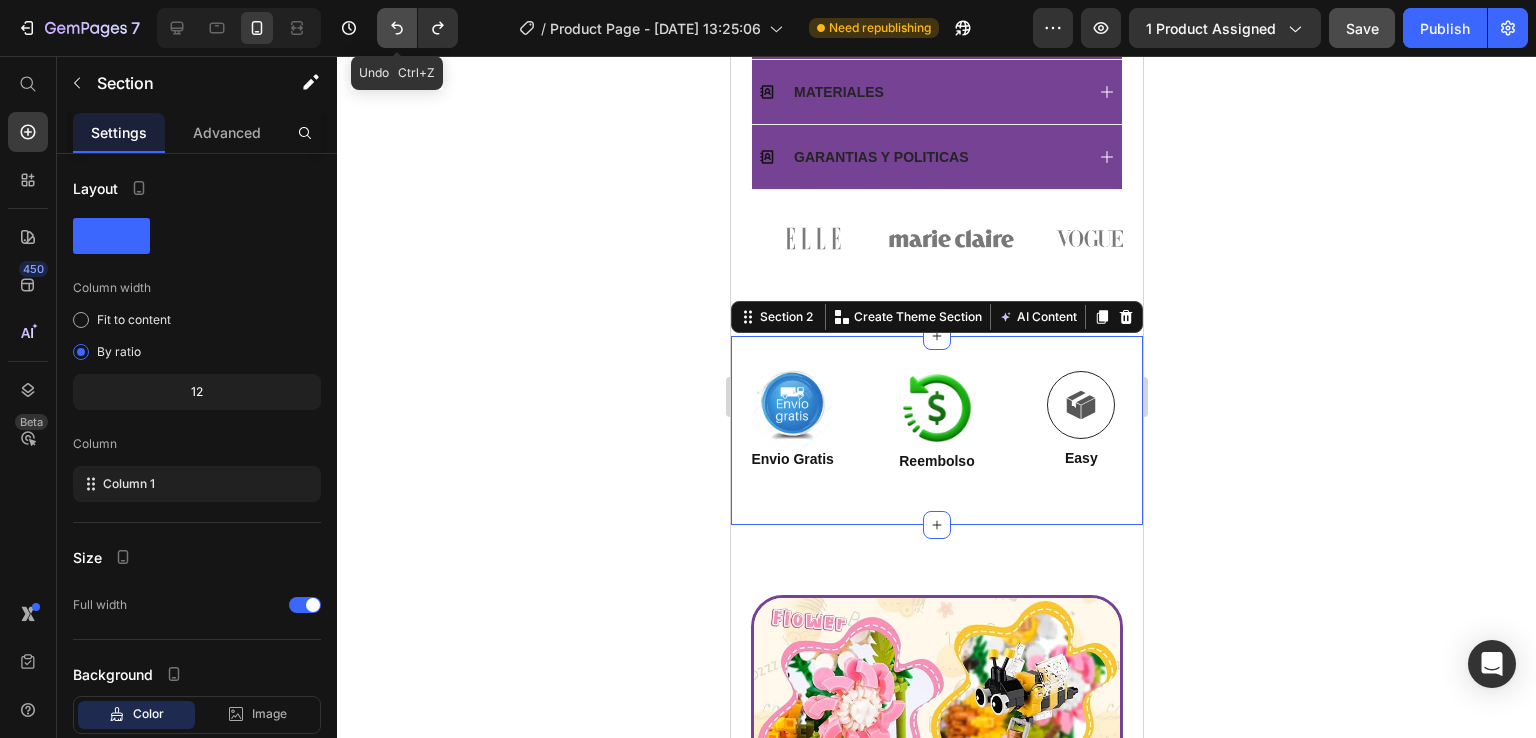 click 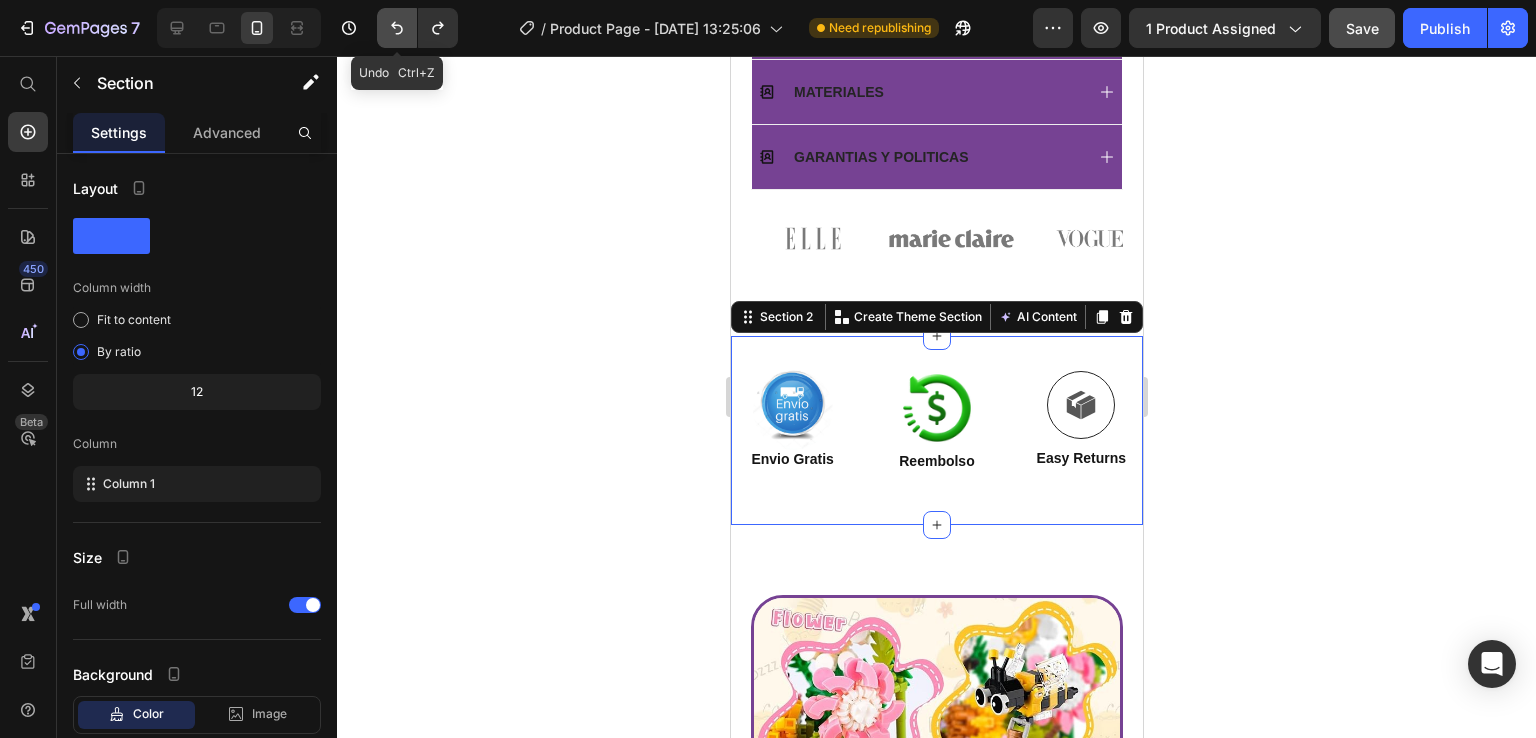 click 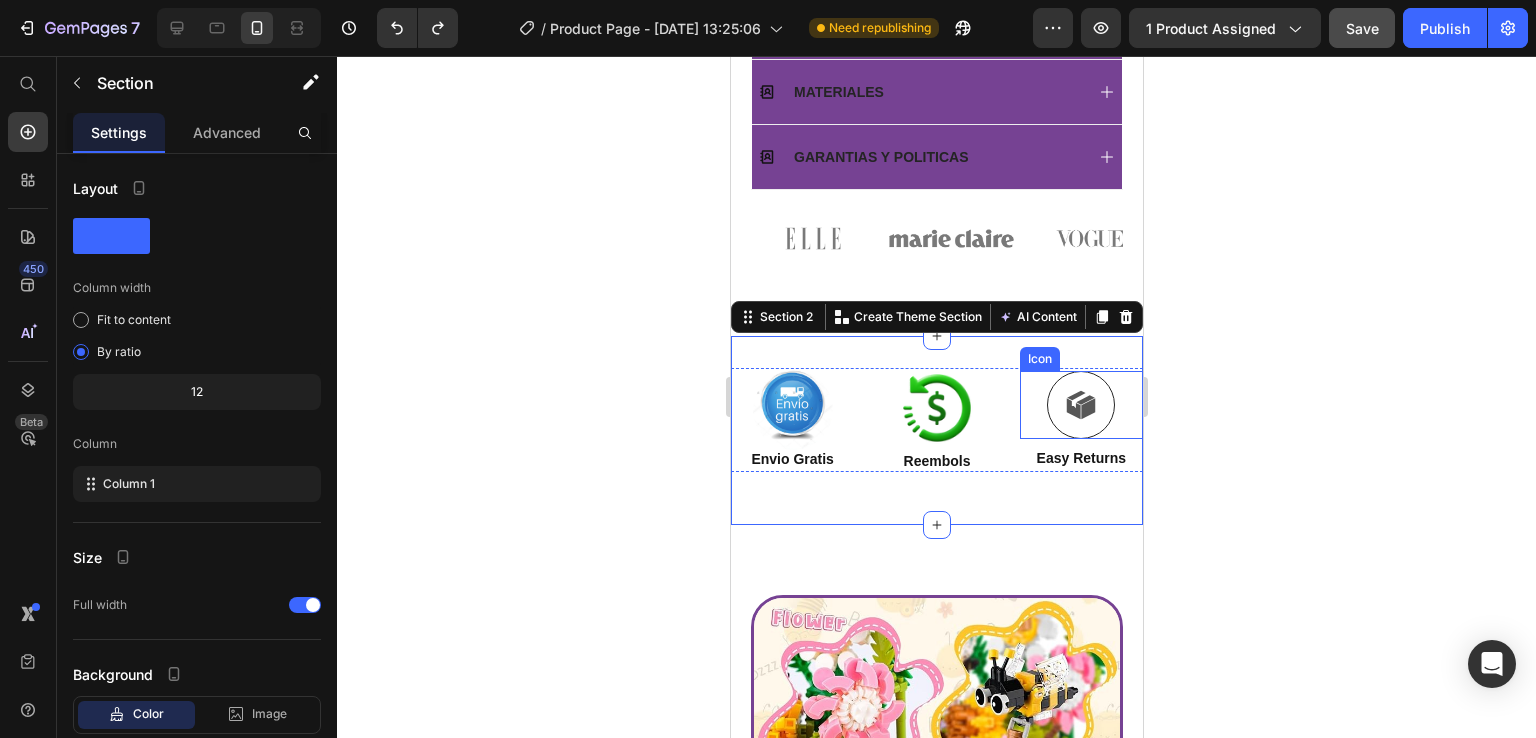 click 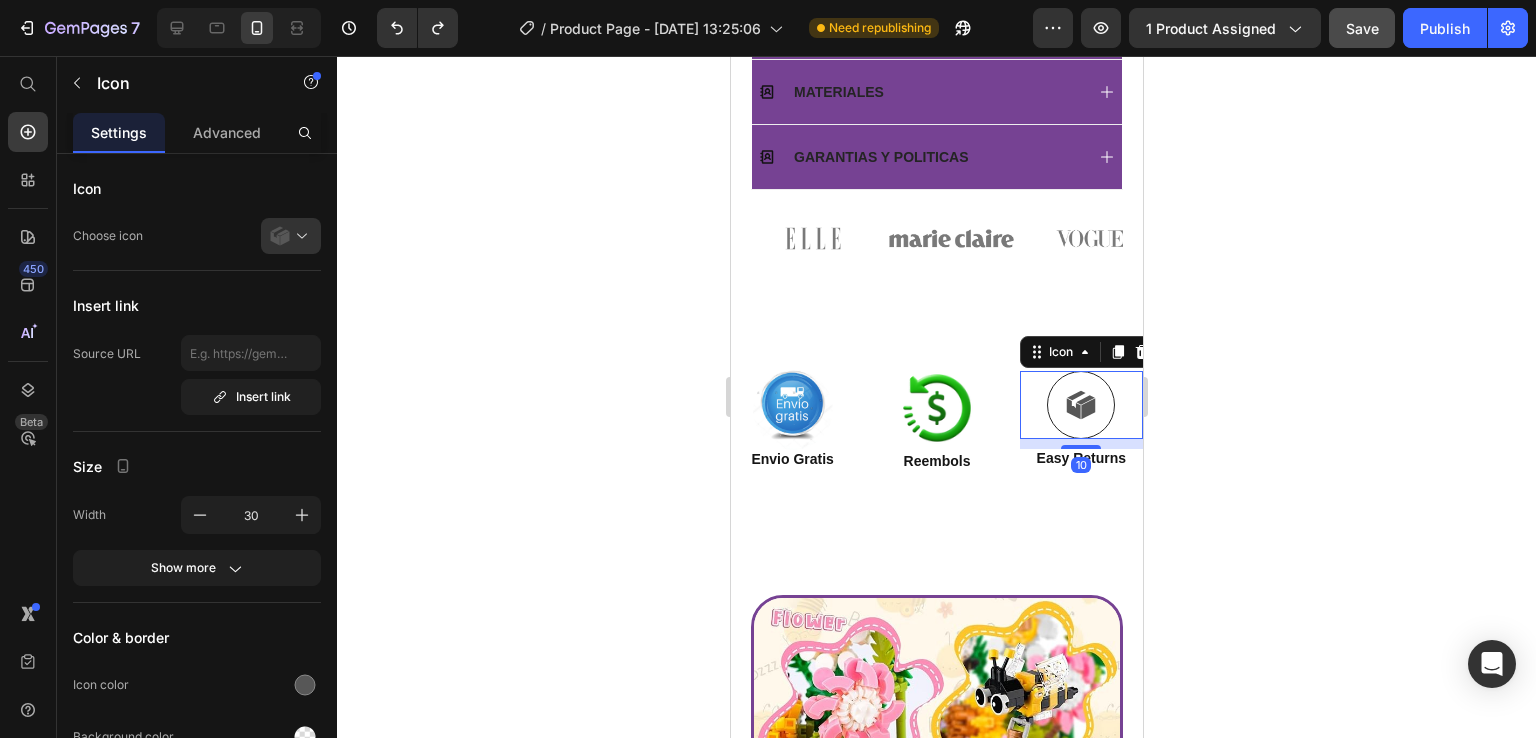 click at bounding box center [1080, 405] 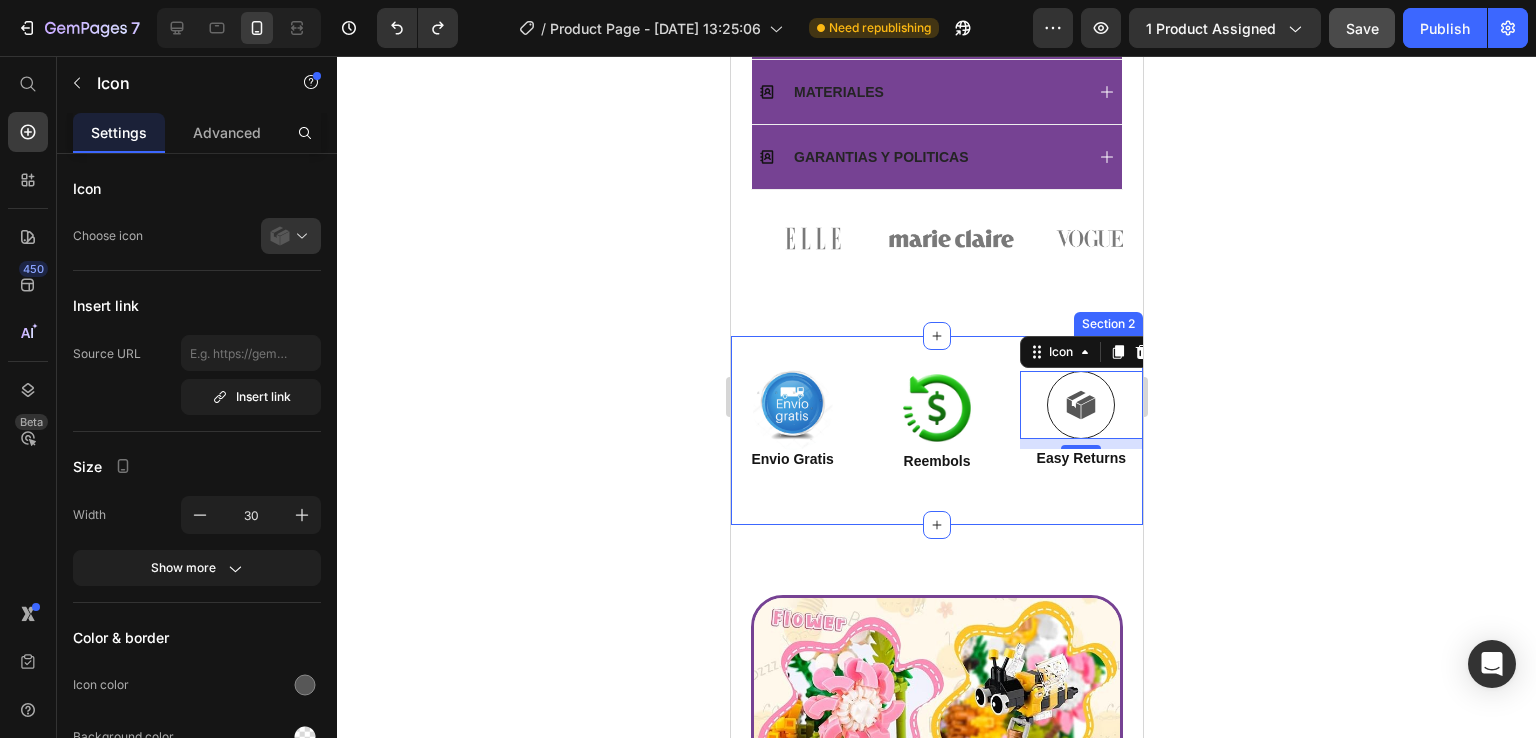 scroll, scrollTop: 1180, scrollLeft: 0, axis: vertical 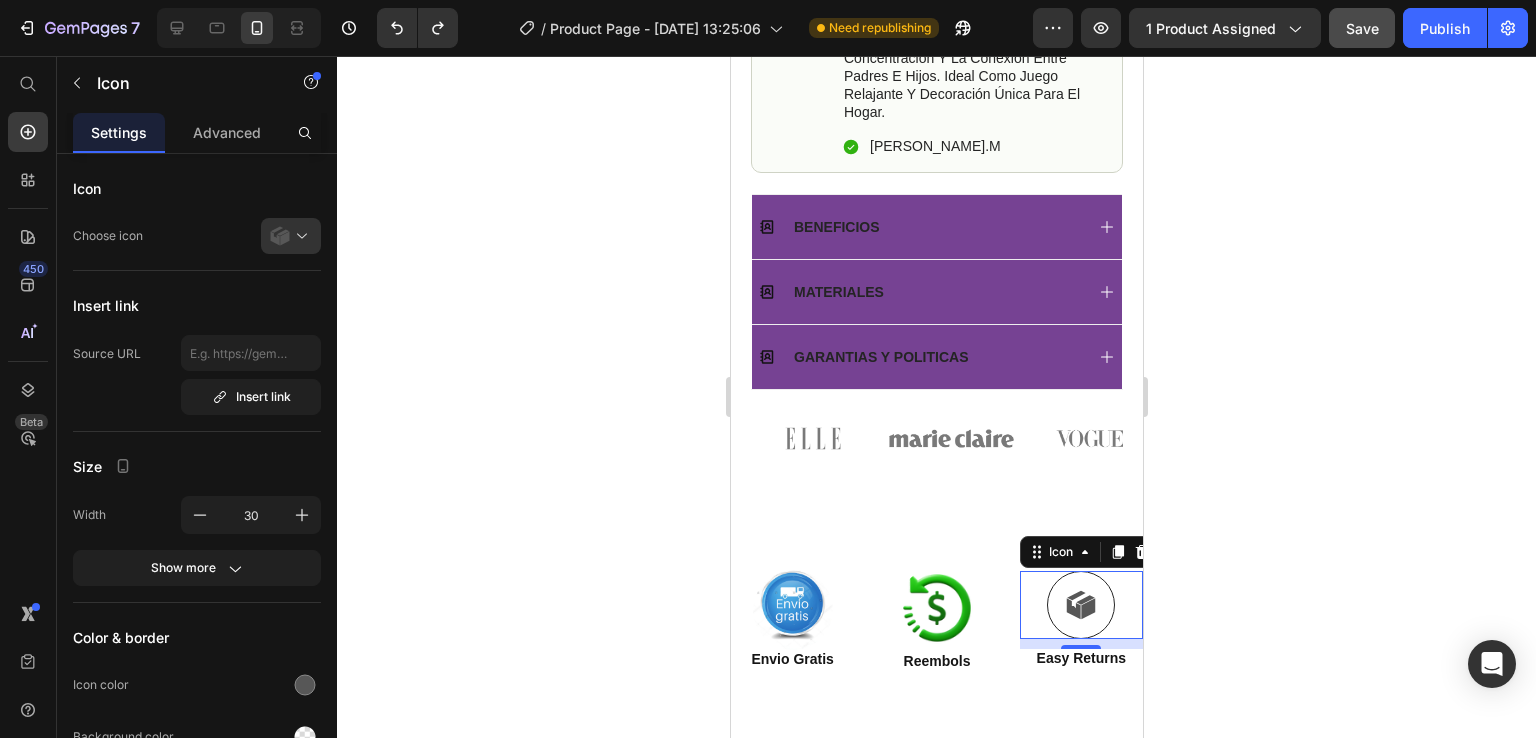 click on "Icon   10" at bounding box center [1080, 605] 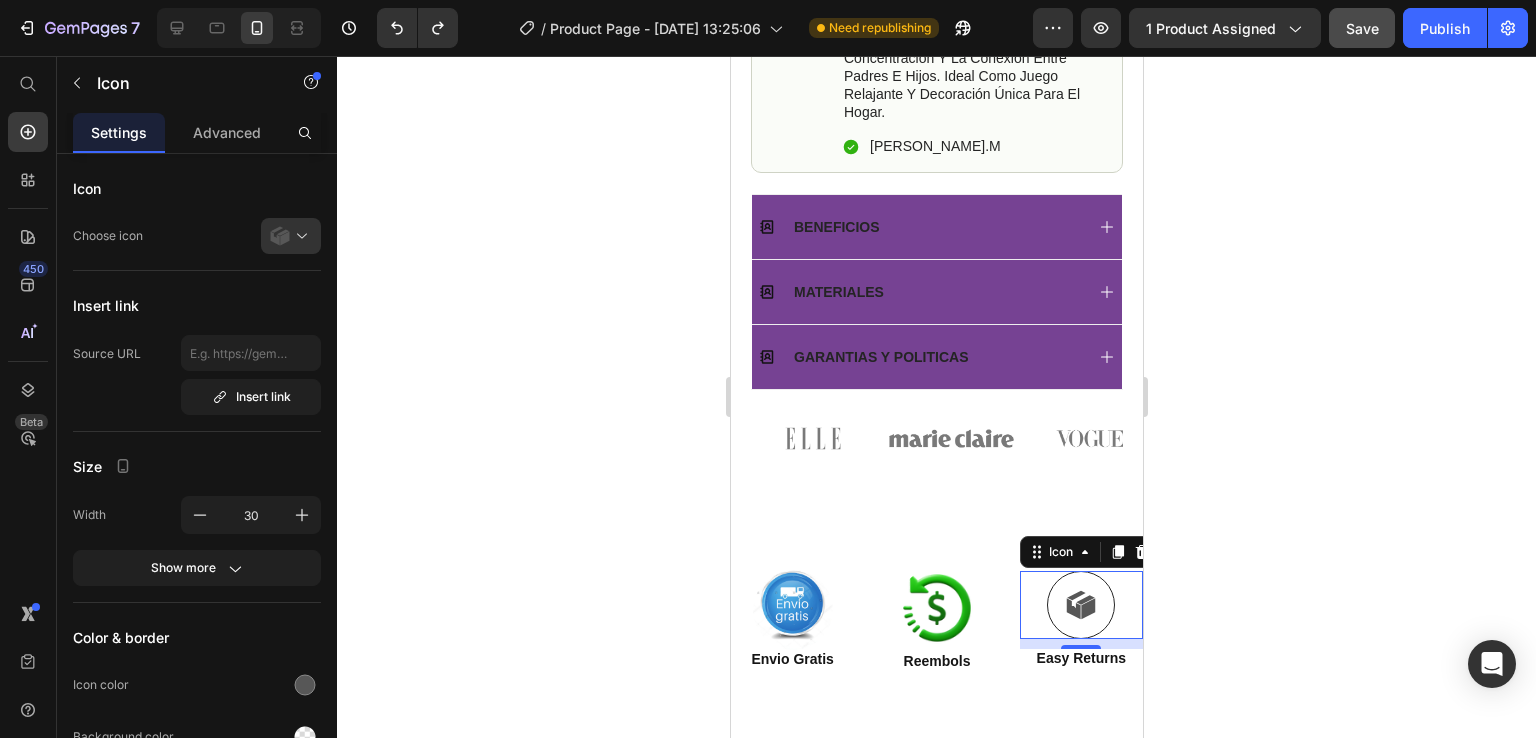 click 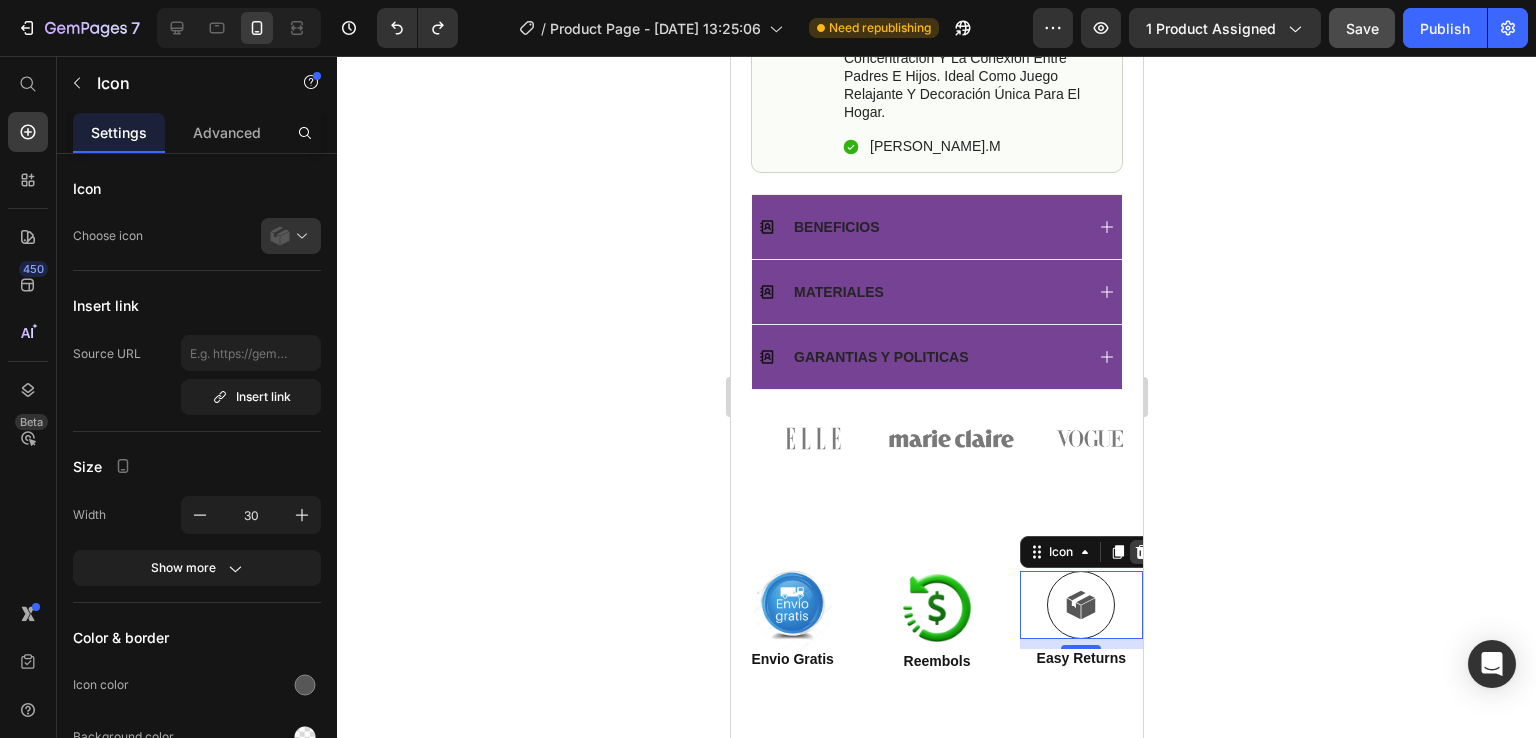 click 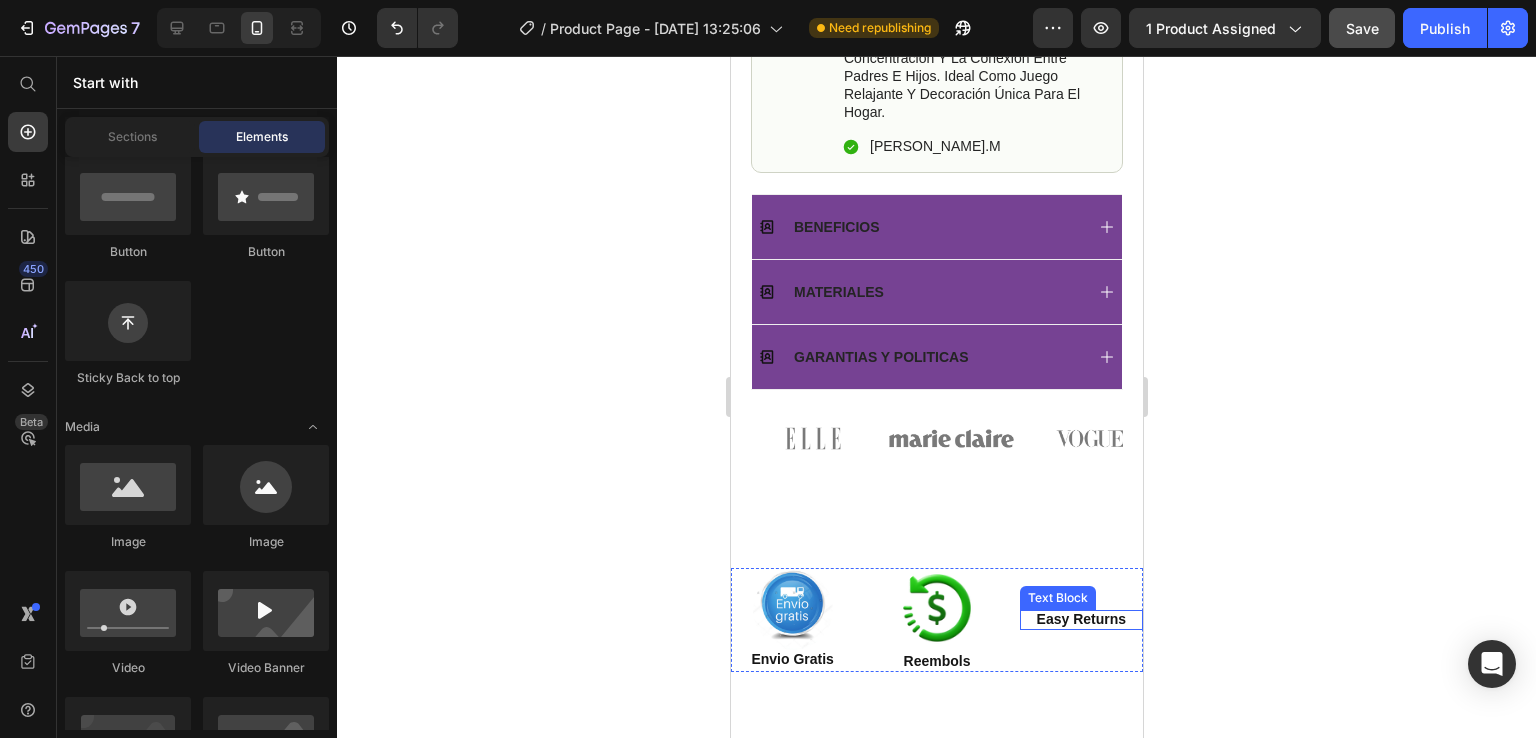 click on "Easy Returns" at bounding box center (1080, 619) 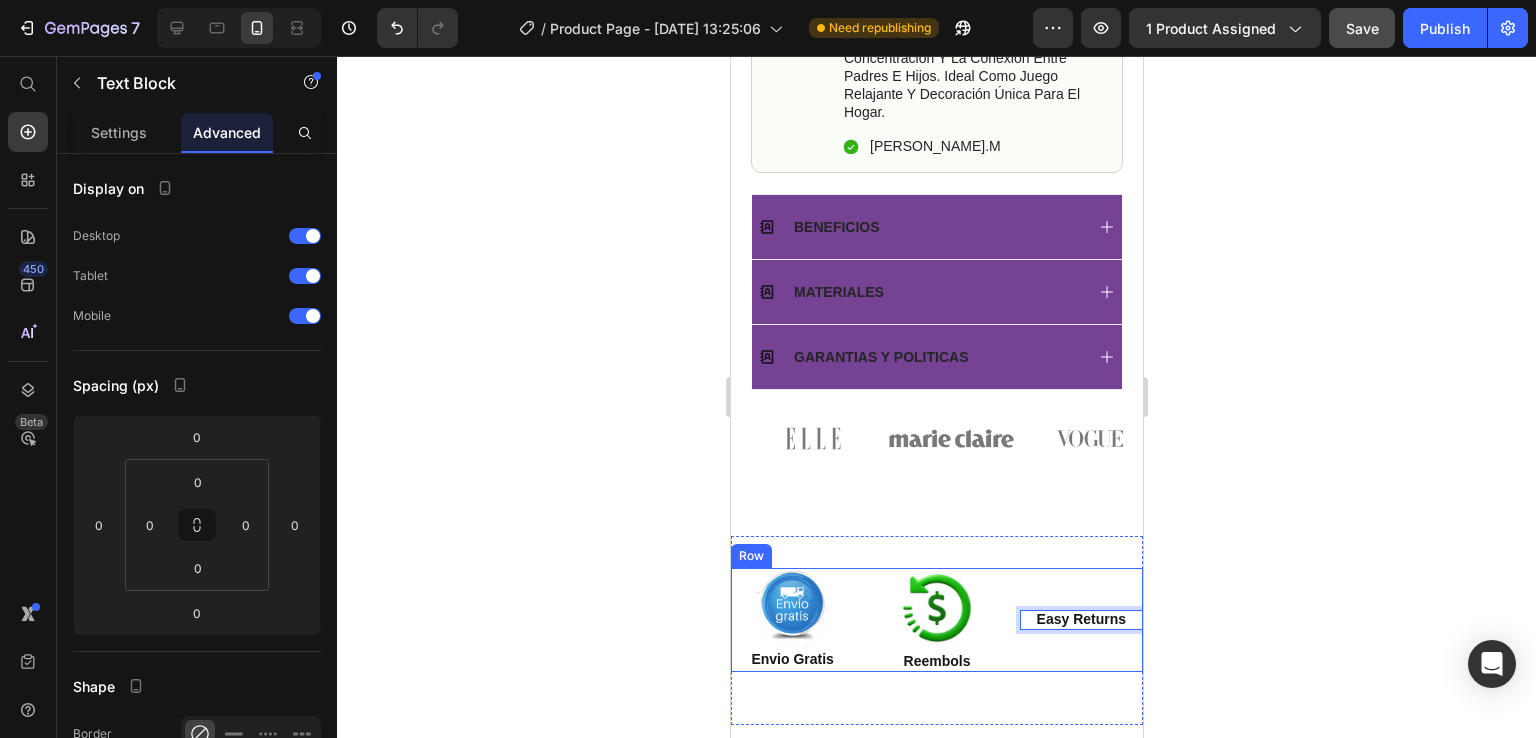 drag, startPoint x: 1105, startPoint y: 512, endPoint x: 1105, endPoint y: 530, distance: 18 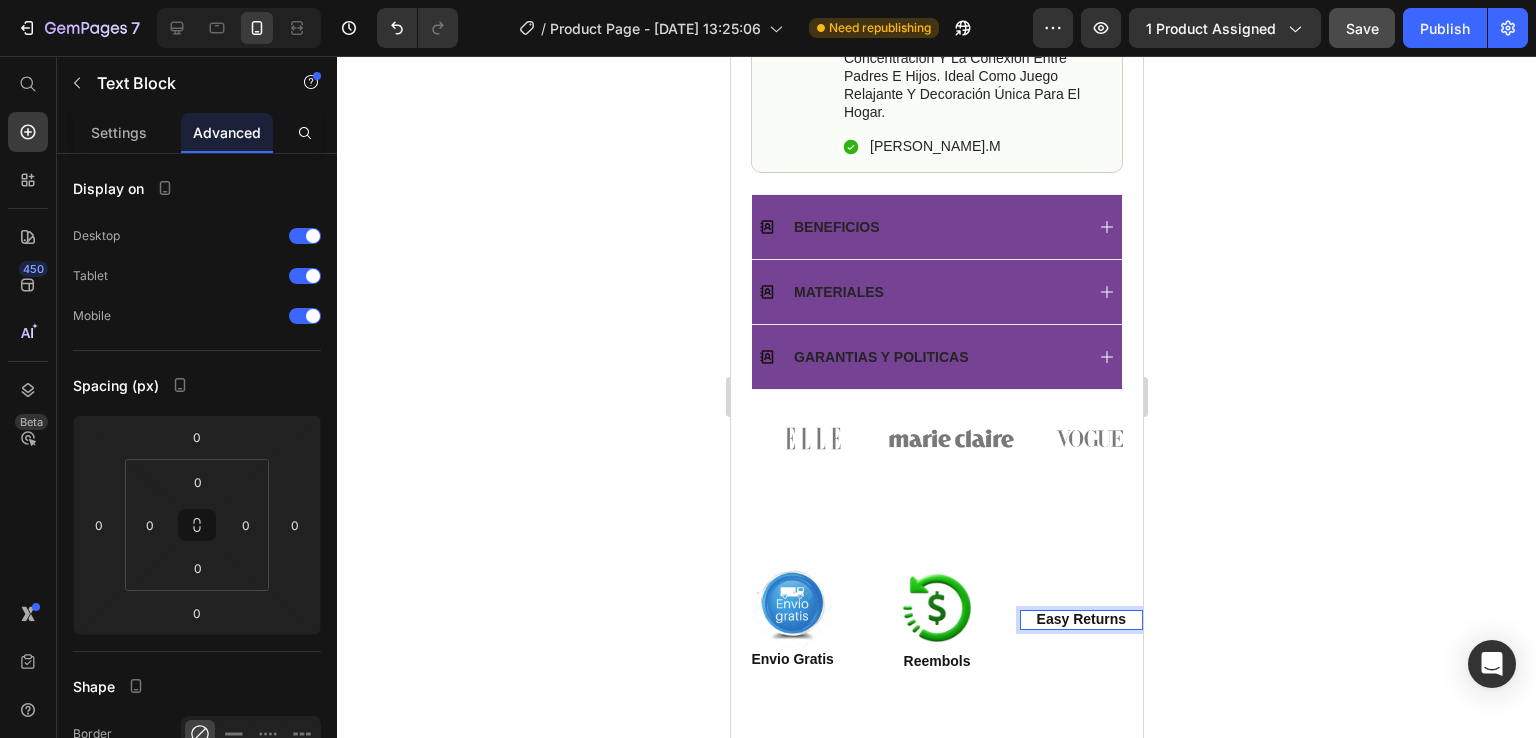 click on "Easy Returns" at bounding box center (1080, 619) 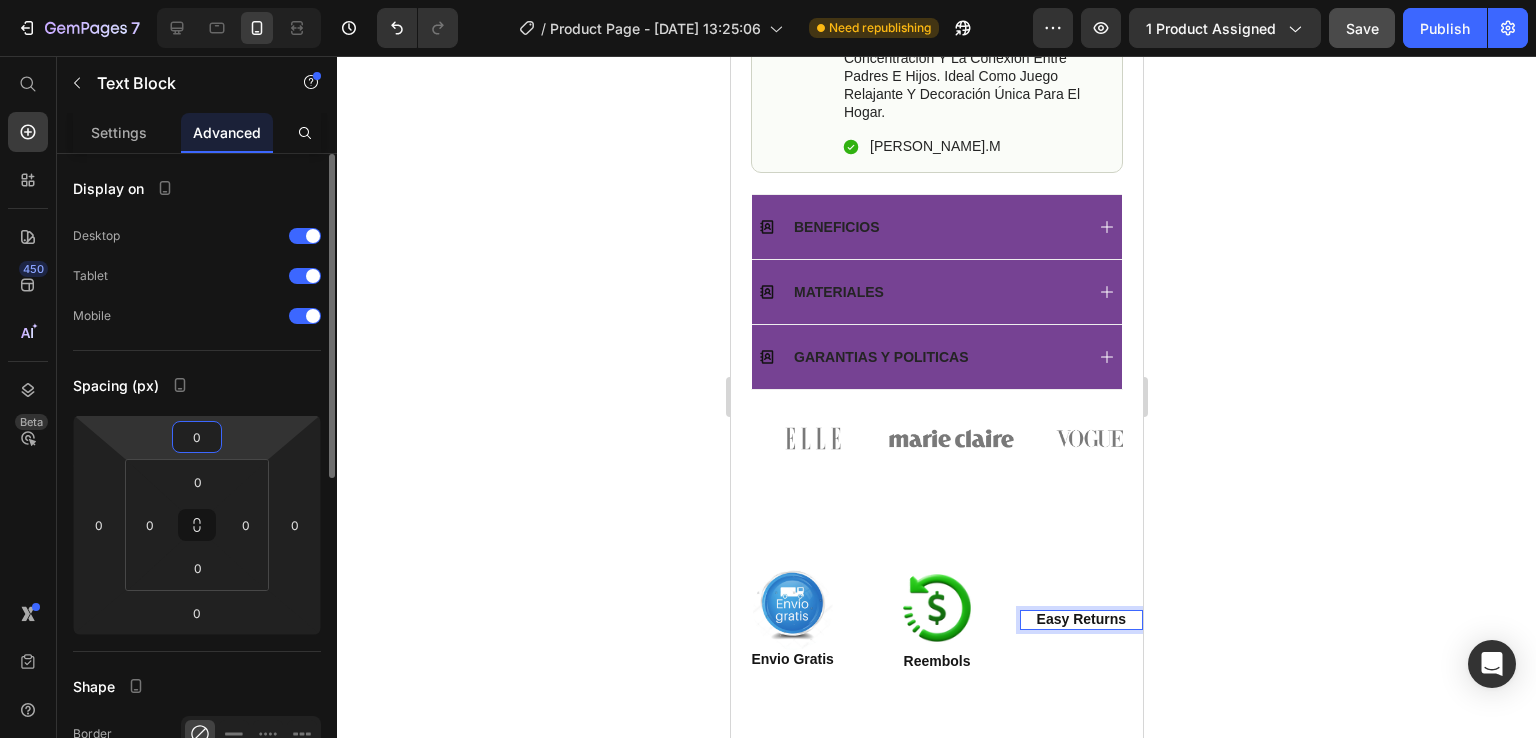 click on "0" at bounding box center [197, 437] 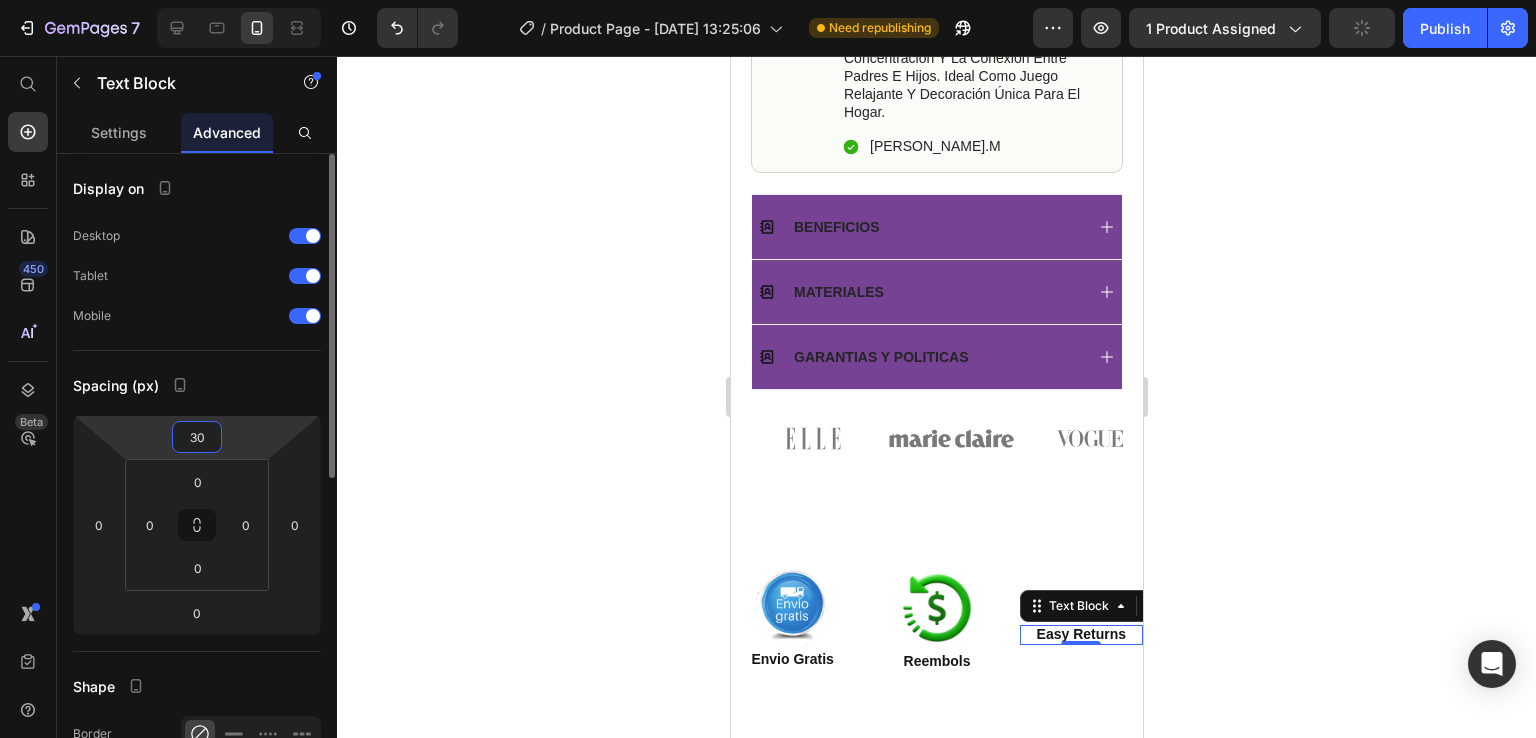 type on "3" 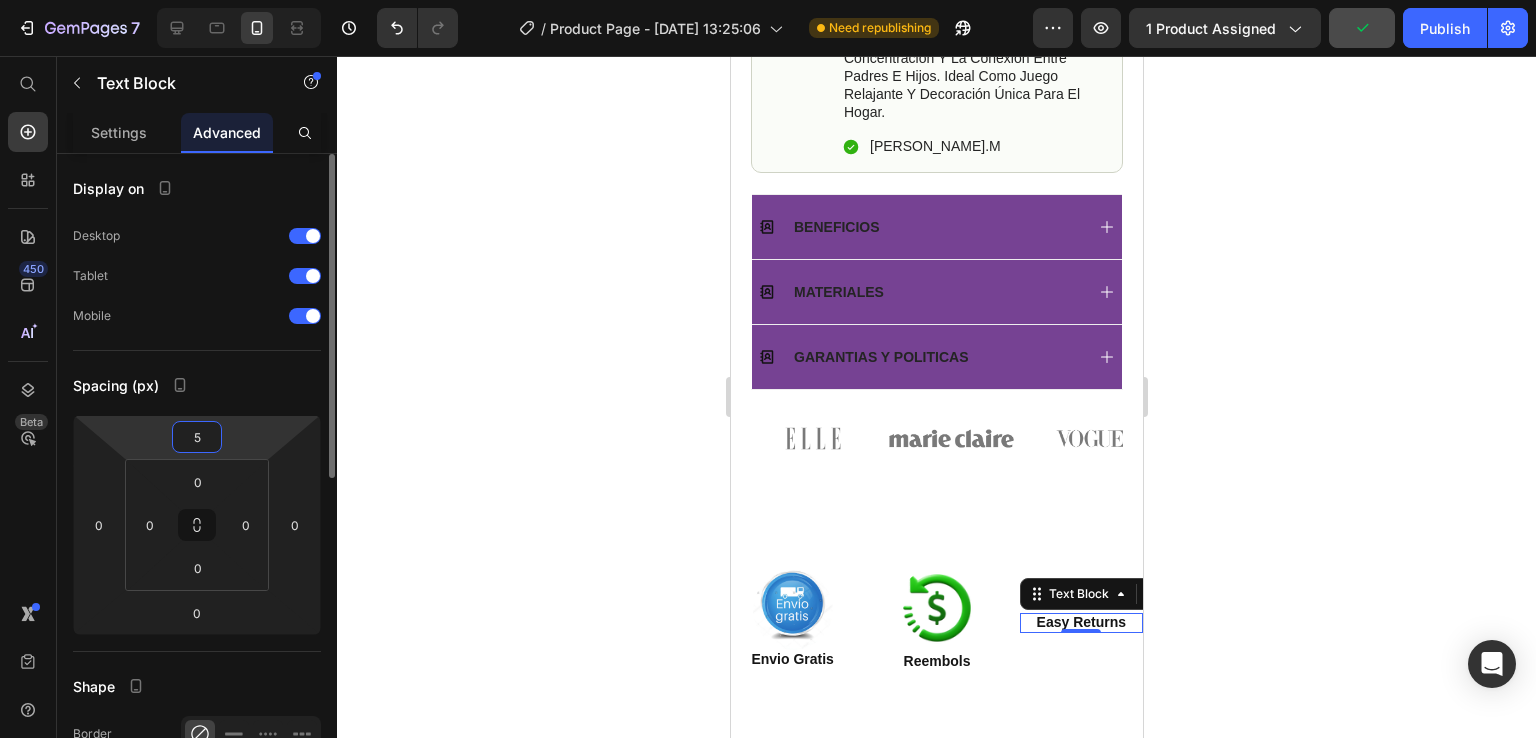 type on "50" 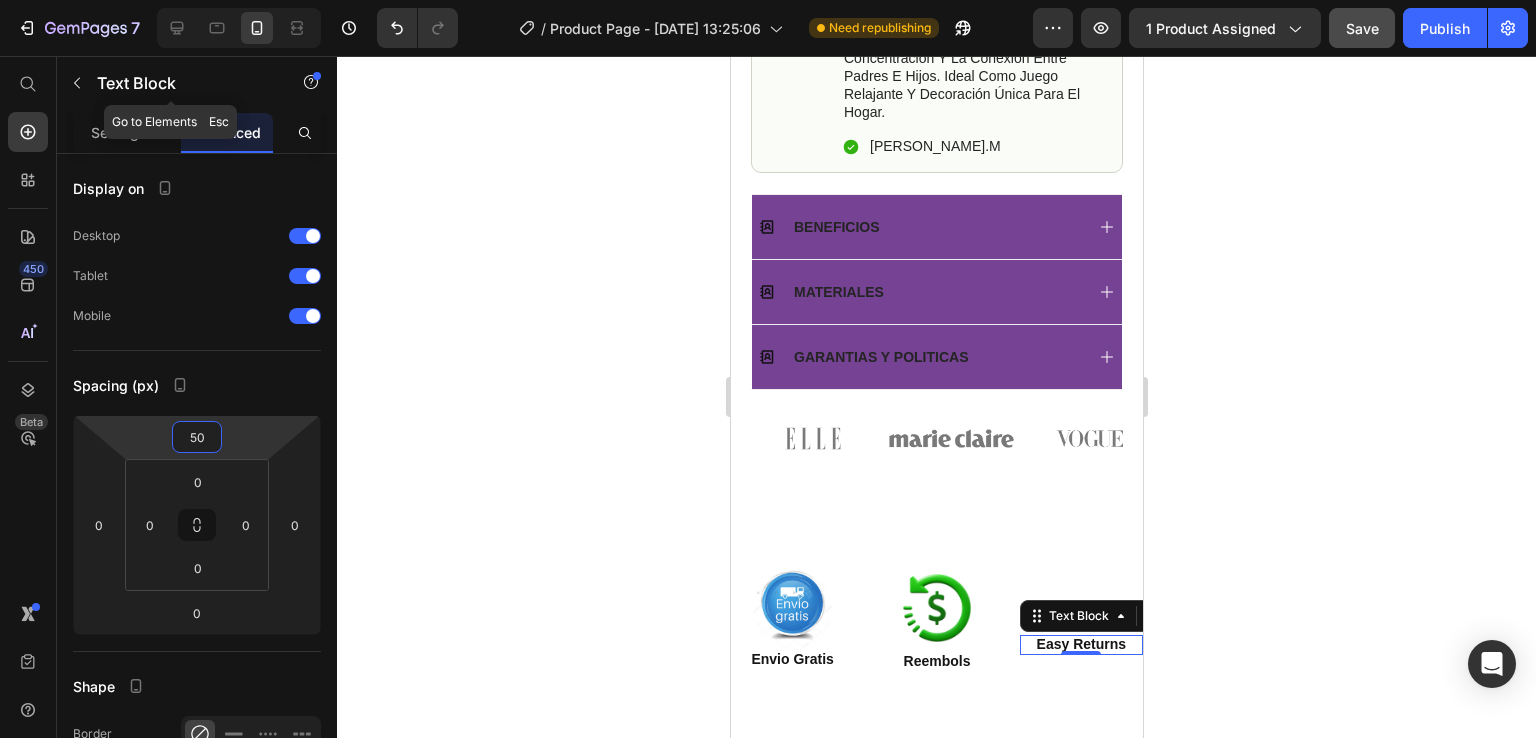 click 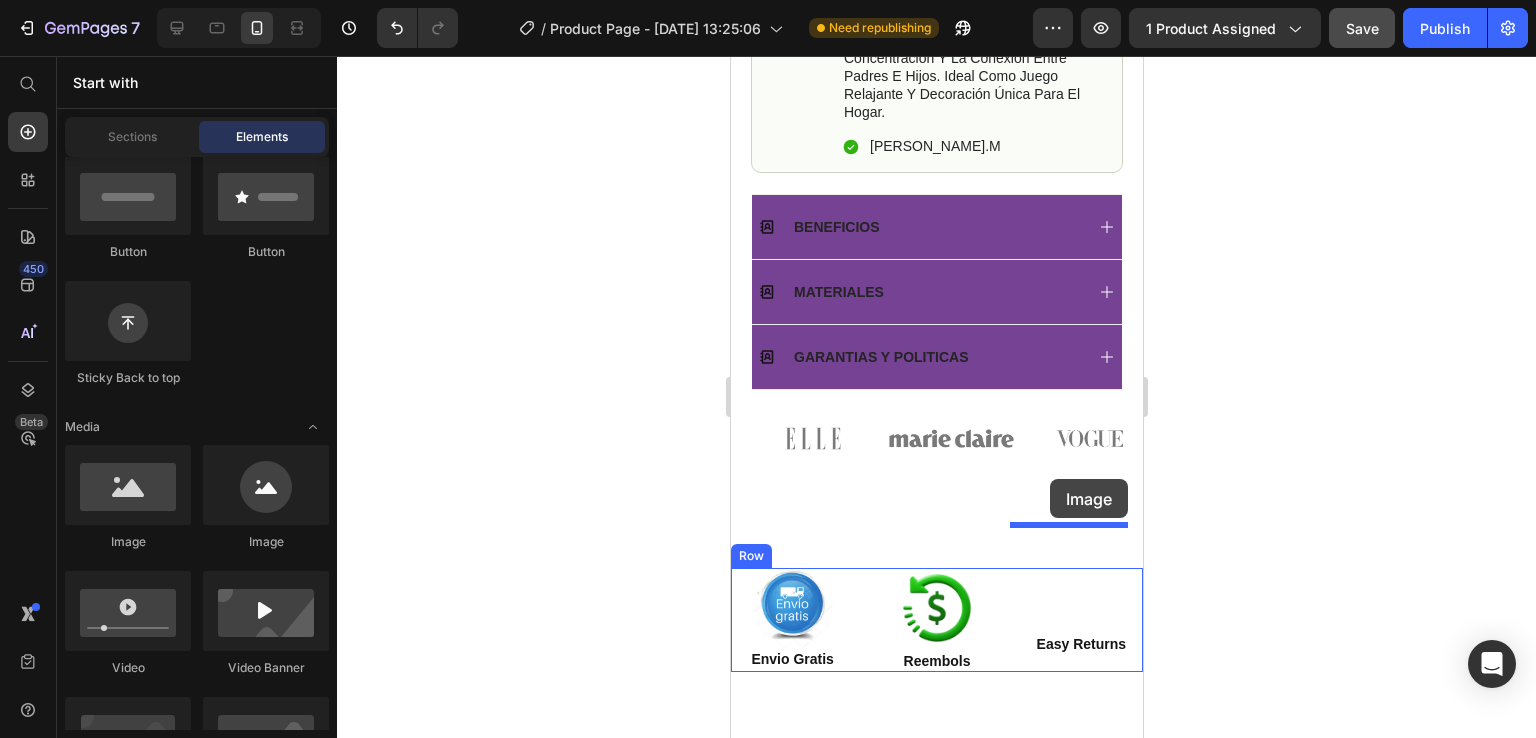 drag, startPoint x: 979, startPoint y: 546, endPoint x: 1049, endPoint y: 479, distance: 96.89685 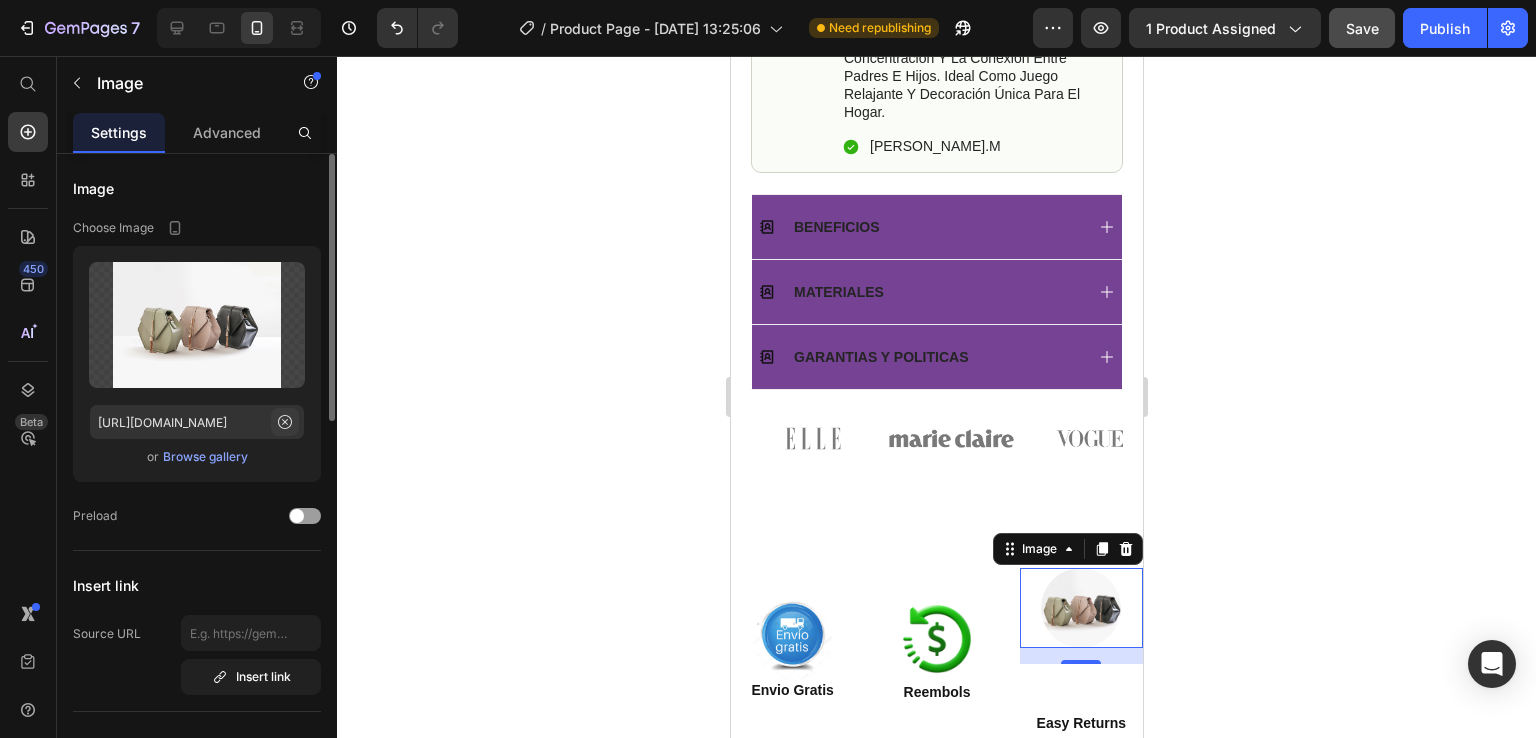 click 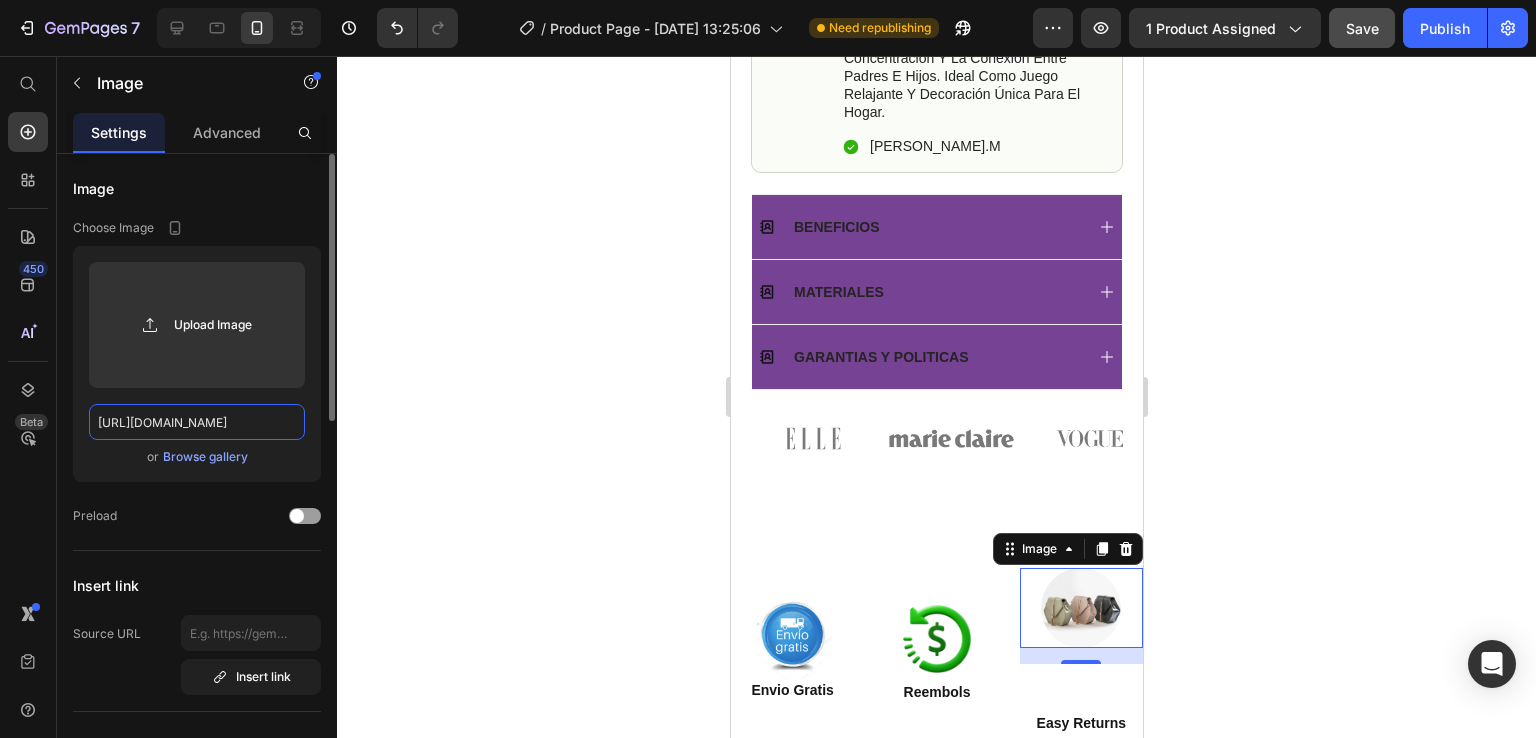 scroll, scrollTop: 0, scrollLeft: 0, axis: both 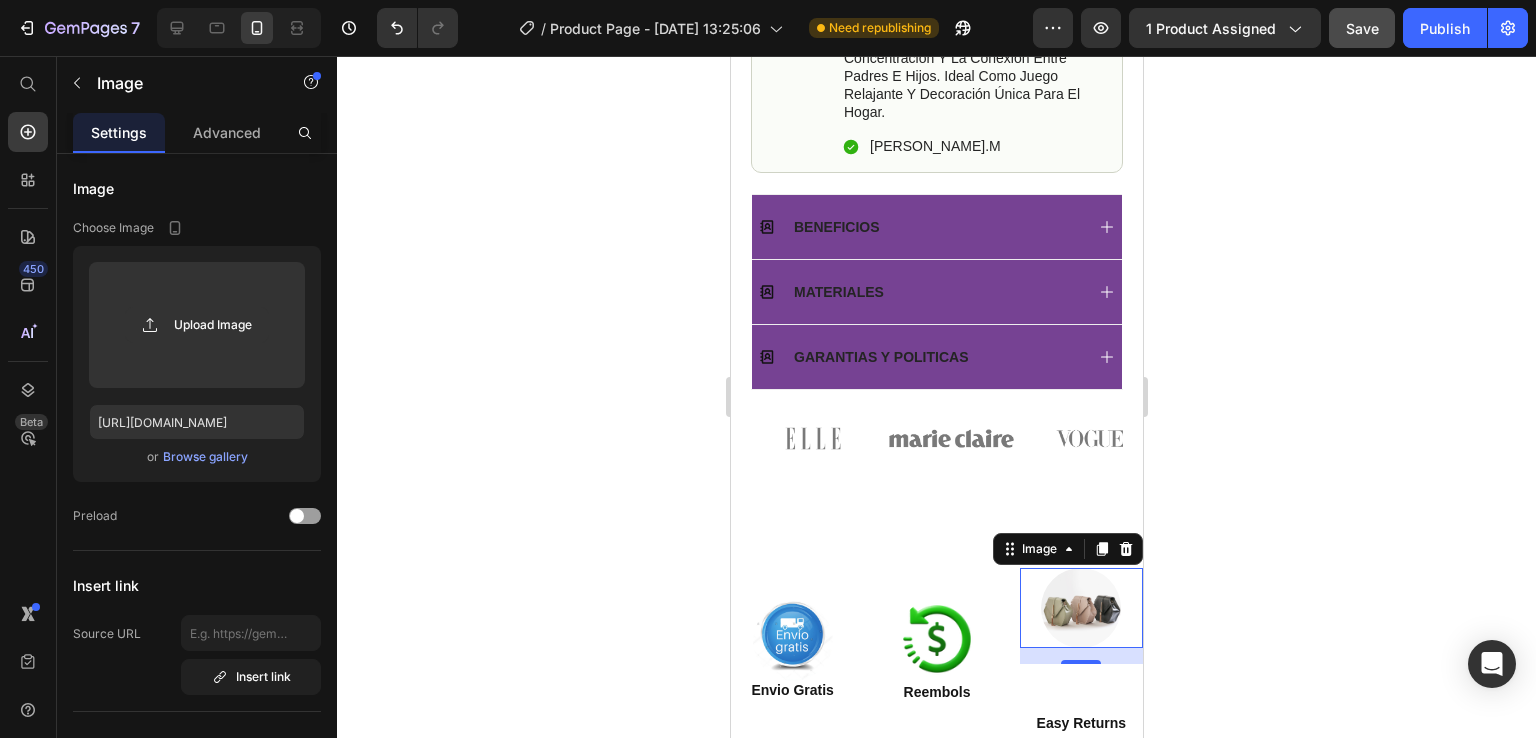 click on "Browse gallery" at bounding box center (205, 457) 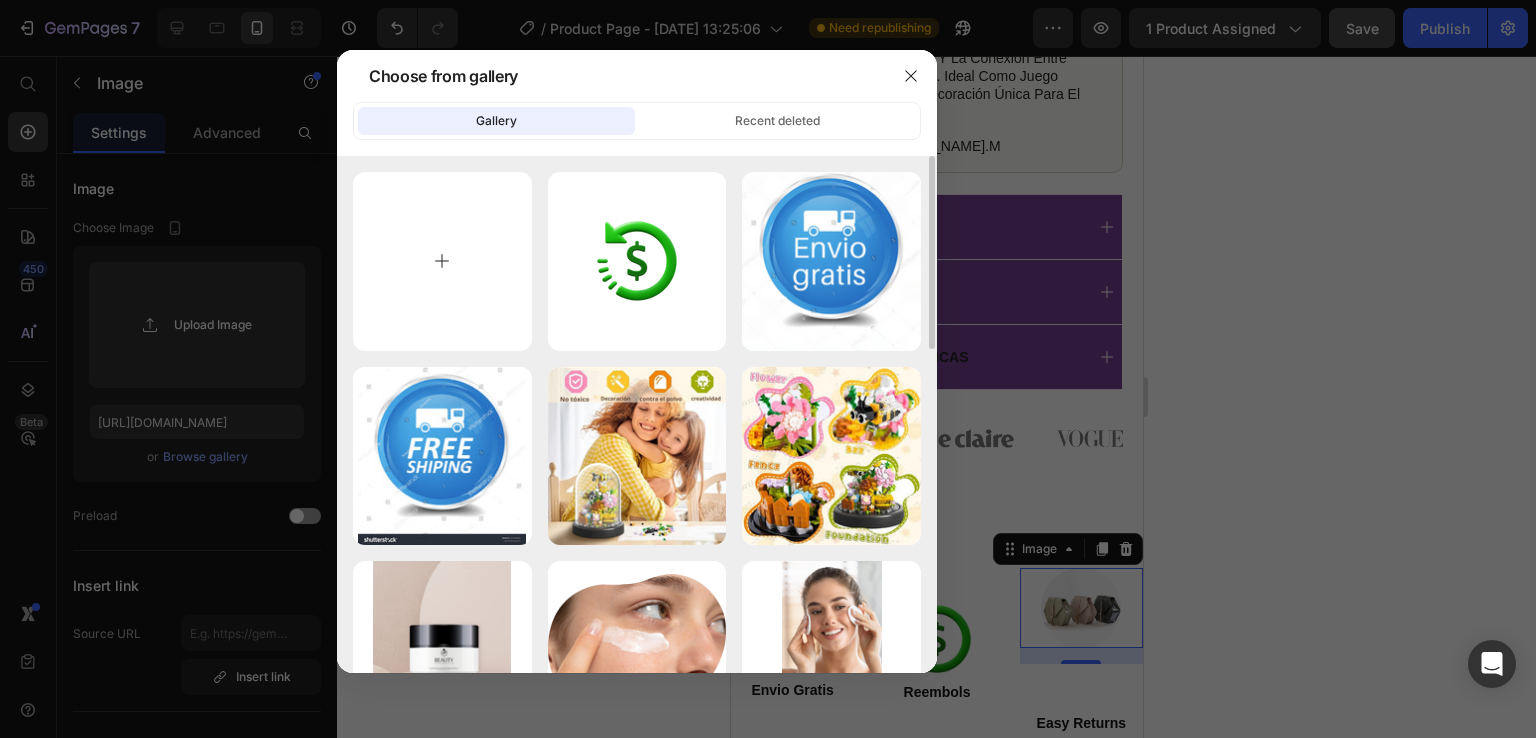 click at bounding box center (442, 261) 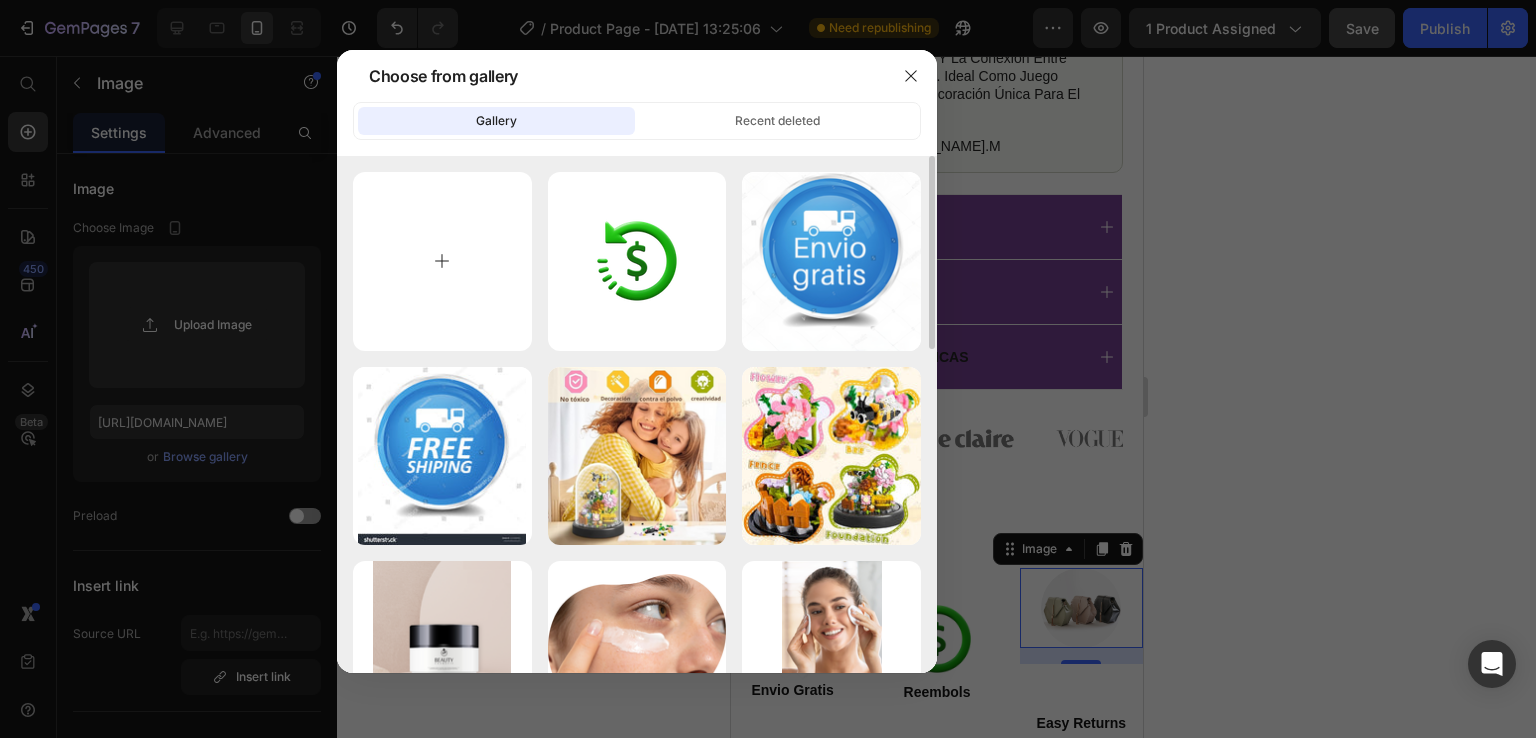 type on "C:\fakepath\icons8-empty-box-94.png" 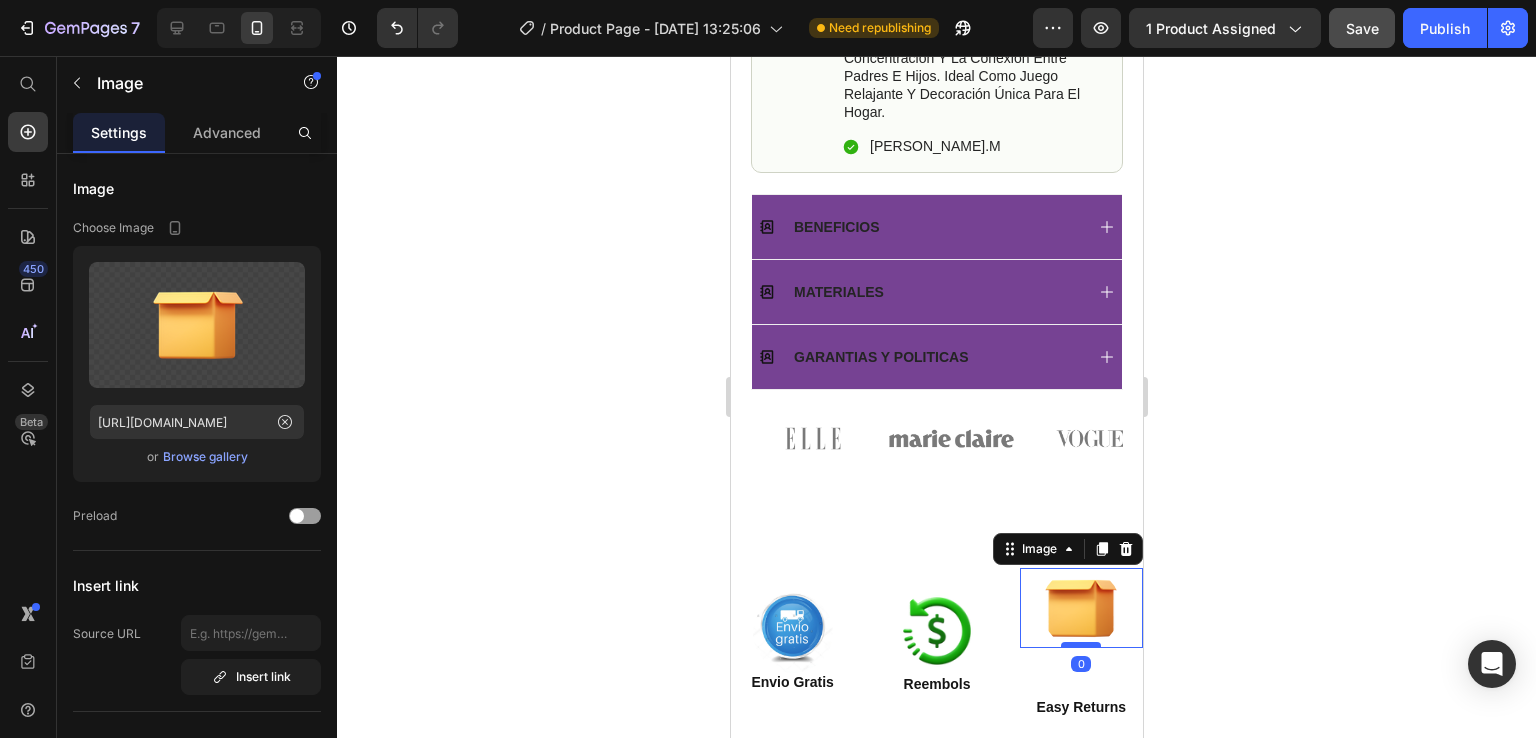drag, startPoint x: 1074, startPoint y: 545, endPoint x: 1077, endPoint y: 534, distance: 11.401754 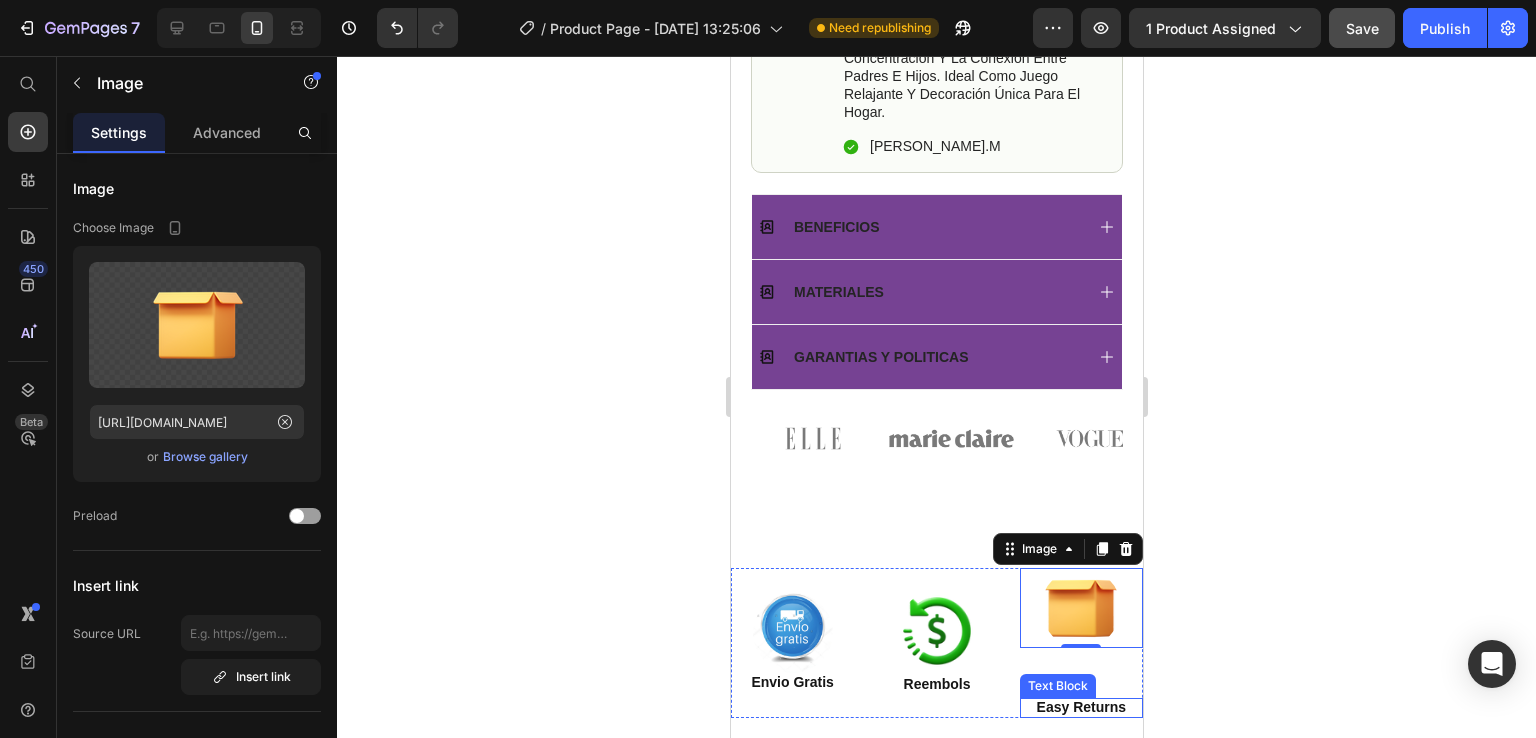 click on "Easy Returns" at bounding box center (1080, 707) 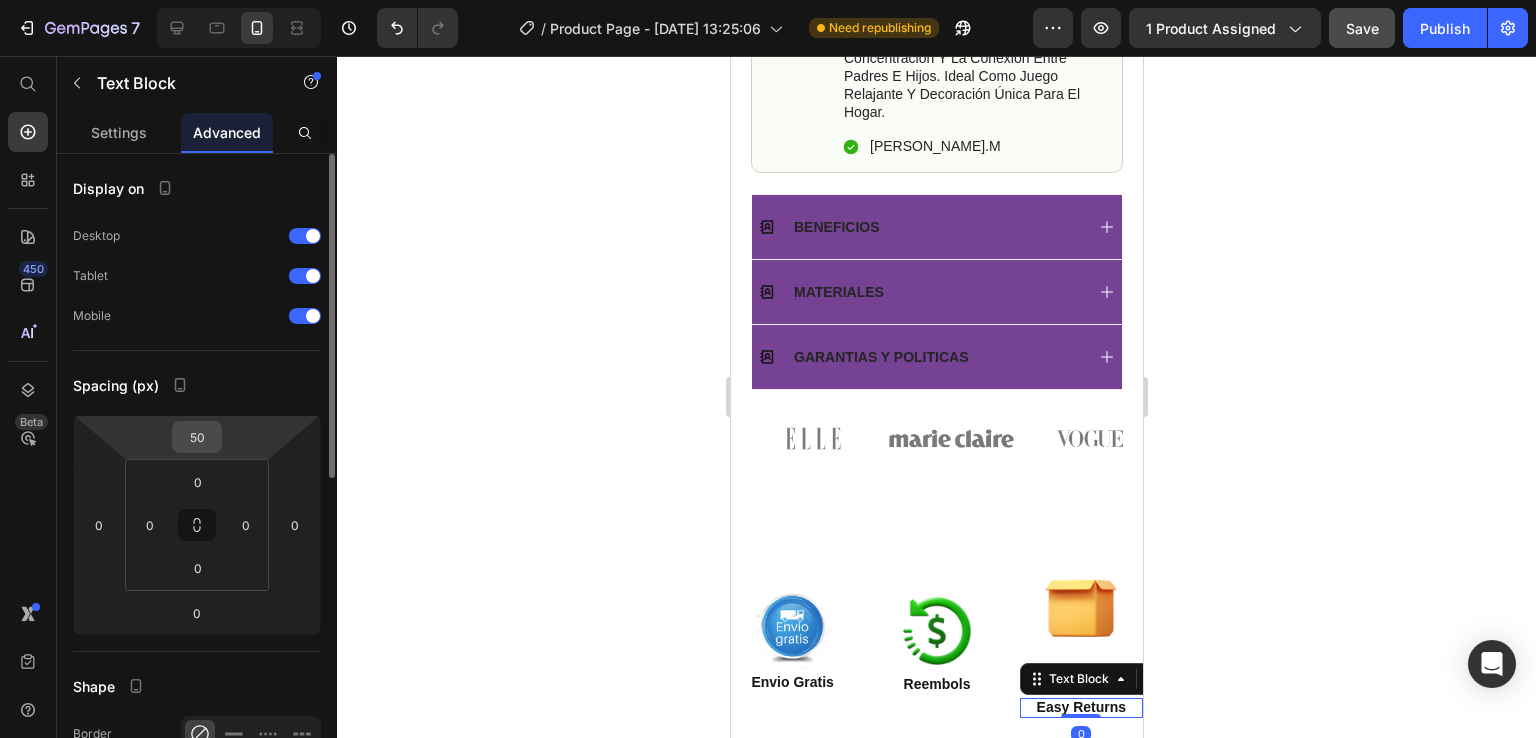 click on "50" at bounding box center [197, 437] 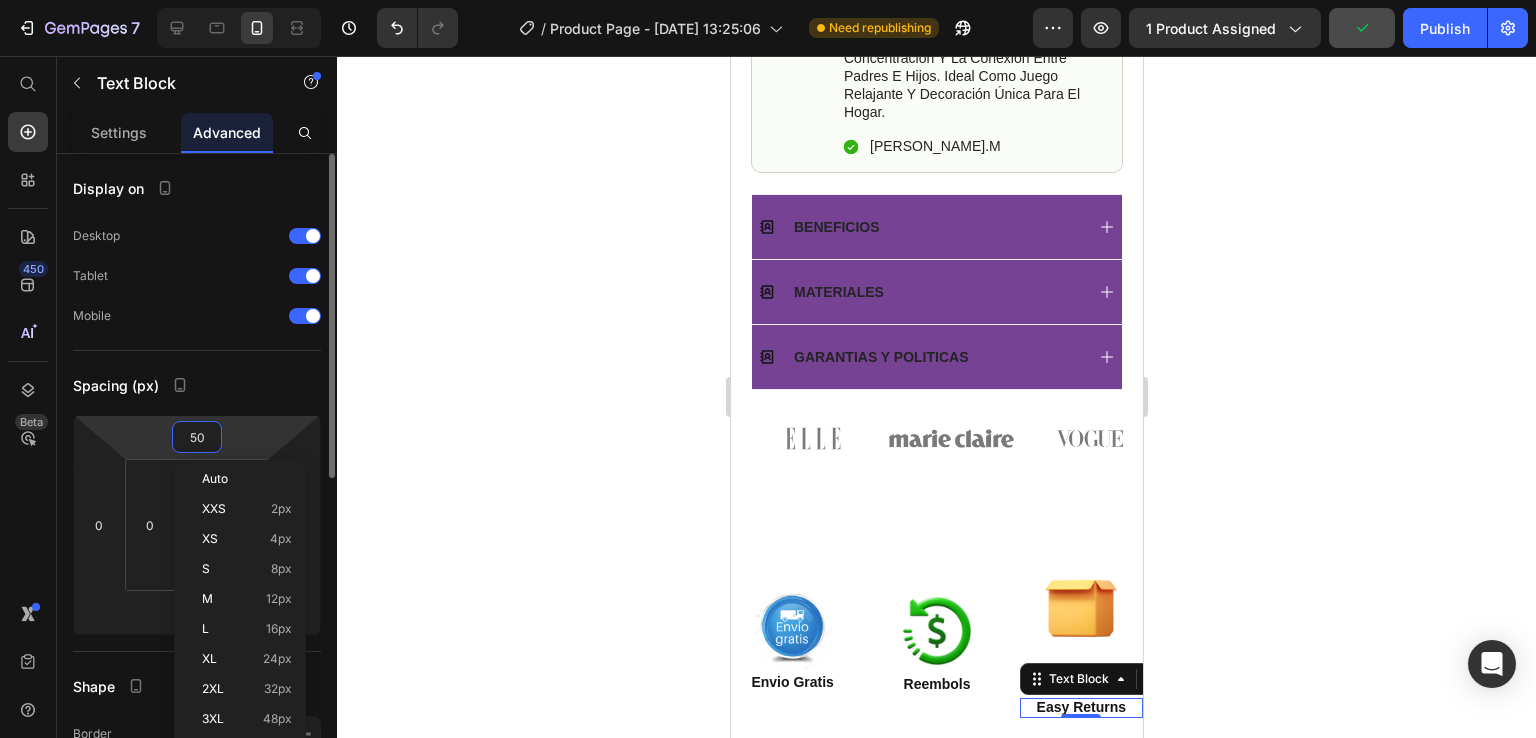 type on "0" 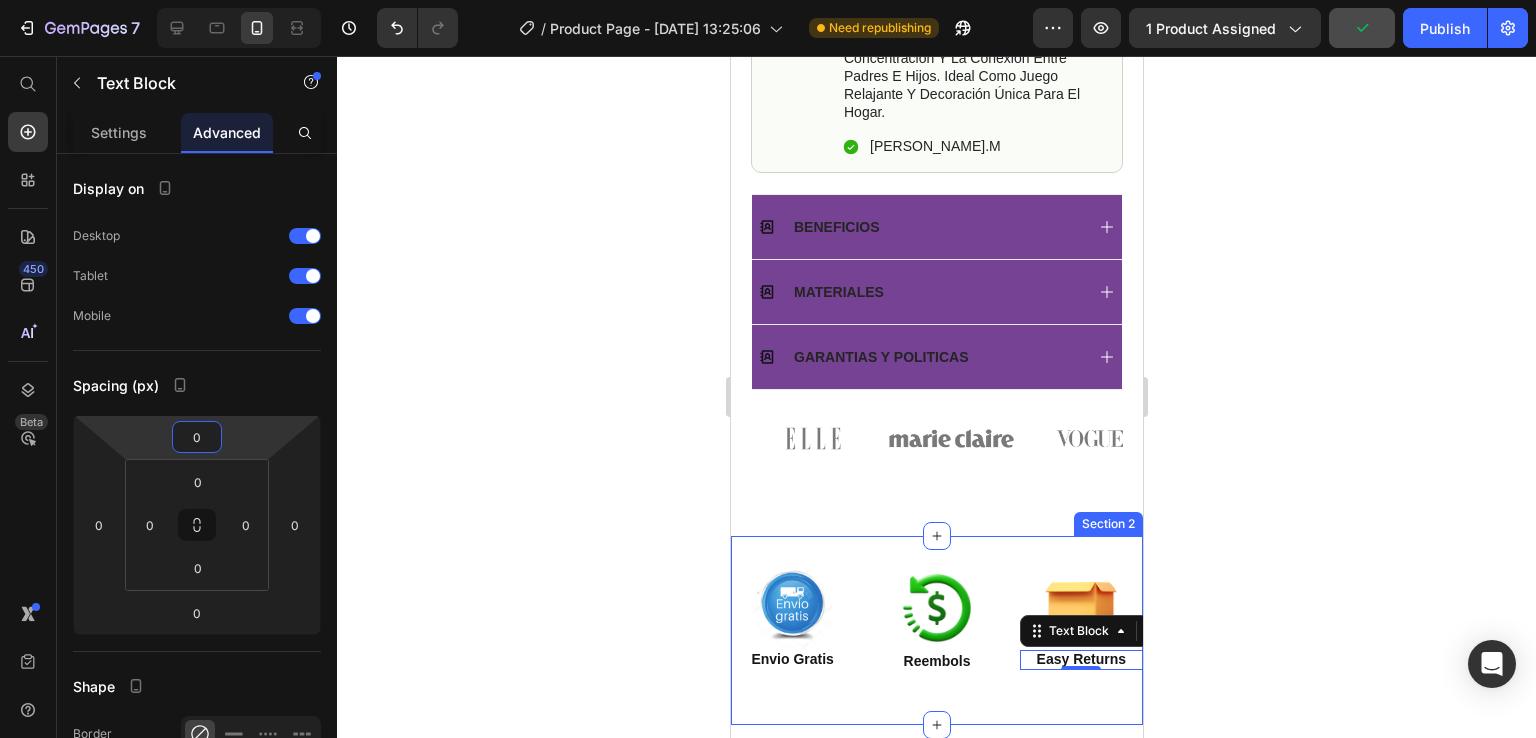click on "Image Envio Gratis Text Block Image Reembols Text Block Image Easy Returns Text Block   0 Row Section 2" at bounding box center (936, 630) 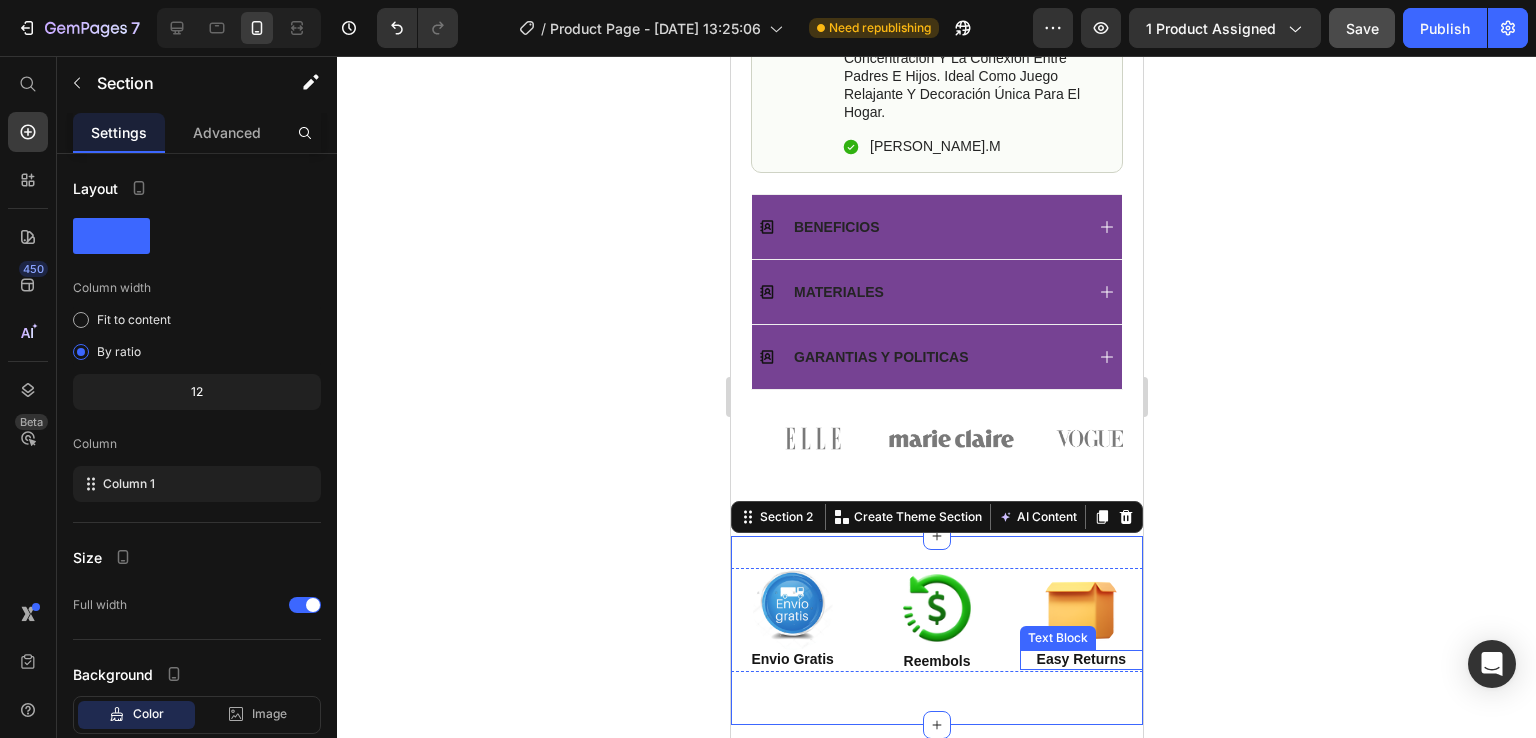 click on "Easy Returns" at bounding box center (1080, 659) 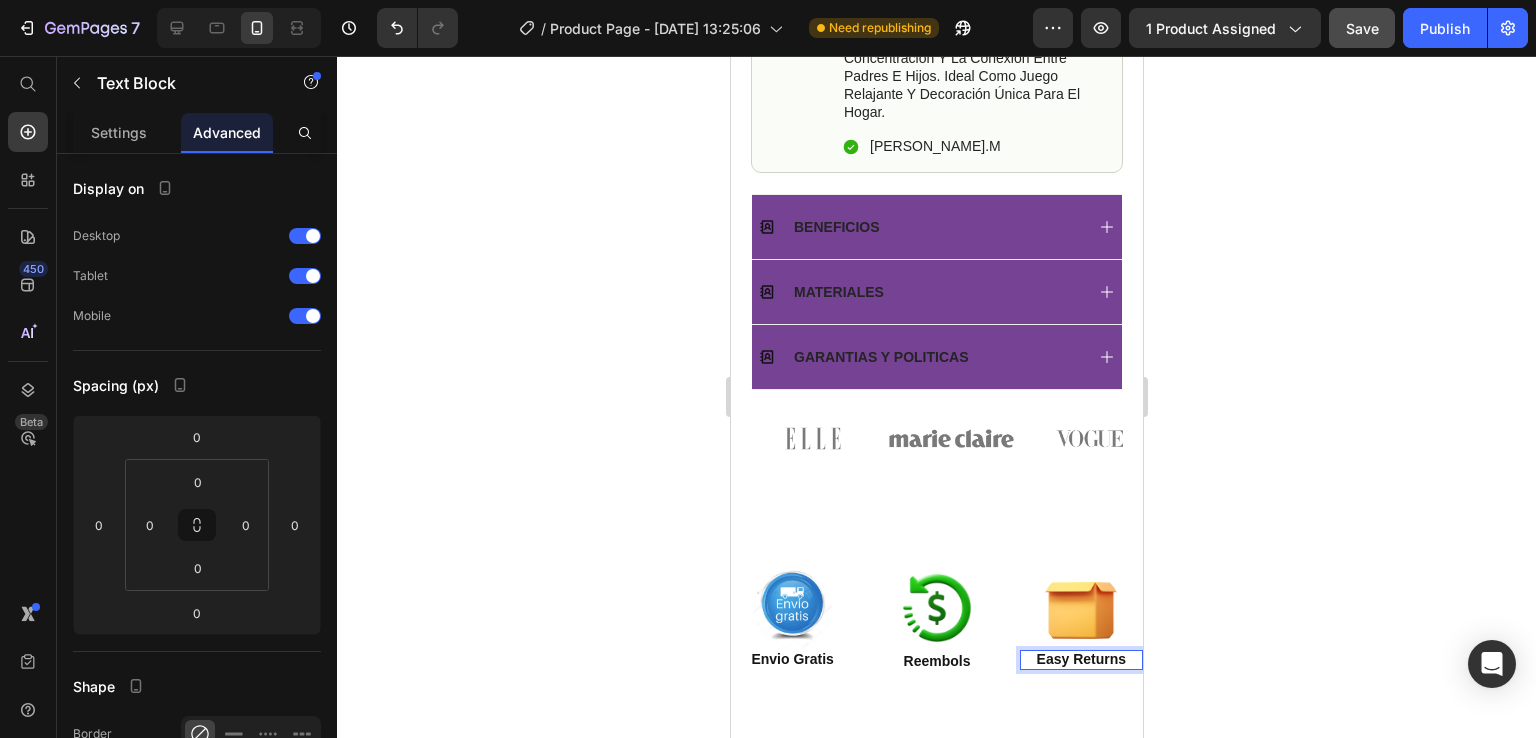 click on "Easy Returns" at bounding box center [1080, 659] 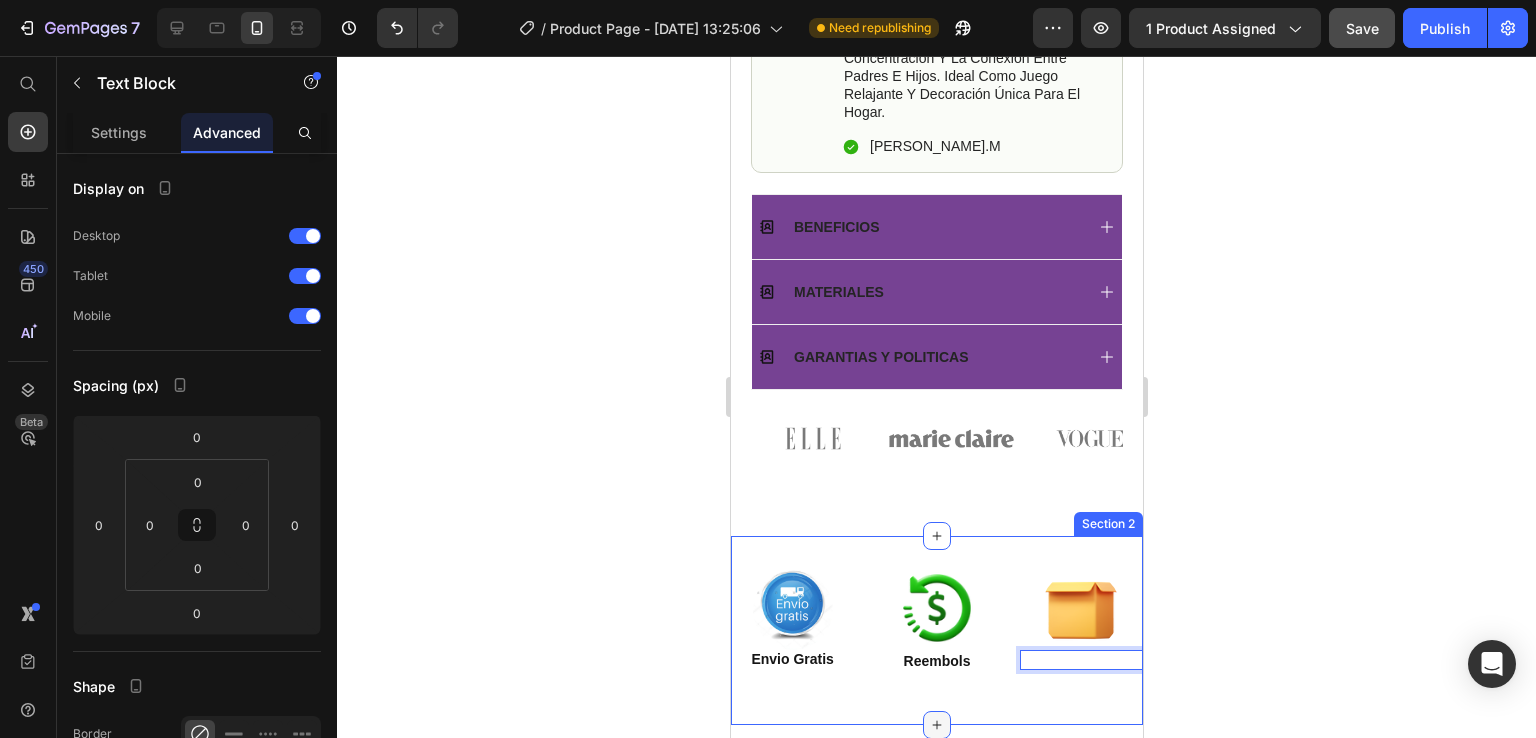 scroll, scrollTop: 1172, scrollLeft: 0, axis: vertical 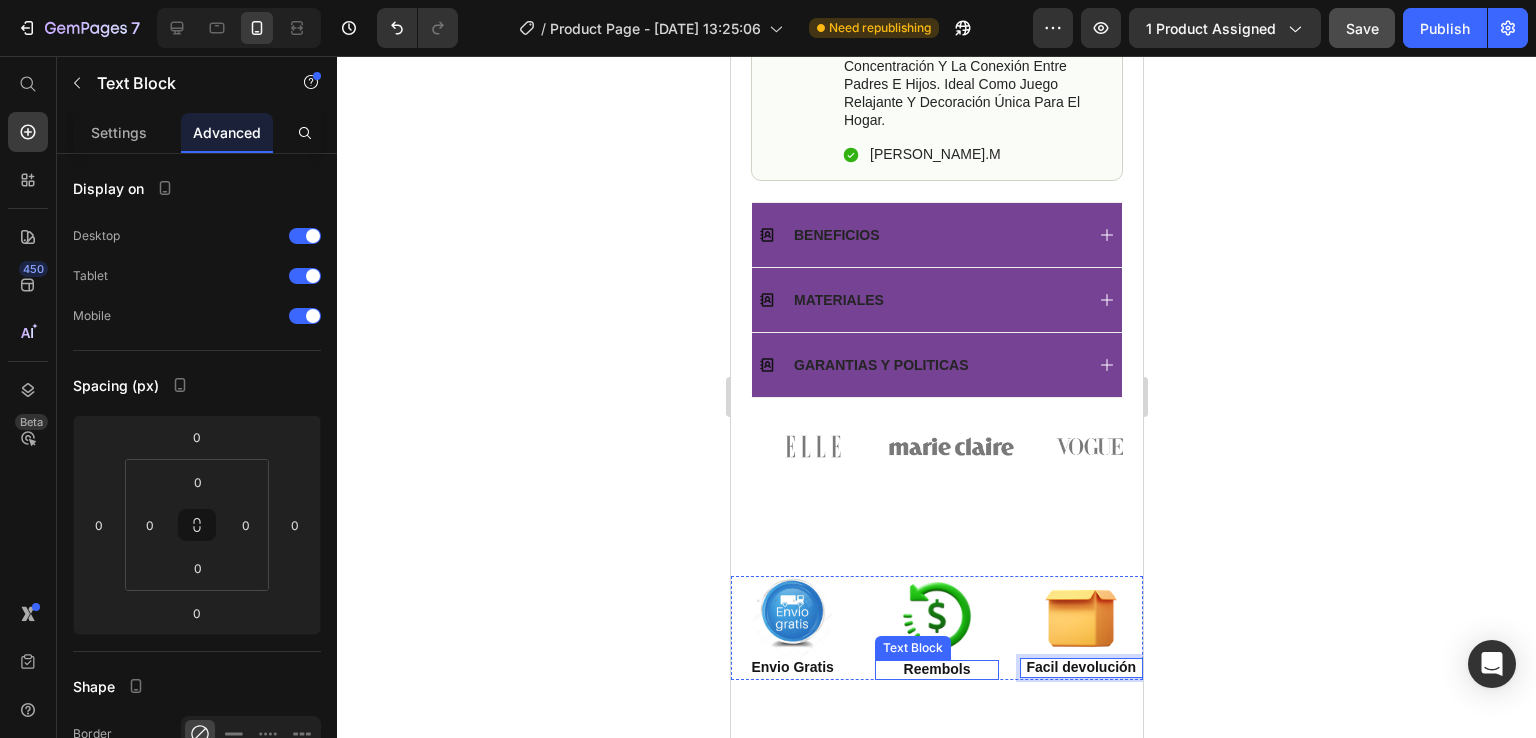 click on "Reembols" at bounding box center (935, 669) 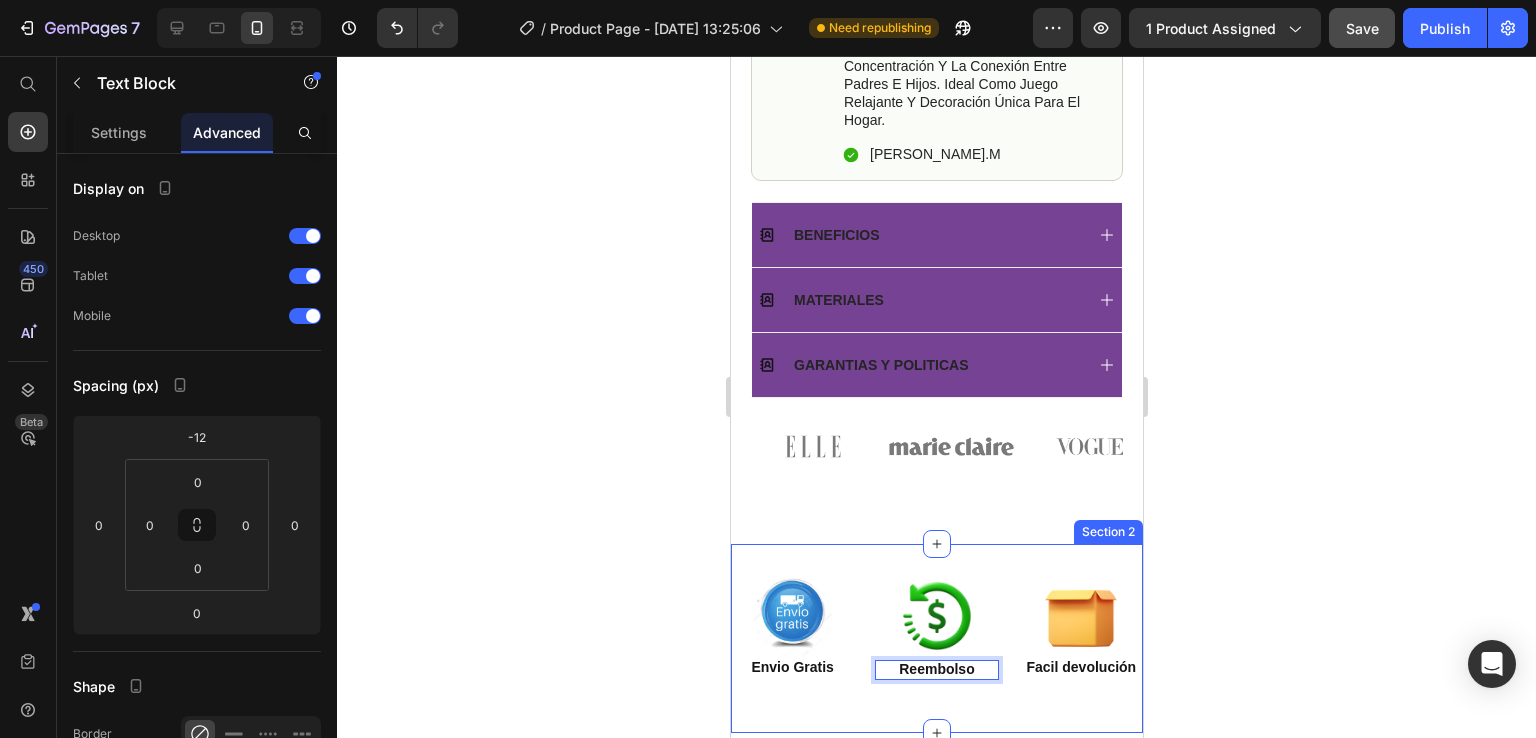 click on "Image Envio Gratis Text Block Image Reembolso Text Block   0 Image Facil devolución Text Block Row Section 2" at bounding box center [936, 638] 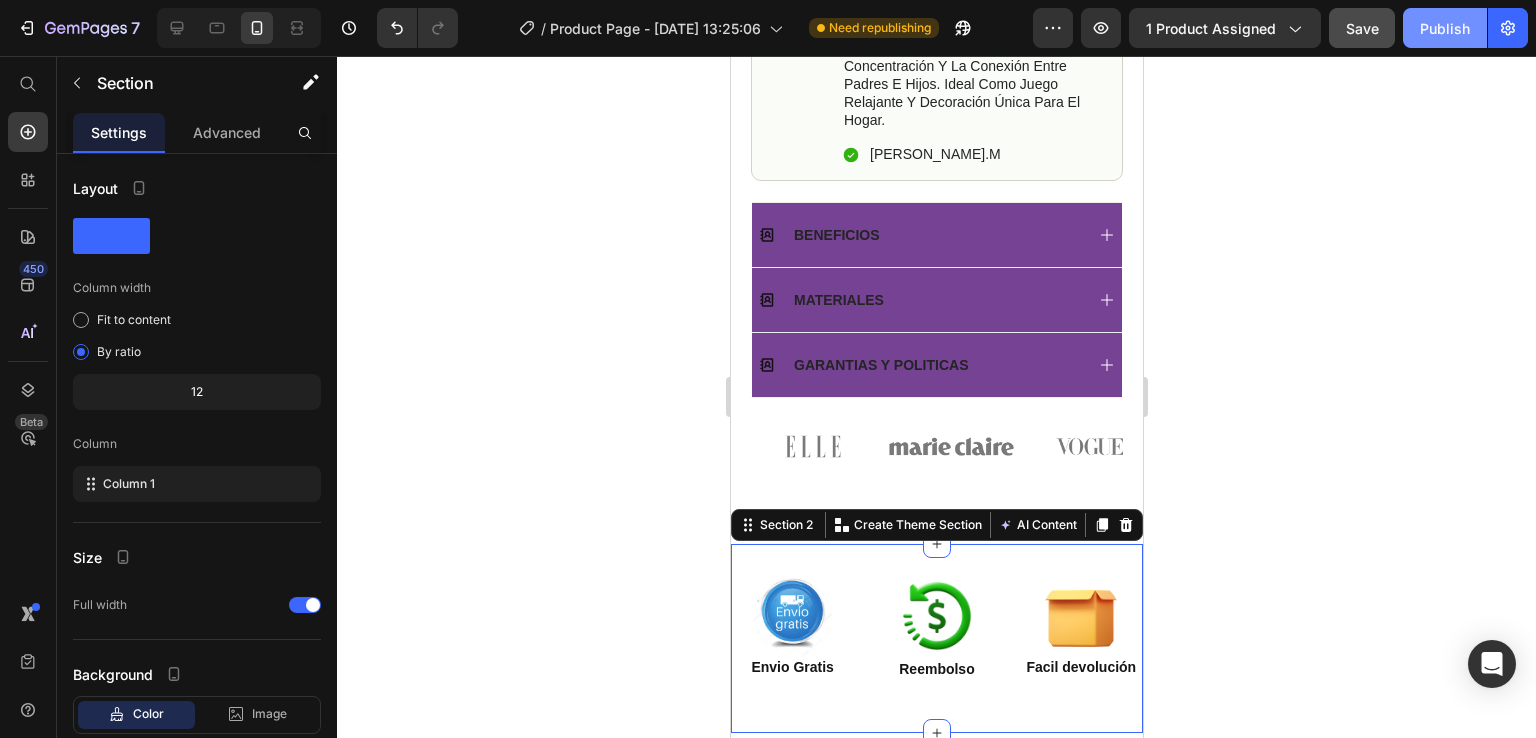 click on "Publish" at bounding box center (1445, 28) 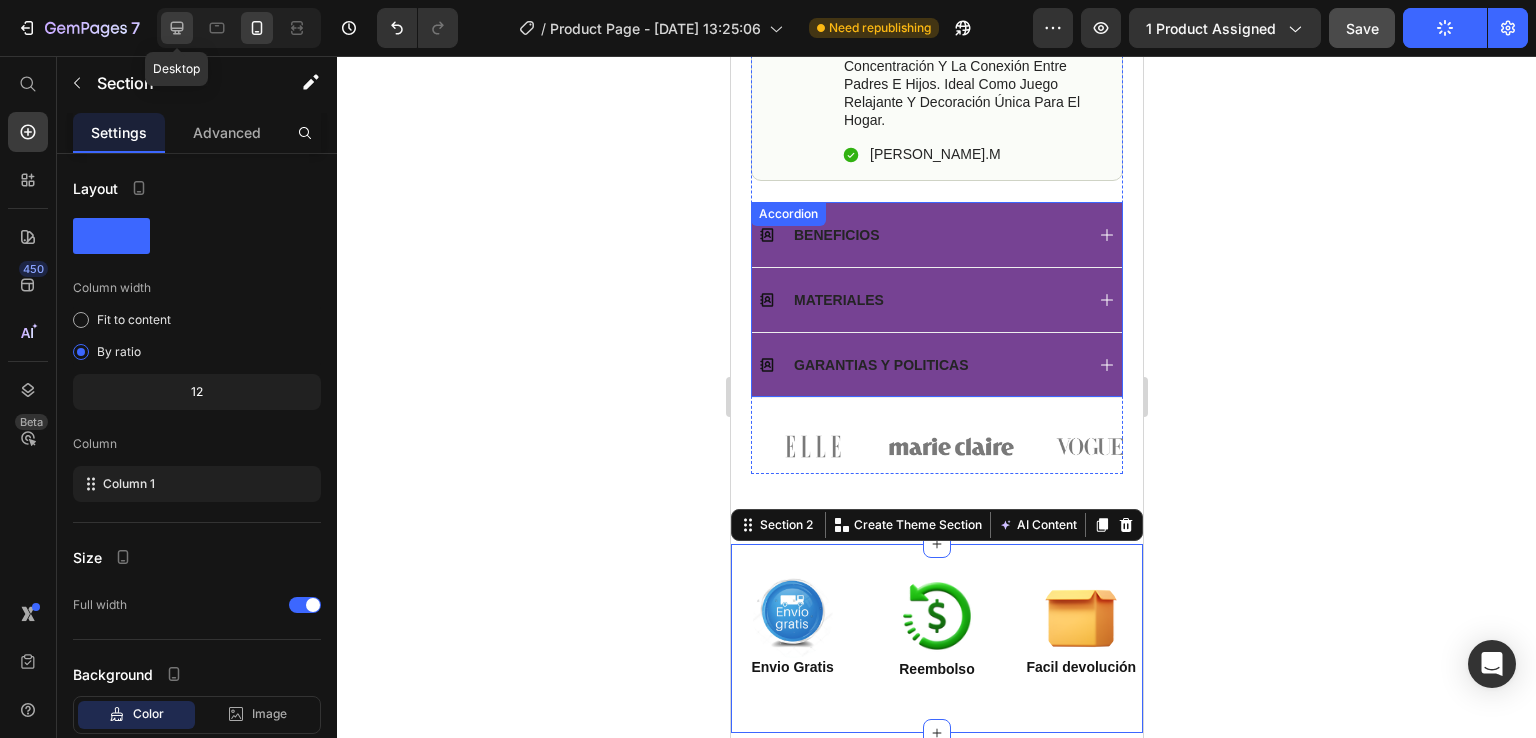 click 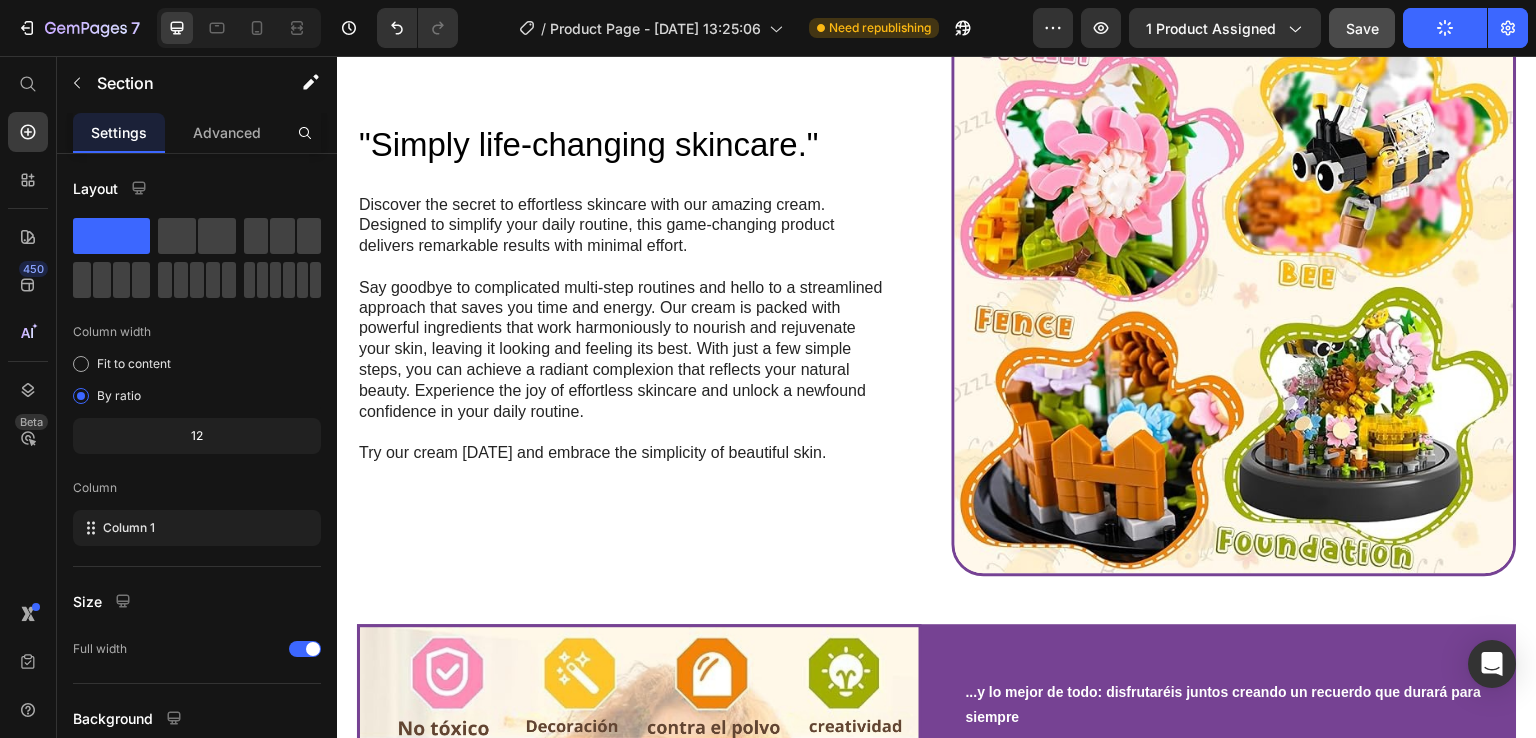 scroll, scrollTop: 721, scrollLeft: 0, axis: vertical 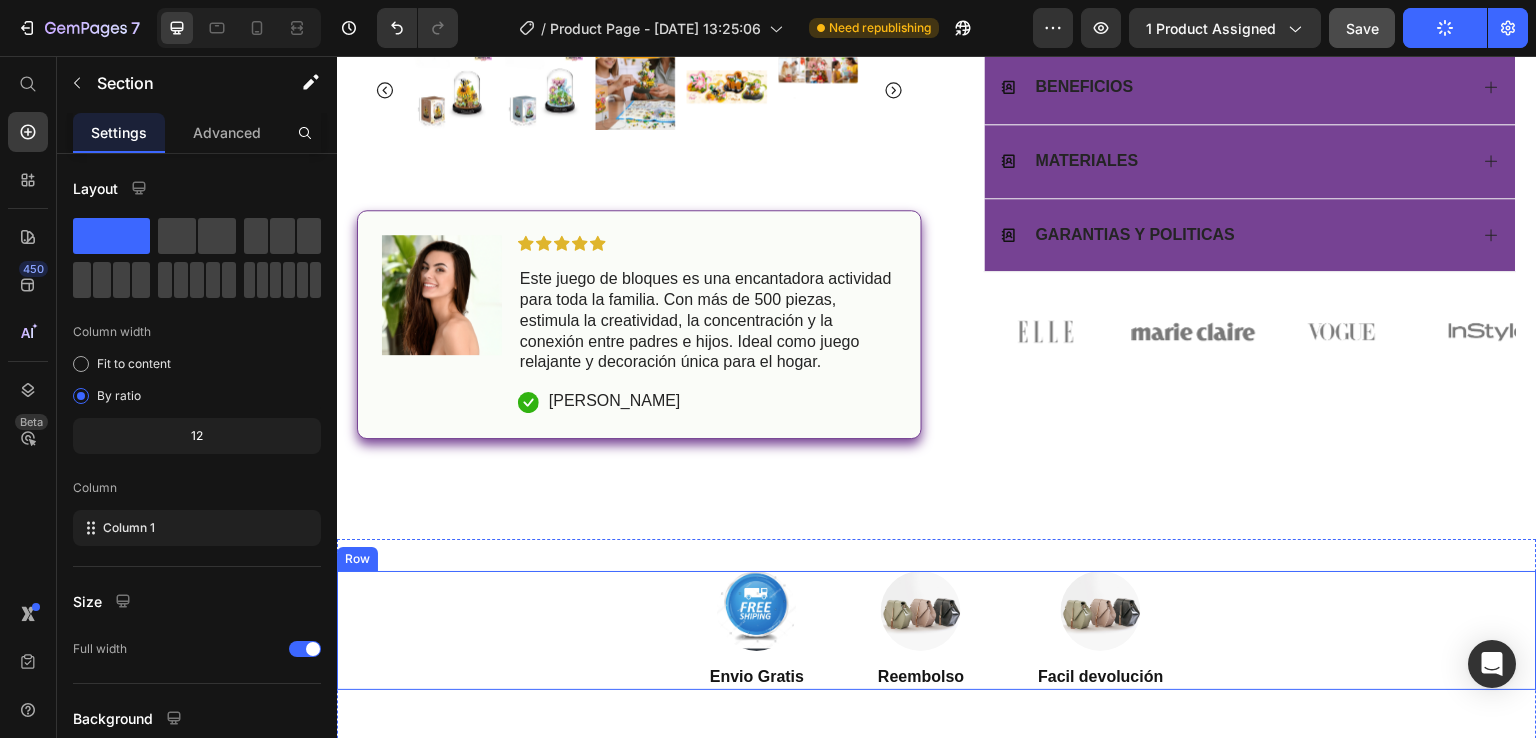click at bounding box center [921, 611] 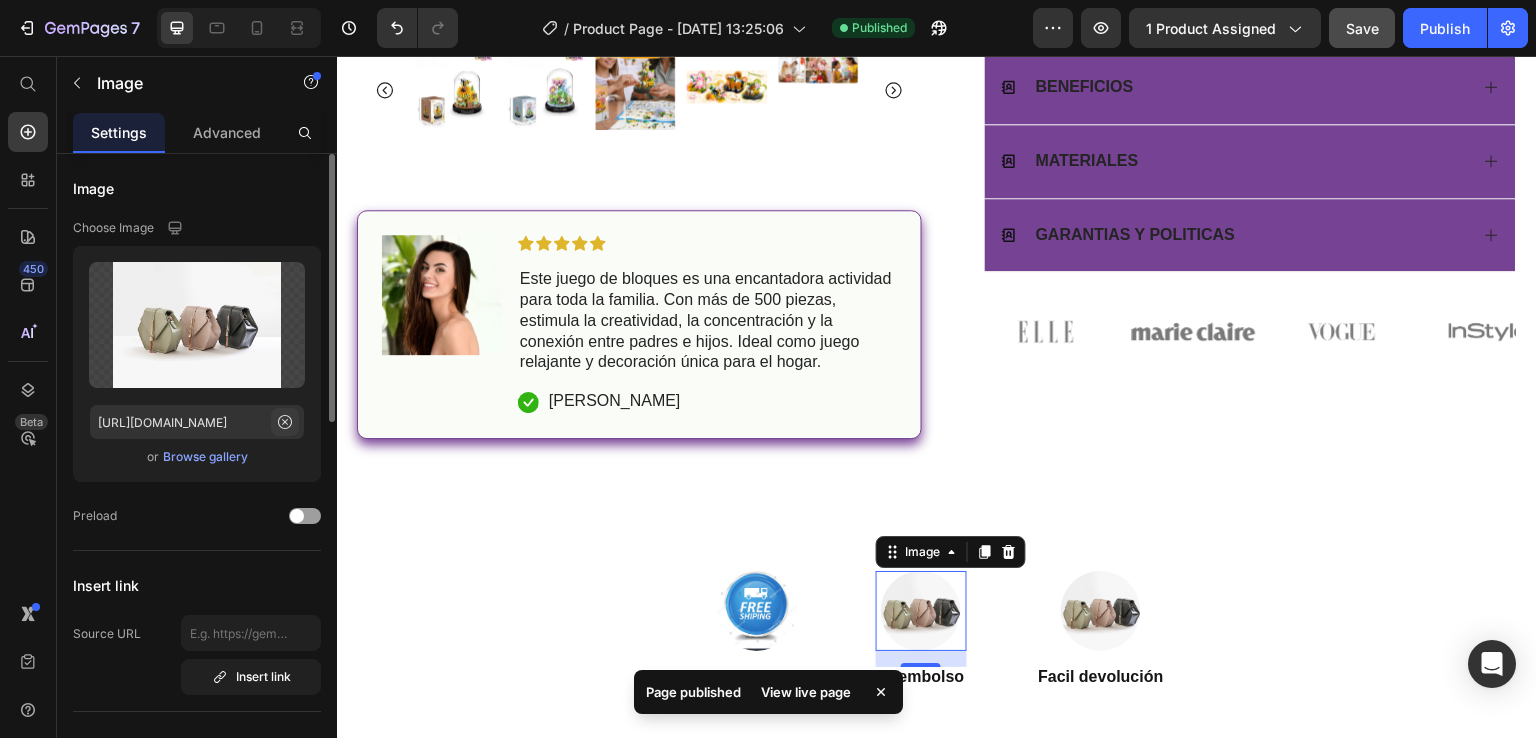 click 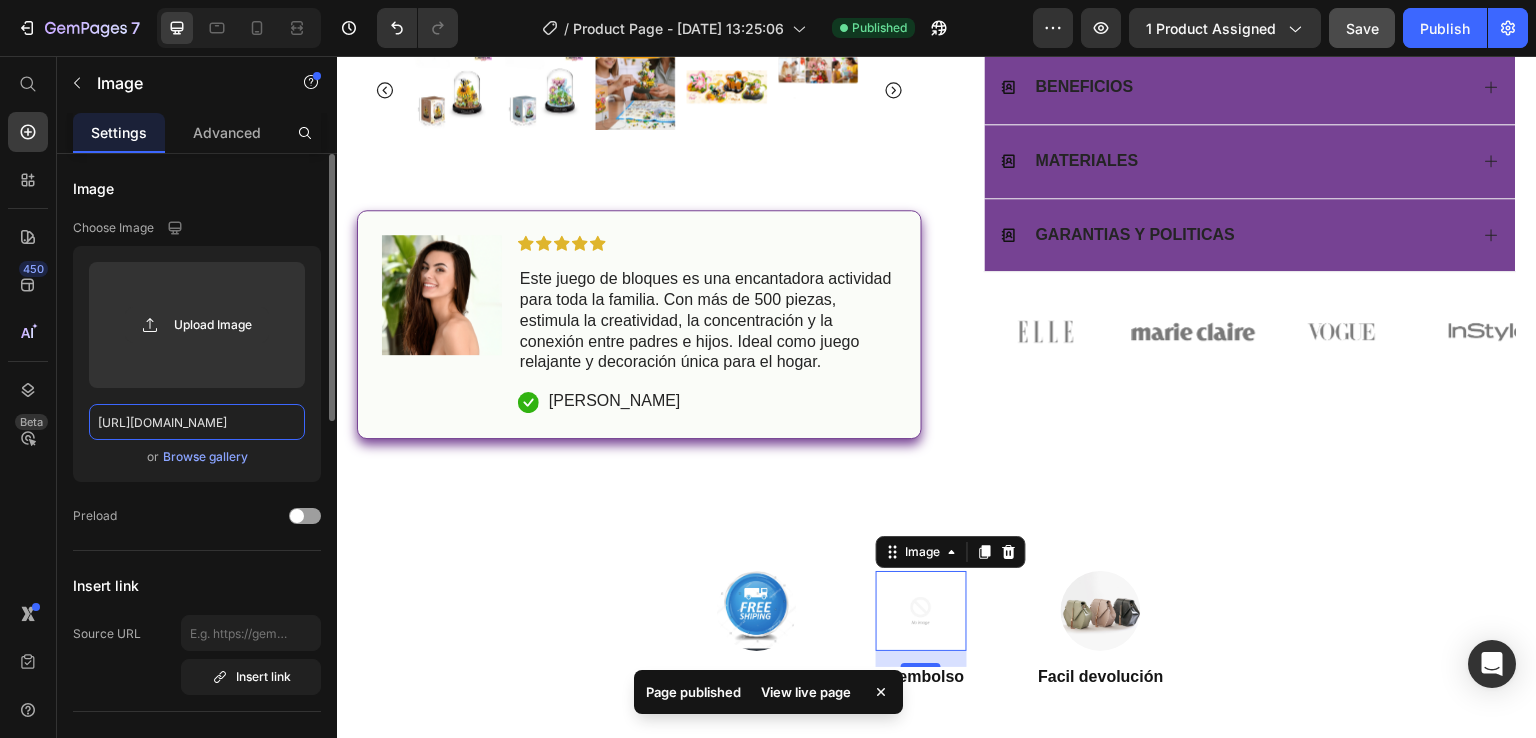 scroll, scrollTop: 0, scrollLeft: 0, axis: both 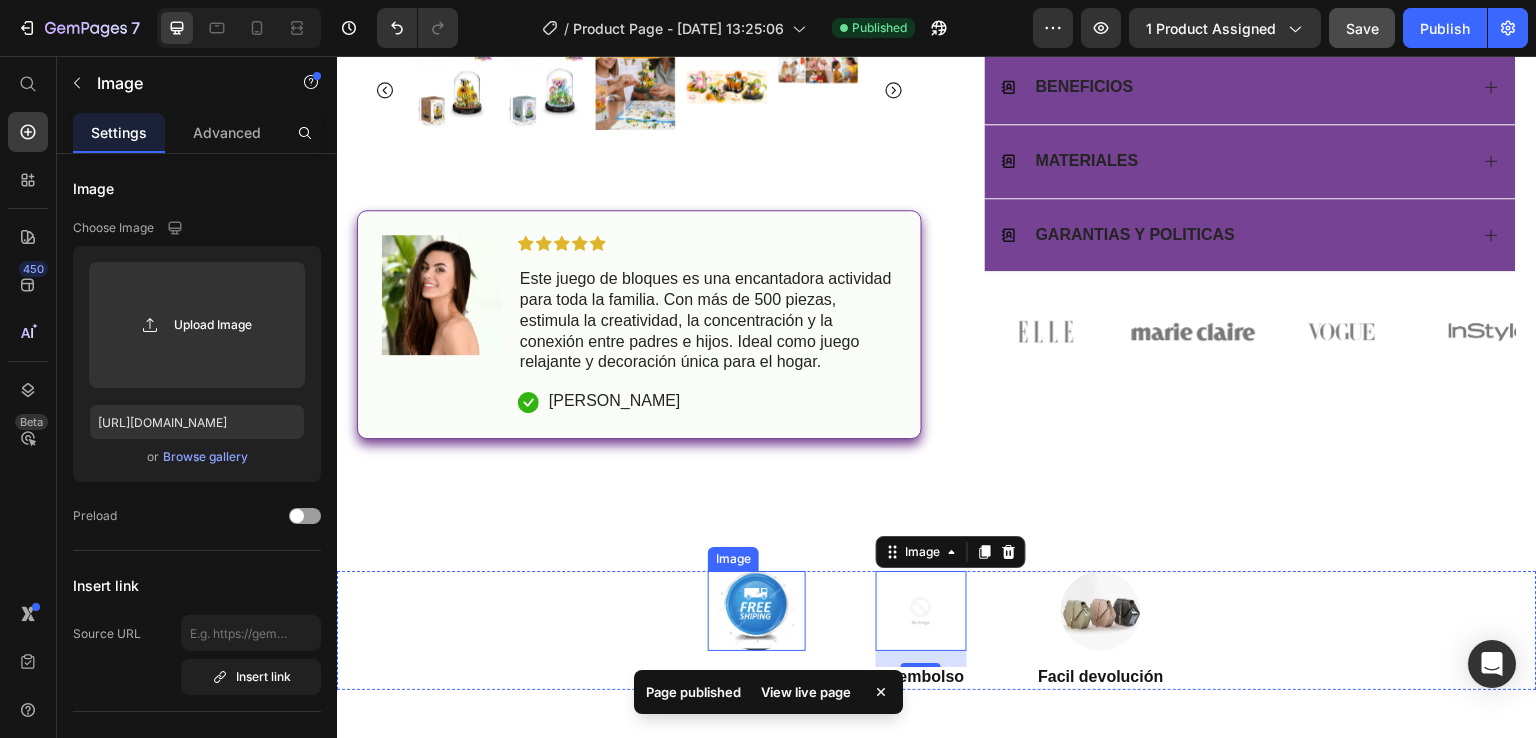 click at bounding box center (757, 611) 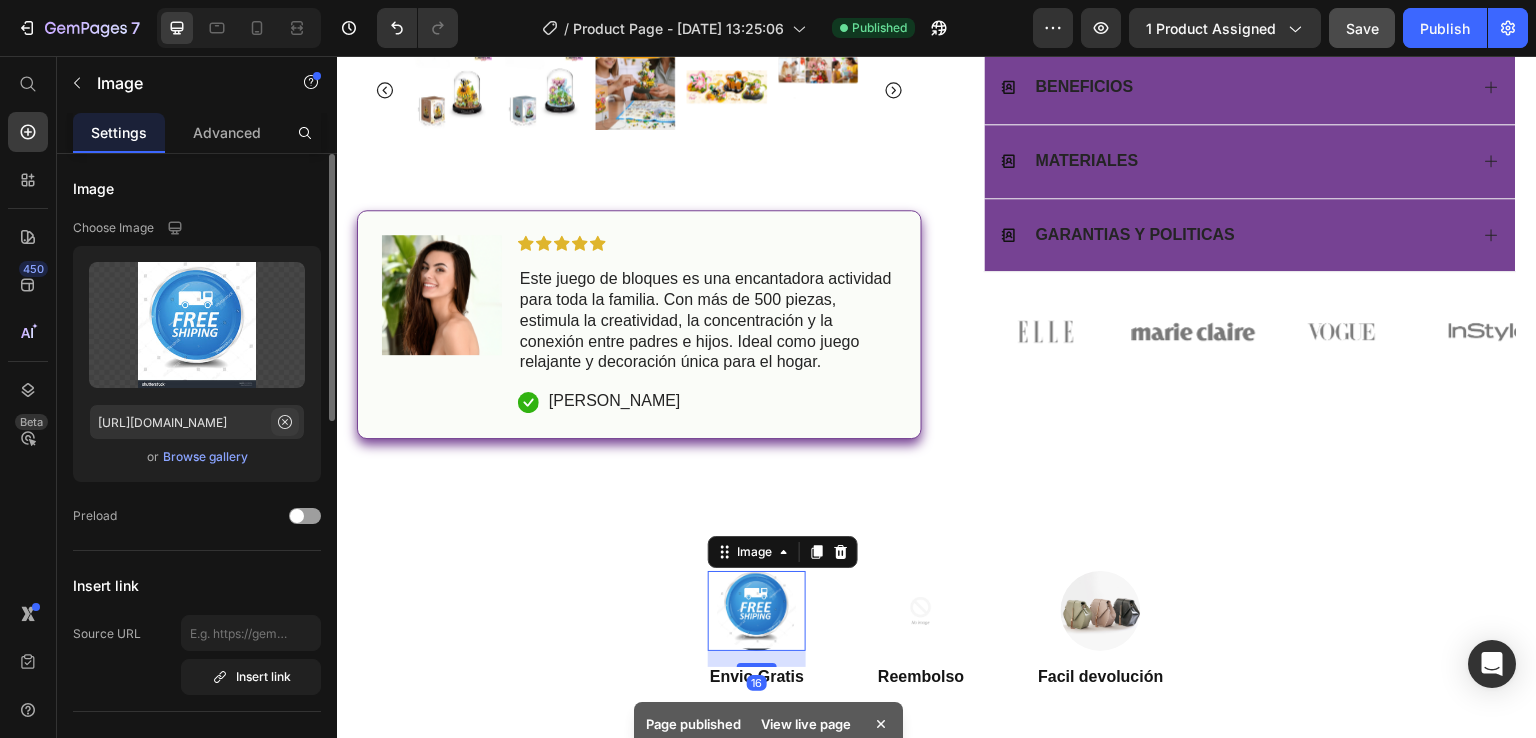 click 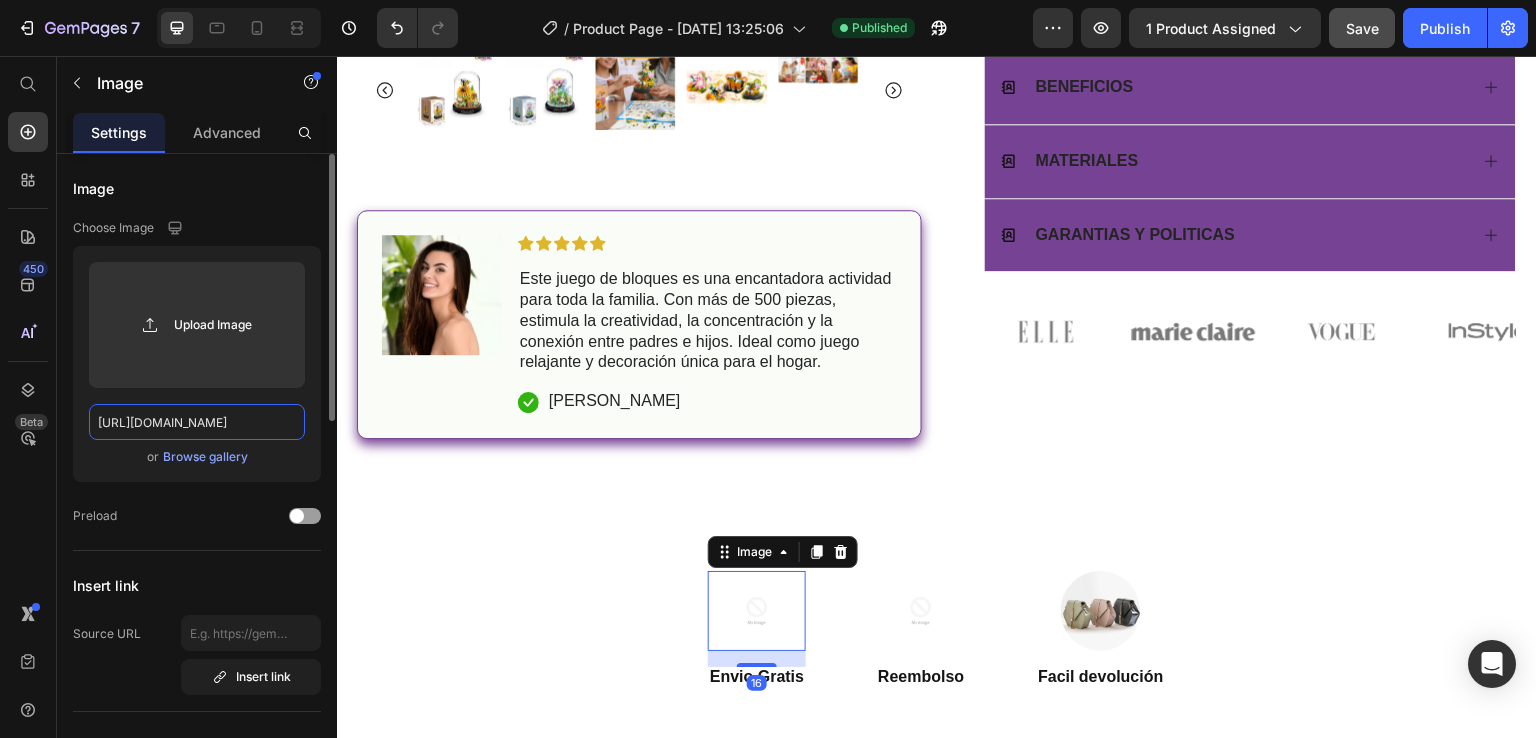 scroll, scrollTop: 0, scrollLeft: 0, axis: both 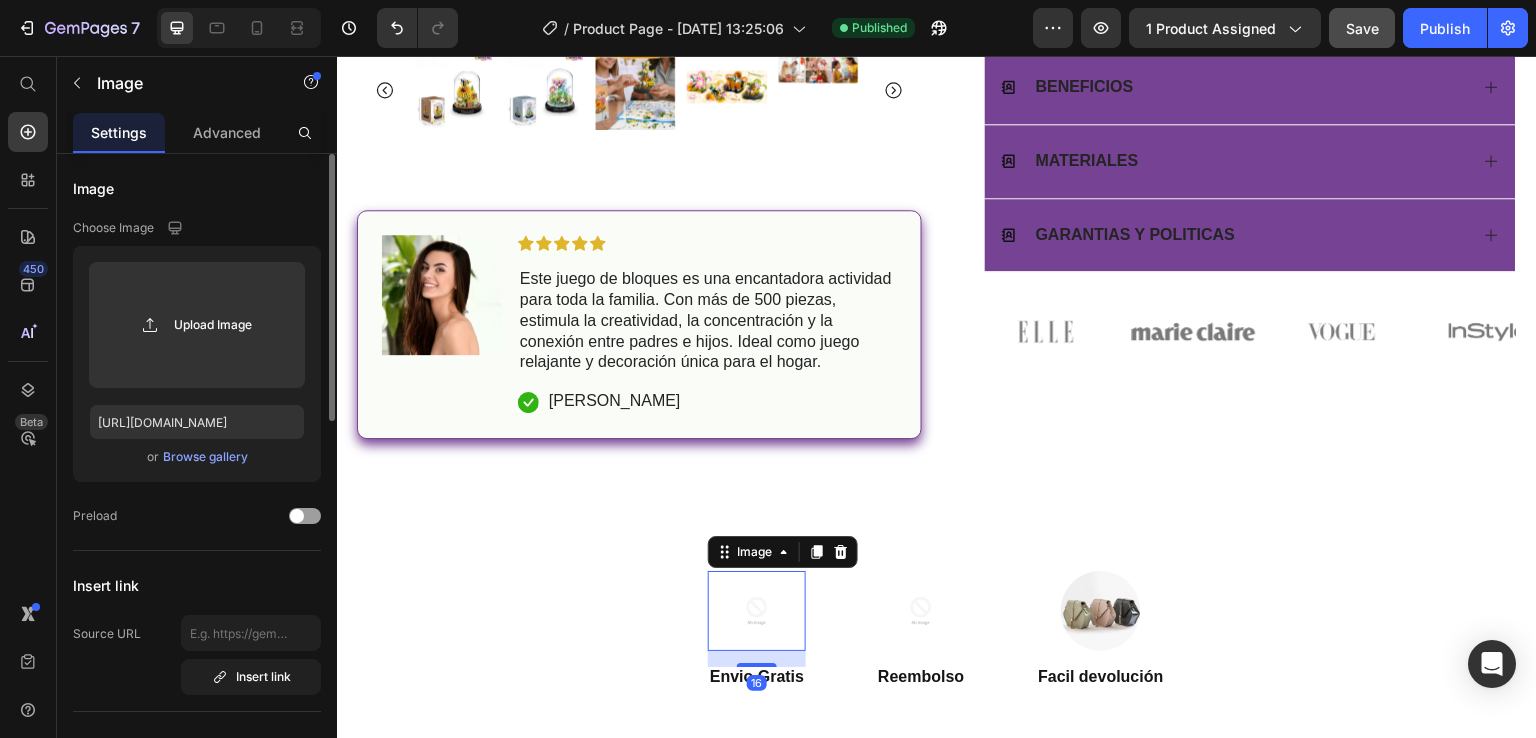 click on "Browse gallery" at bounding box center (205, 457) 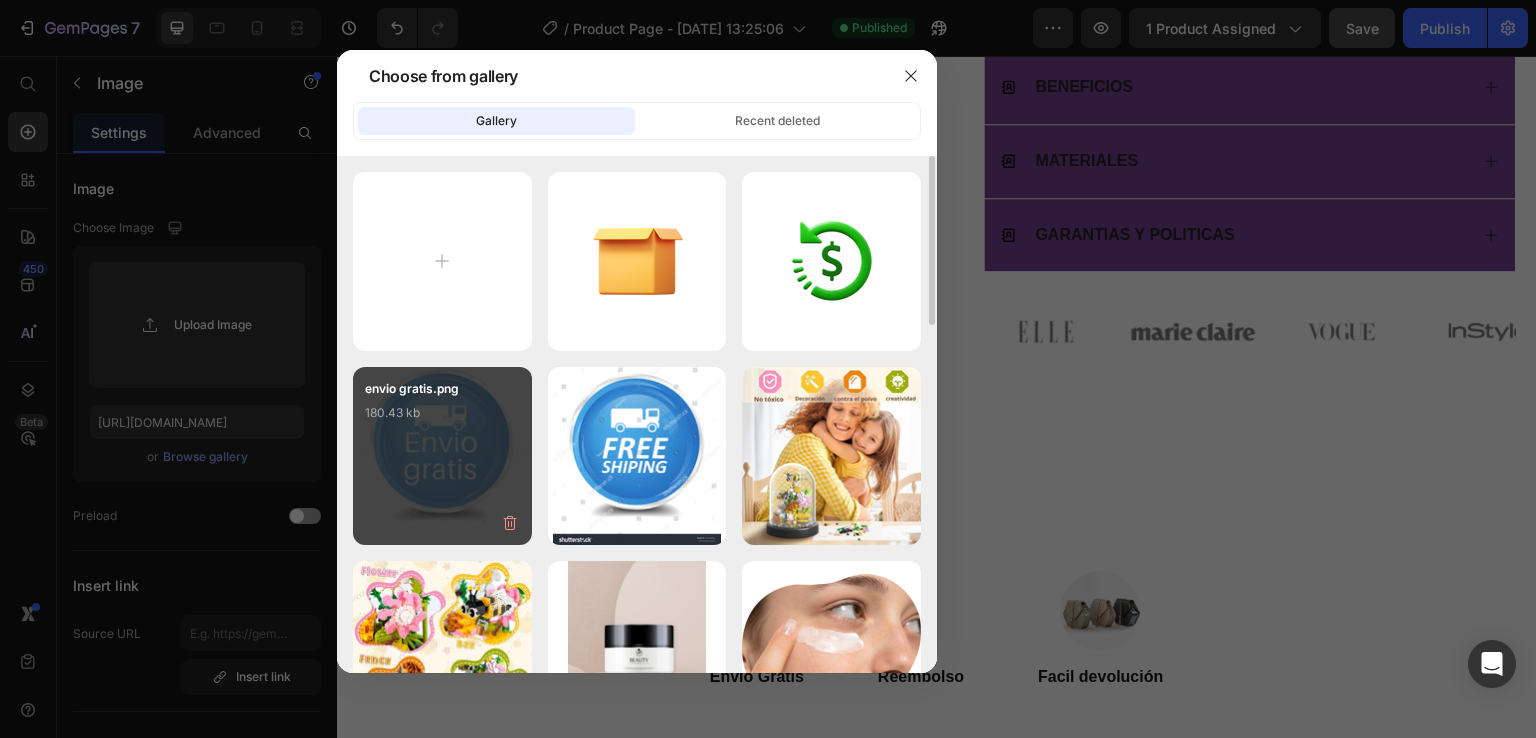 click on "envio gratis.png 180.43 kb" at bounding box center (442, 419) 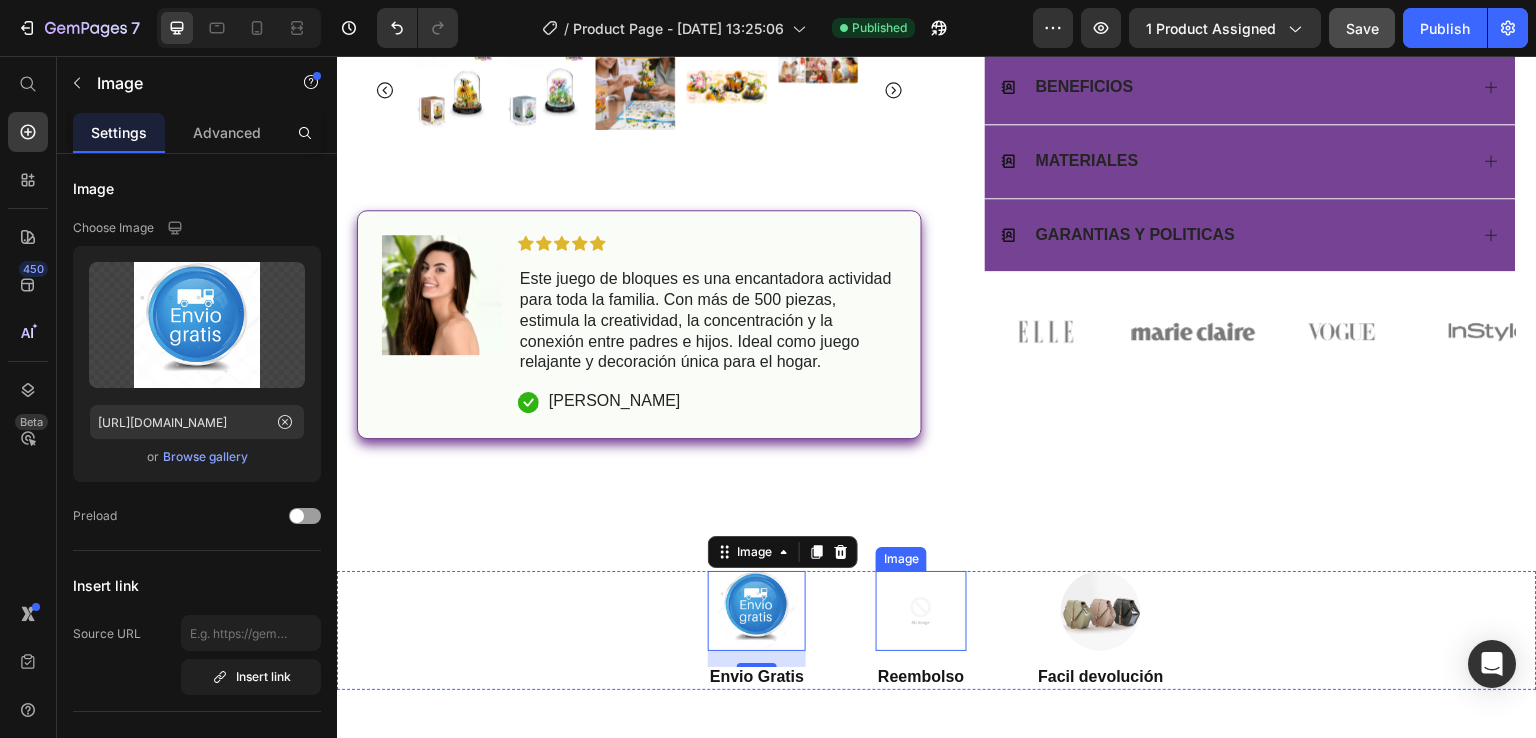 click at bounding box center (921, 611) 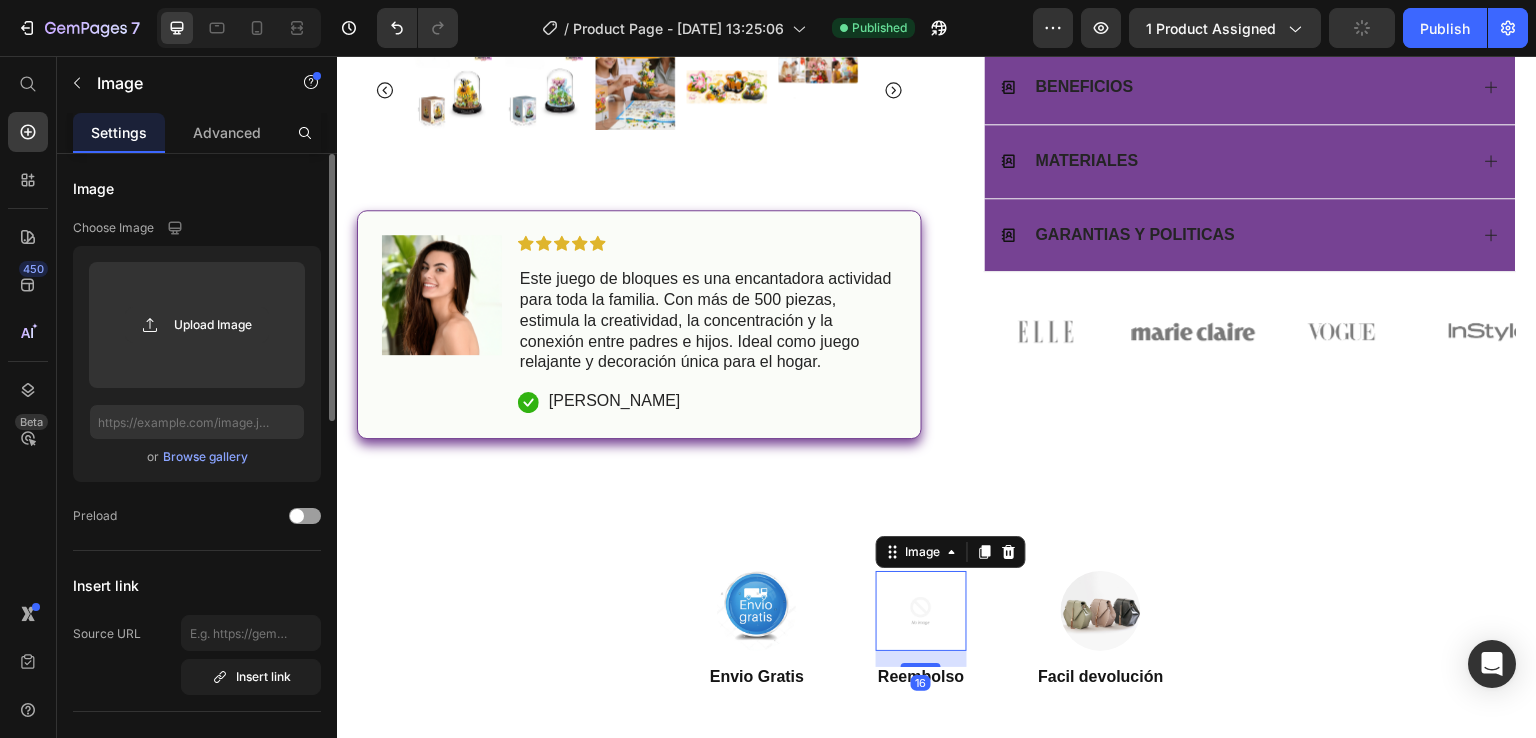 click on "Browse gallery" at bounding box center [205, 457] 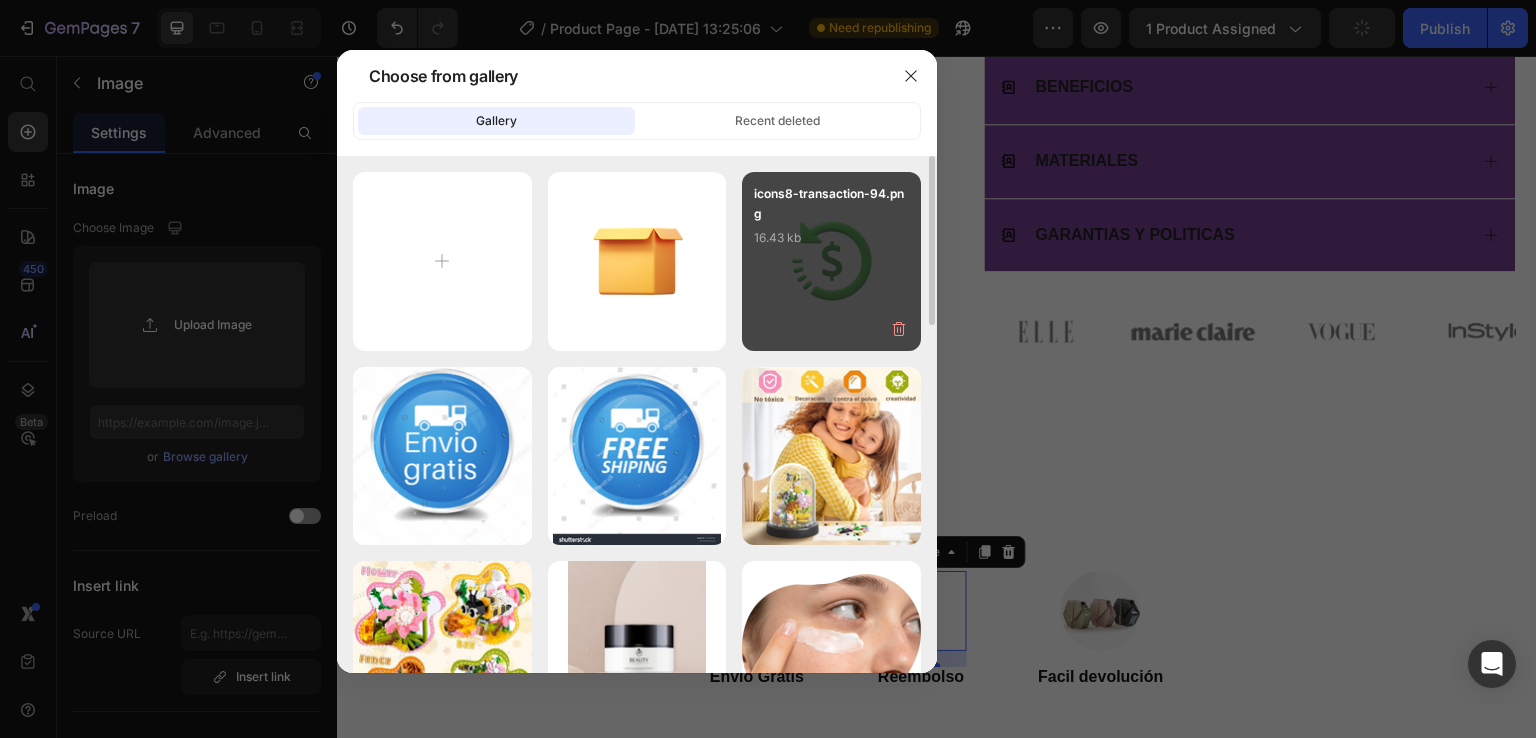 click on "icons8-transaction-94.png 16.43 kb" at bounding box center (831, 224) 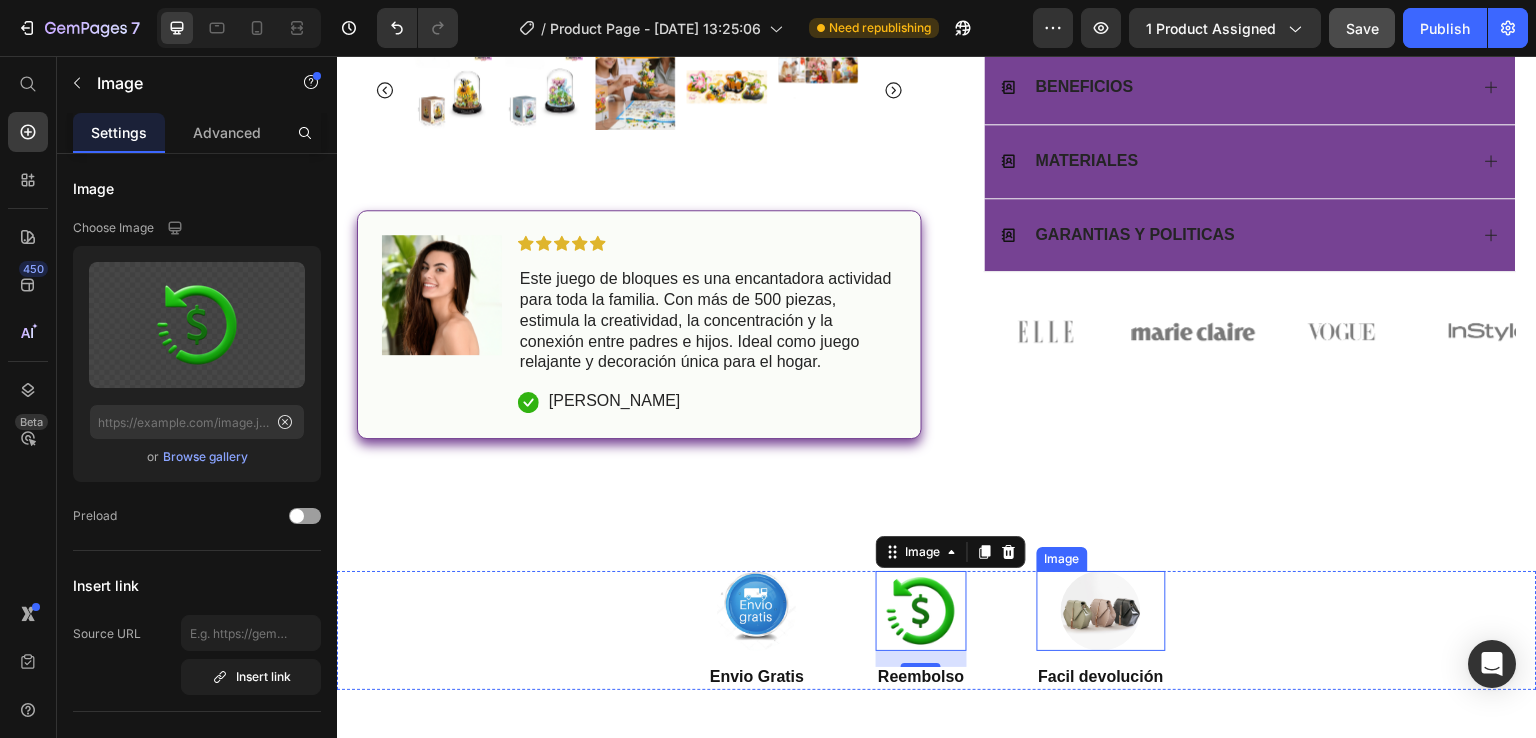 click at bounding box center (1101, 611) 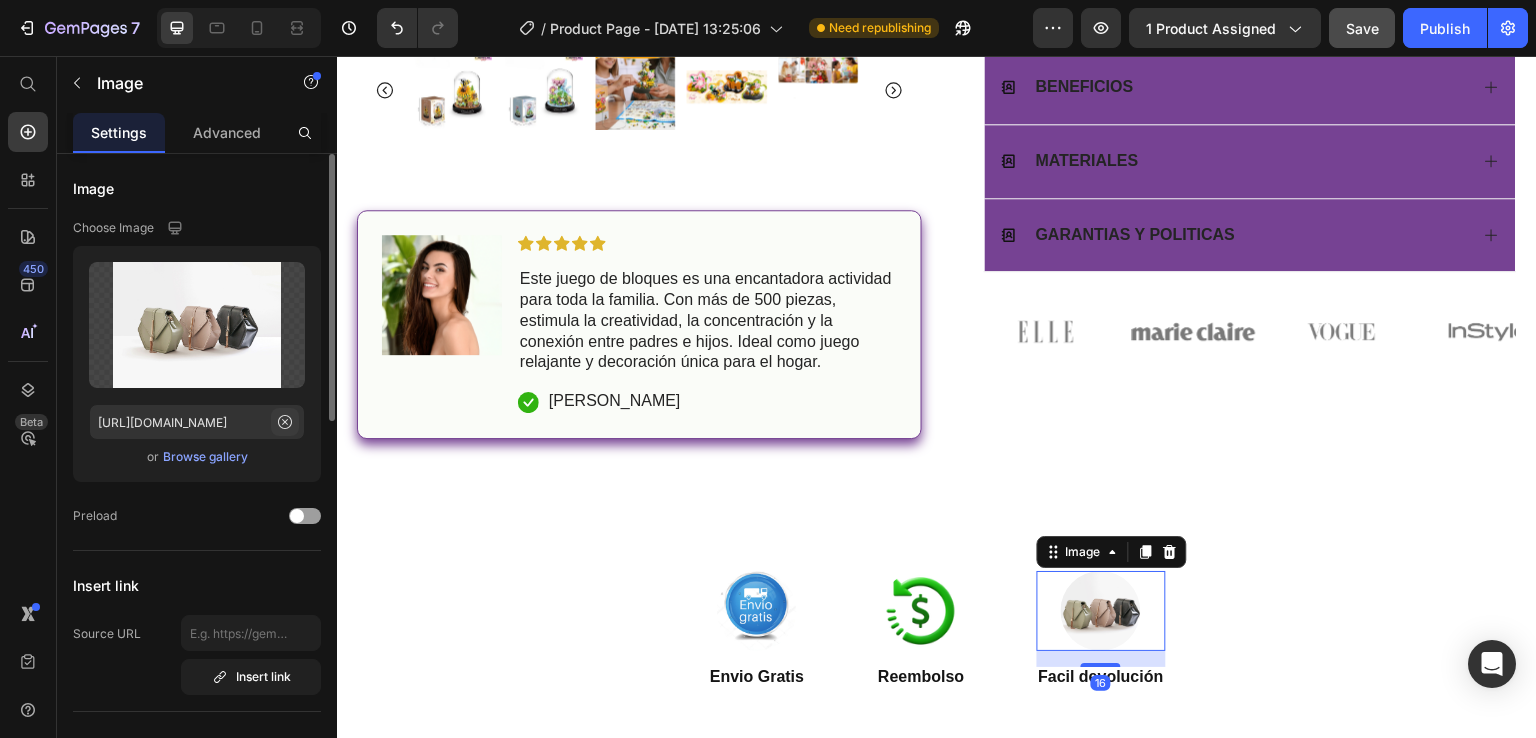 click 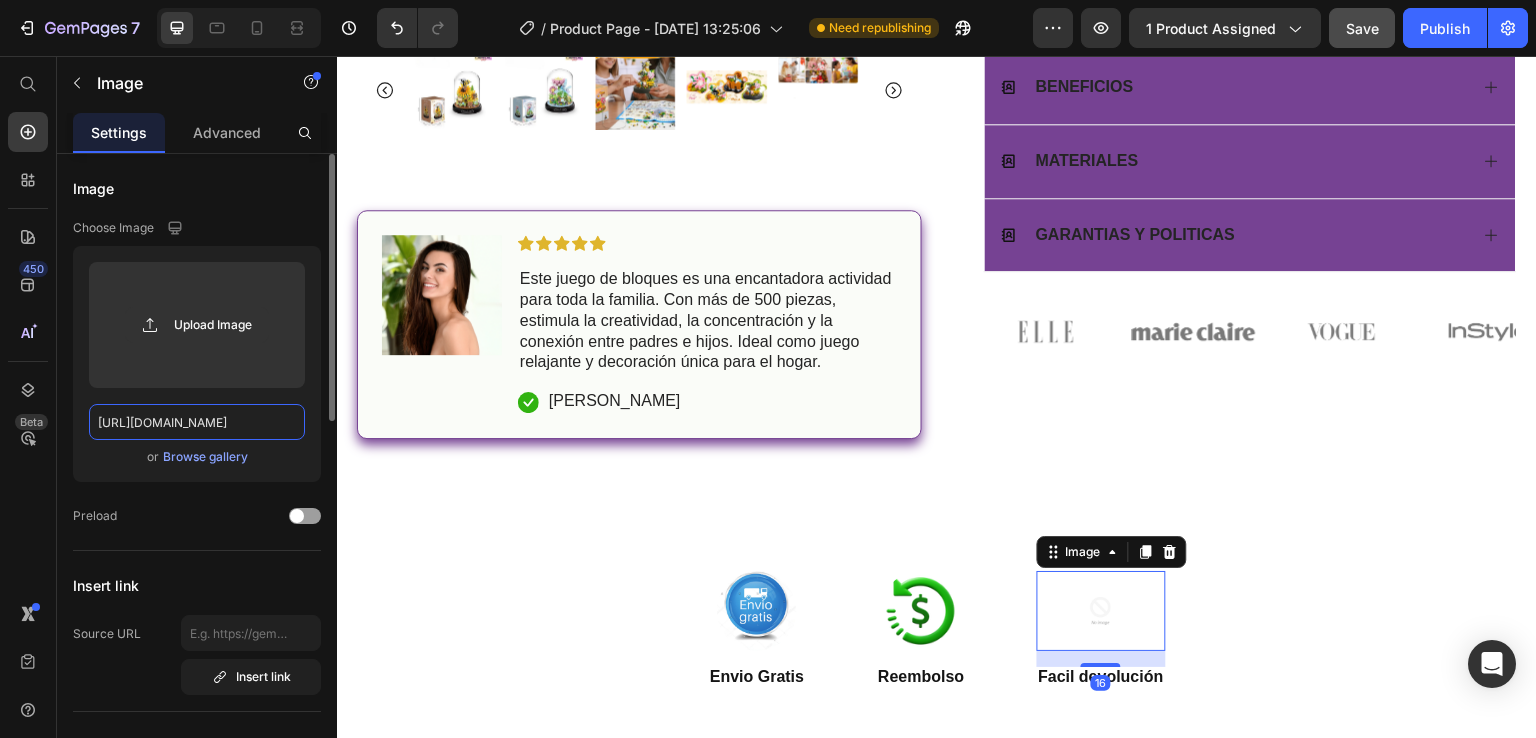 scroll, scrollTop: 0, scrollLeft: 0, axis: both 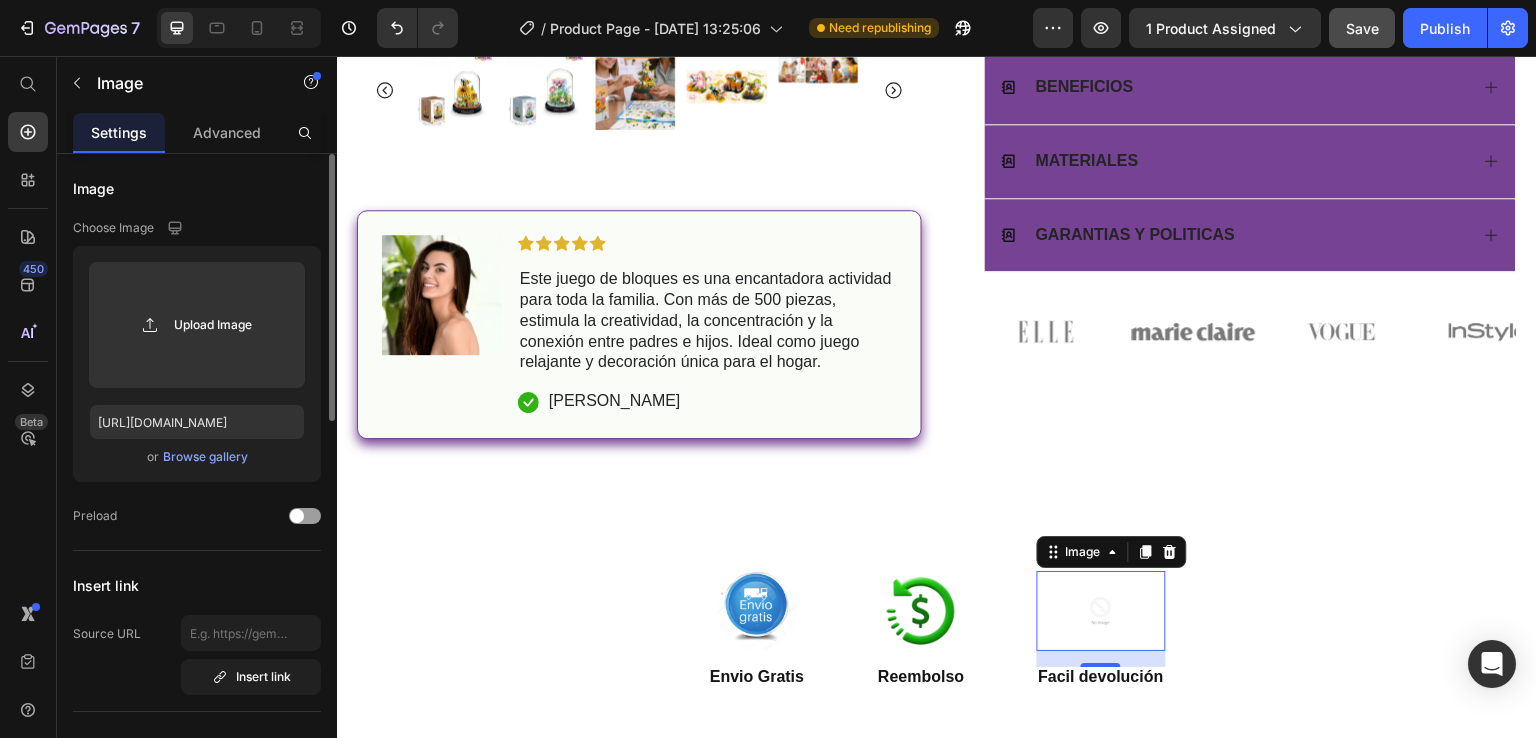 click on "Browse gallery" at bounding box center [205, 457] 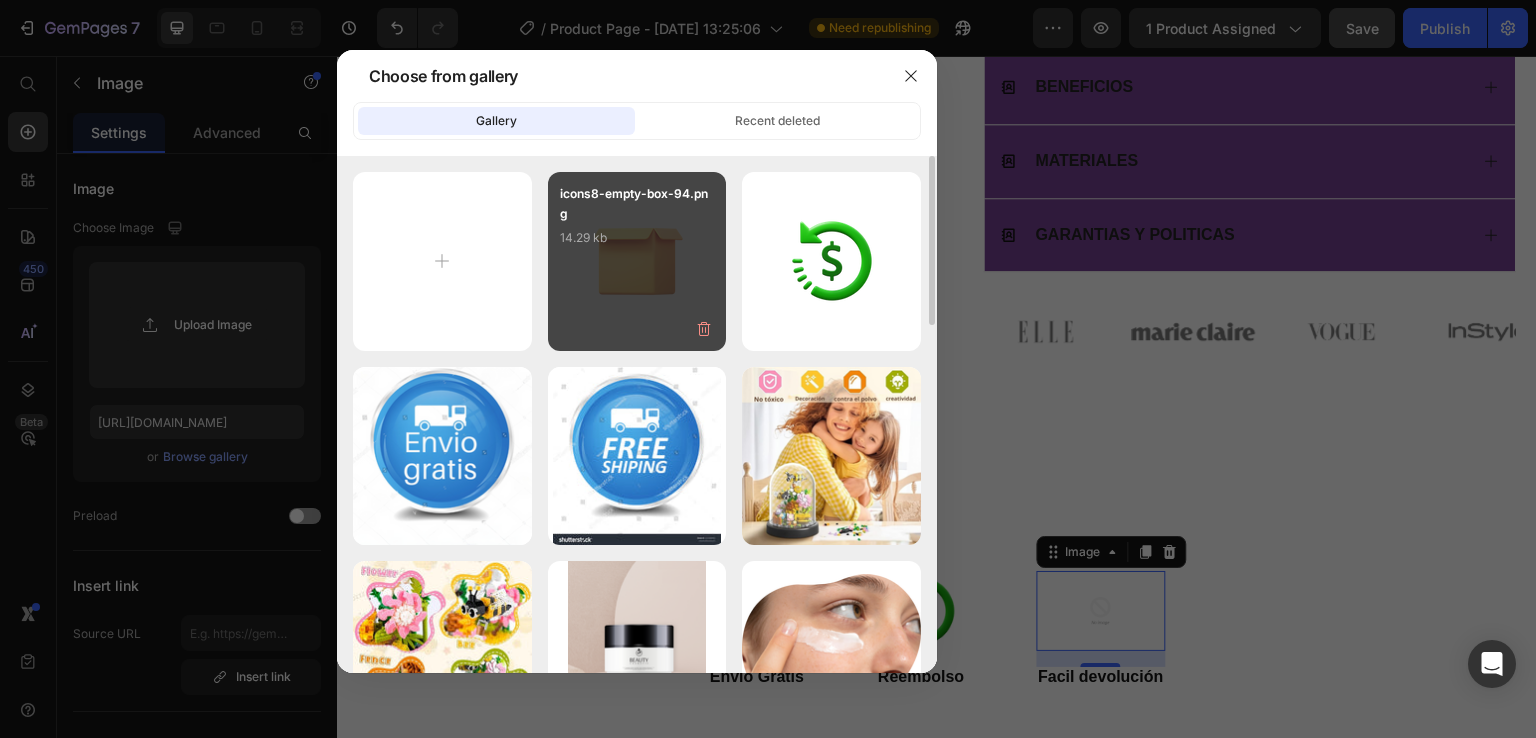 click on "icons8-empty-box-94.png 14.29 kb" at bounding box center [637, 261] 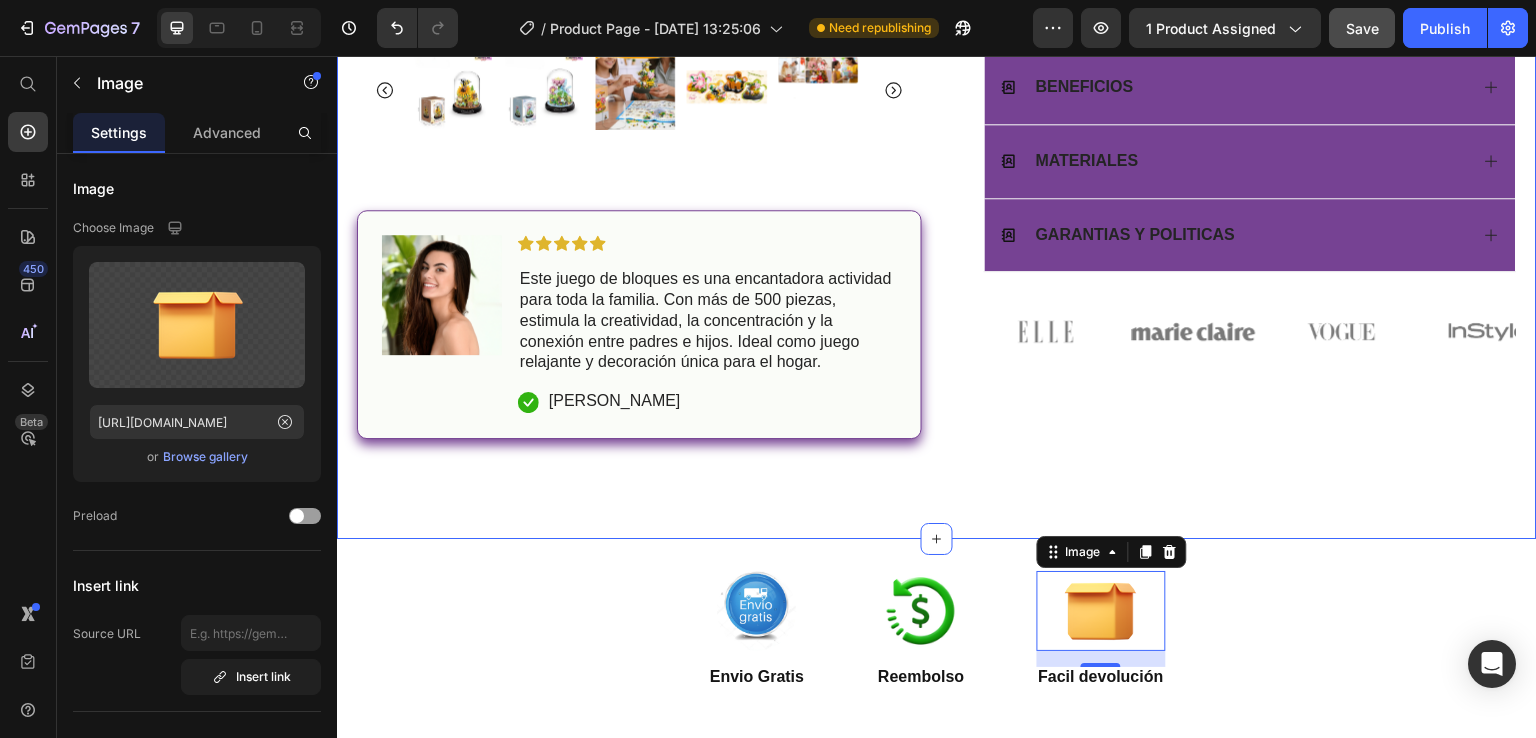 click on "Icon Envio Gratis Text Block Row
Icon 84,000+ Clientes Satisfechos Text Block Row Carousel Row
Product Images Image Icon Icon Icon Icon Icon Icon List Este juego de bloques es una encantadora actividad para toda la familia. Con más de 500 piezas, estimula la creatividad, la concentración y la conexión entre padres e hijos. Ideal como juego relajante y decoración única para el hogar. Text Block
Icon Elena M. Text Block Row Row Row Icon Icon Icon Icon Icon Icon List (1349 Reseñas) Text Block Row Bloque de Bonsái de Abeja Mariposa Flor (Individual) Product Title 🌊  Montaje relajante y creativo ♻️  Material seguro y ecológico (ABS) 🎁  Ideal como regalo único Text Block Icon ¡OFERTA LIMITADA! Text Block Row comprar Add to Cart Variante: Mariposa Azul Mariposa Azul Mariposa Azul Mariposa Azul Abeja Amarilla Abeja Amarilla Abeja Amarilla Flor Rosa Flor Rosa Flor Rosa Product Variants & Swatches Image Icon Icon Icon Icon Icon Icon List Text Block Row" at bounding box center (937, -43) 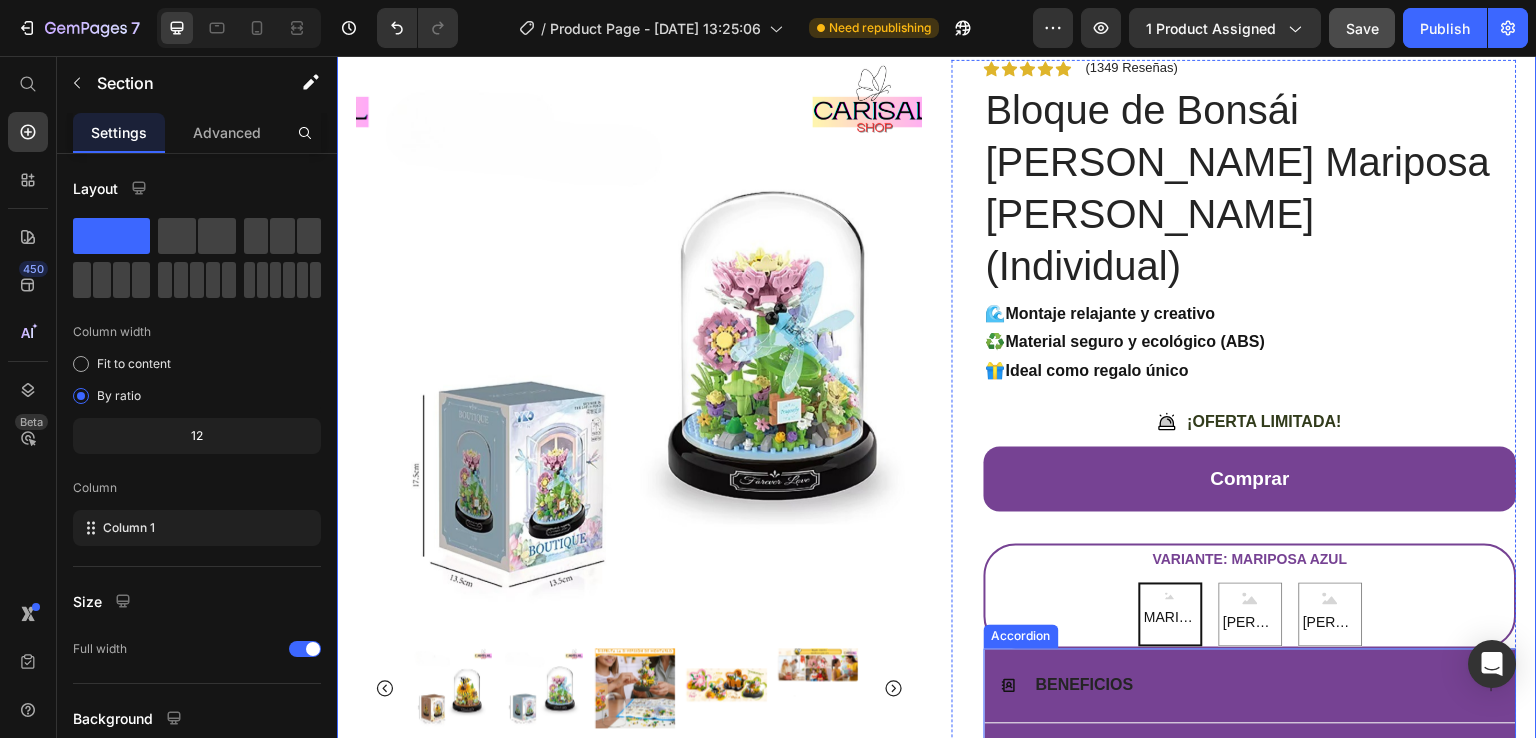 scroll, scrollTop: 121, scrollLeft: 0, axis: vertical 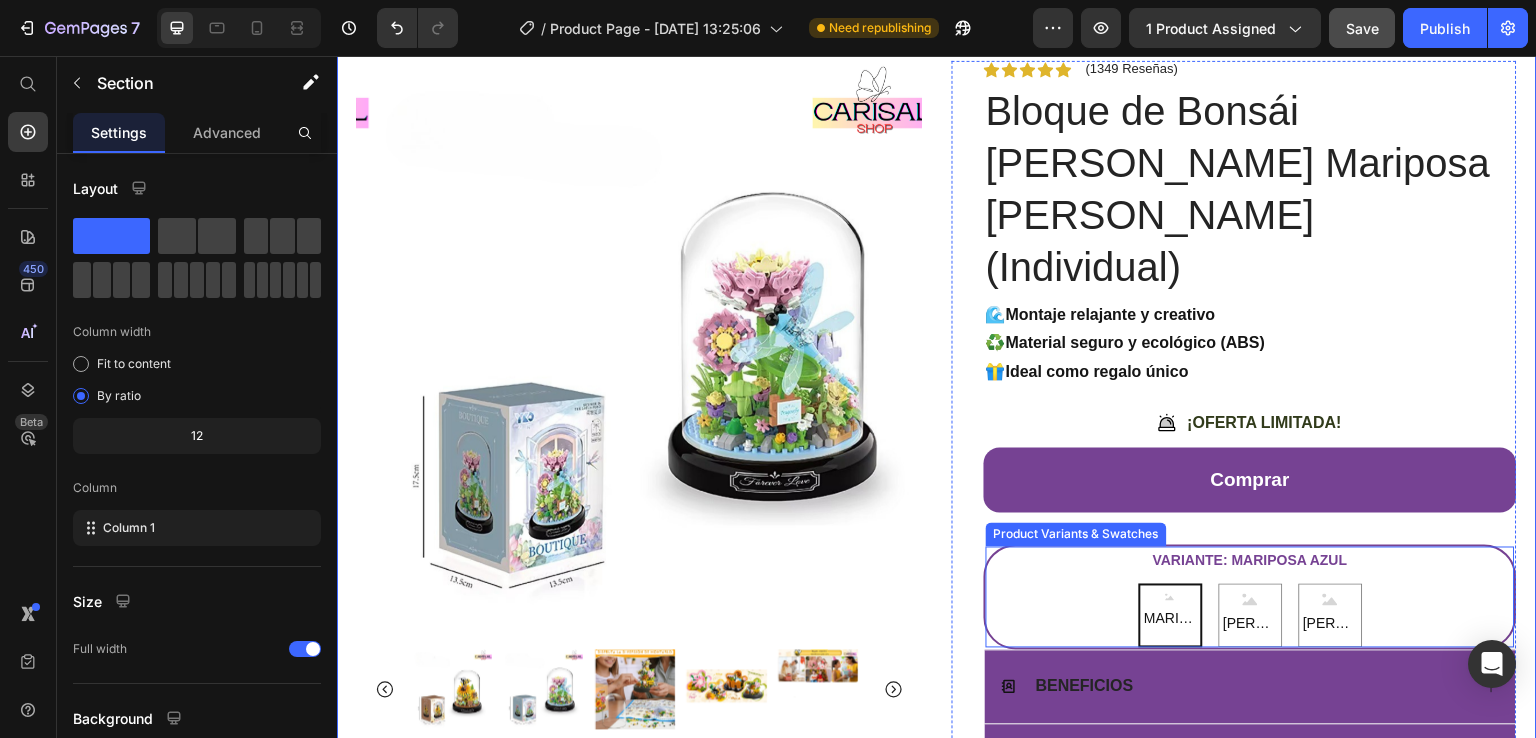 click on "Mariposa Azul" at bounding box center [1171, 616] 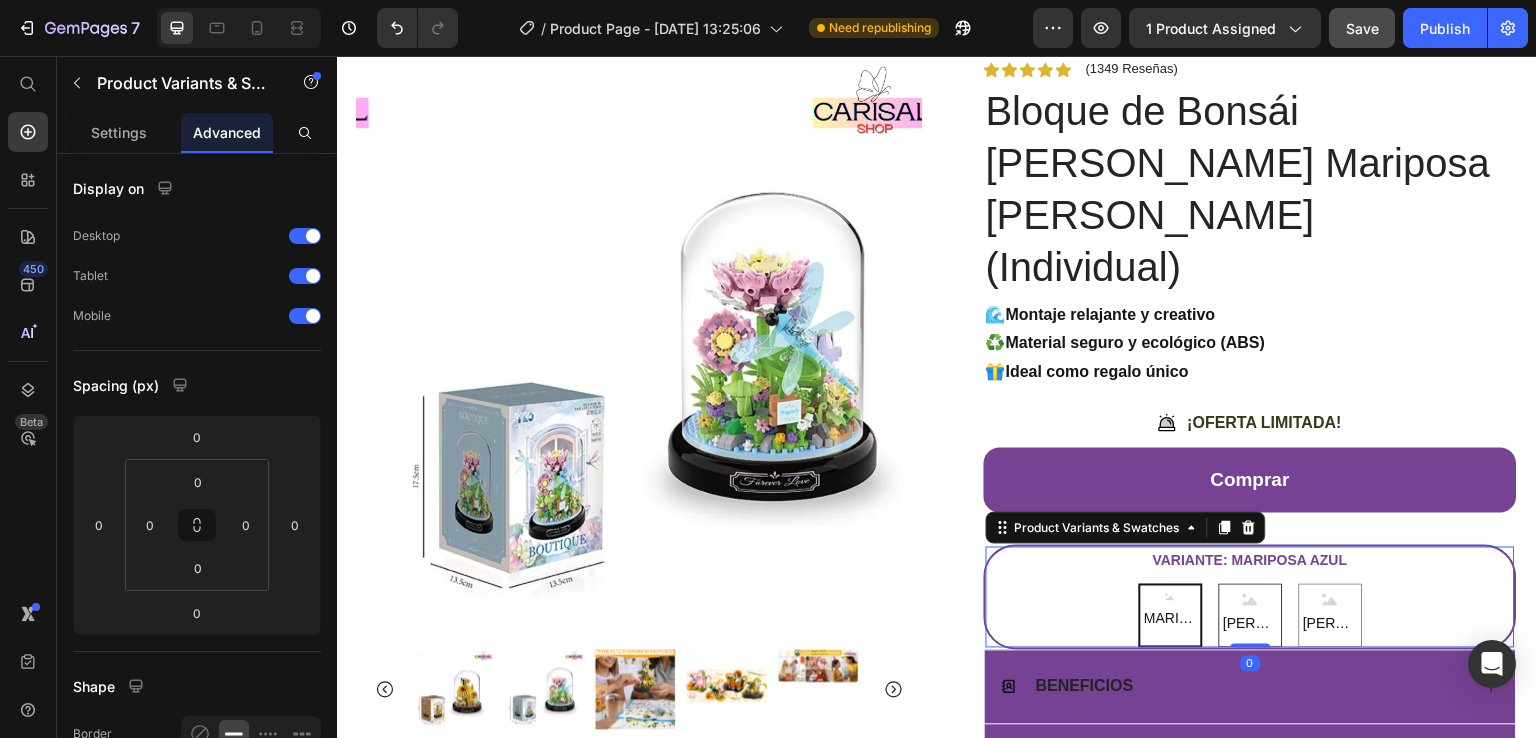 click on "[PERSON_NAME]" at bounding box center [1251, 624] 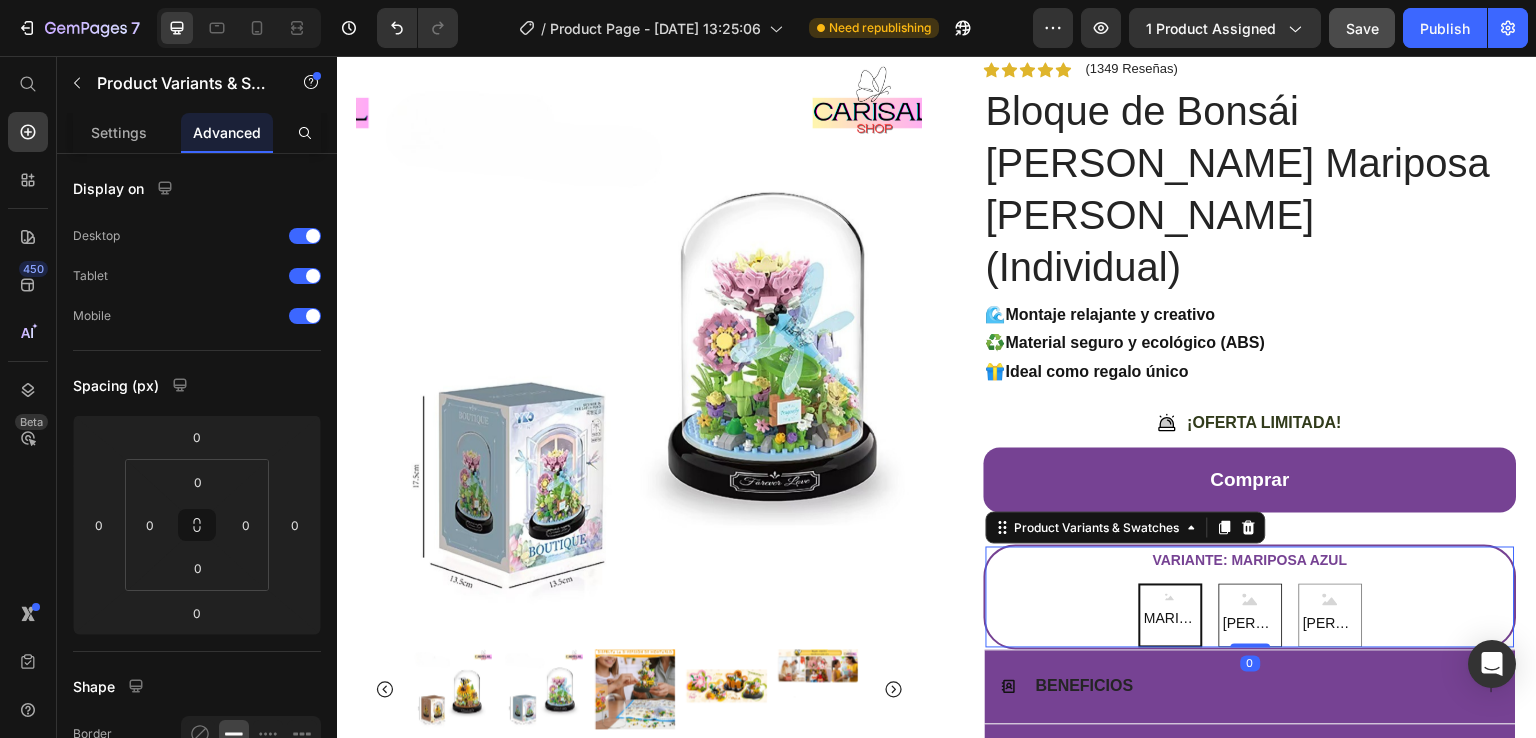 click on "Abeja Amarilla Abeja Amarilla Abeja Amarilla" at bounding box center (1250, 583) 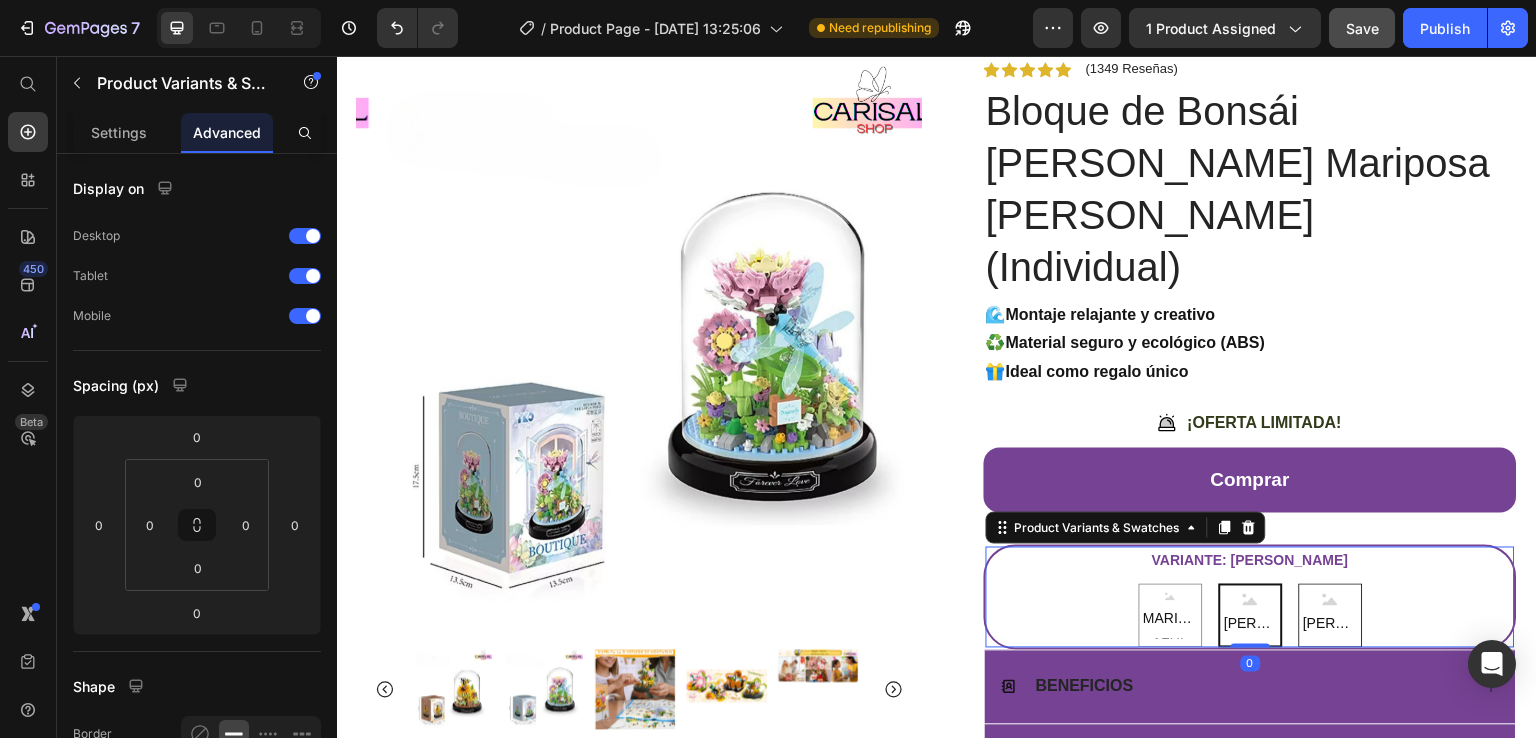 click on "[PERSON_NAME]" at bounding box center [1331, 624] 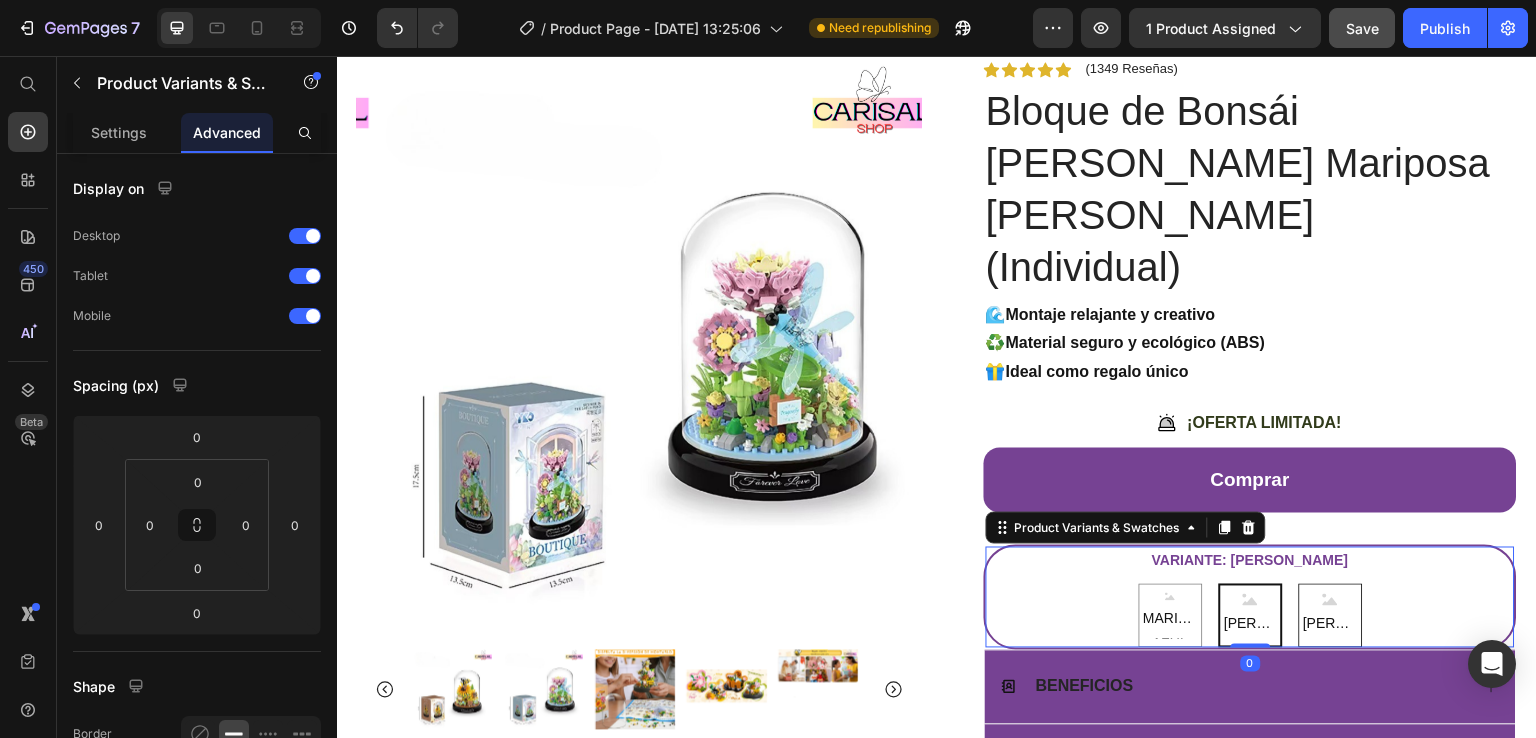 click on "Flor Rosa Flor Rosa Flor Rosa" at bounding box center [1330, 583] 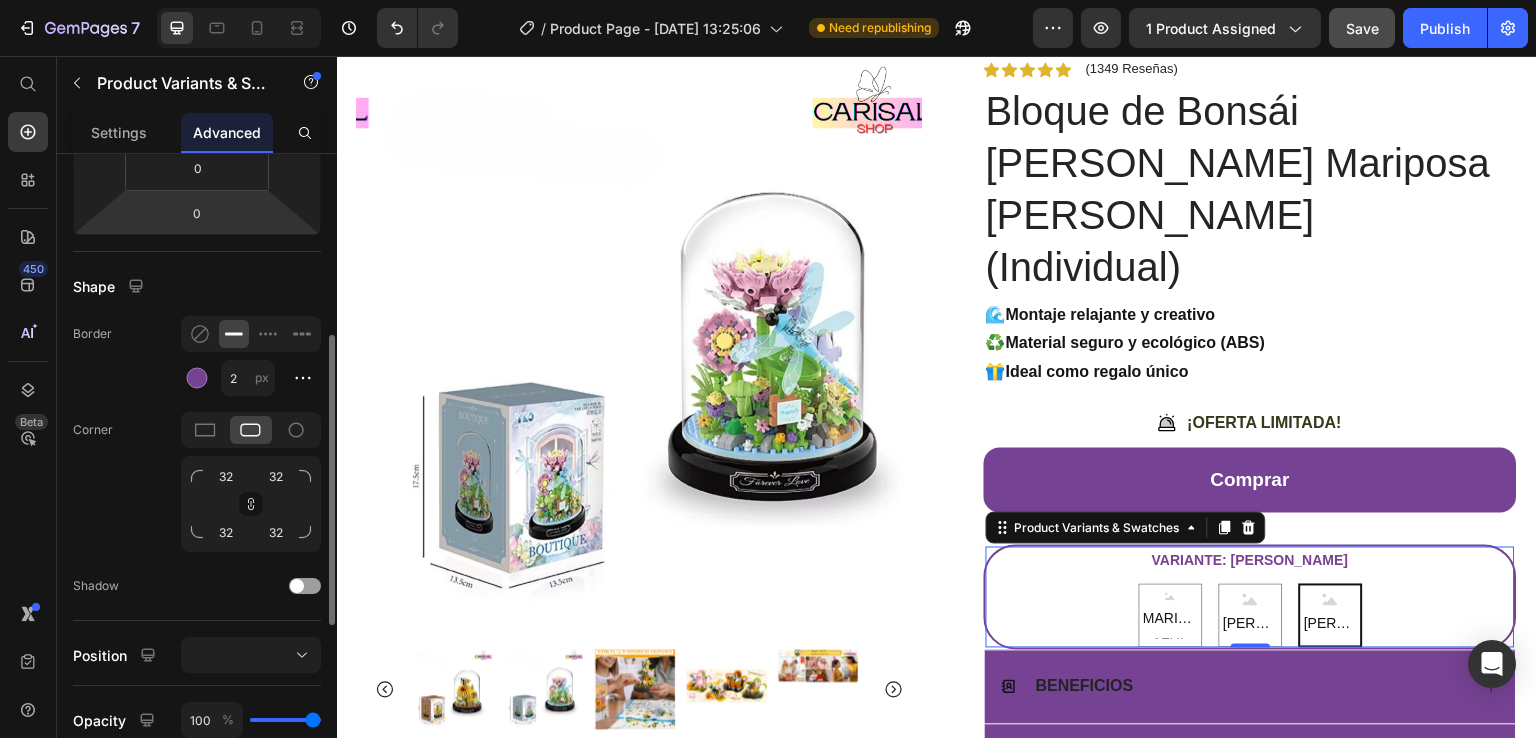 scroll, scrollTop: 600, scrollLeft: 0, axis: vertical 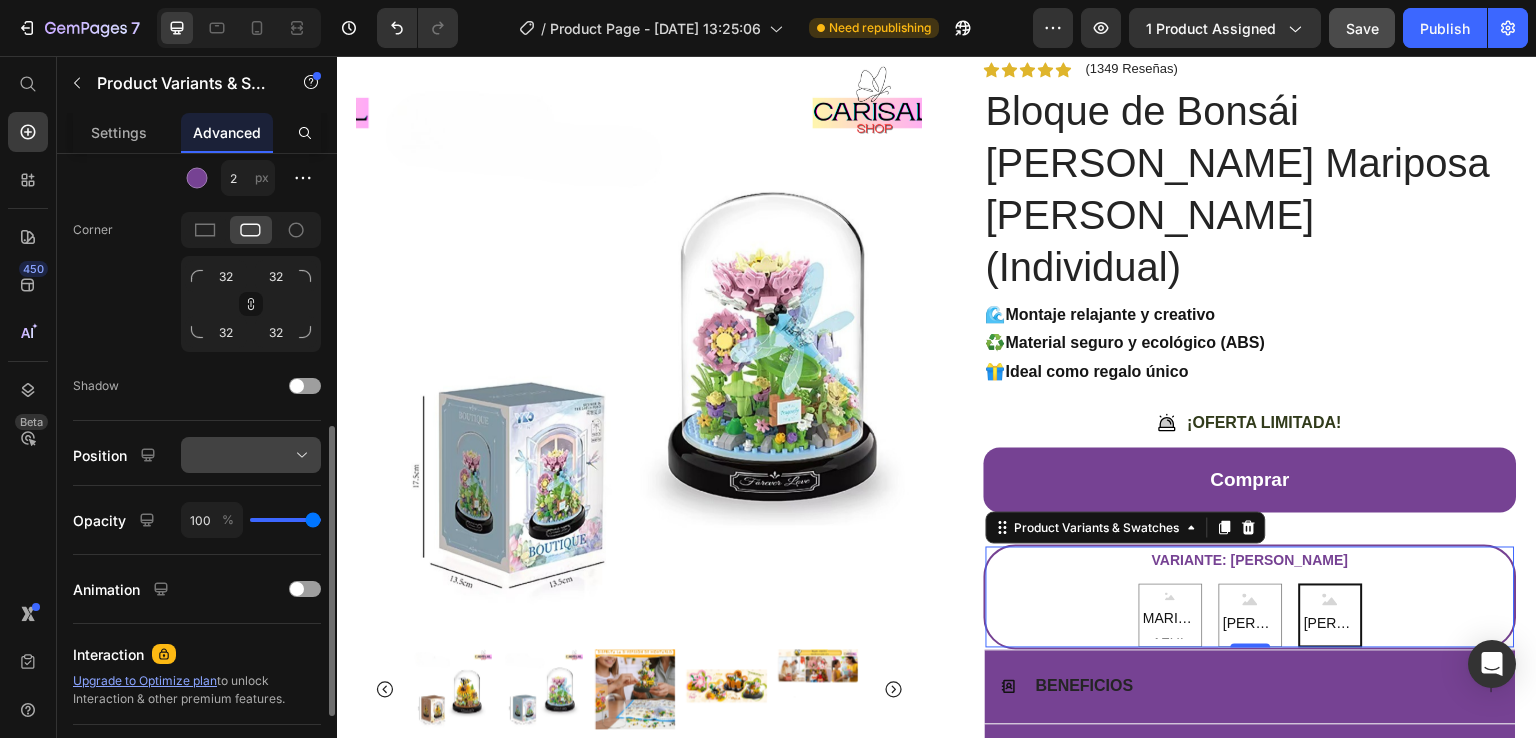 click at bounding box center (251, 455) 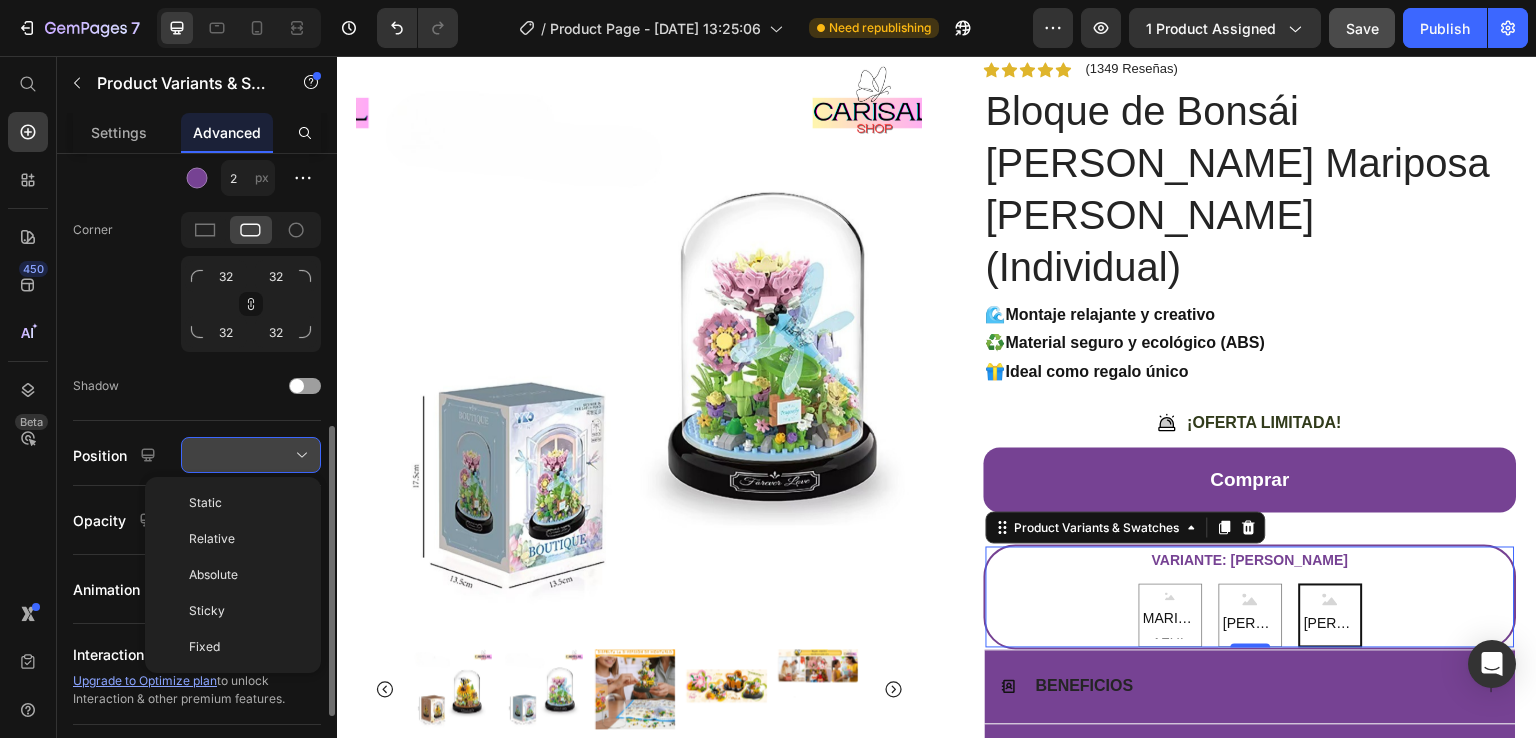 click at bounding box center [251, 455] 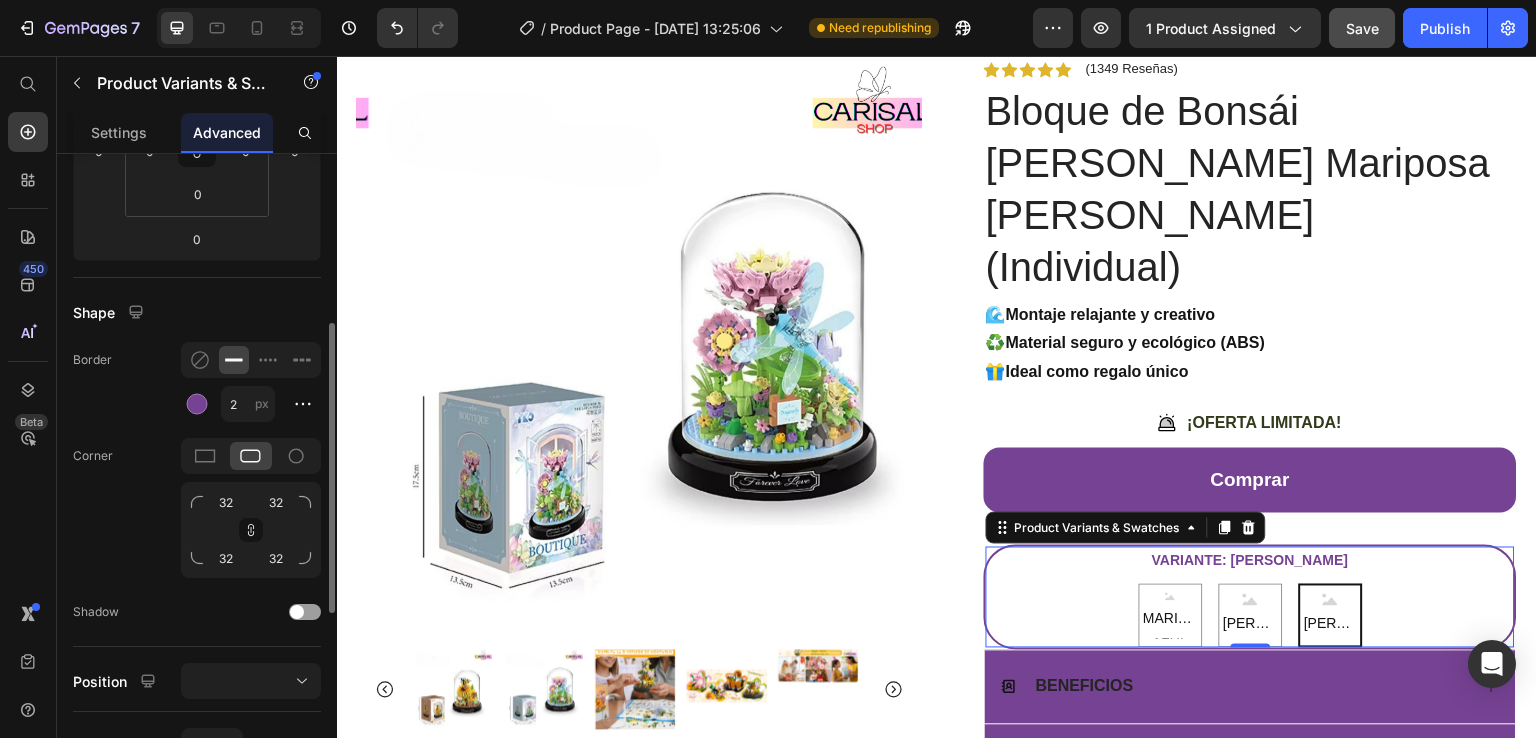 scroll, scrollTop: 0, scrollLeft: 0, axis: both 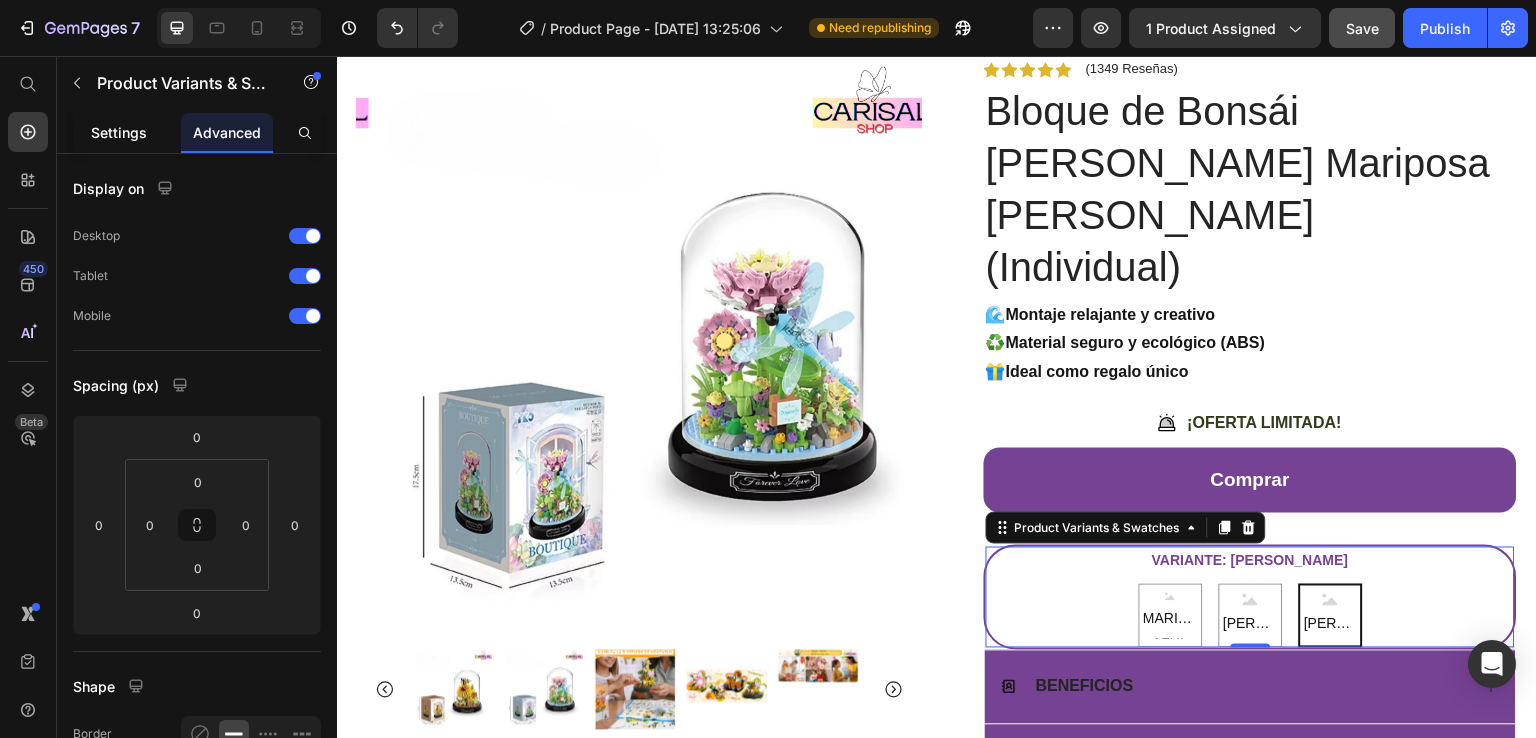 click on "Settings" at bounding box center [119, 132] 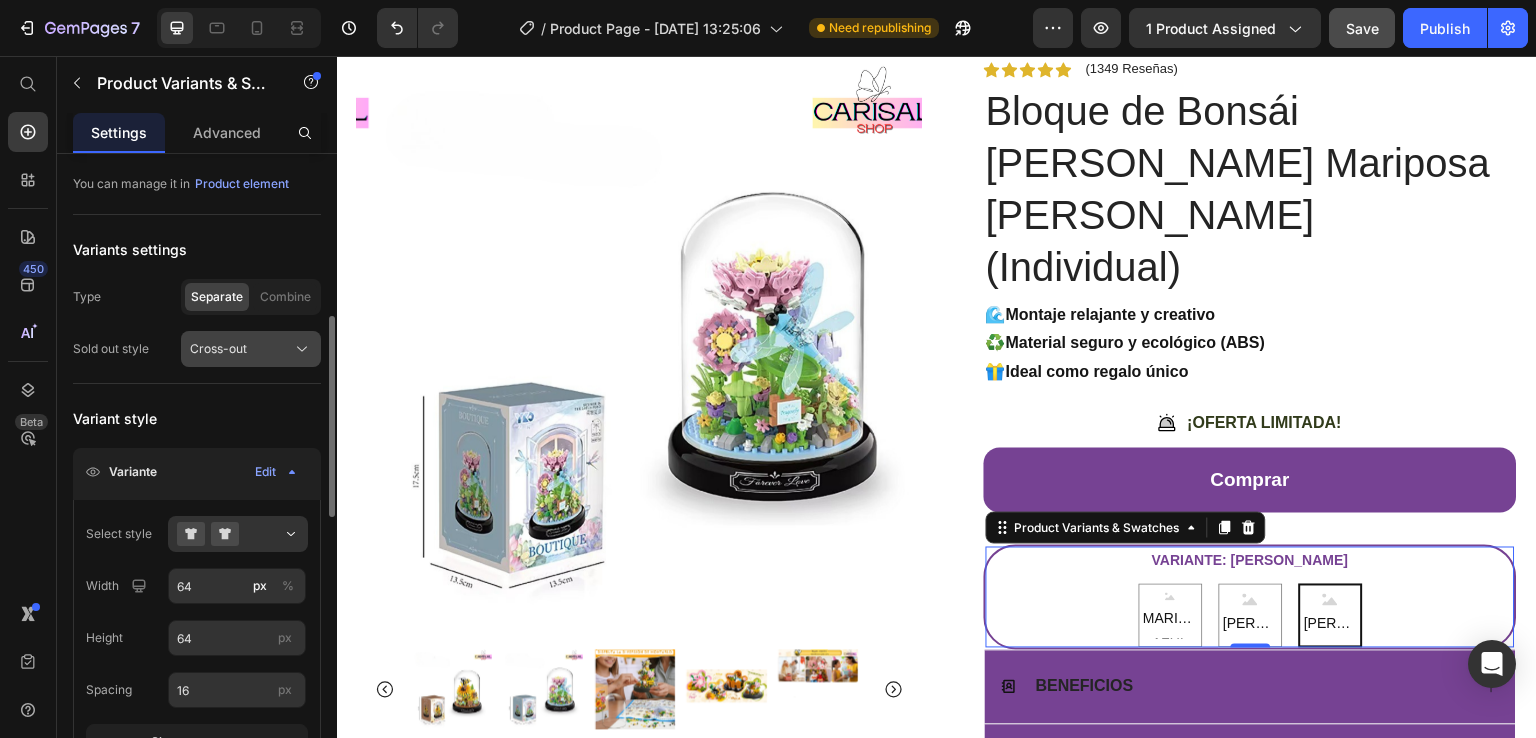 scroll, scrollTop: 200, scrollLeft: 0, axis: vertical 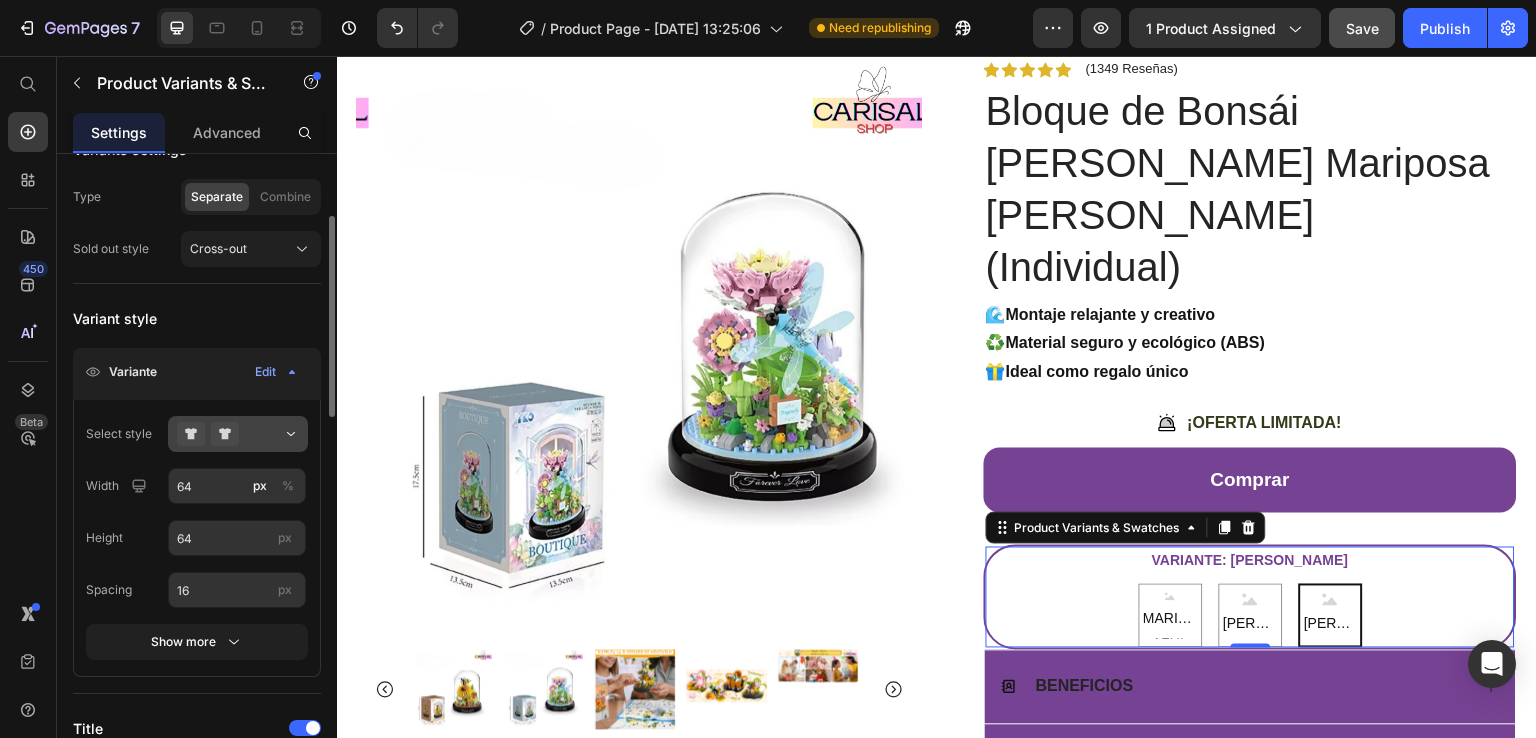 click at bounding box center [238, 434] 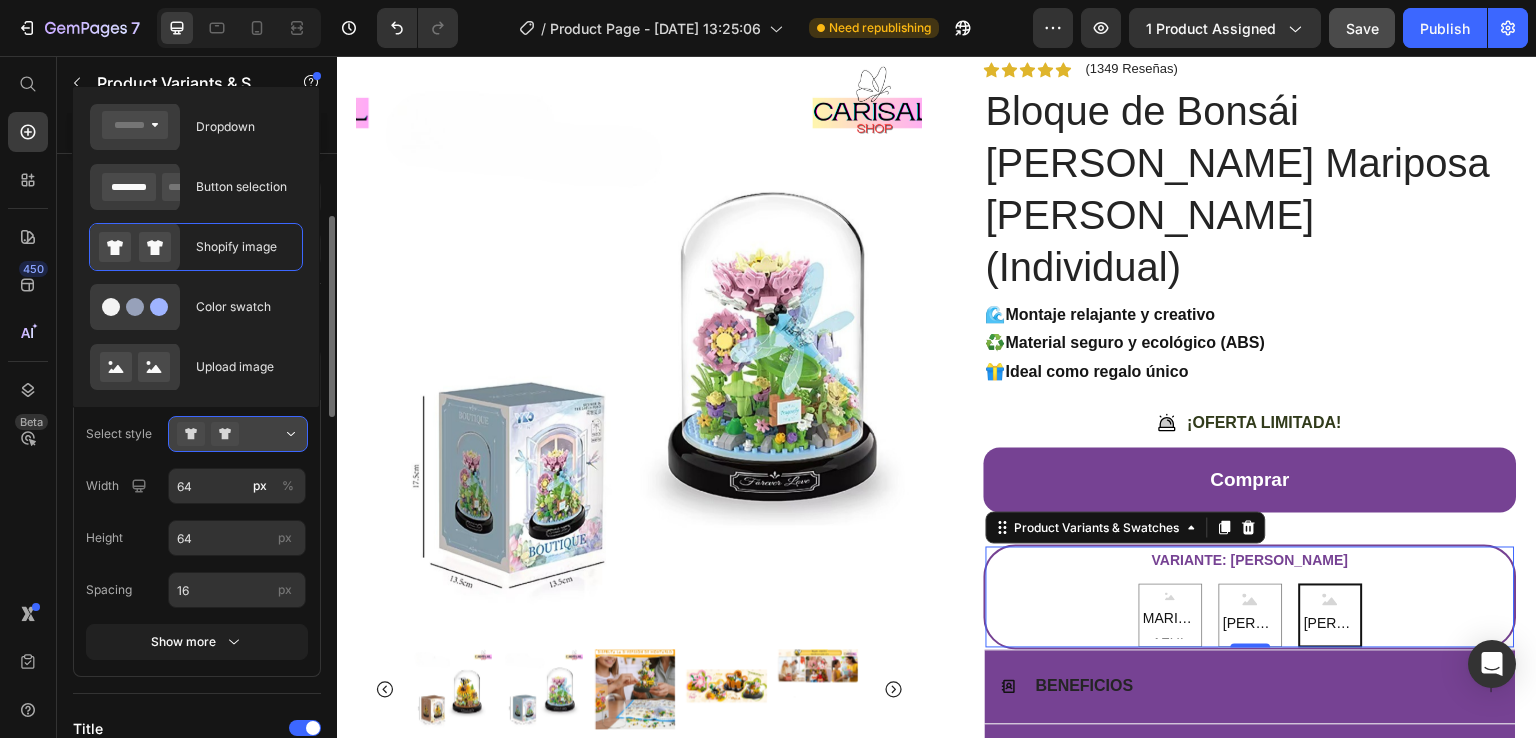click at bounding box center (238, 434) 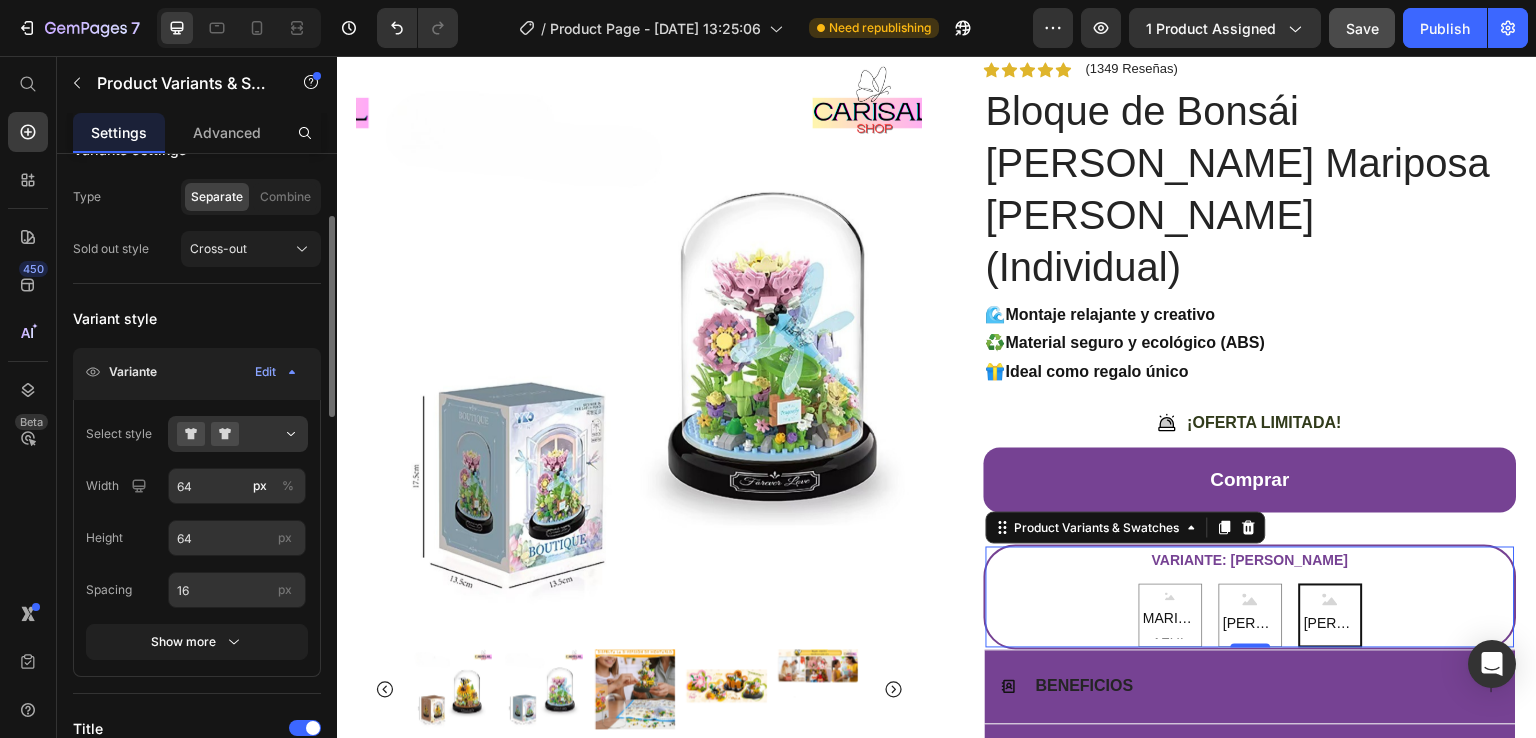 scroll, scrollTop: 0, scrollLeft: 0, axis: both 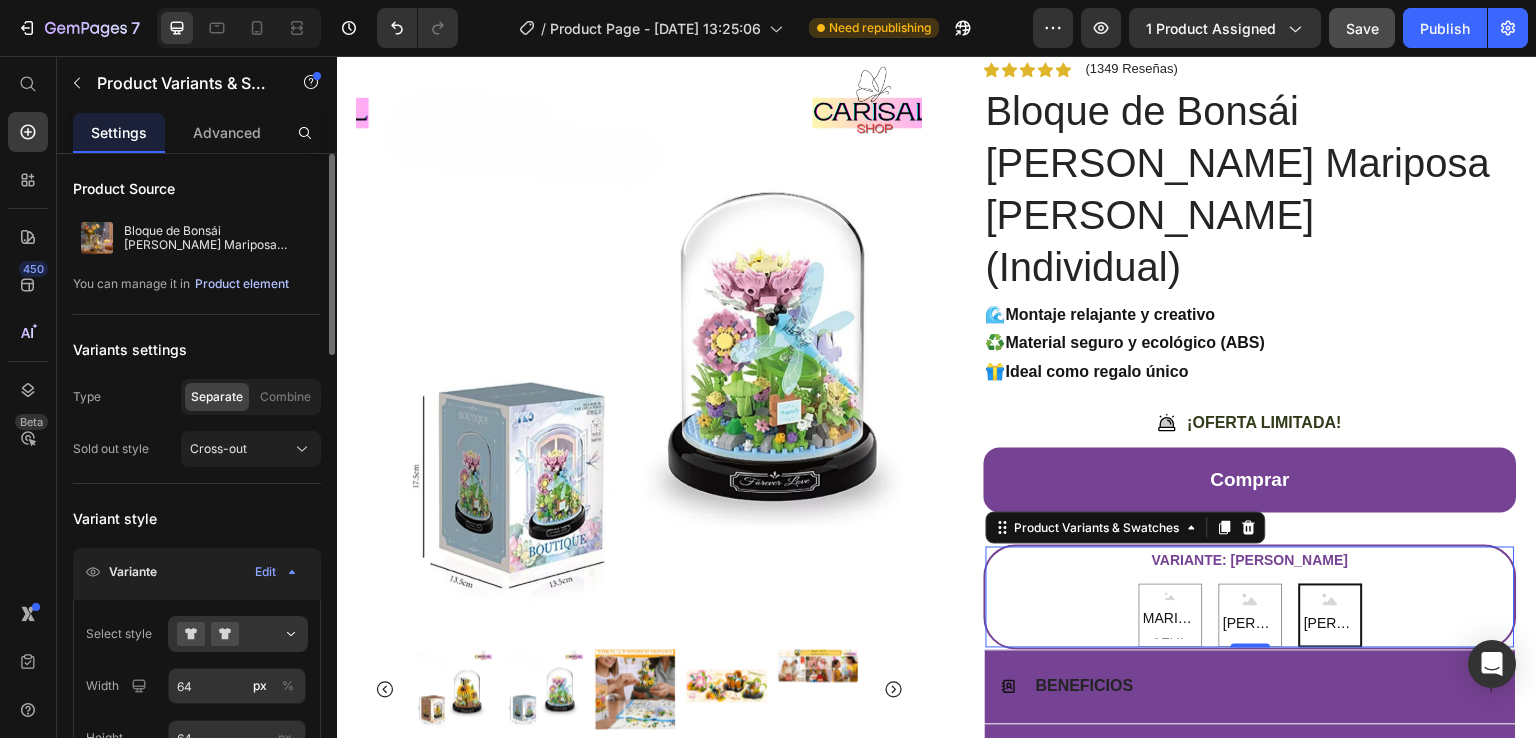 click on "Product element" at bounding box center [242, 284] 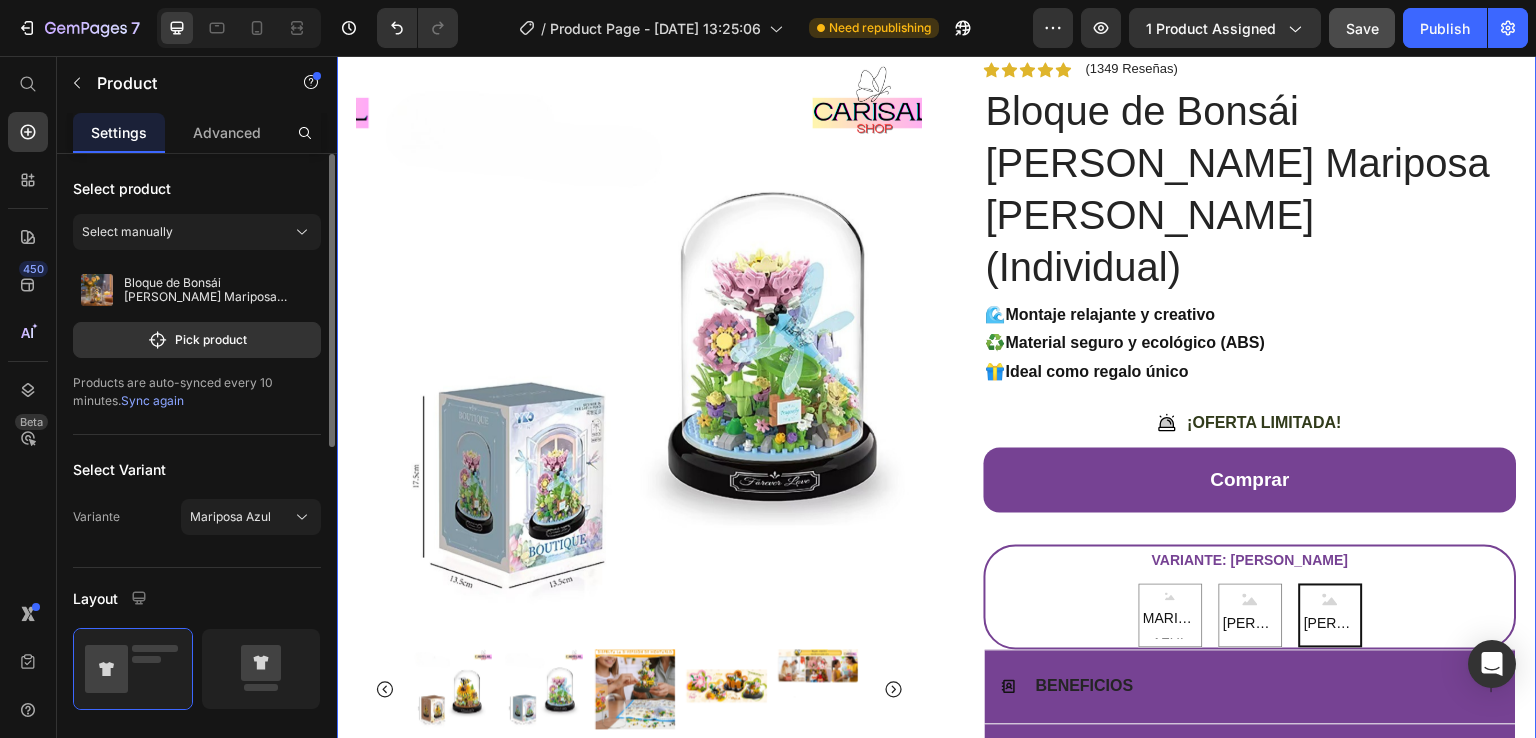 click on "Sync again" at bounding box center (152, 400) 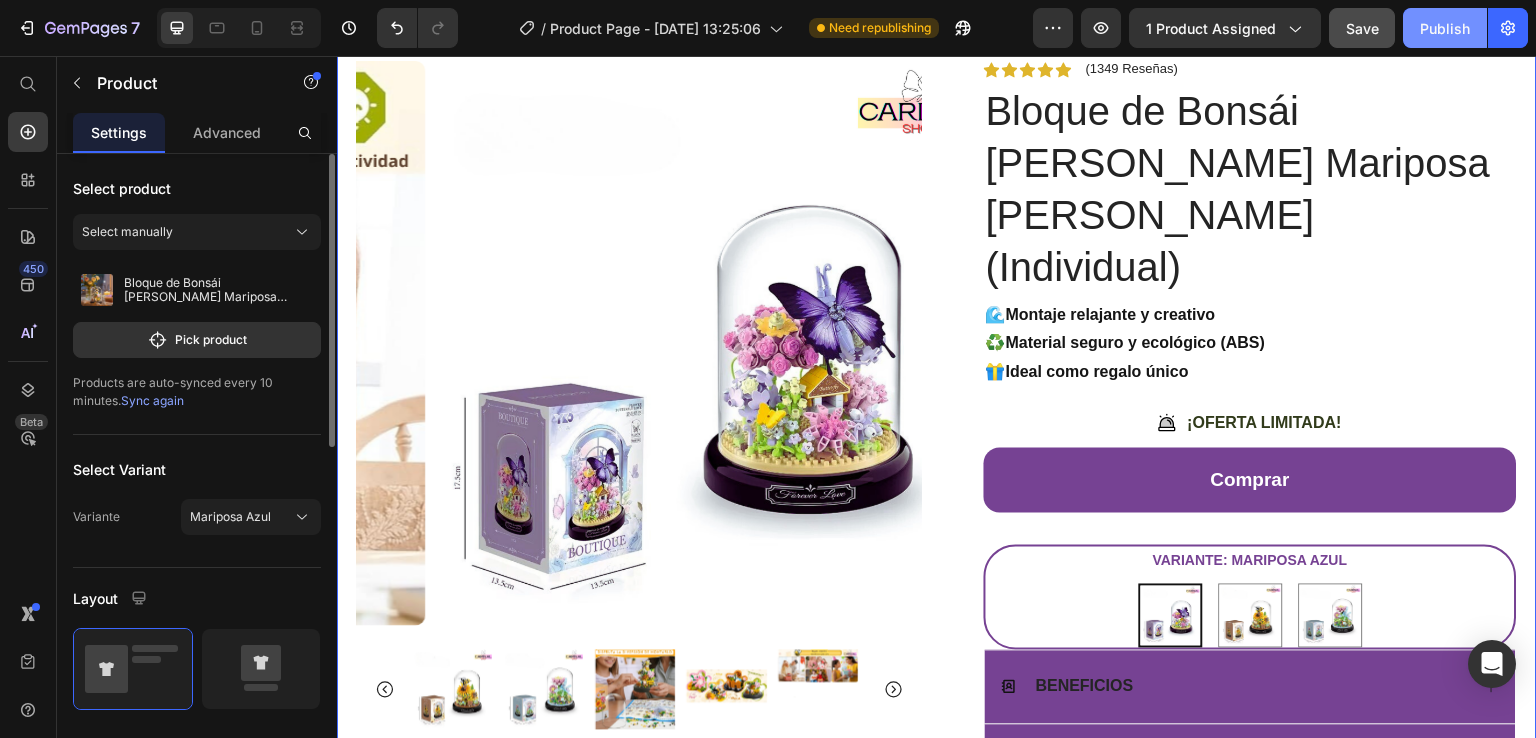 click on "Publish" at bounding box center [1445, 28] 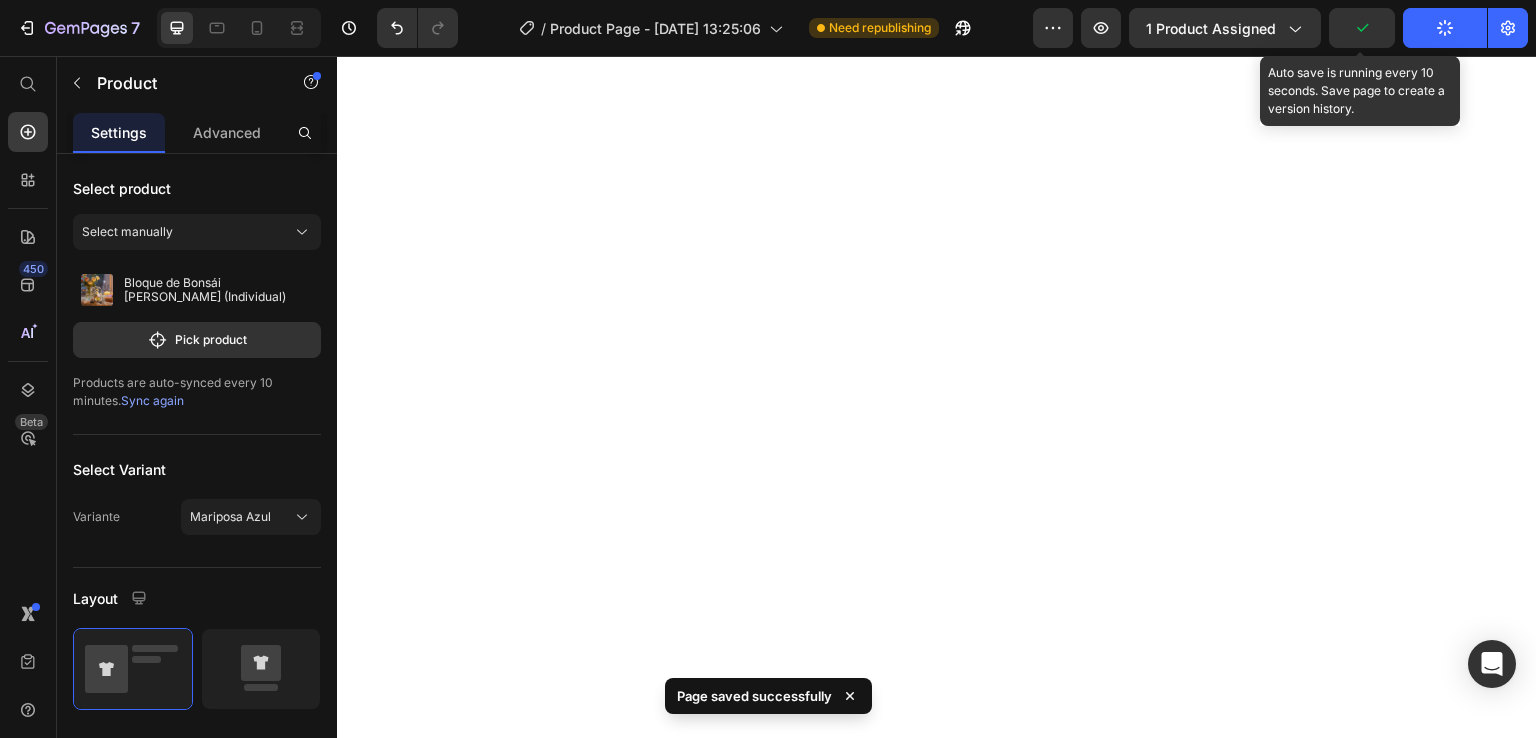 scroll, scrollTop: 0, scrollLeft: 0, axis: both 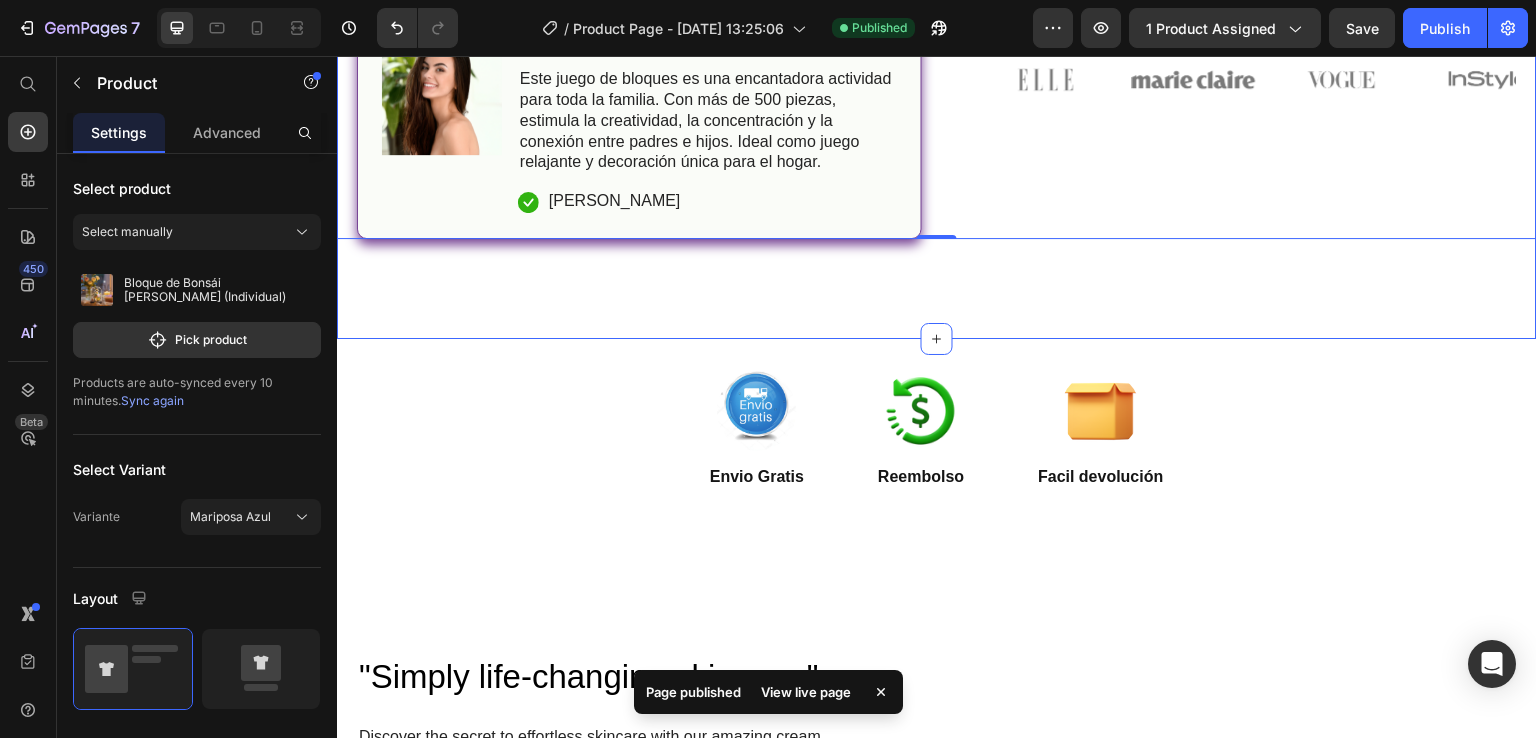 click on "Icon Envio Gratis Text Block Row
Icon 84,000+ Clientes Satisfechos Text Block Row Carousel Row
Product Images Image Icon Icon Icon Icon Icon Icon List Este juego de bloques es una encantadora actividad para toda la familia. Con más de 500 piezas, estimula la creatividad, la concentración y la conexión entre padres e hijos. Ideal como juego relajante y decoración única para el hogar. Text Block
Icon [PERSON_NAME] Text Block Row Row Row Icon Icon Icon Icon Icon Icon List (1349 Reseñas) Text Block Row Bloque de Bonsái [PERSON_NAME] Flor (Individual) Product Title 🌊  Montaje relajante y creativo ♻️  Material seguro y ecológico (ABS) 🎁  Ideal como regalo único Text Block Icon ¡OFERTA LIMITADA! Text Block Row comprar Add to Cart Variante: Mariposa Azul Mariposa Azul Mariposa Azul [PERSON_NAME] [PERSON_NAME] Product Variants & Swatches Image Icon Icon Icon Icon Icon Icon List Text Block
Icon [PERSON_NAME].M Text Block" at bounding box center [937, -243] 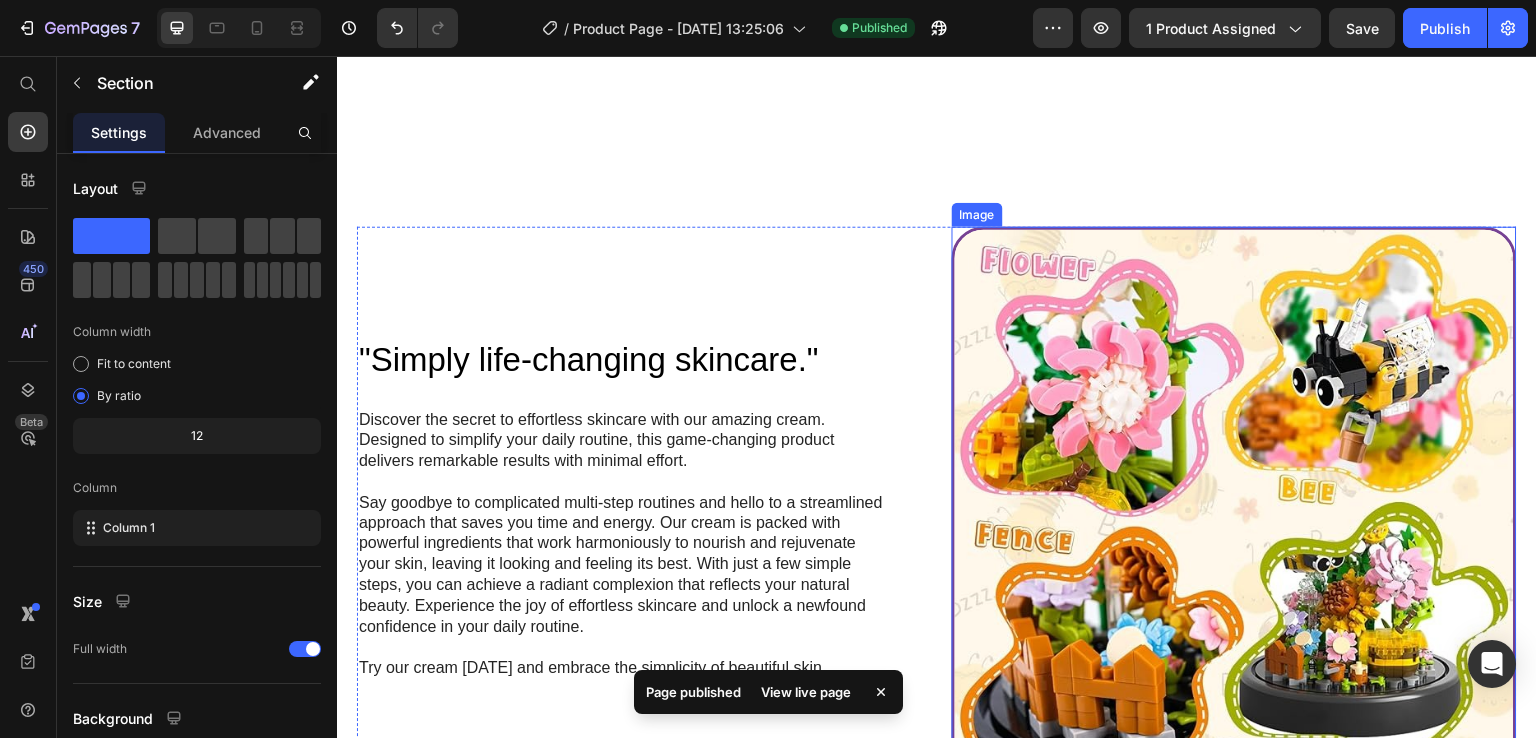scroll, scrollTop: 1421, scrollLeft: 0, axis: vertical 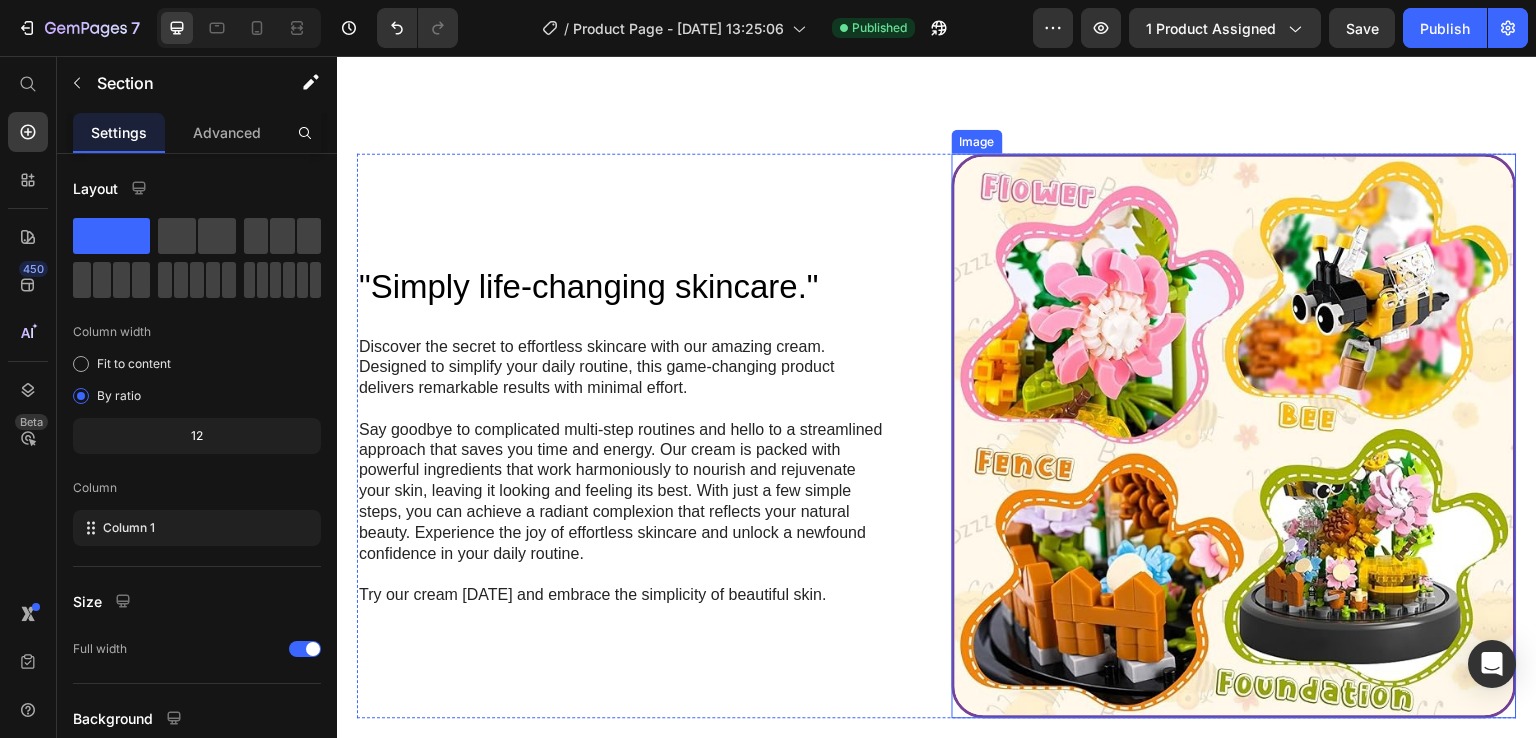 click at bounding box center (1234, 436) 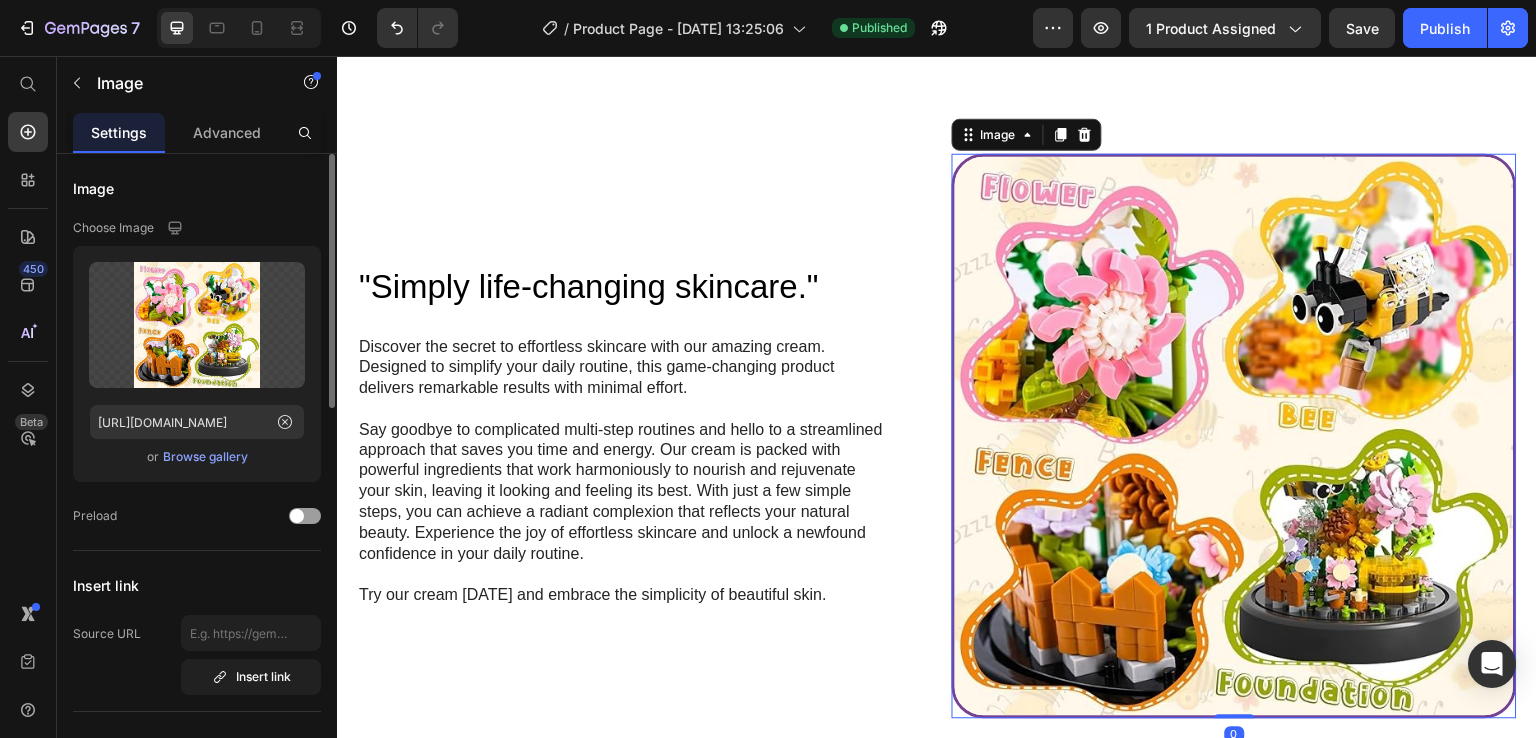 click on "Browse gallery" at bounding box center [205, 457] 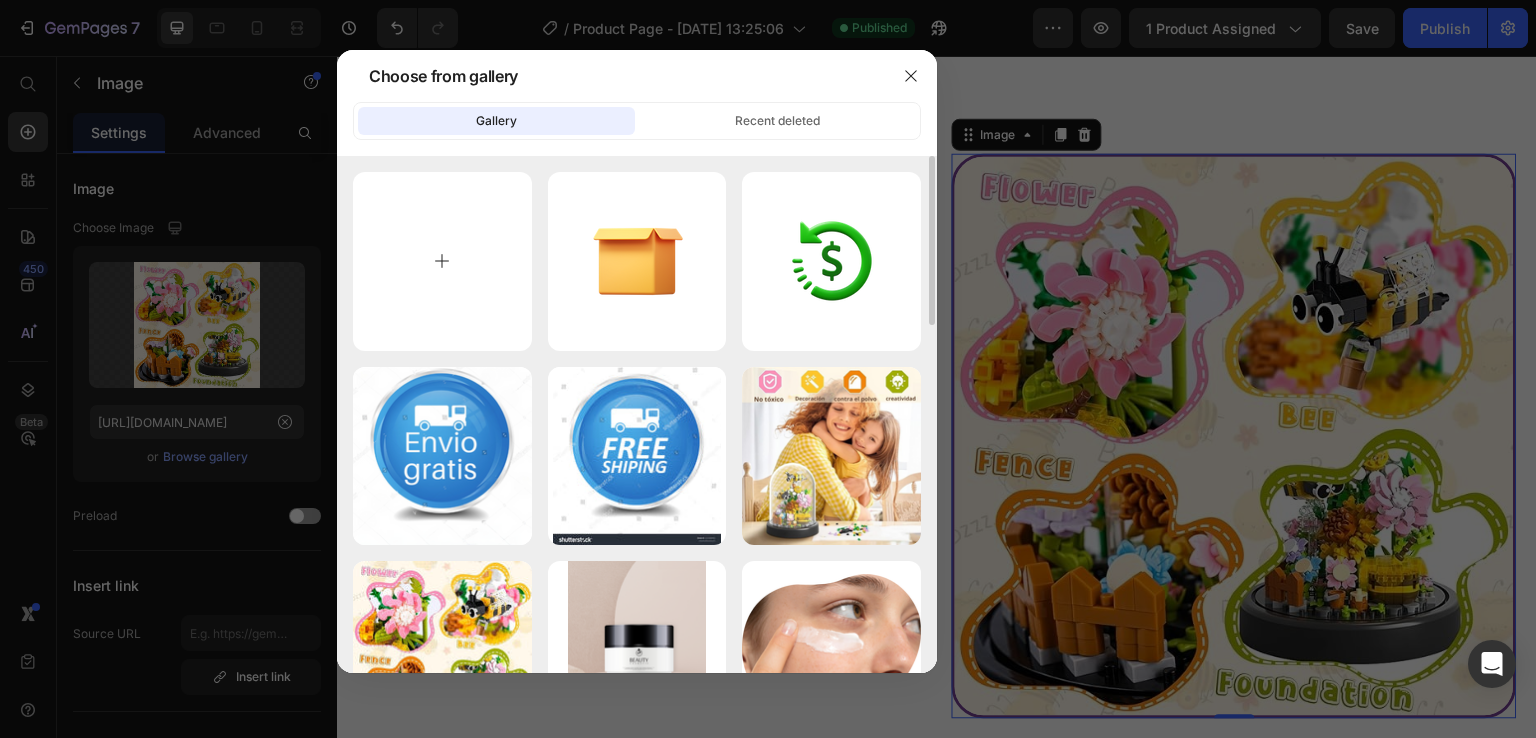 click at bounding box center [442, 261] 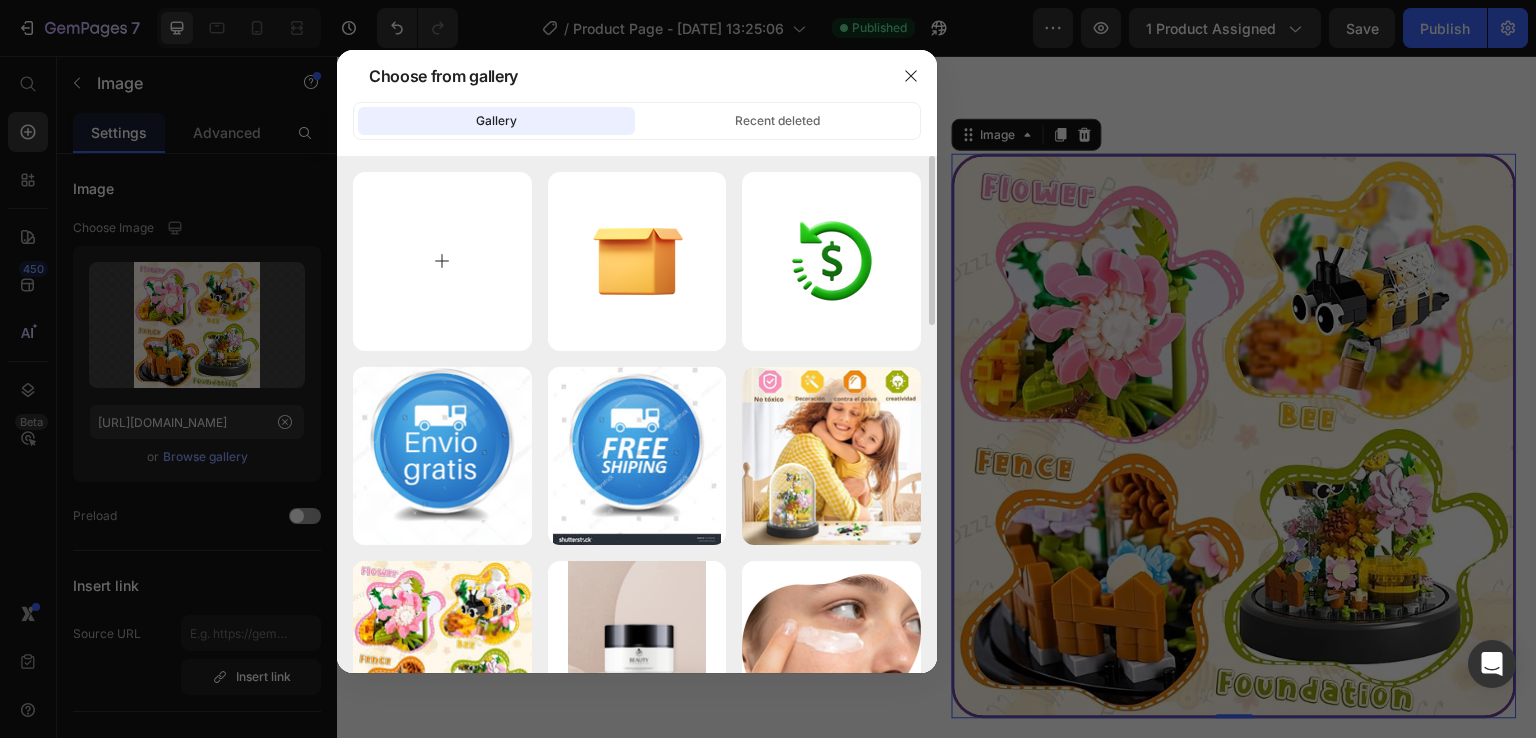 type on "C:\fakepath\81g hYhYKcL._AC_SX679.jpg" 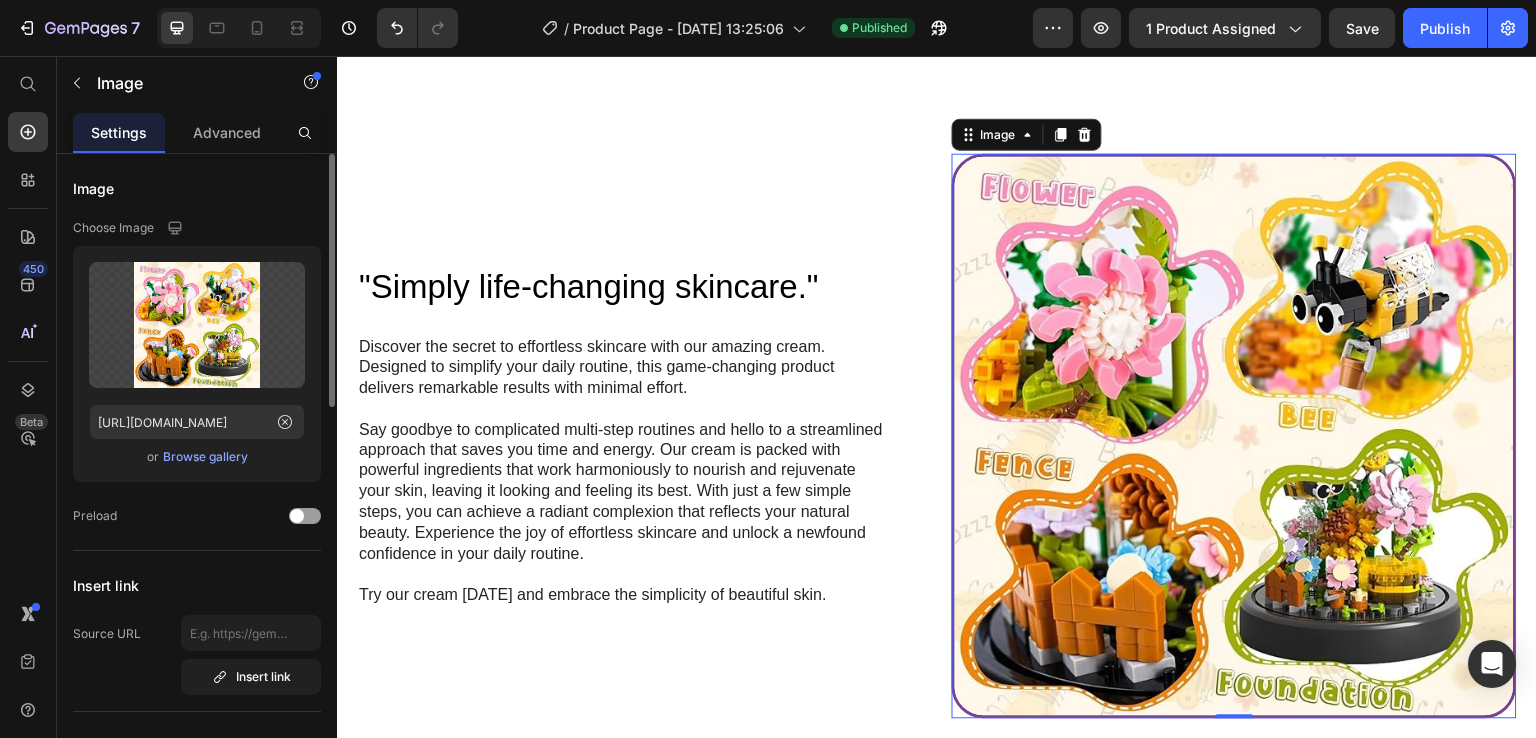 click on "Browse gallery" at bounding box center (205, 457) 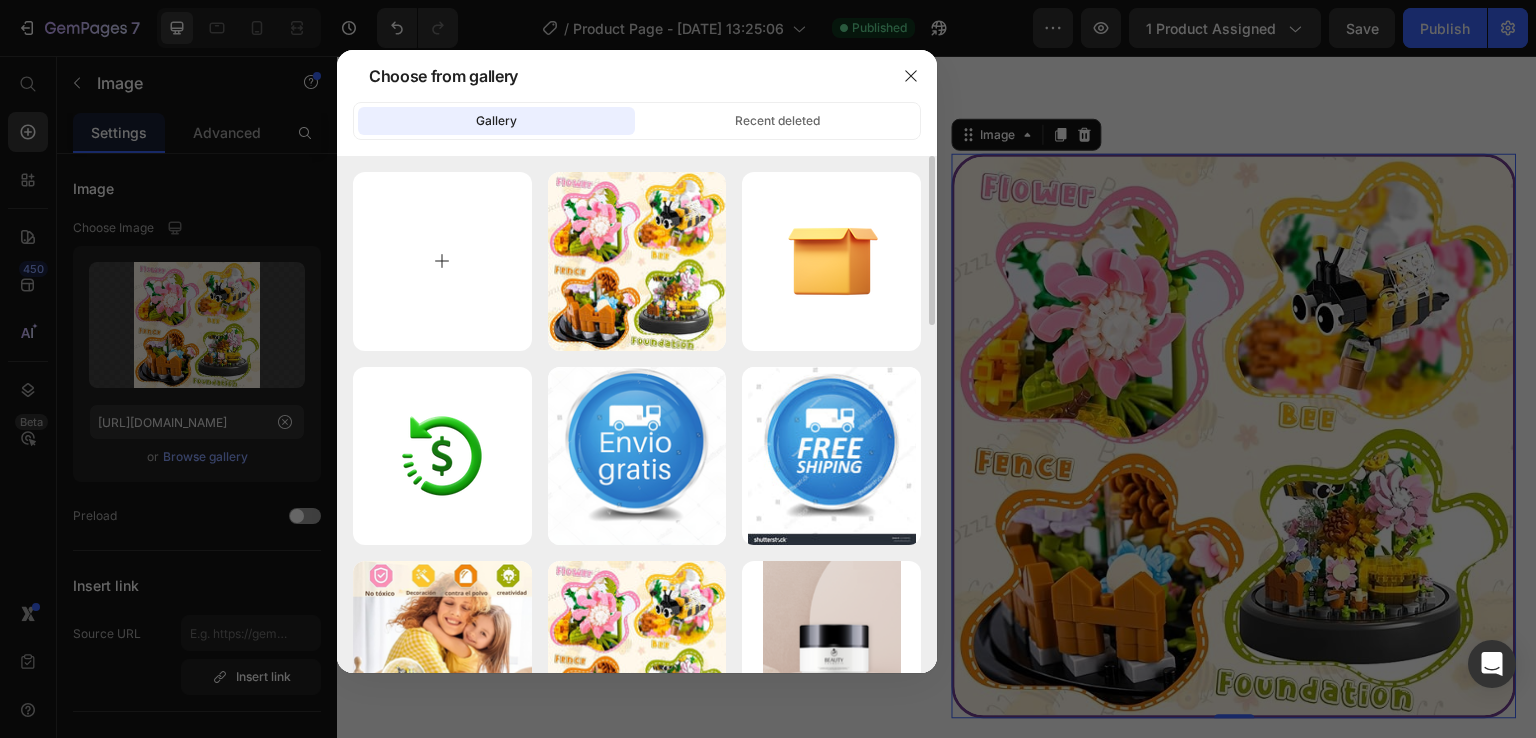 click at bounding box center [442, 261] 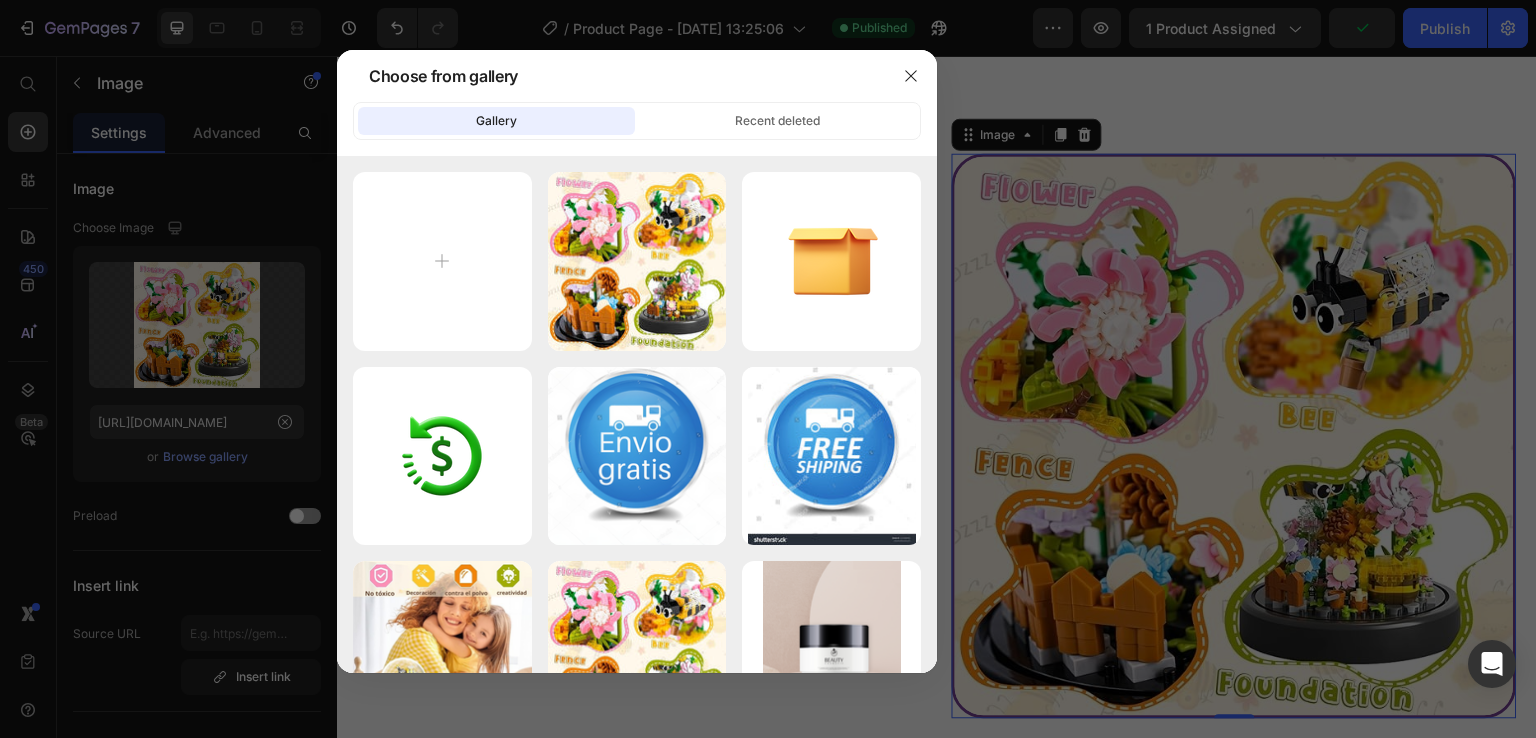 type on "C:\fakepath\4 imagenes.png" 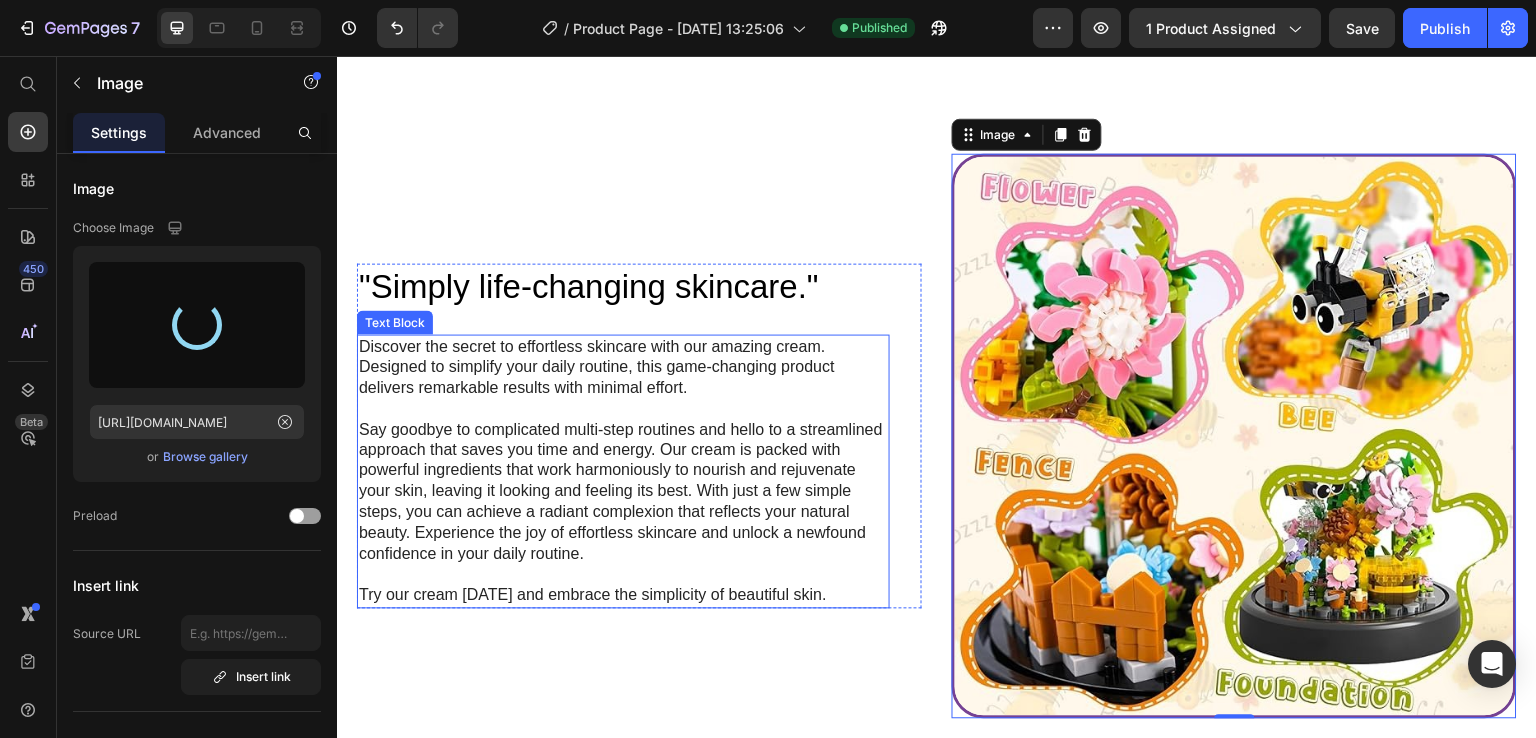 type on "[URL][DOMAIN_NAME]" 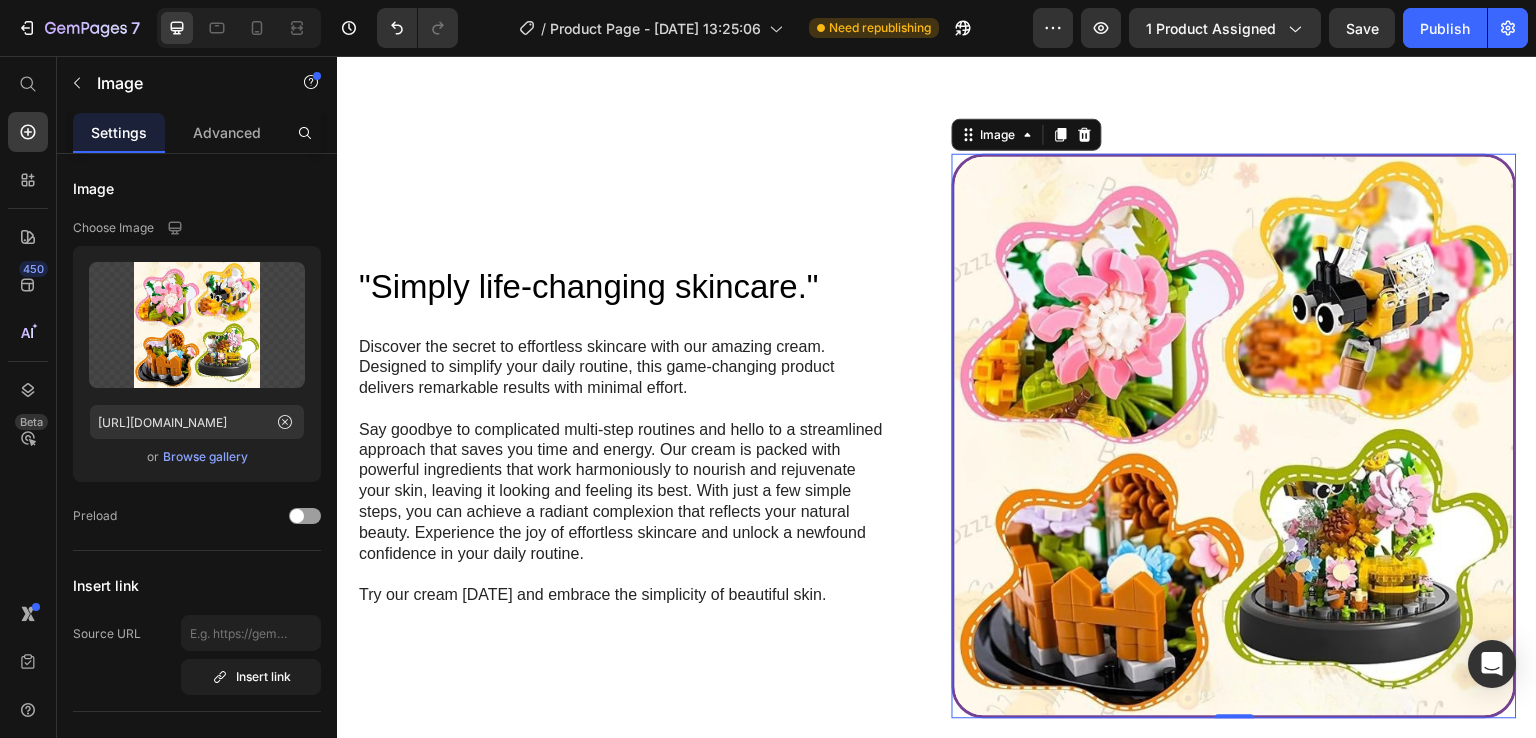 click at bounding box center [1234, 436] 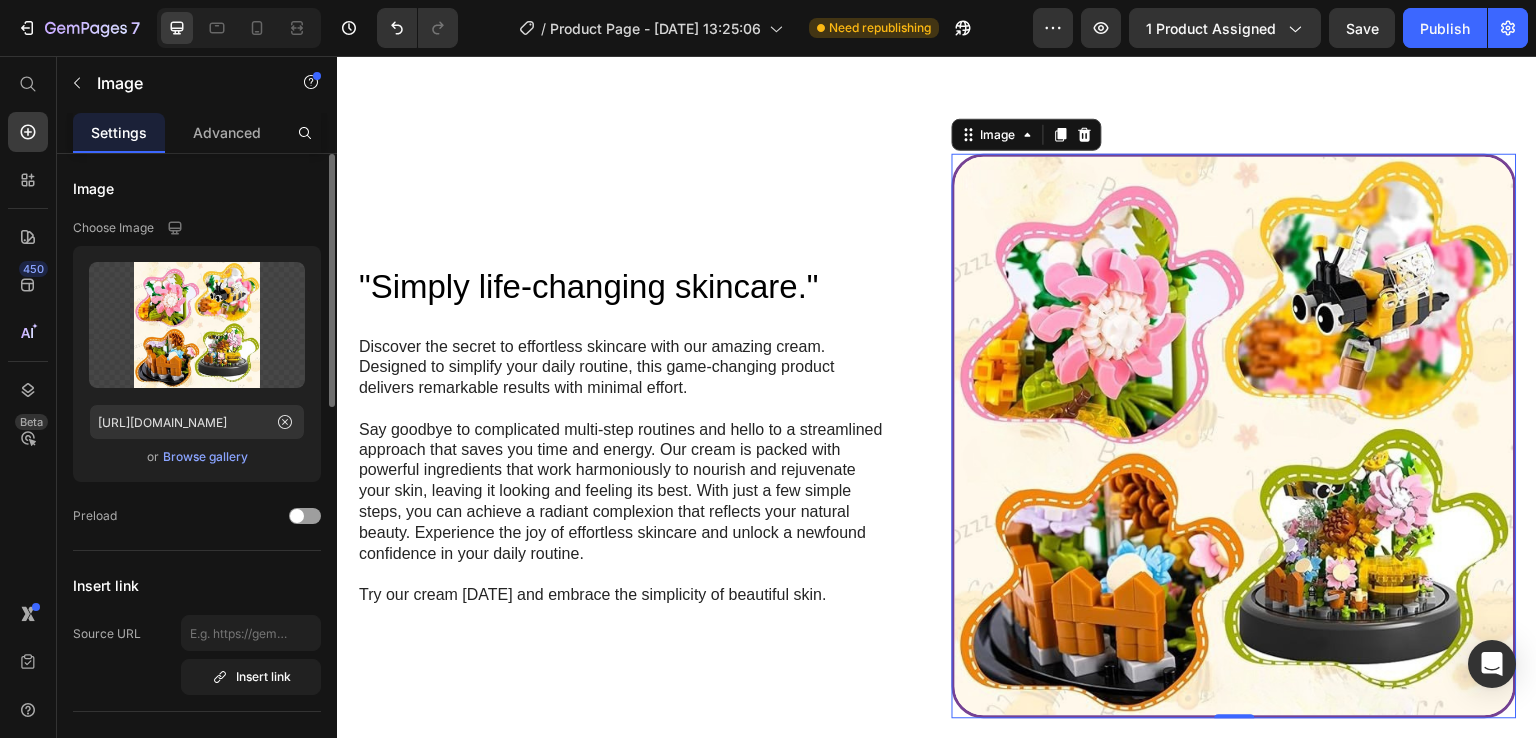 click on "Browse gallery" at bounding box center [205, 457] 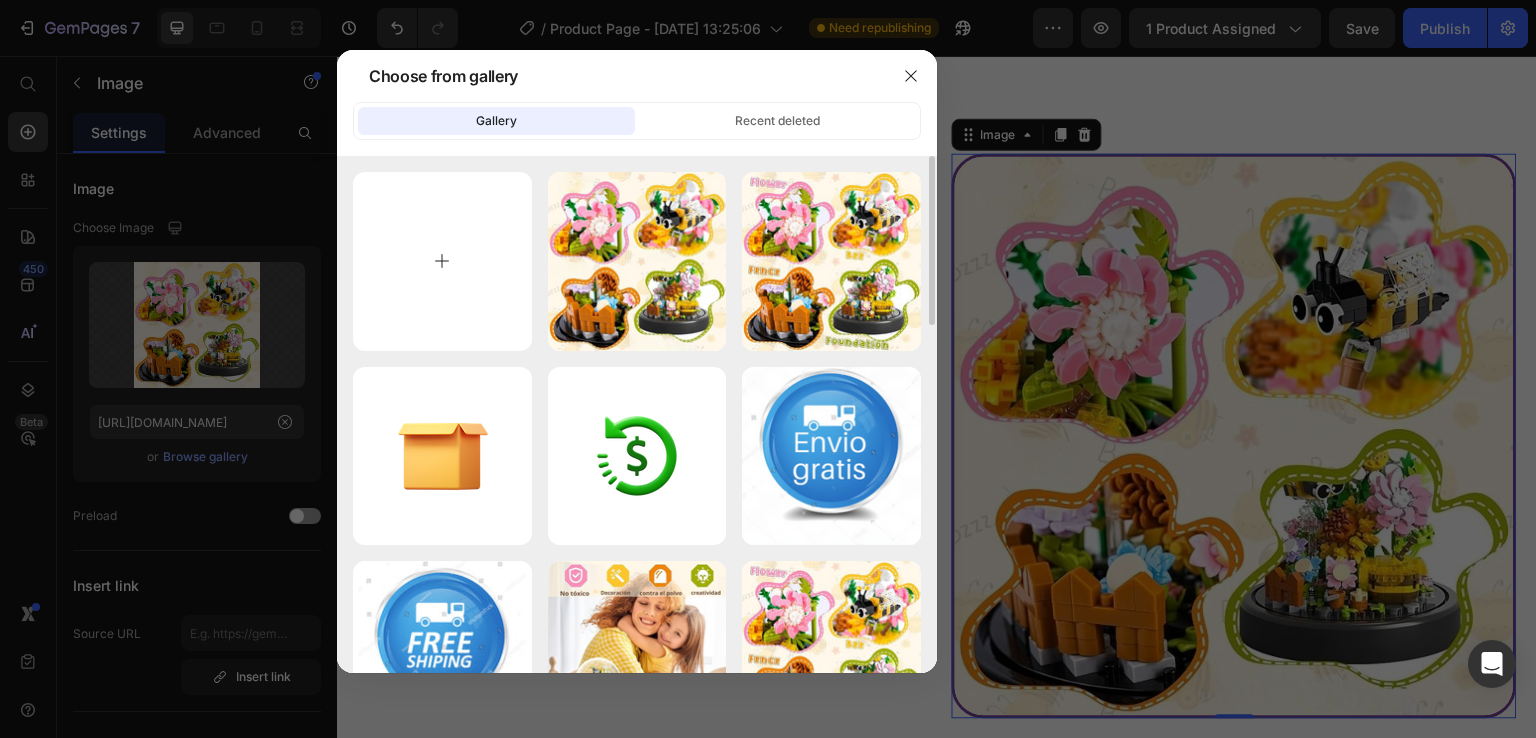 click at bounding box center (442, 261) 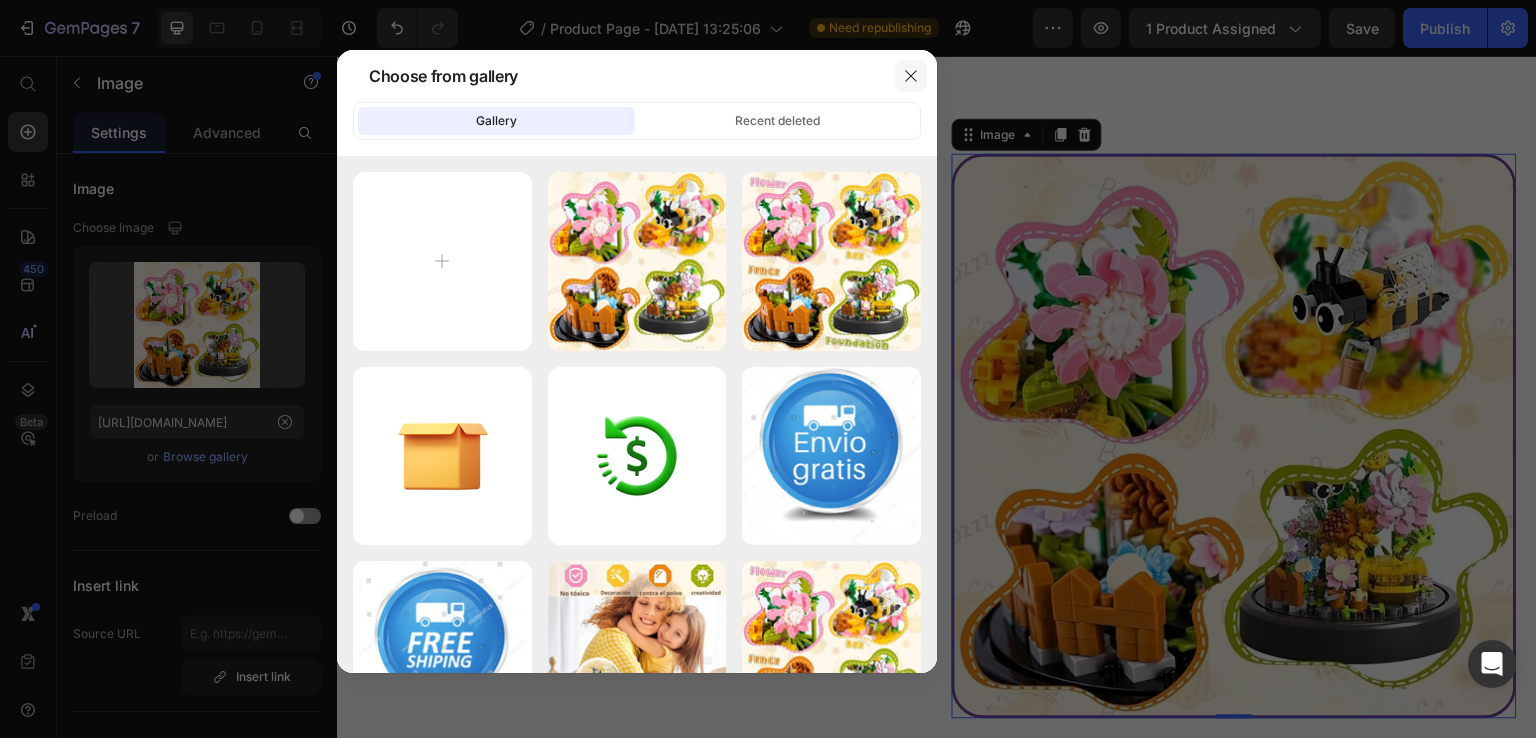 click 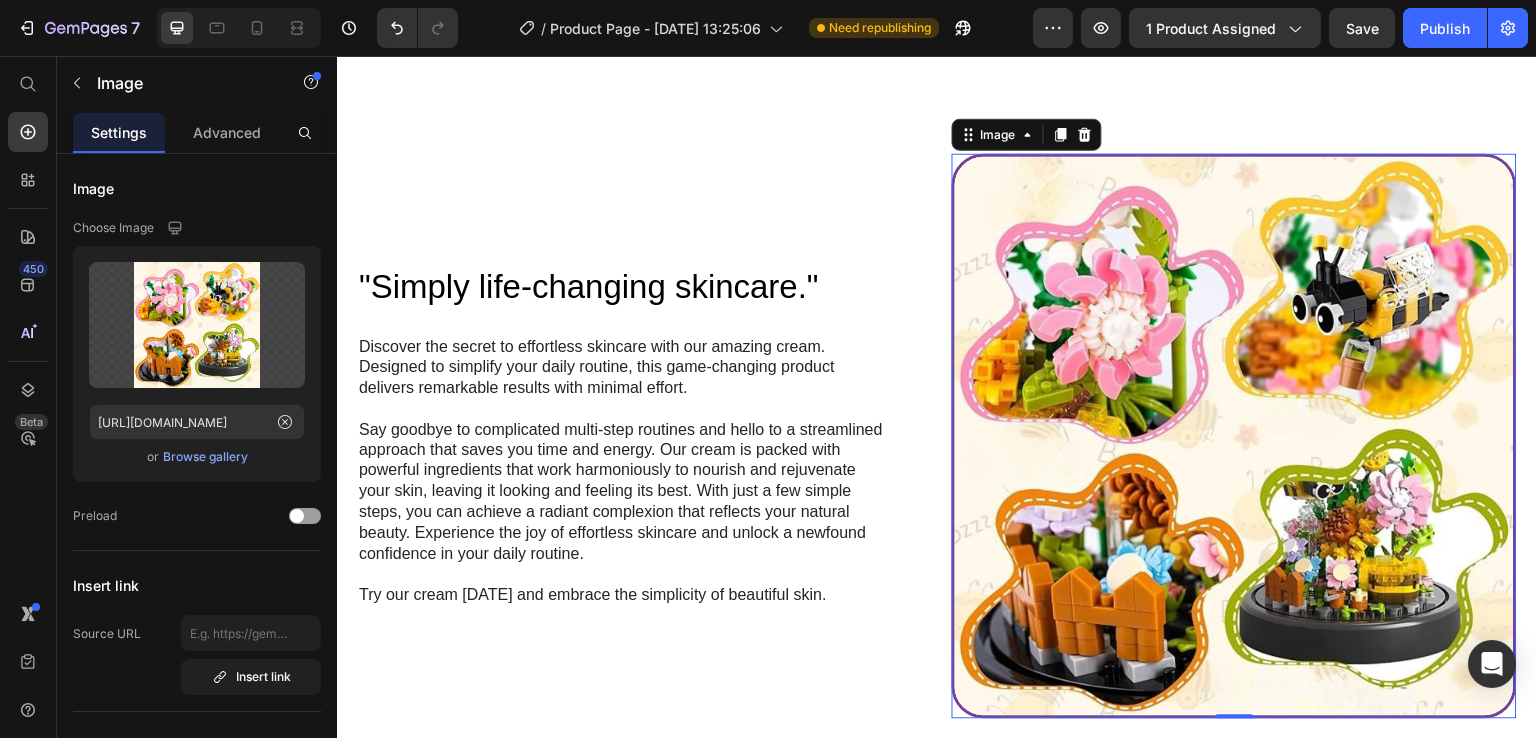 click at bounding box center (1234, 436) 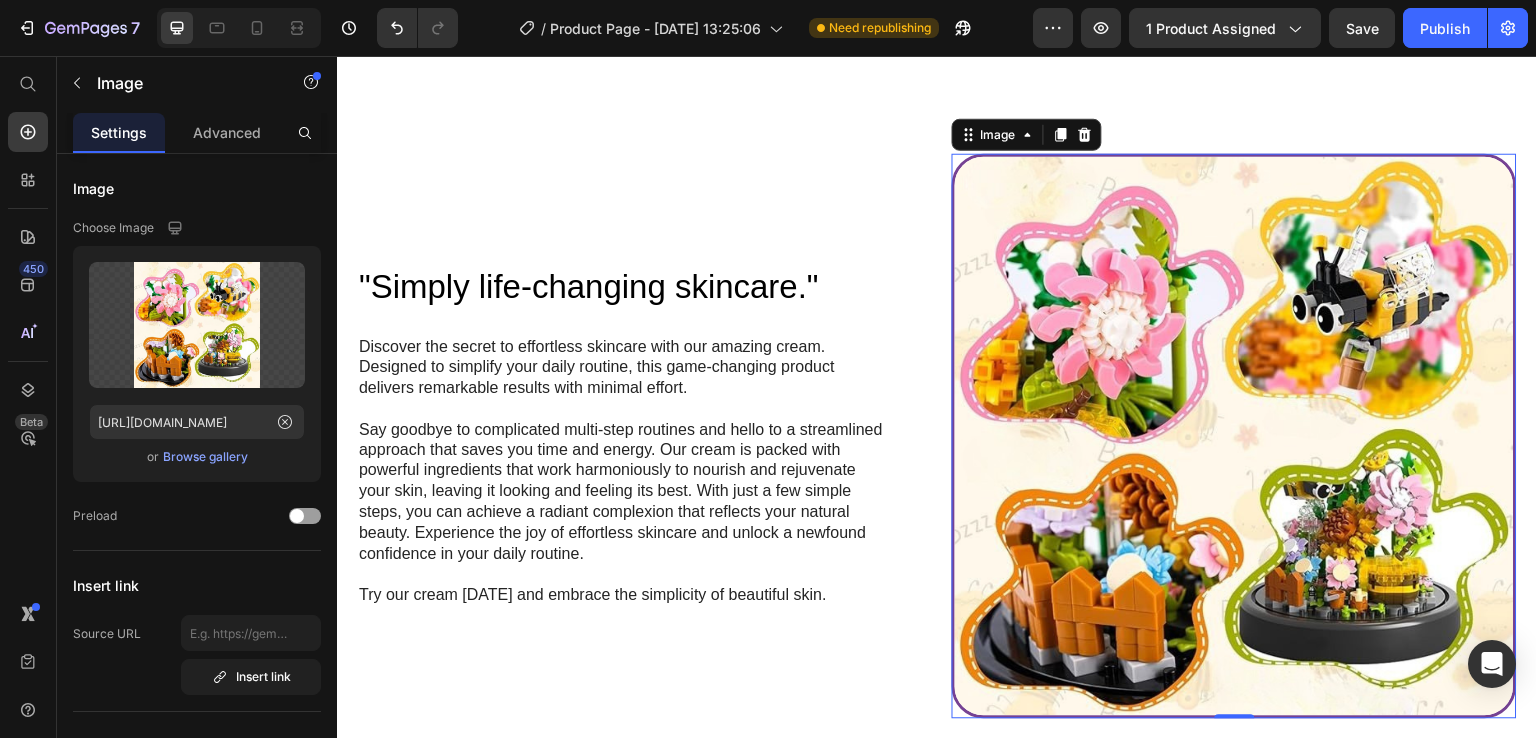 click at bounding box center [1234, 436] 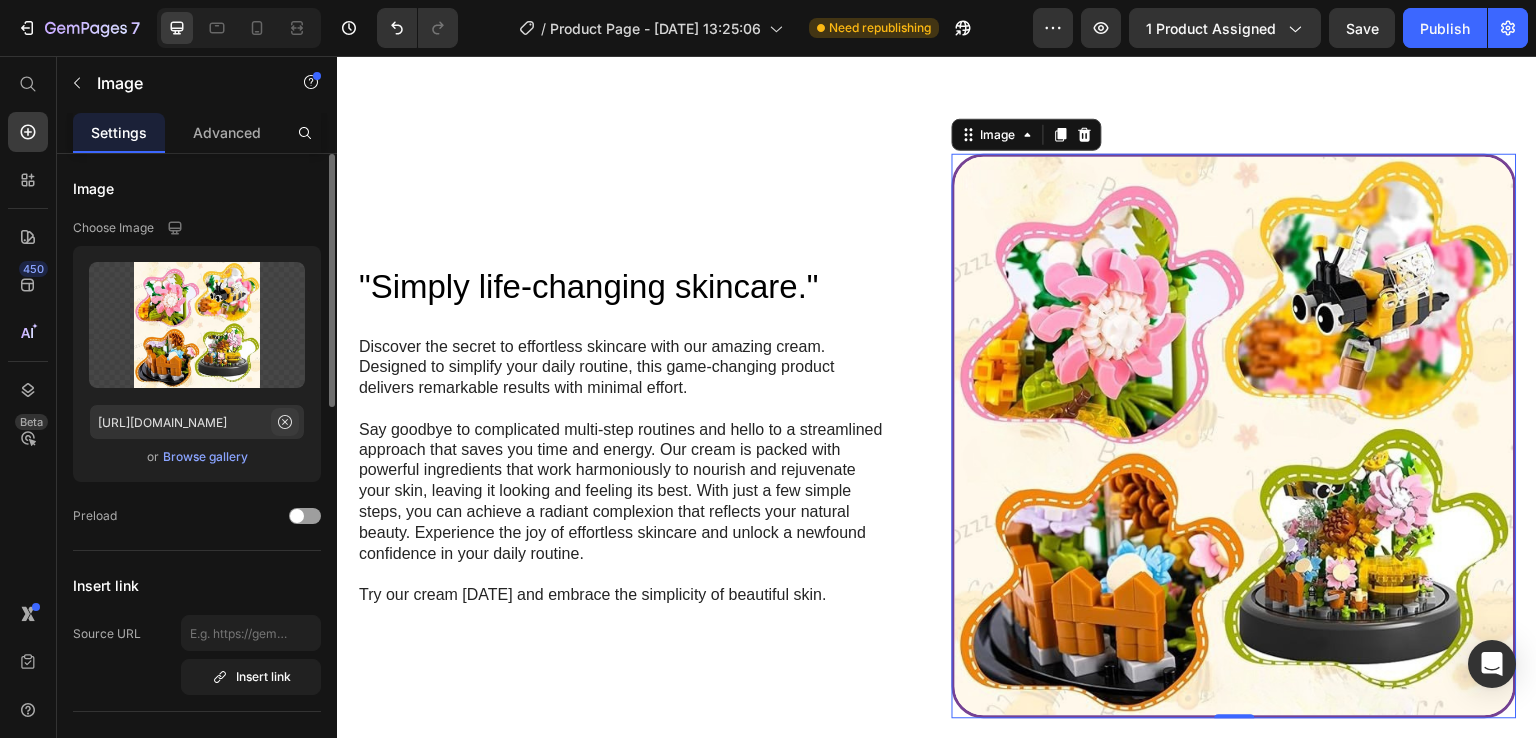 click 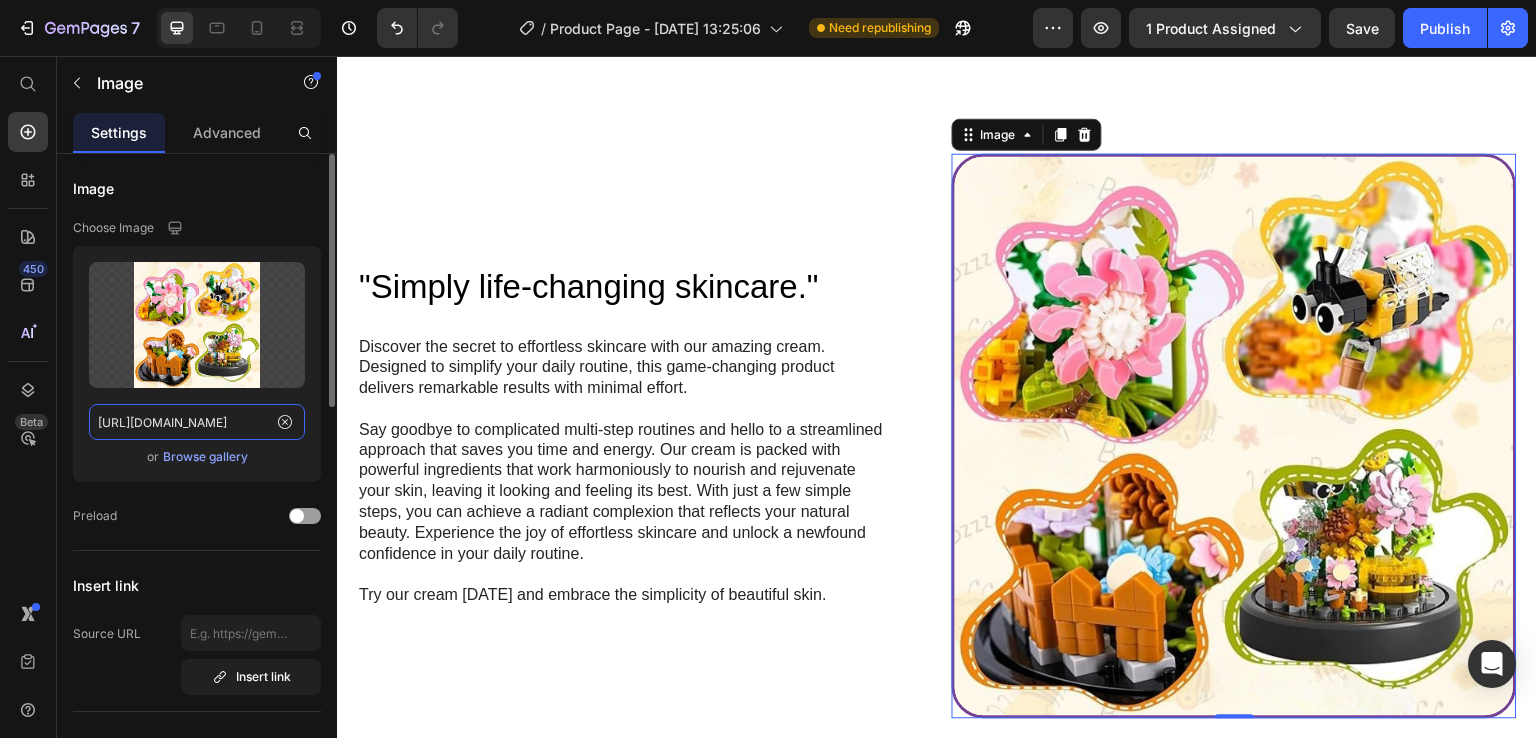 type 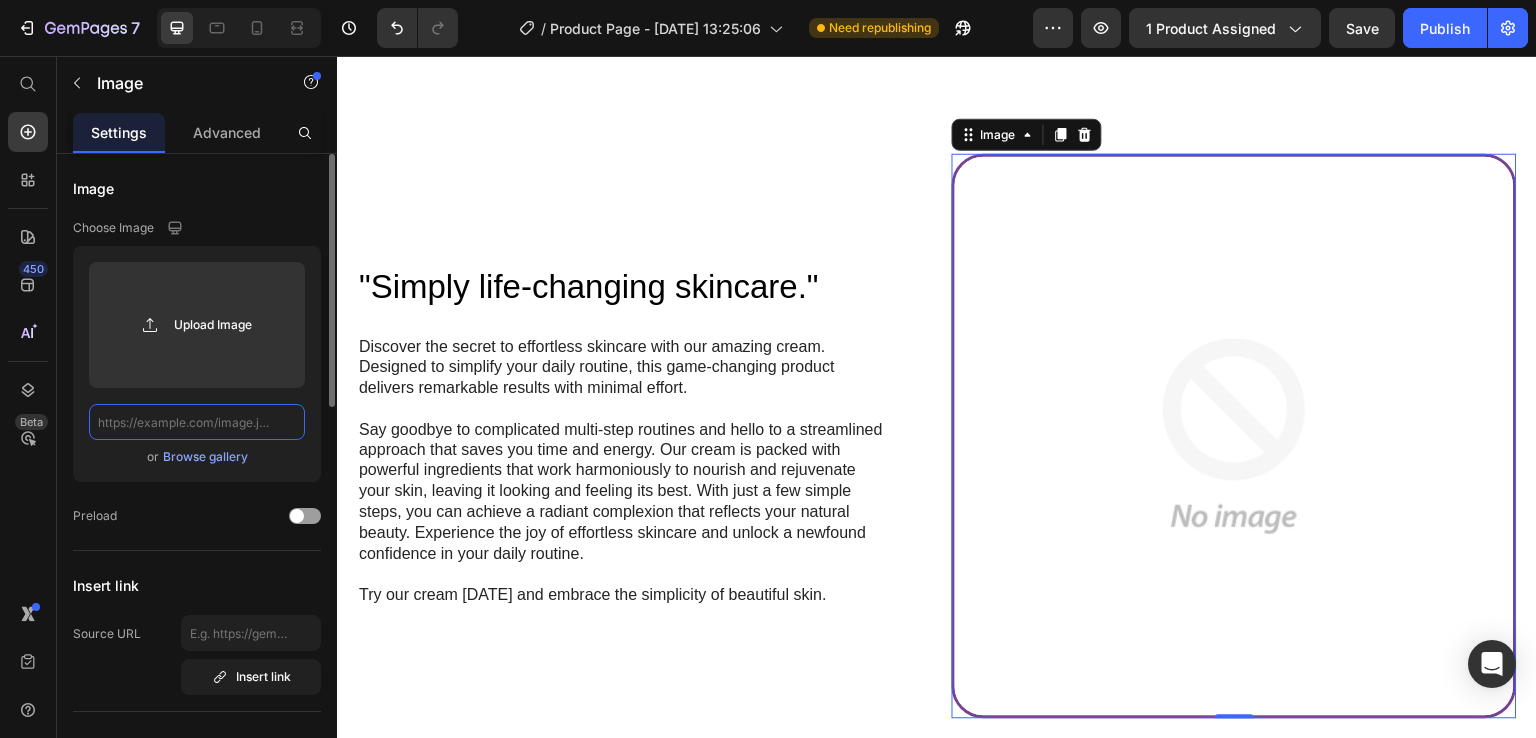 scroll, scrollTop: 0, scrollLeft: 0, axis: both 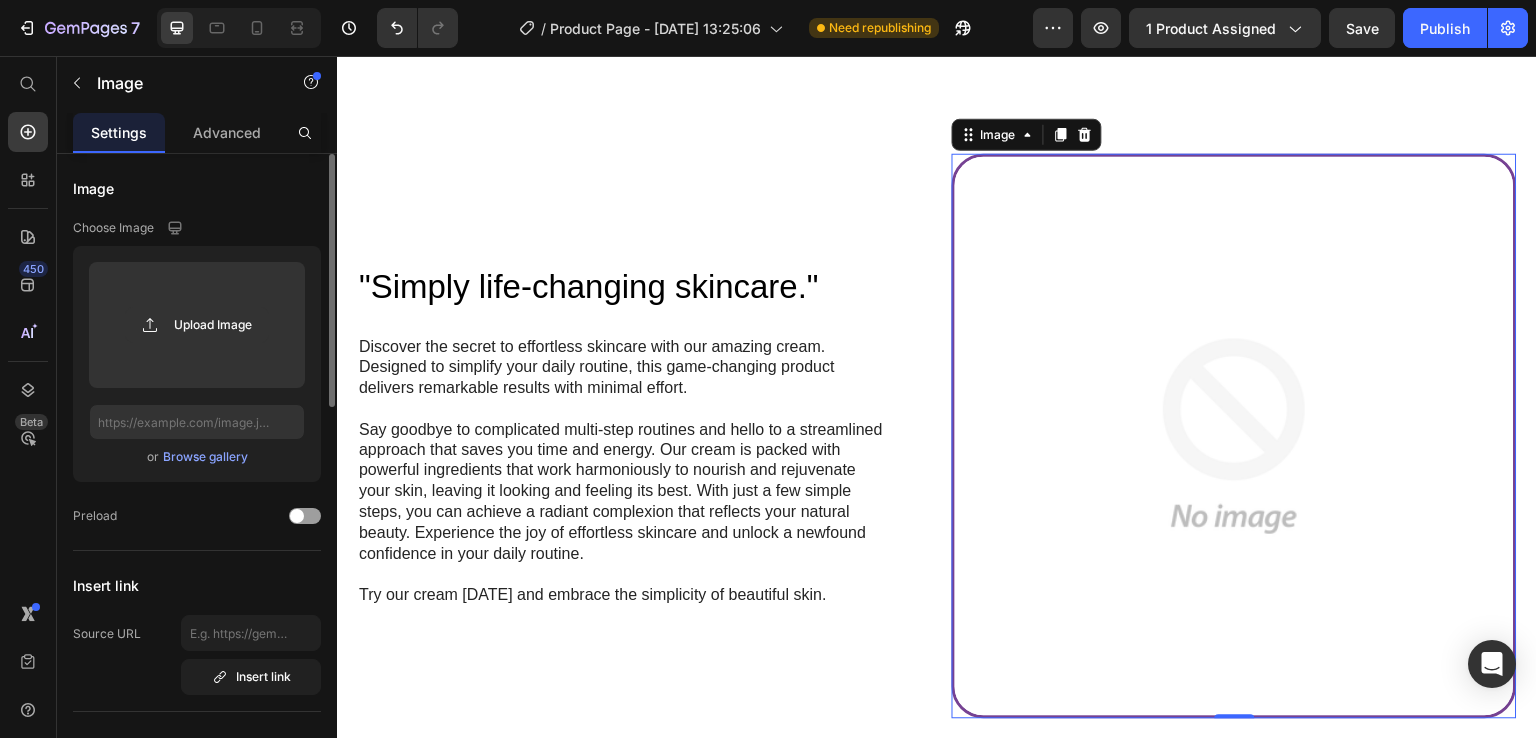 click on "Browse gallery" at bounding box center (205, 457) 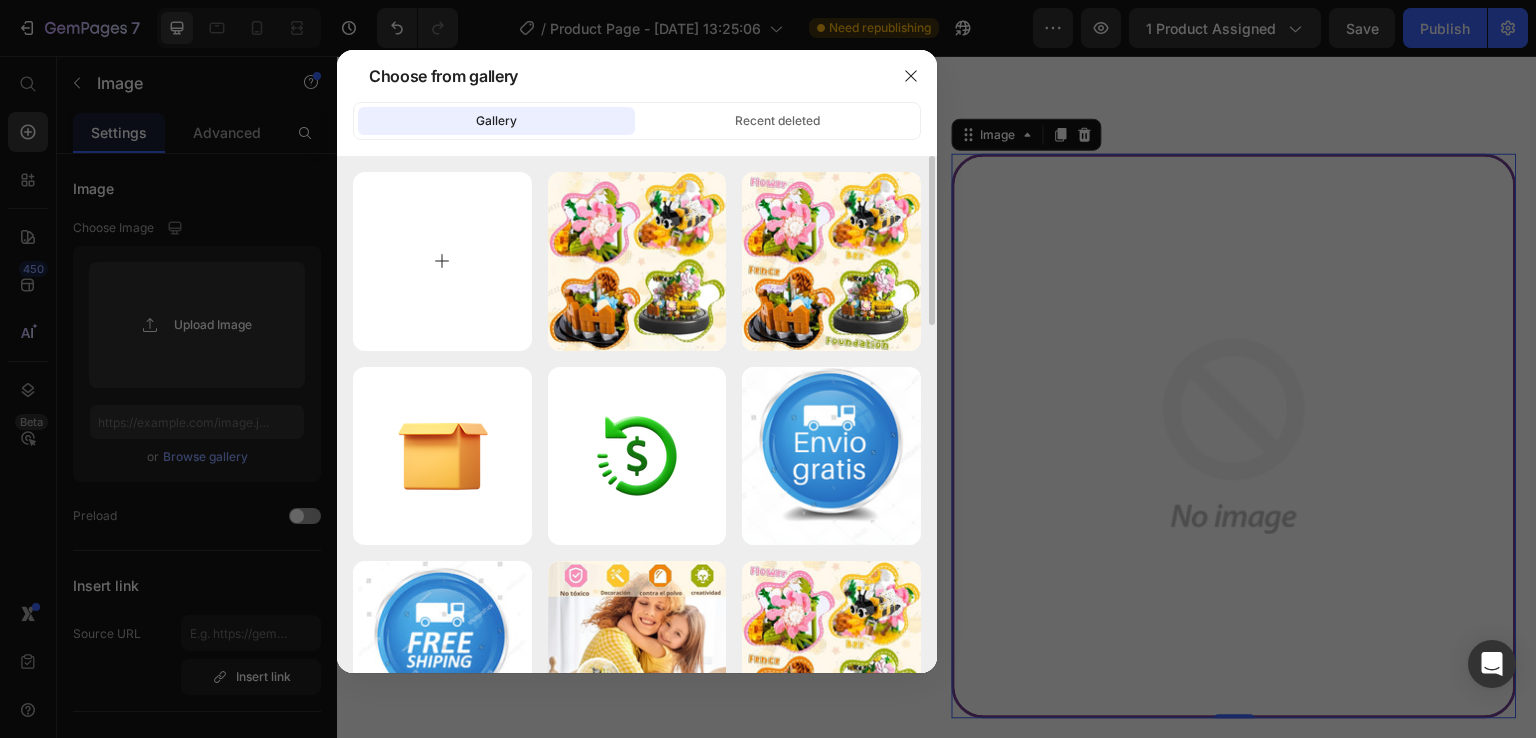 click at bounding box center (442, 261) 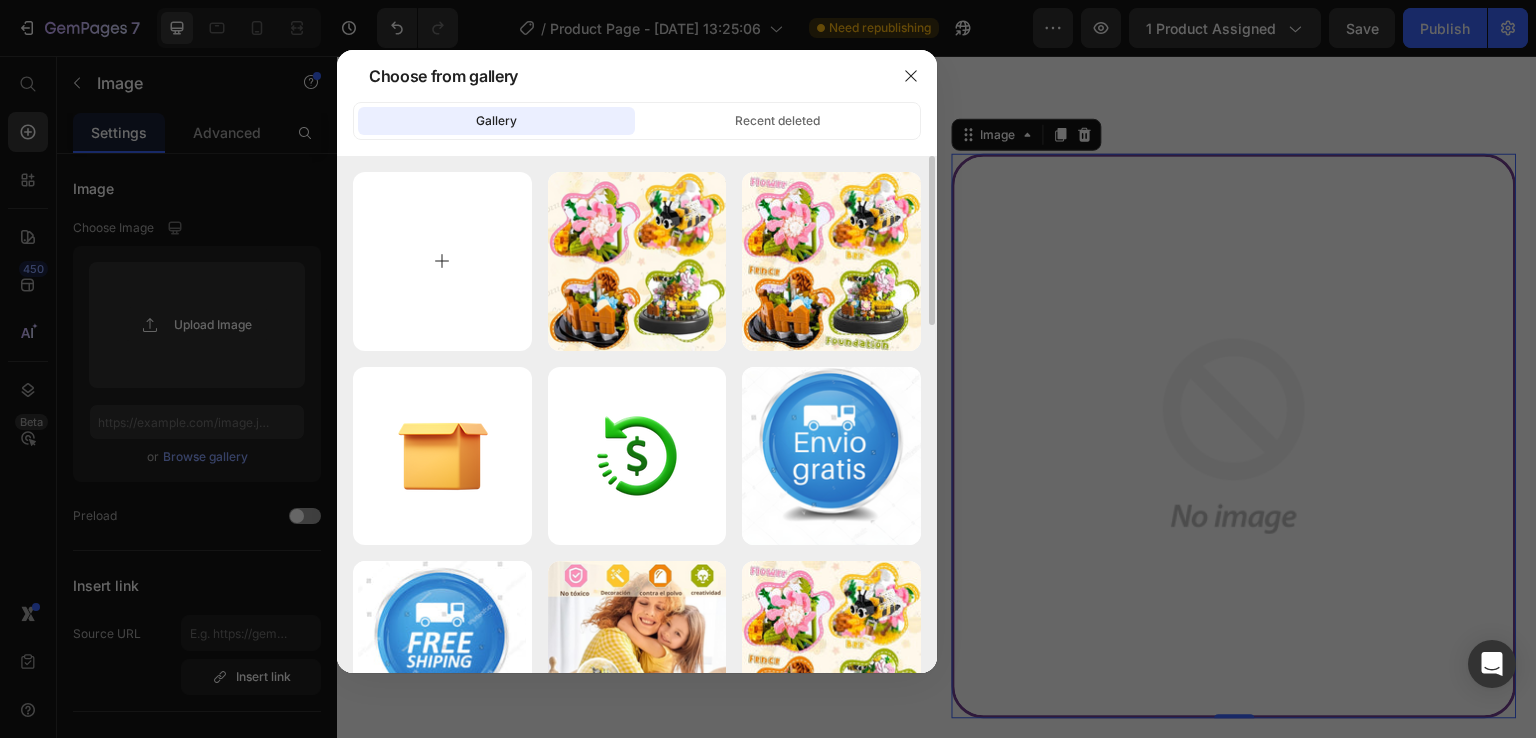 click at bounding box center (442, 261) 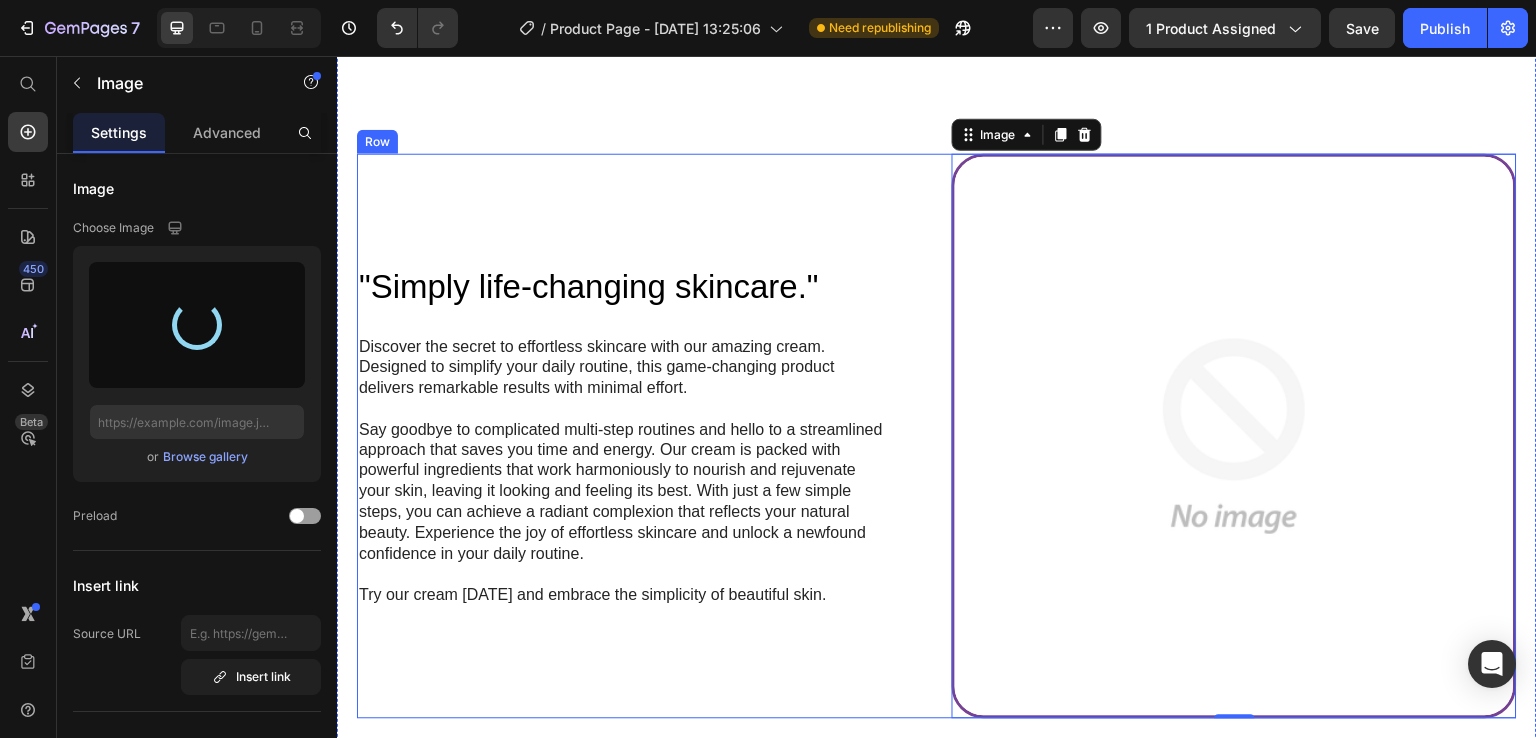 type on "[URL][DOMAIN_NAME]" 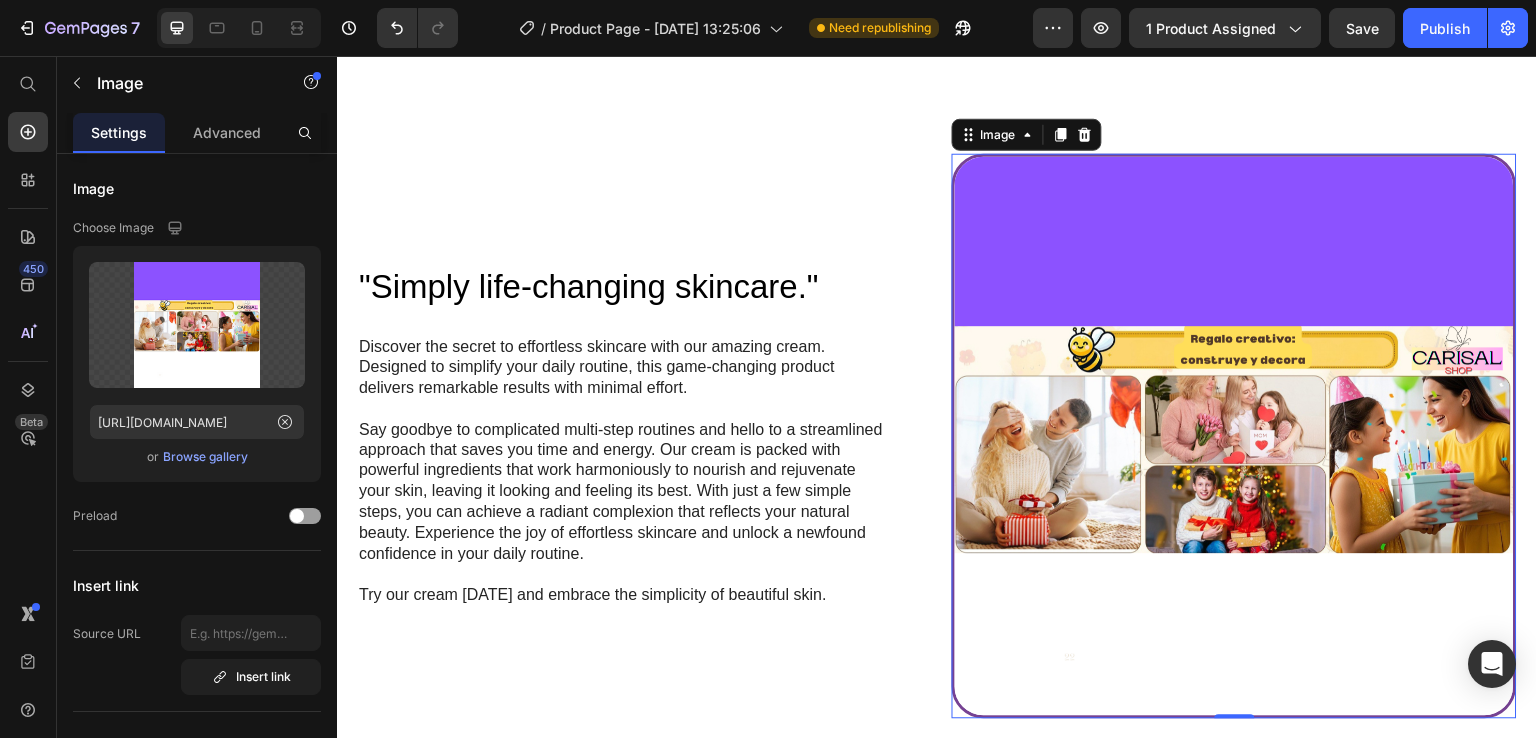 click at bounding box center (1234, 436) 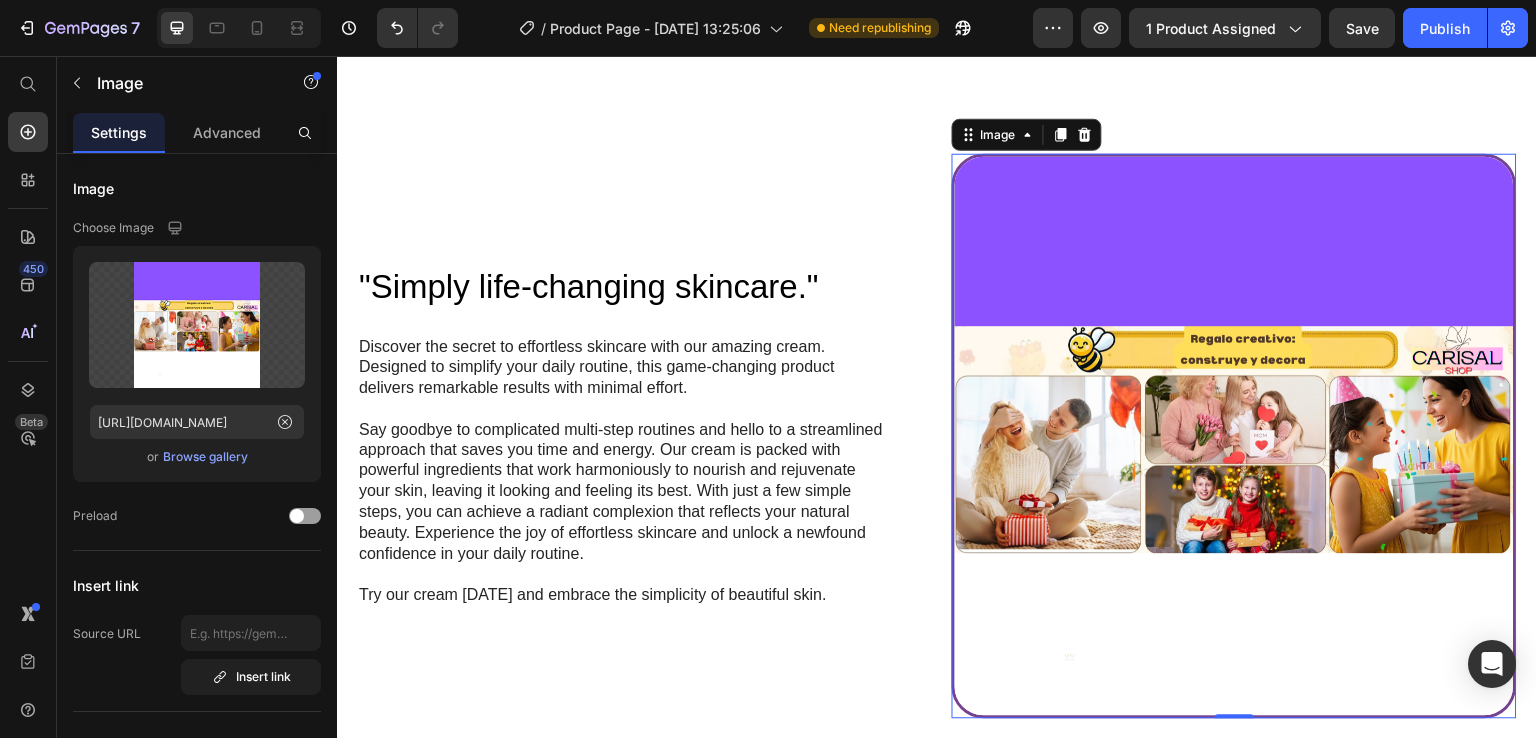 click on ""Simply life-changing skincare." Heading Discover the secret to effortless skincare with our amazing cream. Designed to simplify your daily routine, this game-changing product delivers remarkable results with minimal effort.   Say goodbye to complicated multi-step routines and hello to a streamlined approach that saves you time and energy. Our cream is packed with powerful ingredients that work harmoniously to nourish and rejuvenate your skin, leaving it looking and feeling its best. With just a few simple steps, you can achieve a radiant complexion that reflects your natural beauty. Experience the joy of effortless skincare and unlock a newfound confidence in your daily routine.   Try our cream [DATE] and embrace the simplicity of beautiful skin. Text Block Row" at bounding box center (639, 436) 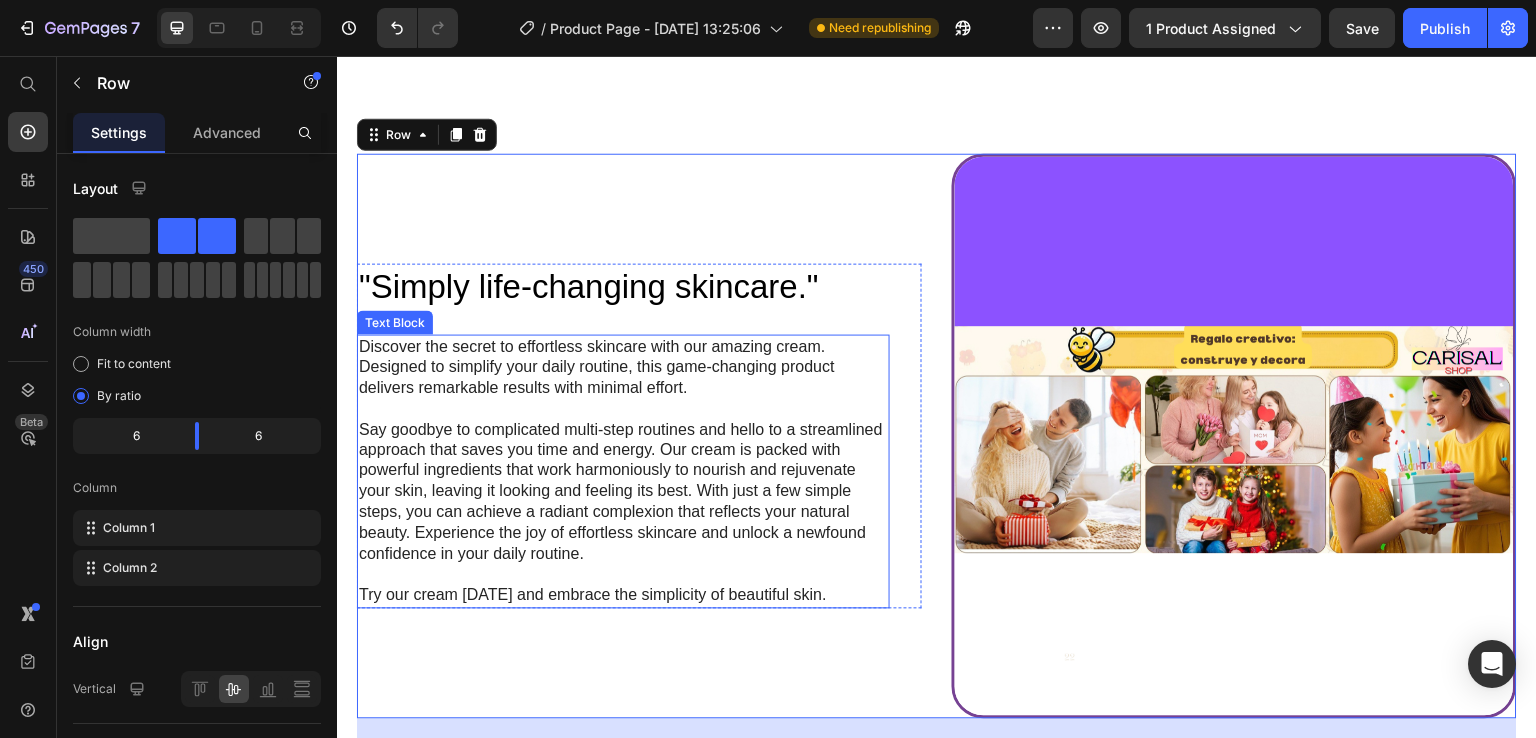 click on "Say goodbye to complicated multi-step routines and hello to a streamlined approach that saves you time and energy. Our cream is packed with powerful ingredients that work harmoniously to nourish and rejuvenate your skin, leaving it looking and feeling its best. With just a few simple steps, you can achieve a radiant complexion that reflects your natural beauty. Experience the joy of effortless skincare and unlock a newfound confidence in your daily routine." at bounding box center [623, 493] 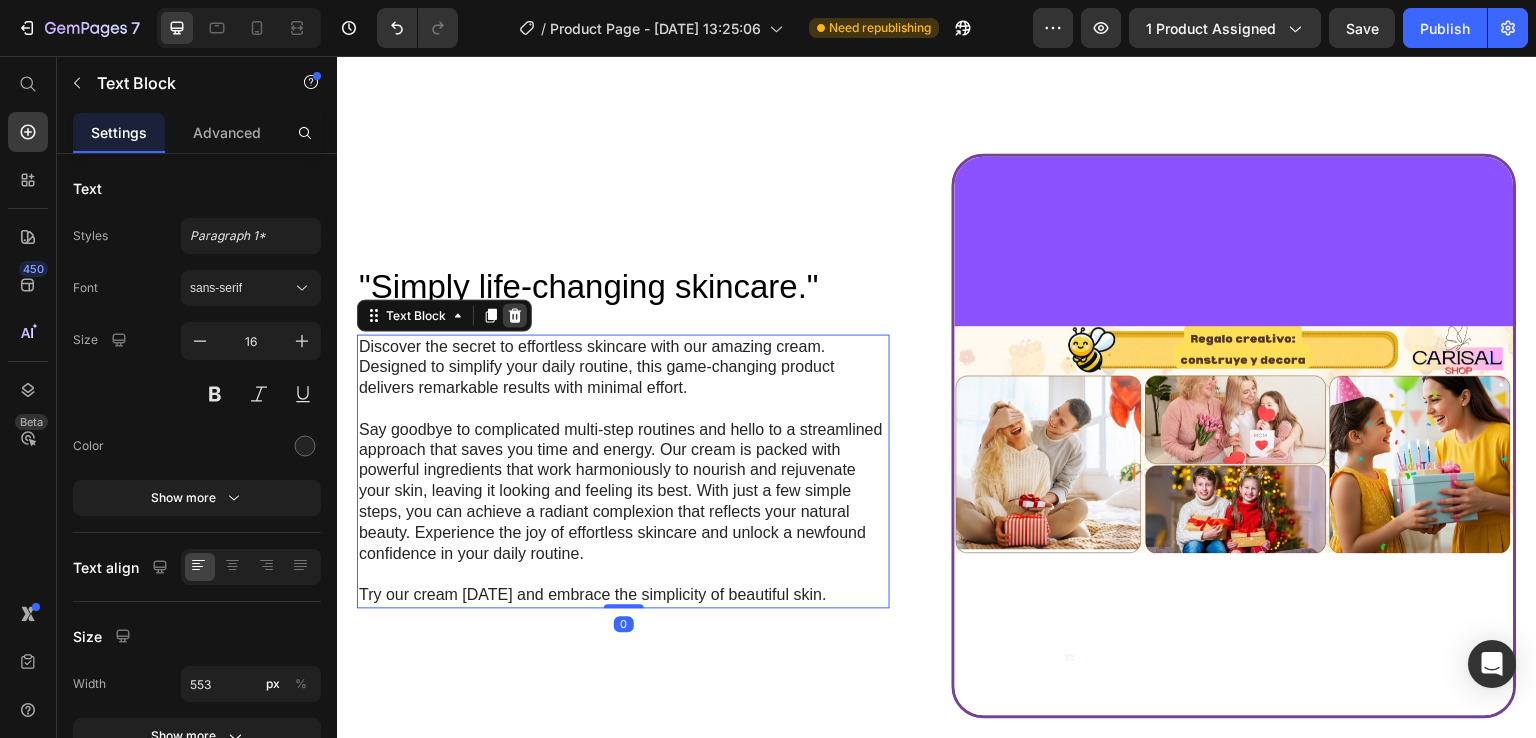 click 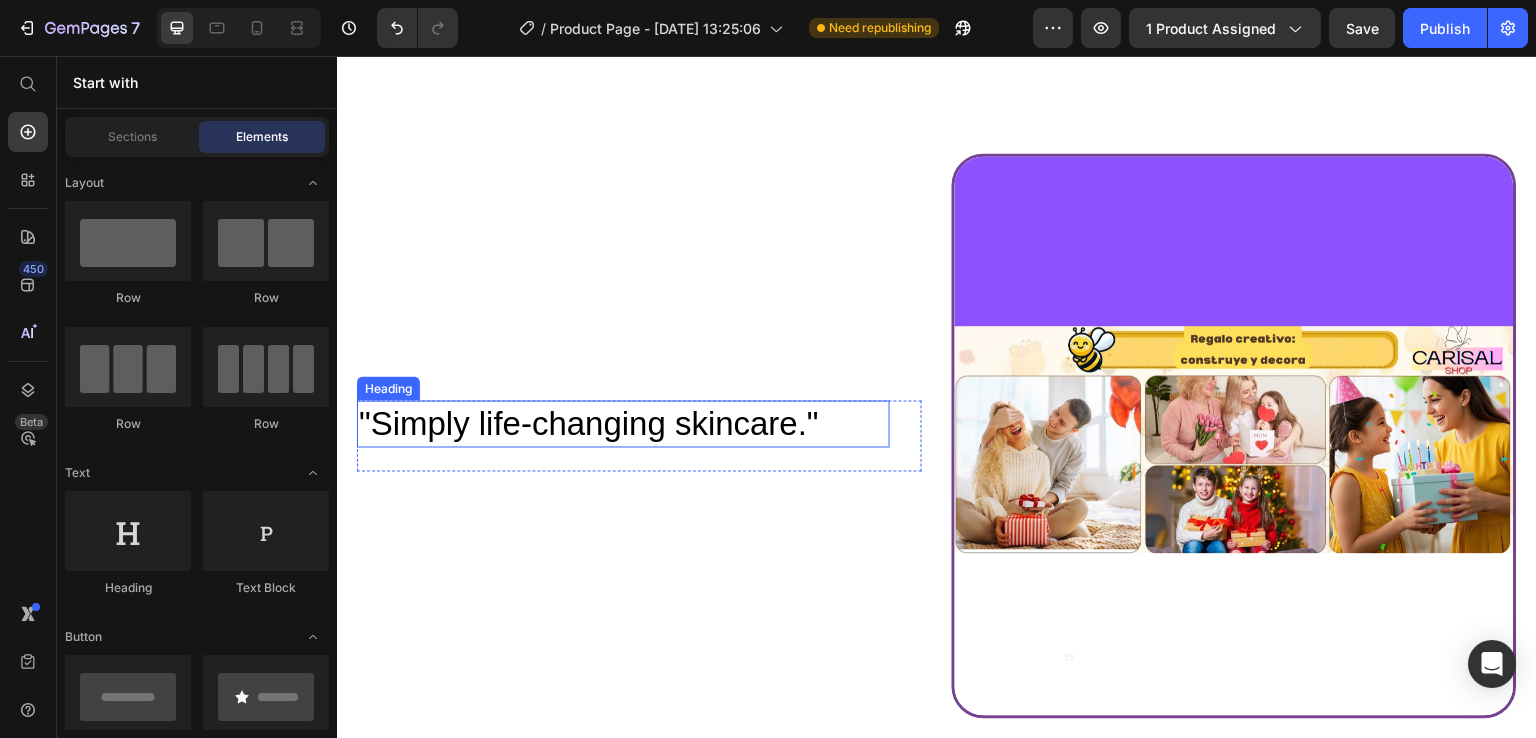 click on ""Simply life-changing skincare."" at bounding box center [623, 424] 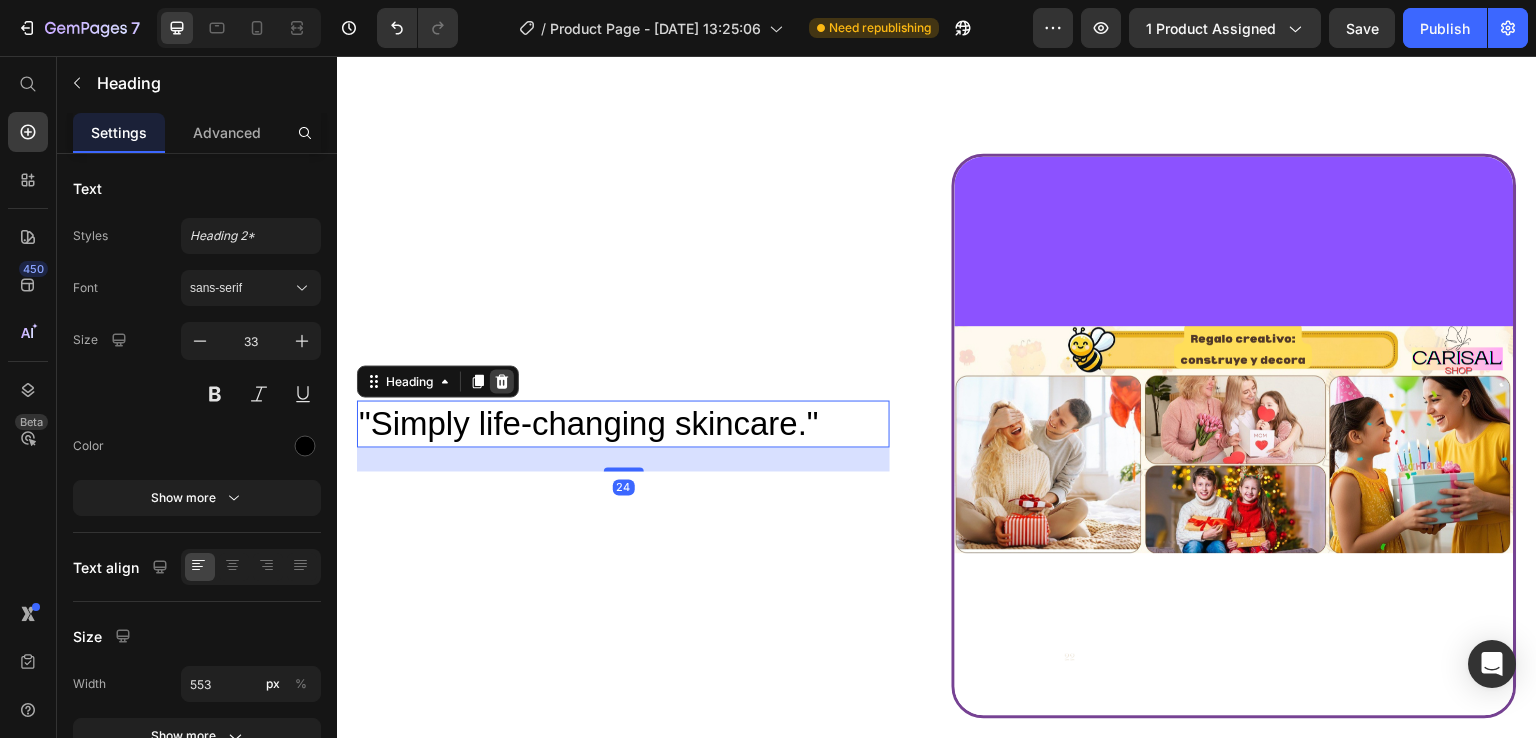 click 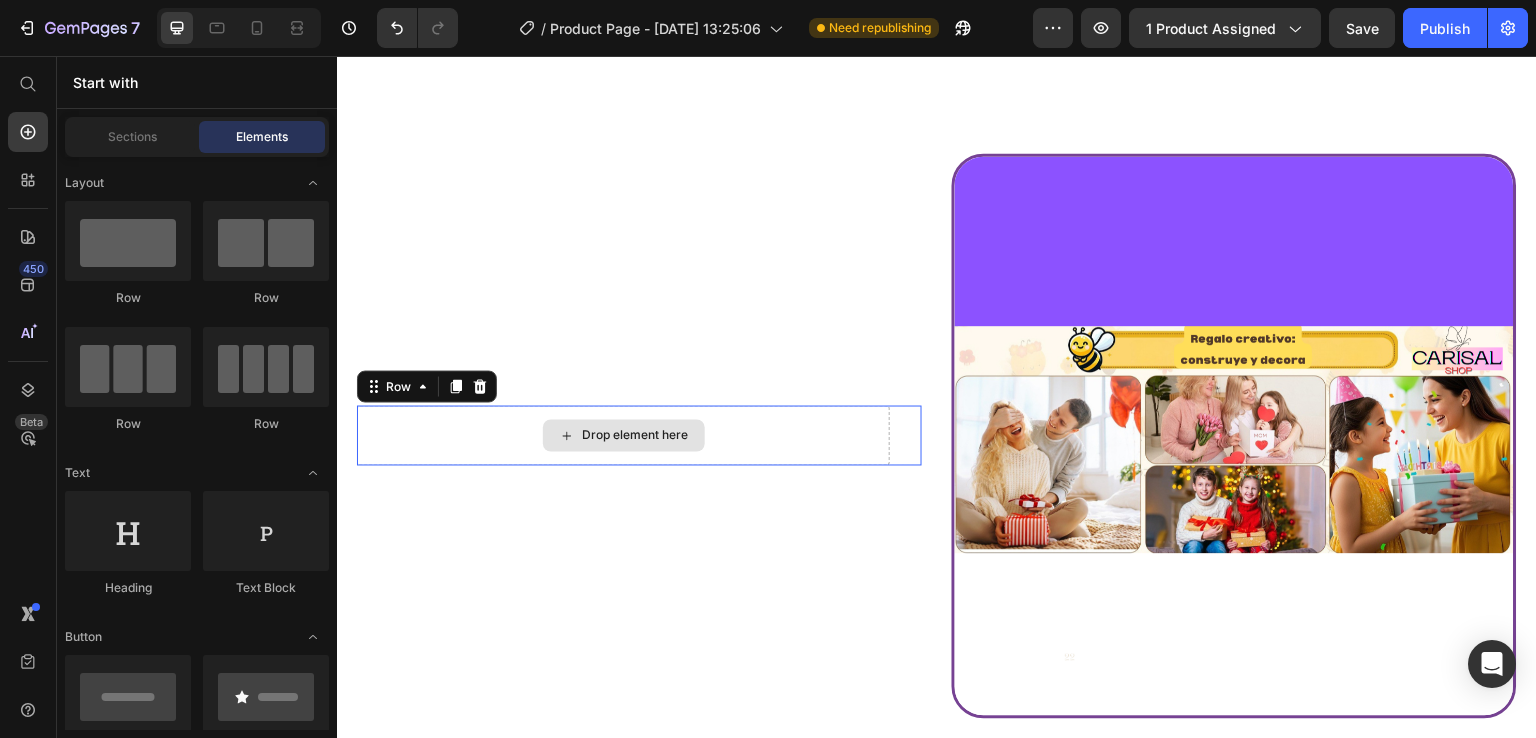 click on "Drop element here" at bounding box center [623, 436] 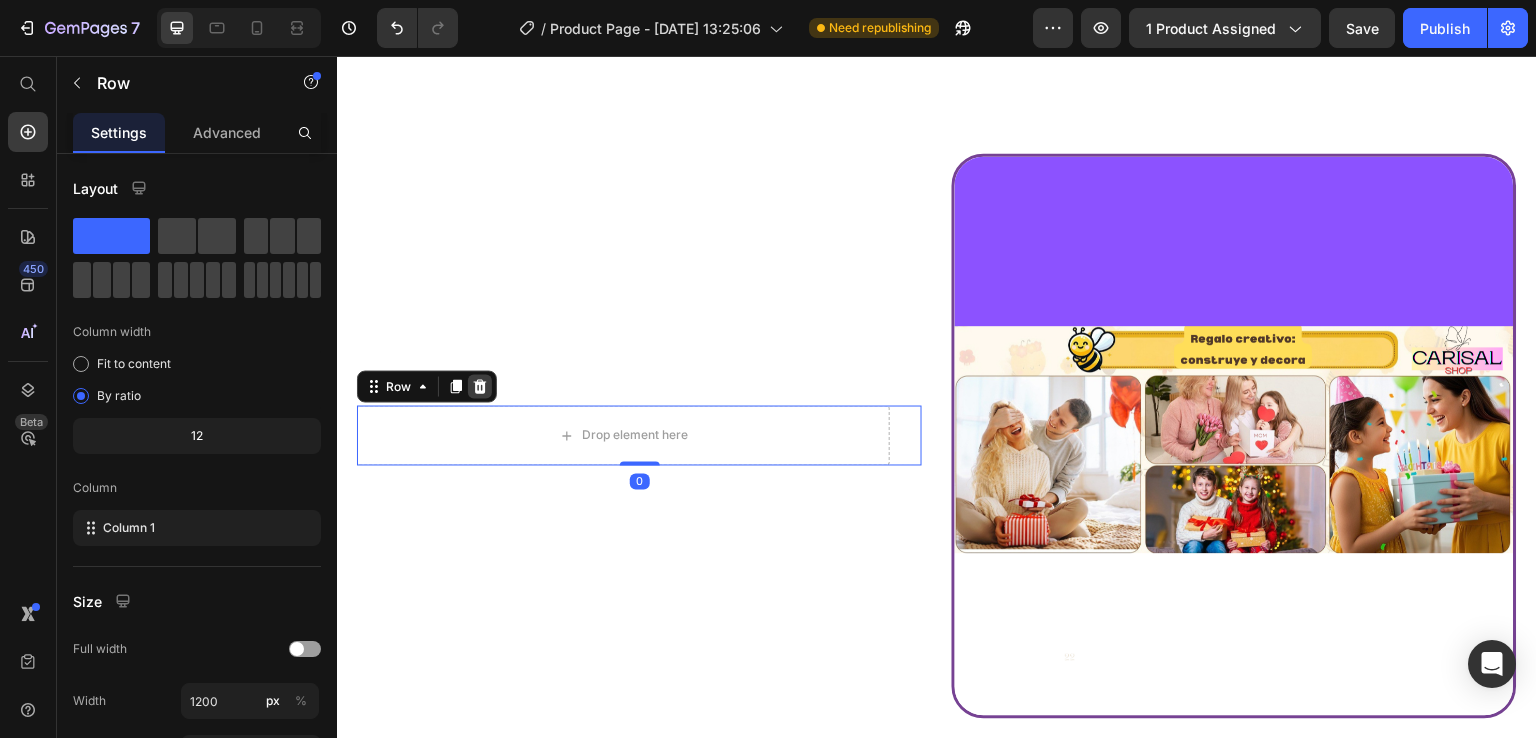 click 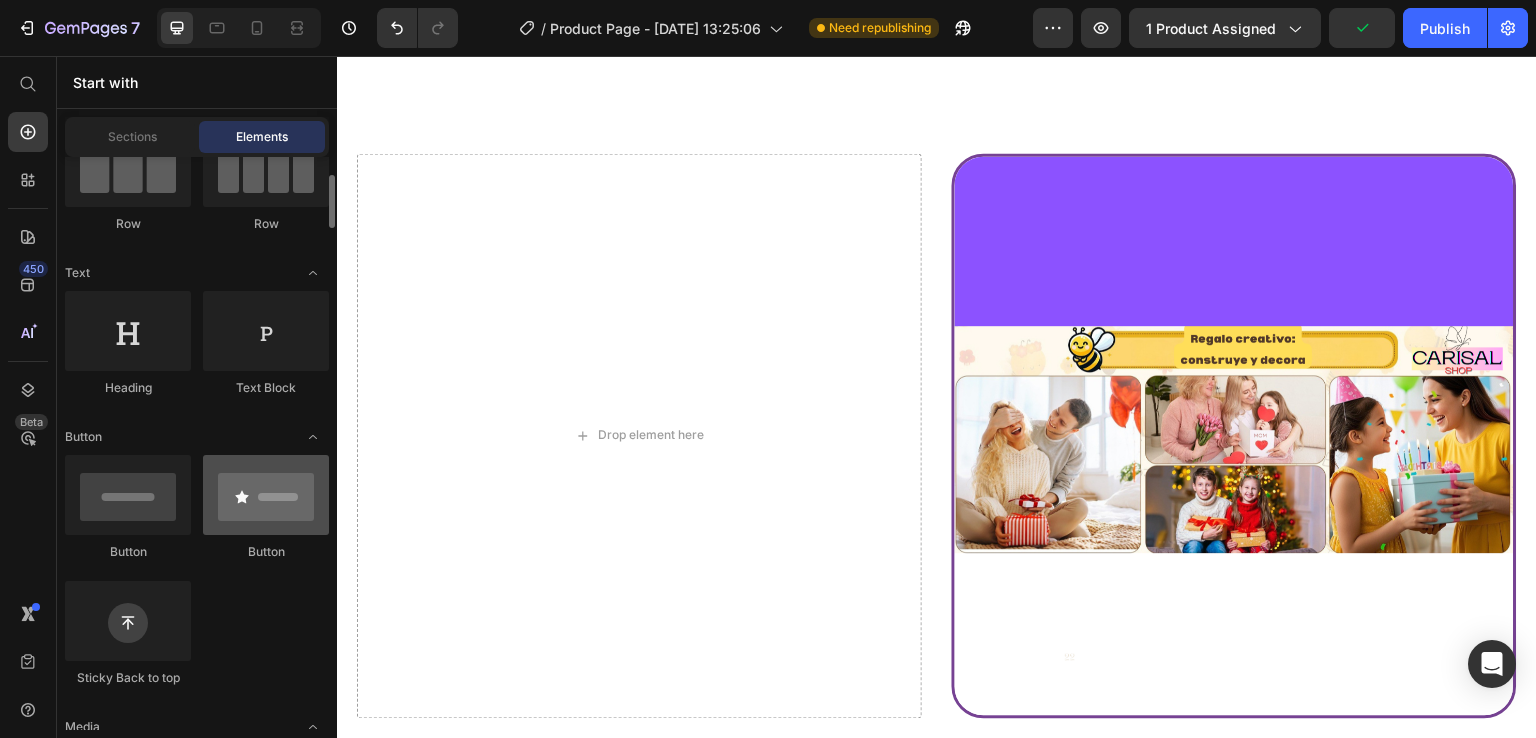 scroll, scrollTop: 100, scrollLeft: 0, axis: vertical 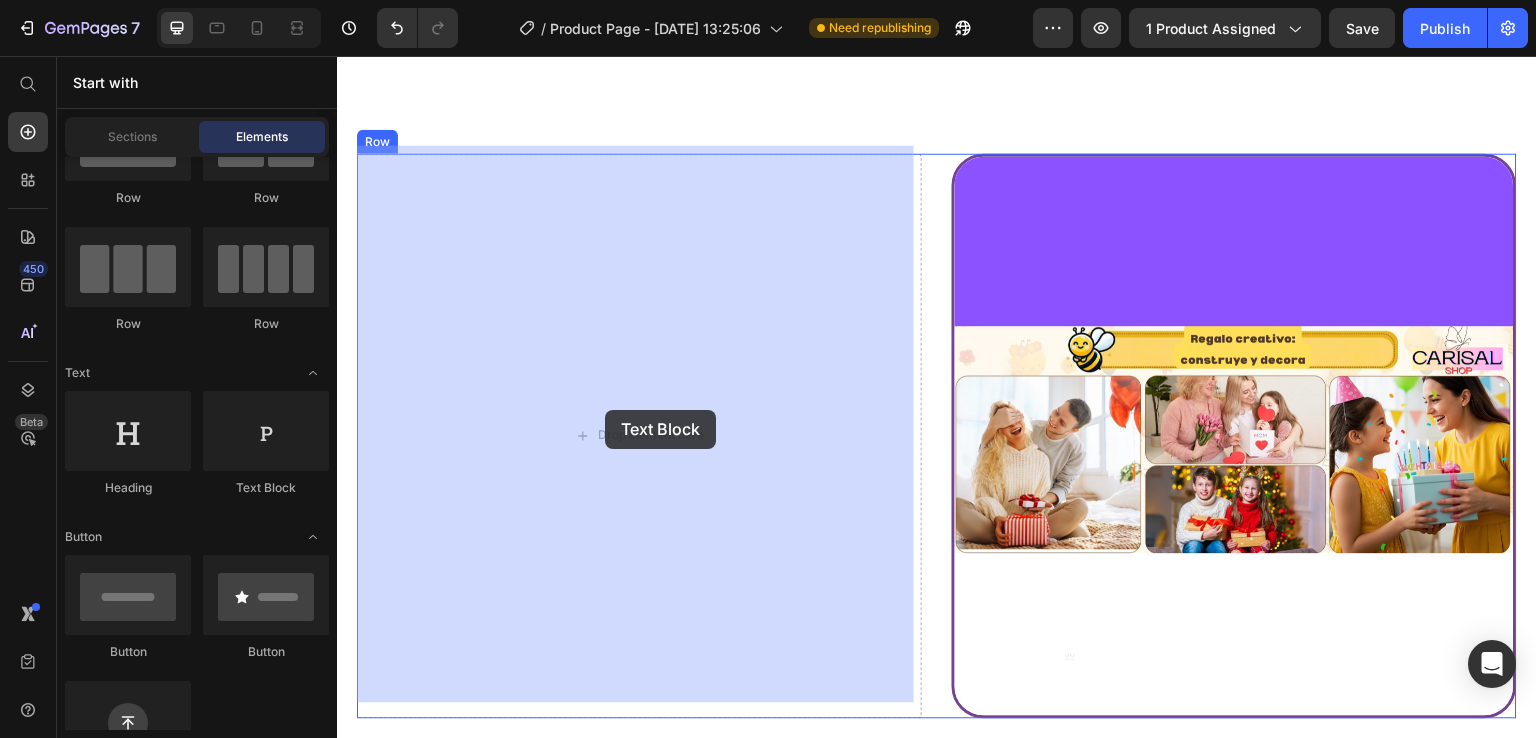 drag, startPoint x: 613, startPoint y: 498, endPoint x: 605, endPoint y: 410, distance: 88.362885 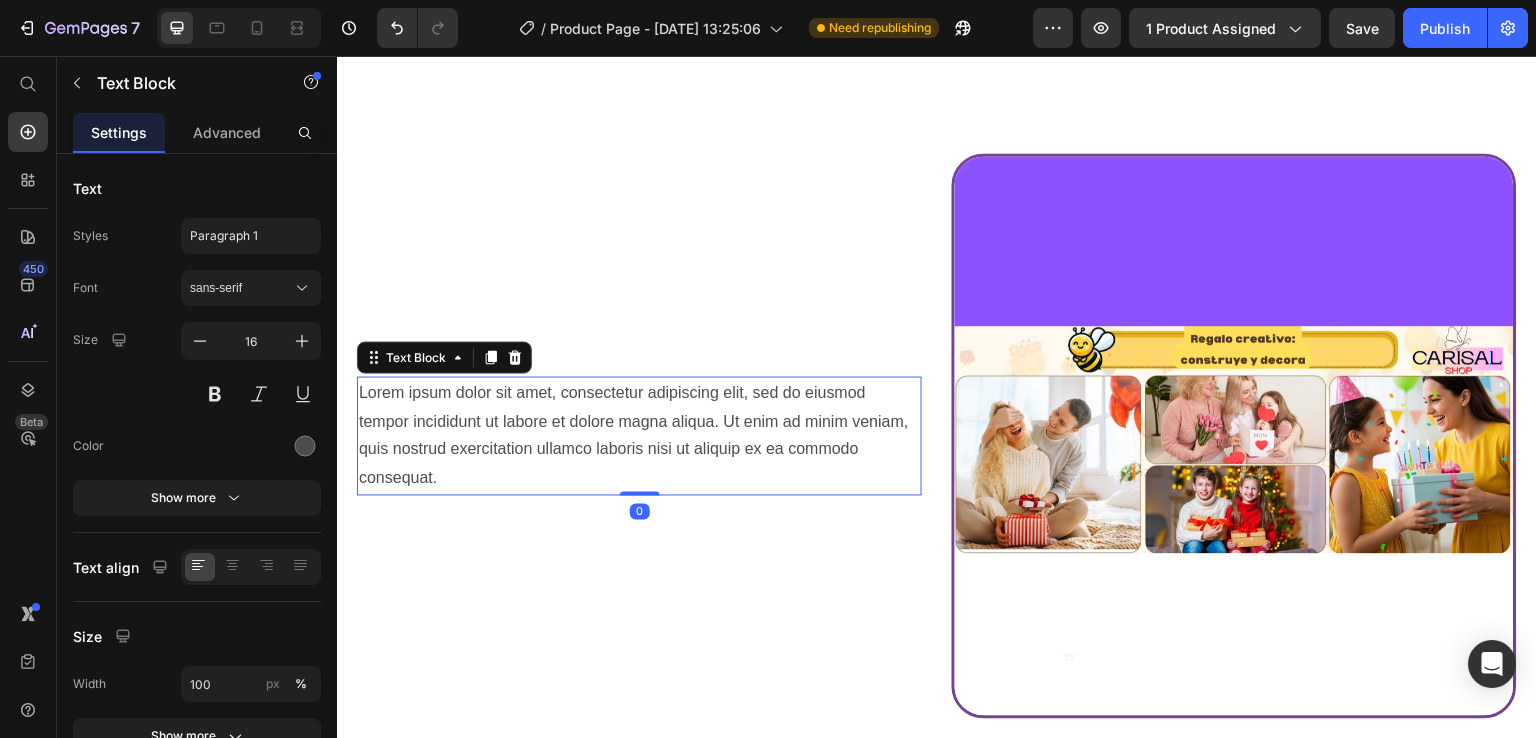 click on "Lorem ipsum dolor sit amet, consectetur adipiscing elit, sed do eiusmod tempor incididunt ut labore et dolore magna aliqua. Ut enim ad minim veniam, quis nostrud exercitation ullamco laboris nisi ut aliquip ex ea commodo consequat." at bounding box center (639, 436) 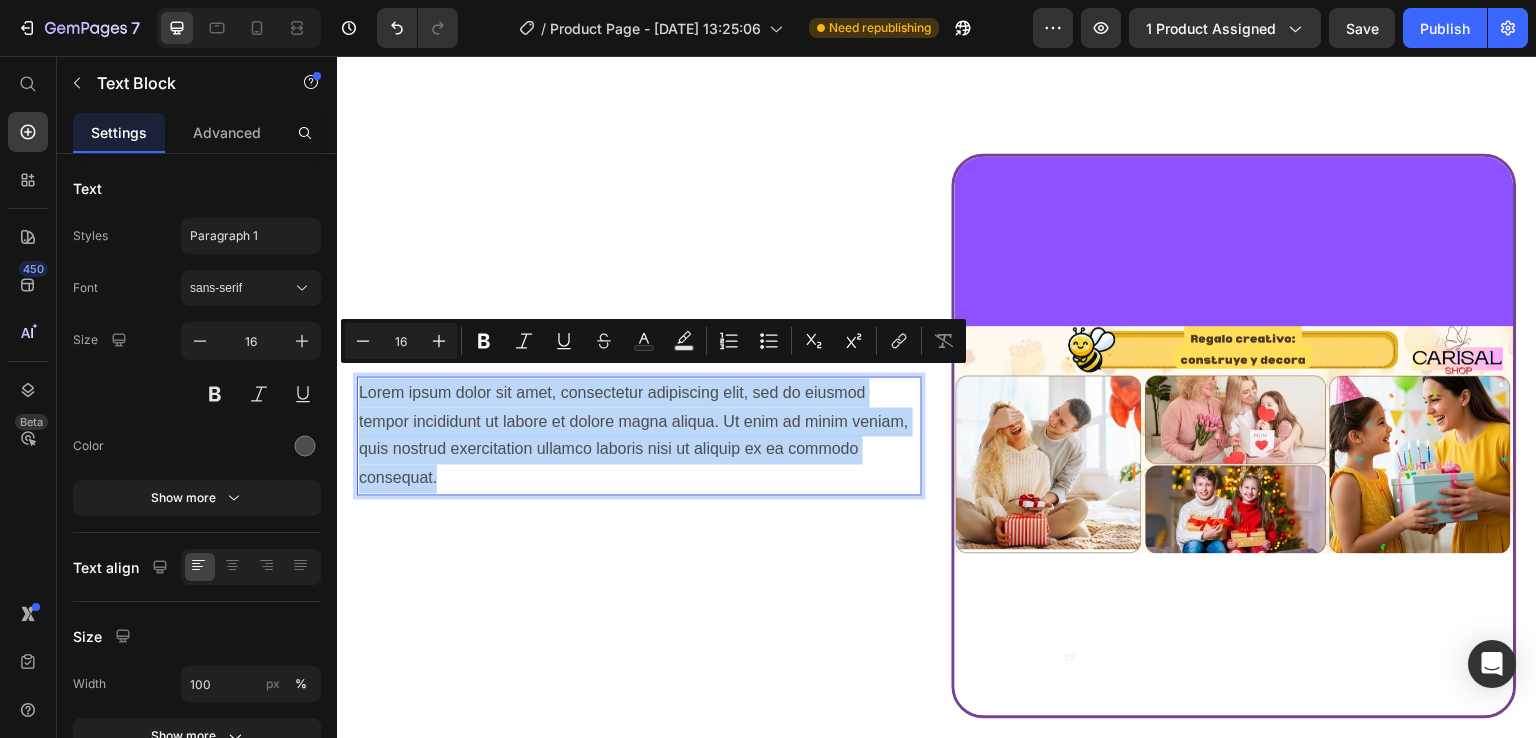 scroll, scrollTop: 1335, scrollLeft: 0, axis: vertical 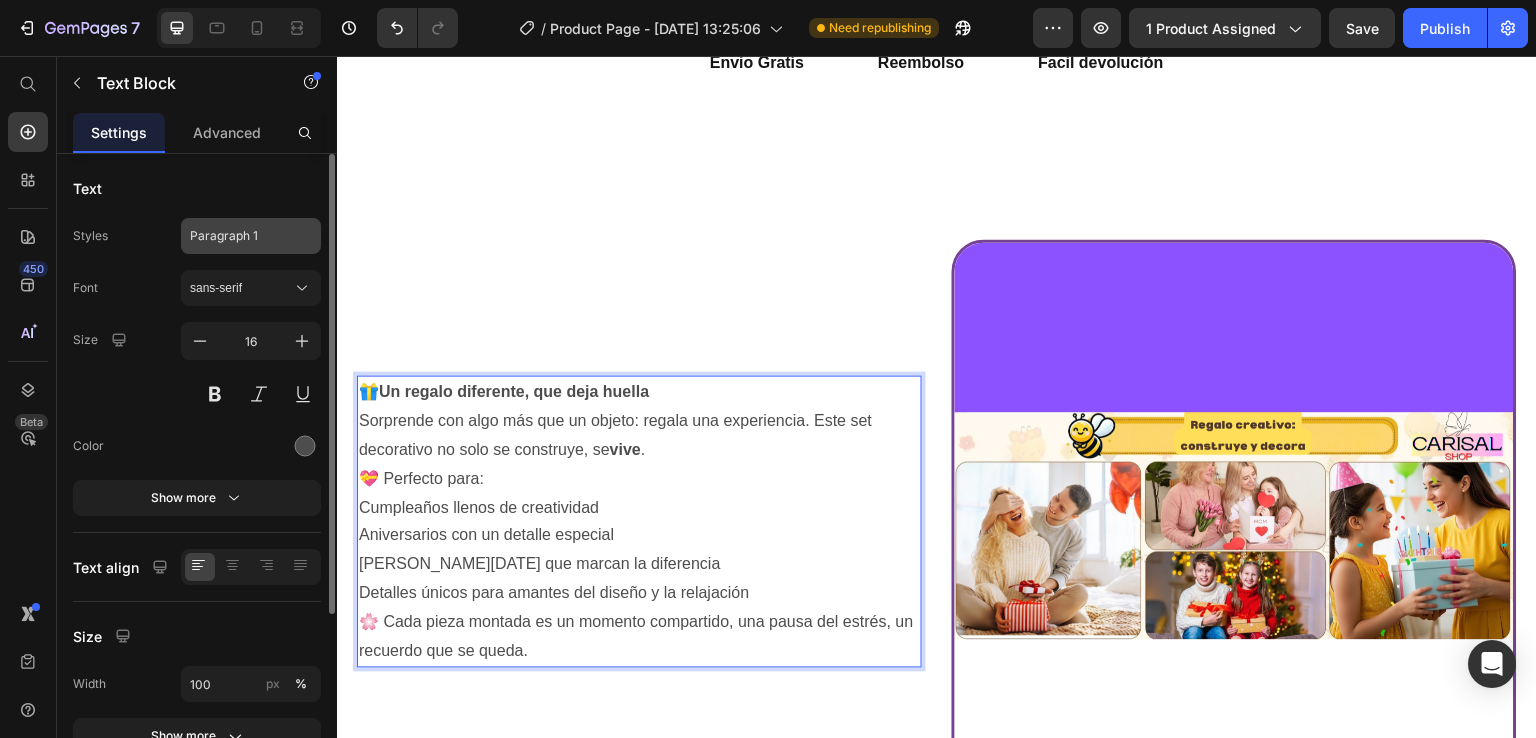 click on "Paragraph 1" at bounding box center [239, 236] 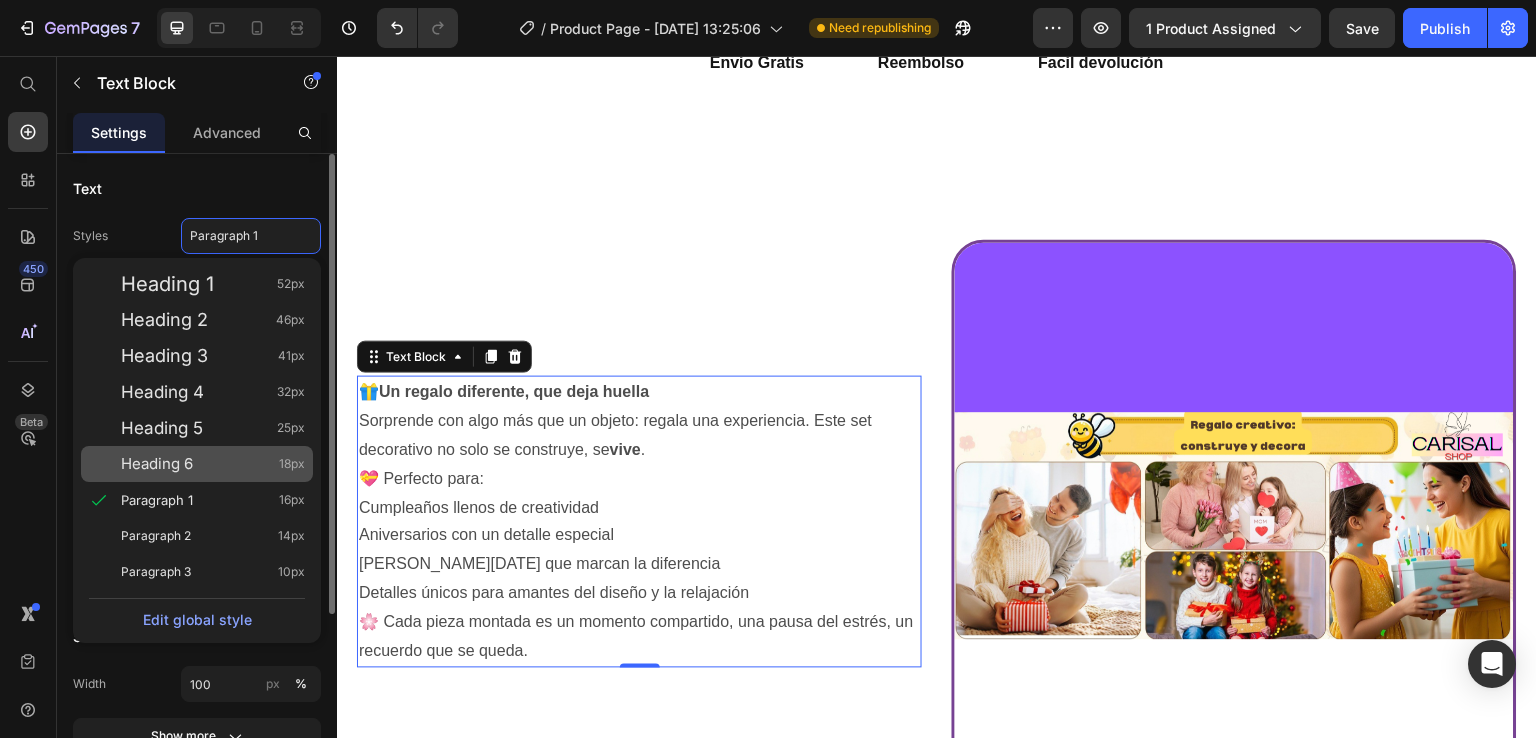 click on "Heading 6" at bounding box center (157, 464) 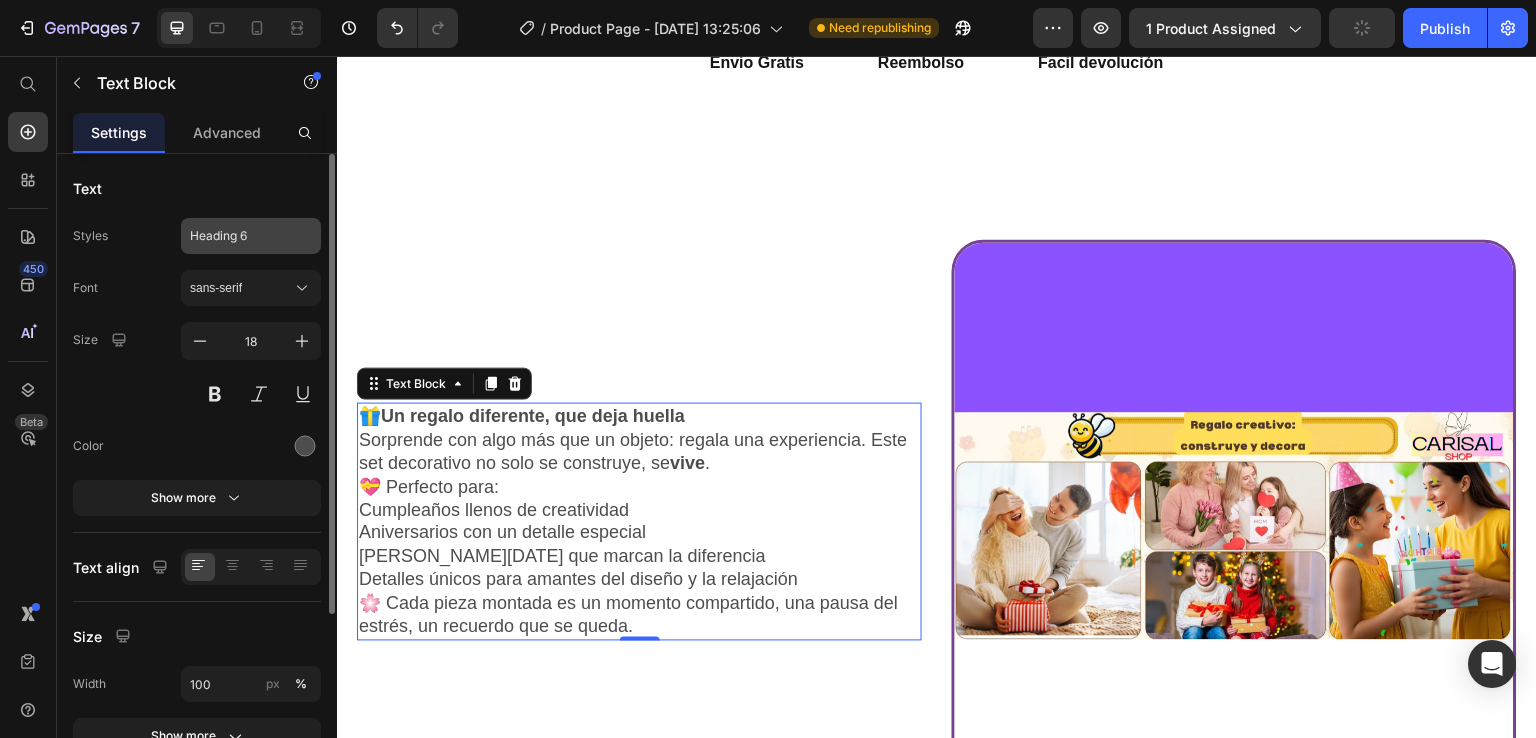 click on "Heading 6" at bounding box center [251, 236] 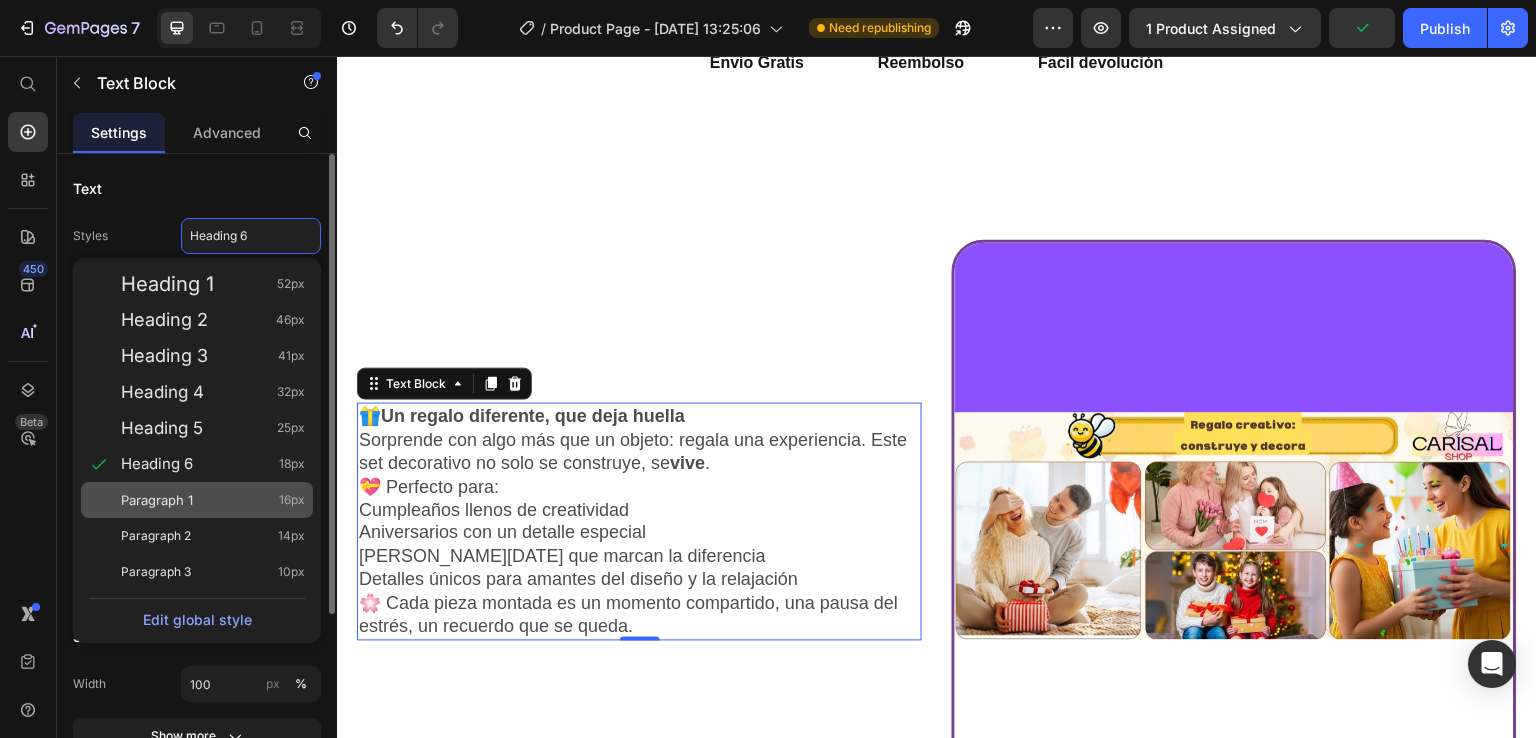 click on "Paragraph 1 16px" at bounding box center (213, 500) 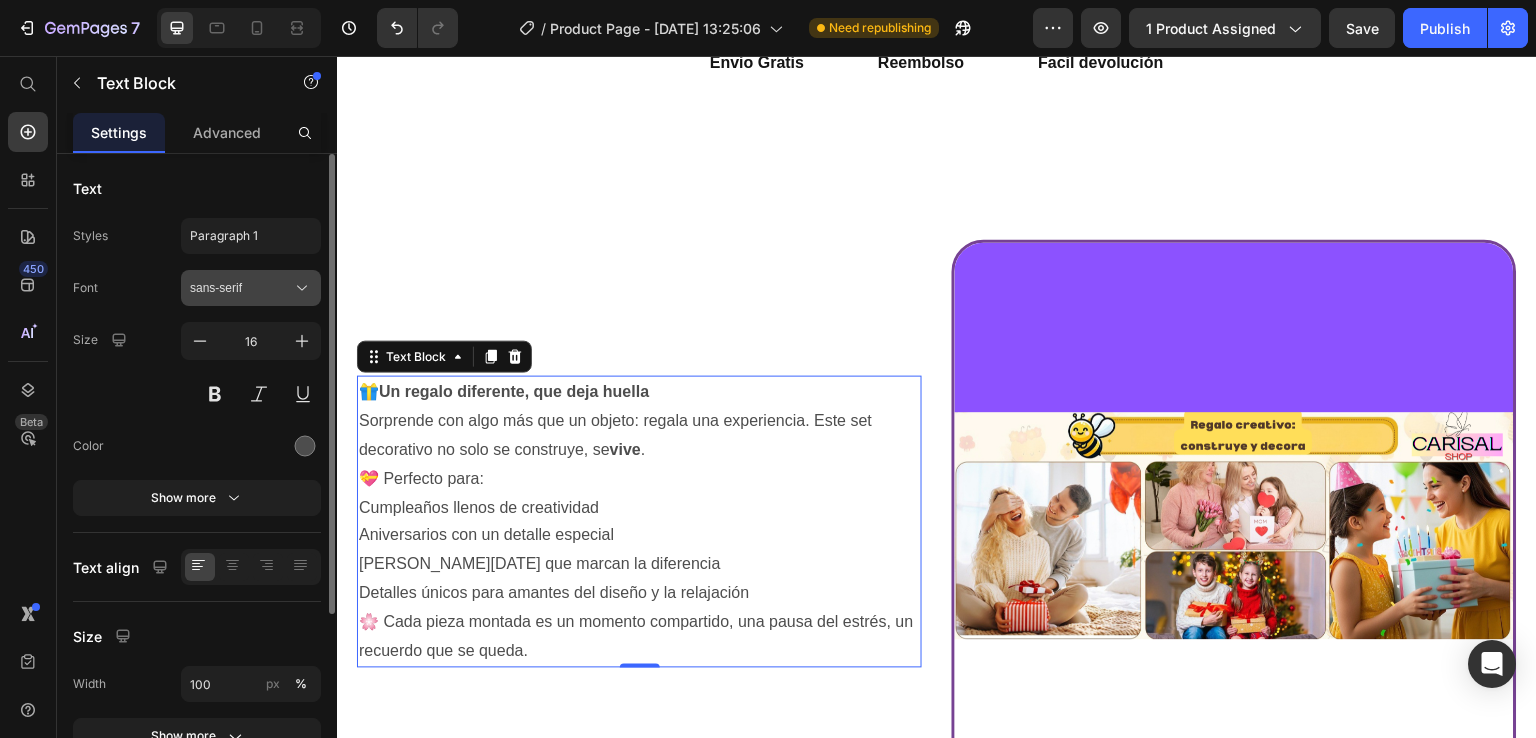 click on "sans-serif" at bounding box center [241, 288] 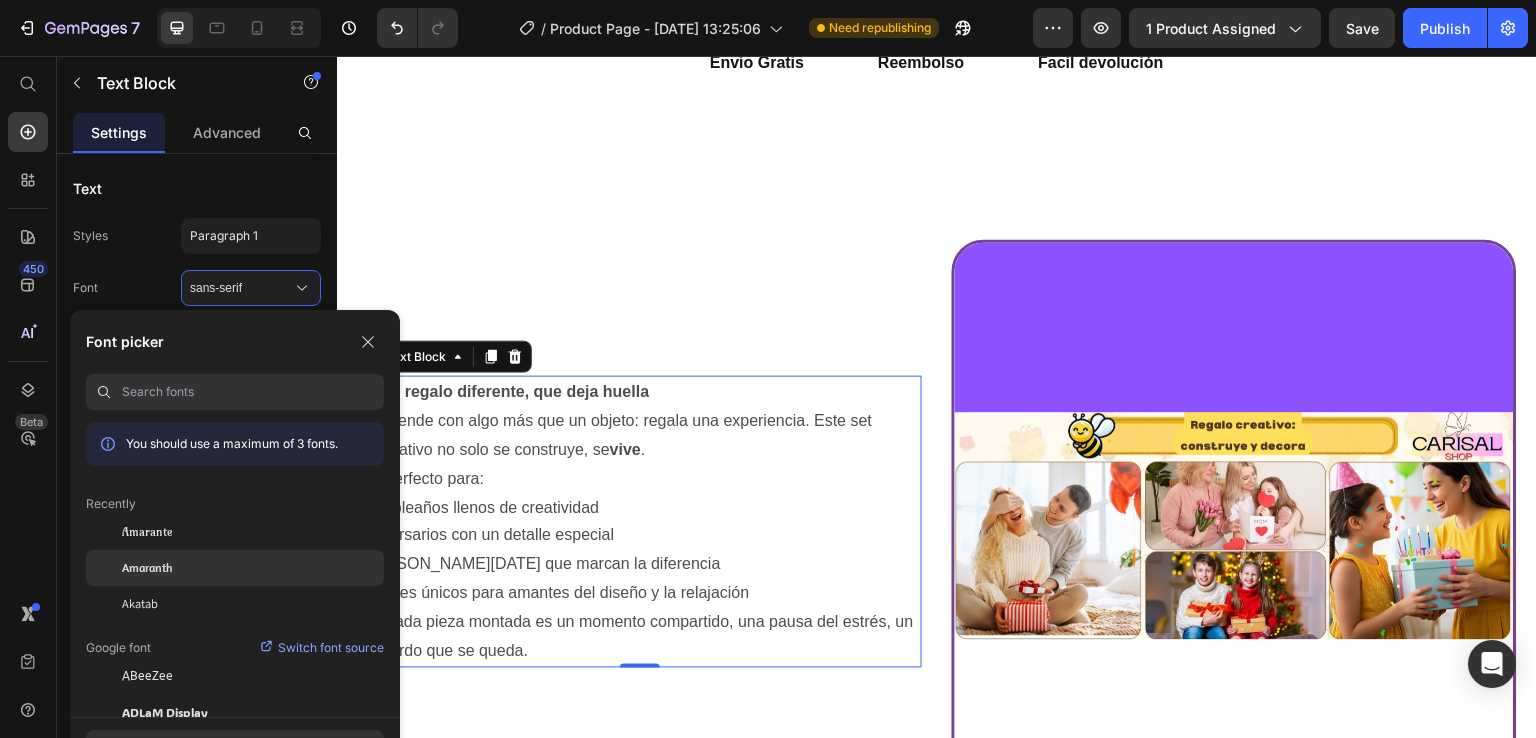 click on "Amaranth" 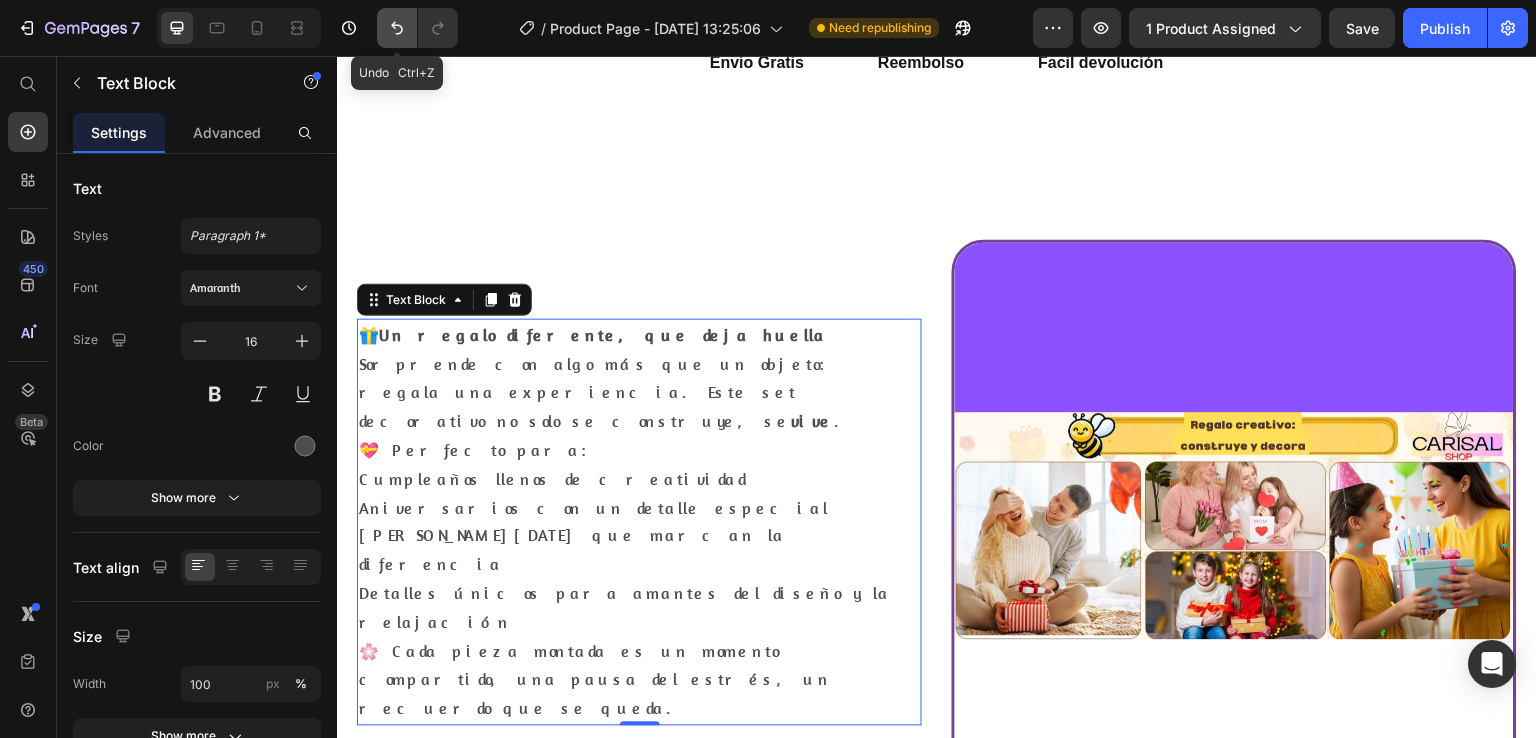 click 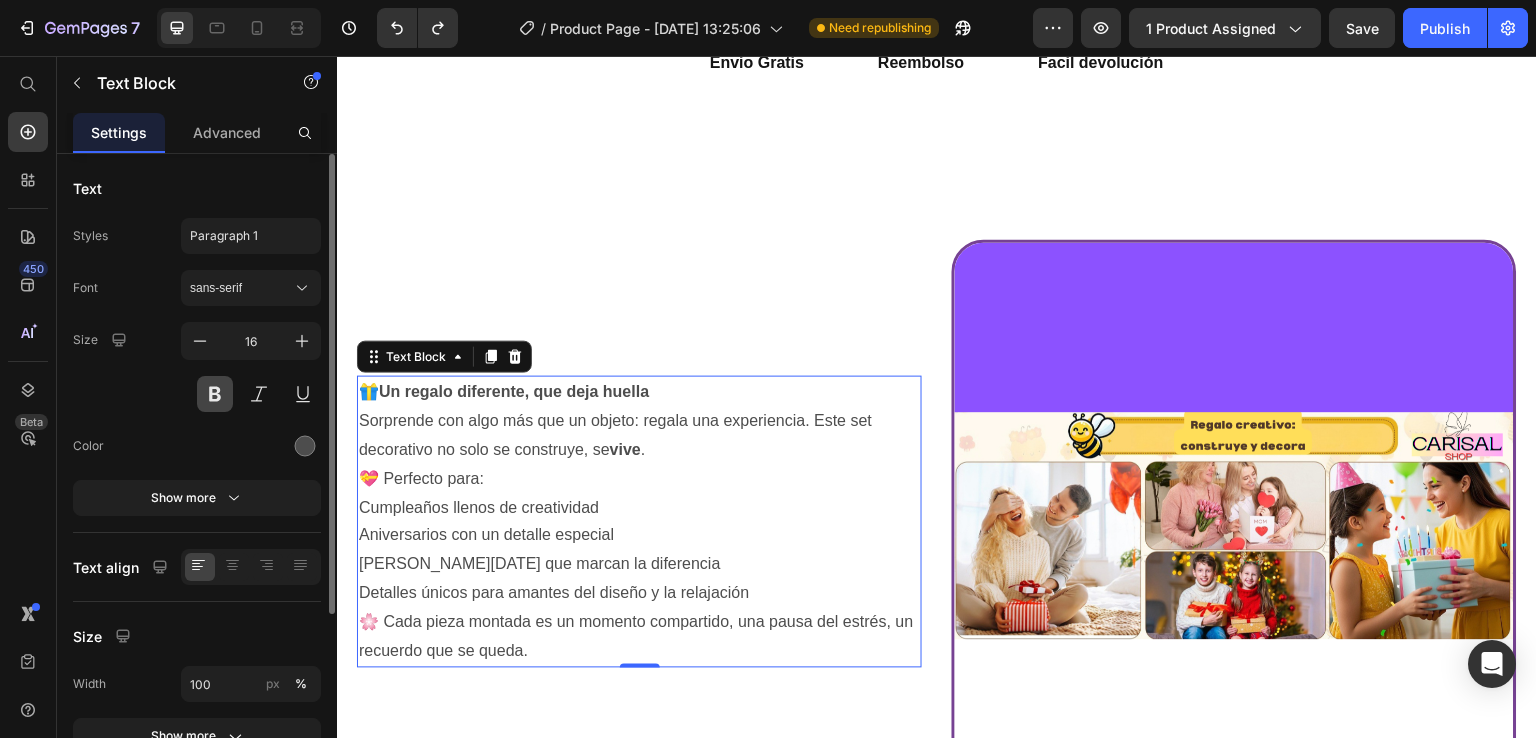 click at bounding box center (215, 394) 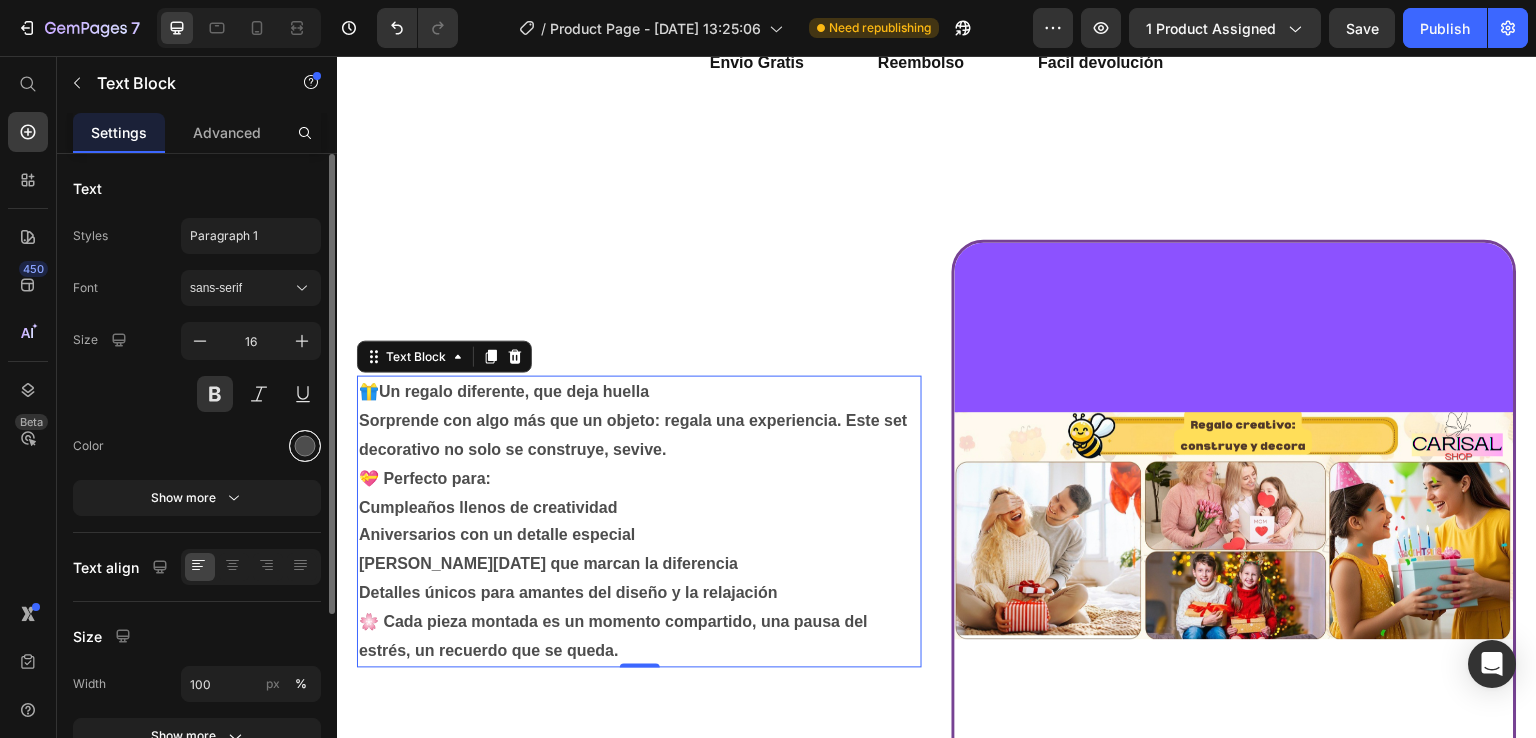 click at bounding box center (305, 446) 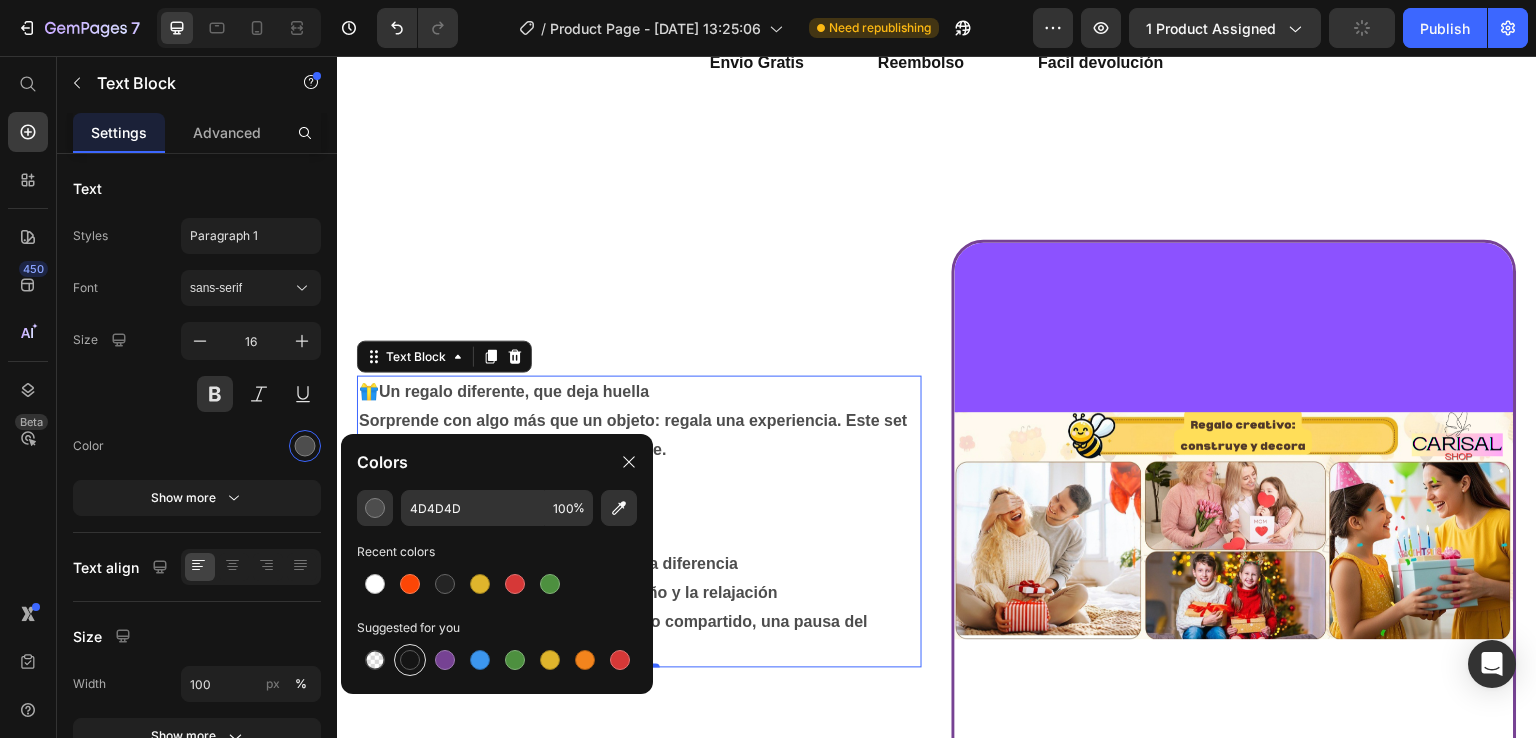 click at bounding box center [410, 660] 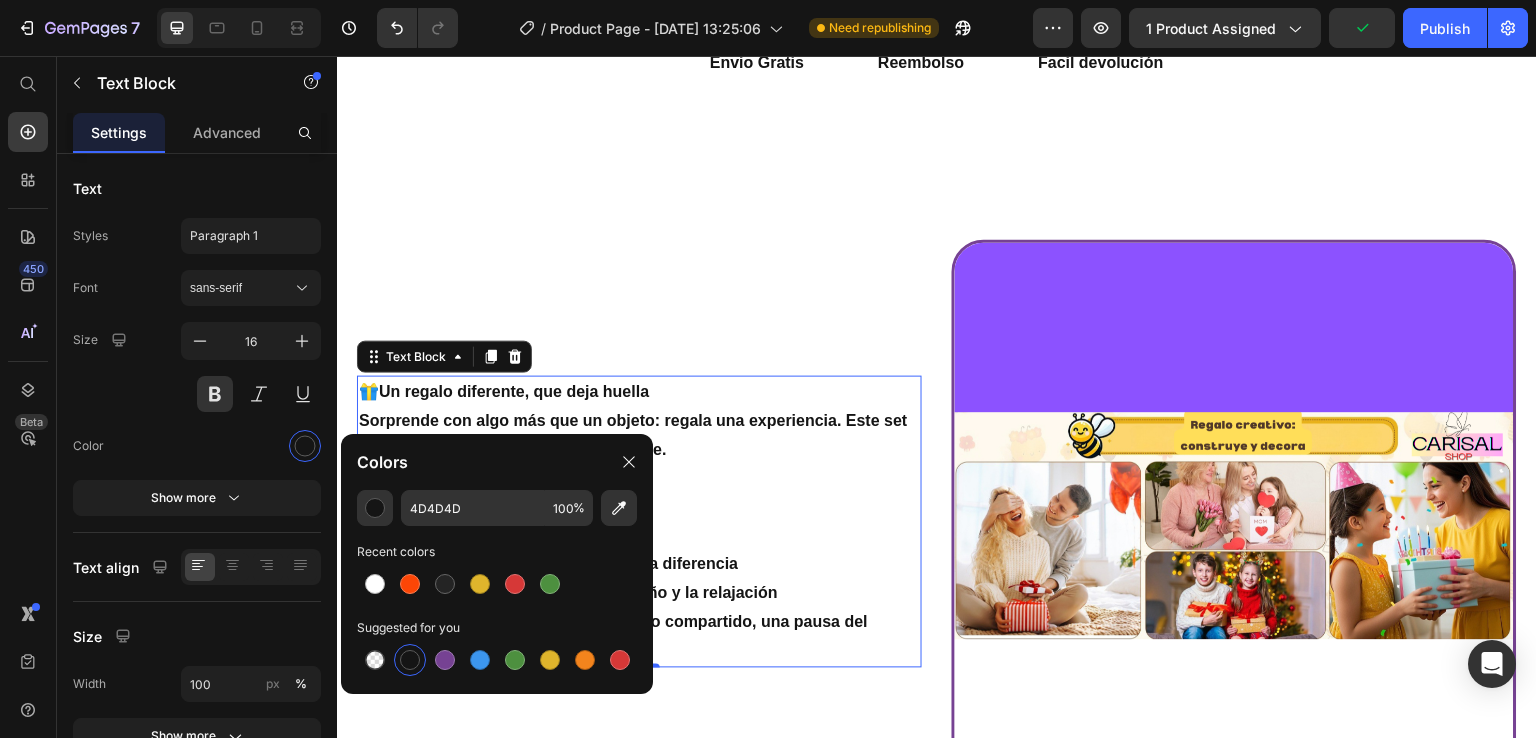 type on "151515" 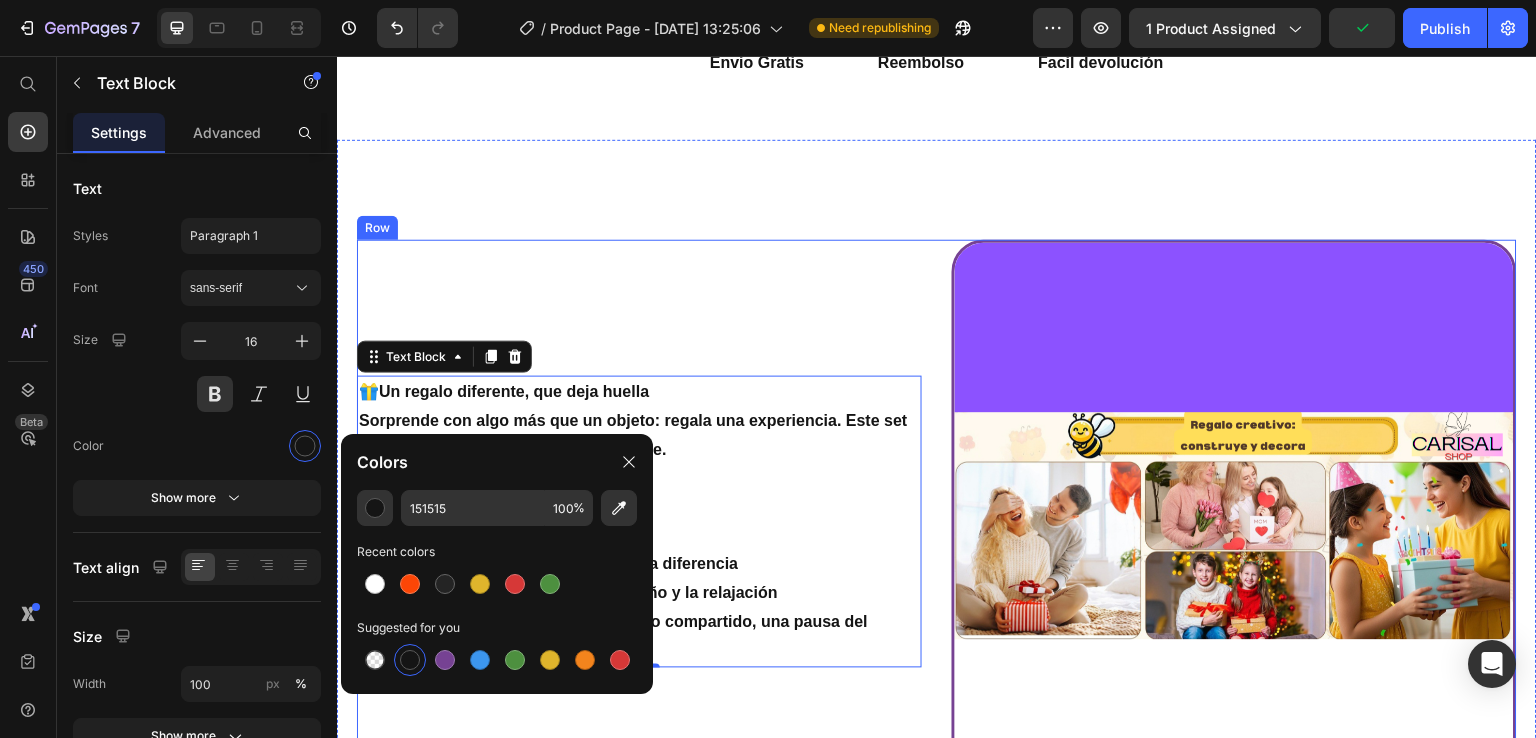 click on "🎁  Un regalo diferente, que deja huella Sorprende con algo más que un objeto: regala una experiencia. Este set decorativo no solo se construye, se  vive . 💝 Perfecto para: Cumpleaños llenos de creatividad Aniversarios con un detalle especial [PERSON_NAME][DATE] que marcan la diferencia Detalles únicos para amantes del diseño y la relajación 🌸 Cada pieza montada es un momento compartido, una pausa del estrés, un recuerdo que se queda. Text Block   0" at bounding box center (639, 522) 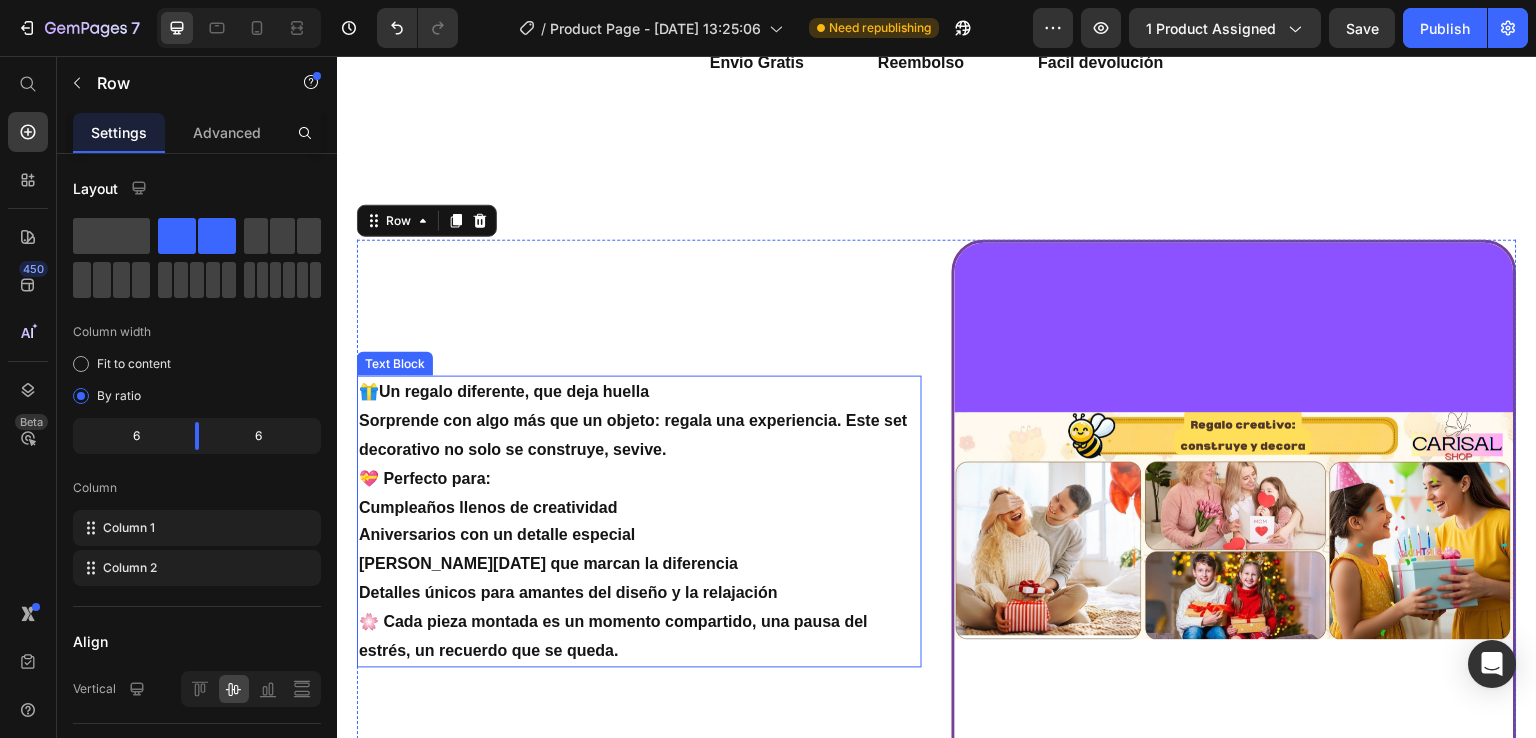 click on "🎁  Un regalo diferente, que deja huella" at bounding box center (639, 392) 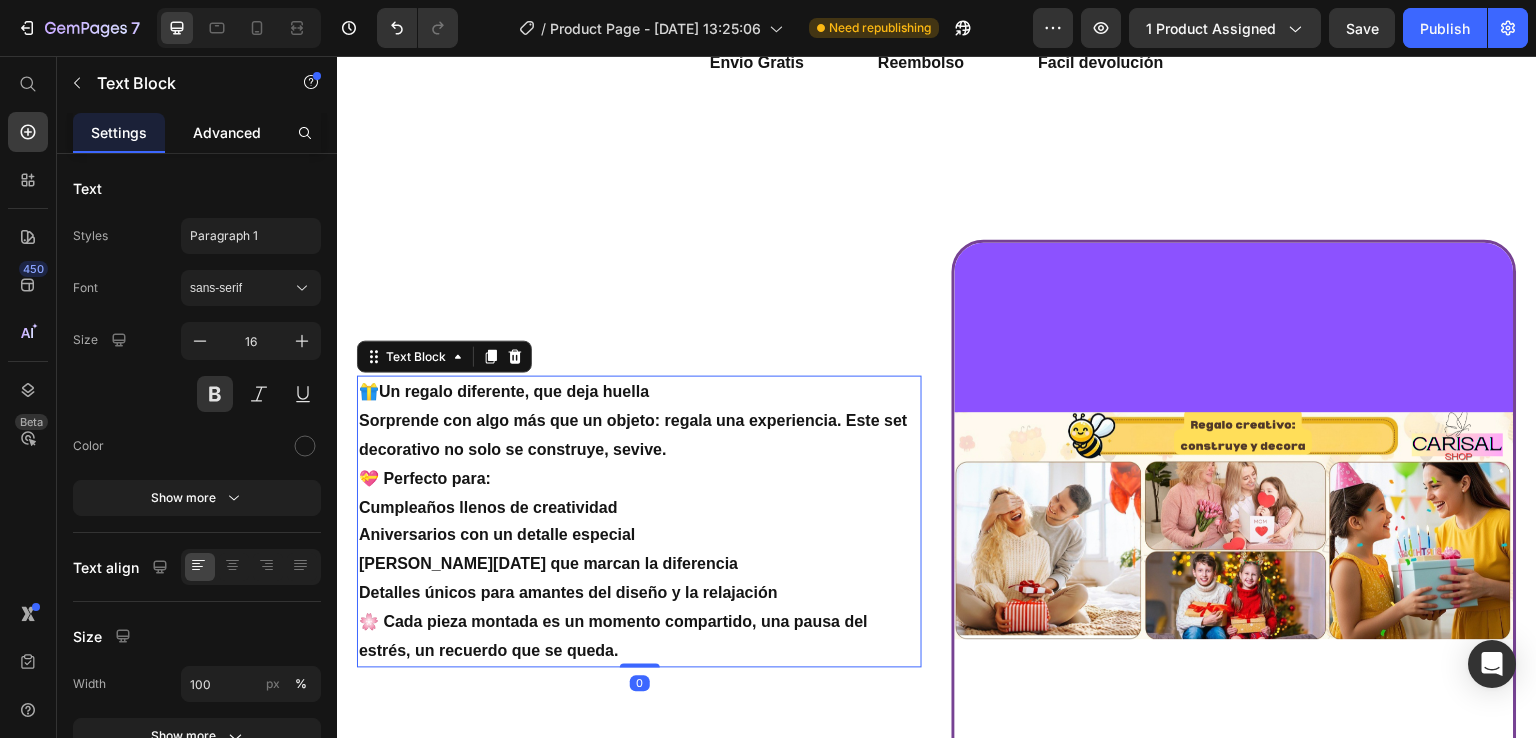 click on "Advanced" at bounding box center (227, 132) 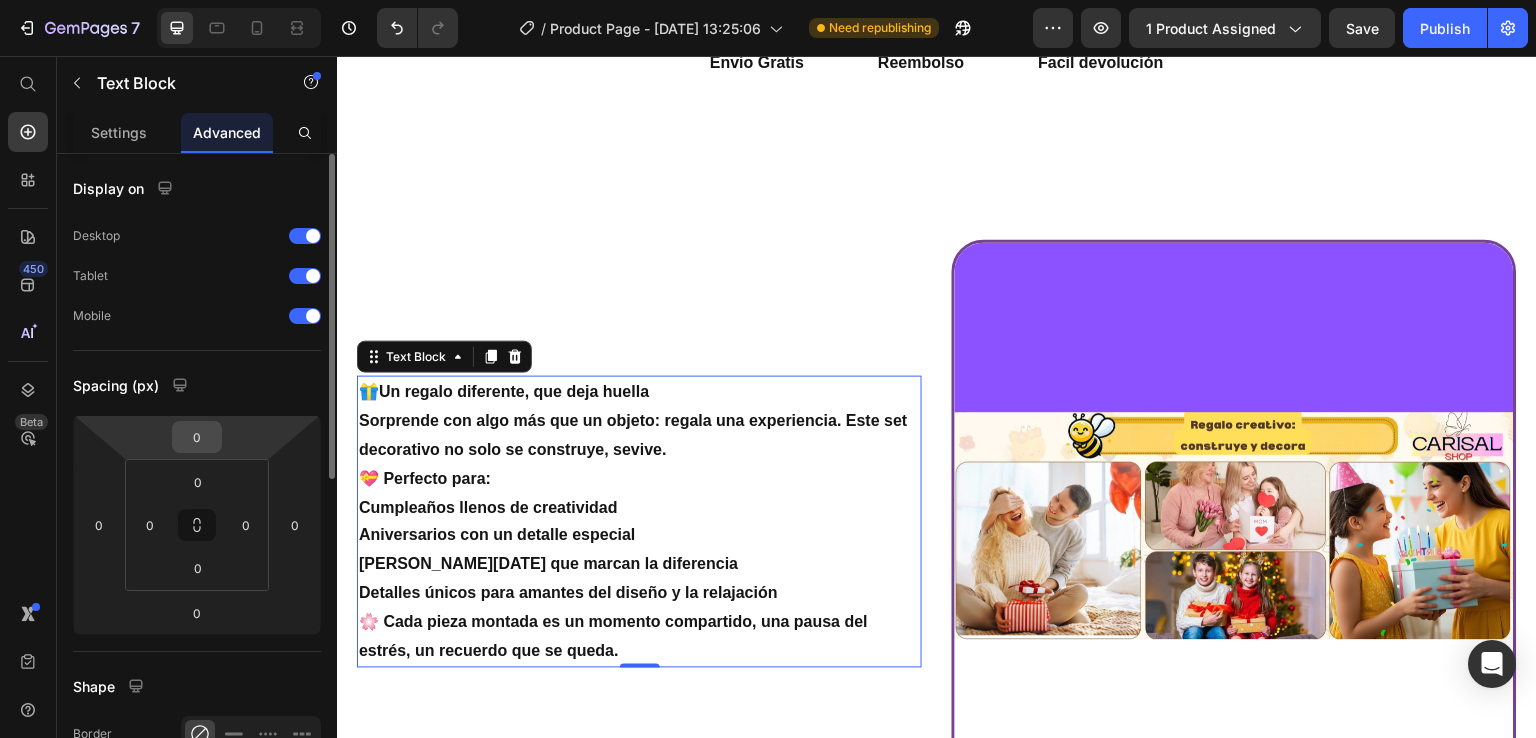 click on "0" at bounding box center (197, 437) 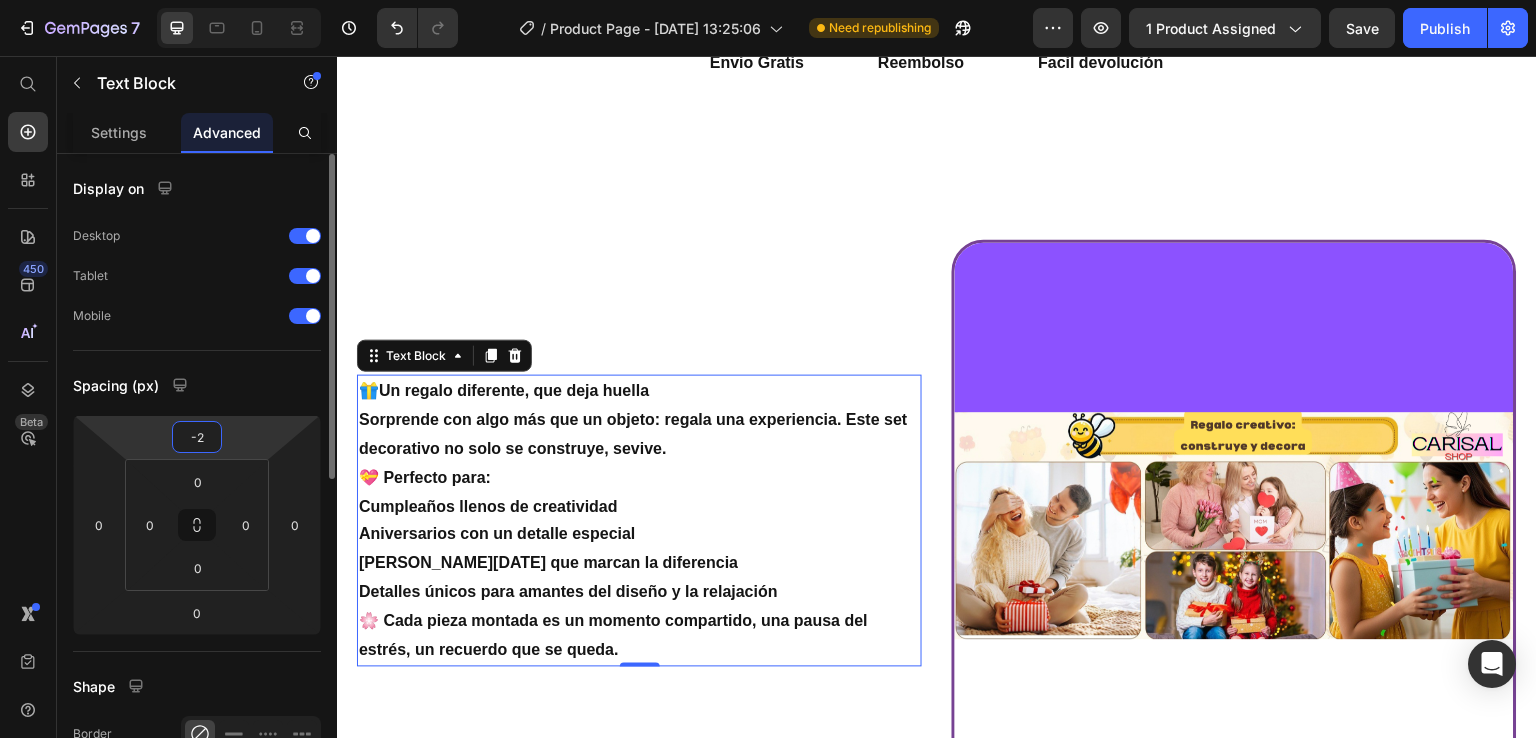type on "-20" 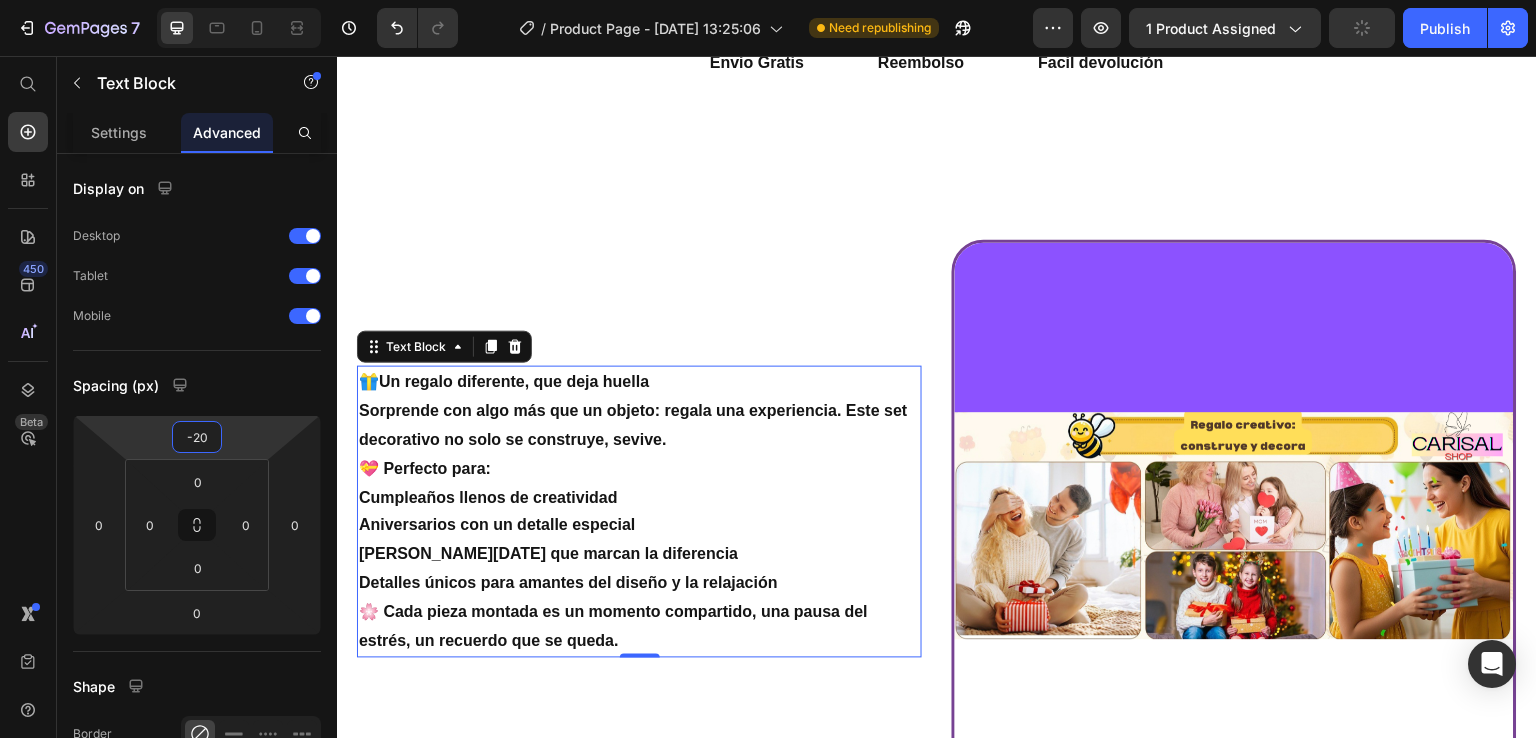 click on "🎁  Un regalo diferente, que deja huella Sorprende con algo más que un objeto: regala una experiencia. Este set decorativo no solo se construye, se  vive . 💝 Perfecto para: Cumpleaños llenos de creatividad Aniversarios con un detalle especial [PERSON_NAME][DATE] que marcan la diferencia Detalles únicos para amantes del diseño y la relajación 🌸 Cada pieza montada es un momento compartido, una pausa del estrés, un recuerdo que se queda. Text Block   0" at bounding box center (639, 522) 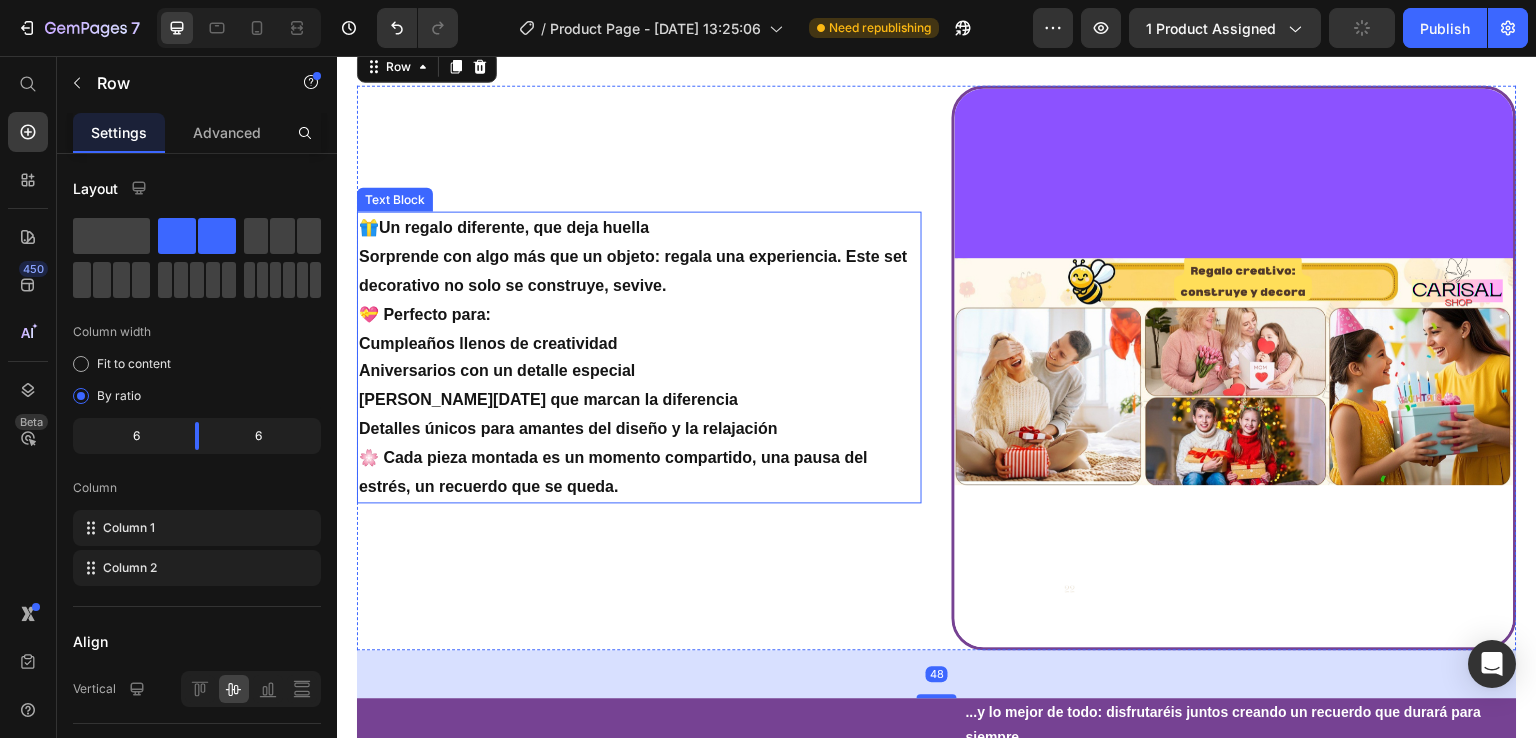 scroll, scrollTop: 1535, scrollLeft: 0, axis: vertical 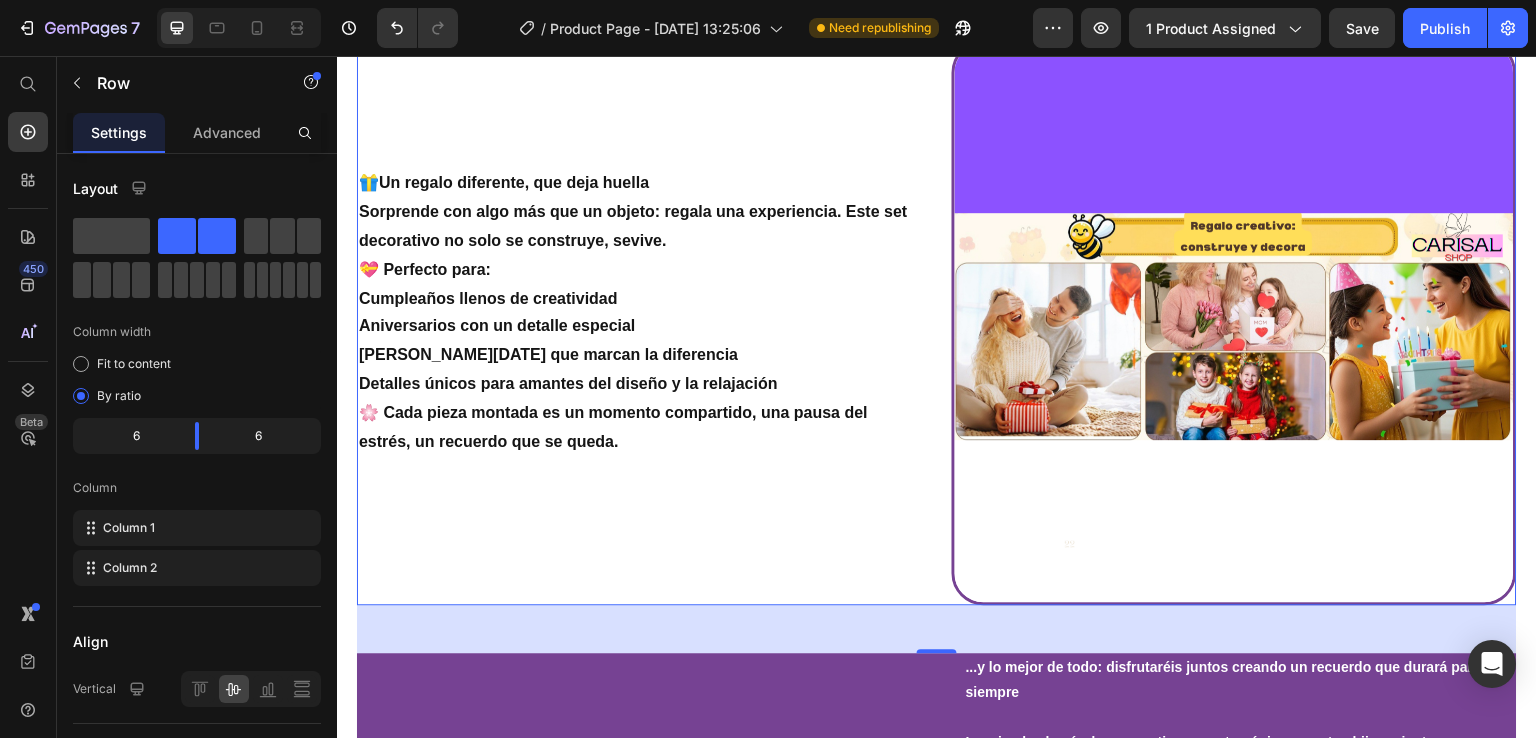 click on "🎁  Un regalo diferente, que deja huella Sorprende con algo más que un objeto: regala una experiencia. Este set decorativo no solo se construye, se  vive . 💝 Perfecto para: Cumpleaños llenos de creatividad Aniversarios con un detalle especial [PERSON_NAME][DATE] que marcan la diferencia Detalles únicos para amantes del diseño y la relajación 🌸 Cada pieza montada es un momento compartido, una pausa del estrés, un recuerdo que se queda. Text Block" at bounding box center (639, 322) 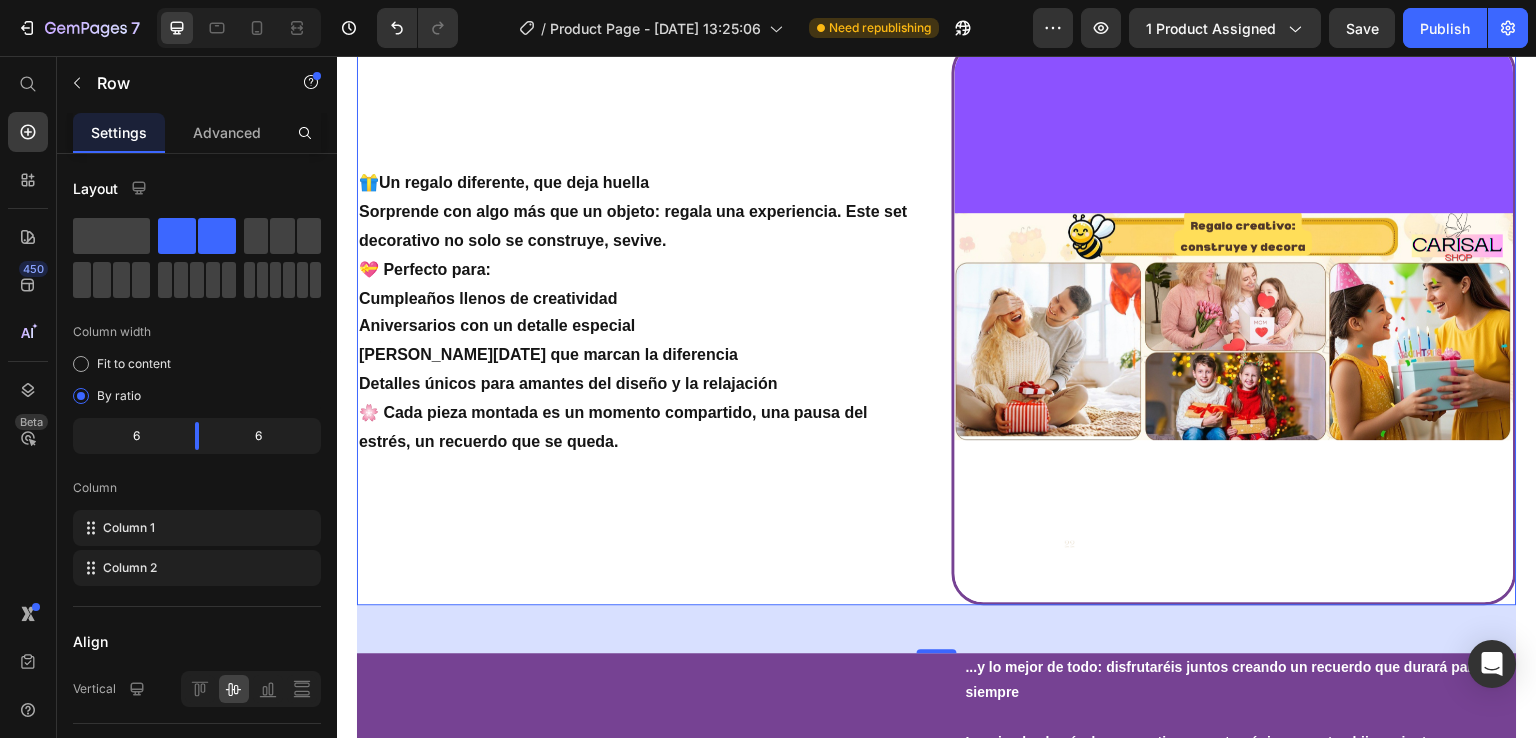 click on "🌸 Cada pieza montada es un momento compartido, una pausa del estrés, un recuerdo que se queda." at bounding box center [639, 428] 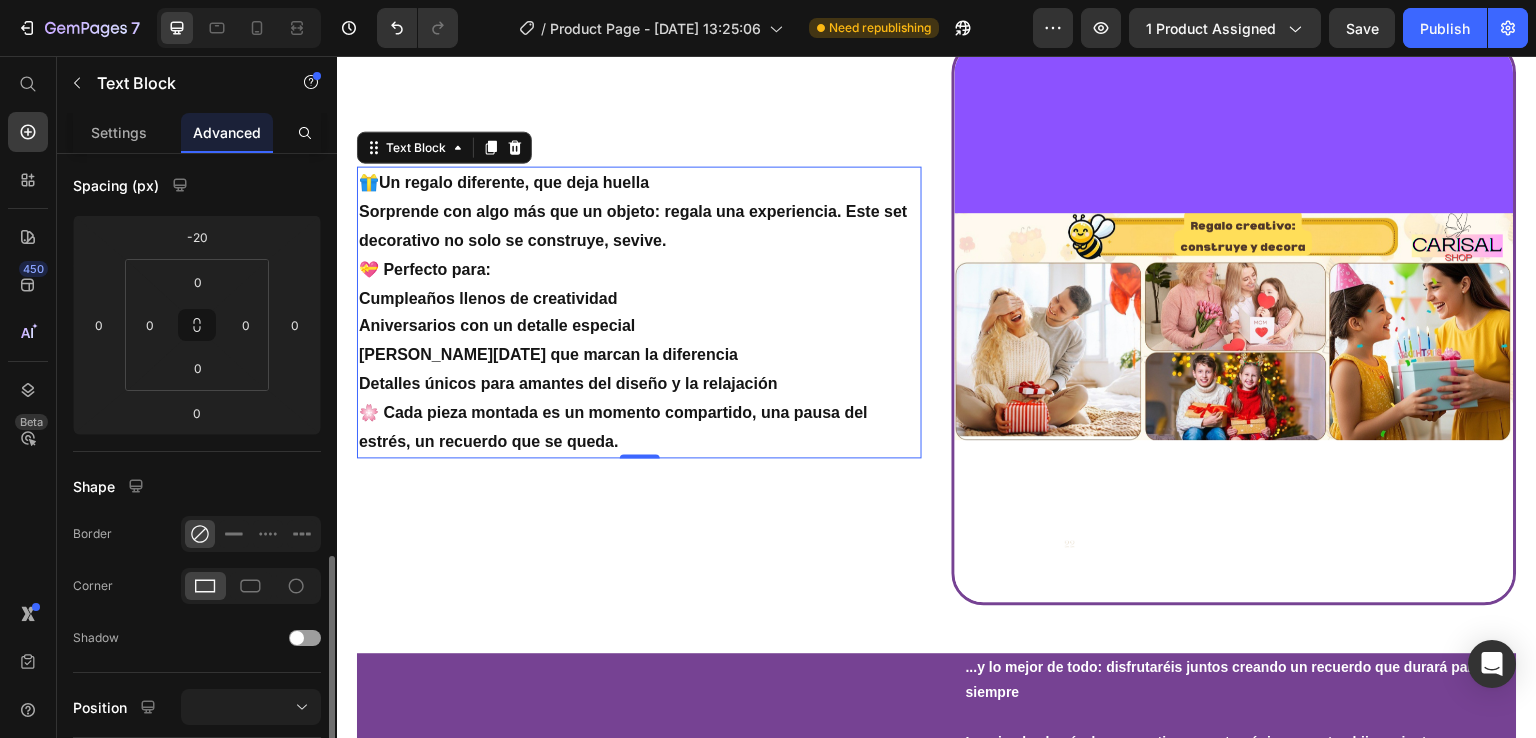 scroll, scrollTop: 400, scrollLeft: 0, axis: vertical 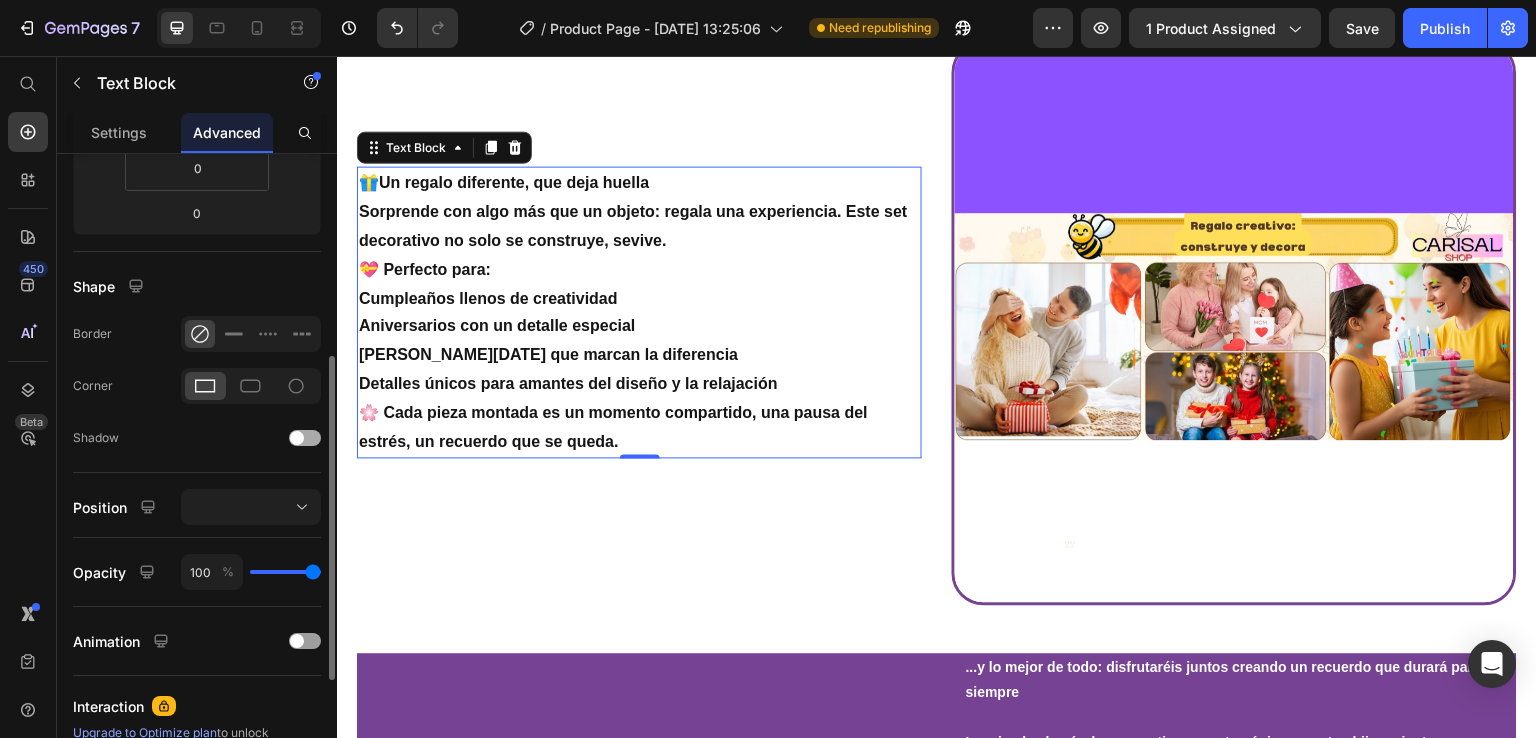 click at bounding box center (305, 438) 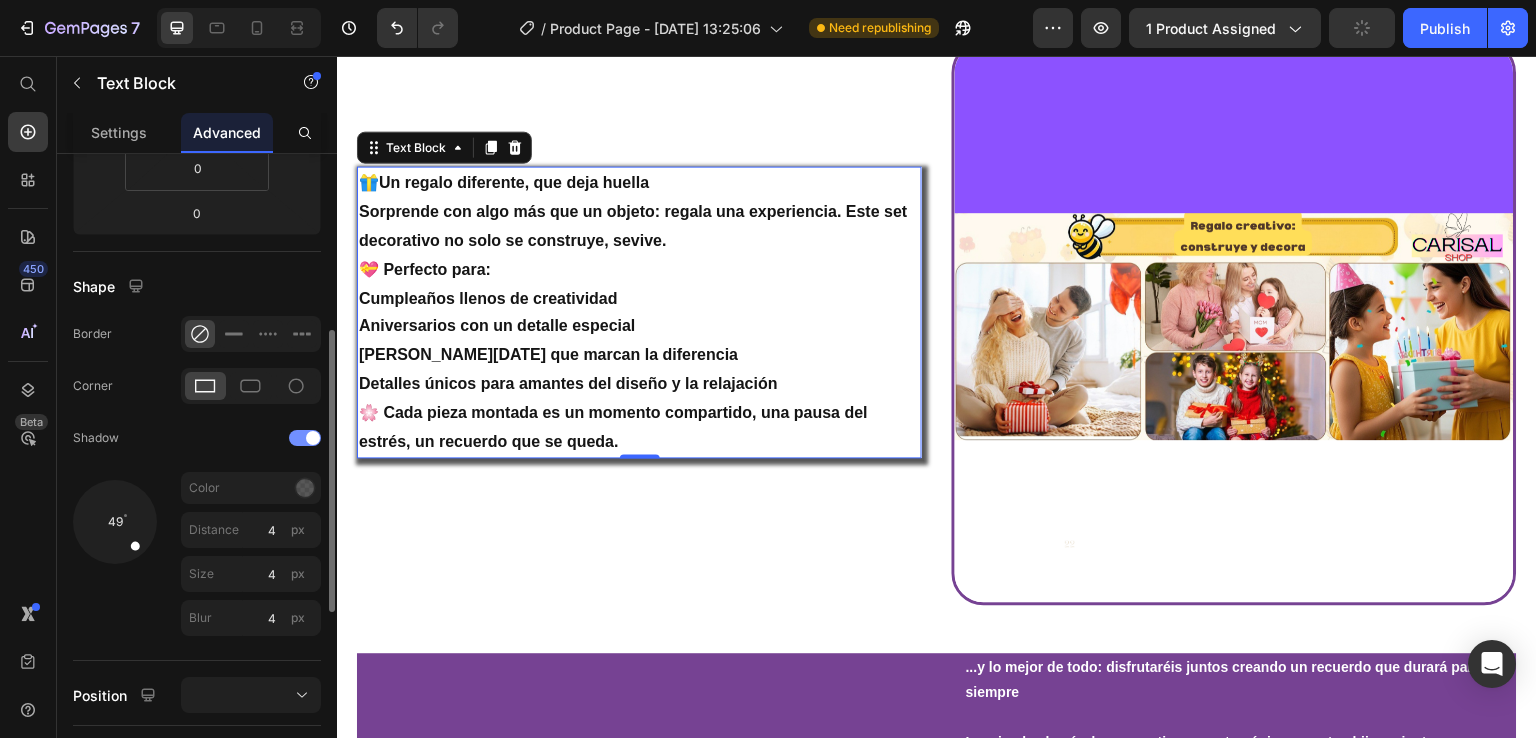 click at bounding box center [313, 438] 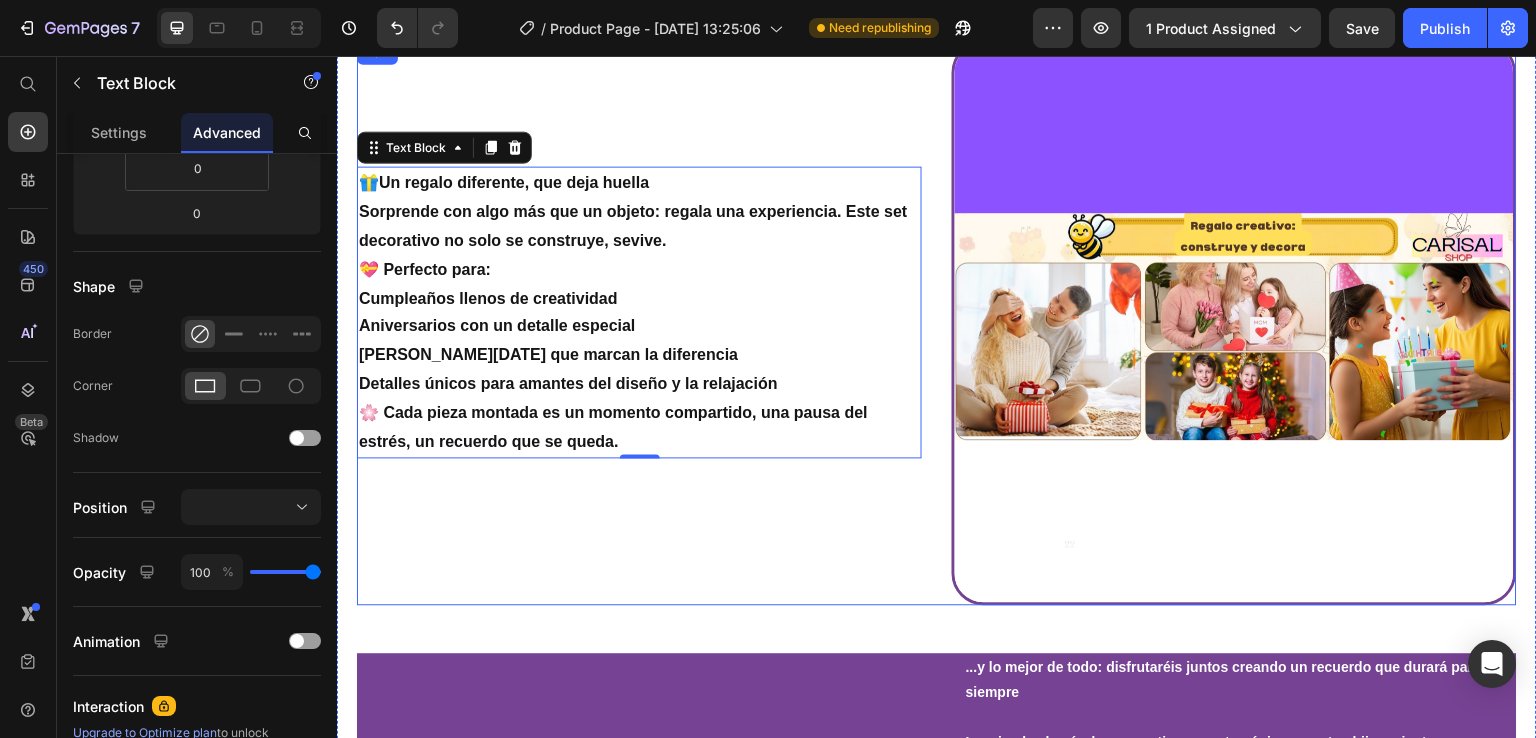 click on "🎁  Un regalo diferente, que deja huella Sorprende con algo más que un objeto: regala una experiencia. Este set decorativo no solo se construye, se  vive . 💝 Perfecto para: Cumpleaños llenos de creatividad Aniversarios con un detalle especial [PERSON_NAME][DATE] que marcan la diferencia Detalles únicos para amantes del diseño y la relajación 🌸 Cada pieza montada es un momento compartido, una pausa del estrés, un recuerdo que se queda. Text Block   0" at bounding box center [639, 322] 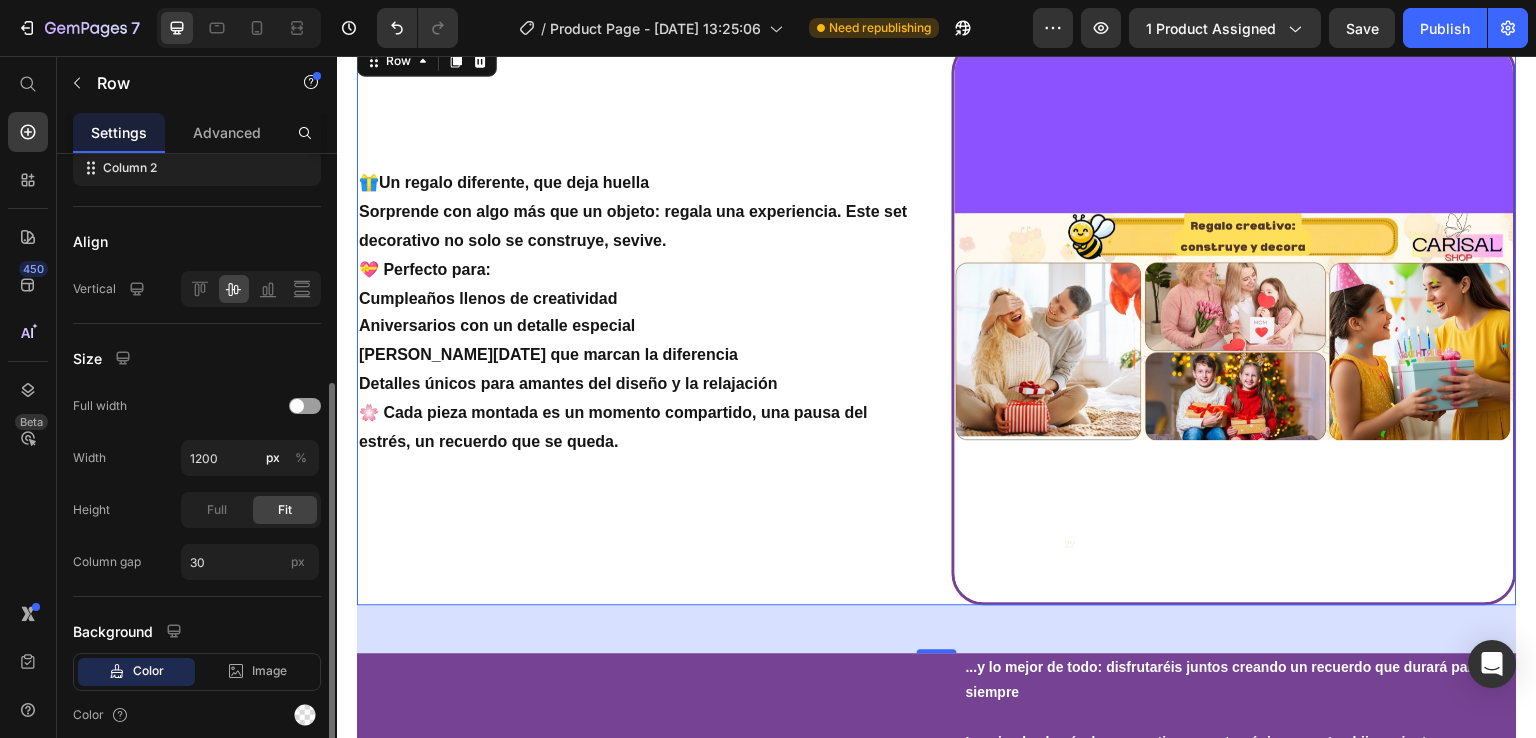 scroll, scrollTop: 478, scrollLeft: 0, axis: vertical 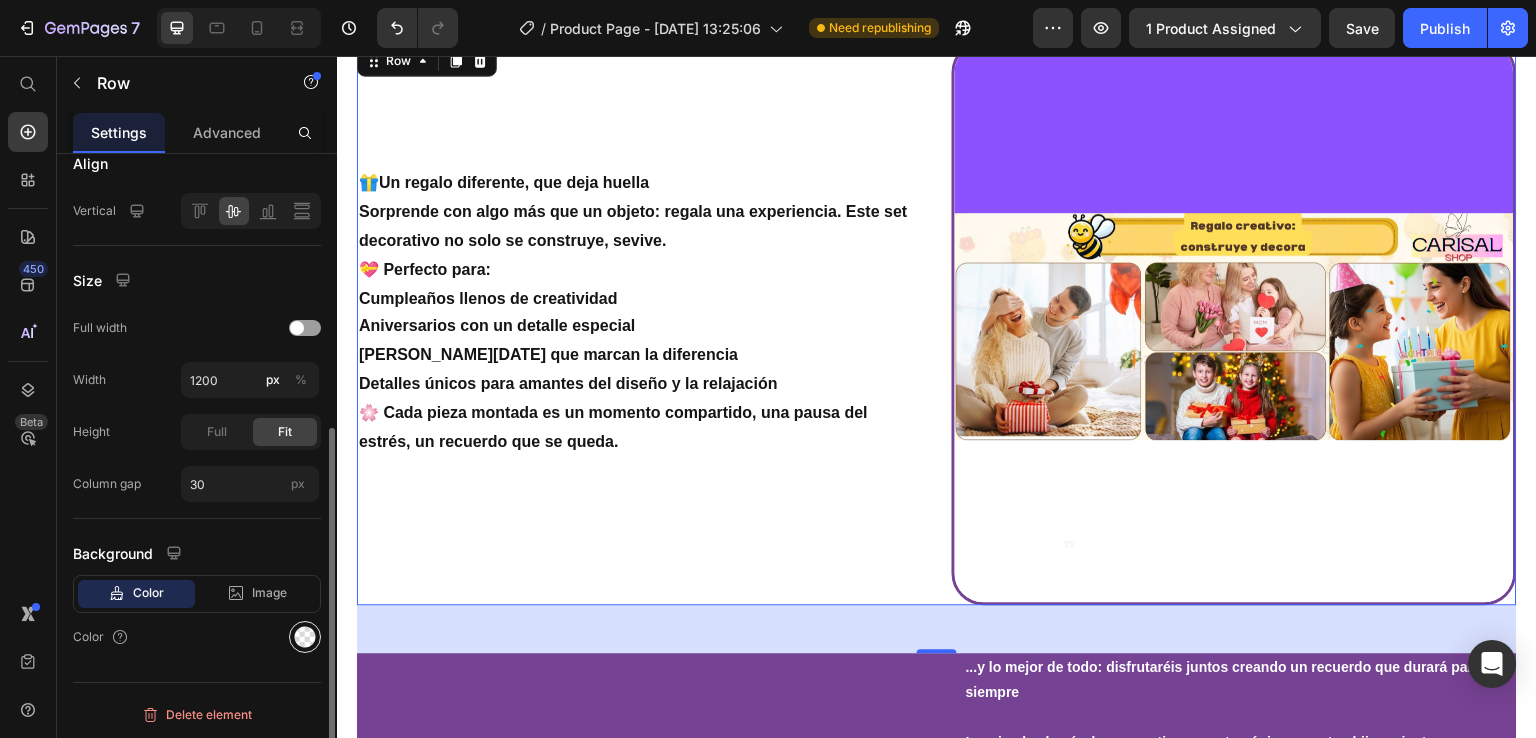 click at bounding box center [305, 637] 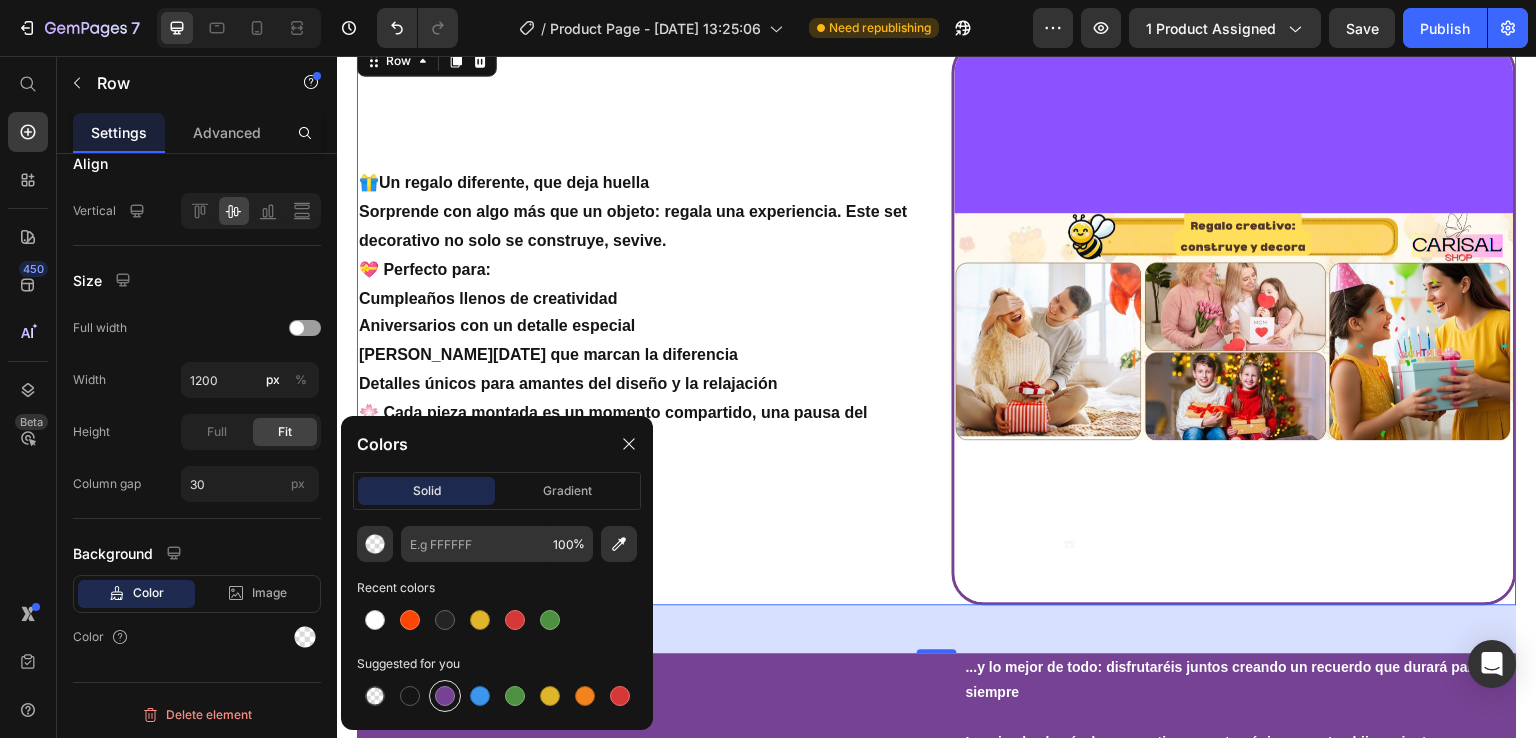 click at bounding box center [445, 696] 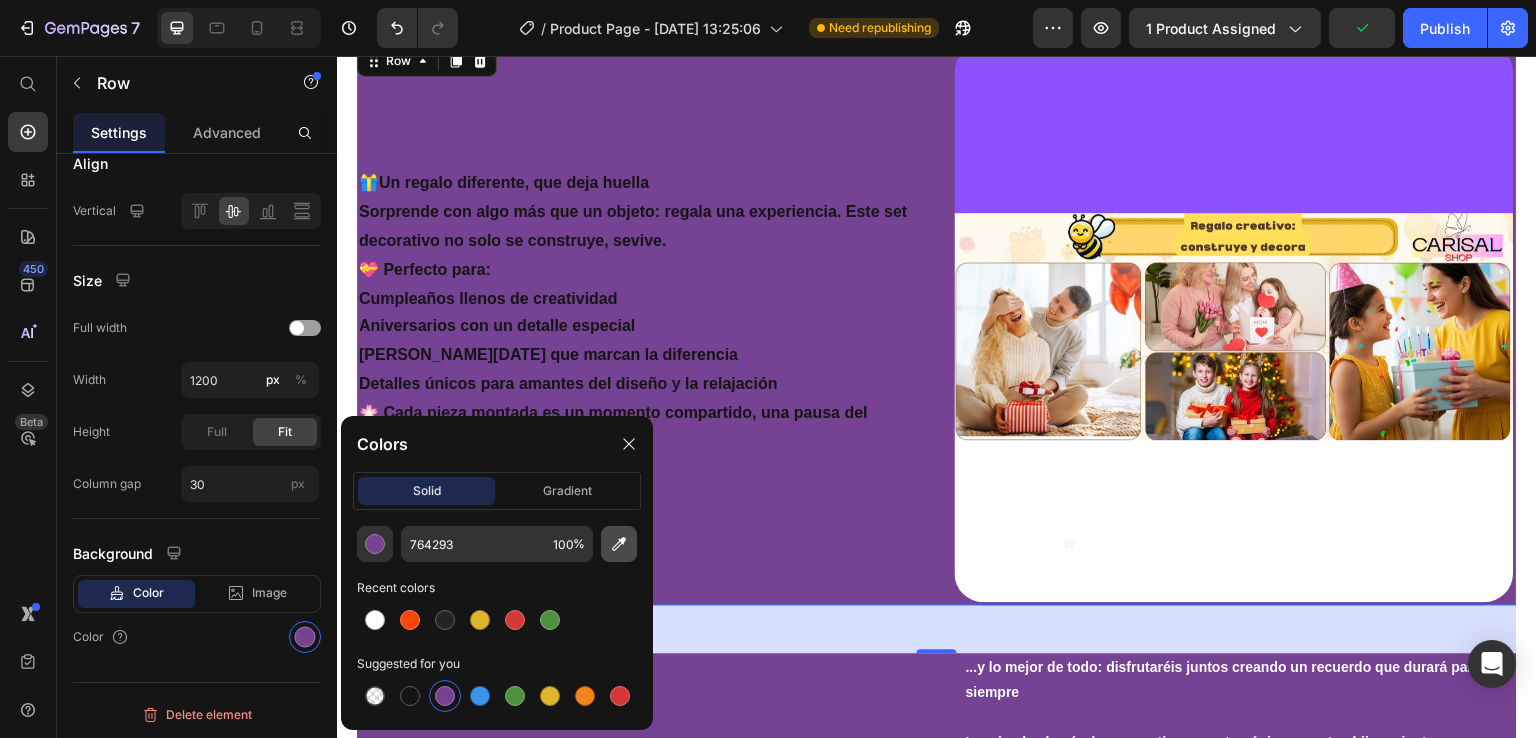 click 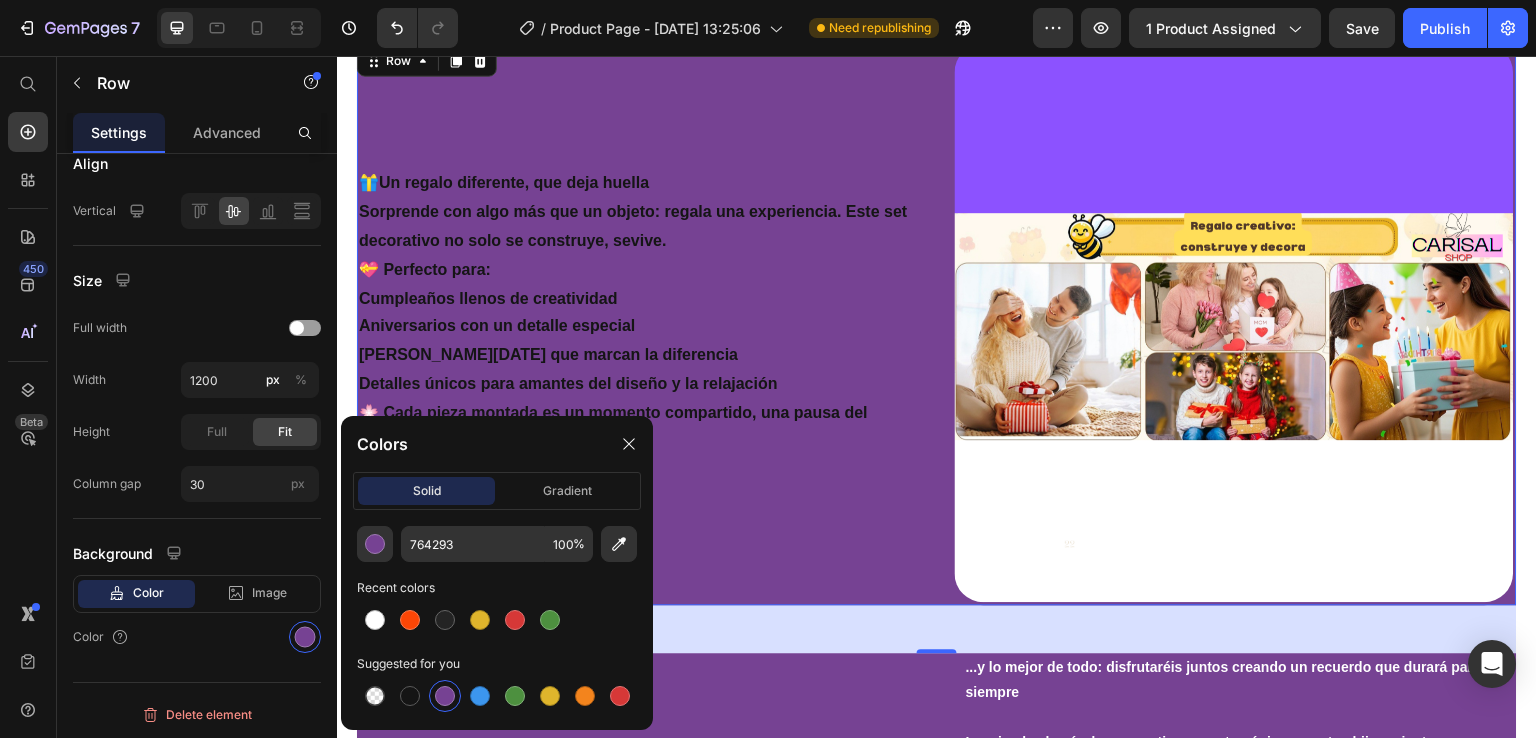 type on "8C52FE" 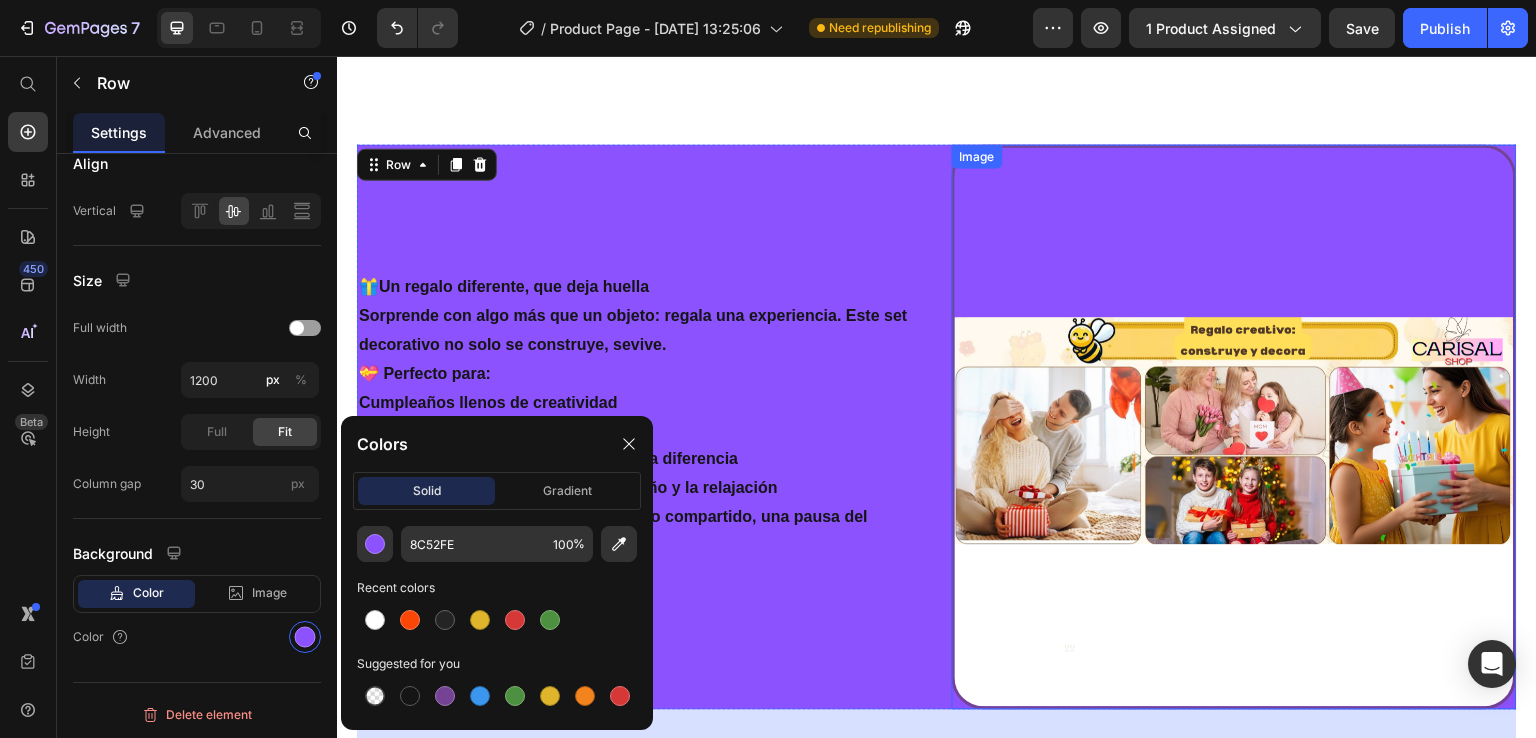 scroll, scrollTop: 1335, scrollLeft: 0, axis: vertical 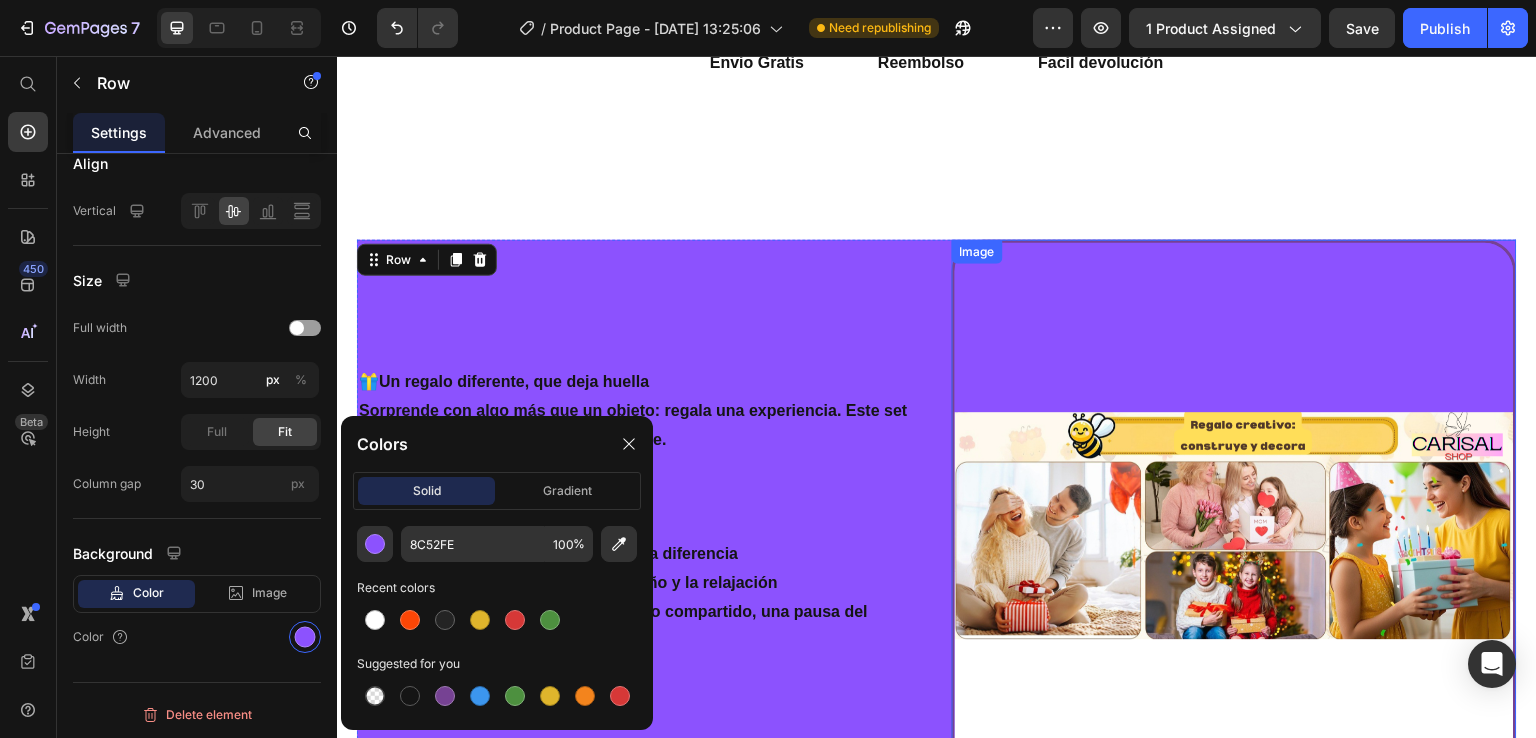 click on "🎁  Un regalo diferente, que deja huella Sorprende con algo más que un objeto: regala una experiencia. Este set decorativo no solo se construye, se  vive . 💝 Perfecto para: Cumpleaños llenos de creatividad Aniversarios con un detalle especial [PERSON_NAME][DATE] que marcan la diferencia Detalles únicos para amantes del diseño y la relajación 🌸 Cada pieza montada es un momento compartido, una pausa del estrés, un recuerdo que se queda. Text Block Image Row   48 ...y lo mejor de todo: disfrutaréis juntos creando un recuerdo que durará para siempre Imagina la alegría de compartir momentos únicos con tus hijos mientras construís este precioso bonsái de [PERSON_NAME] y flores. No es solo un juego: es una experiencia de unión, creatividad y calma. Cada pieza encaja para dar vida a una escena llena de color, naturaleza y ternura. Heading Row Image Row Section 3" at bounding box center (937, 762) 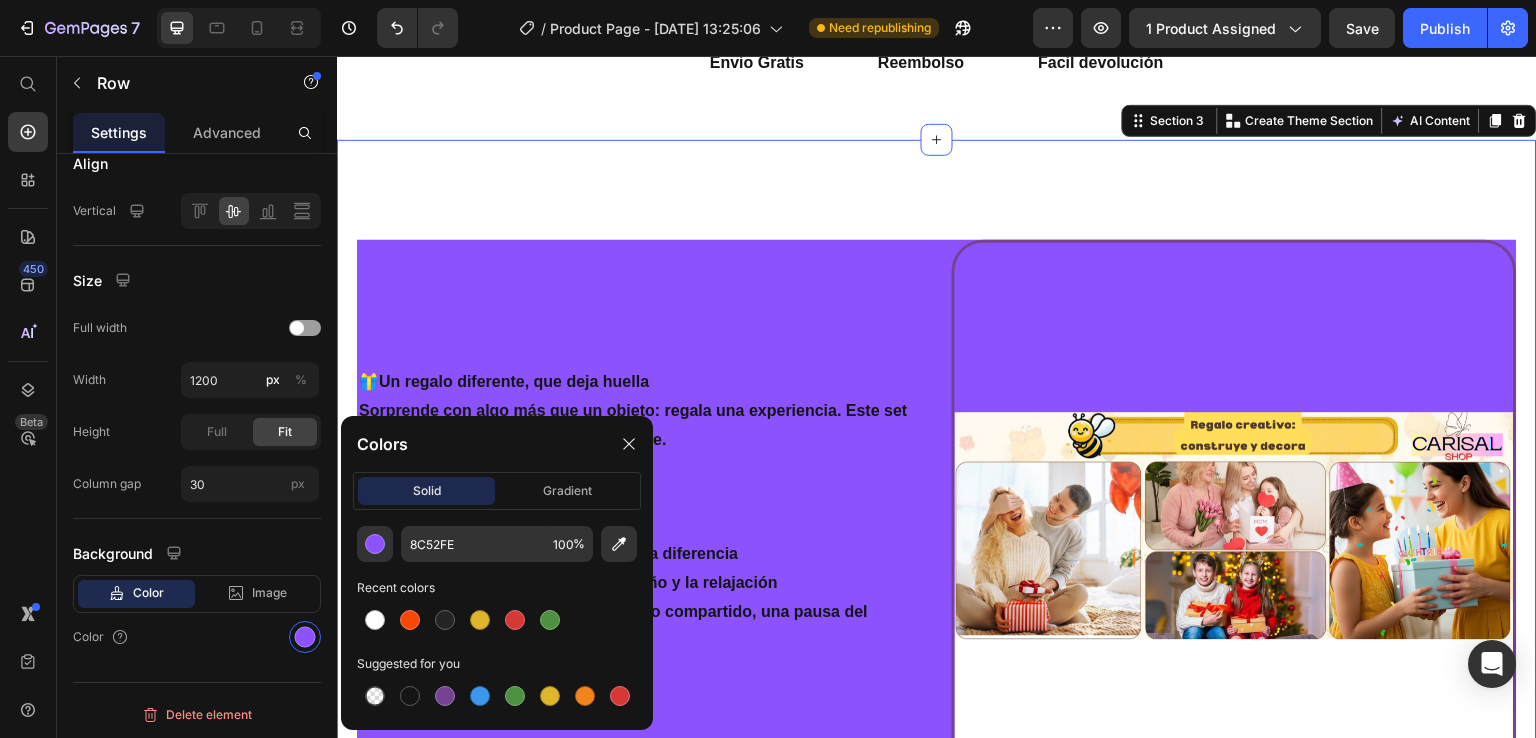 scroll, scrollTop: 0, scrollLeft: 0, axis: both 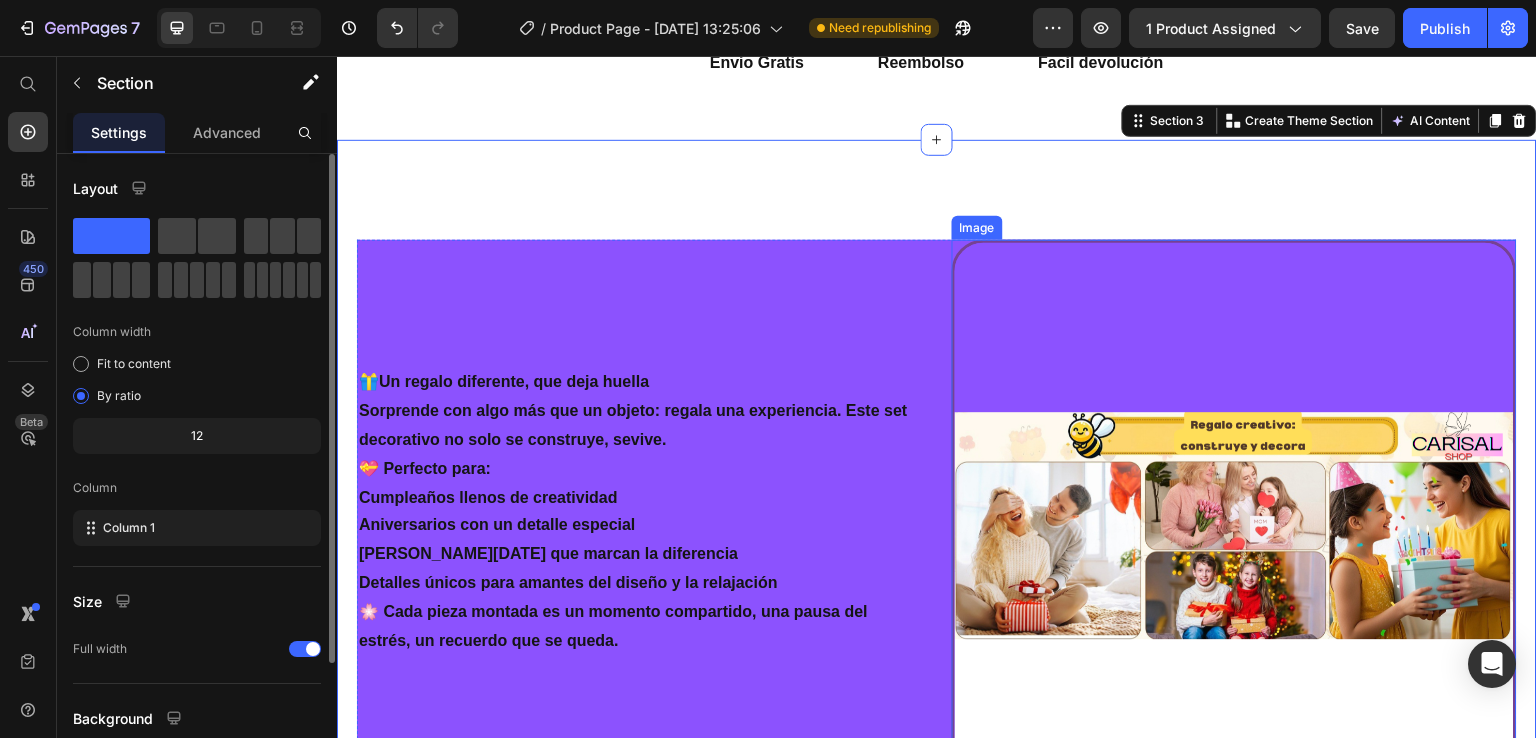 click at bounding box center [1234, 522] 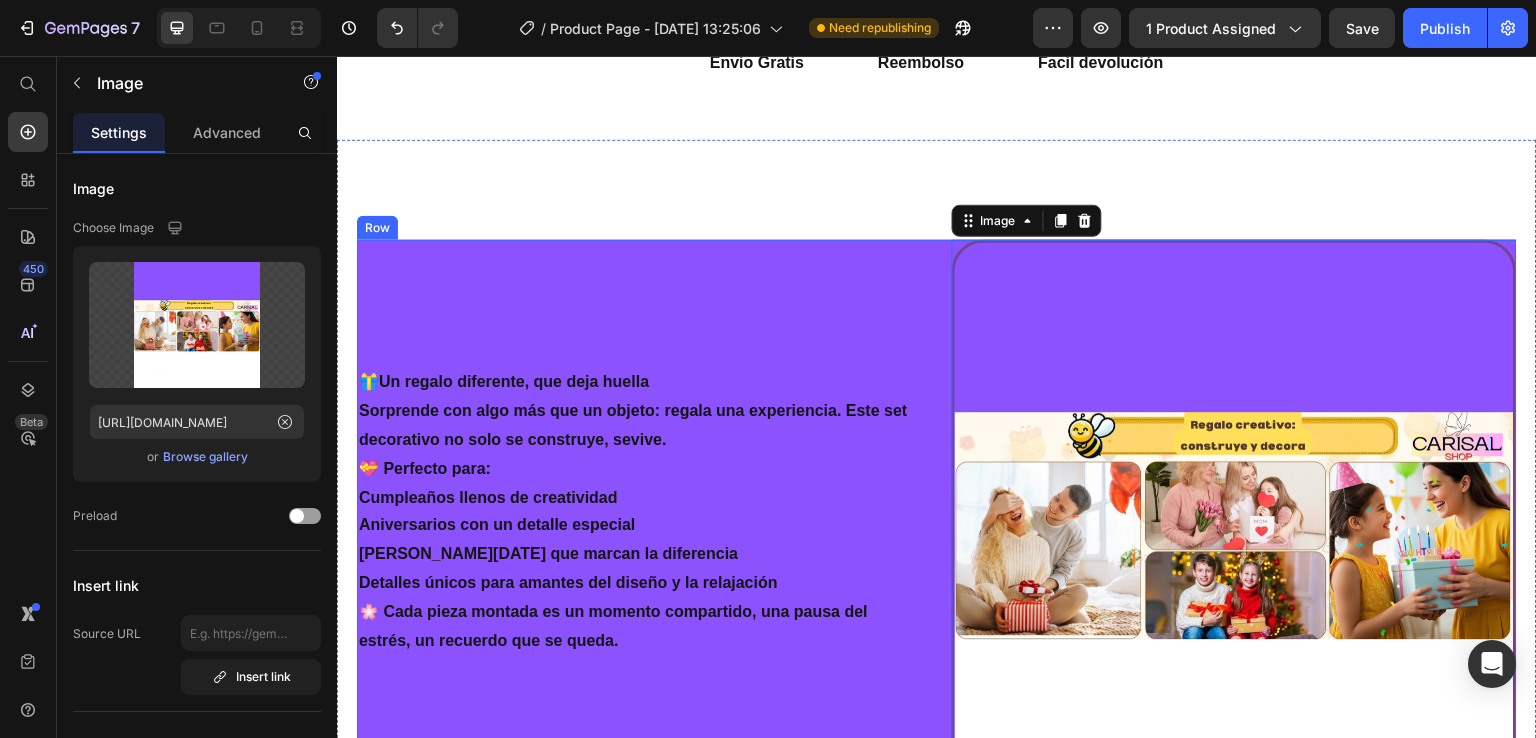click on "🎁  Un regalo diferente, que deja huella Sorprende con algo más que un objeto: regala una experiencia. Este set decorativo no solo se construye, se  vive . 💝 Perfecto para: Cumpleaños llenos de creatividad Aniversarios con un detalle especial [PERSON_NAME][DATE] que marcan la diferencia Detalles únicos para amantes del diseño y la relajación 🌸 Cada pieza montada es un momento compartido, una pausa del estrés, un recuerdo que se queda. Text Block" at bounding box center (639, 522) 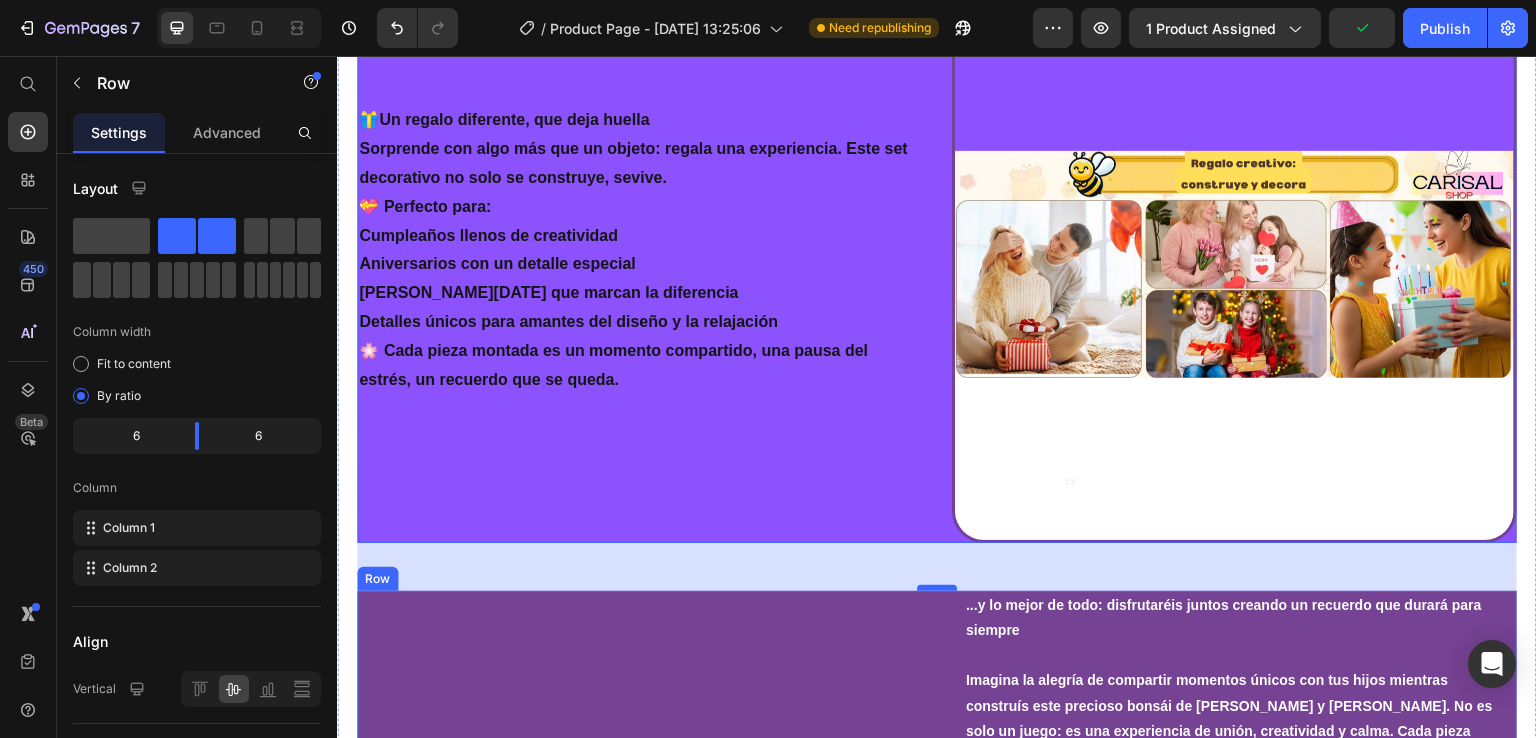scroll, scrollTop: 1735, scrollLeft: 0, axis: vertical 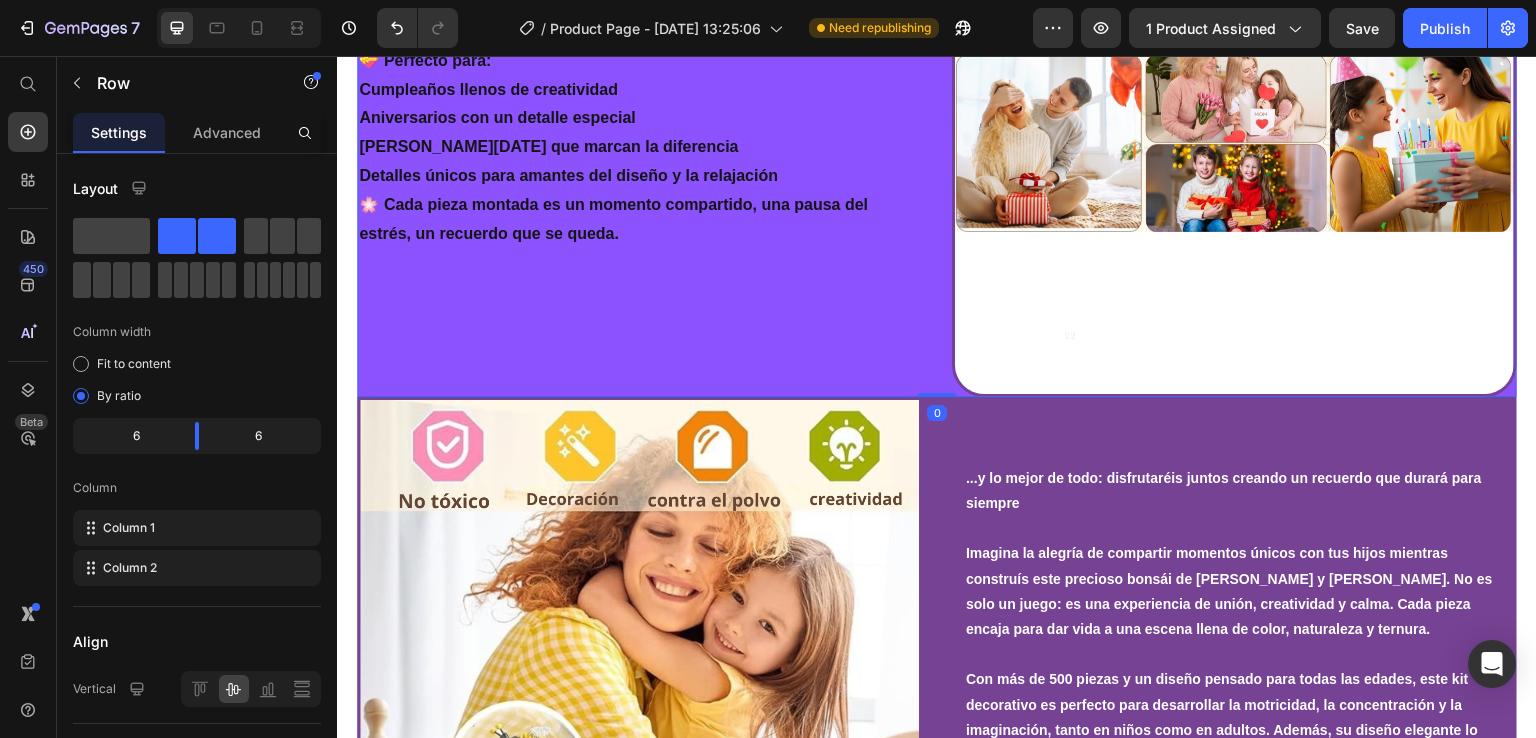 drag, startPoint x: 934, startPoint y: 430, endPoint x: 940, endPoint y: 375, distance: 55.326305 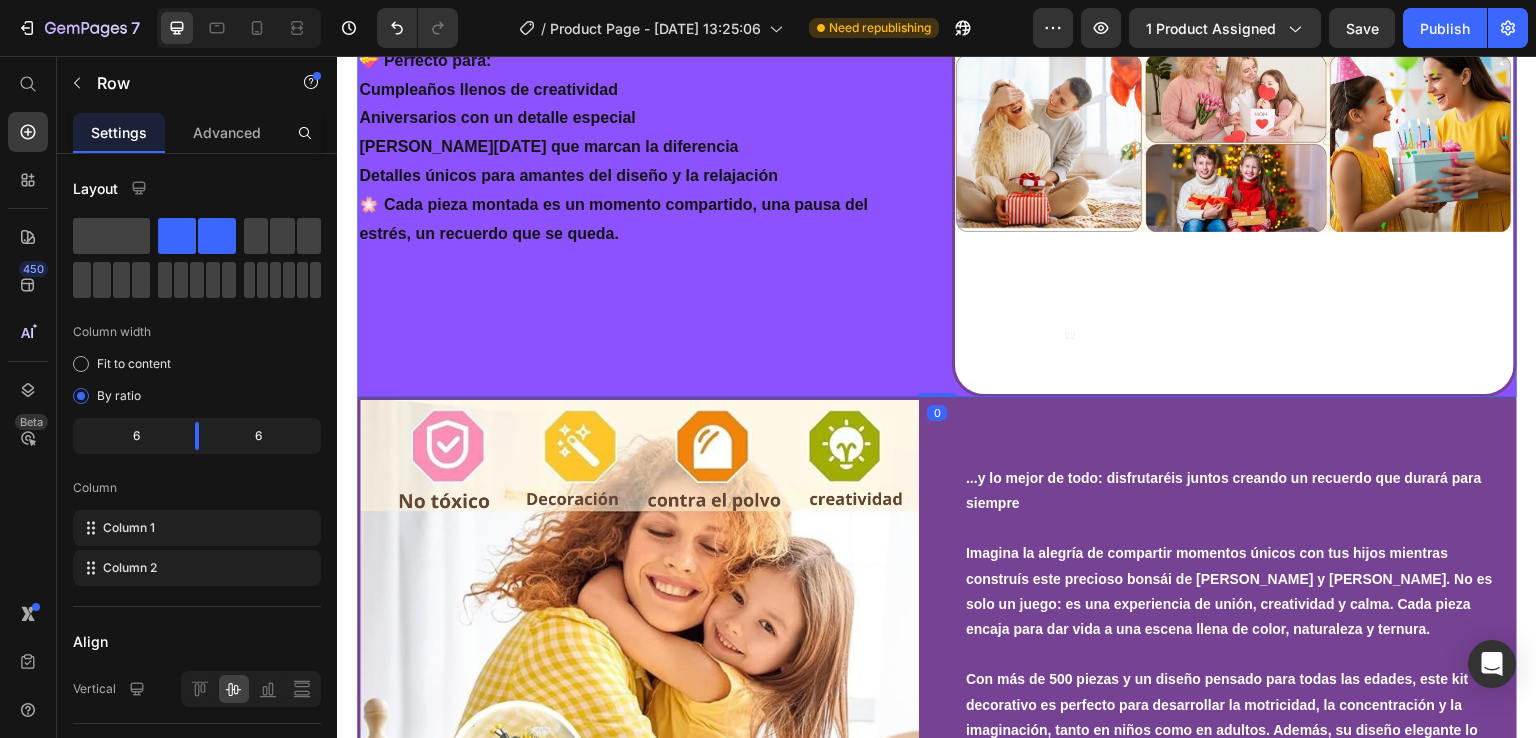 click on "🎁  Un regalo diferente, que deja huella Sorprende con algo más que un objeto: regala una experiencia. Este set decorativo no solo se construye, se  vive . 💝 Perfecto para: Cumpleaños llenos de creatividad Aniversarios con un detalle especial [PERSON_NAME][DATE] que marcan la diferencia Detalles únicos para amantes del diseño y la relajación 🌸 Cada pieza montada es un momento compartido, una pausa del estrés, un recuerdo que se queda. Text Block" at bounding box center (639, 114) 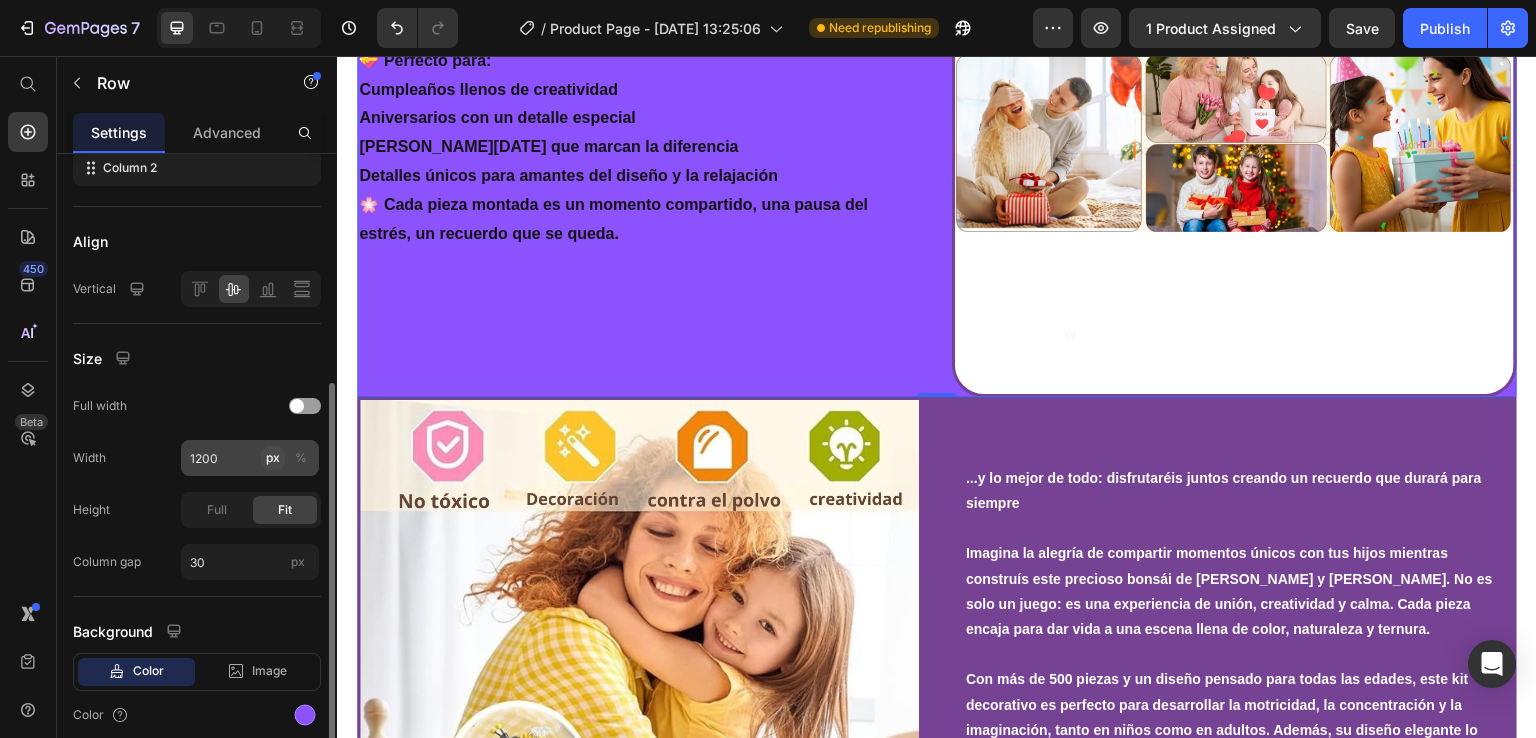 scroll, scrollTop: 478, scrollLeft: 0, axis: vertical 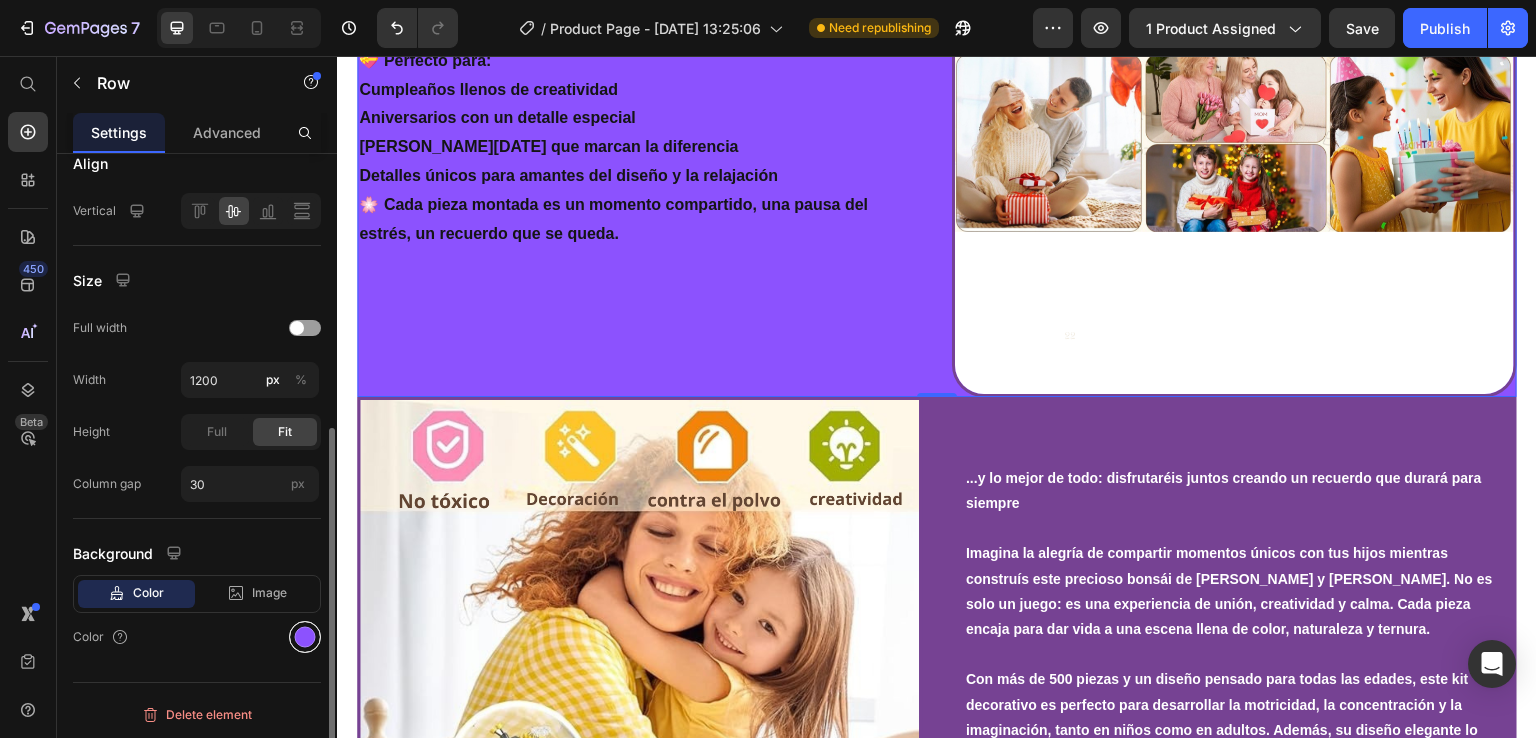 click at bounding box center (305, 637) 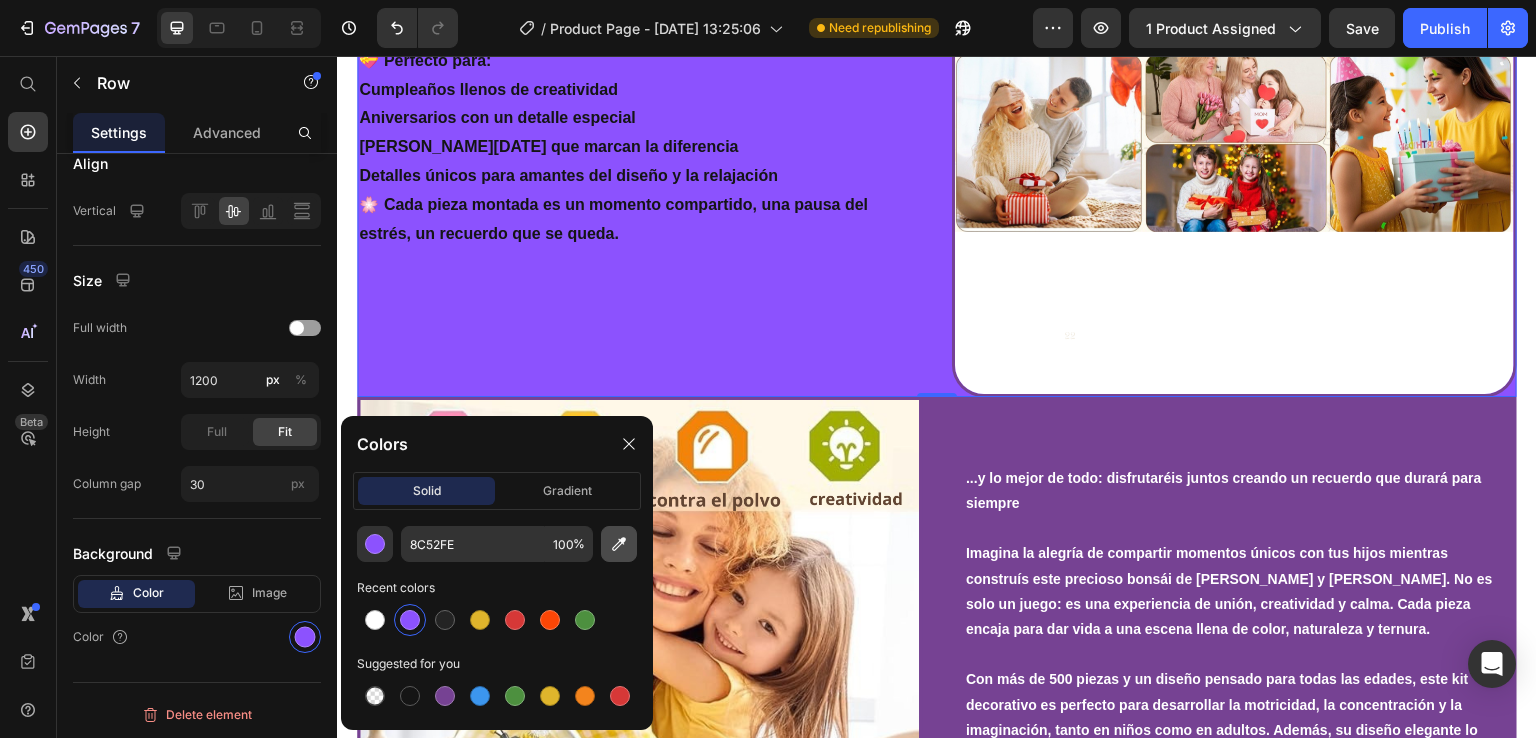click 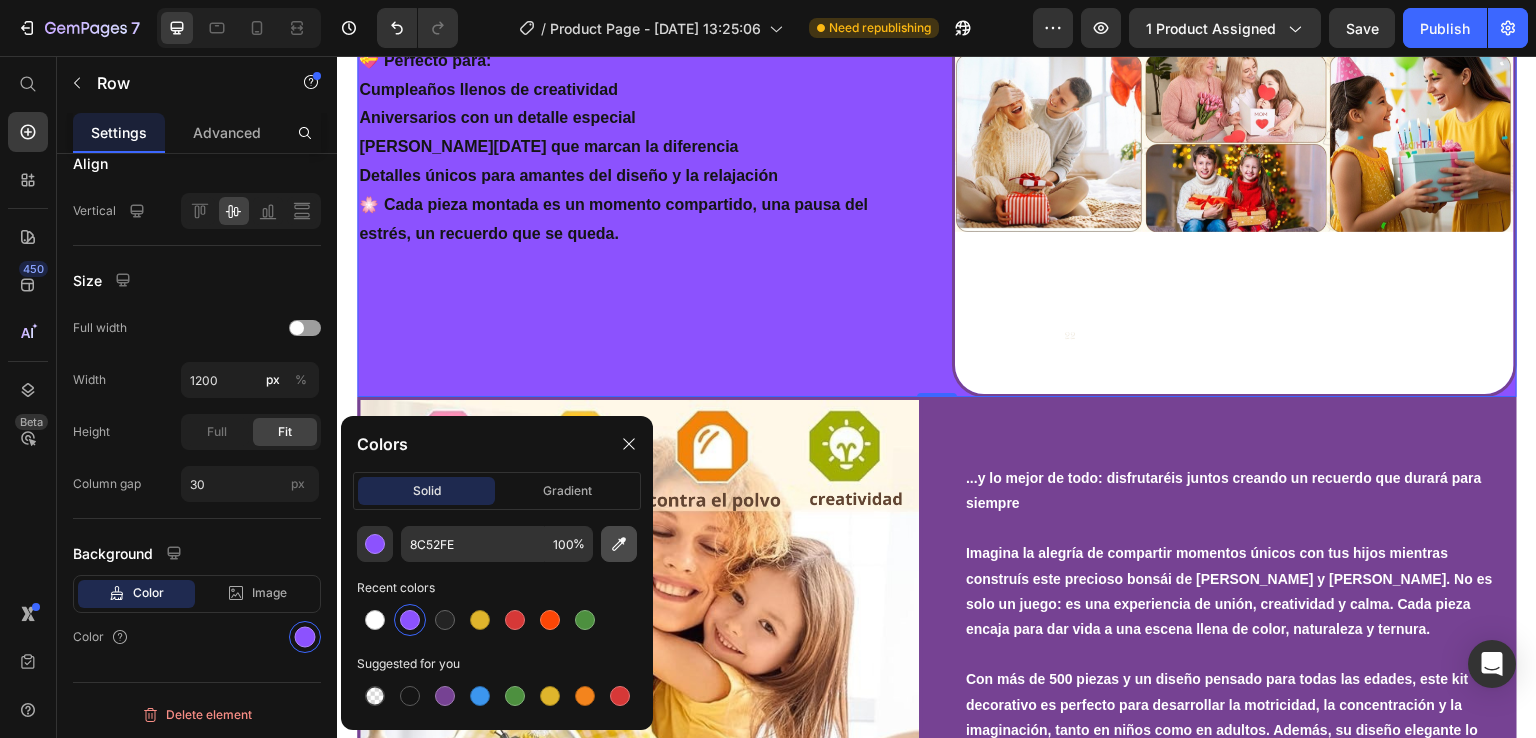 click 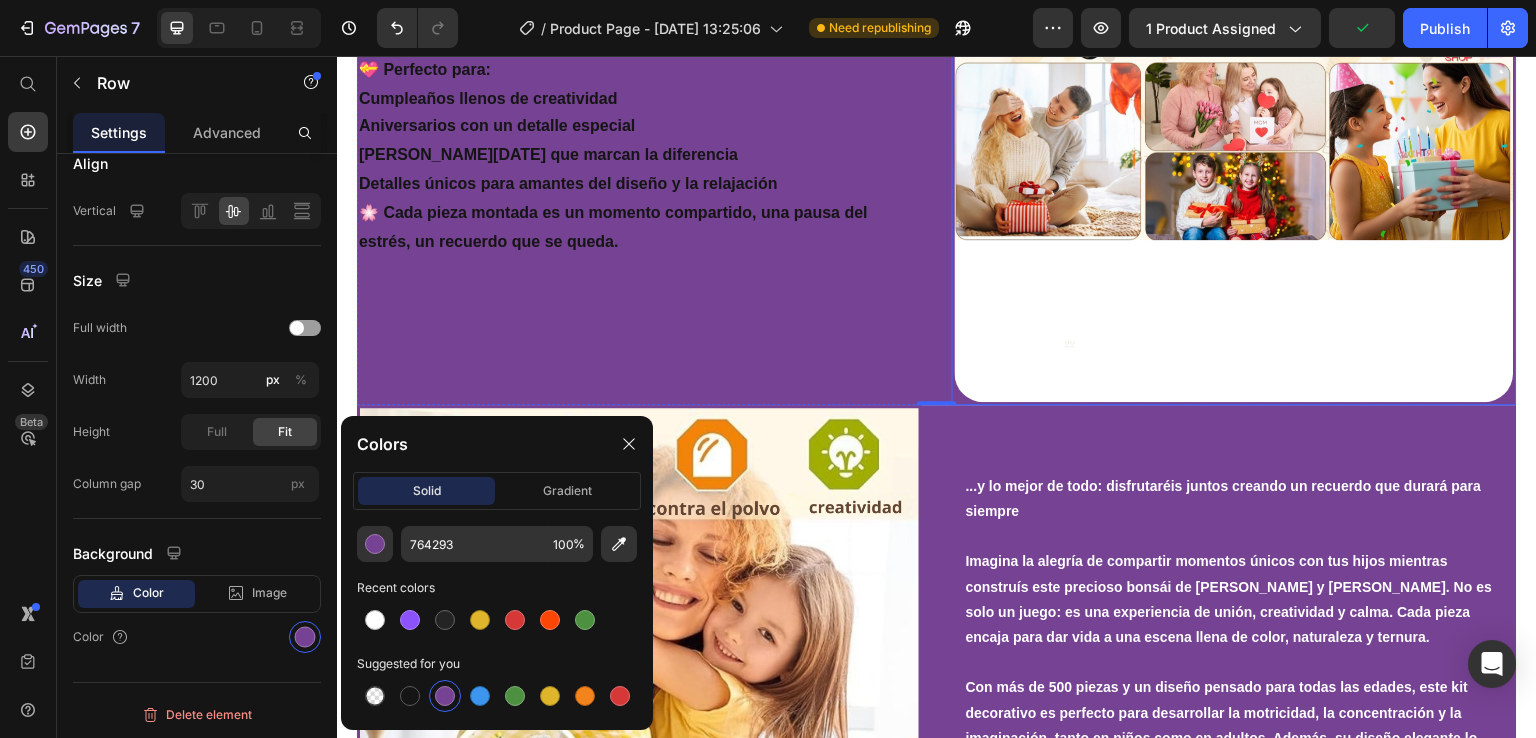 click on "🎁  Un regalo diferente, que deja huella Sorprende con algo más que un objeto: regala una experiencia. Este set decorativo no solo se construye, se  vive . 💝 Perfecto para: Cumpleaños llenos de creatividad Aniversarios con un detalle especial Regalos de Navidad que marcan la diferencia Detalles únicos para amantes del diseño y la relajación 🌸 Cada pieza montada es un momento compartido, una pausa del estrés, un recuerdo que se queda. Text Block Image Row   0 ...y lo mejor de todo: disfrutaréis juntos creando un recuerdo que durará para siempre Imagina la alegría de compartir momentos únicos con tus hijos mientras construís este precioso bonsái de abejas y flores. No es solo un juego: es una experiencia de unión, creatividad y calma. Cada pieza encaja para dar vida a una escena llena de color, naturaleza y ternura. Heading Row Image Row Section 3" at bounding box center [937, 405] 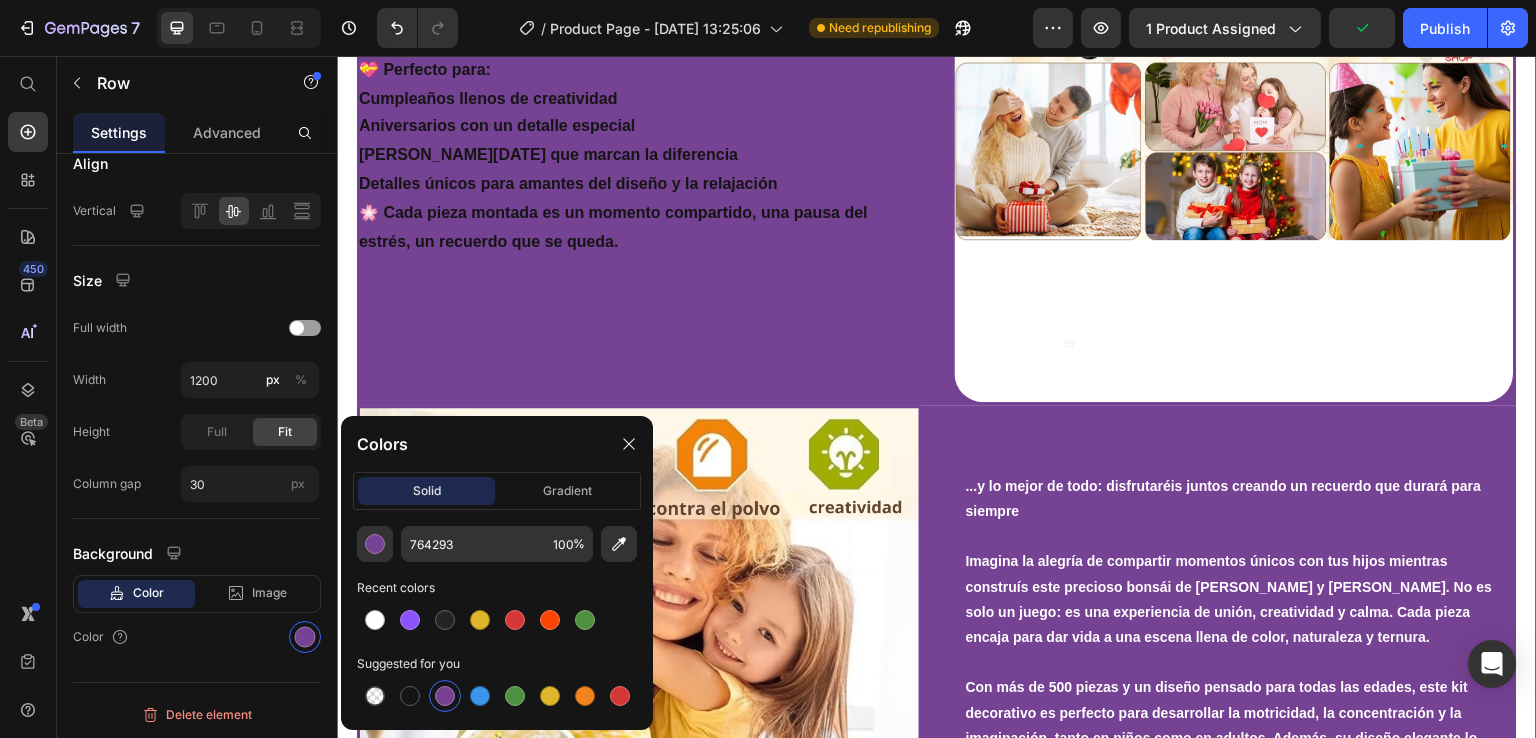 scroll, scrollTop: 1335, scrollLeft: 0, axis: vertical 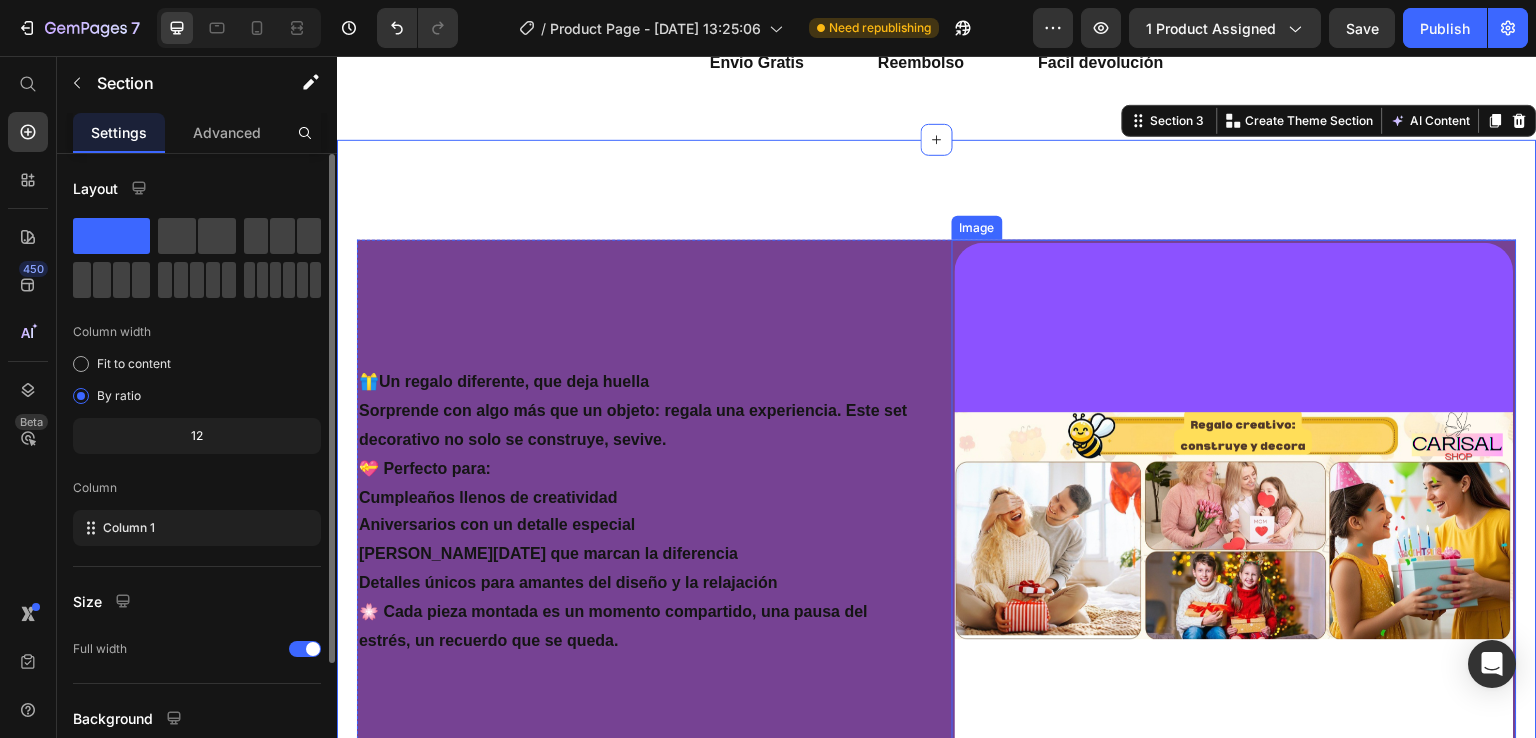 click at bounding box center [1234, 522] 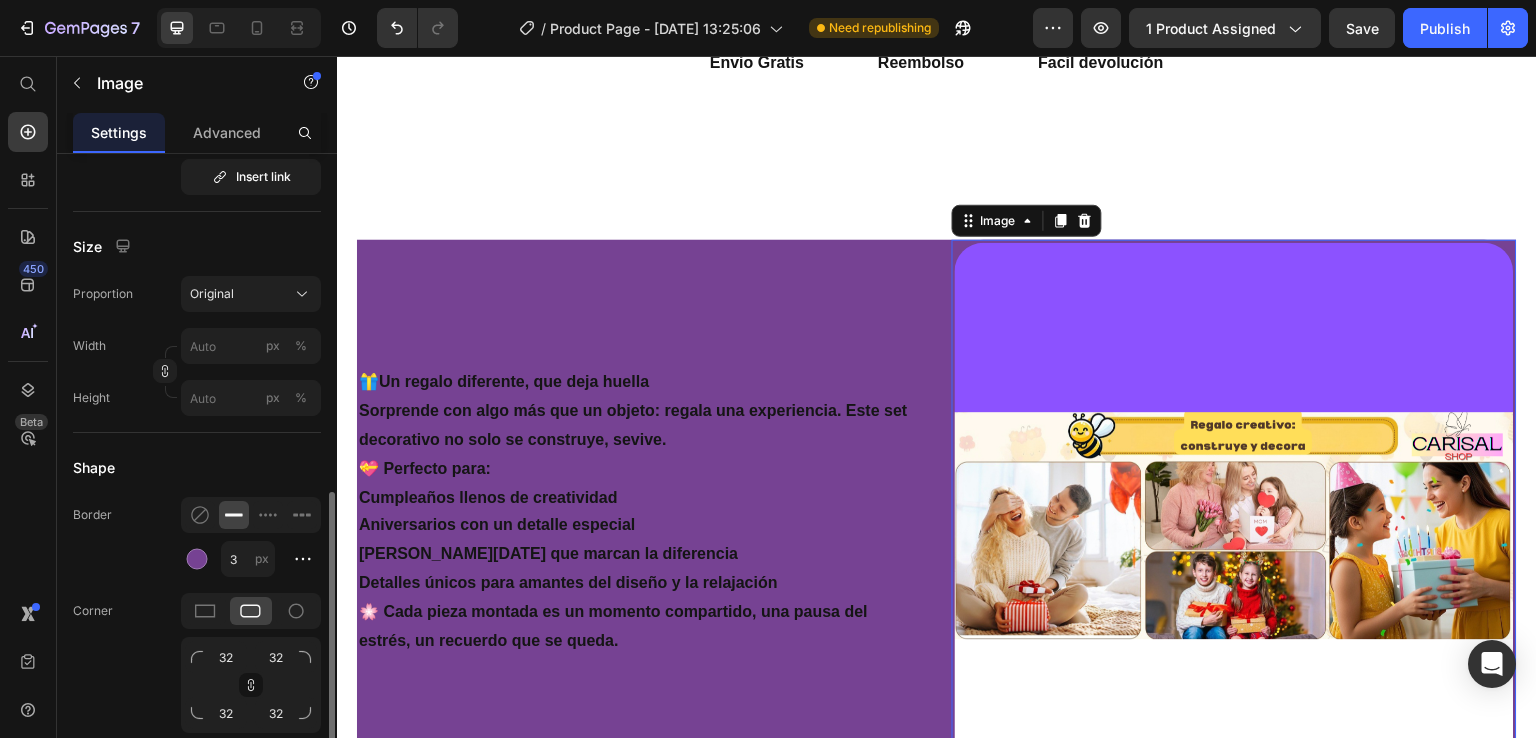 scroll, scrollTop: 700, scrollLeft: 0, axis: vertical 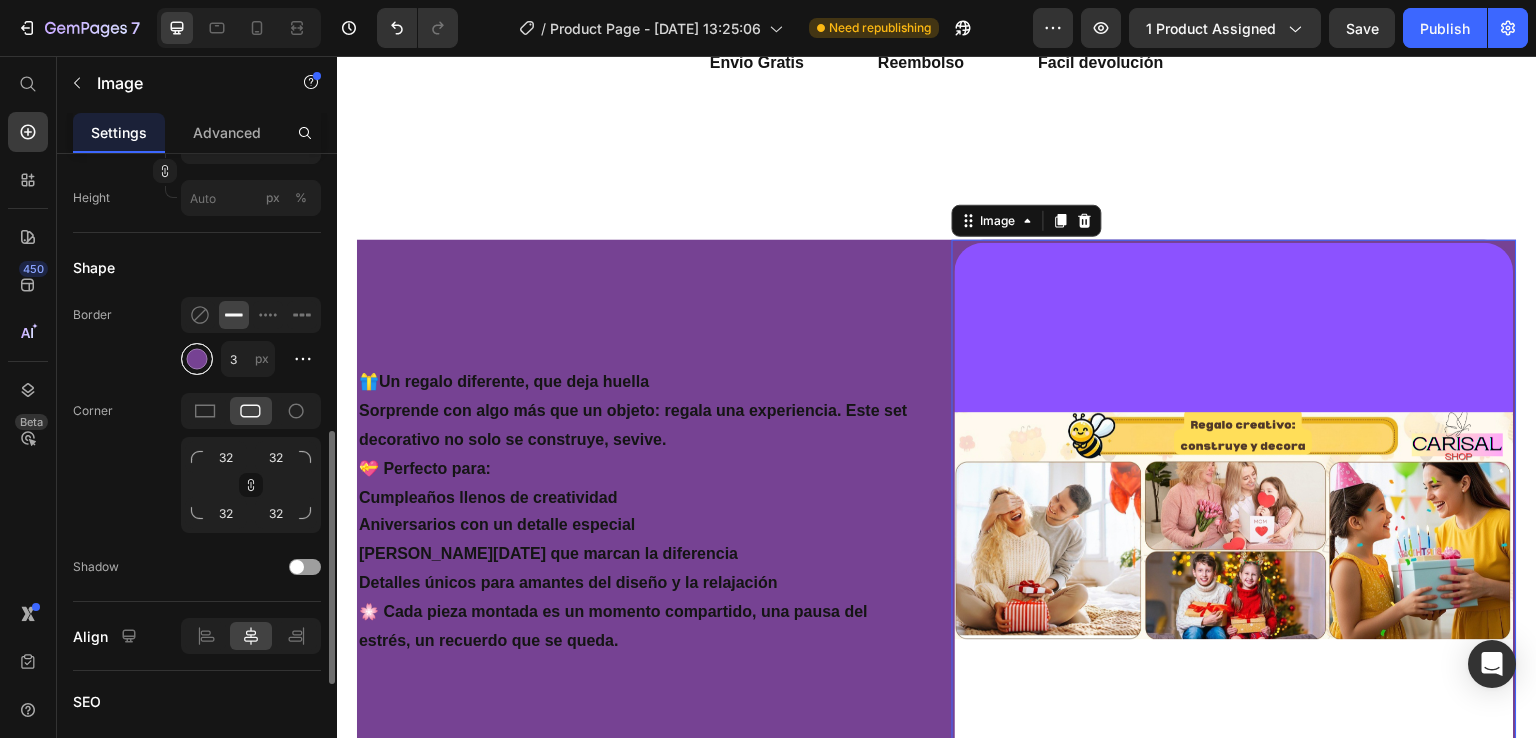 click at bounding box center (197, 359) 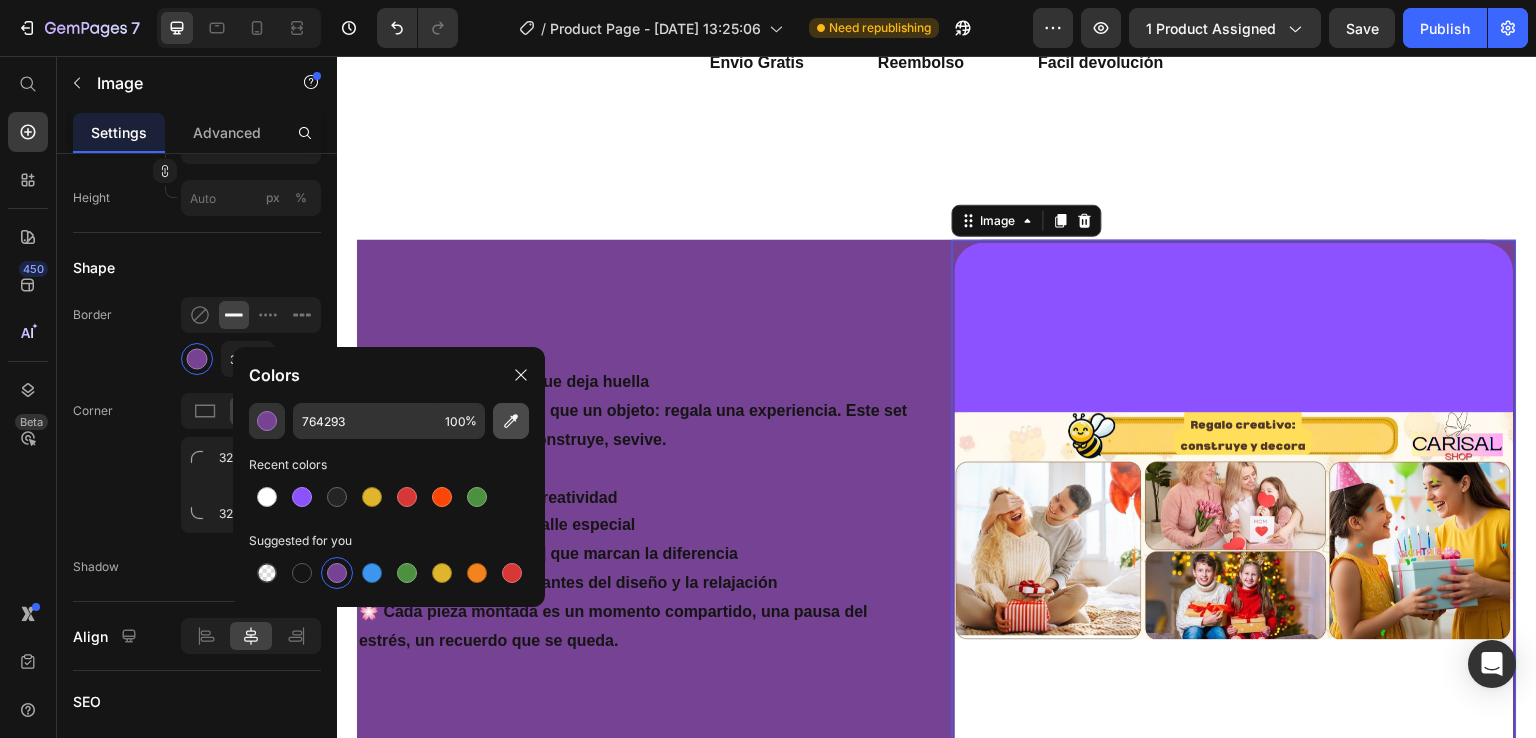 click 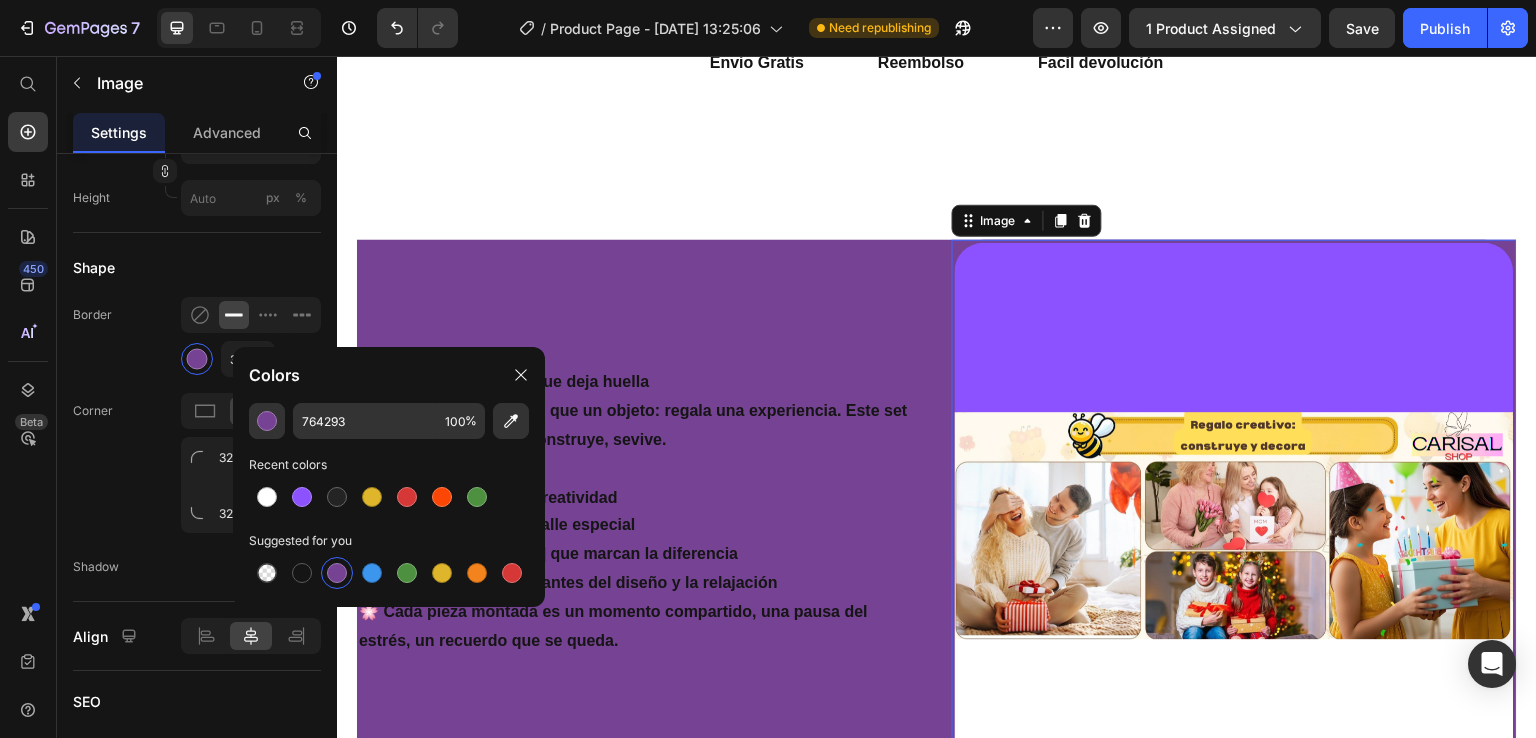 click at bounding box center [1234, 522] 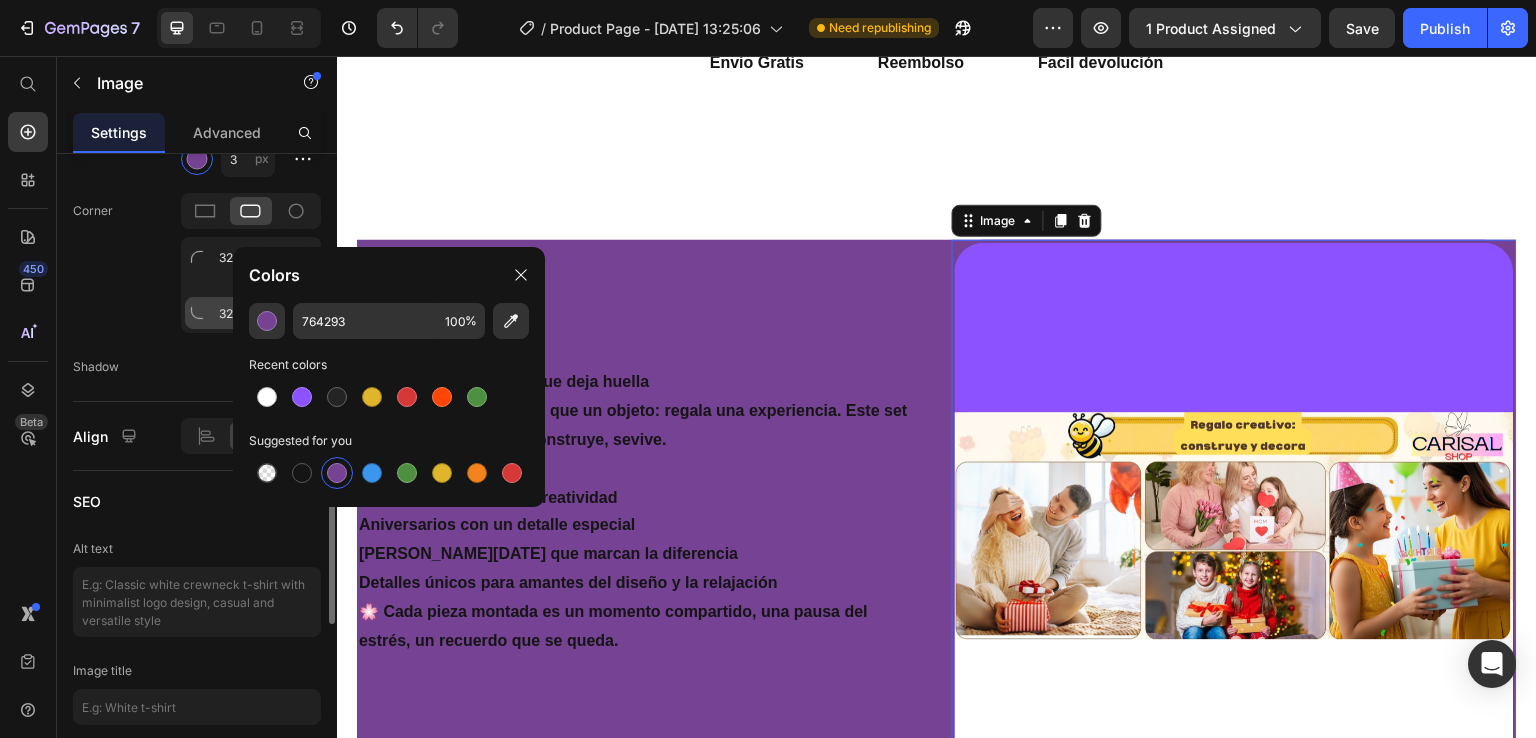 scroll, scrollTop: 700, scrollLeft: 0, axis: vertical 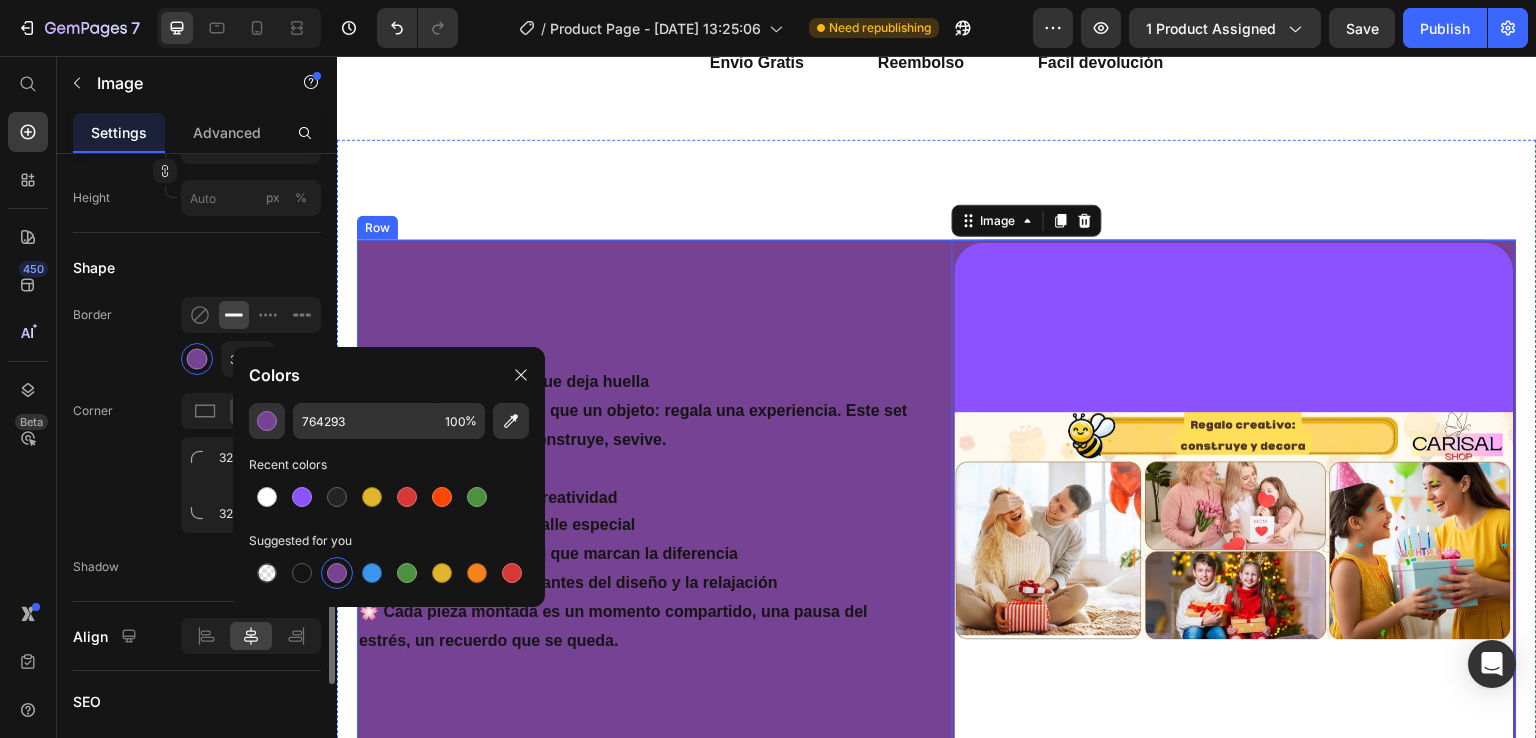 click on "🎁  Un regalo diferente, que deja huella Sorprende con algo más que un objeto: regala una experiencia. Este set decorativo no solo se construye, se  vive . 💝 Perfecto para: Cumpleaños llenos de creatividad Aniversarios con un detalle especial Regalos de Navidad que marcan la diferencia Detalles únicos para amantes del diseño y la relajación 🌸 Cada pieza montada es un momento compartido, una pausa del estrés, un recuerdo que se queda. Text Block Image   0 Row ...y lo mejor de todo: disfrutaréis juntos creando un recuerdo que durará para siempre Imagina la alegría de compartir momentos únicos con tus hijos mientras construís este precioso bonsái de abejas y flores. No es solo un juego: es una experiencia de unión, creatividad y calma. Cada pieza encaja para dar vida a una escena llena de color, naturaleza y ternura. Heading Row Image Row Section 3" at bounding box center [937, 805] 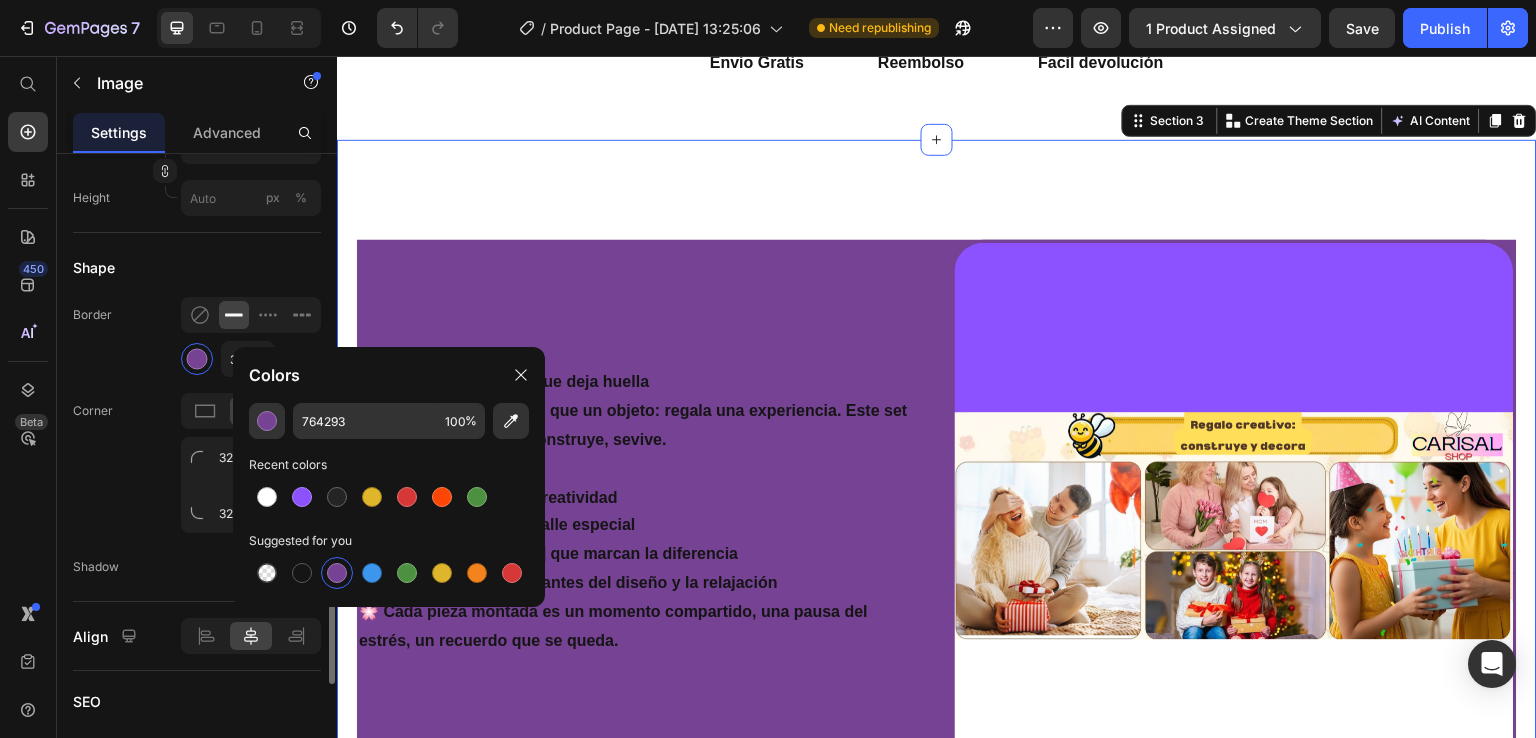 scroll, scrollTop: 0, scrollLeft: 0, axis: both 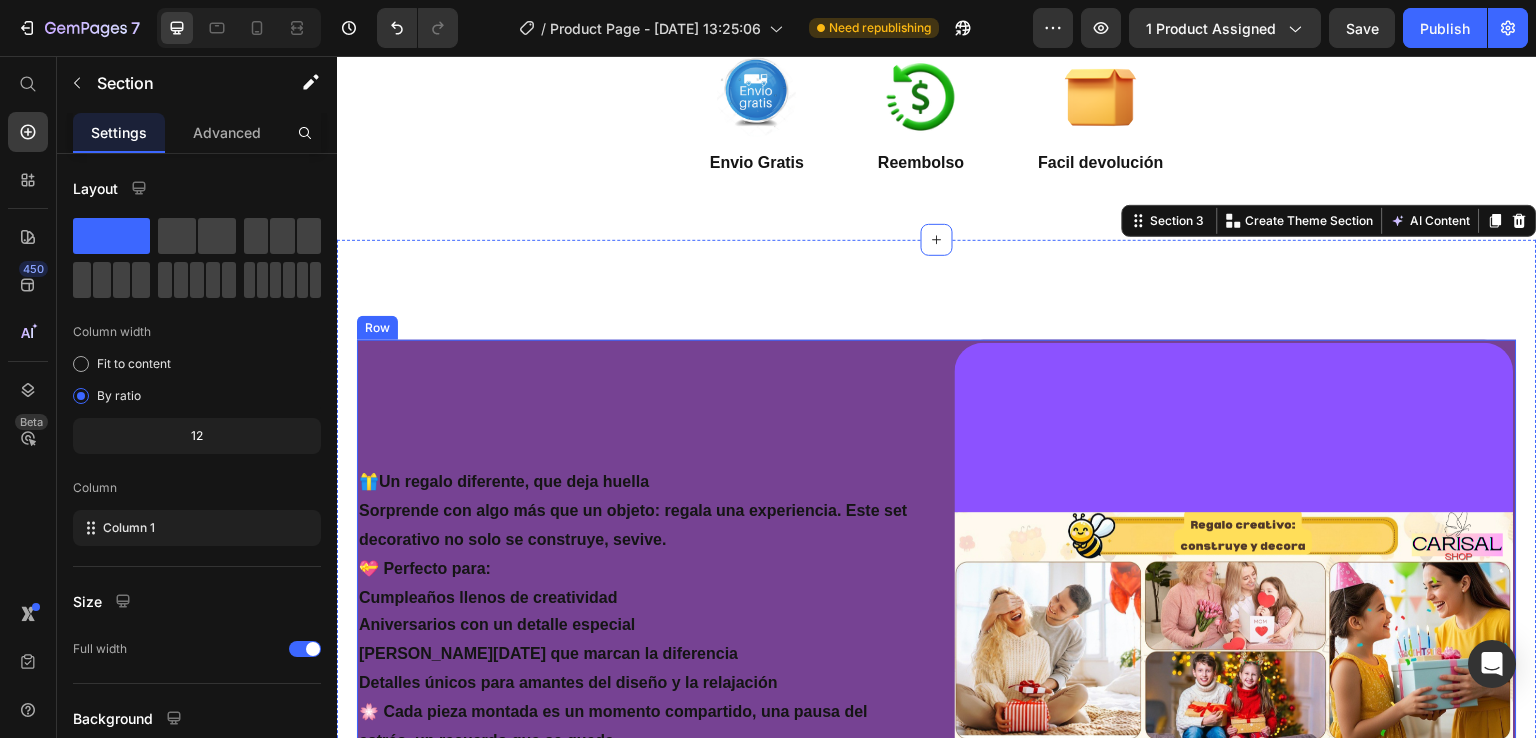 click on "🎁  Un regalo diferente, que deja huella Sorprende con algo más que un objeto: regala una experiencia. Este set decorativo no solo se construye, se  vive . 💝 Perfecto para: Cumpleaños llenos de creatividad Aniversarios con un detalle especial Regalos de Navidad que marcan la diferencia Detalles únicos para amantes del diseño y la relajación 🌸 Cada pieza montada es un momento compartido, una pausa del estrés, un recuerdo que se queda. Text Block" at bounding box center [639, 622] 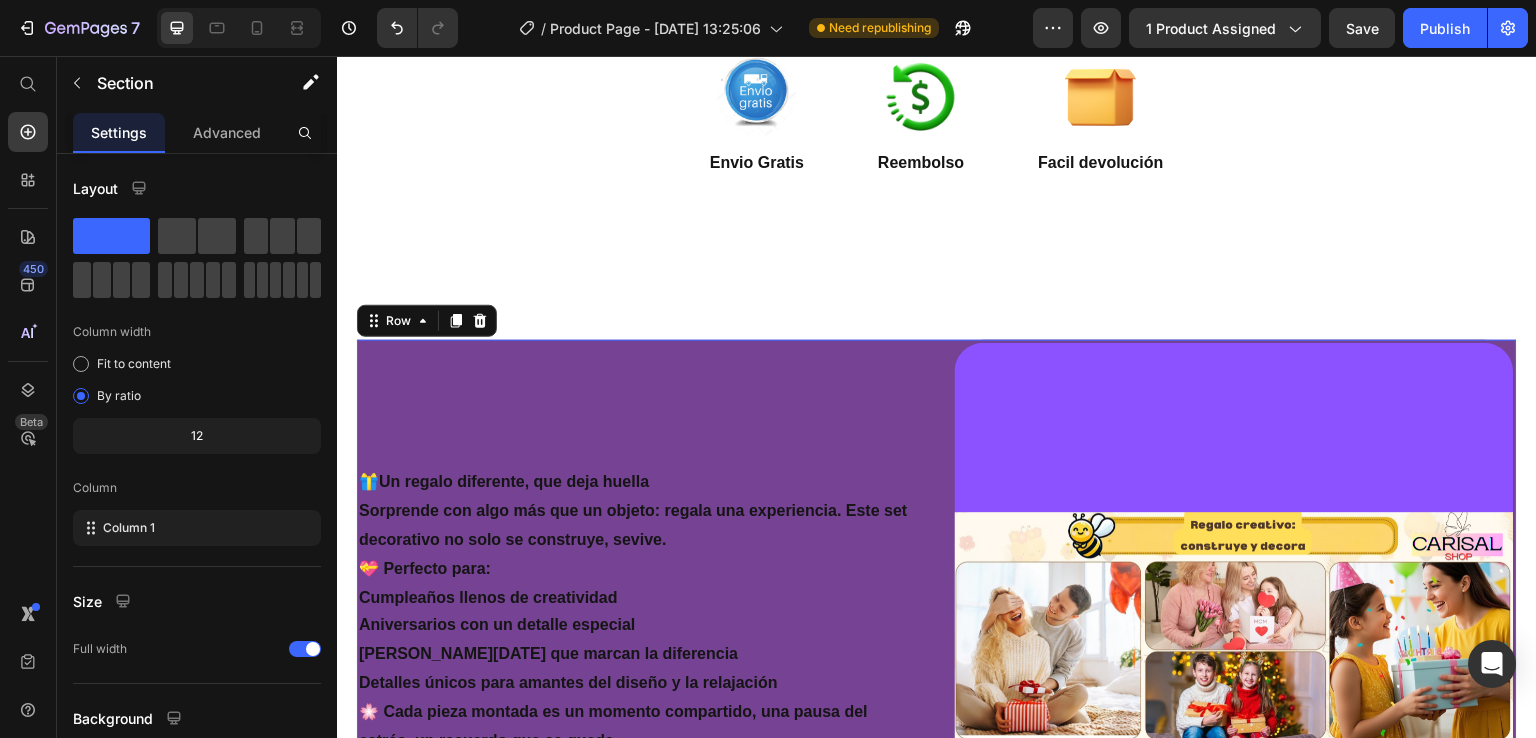 click on "Sorprende con algo más que un objeto: regala una experiencia. Este set decorativo no solo se construye, se  vive ." at bounding box center (639, 526) 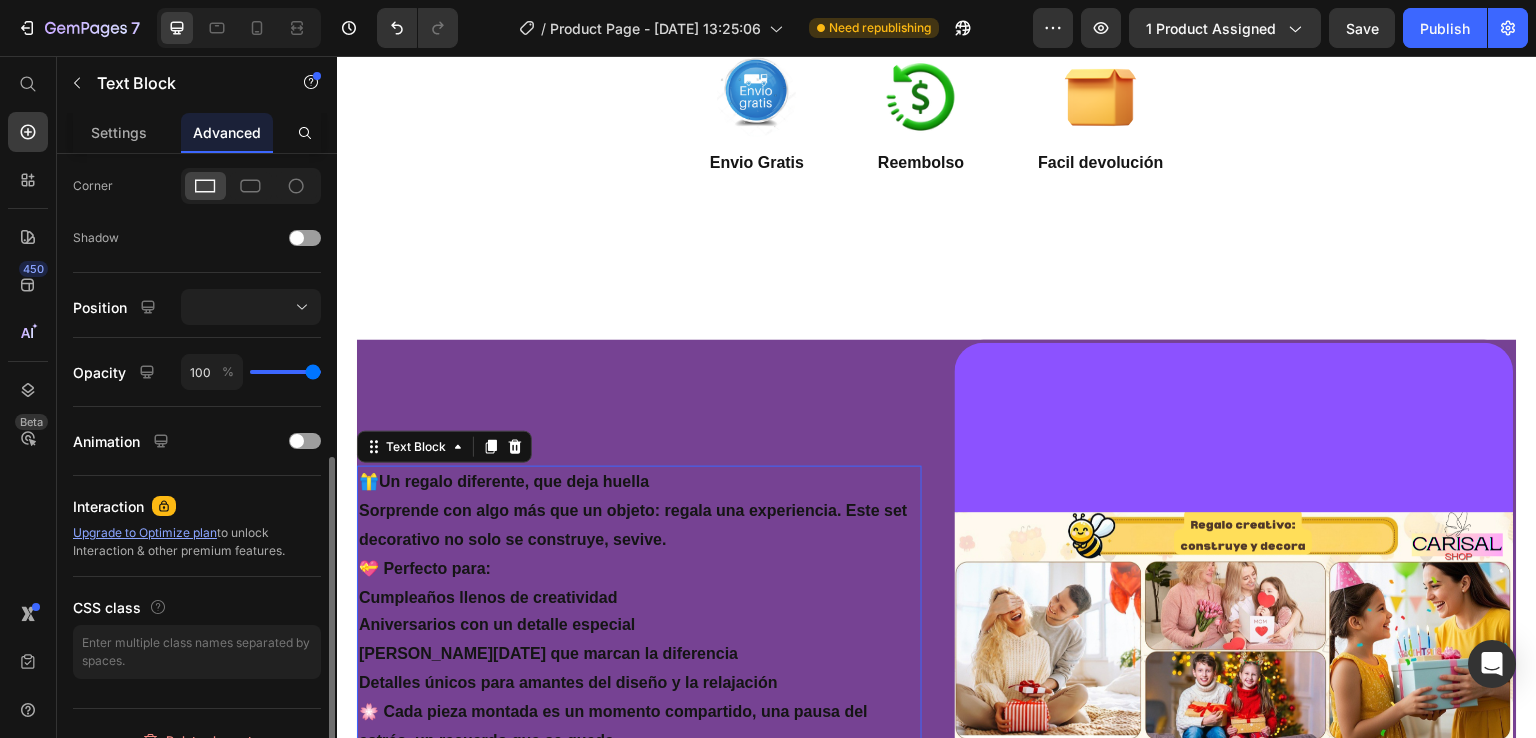 scroll, scrollTop: 200, scrollLeft: 0, axis: vertical 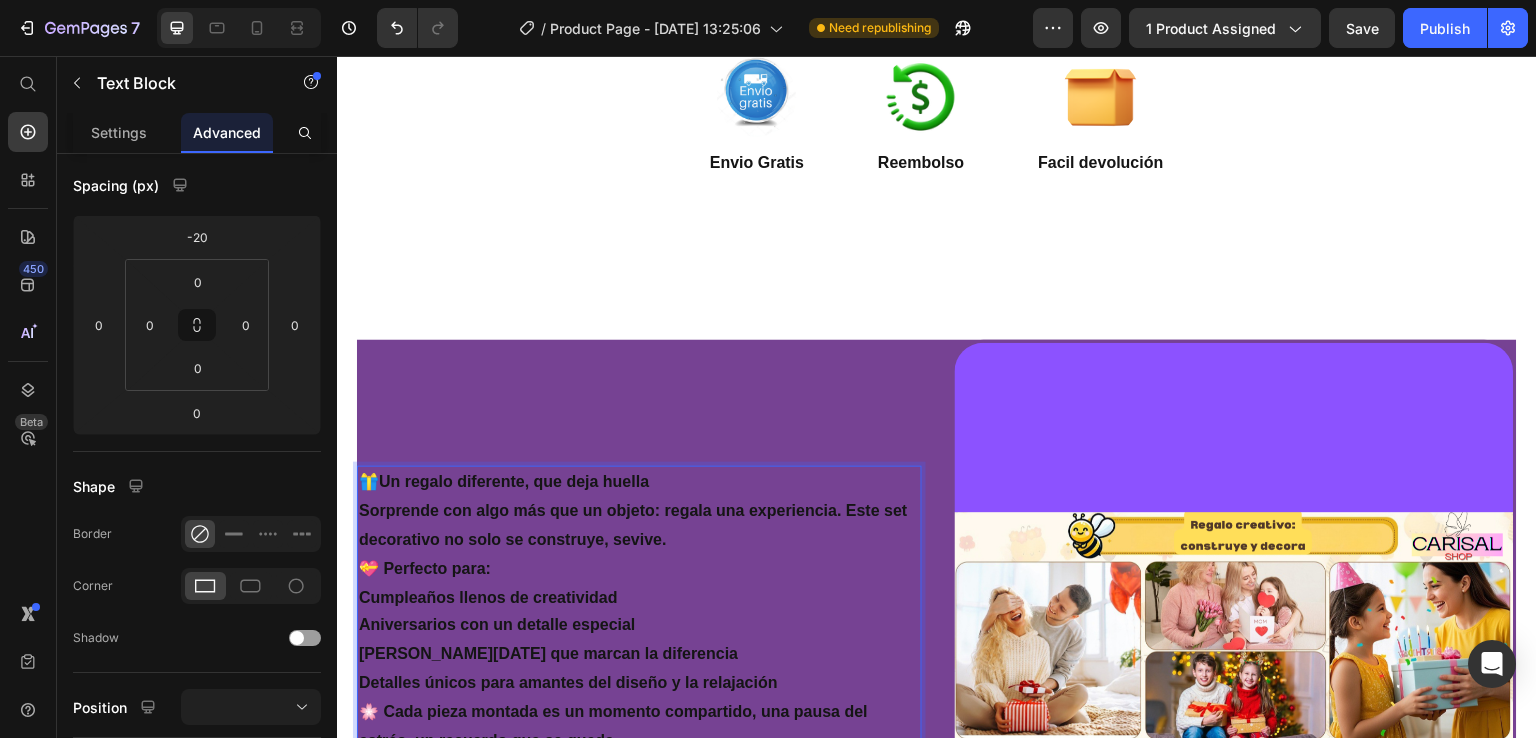 click on "Un regalo diferente, que deja huella" at bounding box center (514, 481) 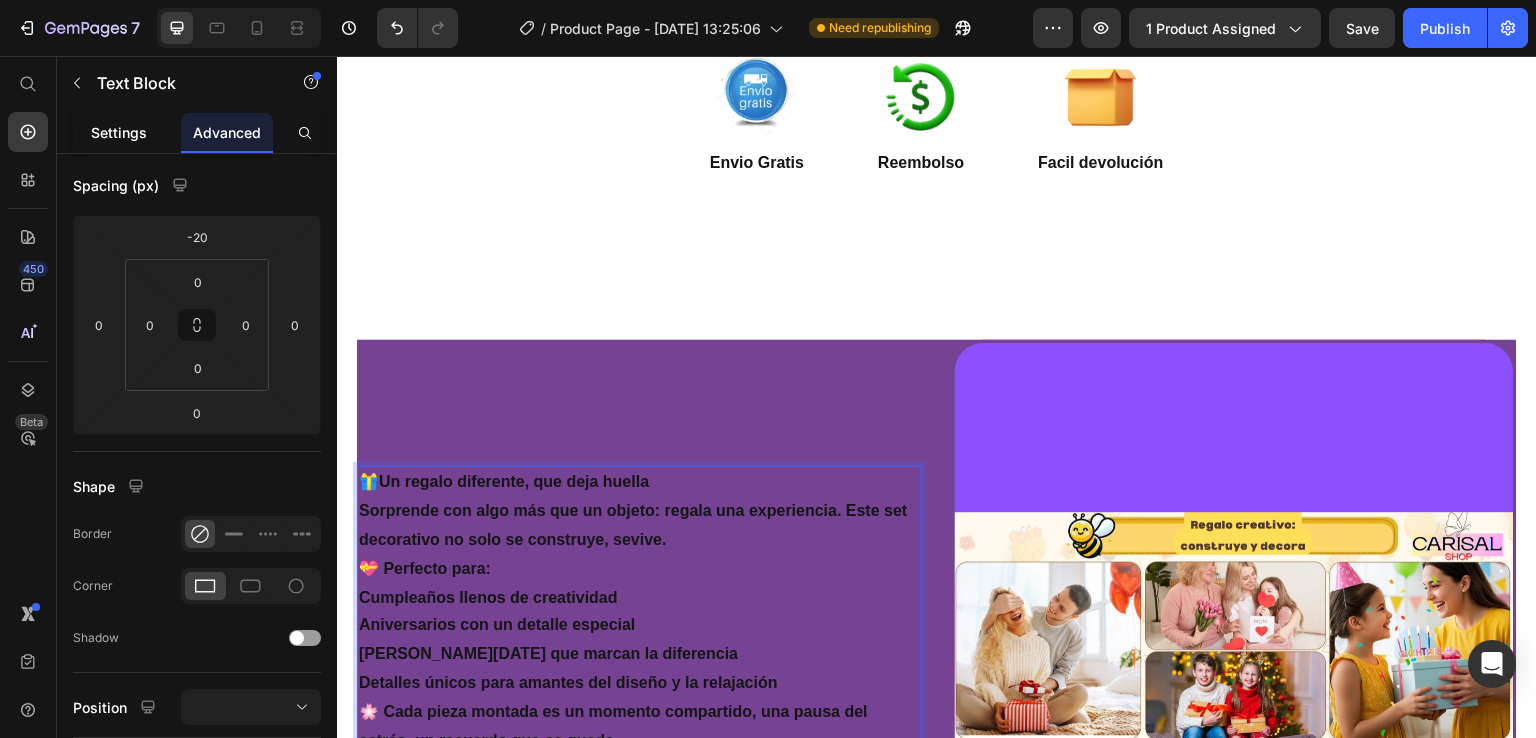 click on "Settings" at bounding box center (119, 132) 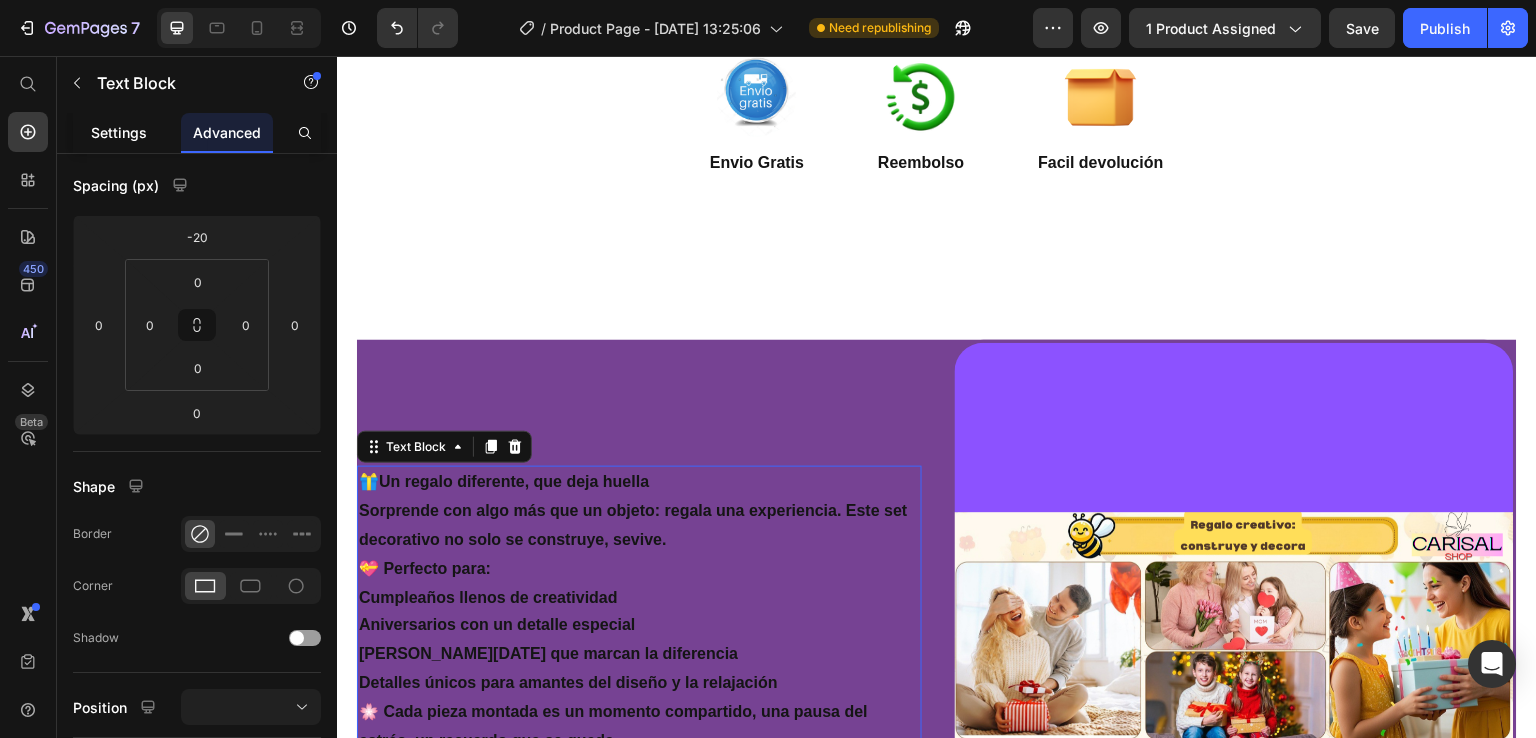 scroll, scrollTop: 0, scrollLeft: 0, axis: both 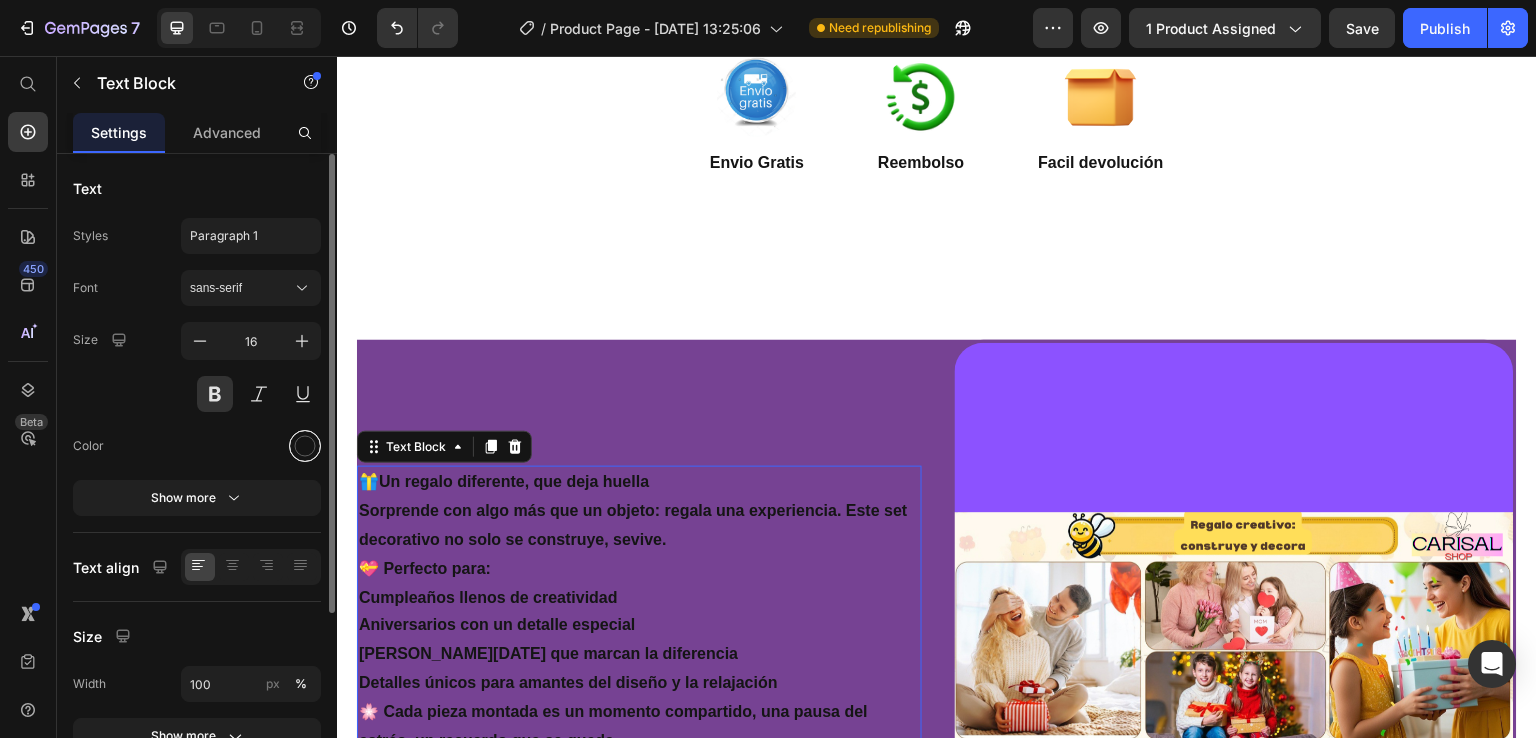 click at bounding box center (305, 446) 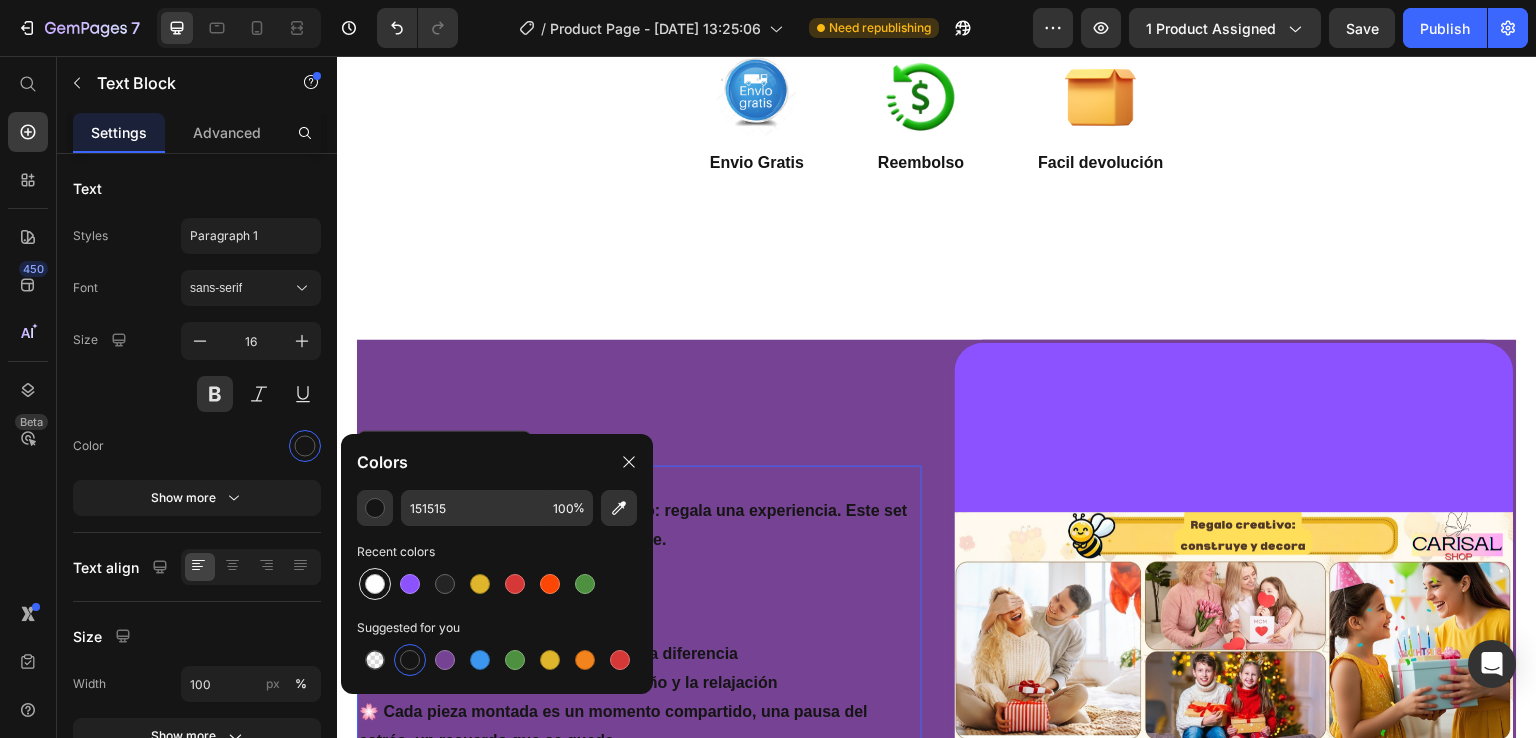 click at bounding box center [375, 584] 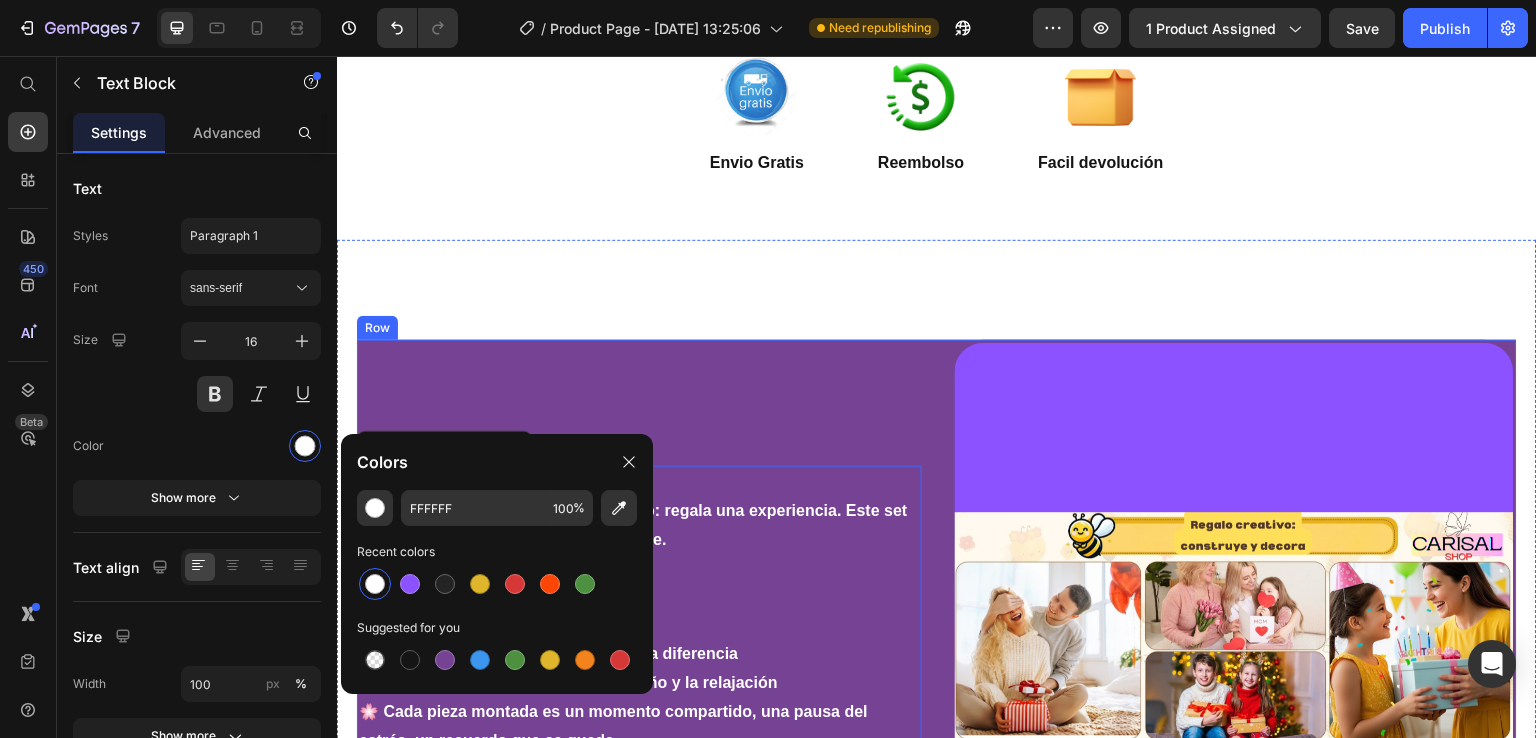 click on "🎁  Un regalo diferente, que deja huella Sorprende con algo más que un objeto: regala una experiencia. Este set decorativo no solo se construye, se  vive . 💝 Perfecto para: Cumpleaños llenos de creatividad Aniversarios con un detalle especial Regalos de Navidad que marcan la diferencia Detalles únicos para amantes del diseño y la relajación 🌸 Cada pieza montada es un momento compartido, una pausa del estrés, un recuerdo que se queda. Text Block   0" at bounding box center (639, 622) 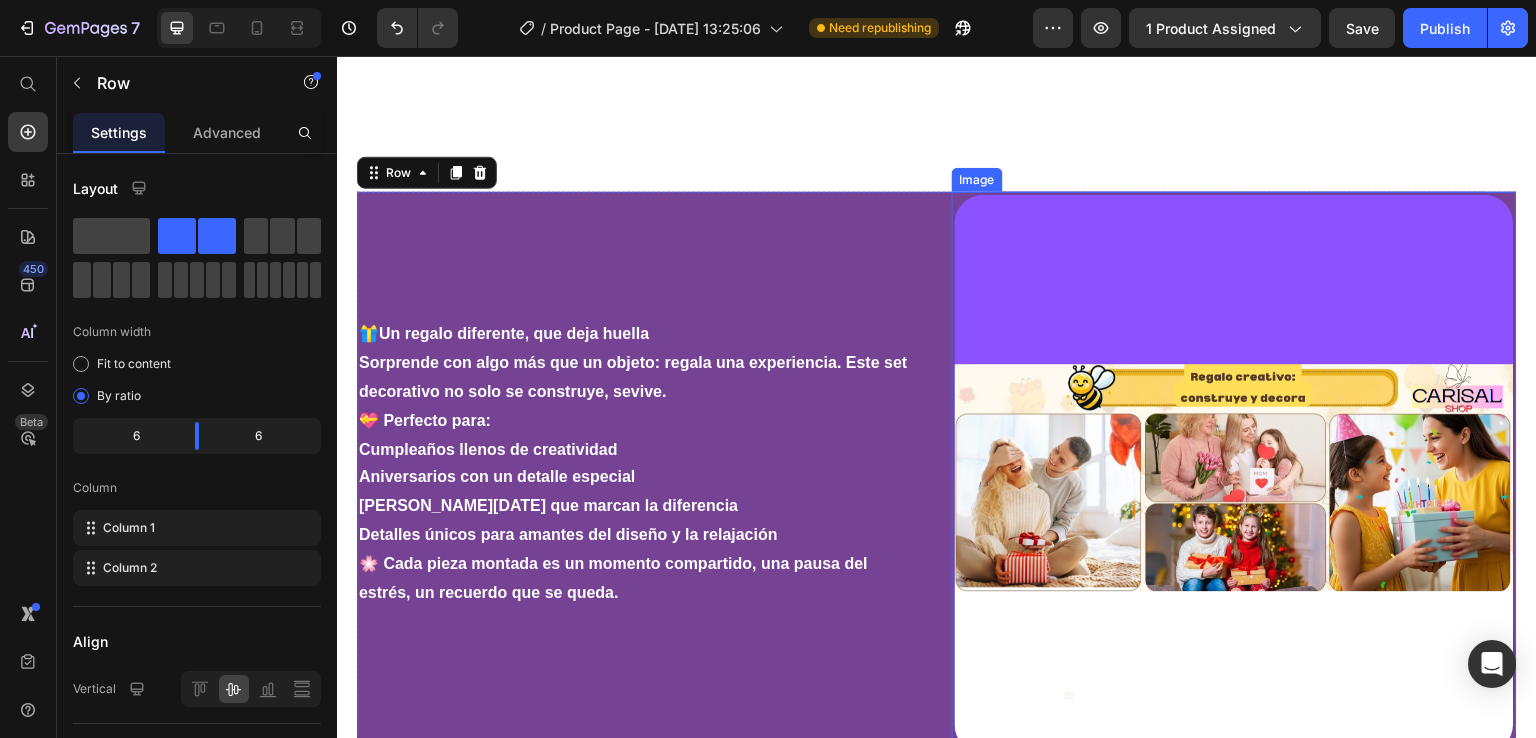 scroll, scrollTop: 1435, scrollLeft: 0, axis: vertical 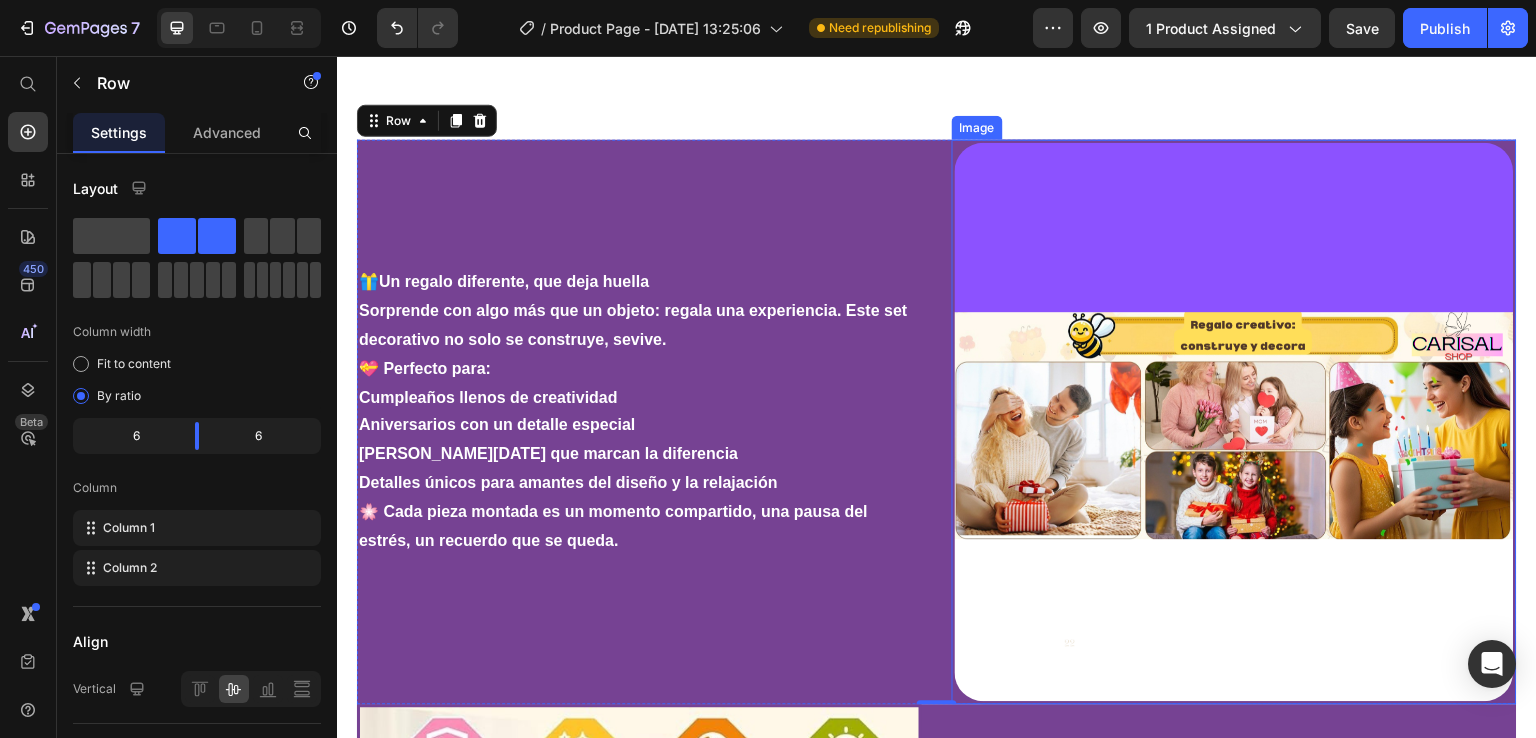 click at bounding box center [1234, 422] 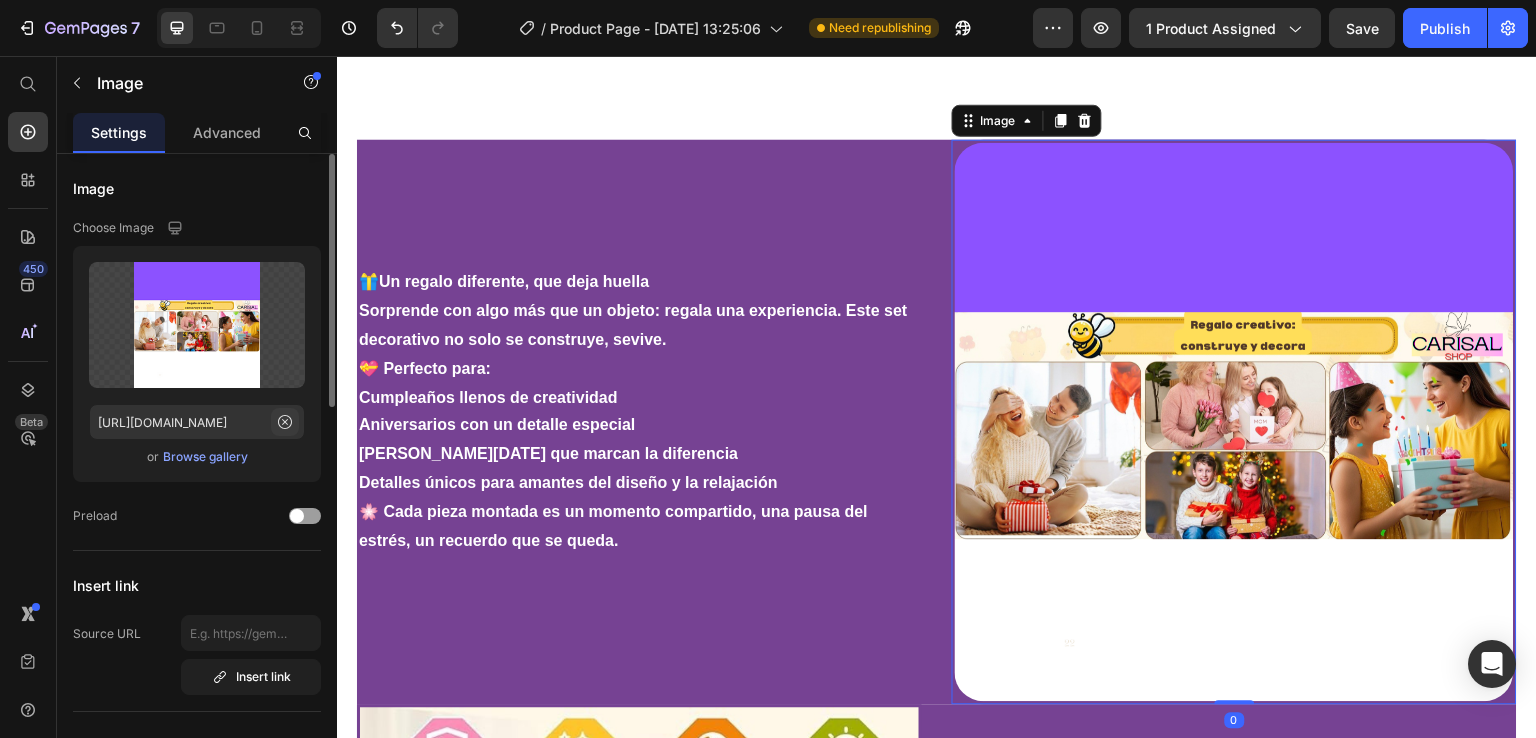 click 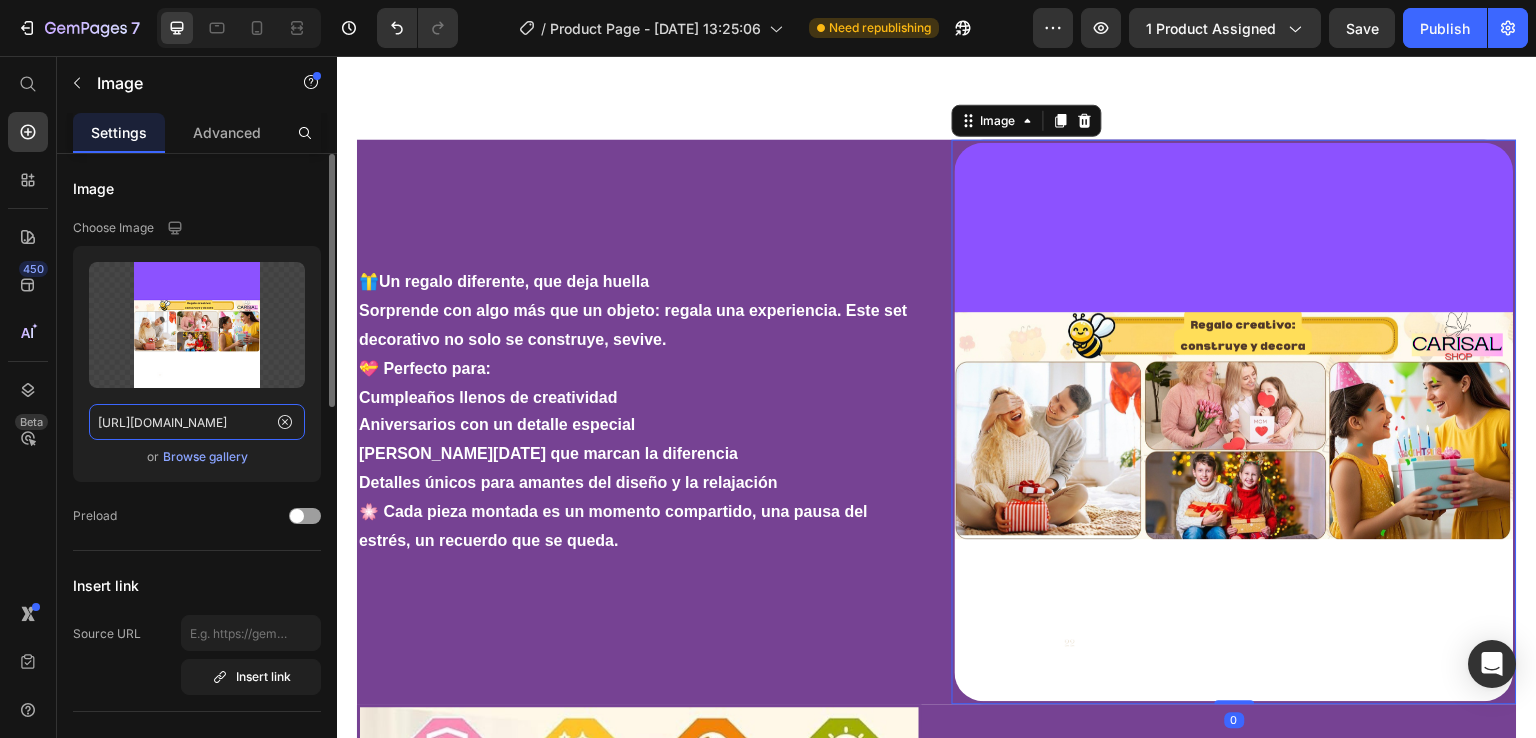 type 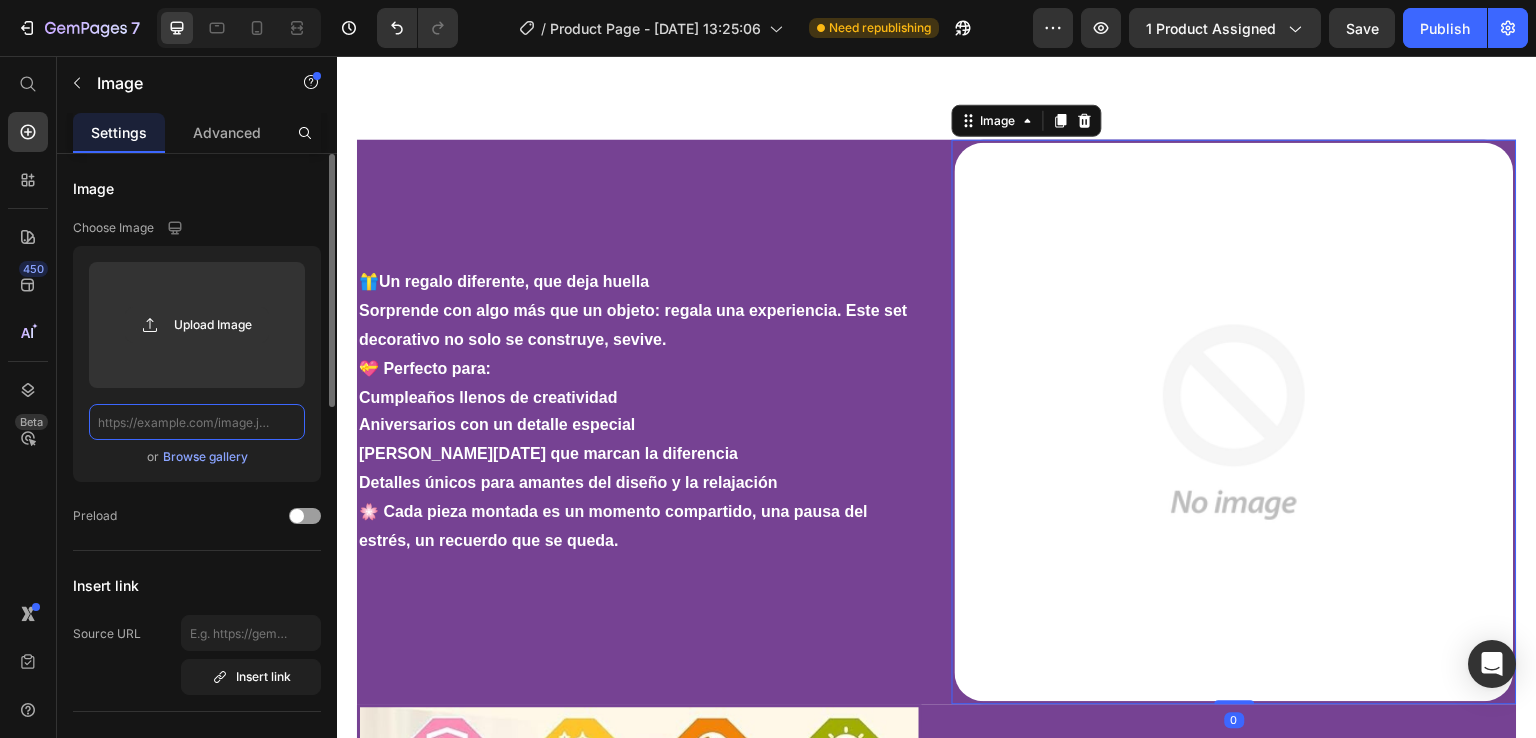 scroll, scrollTop: 0, scrollLeft: 0, axis: both 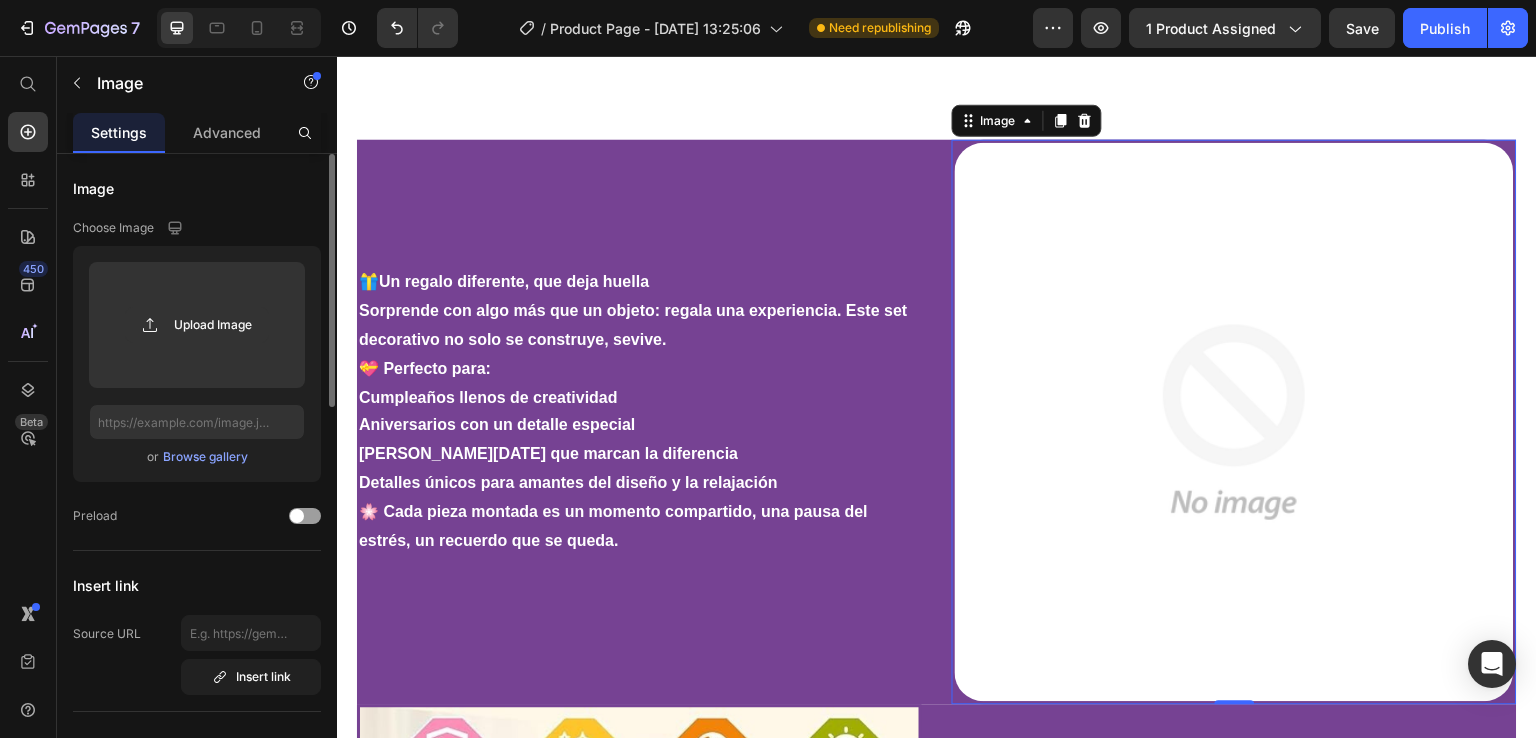 click on "Browse gallery" at bounding box center (205, 457) 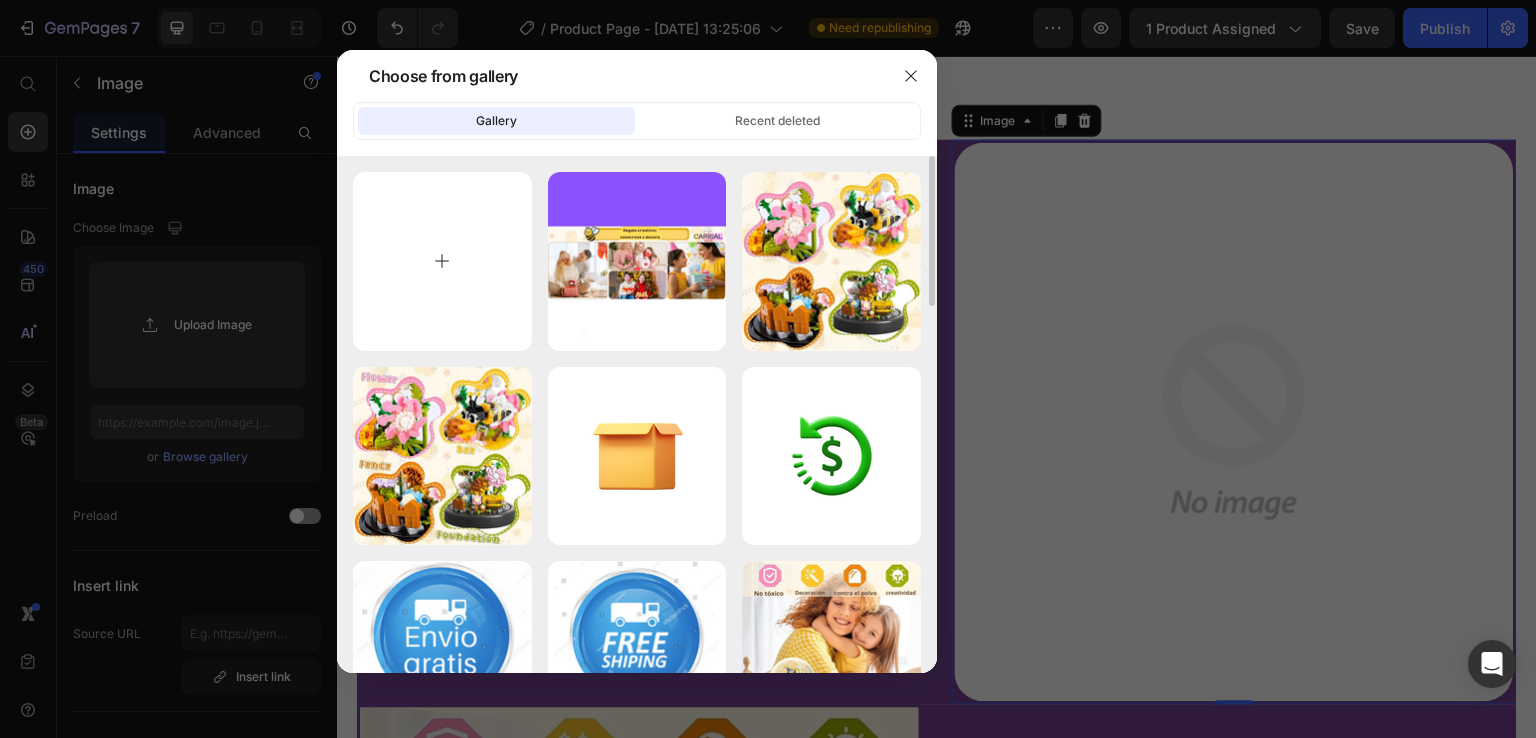 click at bounding box center (442, 261) 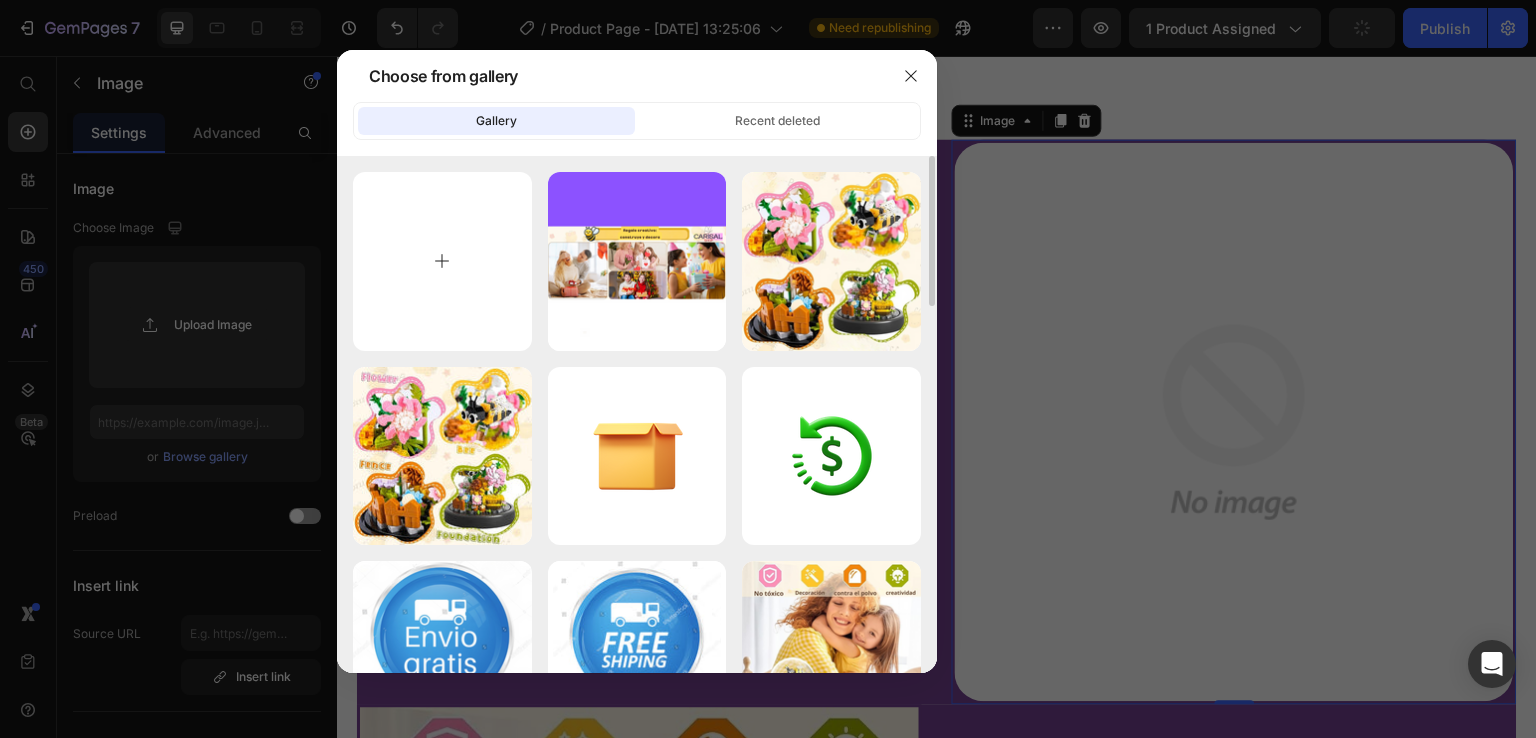 type on "C:\fakepath\81cgyYV JuL._AC_SX679.jpg" 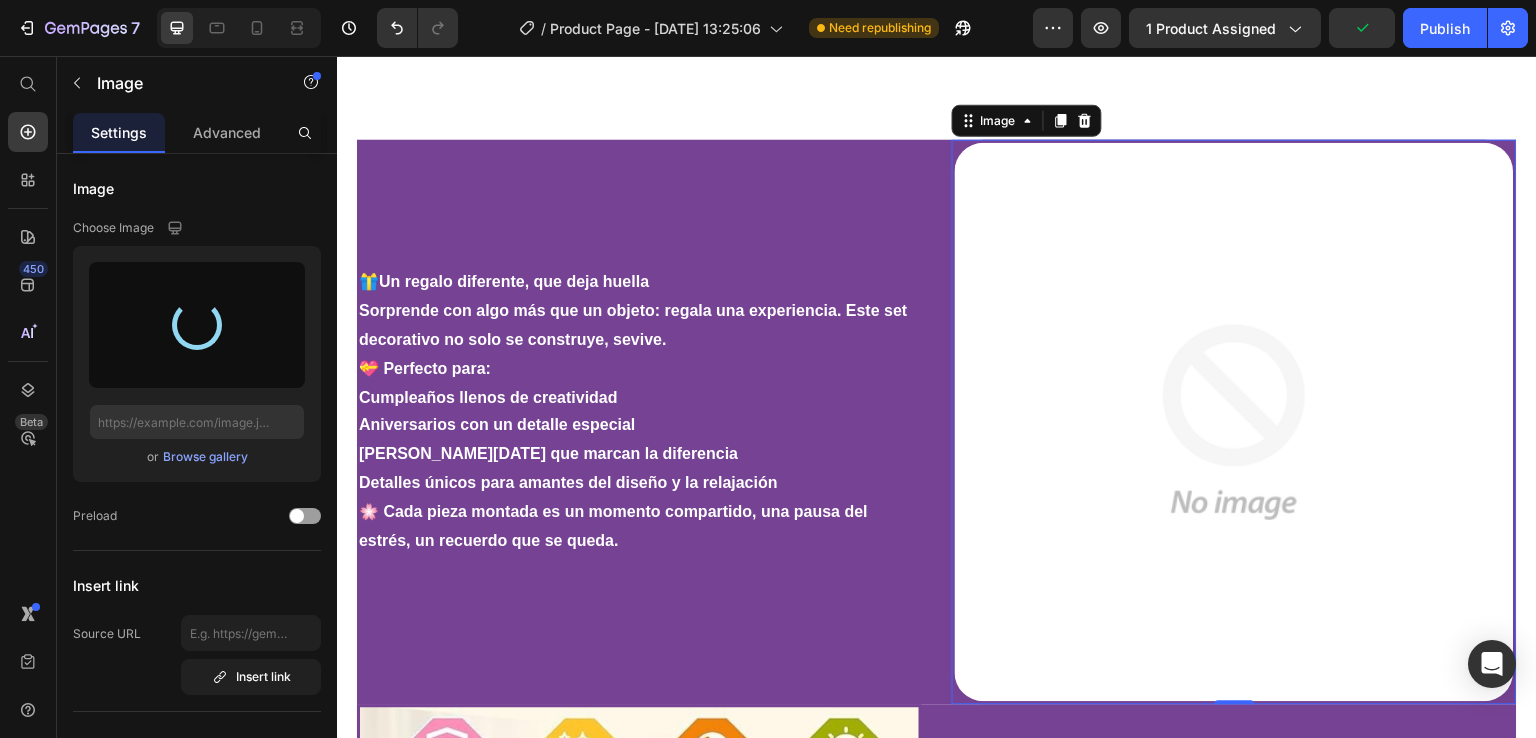 type on "https://cdn.shopify.com/s/files/1/0953/2371/7978/files/gempages_570793598052729671-78589a04-4d6e-4a24-a8a2-2bdfba02caa8.jpg" 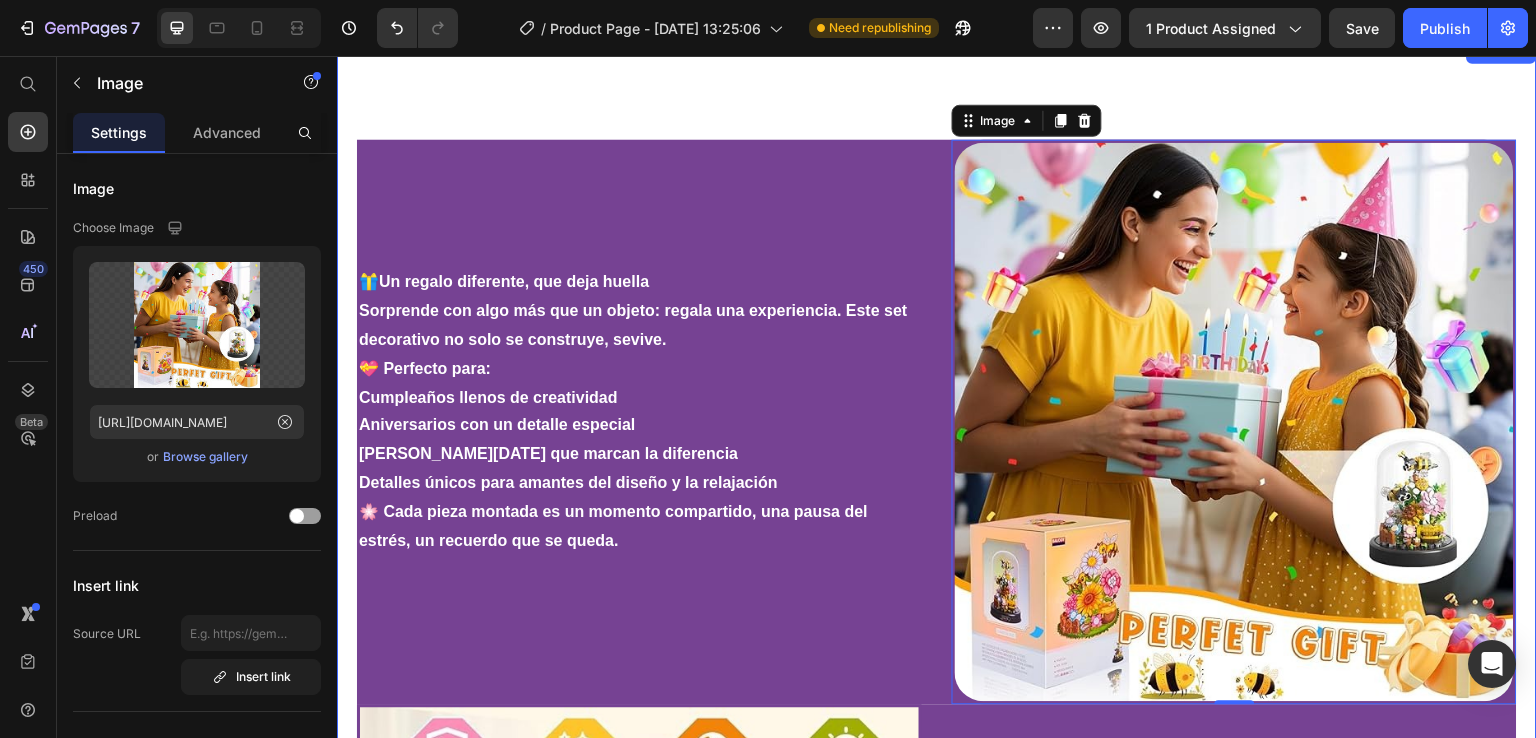 click on "🎁  Un regalo diferente, que deja huella Sorprende con algo más que un objeto: regala una experiencia. Este set decorativo no solo se construye, se  vive . 💝 Perfecto para: Cumpleaños llenos de creatividad Aniversarios con un detalle especial Regalos de Navidad que marcan la diferencia Detalles únicos para amantes del diseño y la relajación 🌸 Cada pieza montada es un momento compartido, una pausa del estrés, un recuerdo que se queda. Text Block Image   0 Row ...y lo mejor de todo: disfrutaréis juntos creando un recuerdo que durará para siempre Imagina la alegría de compartir momentos únicos con tus hijos mientras construís este precioso bonsái de abejas y flores. No es solo un juego: es una experiencia de unión, creatividad y calma. Cada pieza encaja para dar vida a una escena llena de color, naturaleza y ternura. Heading Row Image Row Section 3" at bounding box center [937, 705] 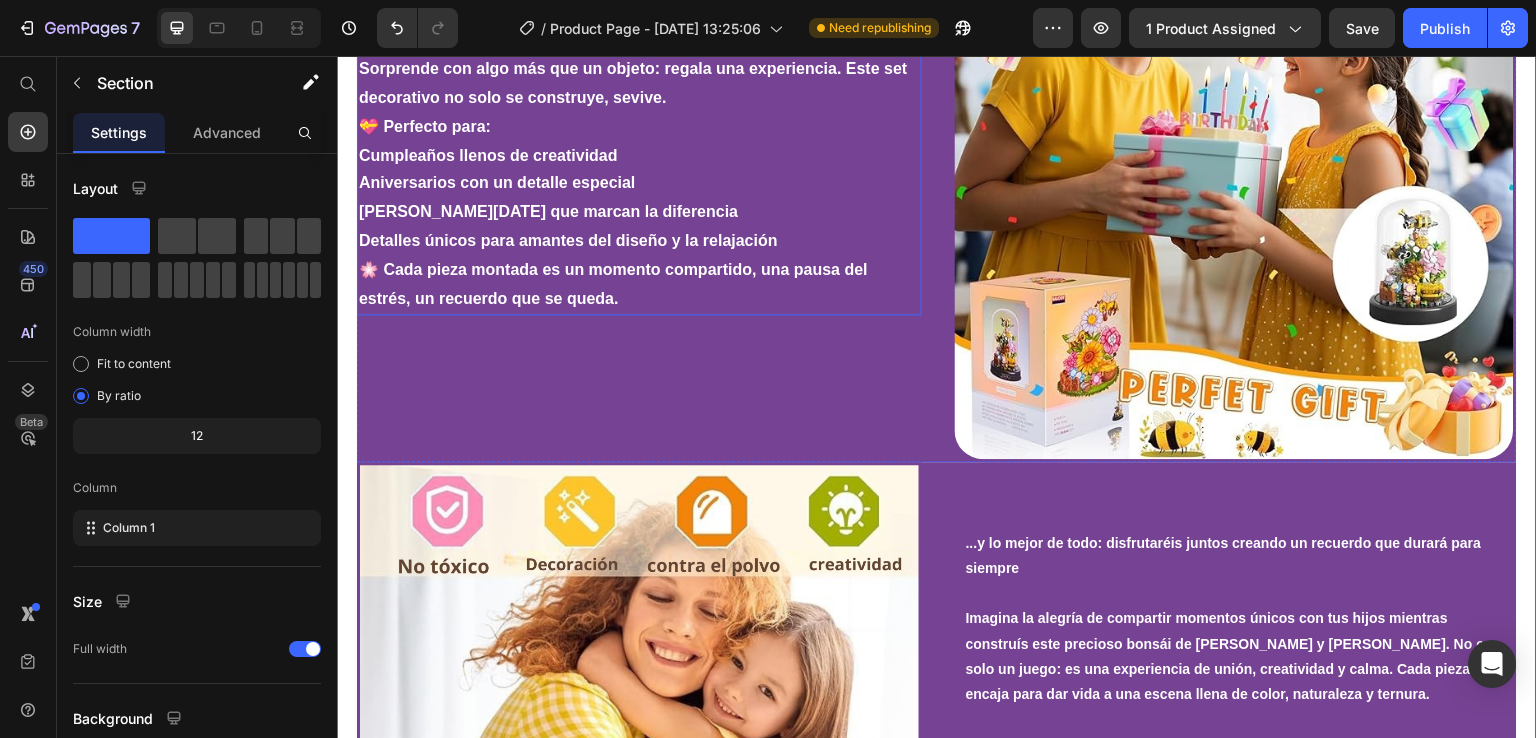 scroll, scrollTop: 1435, scrollLeft: 0, axis: vertical 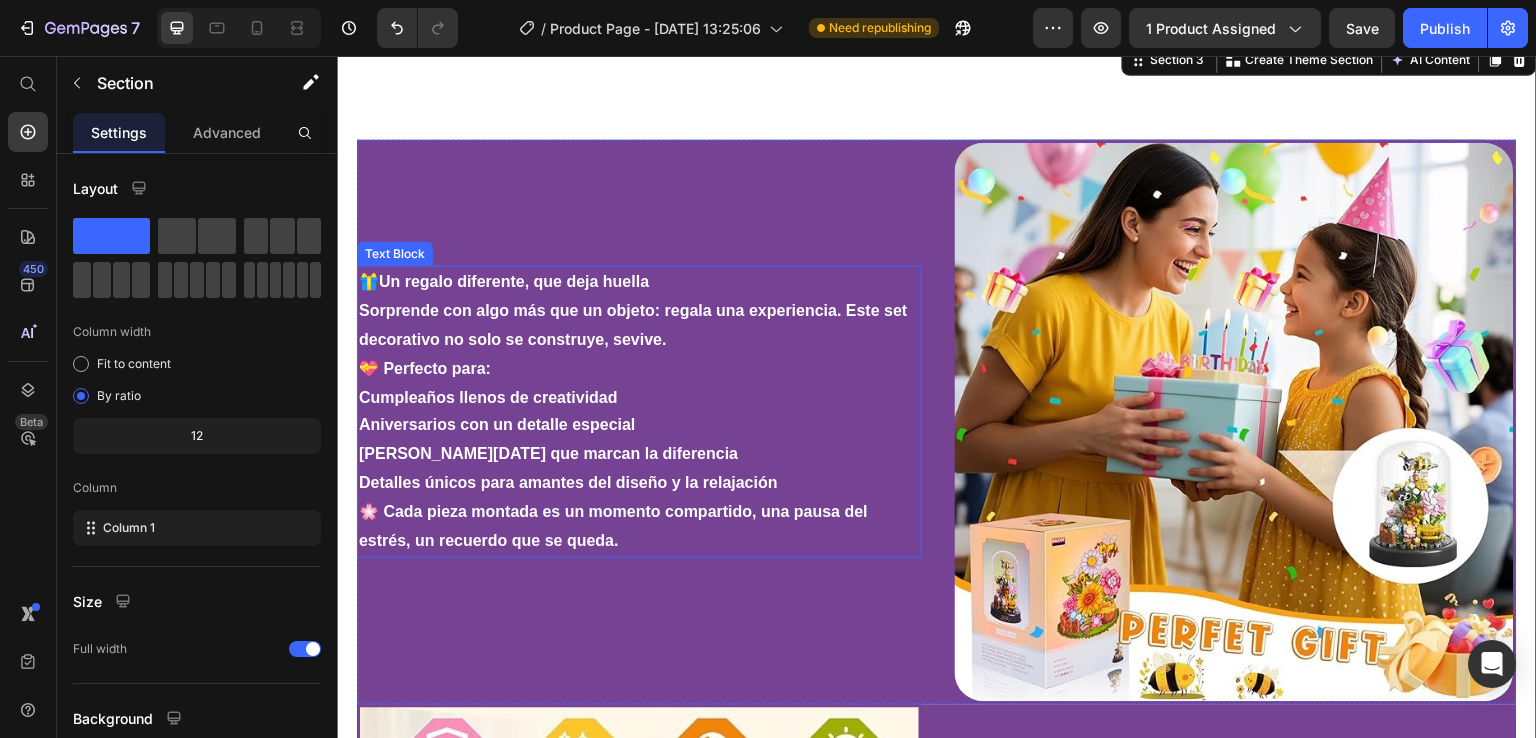 click on "Regalos de Navidad que marcan la diferencia" at bounding box center (639, 455) 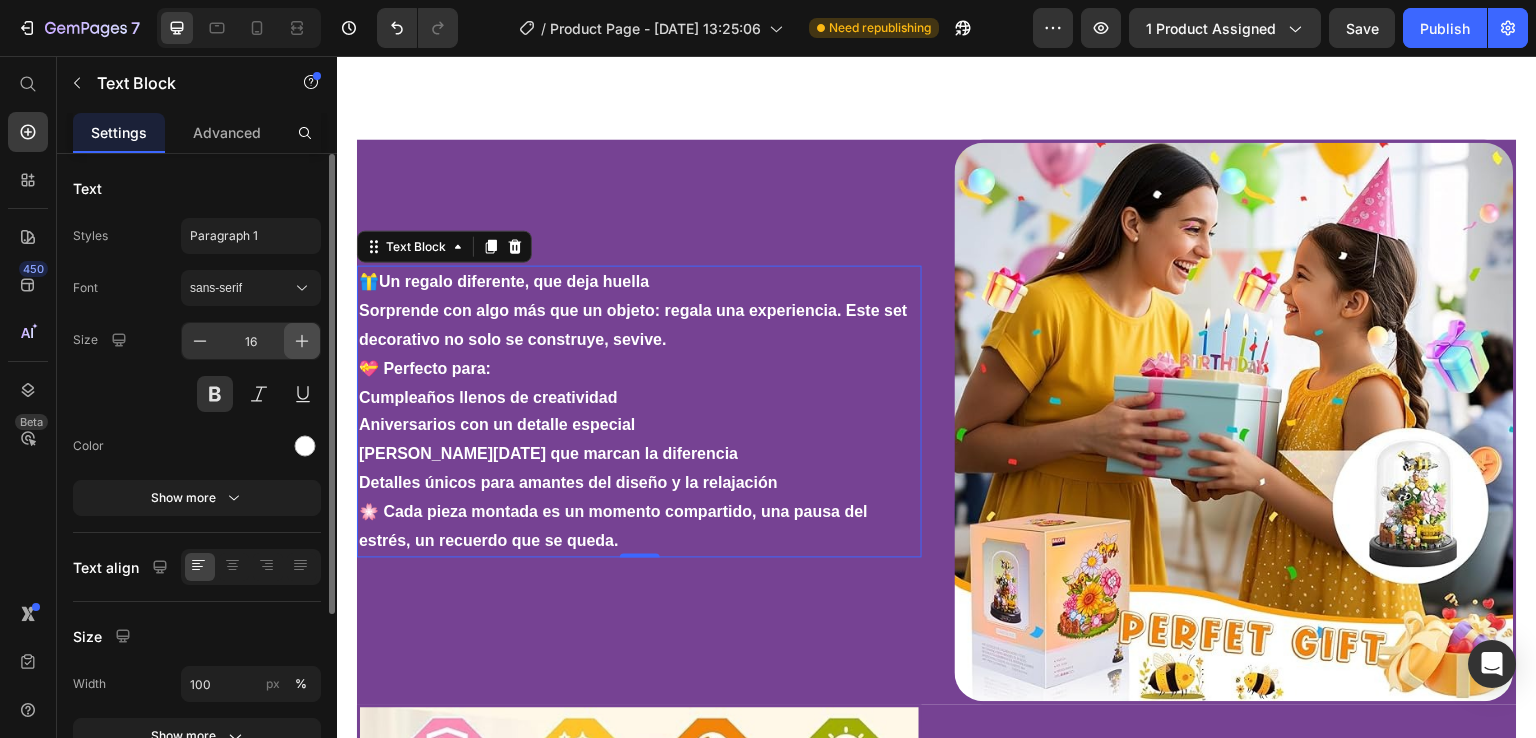 click 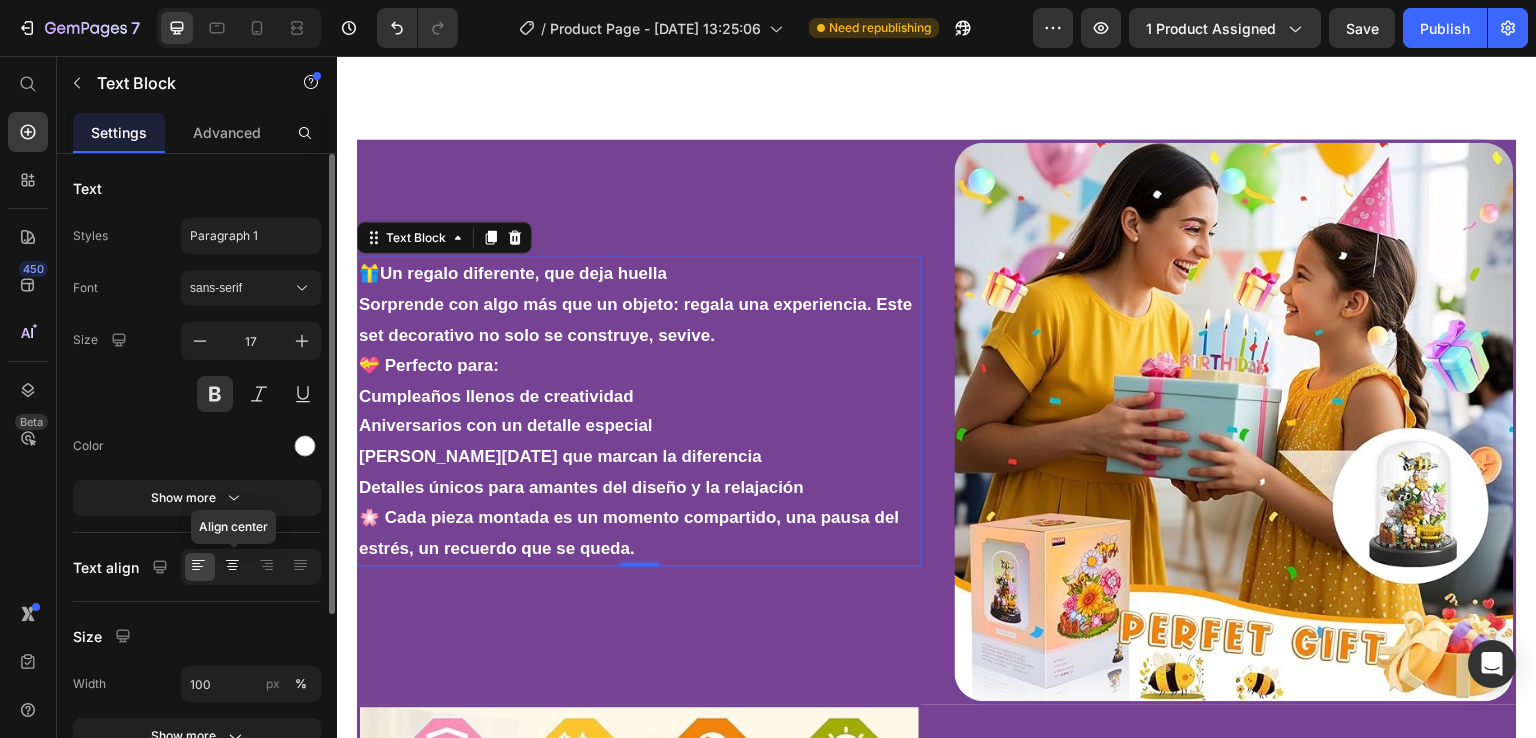 click 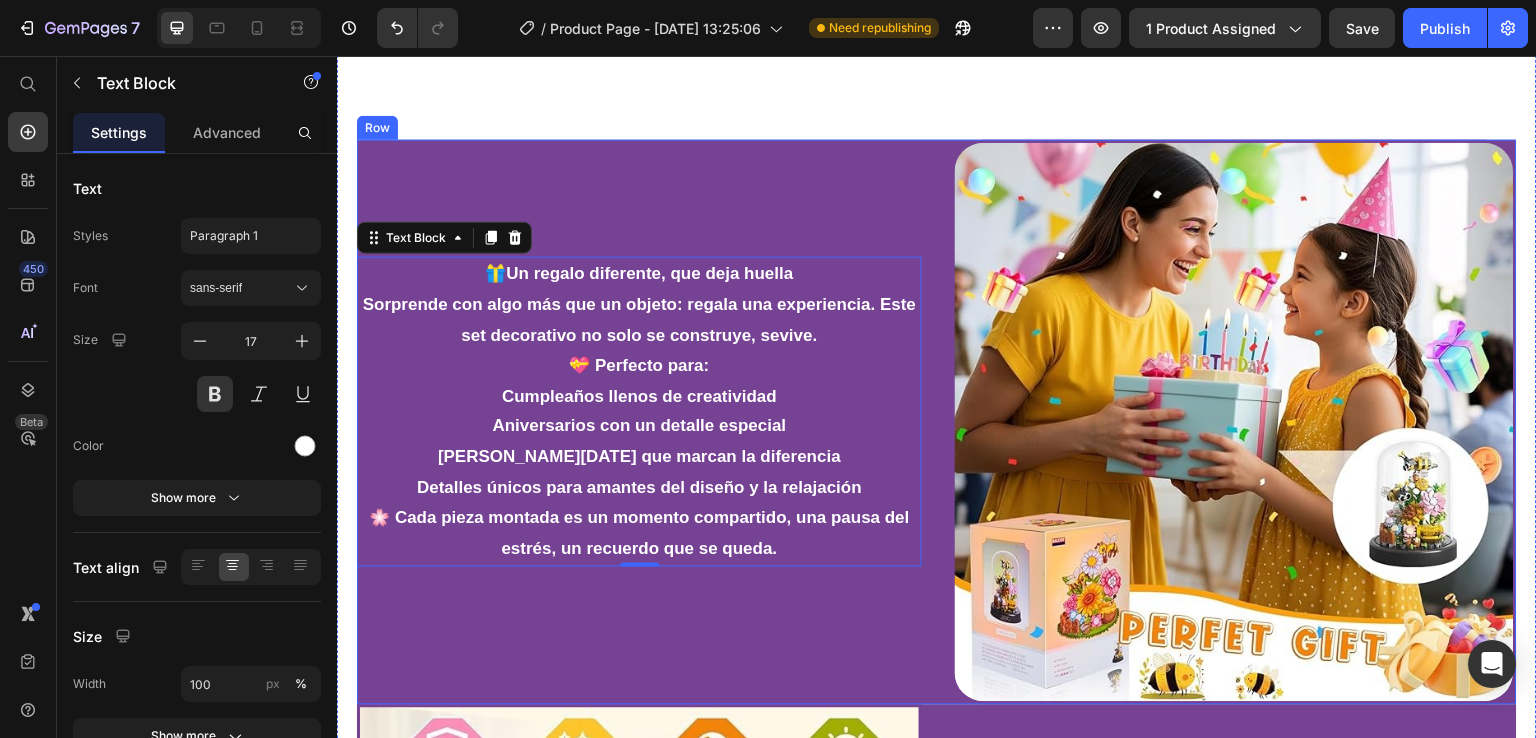 click on "🎁  Un regalo diferente, que deja huella Sorprende con algo más que un objeto: regala una experiencia. Este set decorativo no solo se construye, se  vive . 💝 Perfecto para: Cumpleaños llenos de creatividad Aniversarios con un detalle especial Regalos de Navidad que marcan la diferencia Detalles únicos para amantes del diseño y la relajación 🌸 Cada pieza montada es un momento compartido, una pausa del estrés, un recuerdo que se queda. Text Block   0" at bounding box center [639, 422] 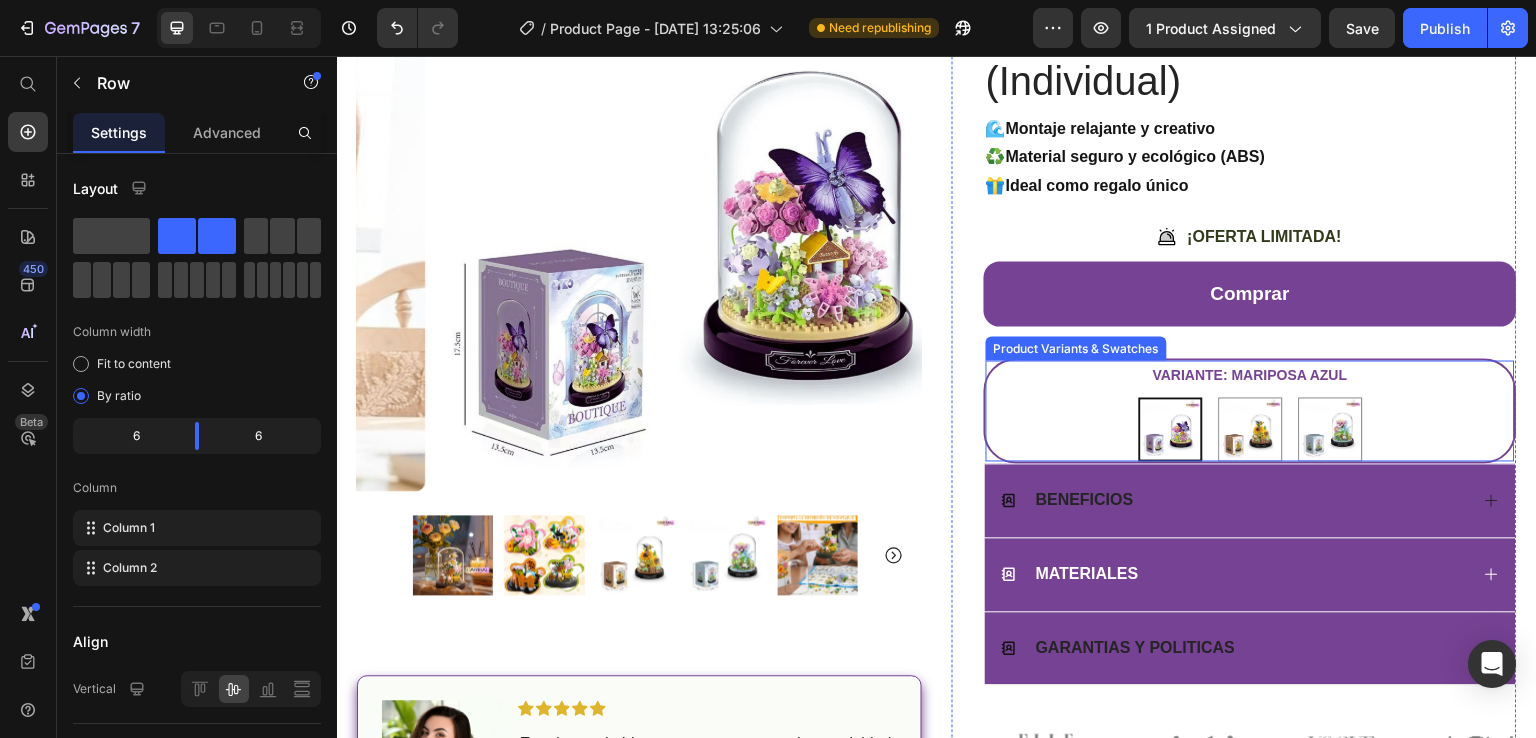 scroll, scrollTop: 335, scrollLeft: 0, axis: vertical 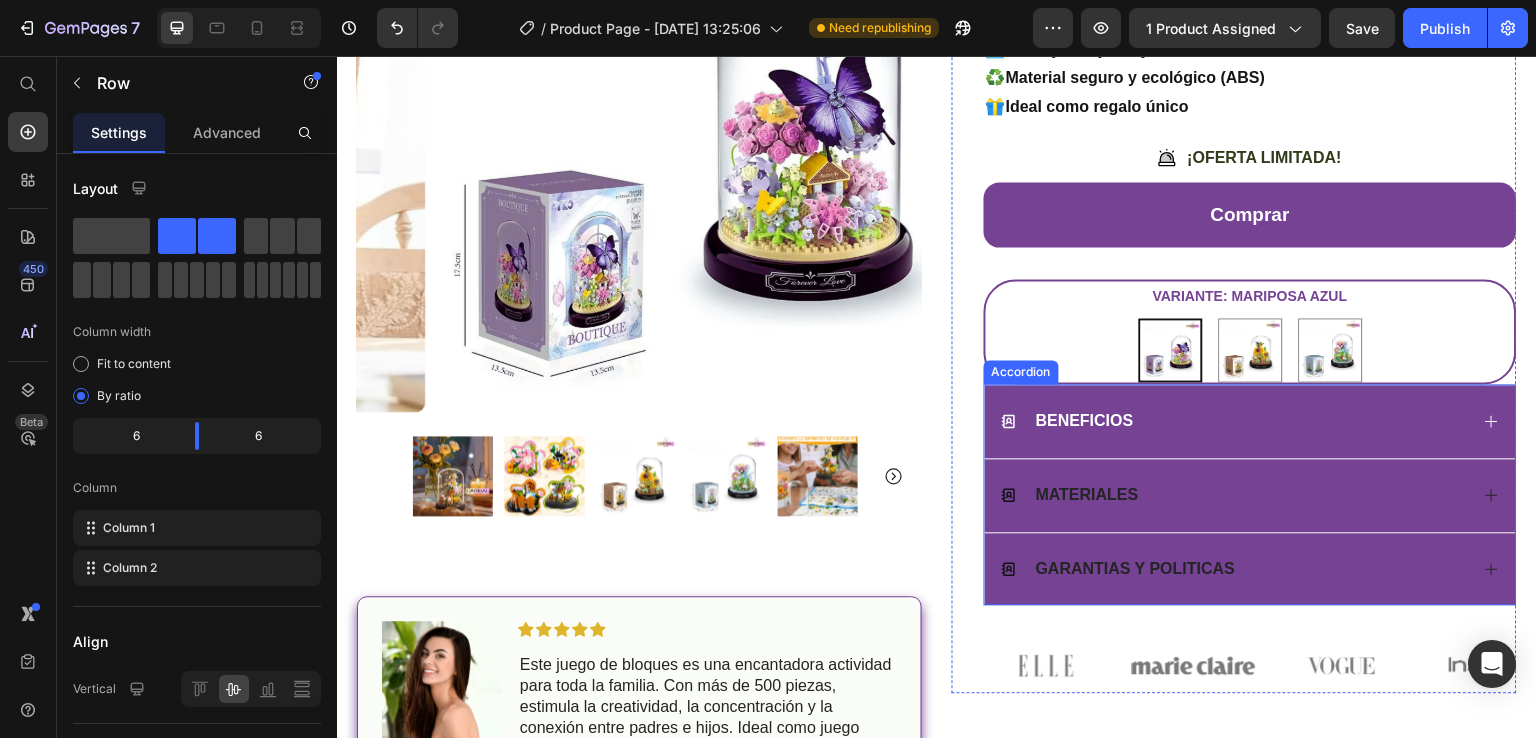 click on "BENEFICIOS" at bounding box center (1250, 421) 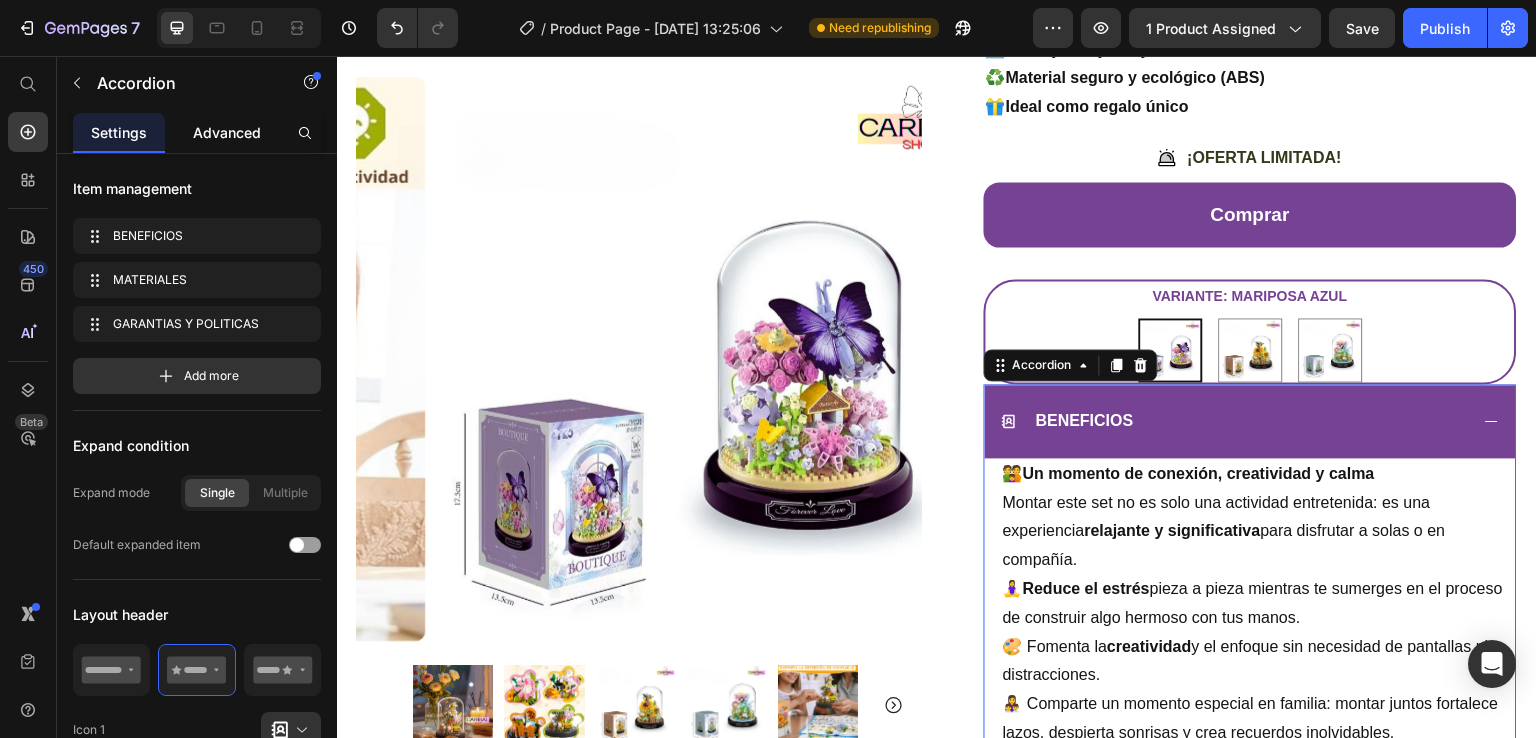 click on "Advanced" at bounding box center [227, 132] 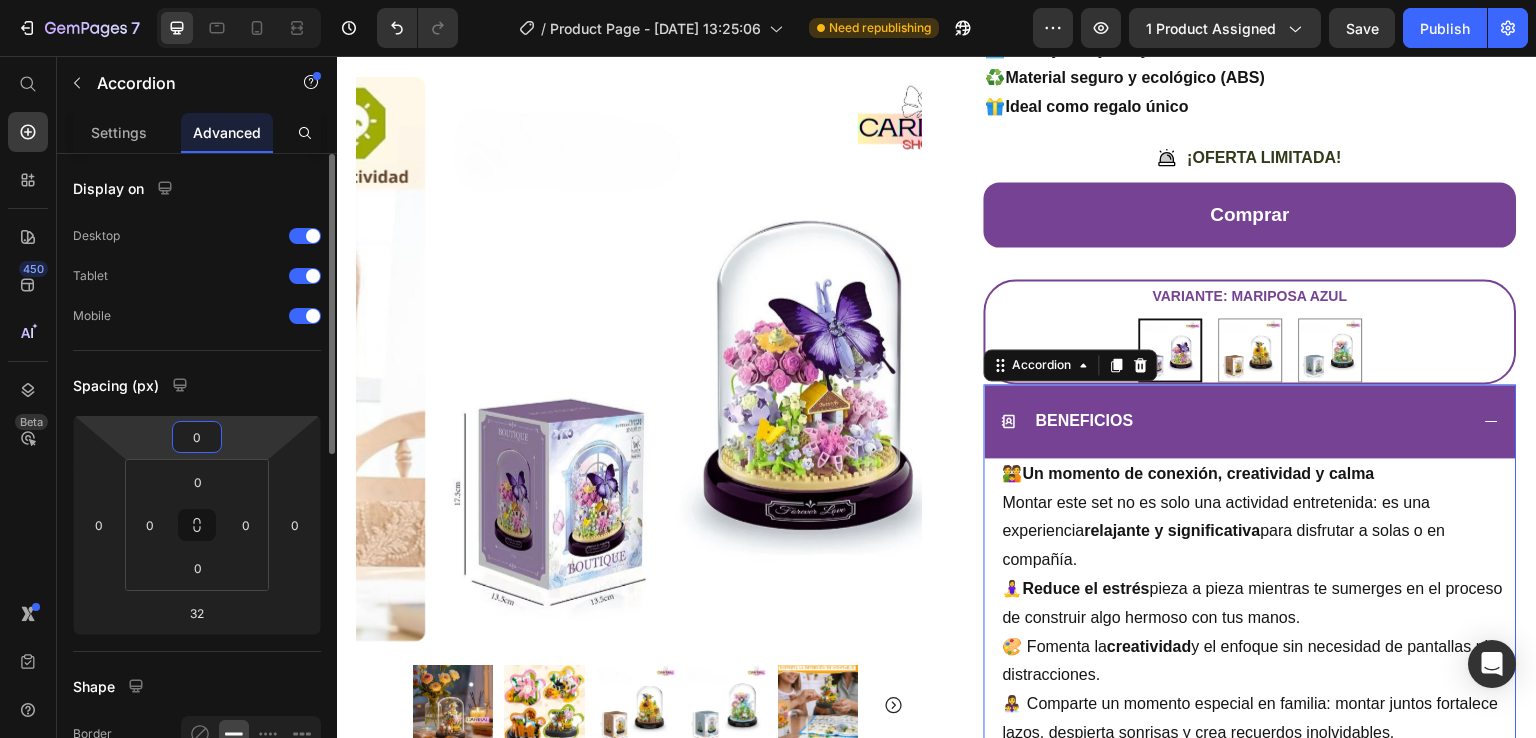 click on "0" at bounding box center (197, 437) 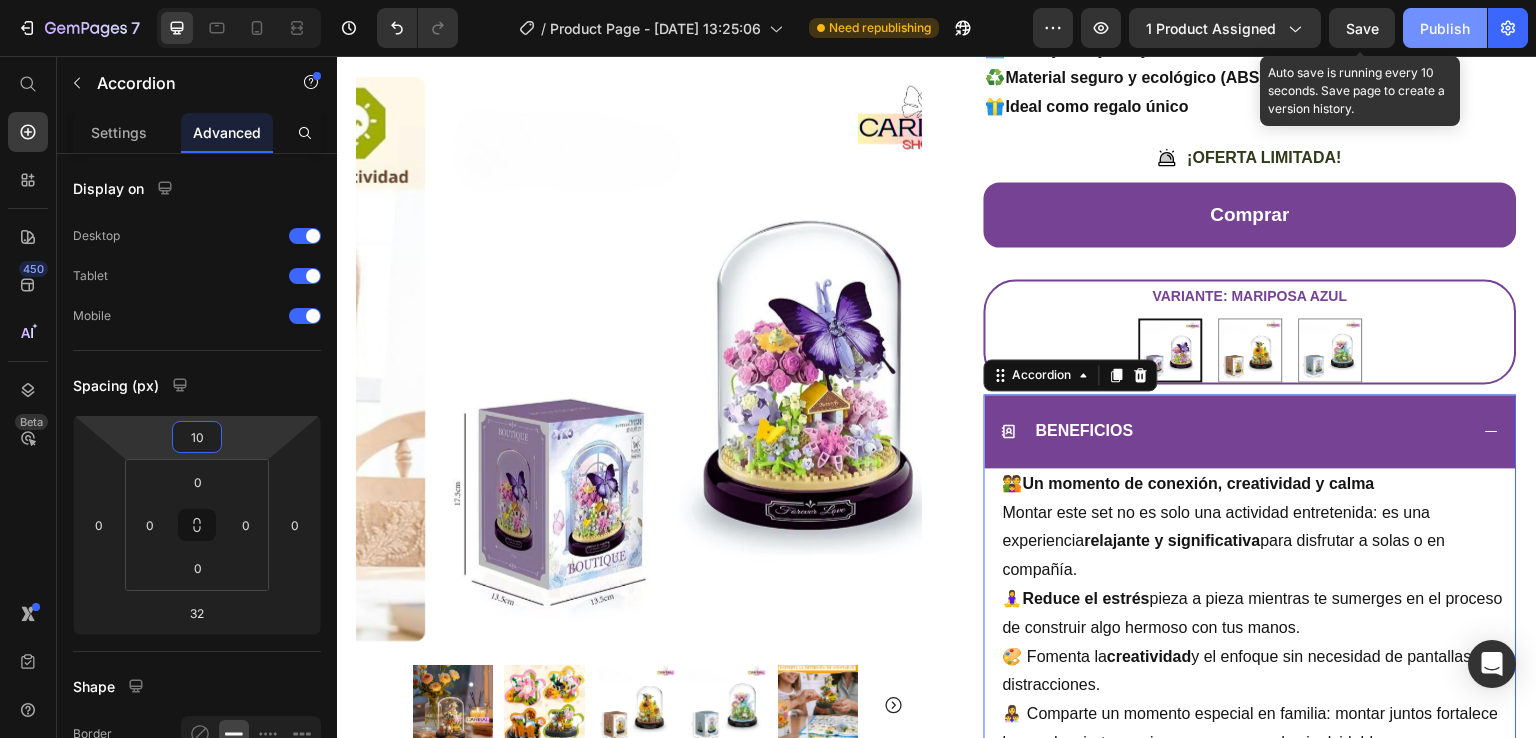 type on "10" 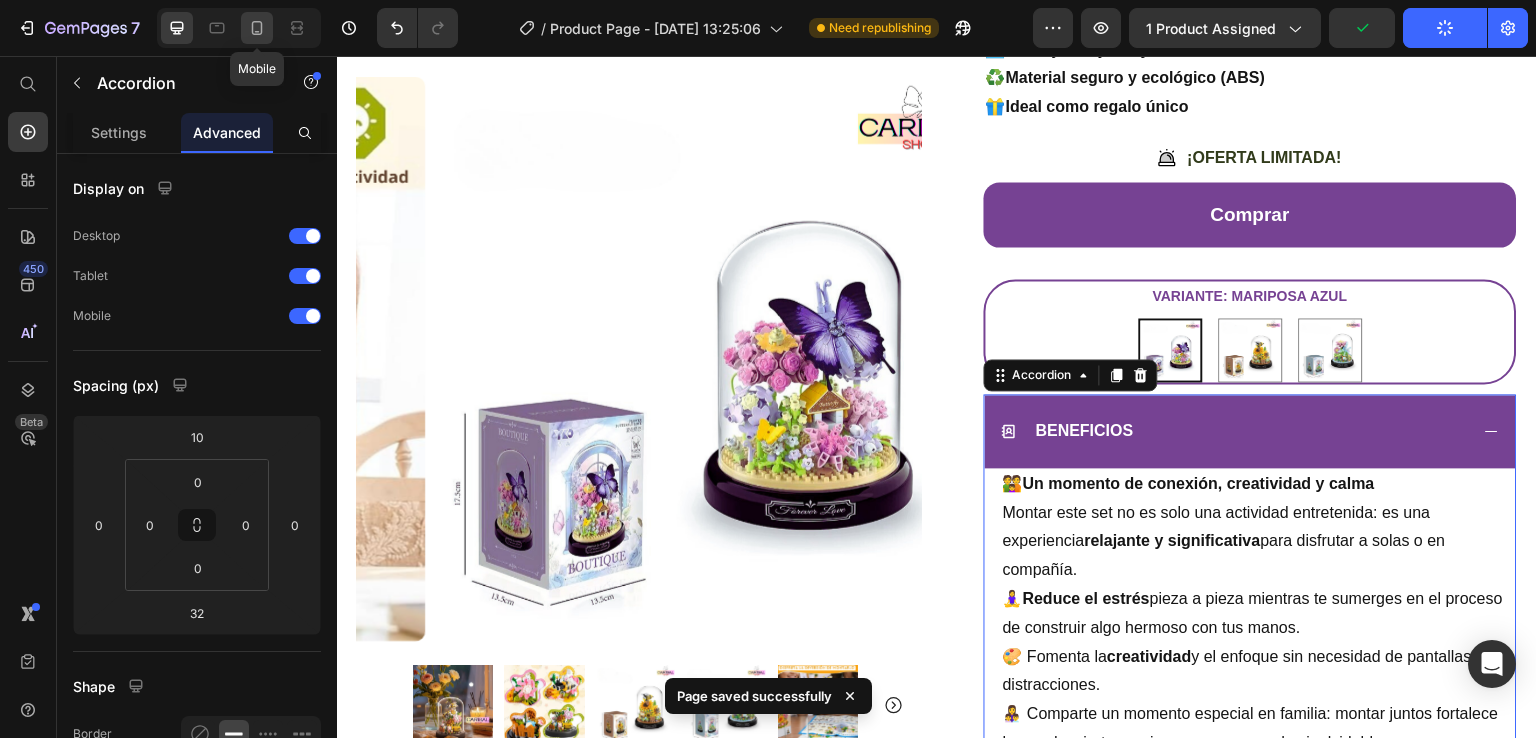 click 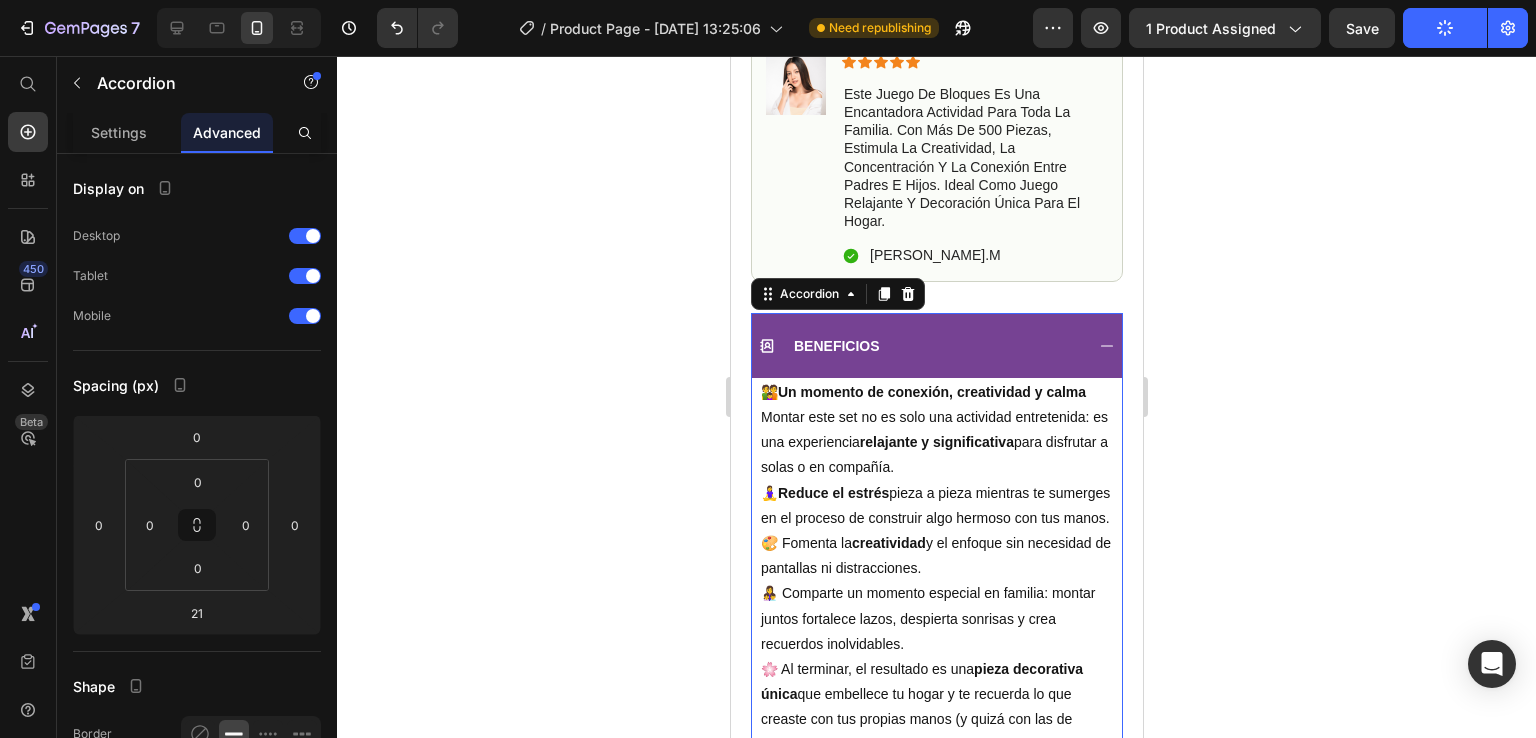 scroll, scrollTop: 1000, scrollLeft: 0, axis: vertical 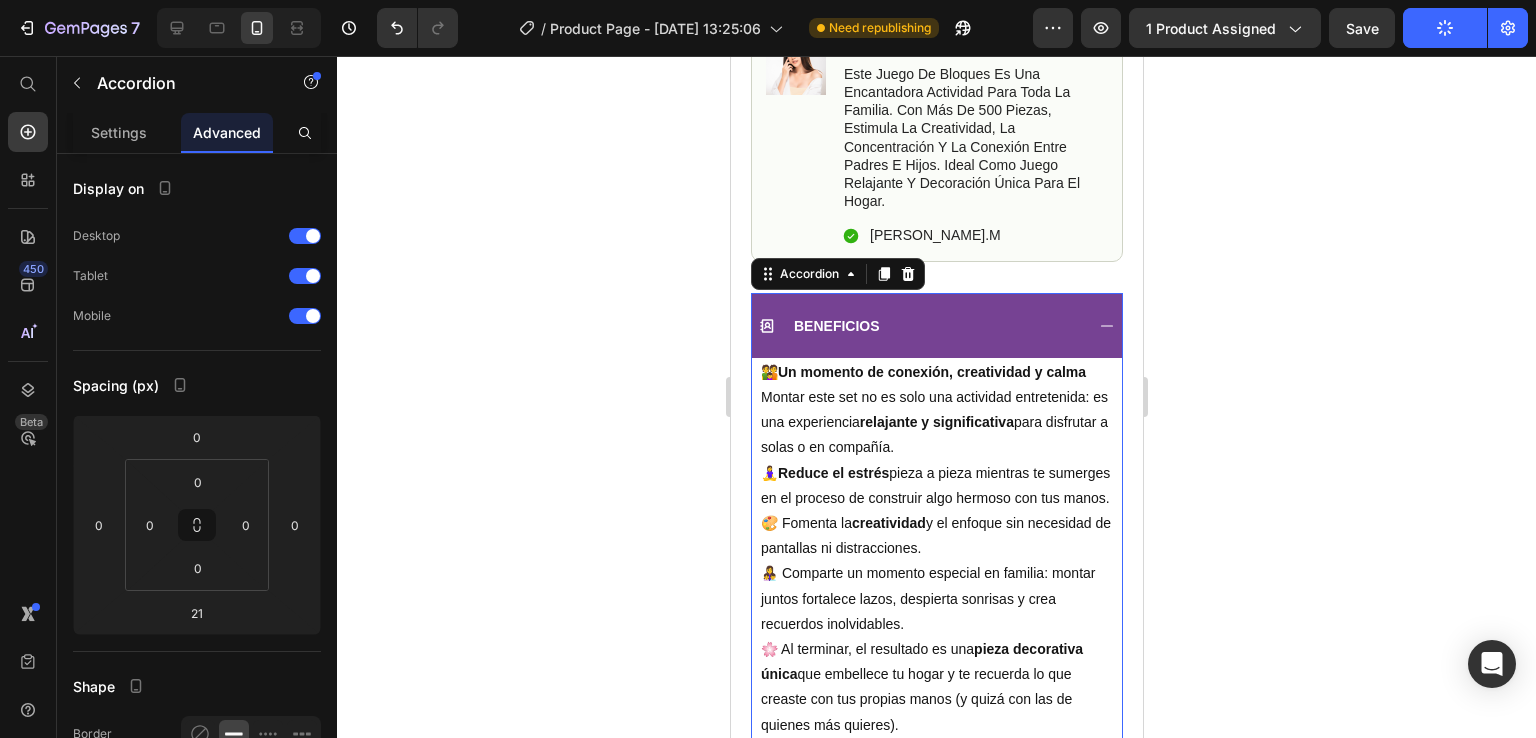click 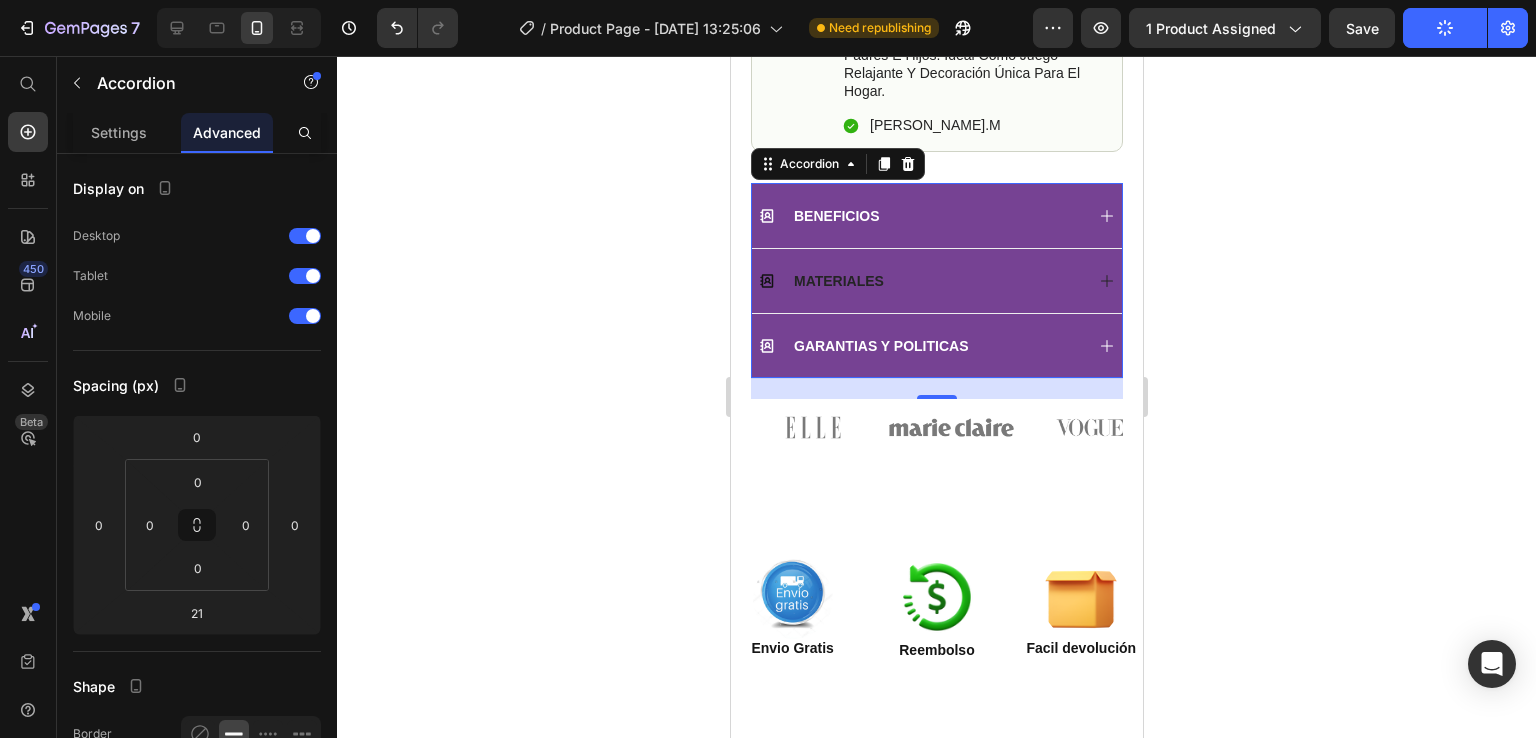 scroll, scrollTop: 1200, scrollLeft: 0, axis: vertical 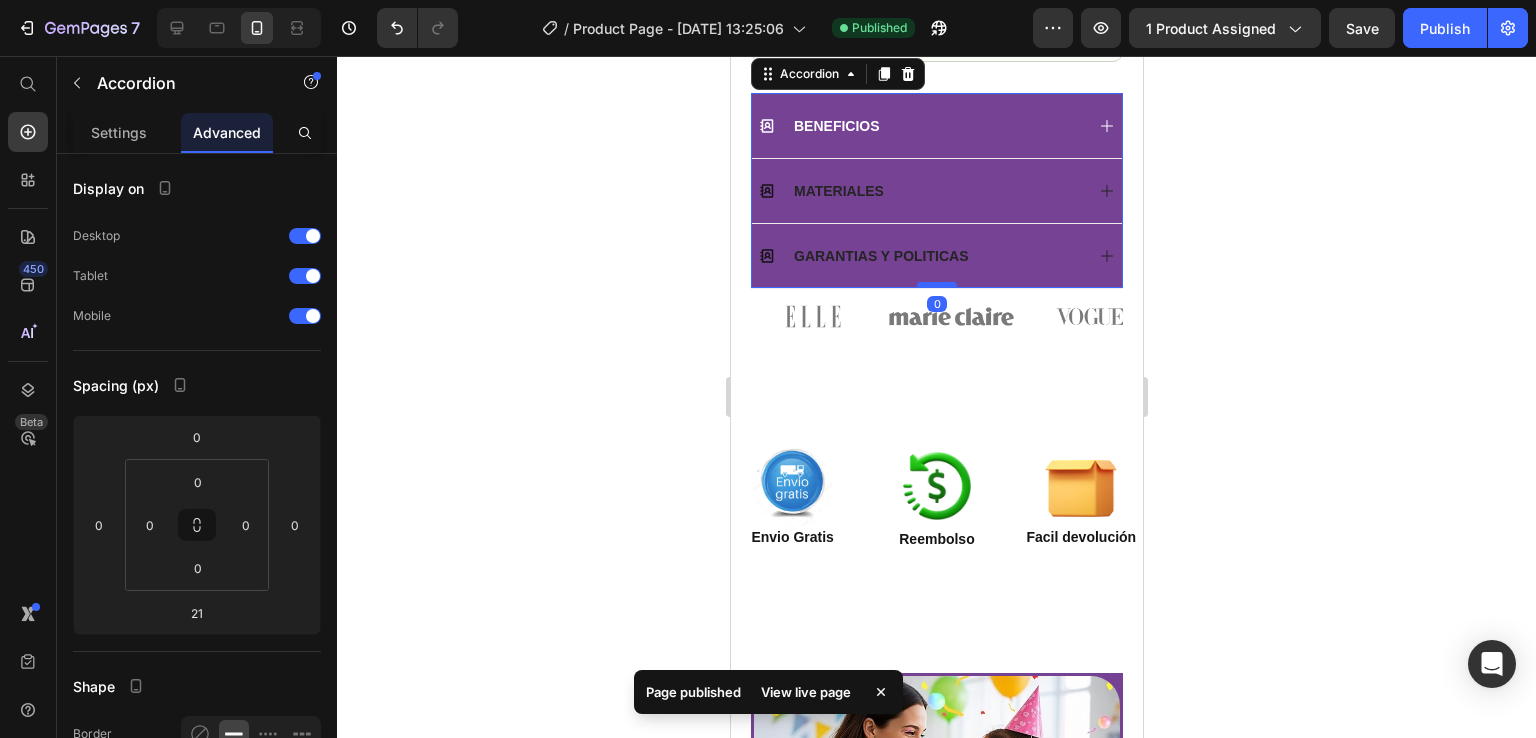 drag, startPoint x: 936, startPoint y: 288, endPoint x: 938, endPoint y: 266, distance: 22.090721 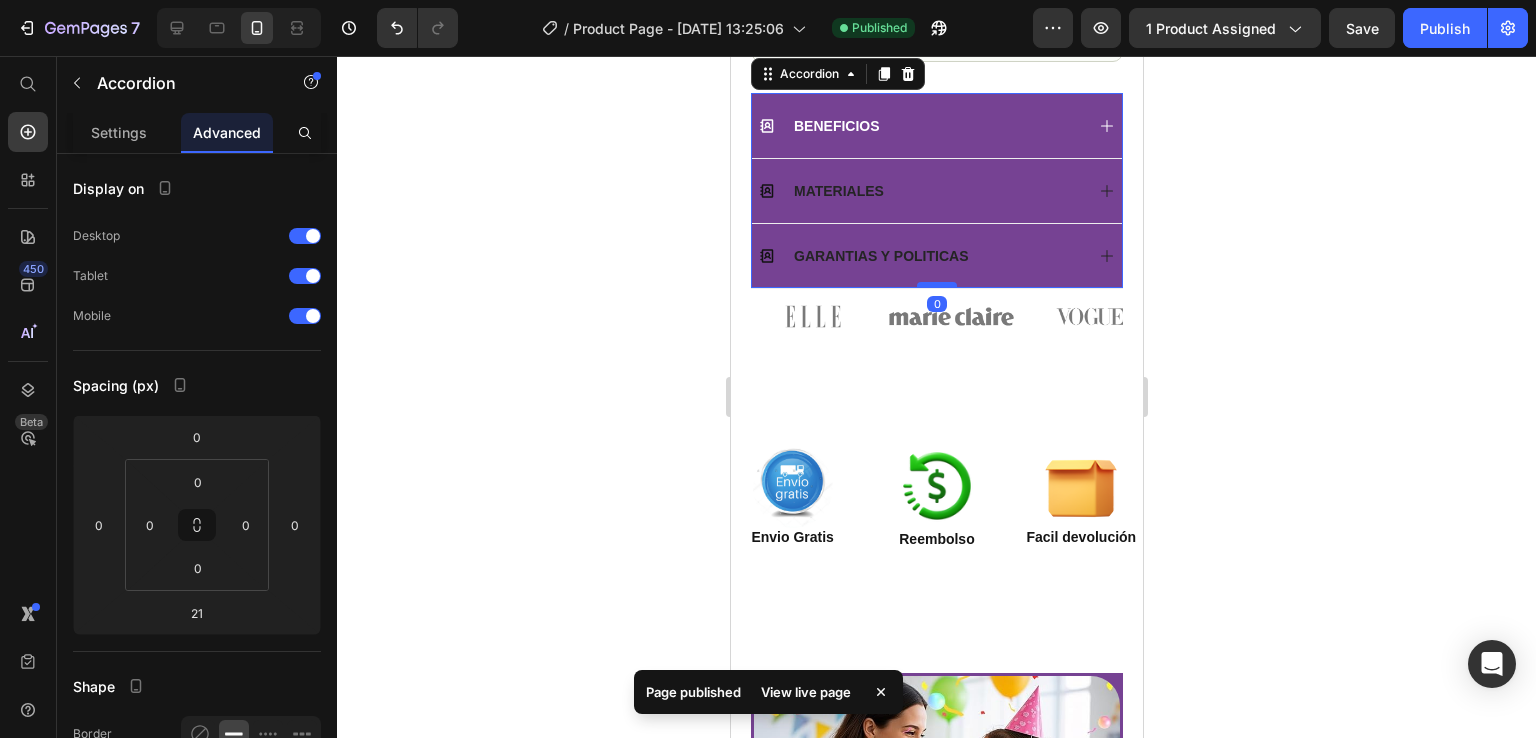 click on "BENEFICIOS
MATERIALES
GARANTIAS Y POLITICAS Accordion   0" at bounding box center [936, 191] 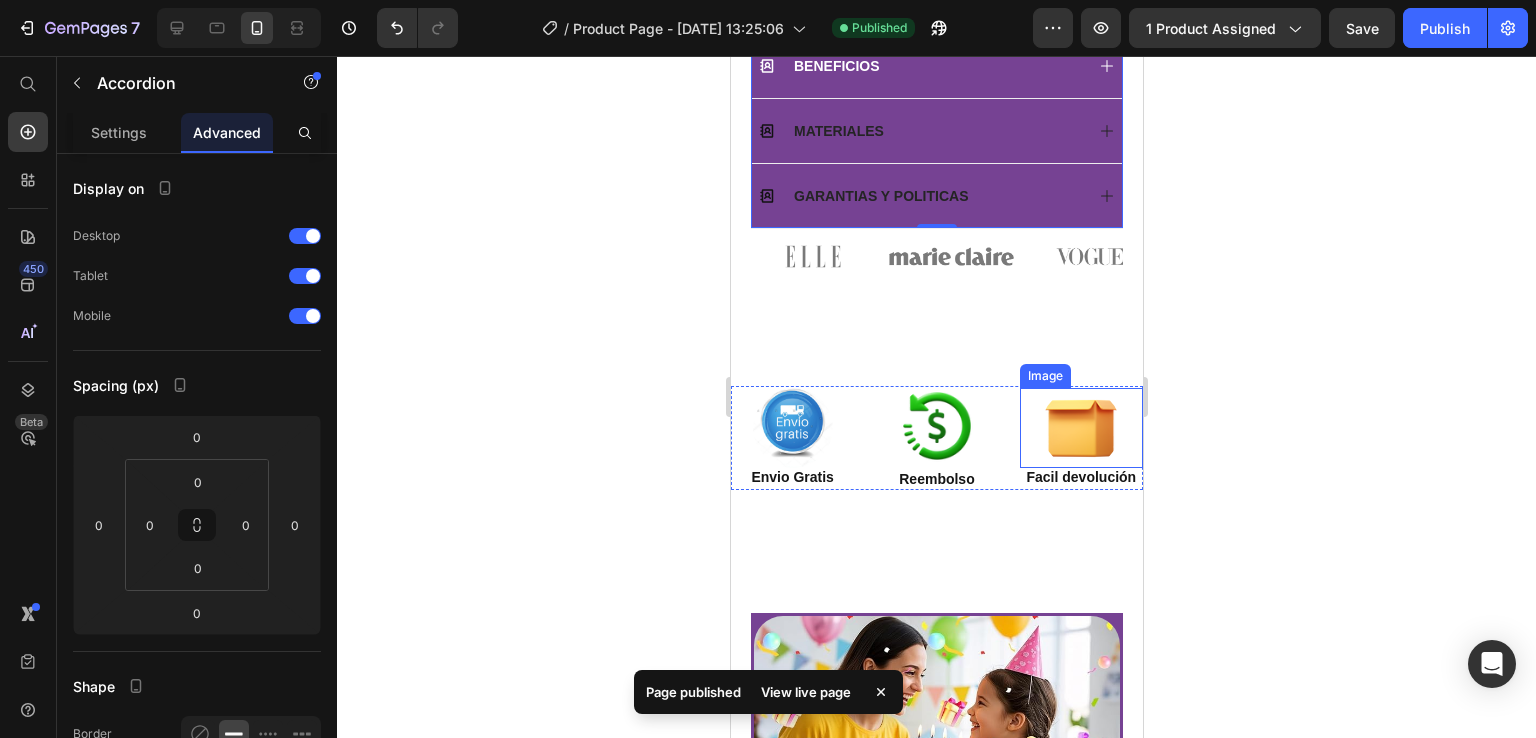 scroll, scrollTop: 1200, scrollLeft: 0, axis: vertical 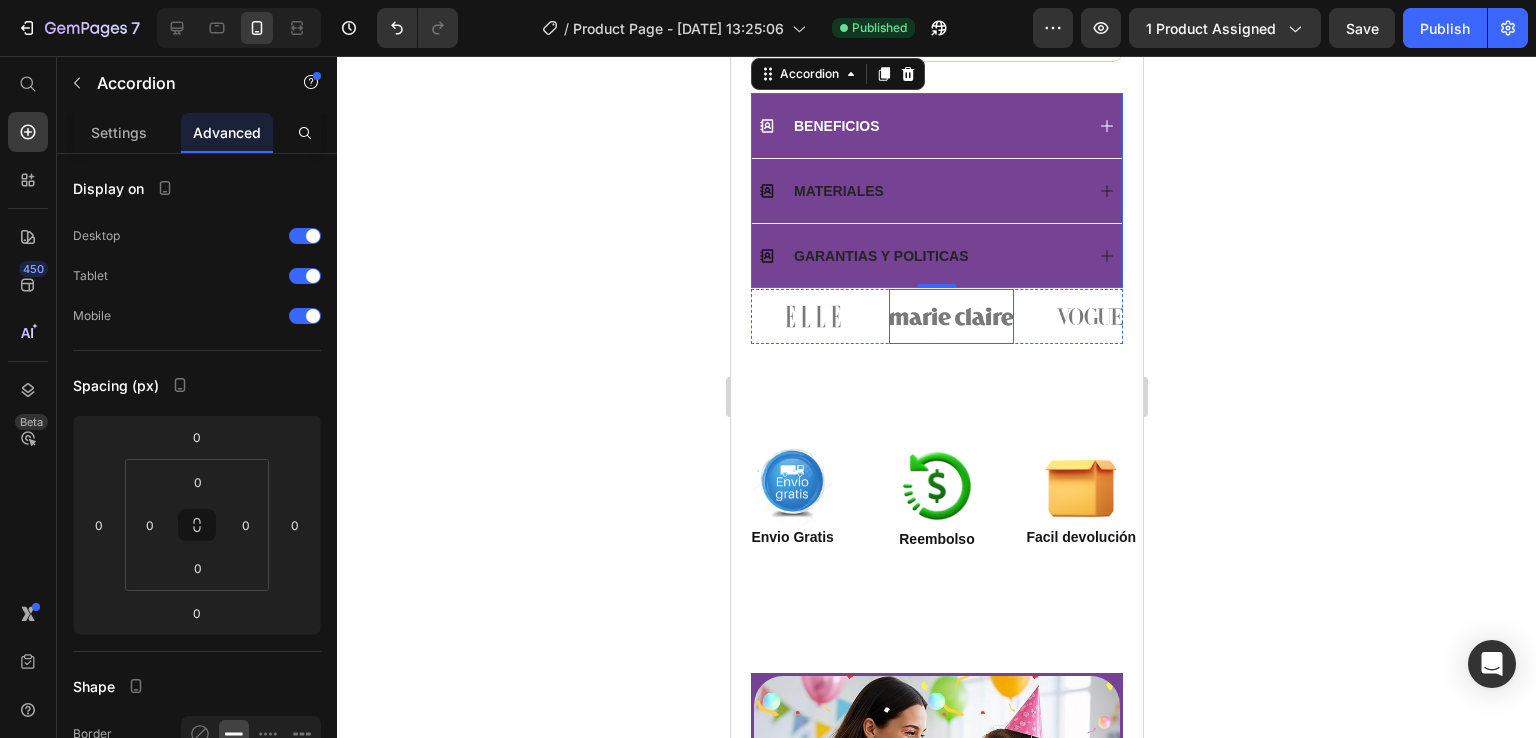 click at bounding box center [950, 316] 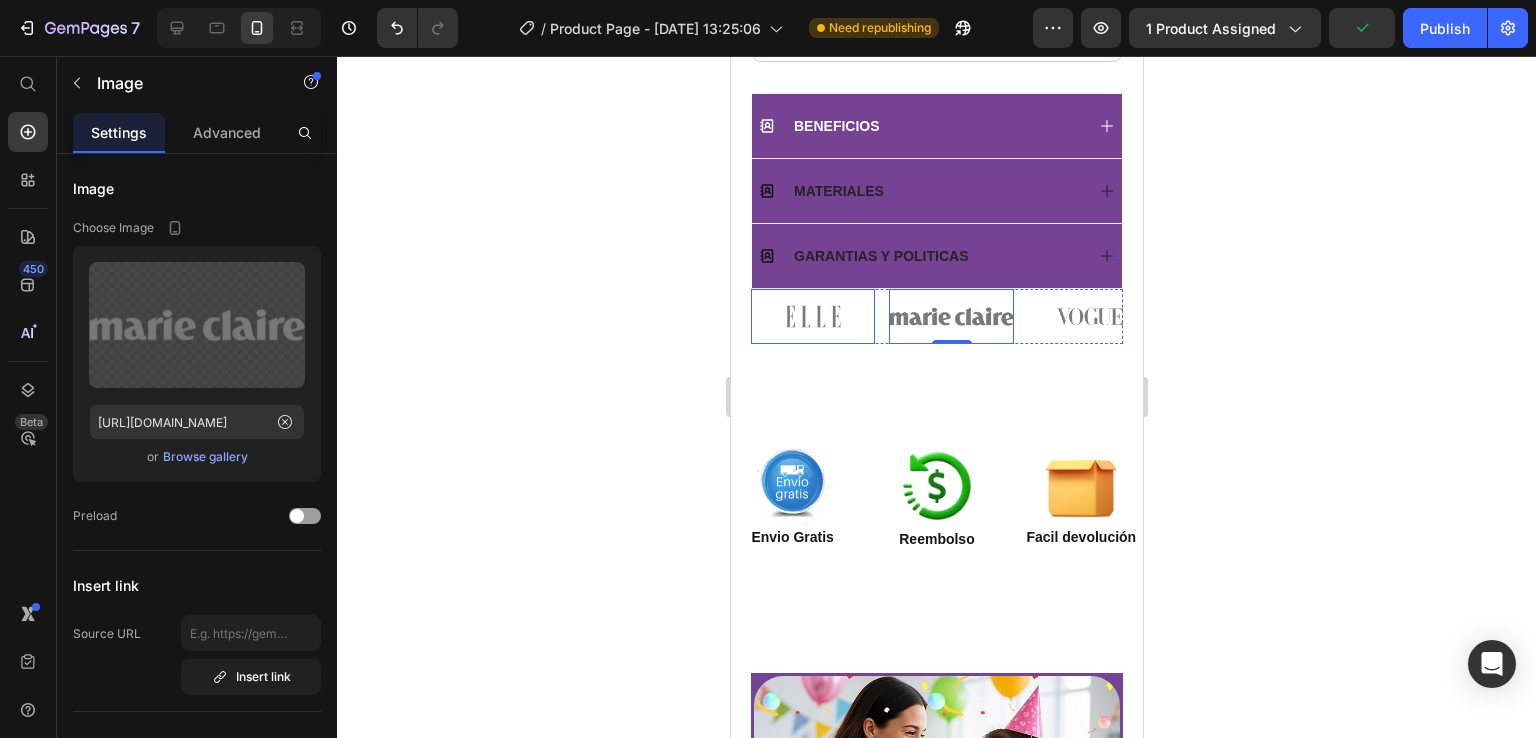 click at bounding box center (812, 316) 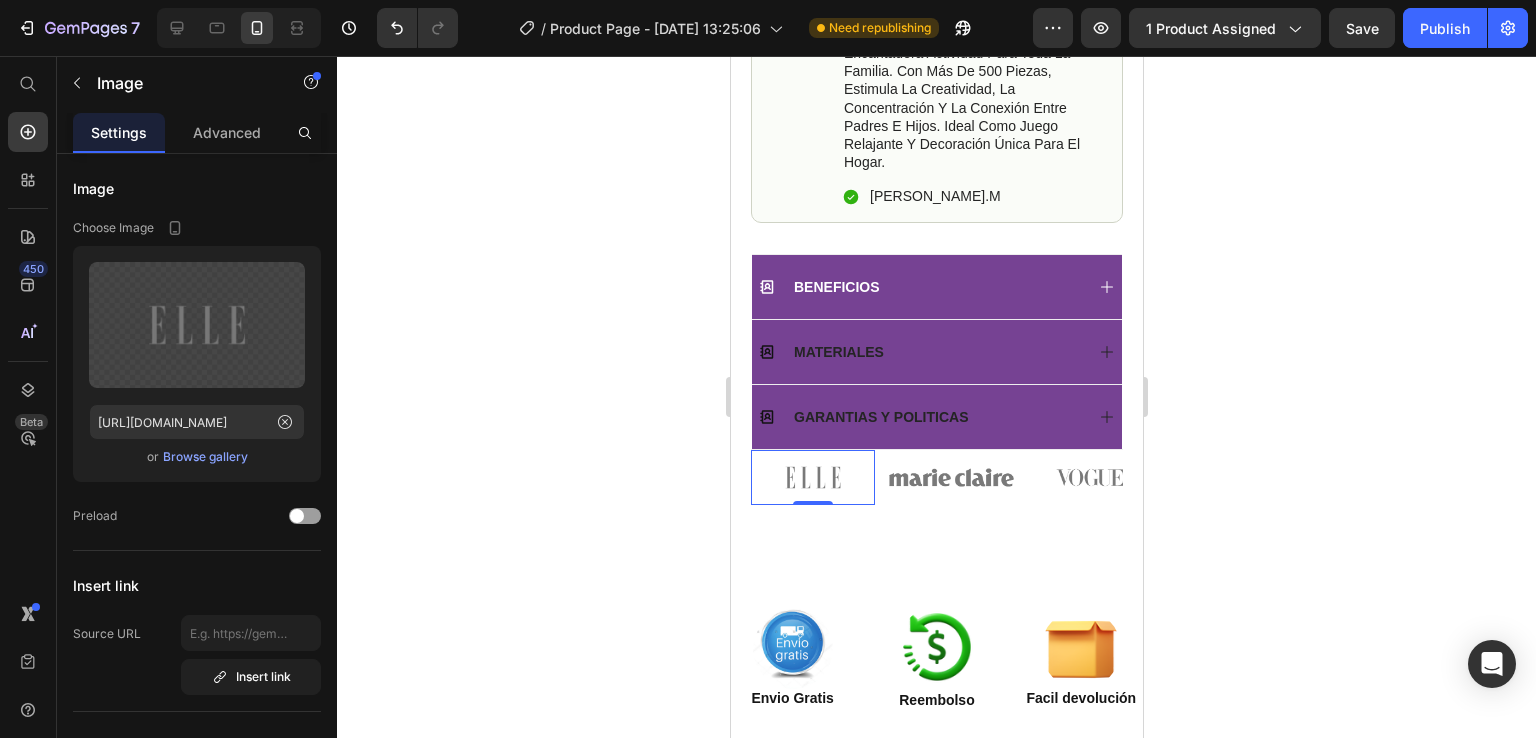 scroll, scrollTop: 900, scrollLeft: 0, axis: vertical 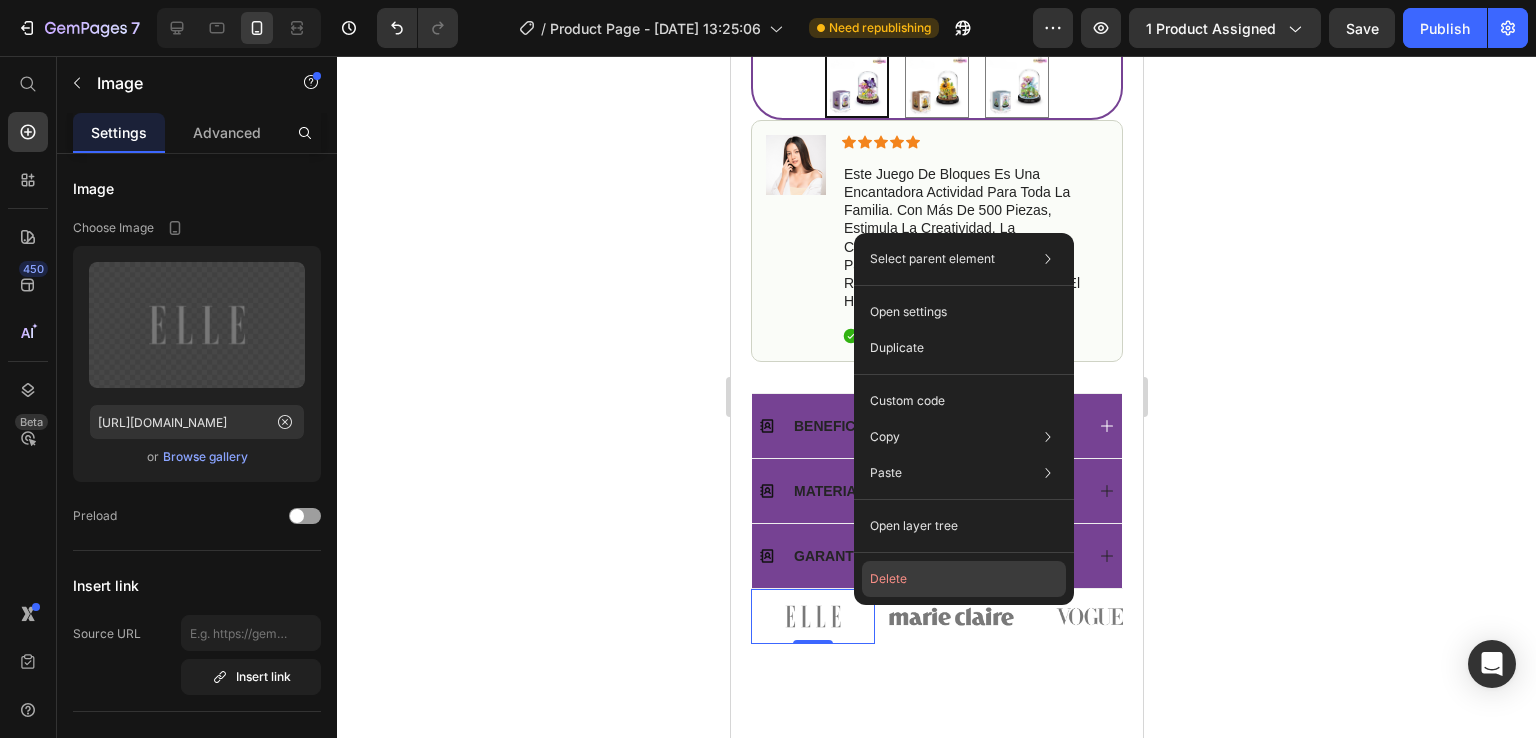 click on "Delete" 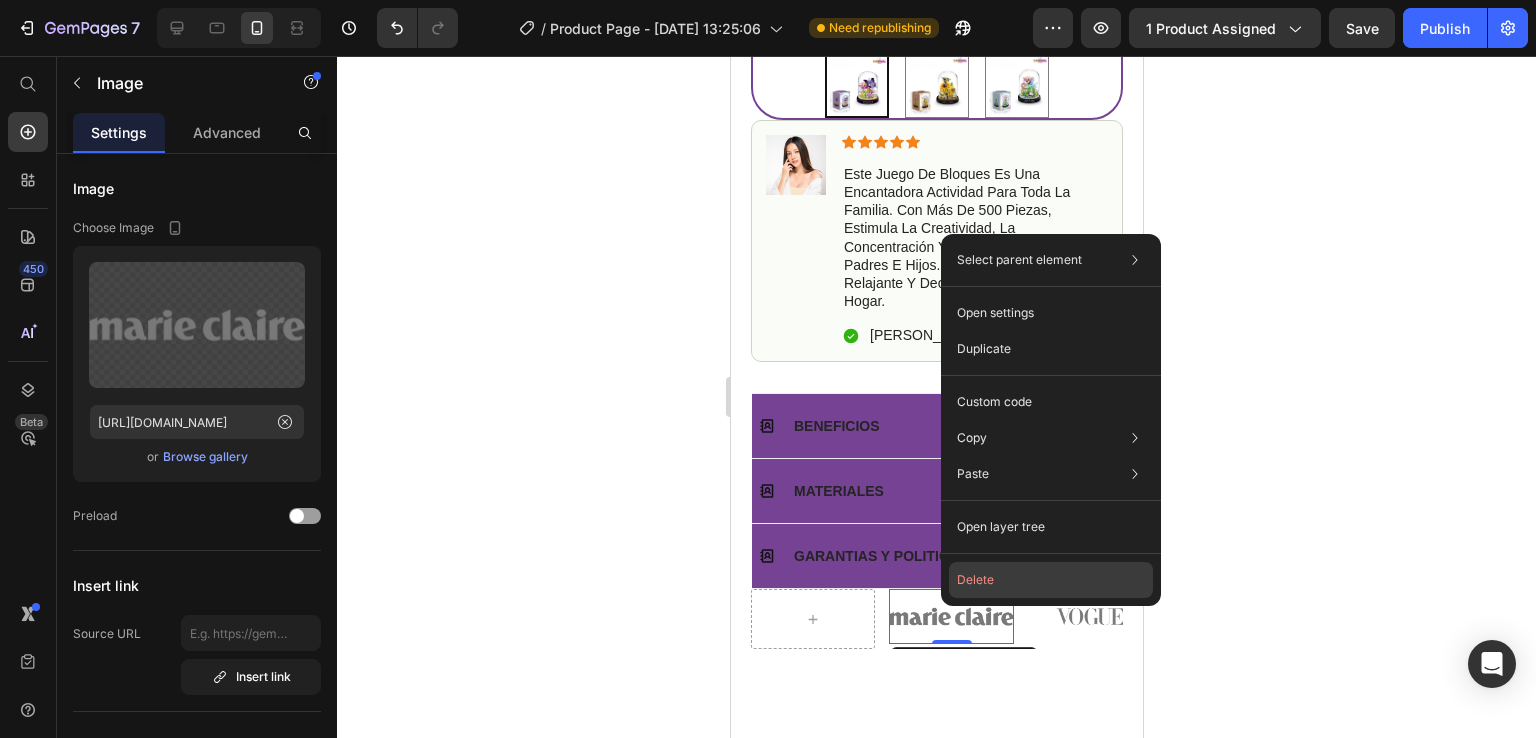 click on "Delete" 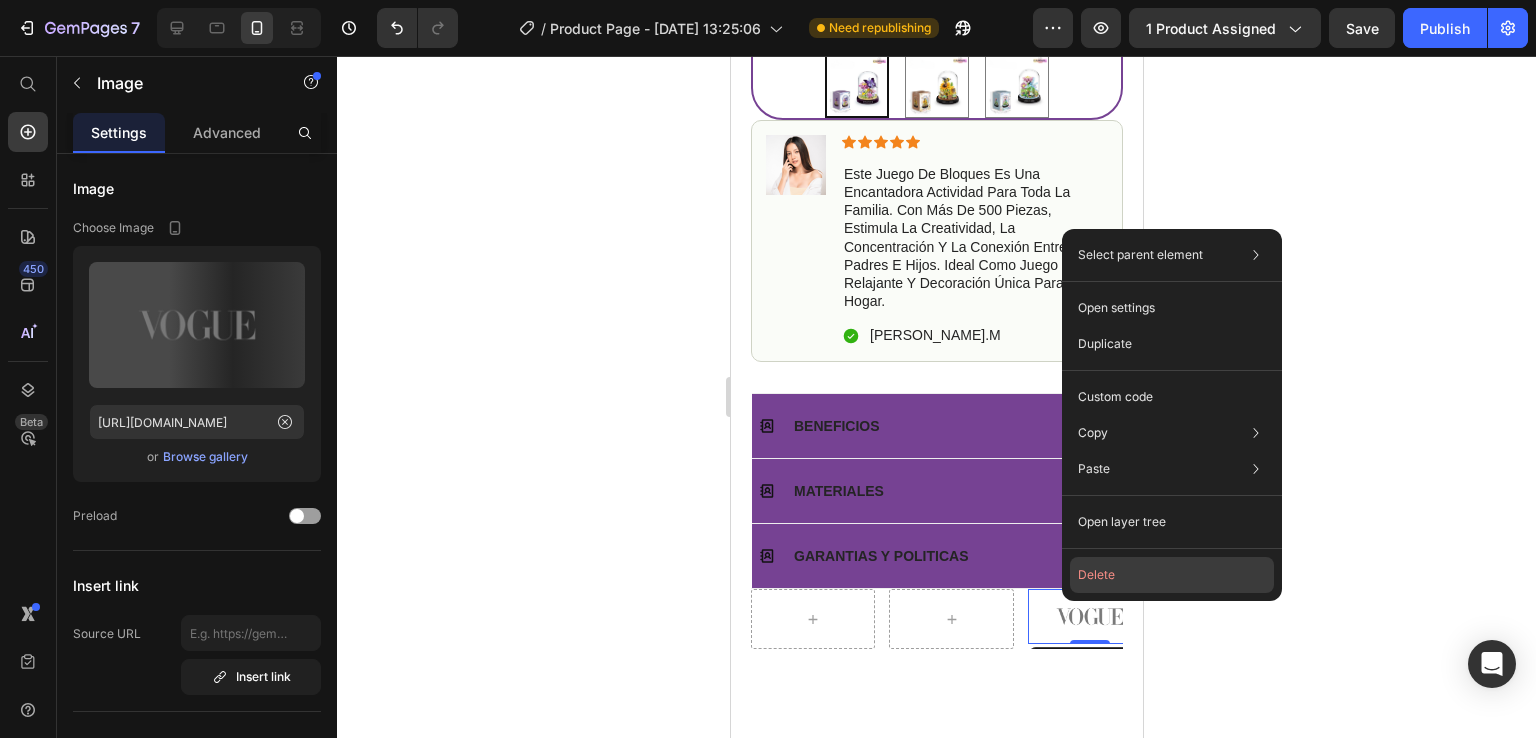 click on "Delete" 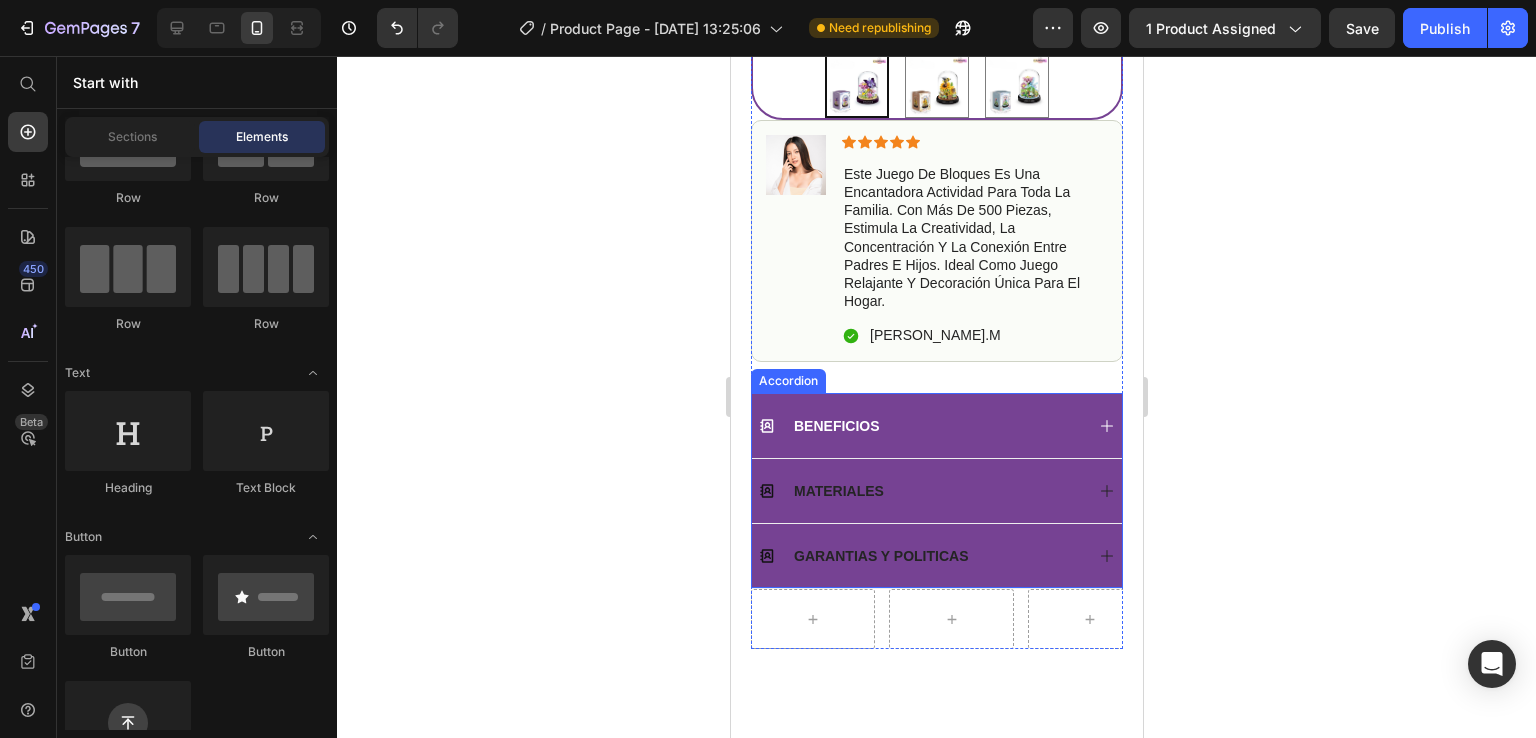 click on "BENEFICIOS" at bounding box center [936, 425] 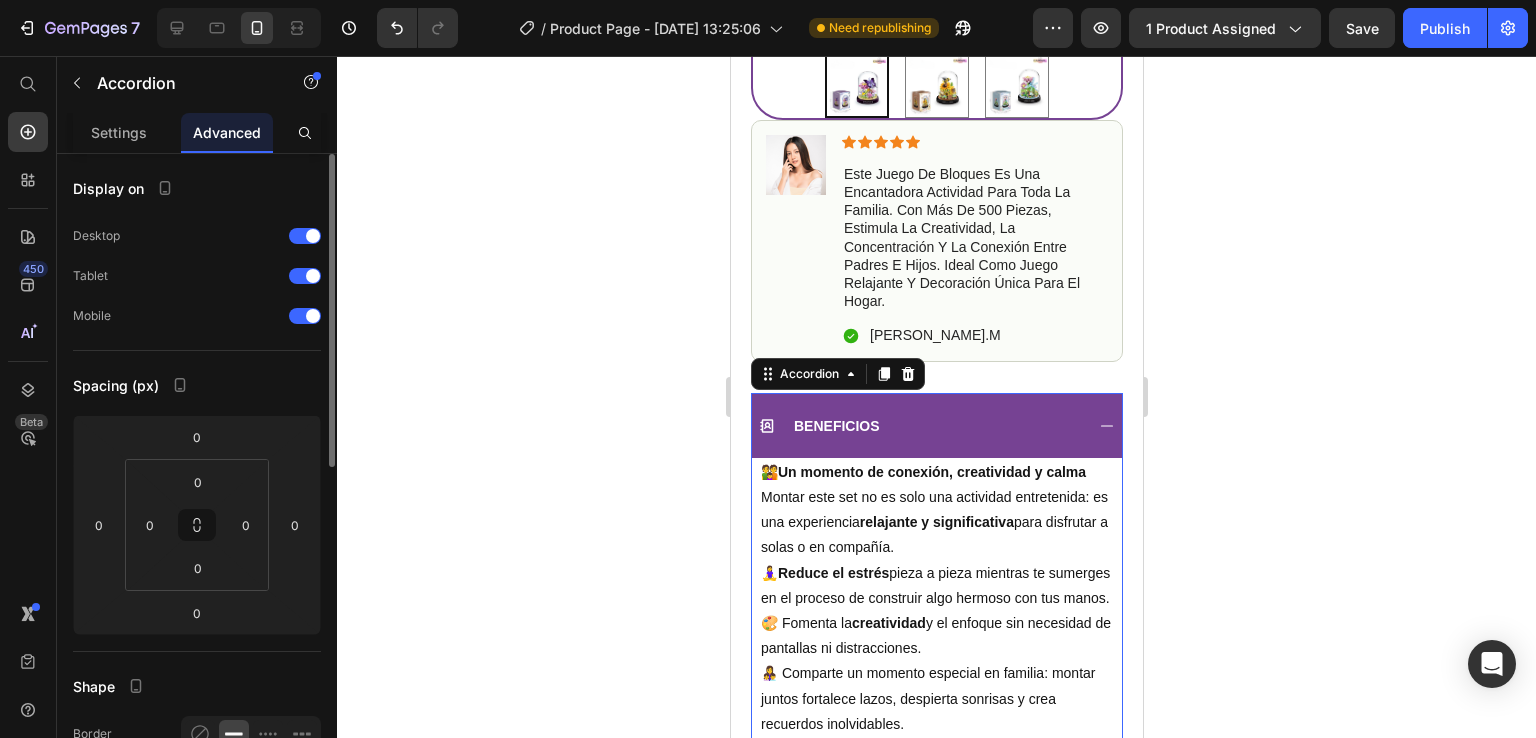 drag, startPoint x: 130, startPoint y: 131, endPoint x: 192, endPoint y: 185, distance: 82.219215 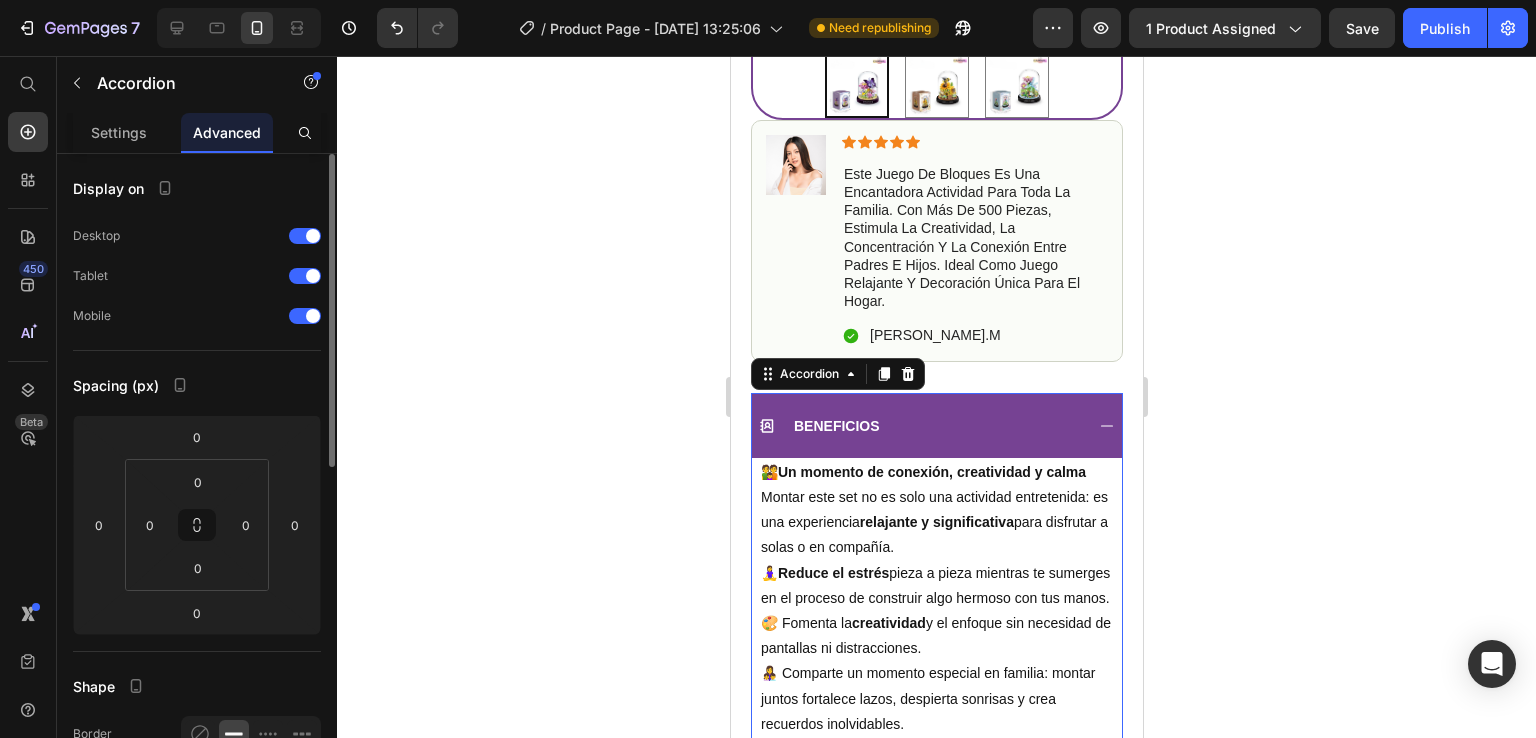 click on "Settings" at bounding box center (119, 132) 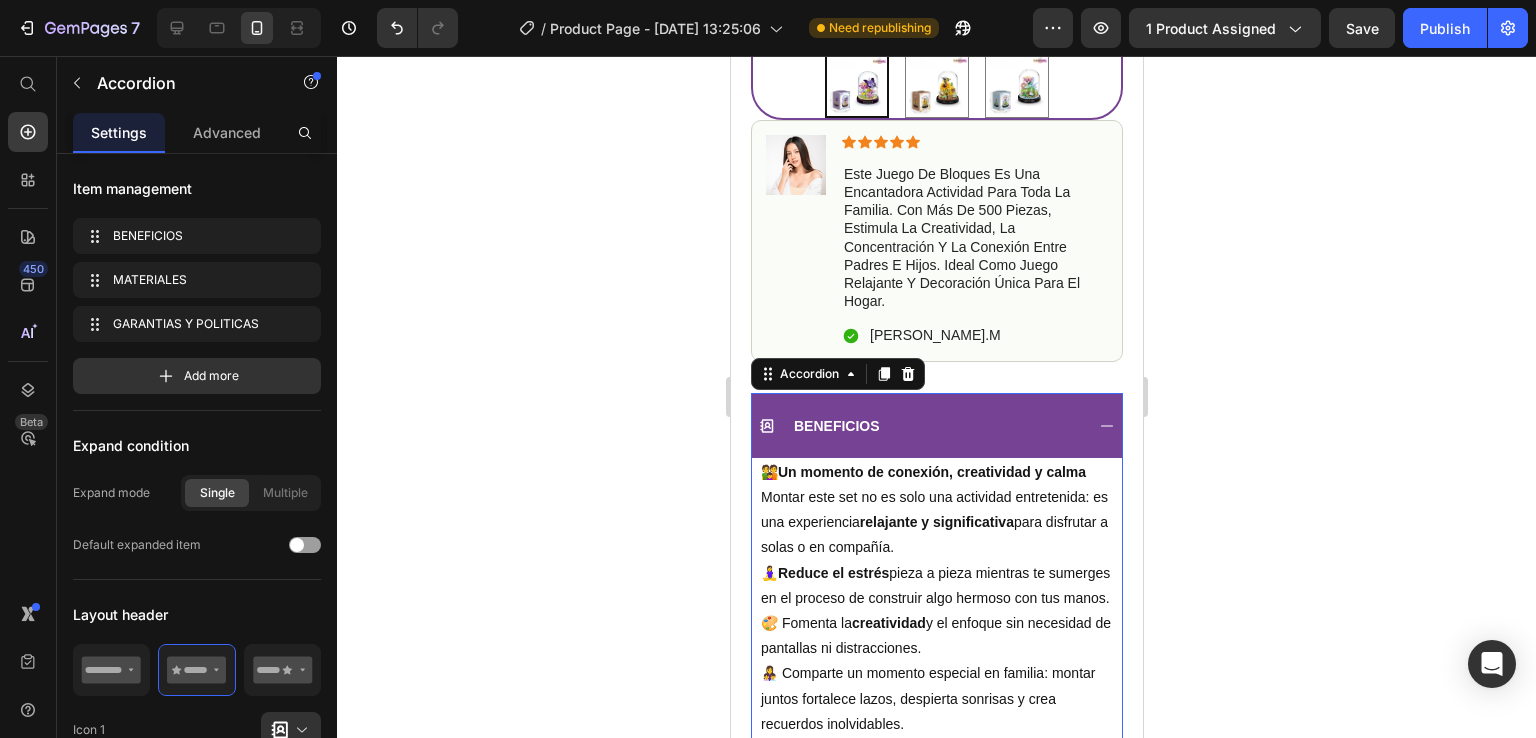 click 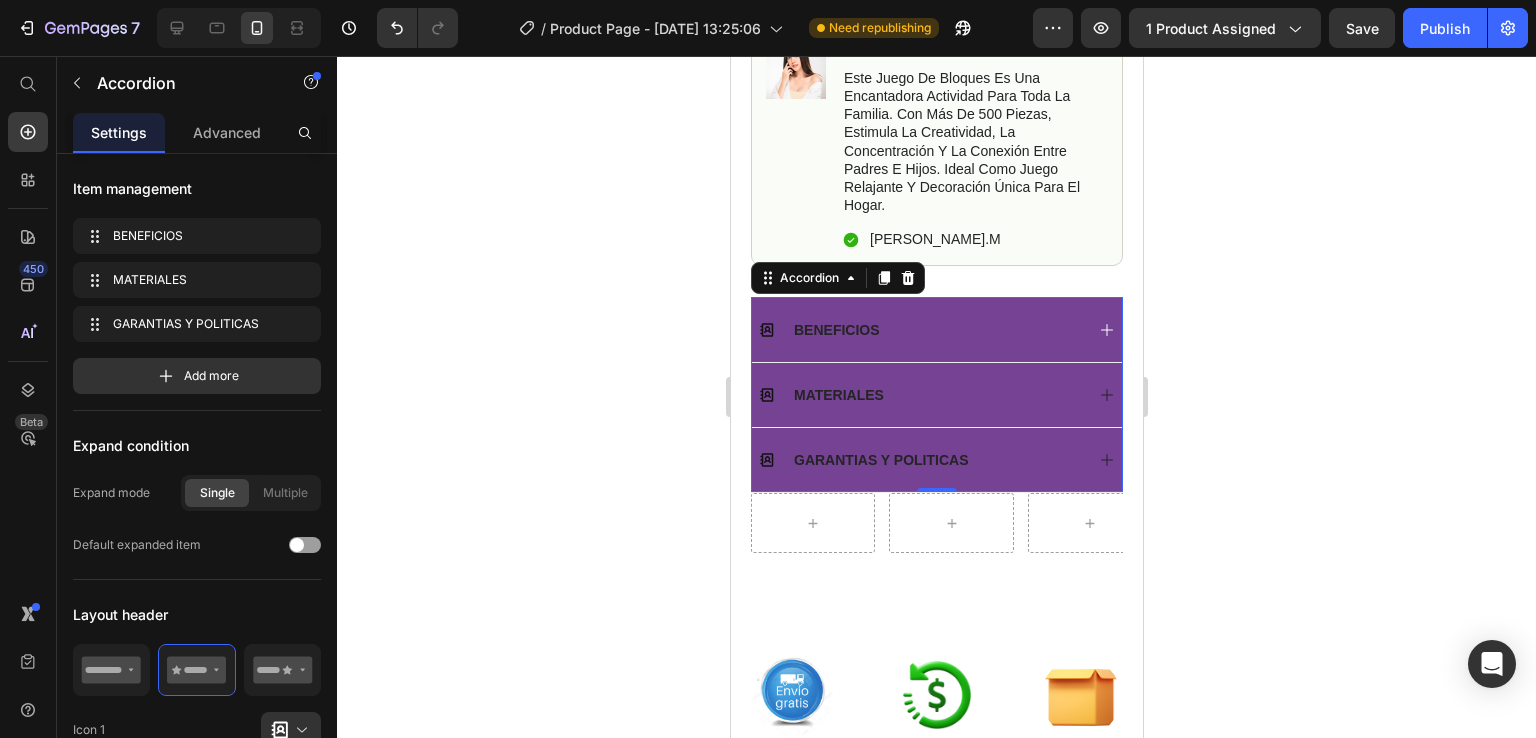 scroll, scrollTop: 1100, scrollLeft: 0, axis: vertical 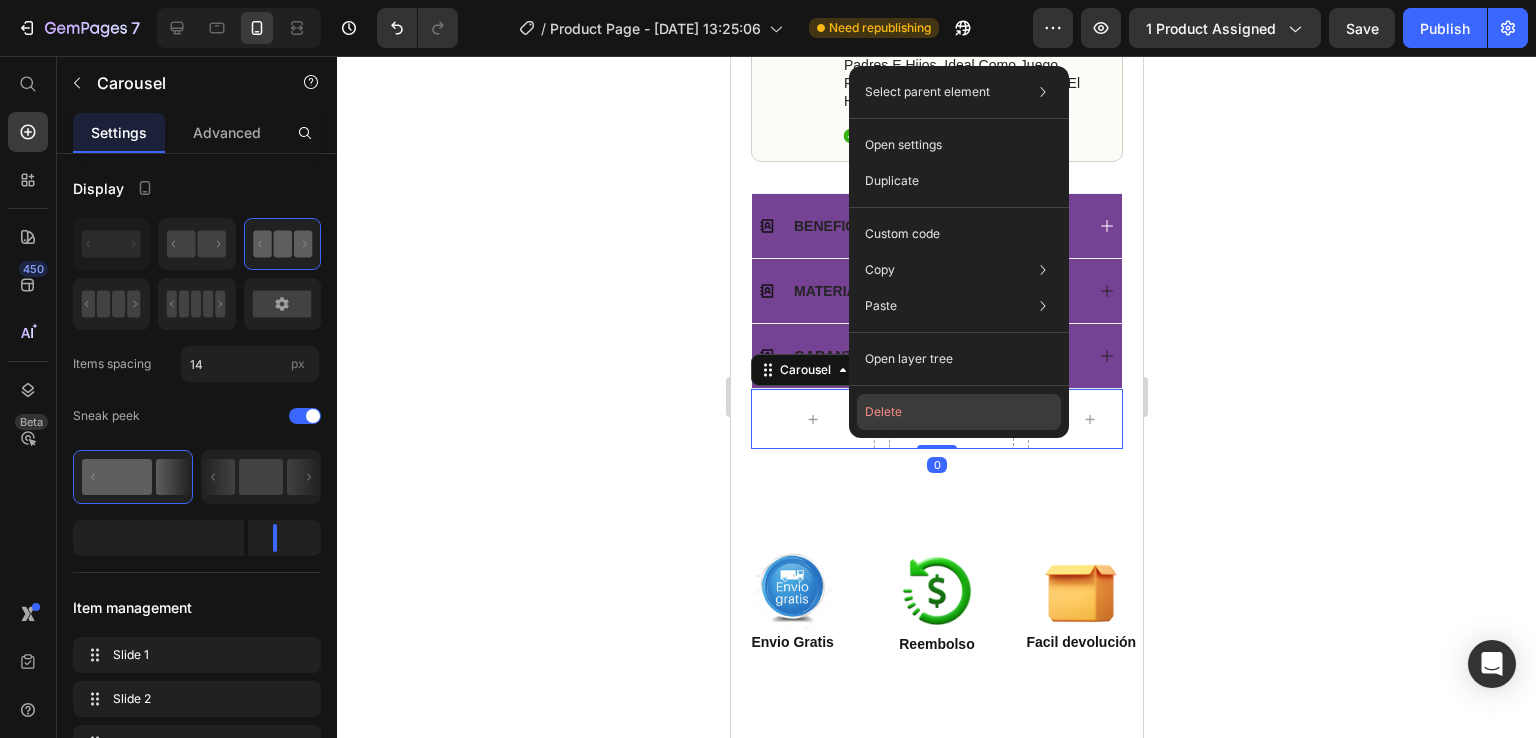 click on "Delete" 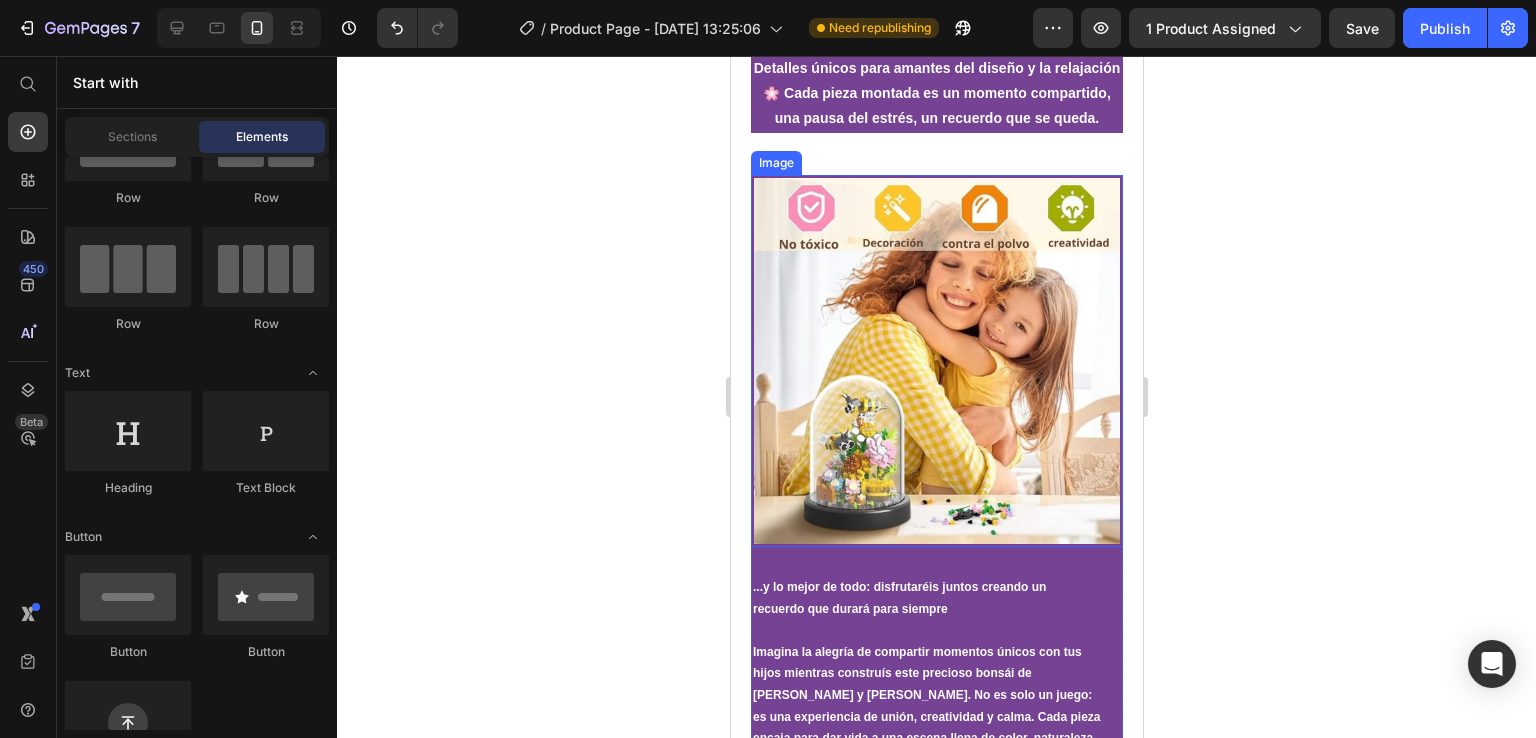 scroll, scrollTop: 2232, scrollLeft: 0, axis: vertical 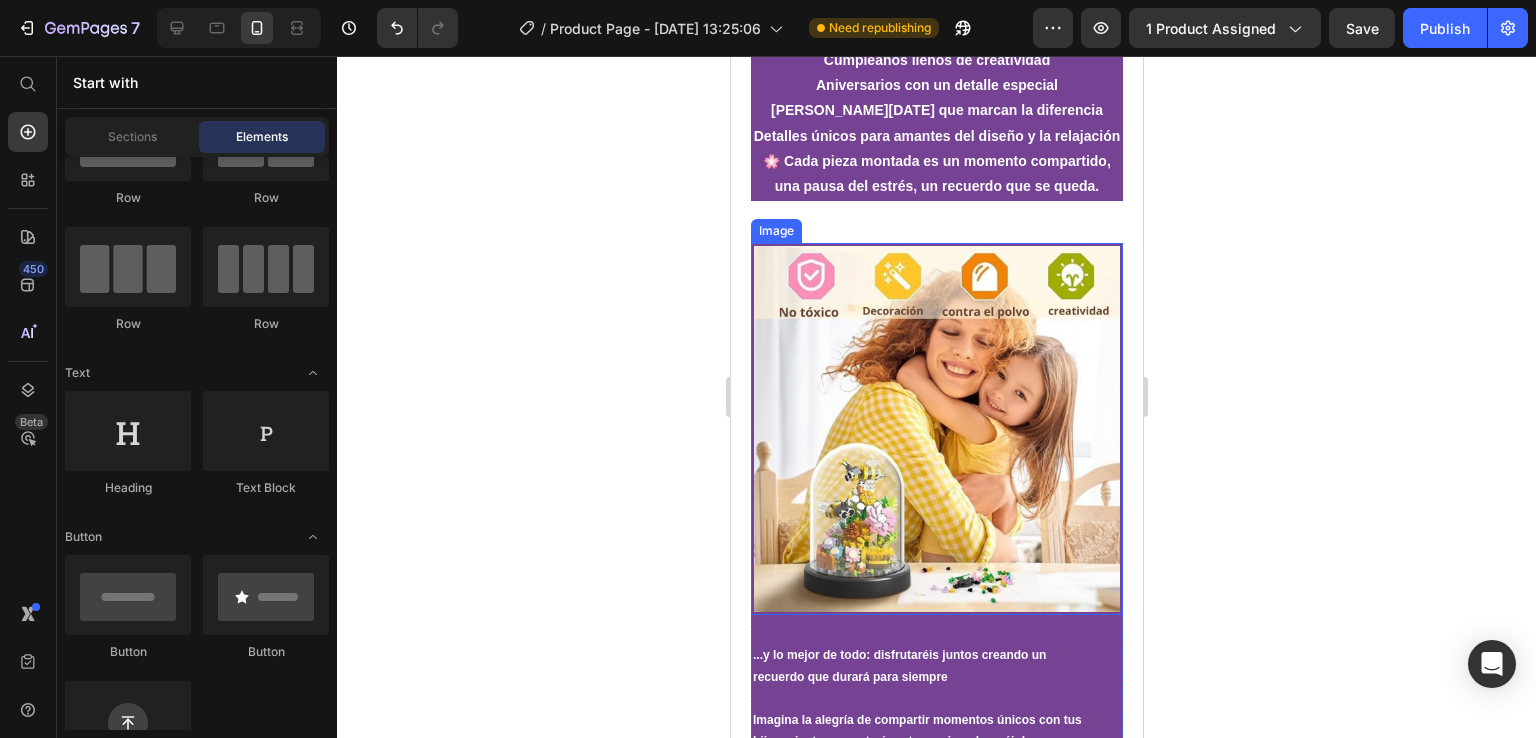click on "Publish" at bounding box center [1445, 28] 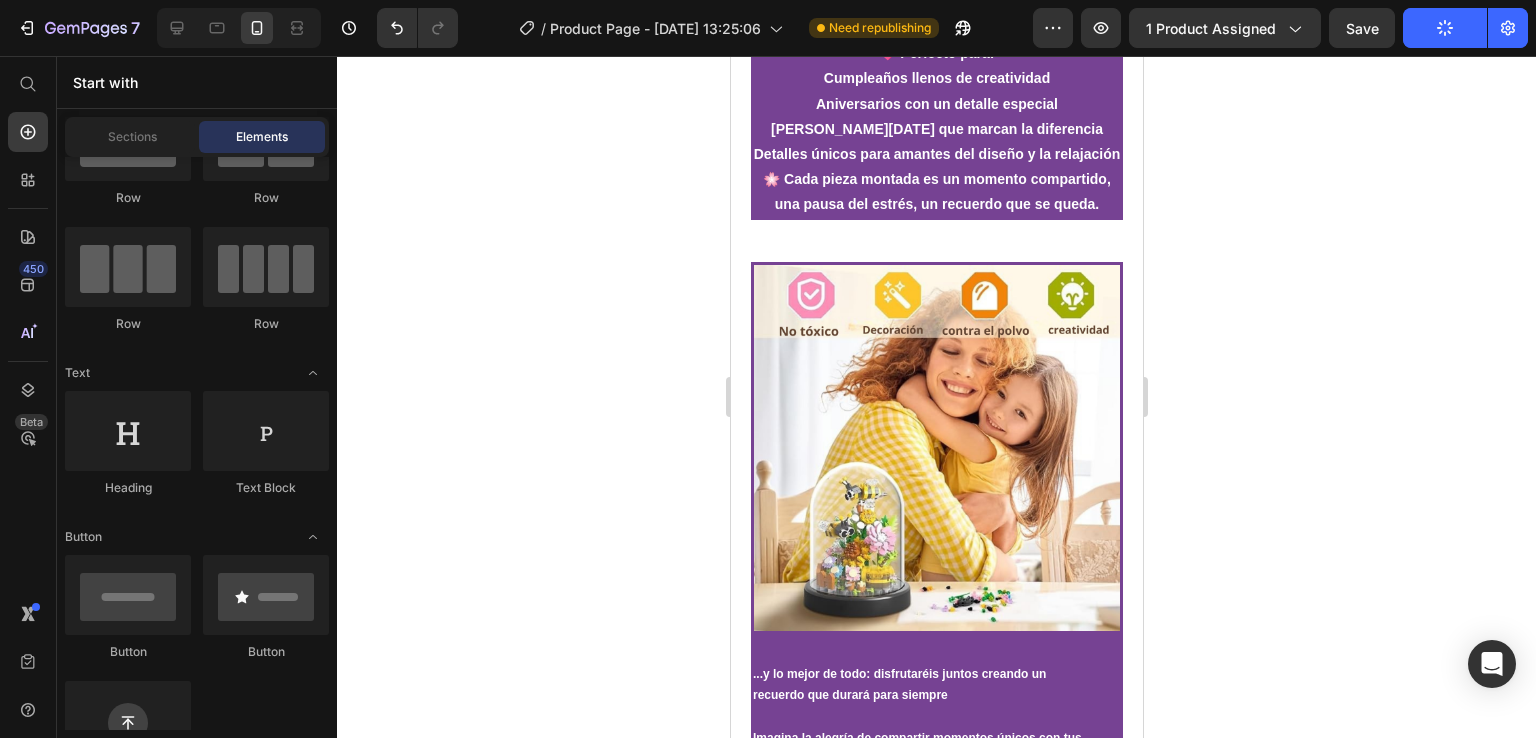 scroll, scrollTop: 1200, scrollLeft: 0, axis: vertical 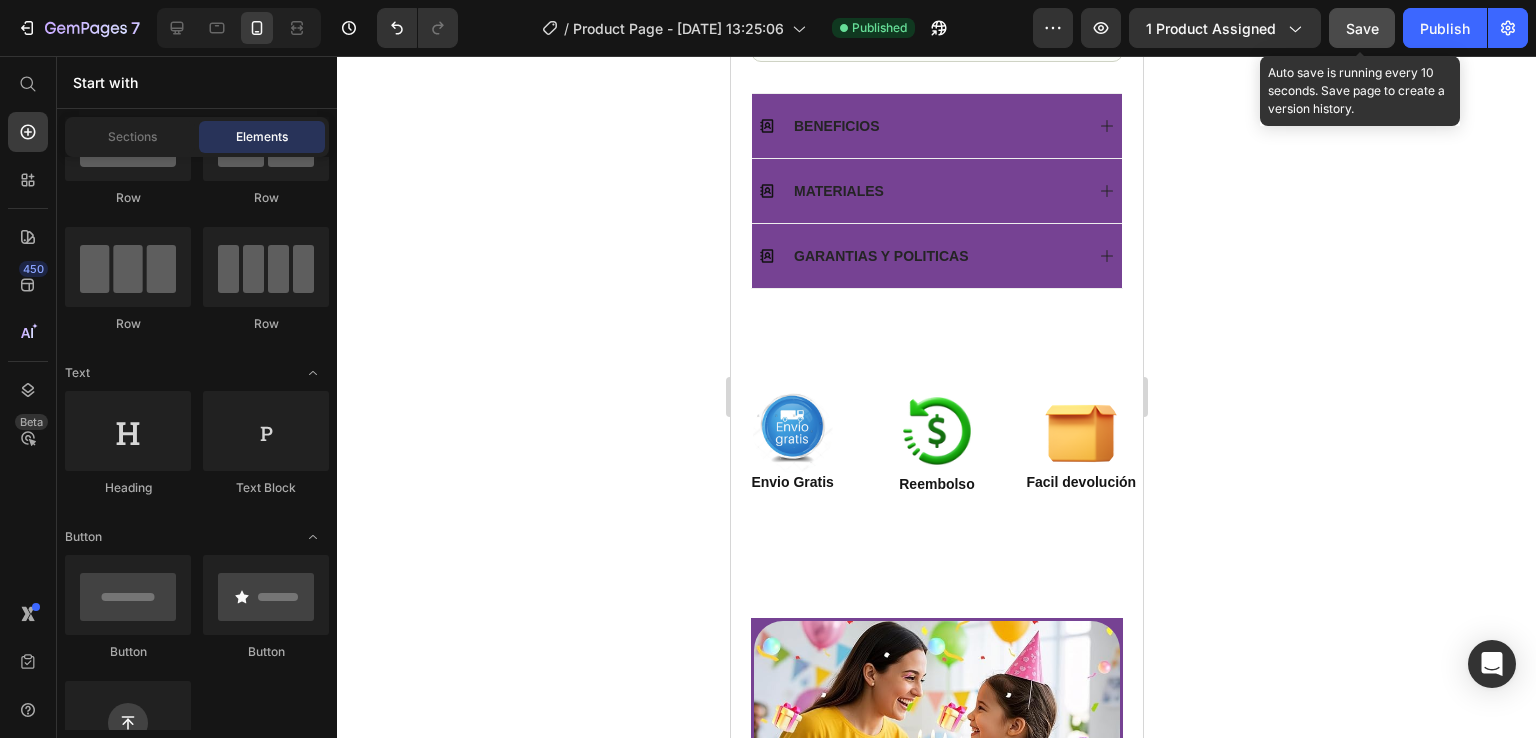 click on "Save" at bounding box center (1362, 28) 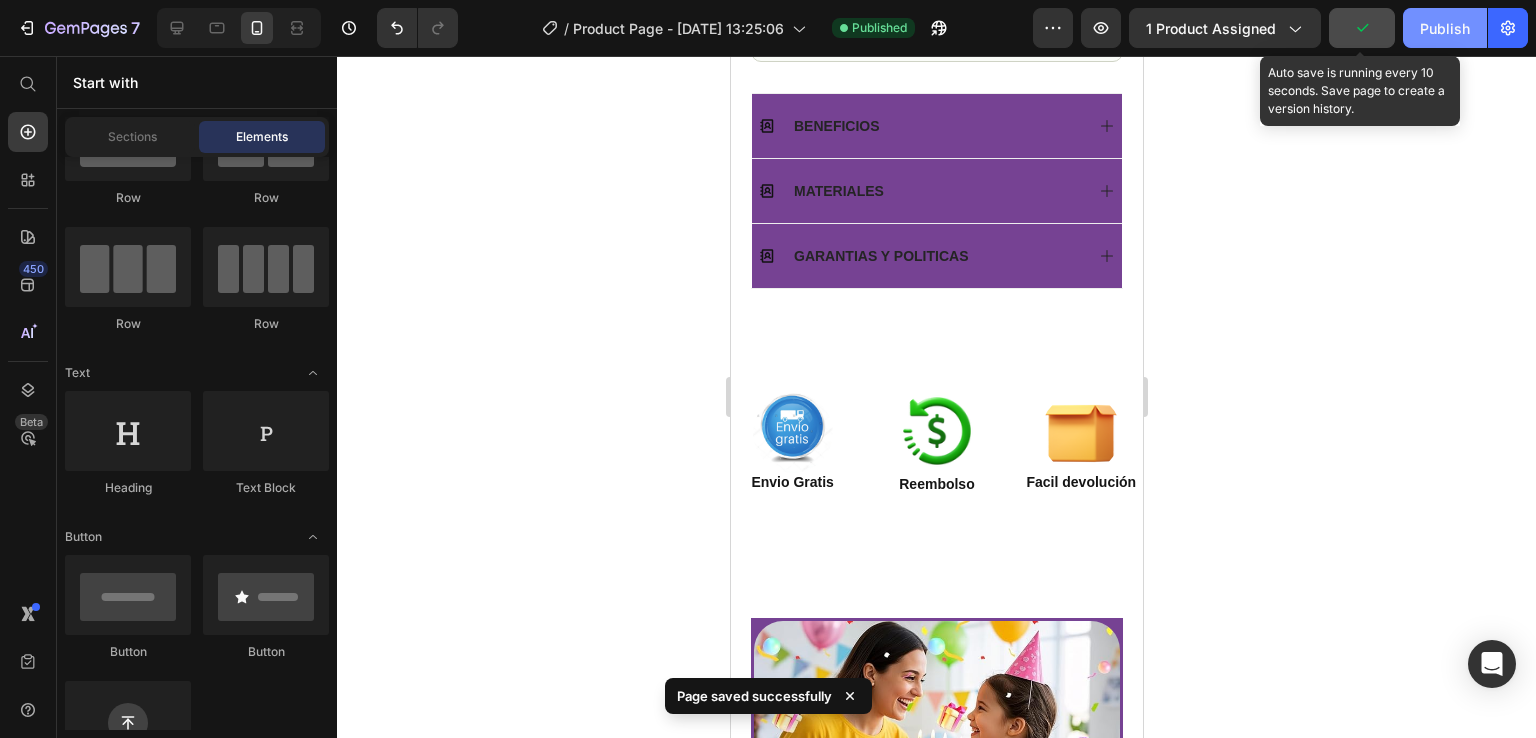 click on "Publish" at bounding box center [1445, 28] 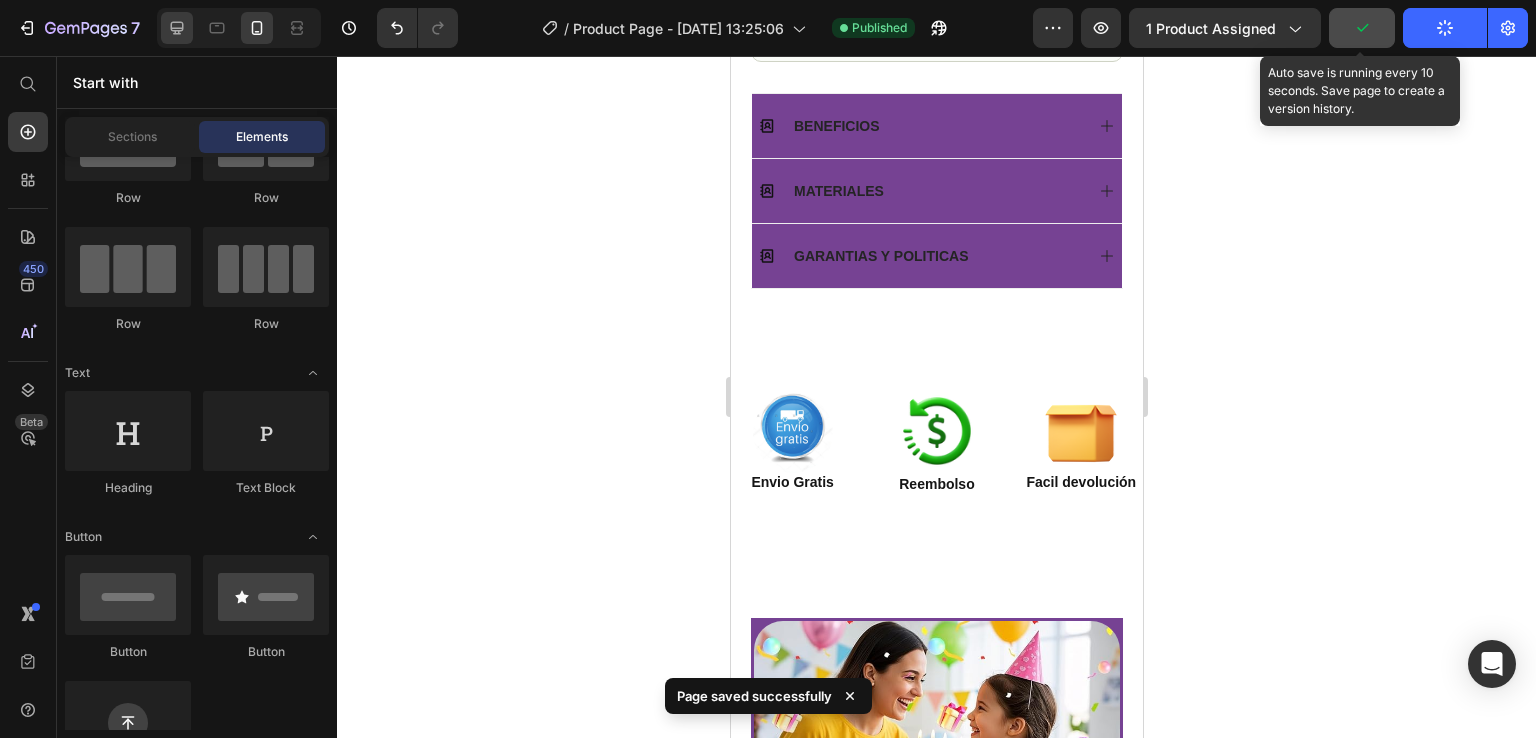 click 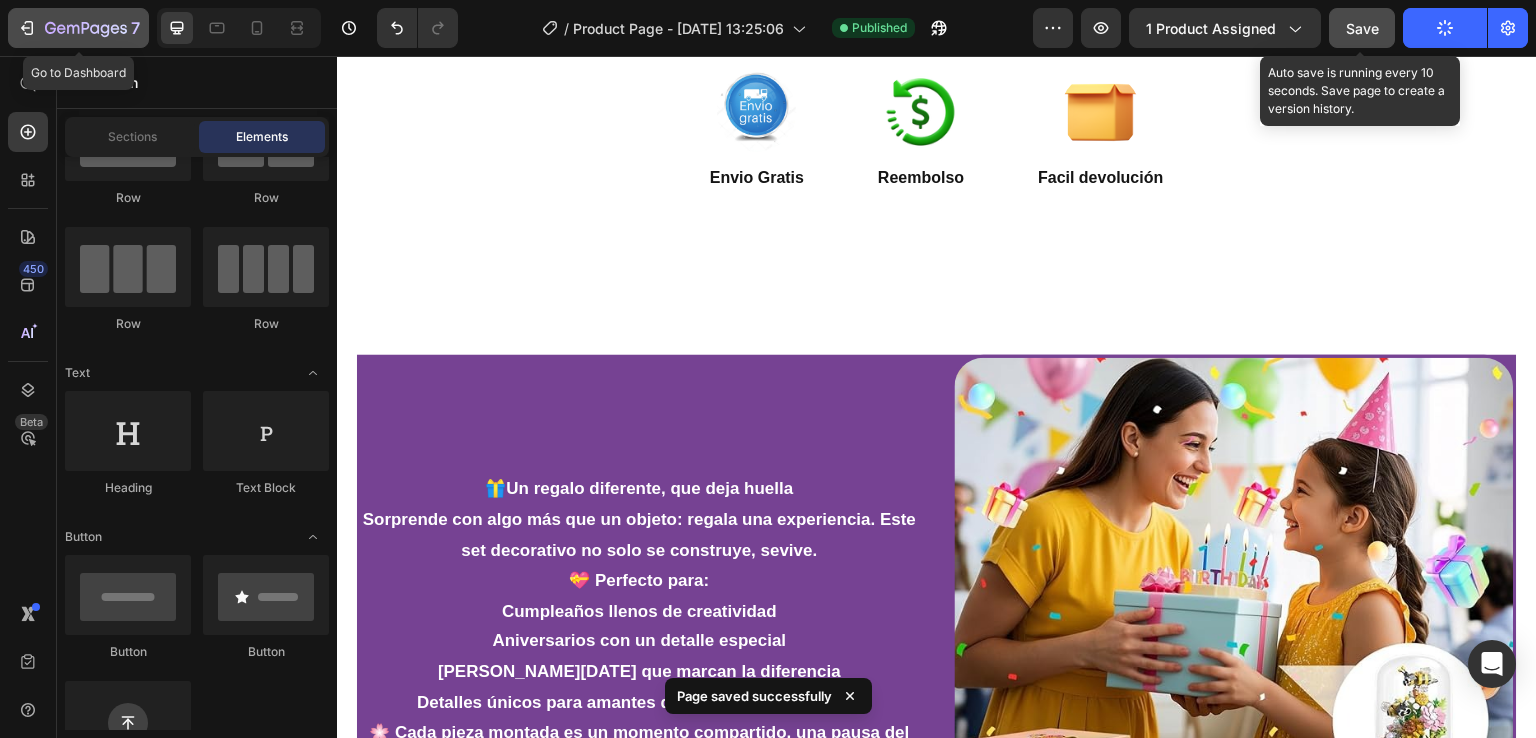 scroll, scrollTop: 1324, scrollLeft: 0, axis: vertical 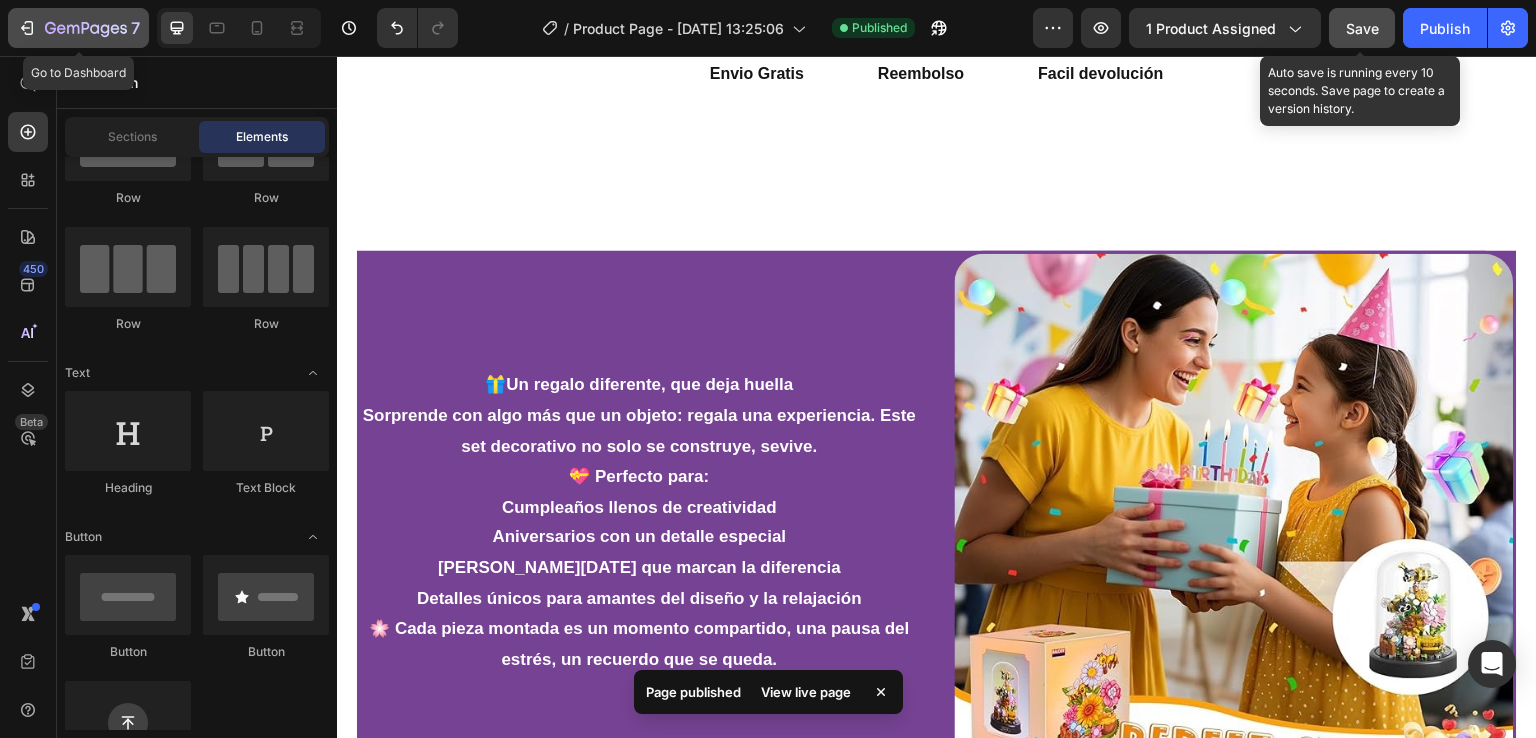 click 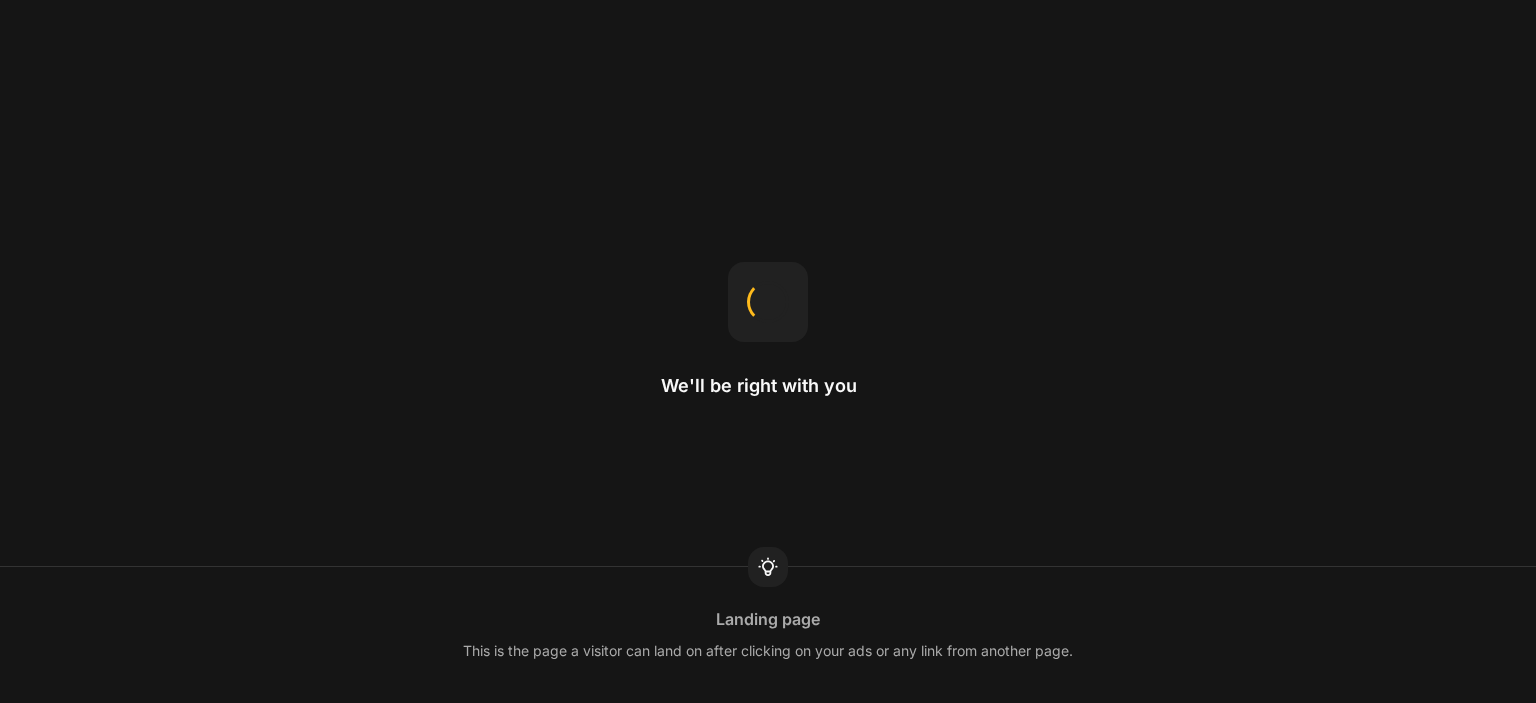 scroll, scrollTop: 0, scrollLeft: 0, axis: both 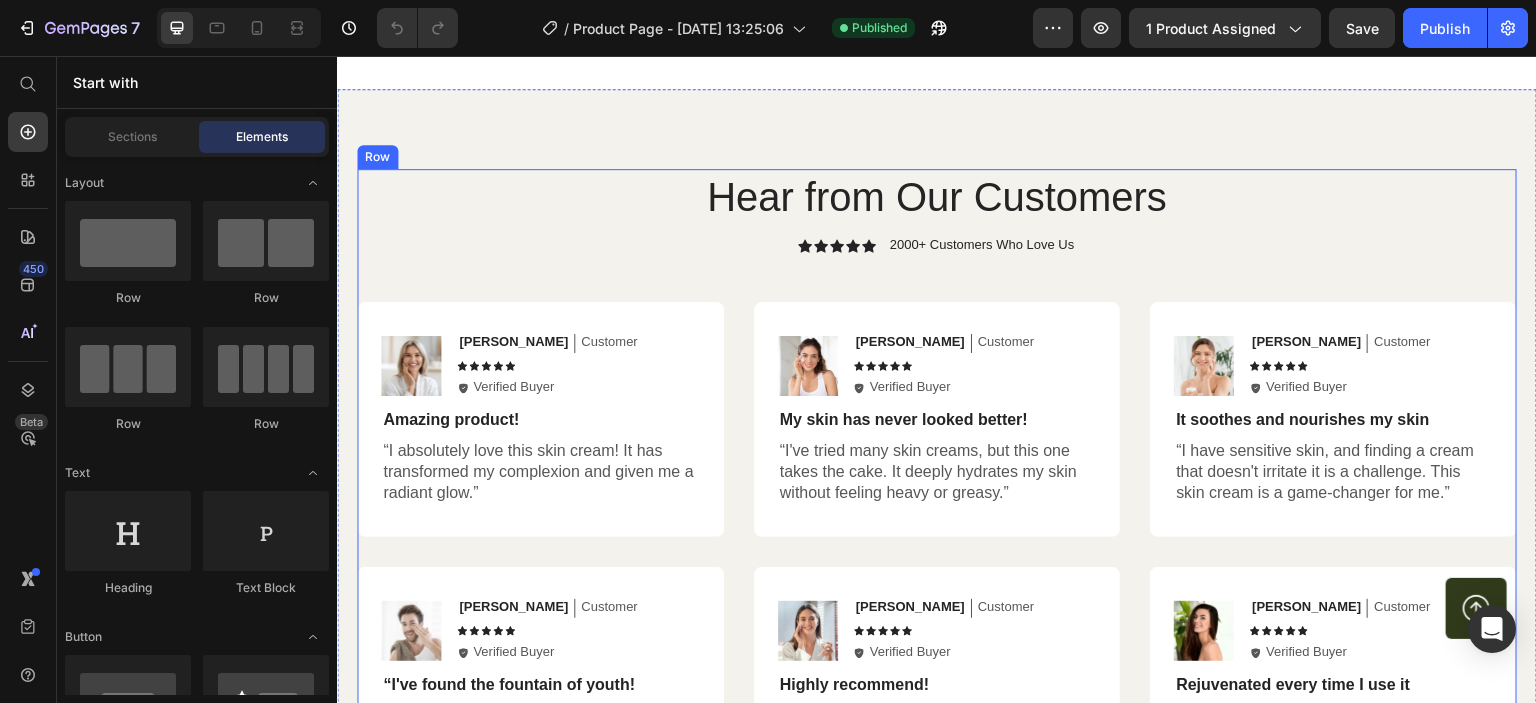 click on "Hear from Our Customers Heading Icon Icon Icon Icon Icon Icon List 2000+ Customers Who Love Us Text Block Row Image Emily Text Block Customer  Text Block Row Icon Icon Icon Icon Icon Icon List
Icon Verified Buyer Text Block Row Row Amazing product! Text Block “I absolutely love this skin cream! It has transformed my complexion and given me a radiant glow.” Text Block Row Image Sarah Text Block Customer  Text Block Row Icon Icon Icon Icon Icon Icon List
Icon Verified Buyer Text Block Row Row My skin has never looked better! Text Block “I've tried many skin creams, but this one takes the cake. It deeply hydrates my skin without feeling heavy or greasy.” Text Block Row Image Ken K Text Block Customer  Text Block Row Icon Icon Icon Icon Icon Icon List
Icon Verified Buyer Text Block Row Row It soothes and nourishes my skin Text Block Text Block Row Row Image Michael Text Block Customer  Text Block Row Icon Icon Icon Icon Icon Icon List" at bounding box center (937, 486) 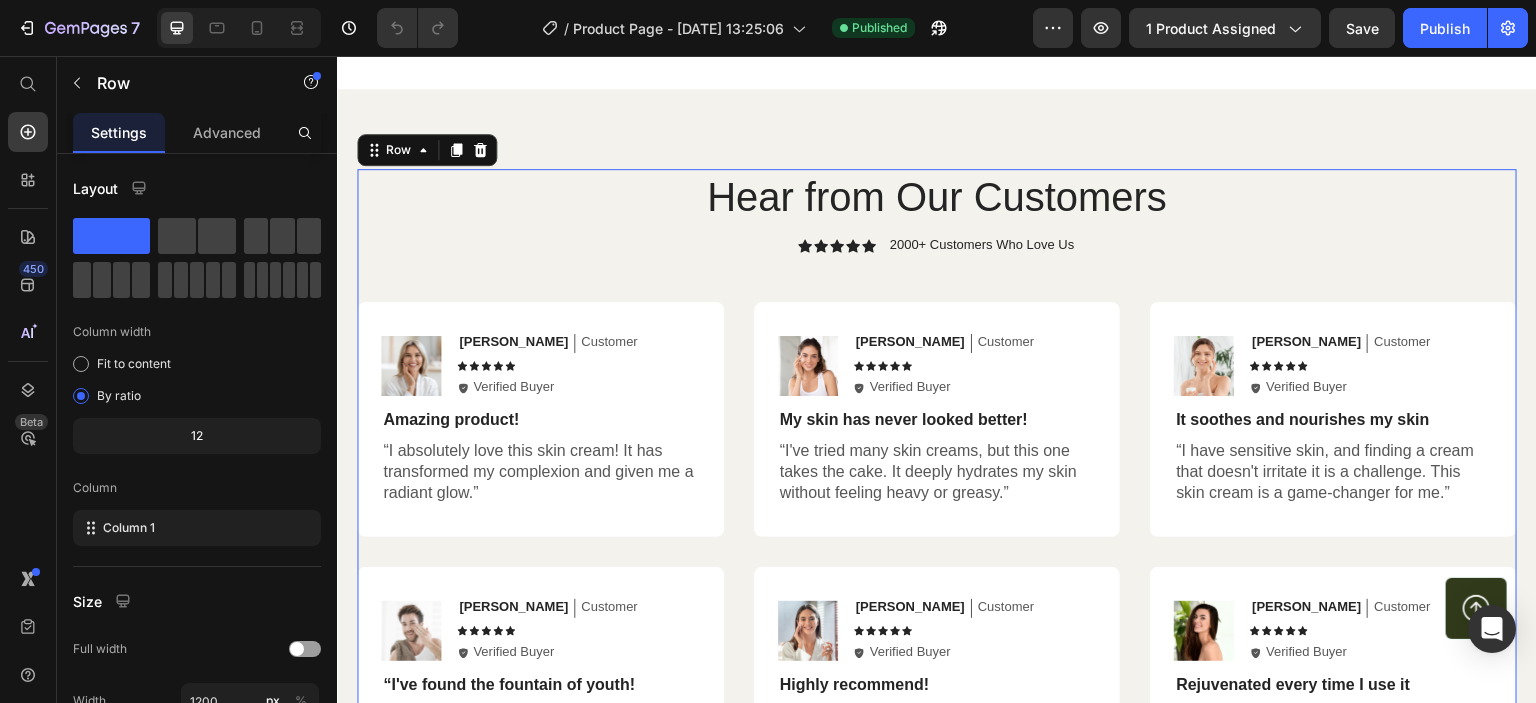 click 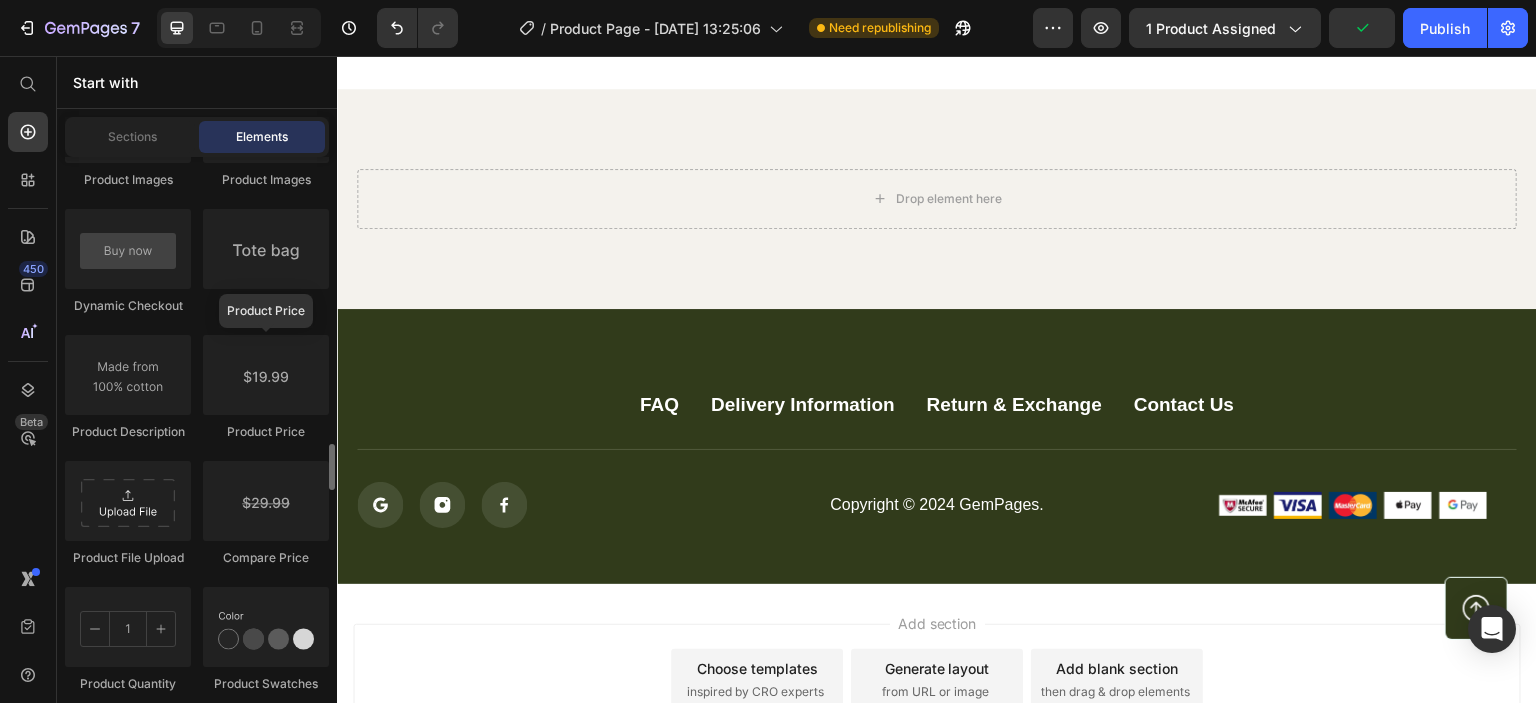 scroll, scrollTop: 3500, scrollLeft: 0, axis: vertical 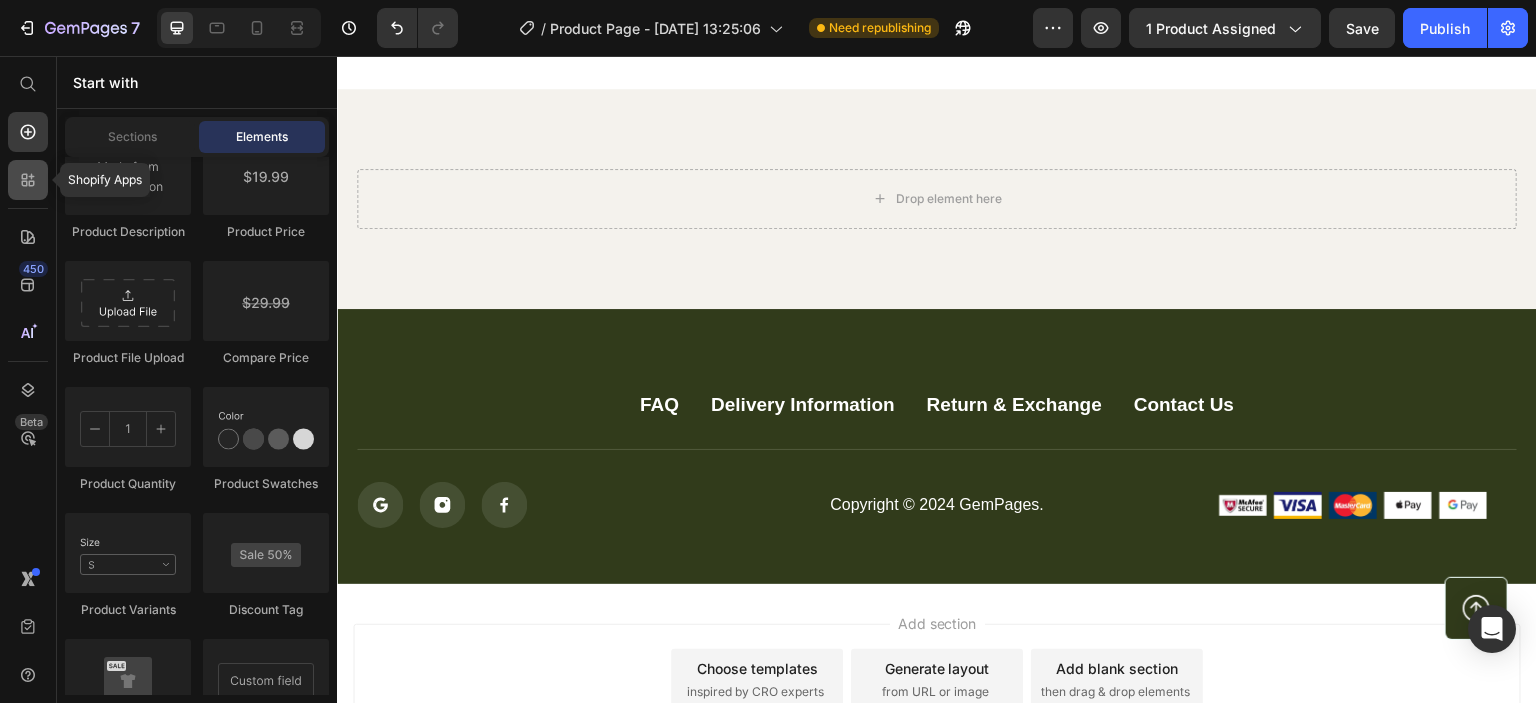 click 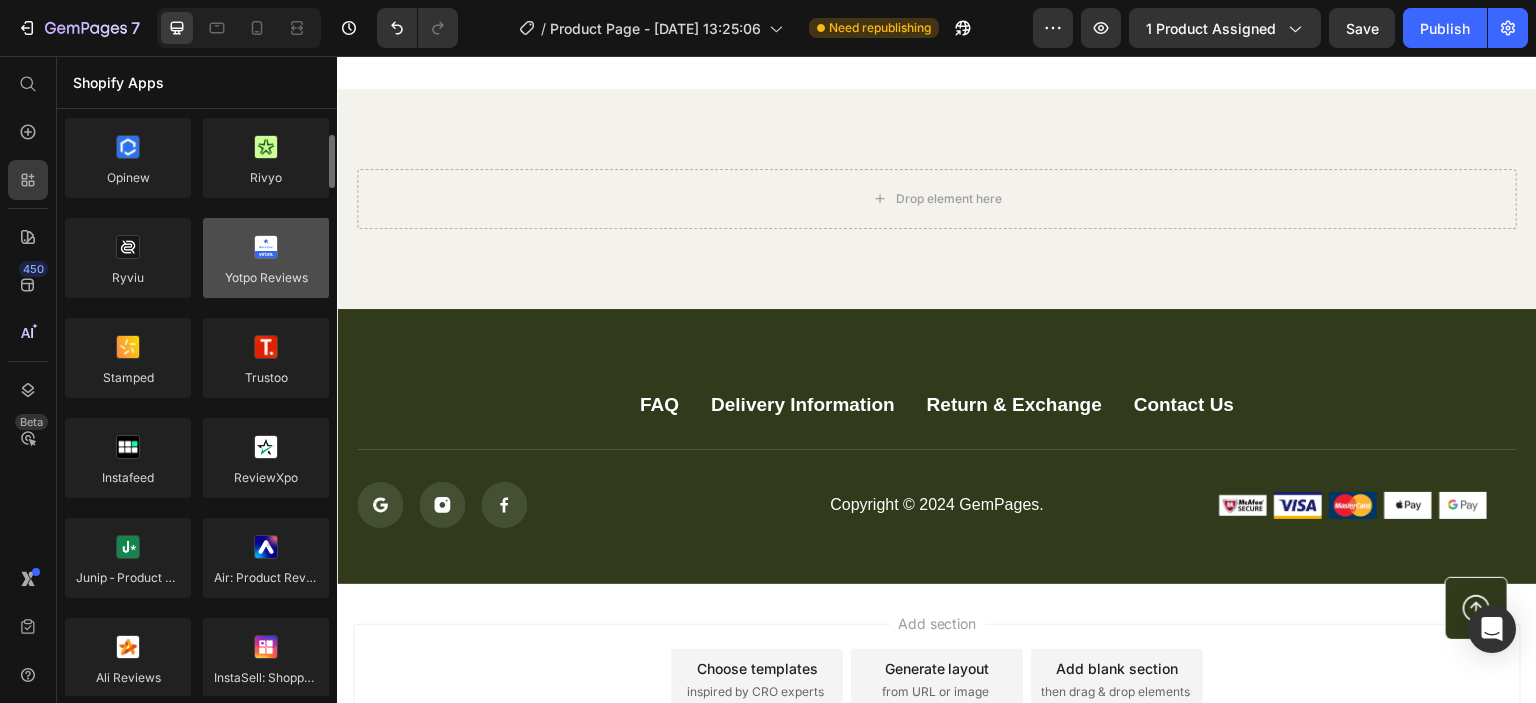 scroll, scrollTop: 39, scrollLeft: 0, axis: vertical 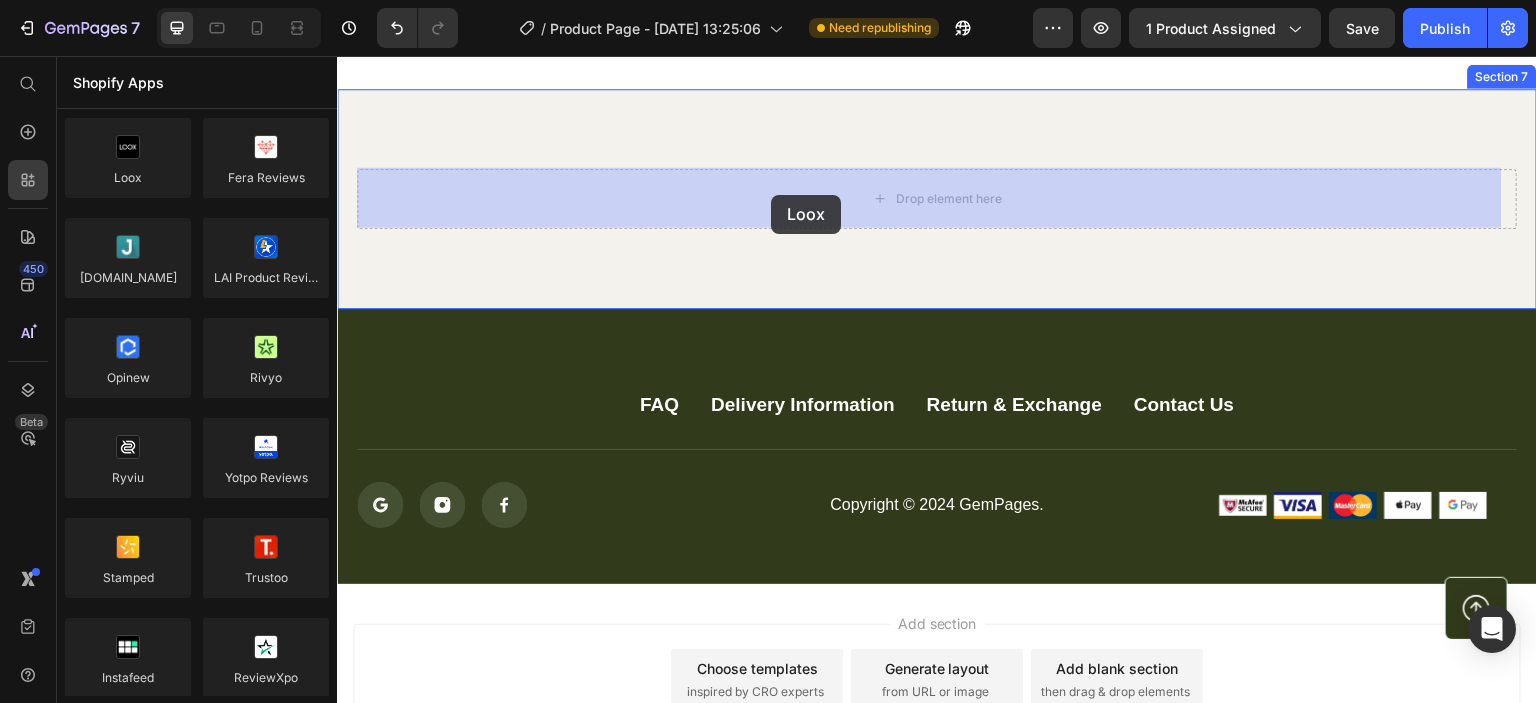drag, startPoint x: 464, startPoint y: 213, endPoint x: 771, endPoint y: 195, distance: 307.52722 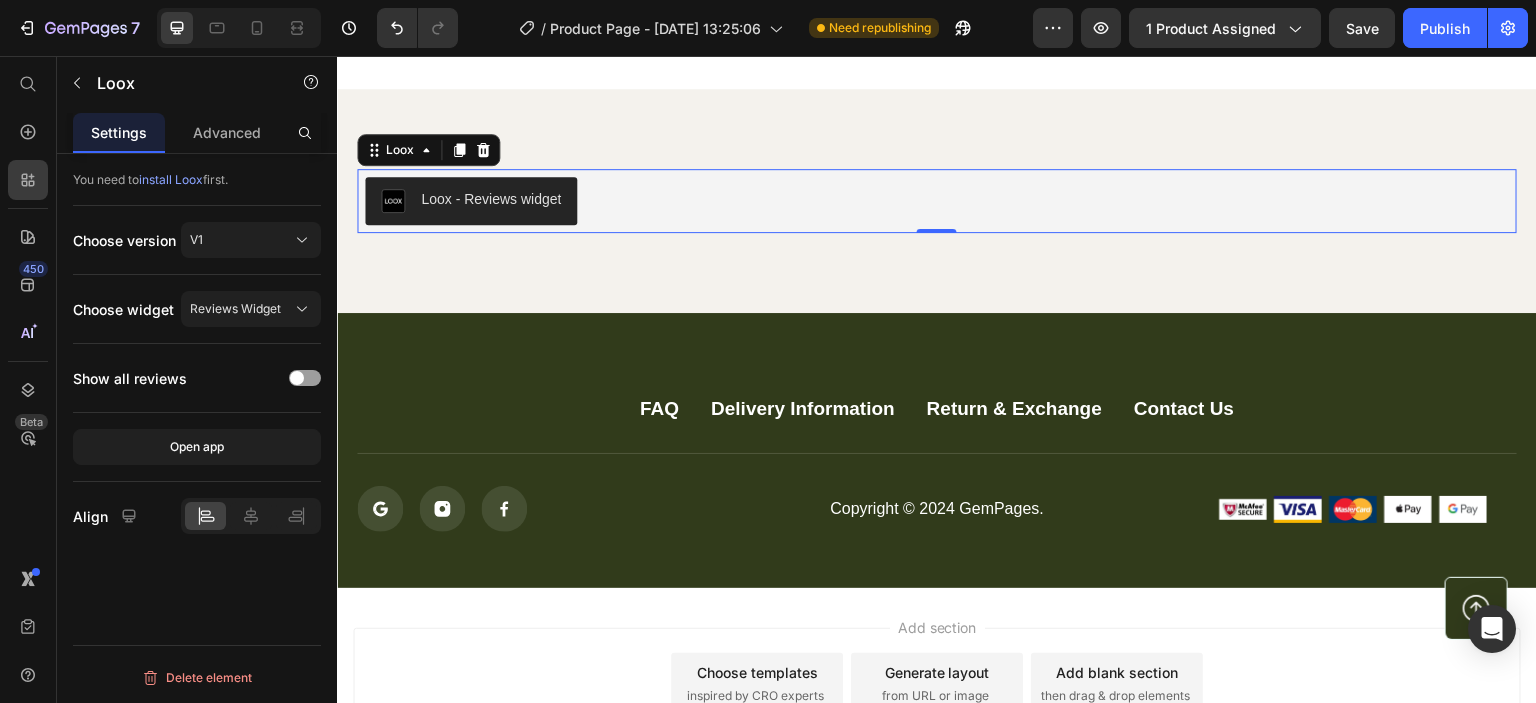 click on "Loox - Reviews widget" at bounding box center [491, 199] 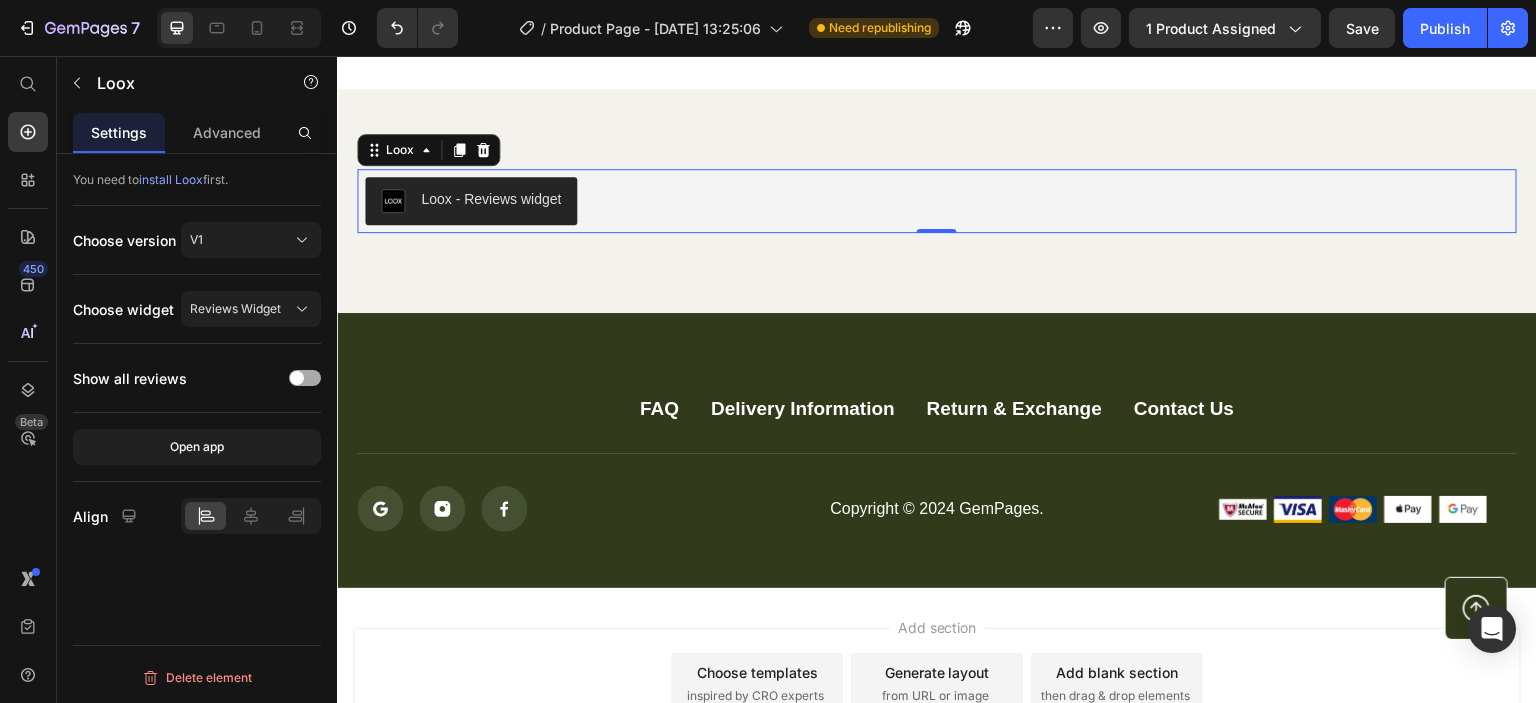 click at bounding box center [297, 378] 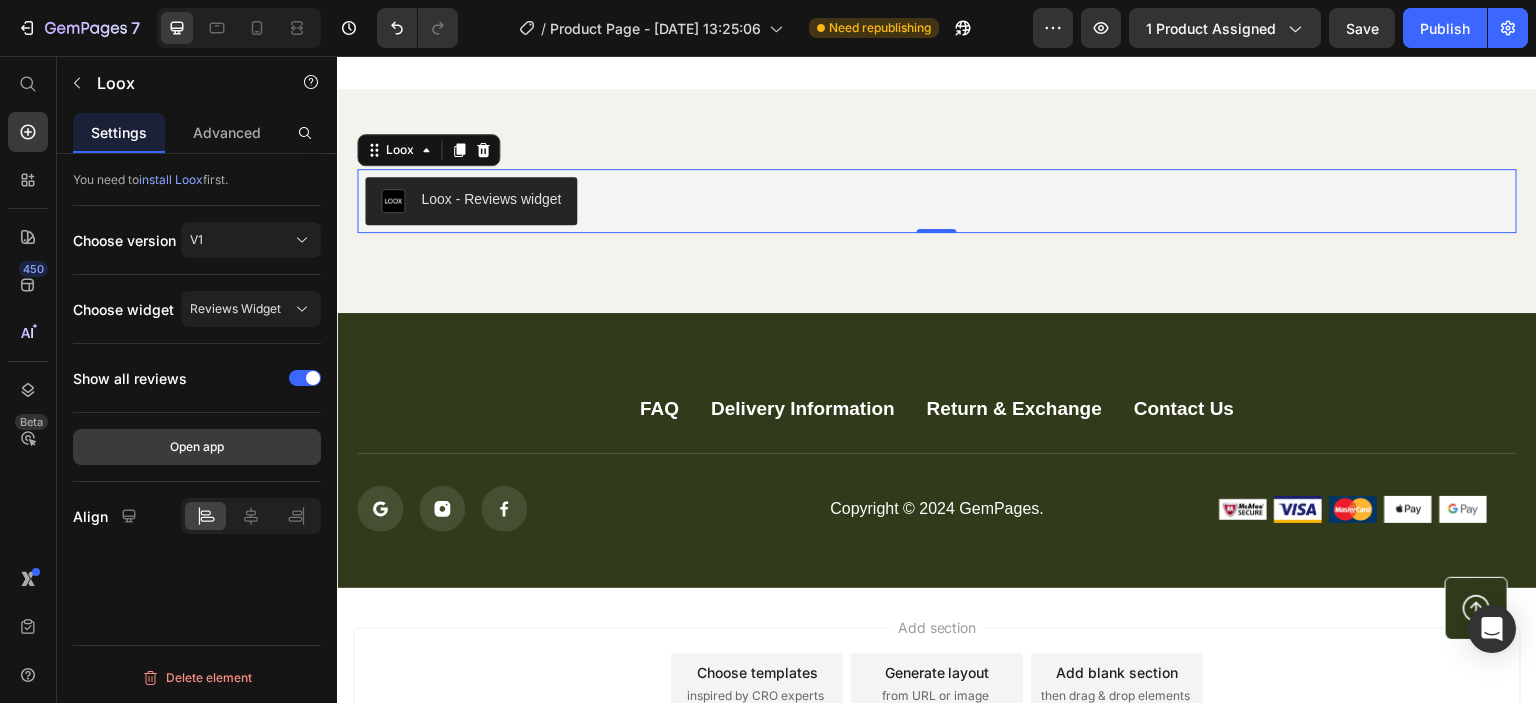 click on "Open app" at bounding box center (197, 447) 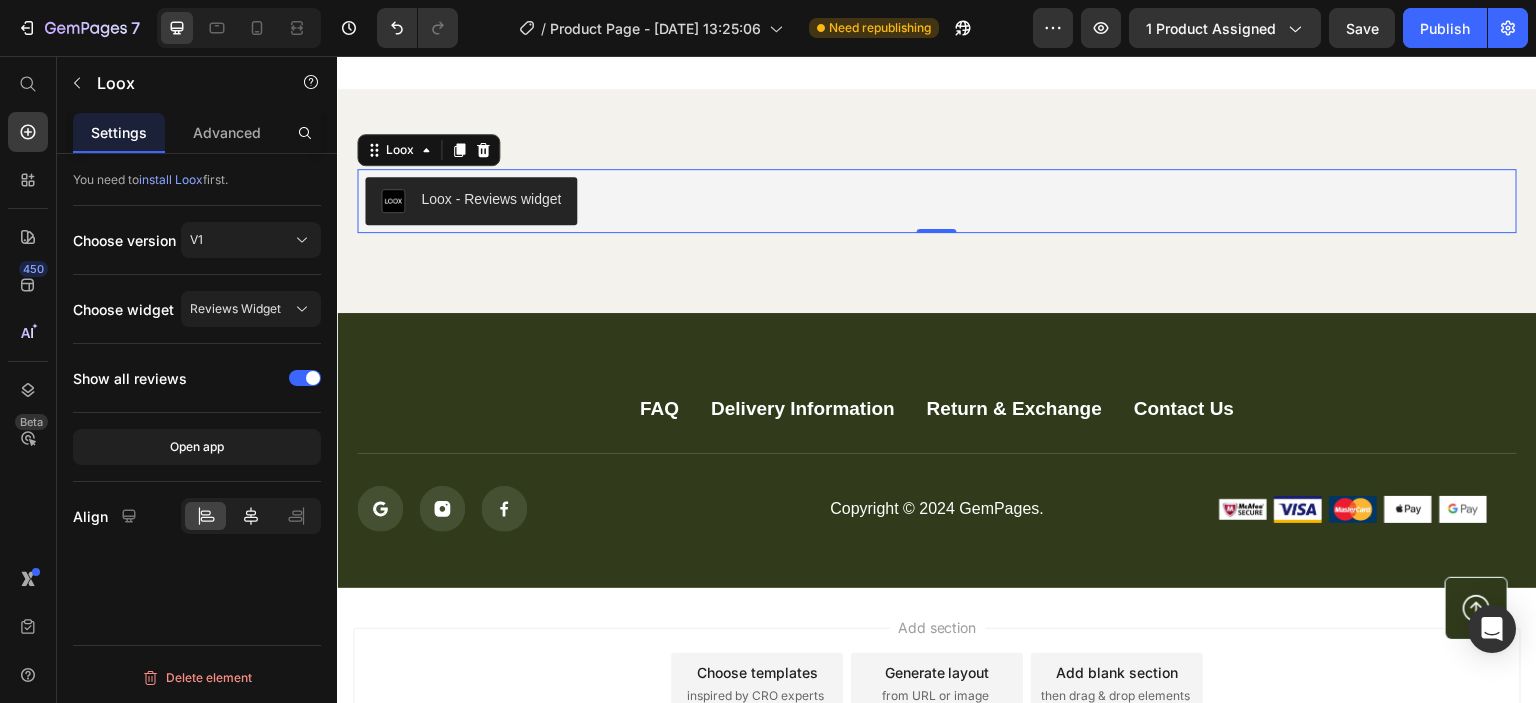 click 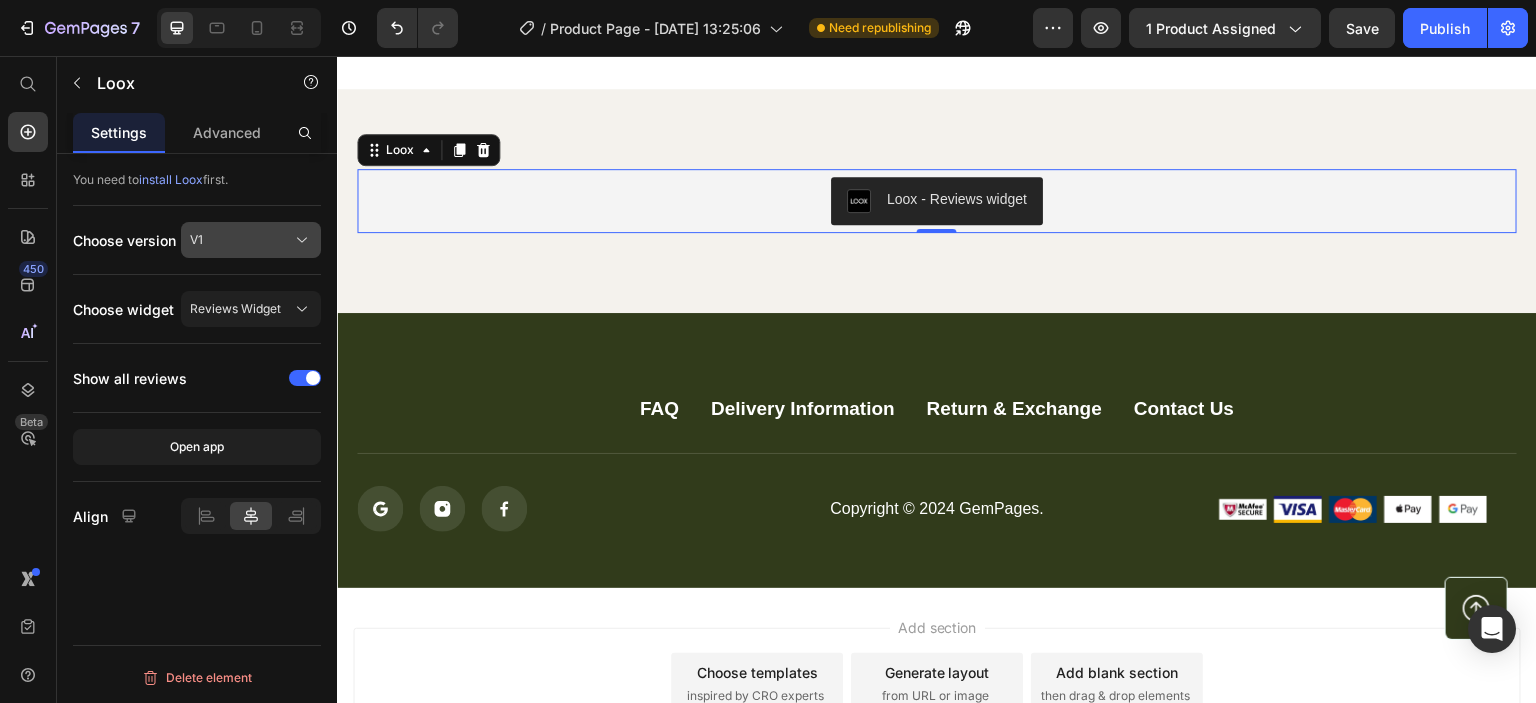 click on "V1" 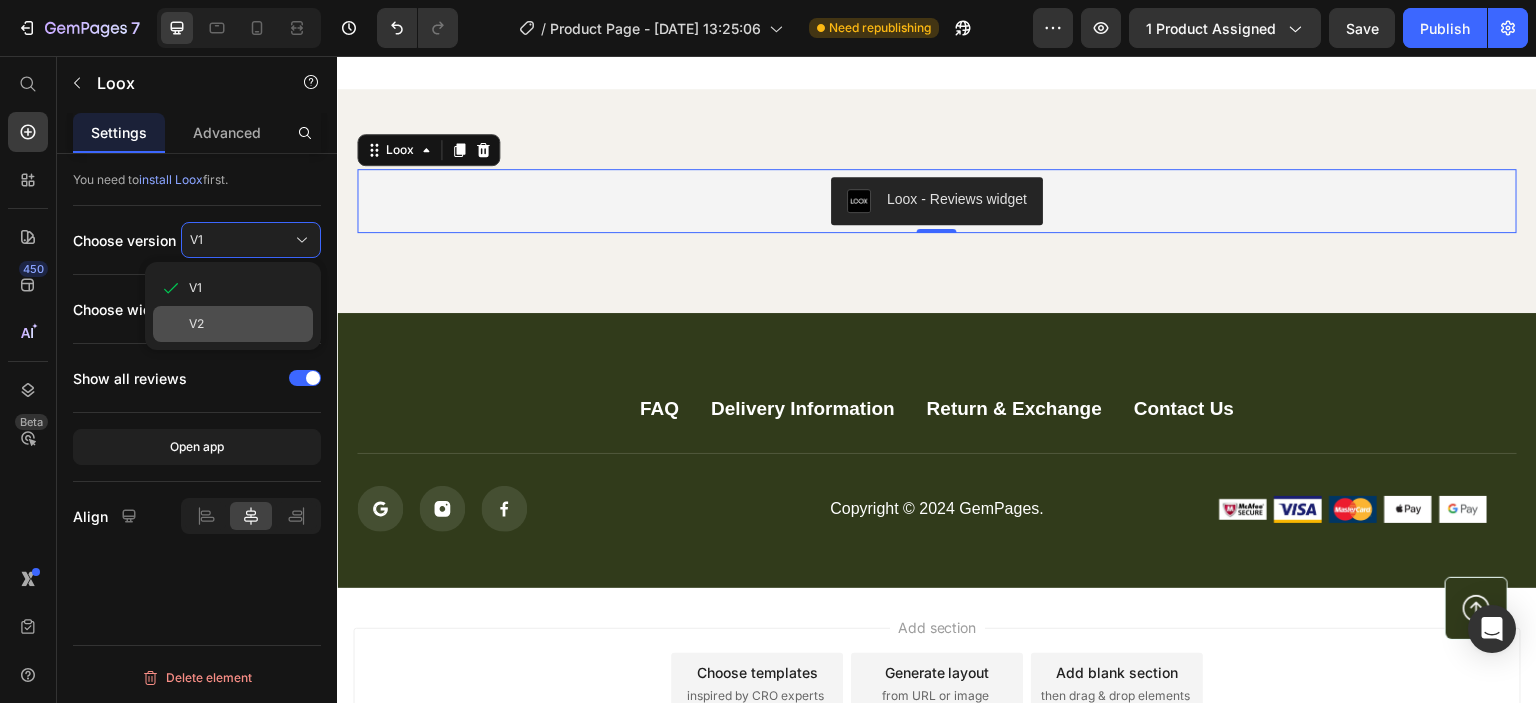 click on "V2" at bounding box center (196, 324) 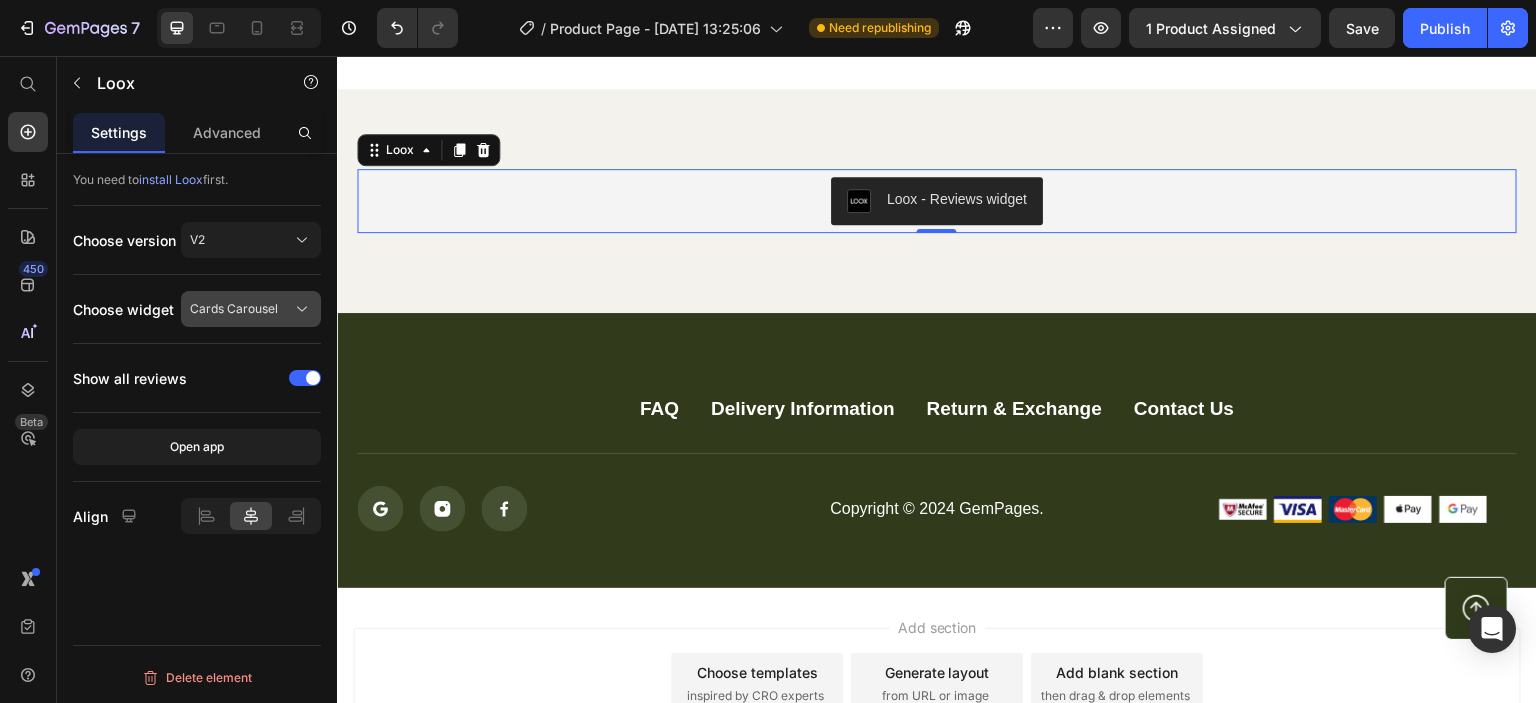 click on "Cards Carousel" at bounding box center [234, 309] 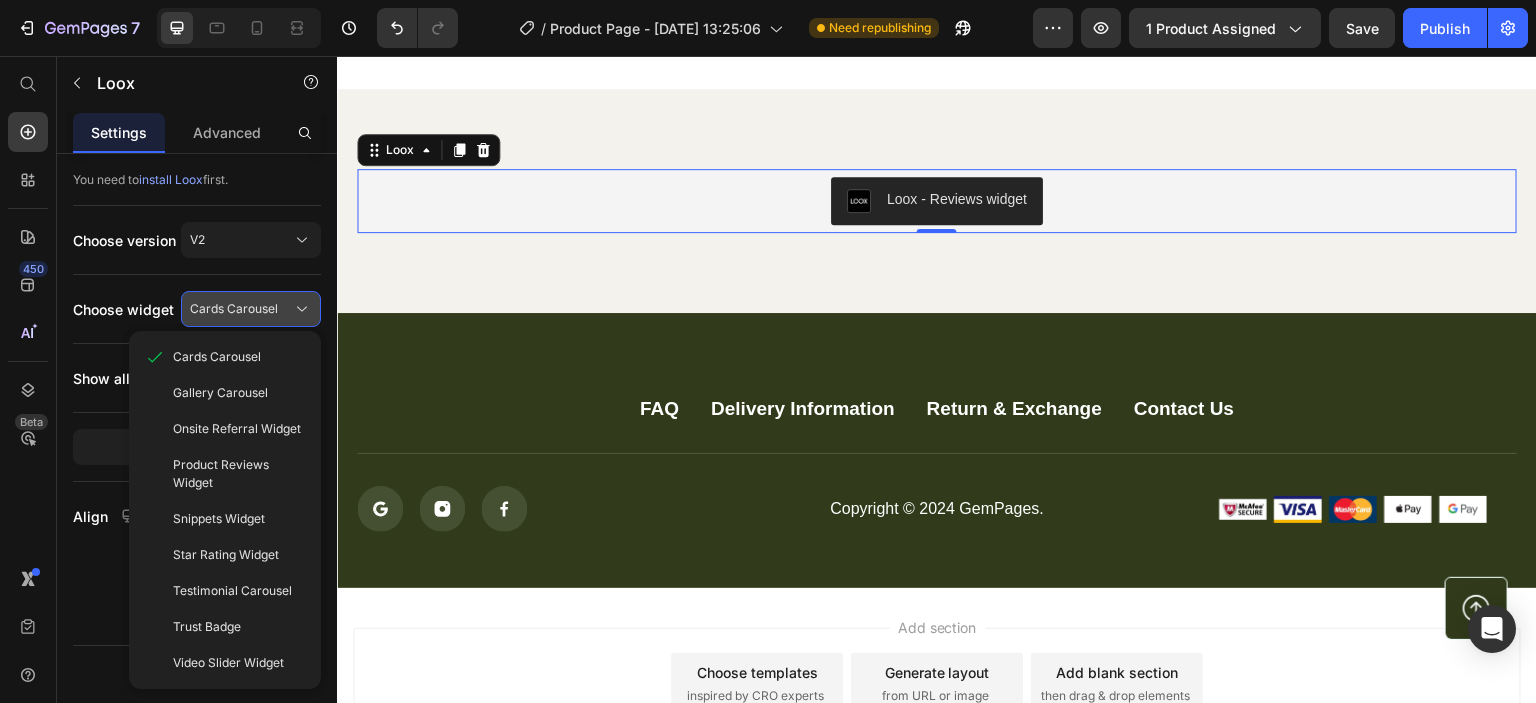 click on "Cards Carousel" at bounding box center (234, 309) 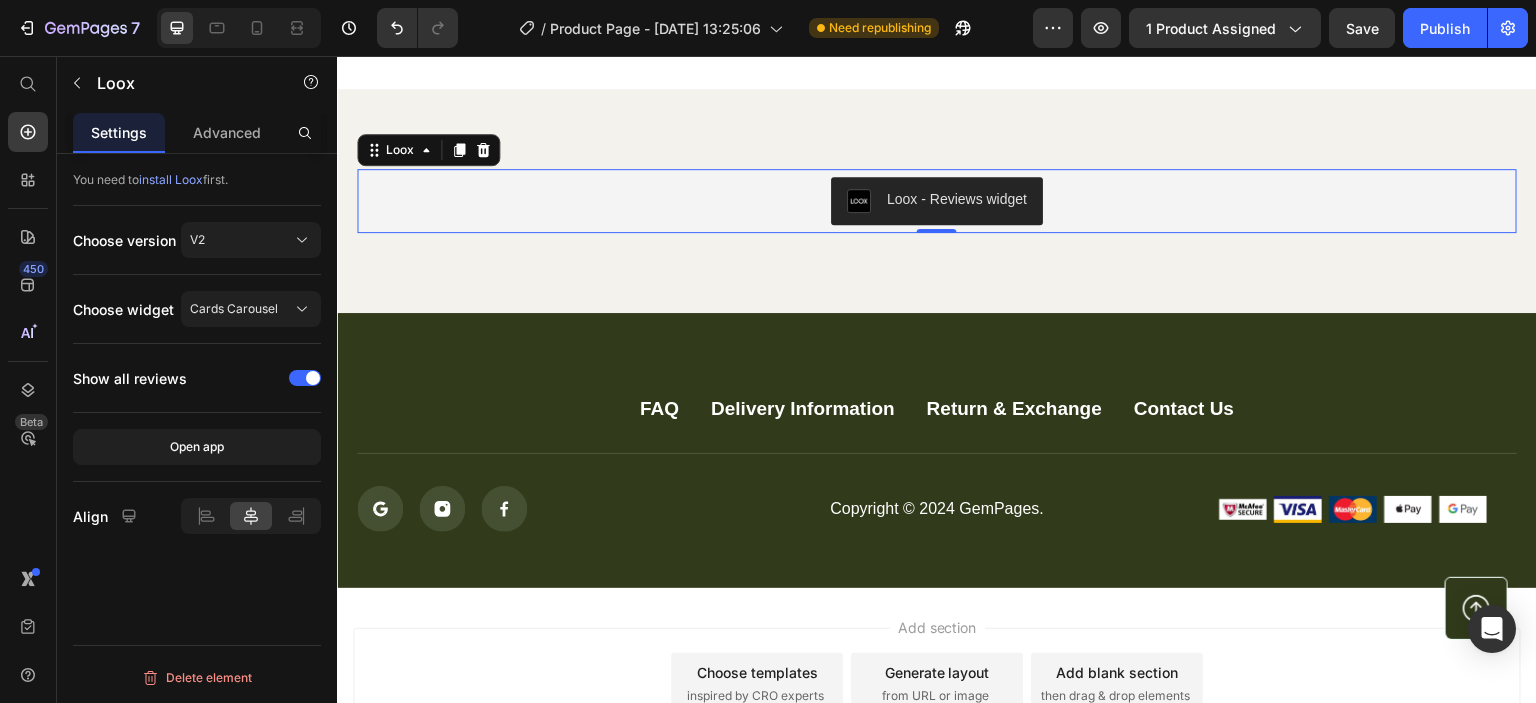 click on "install Loox" at bounding box center [171, 179] 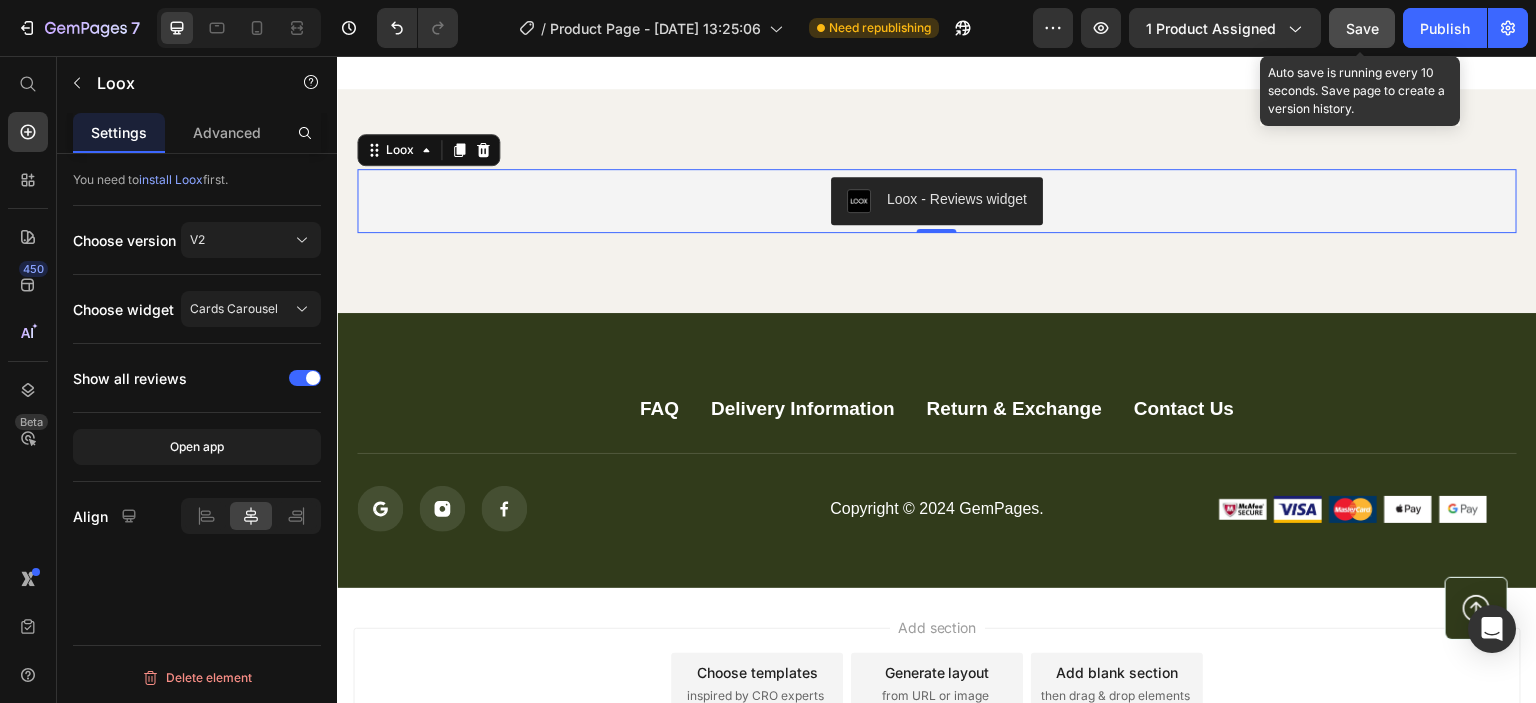 click on "Save" at bounding box center [1362, 28] 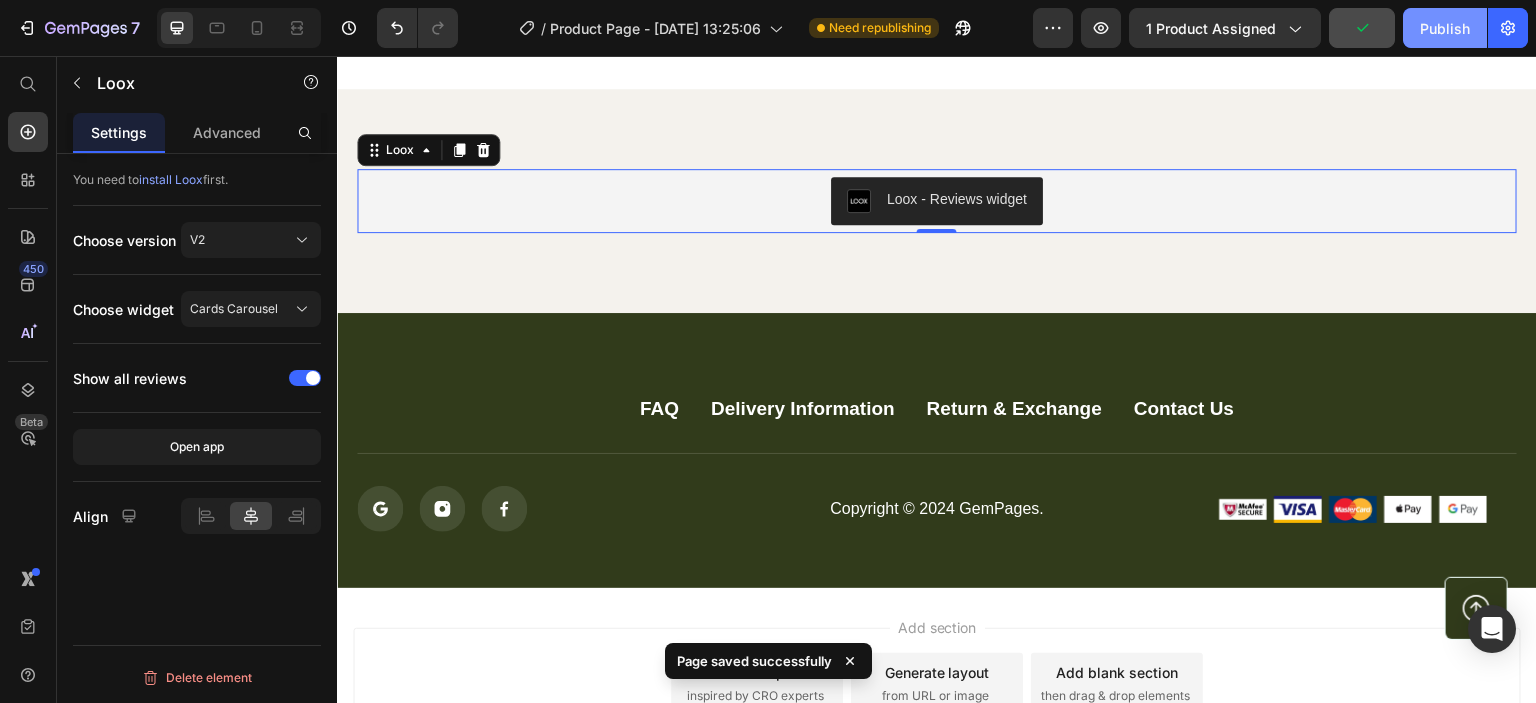click on "Publish" at bounding box center (1445, 28) 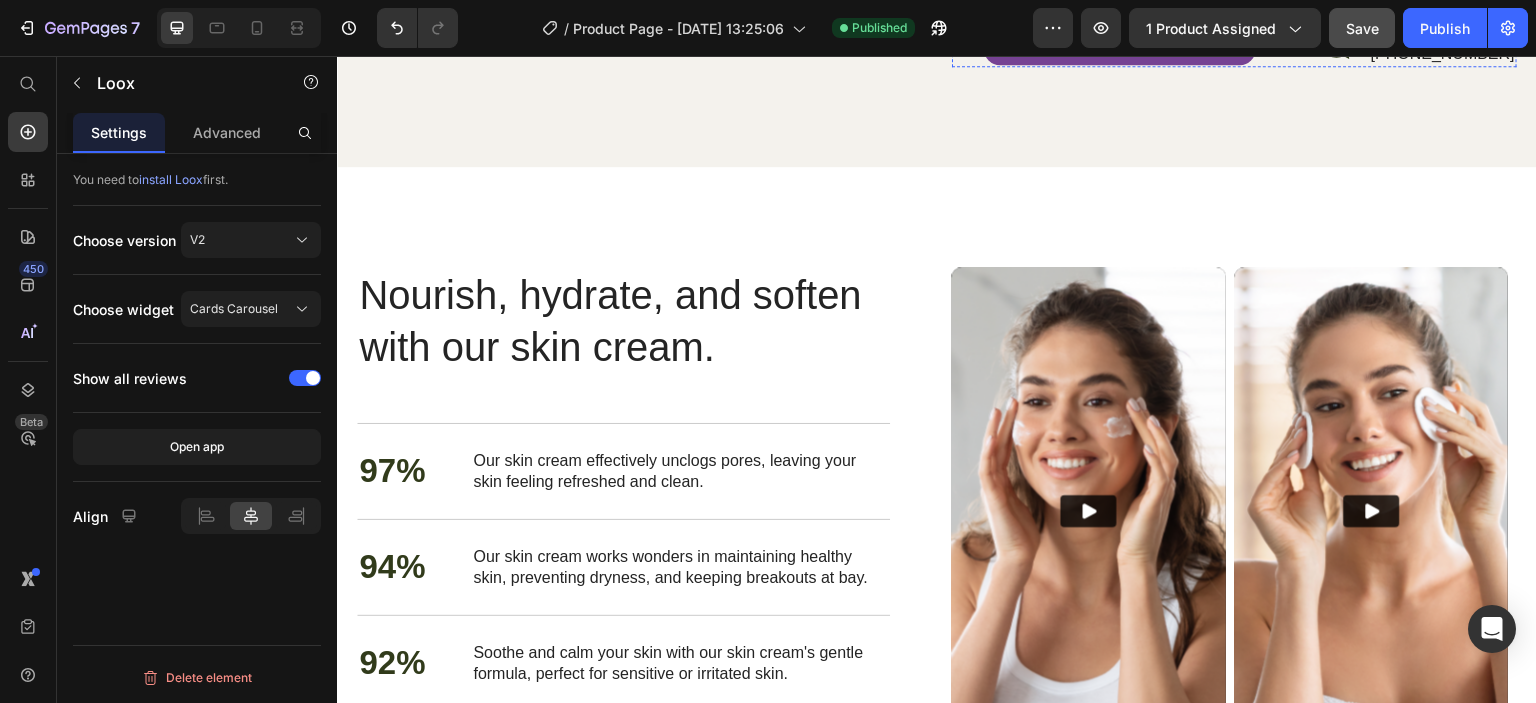 scroll, scrollTop: 2924, scrollLeft: 0, axis: vertical 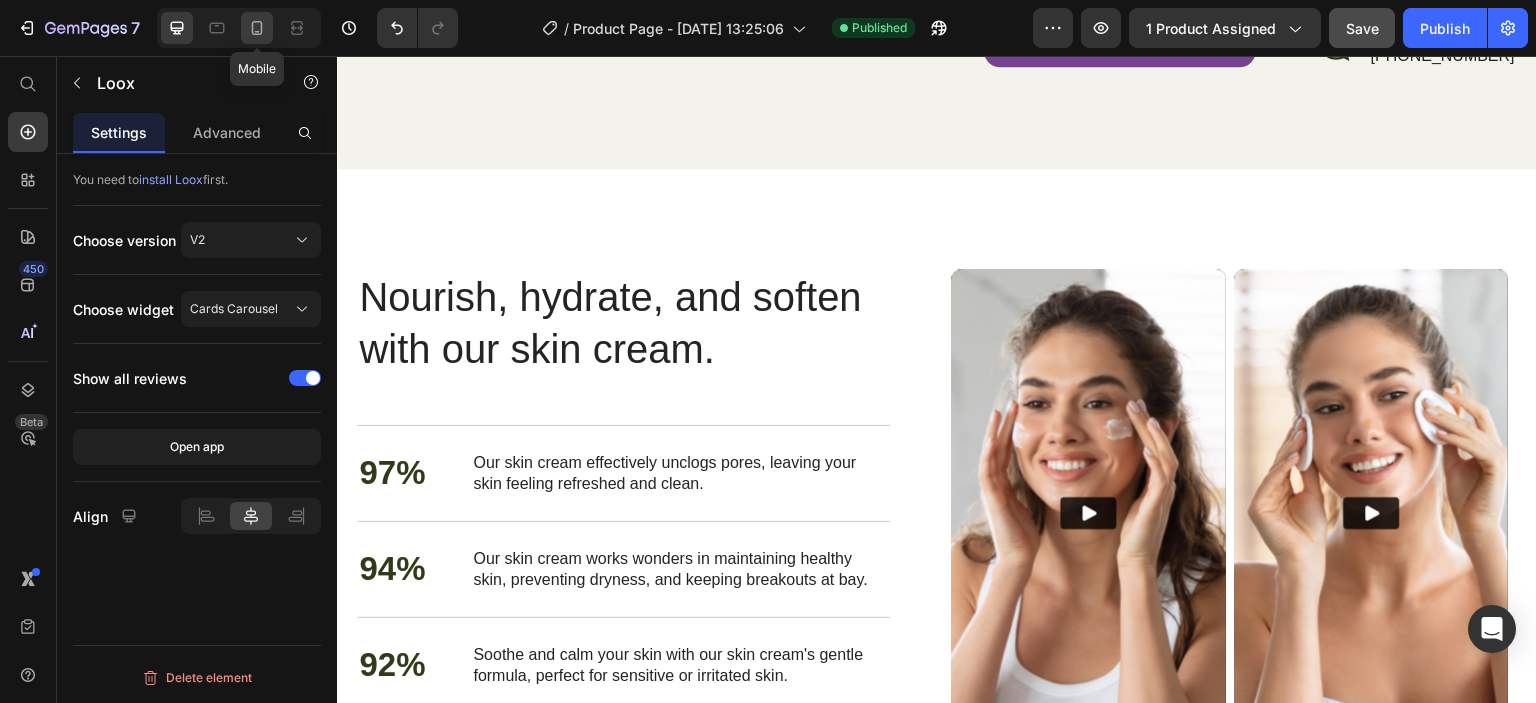 click 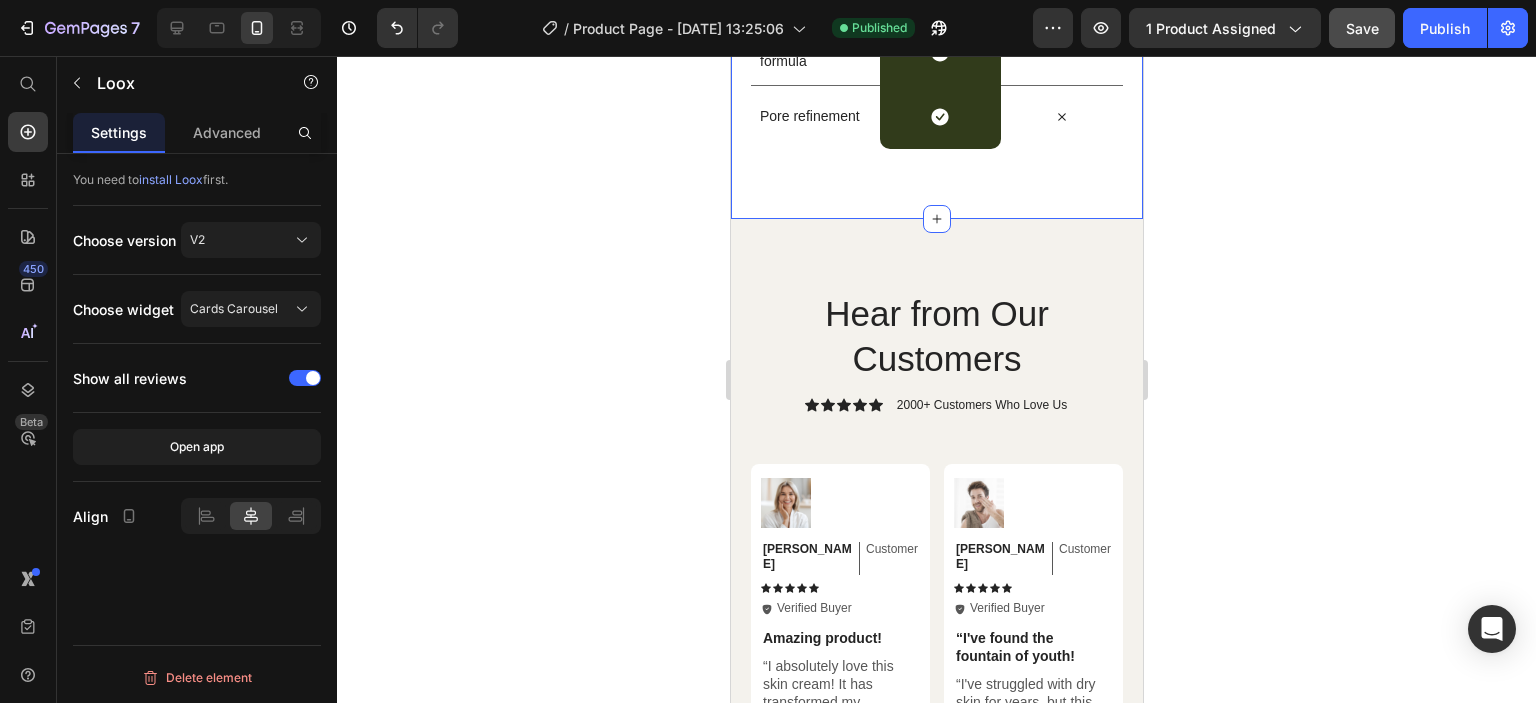 scroll, scrollTop: 6040, scrollLeft: 0, axis: vertical 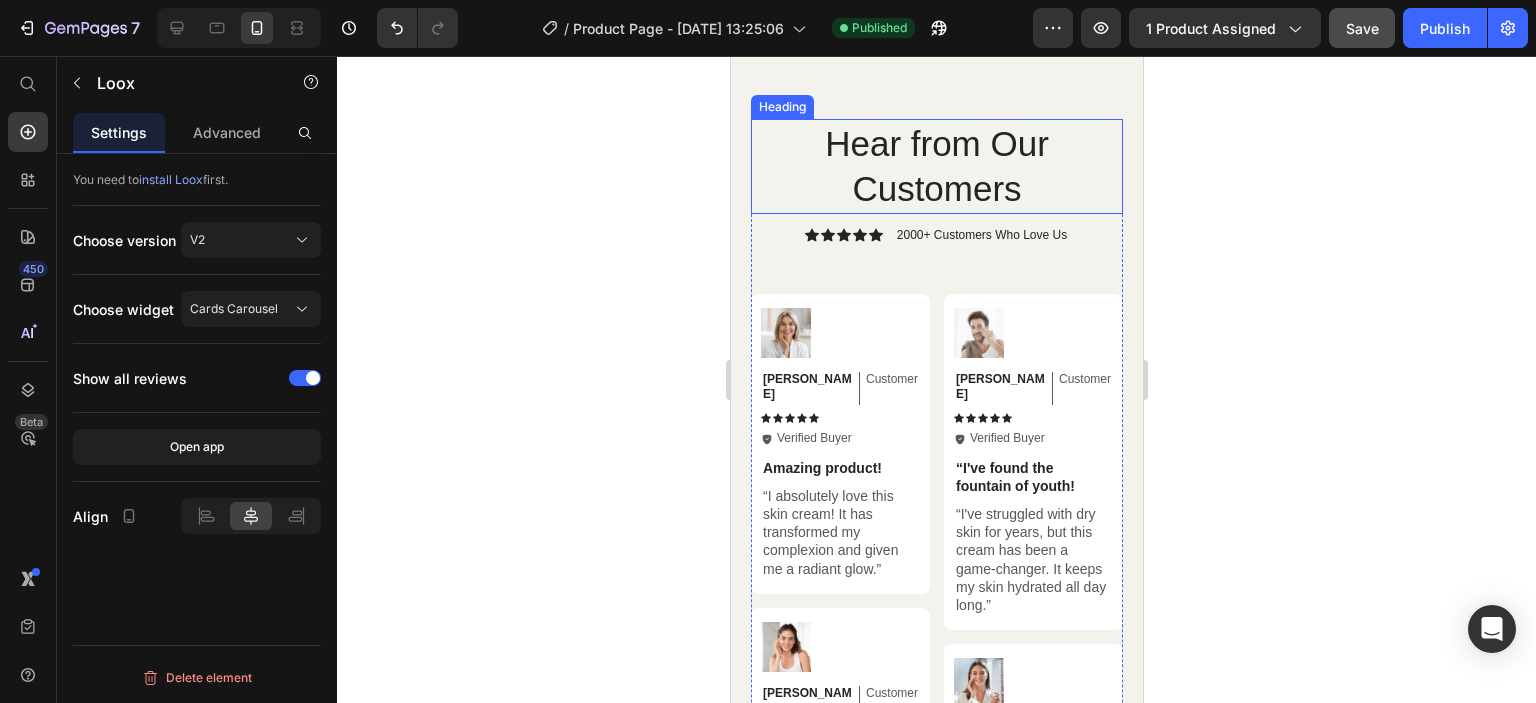 click on "Hear from Our Customers" at bounding box center (936, 166) 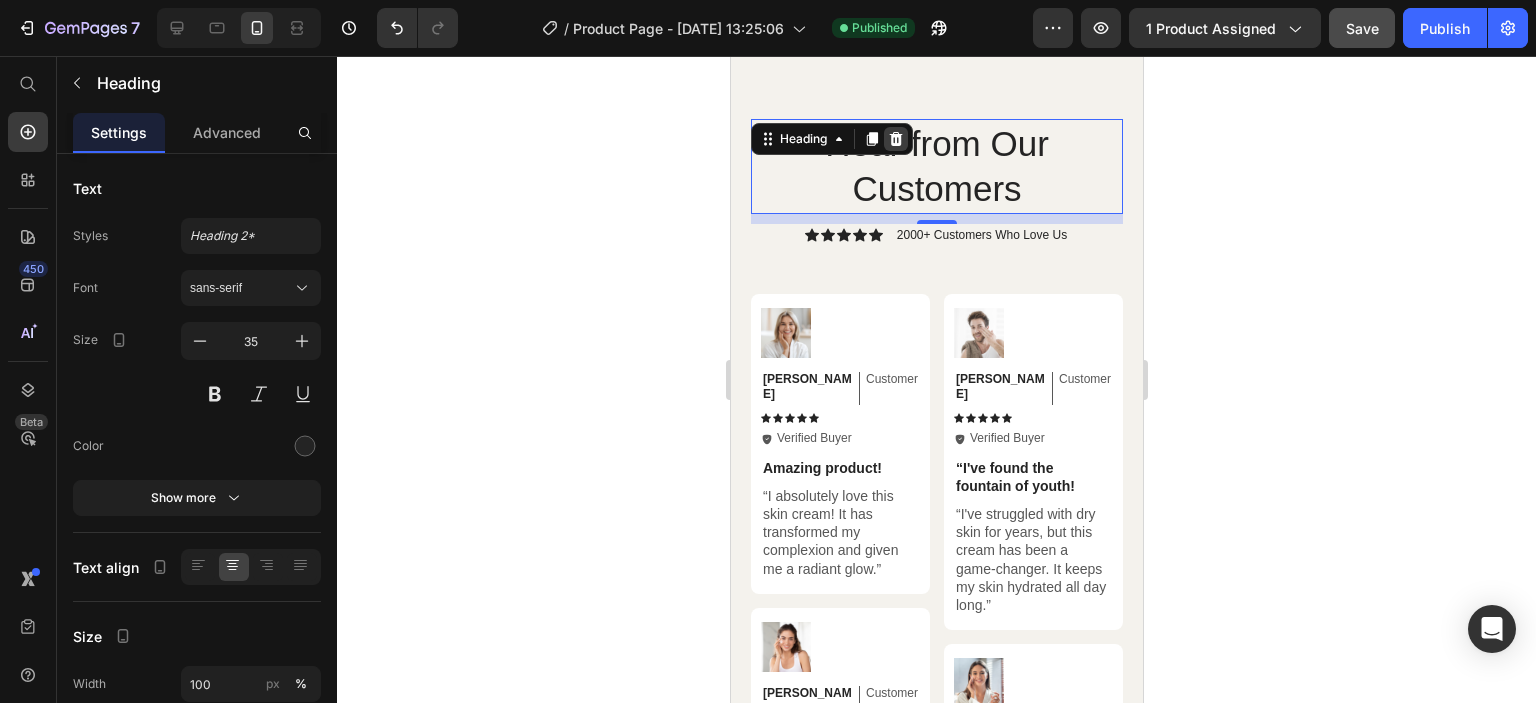 click 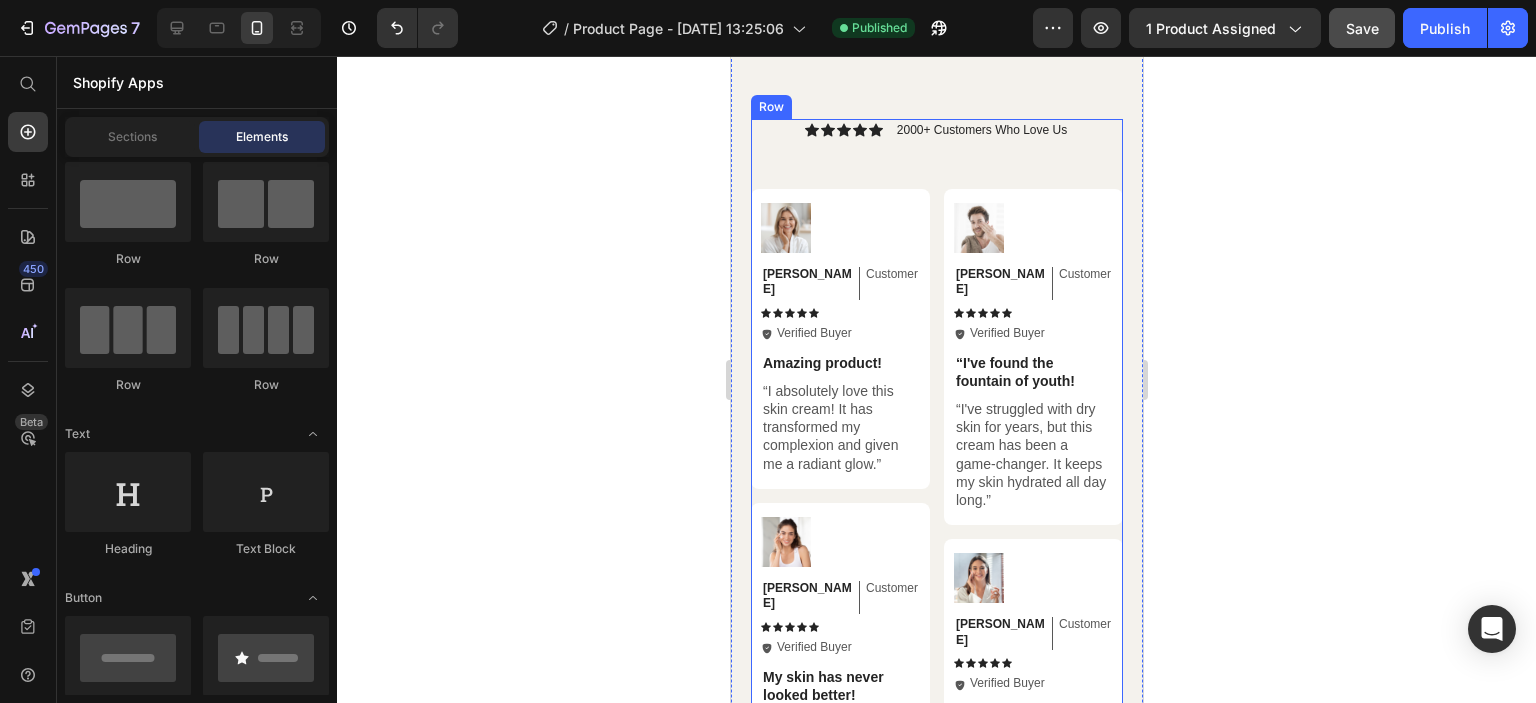 click on "Icon Icon Icon Icon Icon Icon List 2000+ Customers Who Love Us Text Block Row Image Michael Text Block Customer  Text Block Row Icon Icon Icon Icon Icon Icon List
Icon Verified Buyer Text Block Row Row “I've found the fountain of youth! Text Block “I've struggled with dry skin for years, but this cream has been a game-changer. It keeps my skin hydrated all day long.” Text Block Row Image Jessica Text Block Customer  Text Block Row Icon Icon Icon Icon Icon Icon List
Icon Verified Buyer Text Block Row Row Highly recommend! Text Block "I can't get enough of this skin cream! It has noticeably improved my skin's texture and reduced the appearance of fine lines.” Text Block Row Image Olivia Text Block Customer  Text Block Row Icon Icon Icon Icon Icon Icon List
Icon Verified Buyer Text Block Row Row Rejuvenated every time I use it Text Block Text Block Row Image Emily Text Block Customer  Text Block Row Icon Icon Icon Icon Icon Icon List" at bounding box center [936, 663] 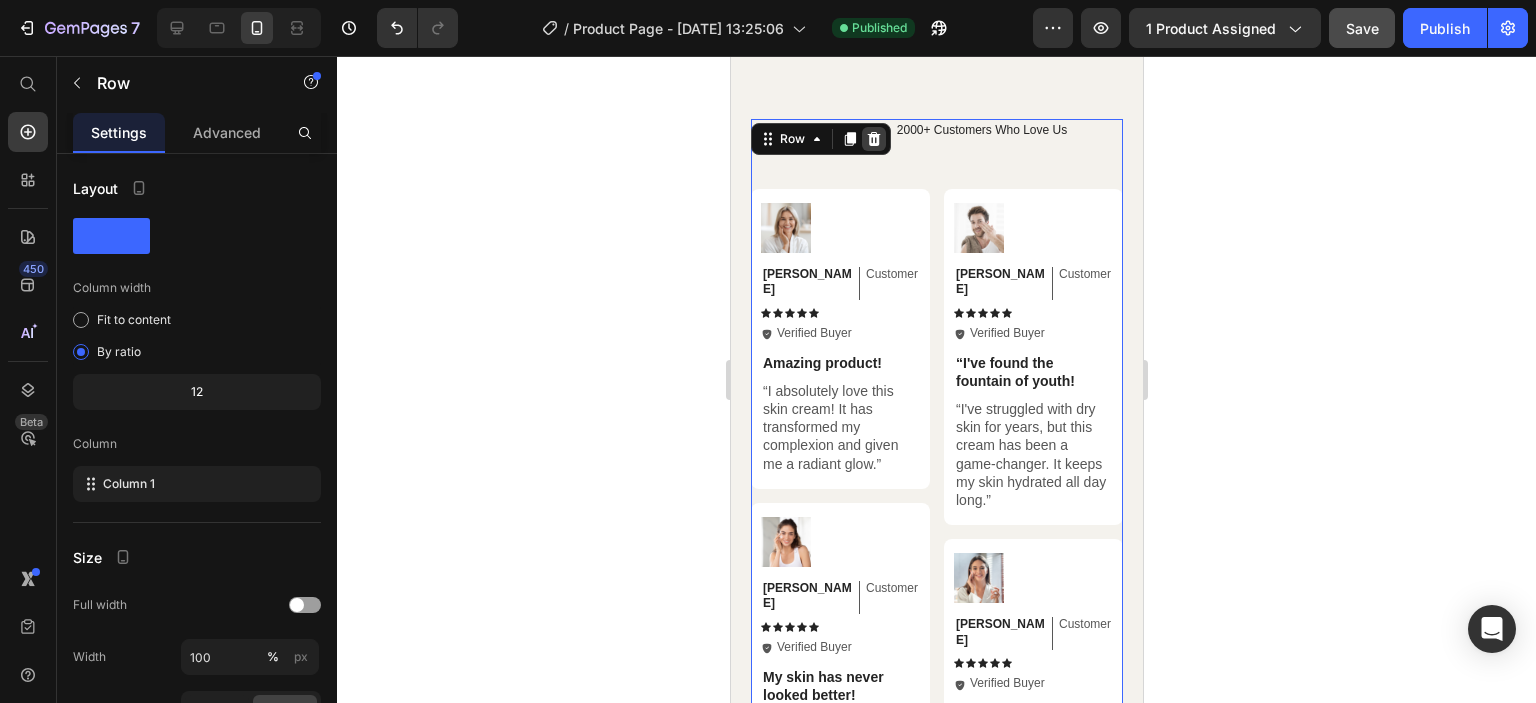 click 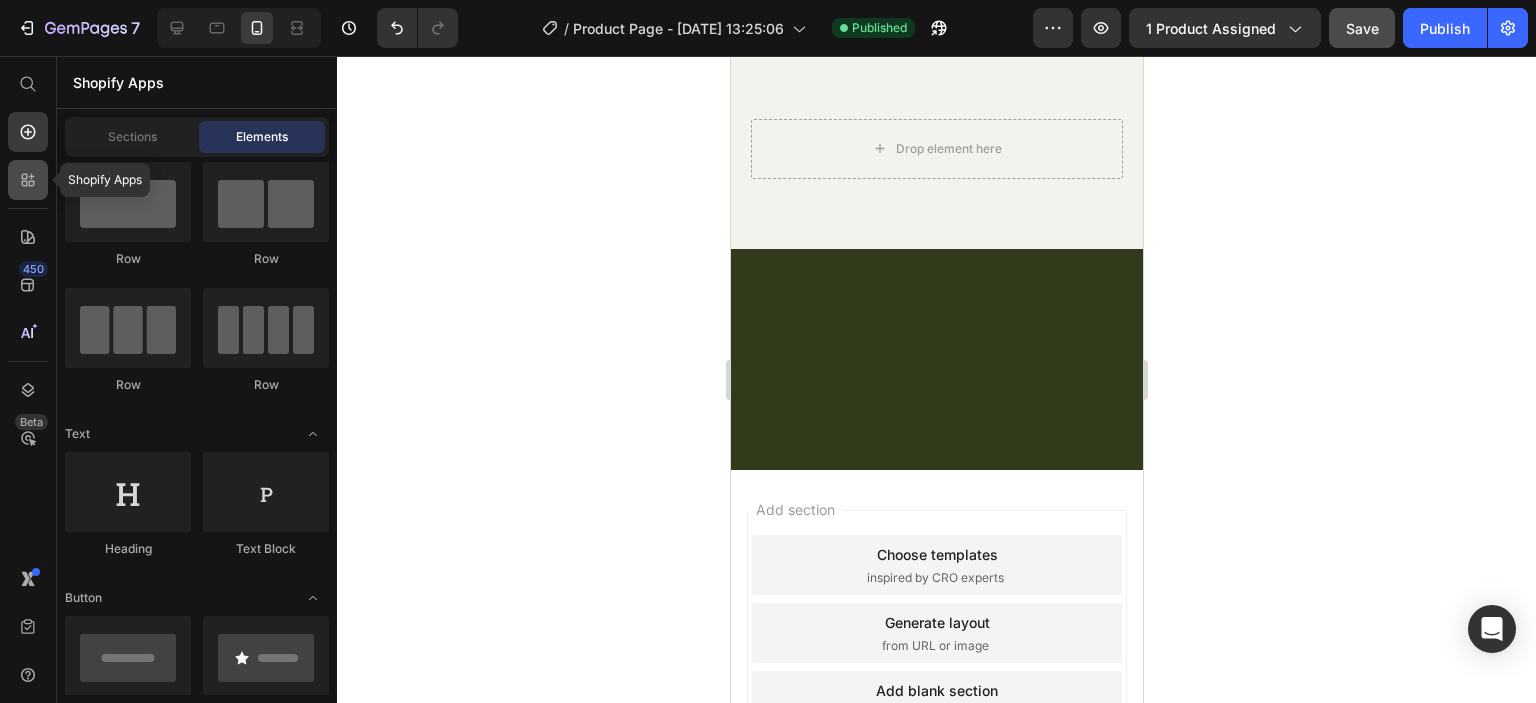 click 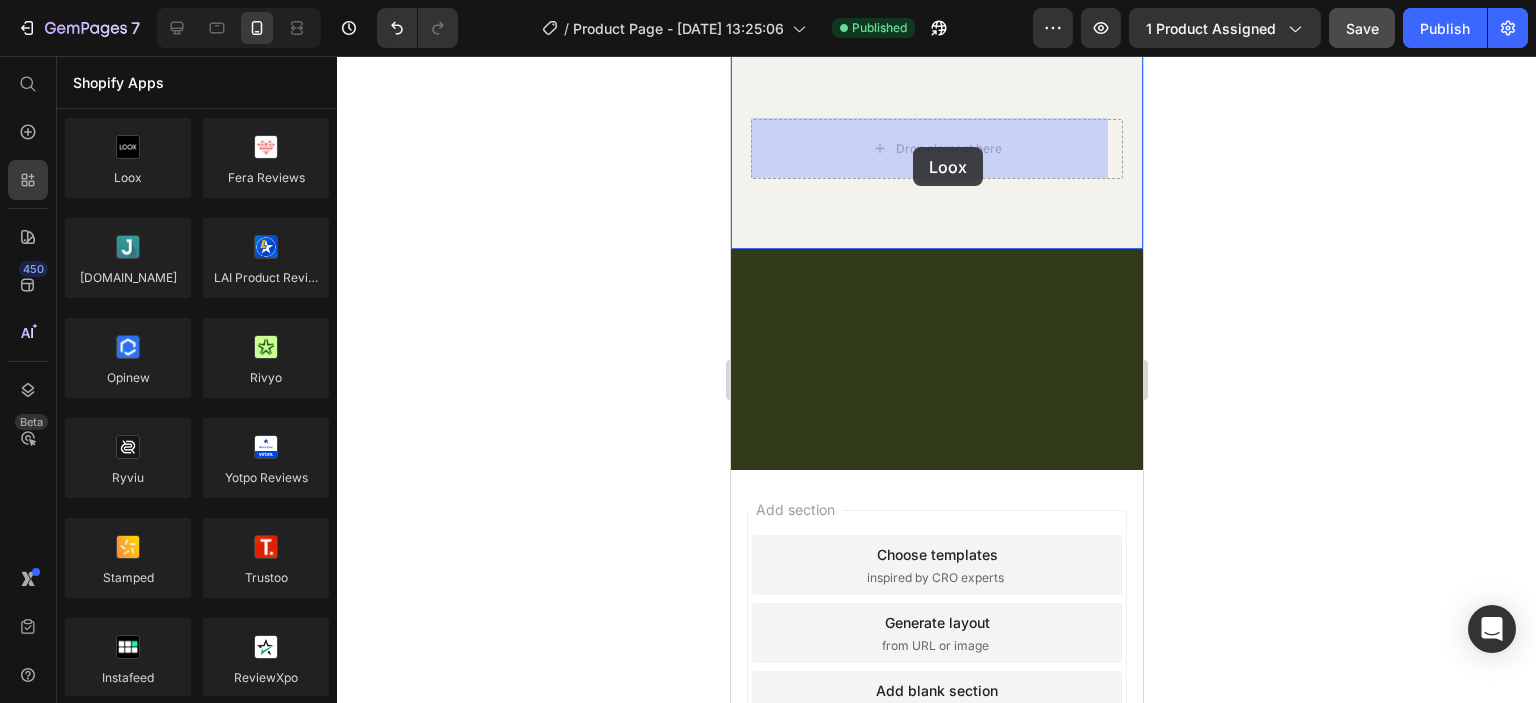 drag, startPoint x: 878, startPoint y: 231, endPoint x: 912, endPoint y: 147, distance: 90.62009 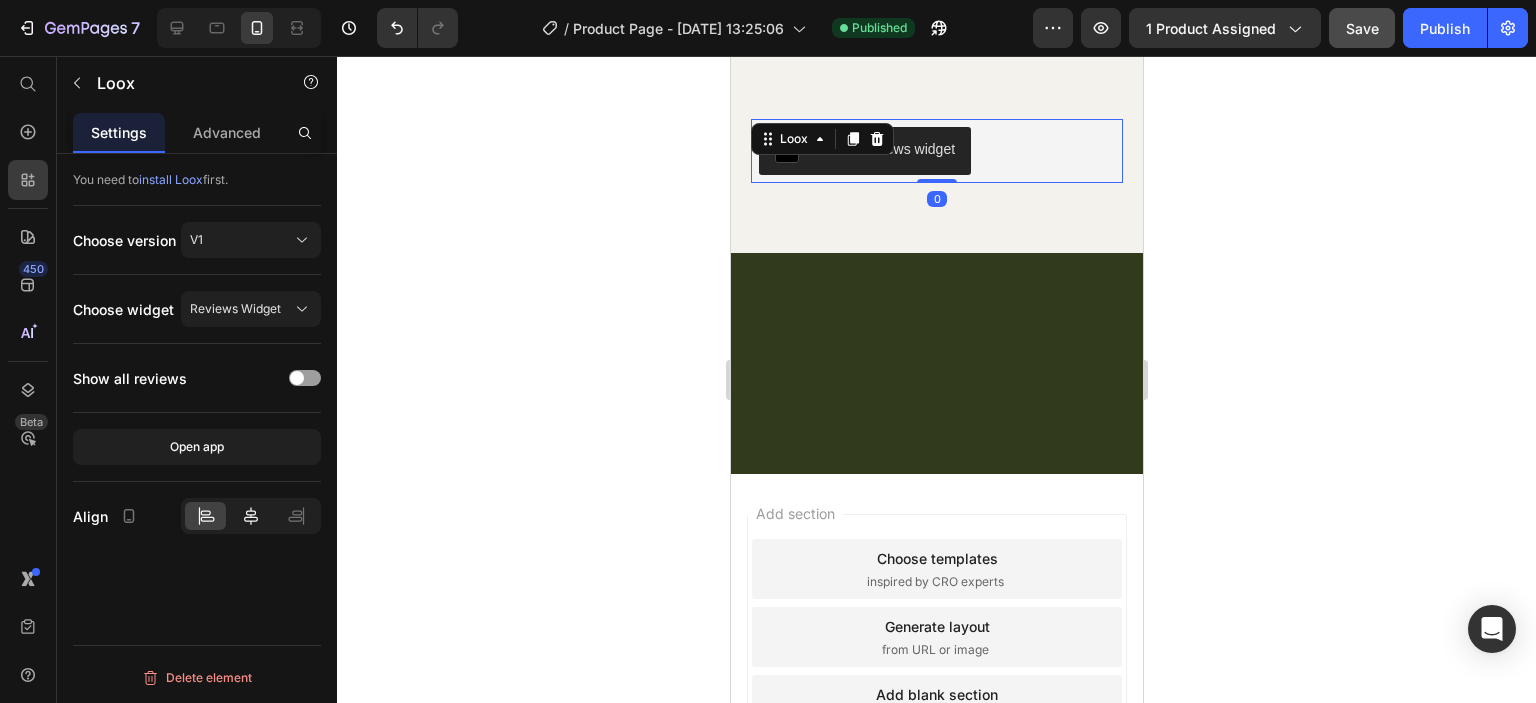 click 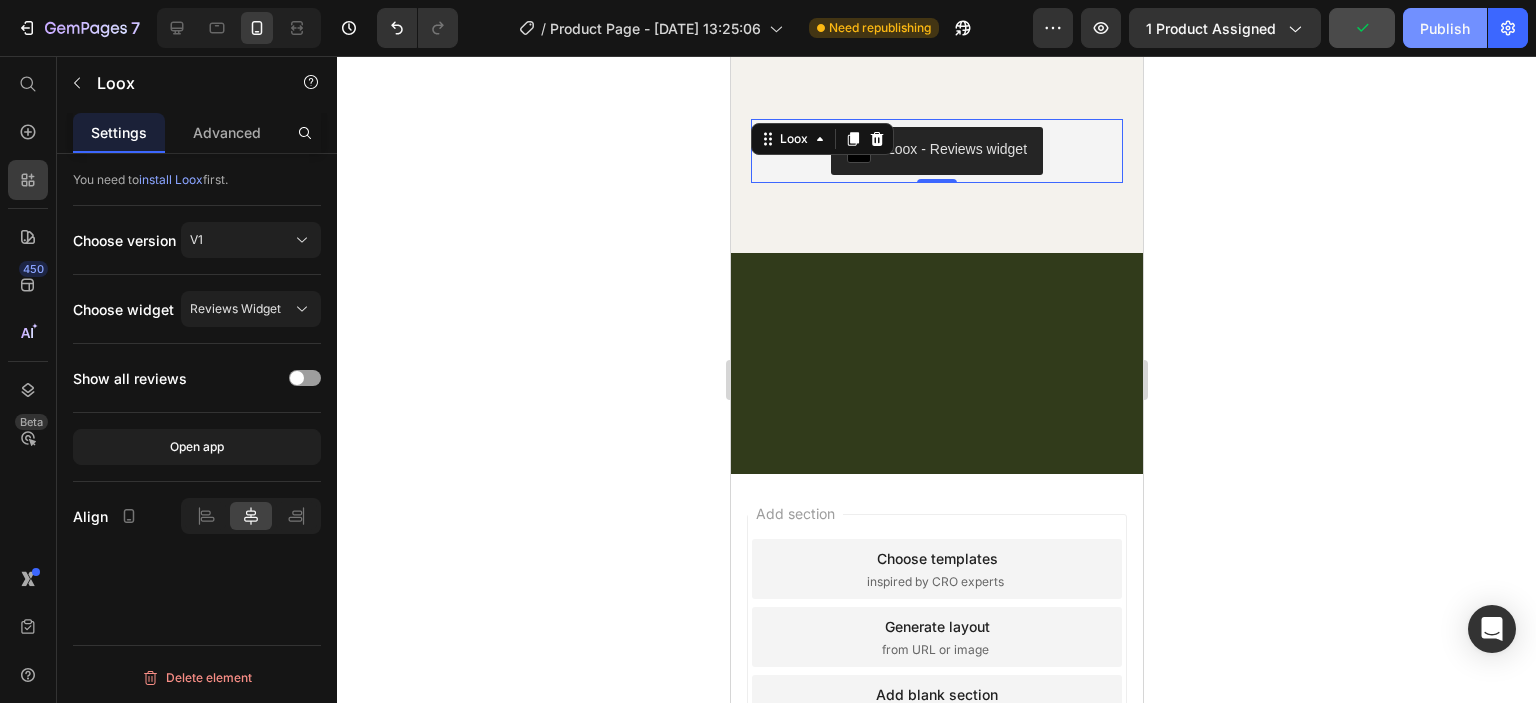 click on "Publish" at bounding box center (1445, 28) 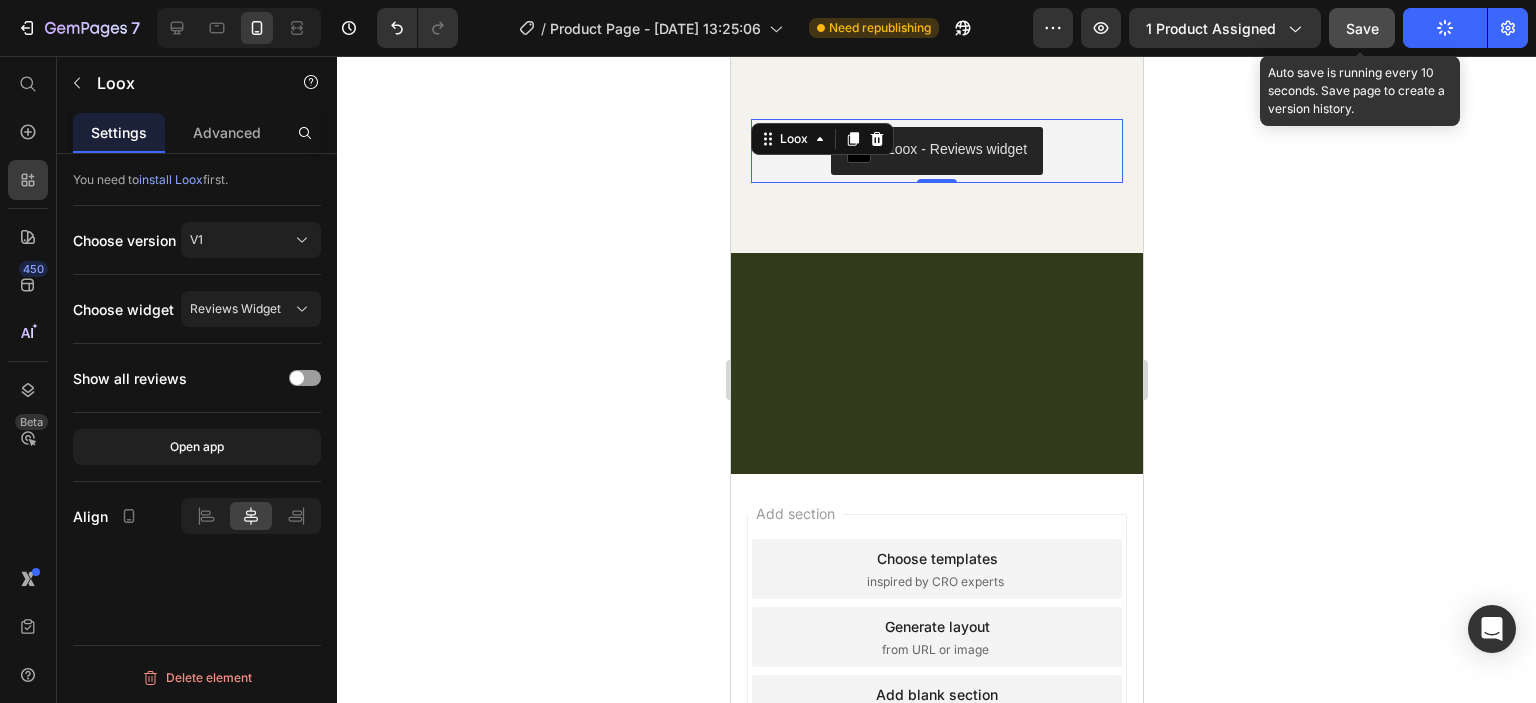 click on "Save" at bounding box center (1362, 28) 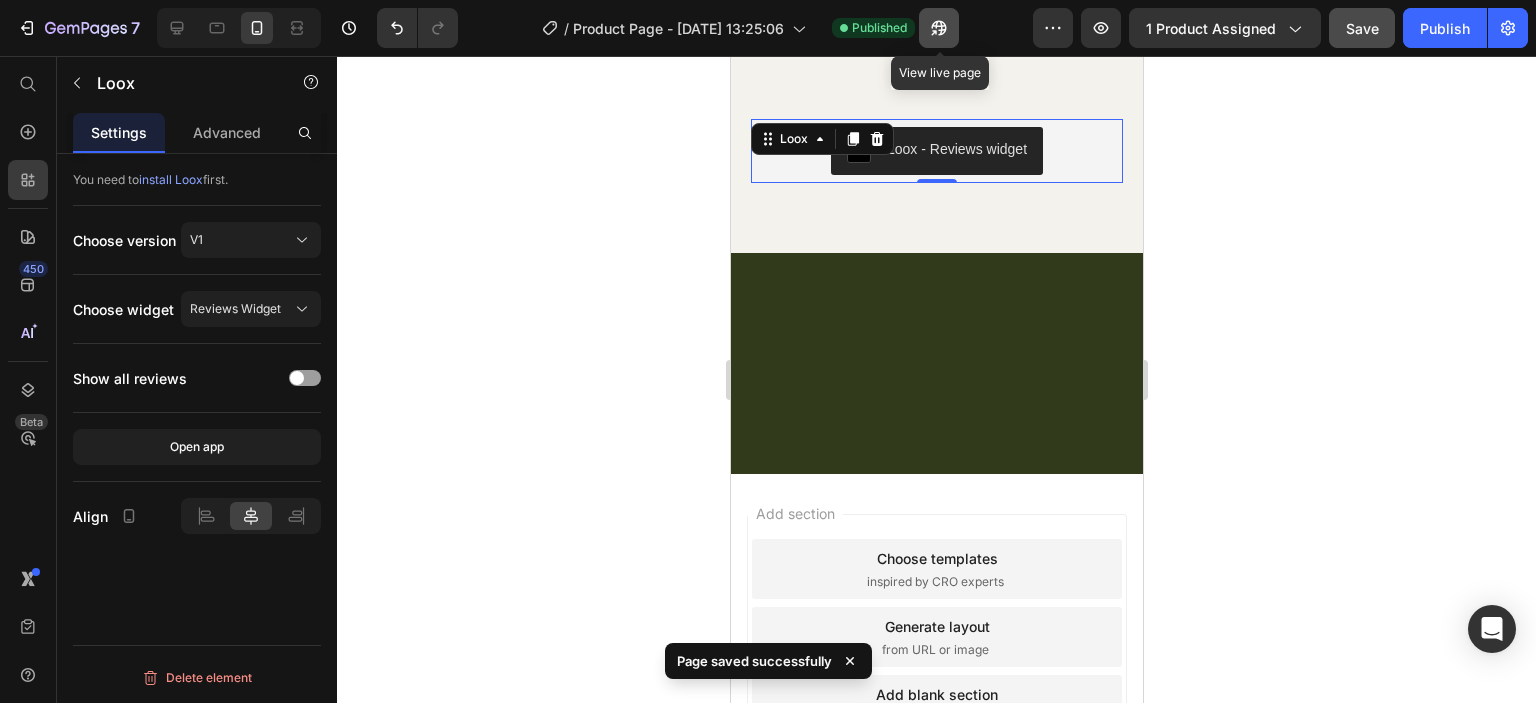 click 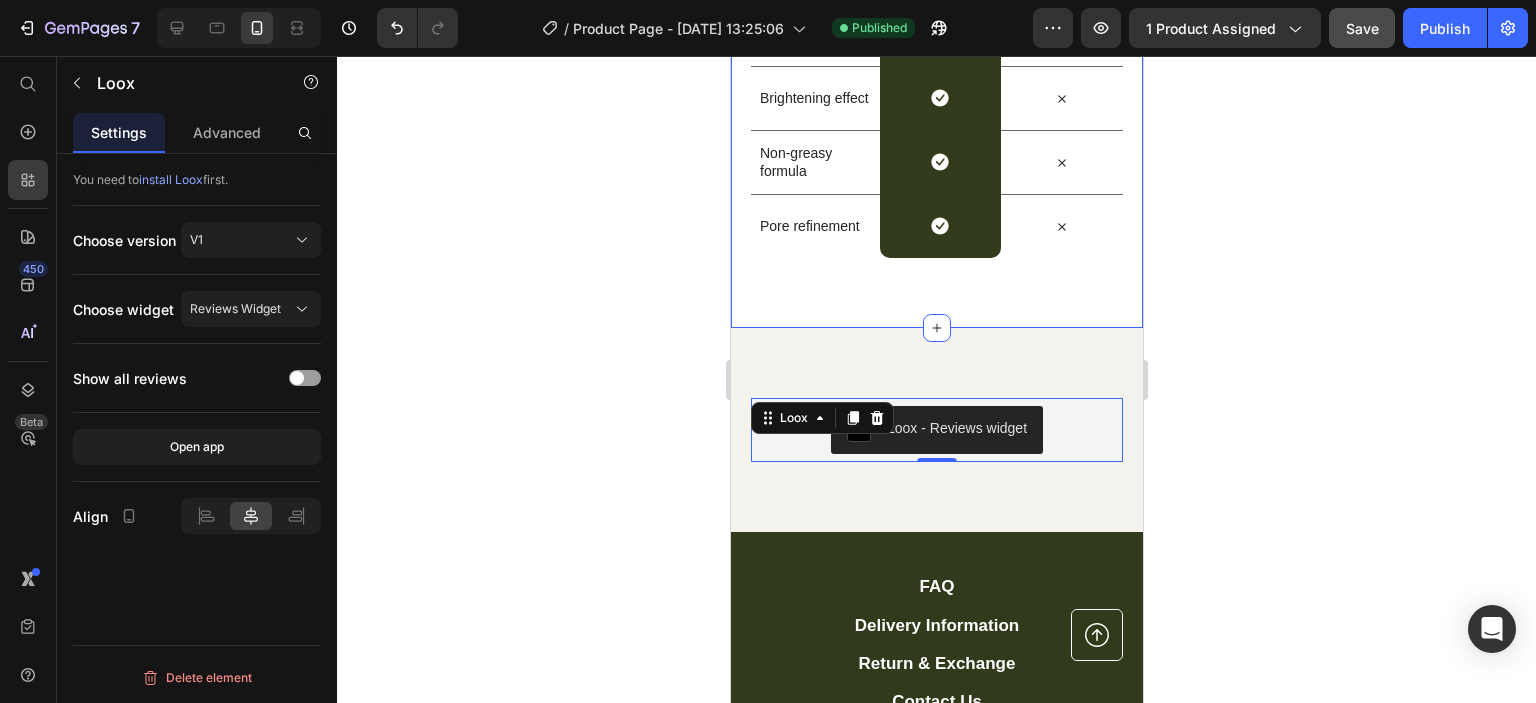 scroll, scrollTop: 5879, scrollLeft: 0, axis: vertical 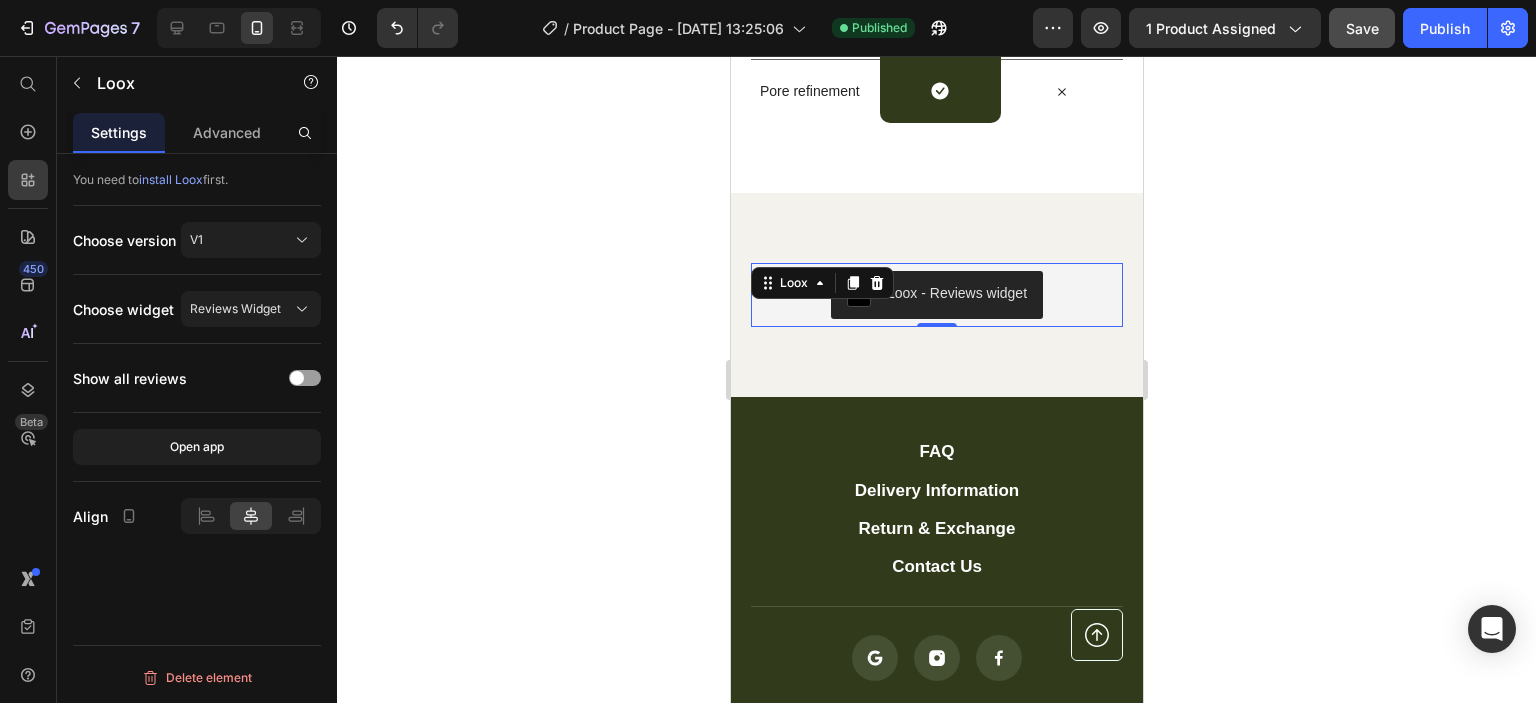 click on "Loox - Reviews widget" at bounding box center [956, 293] 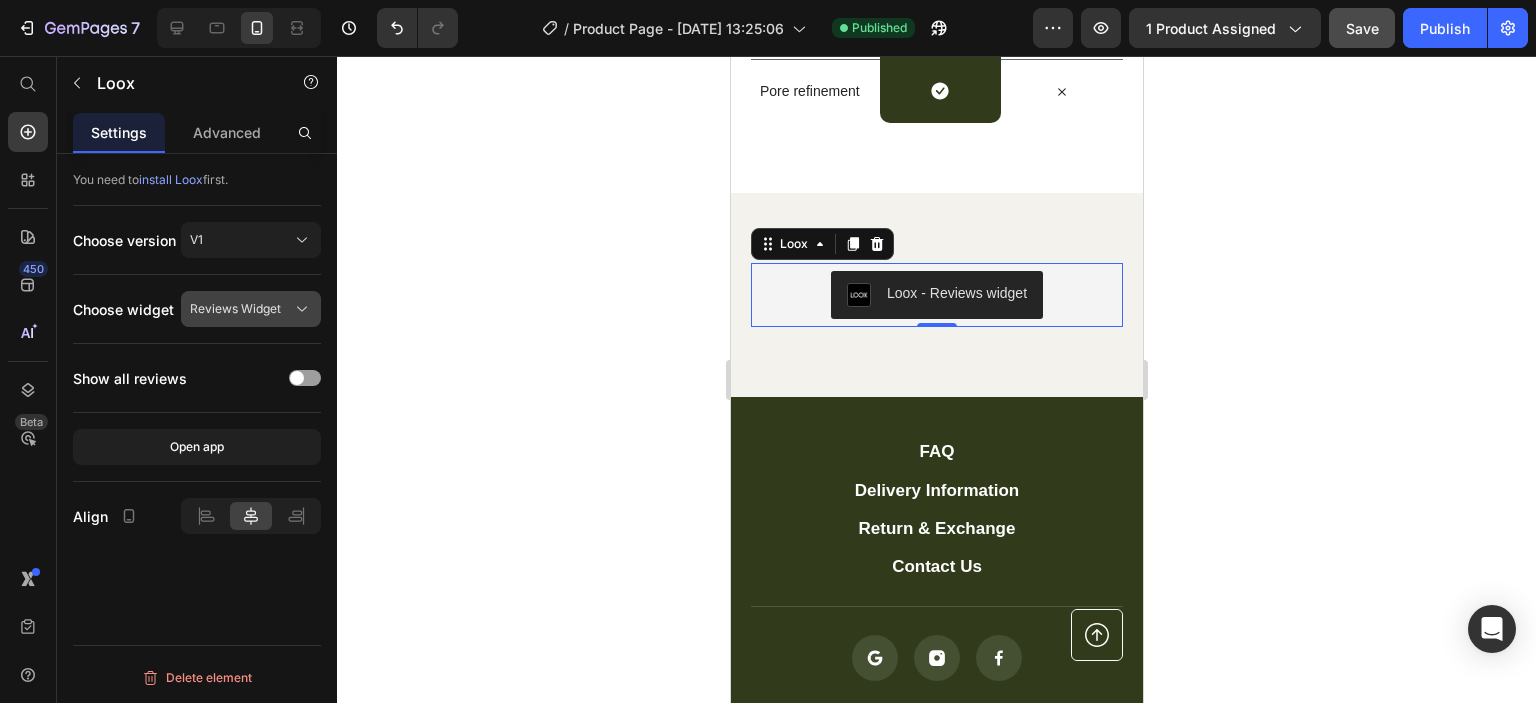 click on "Reviews Widget" at bounding box center [251, 309] 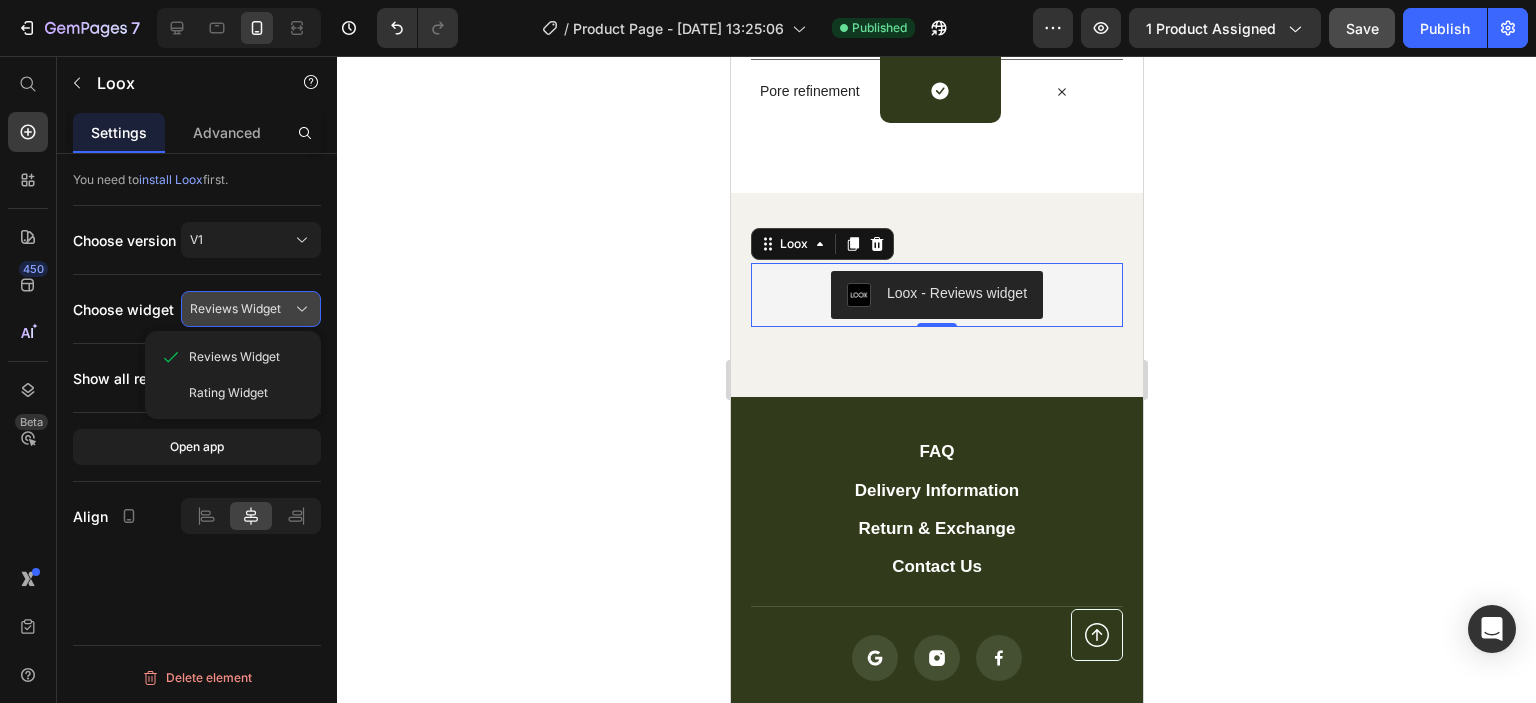 click on "Reviews Widget" 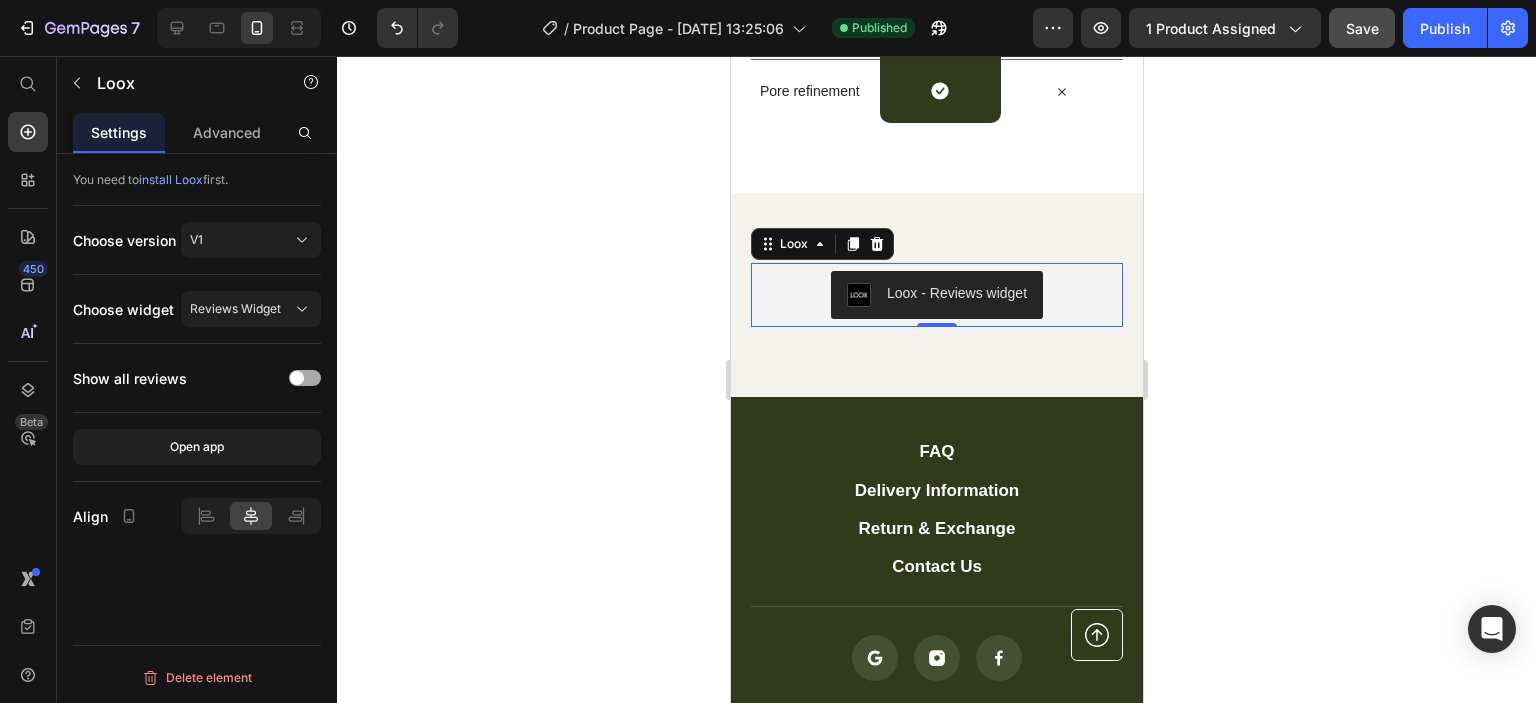 click at bounding box center (305, 378) 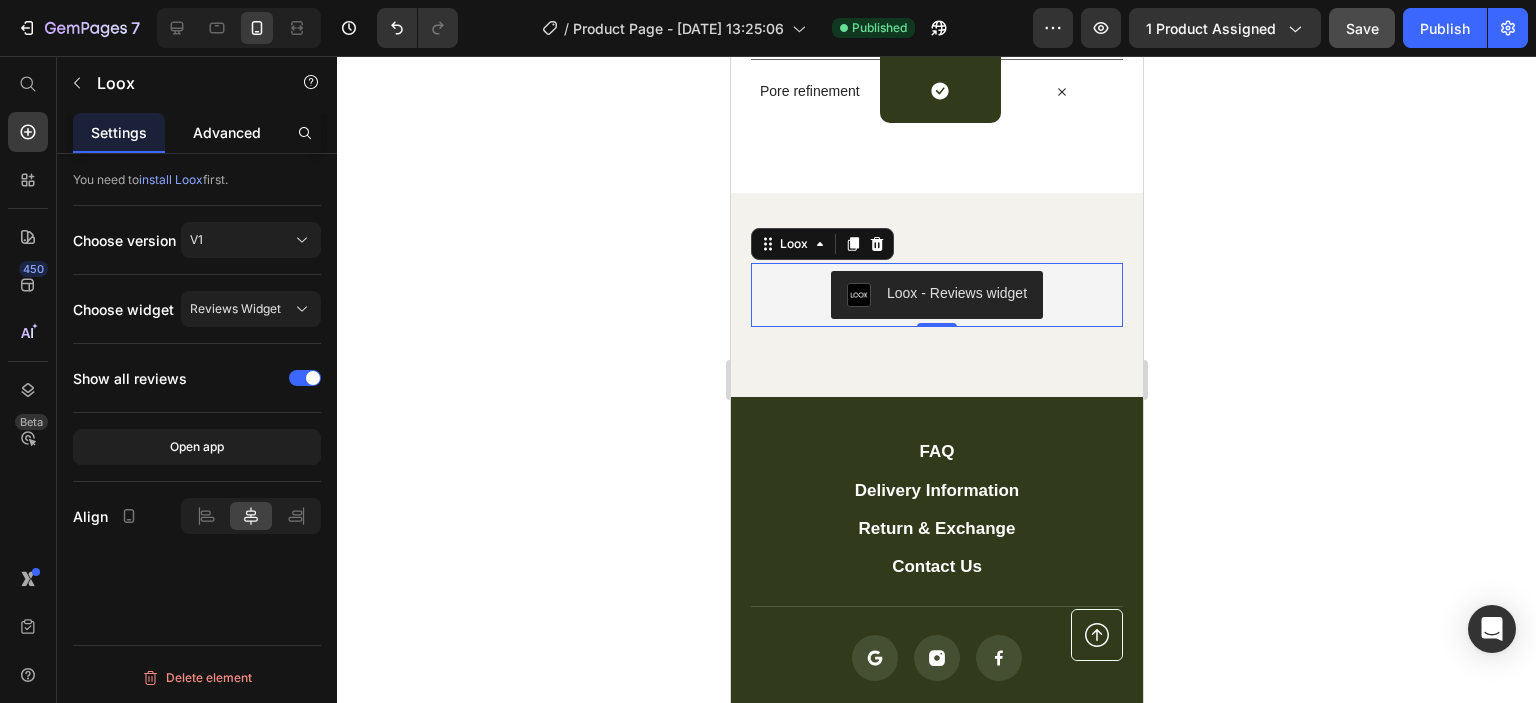click on "Advanced" at bounding box center (227, 132) 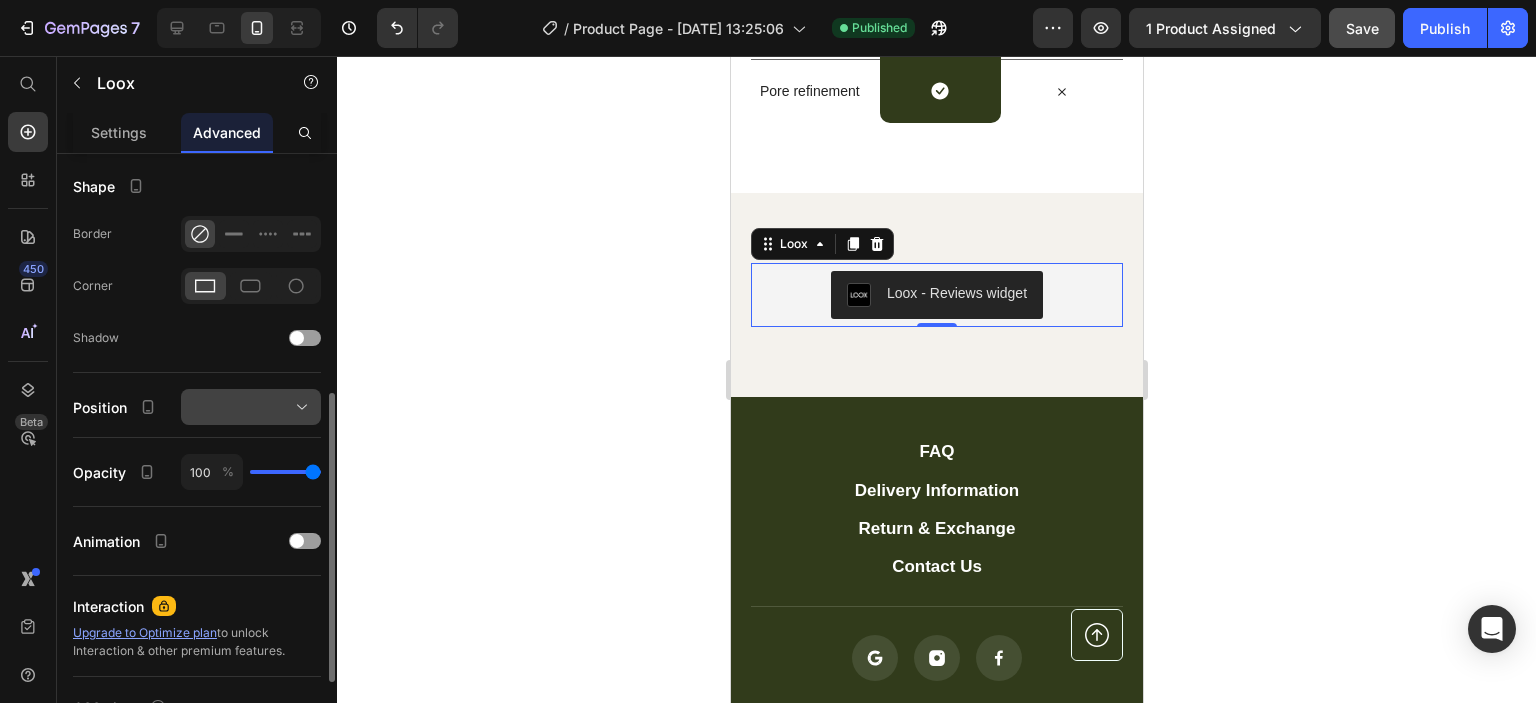 scroll, scrollTop: 660, scrollLeft: 0, axis: vertical 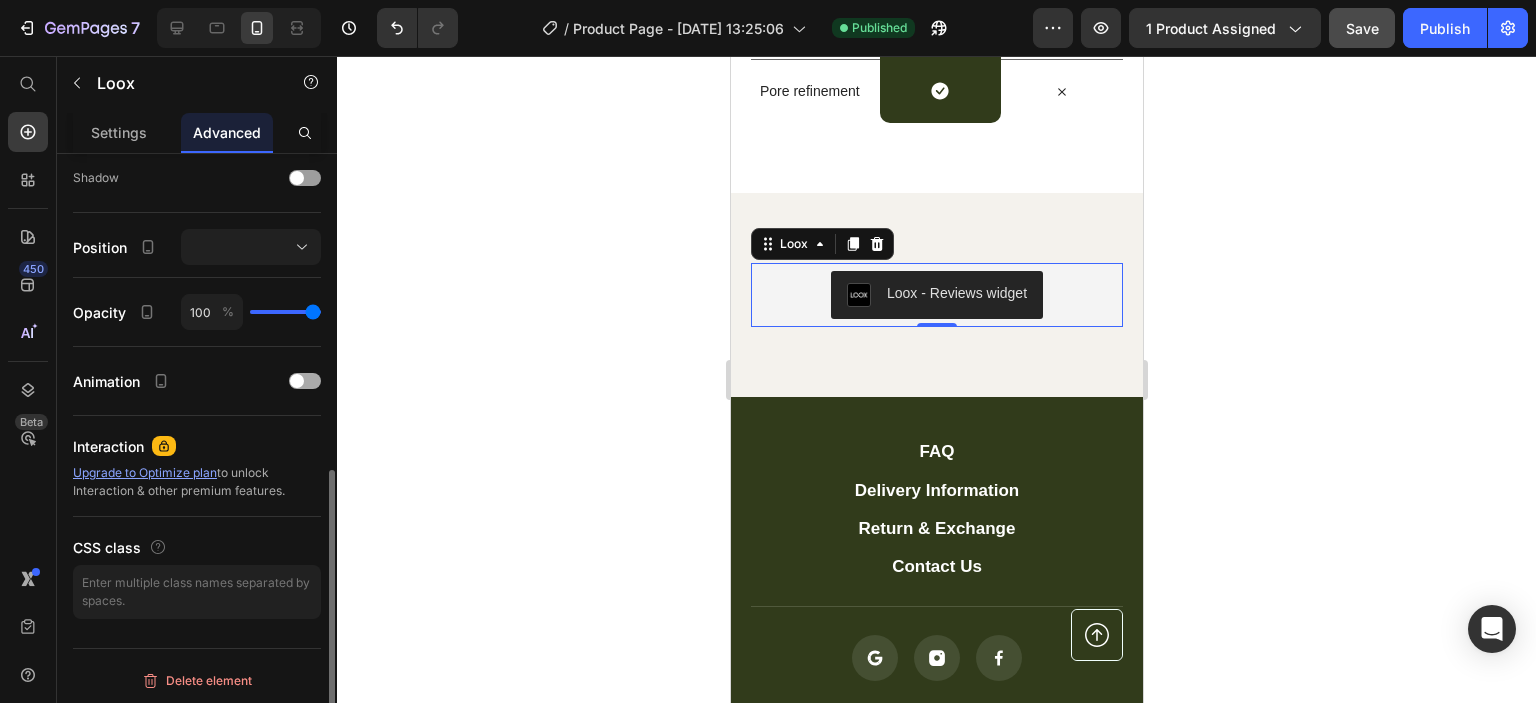 click at bounding box center [305, 381] 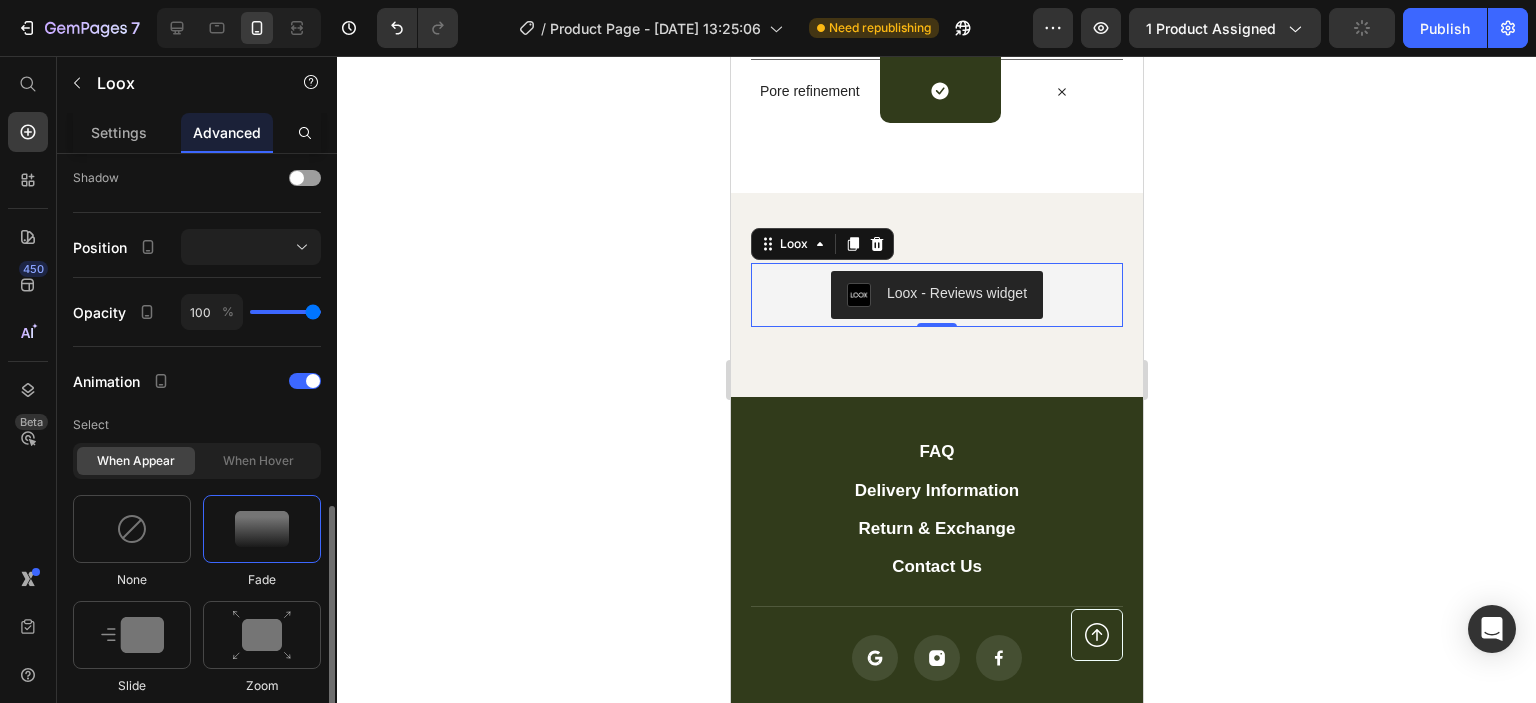 scroll, scrollTop: 760, scrollLeft: 0, axis: vertical 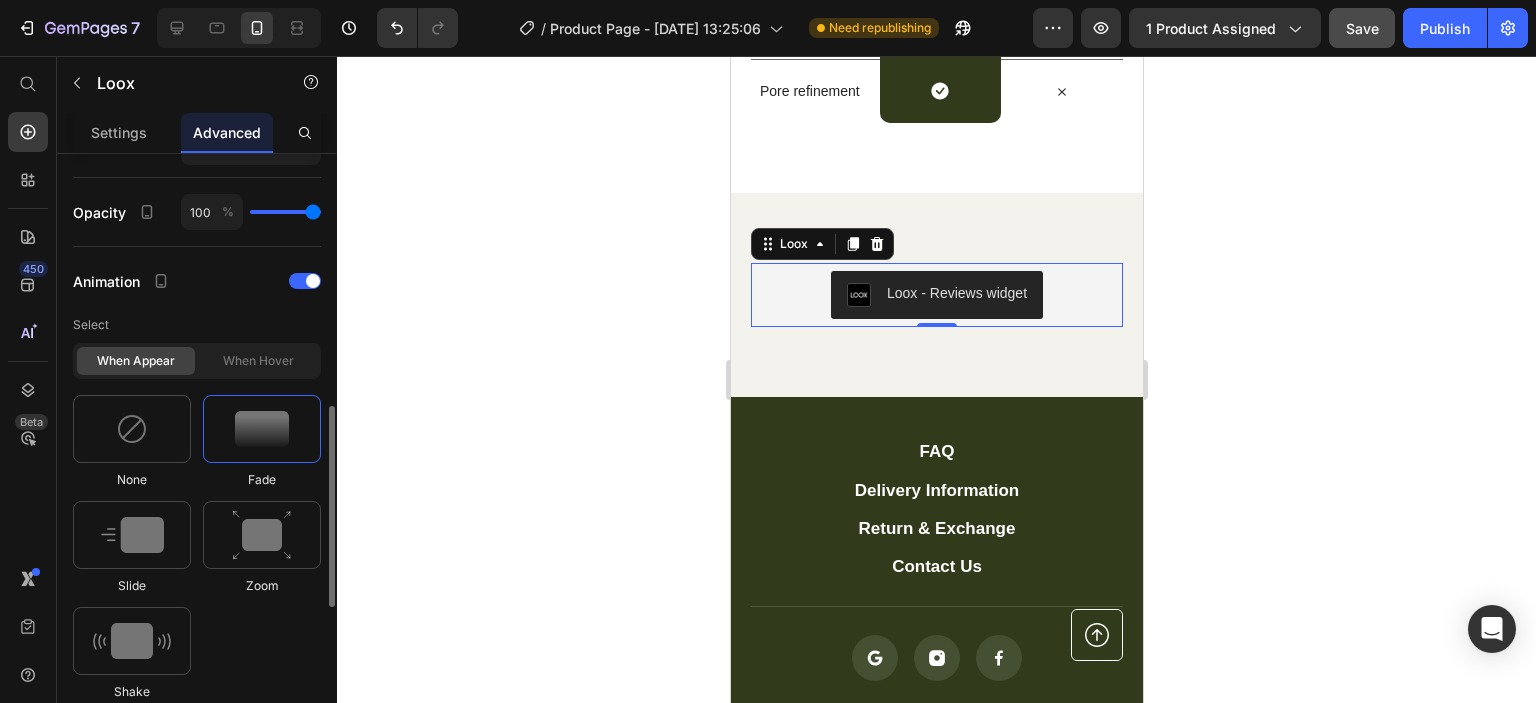 click at bounding box center [262, 429] 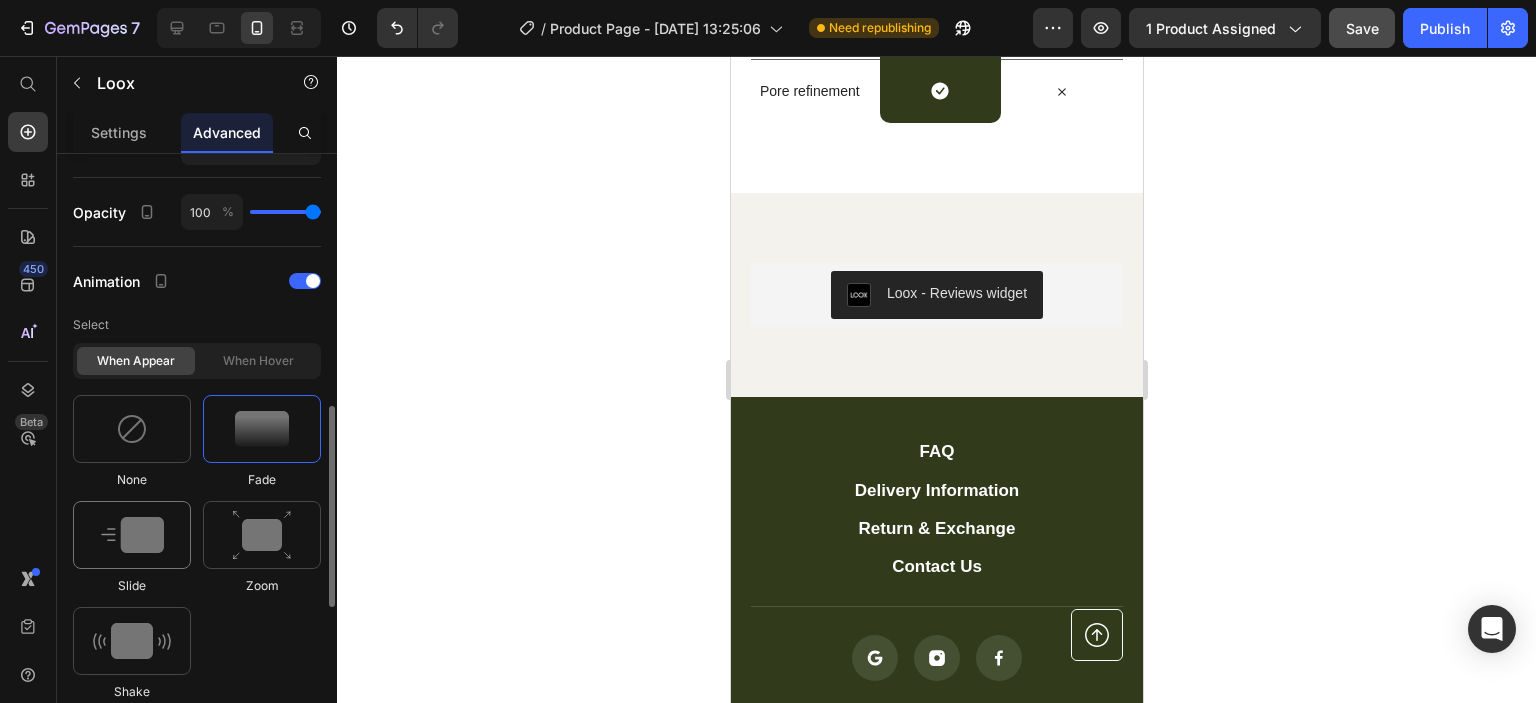 click at bounding box center (132, 535) 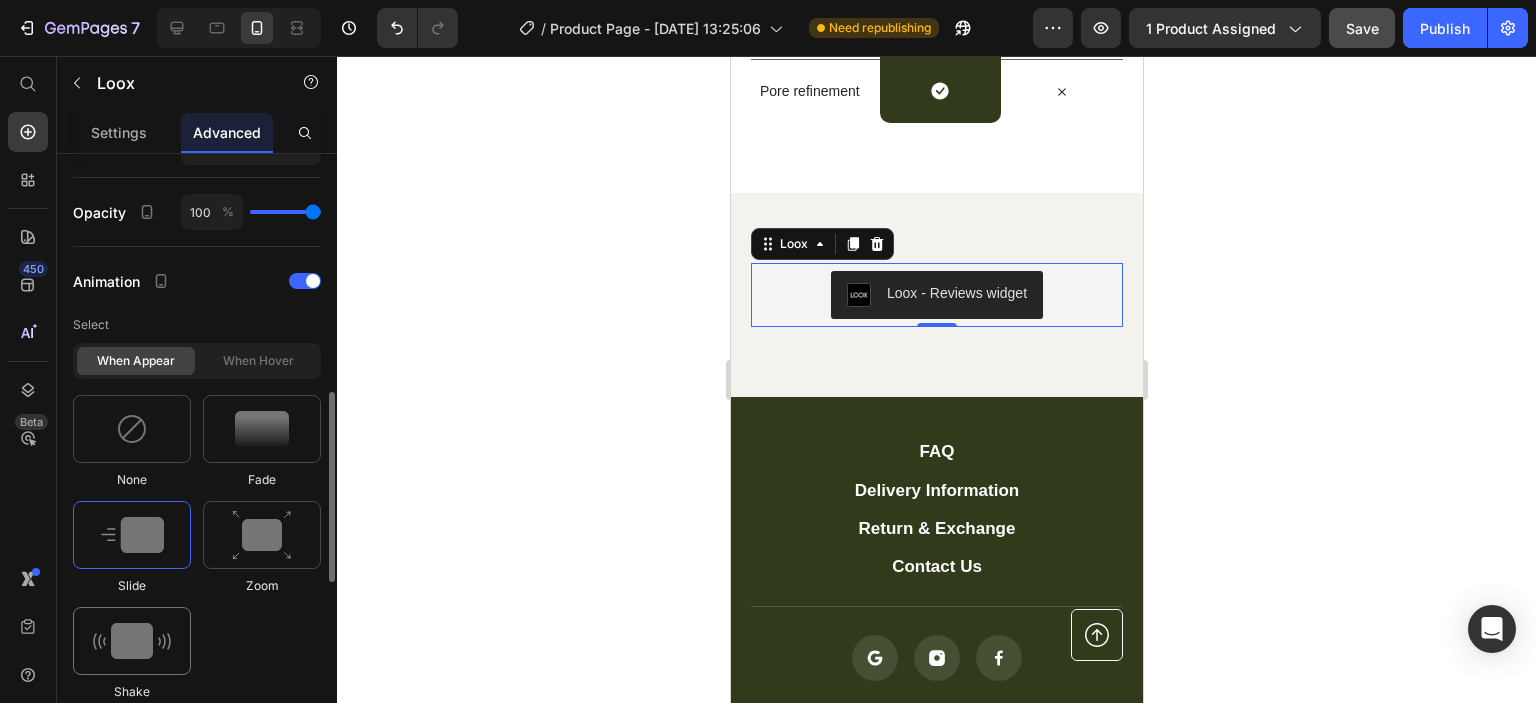 click at bounding box center [132, 641] 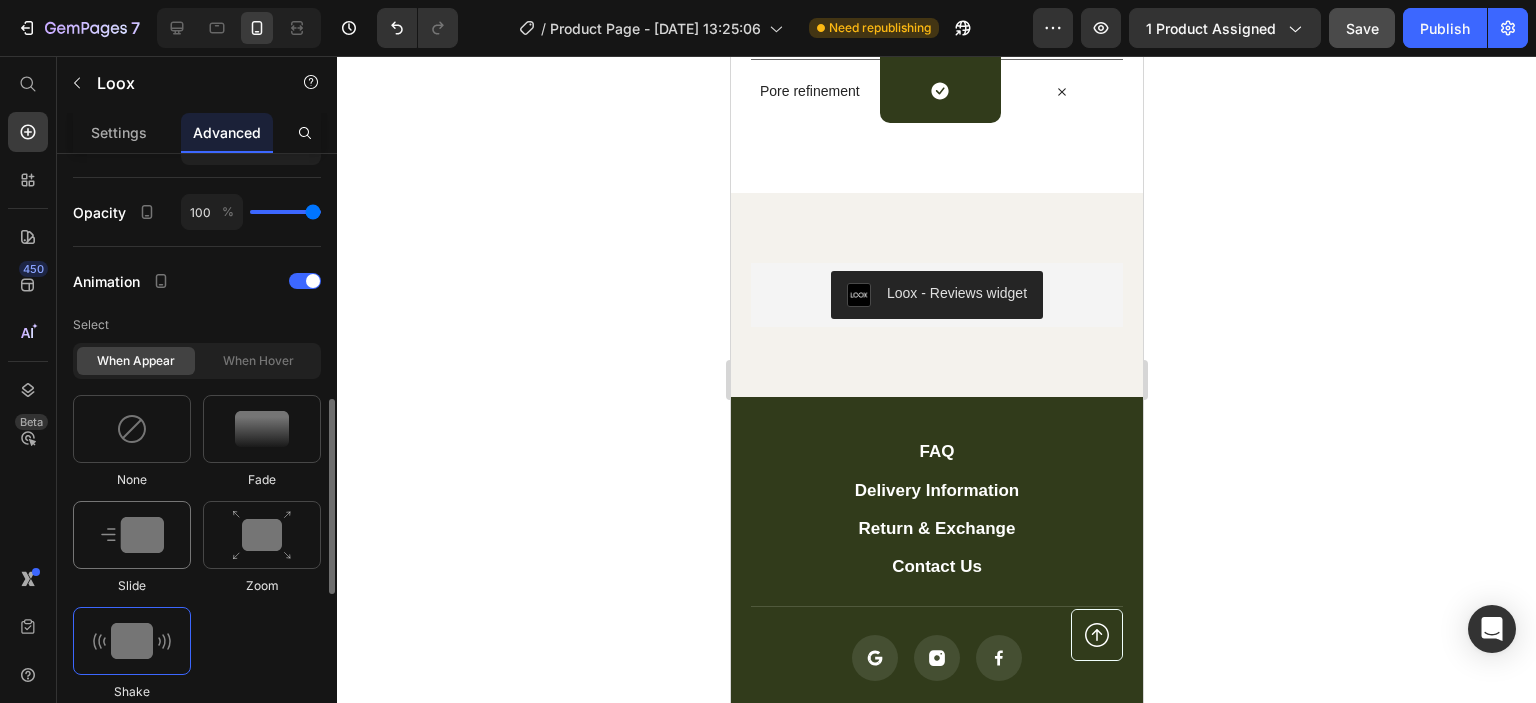 click at bounding box center [132, 535] 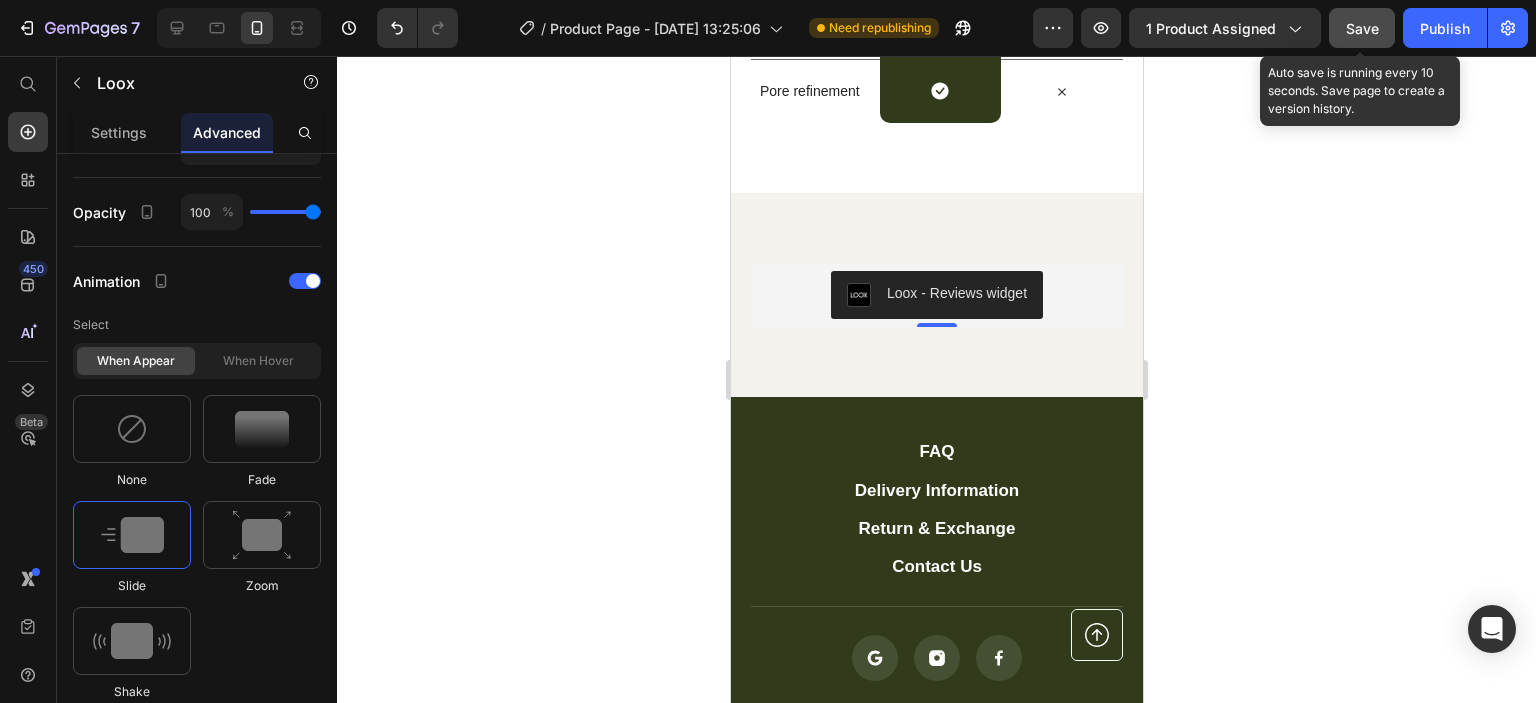 click on "Save" at bounding box center (1362, 28) 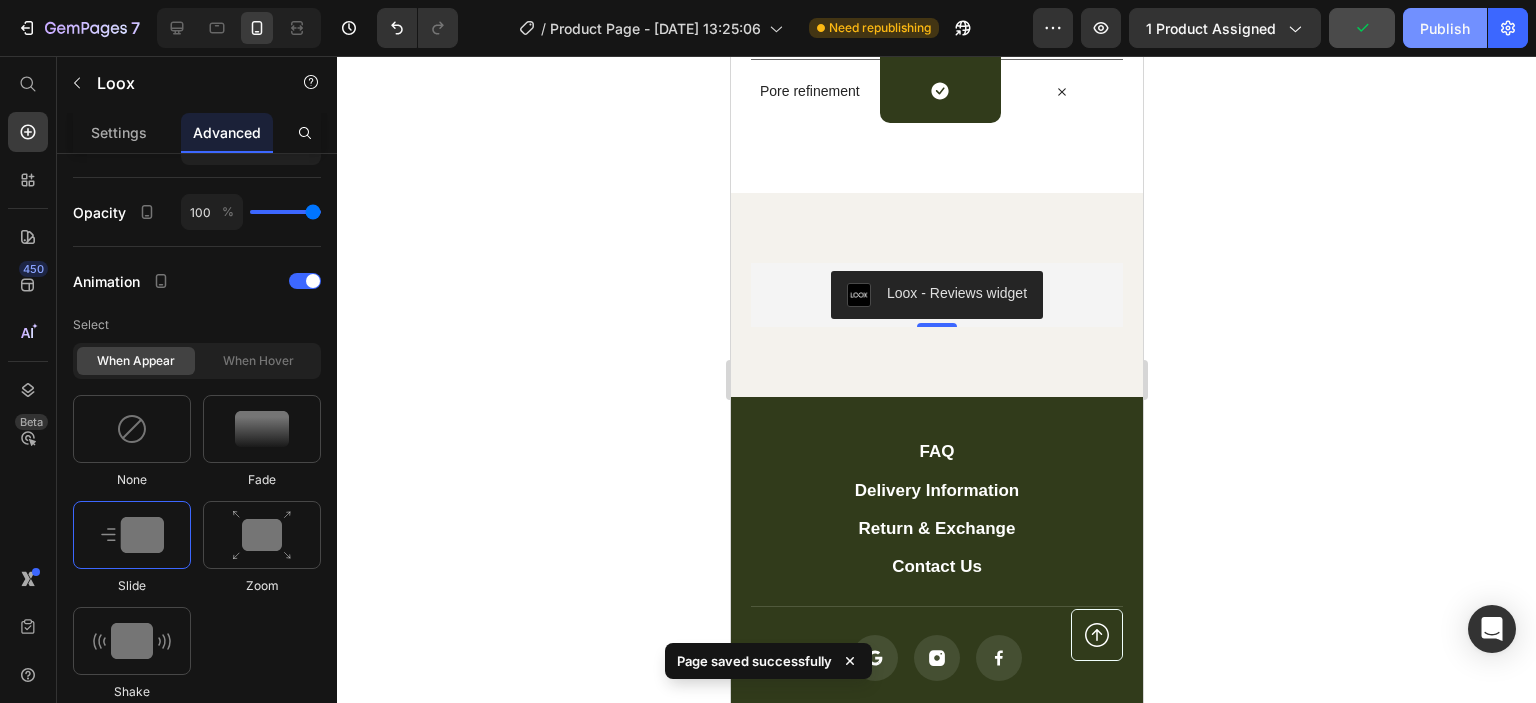 click on "Publish" at bounding box center [1445, 28] 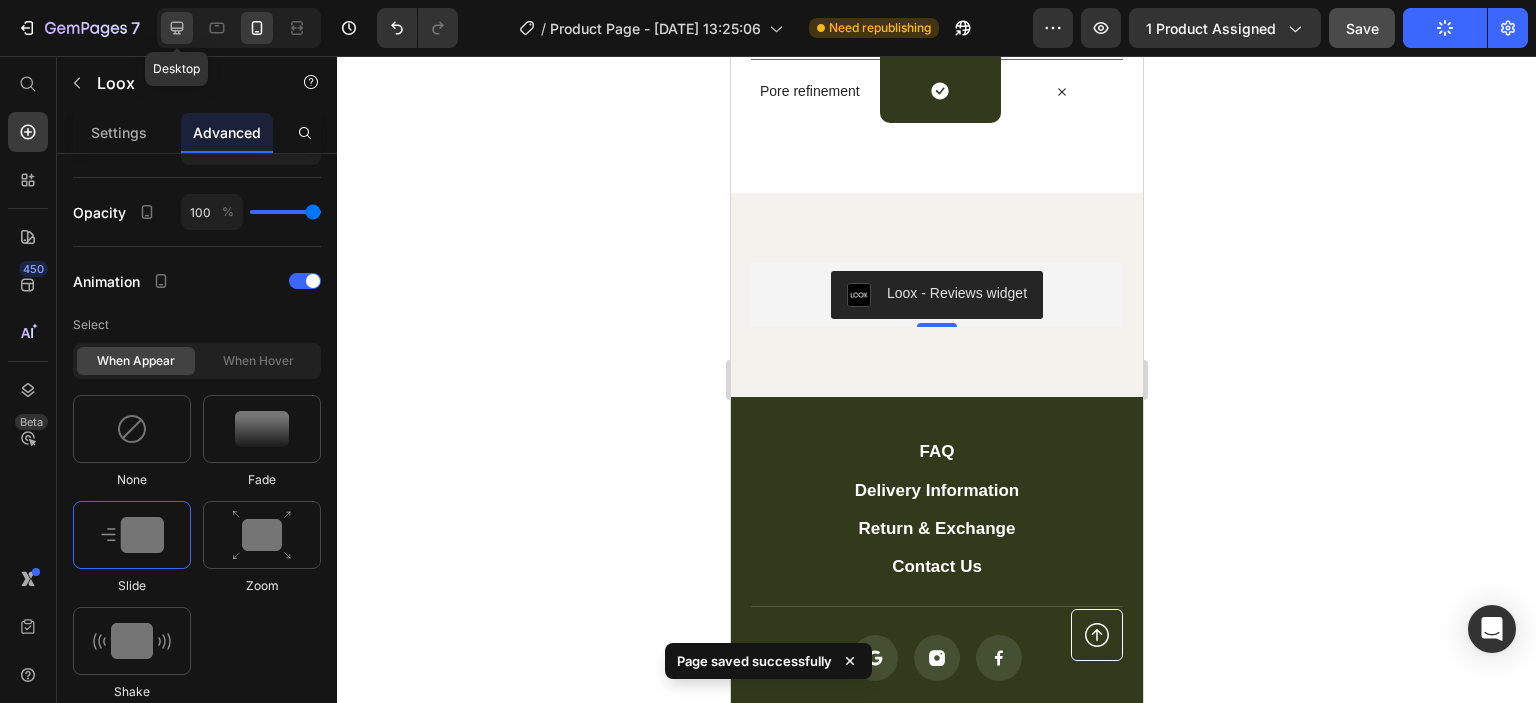 click 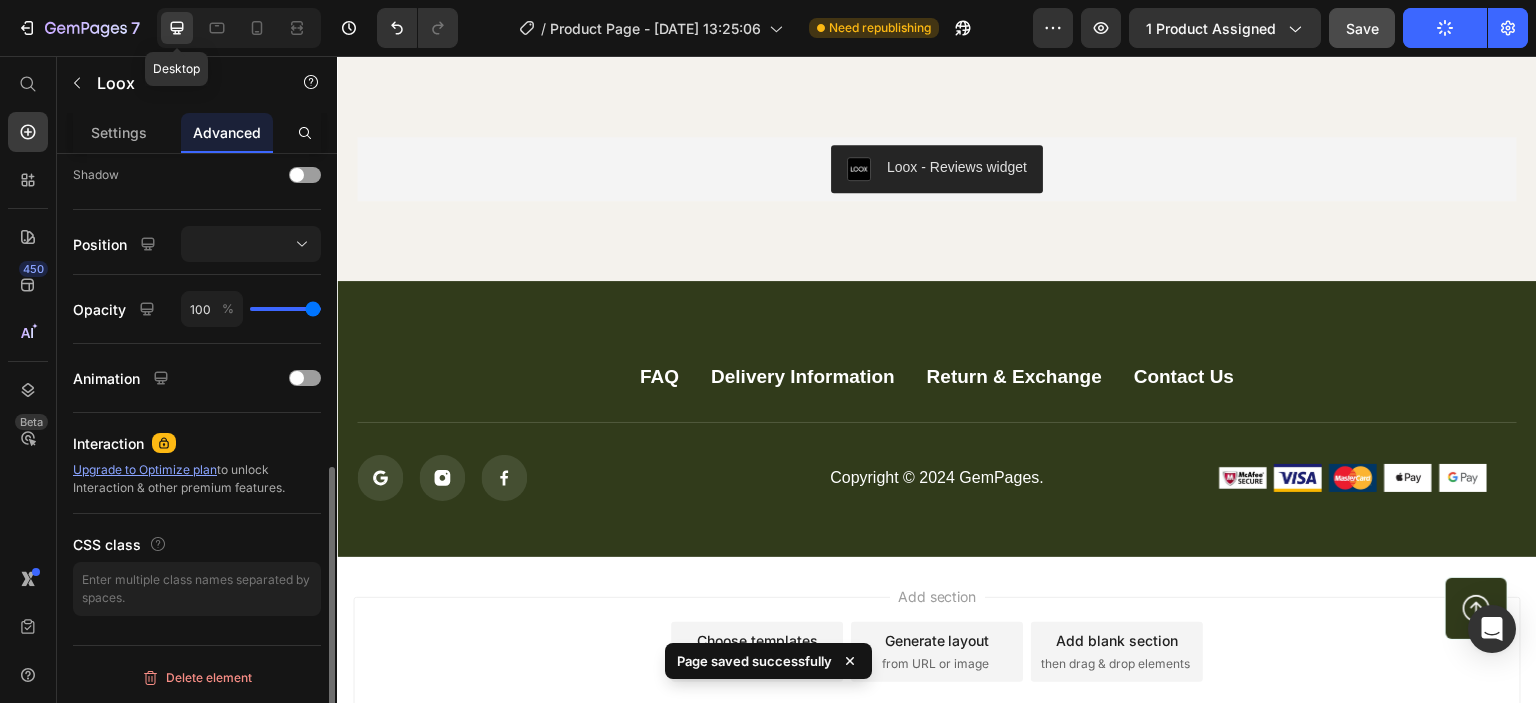 scroll, scrollTop: 660, scrollLeft: 0, axis: vertical 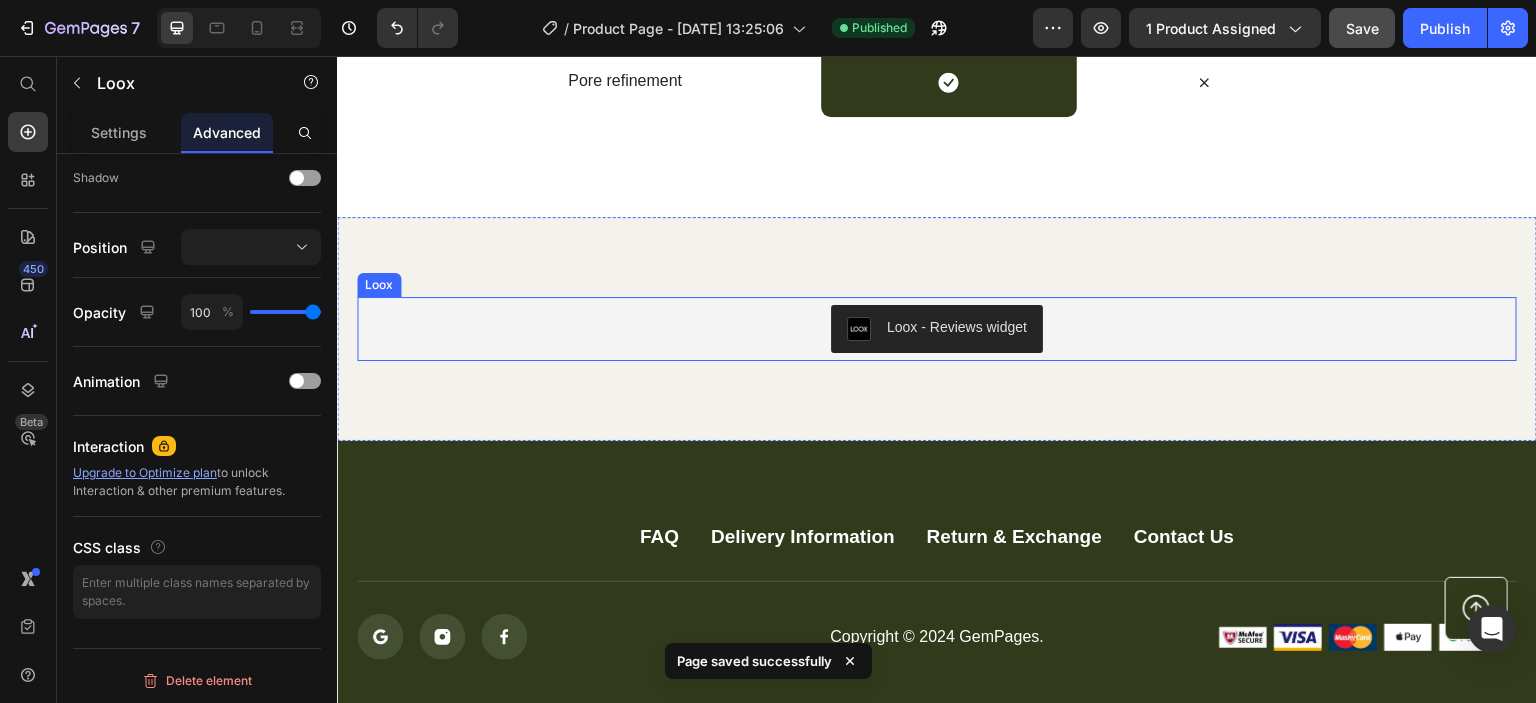 click on "Loox - Reviews widget" at bounding box center (957, 327) 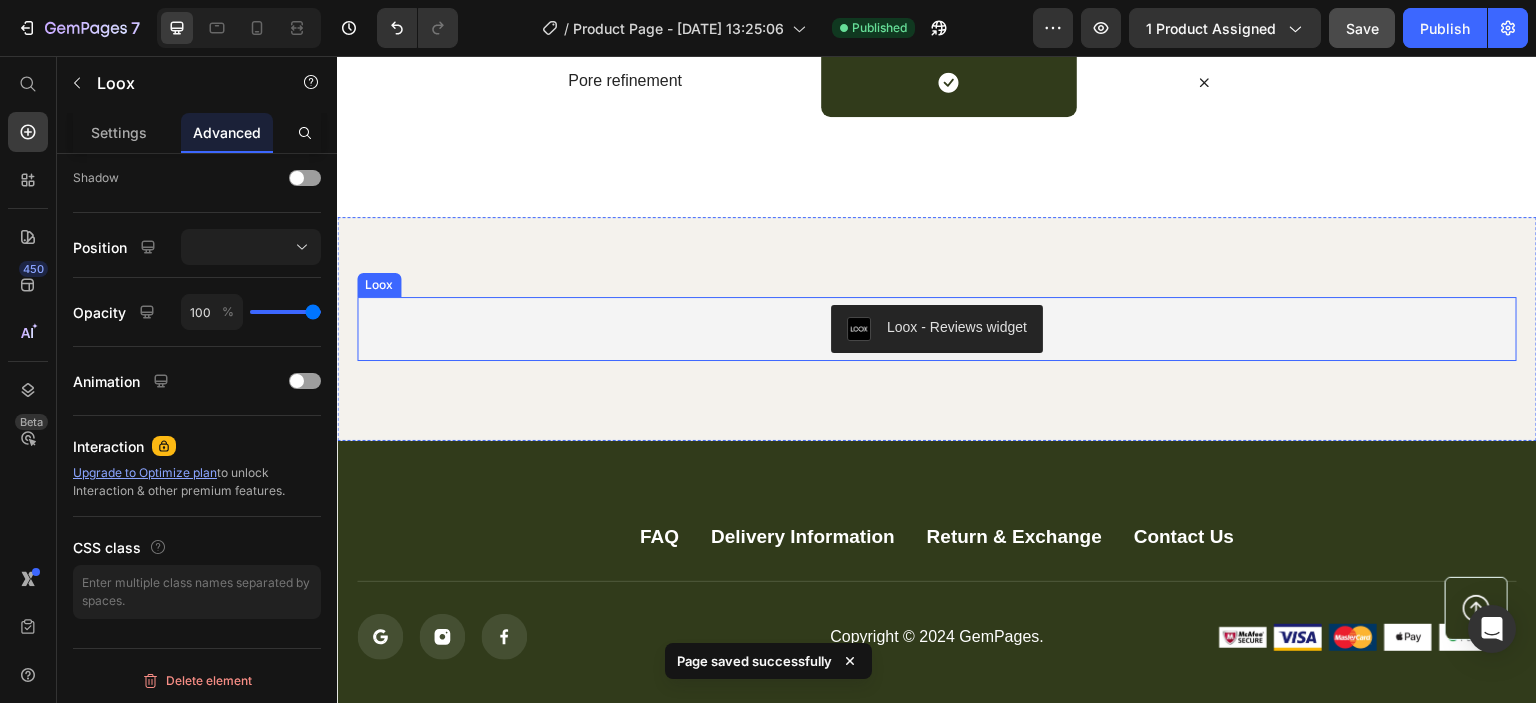 scroll, scrollTop: 660, scrollLeft: 0, axis: vertical 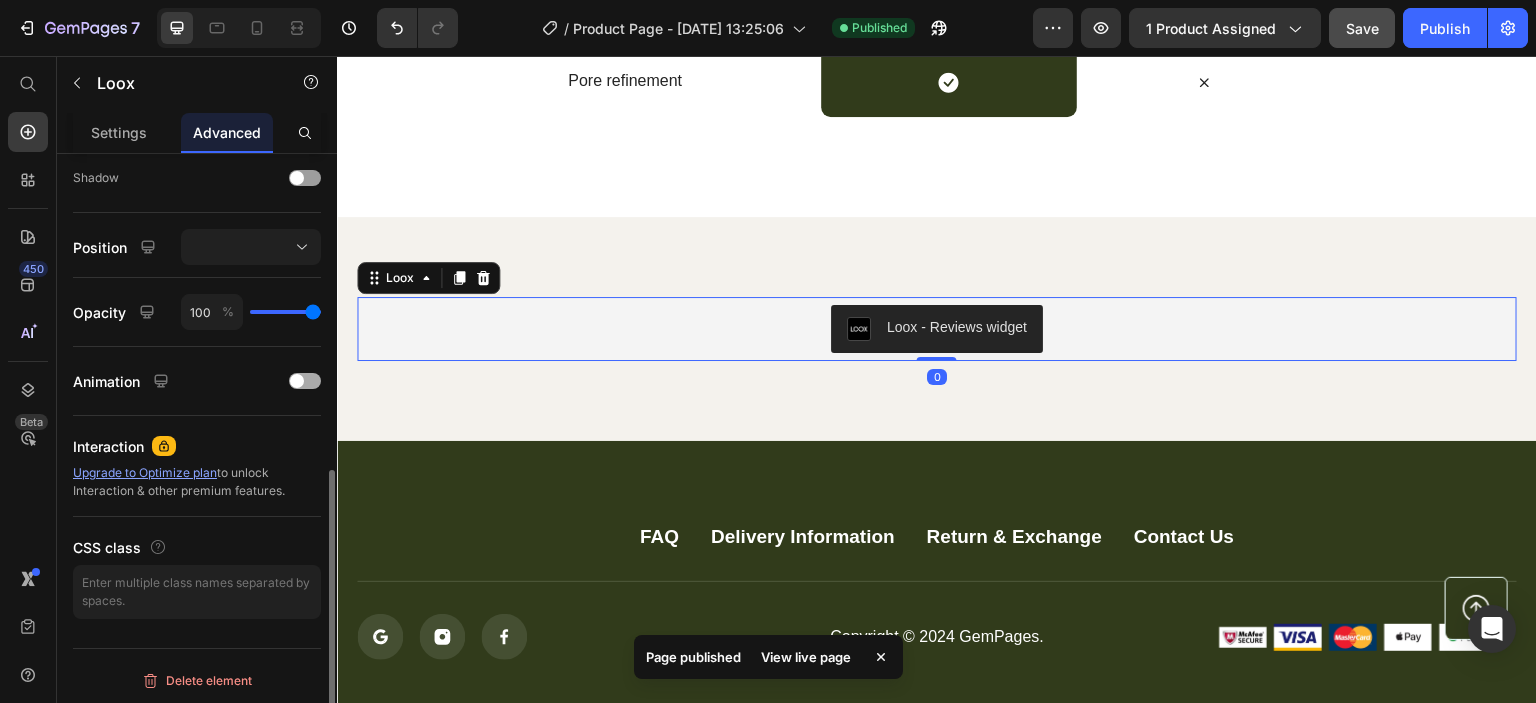 click at bounding box center [305, 381] 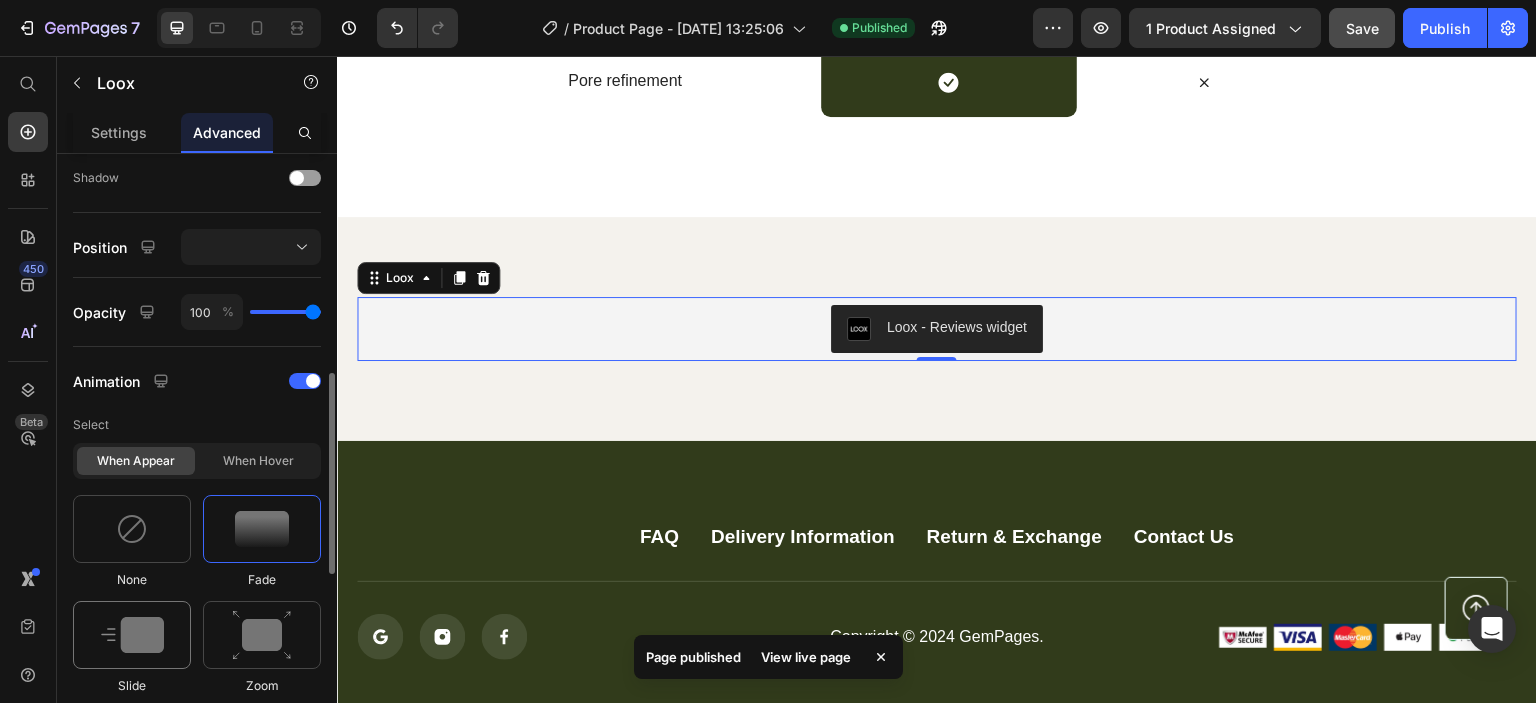click at bounding box center (132, 635) 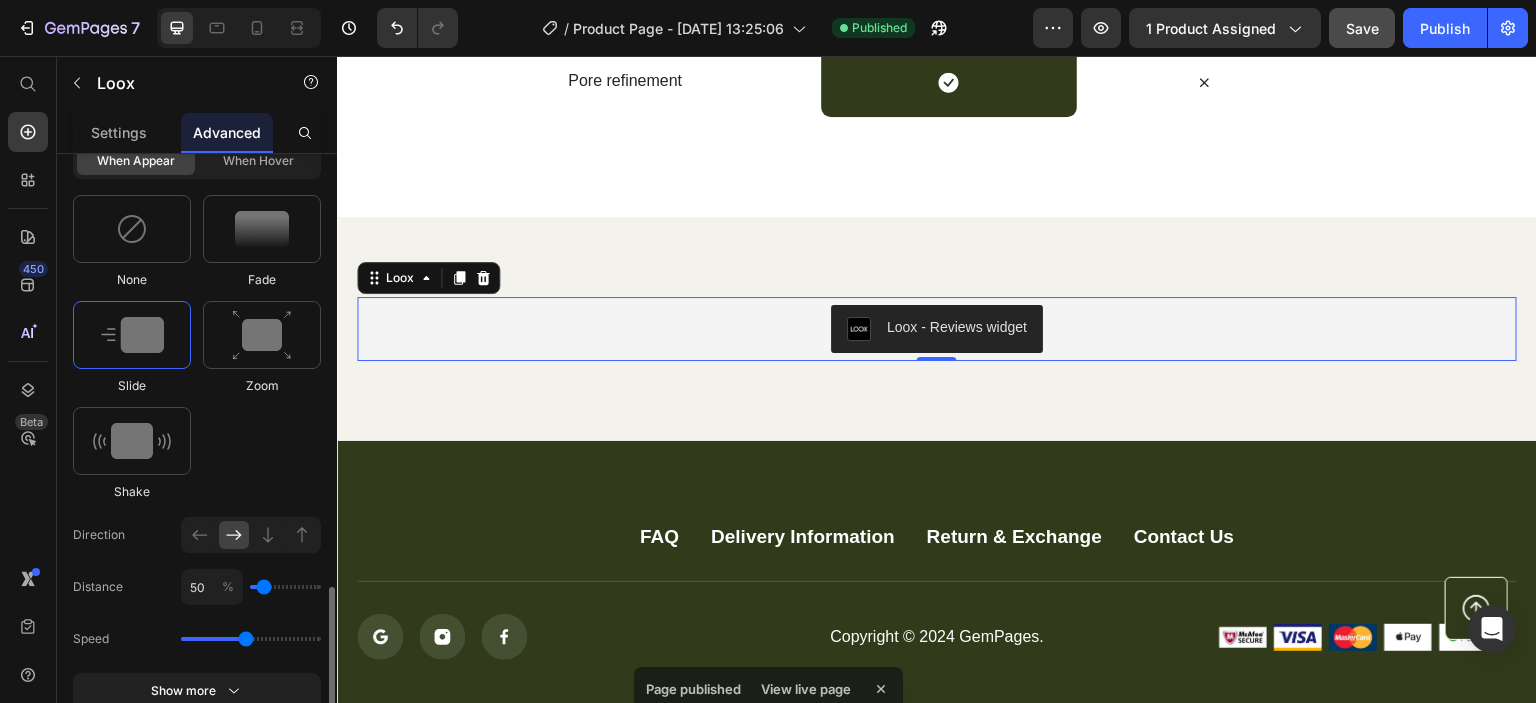 scroll, scrollTop: 1060, scrollLeft: 0, axis: vertical 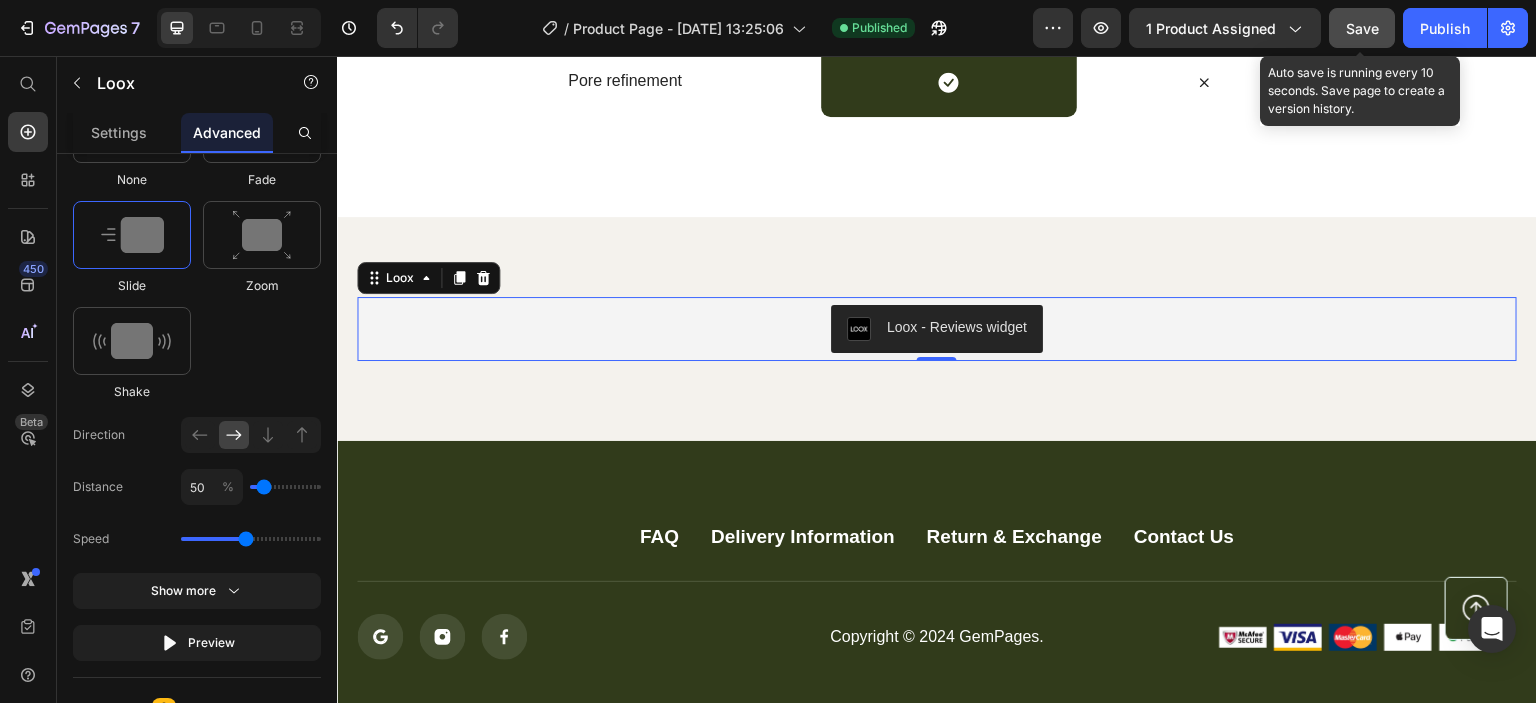click on "Save" at bounding box center [1362, 28] 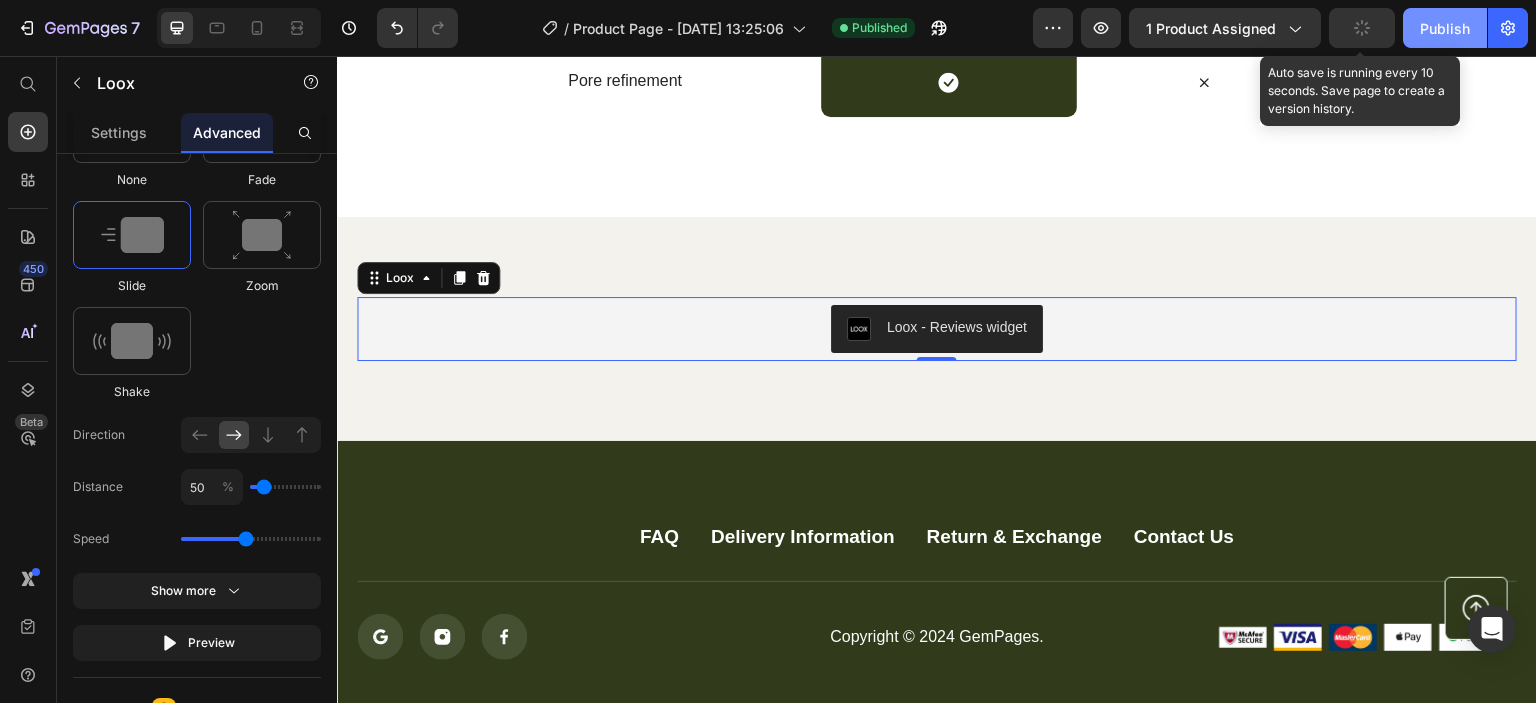 click on "Publish" at bounding box center [1445, 28] 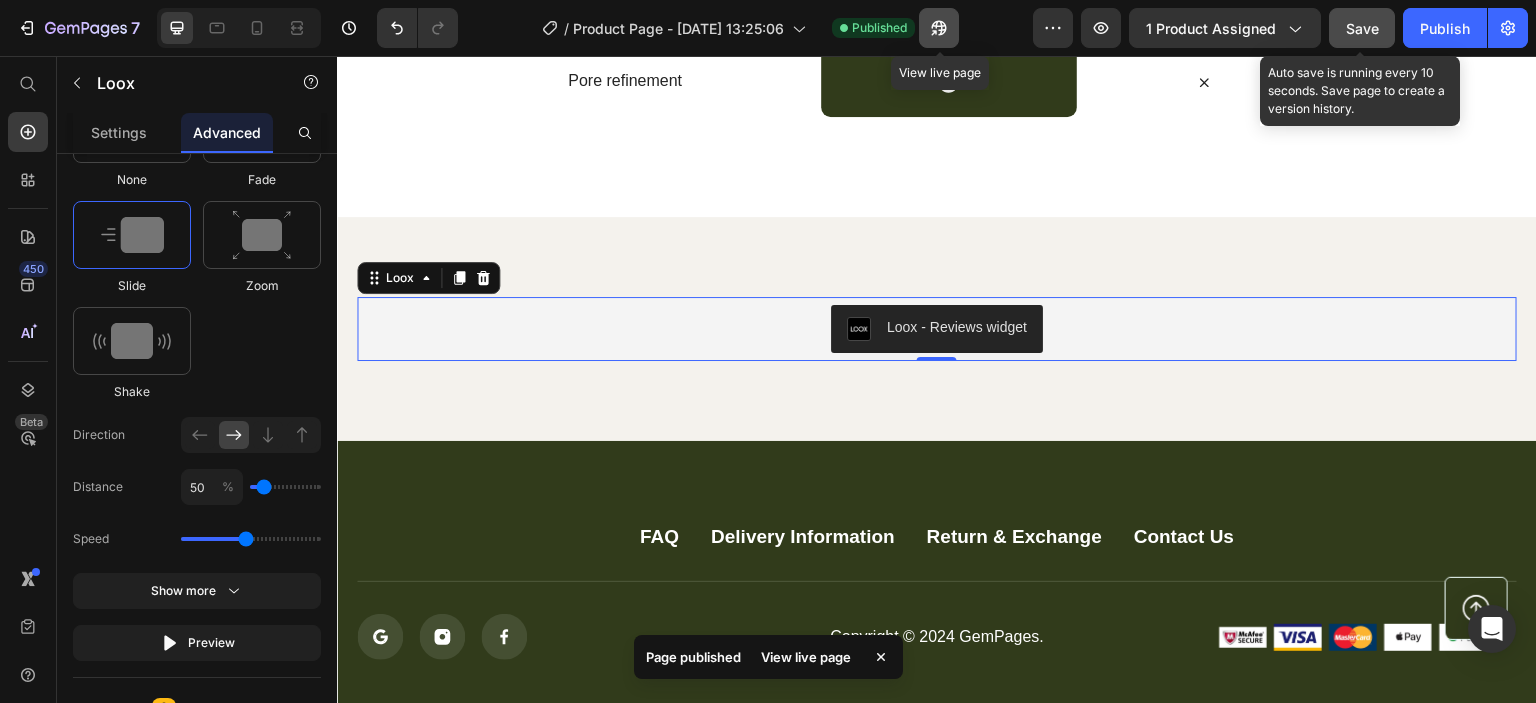 click 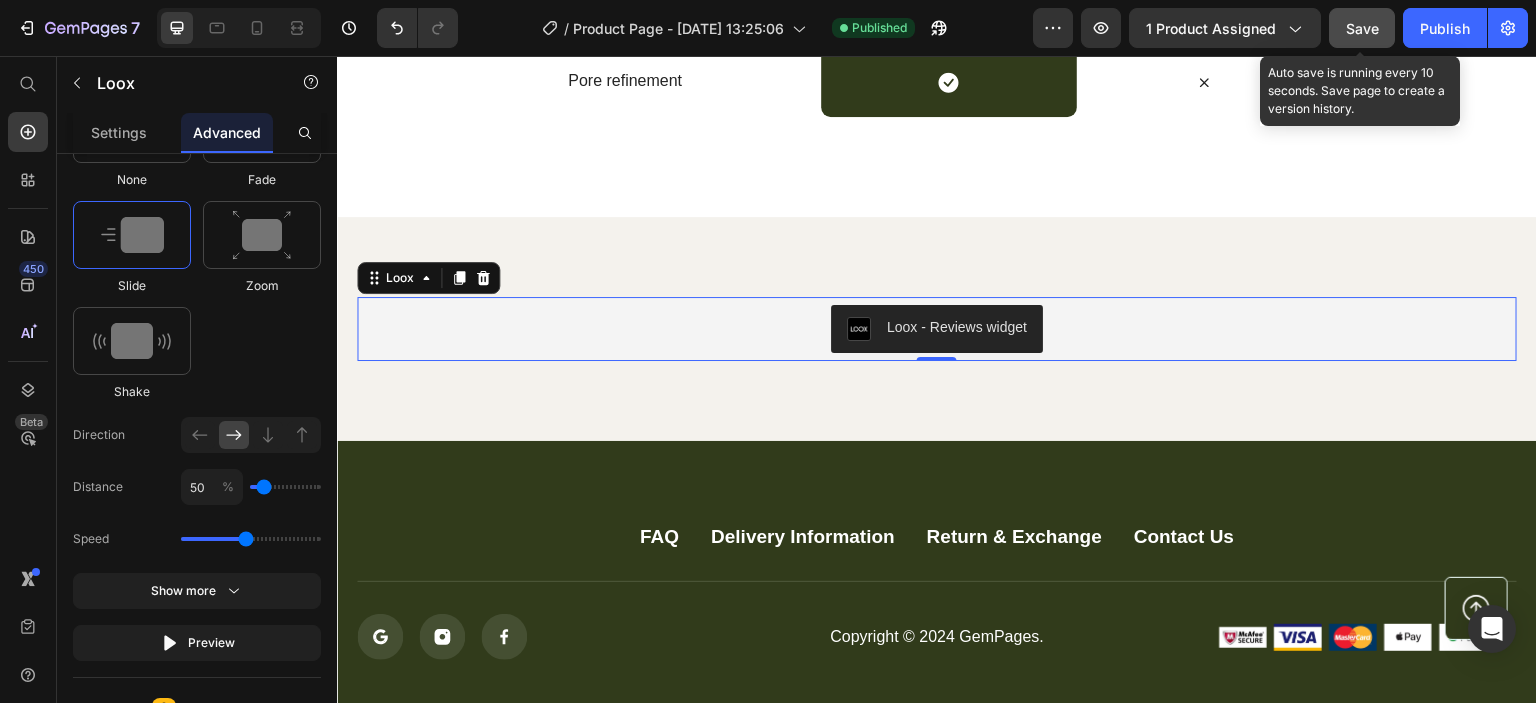 click on "Loox - Reviews widget" at bounding box center [957, 327] 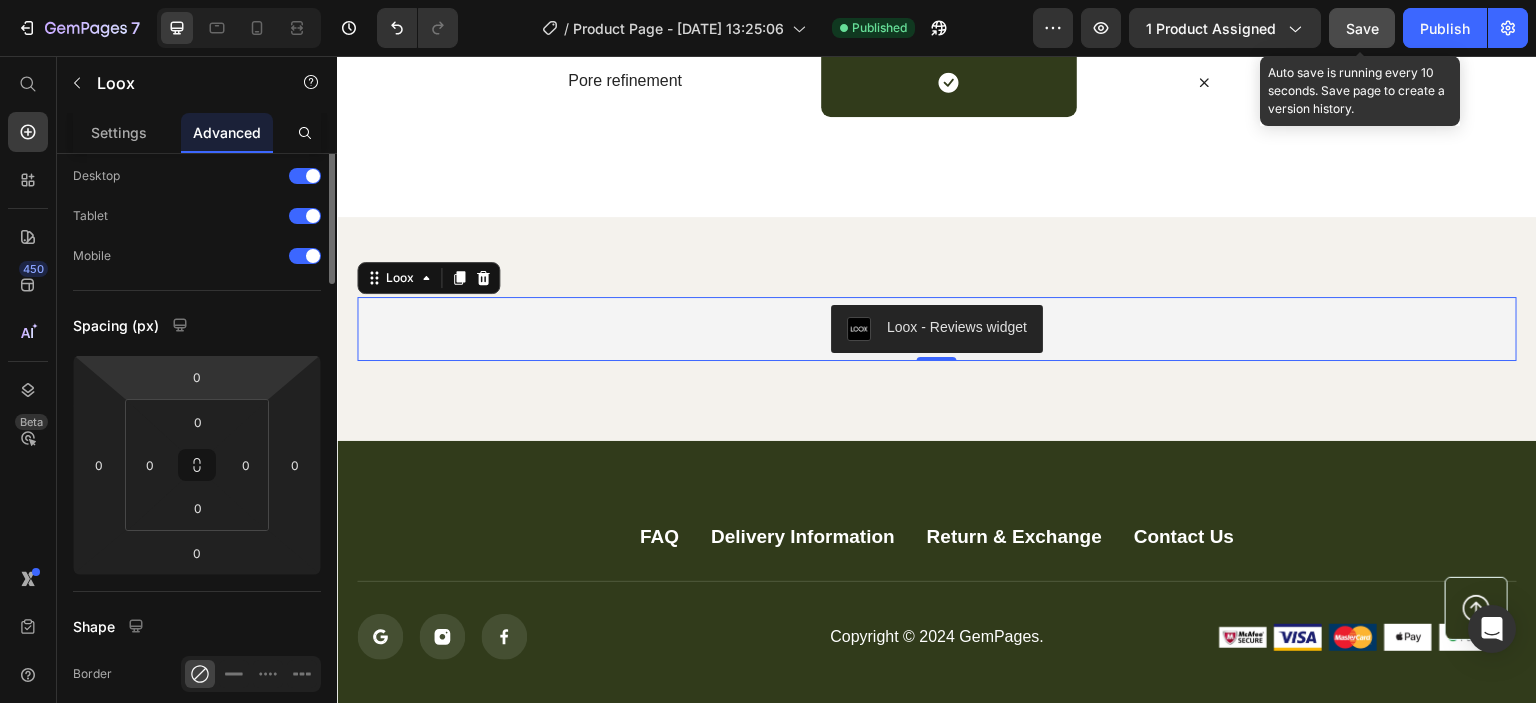 scroll, scrollTop: 0, scrollLeft: 0, axis: both 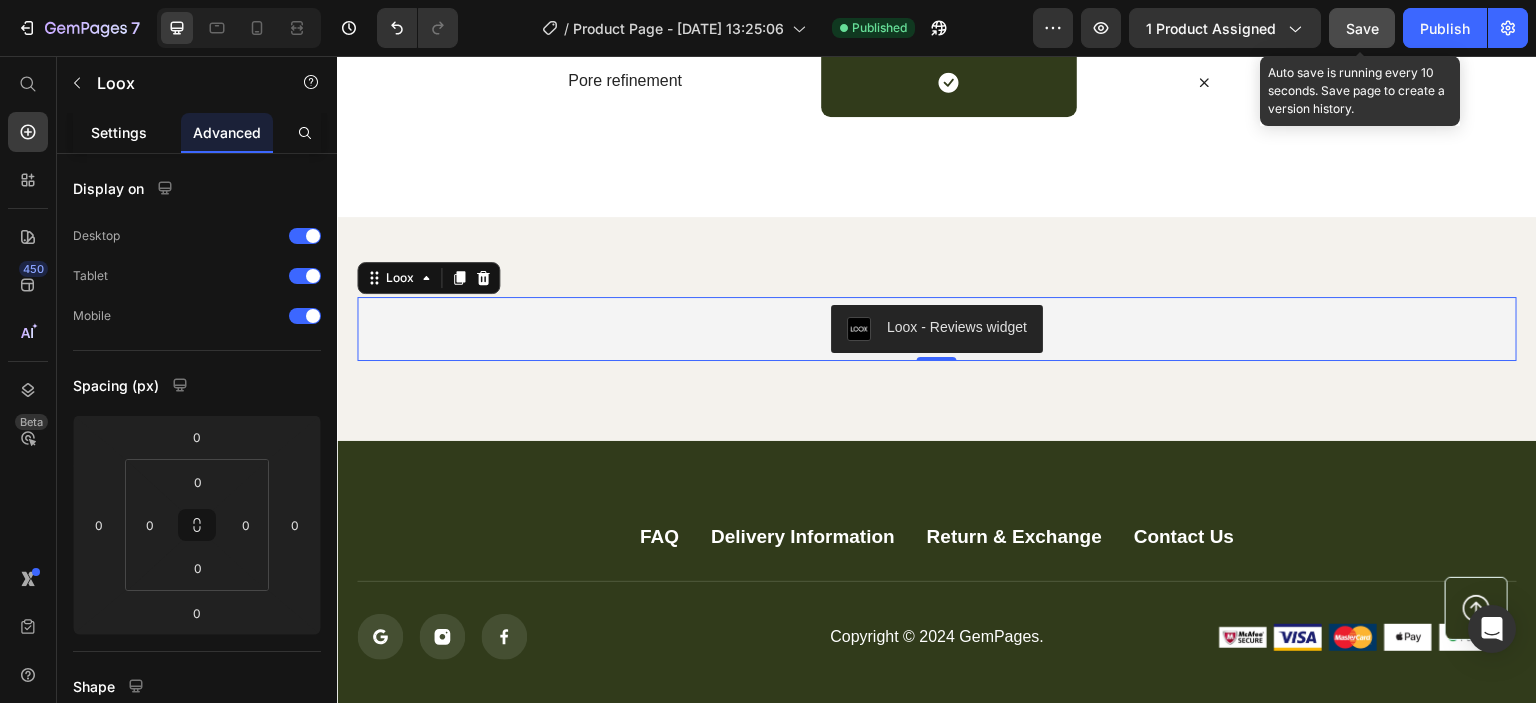 click on "Settings" at bounding box center [119, 132] 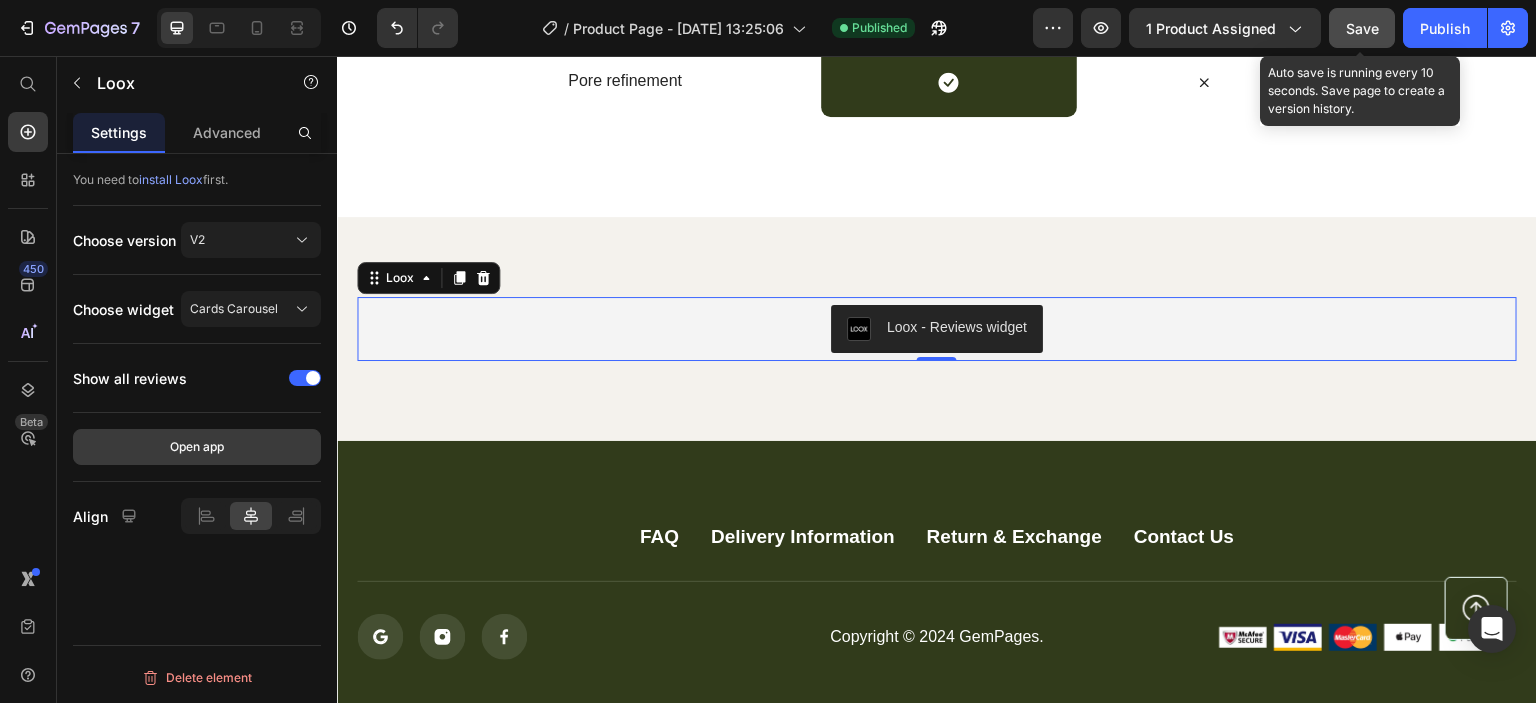 click on "Open app" at bounding box center (197, 447) 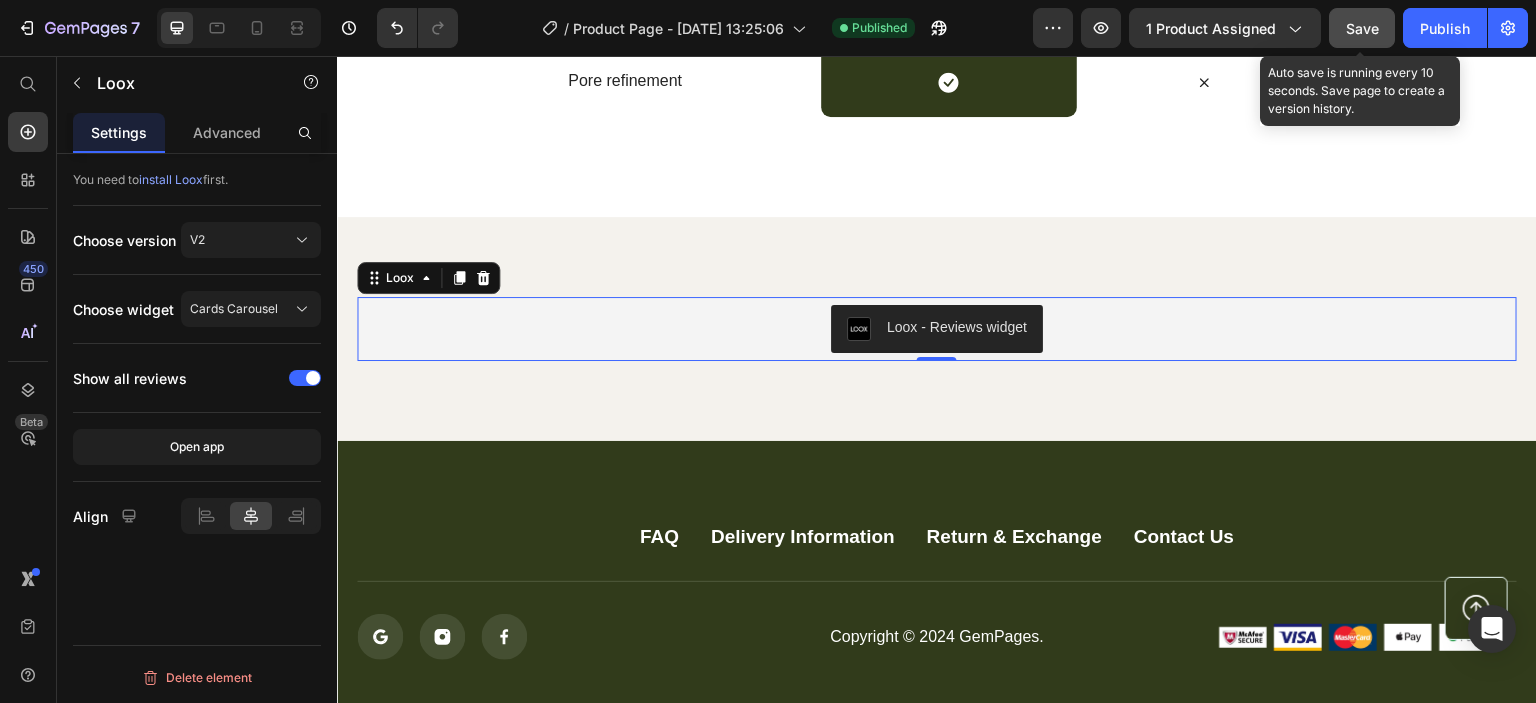 click on "Save" at bounding box center [1362, 28] 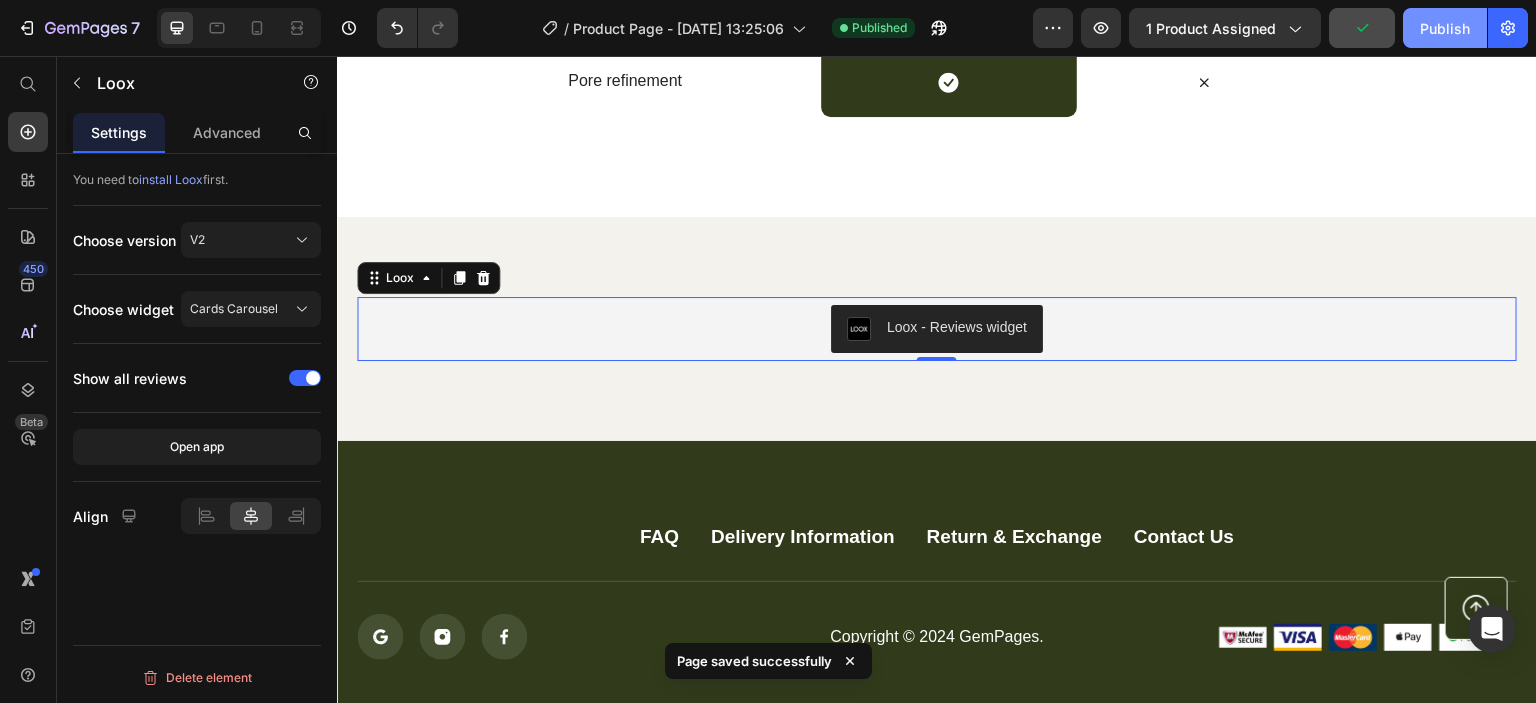 click on "Publish" at bounding box center [1445, 28] 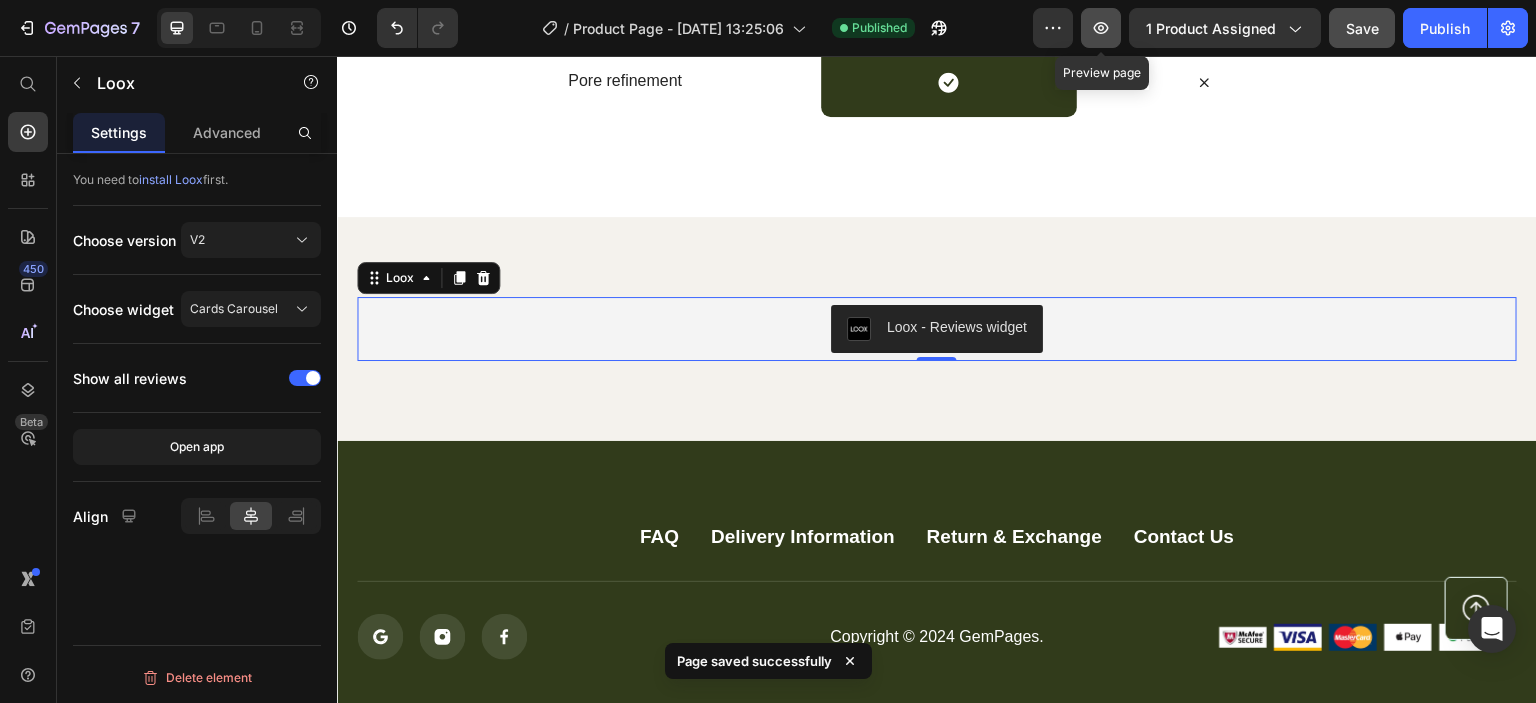 click 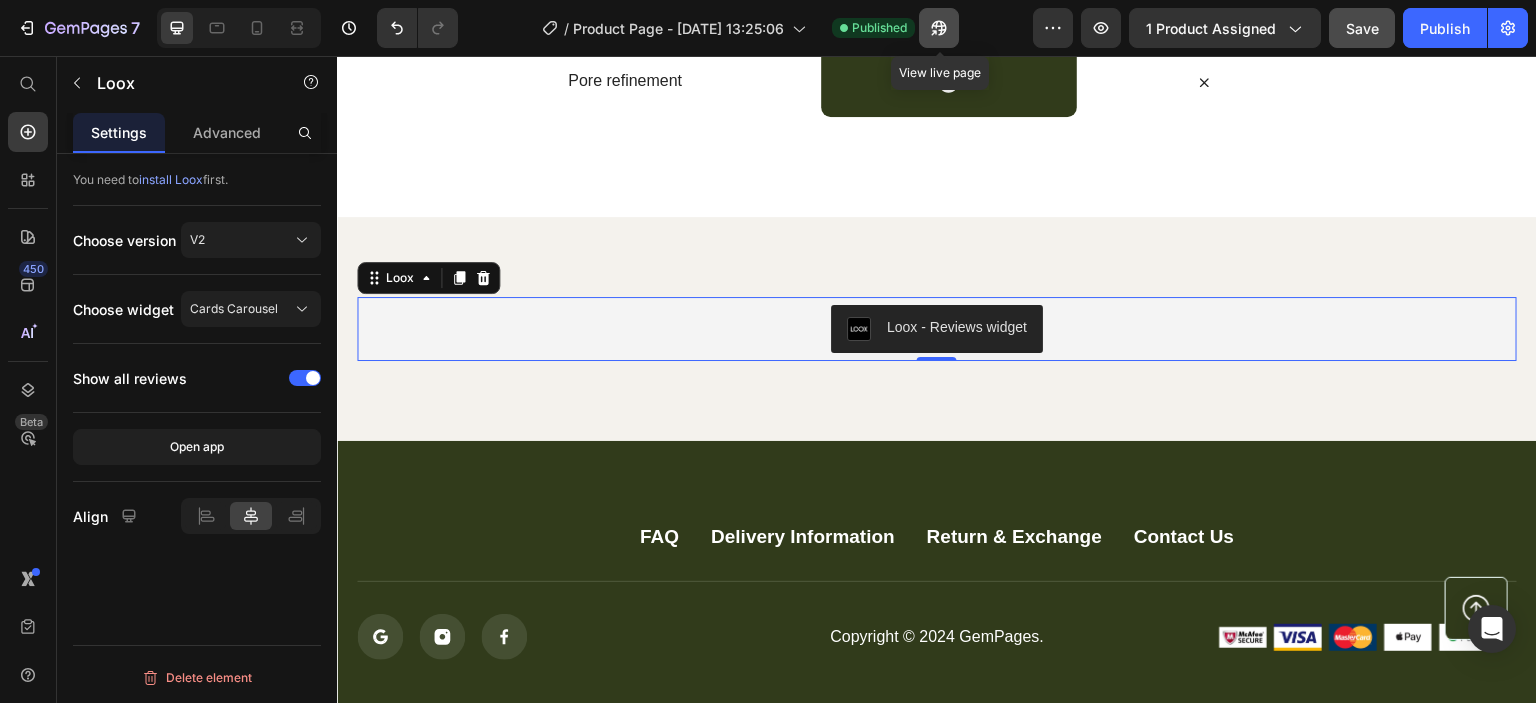 click 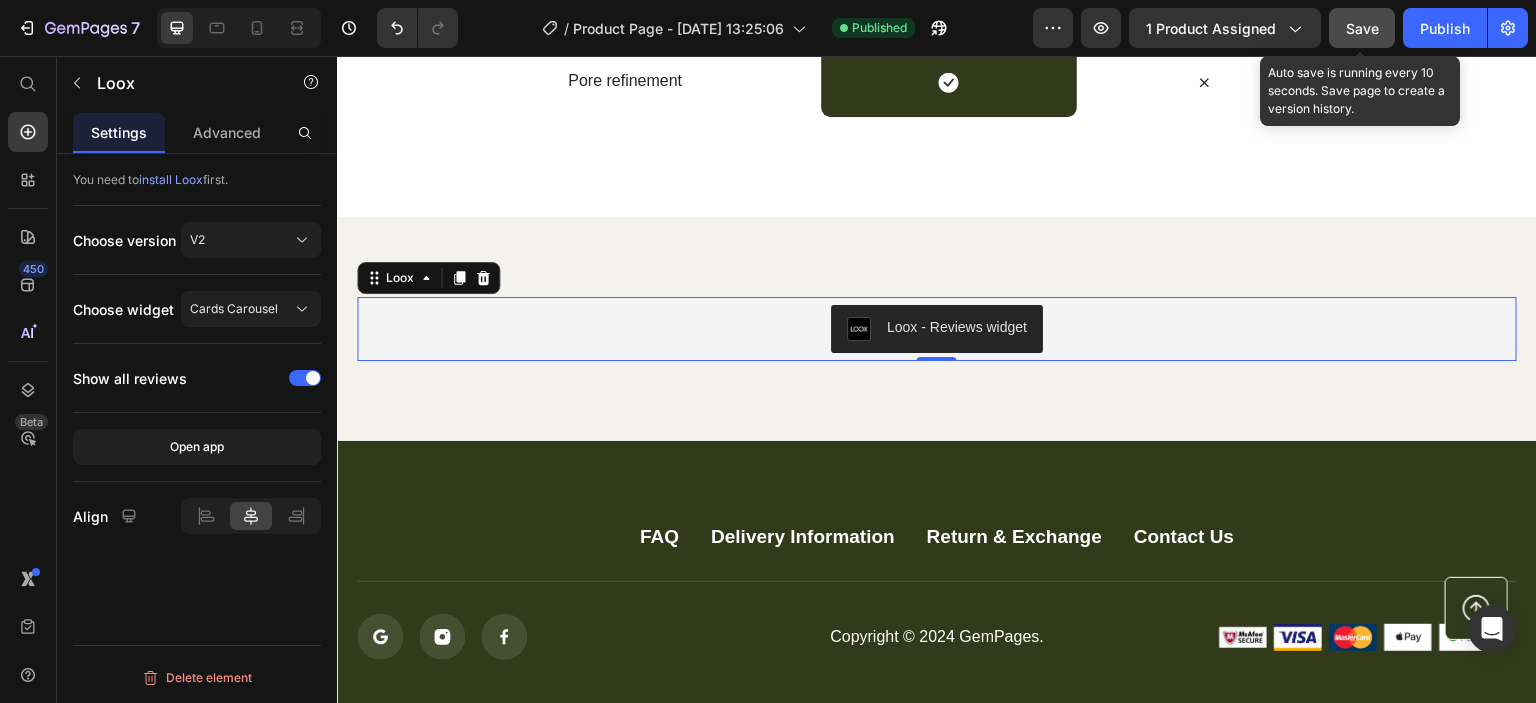 click on "Save" 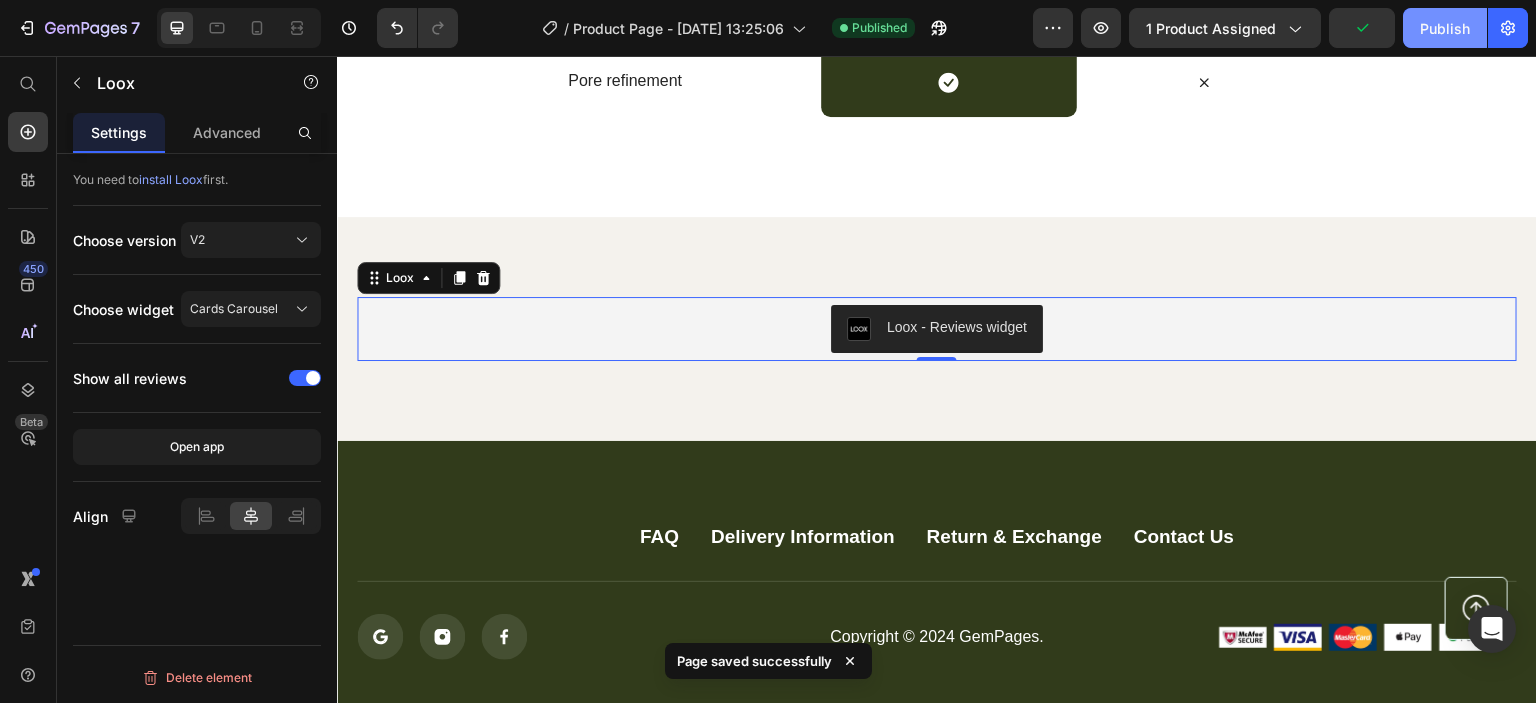 click on "Publish" at bounding box center [1445, 28] 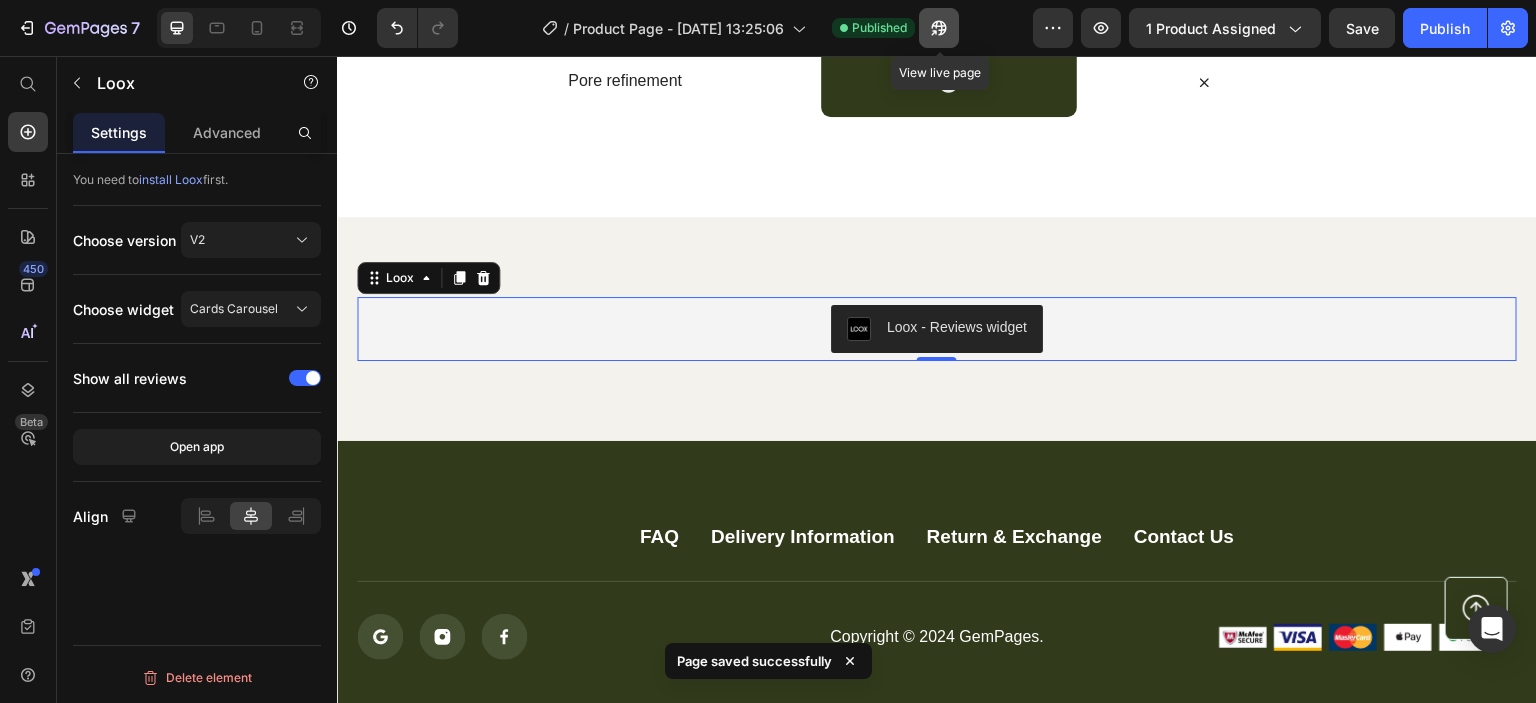 click 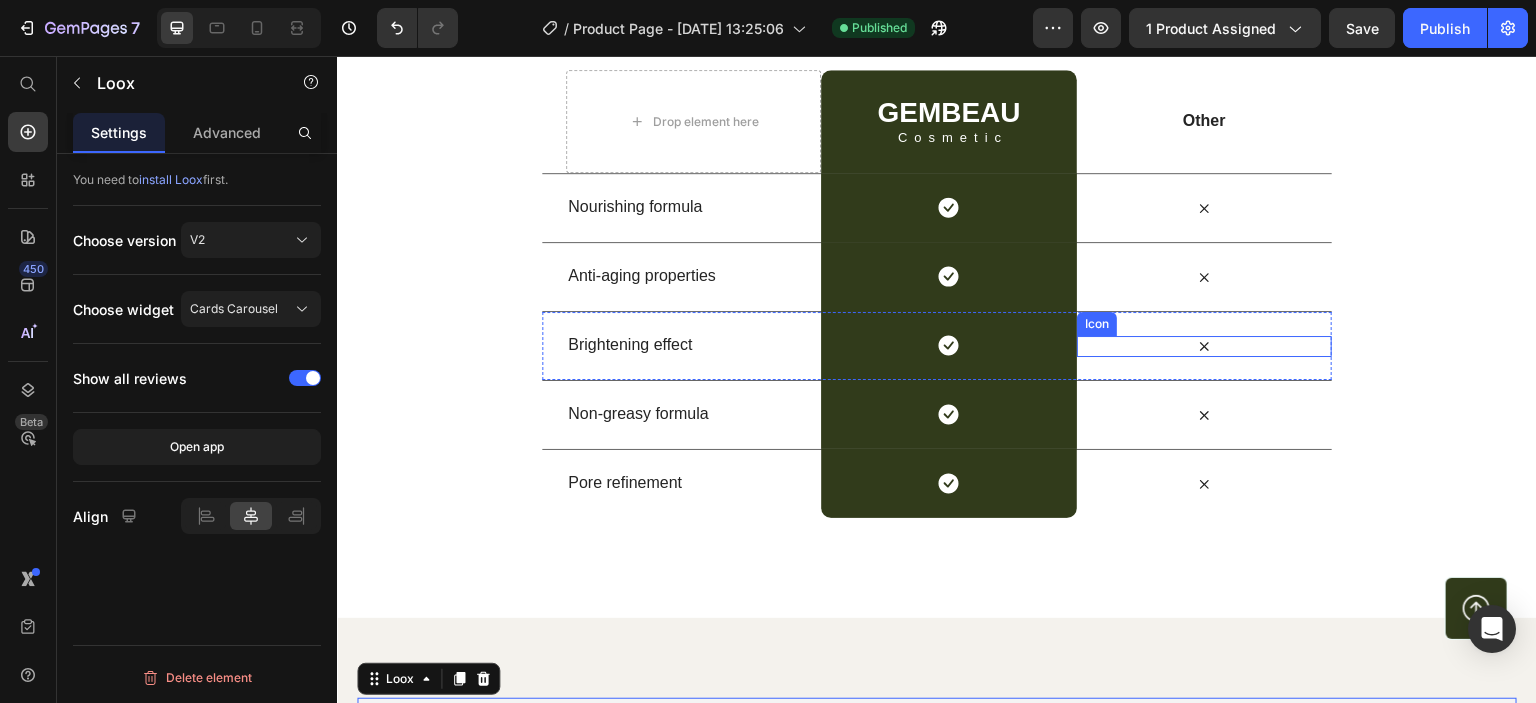 scroll, scrollTop: 4824, scrollLeft: 0, axis: vertical 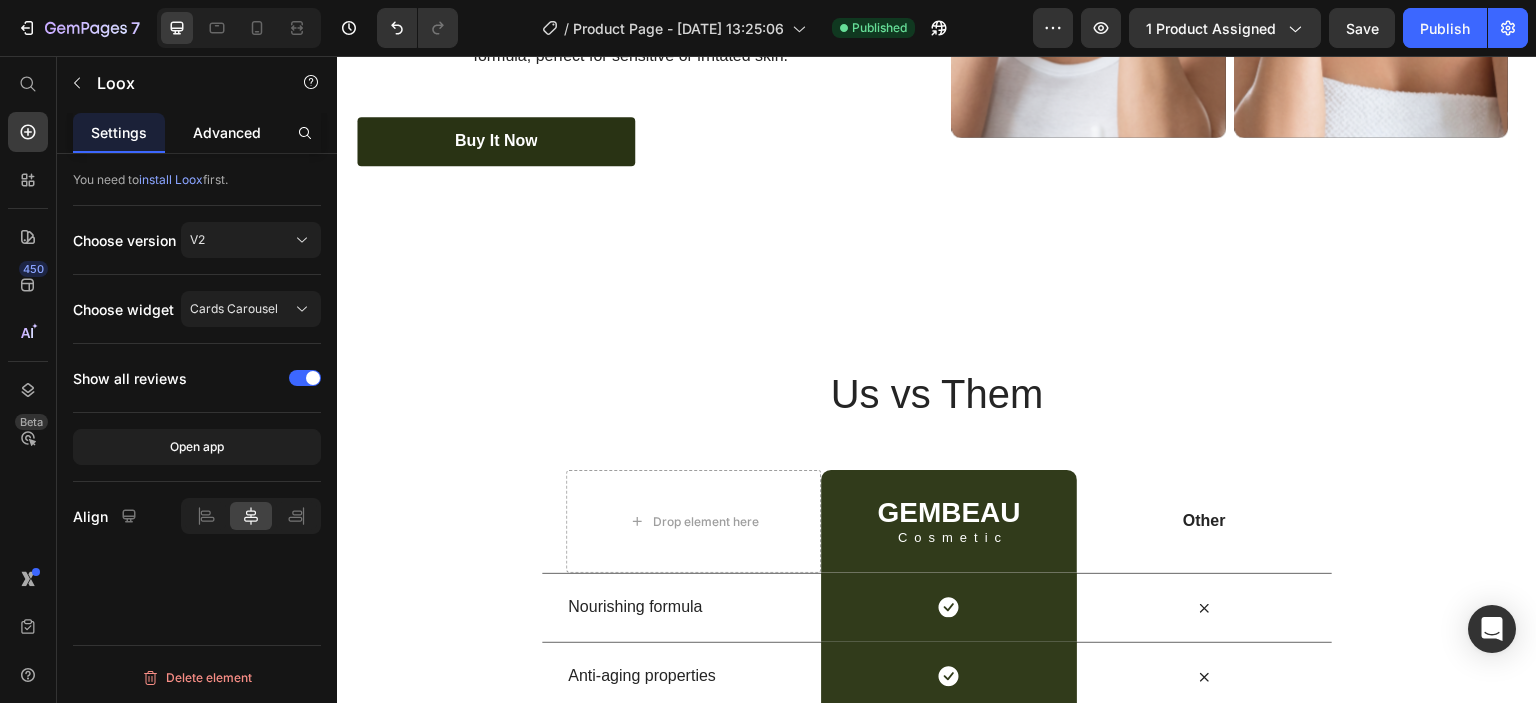 click on "Advanced" at bounding box center (227, 132) 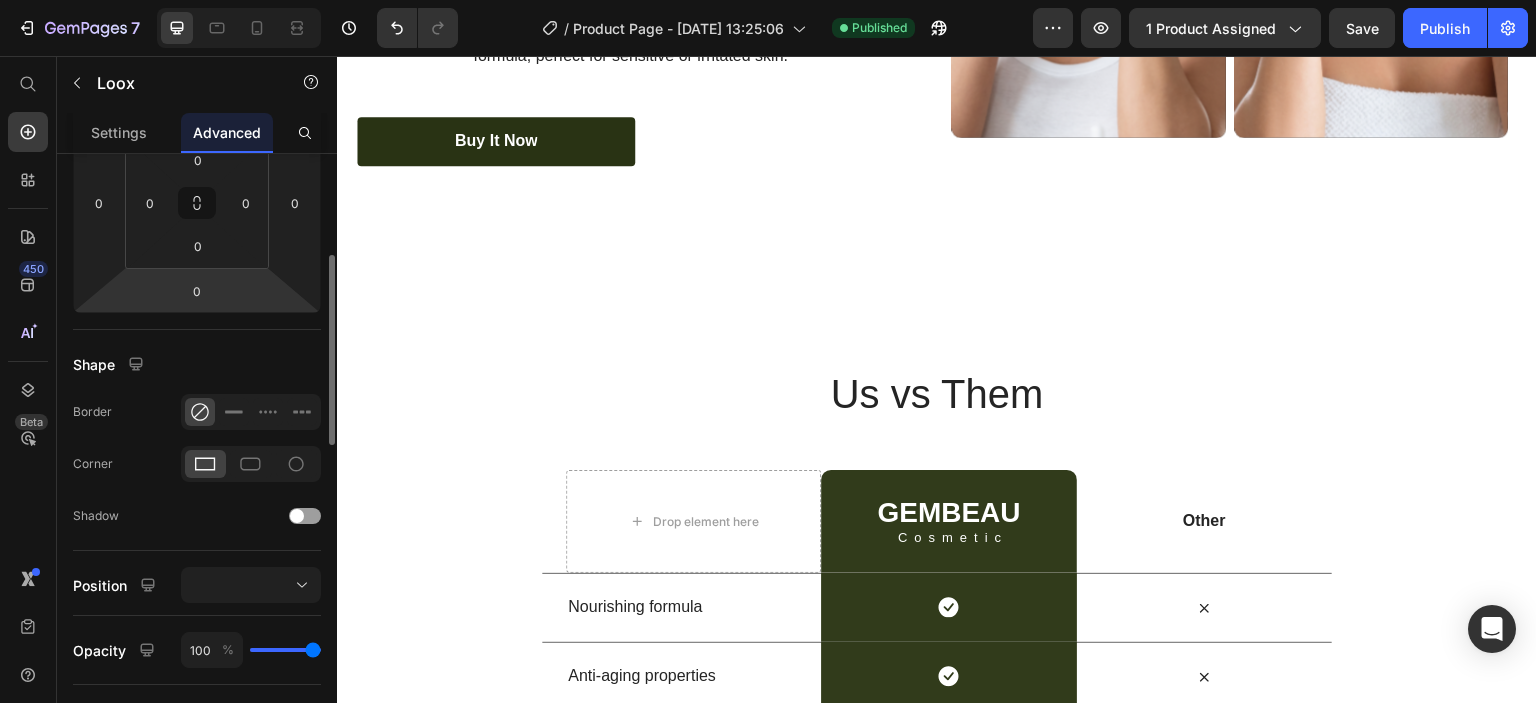 scroll, scrollTop: 0, scrollLeft: 0, axis: both 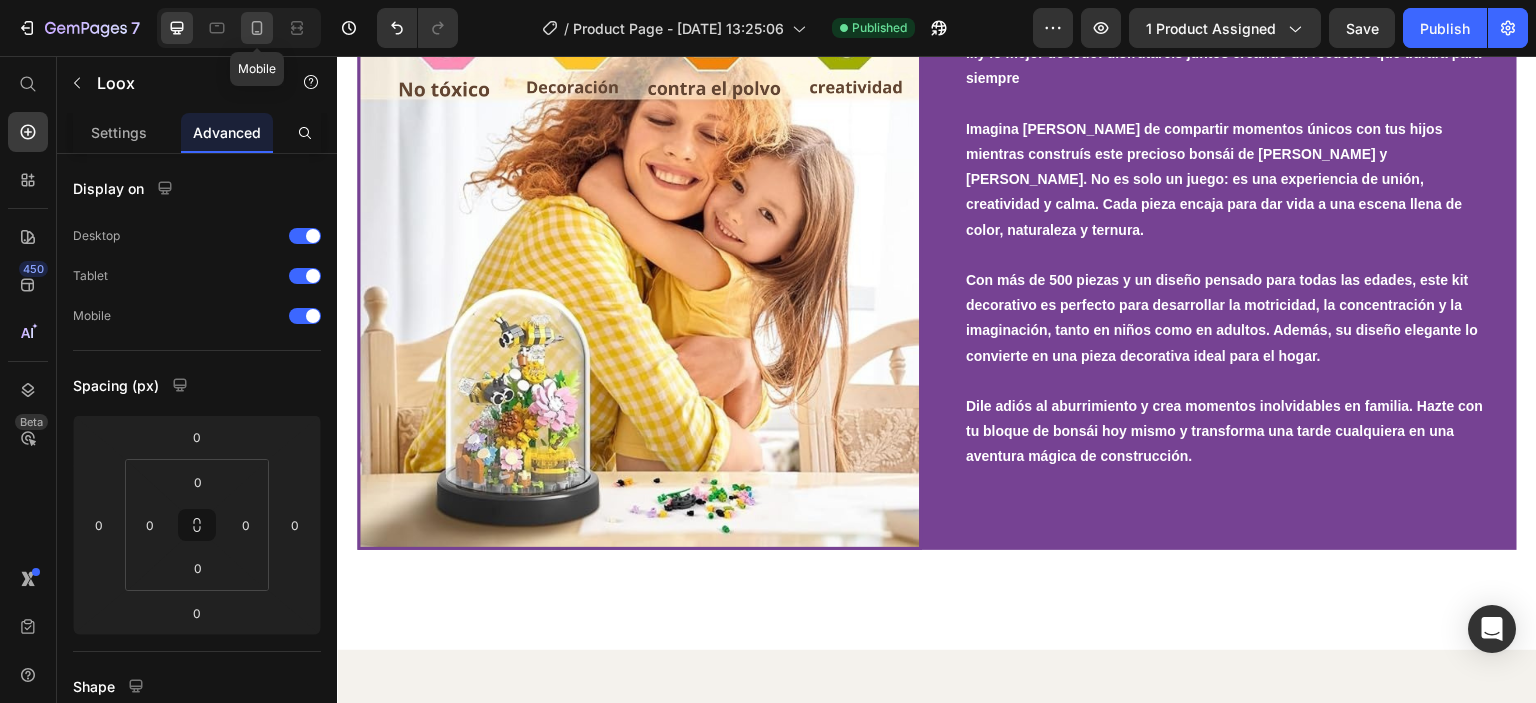 click 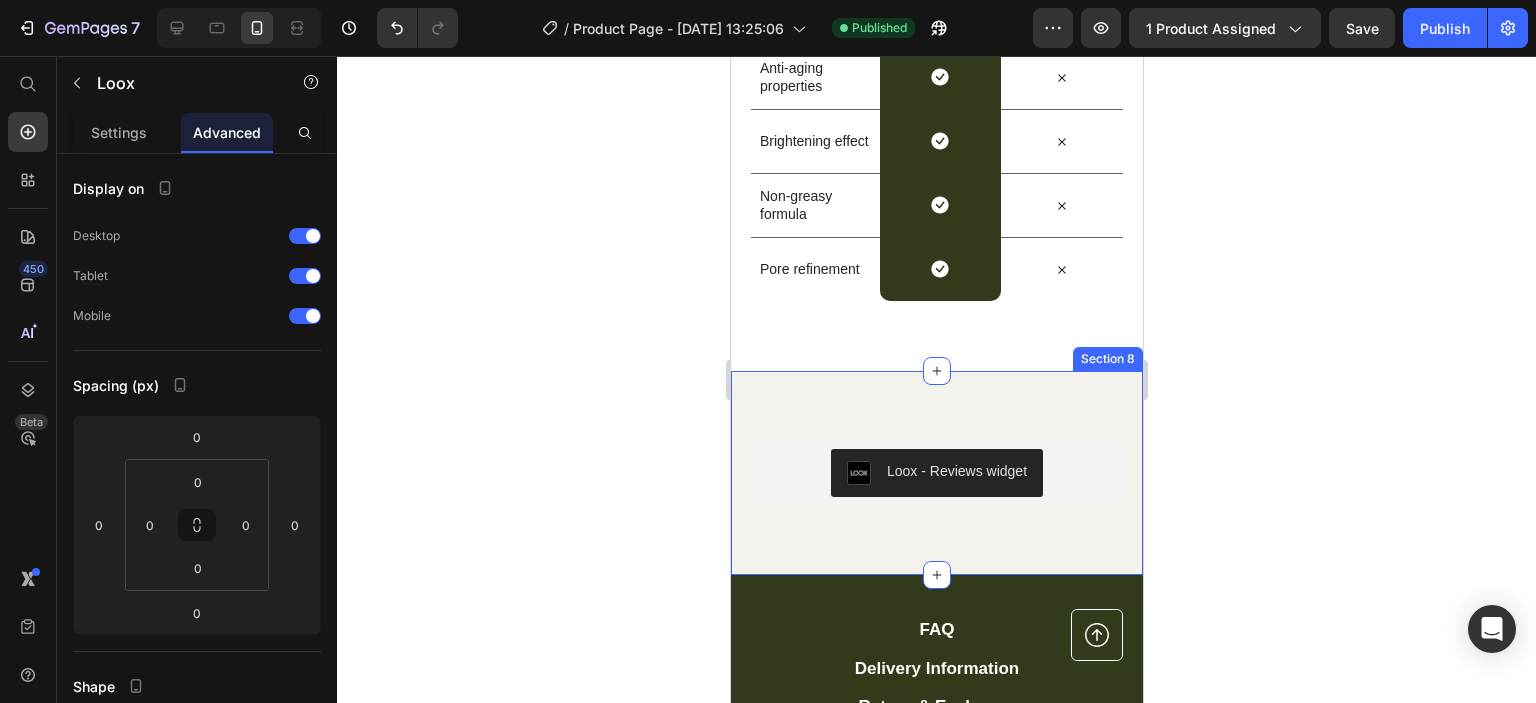 scroll, scrollTop: 5946, scrollLeft: 0, axis: vertical 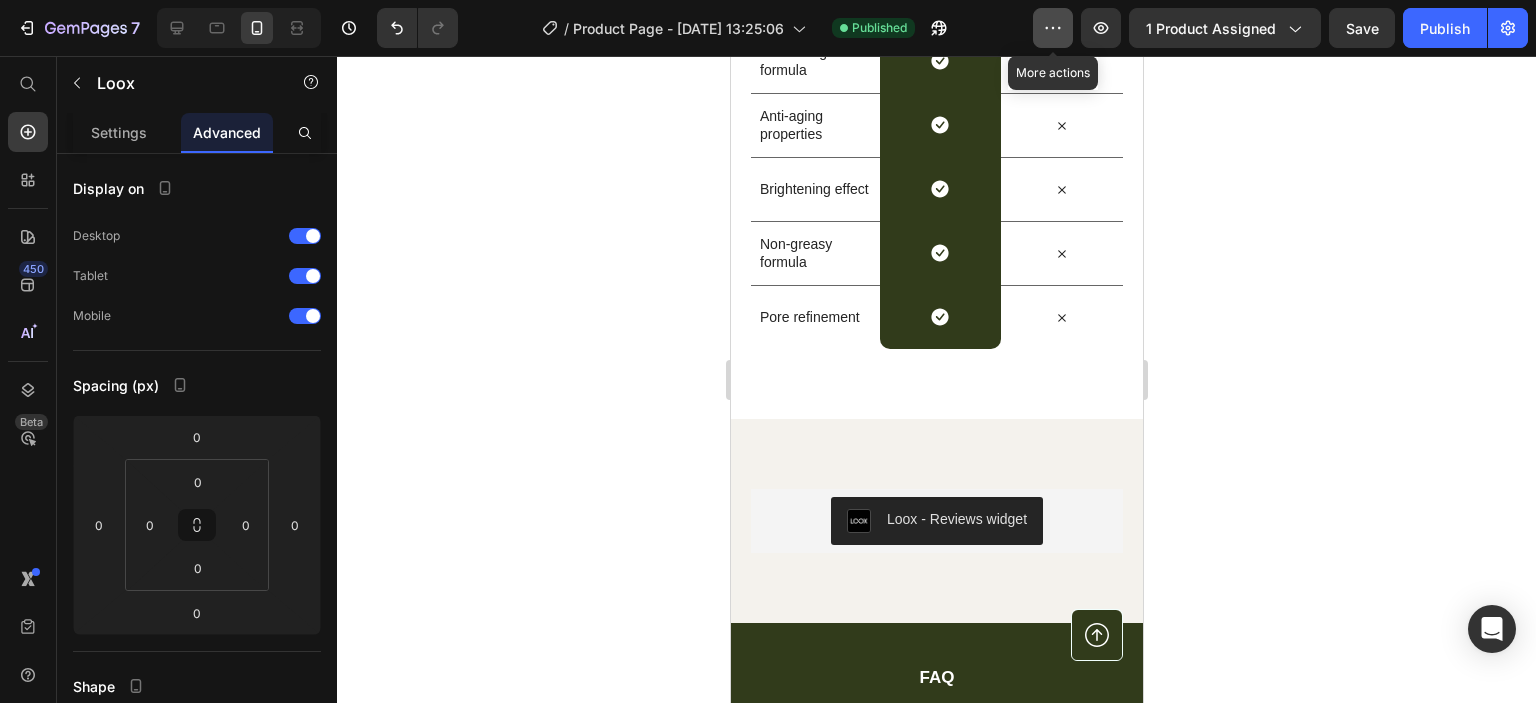 click 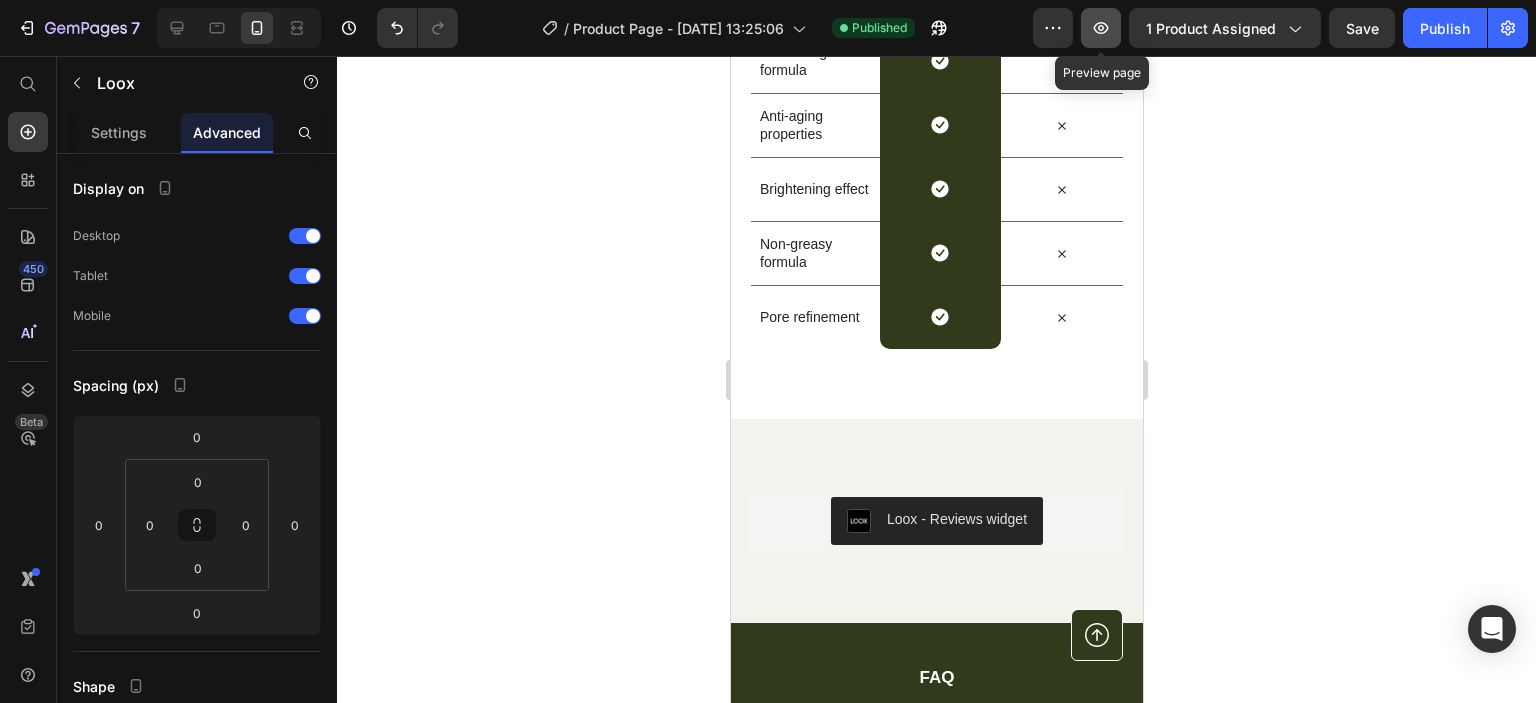 click 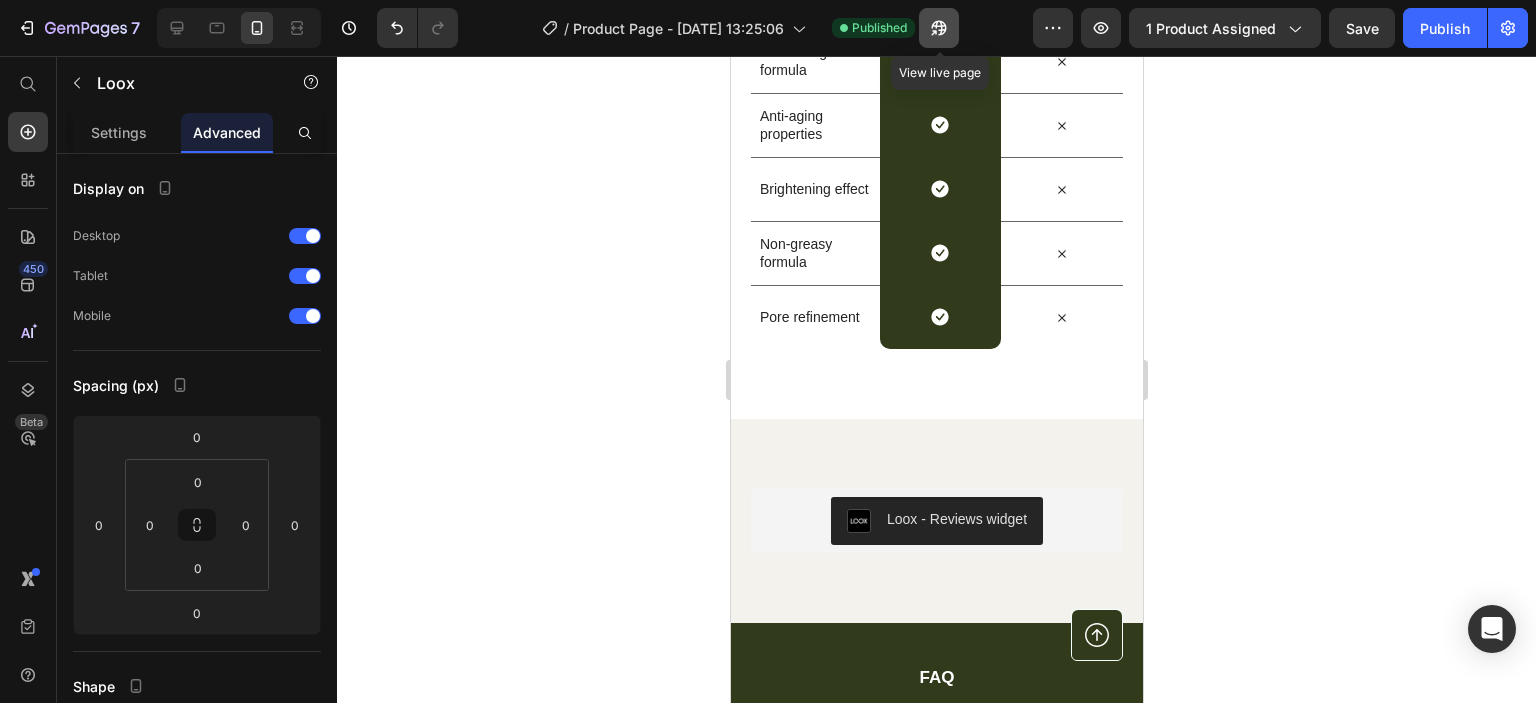 click 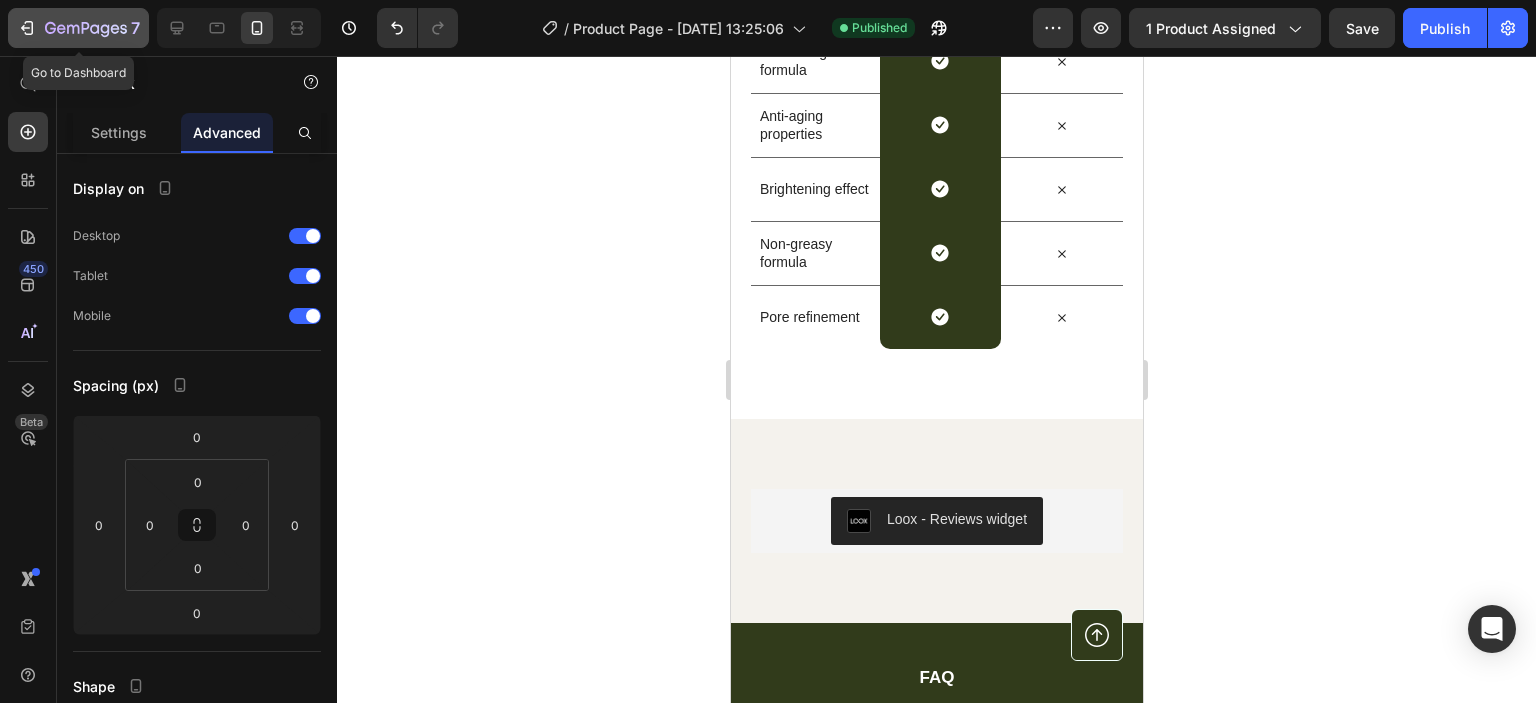click 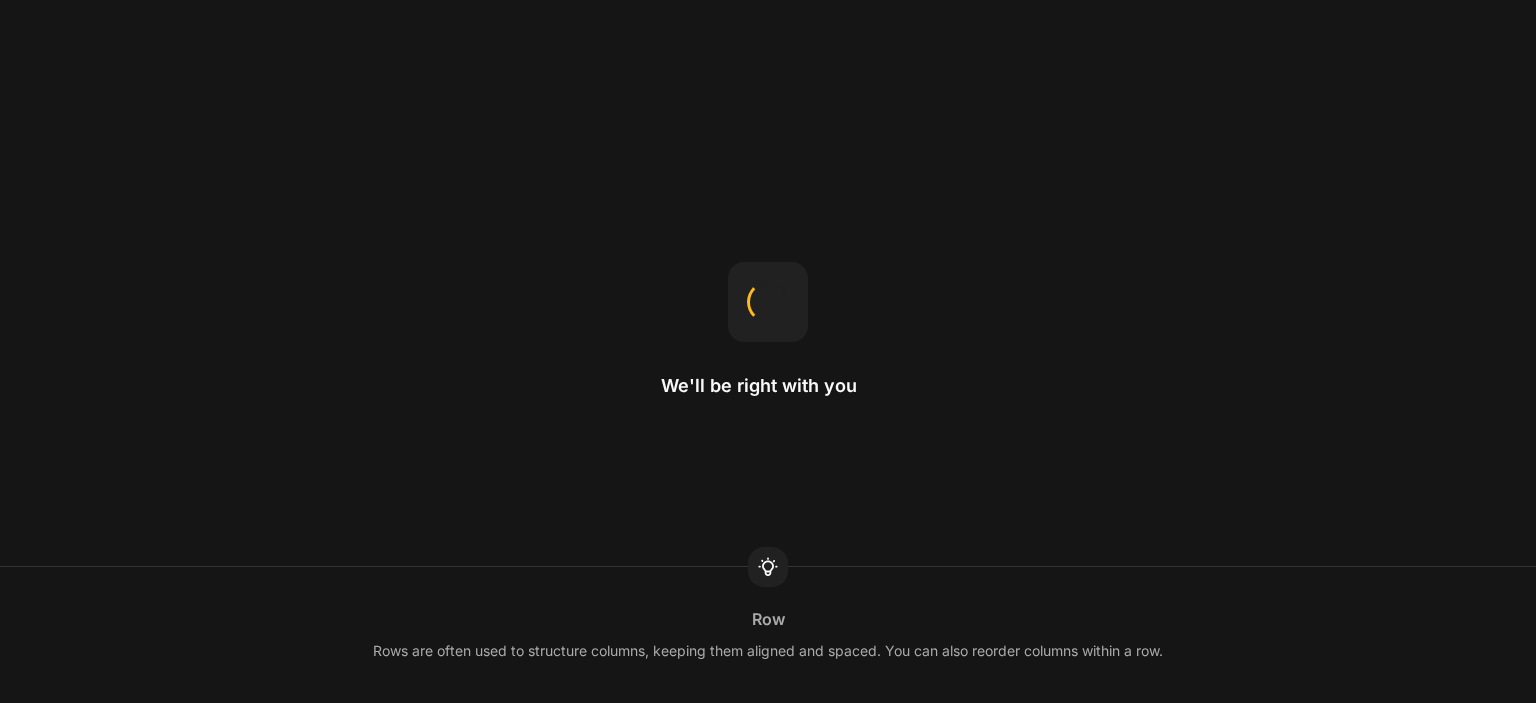 scroll, scrollTop: 0, scrollLeft: 0, axis: both 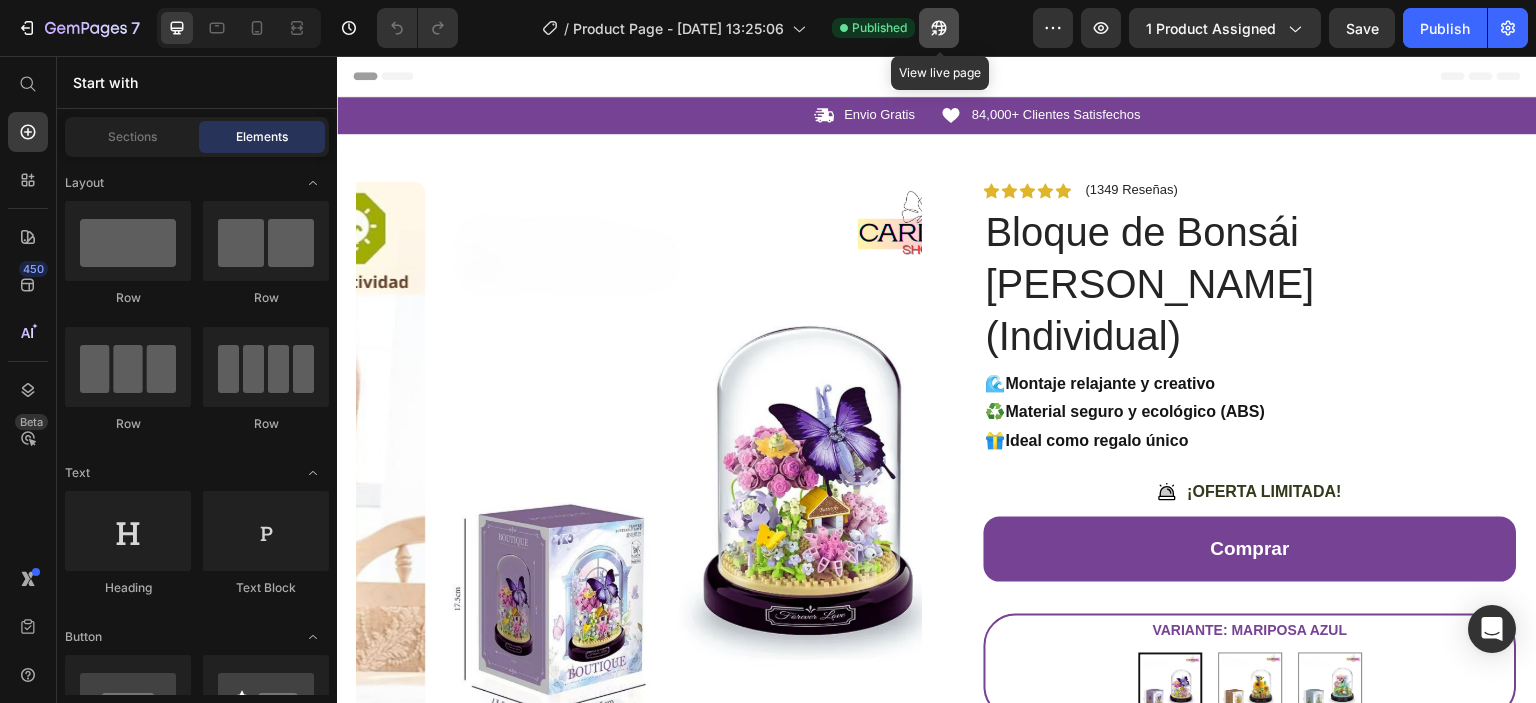 click 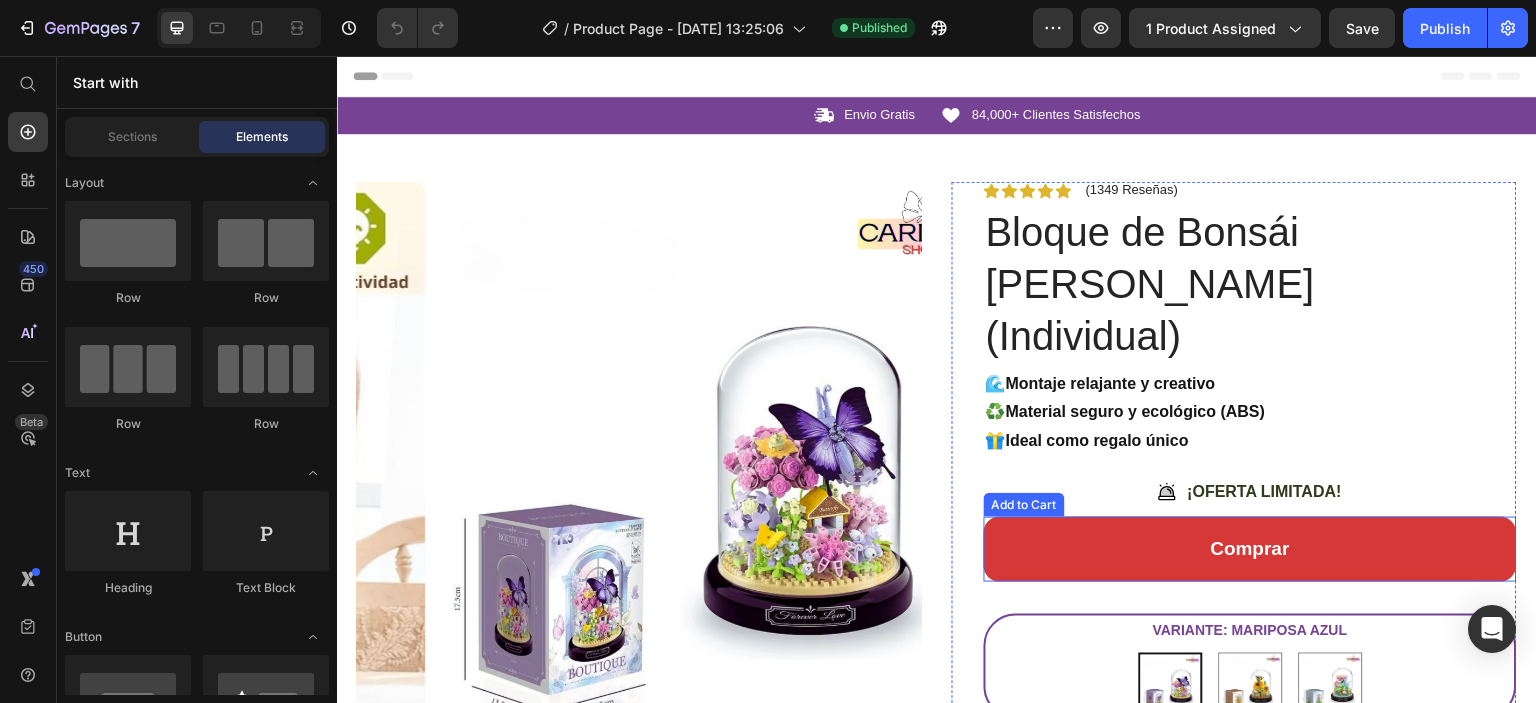 click on "comprar" at bounding box center [1250, 549] 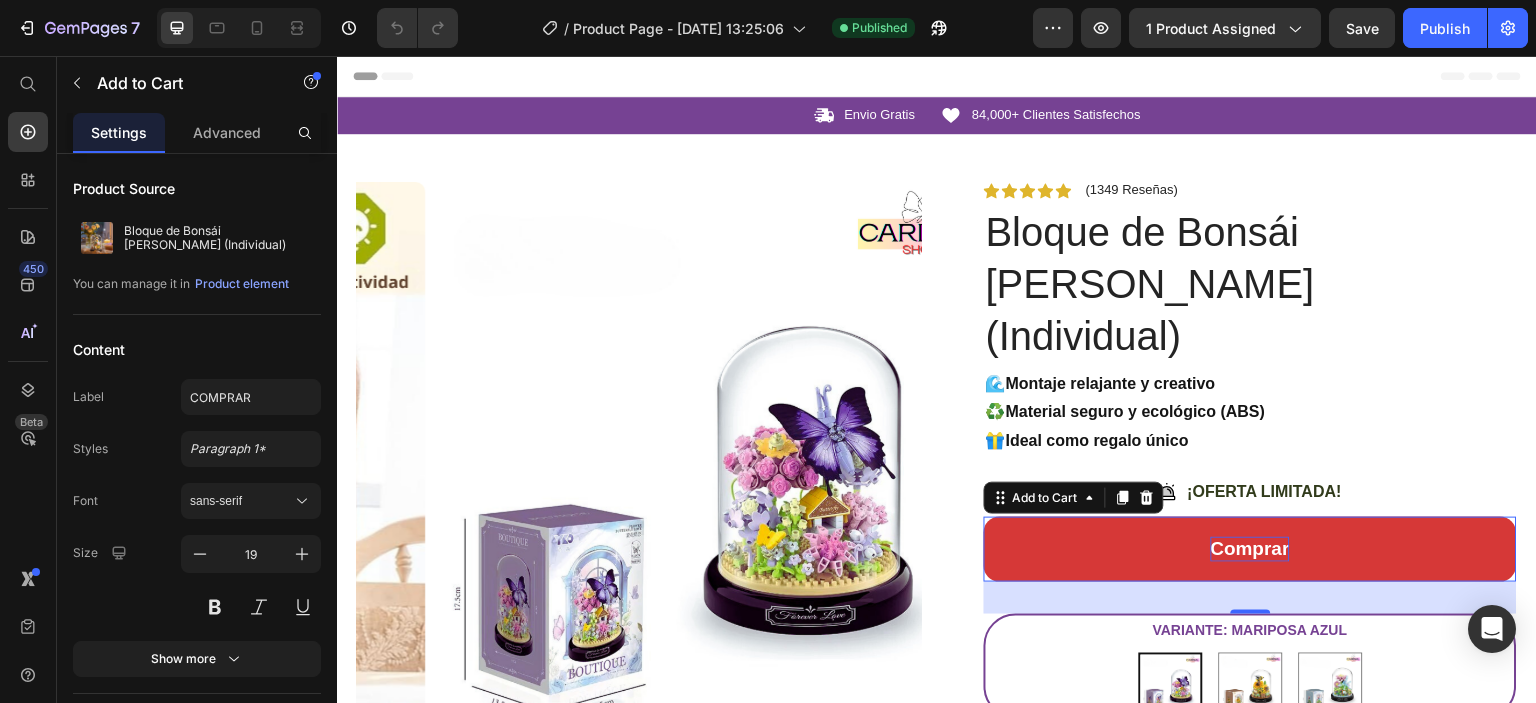 click on "comprar" at bounding box center (1250, 549) 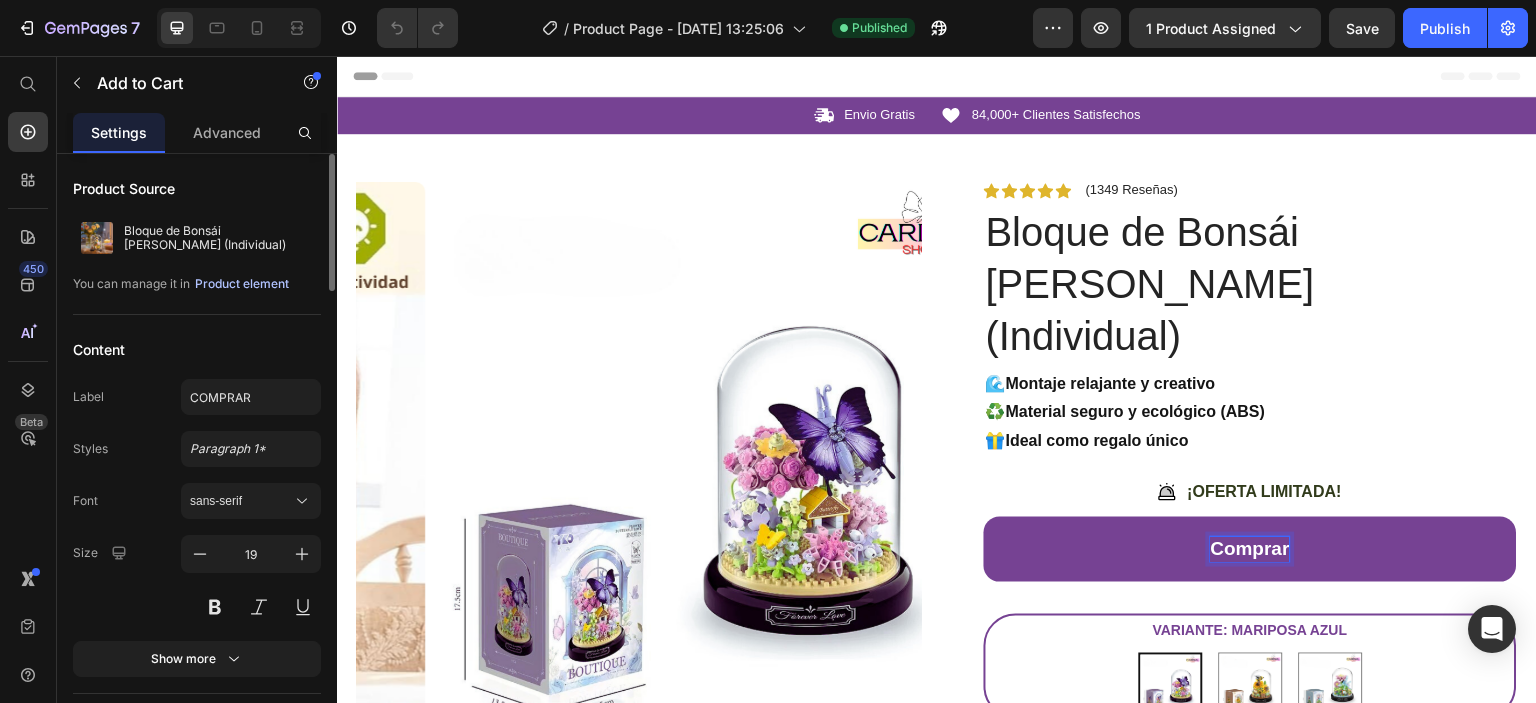 click on "Product element" at bounding box center (242, 284) 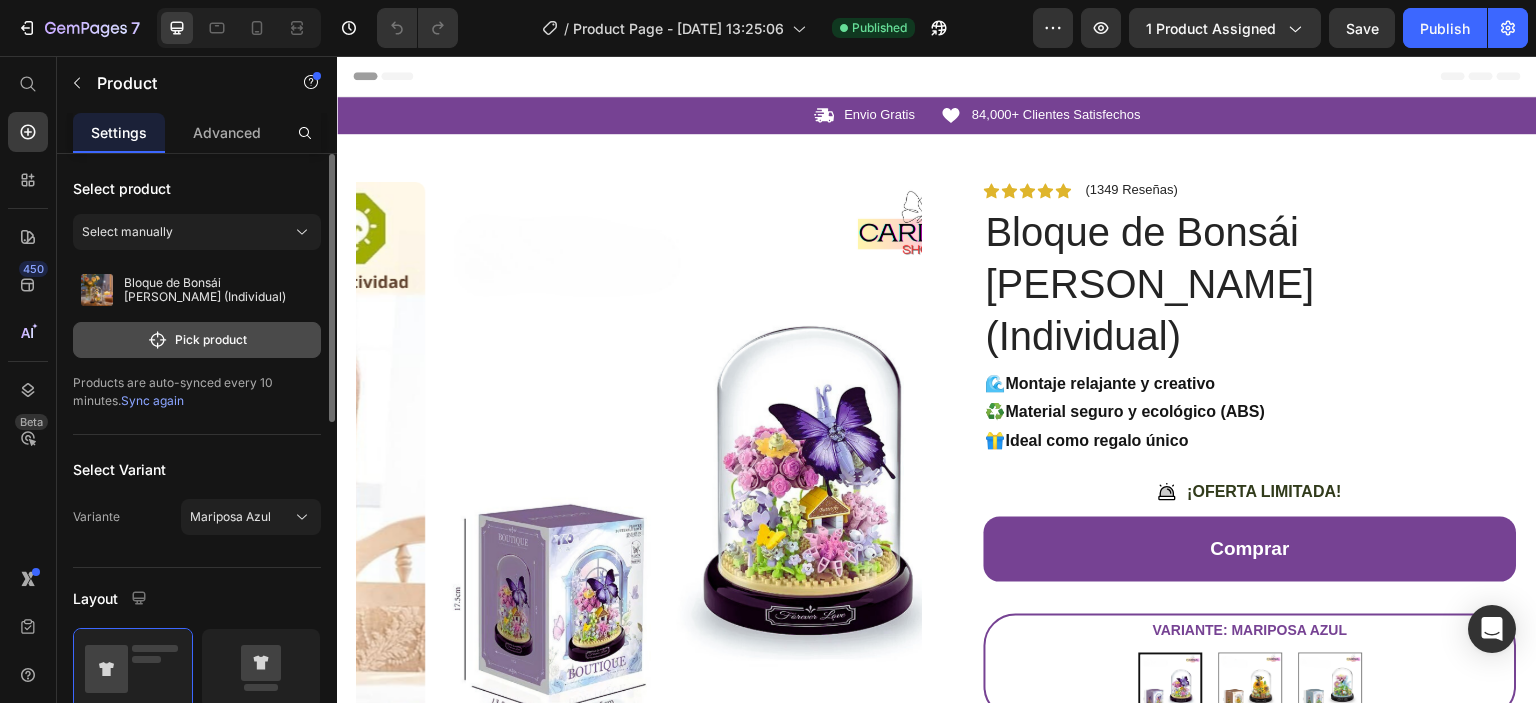 click on "Pick product" at bounding box center [197, 340] 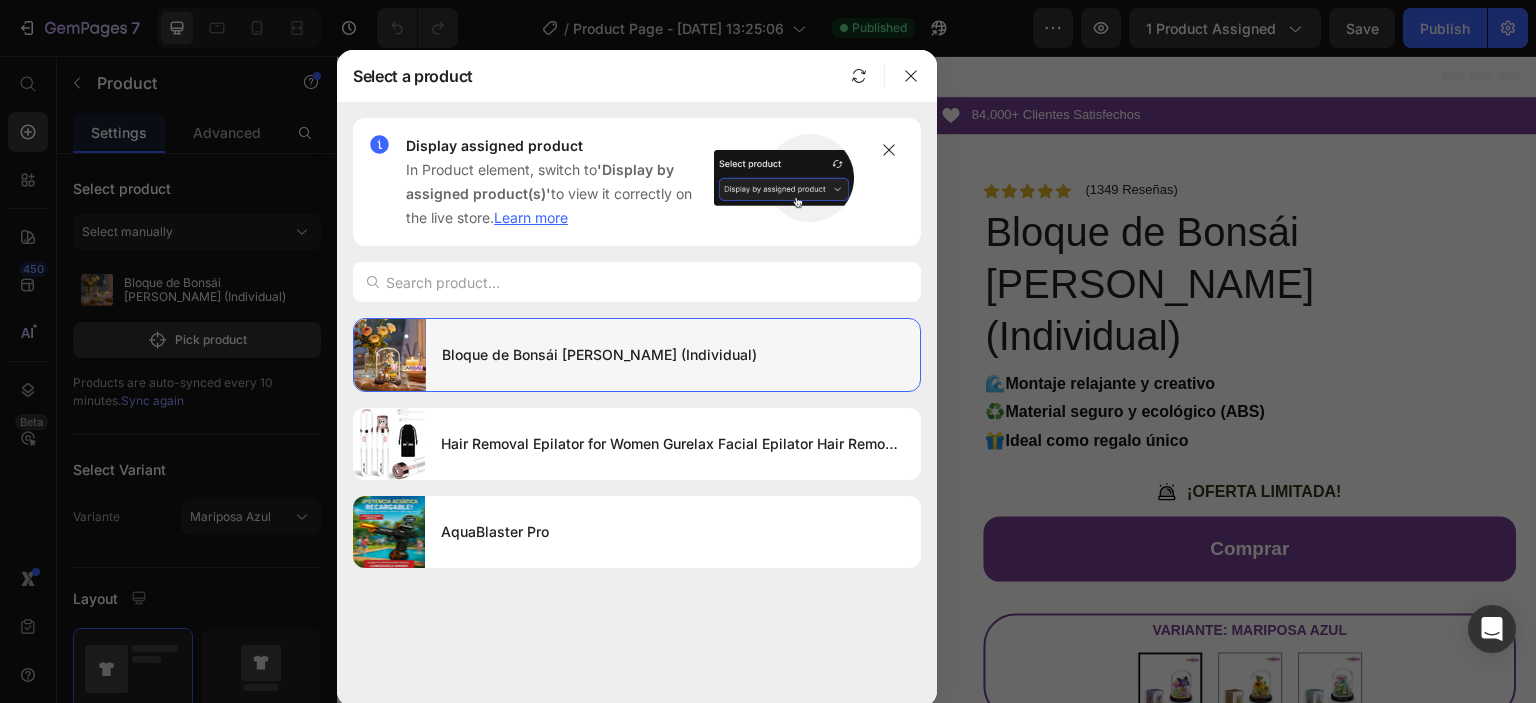 click on "Bloque de Bonsái [PERSON_NAME] (Individual)" at bounding box center [673, 355] 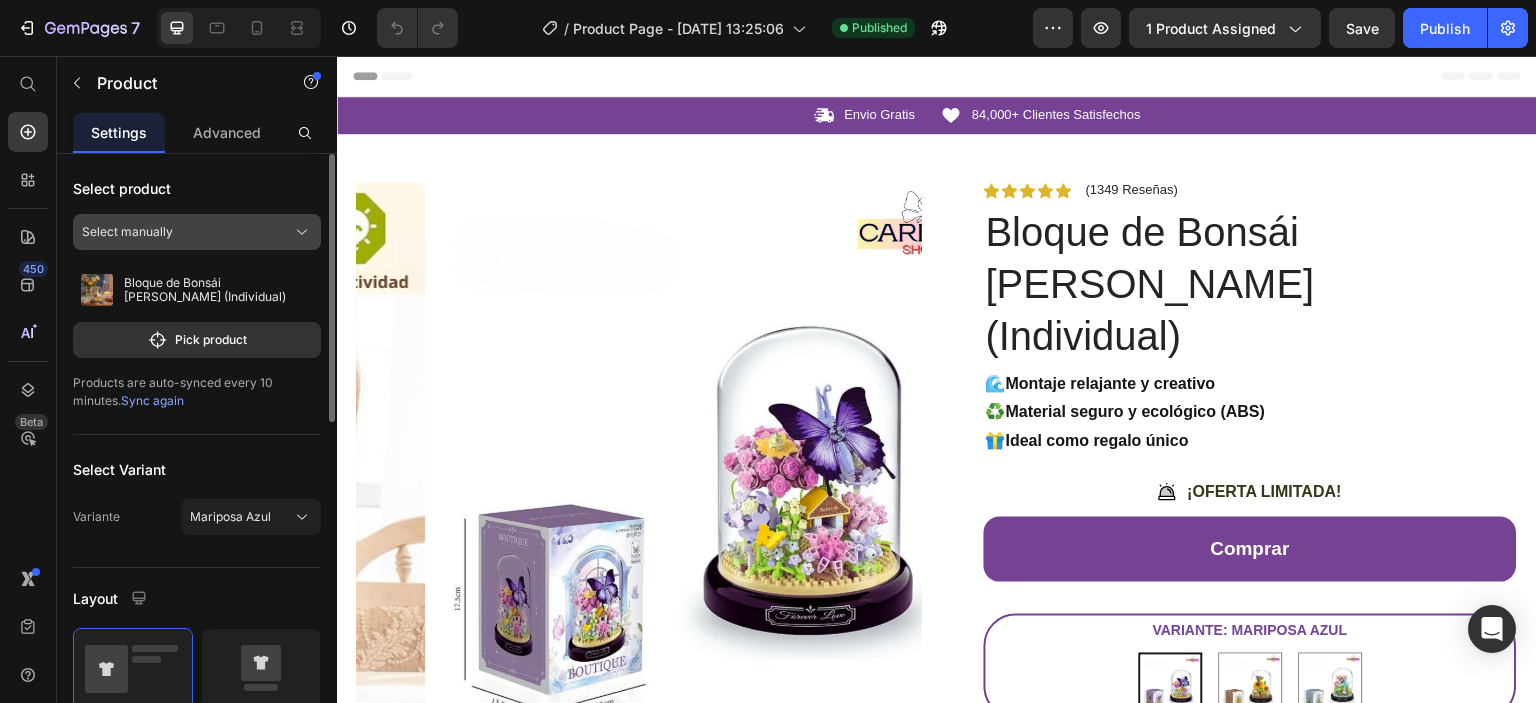 click on "Select manually" 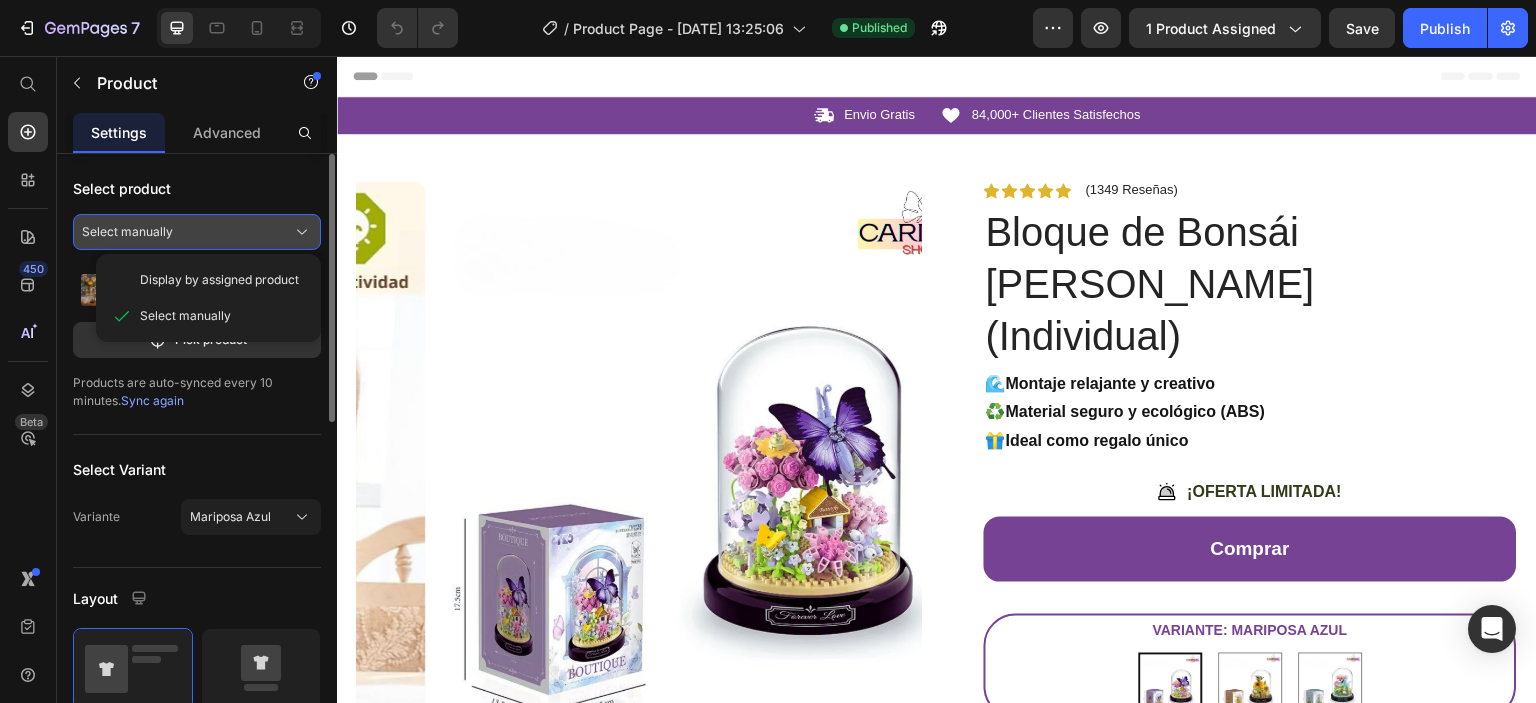 click on "Select manually" 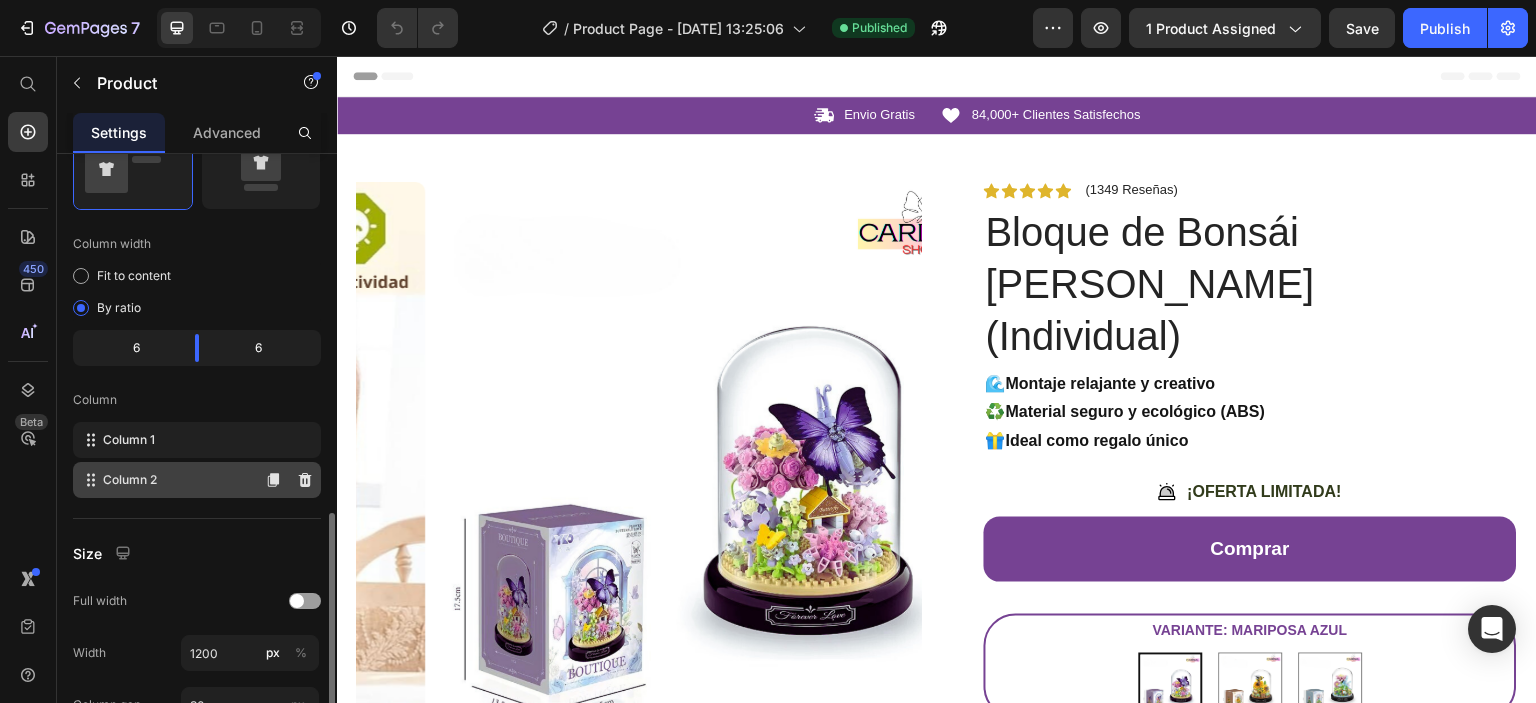 scroll, scrollTop: 700, scrollLeft: 0, axis: vertical 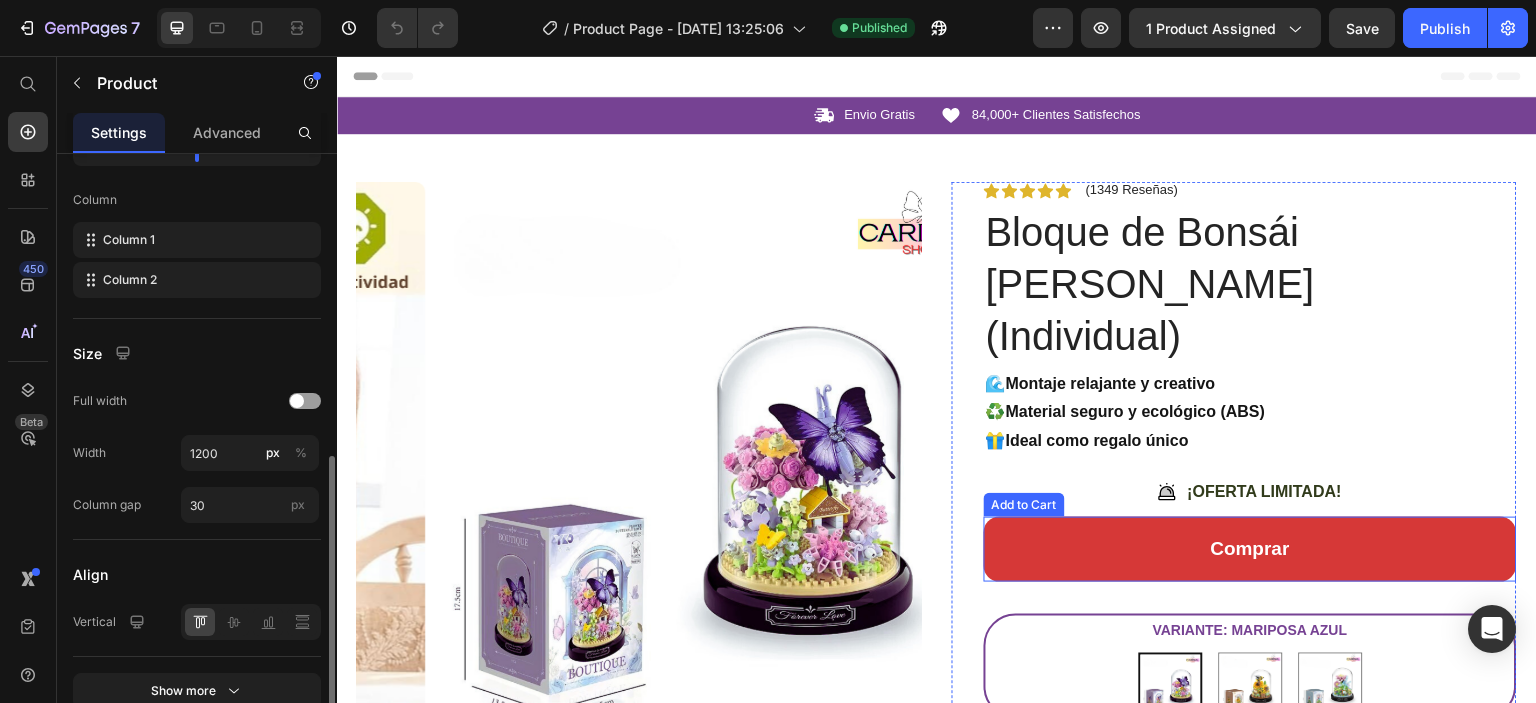 click on "comprar" at bounding box center (1250, 549) 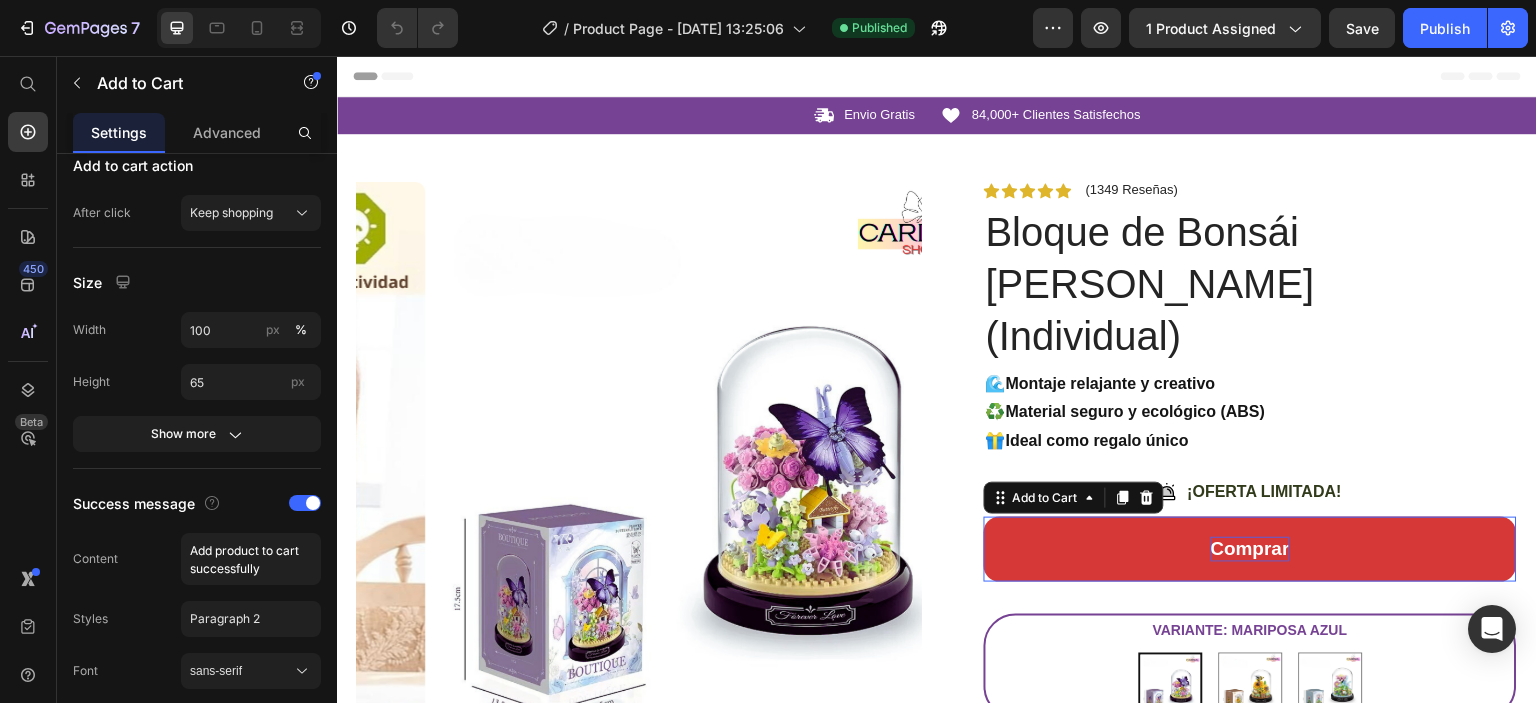 scroll, scrollTop: 0, scrollLeft: 0, axis: both 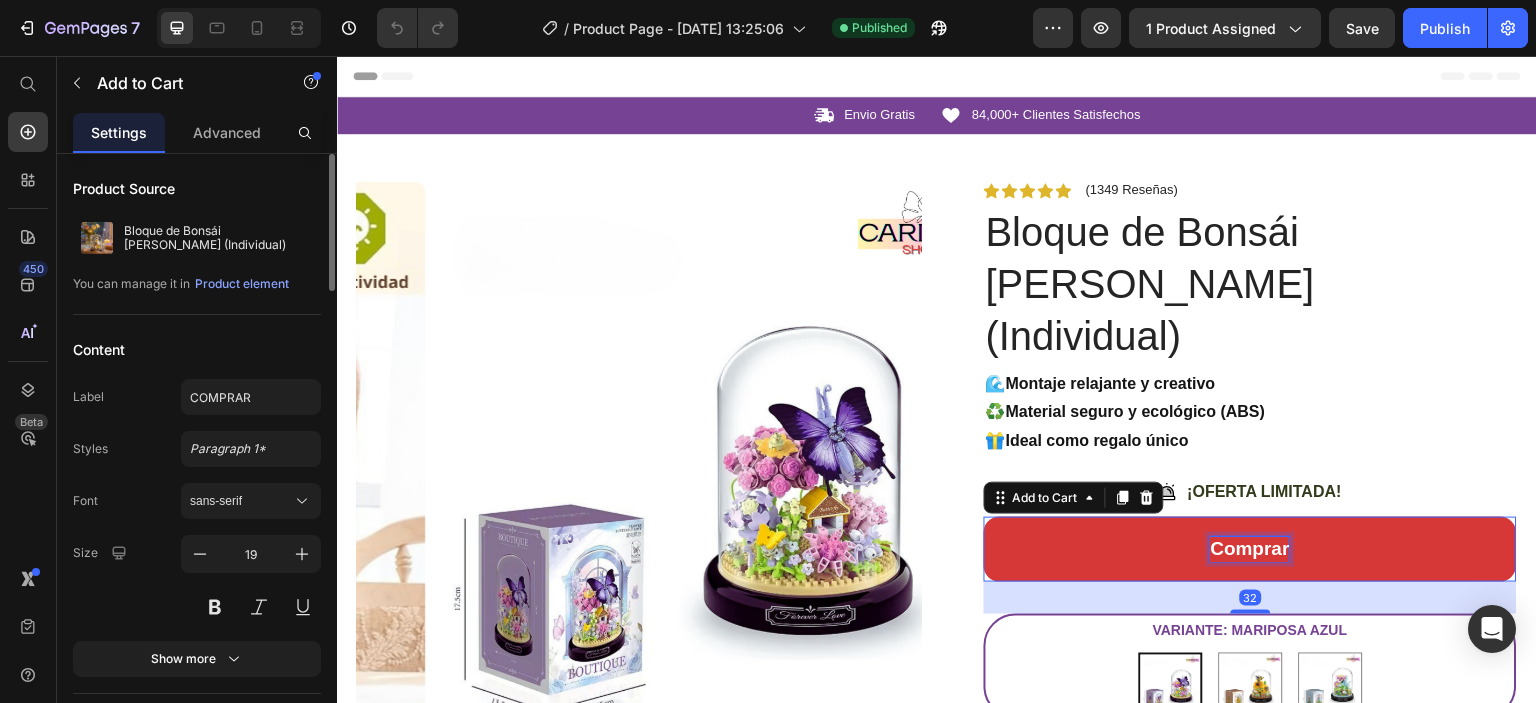 click on "comprar" at bounding box center (1250, 549) 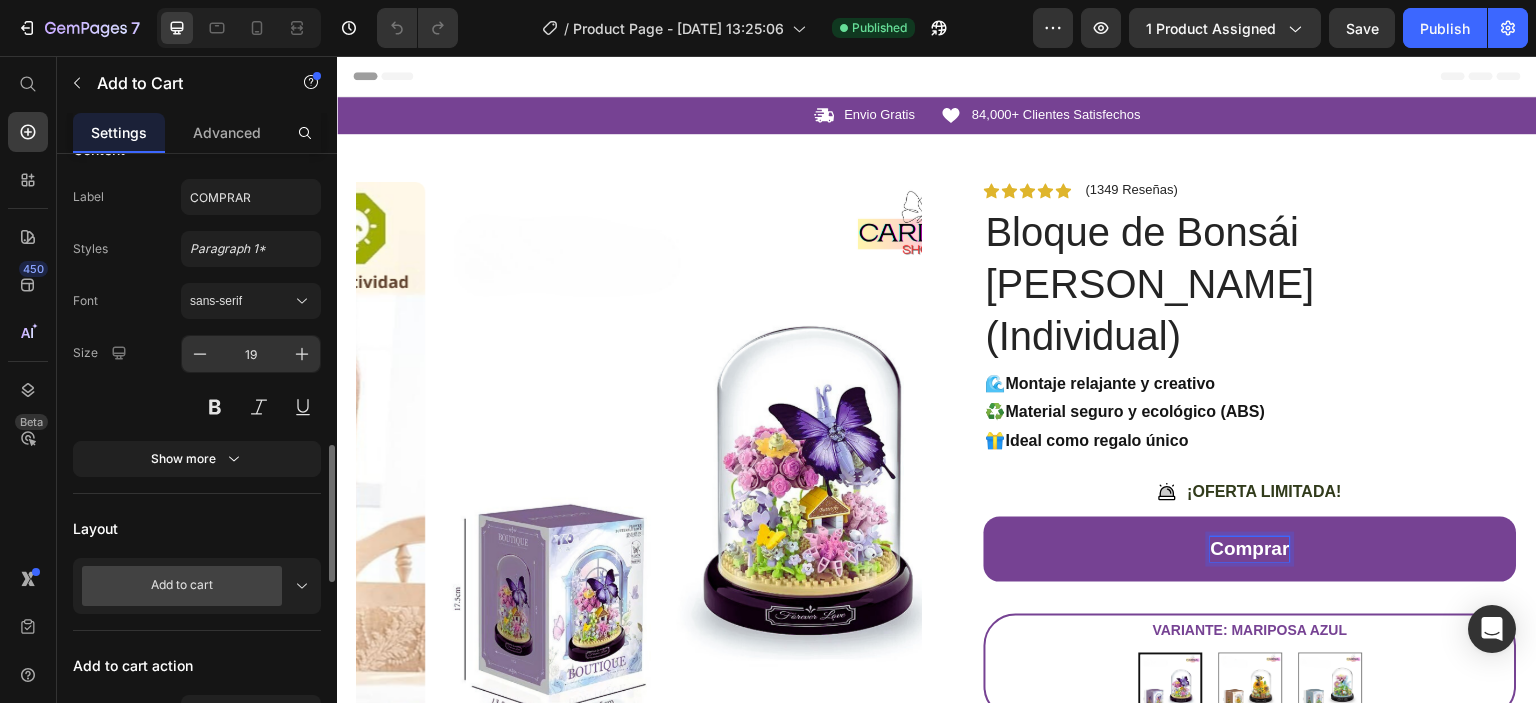 scroll, scrollTop: 400, scrollLeft: 0, axis: vertical 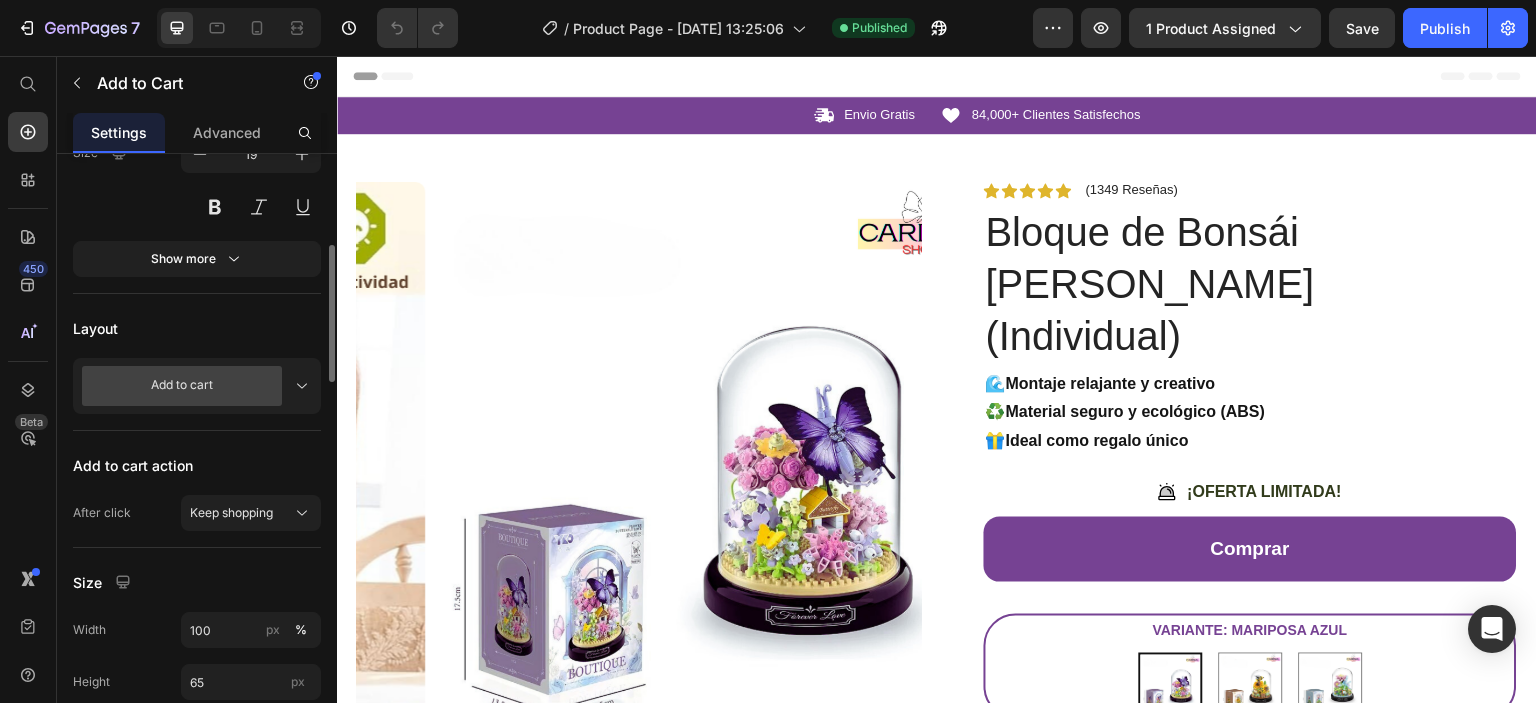 click 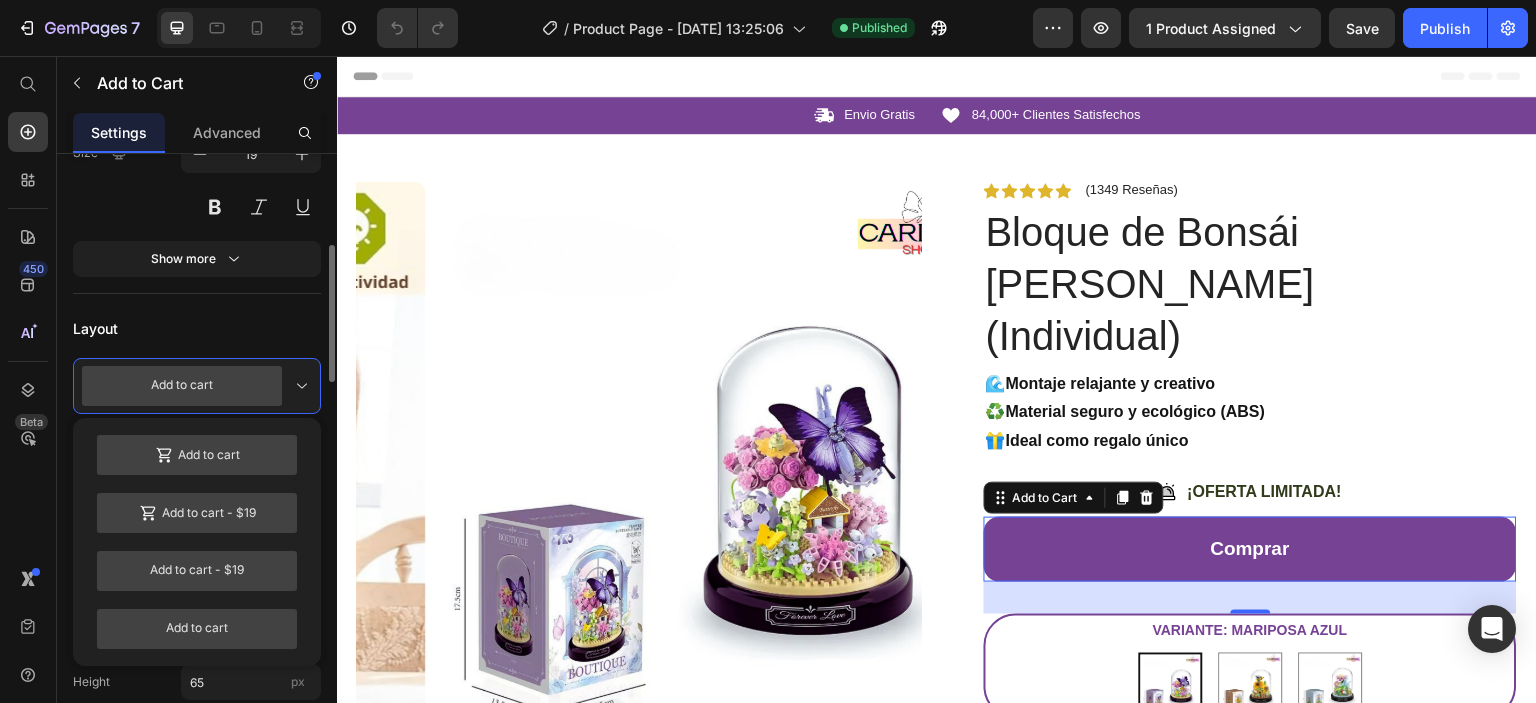 click on "Layout" at bounding box center [197, 328] 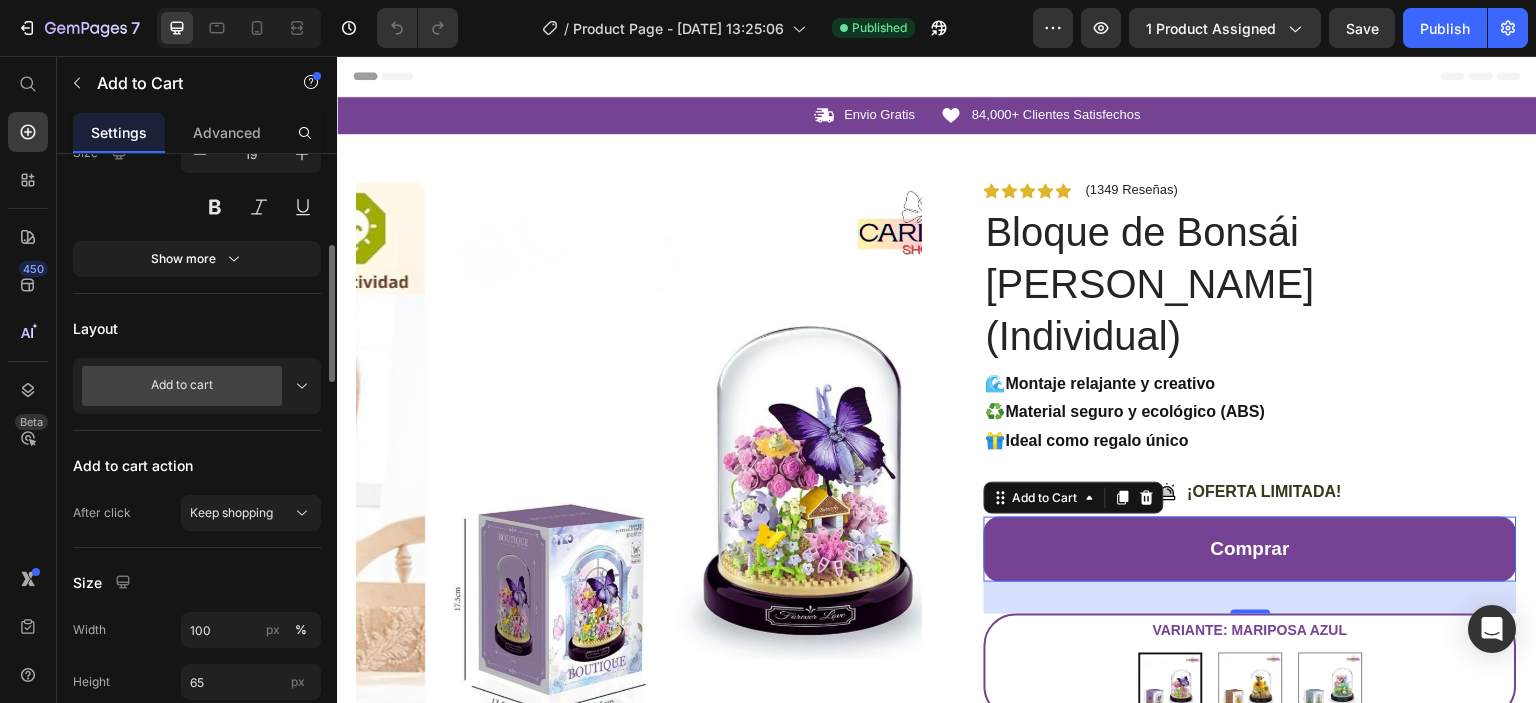 scroll, scrollTop: 500, scrollLeft: 0, axis: vertical 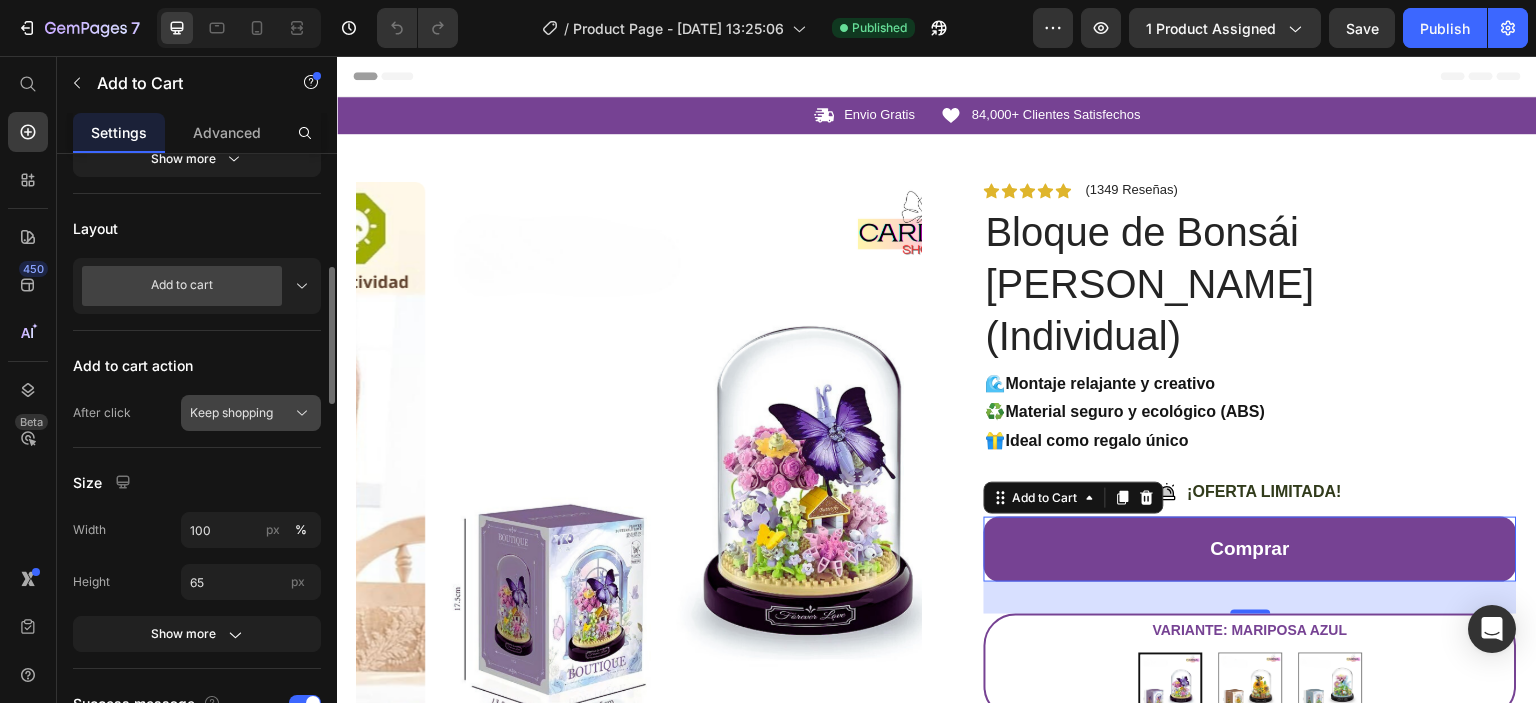 click 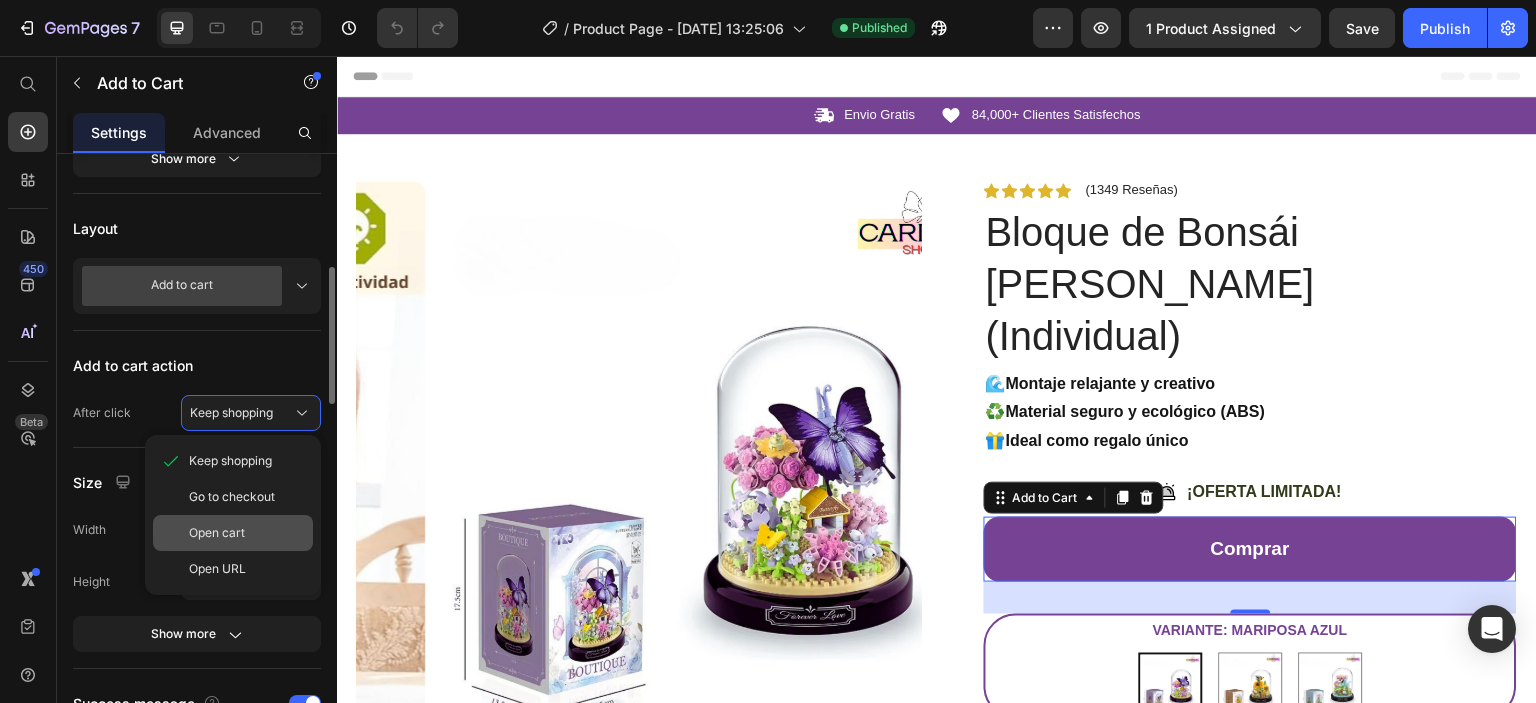 click on "Open cart" at bounding box center (217, 533) 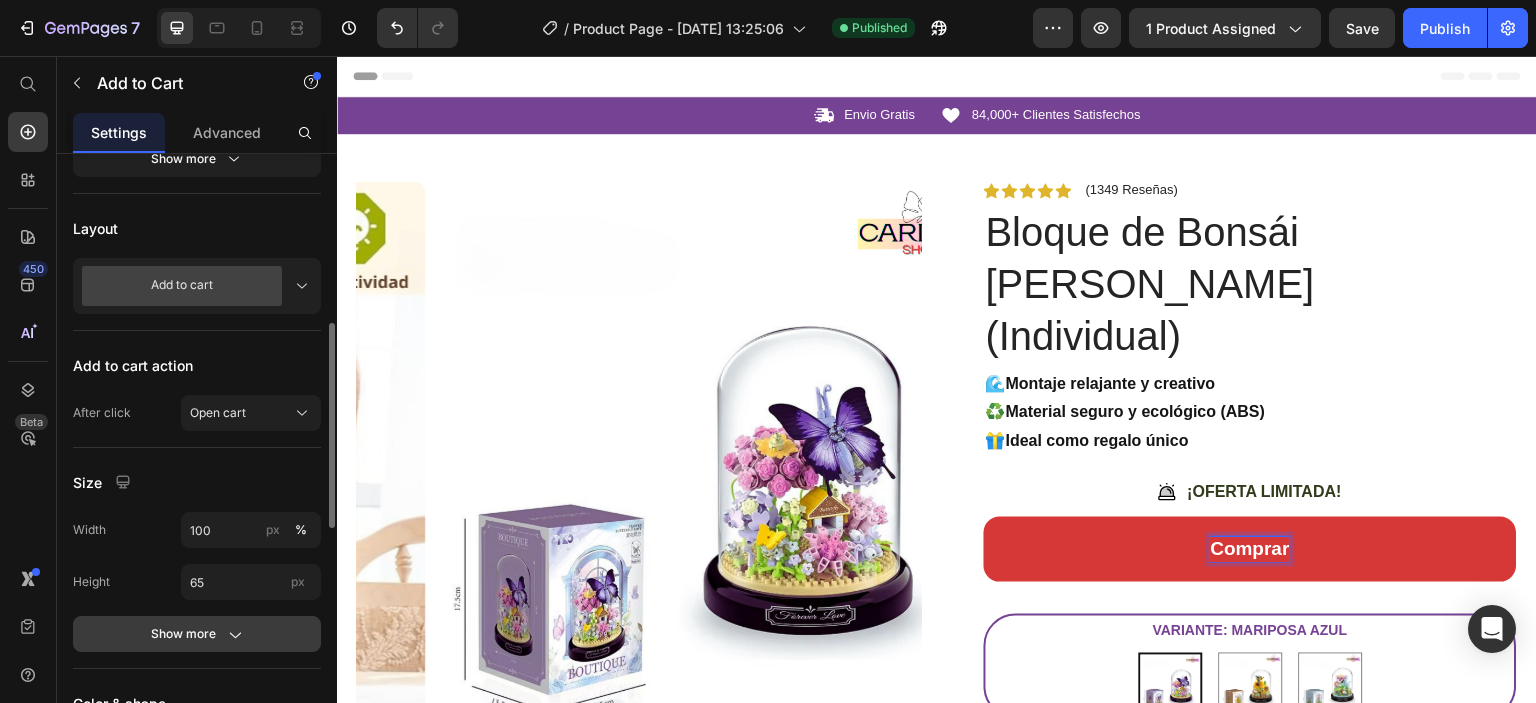 scroll, scrollTop: 700, scrollLeft: 0, axis: vertical 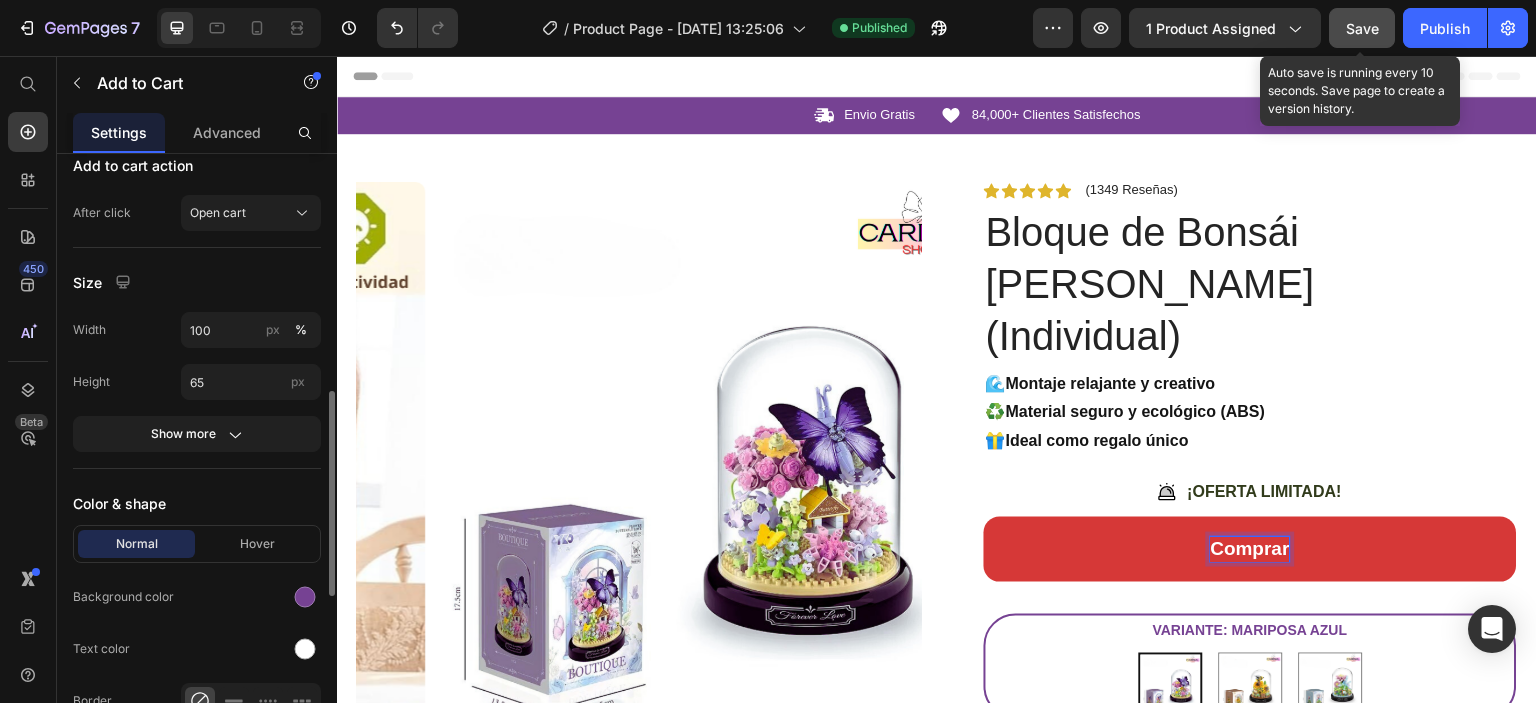 drag, startPoint x: 1348, startPoint y: 22, endPoint x: 1422, endPoint y: 37, distance: 75.50497 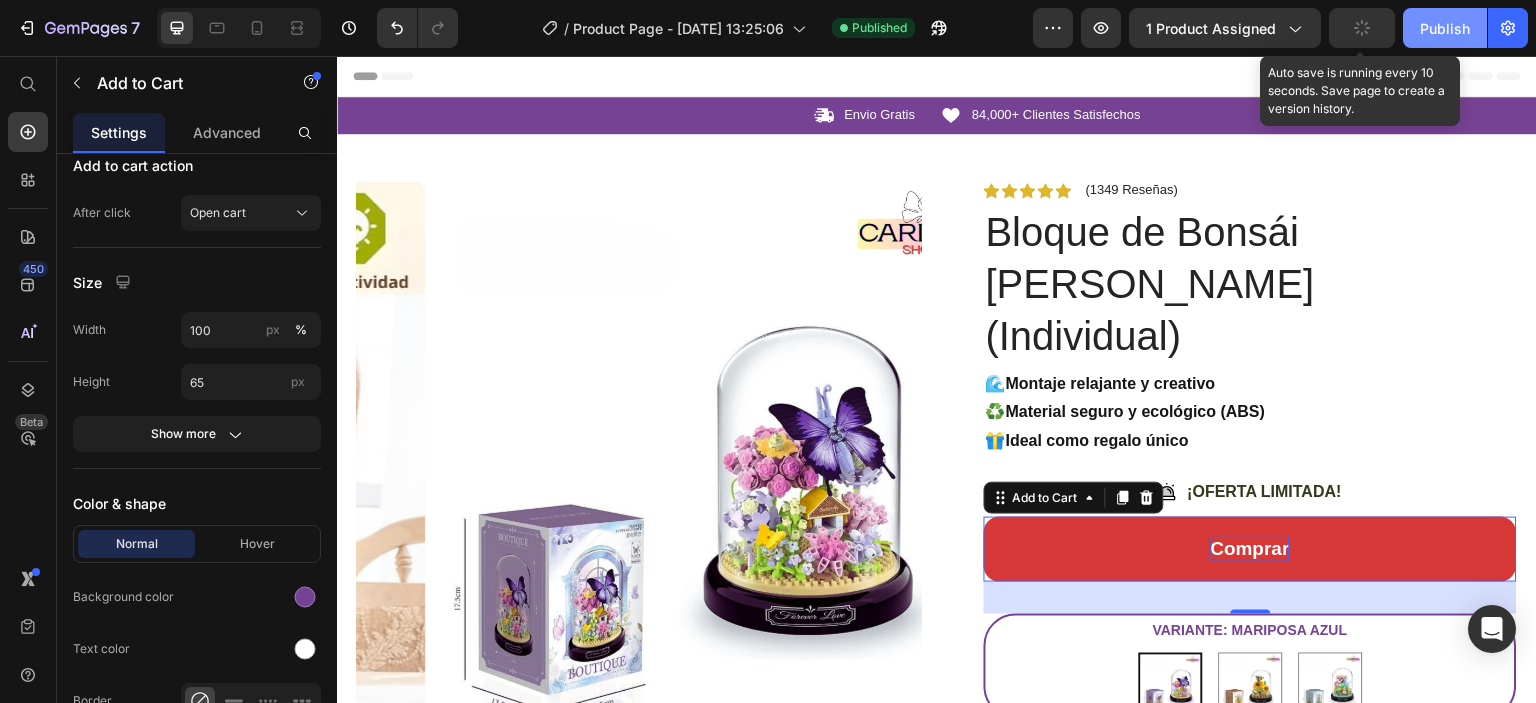 click on "Publish" at bounding box center [1445, 28] 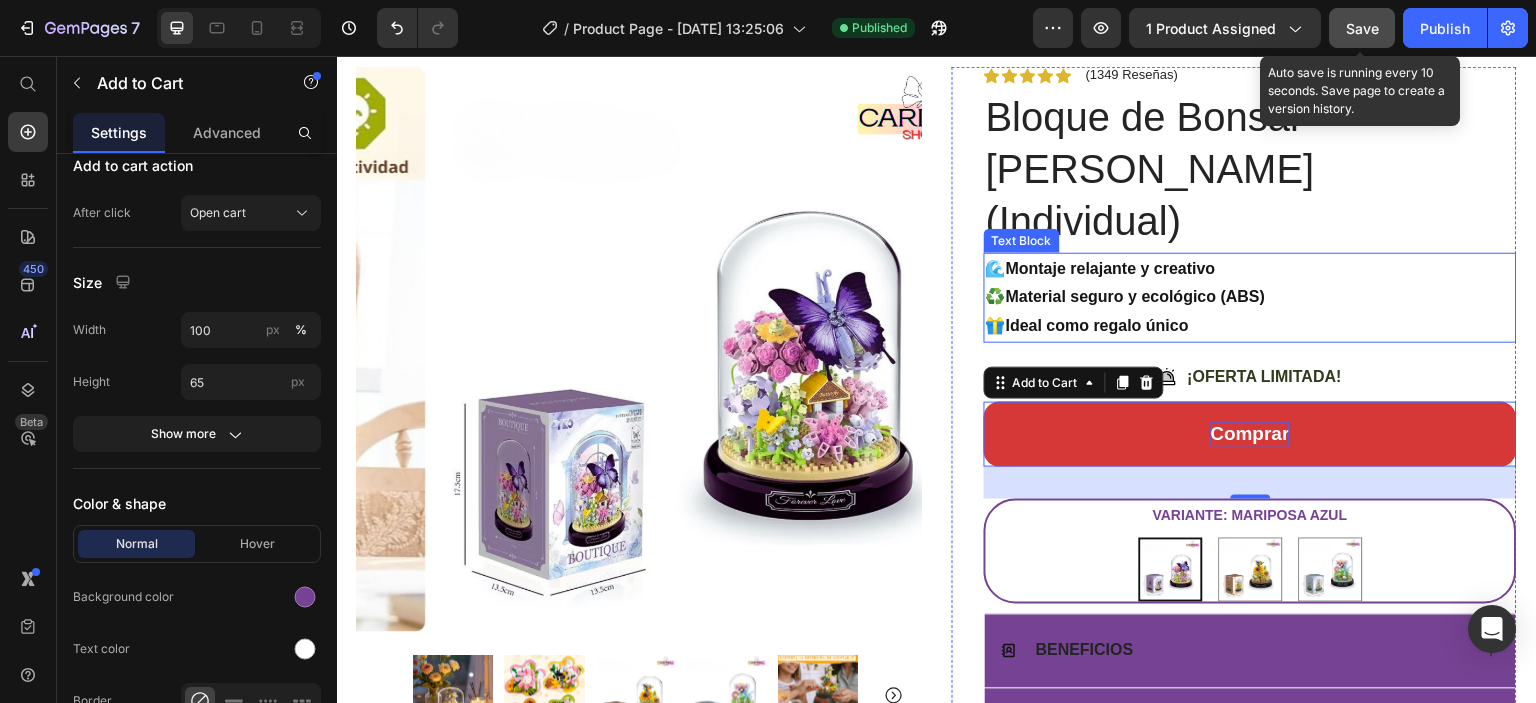 scroll, scrollTop: 200, scrollLeft: 0, axis: vertical 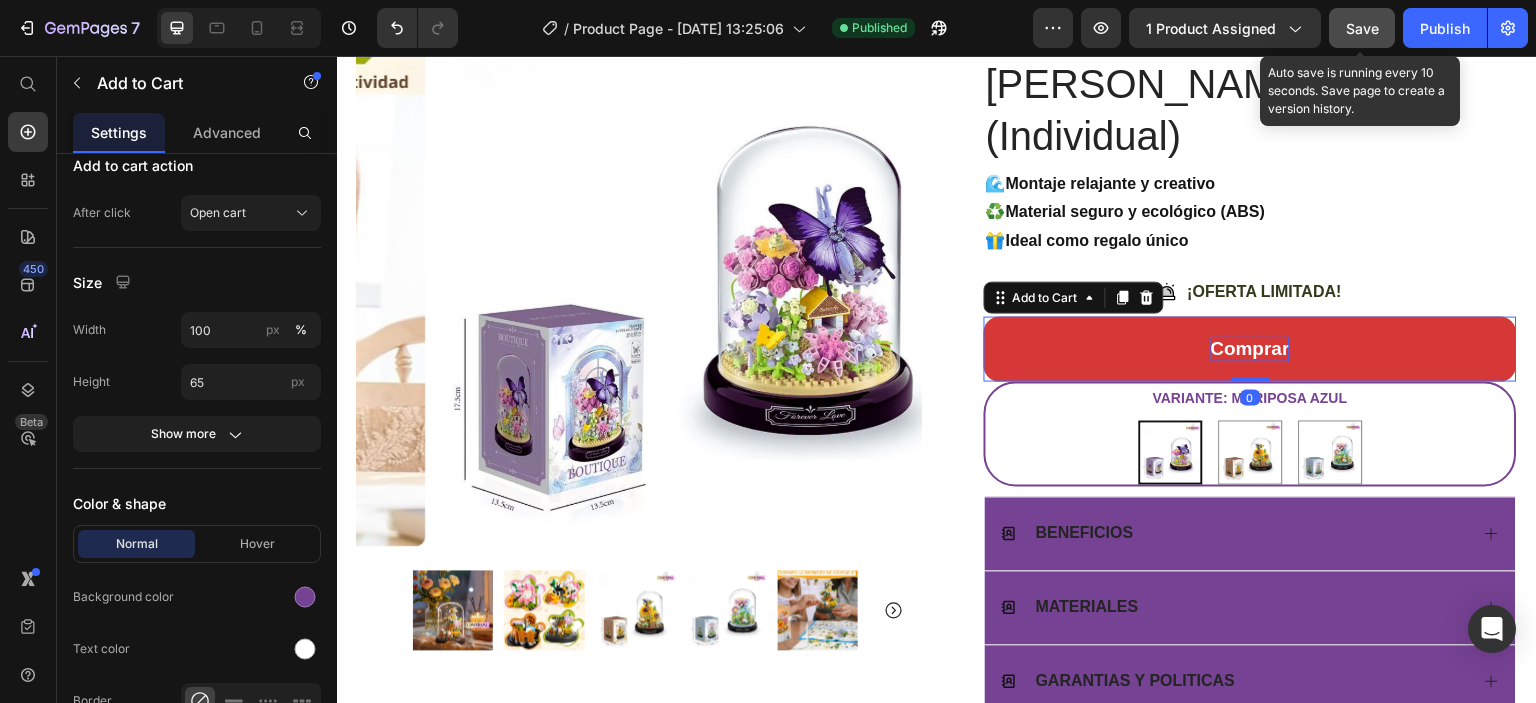 drag, startPoint x: 1242, startPoint y: 360, endPoint x: 1271, endPoint y: 226, distance: 137.10216 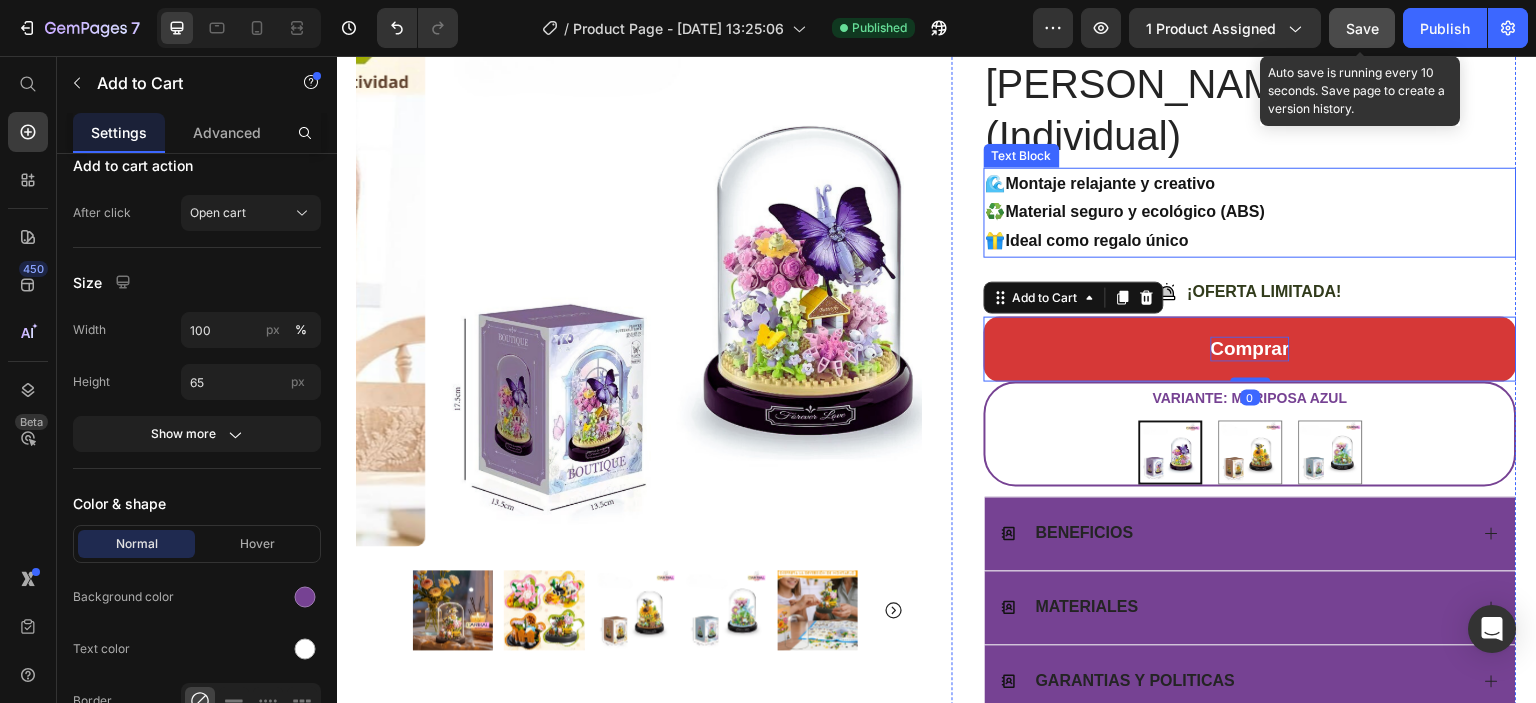 click on "🎁  Ideal como regalo único" at bounding box center [1250, 241] 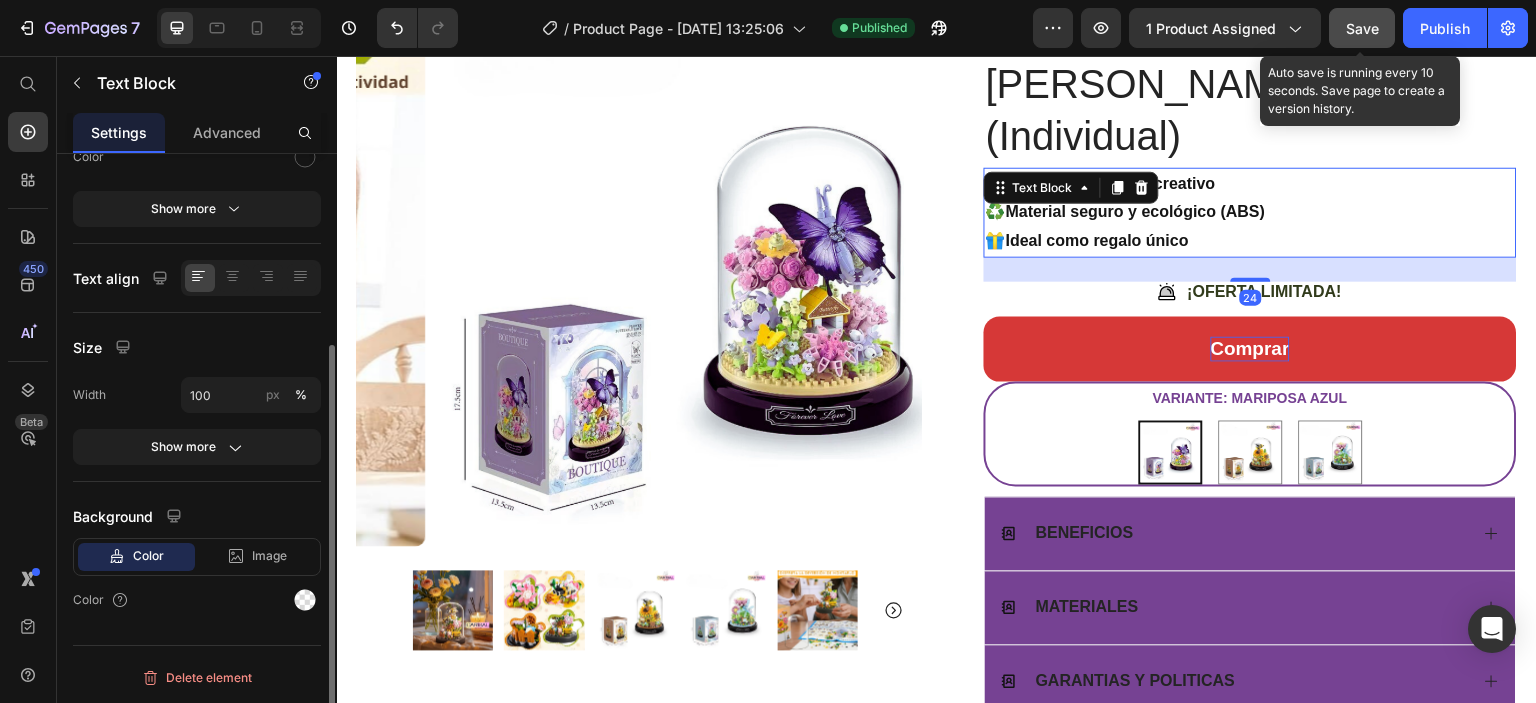 scroll, scrollTop: 0, scrollLeft: 0, axis: both 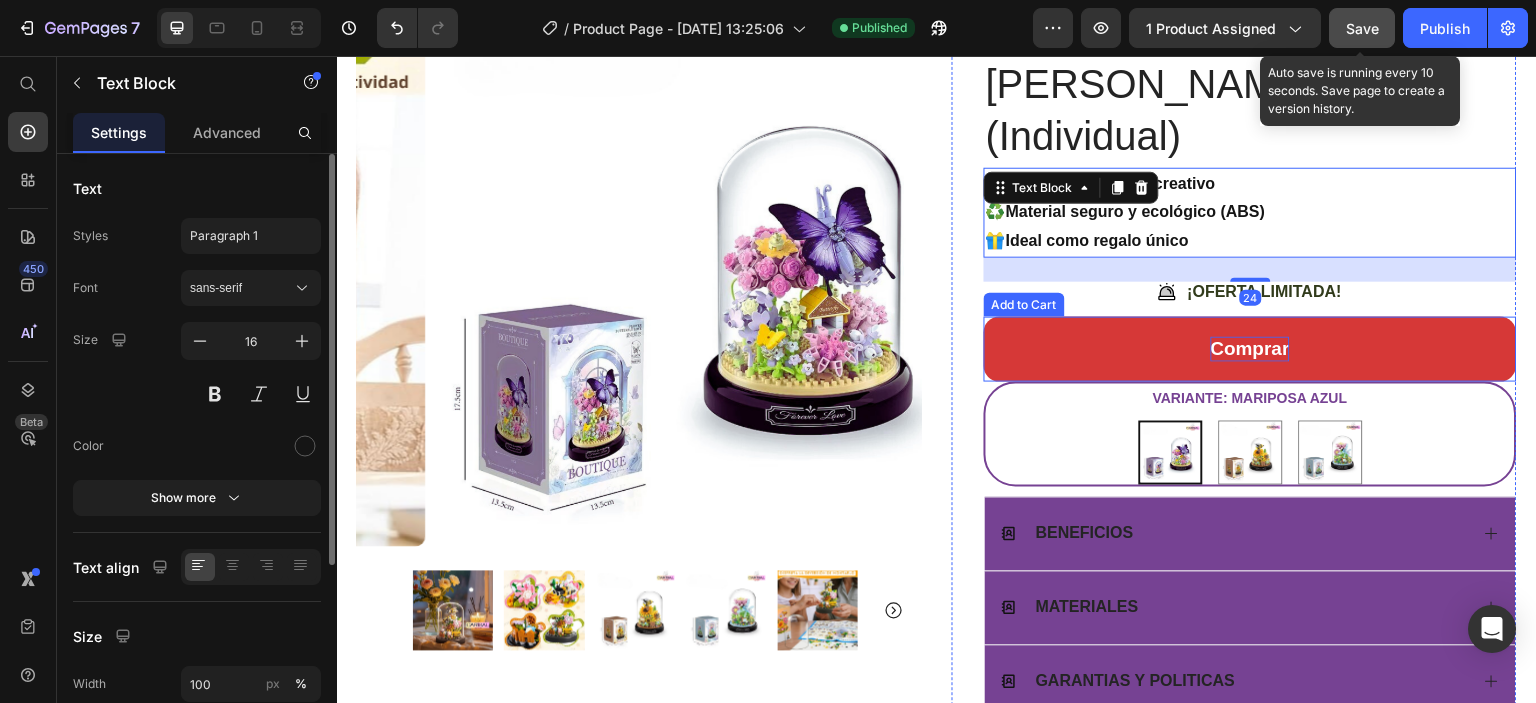 click on "comprar" at bounding box center [1250, 349] 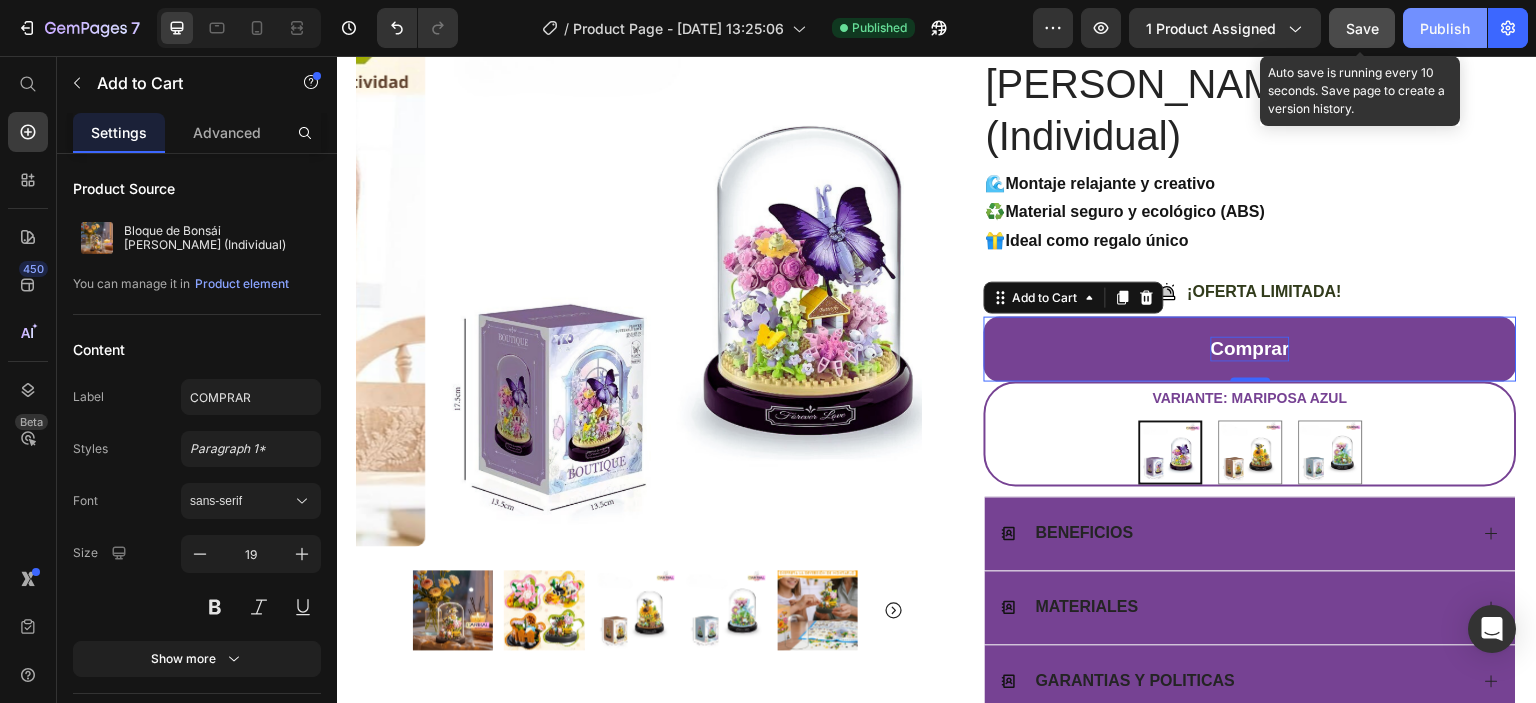 click on "Publish" at bounding box center (1445, 28) 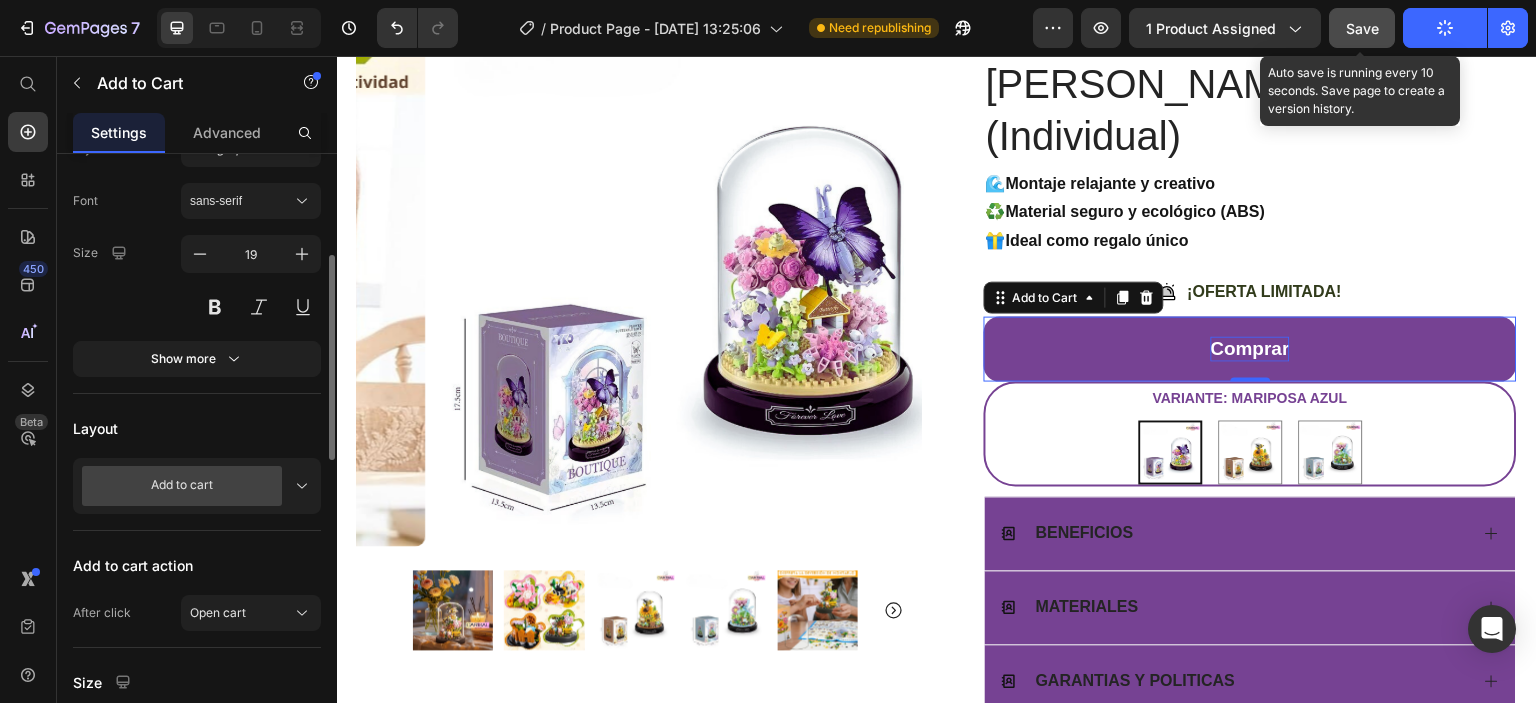 scroll, scrollTop: 500, scrollLeft: 0, axis: vertical 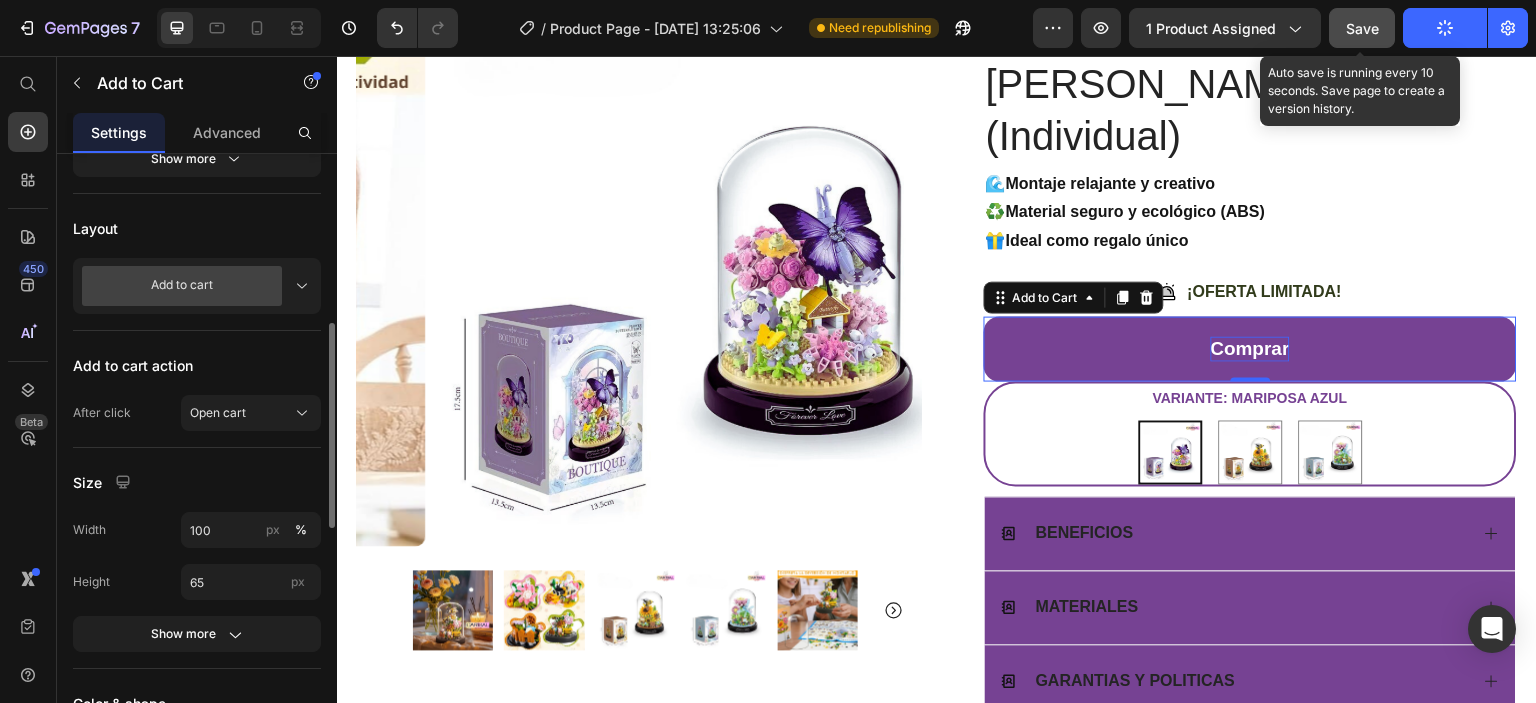 click on "Add to cart" at bounding box center (182, 286) 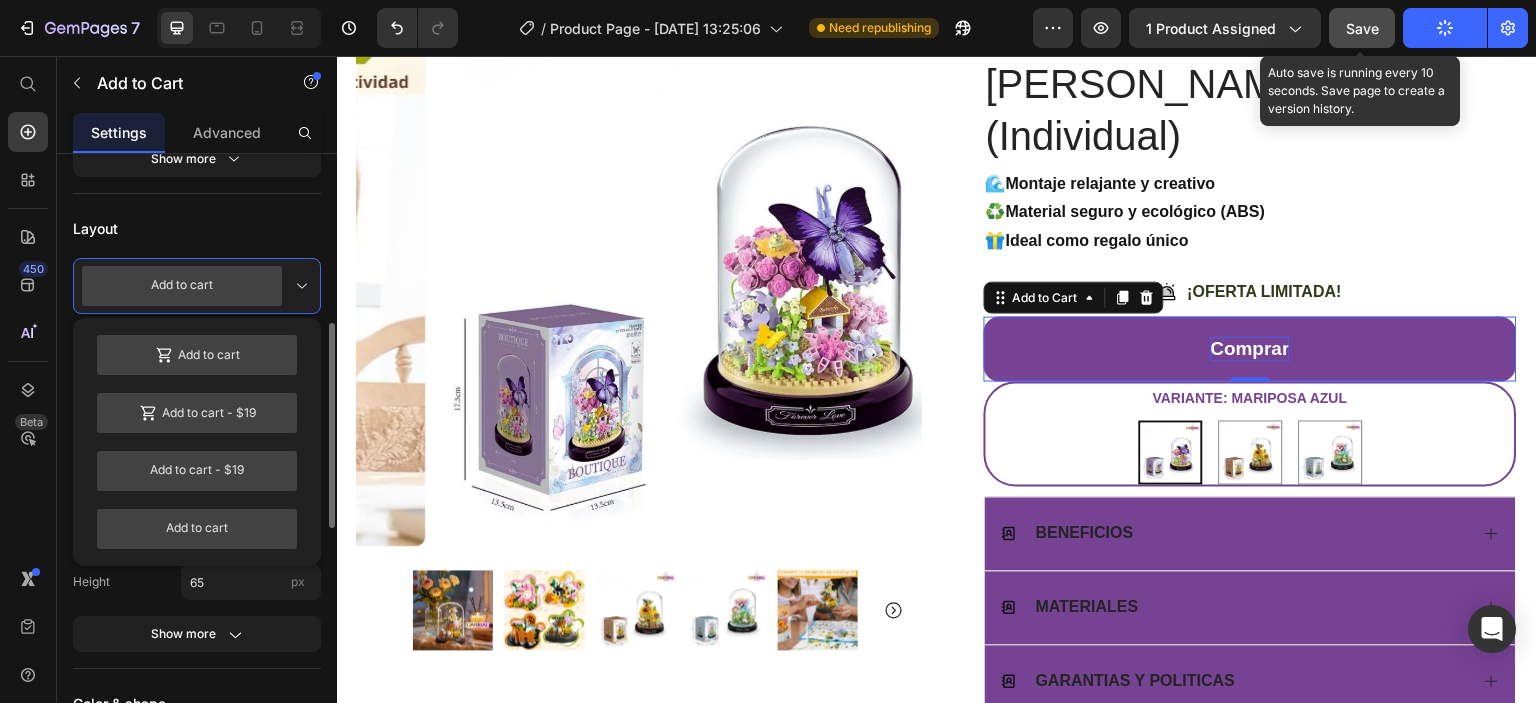 click on "Layout" at bounding box center (197, 228) 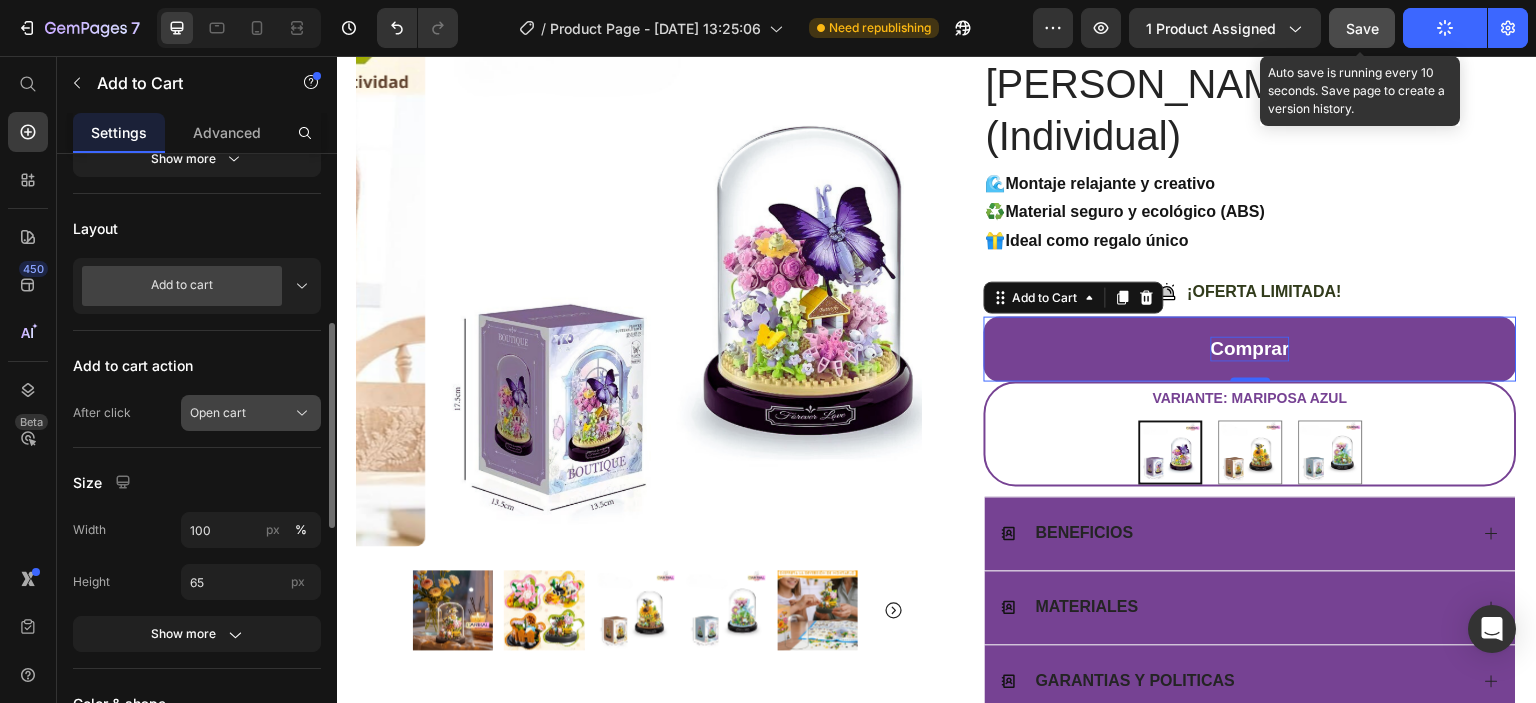 click on "Open cart" 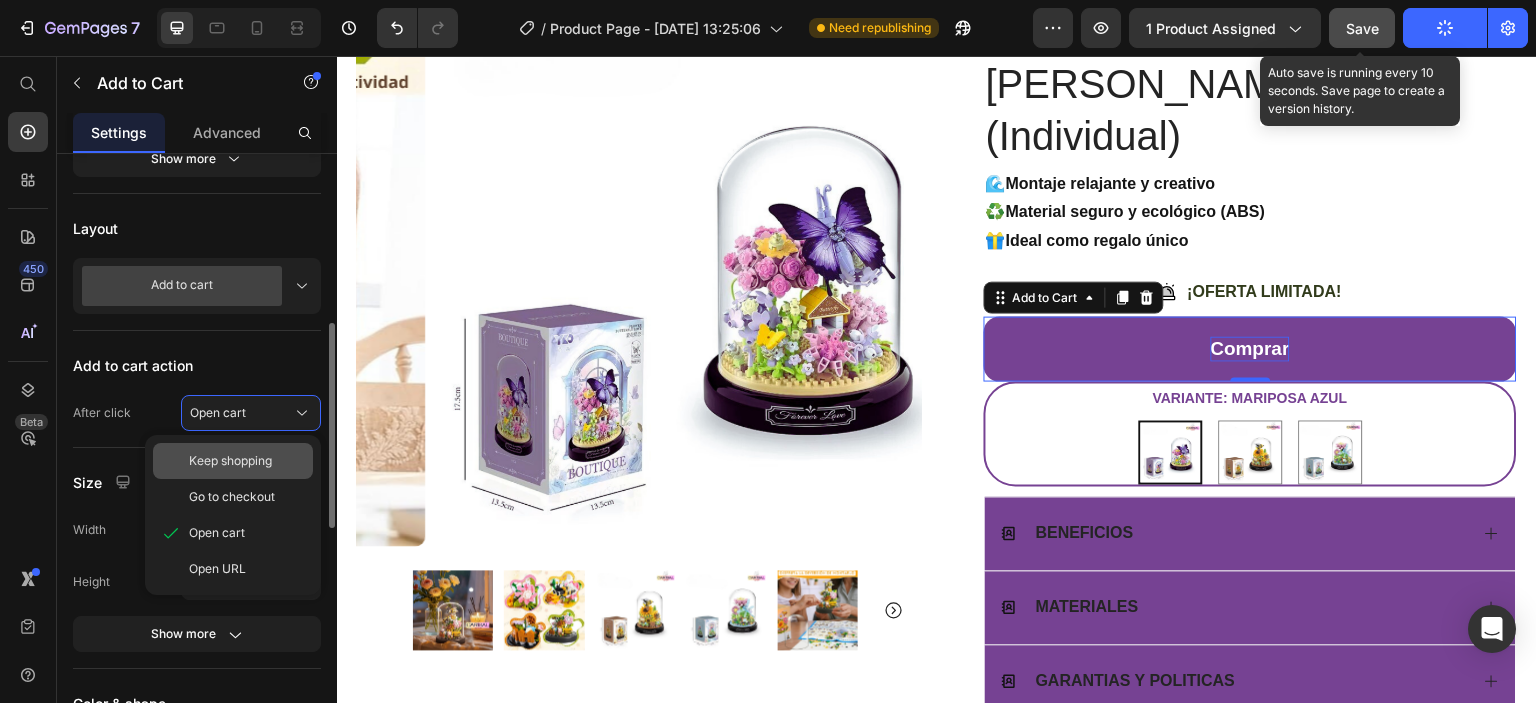 click on "Keep shopping" at bounding box center (230, 461) 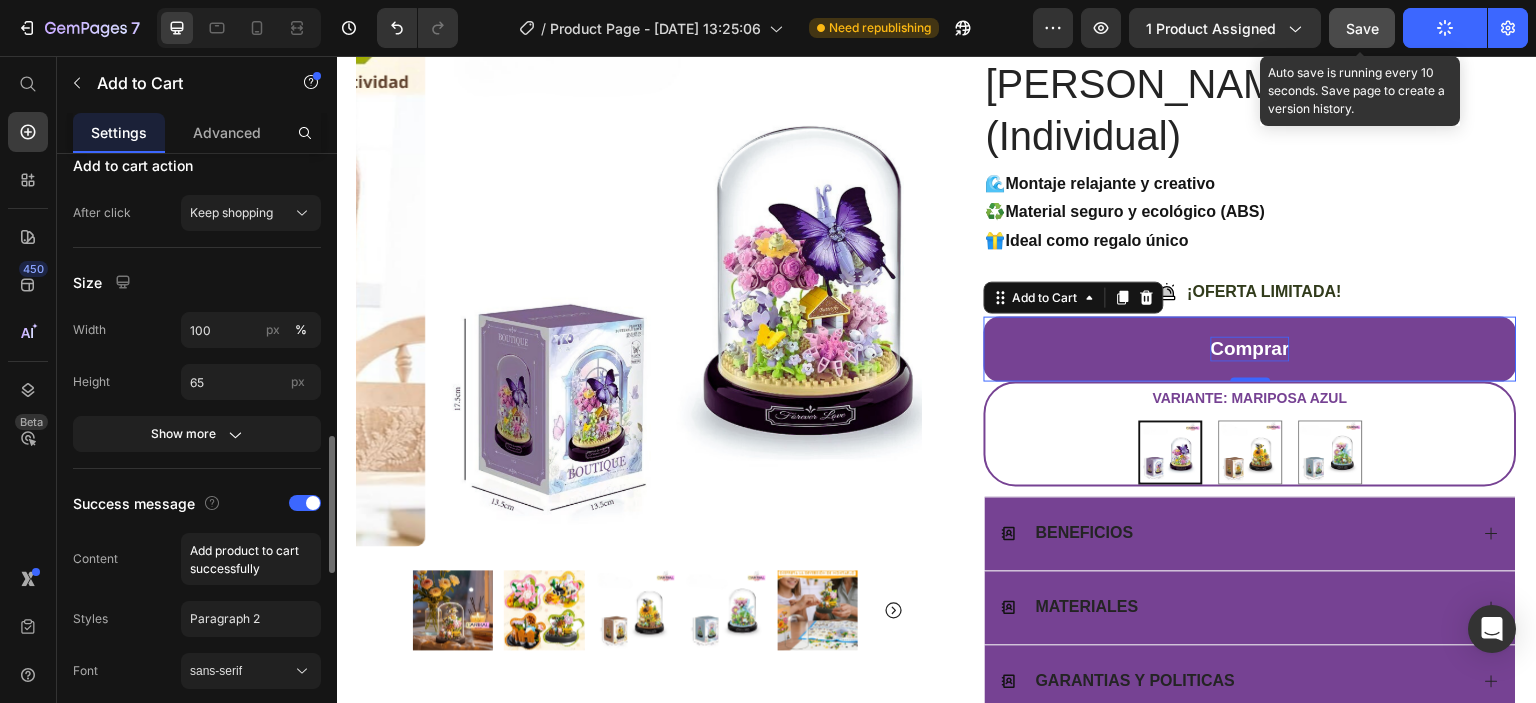 scroll, scrollTop: 800, scrollLeft: 0, axis: vertical 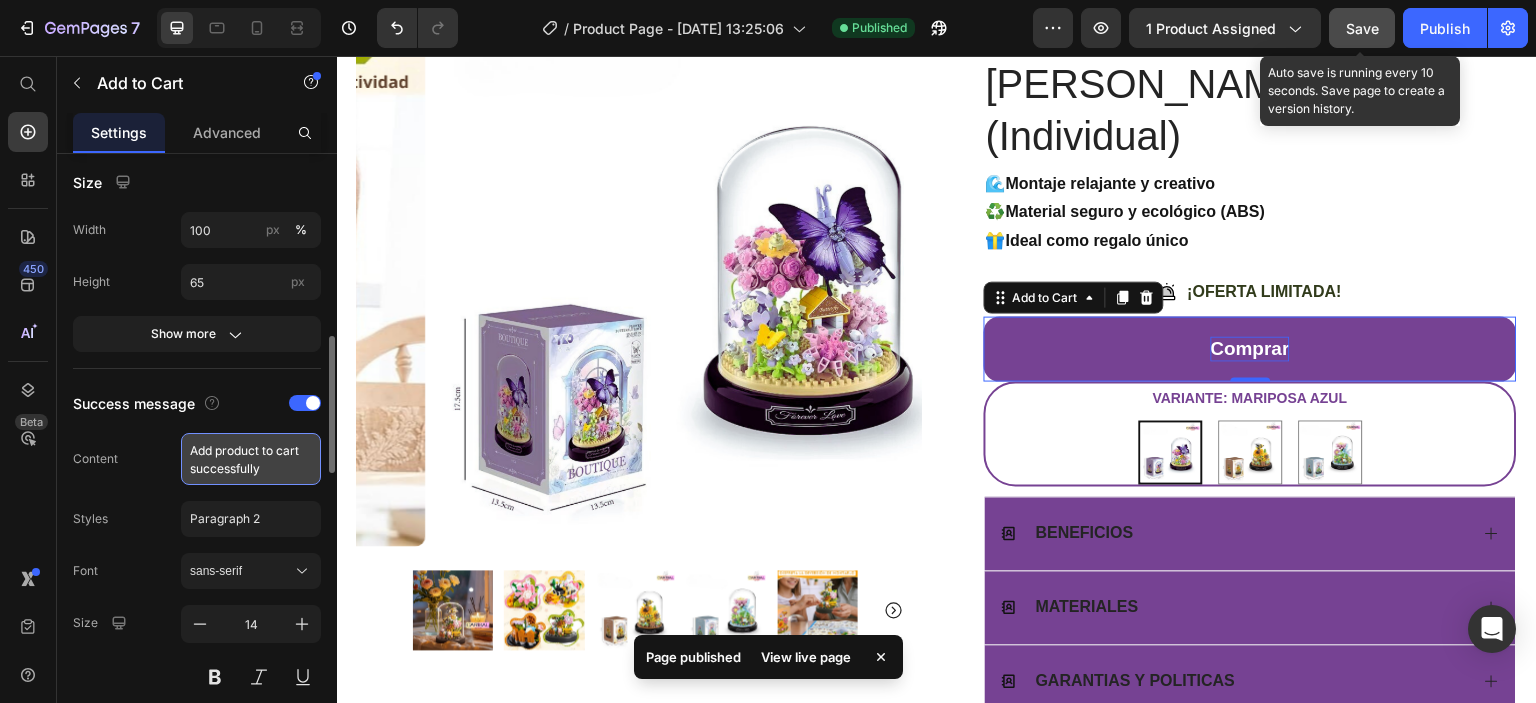 click on "Add product to cart successfully" at bounding box center [251, 459] 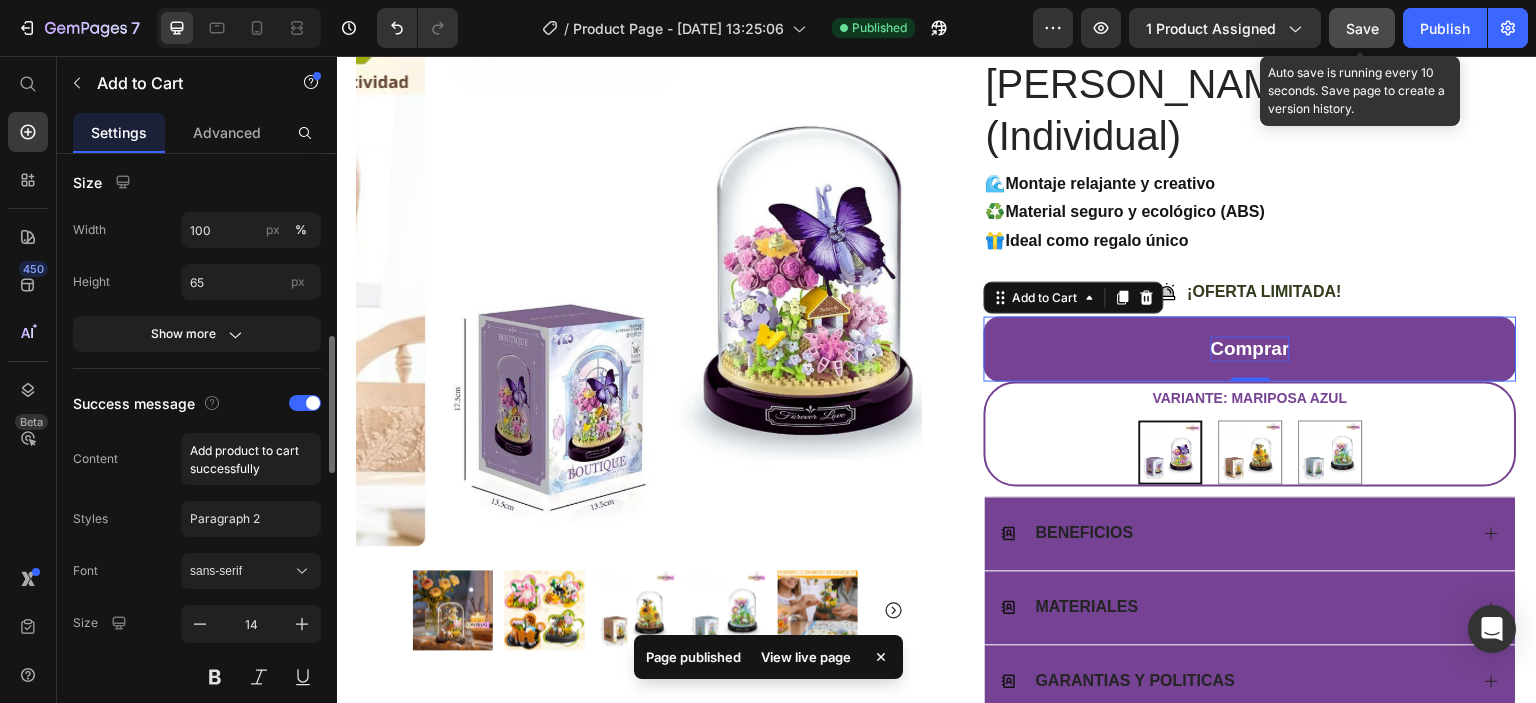 click on "Content Add product to cart successfully" 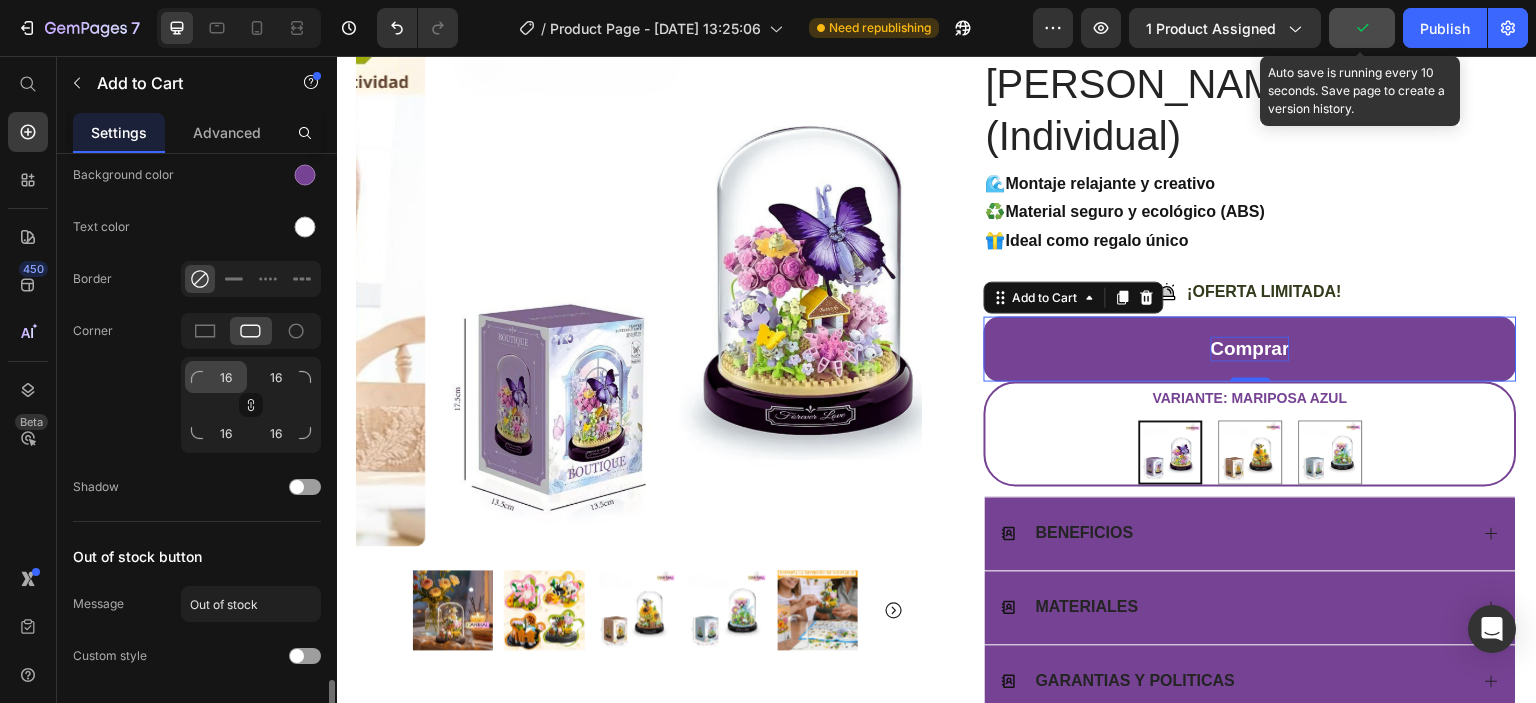 scroll, scrollTop: 2058, scrollLeft: 0, axis: vertical 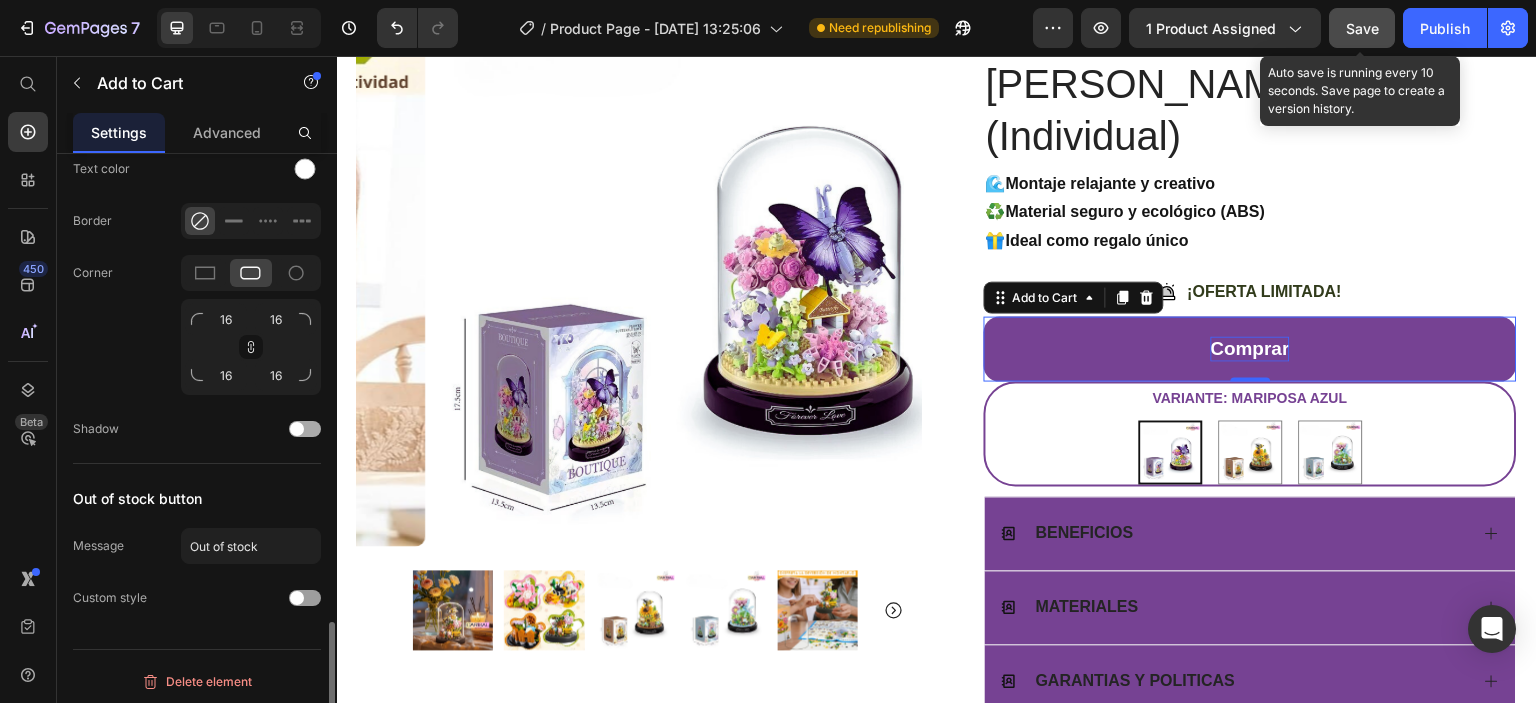 click at bounding box center [297, 429] 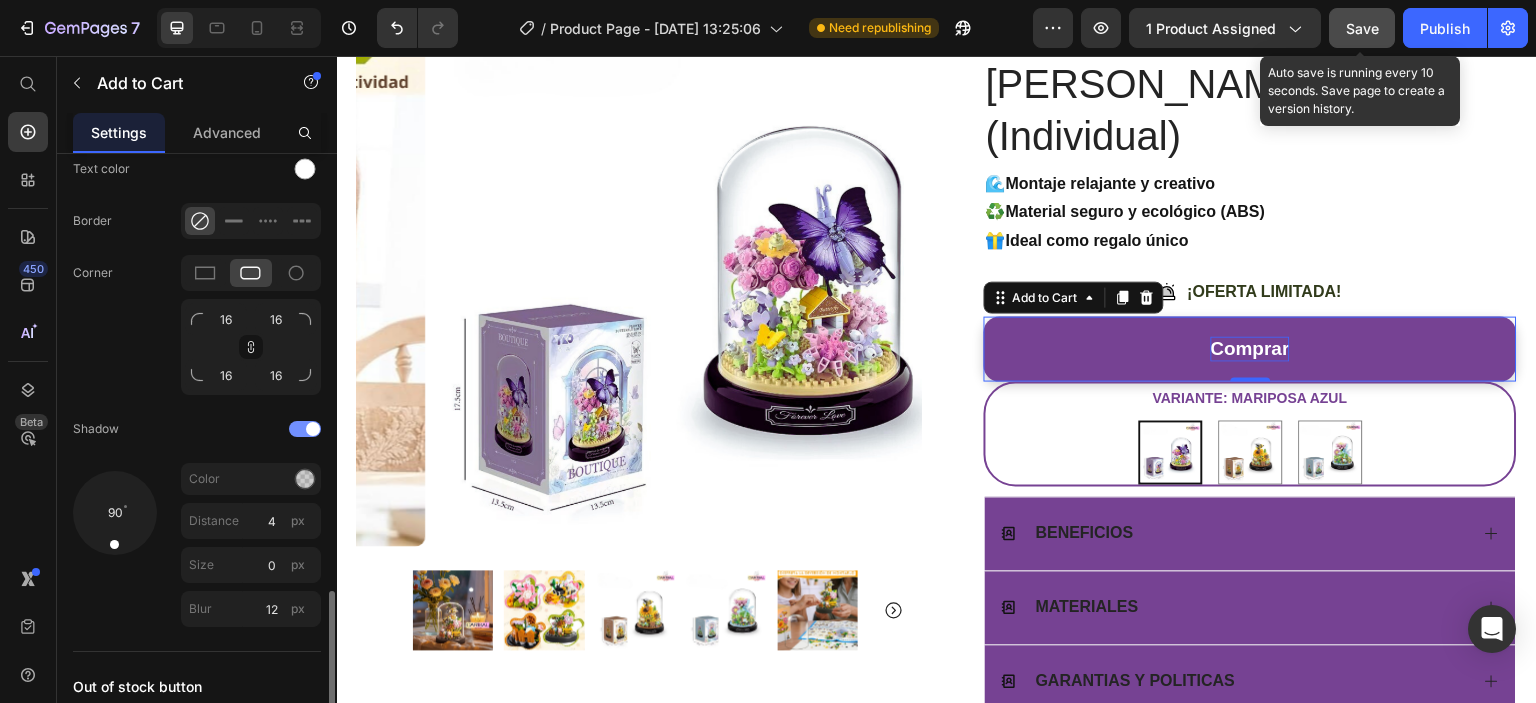 click at bounding box center [305, 429] 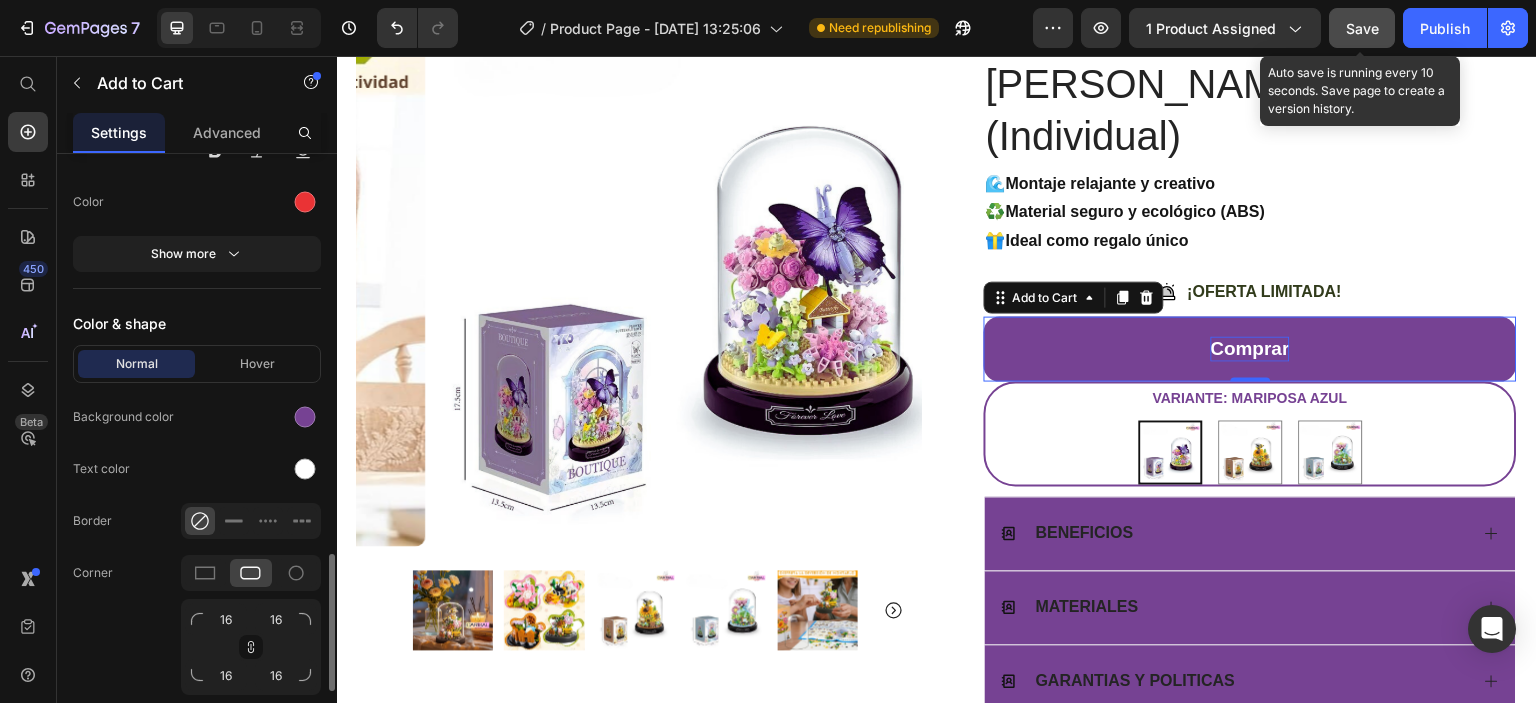 scroll, scrollTop: 1458, scrollLeft: 0, axis: vertical 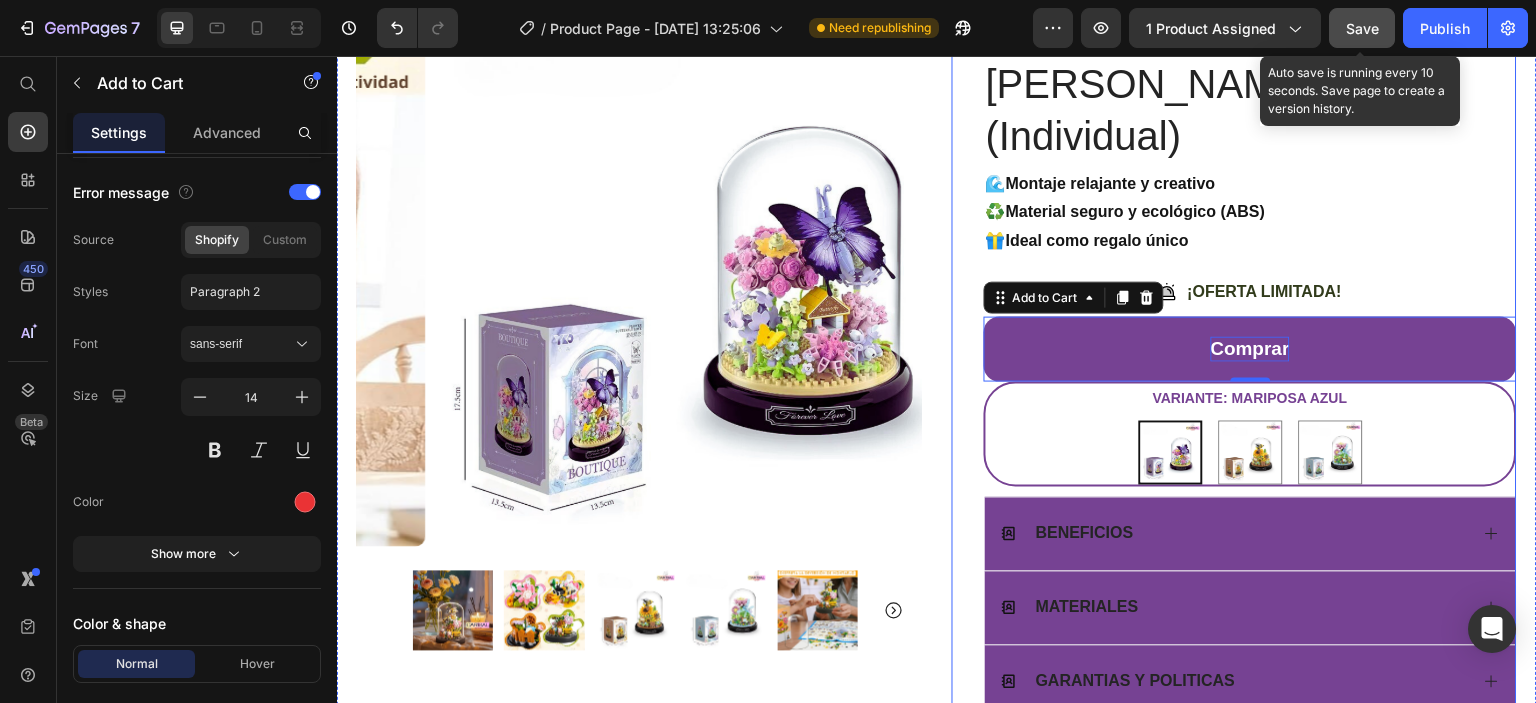 click on "Icon Icon Icon Icon Icon Icon List (1349 Reseñas) Text Block Row Bloque de Bonsái de Abeja Mariposa Flor (Individual) Product Title 🌊  Montaje relajante y creativo ♻️  Material seguro y ecológico (ABS) 🎁  Ideal como regalo único Text Block Icon ¡OFERTA LIMITADA! Text Block Row comprar Add to Cart   0 Variante: Mariposa Azul Mariposa Azul Mariposa Azul Abeja Amarilla Abeja Amarilla Flor Rosa Flor Rosa Product Variants & Swatches Image Icon Icon Icon Icon Icon Icon List Este juego de bloques es una encantadora actividad para toda la familia. Con más de 500 piezas, estimula la creatividad, la concentración y la conexión entre padres e hijos. Ideal como juego relajante y decoración única para el hogar. Text Block
Icon Elena.M Text Block Row Row
BENEFICIOS
MATERIALES
GARANTIAS Y POLITICAS Accordion Row" at bounding box center (1234, 366) 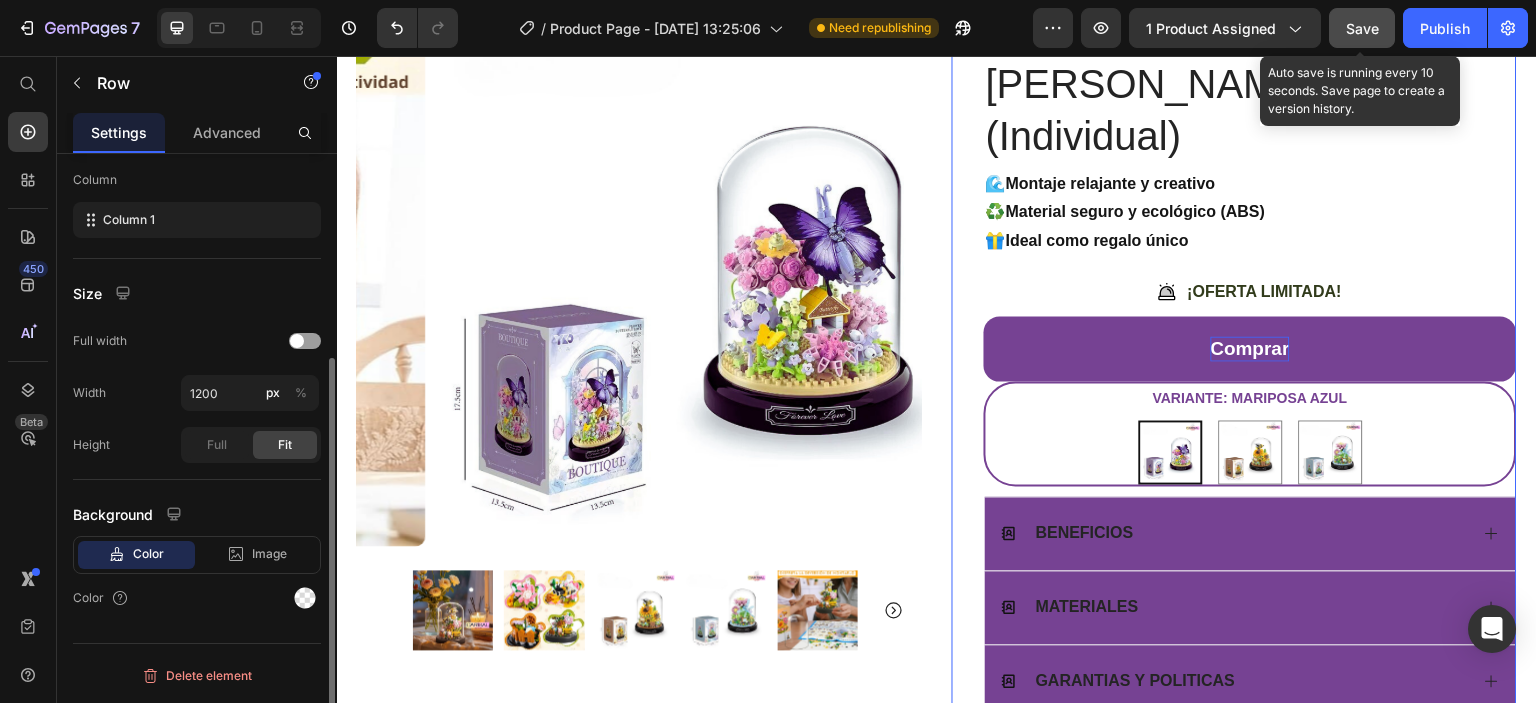 scroll, scrollTop: 0, scrollLeft: 0, axis: both 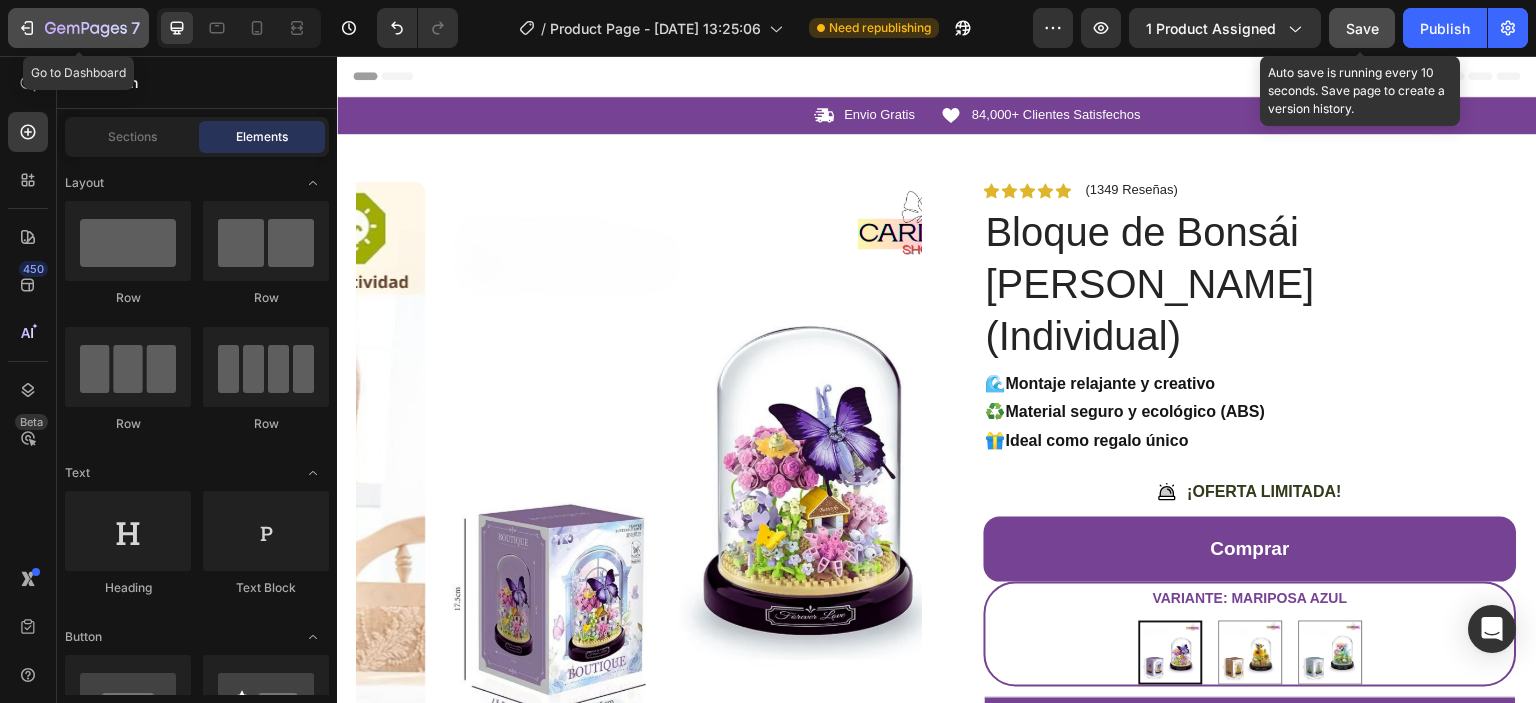 click 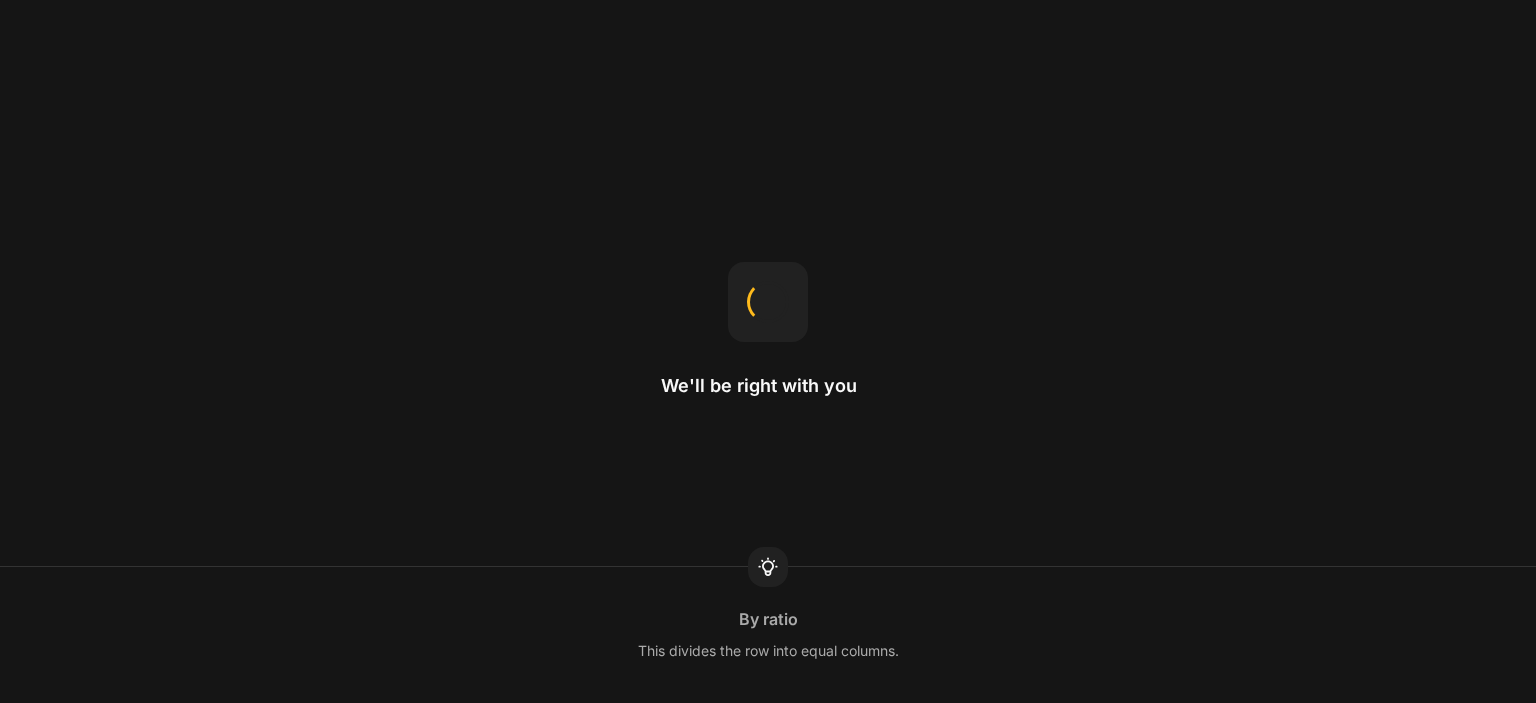 scroll, scrollTop: 0, scrollLeft: 0, axis: both 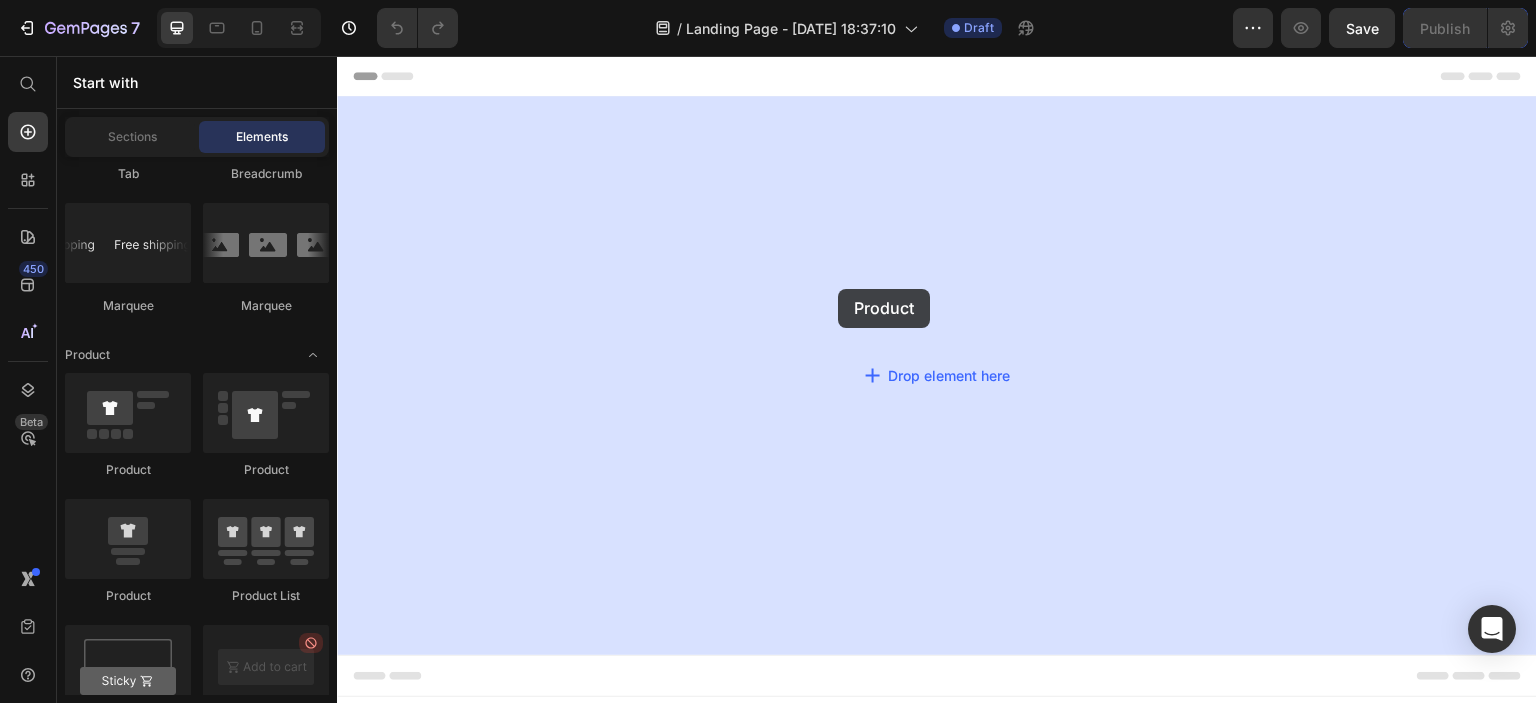 drag, startPoint x: 473, startPoint y: 491, endPoint x: 838, endPoint y: 289, distance: 417.16785 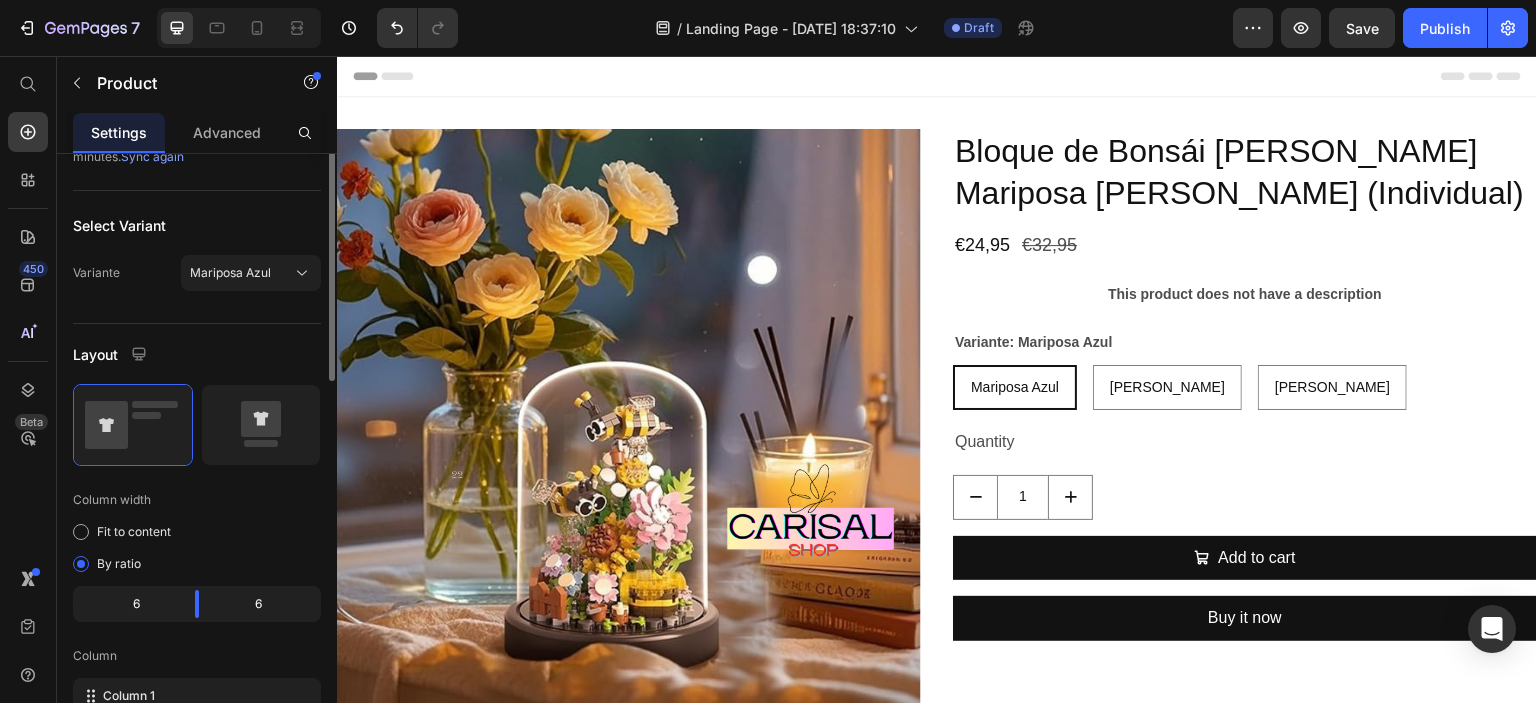 scroll, scrollTop: 0, scrollLeft: 0, axis: both 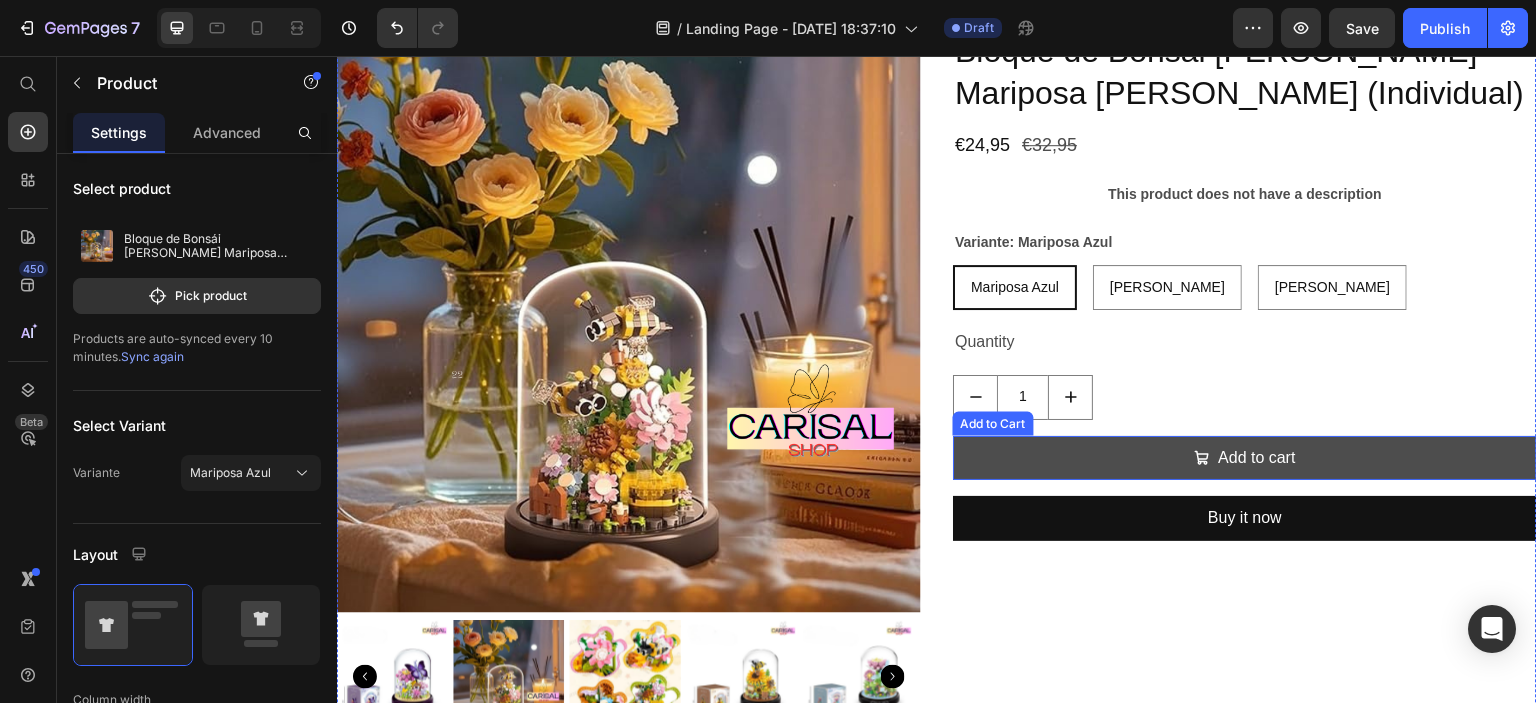 click on "Add to cart" at bounding box center (1245, 458) 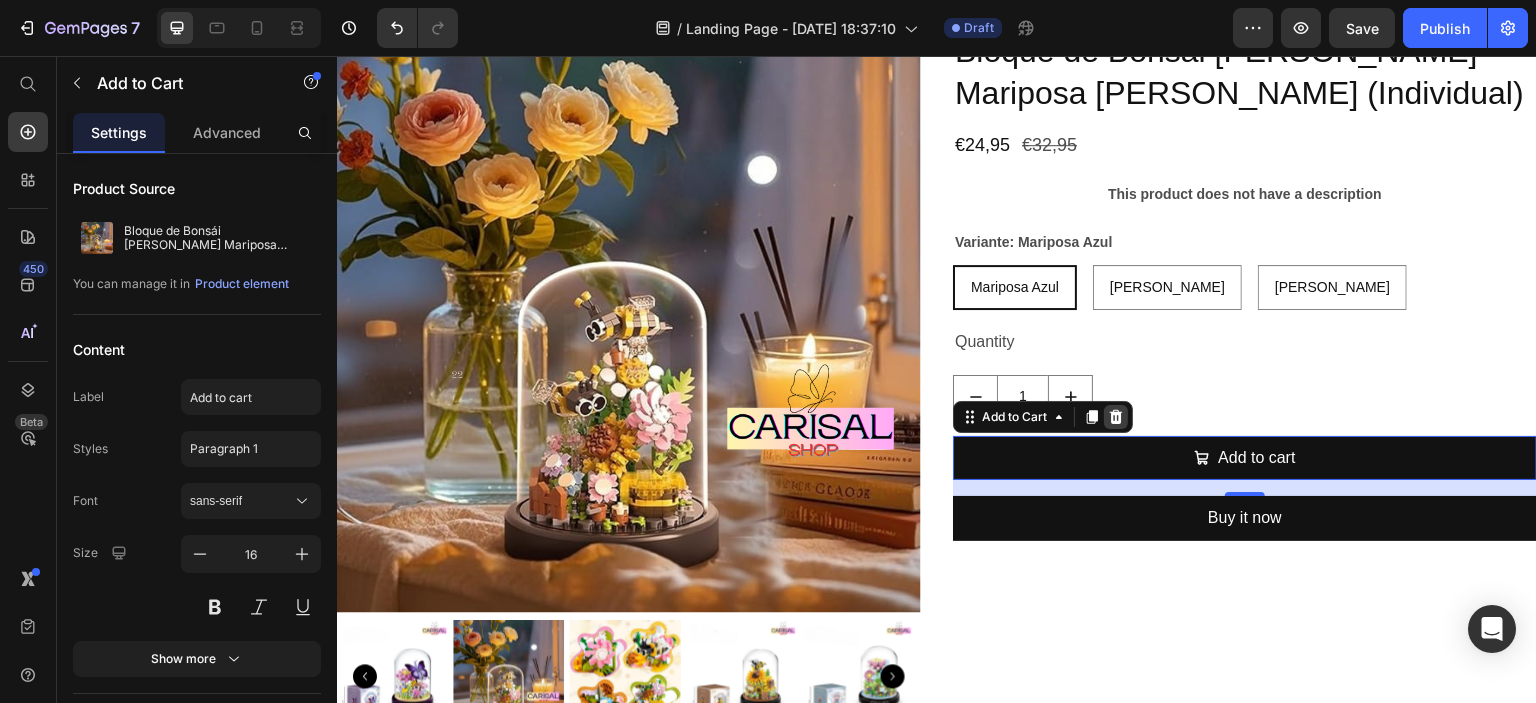 click 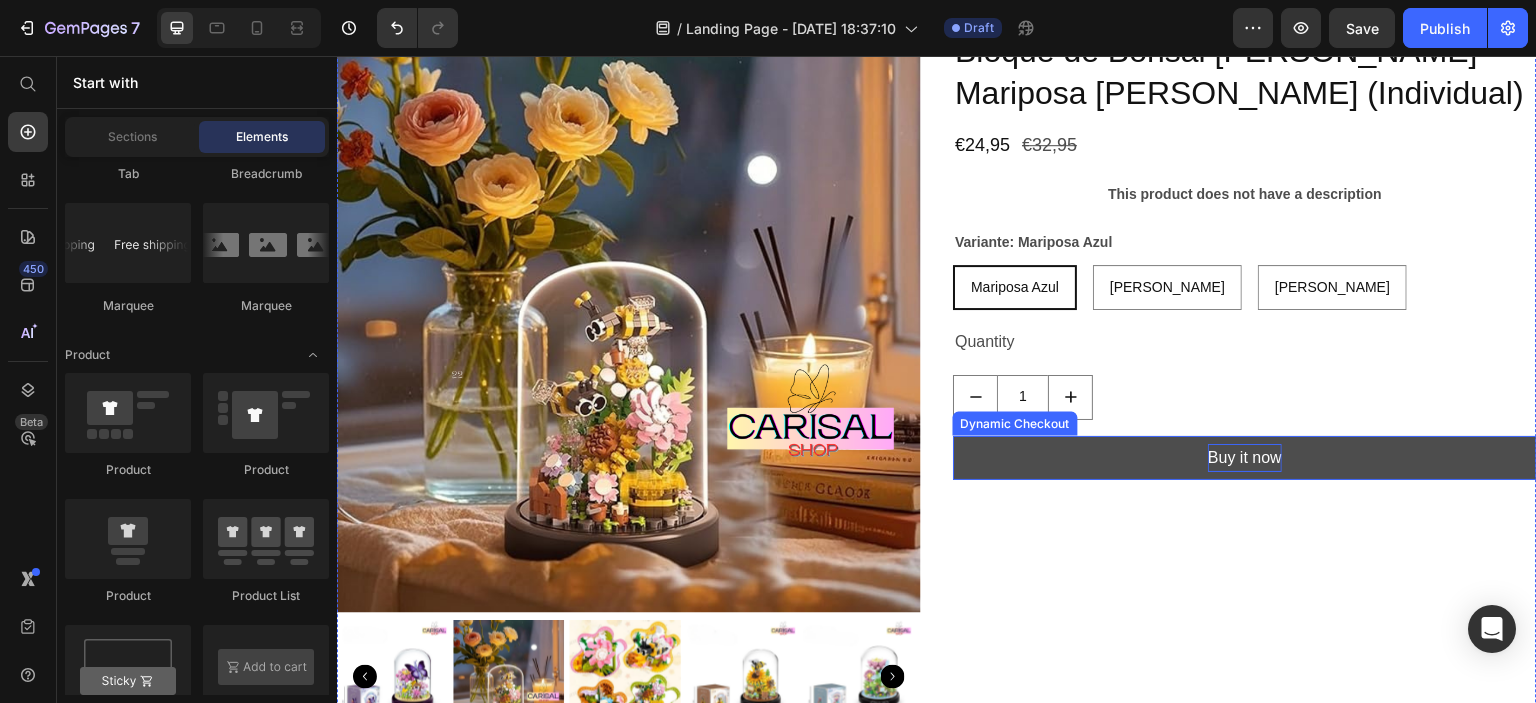 click on "Buy it now" at bounding box center (1245, 458) 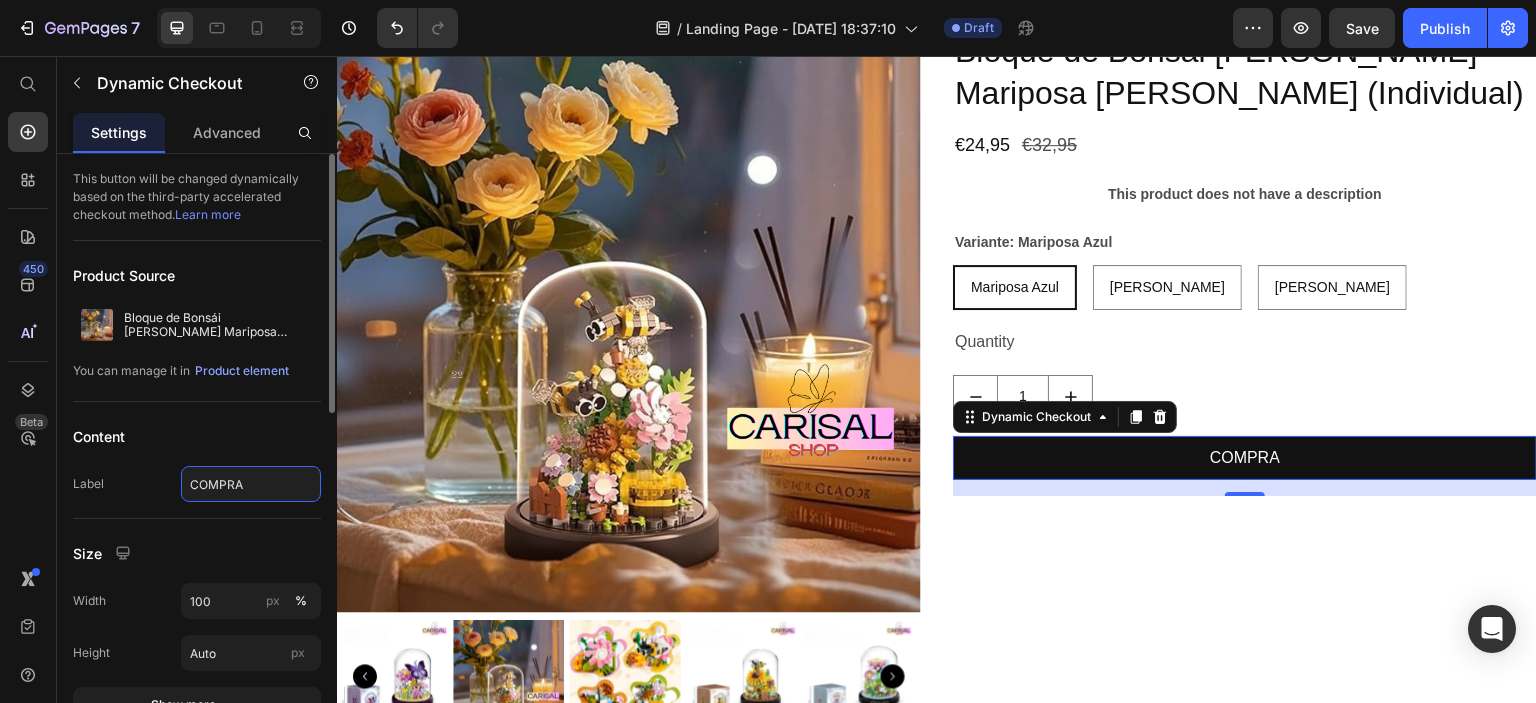 type on "COMPRAR" 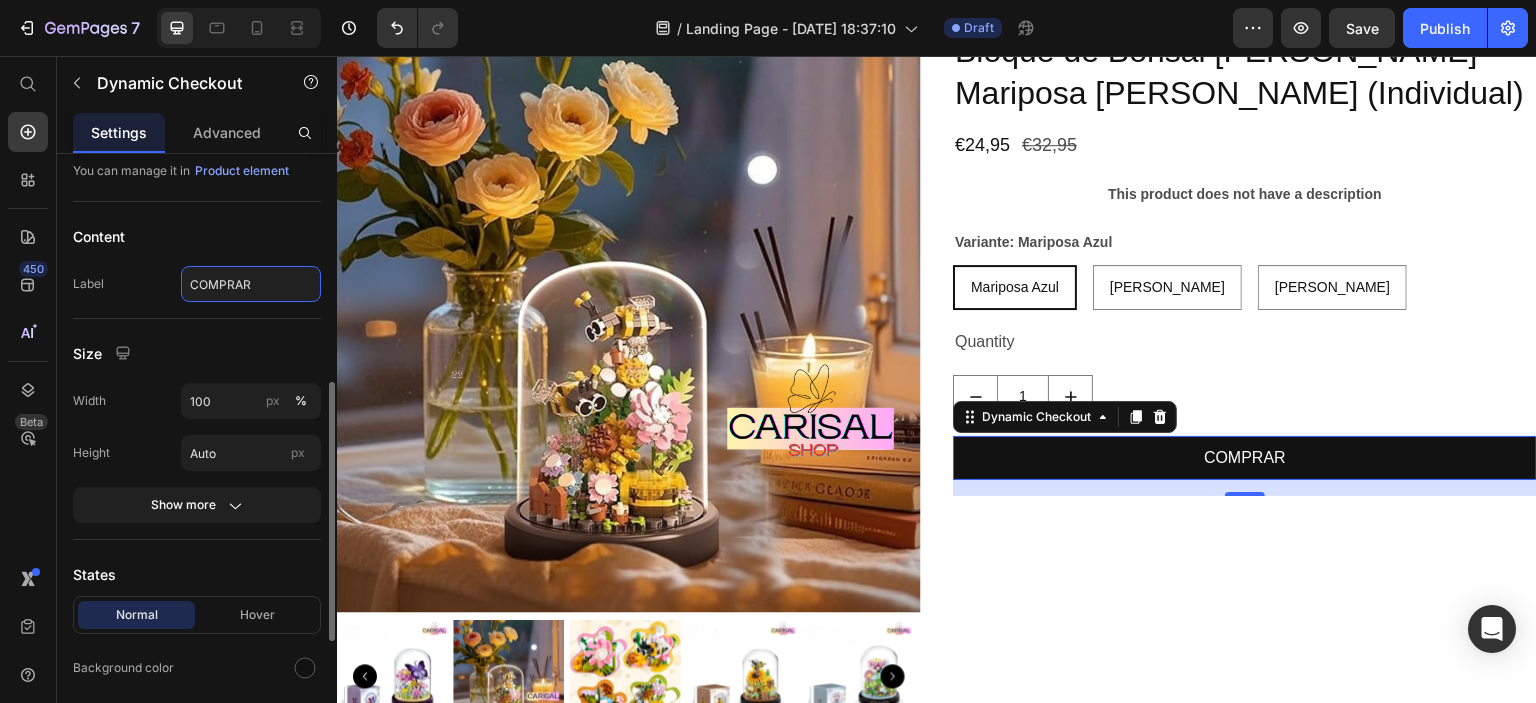 scroll, scrollTop: 300, scrollLeft: 0, axis: vertical 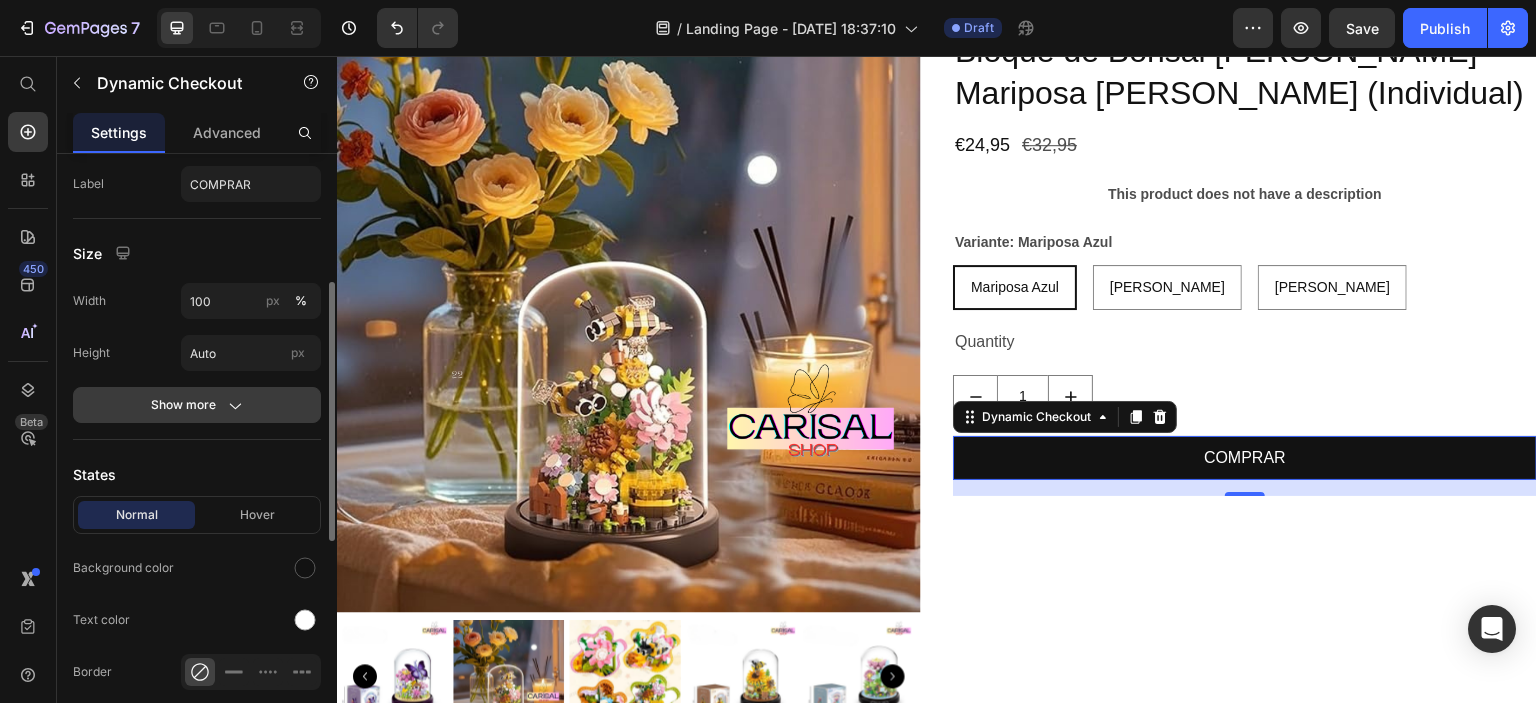 click 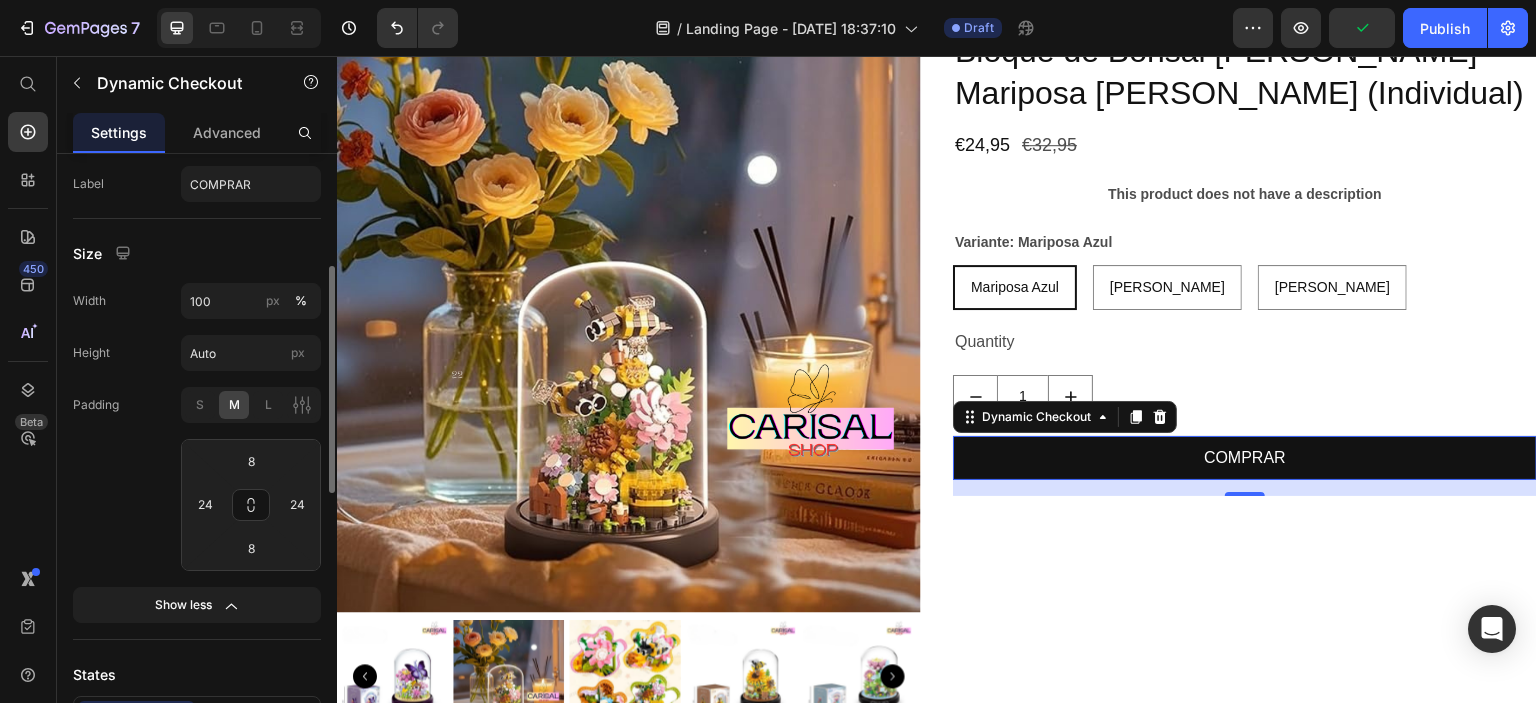 scroll, scrollTop: 600, scrollLeft: 0, axis: vertical 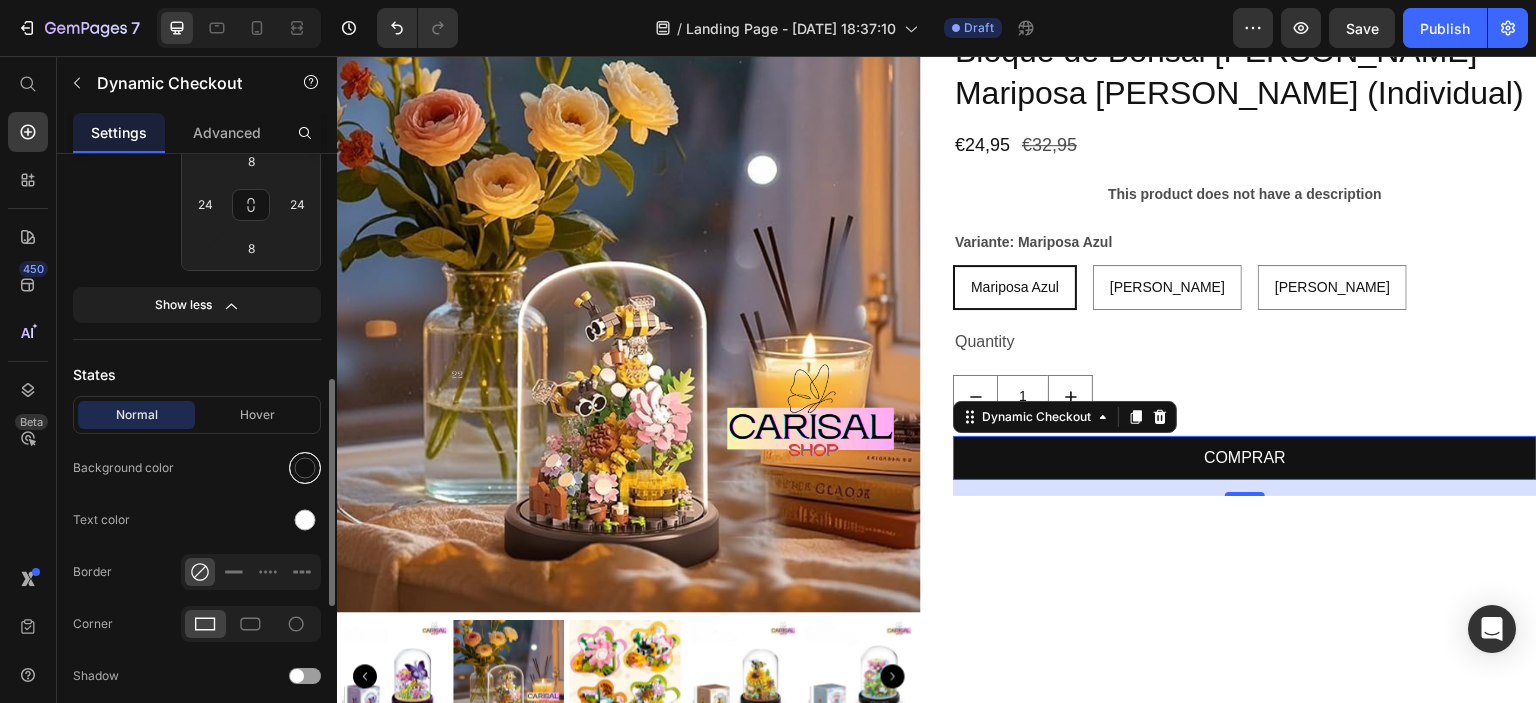 click at bounding box center [305, 468] 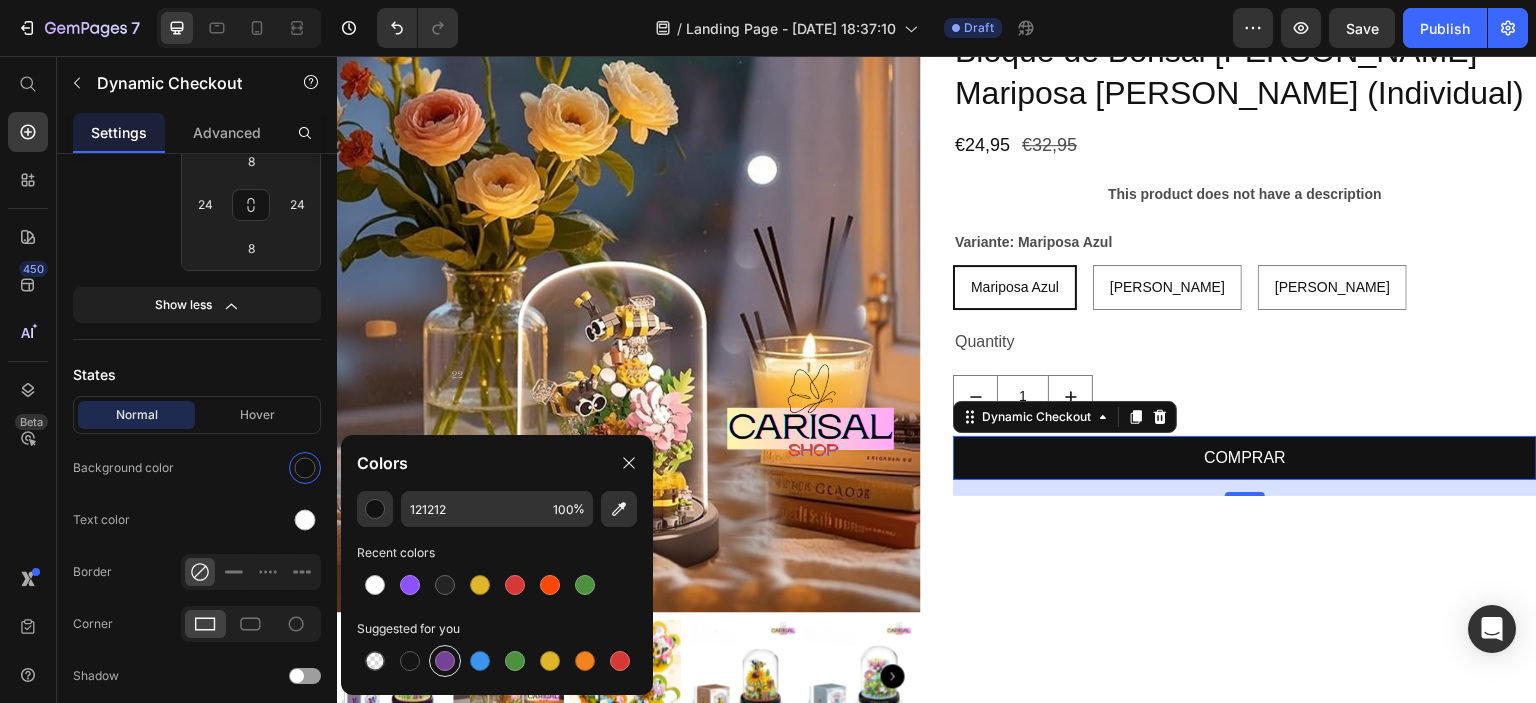 click at bounding box center [445, 661] 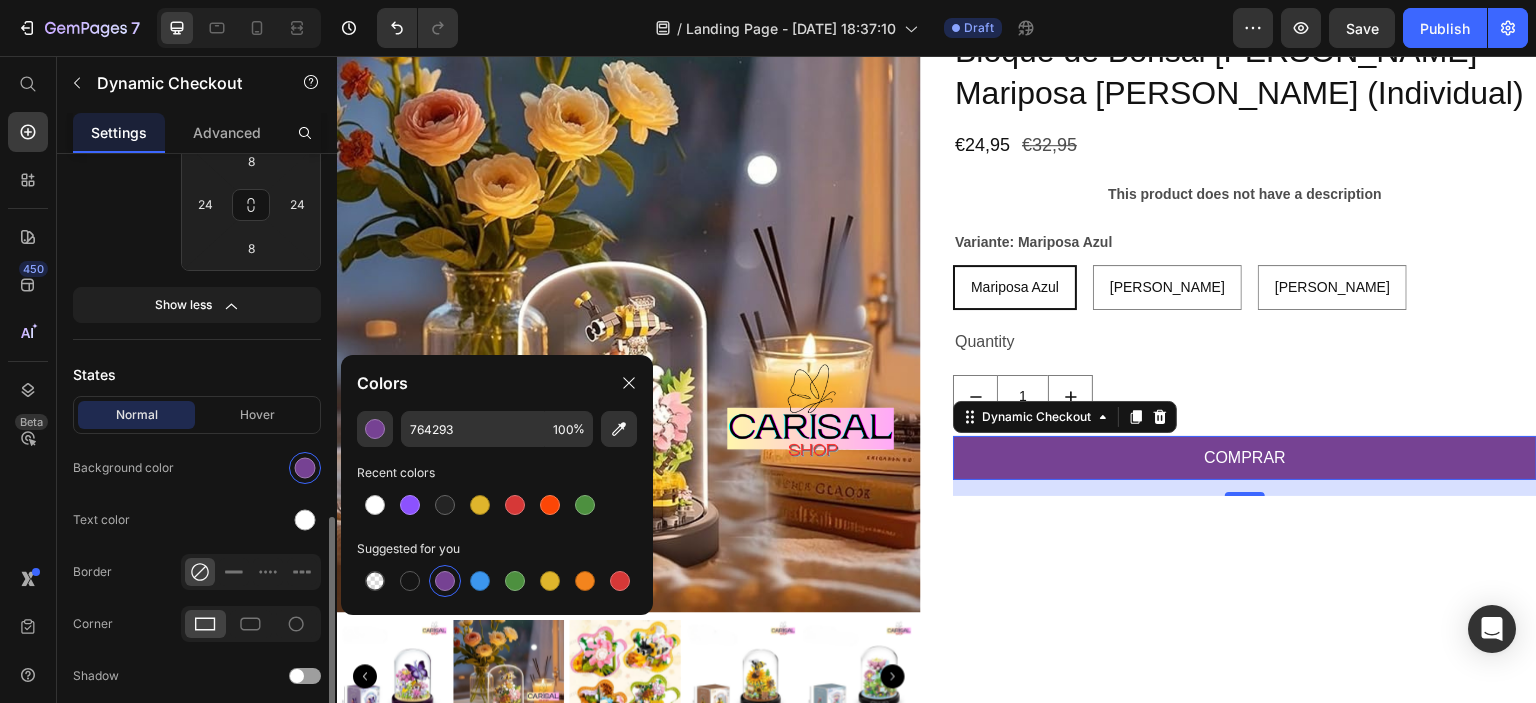 scroll, scrollTop: 800, scrollLeft: 0, axis: vertical 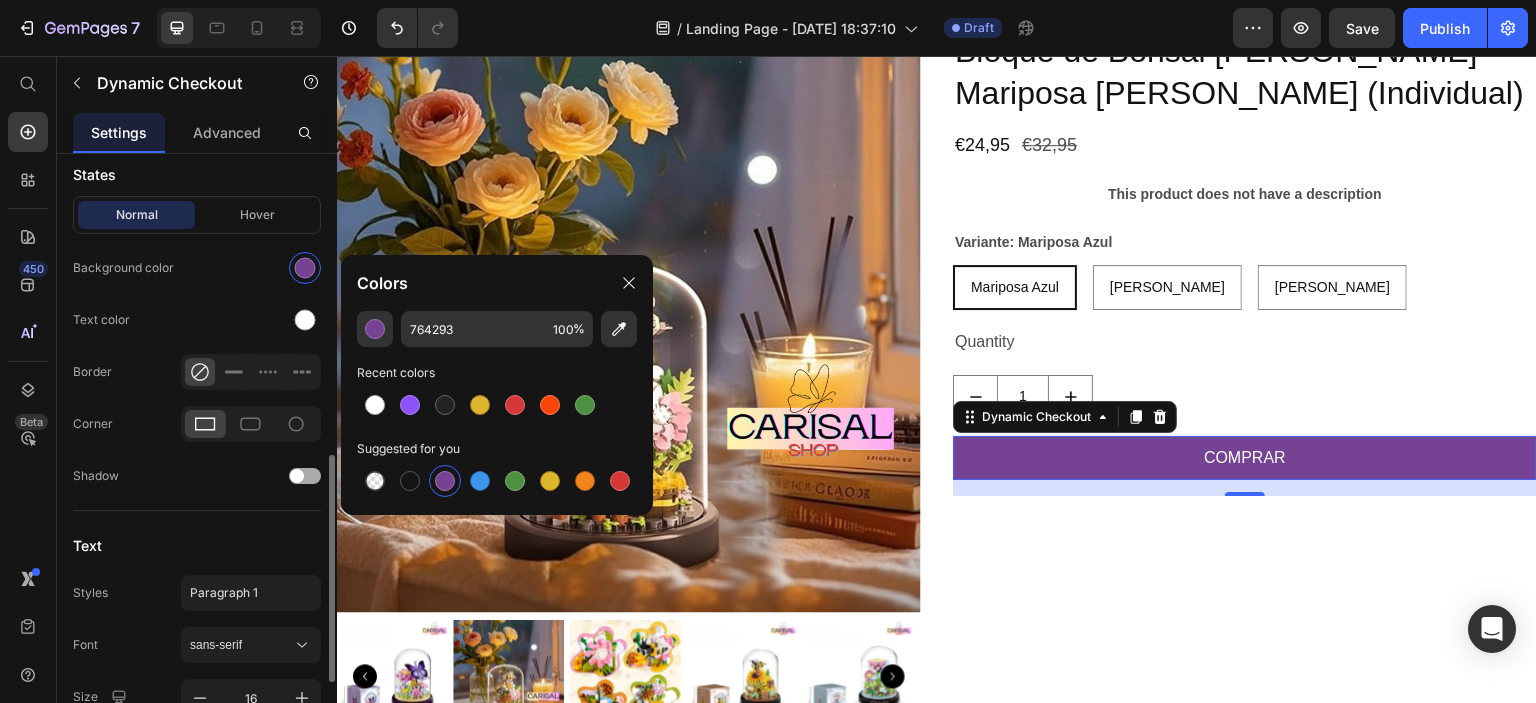 click at bounding box center (297, 476) 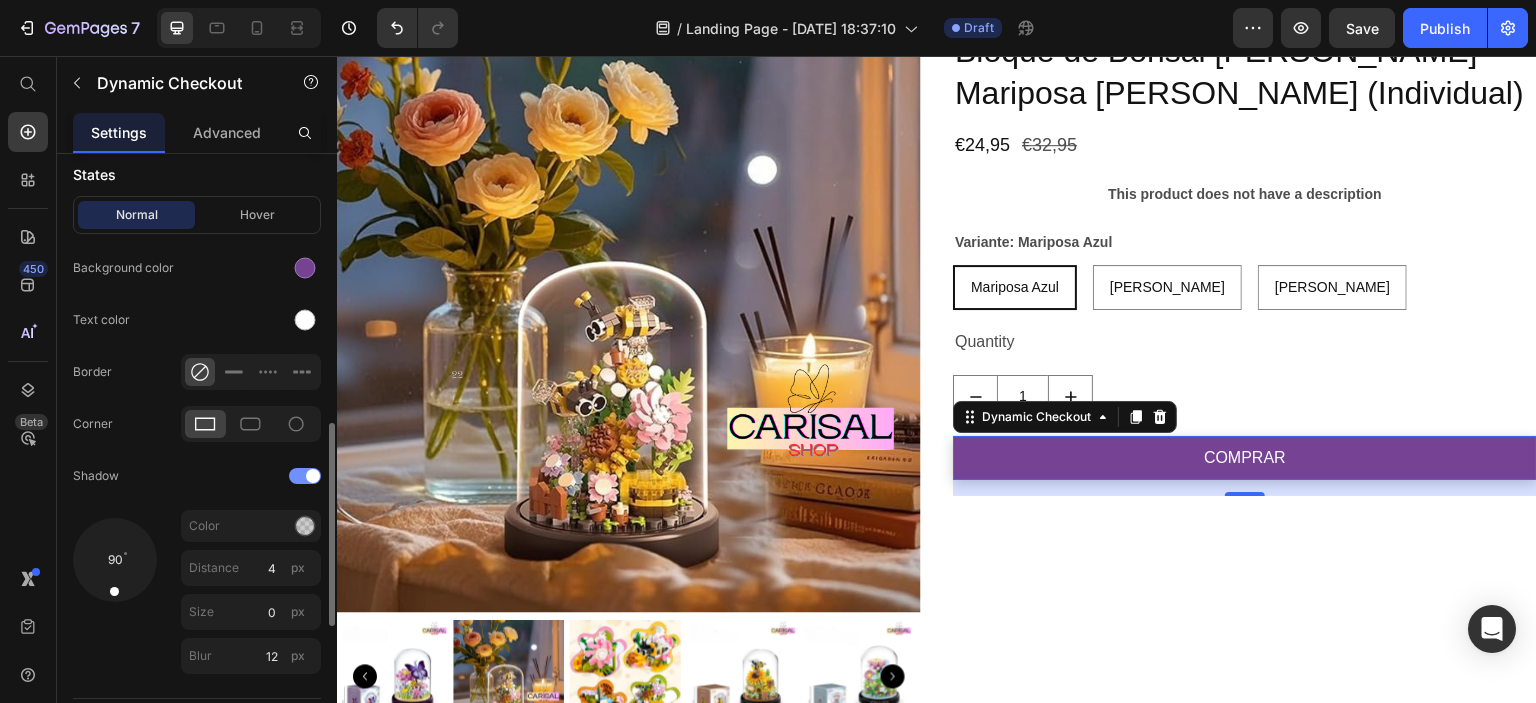 click at bounding box center [305, 476] 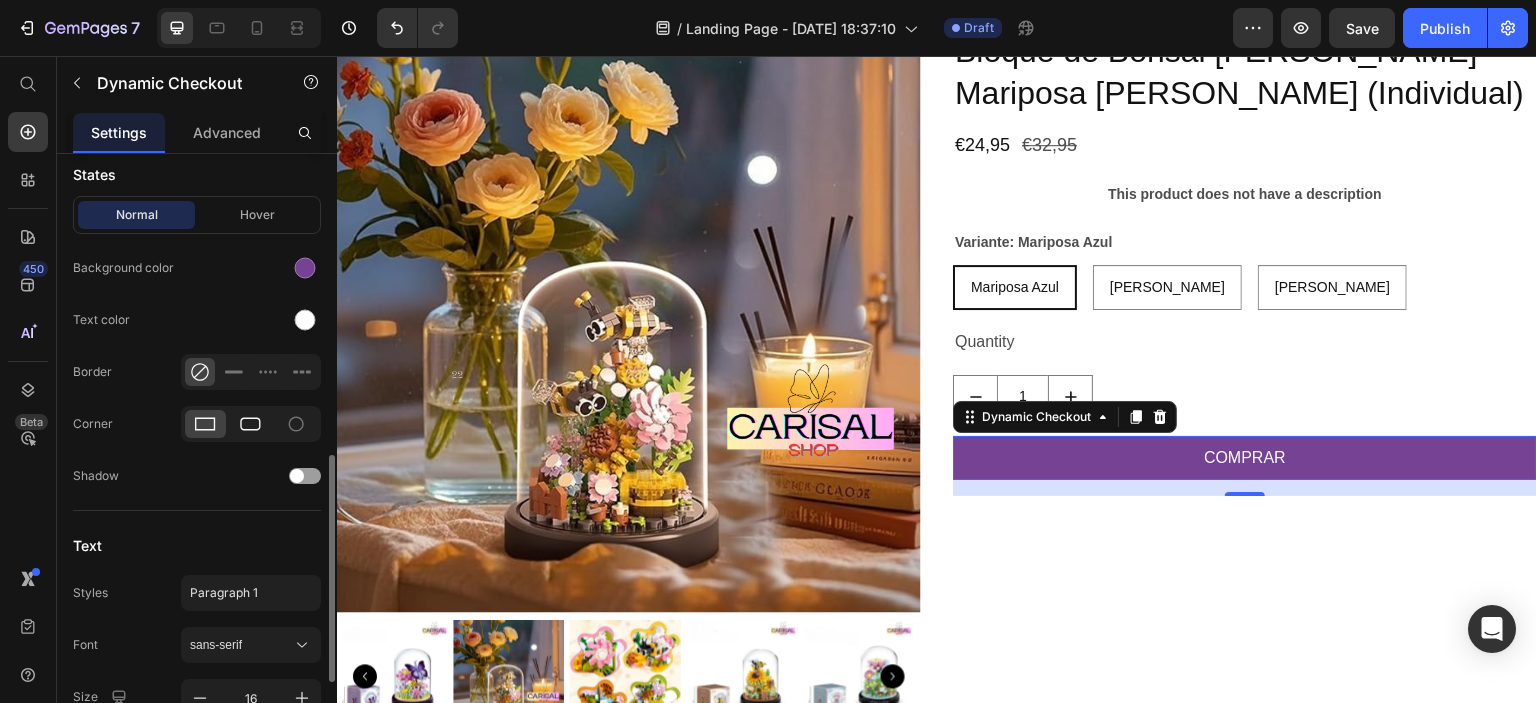 click 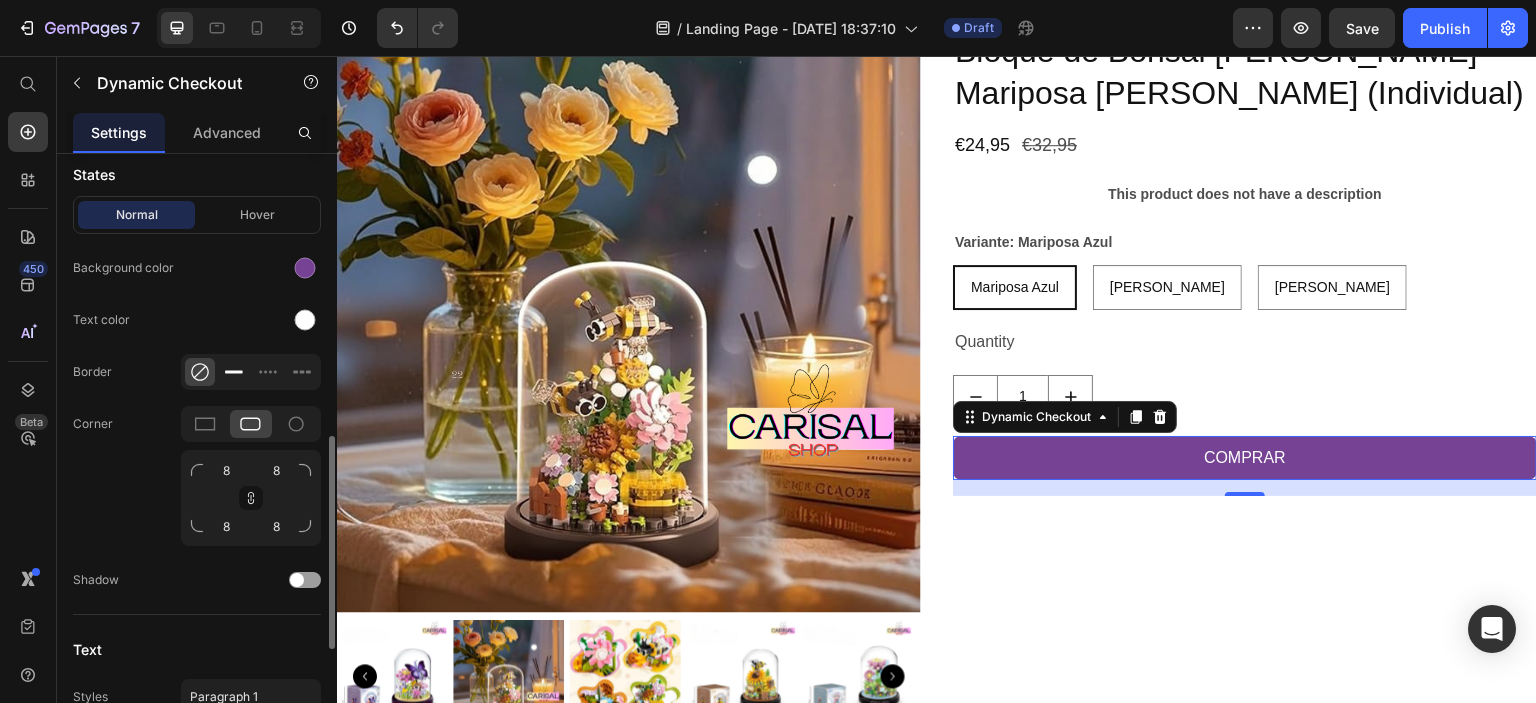 click 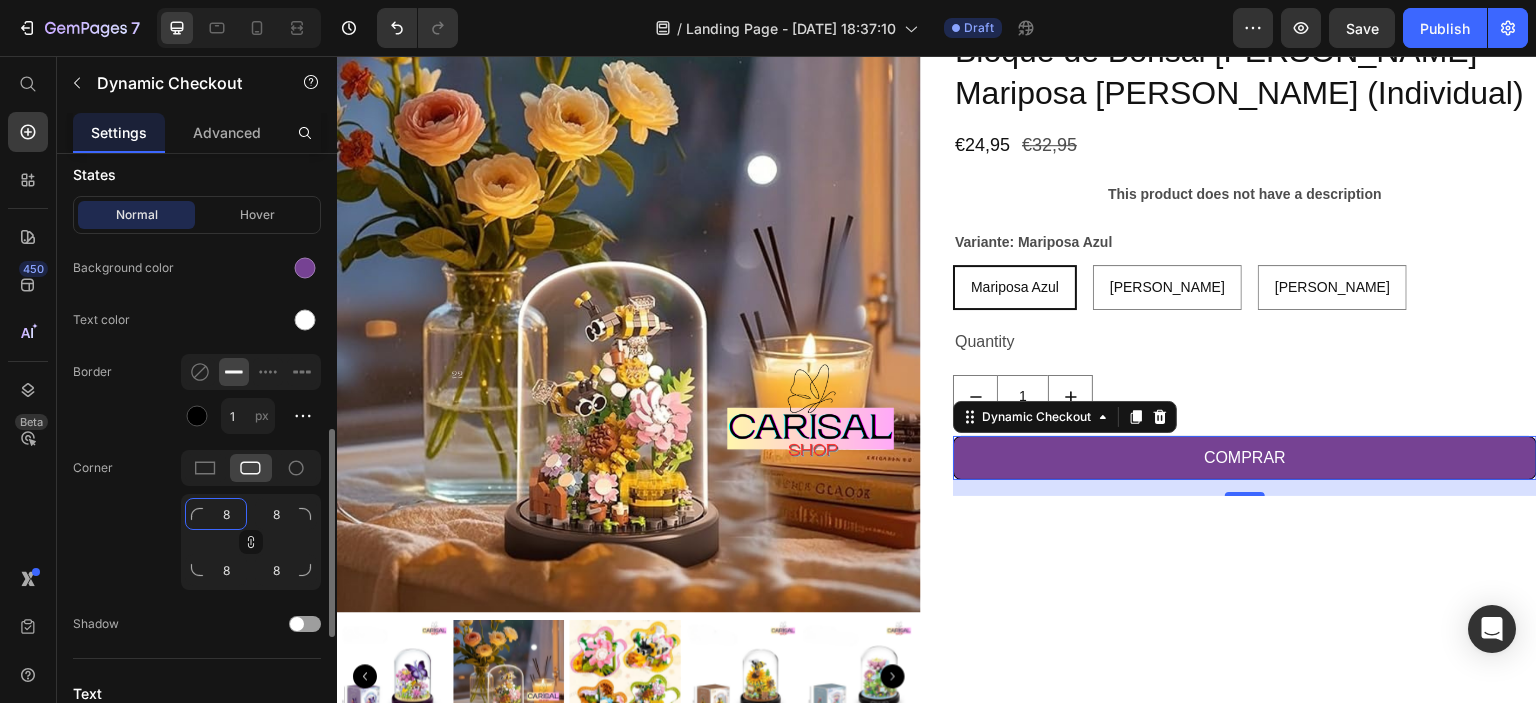 click on "8" 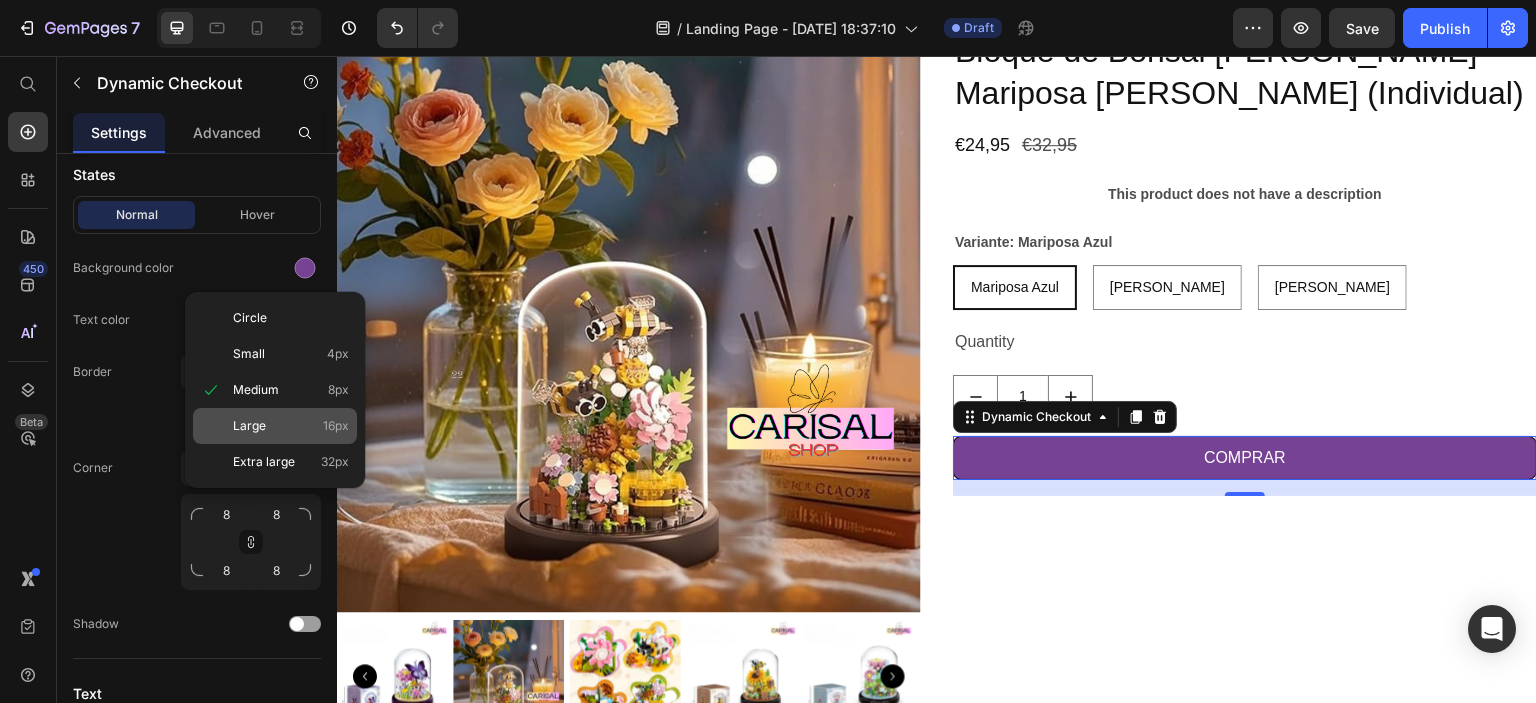 click on "Large" at bounding box center [249, 426] 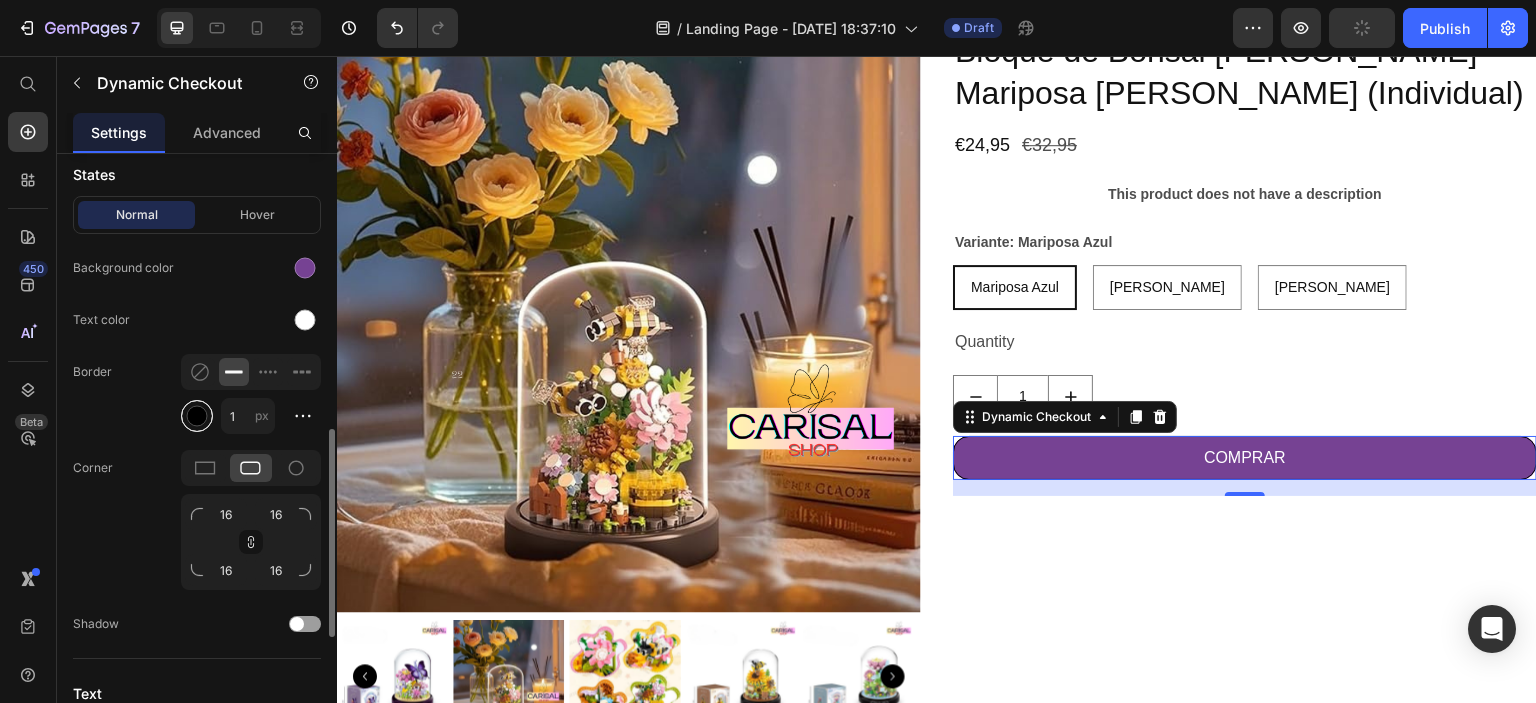 click at bounding box center [197, 416] 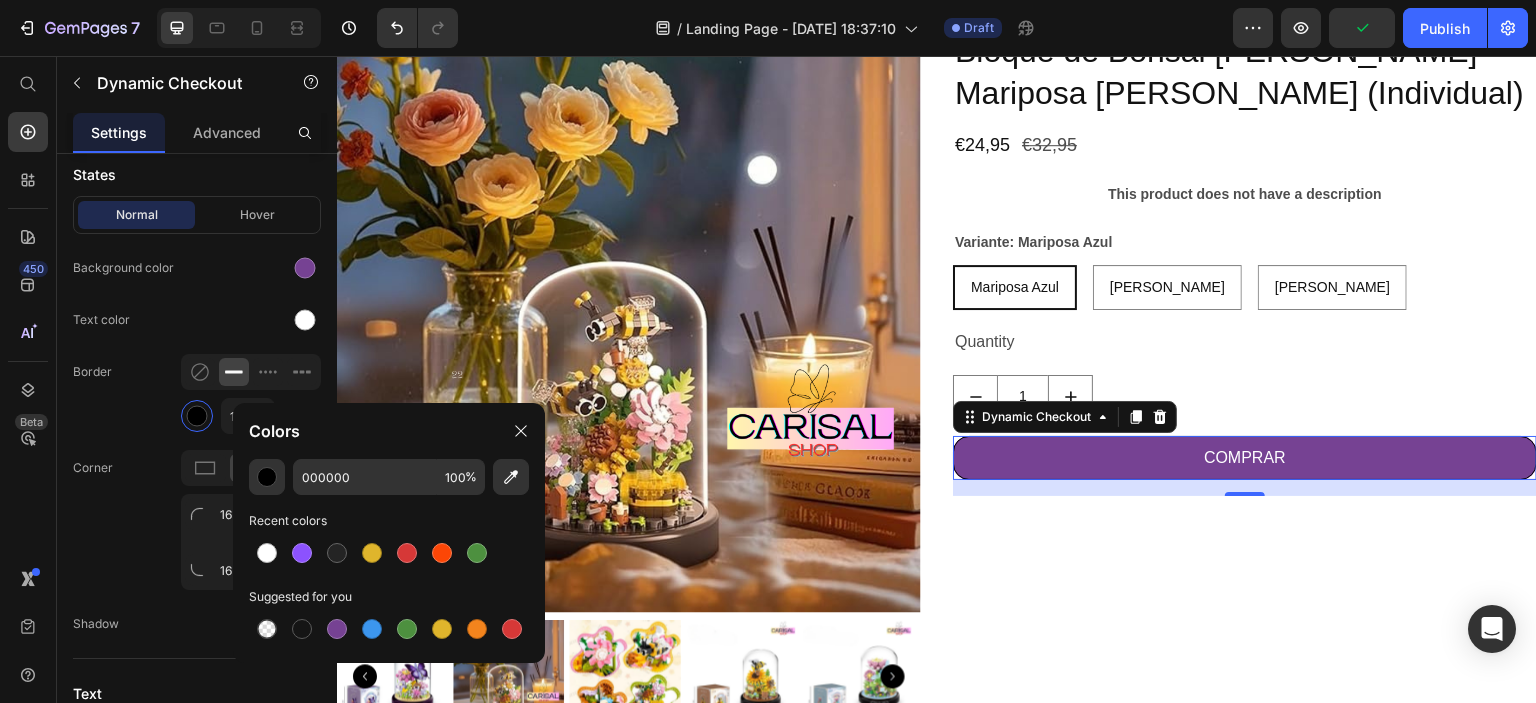 click on "Border 1 px" 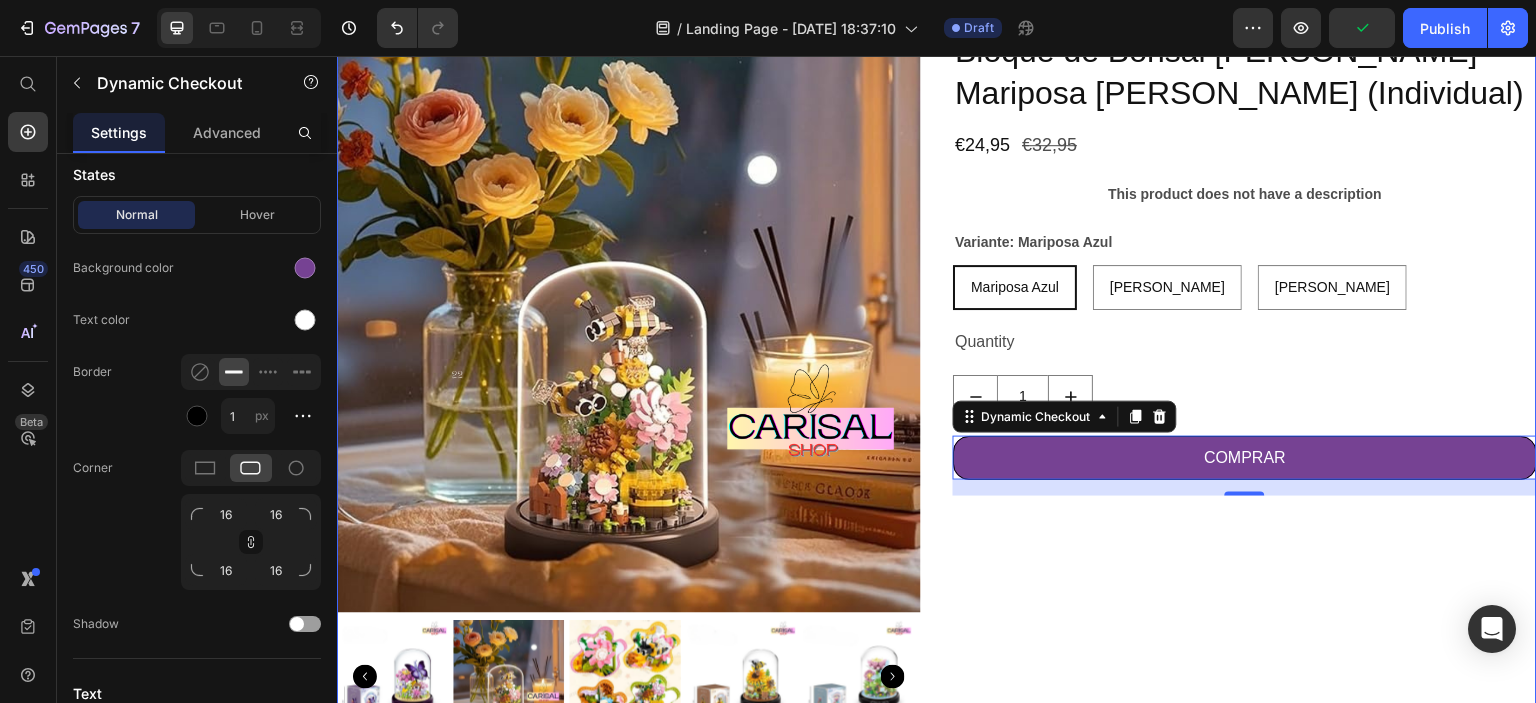 click on "Bloque de Bonsái [PERSON_NAME] Mariposa [PERSON_NAME] (Individual) Product Title €24,95 Product Price €32,95 Product Price Row This product does not have a description Product Description Variante: Mariposa Azul Mariposa Azul Mariposa Azul Mariposa Azul Abeja Amarilla Abeja Amarilla Abeja Amarilla [PERSON_NAME] [PERSON_NAME] [PERSON_NAME] Product Variants & Swatches Quantity Text Block 1 Product Quantity COMPRAR Dynamic Checkout   16" at bounding box center [1245, 388] 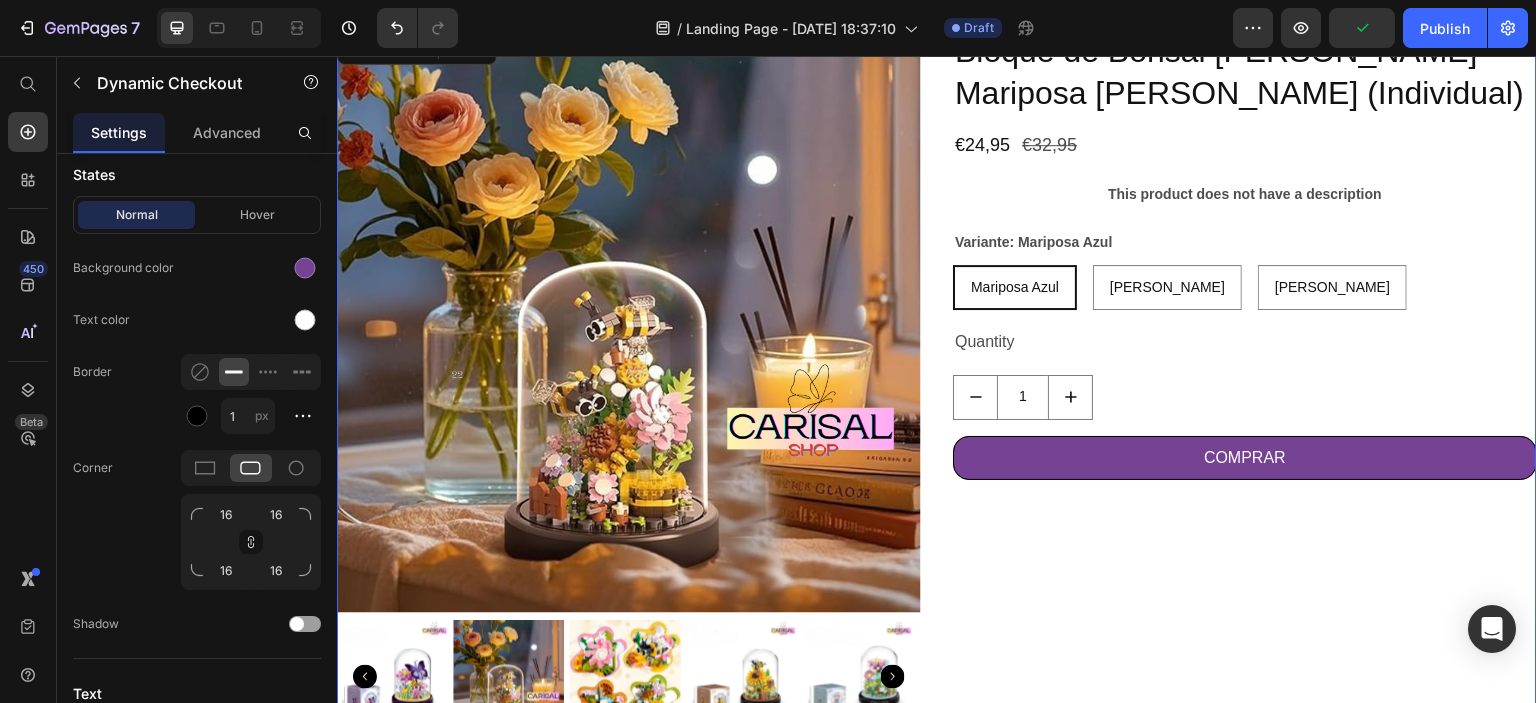 scroll, scrollTop: 0, scrollLeft: 0, axis: both 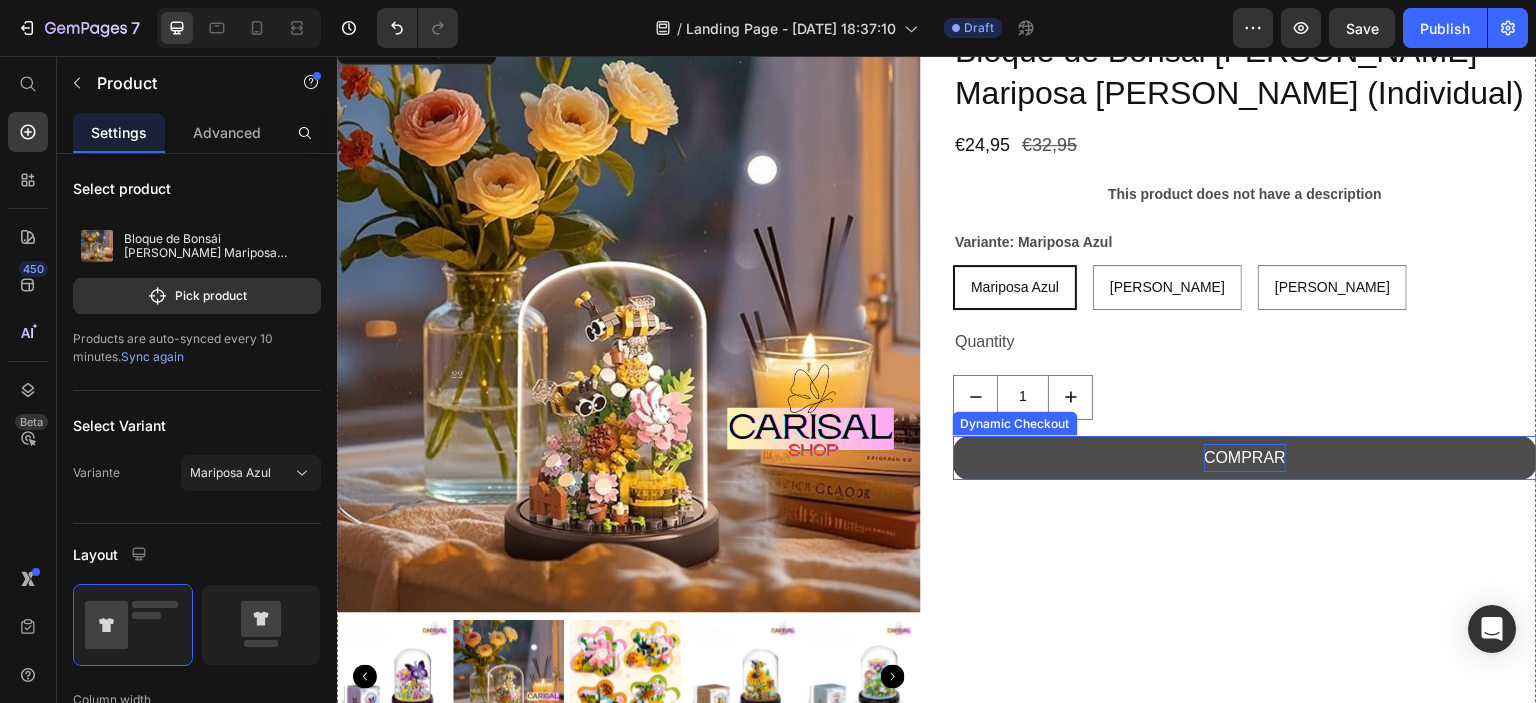 click on "COMPRAR" at bounding box center [1245, 458] 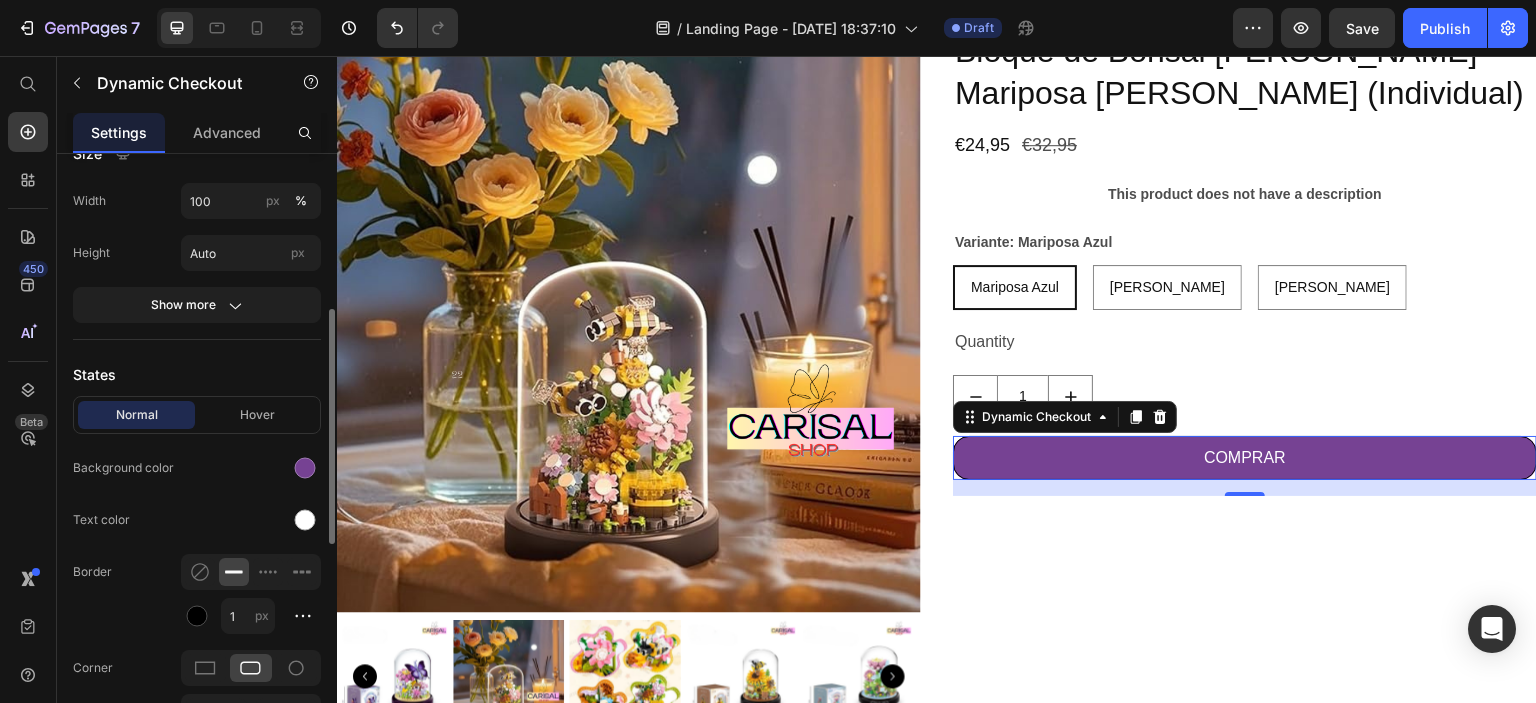 scroll, scrollTop: 500, scrollLeft: 0, axis: vertical 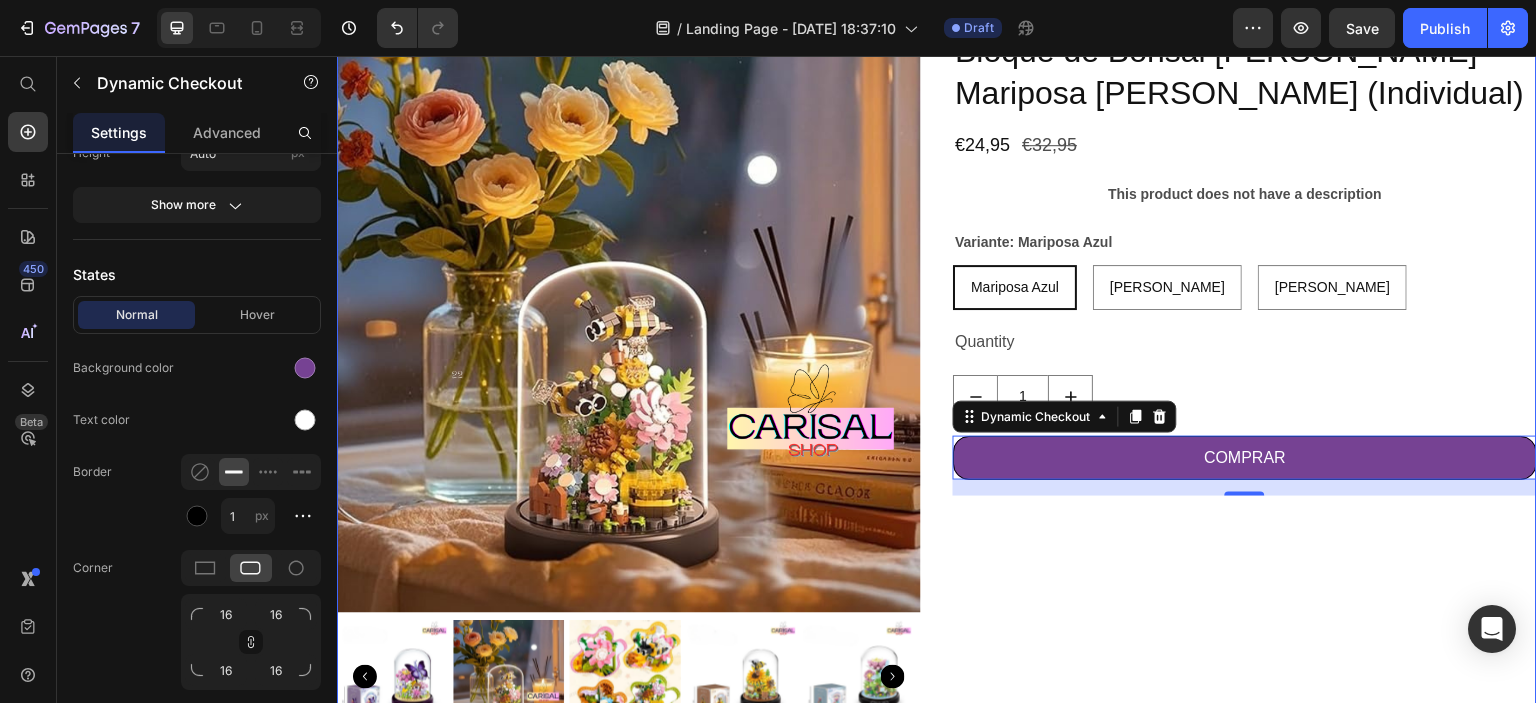 click on "Product Images Bloque de Bonsái [PERSON_NAME] Mariposa [PERSON_NAME] (Individual) Product Title €24,95 Product Price €32,95 Product Price Row This product does not have a description Product Description Variante: Mariposa Azul Mariposa Azul Mariposa Azul Mariposa Azul Abeja Amarilla Abeja Amarilla Abeja Amarilla [PERSON_NAME] [PERSON_NAME] [PERSON_NAME] Product Variants & Swatches Quantity Text Block 1 Product Quantity COMPRAR Dynamic Checkout   16 Product" at bounding box center [937, 388] 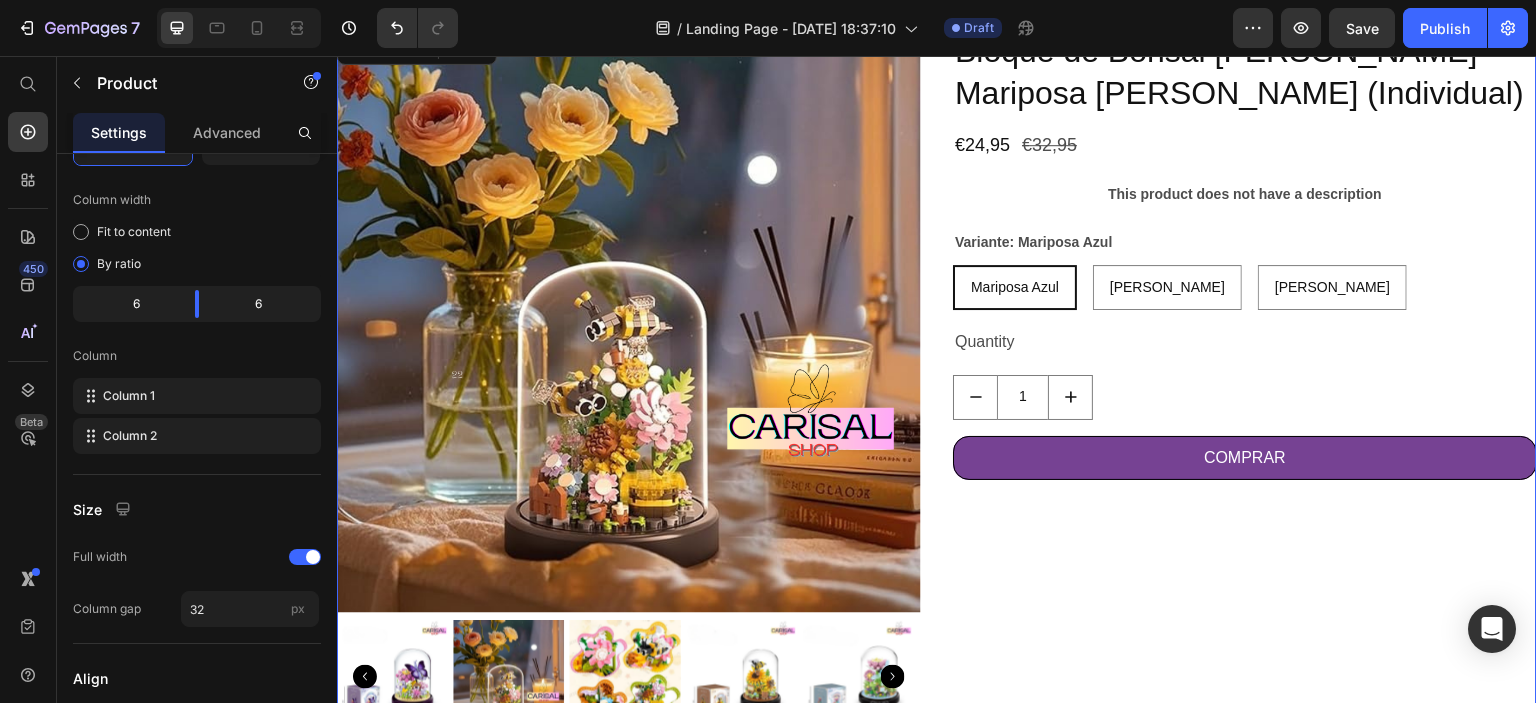 scroll, scrollTop: 0, scrollLeft: 0, axis: both 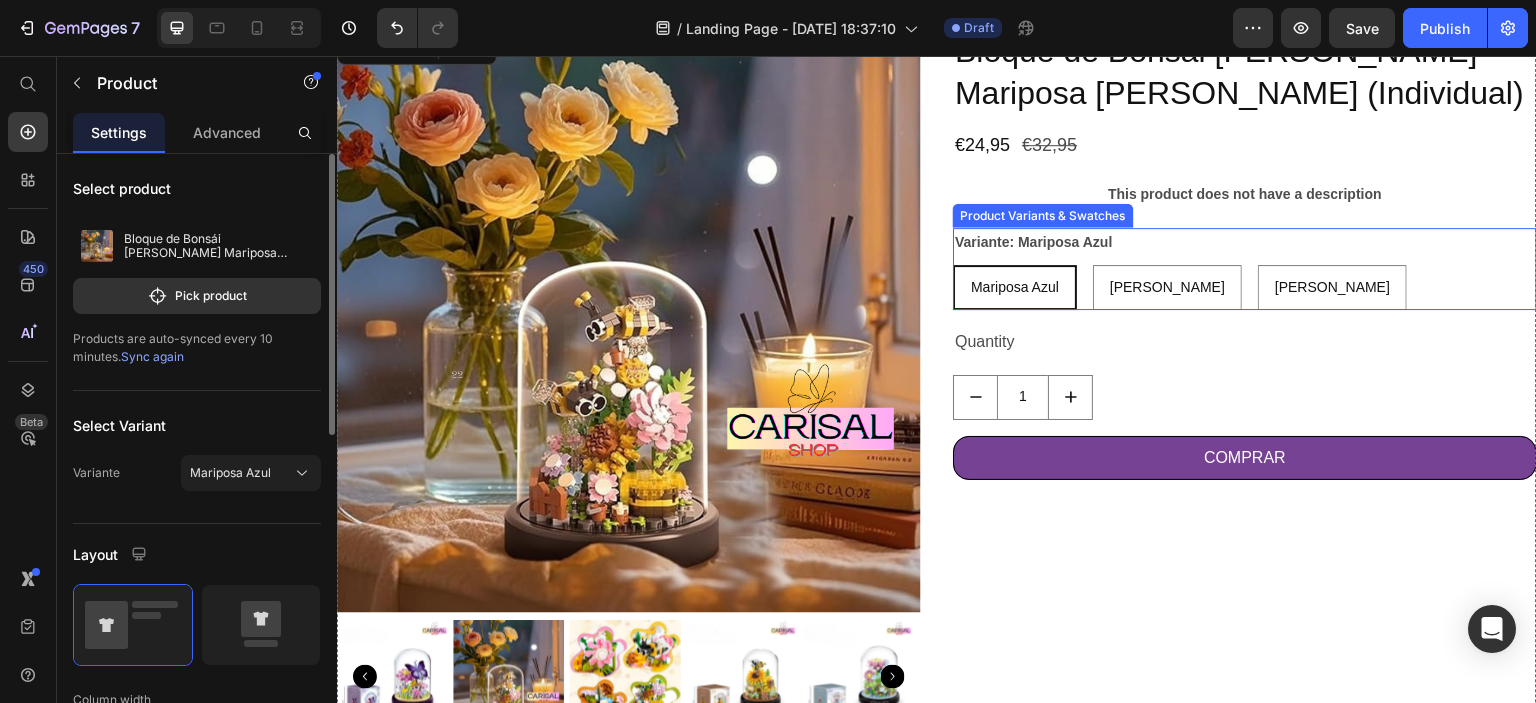 click on "Mariposa Azul" at bounding box center (1015, 287) 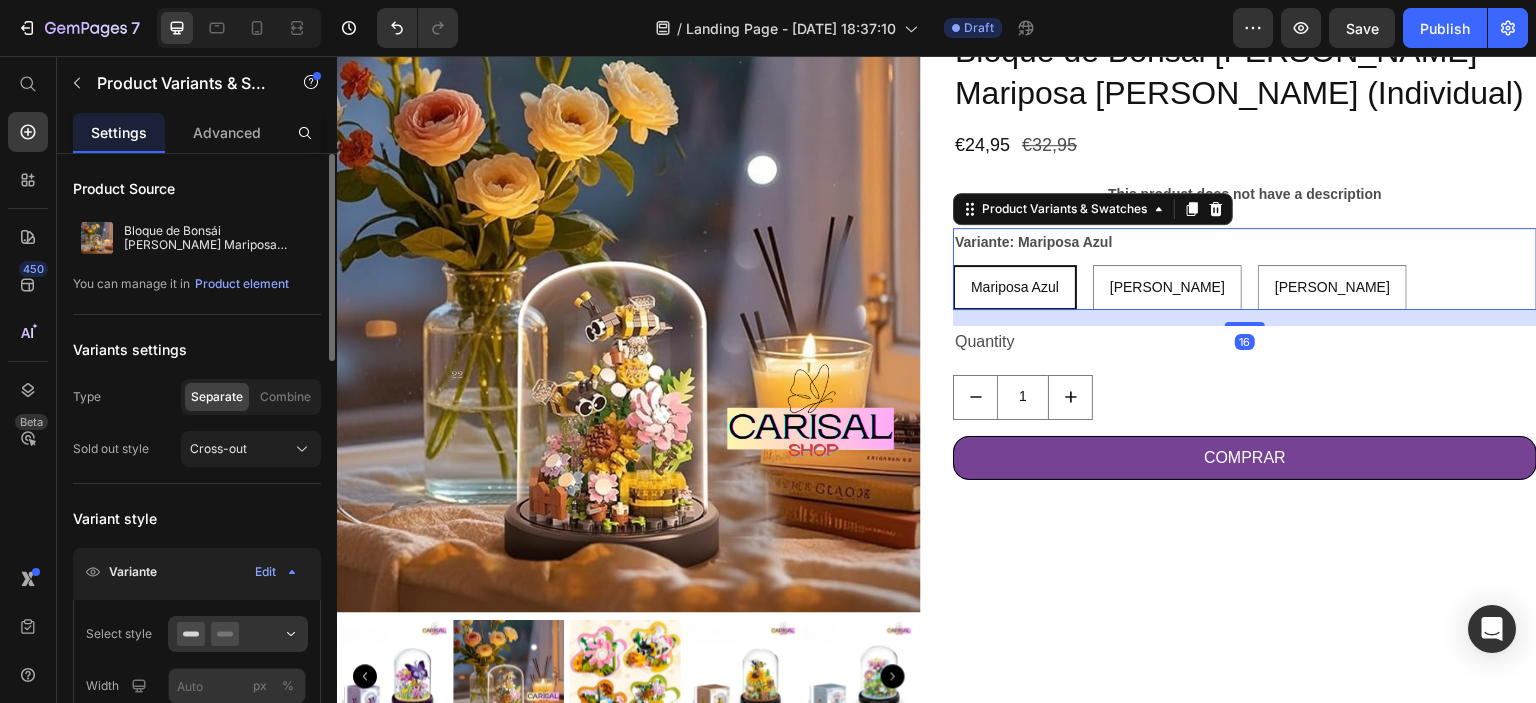 scroll, scrollTop: 200, scrollLeft: 0, axis: vertical 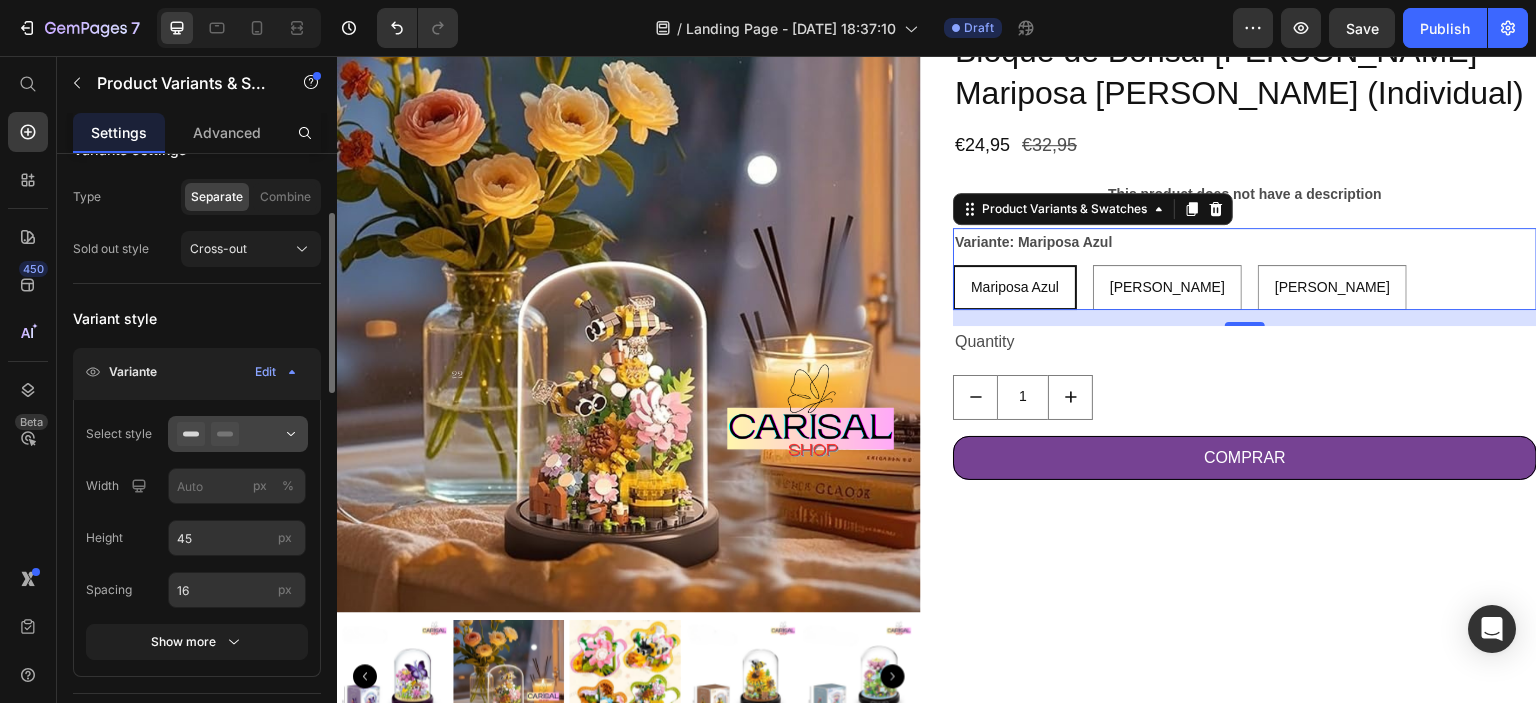 click at bounding box center (238, 434) 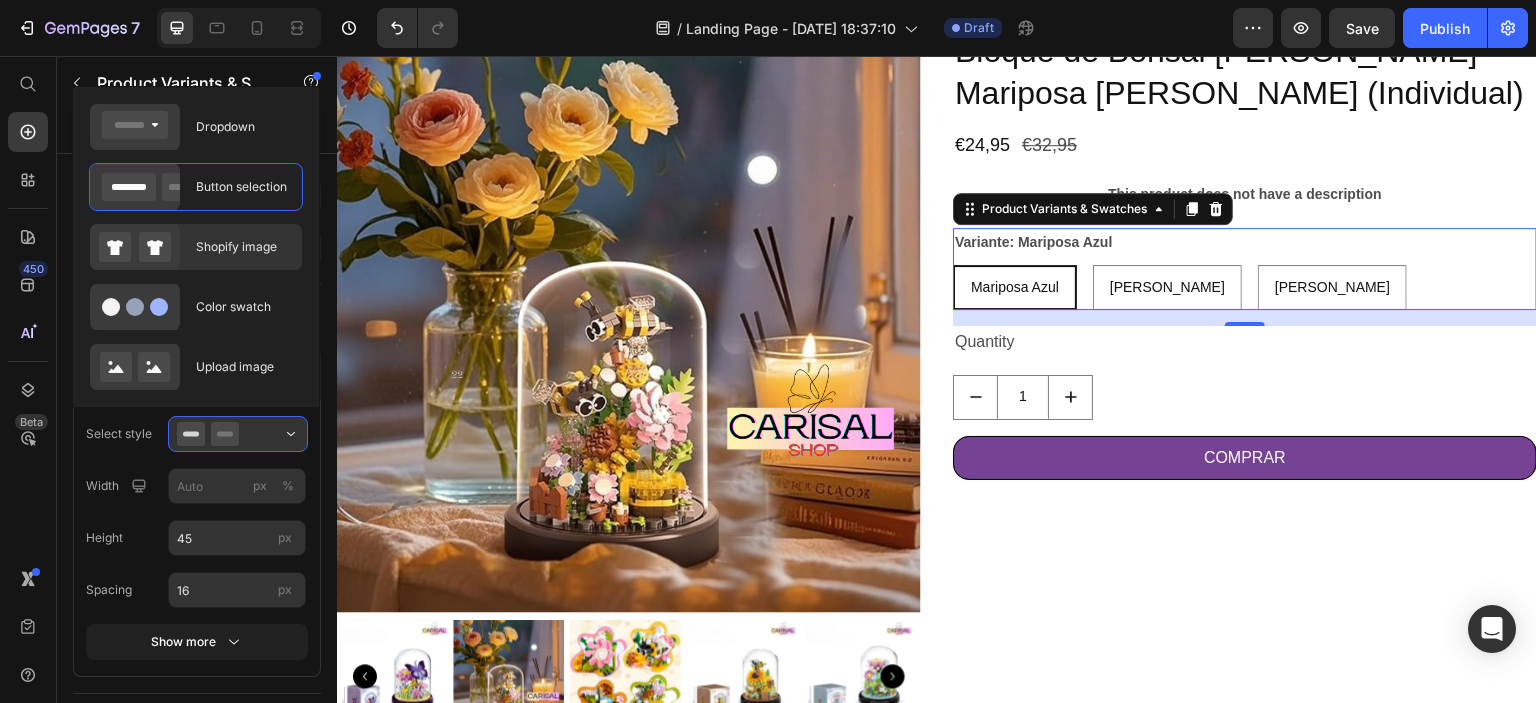 click on "Shopify image" at bounding box center [243, 247] 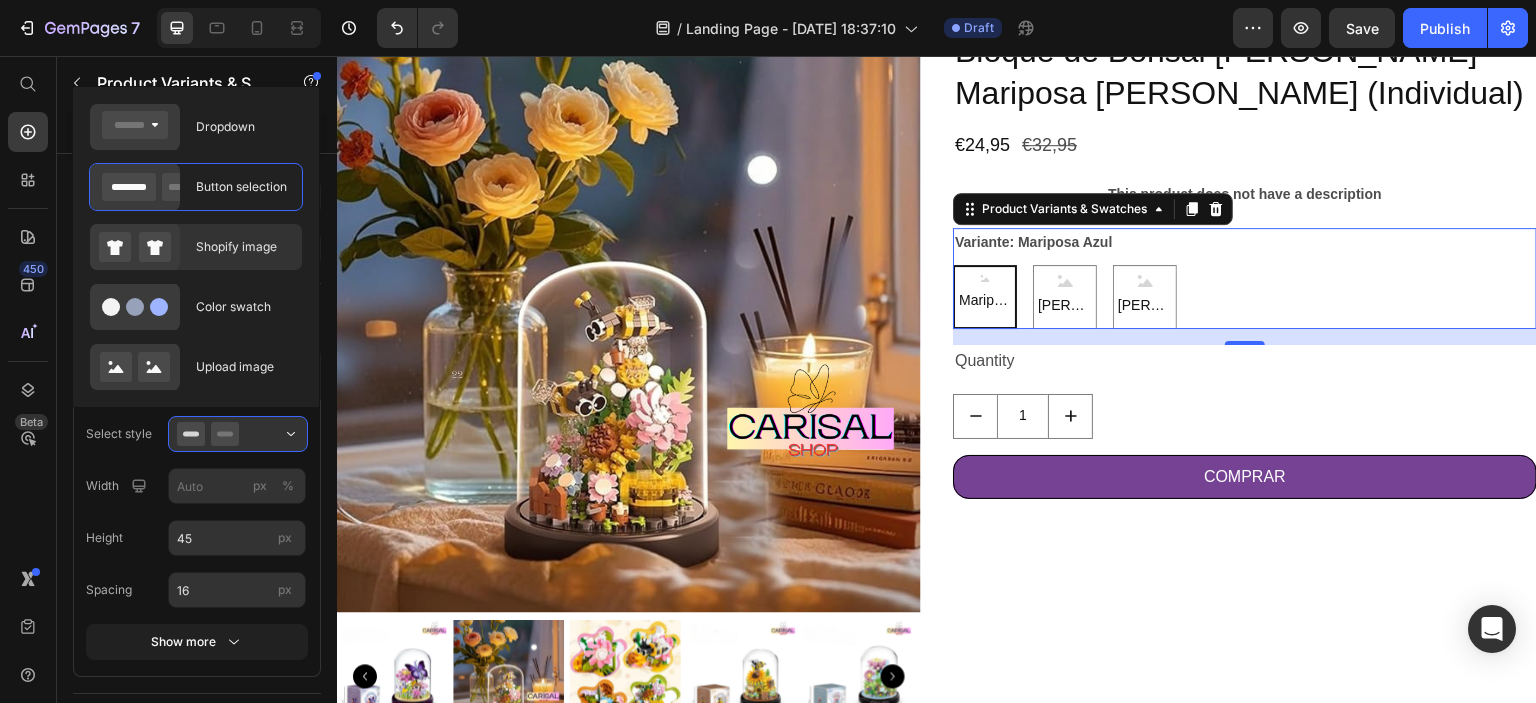 type on "64" 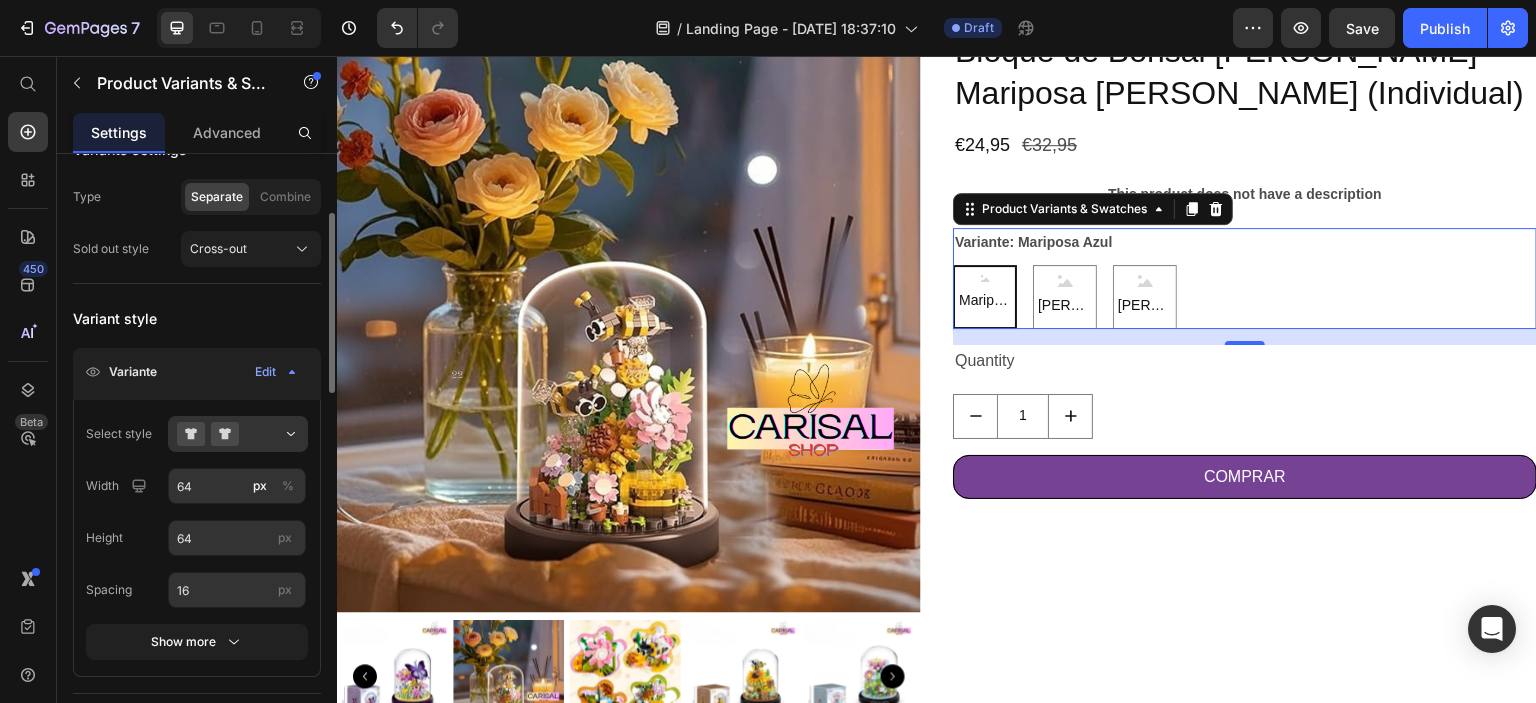 scroll, scrollTop: 300, scrollLeft: 0, axis: vertical 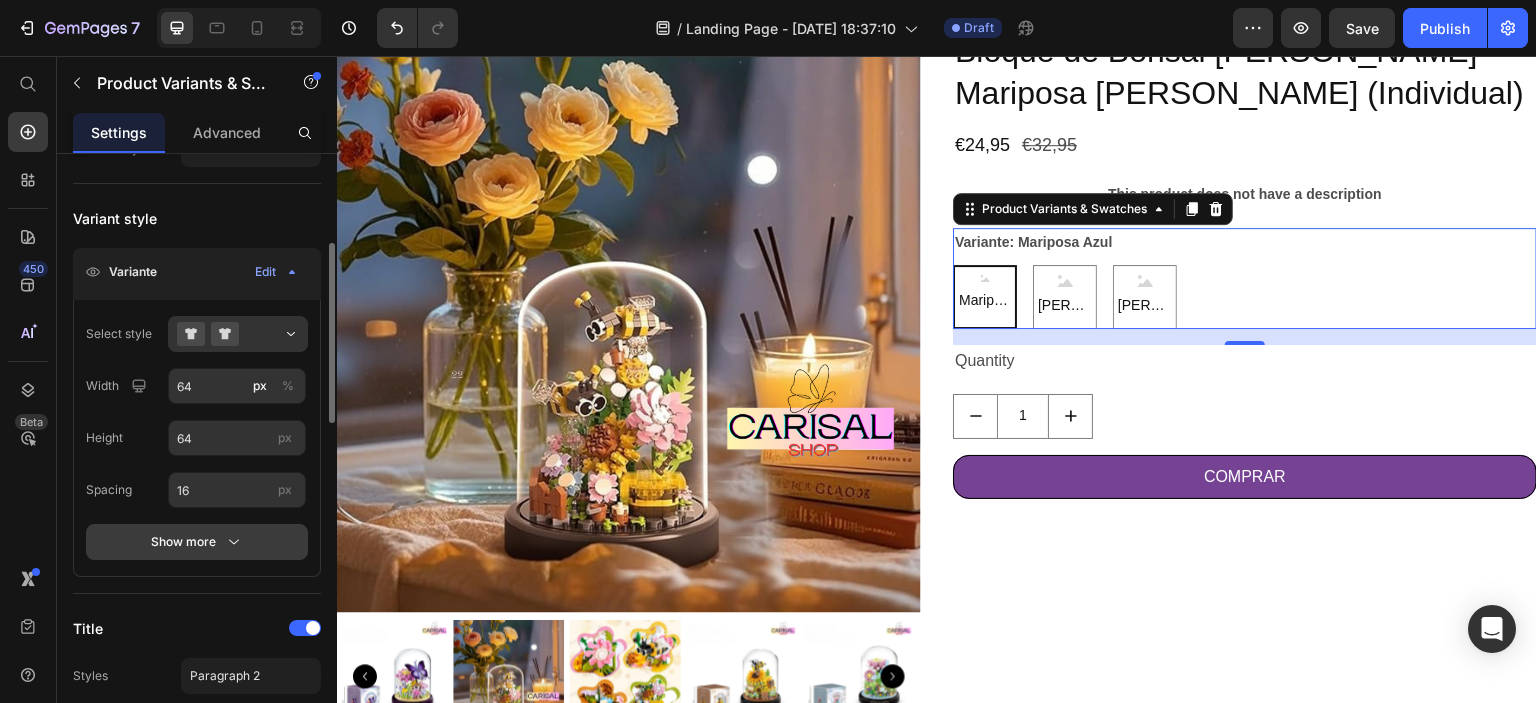 click on "Show more" at bounding box center [197, 542] 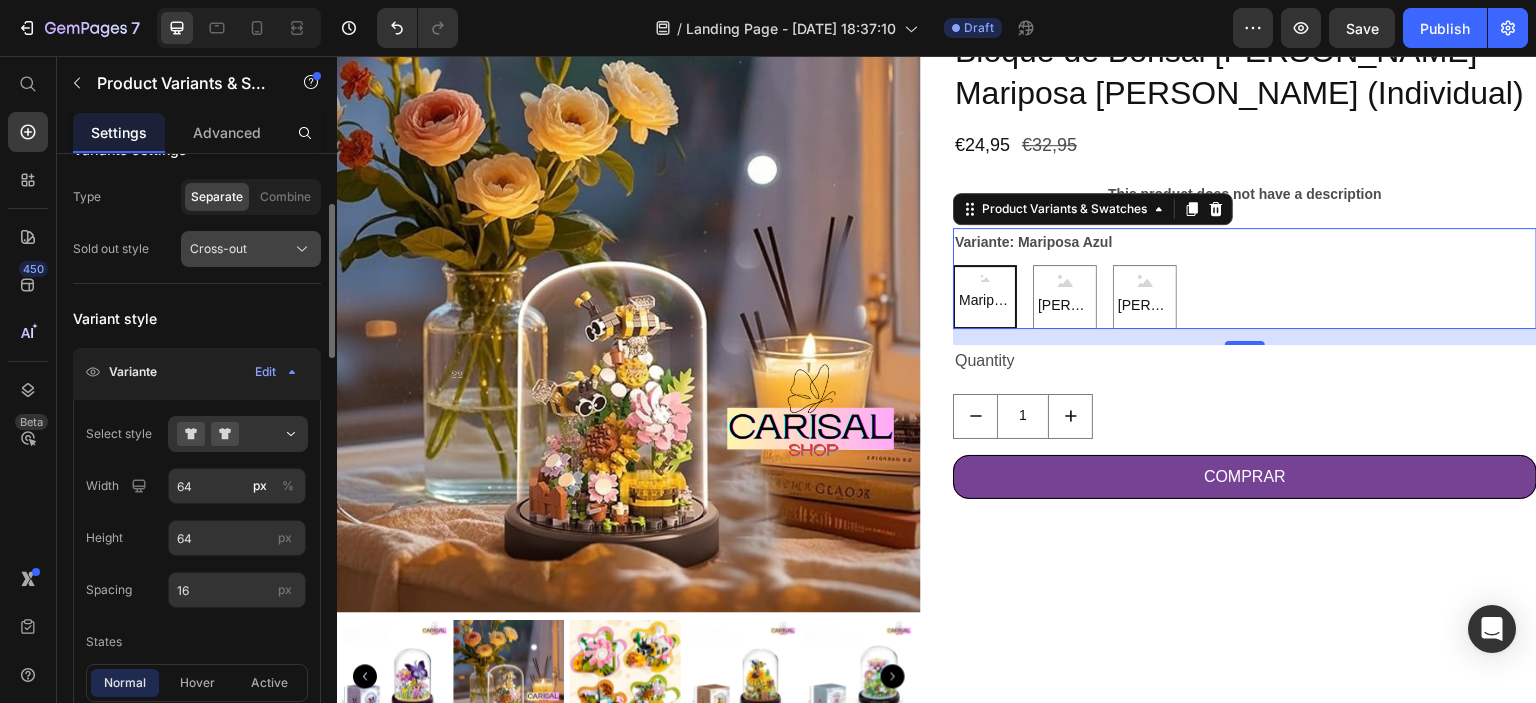 scroll, scrollTop: 0, scrollLeft: 0, axis: both 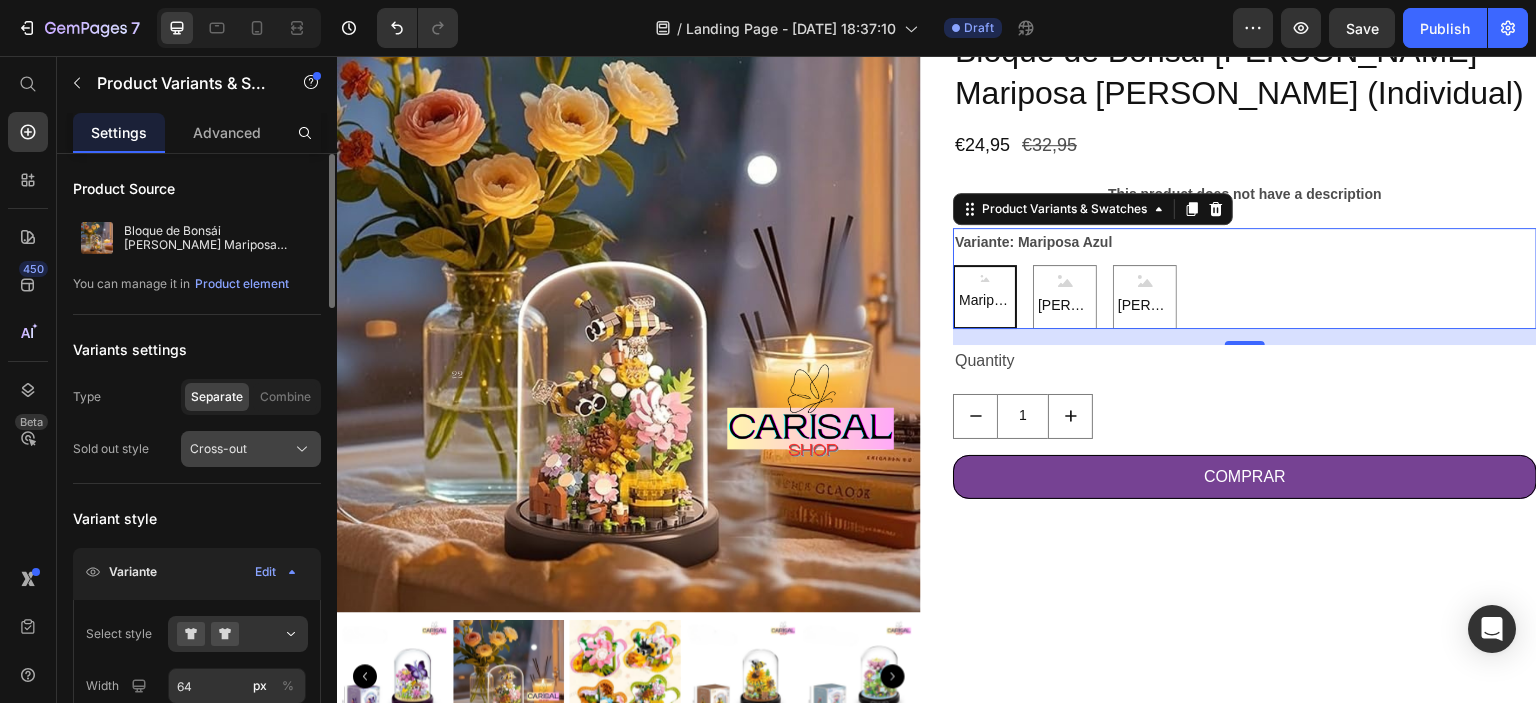 click on "Cross-out" at bounding box center [251, 449] 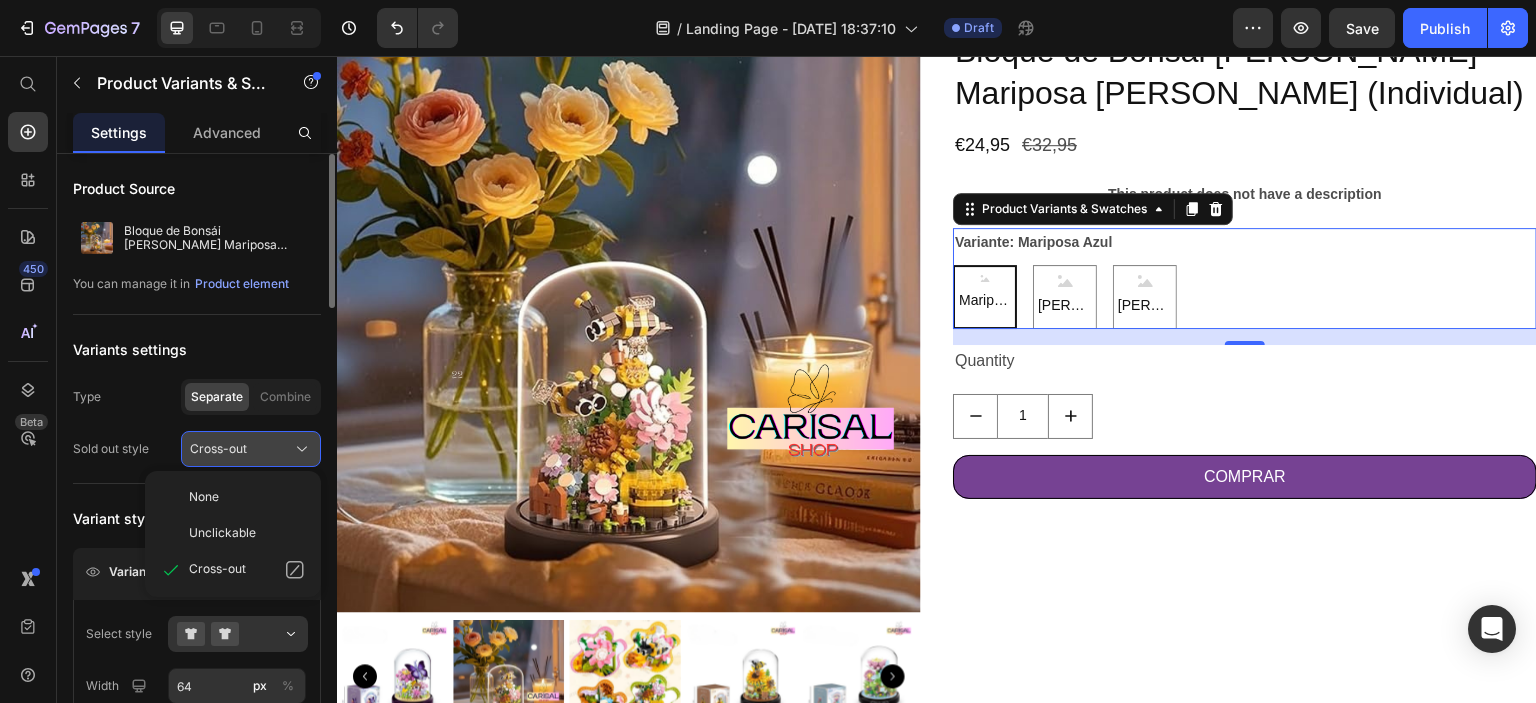 click on "Cross-out" 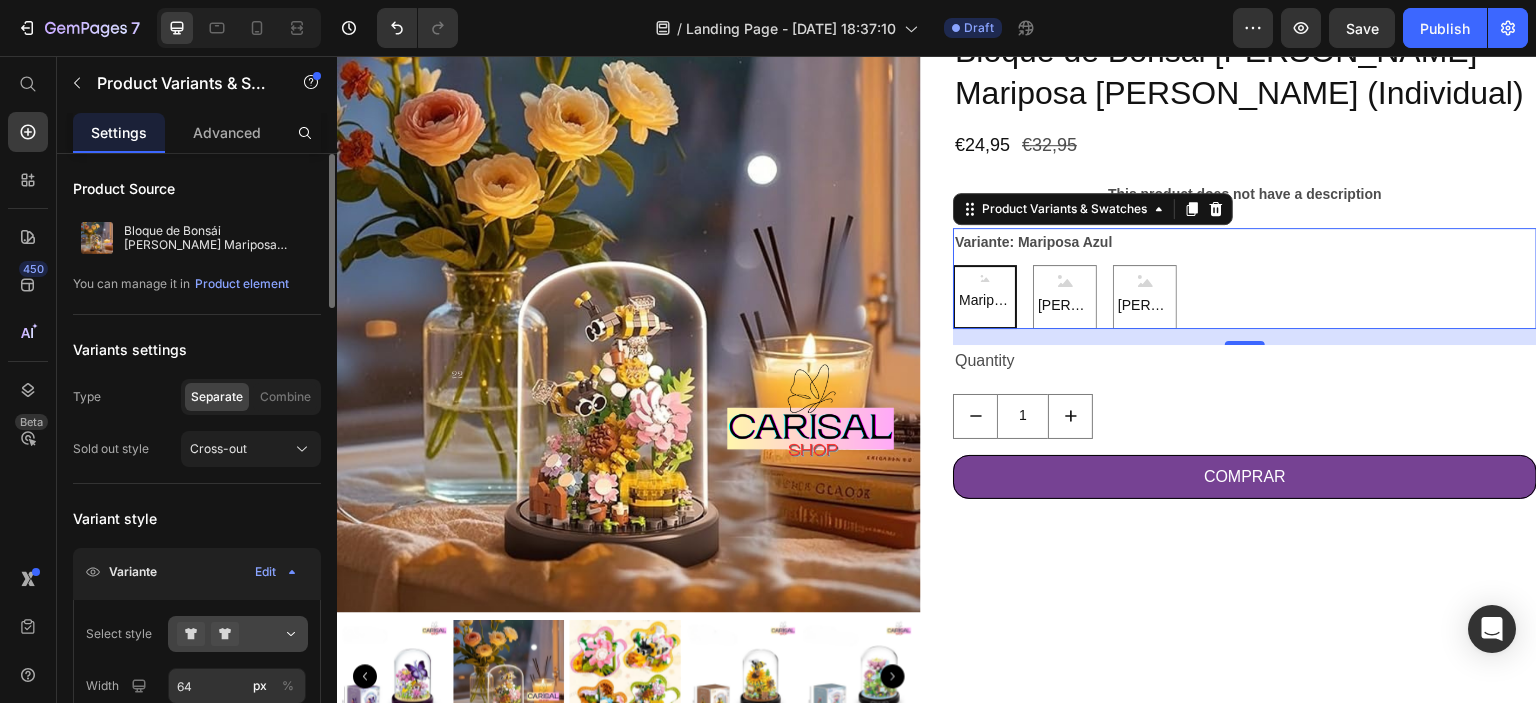 scroll, scrollTop: 200, scrollLeft: 0, axis: vertical 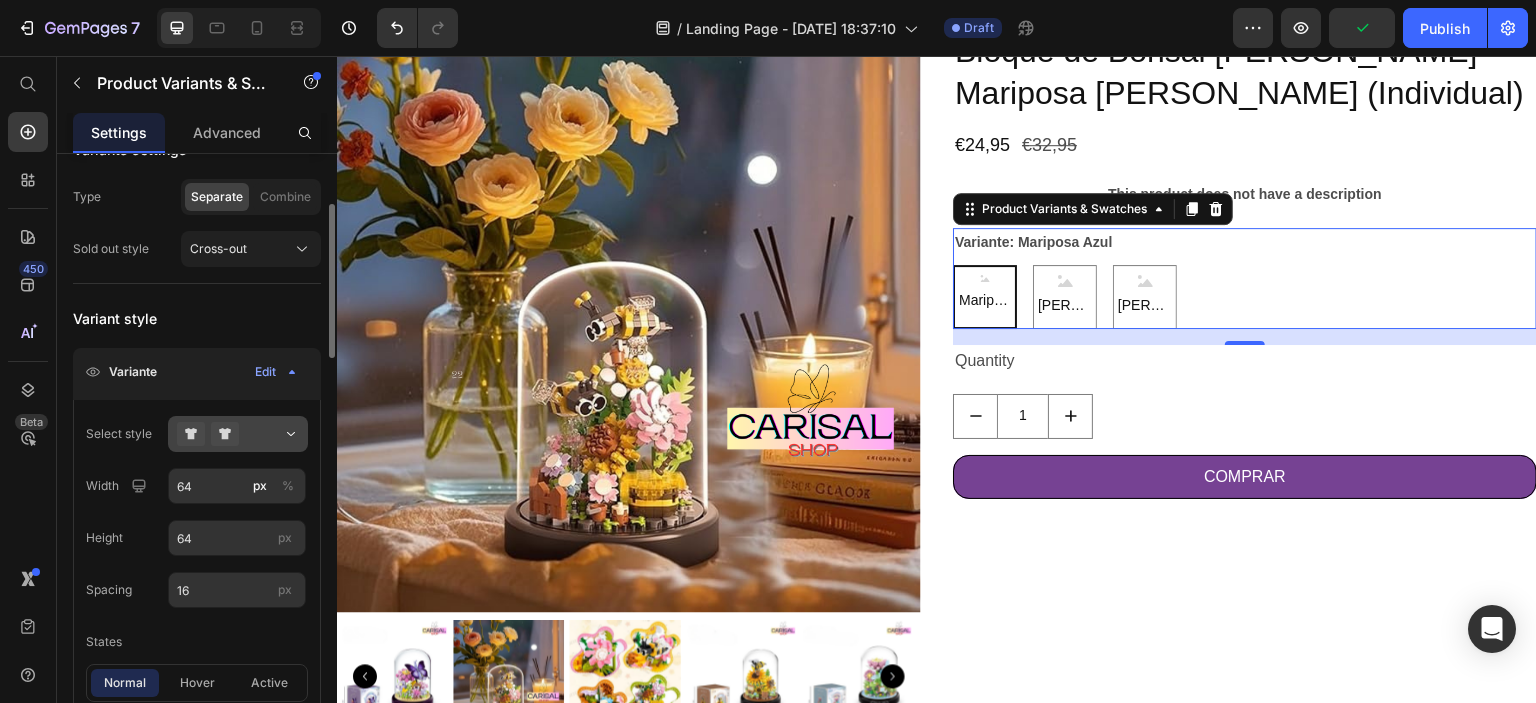 click at bounding box center [238, 434] 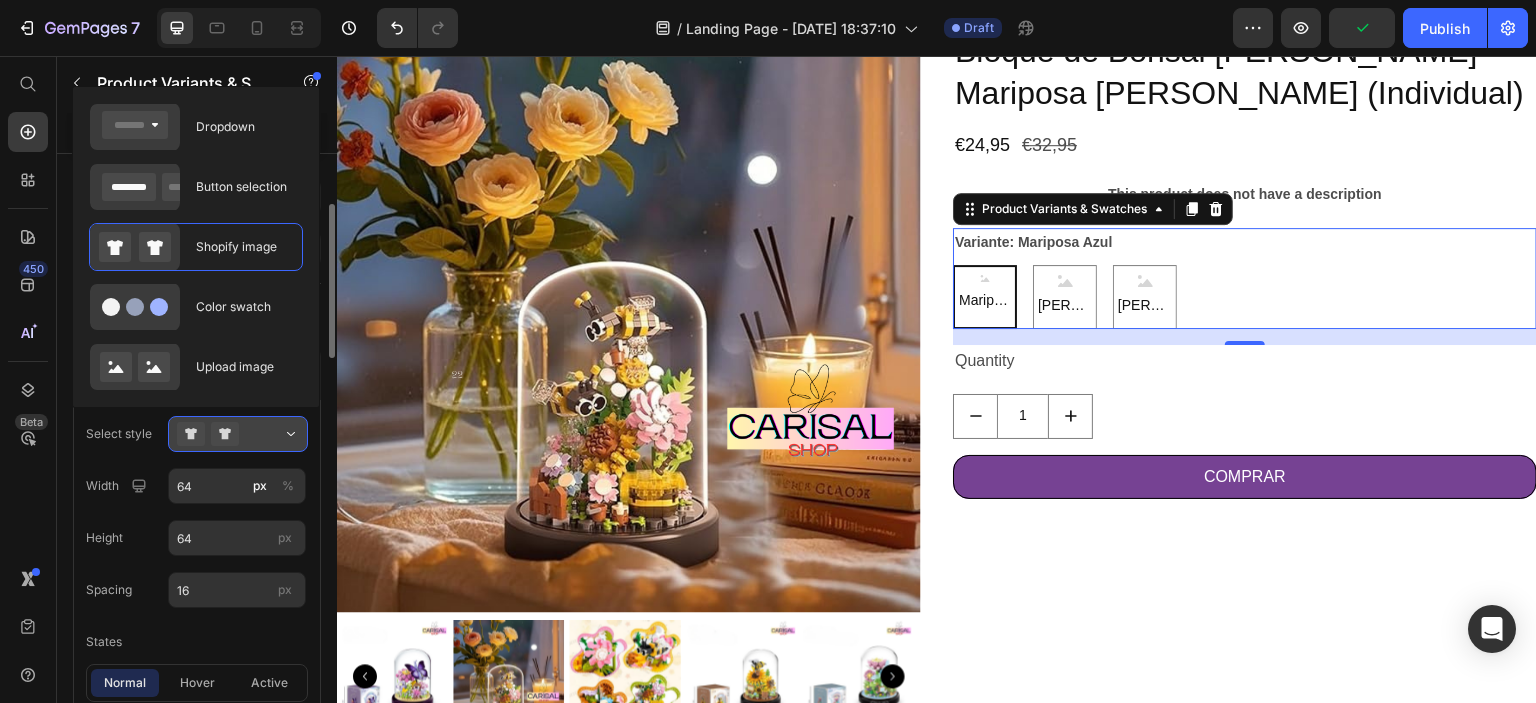 click at bounding box center (238, 434) 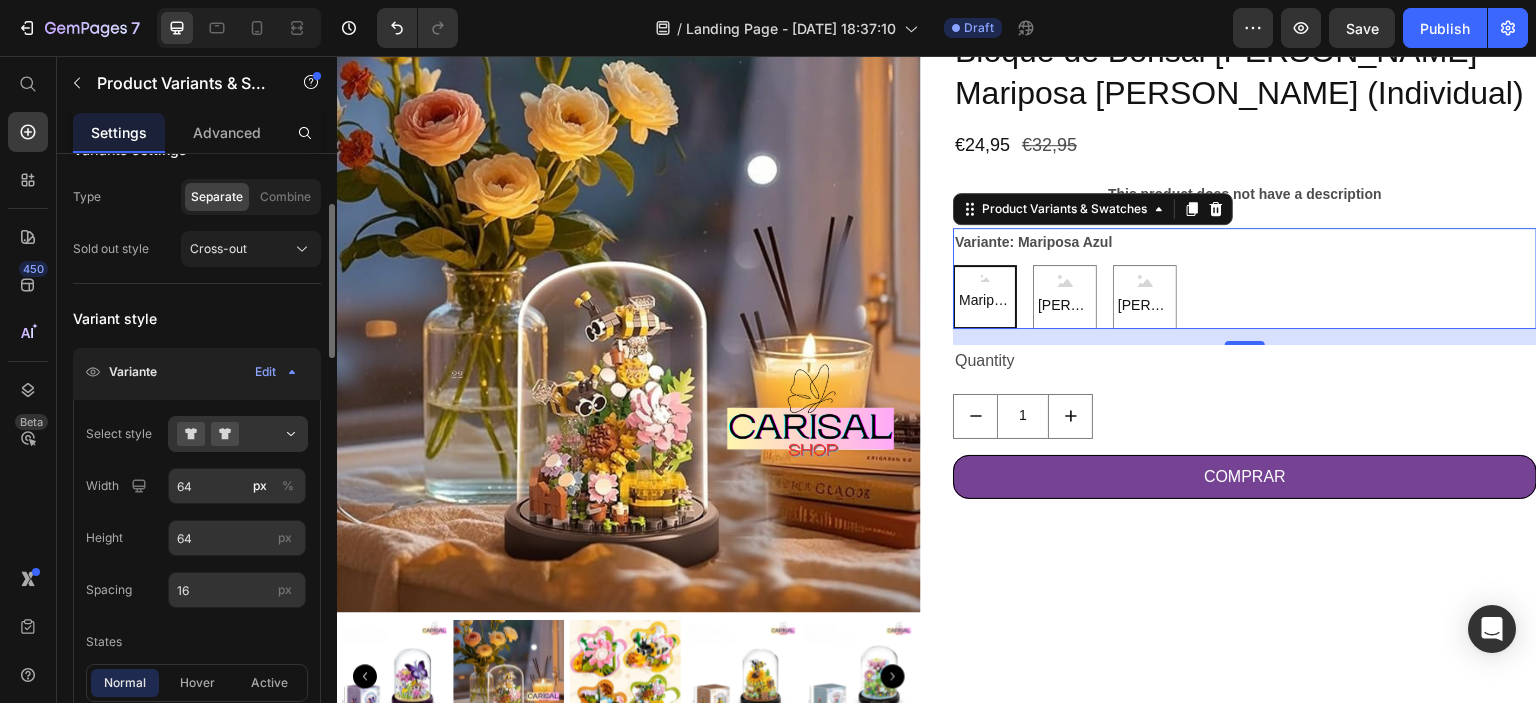 scroll, scrollTop: 0, scrollLeft: 0, axis: both 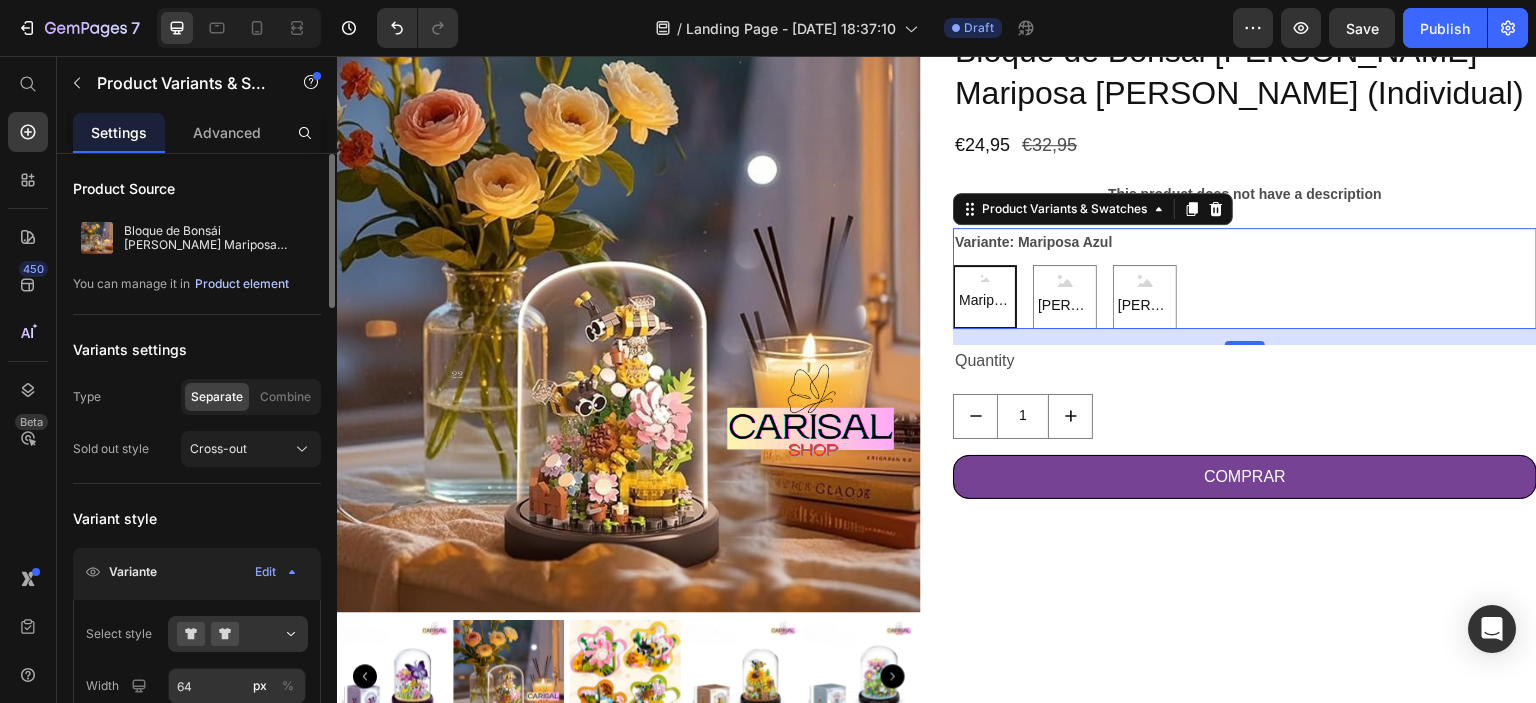 click on "Product element" at bounding box center [242, 284] 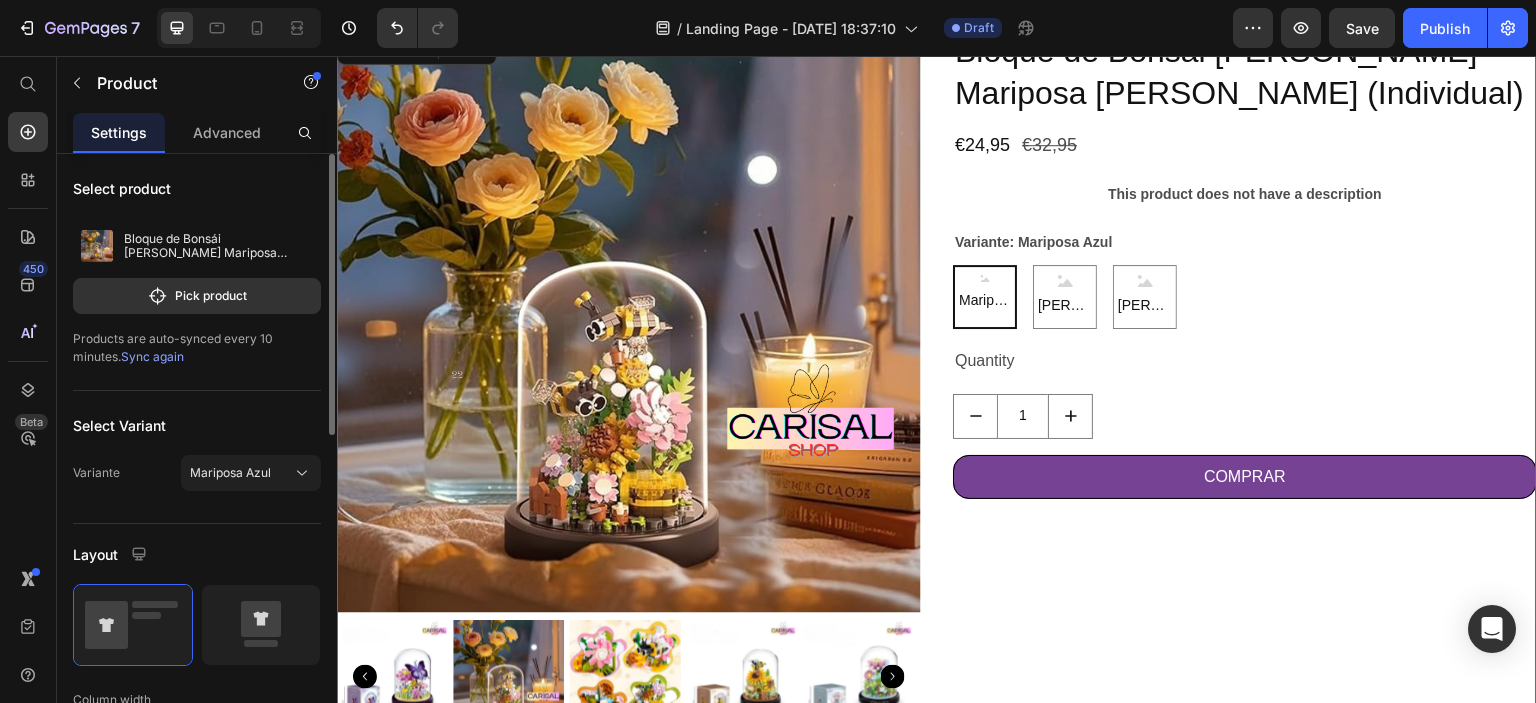 click on "Sync again" at bounding box center (152, 356) 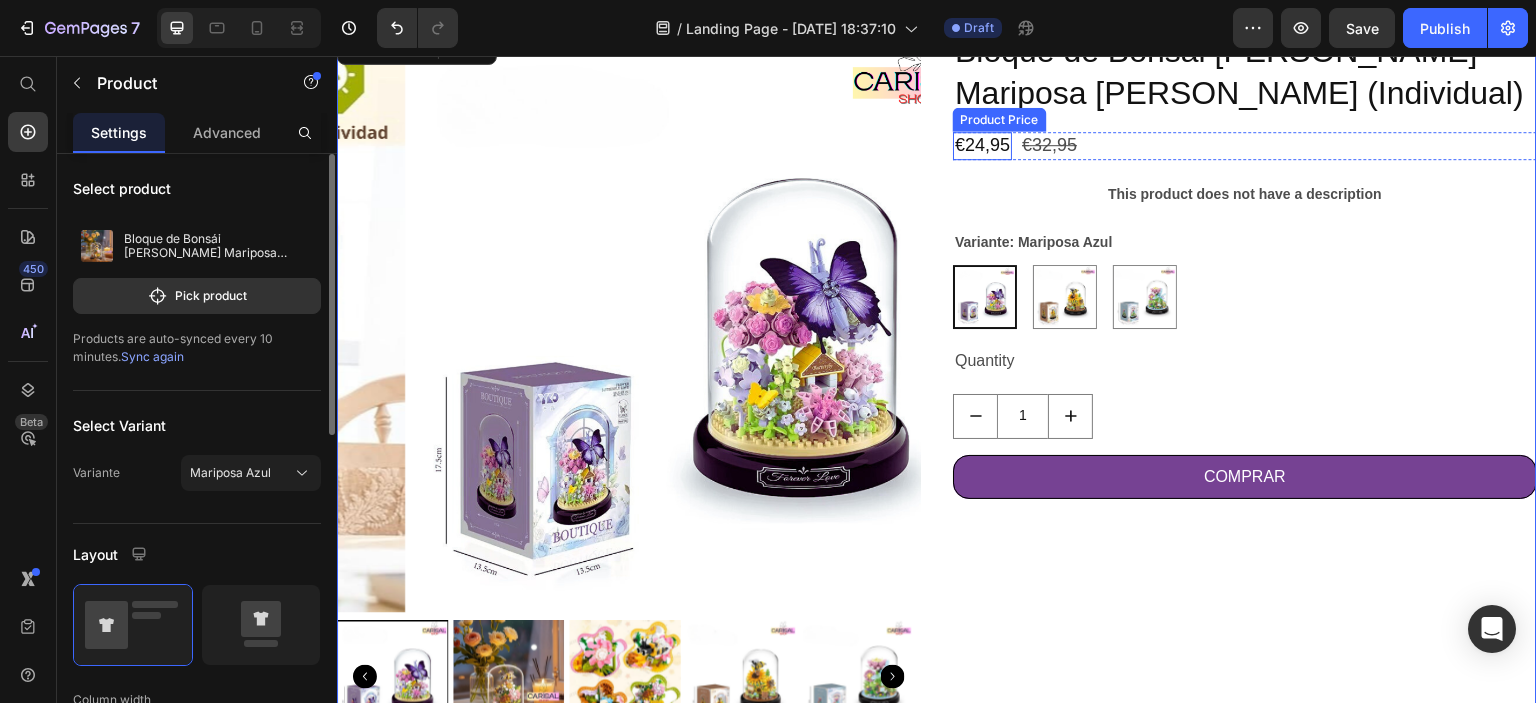 click on "€24,95" at bounding box center (982, 145) 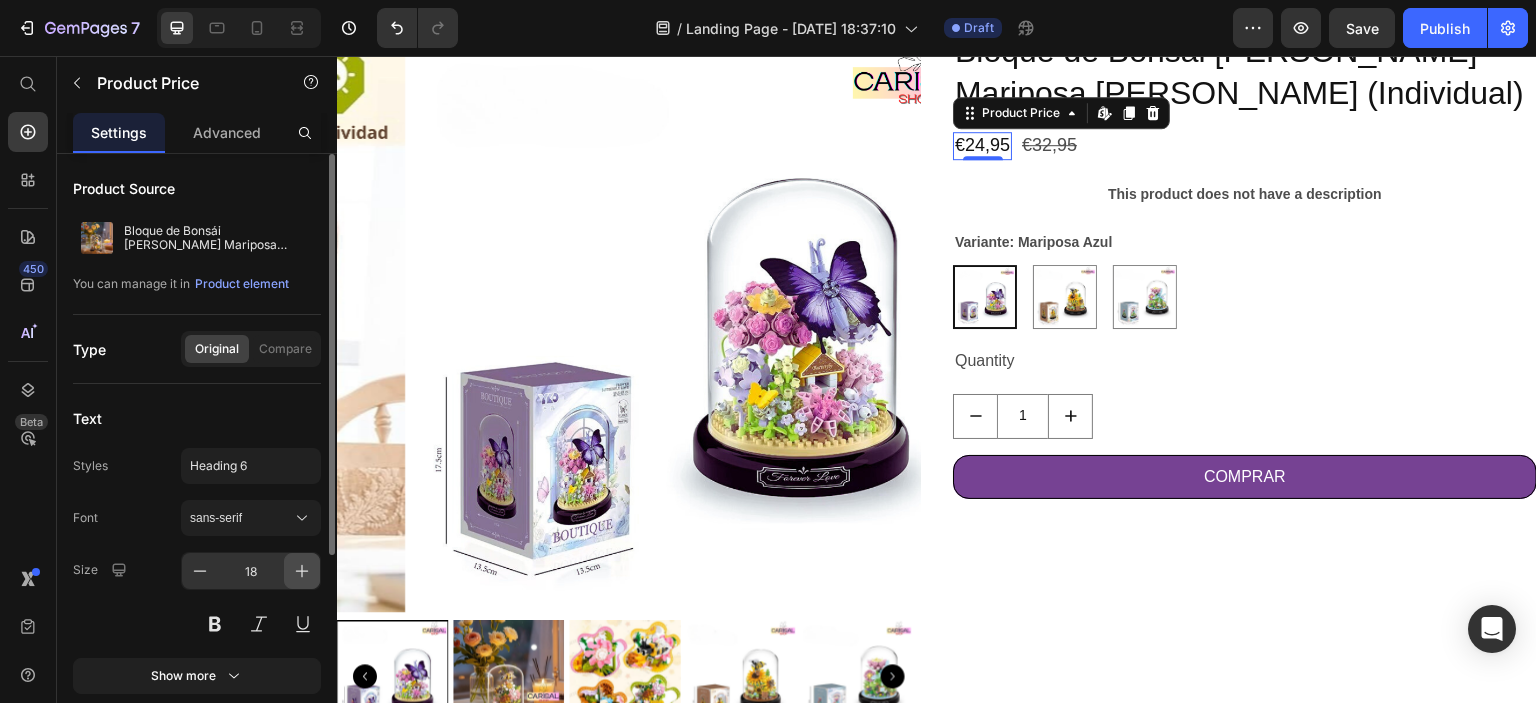click 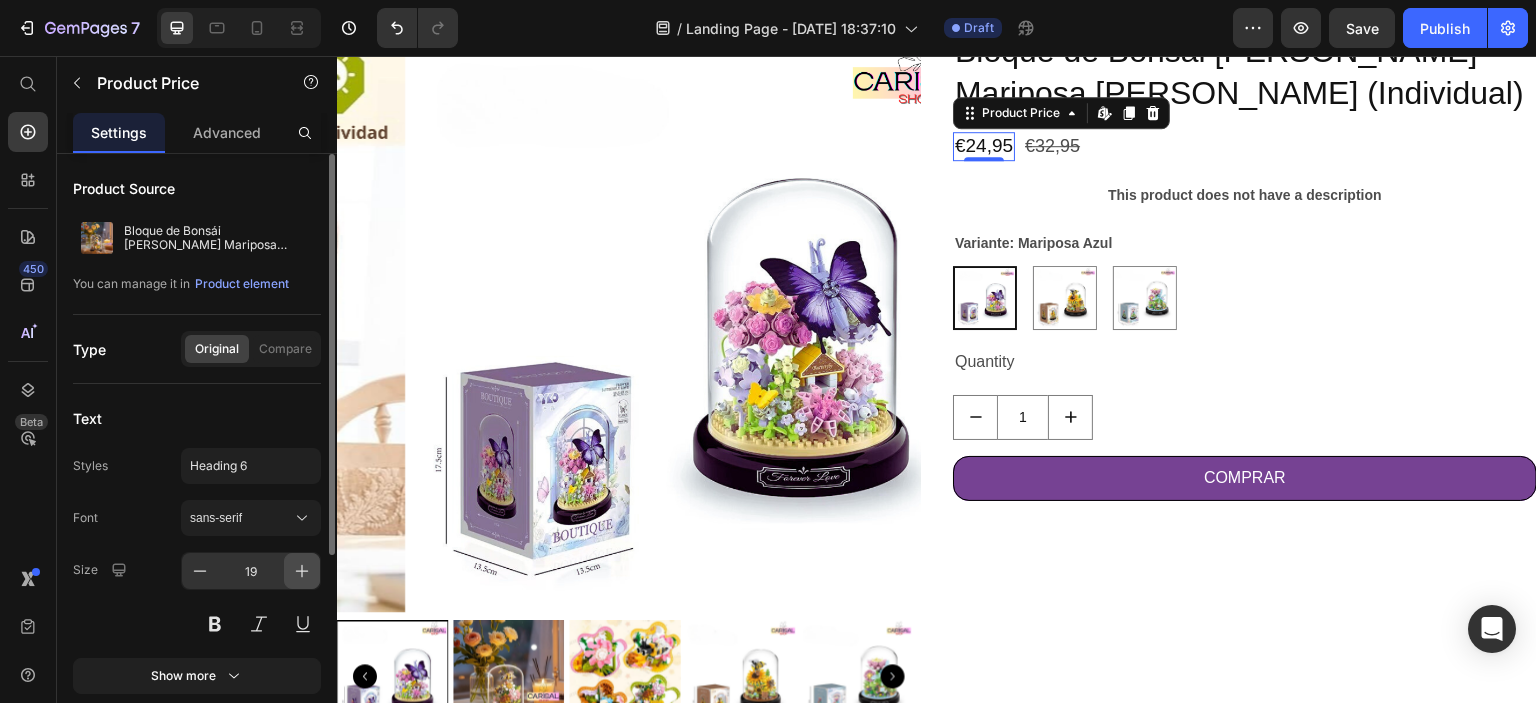 click 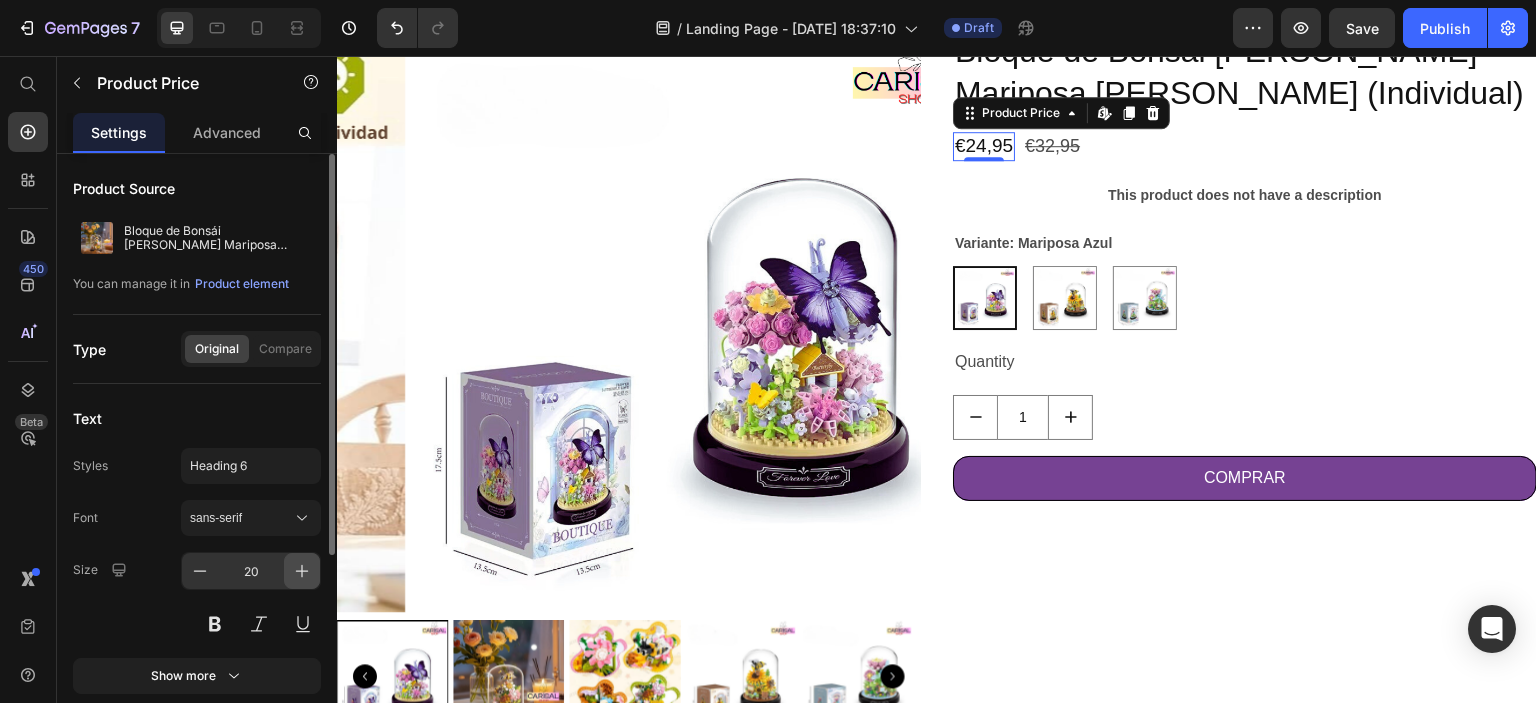 click 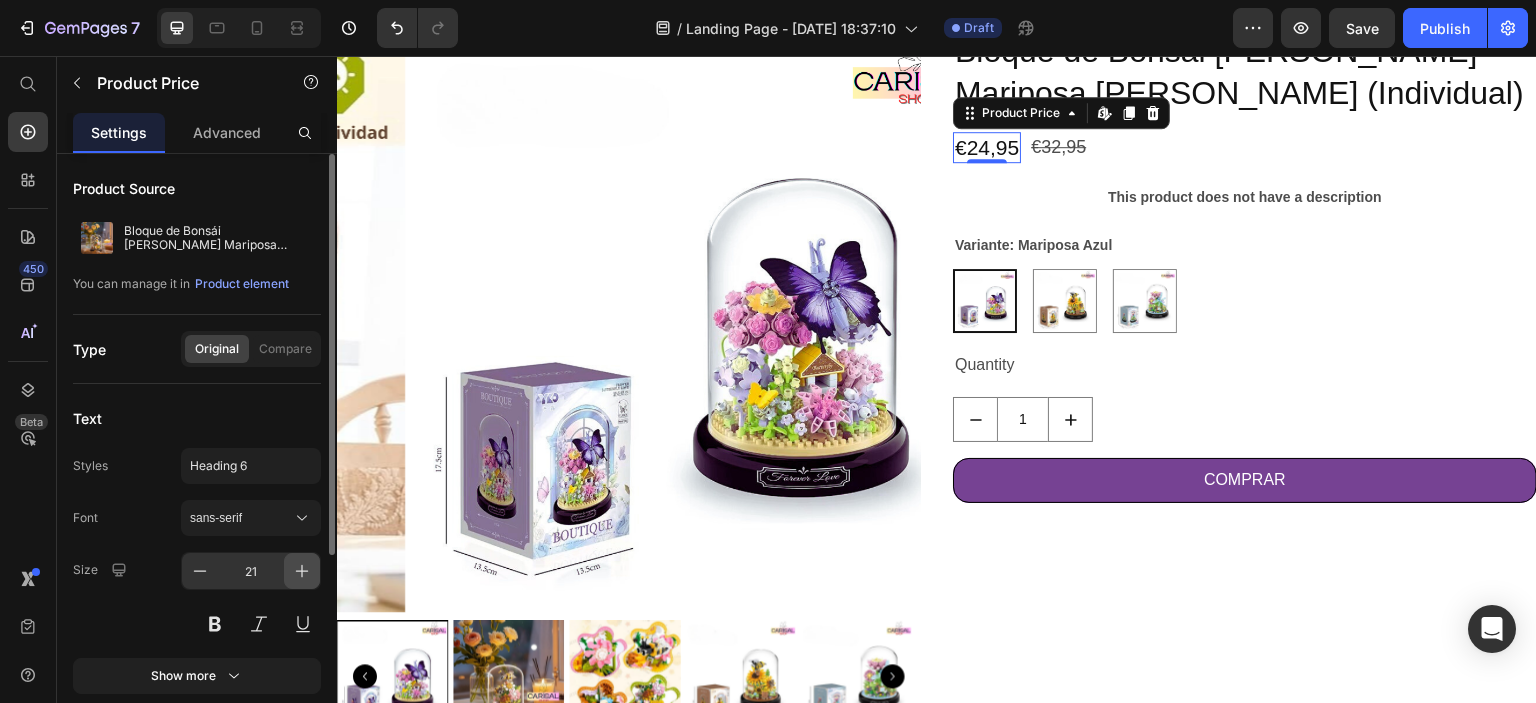 click 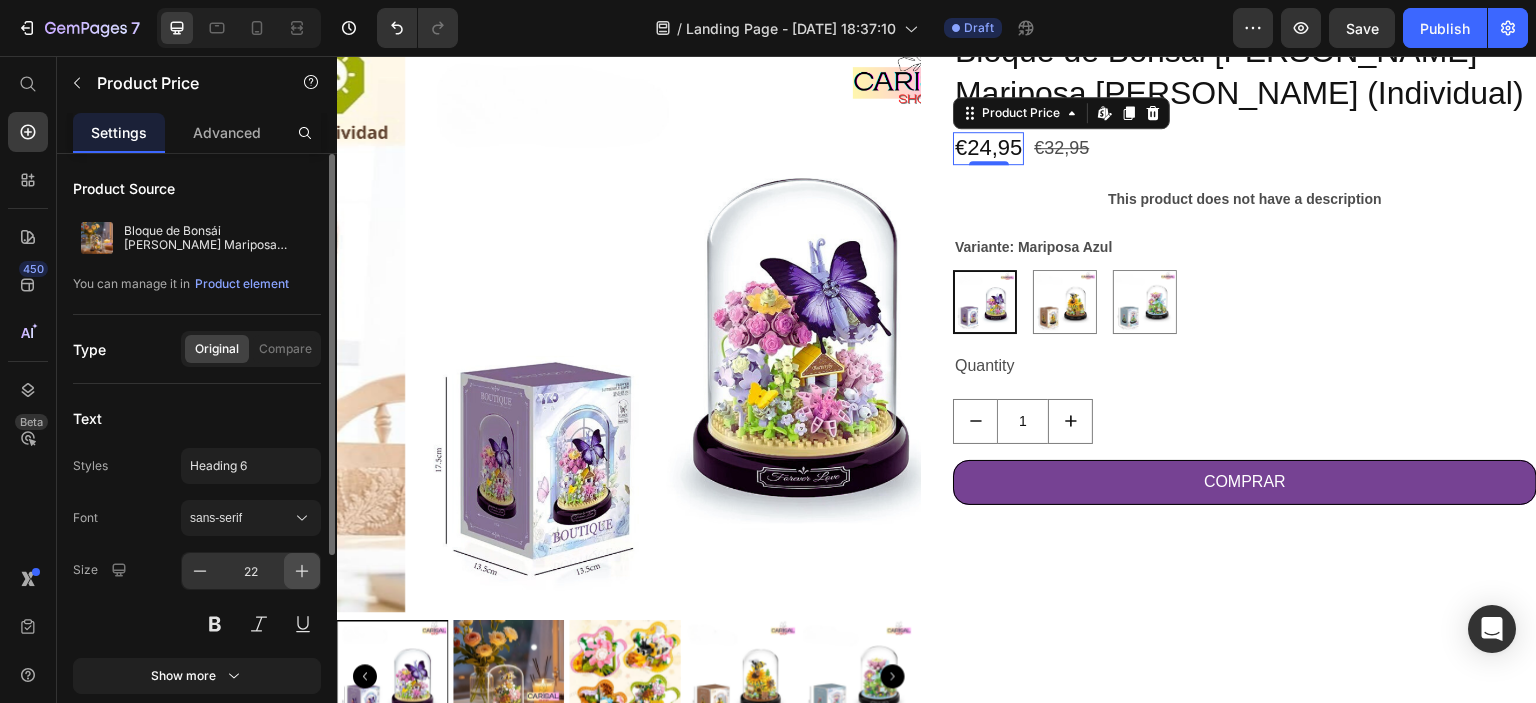click 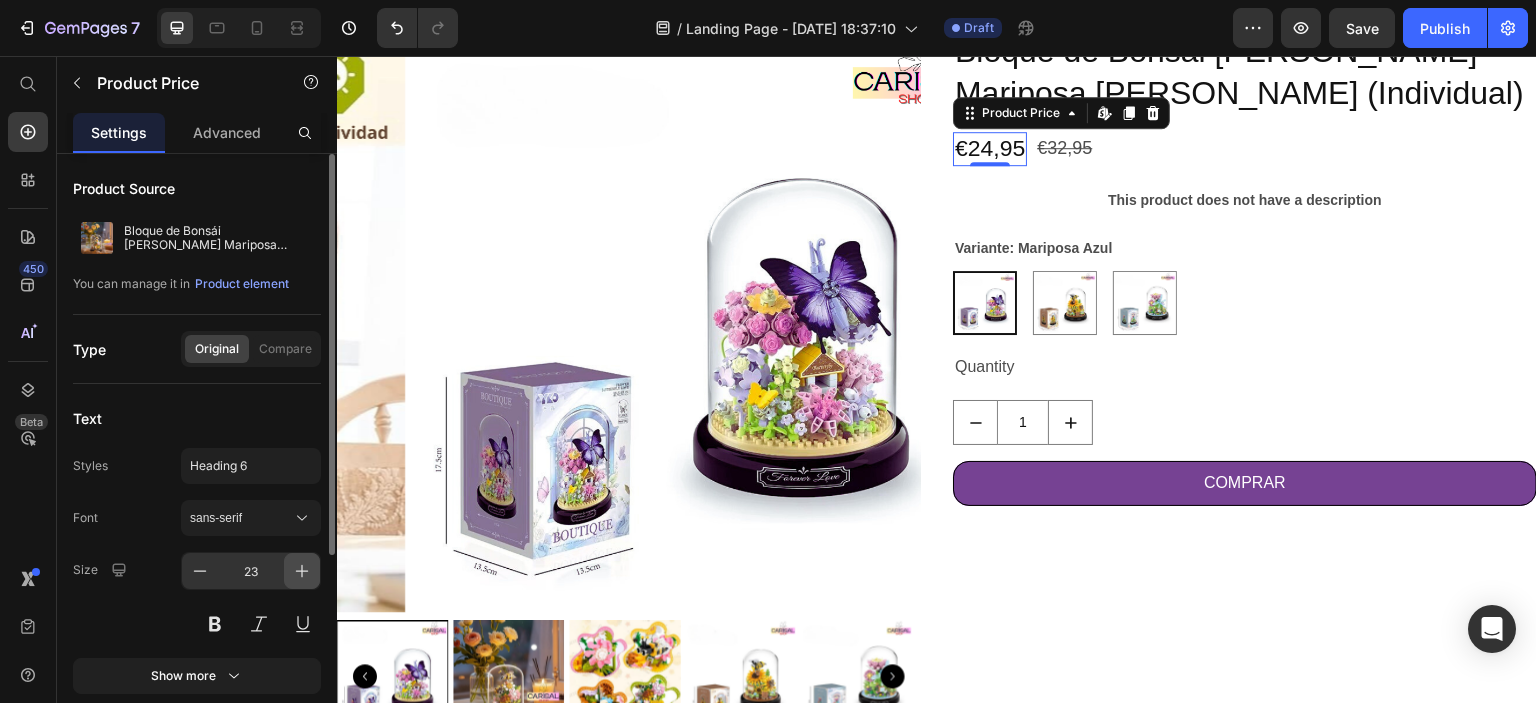 click 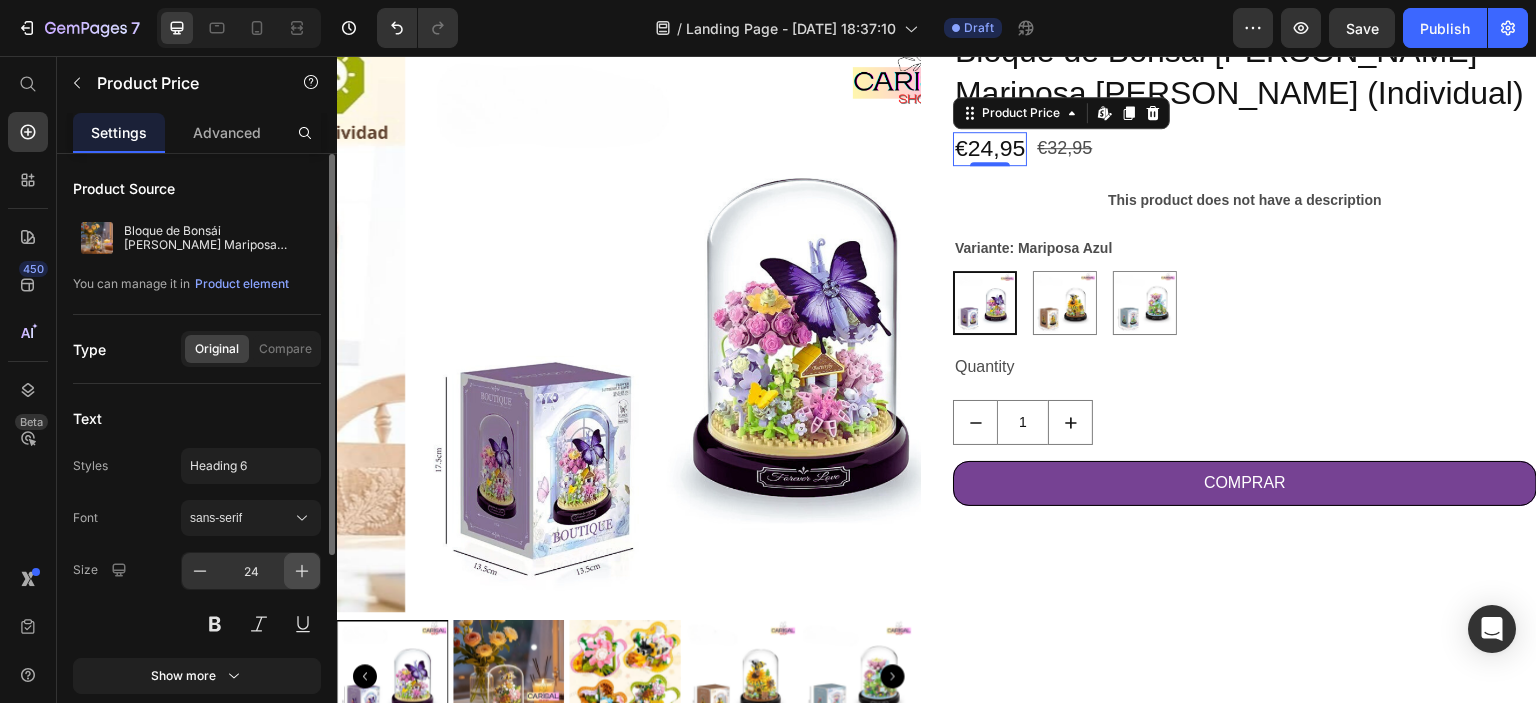 click 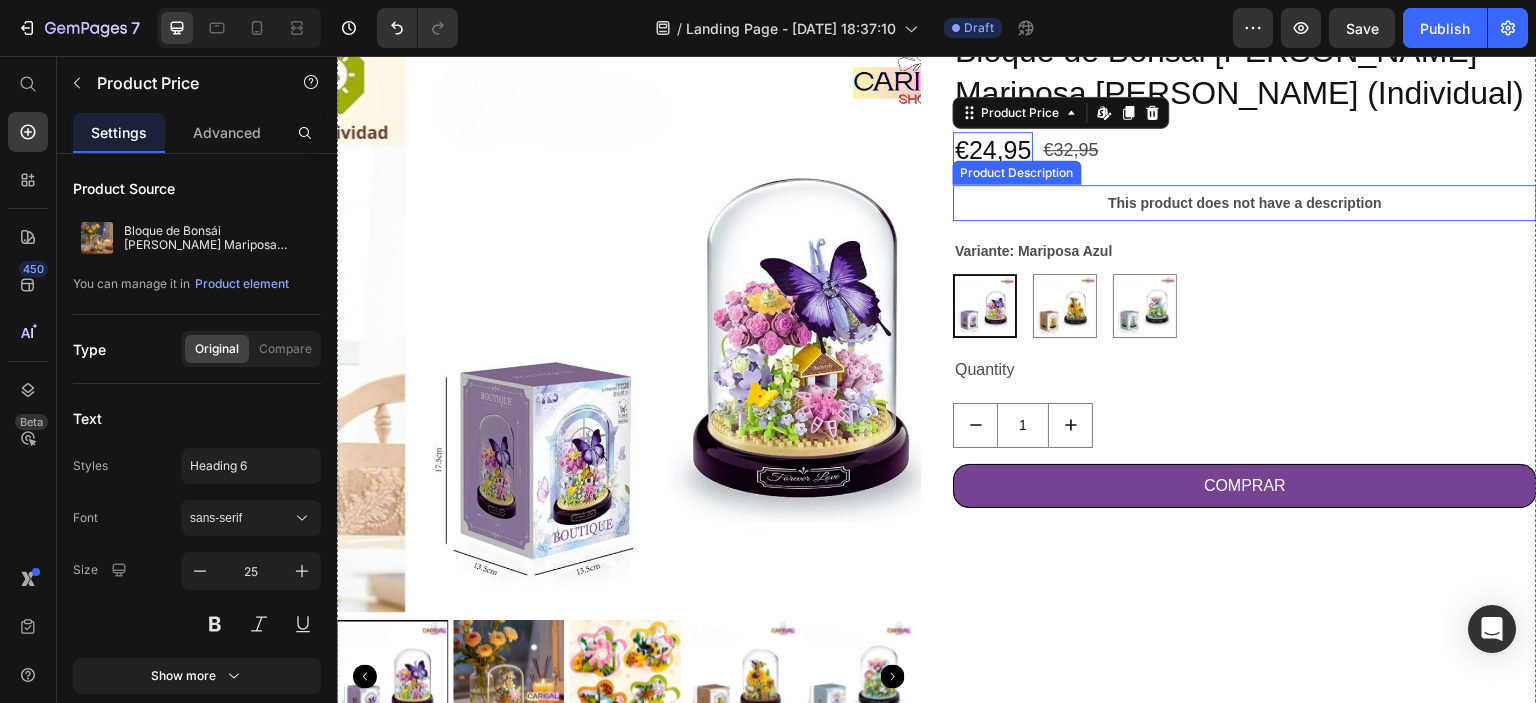 click on "This product does not have a description" at bounding box center (1245, 203) 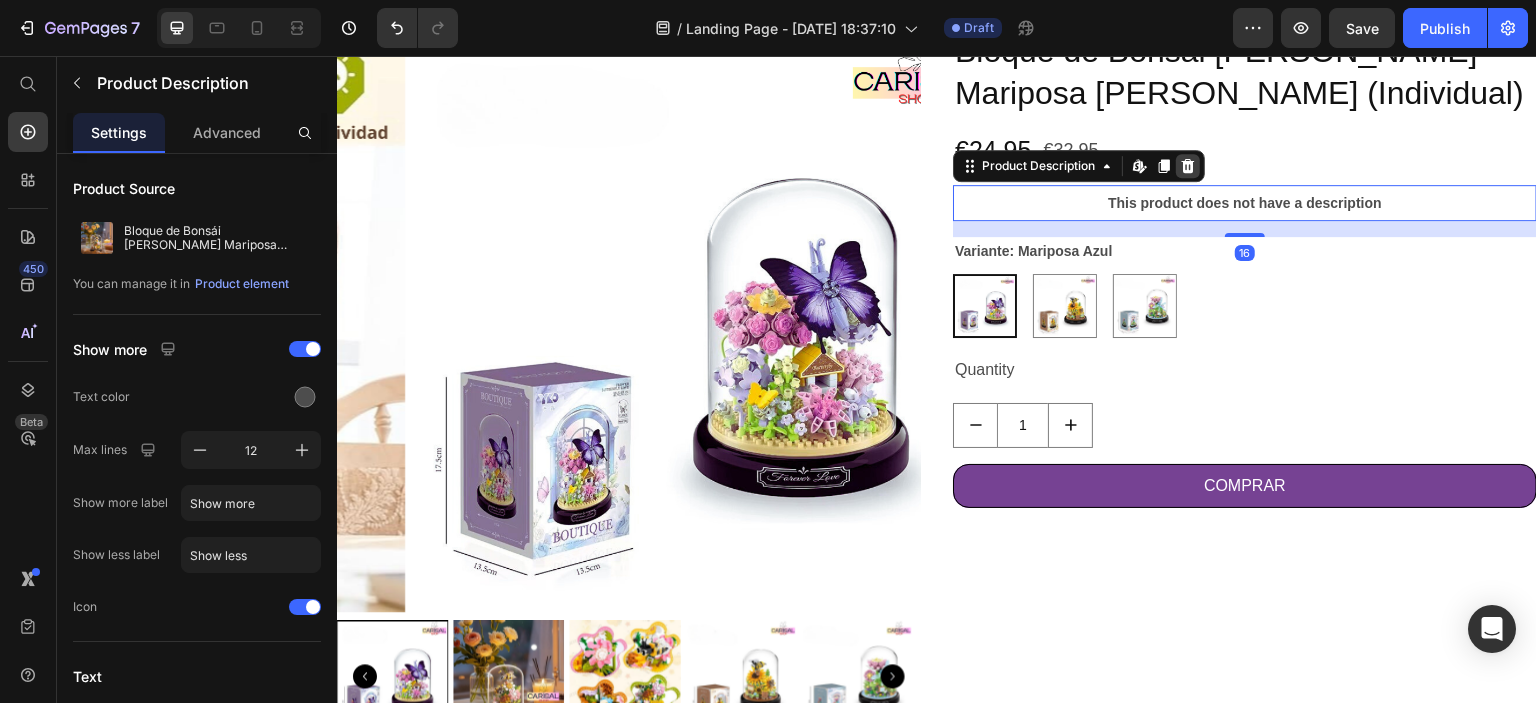 click 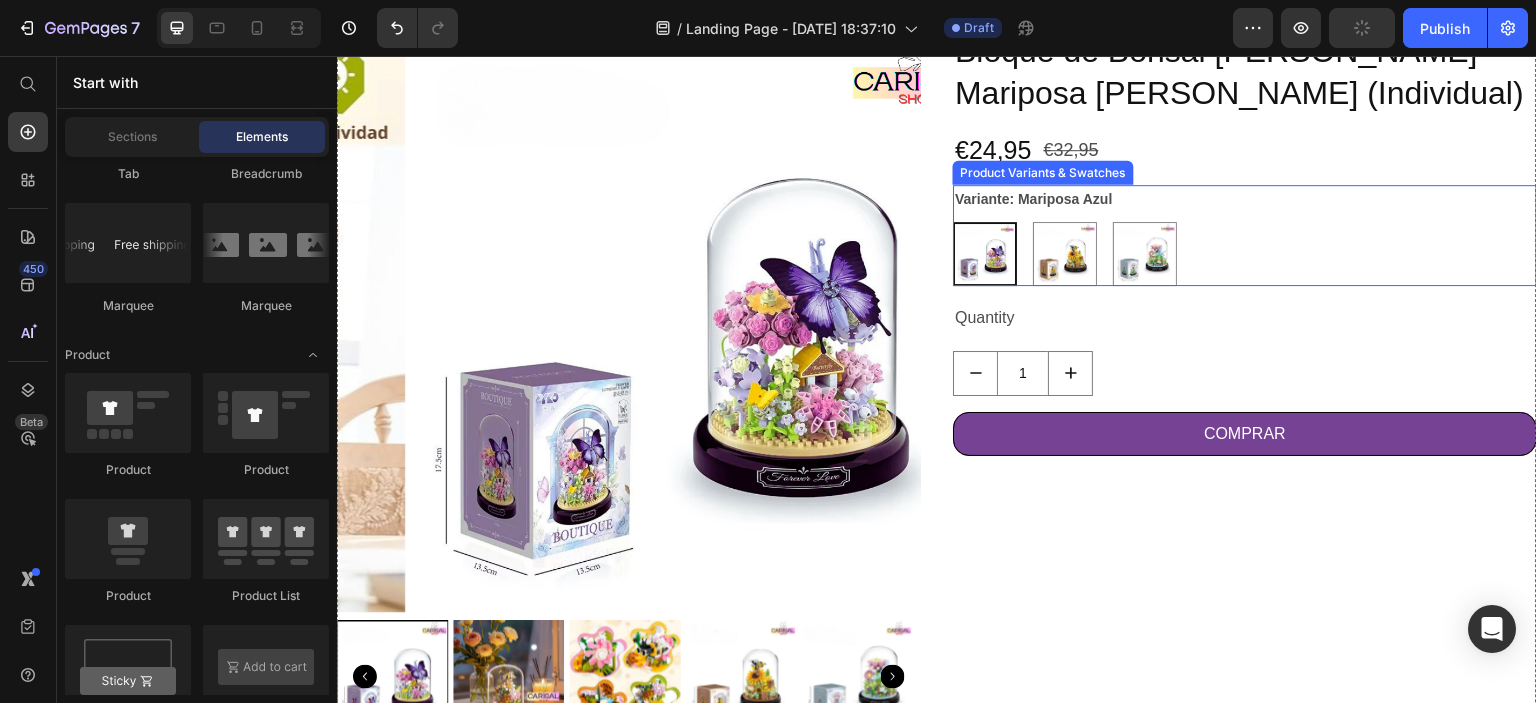 click on "Variante: Mariposa Azul Mariposa Azul Mariposa Azul [PERSON_NAME] [PERSON_NAME] [PERSON_NAME]" at bounding box center [1245, 235] 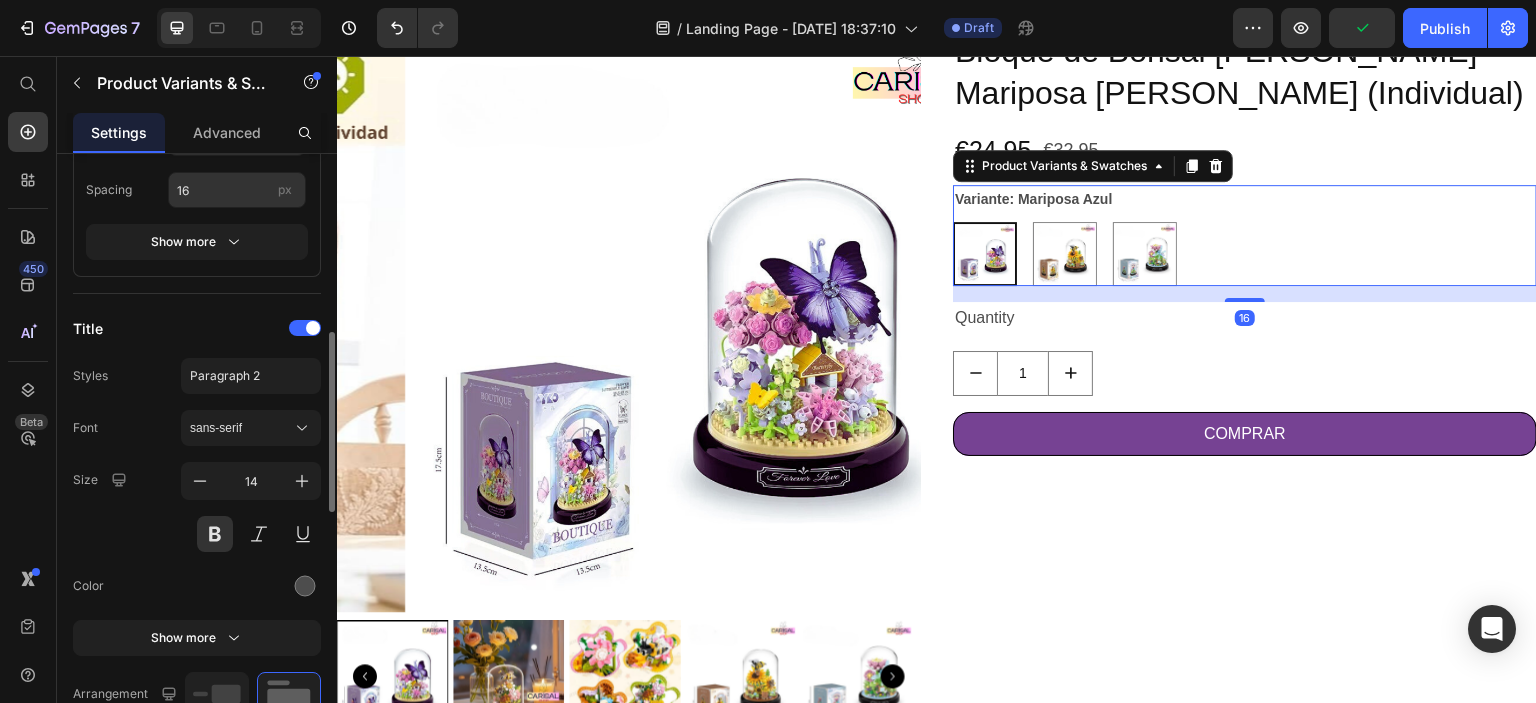 scroll, scrollTop: 800, scrollLeft: 0, axis: vertical 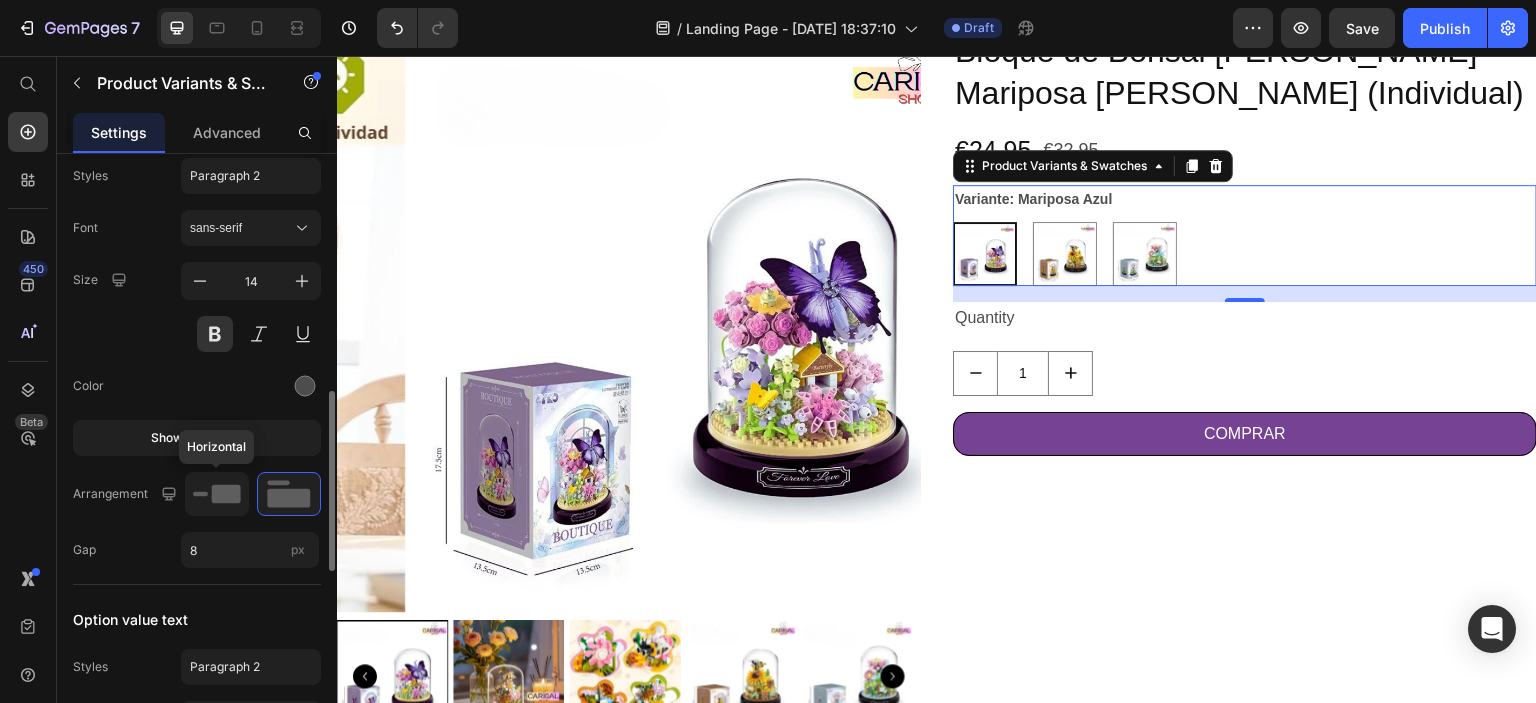 click 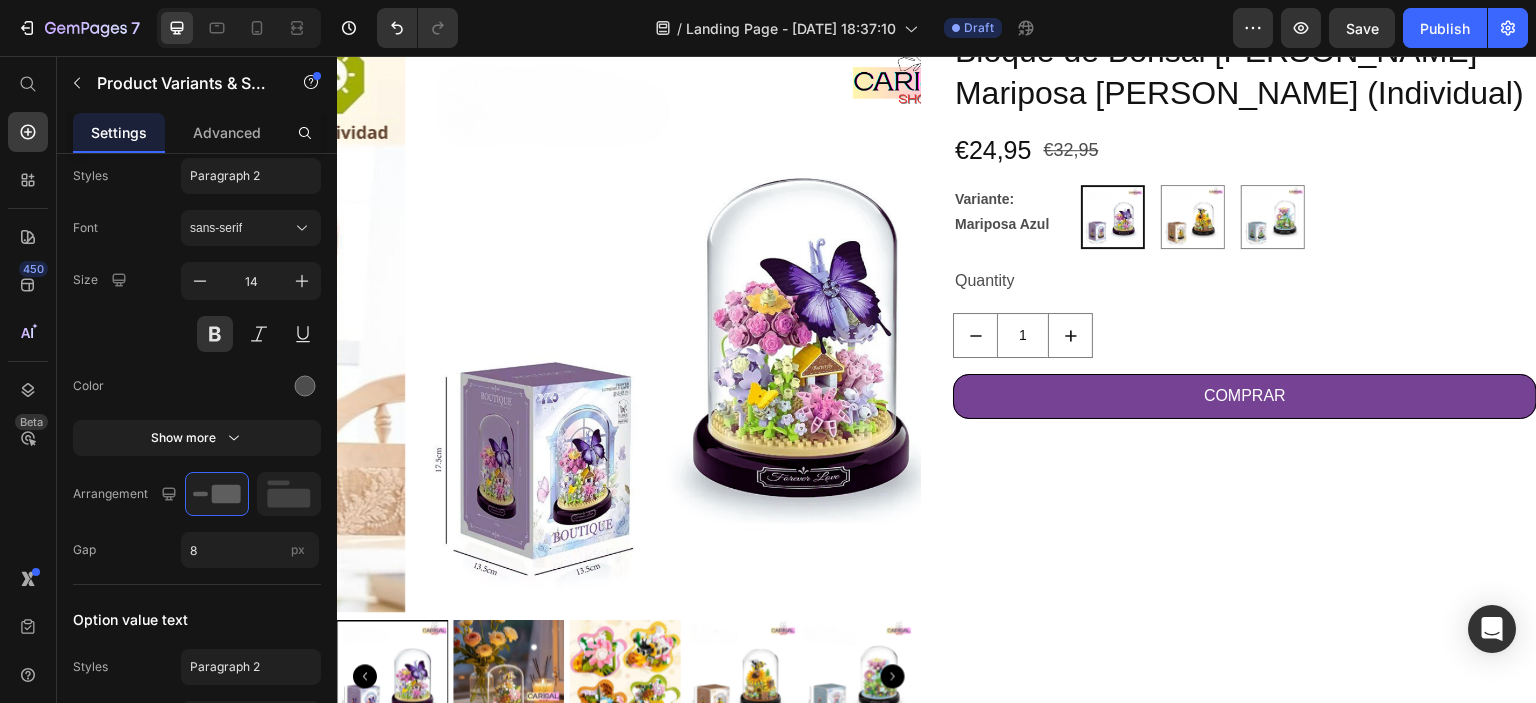 click on "Variante: Mariposa Azul" at bounding box center [1013, 212] 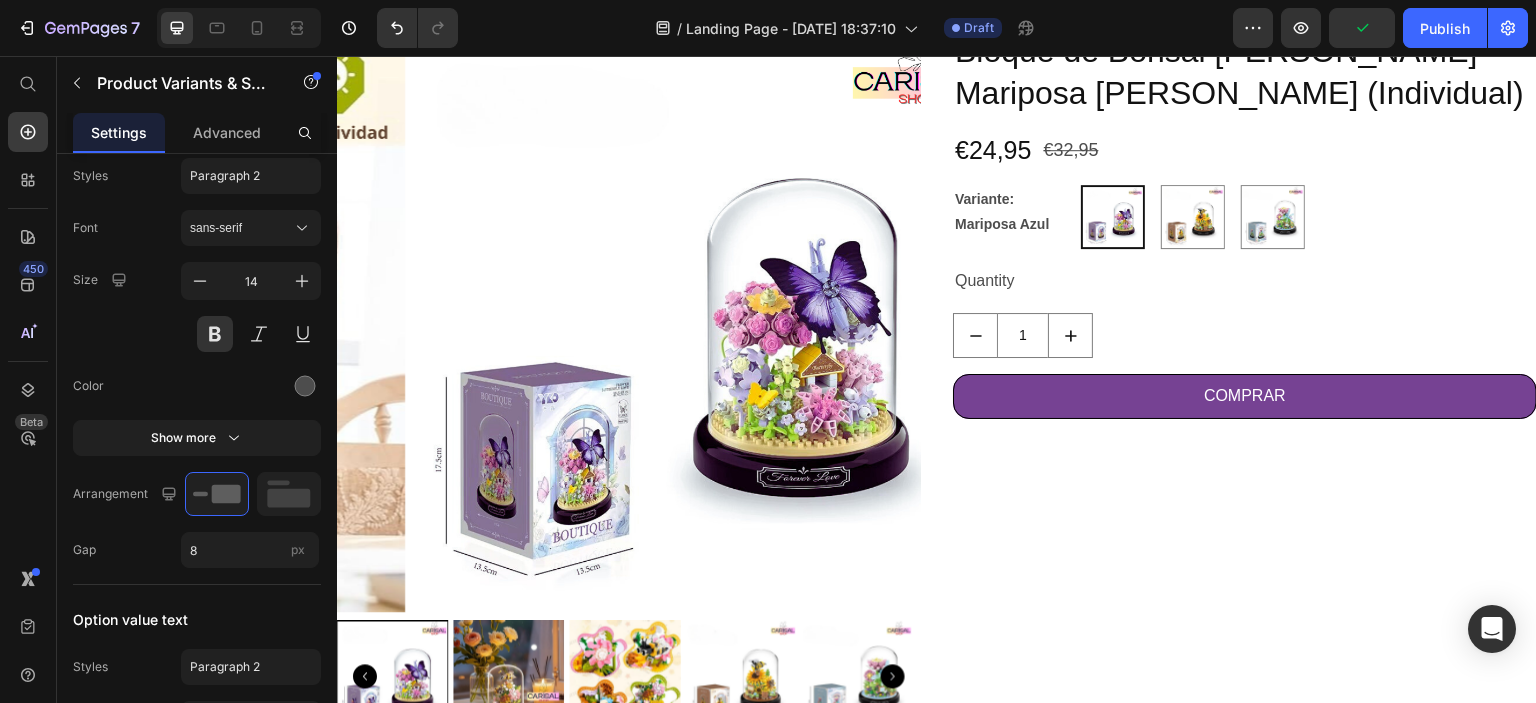 click on "Variante: Mariposa Azul" at bounding box center (1013, 212) 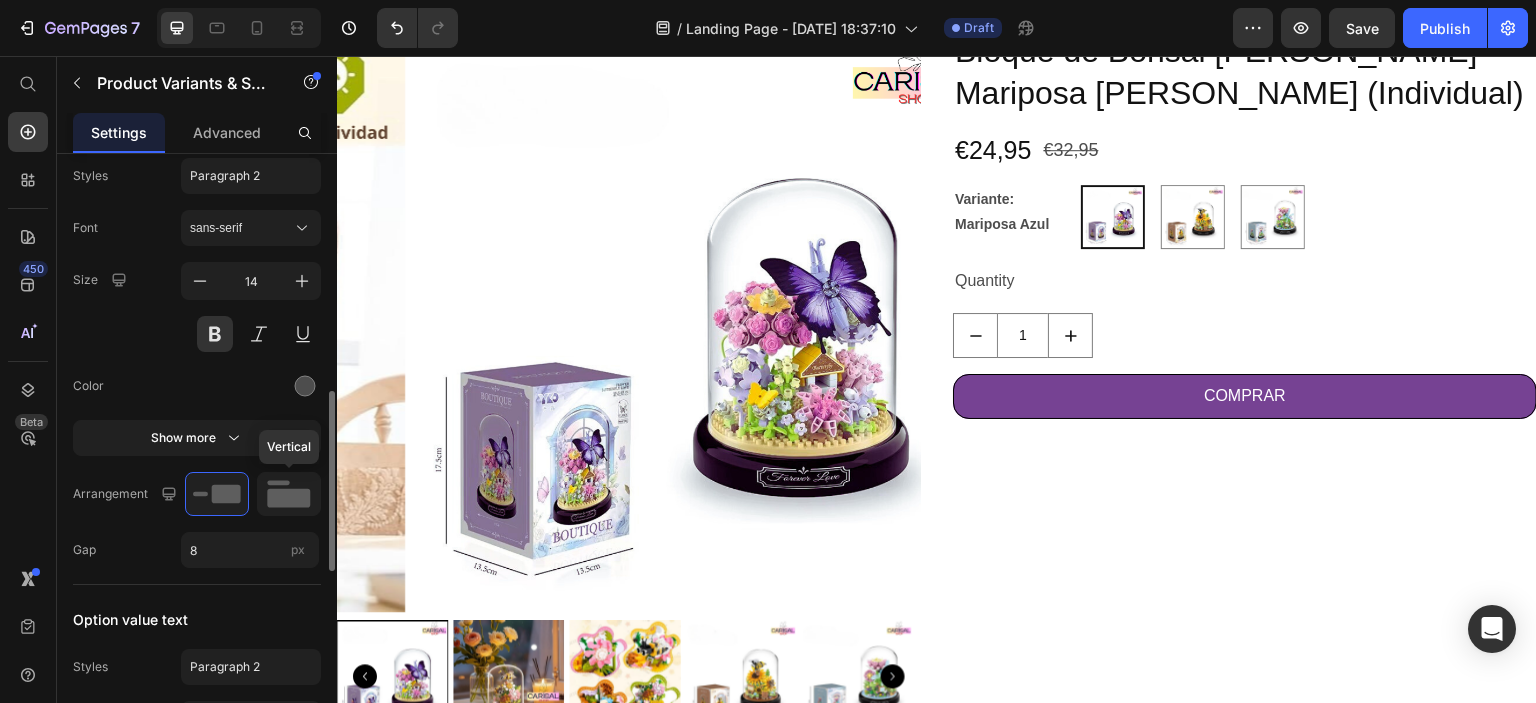 click 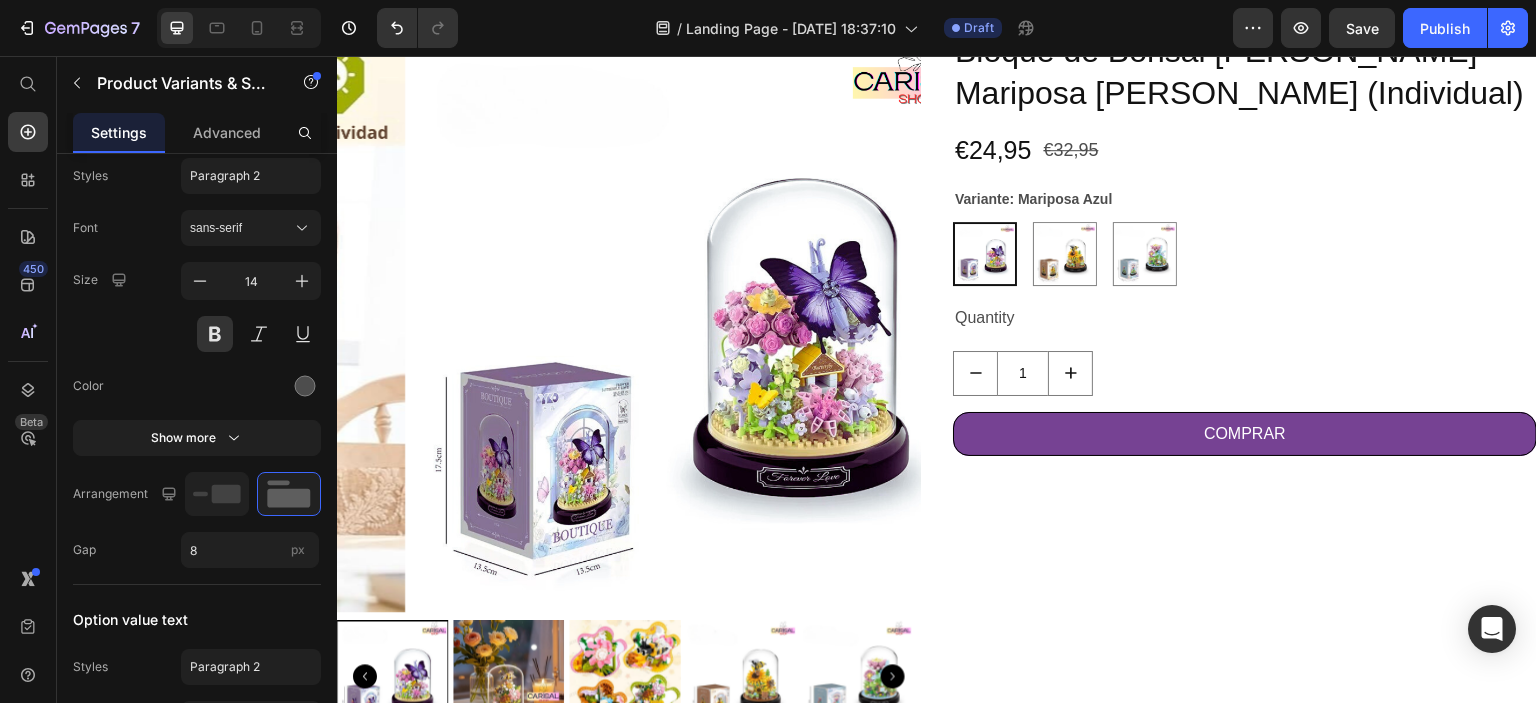 click on "Variante: Mariposa Azul" at bounding box center [1033, 199] 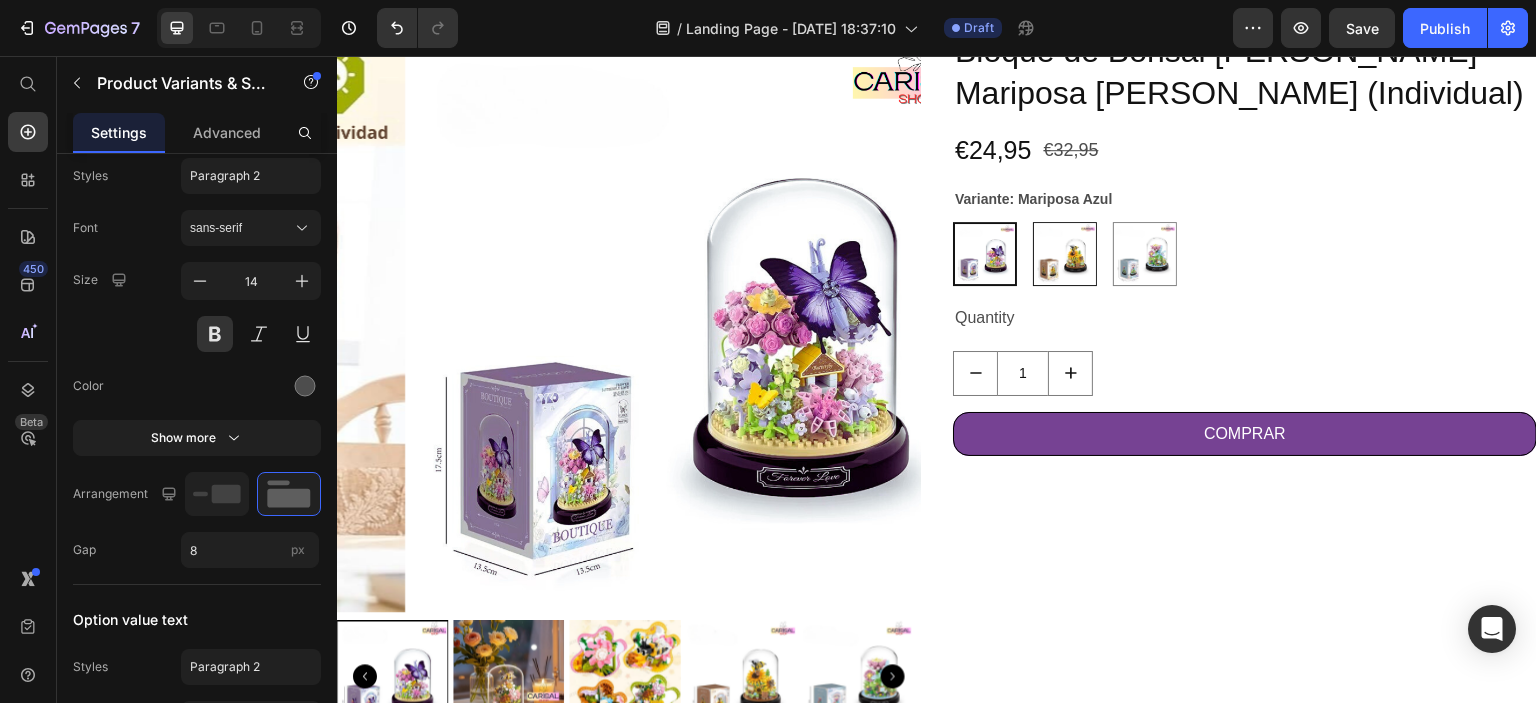 click at bounding box center (1065, 254) 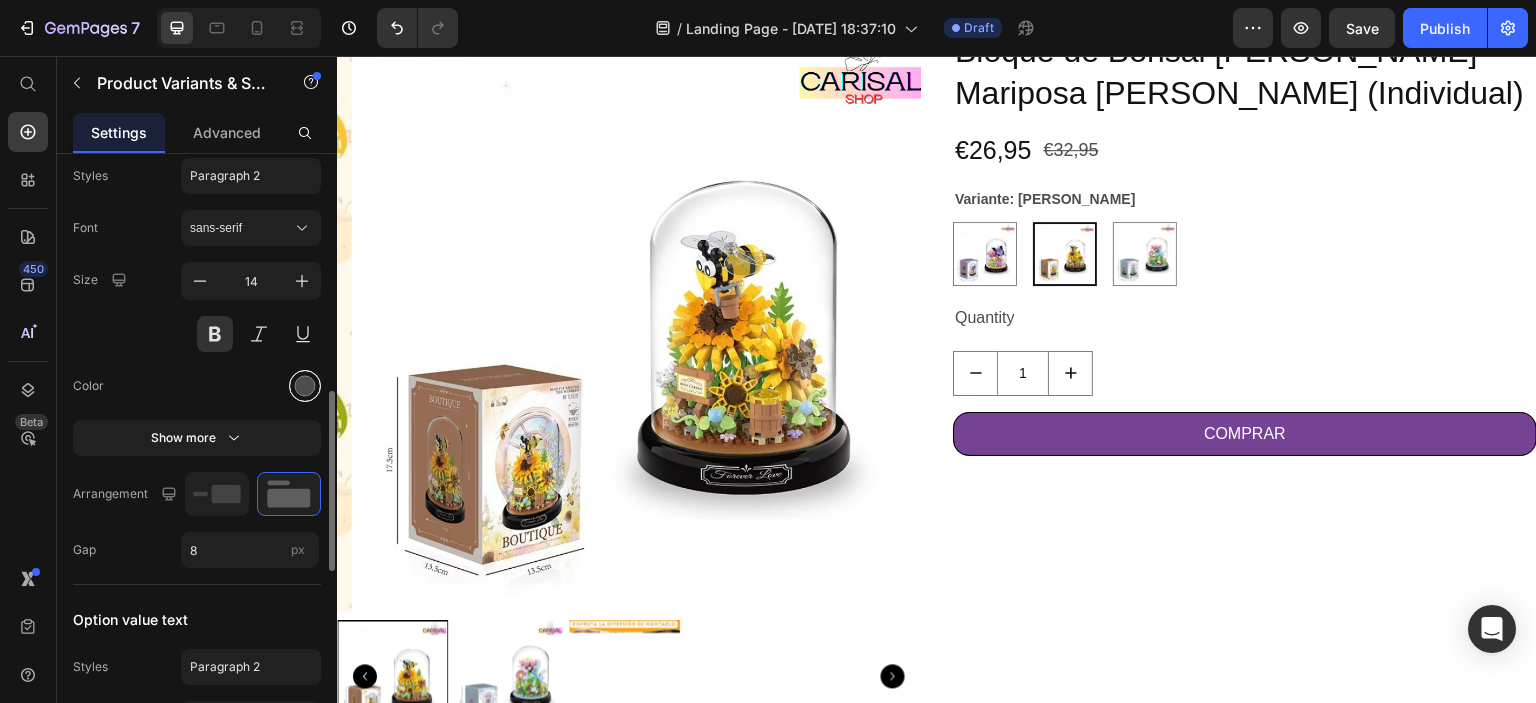 click at bounding box center (305, 386) 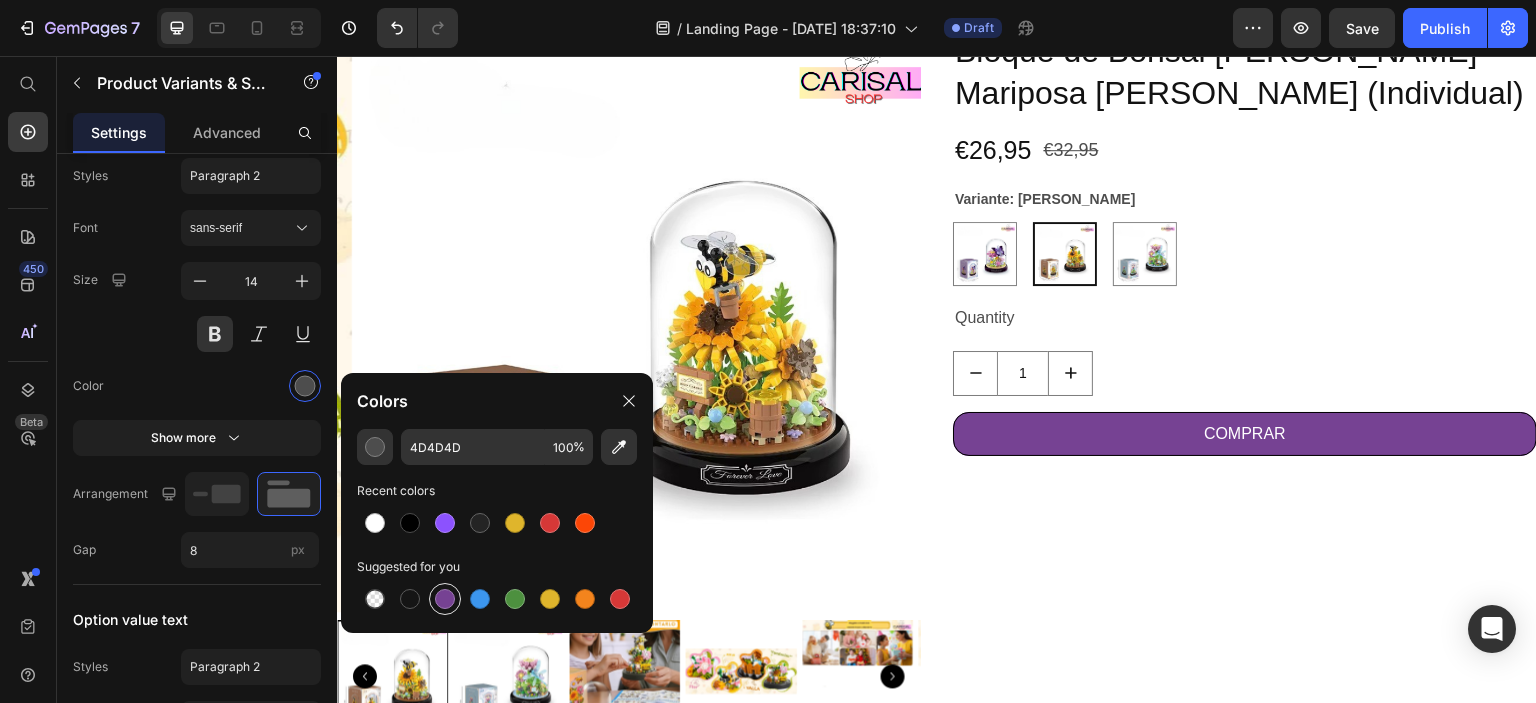 click at bounding box center [445, 599] 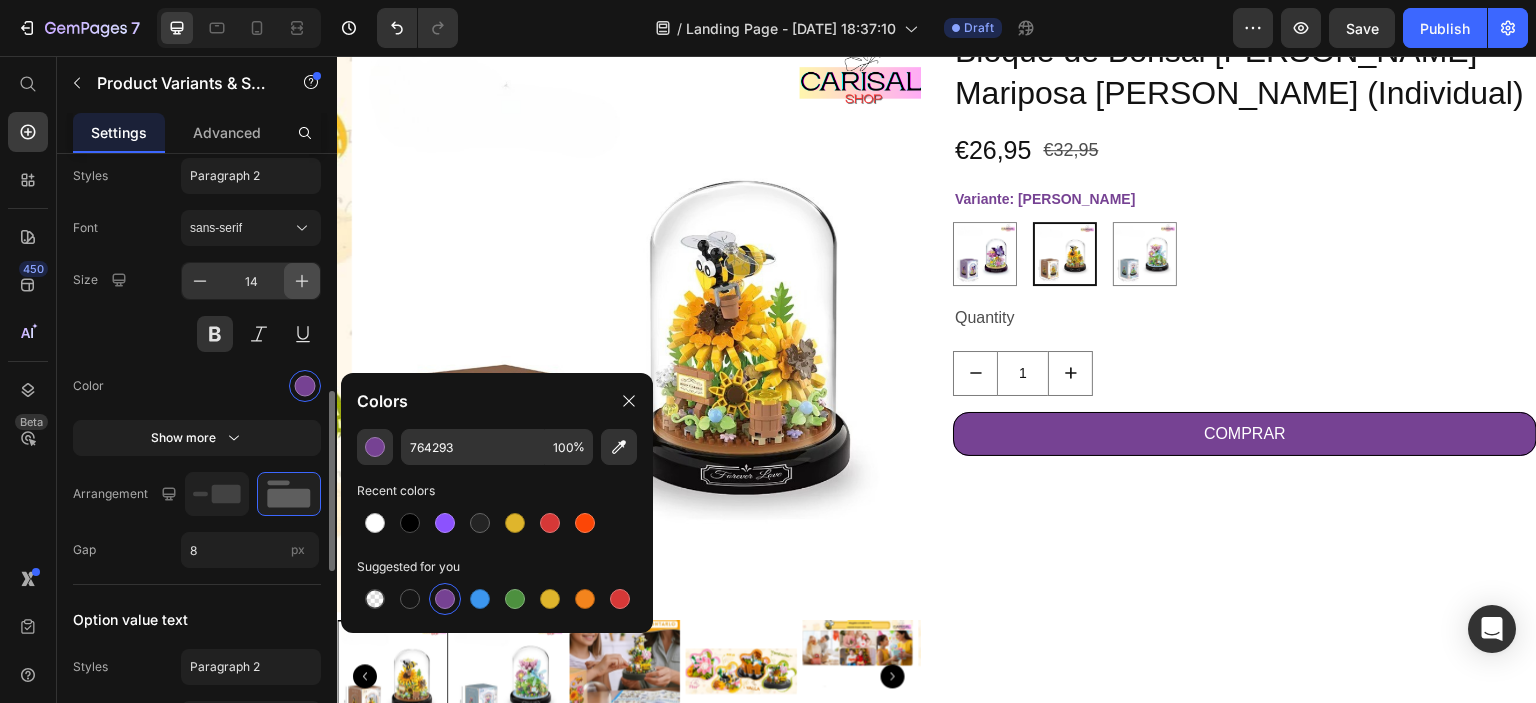 click 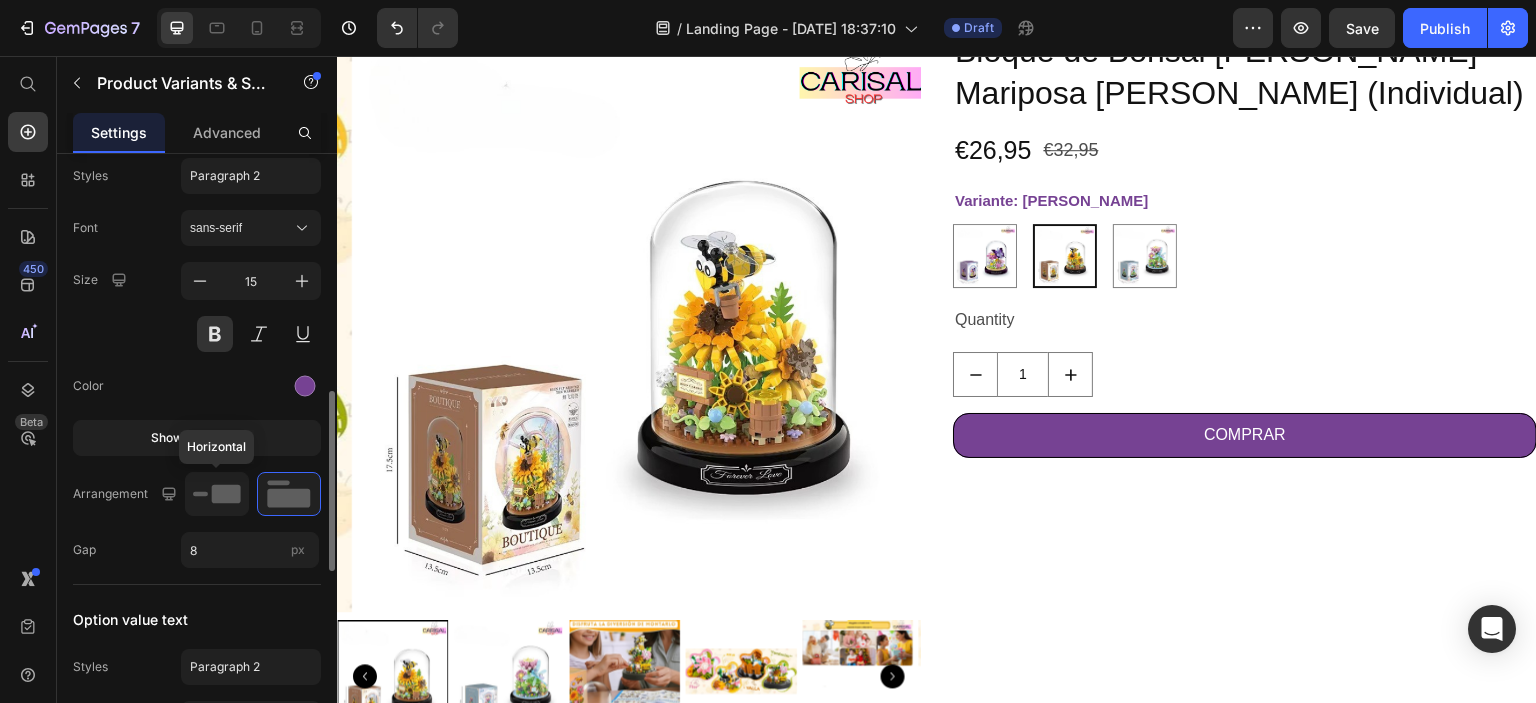 click 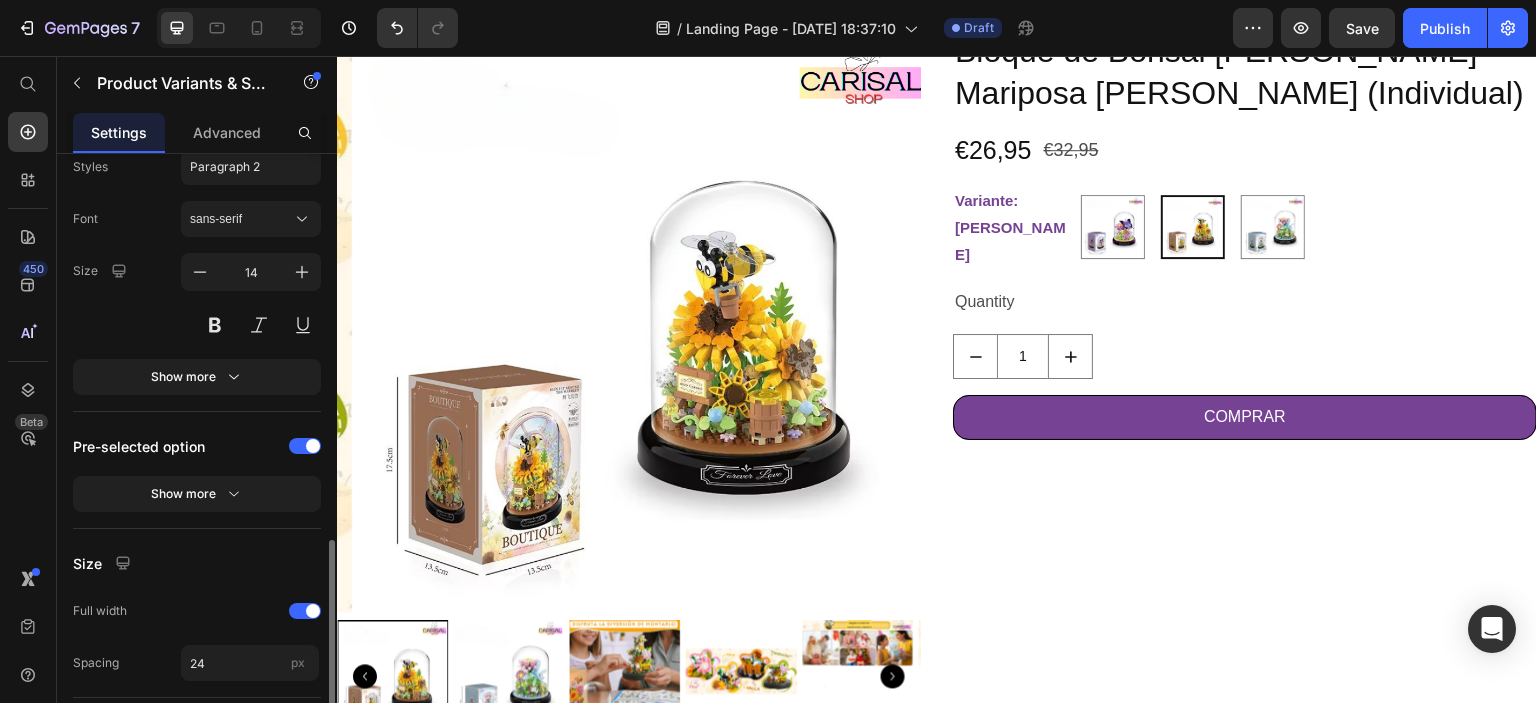 scroll, scrollTop: 1400, scrollLeft: 0, axis: vertical 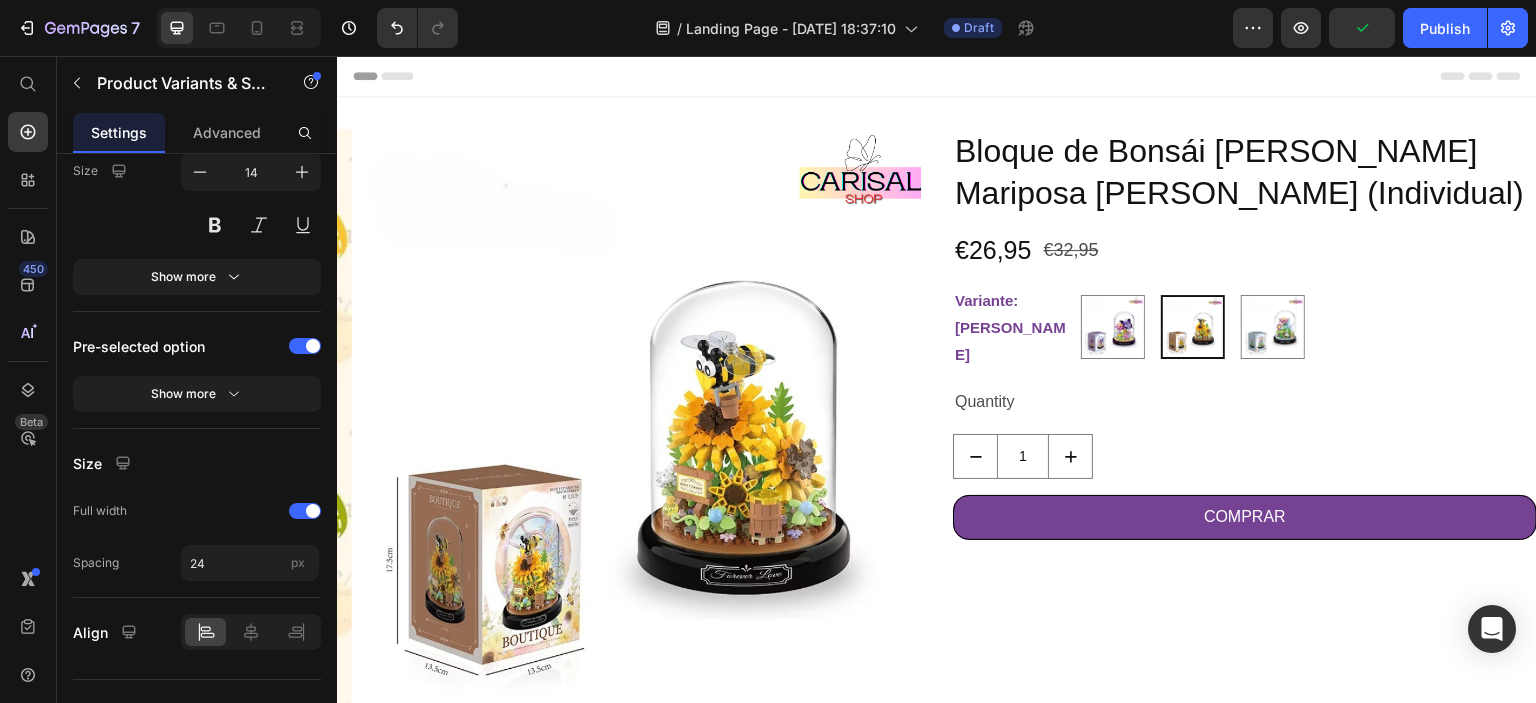click on "Header" at bounding box center [394, 76] 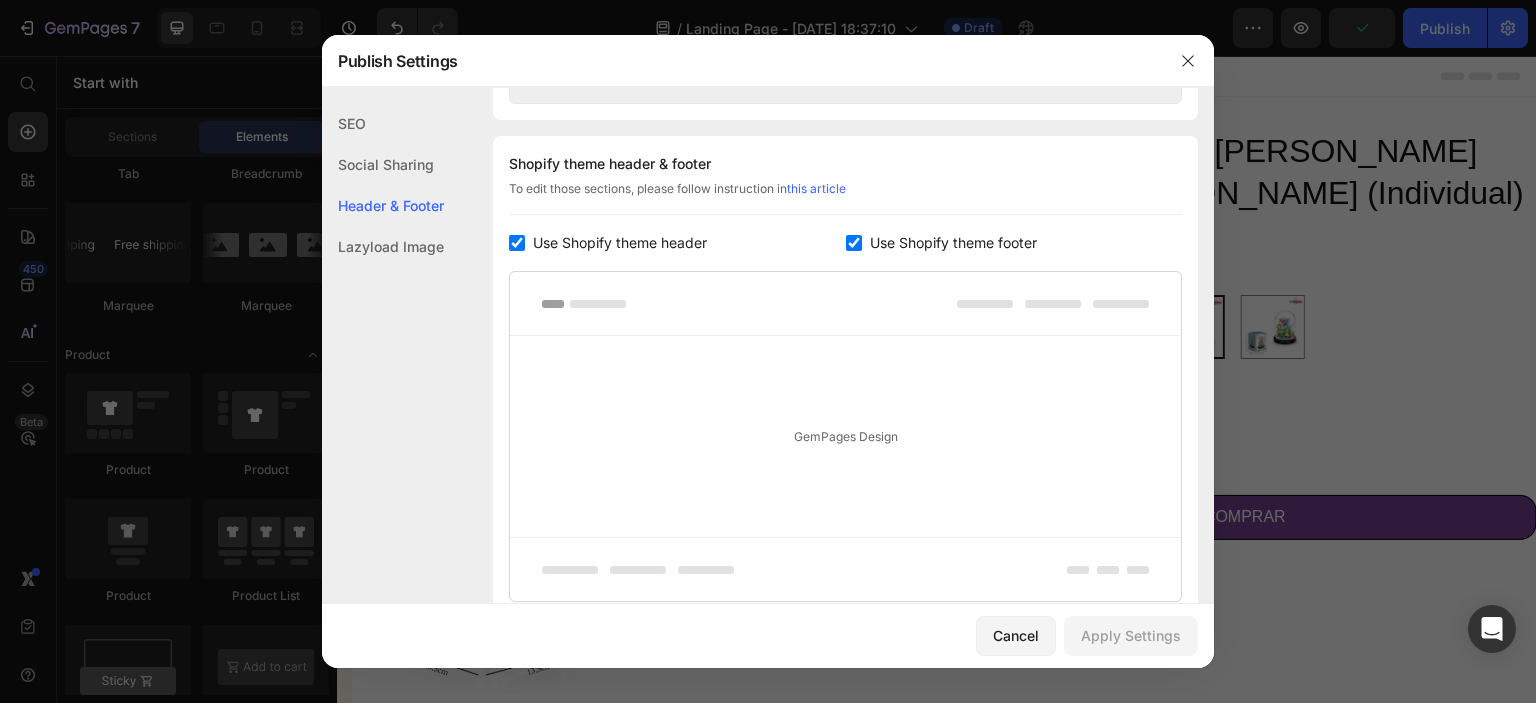 scroll, scrollTop: 936, scrollLeft: 0, axis: vertical 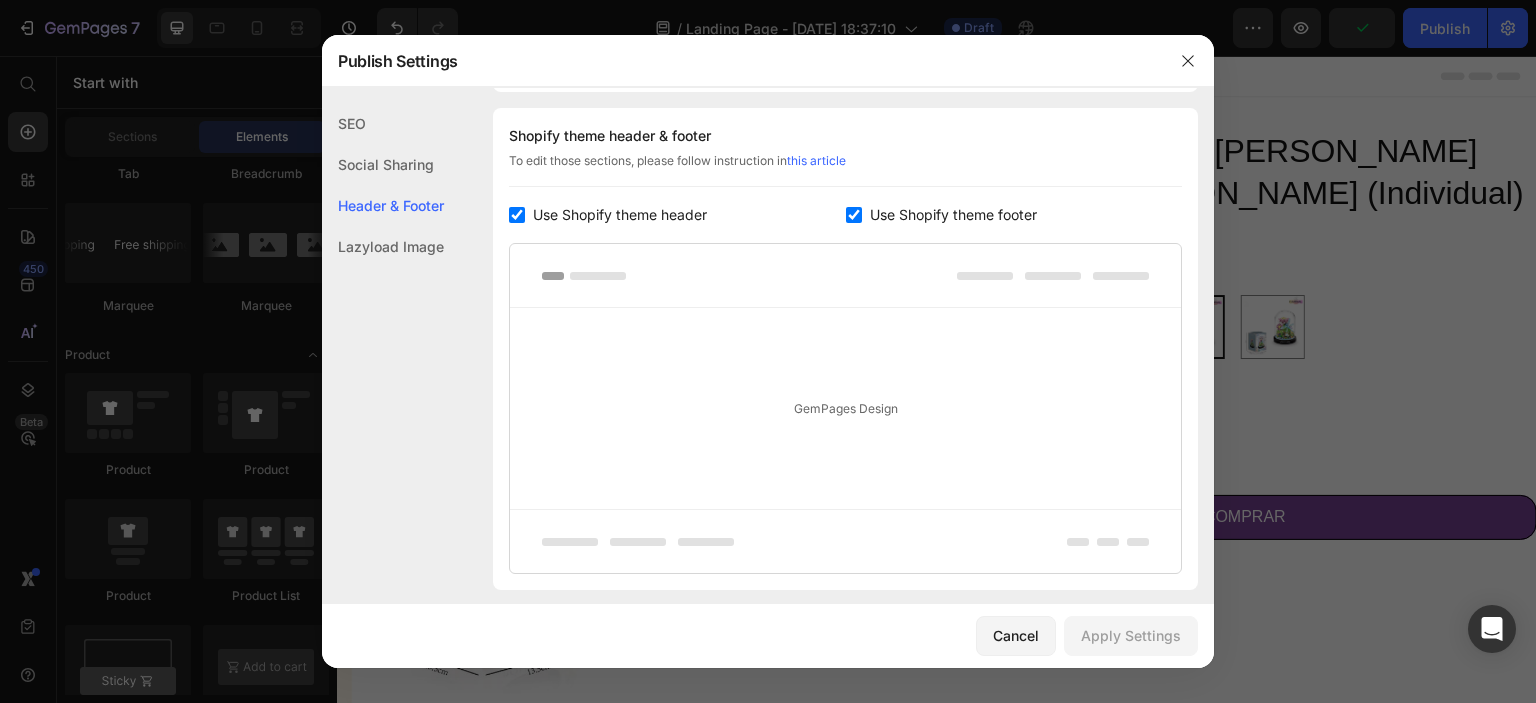 click at bounding box center [517, 215] 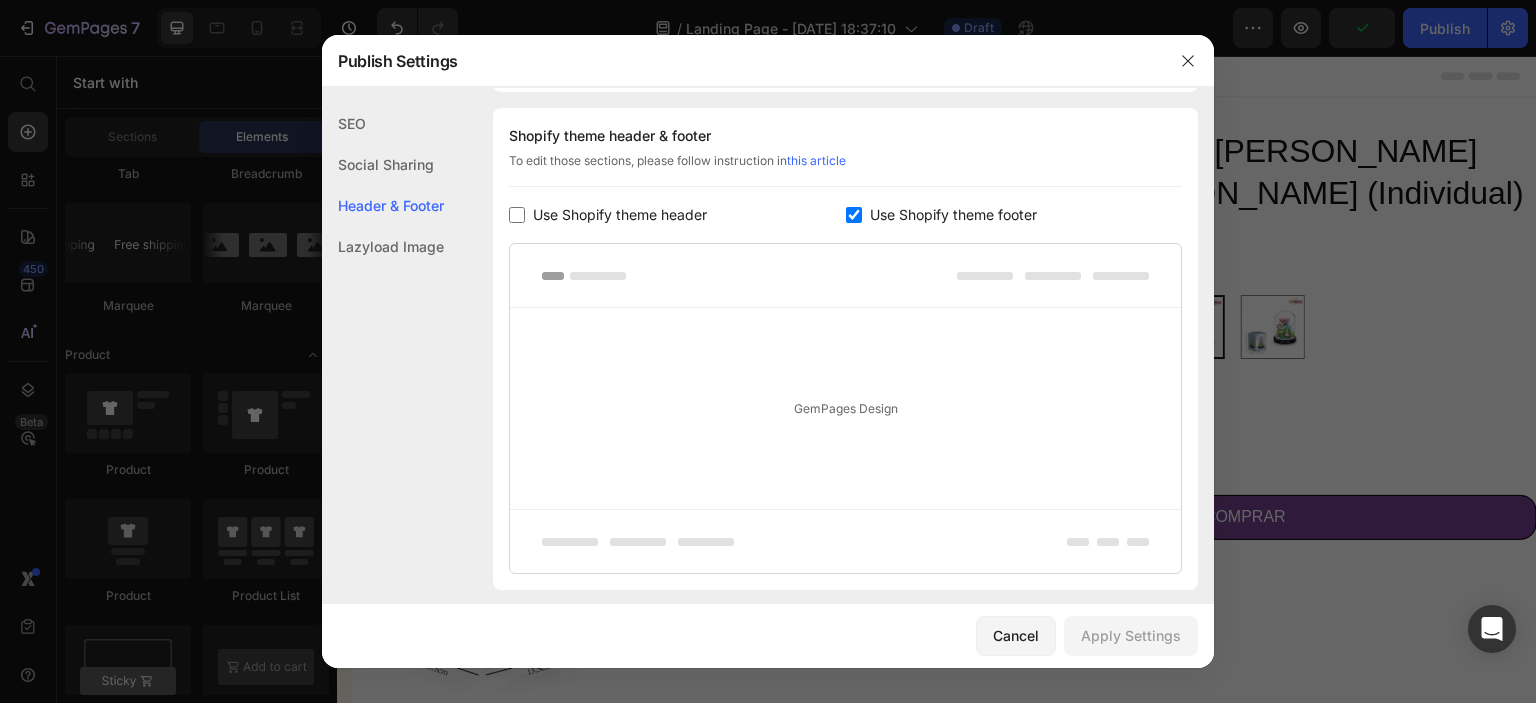 checkbox on "false" 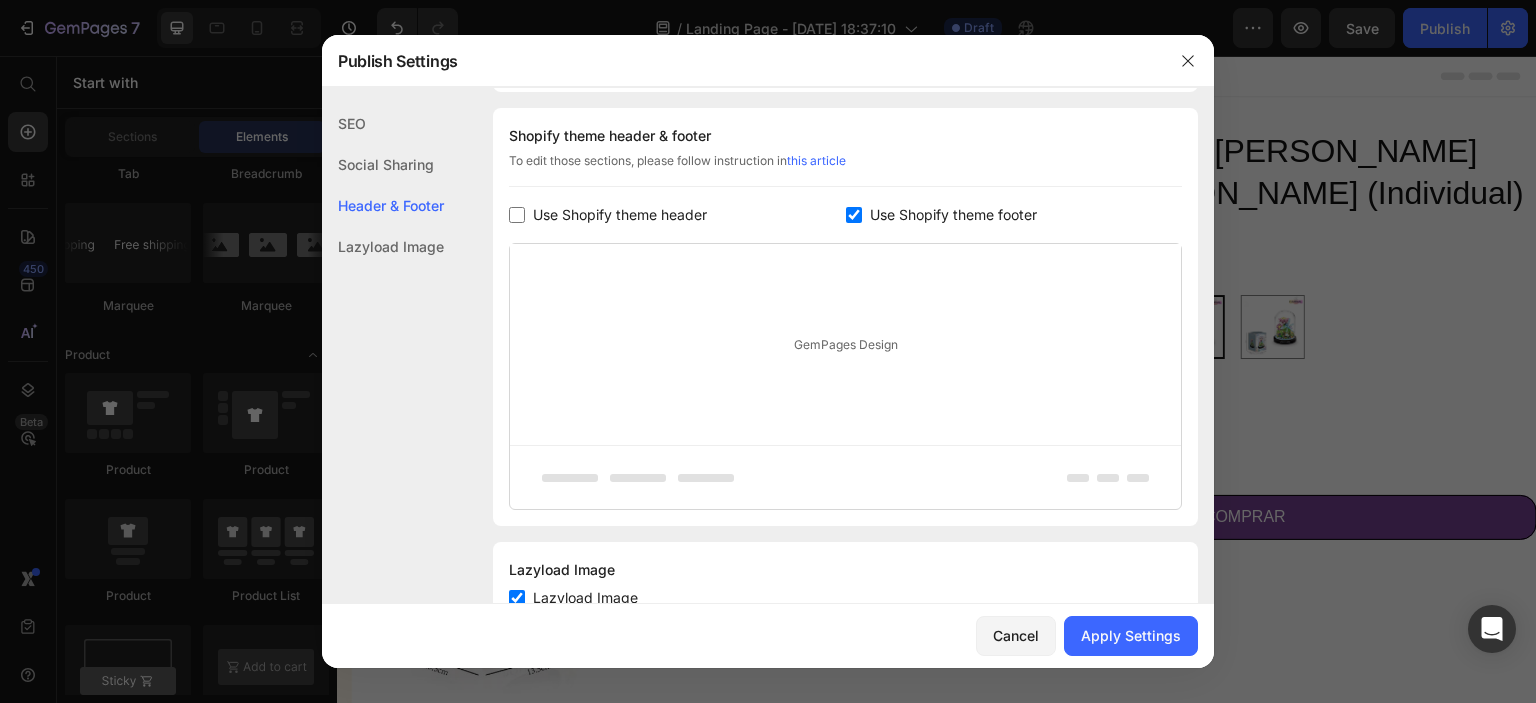 click on "Use Shopify theme footer" at bounding box center (953, 215) 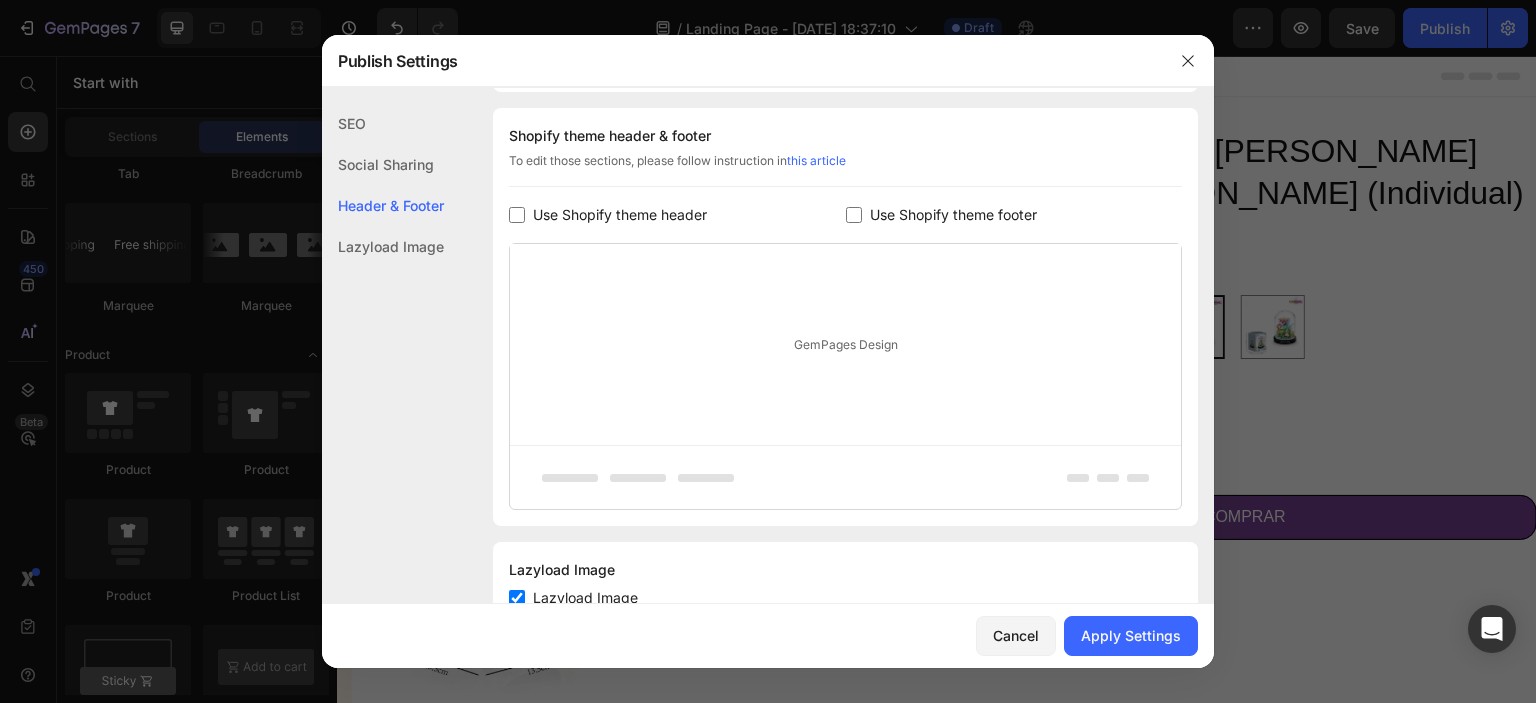 checkbox on "false" 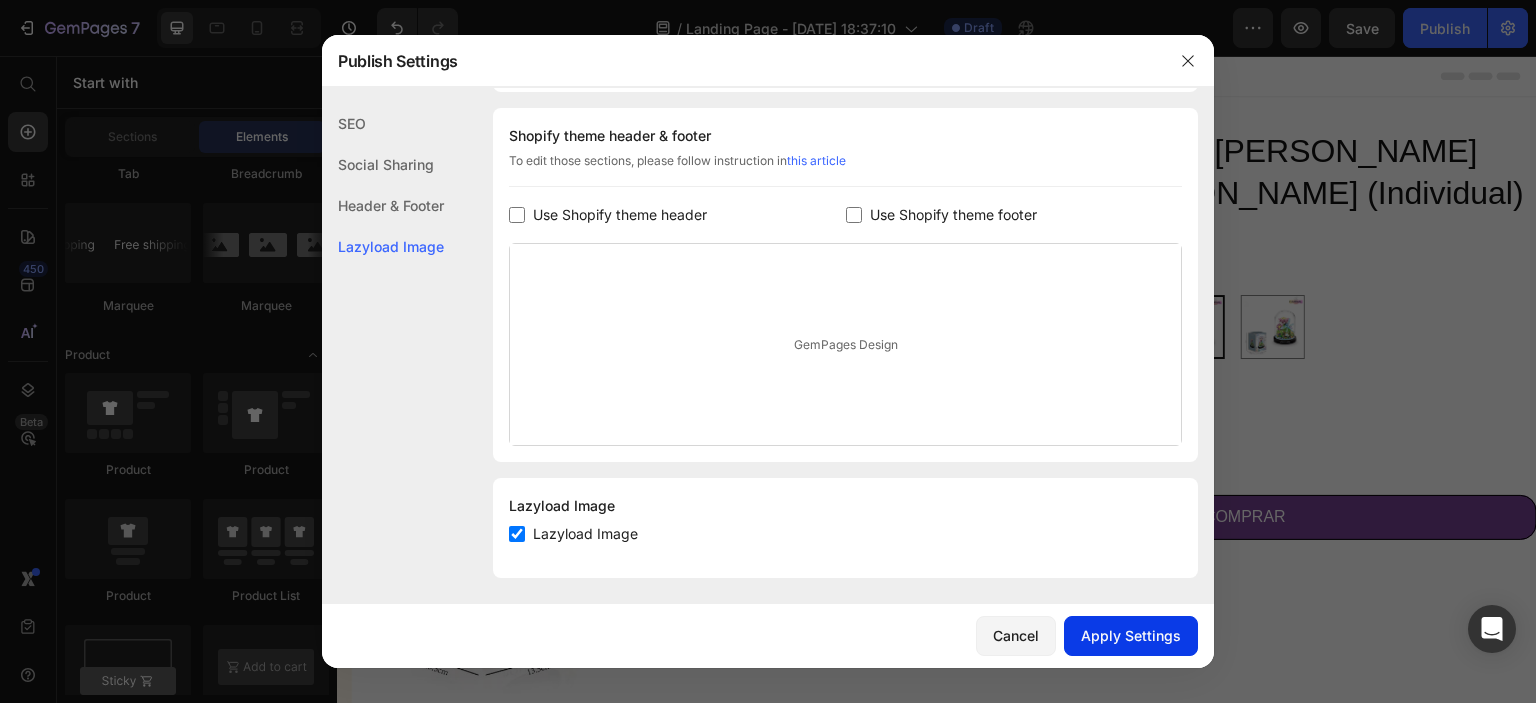 click on "Apply Settings" at bounding box center (1131, 635) 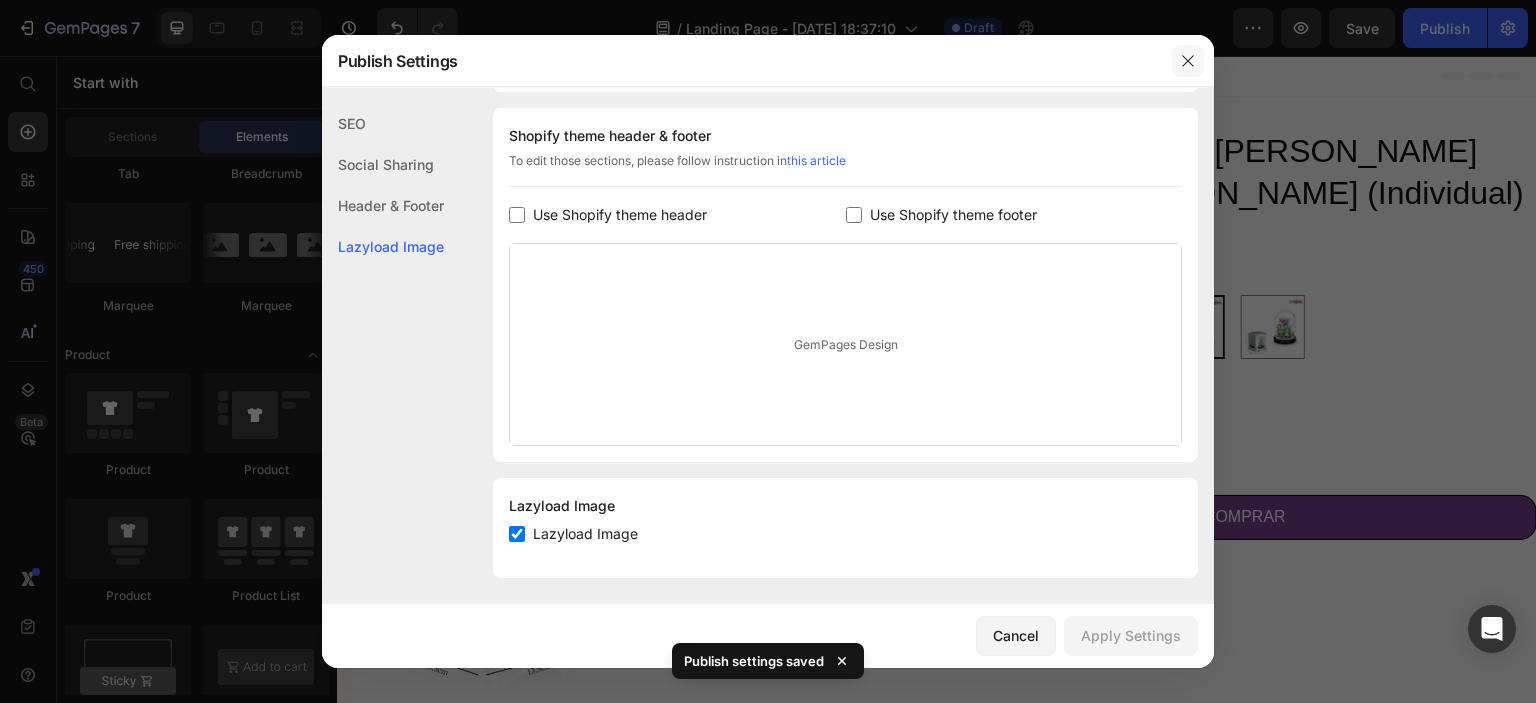 click 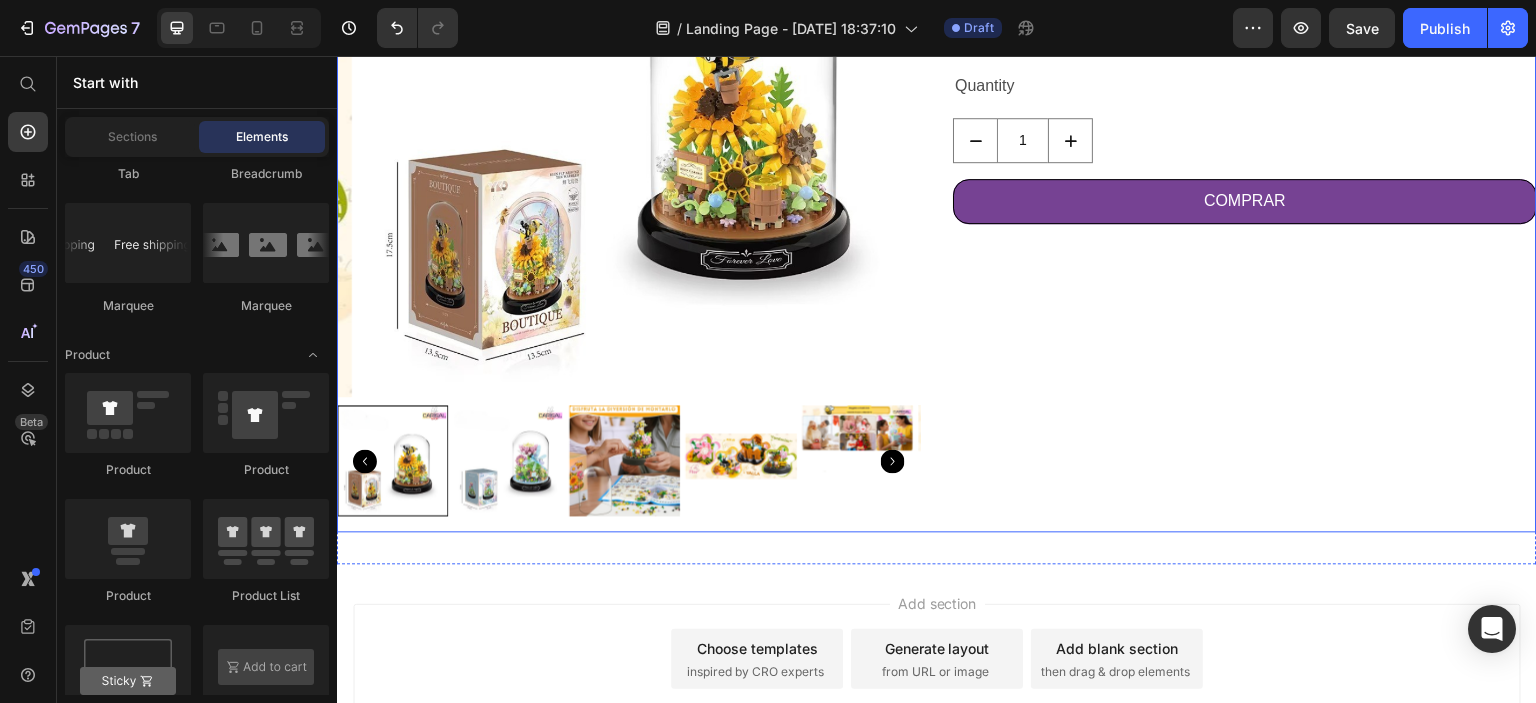 scroll, scrollTop: 208, scrollLeft: 0, axis: vertical 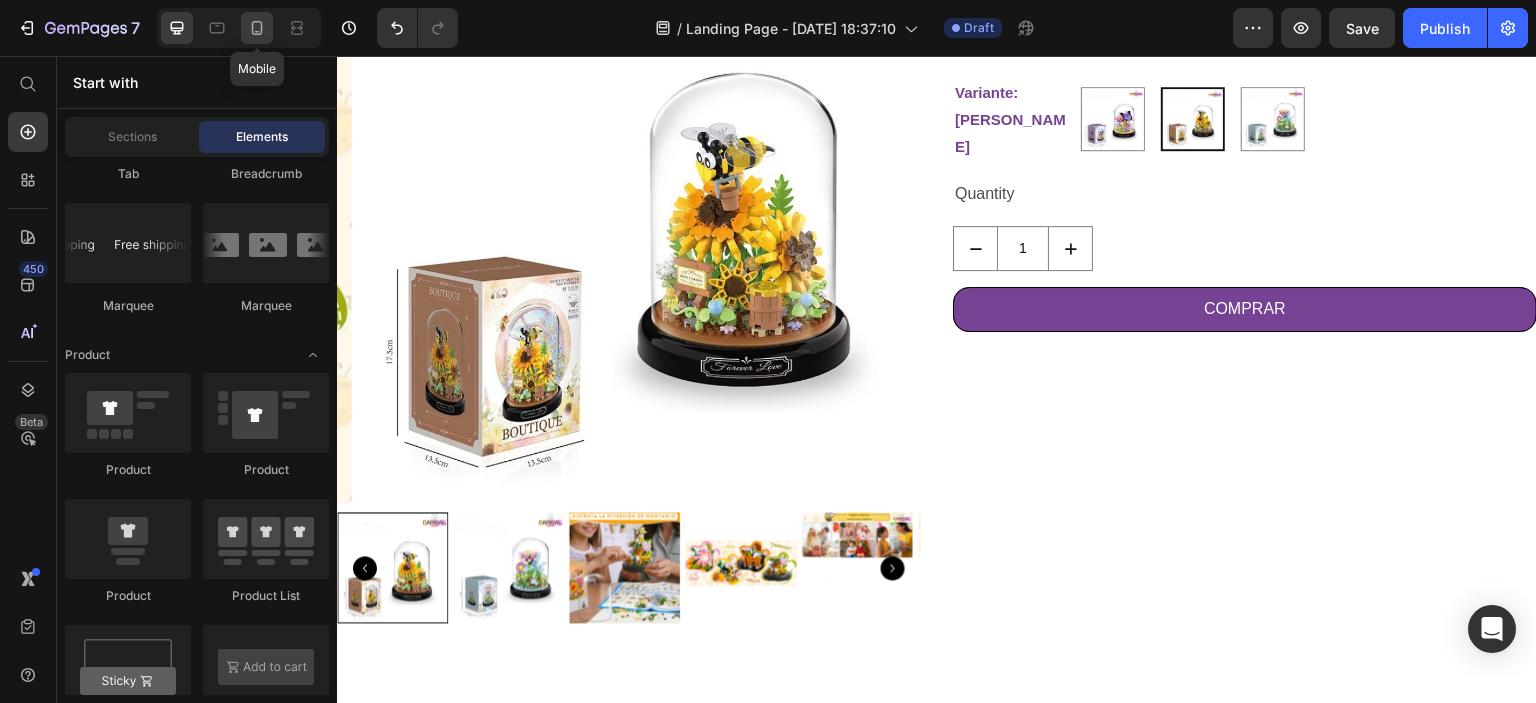 click 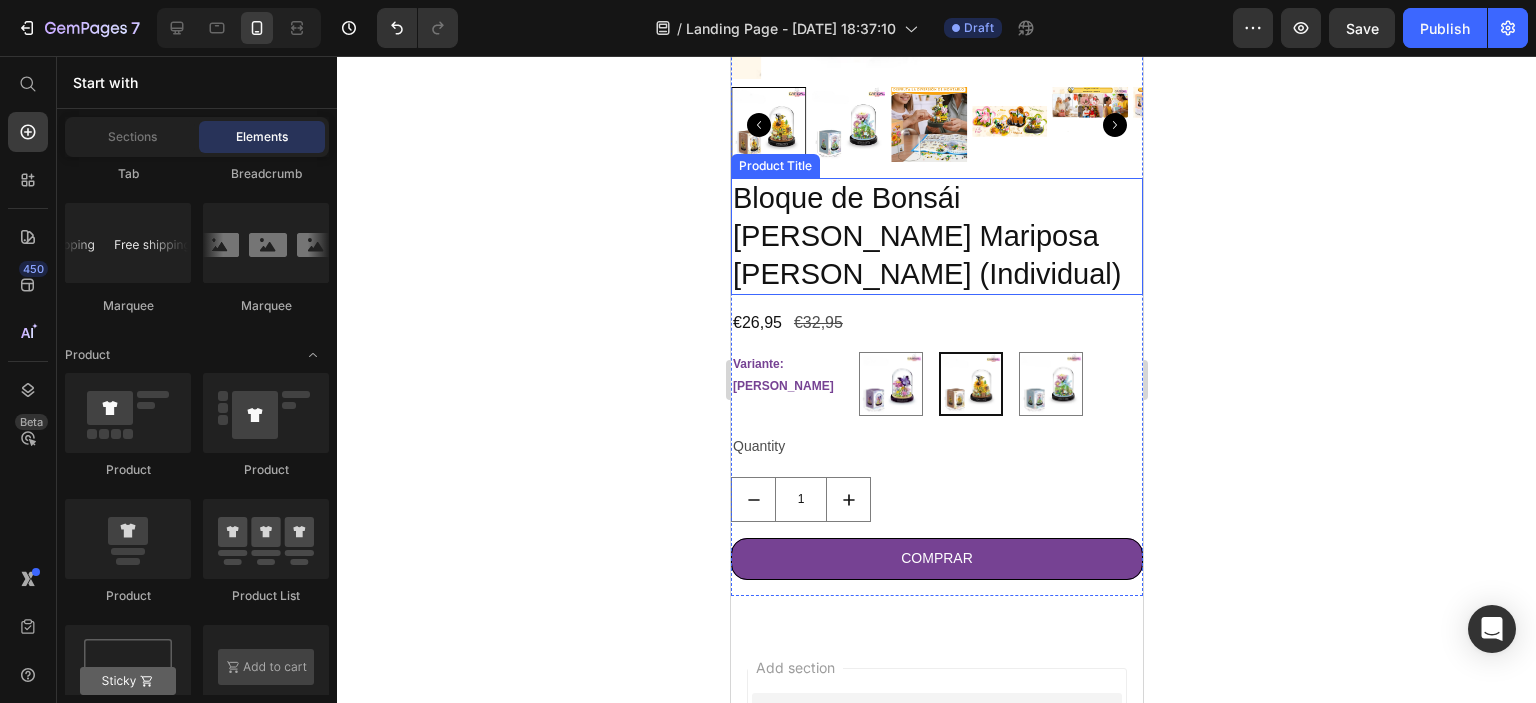 scroll, scrollTop: 508, scrollLeft: 0, axis: vertical 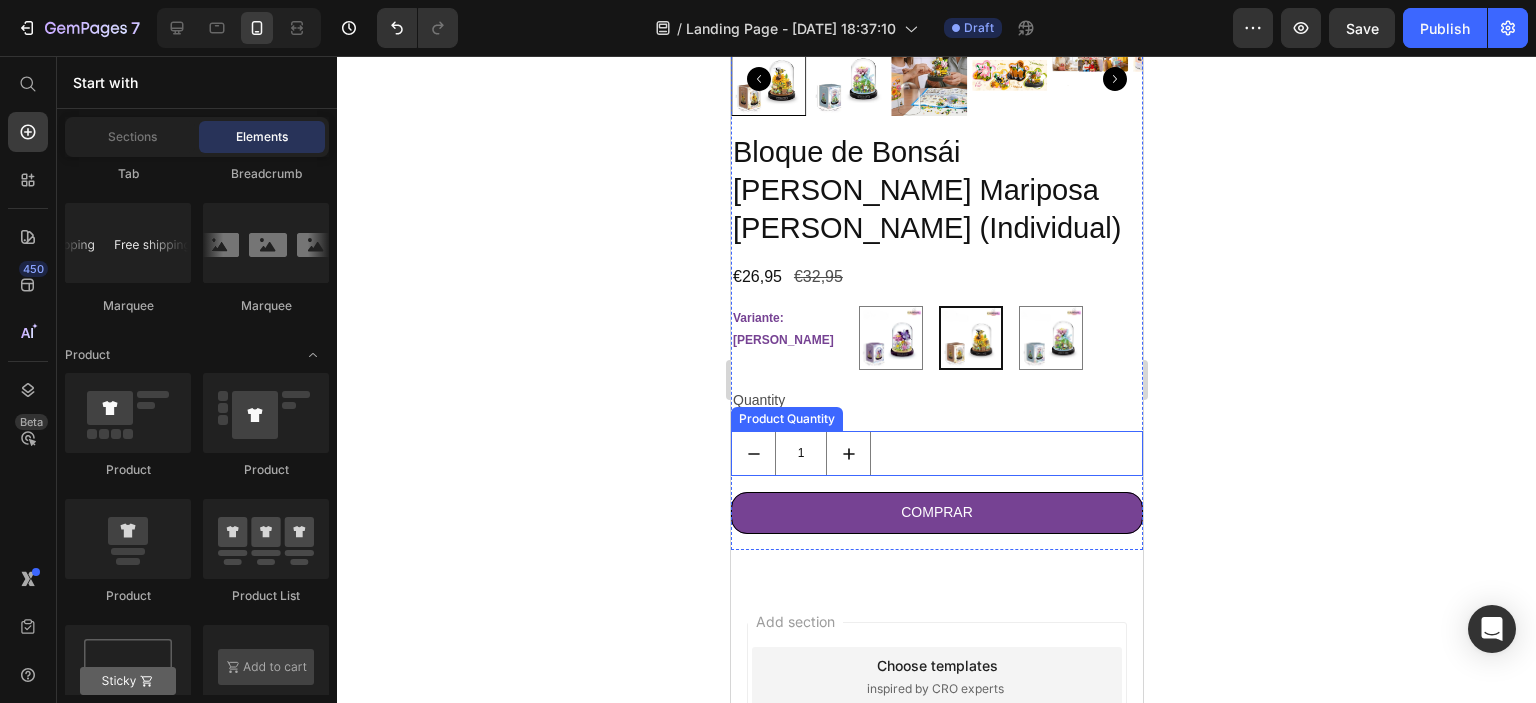 click on "1" at bounding box center (936, 453) 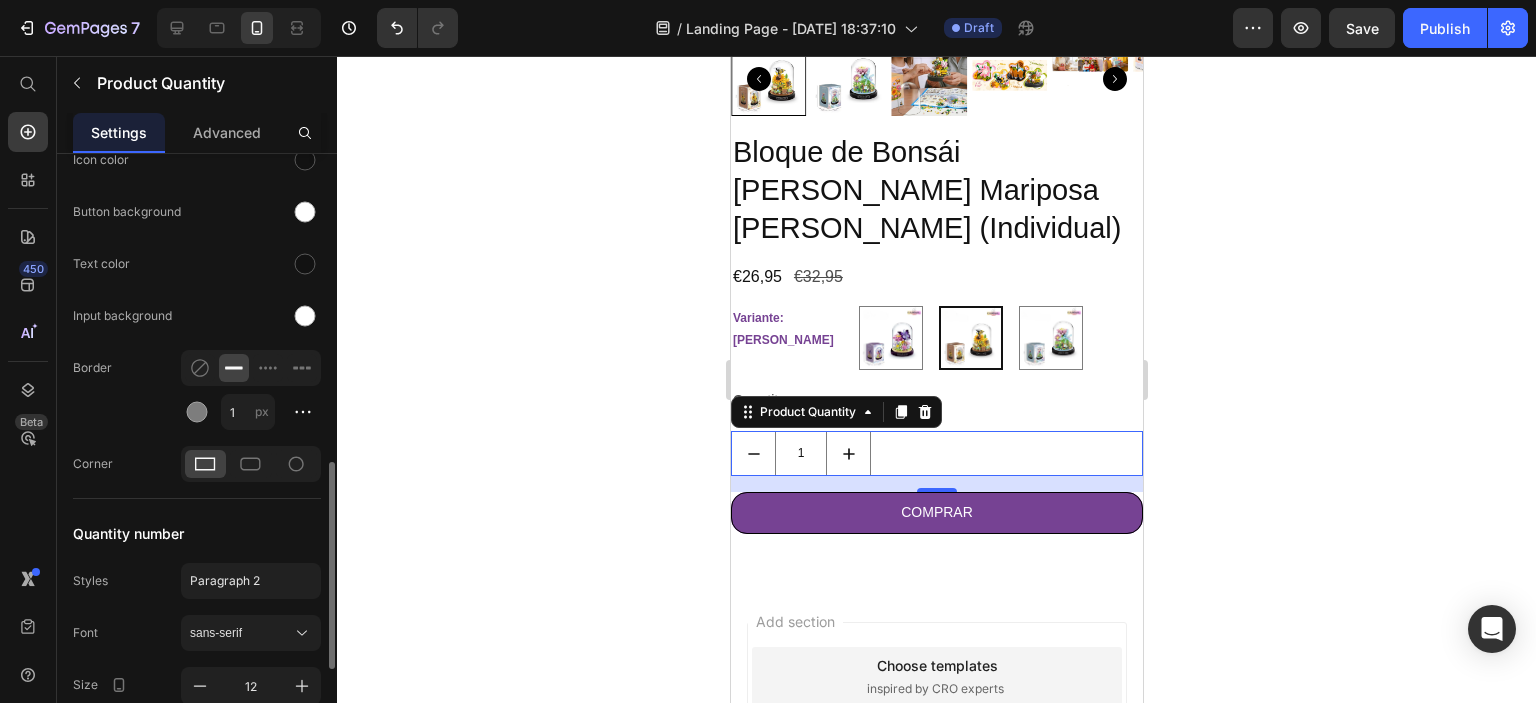 scroll, scrollTop: 1163, scrollLeft: 0, axis: vertical 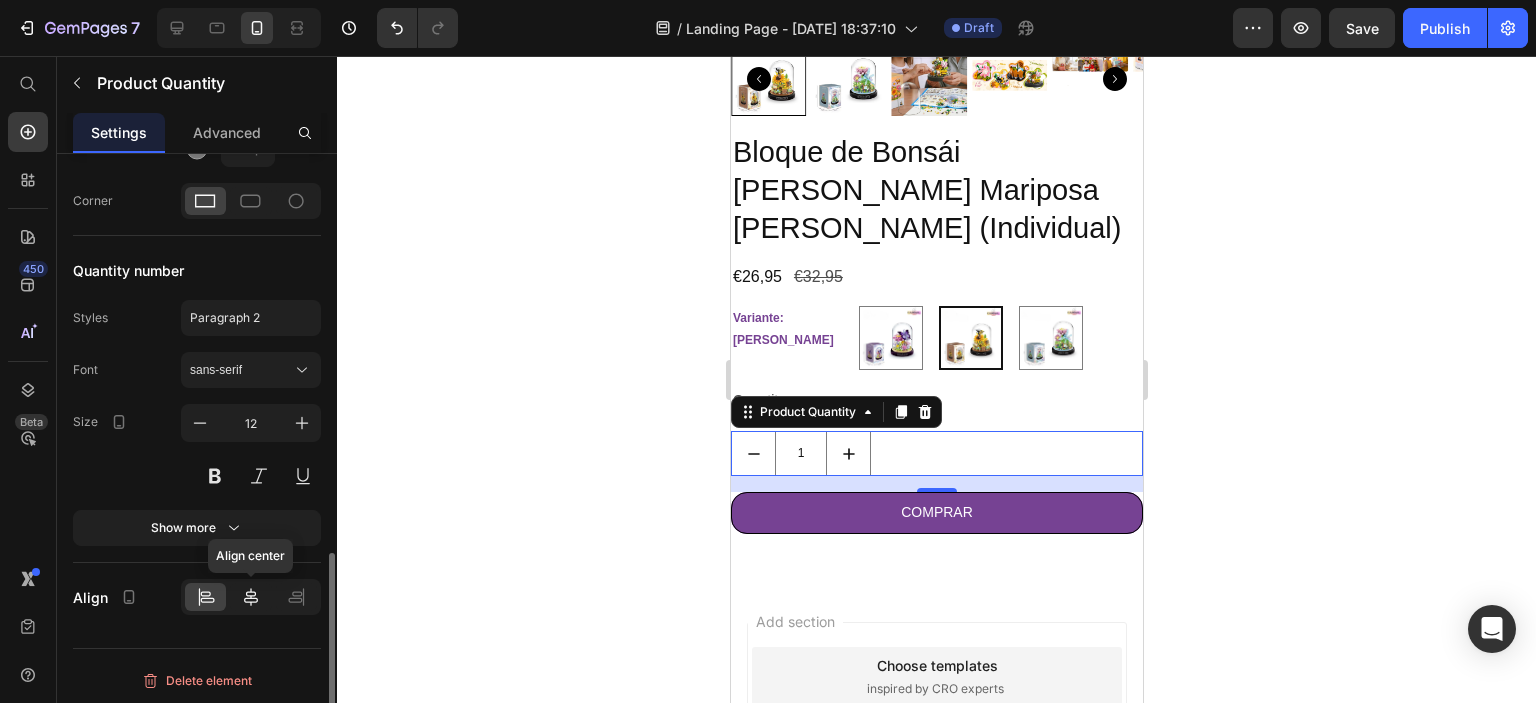 click 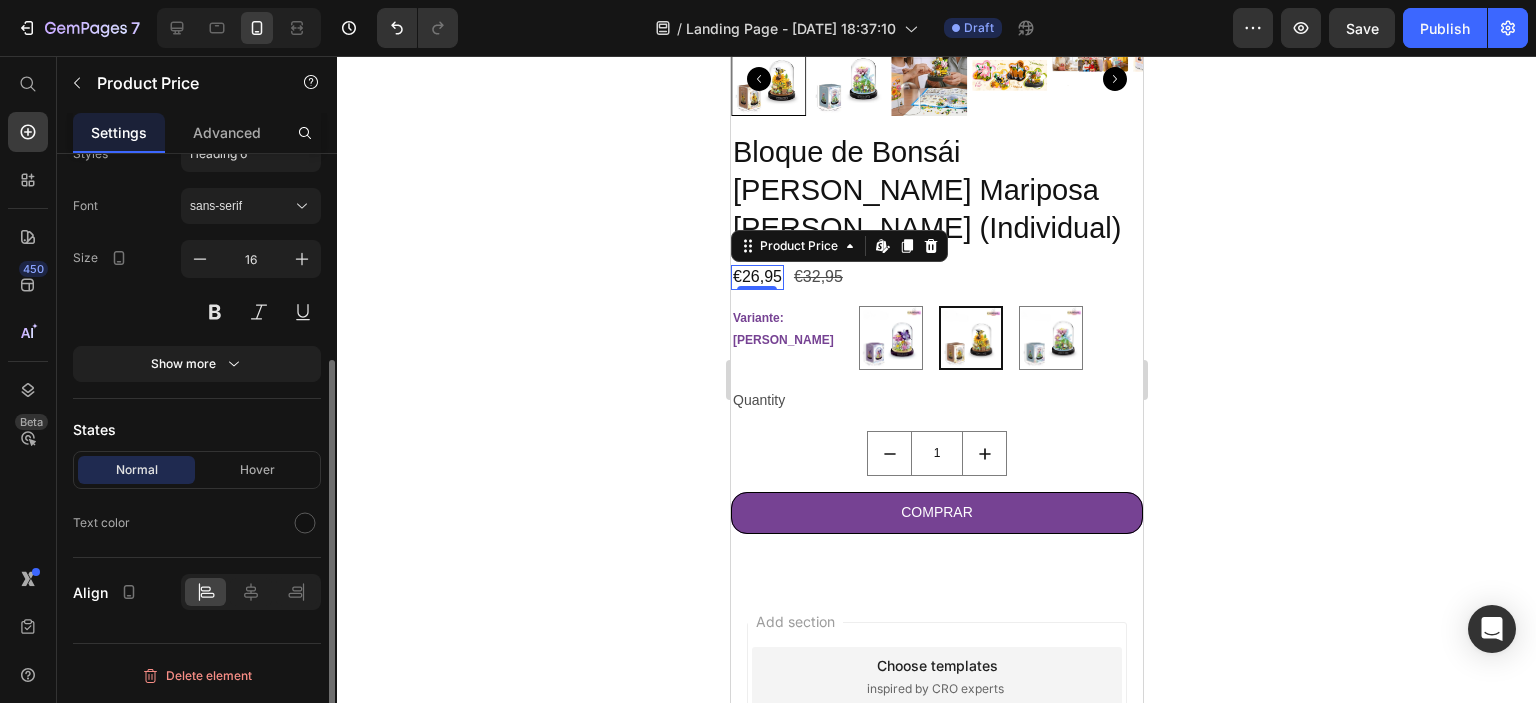 click on "€26,95" at bounding box center (756, 277) 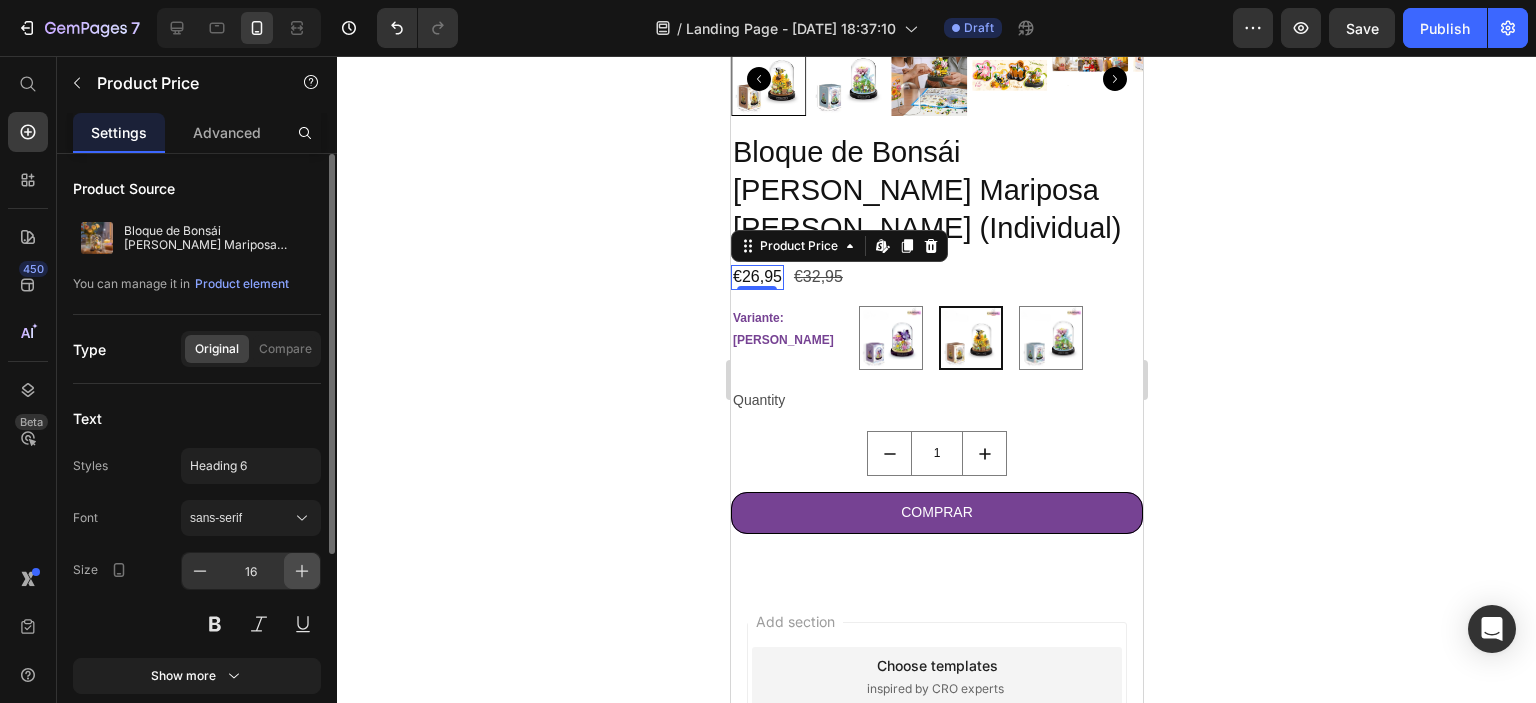 click 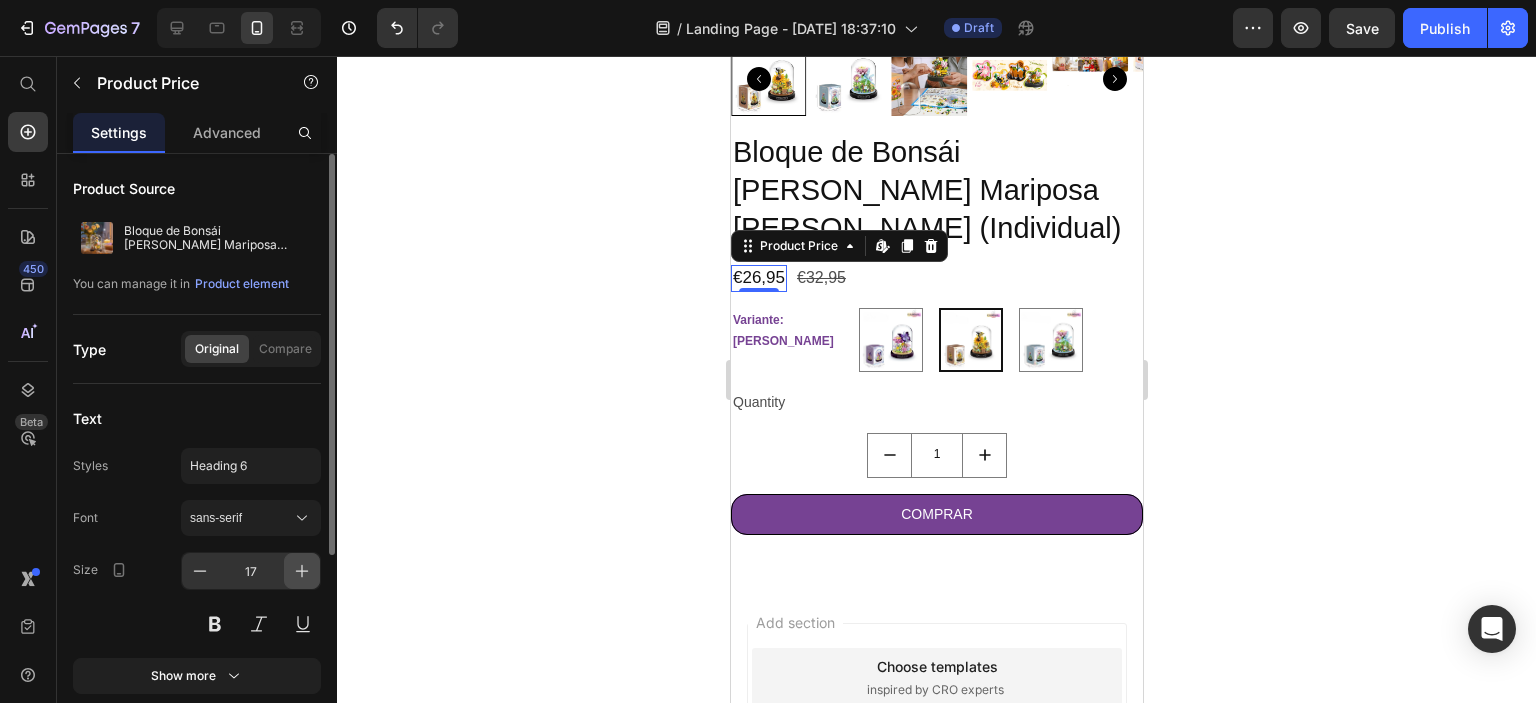 click 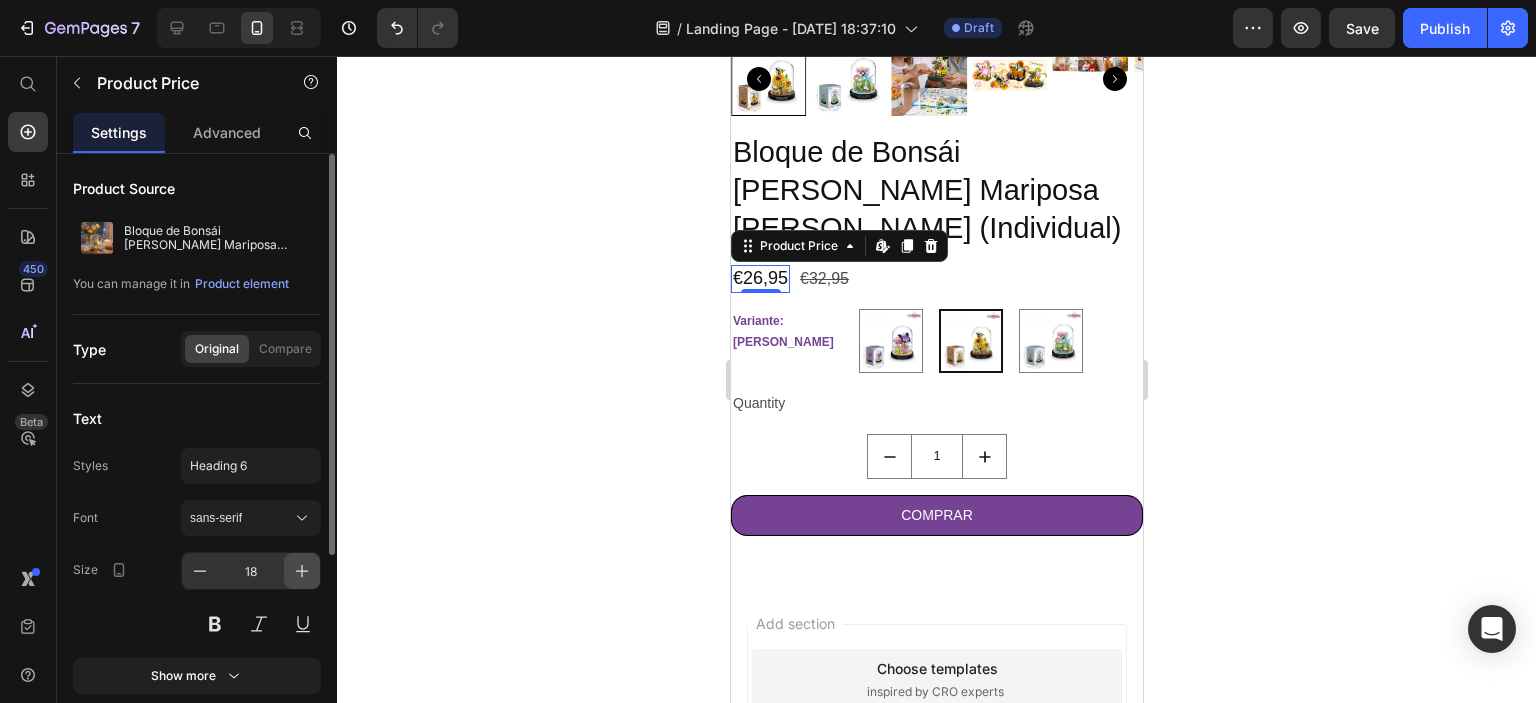 click 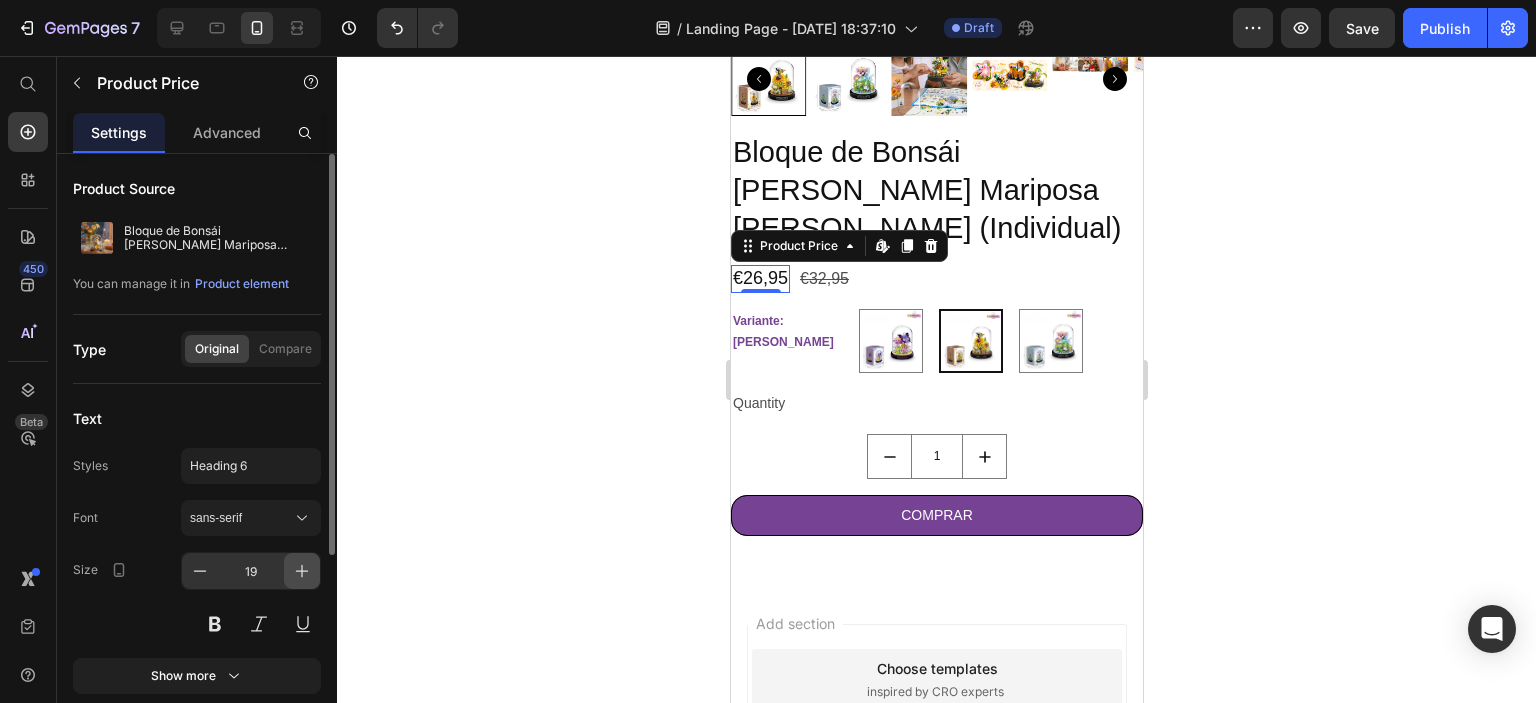 click 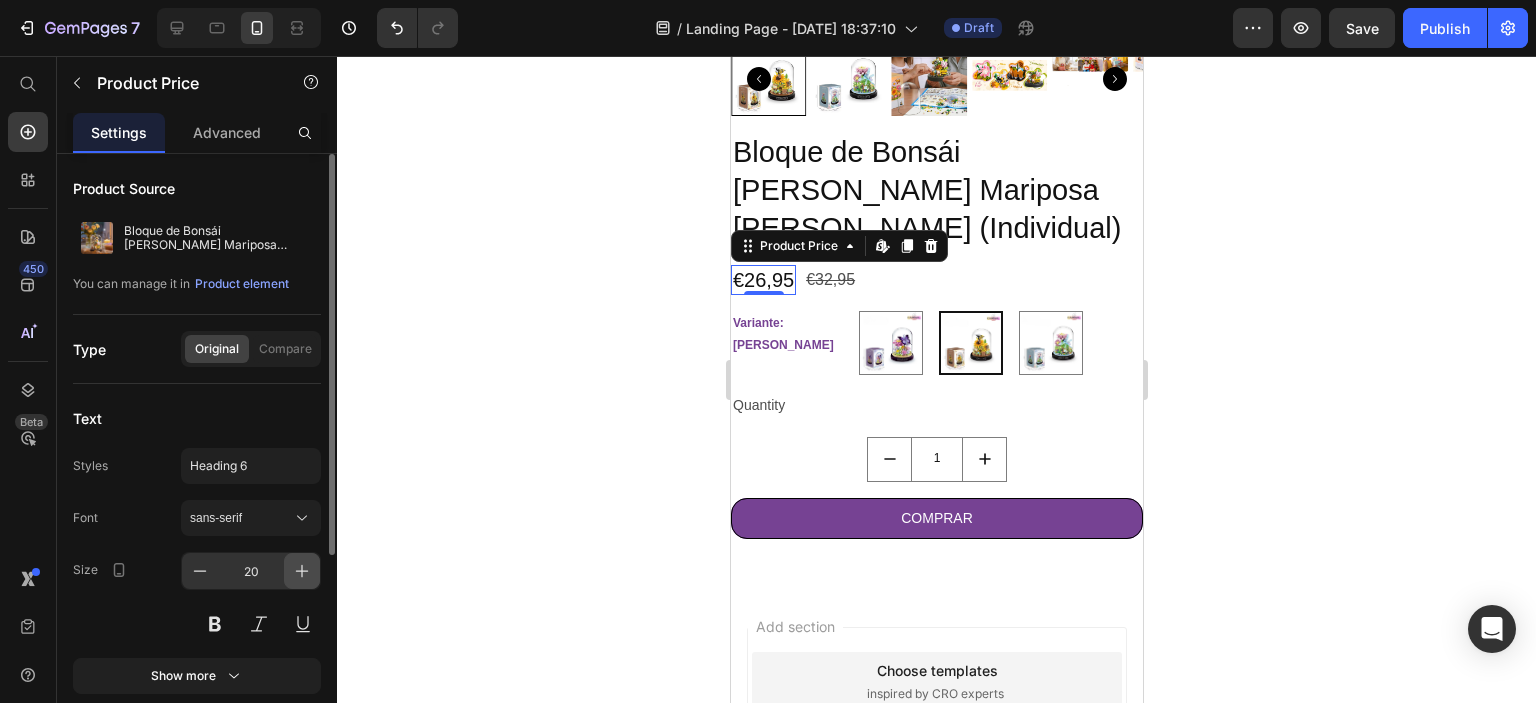 click 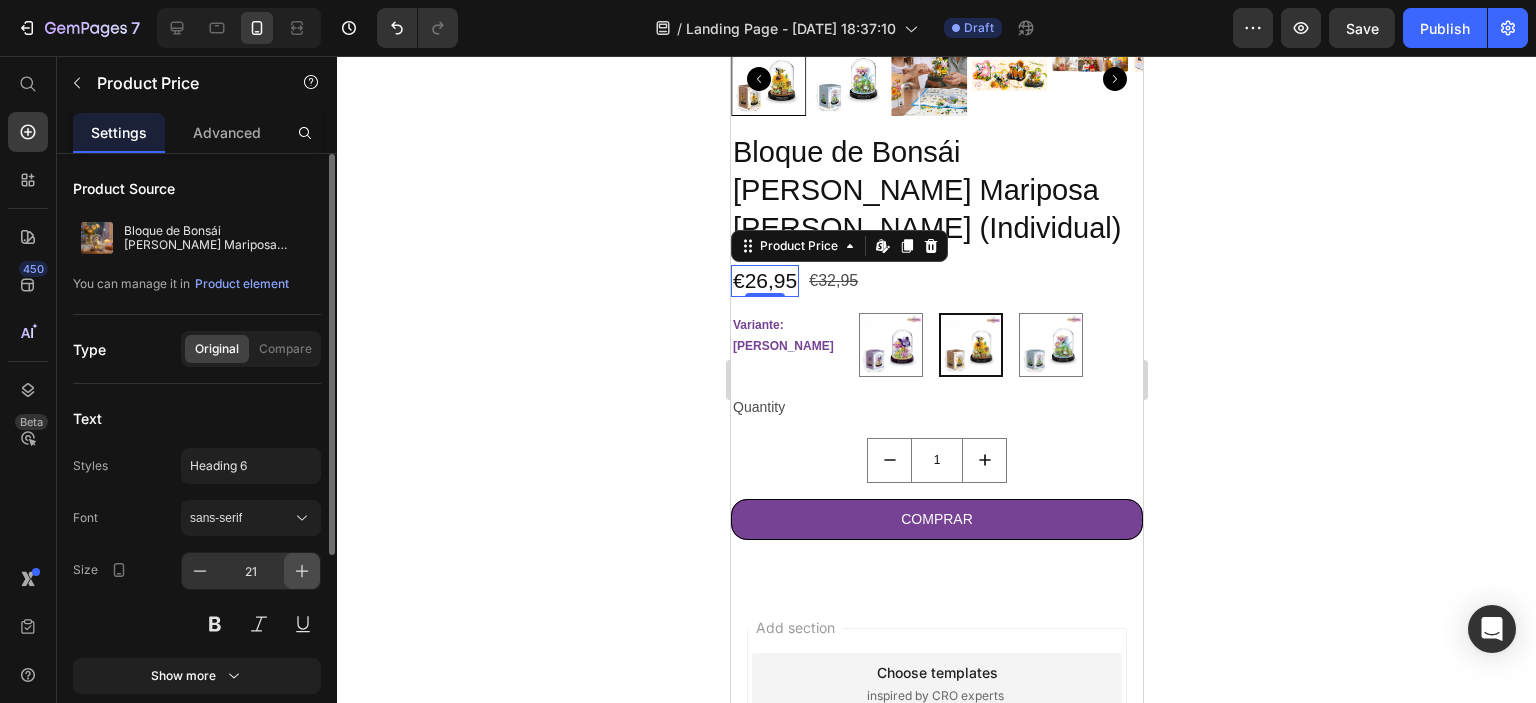 click 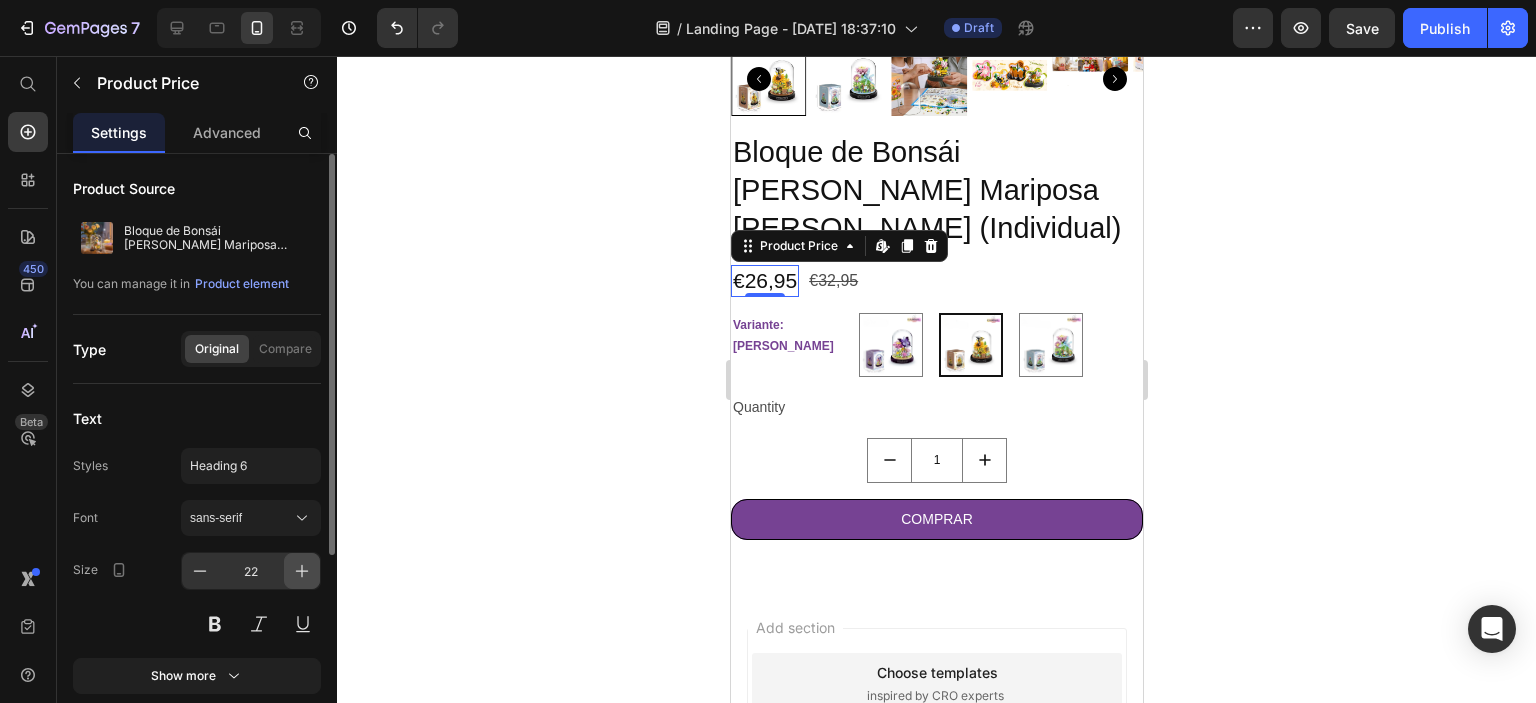 click 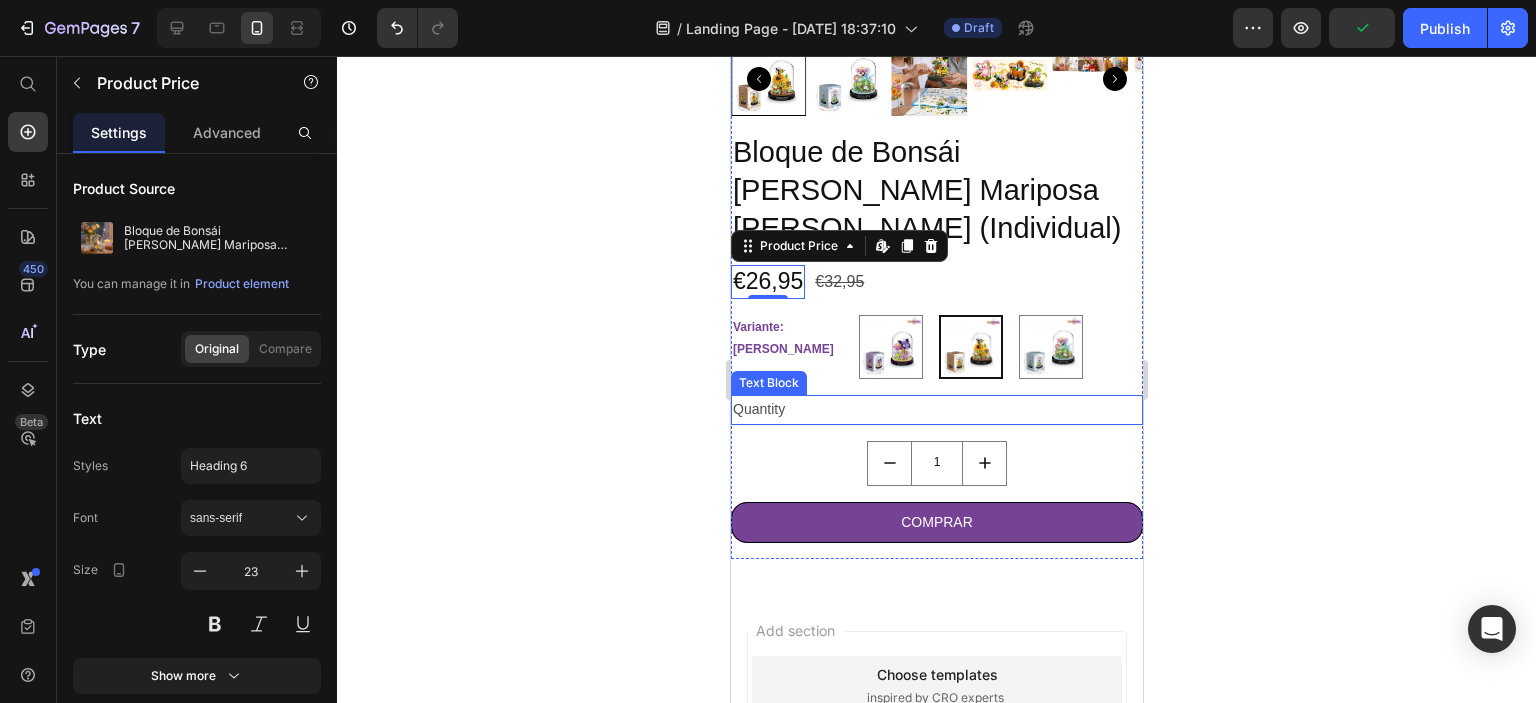 click on "Quantity" at bounding box center (936, 409) 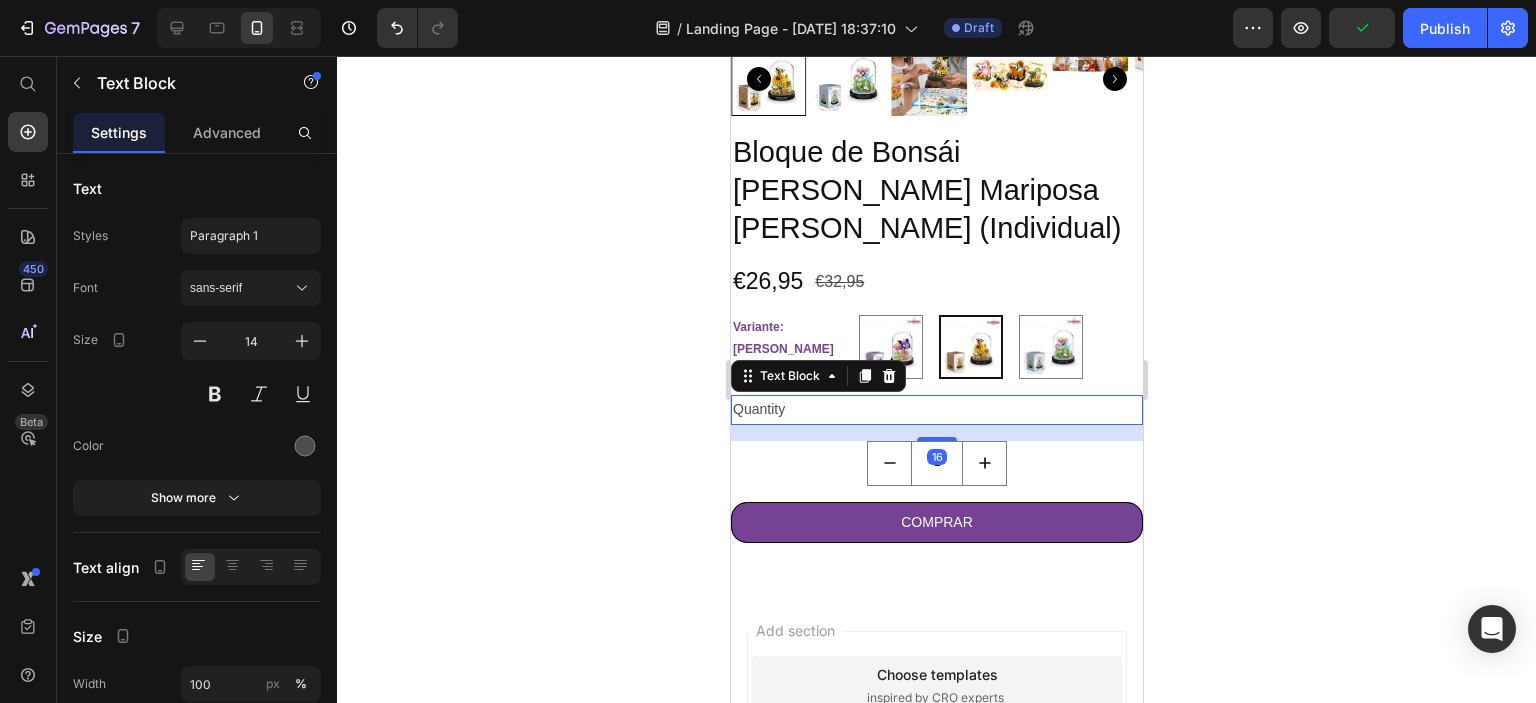 click on "Quantity" at bounding box center [936, 409] 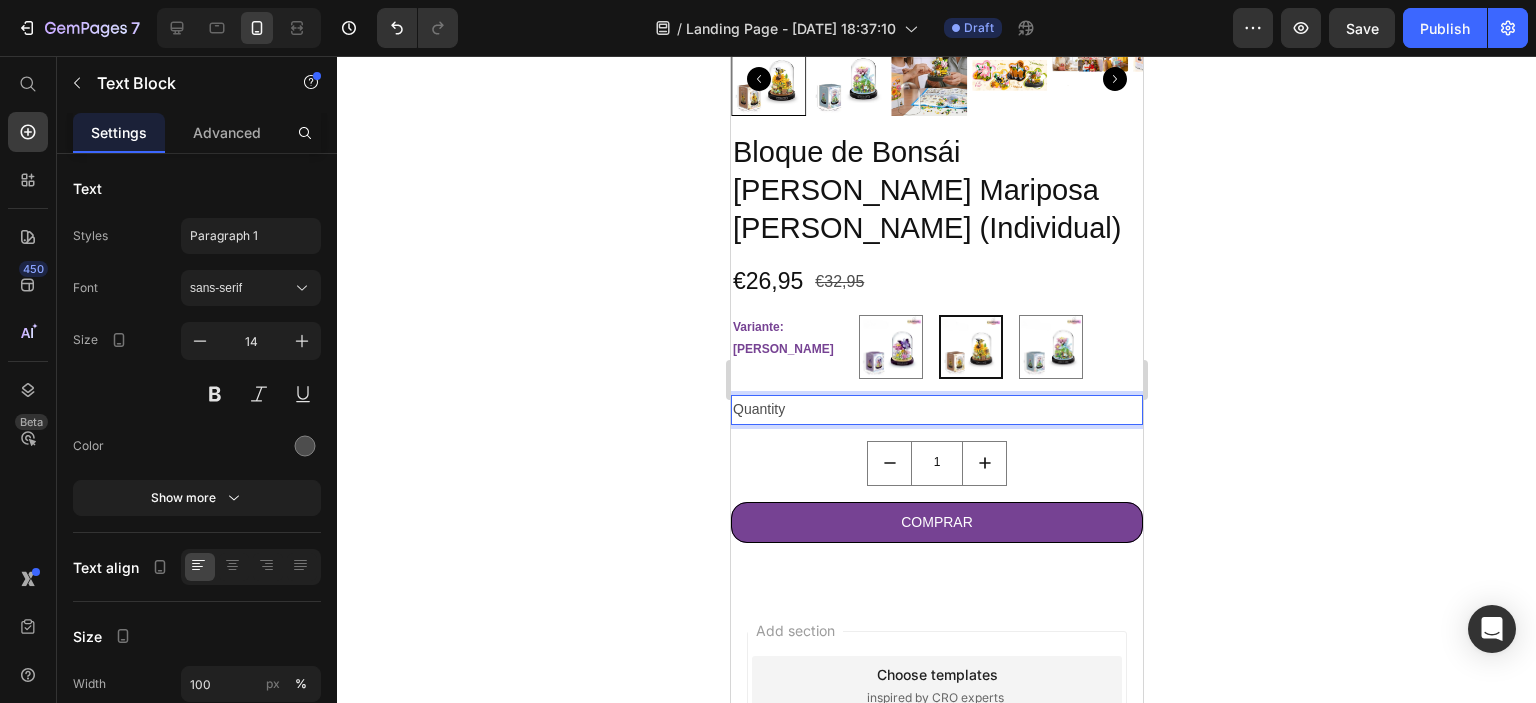 click on "Quantity" at bounding box center [936, 409] 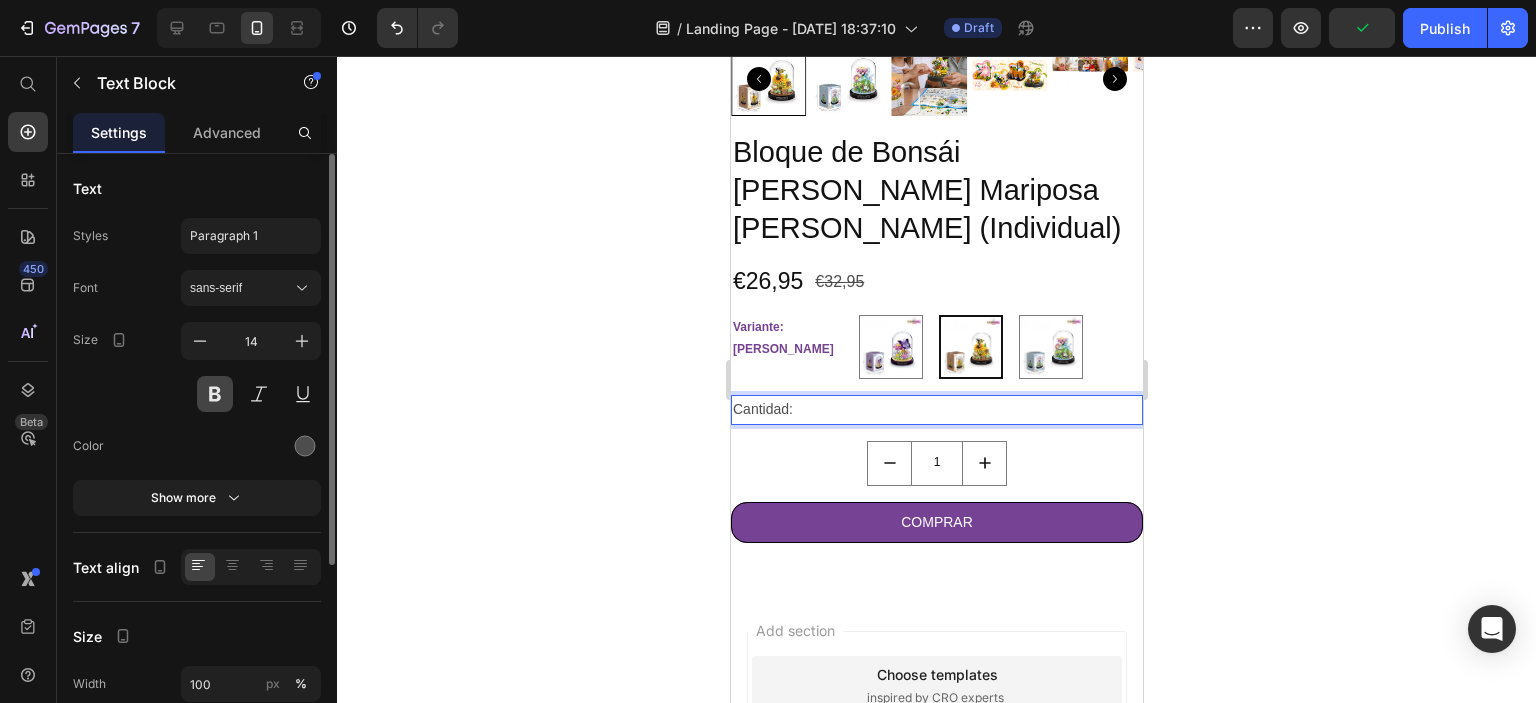 click at bounding box center (215, 394) 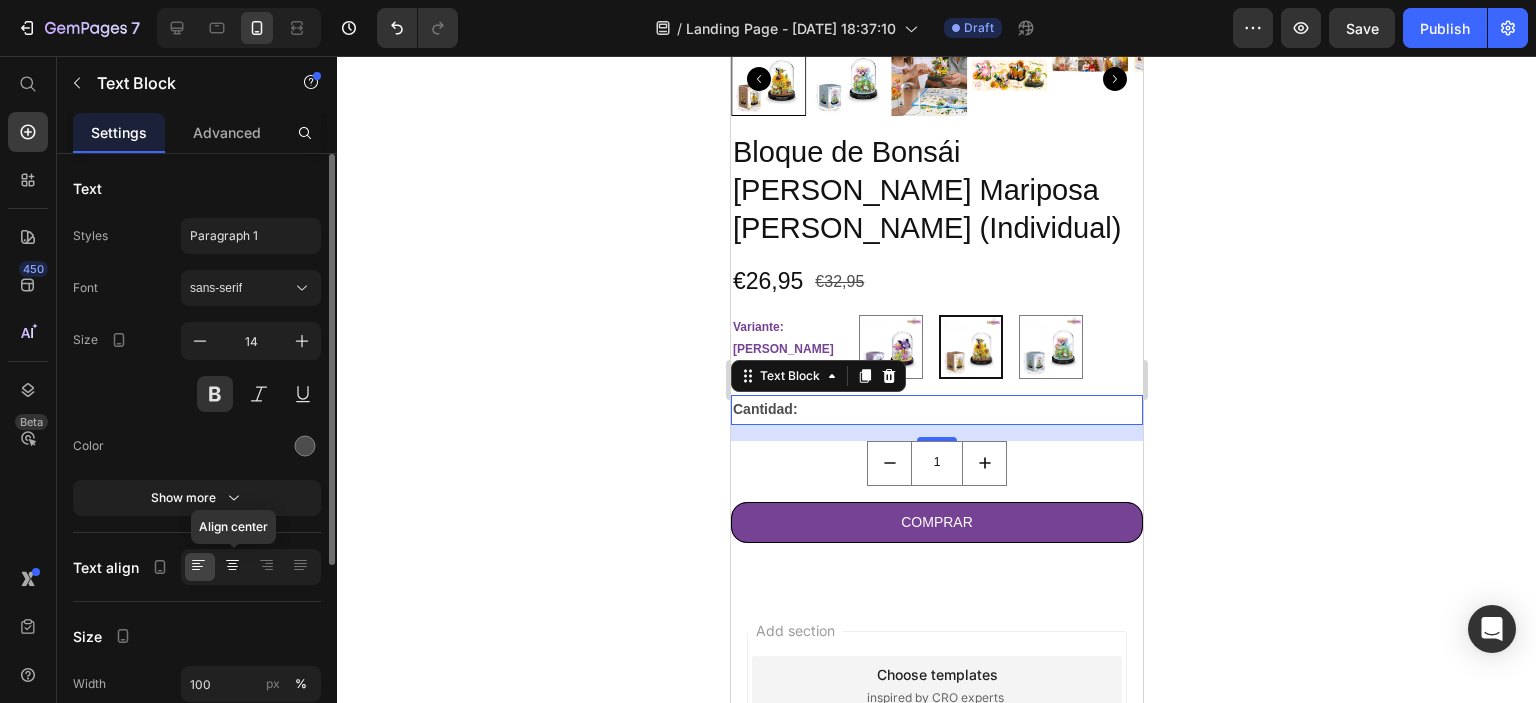 click 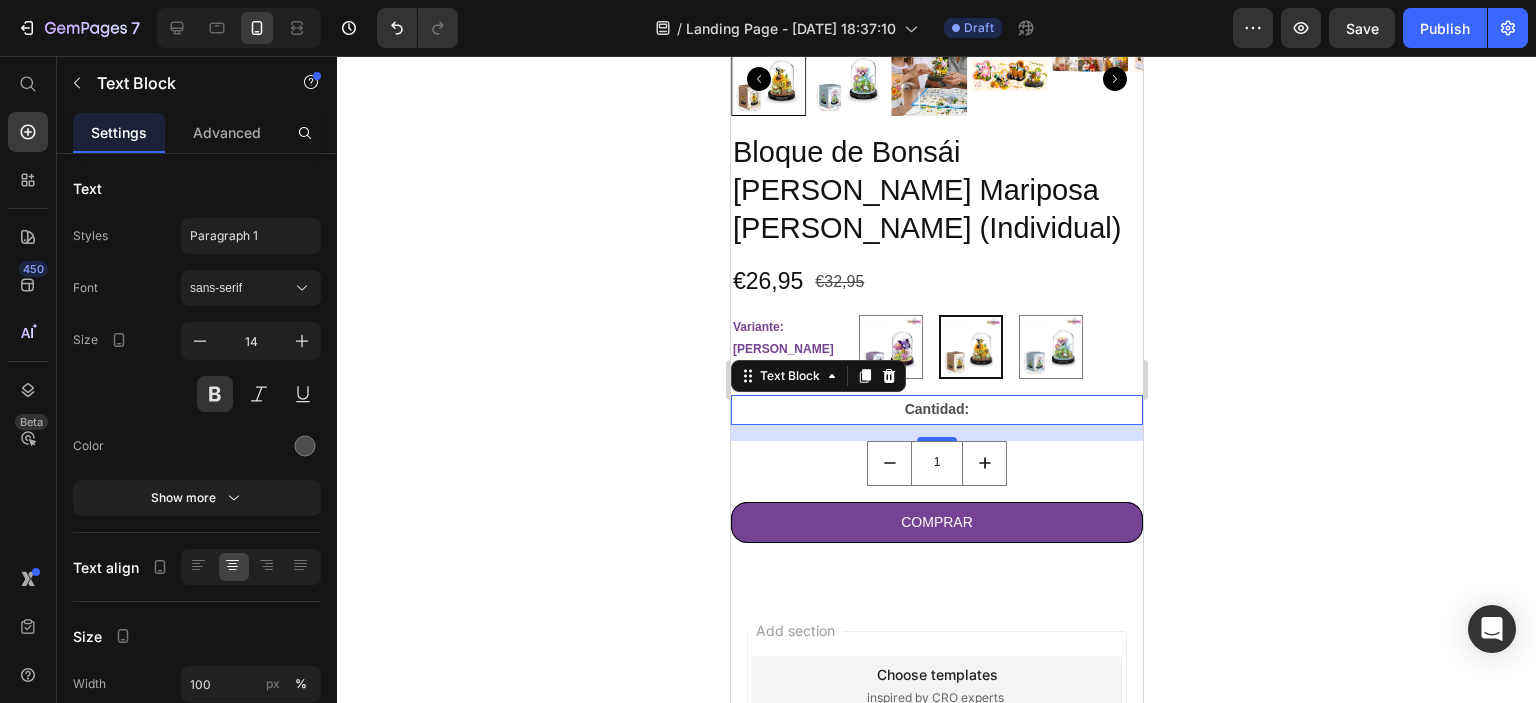 click on "16" at bounding box center (936, 457) 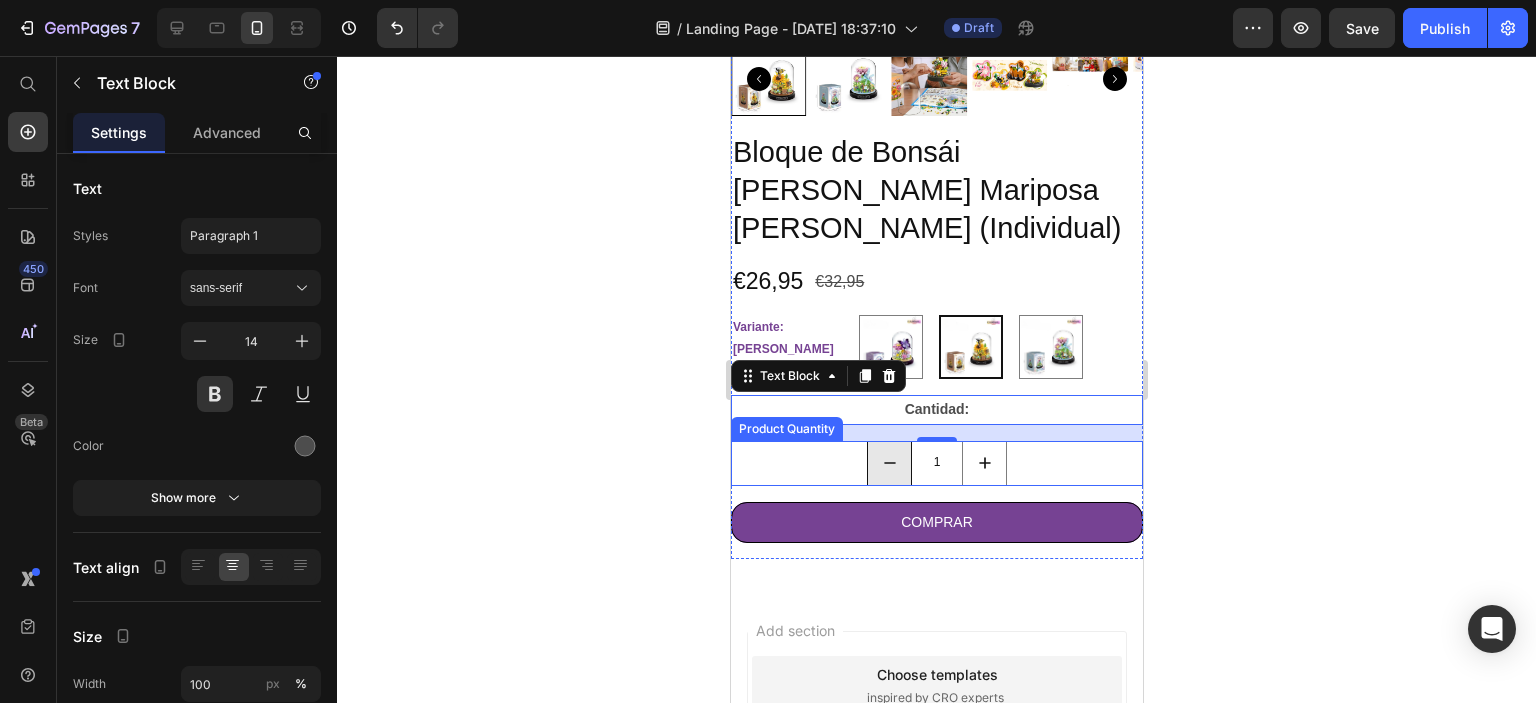 click at bounding box center (888, 463) 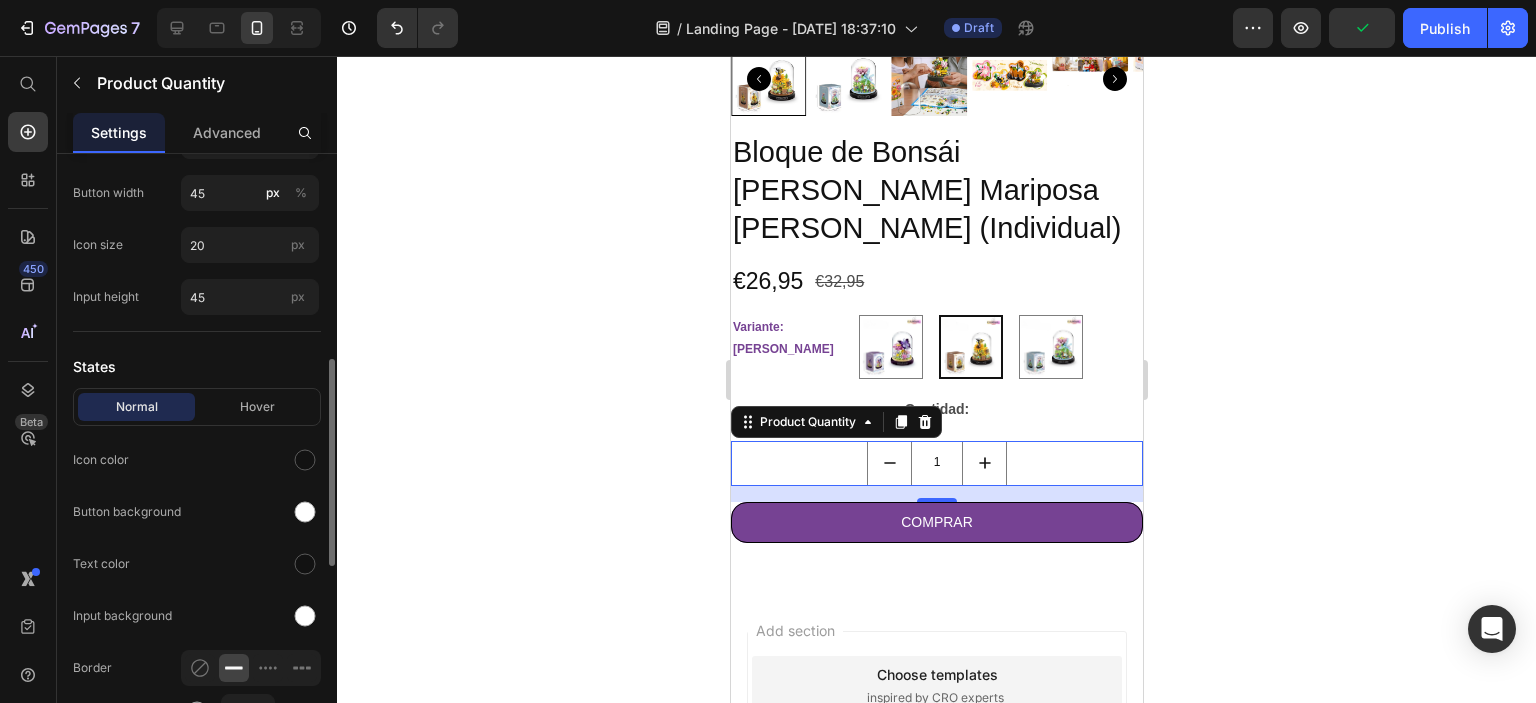 scroll, scrollTop: 800, scrollLeft: 0, axis: vertical 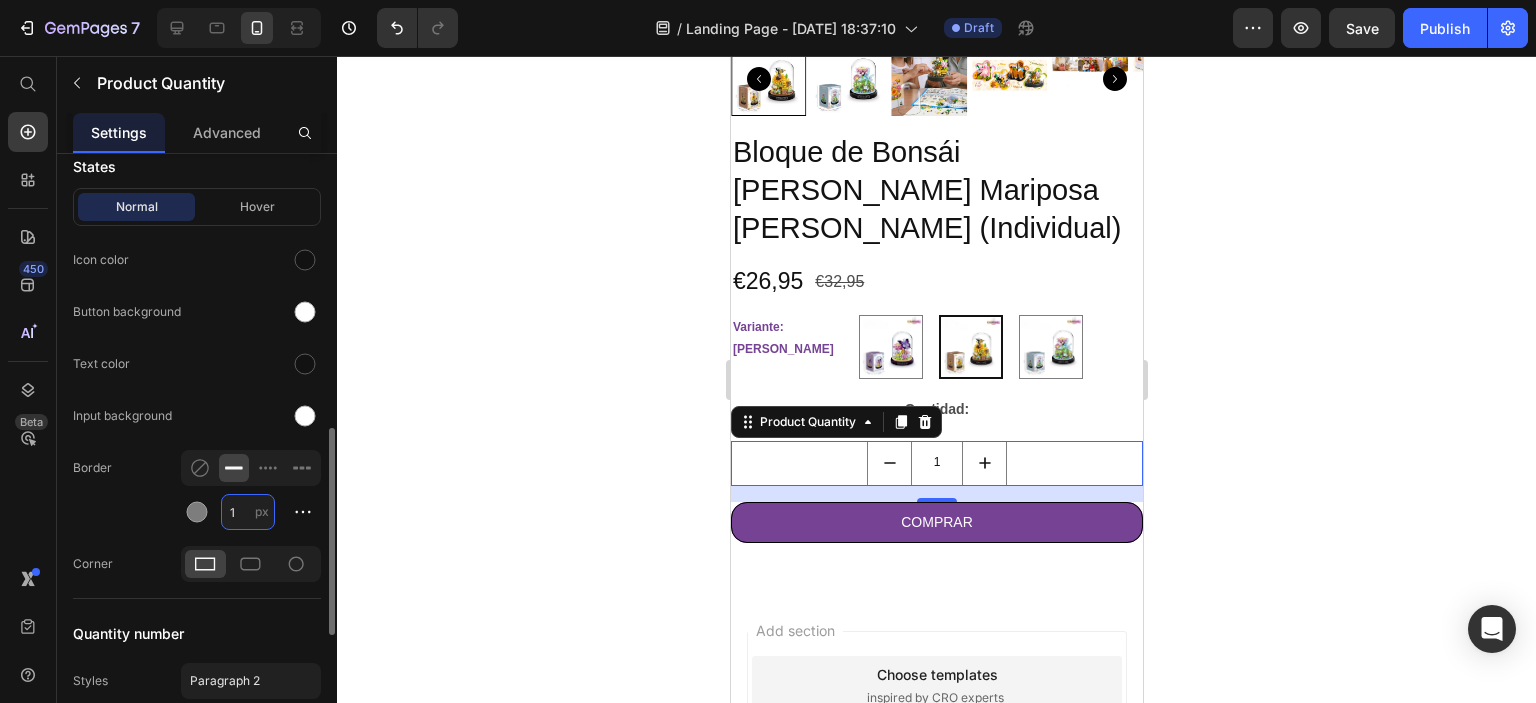 click on "1" at bounding box center [248, 512] 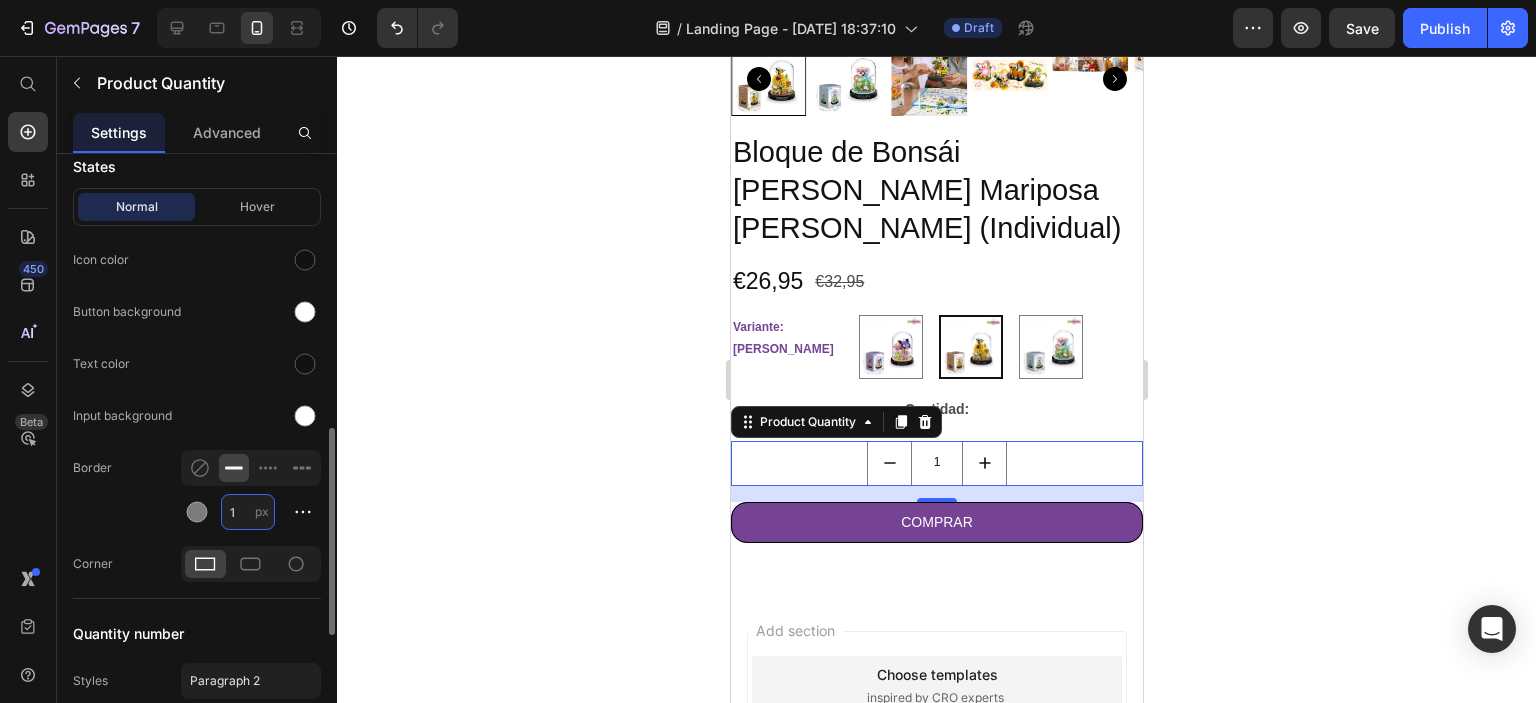 type on "2" 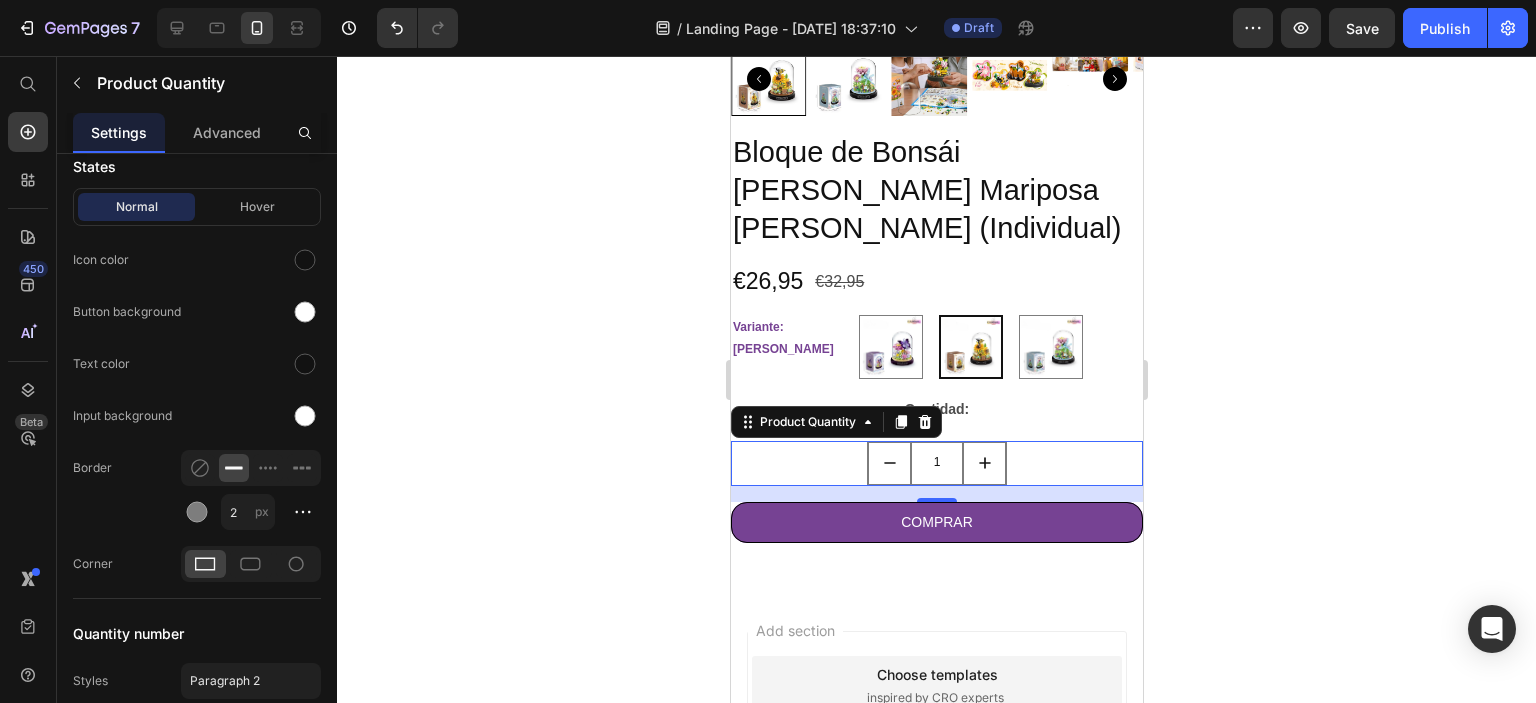 click 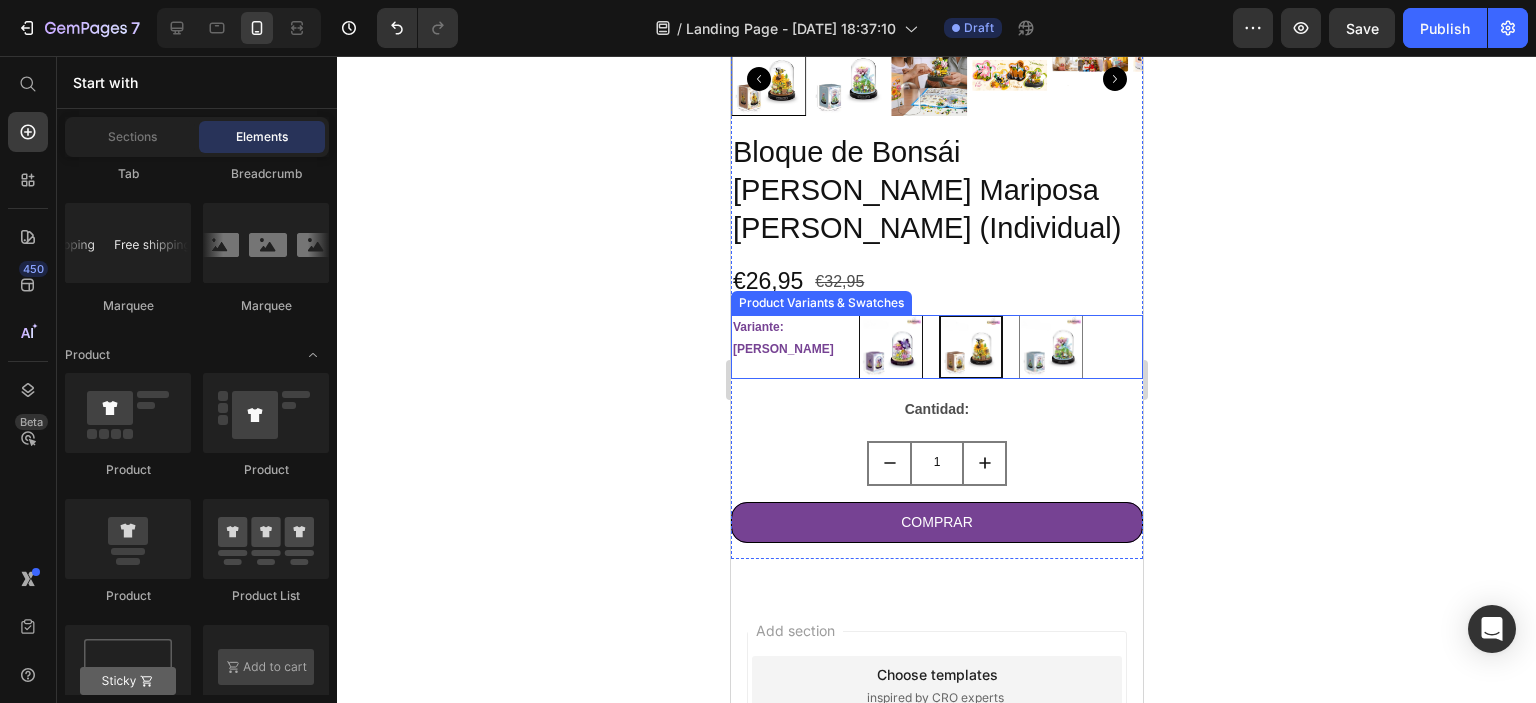 click at bounding box center (890, 347) 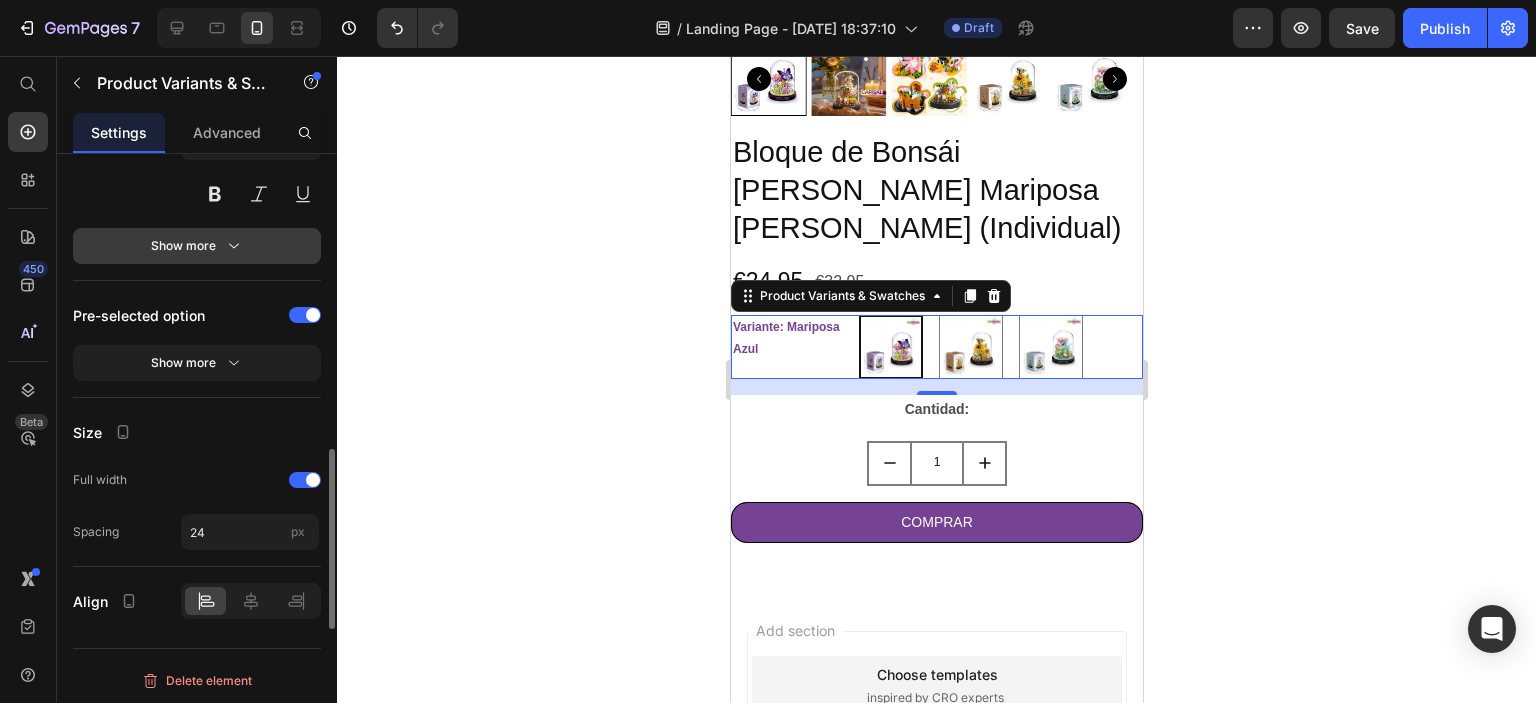 scroll, scrollTop: 1231, scrollLeft: 0, axis: vertical 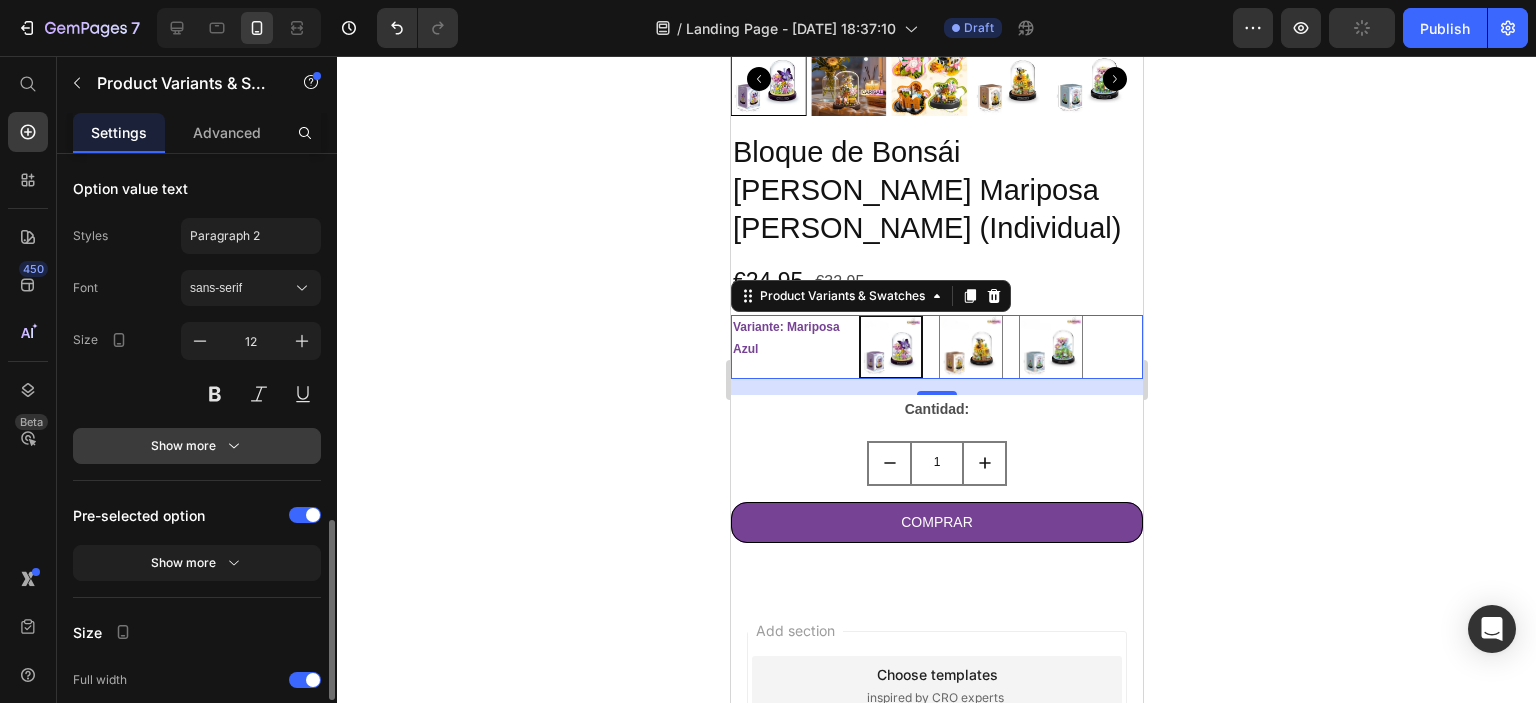 click 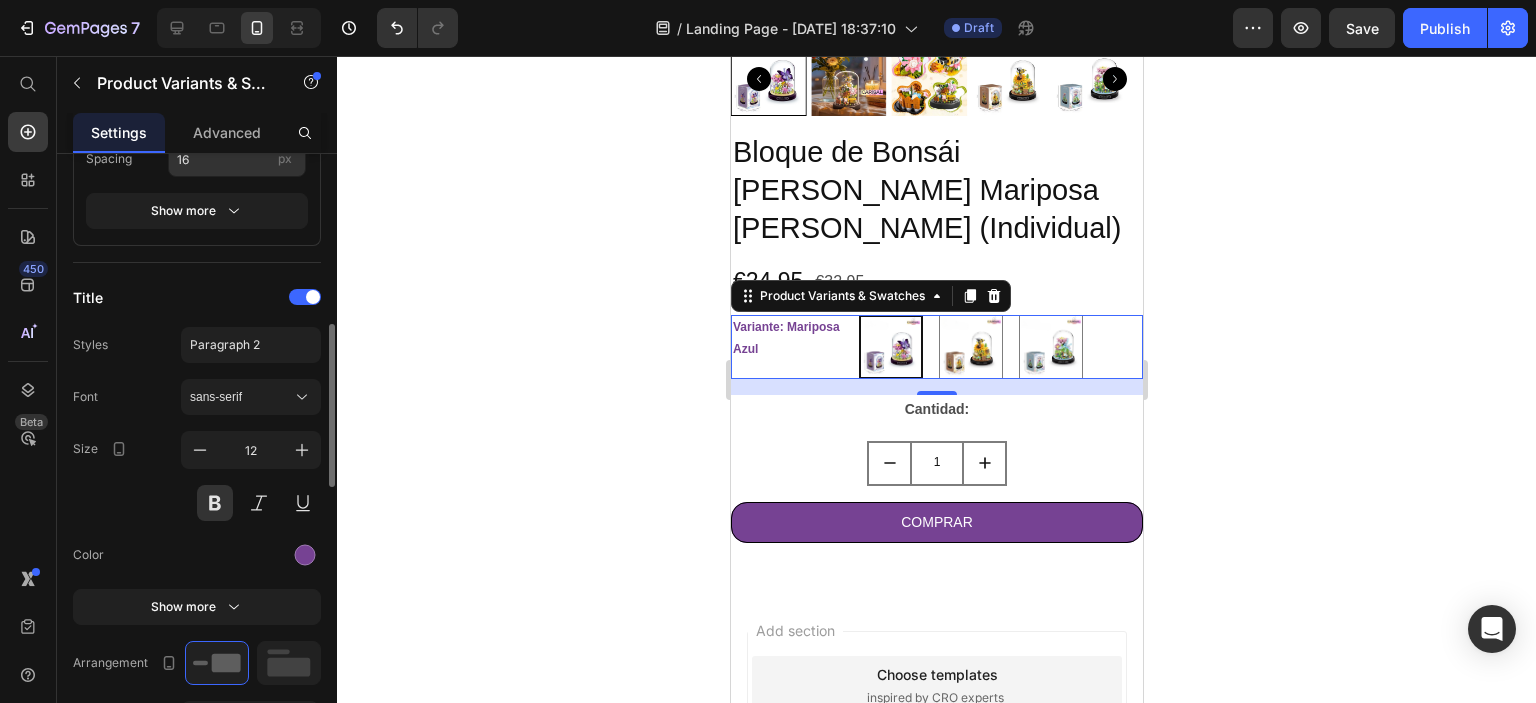 scroll, scrollTop: 431, scrollLeft: 0, axis: vertical 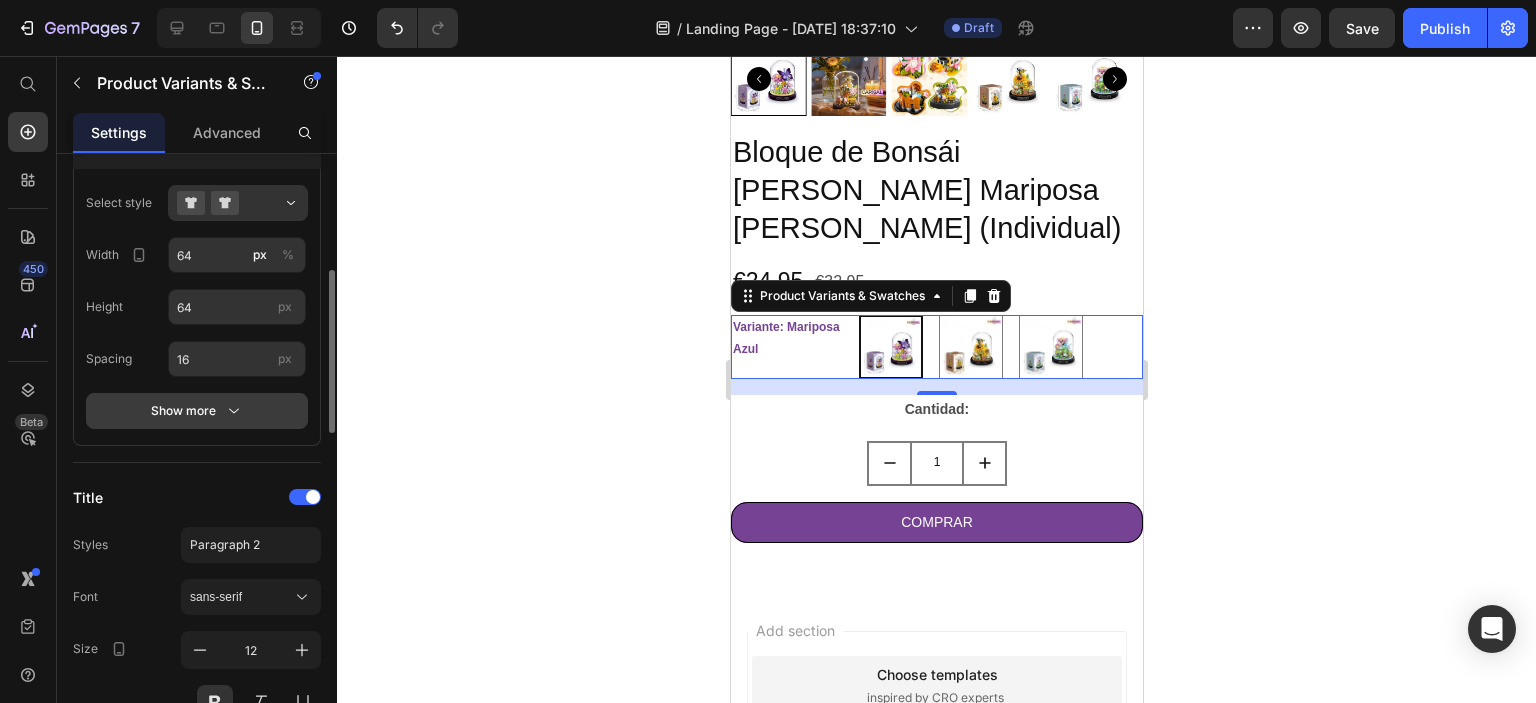 click on "Show more" at bounding box center [197, 411] 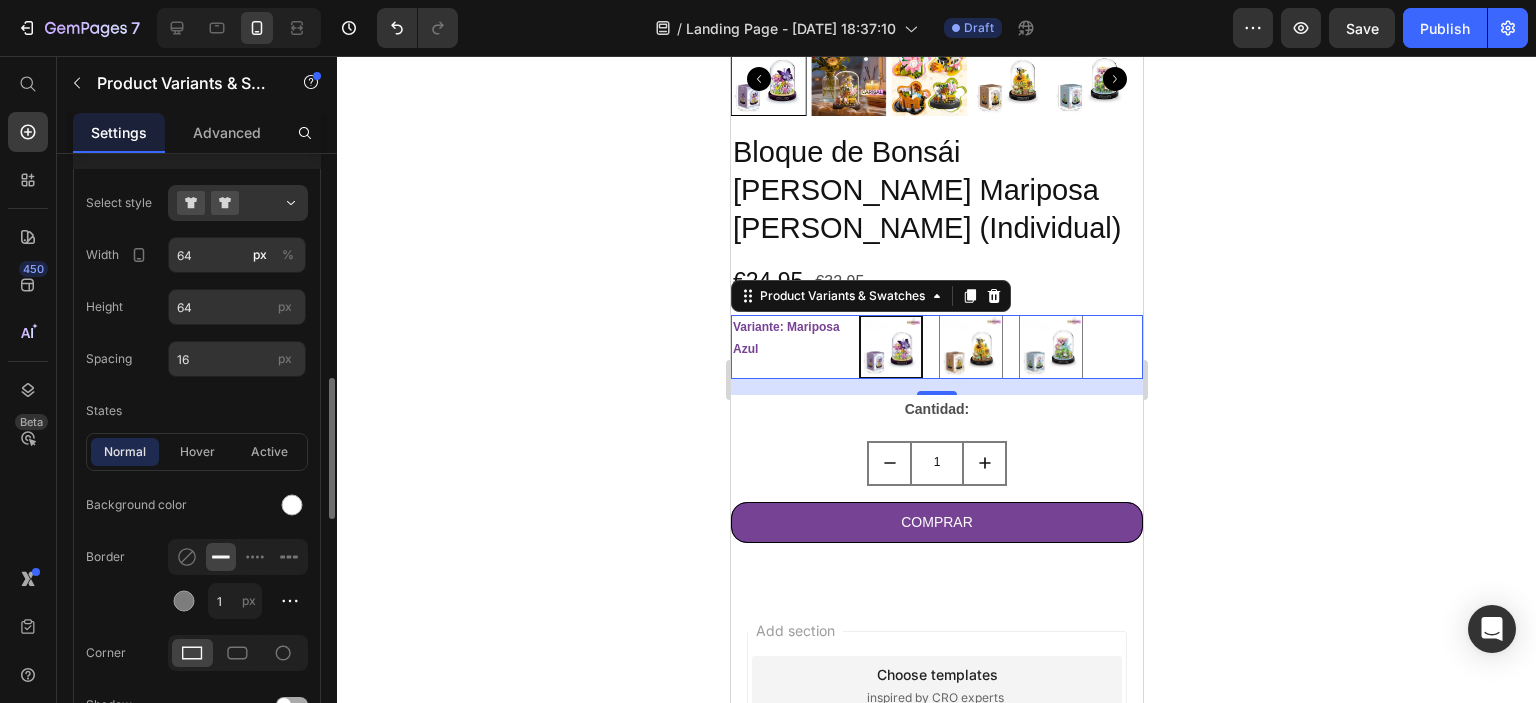 scroll, scrollTop: 531, scrollLeft: 0, axis: vertical 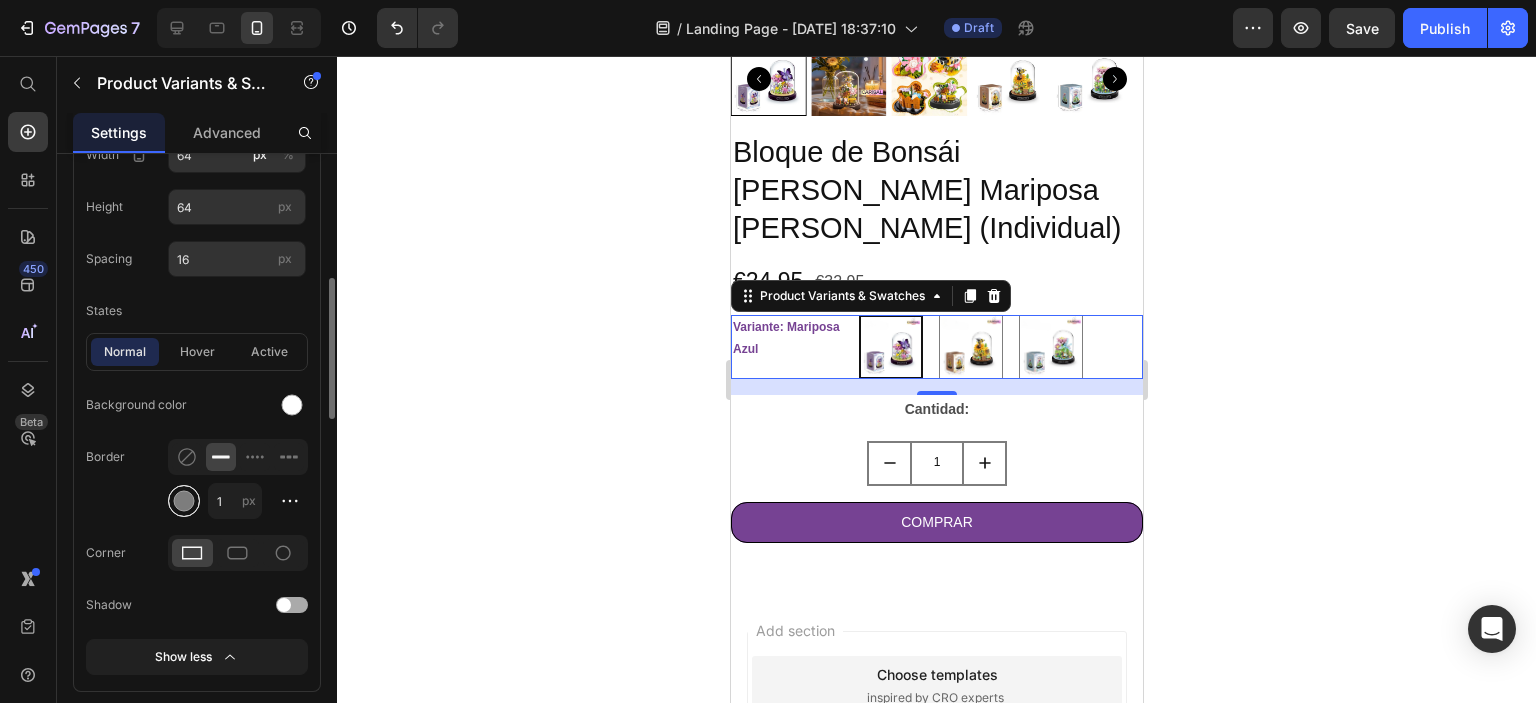 click at bounding box center (184, 501) 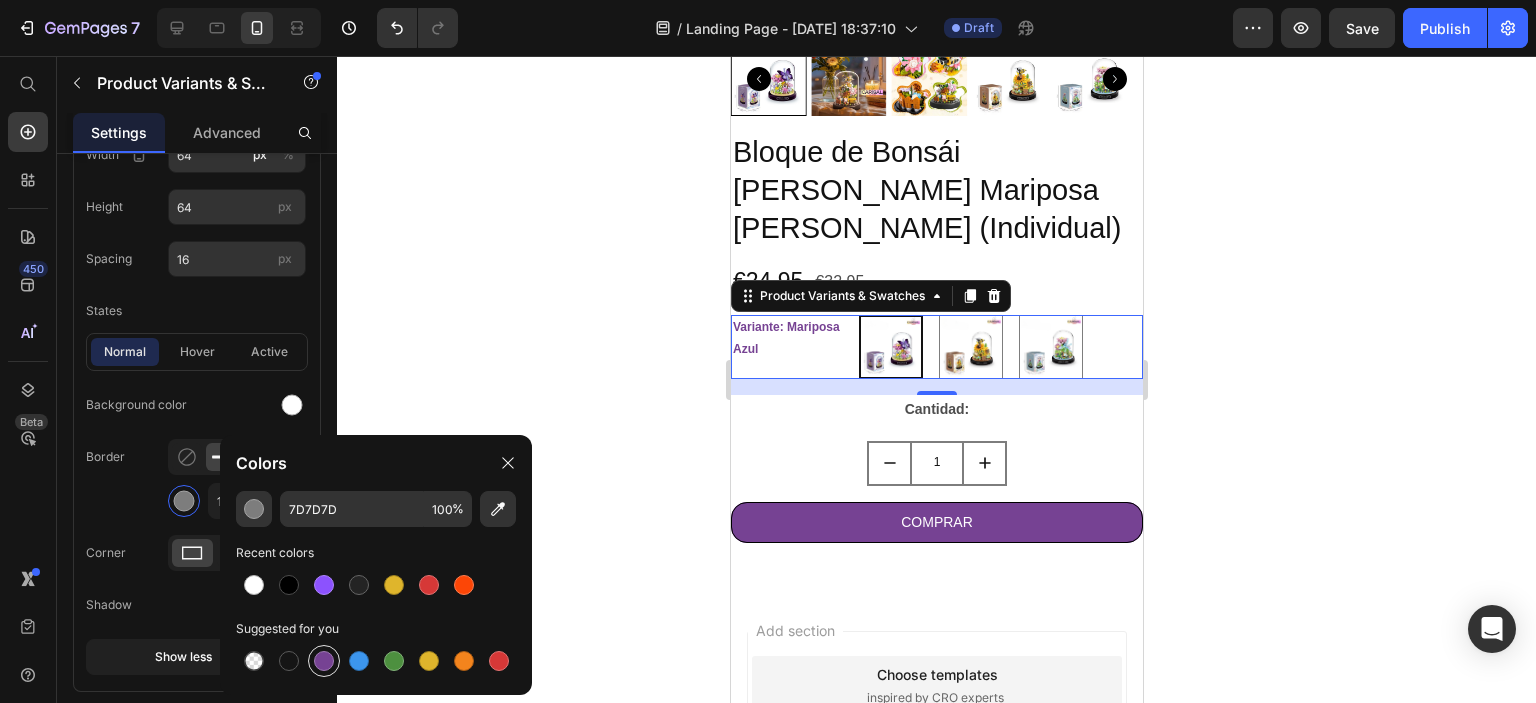 click at bounding box center [324, 661] 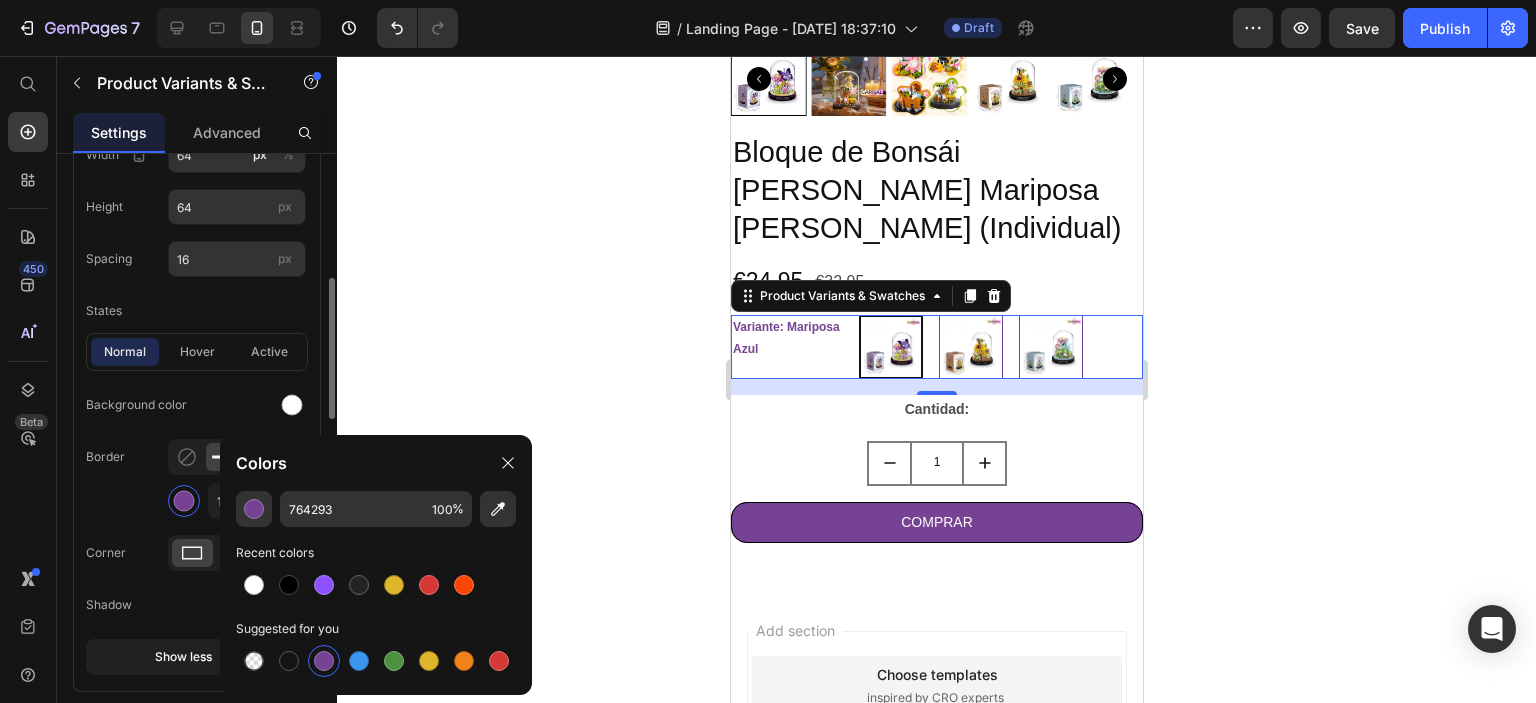 click on "Border 1 px" at bounding box center (197, 479) 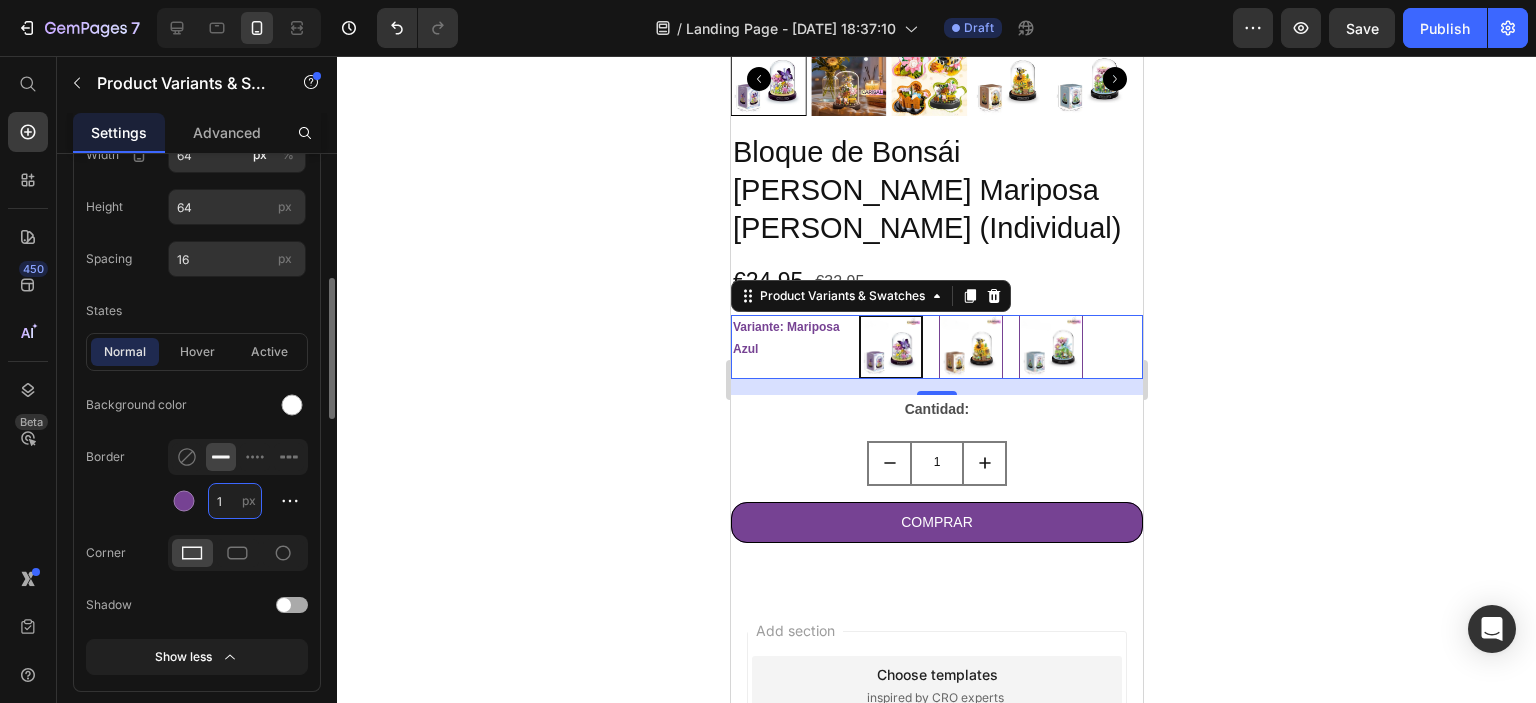 click on "1" at bounding box center [235, 501] 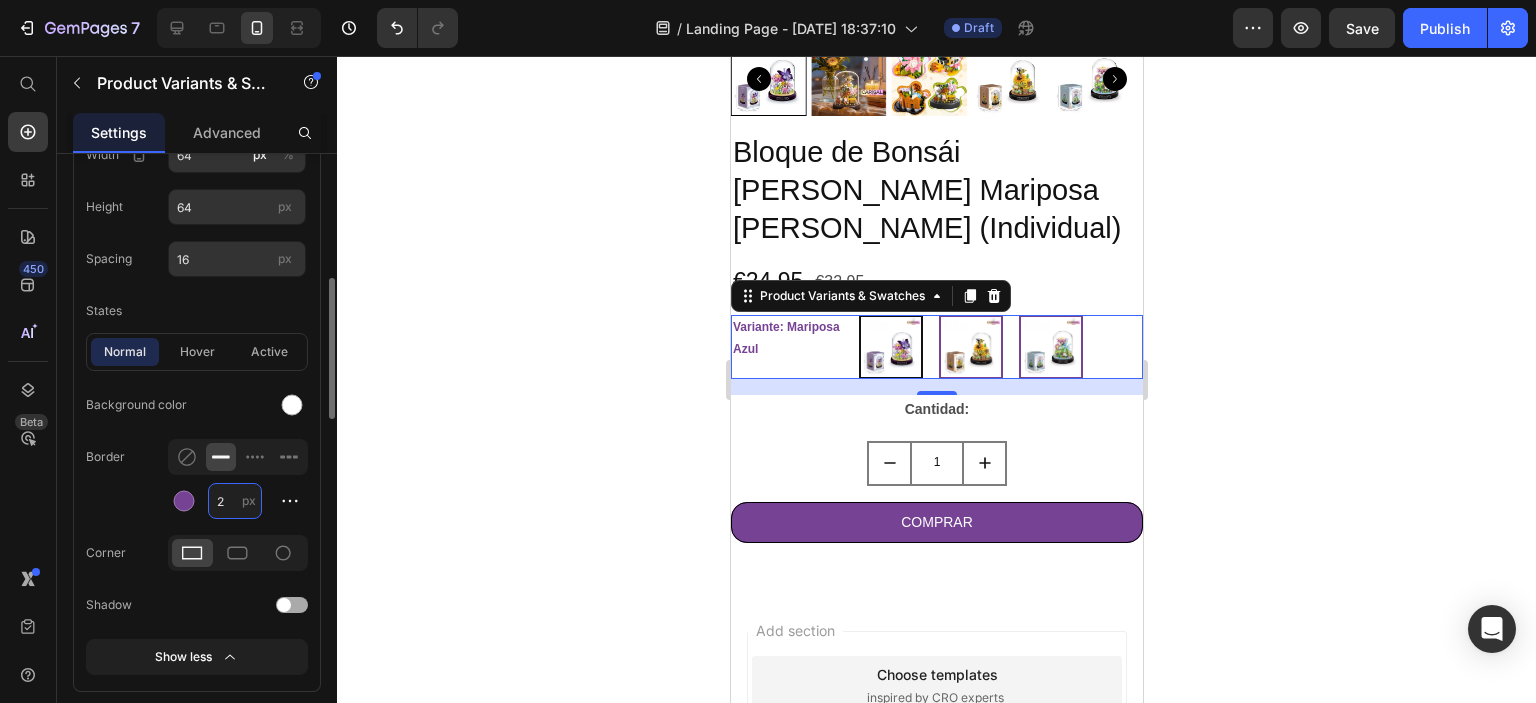 type on "2" 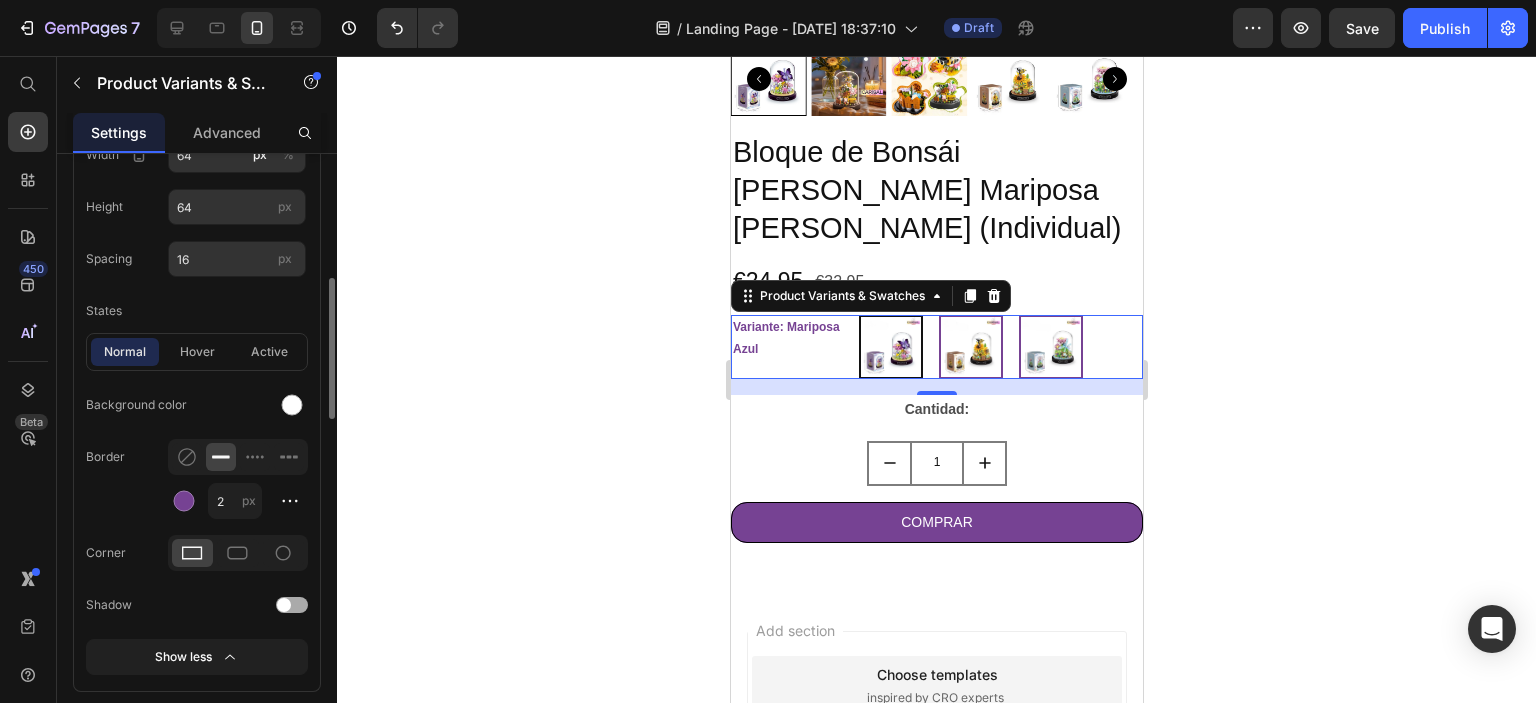 click on "Border 2 px" at bounding box center [197, 479] 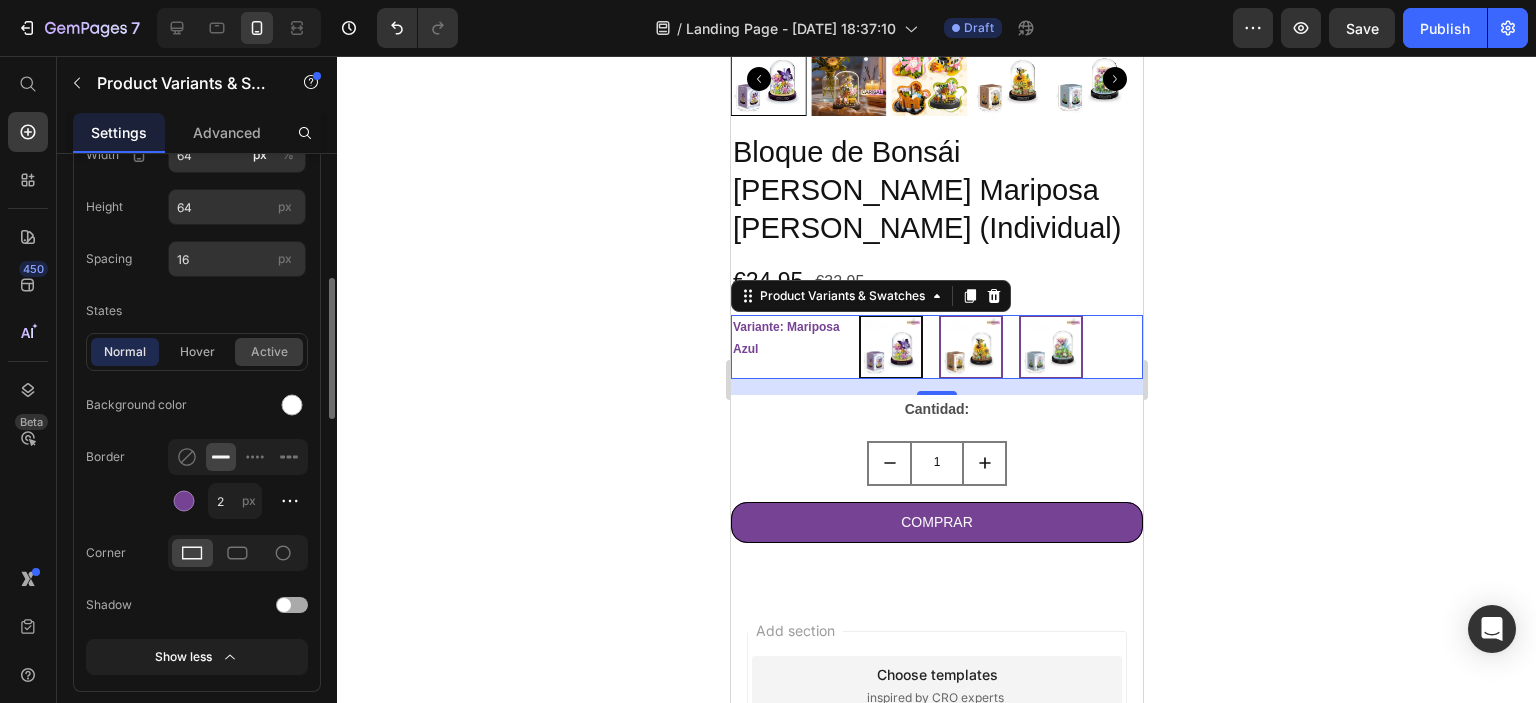 click on "active" at bounding box center (269, 352) 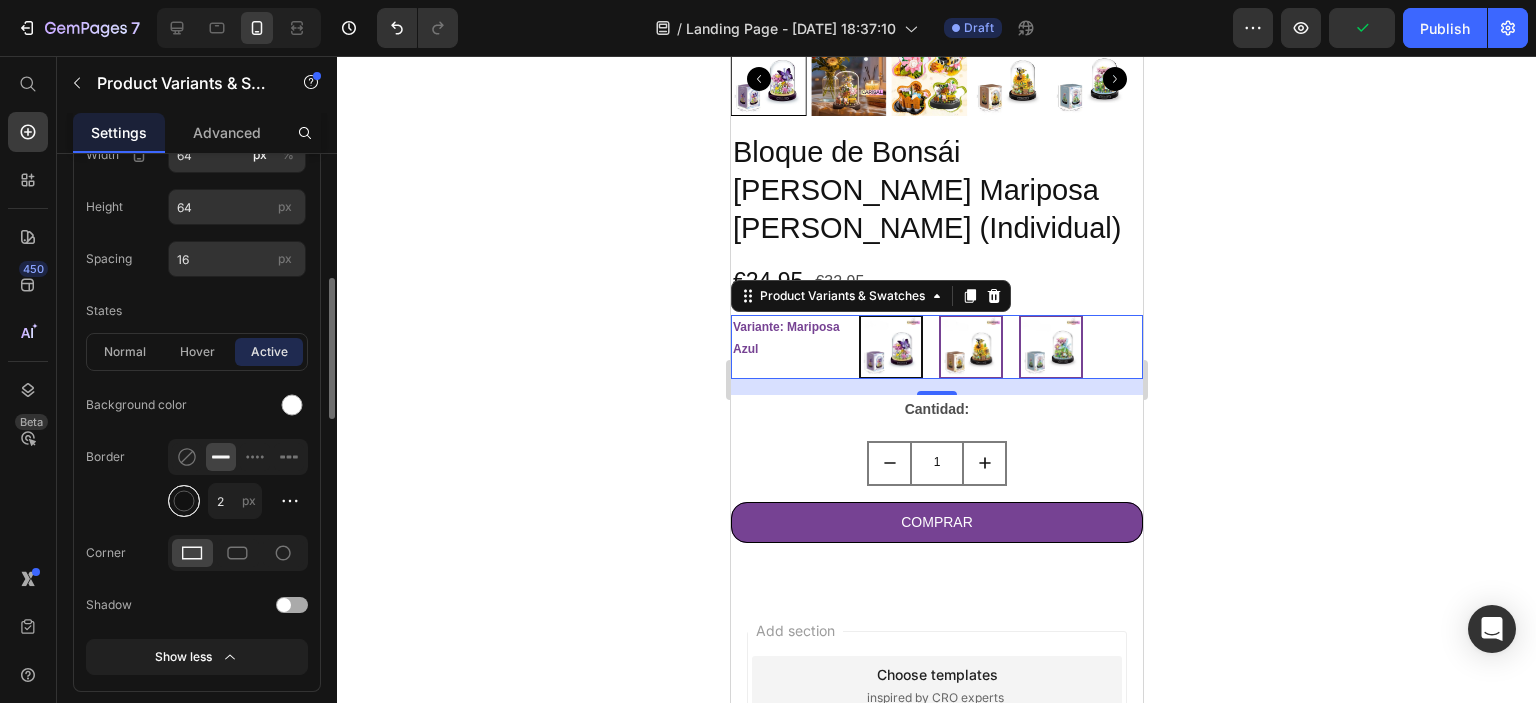 click at bounding box center (184, 501) 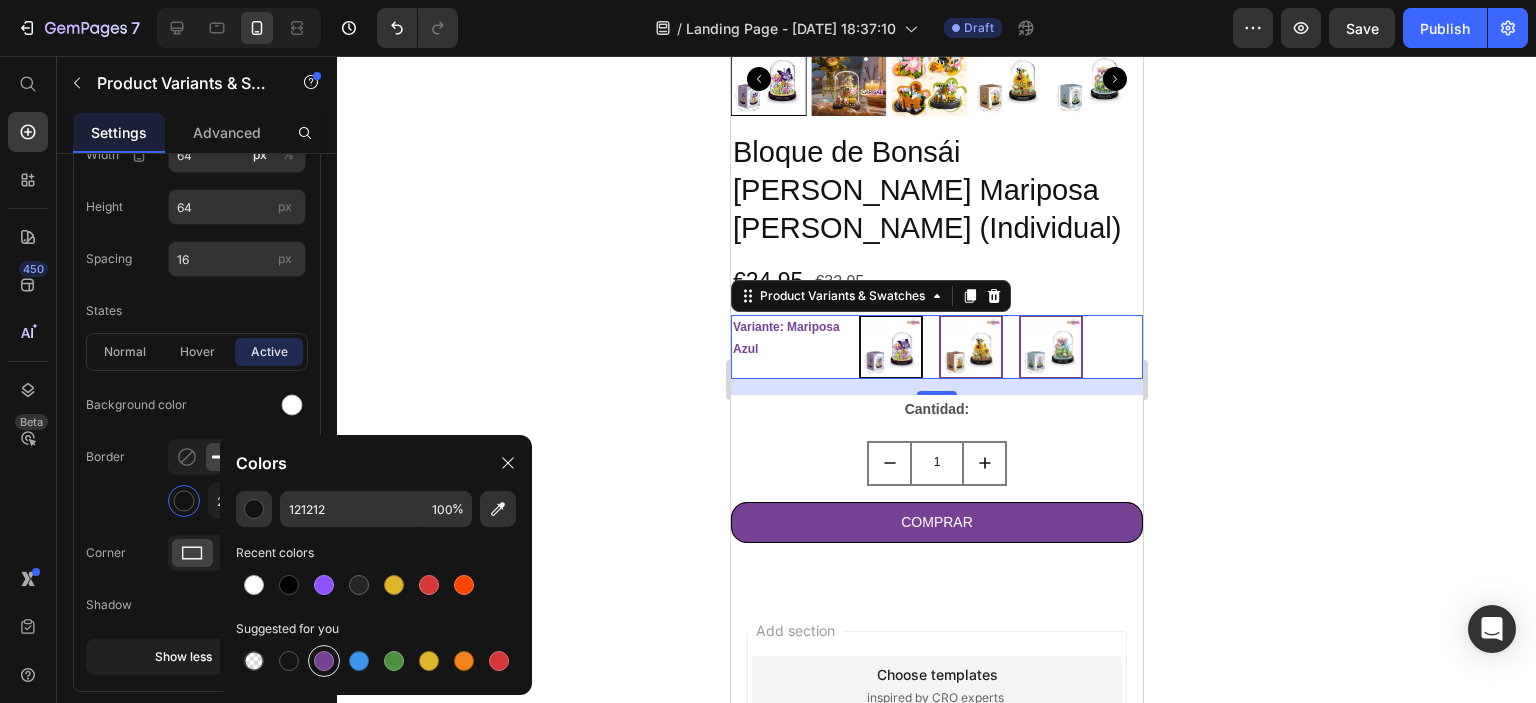 click at bounding box center (324, 661) 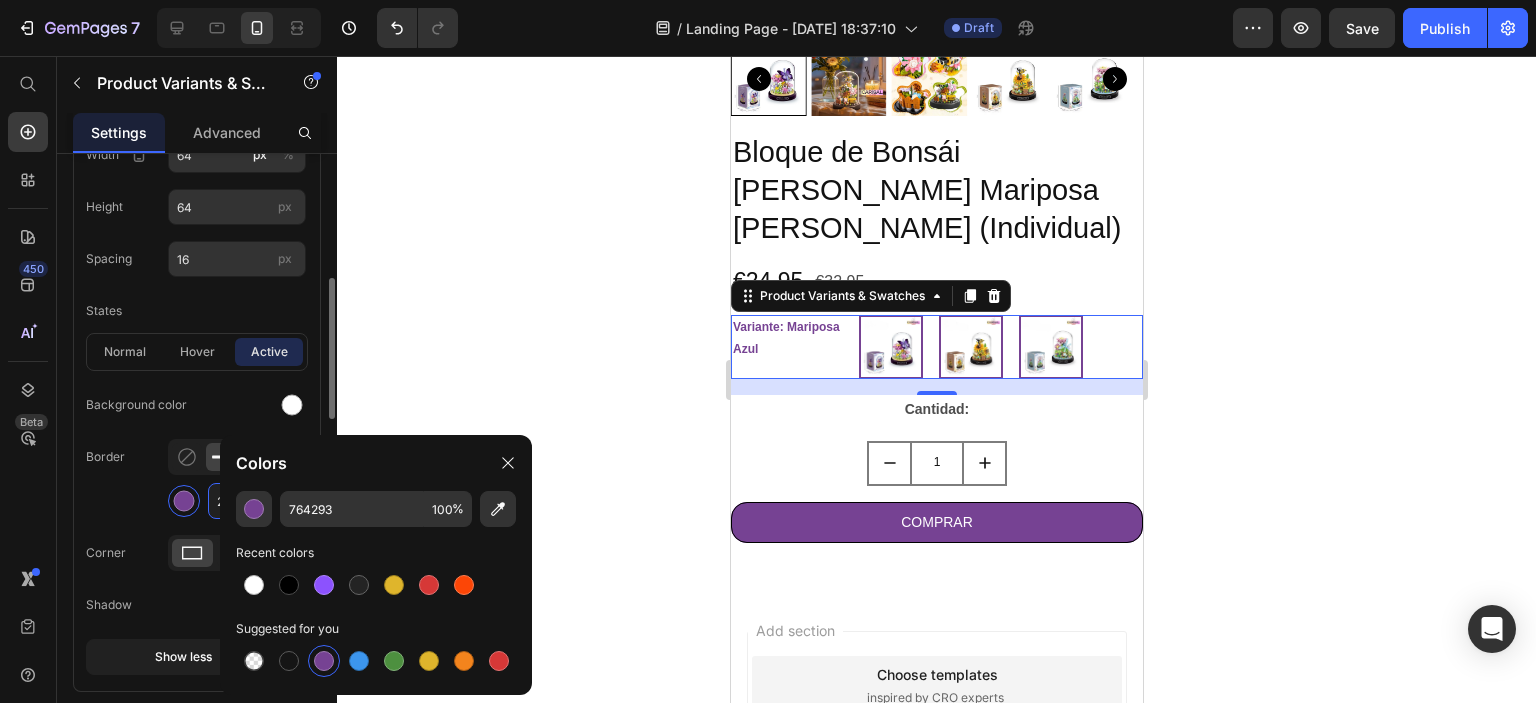 click on "2" at bounding box center (235, 501) 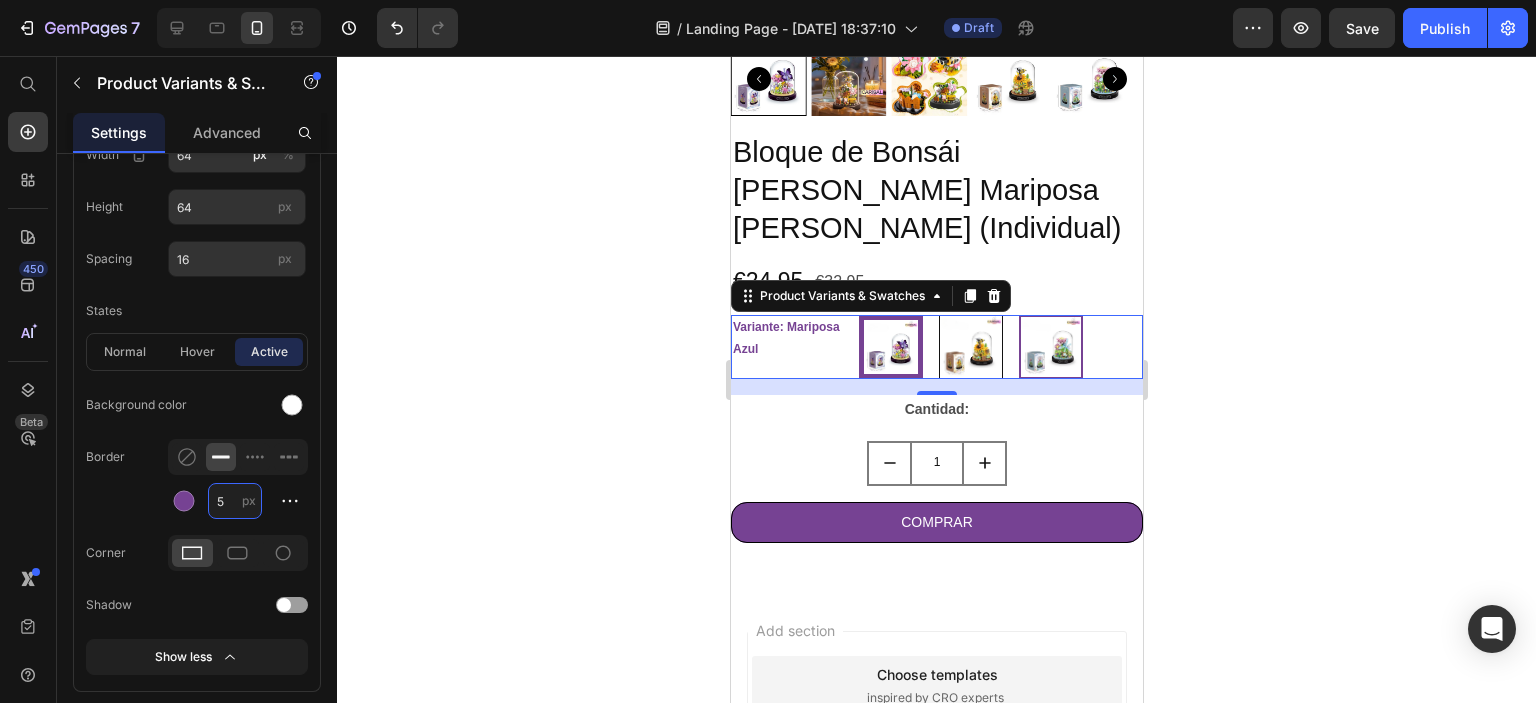 type on "5" 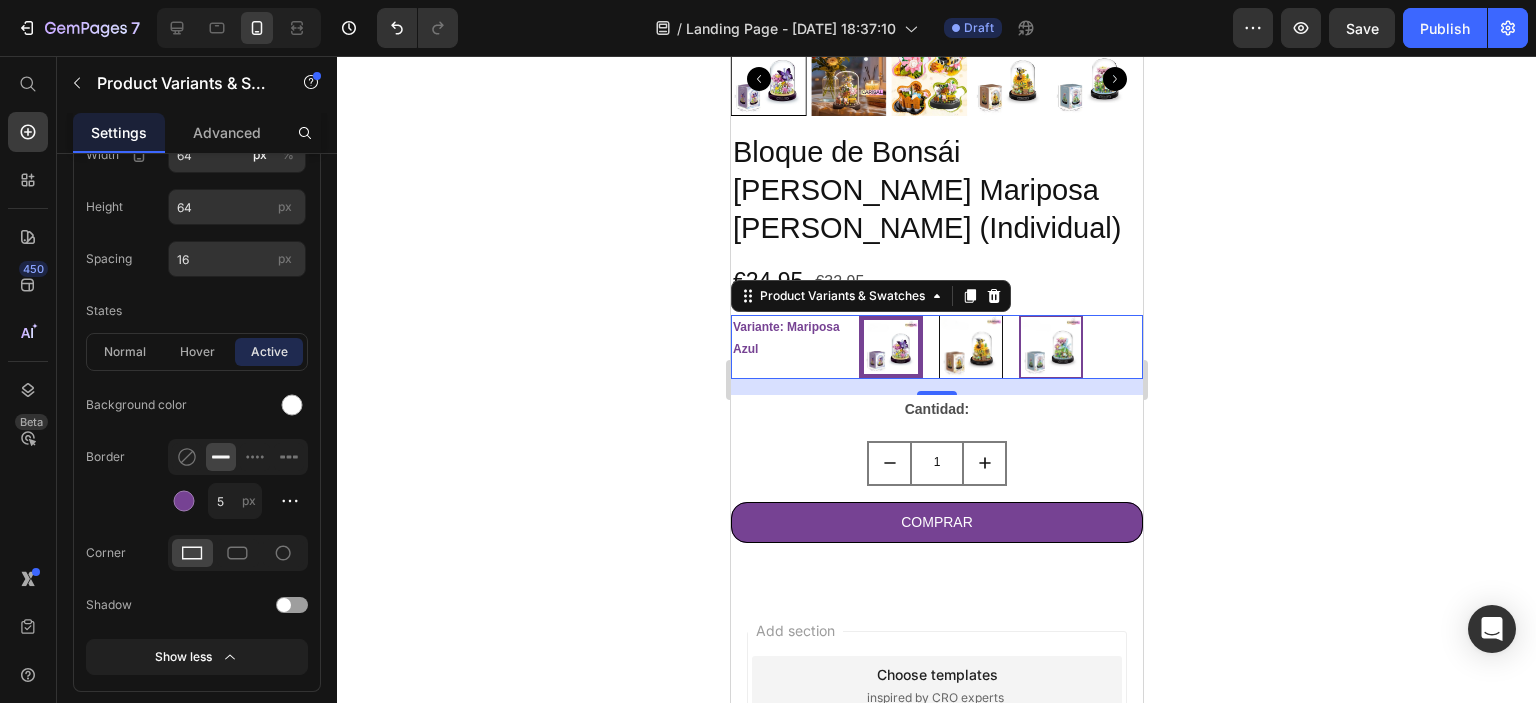click at bounding box center (970, 347) 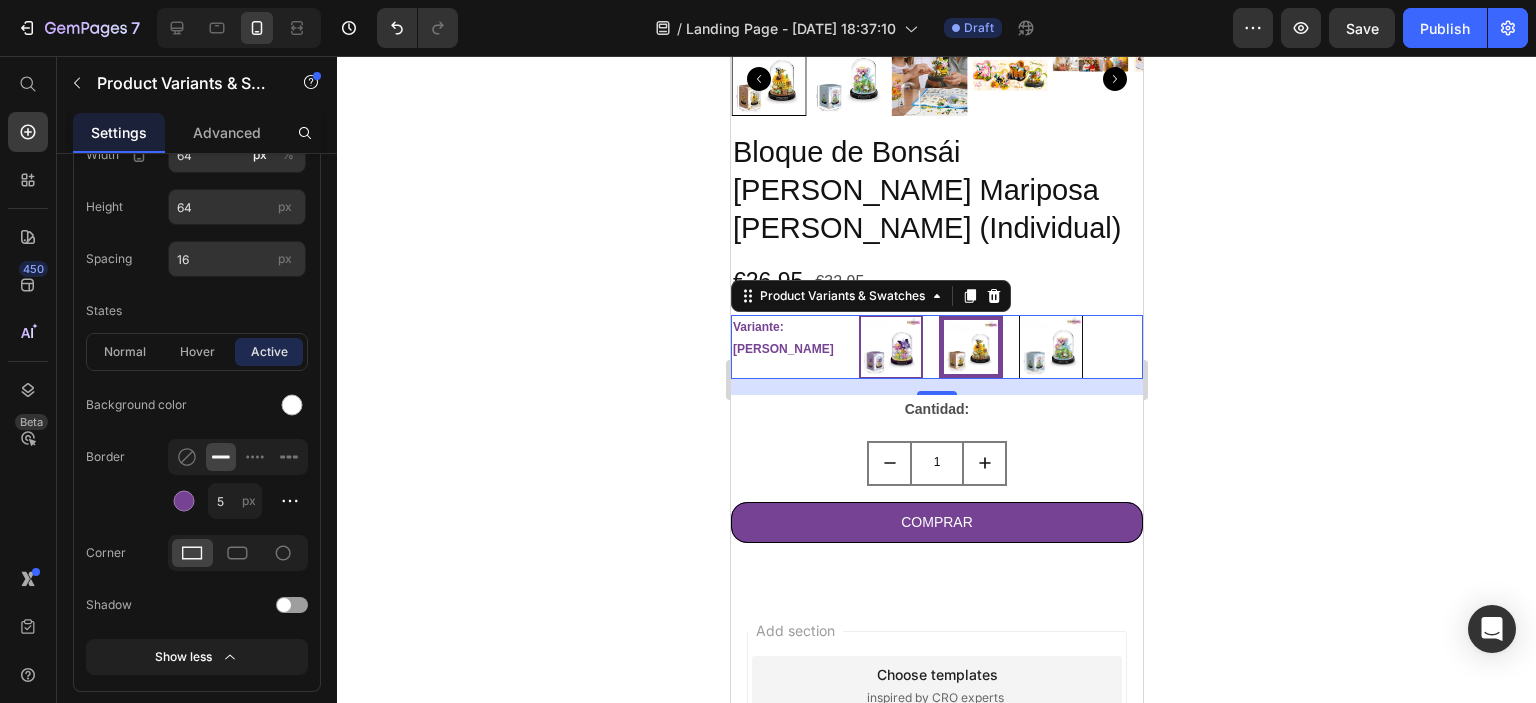 click at bounding box center (1050, 347) 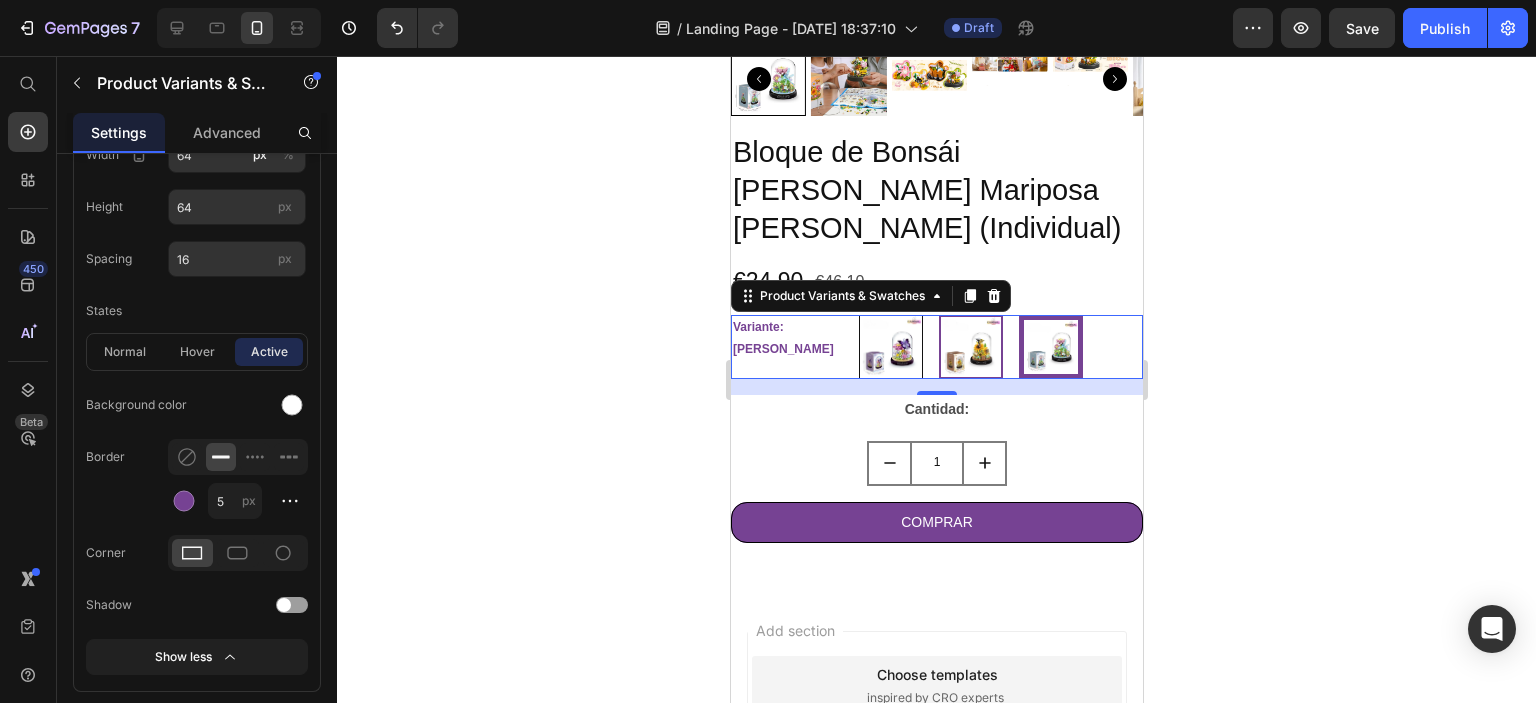 click at bounding box center [890, 347] 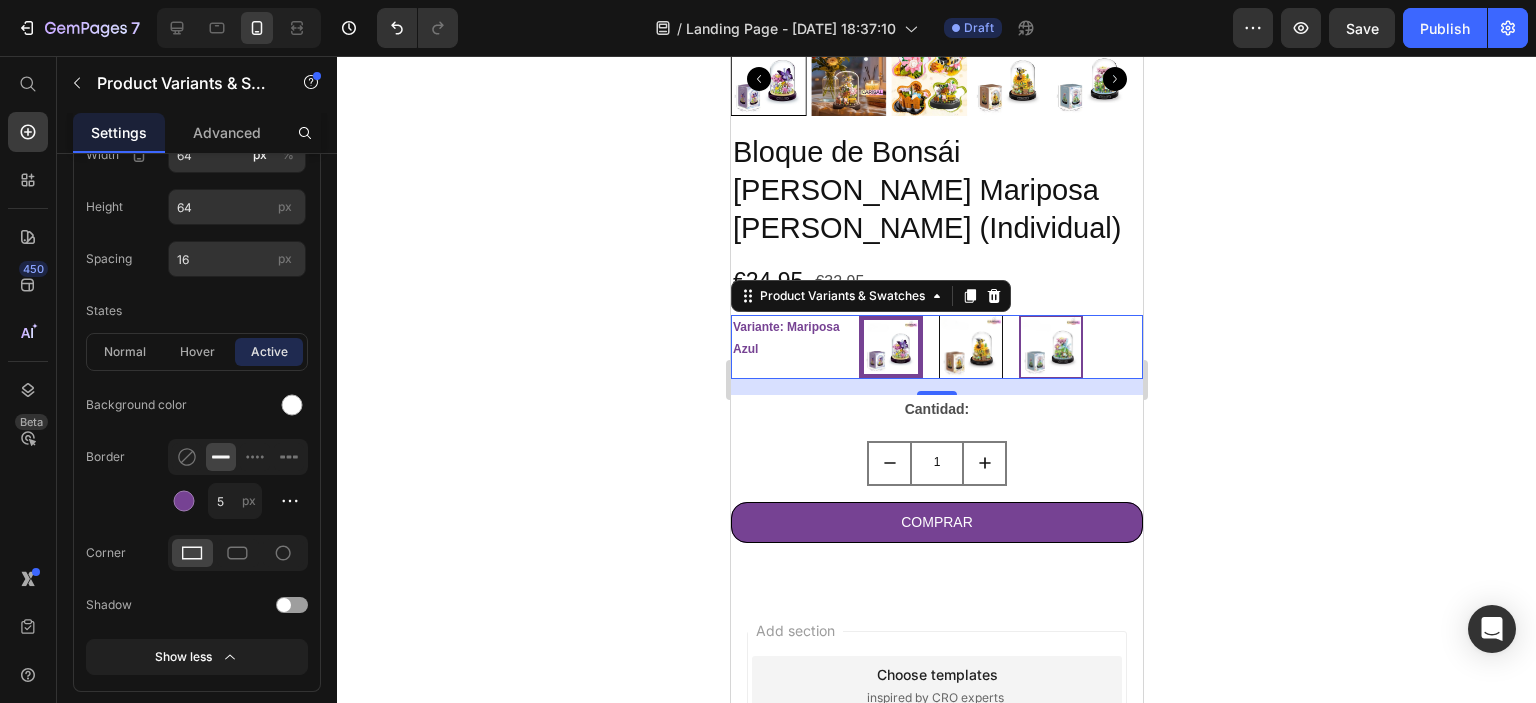 click at bounding box center [970, 347] 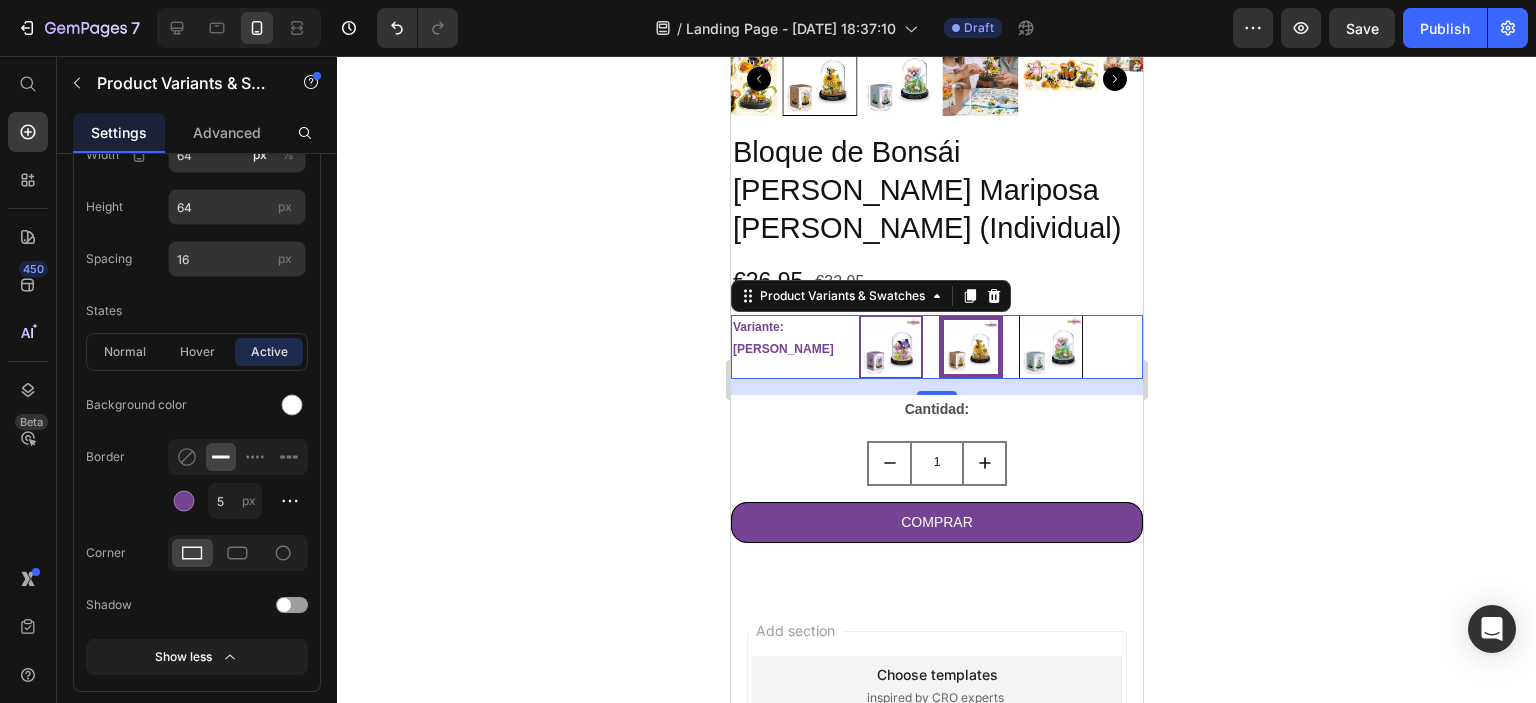 click at bounding box center [1050, 347] 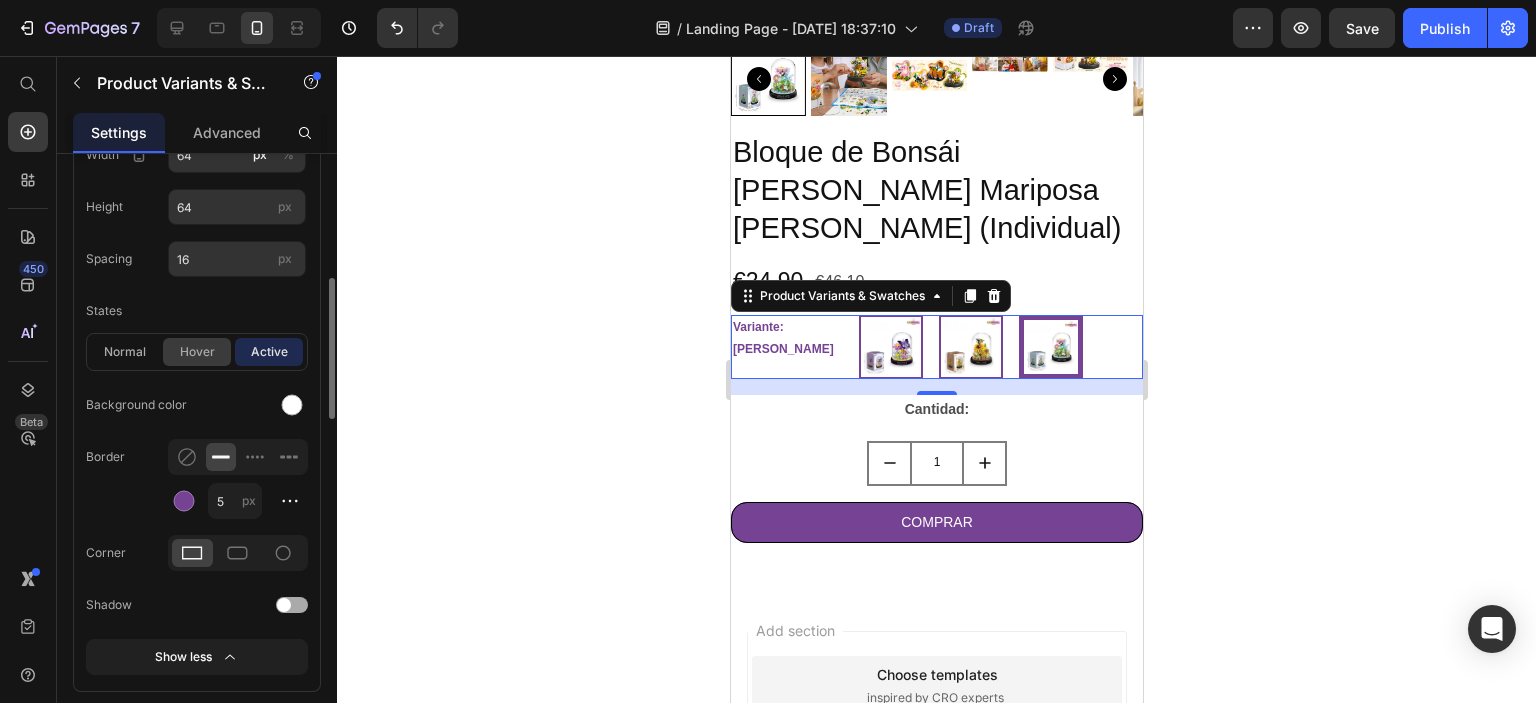 click on "hover" at bounding box center [197, 352] 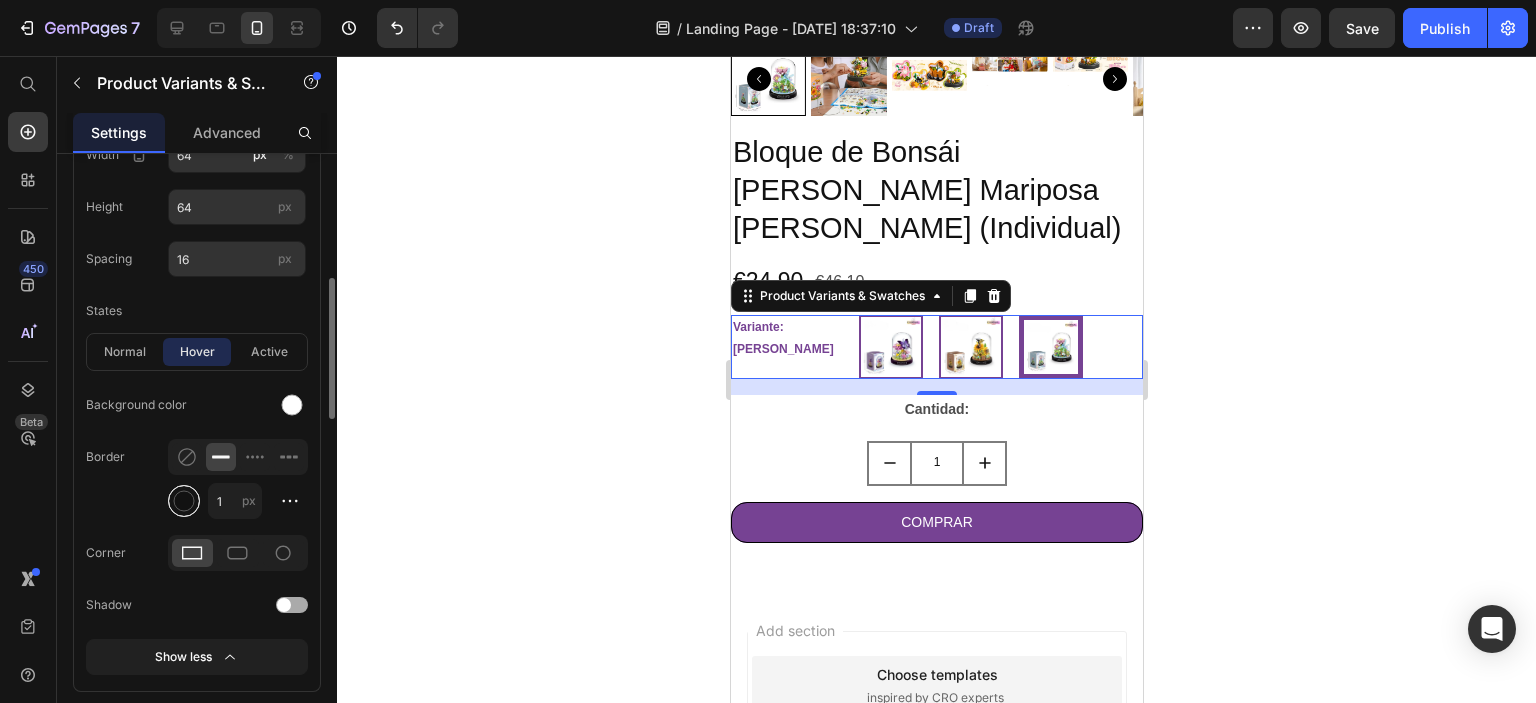 click at bounding box center (184, 501) 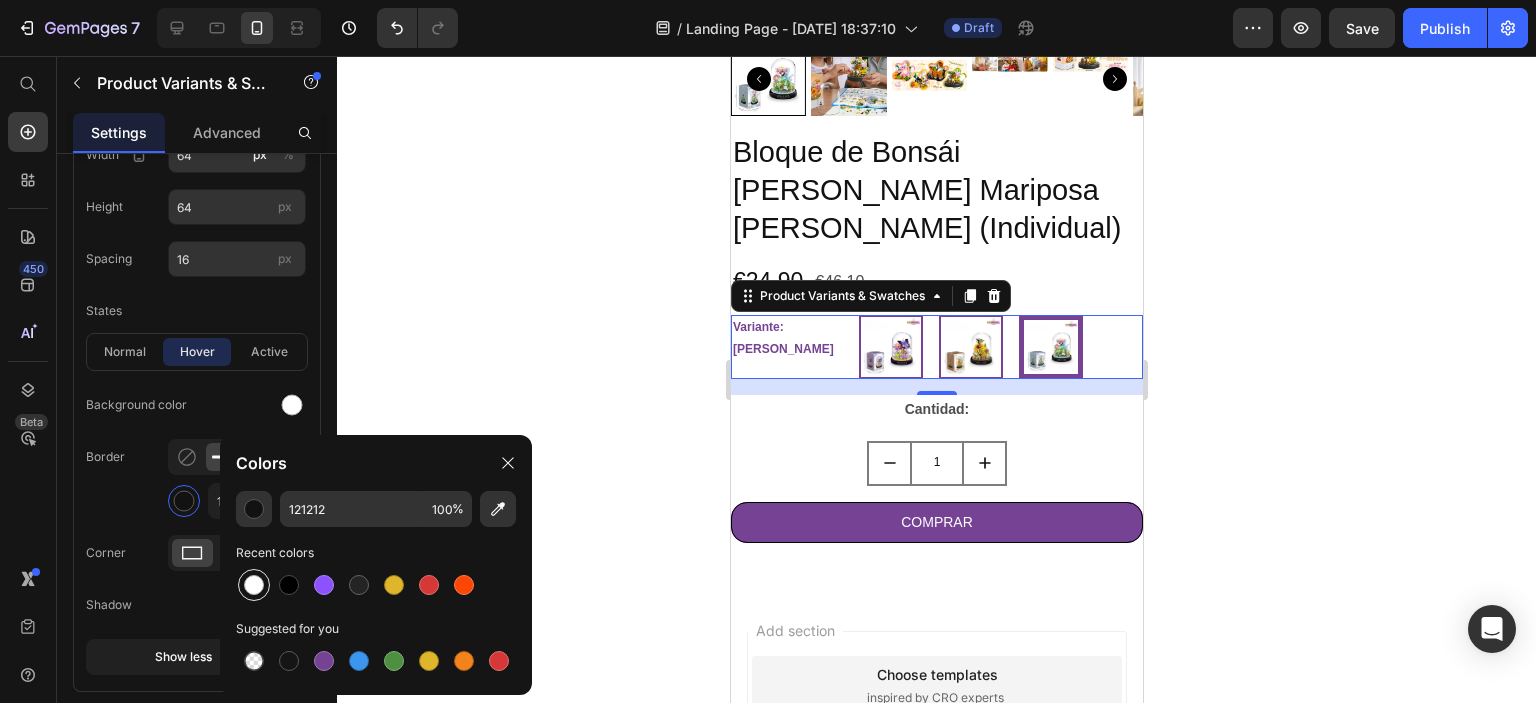 click at bounding box center (254, 585) 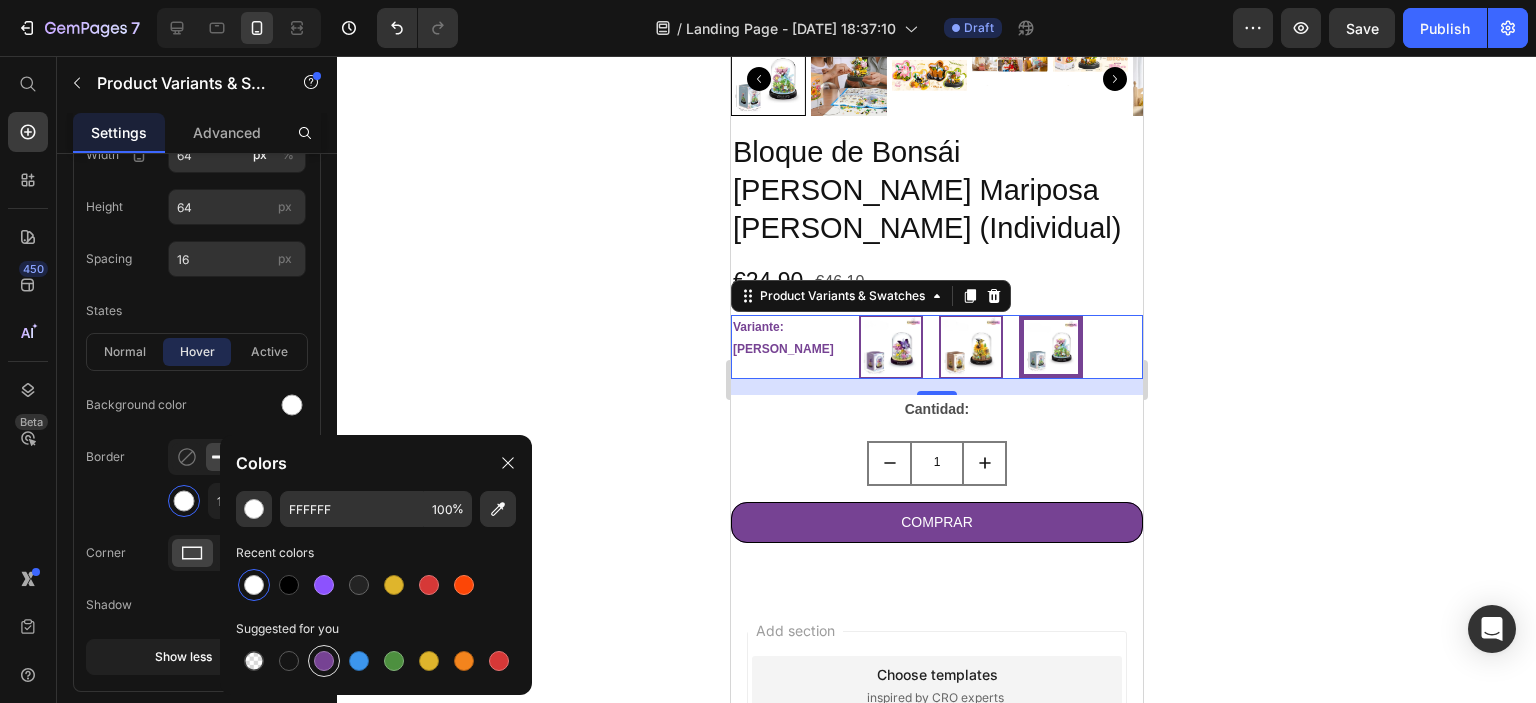 click at bounding box center (324, 661) 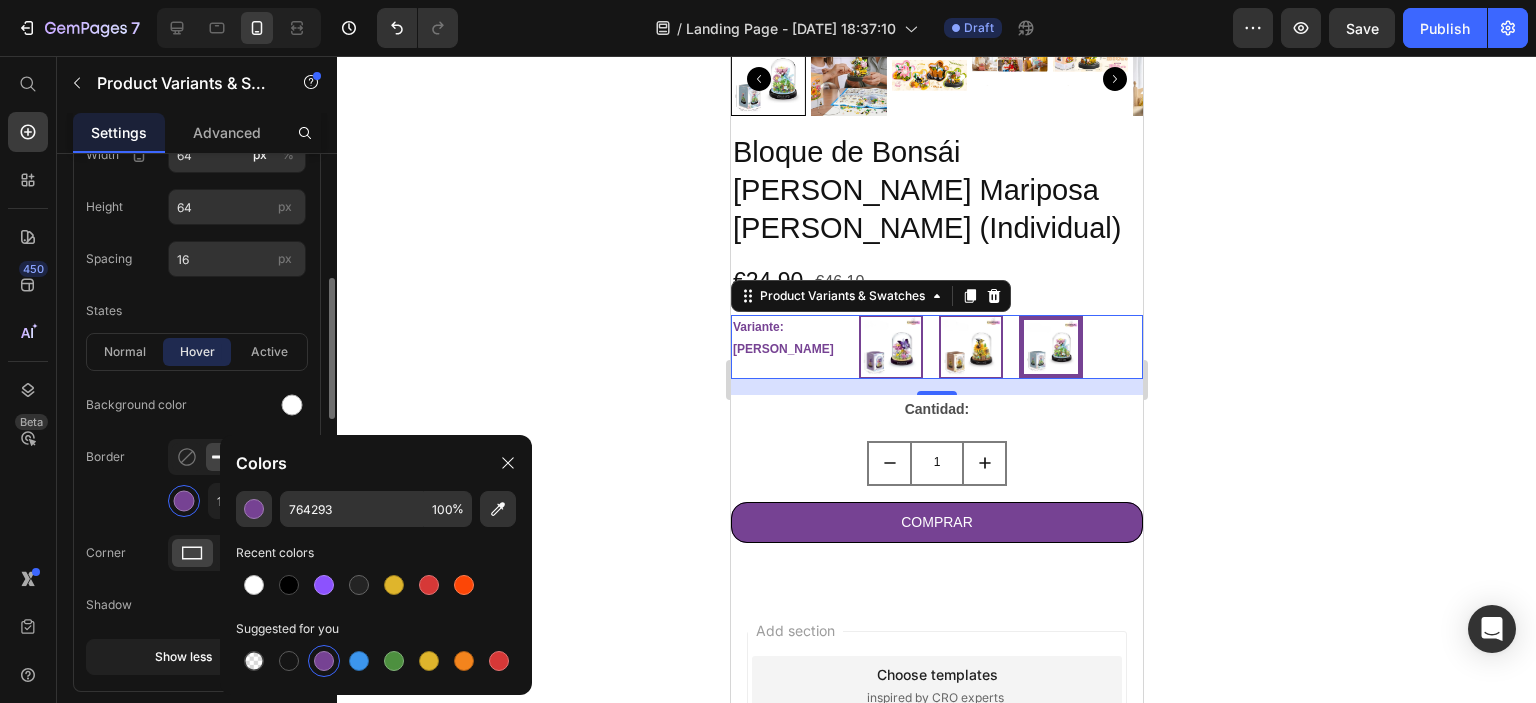 click on "Border 1 px" at bounding box center [197, 479] 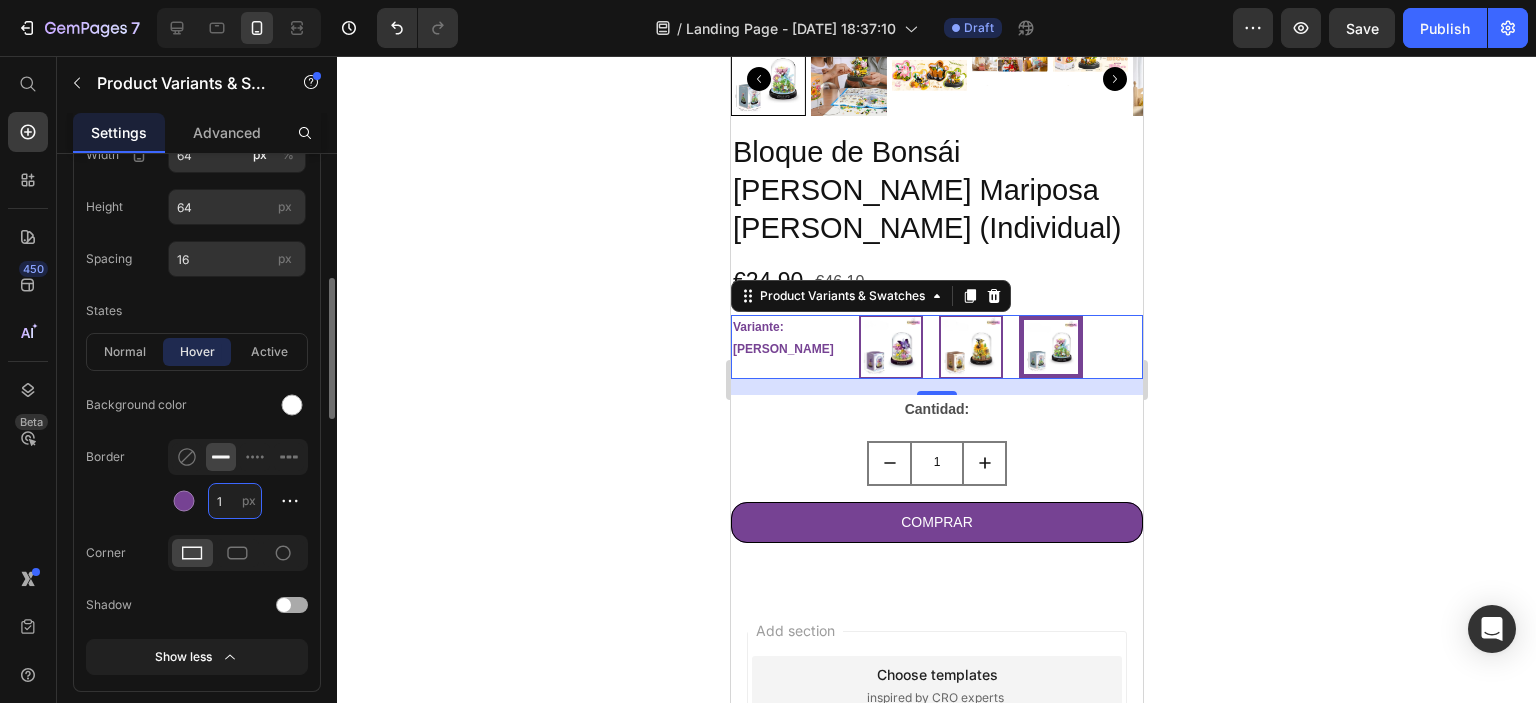 click on "1" at bounding box center [235, 501] 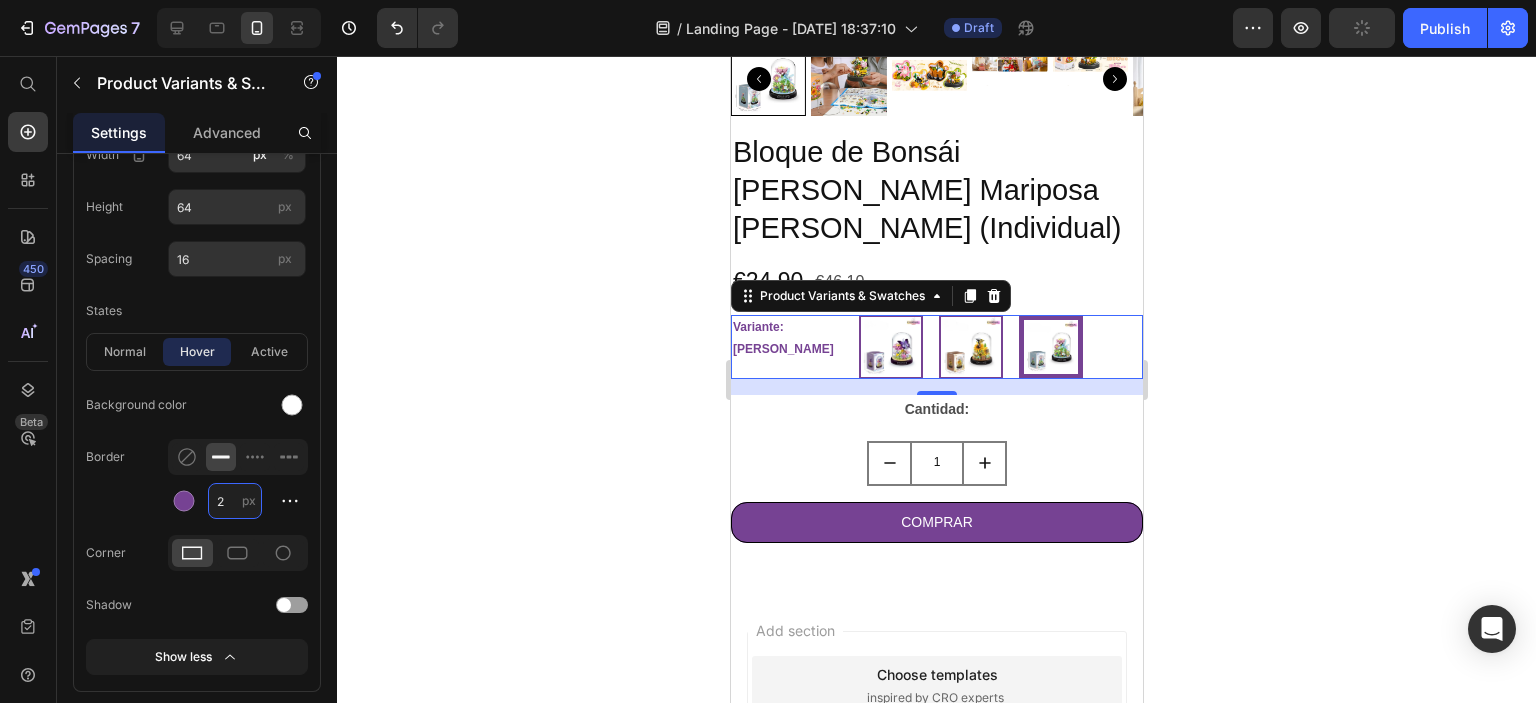 type on "1" 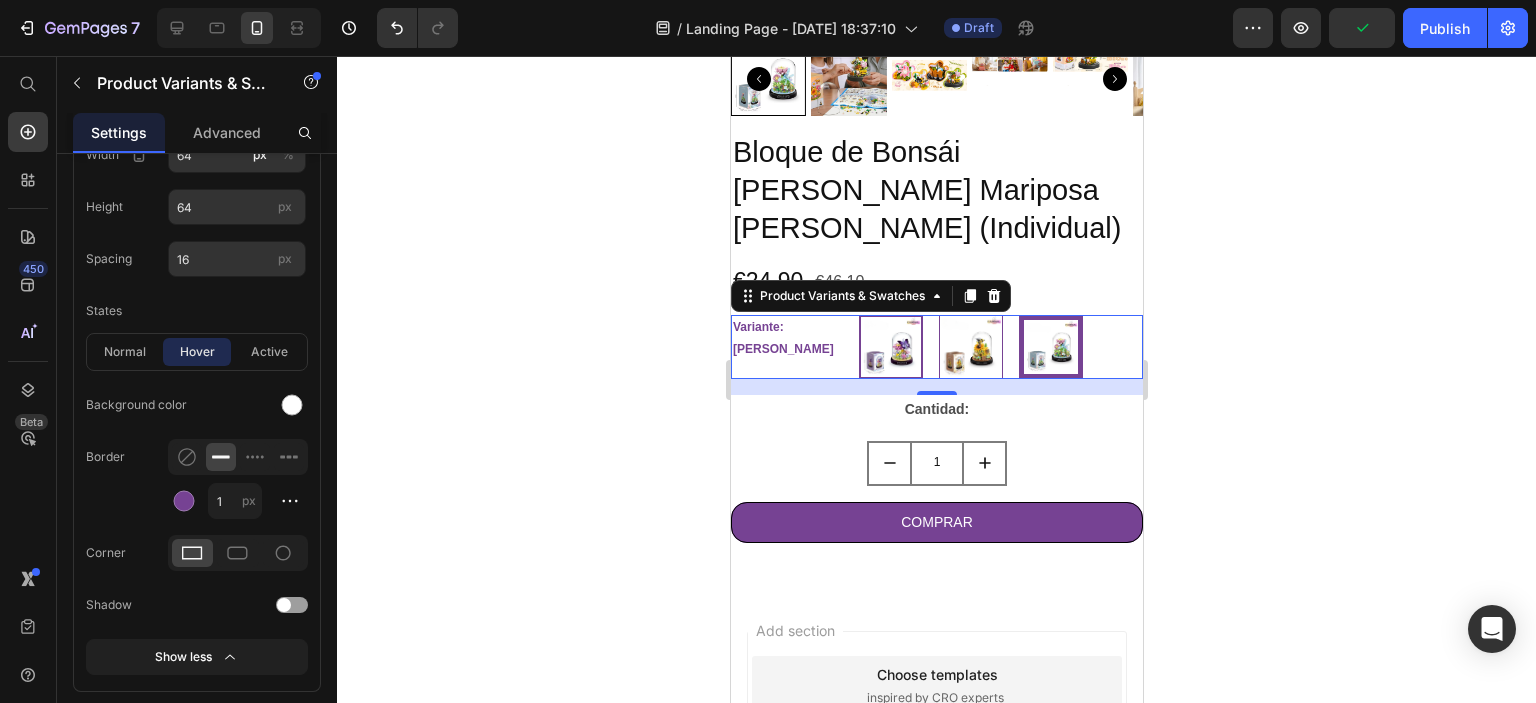 click at bounding box center [970, 347] 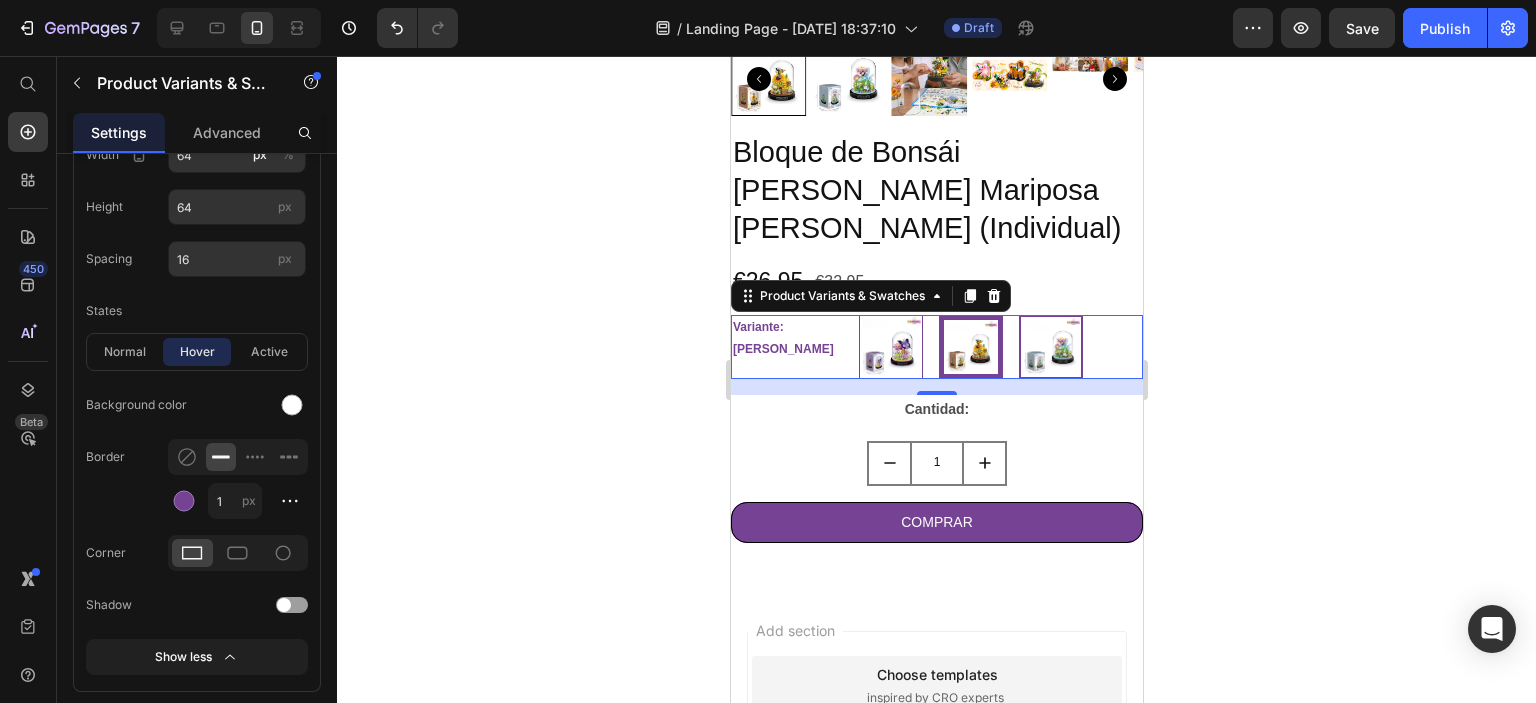 click at bounding box center (890, 347) 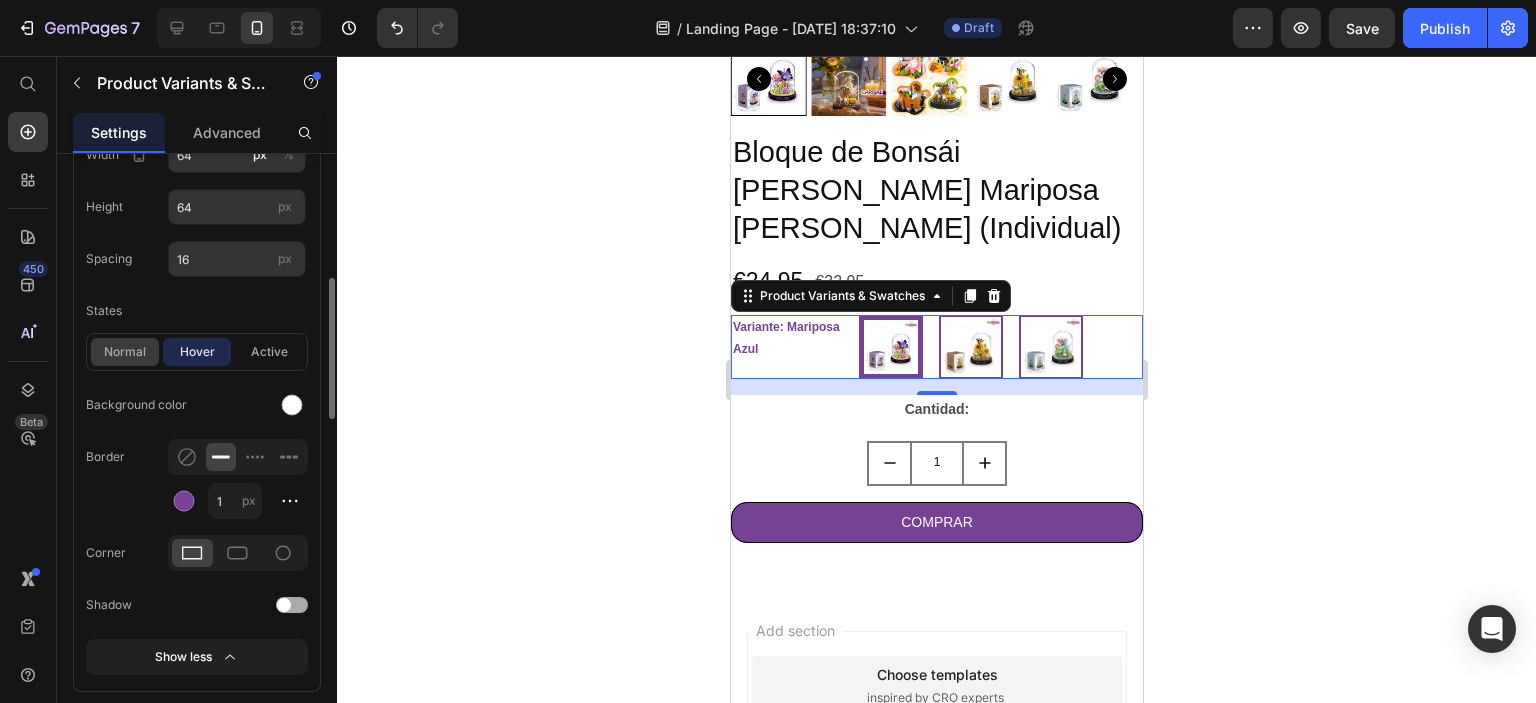 click on "normal" at bounding box center [125, 352] 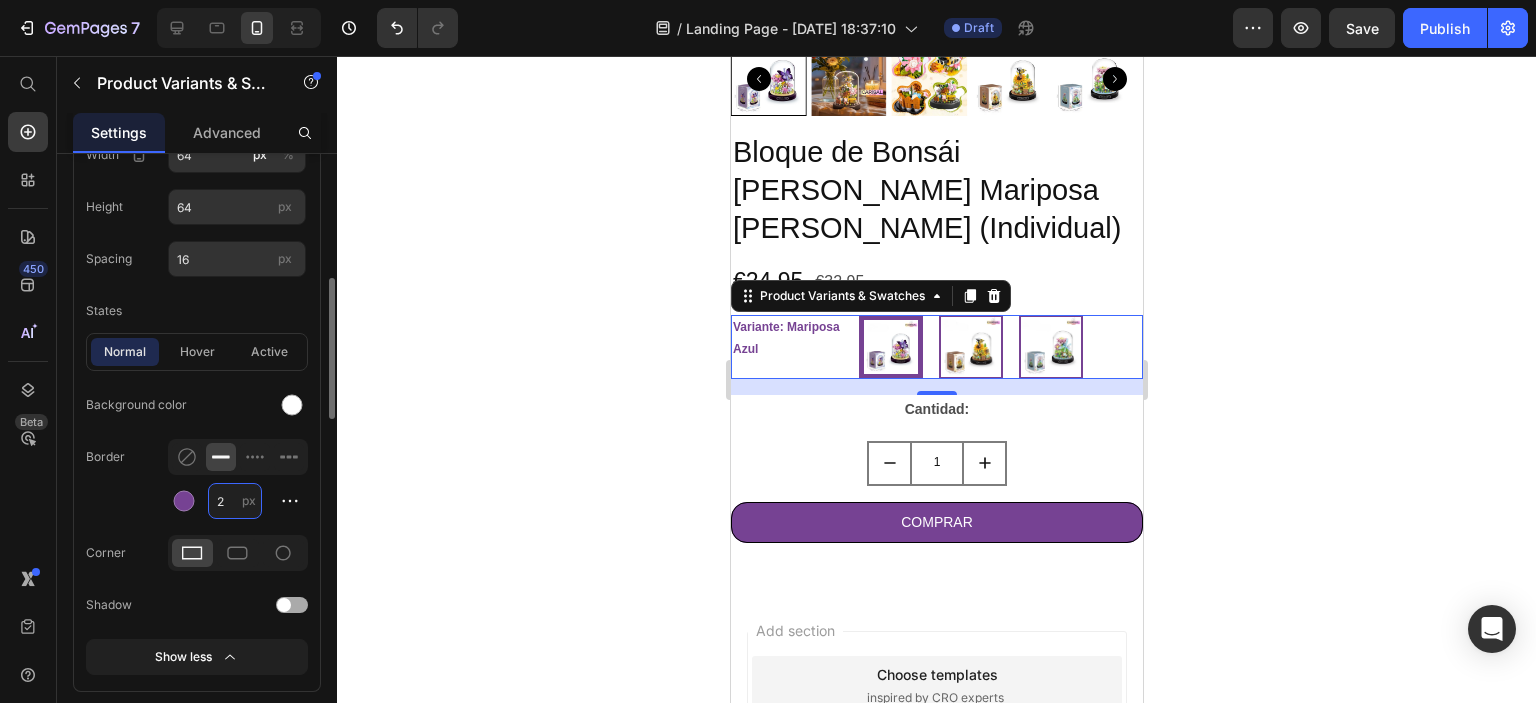 click on "2" at bounding box center [235, 501] 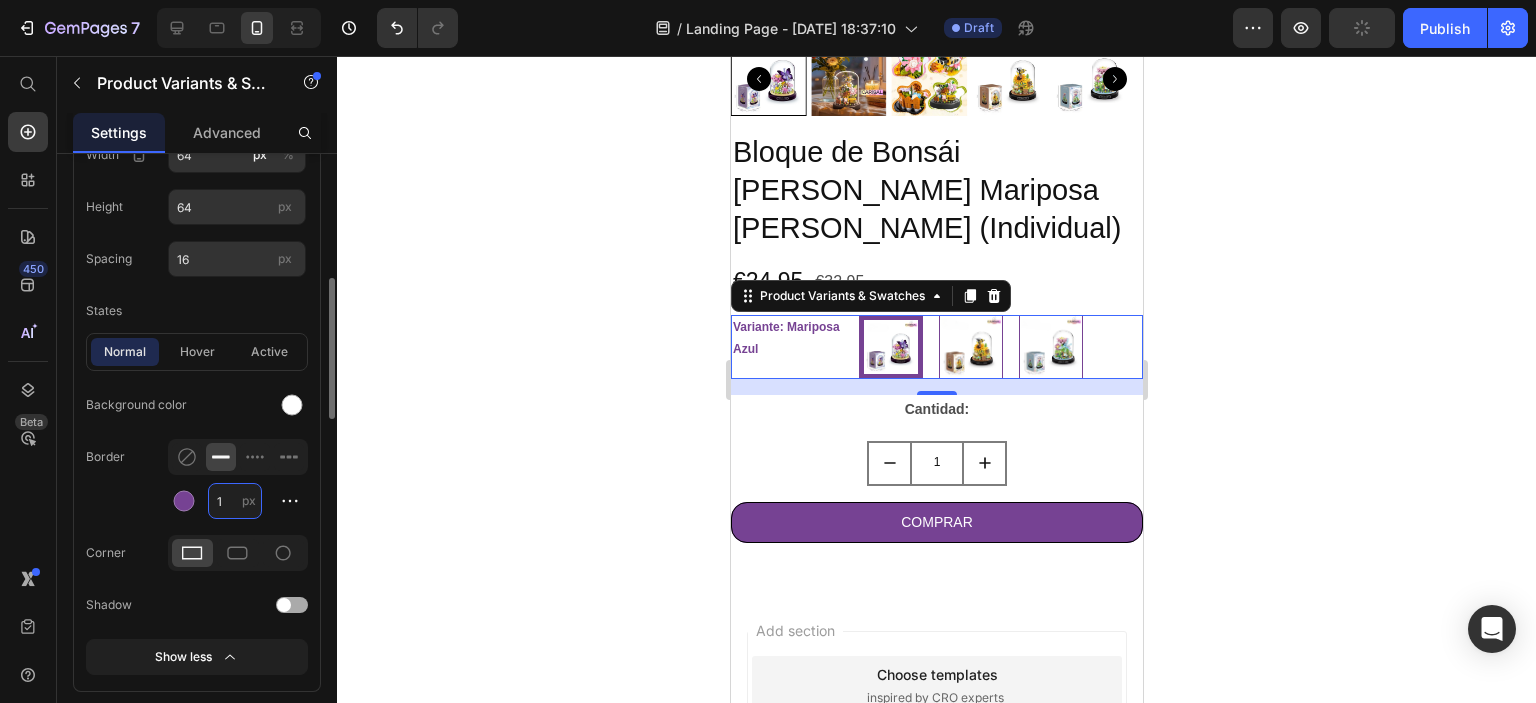 type on "2" 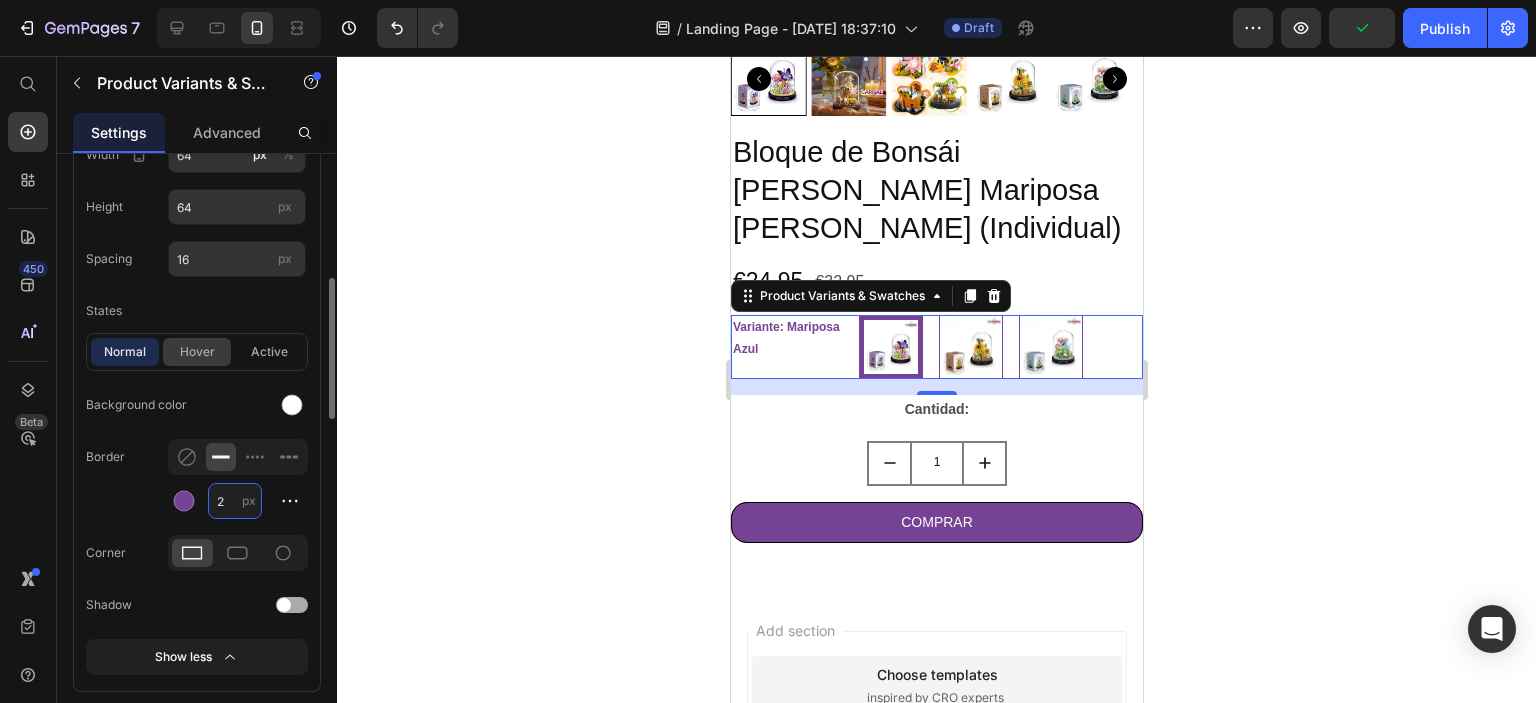 click on "hover" at bounding box center (197, 352) 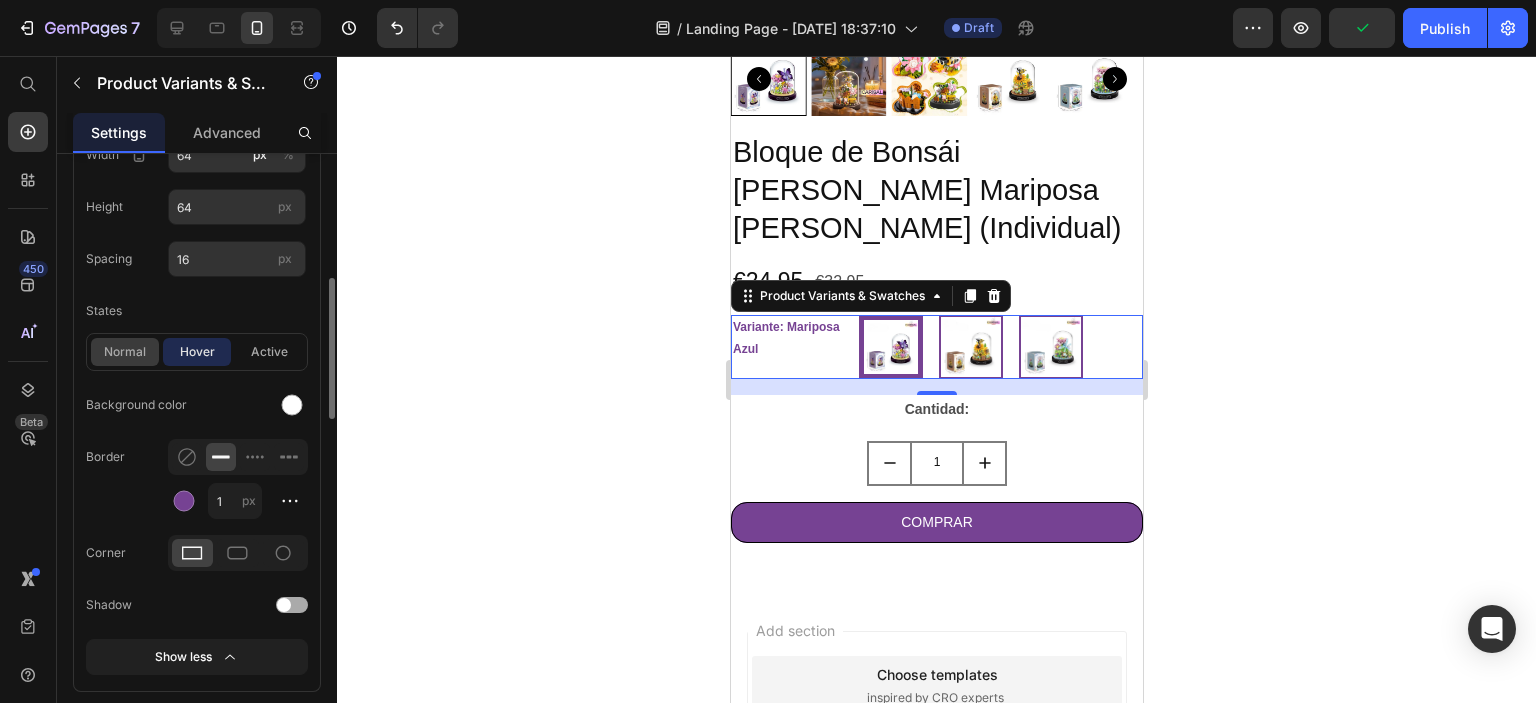 click on "normal" at bounding box center (125, 352) 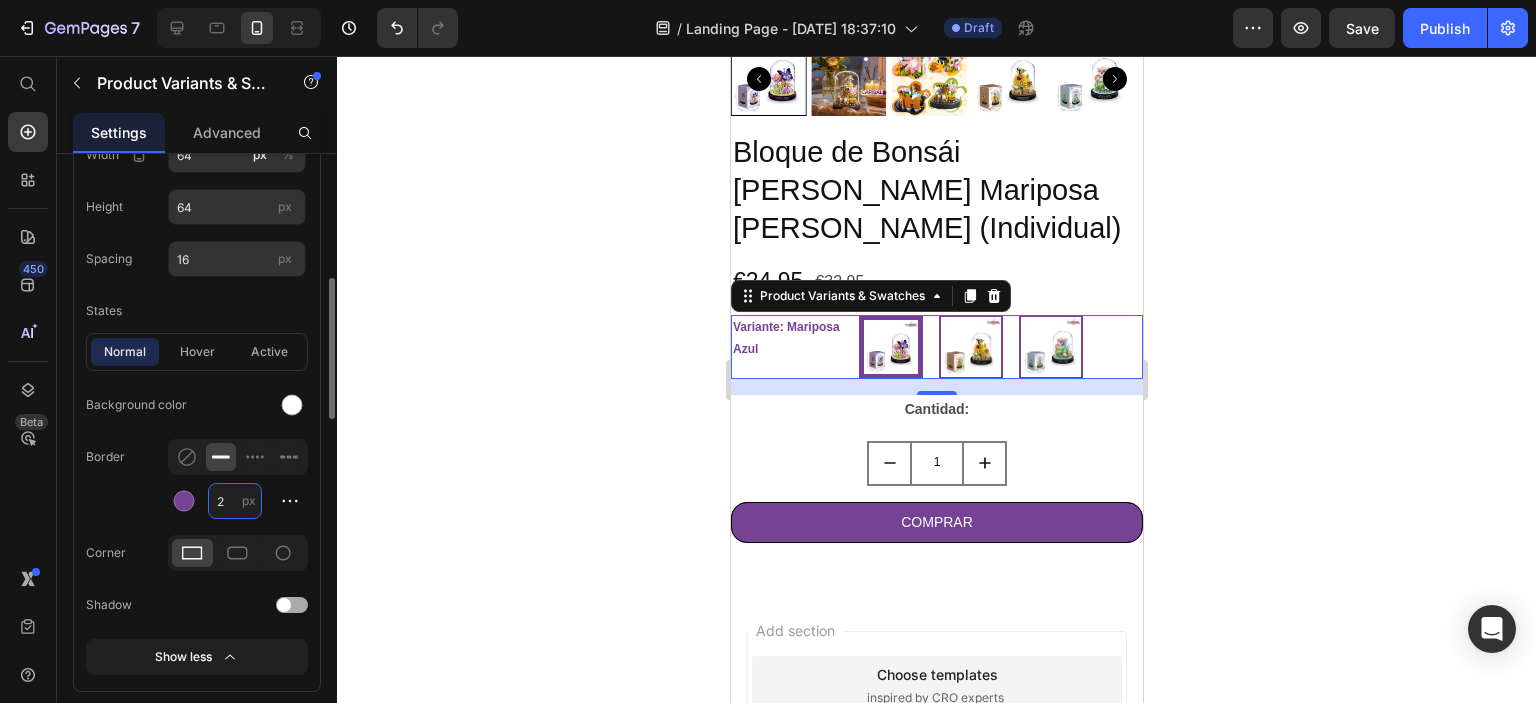 click on "2" at bounding box center (235, 501) 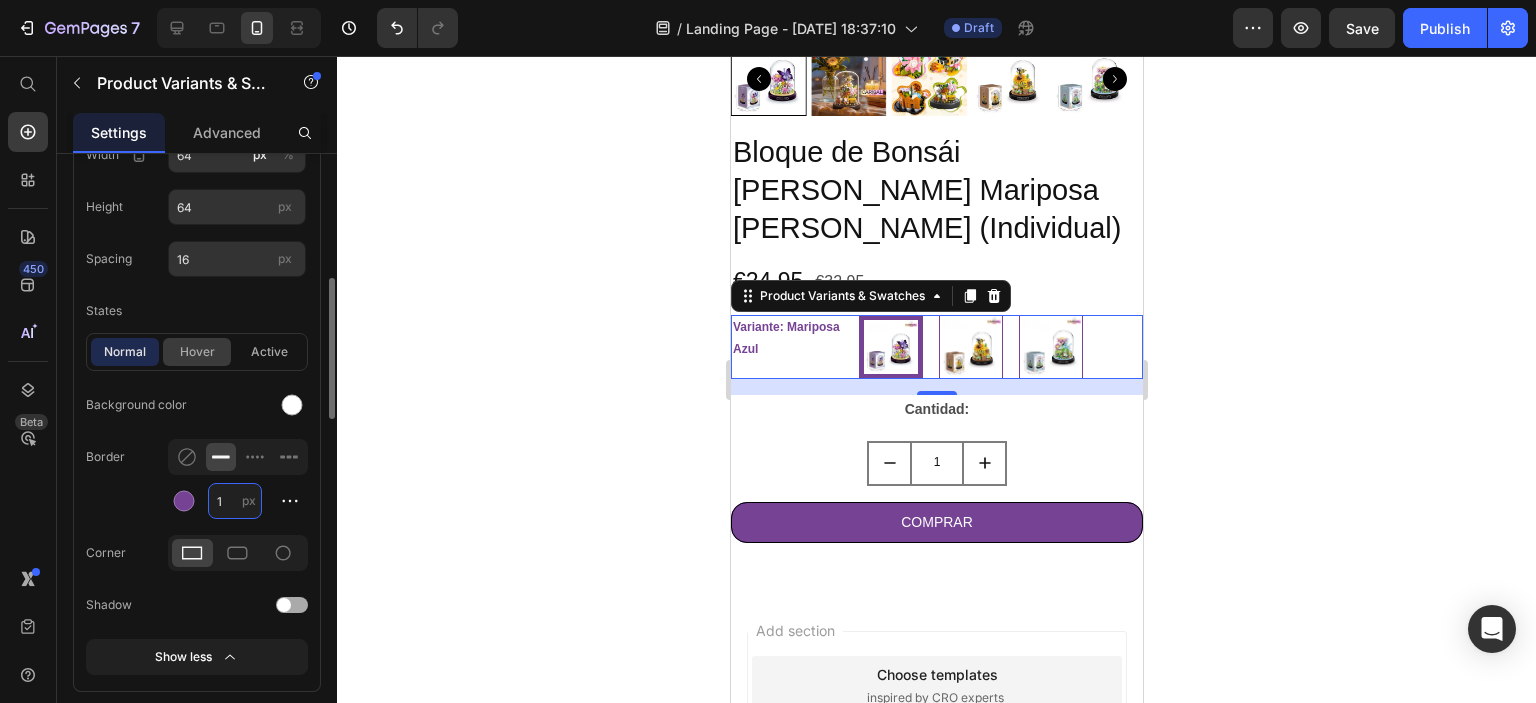 click on "hover" at bounding box center (197, 352) 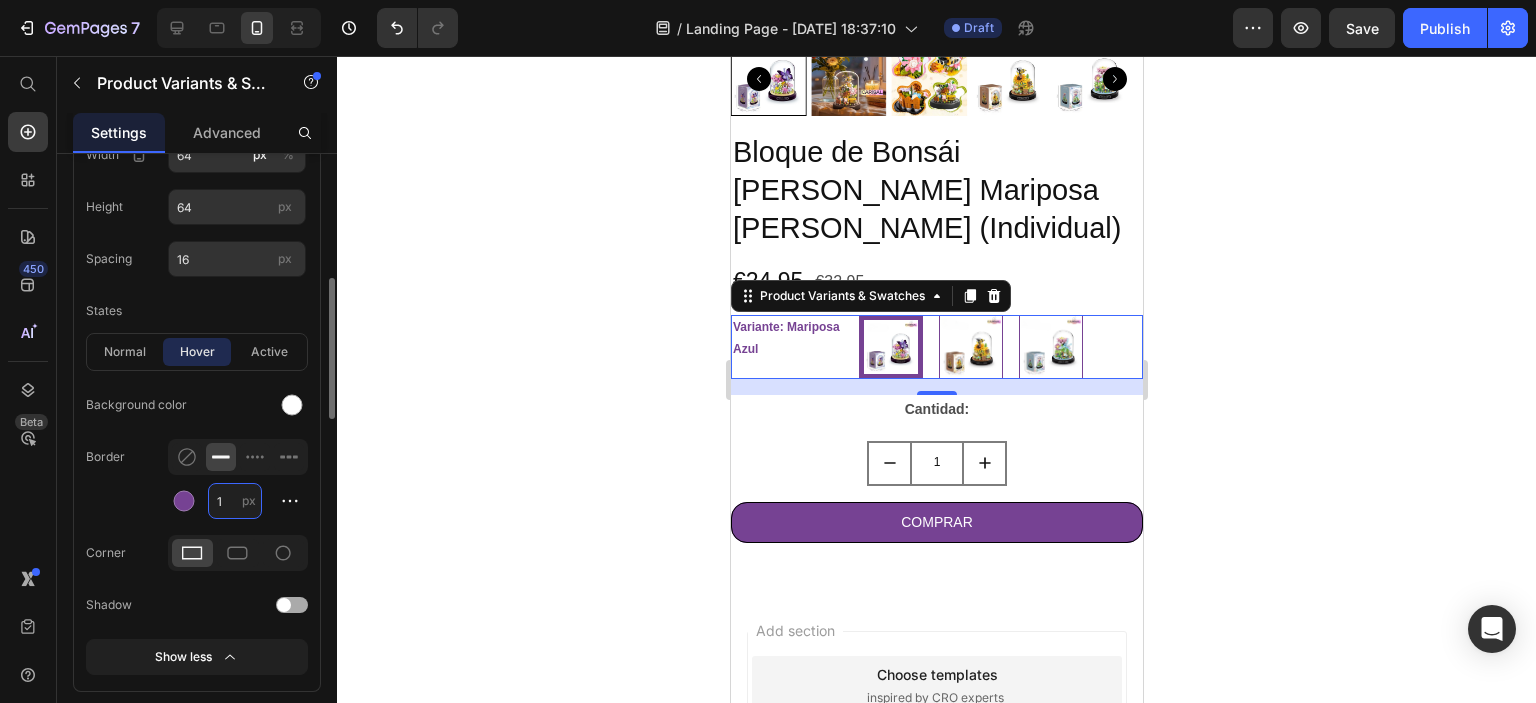 click on "1" at bounding box center (235, 501) 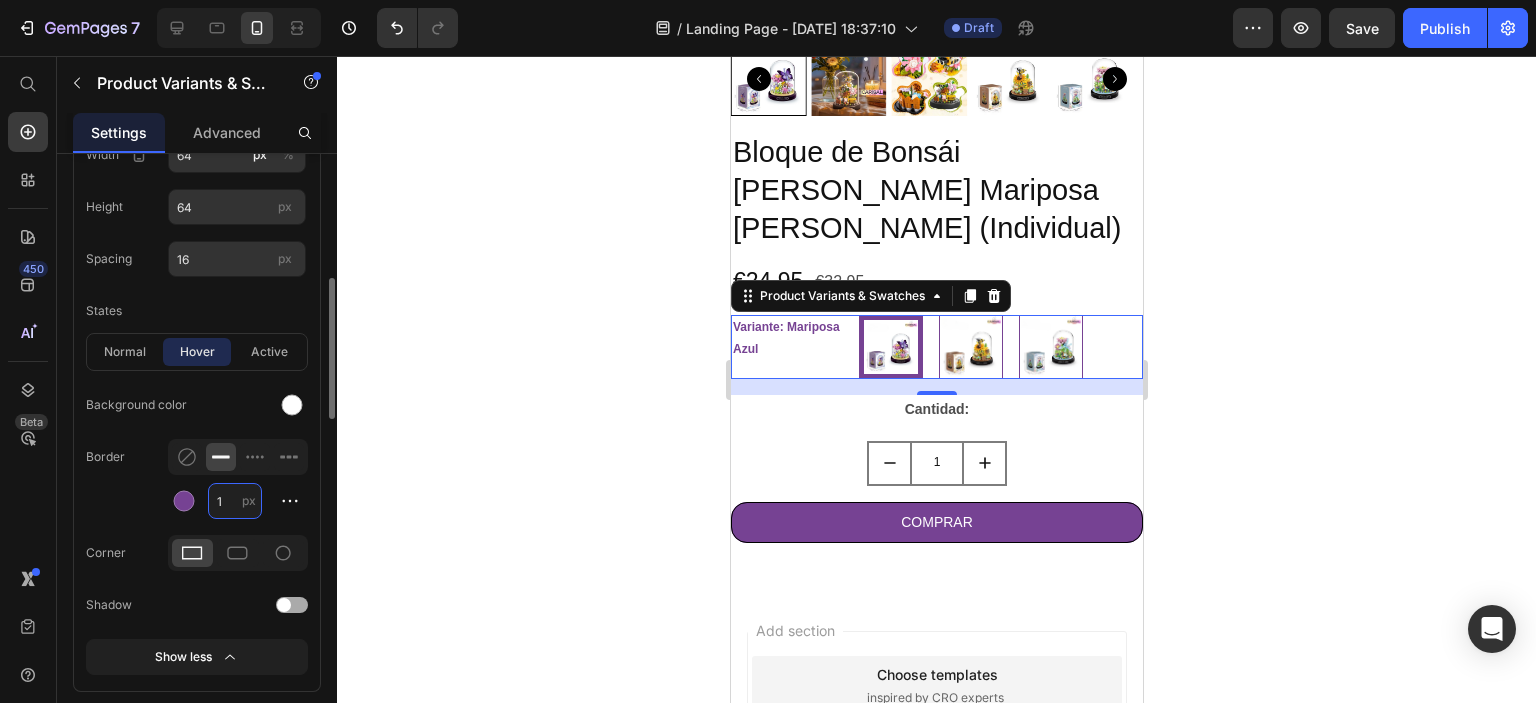 type on "2" 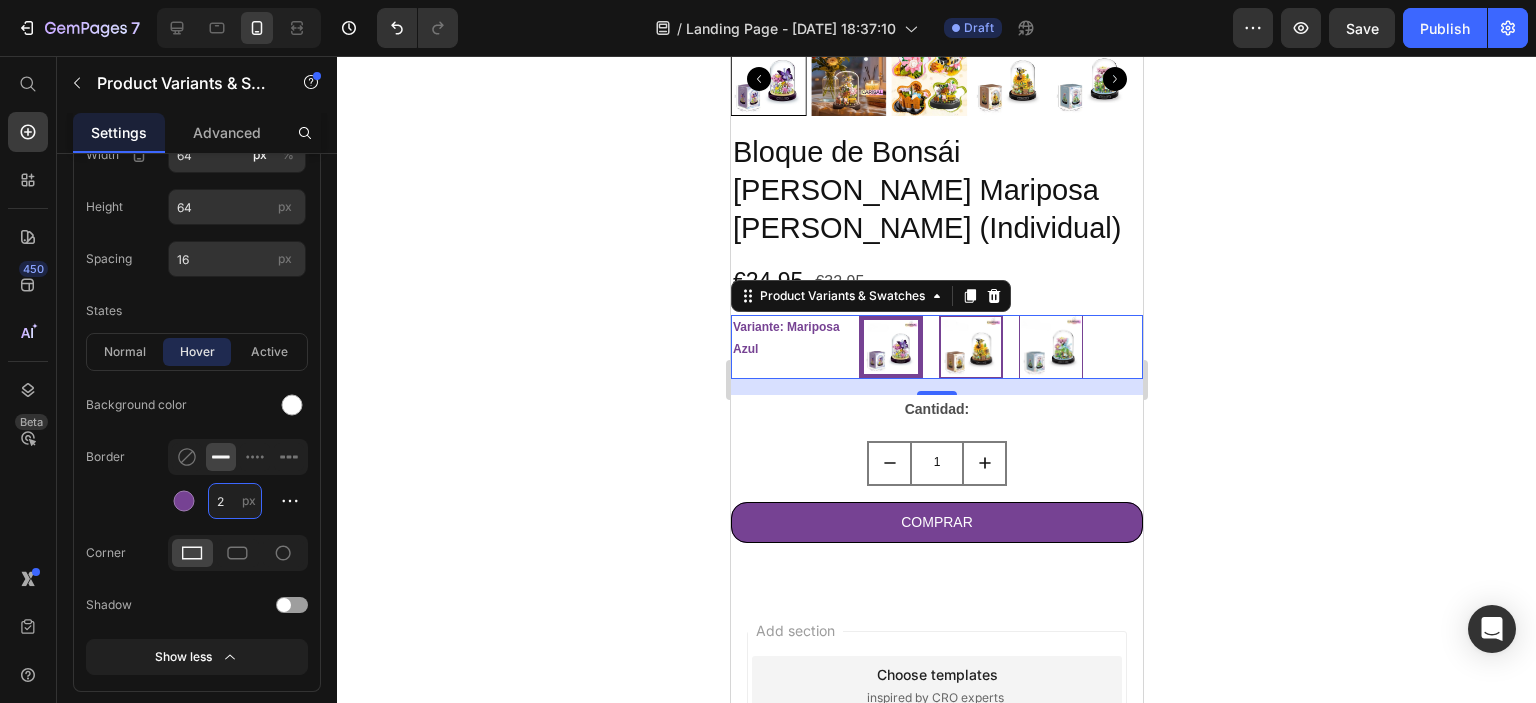 type on "2" 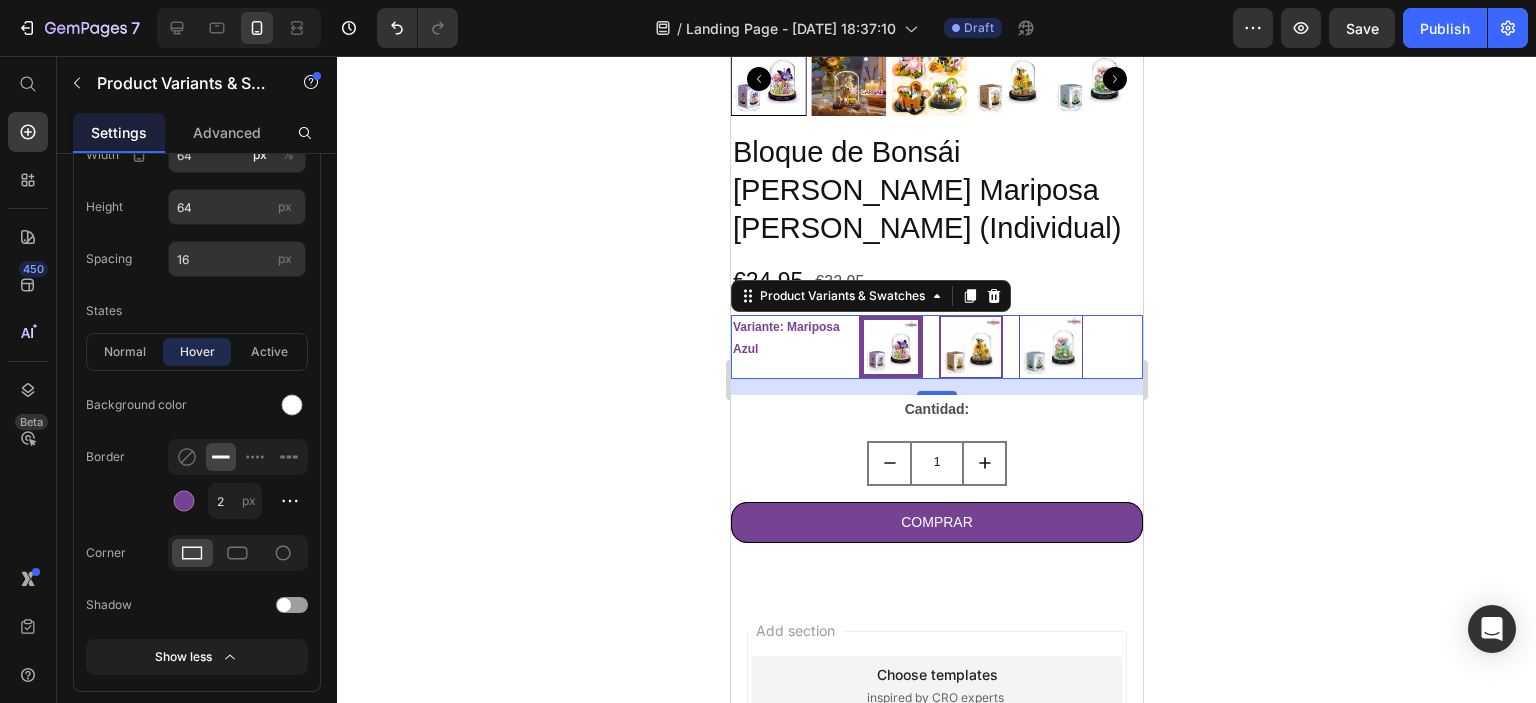 click at bounding box center (970, 347) 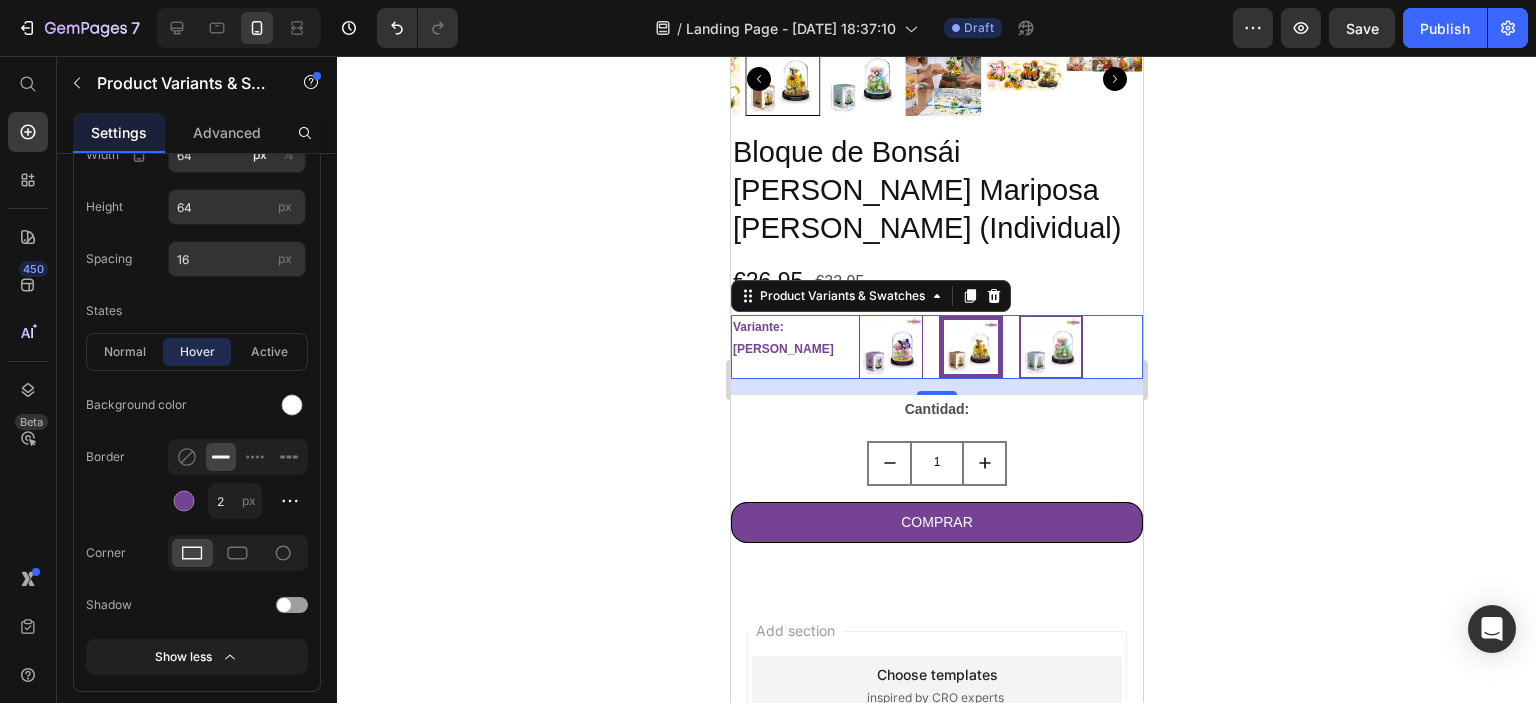 click at bounding box center (1050, 347) 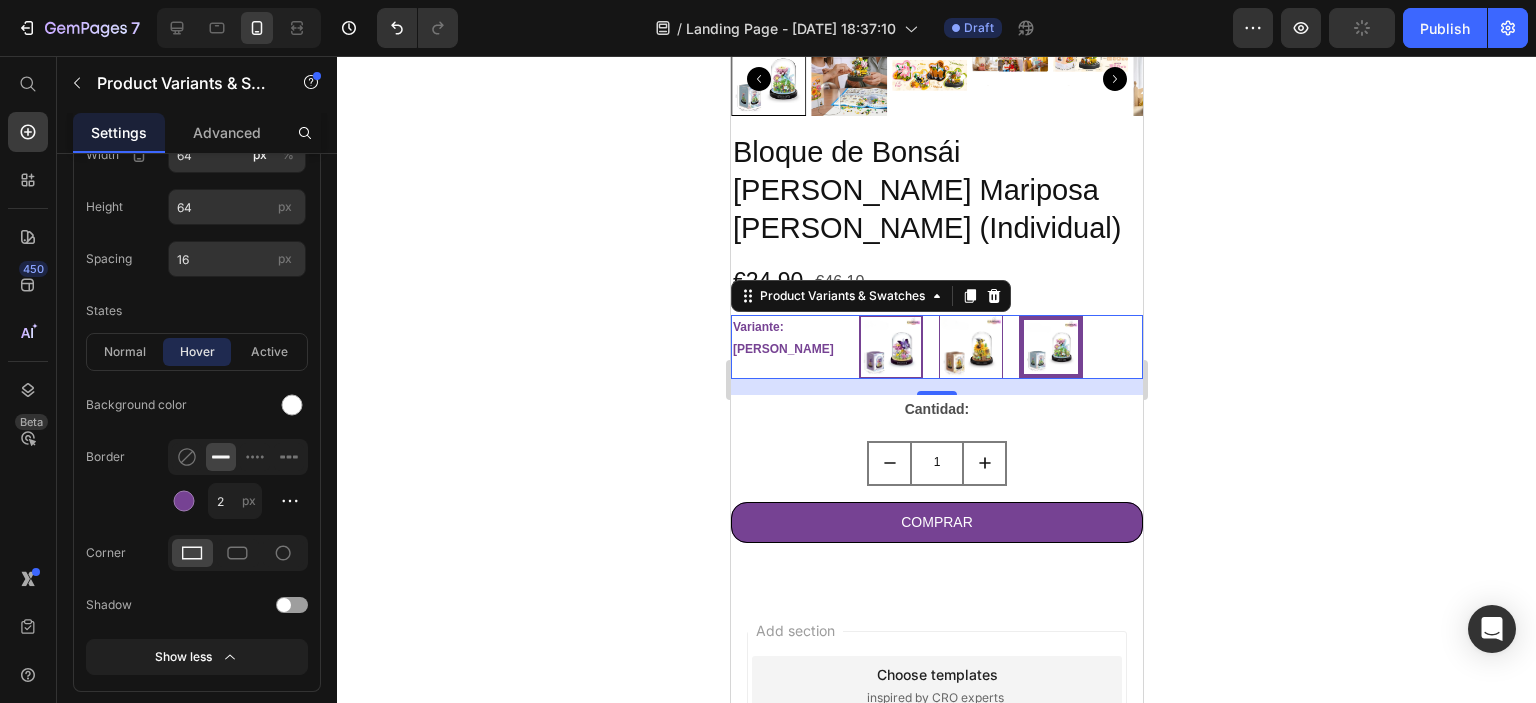 click at bounding box center (890, 347) 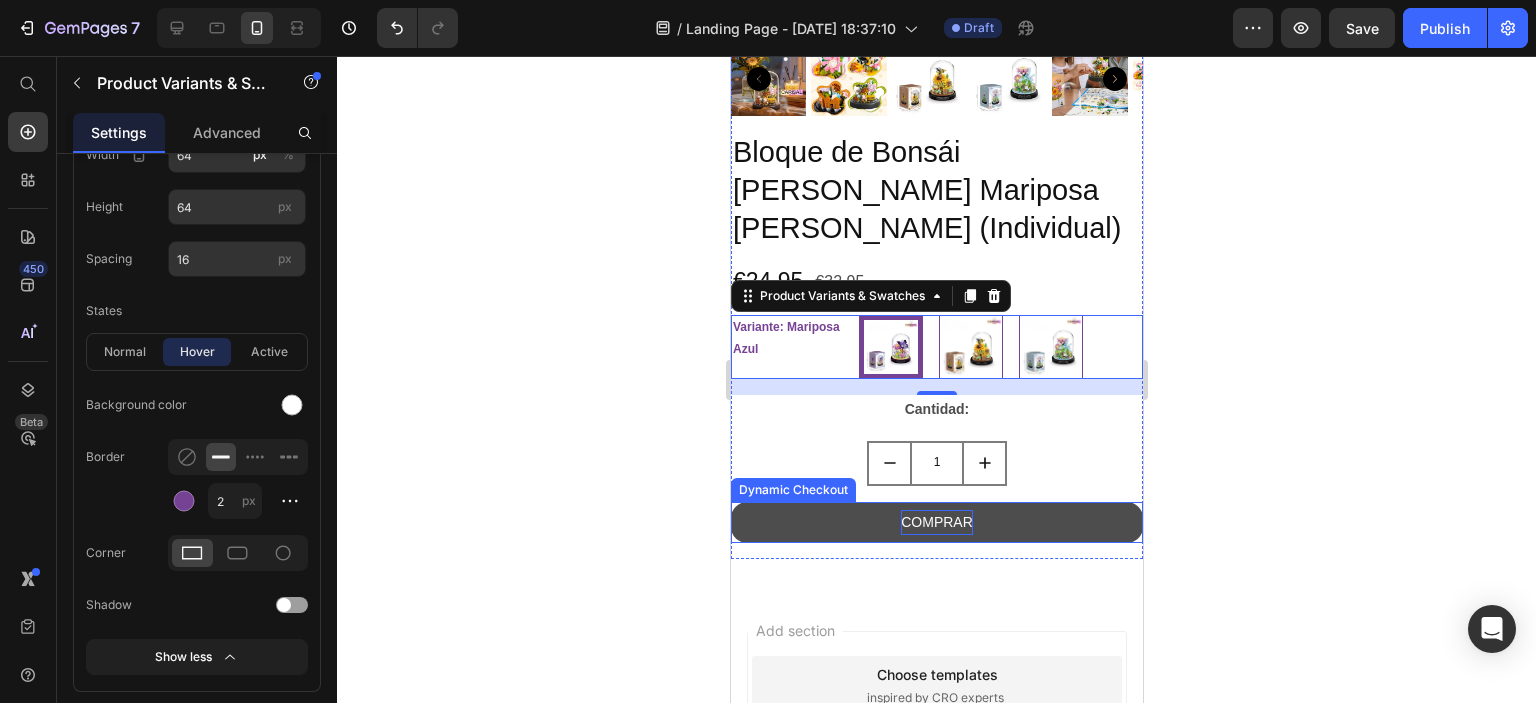 click on "COMPRAR" at bounding box center [936, 522] 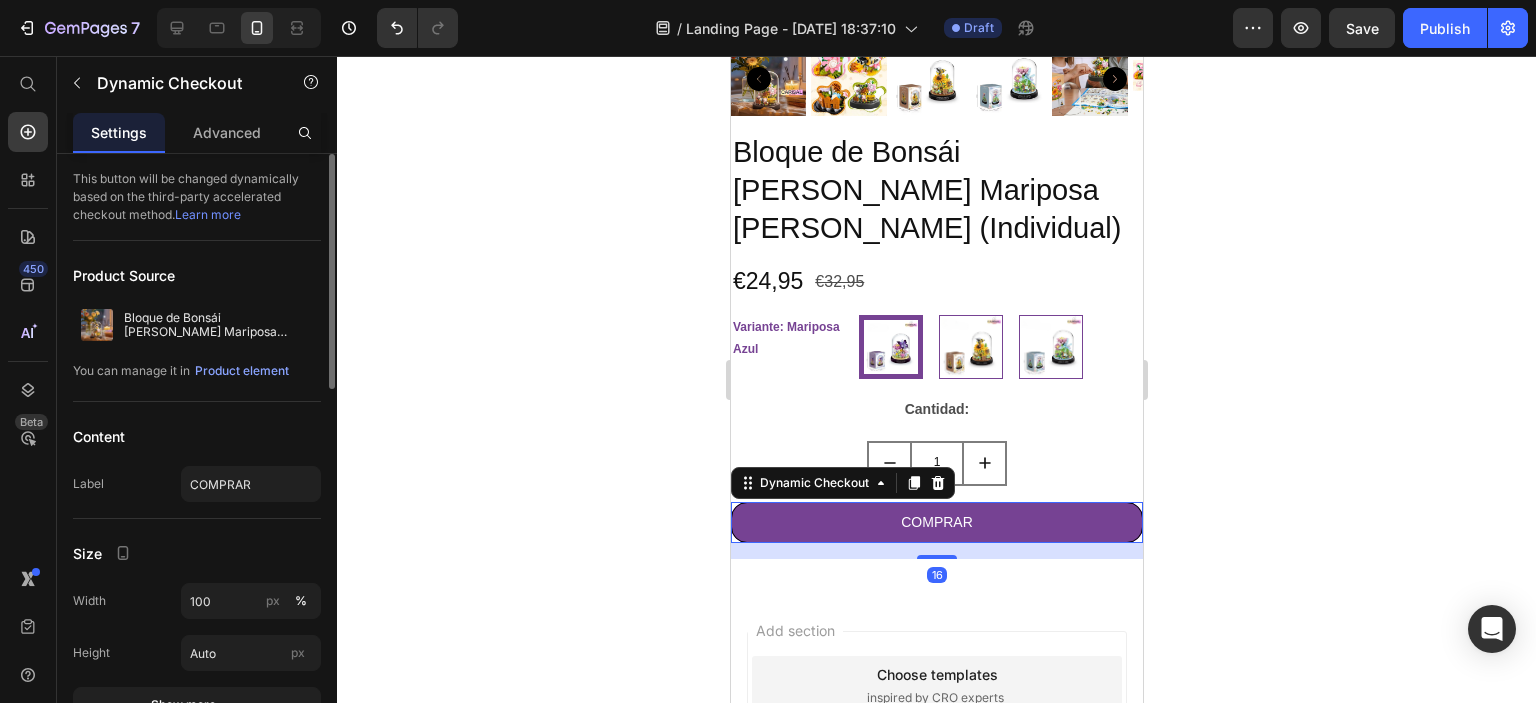 scroll, scrollTop: 200, scrollLeft: 0, axis: vertical 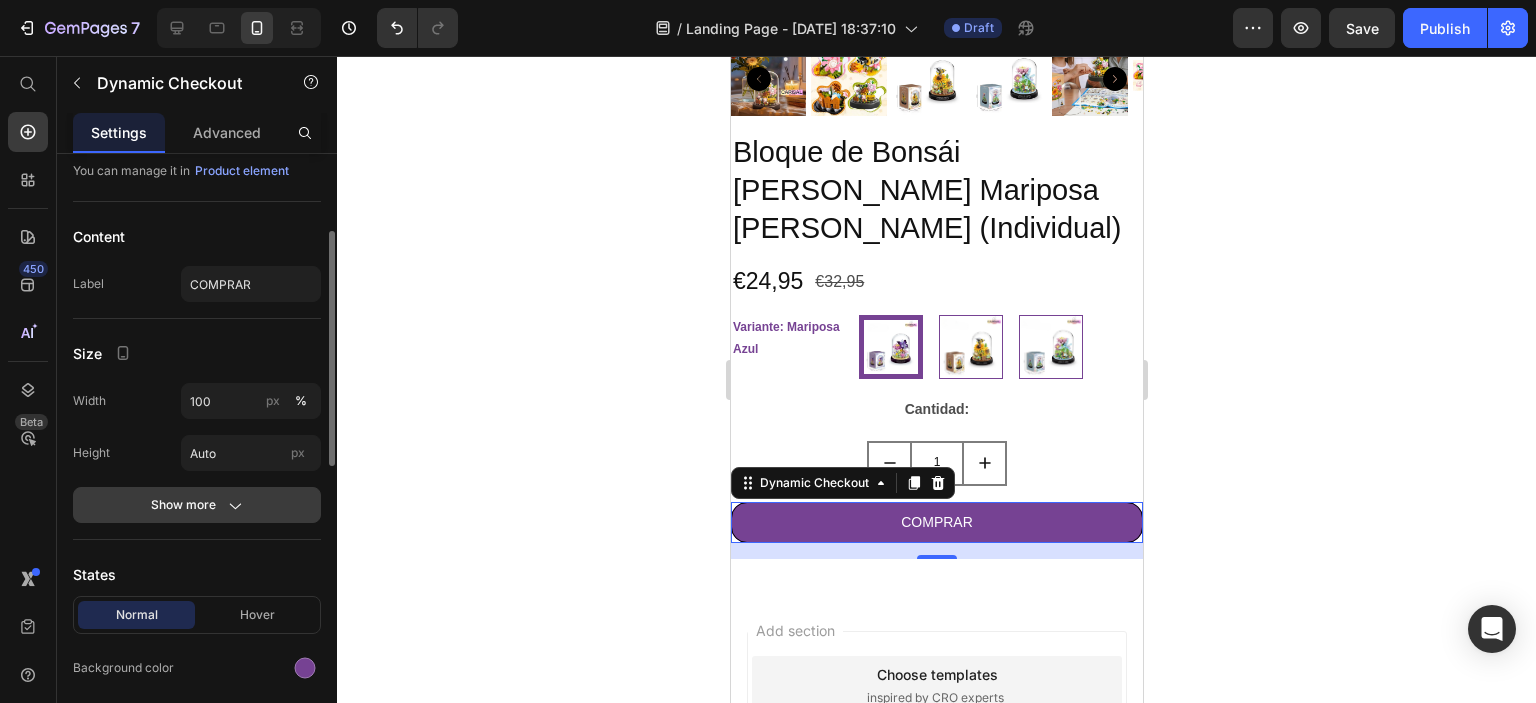 click 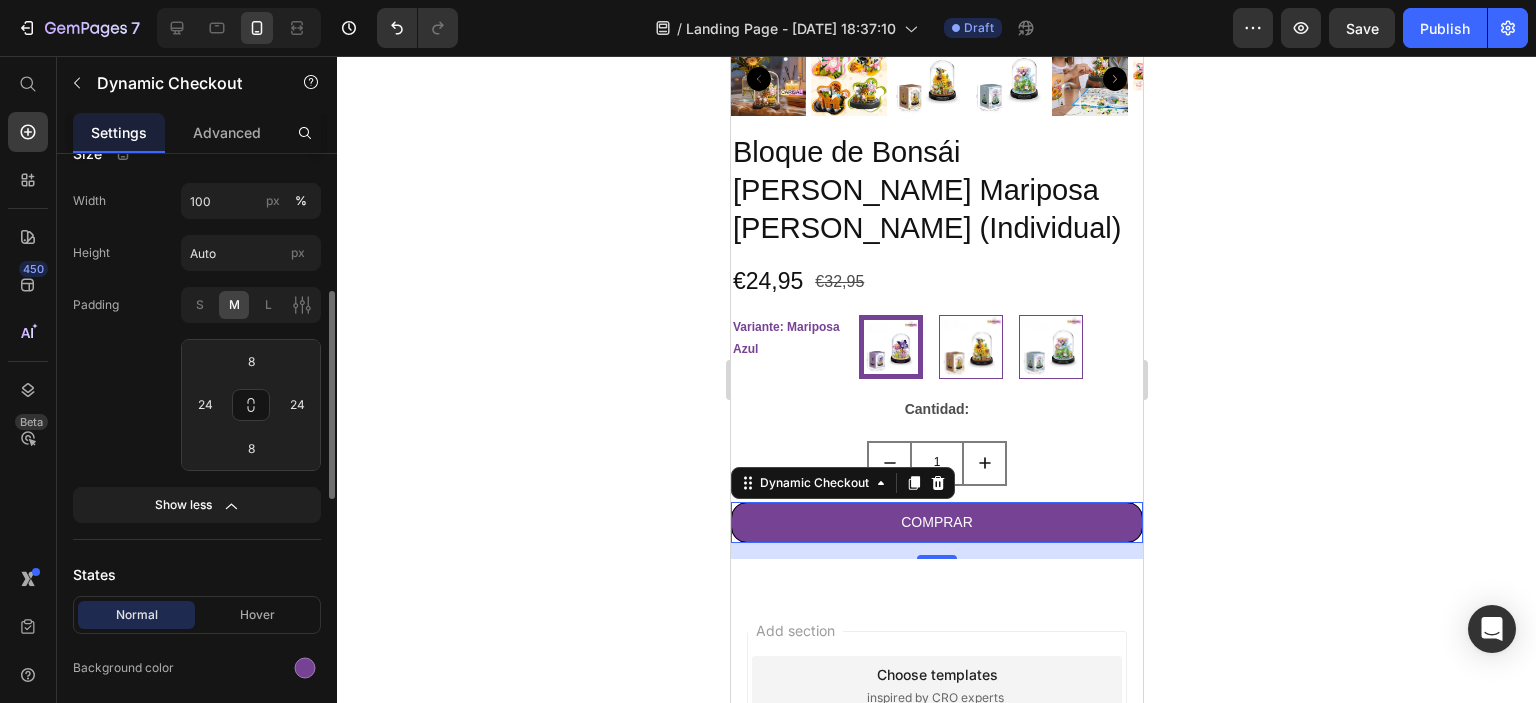 scroll, scrollTop: 100, scrollLeft: 0, axis: vertical 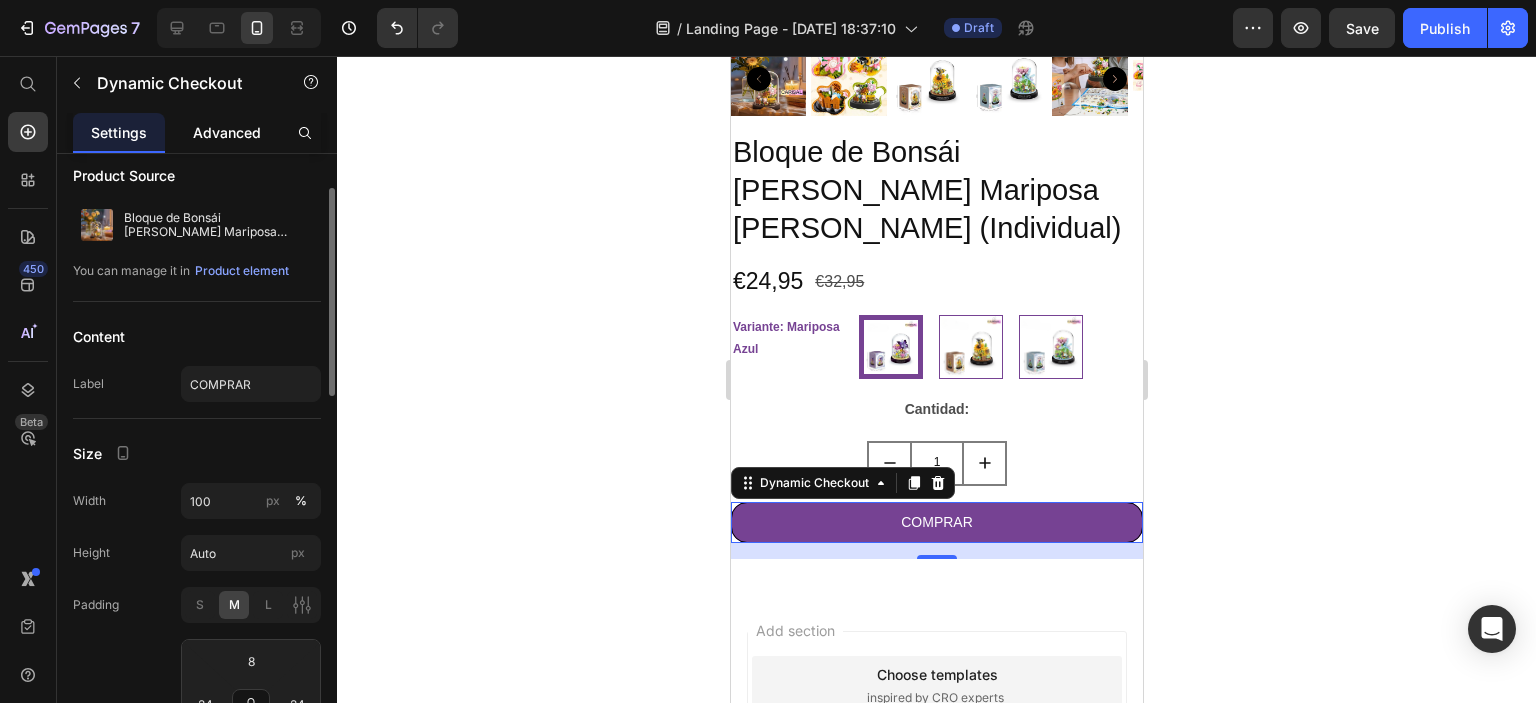 click on "Advanced" at bounding box center [227, 132] 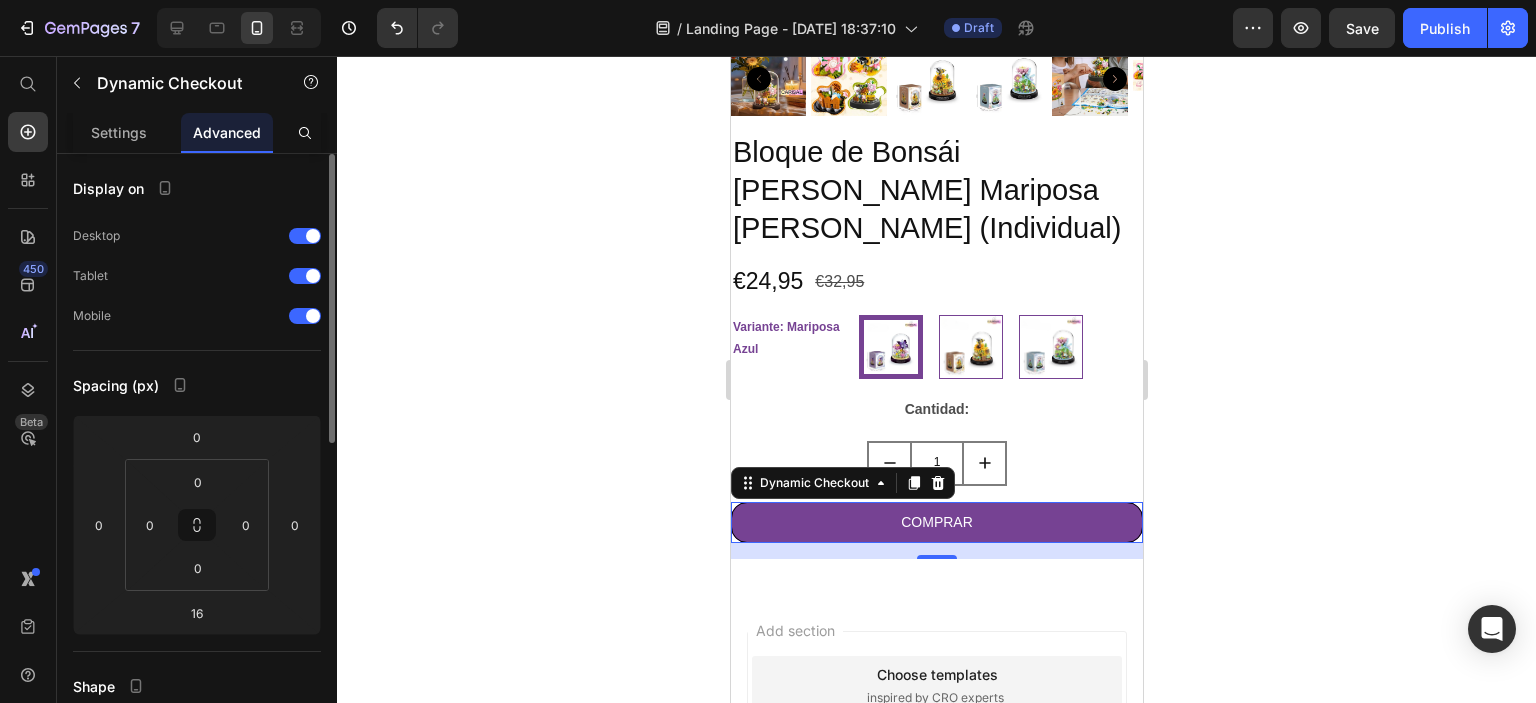 scroll, scrollTop: 400, scrollLeft: 0, axis: vertical 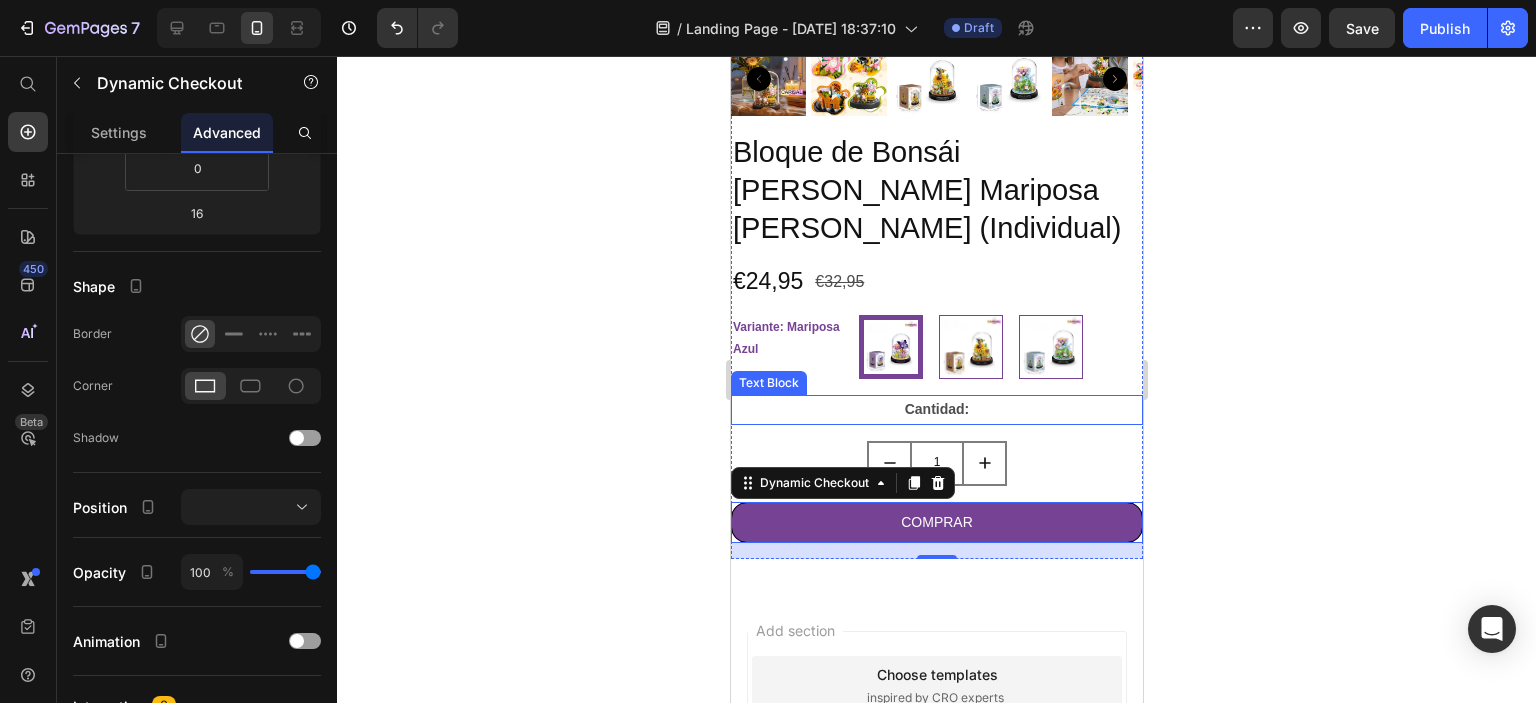 click 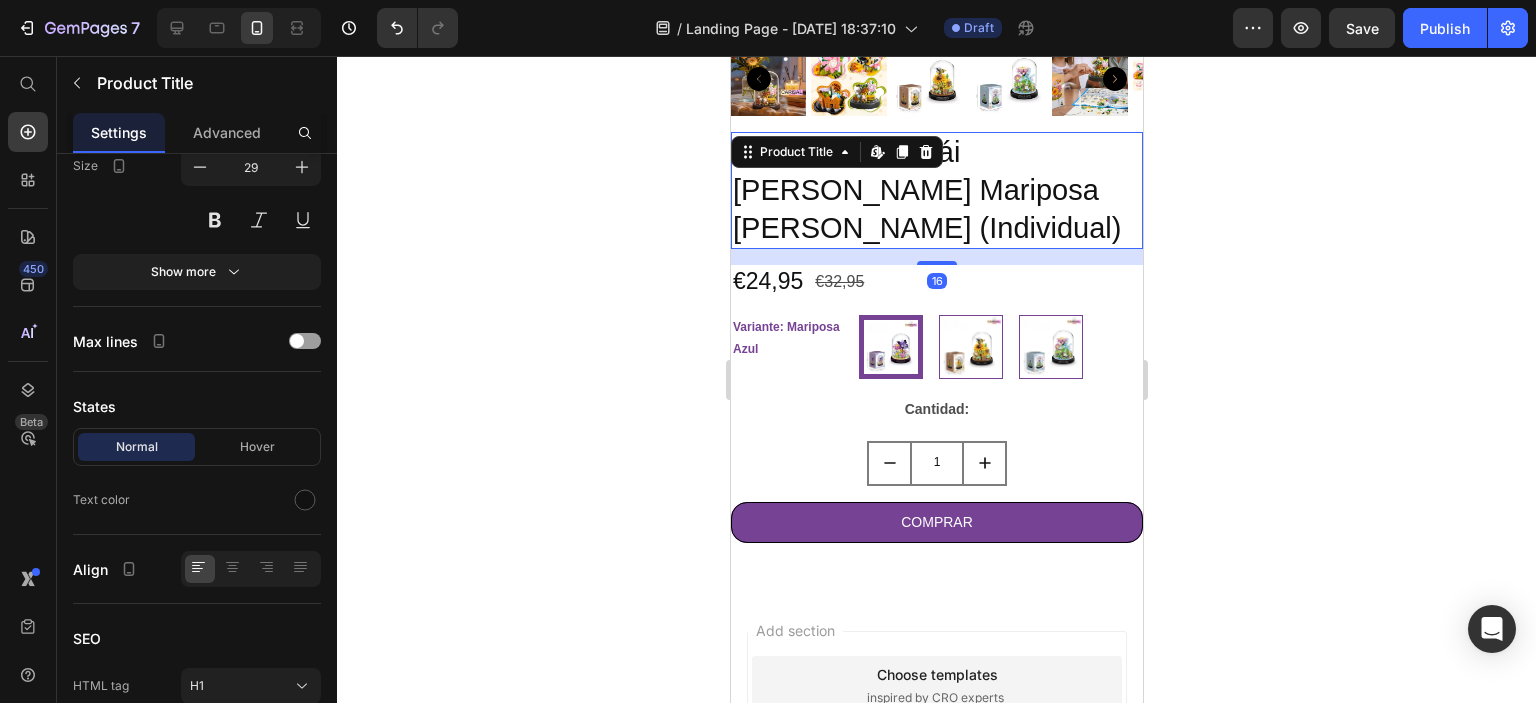 click on "Bloque de Bonsái de Abeja Mariposa Flor (Individual) Product Title   Edit content in Shopify 16" at bounding box center [936, 190] 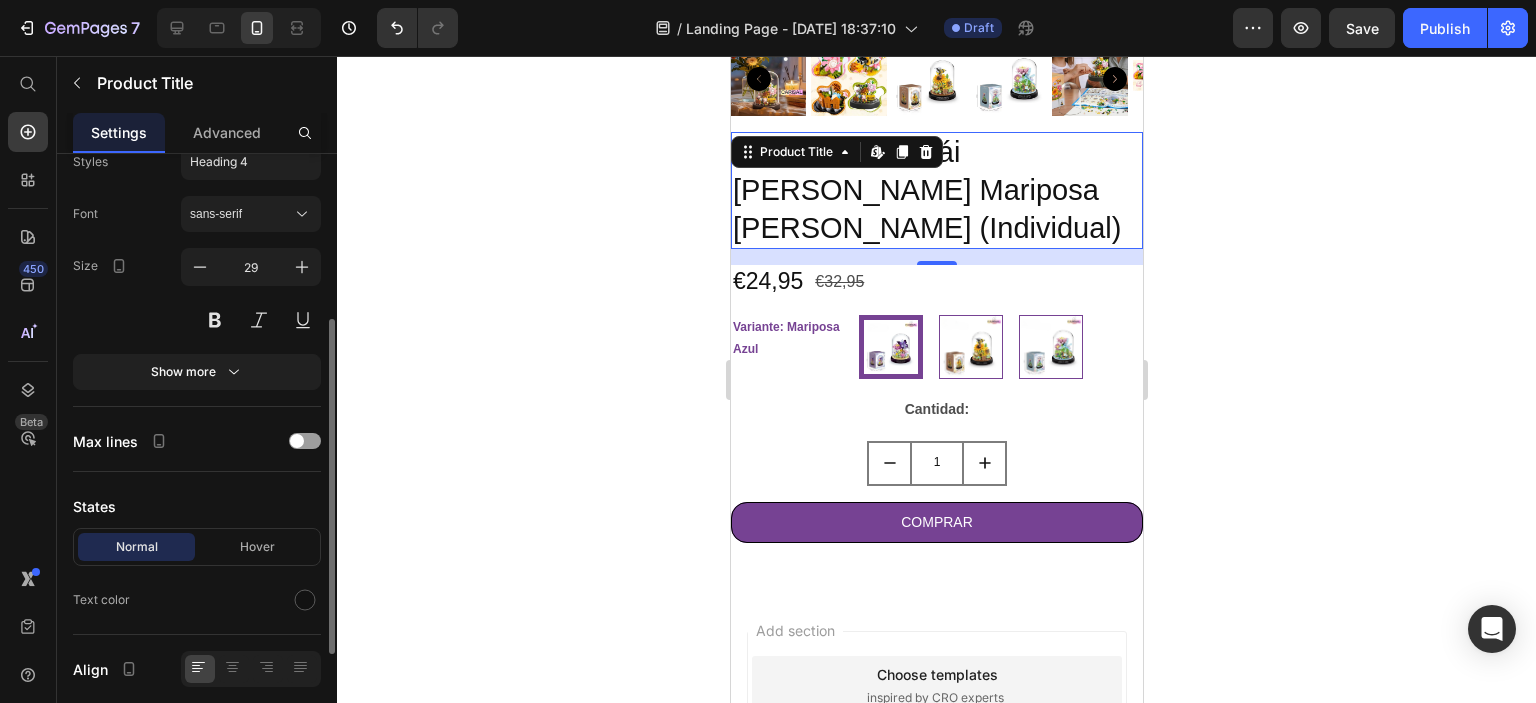 scroll, scrollTop: 489, scrollLeft: 0, axis: vertical 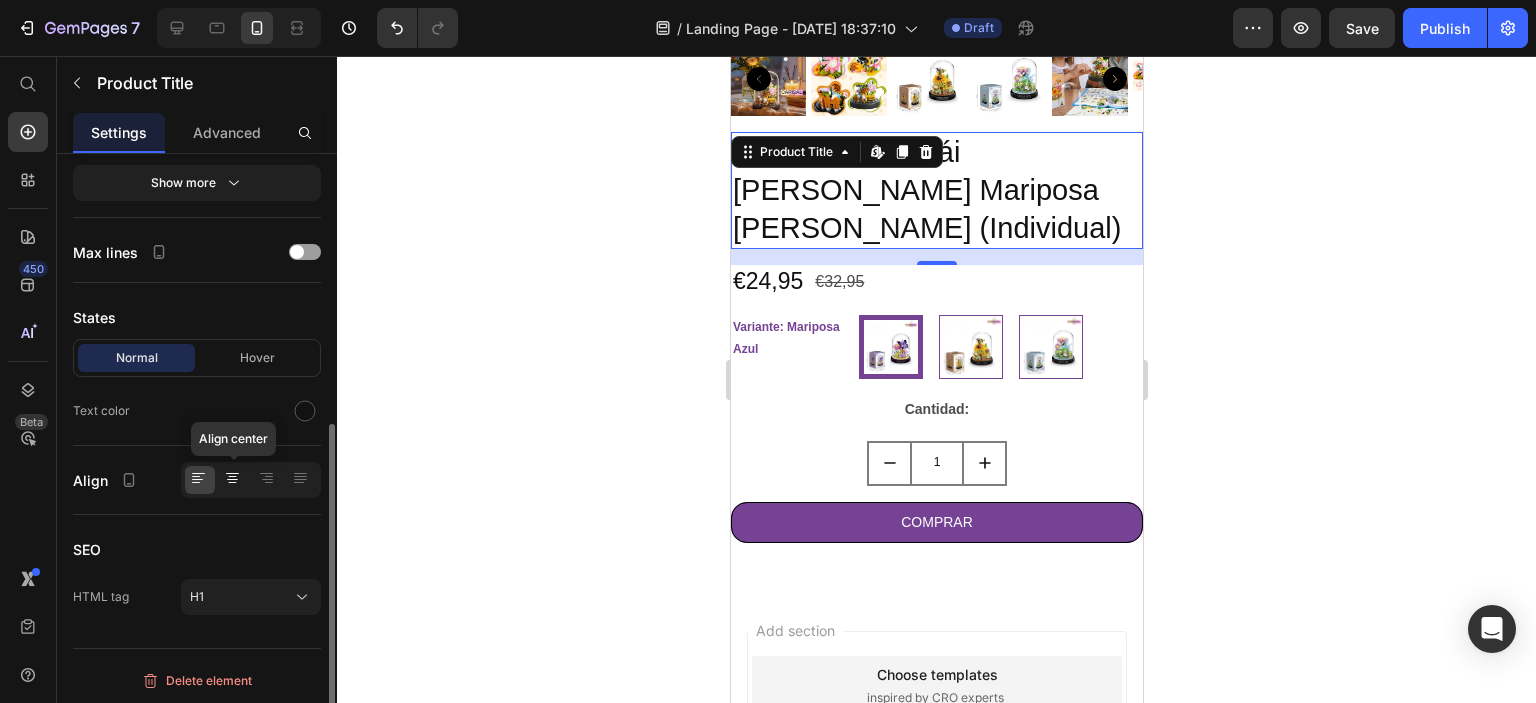 click 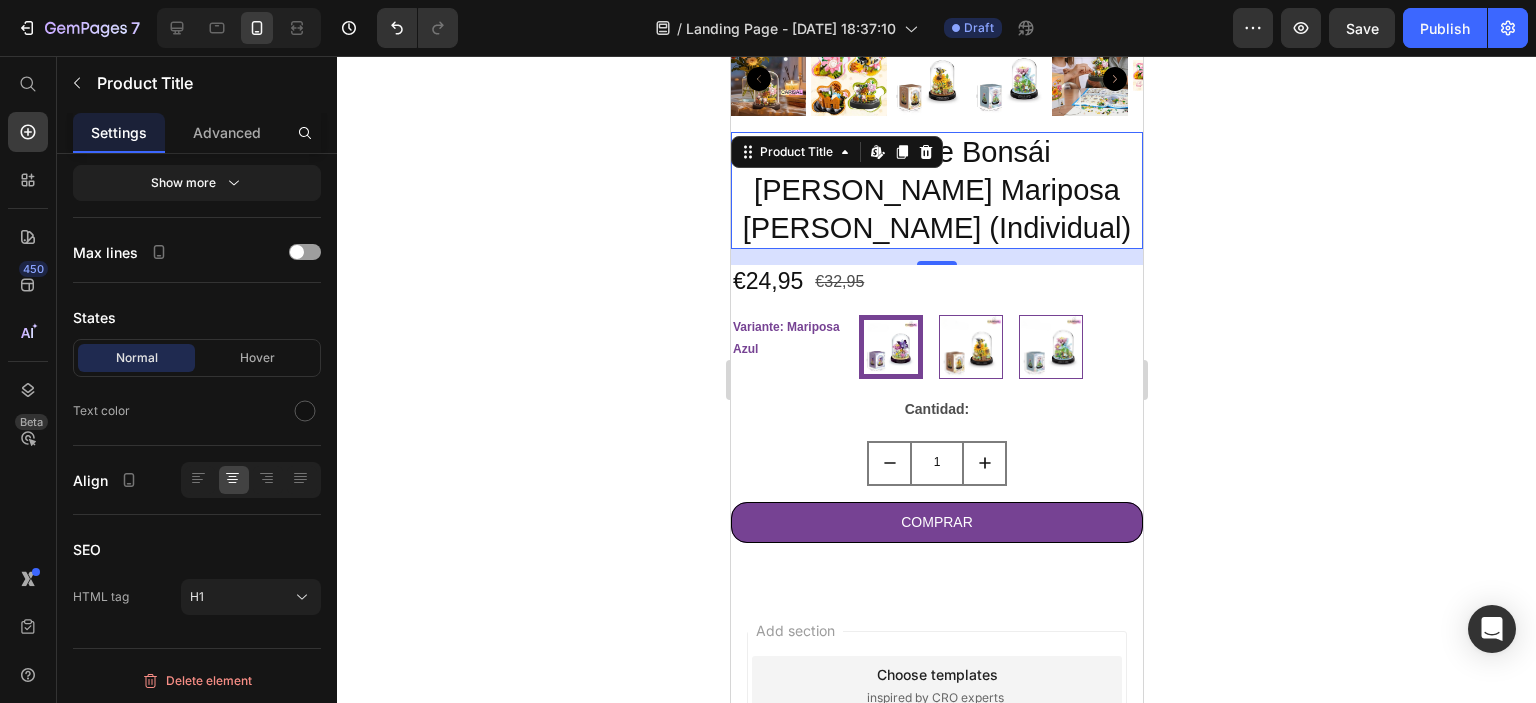 click 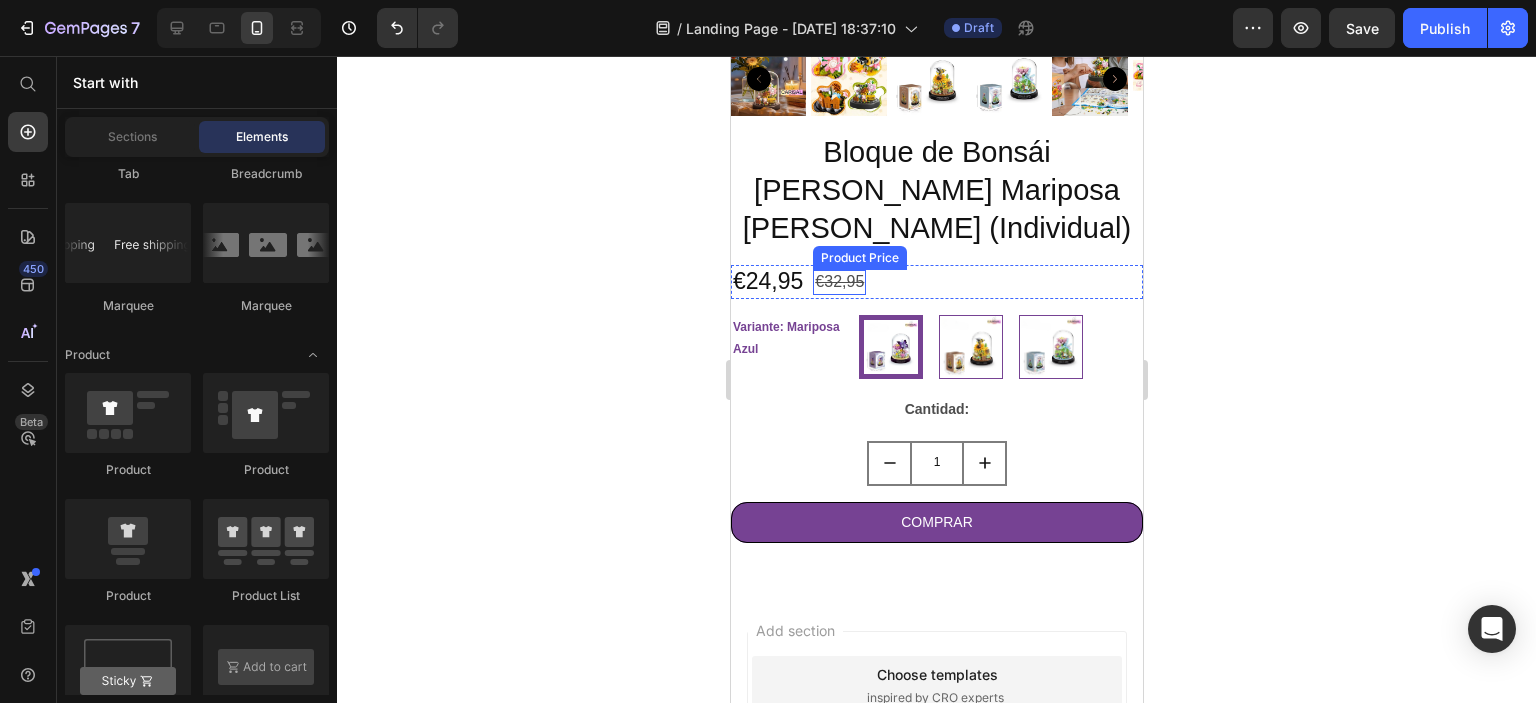 click on "€32,95" at bounding box center [838, 282] 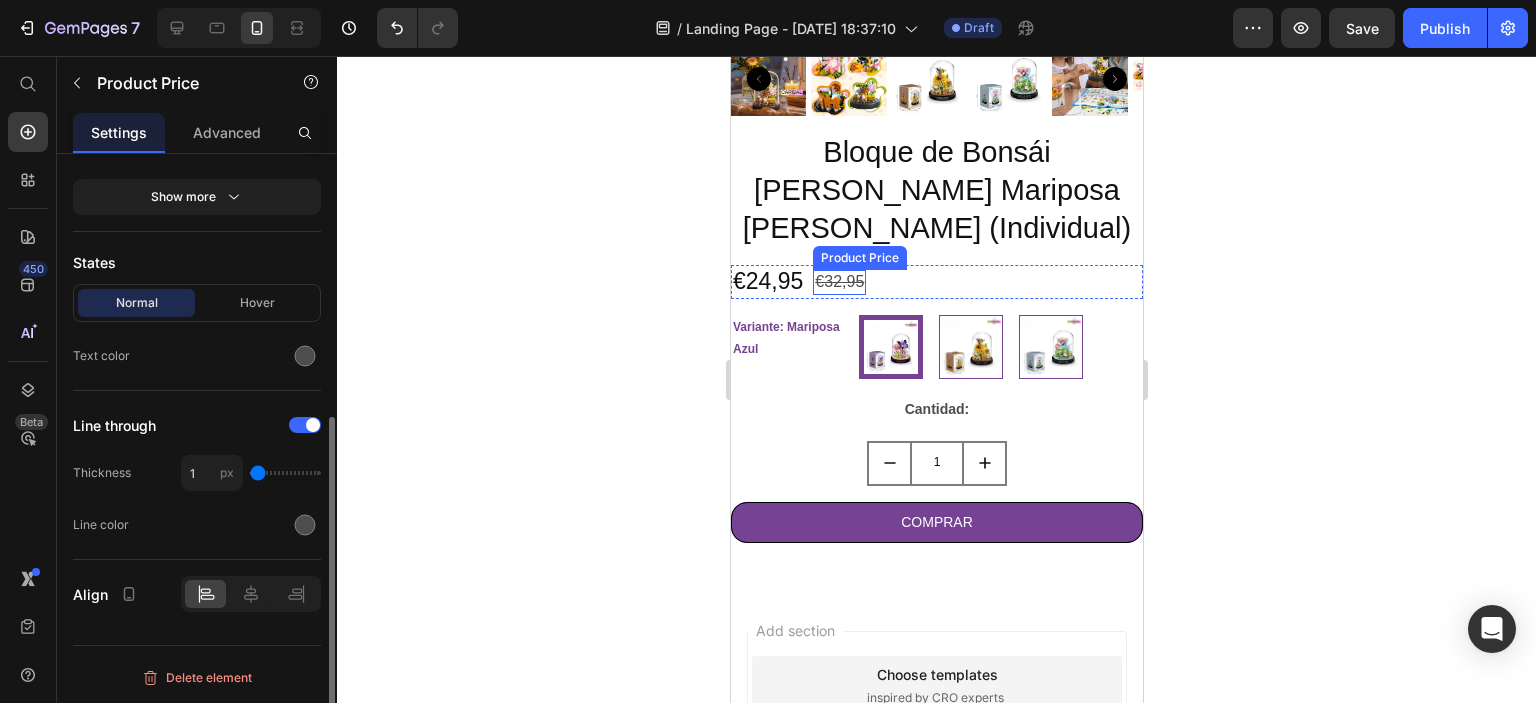 scroll, scrollTop: 0, scrollLeft: 0, axis: both 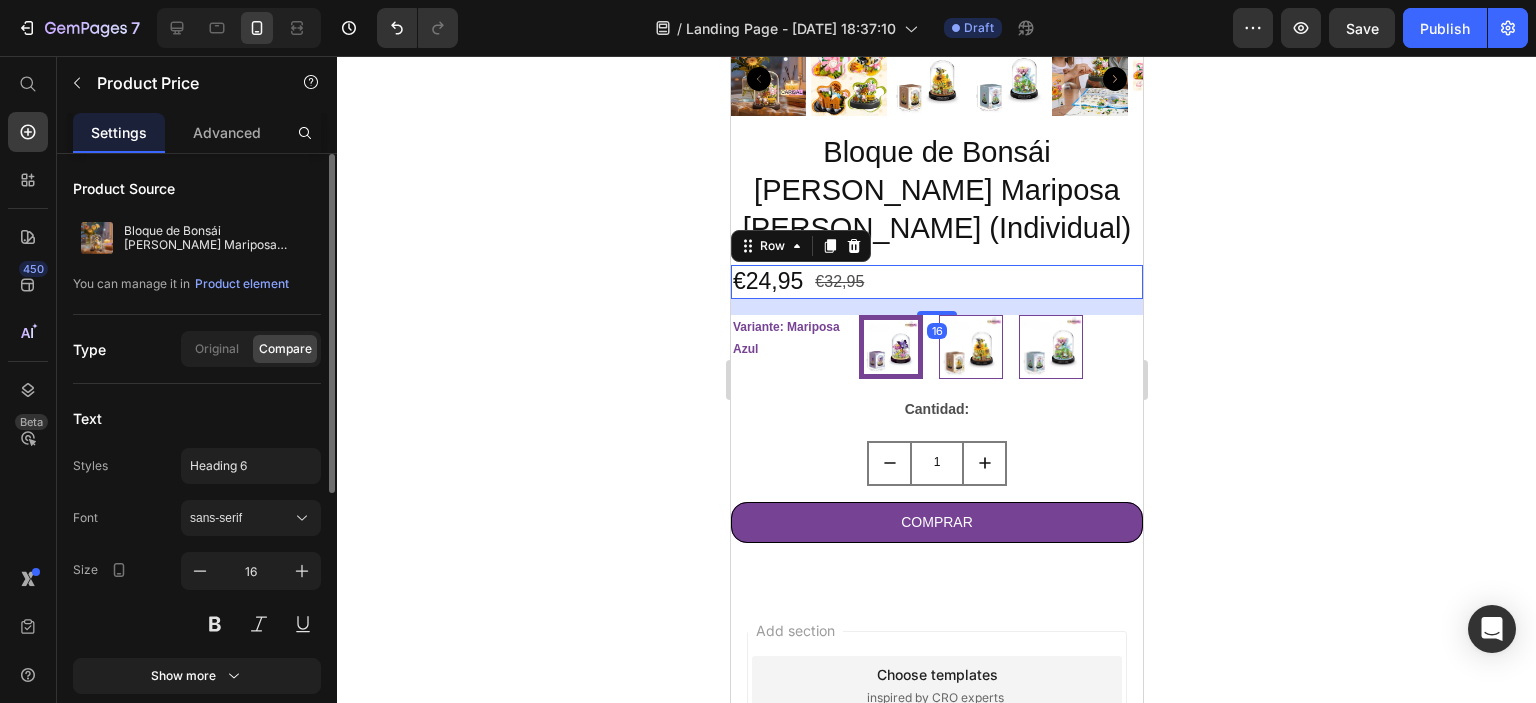 click on "€24,95 Product Price €32,95 Product Price Row   16" at bounding box center [936, 282] 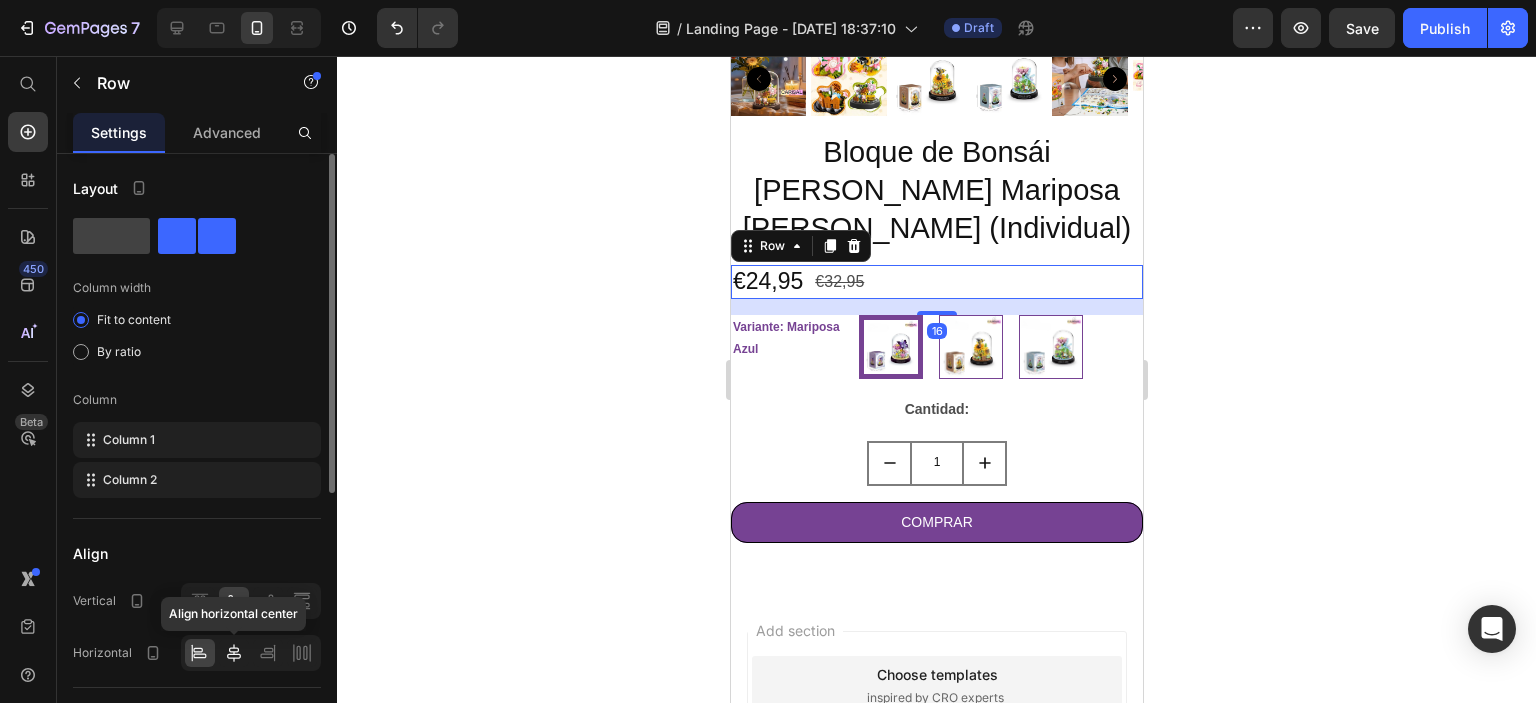 click 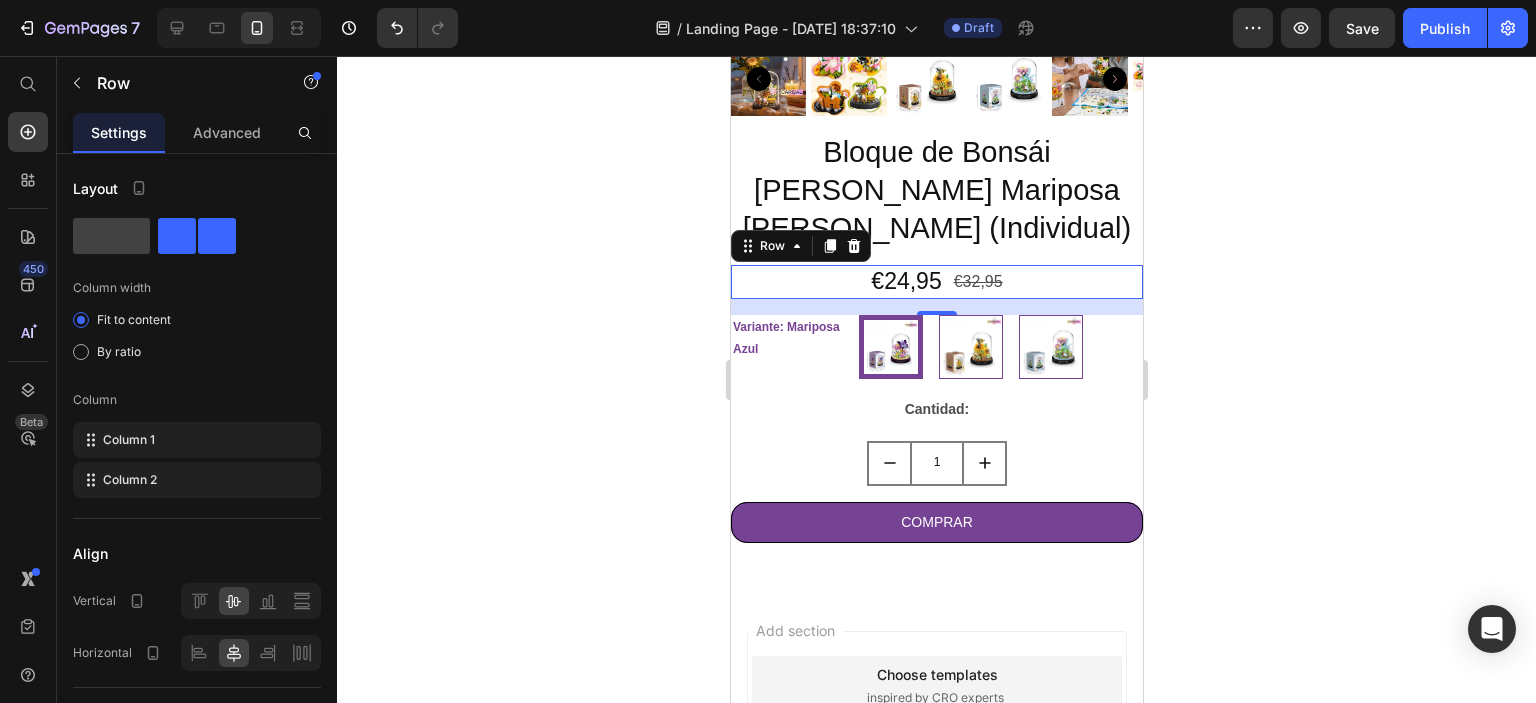 click 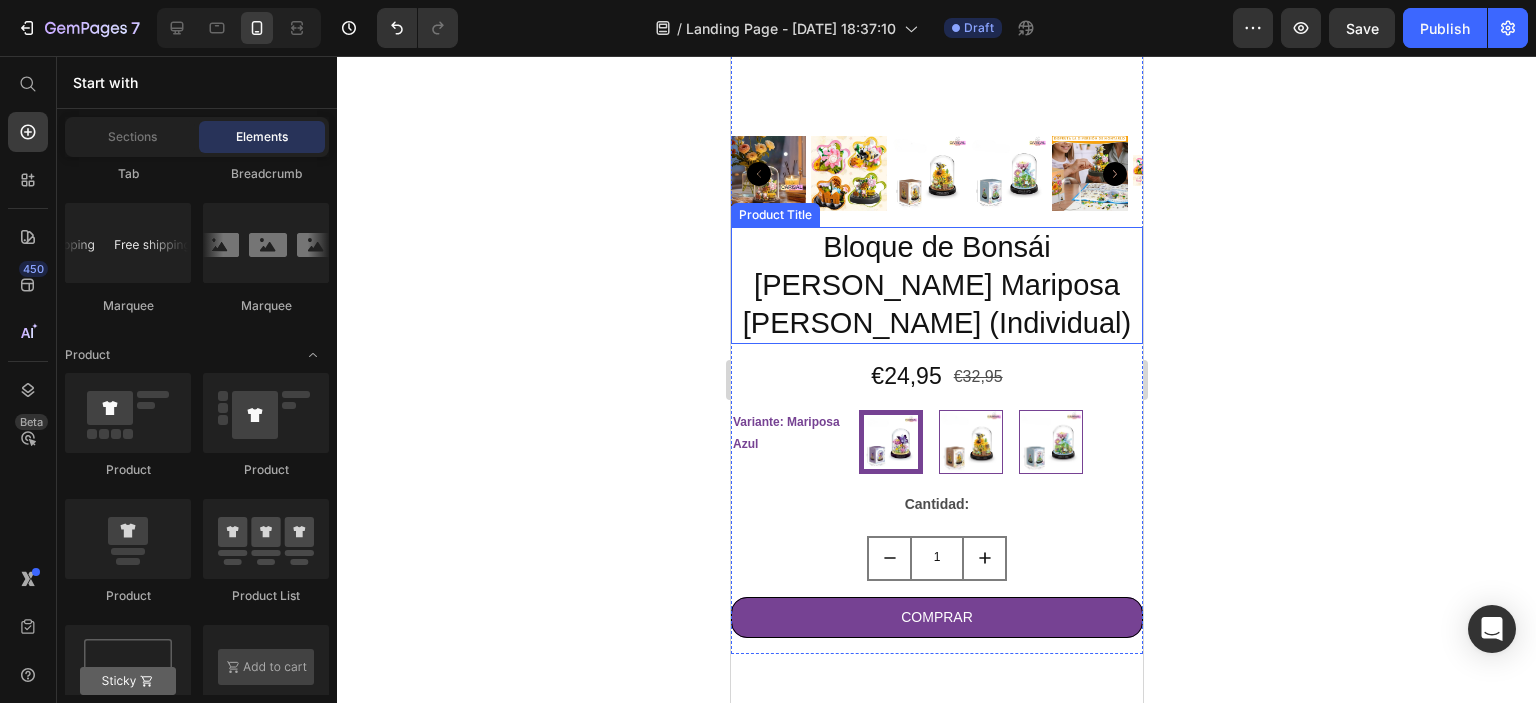 scroll, scrollTop: 308, scrollLeft: 0, axis: vertical 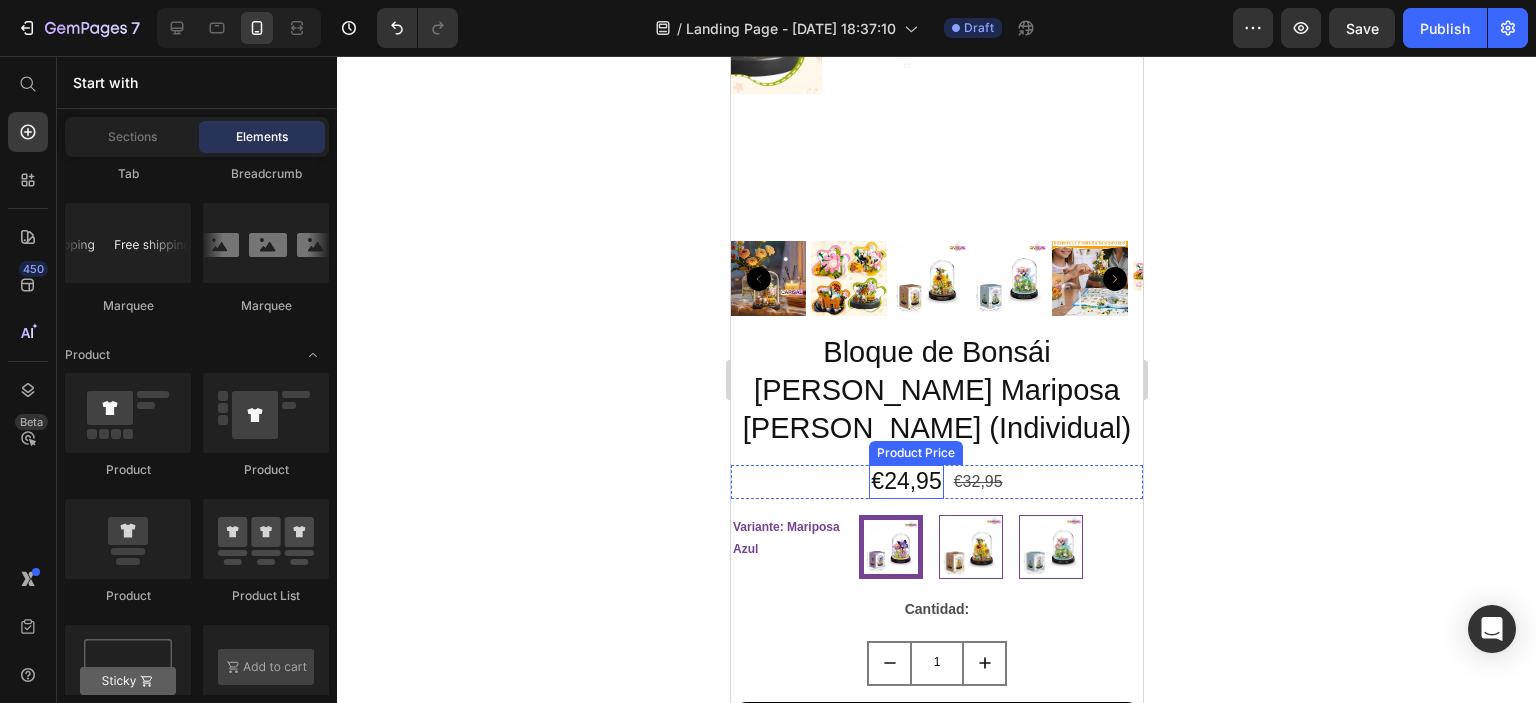 click on "€24,95" at bounding box center [905, 482] 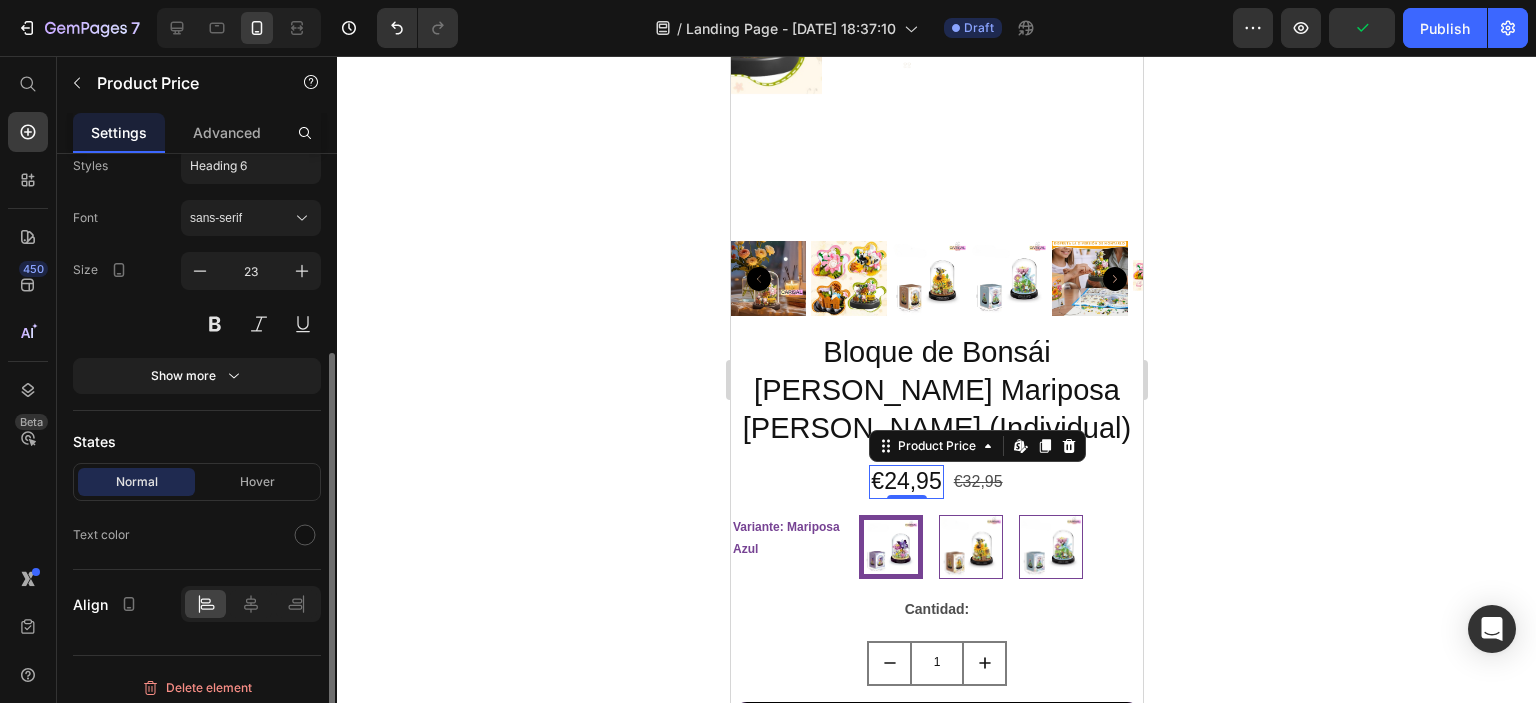 scroll, scrollTop: 308, scrollLeft: 0, axis: vertical 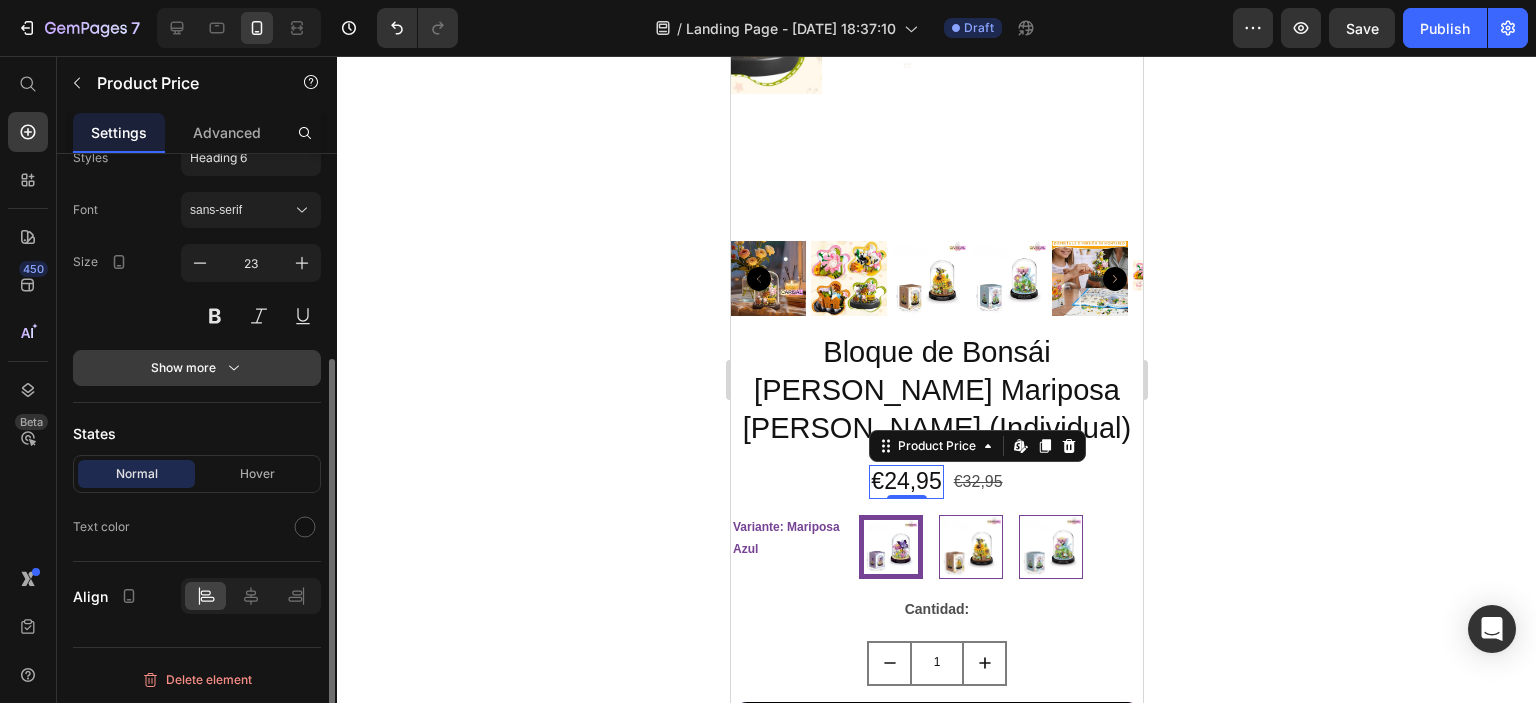 click on "Show more" at bounding box center [197, 368] 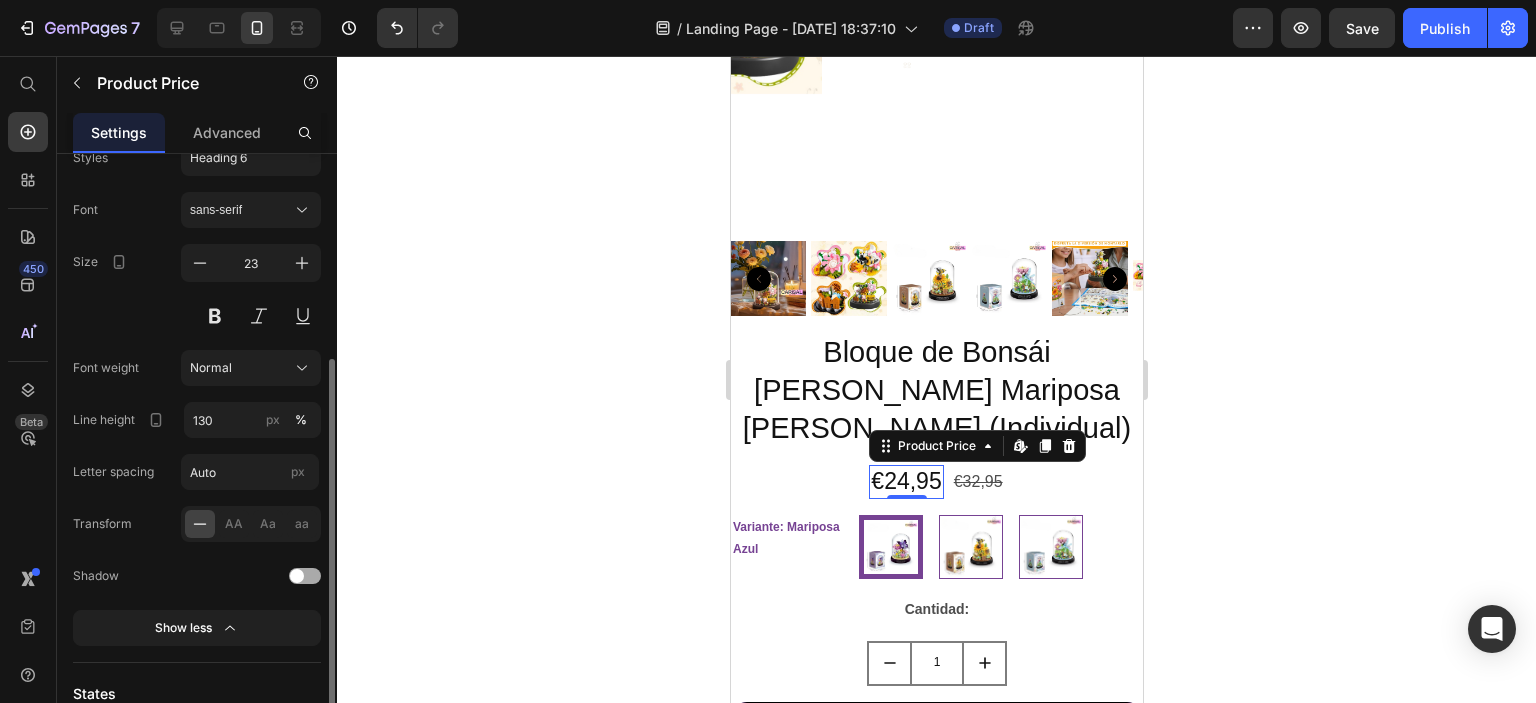 scroll, scrollTop: 408, scrollLeft: 0, axis: vertical 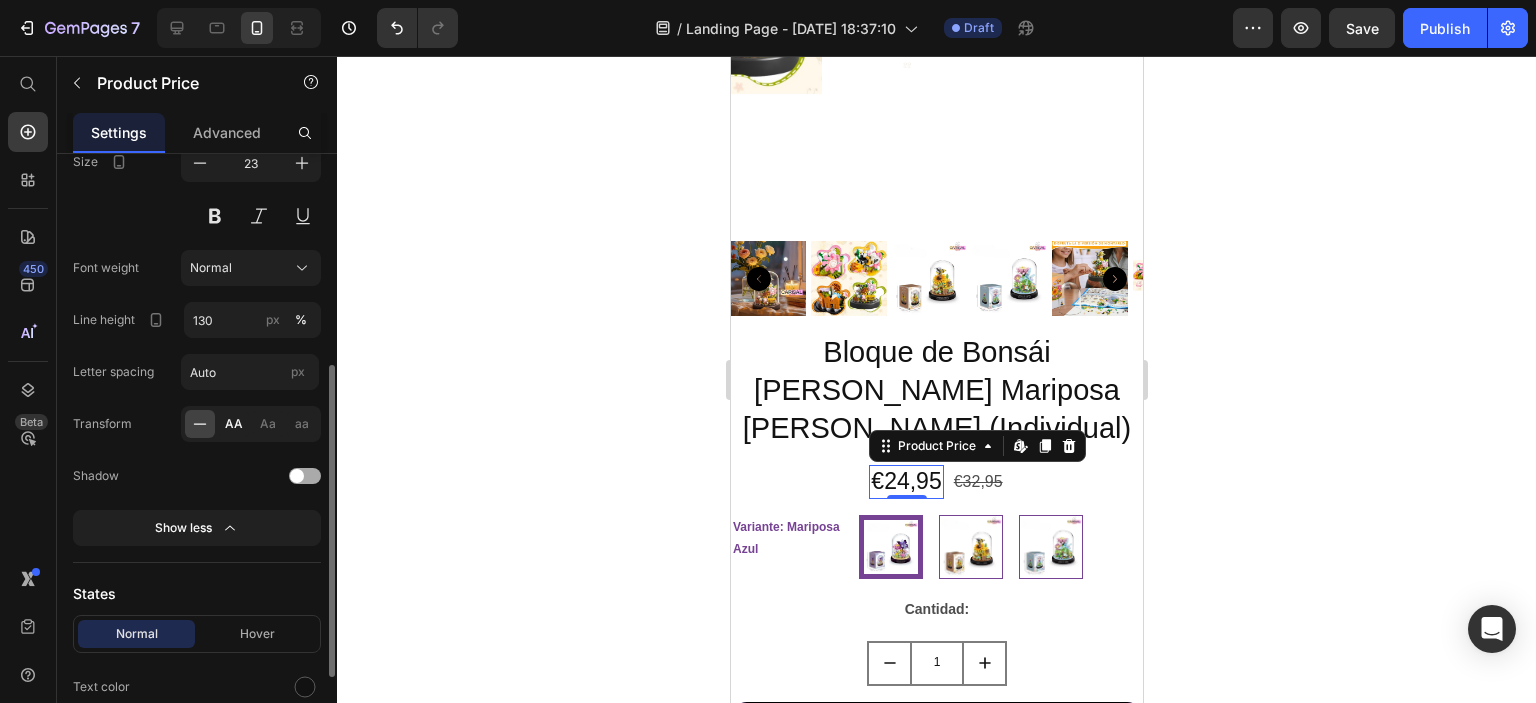click on "AA" 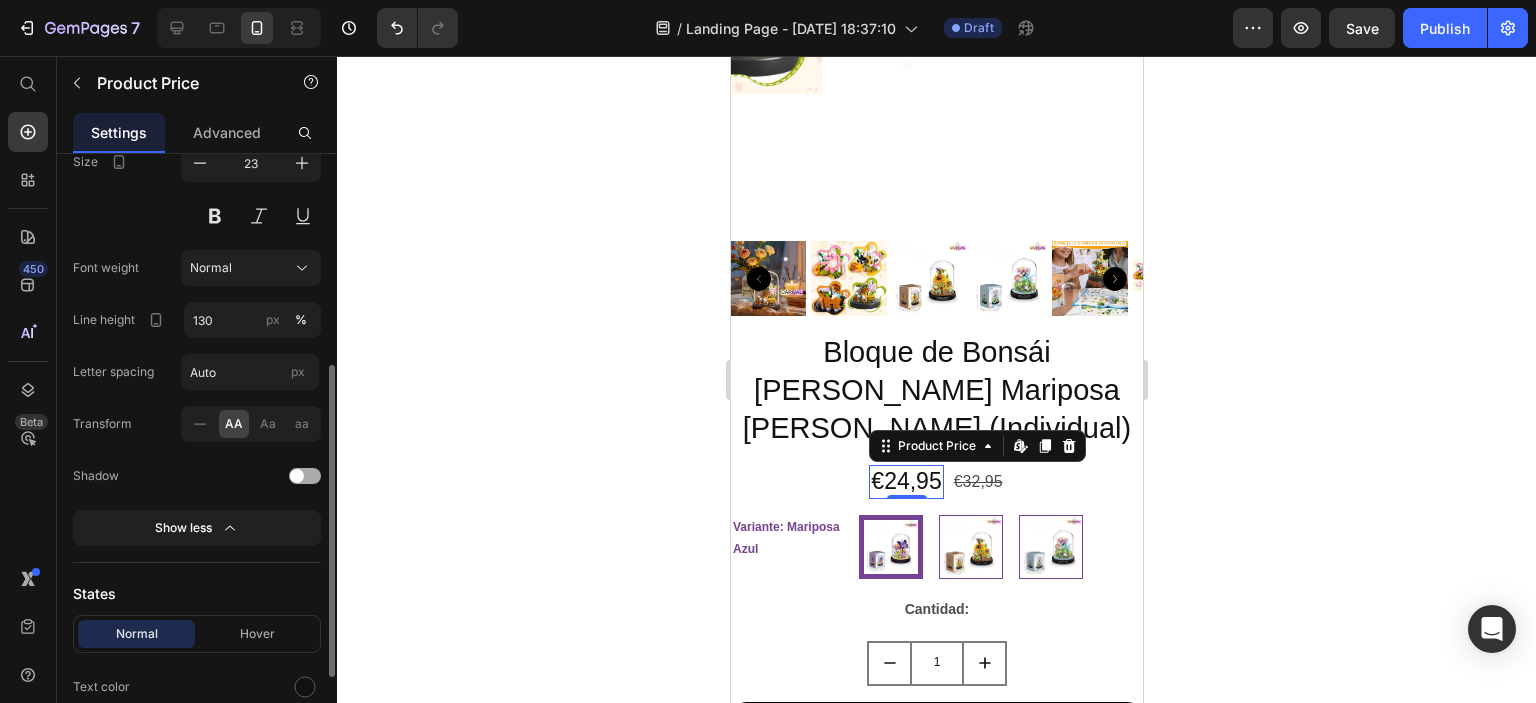 click at bounding box center [297, 476] 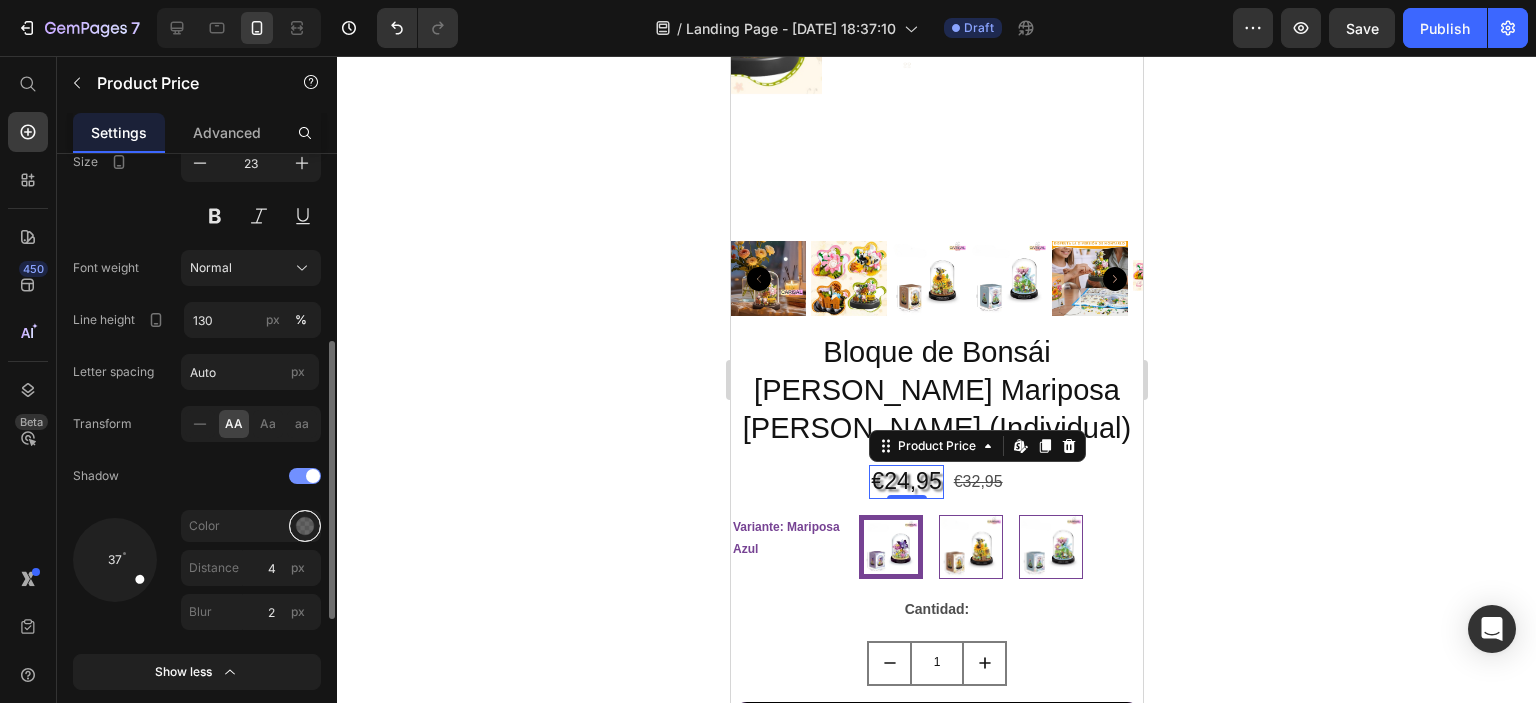 click at bounding box center (305, 526) 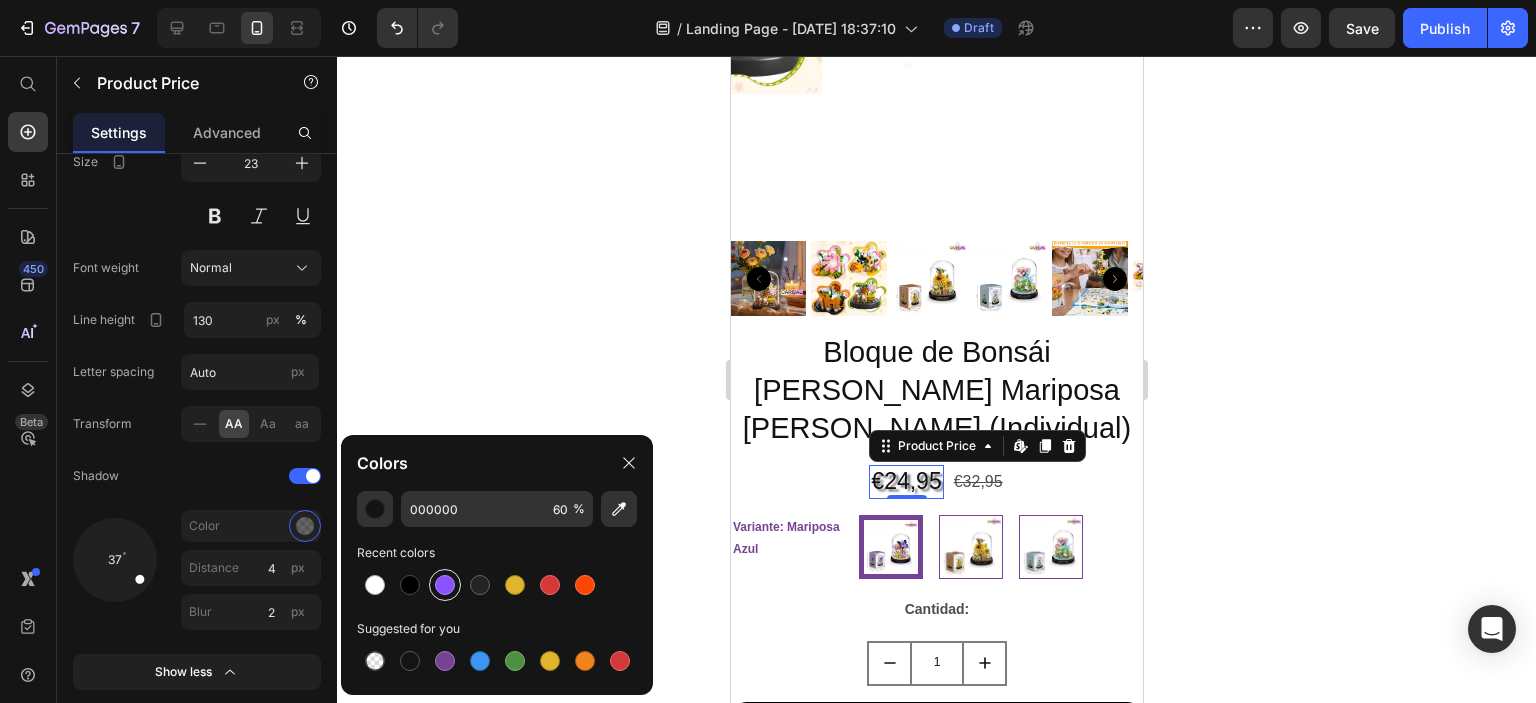click at bounding box center [445, 585] 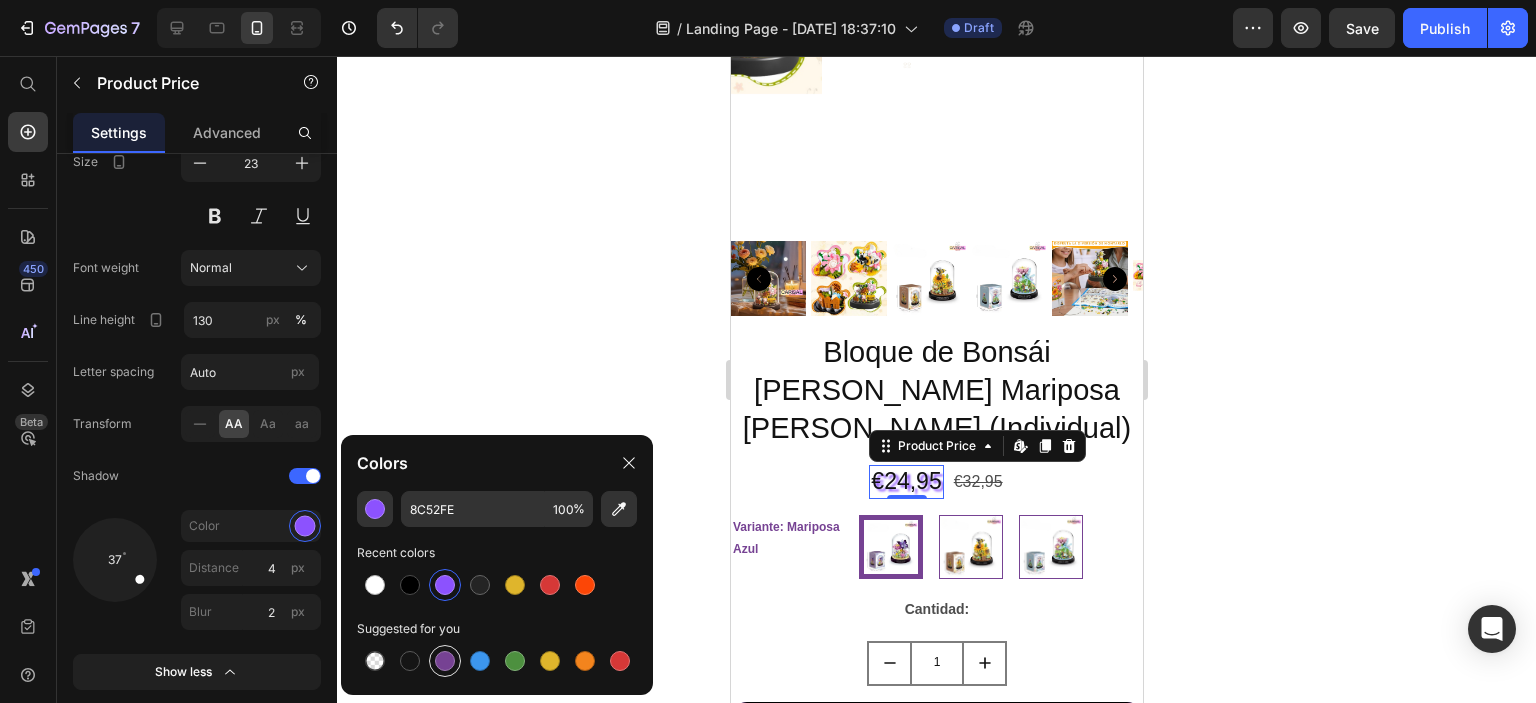 click at bounding box center (445, 661) 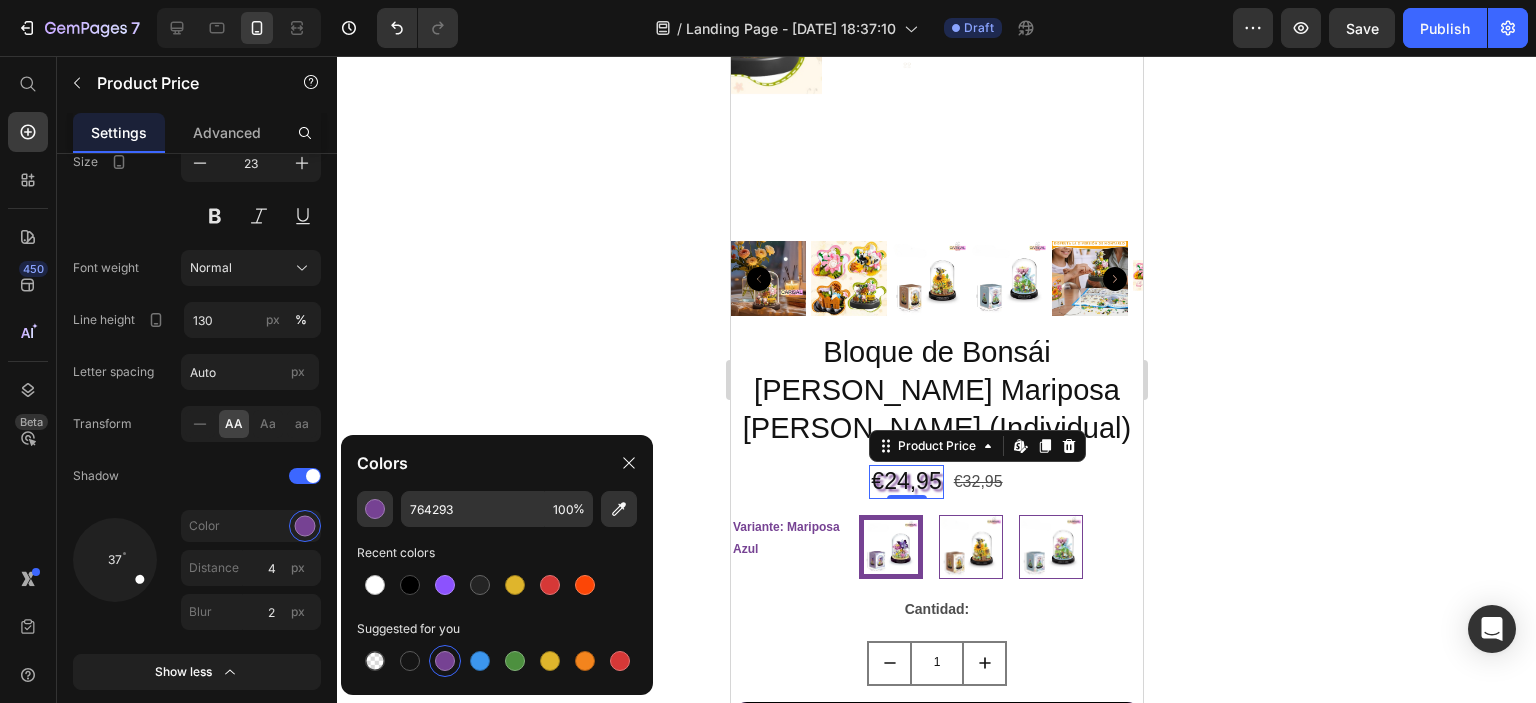 click 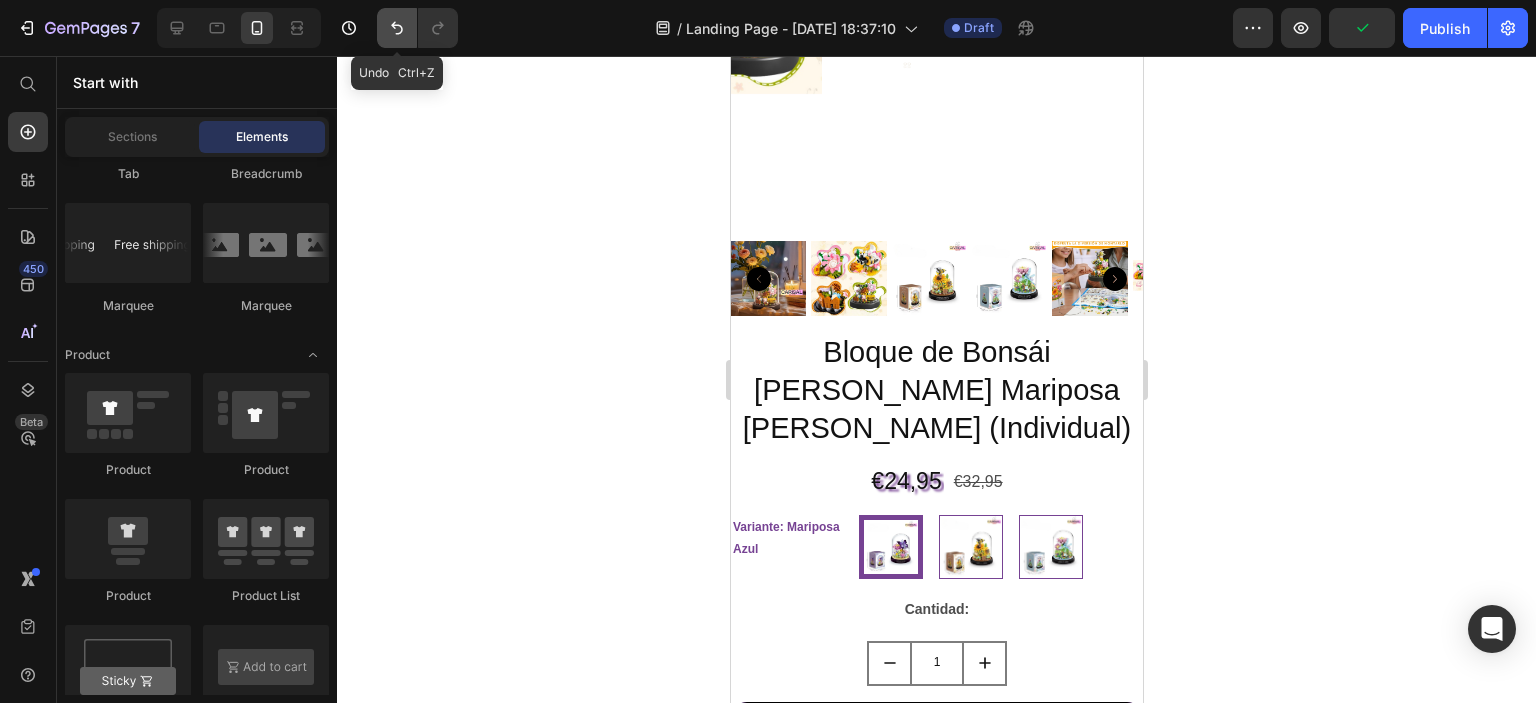 click 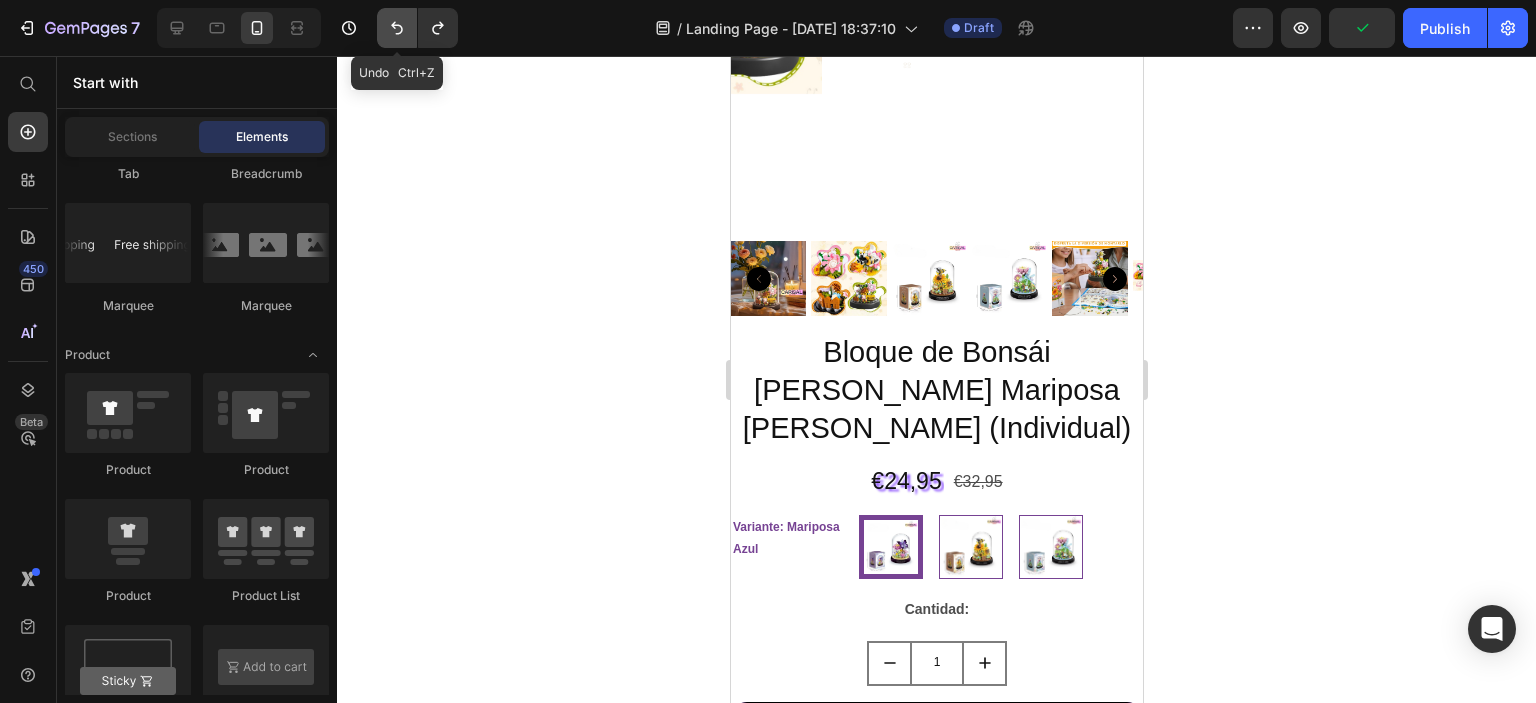 click 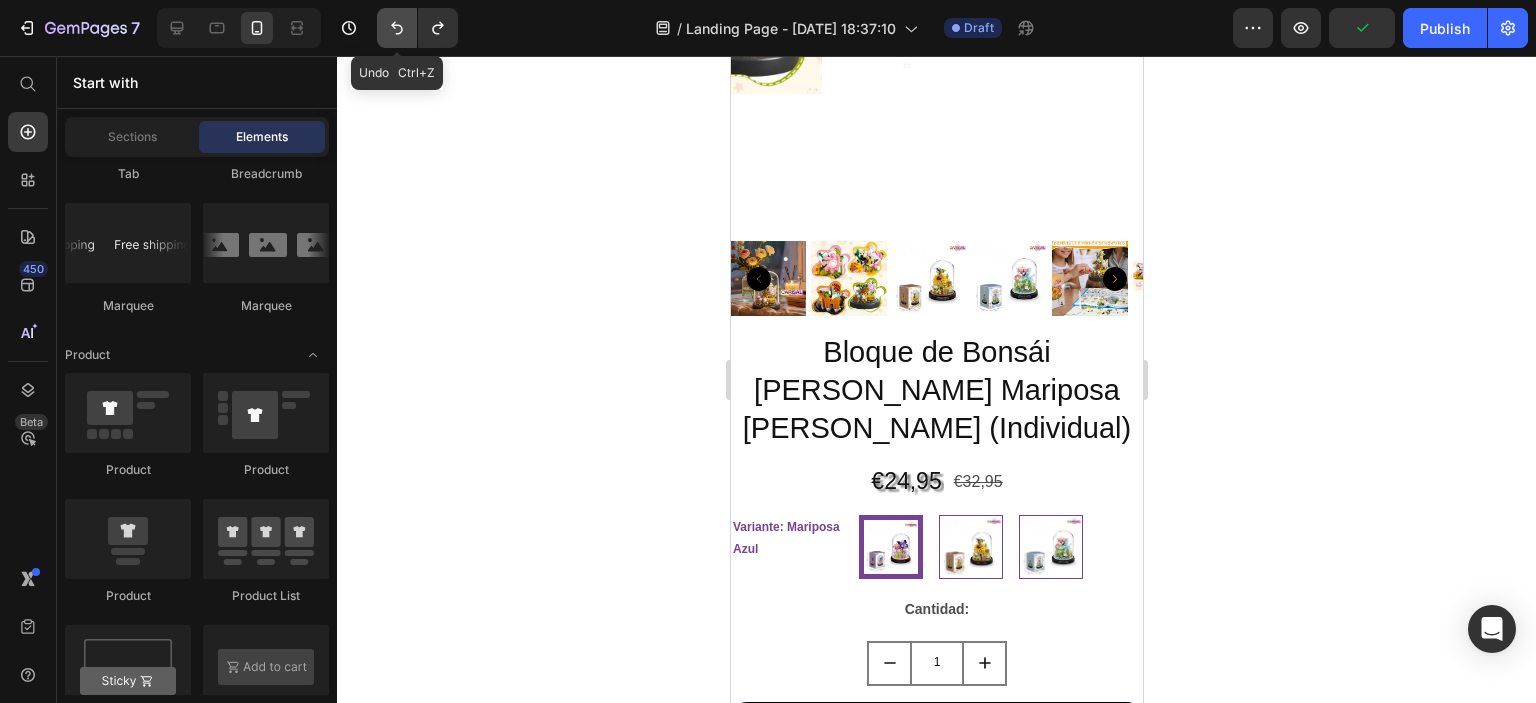 click 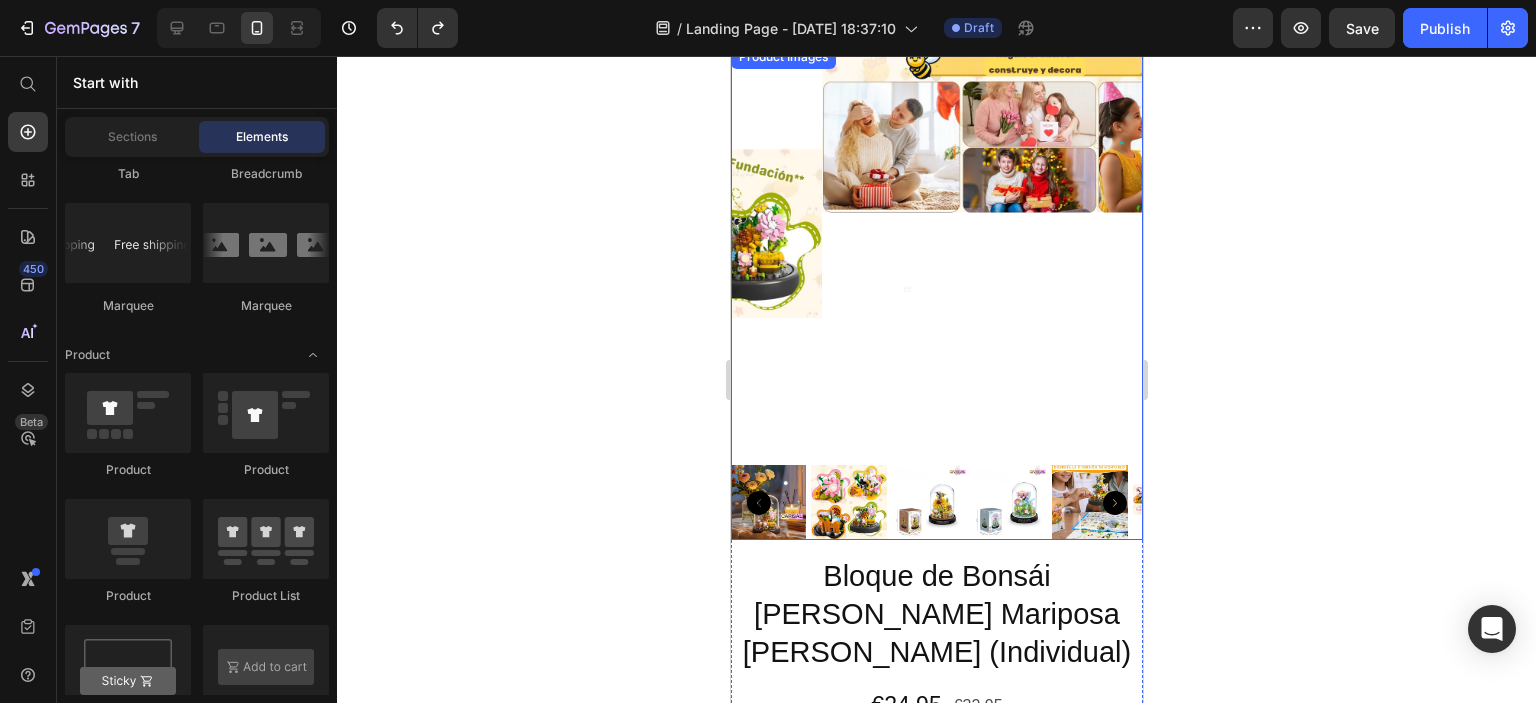 scroll, scrollTop: 200, scrollLeft: 0, axis: vertical 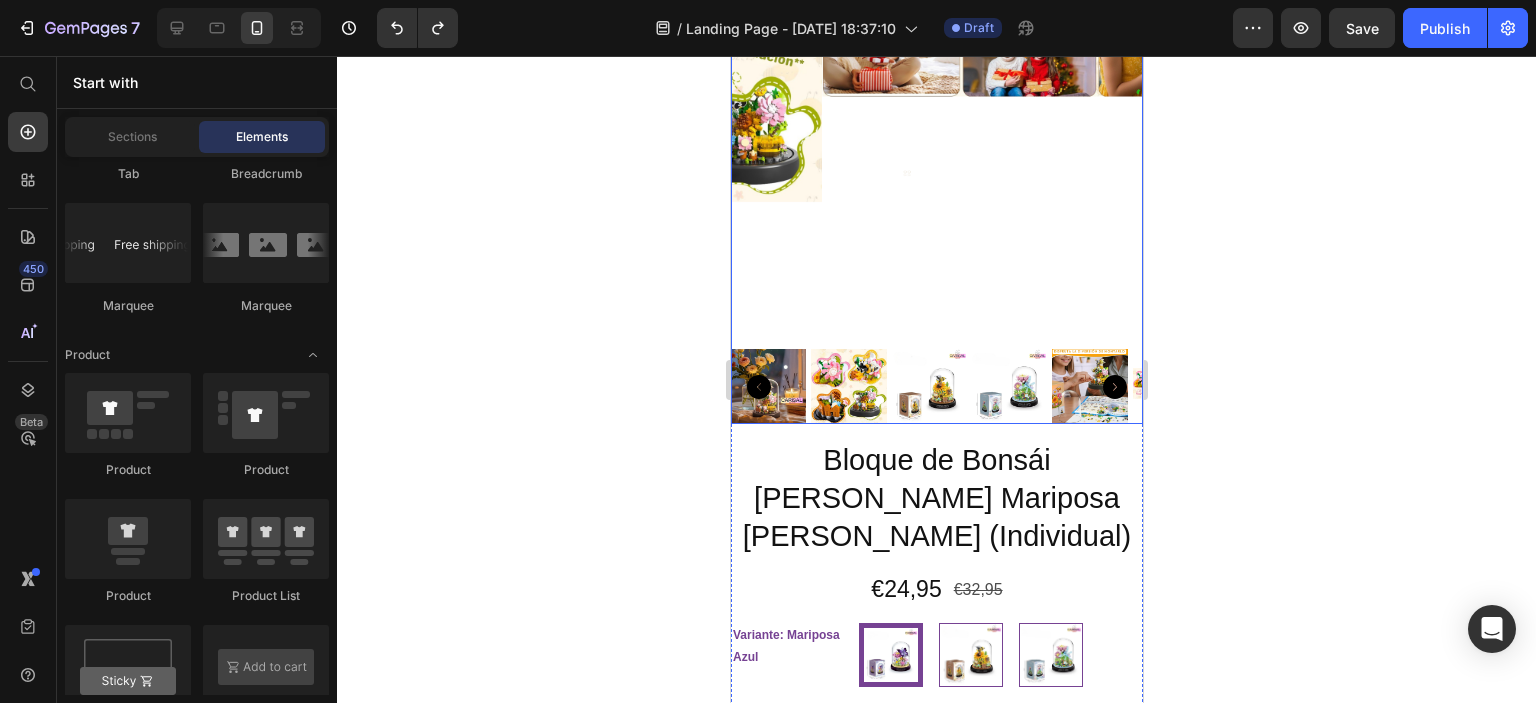 click at bounding box center [847, 386] 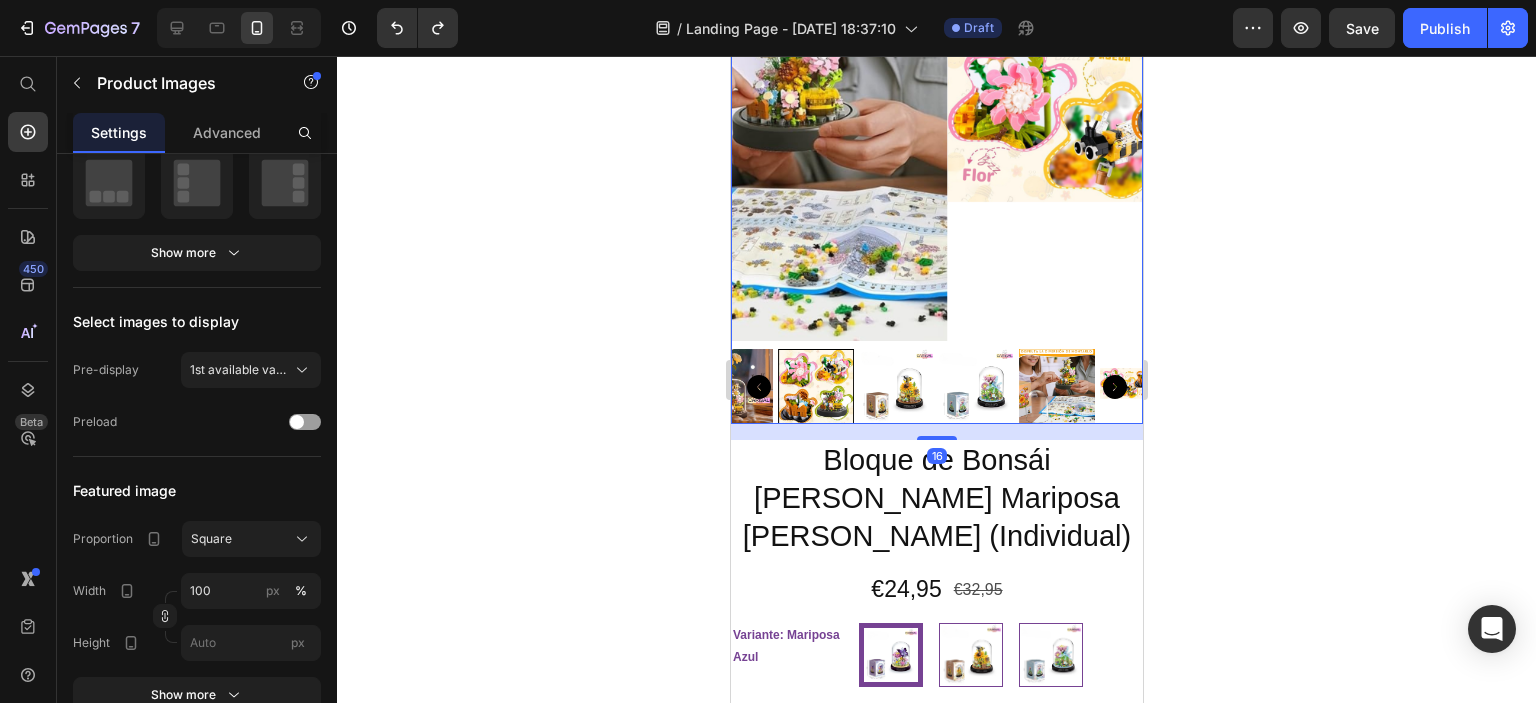 scroll, scrollTop: 0, scrollLeft: 0, axis: both 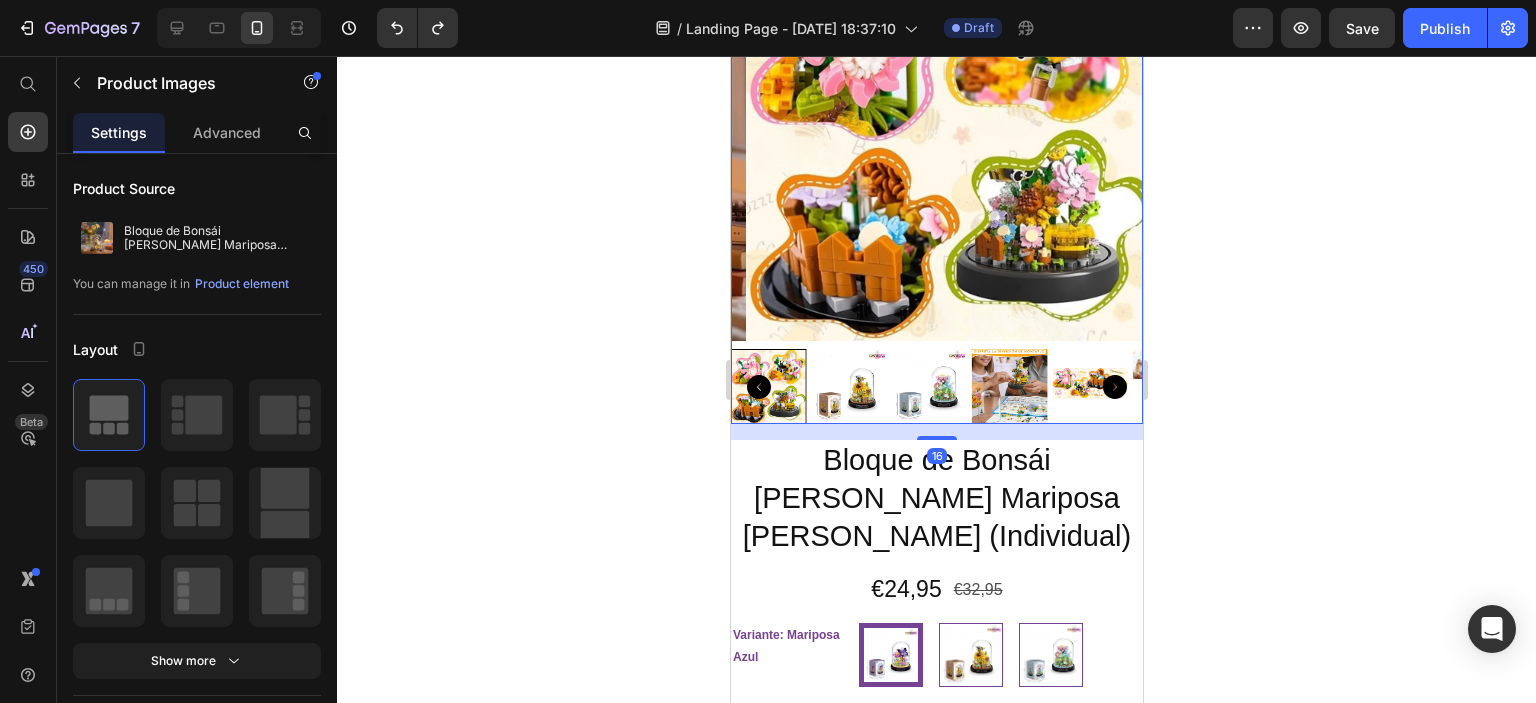 click 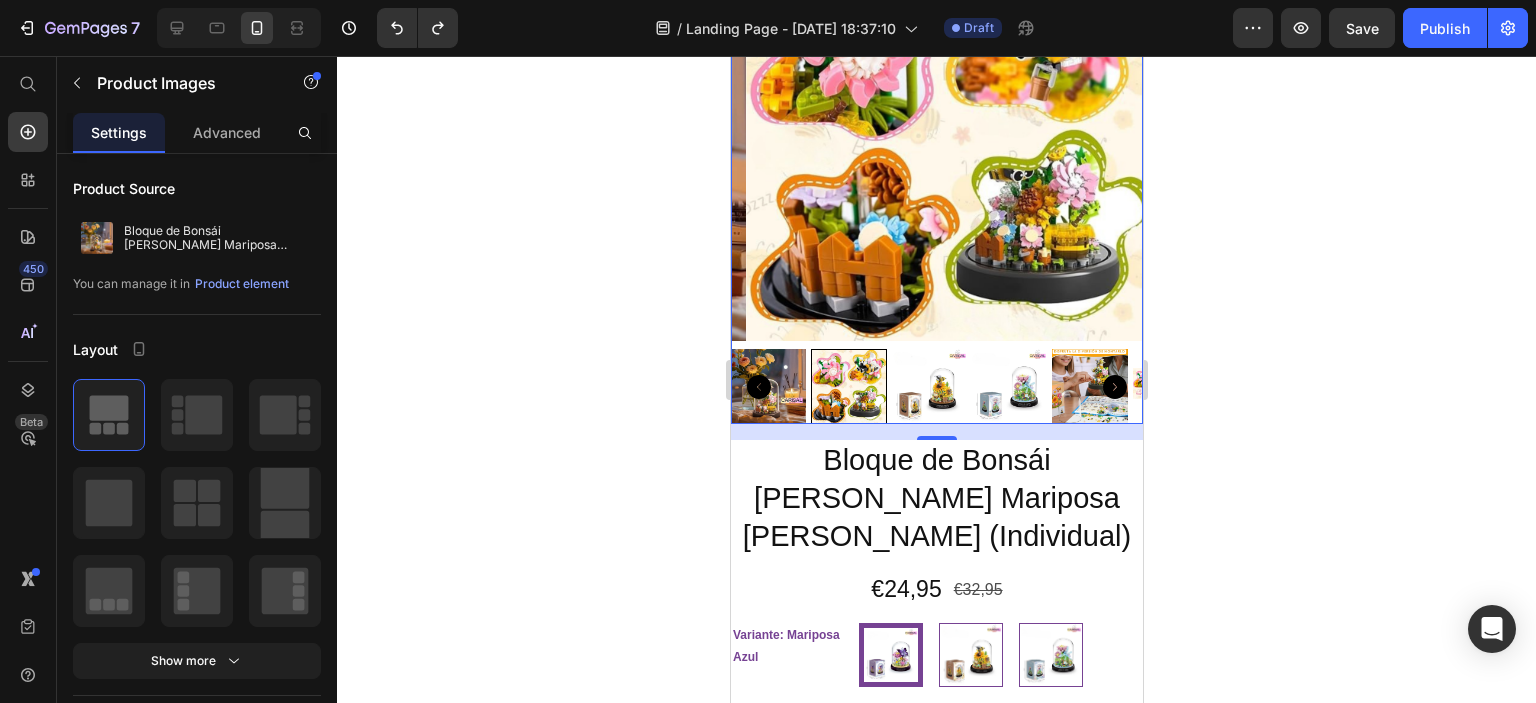 click at bounding box center [767, 386] 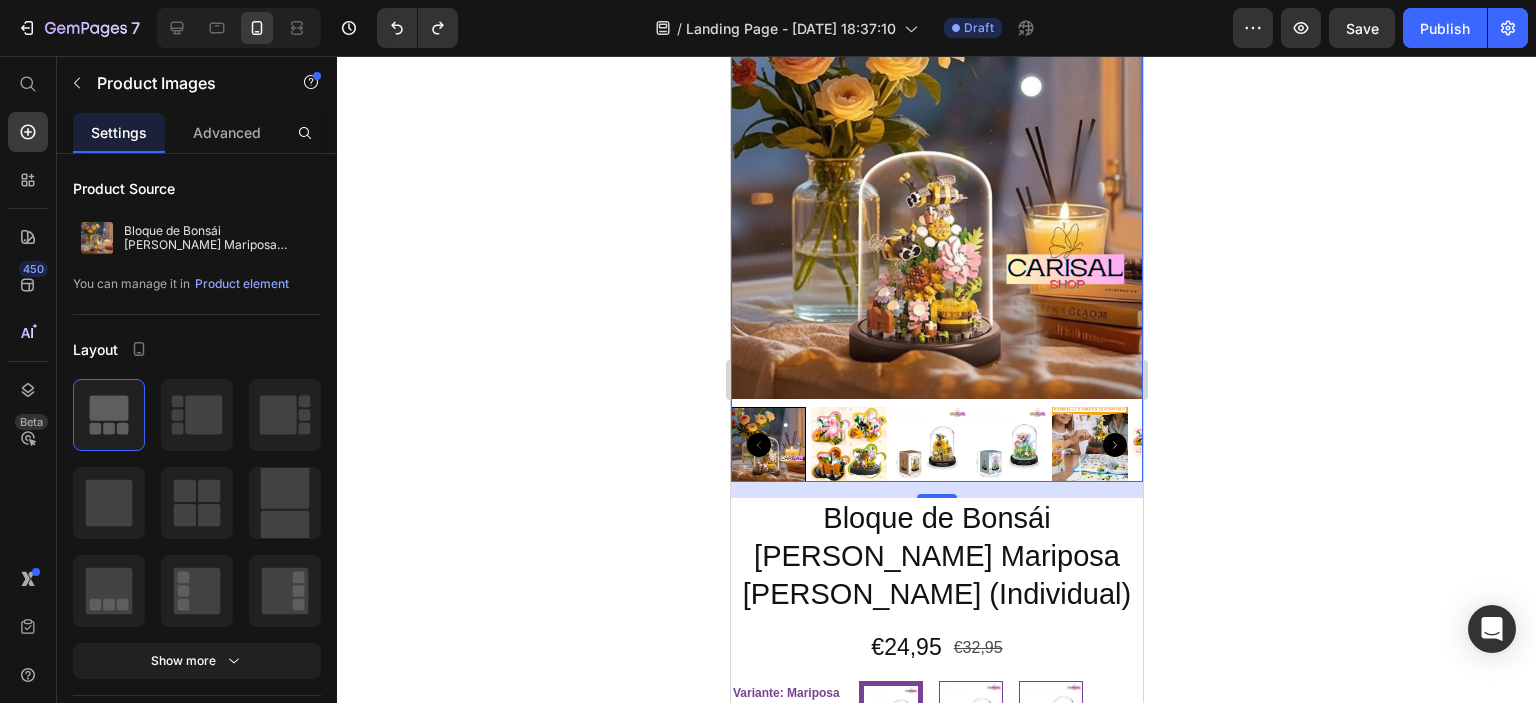scroll, scrollTop: 0, scrollLeft: 0, axis: both 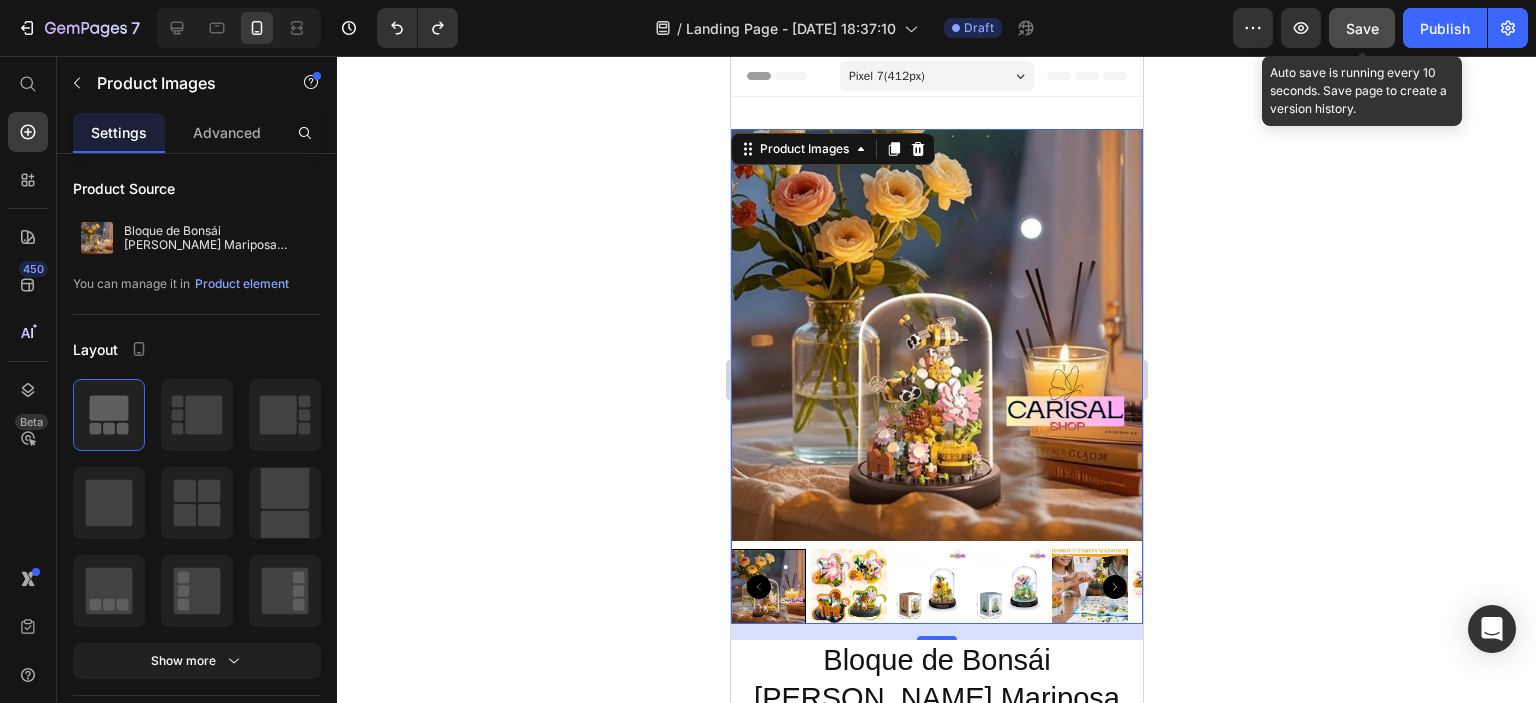 click on "Save" at bounding box center [1362, 28] 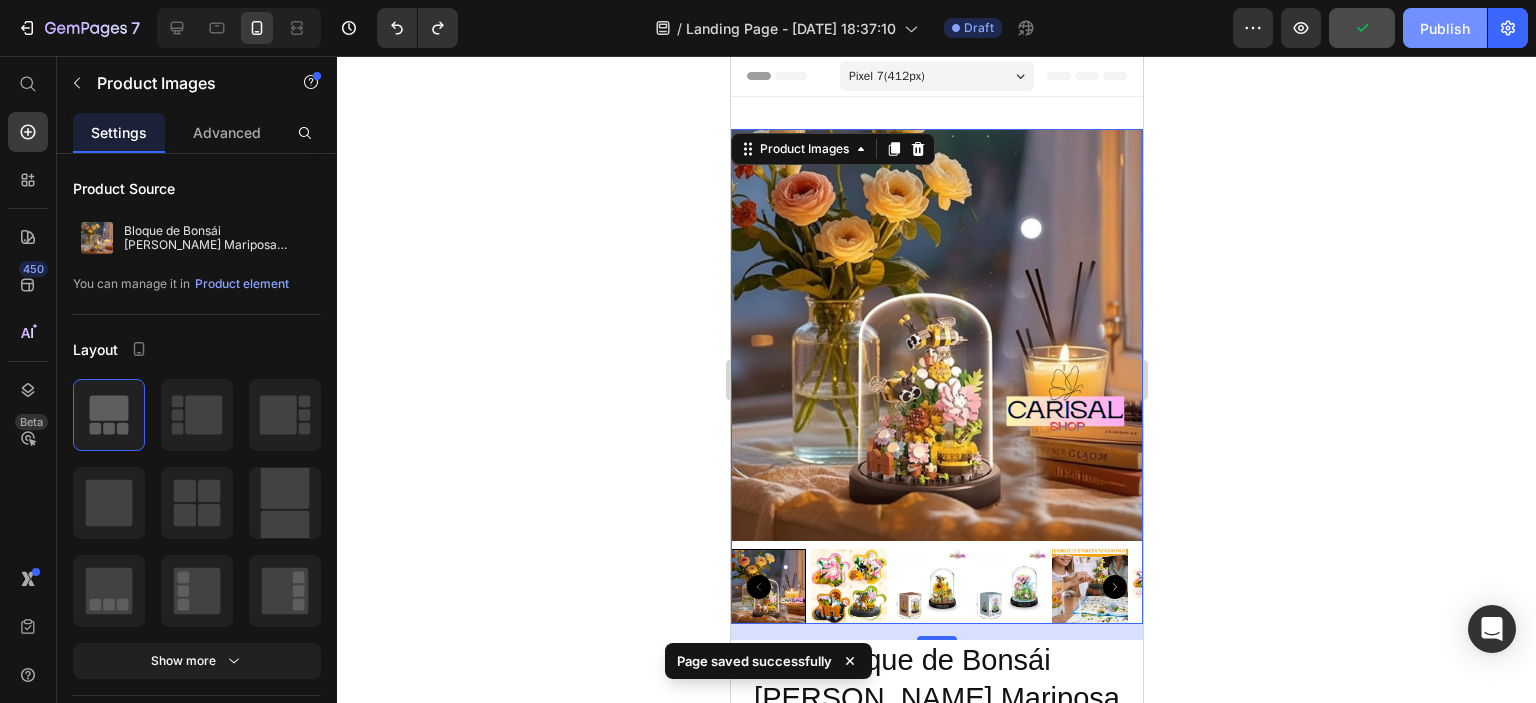 click on "Publish" at bounding box center [1445, 28] 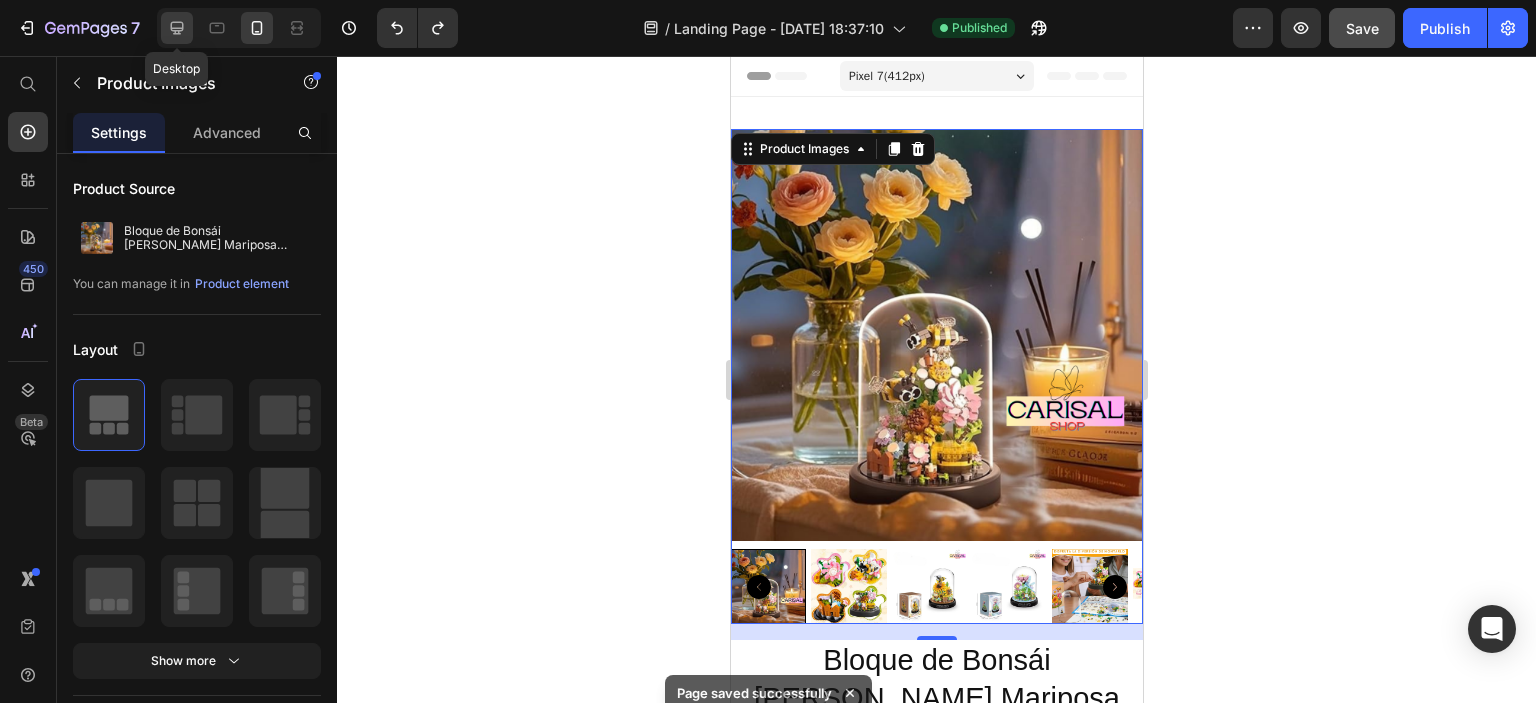 click 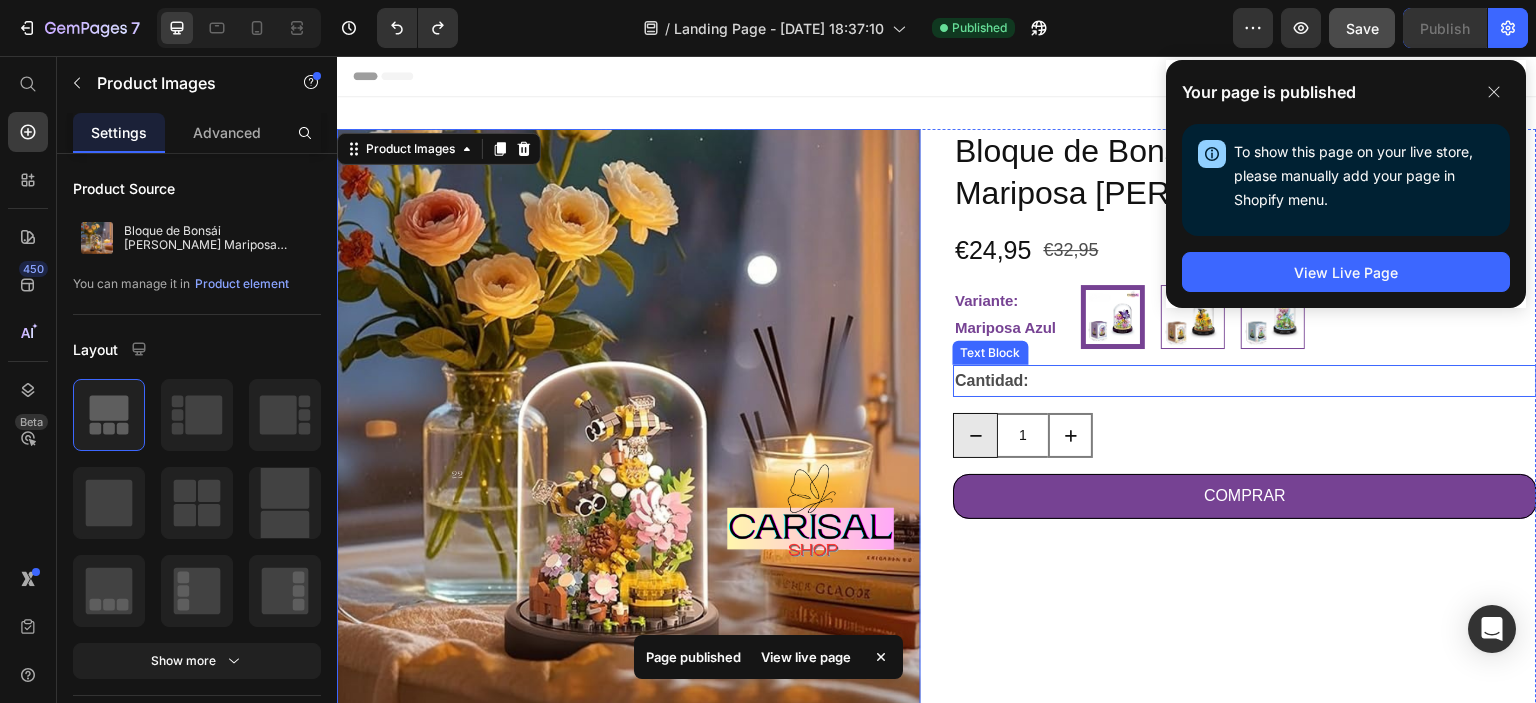 scroll, scrollTop: 3, scrollLeft: 0, axis: vertical 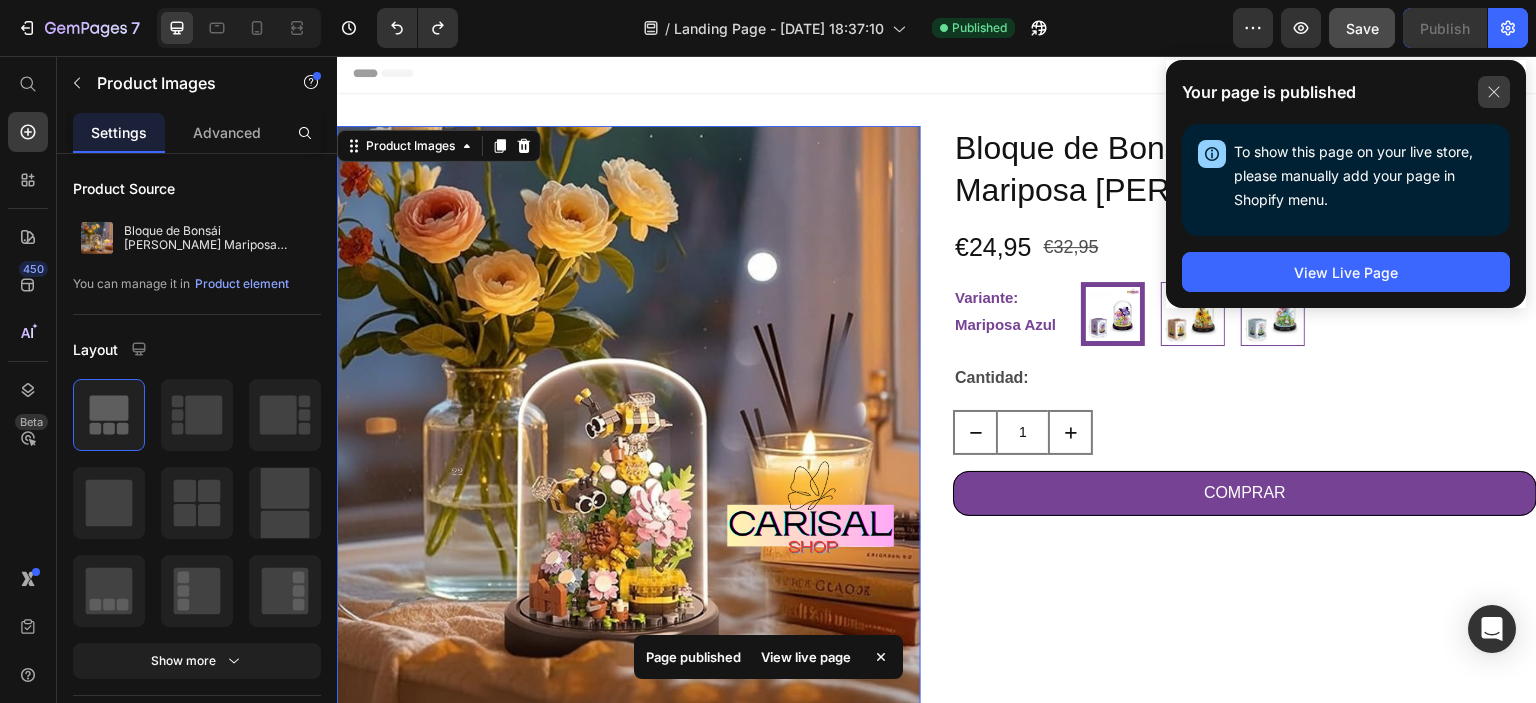 click 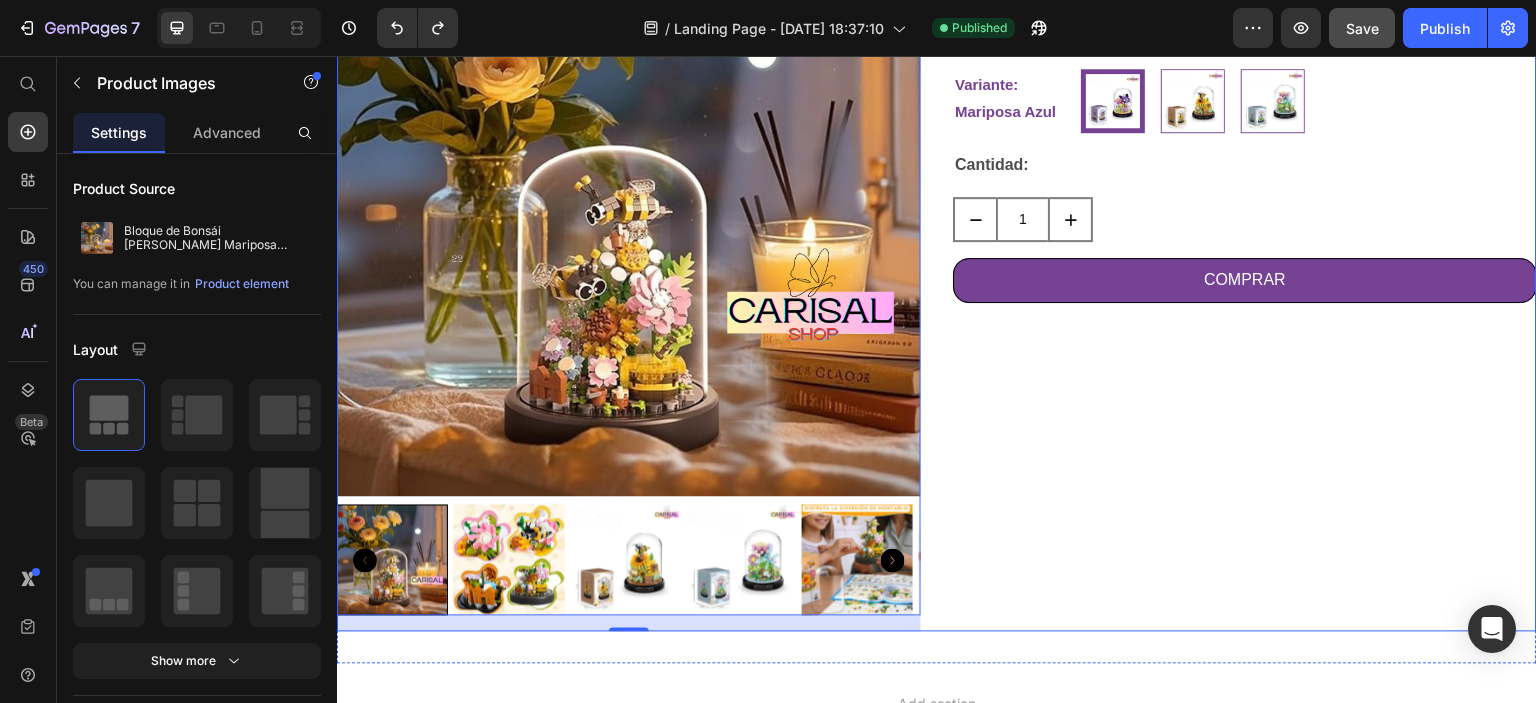 scroll, scrollTop: 303, scrollLeft: 0, axis: vertical 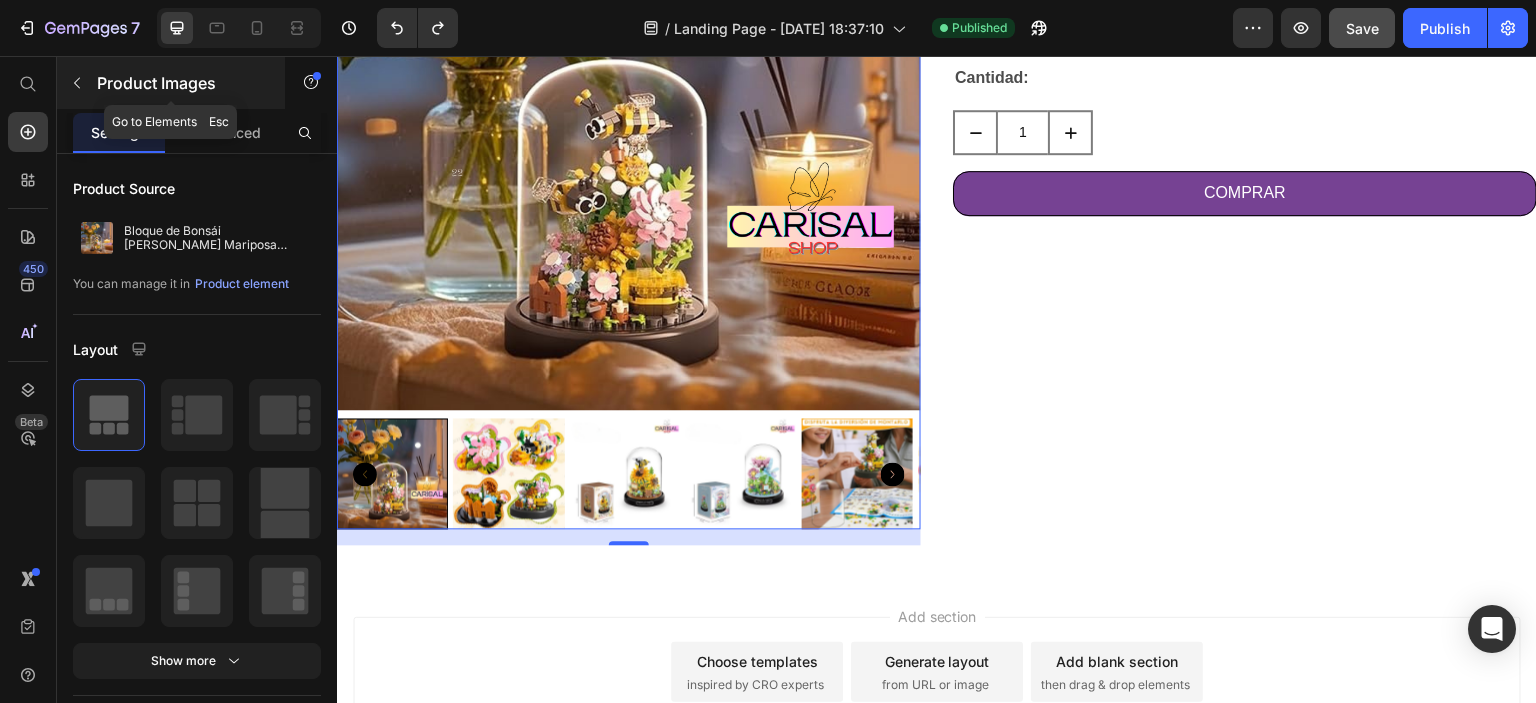 click 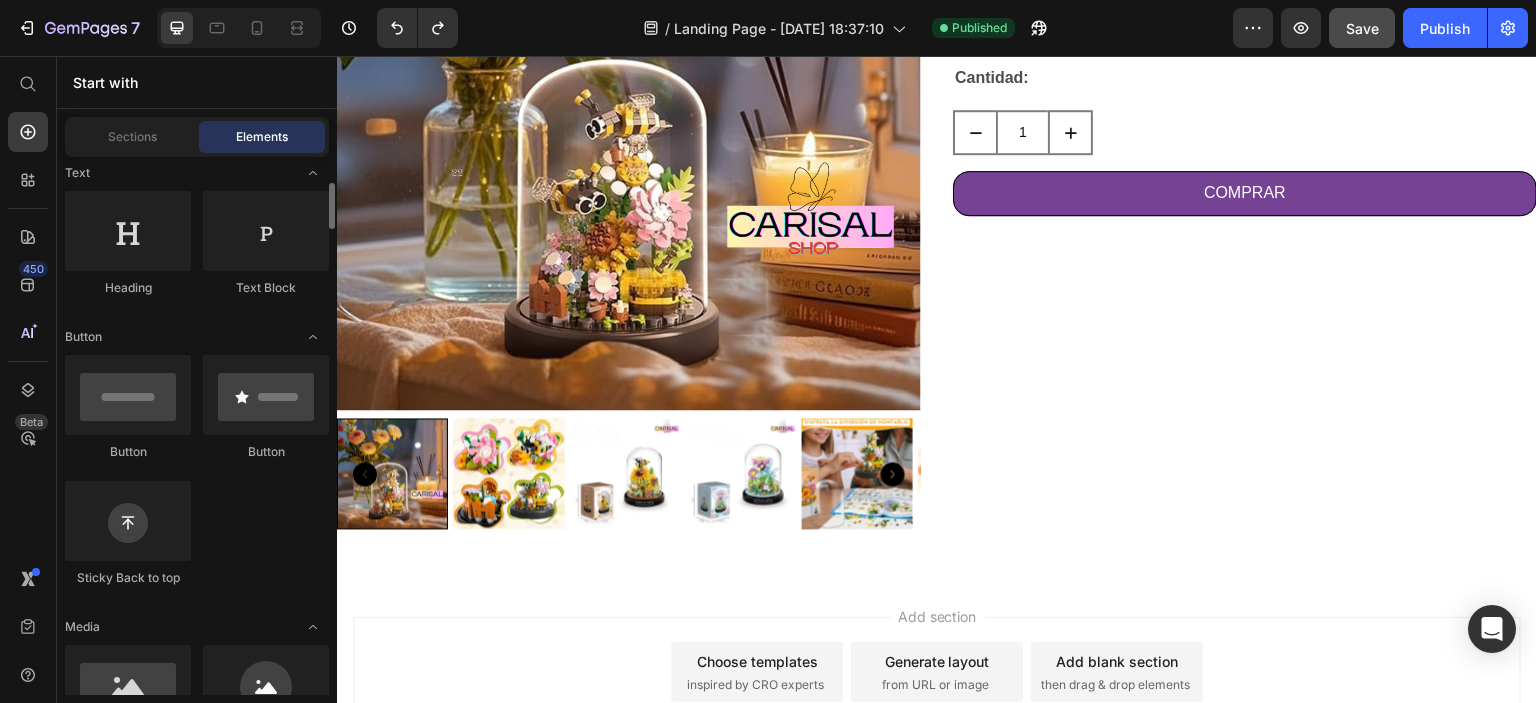 scroll, scrollTop: 0, scrollLeft: 0, axis: both 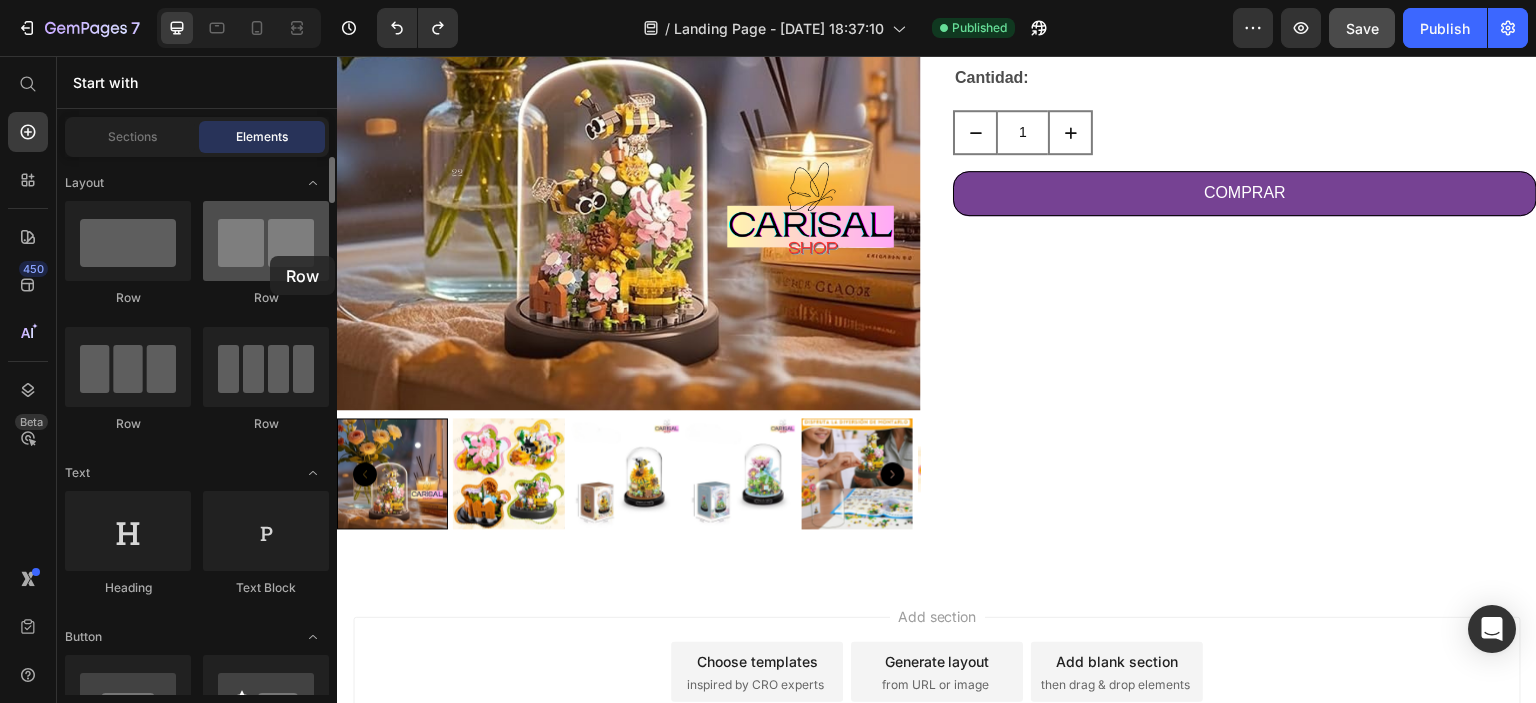 drag, startPoint x: 268, startPoint y: 283, endPoint x: 270, endPoint y: 256, distance: 27.073973 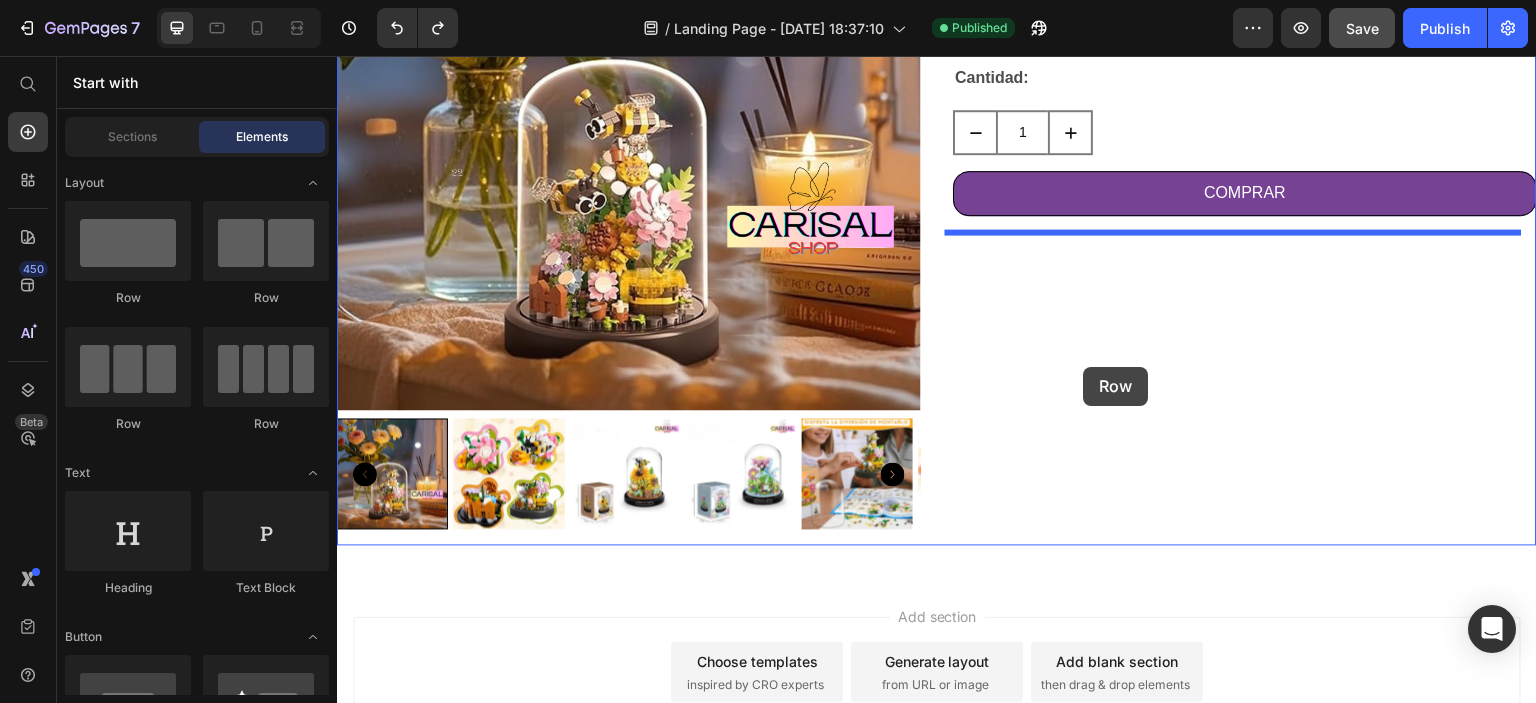 drag, startPoint x: 426, startPoint y: 399, endPoint x: 1084, endPoint y: 367, distance: 658.77765 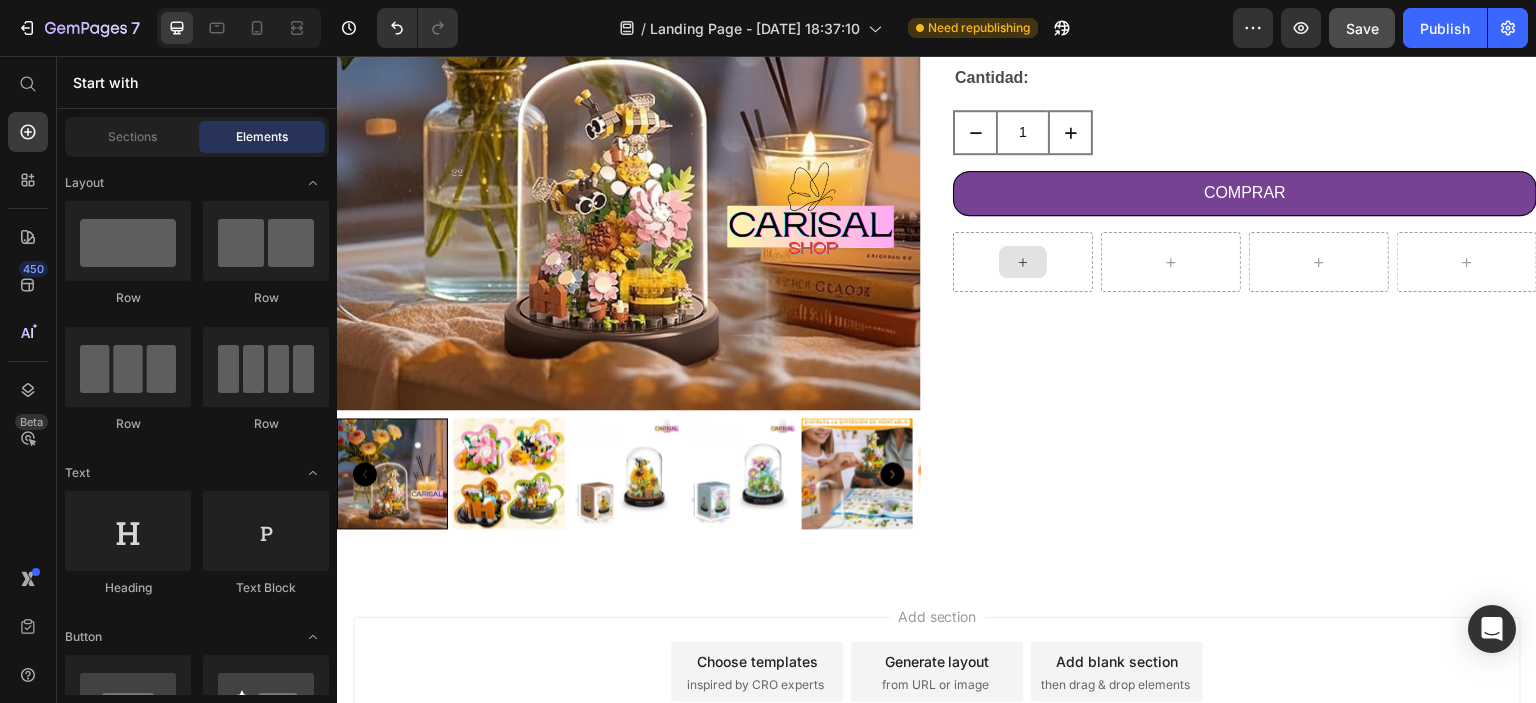 click 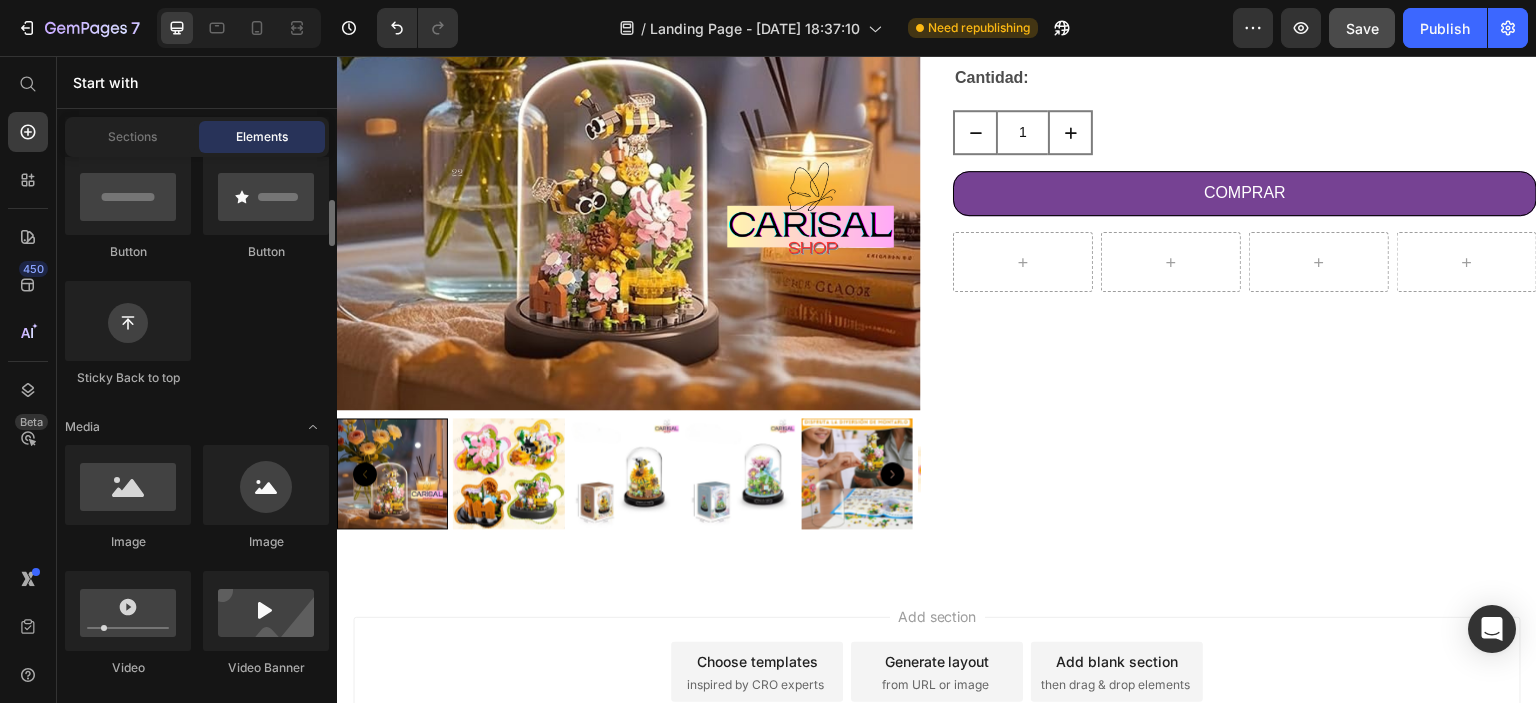 scroll, scrollTop: 600, scrollLeft: 0, axis: vertical 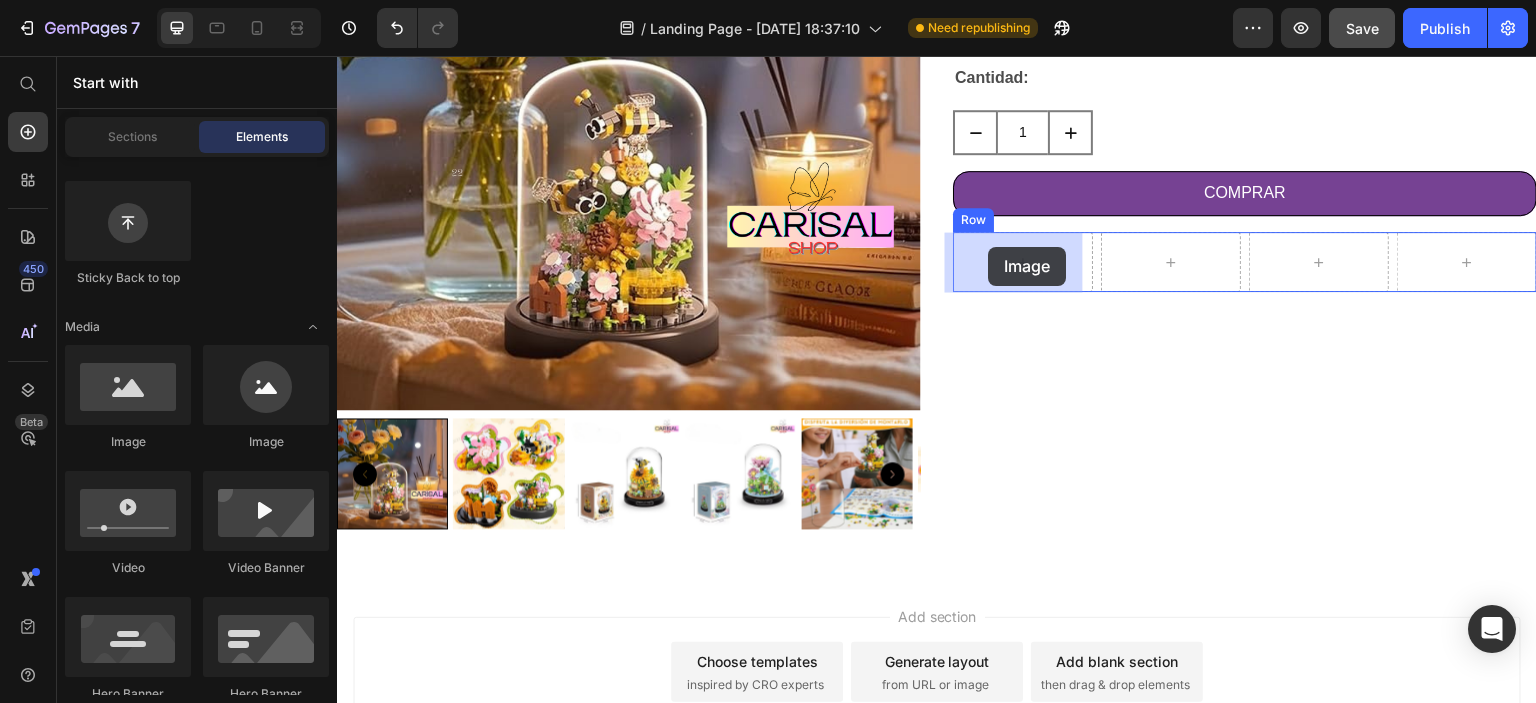 drag, startPoint x: 397, startPoint y: 361, endPoint x: 989, endPoint y: 247, distance: 602.87646 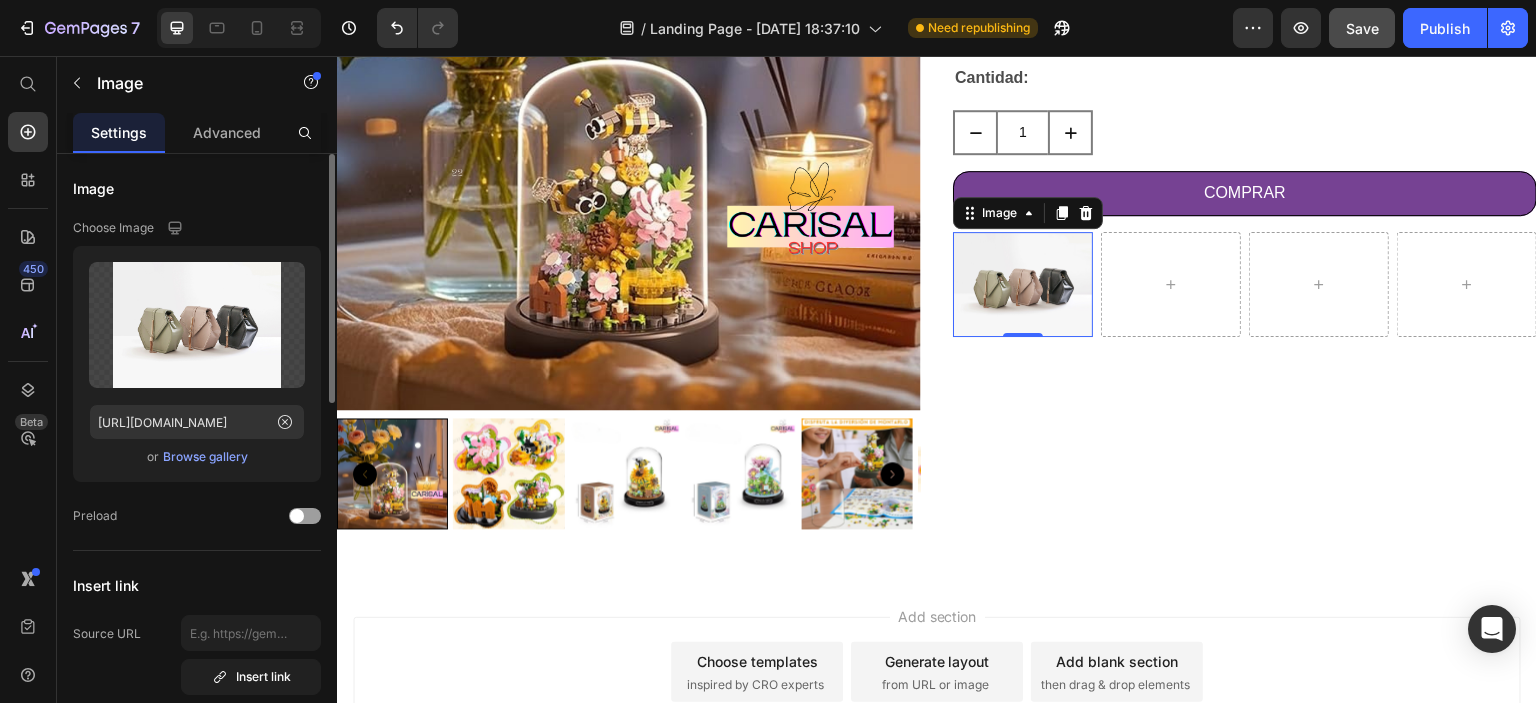 click on "Browse gallery" at bounding box center (205, 457) 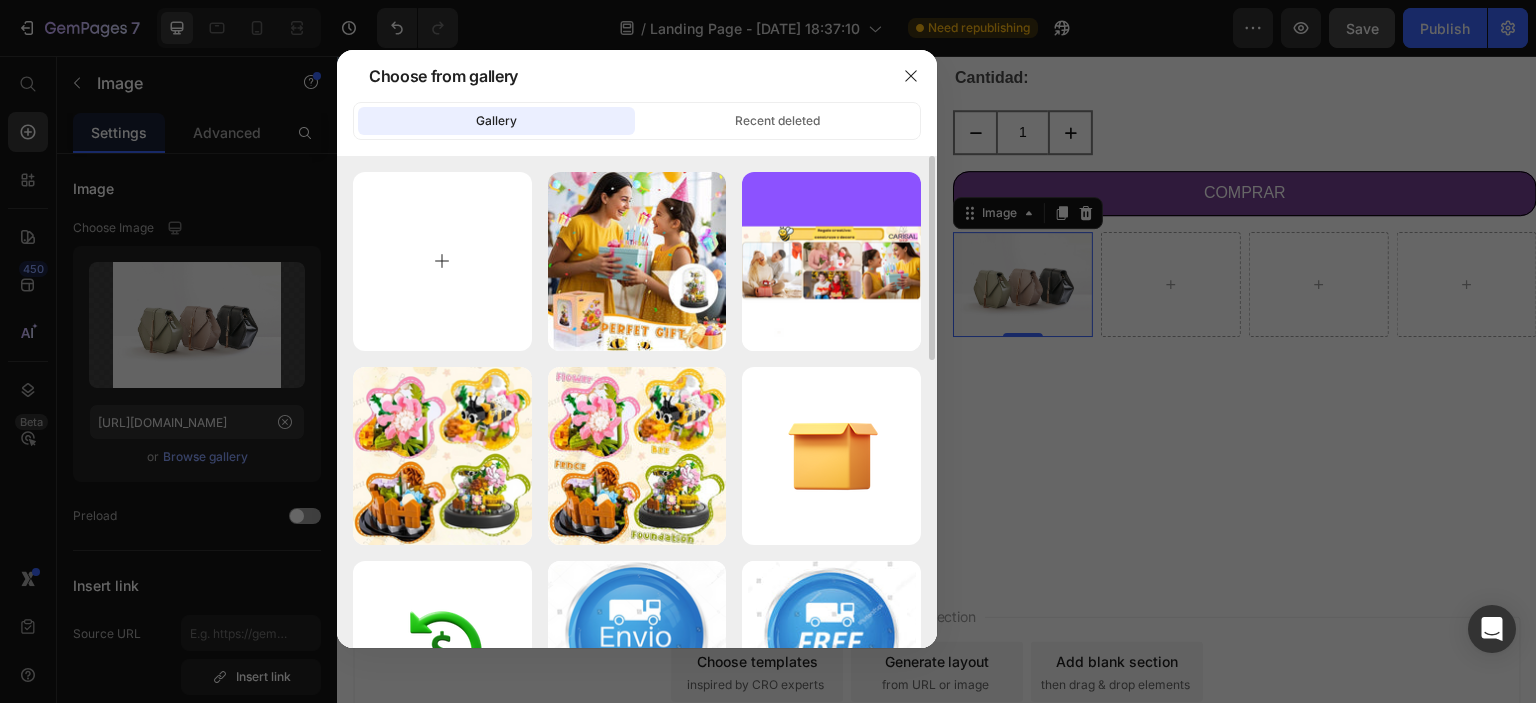 click at bounding box center (442, 261) 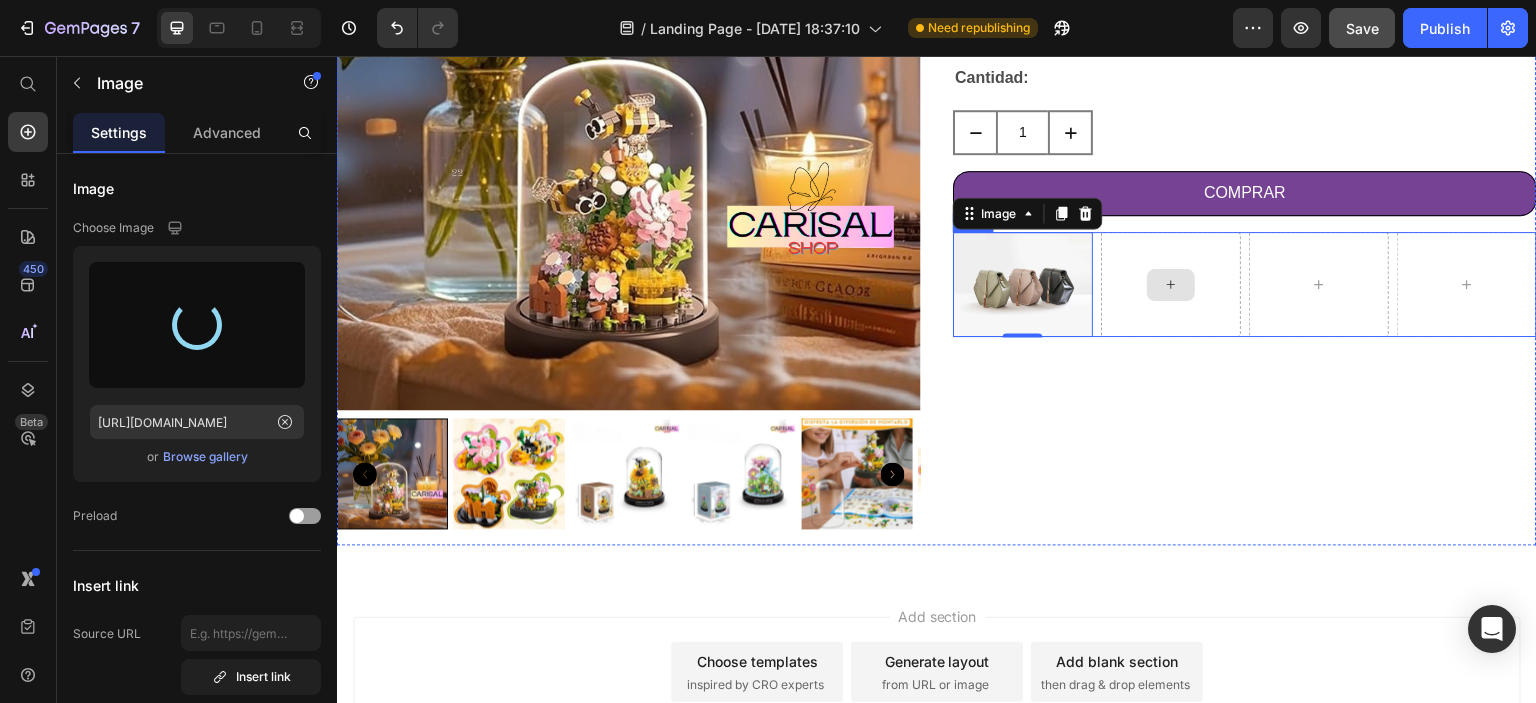 type on "https://cdn.shopify.com/s/files/1/0953/2371/7978/files/gempages_570793598052729671-bbc87c25-05d1-4a32-90ac-b891556b8961.jpg" 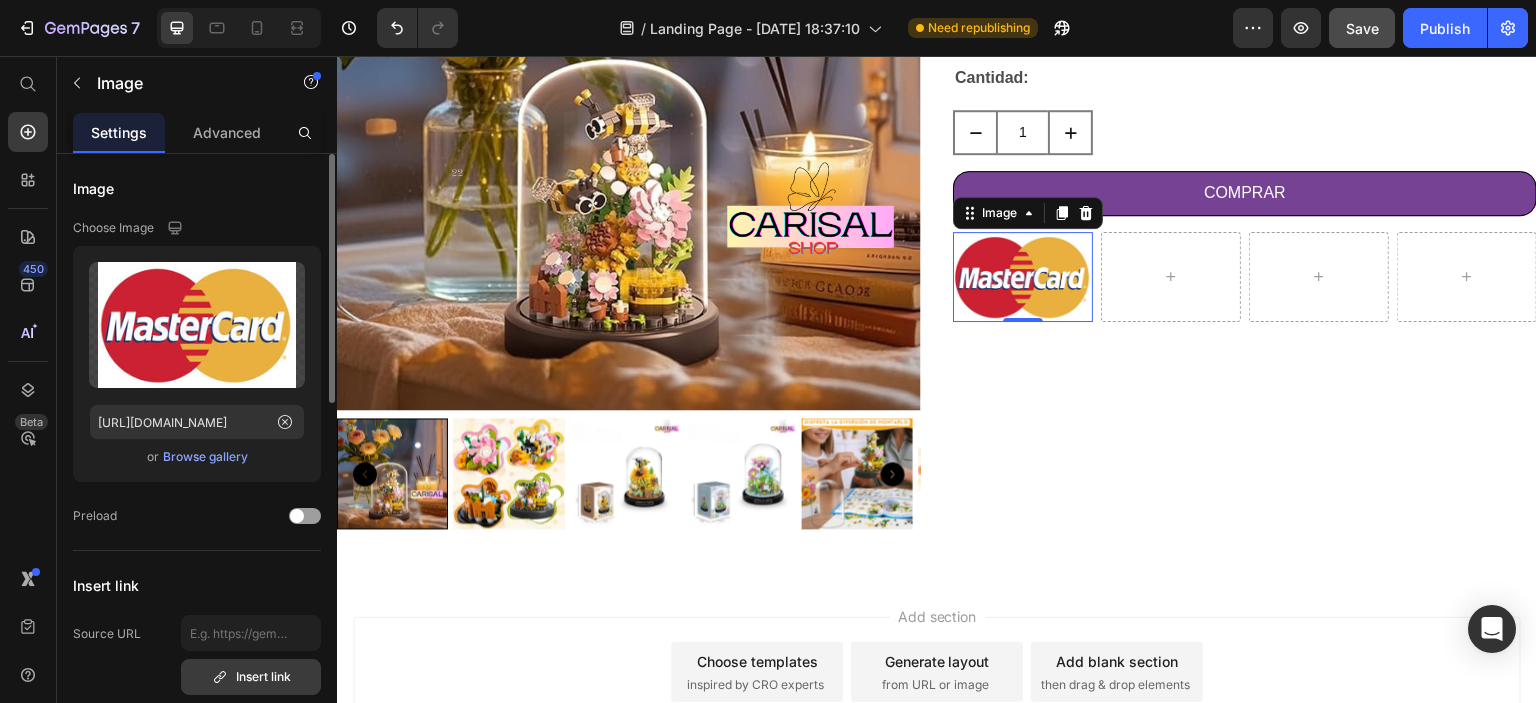 scroll, scrollTop: 300, scrollLeft: 0, axis: vertical 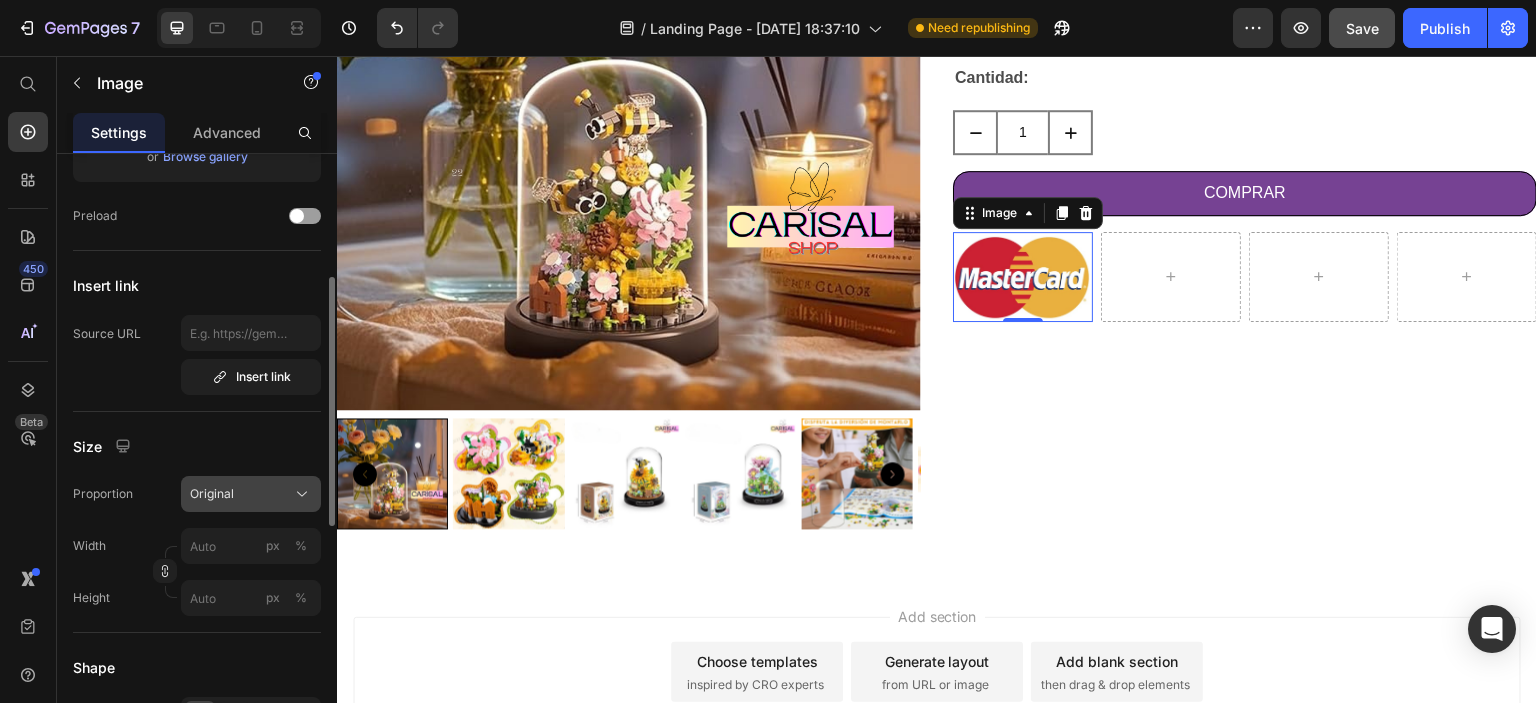 click on "Original" 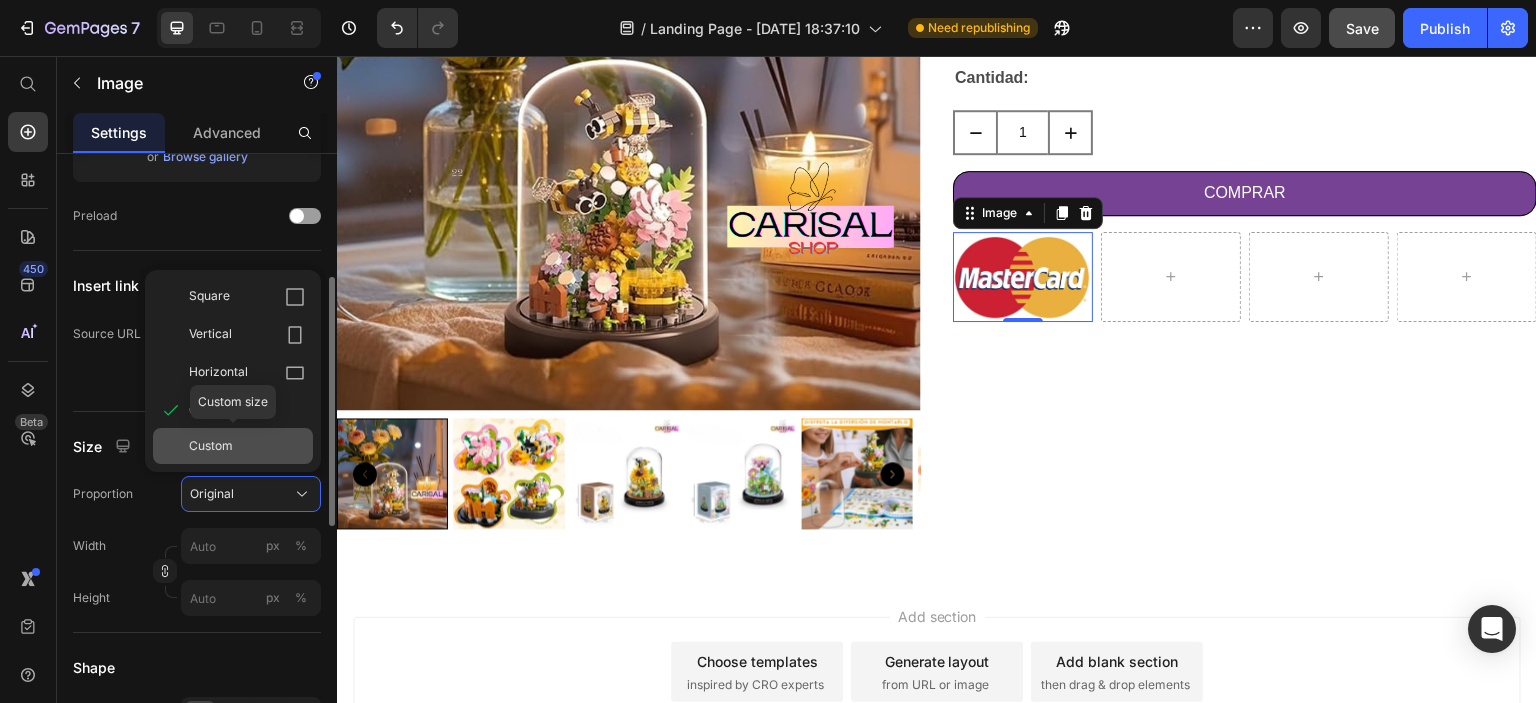 click on "Custom" at bounding box center [211, 446] 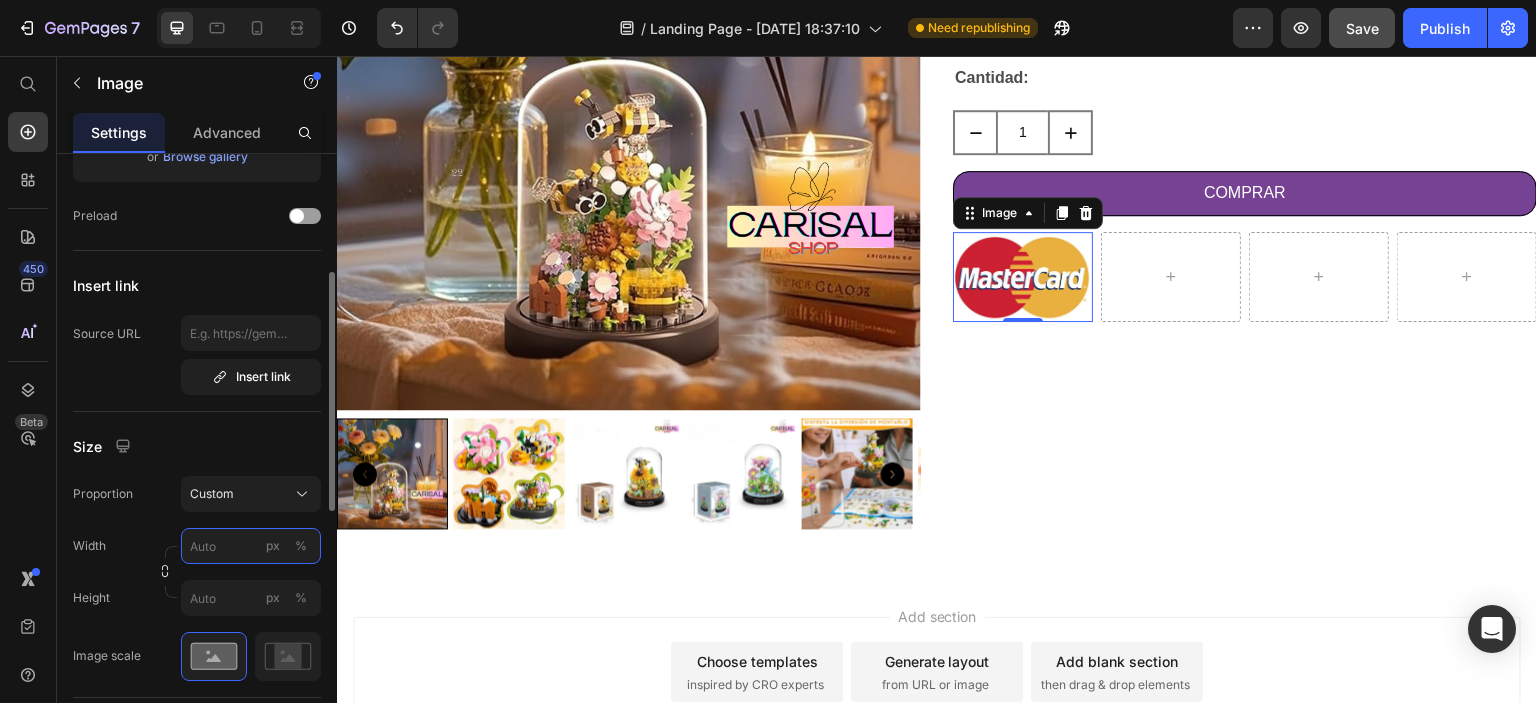 click on "px %" at bounding box center (251, 546) 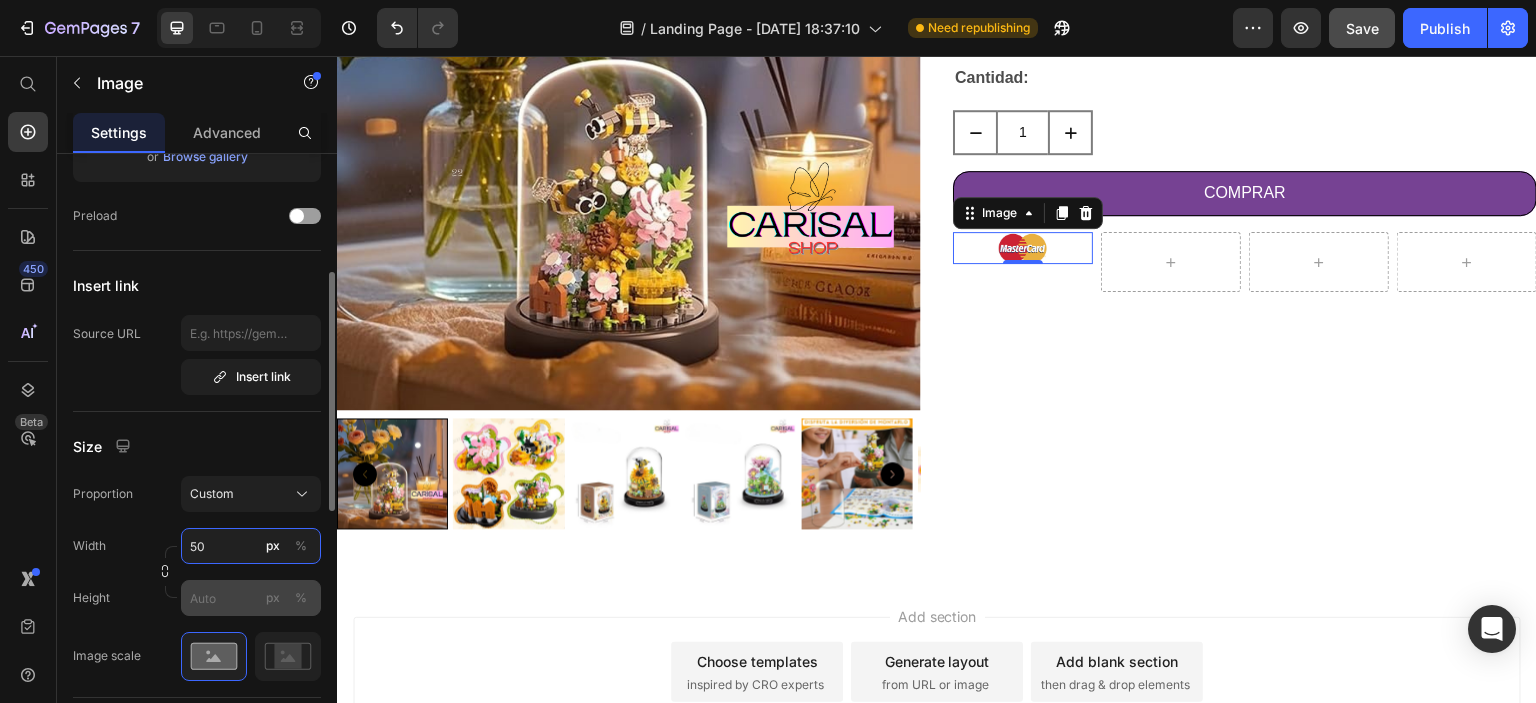 type on "50" 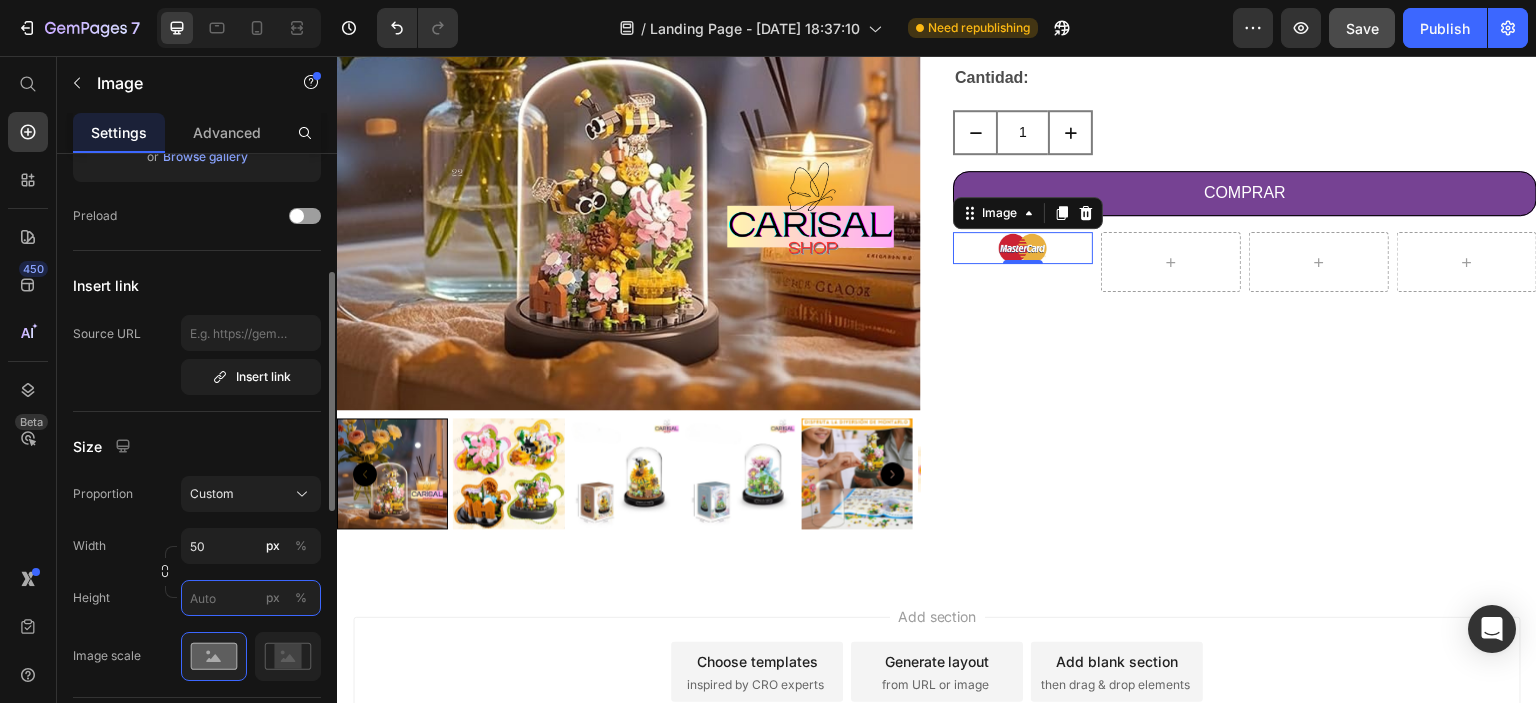 click on "px %" at bounding box center (251, 598) 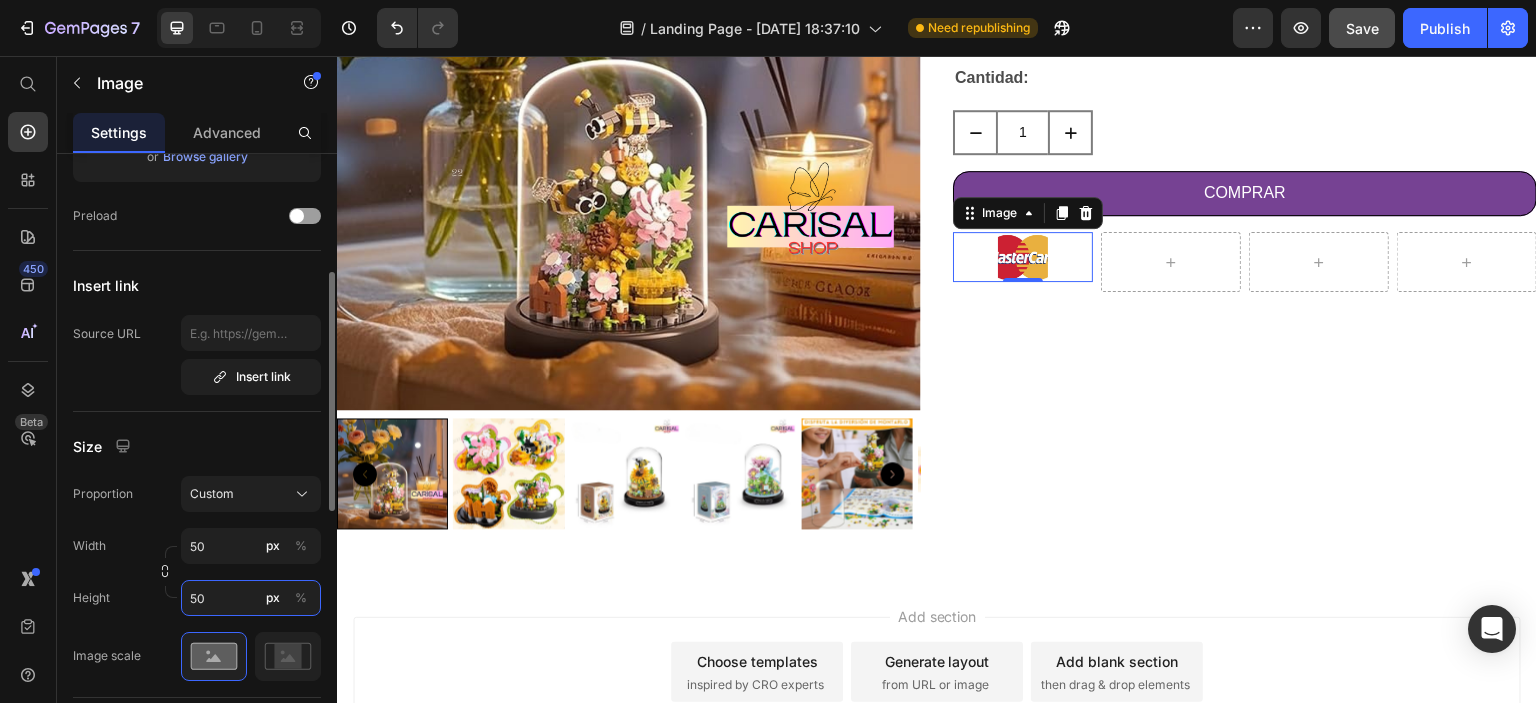 type on "5" 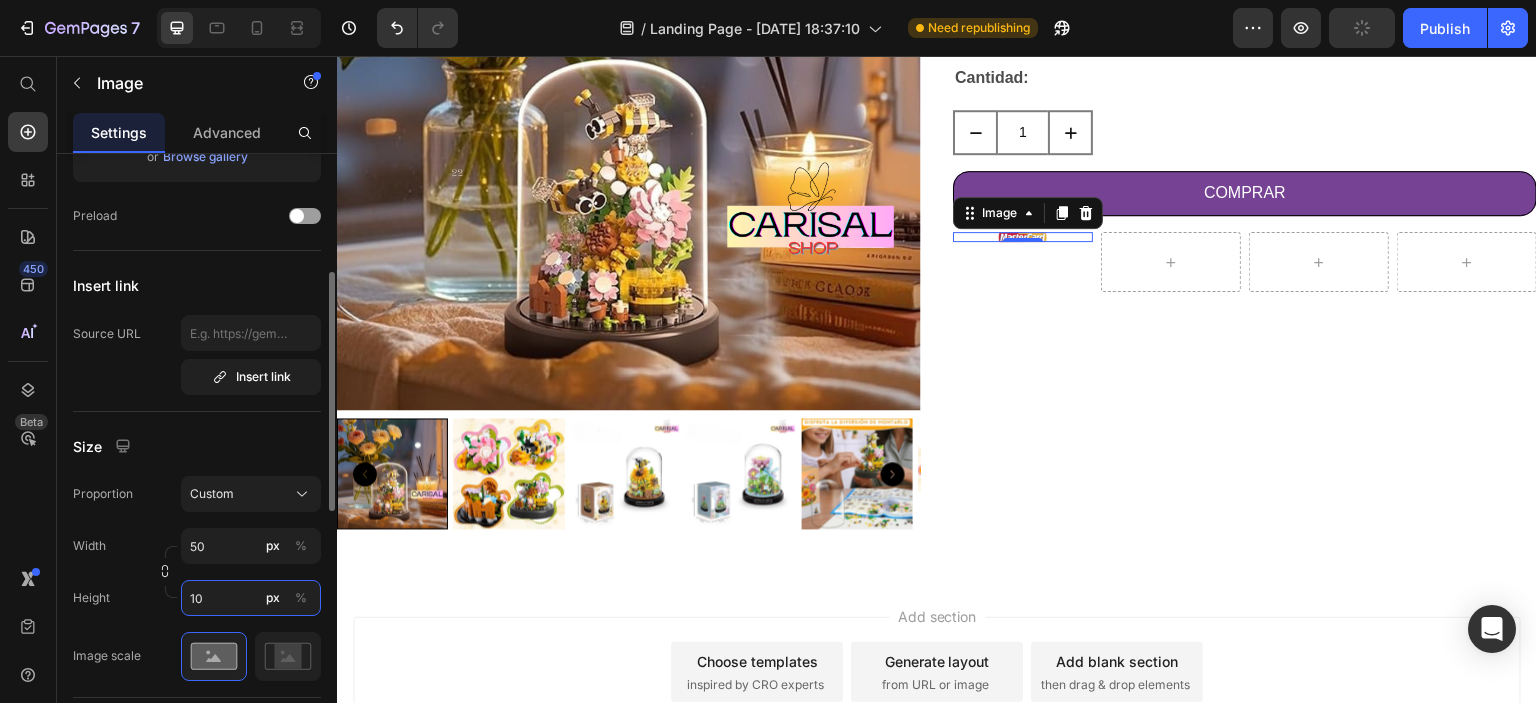 type on "1" 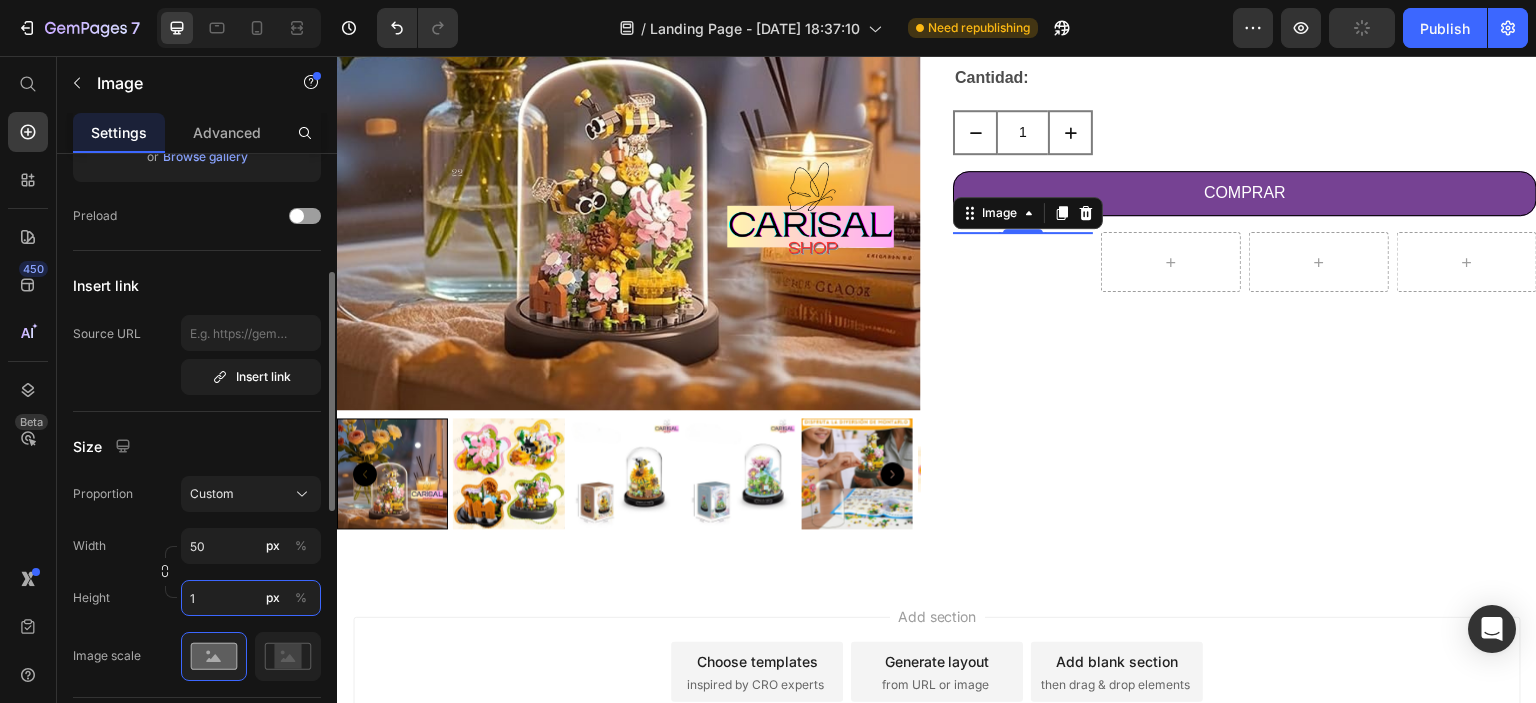 type 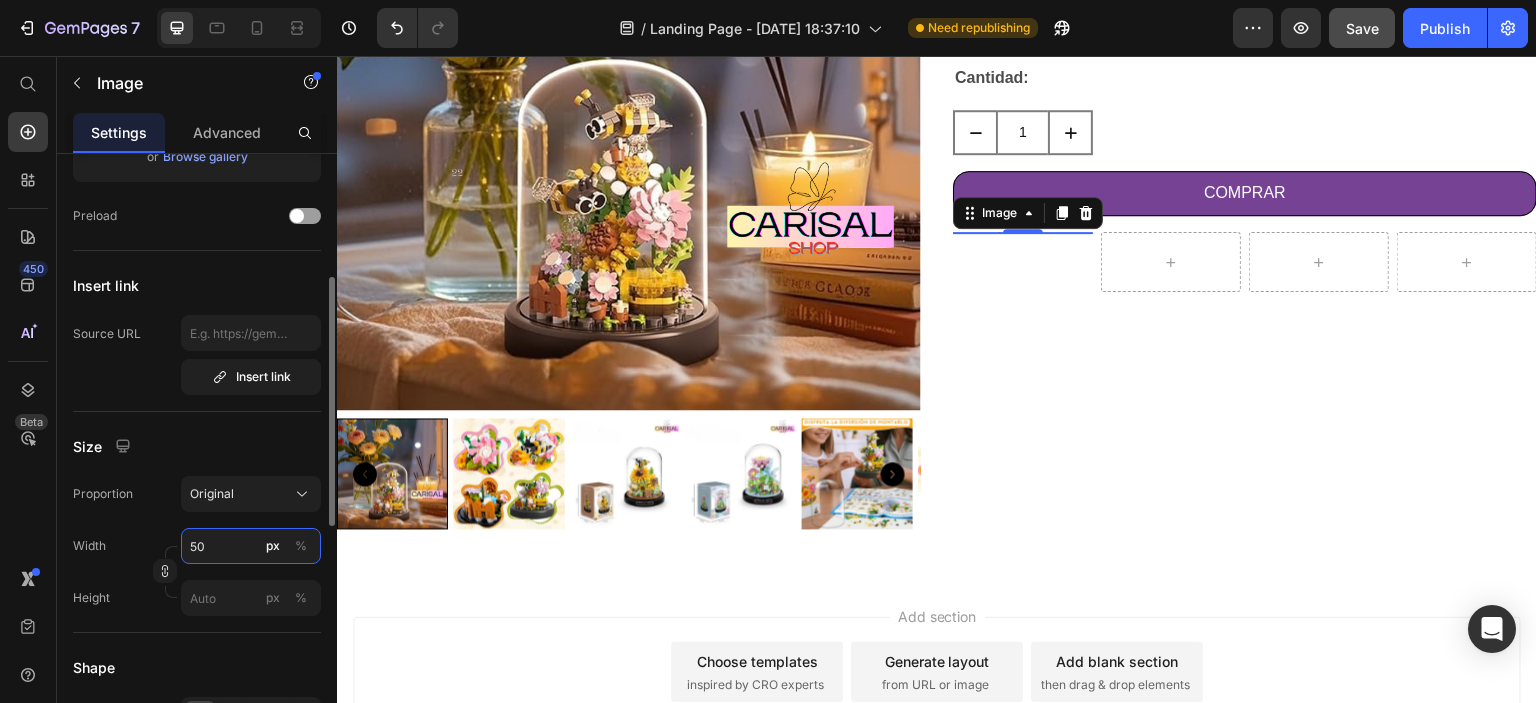 click on "50" at bounding box center [251, 546] 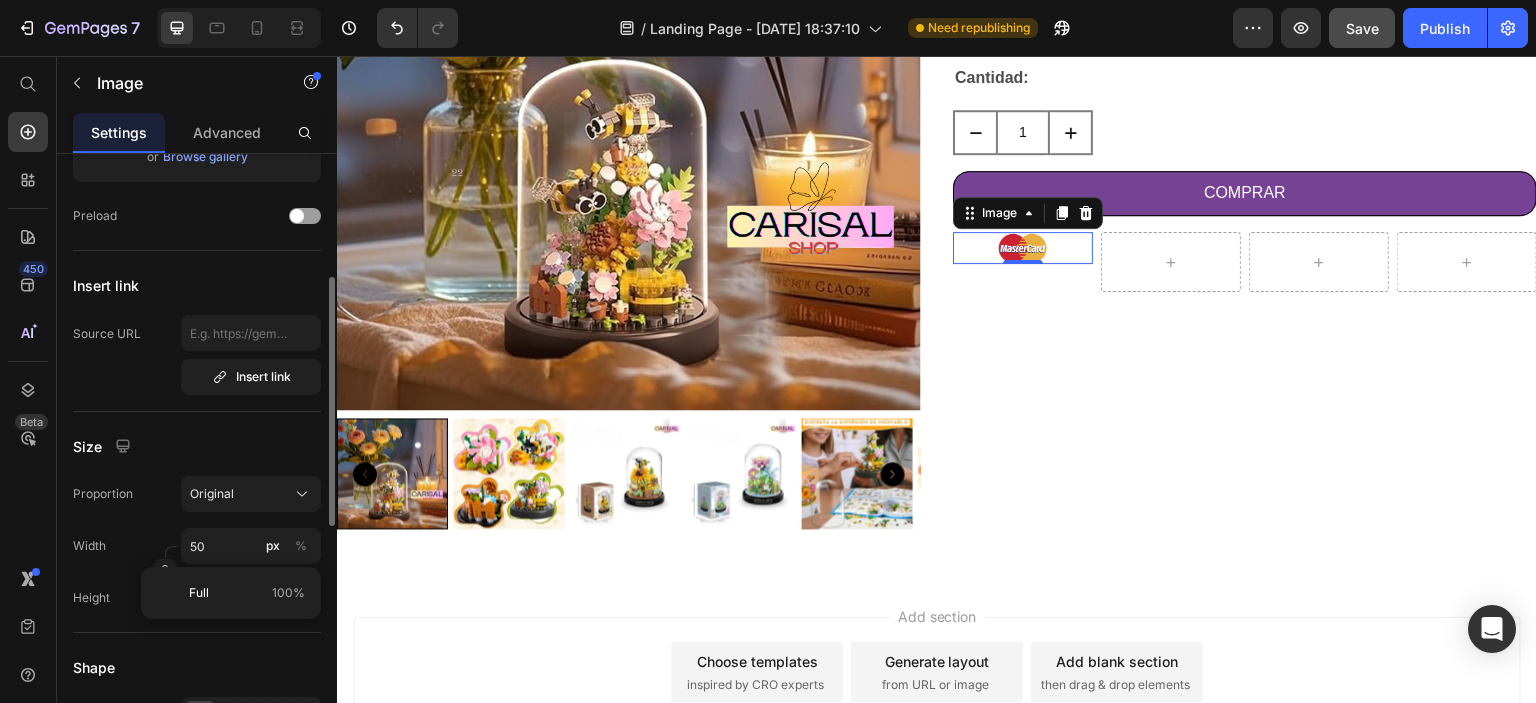 click on "Size Proportion Original Width 50 px % Height px %" 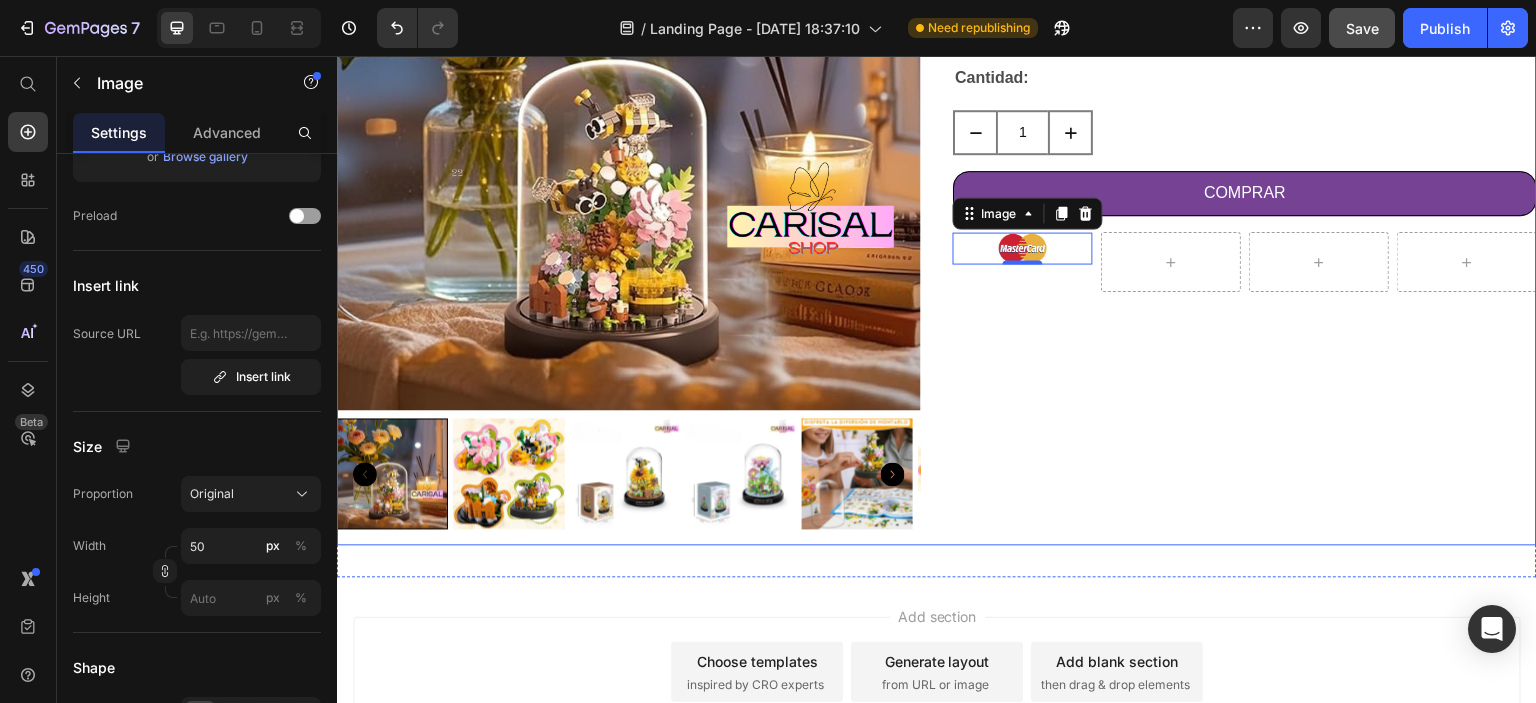 click on "Bloque de Bonsái de Abeja Mariposa Flor (Individual) Product Title €24,95 Product Price €32,95 Product Price Row Variante: Mariposa Azul Mariposa Azul Mariposa Azul Abeja Amarilla Abeja Amarilla Flor Rosa Flor Rosa Product Variants & Swatches Cantidad: Text Block 1 Product Quantity COMPRAR Dynamic Checkout Image   0
Row" at bounding box center (1245, 185) 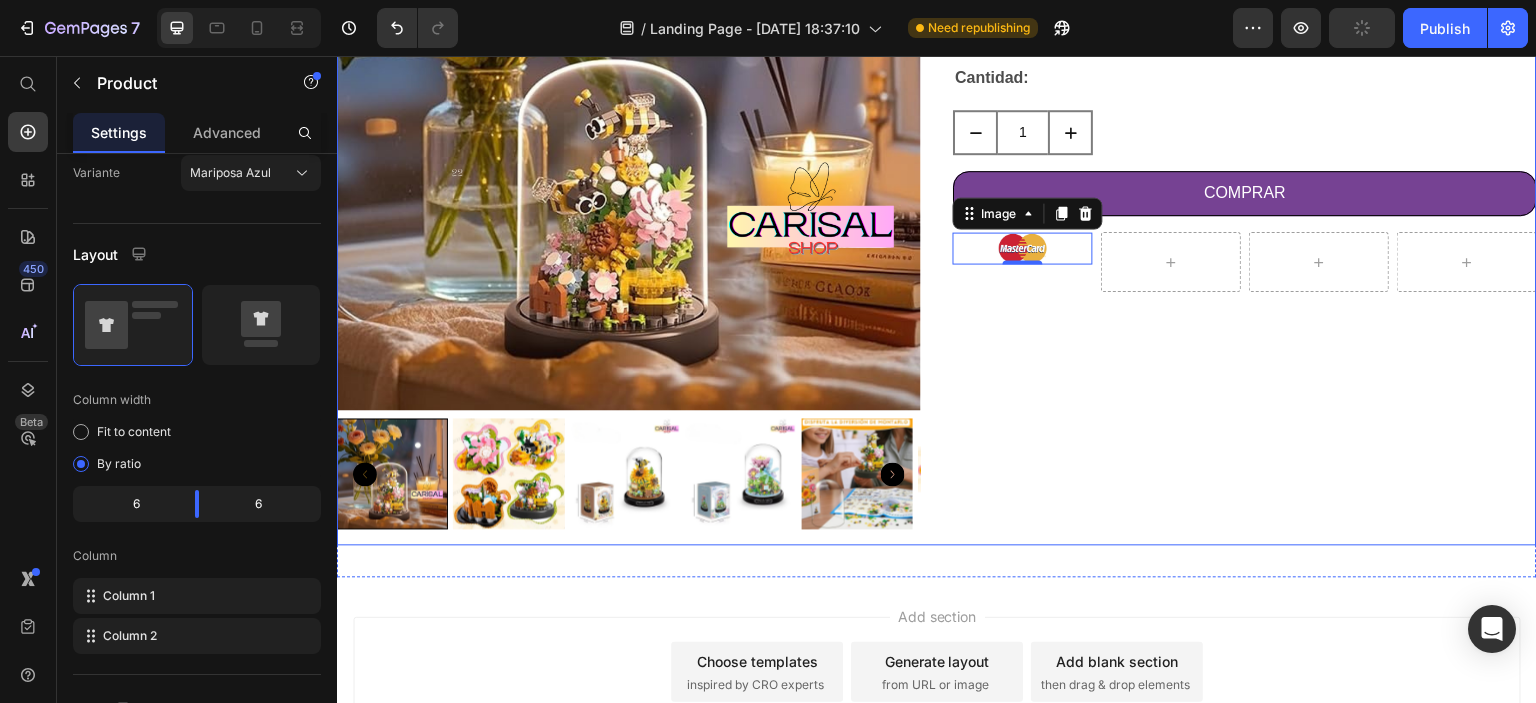 scroll, scrollTop: 0, scrollLeft: 0, axis: both 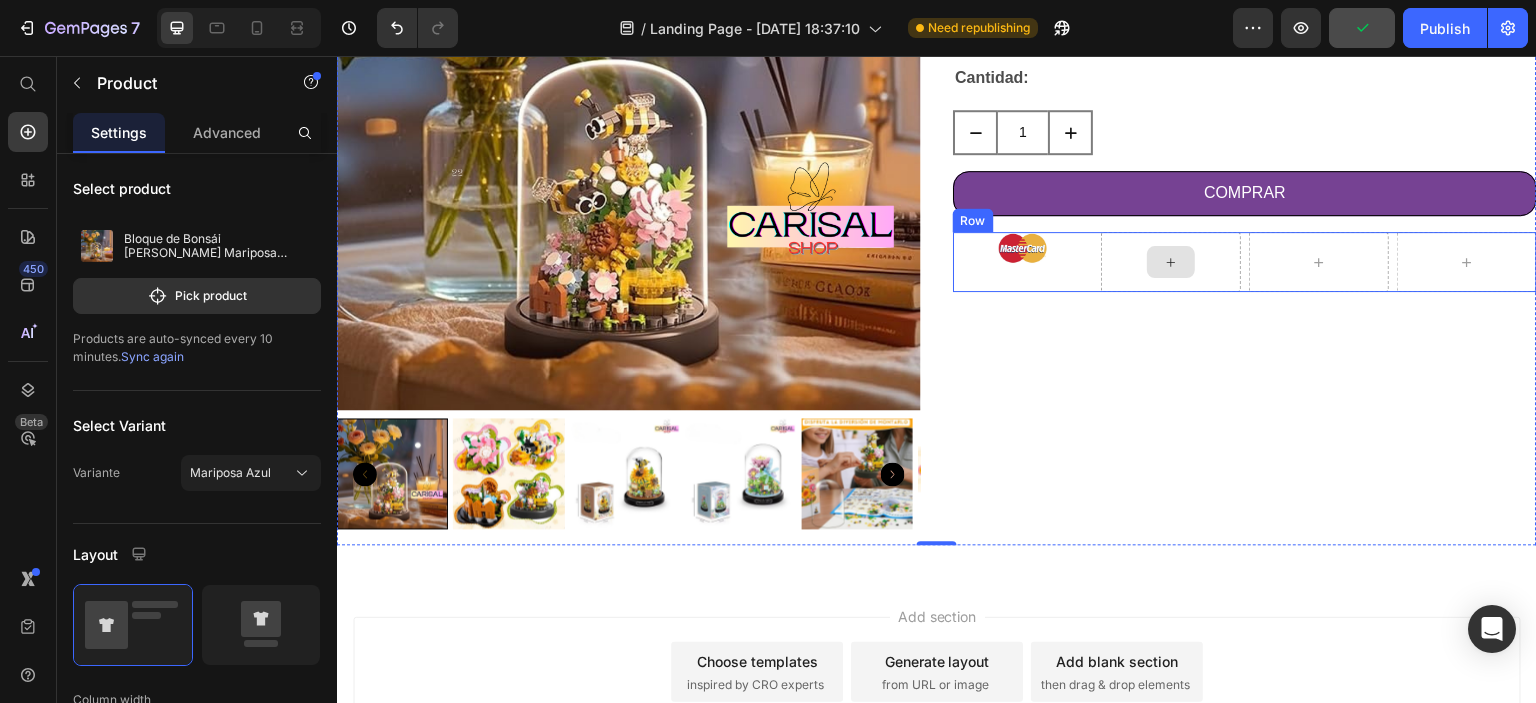 click 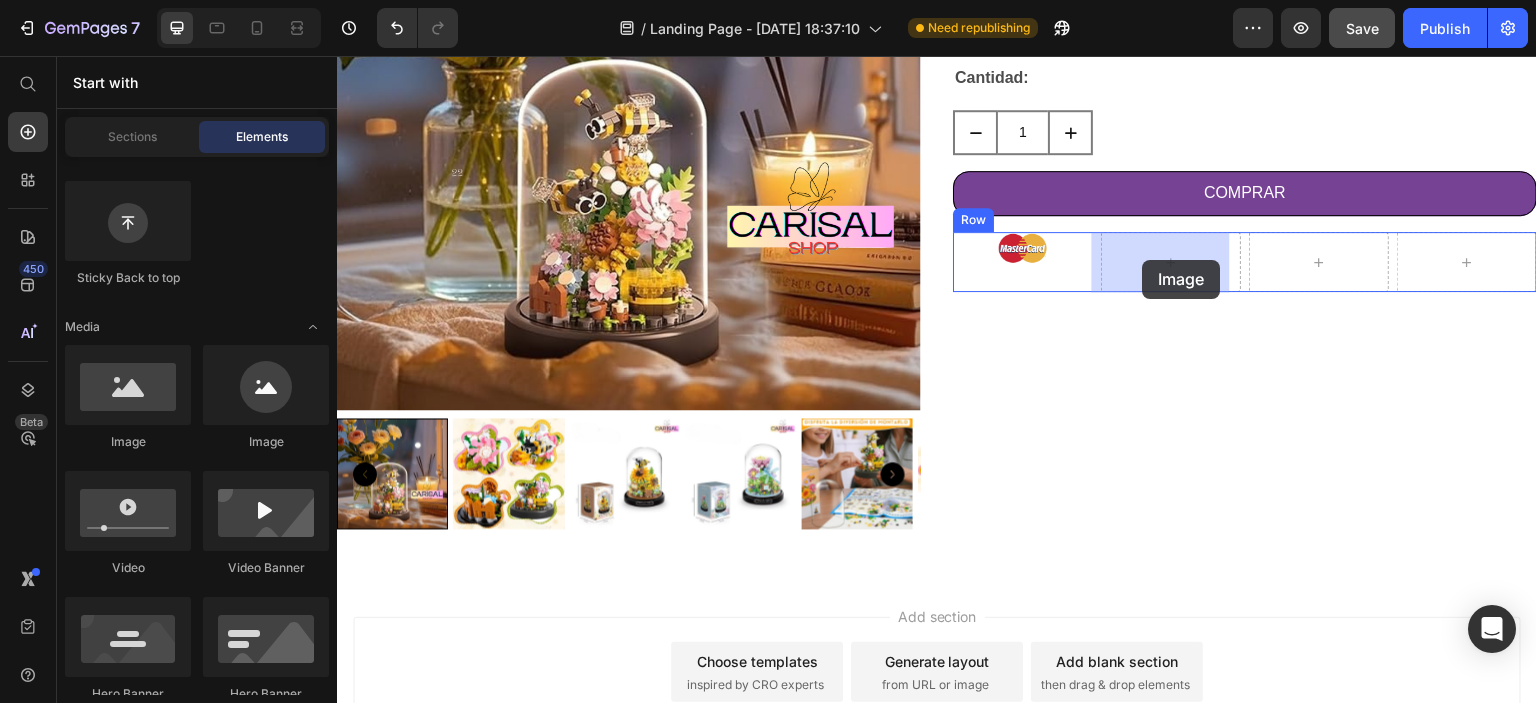 drag, startPoint x: 471, startPoint y: 459, endPoint x: 1143, endPoint y: 260, distance: 700.84595 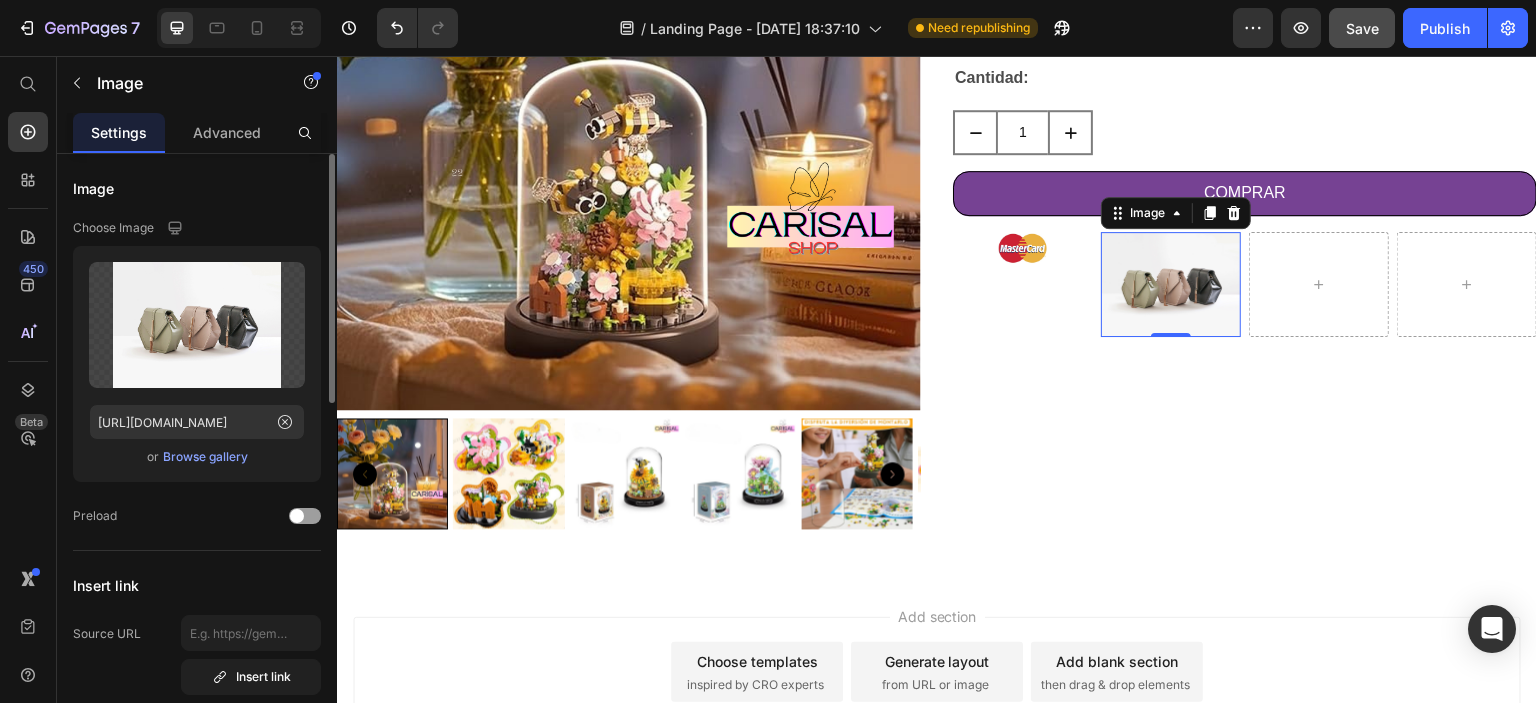 click on "Browse gallery" at bounding box center (205, 457) 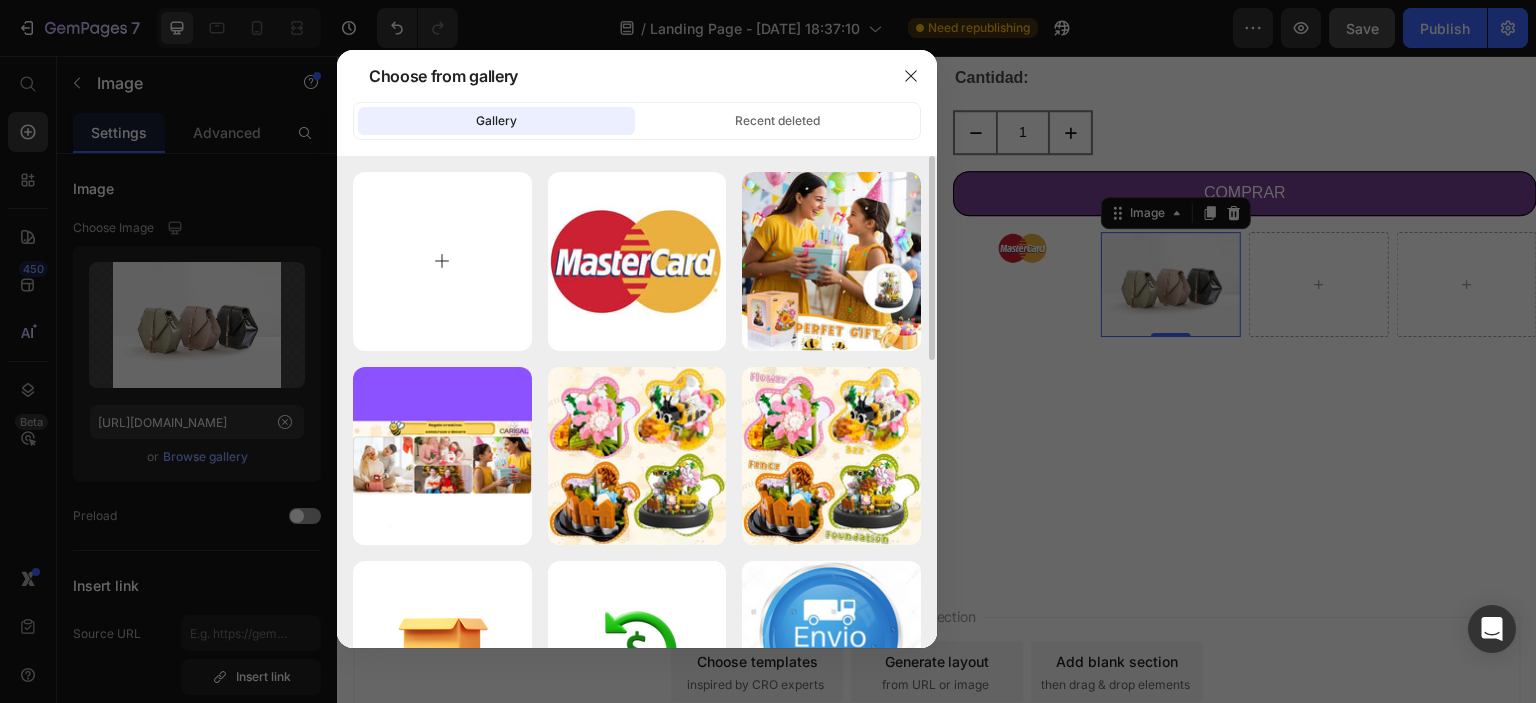 click at bounding box center (442, 261) 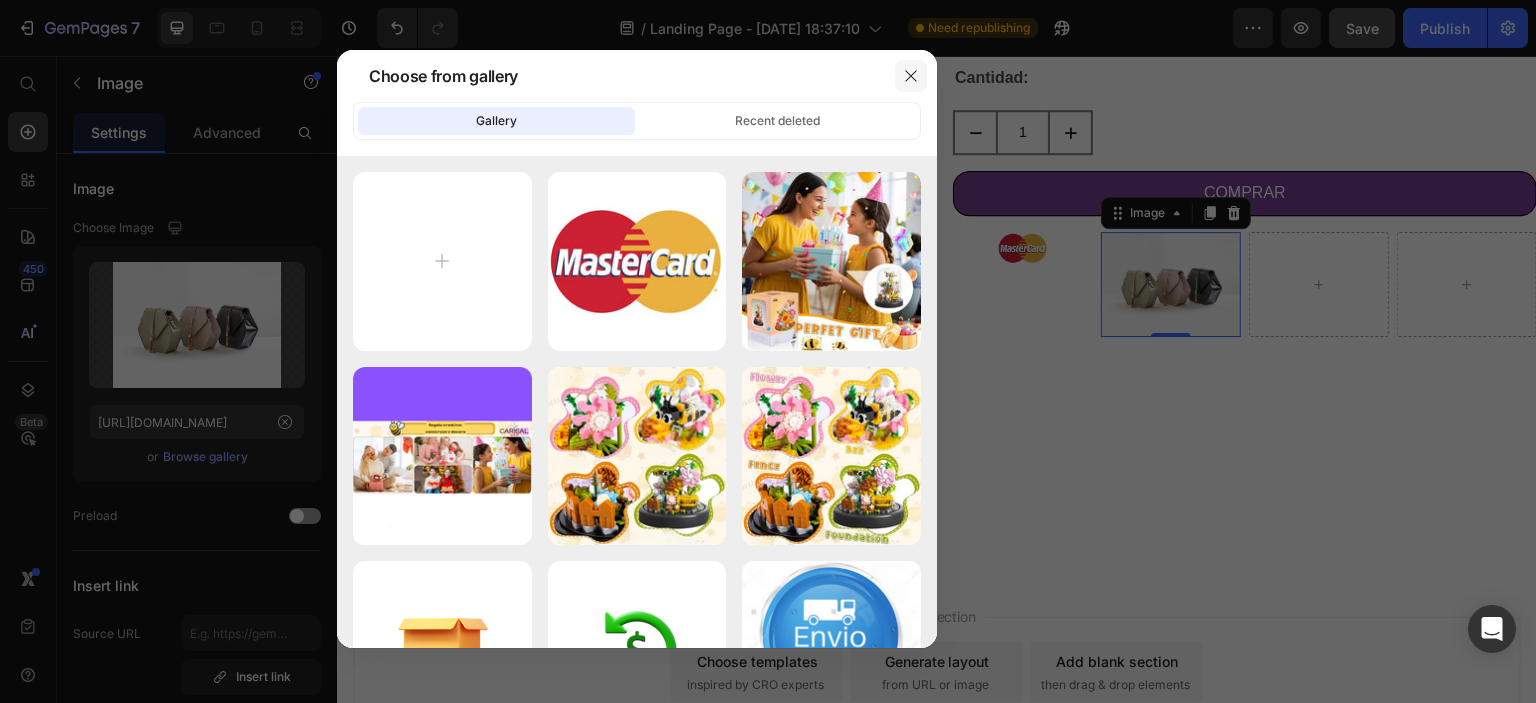 click 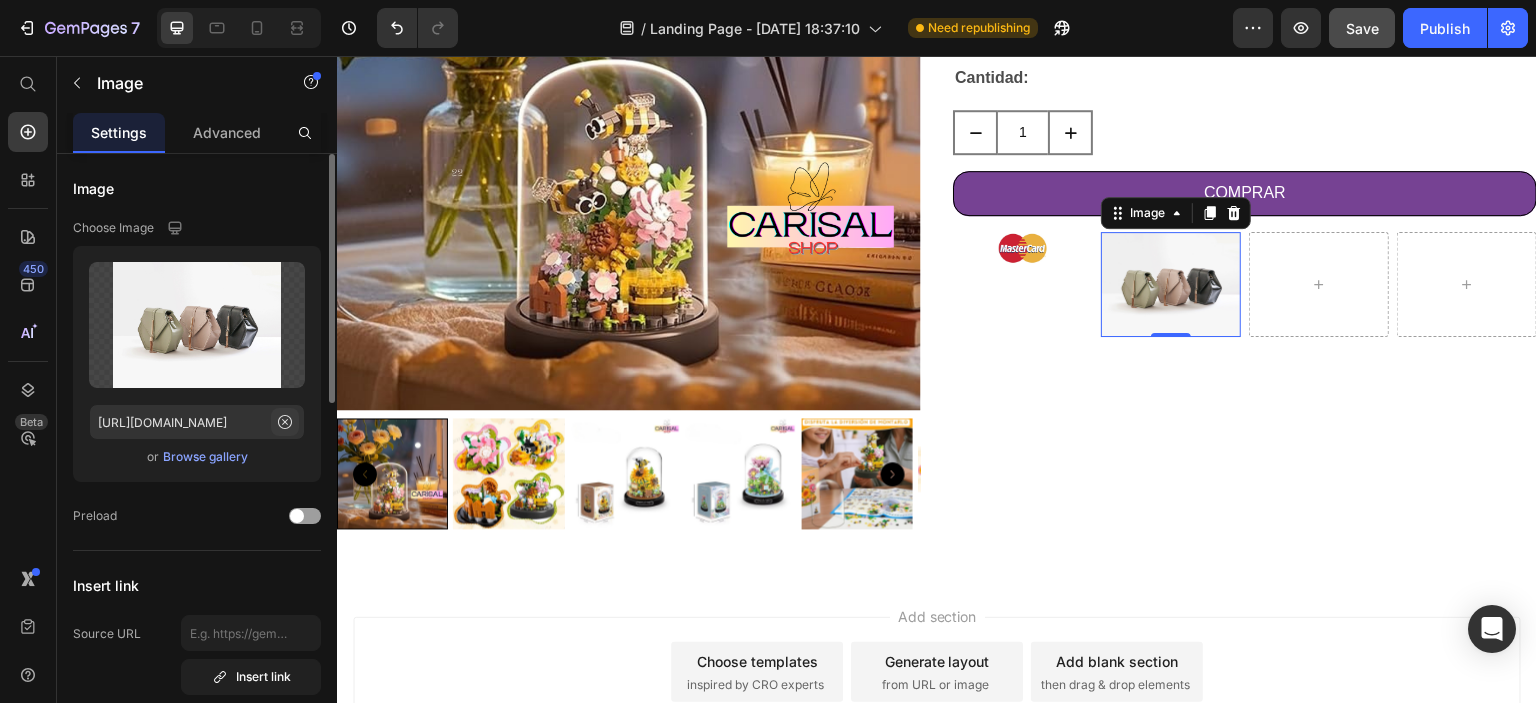 click 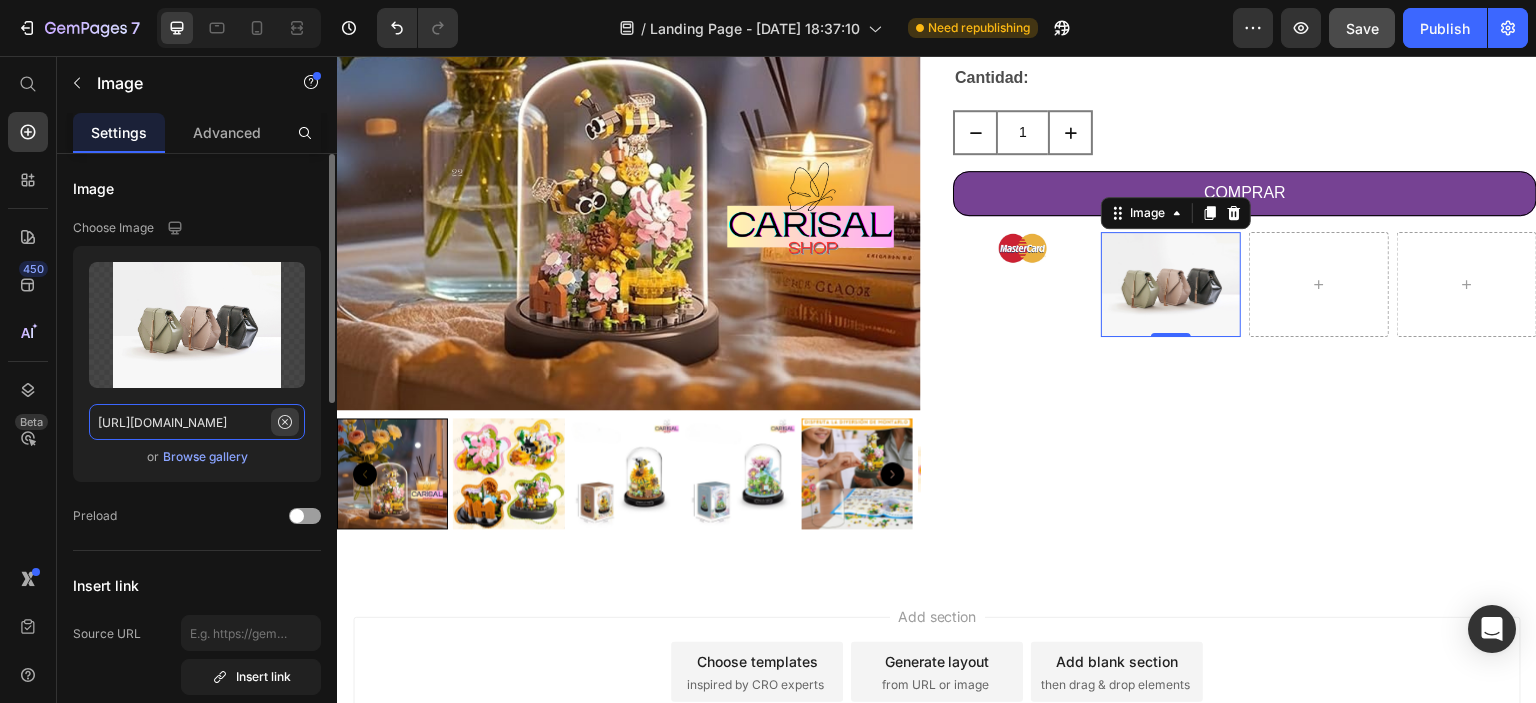 type 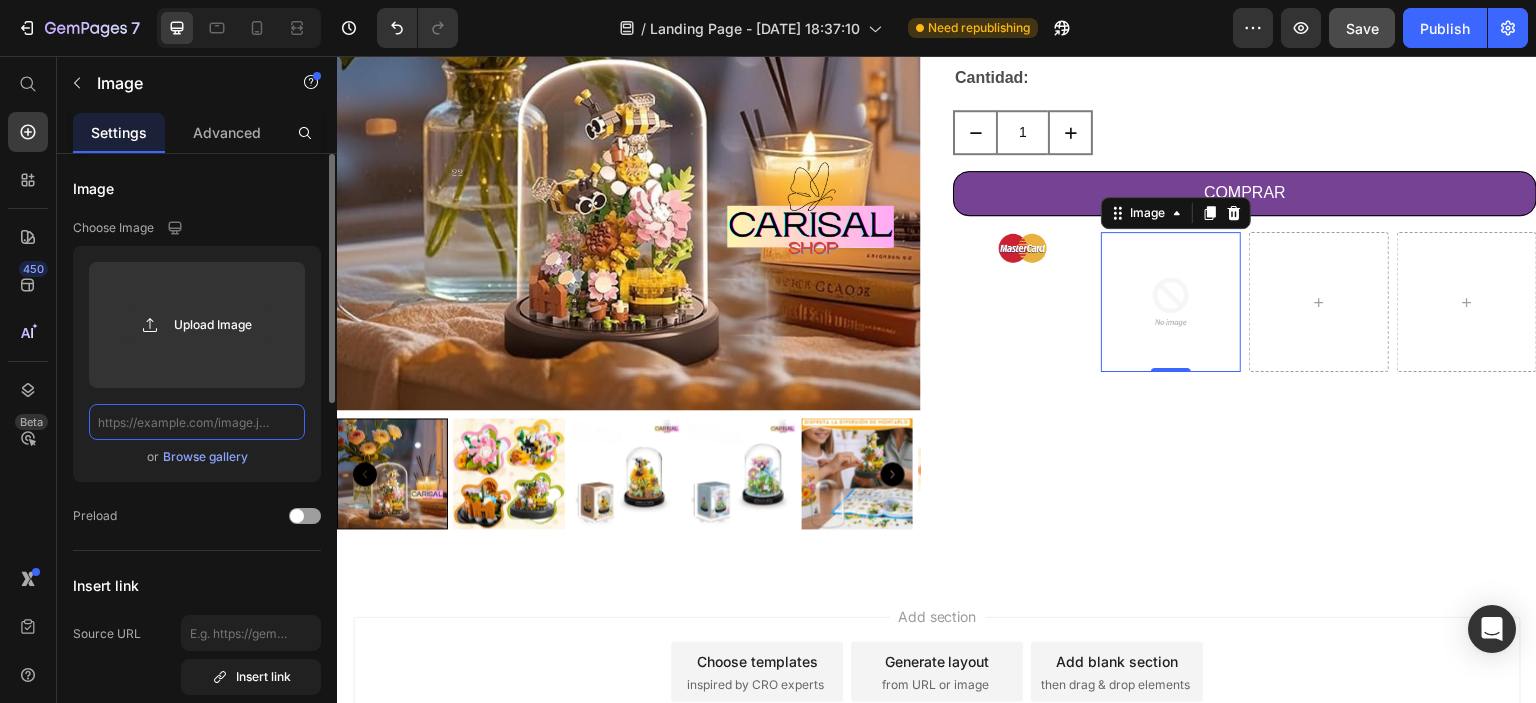 scroll, scrollTop: 0, scrollLeft: 0, axis: both 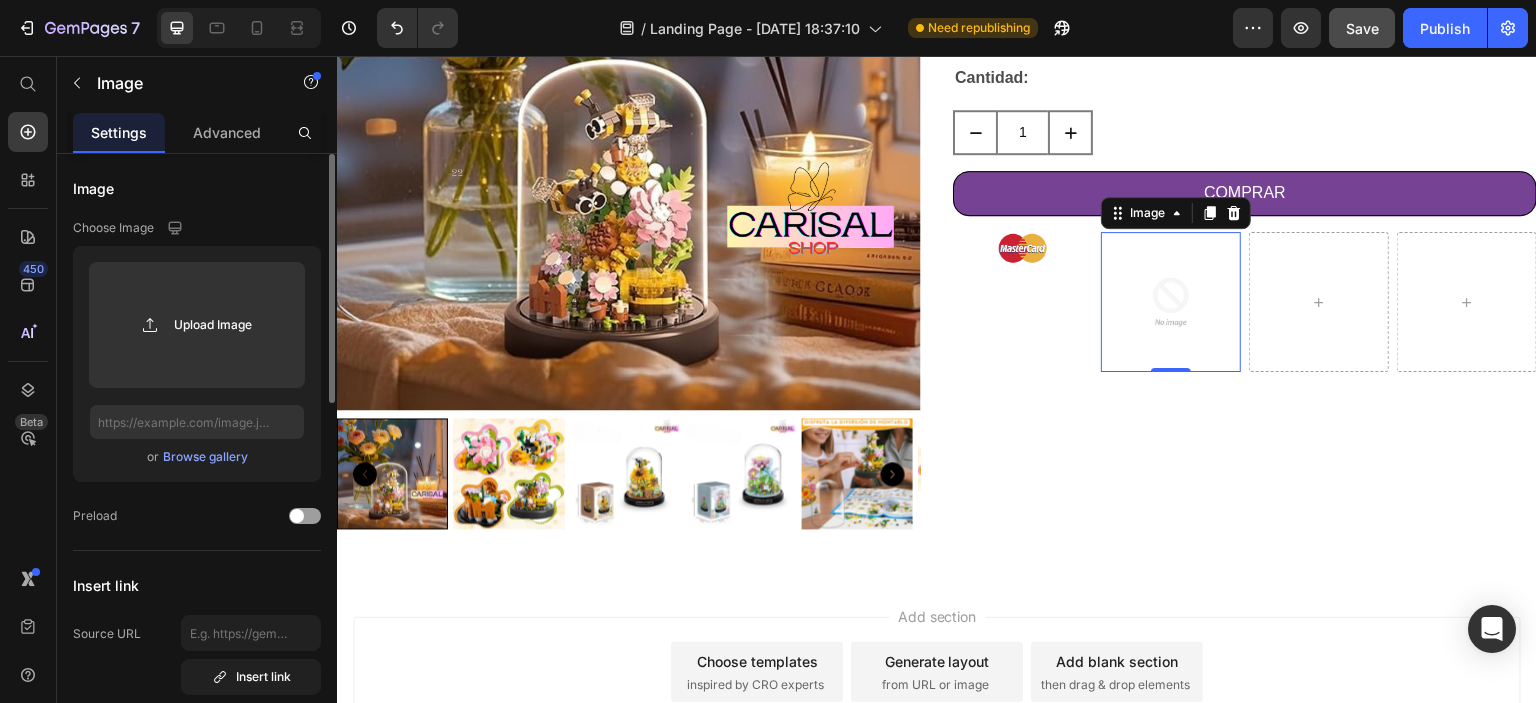click on "Browse gallery" at bounding box center (205, 457) 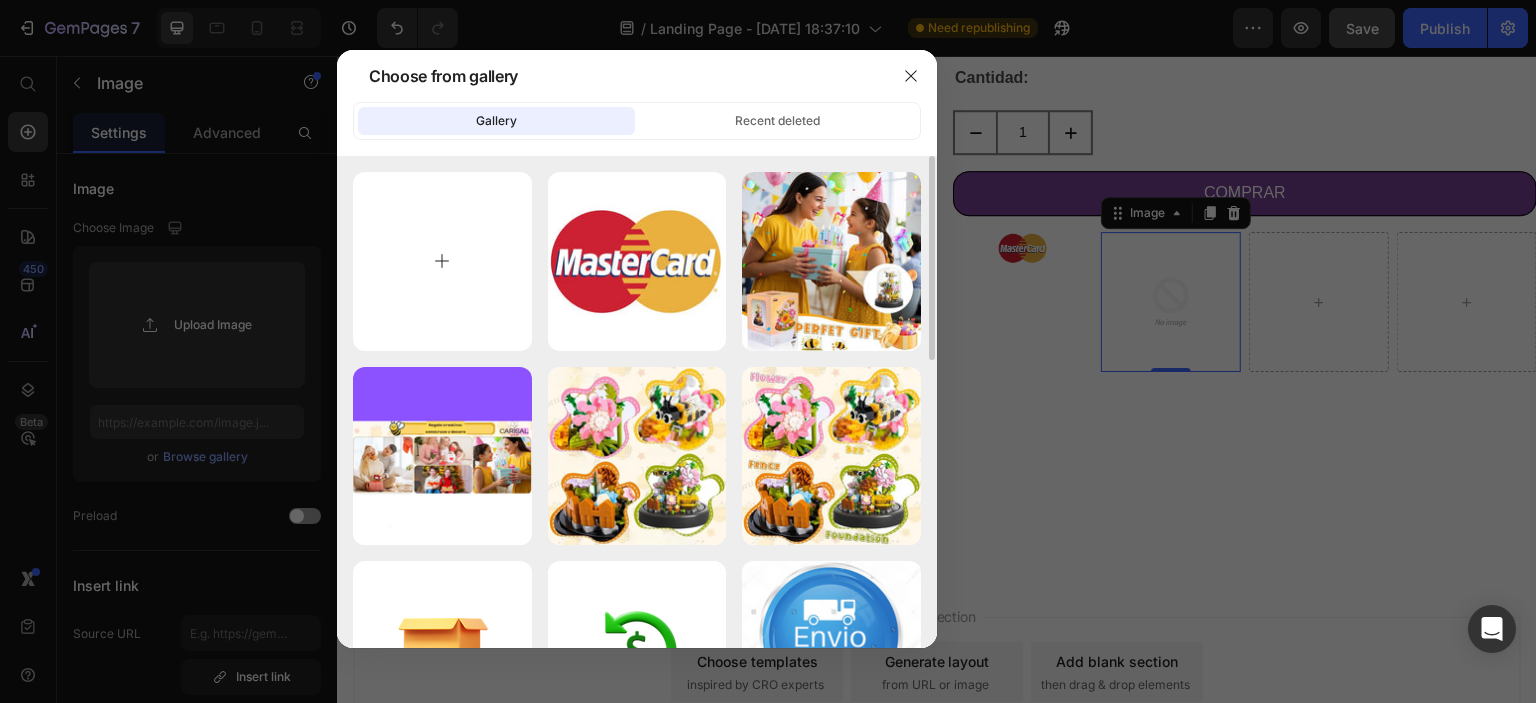 click at bounding box center (442, 261) 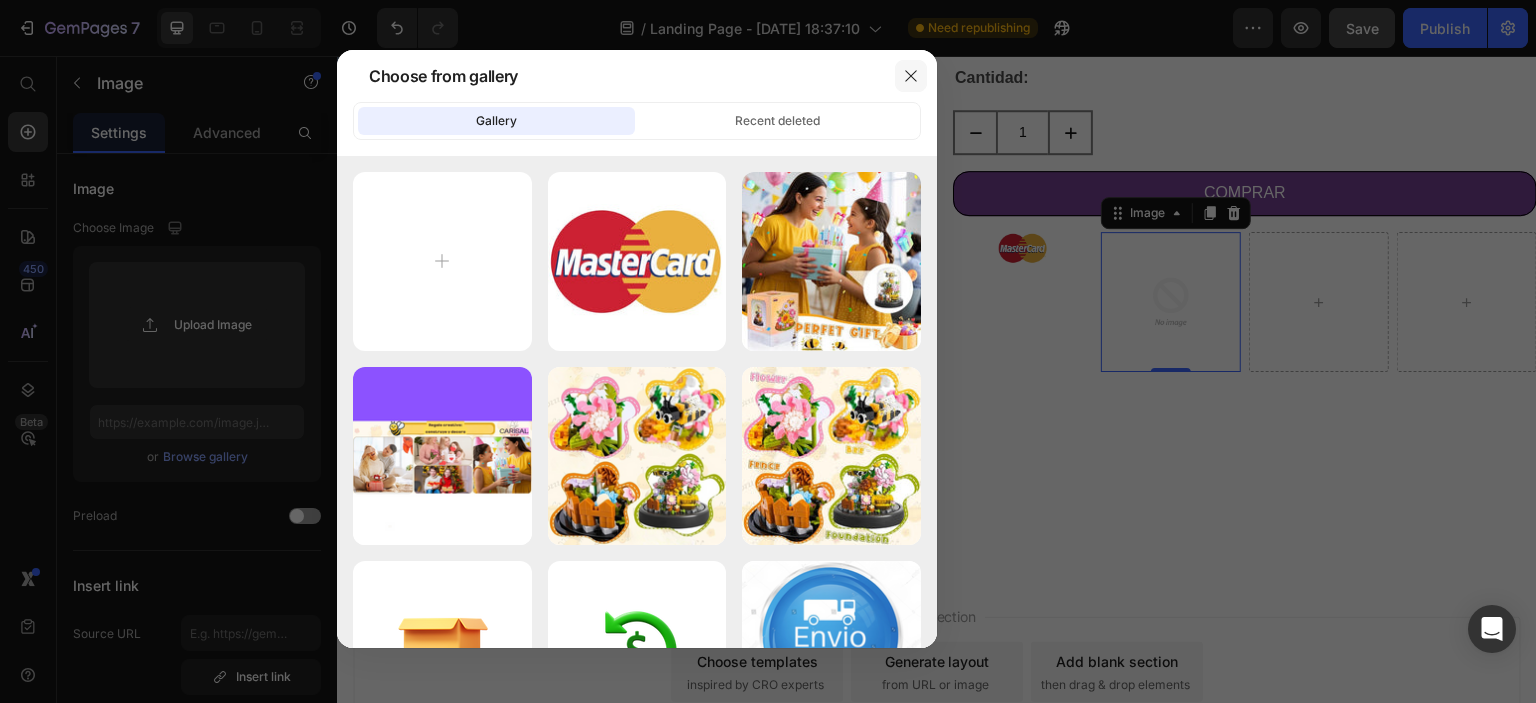 click 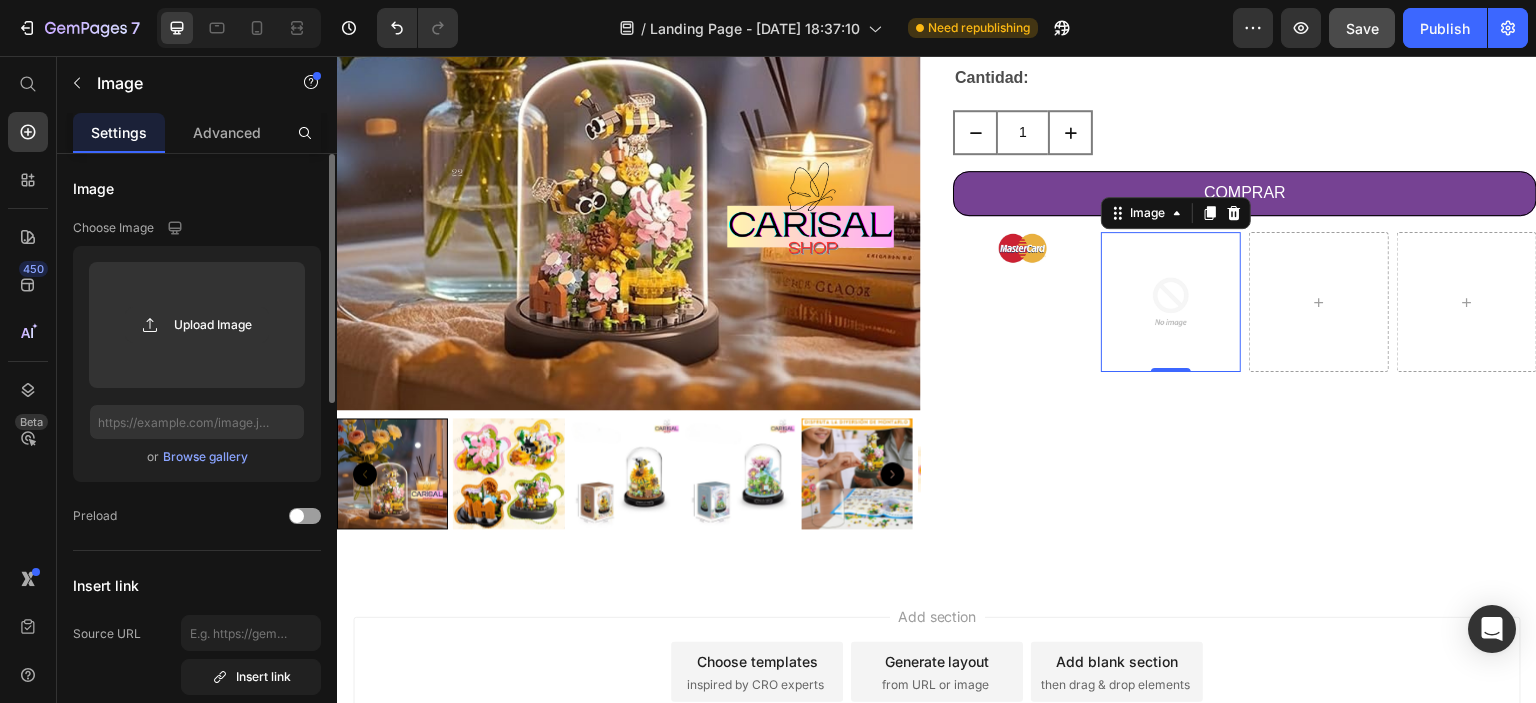click on "Browse gallery" at bounding box center [205, 457] 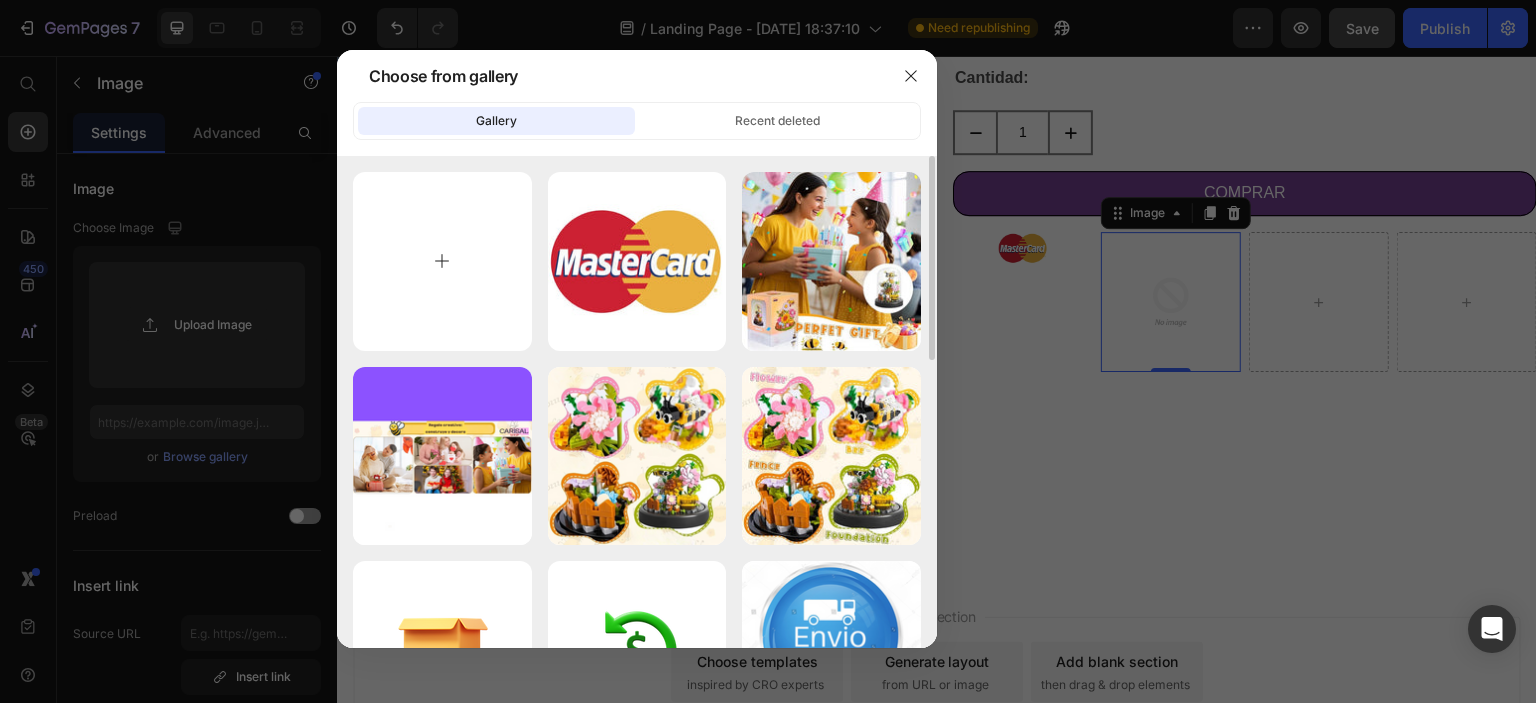 click at bounding box center (442, 261) 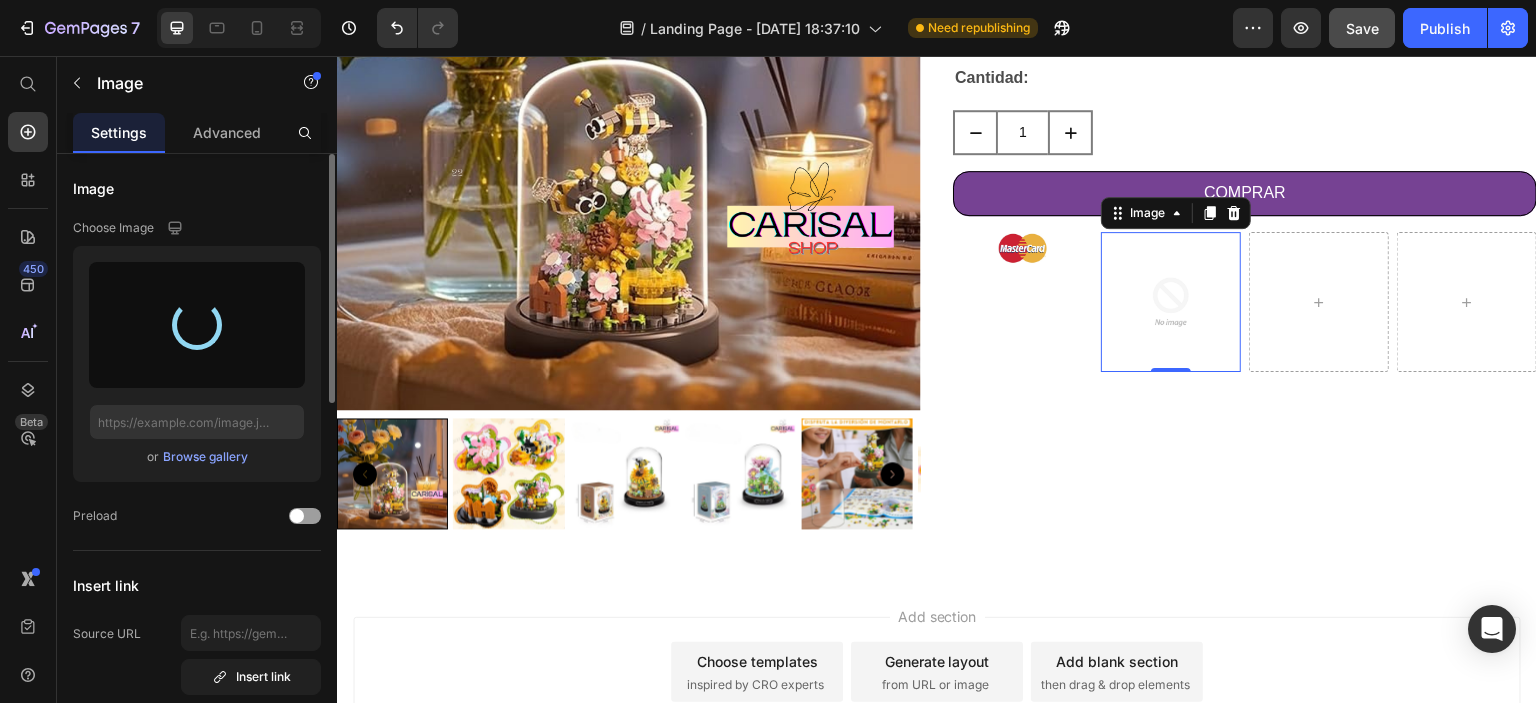 type on "https://cdn.shopify.com/s/files/1/0953/2371/7978/files/gempages_570793598052729671-3fd3480e-f65e-4b2e-a8f6-12f414d29afb.png" 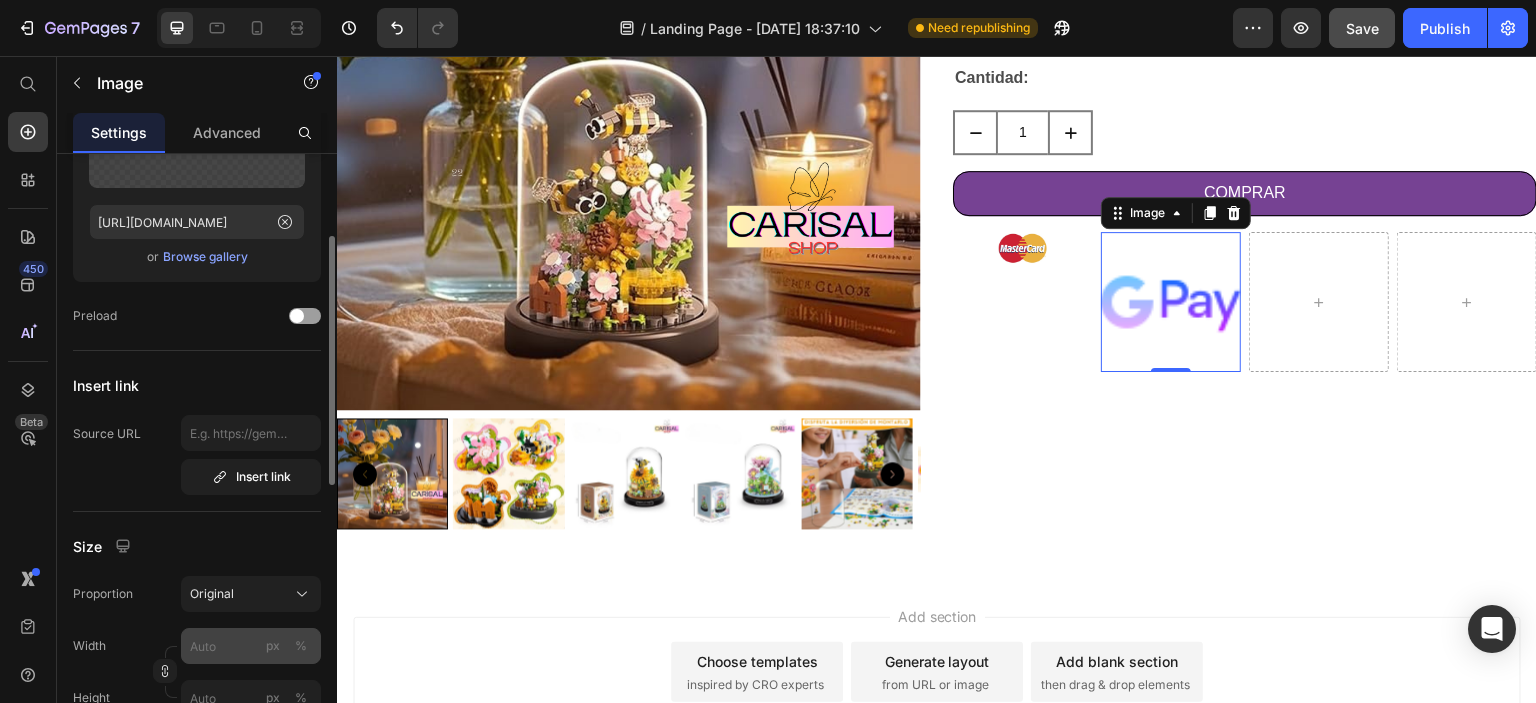 scroll, scrollTop: 400, scrollLeft: 0, axis: vertical 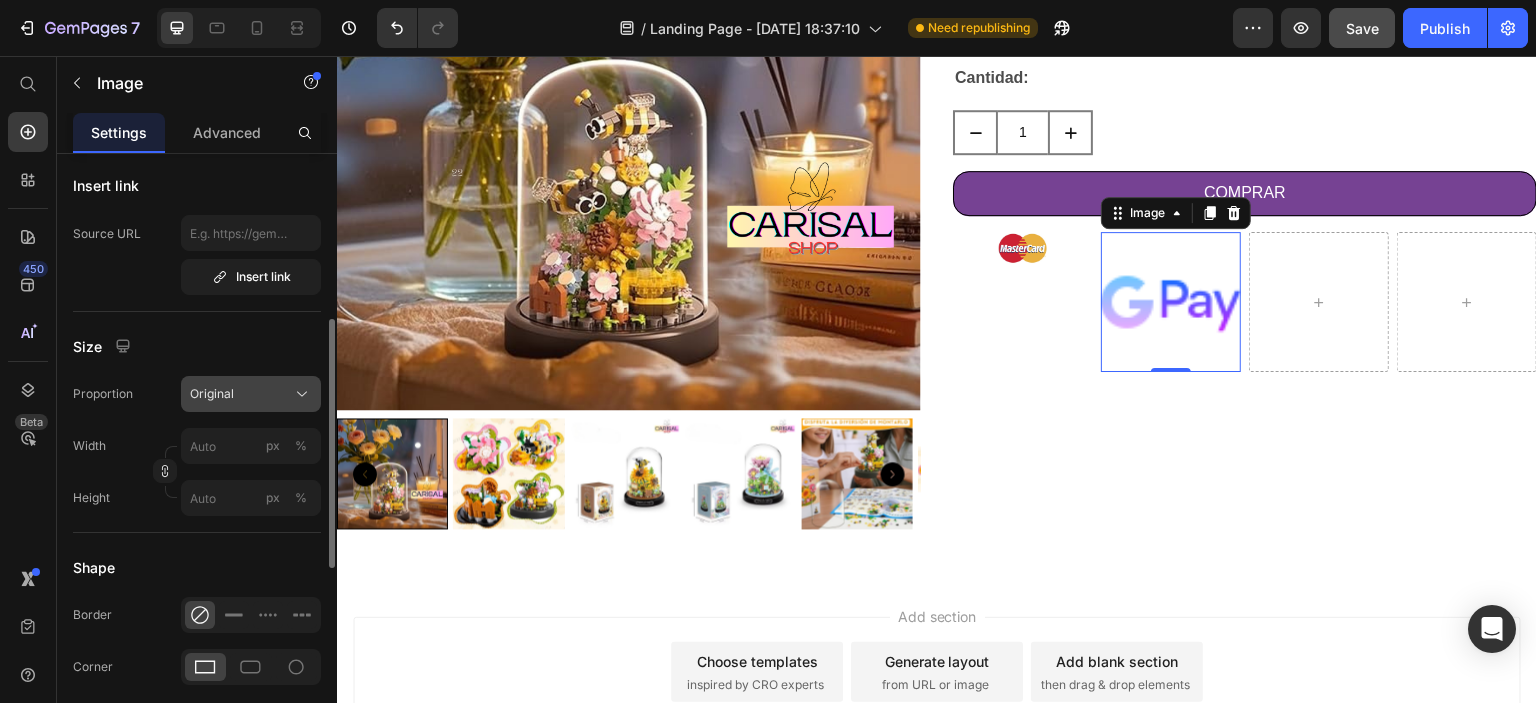 click on "Original" at bounding box center (251, 394) 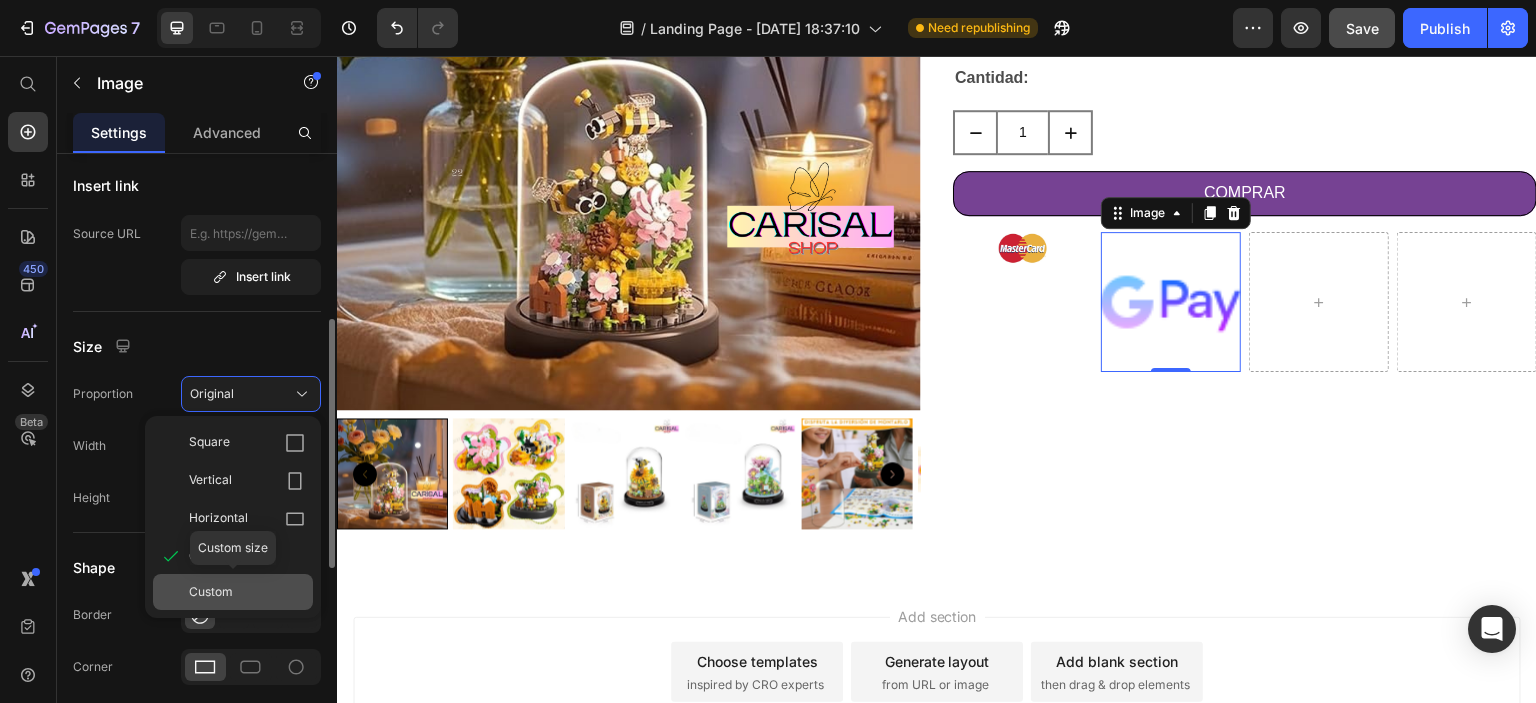 click on "Custom" at bounding box center (211, 592) 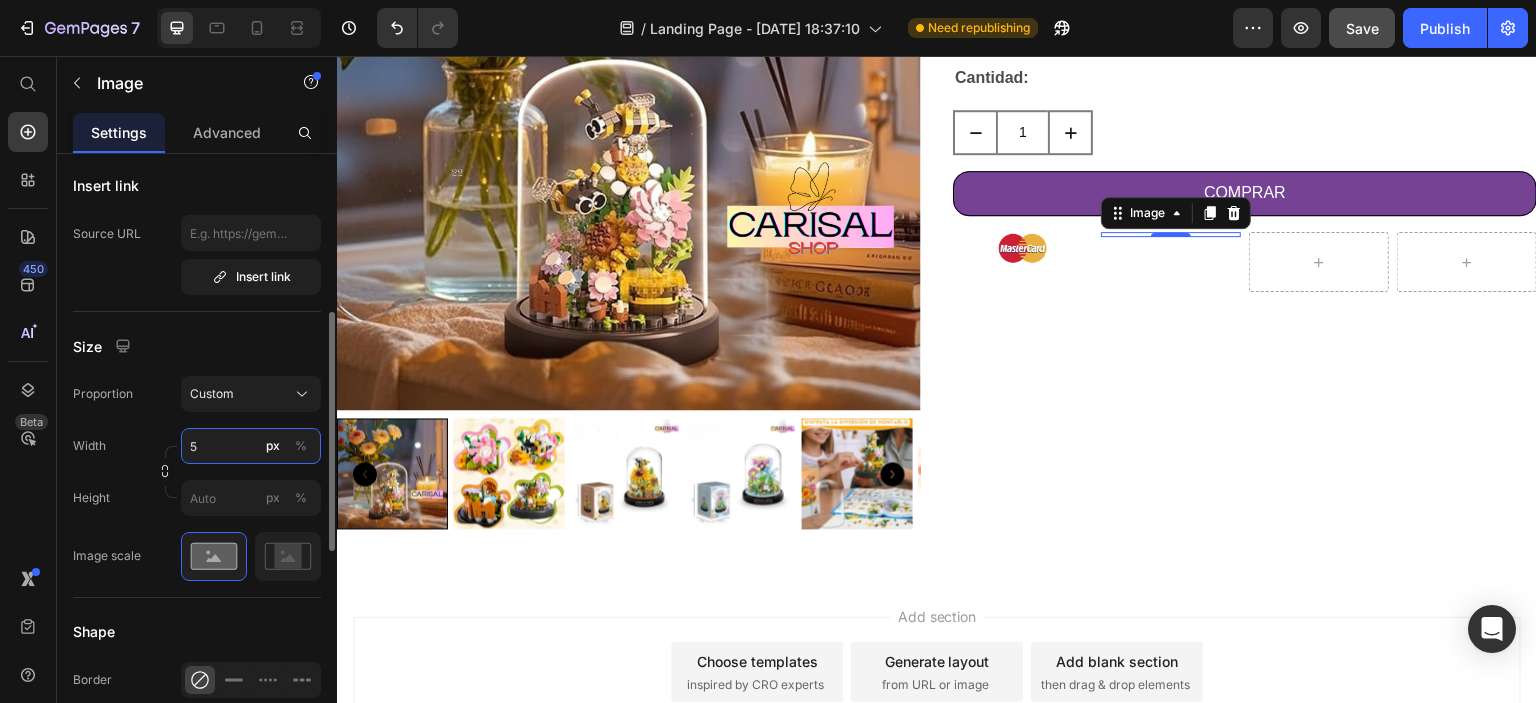 type on "50" 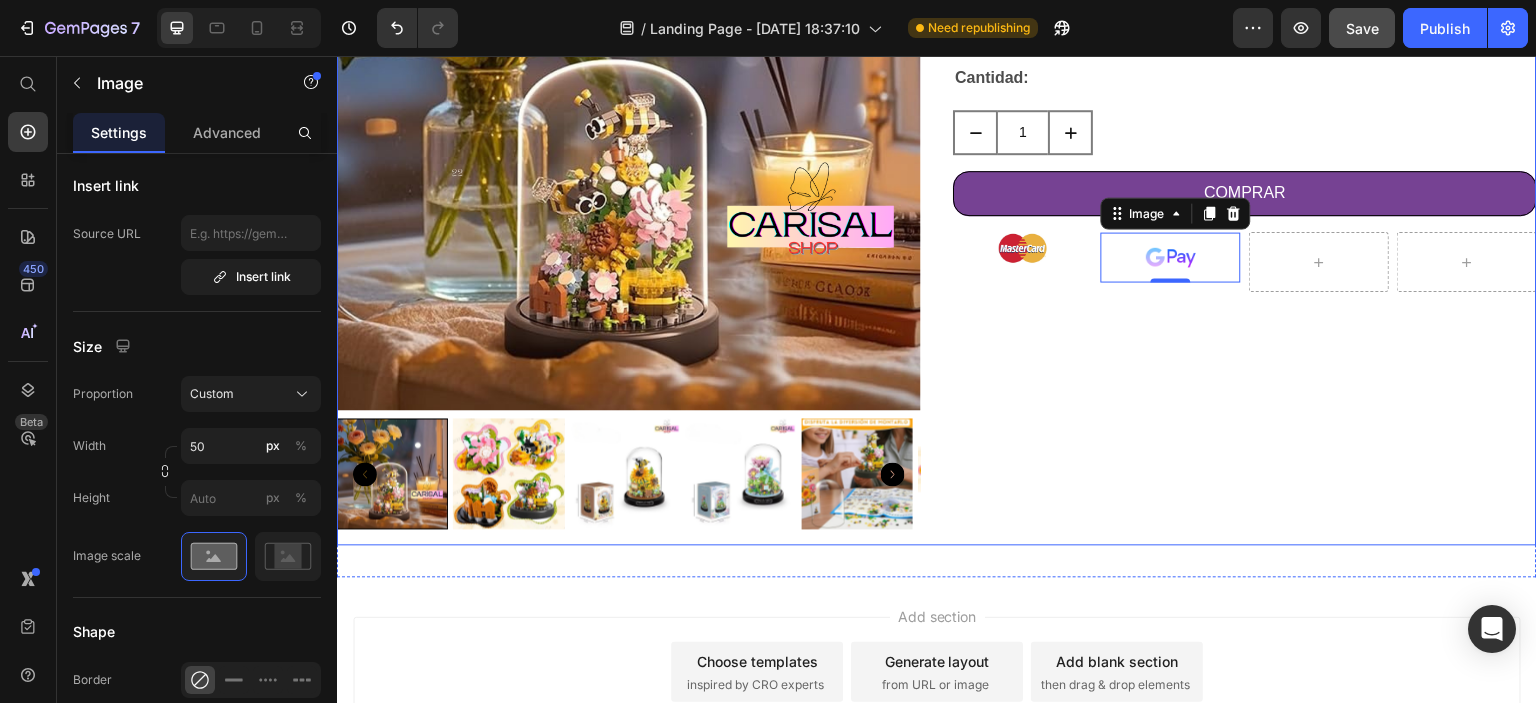 click on "Bloque de Bonsái de Abeja Mariposa Flor (Individual) Product Title €24,95 Product Price €32,95 Product Price Row Variante: Mariposa Azul Mariposa Azul Mariposa Azul Abeja Amarilla Abeja Amarilla Flor Rosa Flor Rosa Product Variants & Swatches Cantidad: Text Block 1 Product Quantity COMPRAR Dynamic Checkout Image Image   0
Row" at bounding box center (1245, 185) 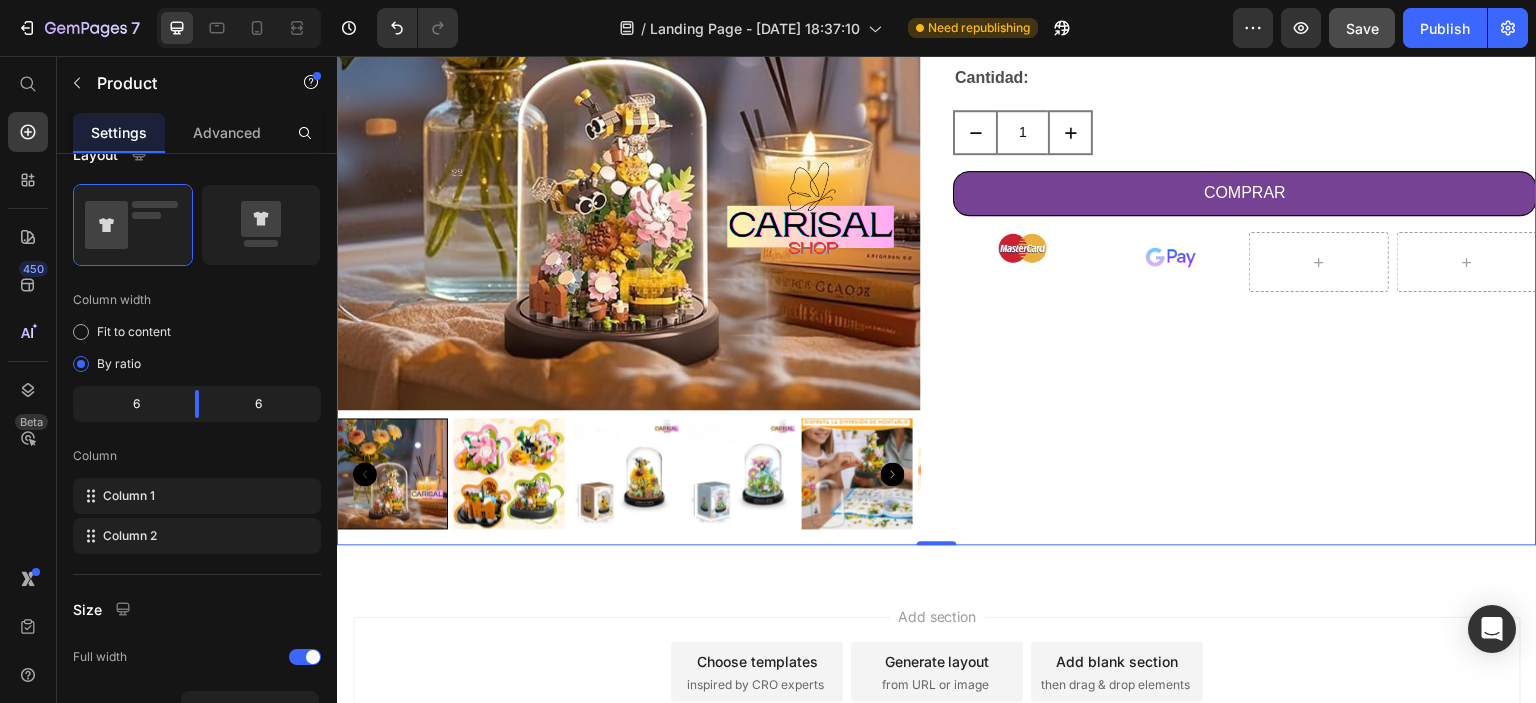 scroll, scrollTop: 0, scrollLeft: 0, axis: both 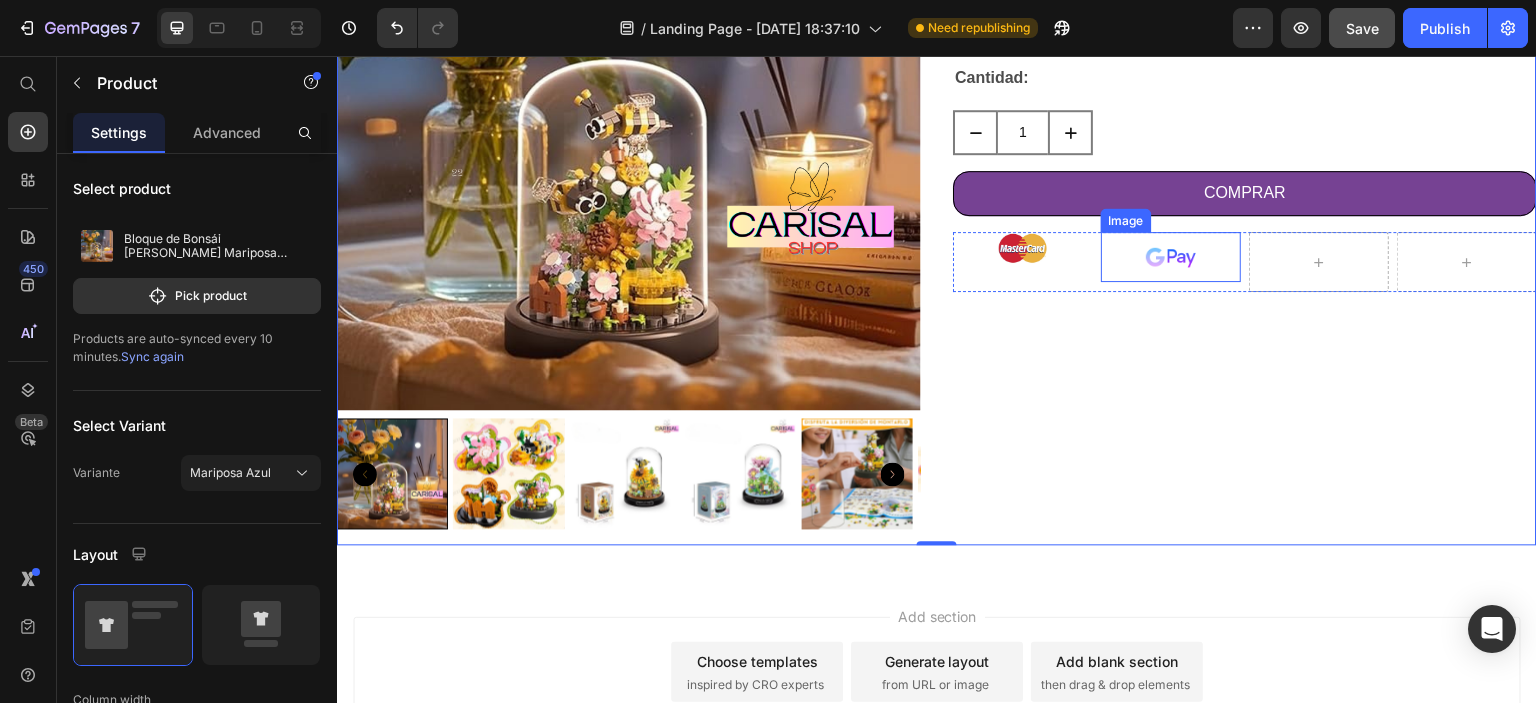 click at bounding box center (1171, 257) 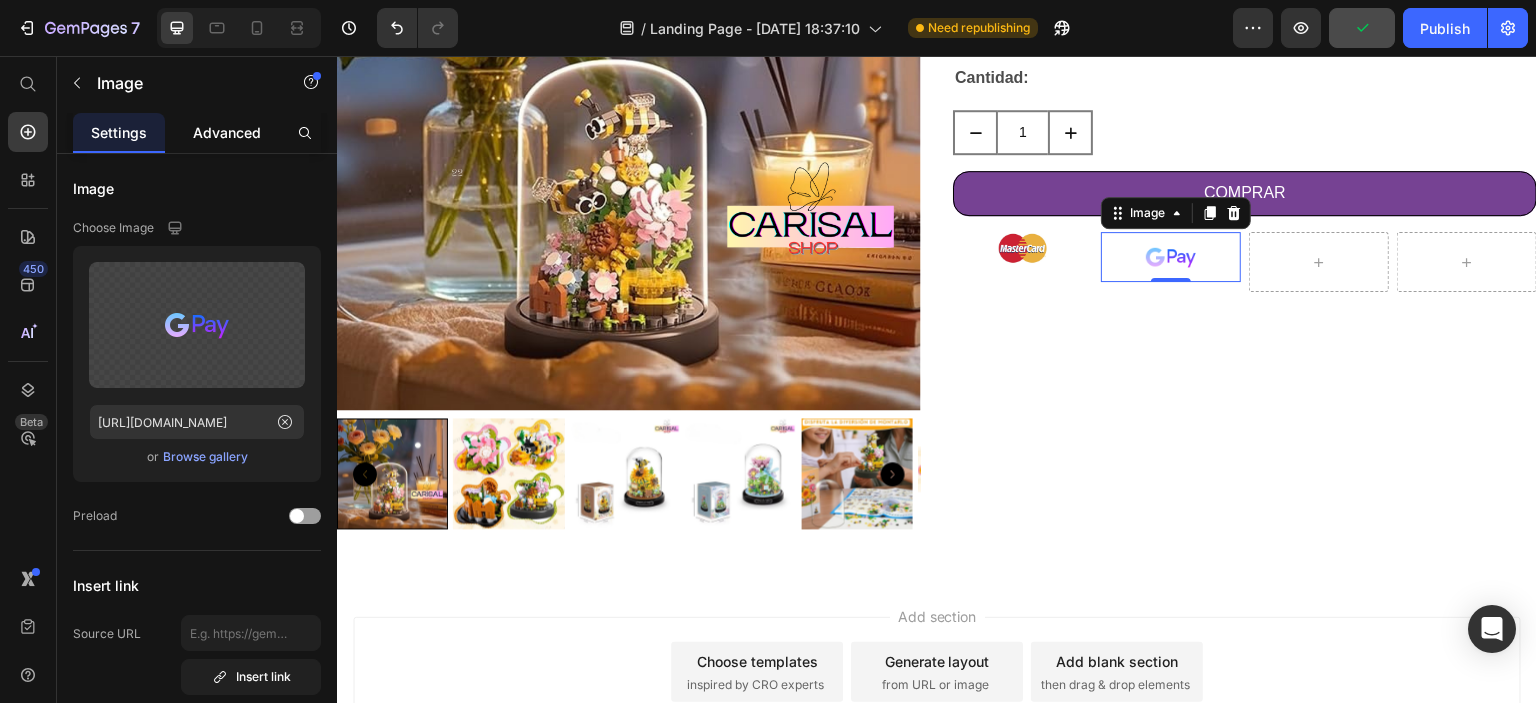 click on "Advanced" at bounding box center (227, 132) 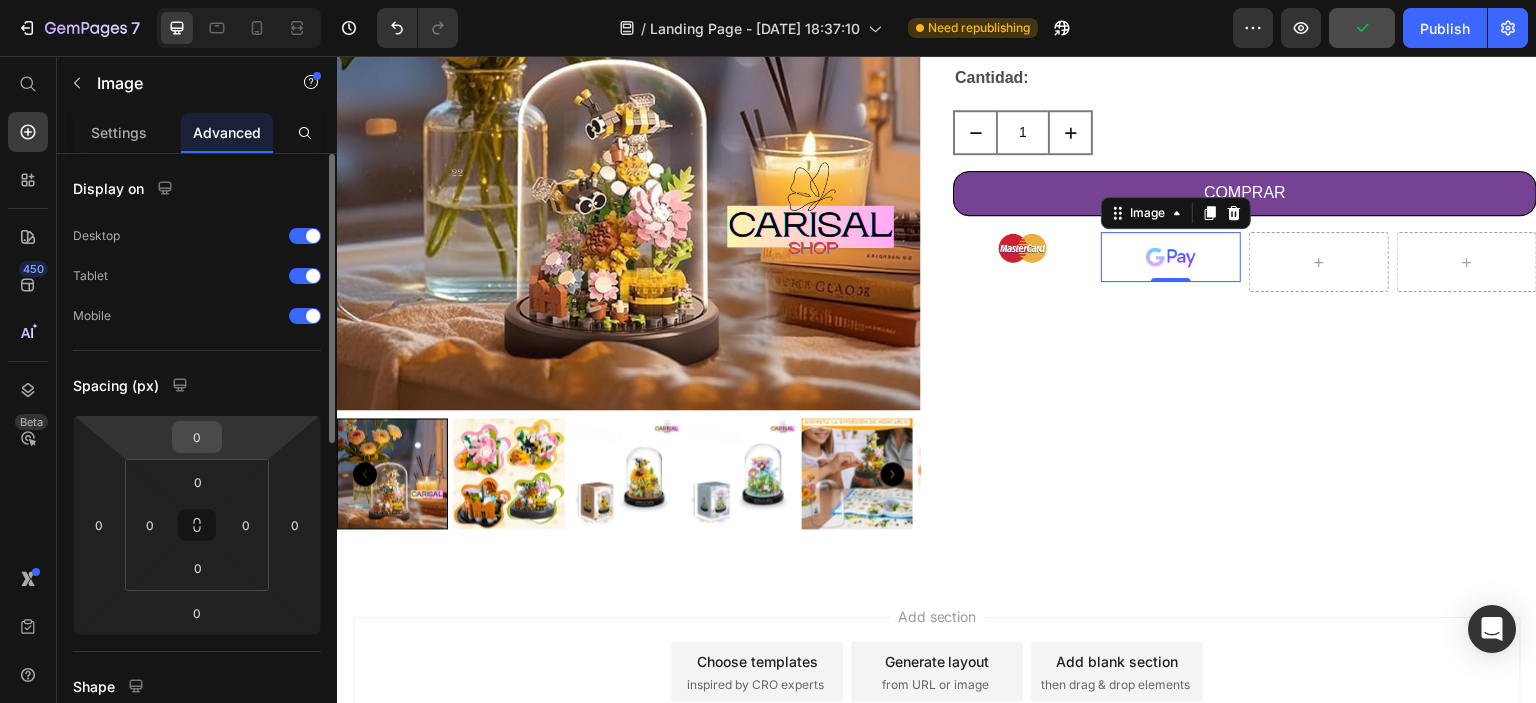 click on "0" at bounding box center (197, 437) 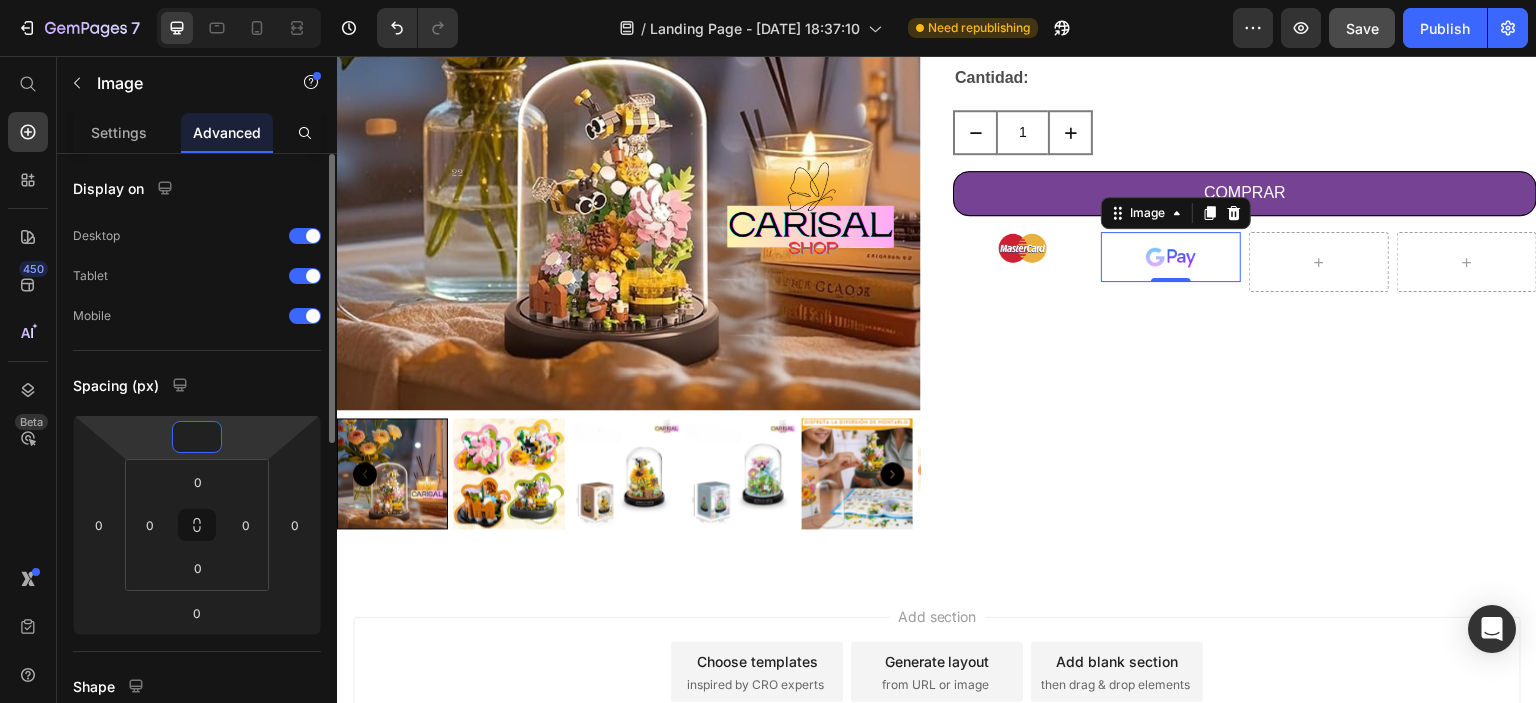 type on "-5" 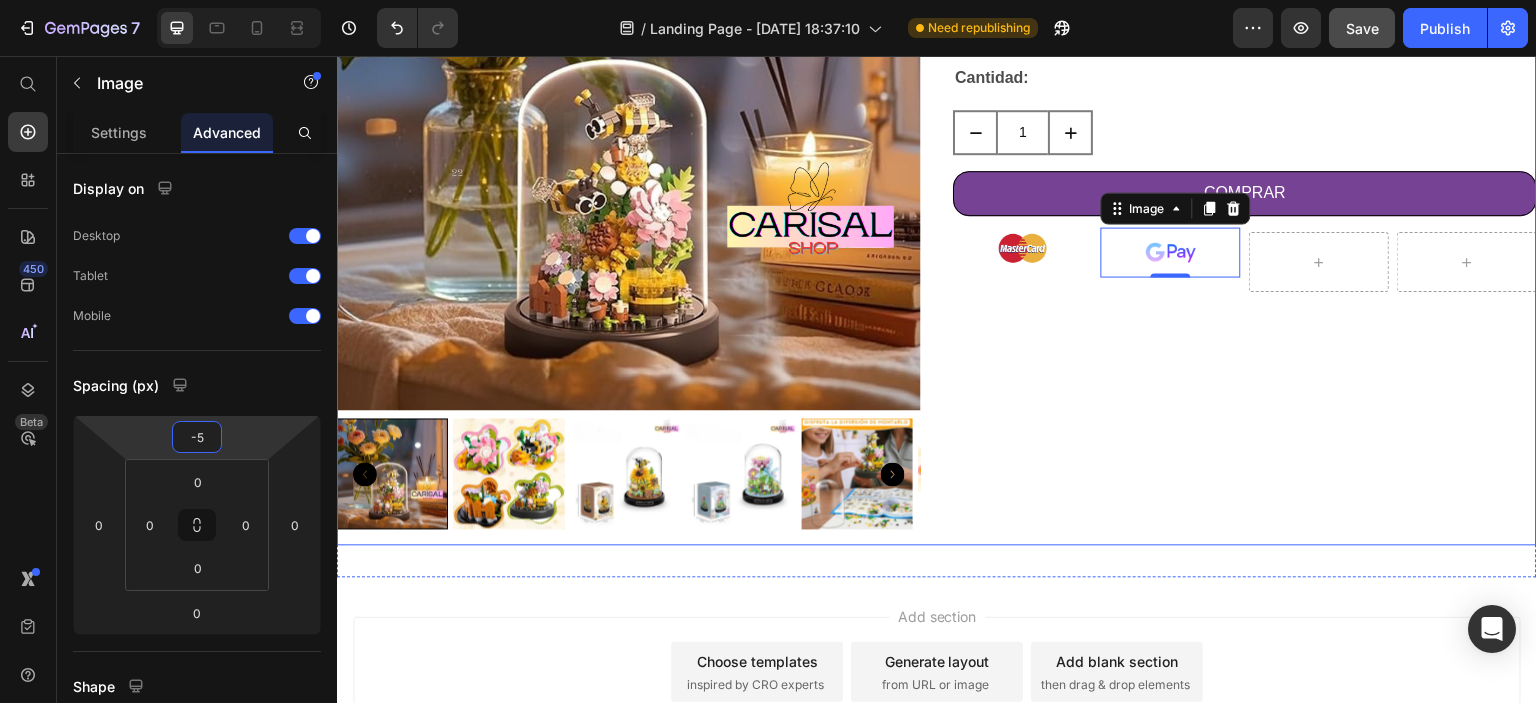 click on "Bloque de Bonsái de Abeja Mariposa Flor (Individual) Product Title €24,95 Product Price €32,95 Product Price Row Variante: Mariposa Azul Mariposa Azul Mariposa Azul Abeja Amarilla Abeja Amarilla Flor Rosa Flor Rosa Product Variants & Swatches Cantidad: Text Block 1 Product Quantity COMPRAR Dynamic Checkout Image Image   0
Row" at bounding box center [1245, 185] 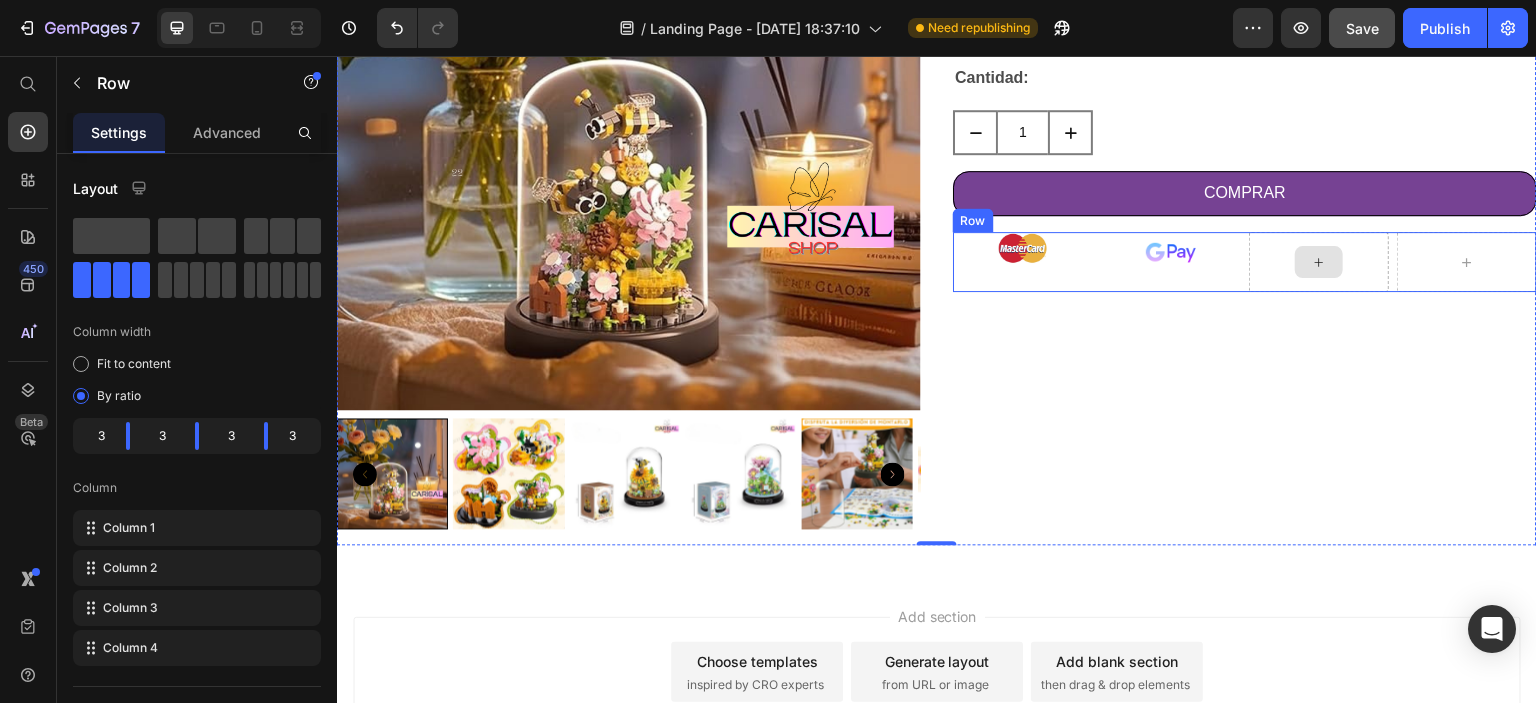 click at bounding box center (1319, 262) 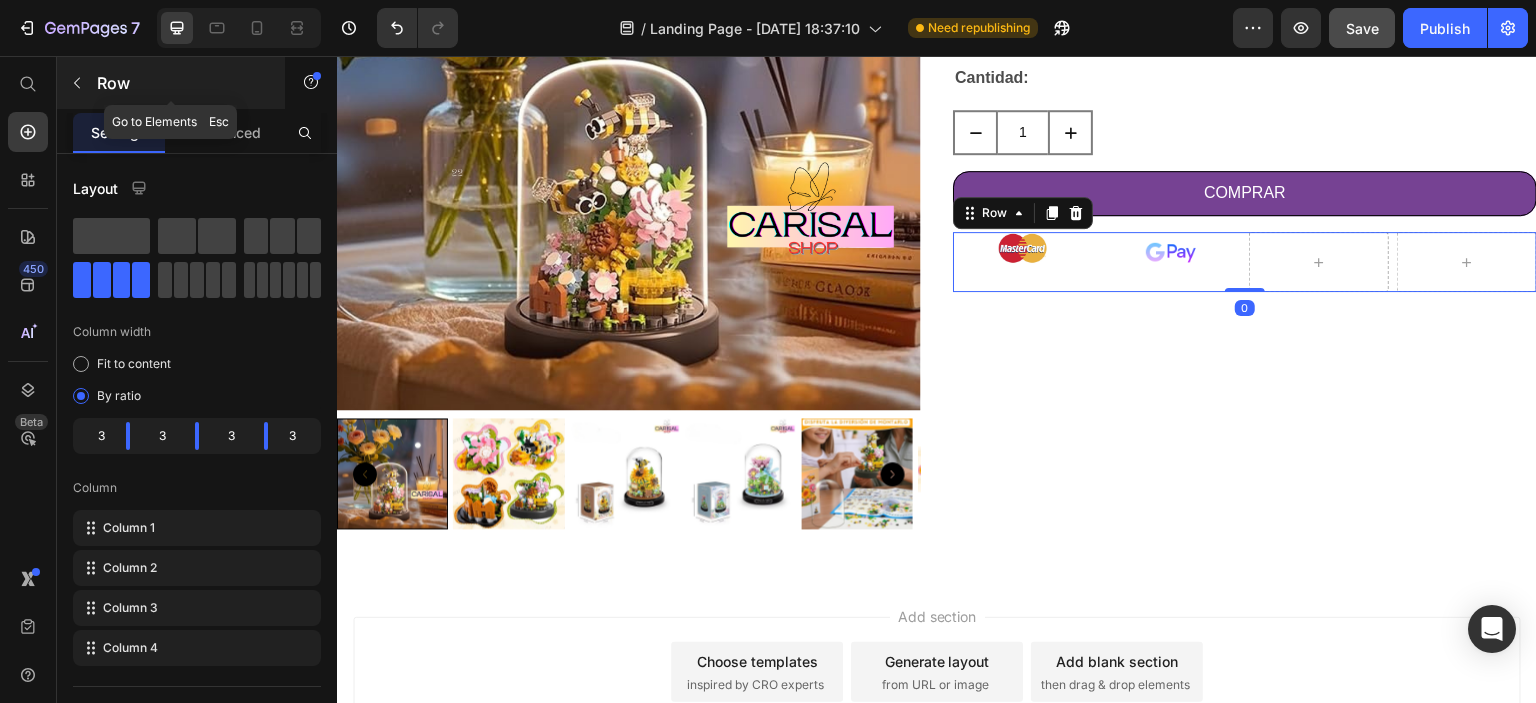 click 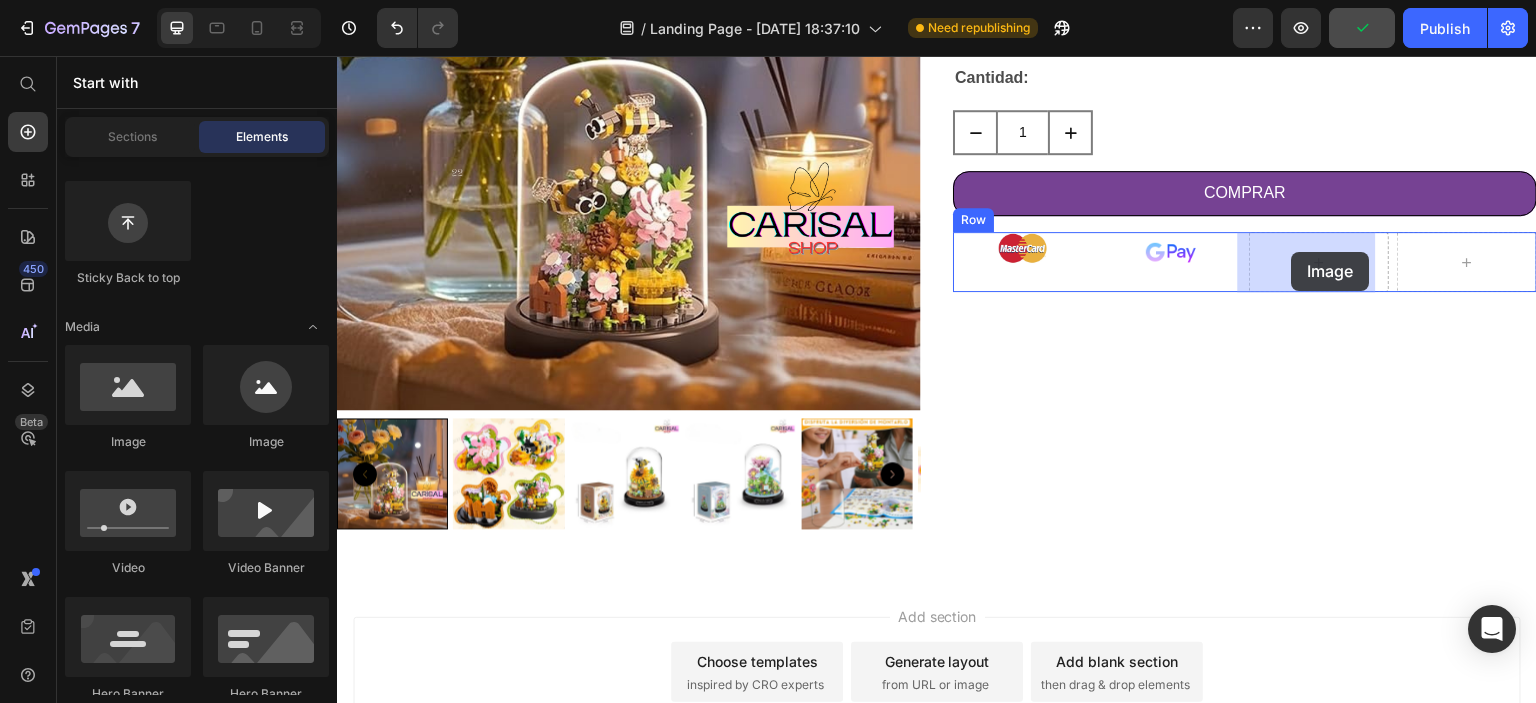 drag, startPoint x: 692, startPoint y: 352, endPoint x: 1292, endPoint y: 252, distance: 608.27625 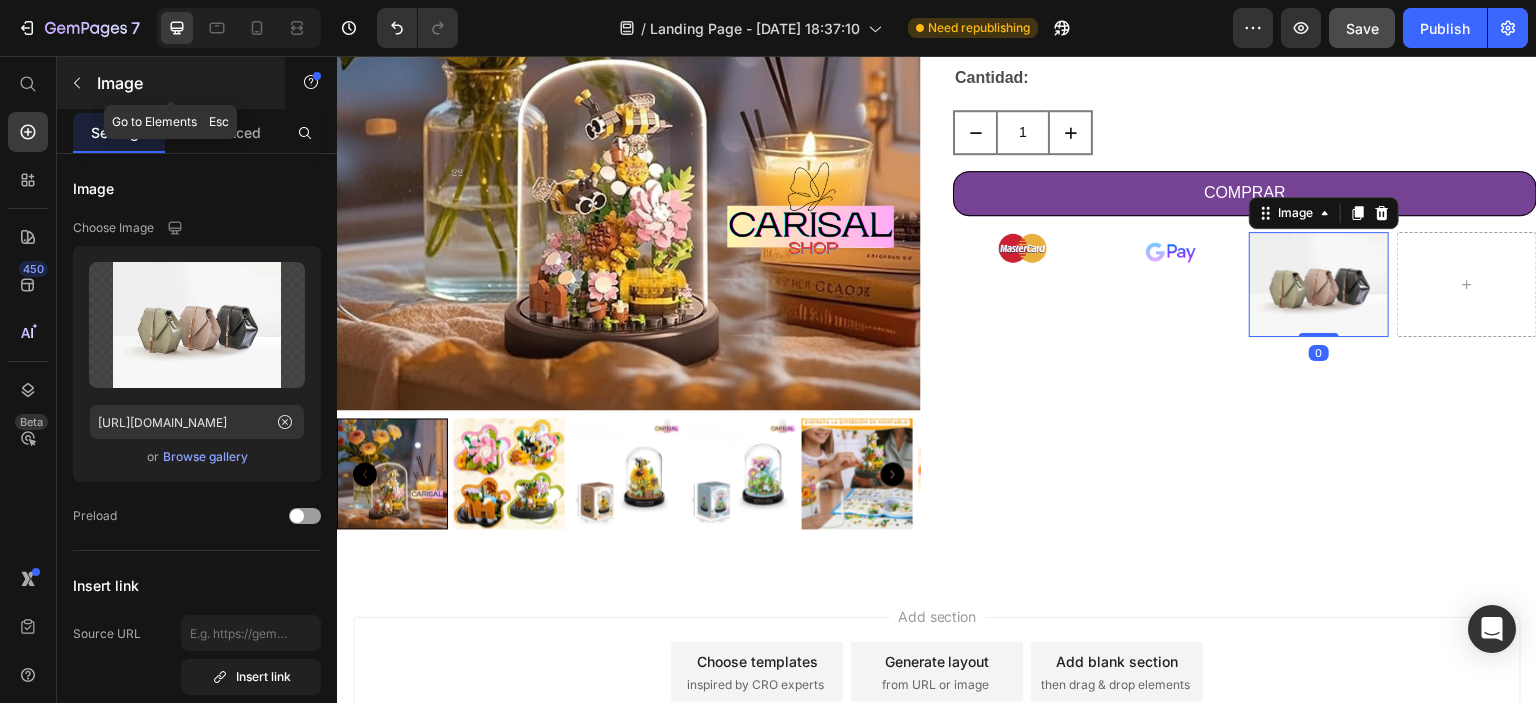 click 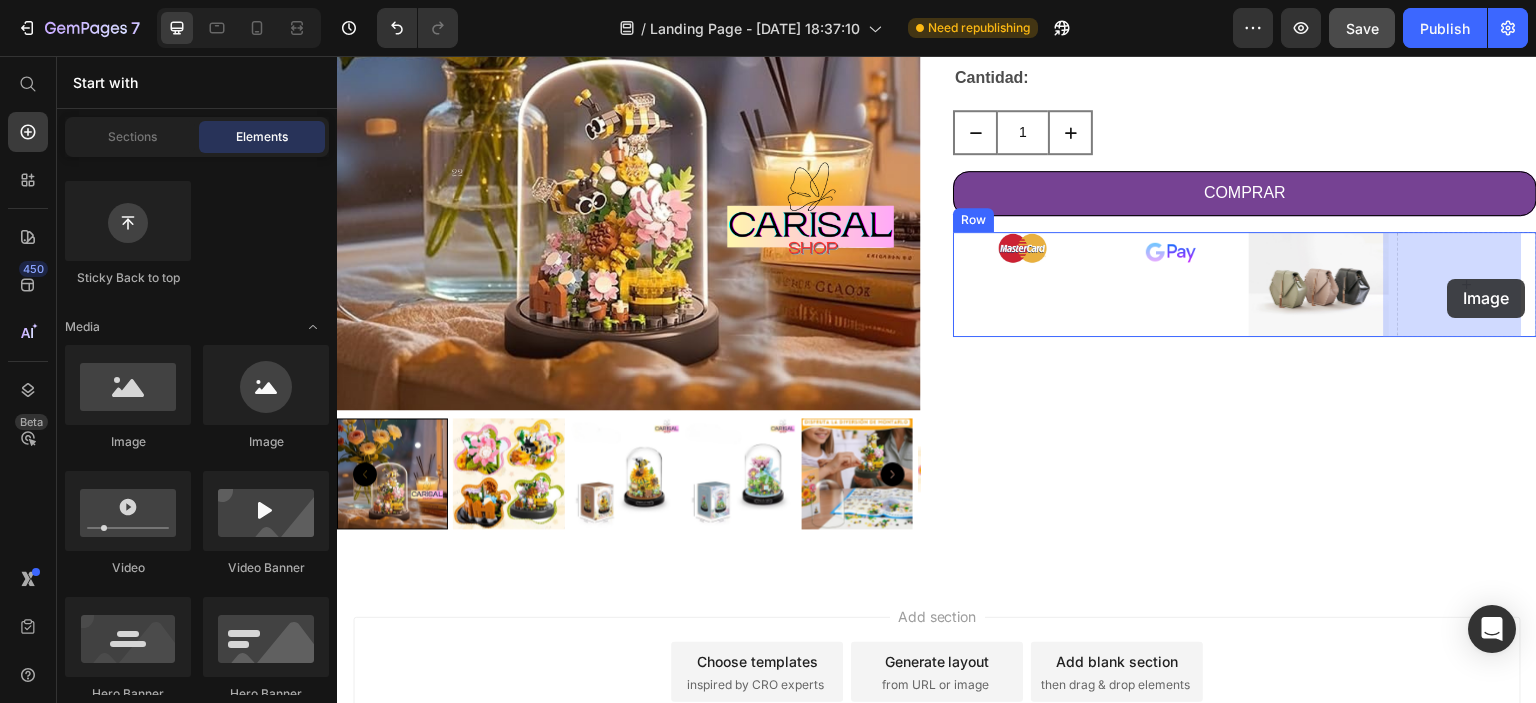 drag, startPoint x: 462, startPoint y: 462, endPoint x: 1446, endPoint y: 282, distance: 1000.32794 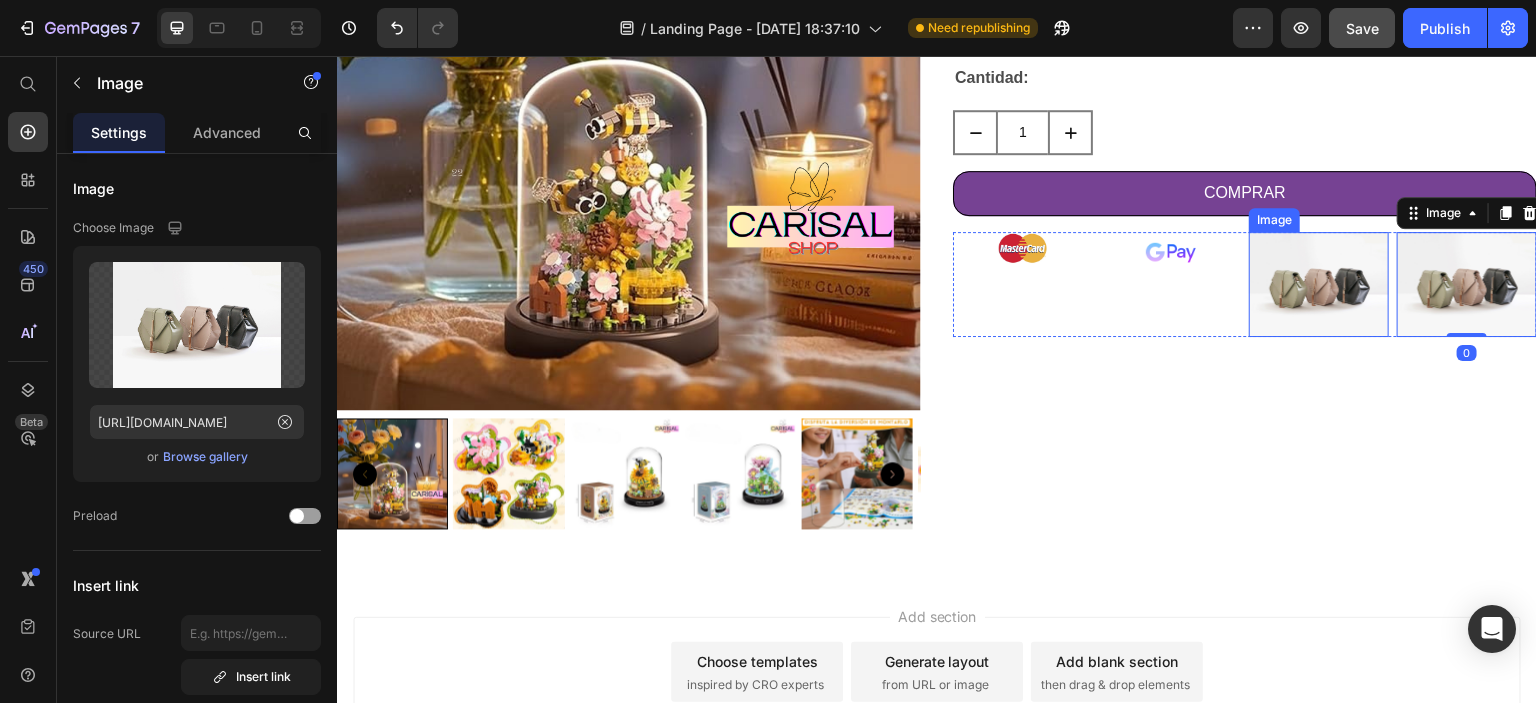 click at bounding box center (1319, 284) 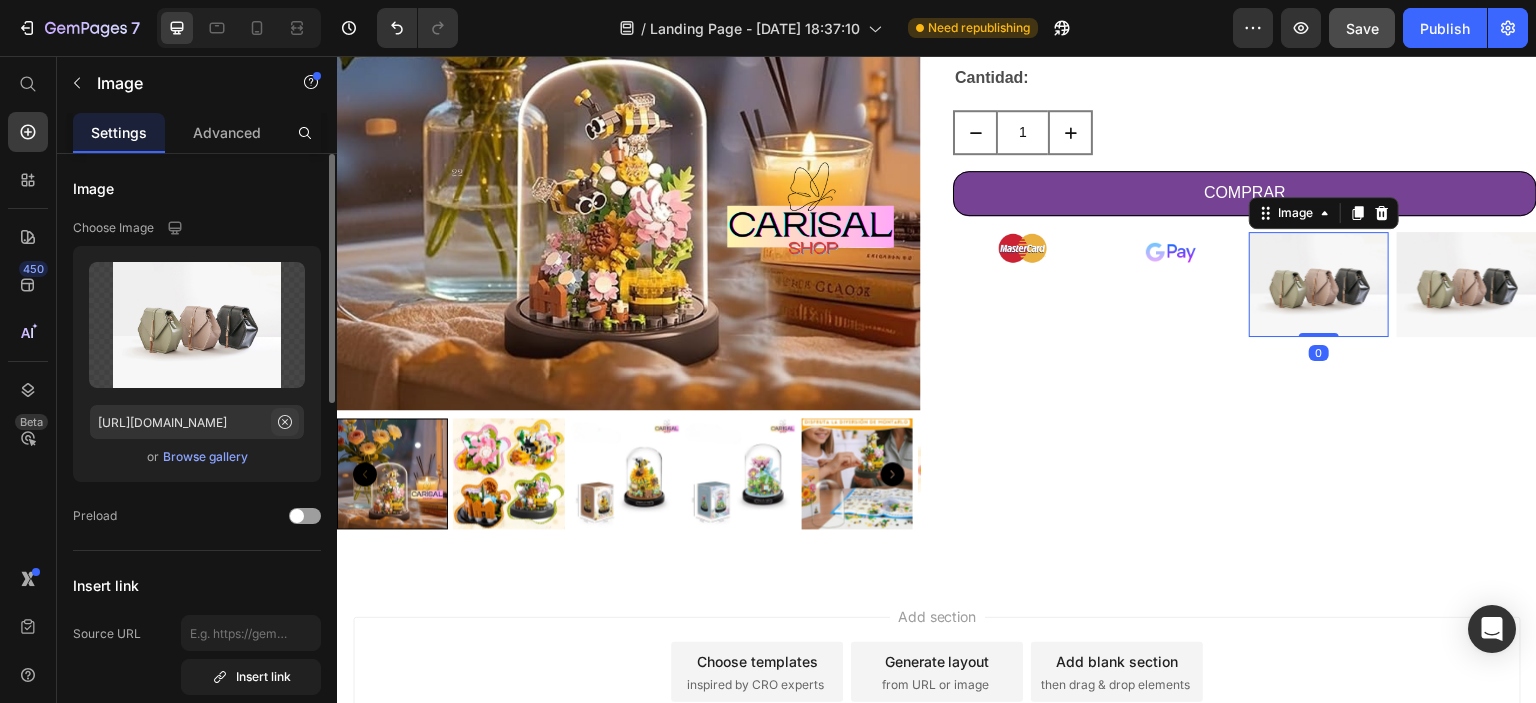 click 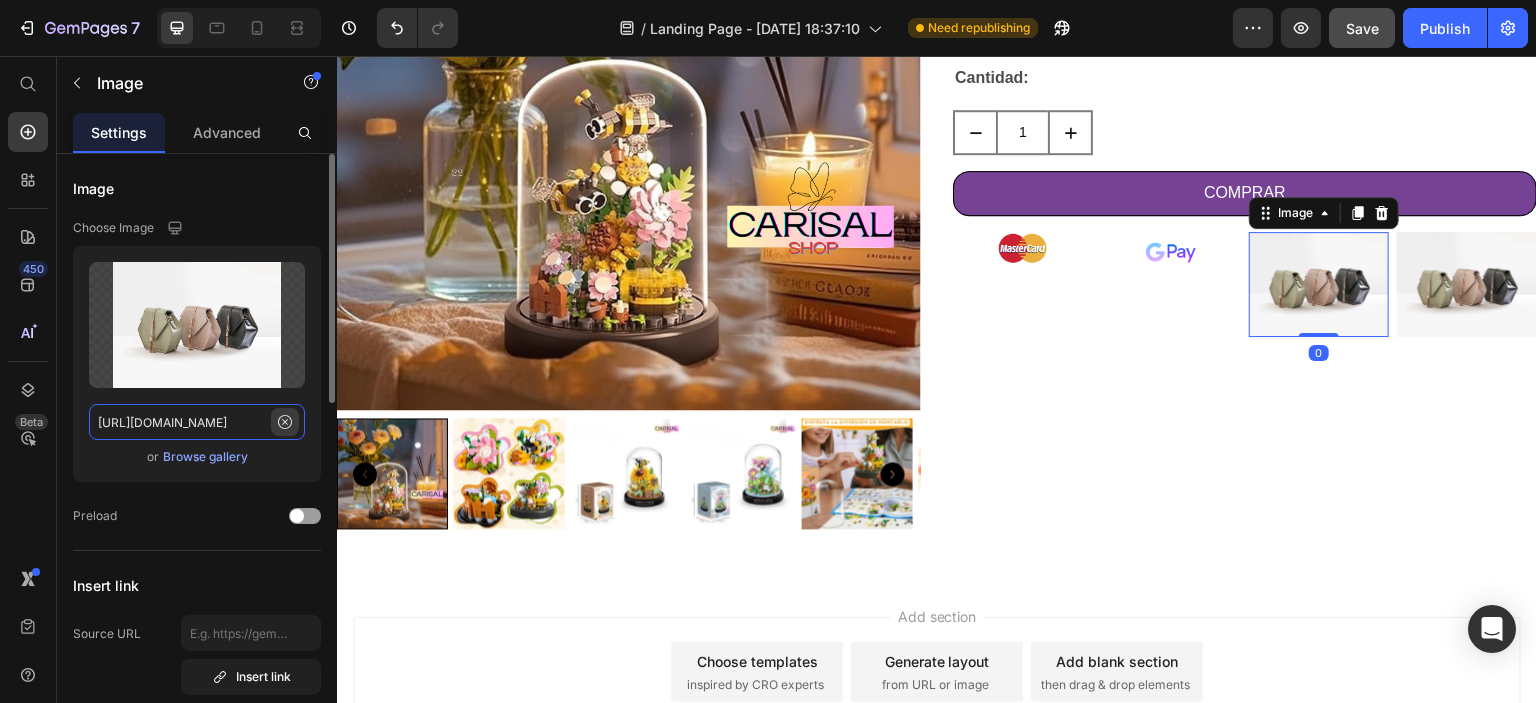 type 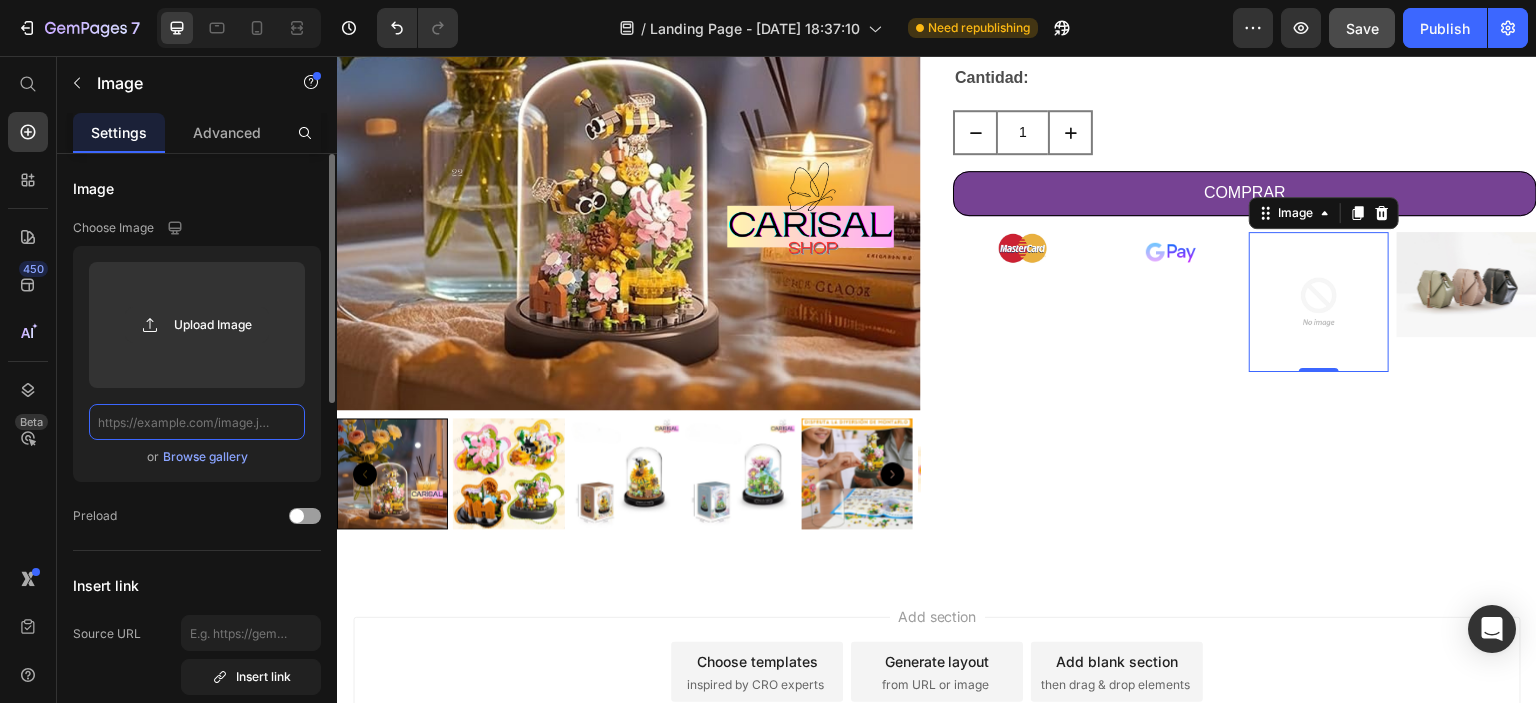 scroll, scrollTop: 0, scrollLeft: 0, axis: both 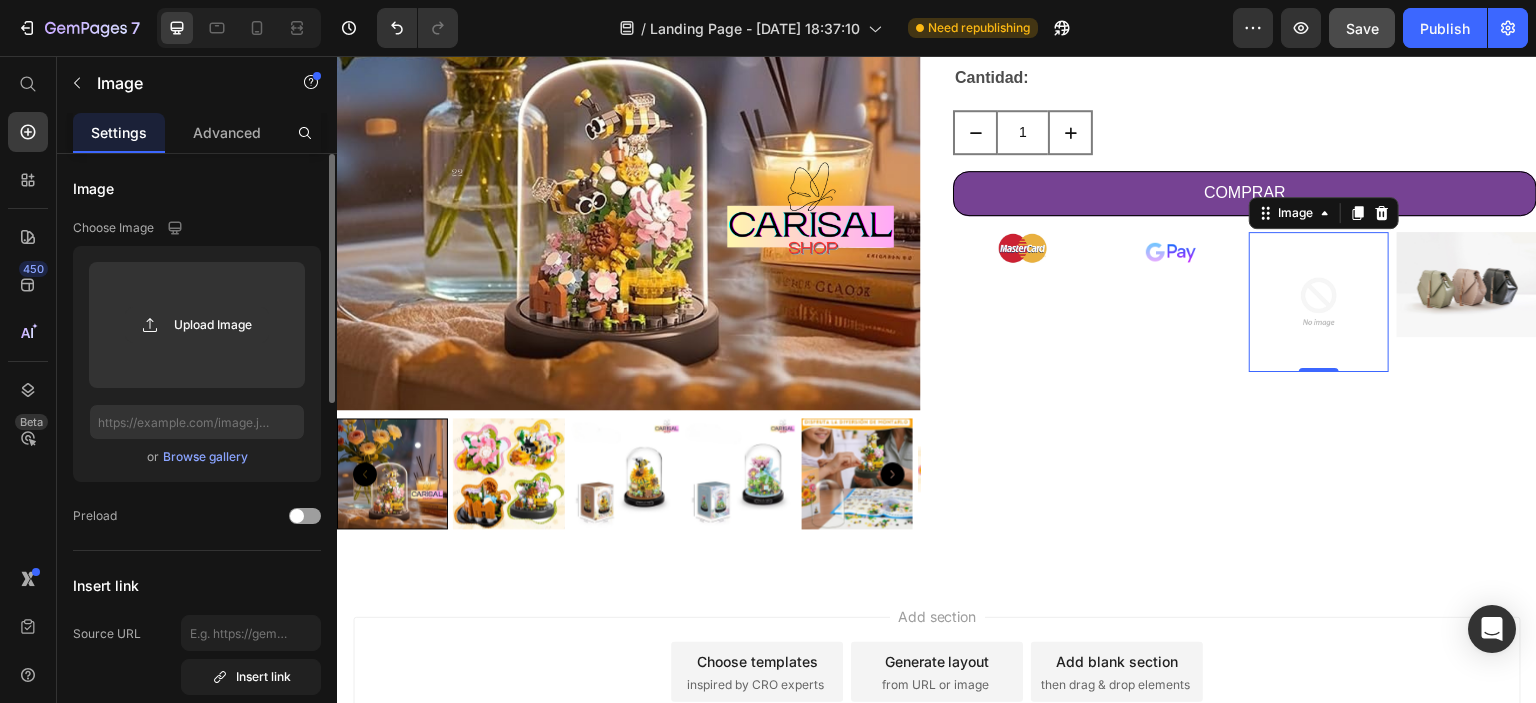 click on "Browse gallery" at bounding box center (205, 457) 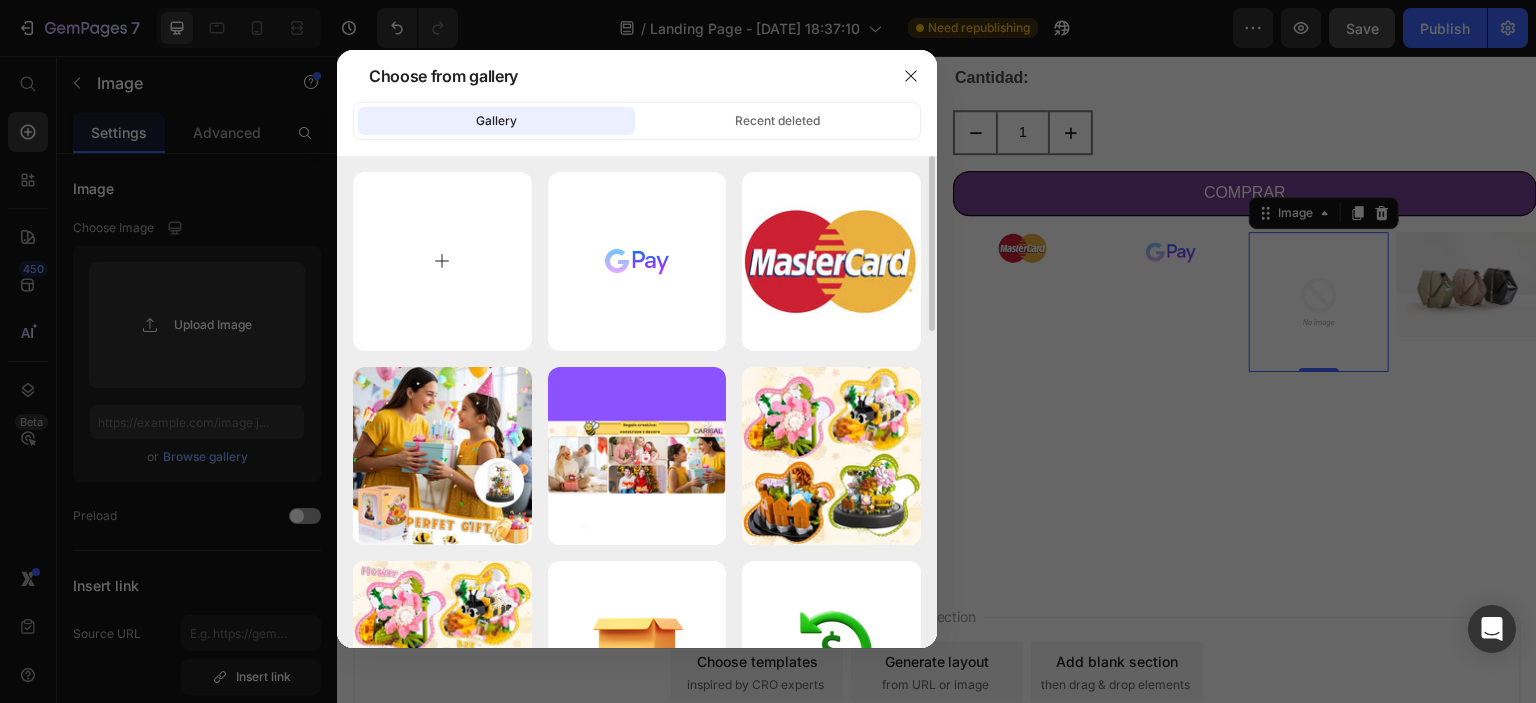 click at bounding box center (442, 261) 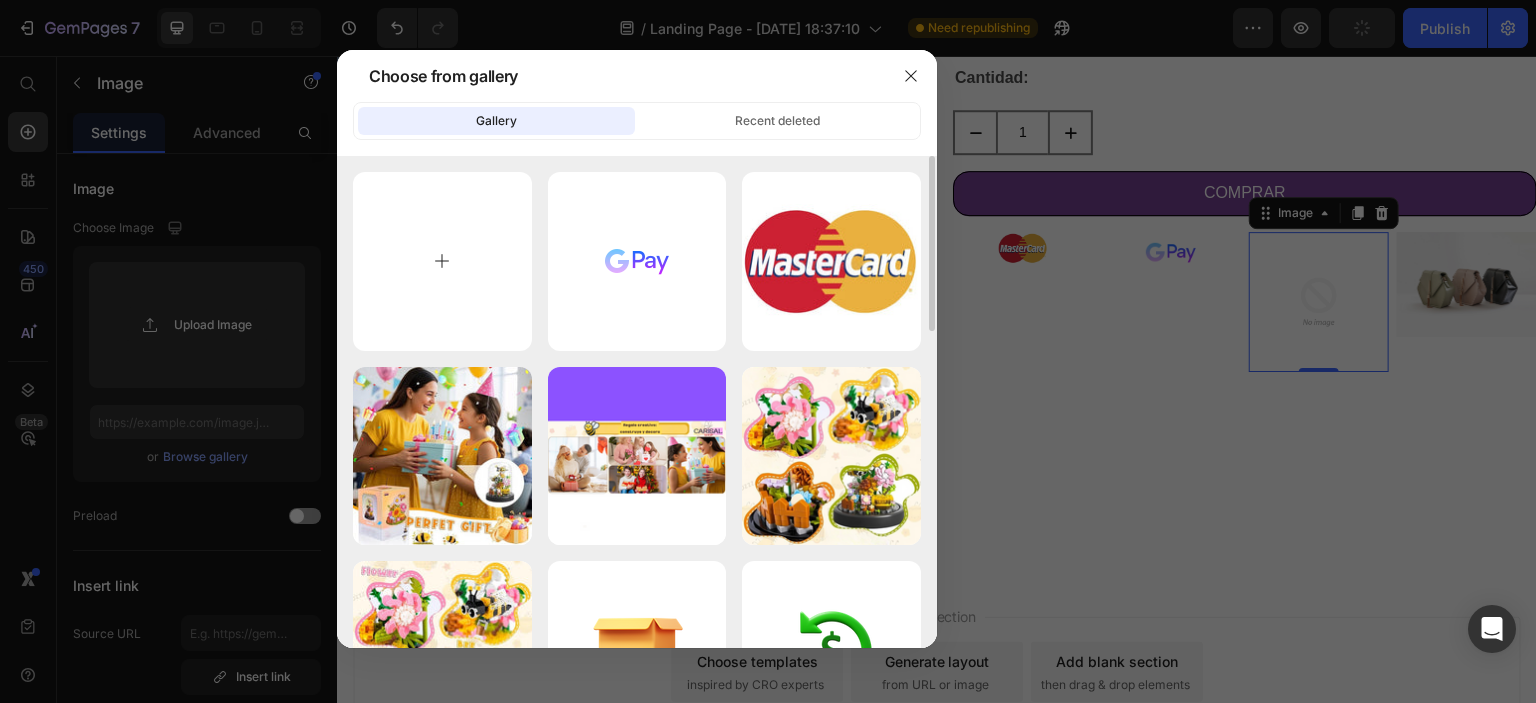 type on "C:\fakepath\icons8-paypal-48.png" 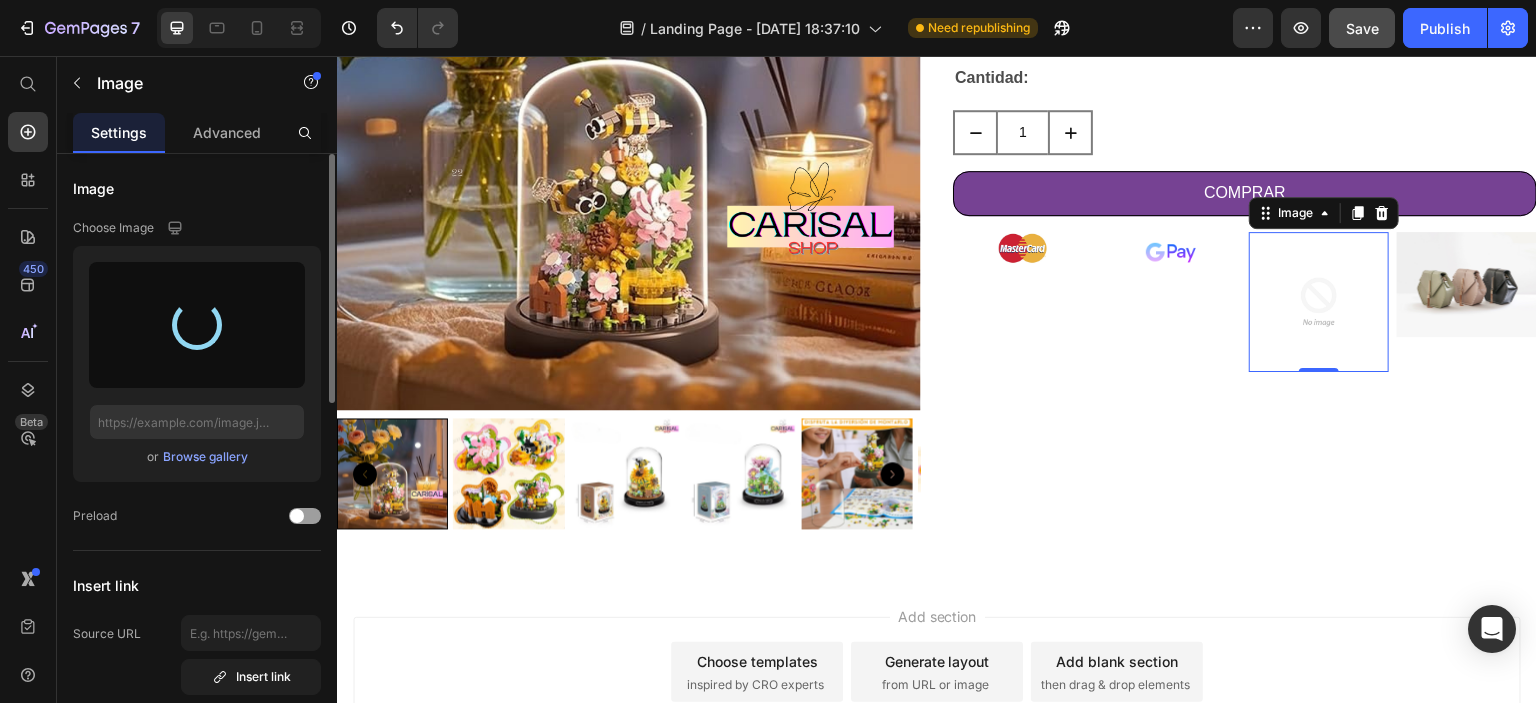 type on "https://cdn.shopify.com/s/files/1/0953/2371/7978/files/gempages_570793598052729671-40f4ebfa-11aa-4c3a-b051-31e436a97270.png" 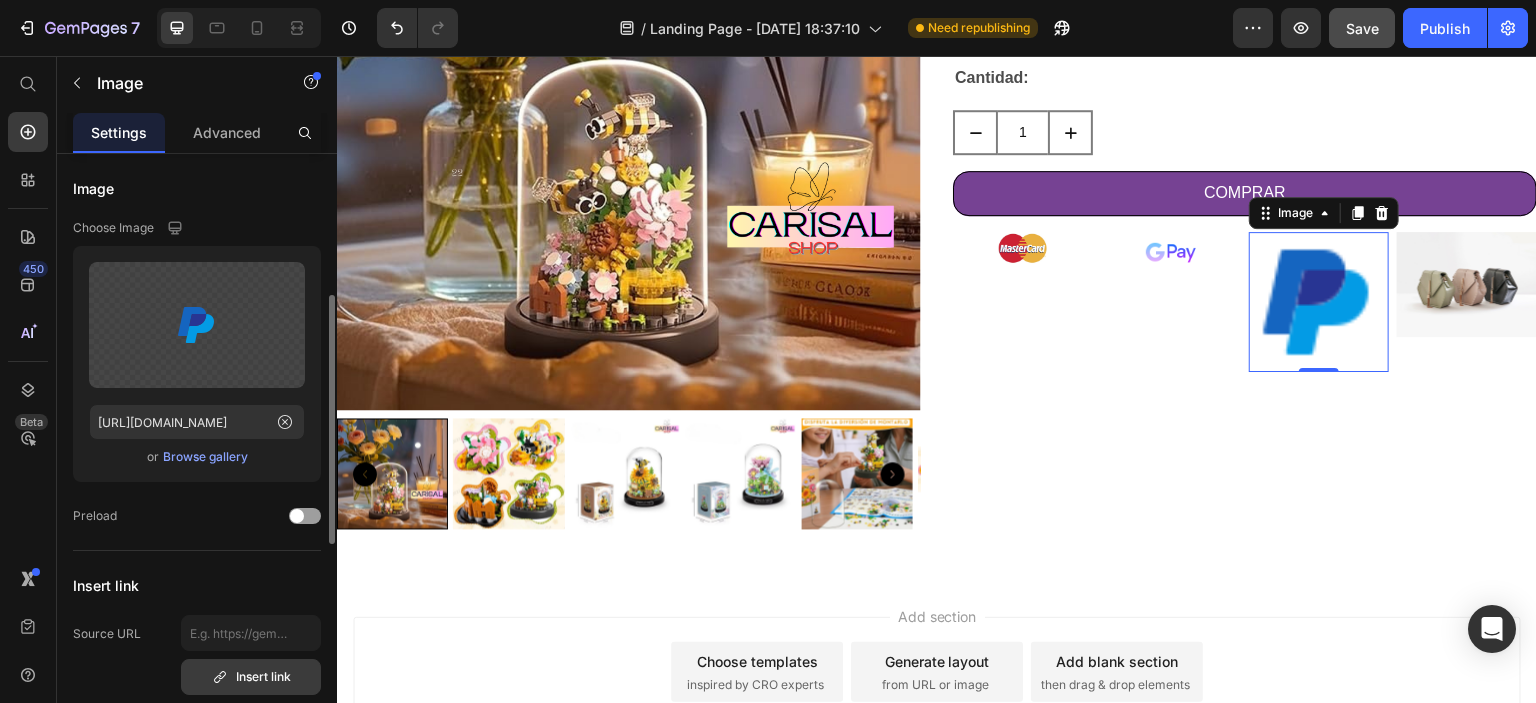 scroll, scrollTop: 300, scrollLeft: 0, axis: vertical 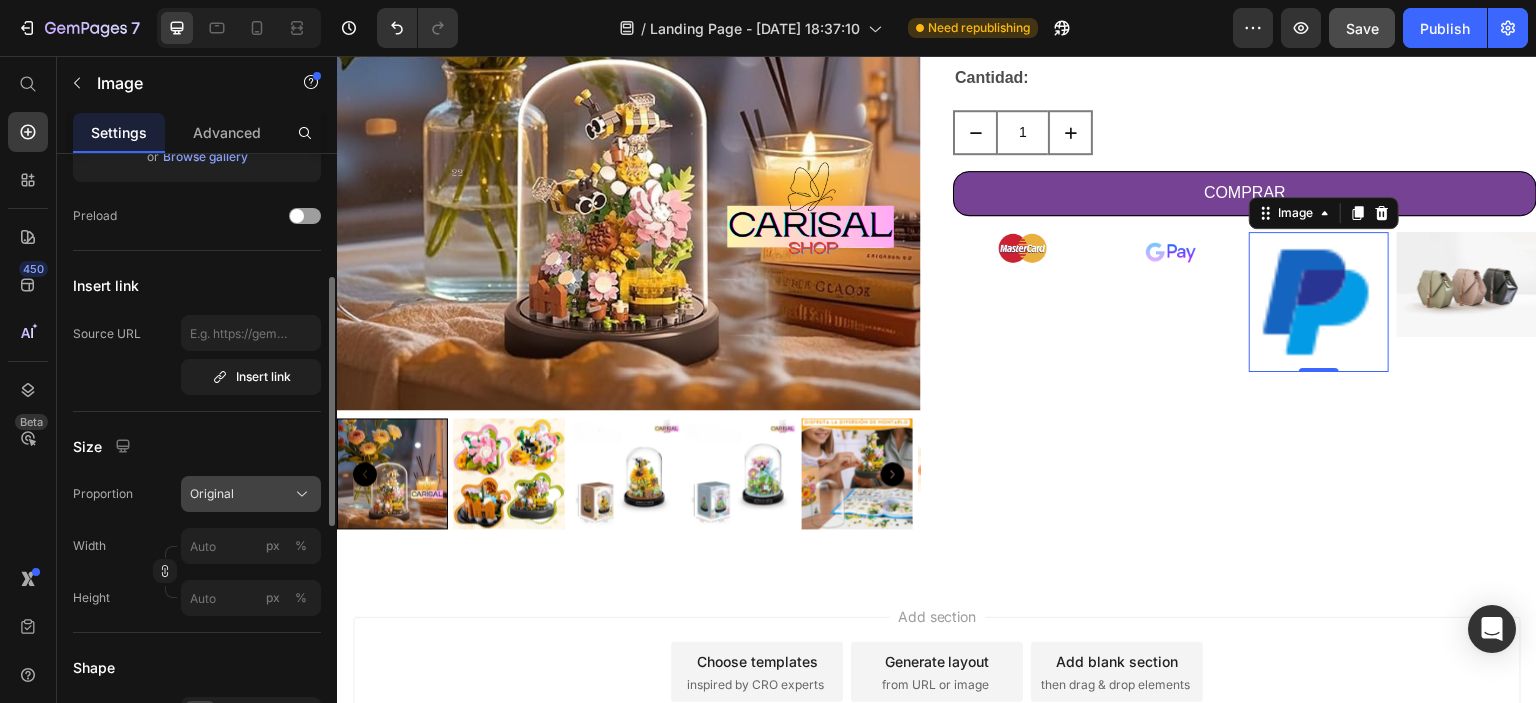 click on "Original" 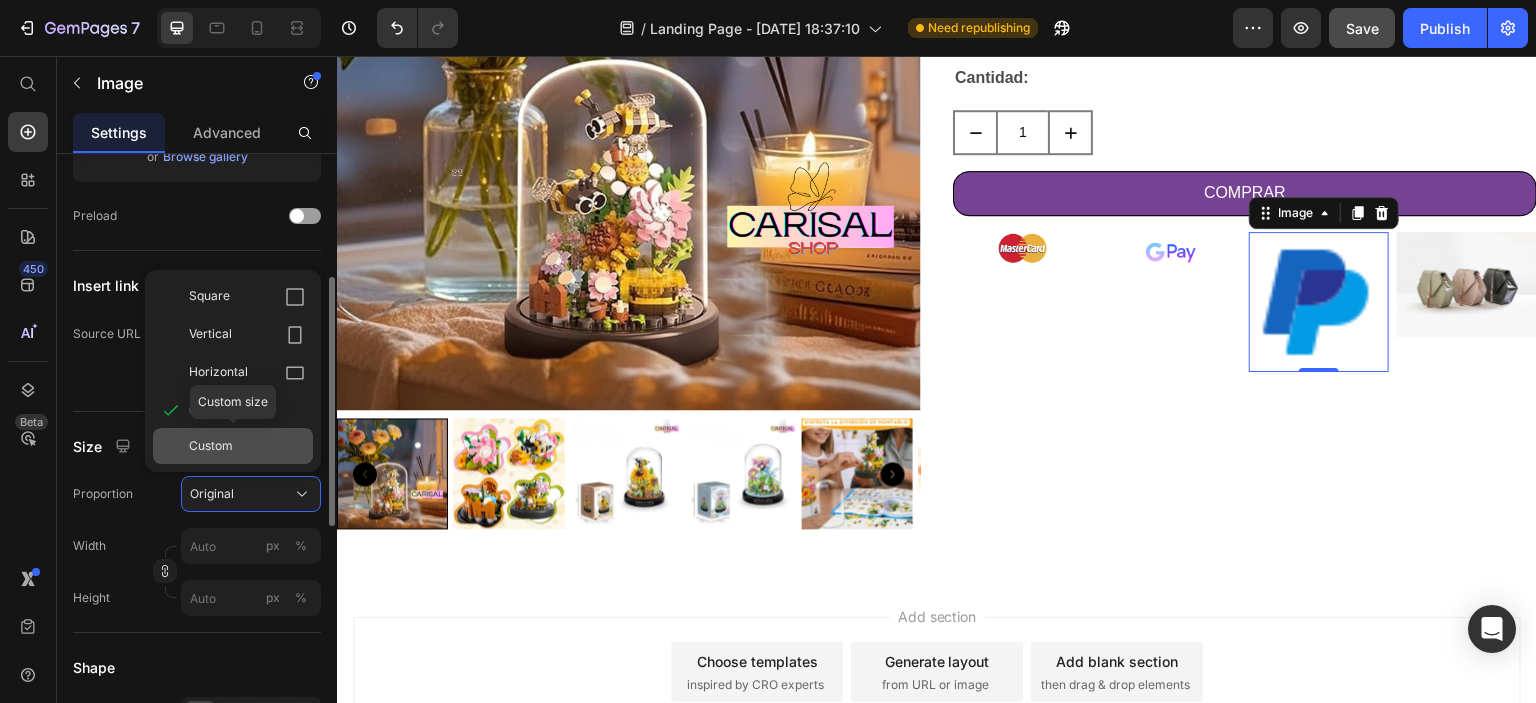 click on "Custom" 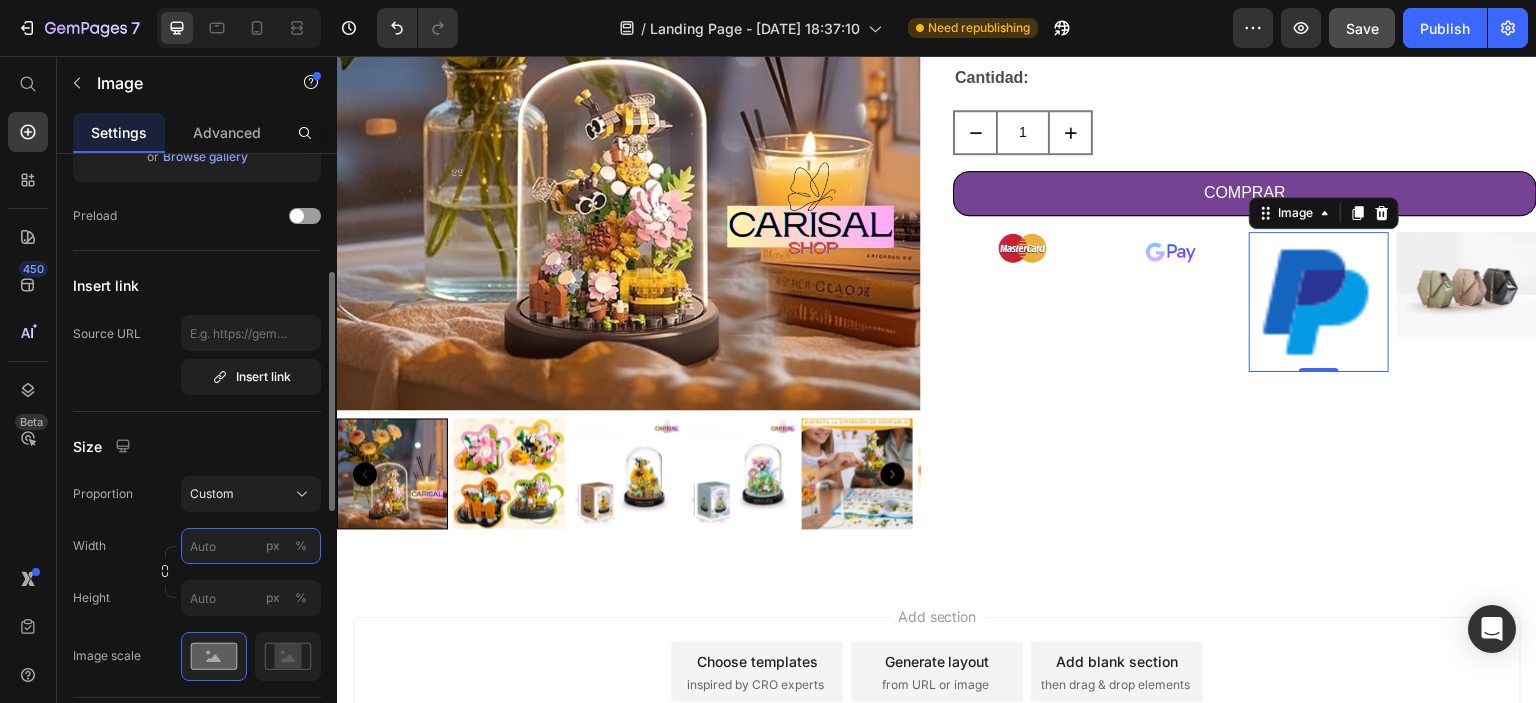 click on "px %" at bounding box center (251, 546) 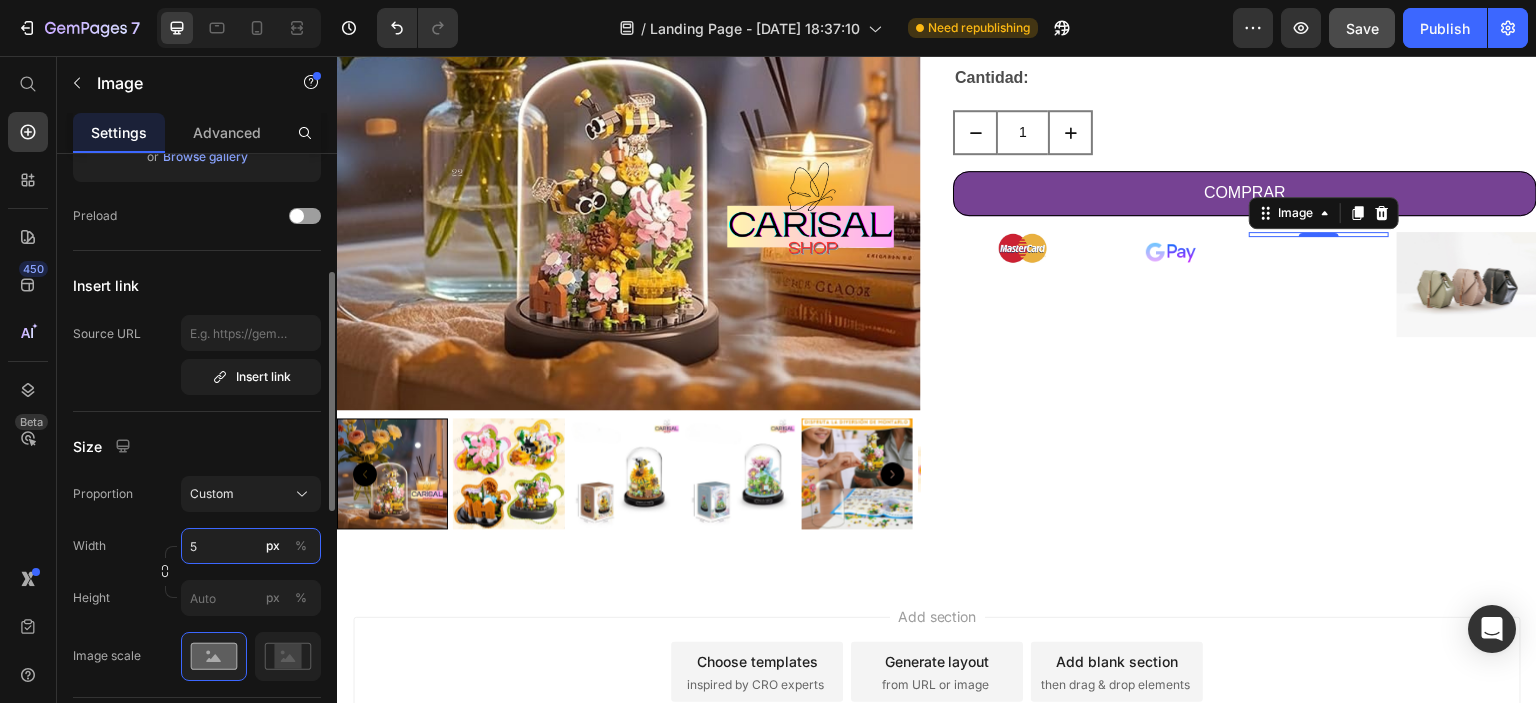 type on "50" 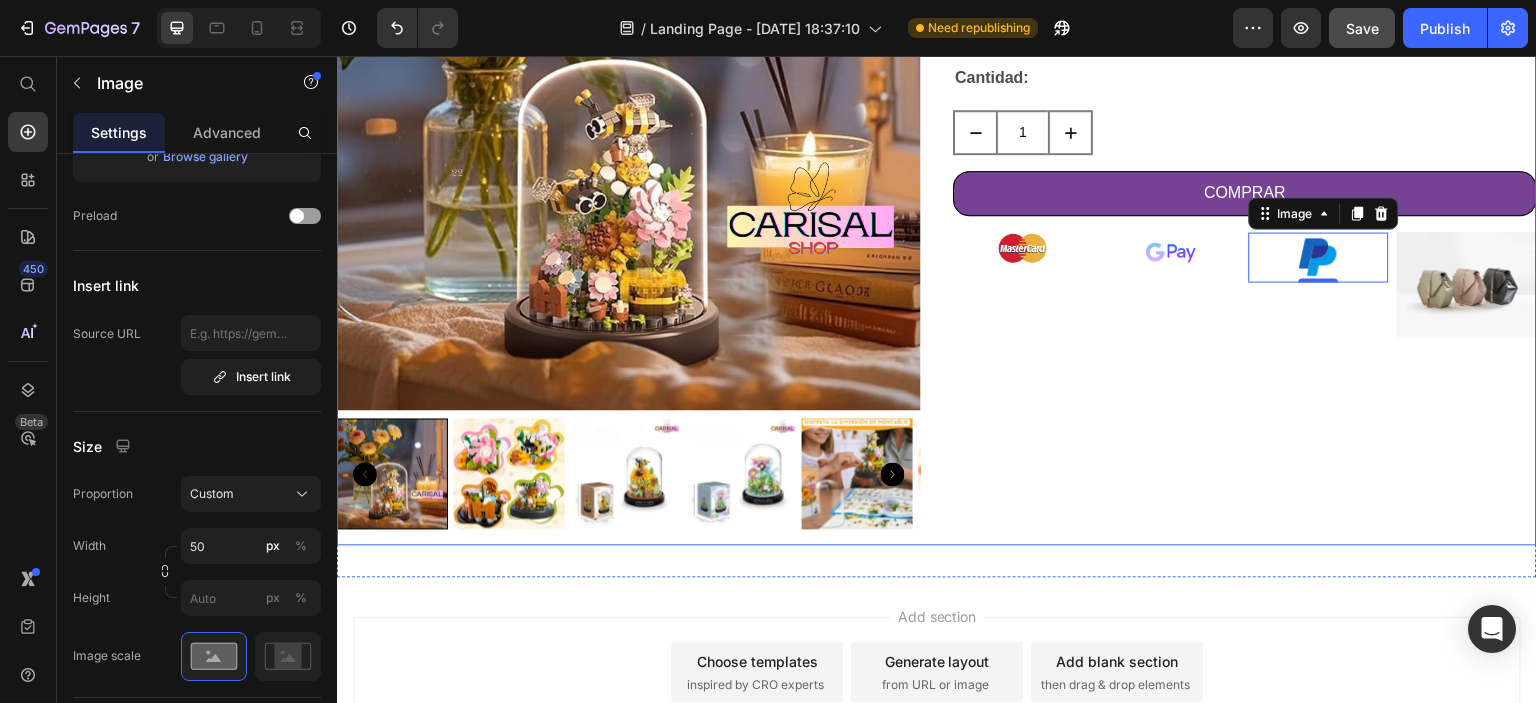 click on "Bloque de Bonsái de Abeja Mariposa Flor (Individual) Product Title €24,95 Product Price €32,95 Product Price Row Variante: Mariposa Azul Mariposa Azul Mariposa Azul Abeja Amarilla Abeja Amarilla Flor Rosa Flor Rosa Product Variants & Swatches Cantidad: Text Block 1 Product Quantity COMPRAR Dynamic Checkout Image Image Image   0 Image Row" at bounding box center [1245, 185] 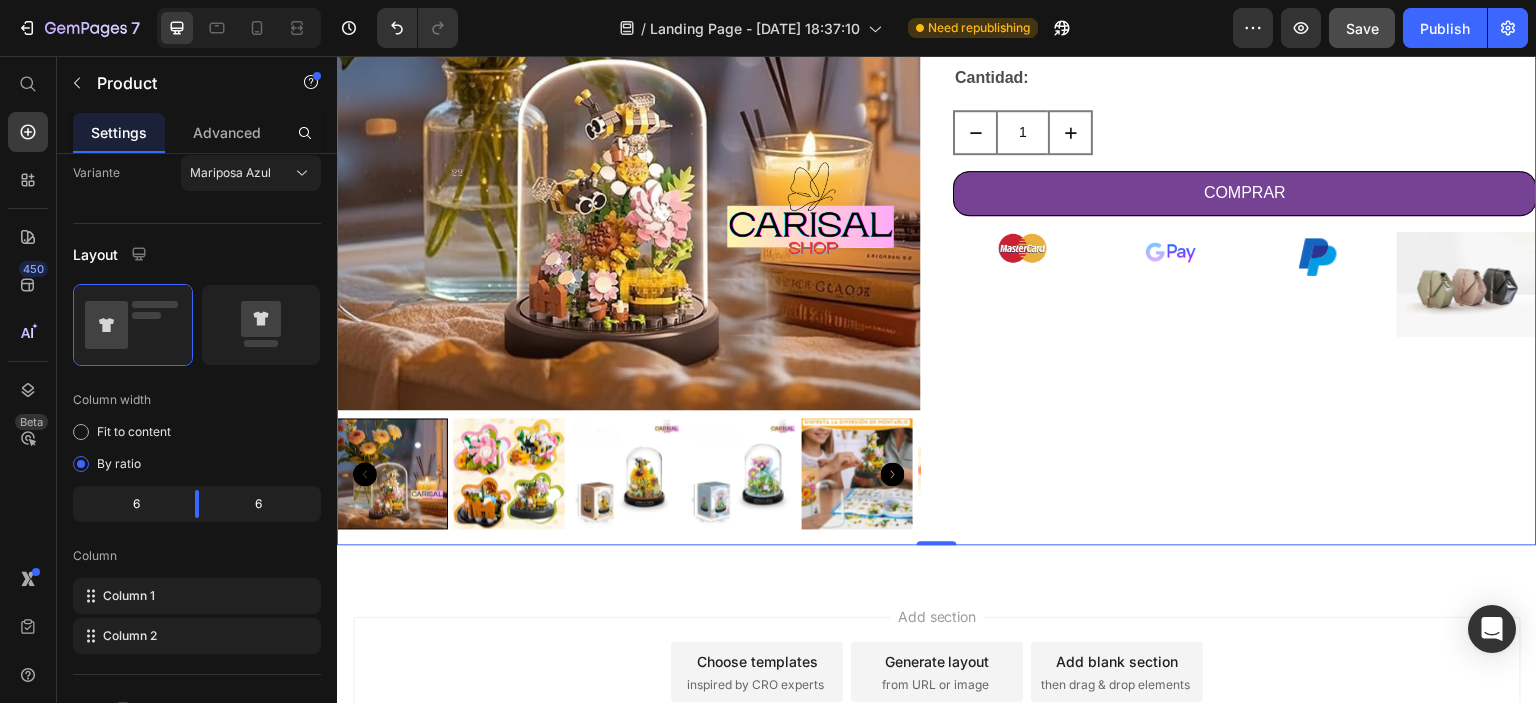 scroll, scrollTop: 0, scrollLeft: 0, axis: both 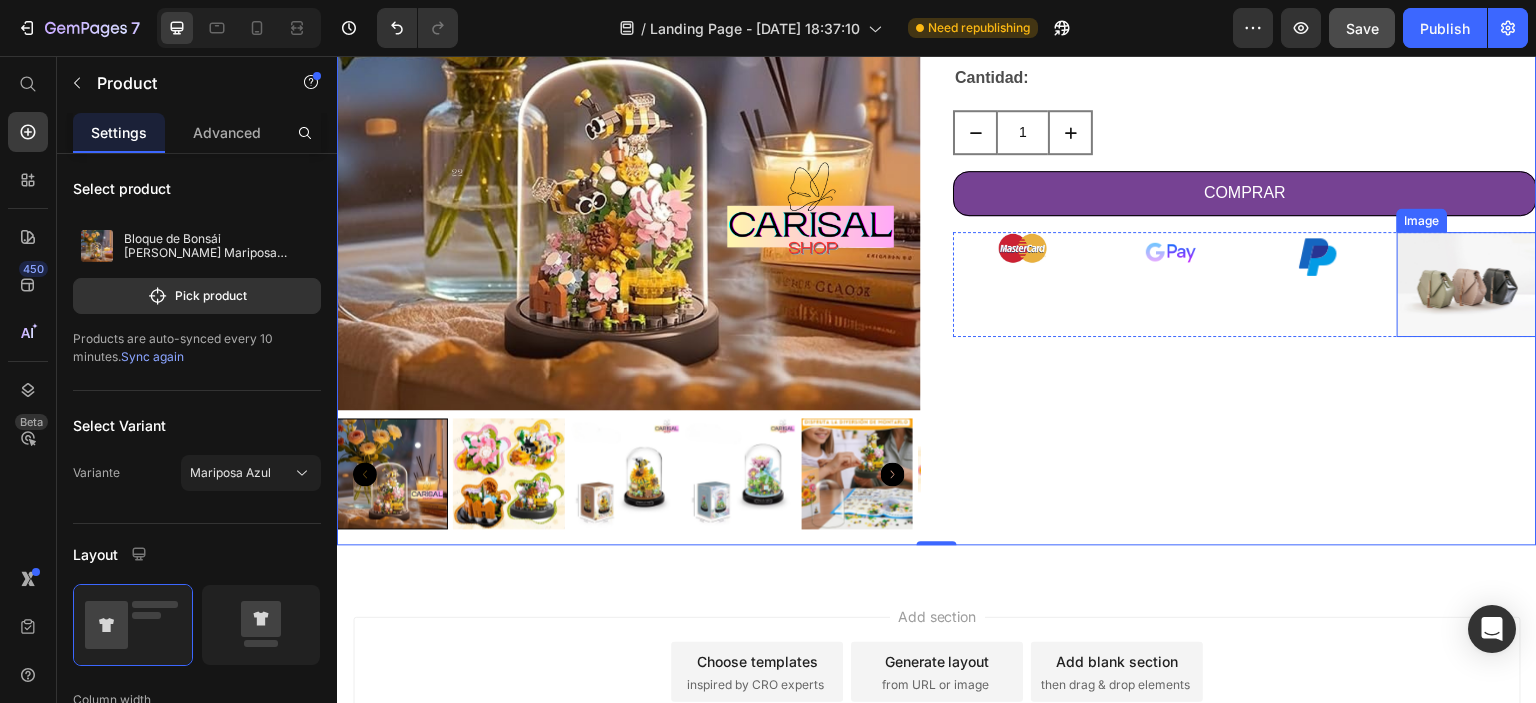 click at bounding box center (1467, 284) 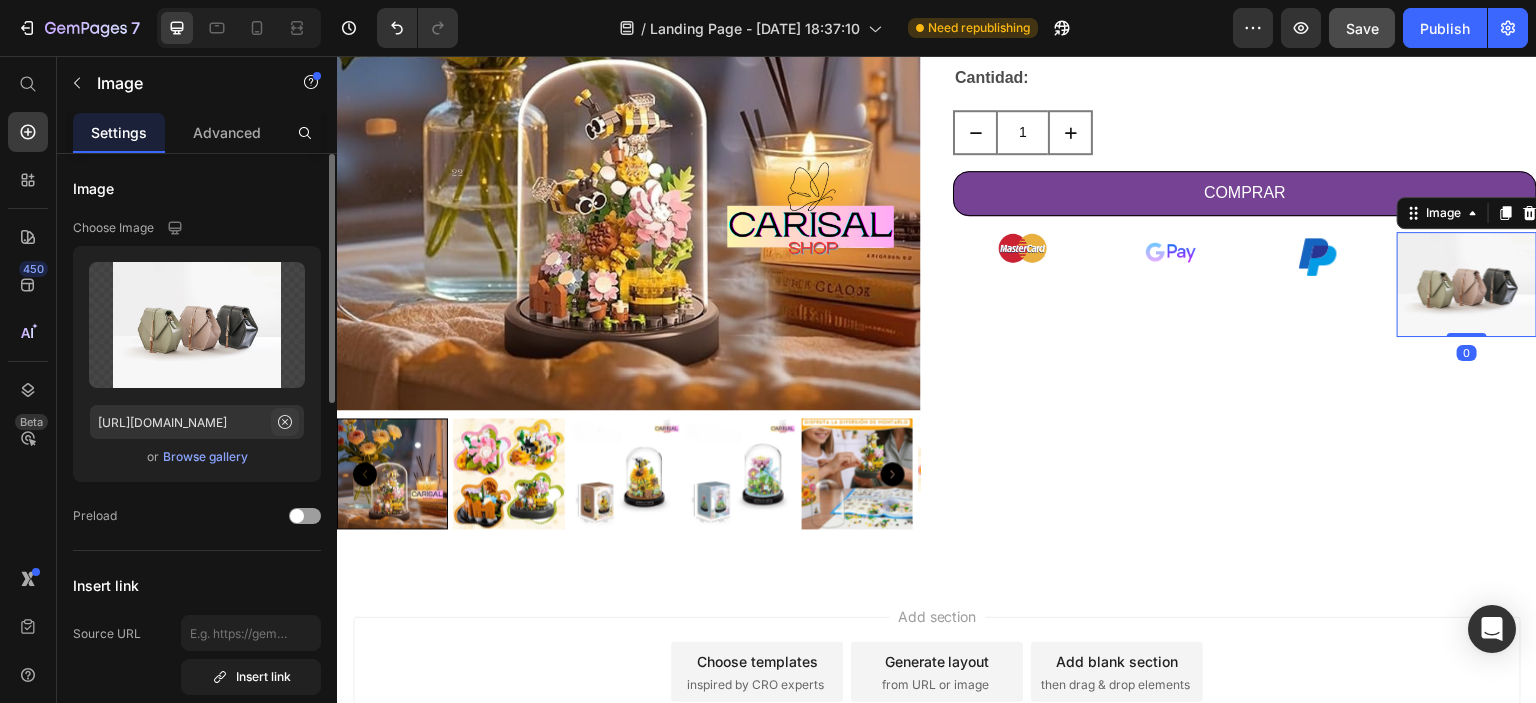 click 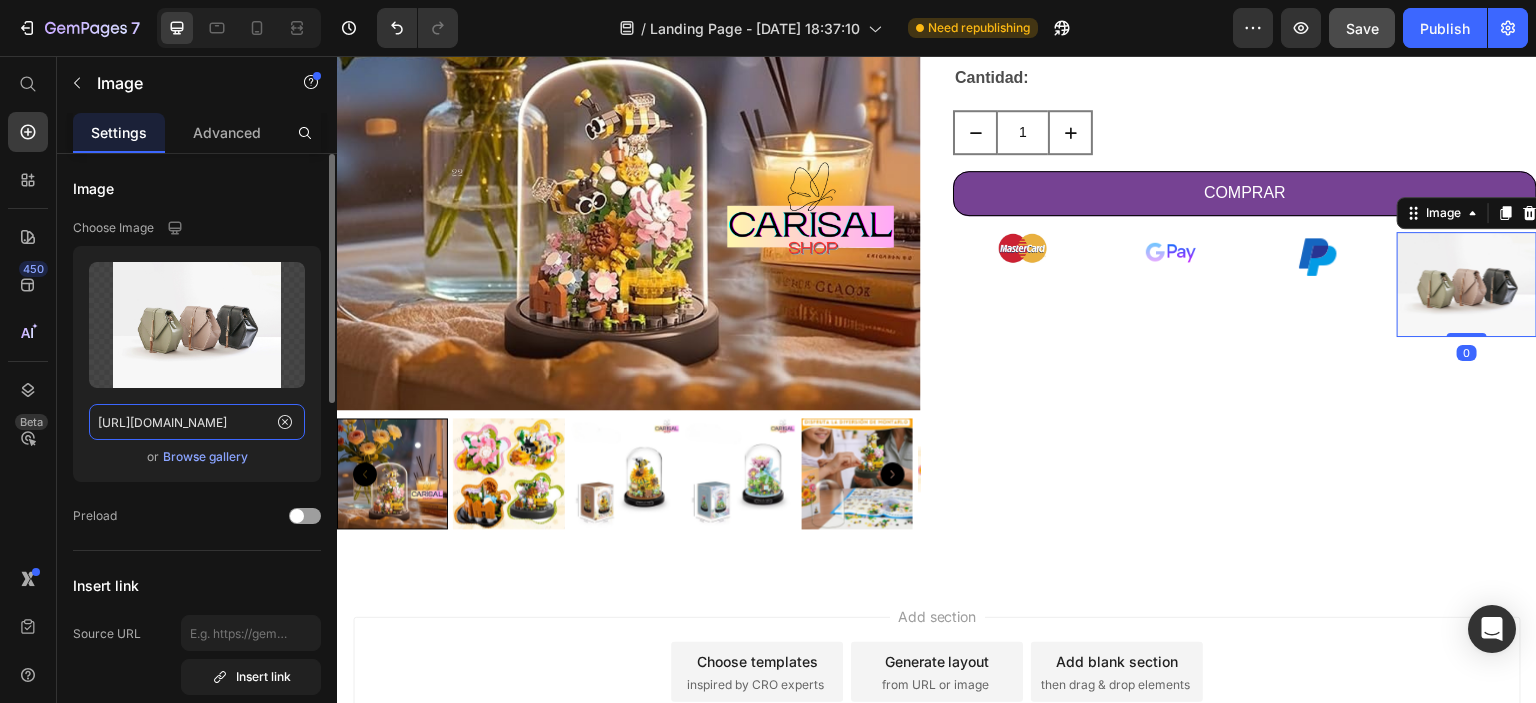 type 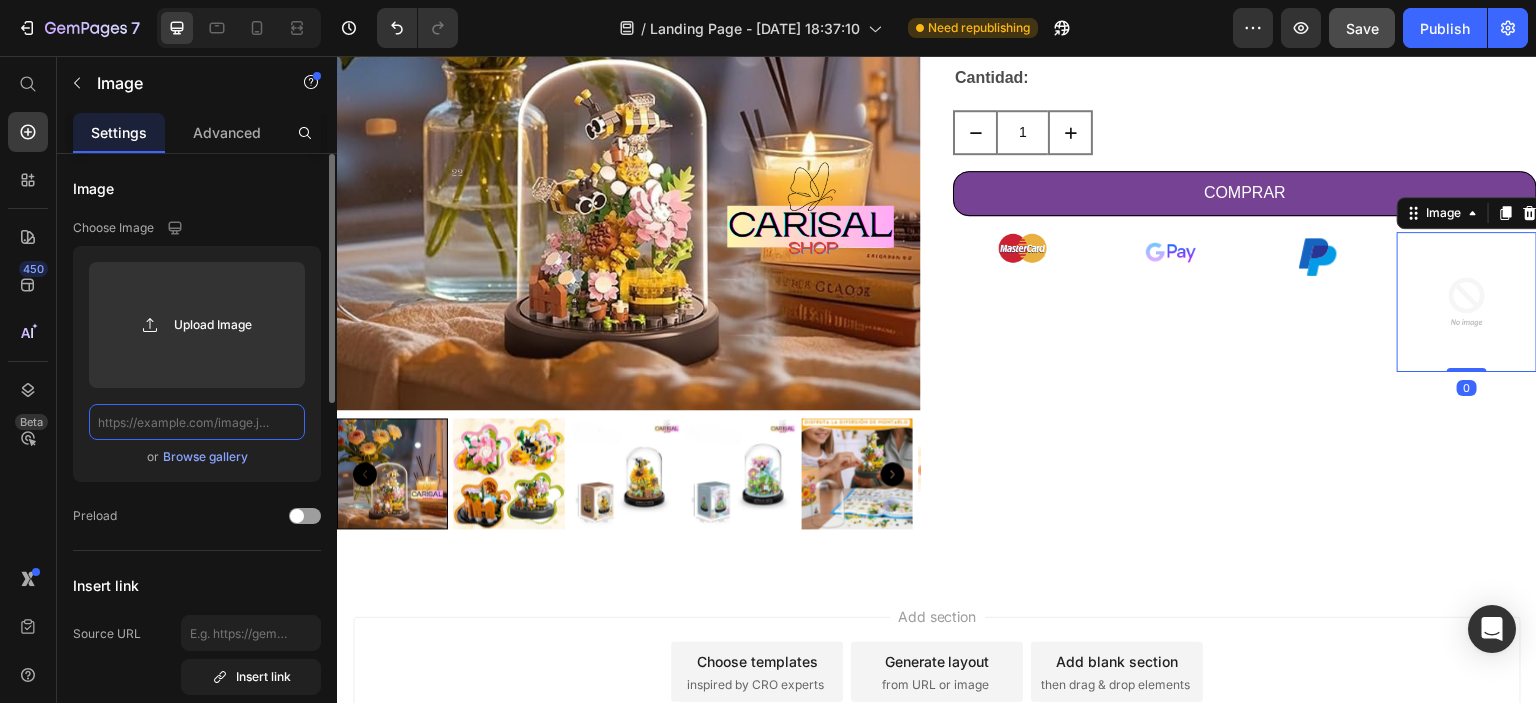 scroll, scrollTop: 0, scrollLeft: 0, axis: both 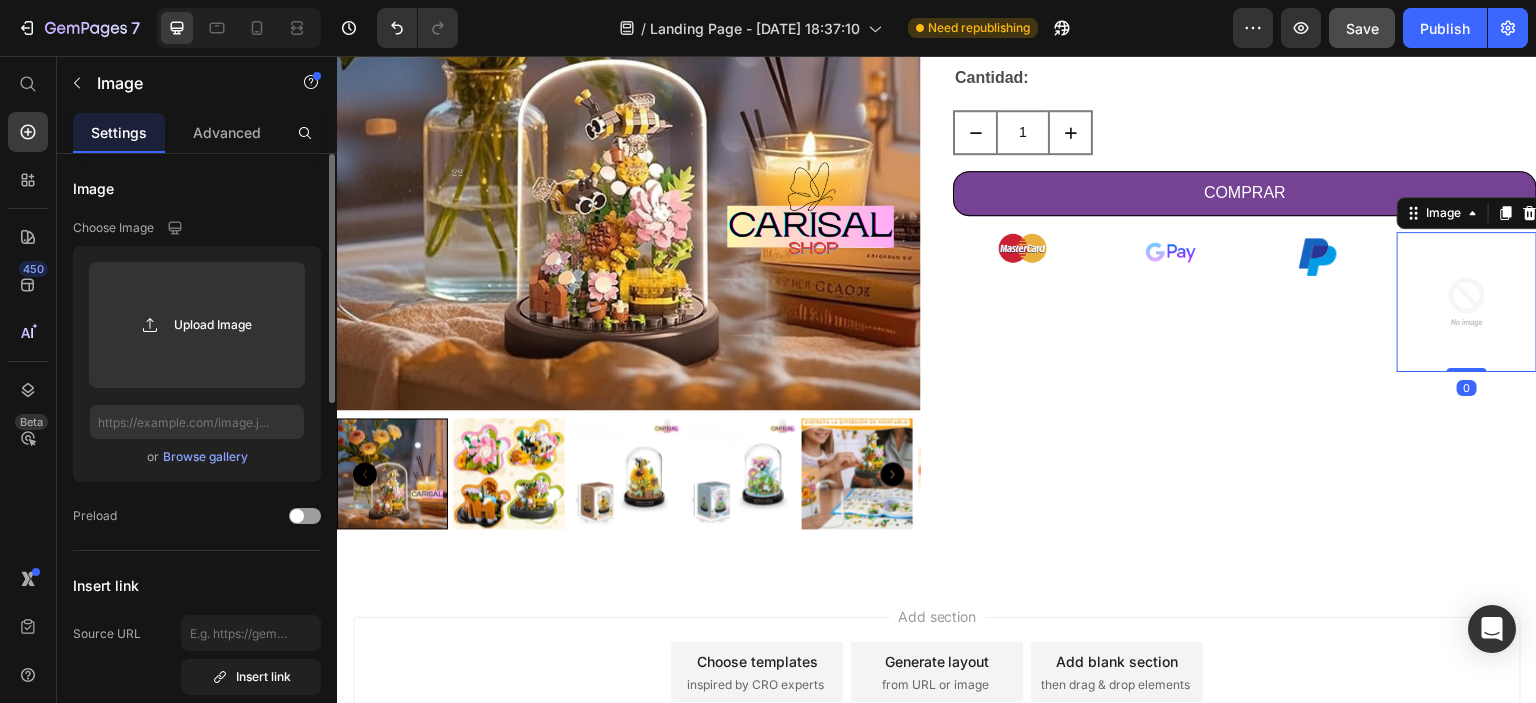 click on "Browse gallery" at bounding box center [205, 457] 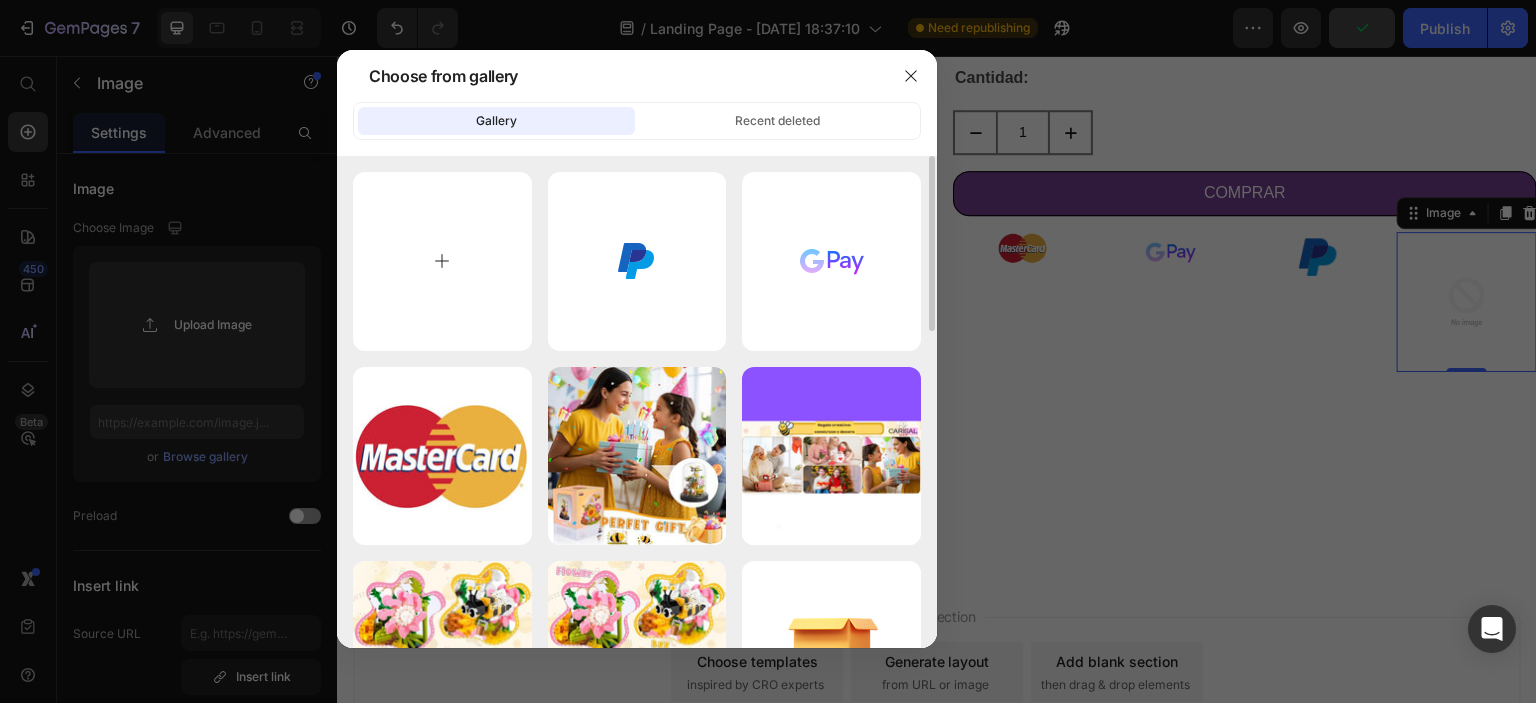 click at bounding box center (442, 261) 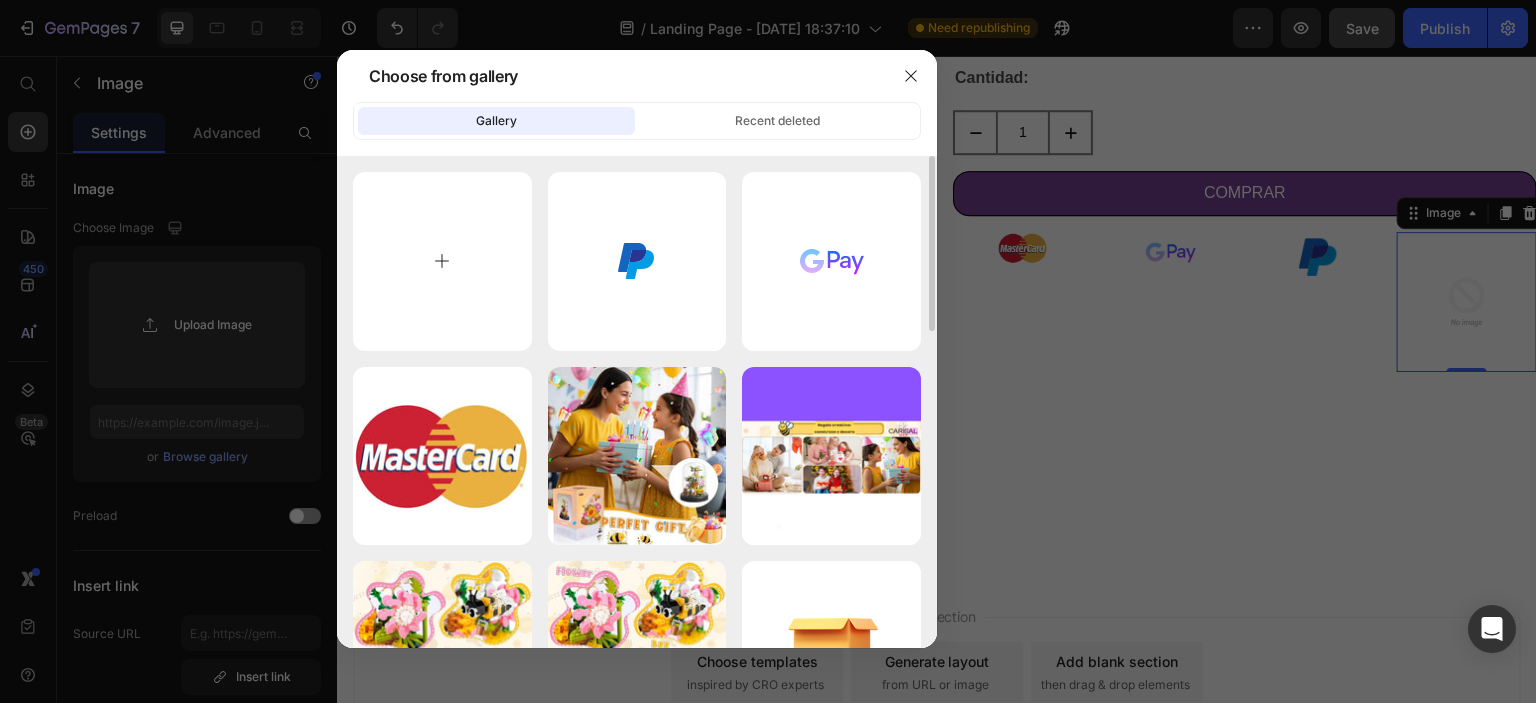 type on "C:\fakepath\icons8-visa-48.png" 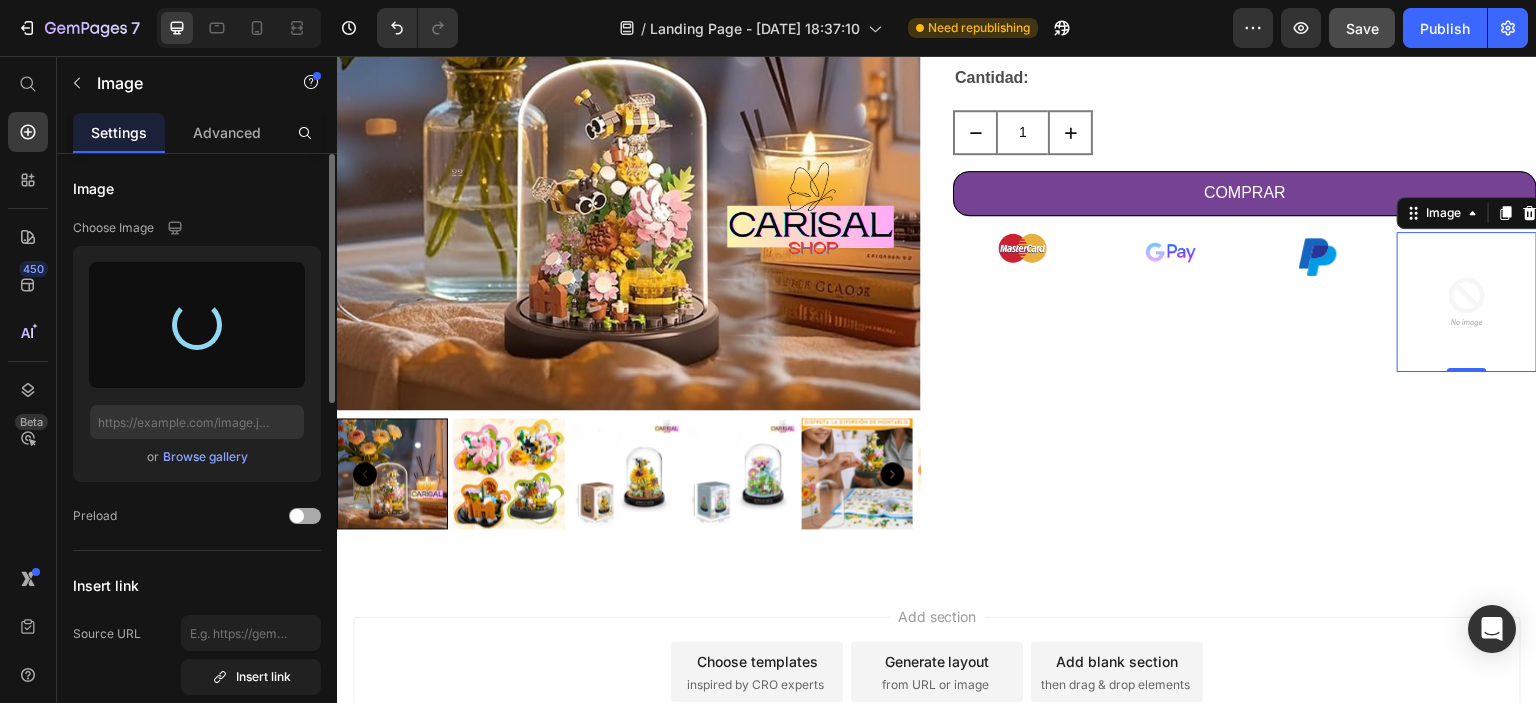 type on "https://cdn.shopify.com/s/files/1/0953/2371/7978/files/gempages_570793598052729671-98647ba0-b0c7-442f-9917-3656e78b5334.png" 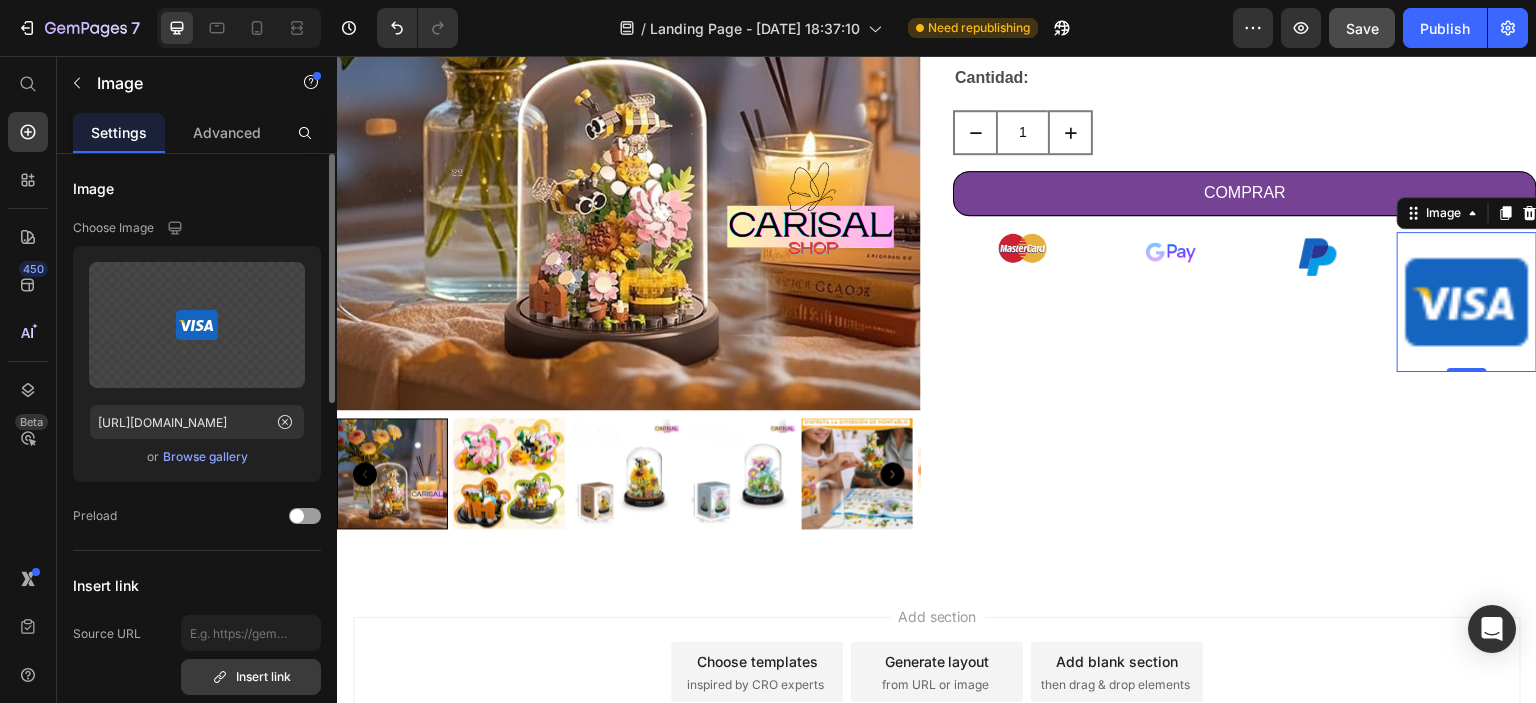 scroll, scrollTop: 200, scrollLeft: 0, axis: vertical 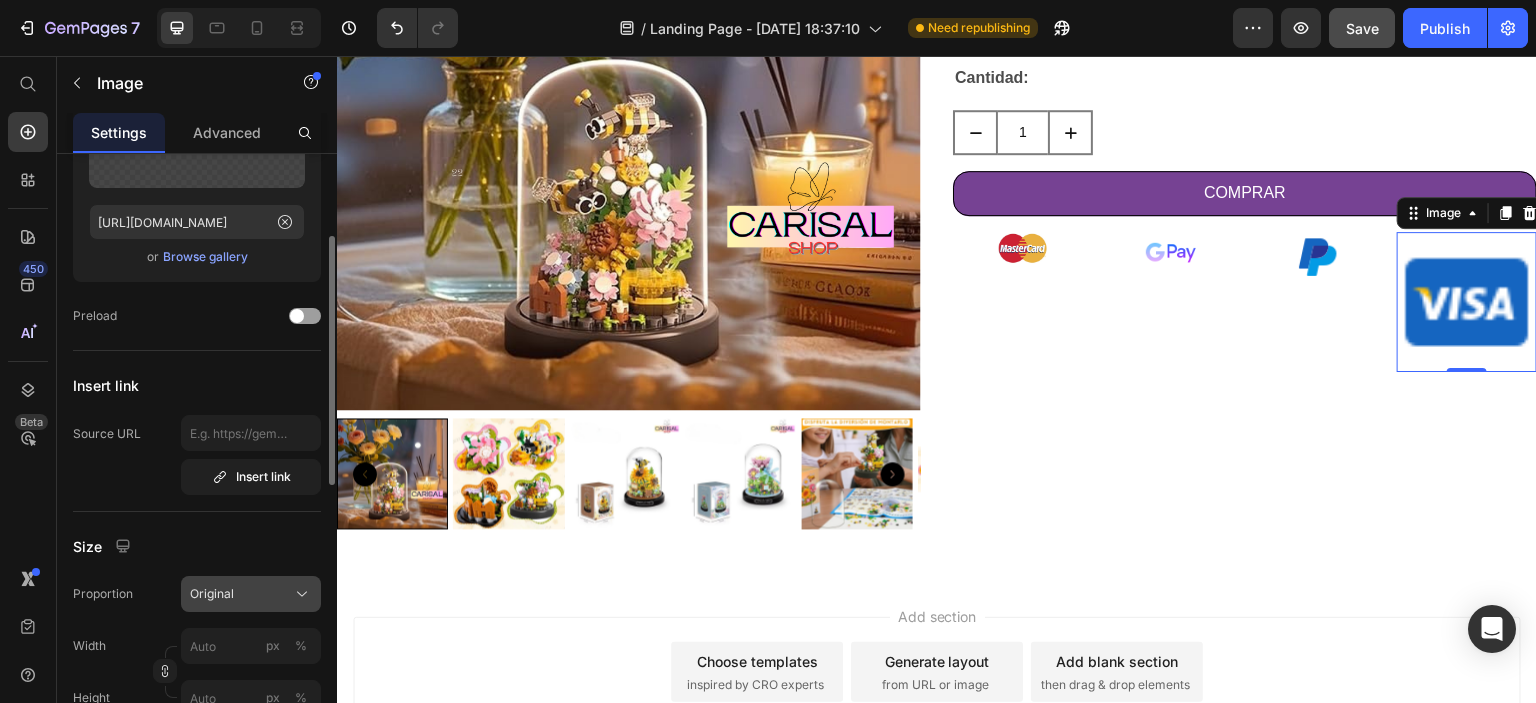 click on "Original" 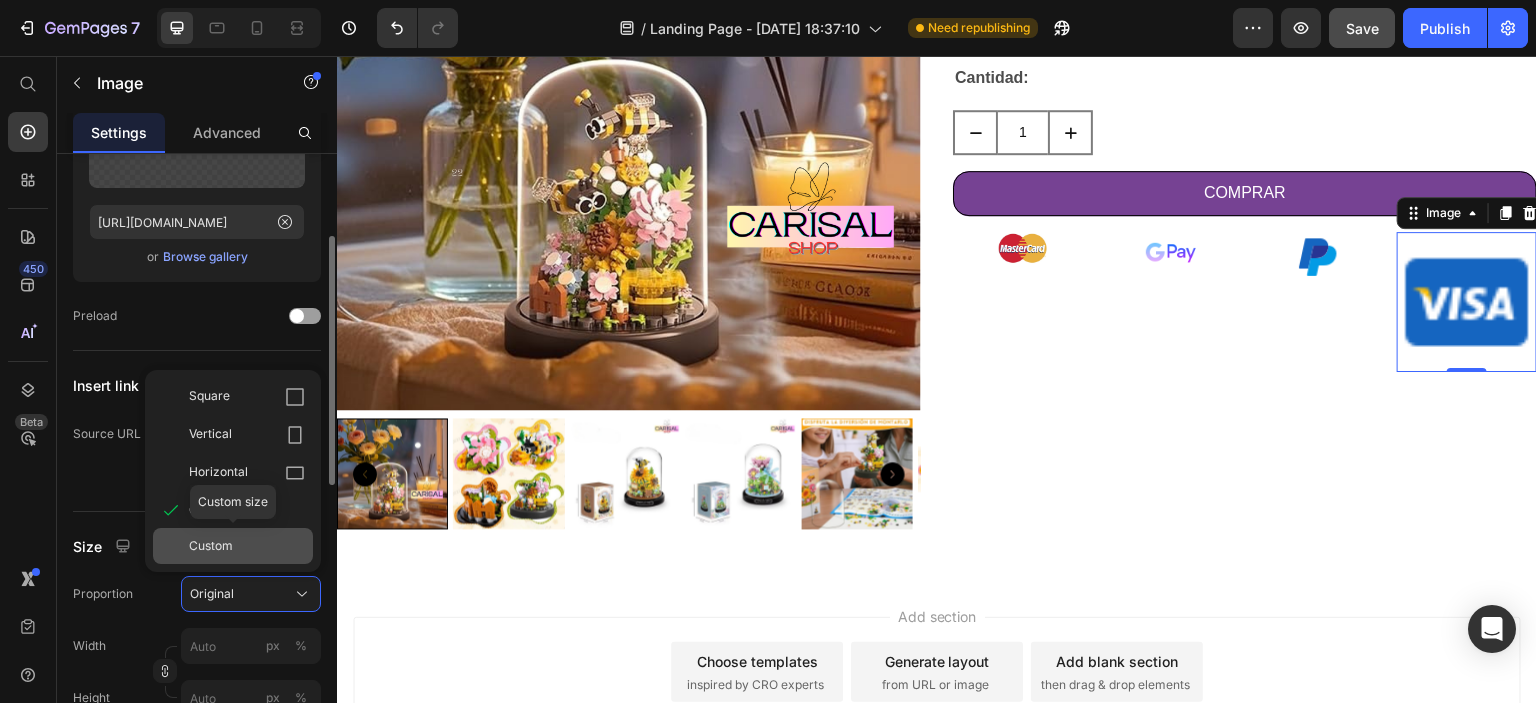 click on "Custom" at bounding box center (211, 546) 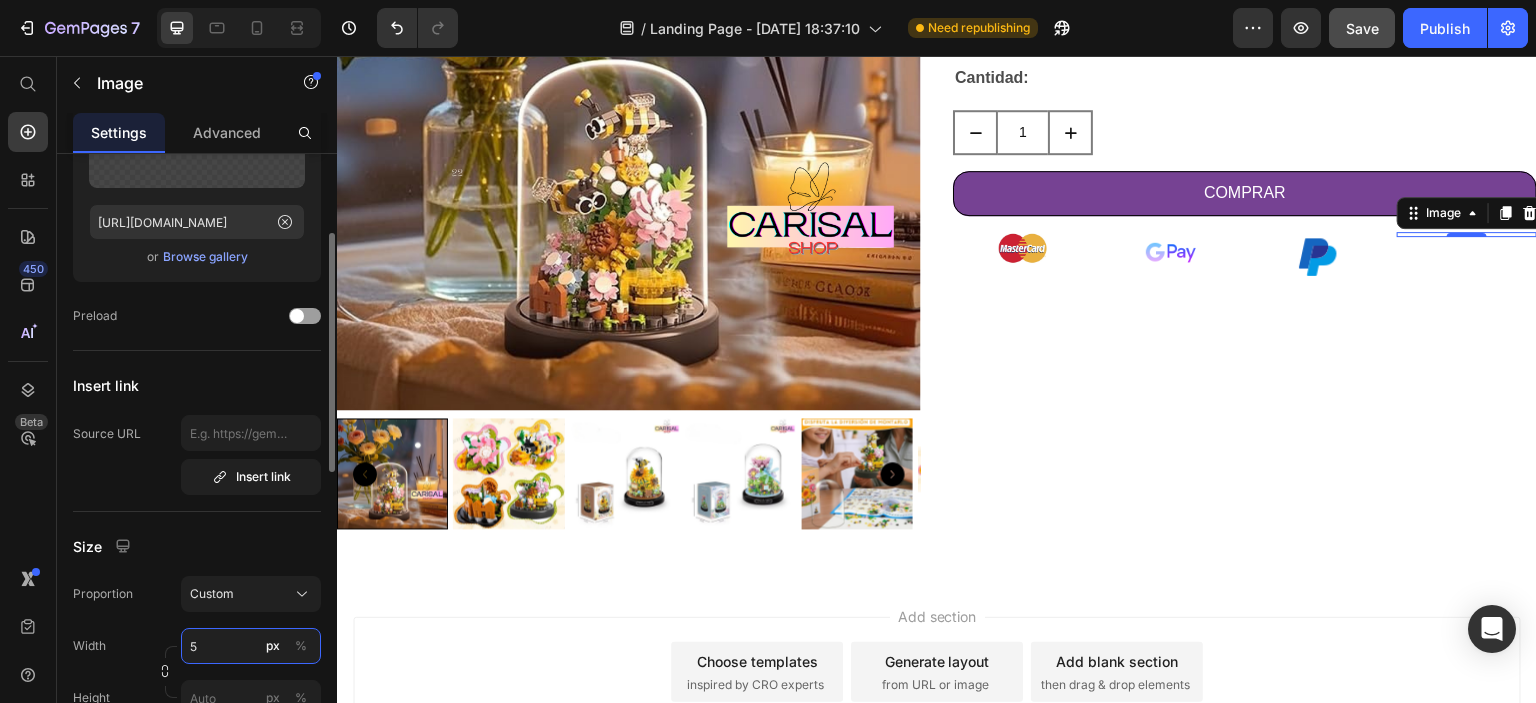 type on "50" 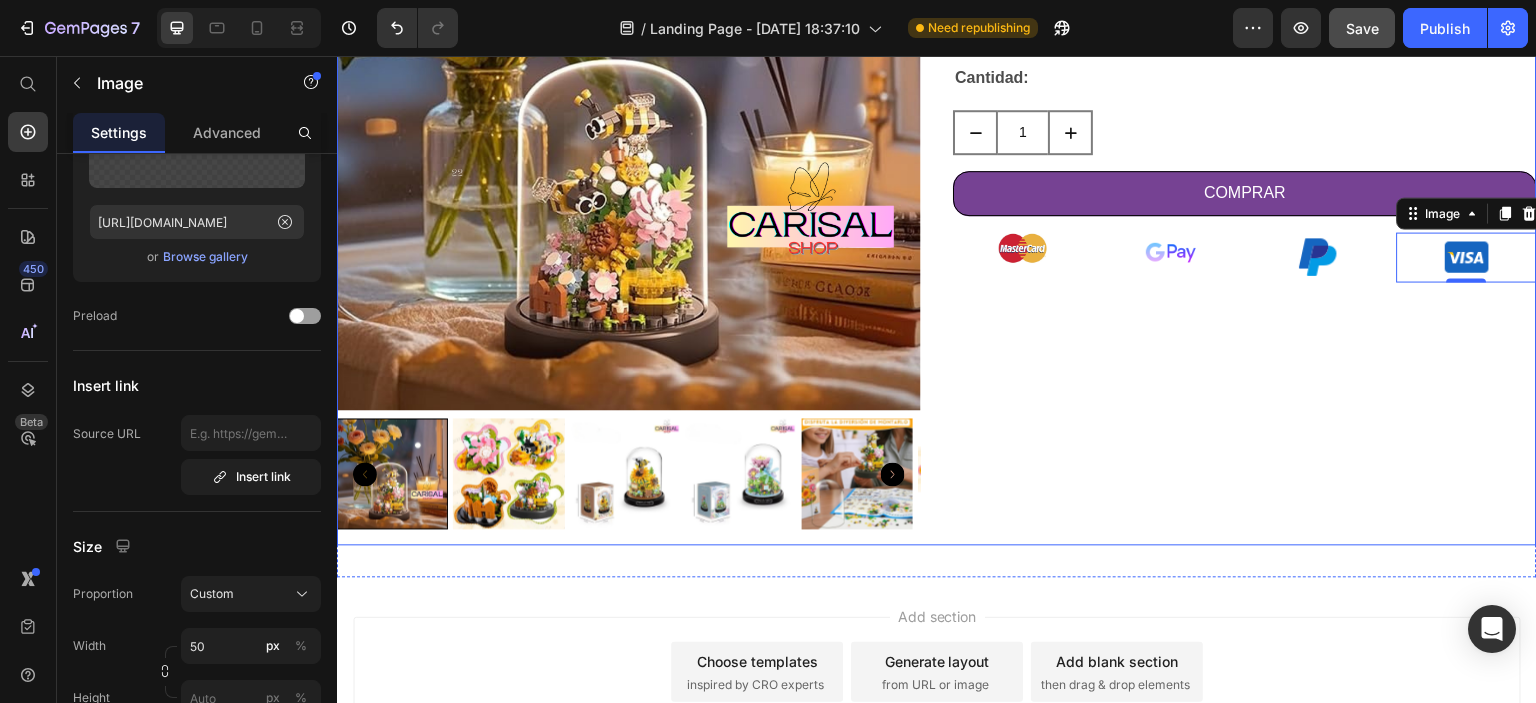 click on "Bloque de Bonsái de Abeja Mariposa Flor (Individual) Product Title €24,95 Product Price €32,95 Product Price Row Variante: Mariposa Azul Mariposa Azul Mariposa Azul Abeja Amarilla Abeja Amarilla Flor Rosa Flor Rosa Product Variants & Swatches Cantidad: Text Block 1 Product Quantity COMPRAR Dynamic Checkout Image Image Image Image   0 Row" at bounding box center (1245, 185) 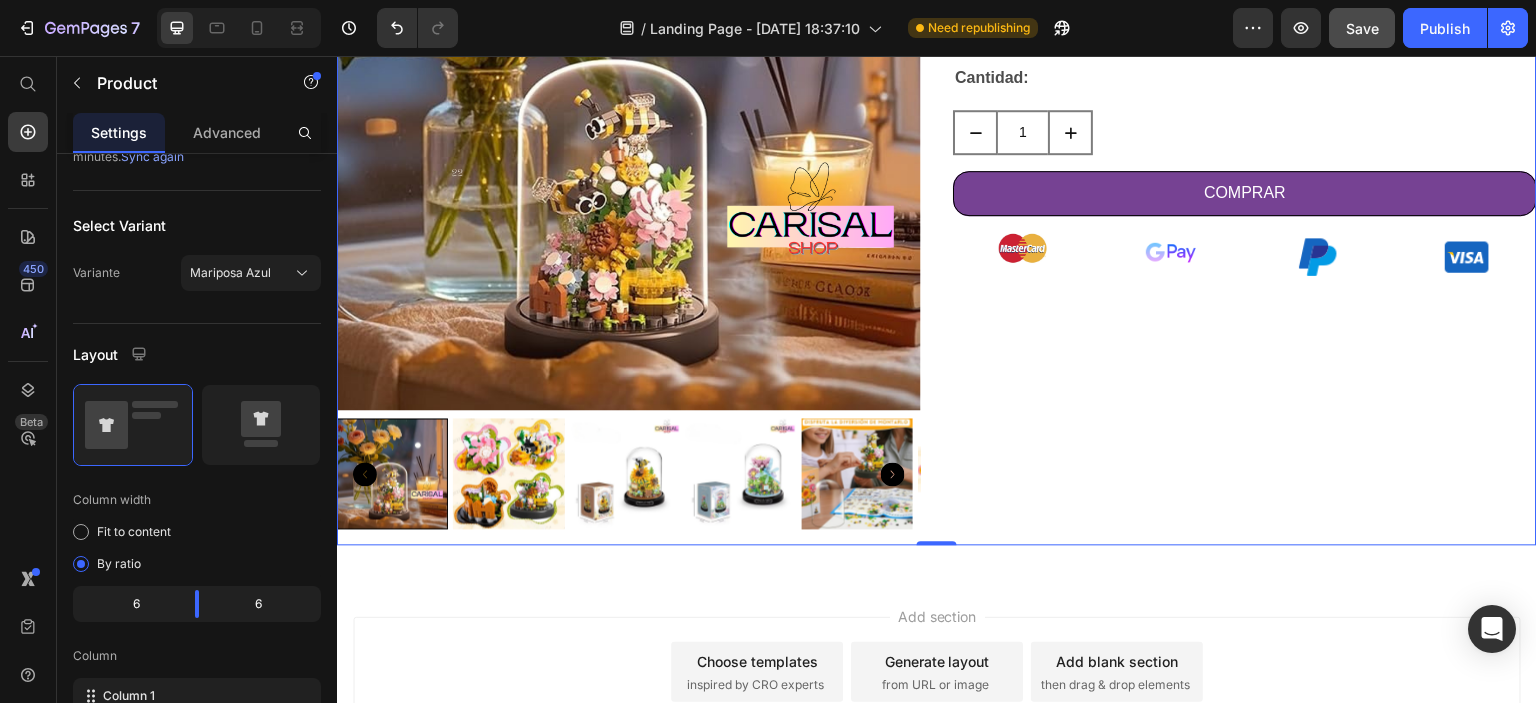 scroll, scrollTop: 0, scrollLeft: 0, axis: both 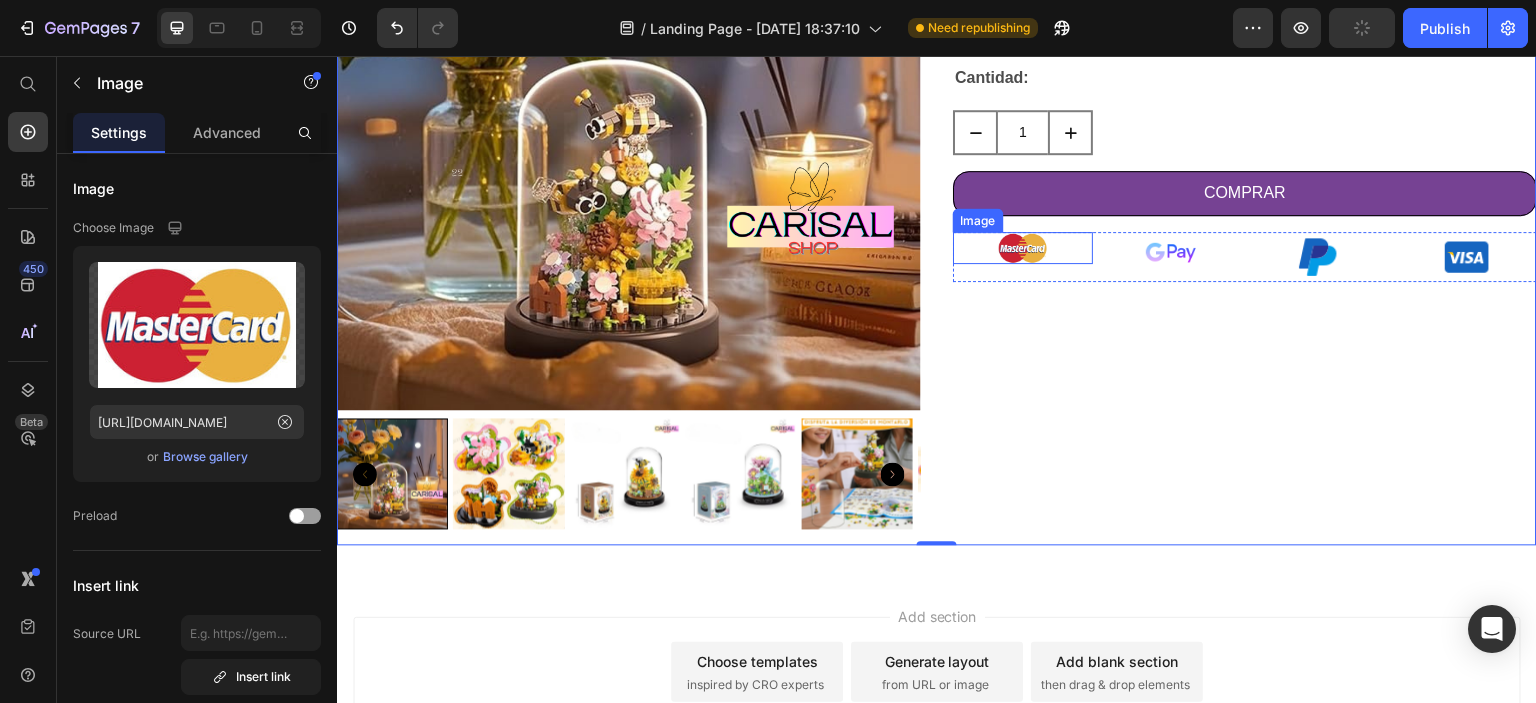 click at bounding box center (1023, 248) 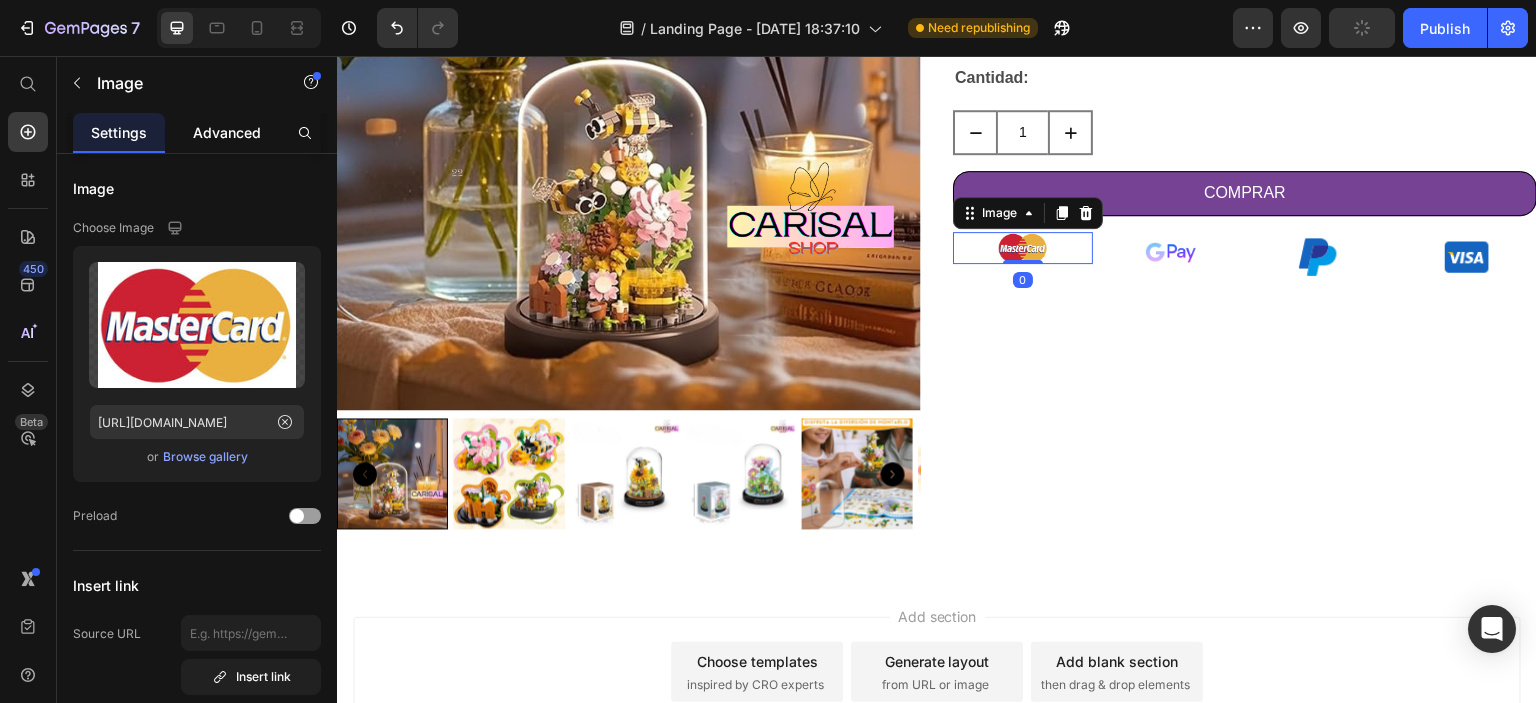click on "Advanced" at bounding box center [227, 132] 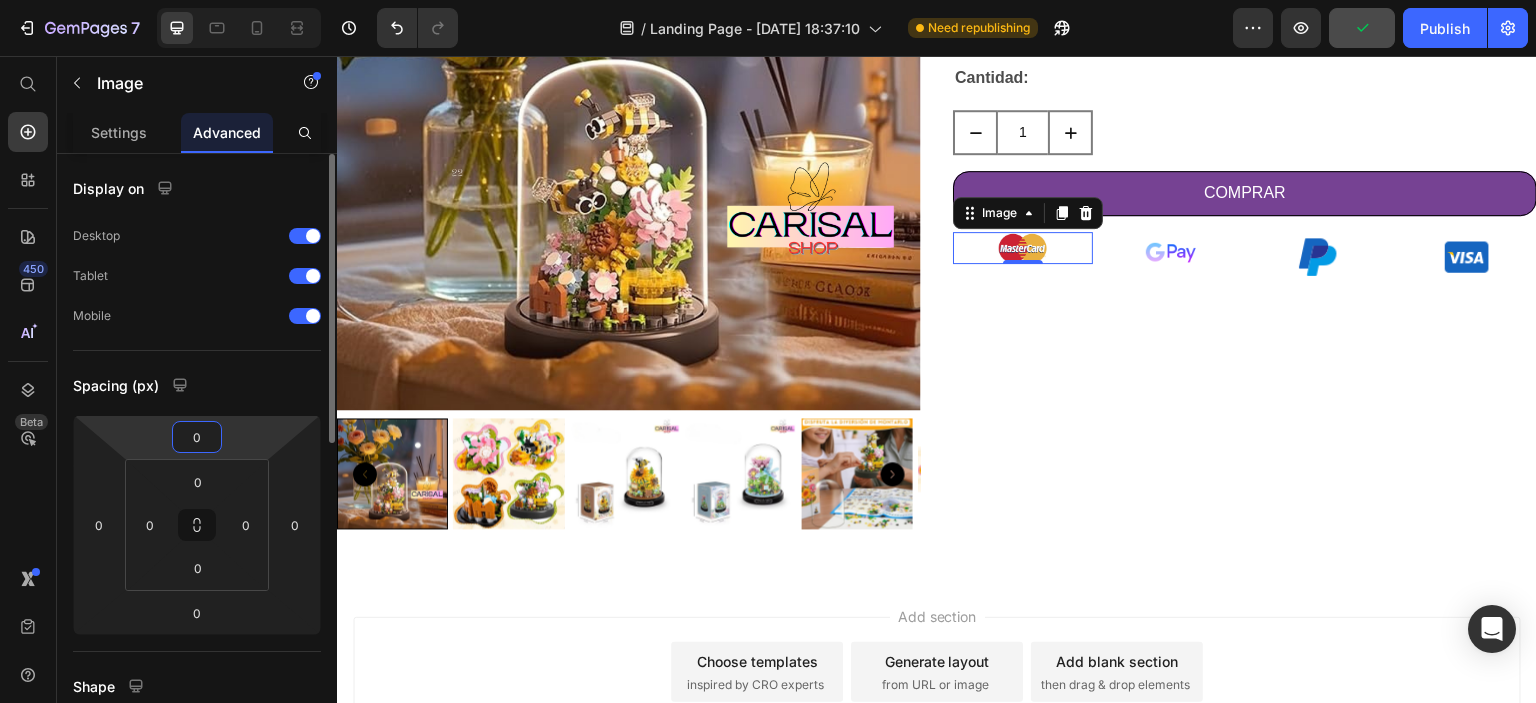 click on "0" at bounding box center (197, 437) 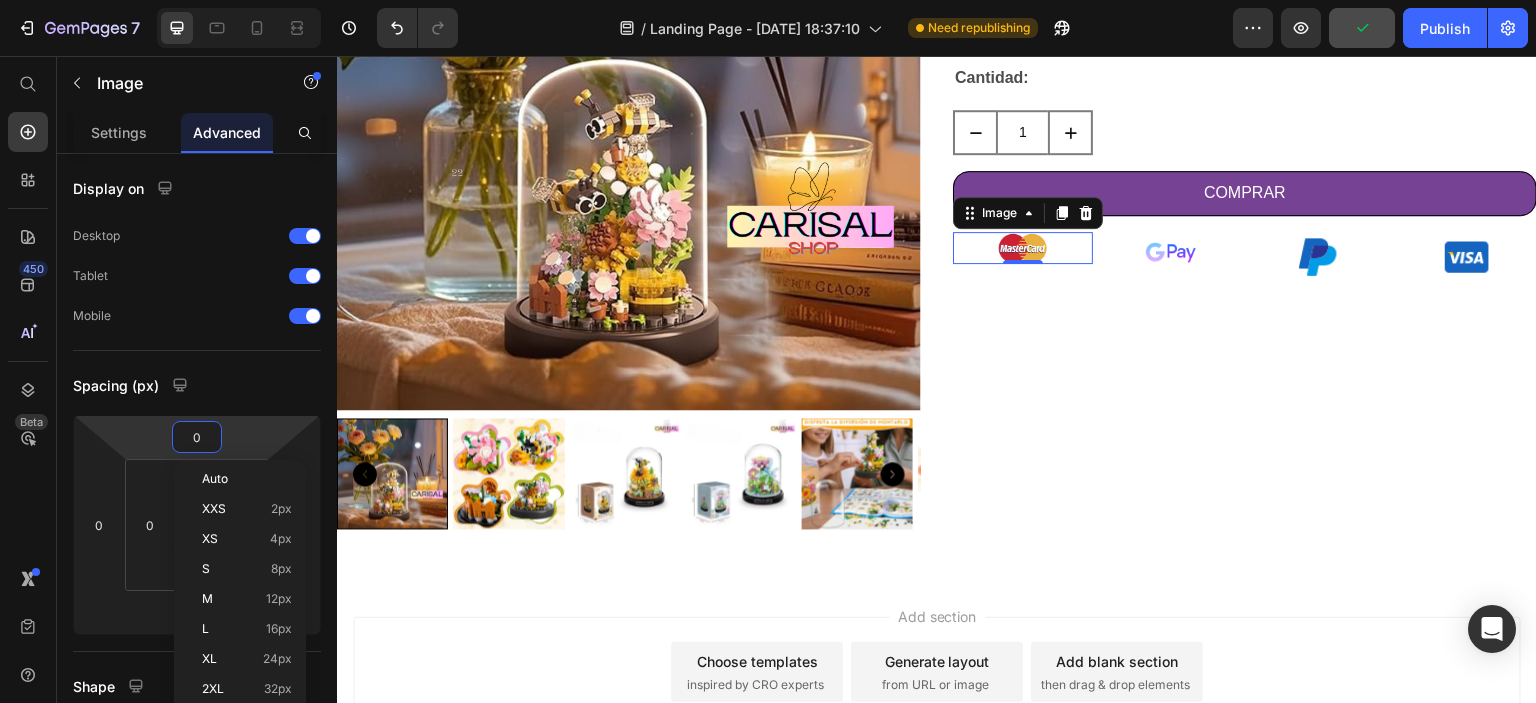 type on "5" 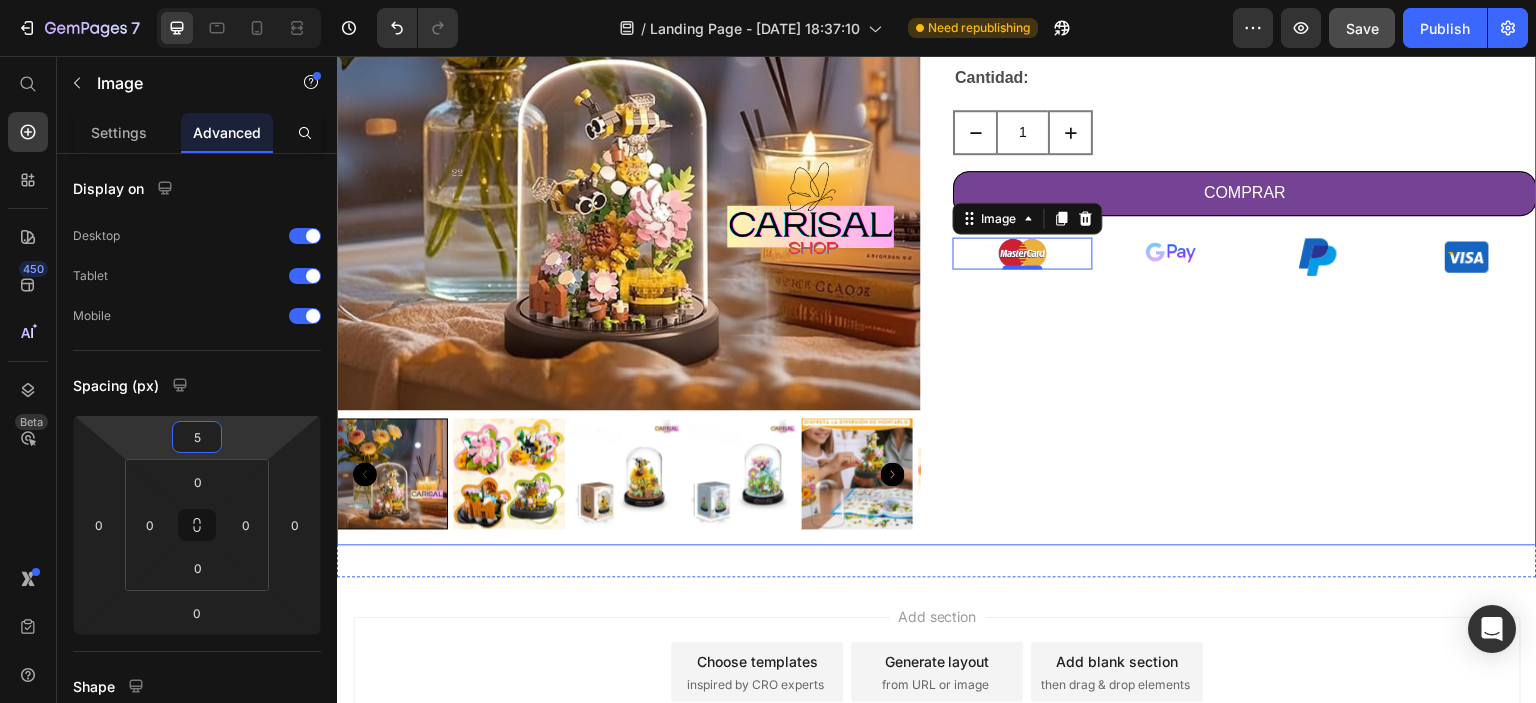 click on "Bloque de Bonsái de Abeja Mariposa Flor (Individual) Product Title €24,95 Product Price €32,95 Product Price Row Variante: Mariposa Azul Mariposa Azul Mariposa Azul Abeja Amarilla Abeja Amarilla Flor Rosa Flor Rosa Product Variants & Swatches Cantidad: Text Block 1 Product Quantity COMPRAR Dynamic Checkout Image   0 Image Image Image Row" at bounding box center (1245, 185) 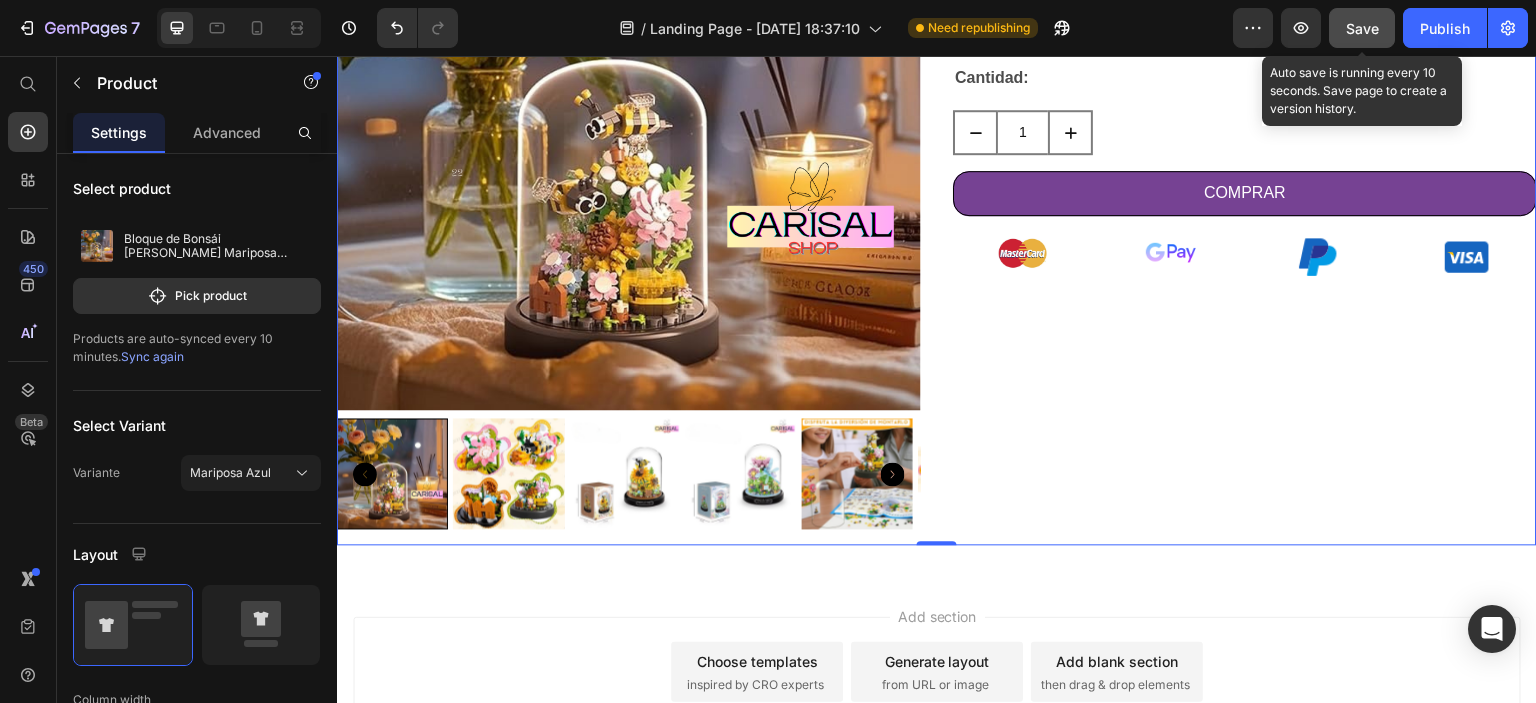 click on "Save" at bounding box center [1362, 28] 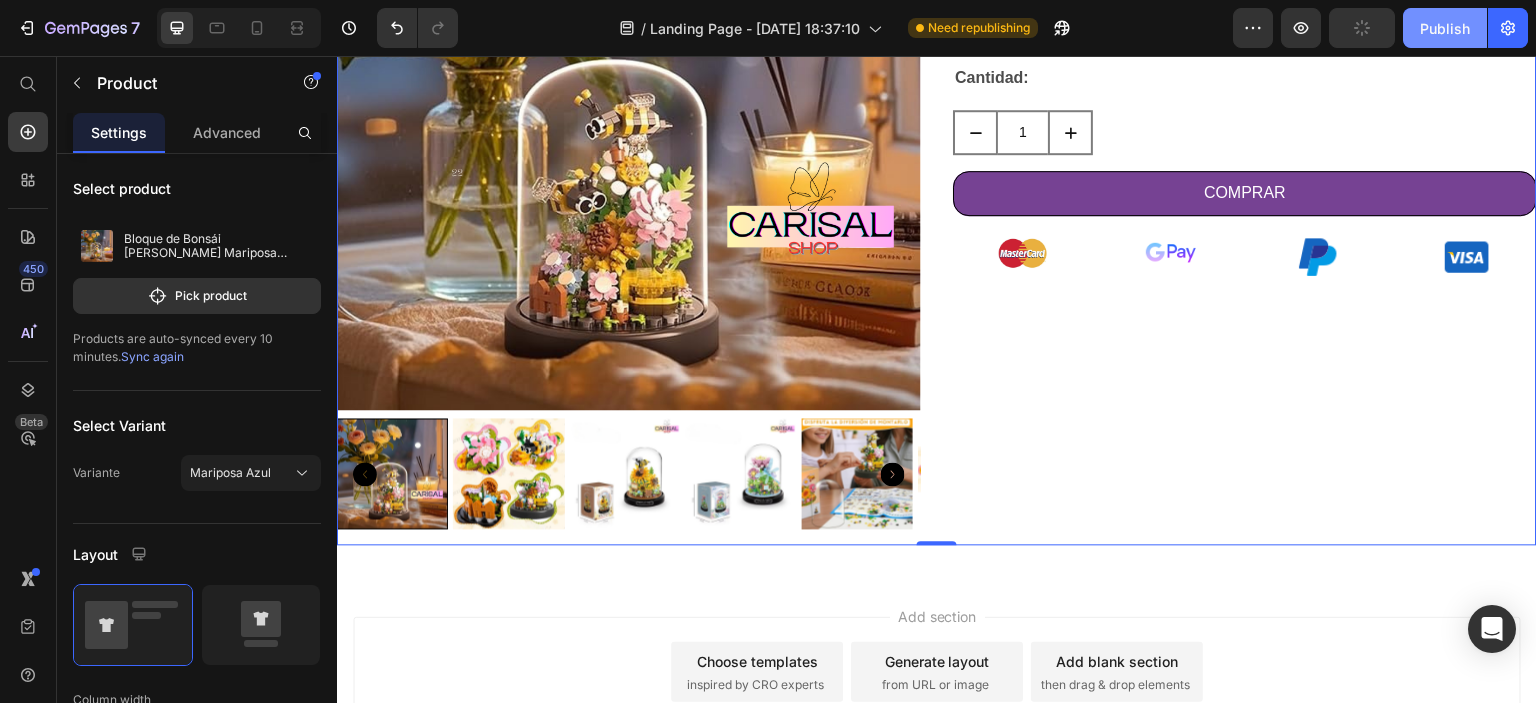 click on "Publish" at bounding box center [1445, 28] 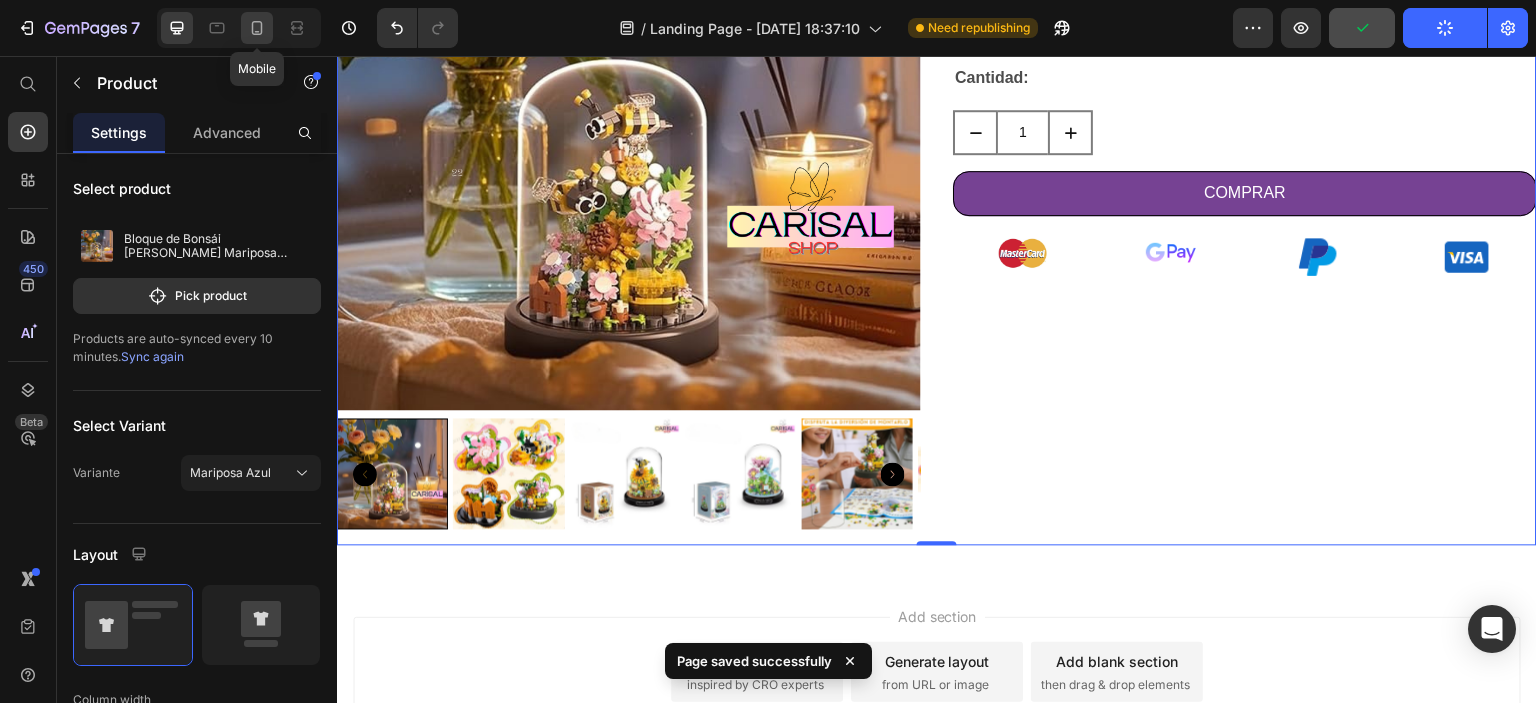 click 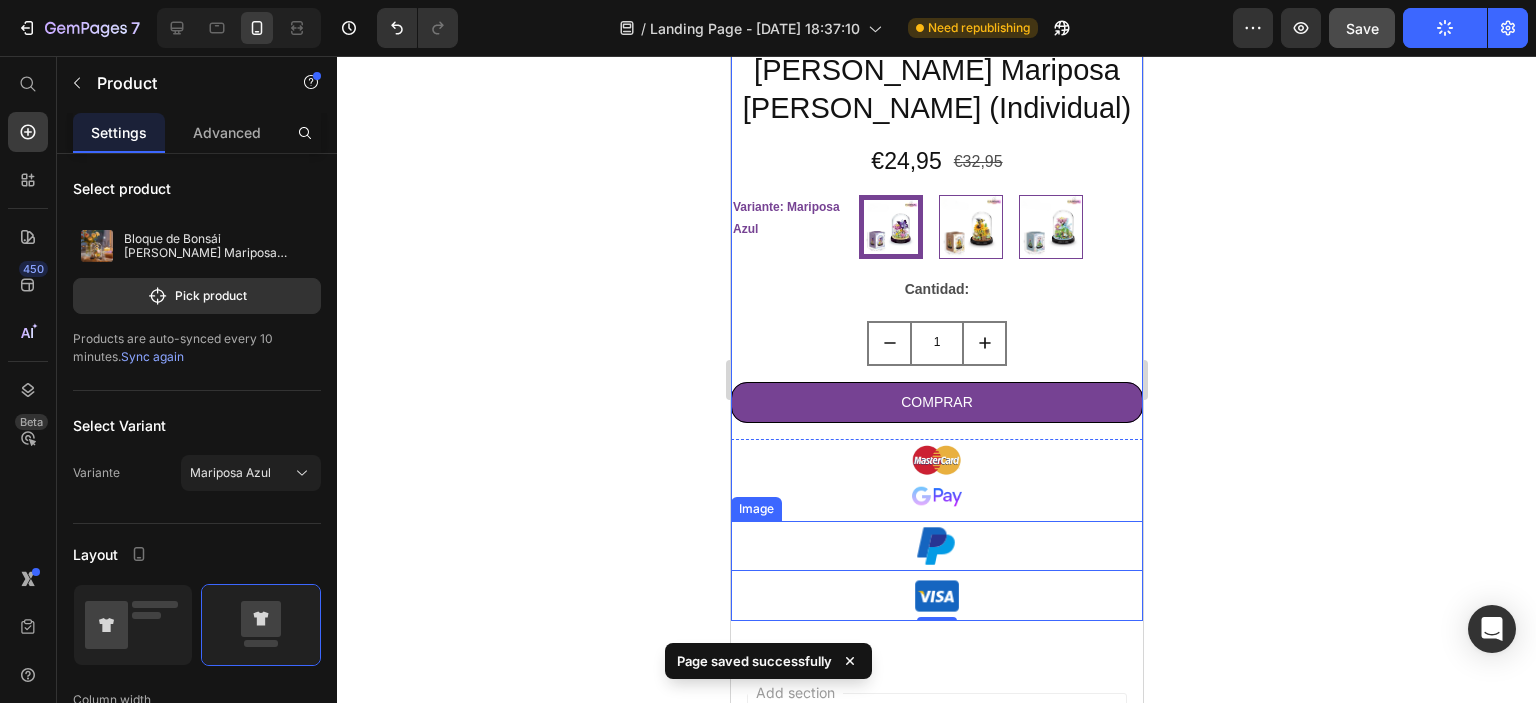 scroll, scrollTop: 703, scrollLeft: 0, axis: vertical 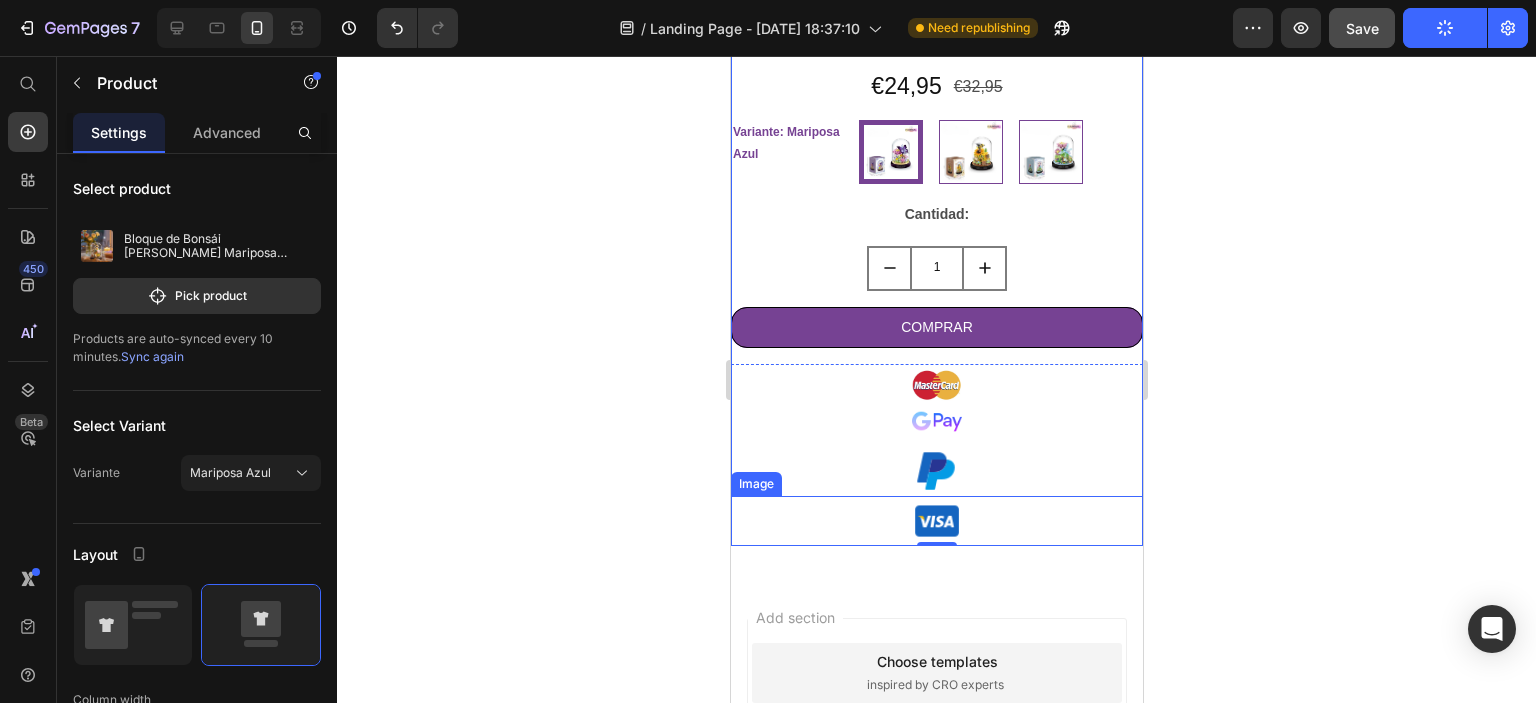 click at bounding box center (936, 521) 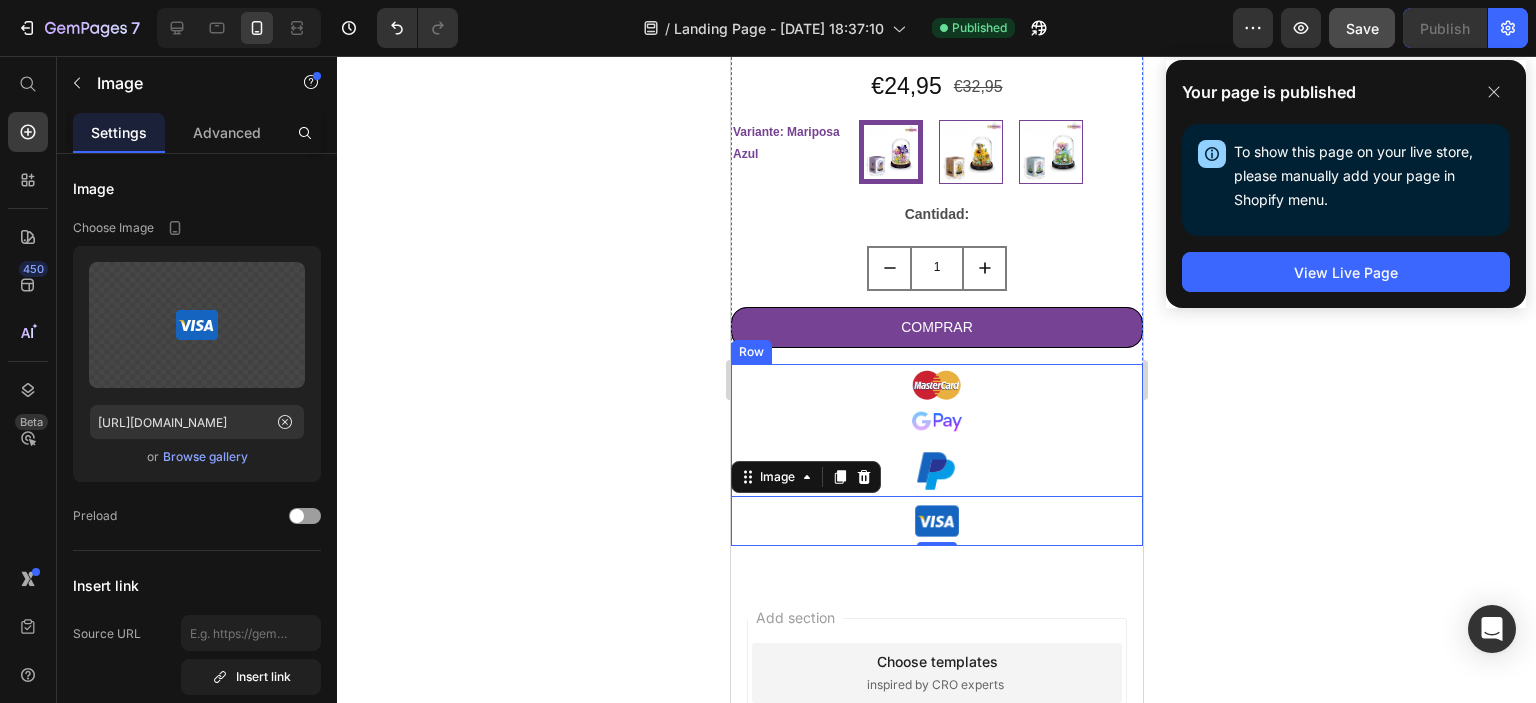 click on "Image" at bounding box center [936, 382] 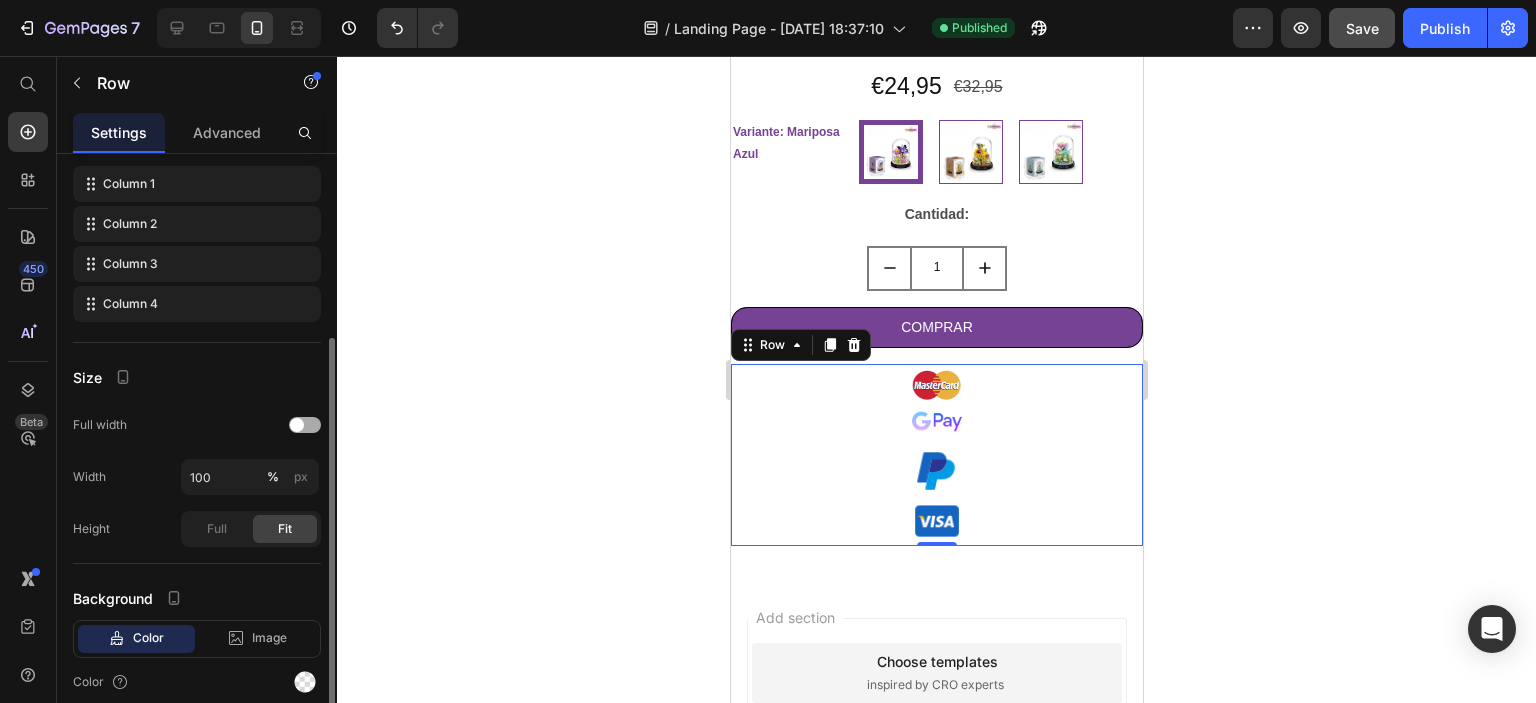 scroll, scrollTop: 380, scrollLeft: 0, axis: vertical 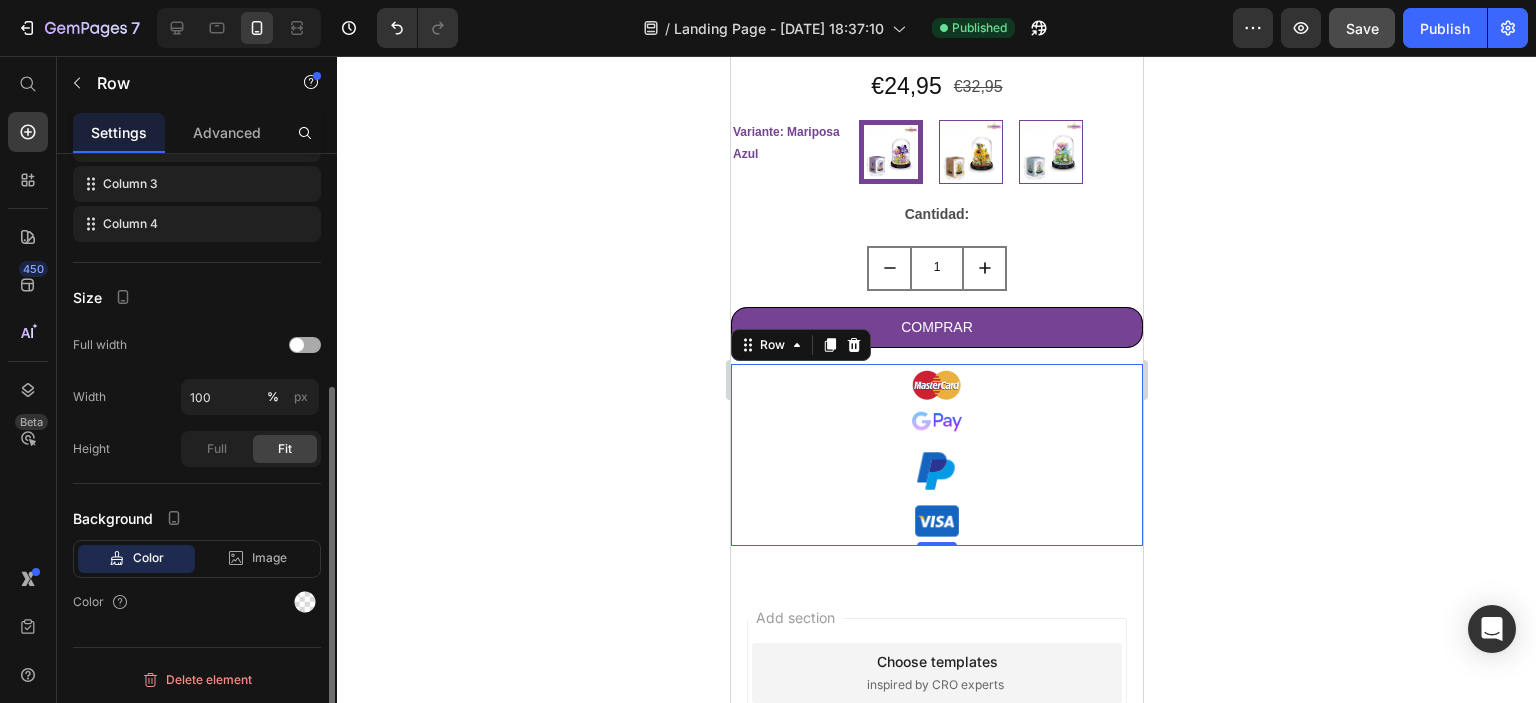 click at bounding box center [297, 345] 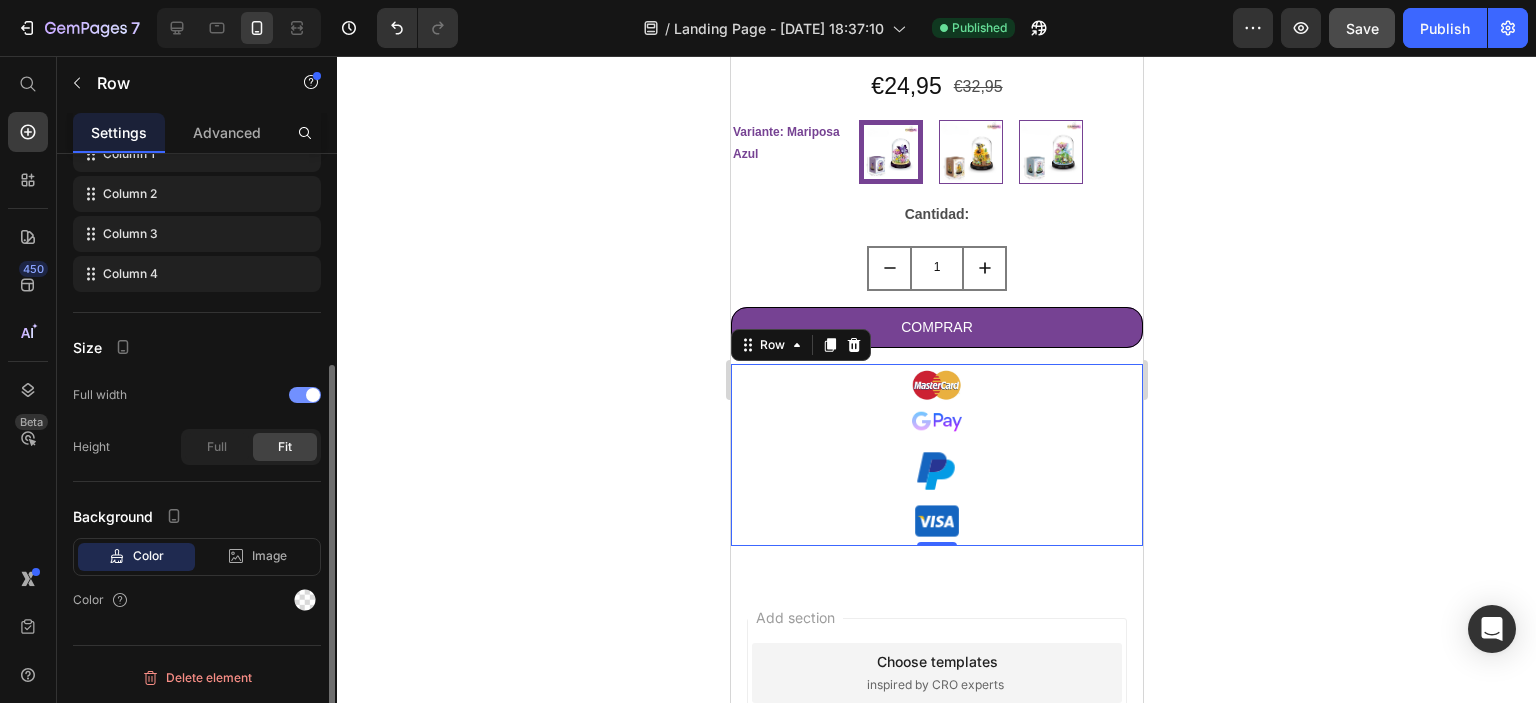 scroll, scrollTop: 328, scrollLeft: 0, axis: vertical 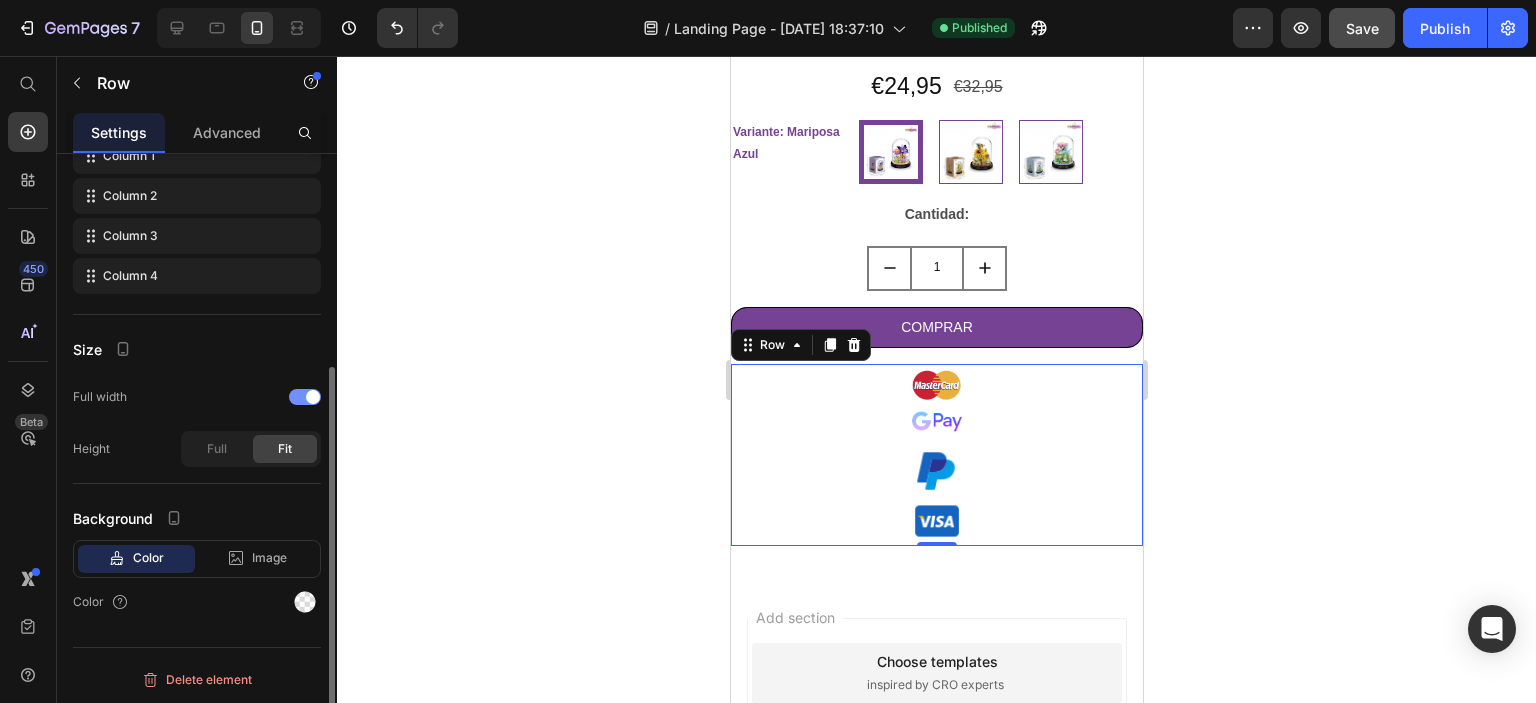 click at bounding box center [305, 397] 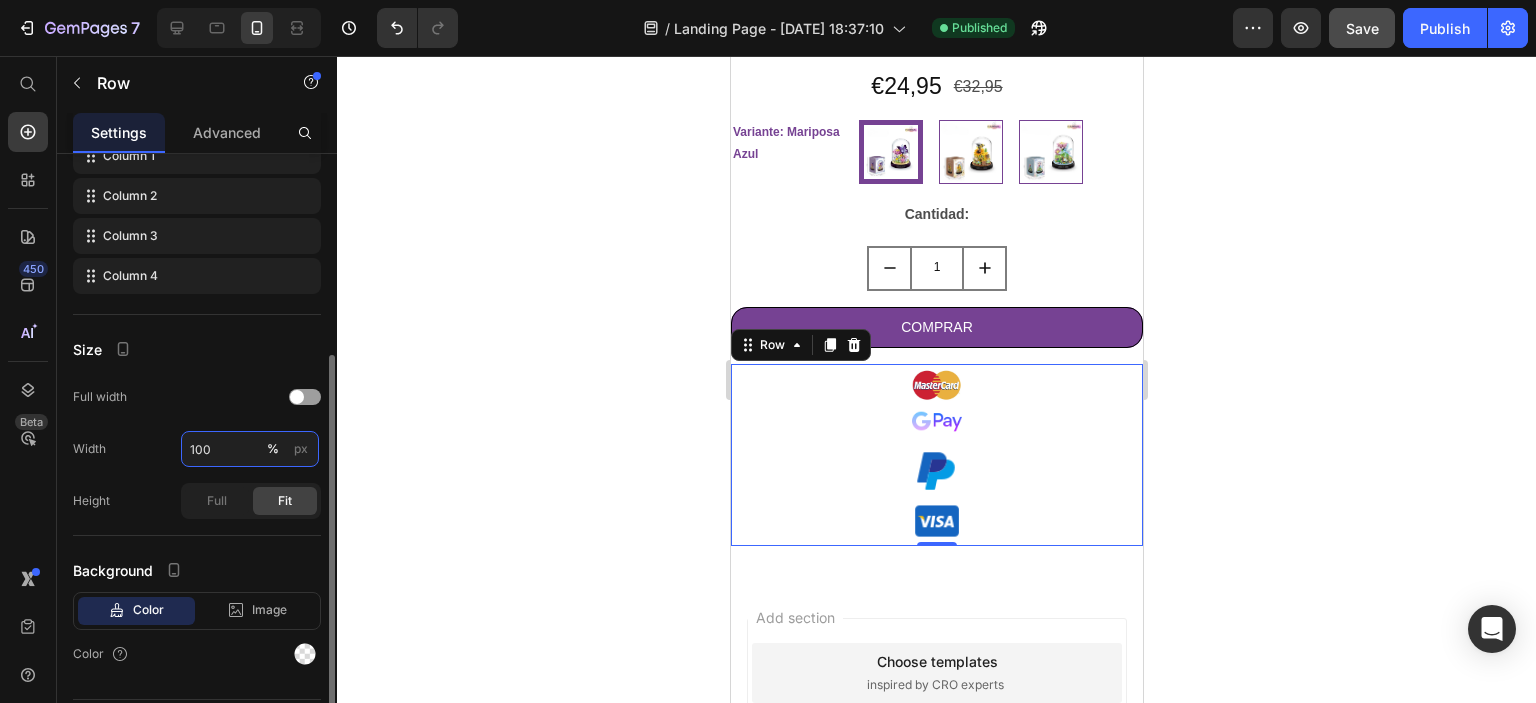 click on "100" at bounding box center (250, 449) 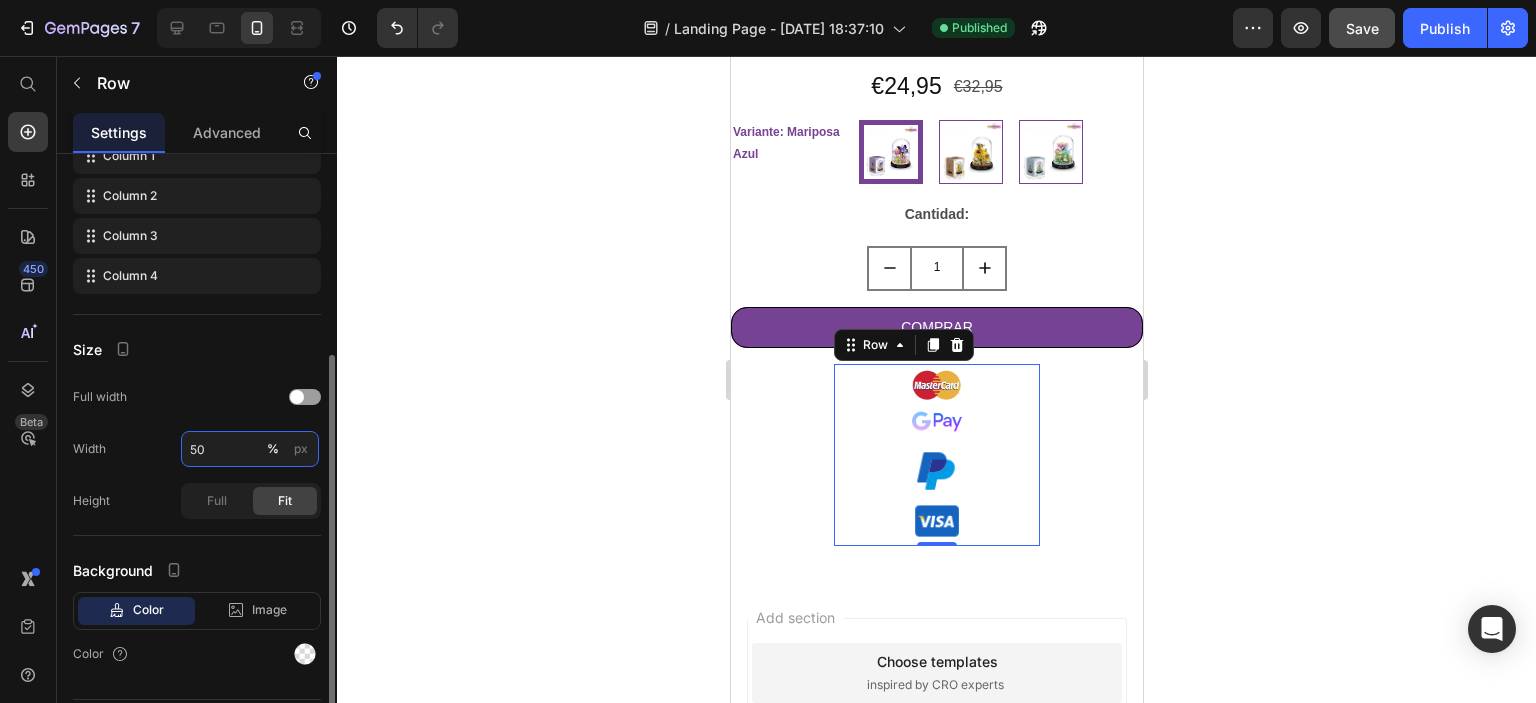 type on "5" 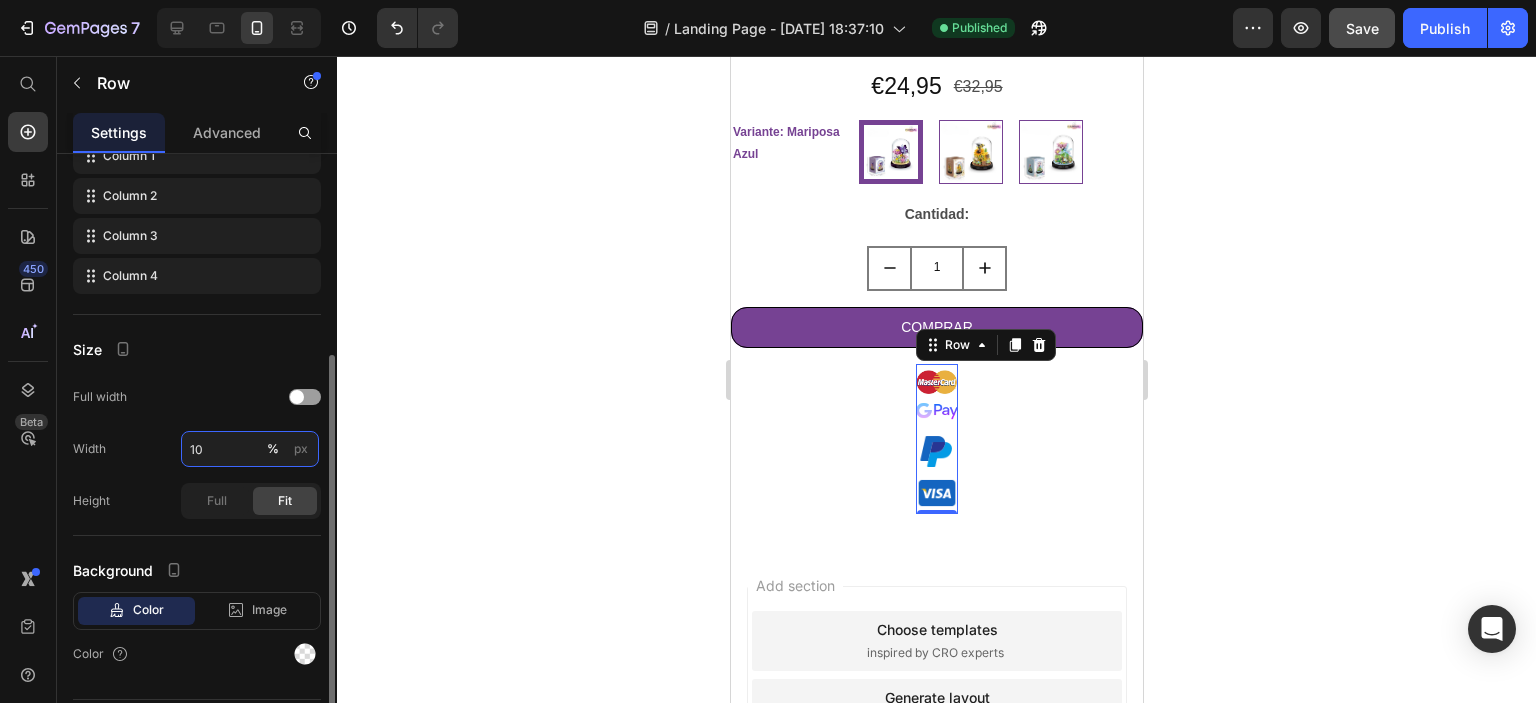 type on "100" 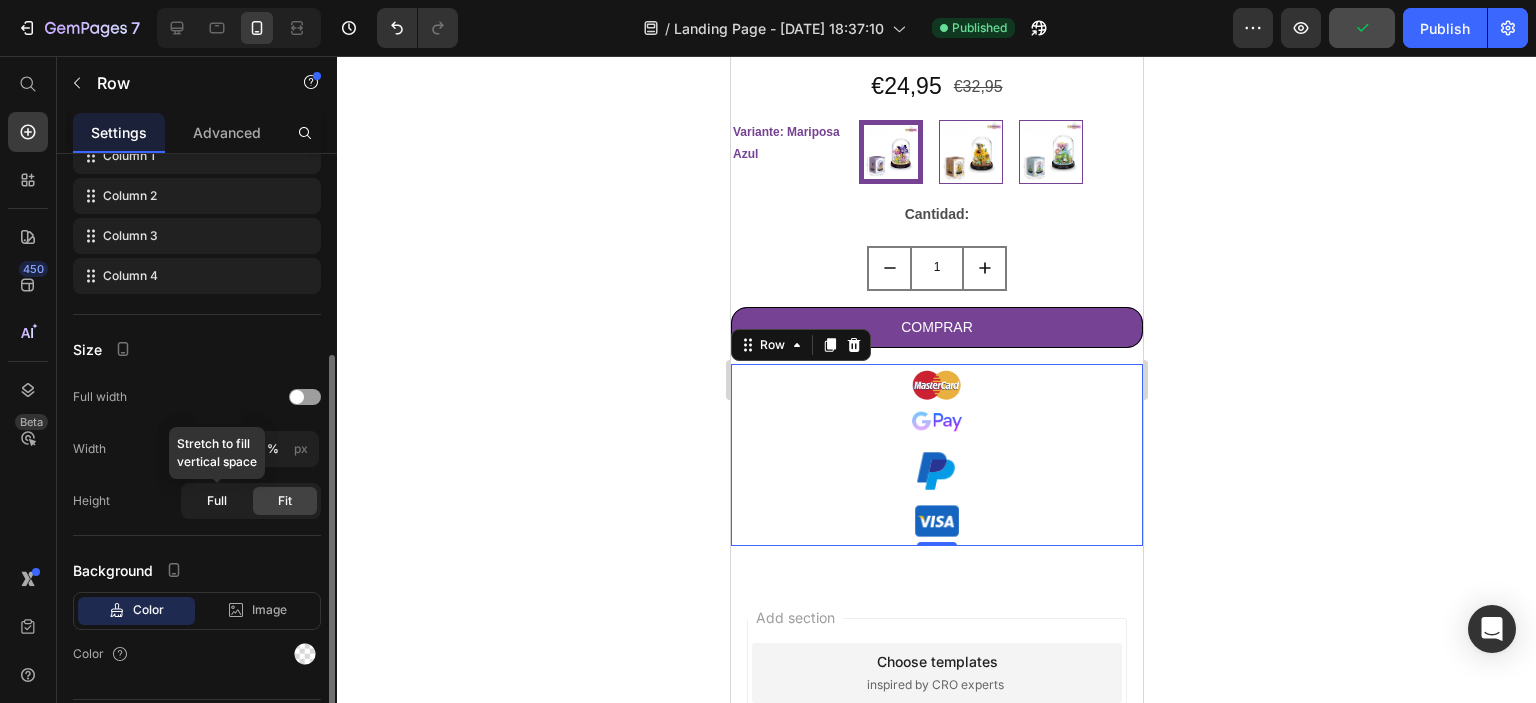 click on "Full" 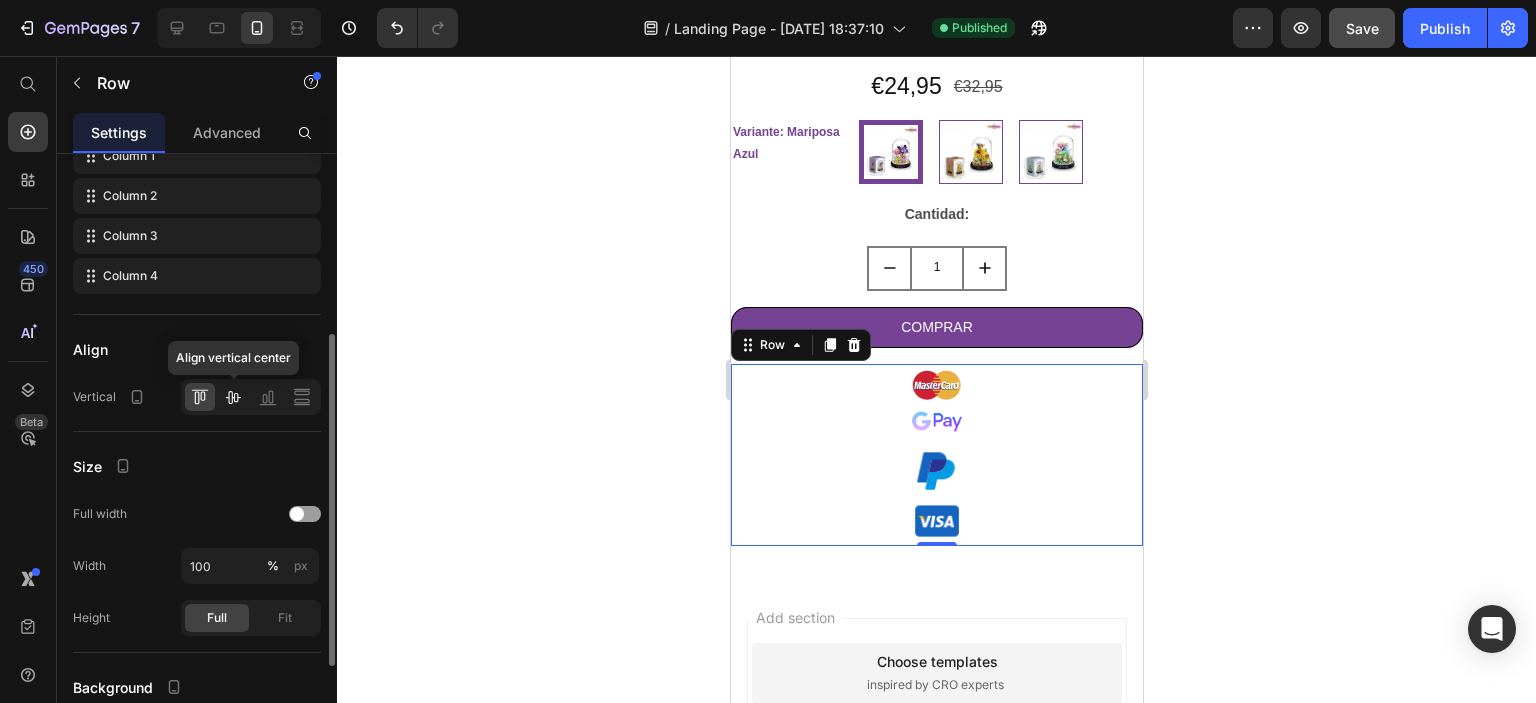 click 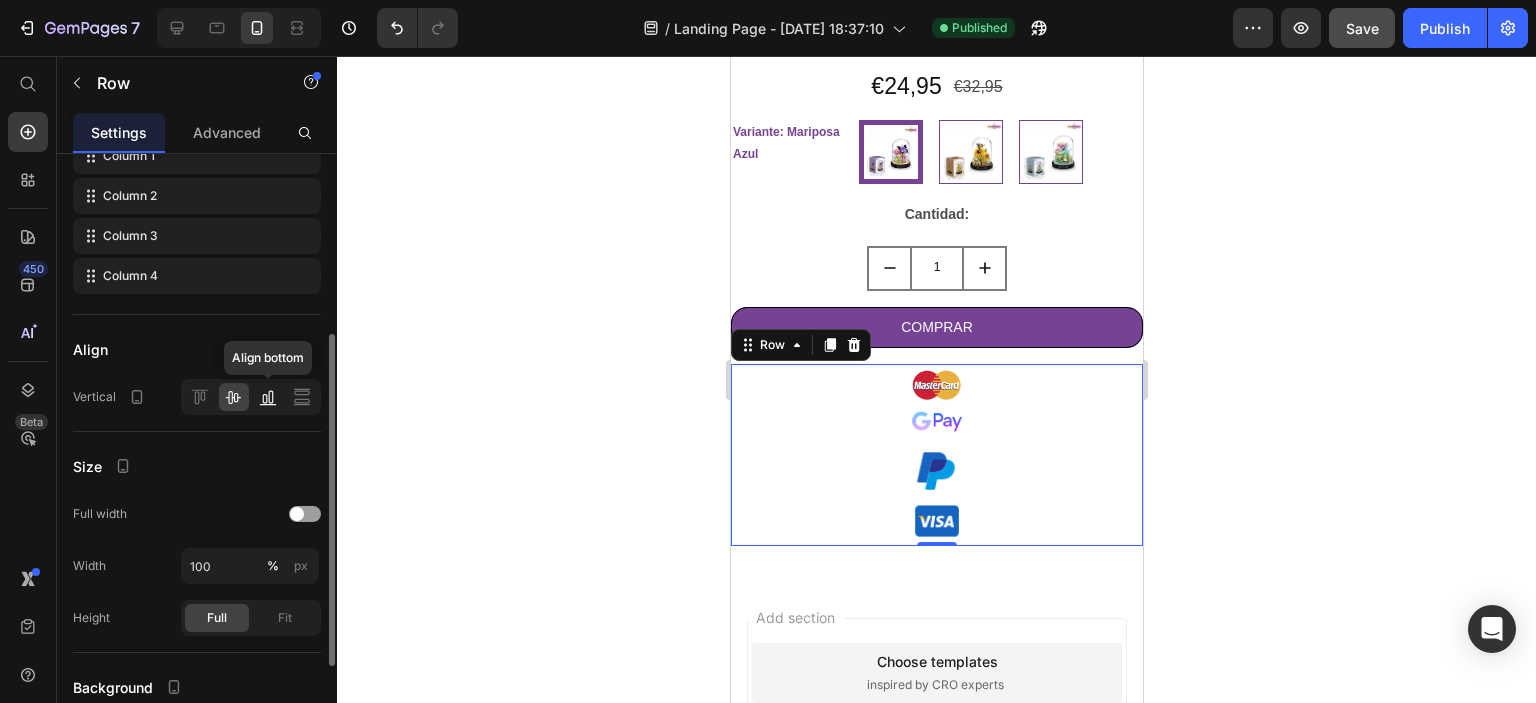 click 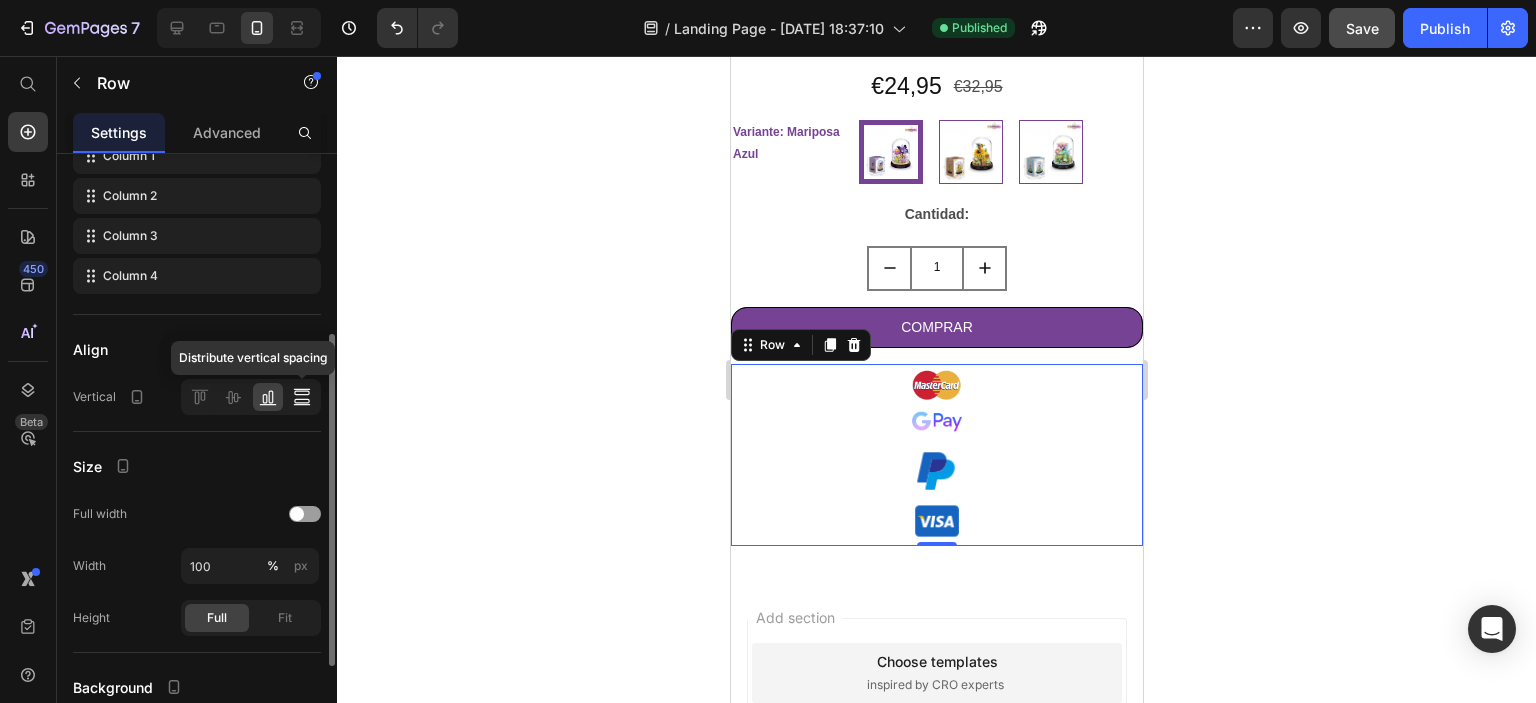 click 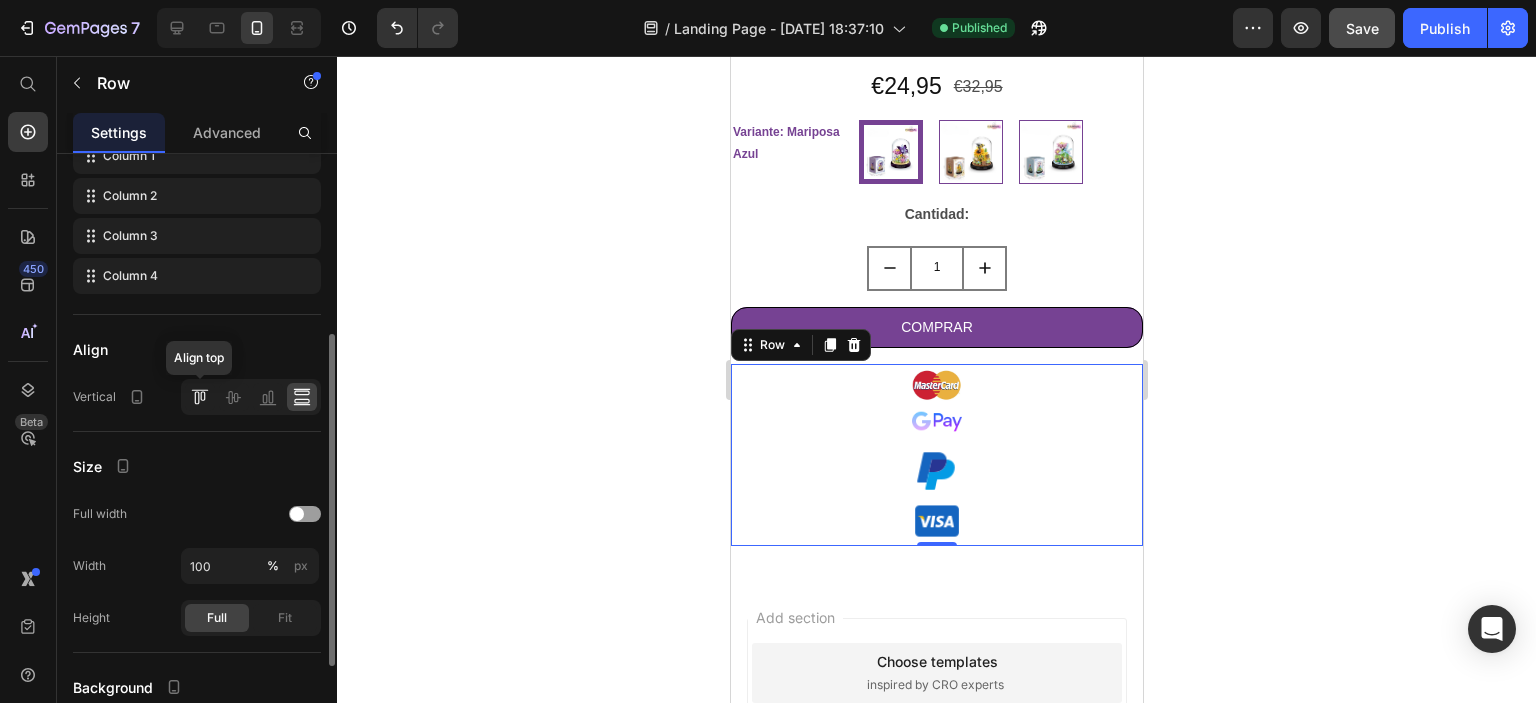 click 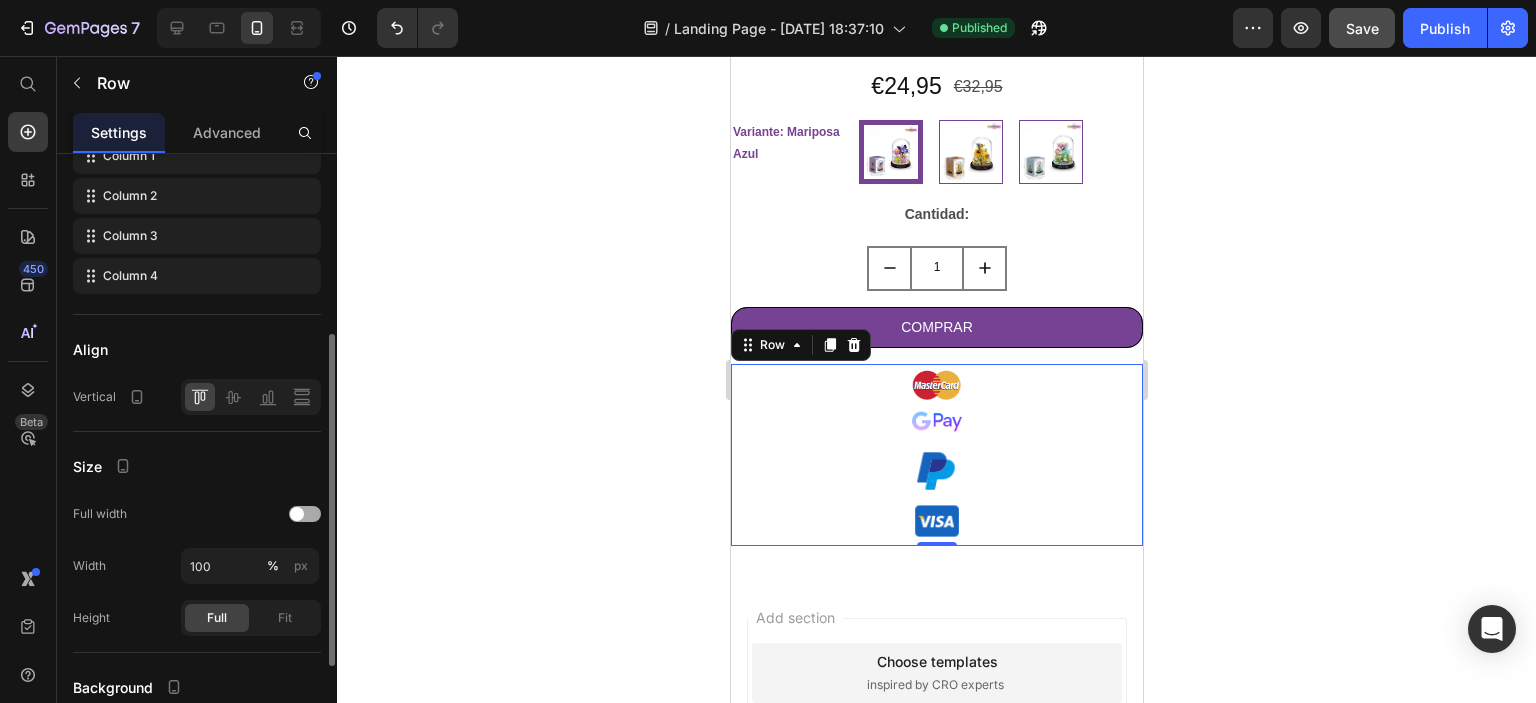 click at bounding box center (297, 514) 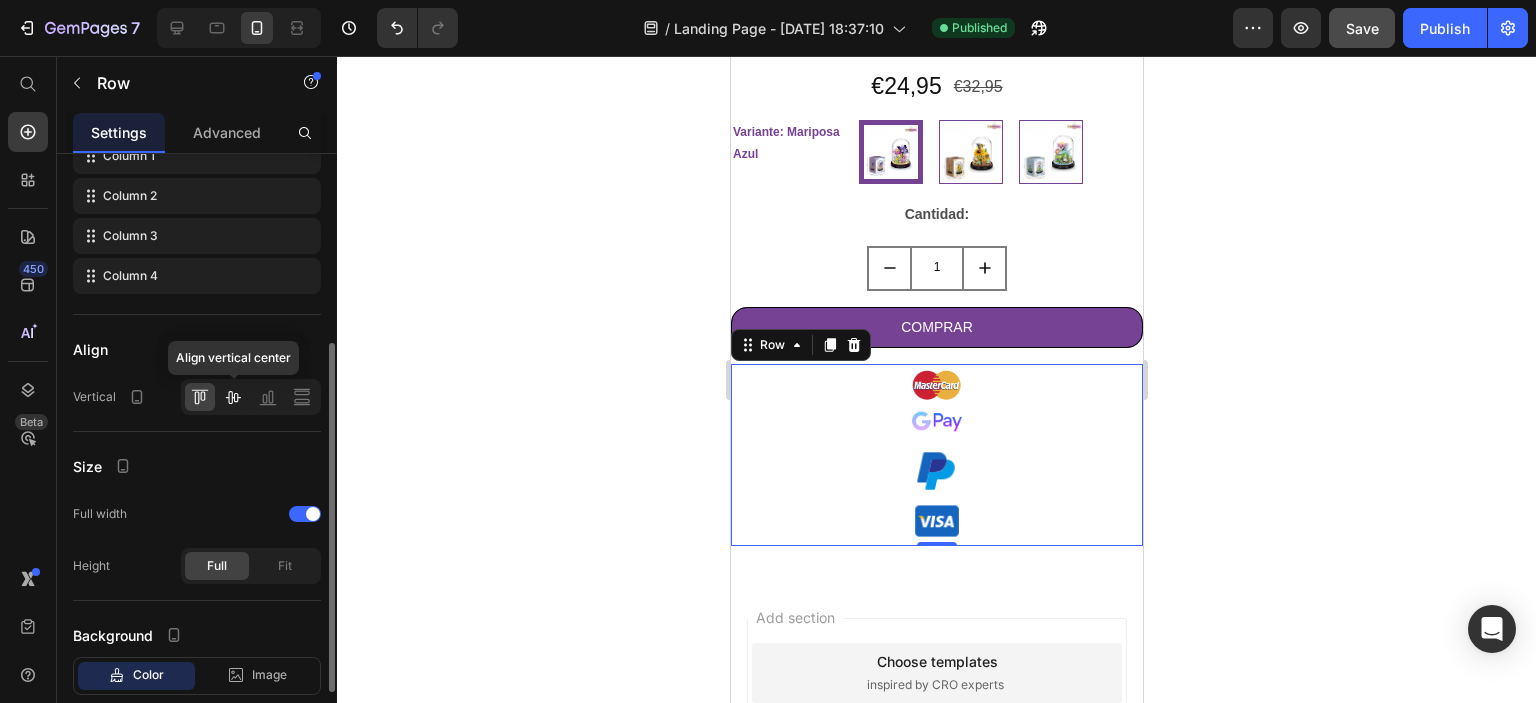 click 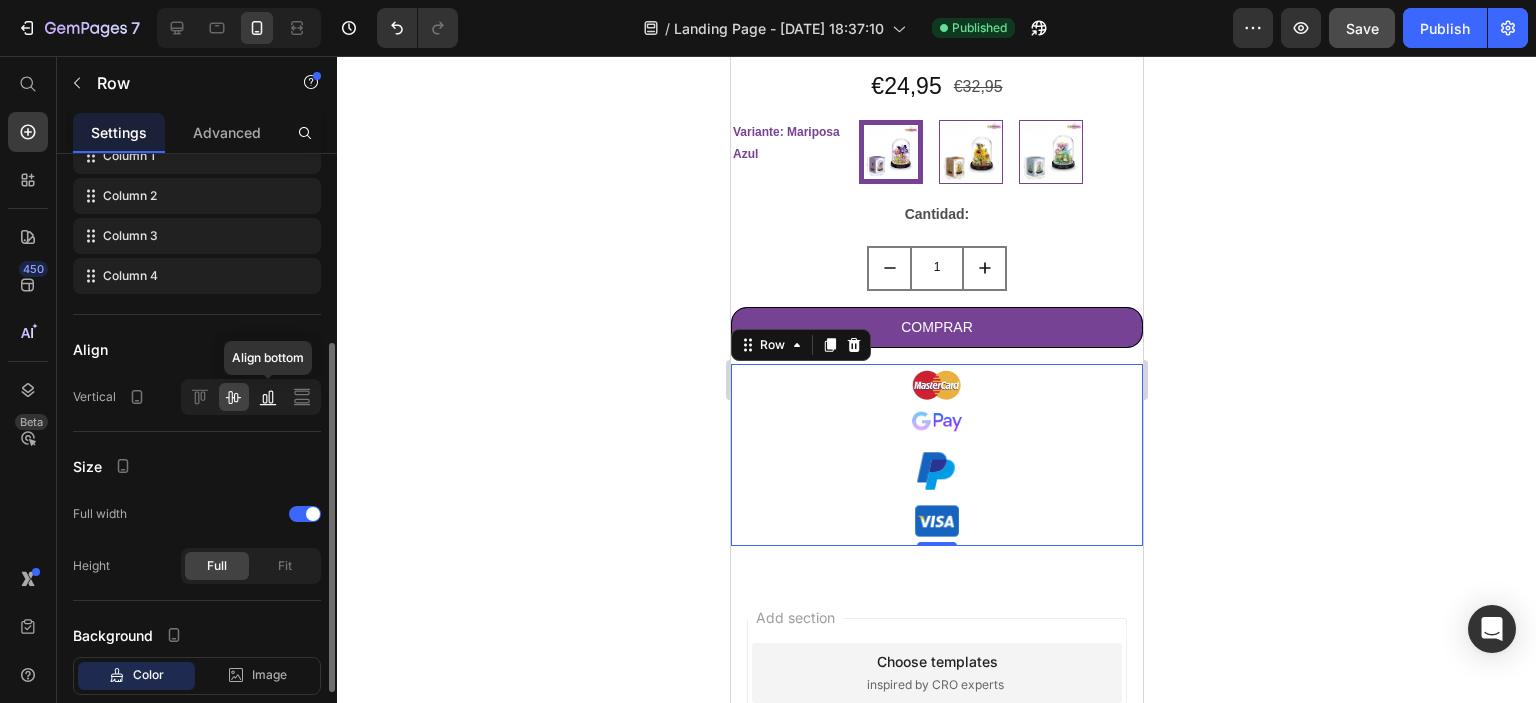 drag, startPoint x: 261, startPoint y: 399, endPoint x: 268, endPoint y: 409, distance: 12.206555 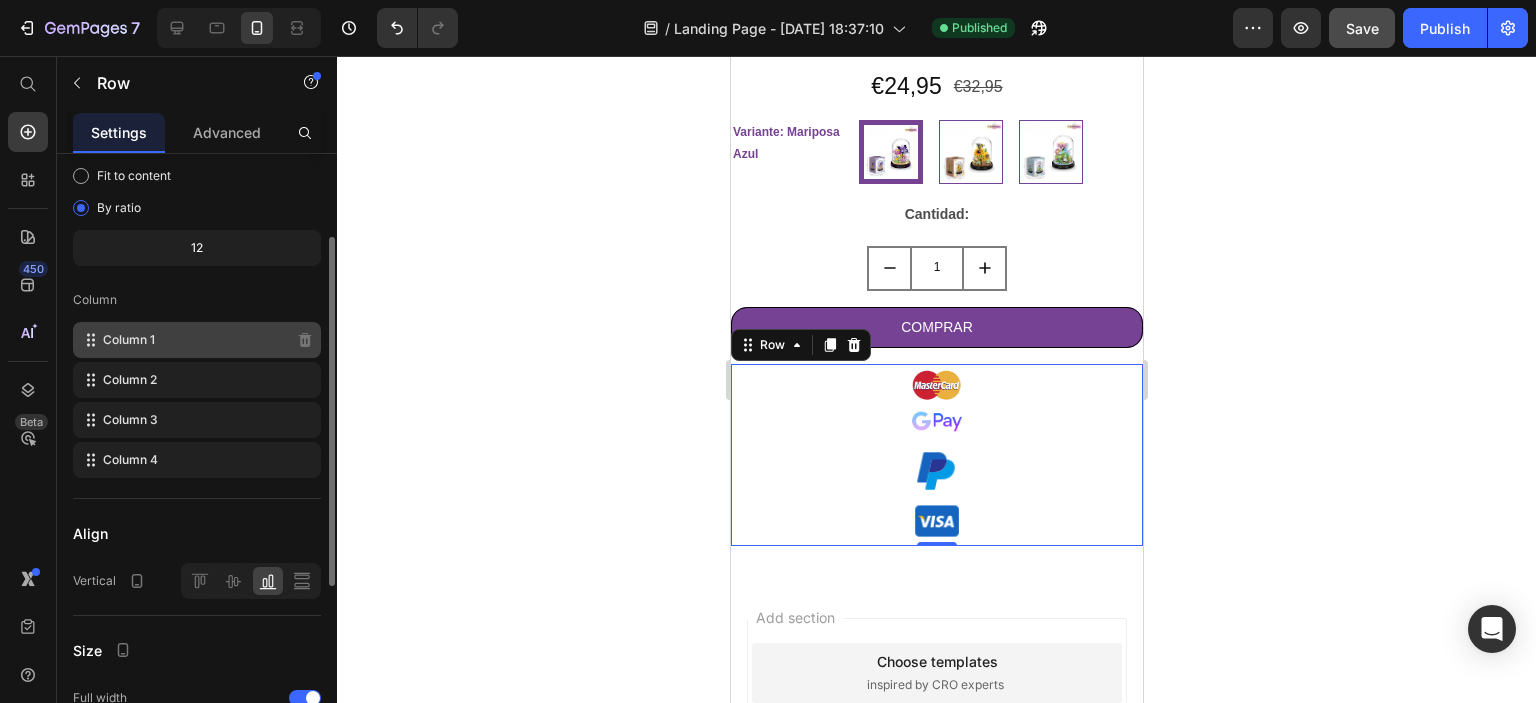 scroll, scrollTop: 0, scrollLeft: 0, axis: both 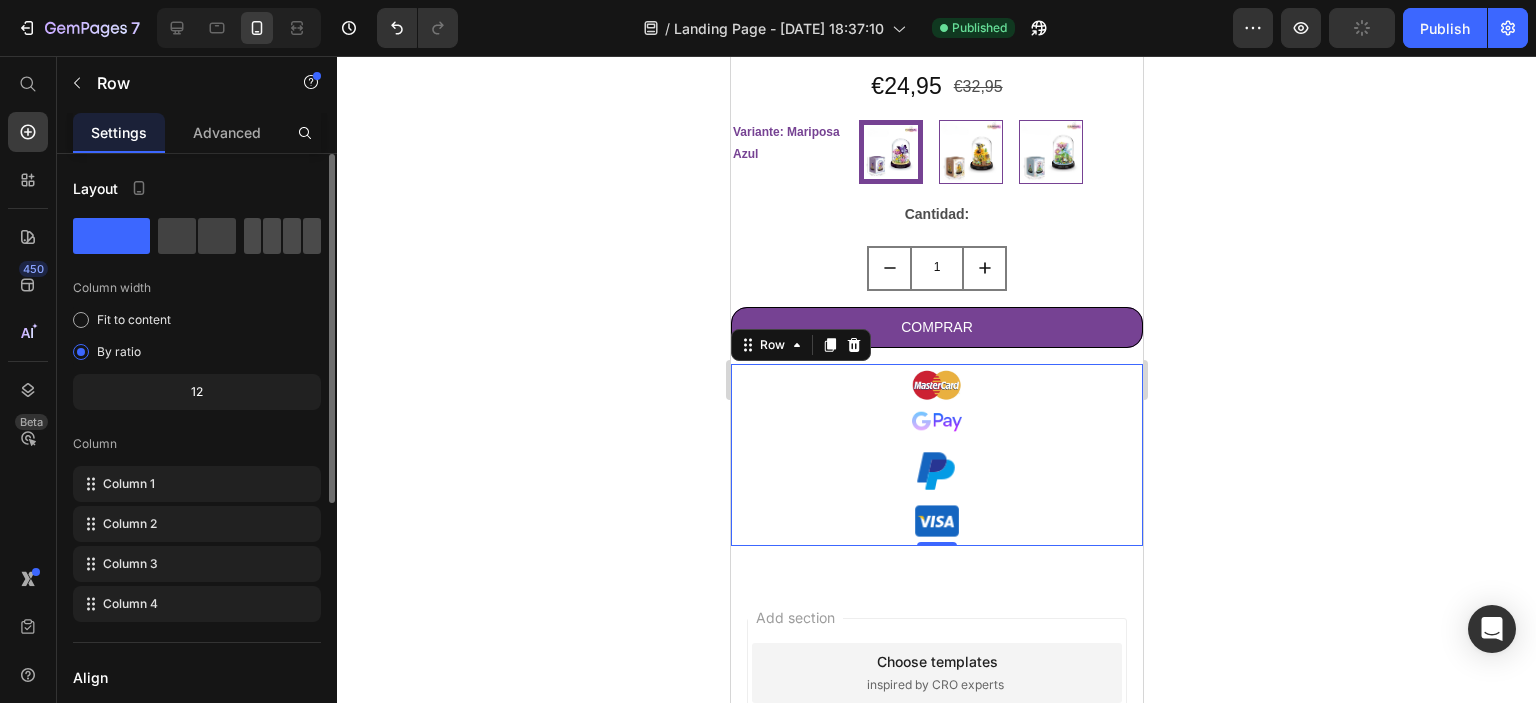 click 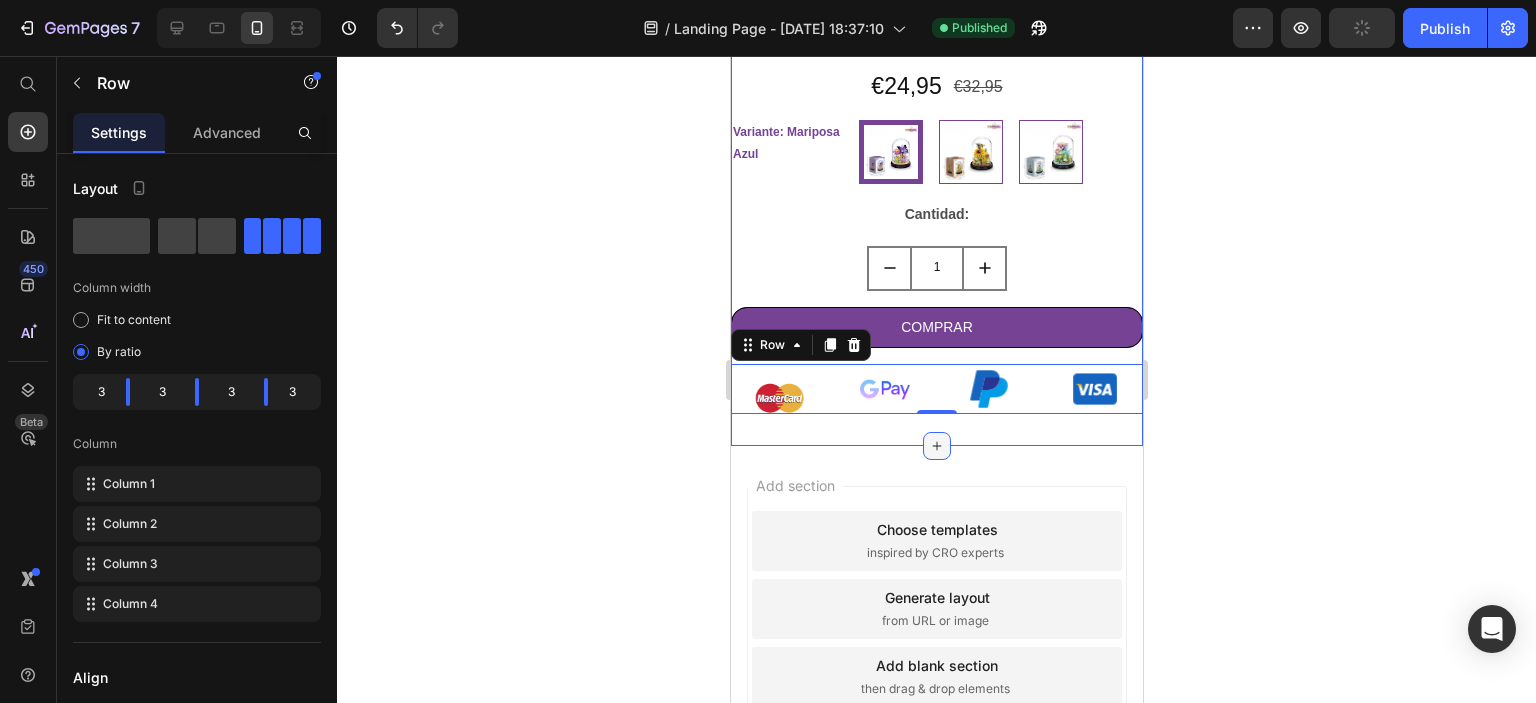 click at bounding box center [936, 446] 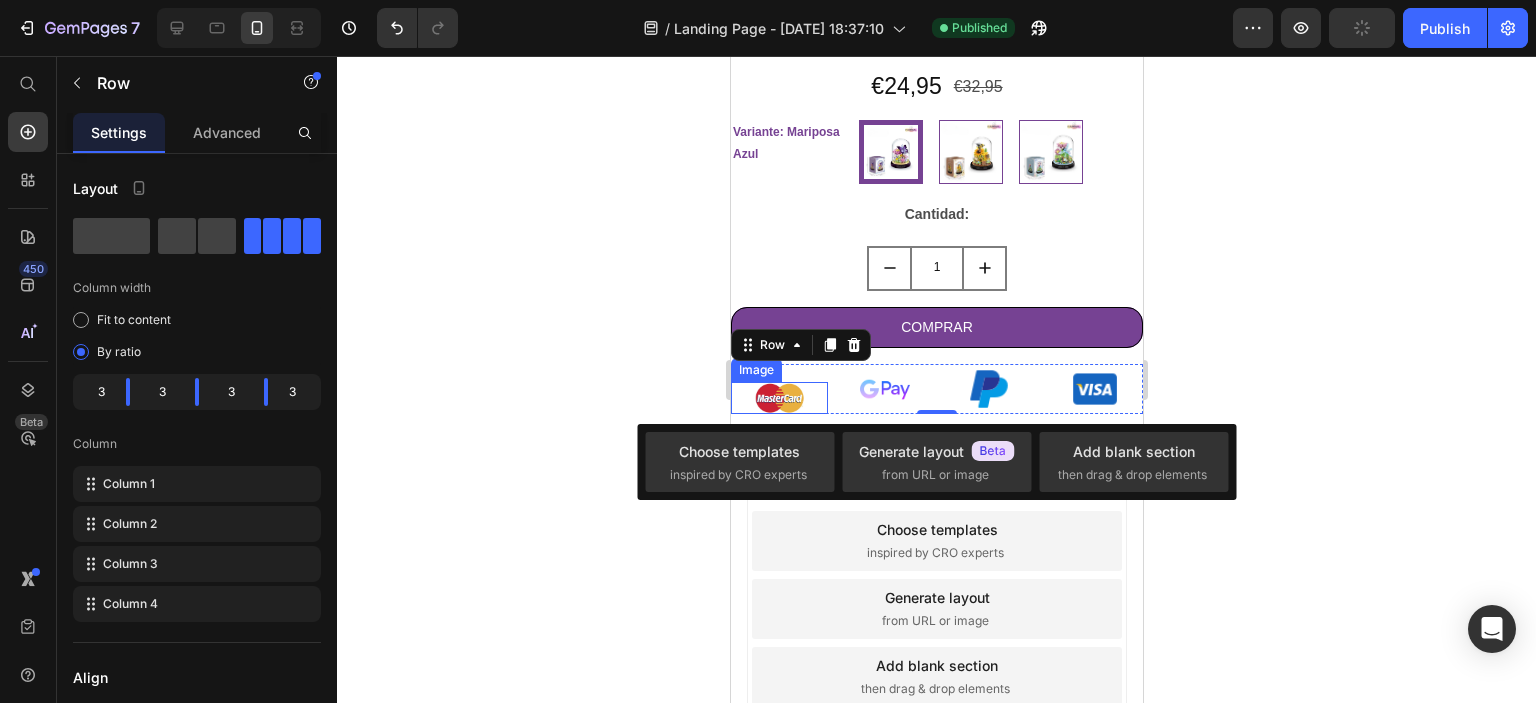 click at bounding box center [778, 398] 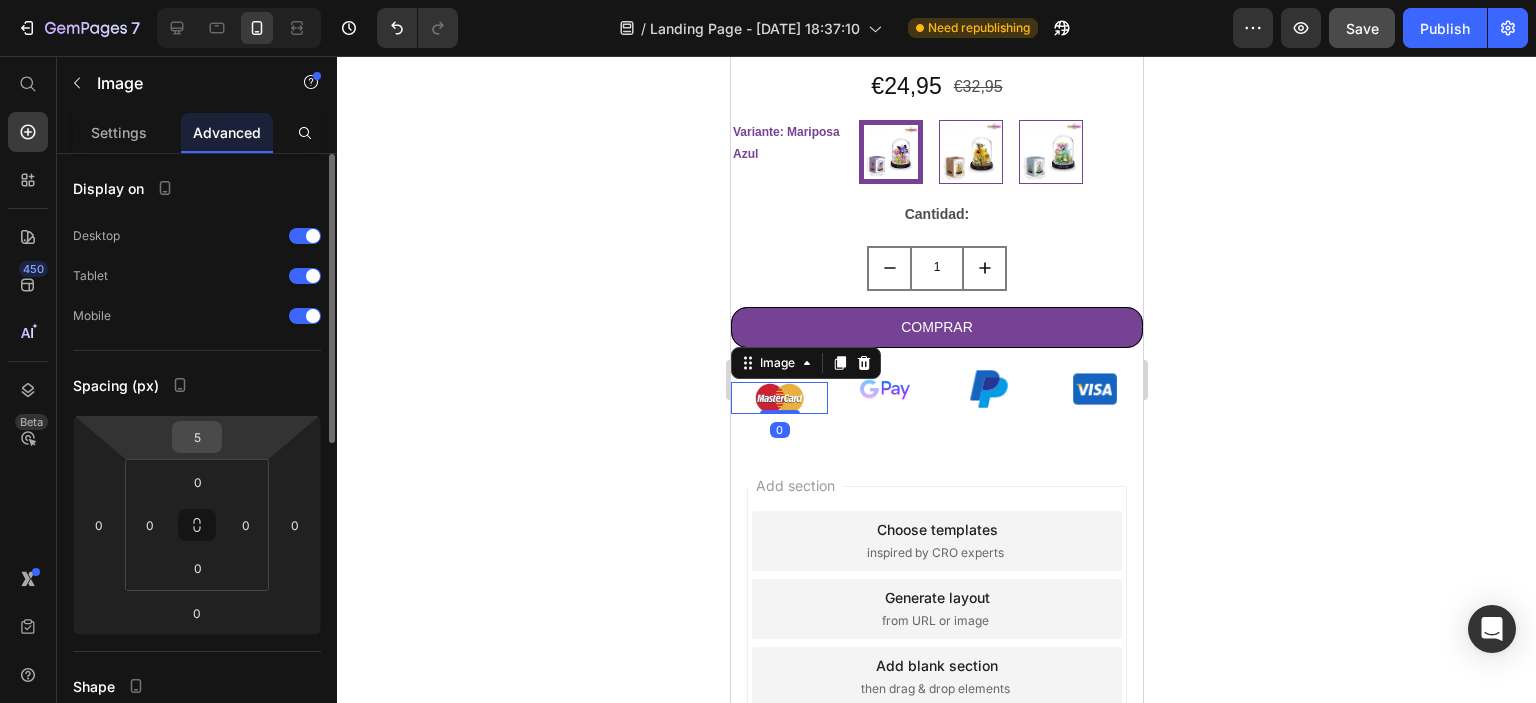 click on "5" at bounding box center [197, 437] 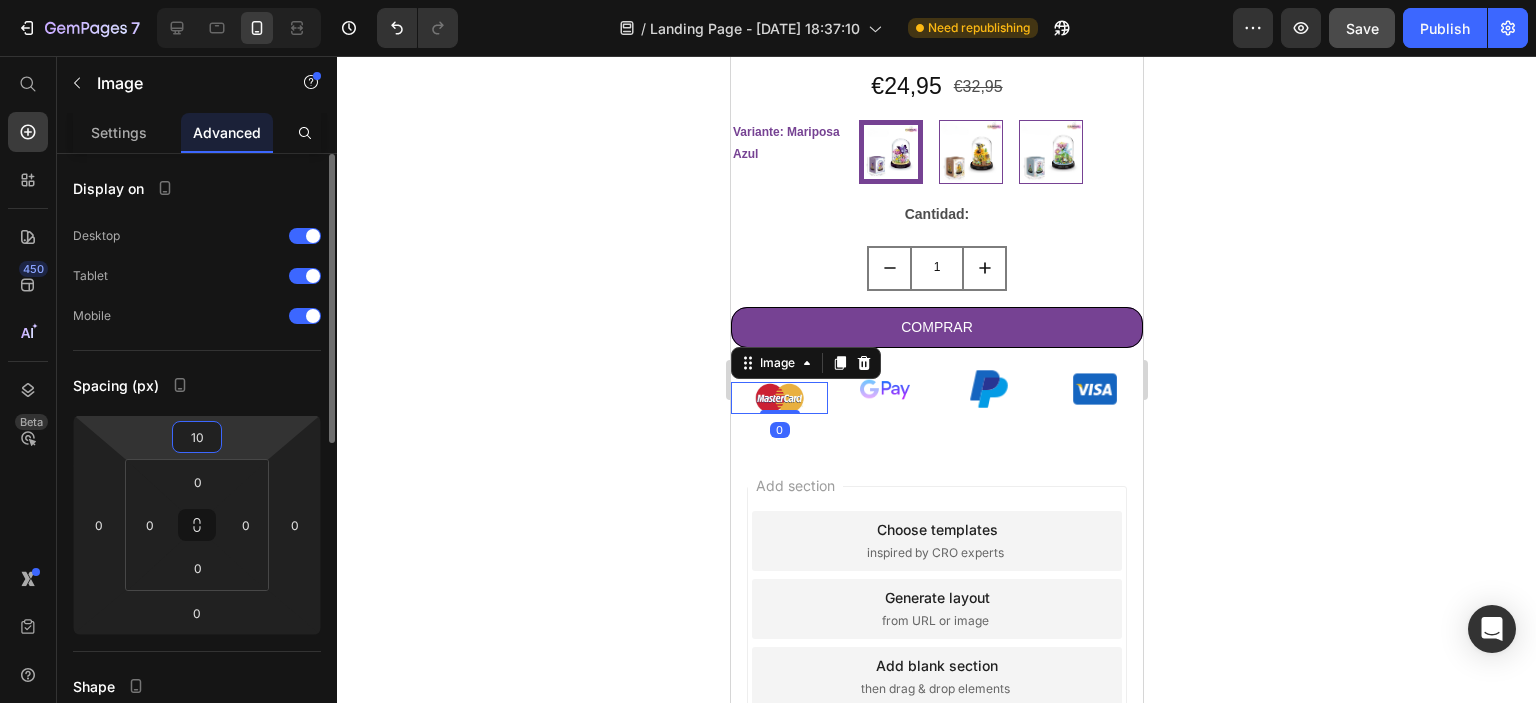 type on "1" 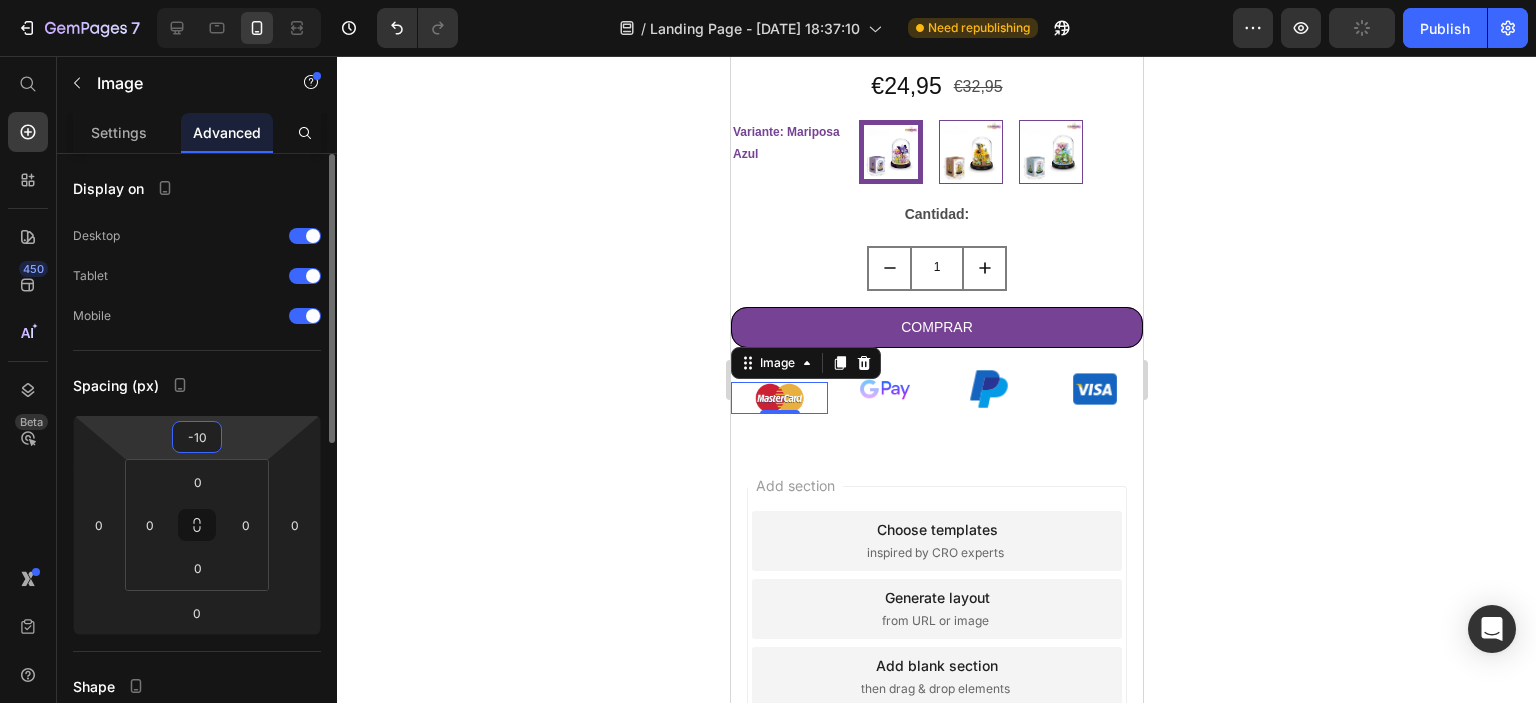 type on "-1" 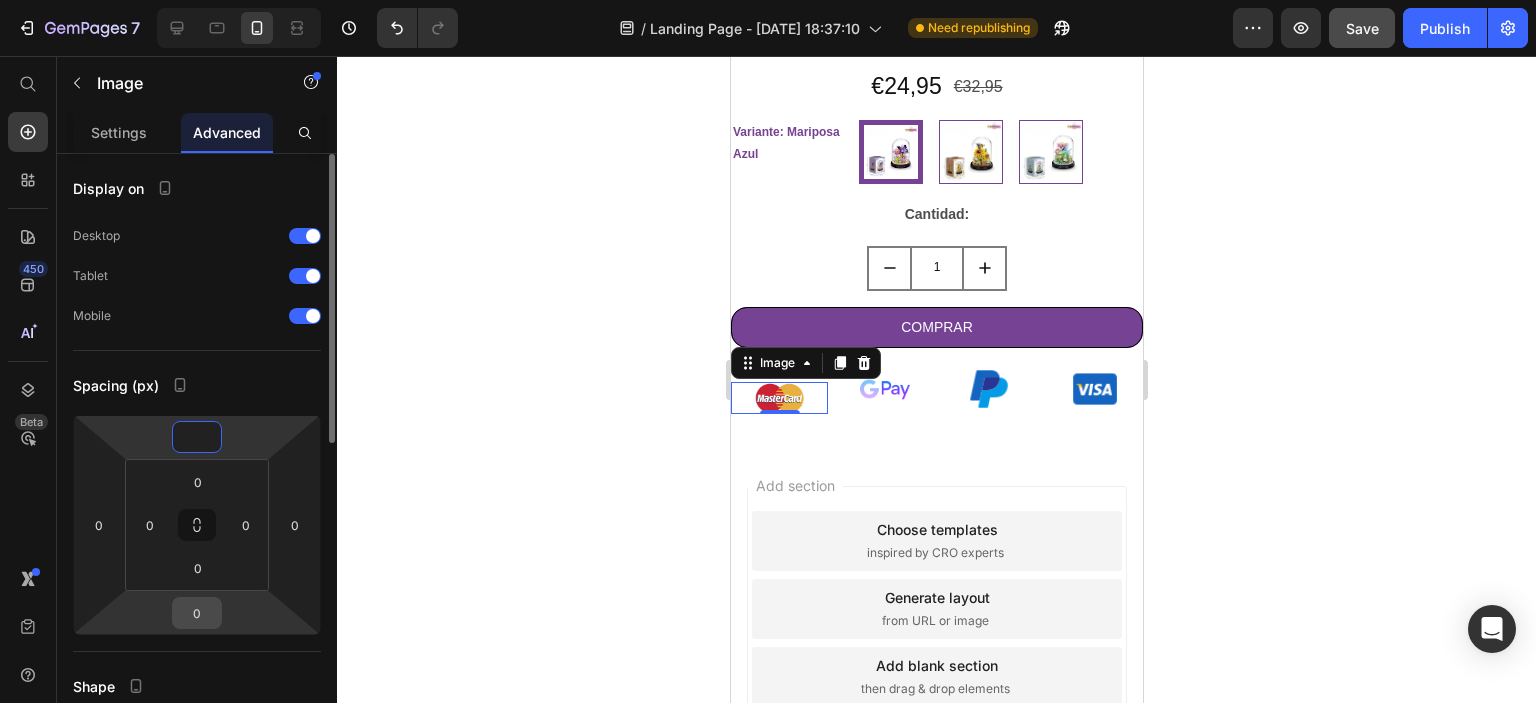 type on "0" 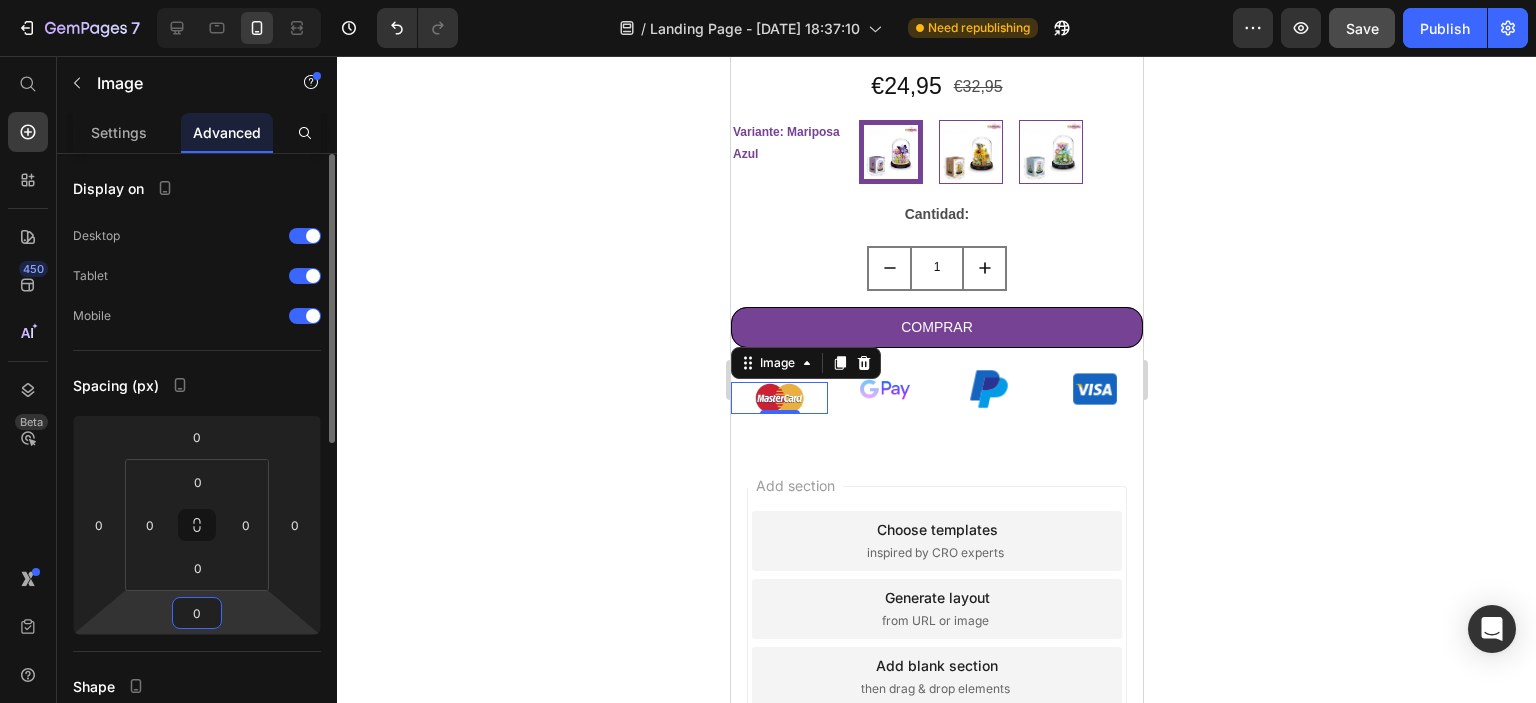 click on "0" at bounding box center [197, 613] 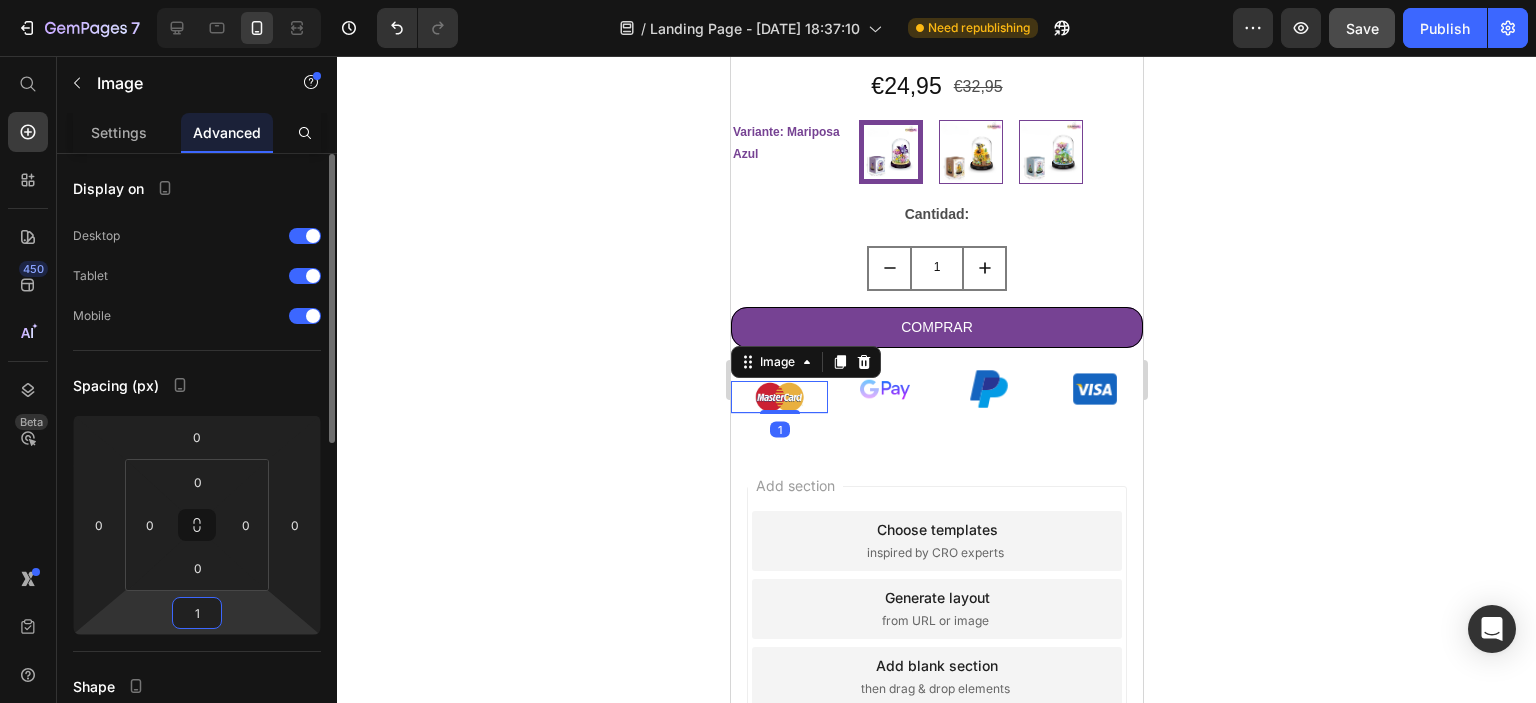 type on "10" 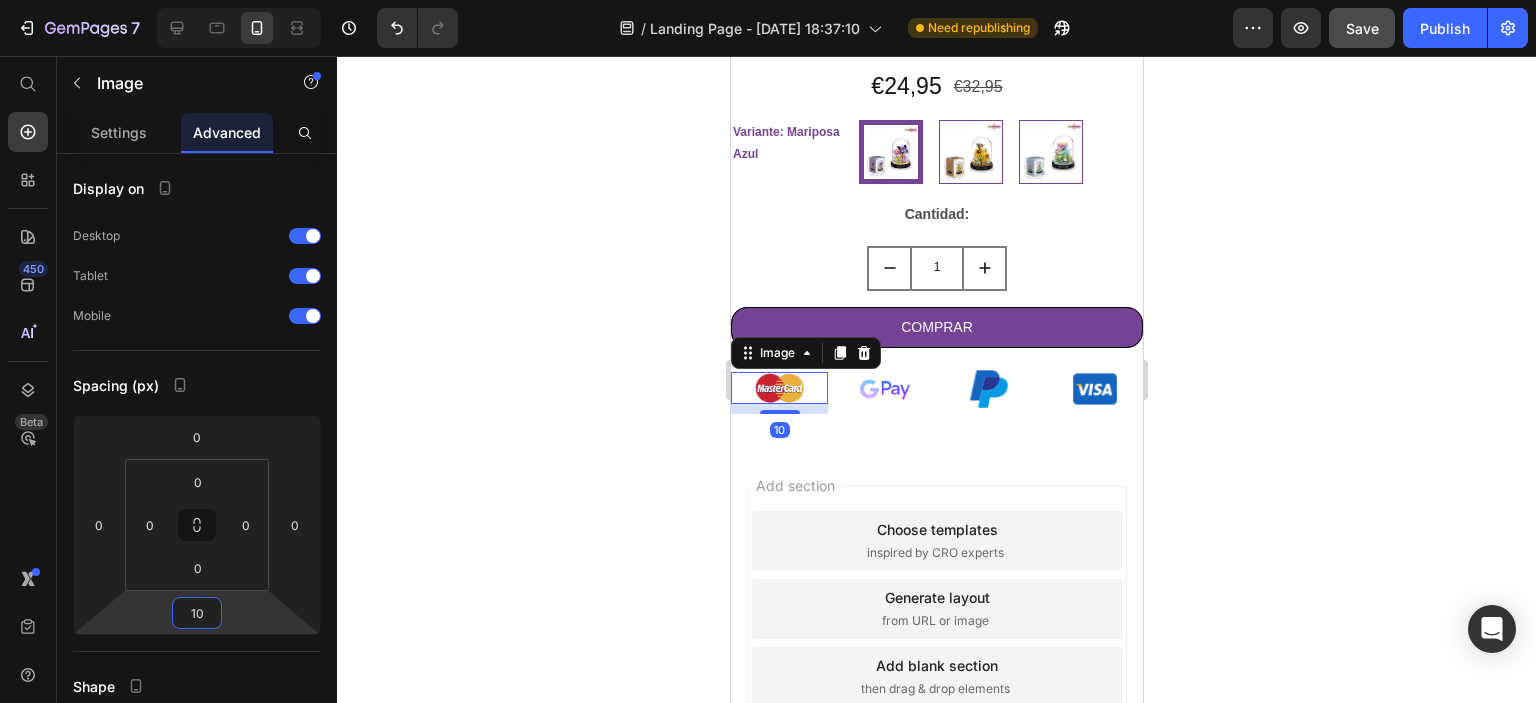 click on "Product Images Bloque de Bonsái de Abeja Mariposa Flor (Individual) Product Title €24,95 Product Price €32,95 Product Price Row Variante: Mariposa Azul Mariposa Azul Mariposa Azul Abeja Amarilla Abeja Amarilla Flor Rosa Flor Rosa Product Variants & Swatches Cantidad: Text Block 1 Product Quantity COMPRAR Dynamic Checkout Image   10 Image Image Image Row Product Section 1" at bounding box center [936, -80] 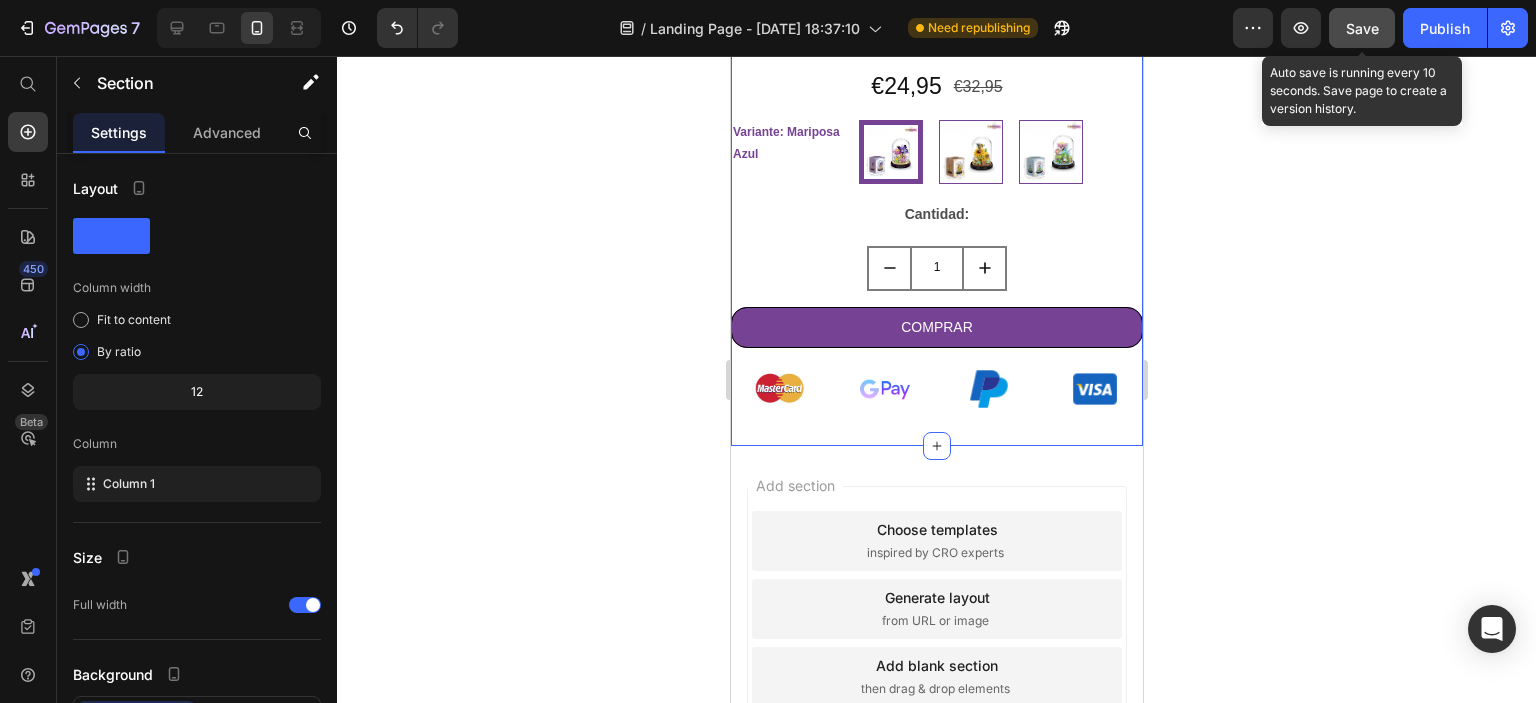 click on "Save" at bounding box center (1362, 28) 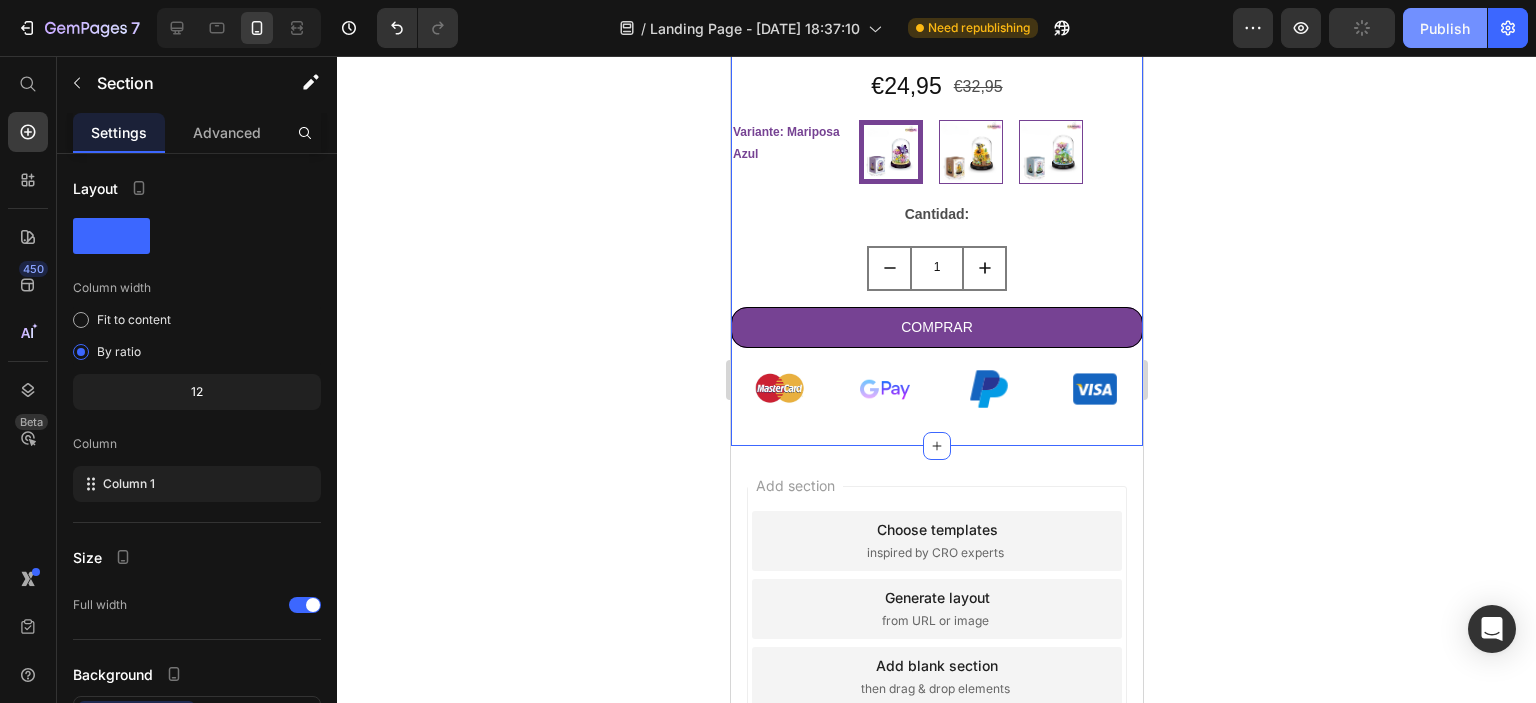 click on "Publish" at bounding box center [1445, 28] 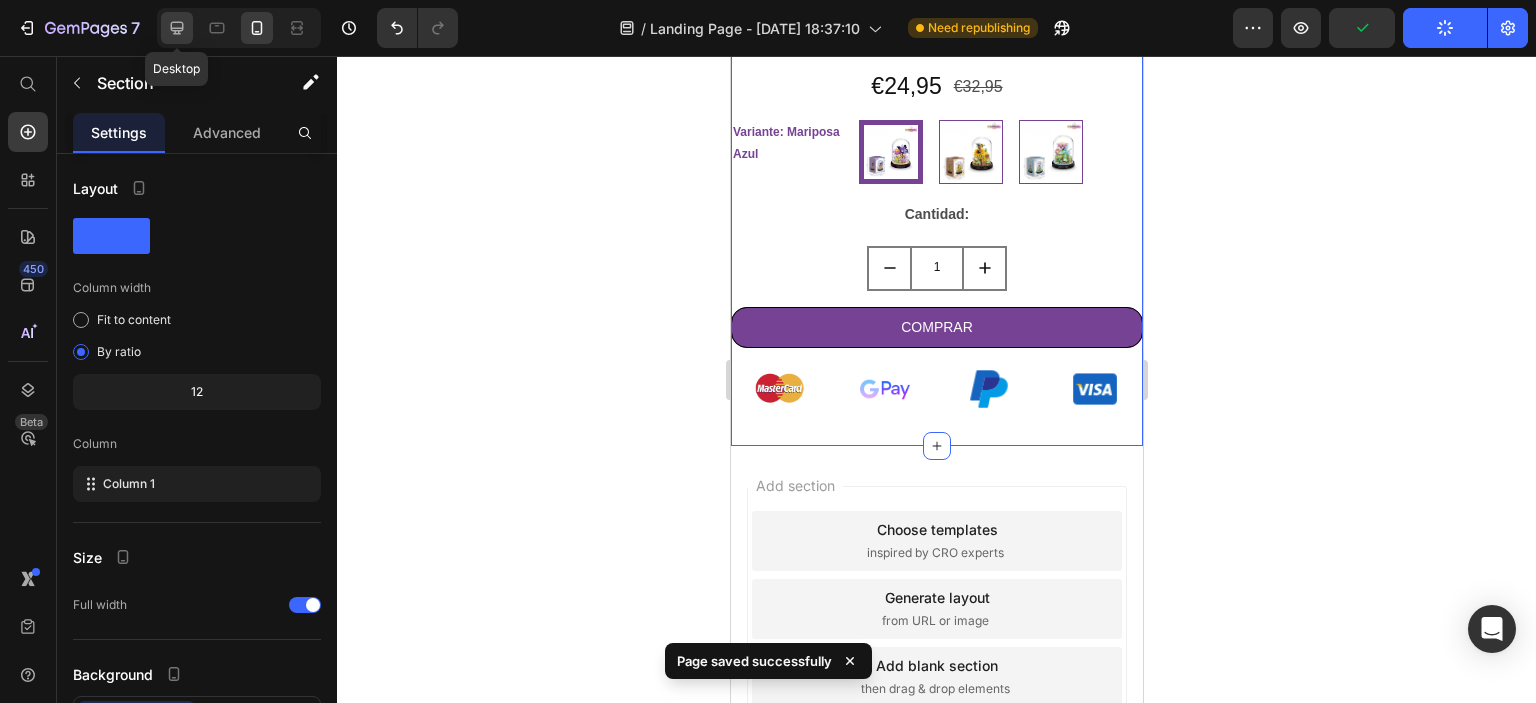 click 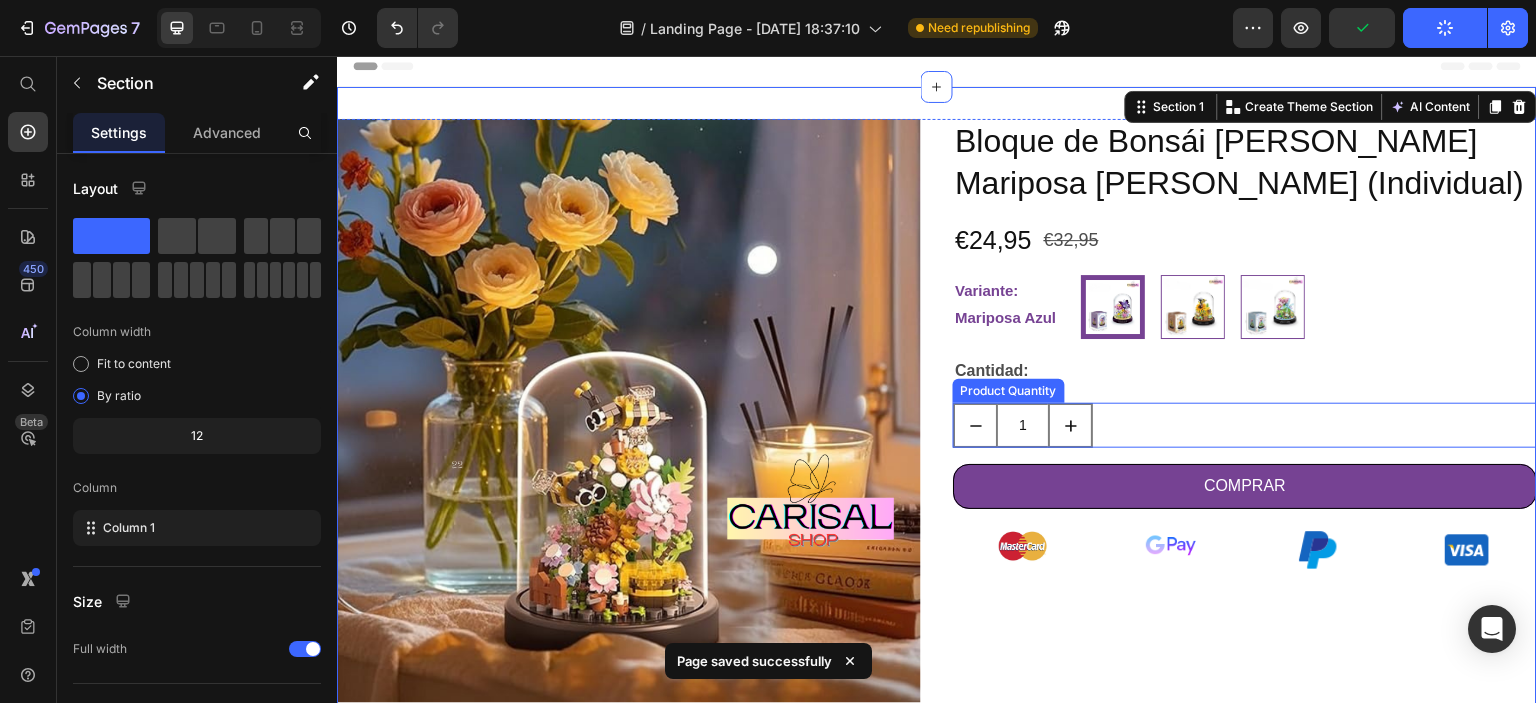 scroll, scrollTop: 0, scrollLeft: 0, axis: both 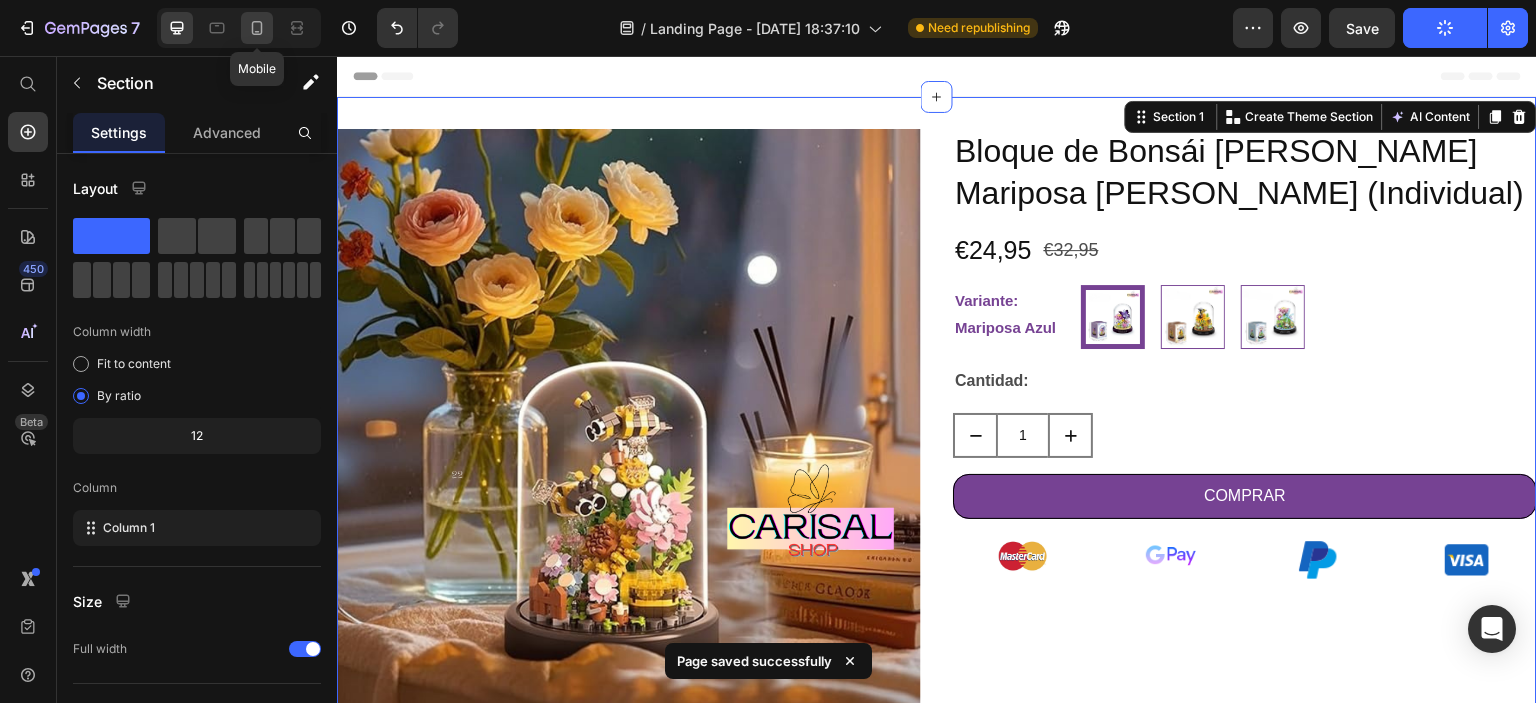 click 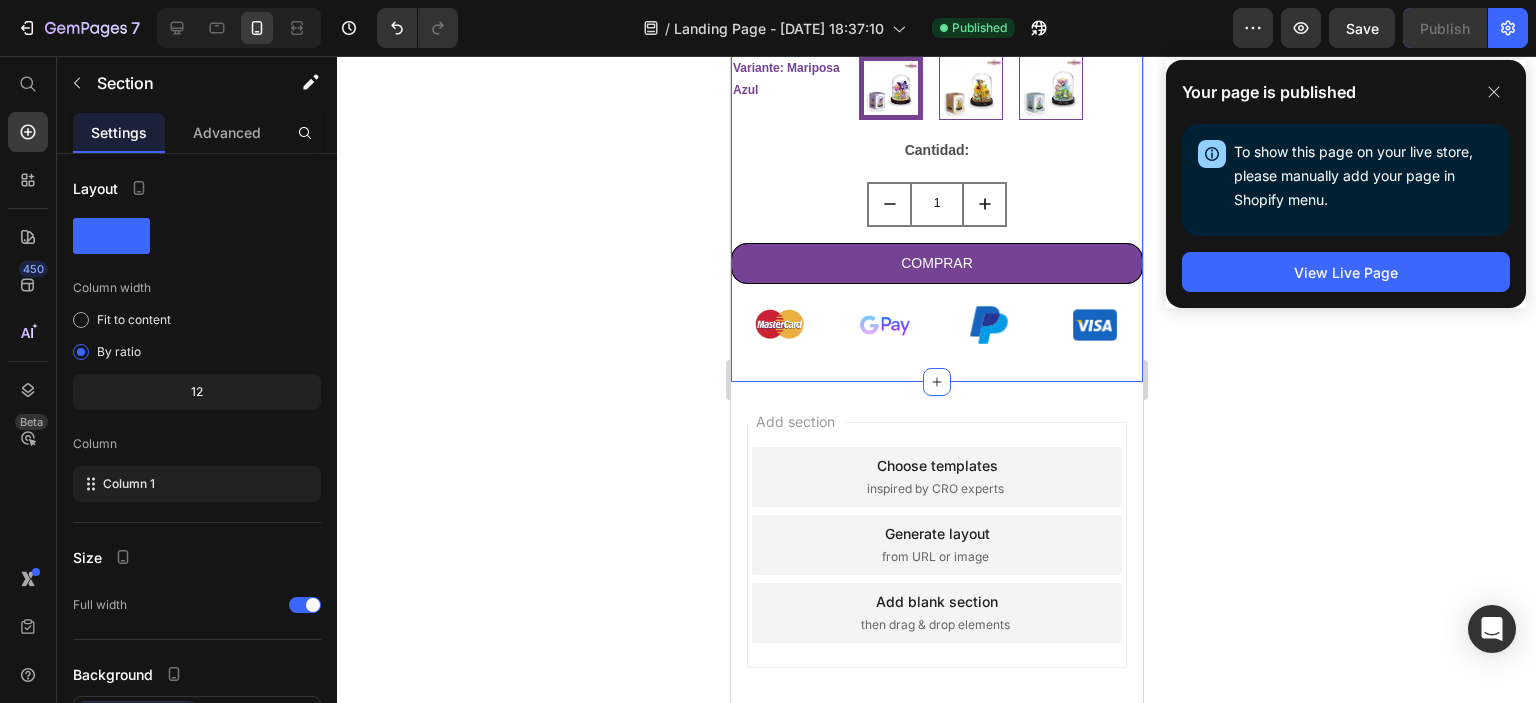 scroll, scrollTop: 768, scrollLeft: 0, axis: vertical 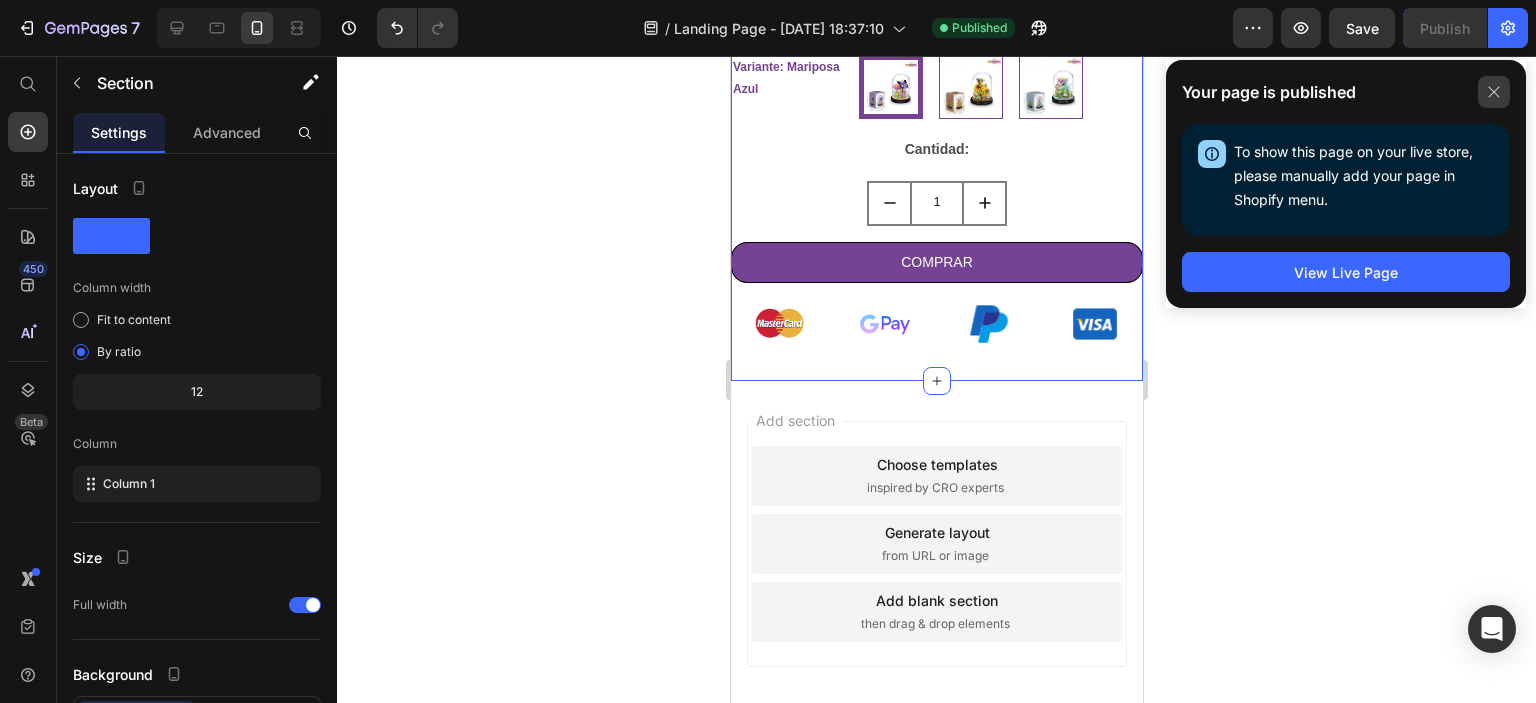 click 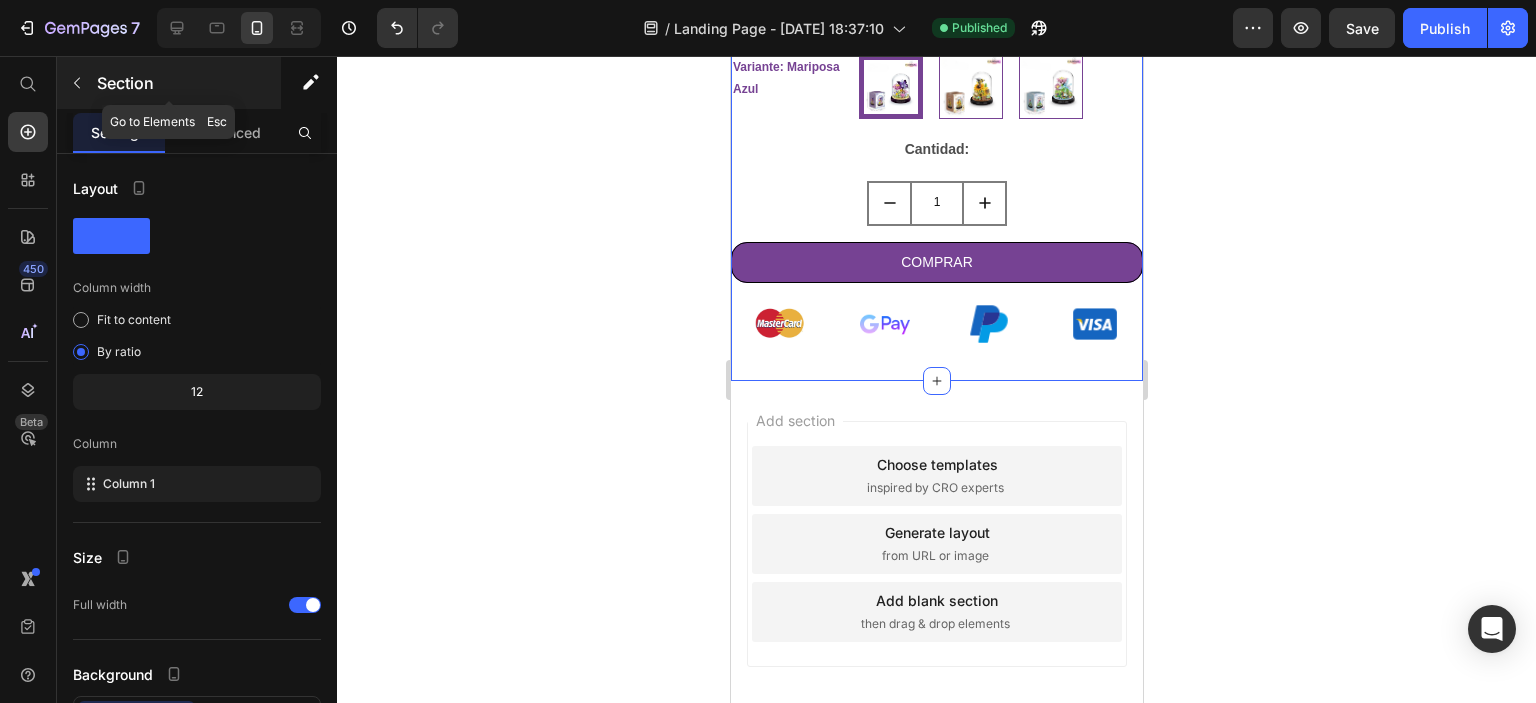 click 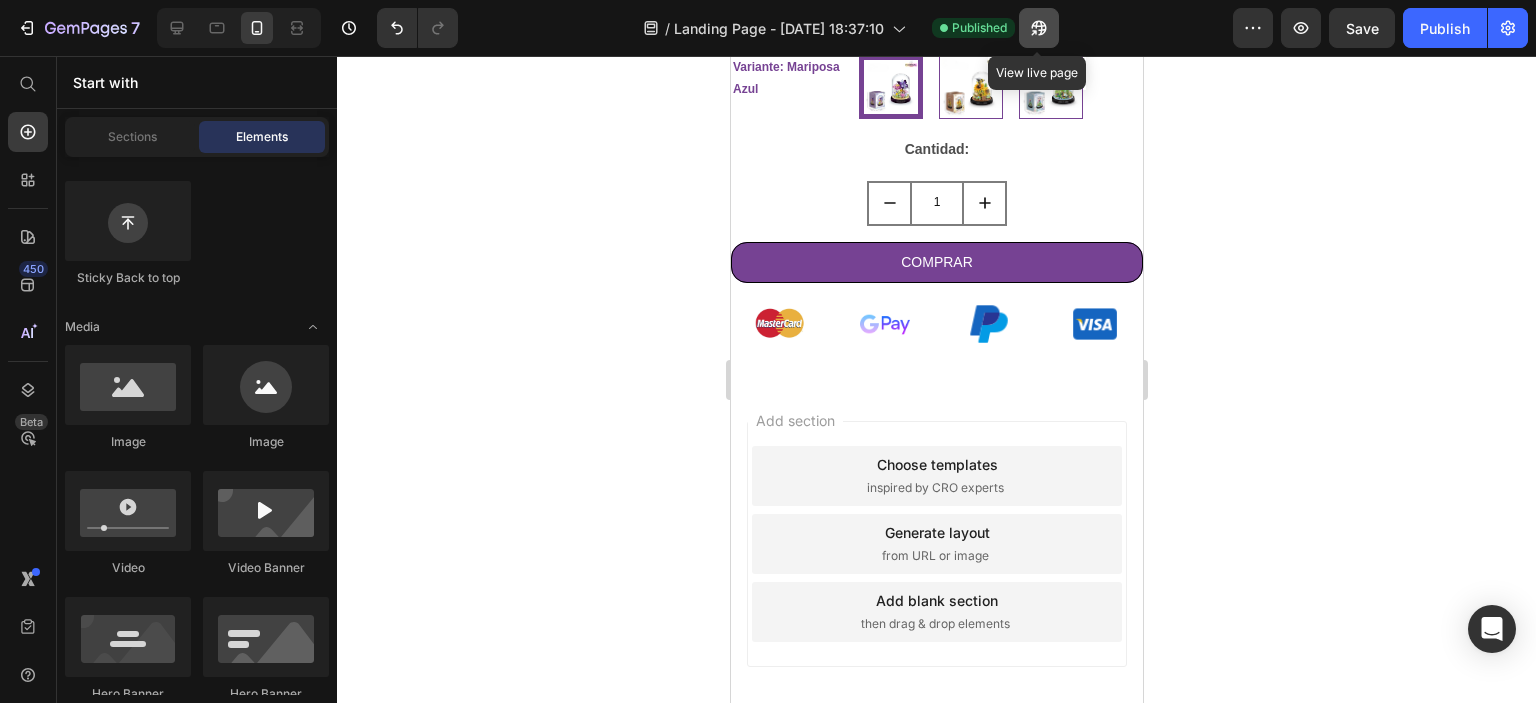 click 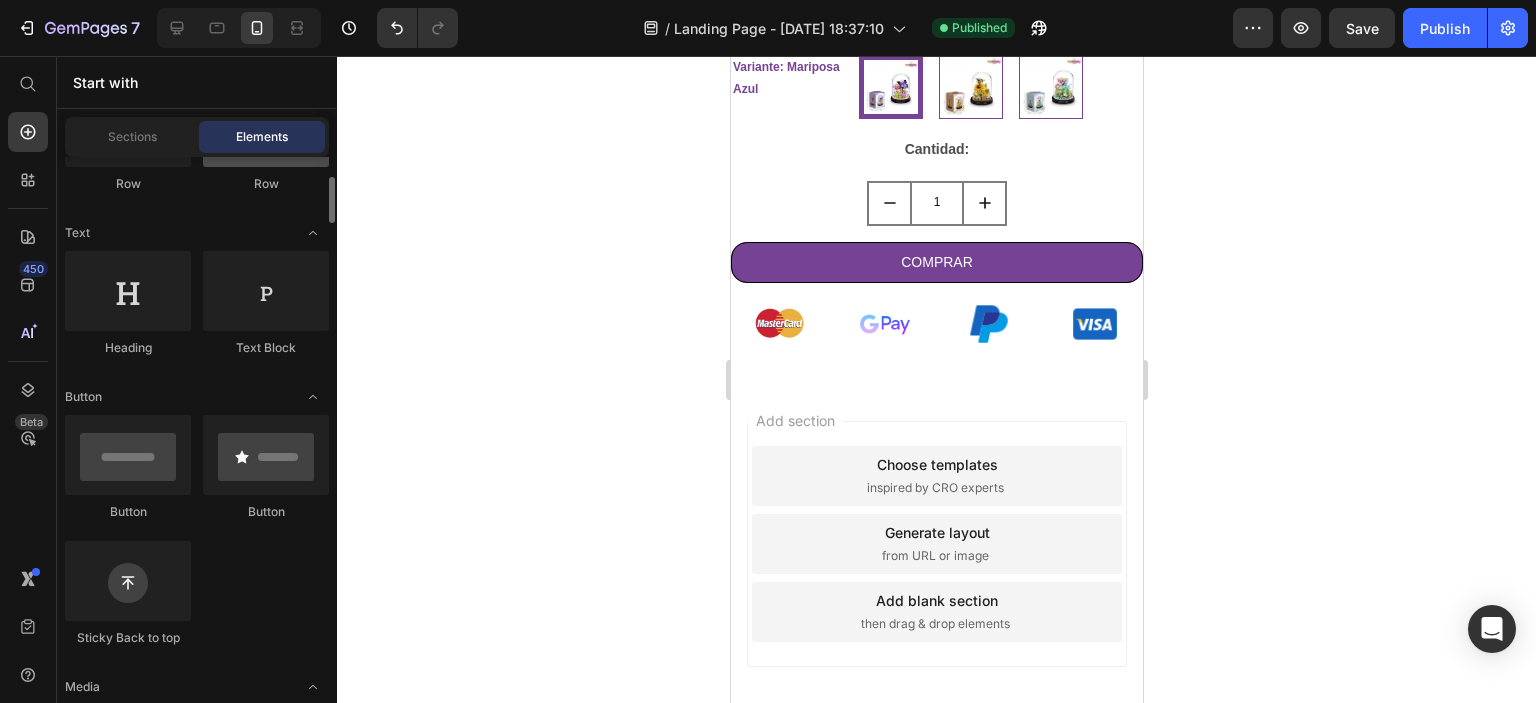 scroll, scrollTop: 0, scrollLeft: 0, axis: both 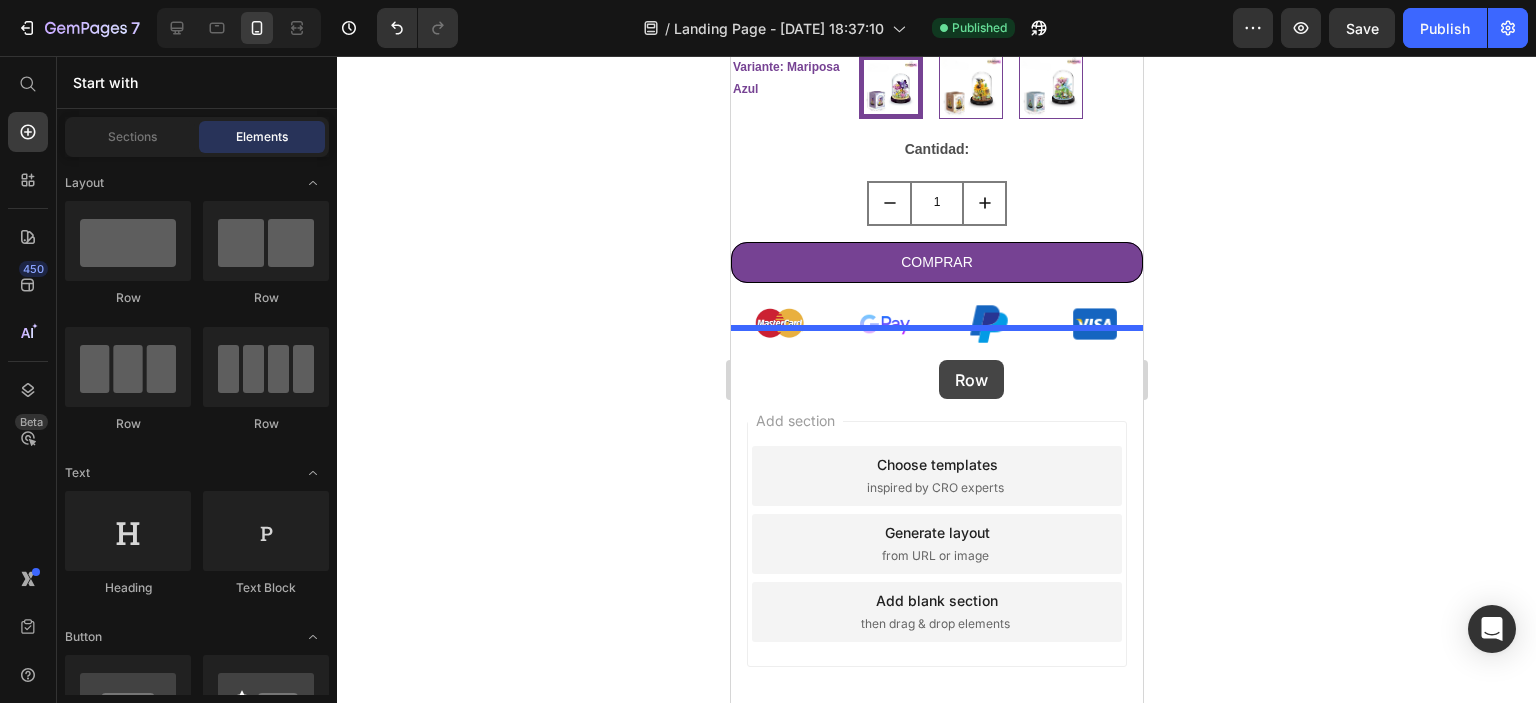 drag, startPoint x: 993, startPoint y: 313, endPoint x: 934, endPoint y: 362, distance: 76.6942 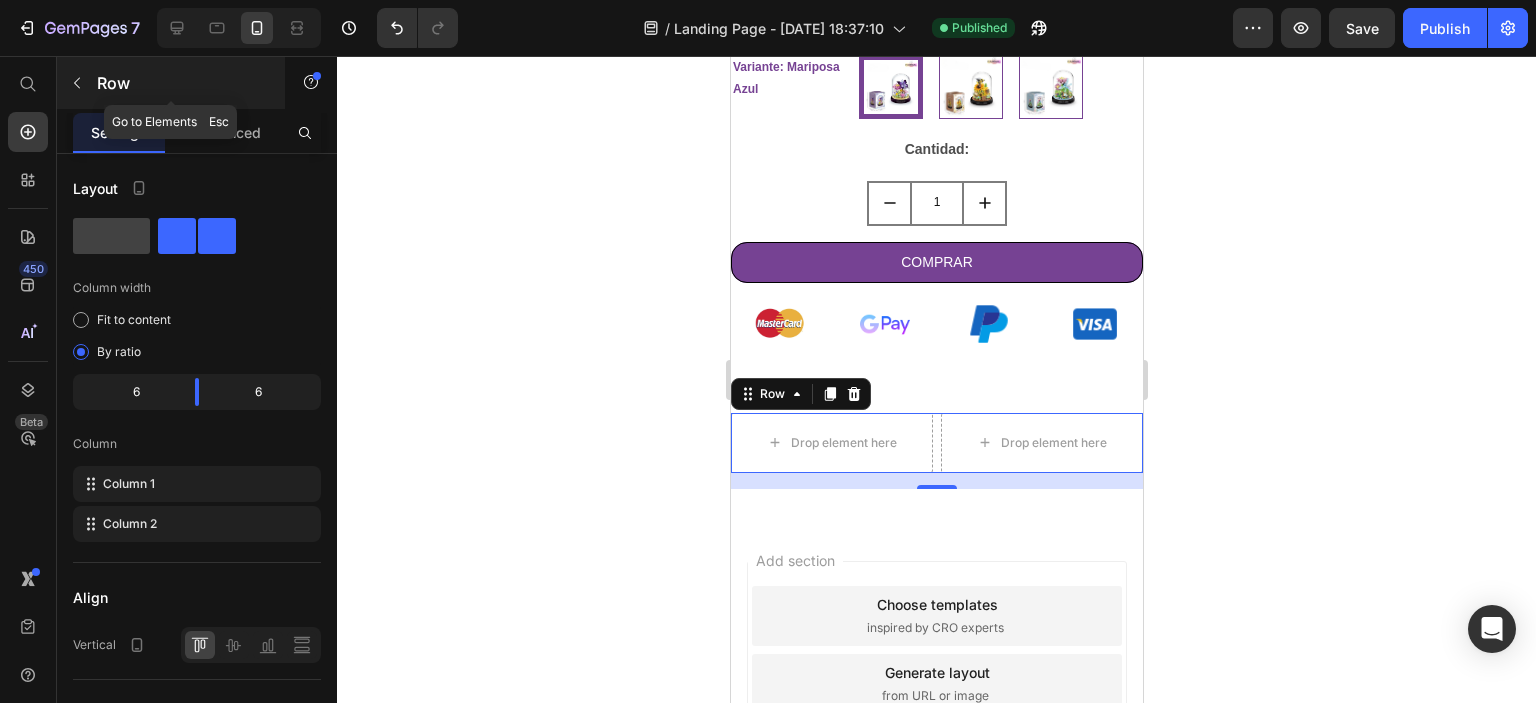 click 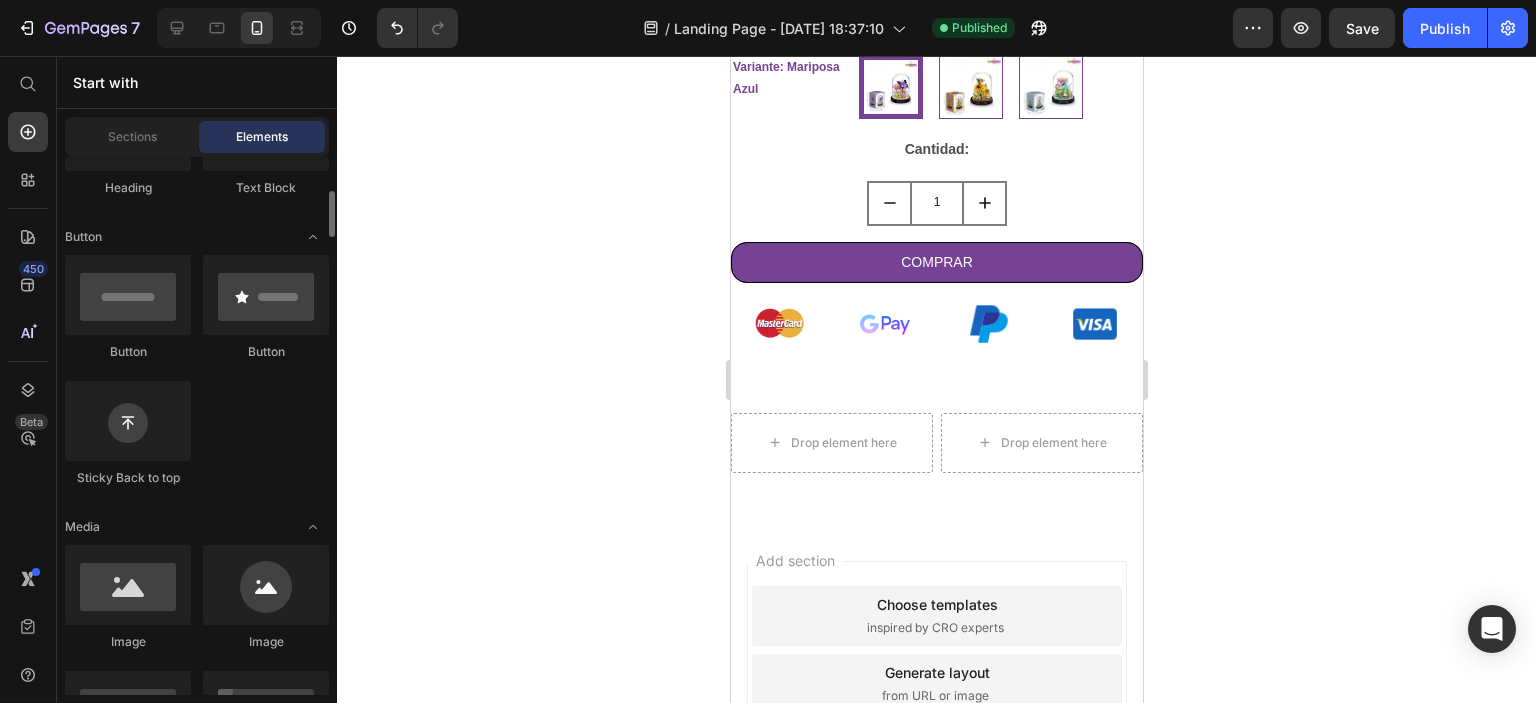 scroll, scrollTop: 600, scrollLeft: 0, axis: vertical 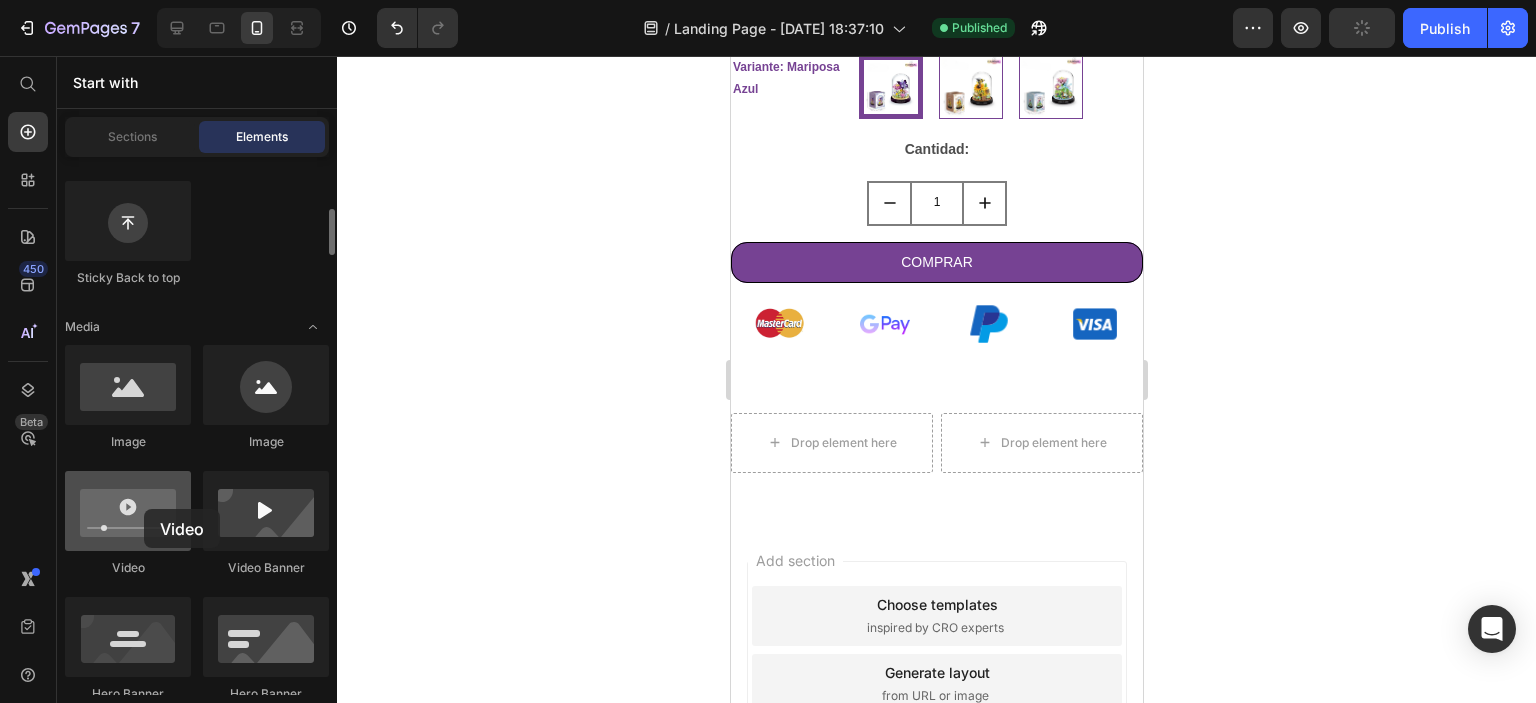 drag, startPoint x: 144, startPoint y: 530, endPoint x: 143, endPoint y: 511, distance: 19.026299 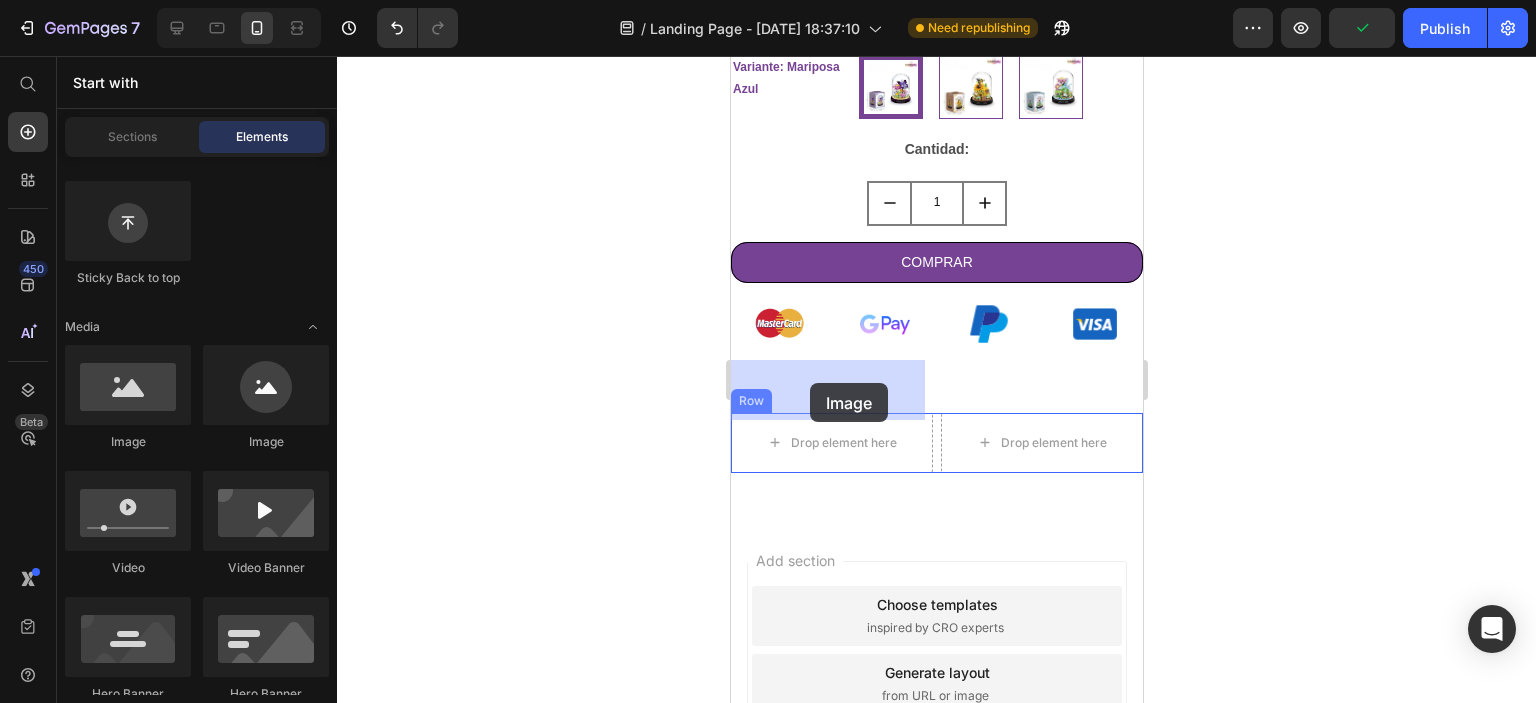drag, startPoint x: 871, startPoint y: 452, endPoint x: 809, endPoint y: 383, distance: 92.76314 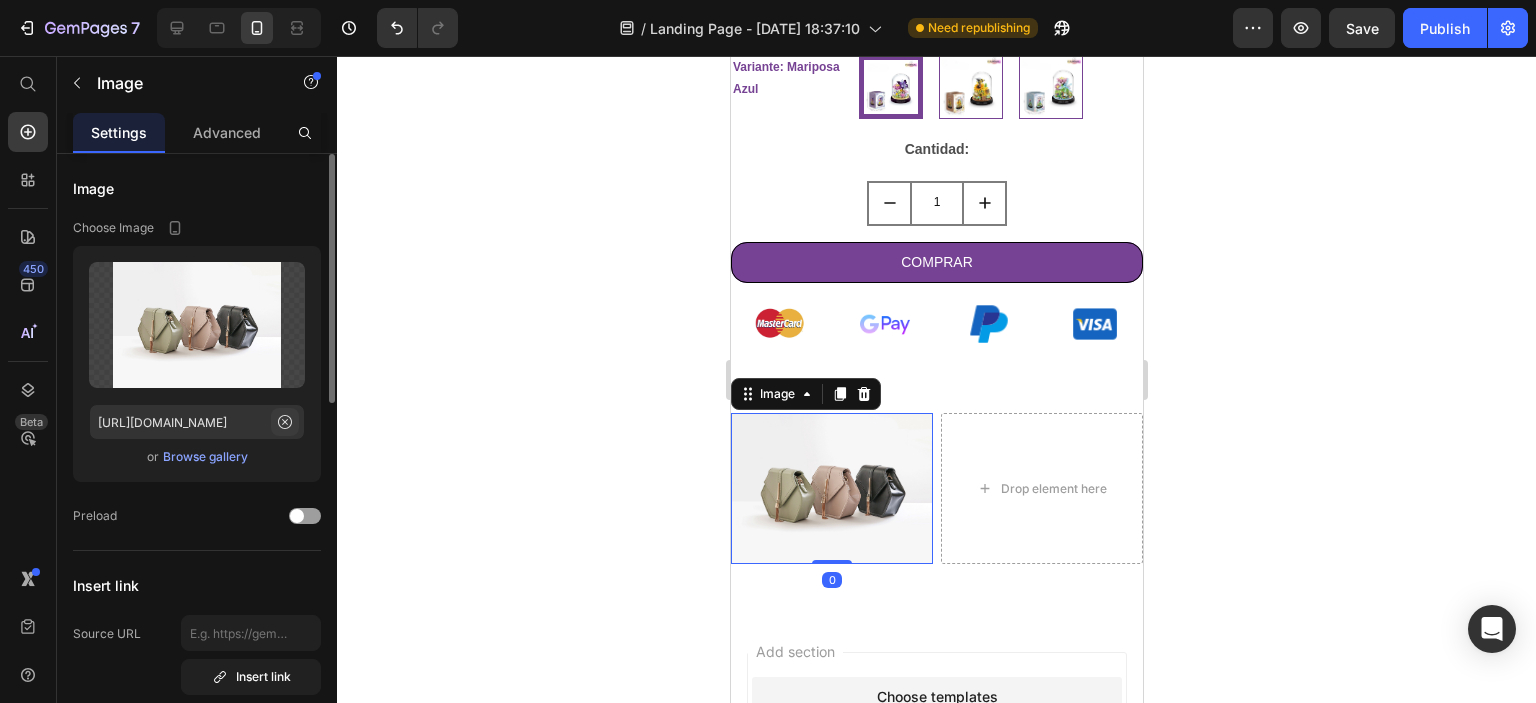 click 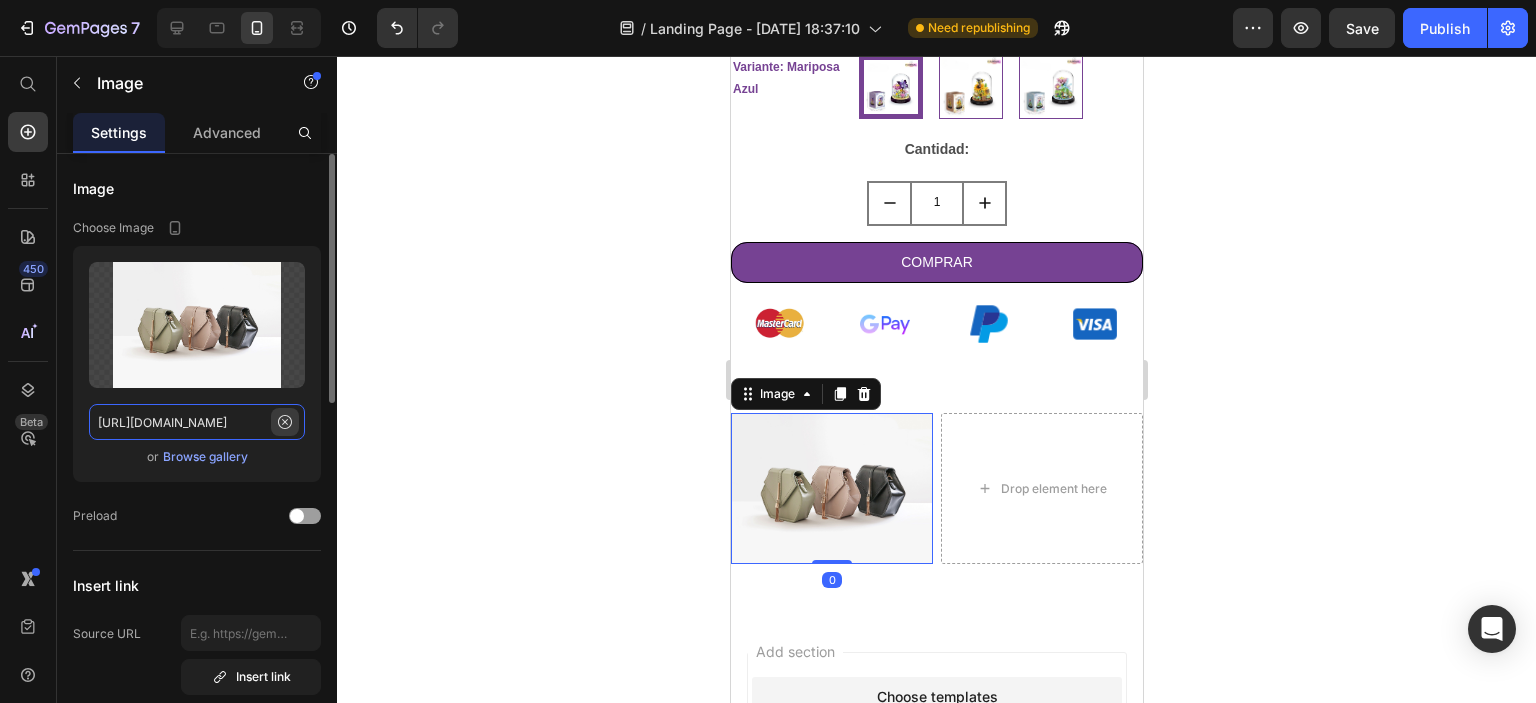 type 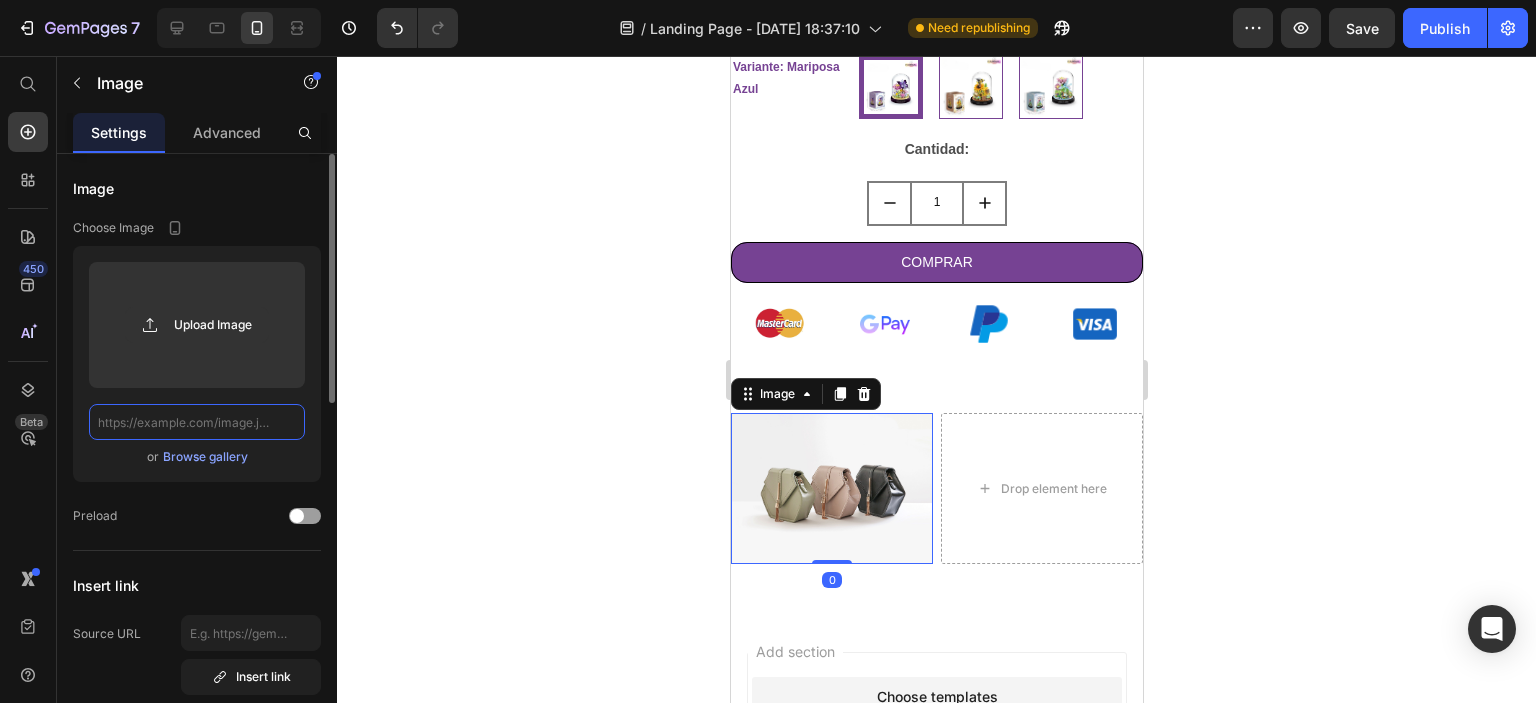 scroll, scrollTop: 0, scrollLeft: 0, axis: both 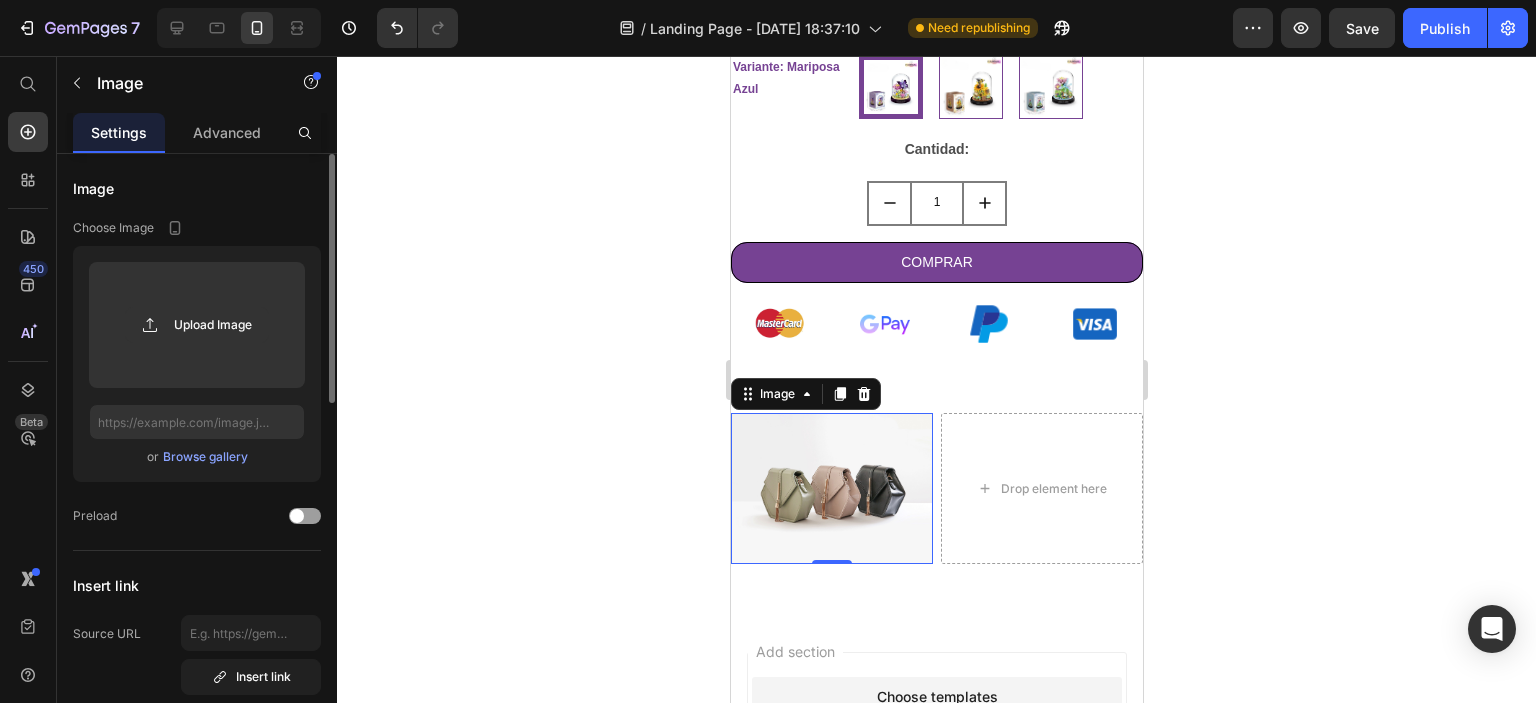 click on "Browse gallery" at bounding box center (205, 457) 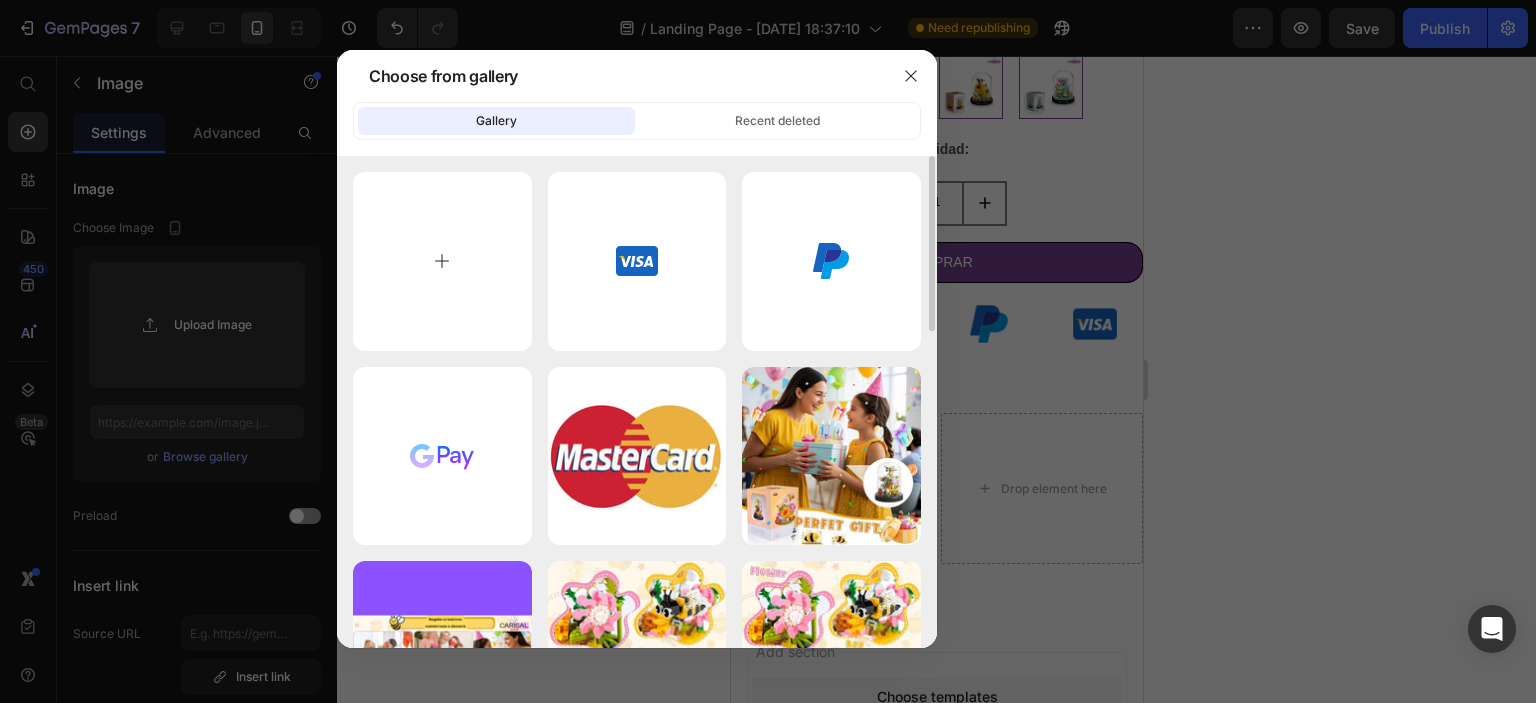 click at bounding box center [442, 261] 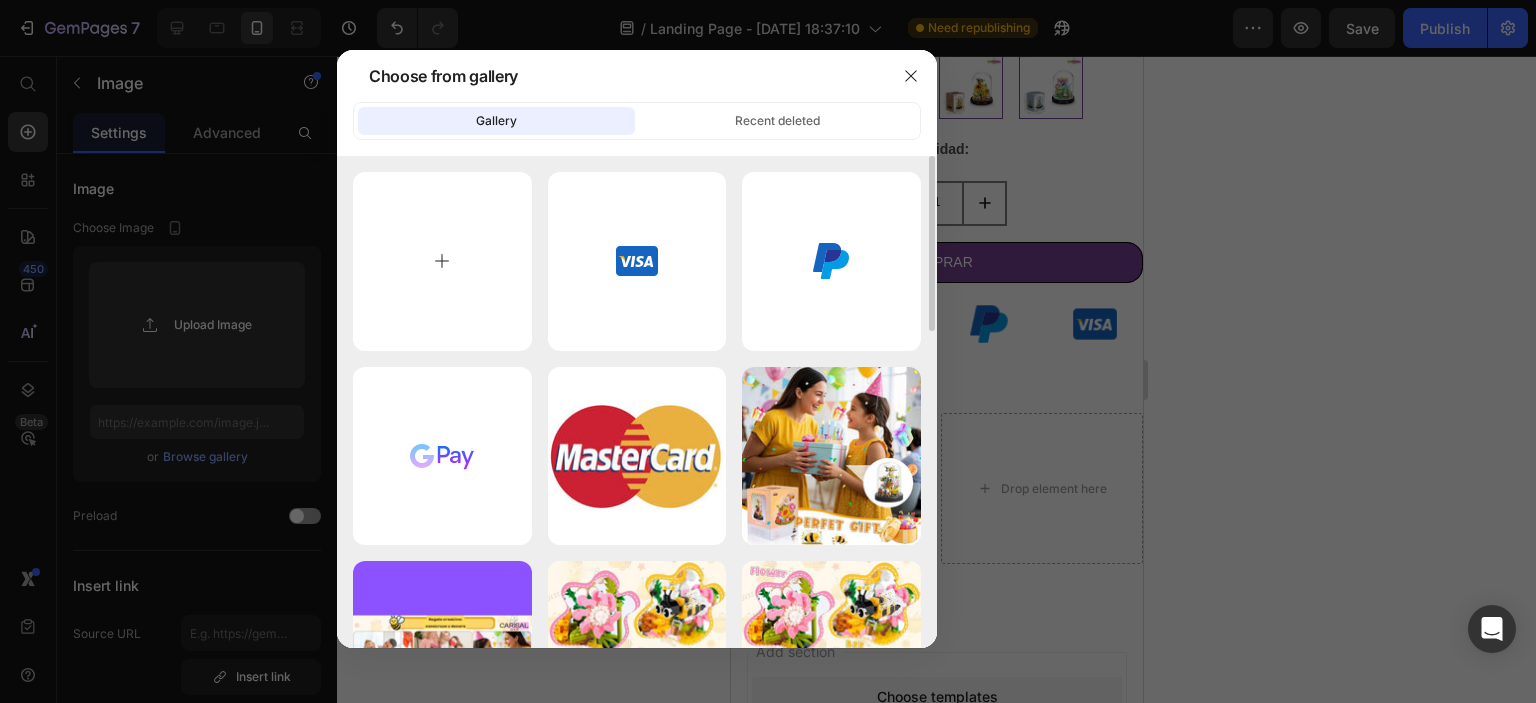type on "C:\fakepath\videopreview.jobtemplate.mp4.default (1).mp4" 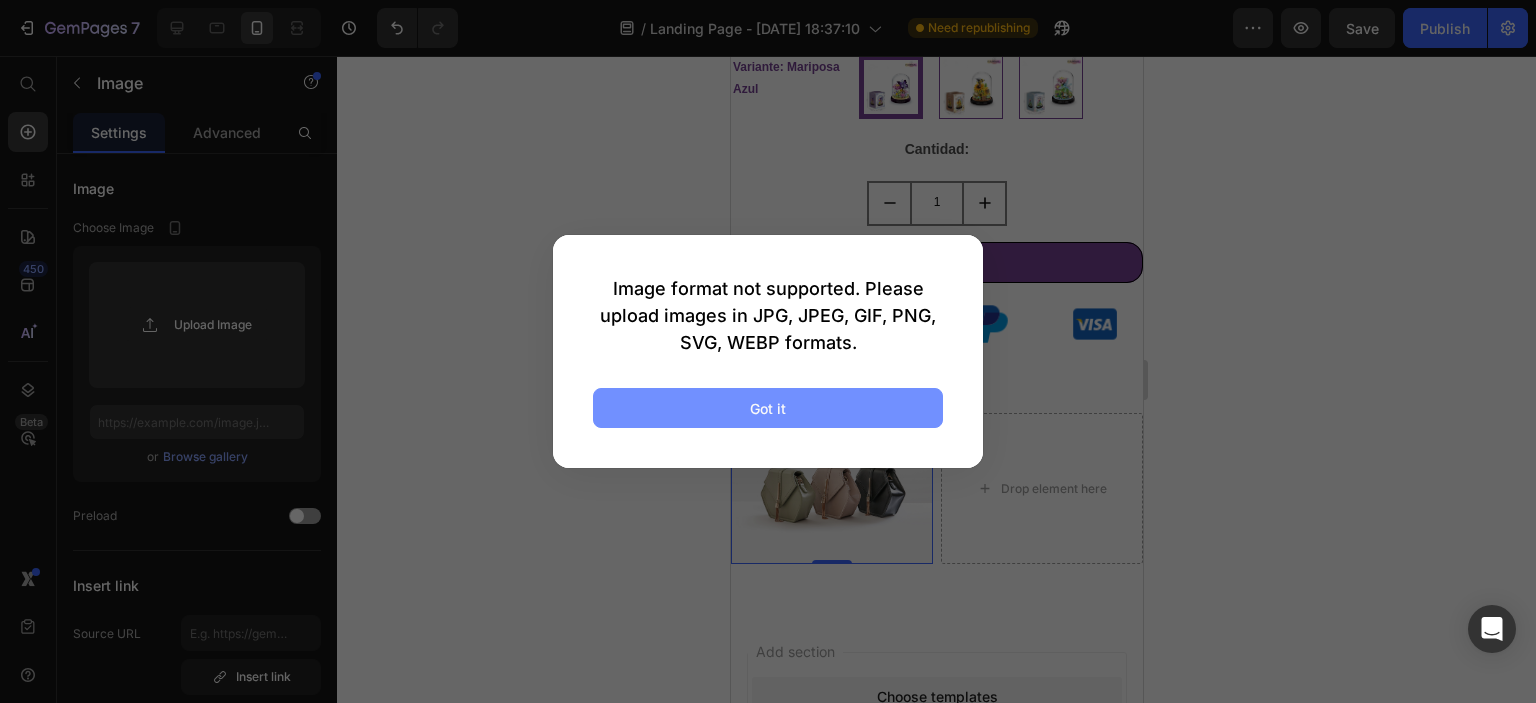 click on "Got it" at bounding box center [768, 408] 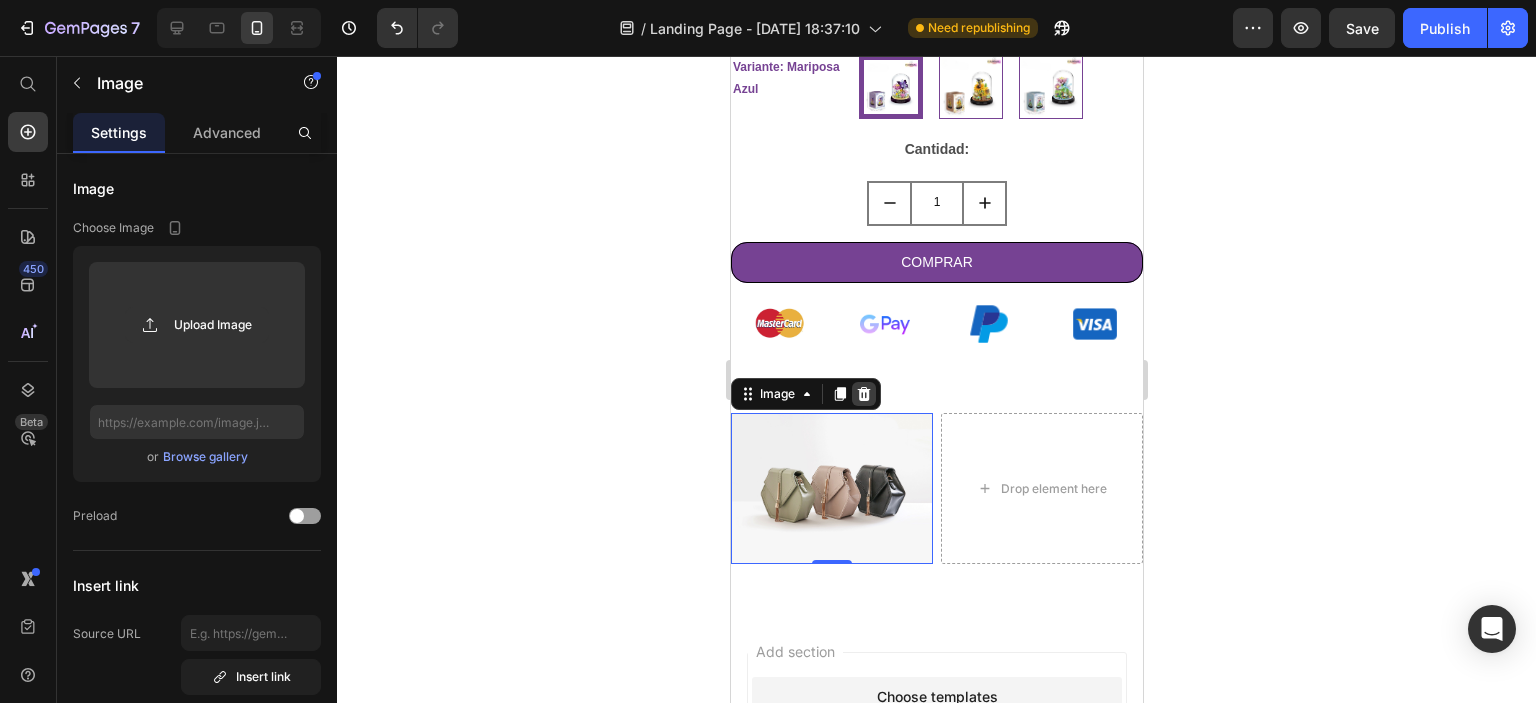 click 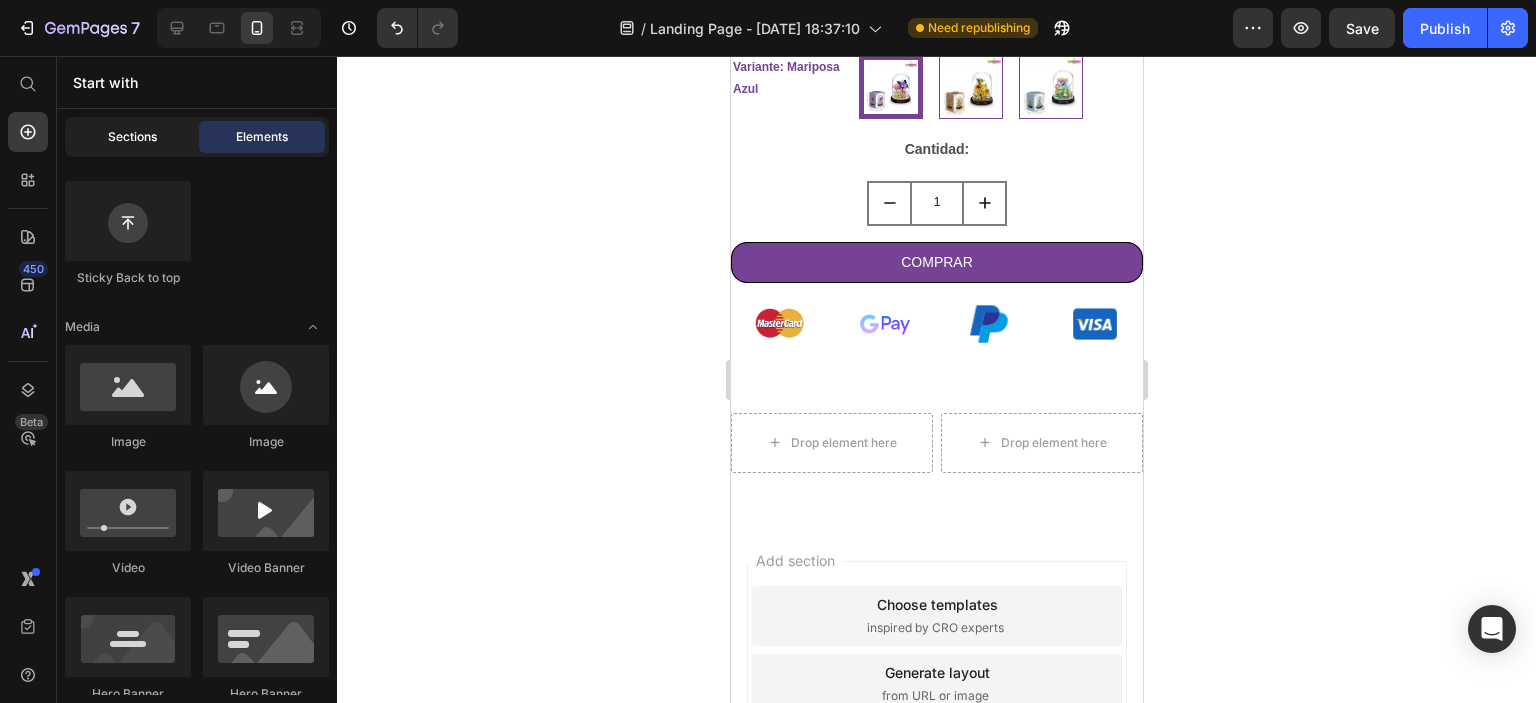 click on "Sections" at bounding box center [132, 137] 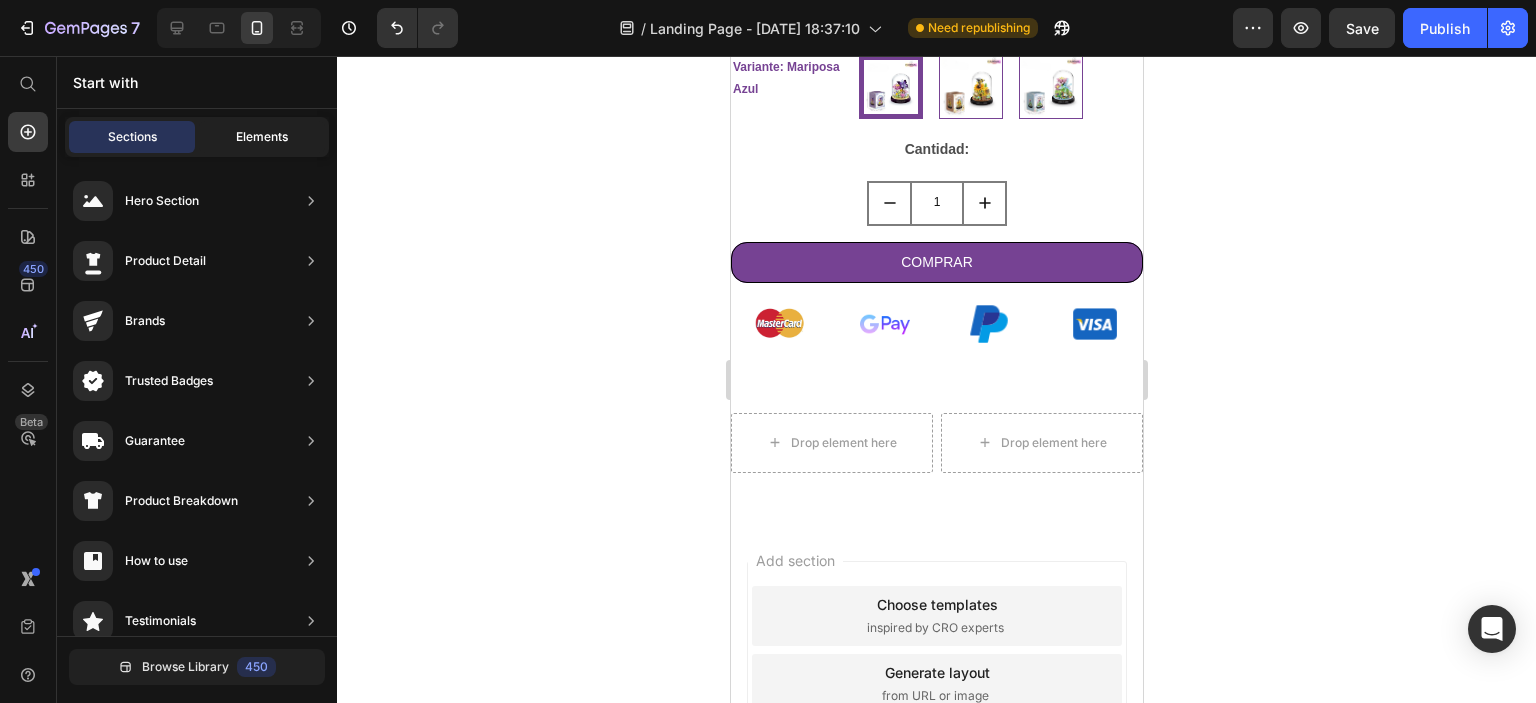 click on "Elements" at bounding box center (262, 137) 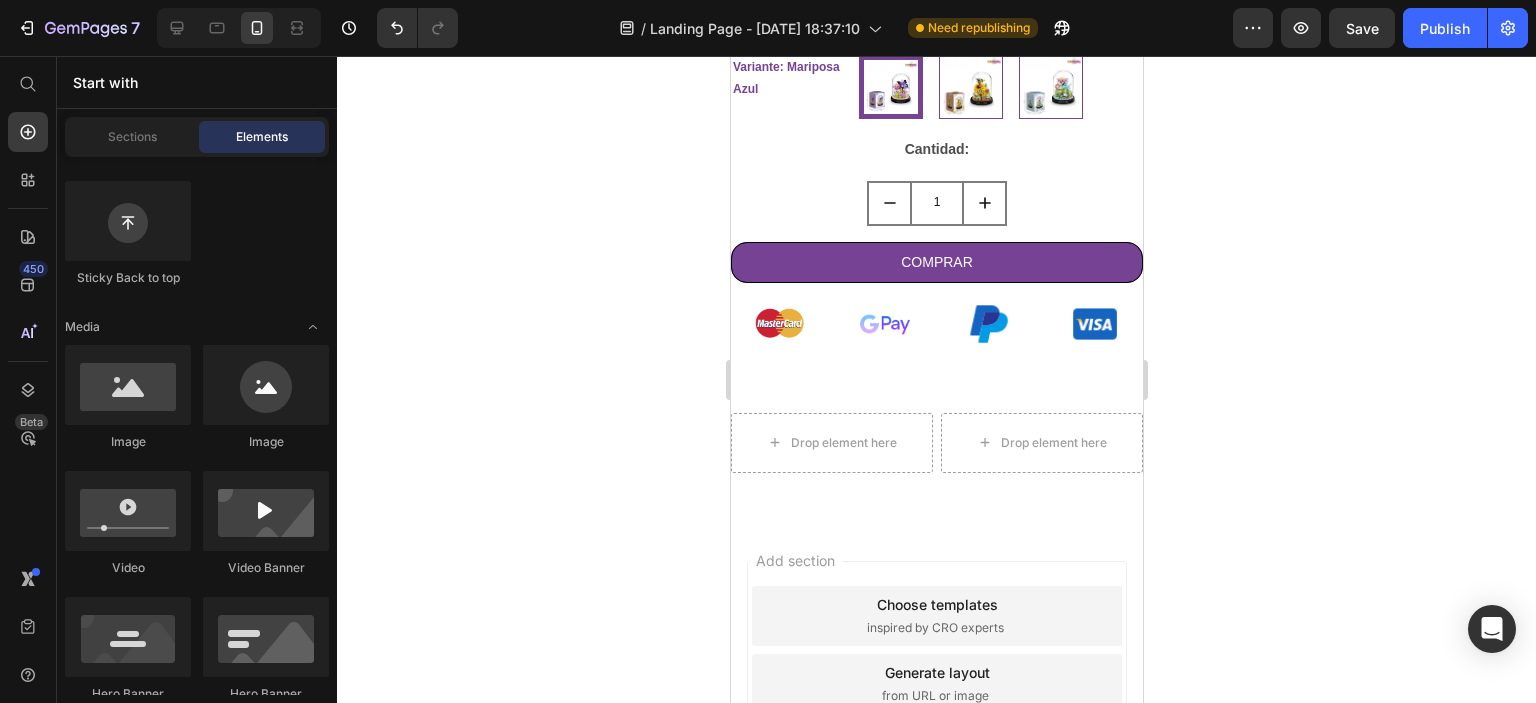 scroll, scrollTop: 800, scrollLeft: 0, axis: vertical 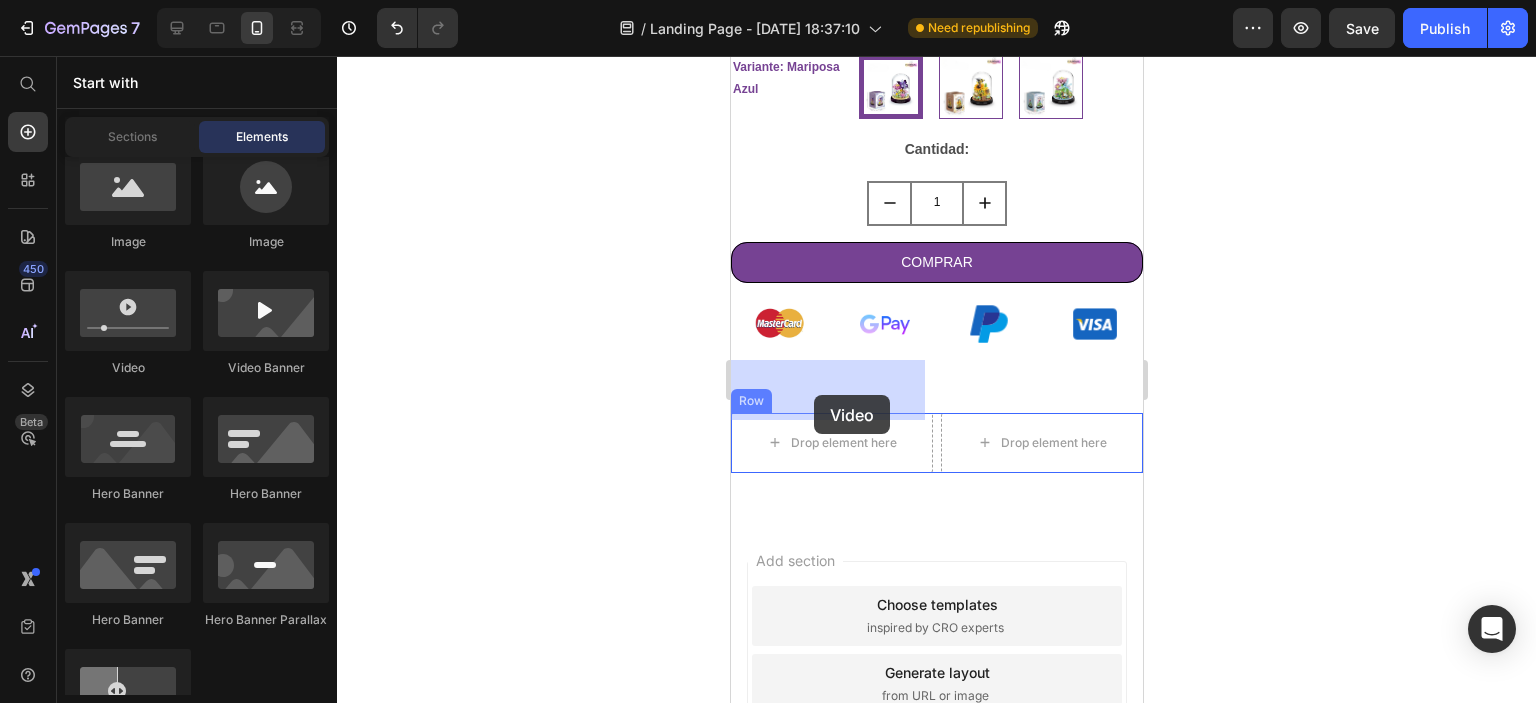 drag, startPoint x: 871, startPoint y: 382, endPoint x: 817, endPoint y: 395, distance: 55.542778 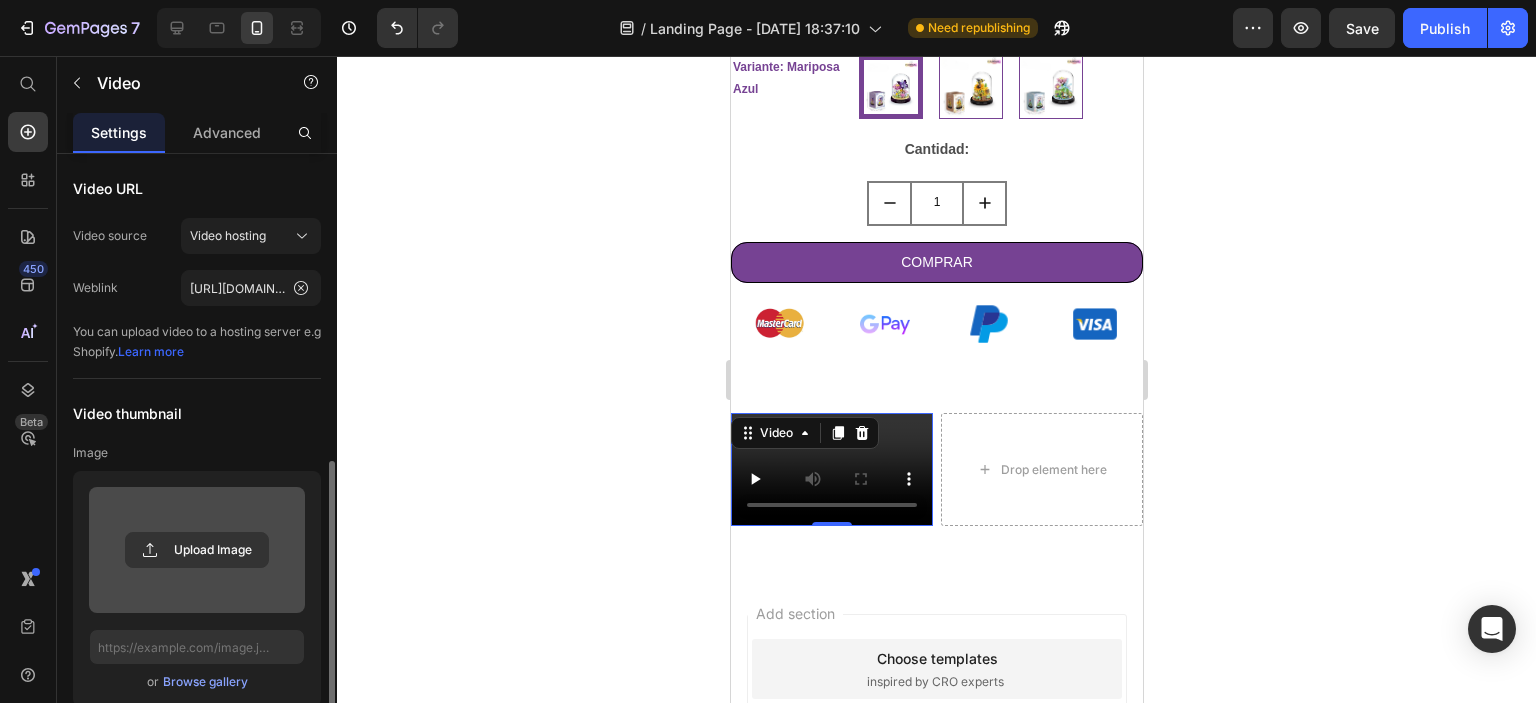 scroll, scrollTop: 200, scrollLeft: 0, axis: vertical 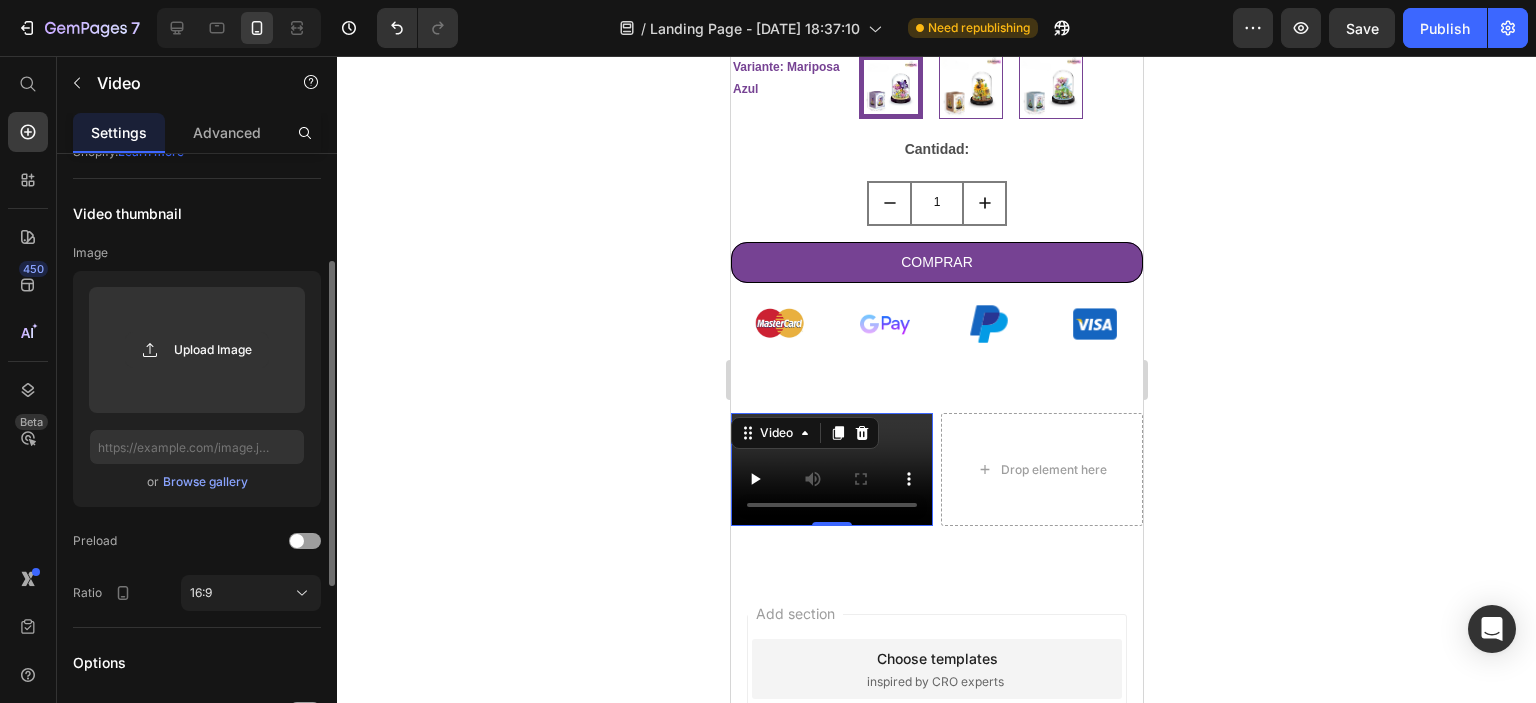 click on "Browse gallery" at bounding box center [205, 482] 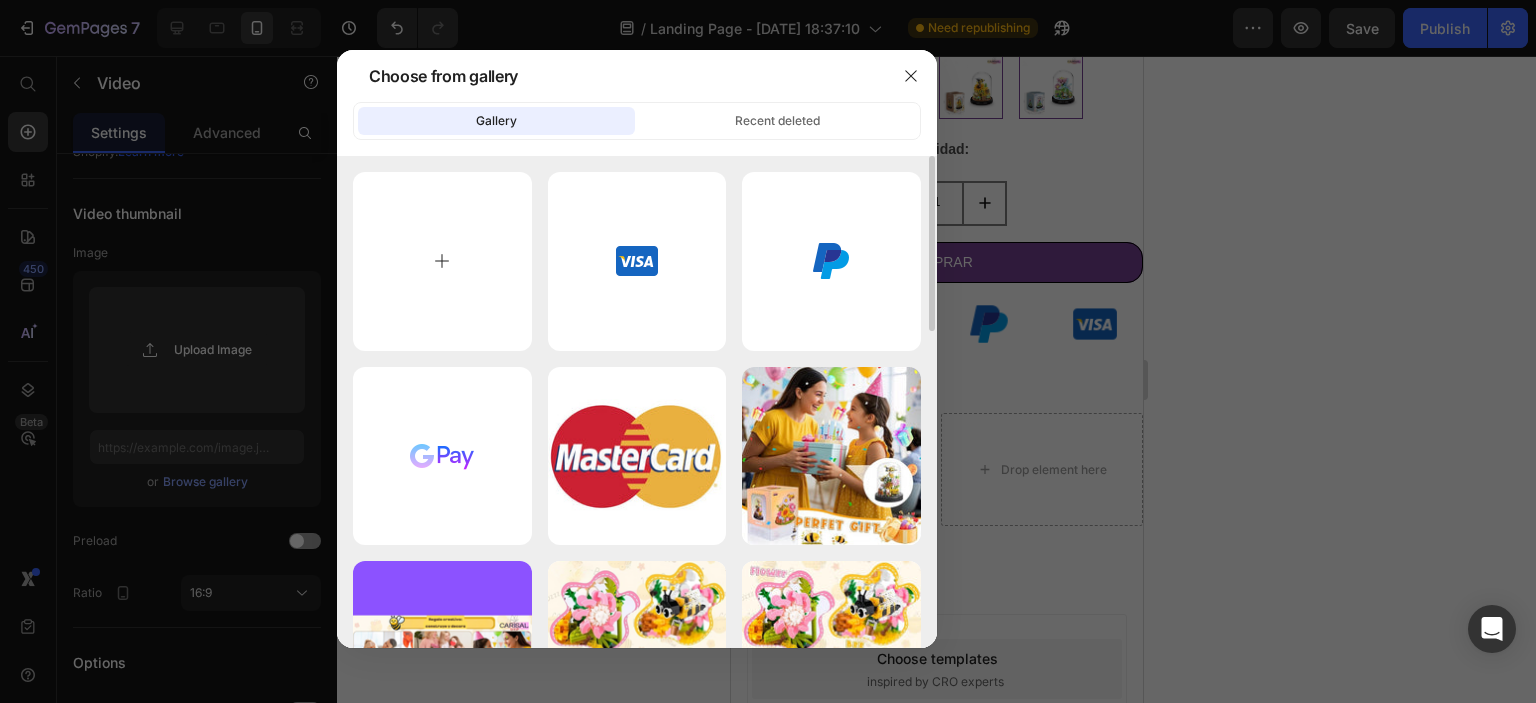 click at bounding box center [442, 261] 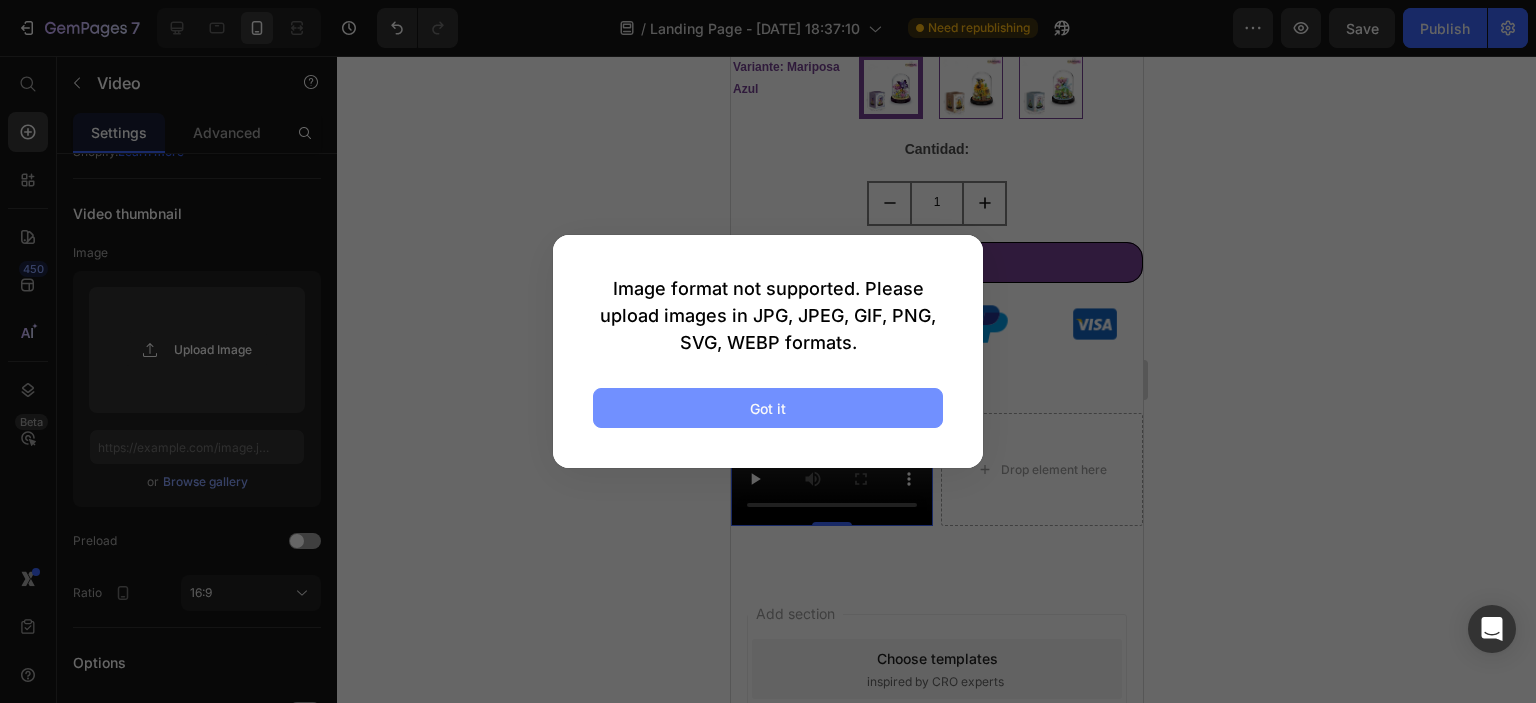 click on "Got it" at bounding box center (768, 408) 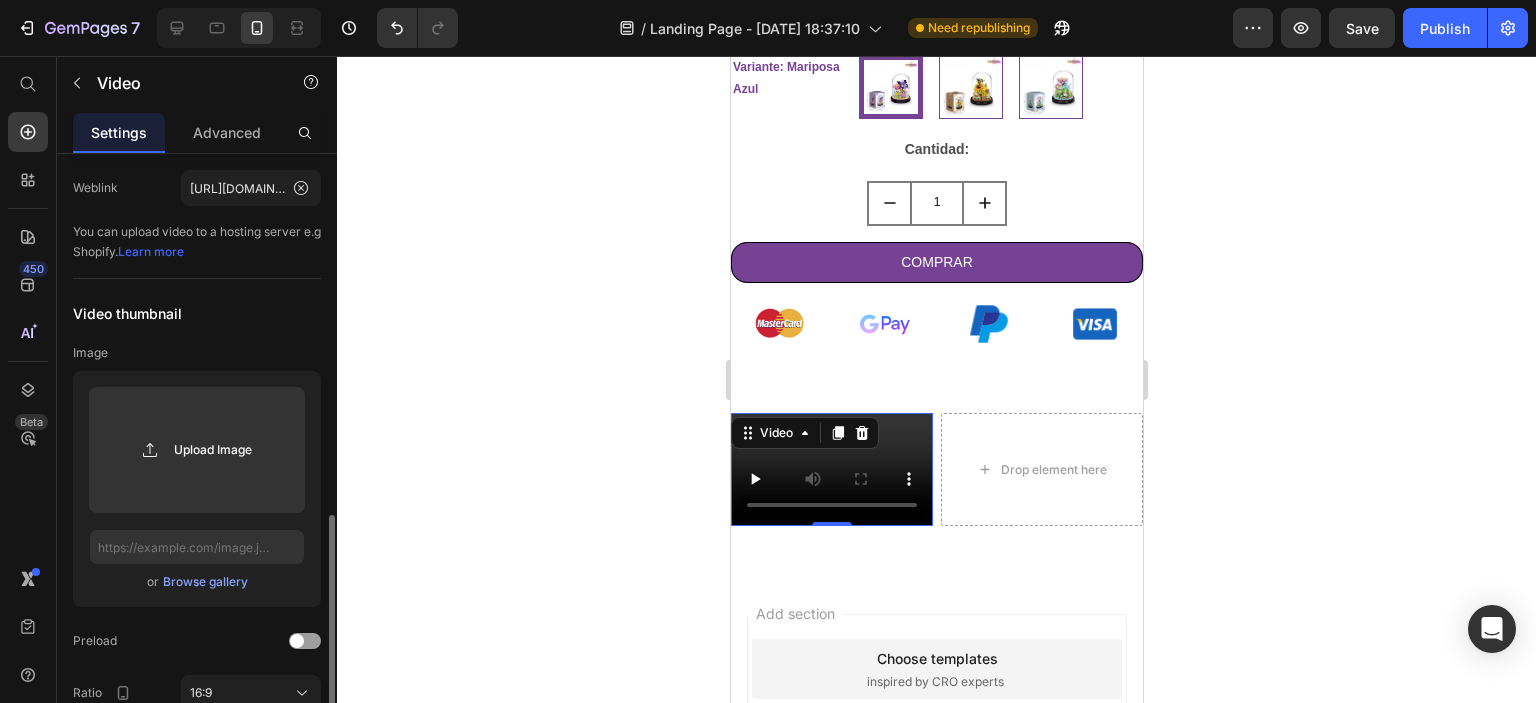 scroll, scrollTop: 300, scrollLeft: 0, axis: vertical 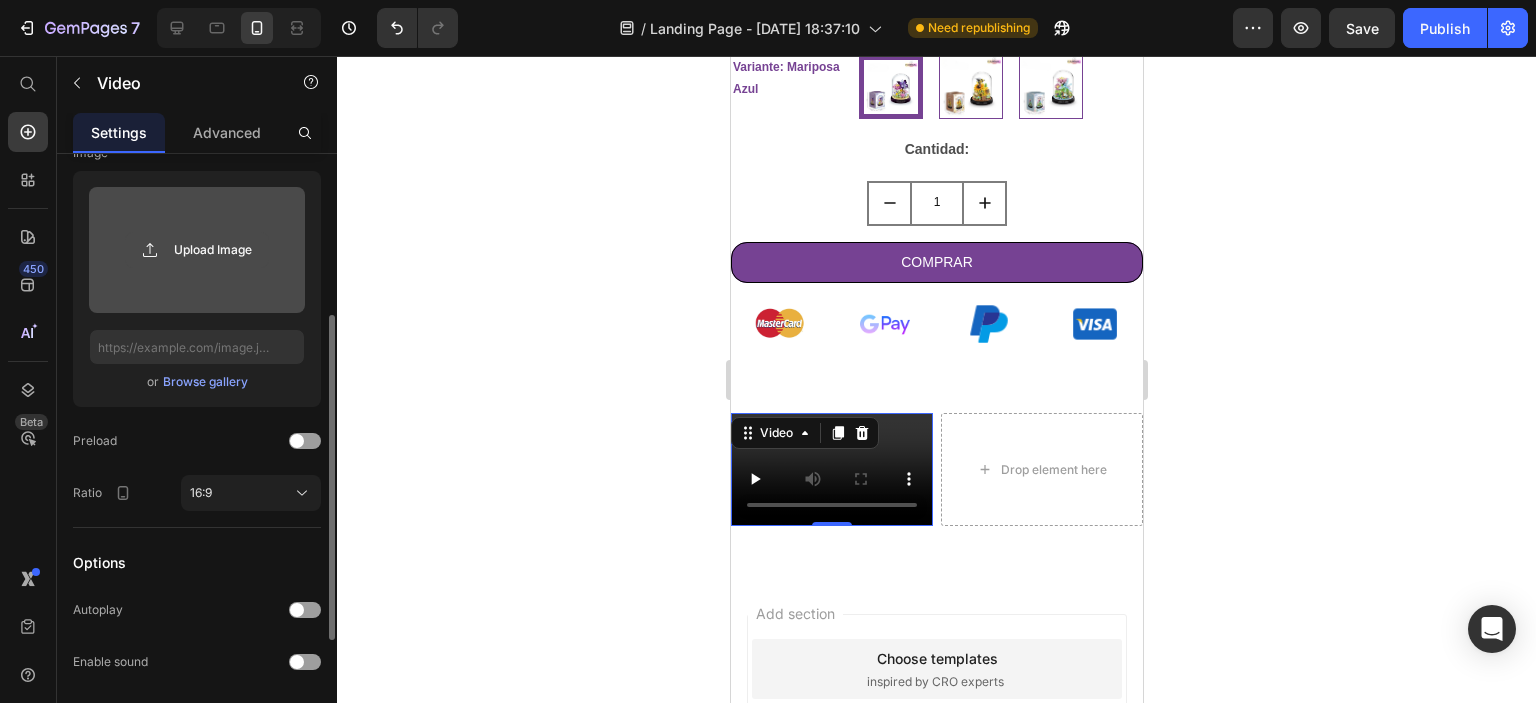 click 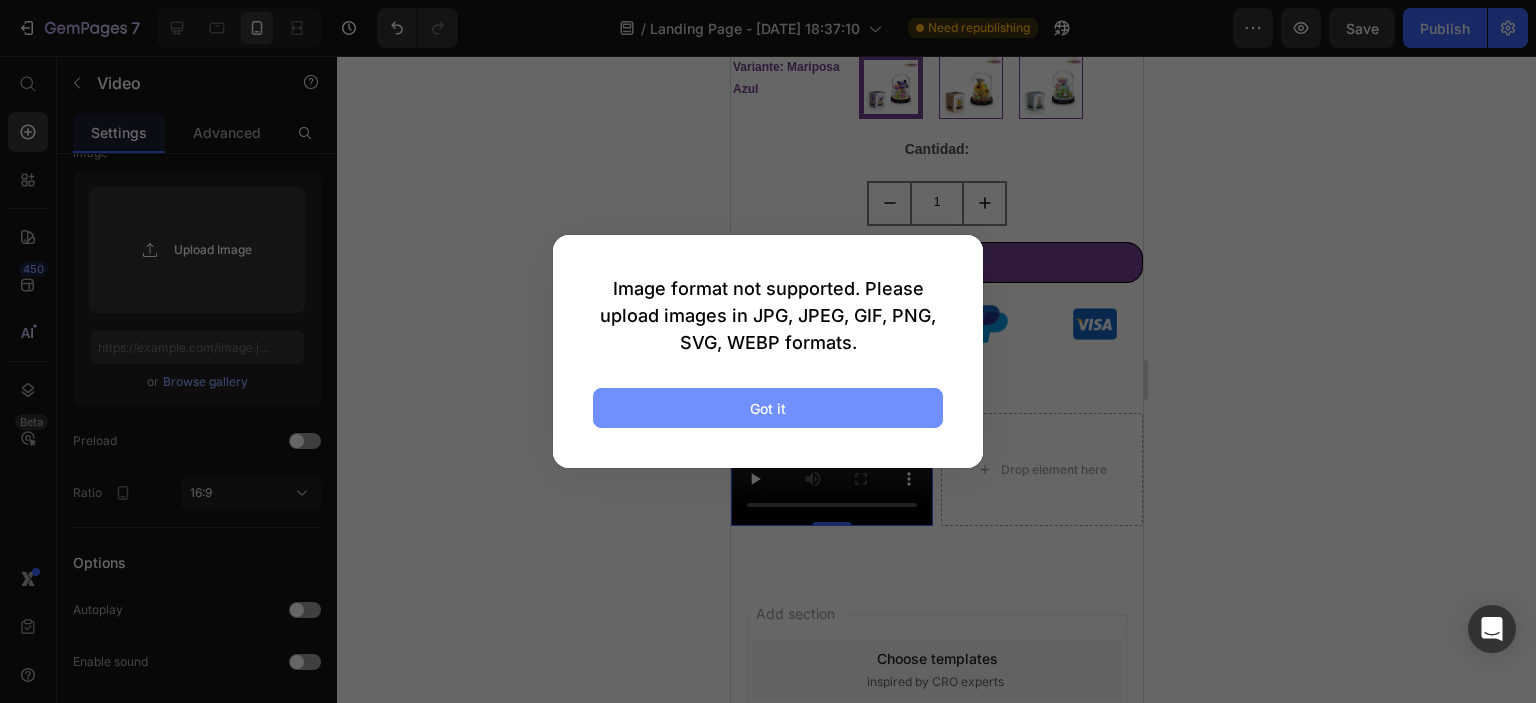 click on "Got it" at bounding box center (768, 408) 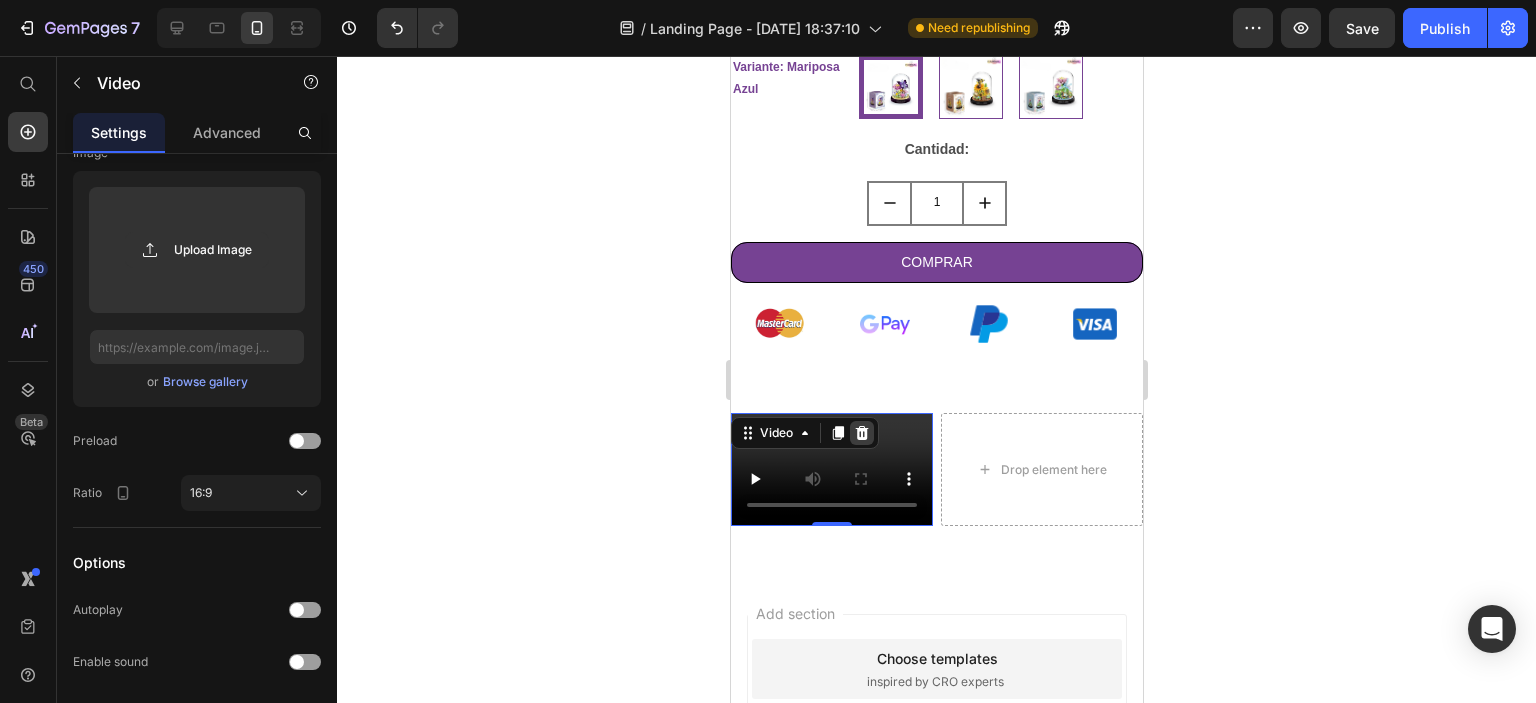 click 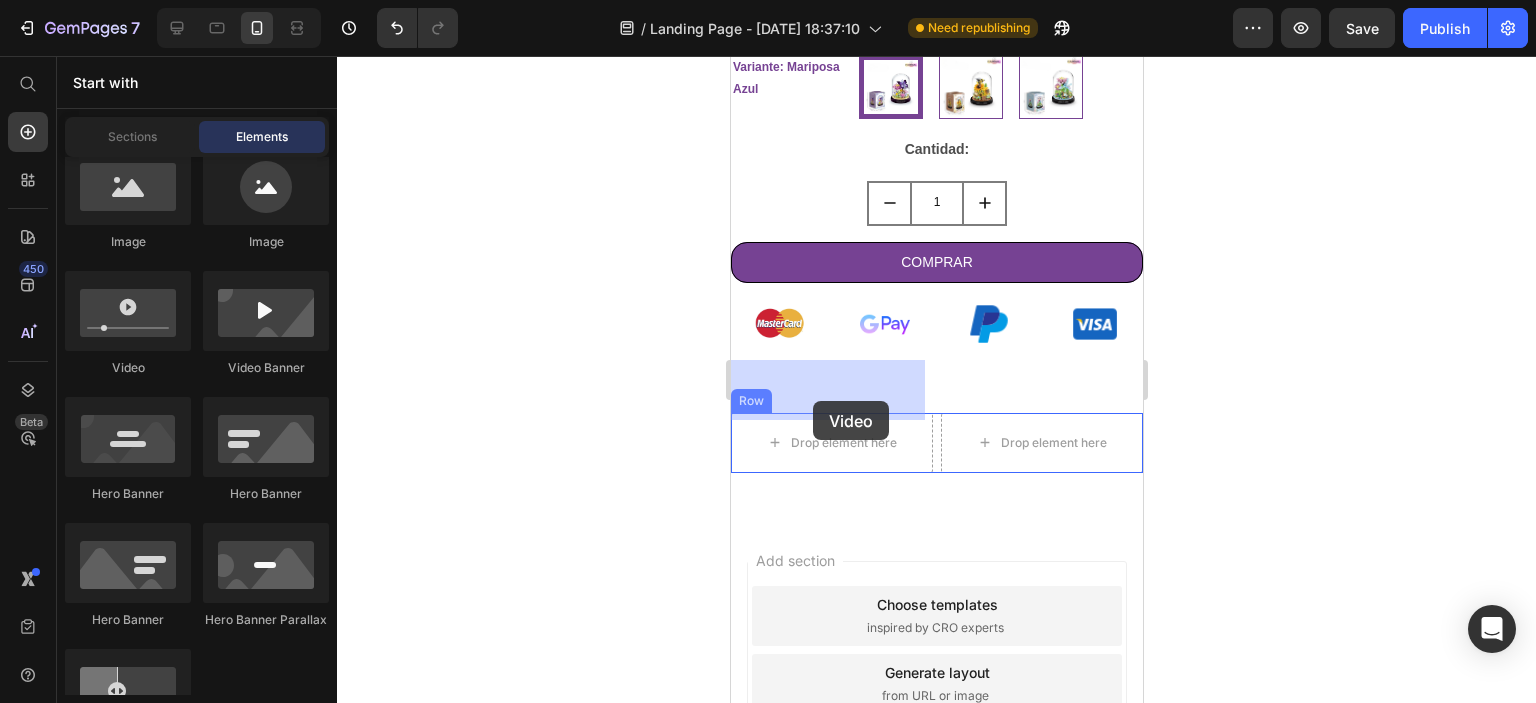 drag, startPoint x: 860, startPoint y: 385, endPoint x: 812, endPoint y: 401, distance: 50.596443 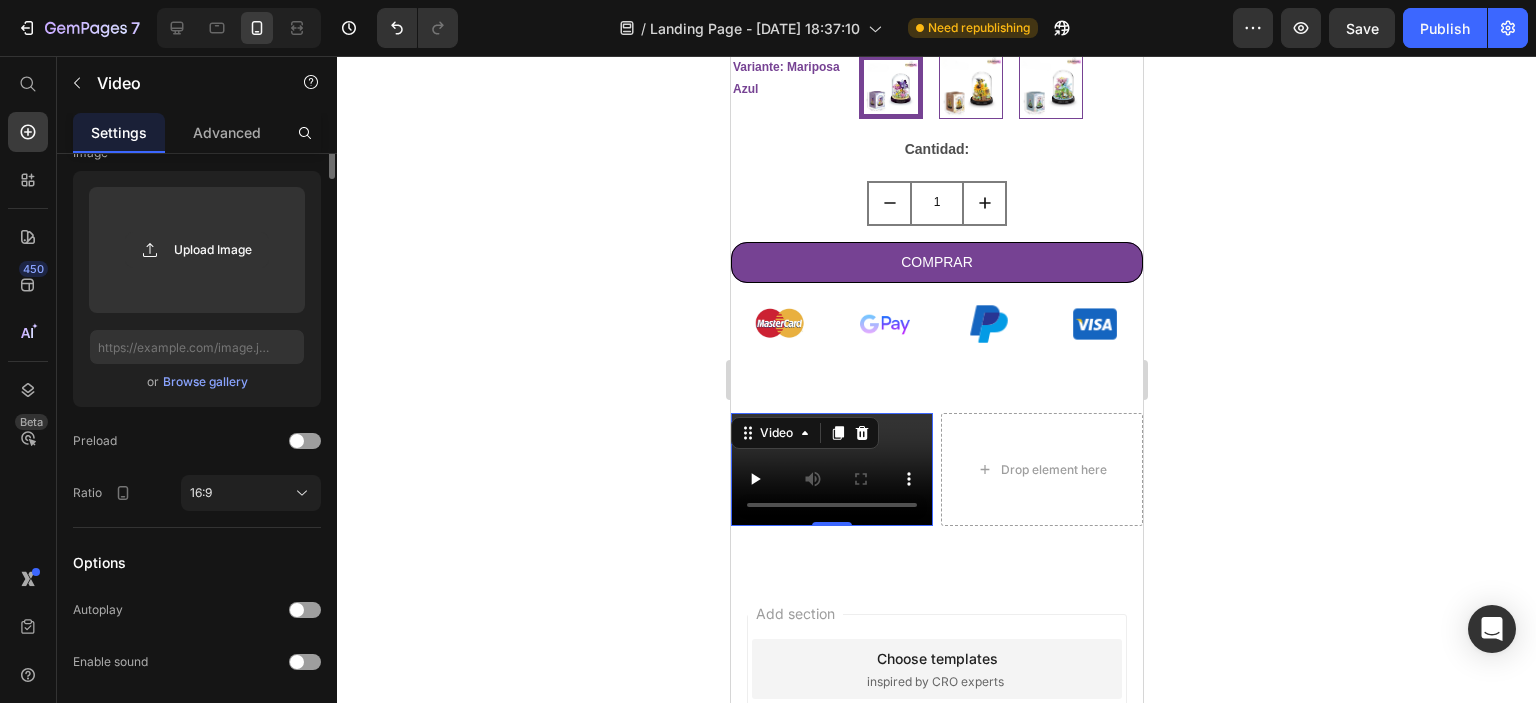 scroll, scrollTop: 0, scrollLeft: 0, axis: both 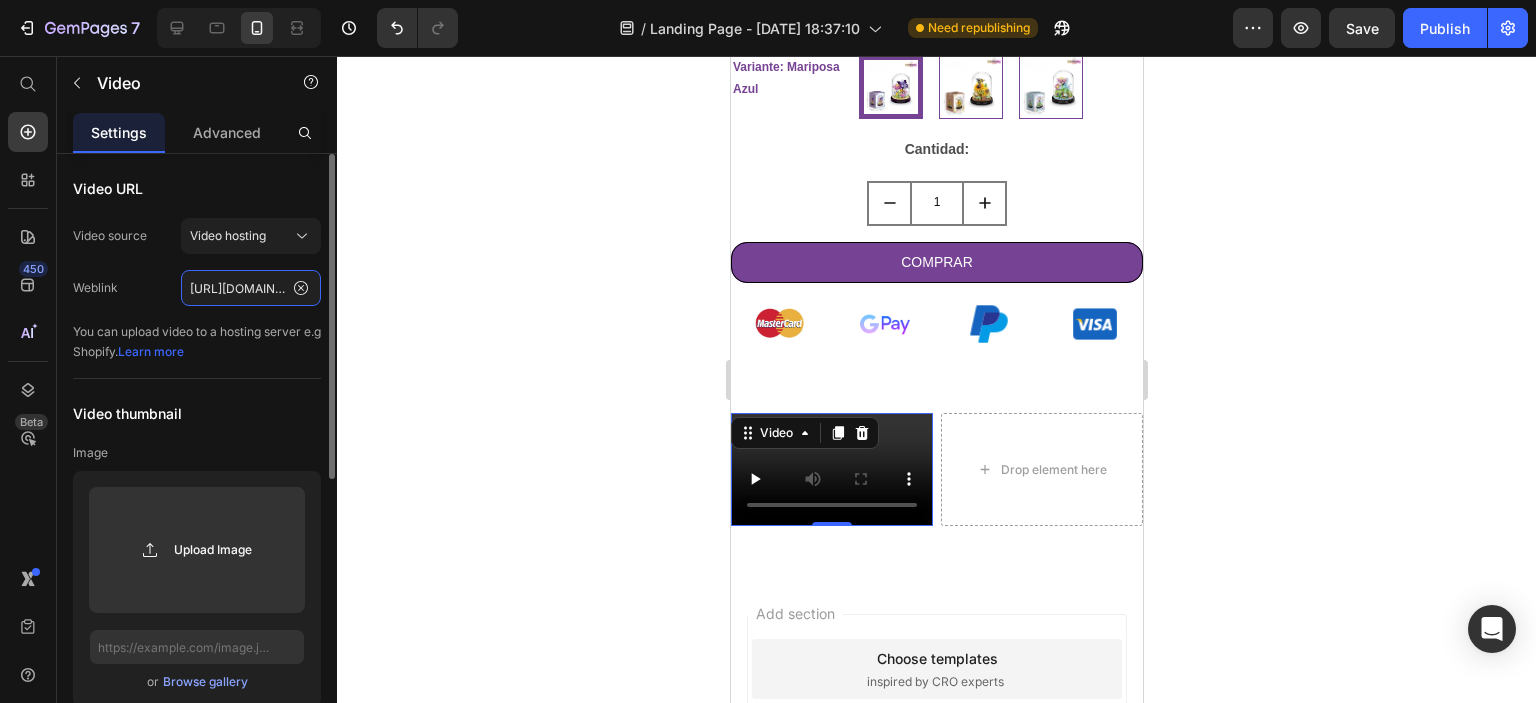 click on "https://media.w3.org/2010/05/sintel/trailer.mp4" 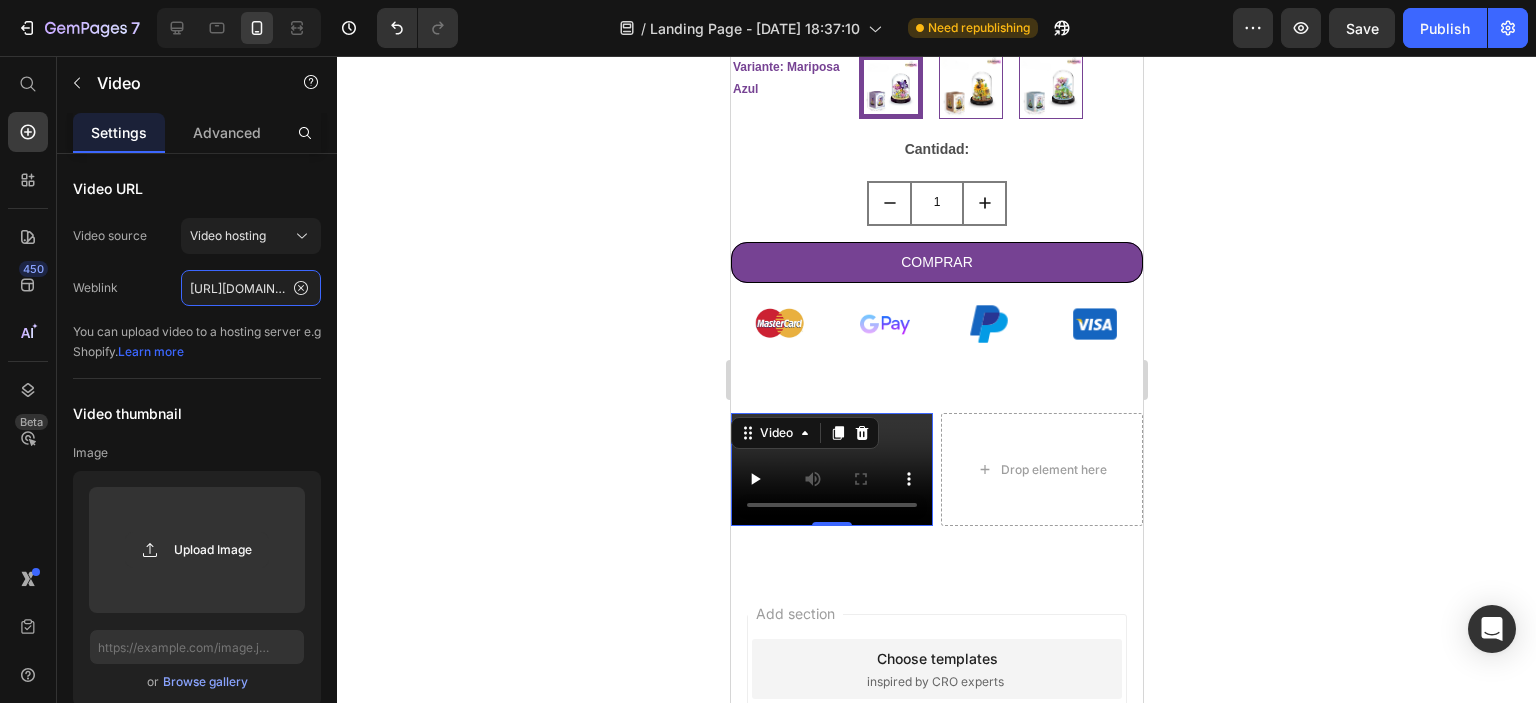 paste on "admin.shopify.com/store/0rcas0-59/content/files/54217089712474?selectedView=all" 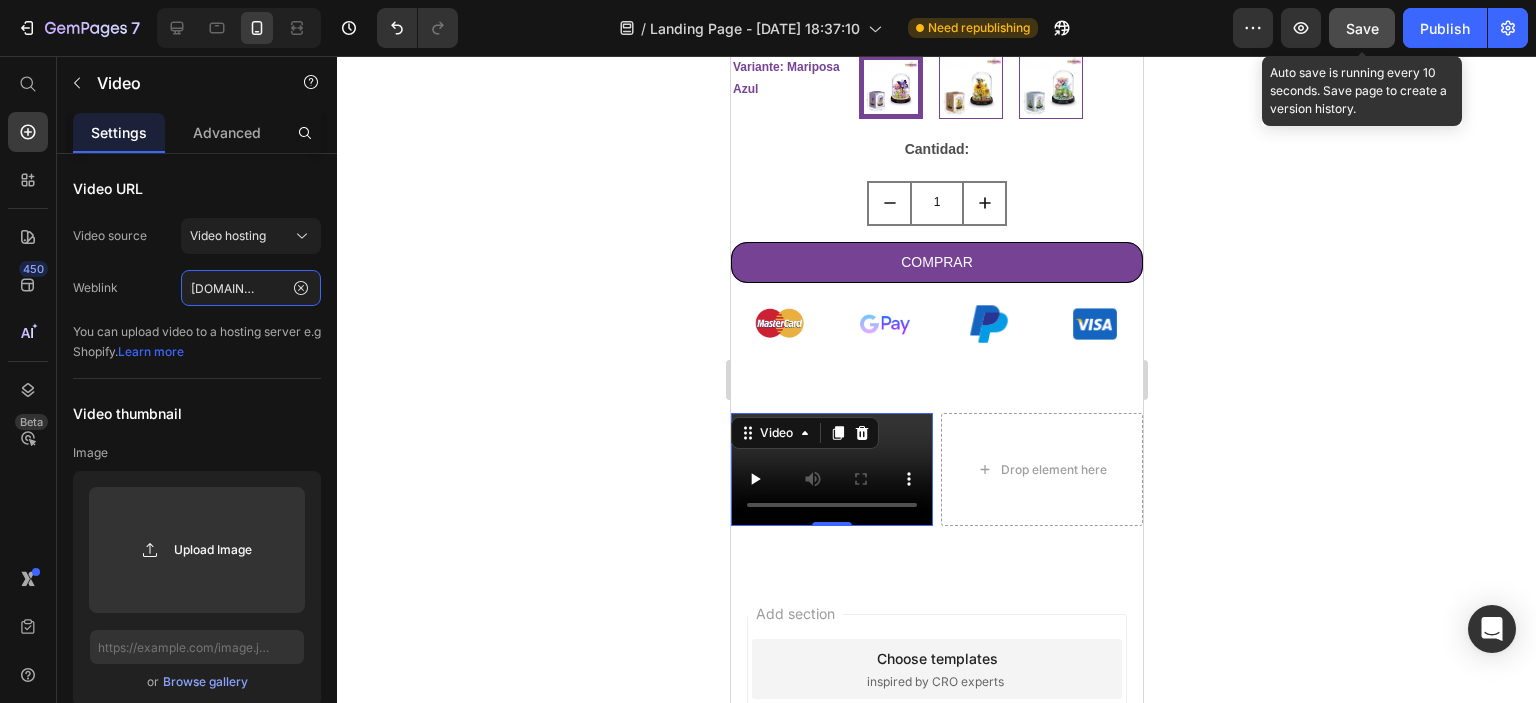 type on "https://admin.shopify.com/store/0rcas0-59/content/files/54217089712474?selectedView=all" 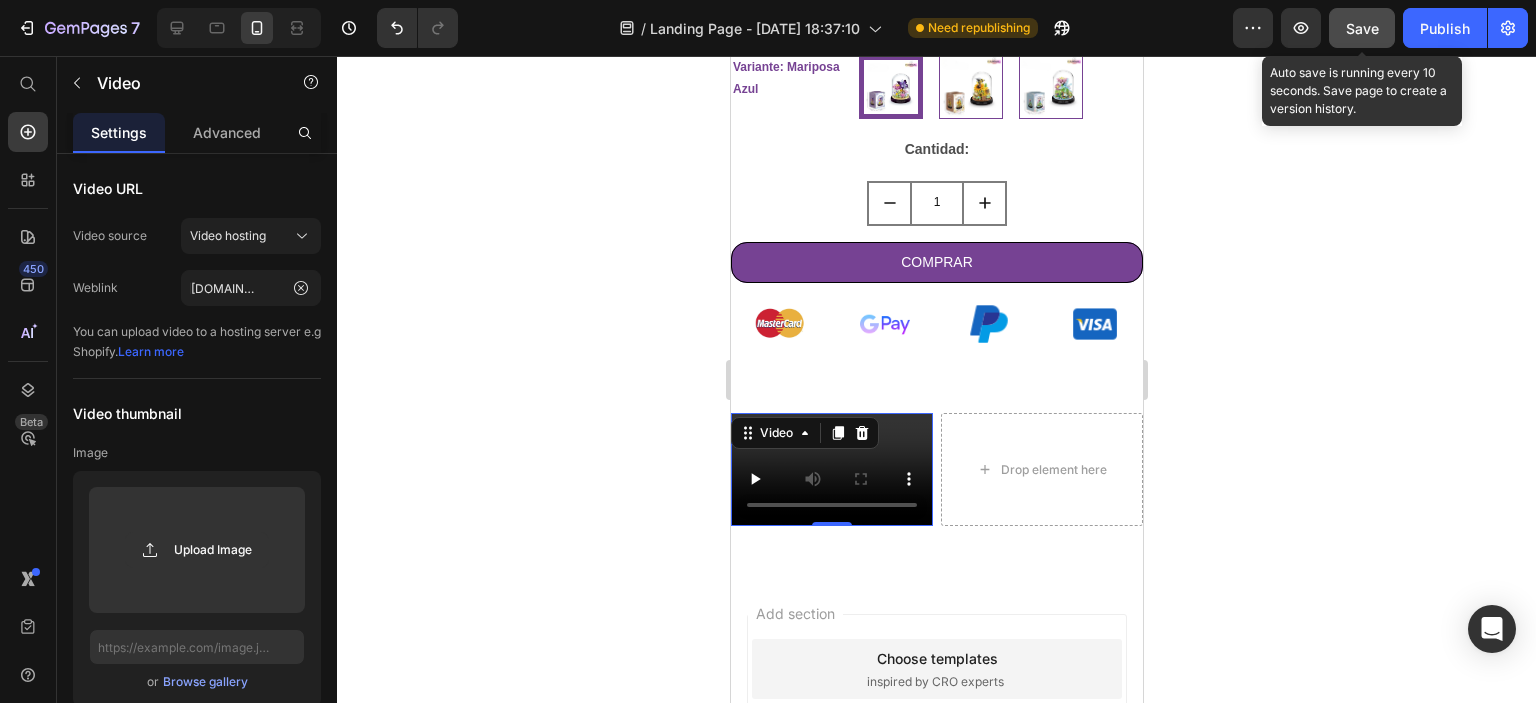 click on "Save" at bounding box center [1362, 28] 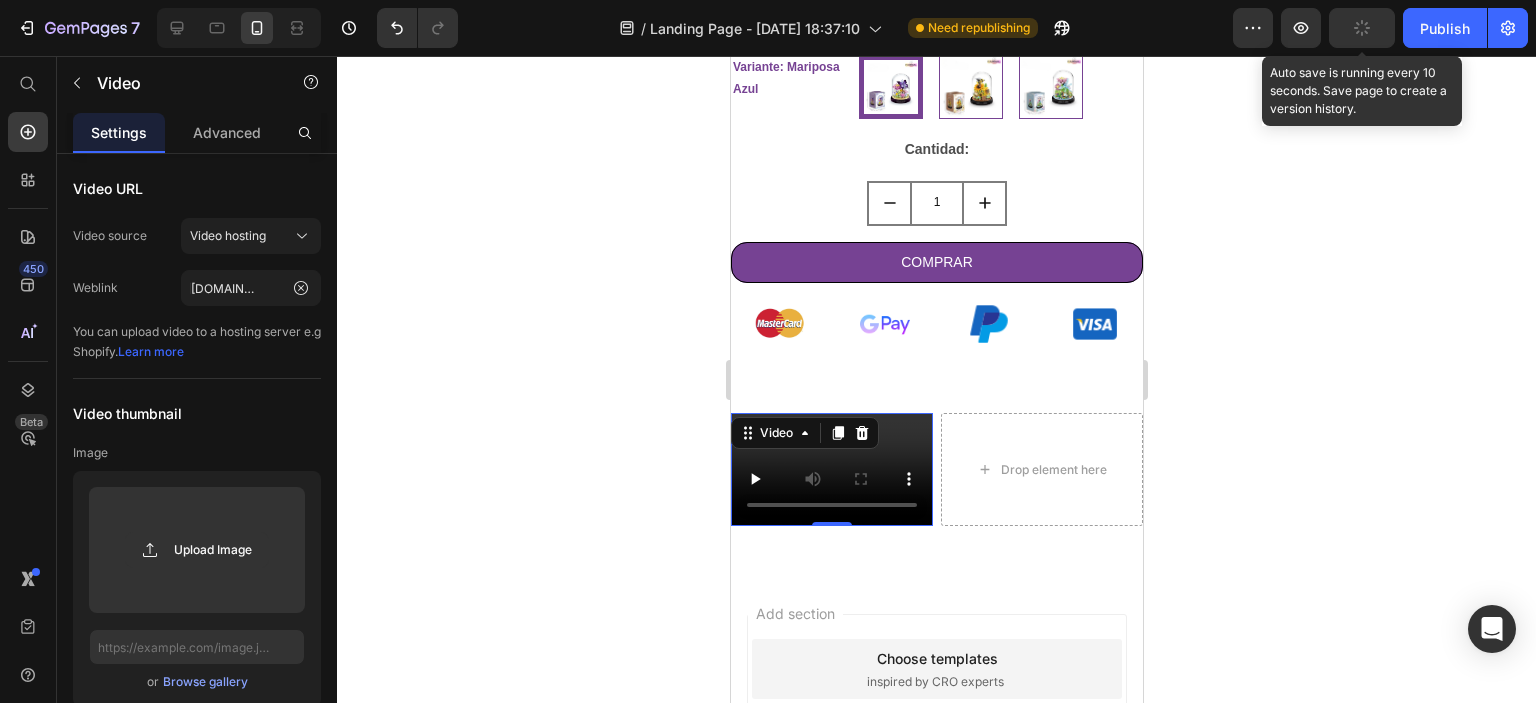 scroll, scrollTop: 0, scrollLeft: 0, axis: both 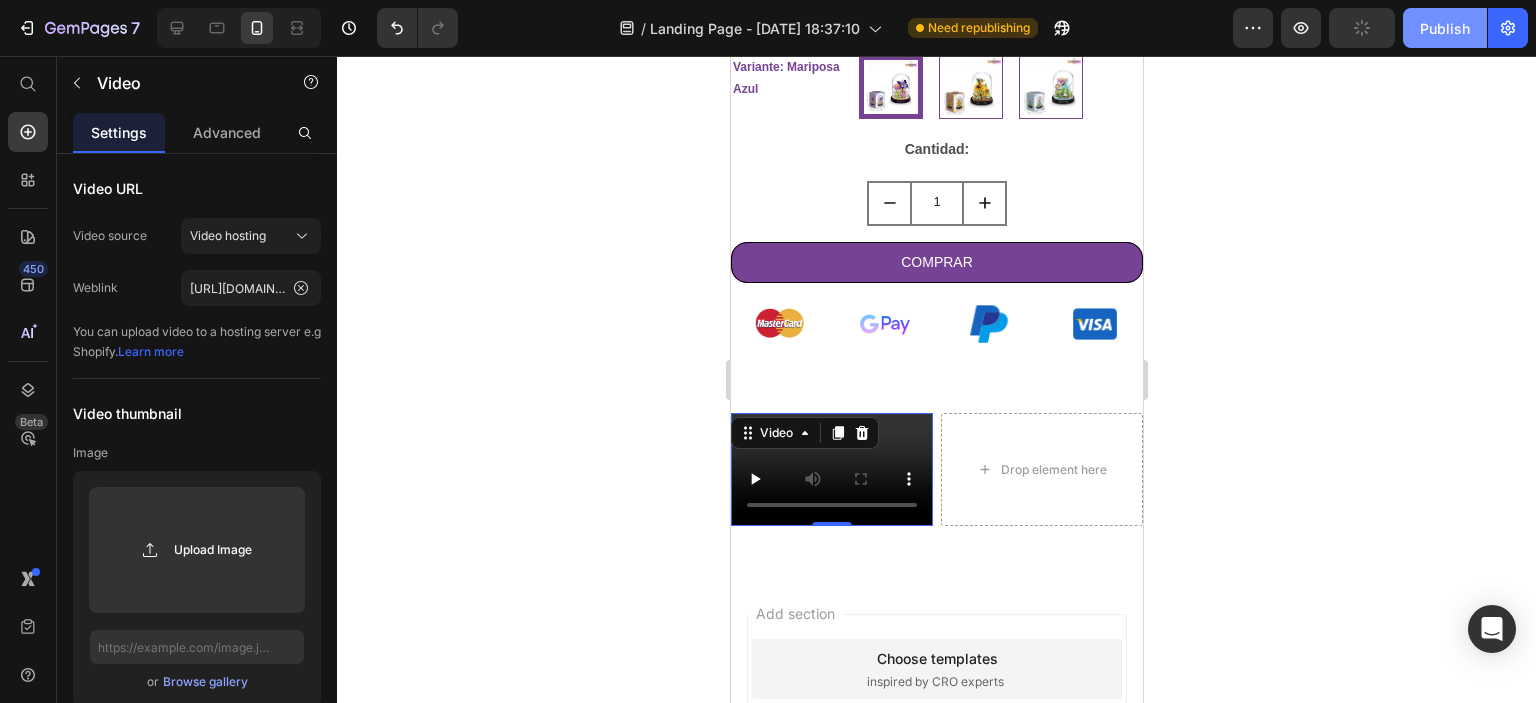 click on "Publish" 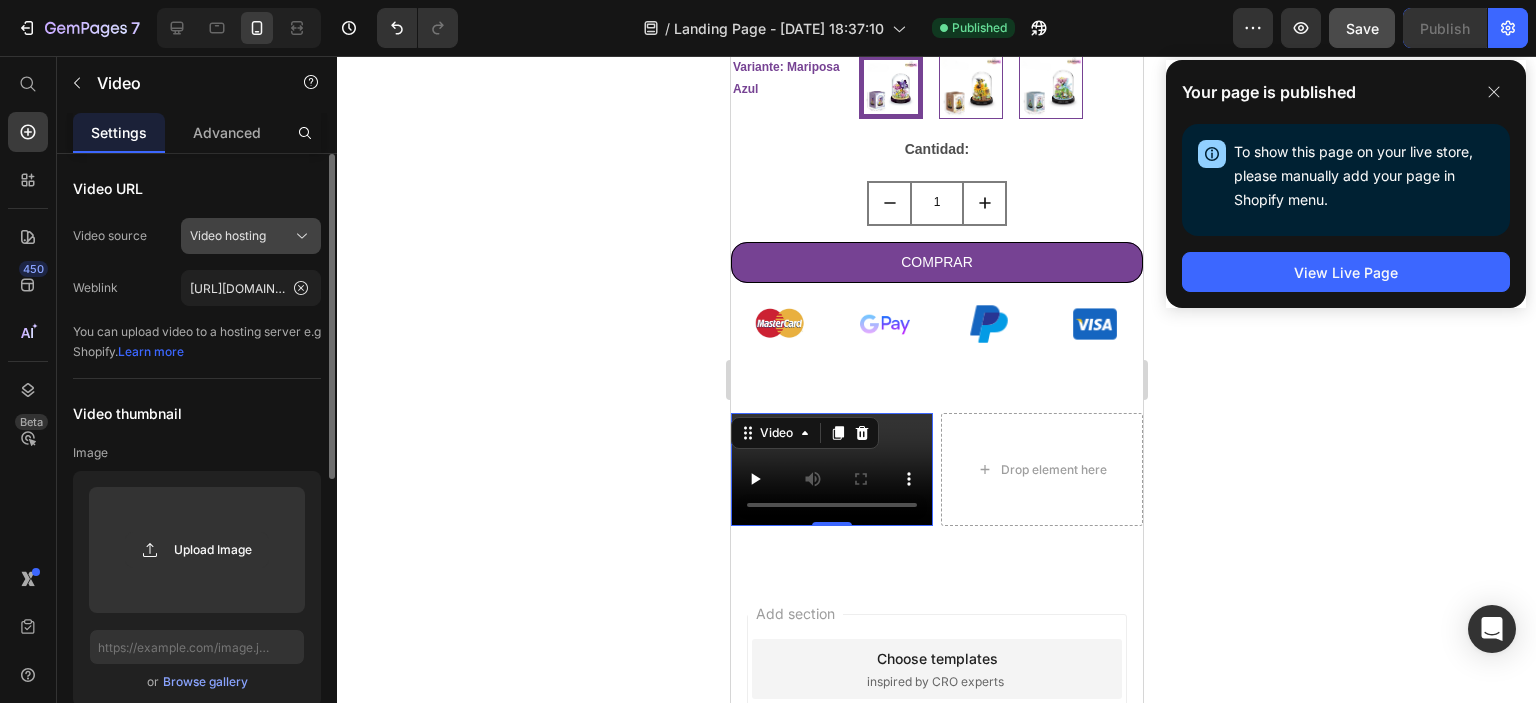 click on "Video hosting" at bounding box center (228, 236) 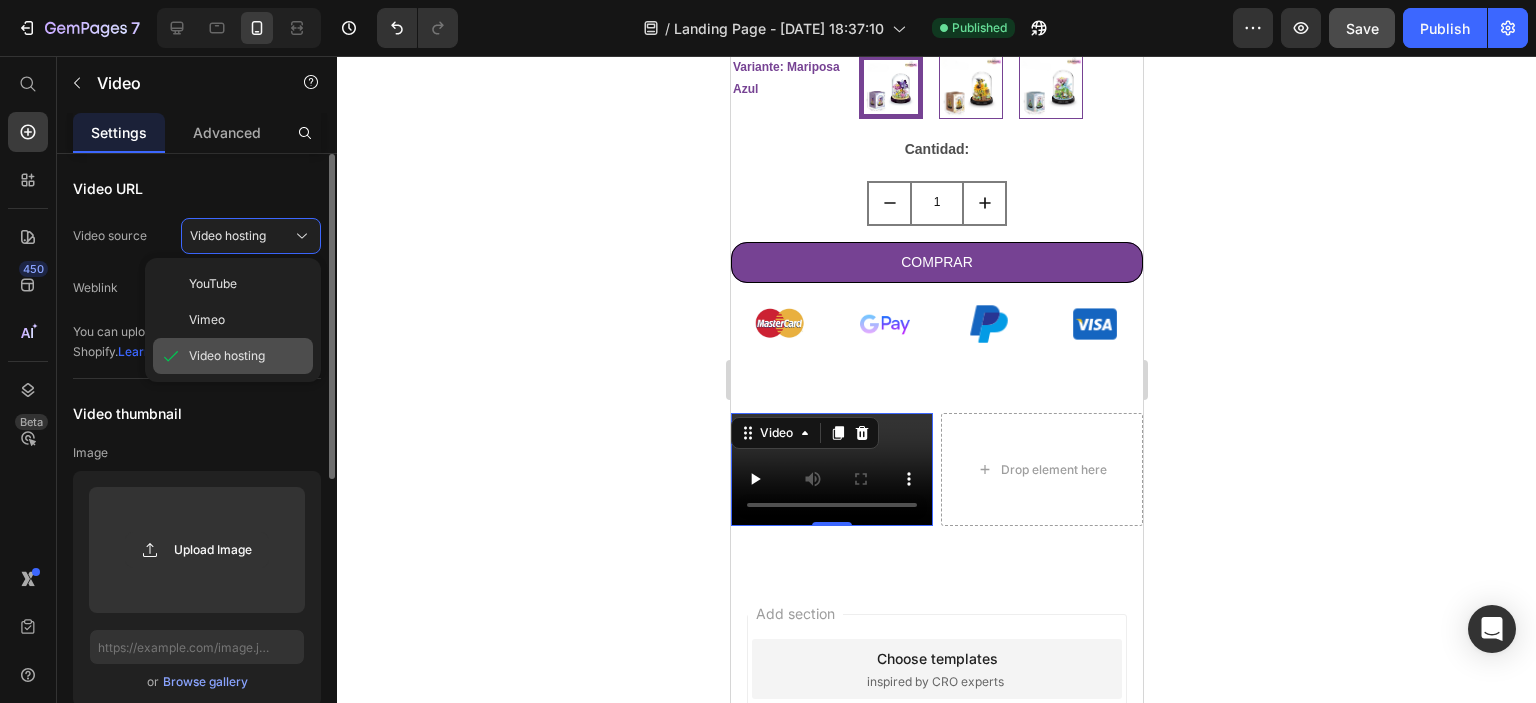 click on "Video hosting" at bounding box center [227, 356] 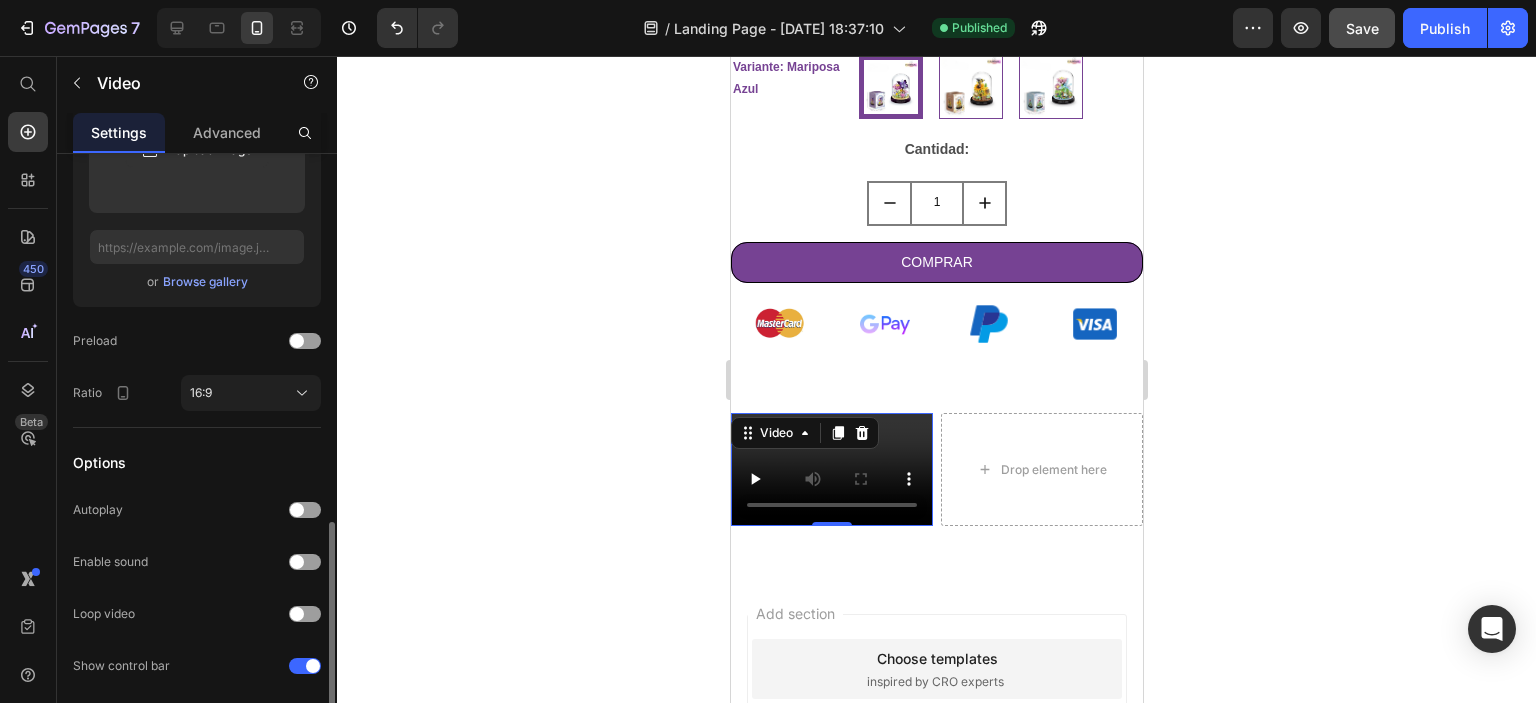 scroll, scrollTop: 500, scrollLeft: 0, axis: vertical 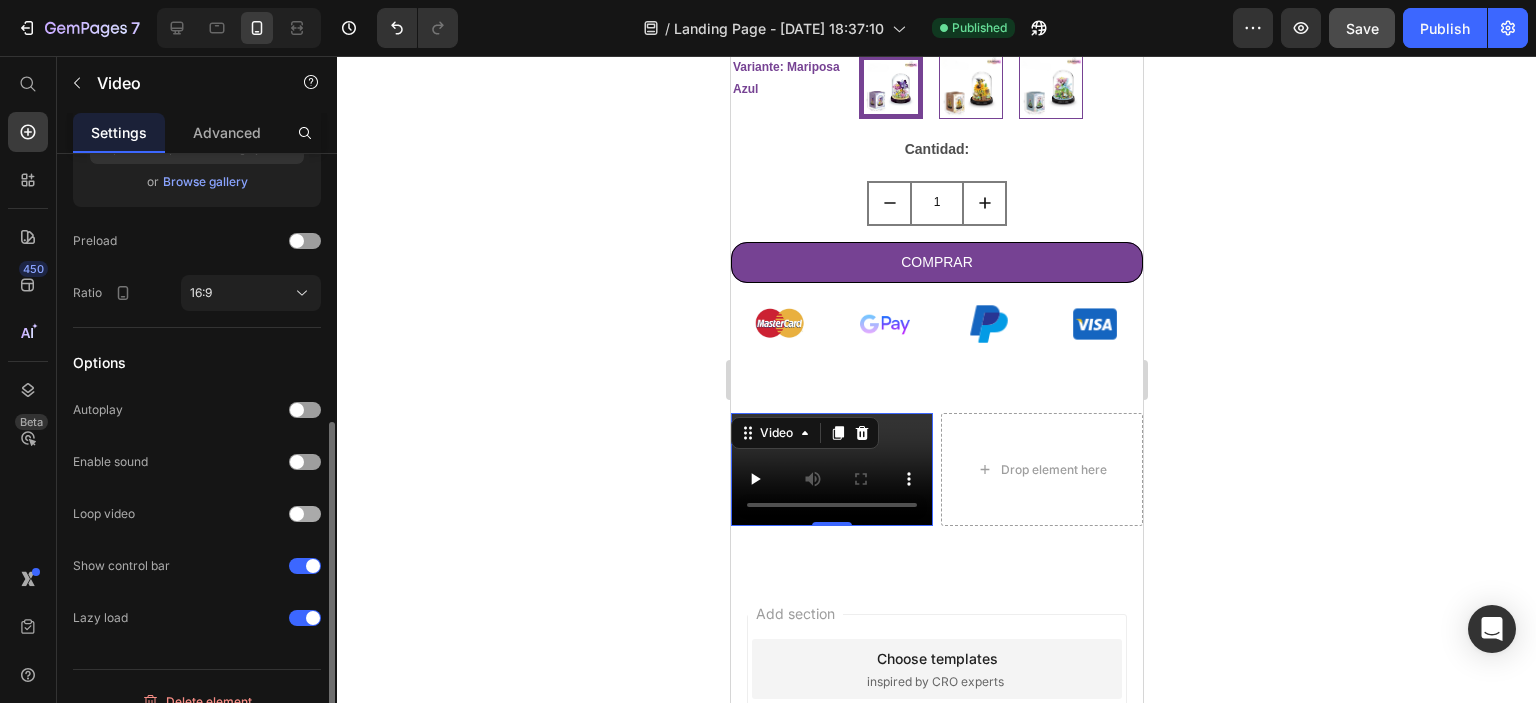 click at bounding box center [305, 514] 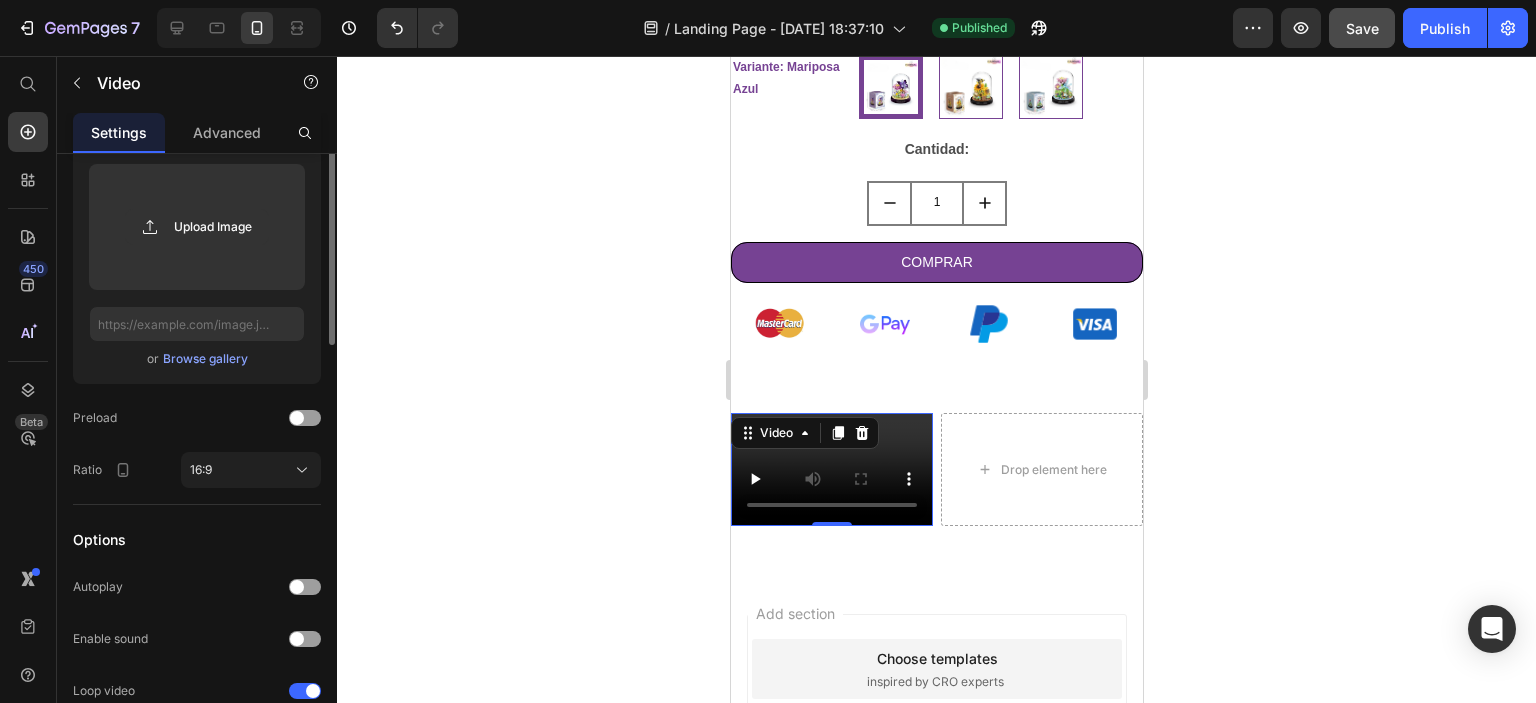 scroll, scrollTop: 123, scrollLeft: 0, axis: vertical 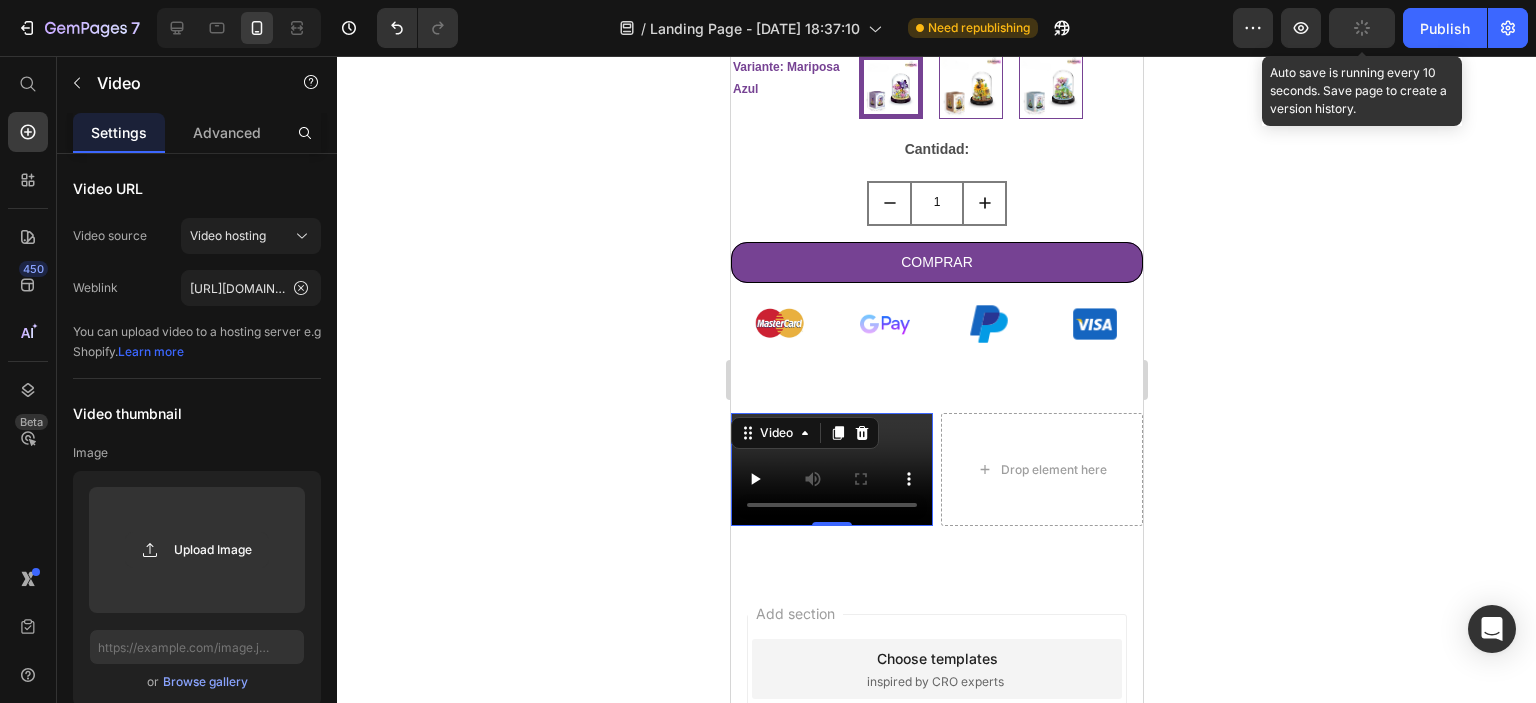 click 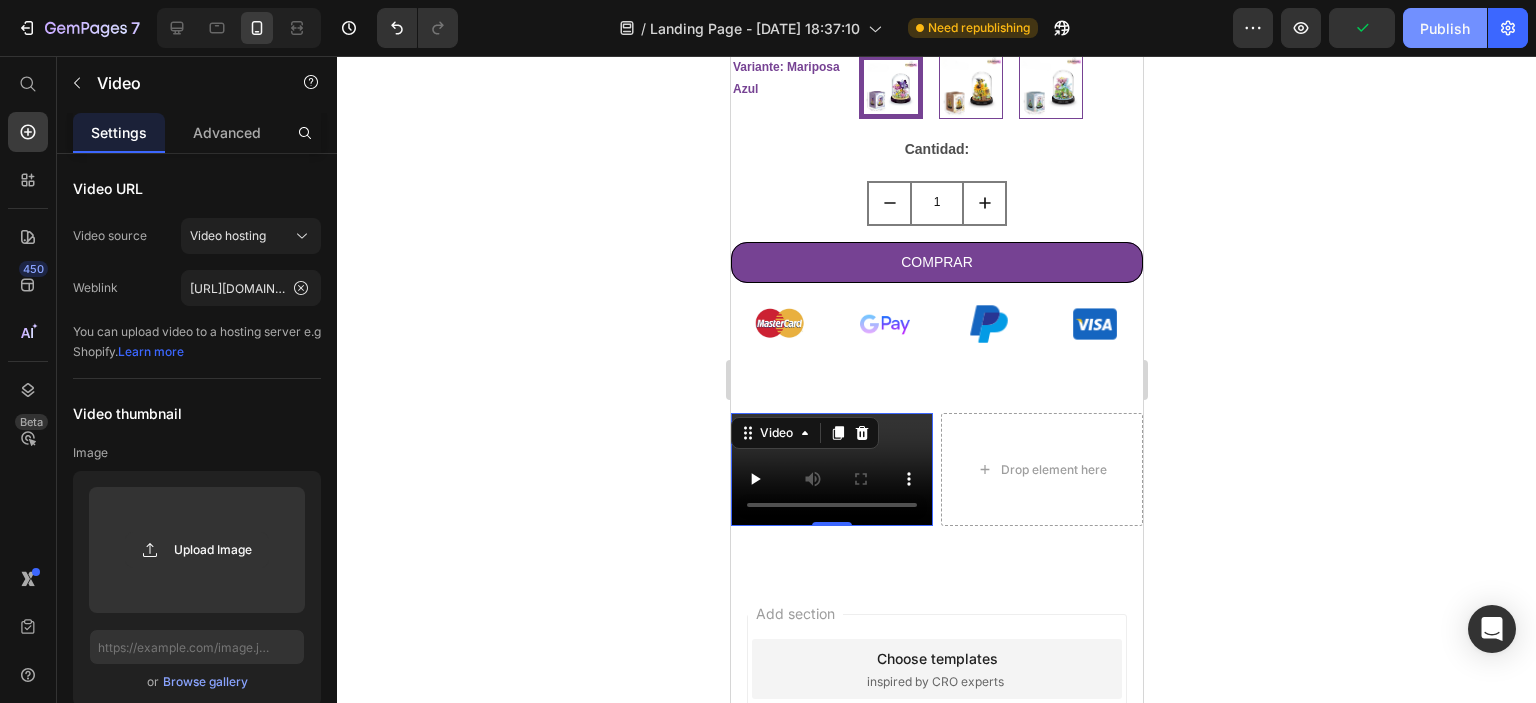 click on "Publish" at bounding box center (1445, 28) 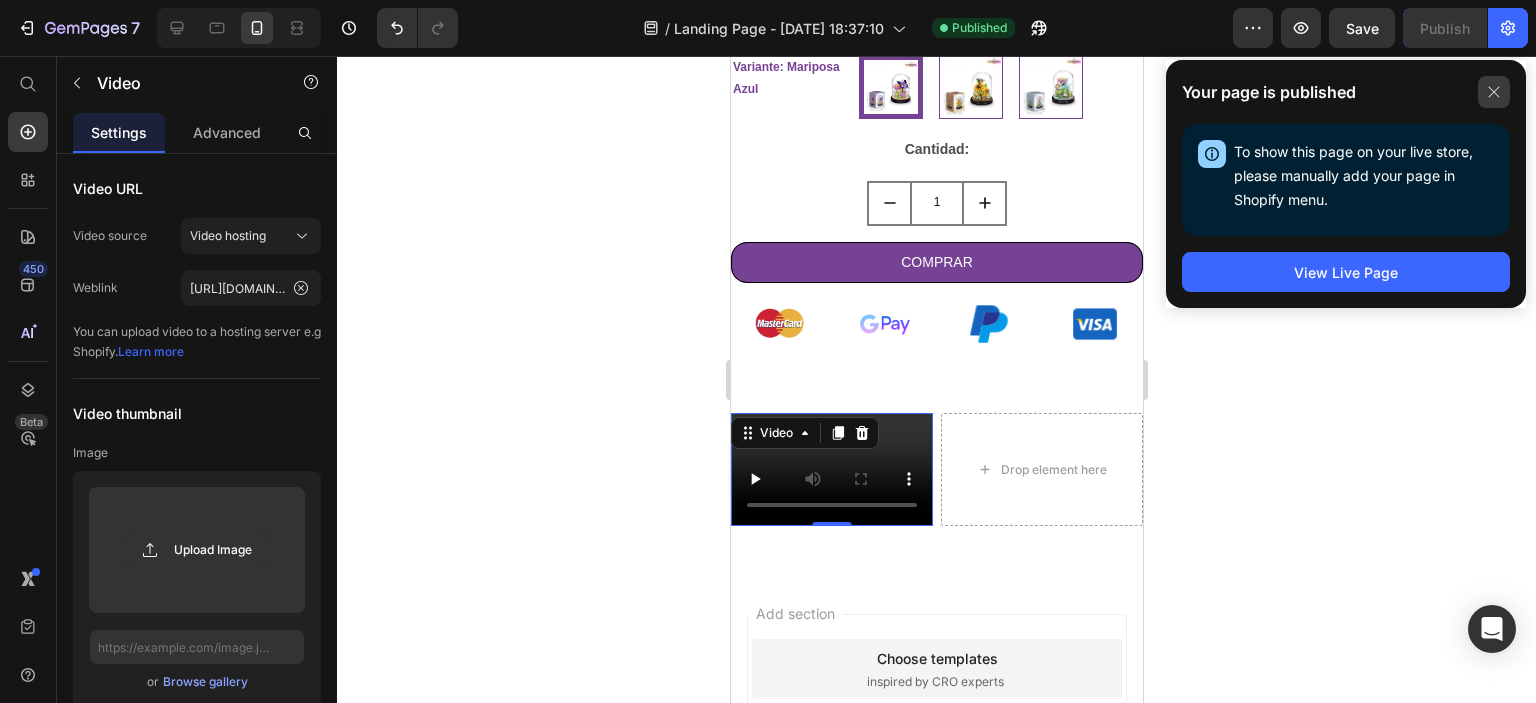 click 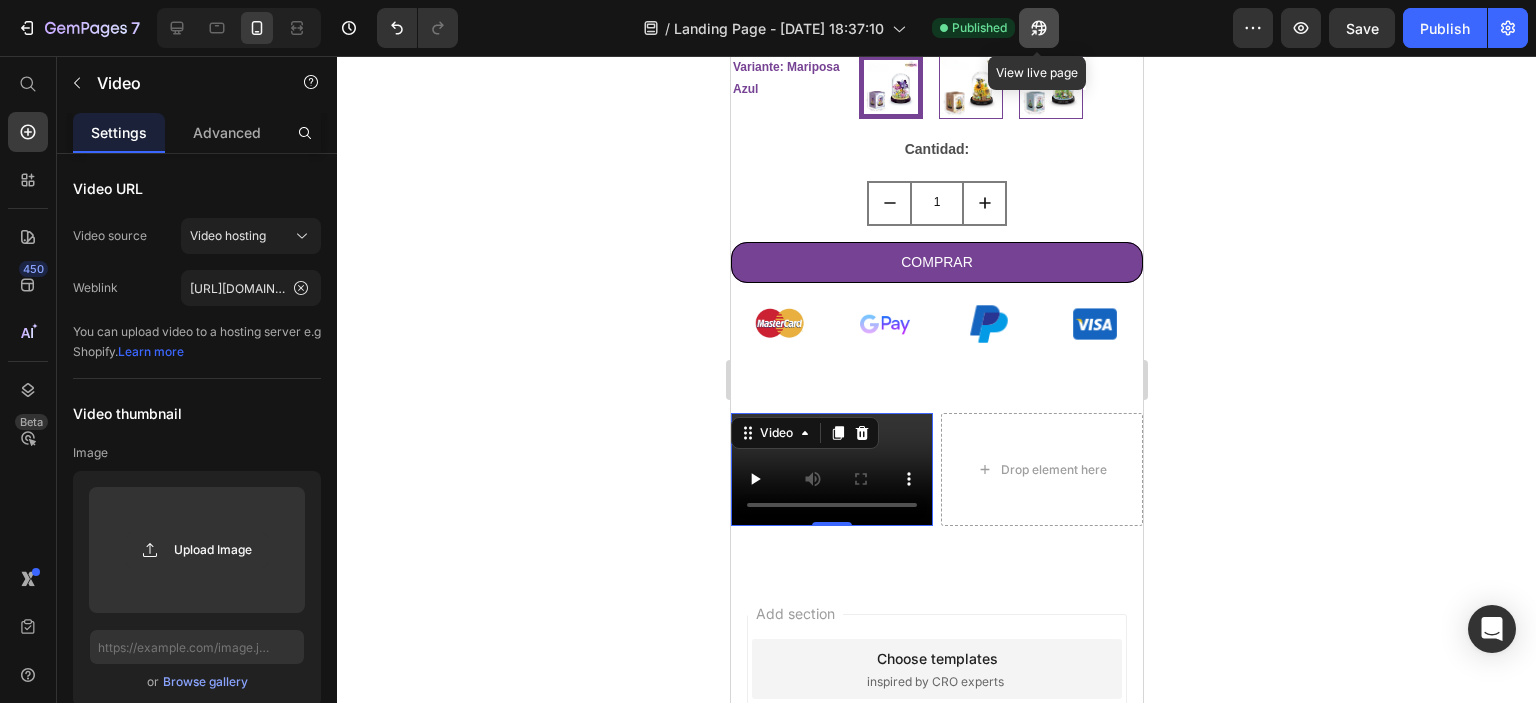 click 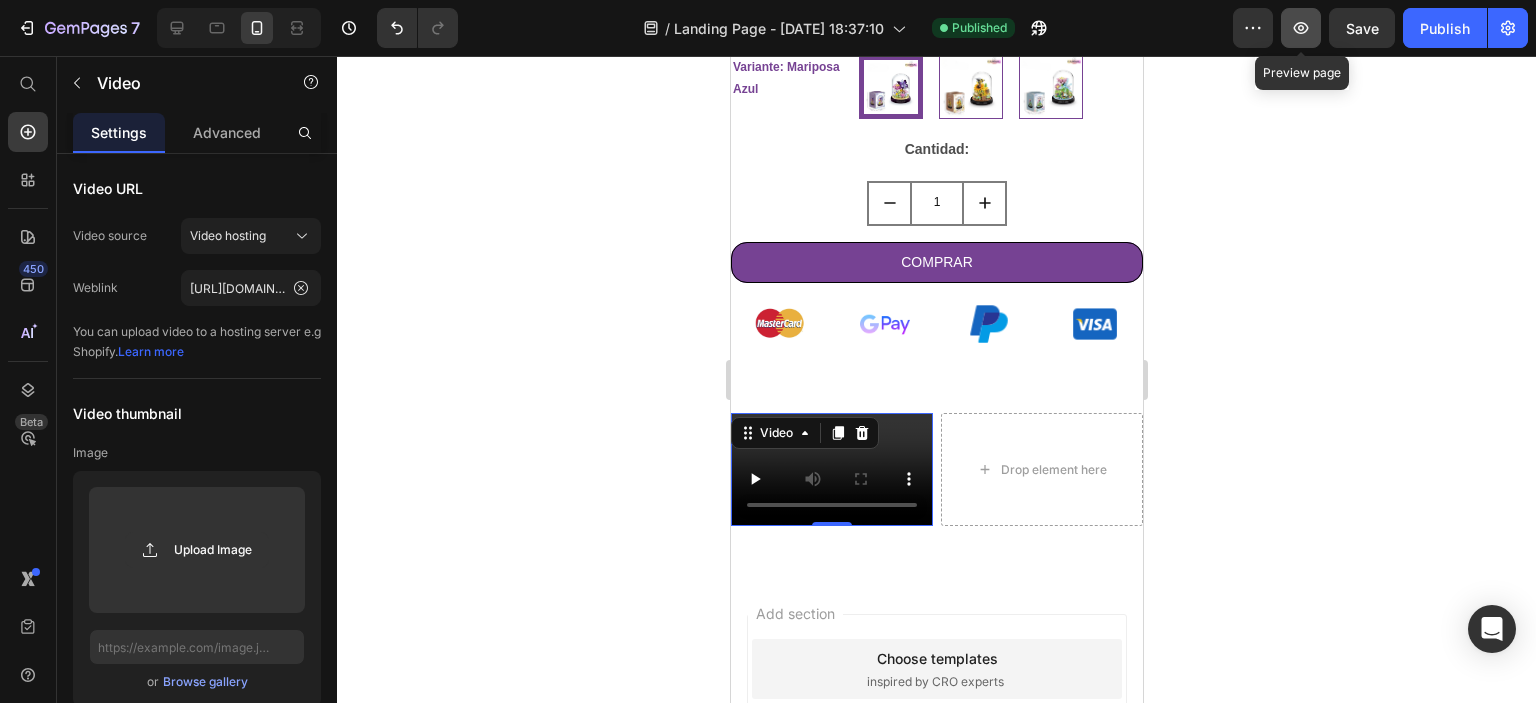 click 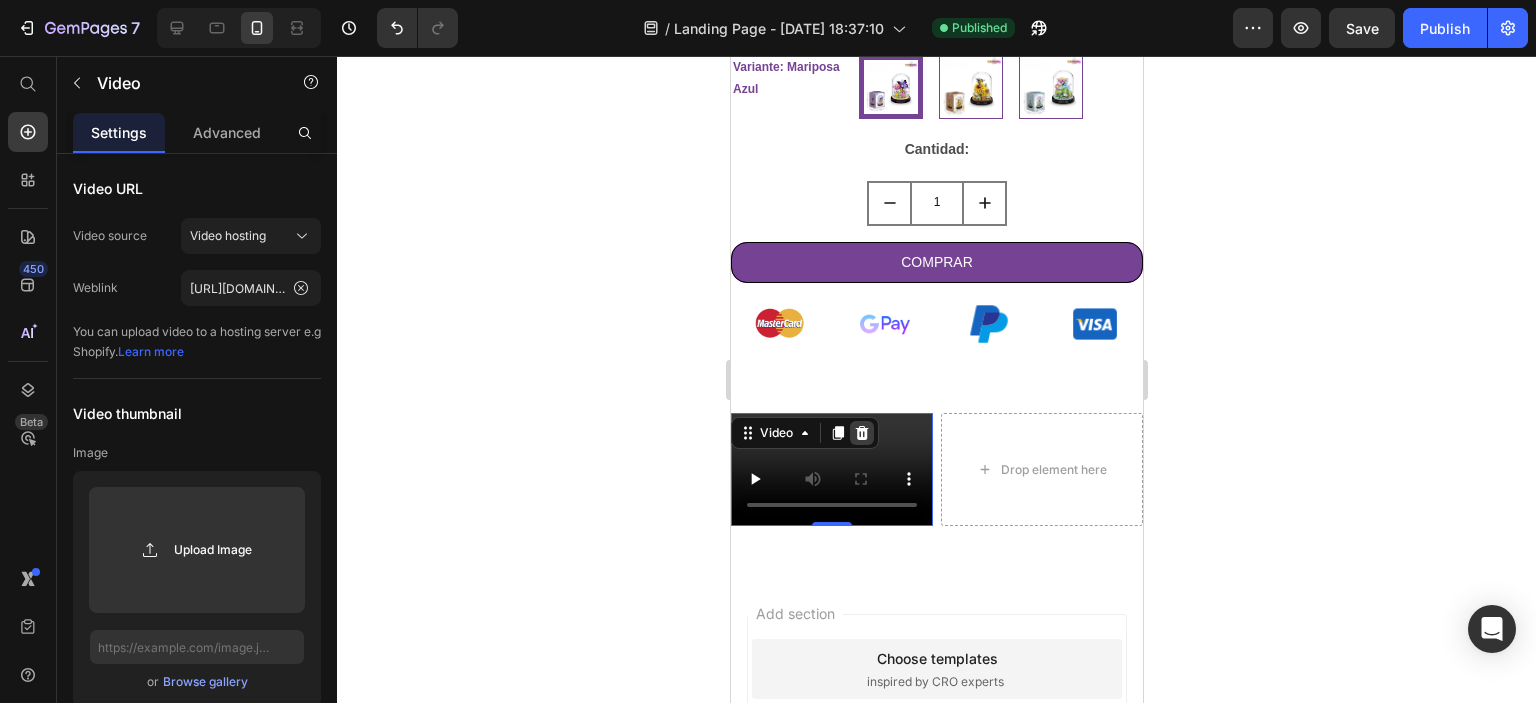 click 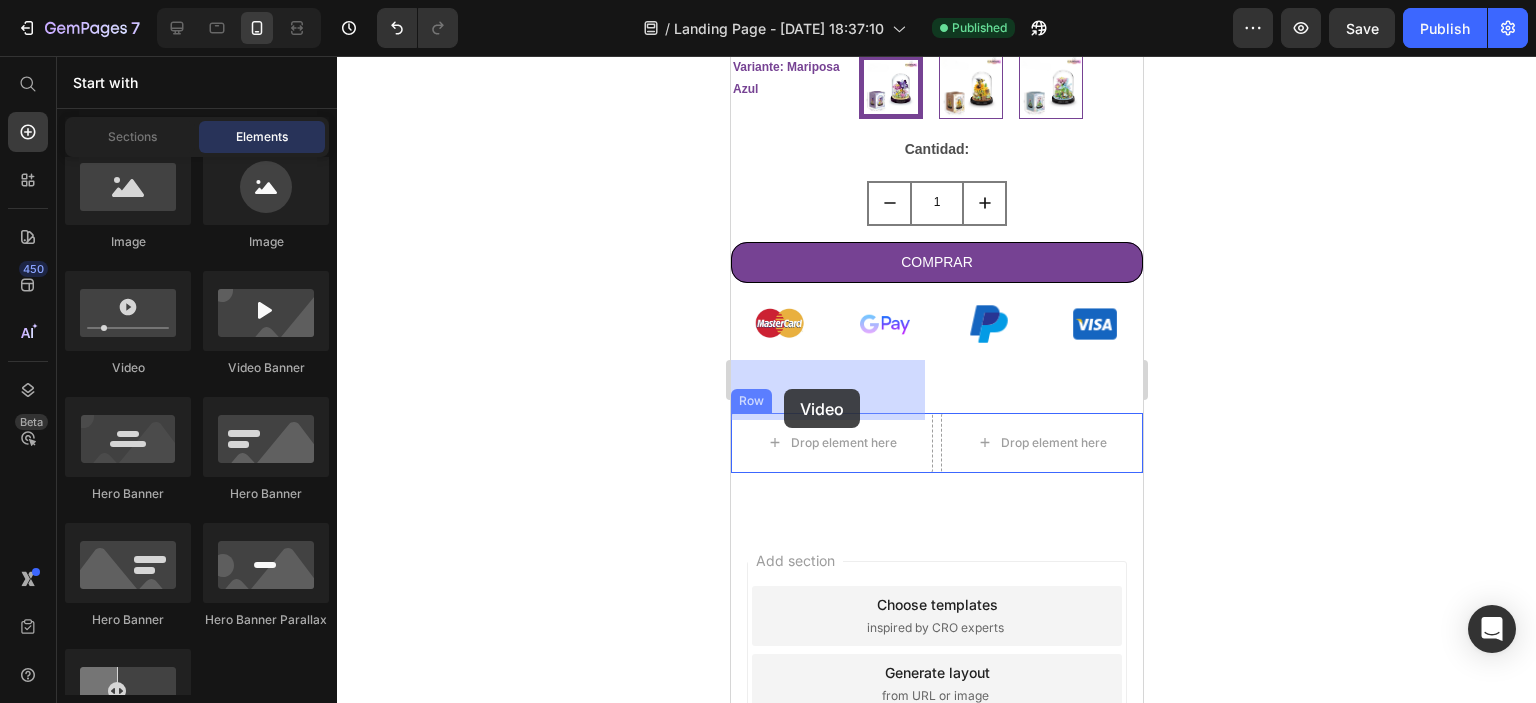 drag, startPoint x: 882, startPoint y: 395, endPoint x: 783, endPoint y: 388, distance: 99.24717 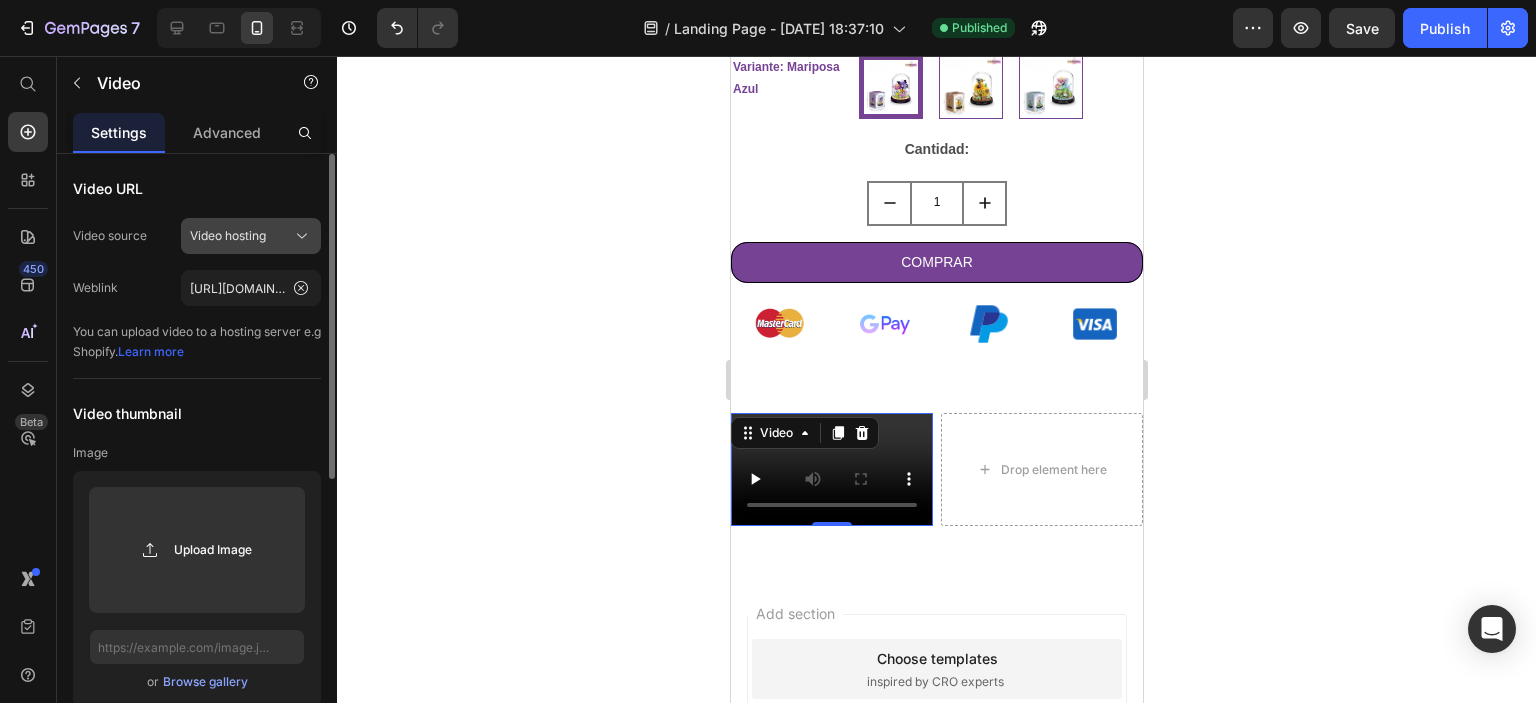 click on "Video hosting" at bounding box center (228, 236) 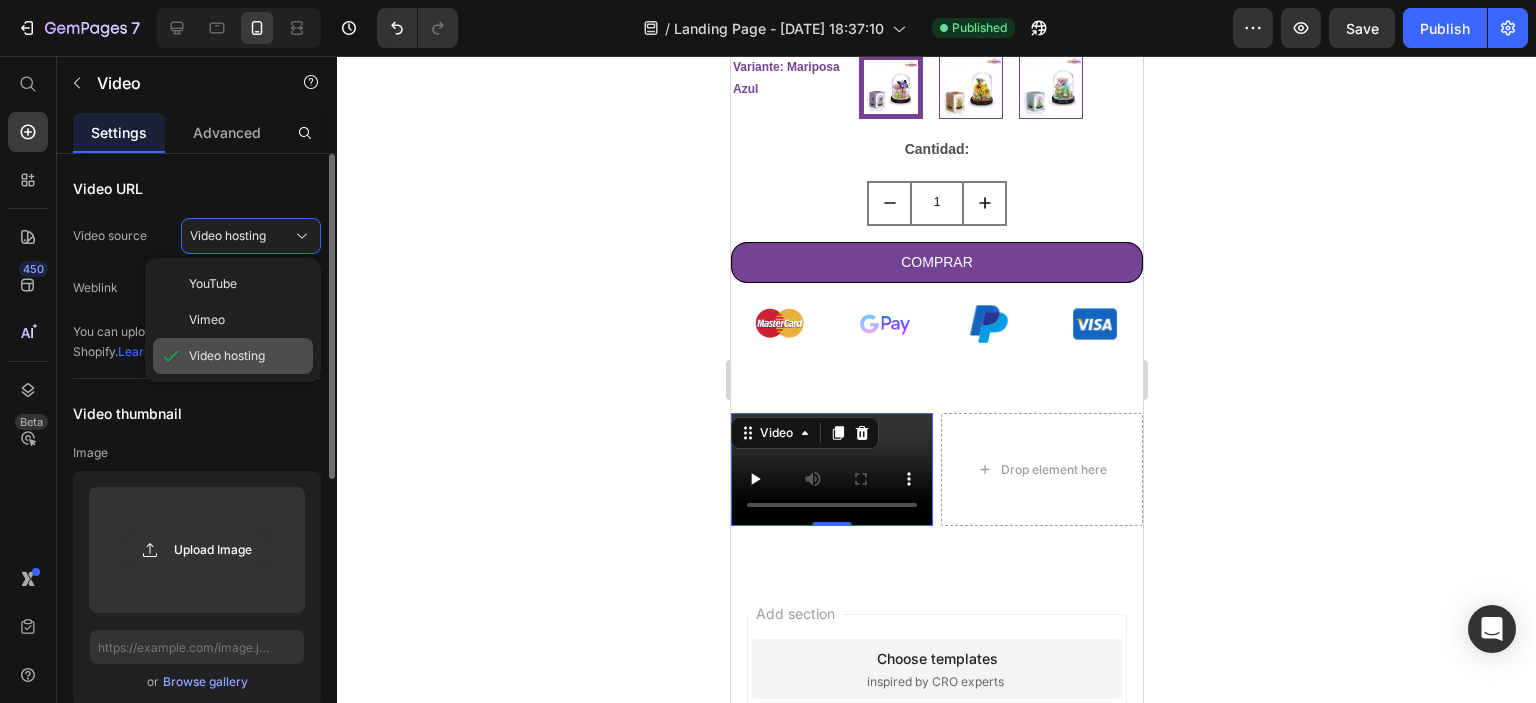 click on "Video hosting" 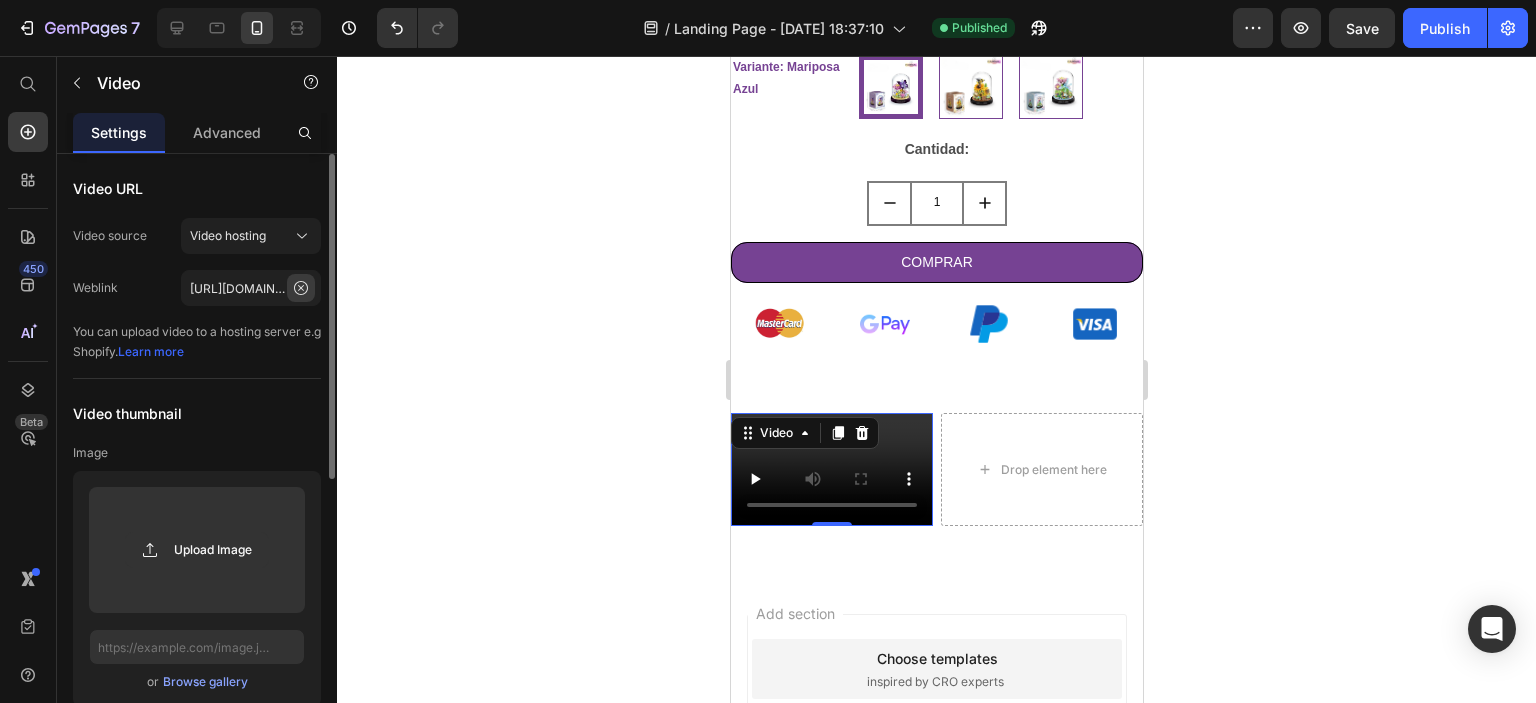 click 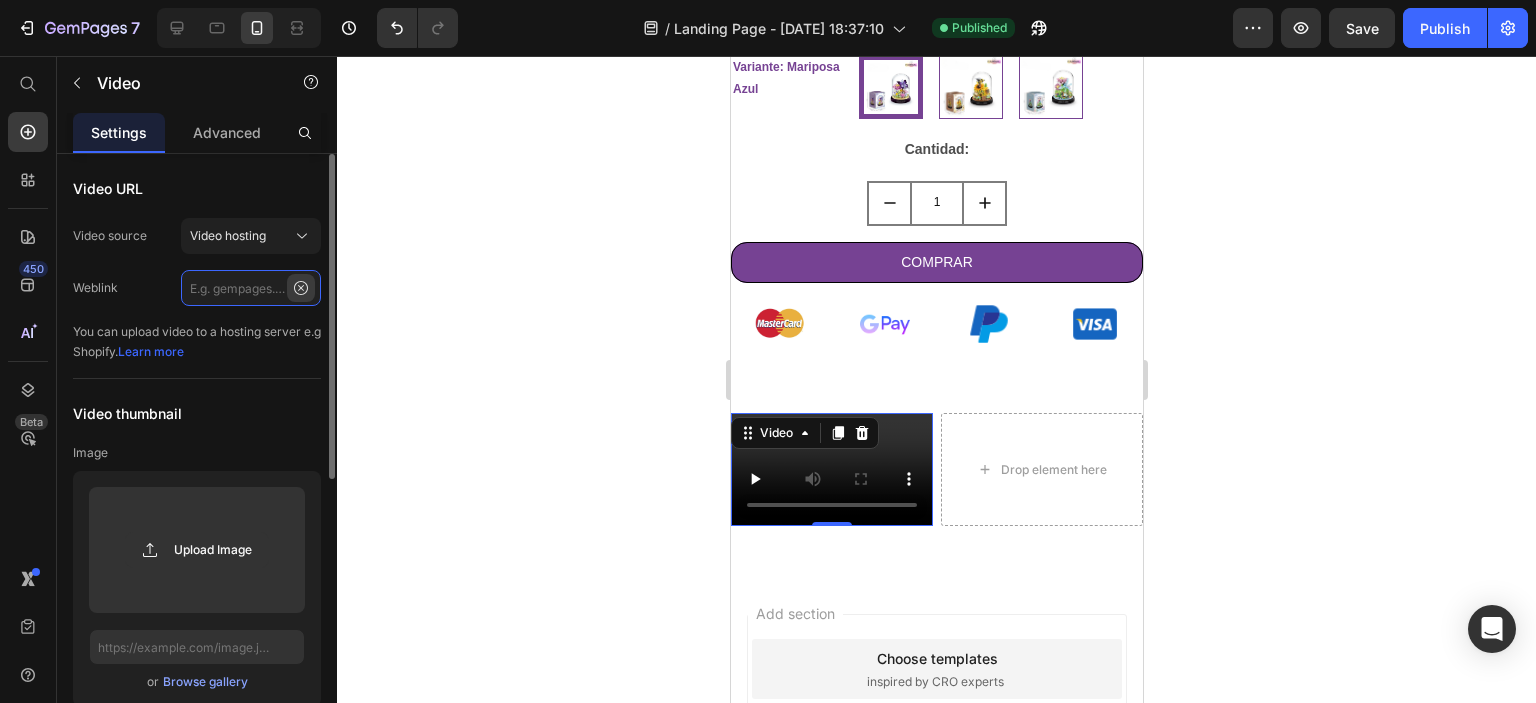 scroll, scrollTop: 0, scrollLeft: 0, axis: both 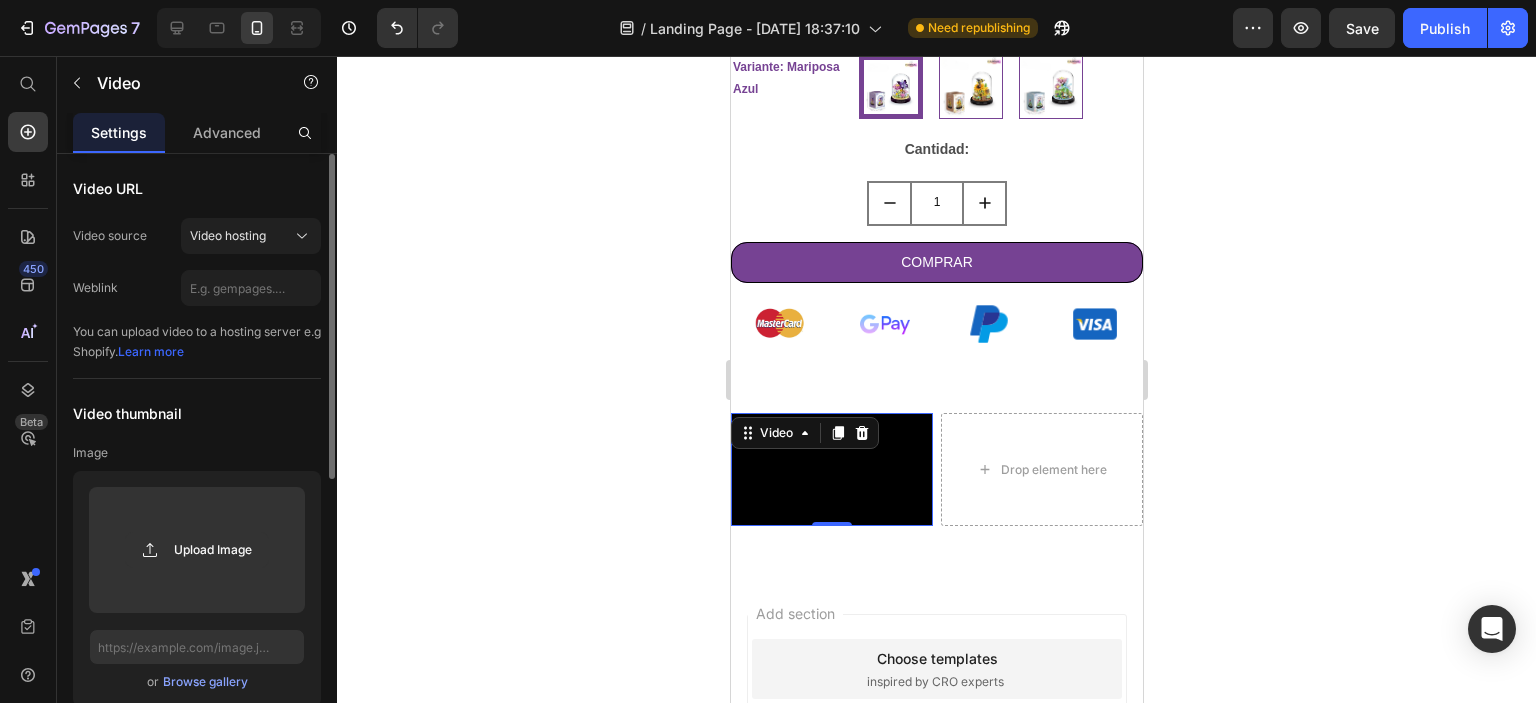 click on "Learn more" at bounding box center (151, 351) 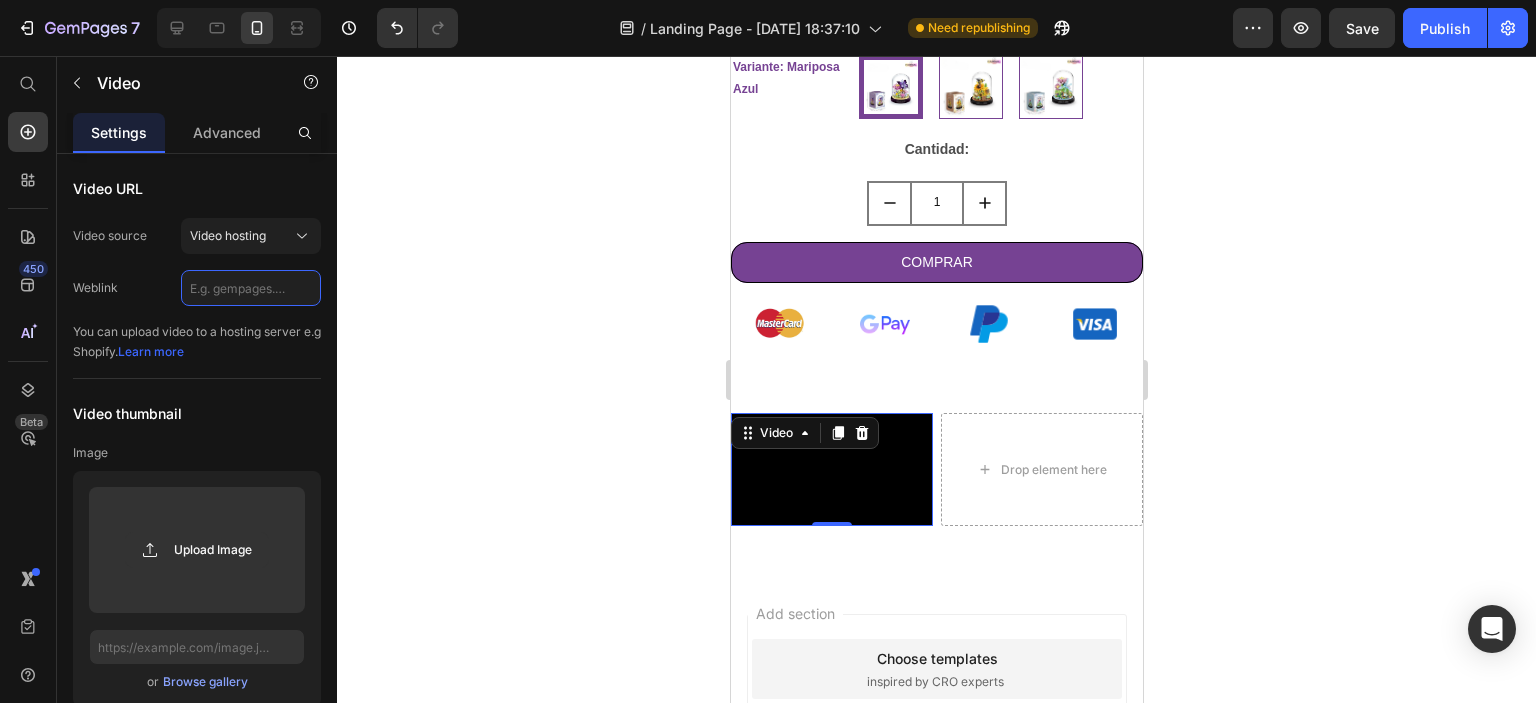 click 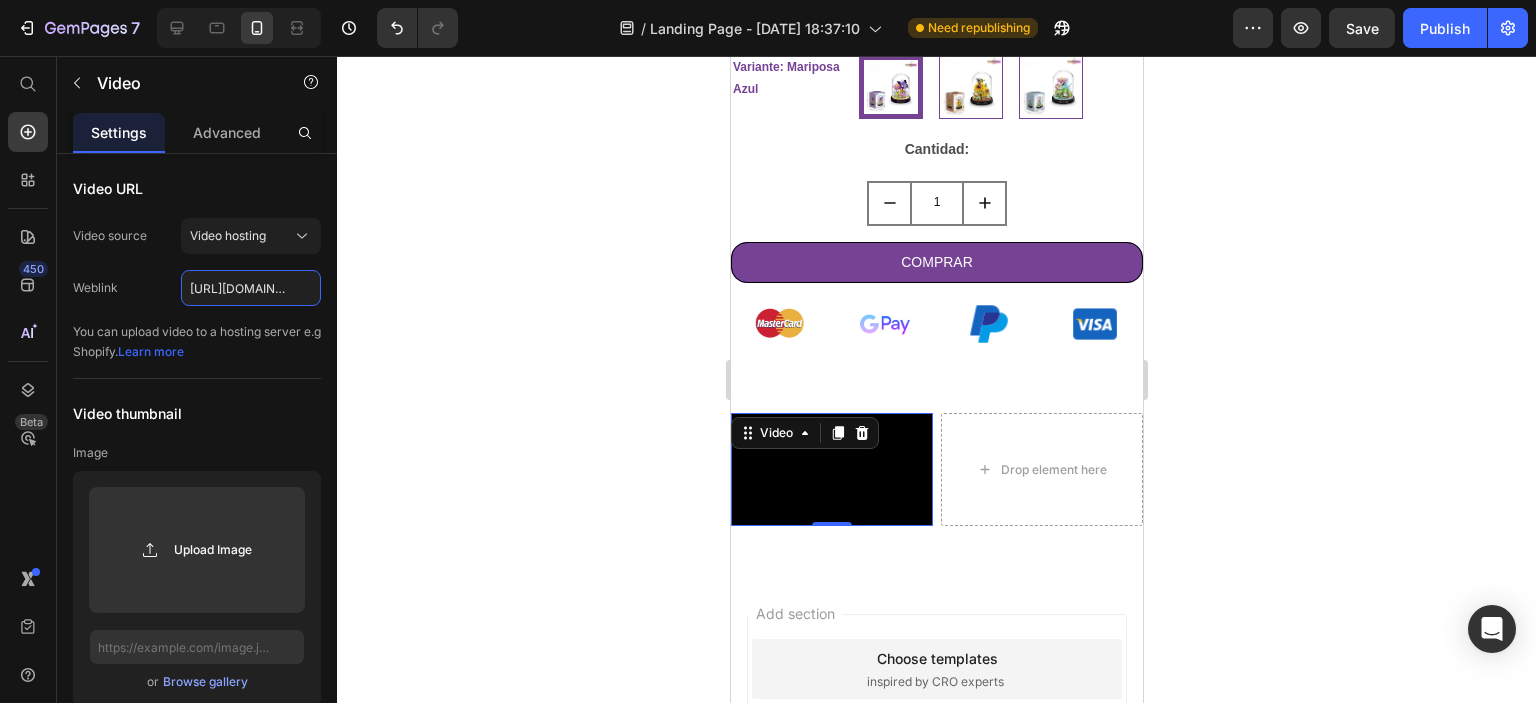 scroll, scrollTop: 0, scrollLeft: 365, axis: horizontal 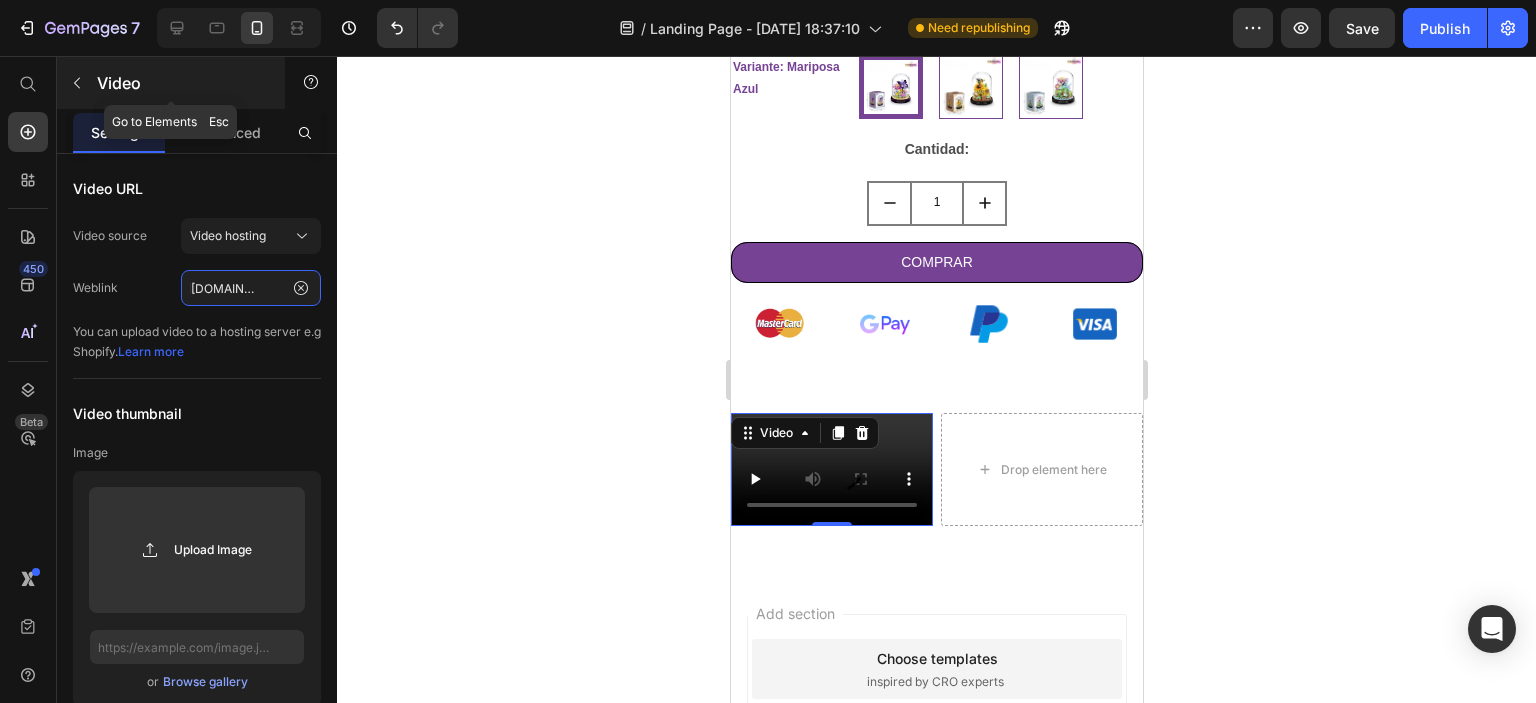 type on "https://cdn.shopify.com/videos/c/o/v/ddf3ee7297754812b02703a8b8d44ff4.mp4" 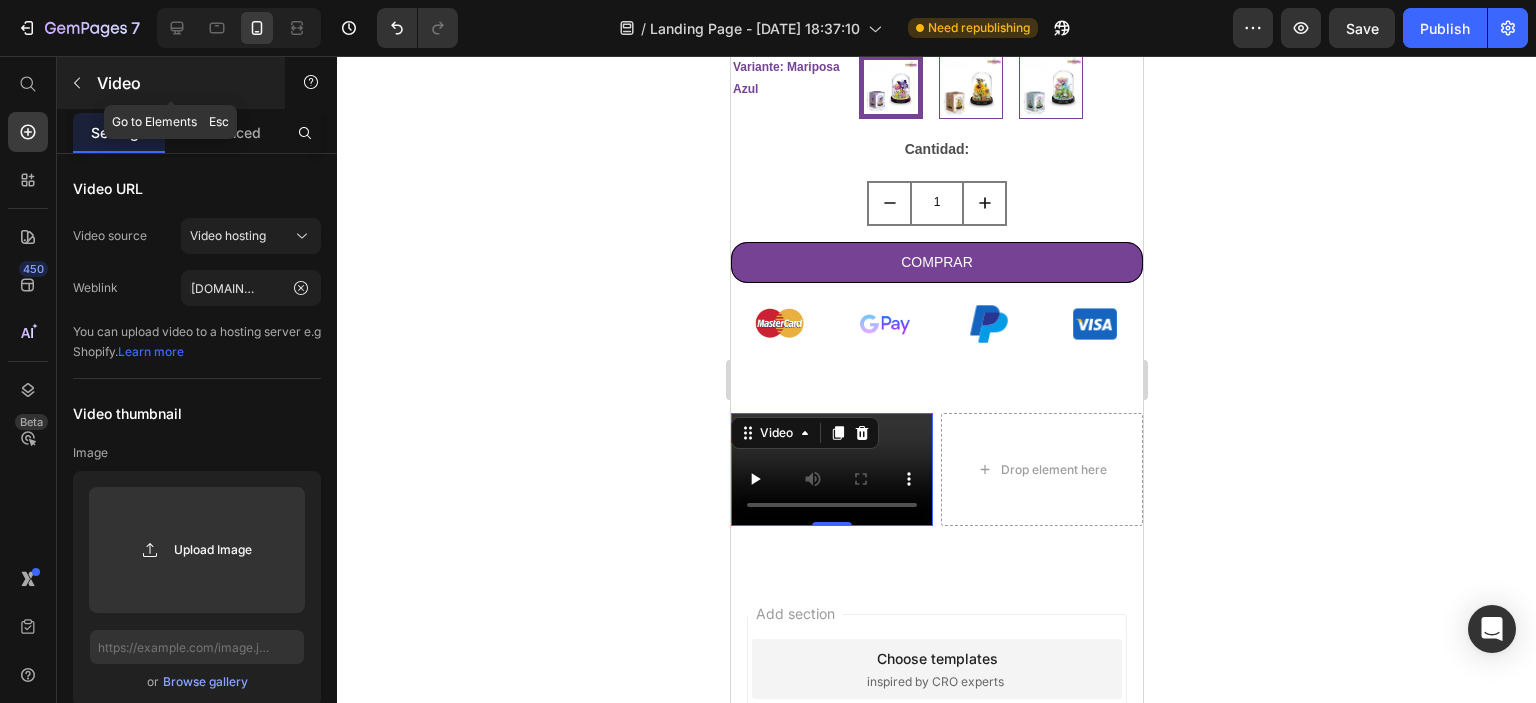 click 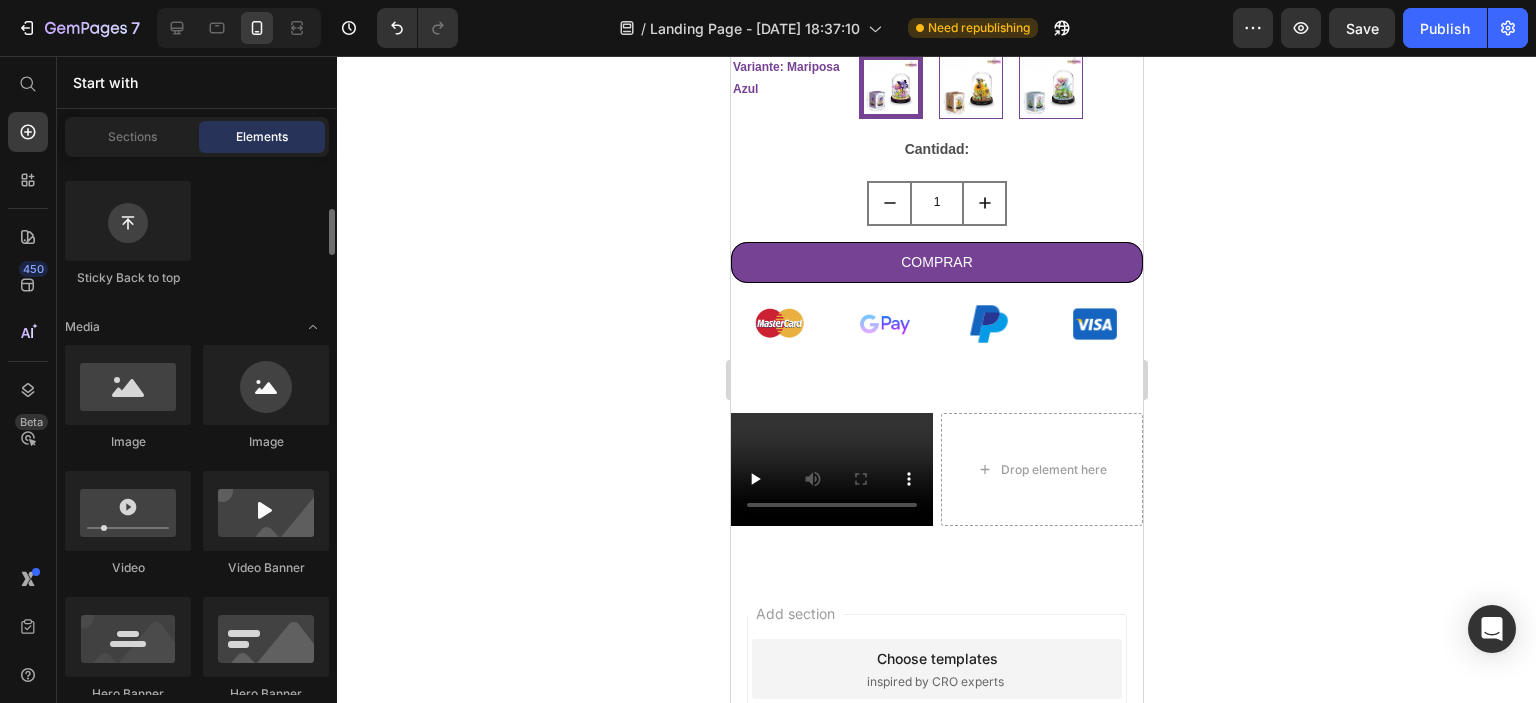 scroll, scrollTop: 300, scrollLeft: 0, axis: vertical 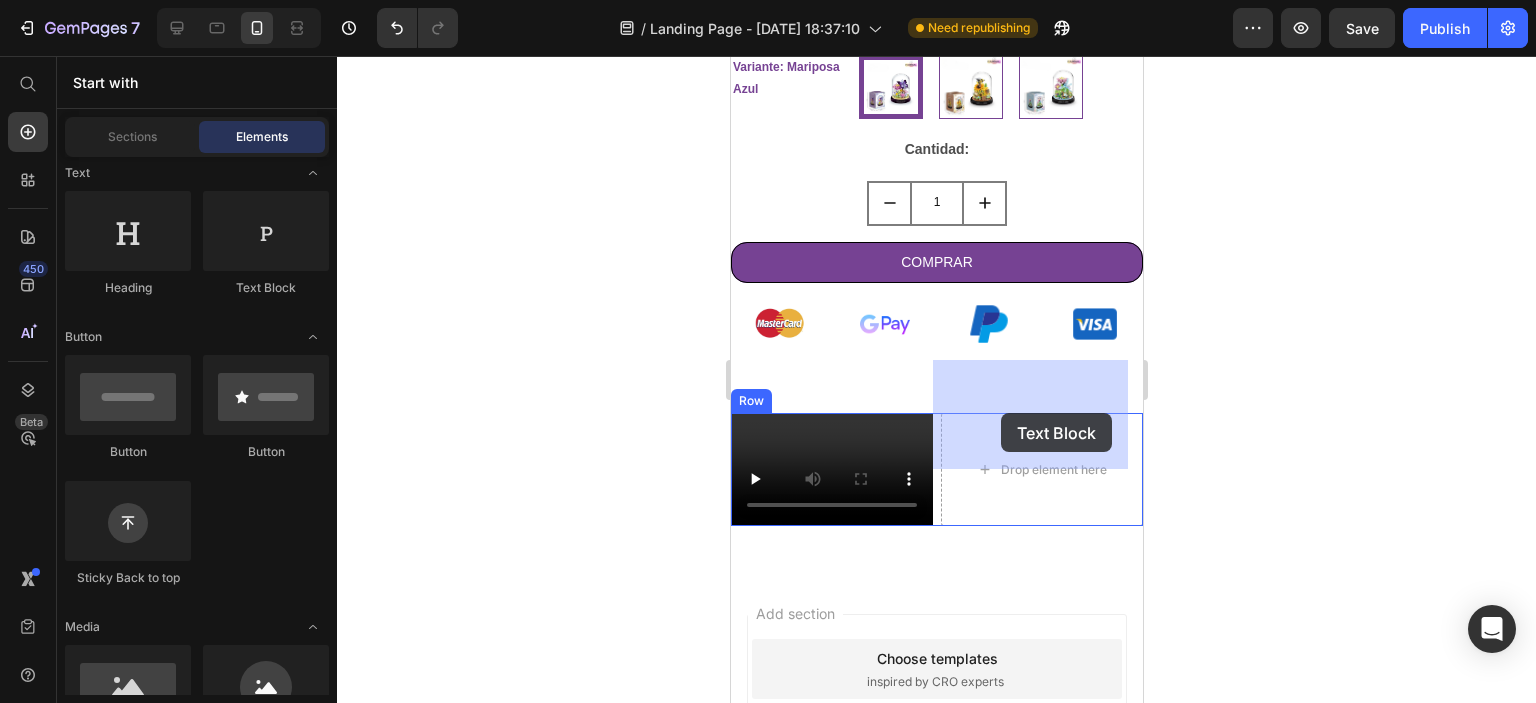 drag, startPoint x: 1007, startPoint y: 309, endPoint x: 1000, endPoint y: 413, distance: 104.23531 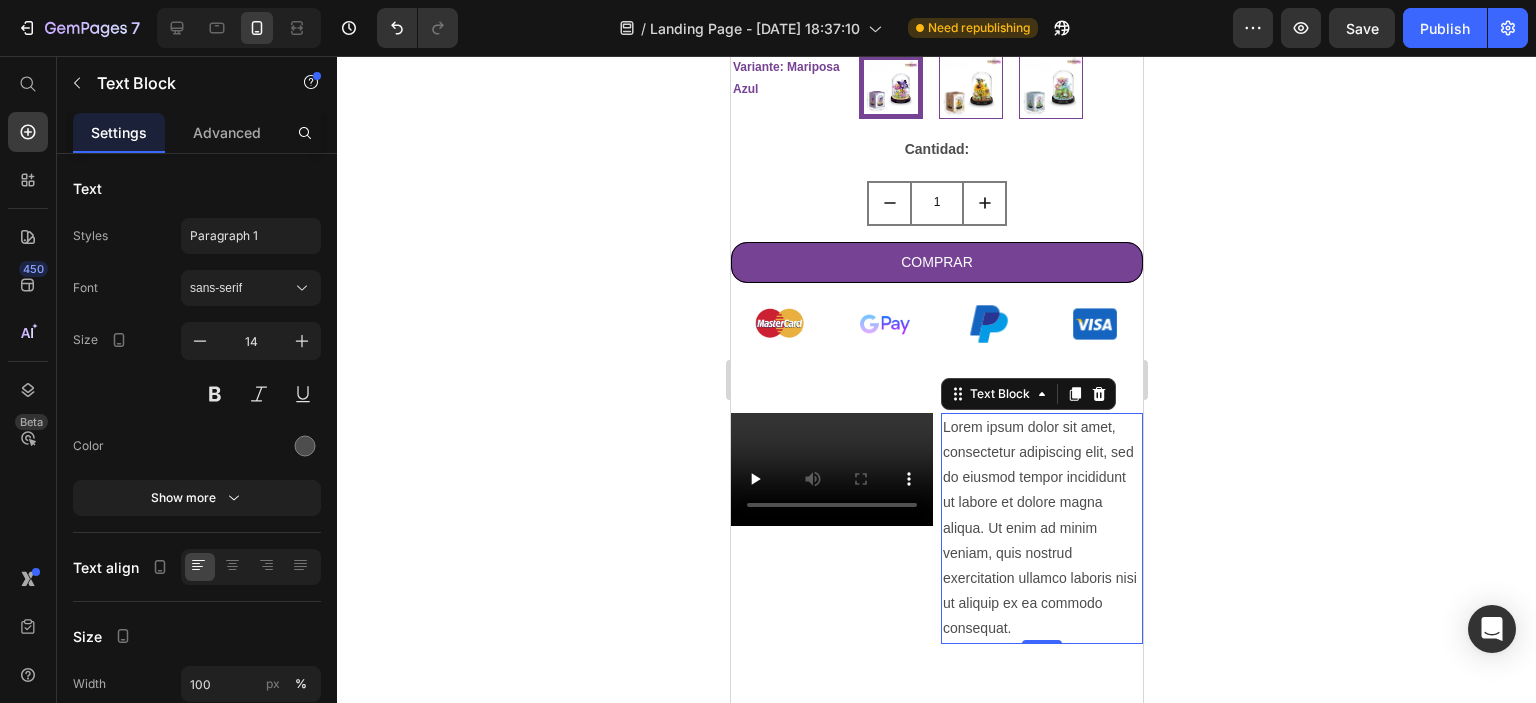 click on "Lorem ipsum dolor sit amet, consectetur adipiscing elit, sed do eiusmod tempor incididunt ut labore et dolore magna aliqua. Ut enim ad minim veniam, quis nostrud exercitation ullamco laboris nisi ut aliquip ex ea commodo consequat." at bounding box center (1041, 528) 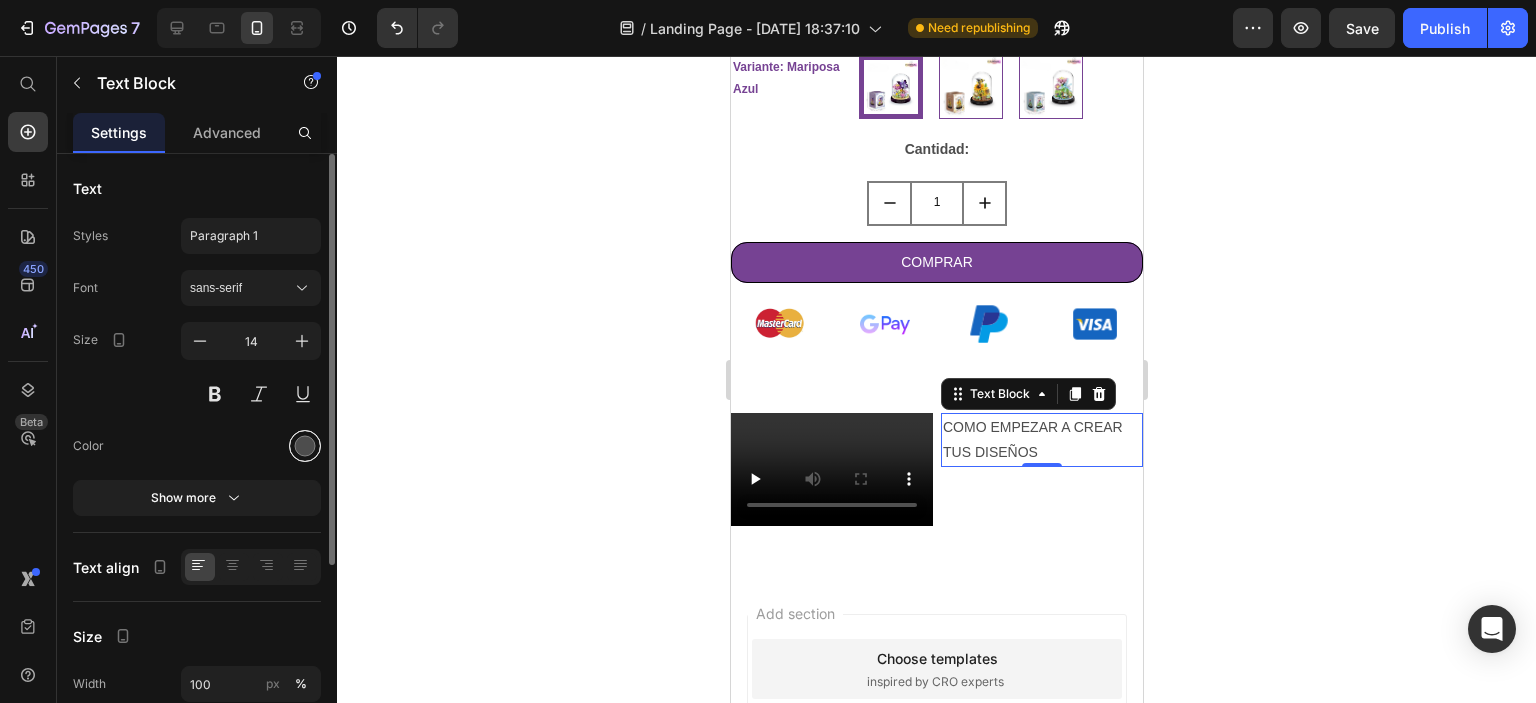 click at bounding box center (305, 446) 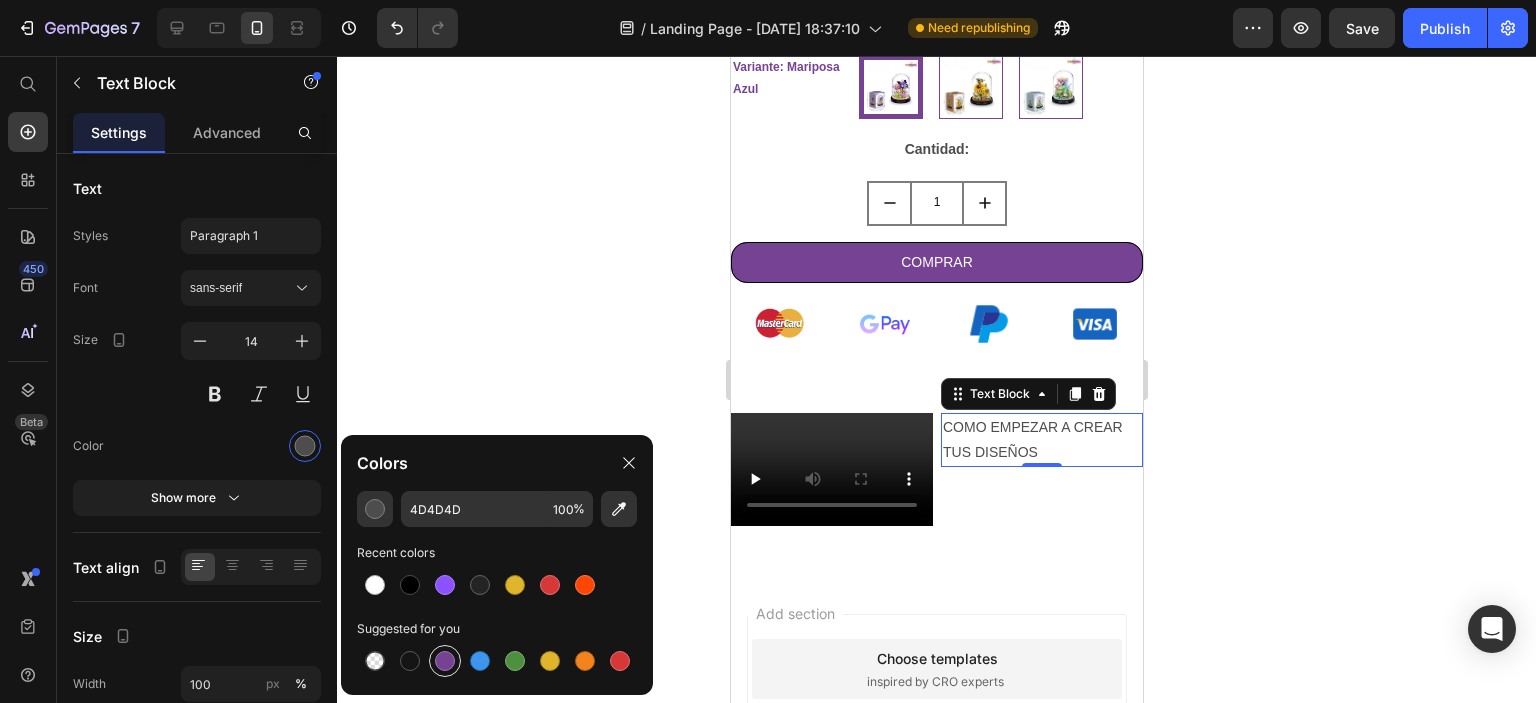 click at bounding box center (445, 661) 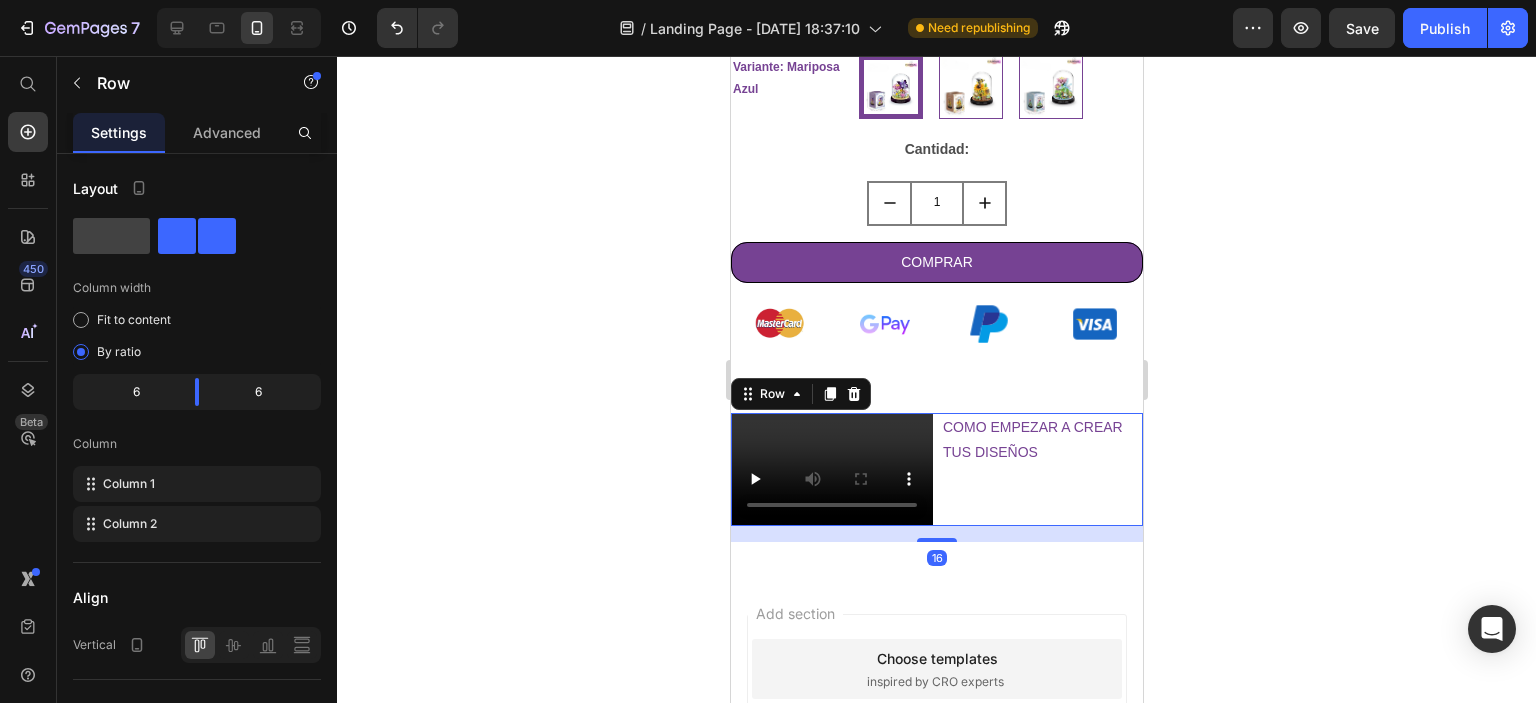 click on "COMO EMPEZAR A CREAR TUS DISEÑOS Text Block" at bounding box center (1041, 470) 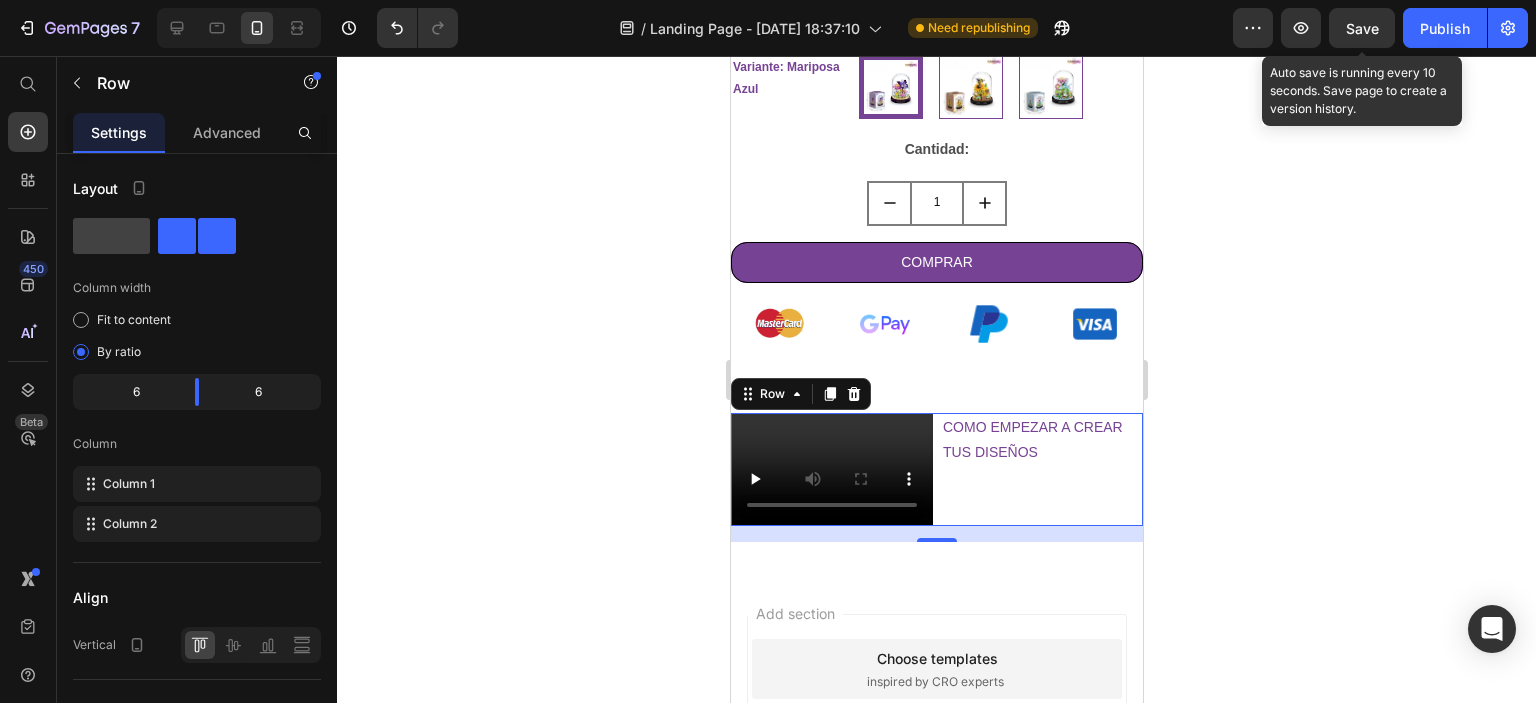click on "Save" at bounding box center [1362, 28] 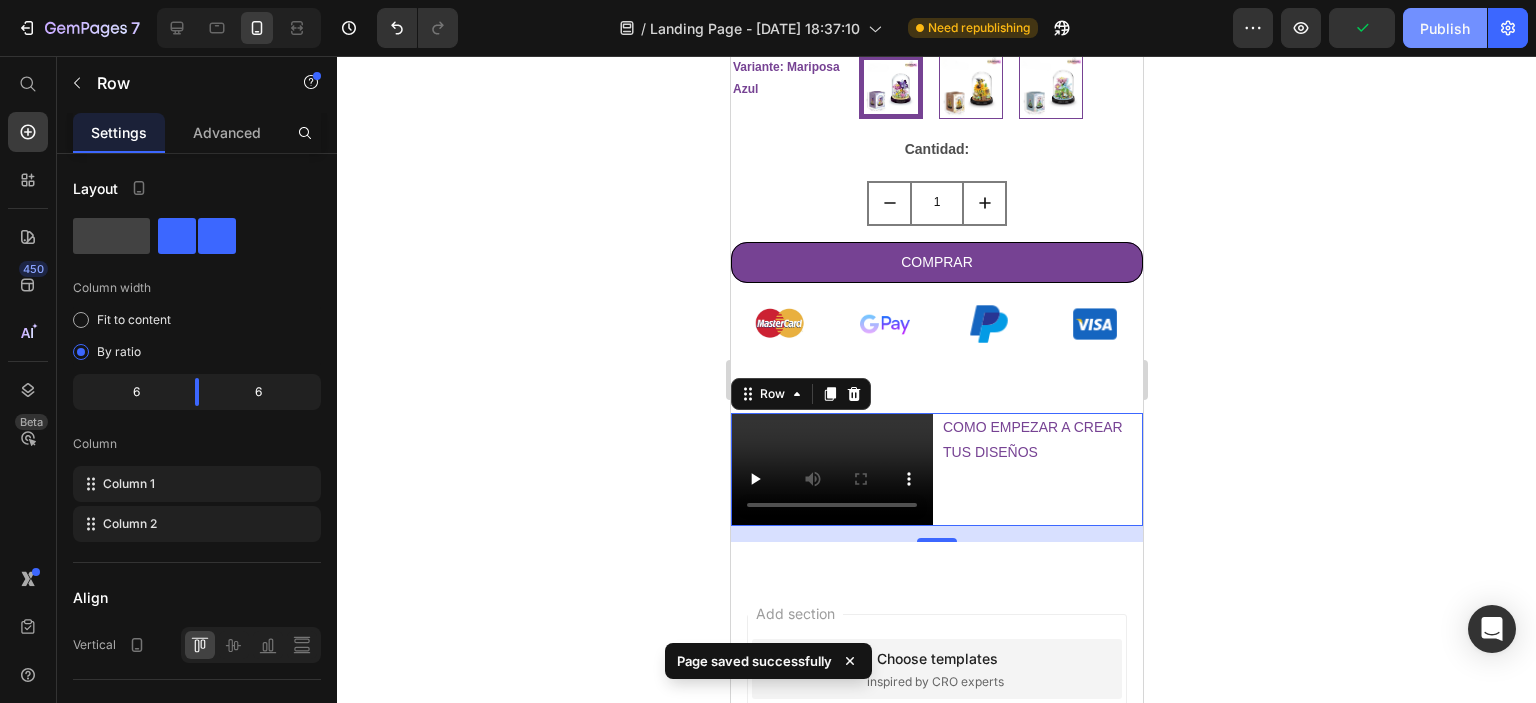 click on "Publish" at bounding box center [1445, 28] 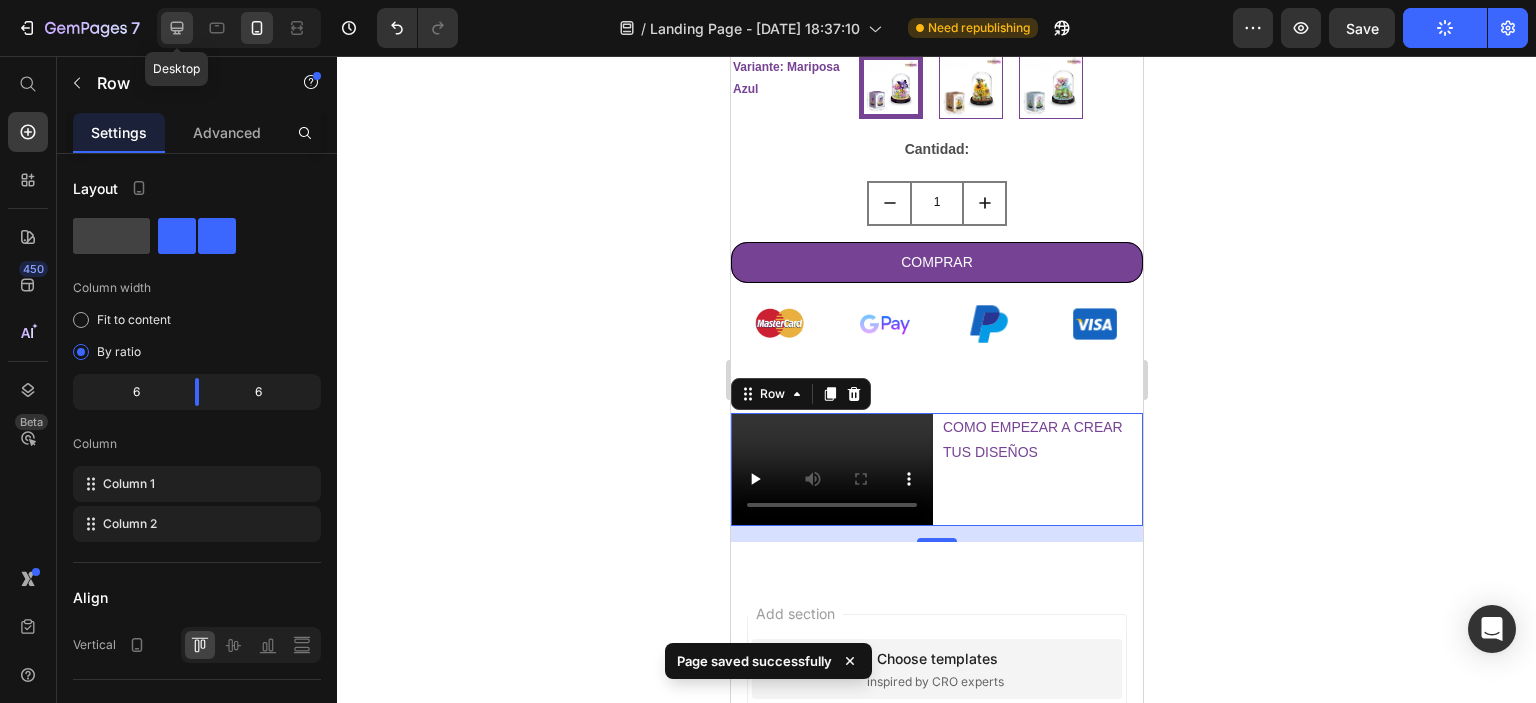 click 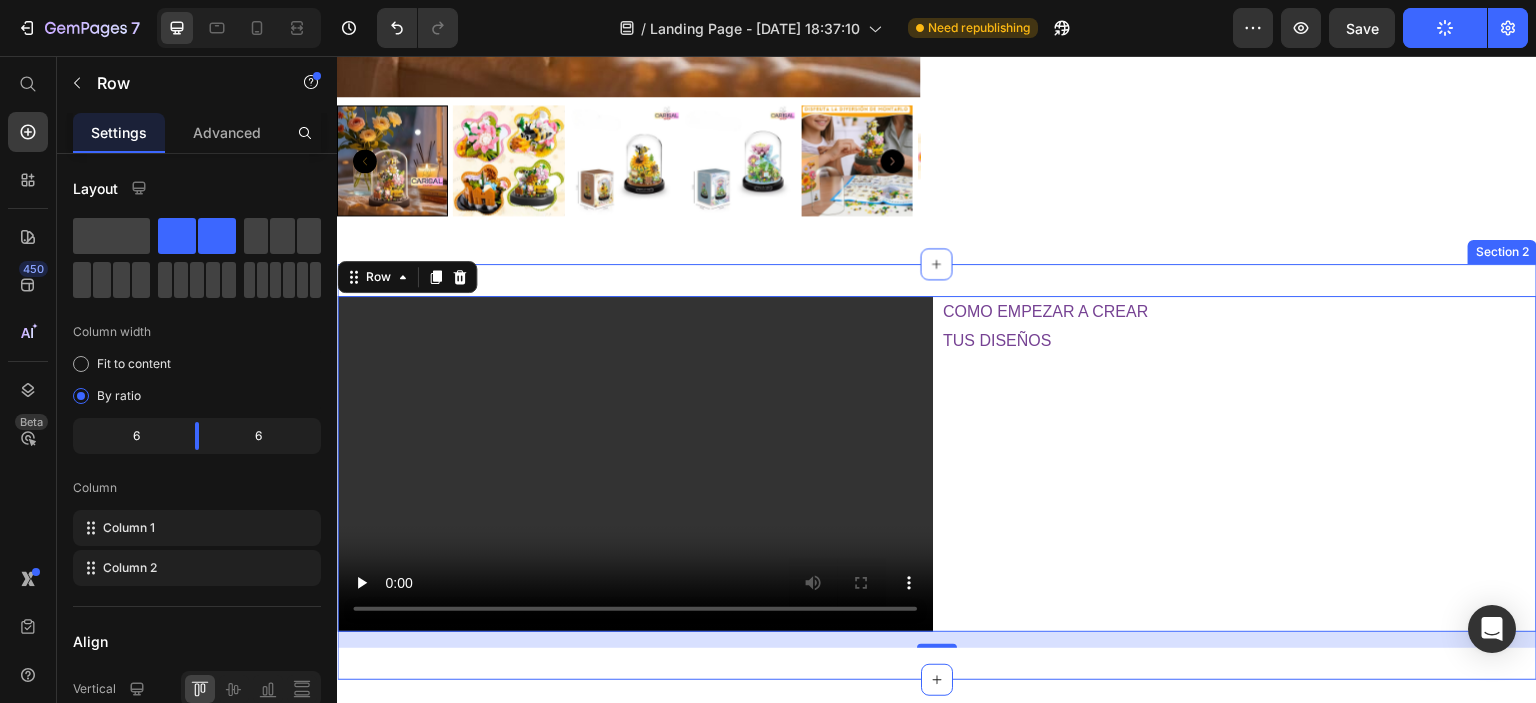 scroll, scrollTop: 778, scrollLeft: 0, axis: vertical 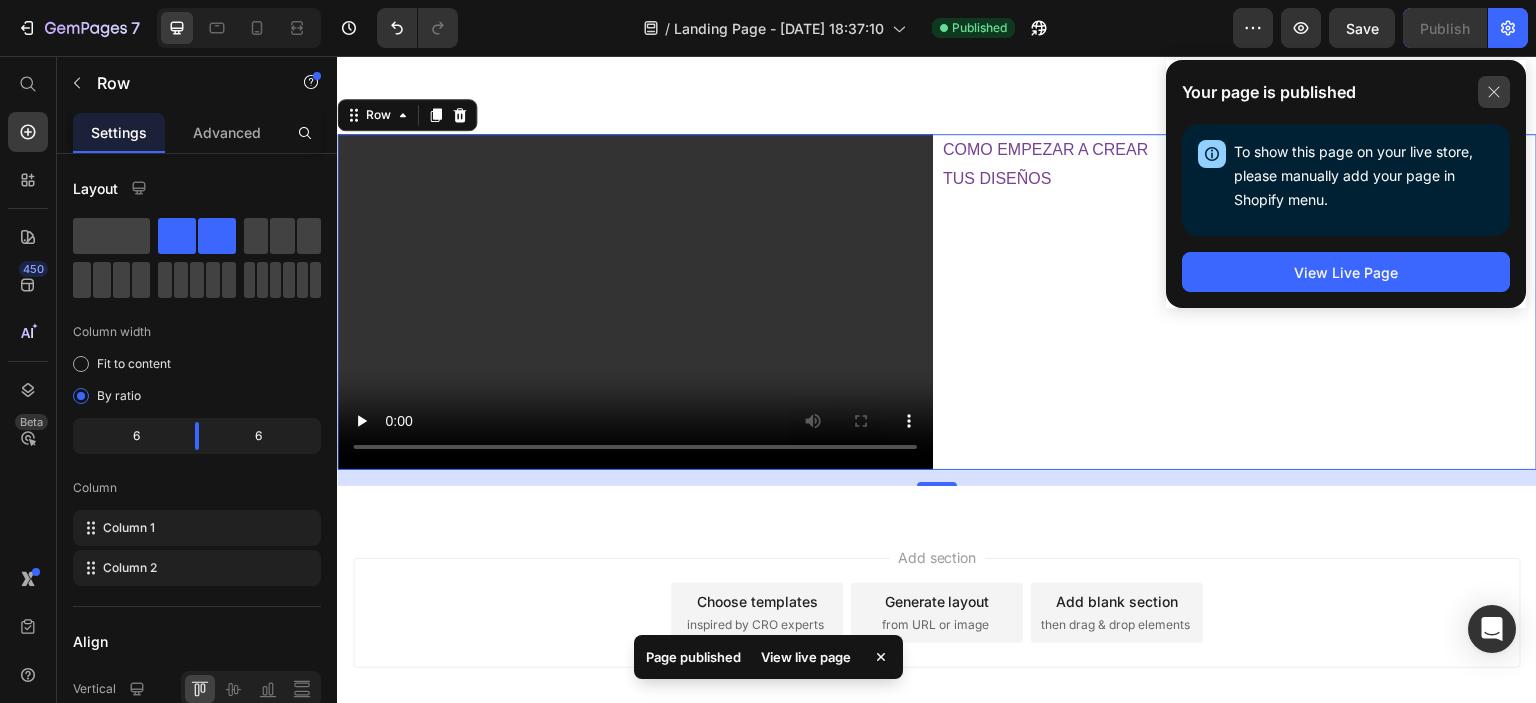 click 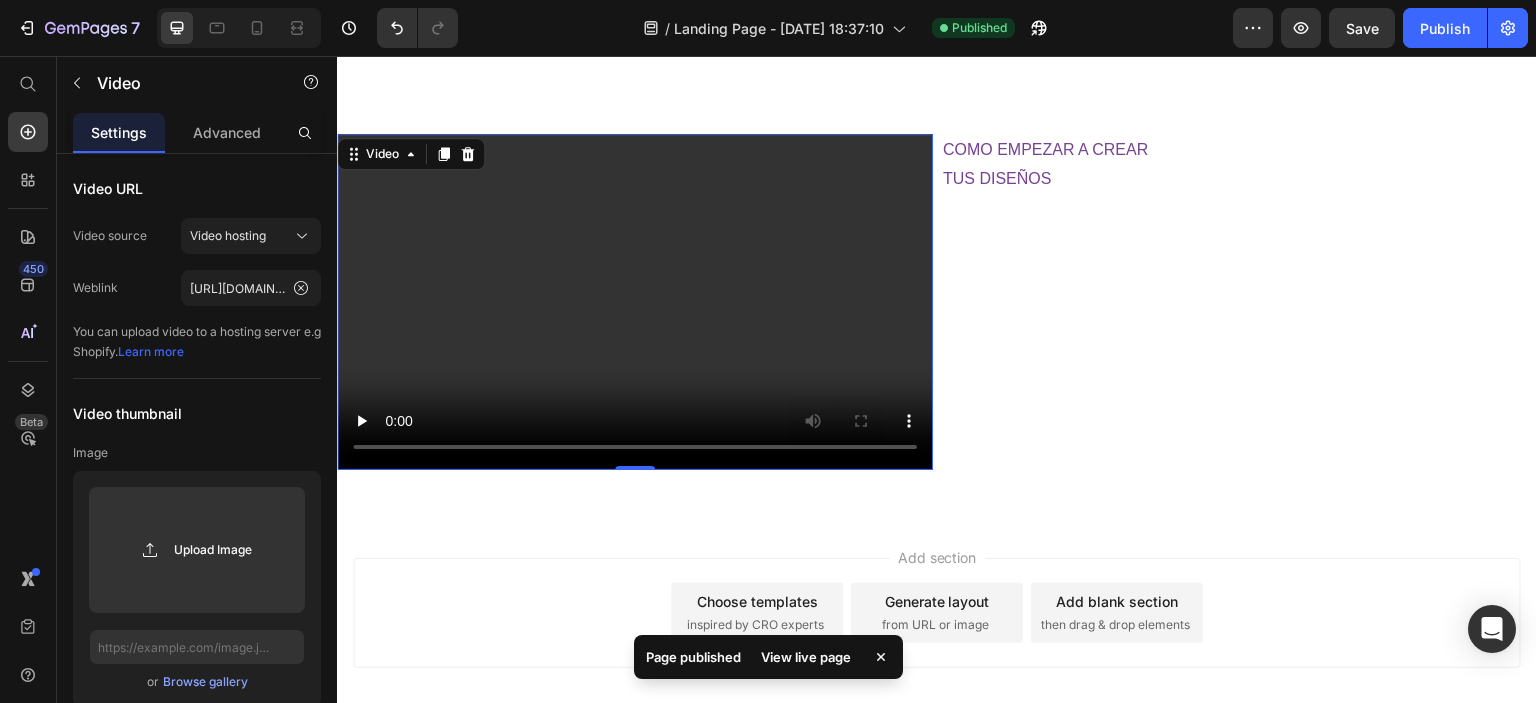 click at bounding box center (635, 301) 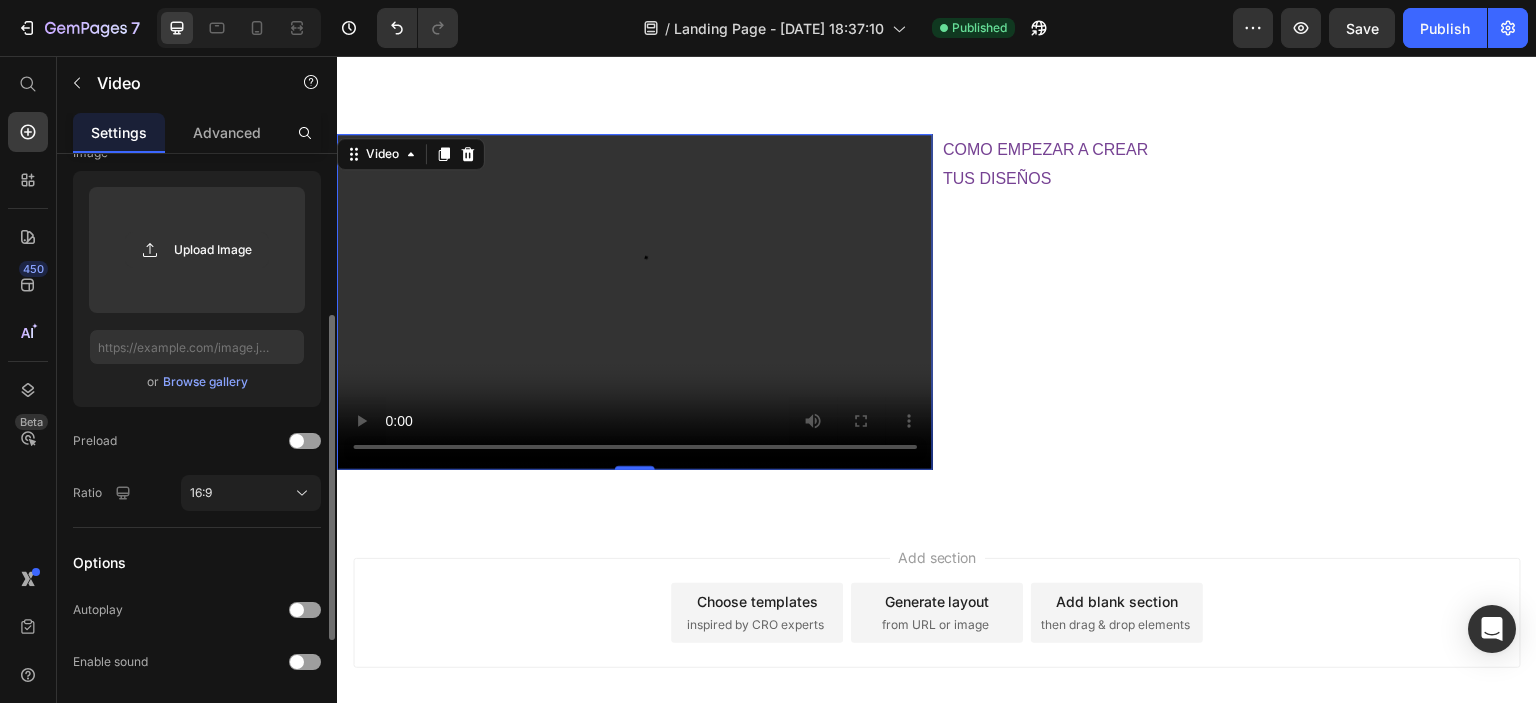 scroll, scrollTop: 523, scrollLeft: 0, axis: vertical 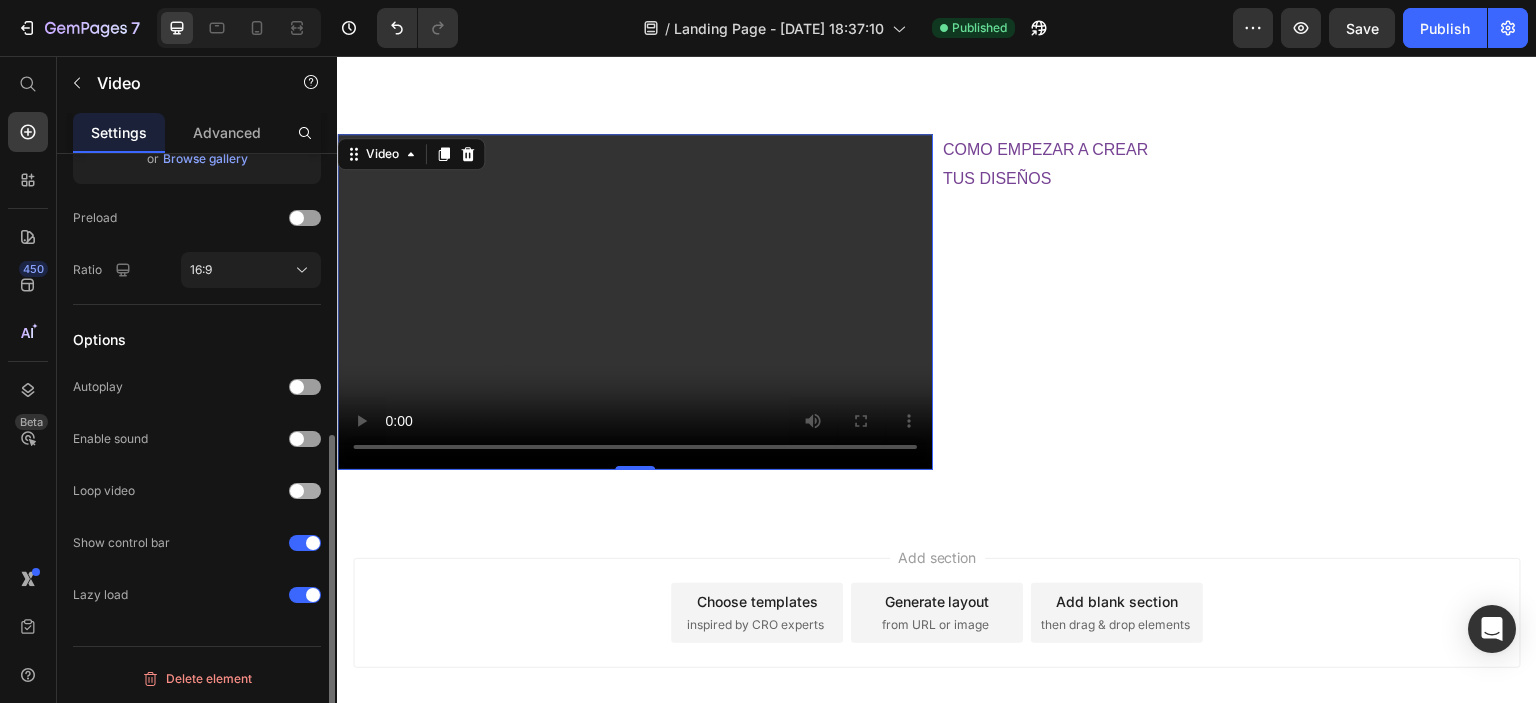 click at bounding box center [305, 491] 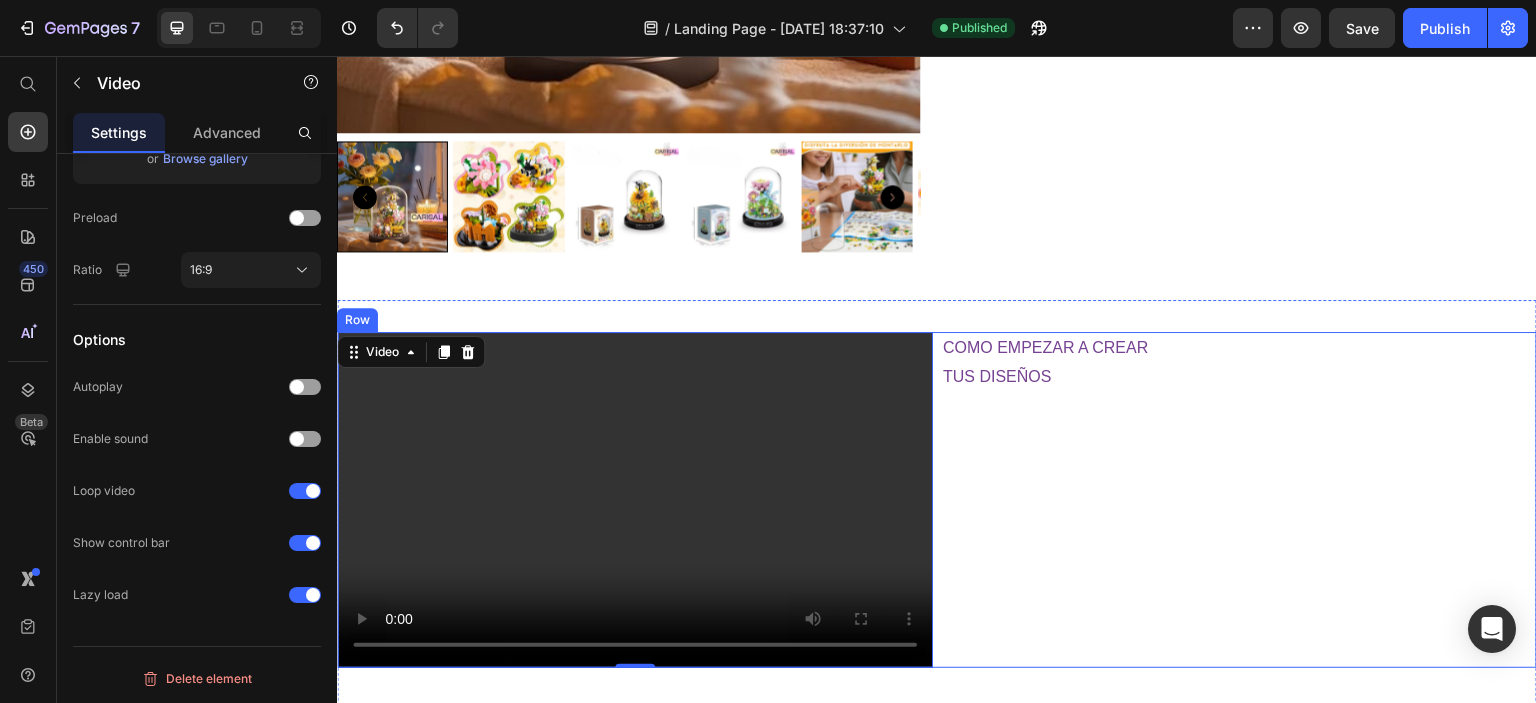 scroll, scrollTop: 578, scrollLeft: 0, axis: vertical 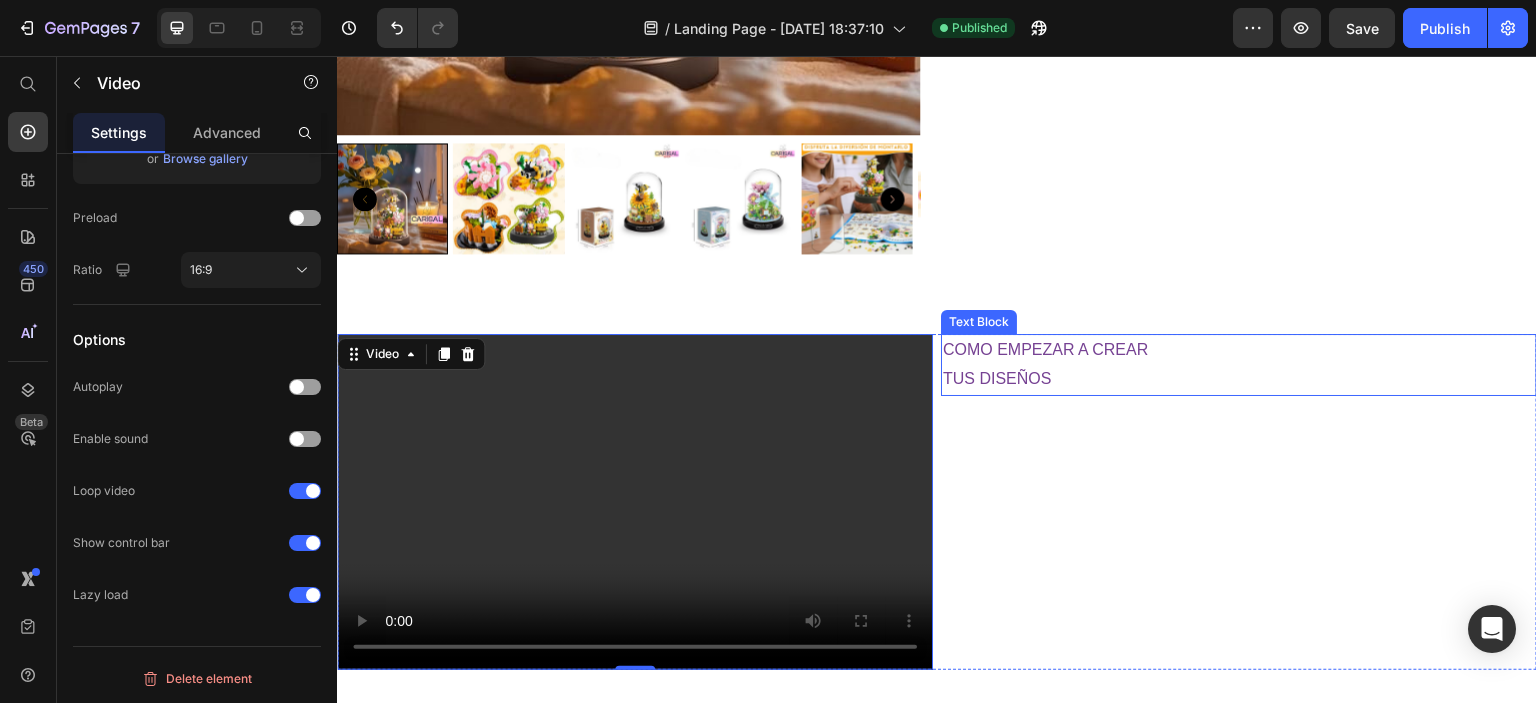 click on "TUS DISEÑOS" at bounding box center [1239, 379] 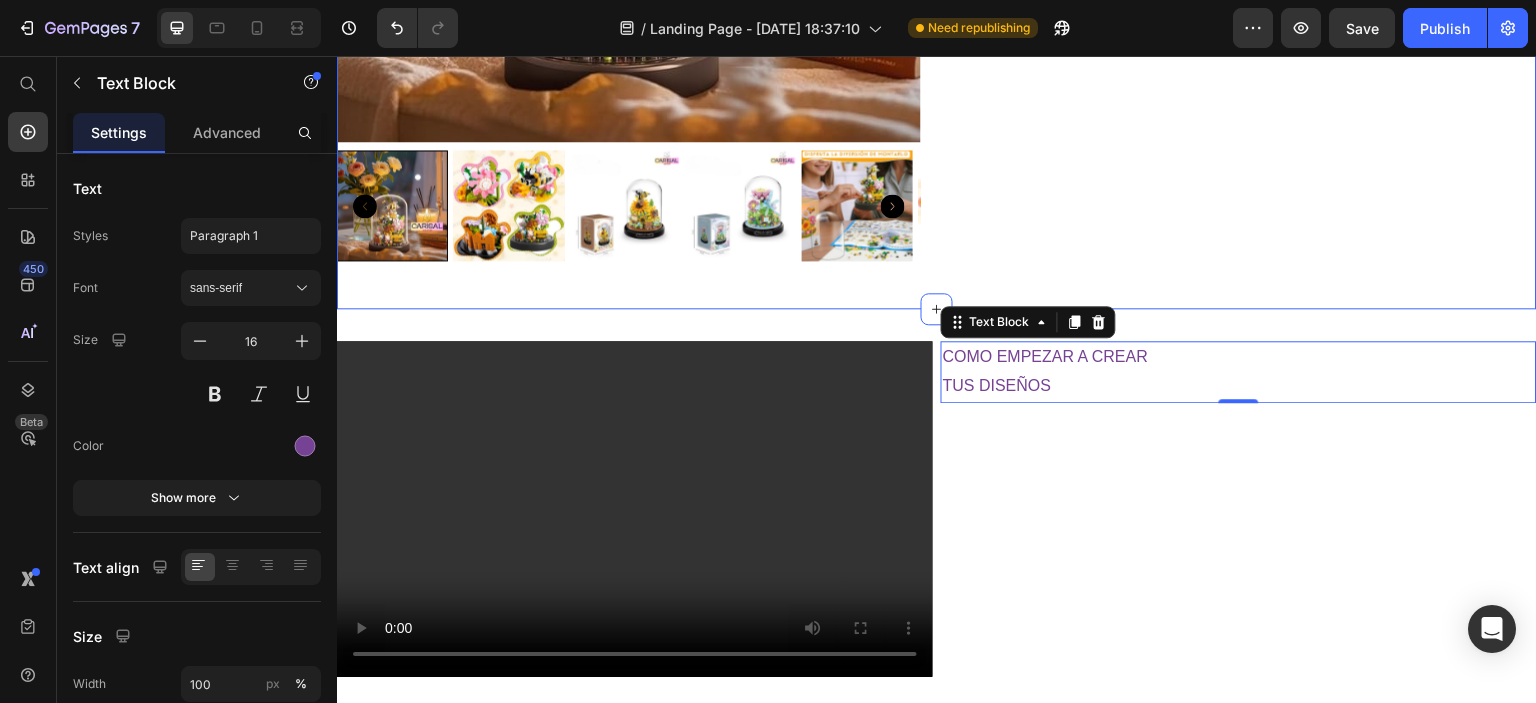 scroll, scrollTop: 578, scrollLeft: 0, axis: vertical 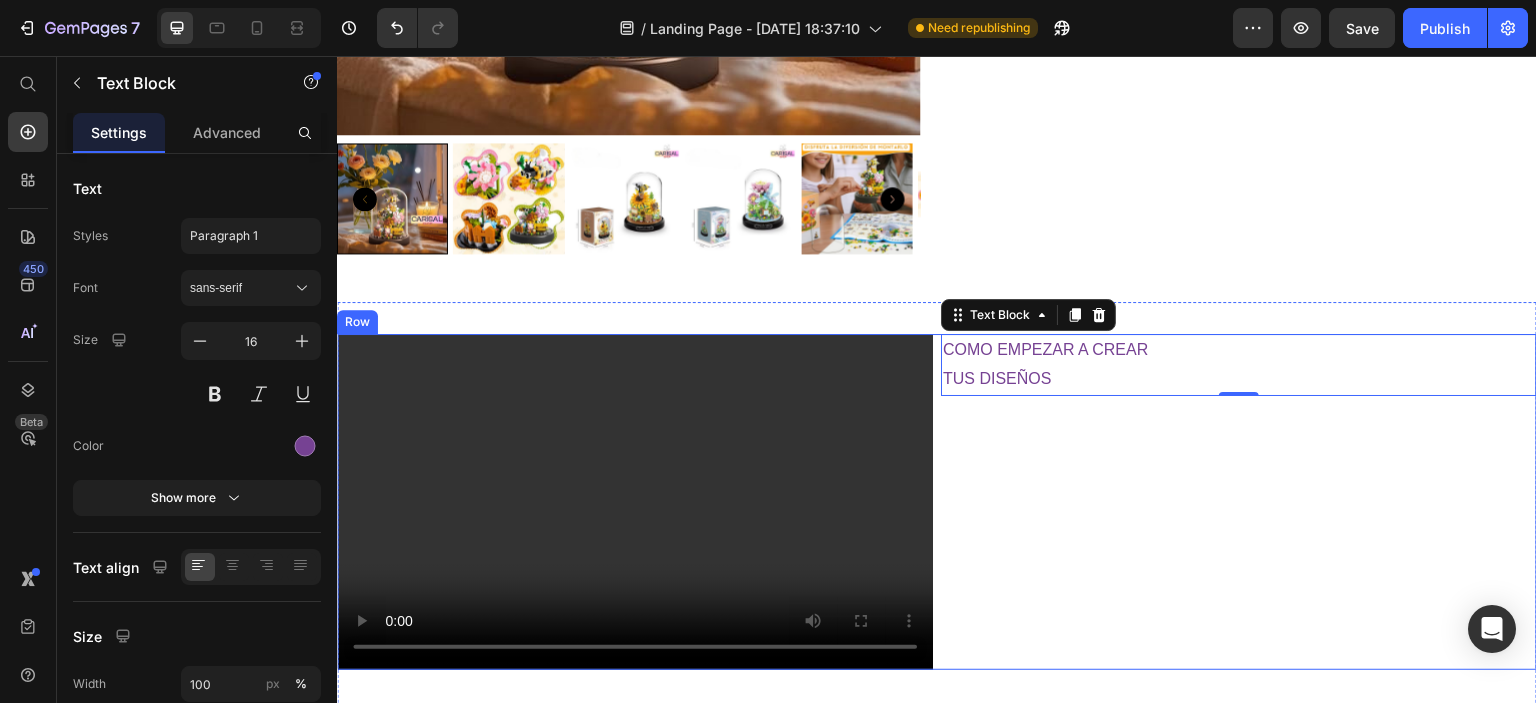 click on "COMO EMPEZAR A CREAR TUS DISEÑOS Text Block   0" at bounding box center [1239, 501] 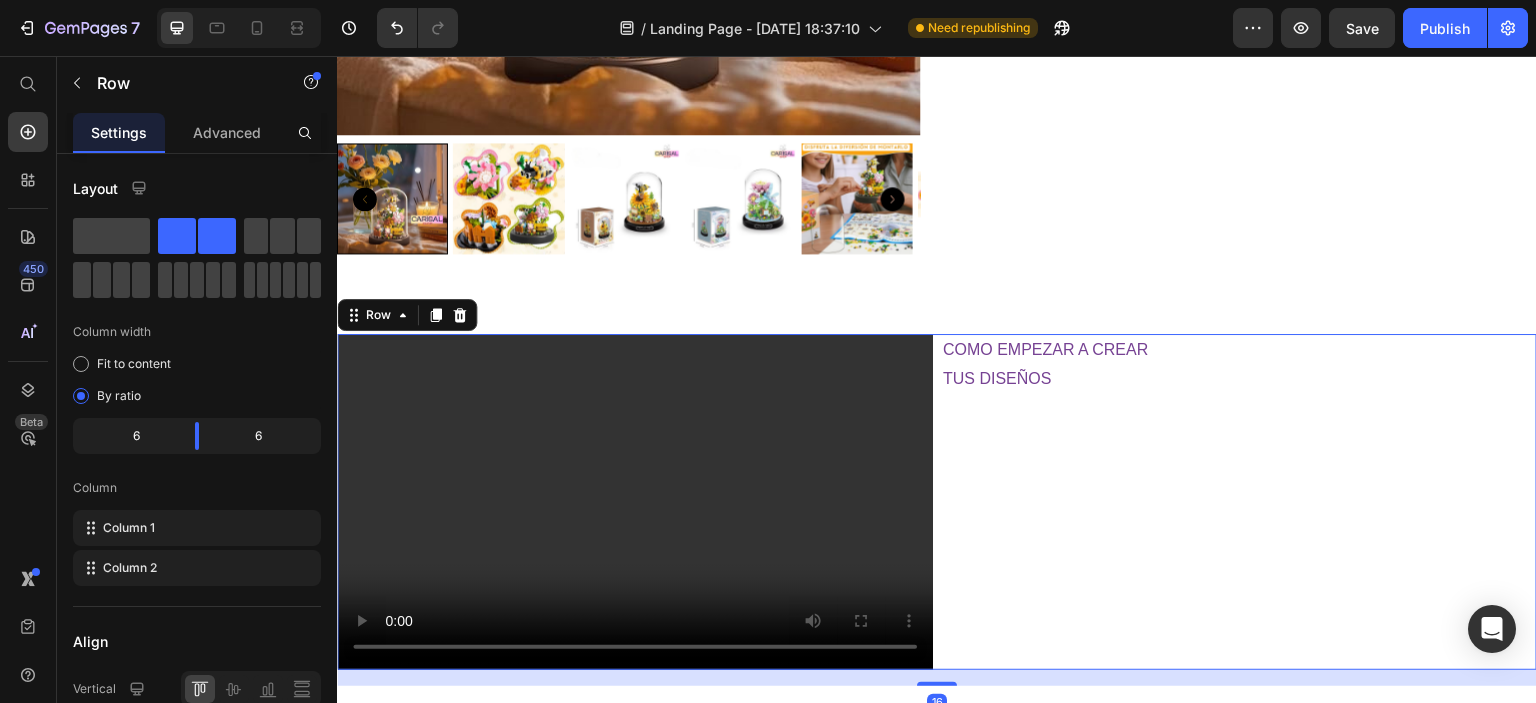 click on "COMO EMPEZAR A CREAR TUS DISEÑOS Text Block" at bounding box center (1239, 501) 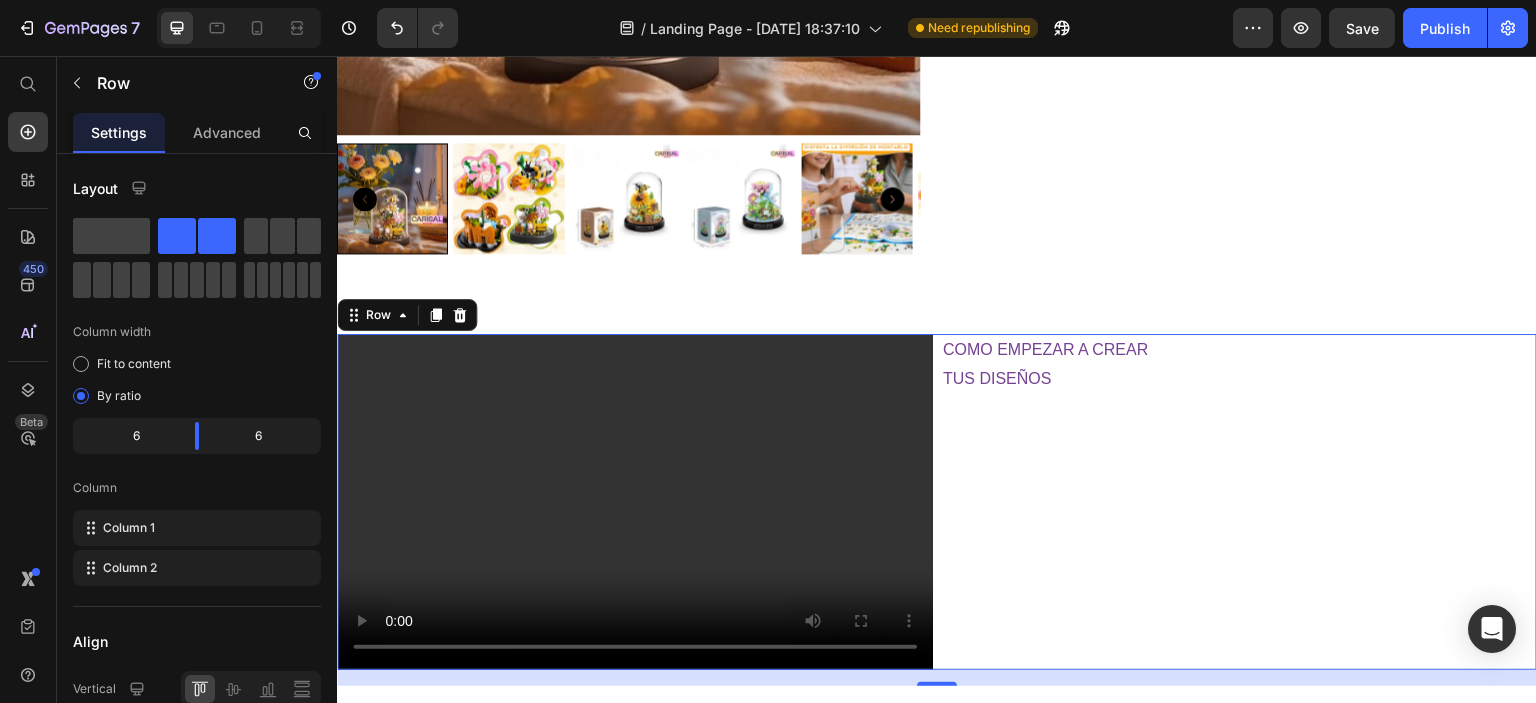 click on "COMO EMPEZAR A CREAR TUS DISEÑOS Text Block" at bounding box center (1239, 501) 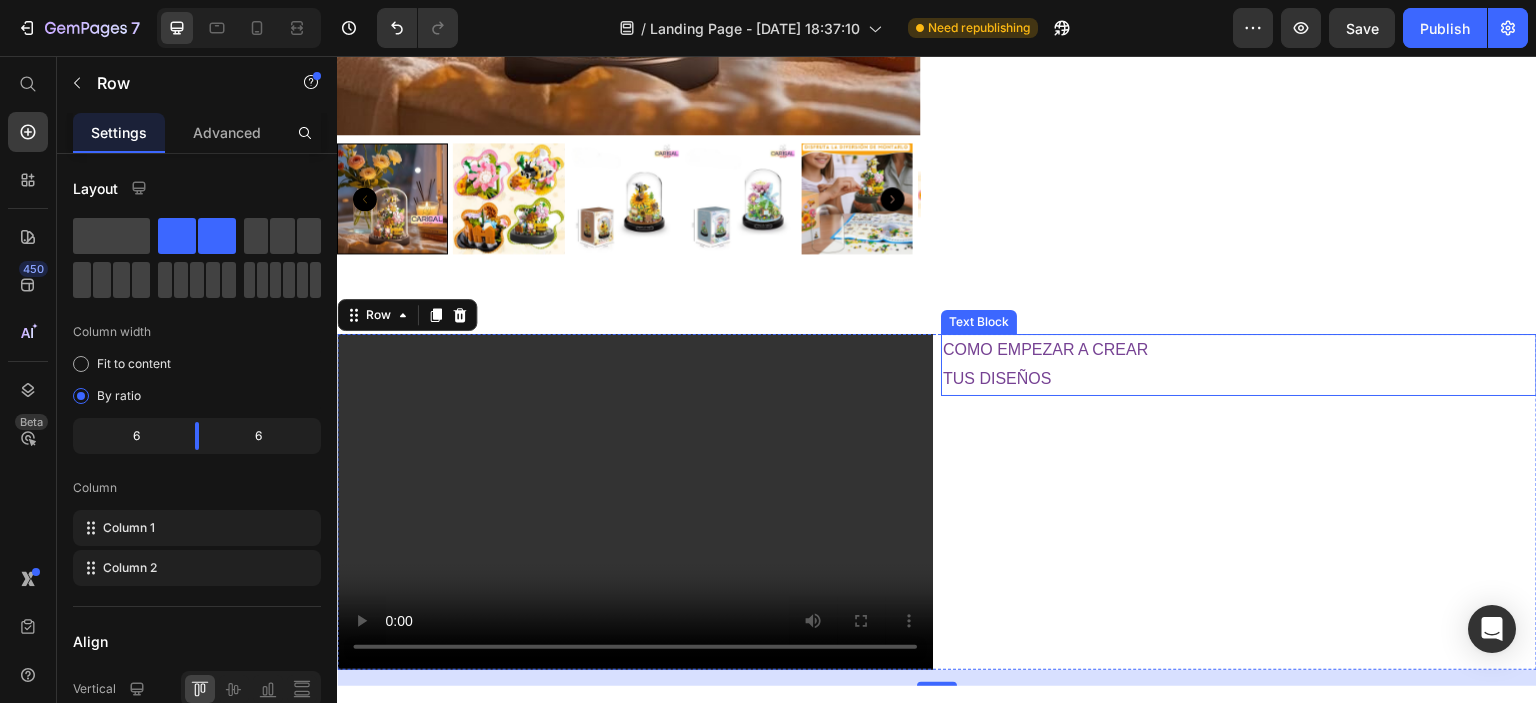 click on "TUS DISEÑOS" at bounding box center (1239, 379) 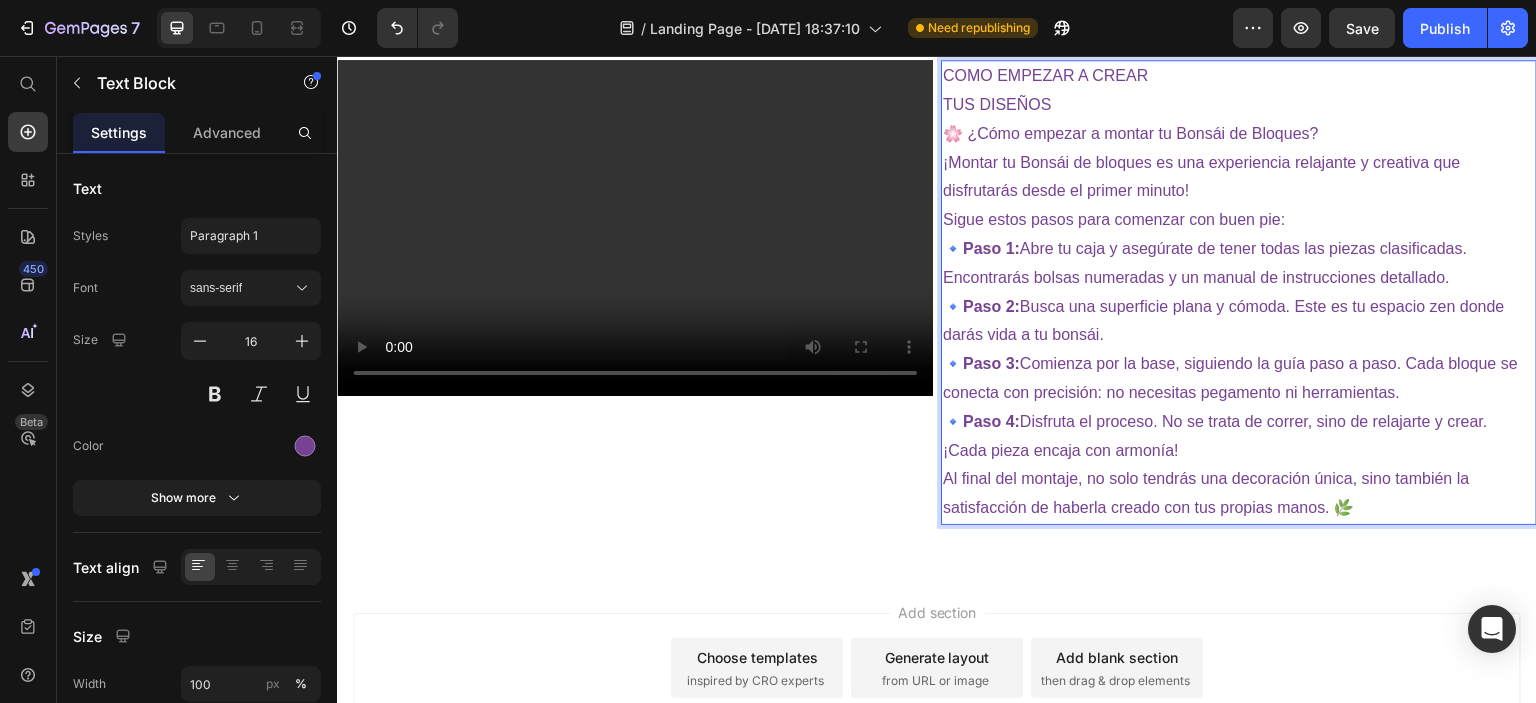 scroll, scrollTop: 778, scrollLeft: 0, axis: vertical 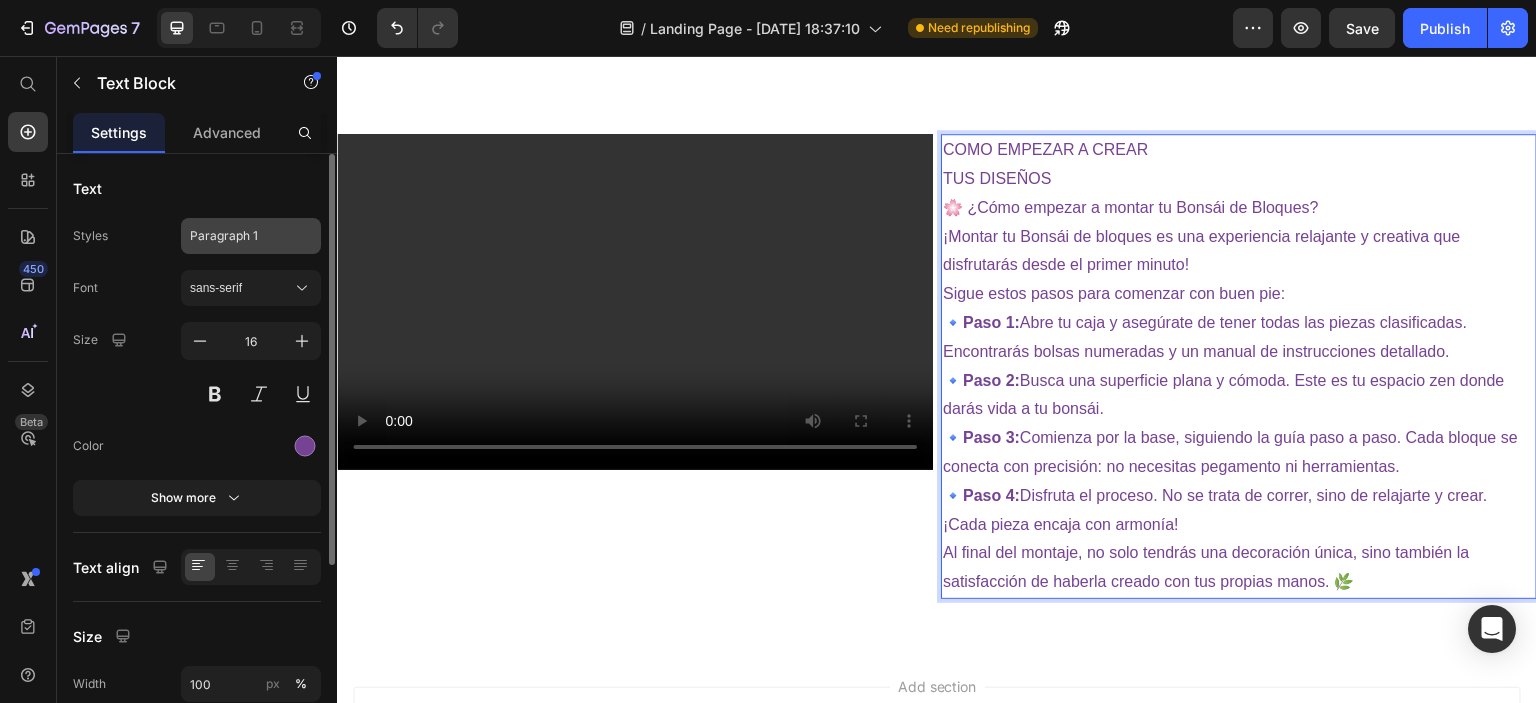 click on "Paragraph 1" at bounding box center [251, 236] 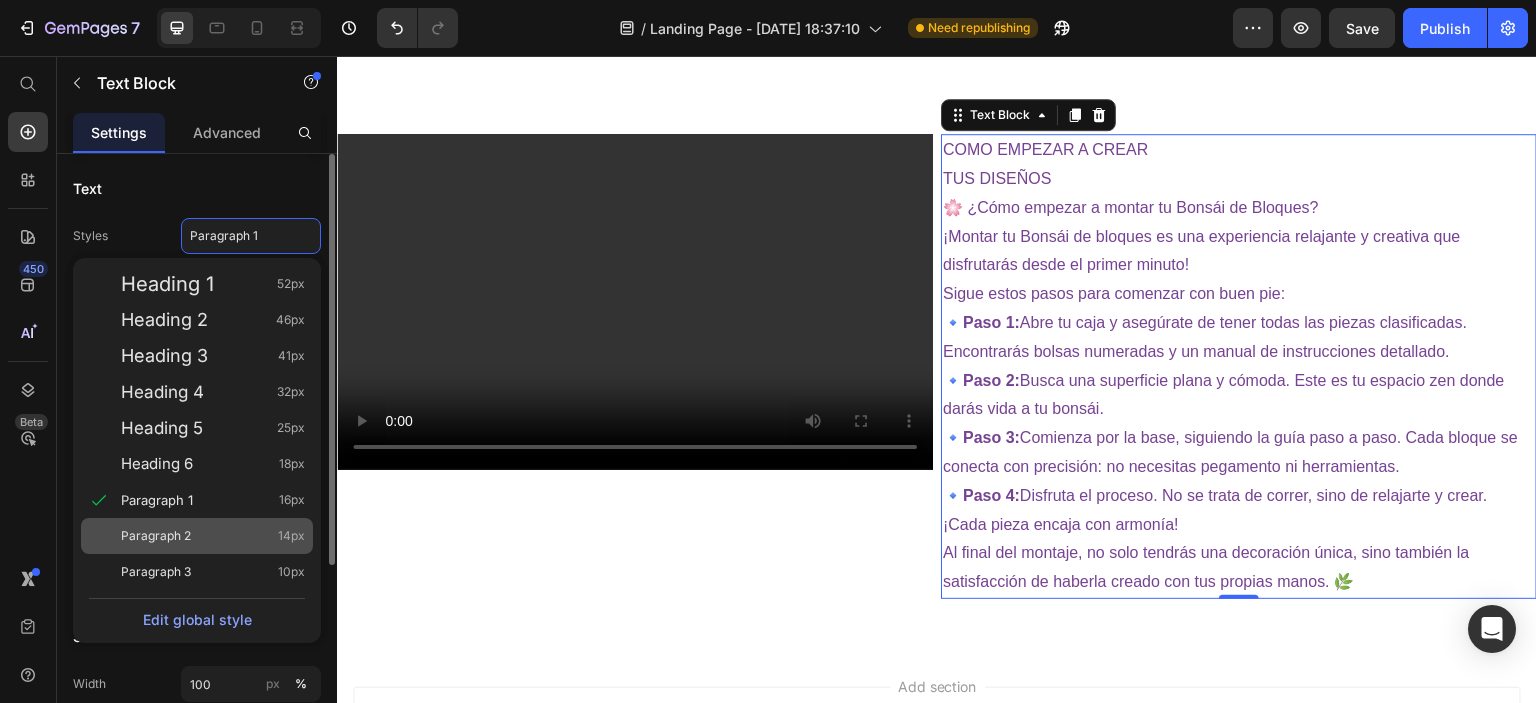 click on "Paragraph 2 14px" at bounding box center [213, 536] 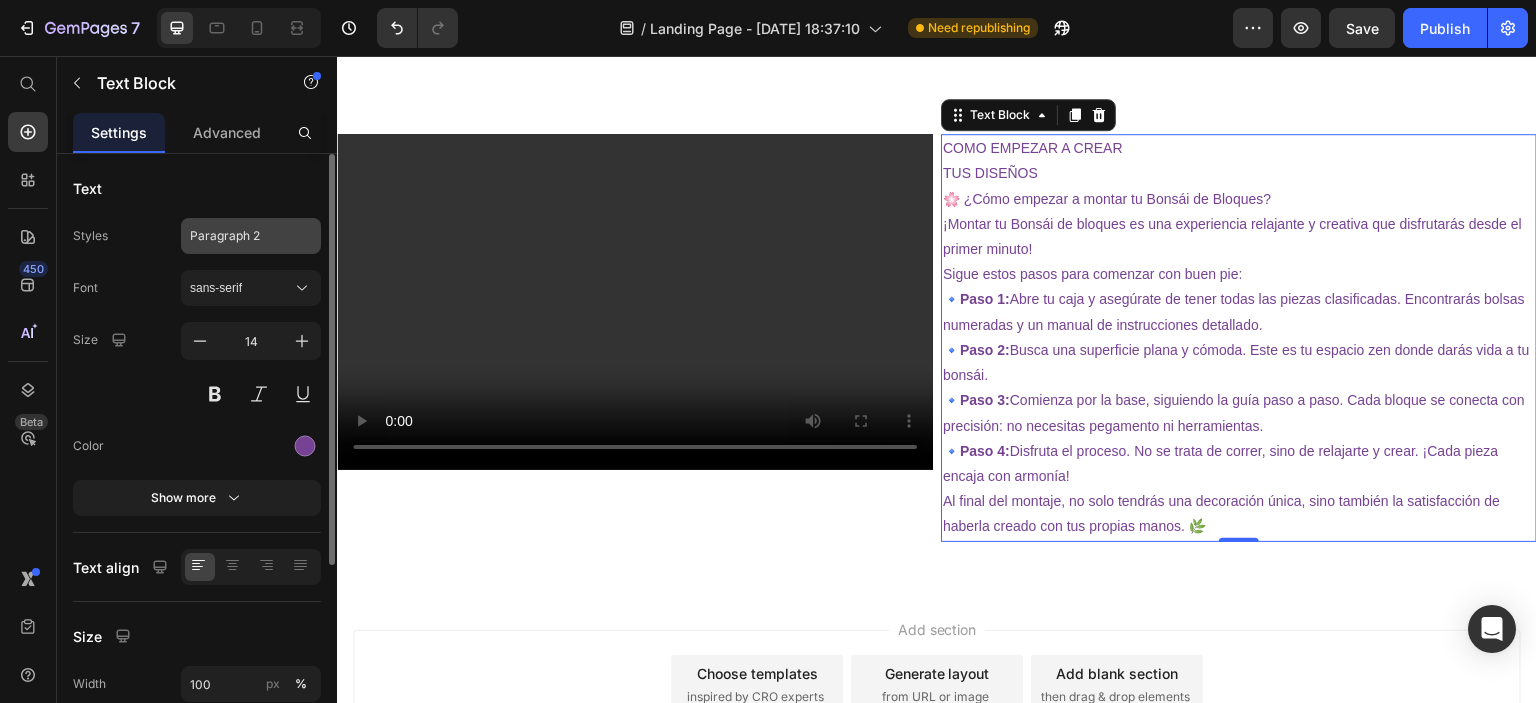 click on "Paragraph 2" at bounding box center [239, 236] 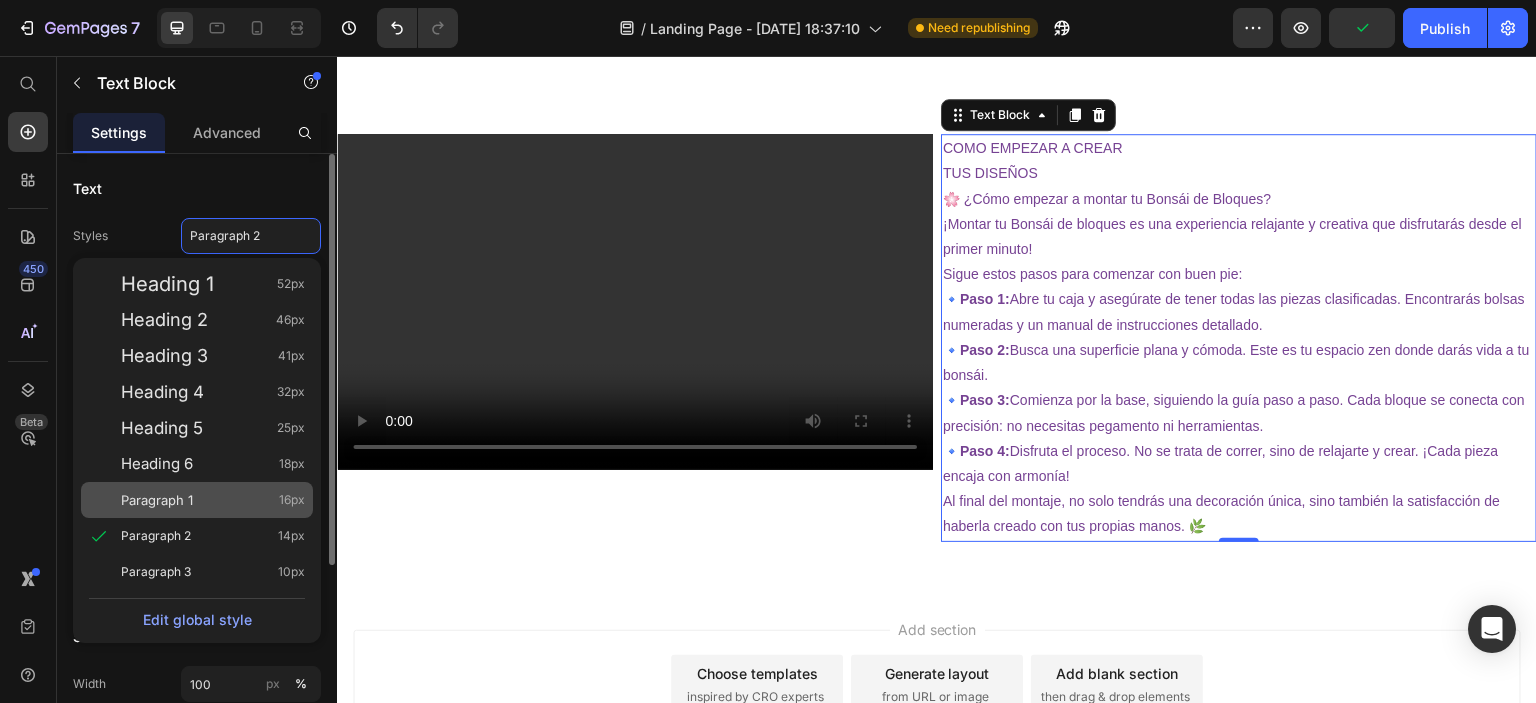 click on "Paragraph 1 16px" at bounding box center [213, 500] 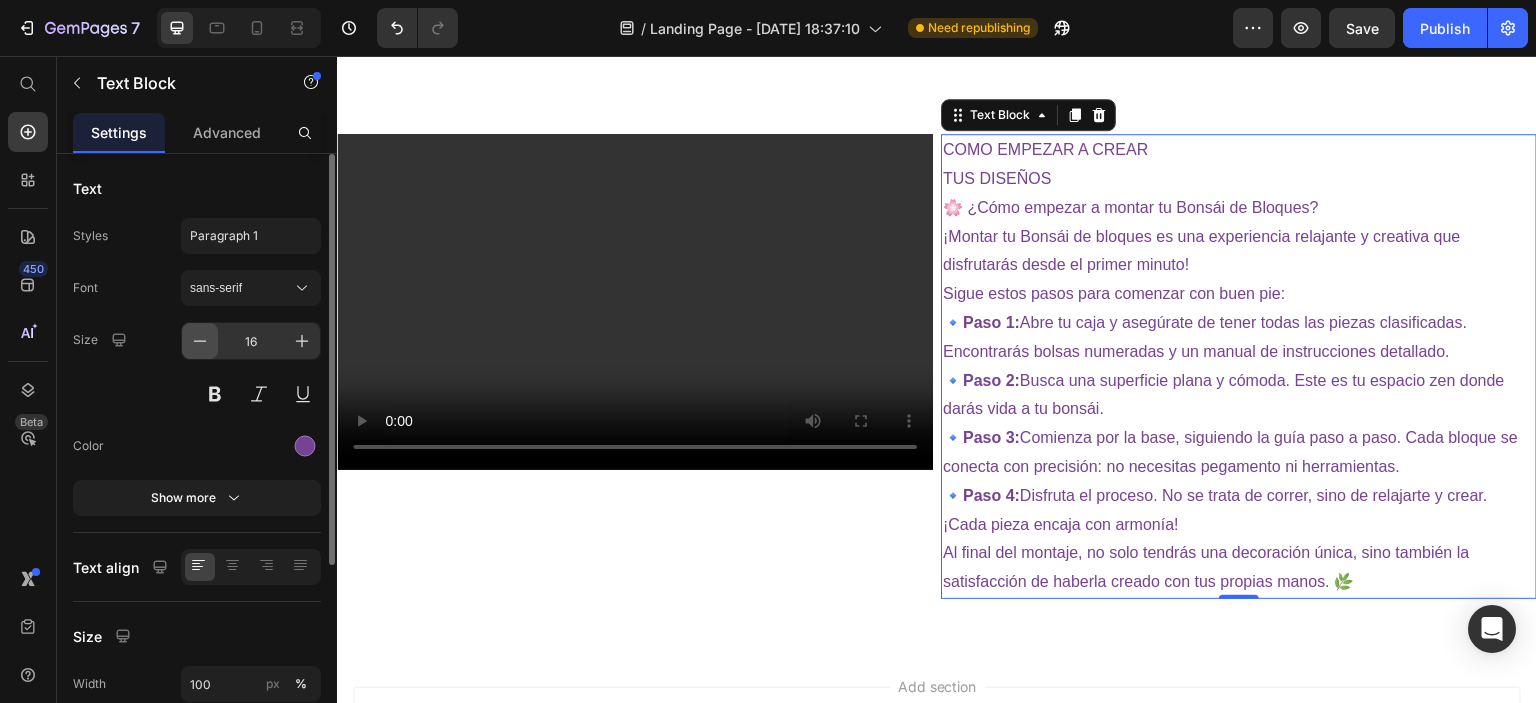 click 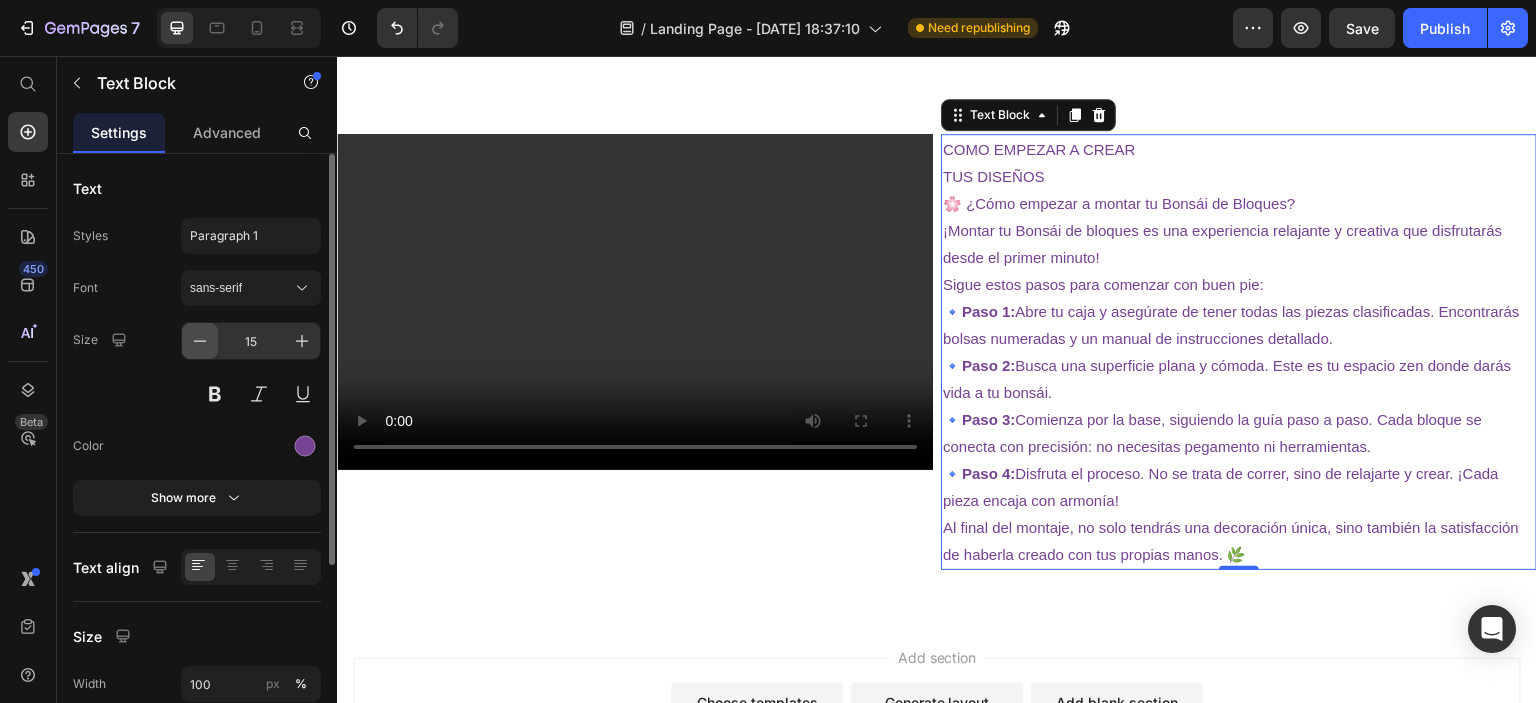 click 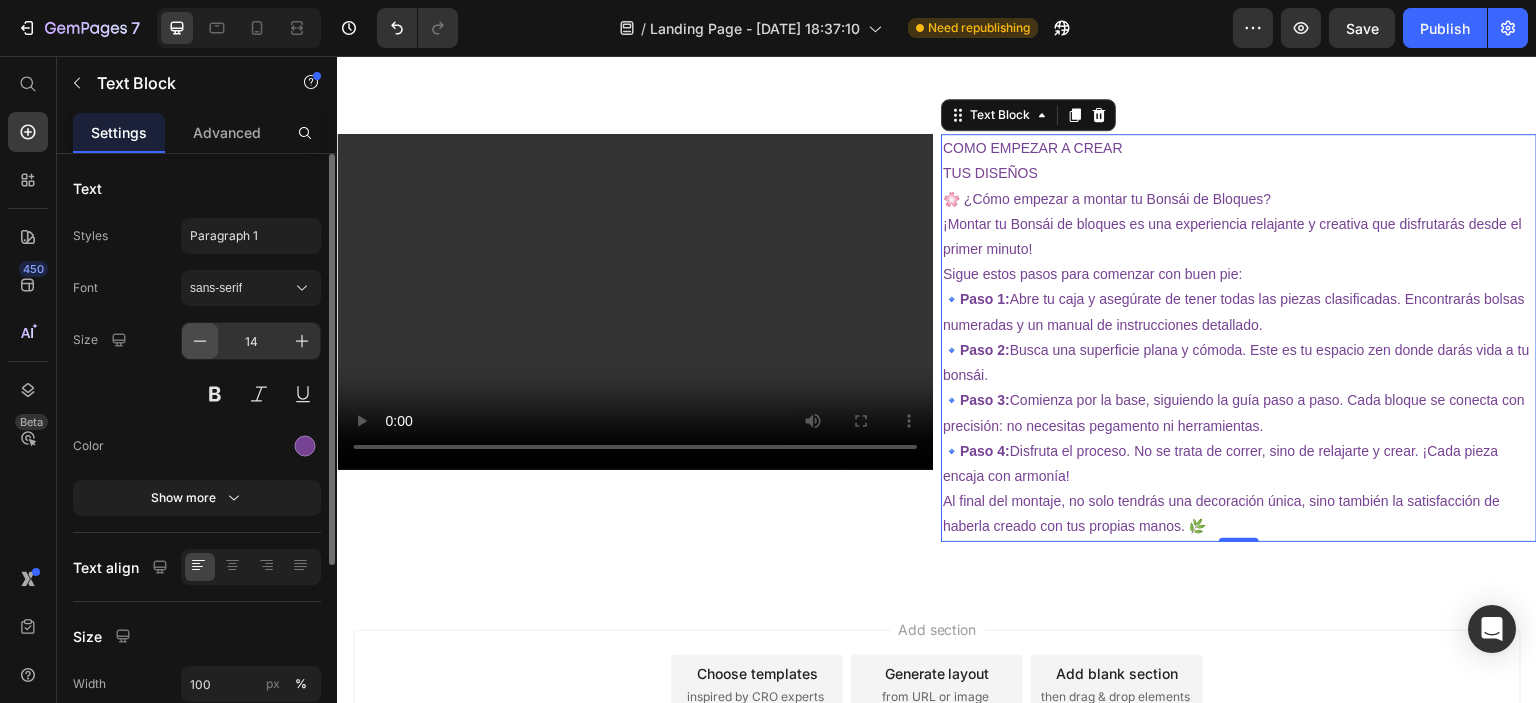 click 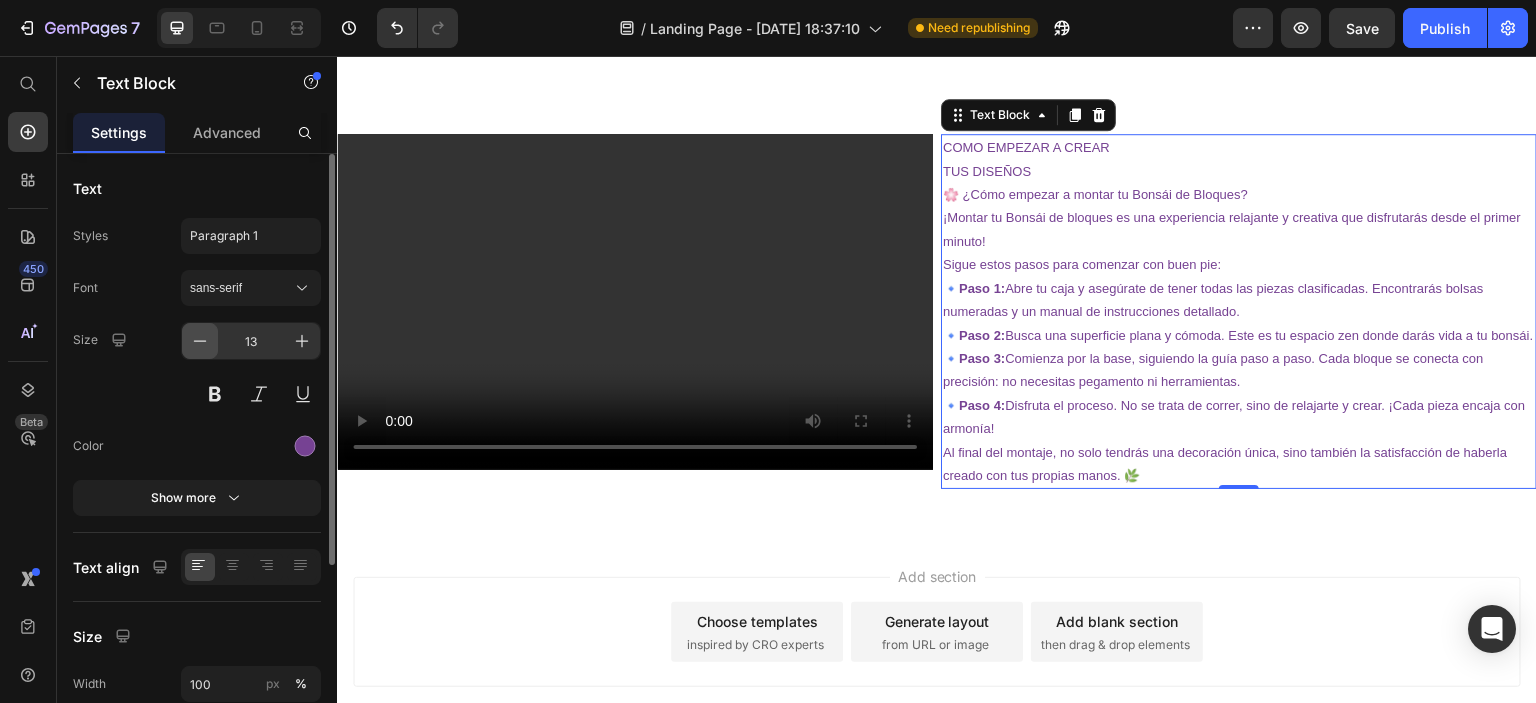click 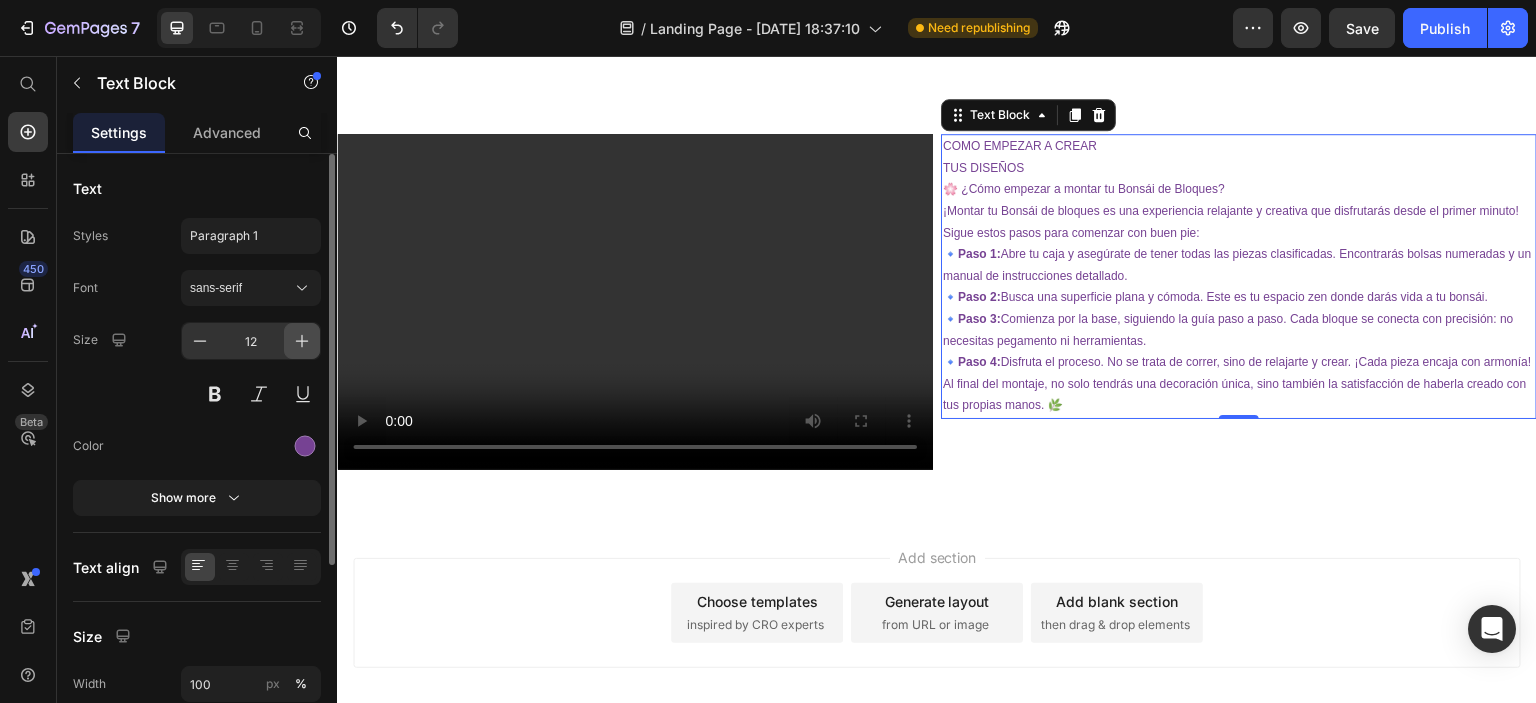 click 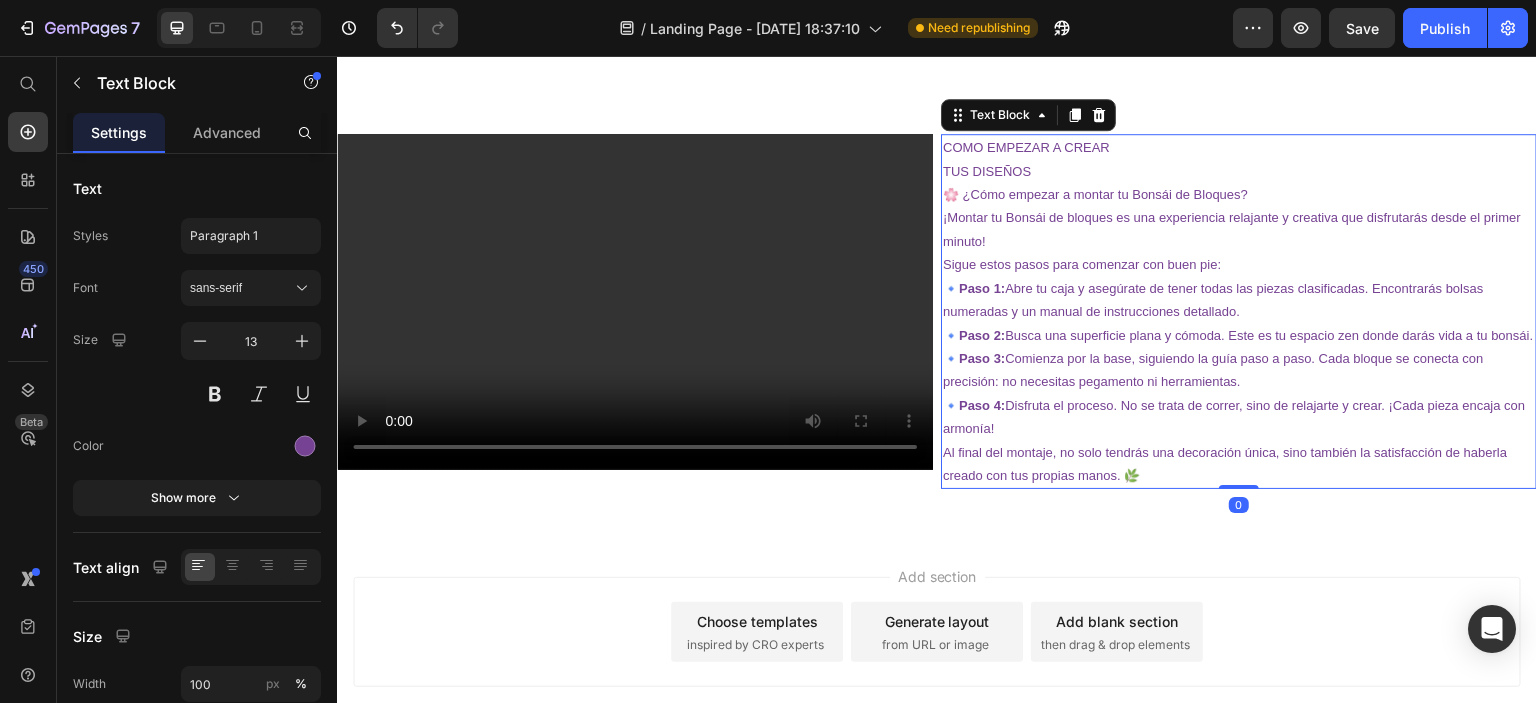 drag, startPoint x: 1227, startPoint y: 503, endPoint x: 1231, endPoint y: 467, distance: 36.221542 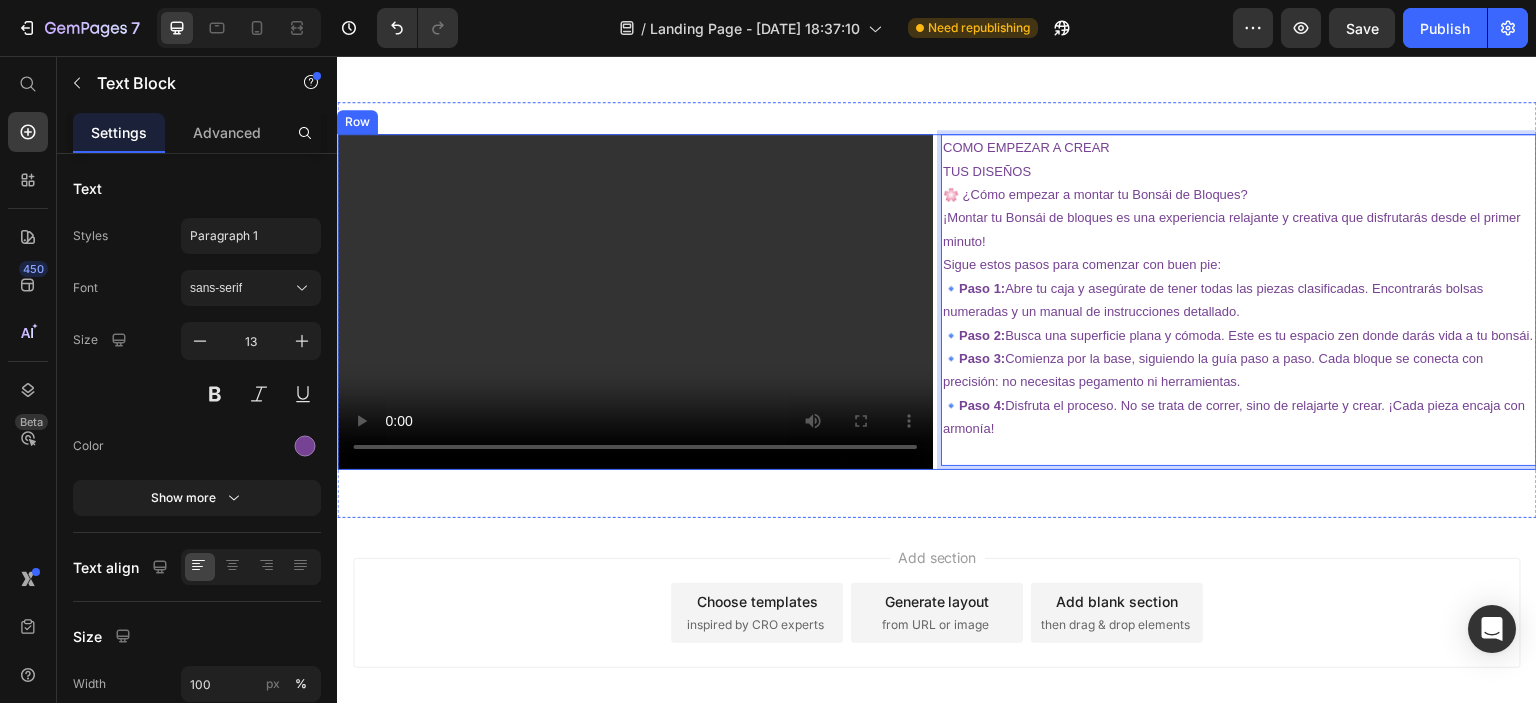 click on "Video" at bounding box center (635, 301) 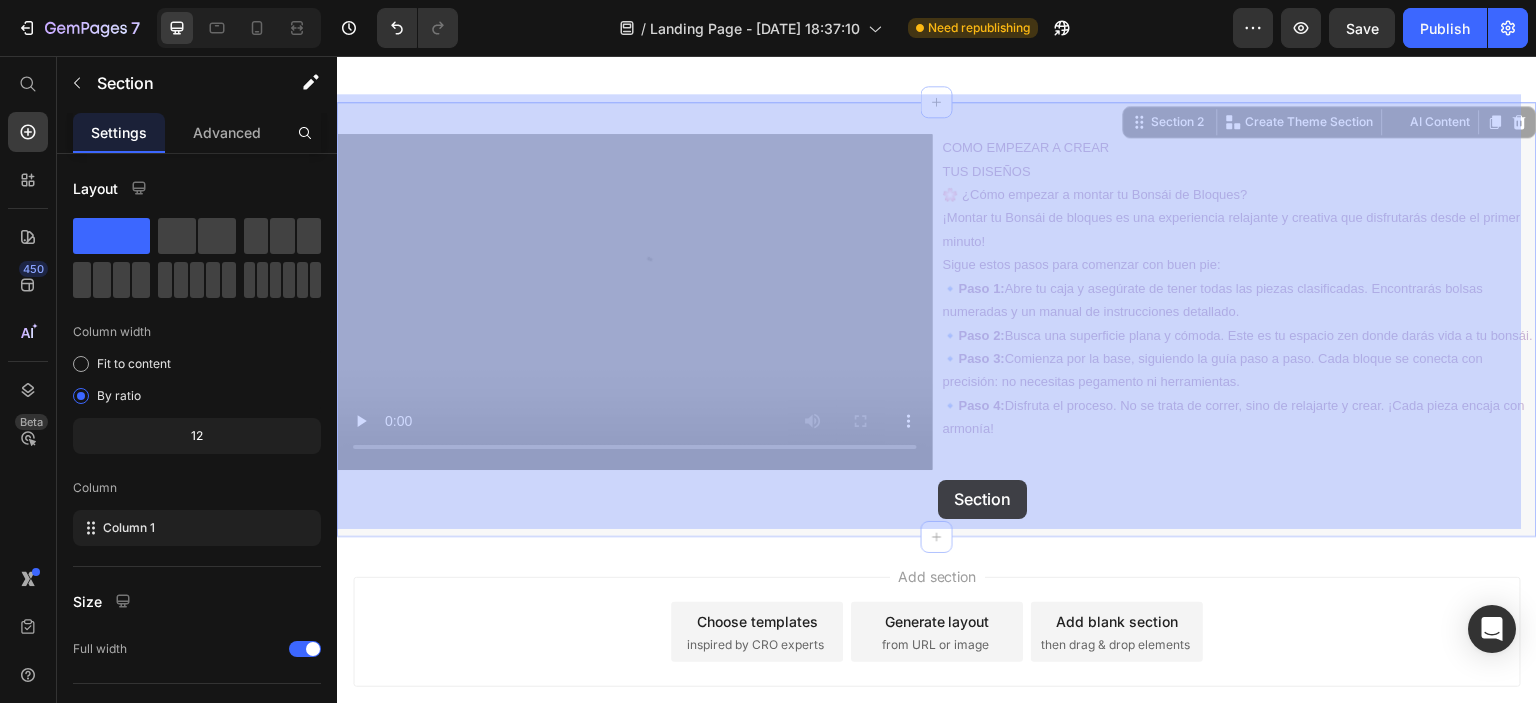 drag, startPoint x: 935, startPoint y: 498, endPoint x: 938, endPoint y: 481, distance: 17.262676 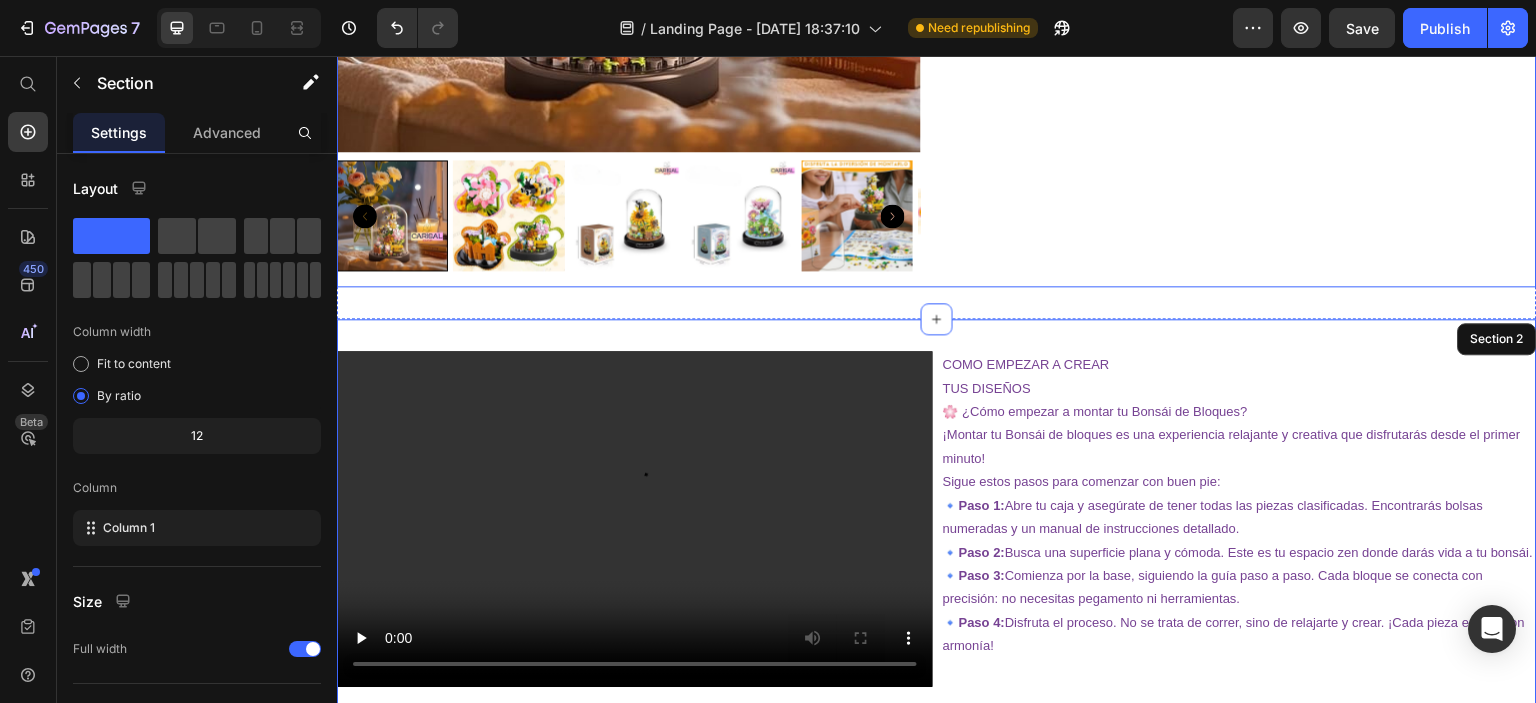 scroll, scrollTop: 678, scrollLeft: 0, axis: vertical 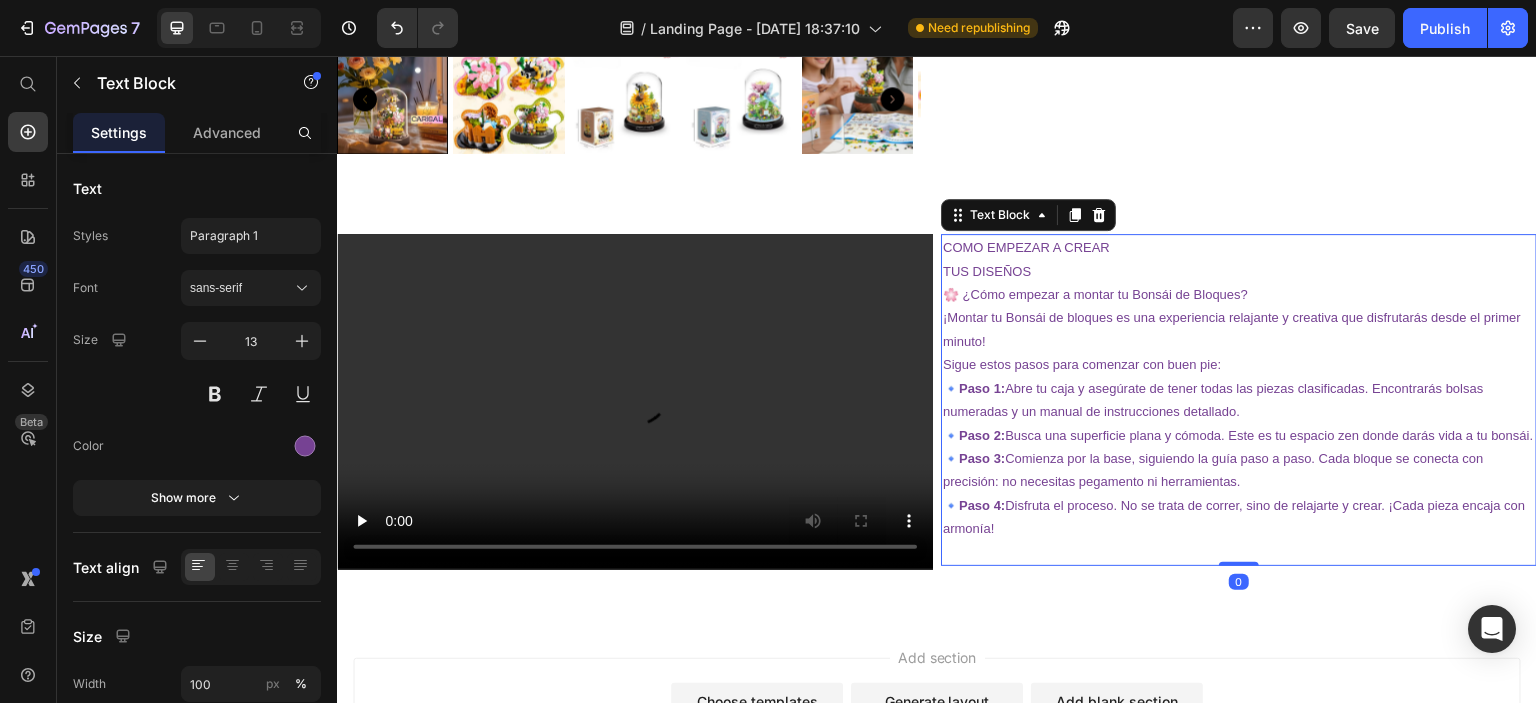 click on "COMO EMPEZAR A CREAR" at bounding box center (1239, 247) 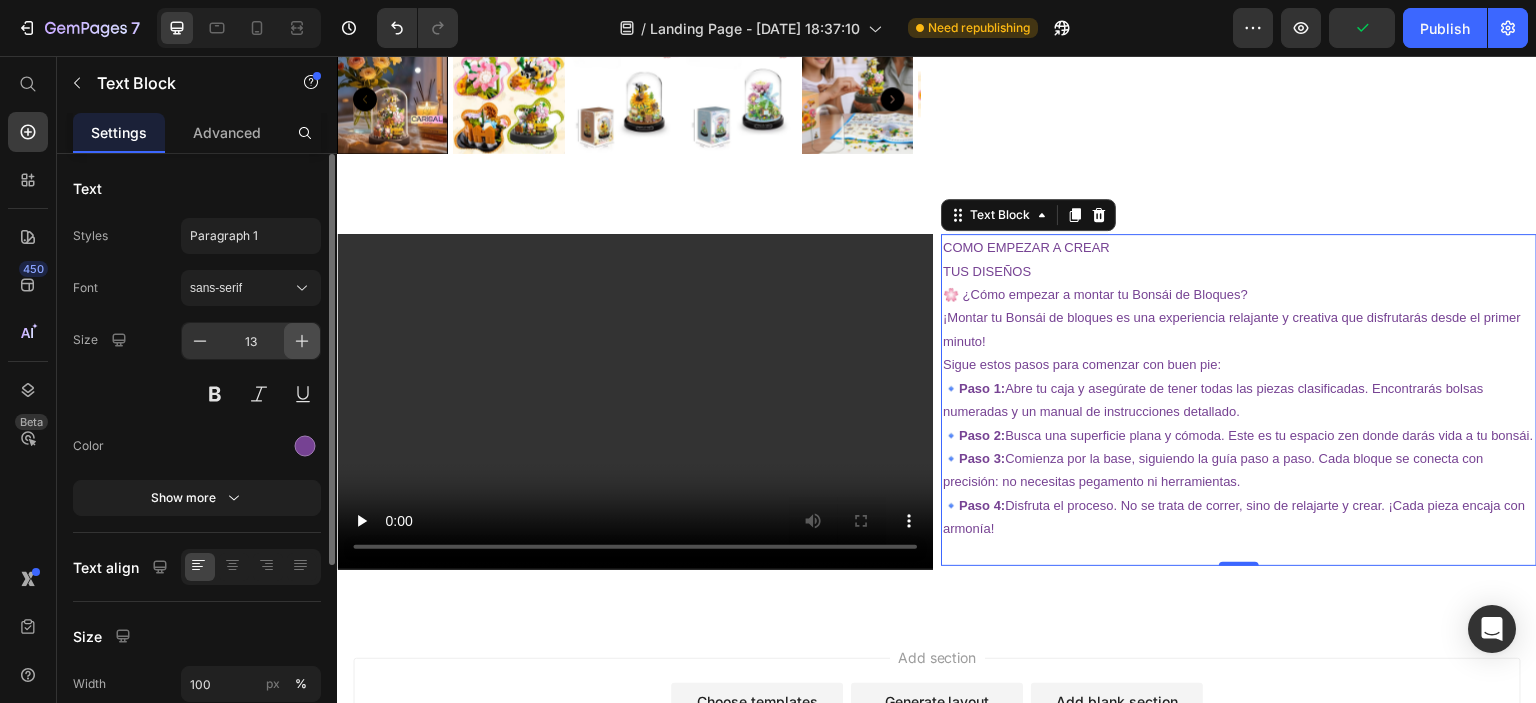 click 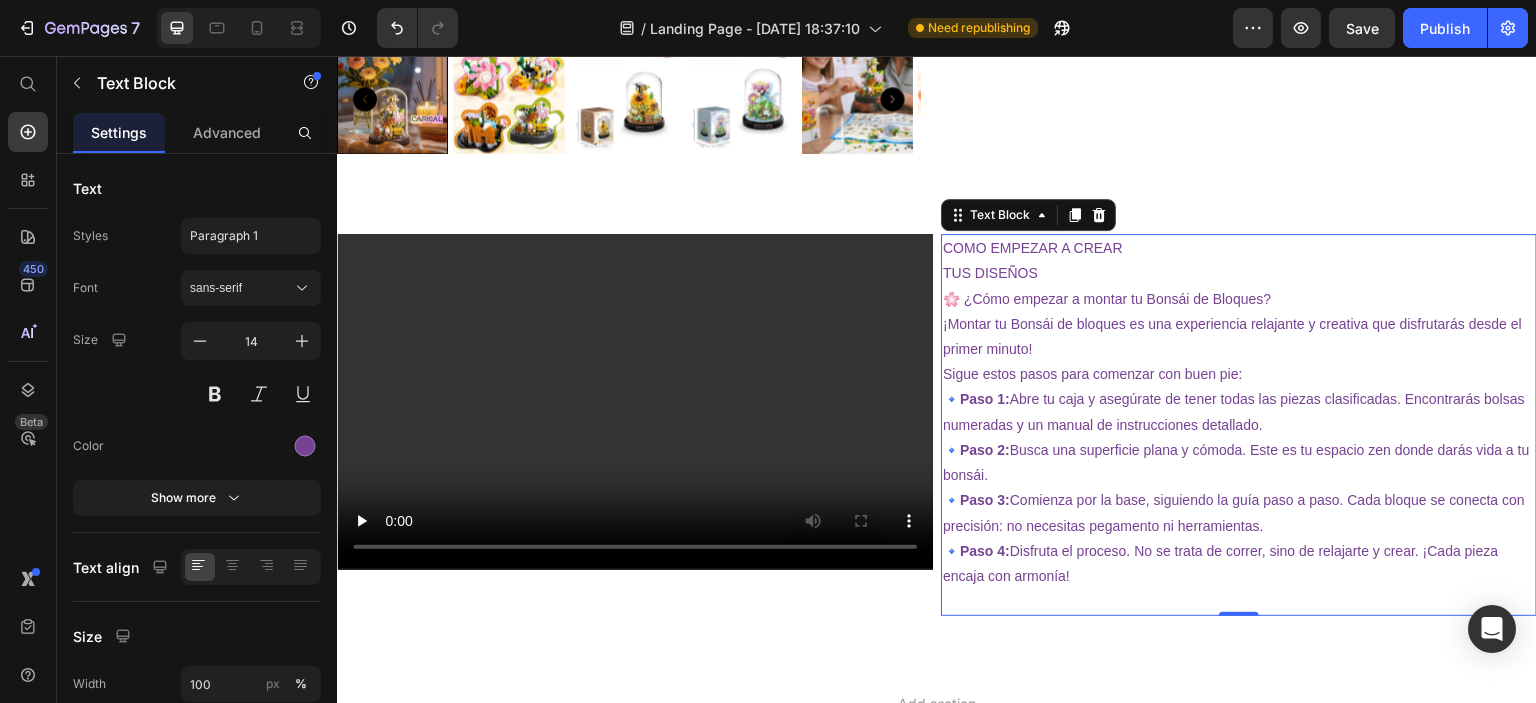 click on "TUS DISEÑOS" at bounding box center (1239, 273) 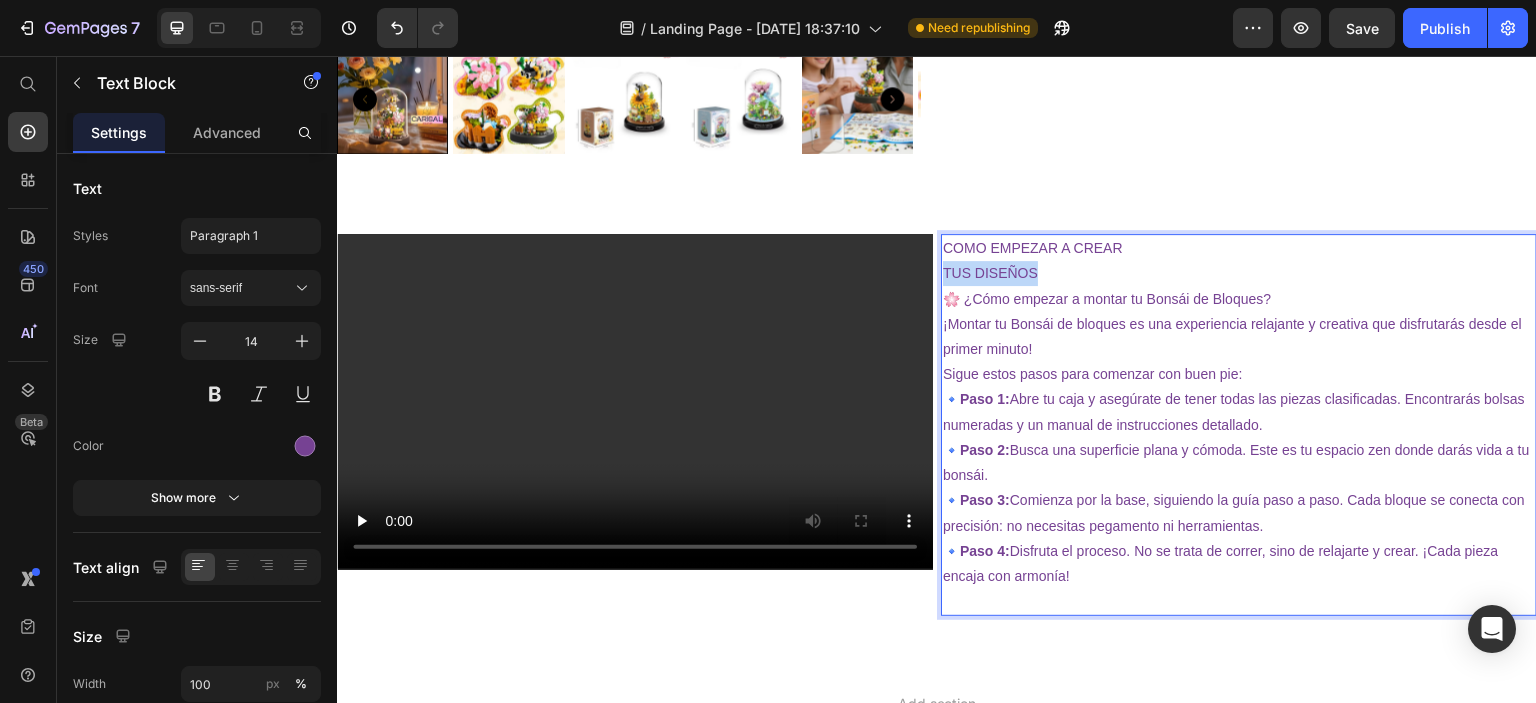 drag, startPoint x: 1046, startPoint y: 265, endPoint x: 935, endPoint y: 259, distance: 111.16204 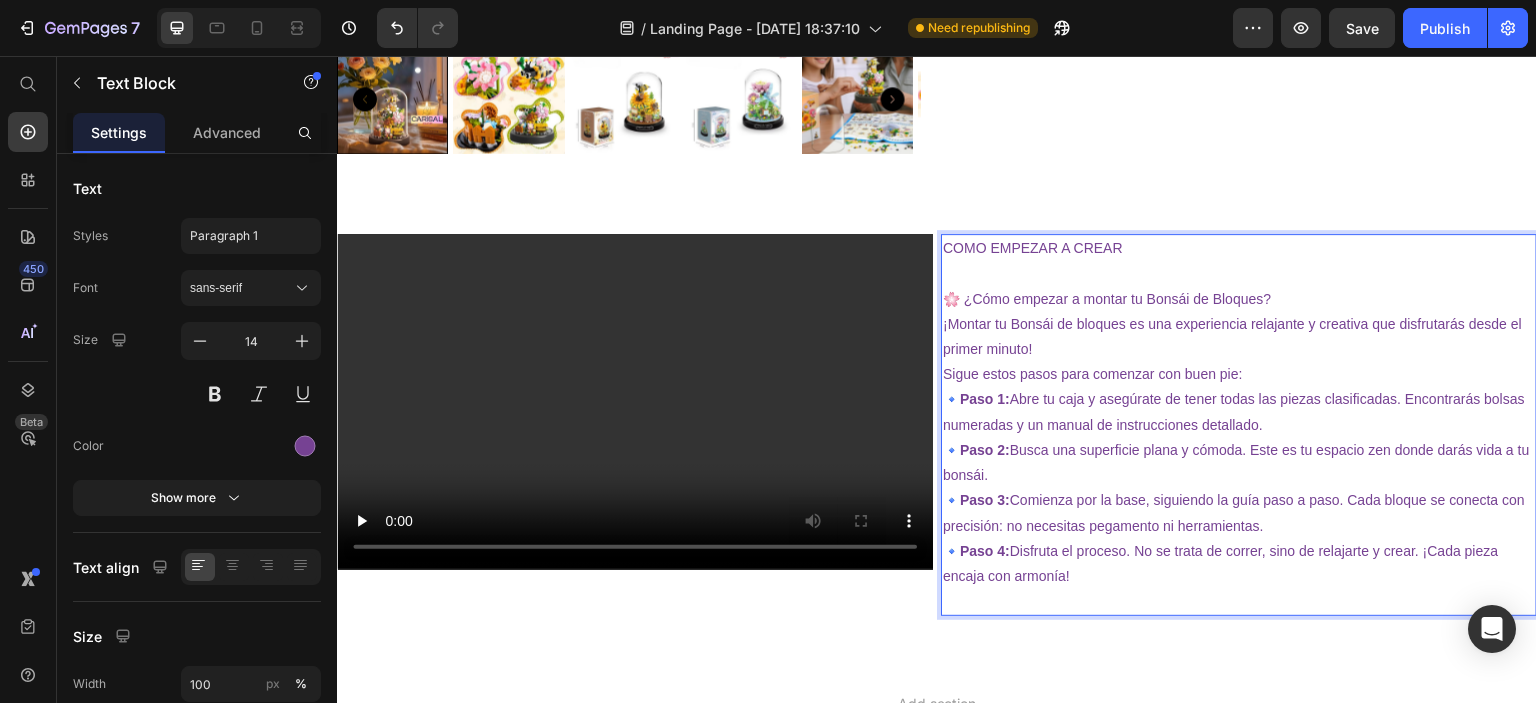 click on "COMO EMPEZAR A CREAR" at bounding box center (1239, 248) 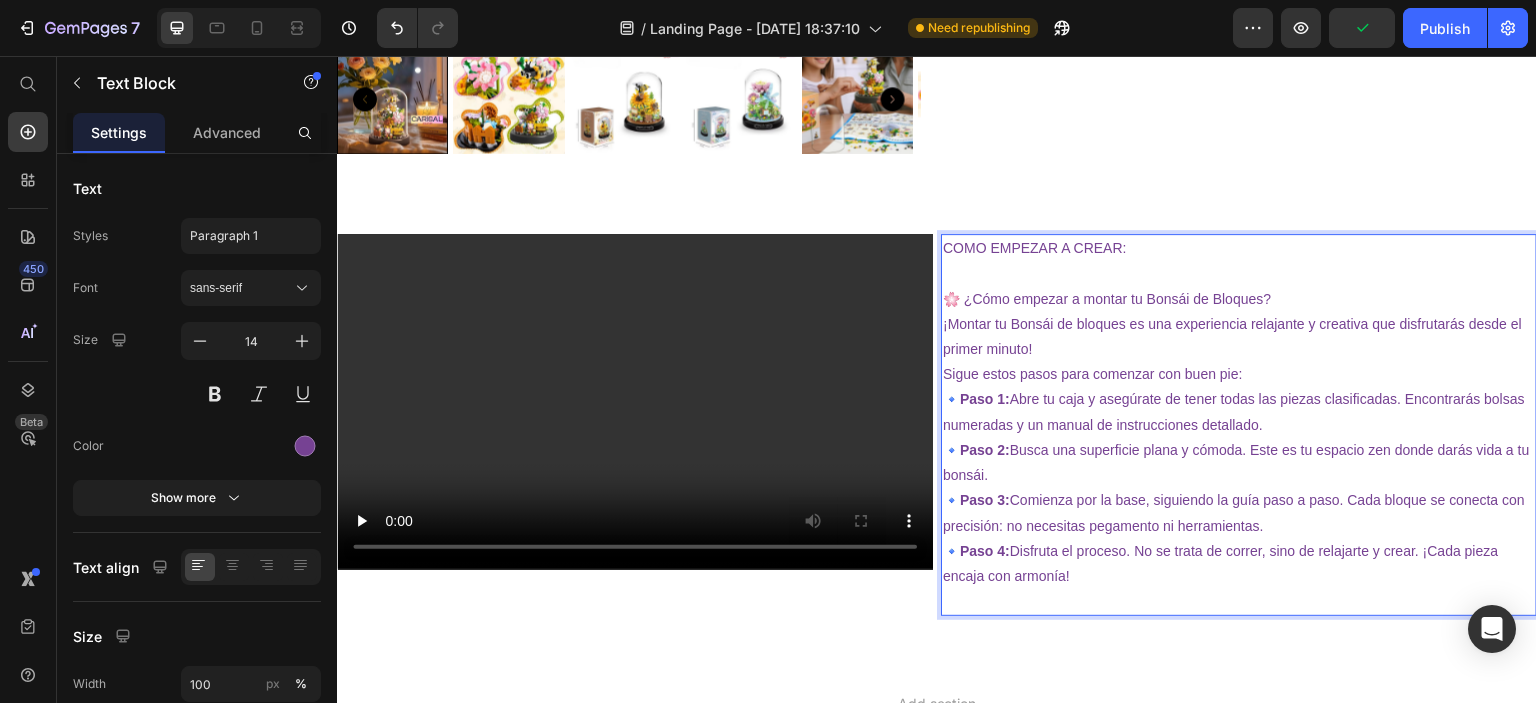 click at bounding box center (1239, 273) 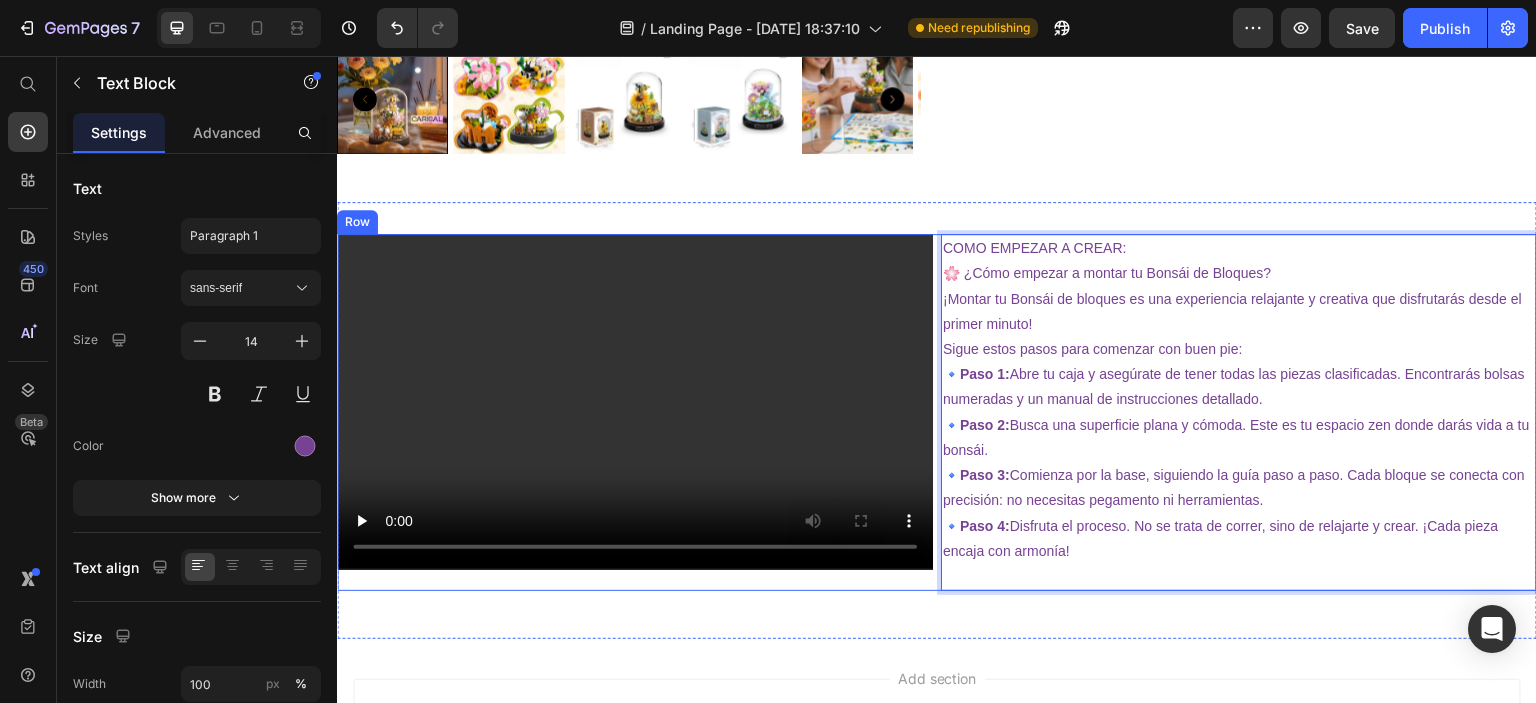 click on "Video" at bounding box center [635, 412] 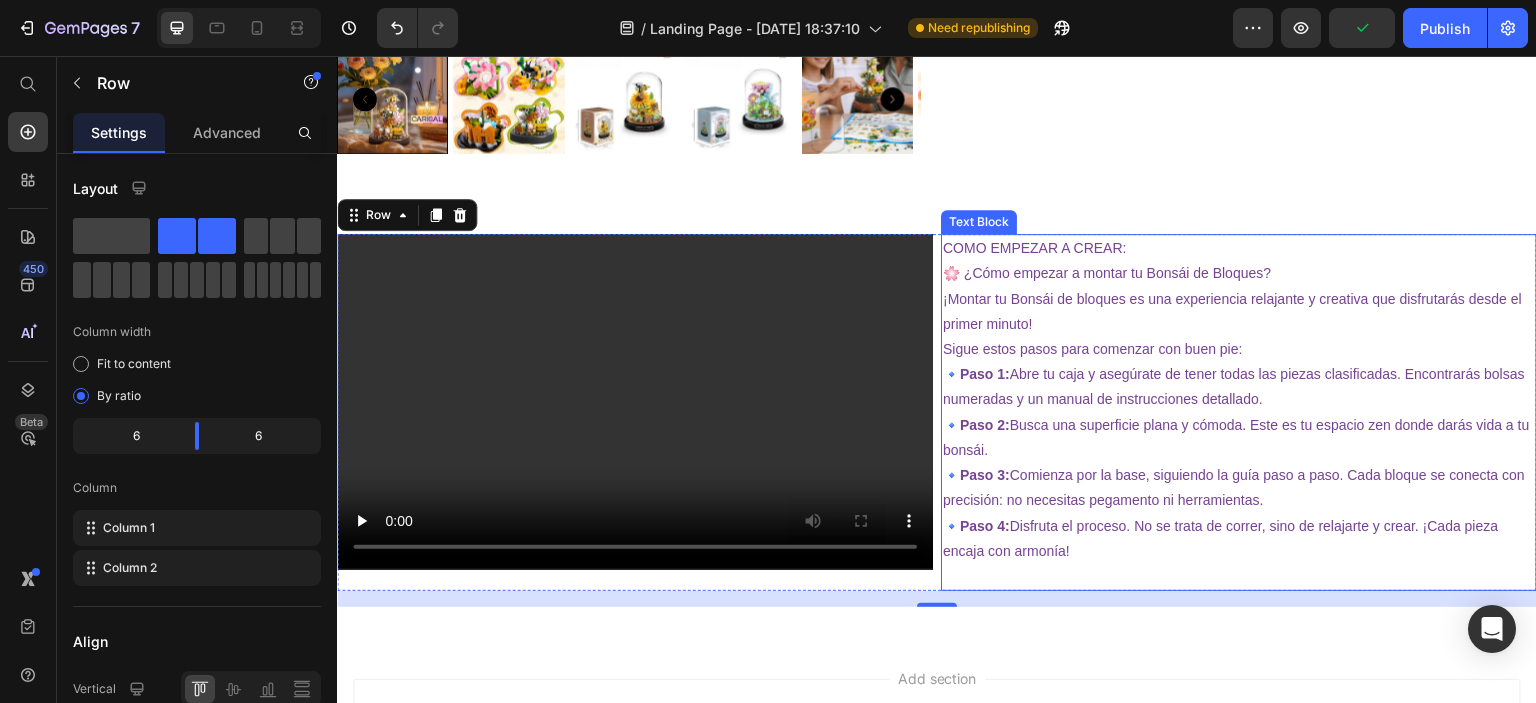 click on "🌸 ¿Cómo empezar a montar tu Bonsái de Bloques?" at bounding box center [1239, 273] 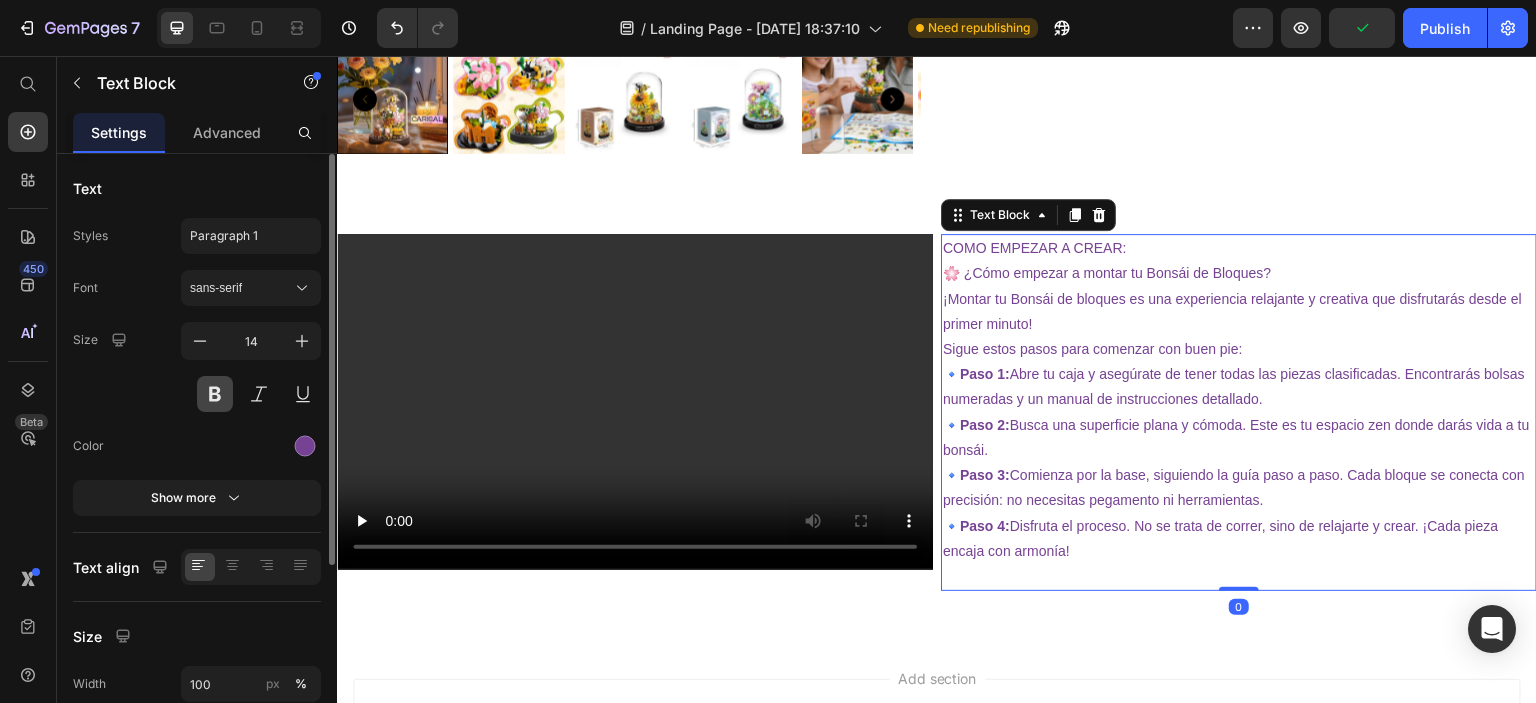 click at bounding box center (215, 394) 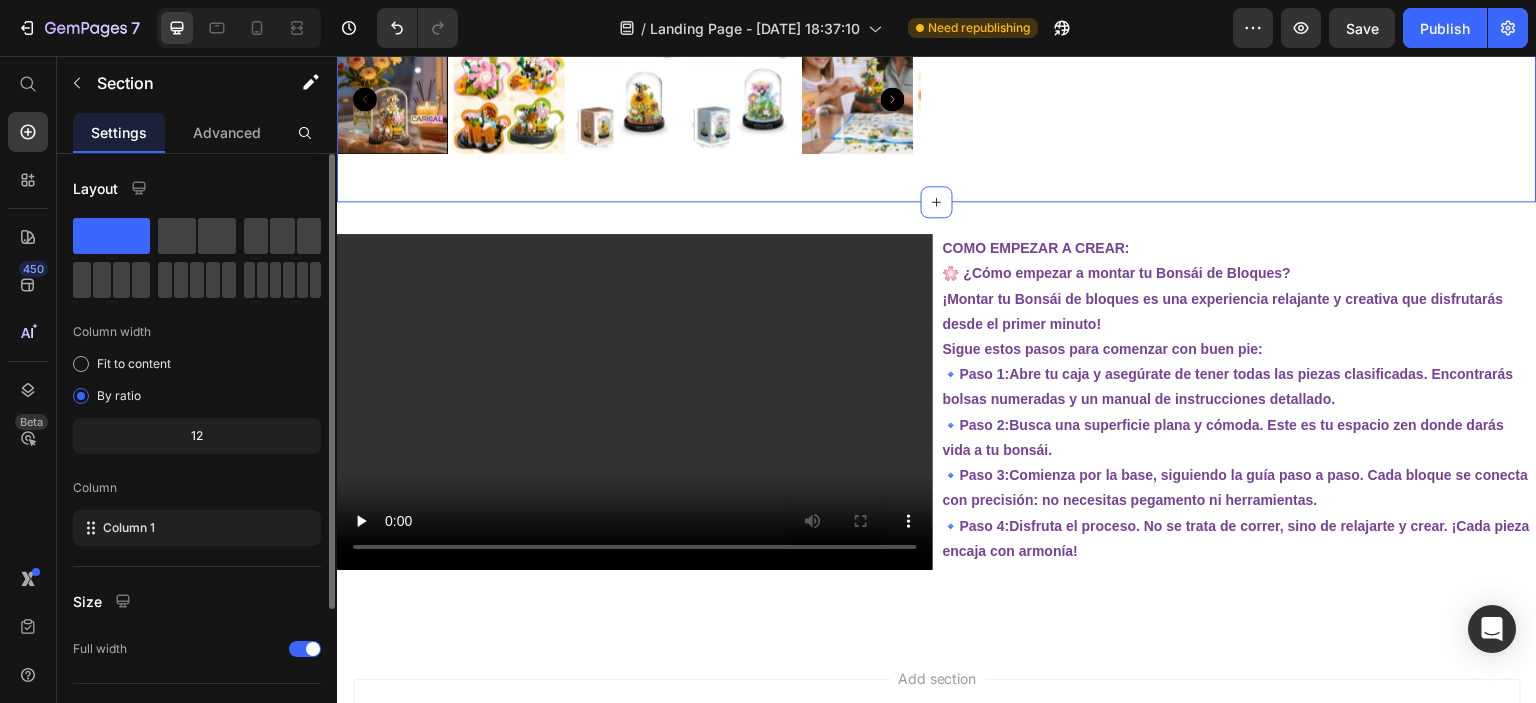 click on "Product Images Bloque de Bonsái de Abeja Mariposa Flor (Individual) Product Title €24,95 Product Price €32,95 Product Price Row Variante: Mariposa Azul Mariposa Azul Mariposa Azul Abeja Amarilla Abeja Amarilla Flor Rosa Flor Rosa Product Variants & Swatches Cantidad: Text Block 1 Product Quantity COMPRAR Dynamic Checkout Image Image Image Image Row Product Section 1   You can create reusable sections Create Theme Section AI Content Write with GemAI What would you like to describe here? Tone and Voice Persuasive Product Bloque de Bonsái de Abeja Mariposa Flor (Individual) Show more Generate" at bounding box center [937, -190] 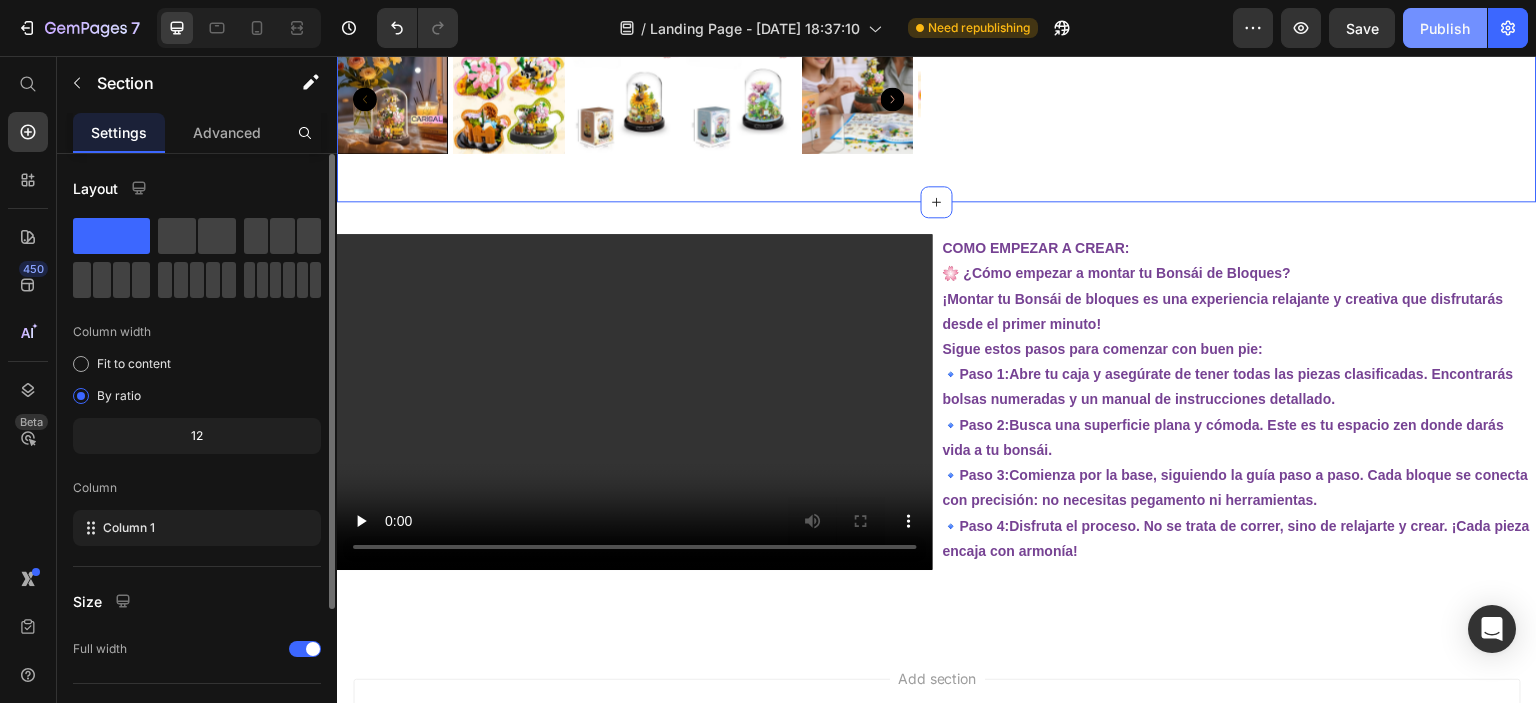 click on "Publish" 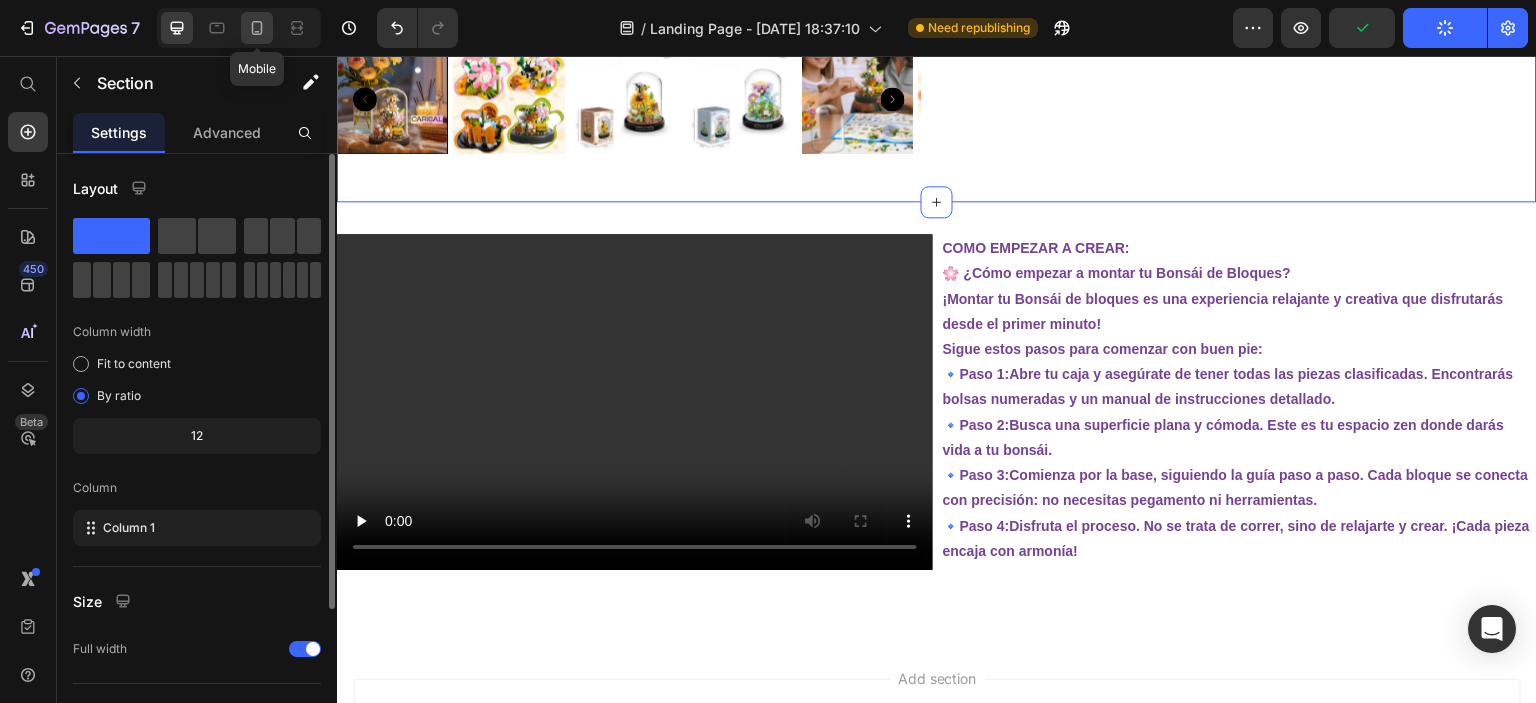 click 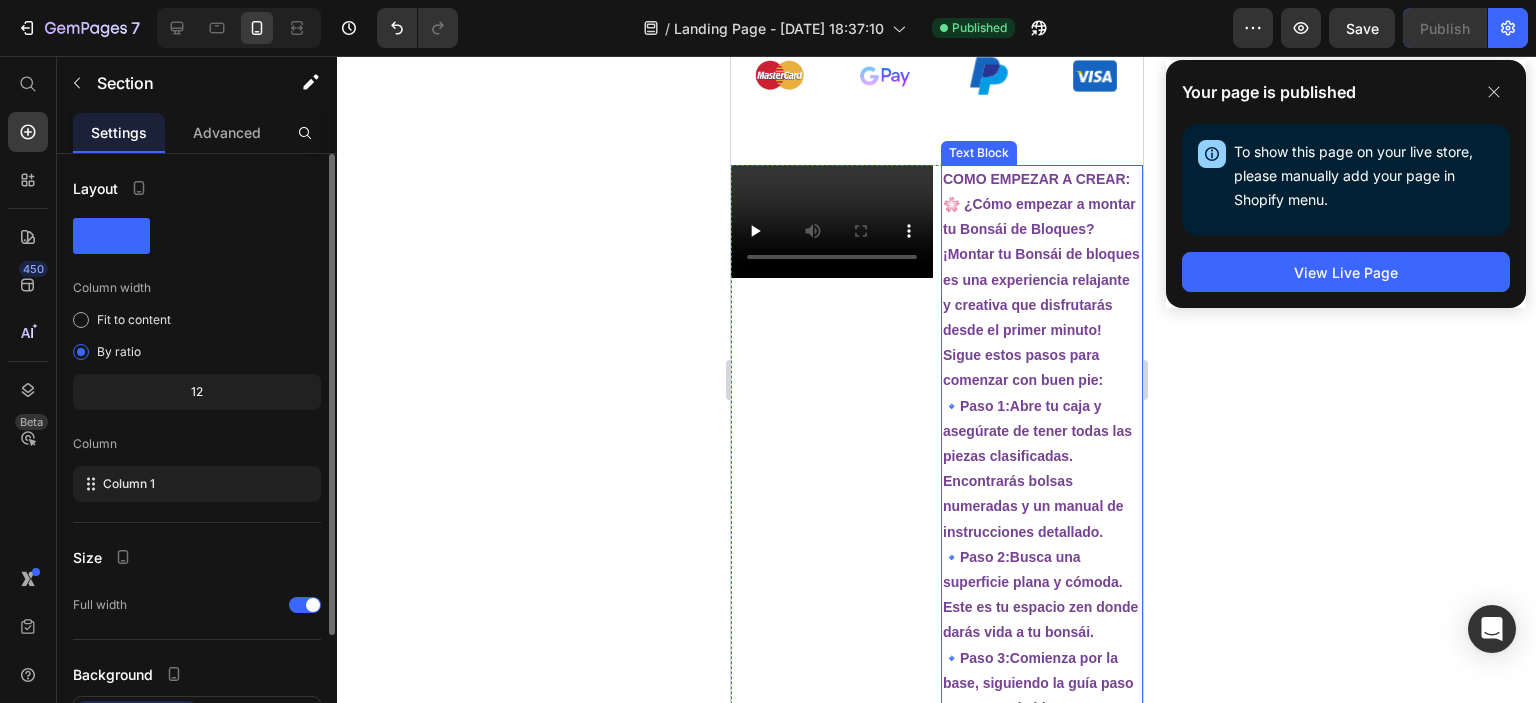 scroll, scrollTop: 1000, scrollLeft: 0, axis: vertical 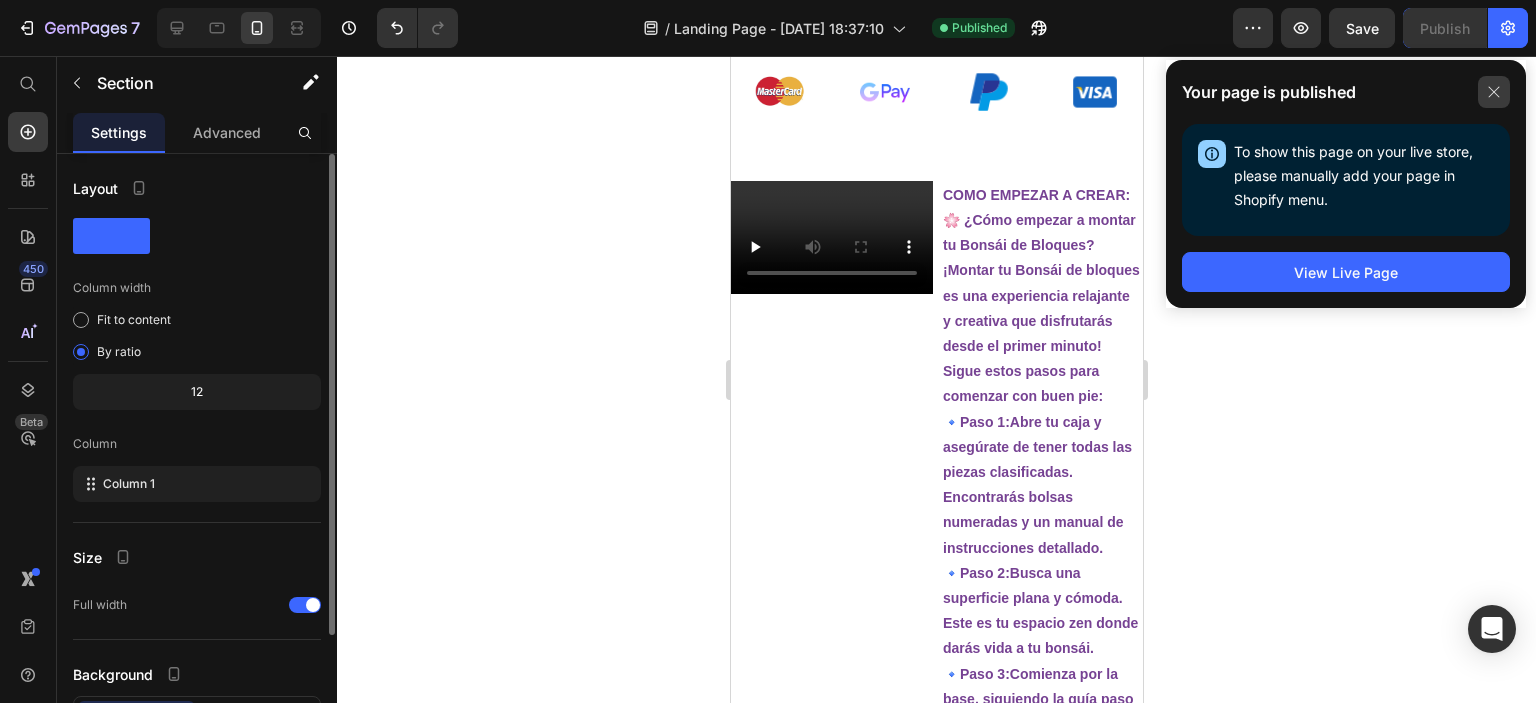 click 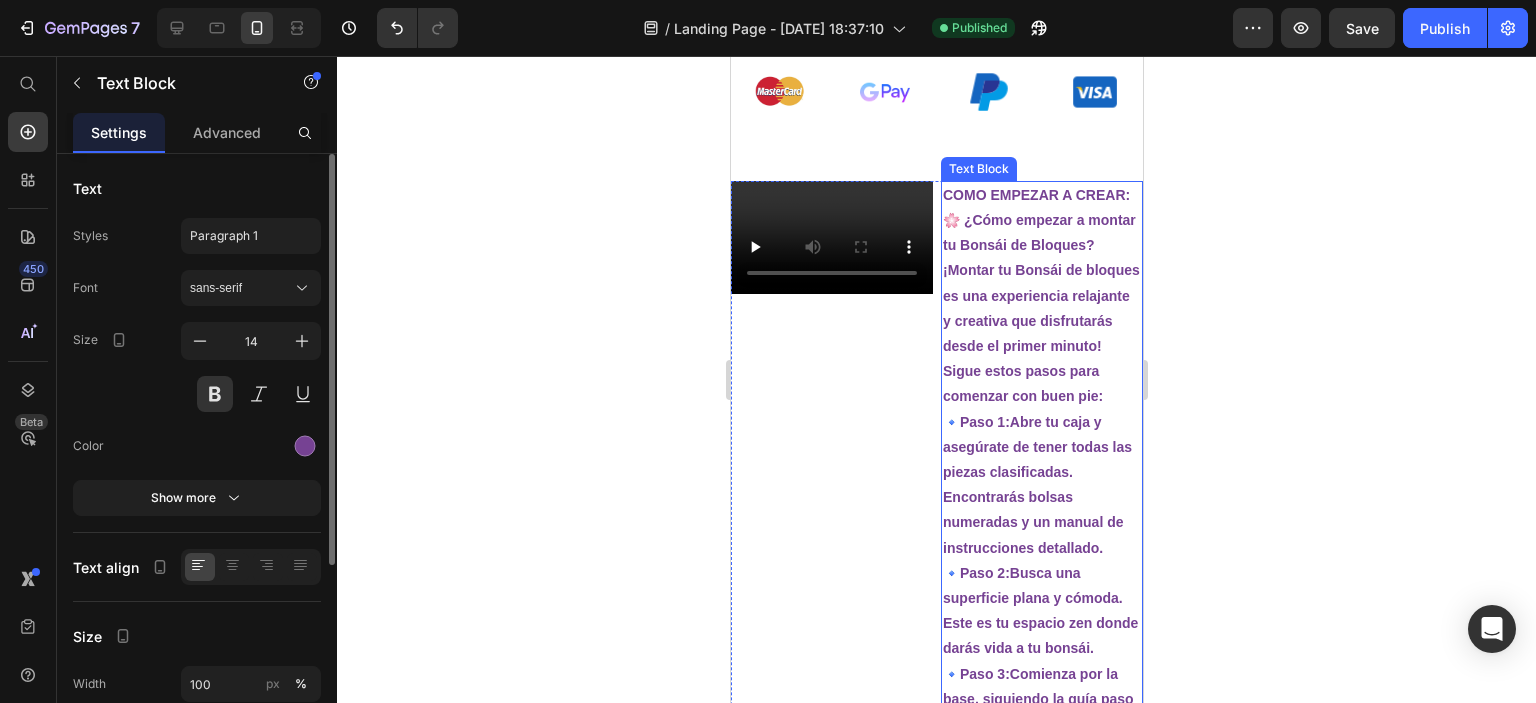 click on "COMO EMPEZAR A CREAR:" at bounding box center (1041, 195) 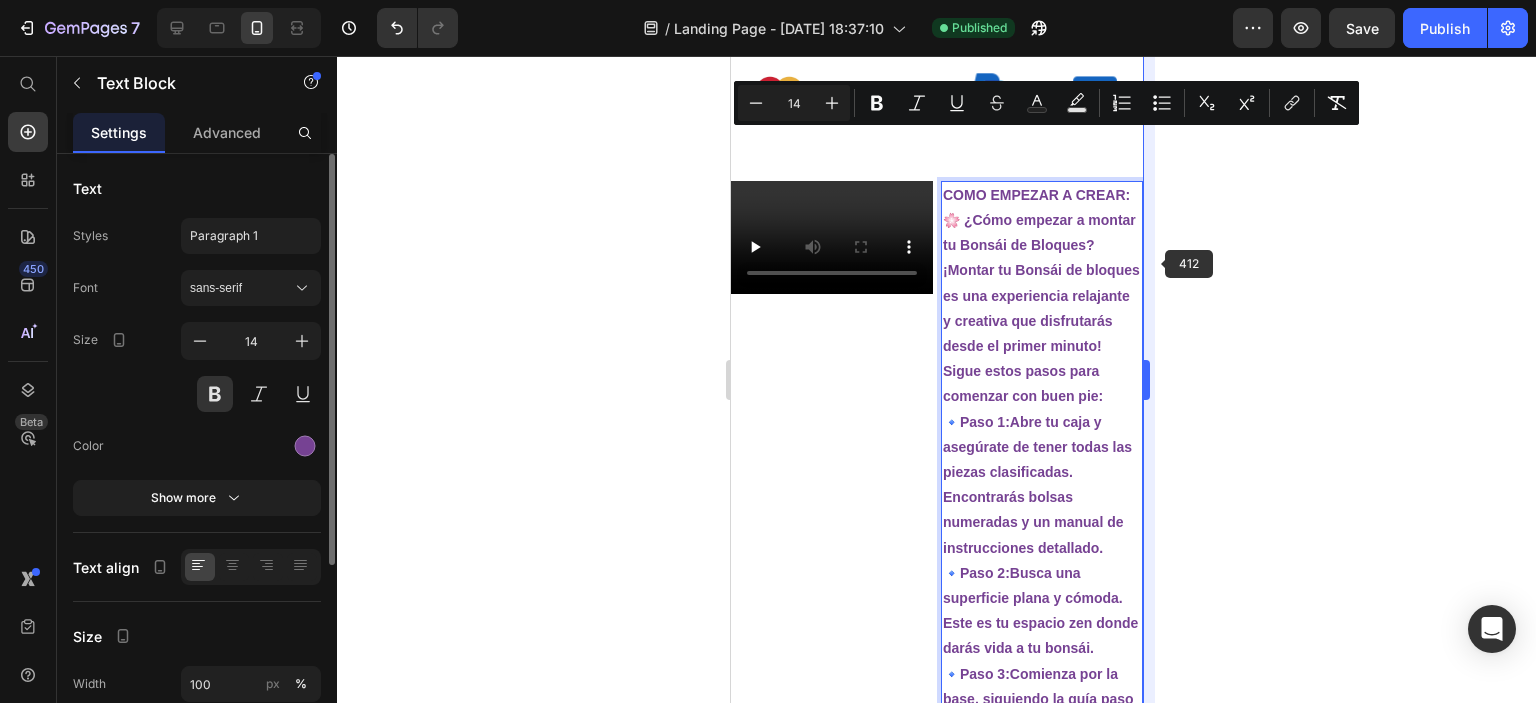 scroll, scrollTop: 956, scrollLeft: 0, axis: vertical 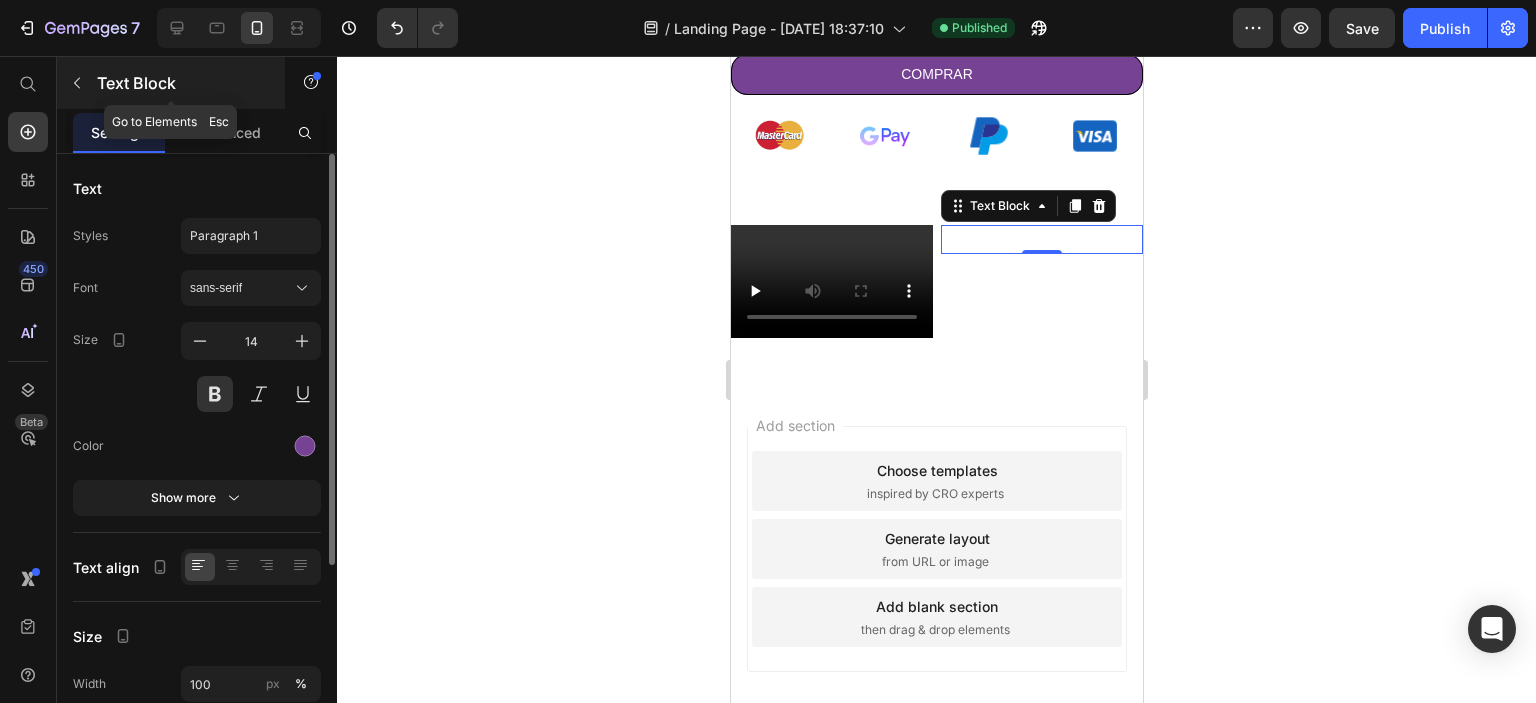 click 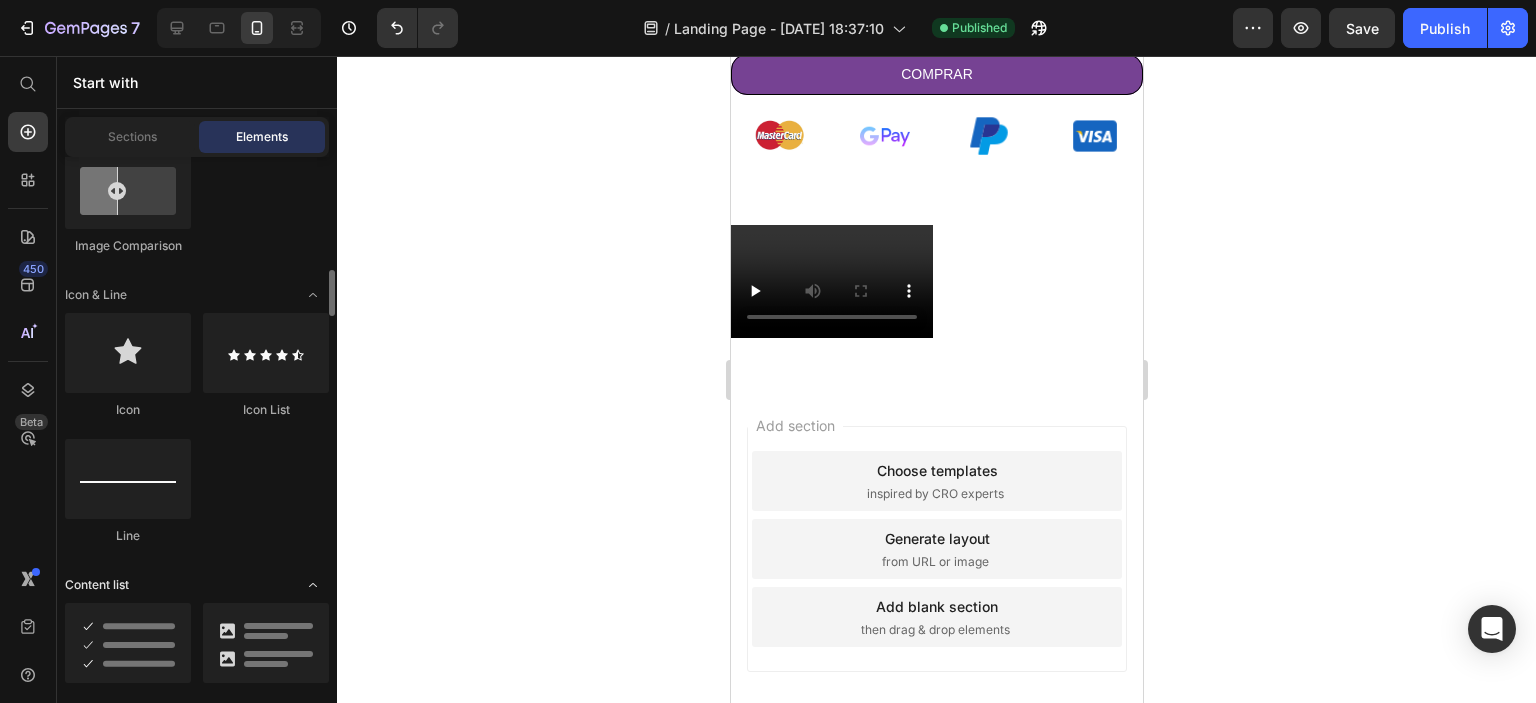 scroll, scrollTop: 1600, scrollLeft: 0, axis: vertical 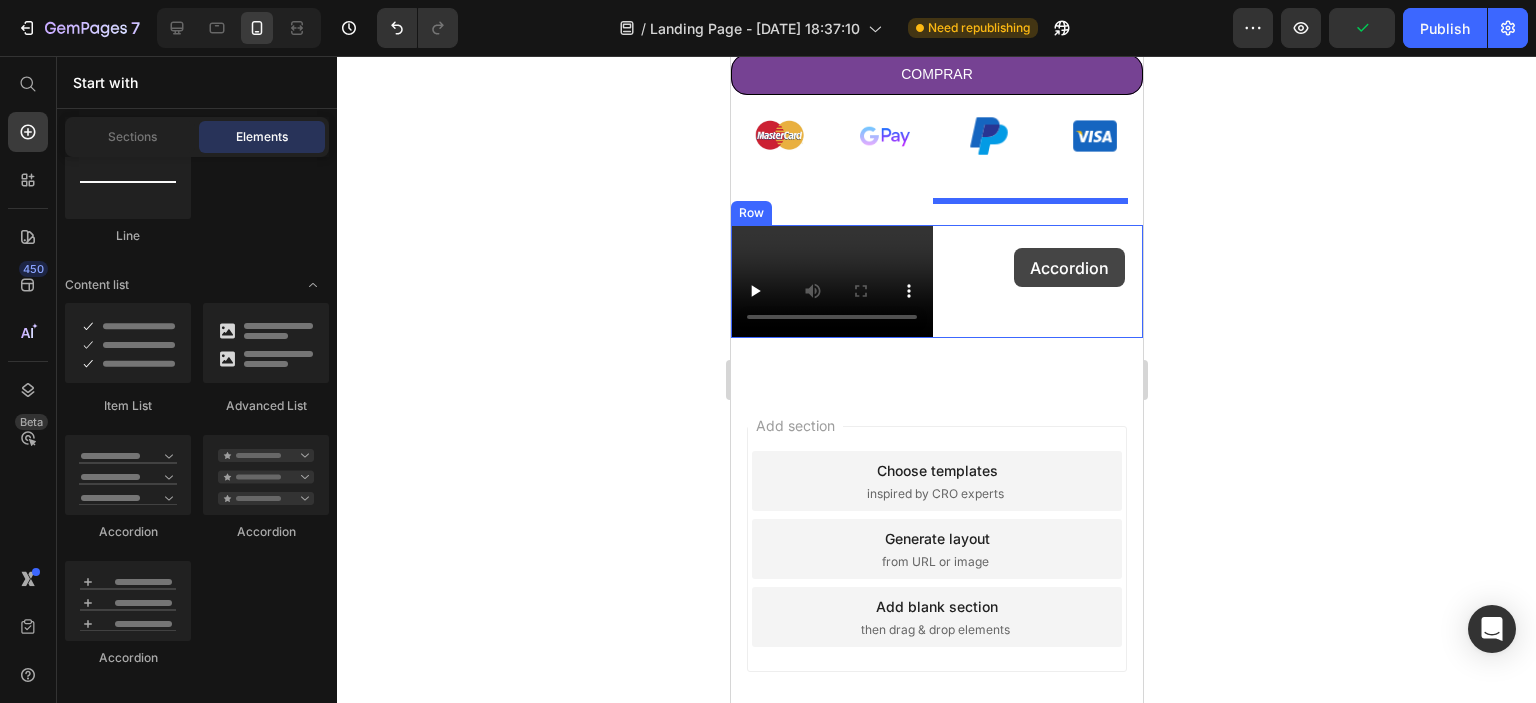 drag, startPoint x: 886, startPoint y: 556, endPoint x: 1013, endPoint y: 248, distance: 333.15613 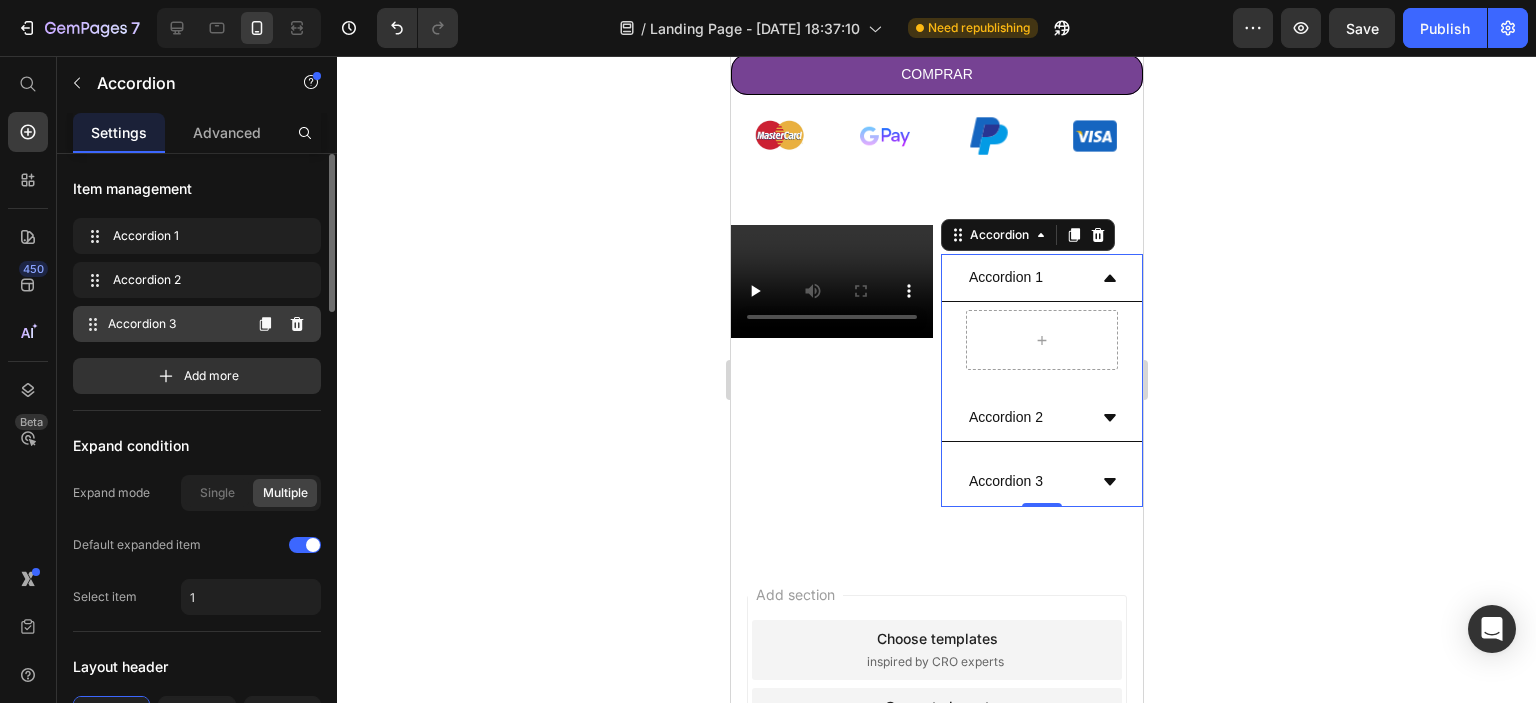 click on "Accordion 3" at bounding box center [174, 324] 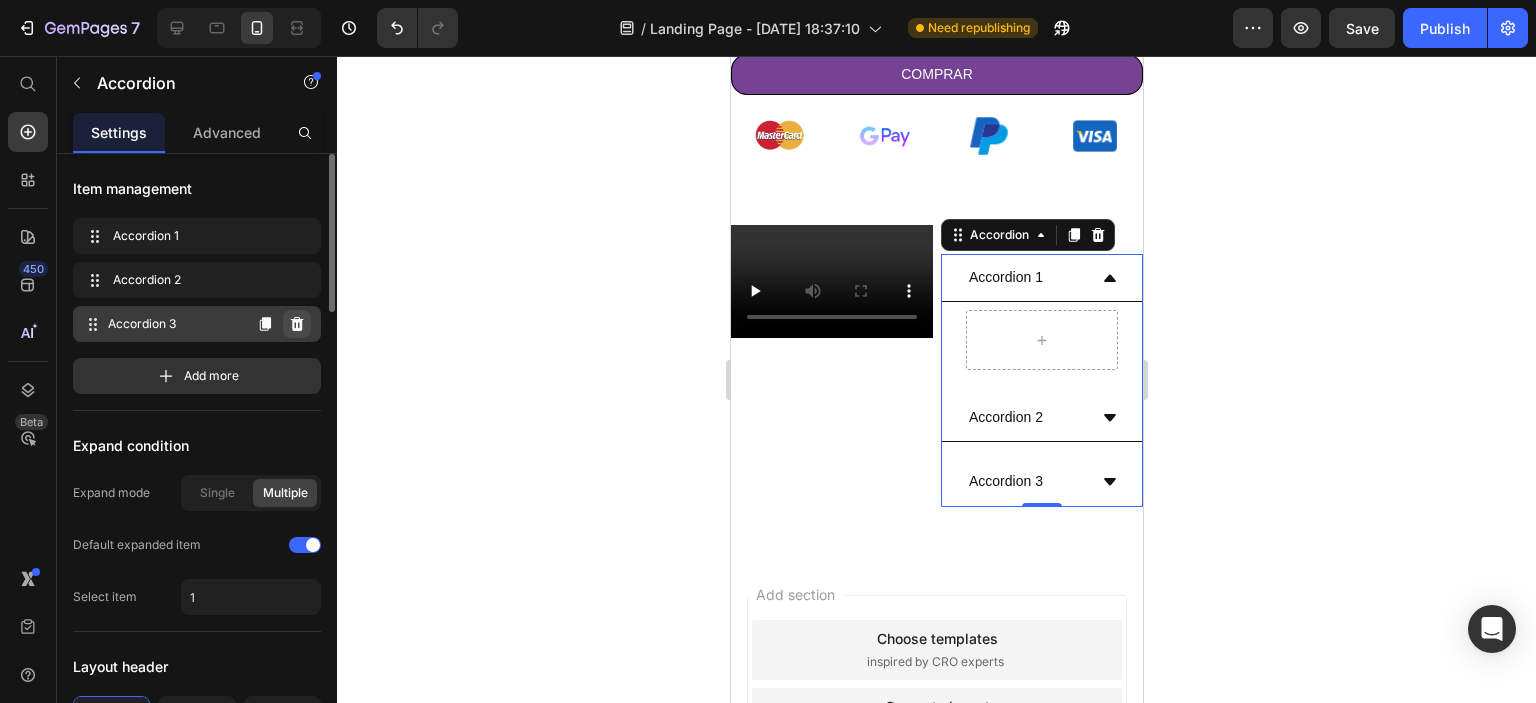 click 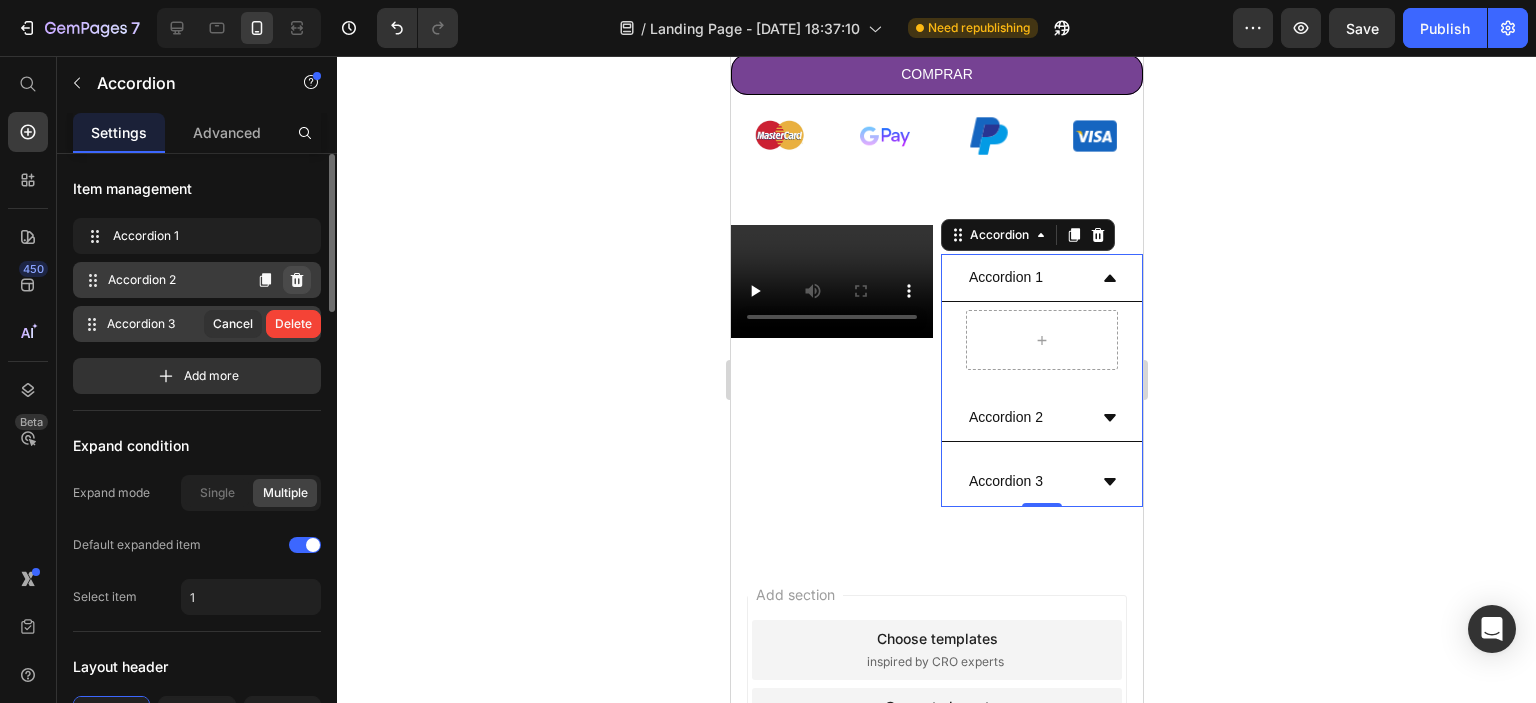 click 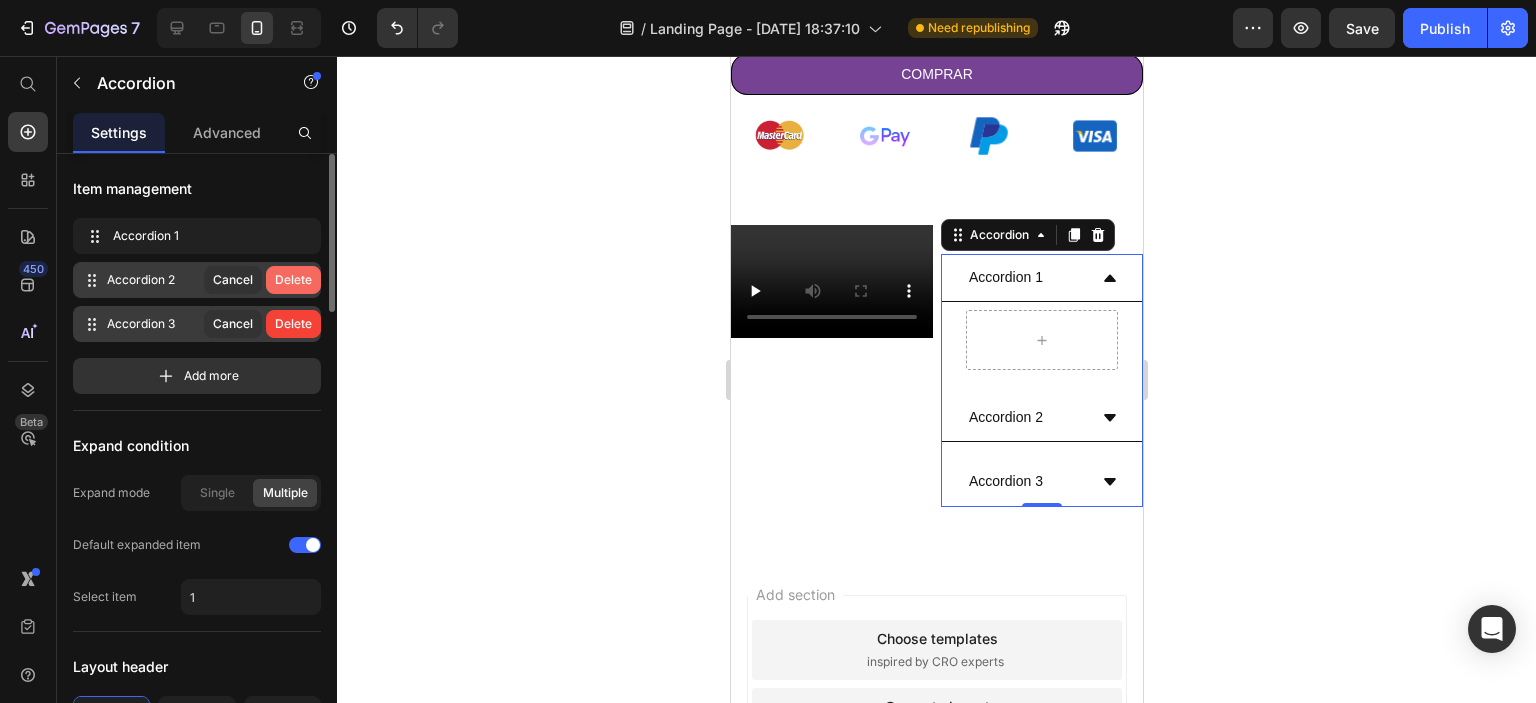 click on "Delete" at bounding box center (293, 280) 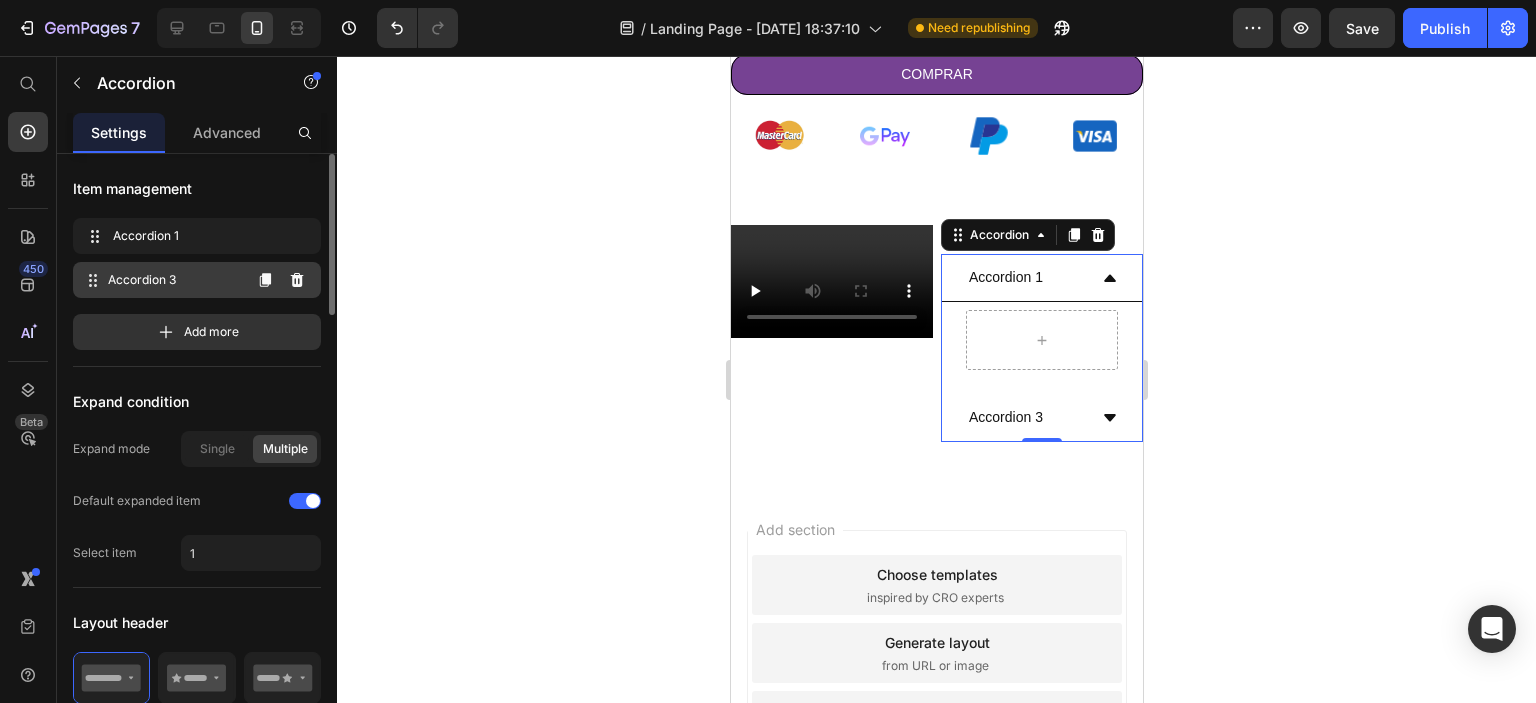 click 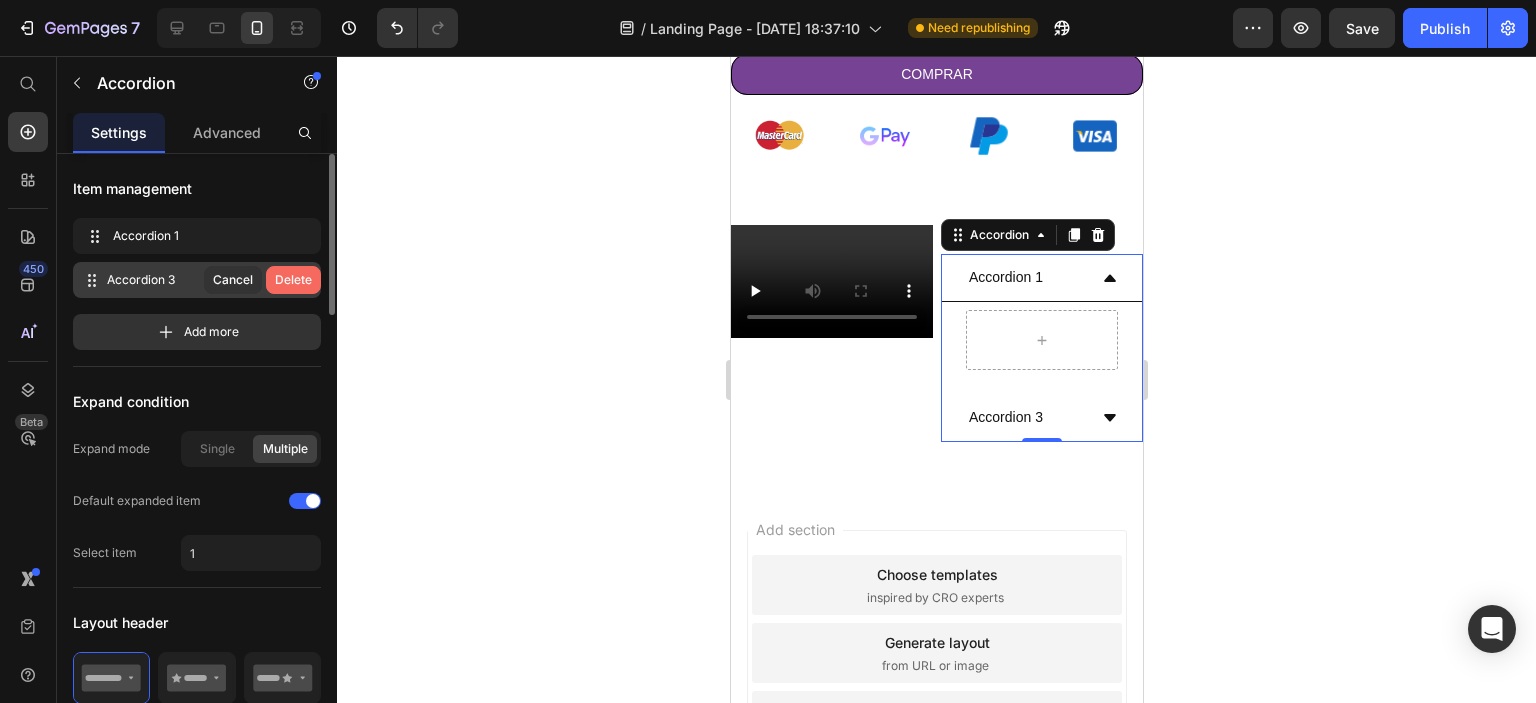 click on "Delete" at bounding box center (293, 280) 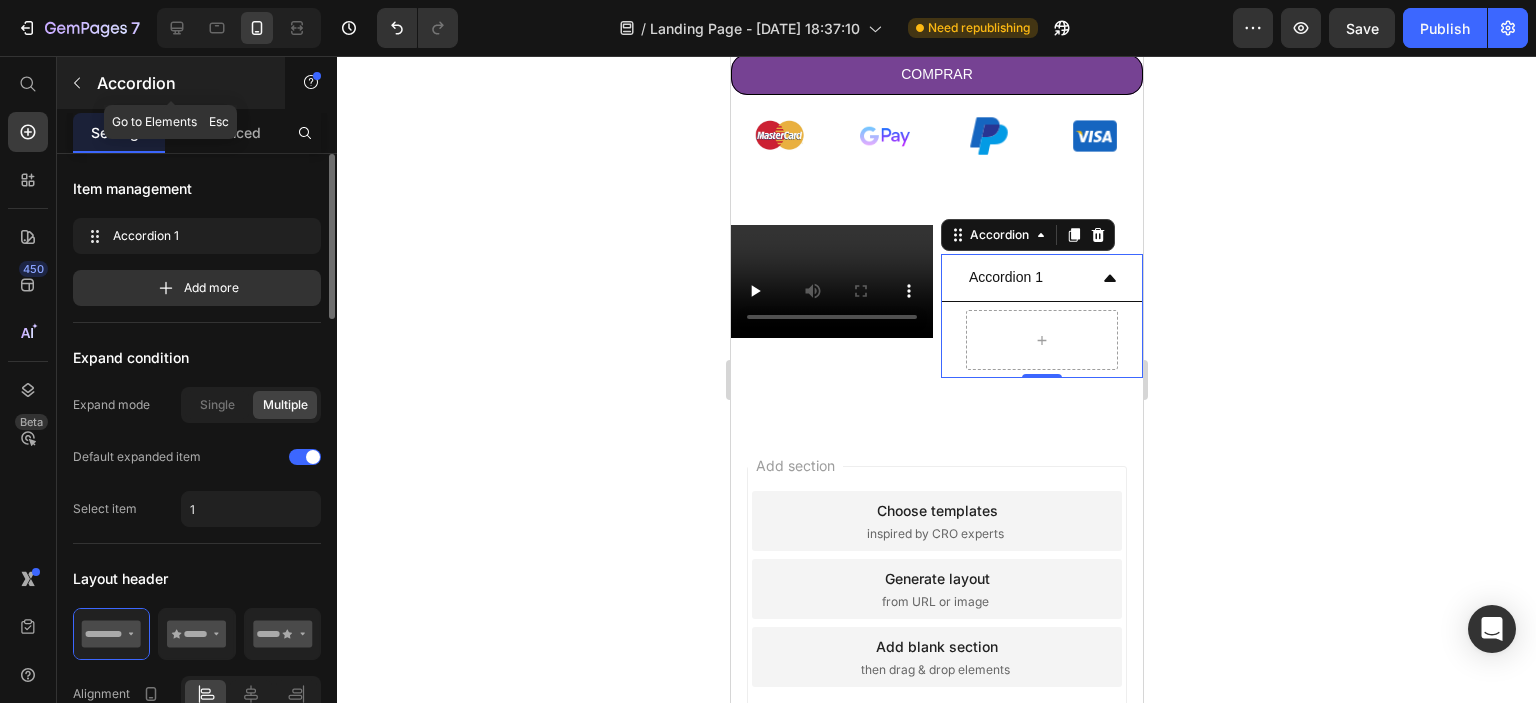 click 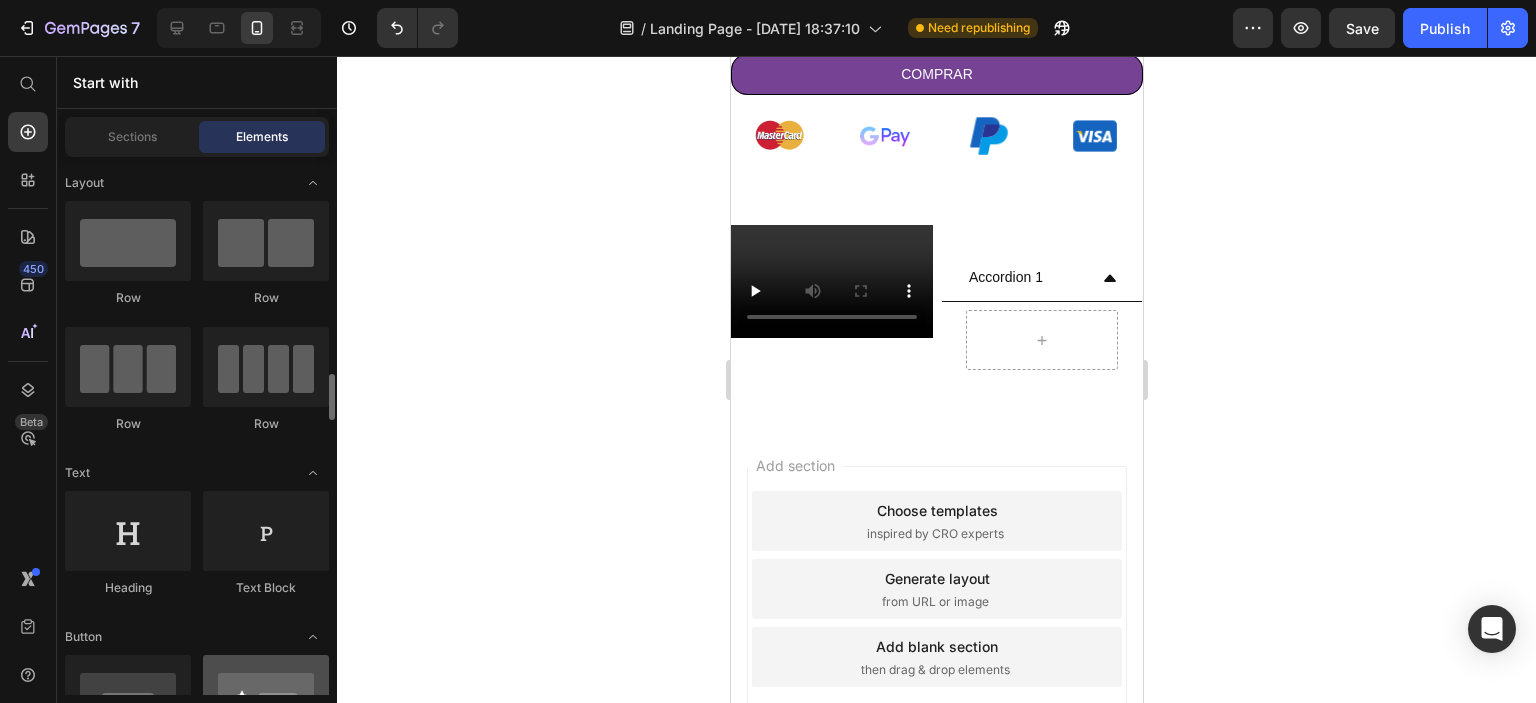 scroll, scrollTop: 300, scrollLeft: 0, axis: vertical 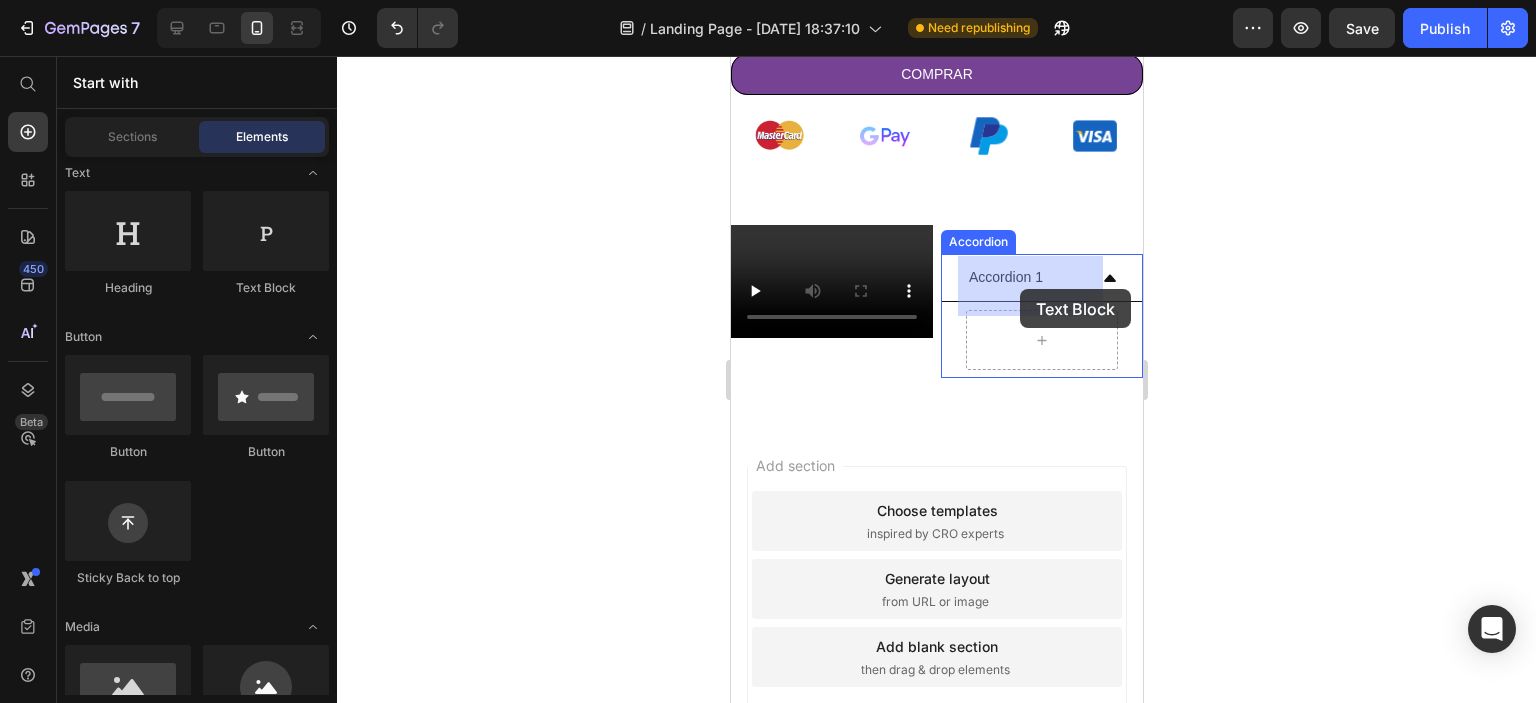 drag, startPoint x: 1183, startPoint y: 361, endPoint x: 1019, endPoint y: 289, distance: 179.1089 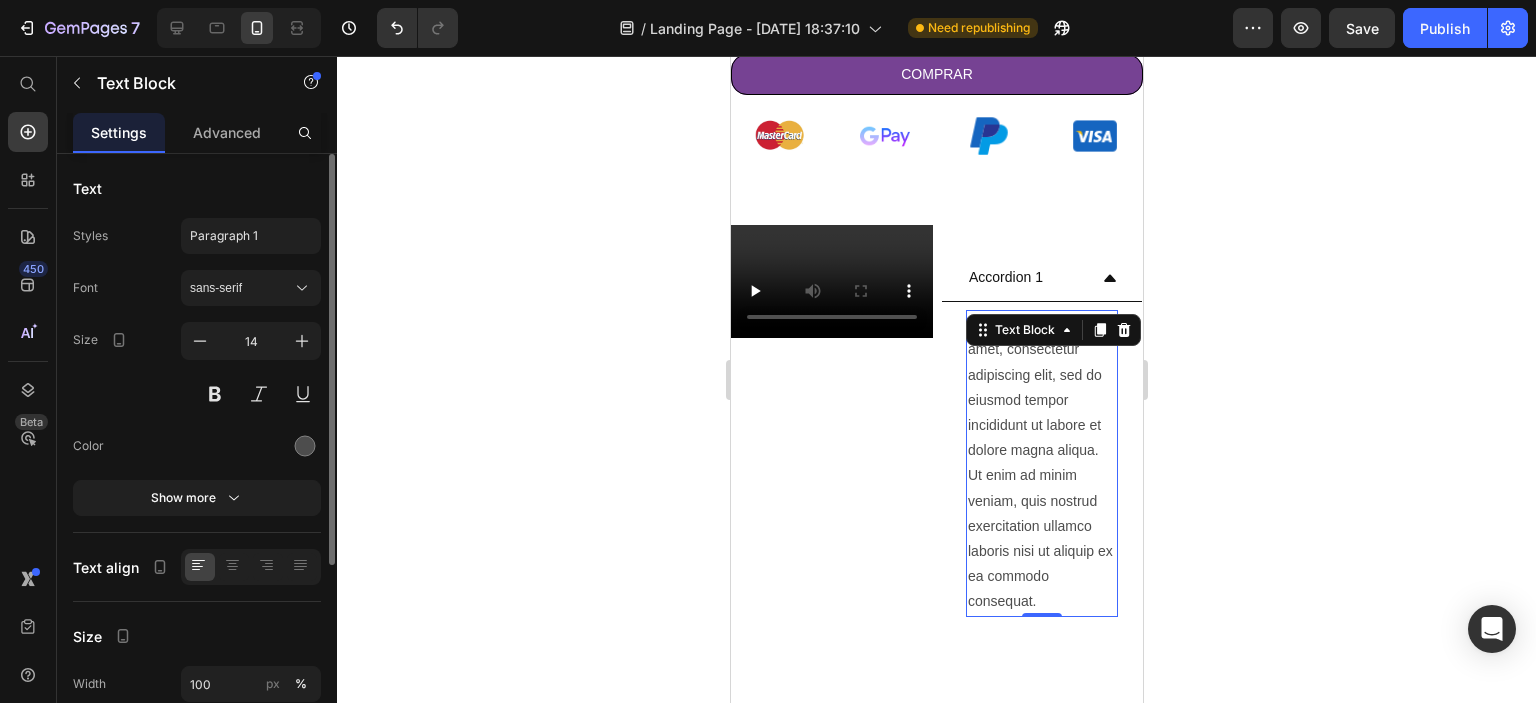 click on "Lorem ipsum dolor sit amet, consectetur adipiscing elit, sed do eiusmod tempor incididunt ut labore et dolore magna aliqua. Ut enim ad minim veniam, quis nostrud exercitation ullamco laboris nisi ut aliquip ex ea commodo consequat." at bounding box center (1041, 463) 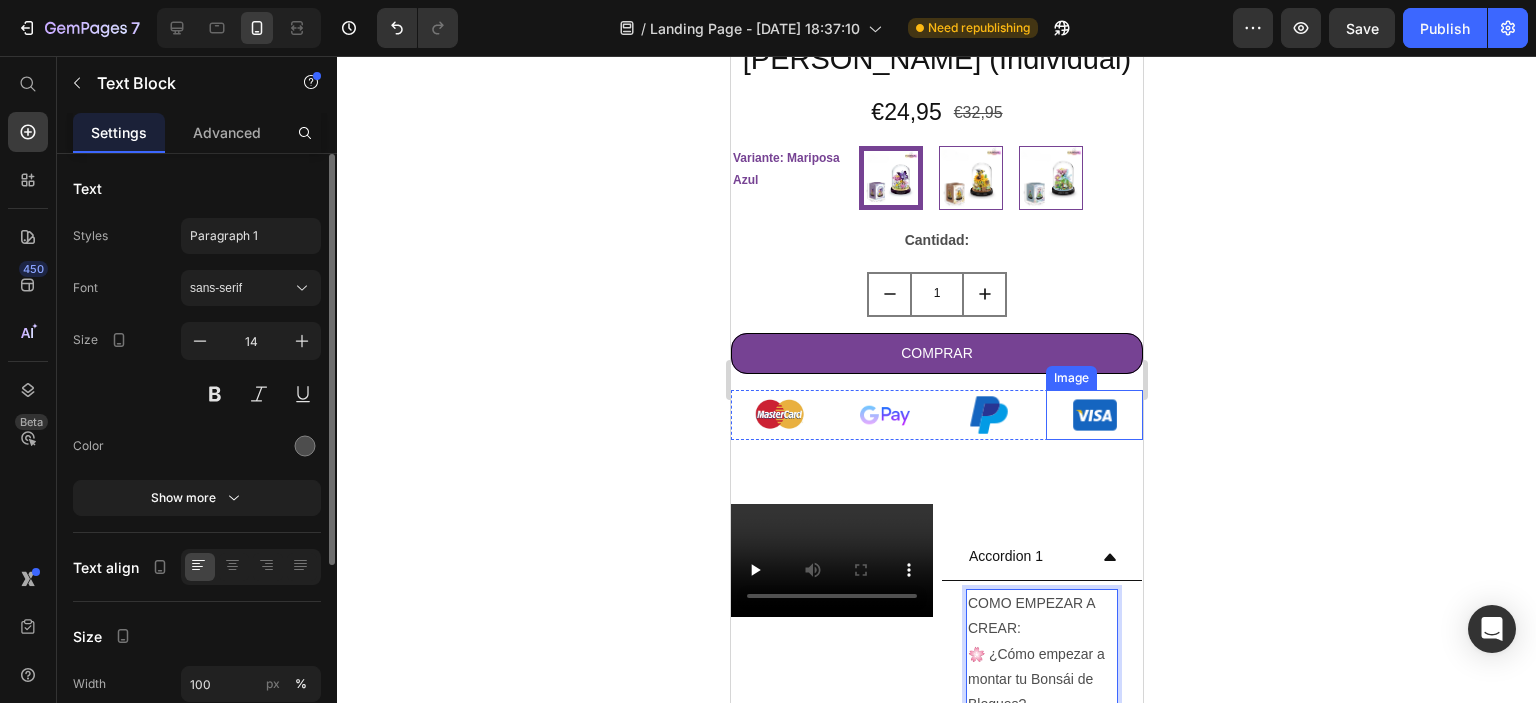 scroll, scrollTop: 740, scrollLeft: 0, axis: vertical 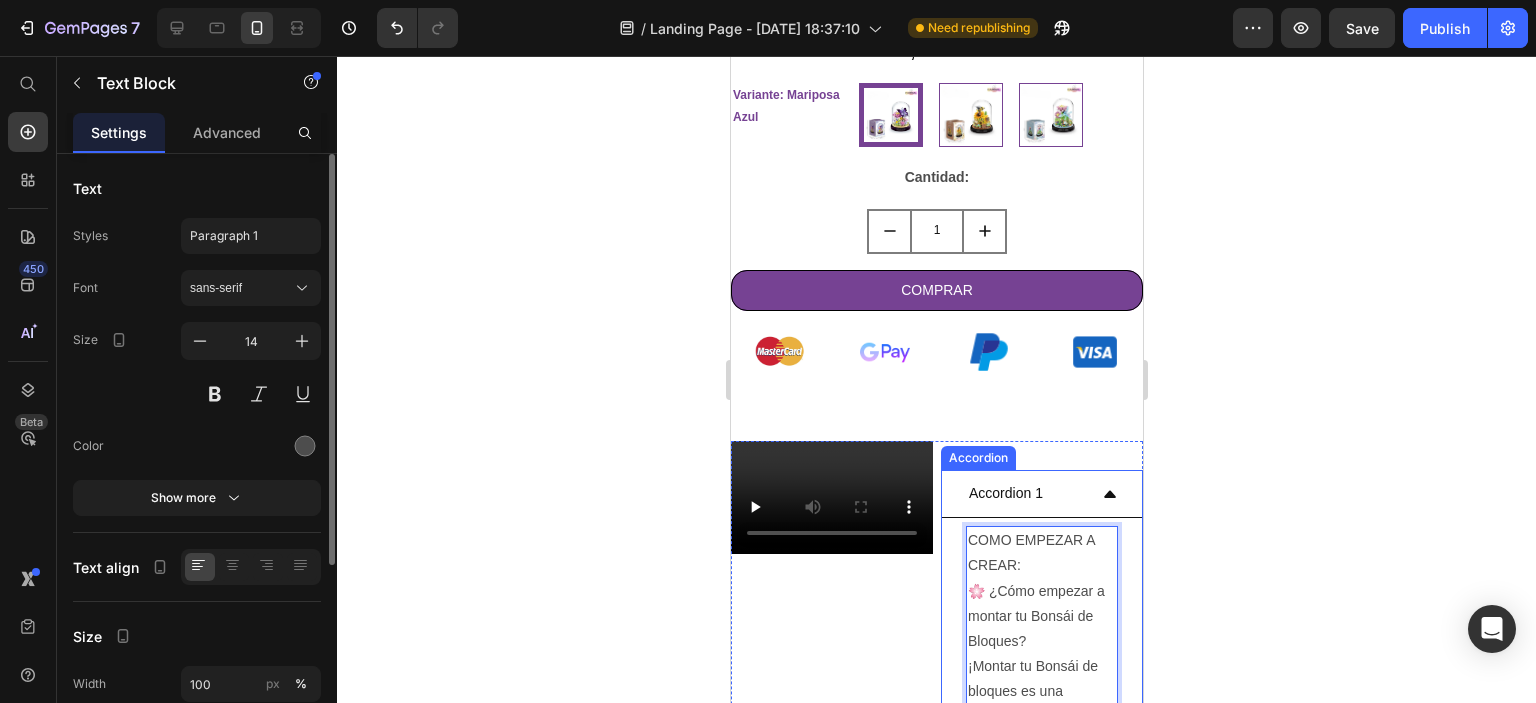 click on "Accordion 1" at bounding box center (1005, 493) 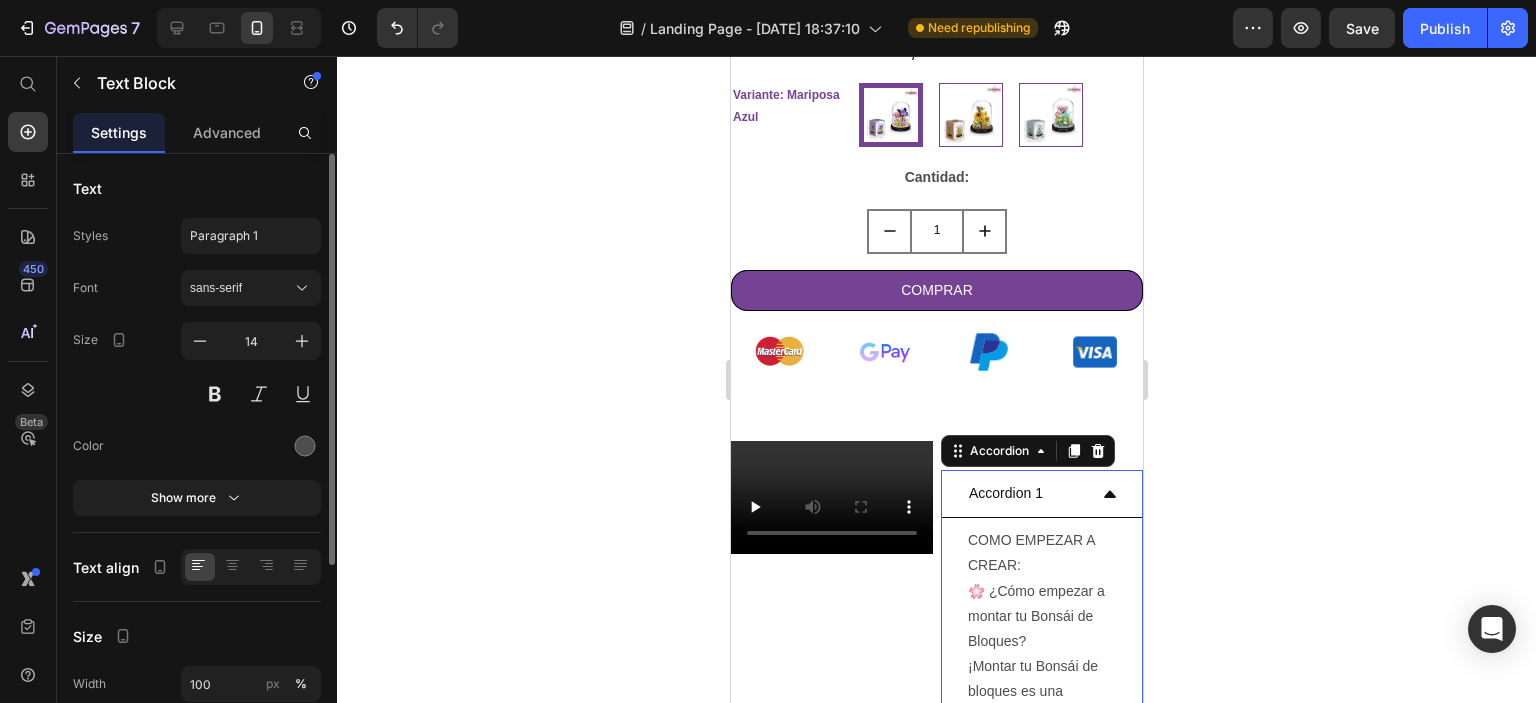 scroll, scrollTop: 0, scrollLeft: 0, axis: both 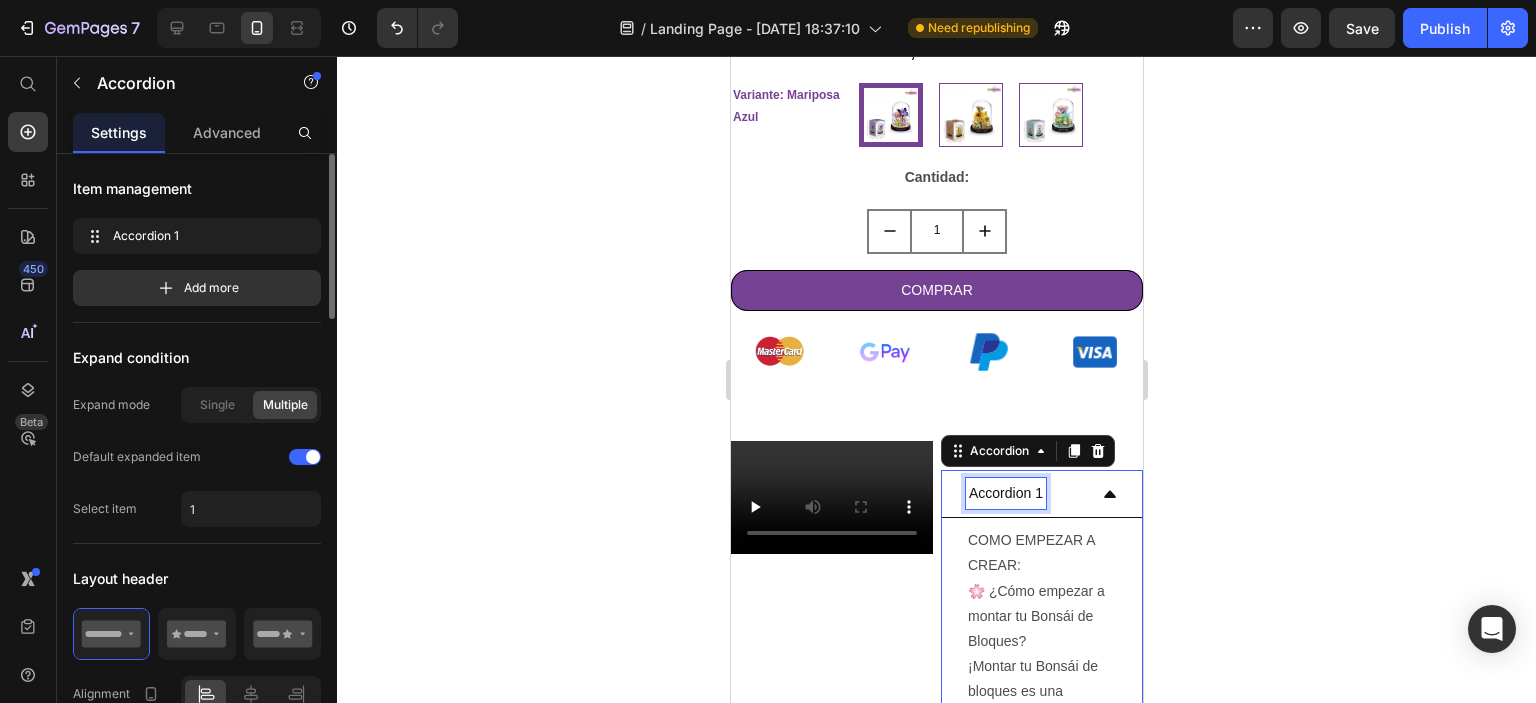 click on "Accordion 1" at bounding box center [1005, 493] 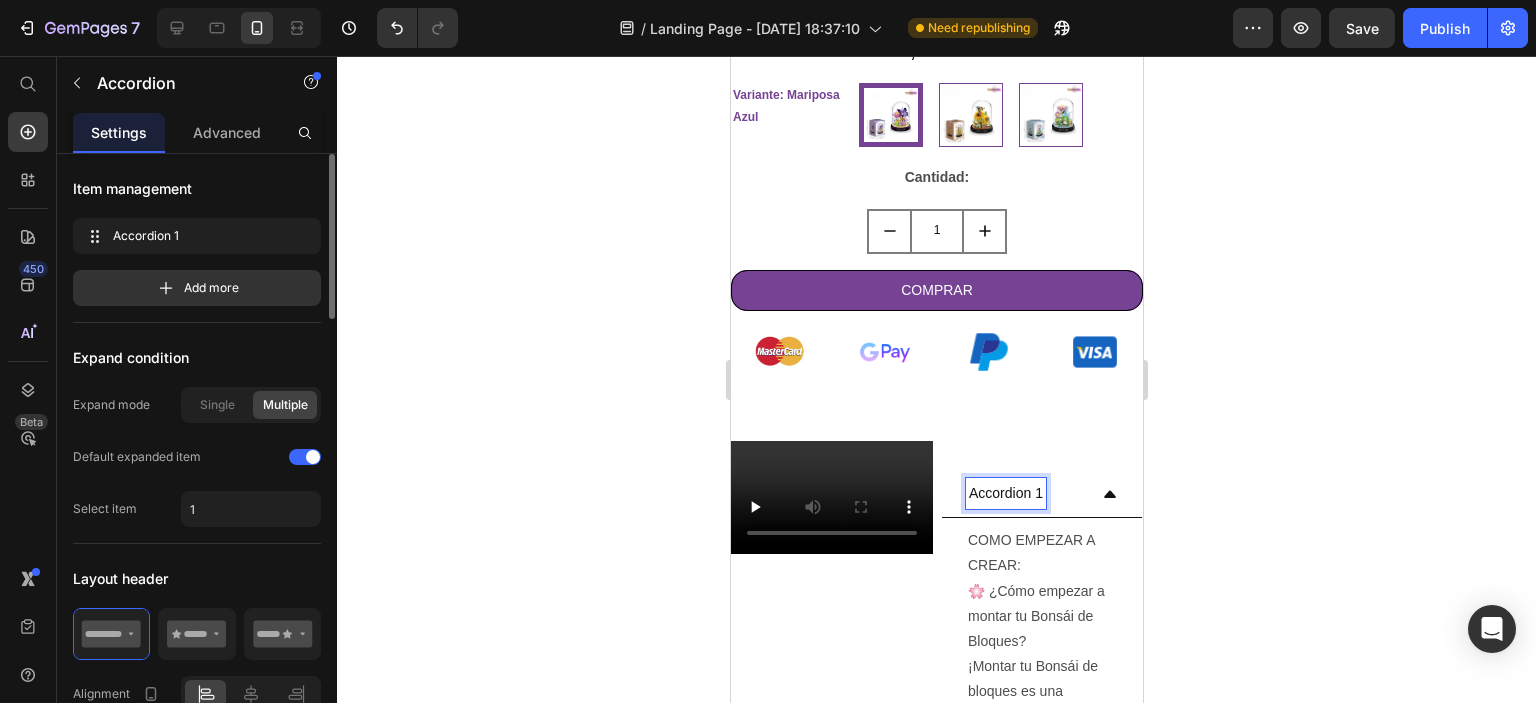 click on "Accordion 1" at bounding box center (1005, 493) 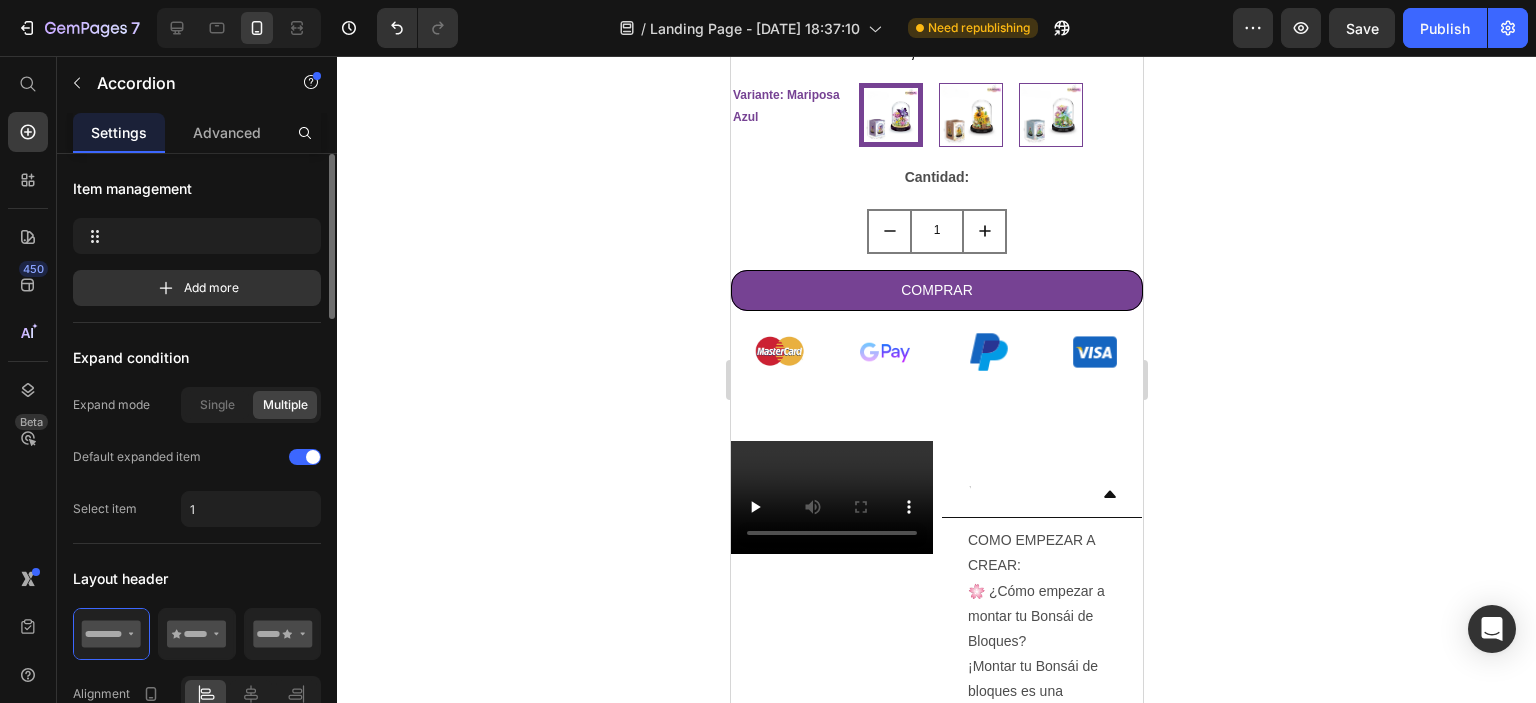 scroll, scrollTop: 734, scrollLeft: 0, axis: vertical 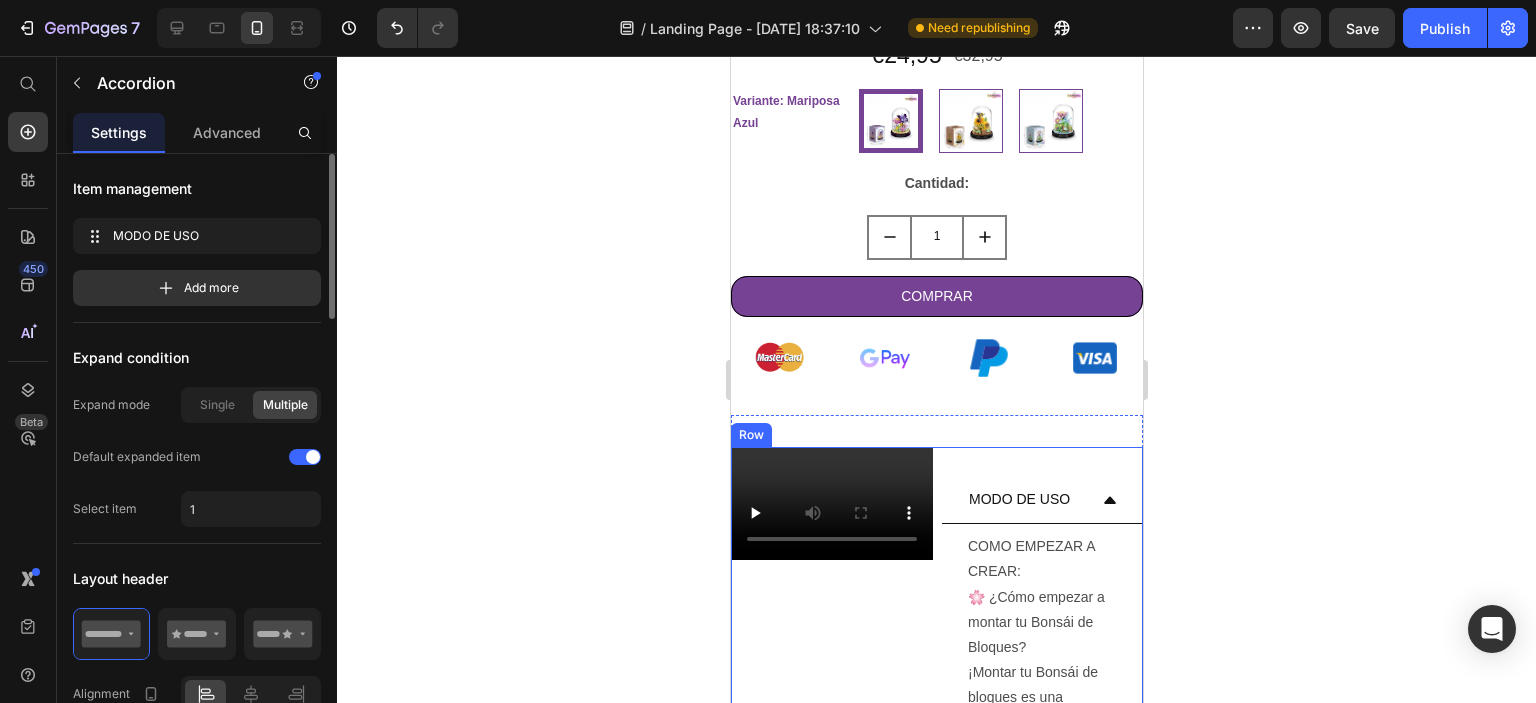 click on "Video" at bounding box center [831, 1000] 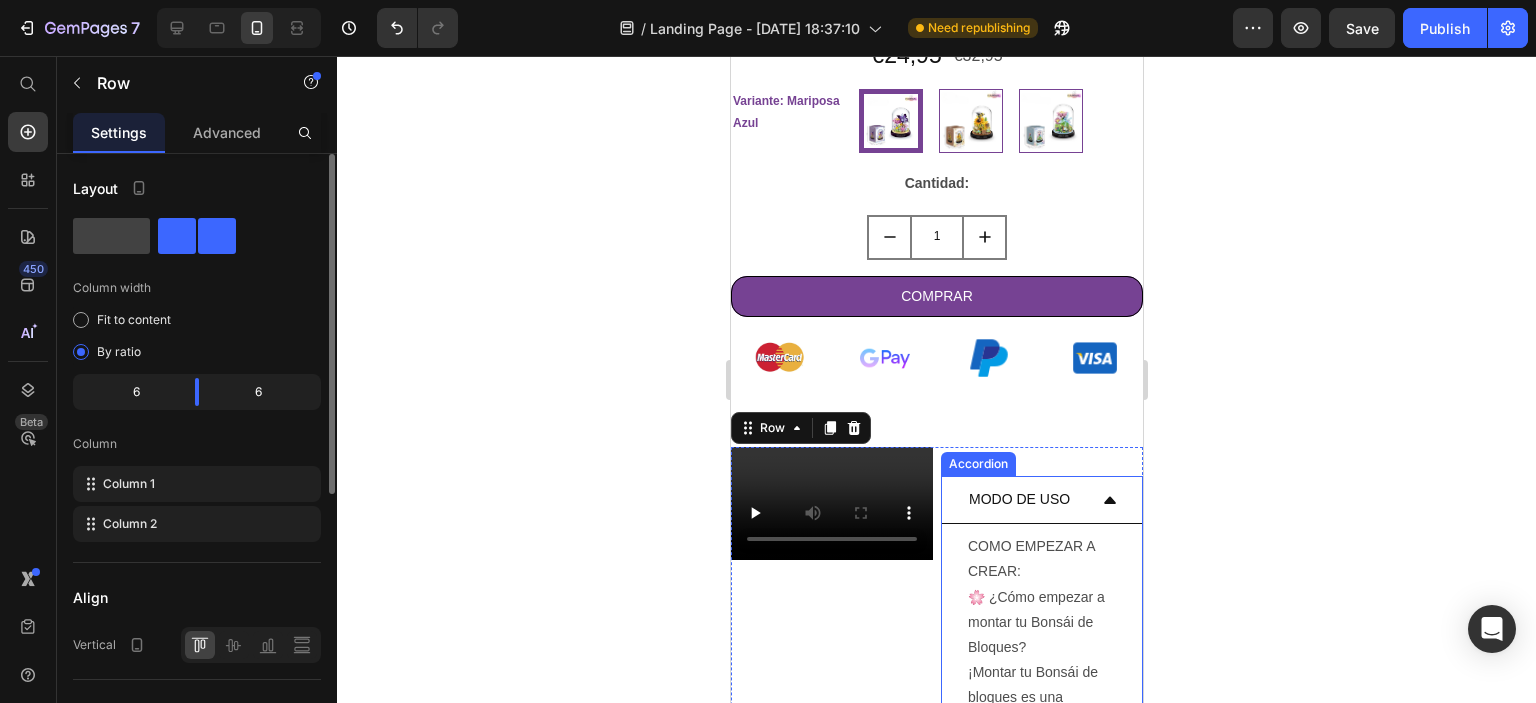 click 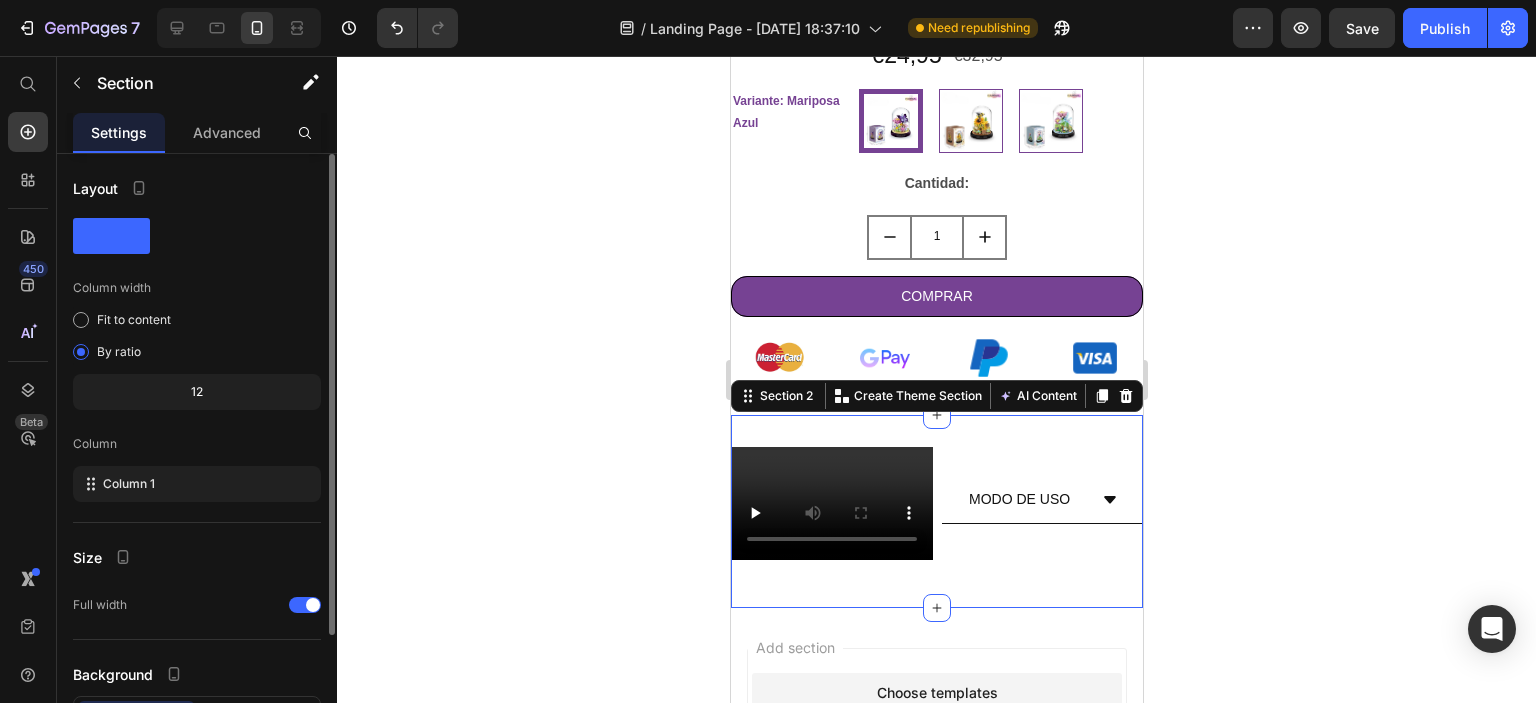 click on "Video Text Block
MODO DE USO Accordion Row Section 2   You can create reusable sections Create Theme Section AI Content Write with GemAI What would you like to describe here? Tone and Voice Persuasive Product Show more Generate" at bounding box center [936, 512] 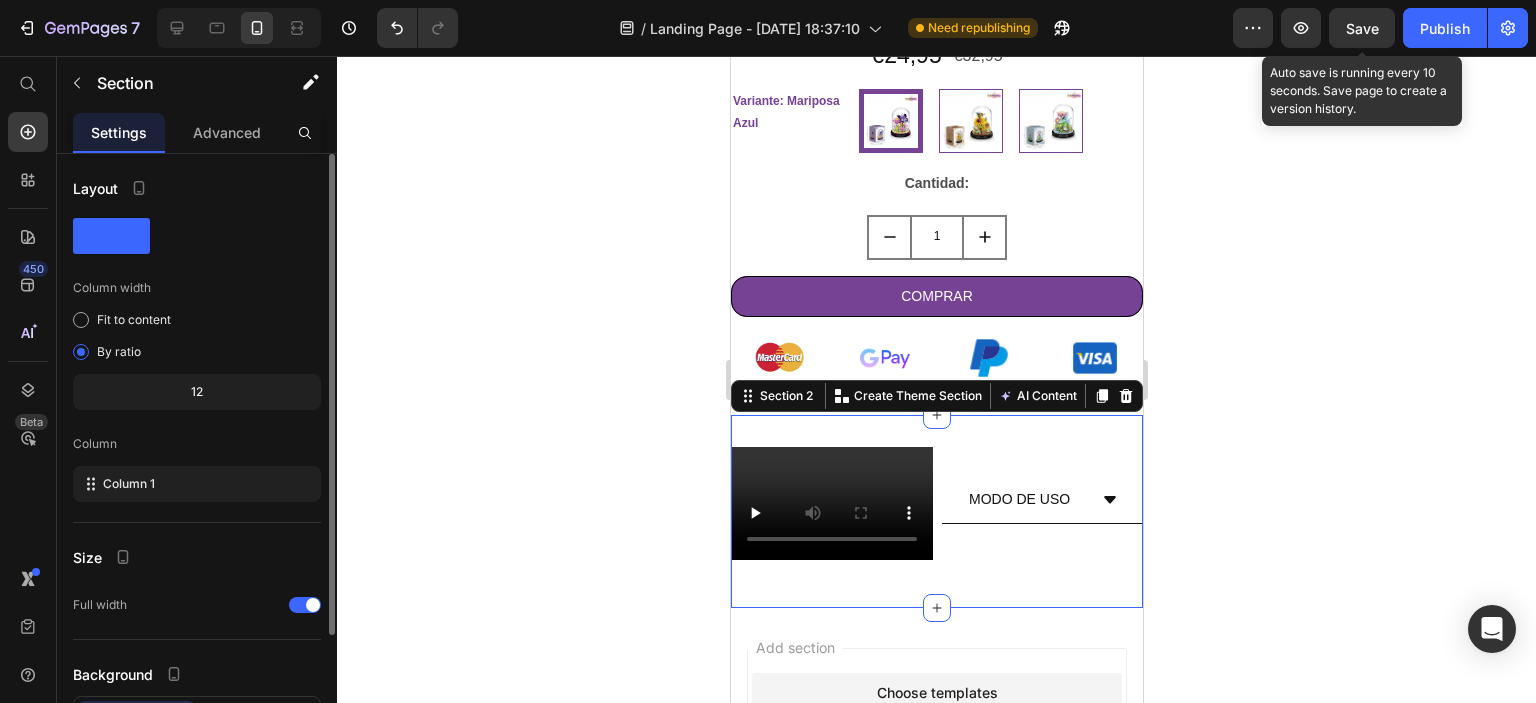 drag, startPoint x: 1375, startPoint y: 19, endPoint x: 1456, endPoint y: 32, distance: 82.036575 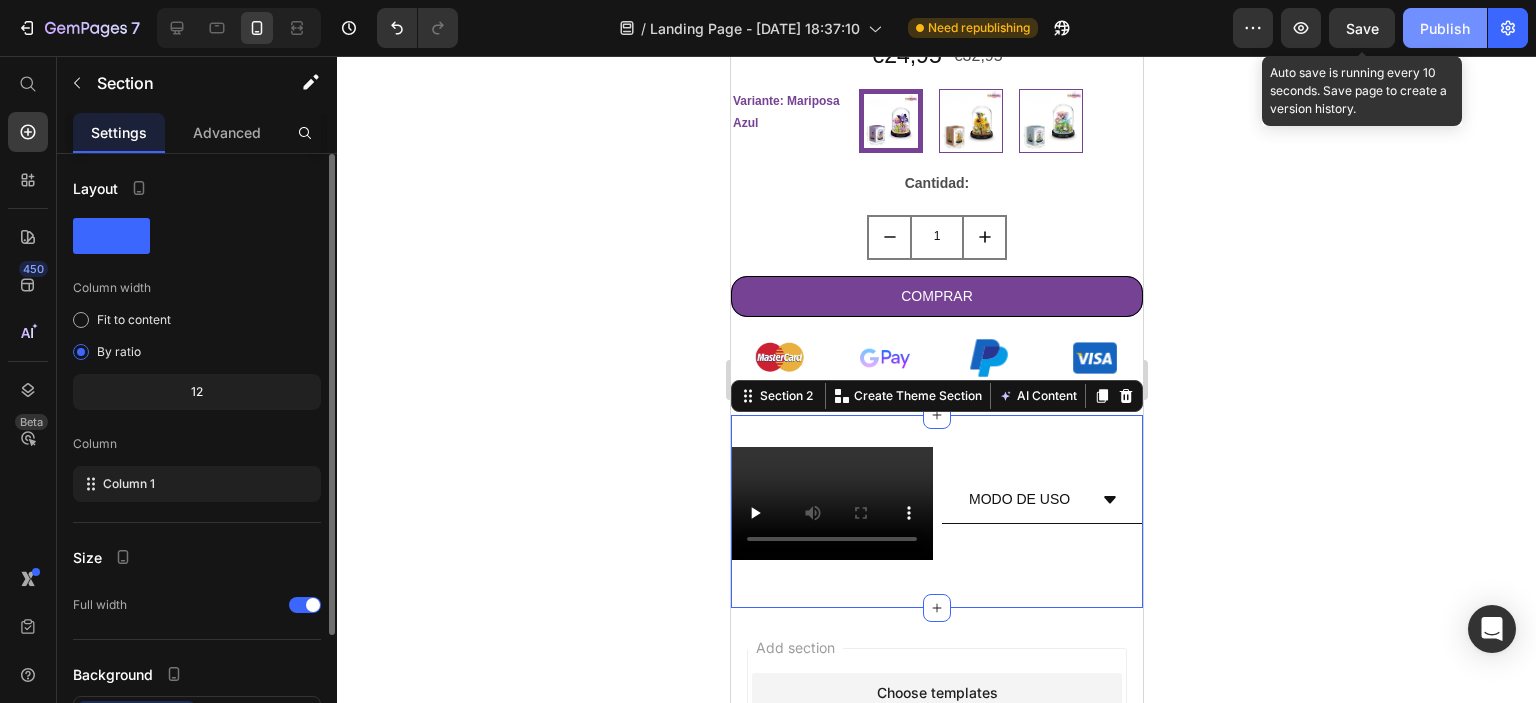 click on "Save" at bounding box center [1362, 28] 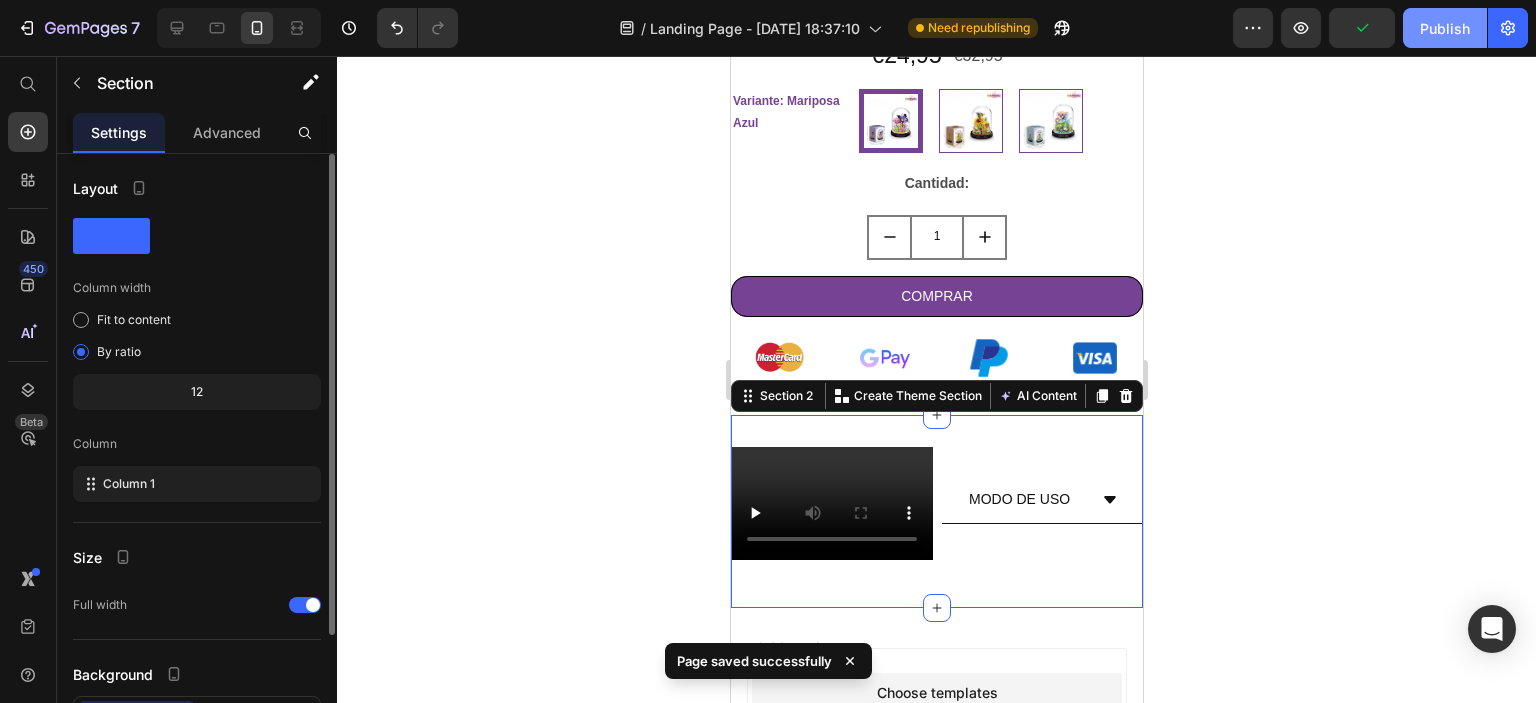 click on "Publish" at bounding box center [1445, 28] 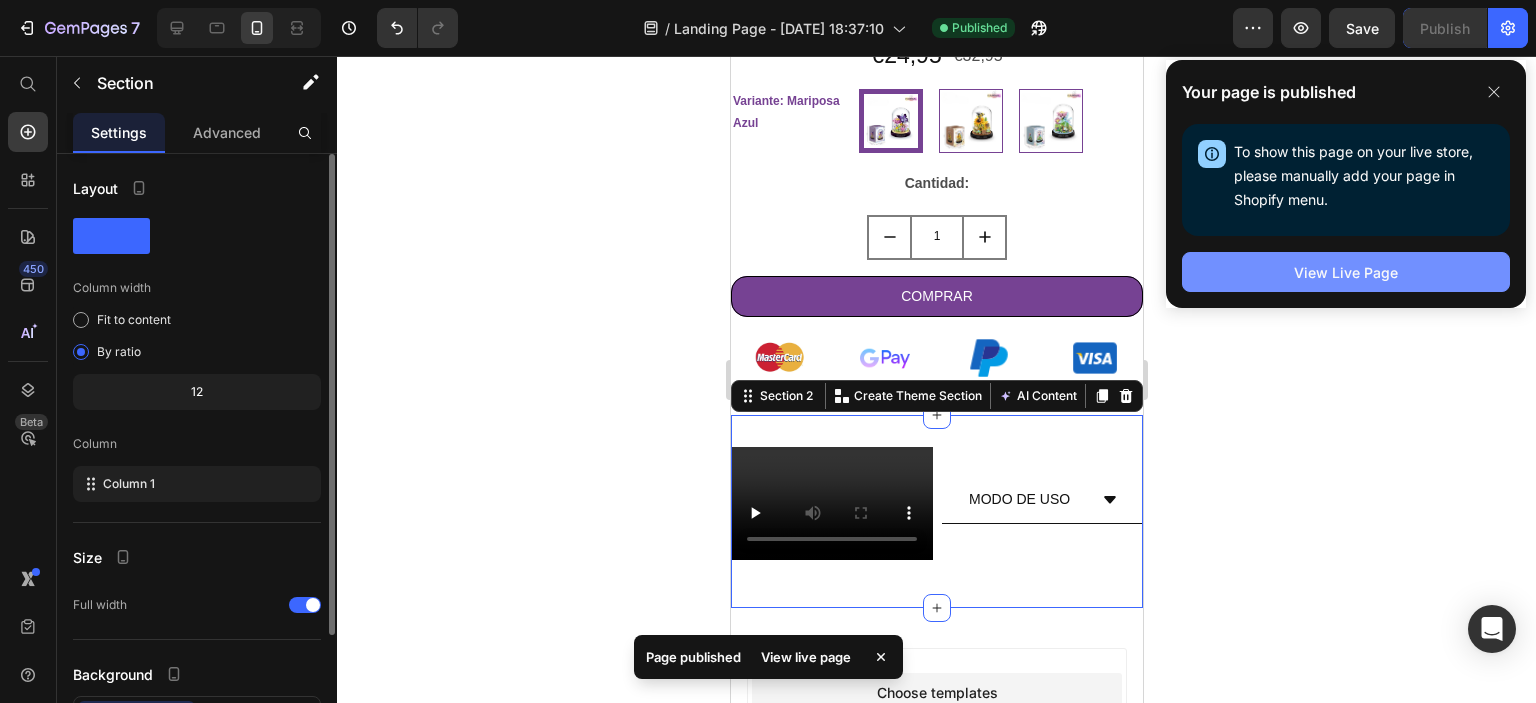 click on "View Live Page" at bounding box center [1346, 272] 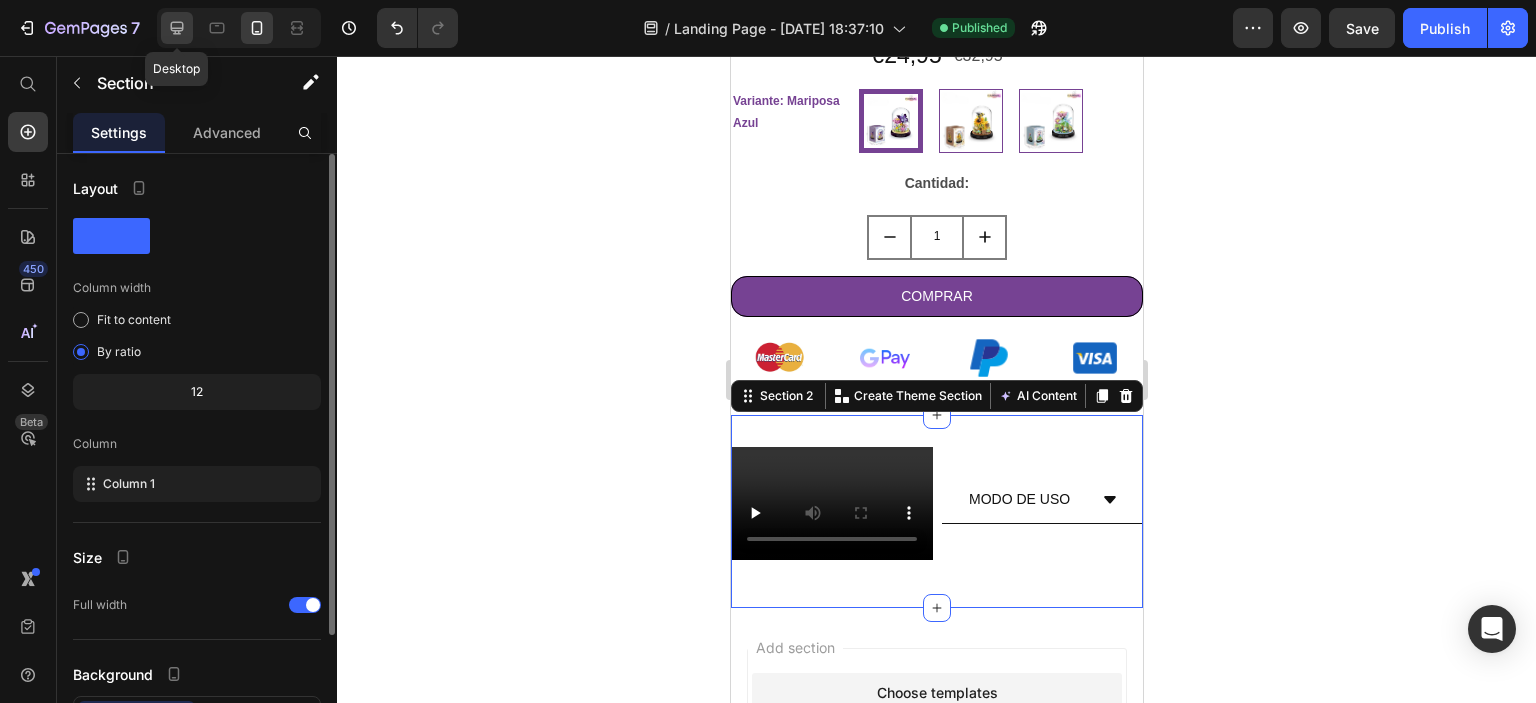 click 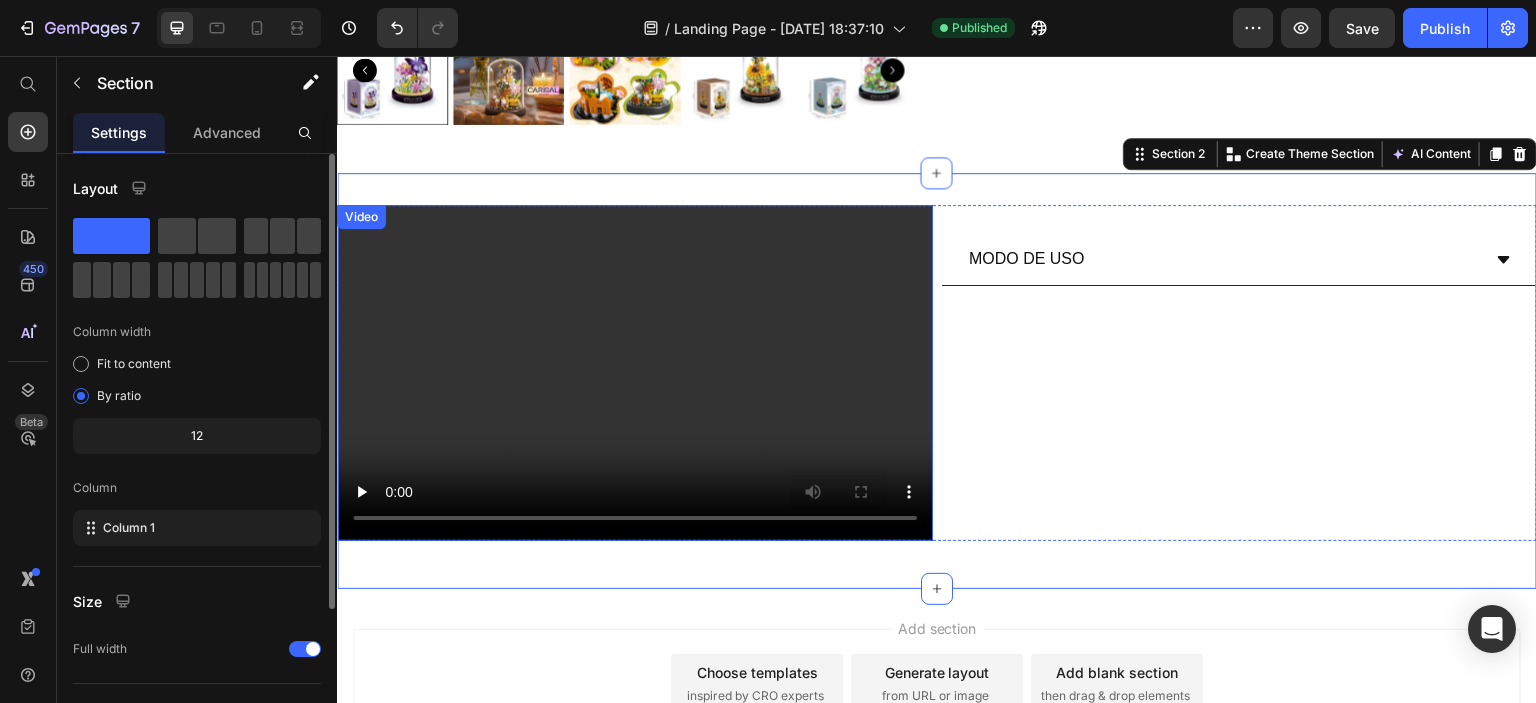 scroll, scrollTop: 746, scrollLeft: 0, axis: vertical 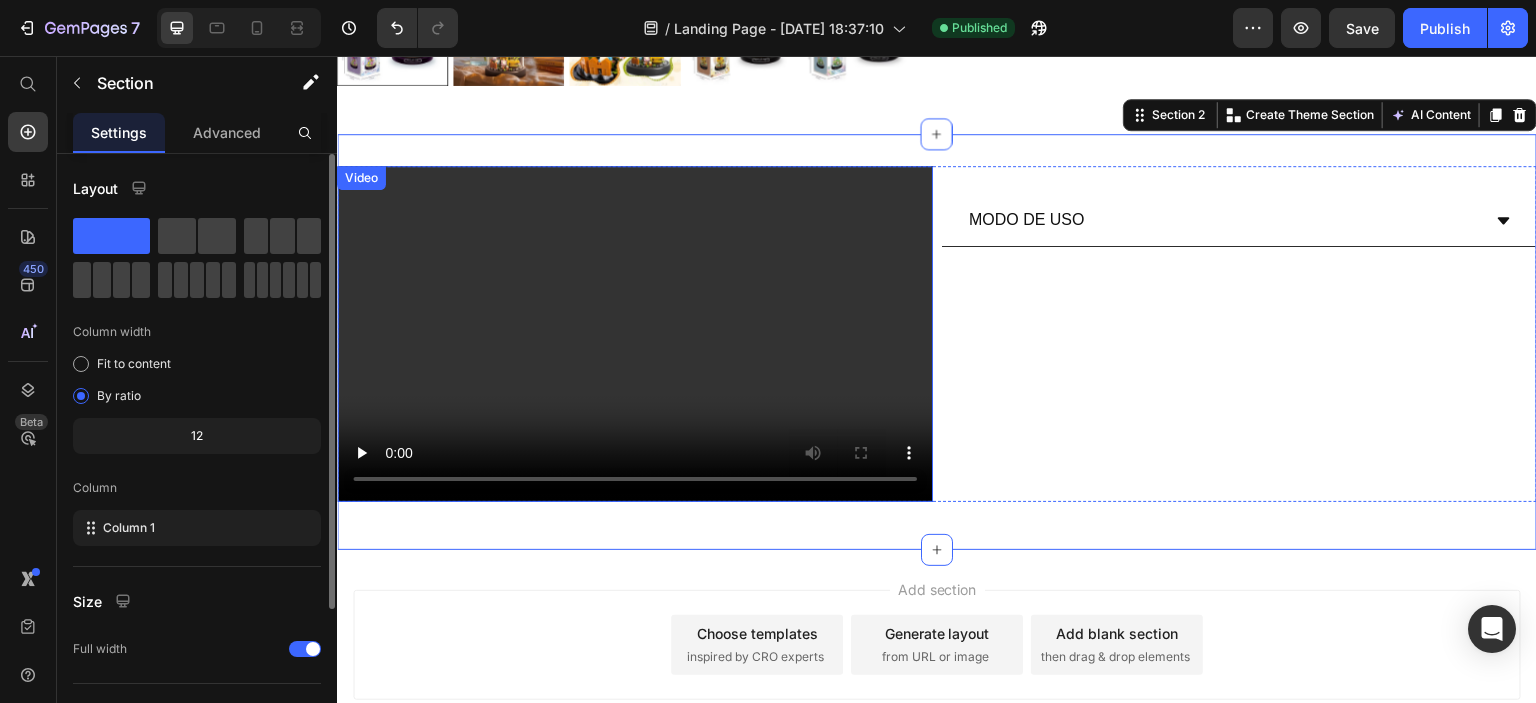 click at bounding box center [635, 333] 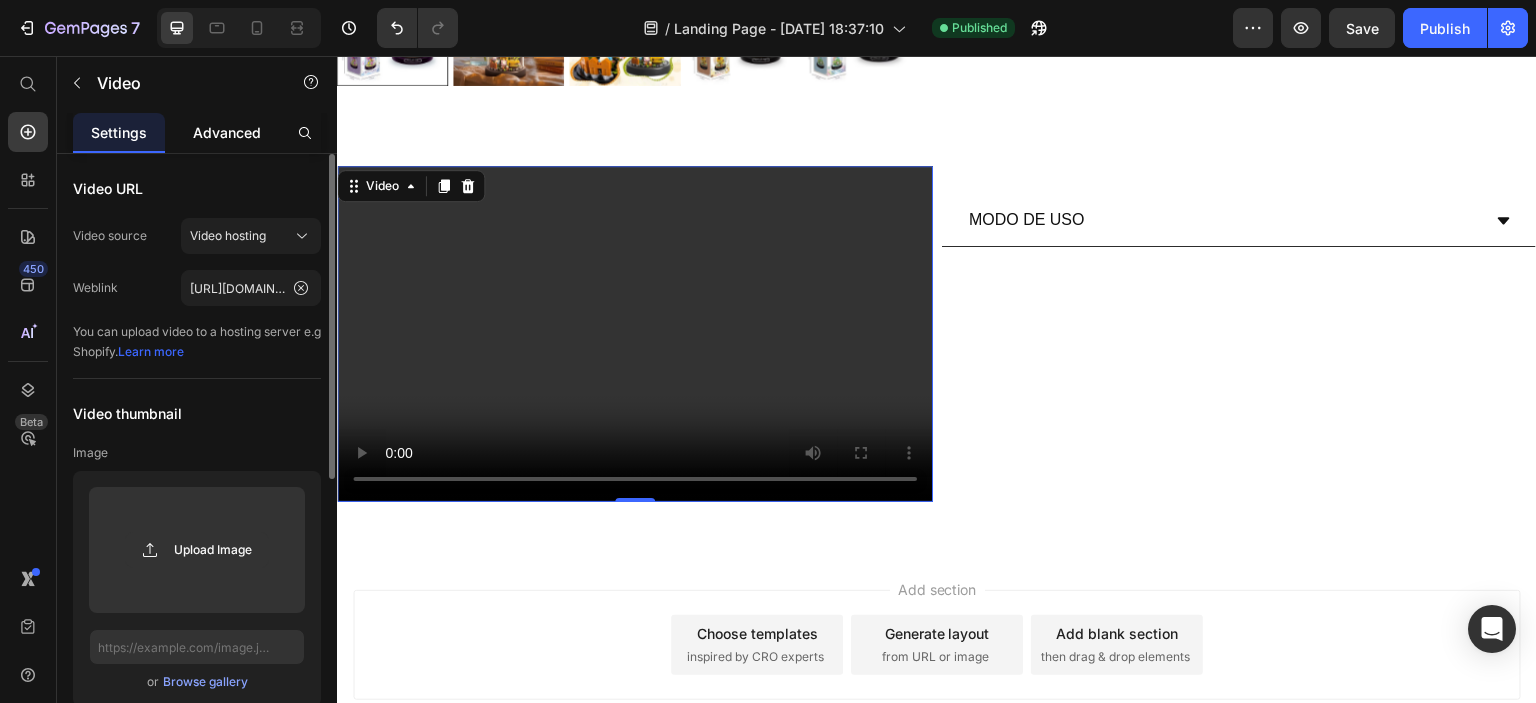 click on "Advanced" at bounding box center (227, 132) 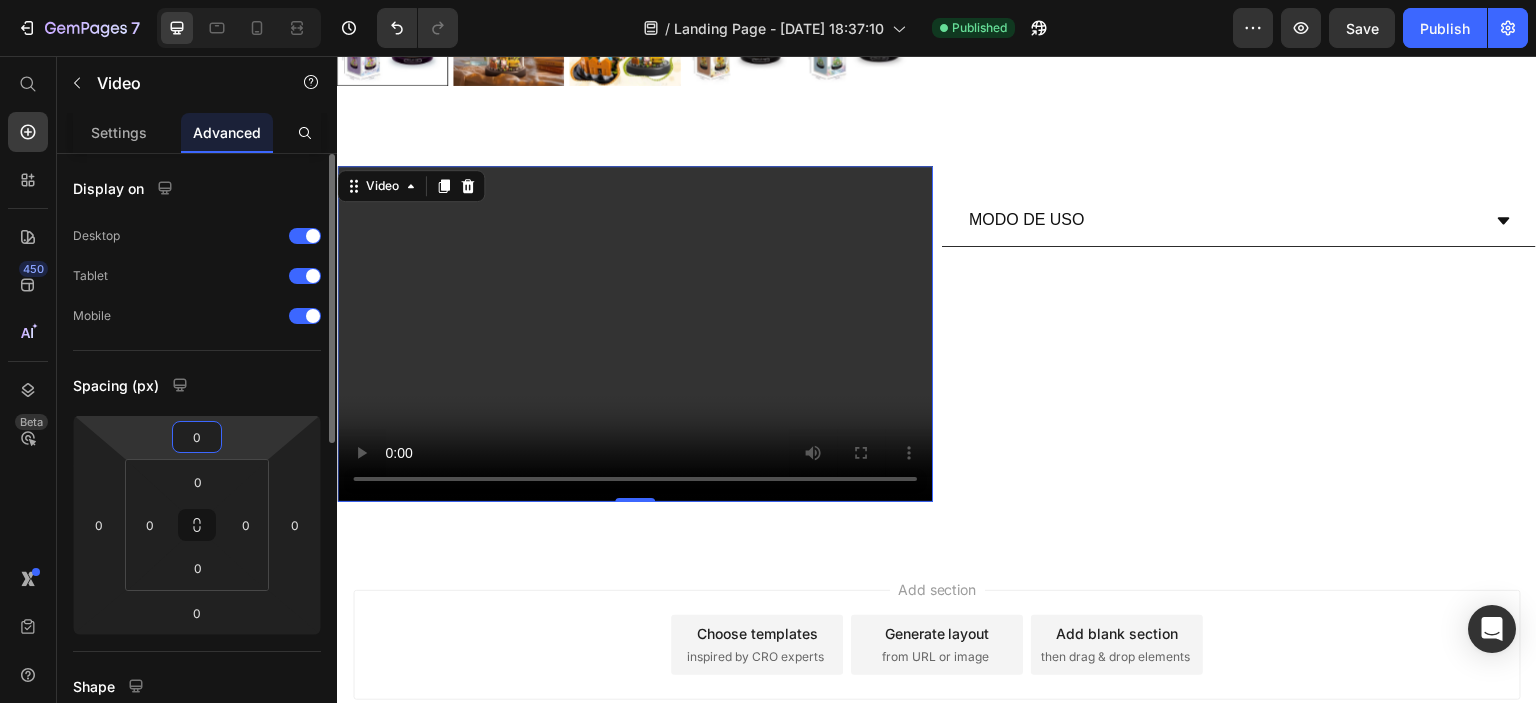 click on "0" at bounding box center (197, 437) 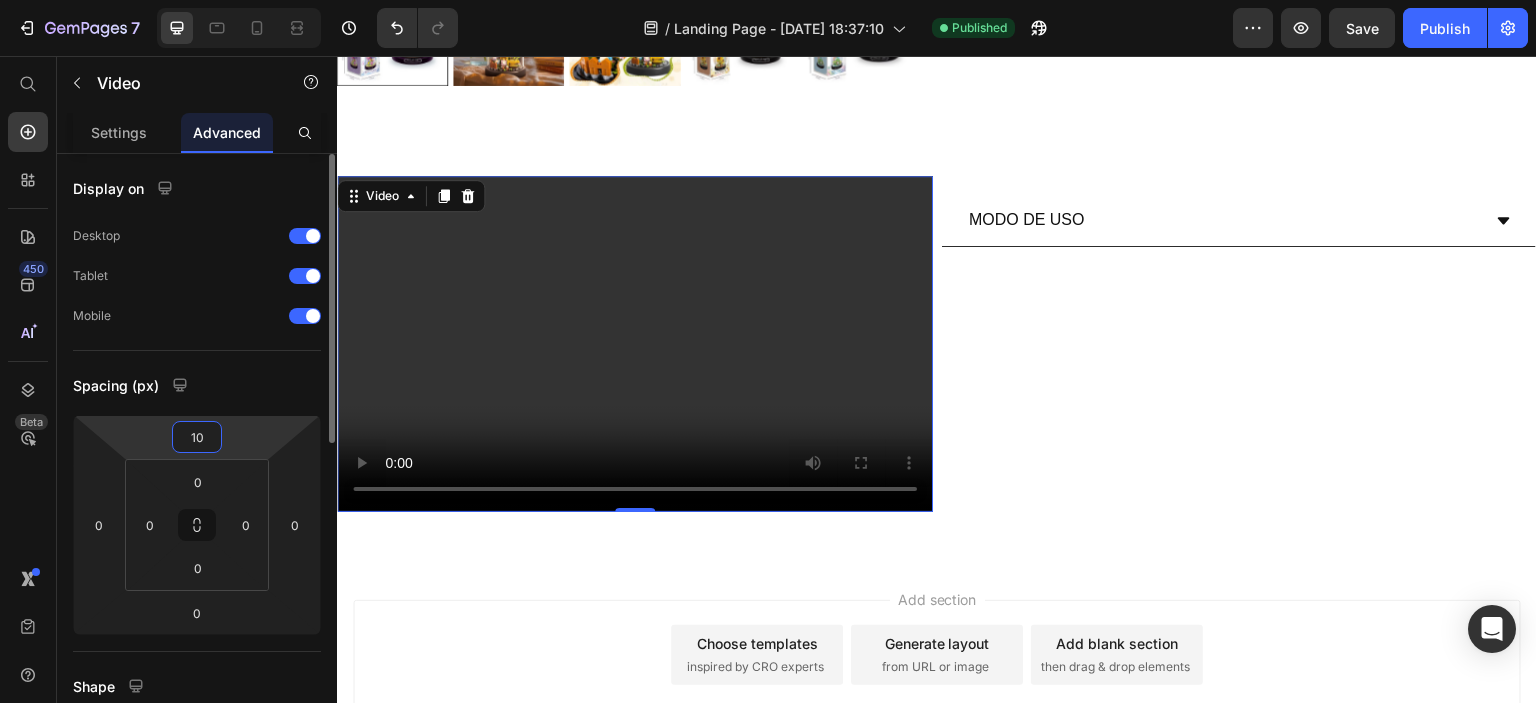 type on "1" 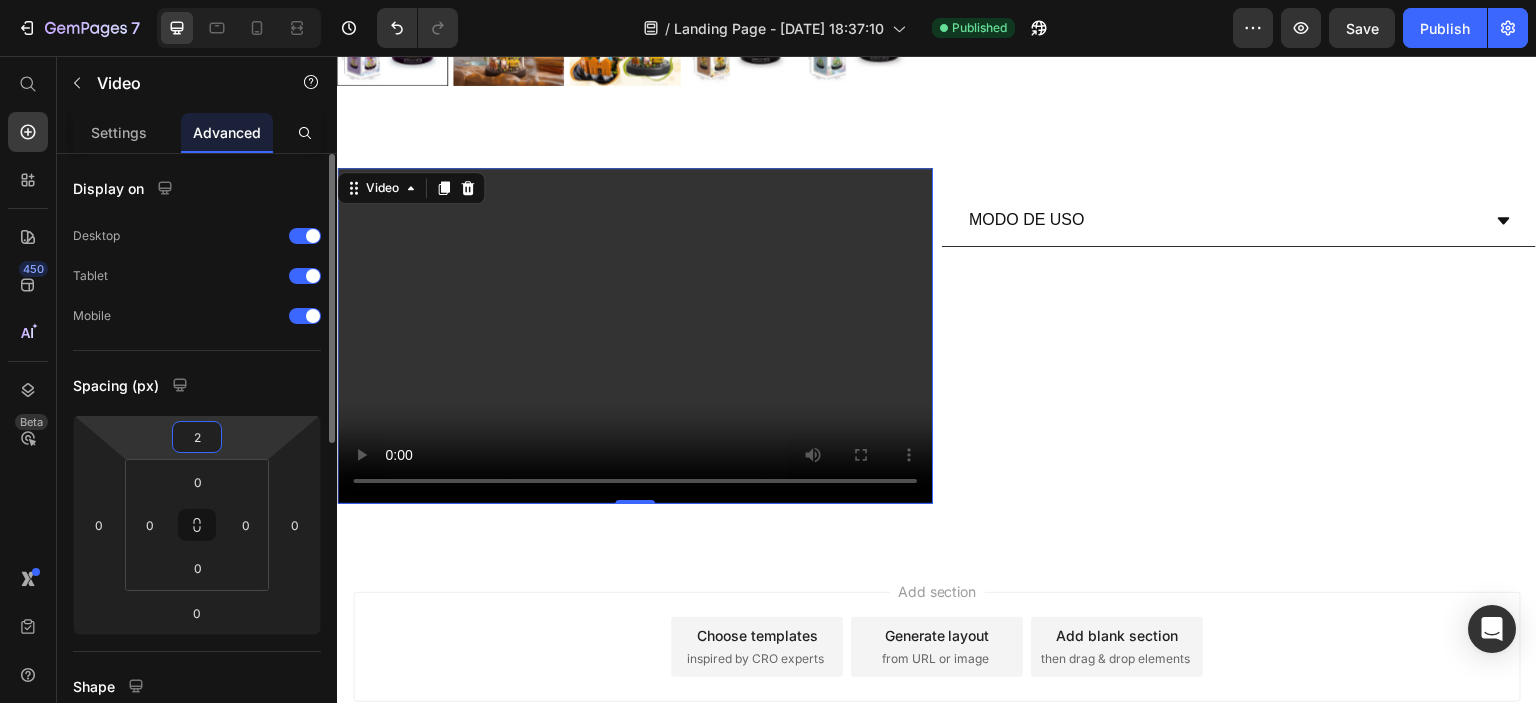 type on "20" 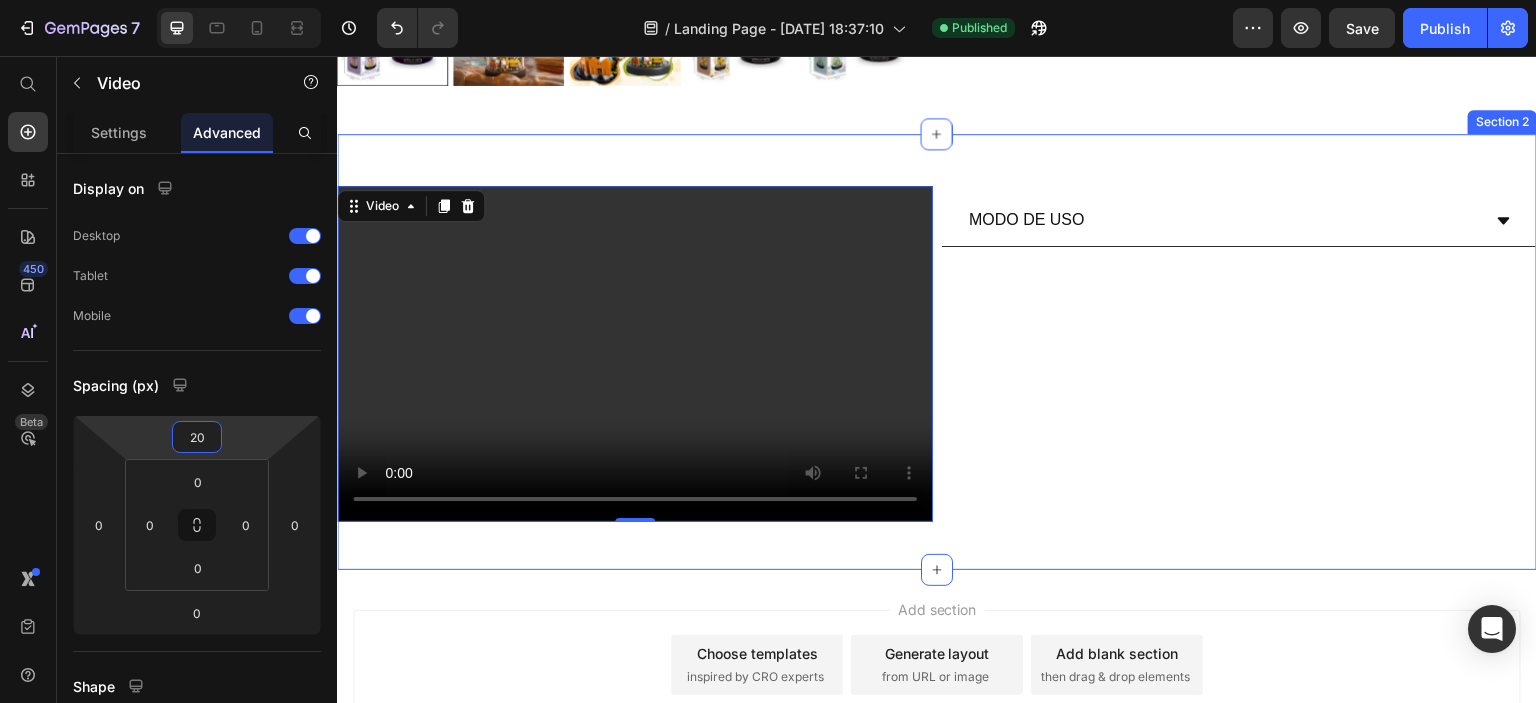 click on "Video   0 Text Block
MODO DE USO Accordion Row Section 2" at bounding box center [937, 351] 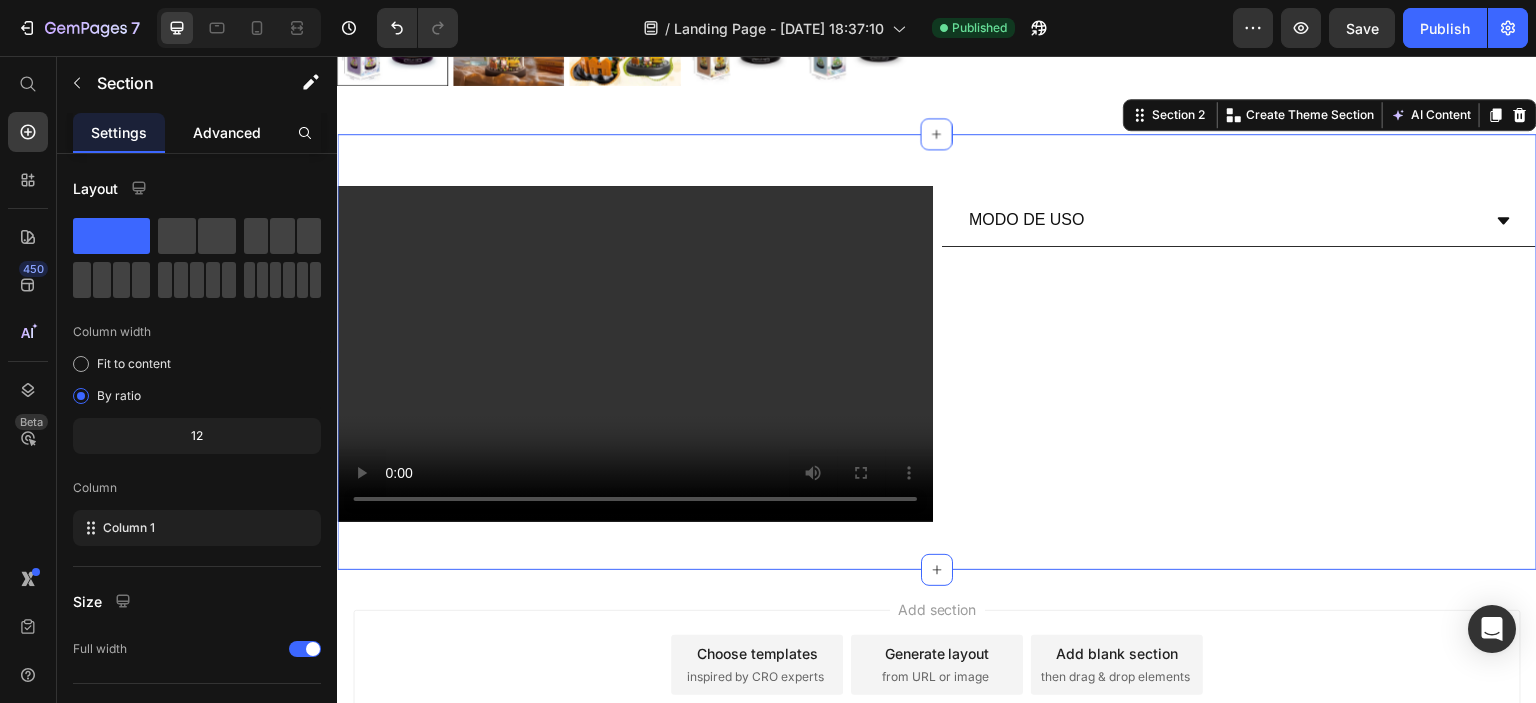 click on "Advanced" at bounding box center [227, 132] 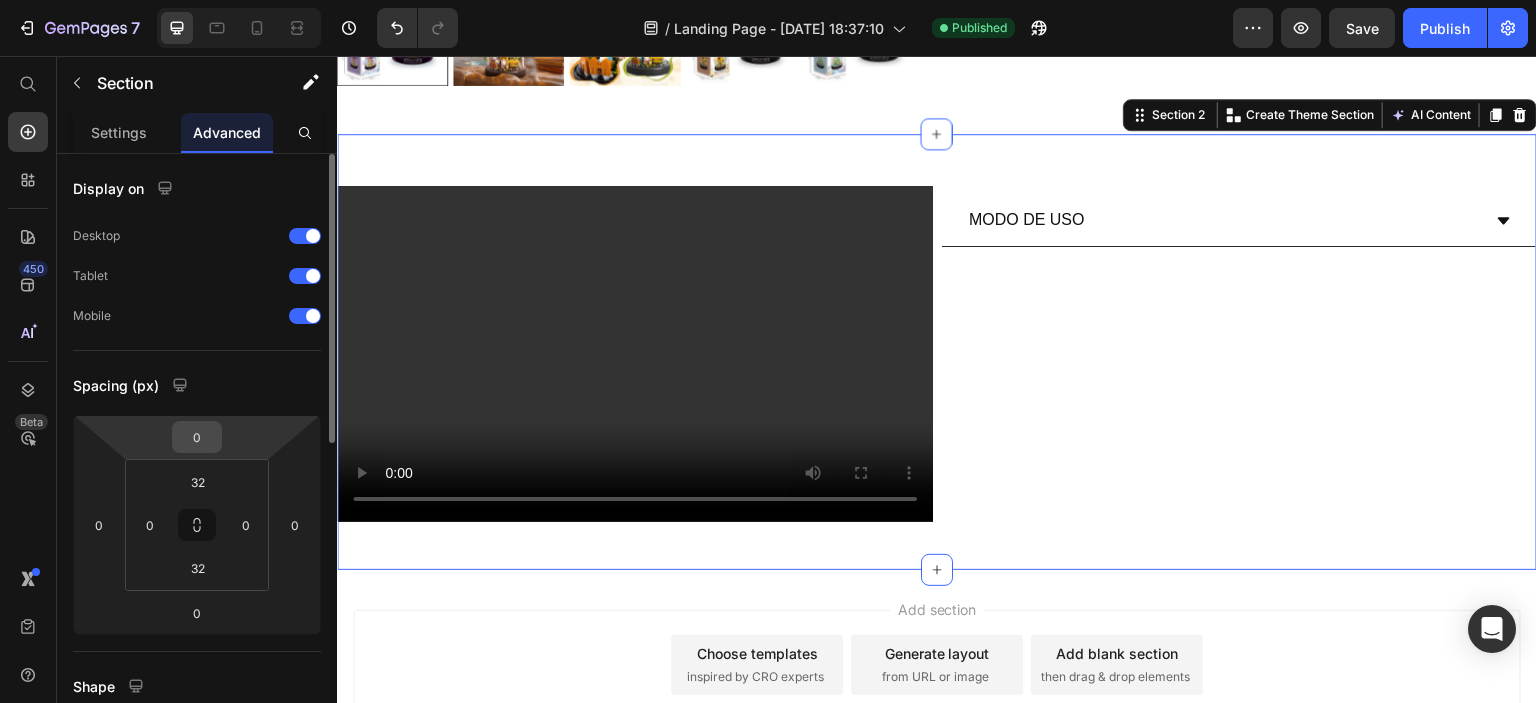 click on "0" at bounding box center [197, 437] 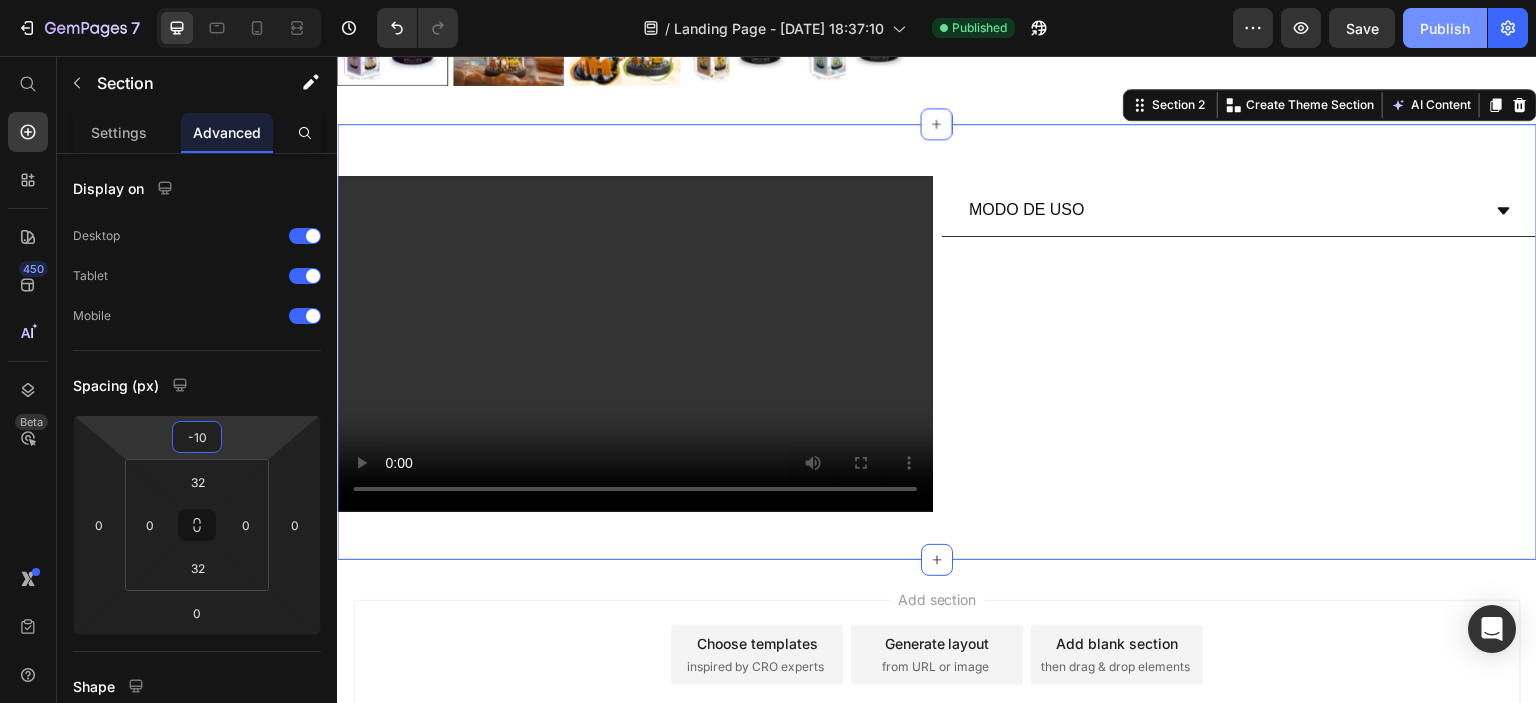 type on "-10" 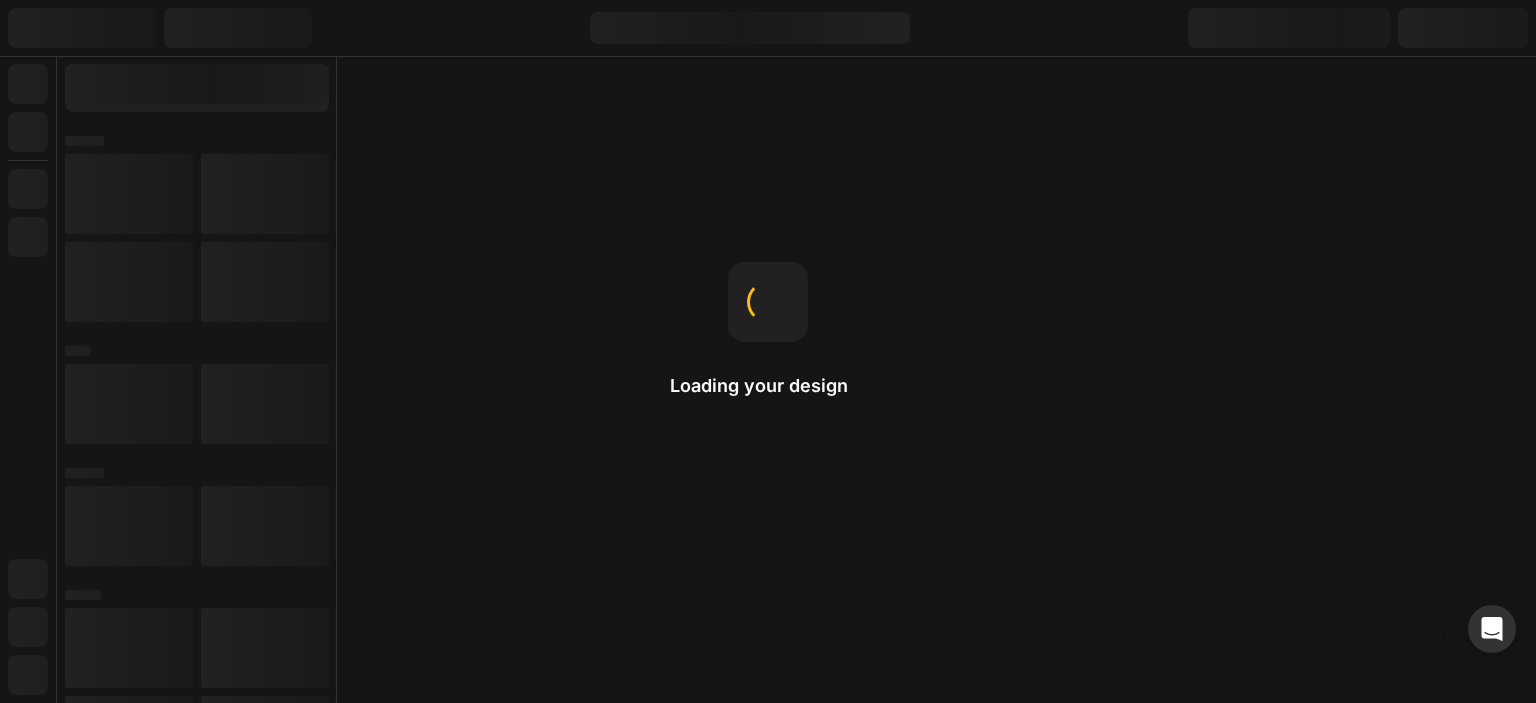 scroll, scrollTop: 0, scrollLeft: 0, axis: both 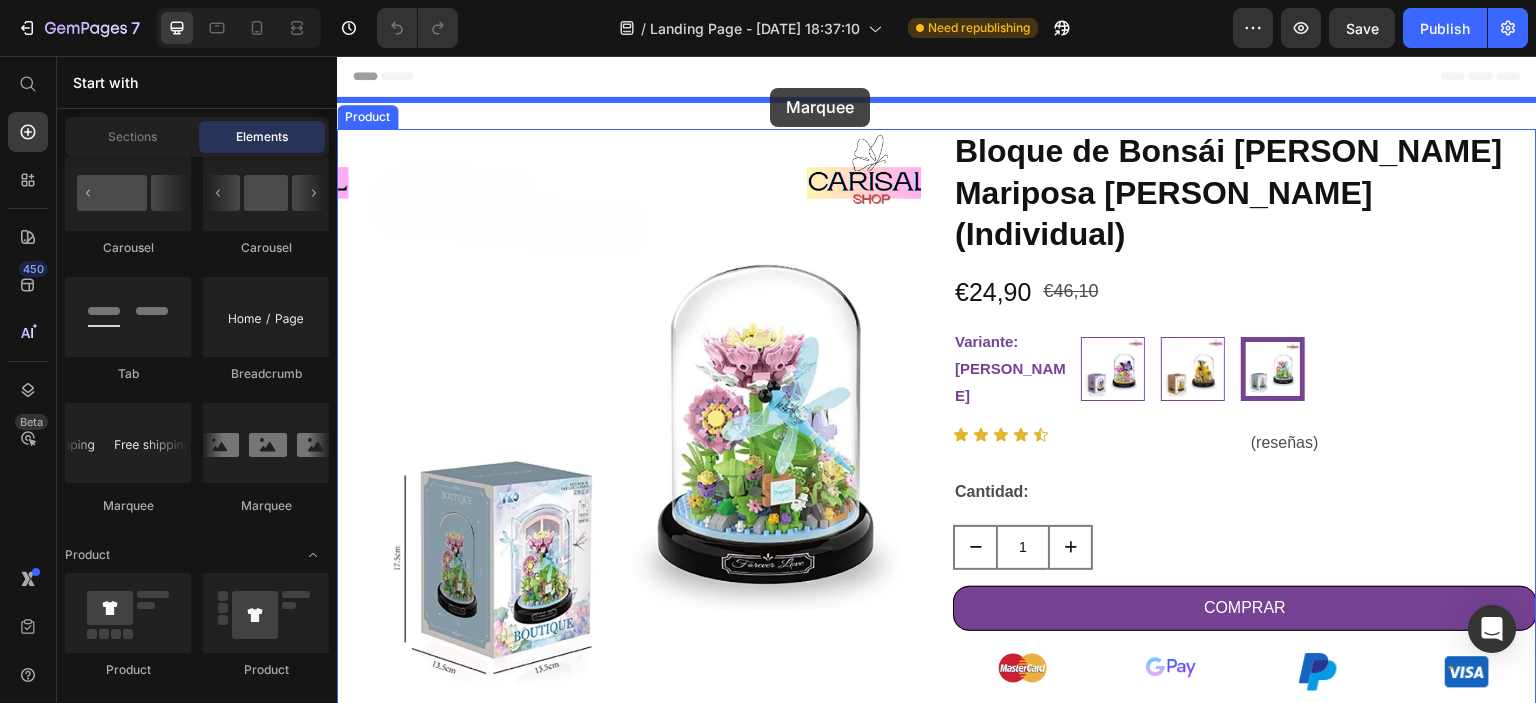 drag, startPoint x: 475, startPoint y: 528, endPoint x: 770, endPoint y: 88, distance: 529.7405 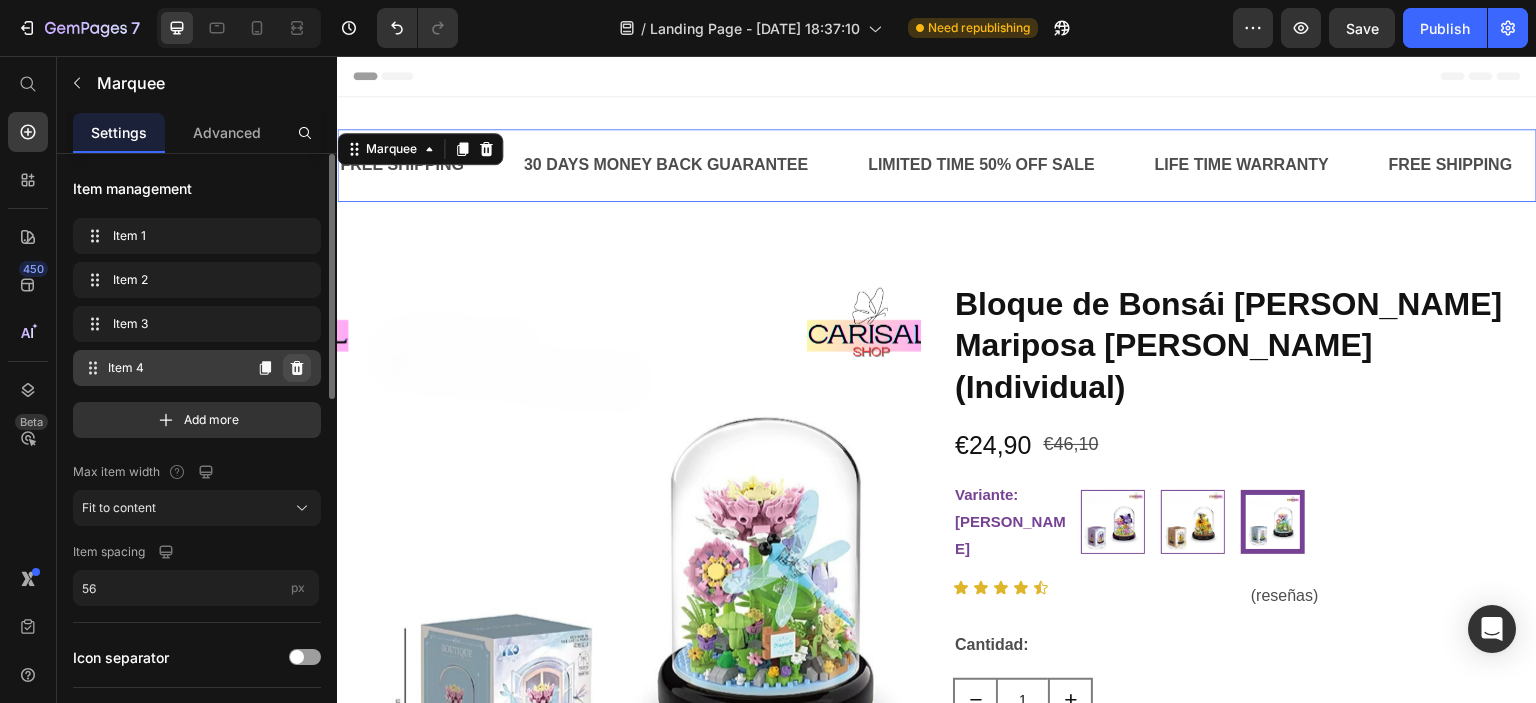 click 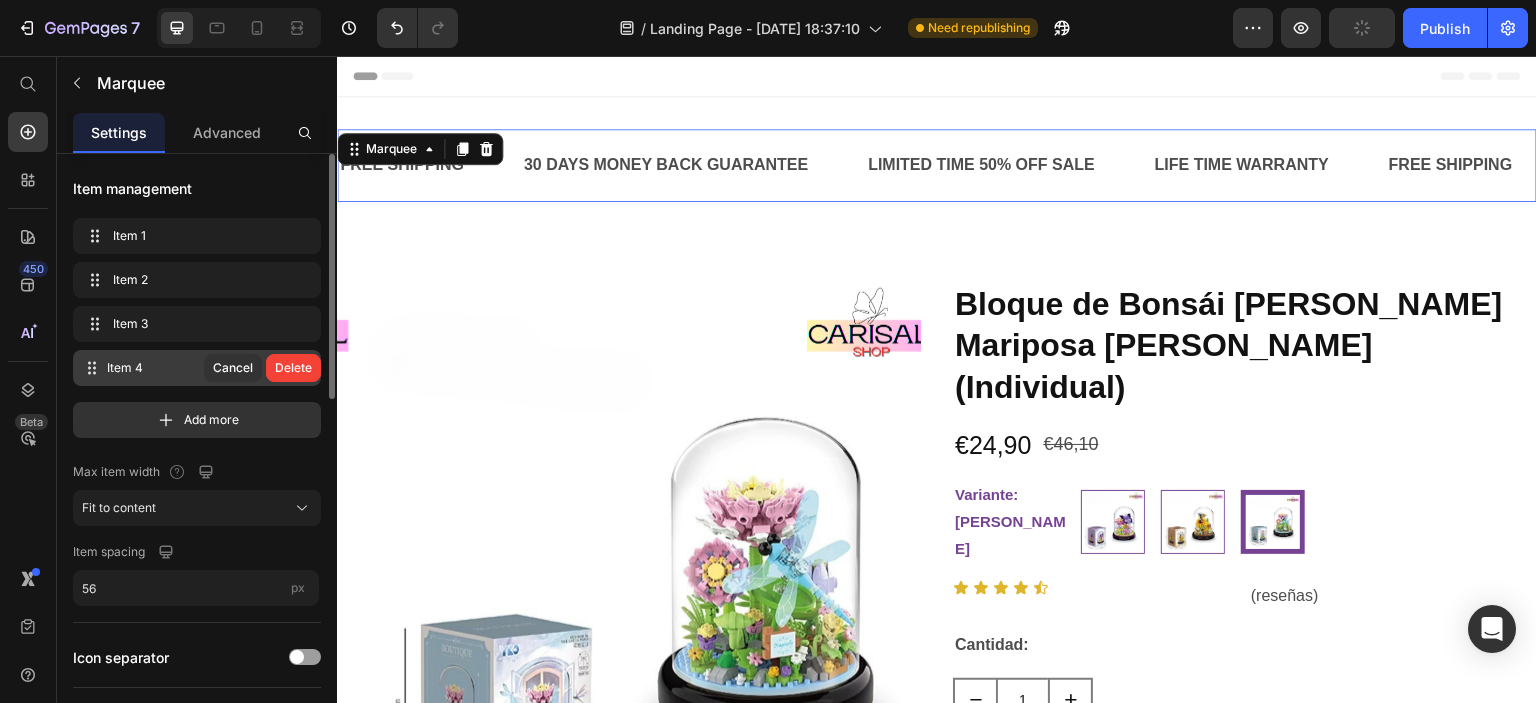 click on "Delete" at bounding box center (293, 368) 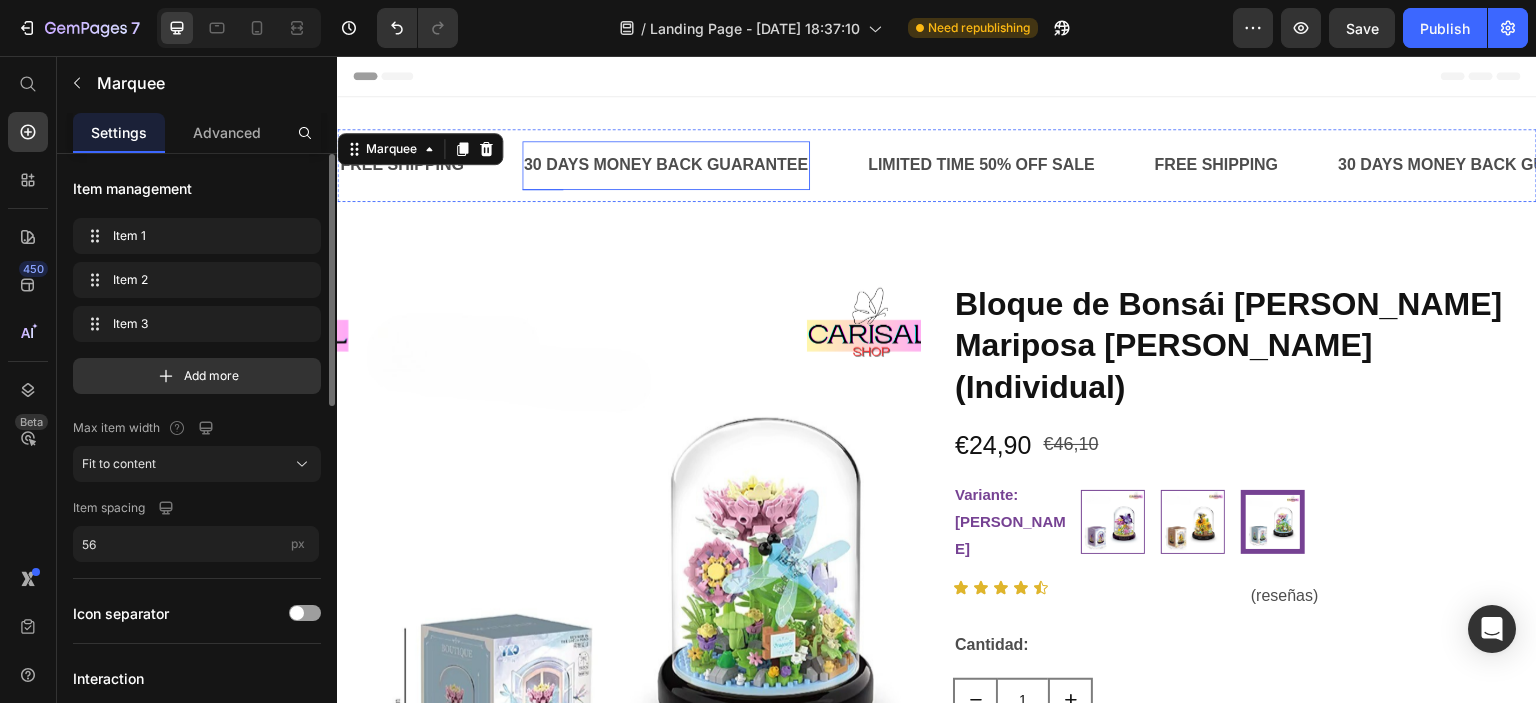 click on "30 DAYS MONEY BACK GUARANTEE" at bounding box center (666, 165) 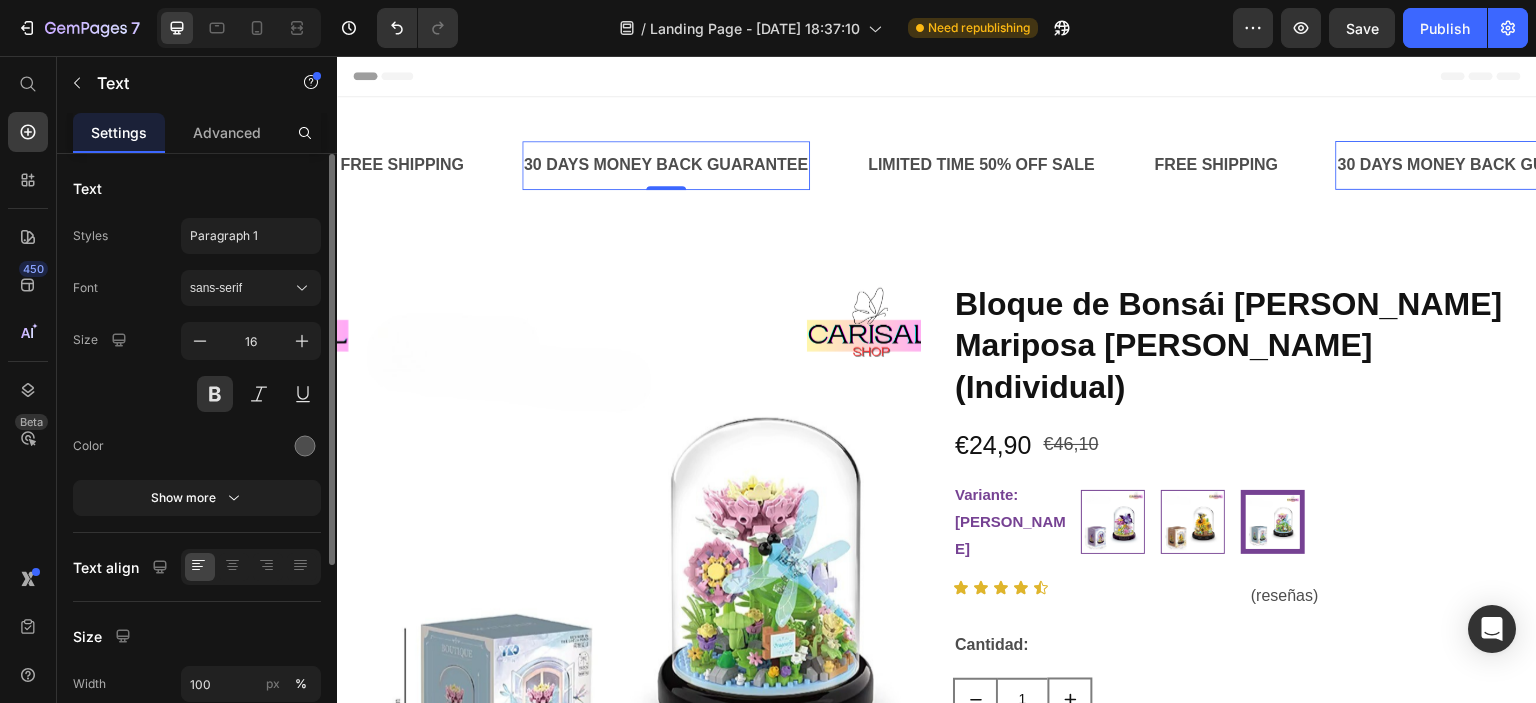click on "30 DAYS MONEY BACK GUARANTEE" at bounding box center (666, 165) 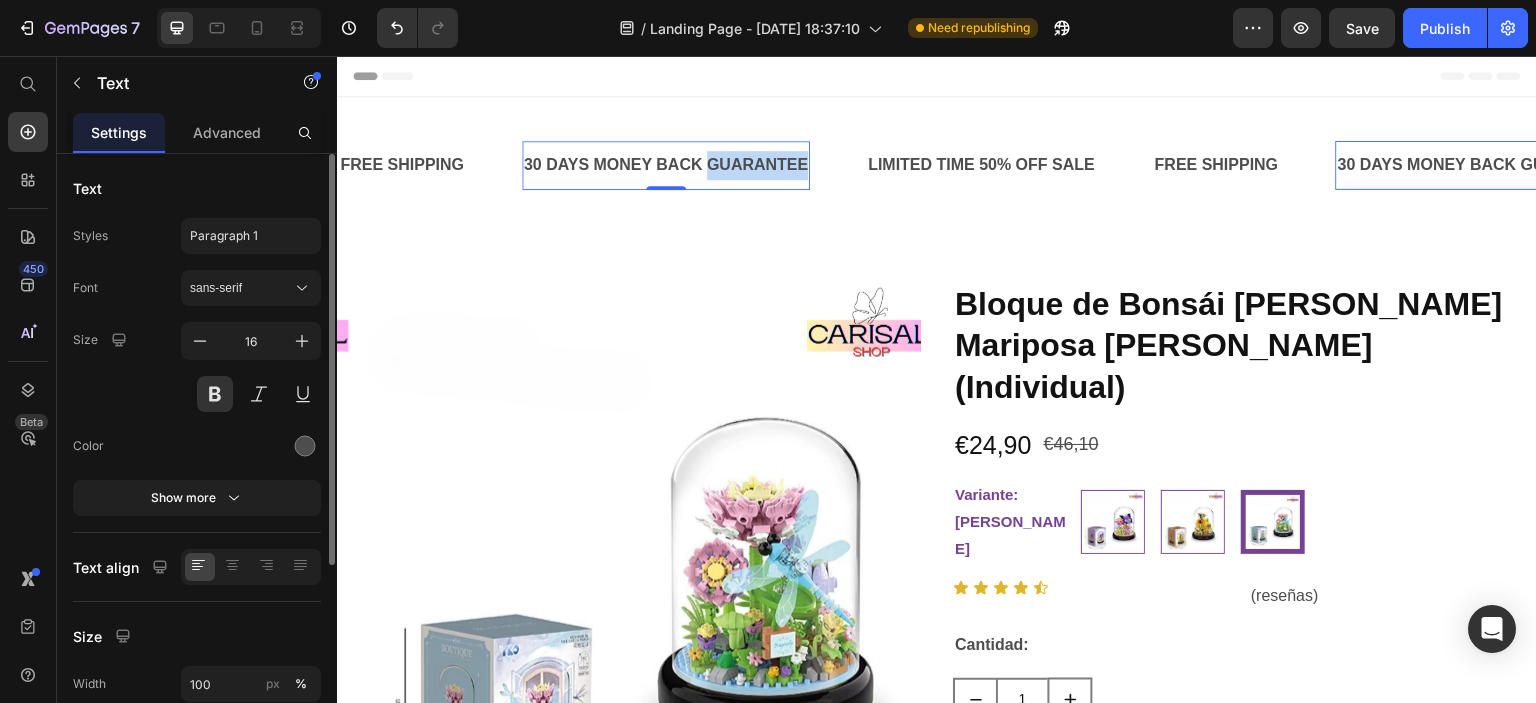 click on "30 DAYS MONEY BACK GUARANTEE" at bounding box center (666, 165) 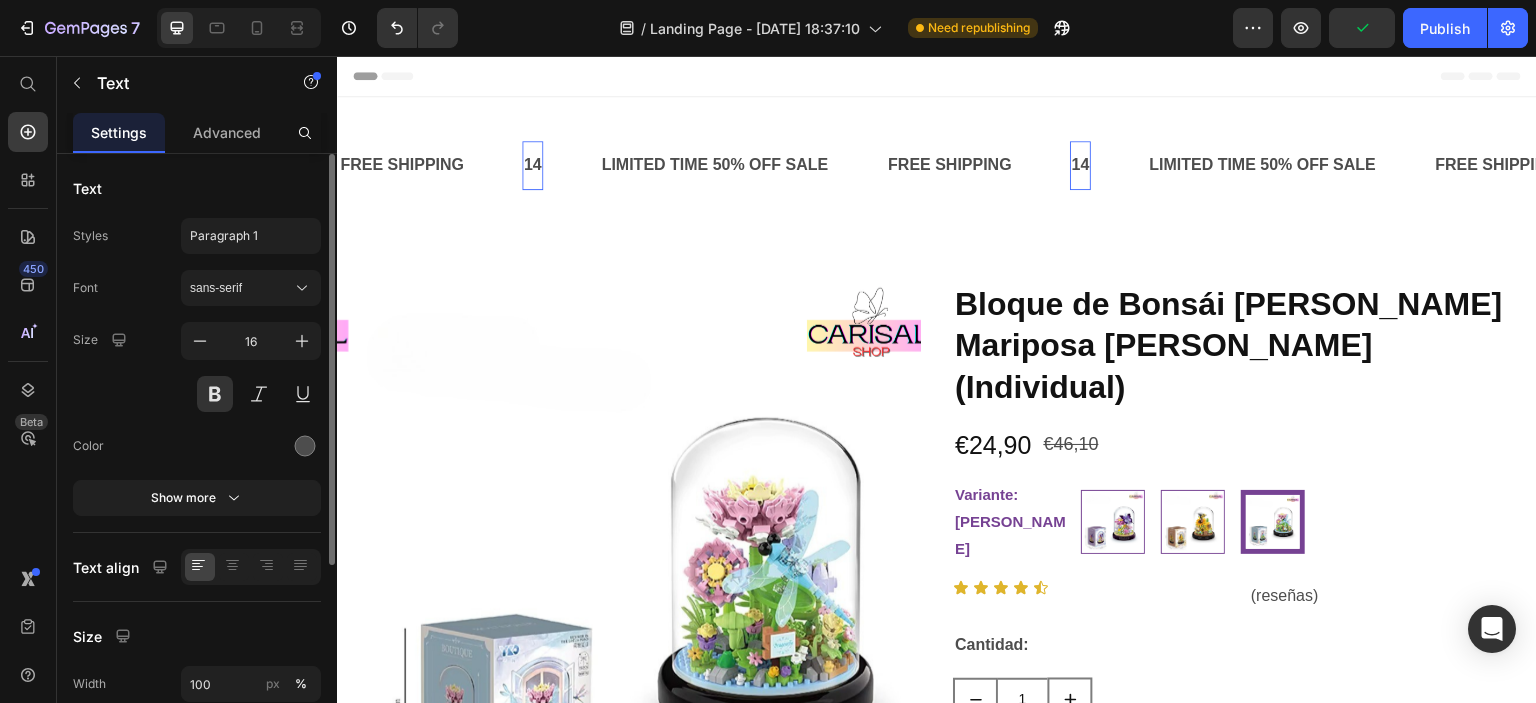click on "LIMITED TIME 50% OFF SALE" at bounding box center [714, 165] 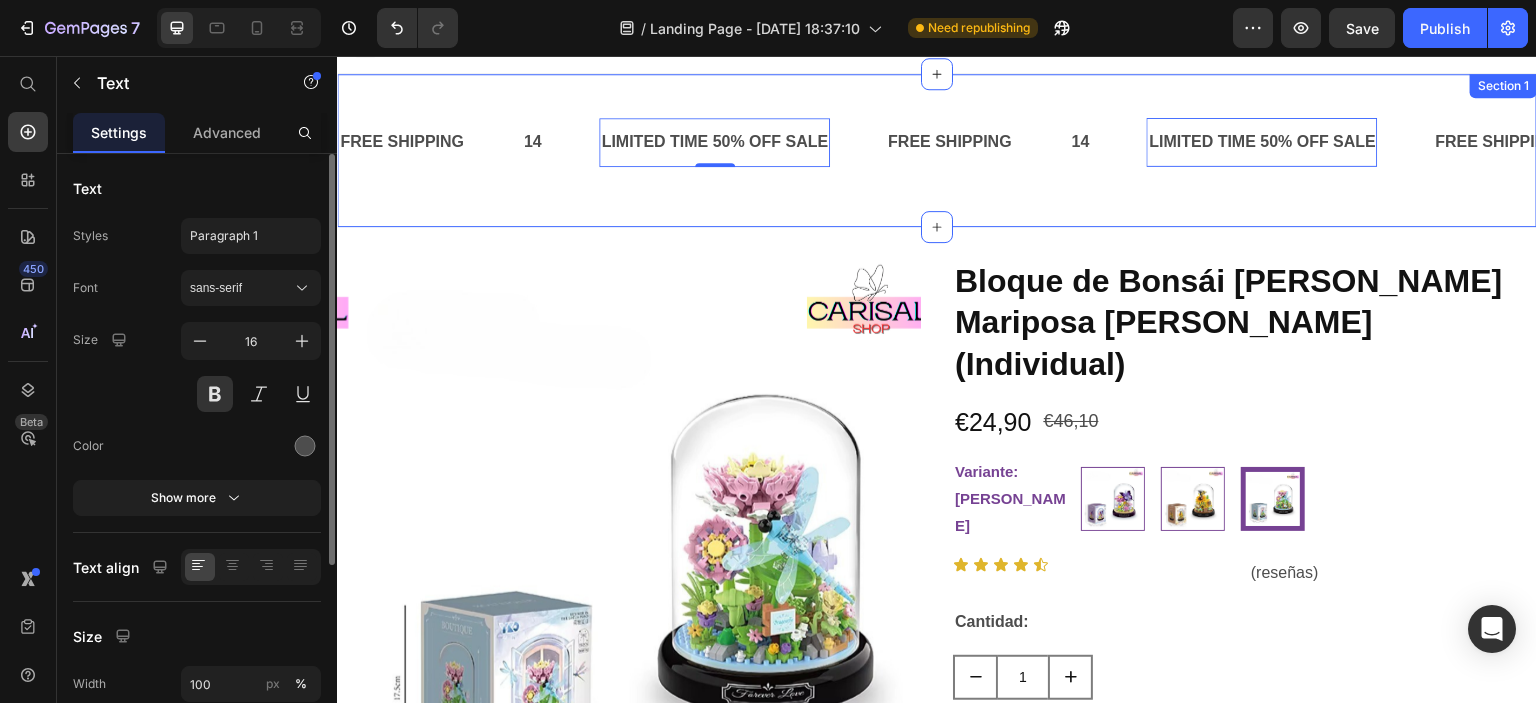 scroll, scrollTop: 0, scrollLeft: 0, axis: both 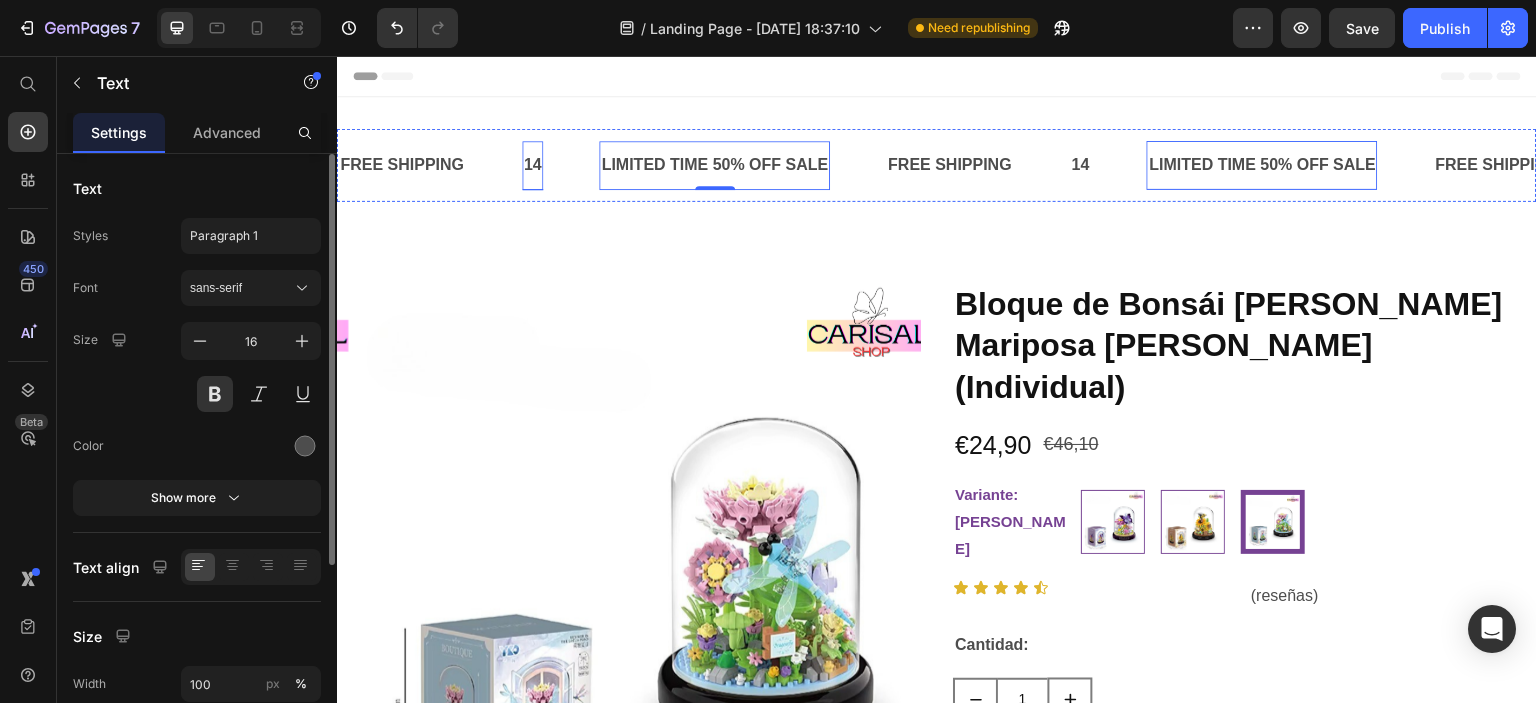 click on "14" at bounding box center [533, 165] 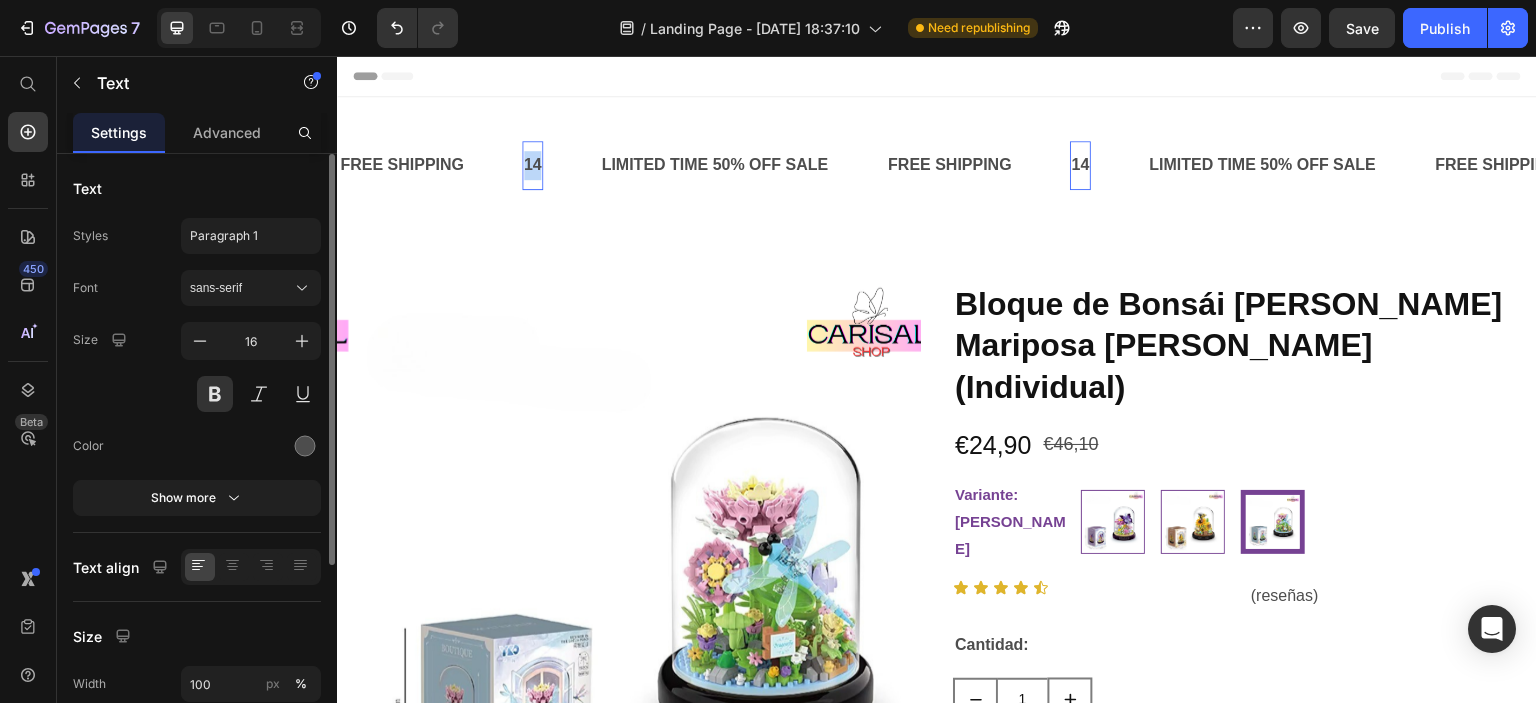 click on "14" at bounding box center (533, 165) 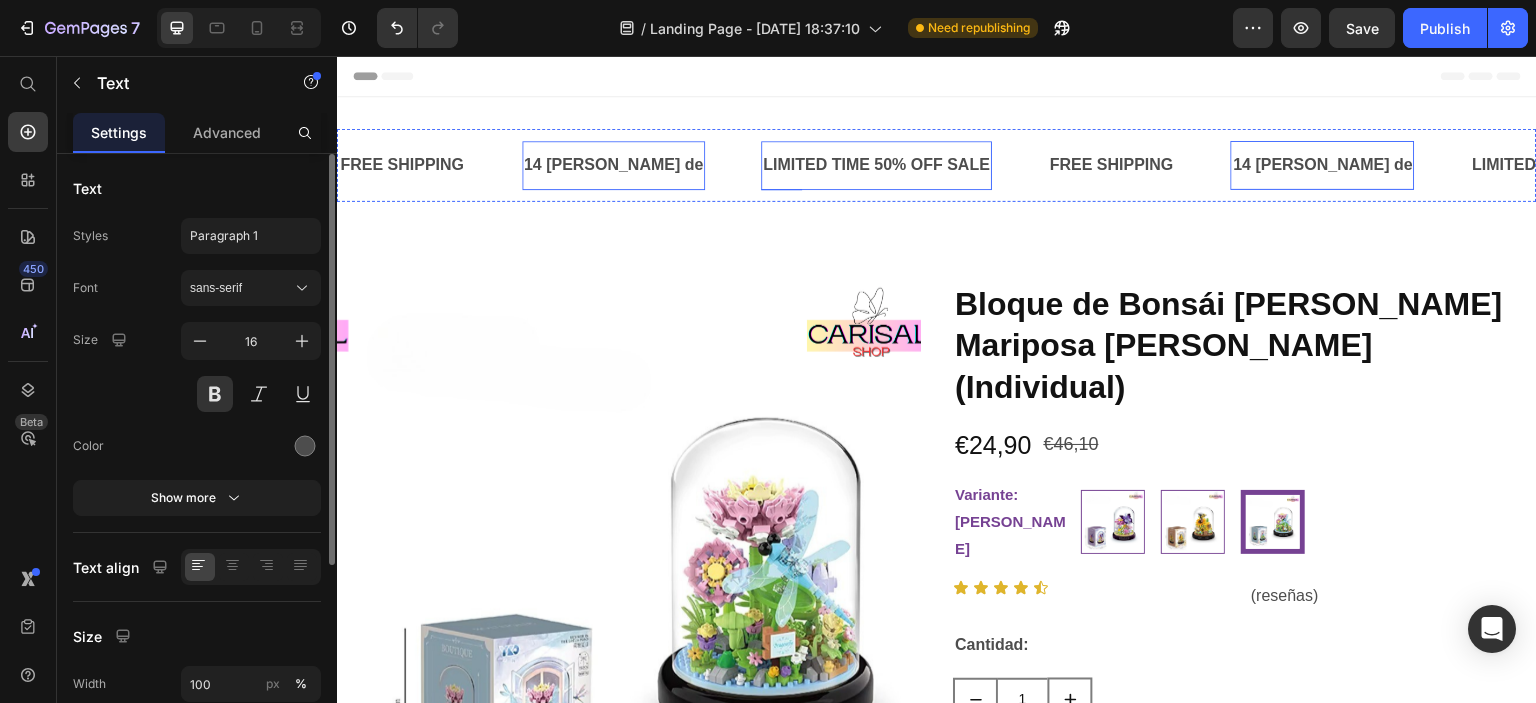 click on "LIMITED TIME 50% OFF SALE" at bounding box center (876, 165) 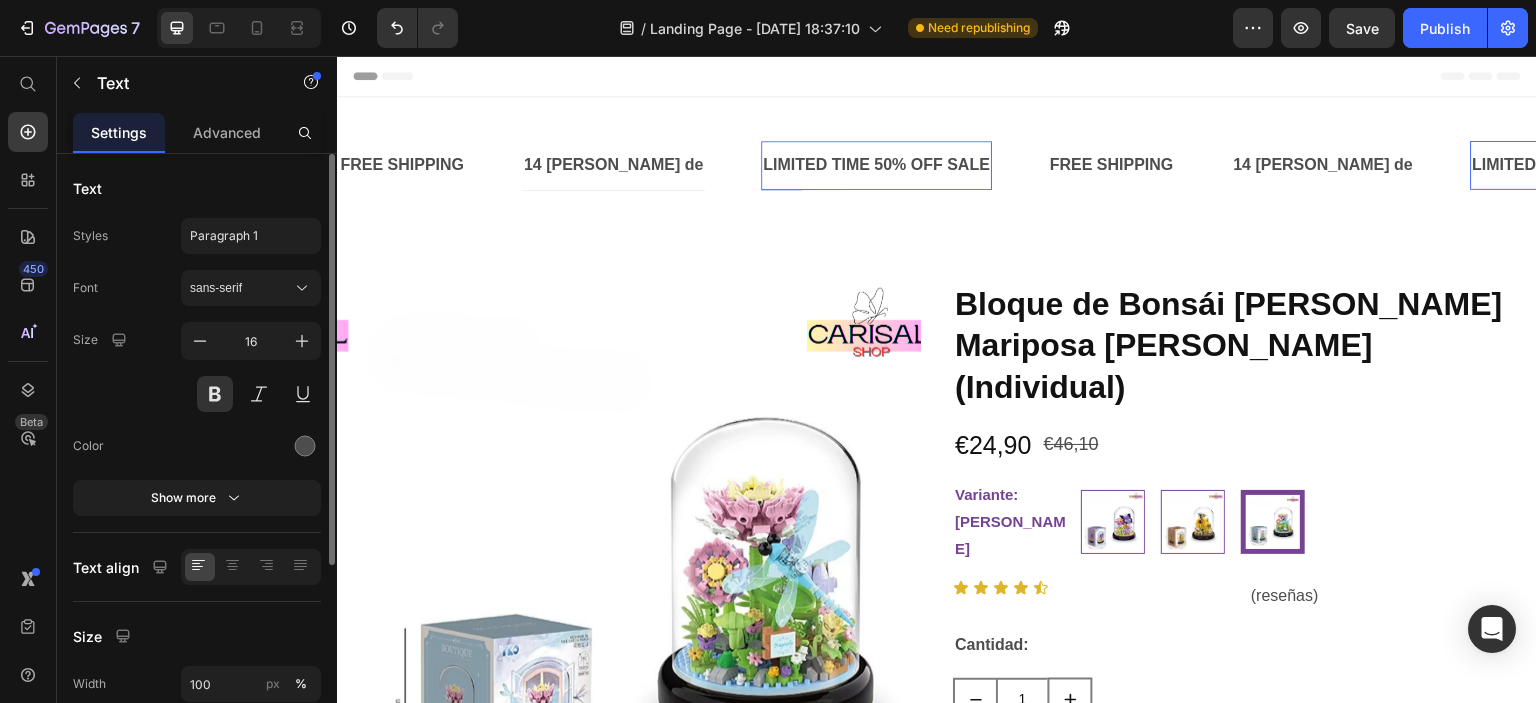 click on "LIMITED TIME 50% OFF SALE" at bounding box center (876, 165) 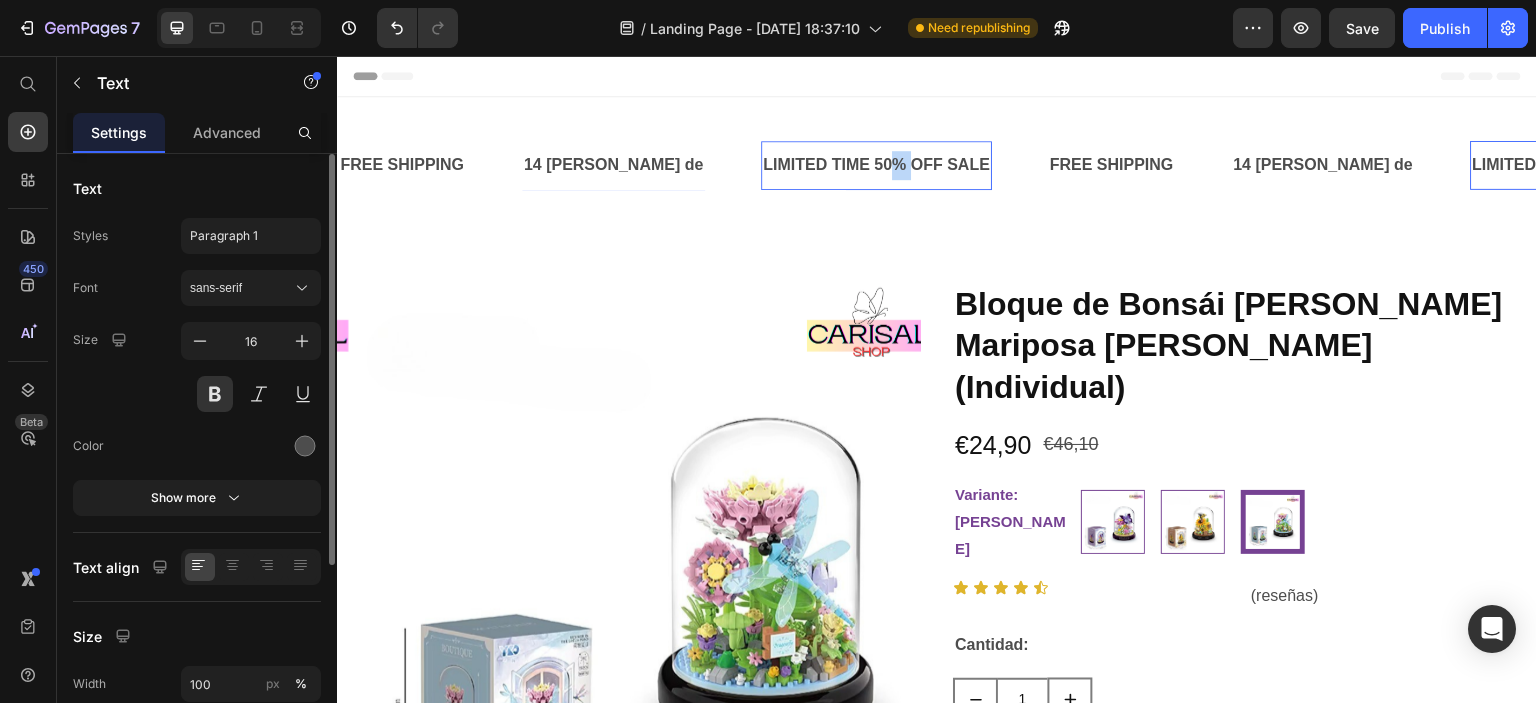 click on "LIMITED TIME 50% OFF SALE" at bounding box center [876, 165] 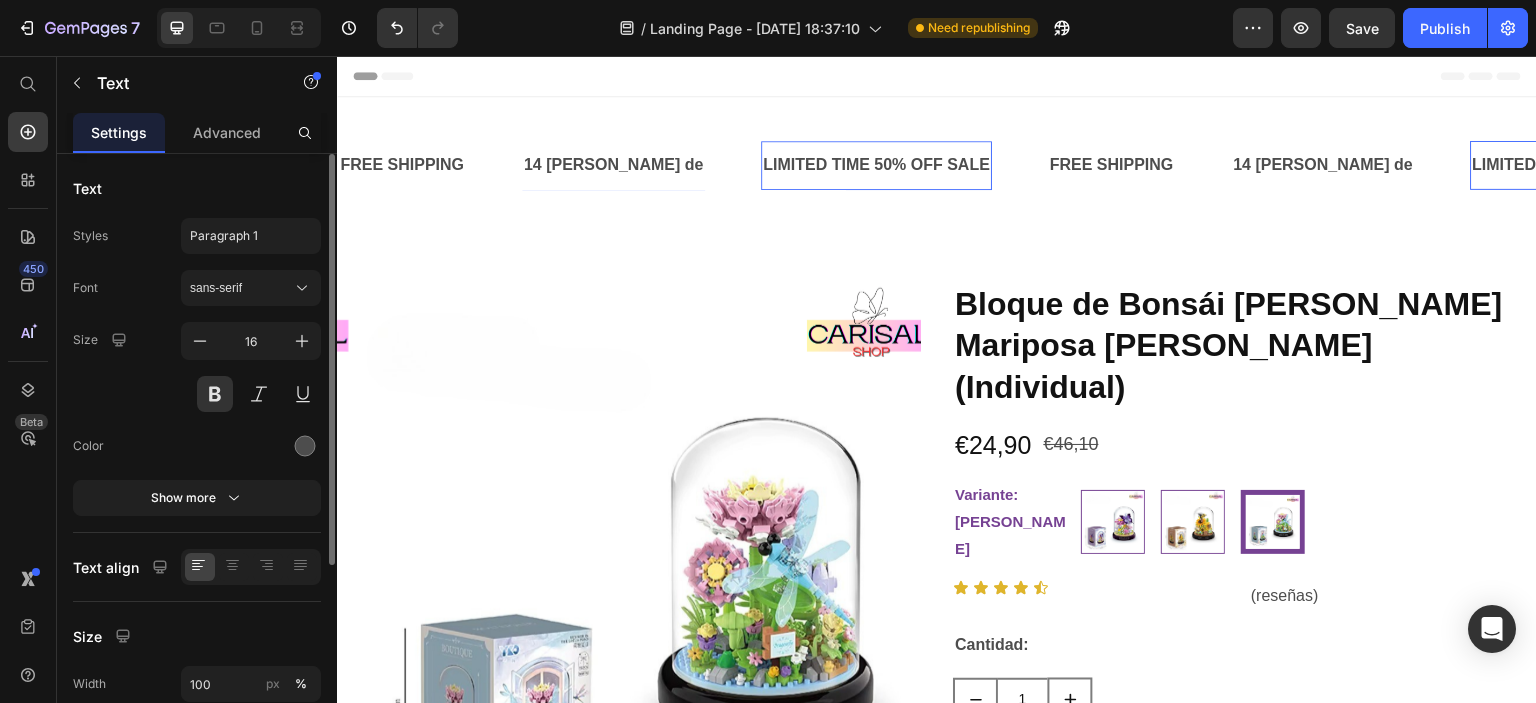 click on "LIMITED TIME 50% OFF SALE" at bounding box center [876, 165] 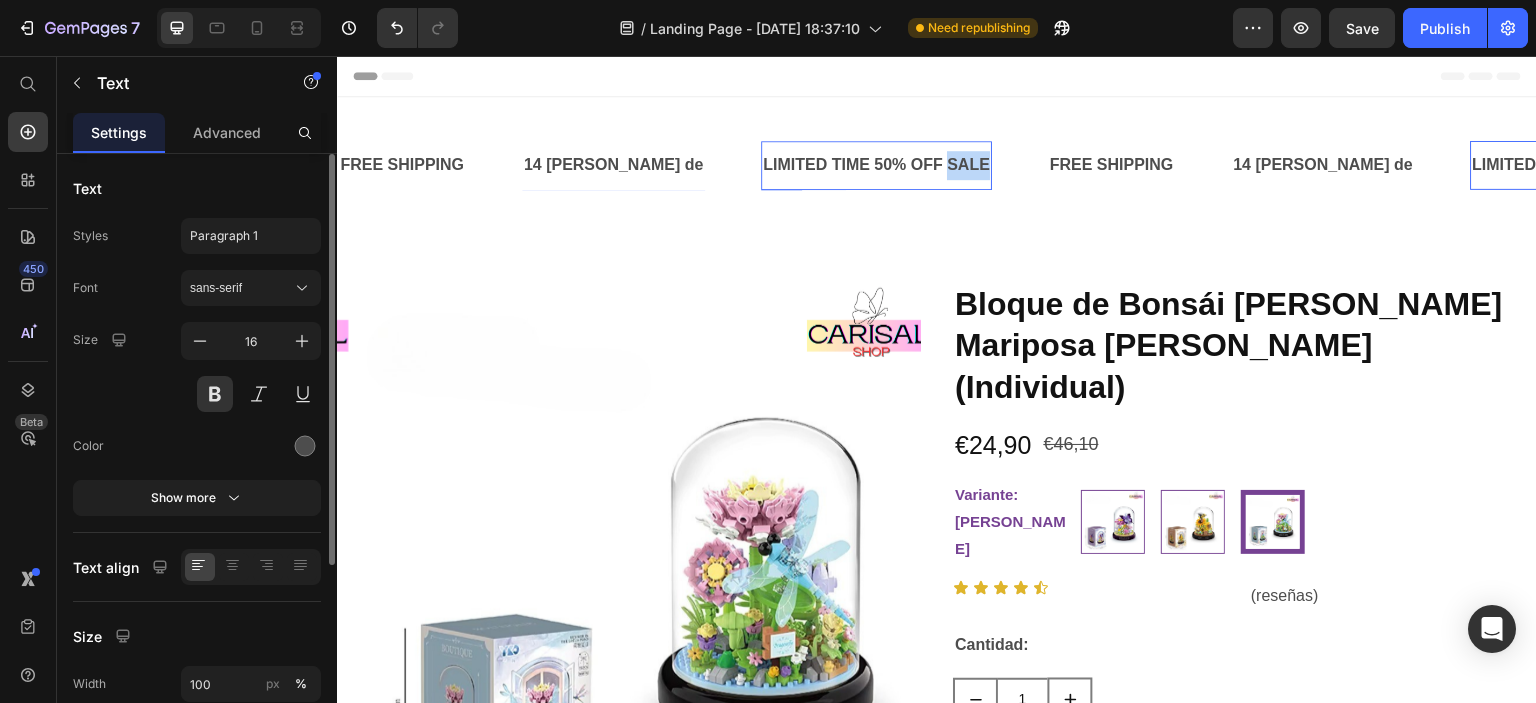 click on "LIMITED TIME 50% OFF SALE" at bounding box center (876, 165) 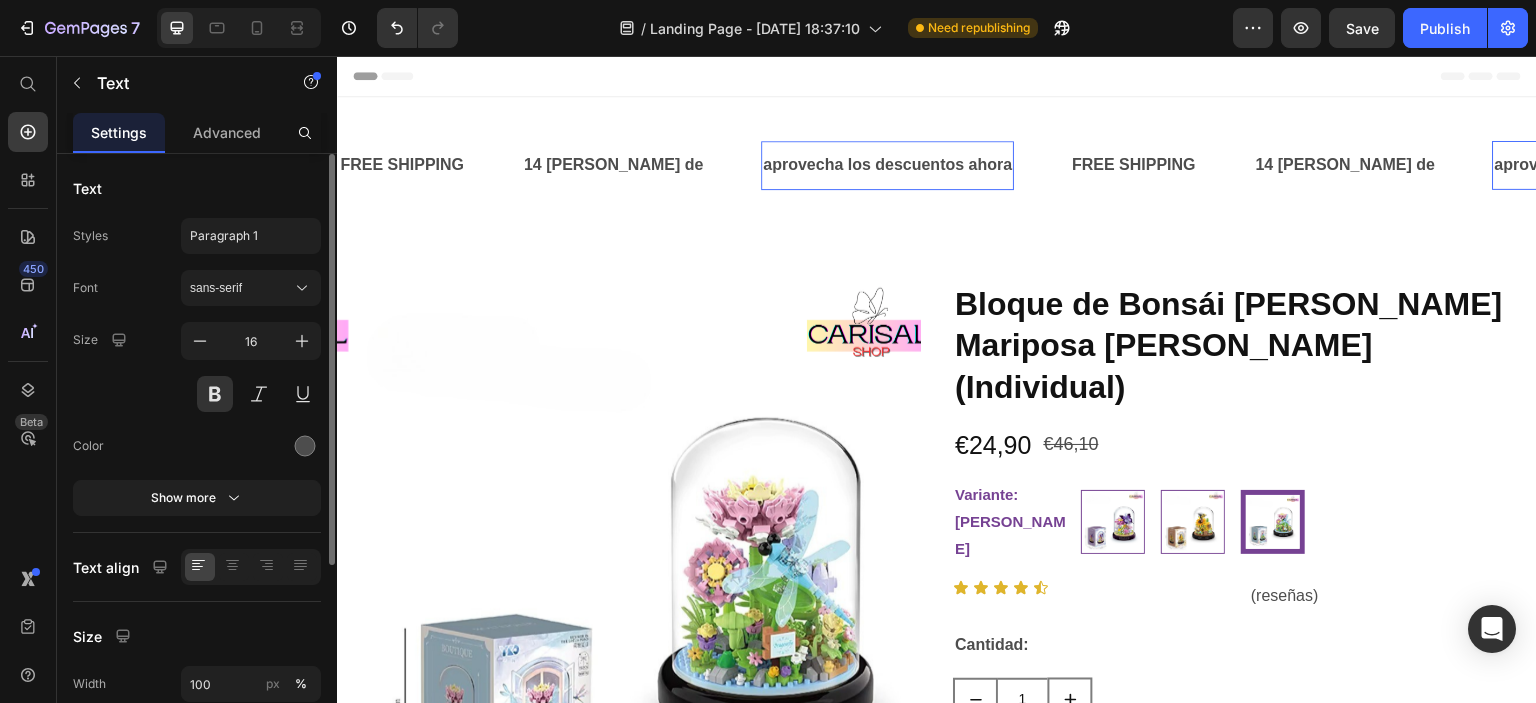 click on "aprovecha los descuentos ahora" at bounding box center [887, 165] 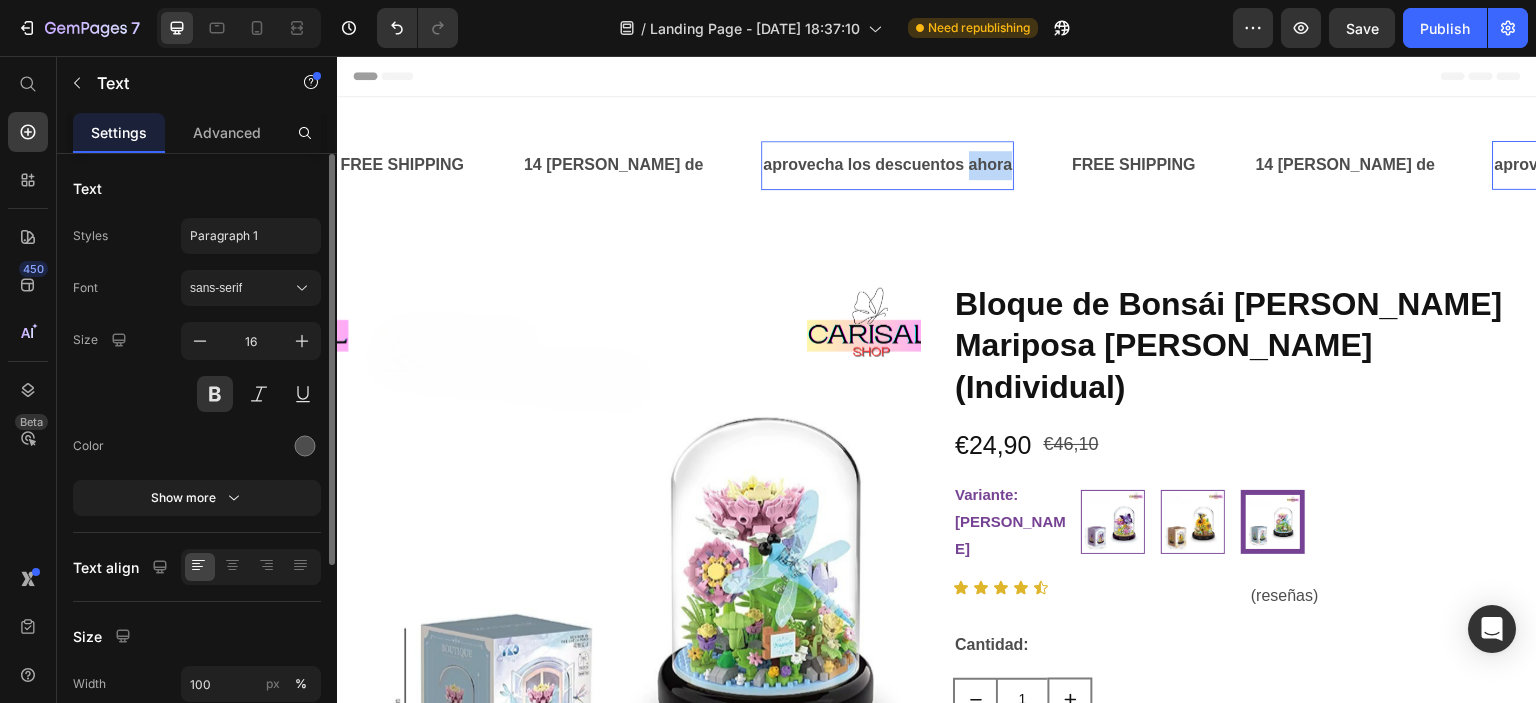 click on "aprovecha los descuentos ahora" at bounding box center [887, 165] 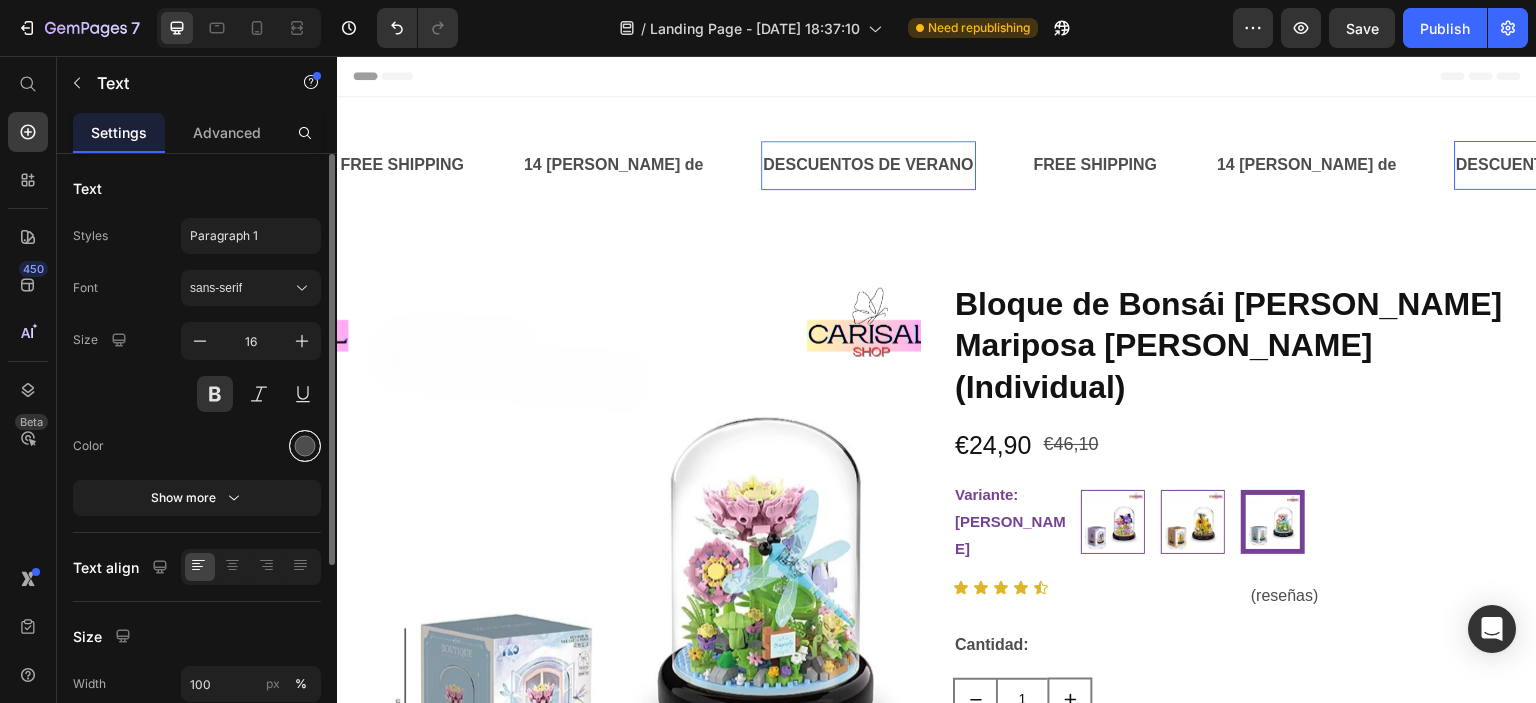 click at bounding box center (305, 446) 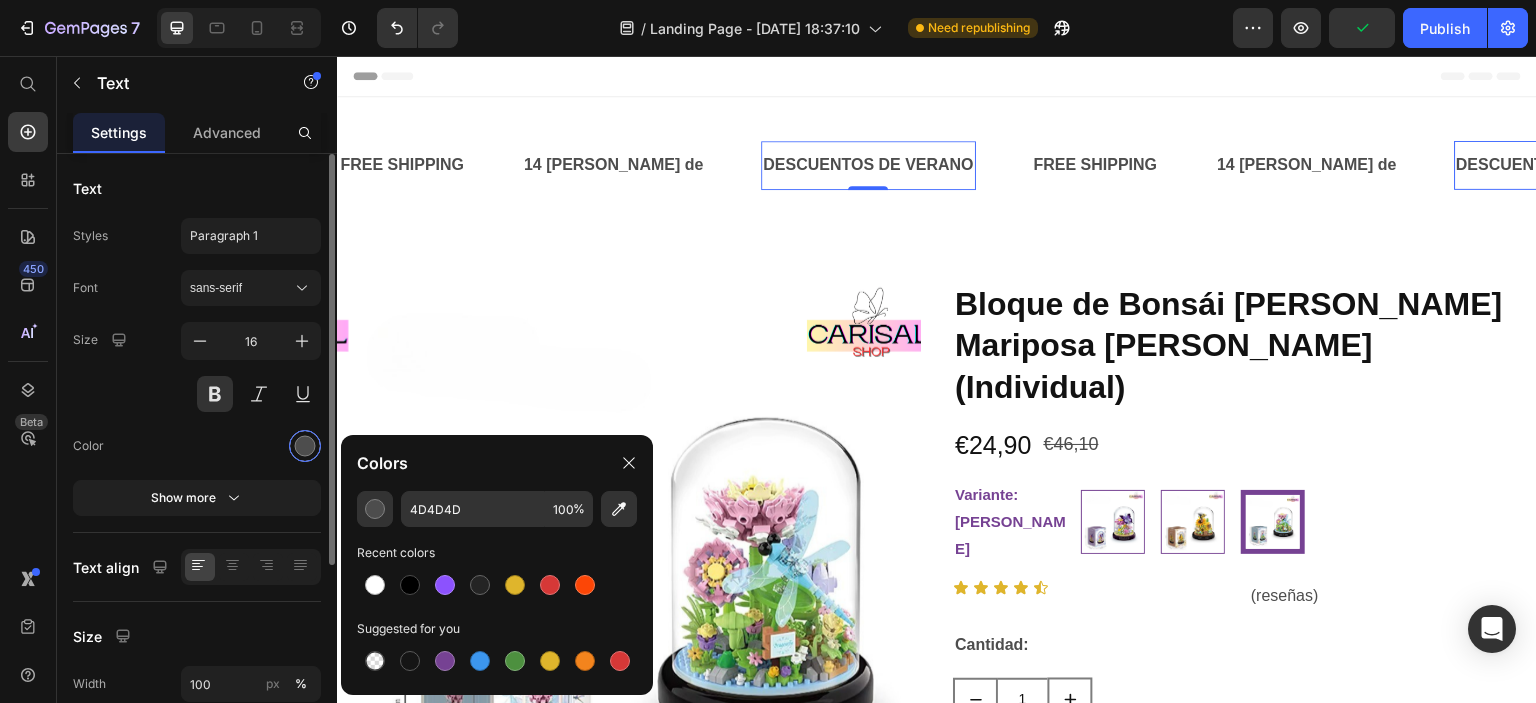 click at bounding box center [305, 446] 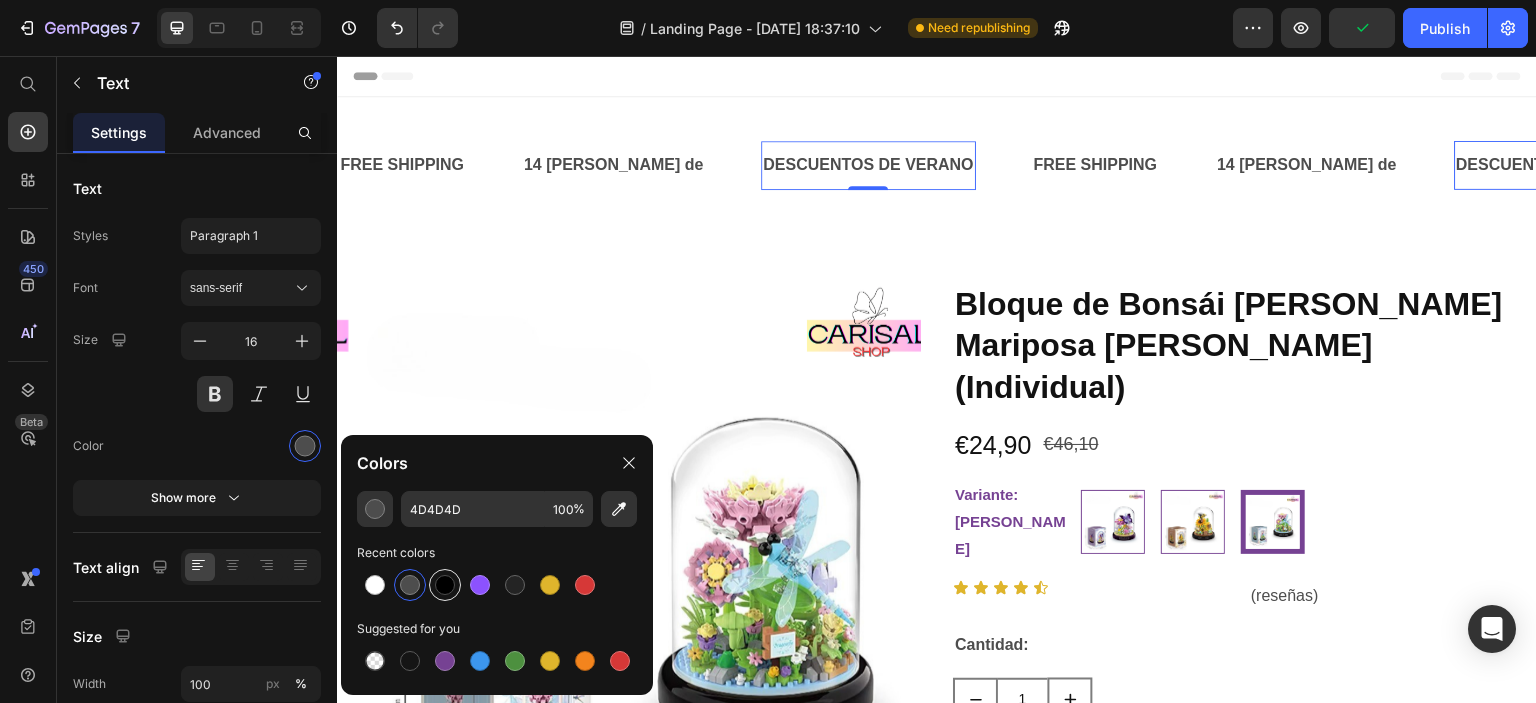 click at bounding box center (445, 585) 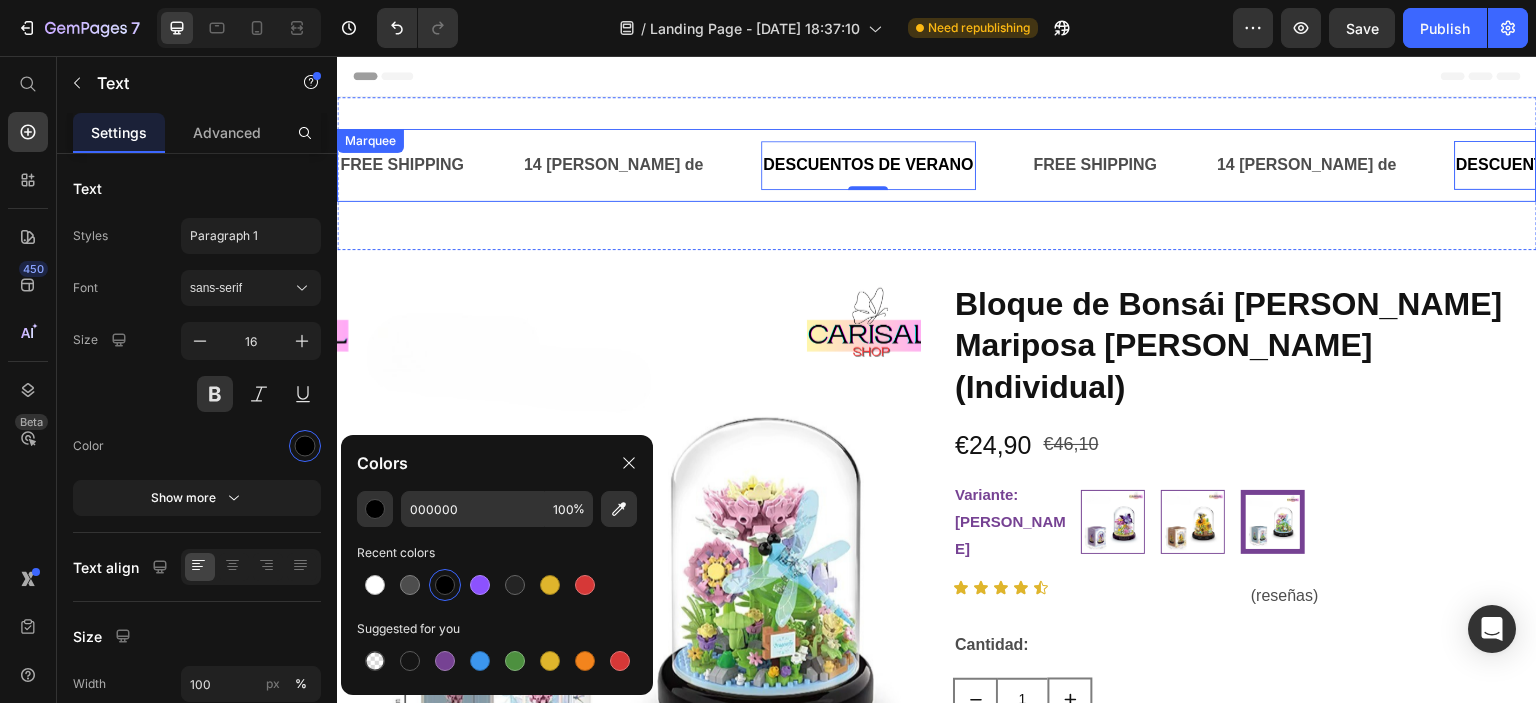click on "14 dias de  Text" at bounding box center (642, 165) 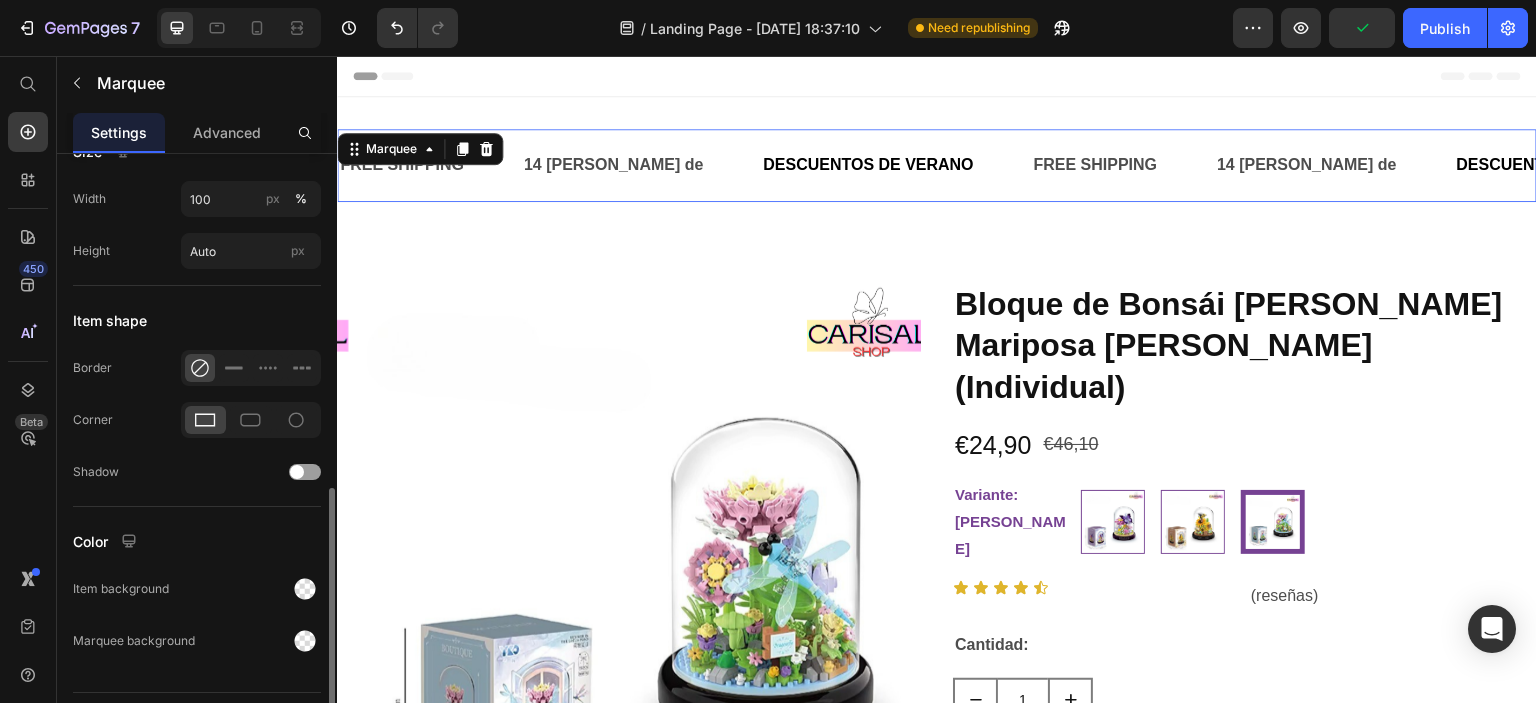 scroll, scrollTop: 845, scrollLeft: 0, axis: vertical 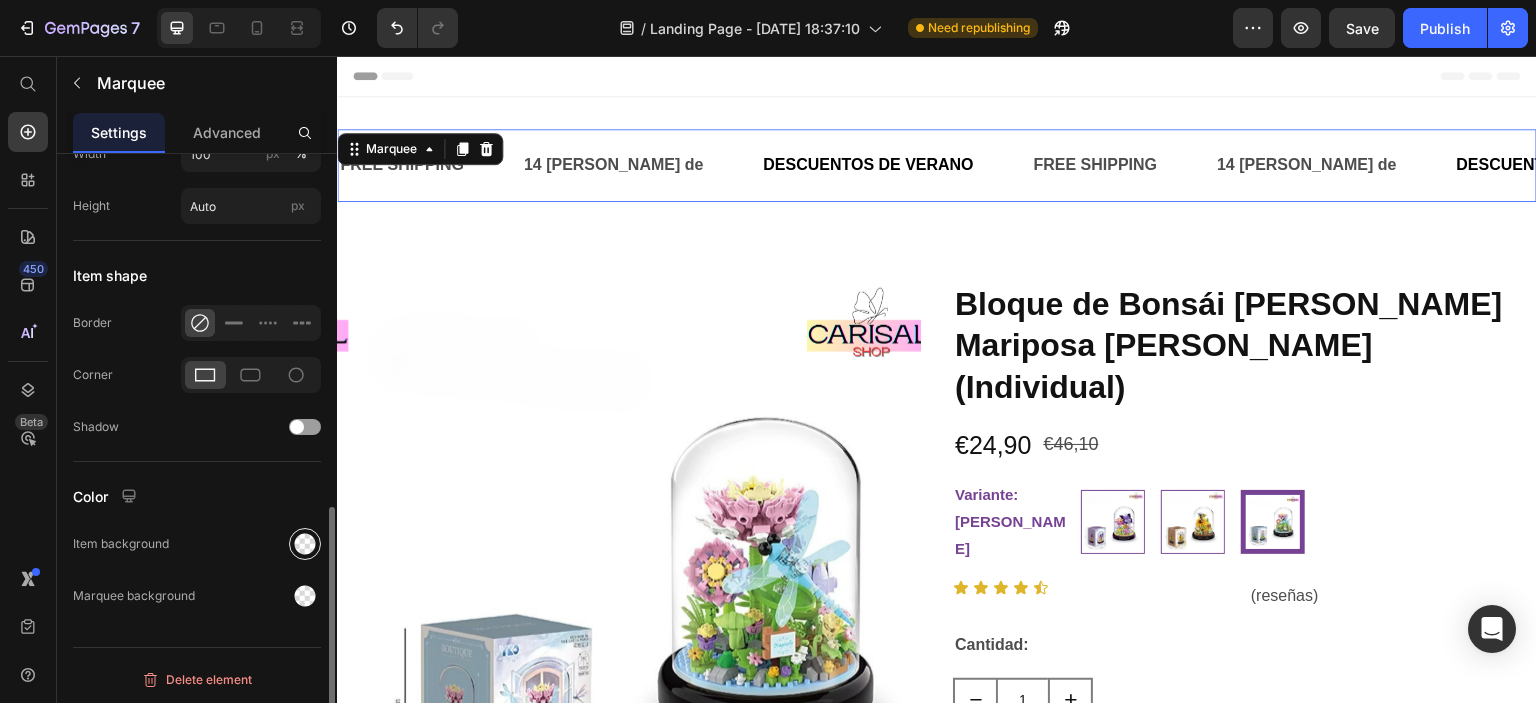 click at bounding box center [305, 544] 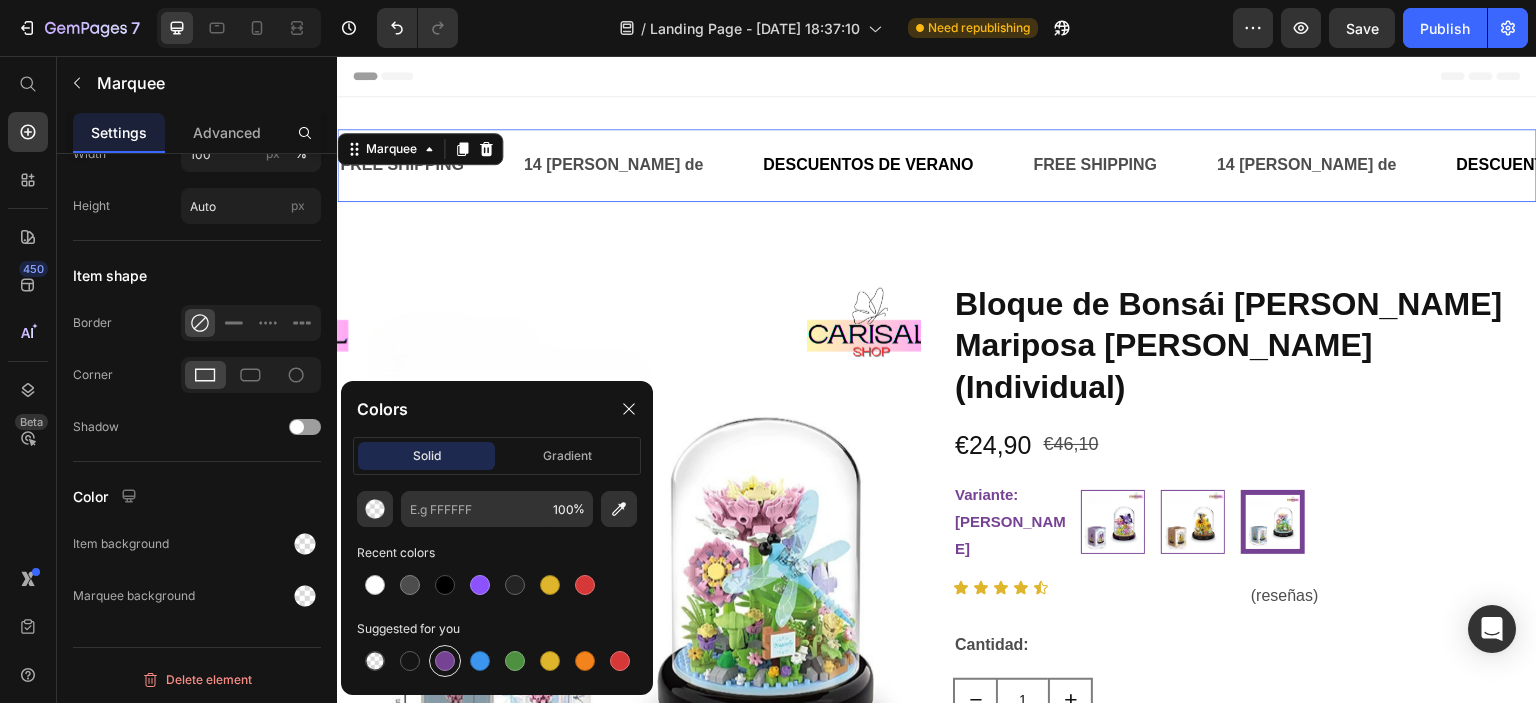 click at bounding box center (445, 661) 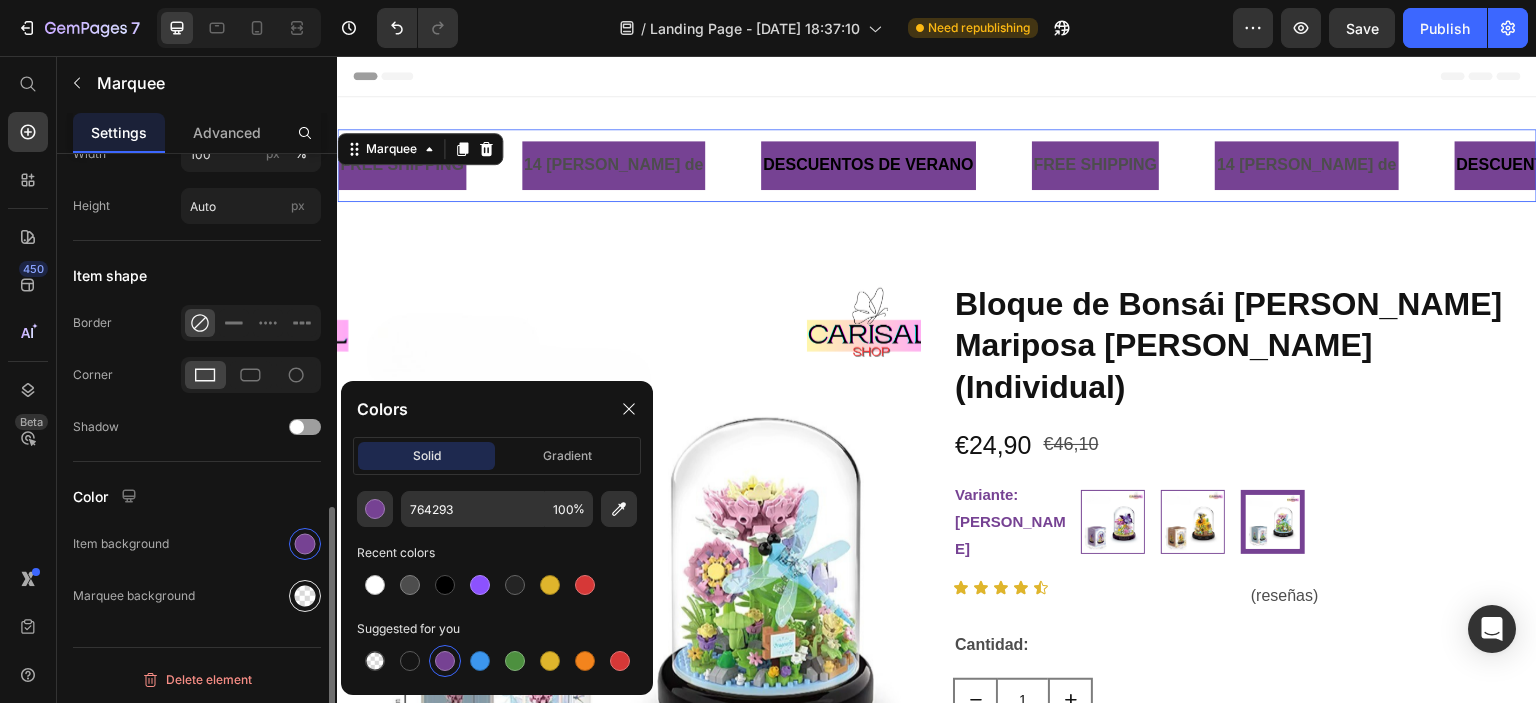 click at bounding box center [305, 596] 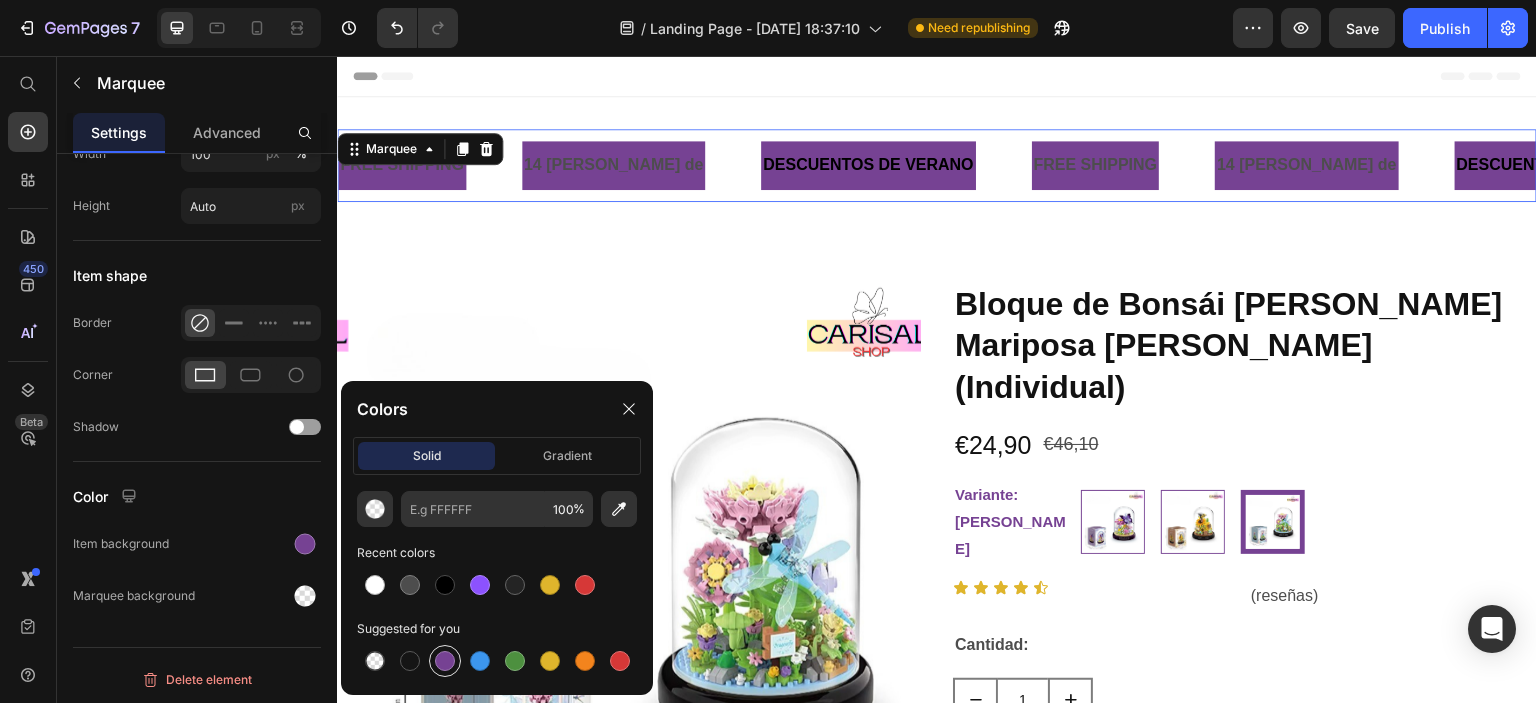click at bounding box center [445, 661] 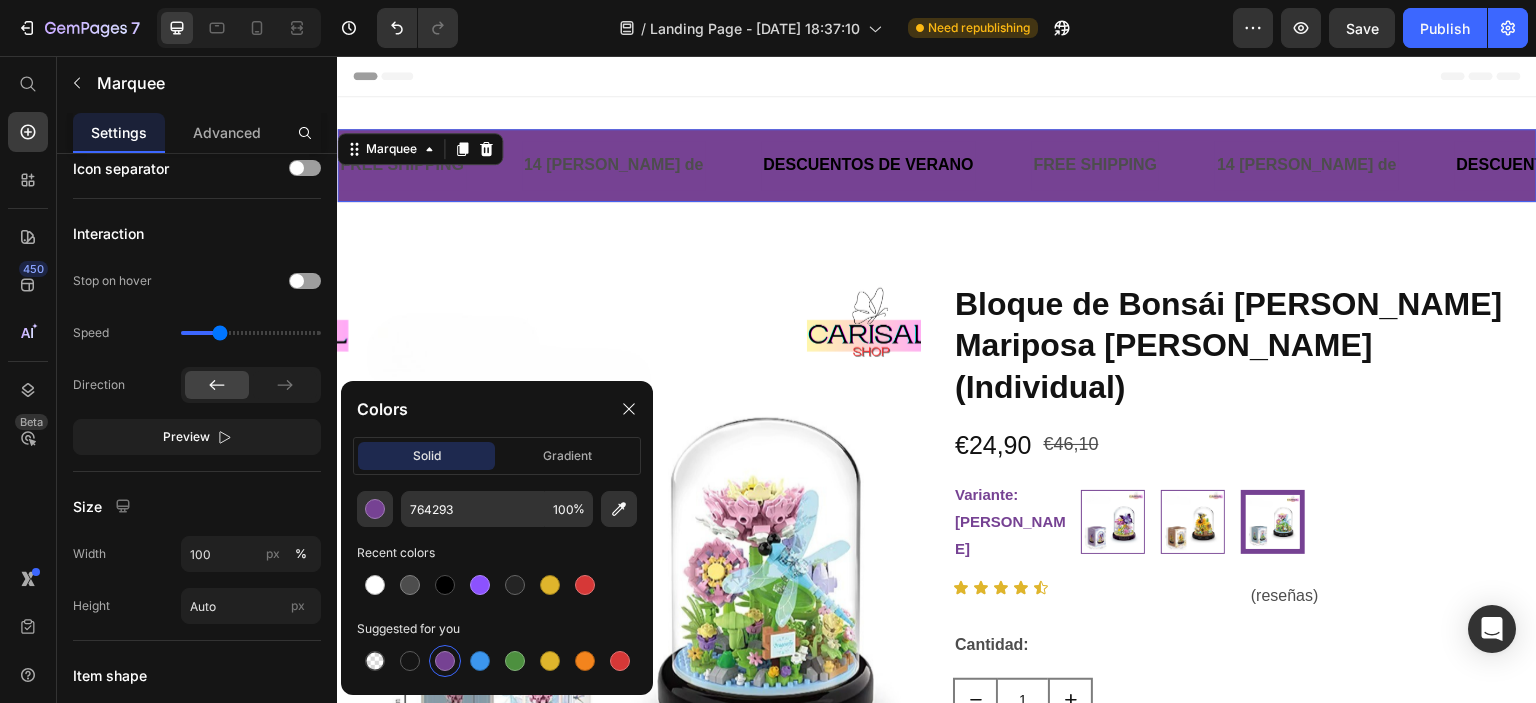 scroll, scrollTop: 0, scrollLeft: 0, axis: both 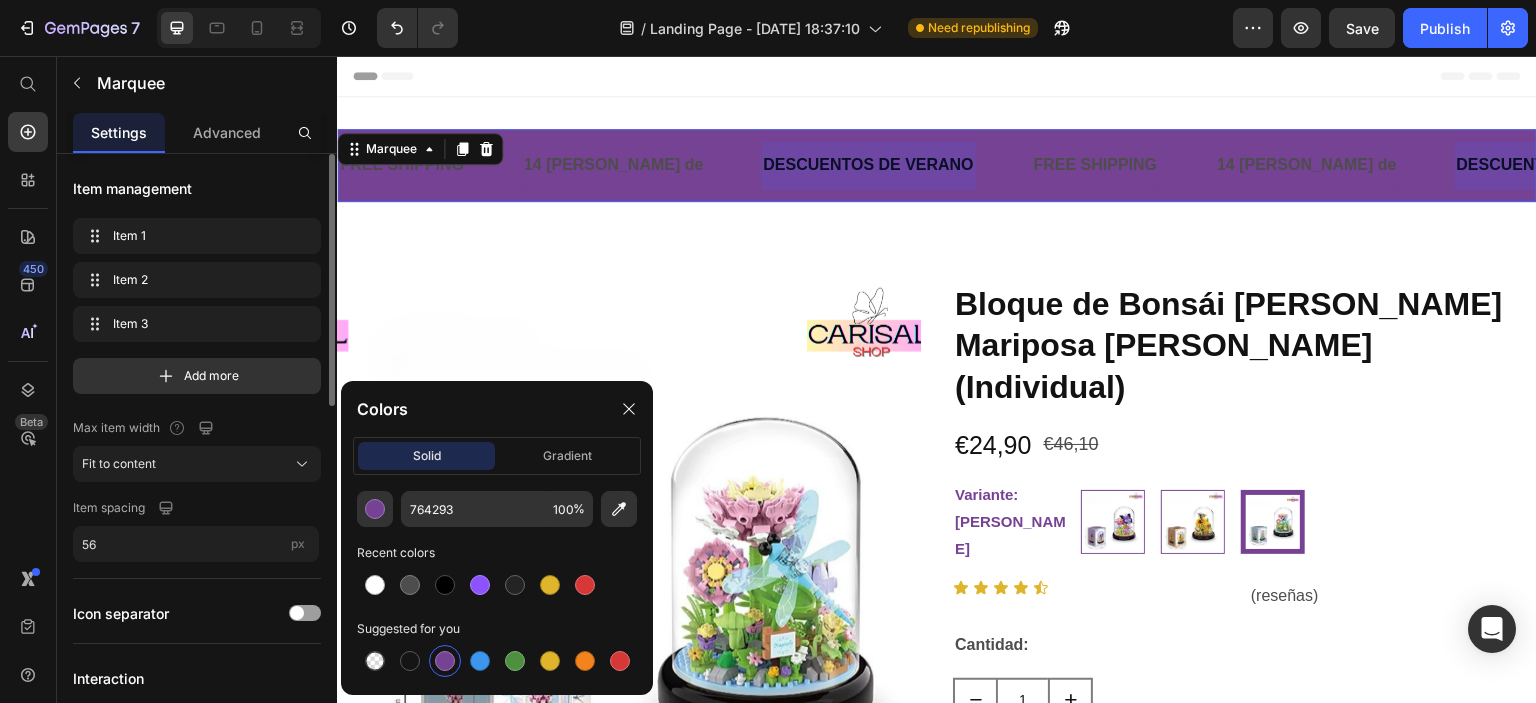 click at bounding box center (868, 165) 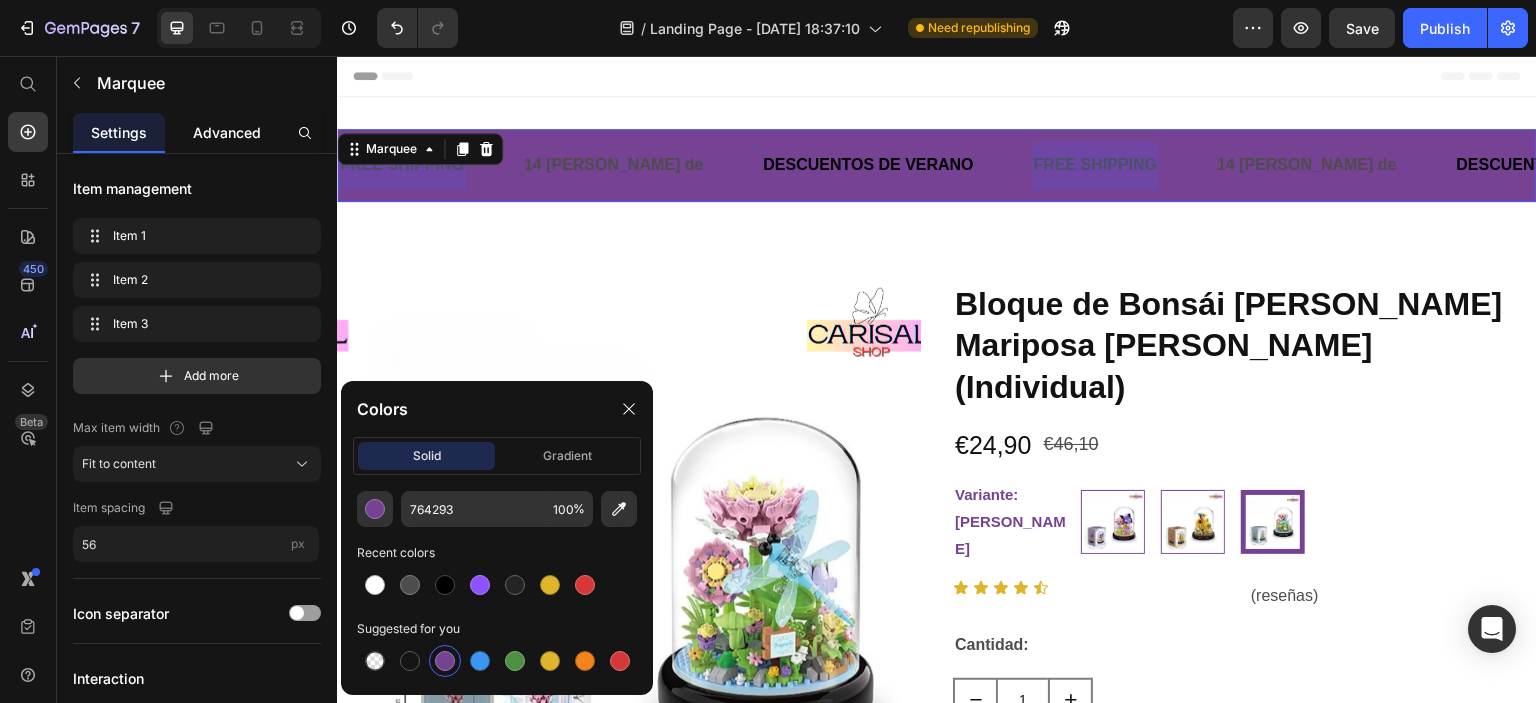 click on "Advanced" at bounding box center (227, 132) 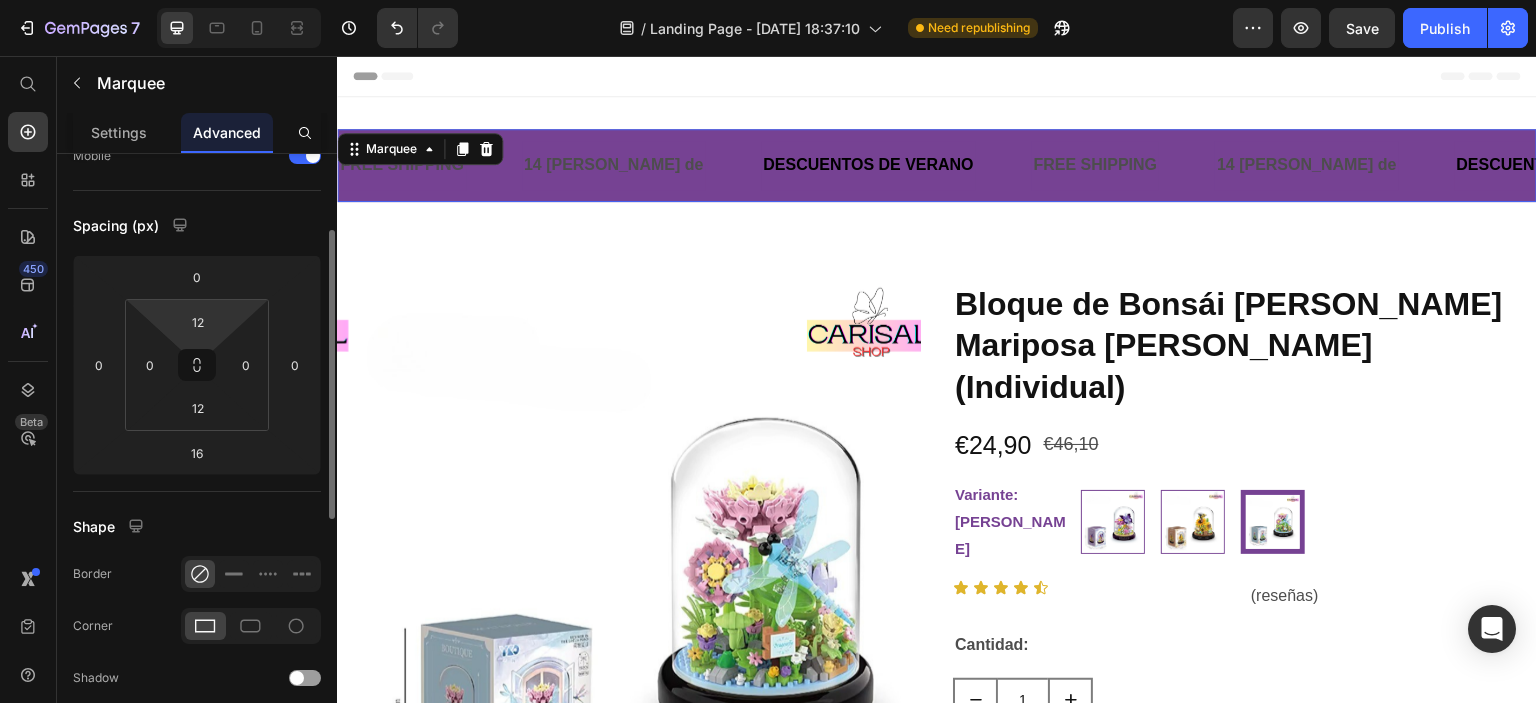 scroll, scrollTop: 0, scrollLeft: 0, axis: both 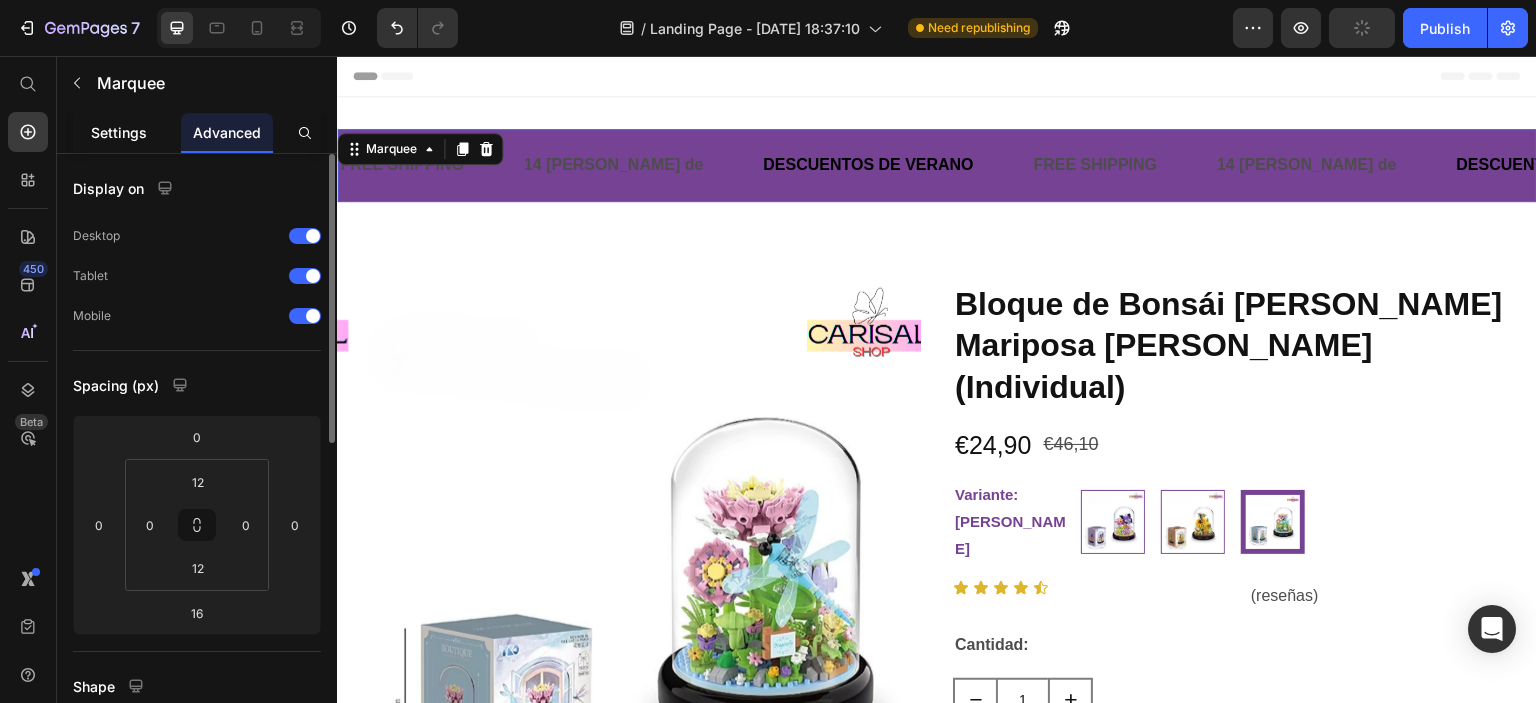 click on "Settings" at bounding box center (119, 132) 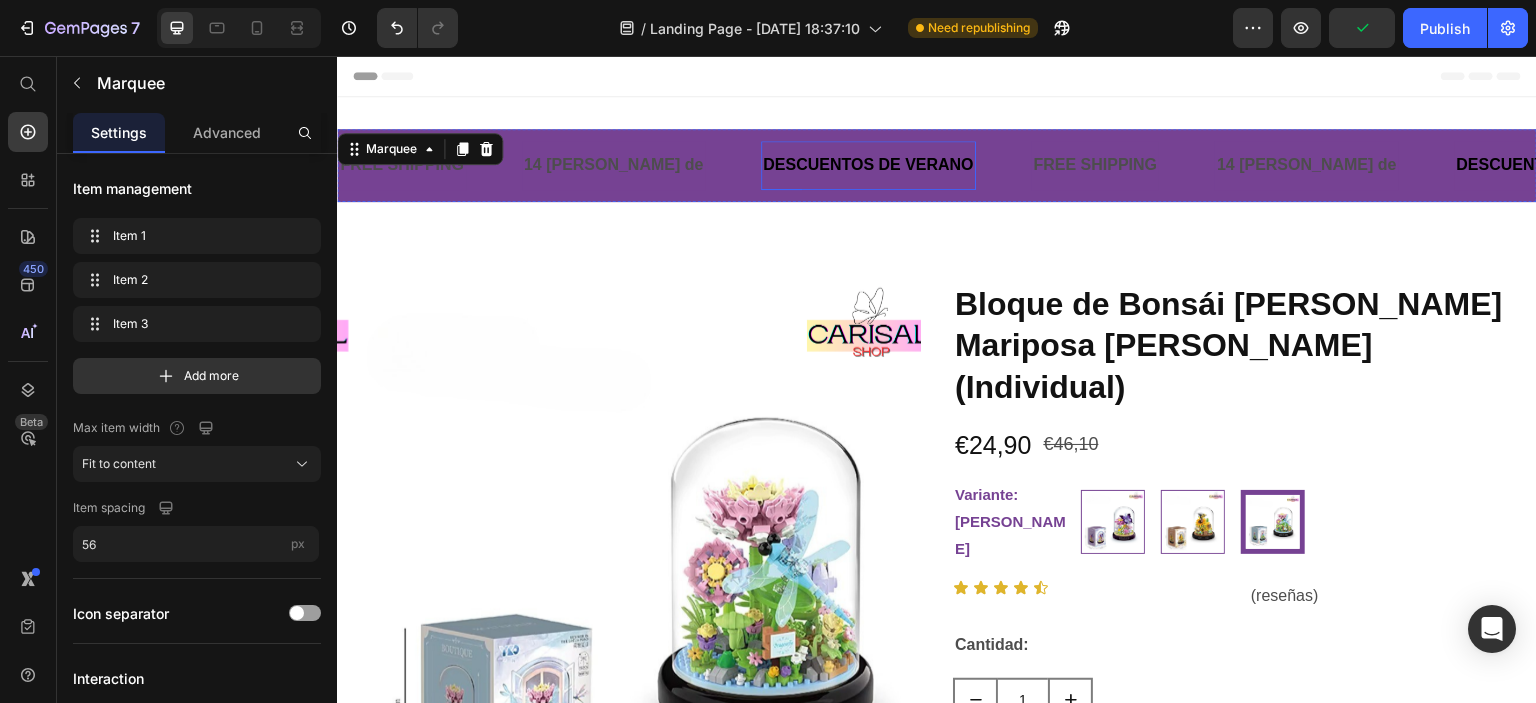 click on "DESCUENTOS DE VERANO" at bounding box center (868, 165) 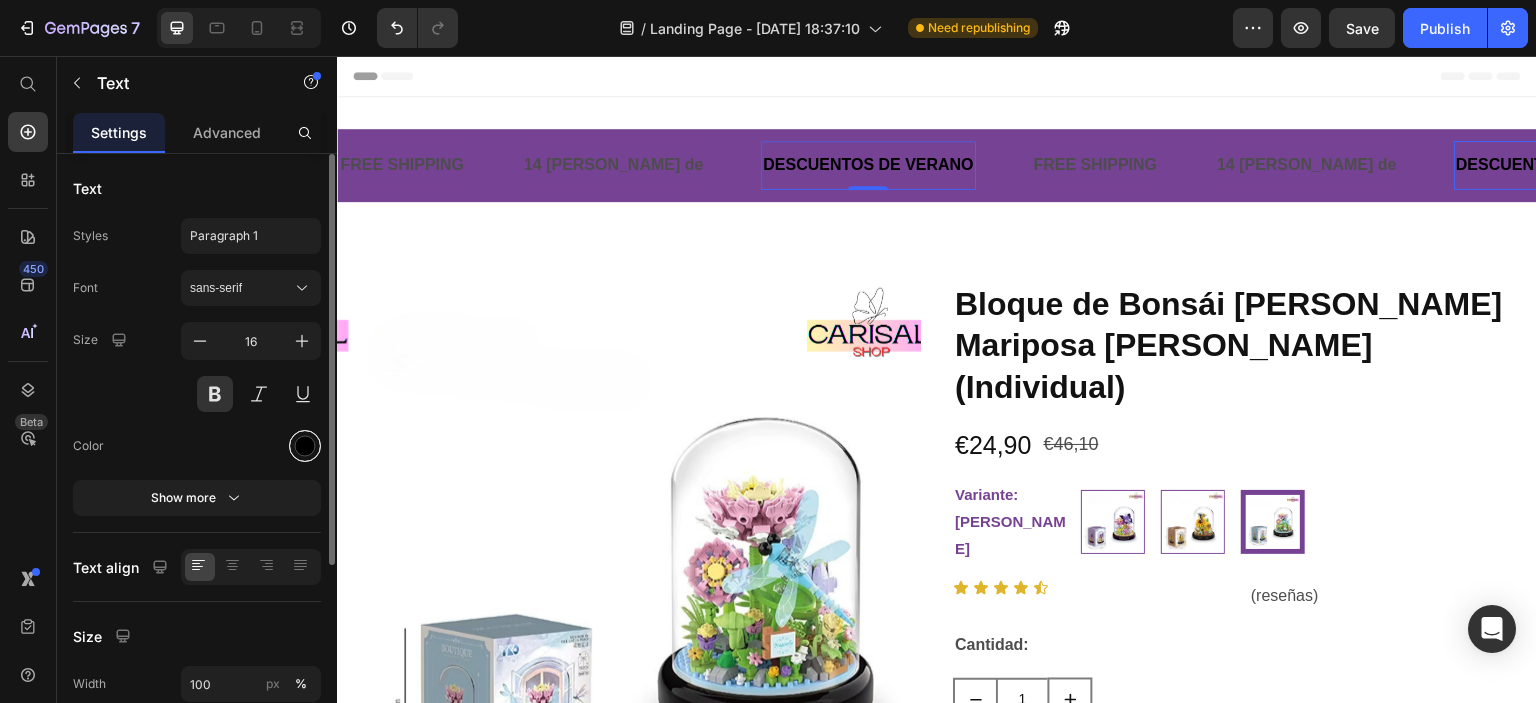 click at bounding box center (305, 446) 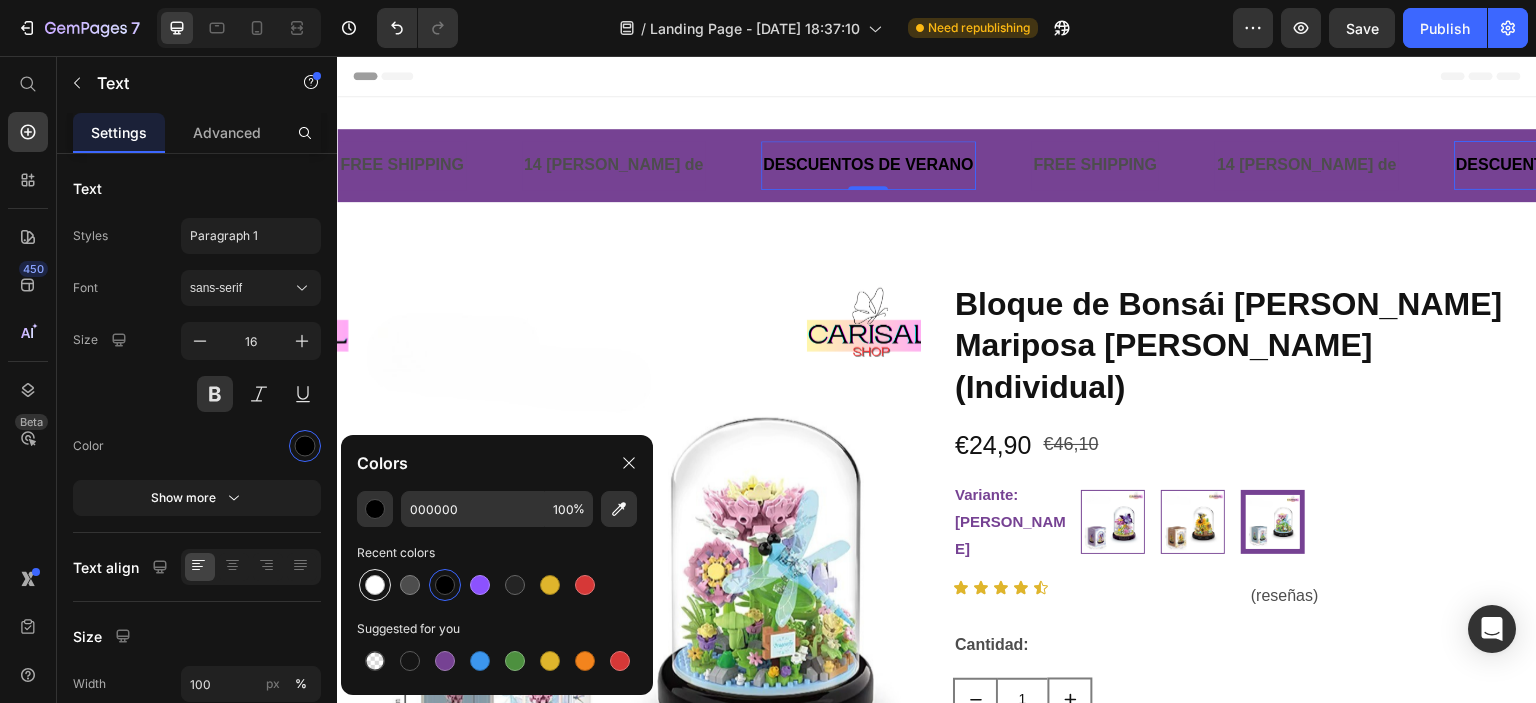 click at bounding box center (375, 585) 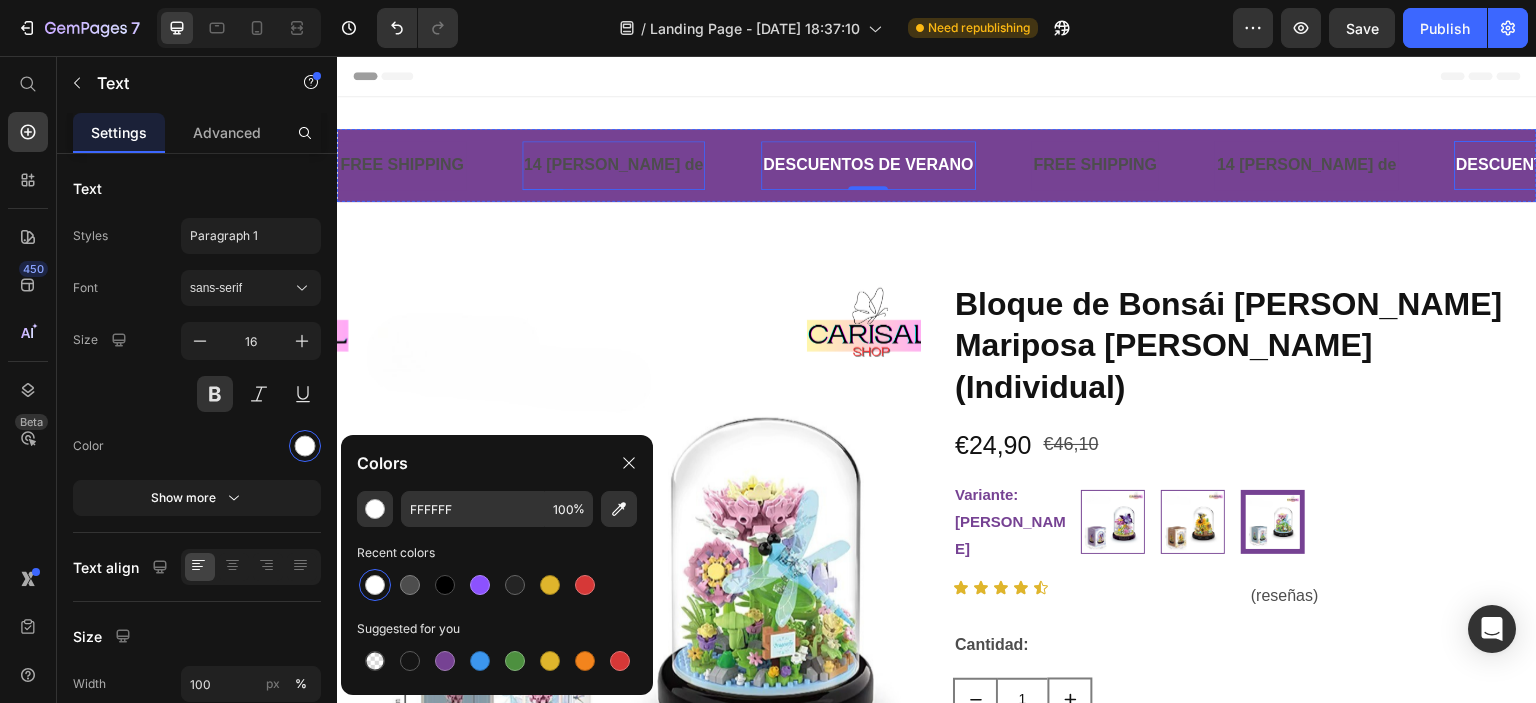 click on "14 dias de" at bounding box center (614, 165) 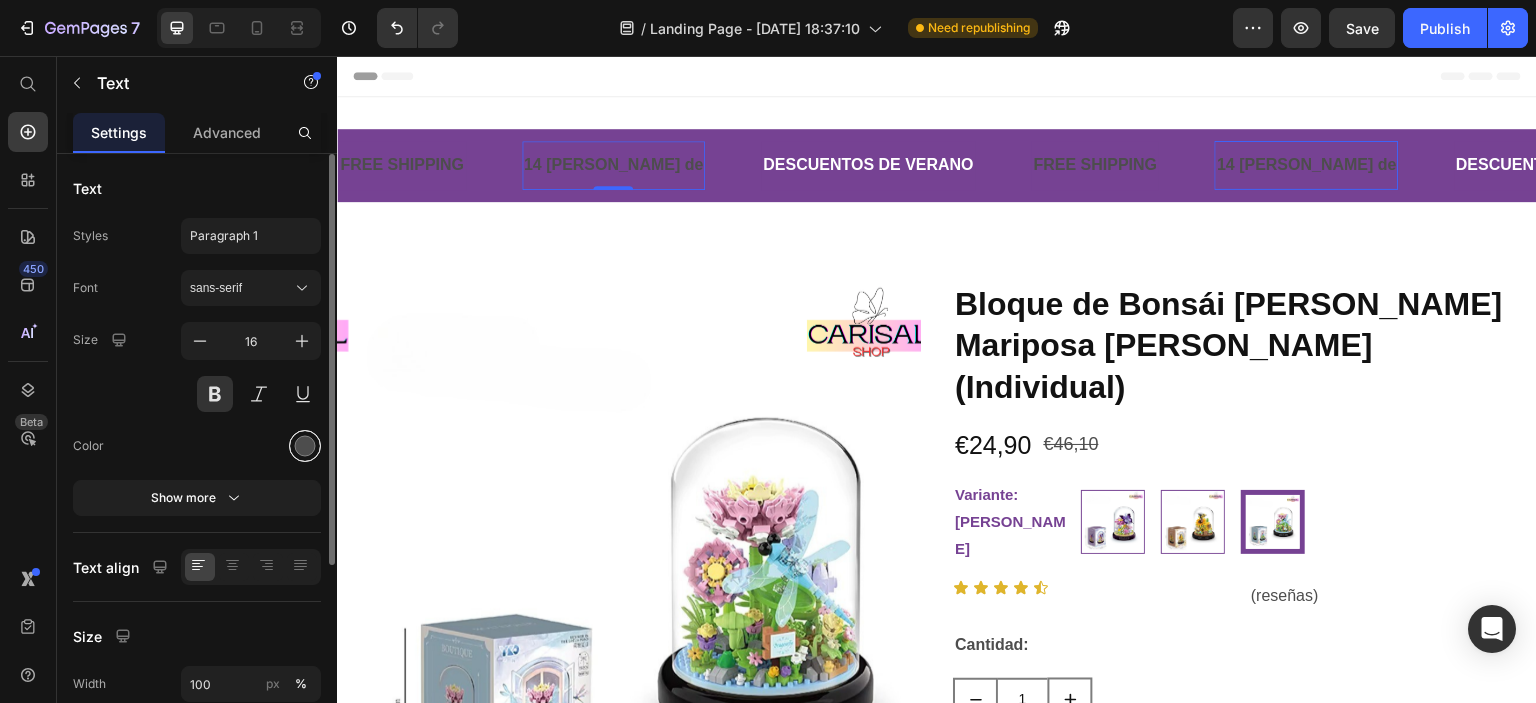 click at bounding box center [305, 446] 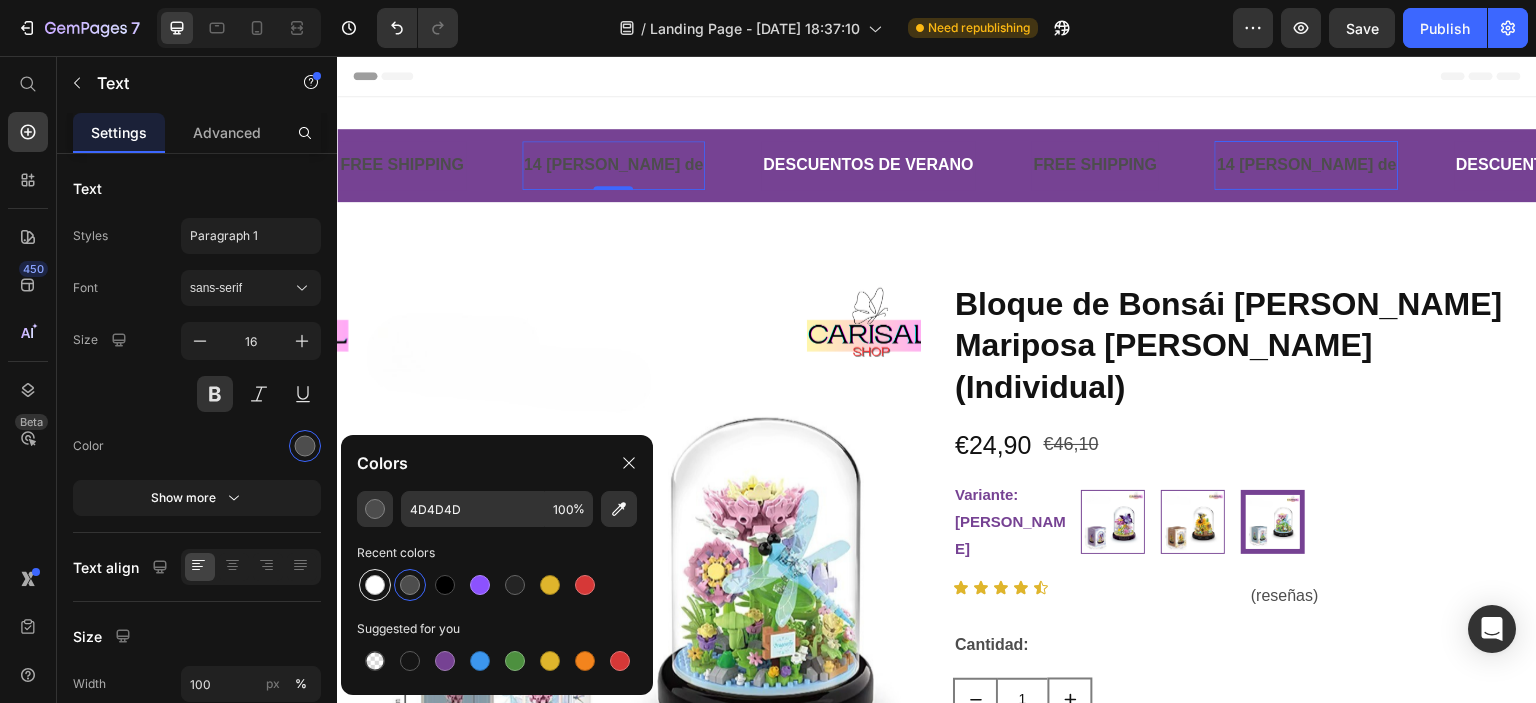 click at bounding box center (375, 585) 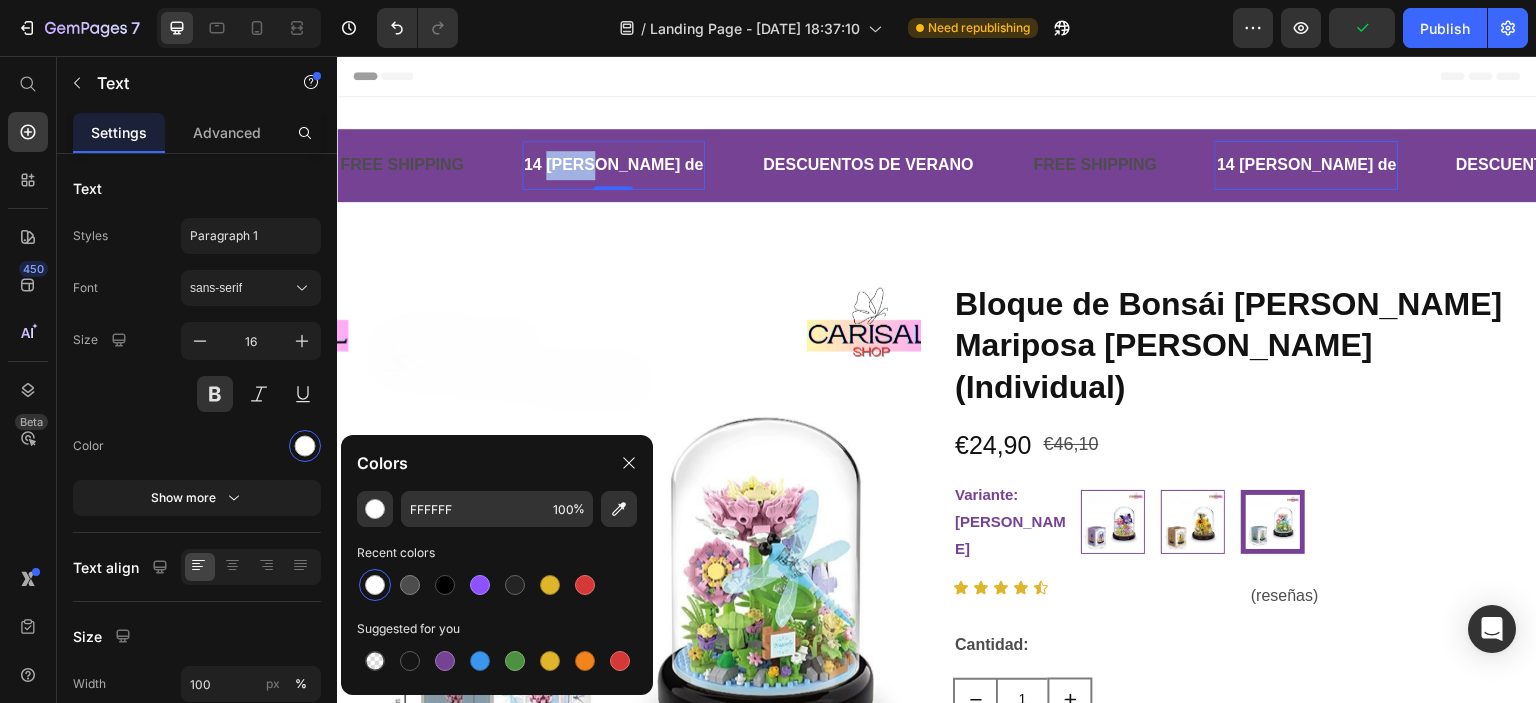 click on "14 dias de" at bounding box center [614, 165] 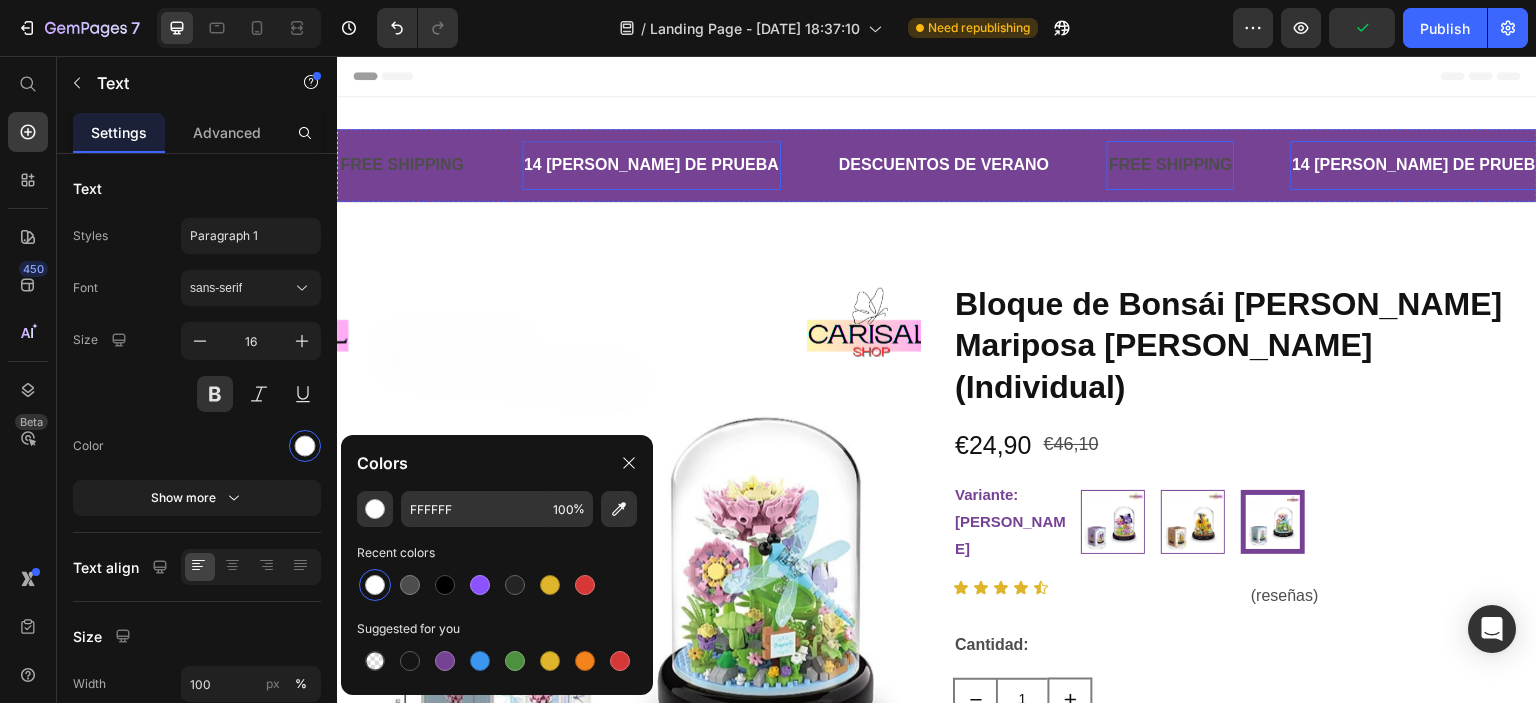 click on "FREE SHIPPING" at bounding box center [1171, 165] 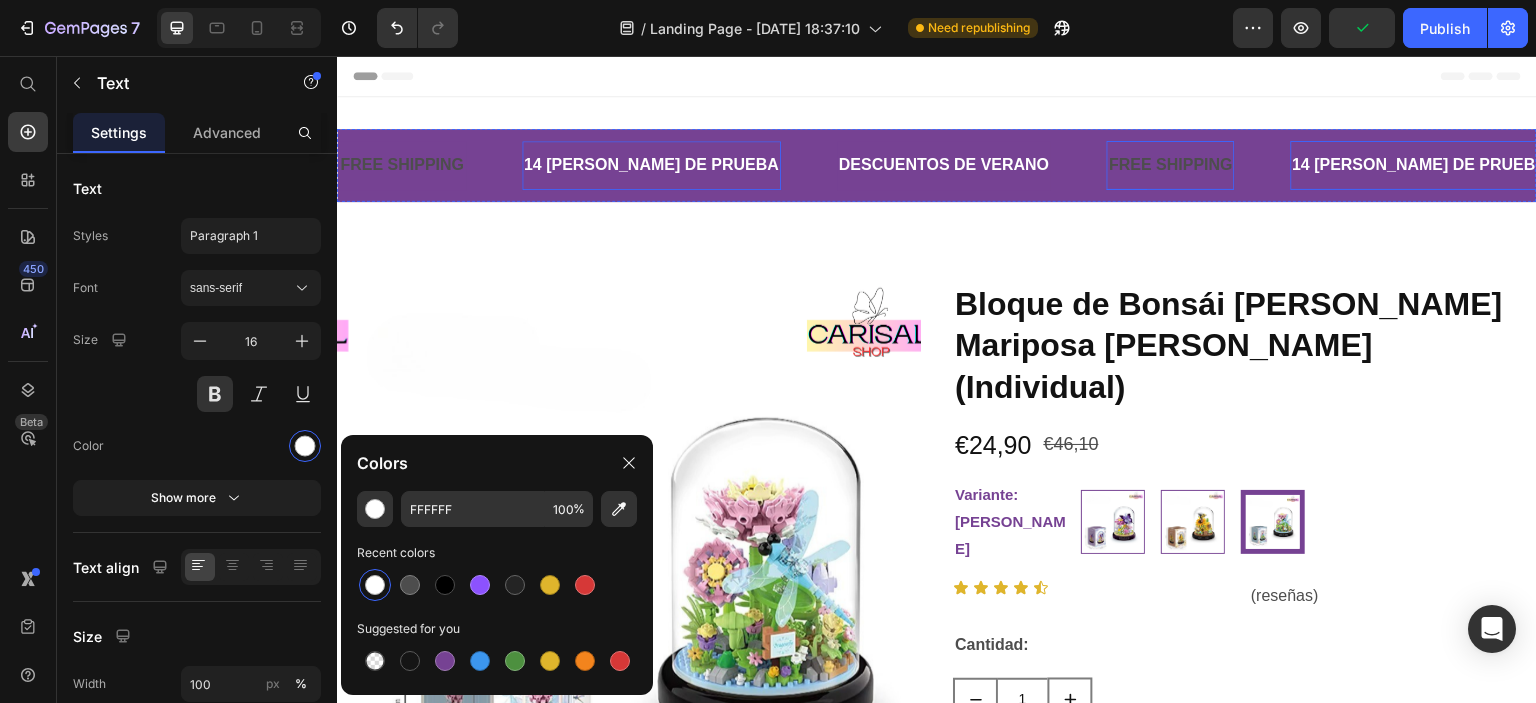 click on "FREE SHIPPING" at bounding box center (1171, 165) 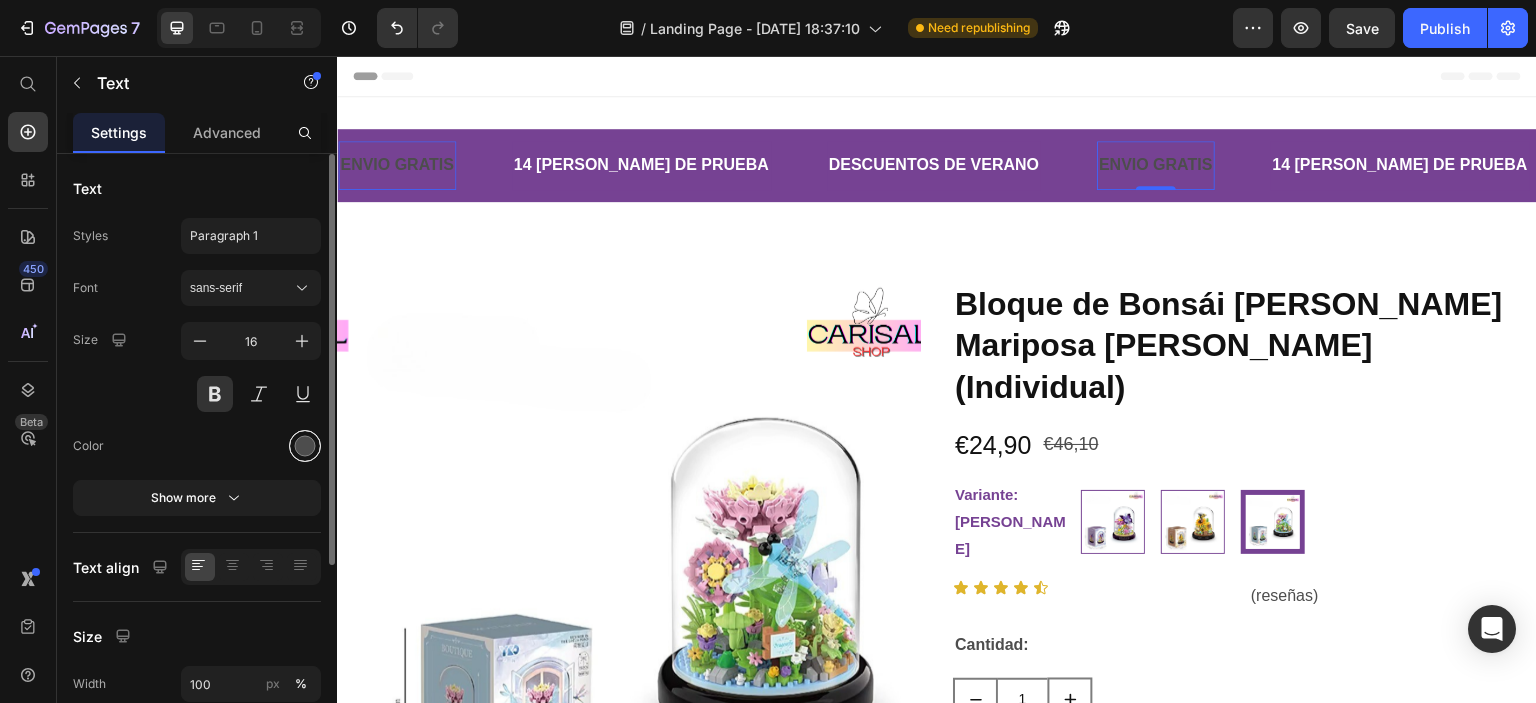 click at bounding box center (305, 446) 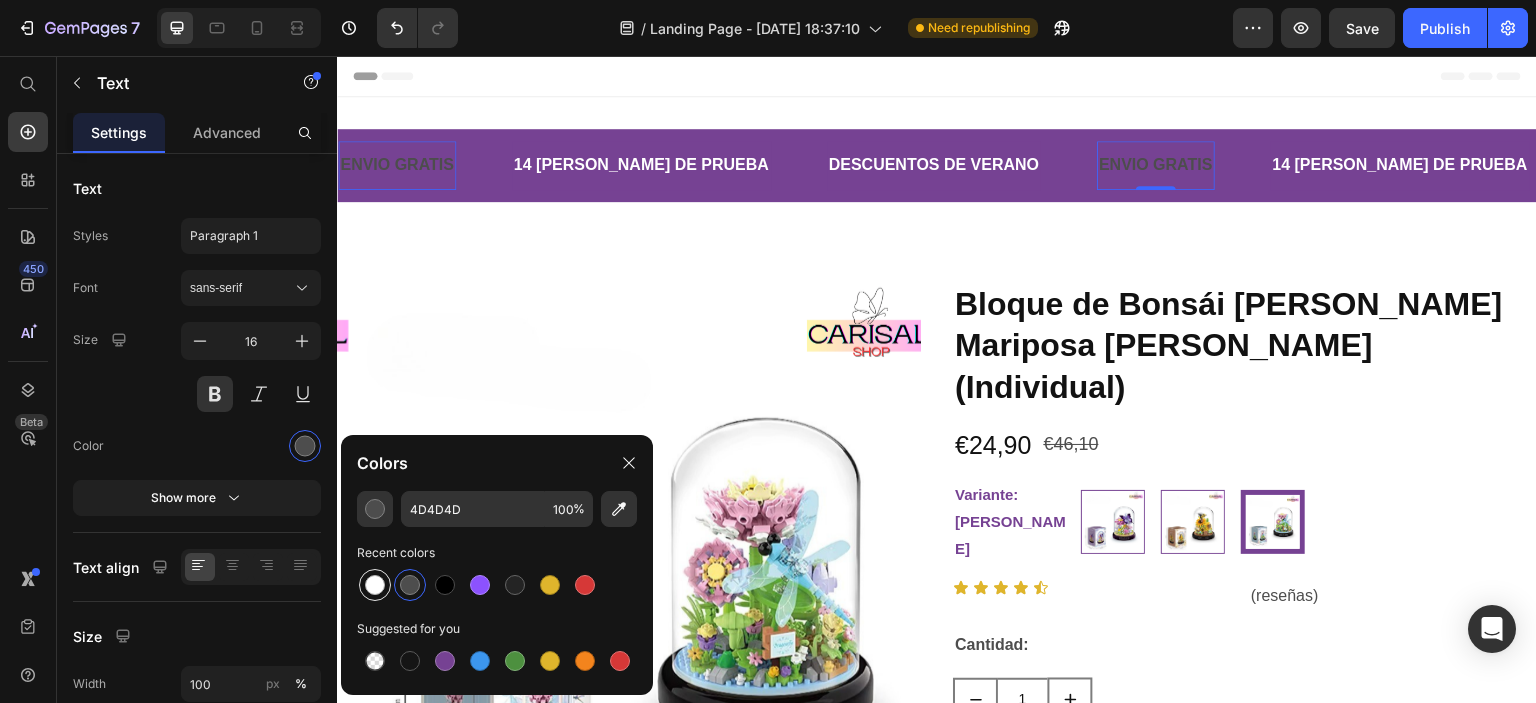 click at bounding box center [375, 585] 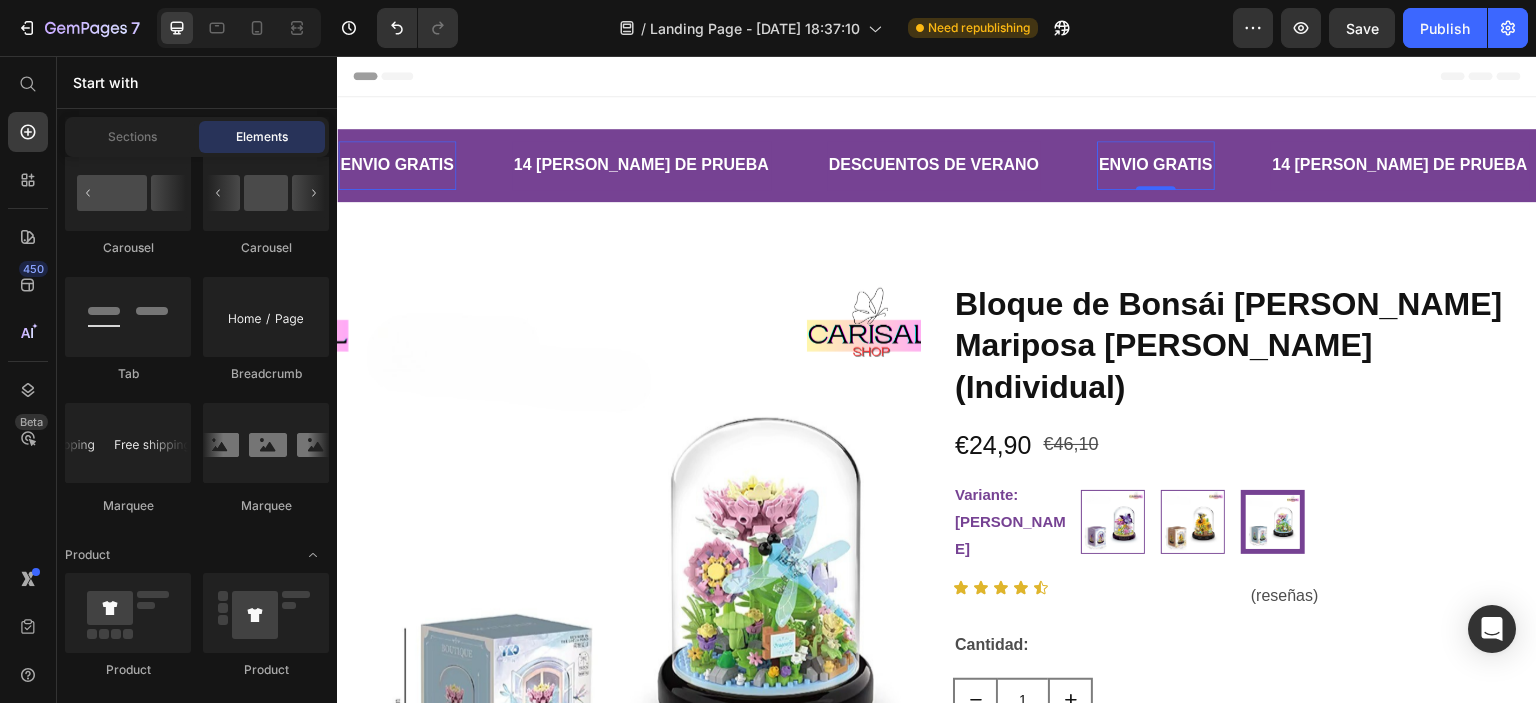 click on "Header" at bounding box center (394, 76) 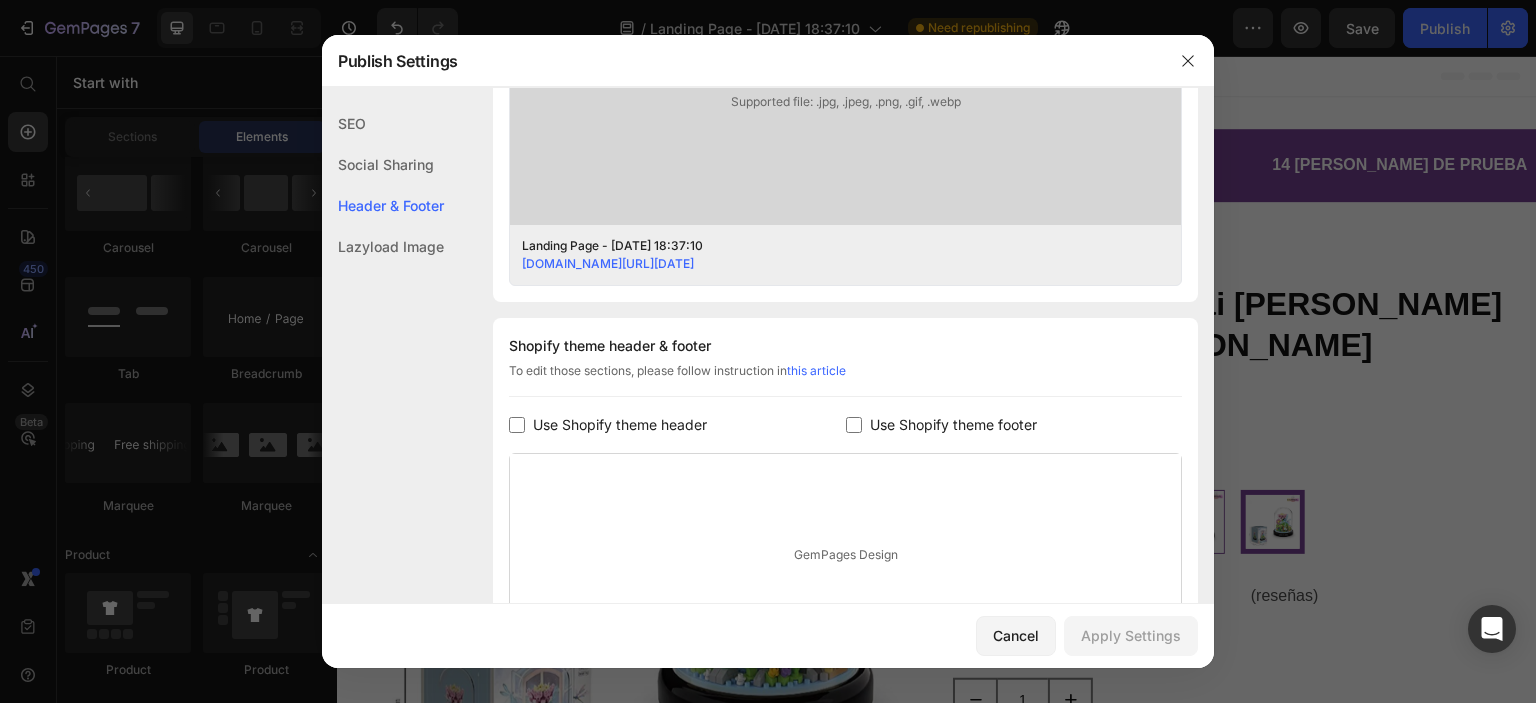 scroll, scrollTop: 936, scrollLeft: 0, axis: vertical 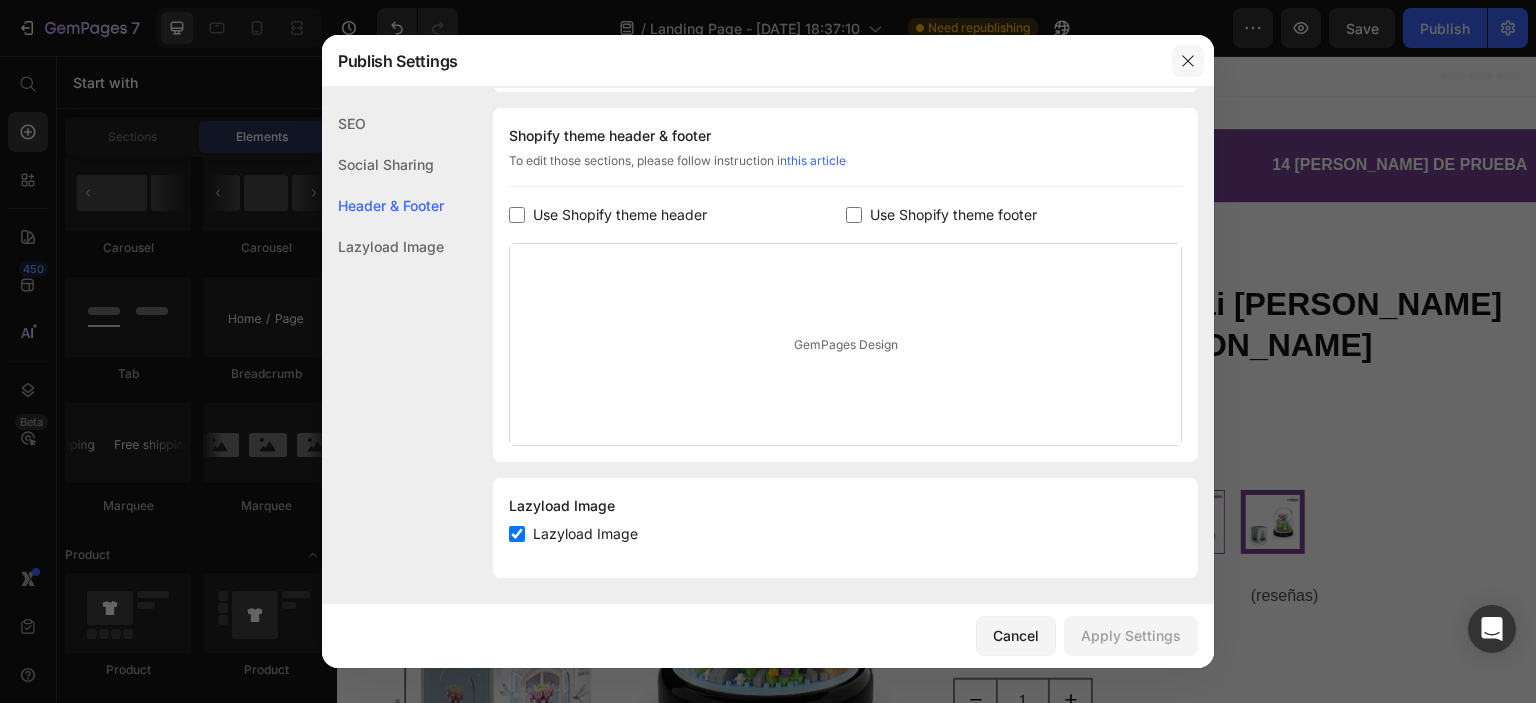 click at bounding box center (1188, 61) 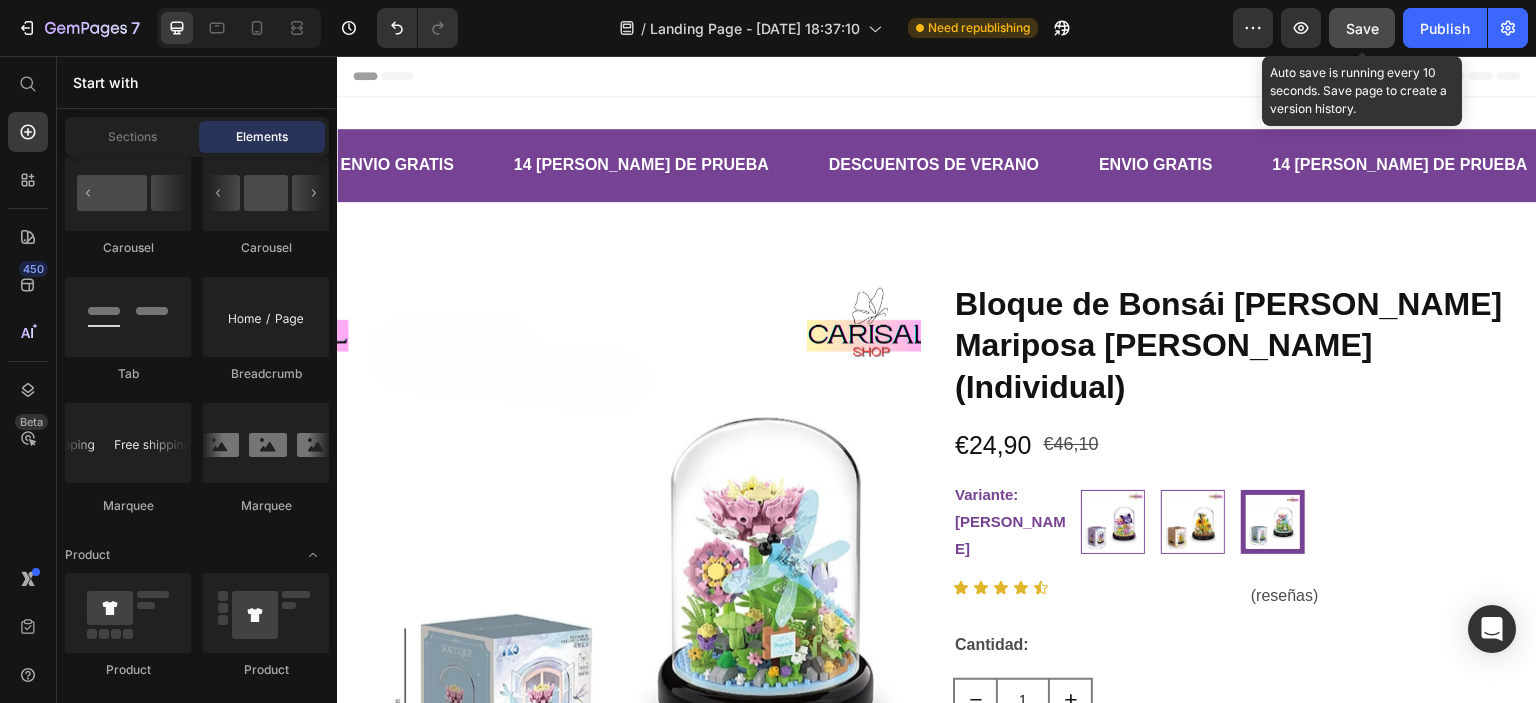 click on "Save" at bounding box center (1362, 28) 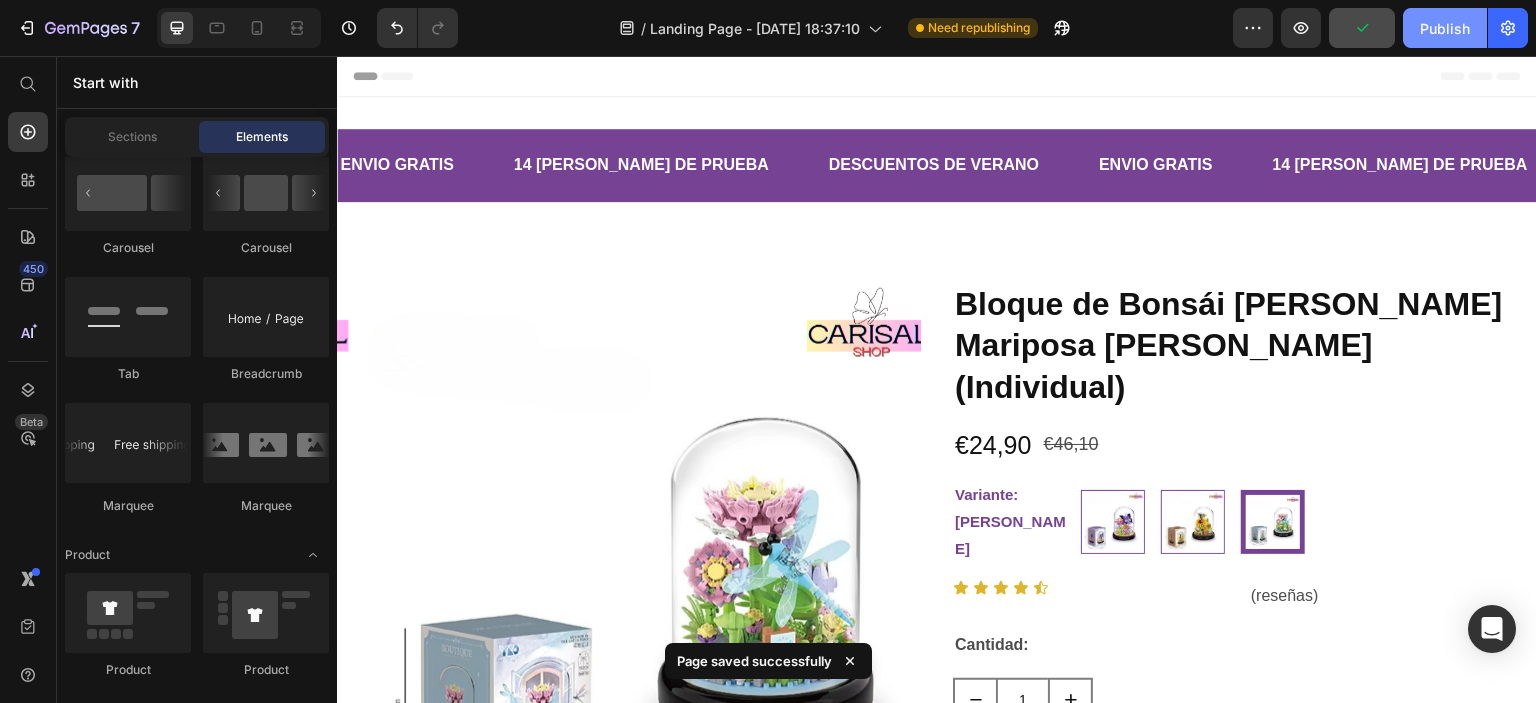click on "Publish" at bounding box center [1445, 28] 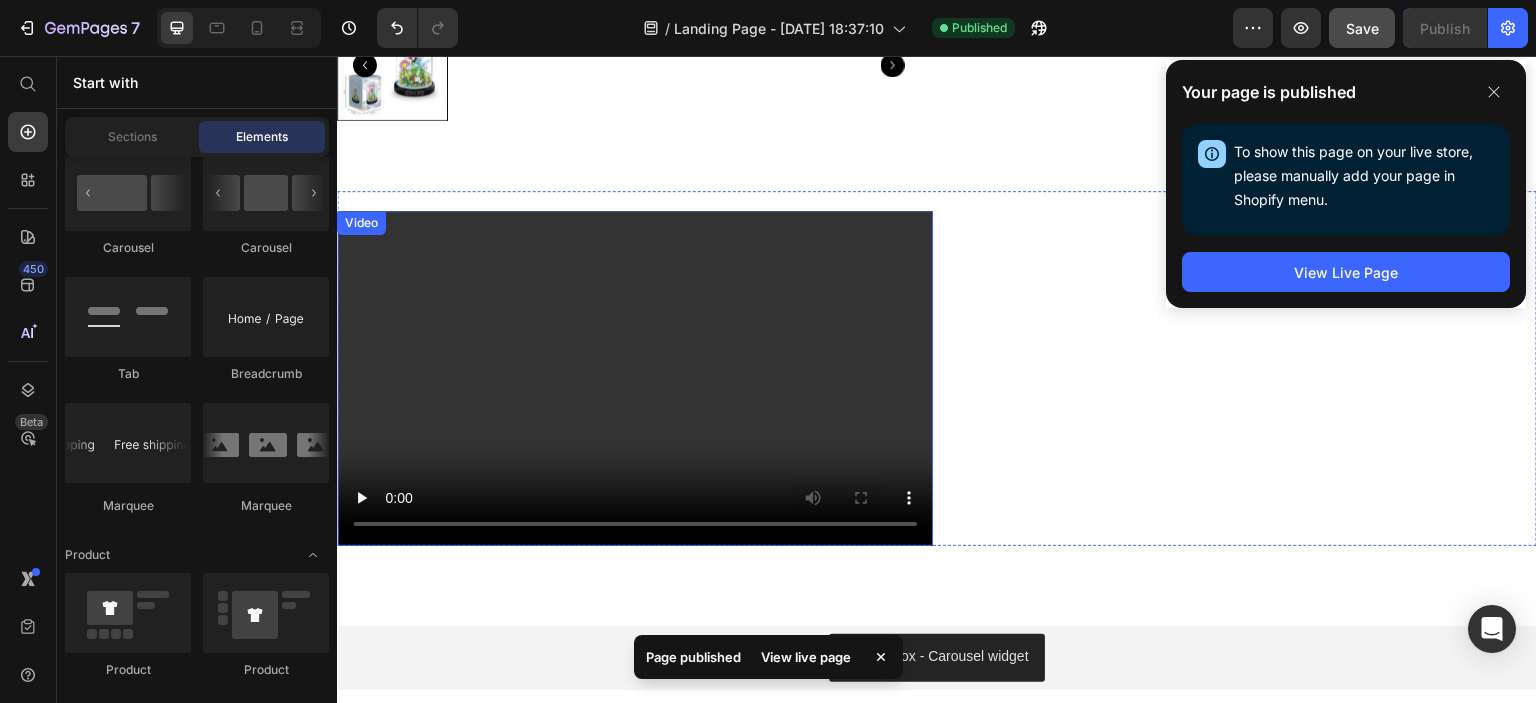 scroll, scrollTop: 900, scrollLeft: 0, axis: vertical 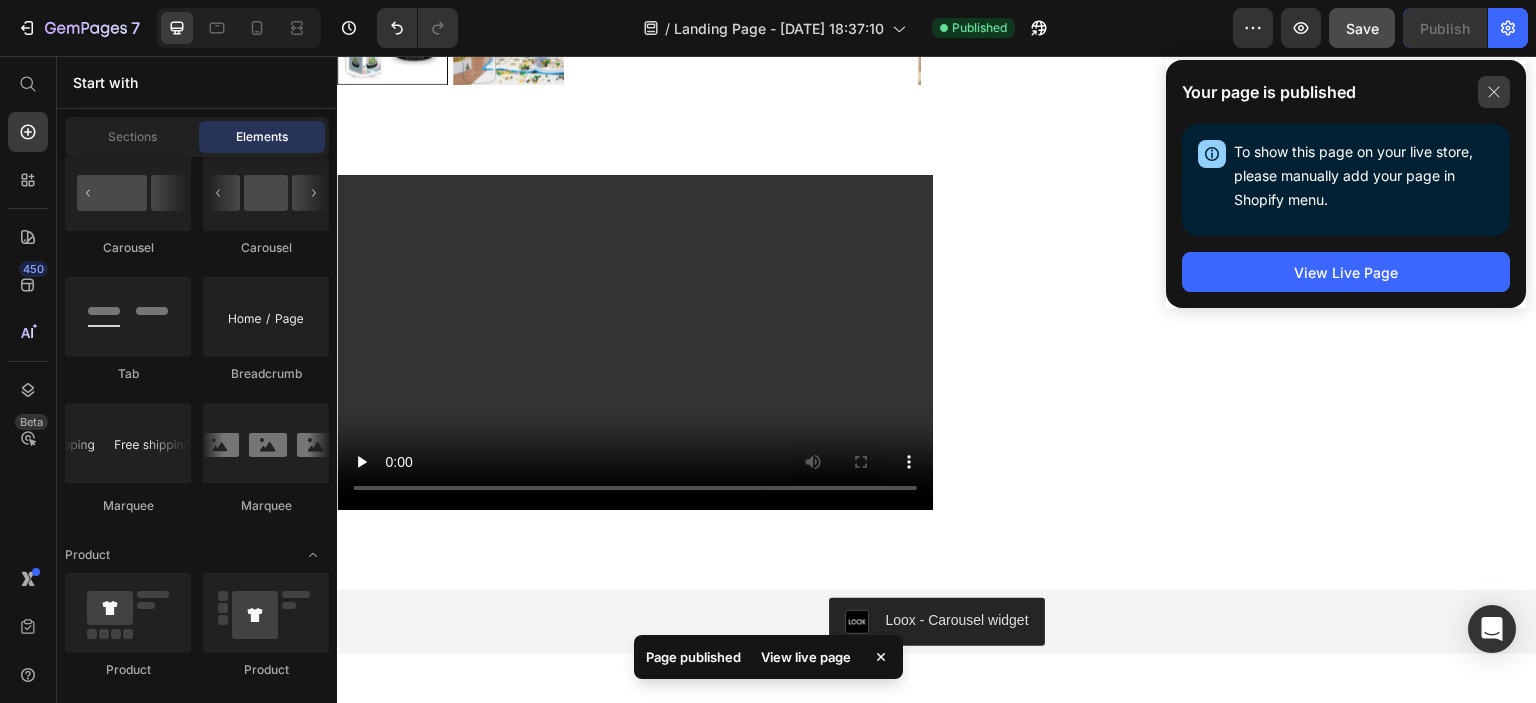 click 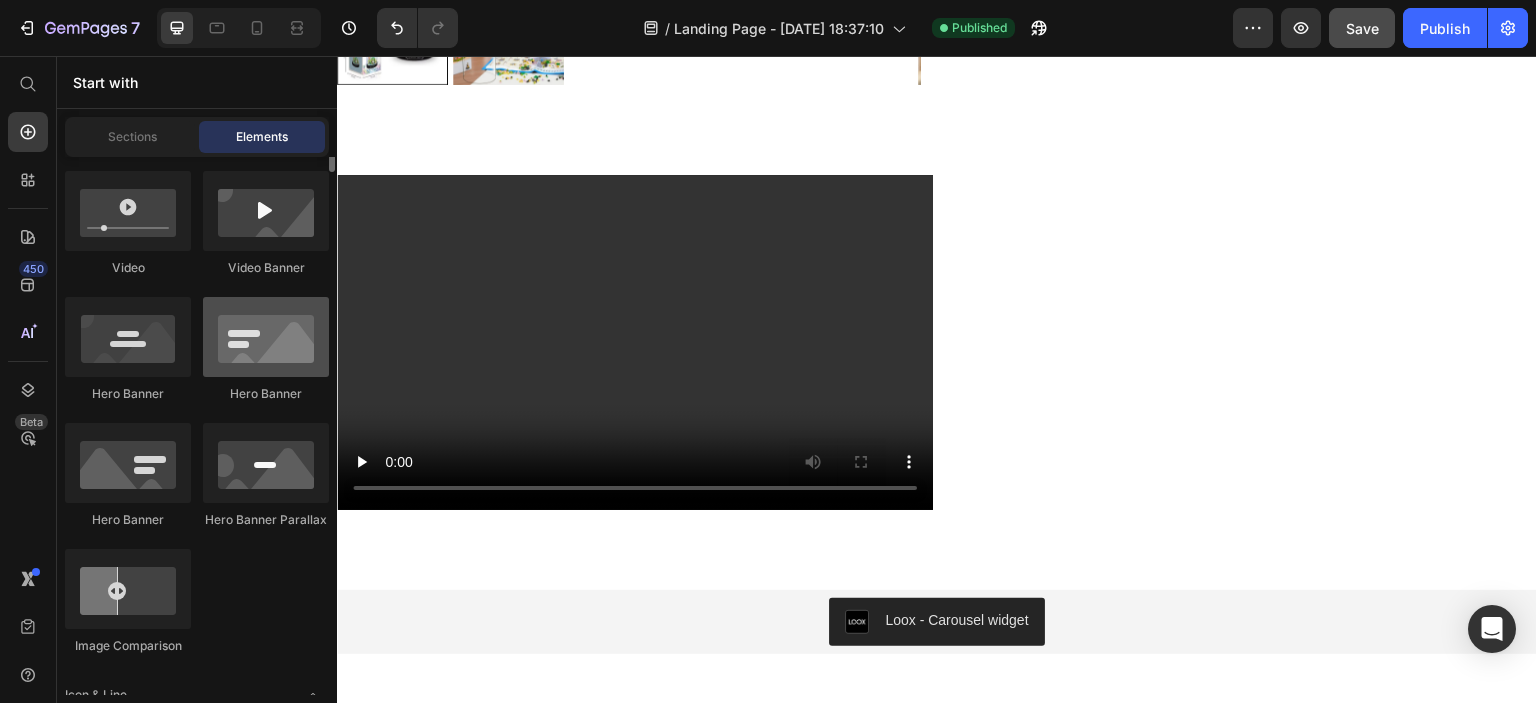 scroll, scrollTop: 800, scrollLeft: 0, axis: vertical 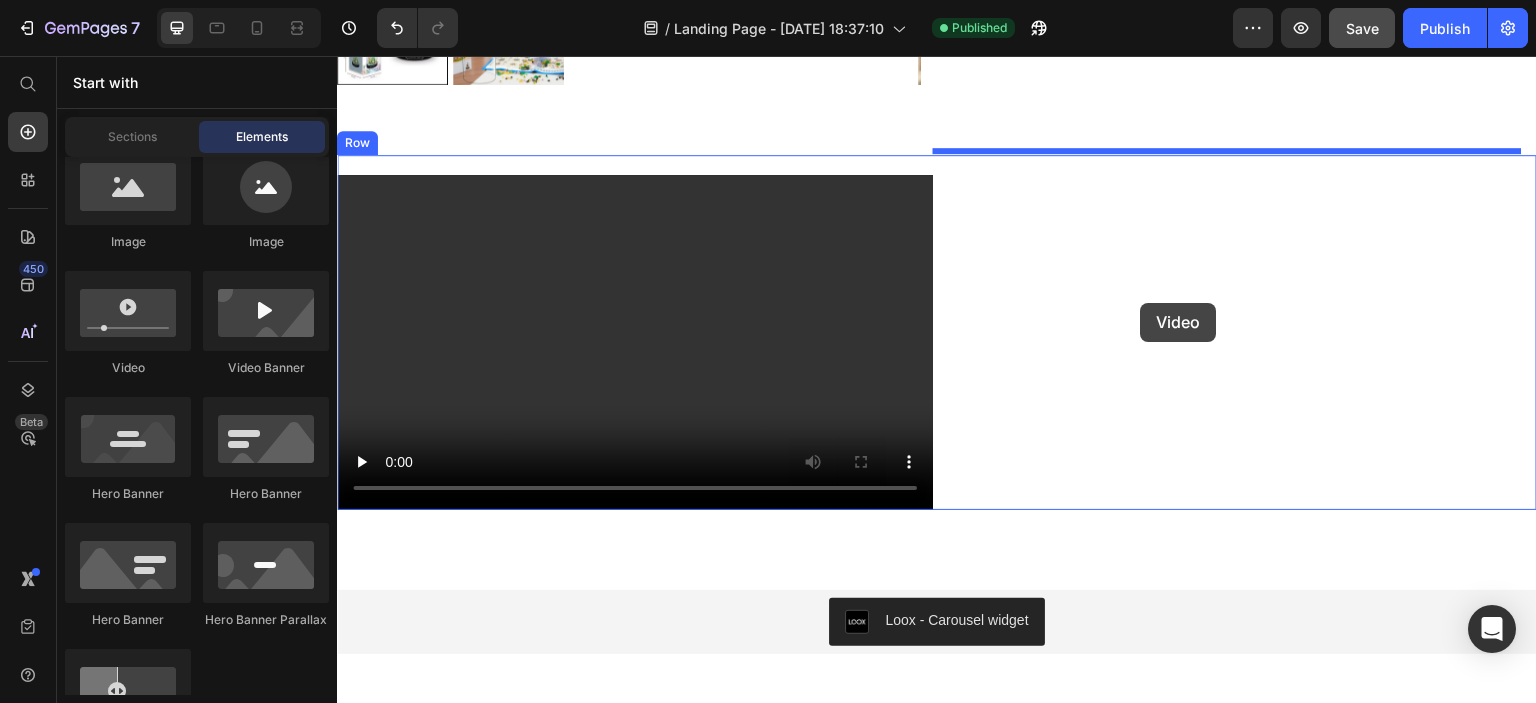 drag, startPoint x: 473, startPoint y: 378, endPoint x: 1141, endPoint y: 303, distance: 672.19714 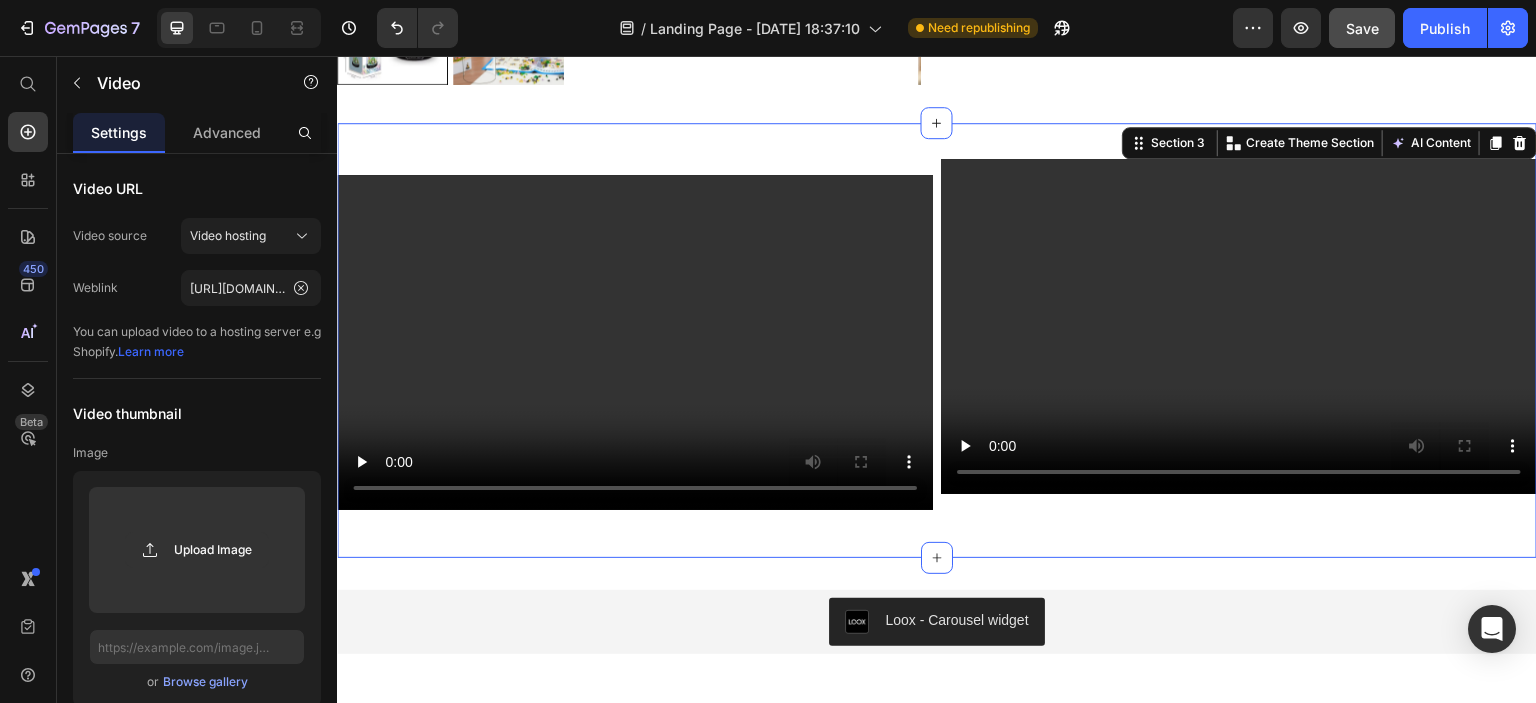 click on "Video Text Block Video Row" at bounding box center (937, 340) 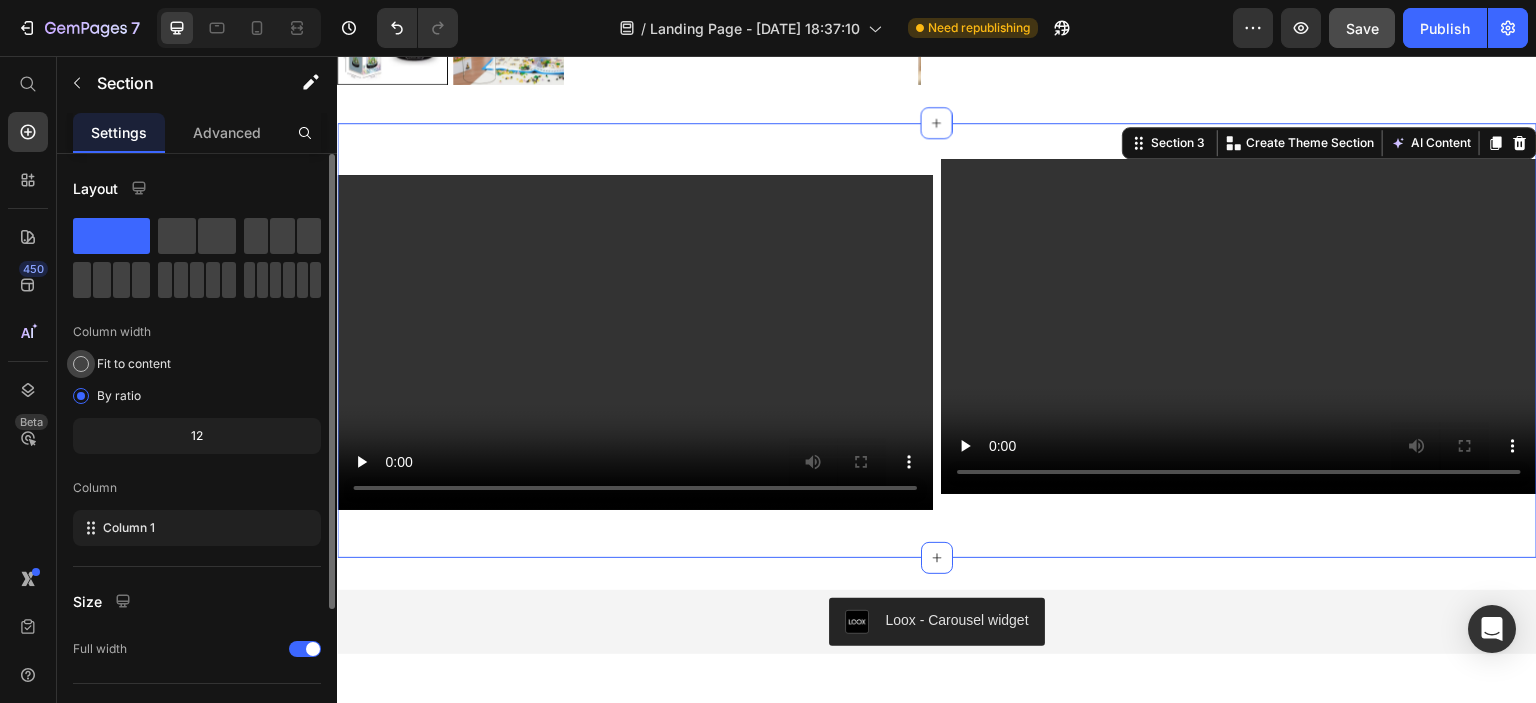 click at bounding box center [81, 364] 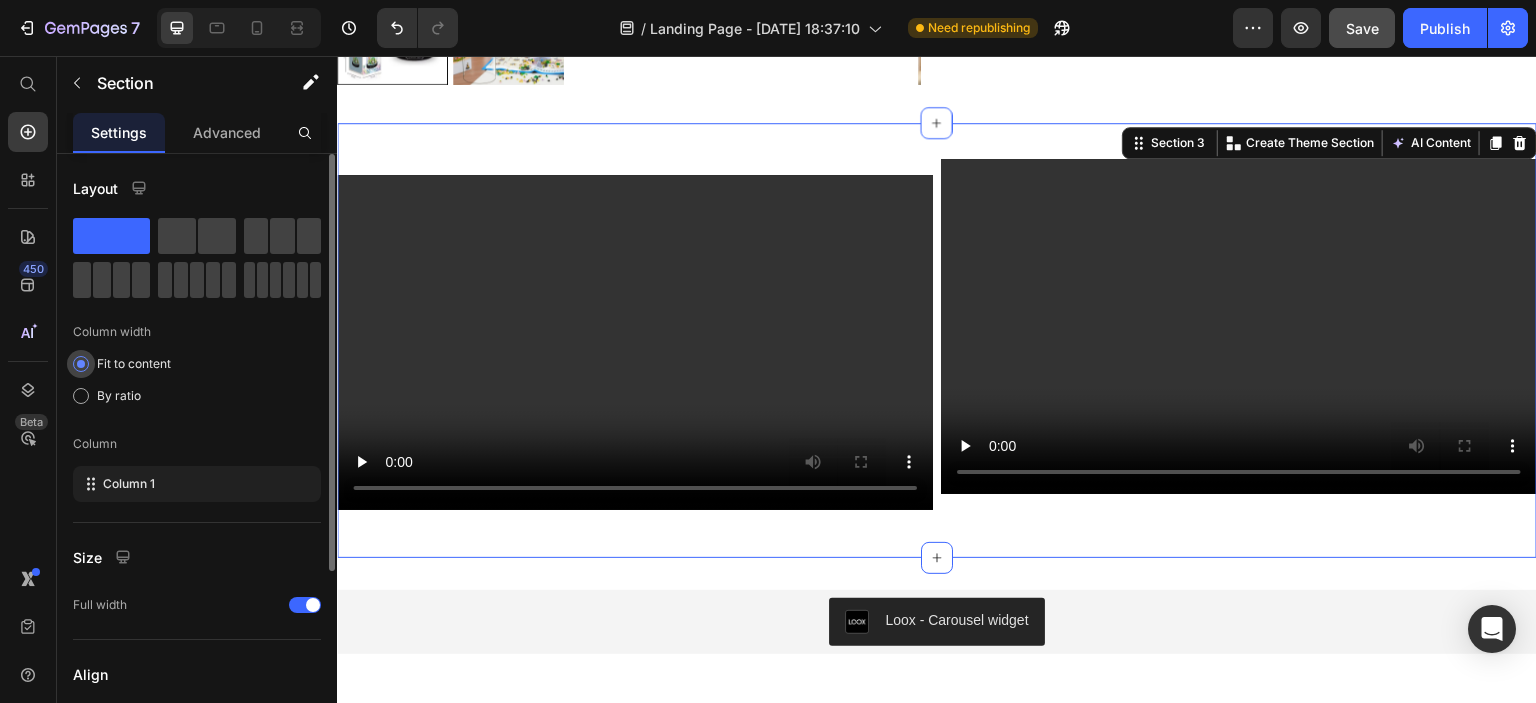 click at bounding box center (81, 364) 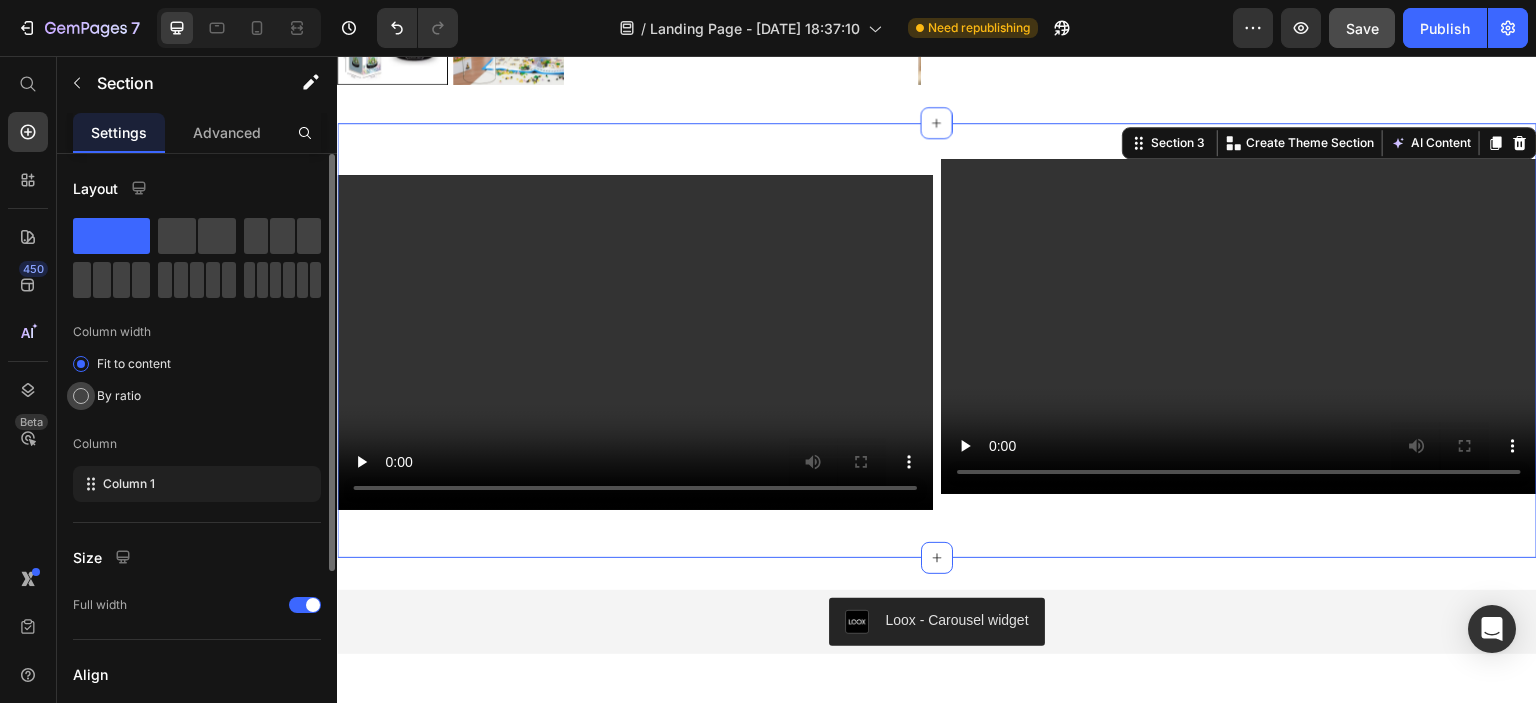 click at bounding box center [81, 396] 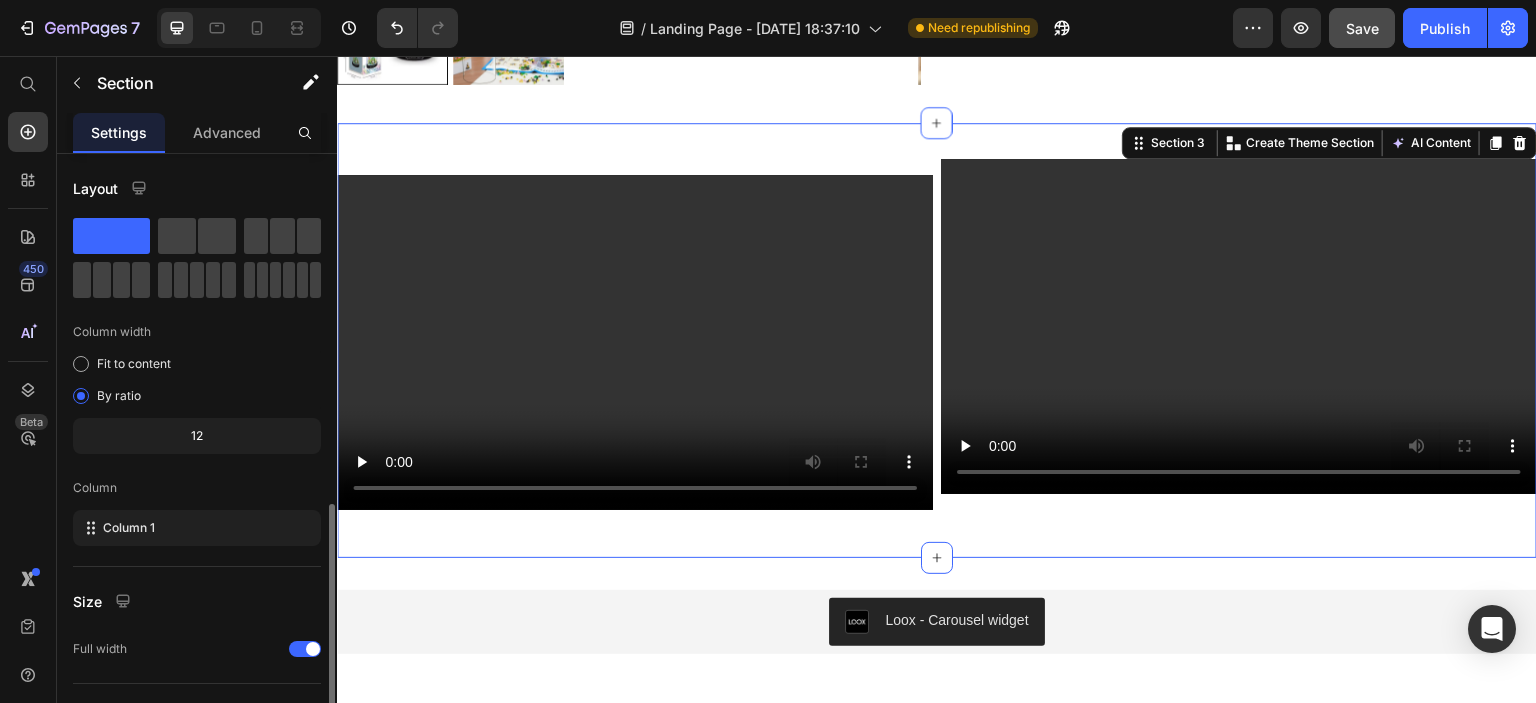scroll, scrollTop: 200, scrollLeft: 0, axis: vertical 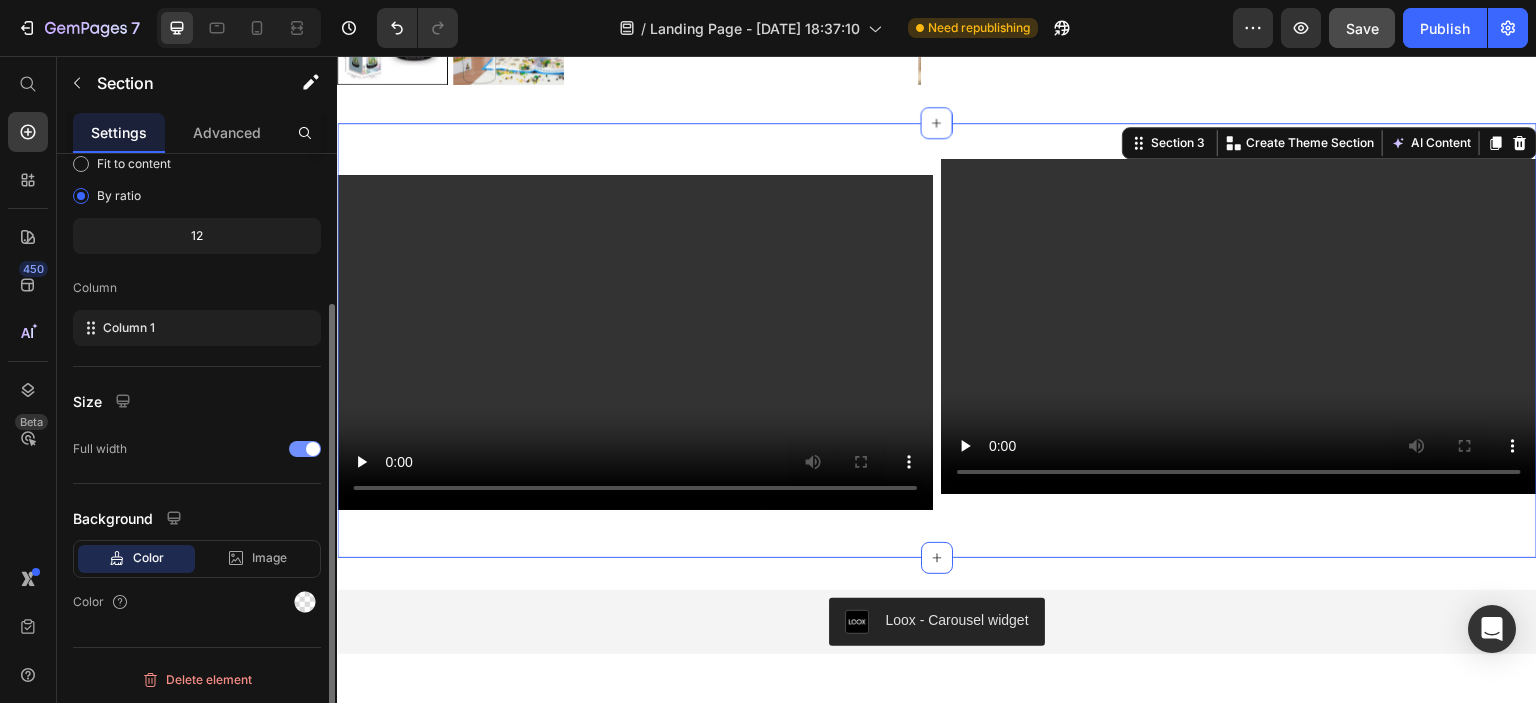 click at bounding box center (305, 449) 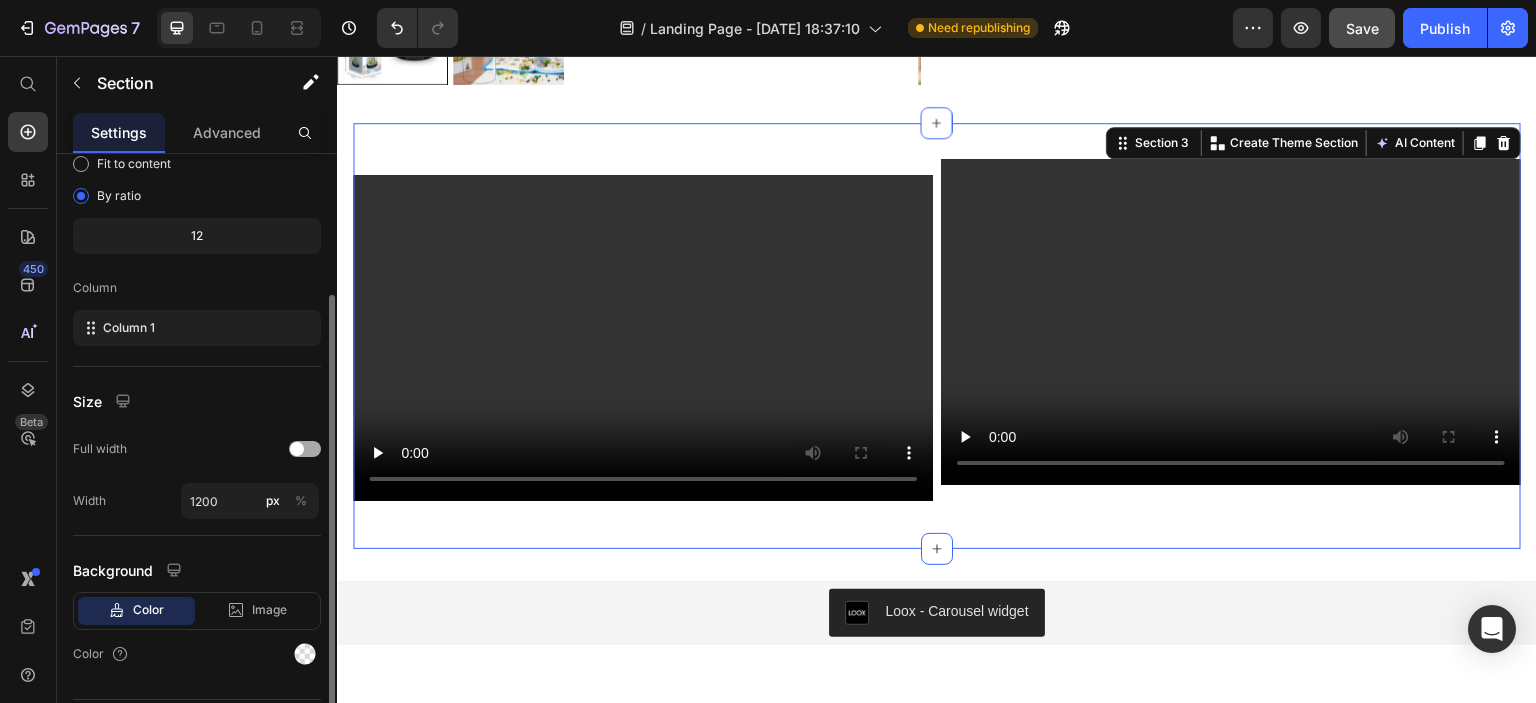 click at bounding box center (297, 449) 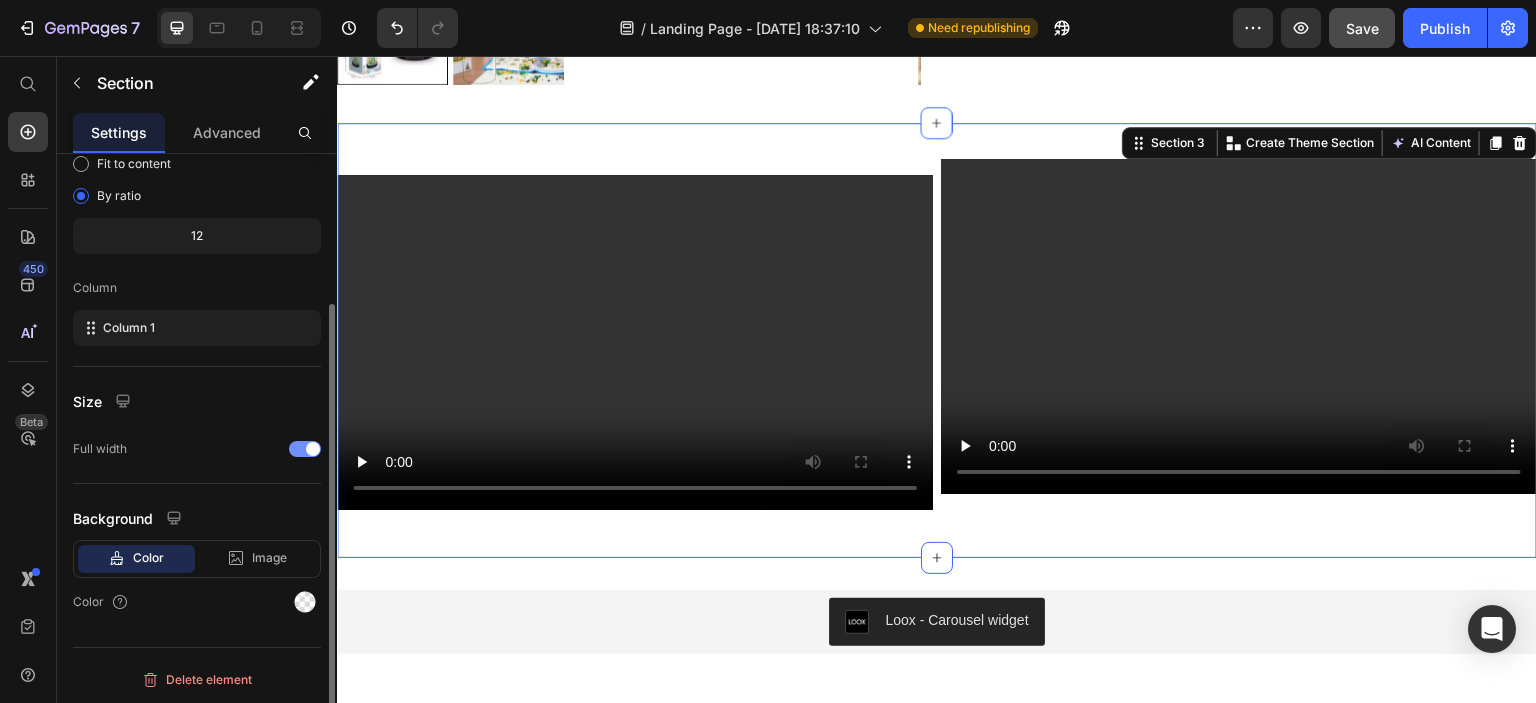 scroll, scrollTop: 0, scrollLeft: 0, axis: both 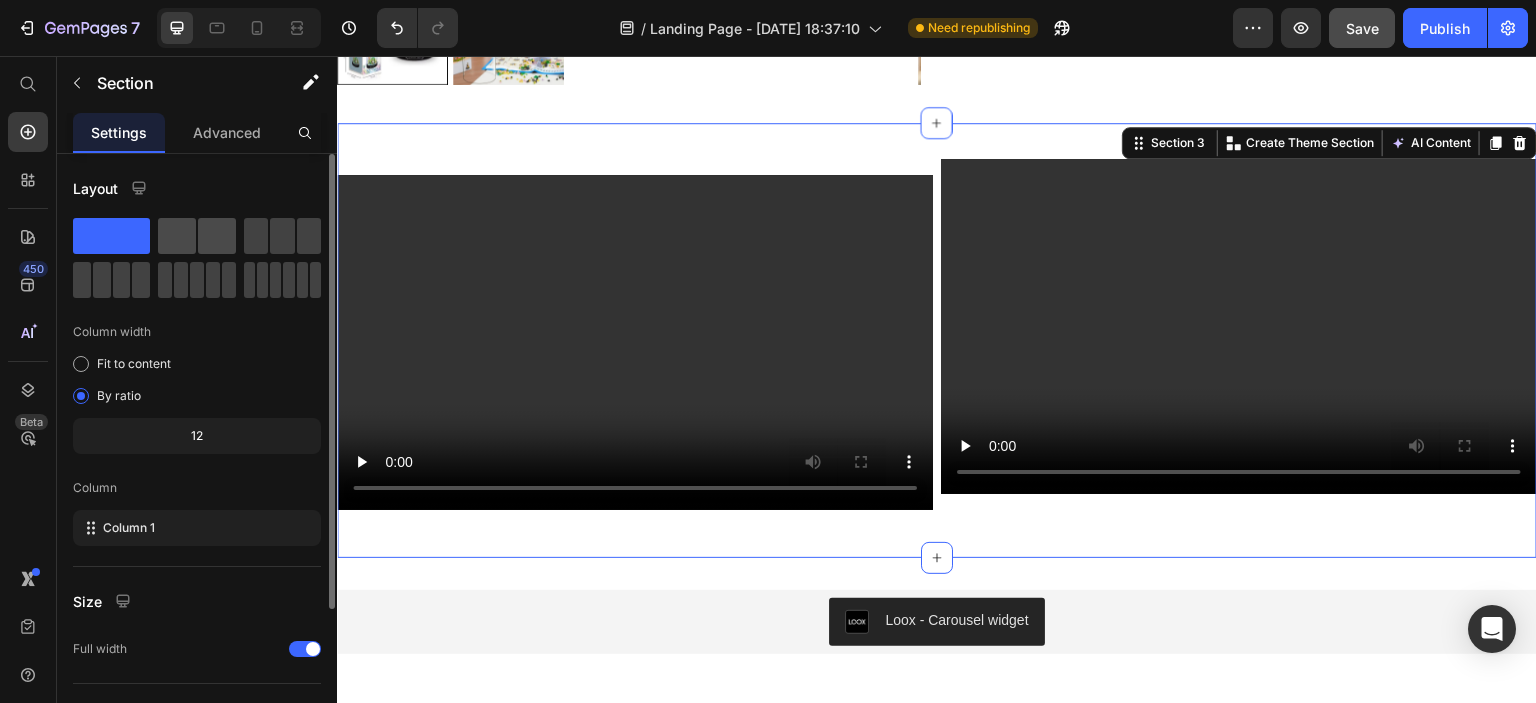click 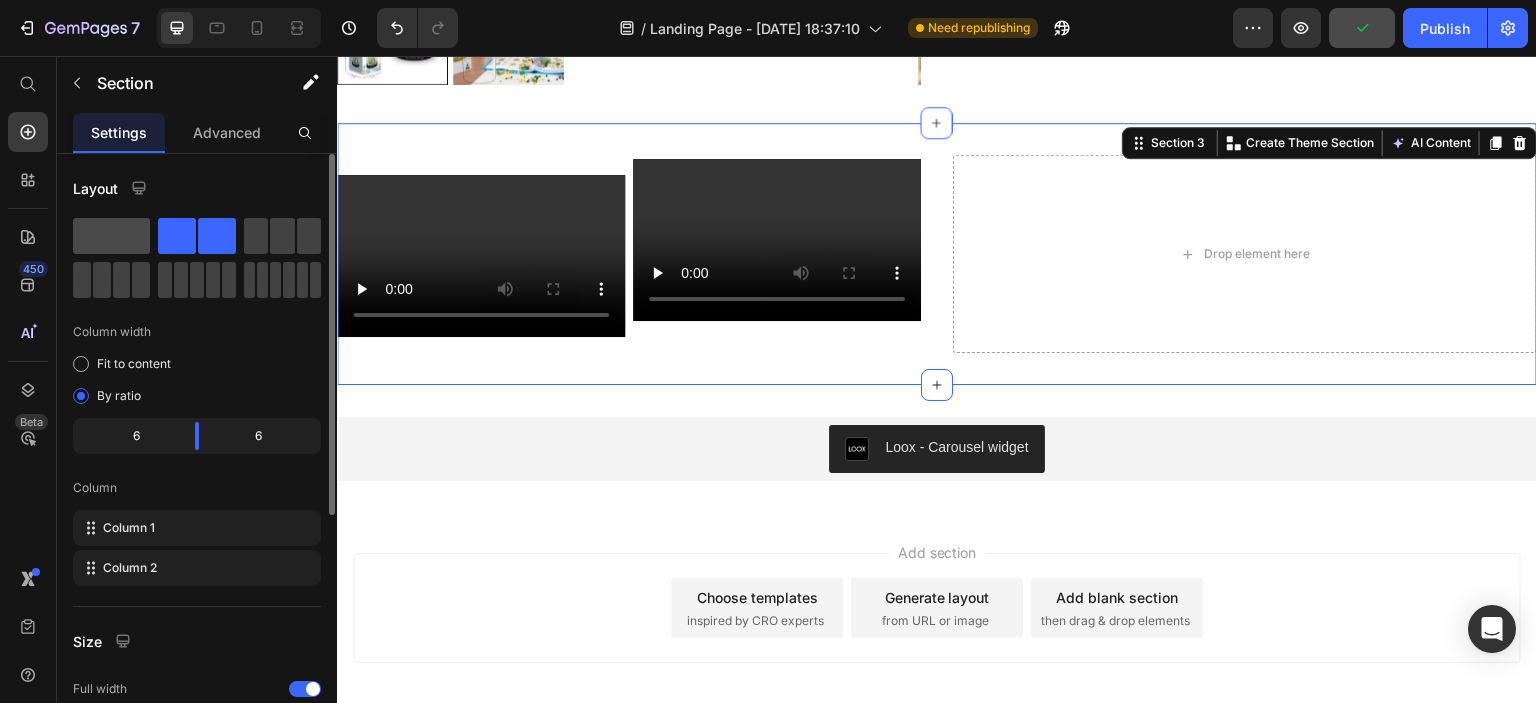 click 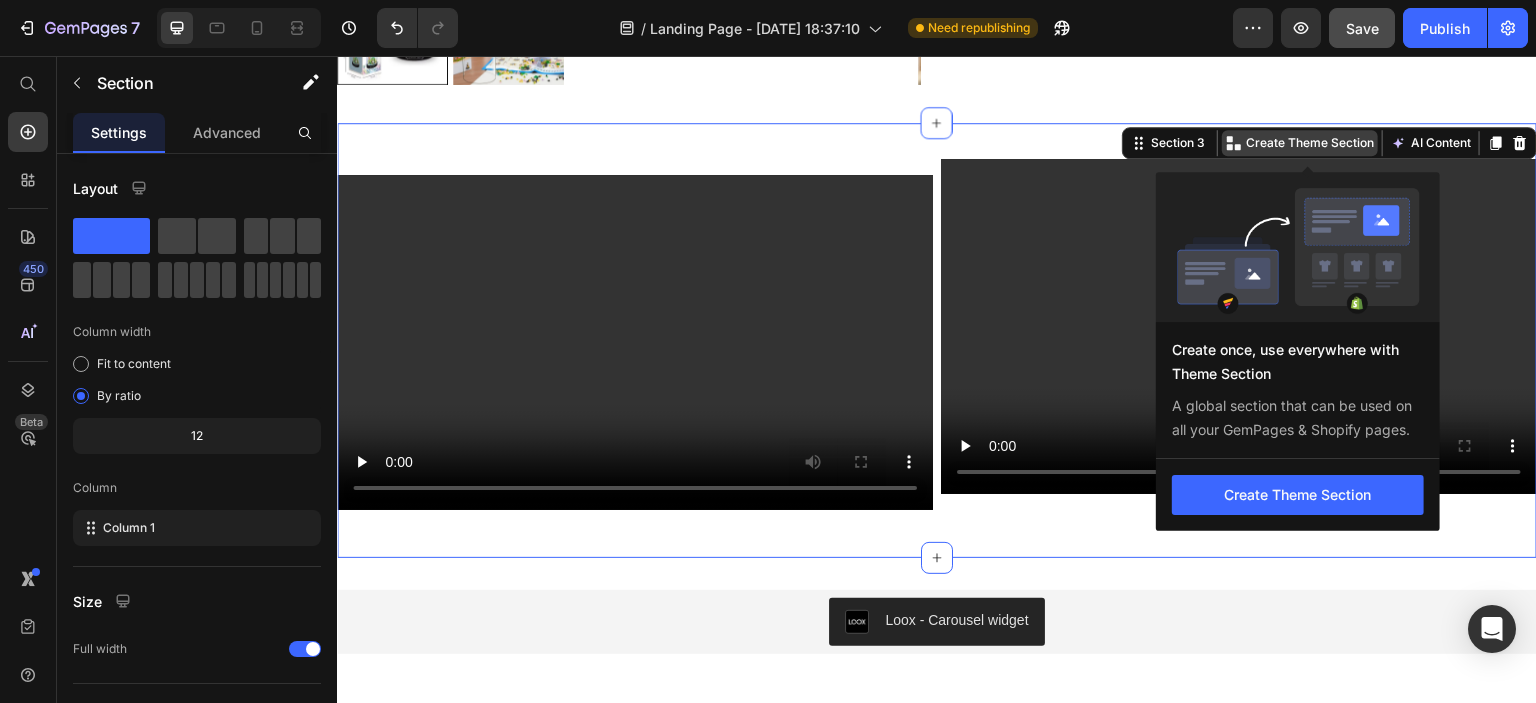 click on "Create Theme Section" at bounding box center (1310, 143) 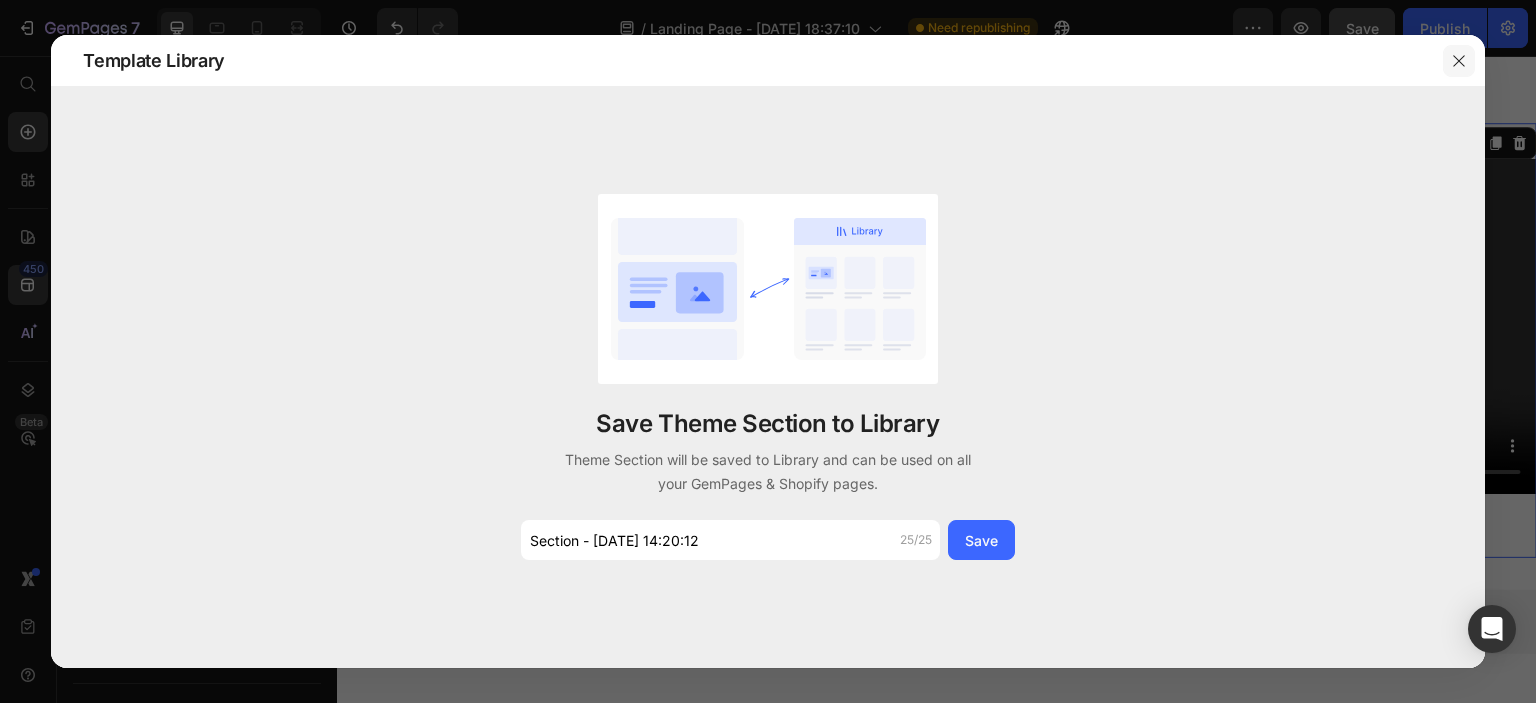 click 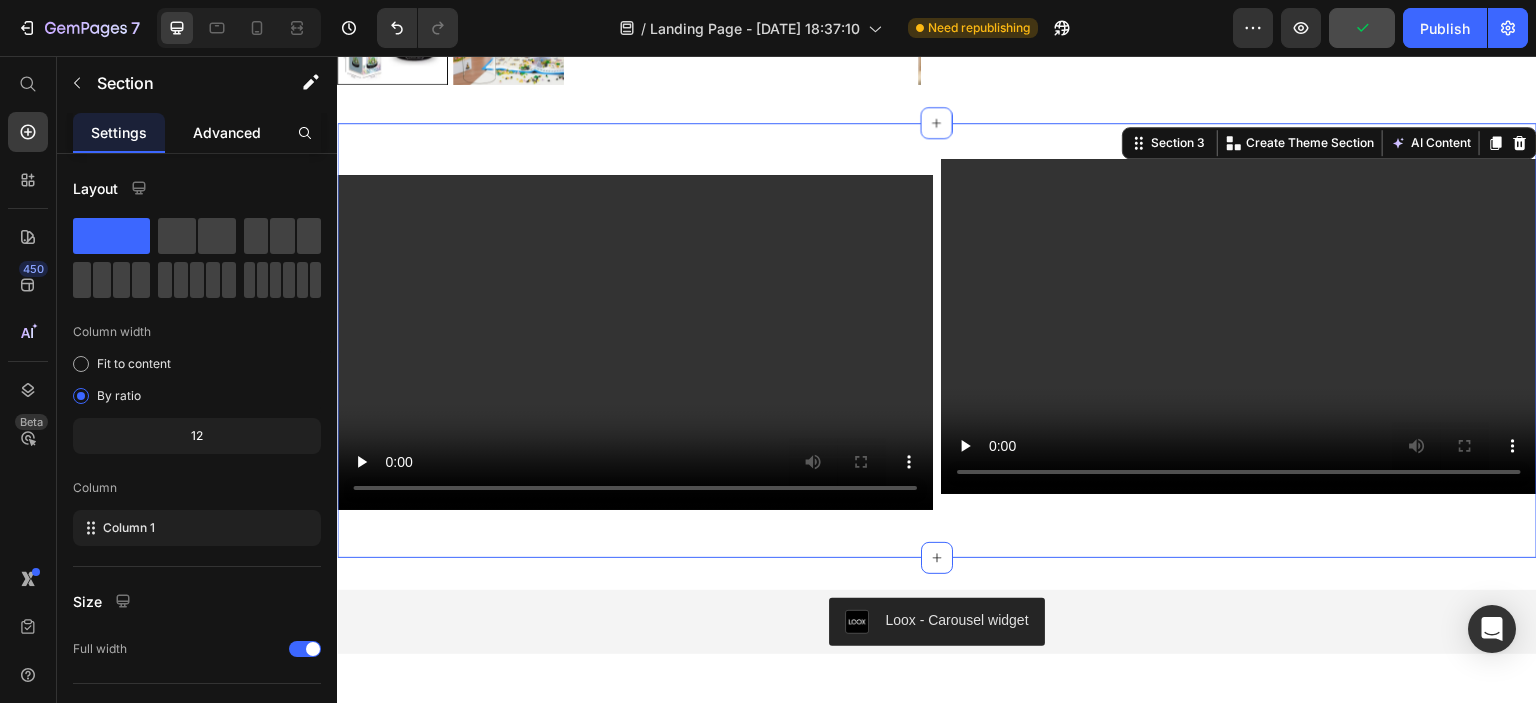 click on "Advanced" at bounding box center [227, 132] 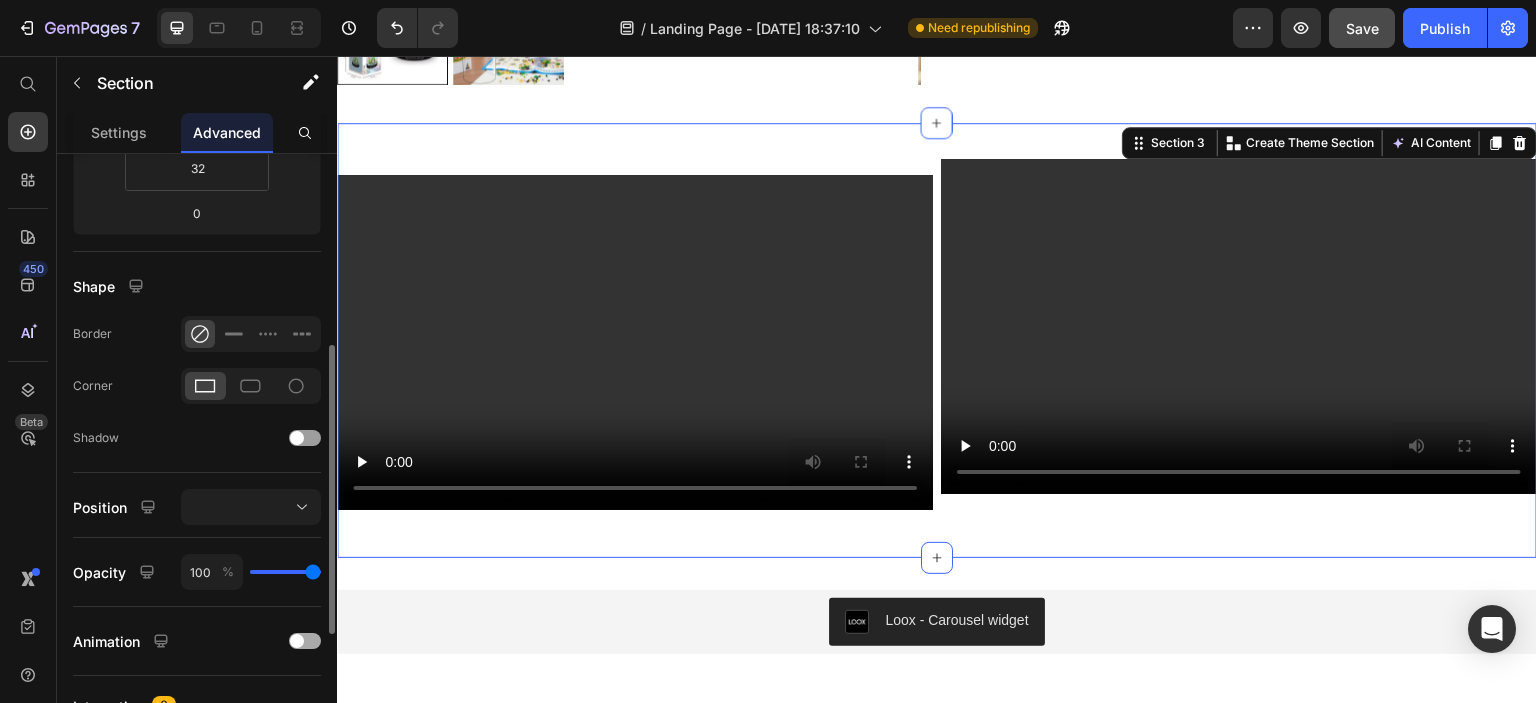 scroll, scrollTop: 600, scrollLeft: 0, axis: vertical 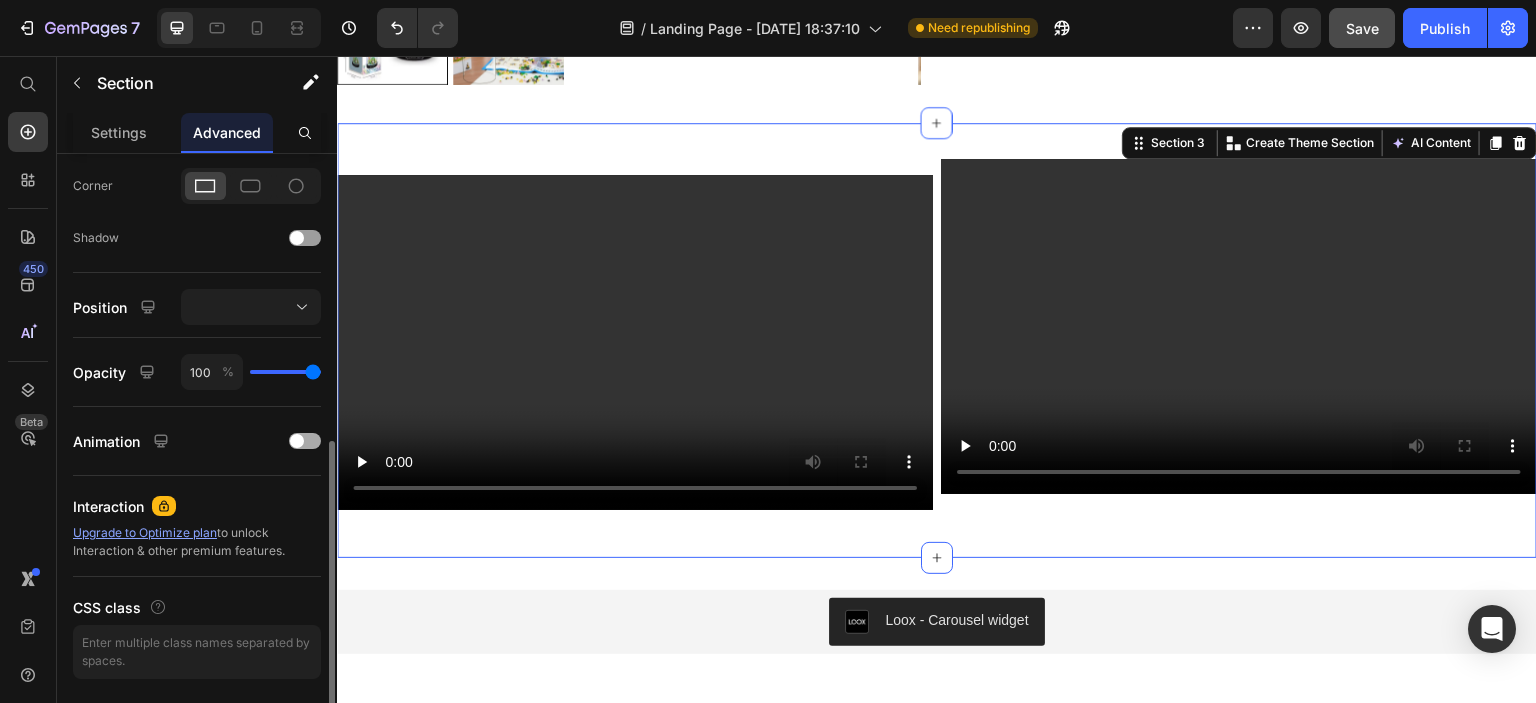 click at bounding box center (297, 441) 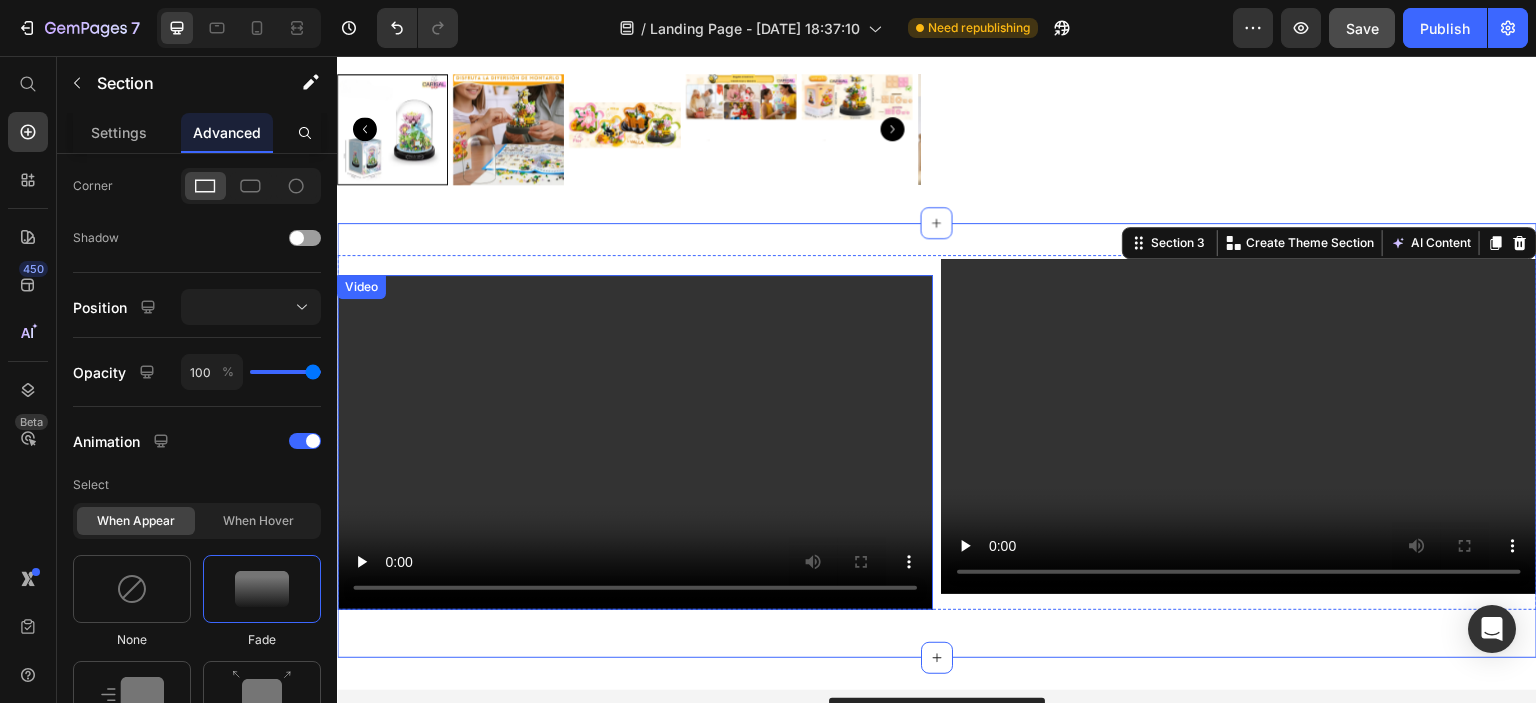 scroll, scrollTop: 600, scrollLeft: 0, axis: vertical 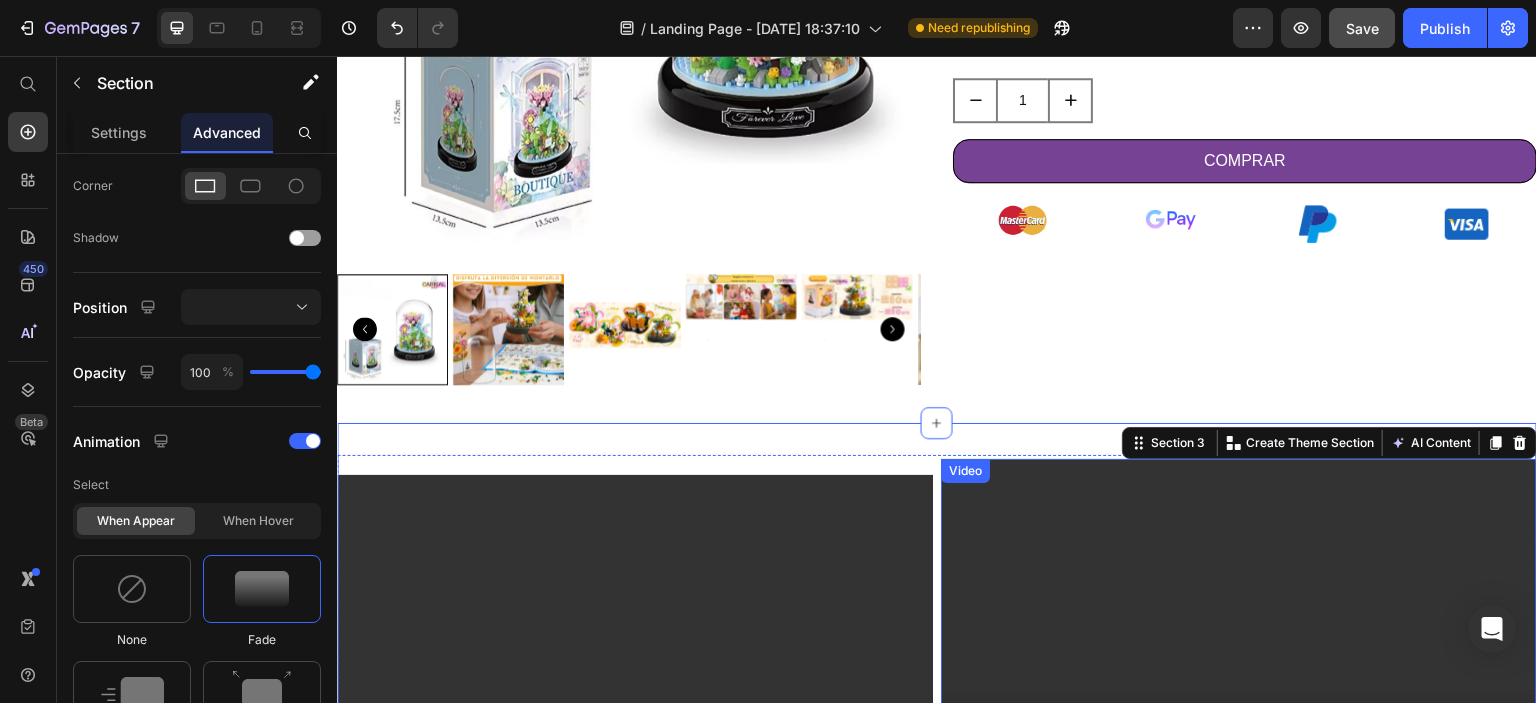 click at bounding box center [1239, 626] 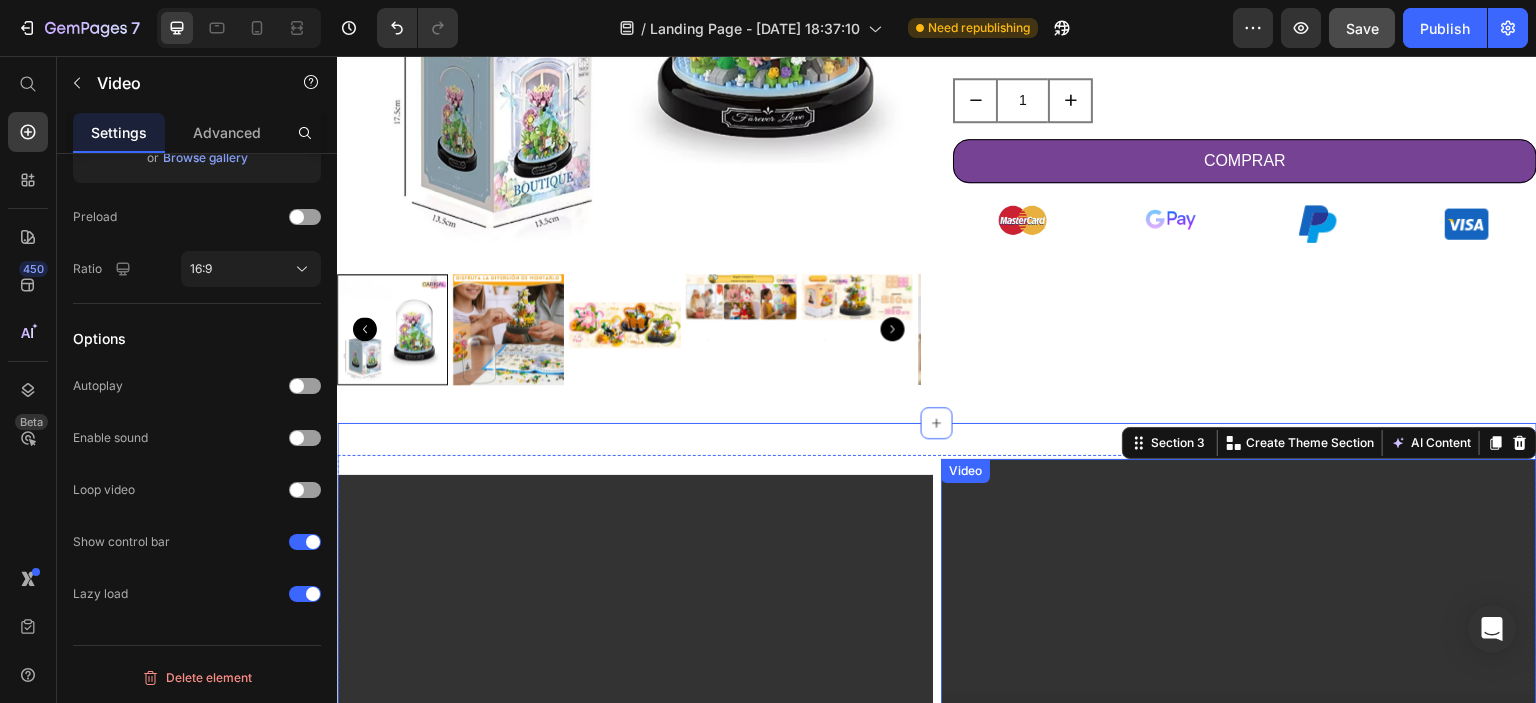 scroll, scrollTop: 0, scrollLeft: 0, axis: both 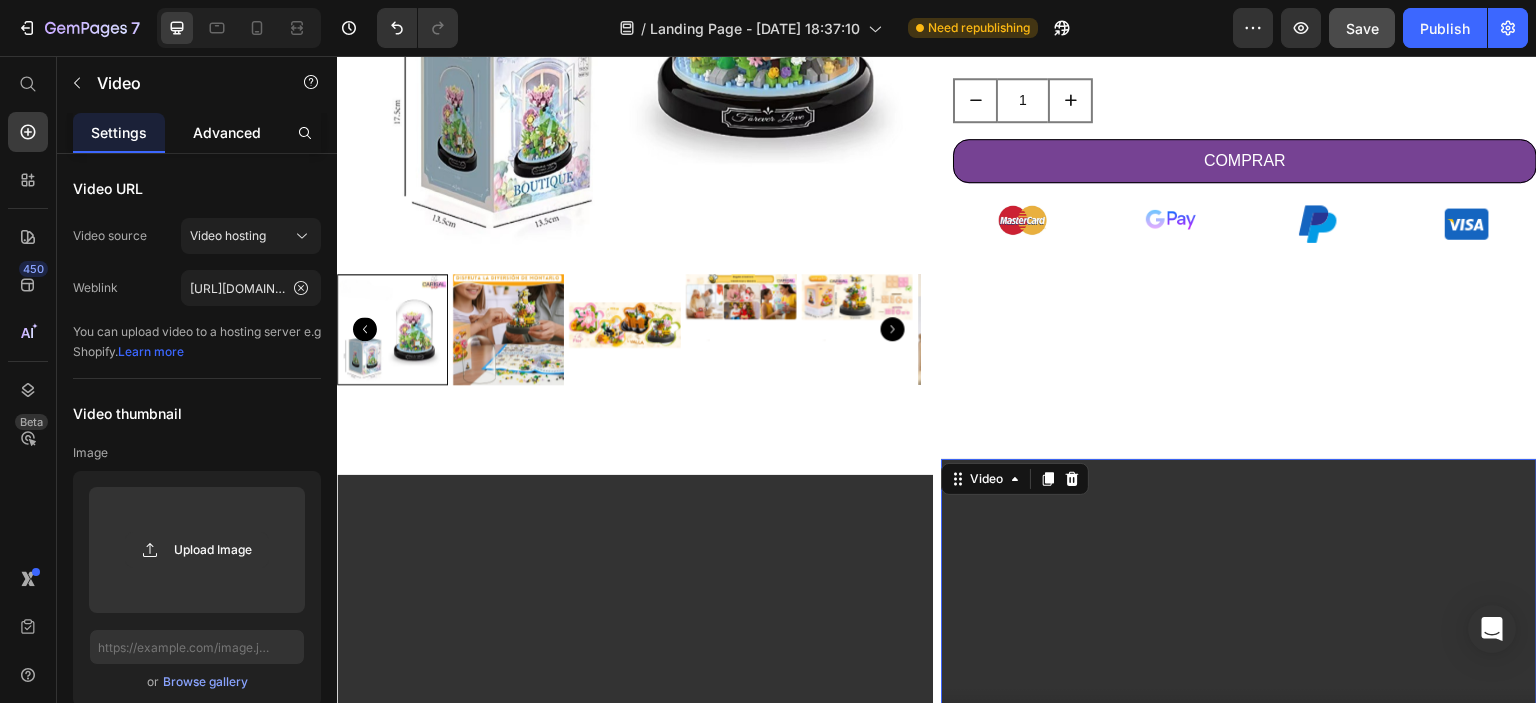 click on "Advanced" at bounding box center (227, 132) 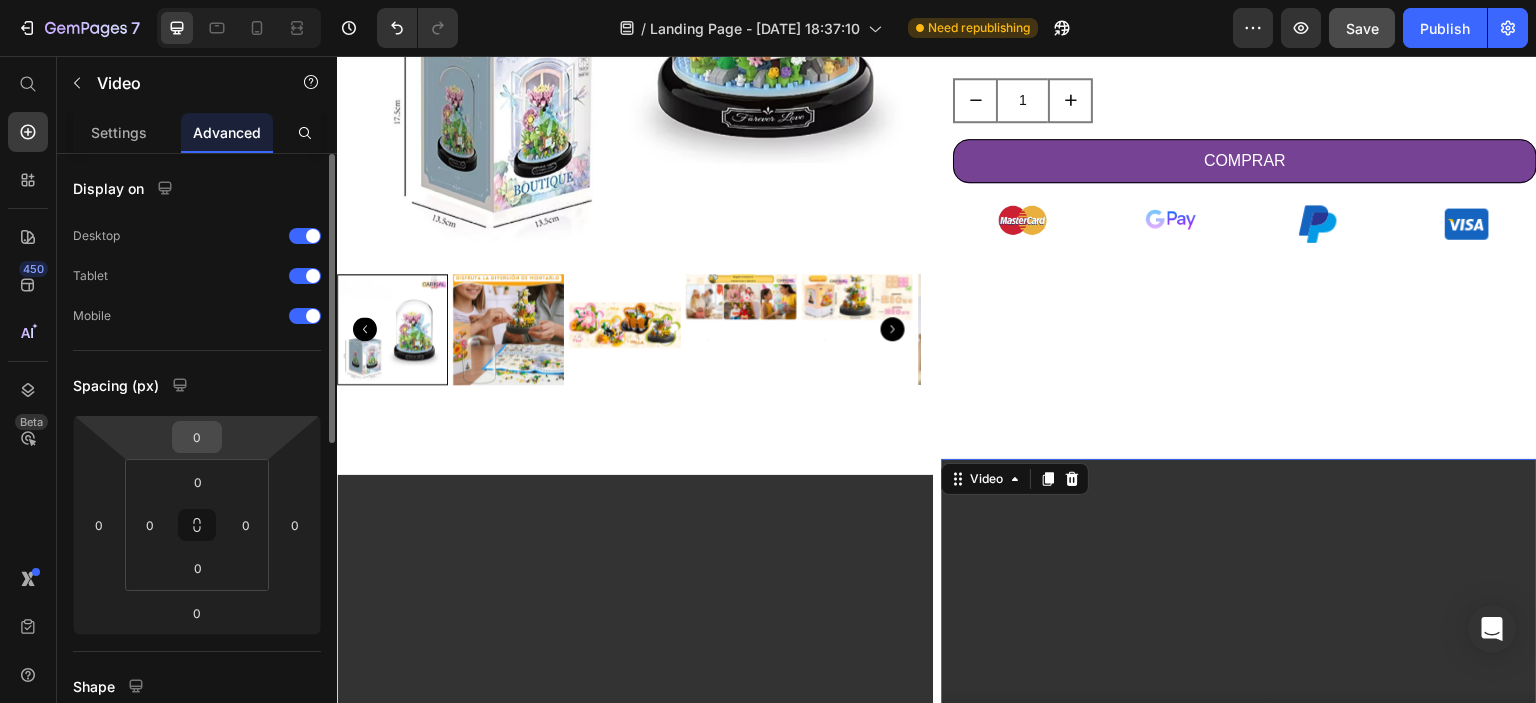click on "0" at bounding box center [197, 437] 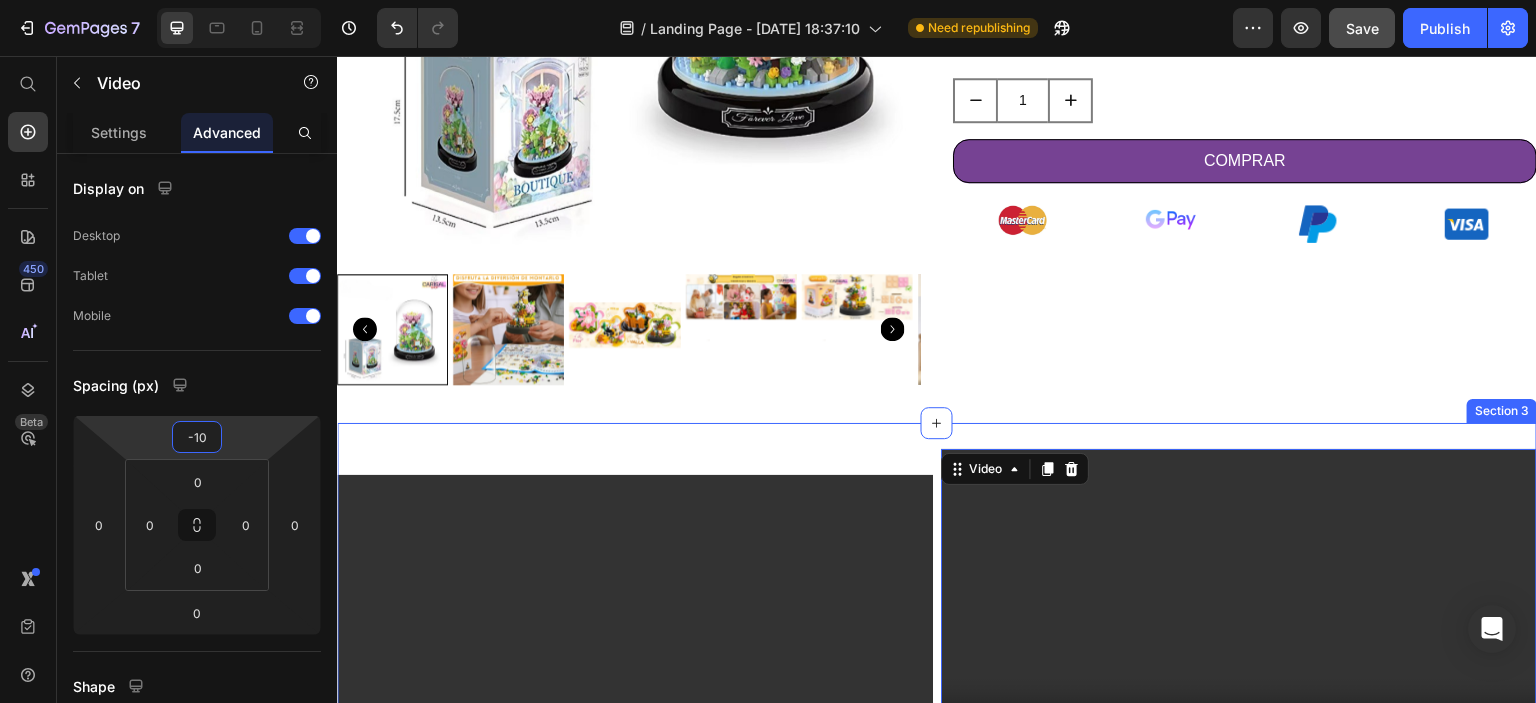 type on "-1" 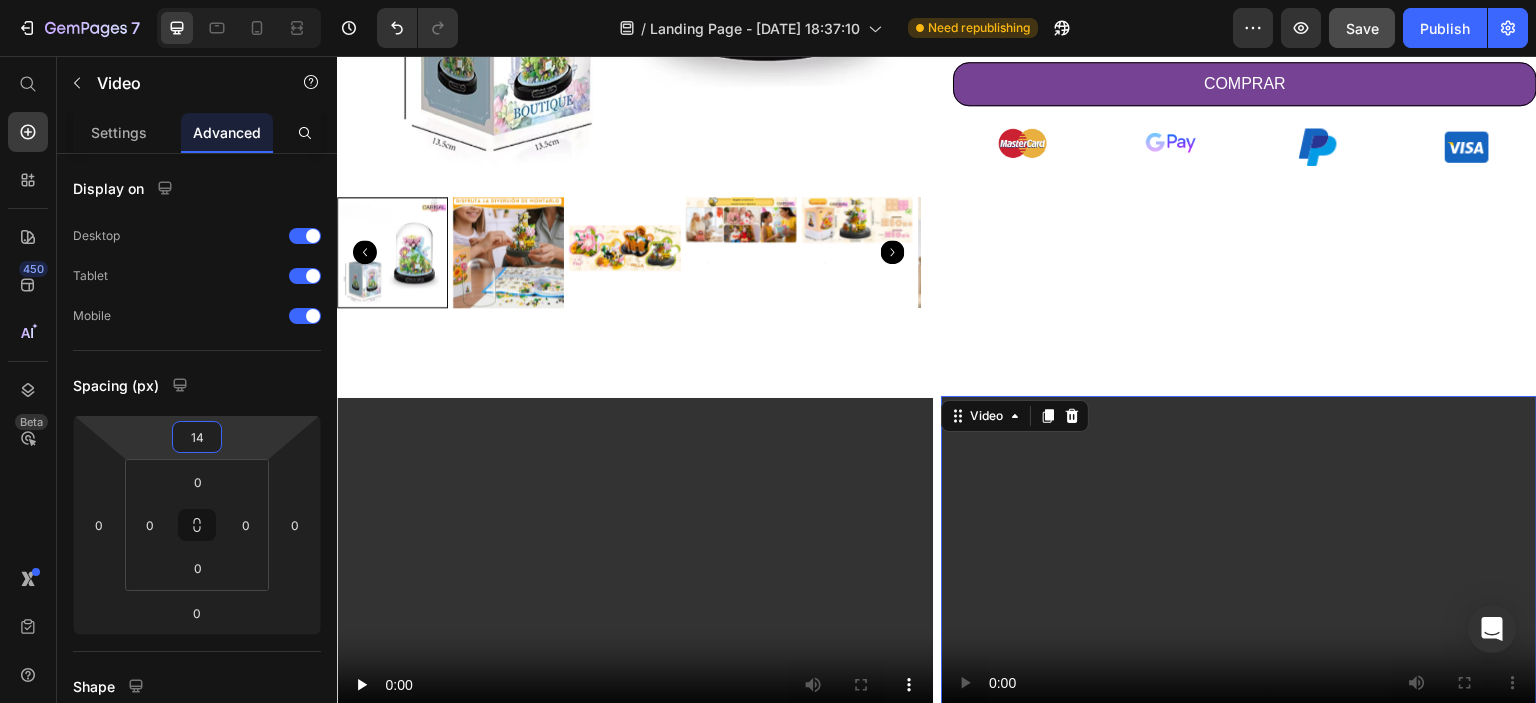 scroll, scrollTop: 800, scrollLeft: 0, axis: vertical 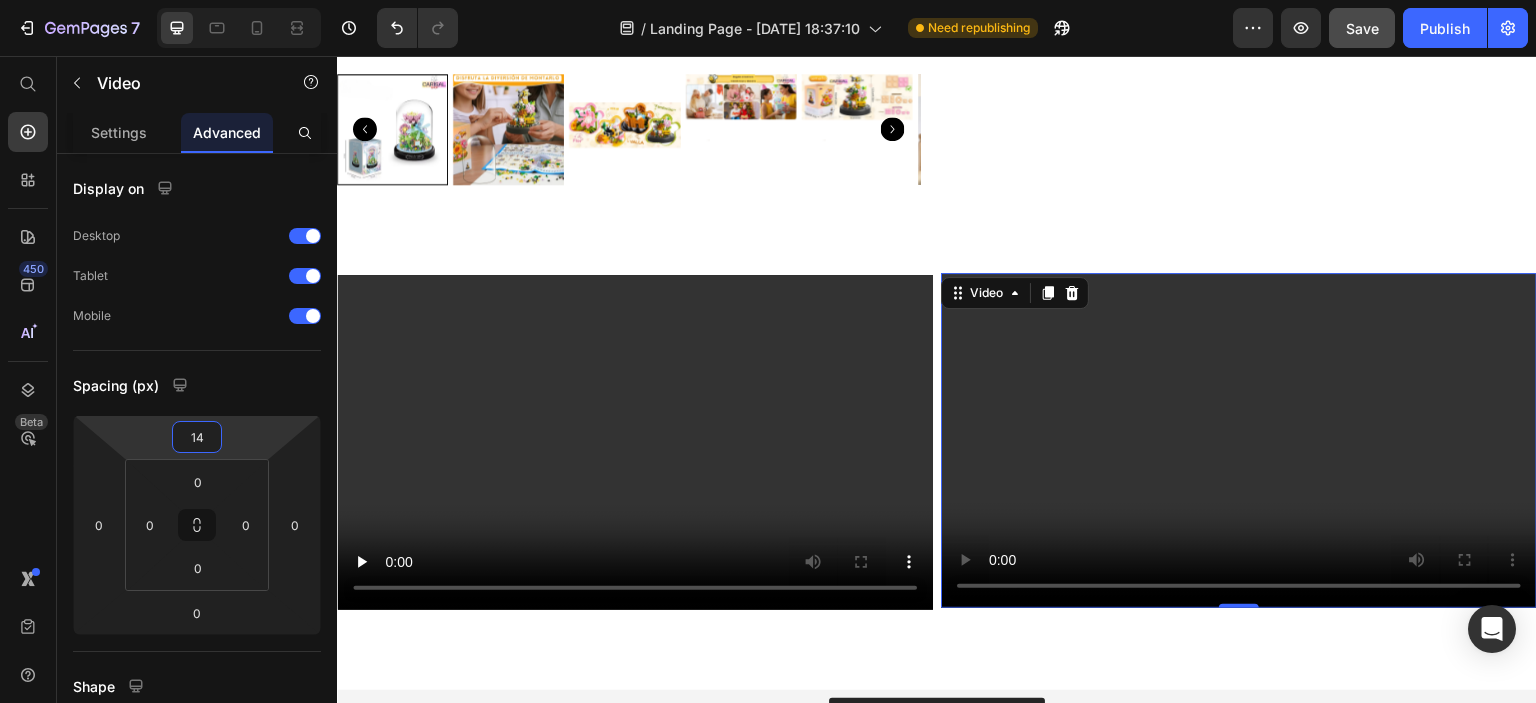 type on "14" 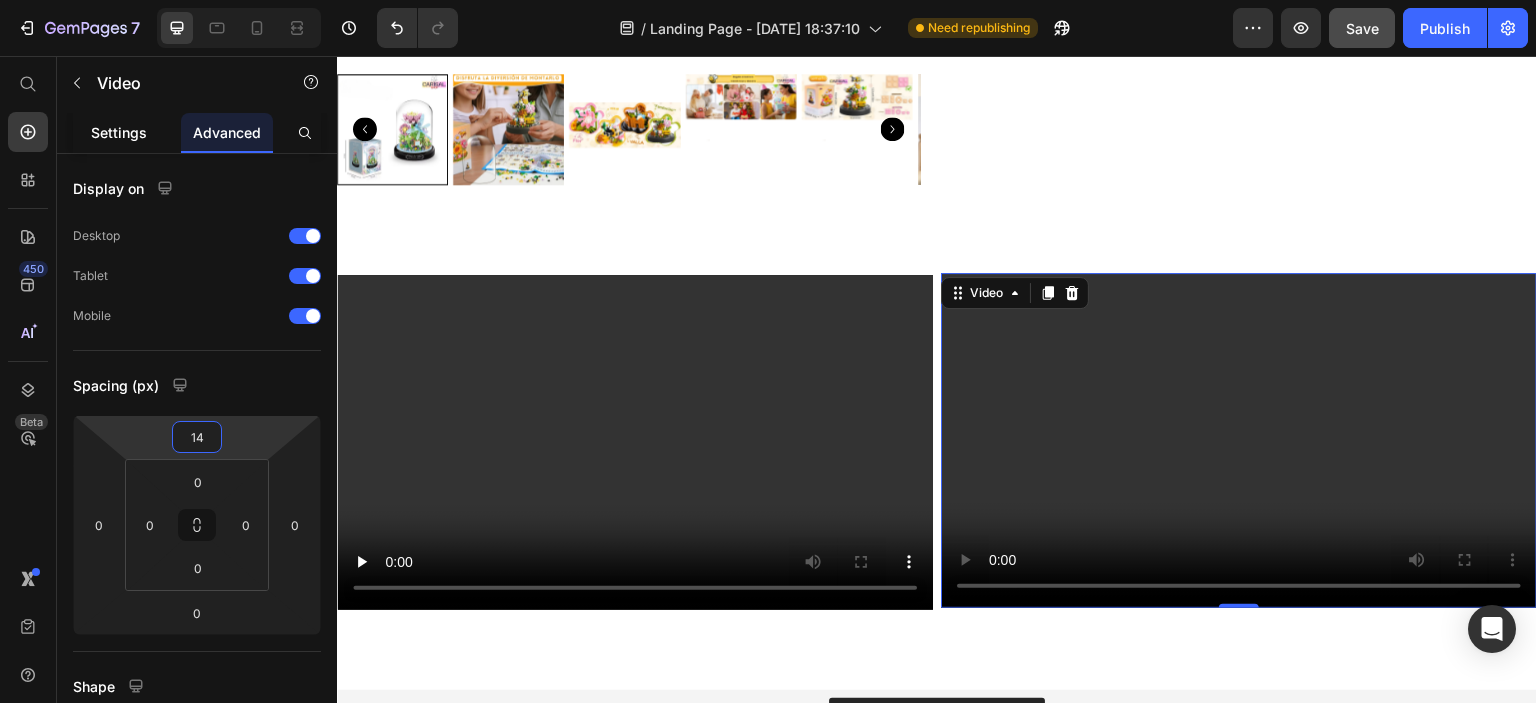 click on "Settings" at bounding box center [119, 132] 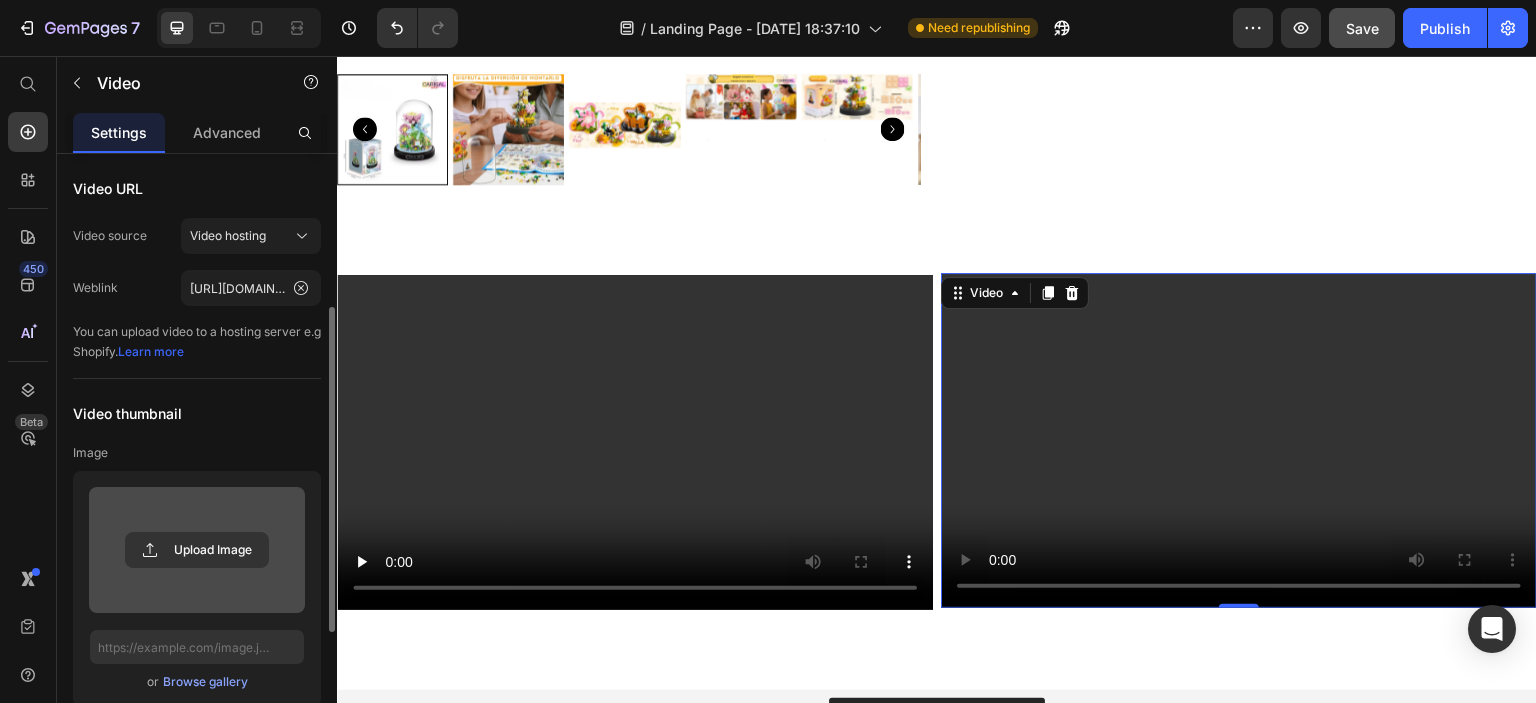 scroll, scrollTop: 100, scrollLeft: 0, axis: vertical 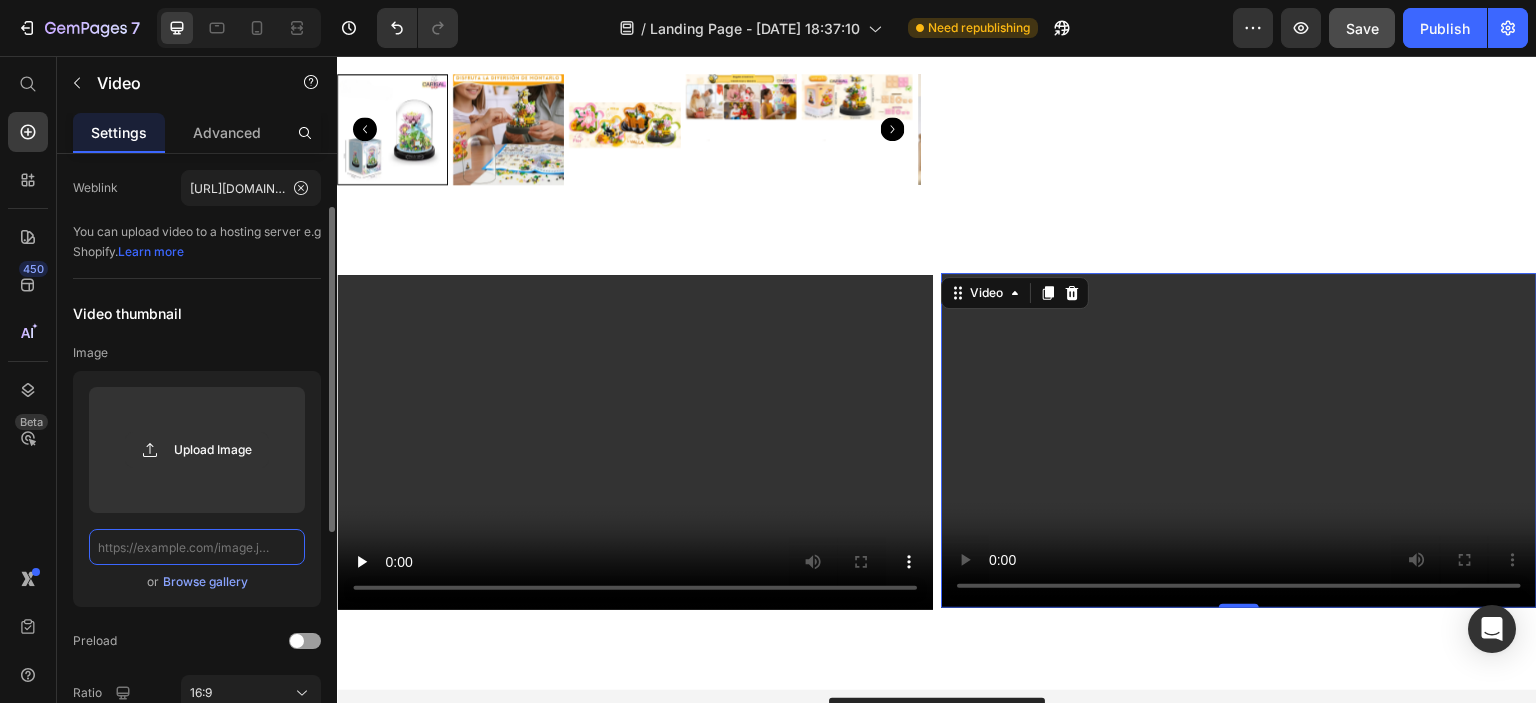 click 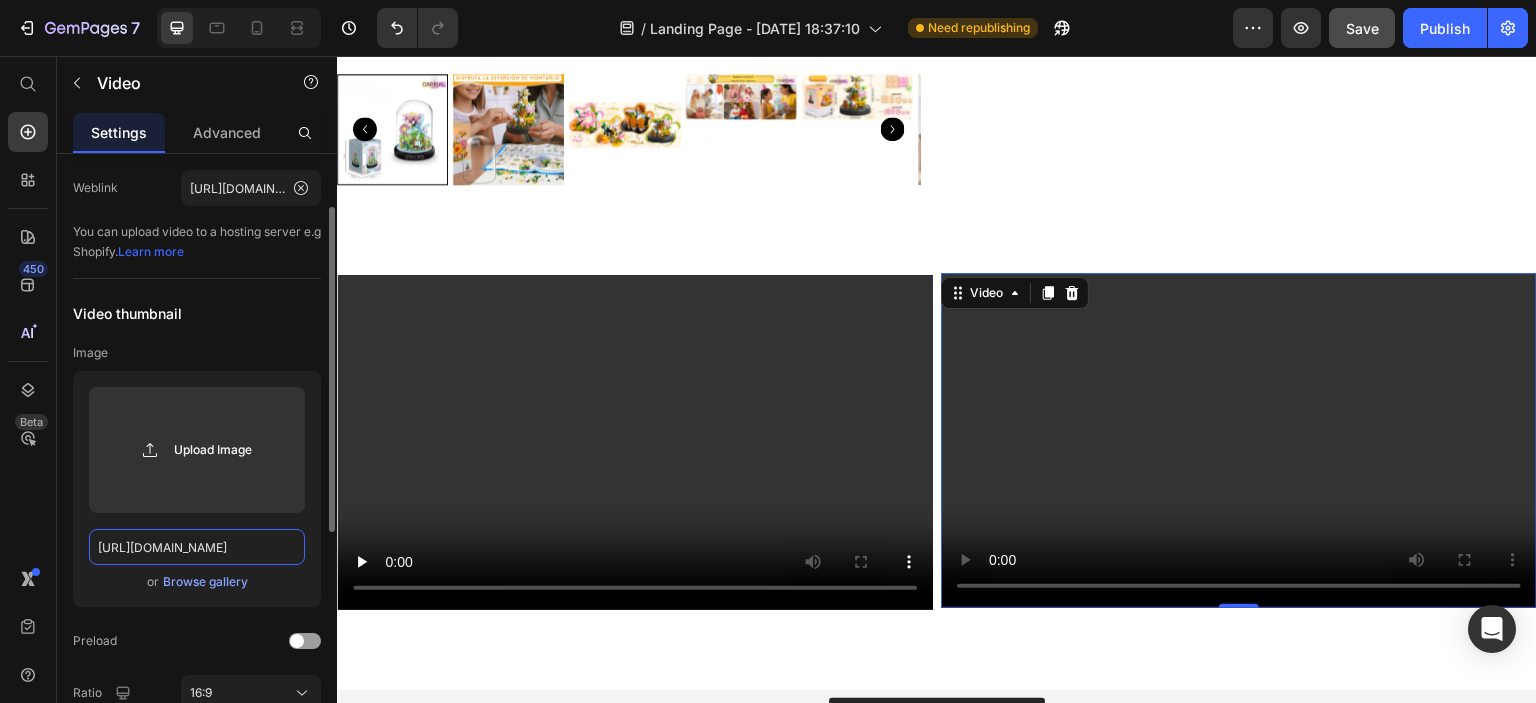 scroll, scrollTop: 0, scrollLeft: 289, axis: horizontal 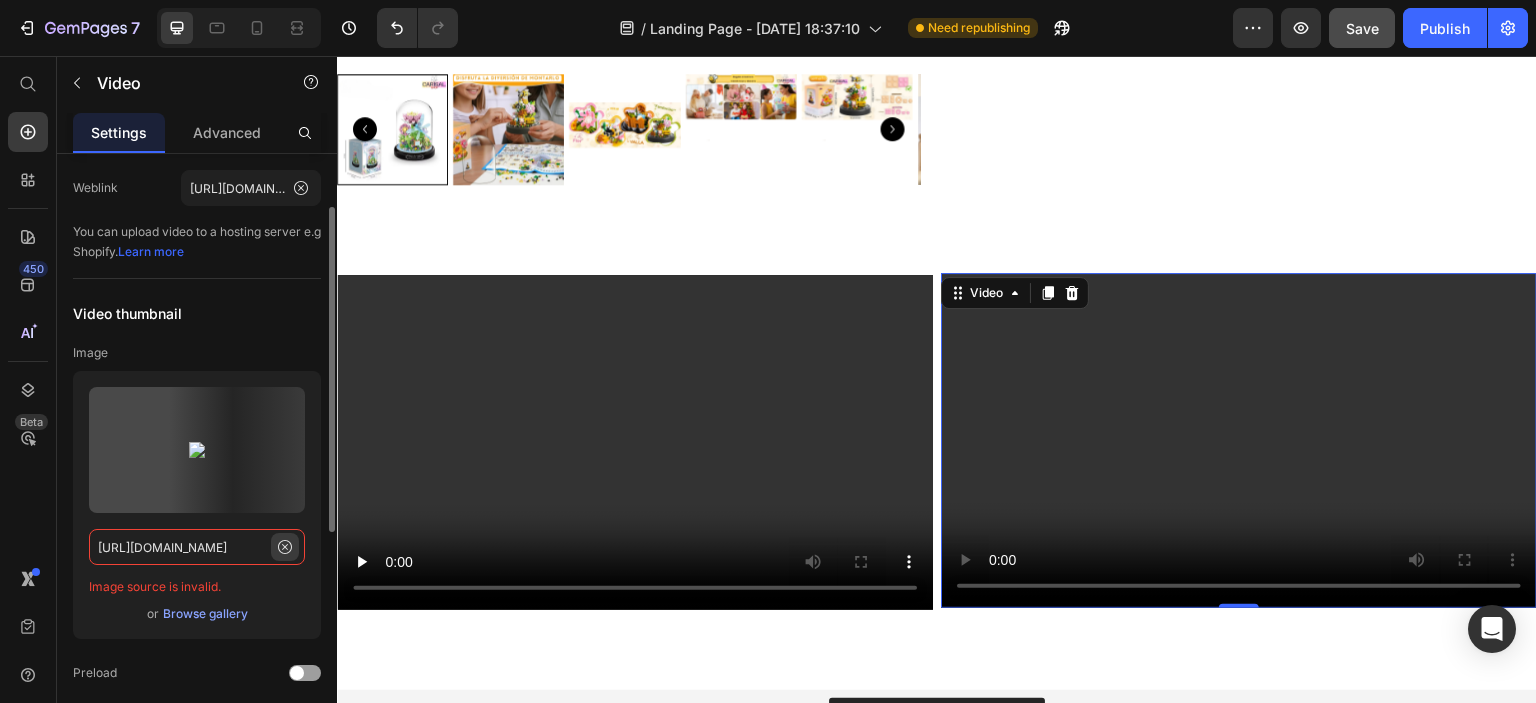 type on "https://cdn.shopify.com/videos/c/o/v/9b3e7a01ceb94b518799fd5e50d8d1da.mp4" 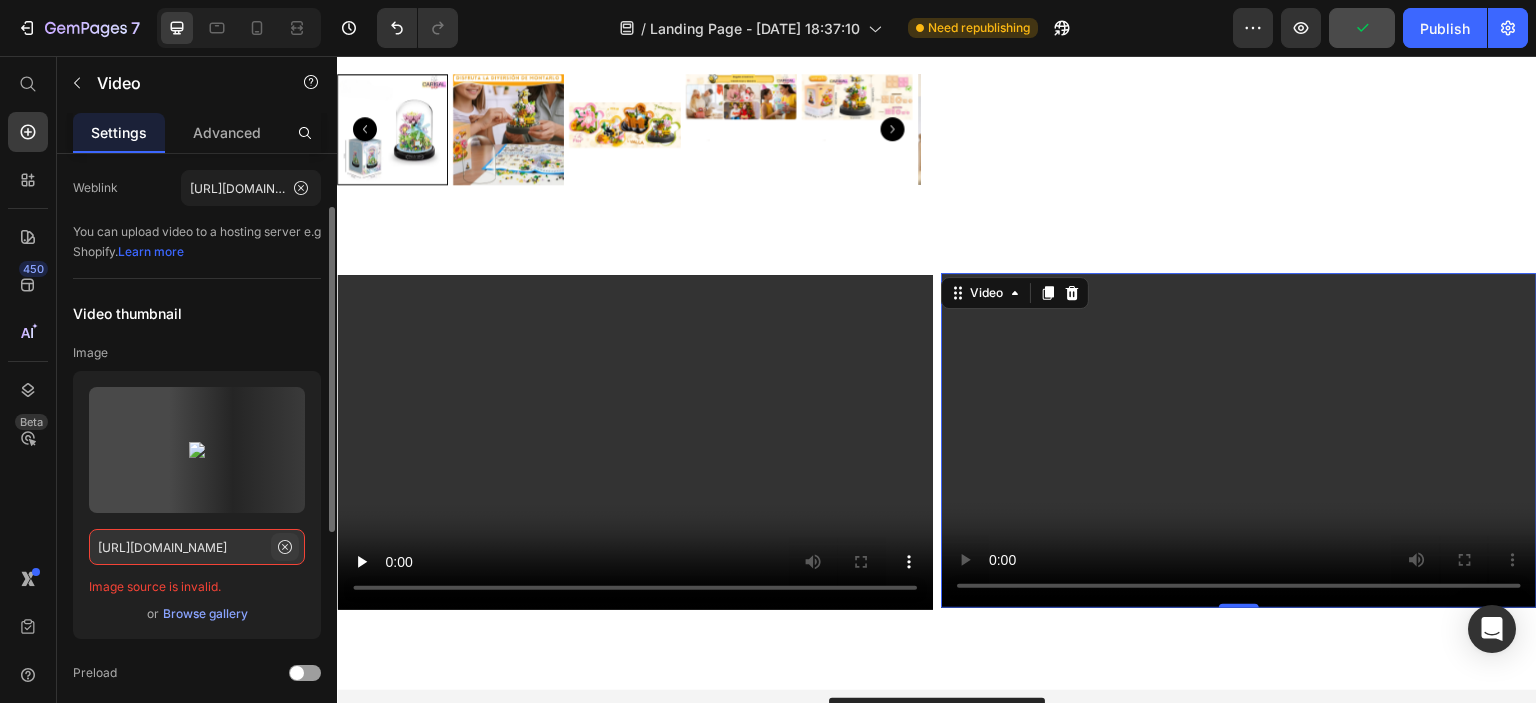 click 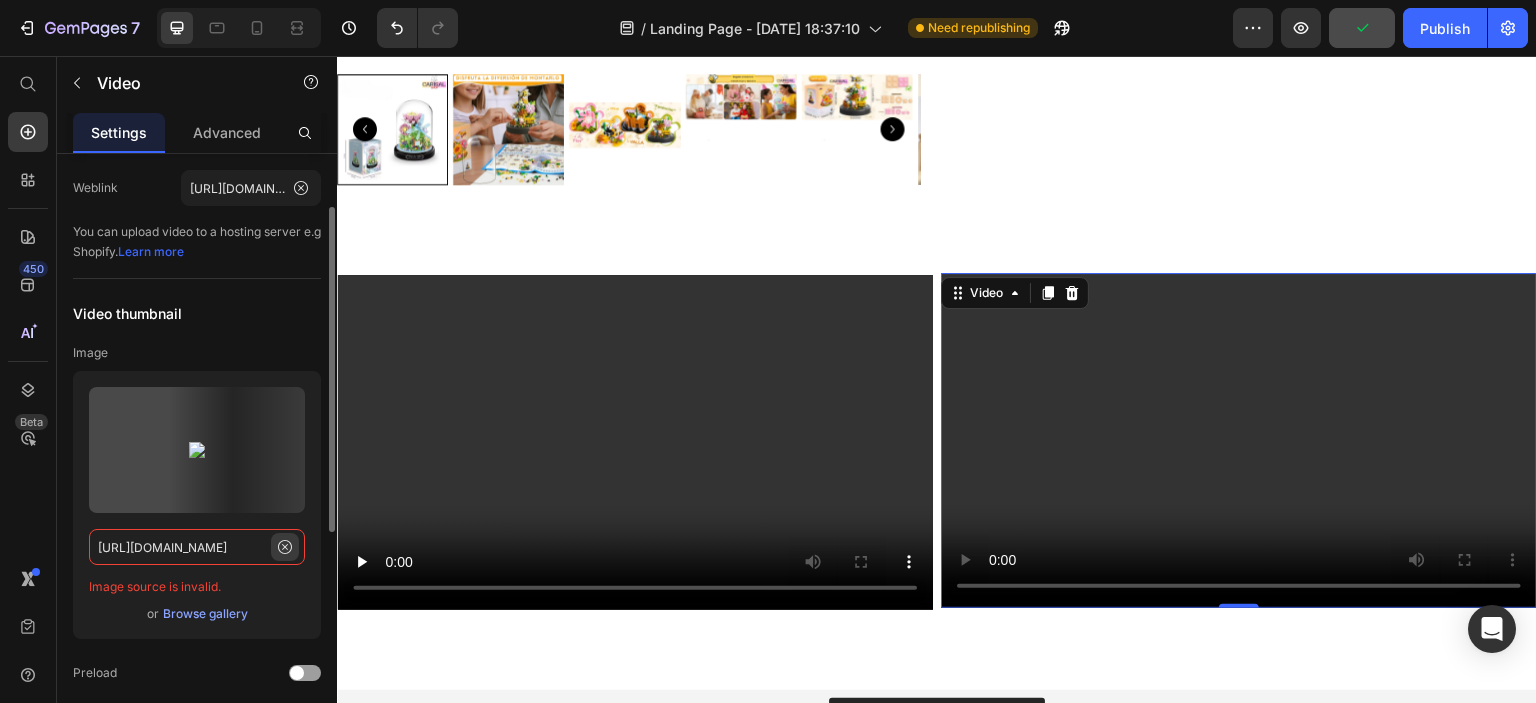 scroll, scrollTop: 0, scrollLeft: 0, axis: both 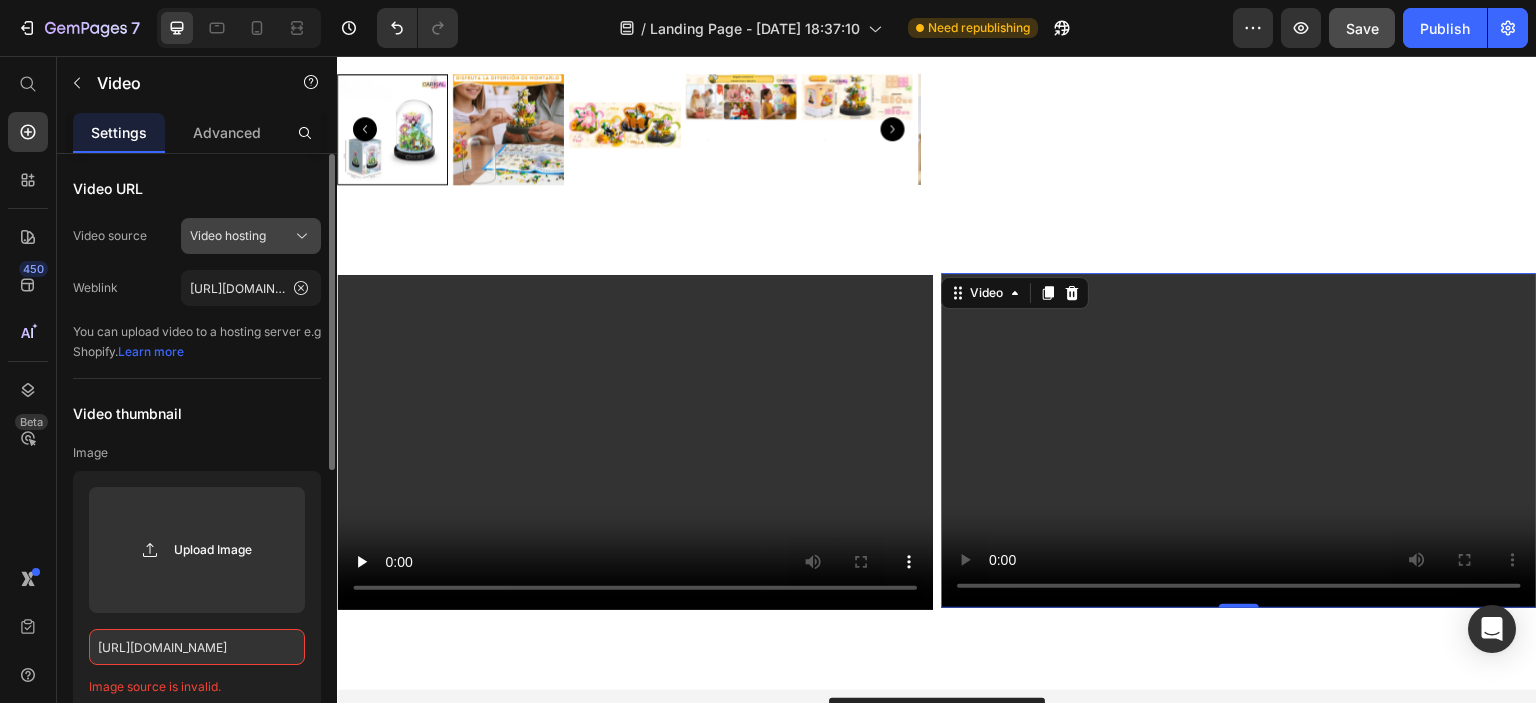 click 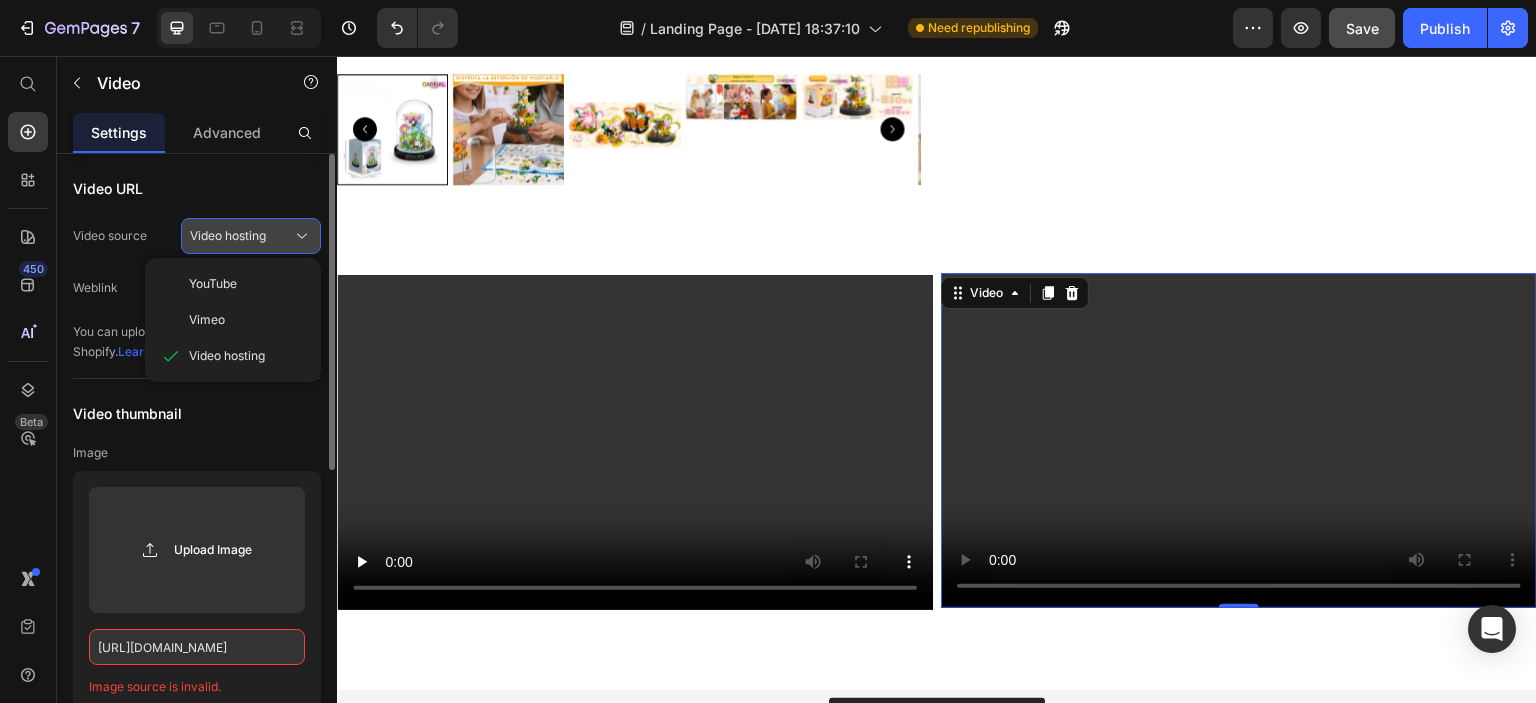 click 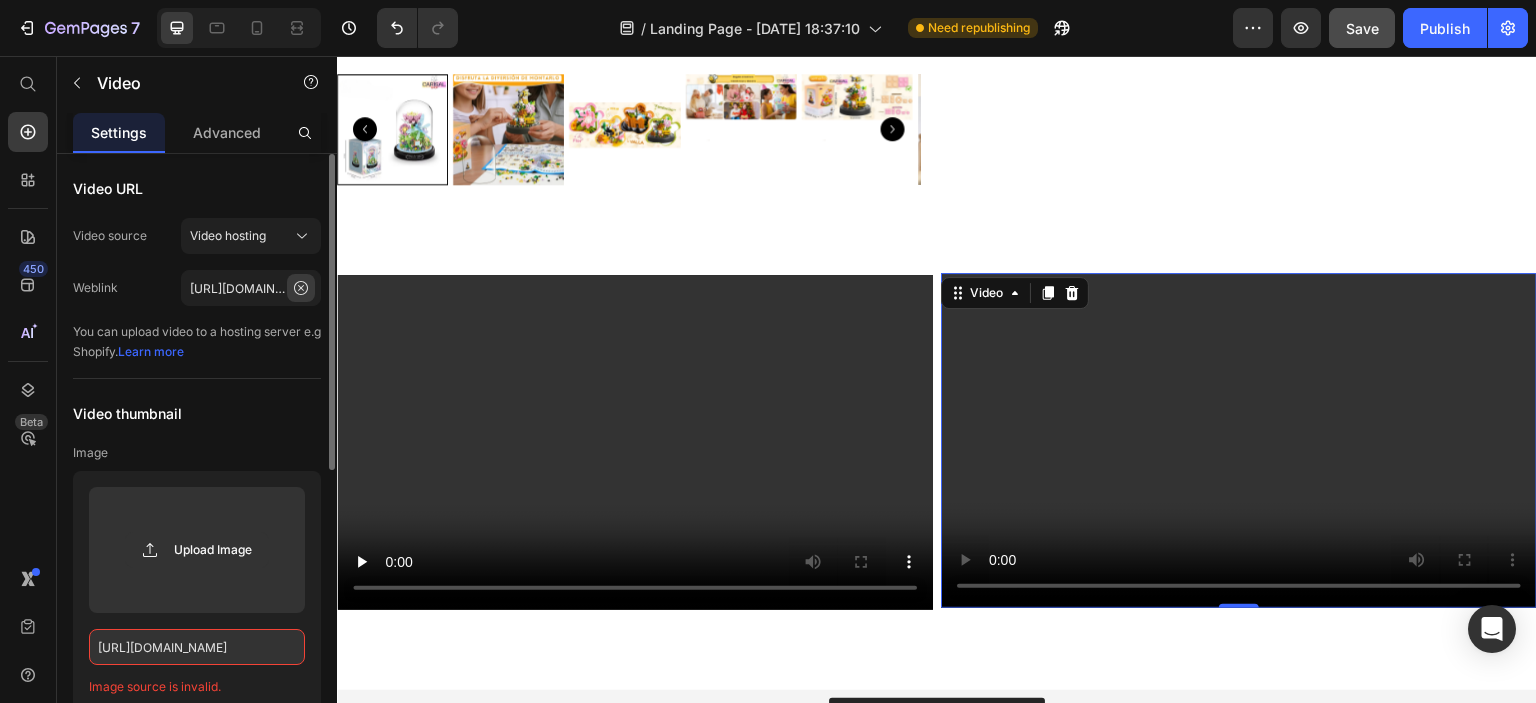 click 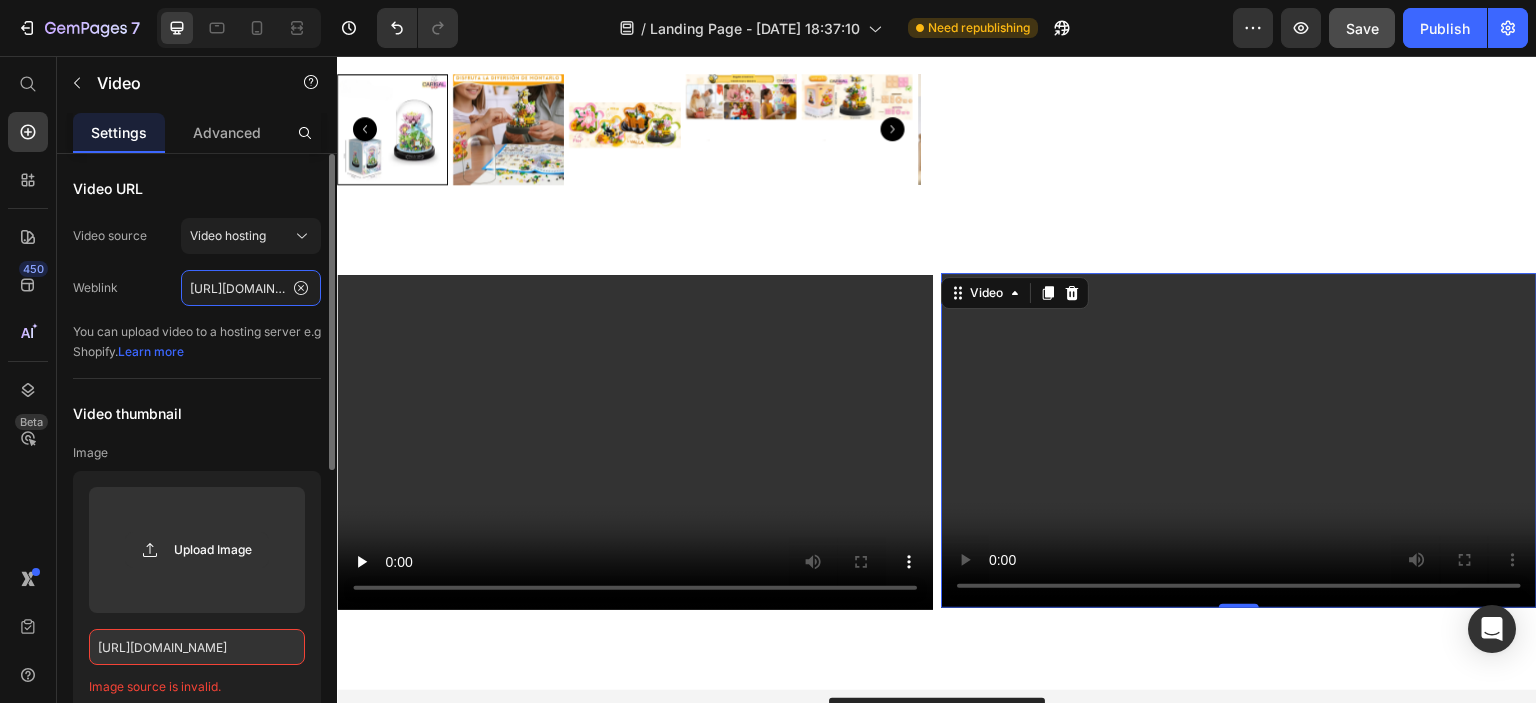 scroll, scrollTop: 0, scrollLeft: 0, axis: both 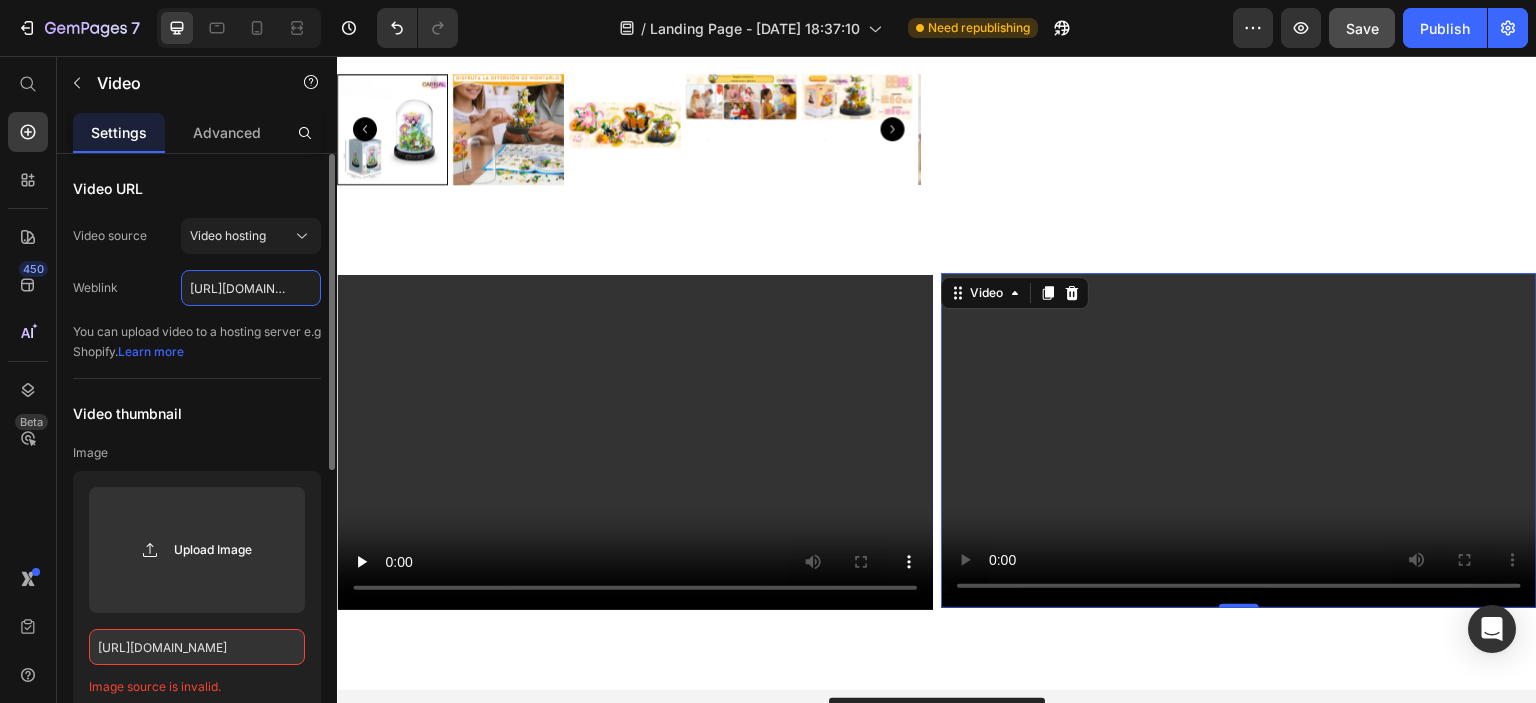 click on "https://media.w3.org/2010/05/sintel/trailer.mp4" 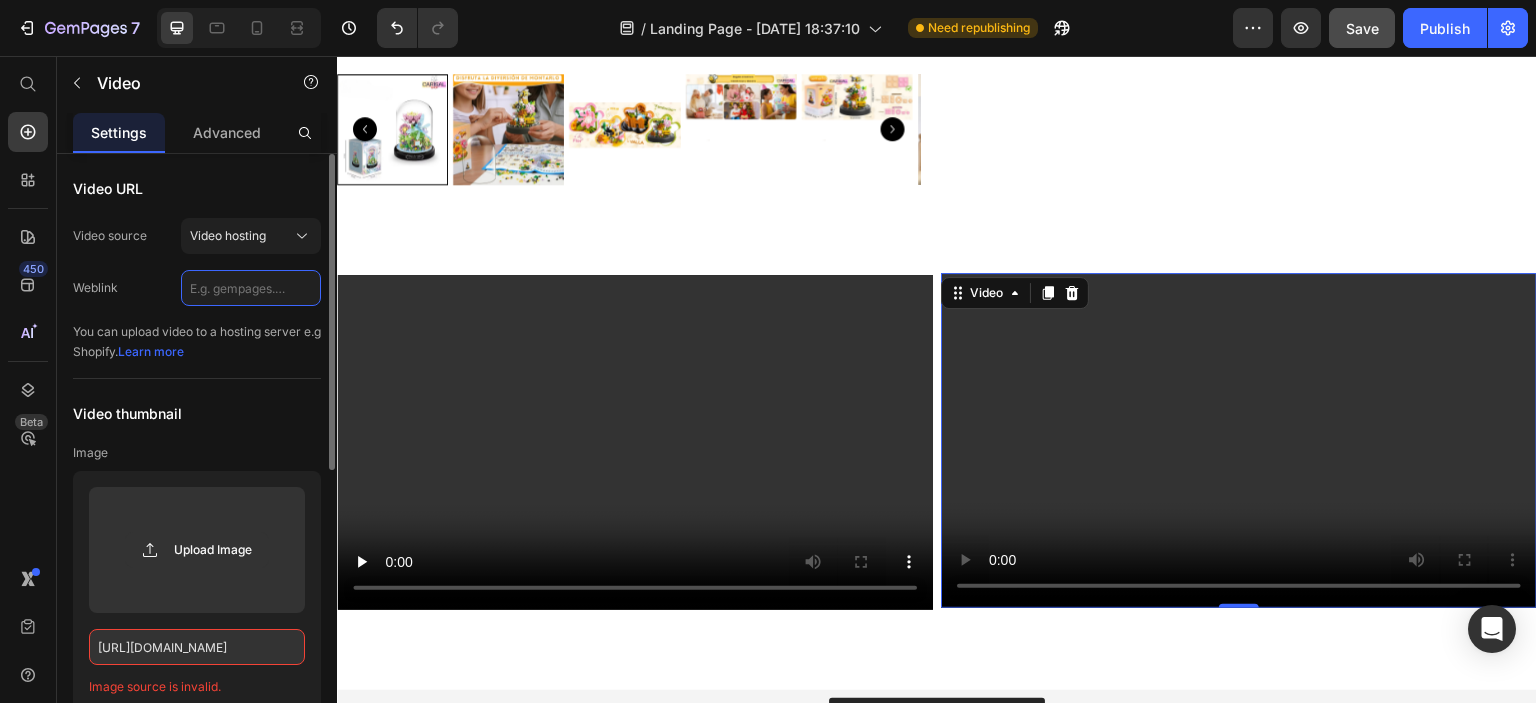 paste on "https://cdn.shopify.com/videos/c/o/v/9b3e7a01ceb94b518799fd5e50d8d1da.mp4" 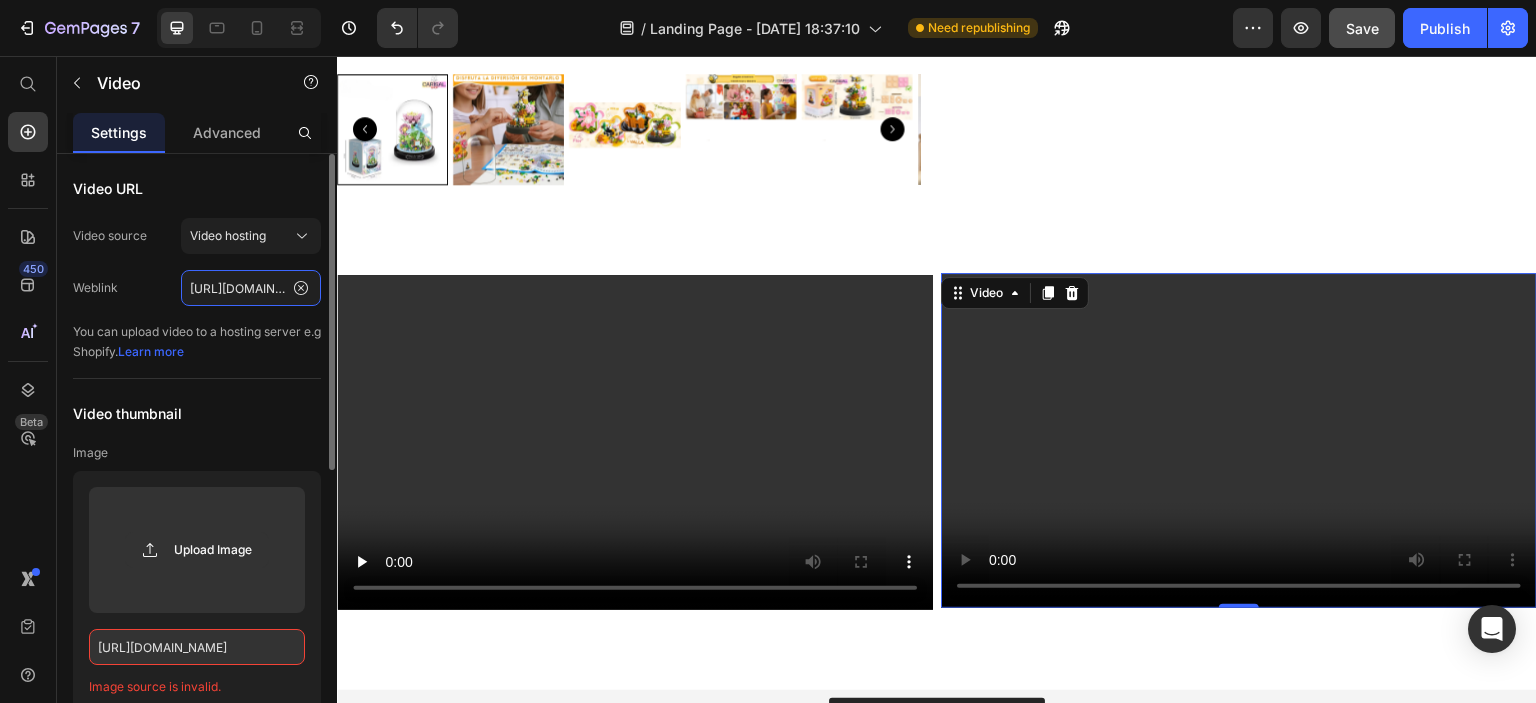 scroll, scrollTop: 0, scrollLeft: 365, axis: horizontal 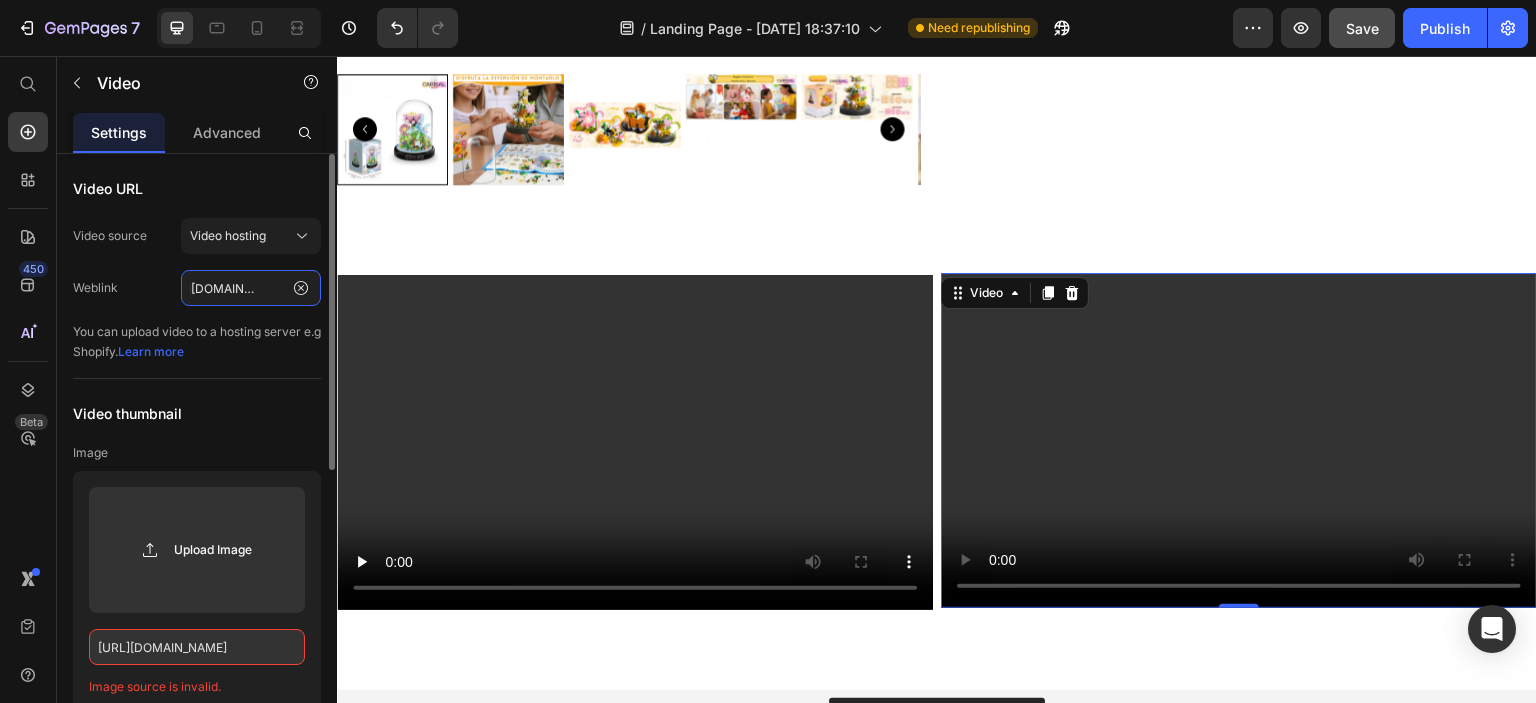 click on "https://cdn.shopify.com/videos/c/o/v/9b3e7a01ceb94b518799fd5e50d8d1da.mp4" 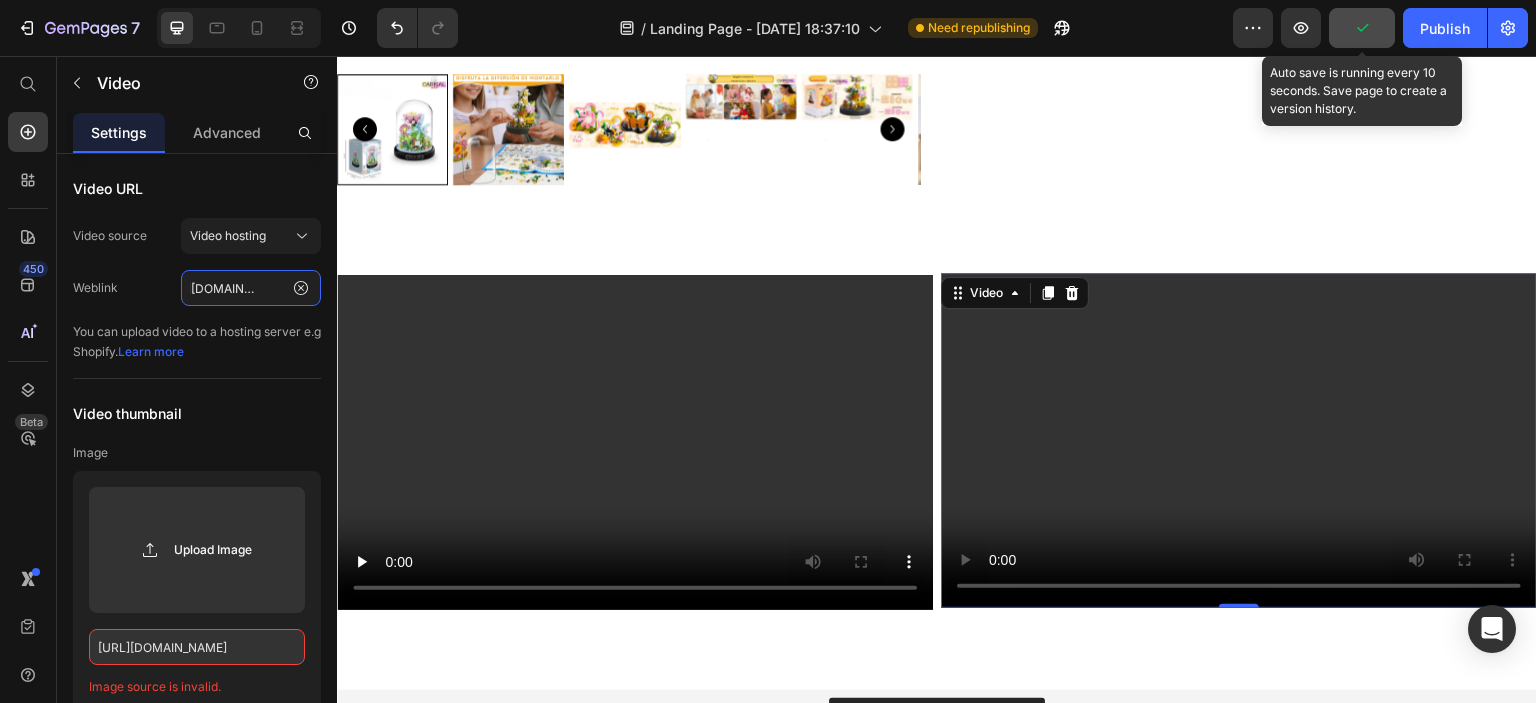 type on "https://cdn.shopify.com/videos/c/o/v/9b3e7a01ceb94b518799fd5e50d8d1da.mp4" 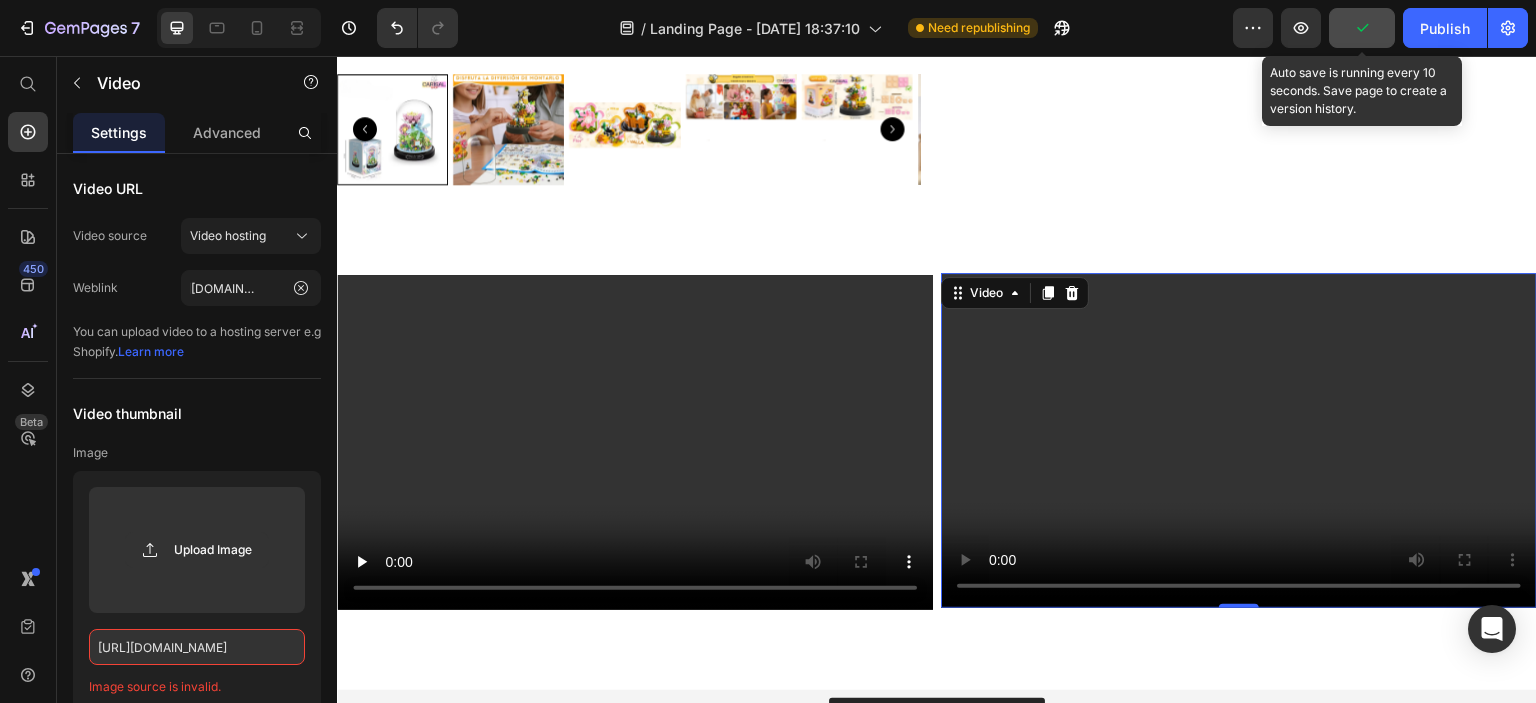 click 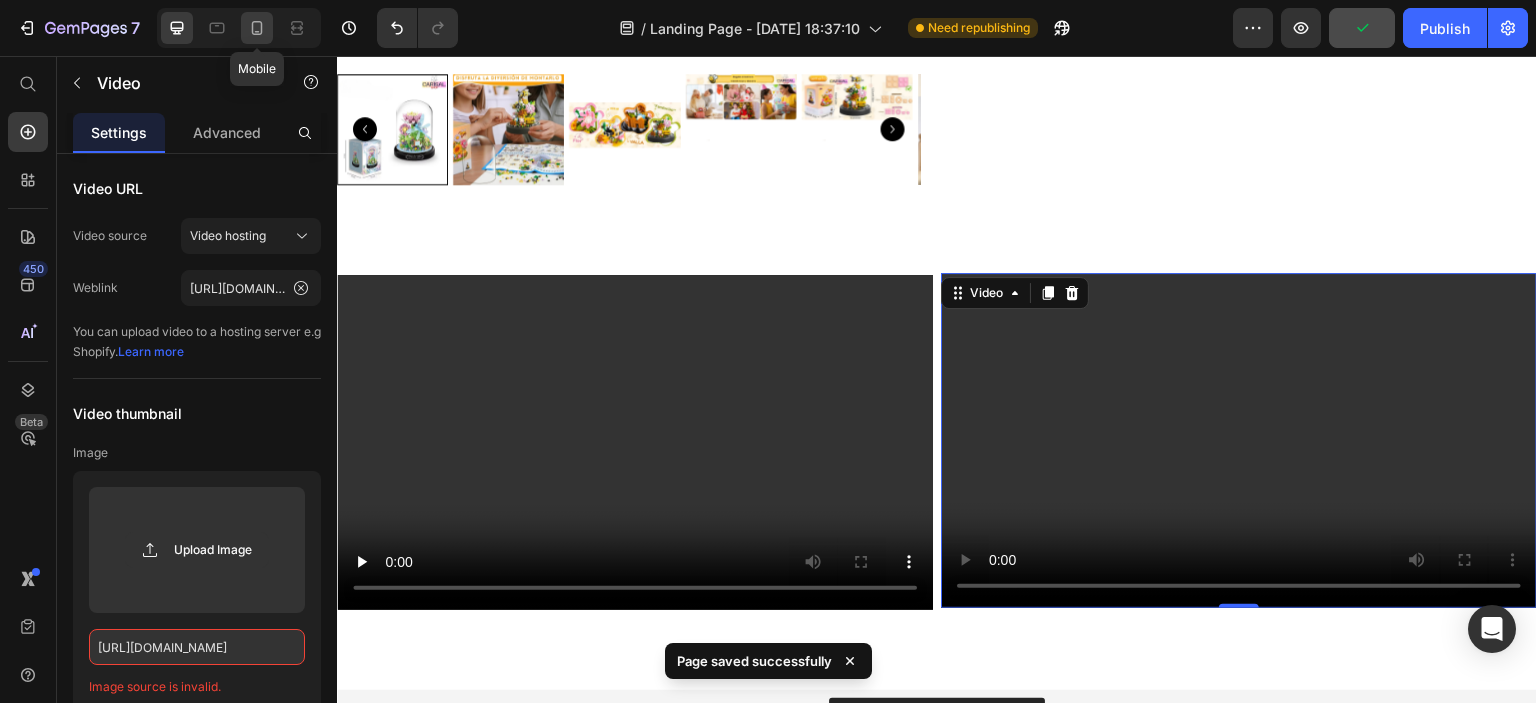 click 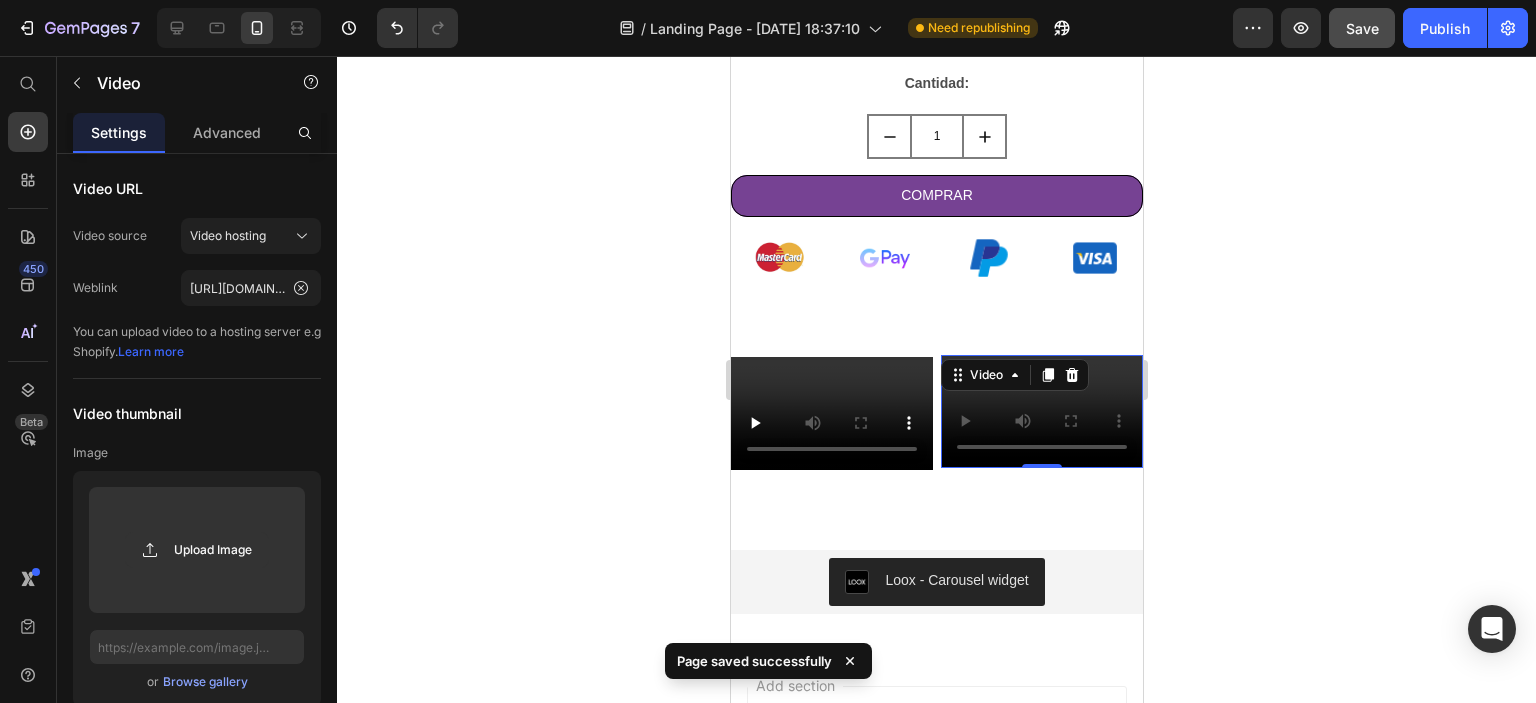 scroll, scrollTop: 1096, scrollLeft: 0, axis: vertical 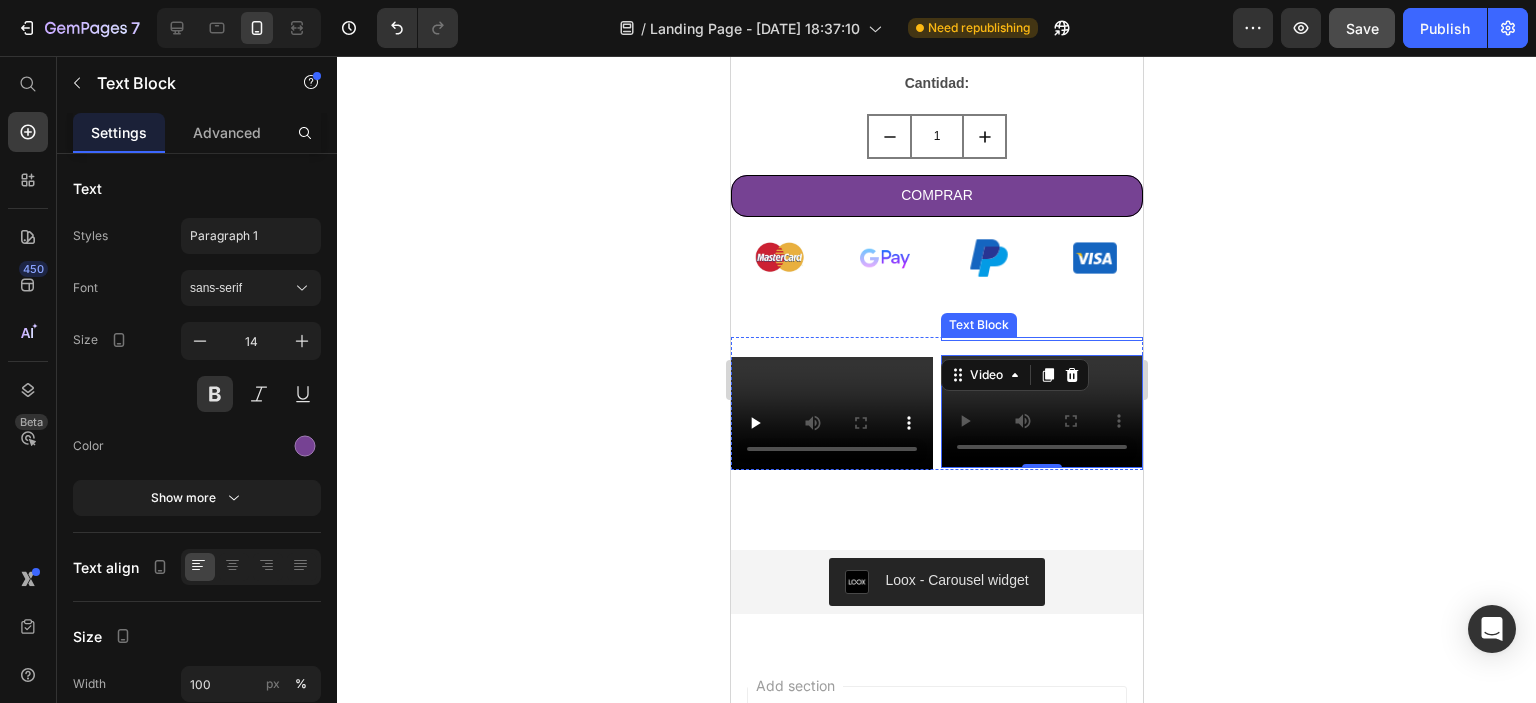 click on "Text Block" at bounding box center (1041, 339) 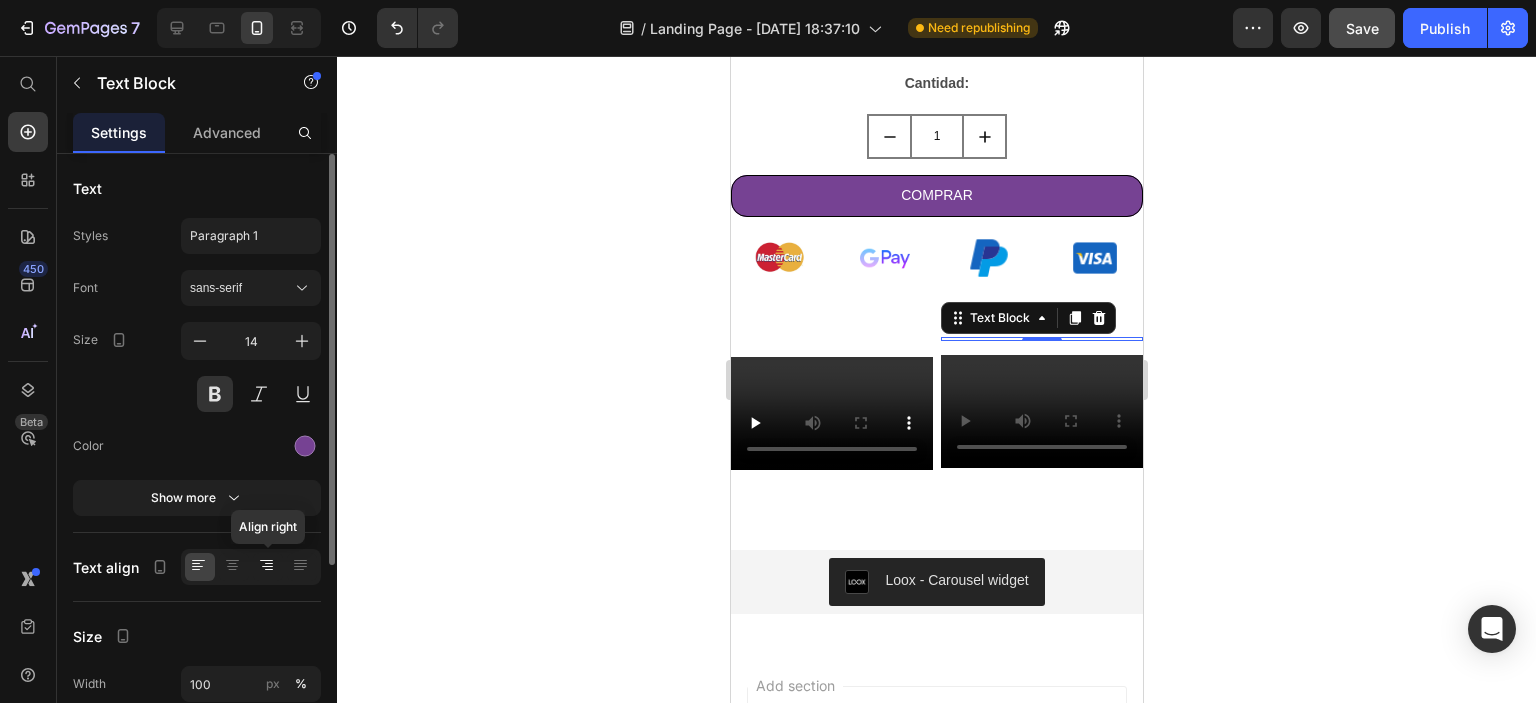 click 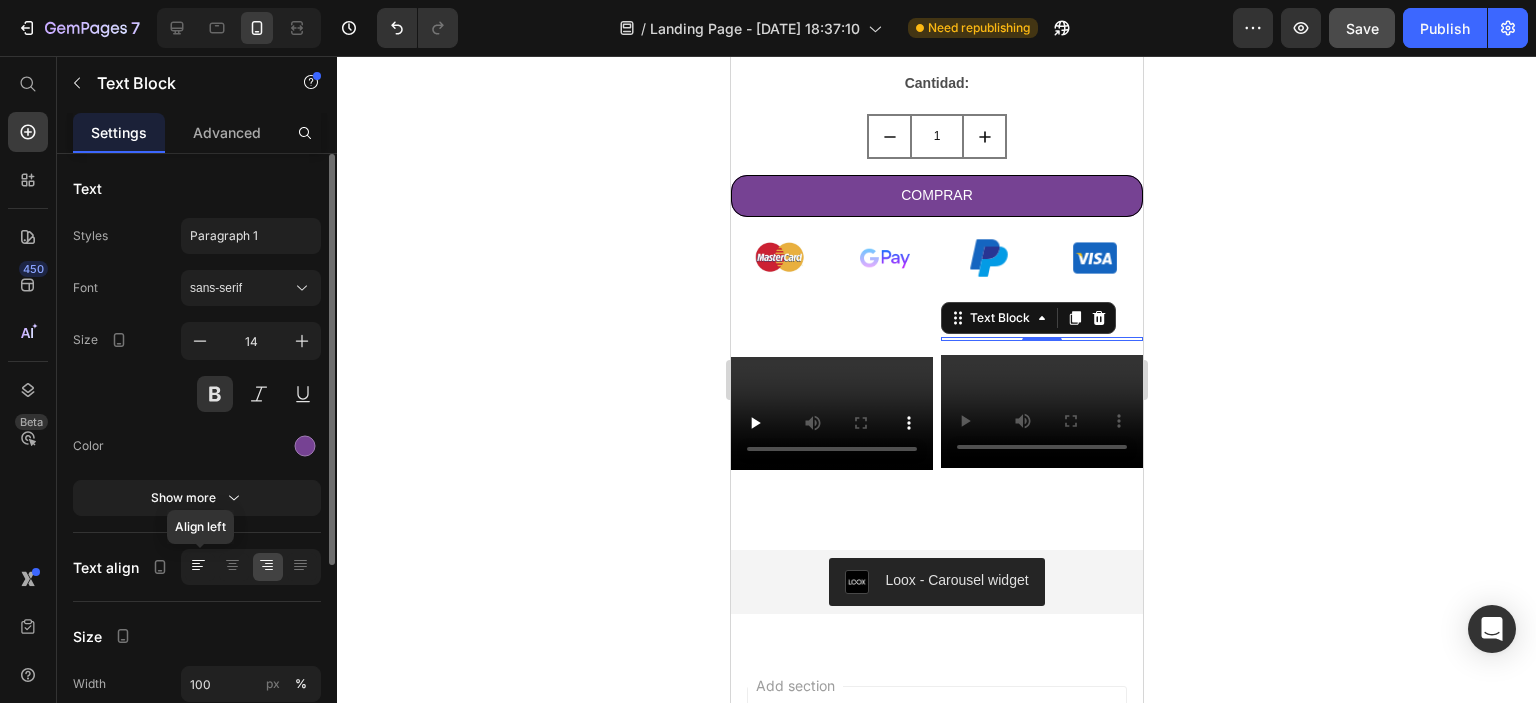 click 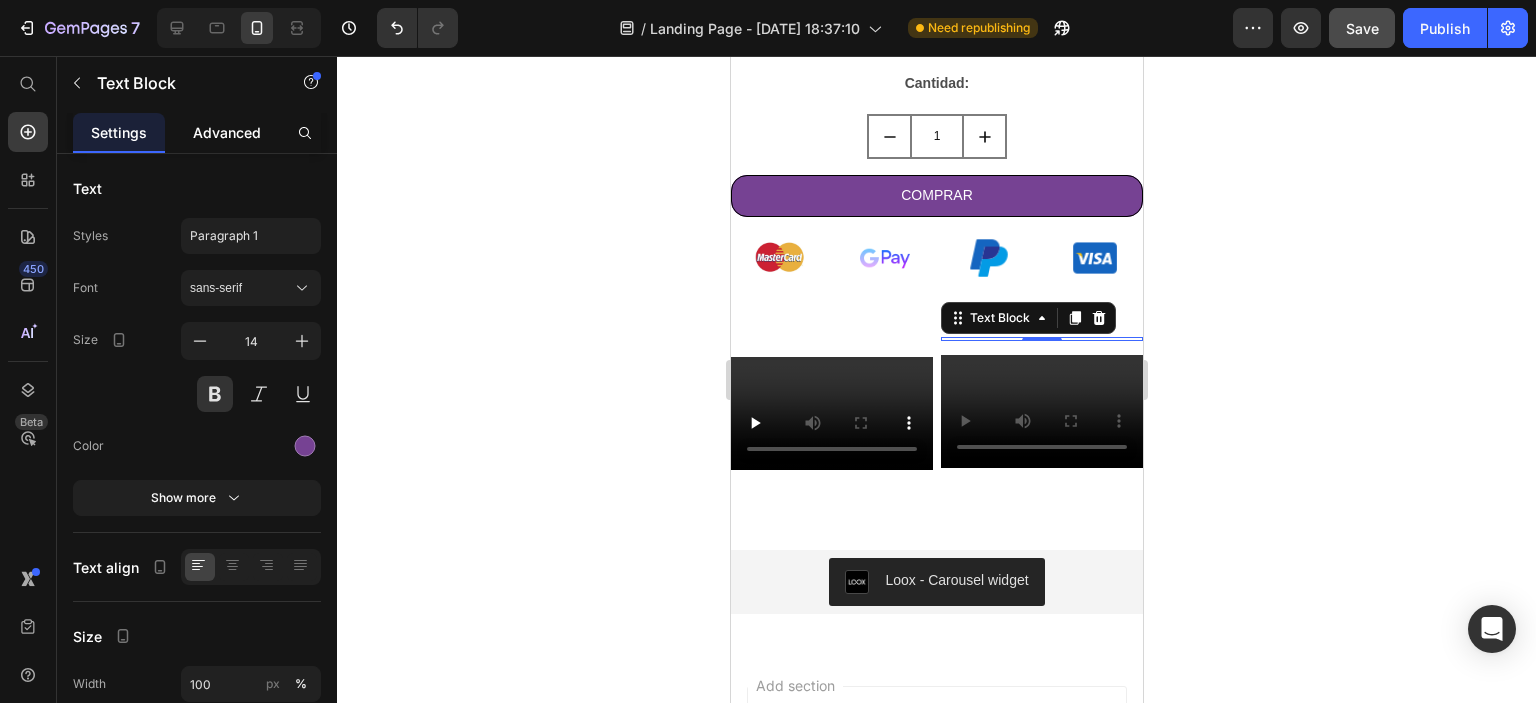 click on "Advanced" at bounding box center [227, 132] 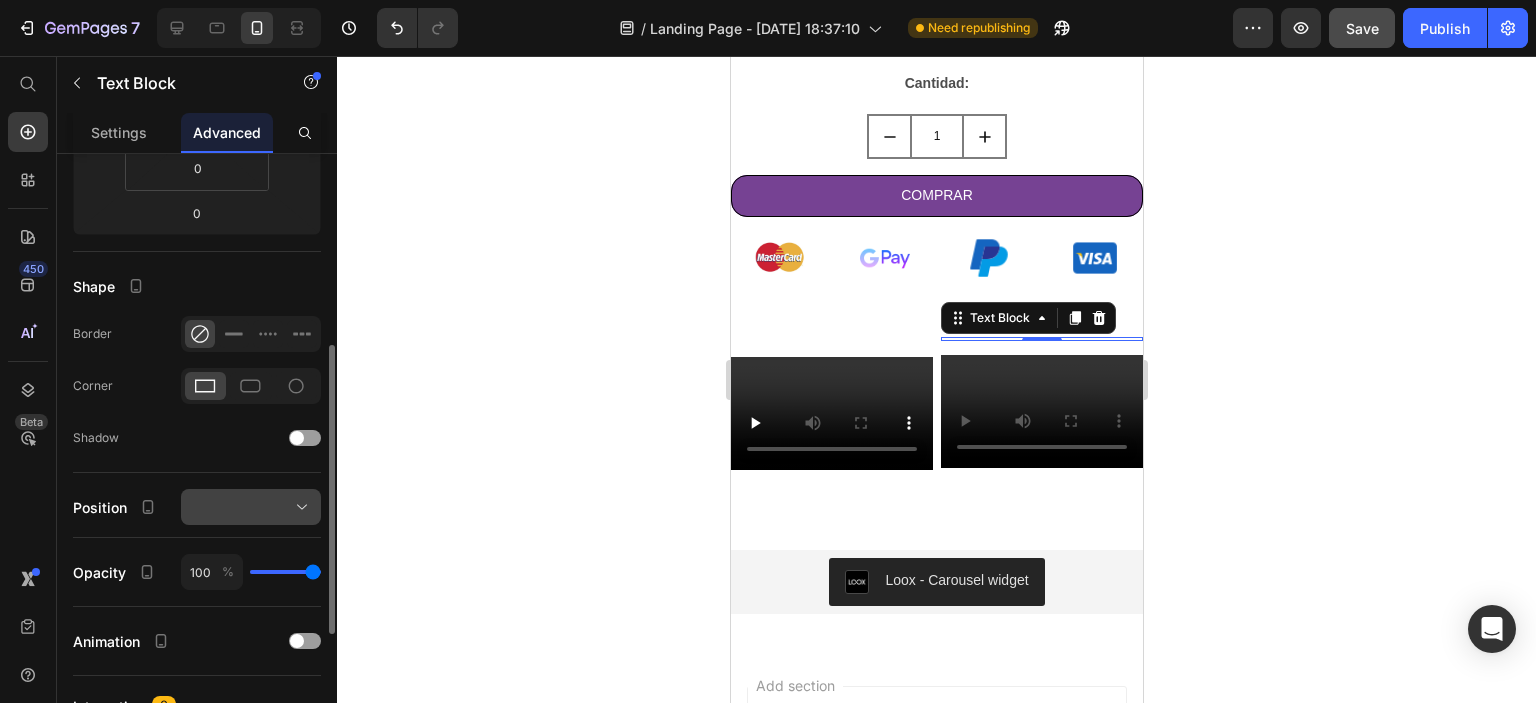 scroll, scrollTop: 600, scrollLeft: 0, axis: vertical 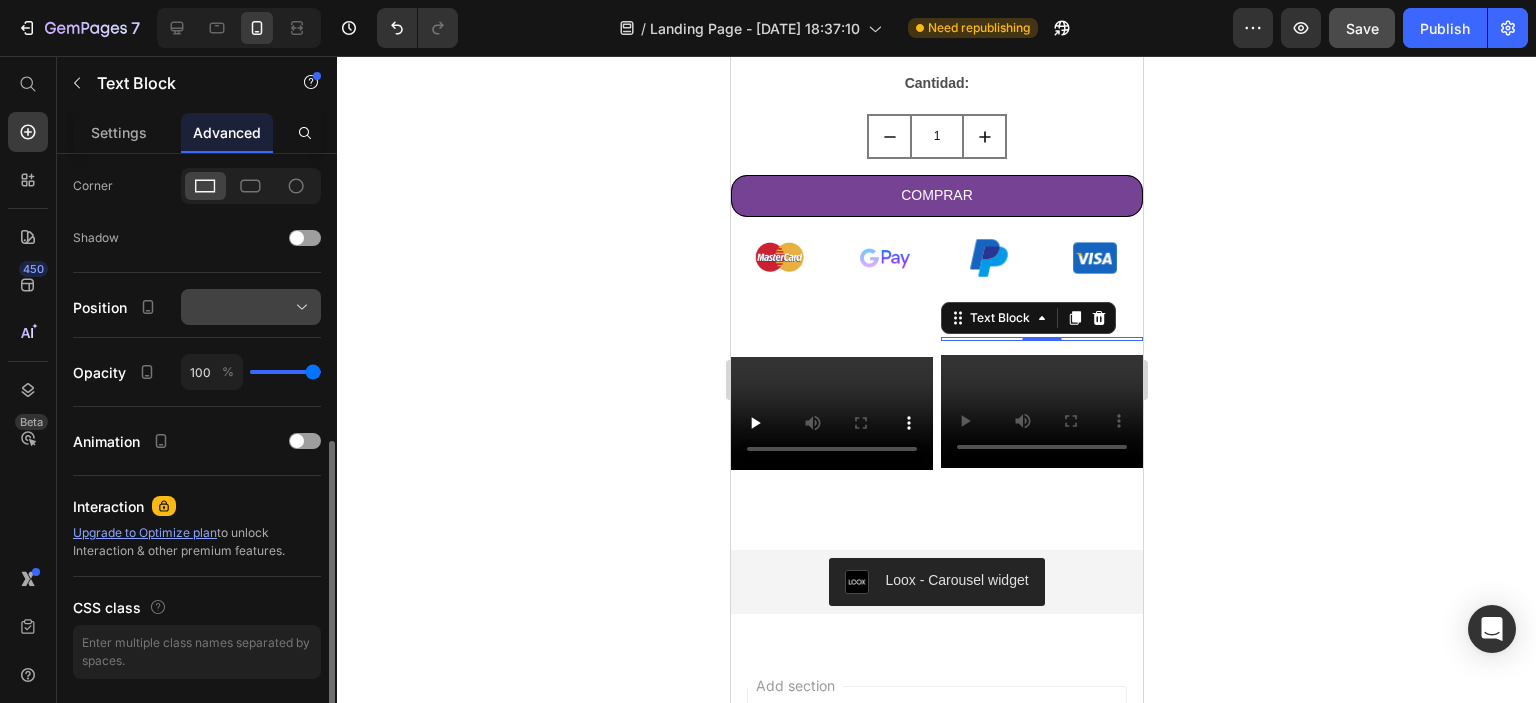 click at bounding box center [251, 307] 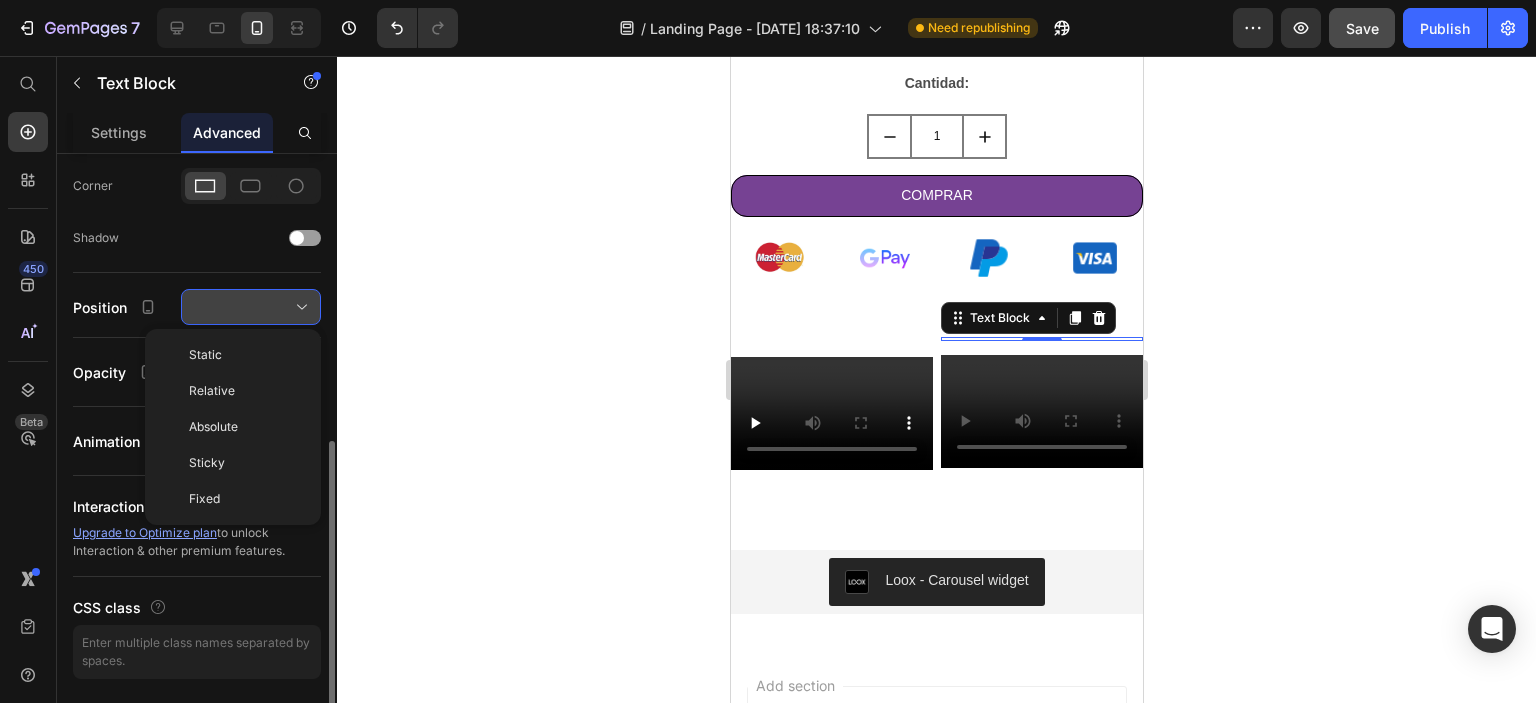 click at bounding box center (251, 307) 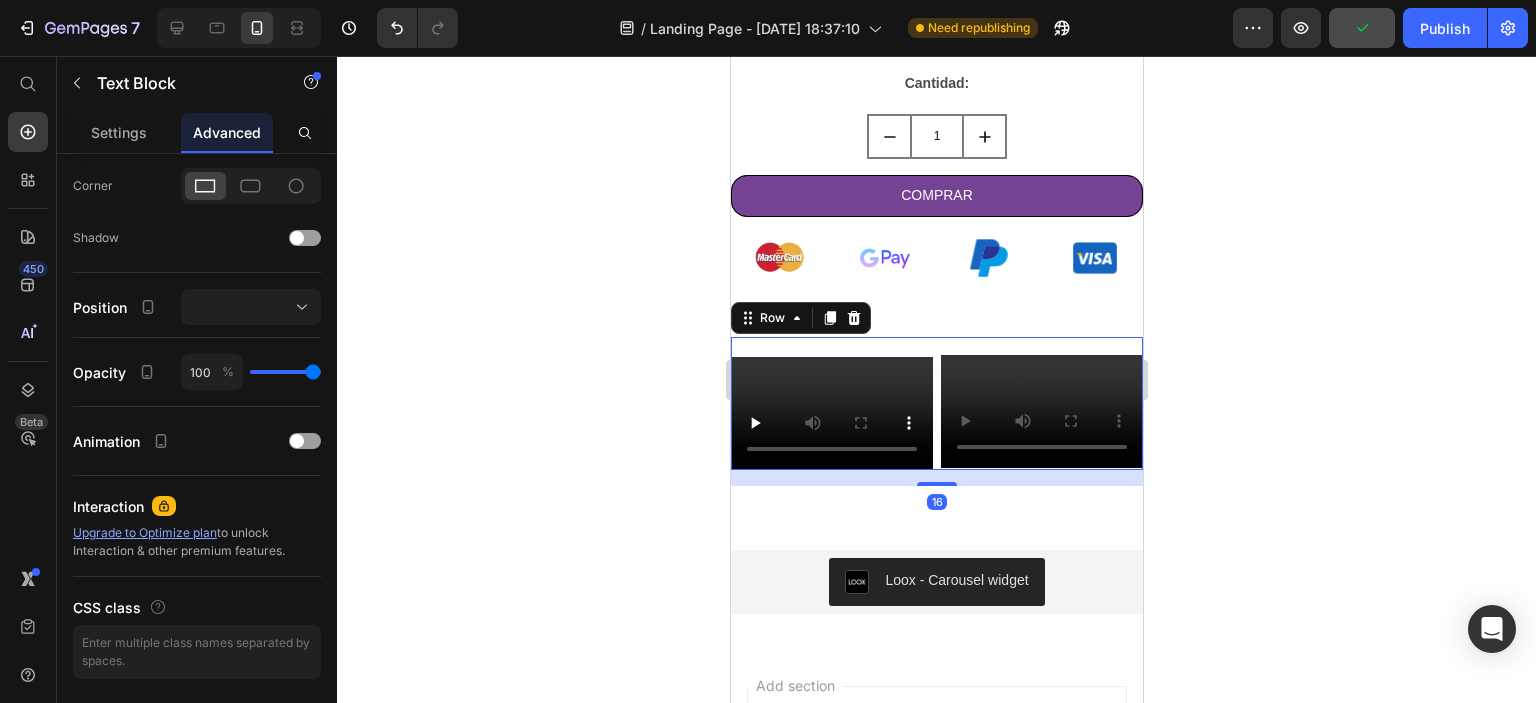 click on "Video" at bounding box center (831, 404) 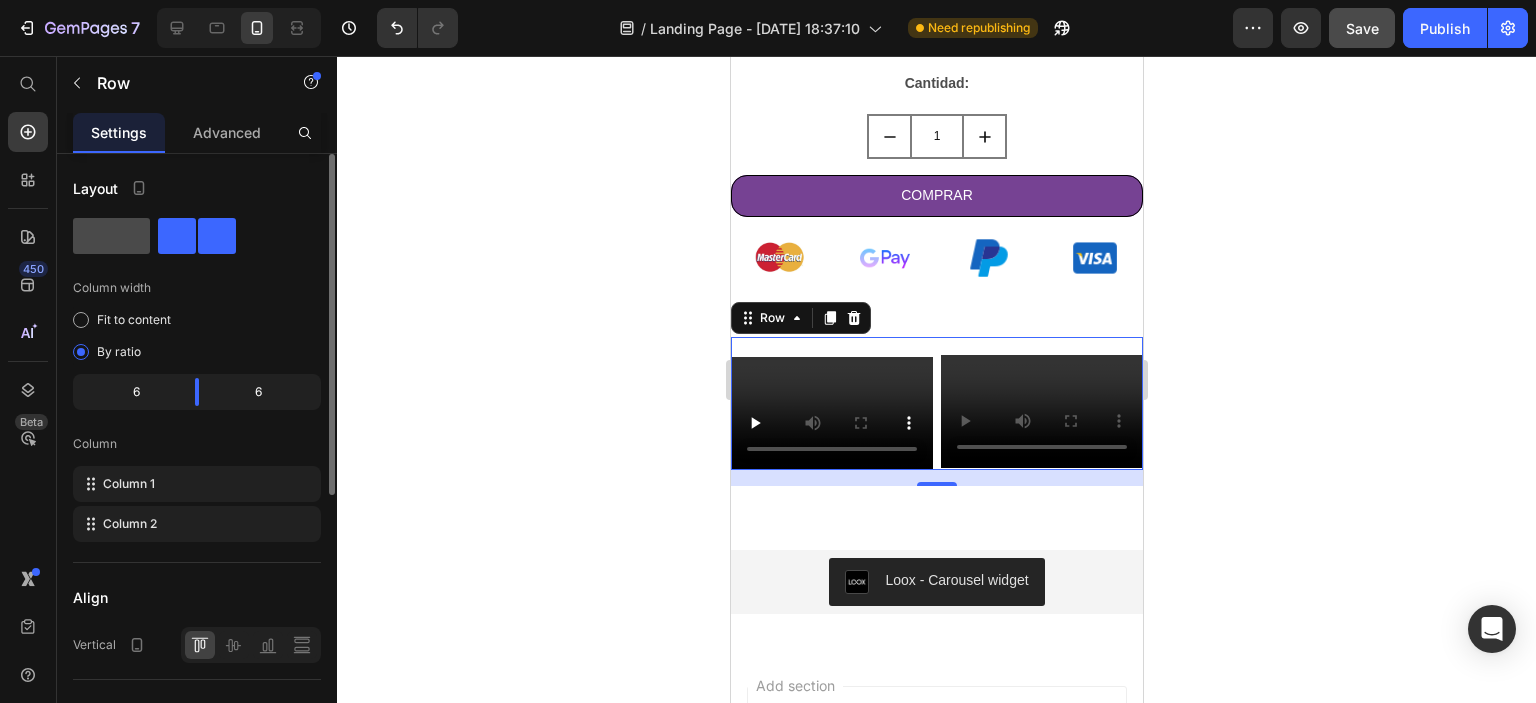 click 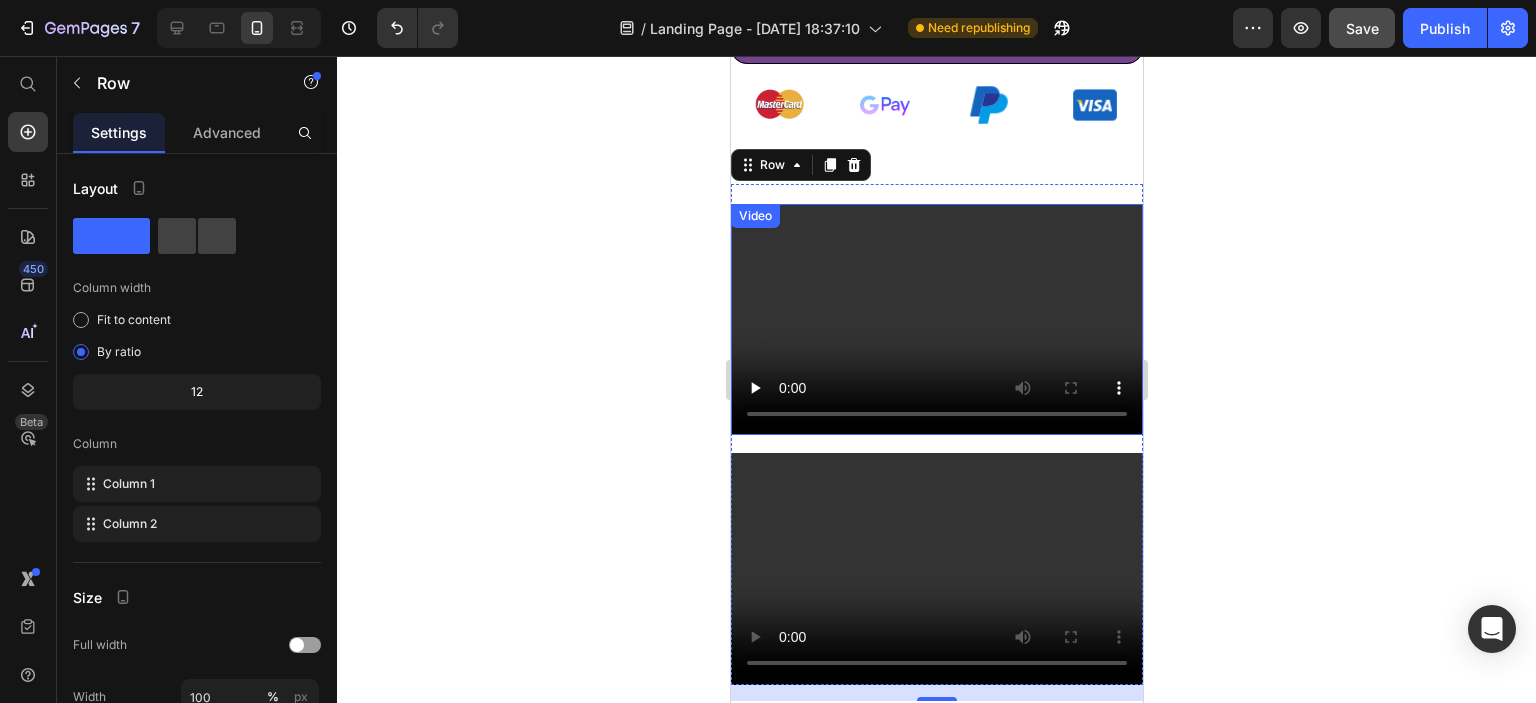 scroll, scrollTop: 1296, scrollLeft: 0, axis: vertical 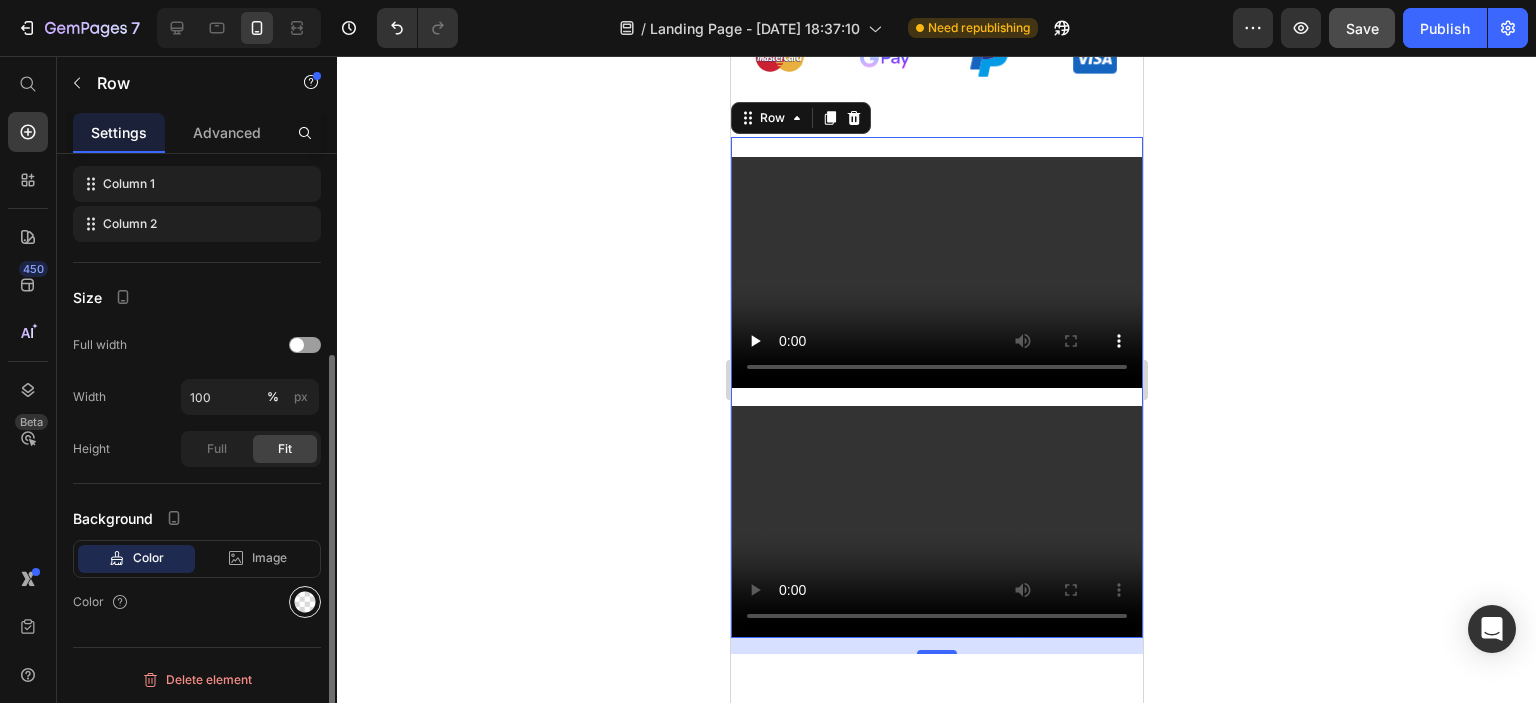 click at bounding box center [305, 602] 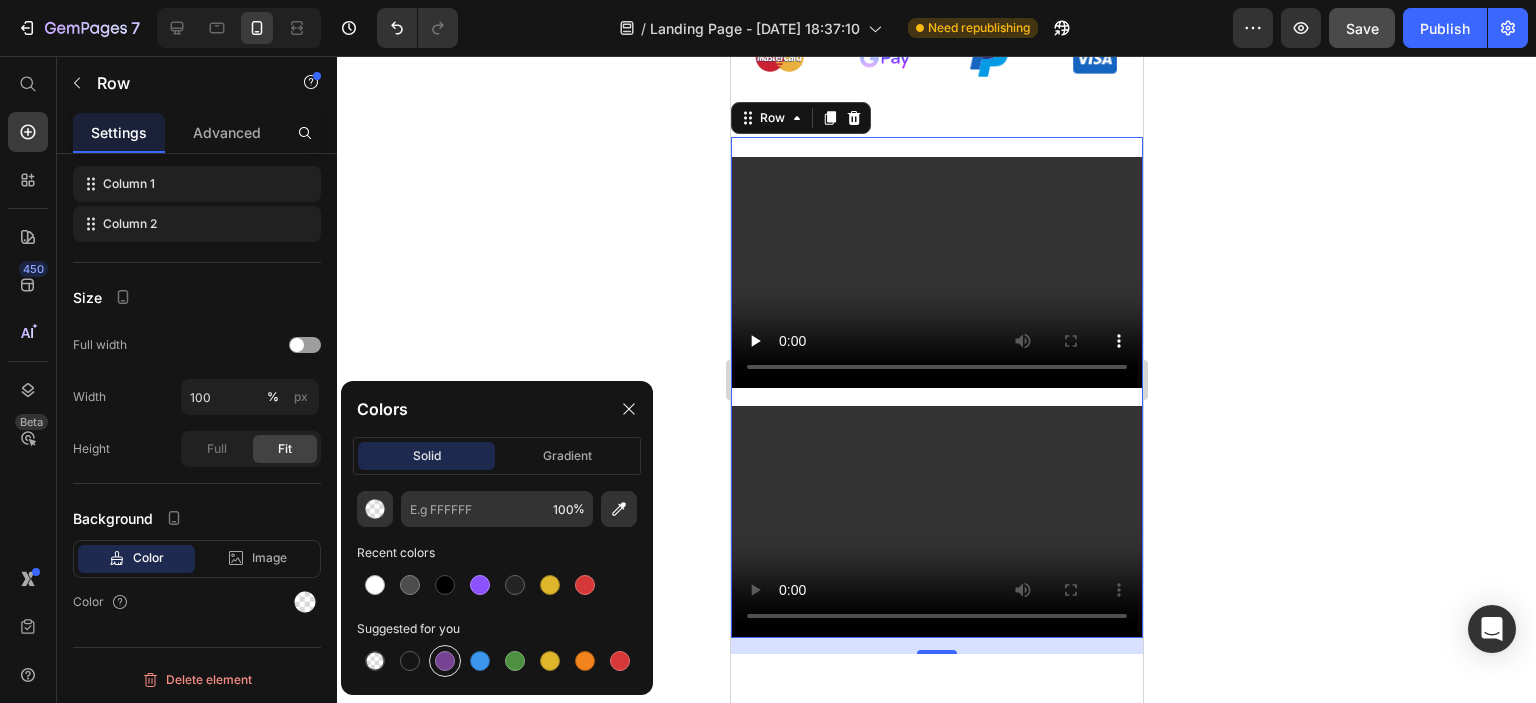 click at bounding box center [445, 661] 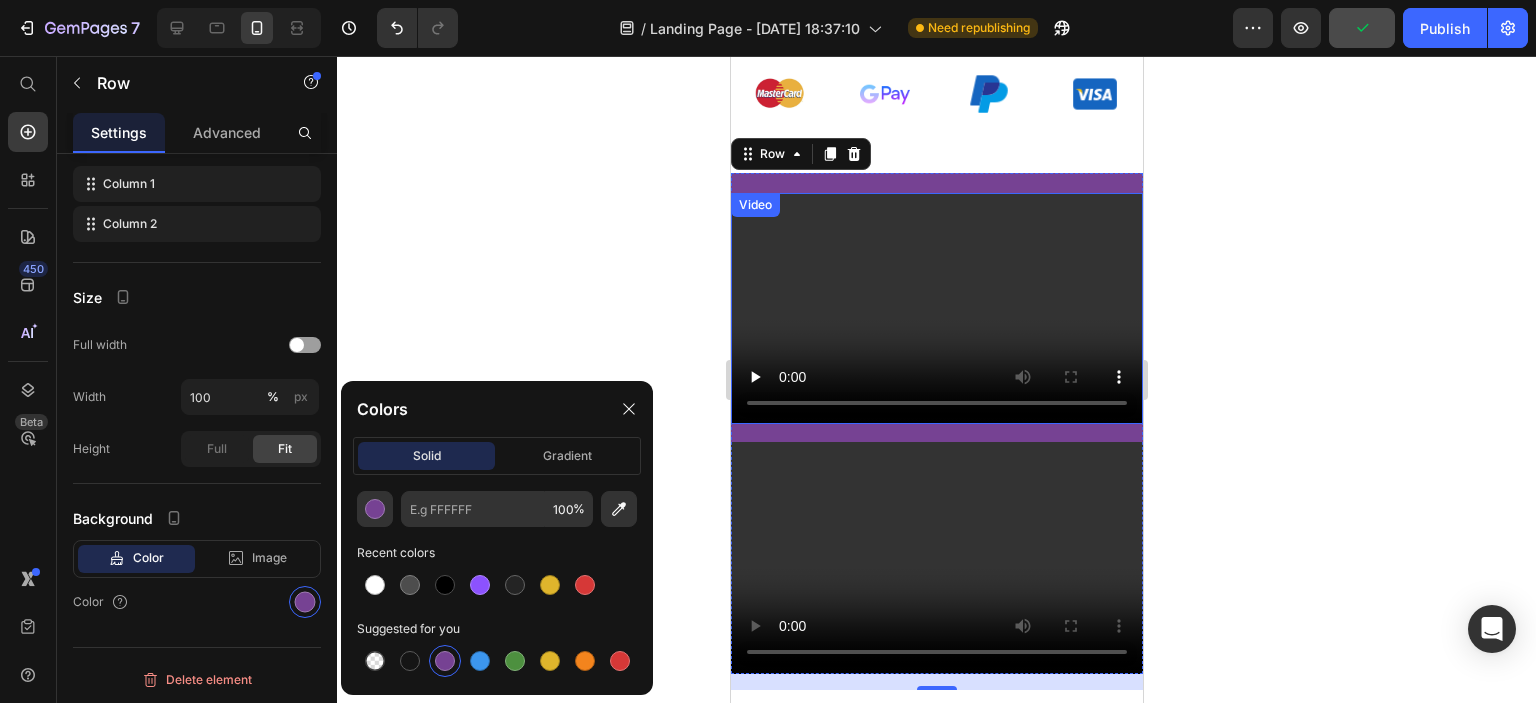 scroll, scrollTop: 1296, scrollLeft: 0, axis: vertical 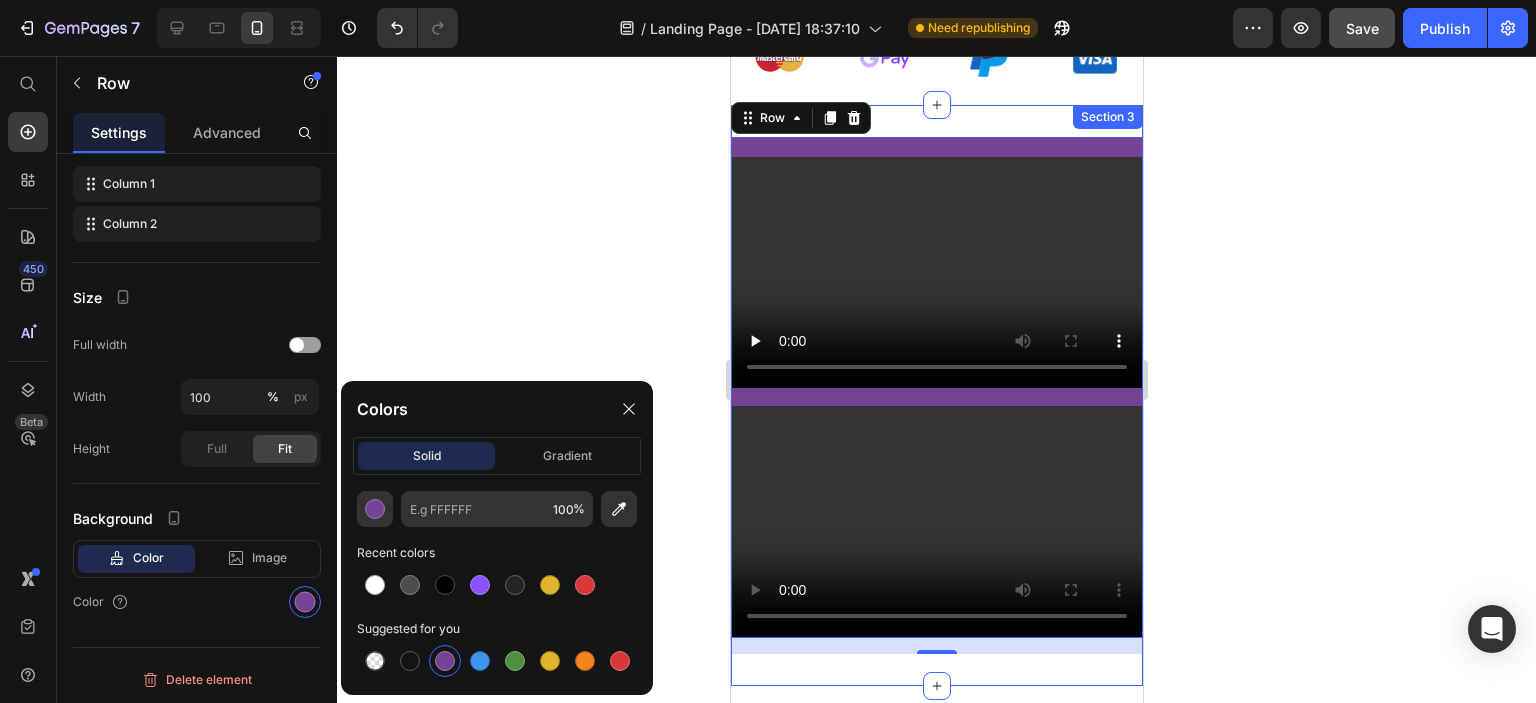click on "Video Text Block Video Row   16 Section 3" at bounding box center (936, 396) 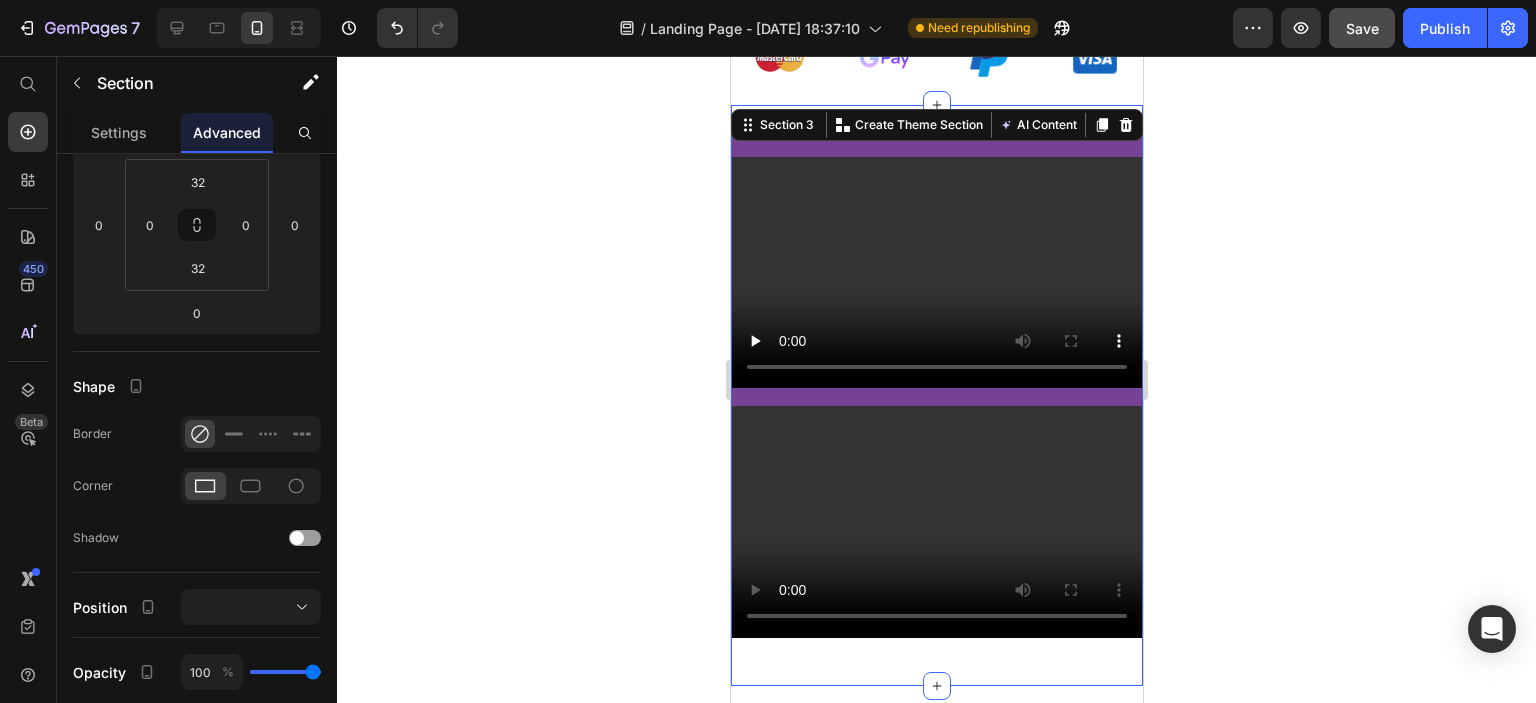 scroll, scrollTop: 0, scrollLeft: 0, axis: both 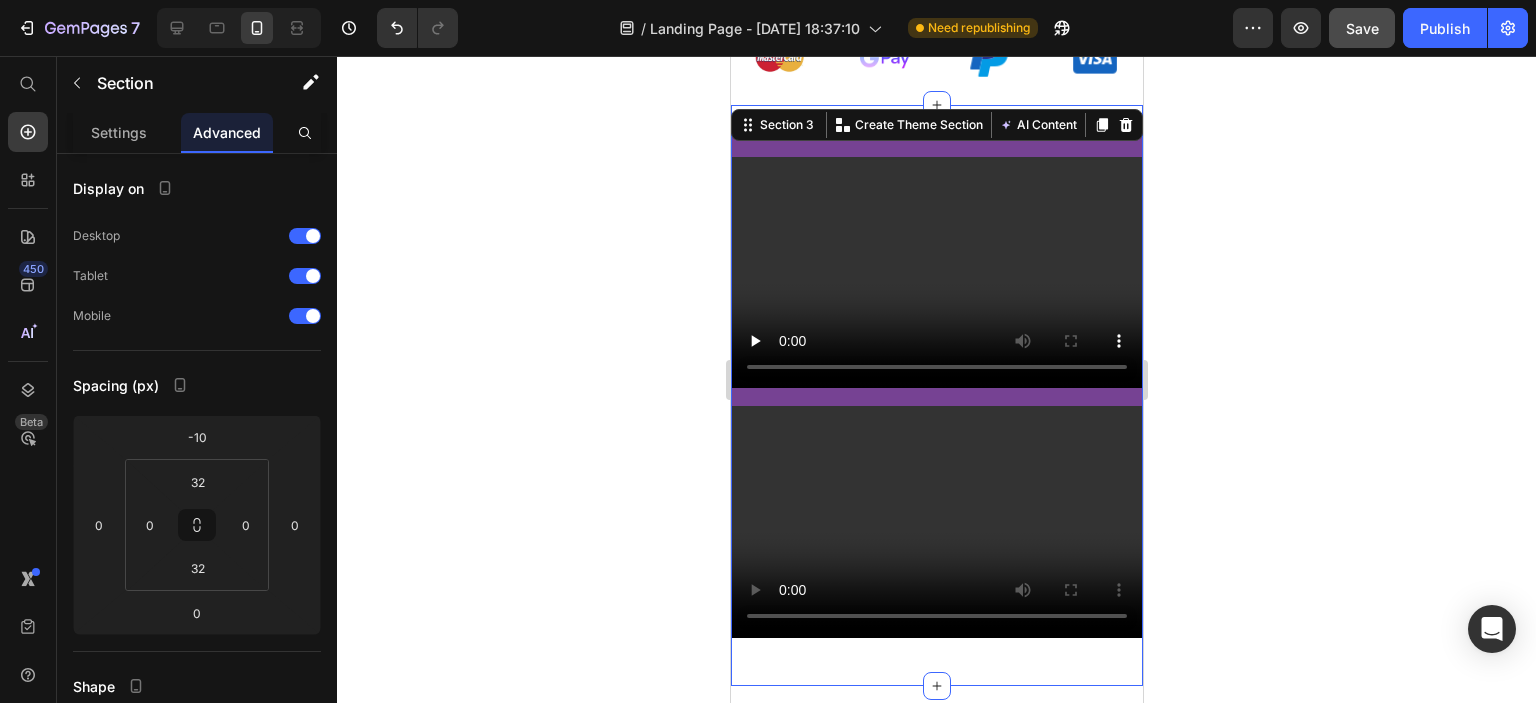 click on "Video Text Block Video Row Section 3   You can create reusable sections Create Theme Section AI Content Write with GemAI What would you like to describe here? Tone and Voice Persuasive Product Bloque de Bonsái de Abeja Mariposa Flor (Individual) Show more Generate" at bounding box center (936, 396) 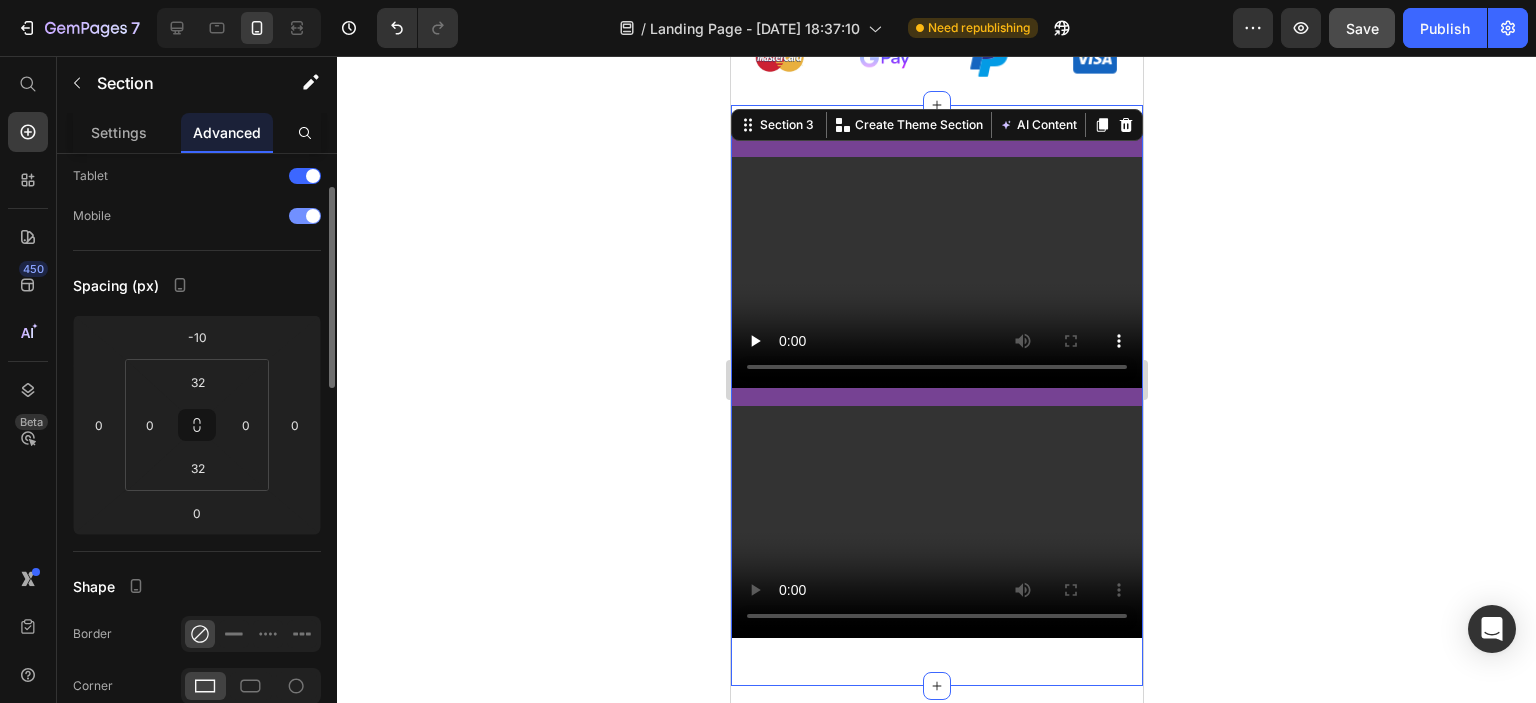 scroll, scrollTop: 0, scrollLeft: 0, axis: both 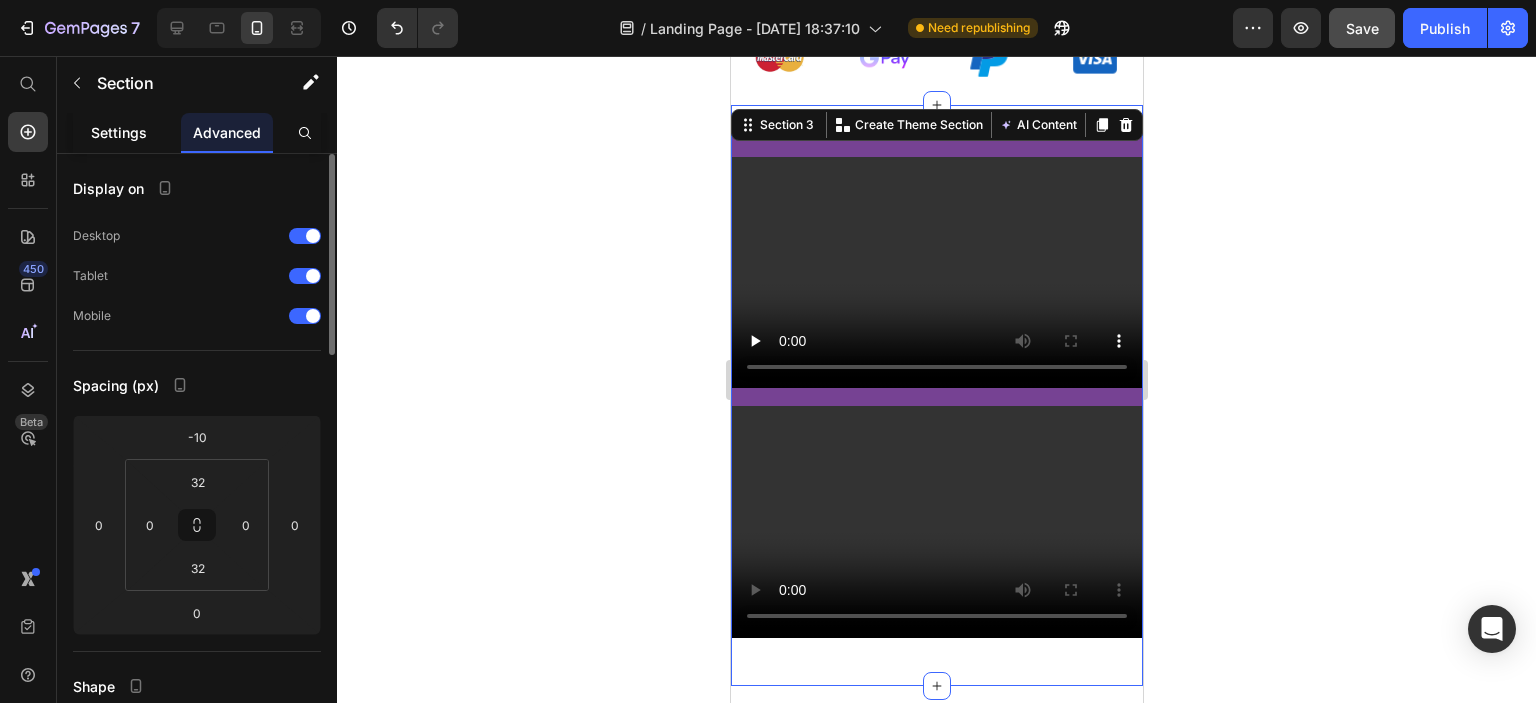 click on "Settings" at bounding box center [119, 132] 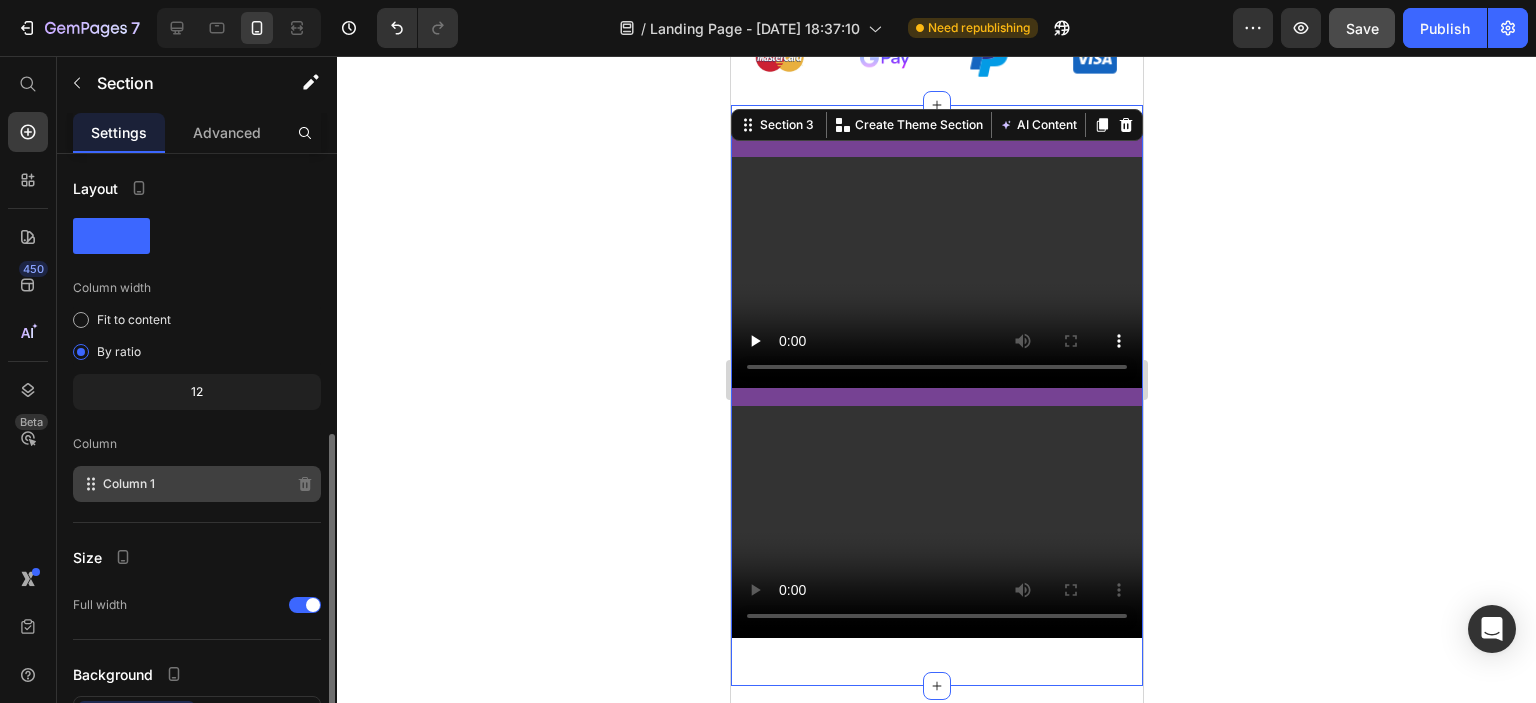 scroll, scrollTop: 156, scrollLeft: 0, axis: vertical 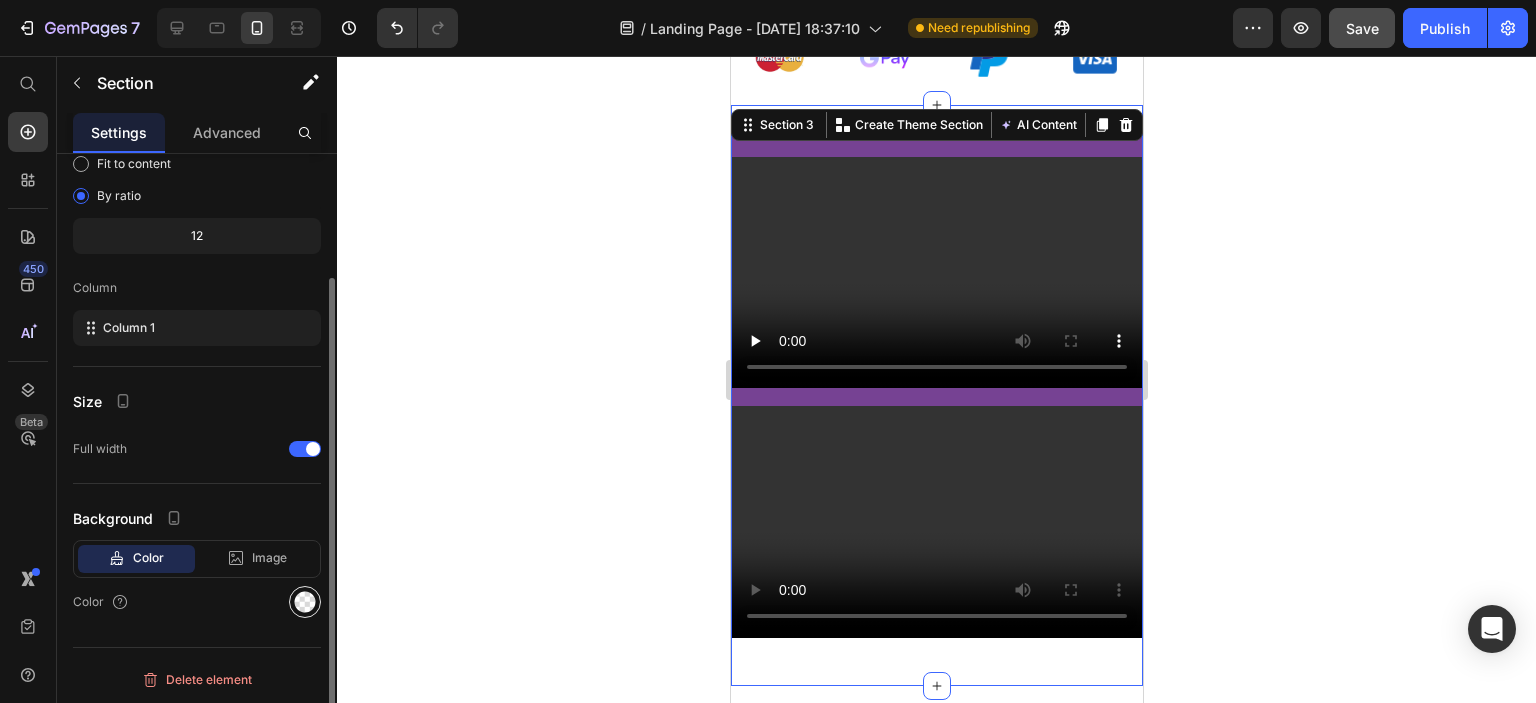 click at bounding box center [305, 602] 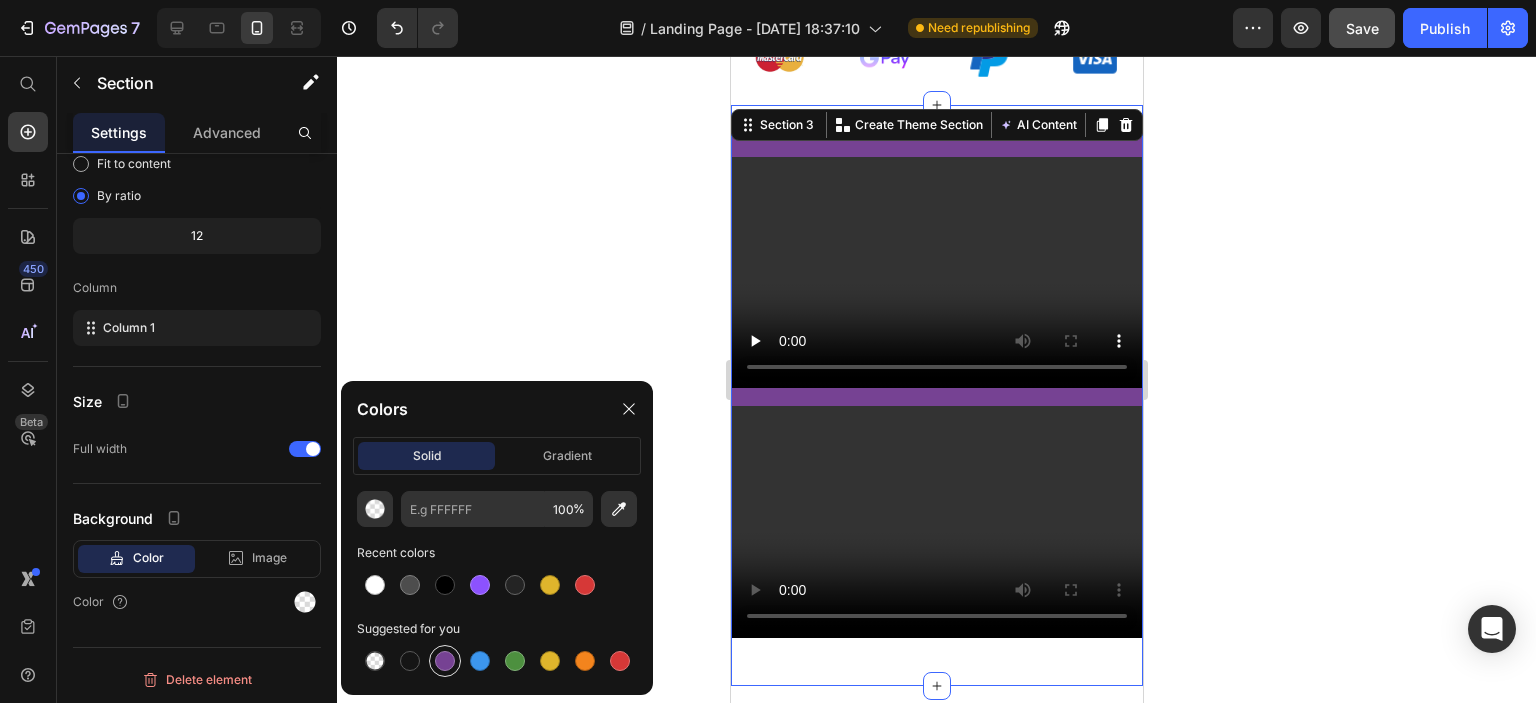 click at bounding box center (445, 661) 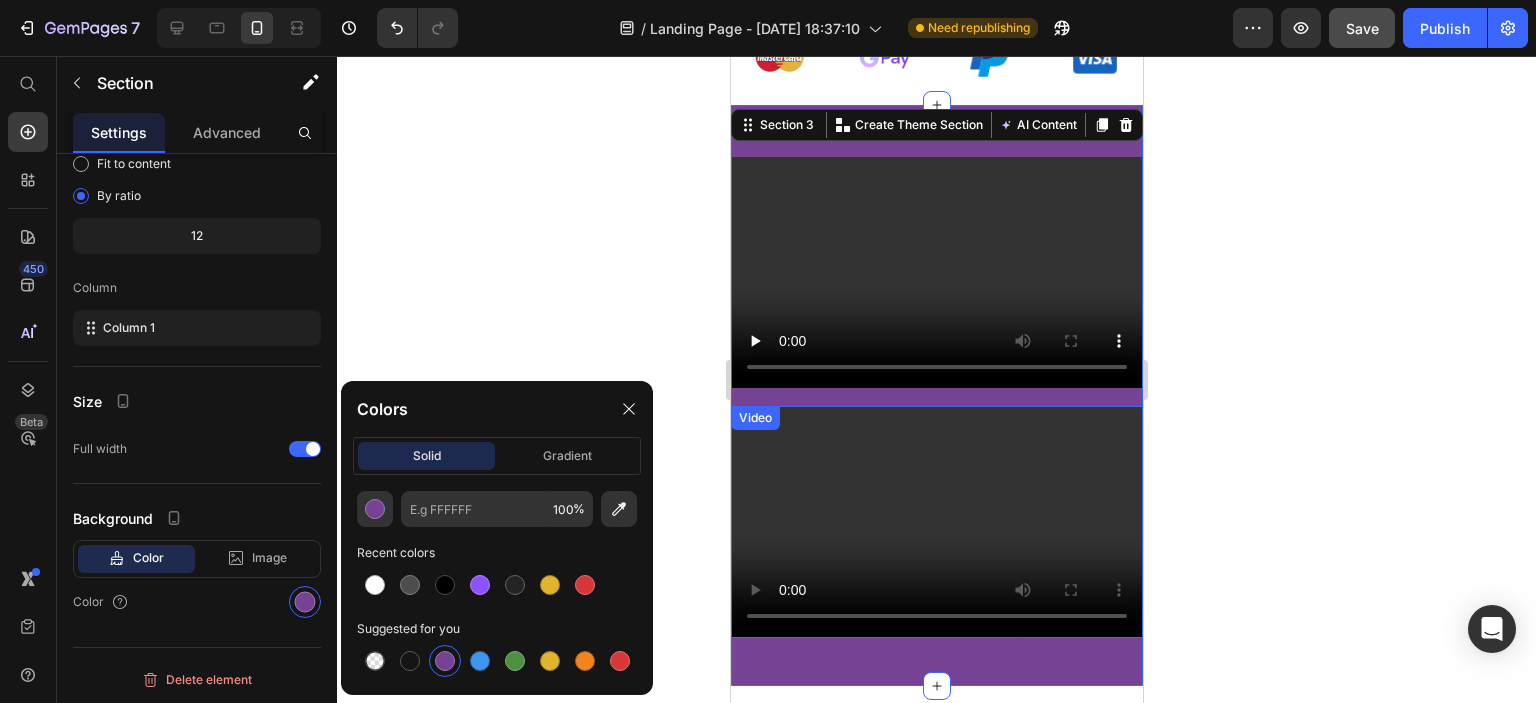 click 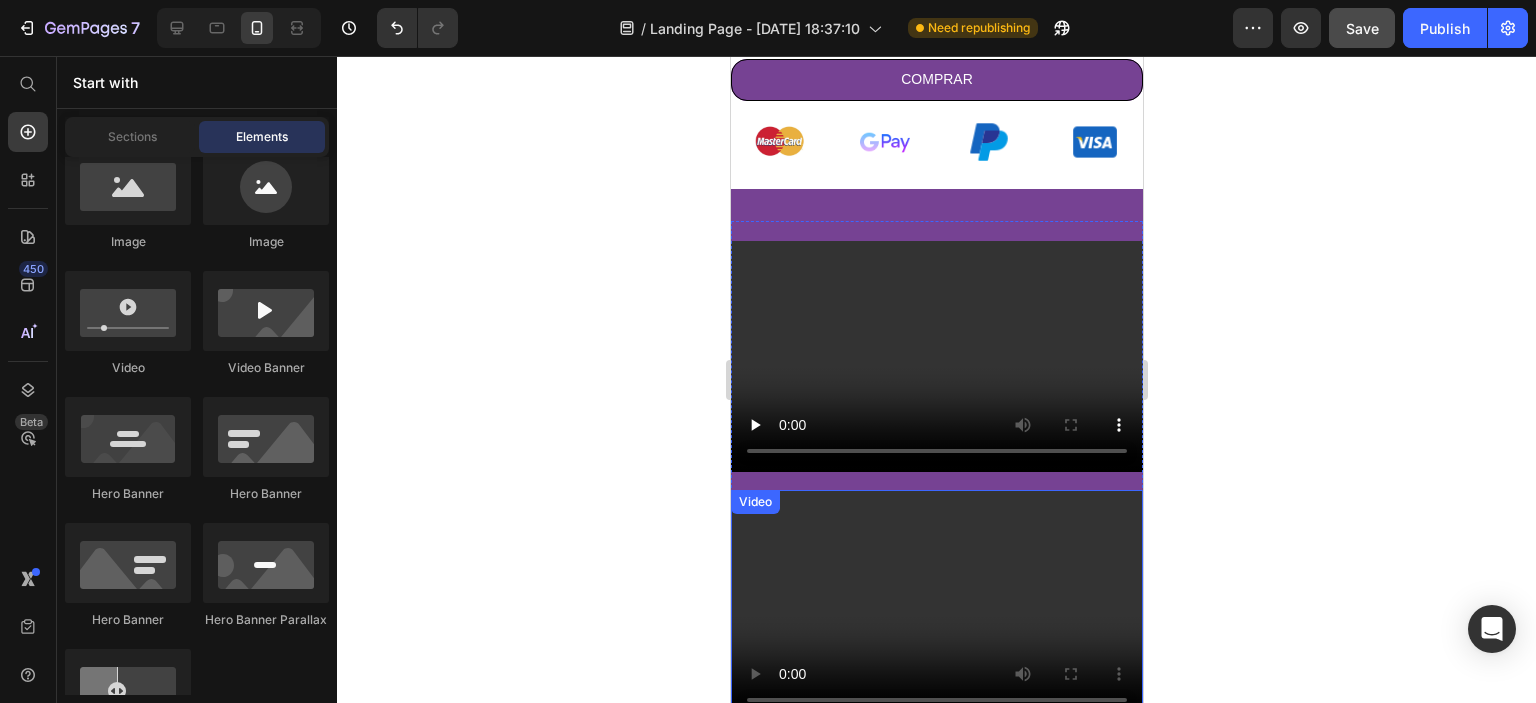 scroll, scrollTop: 996, scrollLeft: 0, axis: vertical 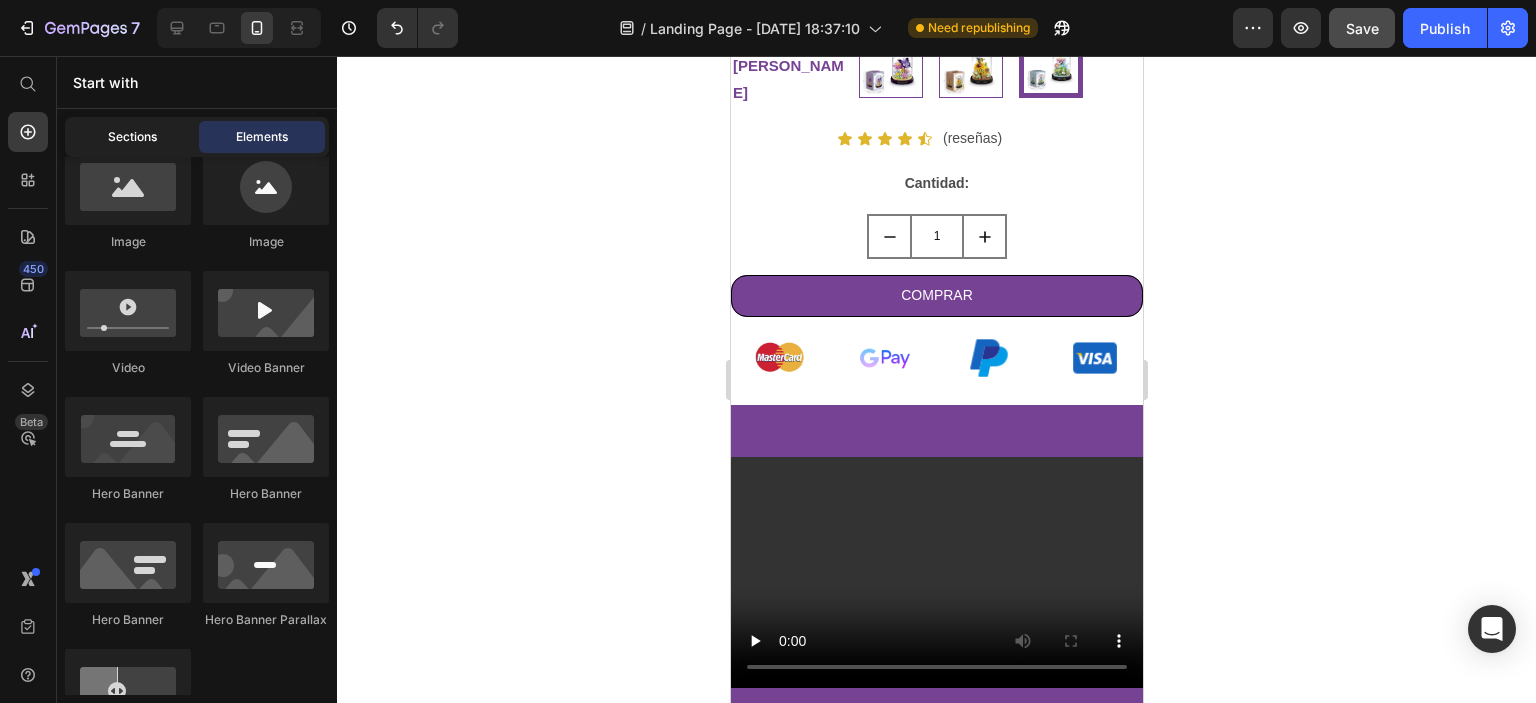 click on "Sections" at bounding box center (132, 137) 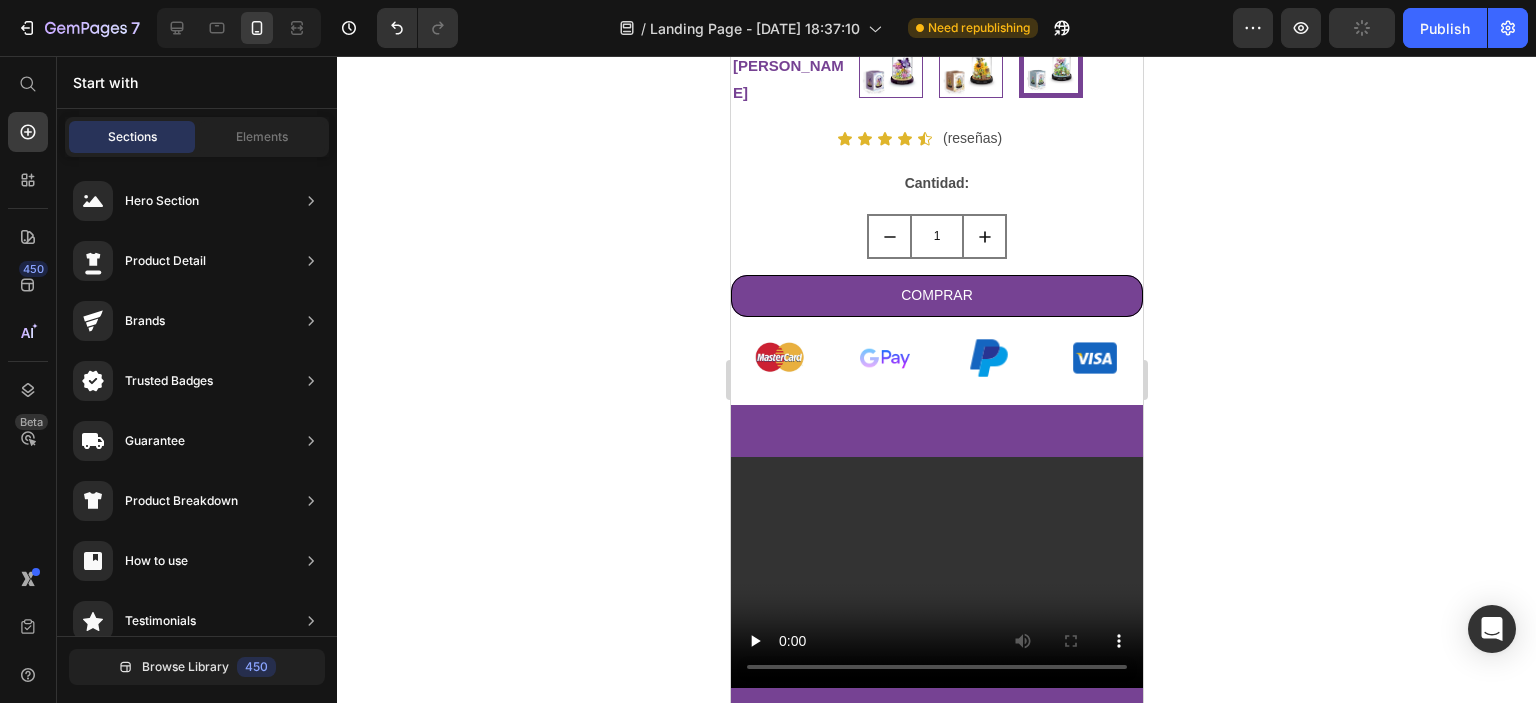 click on "Sections Elements" at bounding box center [197, 137] 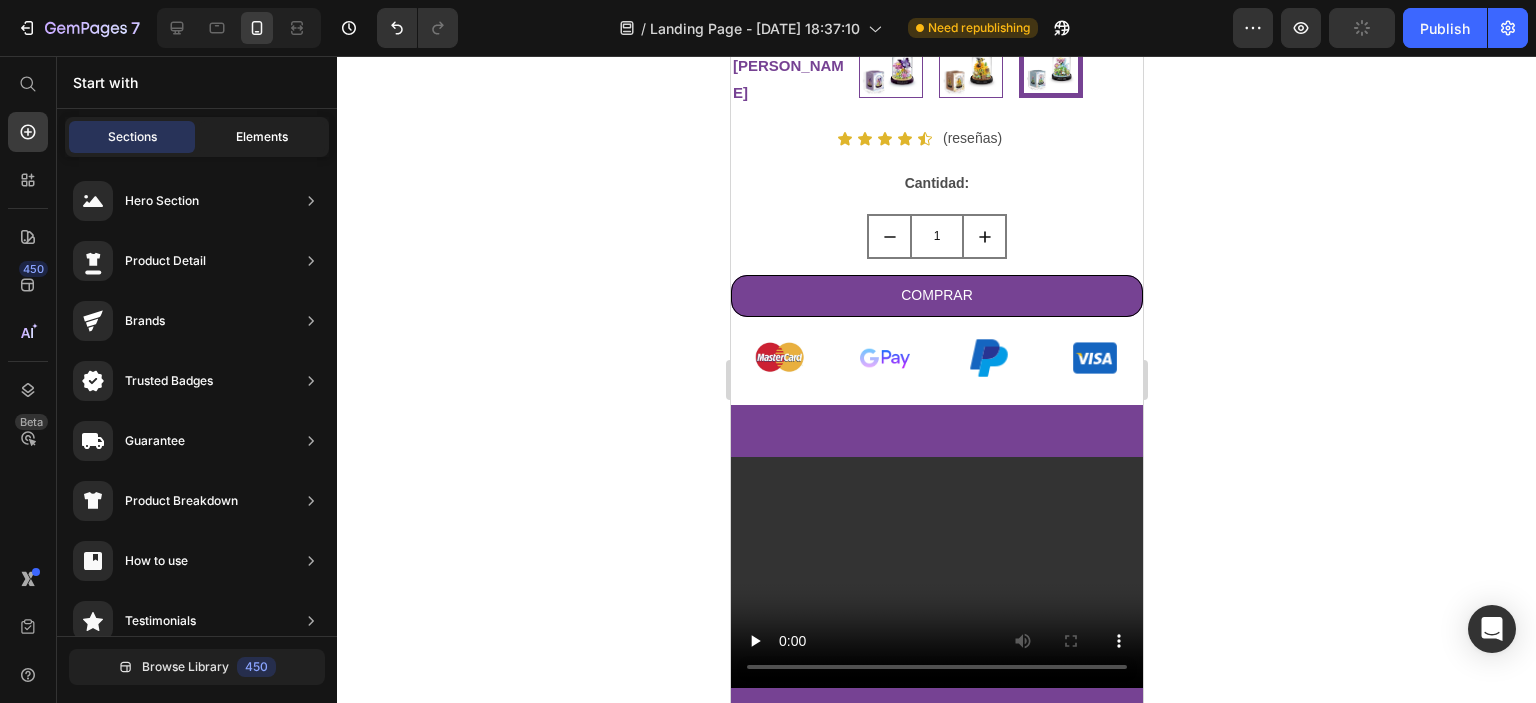 click on "Elements" at bounding box center [262, 137] 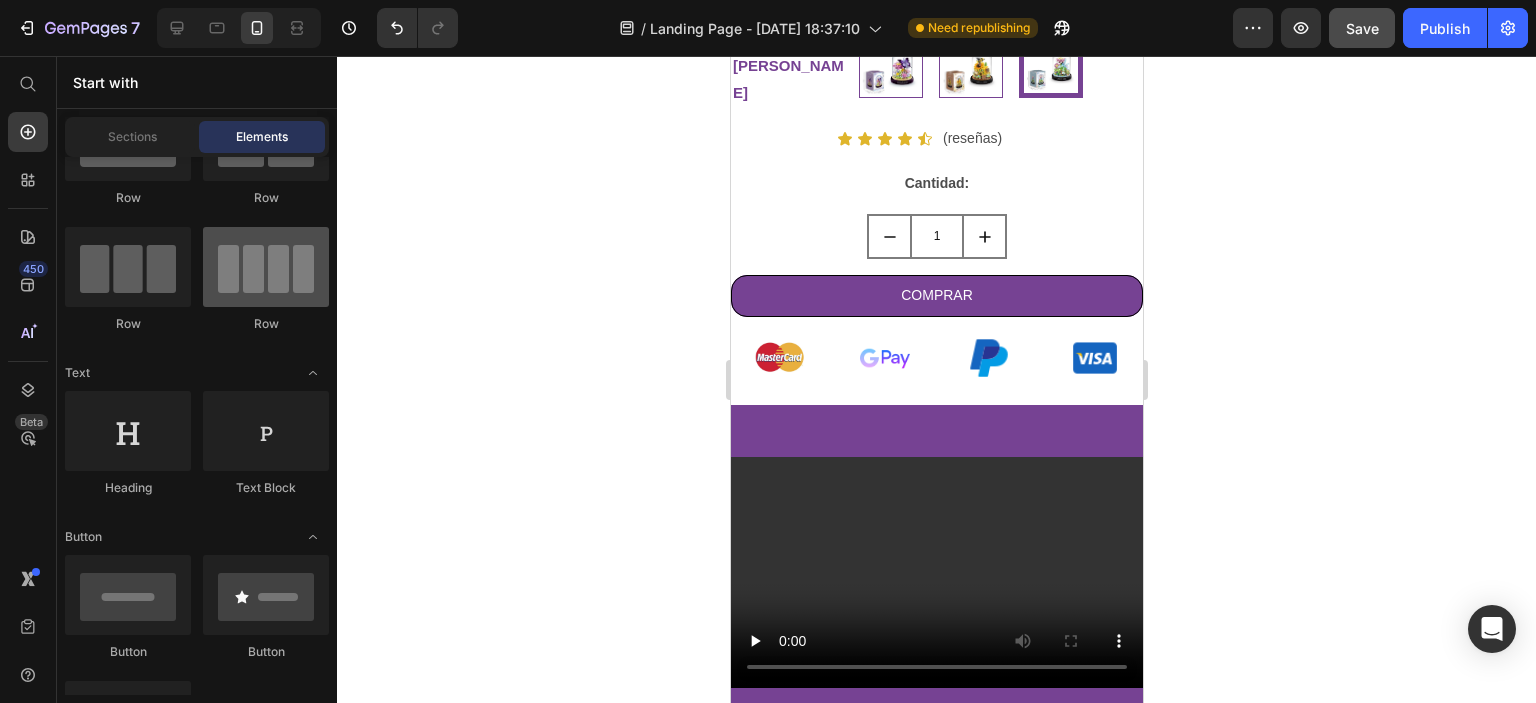 scroll, scrollTop: 0, scrollLeft: 0, axis: both 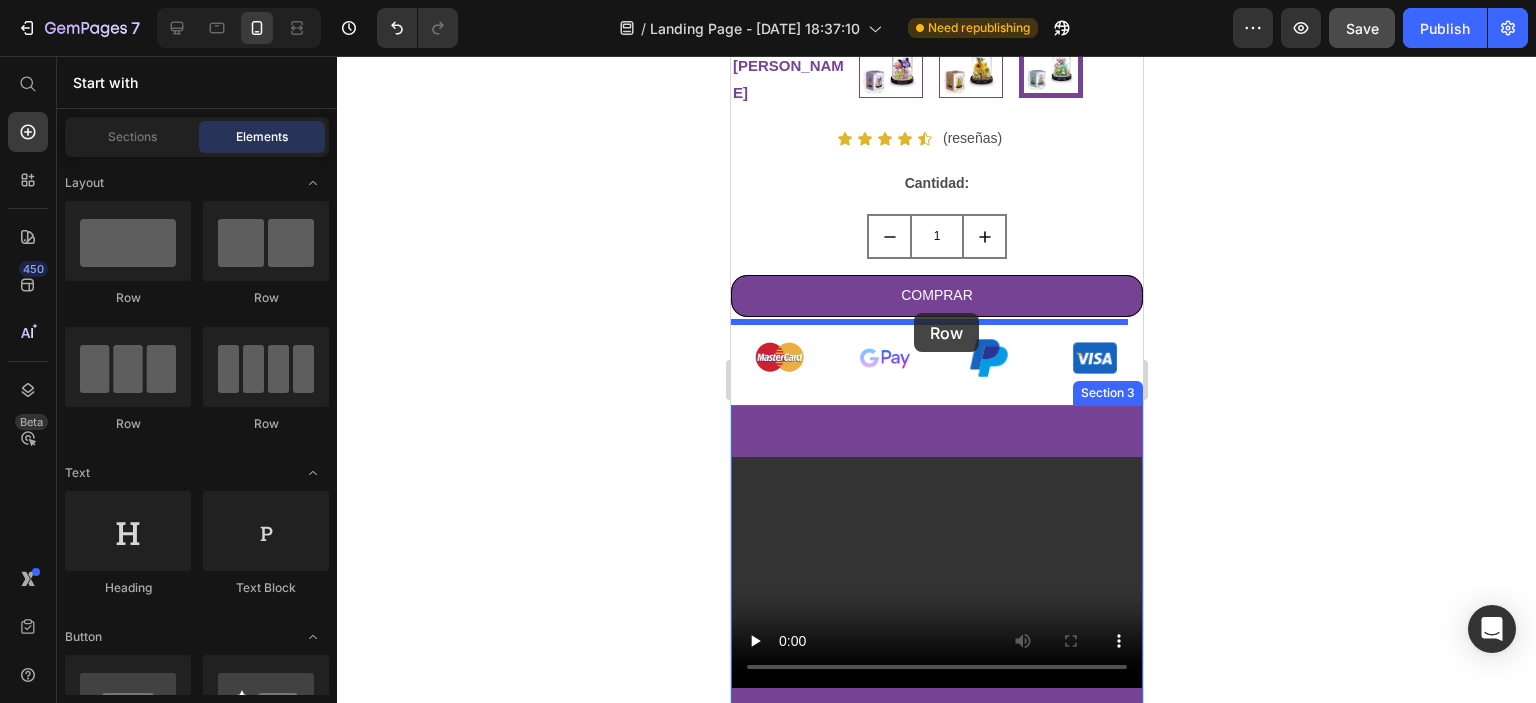 drag, startPoint x: 873, startPoint y: 310, endPoint x: 913, endPoint y: 313, distance: 40.112343 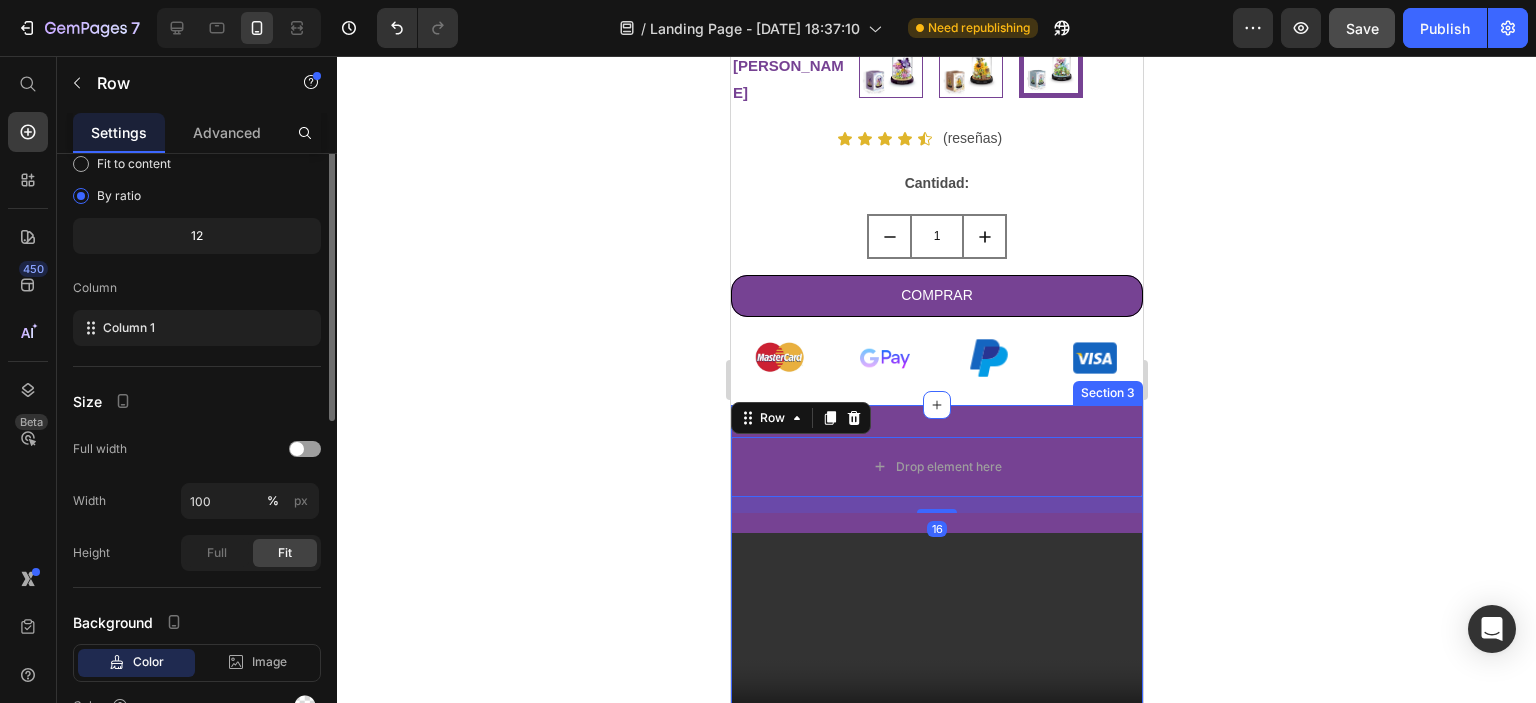 scroll, scrollTop: 0, scrollLeft: 0, axis: both 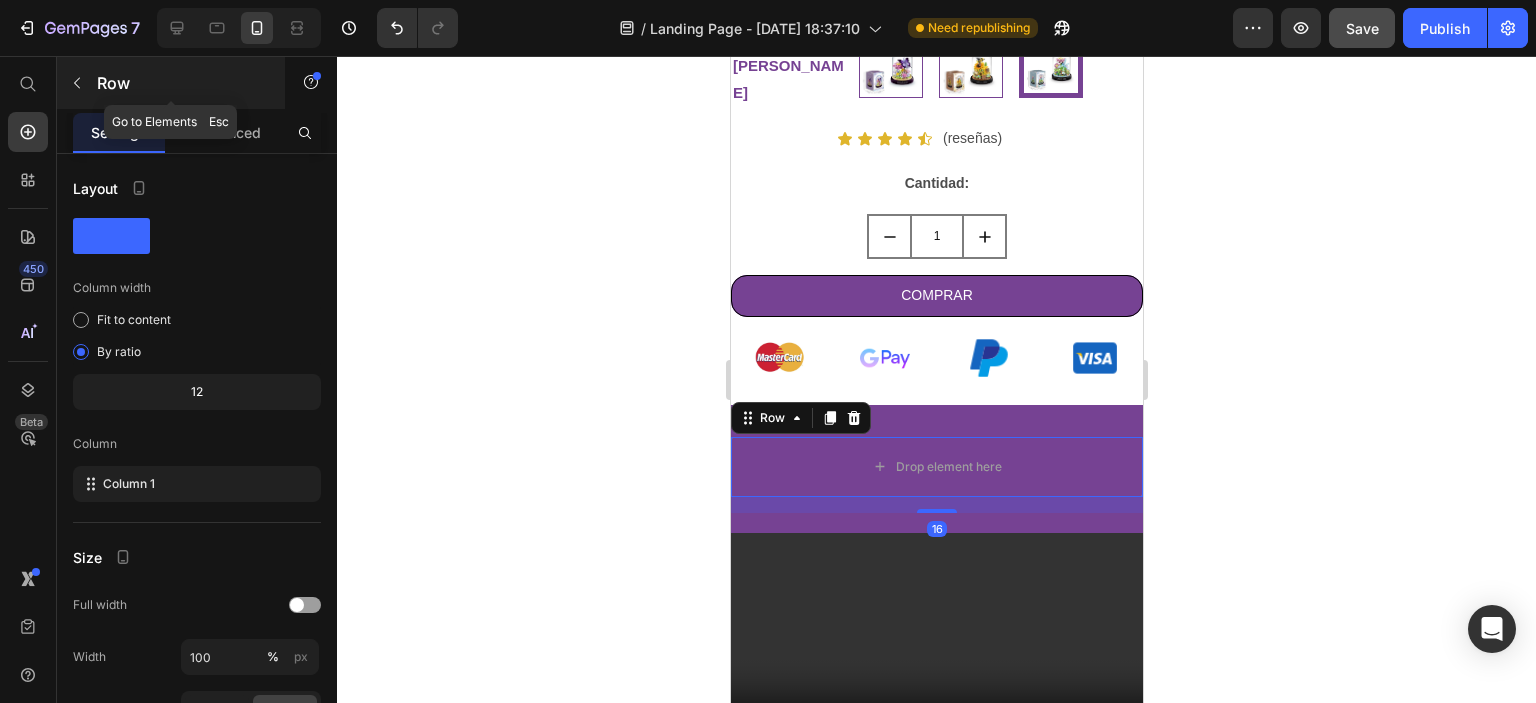 click 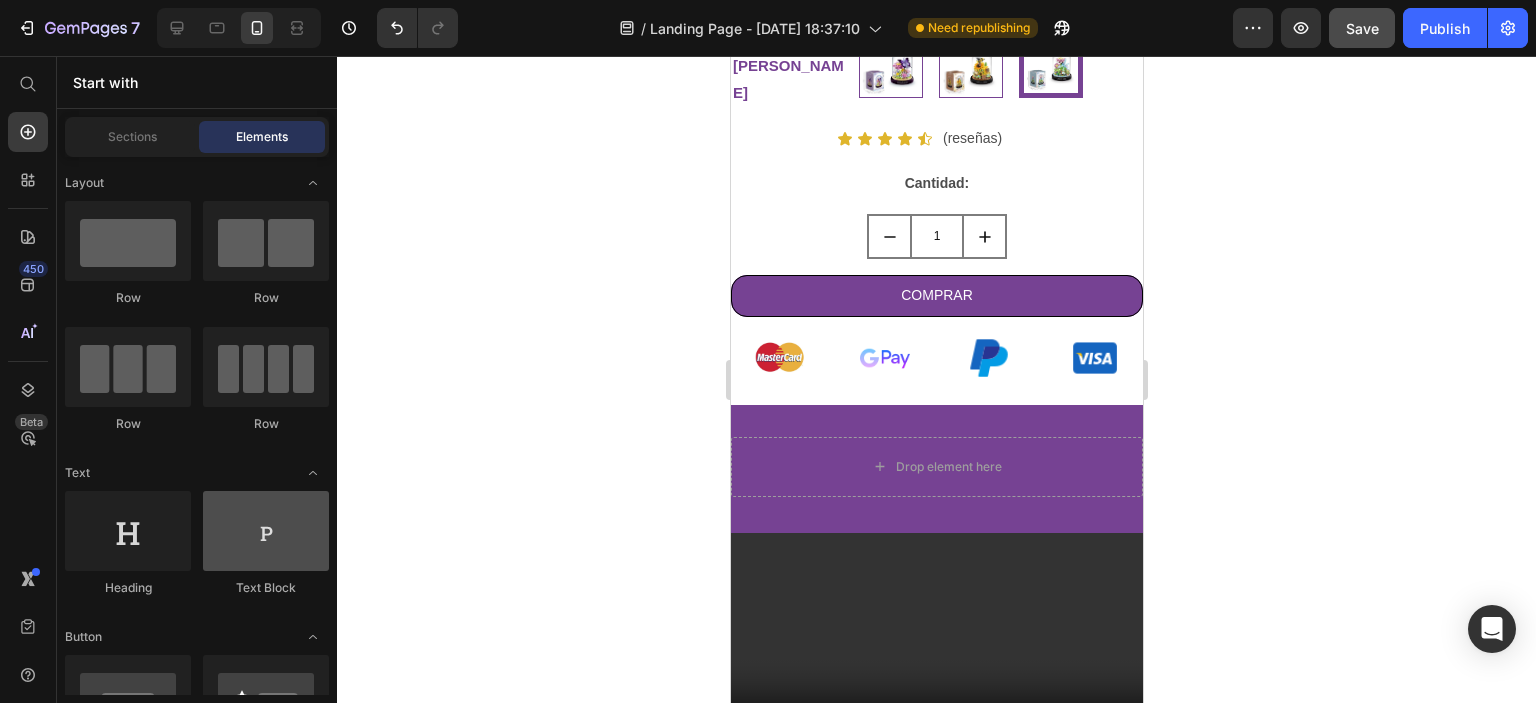 scroll, scrollTop: 200, scrollLeft: 0, axis: vertical 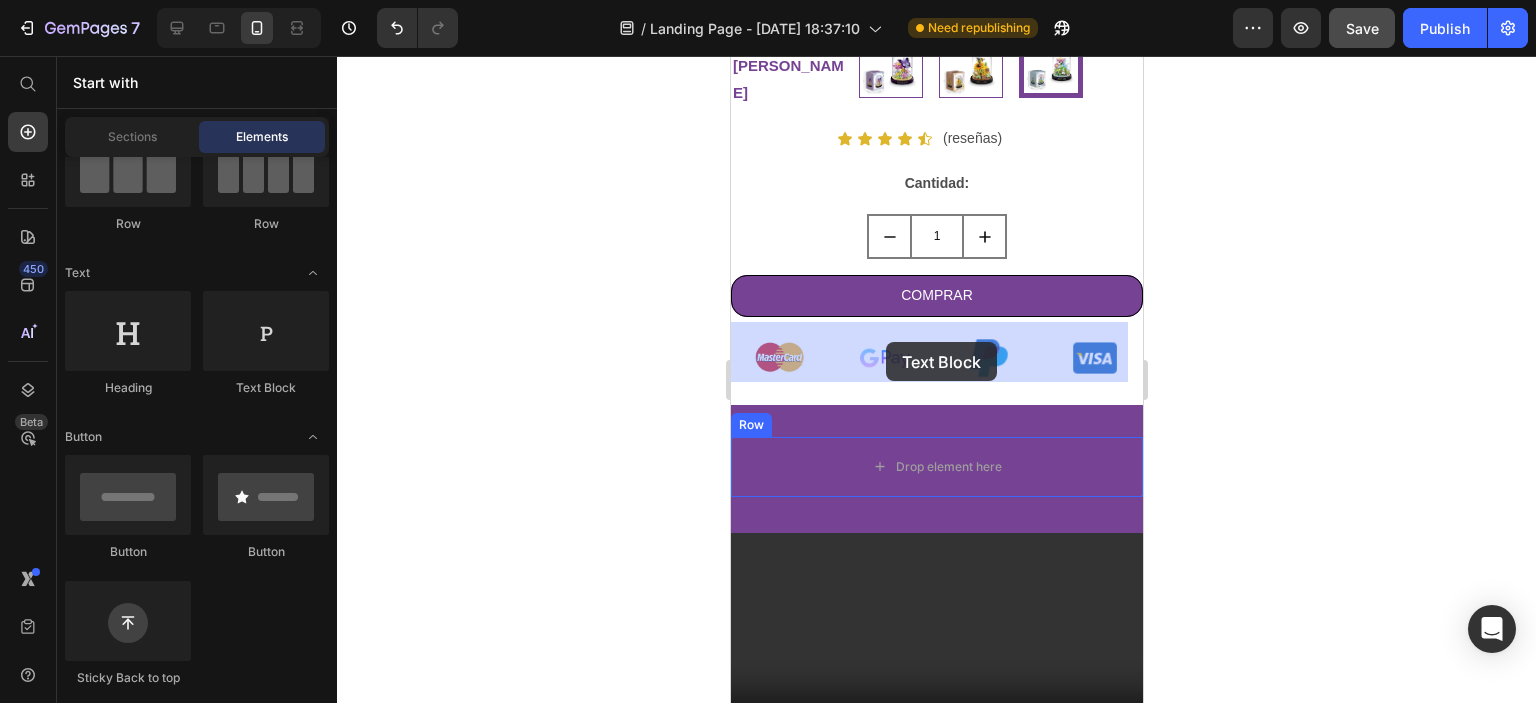 drag, startPoint x: 1038, startPoint y: 407, endPoint x: 885, endPoint y: 342, distance: 166.23477 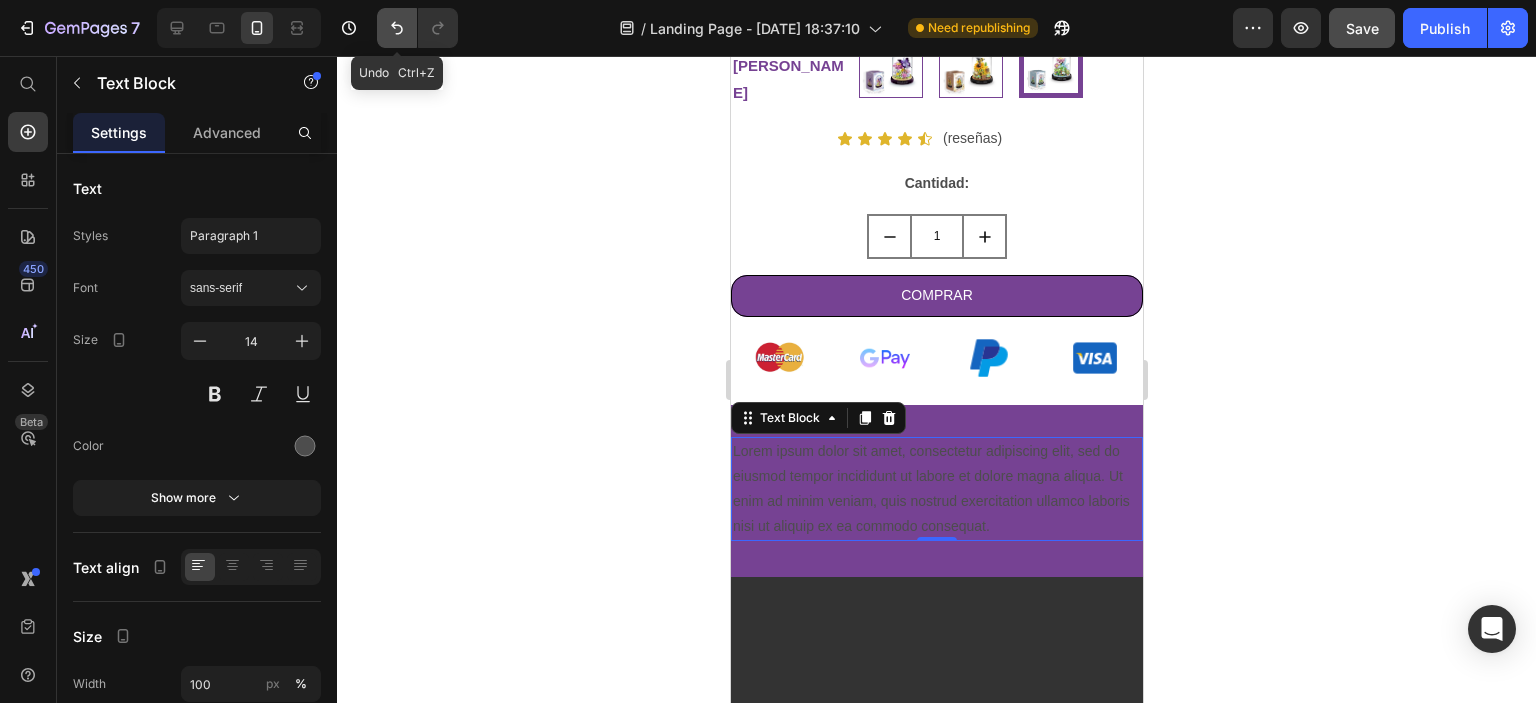click 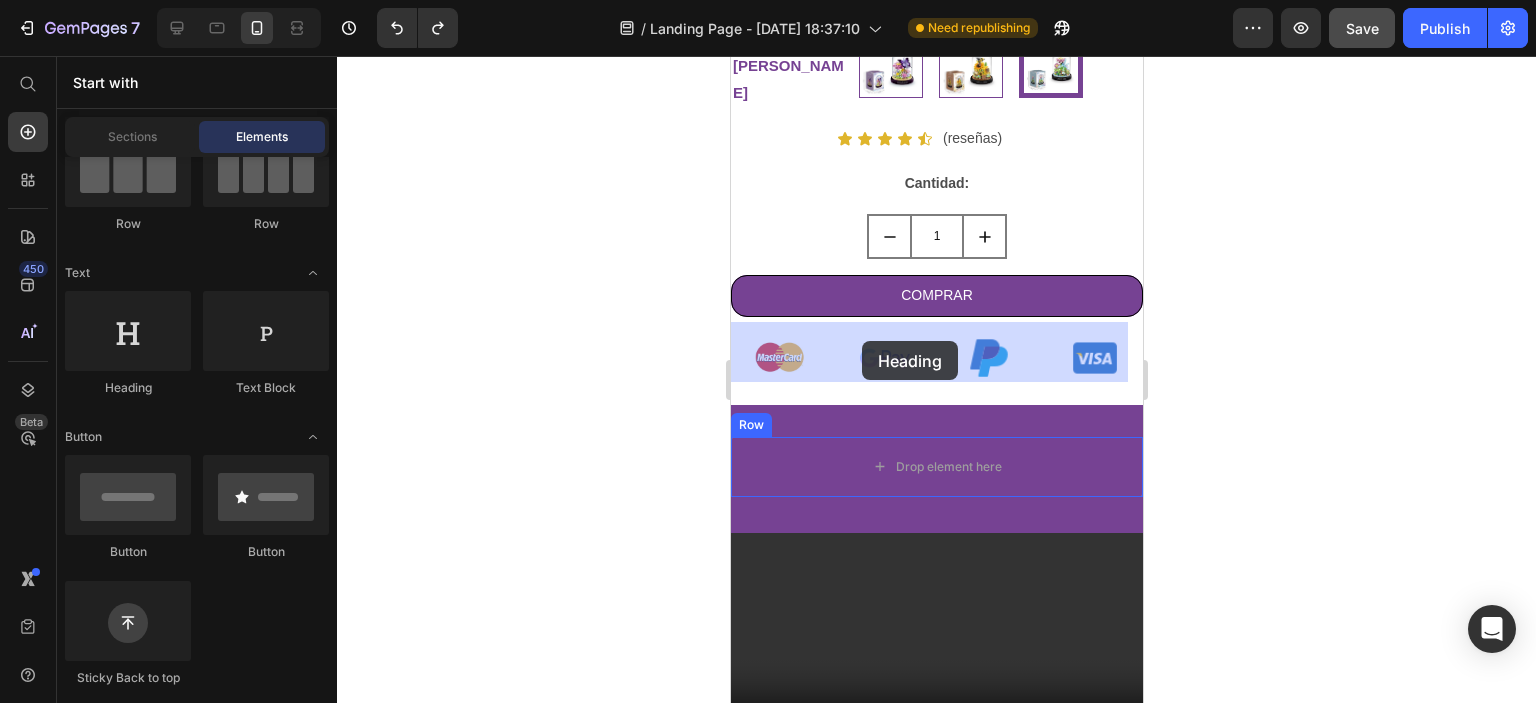 drag, startPoint x: 868, startPoint y: 403, endPoint x: 861, endPoint y: 341, distance: 62.39391 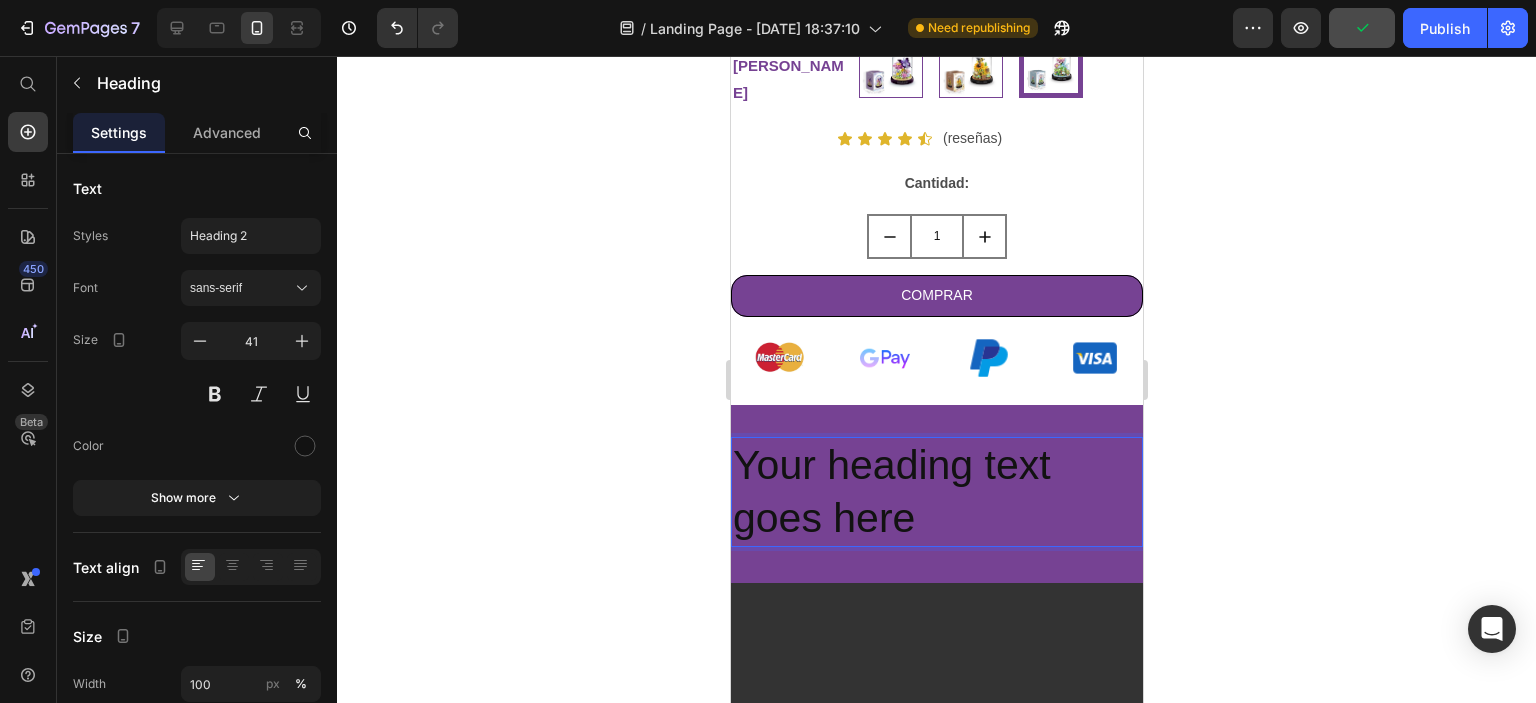 click on "Your heading text goes here" at bounding box center [936, 492] 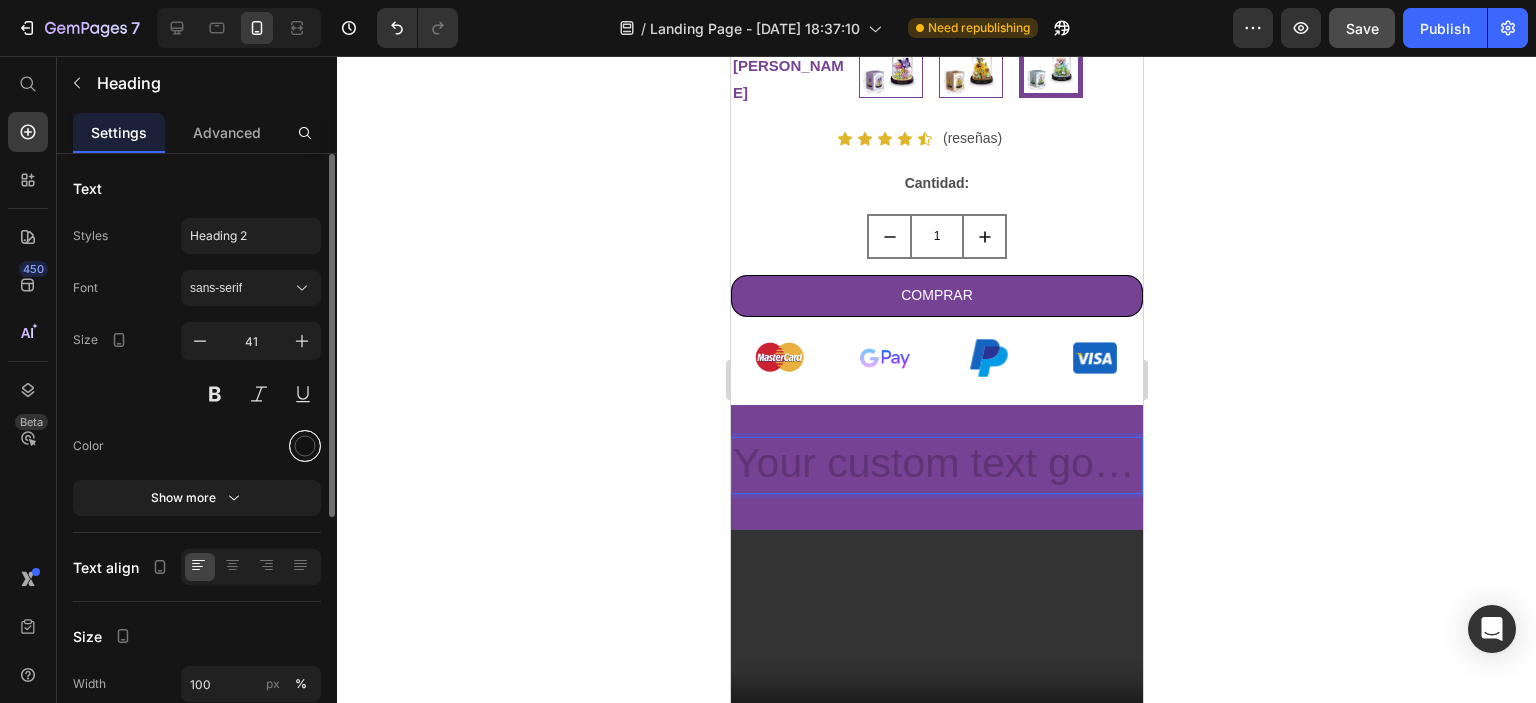 click at bounding box center [305, 446] 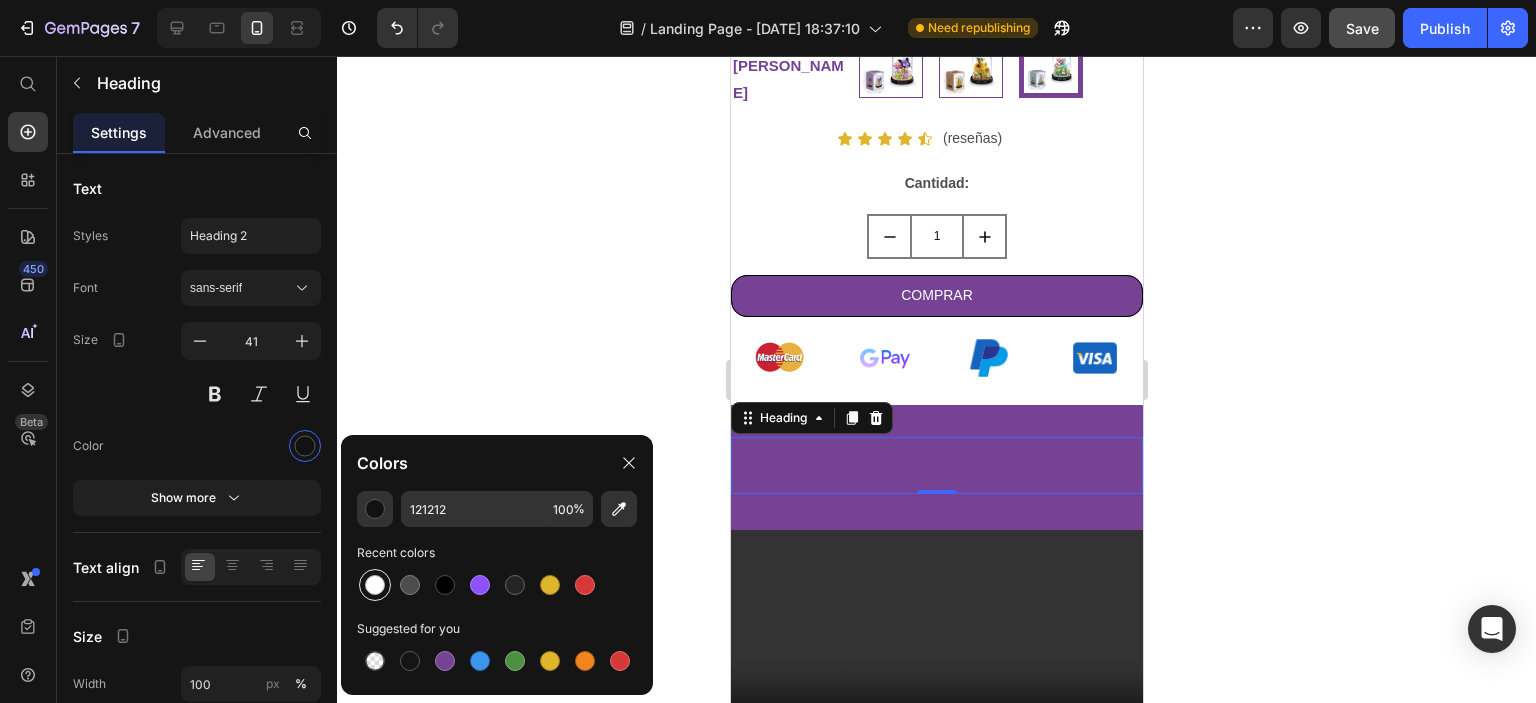 click at bounding box center [375, 585] 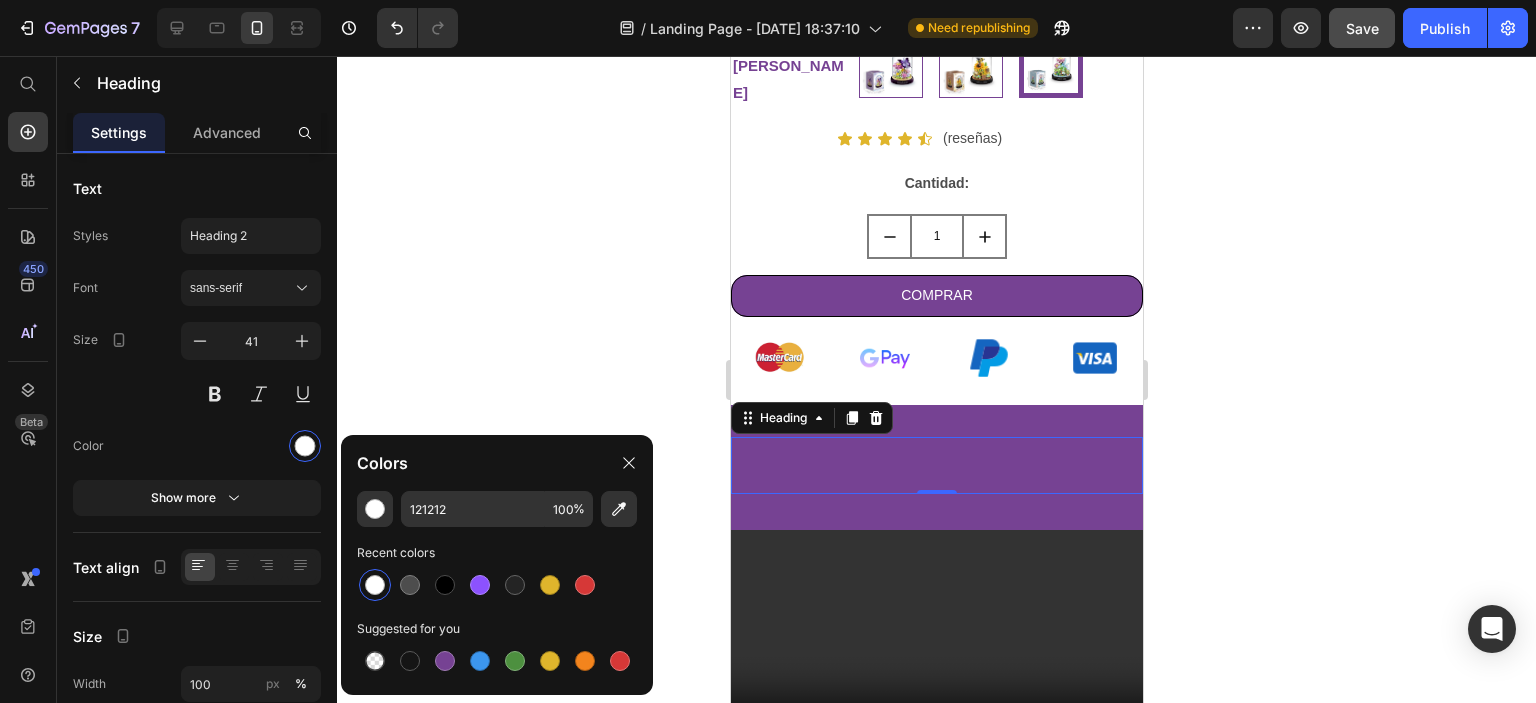 click at bounding box center [936, 465] 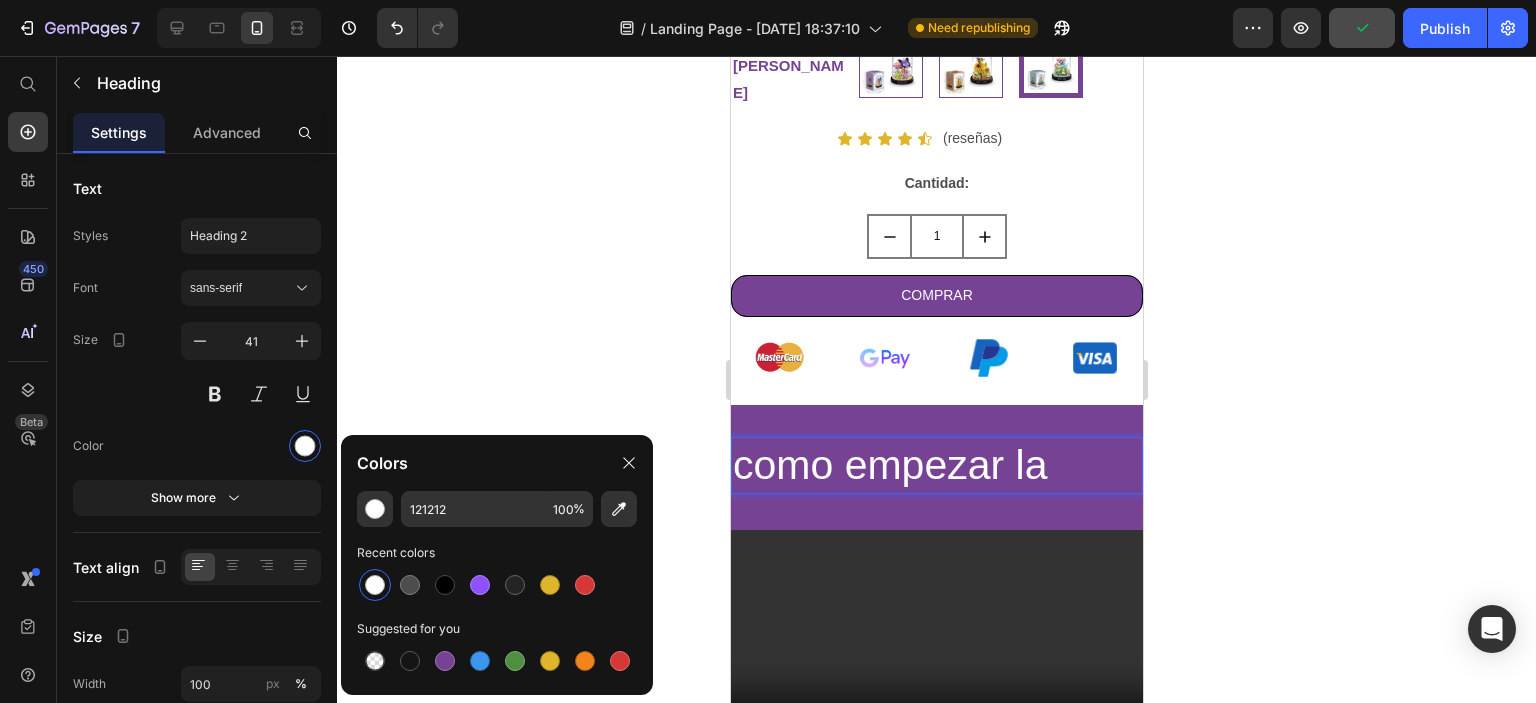 click on "como empezar la" at bounding box center (936, 465) 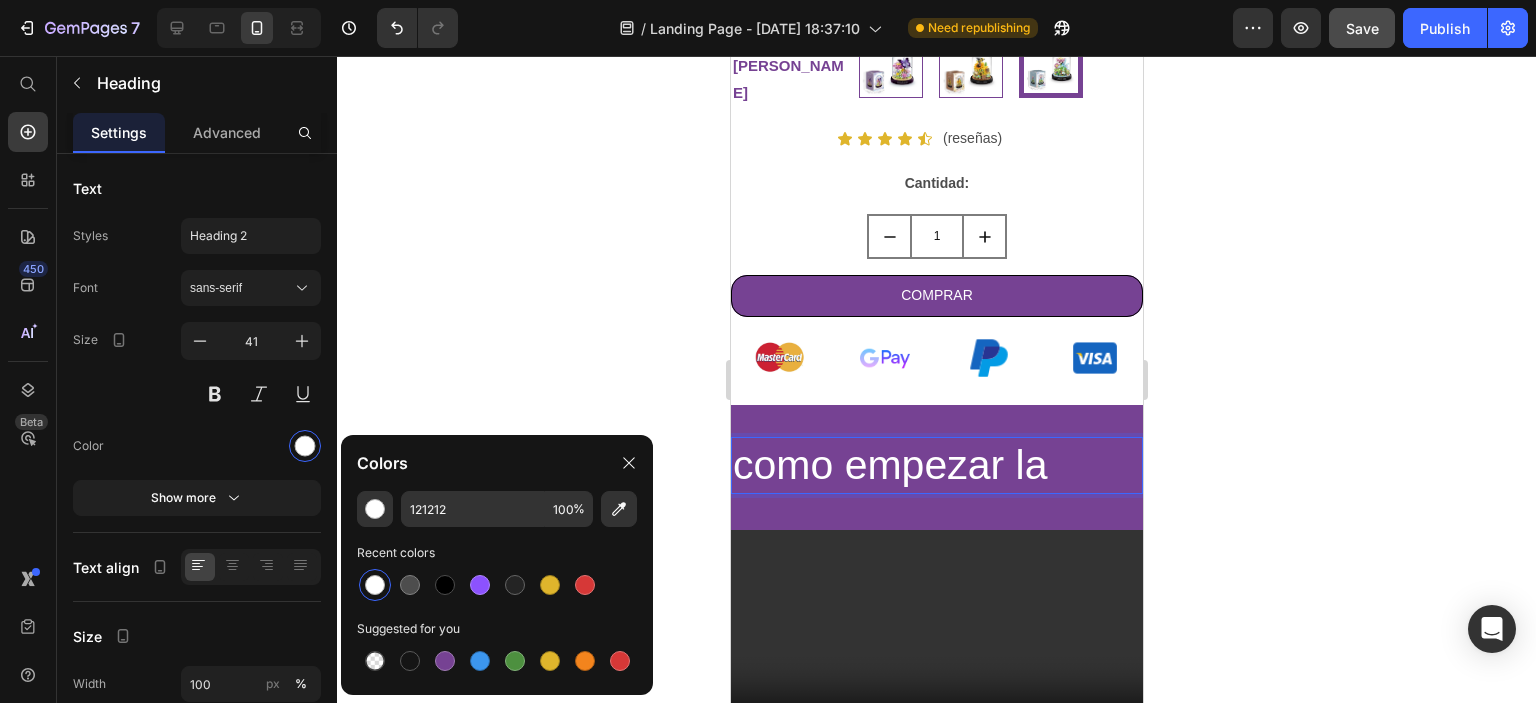 click on "como empezar la" at bounding box center [936, 465] 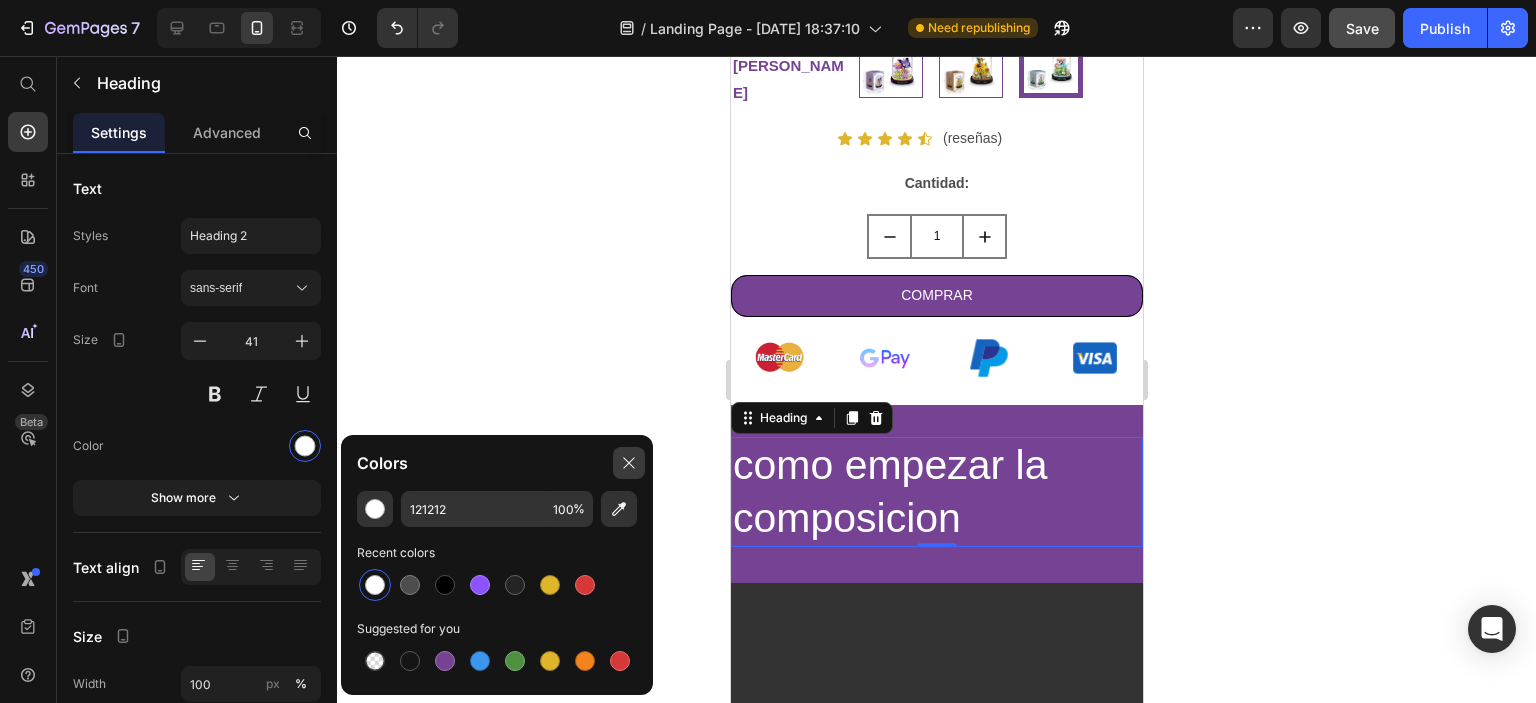 click 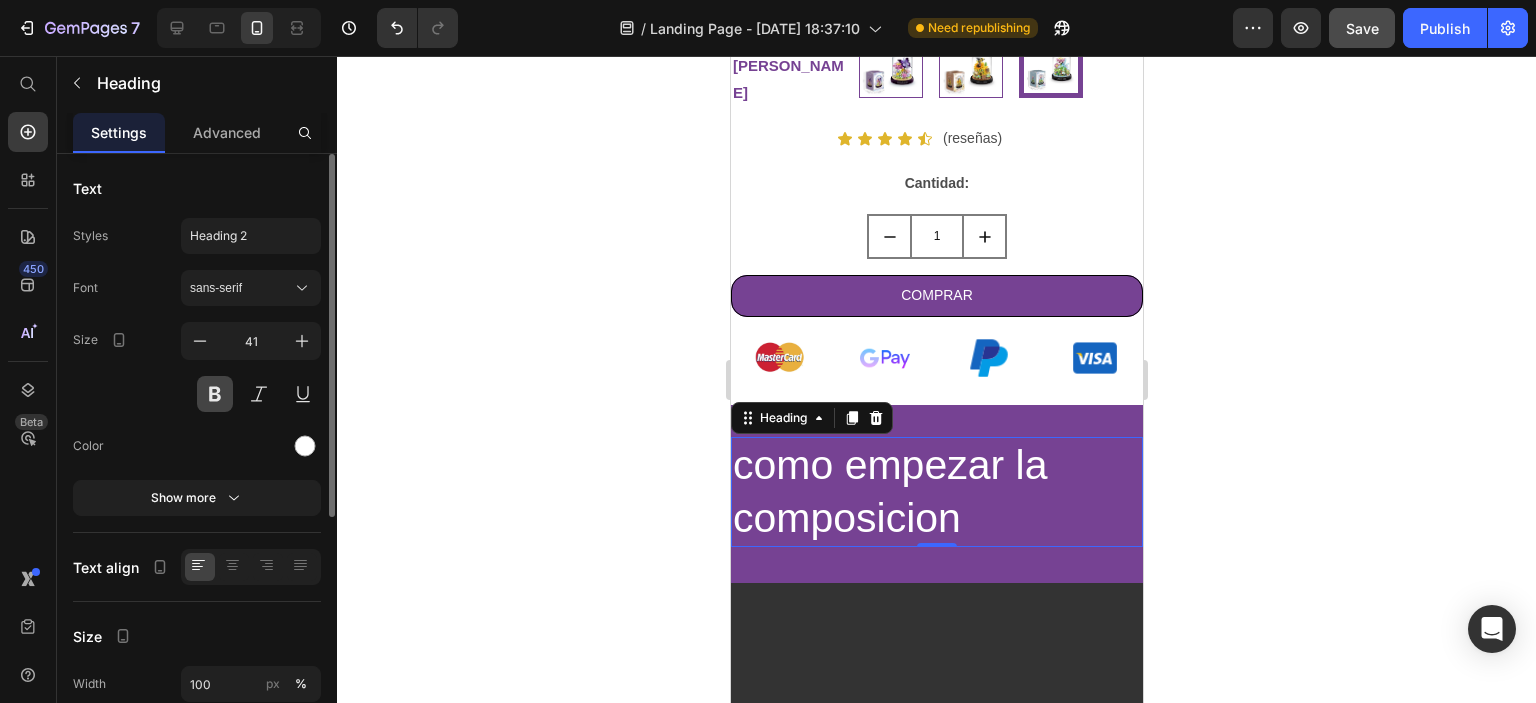 click at bounding box center (215, 394) 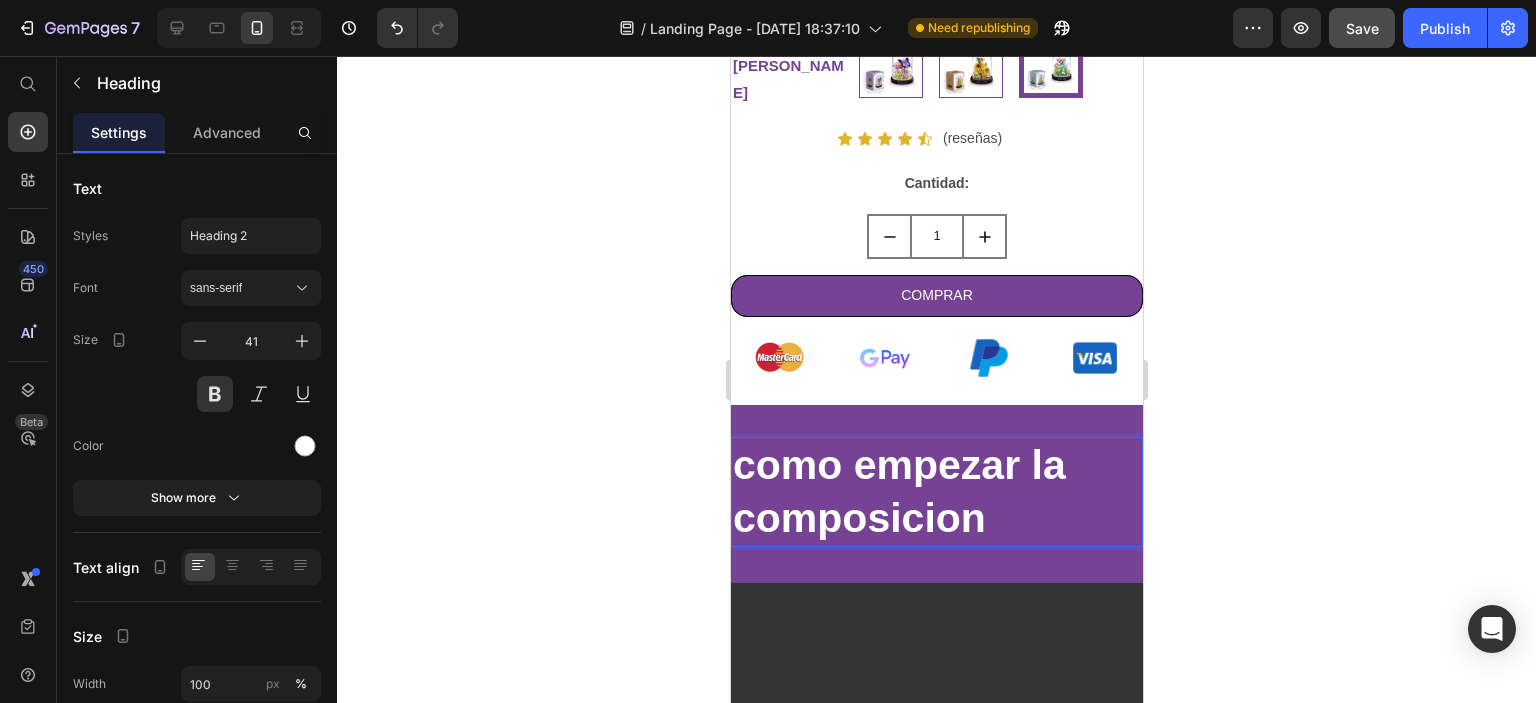 click on "como empezar la composicion" at bounding box center [936, 492] 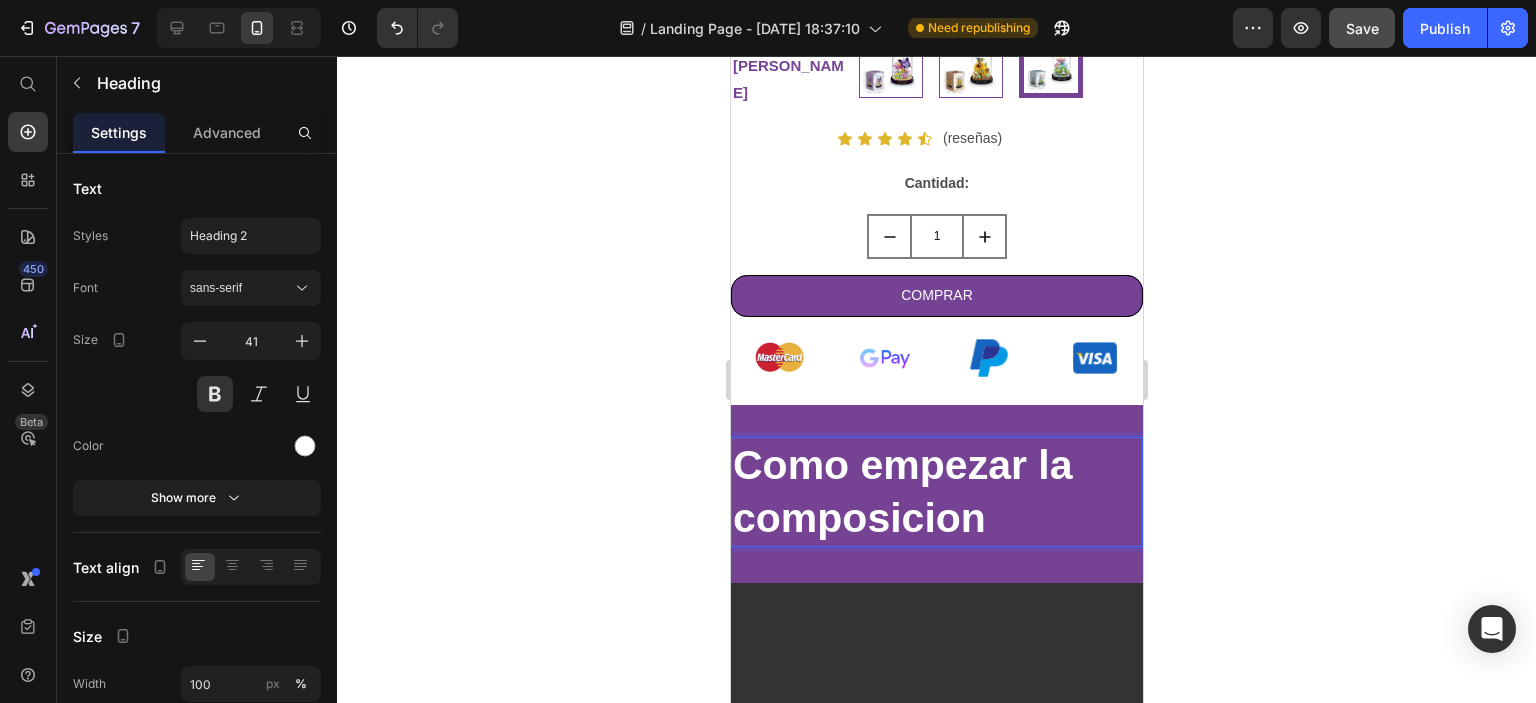 click on "Como empezar la composicion" at bounding box center (936, 492) 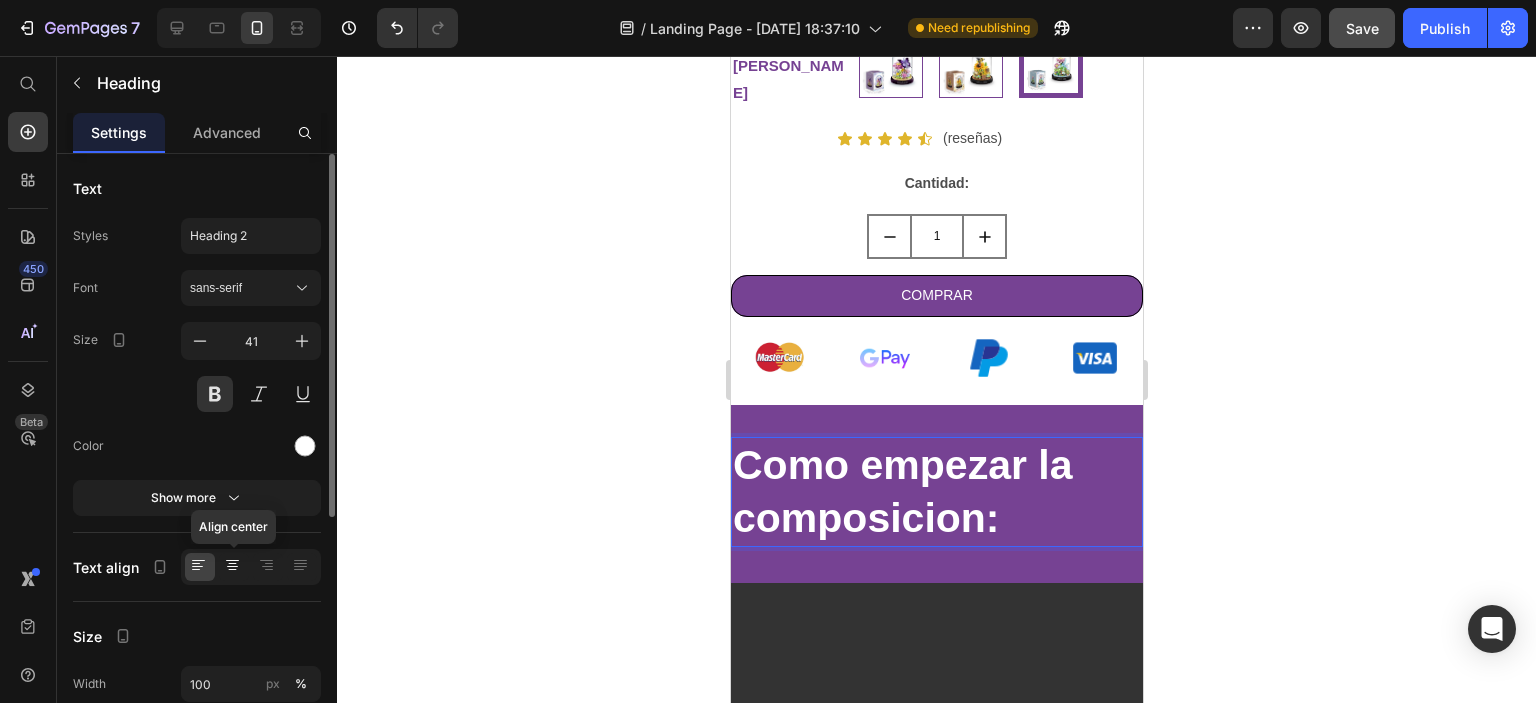 click 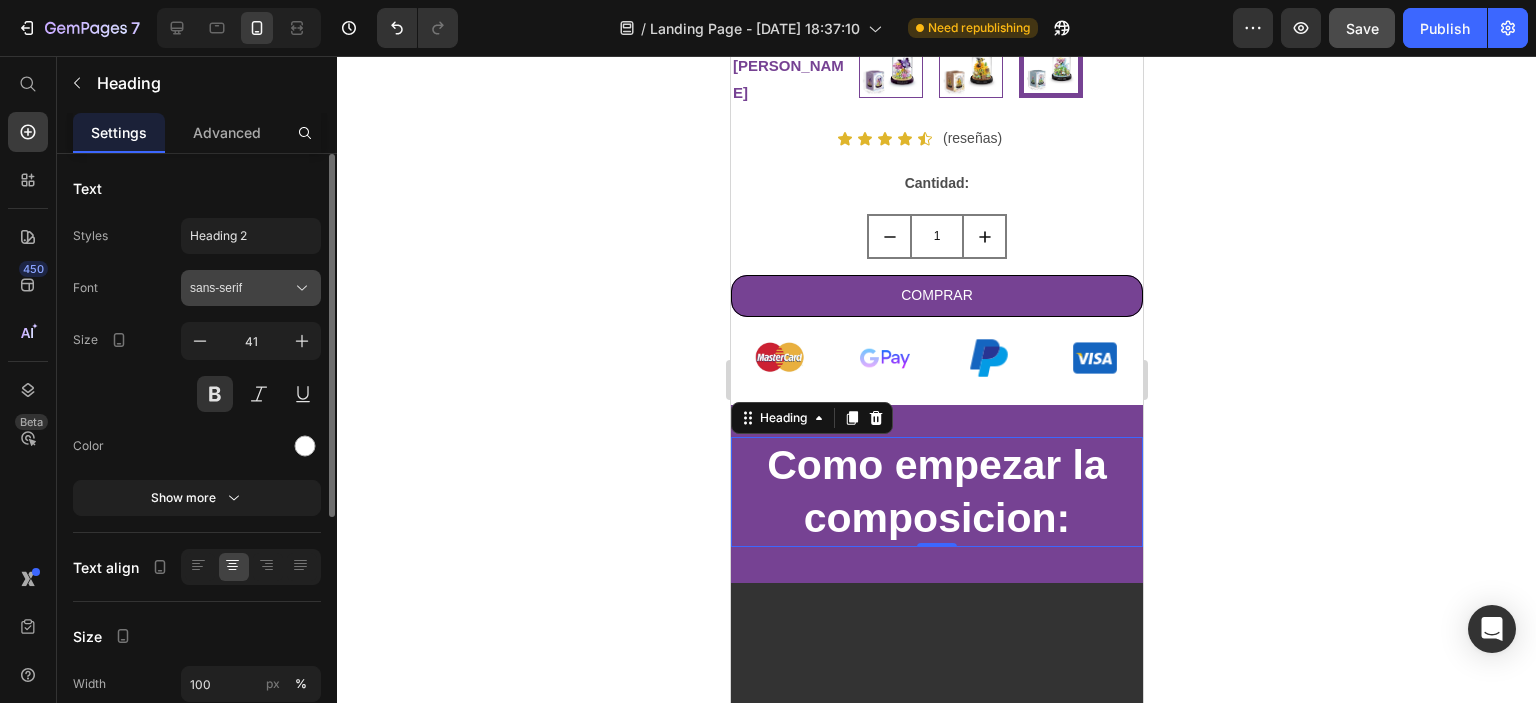 click on "sans-serif" at bounding box center (241, 288) 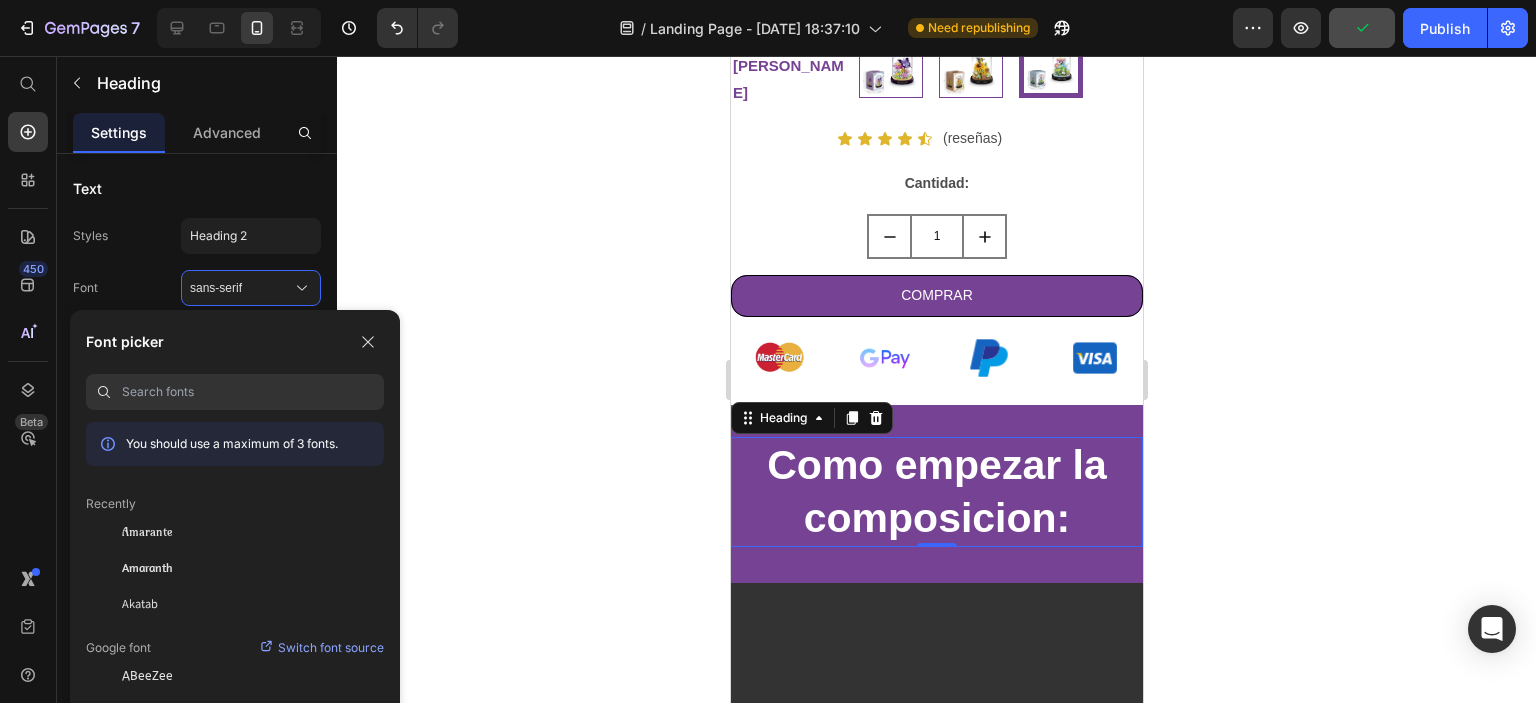 click 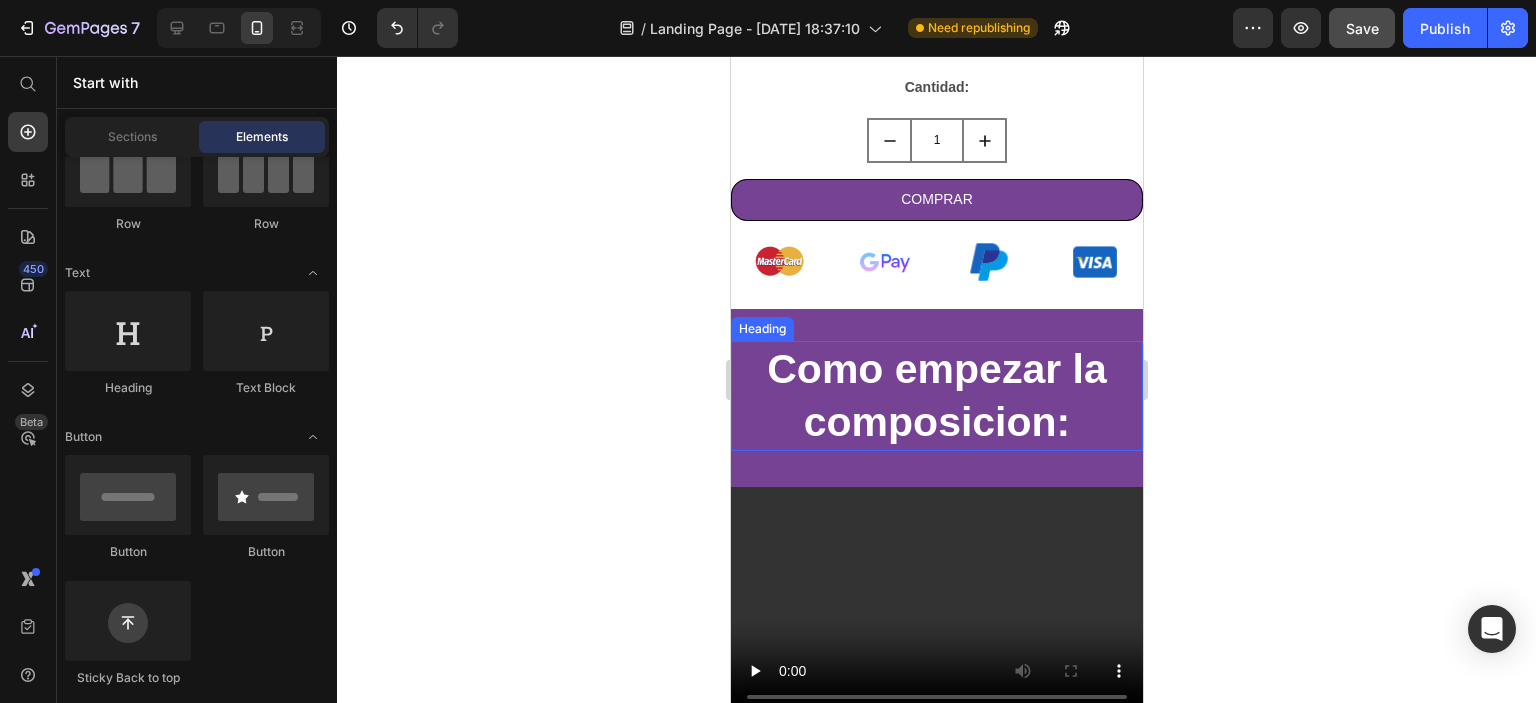 scroll, scrollTop: 1096, scrollLeft: 0, axis: vertical 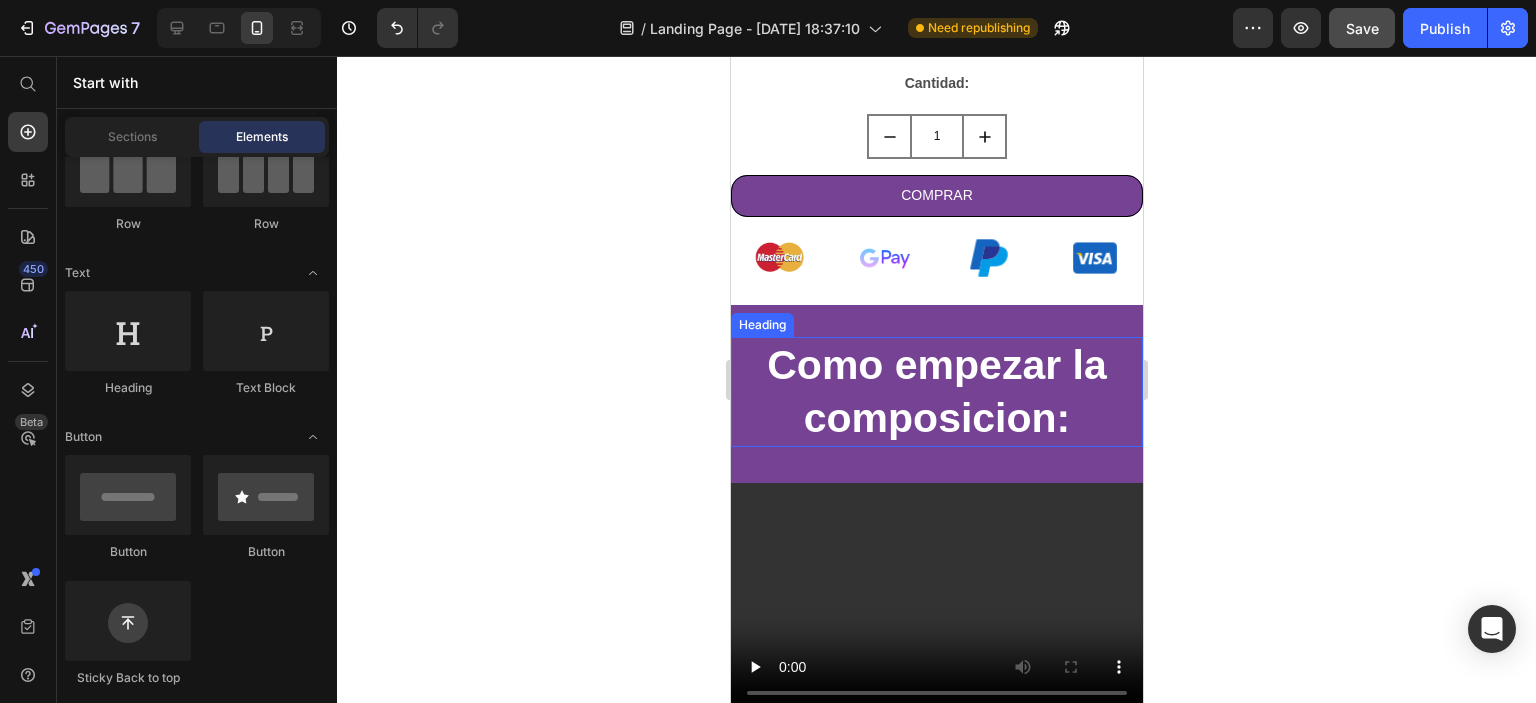 click on "Como empezar la composicion:" at bounding box center [936, 392] 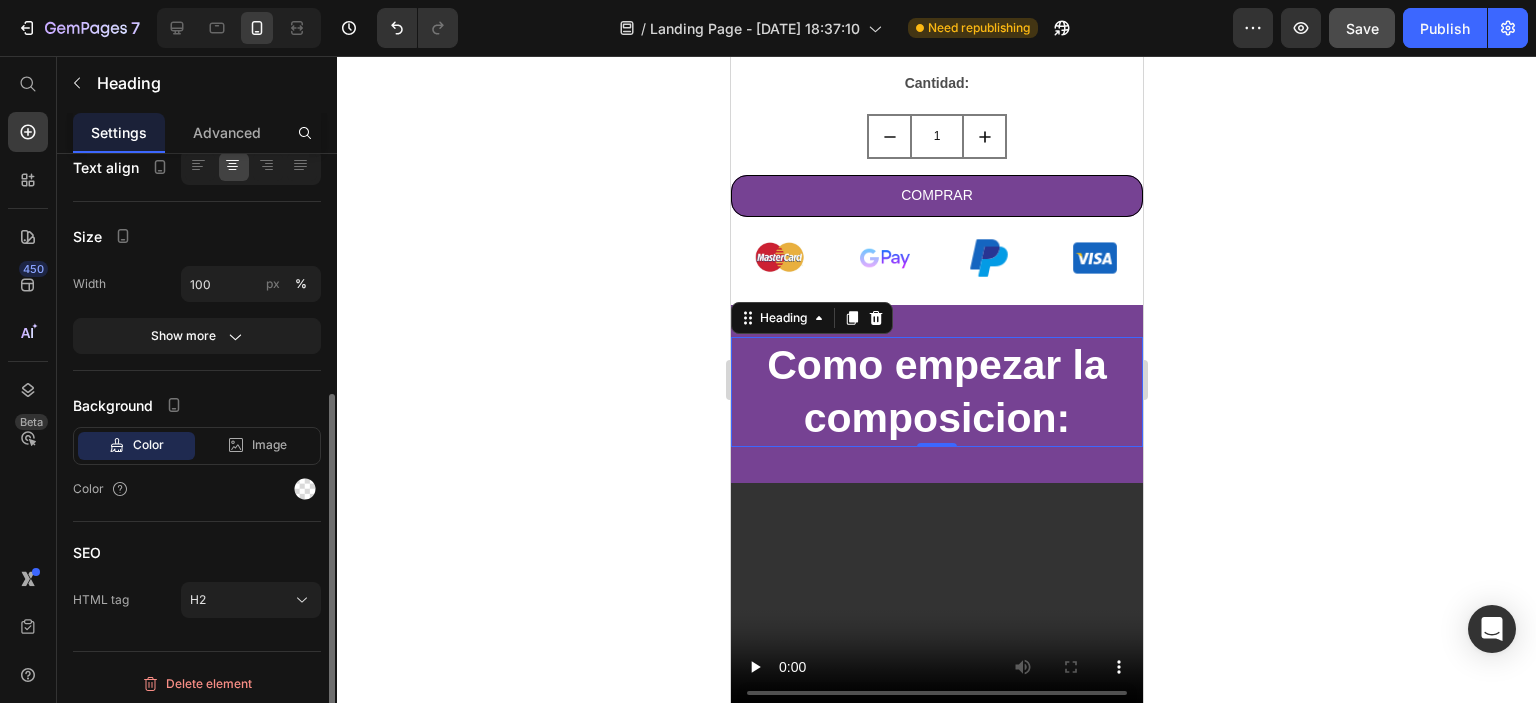 scroll, scrollTop: 403, scrollLeft: 0, axis: vertical 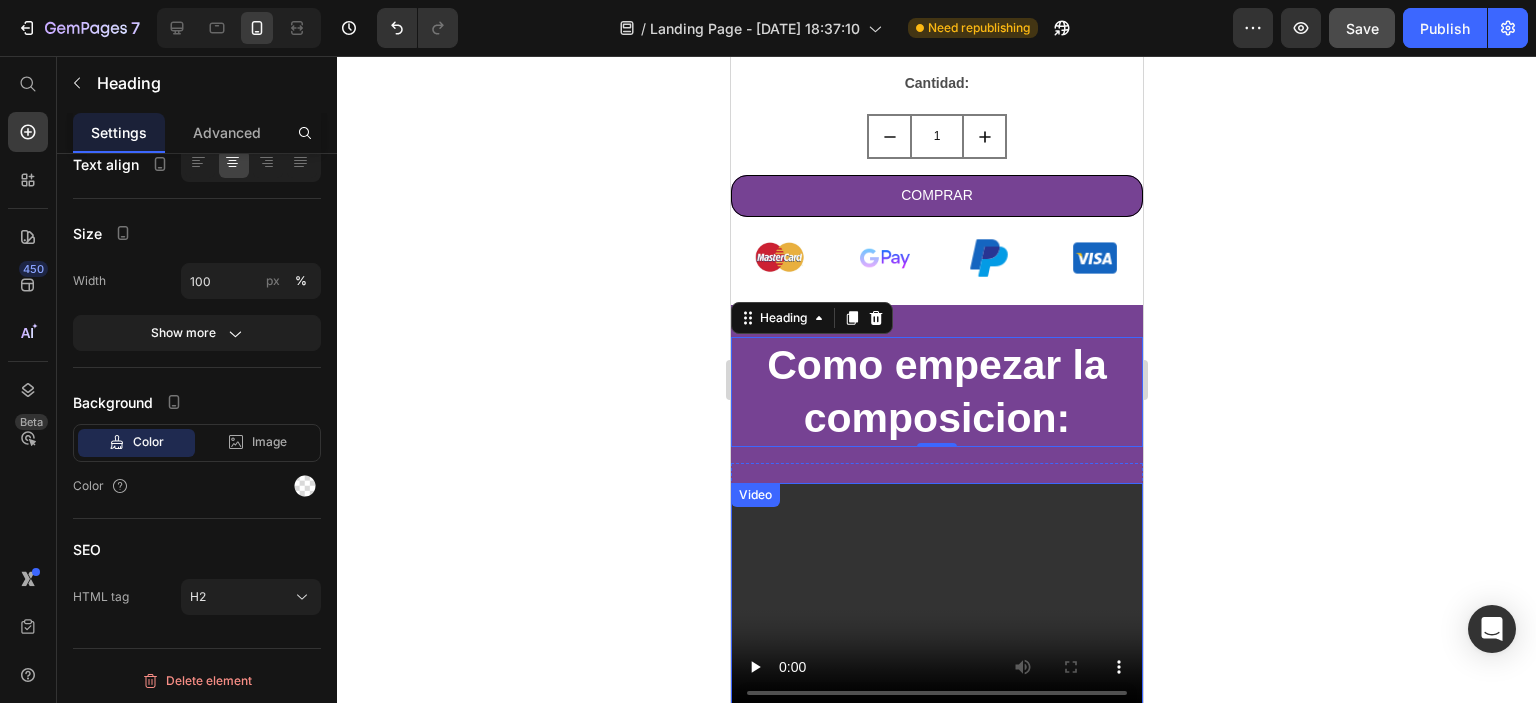 click at bounding box center [936, 599] 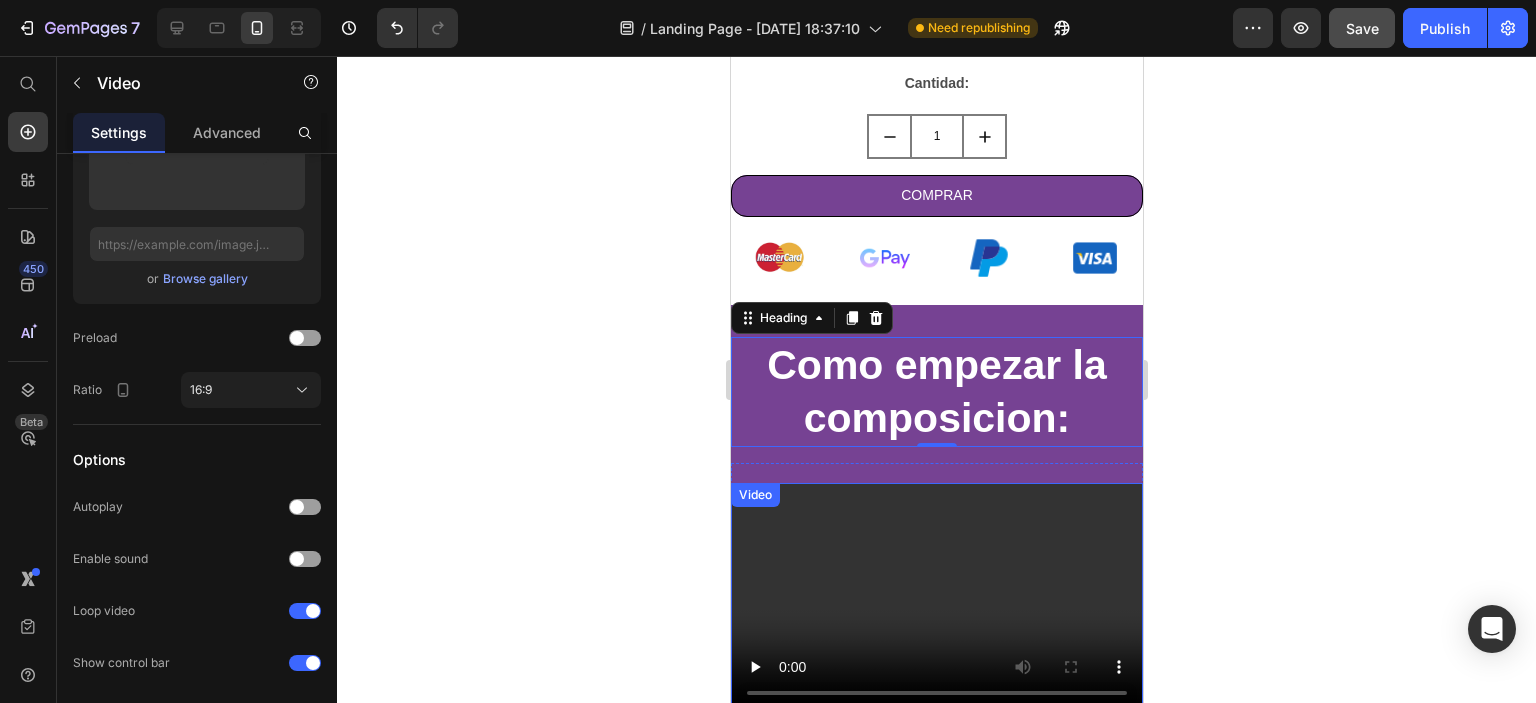 scroll, scrollTop: 0, scrollLeft: 0, axis: both 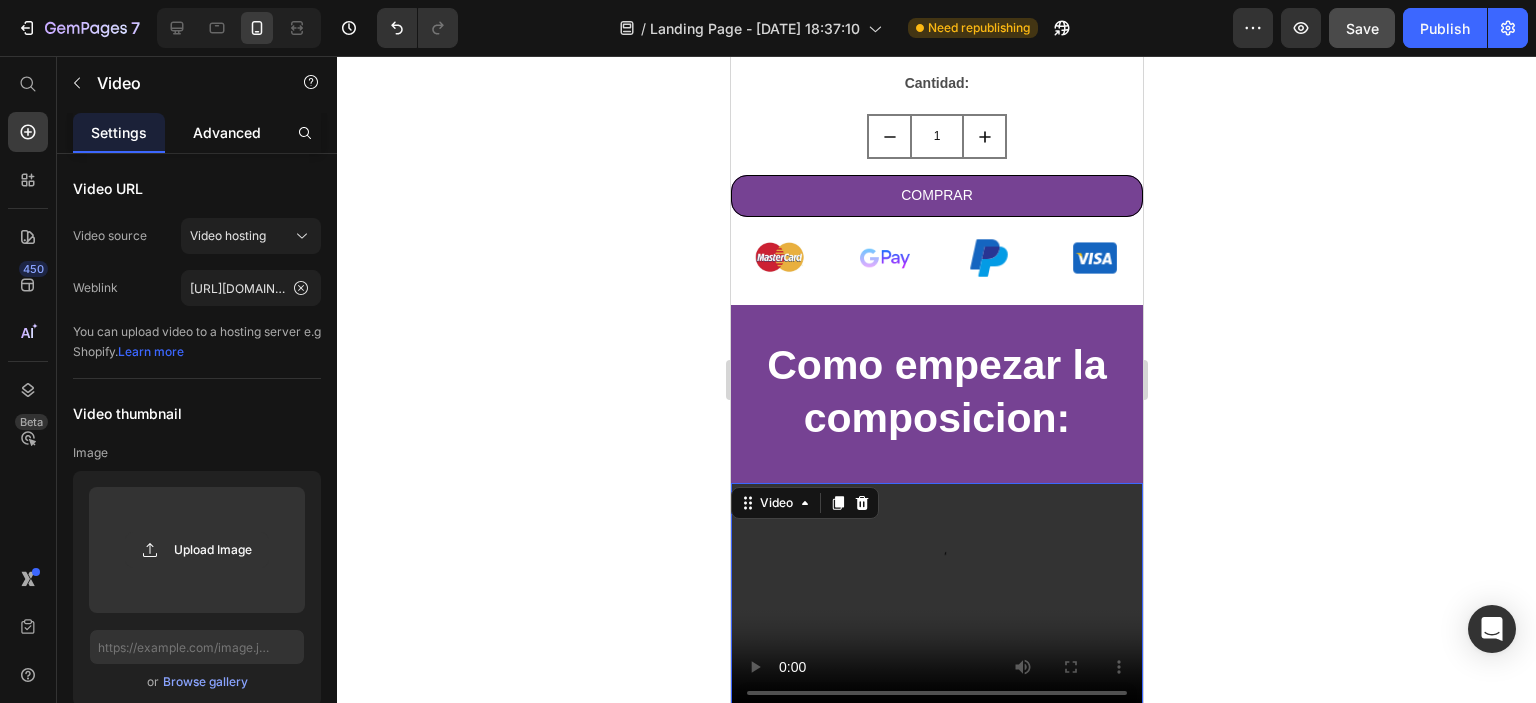 click on "Advanced" at bounding box center [227, 132] 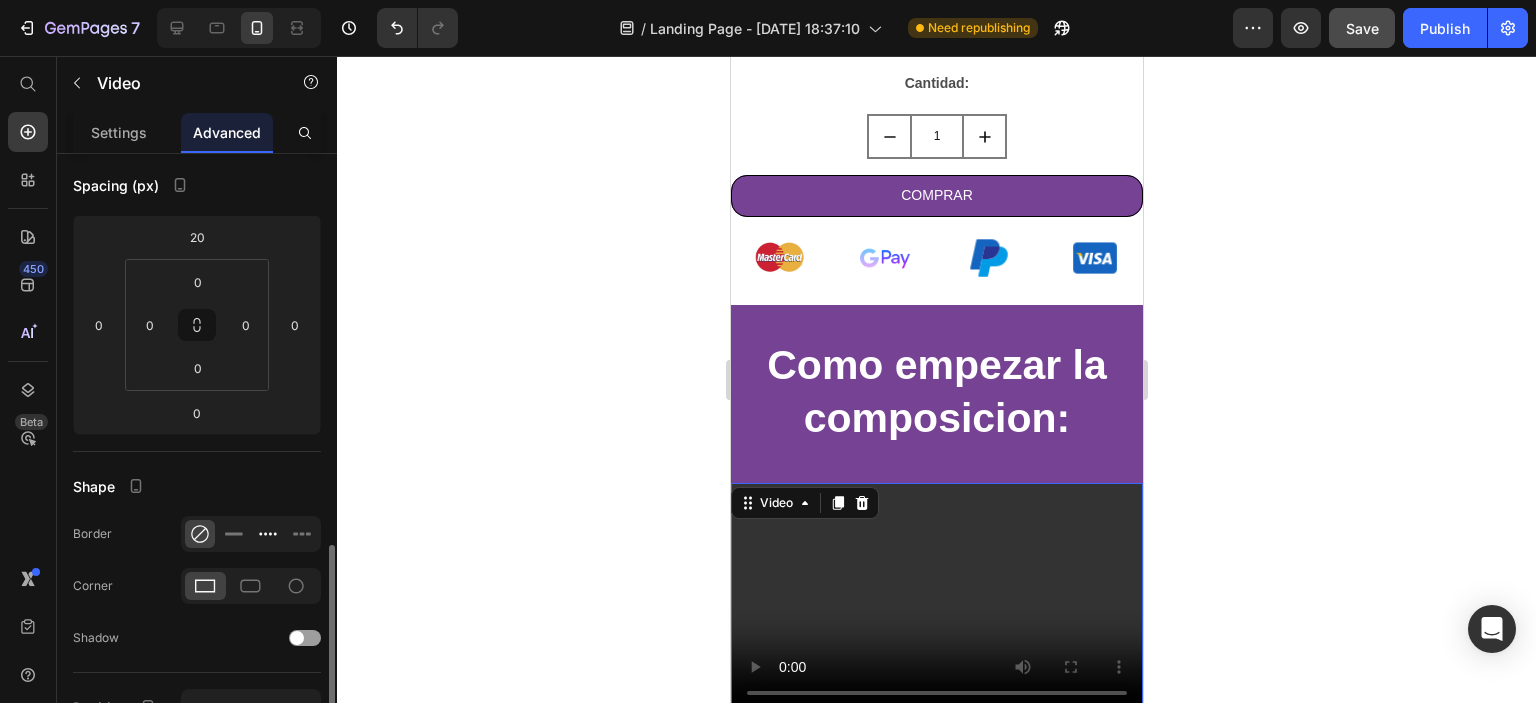 scroll, scrollTop: 400, scrollLeft: 0, axis: vertical 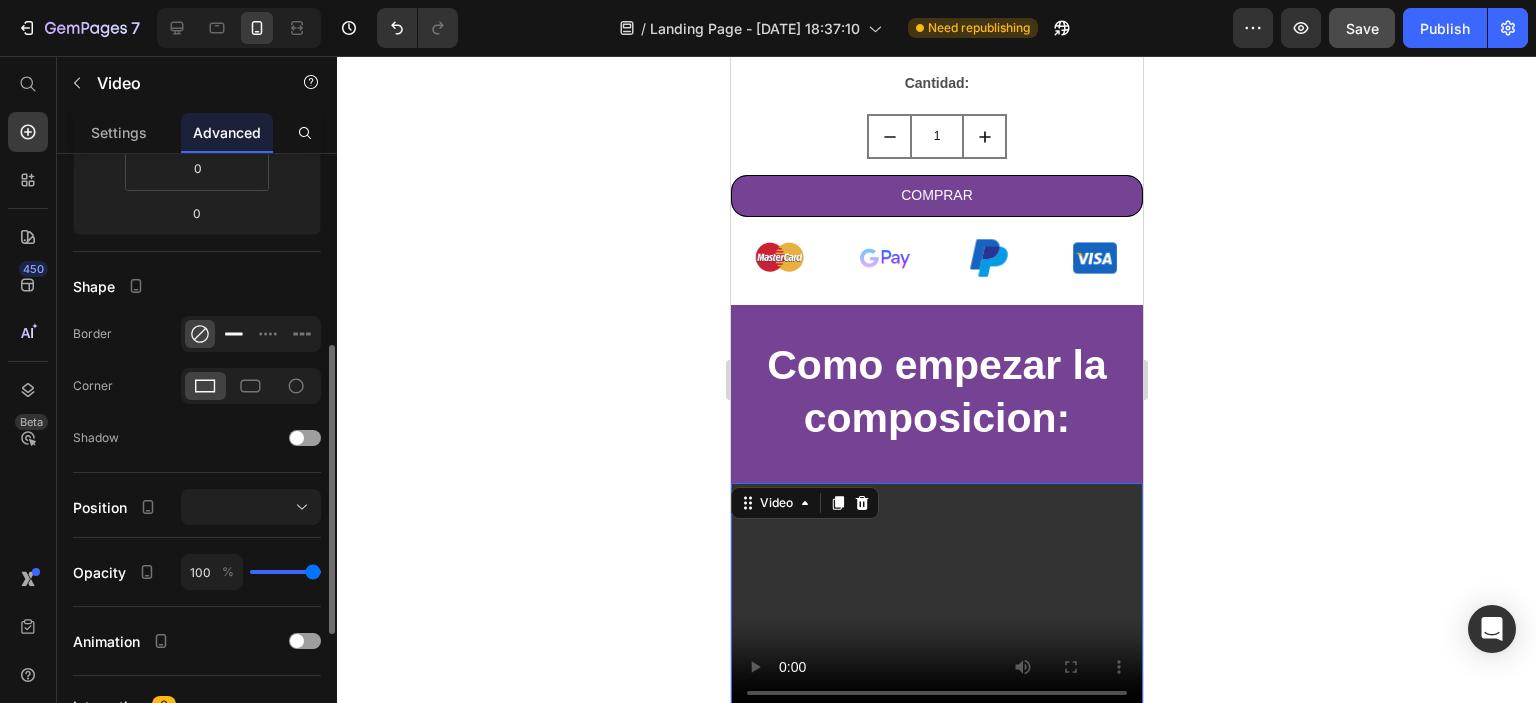 click 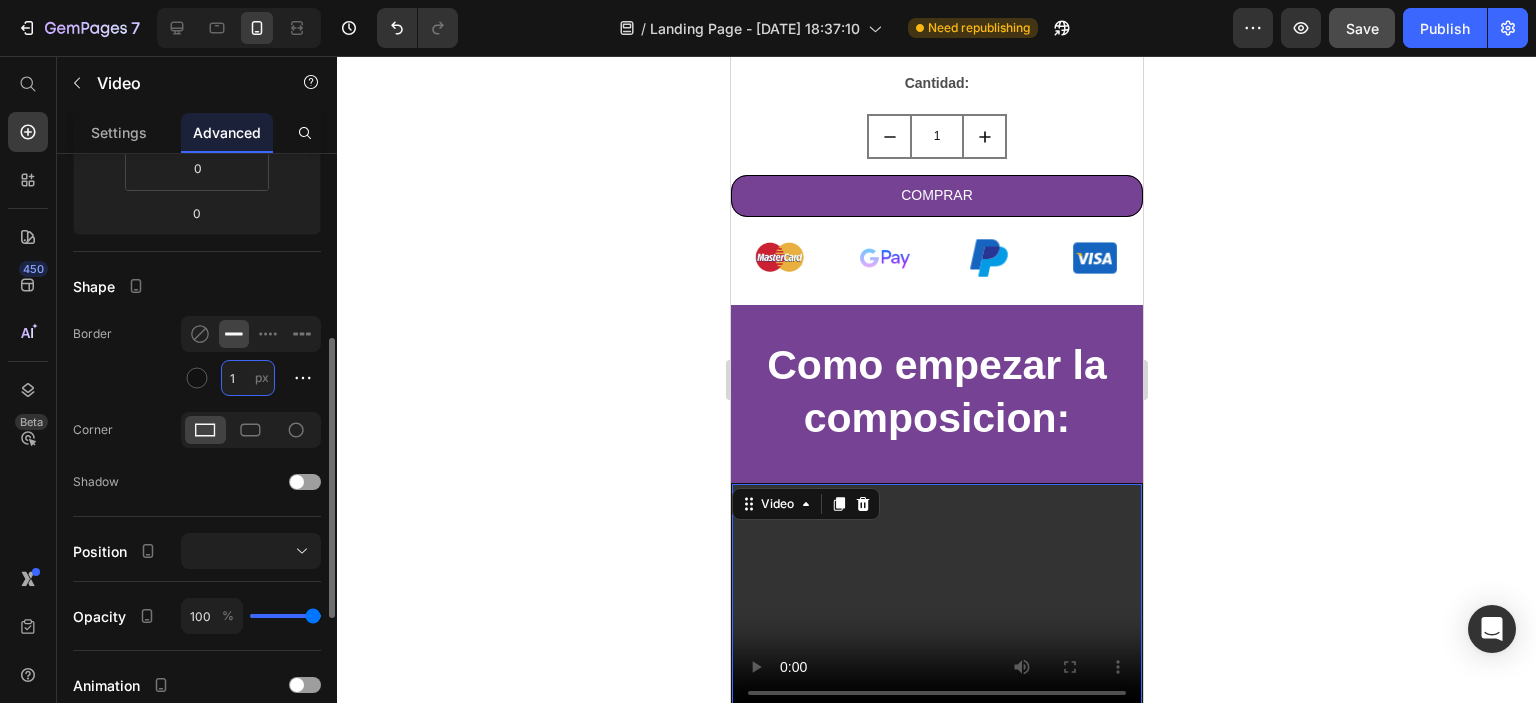 click on "1" at bounding box center [248, 378] 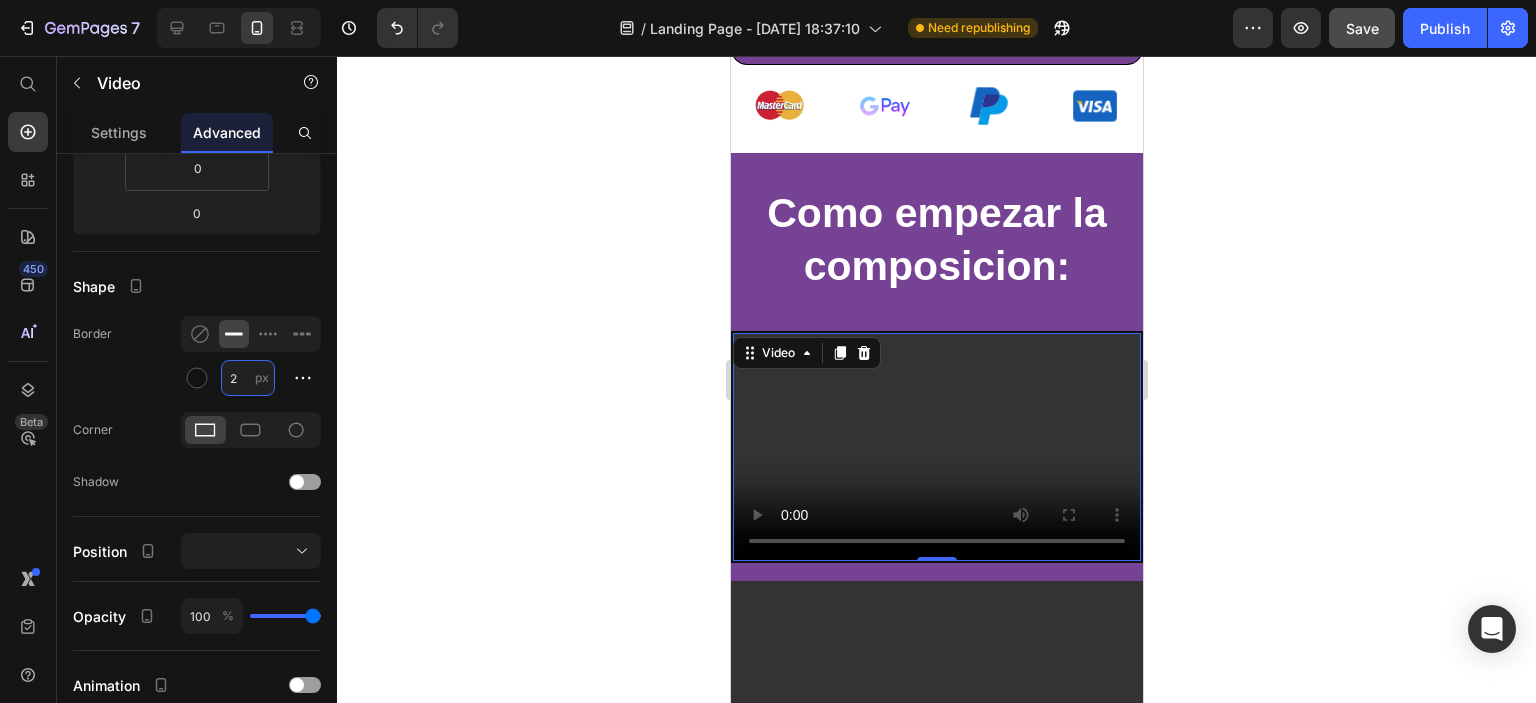 scroll, scrollTop: 1296, scrollLeft: 0, axis: vertical 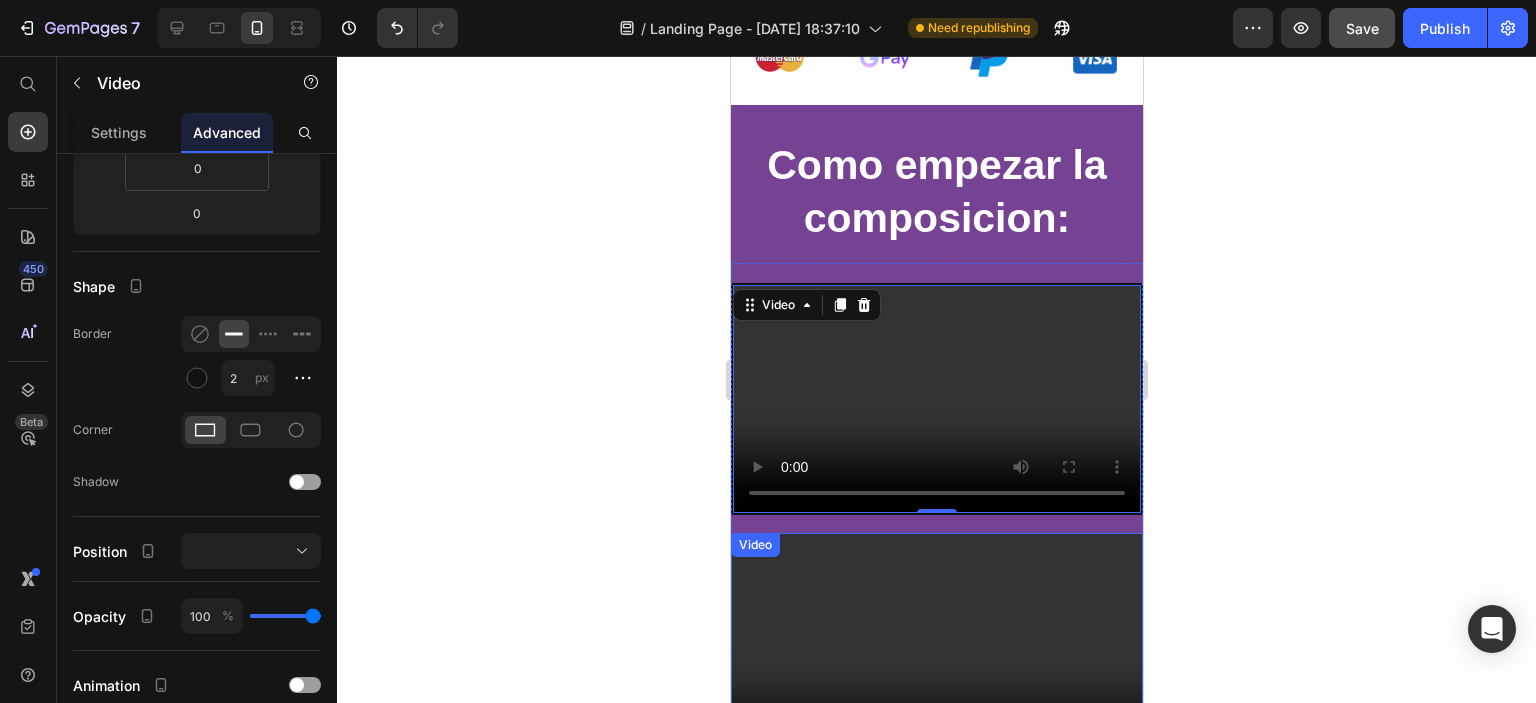click at bounding box center [936, 649] 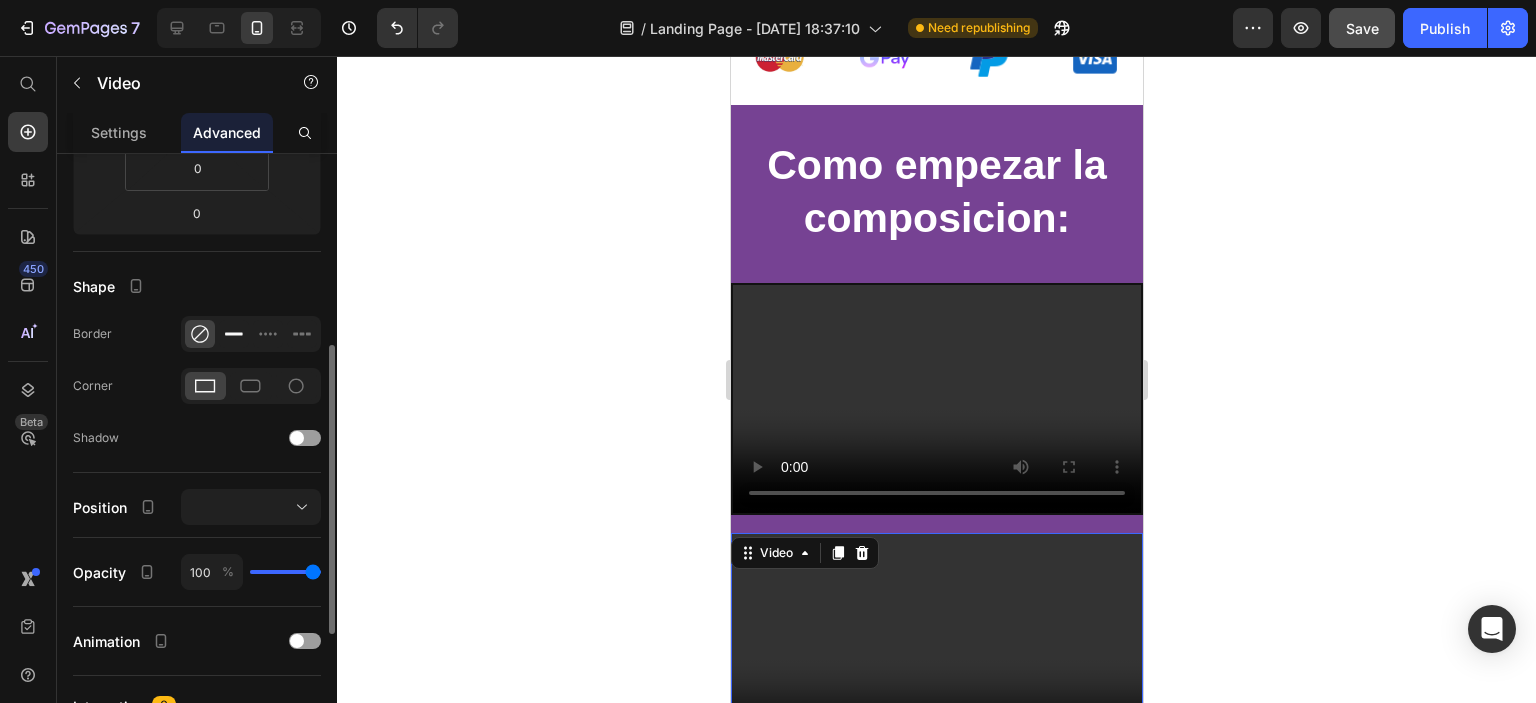 click 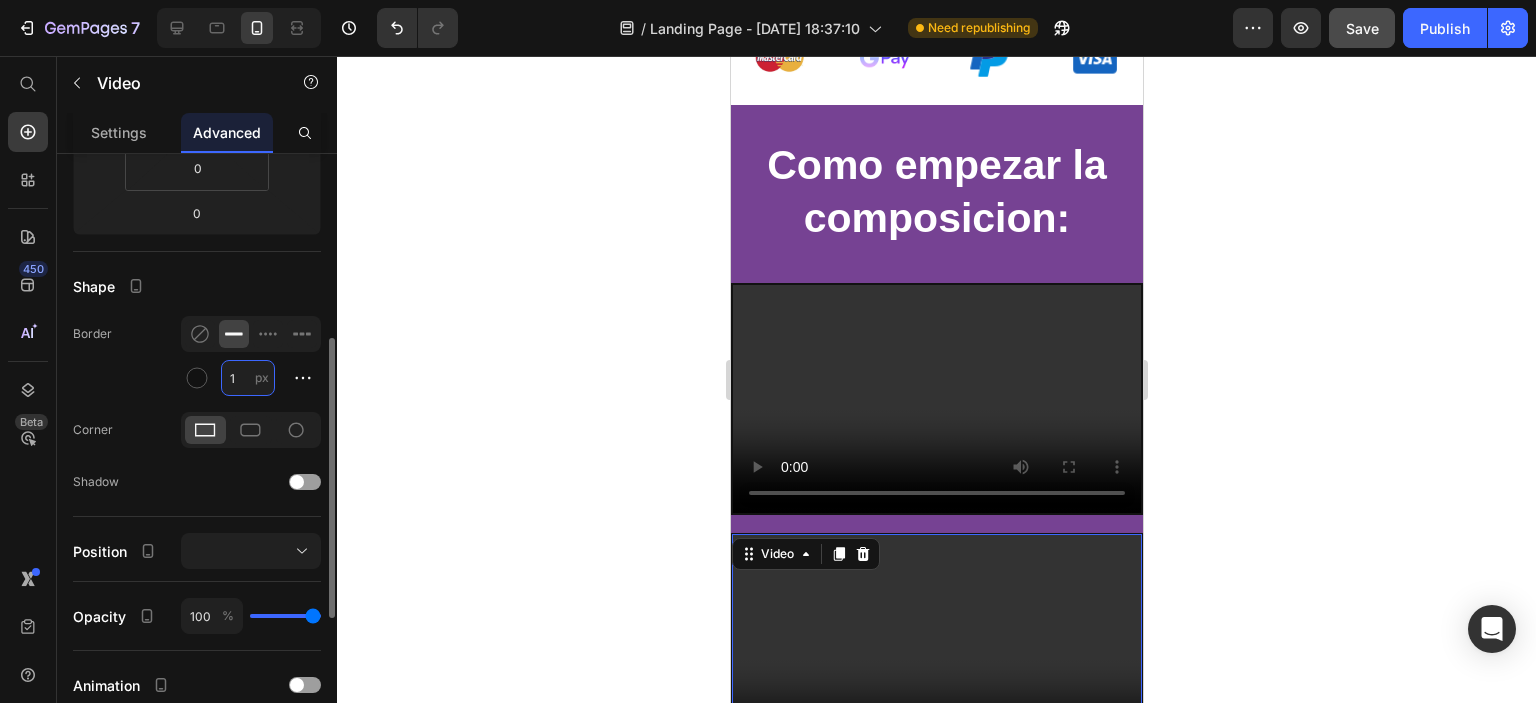 click on "1" at bounding box center [248, 378] 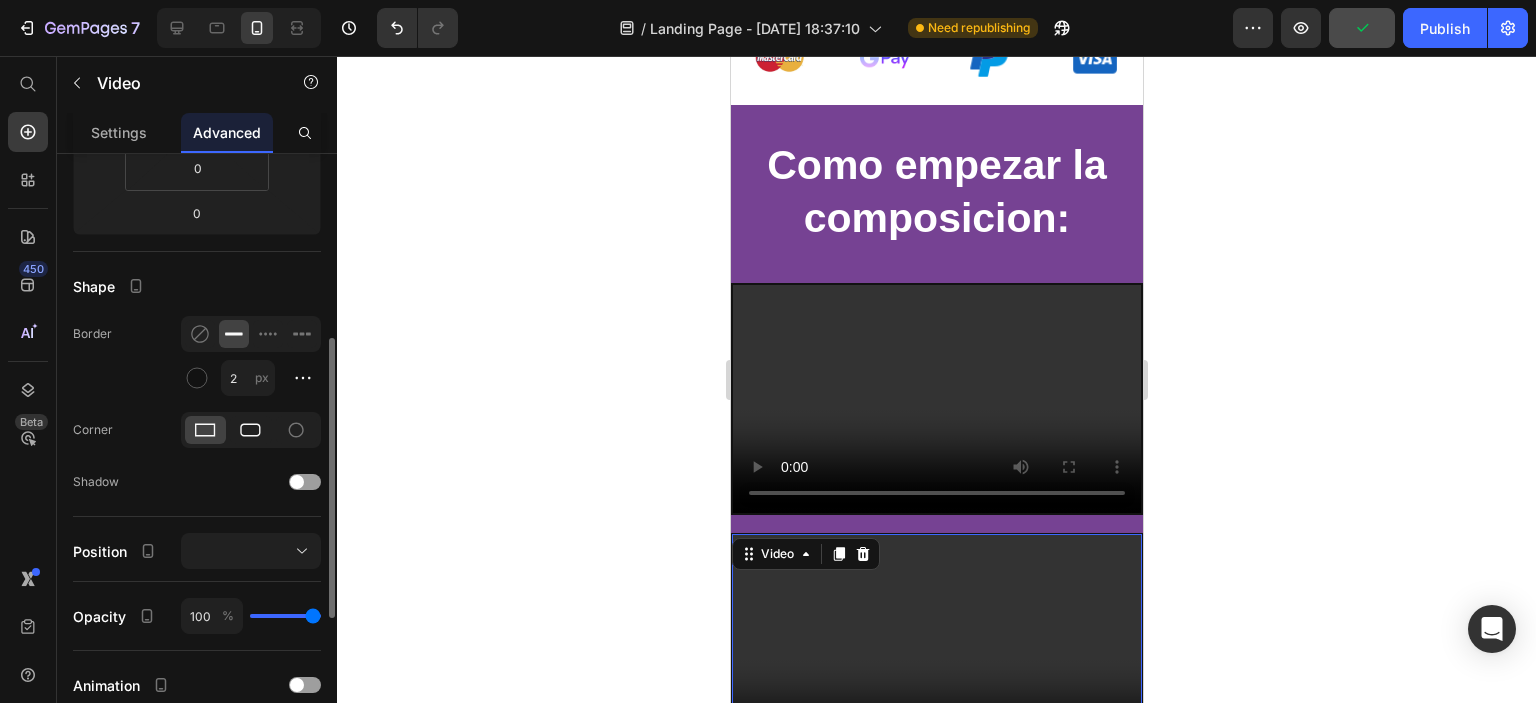 click 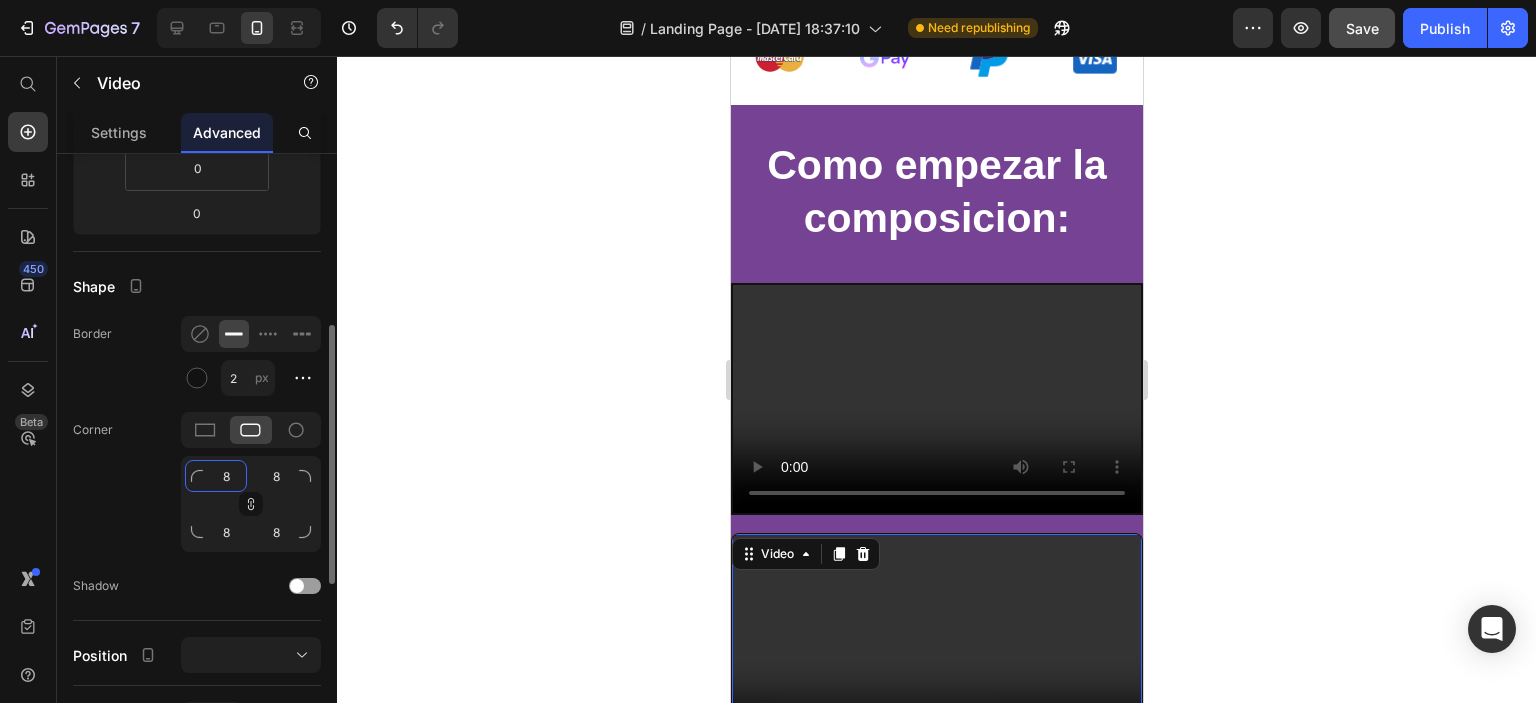 click on "8" 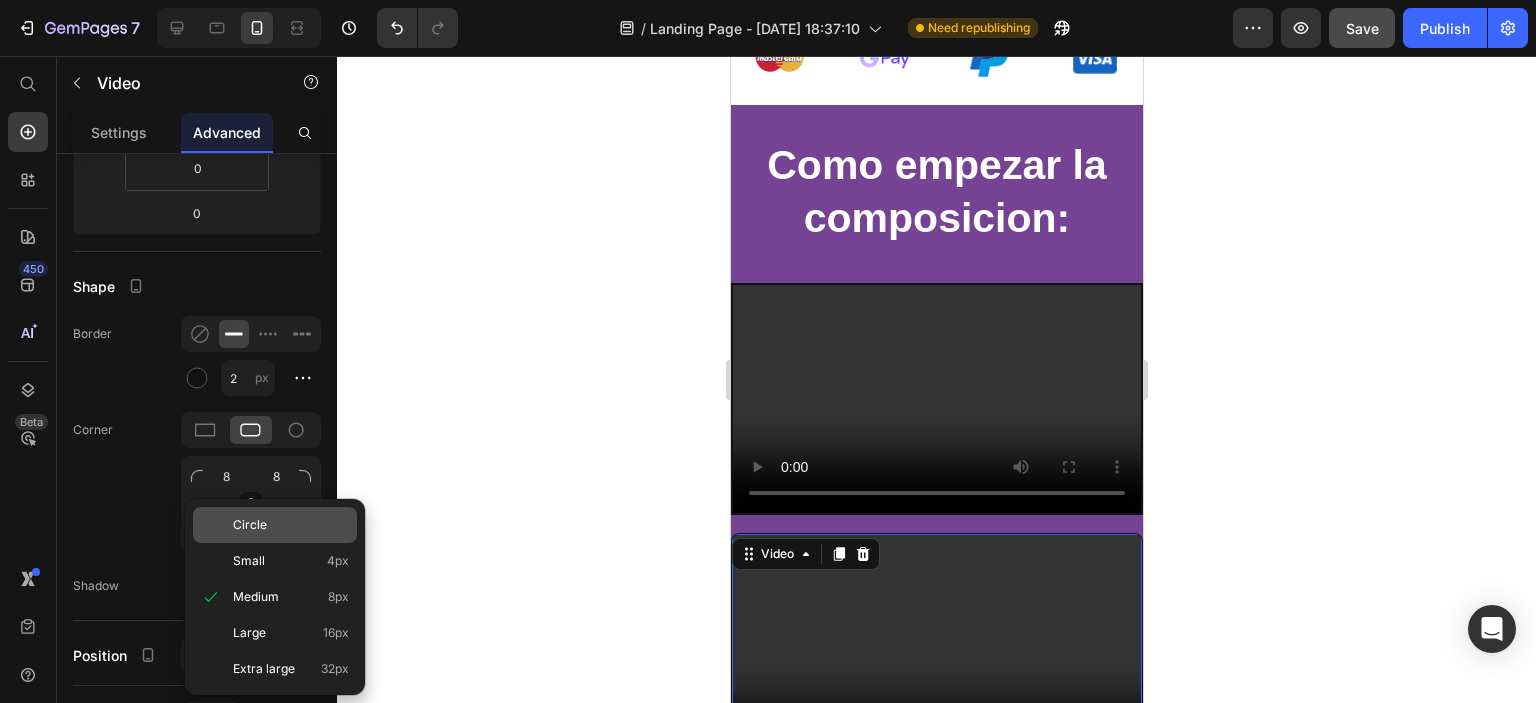 click on "Circle" at bounding box center (250, 525) 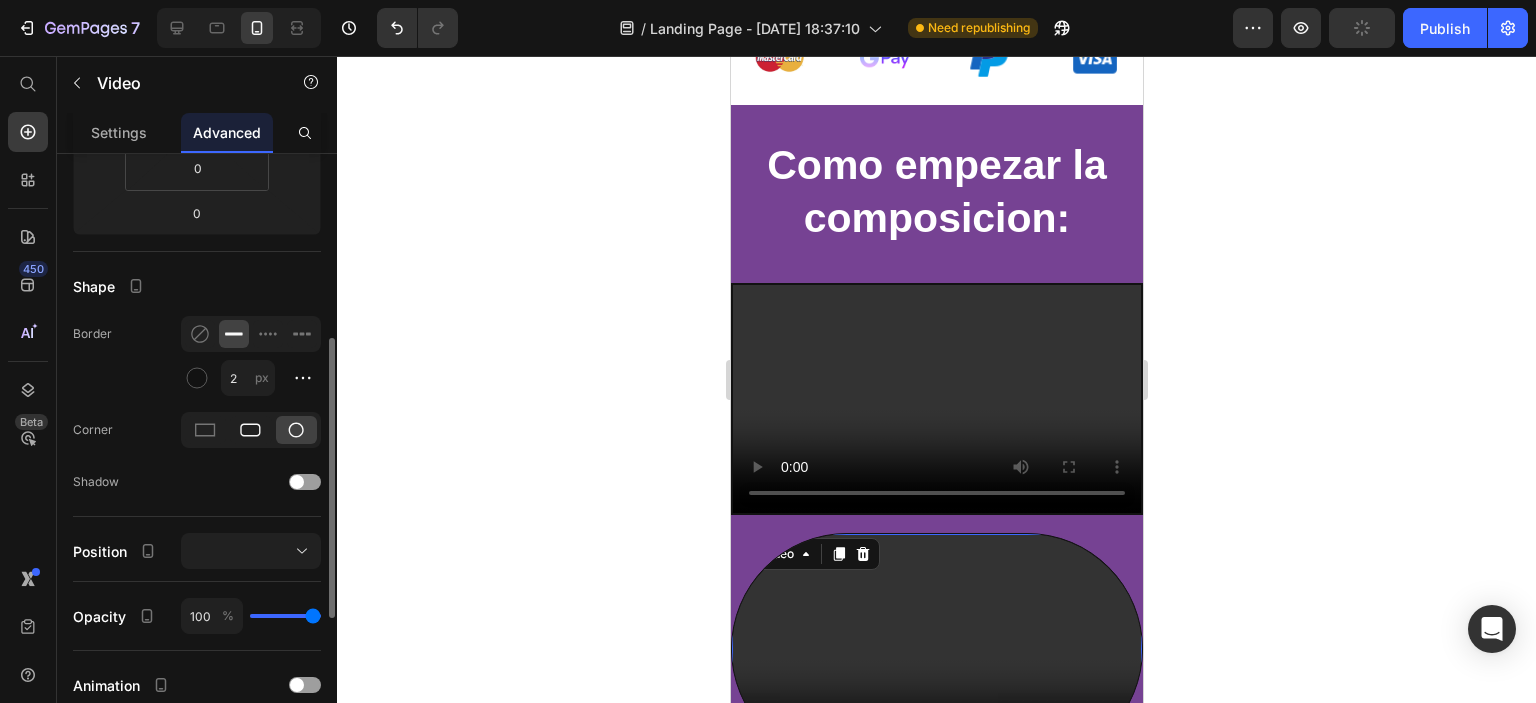 click 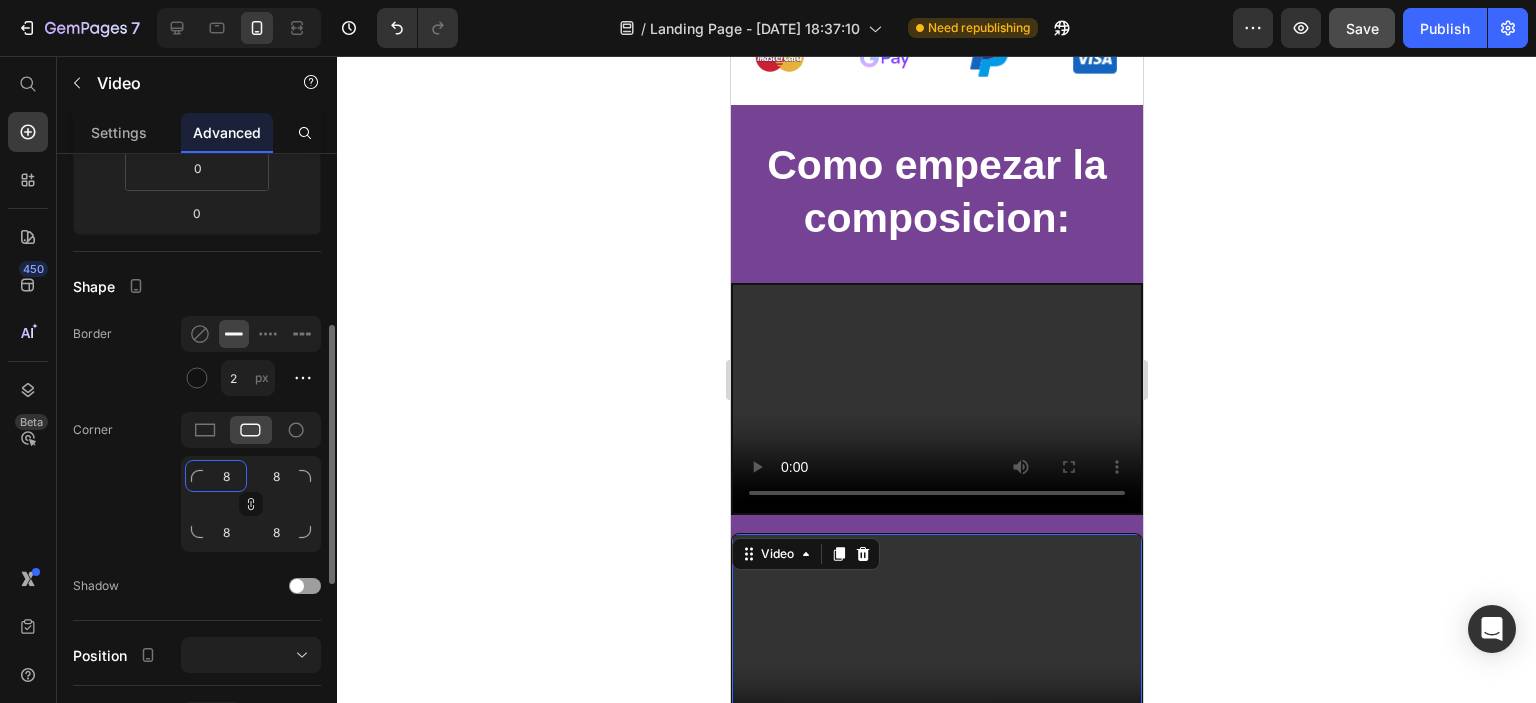 click on "8" 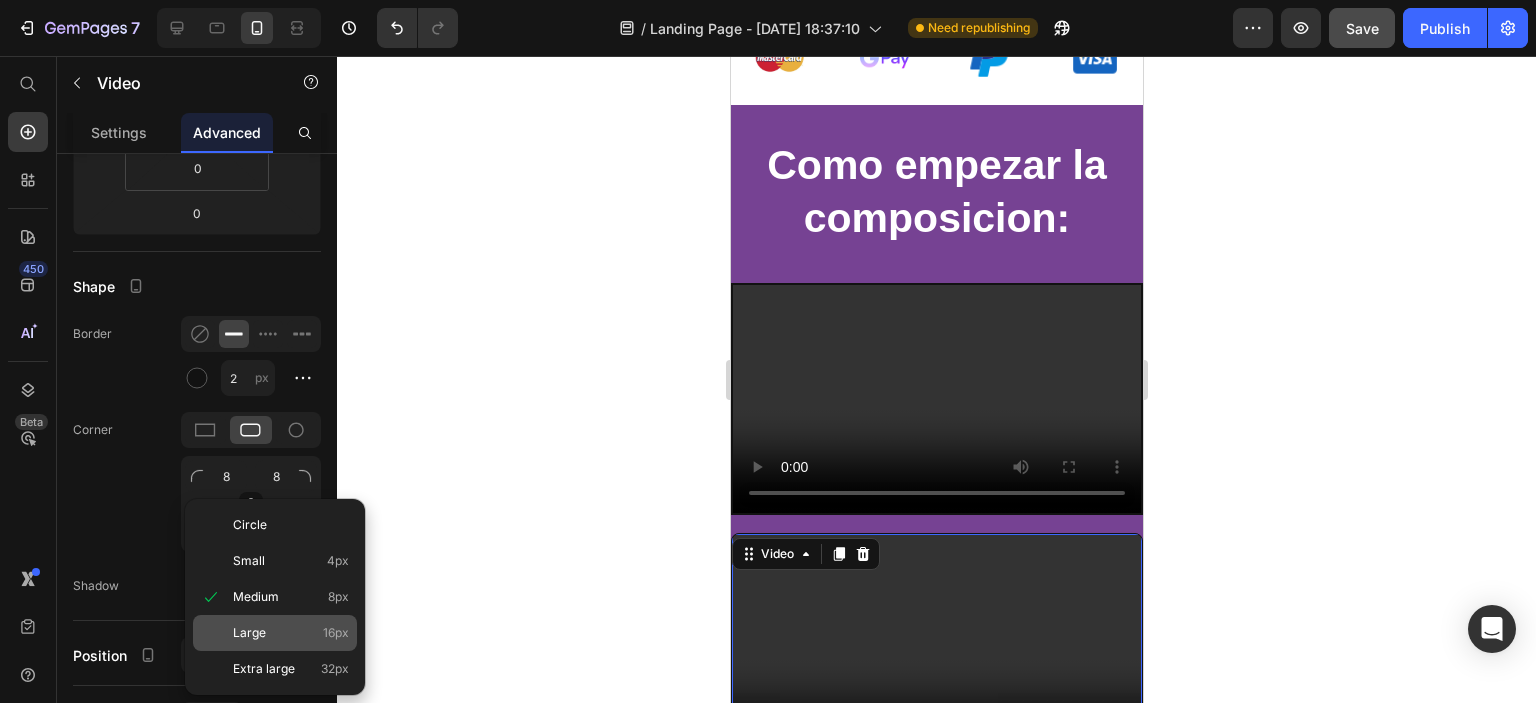 click on "Large" at bounding box center (249, 633) 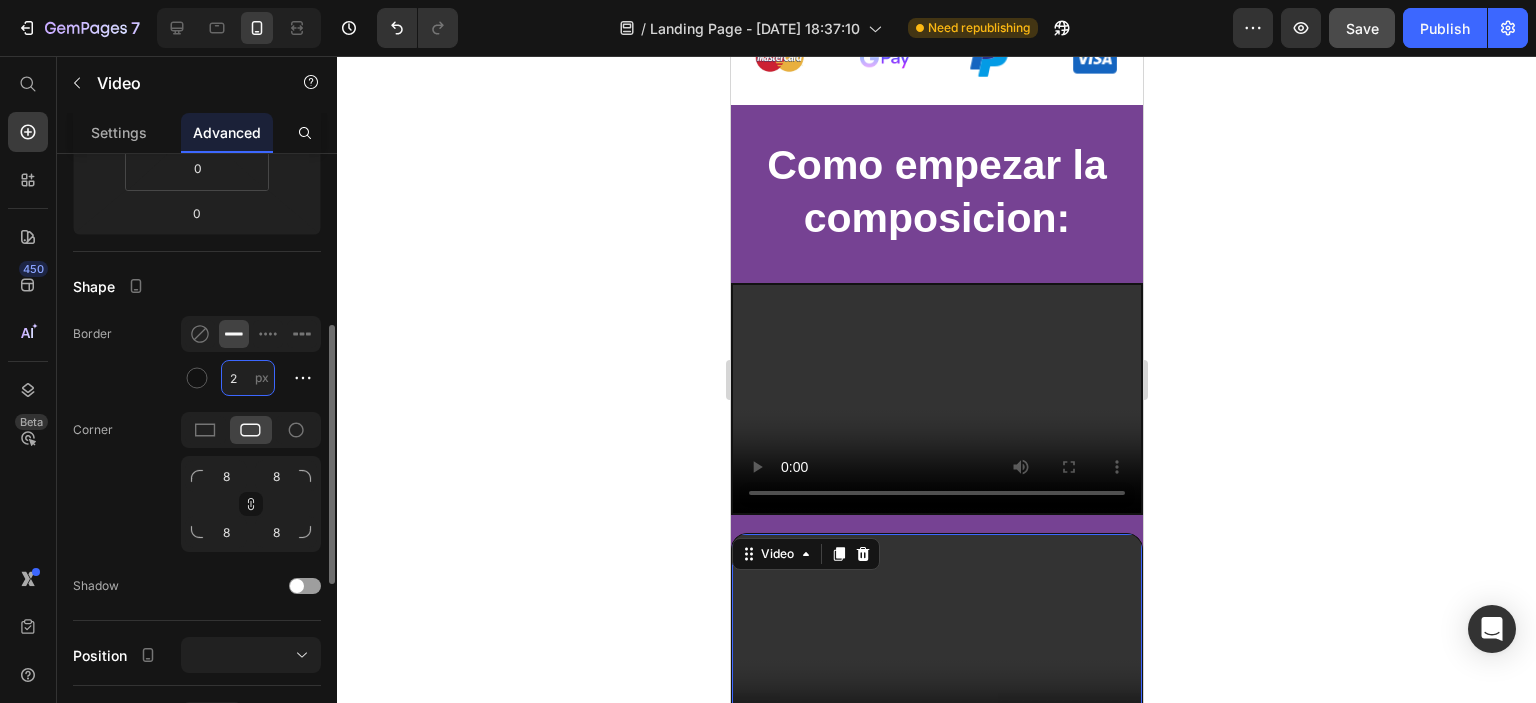click on "2" at bounding box center (248, 378) 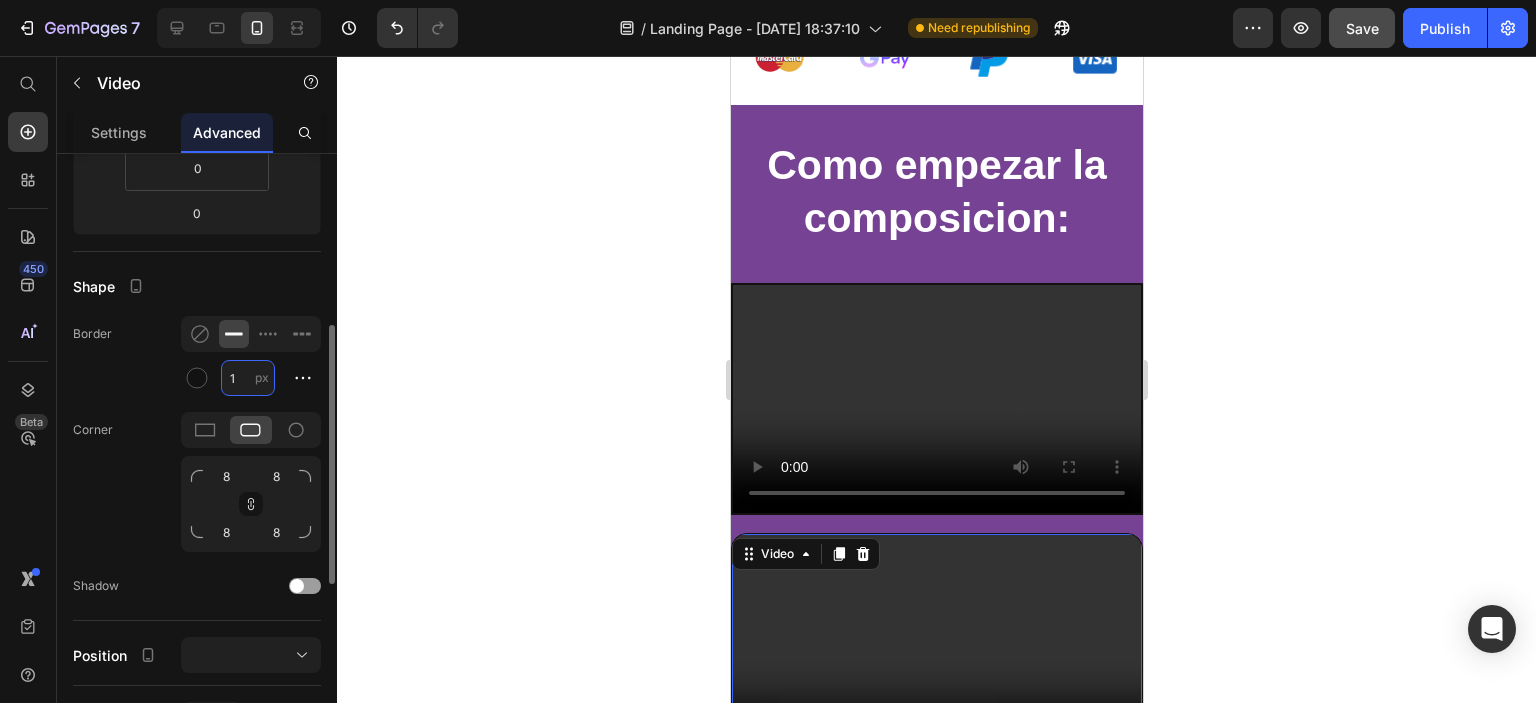 type on "3" 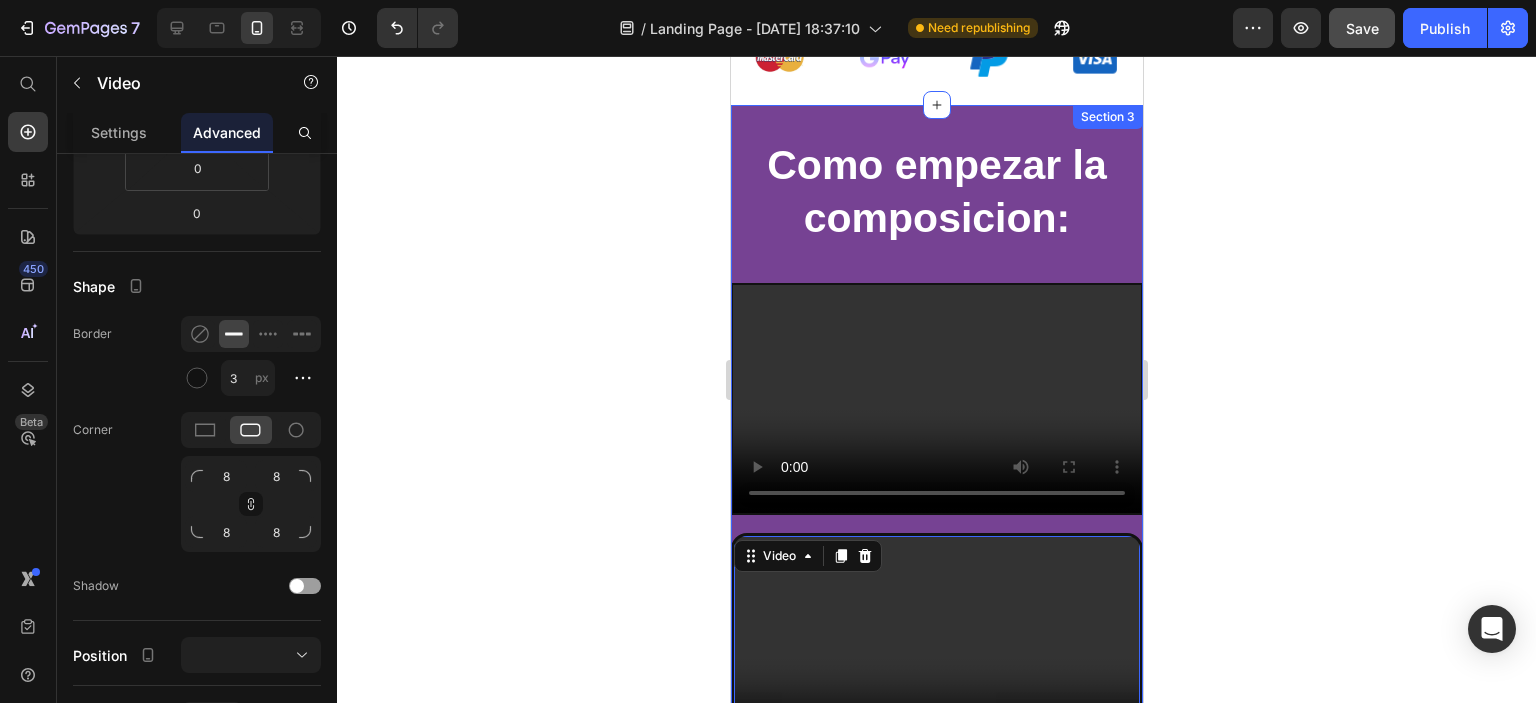 click on "Como empezar la composicion: Heading Row Video Text Block Video   0 Row Section 3" at bounding box center [936, 459] 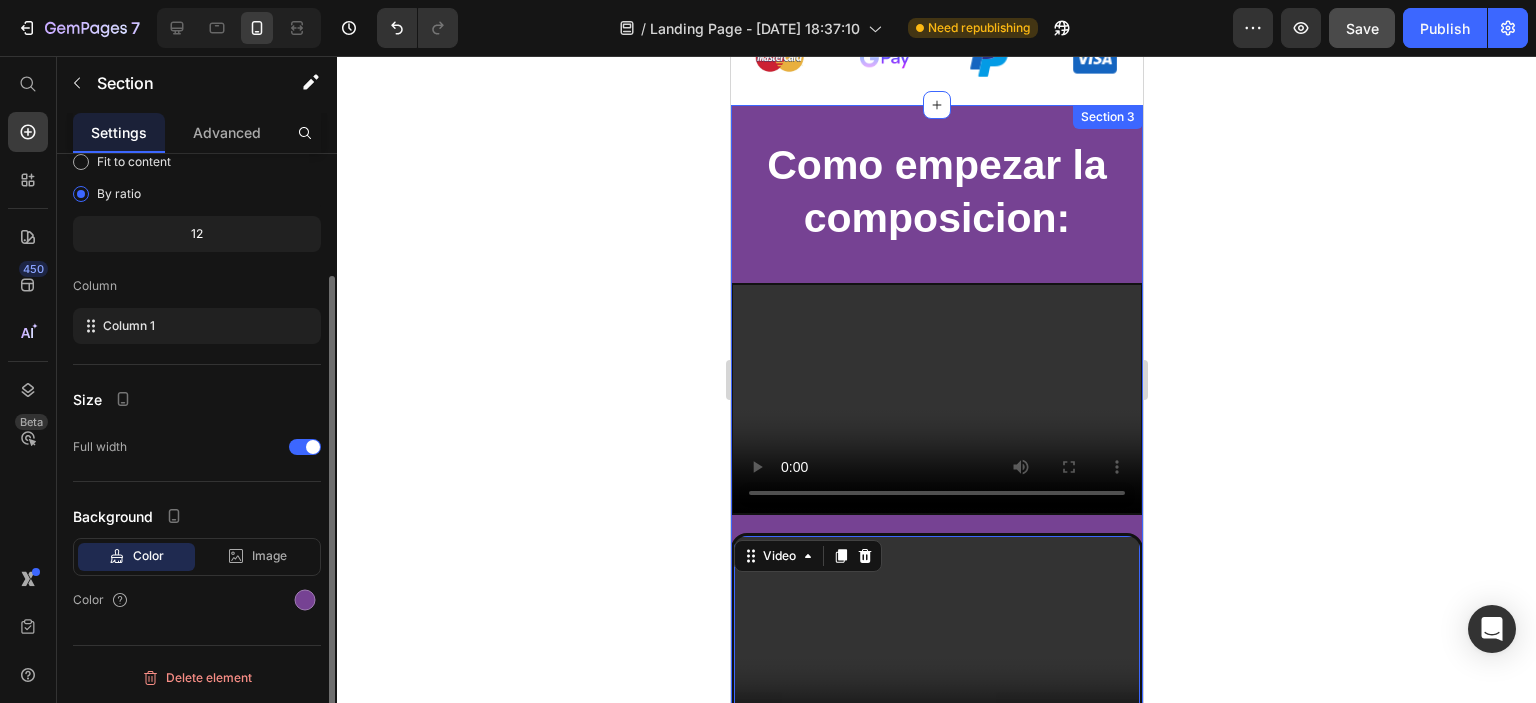 scroll, scrollTop: 0, scrollLeft: 0, axis: both 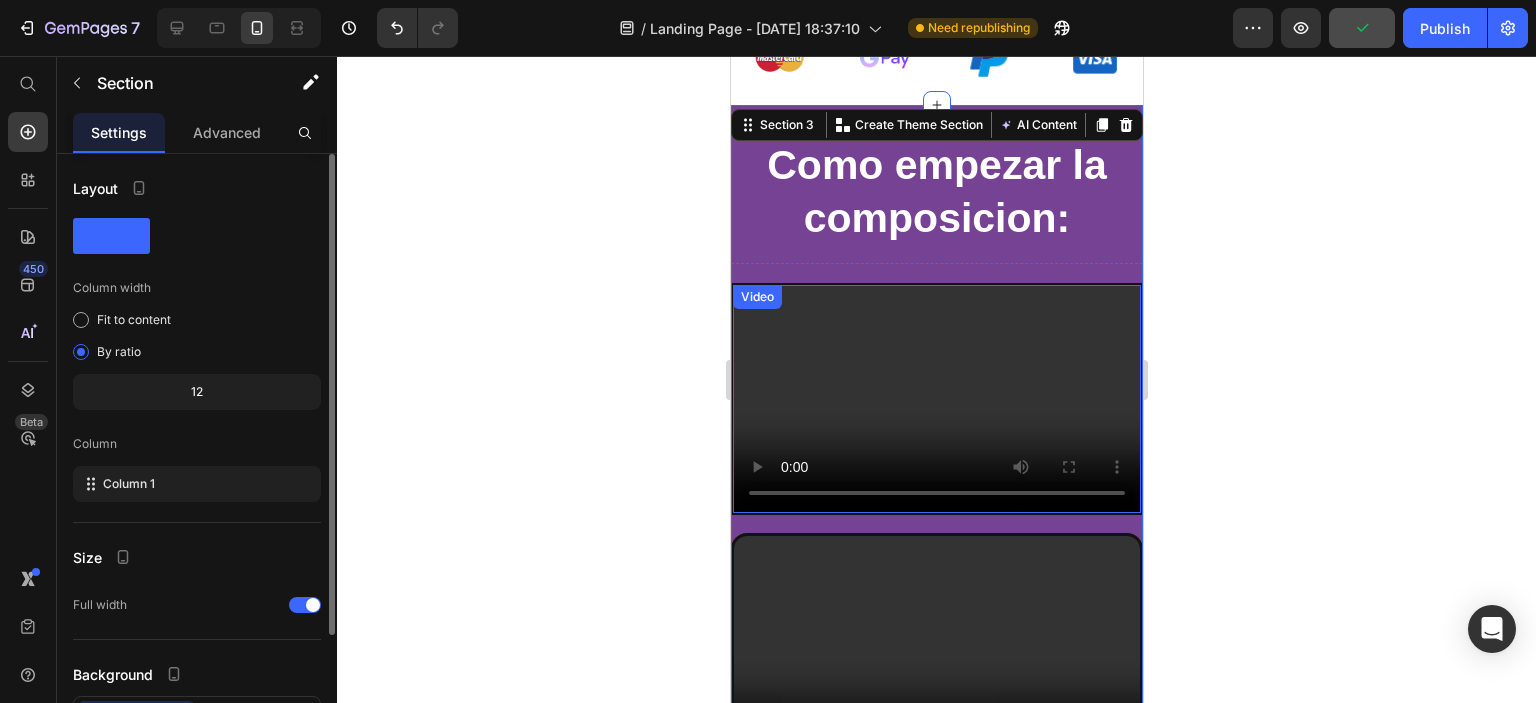 click at bounding box center (936, 400) 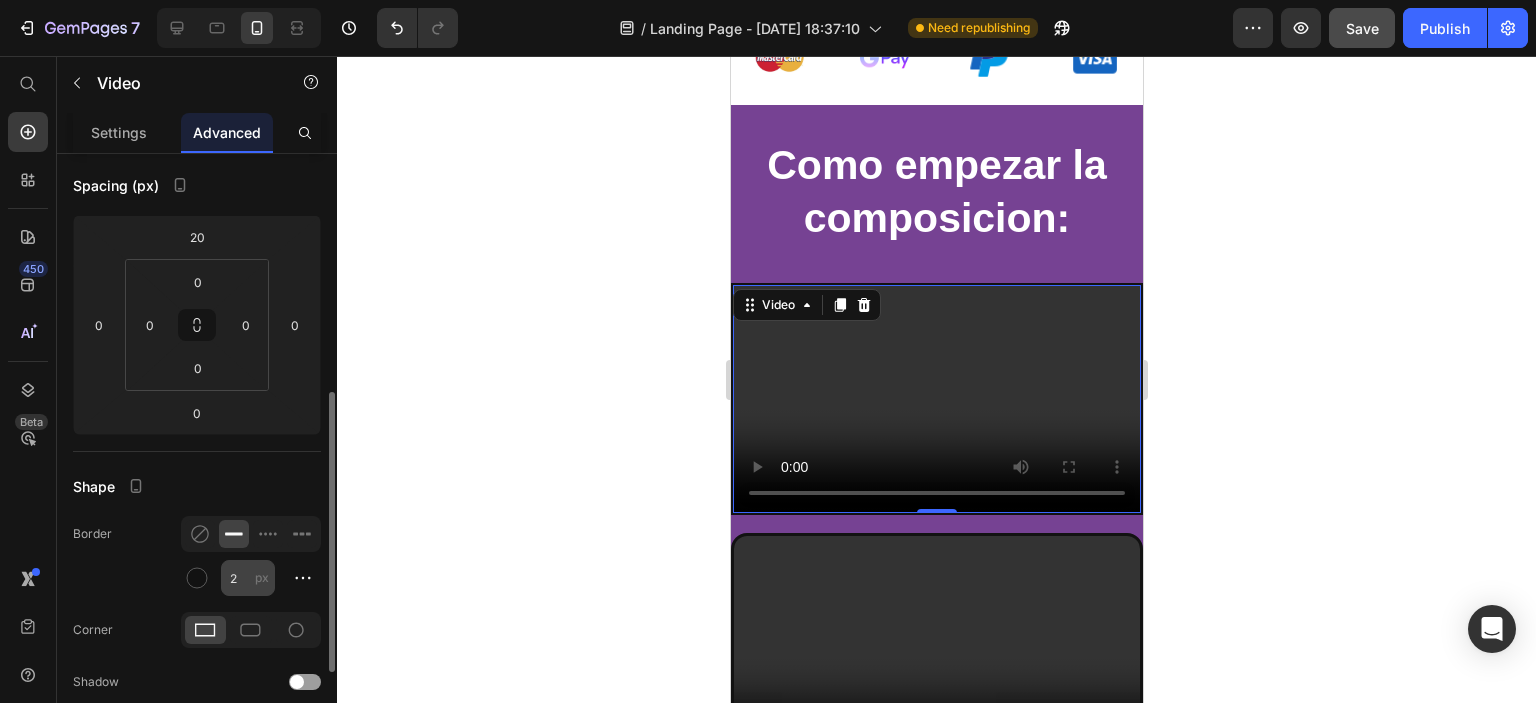 scroll, scrollTop: 400, scrollLeft: 0, axis: vertical 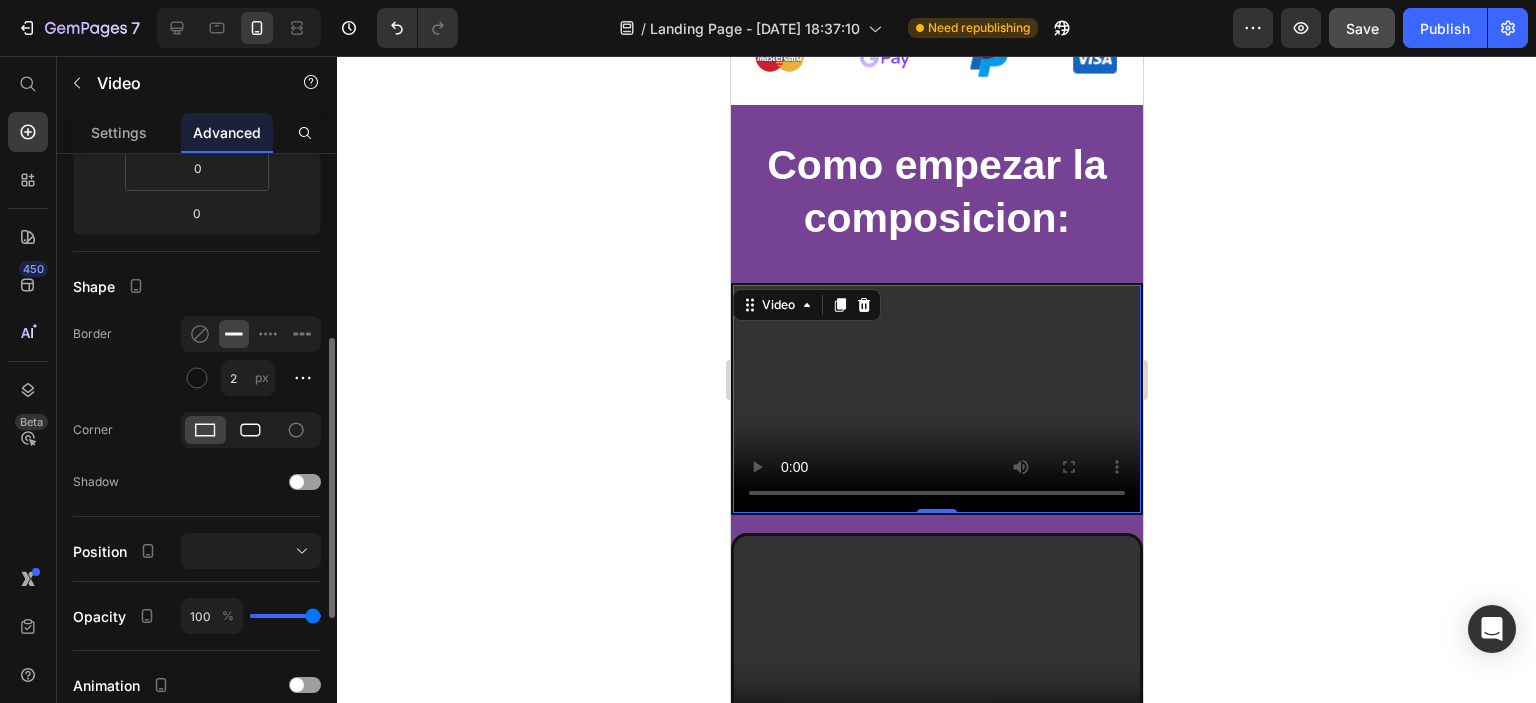 click 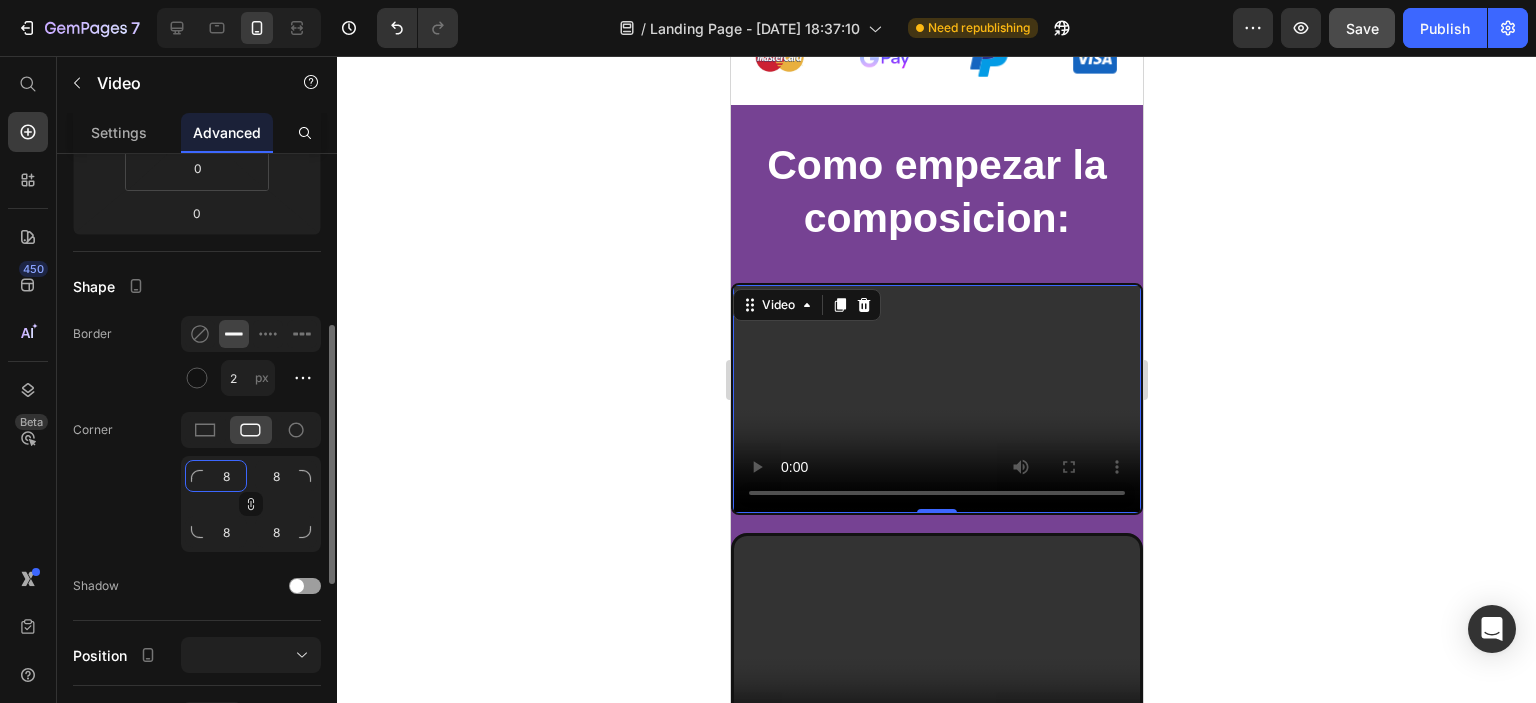 click on "8" 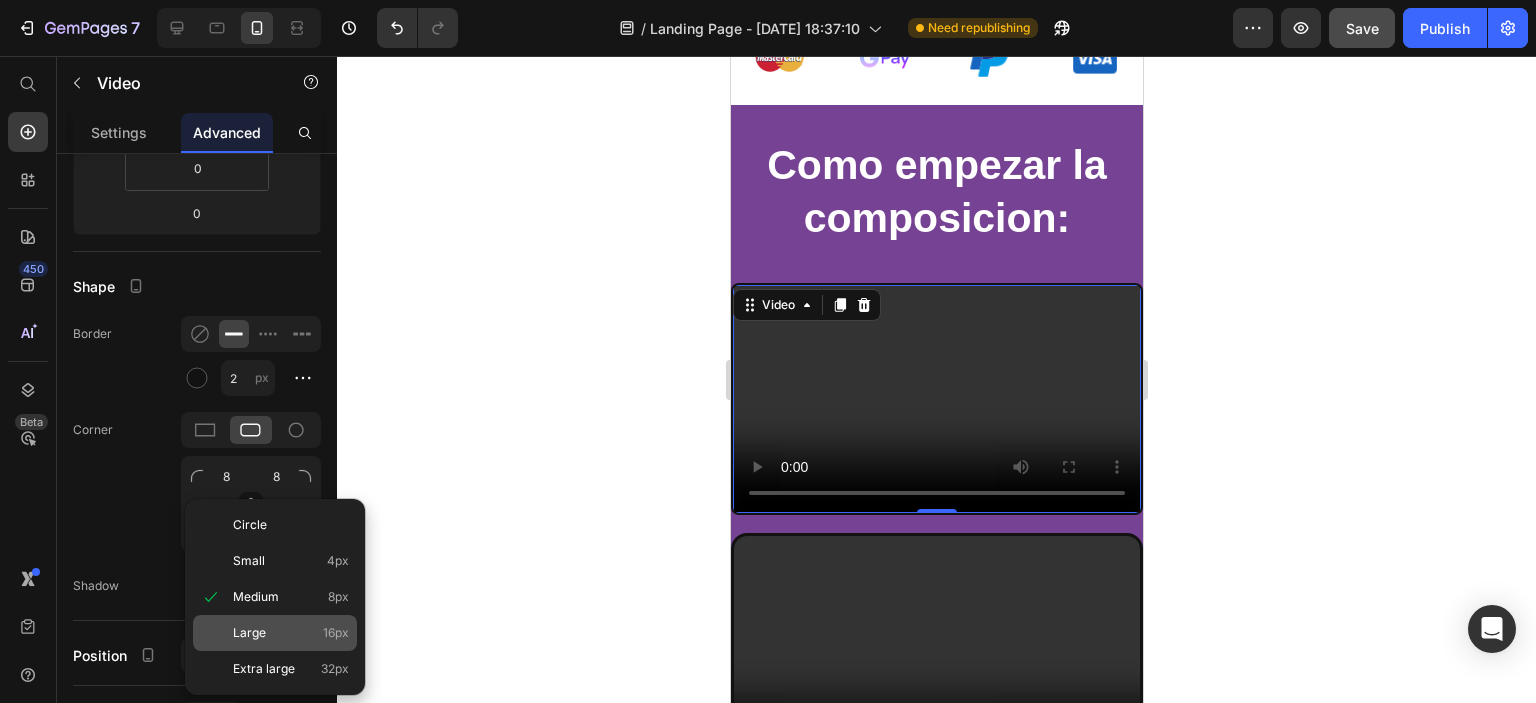click on "Large" at bounding box center [249, 633] 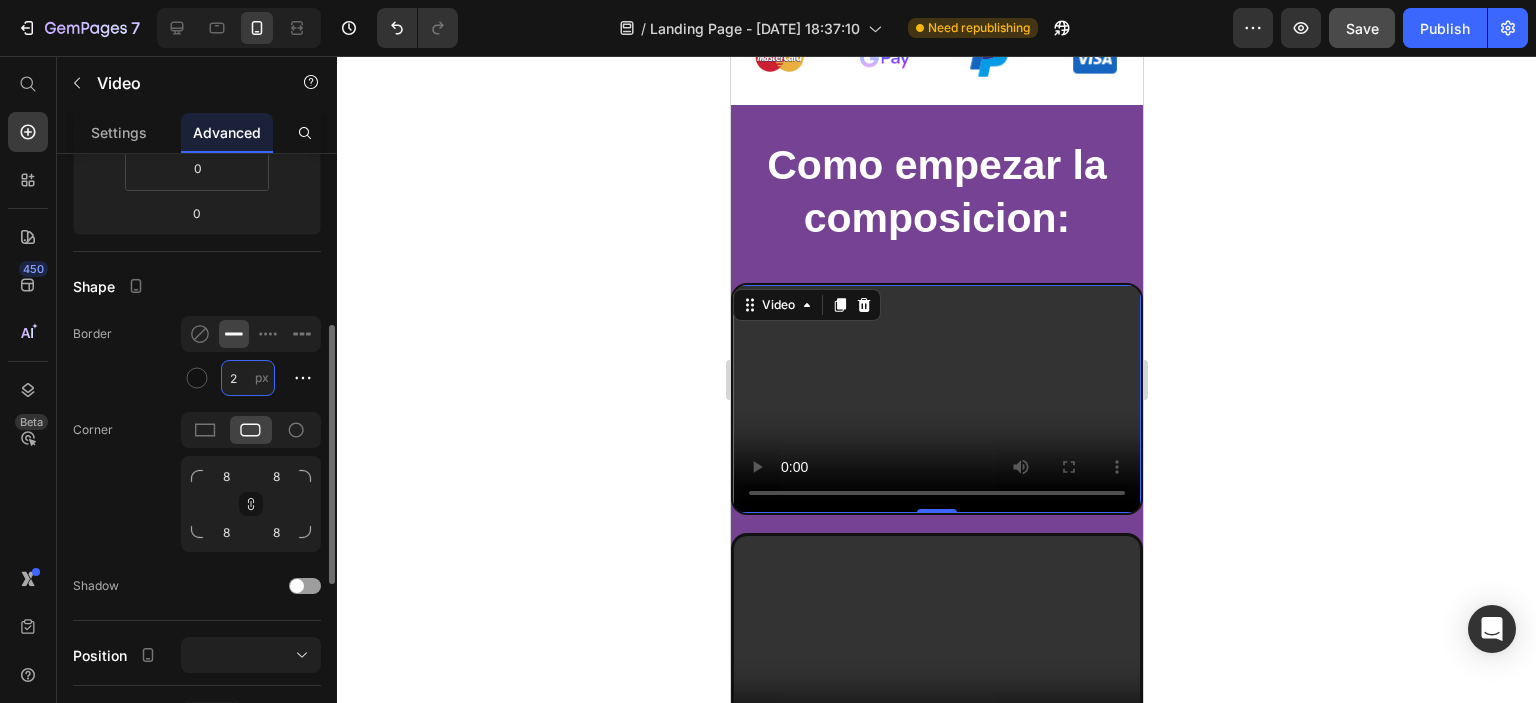 click on "2" at bounding box center [248, 378] 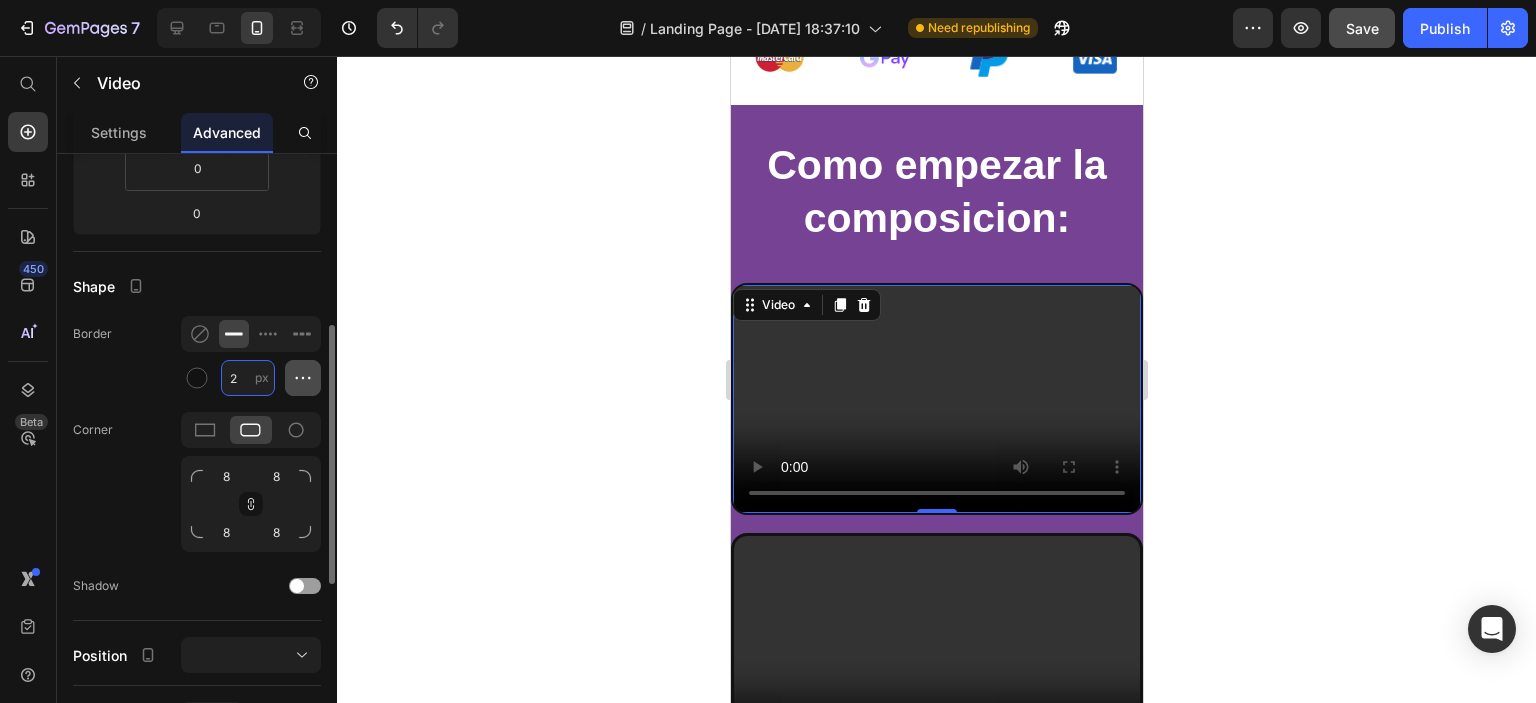 type on "3" 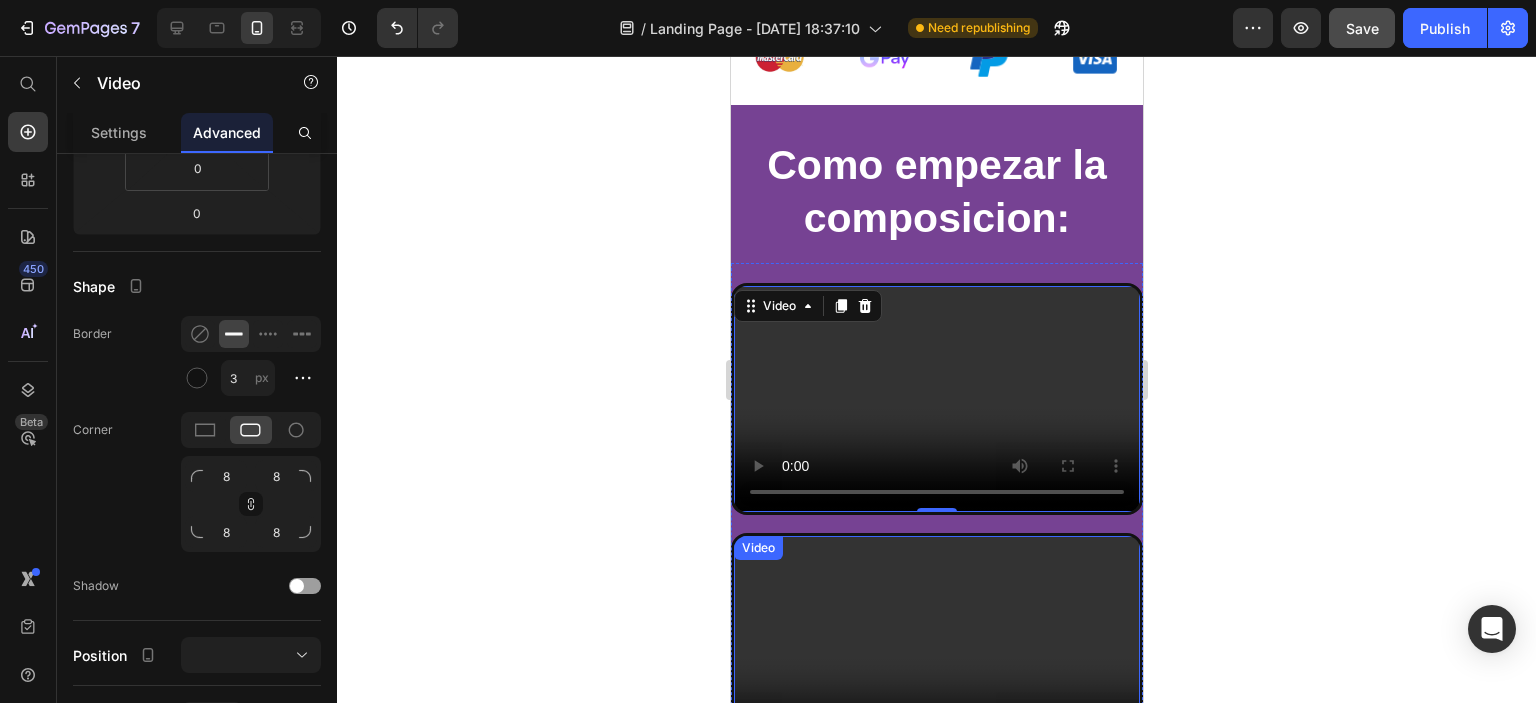 click at bounding box center (936, 650) 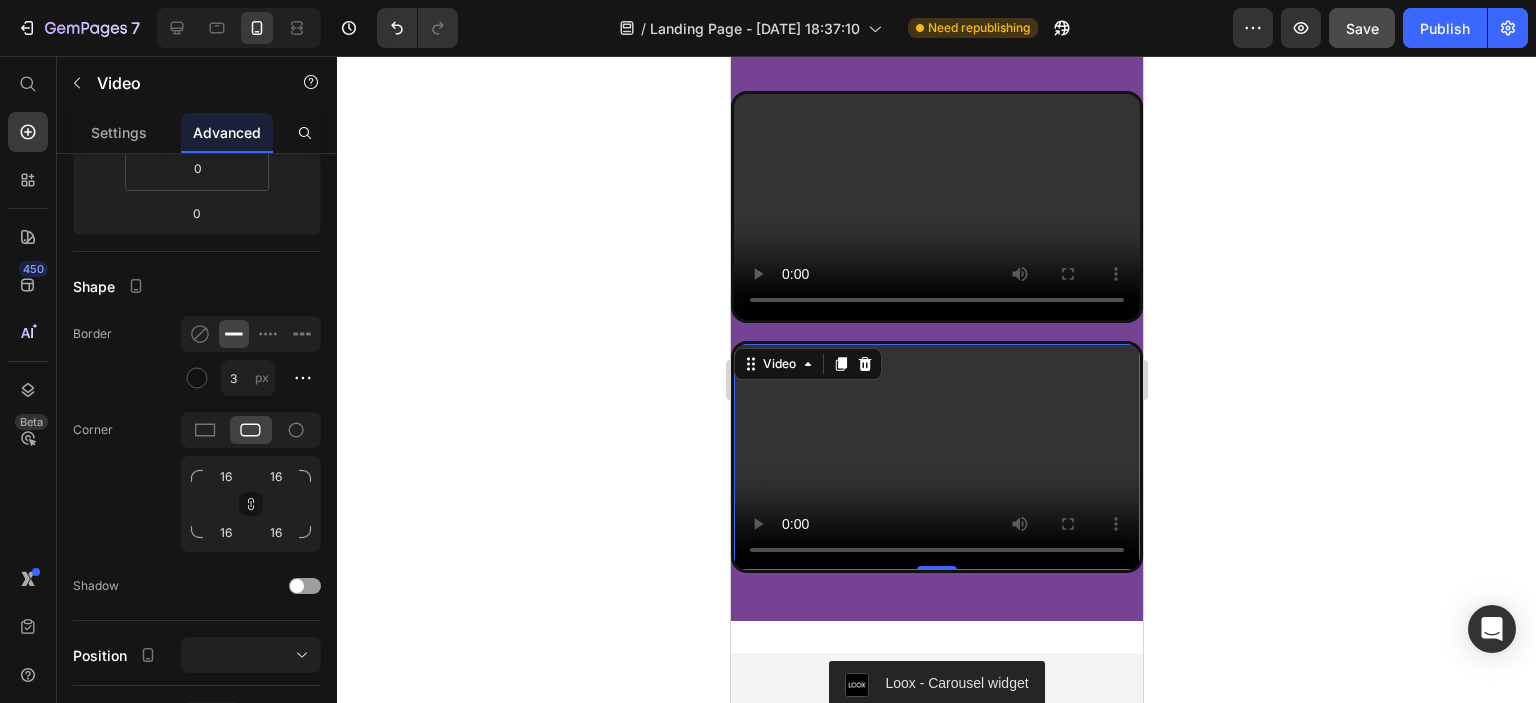scroll, scrollTop: 1496, scrollLeft: 0, axis: vertical 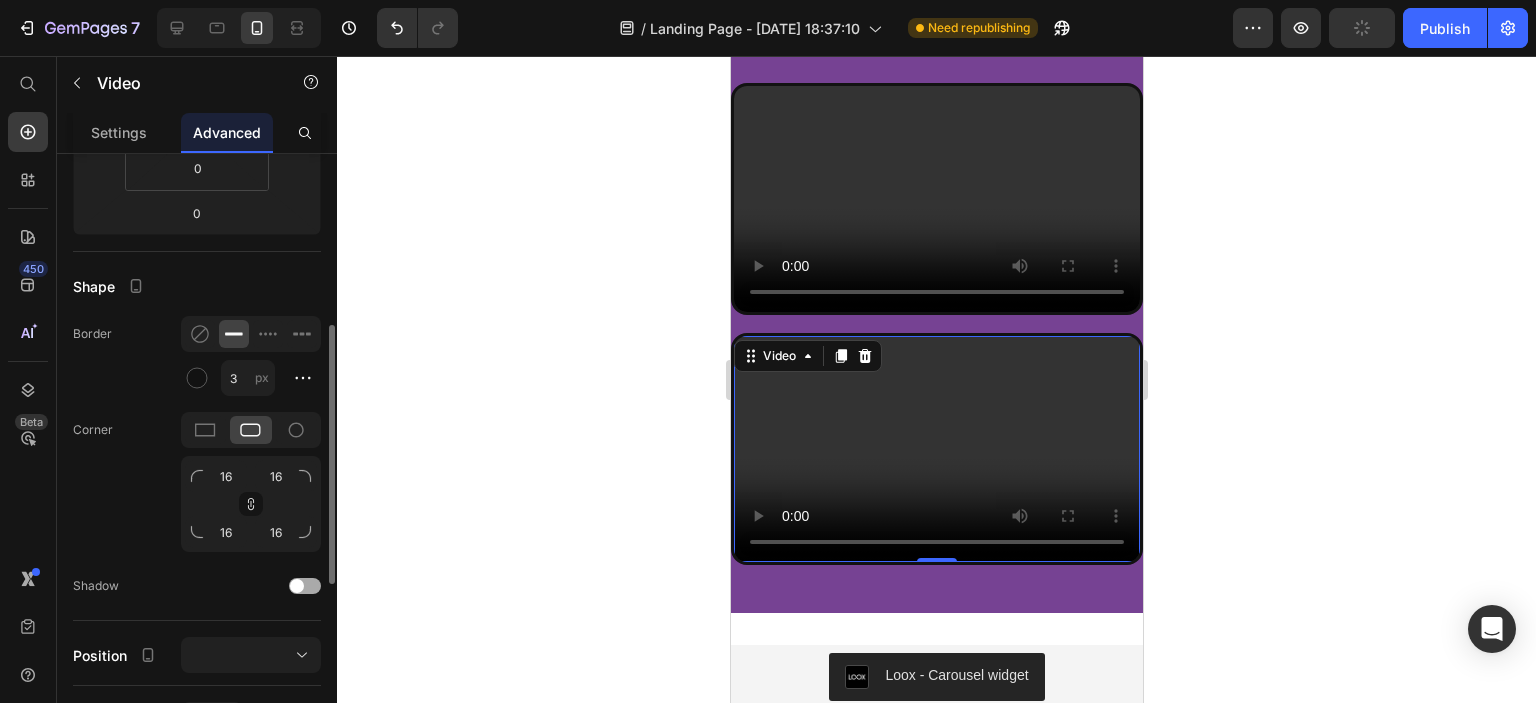 click at bounding box center [305, 586] 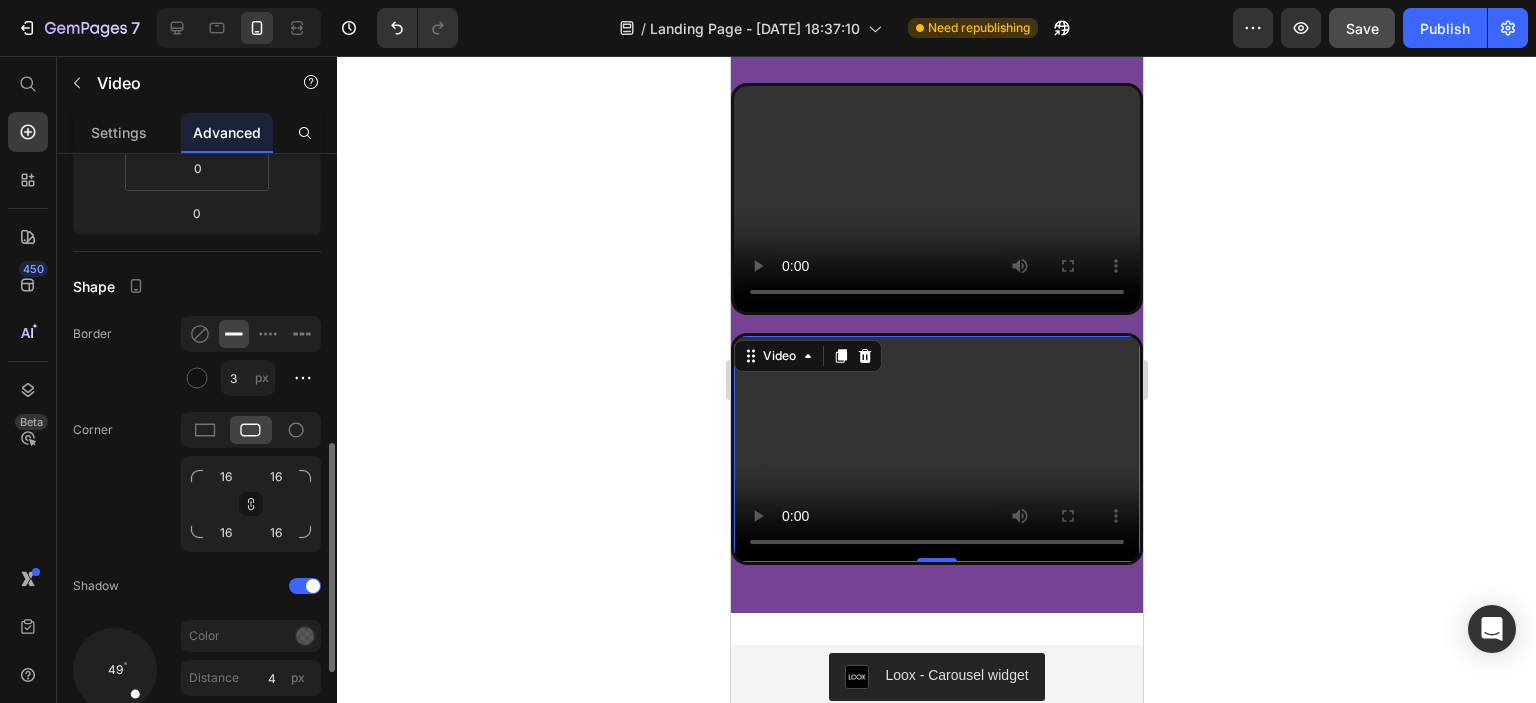 scroll, scrollTop: 500, scrollLeft: 0, axis: vertical 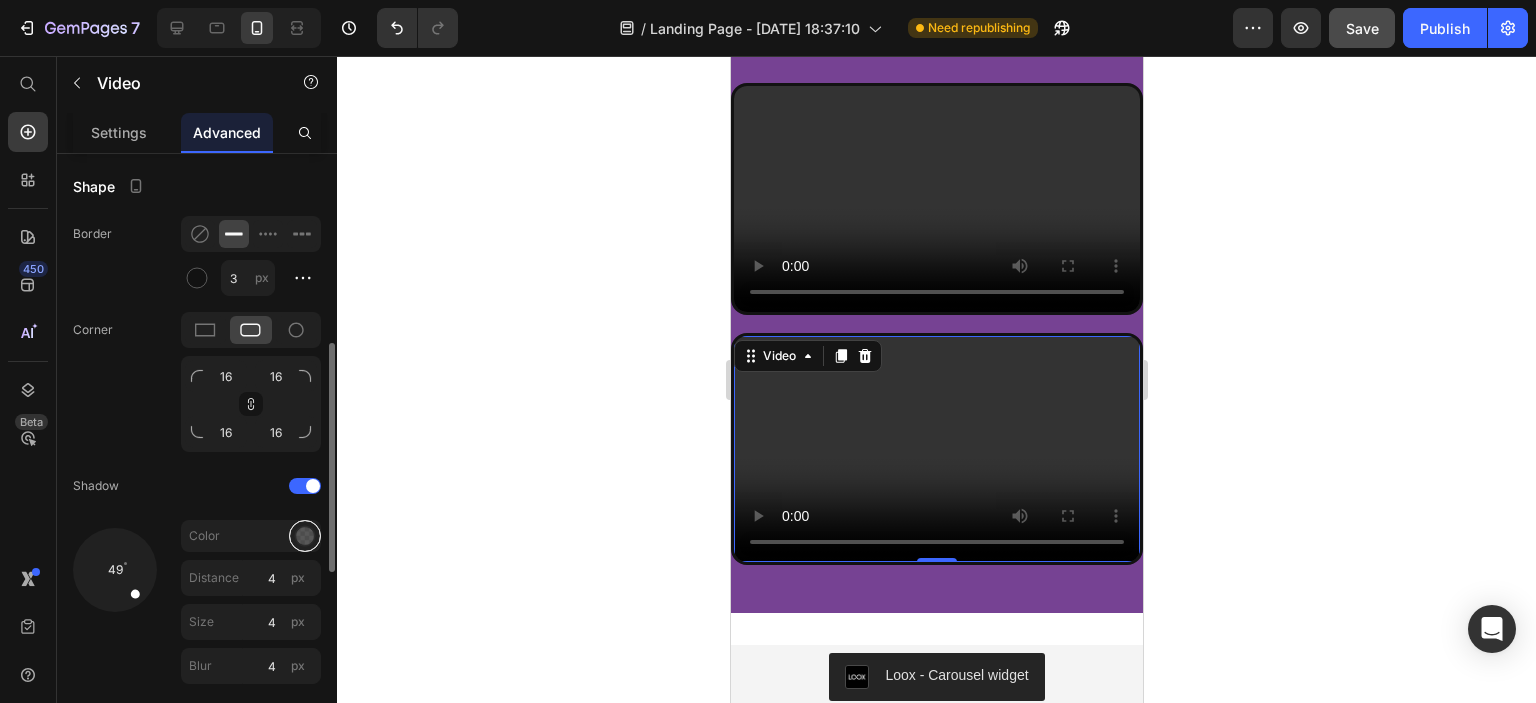click at bounding box center (305, 536) 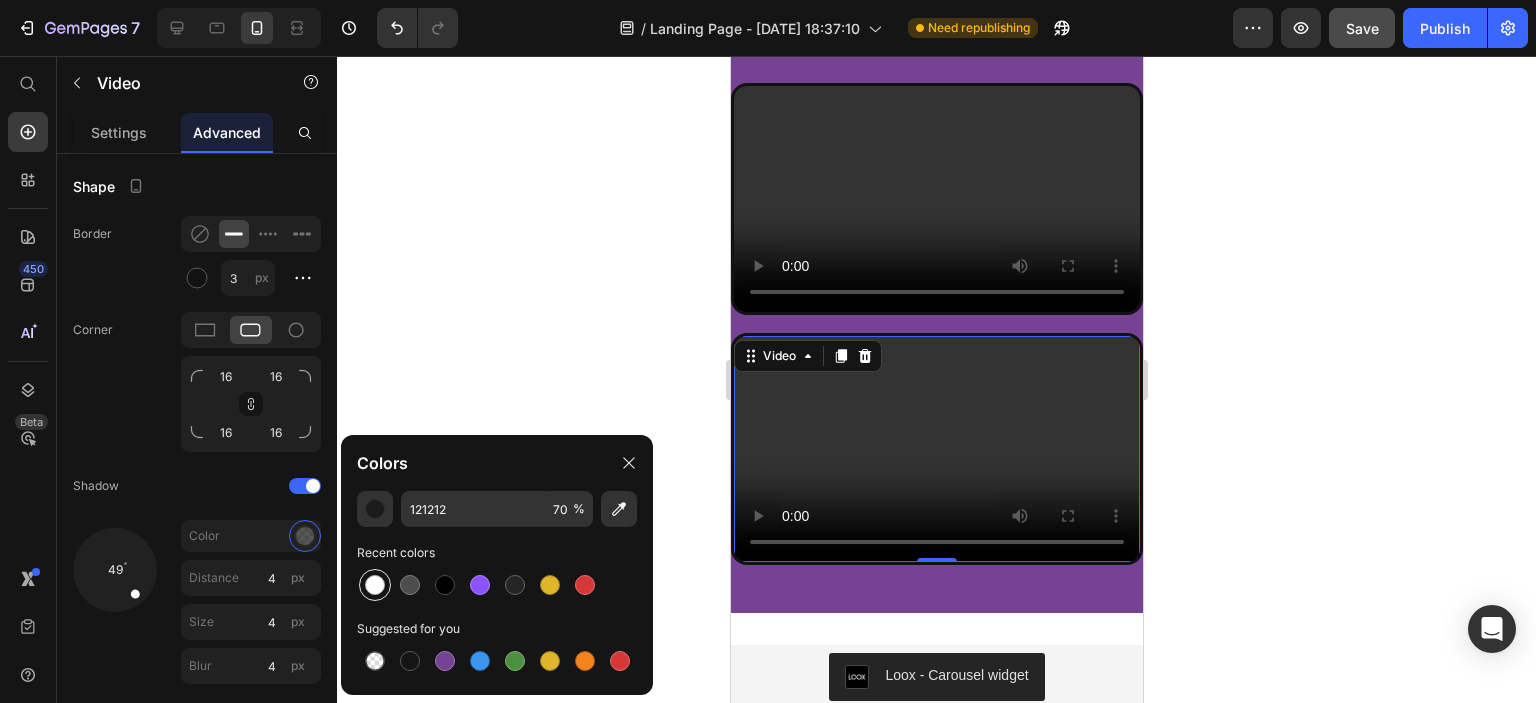 click at bounding box center [375, 585] 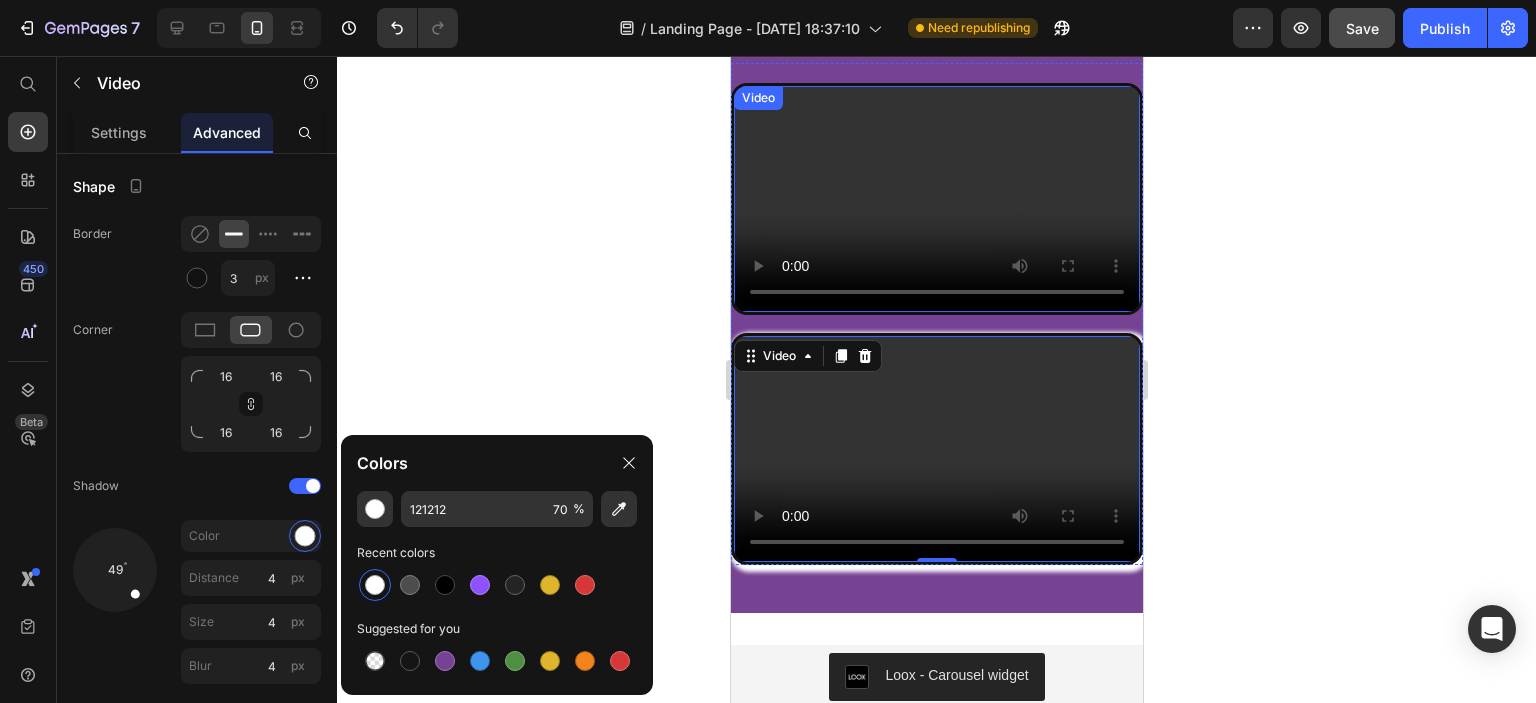 click at bounding box center (936, 200) 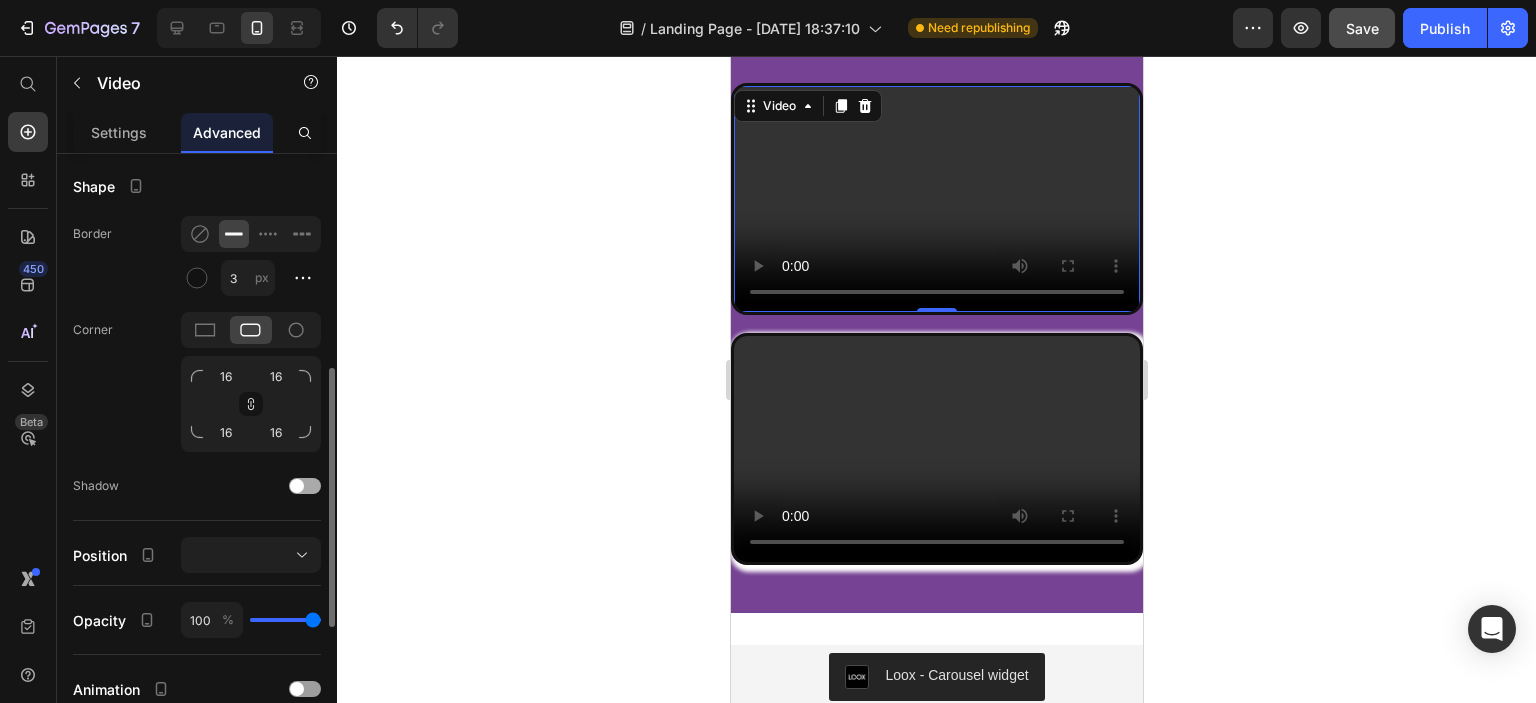 click at bounding box center [297, 486] 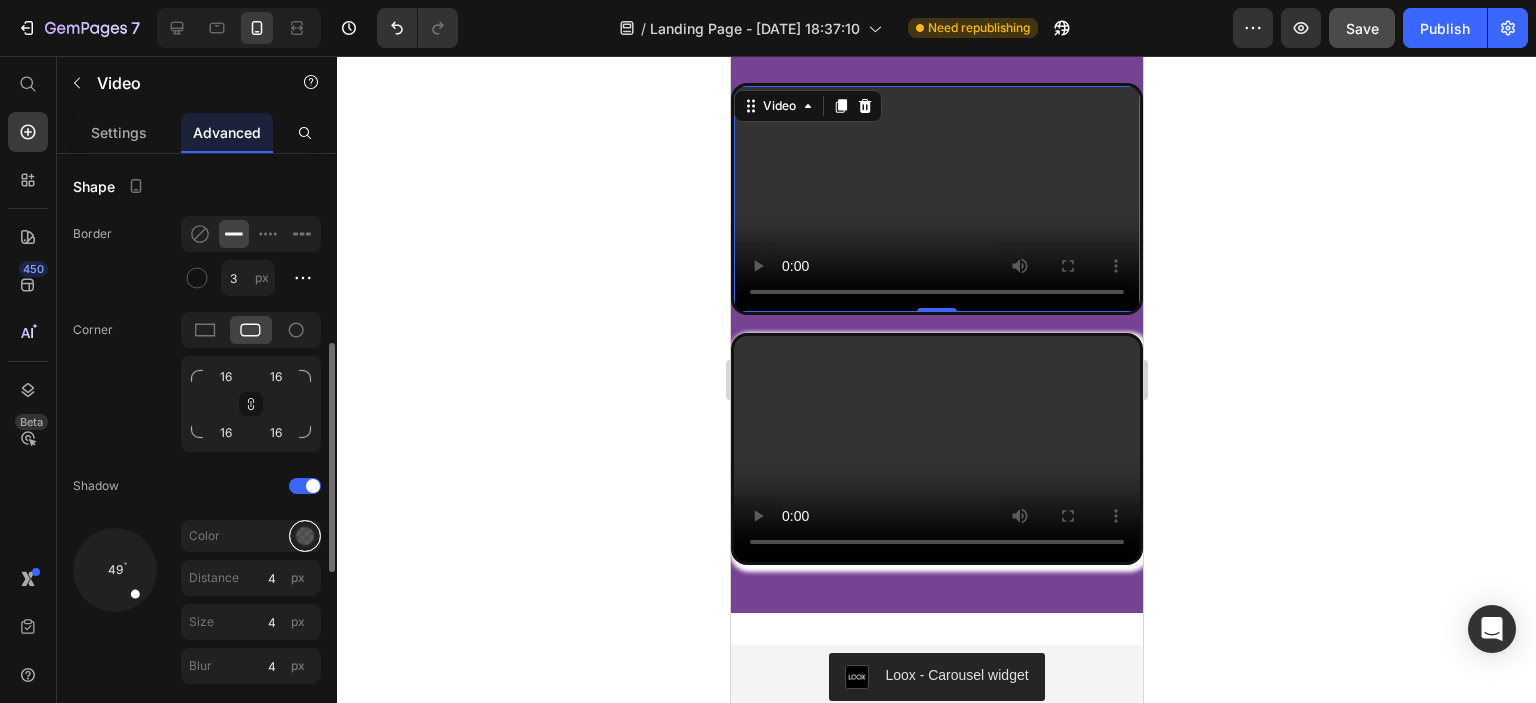 click at bounding box center [305, 536] 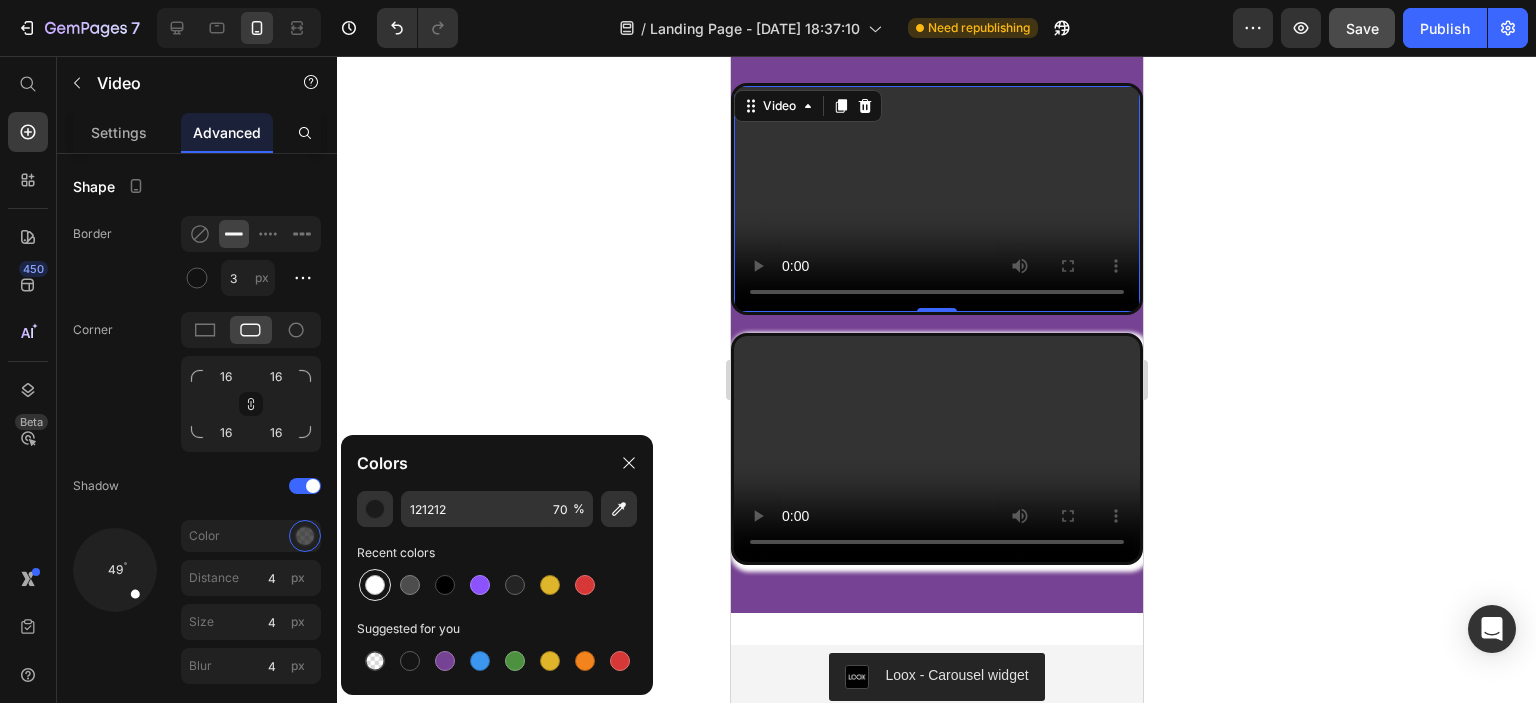 click at bounding box center (375, 585) 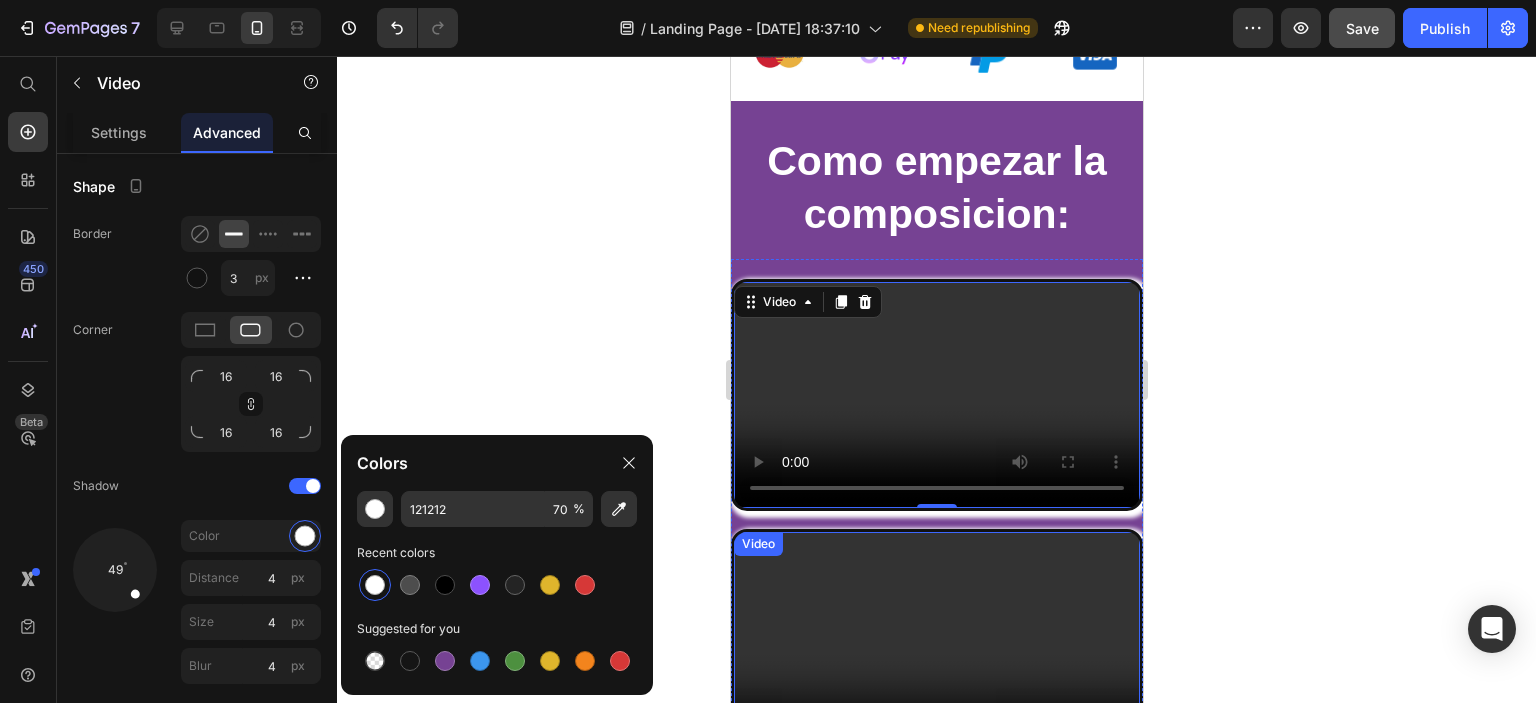 scroll, scrollTop: 1296, scrollLeft: 0, axis: vertical 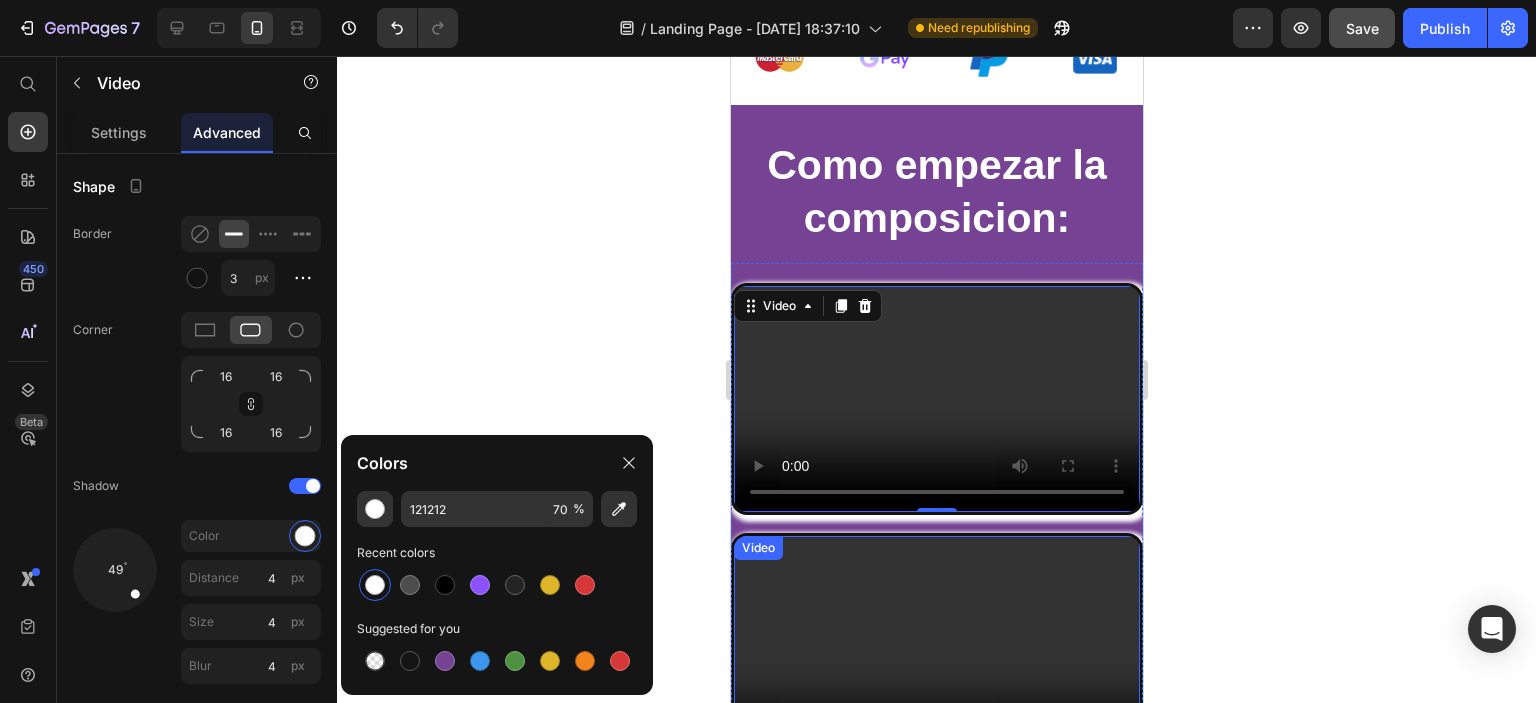 click at bounding box center (936, 650) 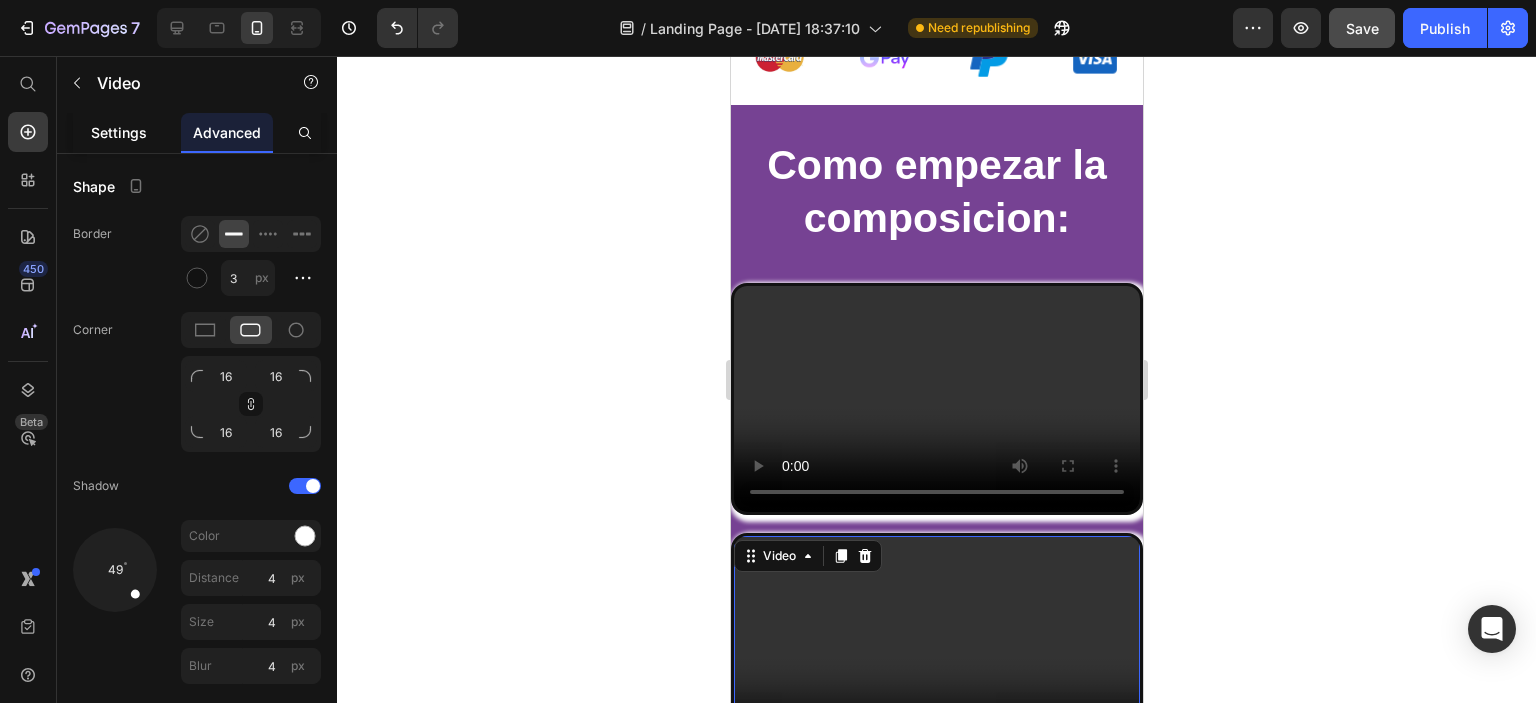 click on "Settings" at bounding box center (119, 132) 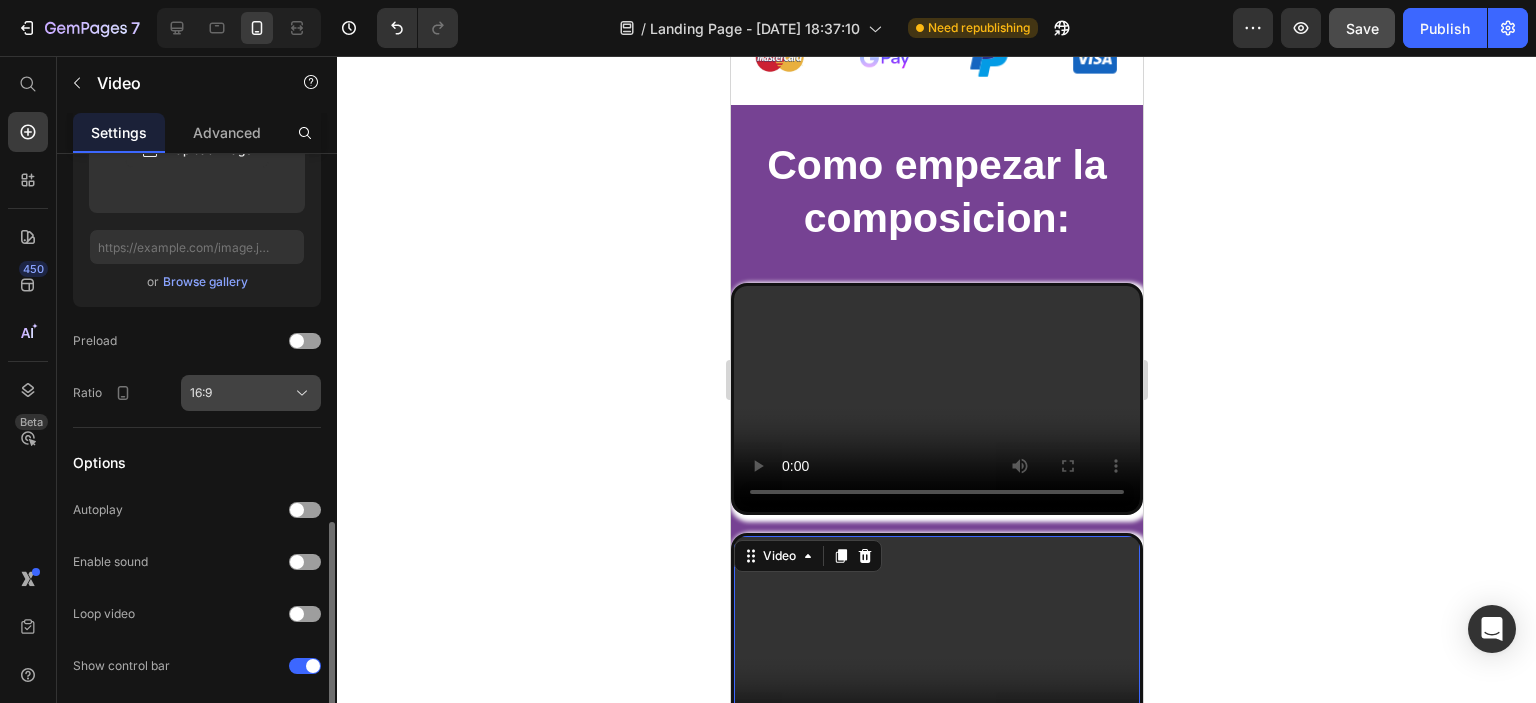 scroll, scrollTop: 523, scrollLeft: 0, axis: vertical 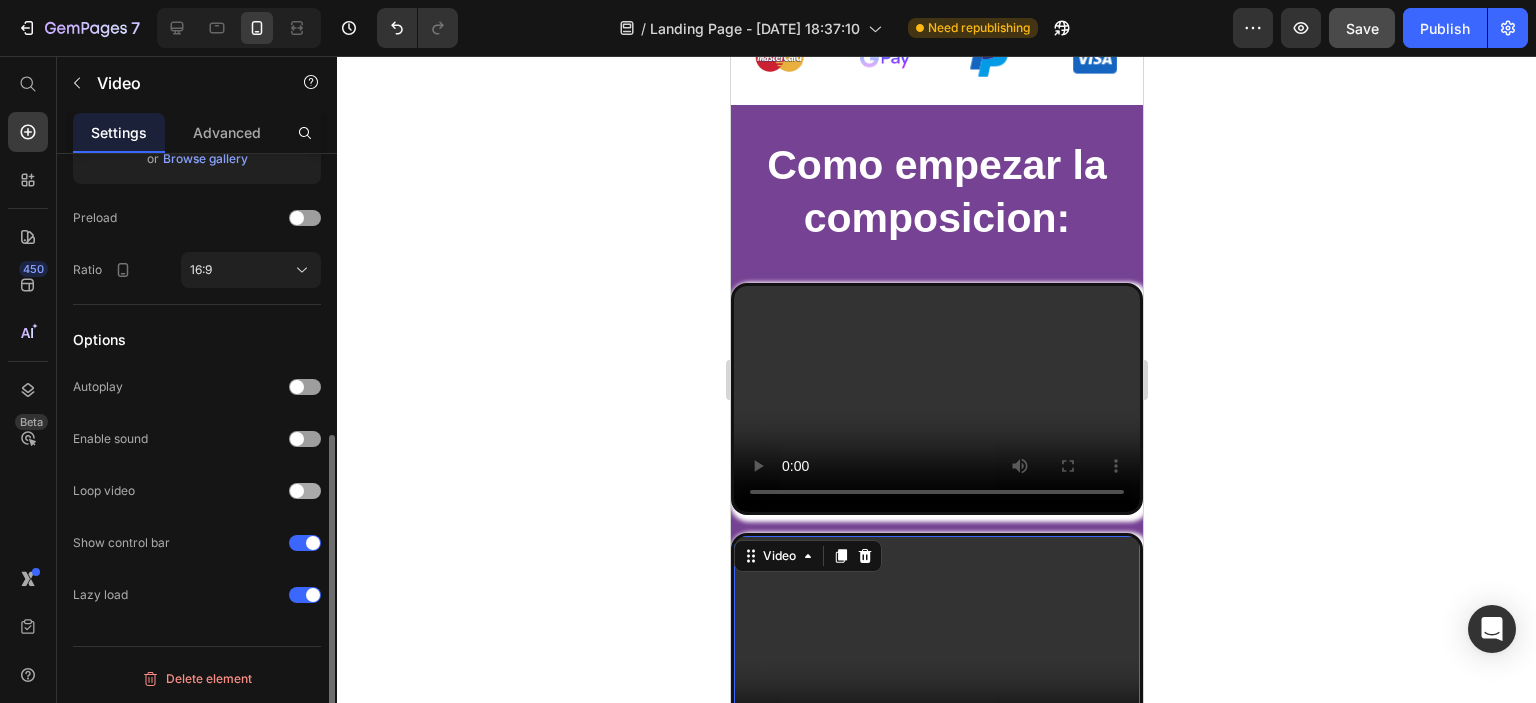 click at bounding box center [297, 491] 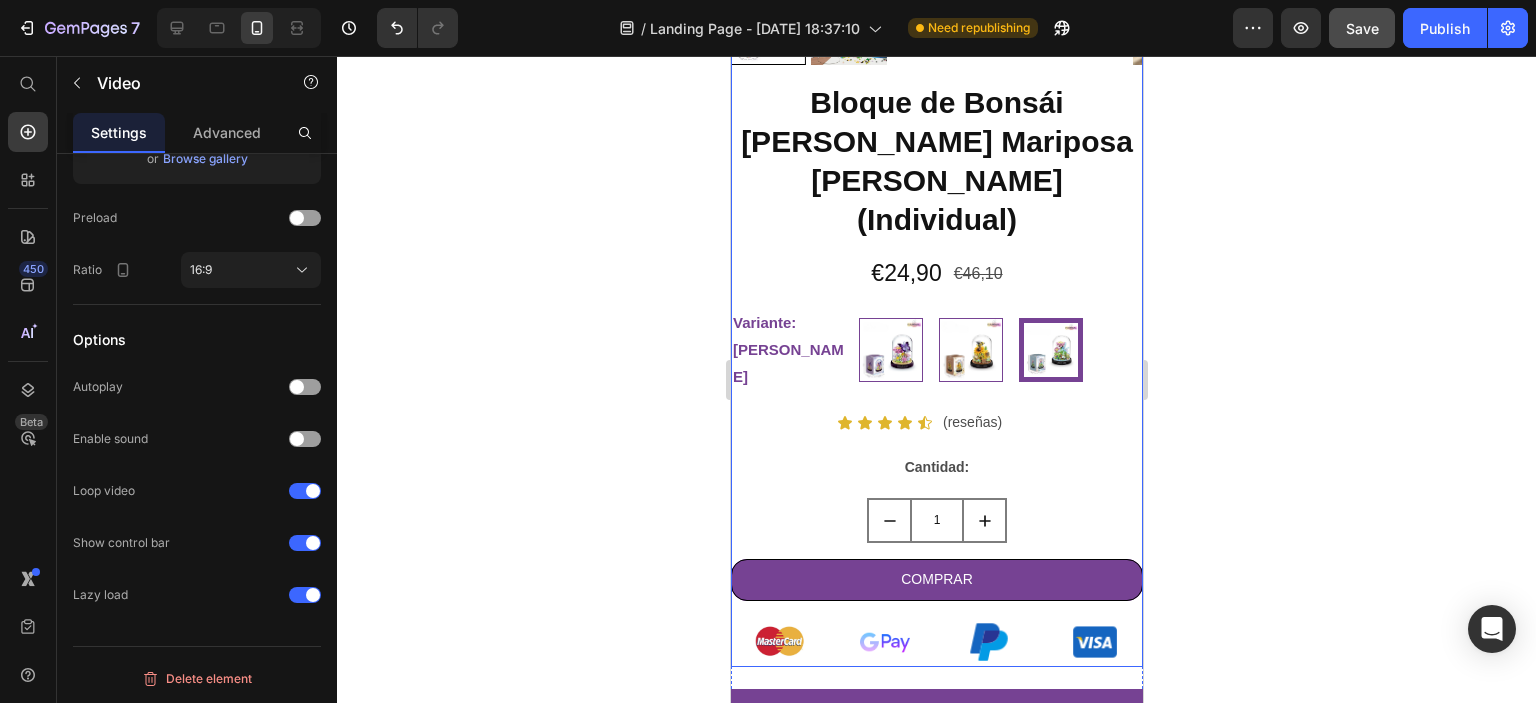 scroll, scrollTop: 592, scrollLeft: 0, axis: vertical 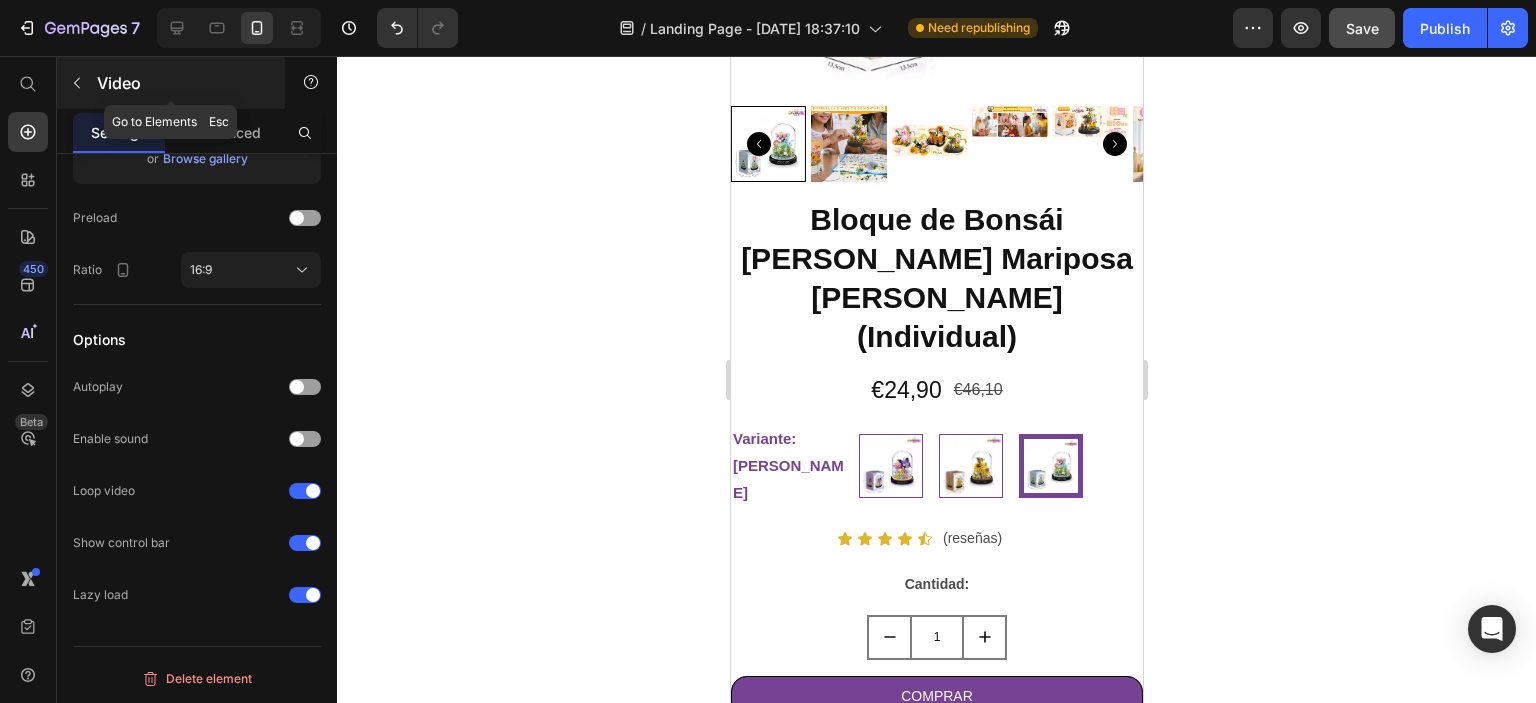 click 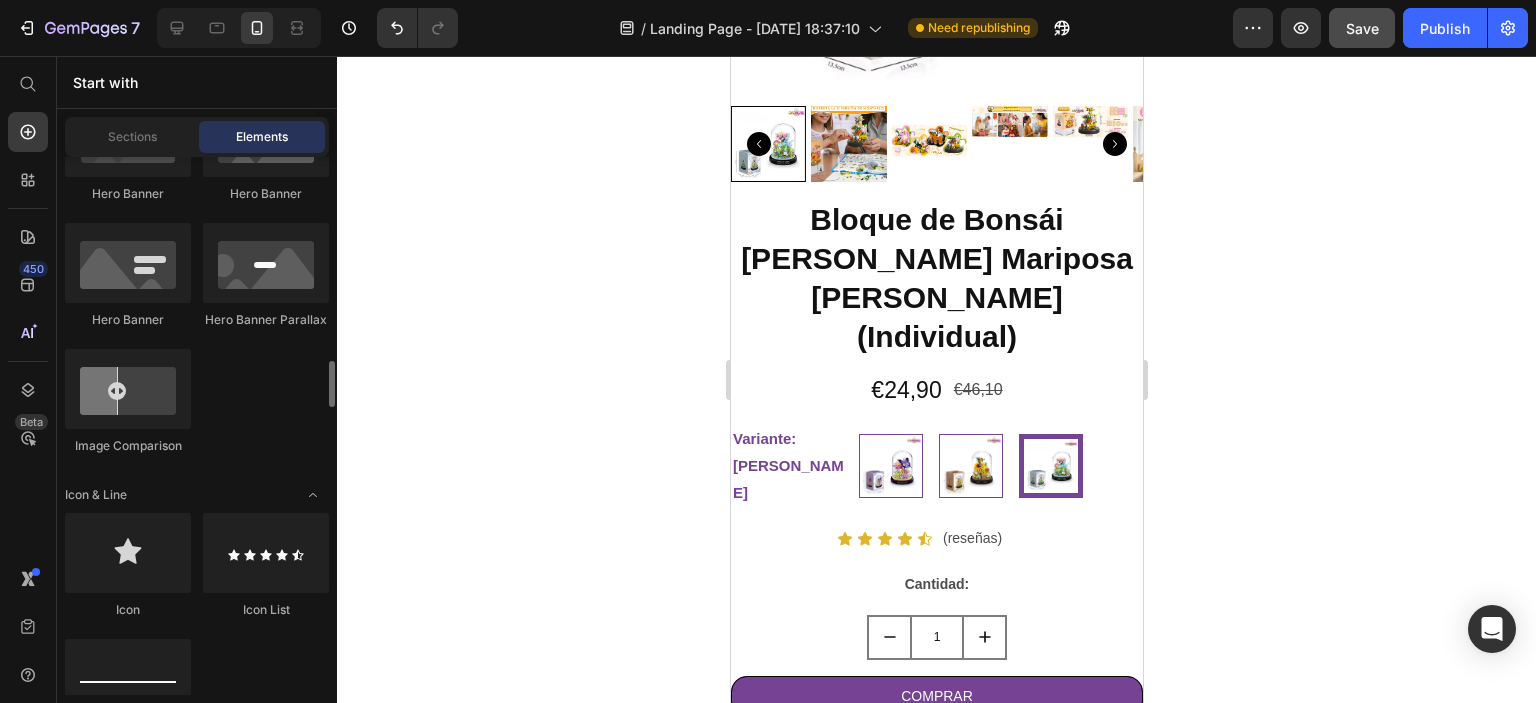 scroll, scrollTop: 1200, scrollLeft: 0, axis: vertical 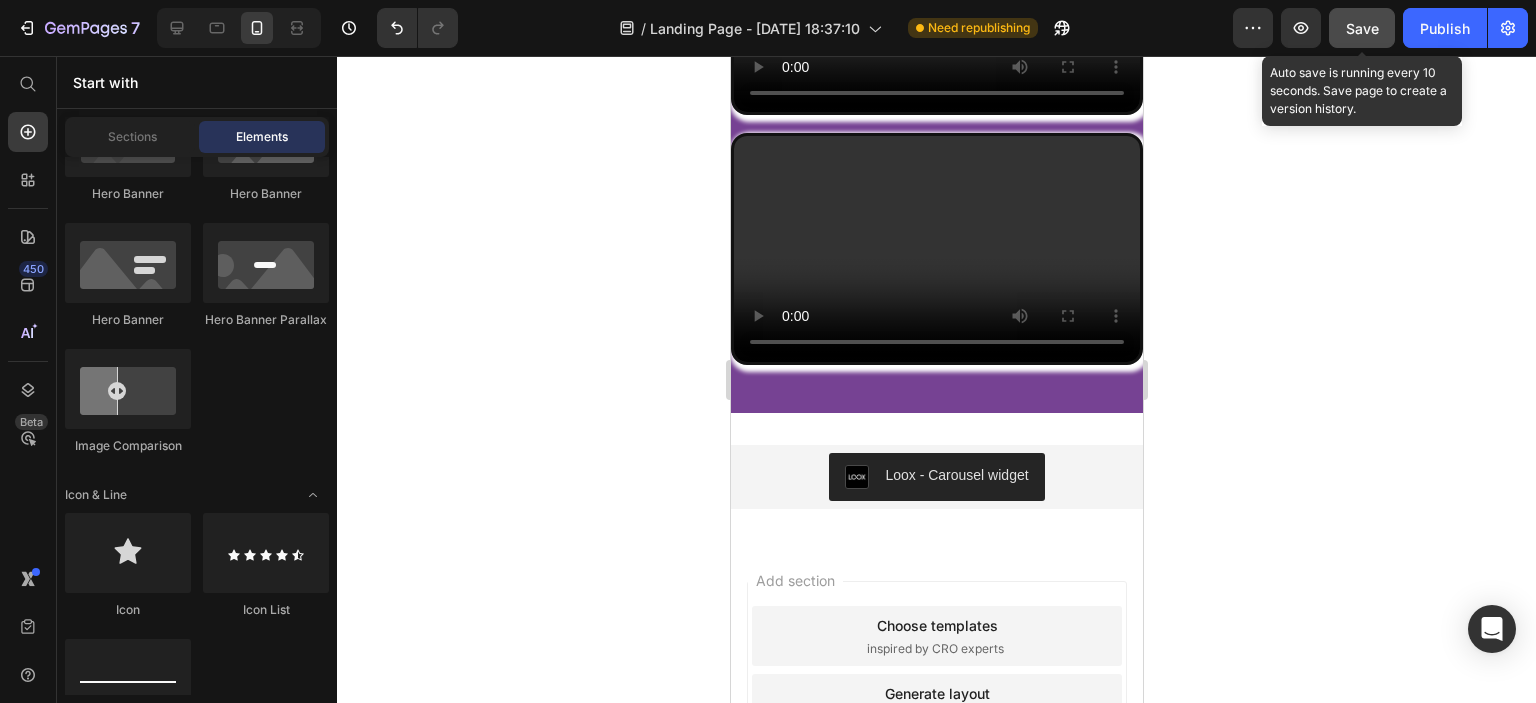 click on "Save" at bounding box center [1362, 28] 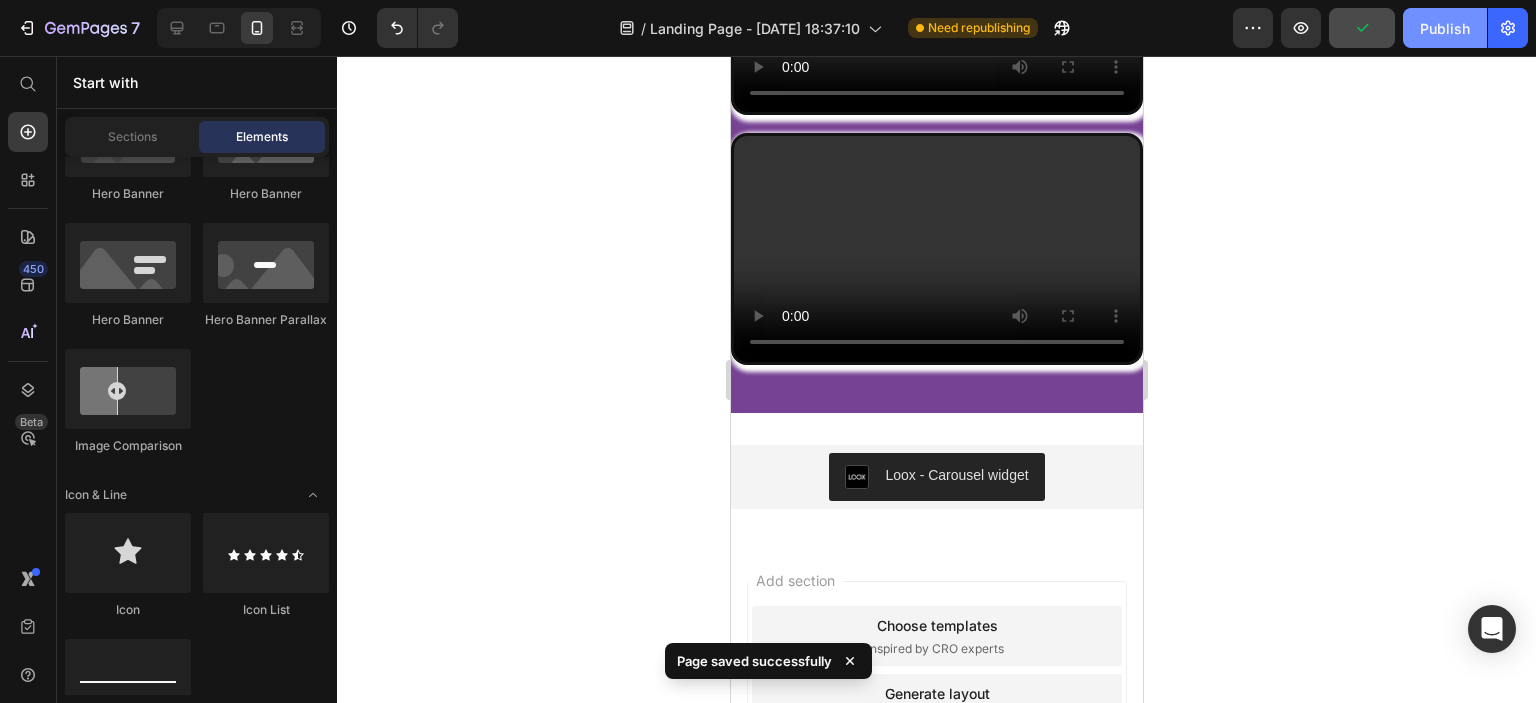 click on "Publish" at bounding box center (1445, 28) 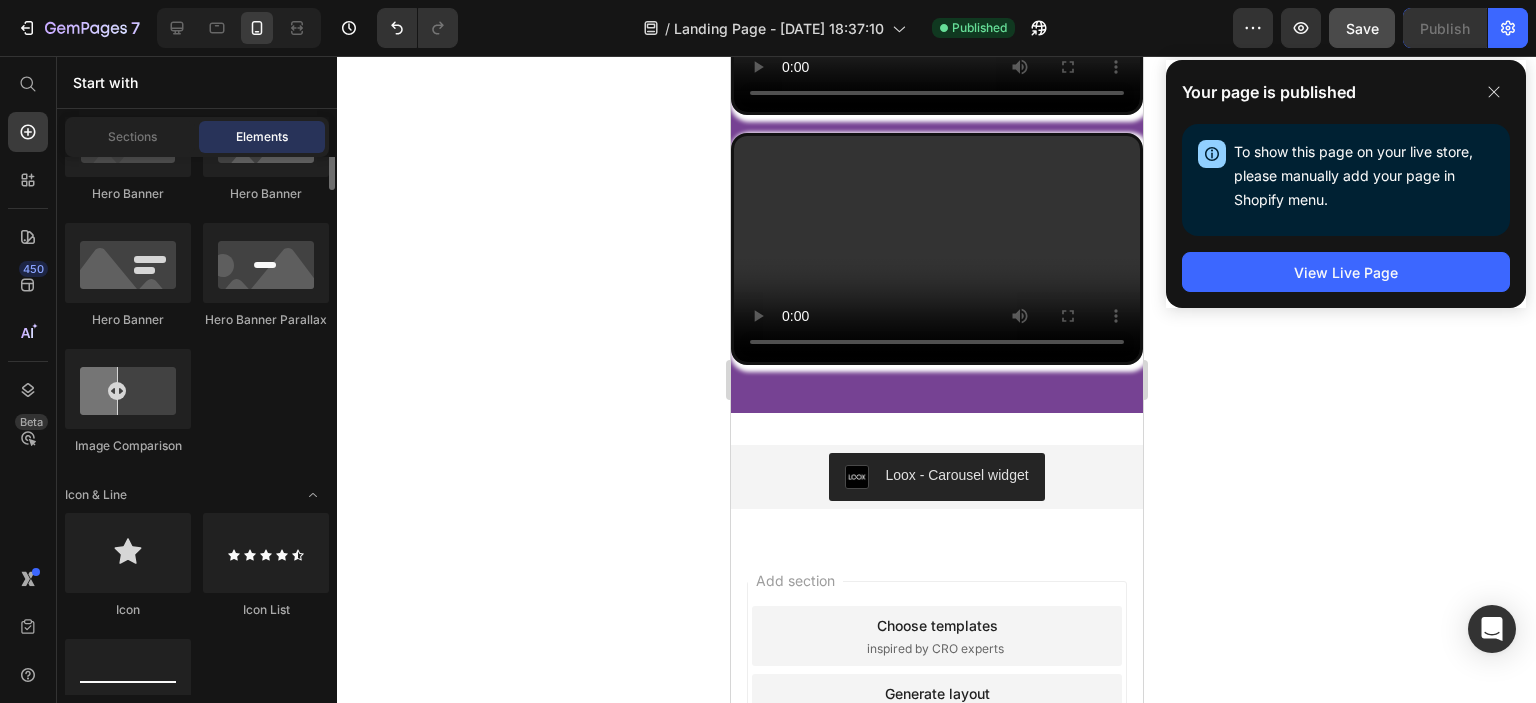 scroll, scrollTop: 1000, scrollLeft: 0, axis: vertical 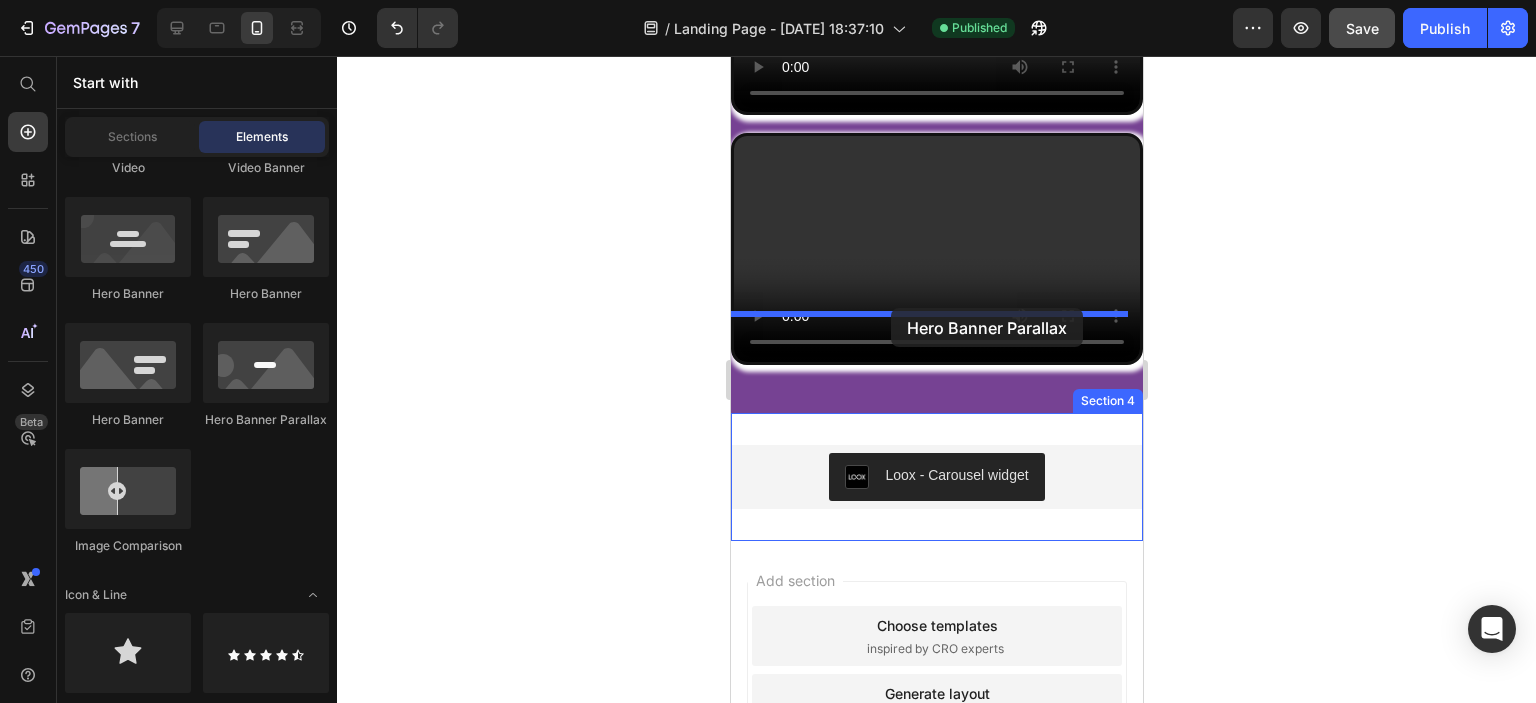 drag, startPoint x: 1018, startPoint y: 442, endPoint x: 890, endPoint y: 308, distance: 185.31055 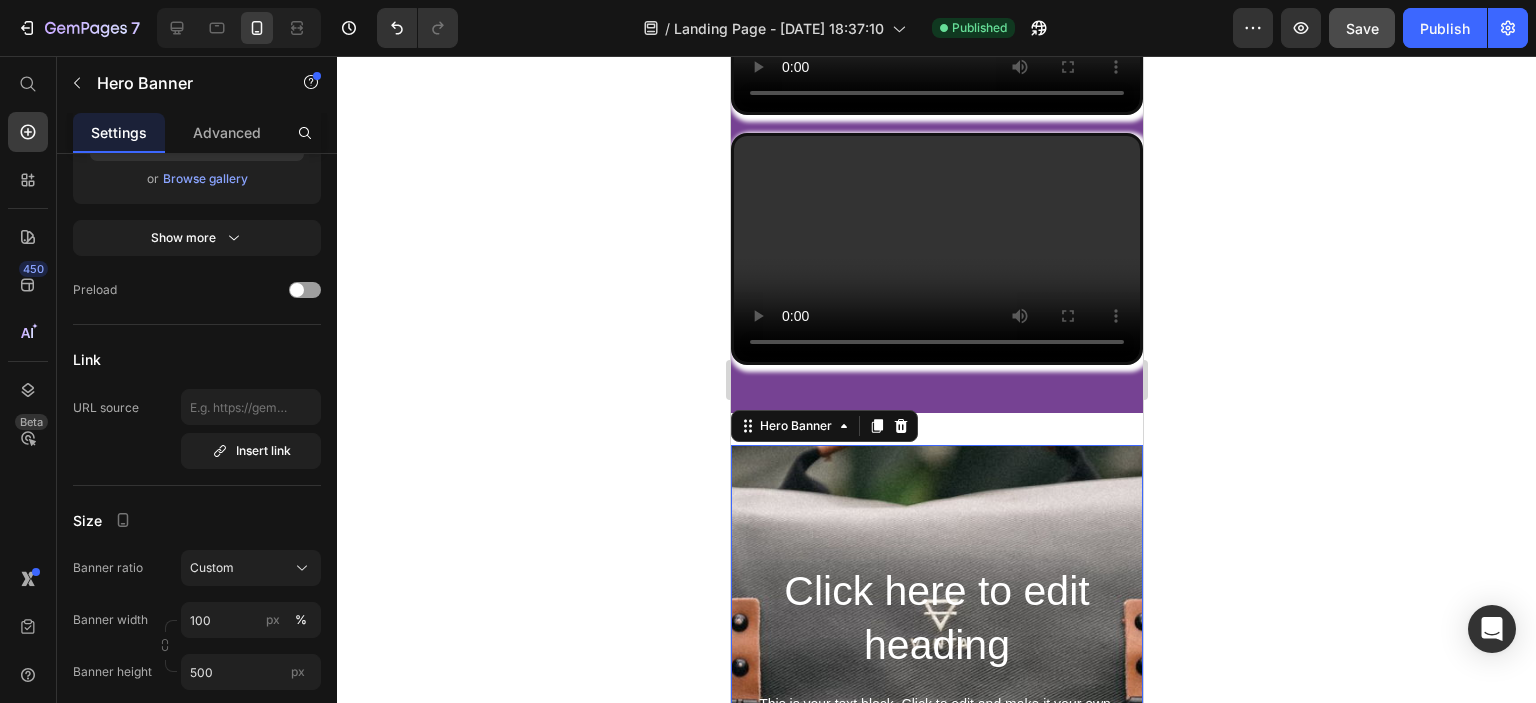 scroll, scrollTop: 0, scrollLeft: 0, axis: both 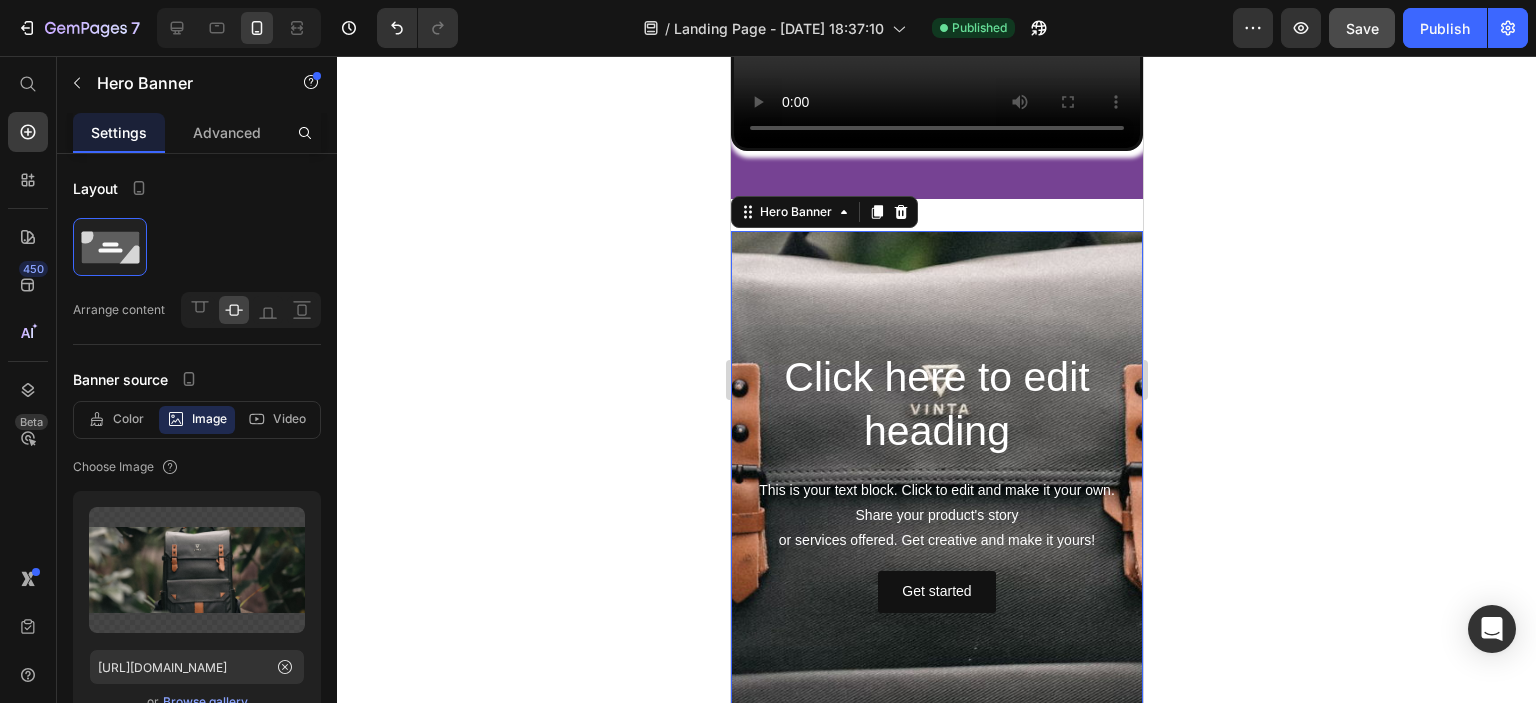 click at bounding box center [936, 585] 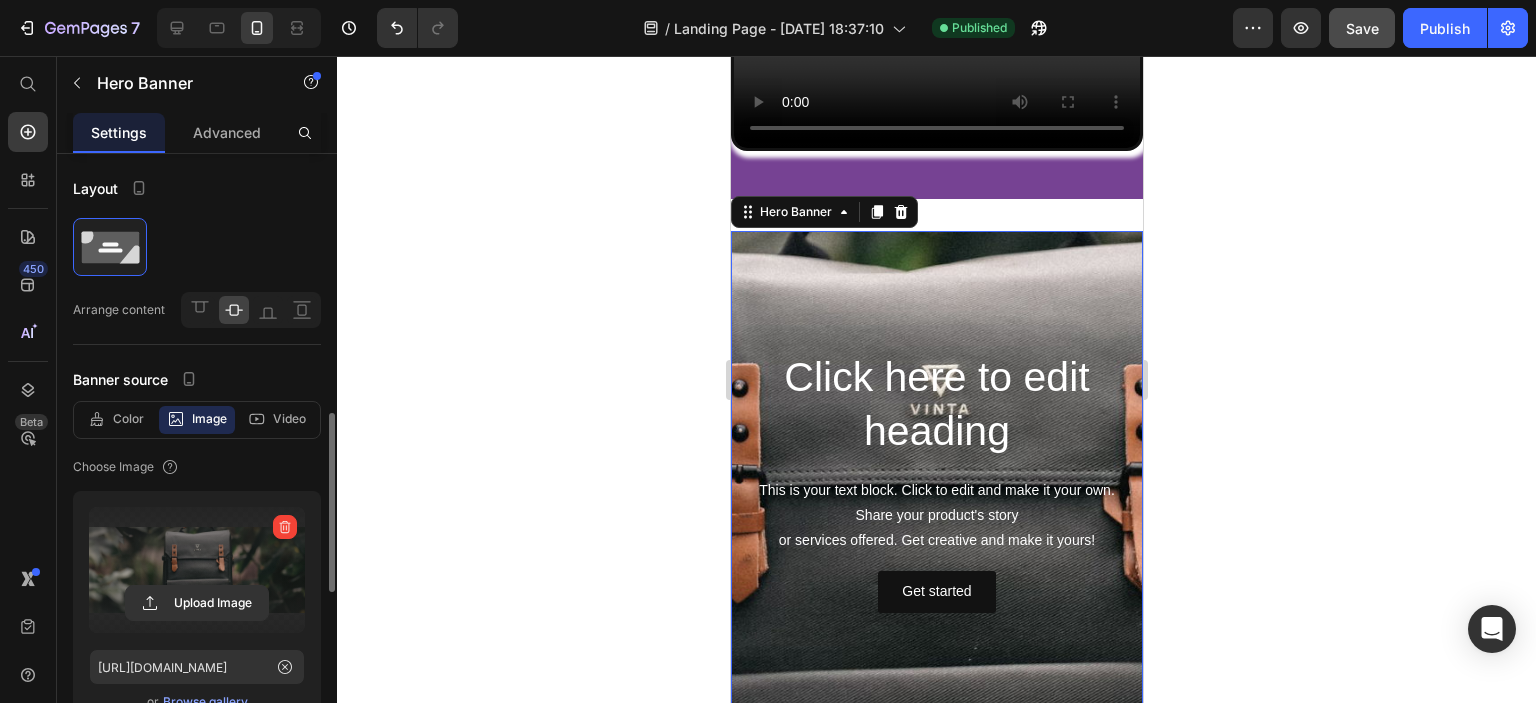 scroll, scrollTop: 200, scrollLeft: 0, axis: vertical 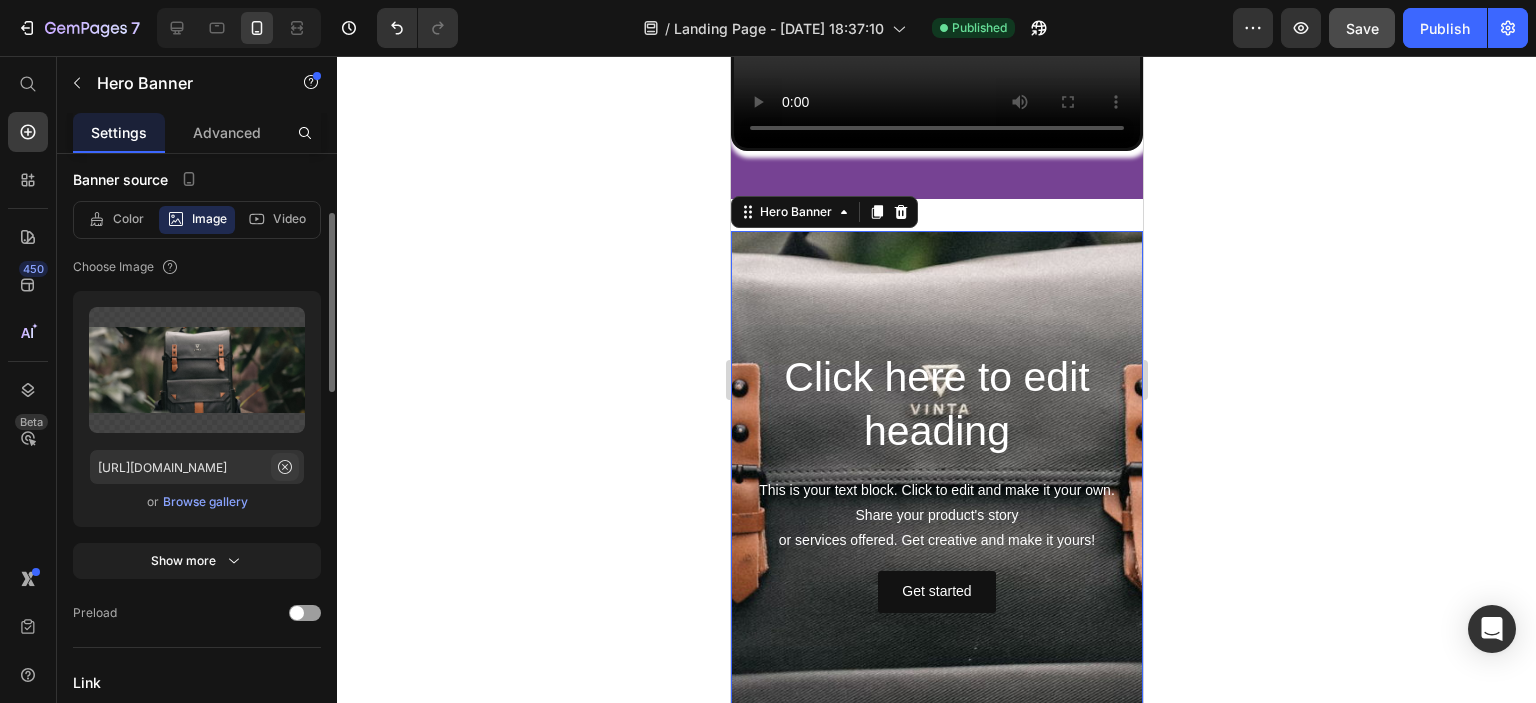 click 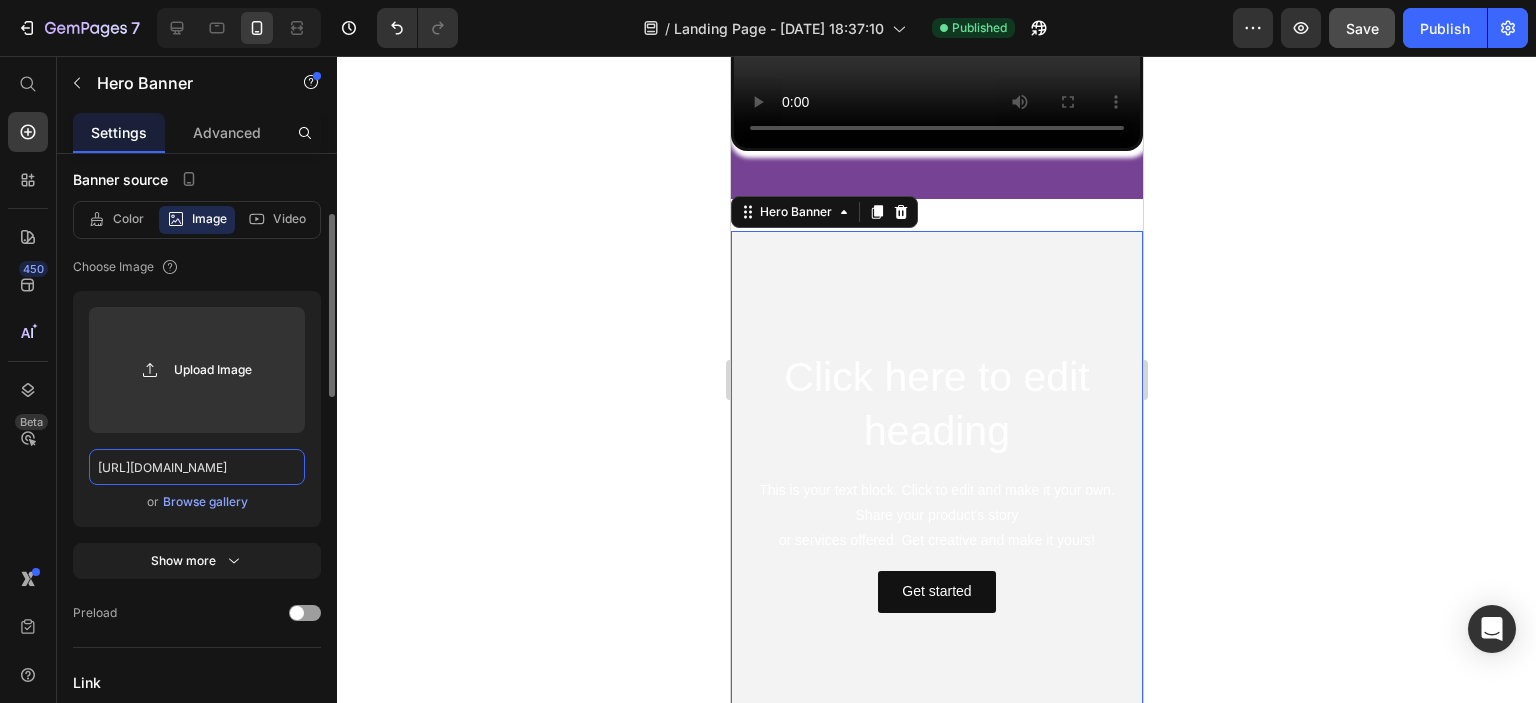 scroll, scrollTop: 0, scrollLeft: 0, axis: both 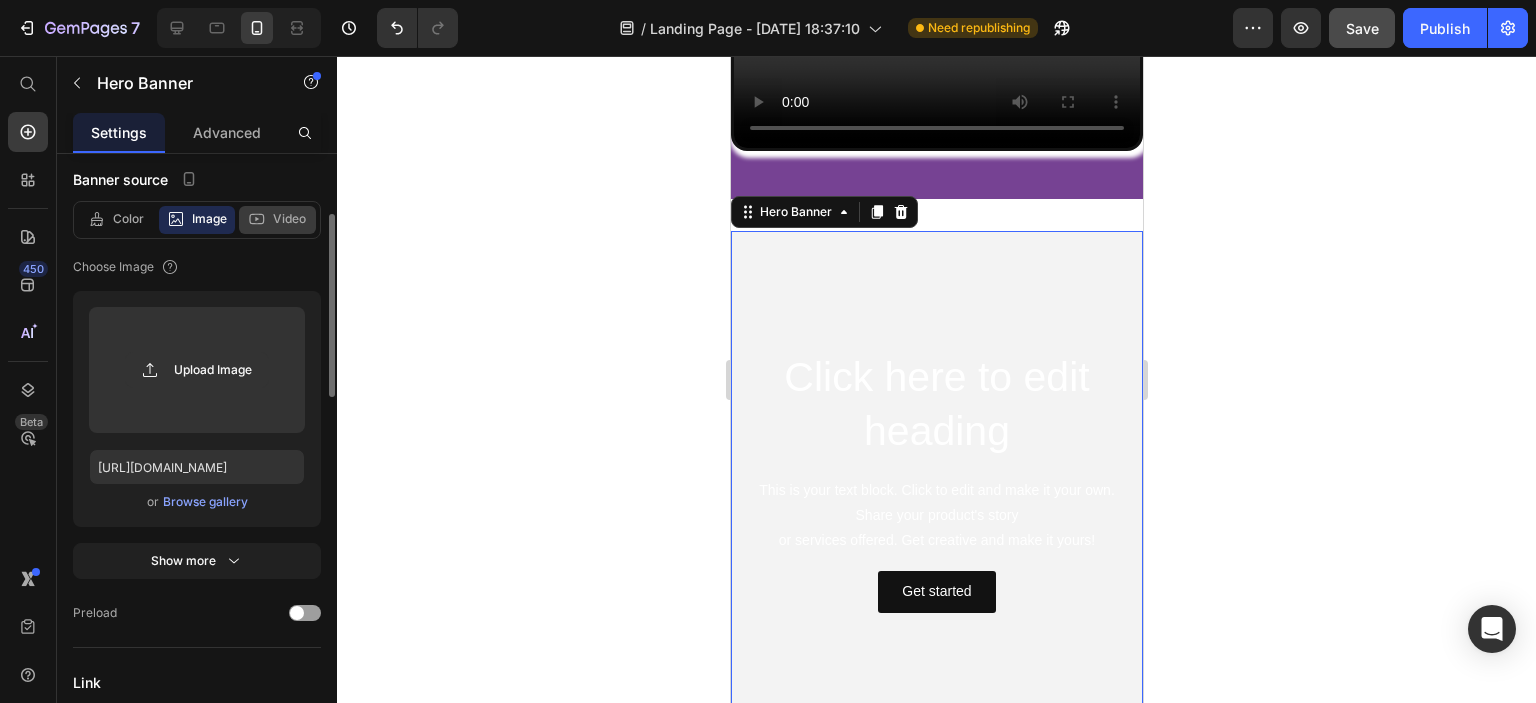 click on "Video" 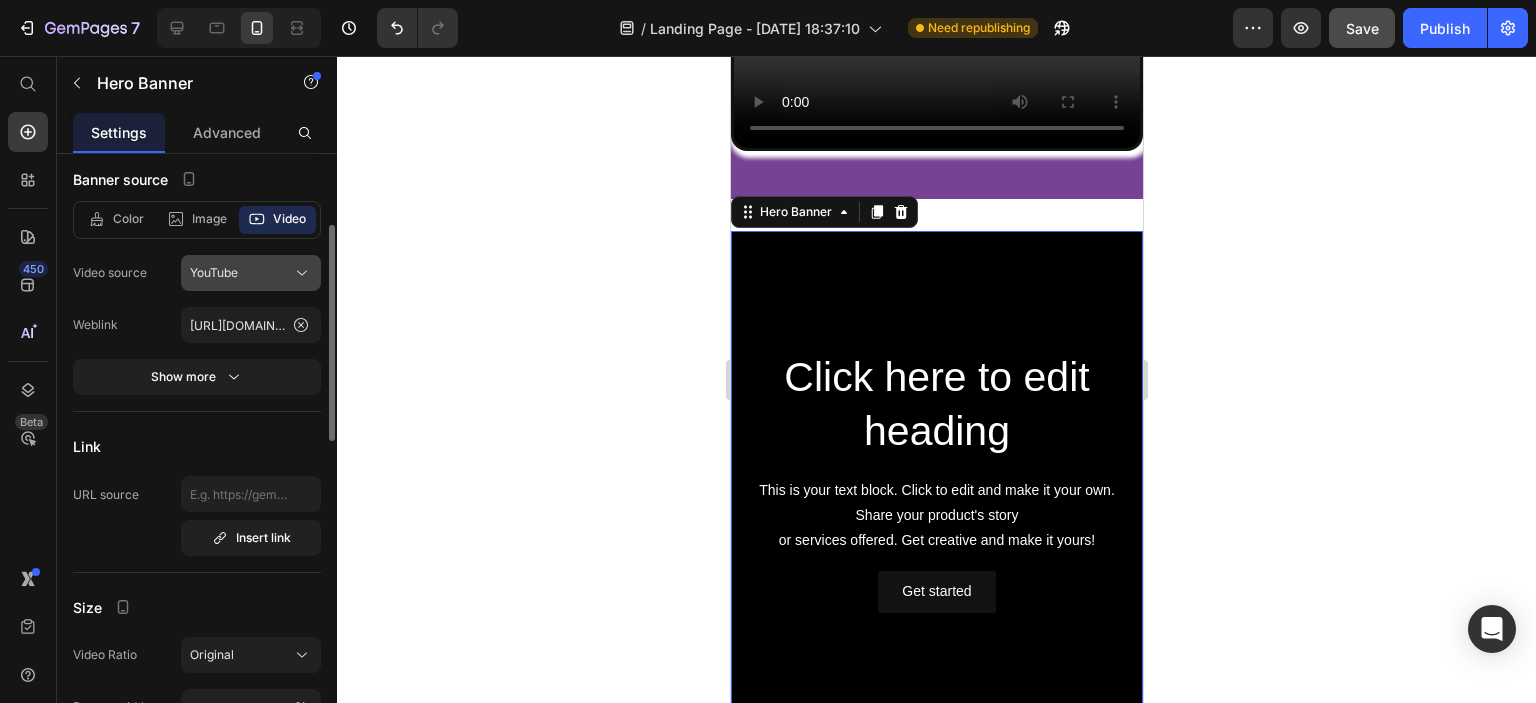 click on "YouTube" 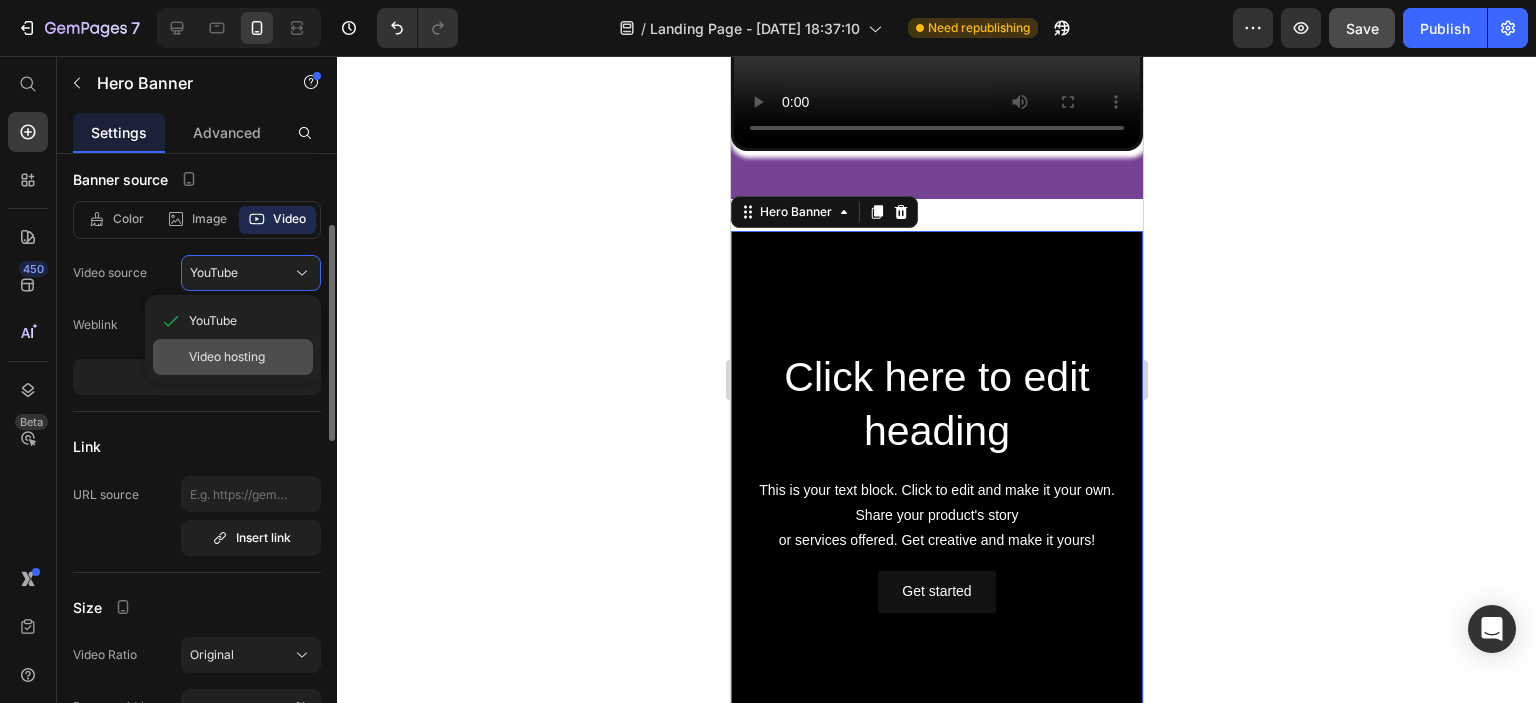 click on "Video hosting" at bounding box center (227, 357) 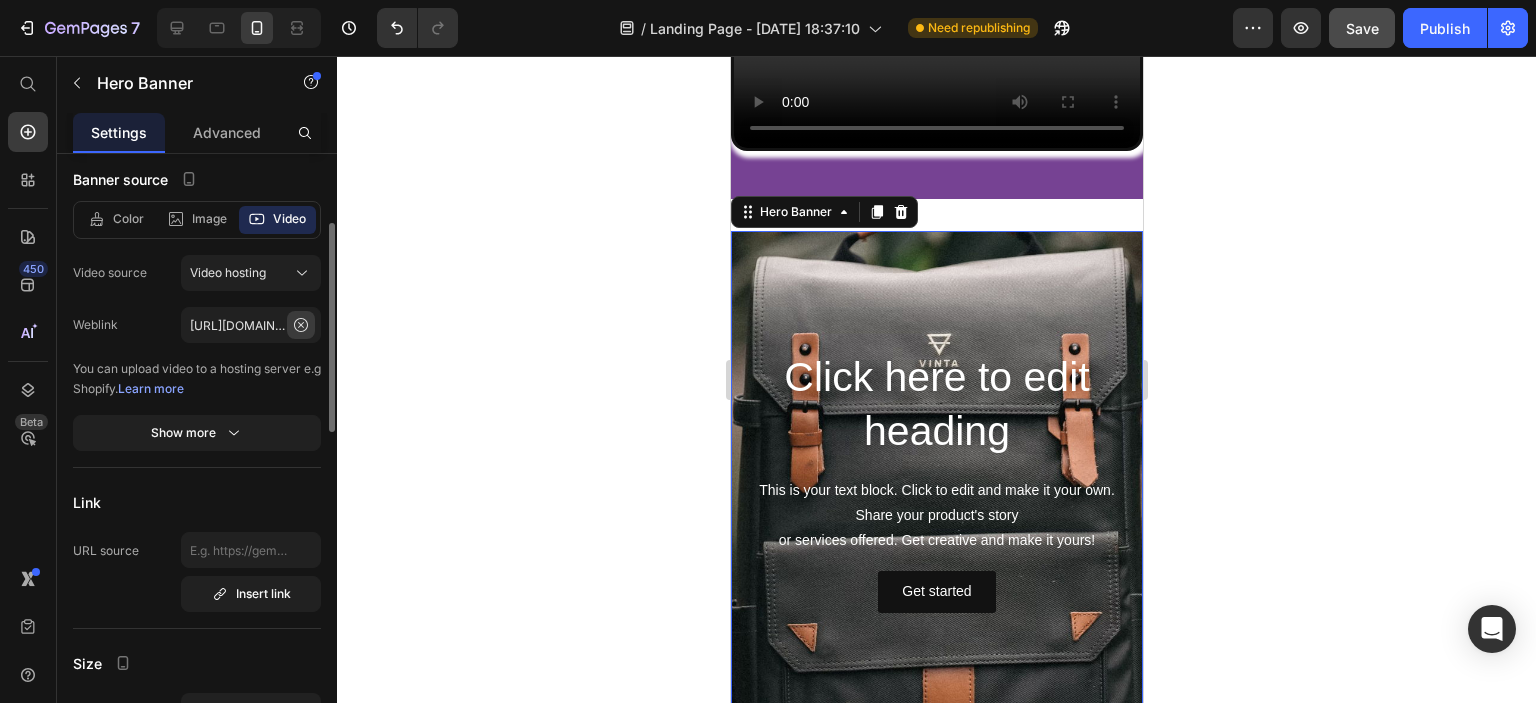 click 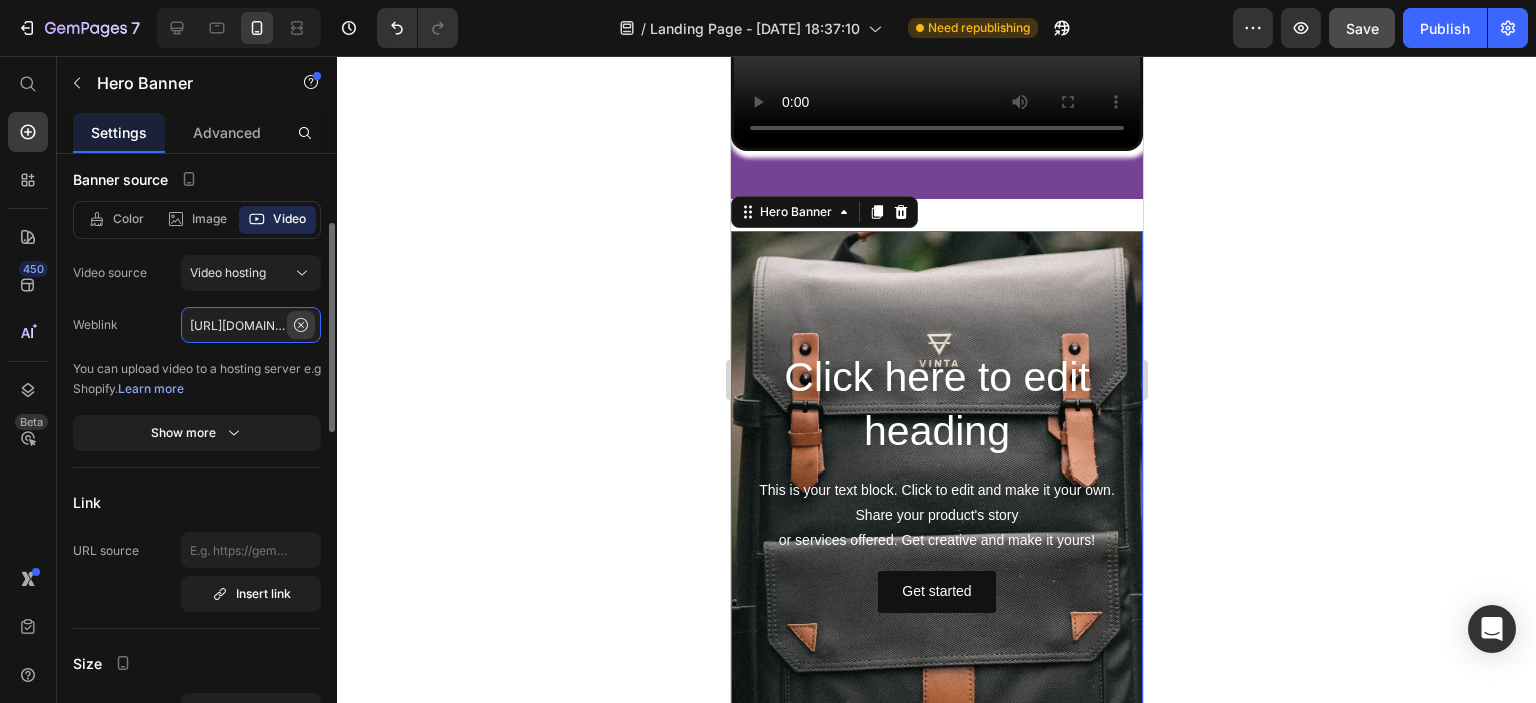 scroll, scrollTop: 0, scrollLeft: 0, axis: both 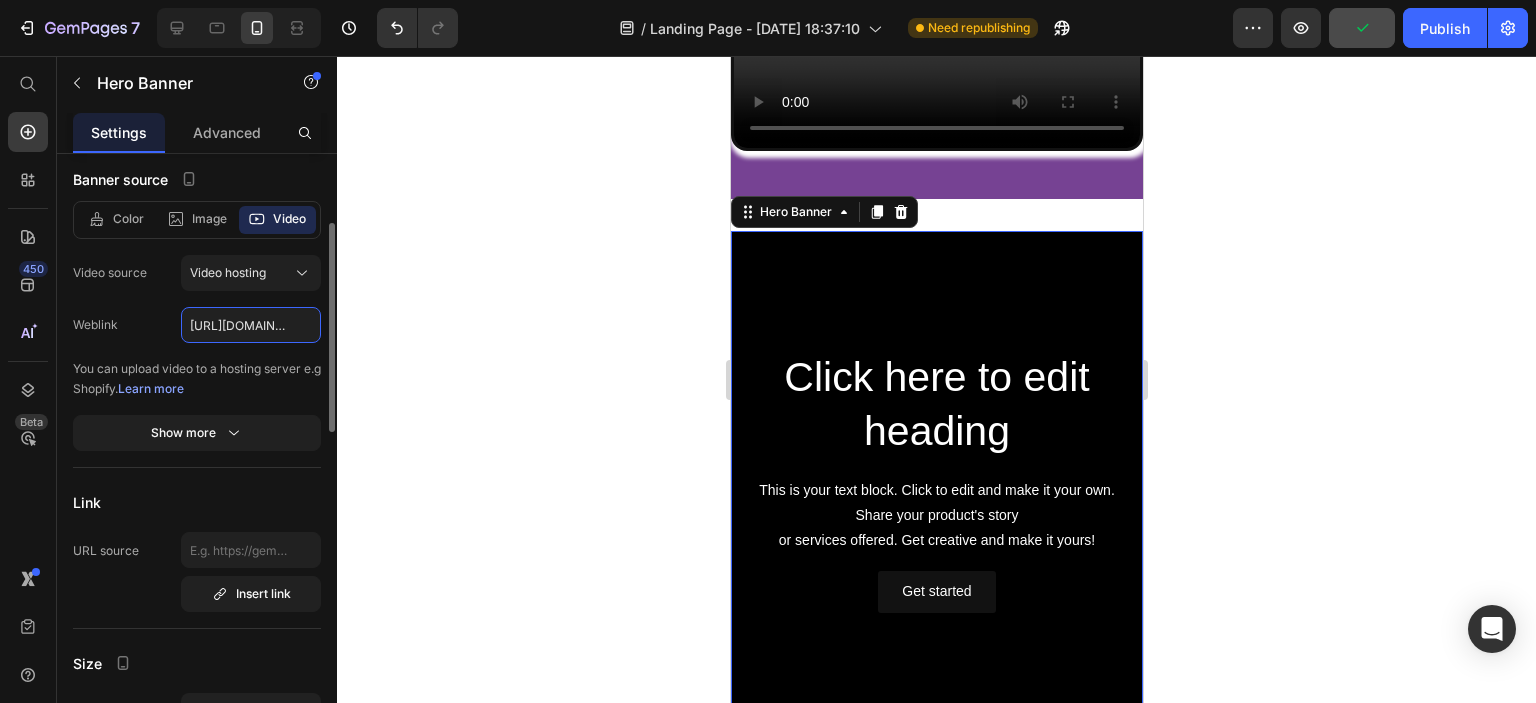 click on "https://www.youtube.com/watch?v=cyzh48XRS4M" 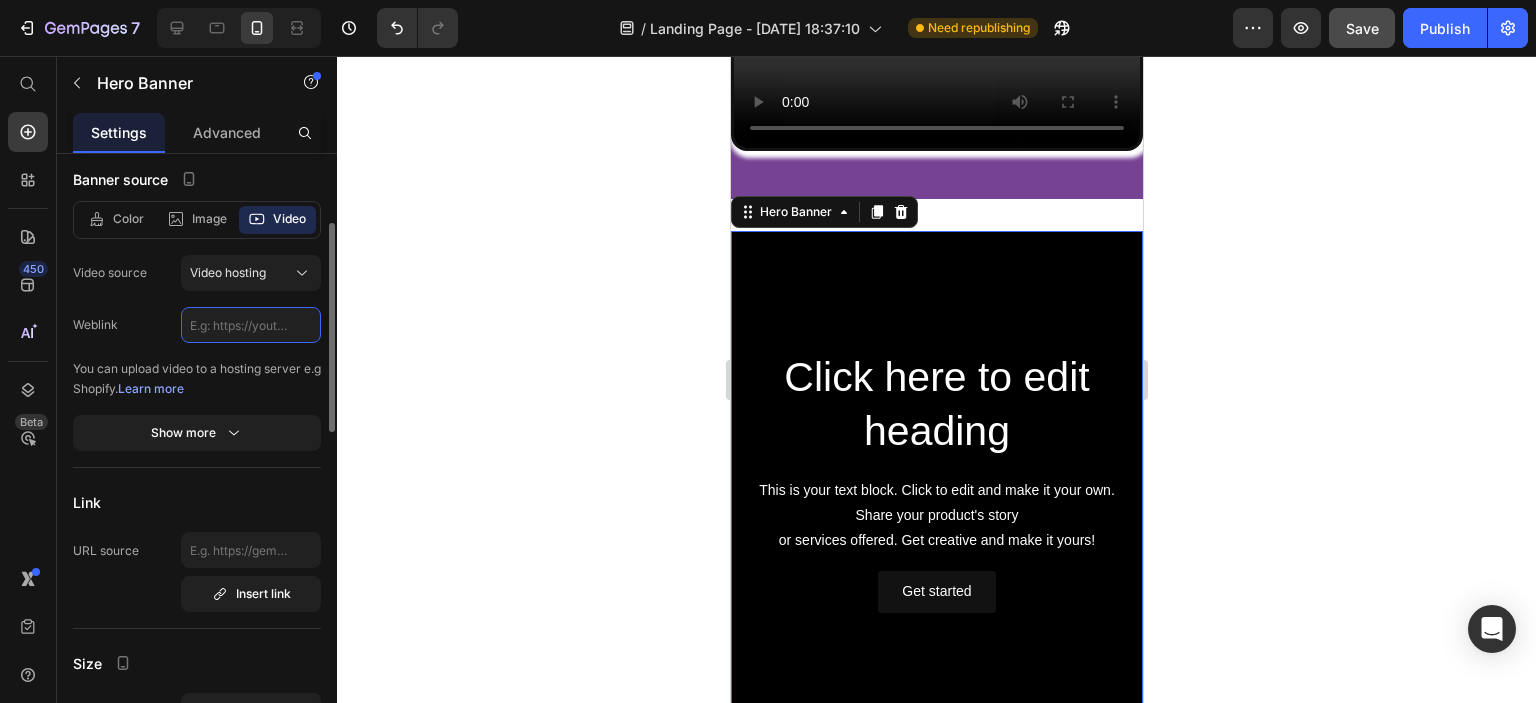 click 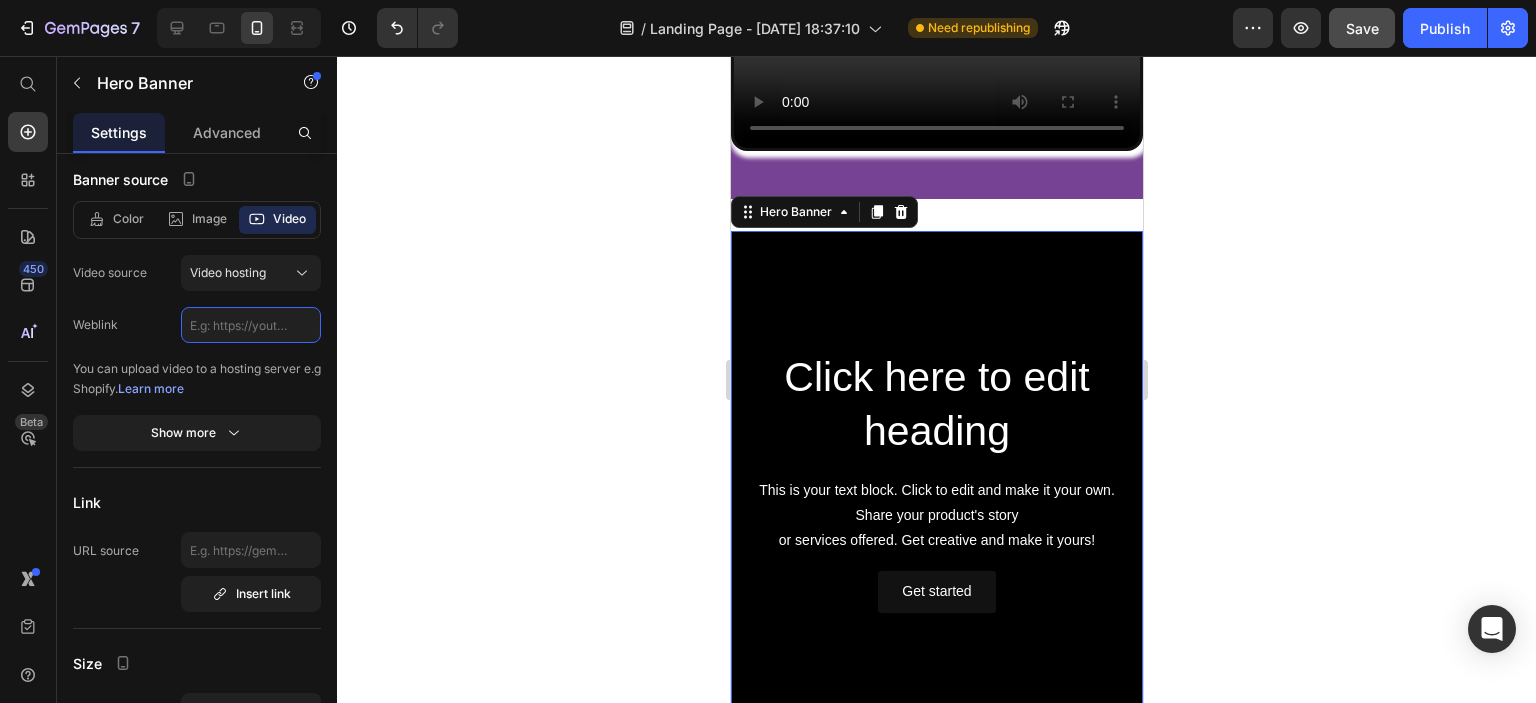 paste on "https://cdn.shopify.com/videos/c/o/v/e85ce9de3ad24fb68b2ca47f60b9c12e.mp4" 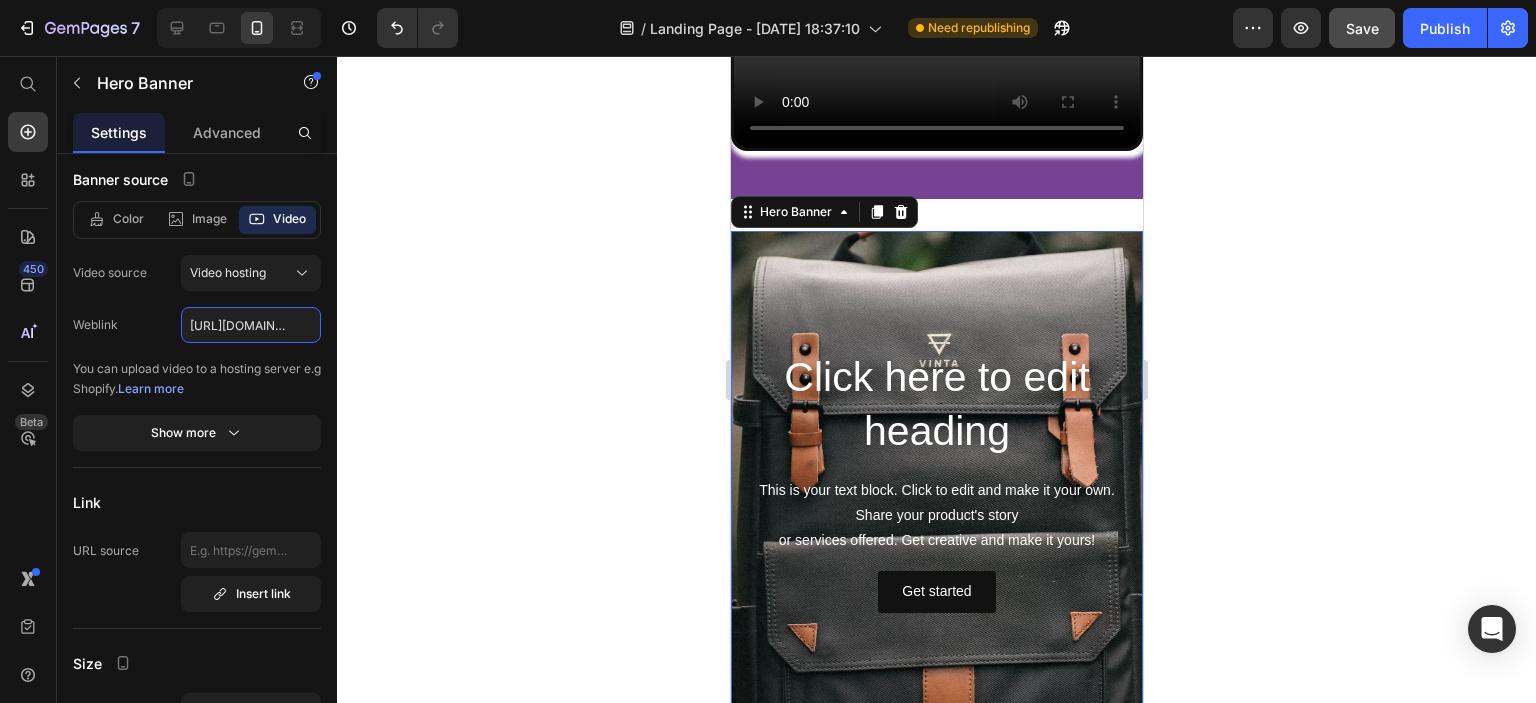 scroll, scrollTop: 0, scrollLeft: 368, axis: horizontal 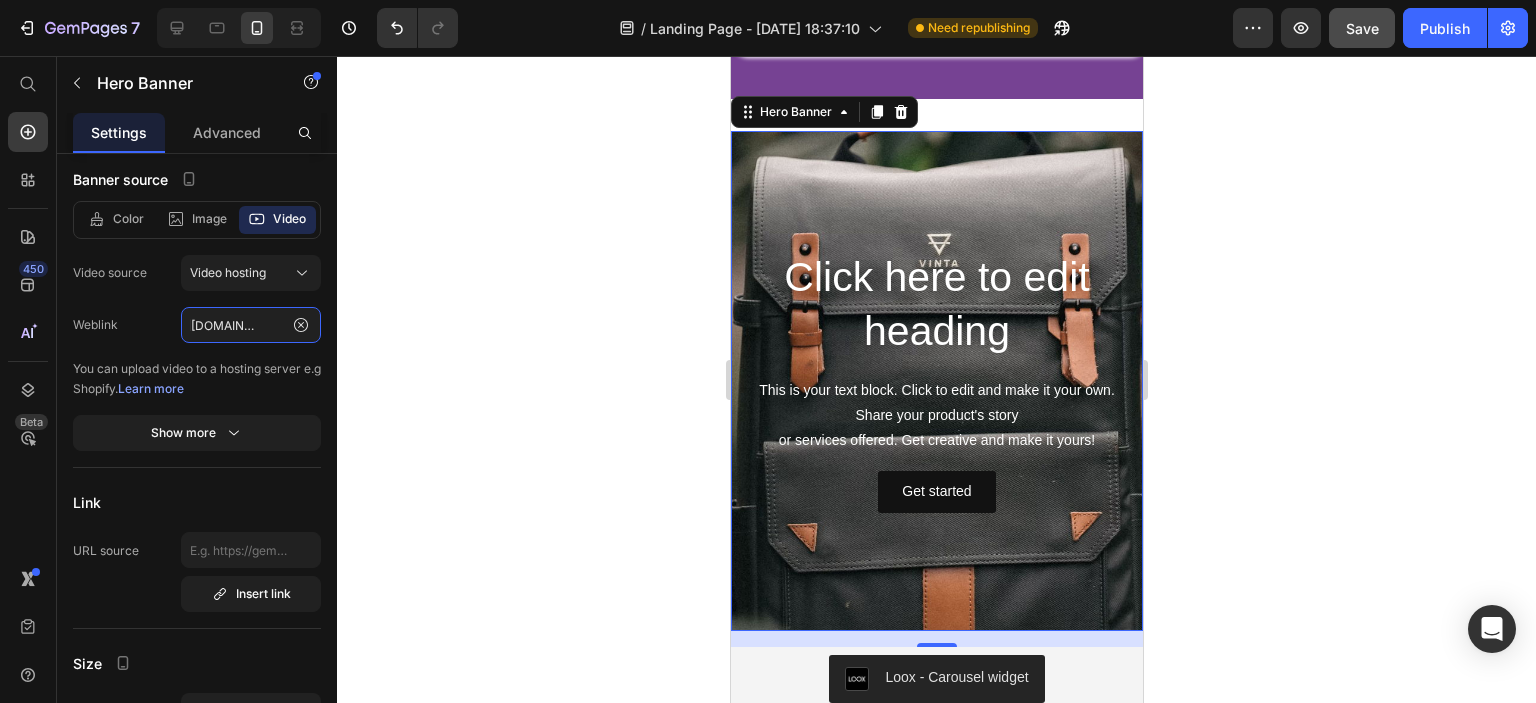 type on "https://cdn.shopify.com/videos/c/o/v/e85ce9de3ad24fb68b2ca47f60b9c12e.mp4" 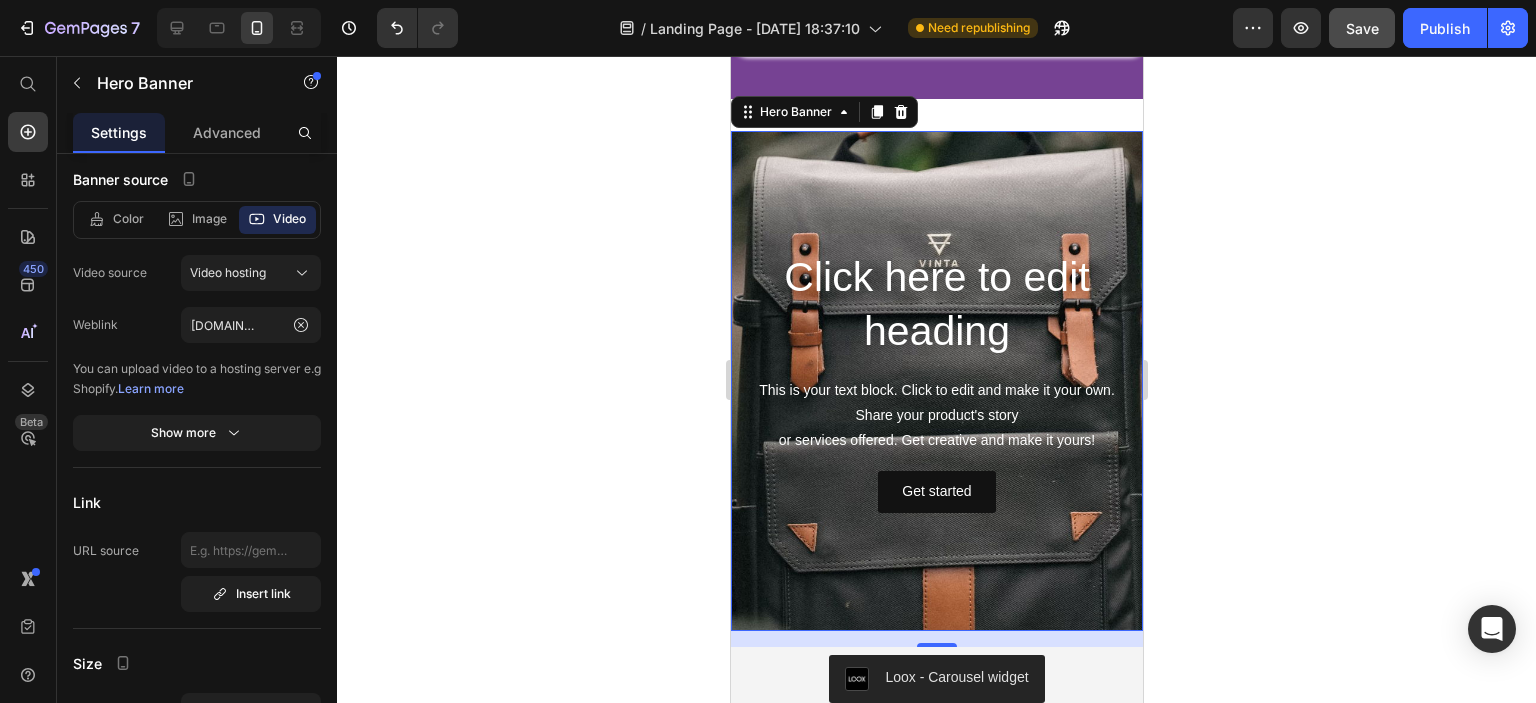 click at bounding box center [936, 381] 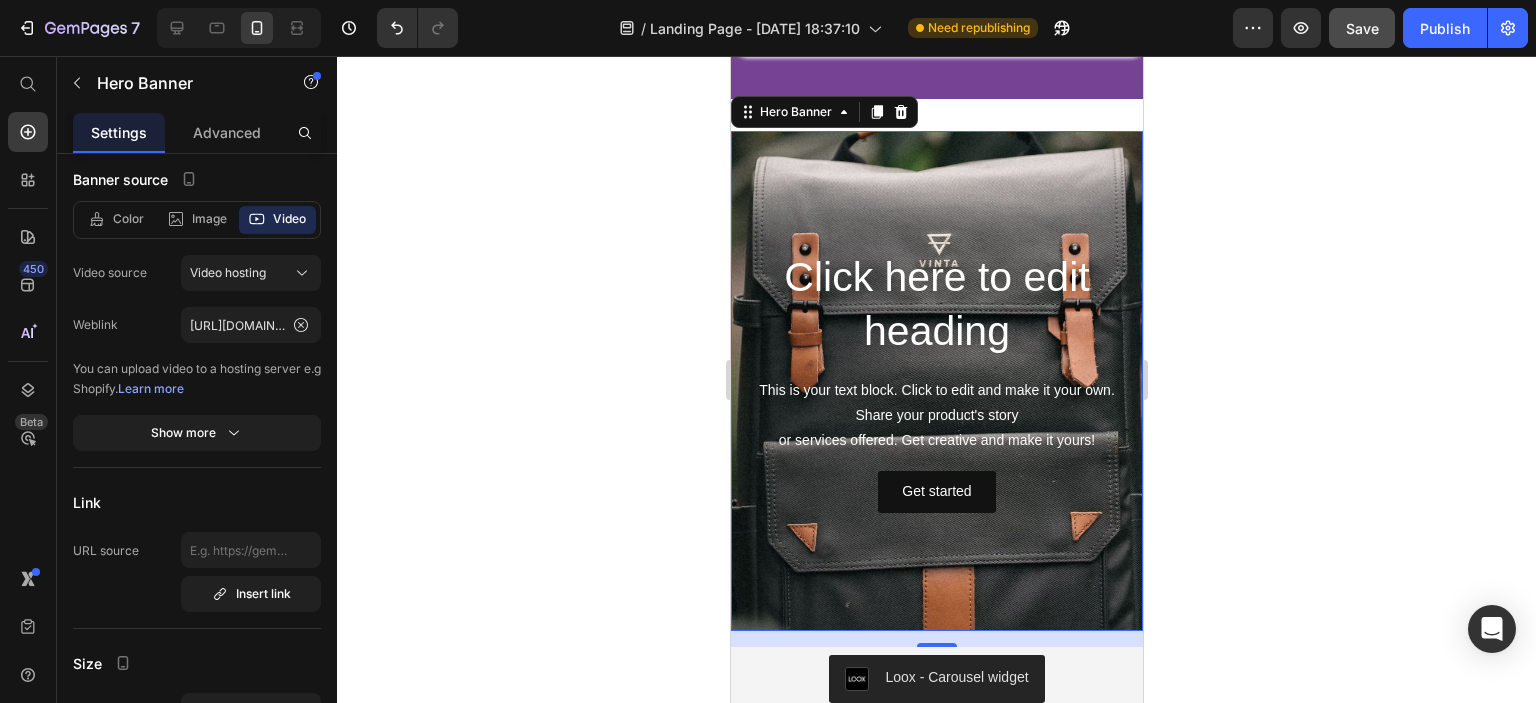 click on "Click here to edit heading Heading This is your text block. Click to edit and make it your own. Share your product's story                   or services offered. Get creative and make it yours! Text Block Get started Button" at bounding box center (936, 380) 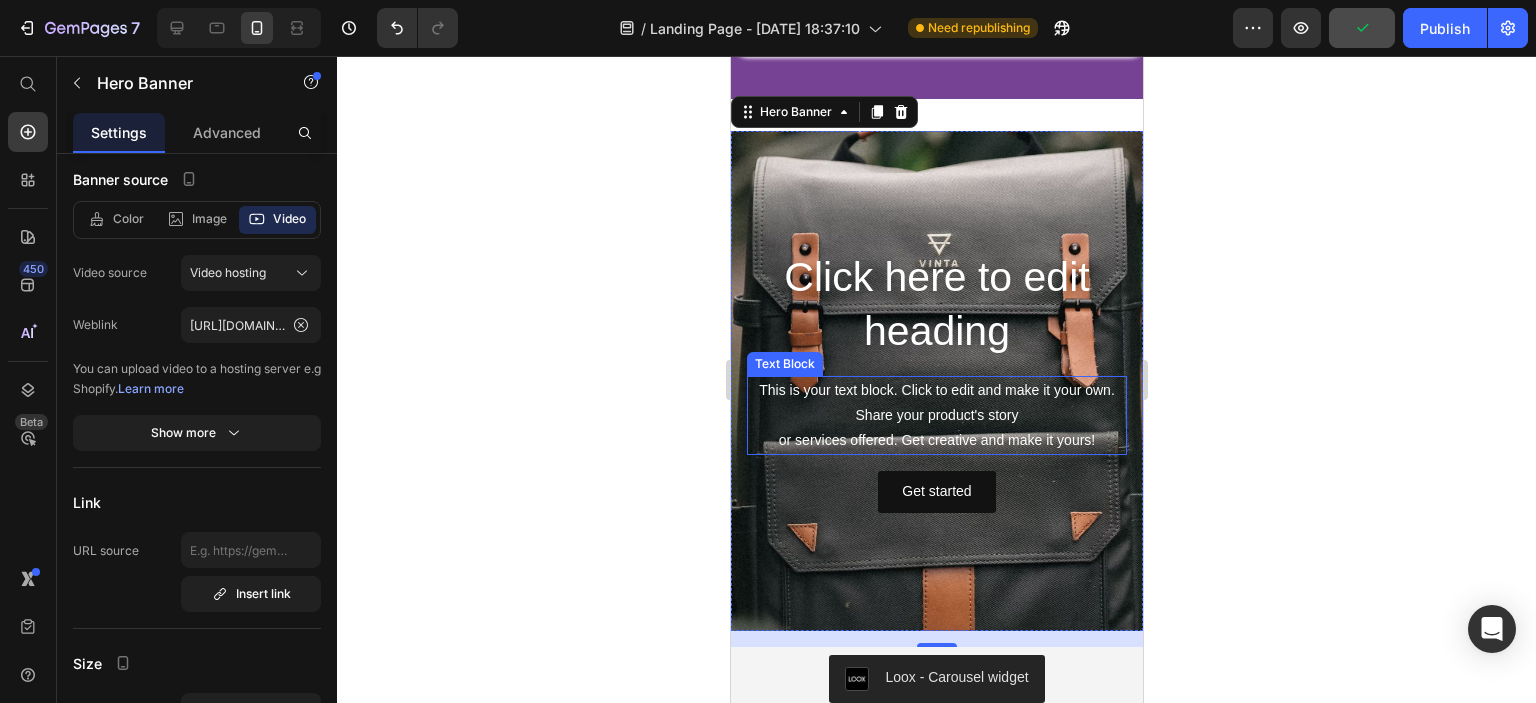 click on "This is your text block. Click to edit and make it your own. Share your product's story                   or services offered. Get creative and make it yours!" at bounding box center (936, 416) 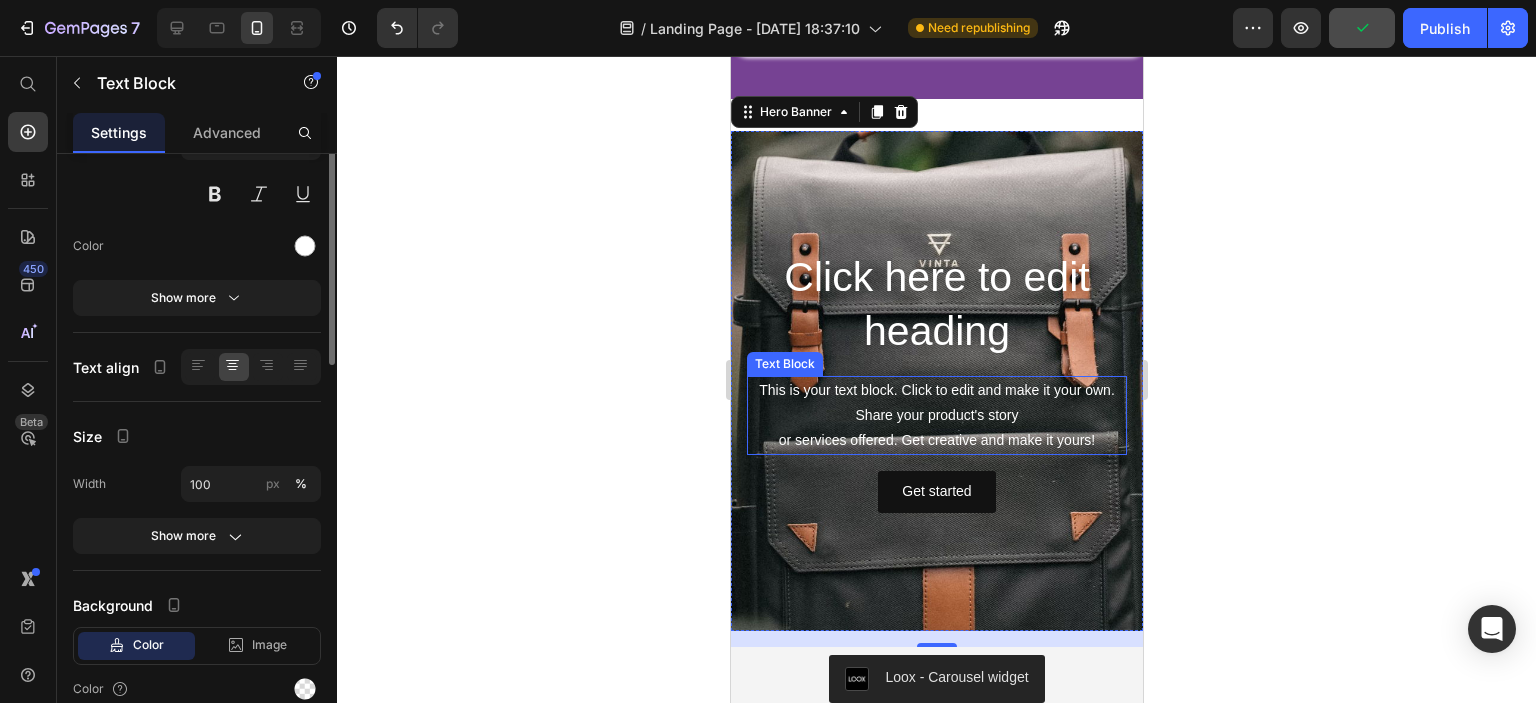 scroll, scrollTop: 0, scrollLeft: 0, axis: both 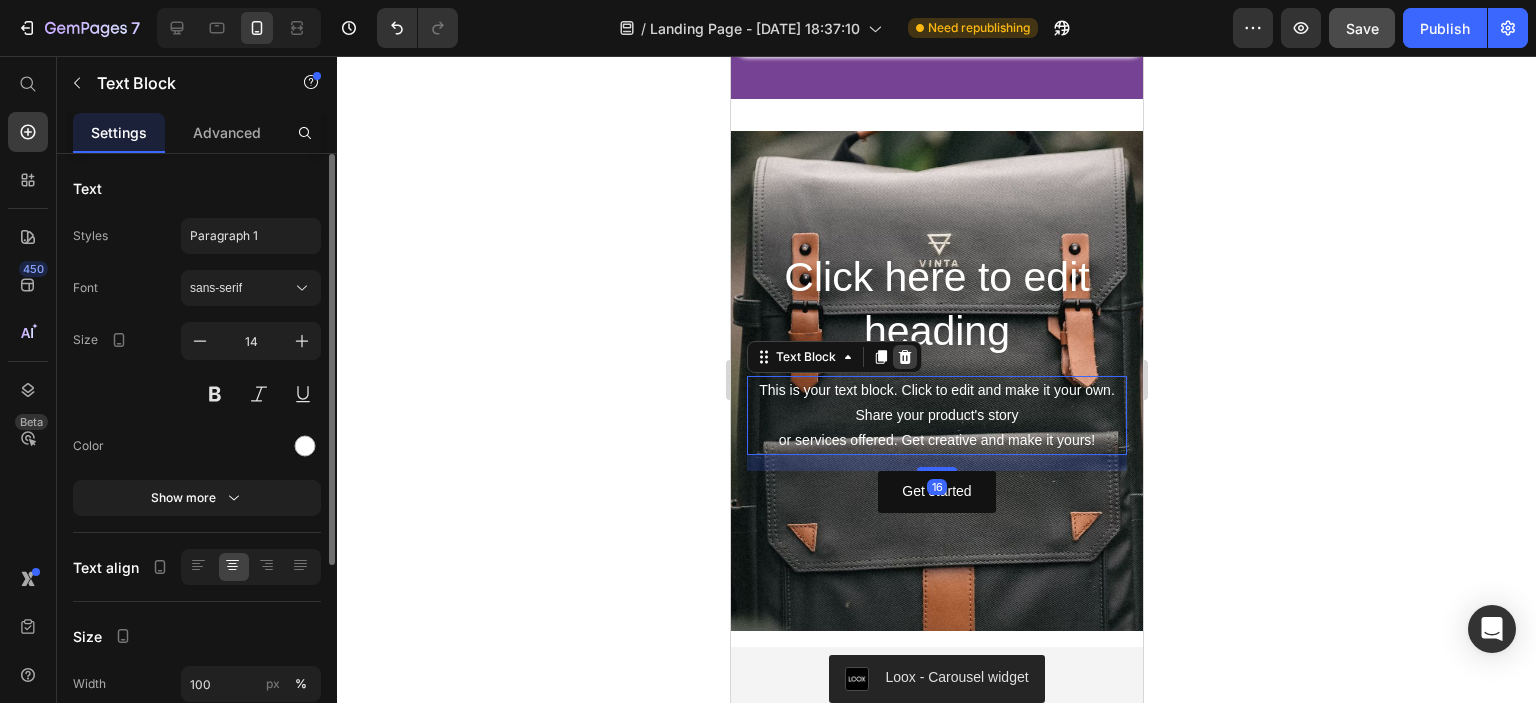 click 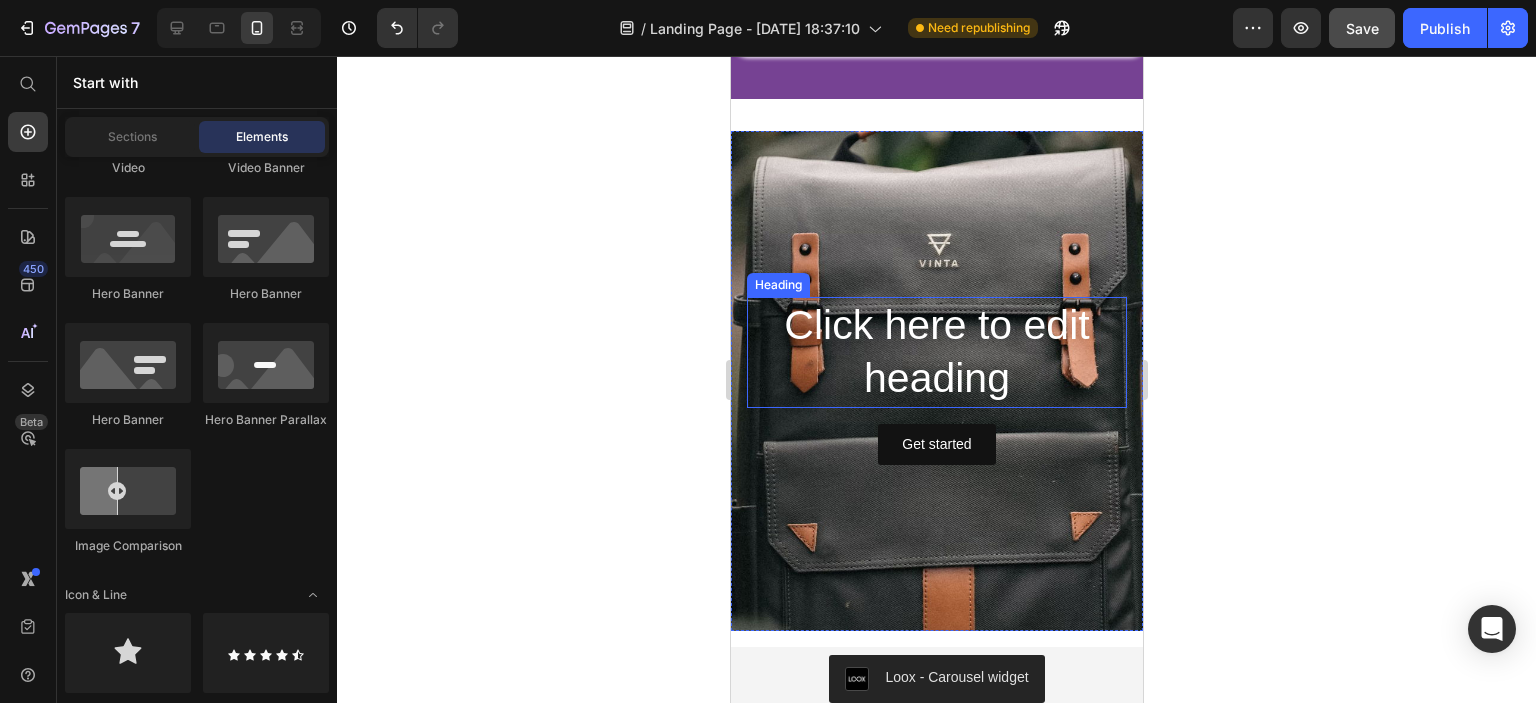 click on "Click here to edit heading" at bounding box center [936, 352] 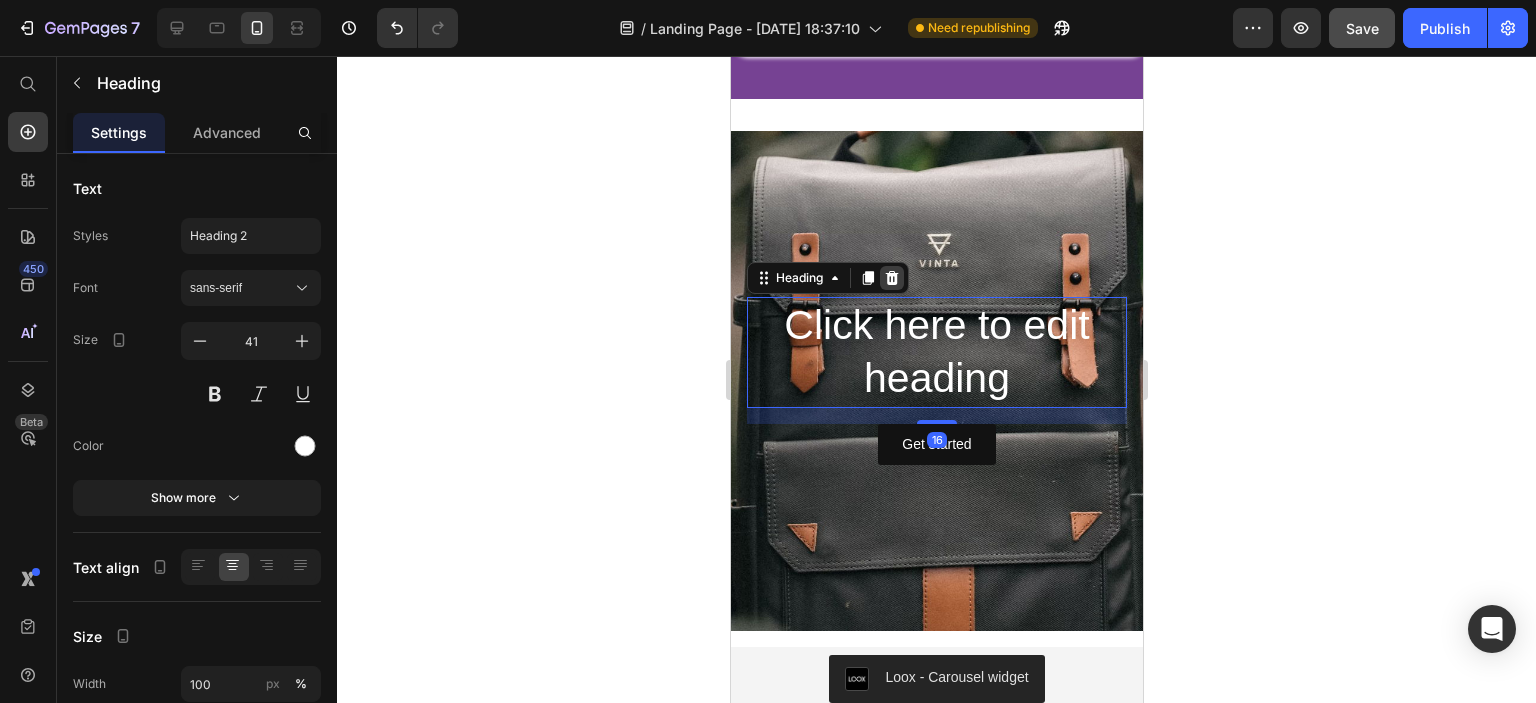 click 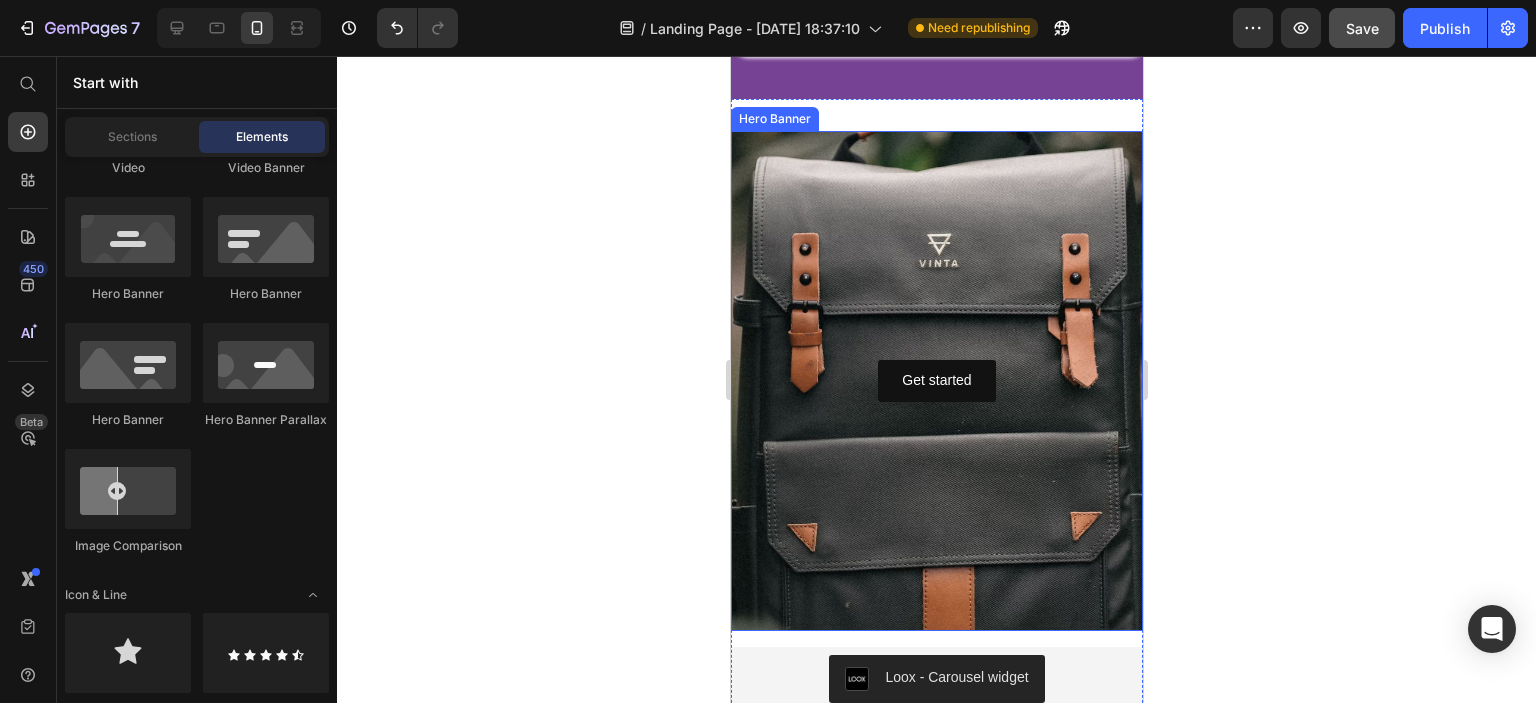 click at bounding box center (936, 381) 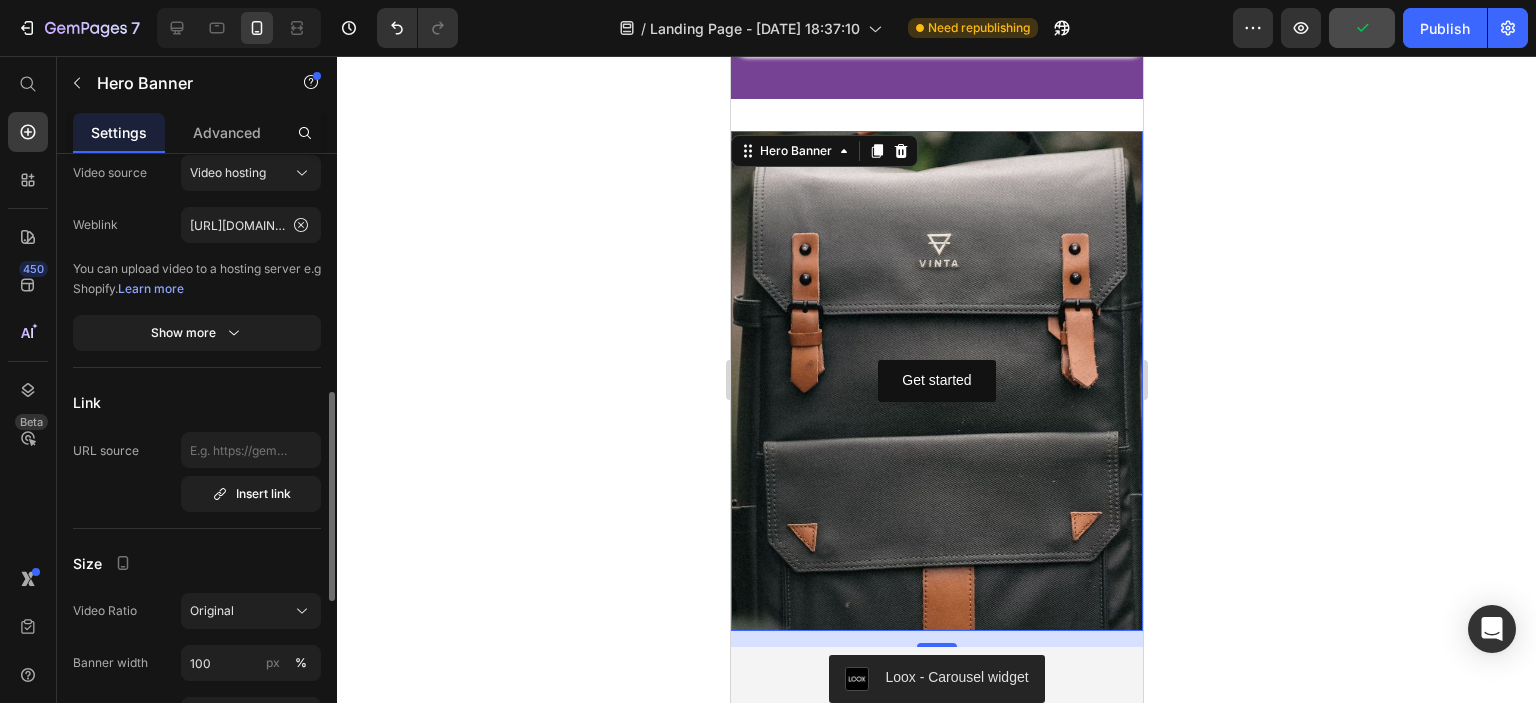 scroll, scrollTop: 200, scrollLeft: 0, axis: vertical 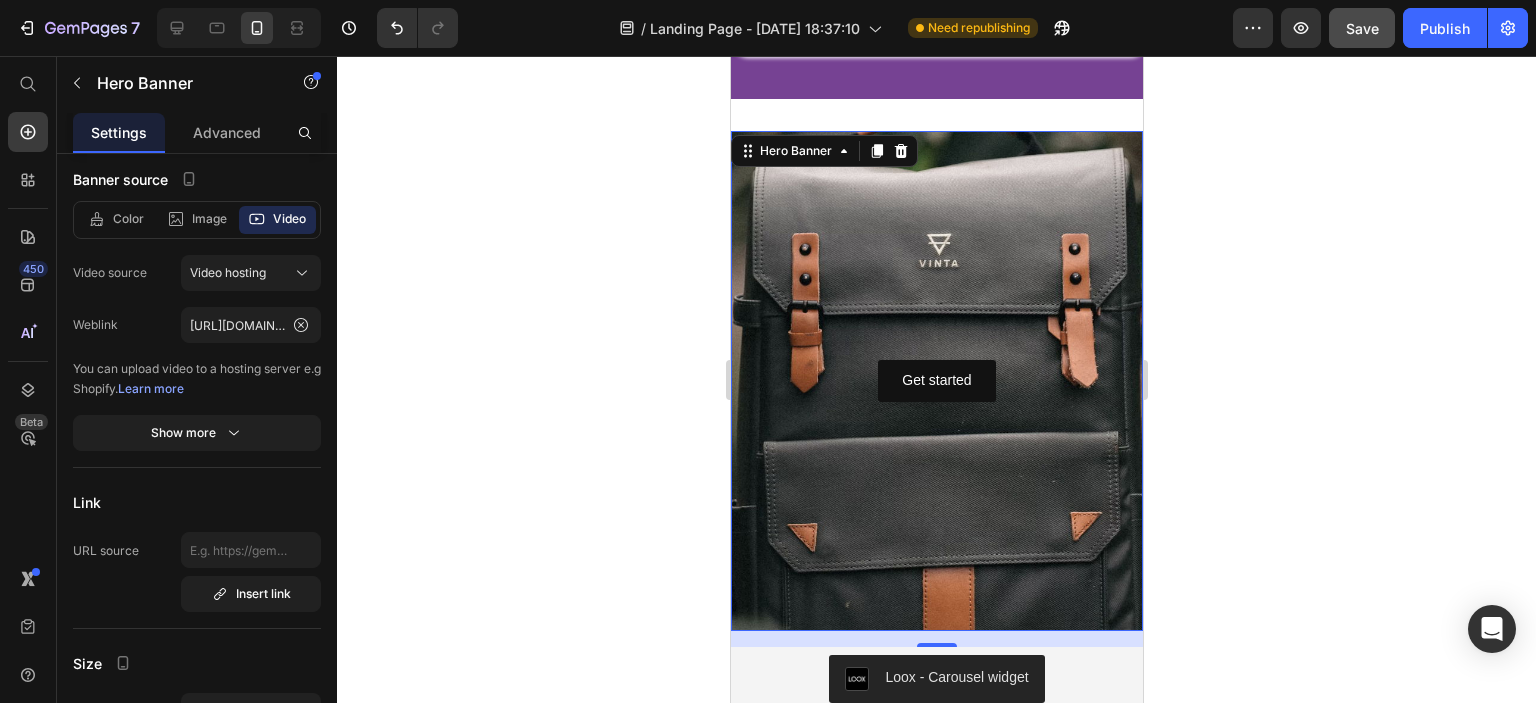 click at bounding box center (936, 381) 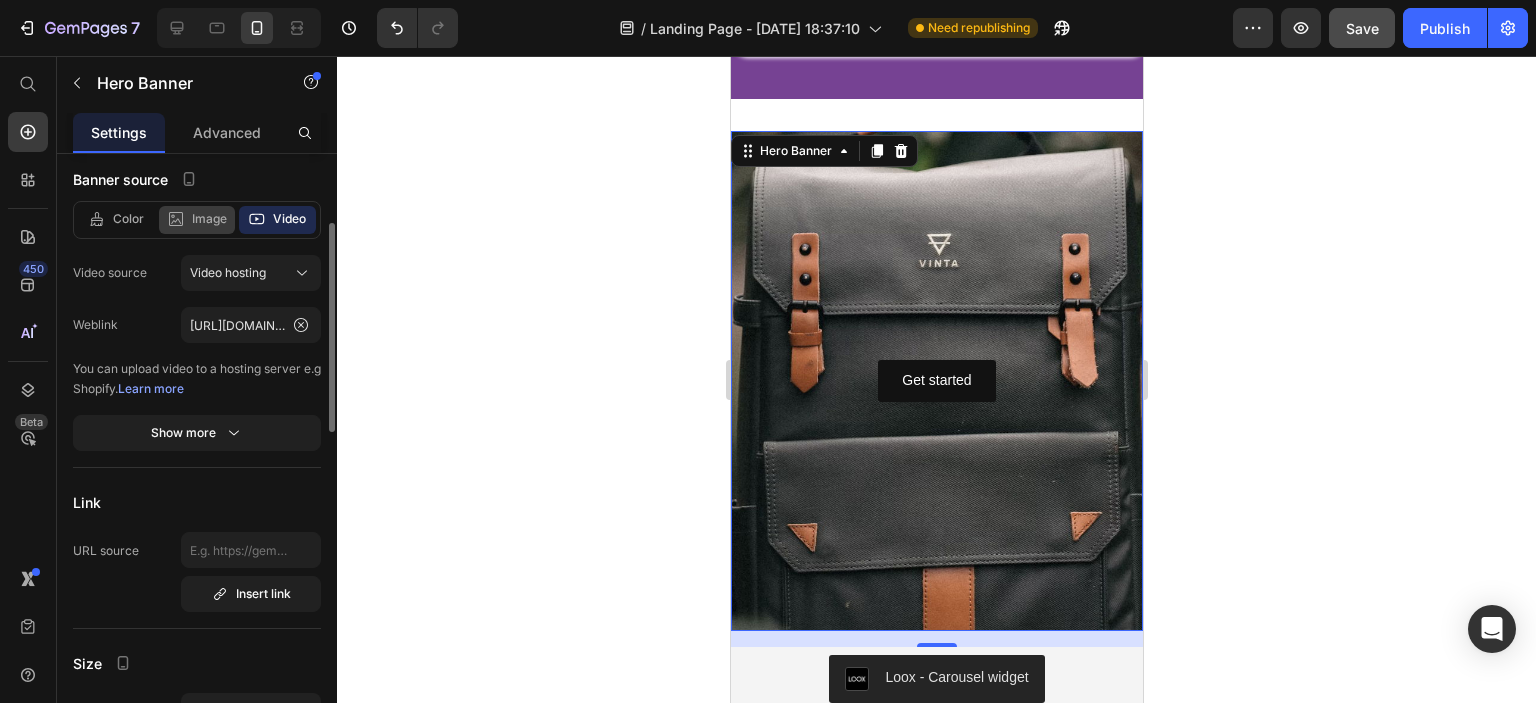 click on "Image" at bounding box center [209, 219] 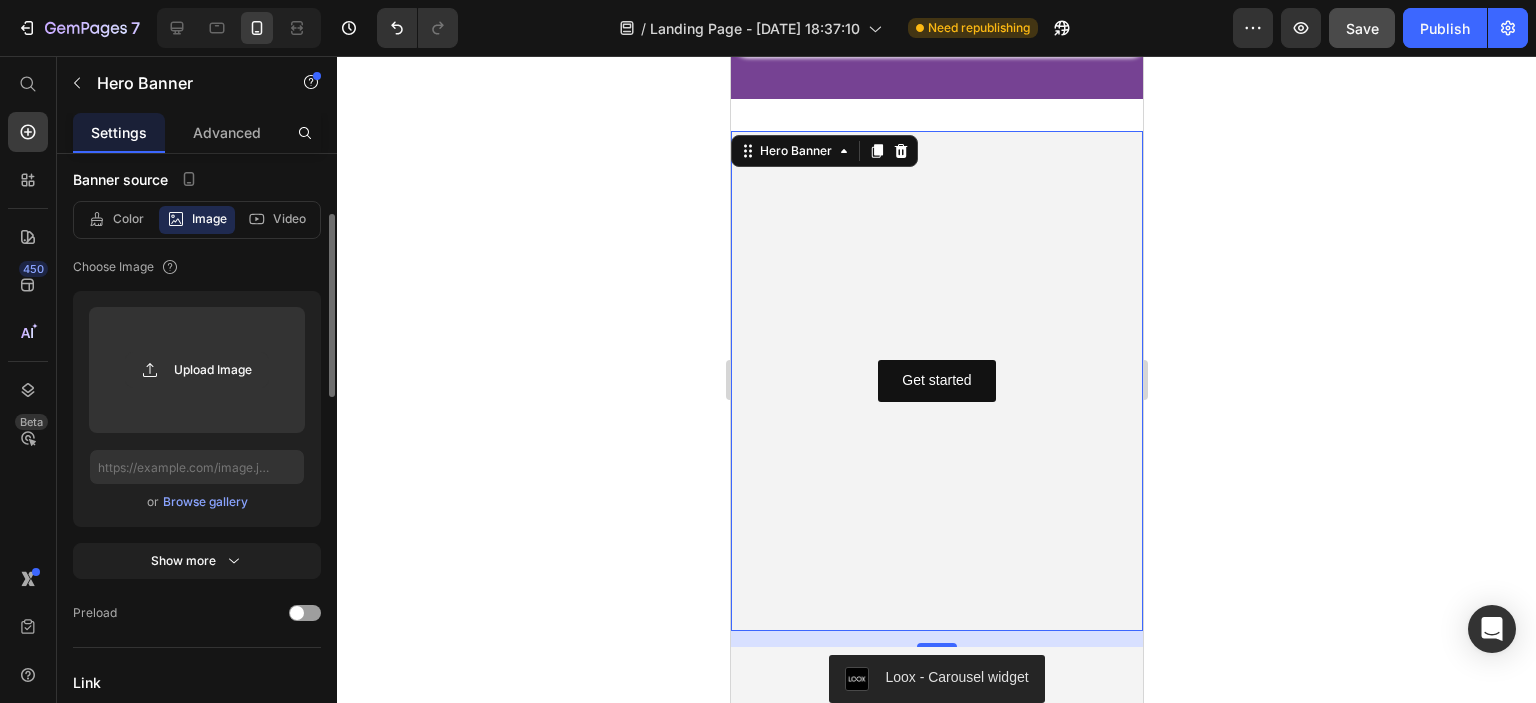 click on "Browse gallery" at bounding box center (205, 502) 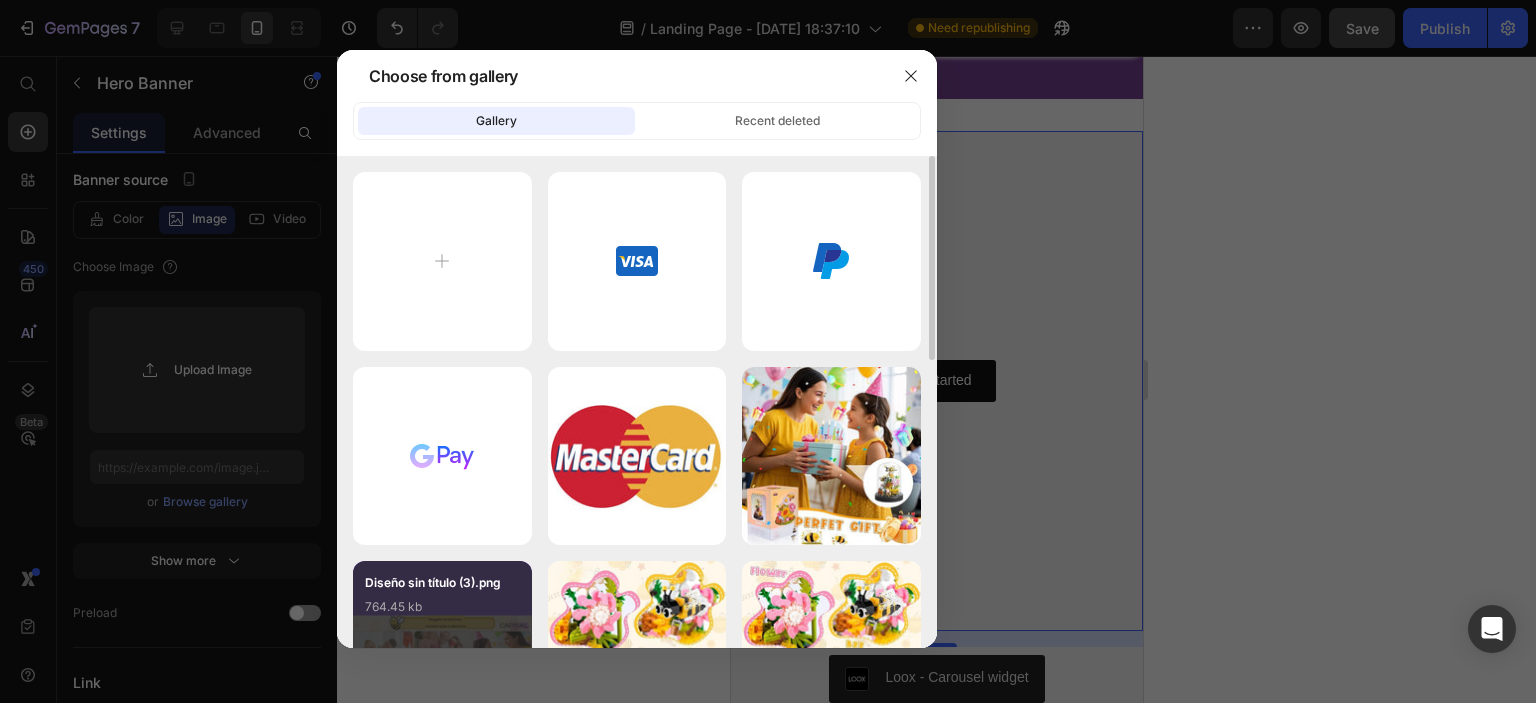 scroll, scrollTop: 300, scrollLeft: 0, axis: vertical 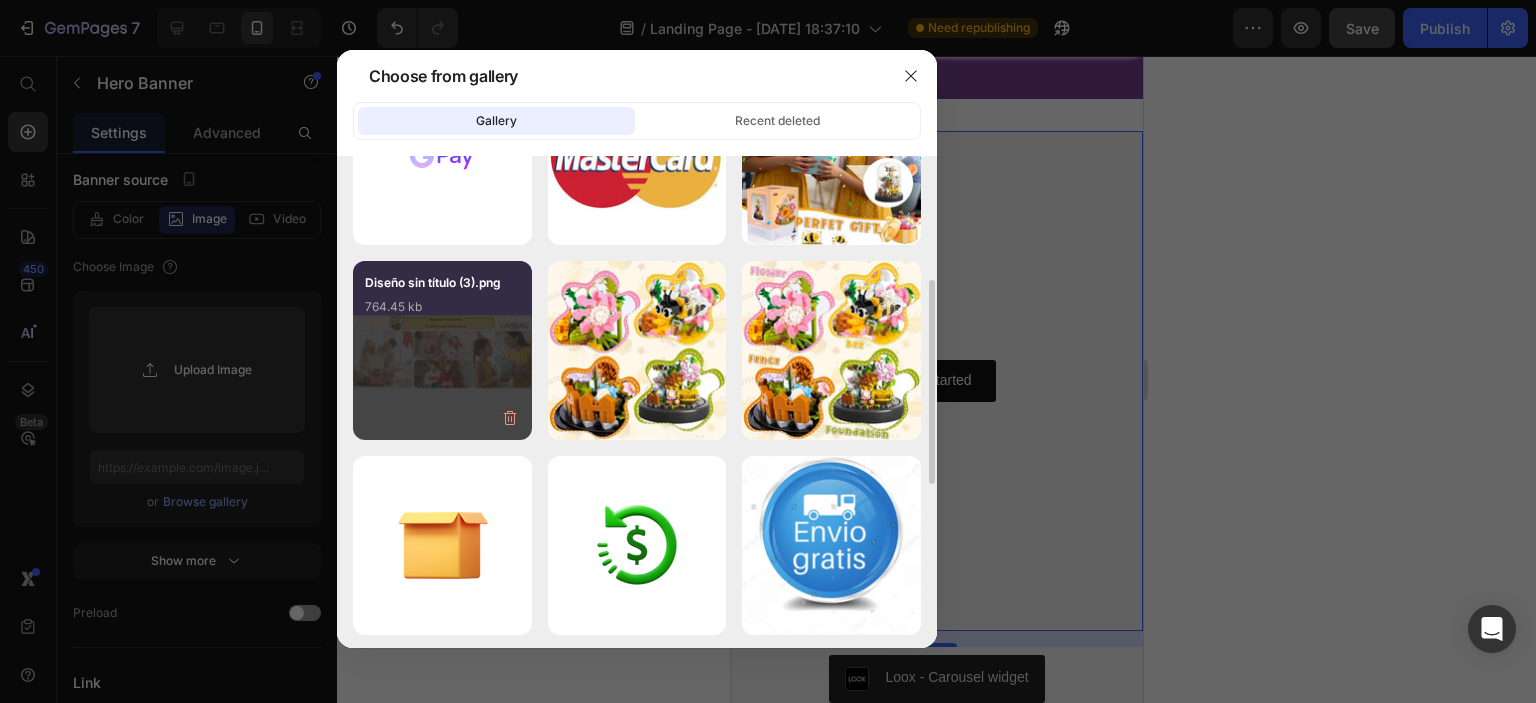 click on "Diseño sin título (3).png 764.45 kb" at bounding box center [442, 313] 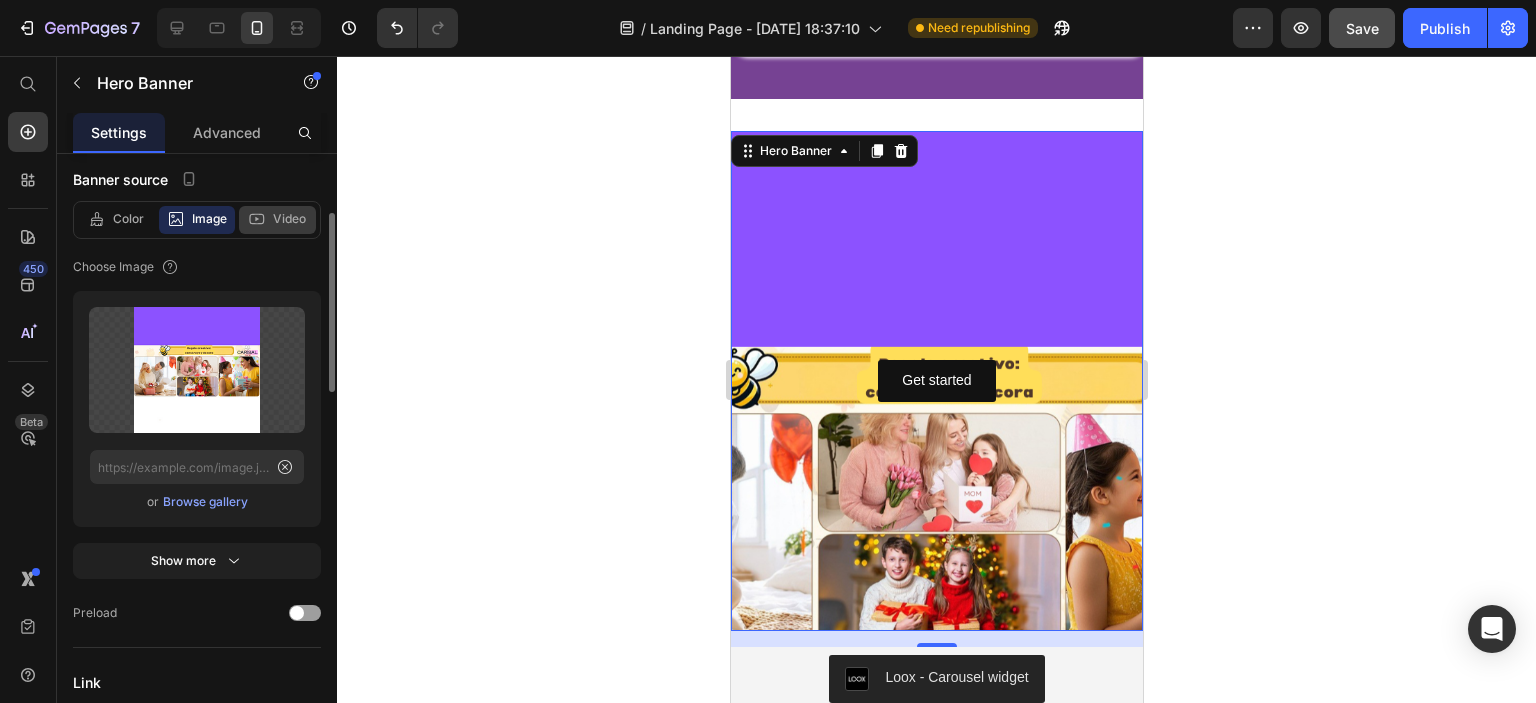 click on "Video" at bounding box center [289, 219] 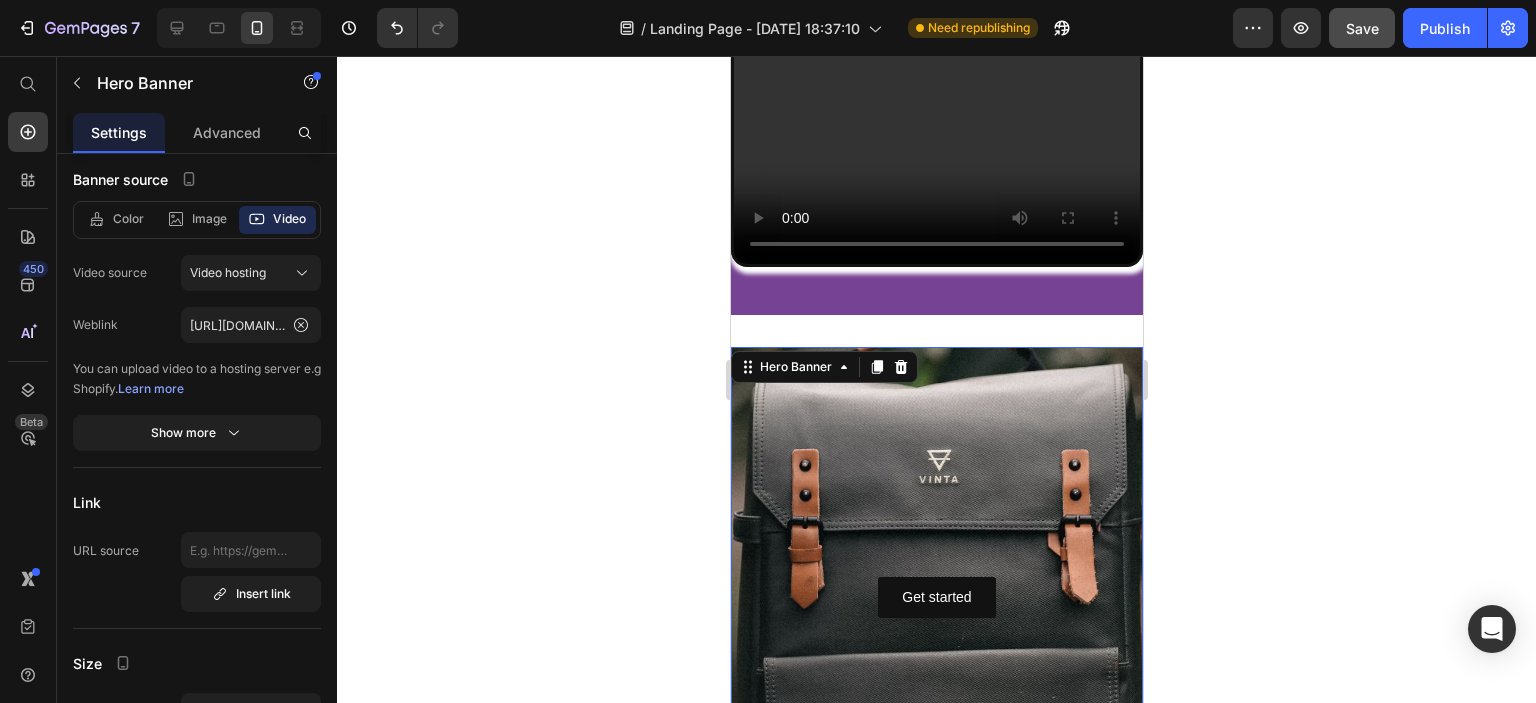 scroll, scrollTop: 1692, scrollLeft: 0, axis: vertical 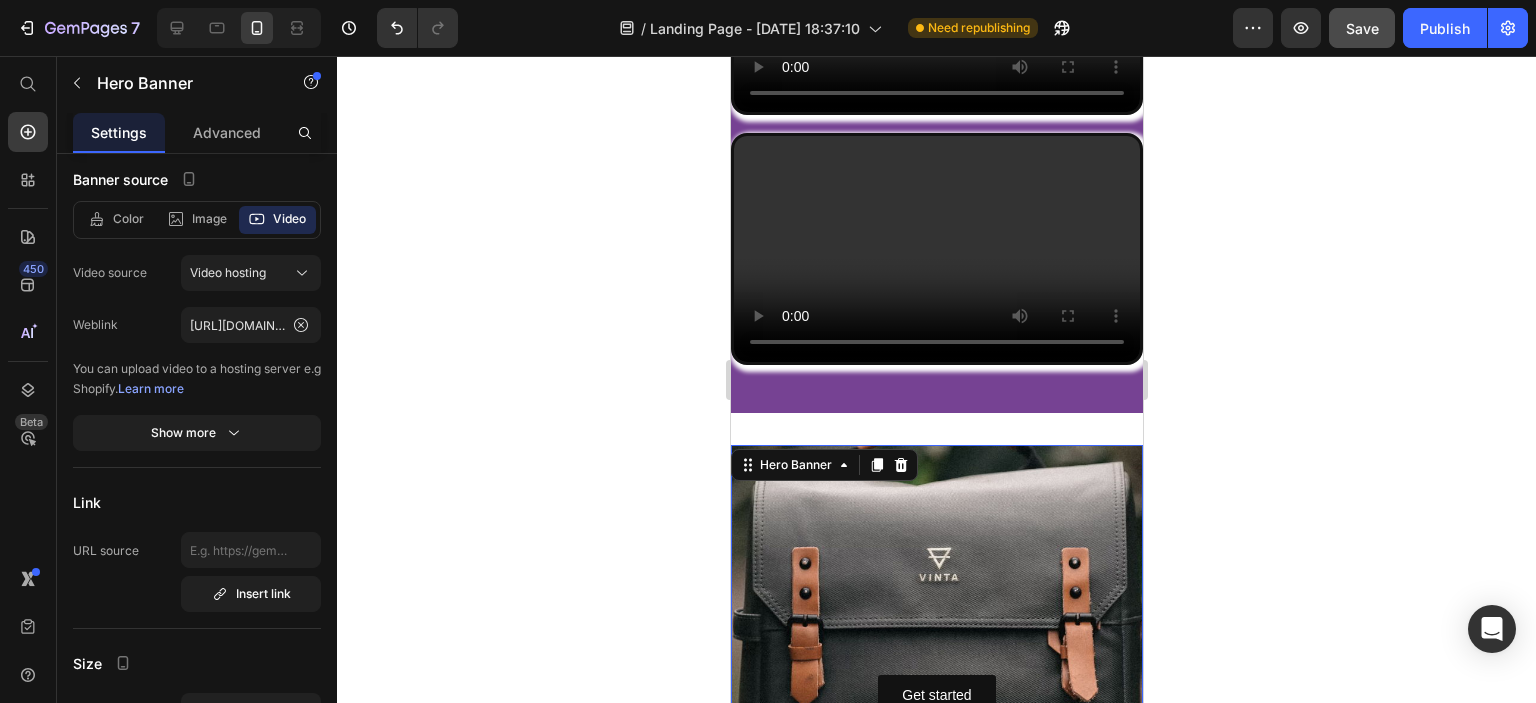 click at bounding box center [936, 695] 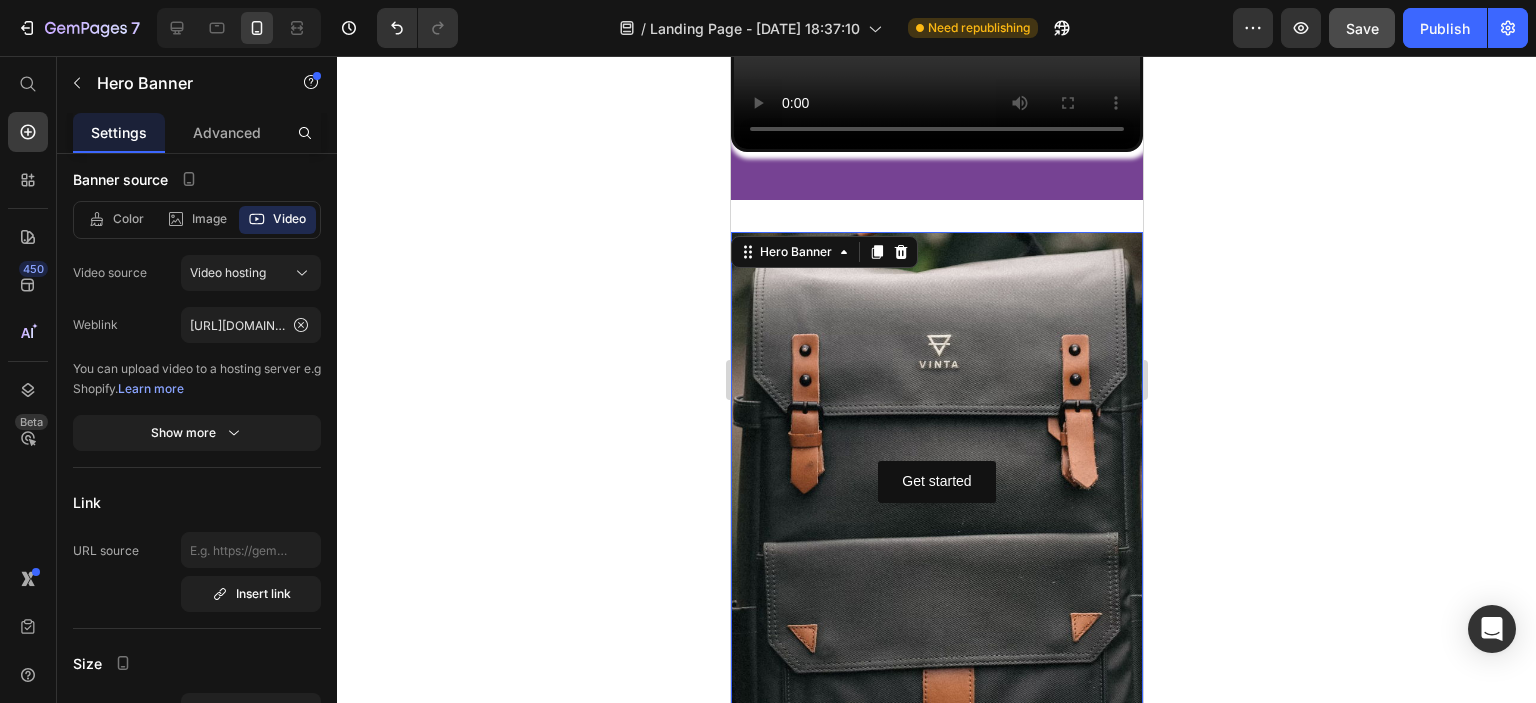scroll, scrollTop: 1792, scrollLeft: 0, axis: vertical 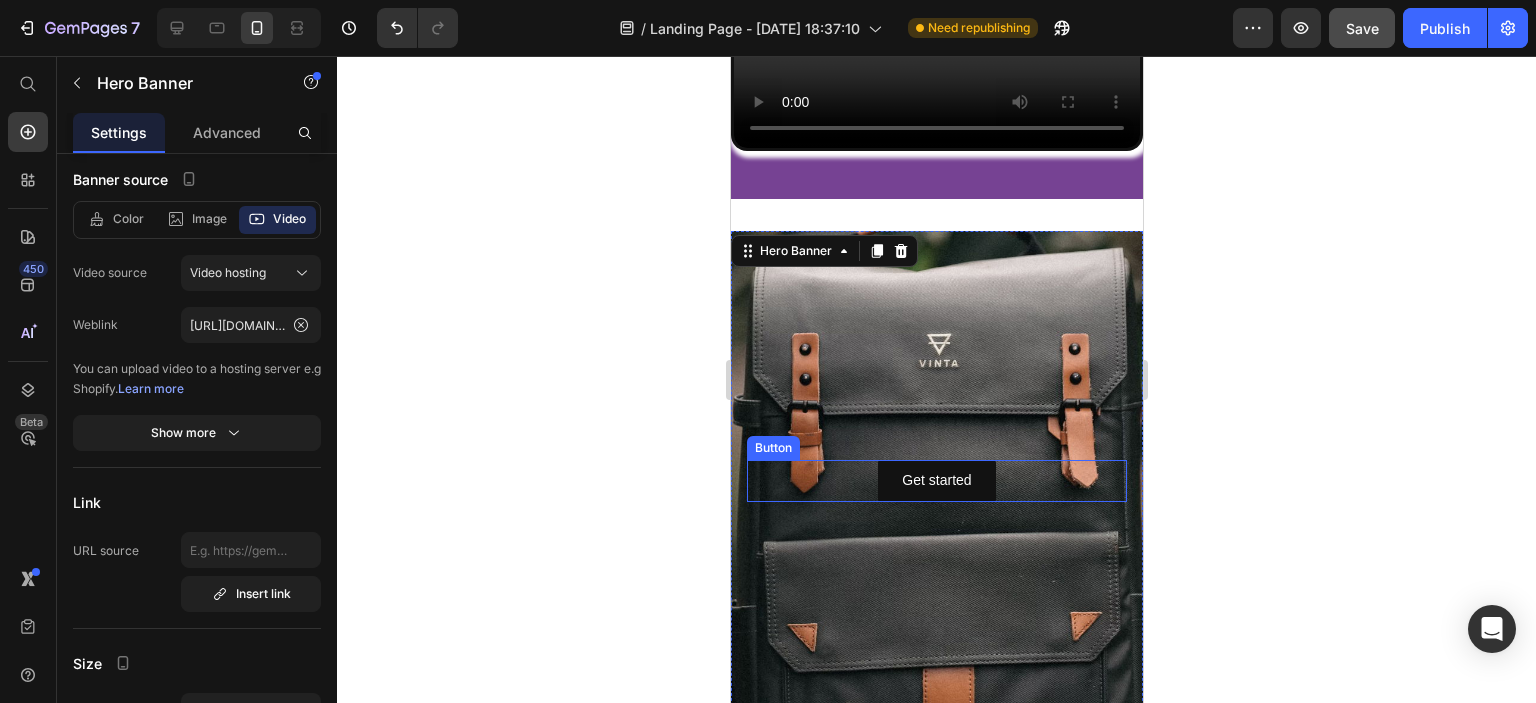 click on "Get started Button" at bounding box center [936, 480] 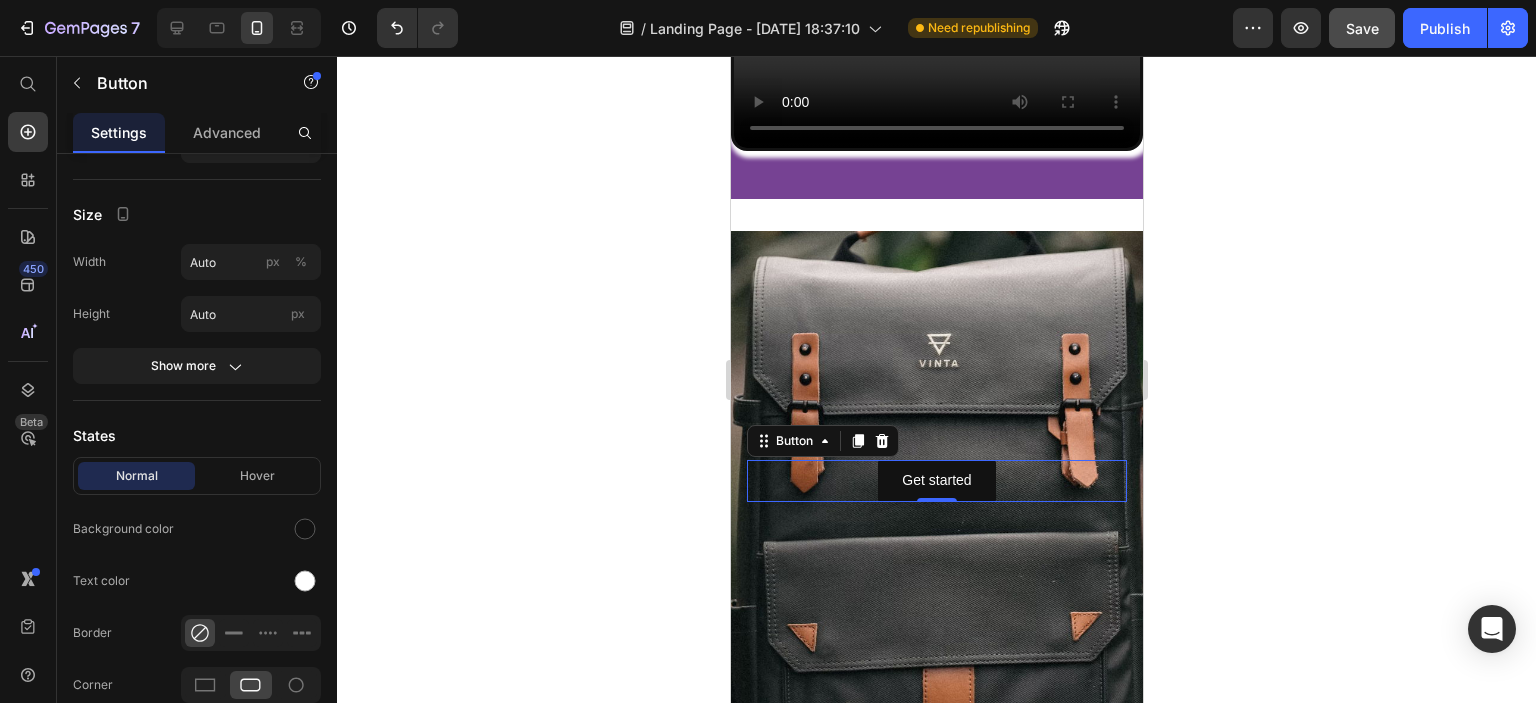 scroll, scrollTop: 0, scrollLeft: 0, axis: both 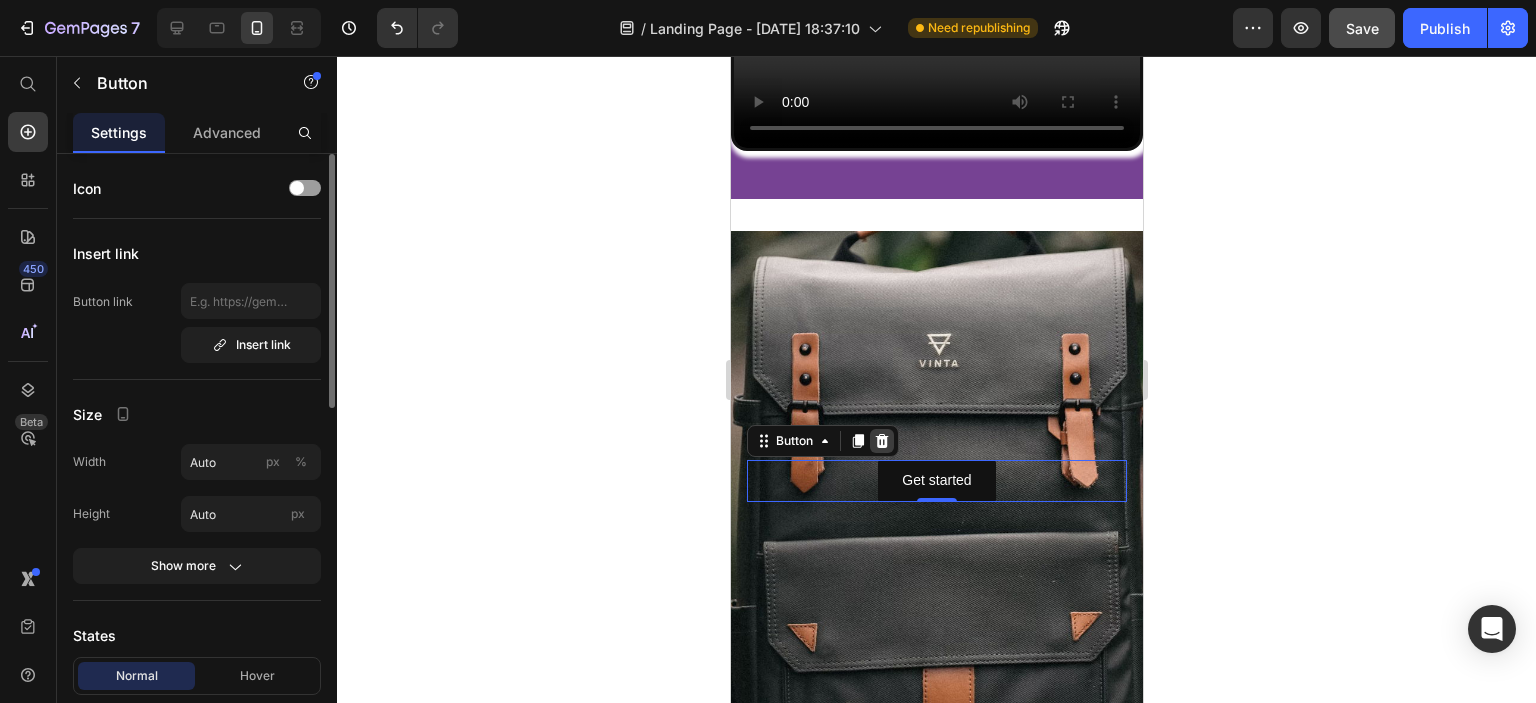 click 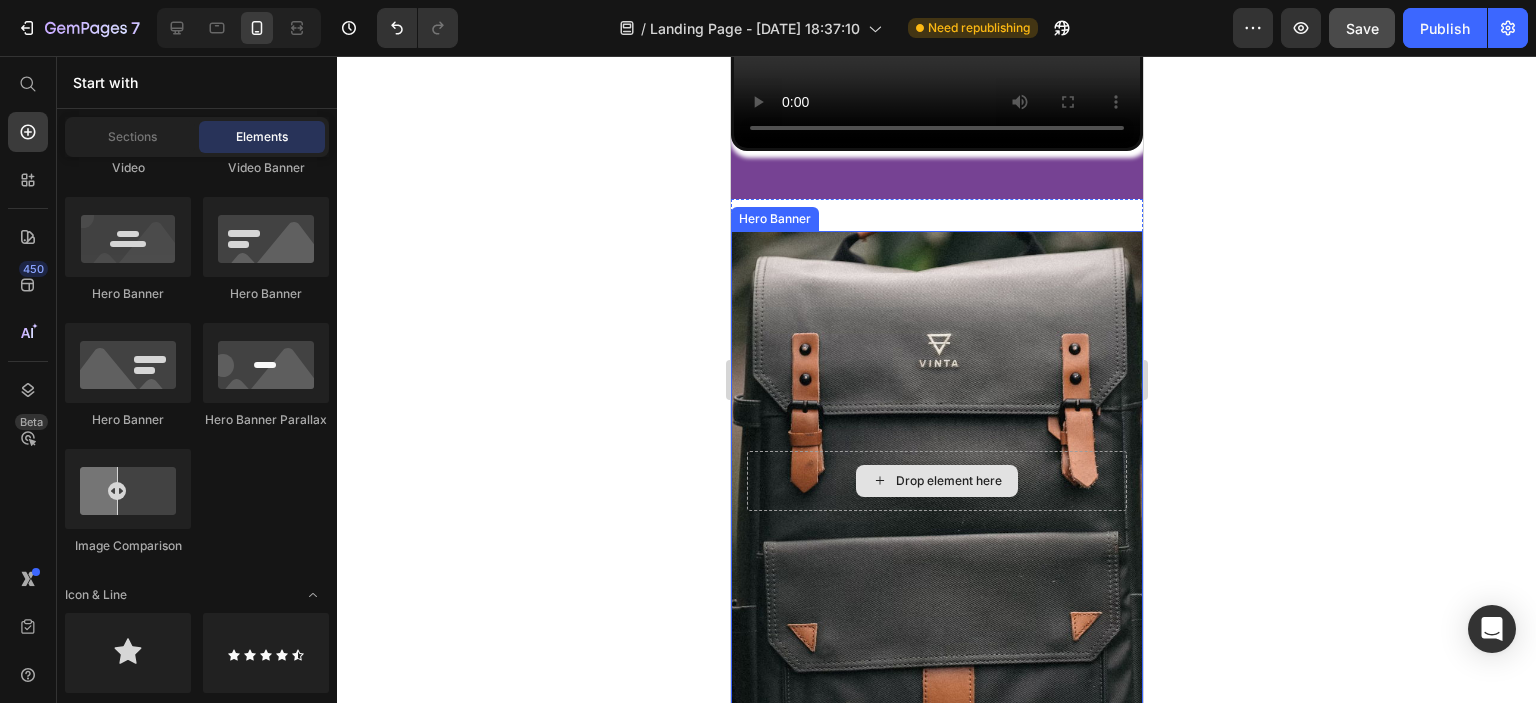 click on "Drop element here" at bounding box center [936, 481] 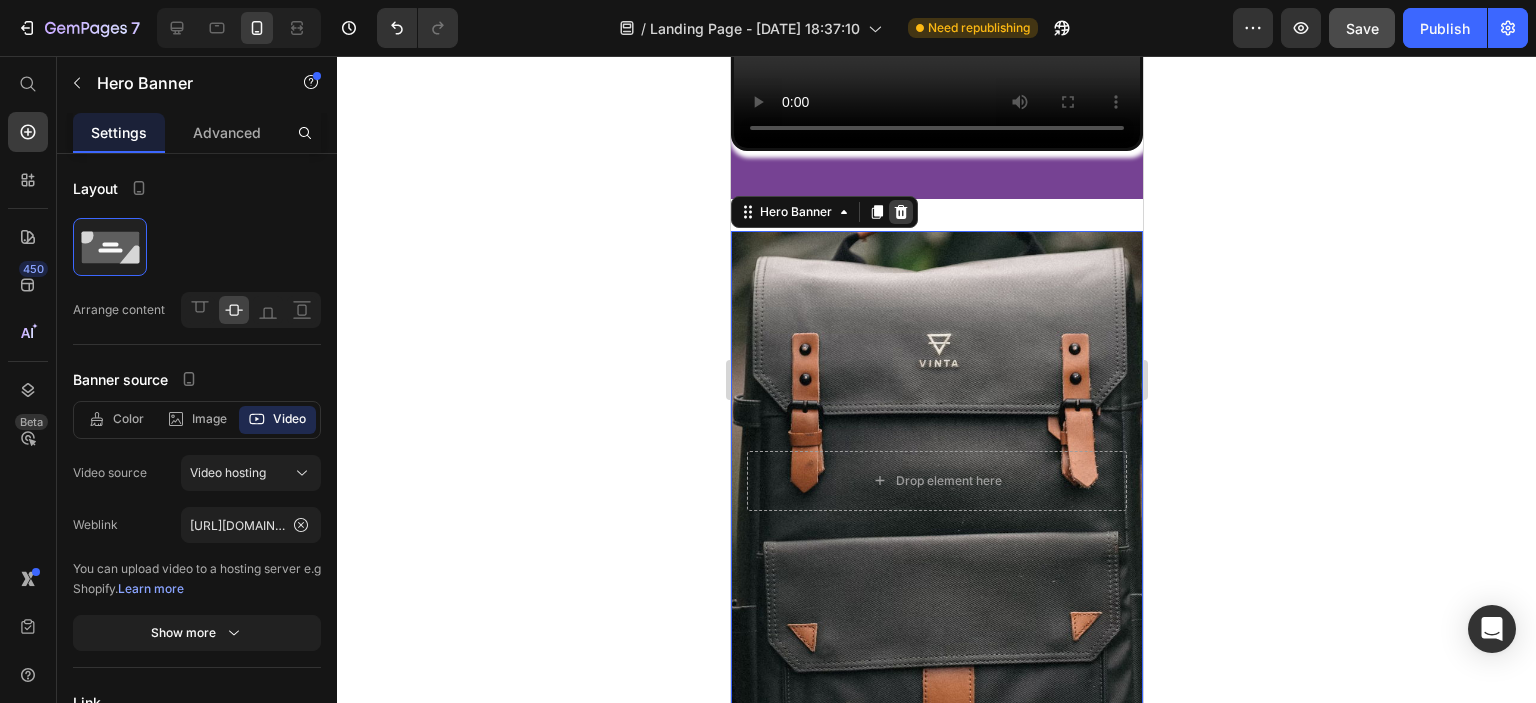 click 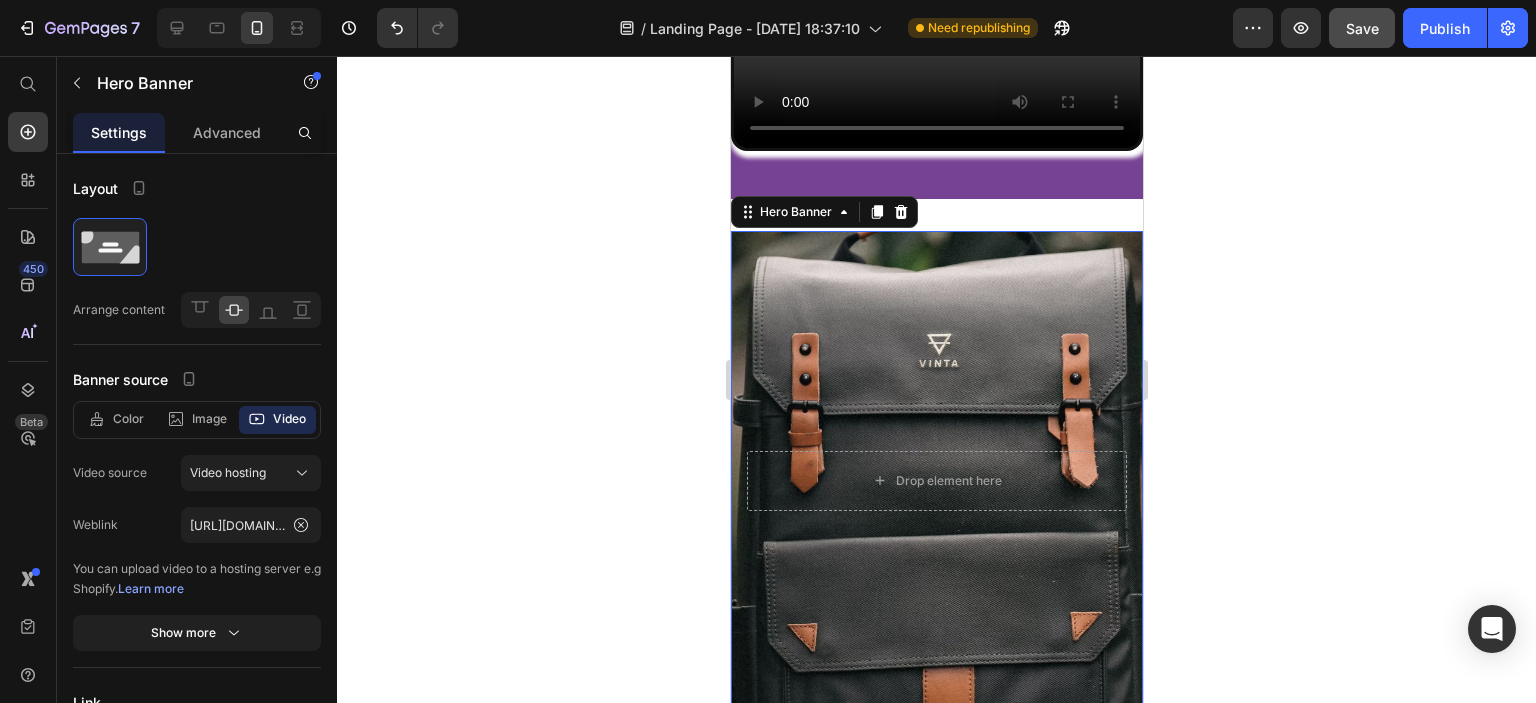 scroll, scrollTop: 1773, scrollLeft: 0, axis: vertical 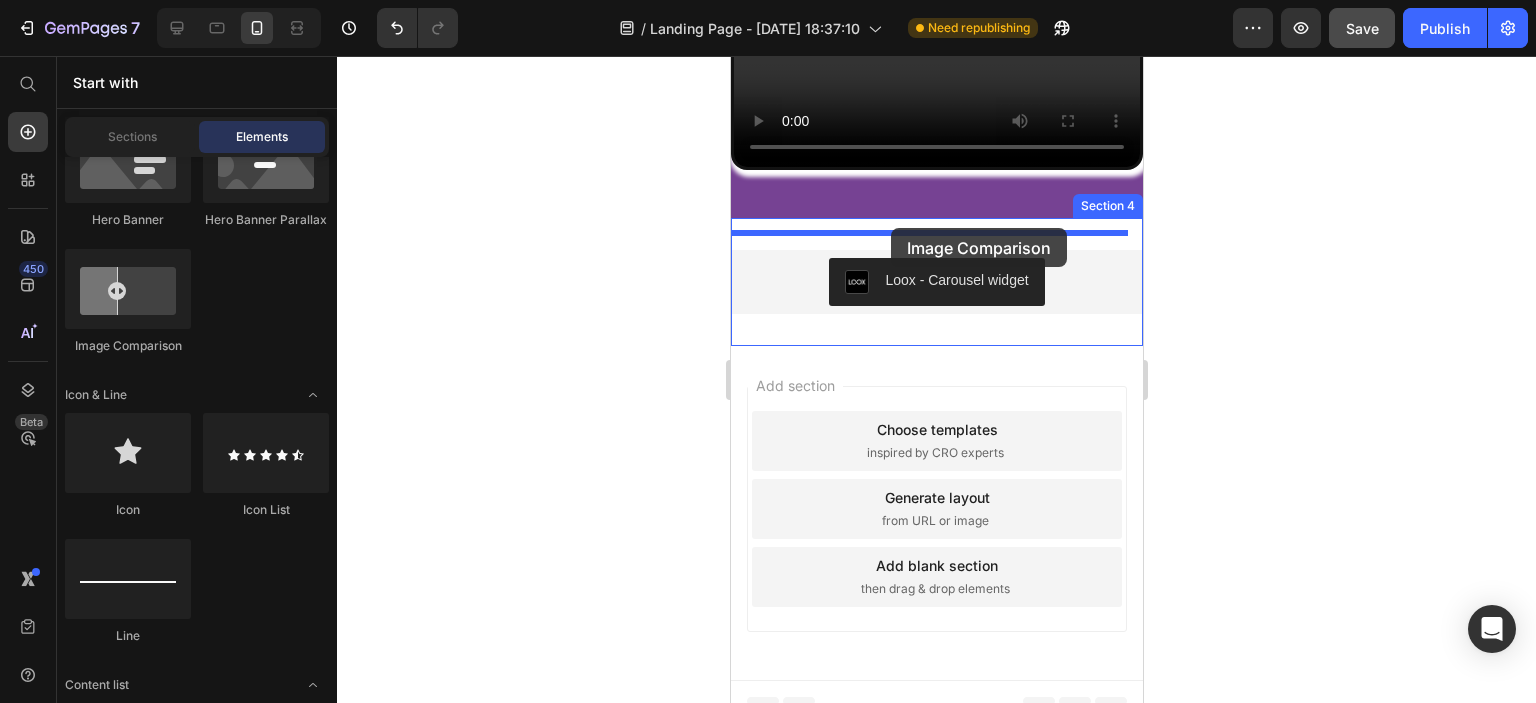 drag, startPoint x: 910, startPoint y: 381, endPoint x: 890, endPoint y: 228, distance: 154.30165 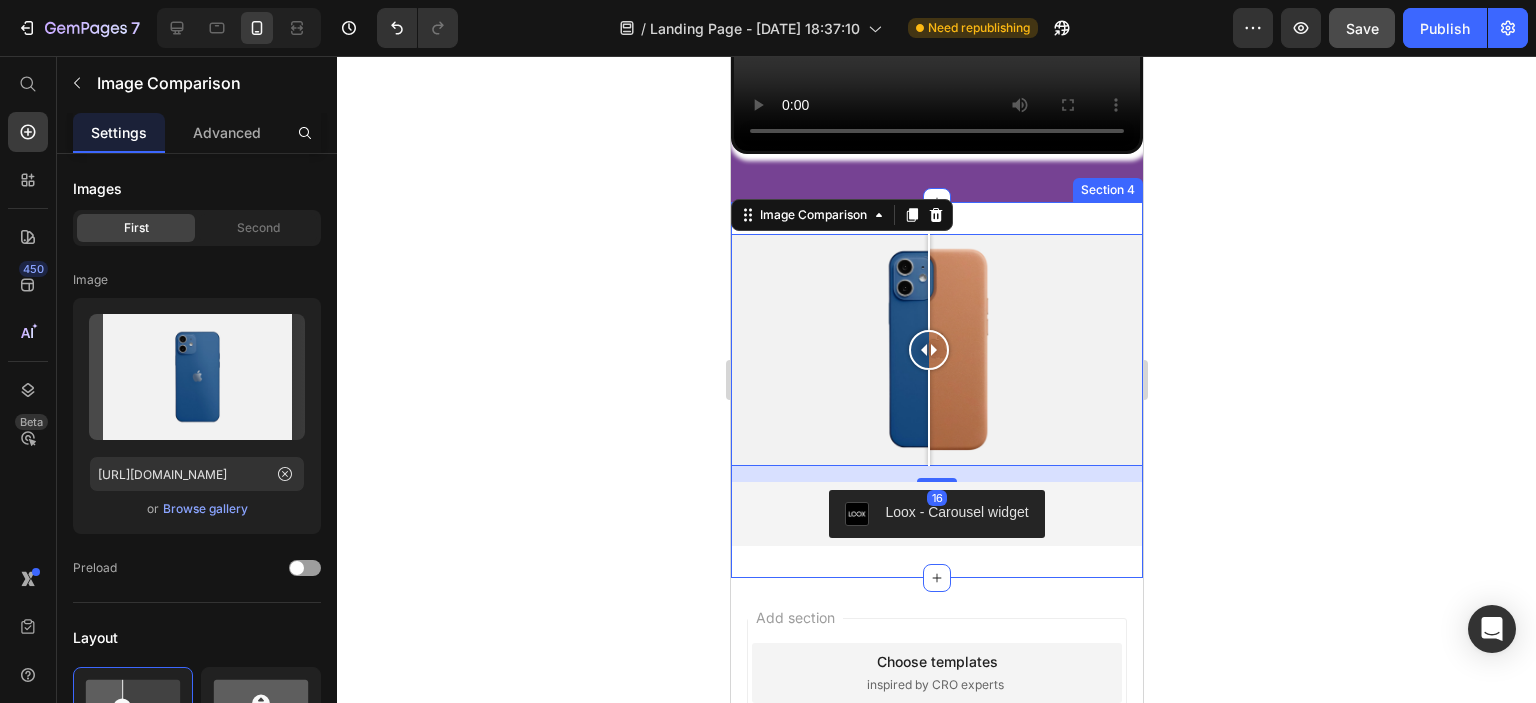 scroll, scrollTop: 1792, scrollLeft: 0, axis: vertical 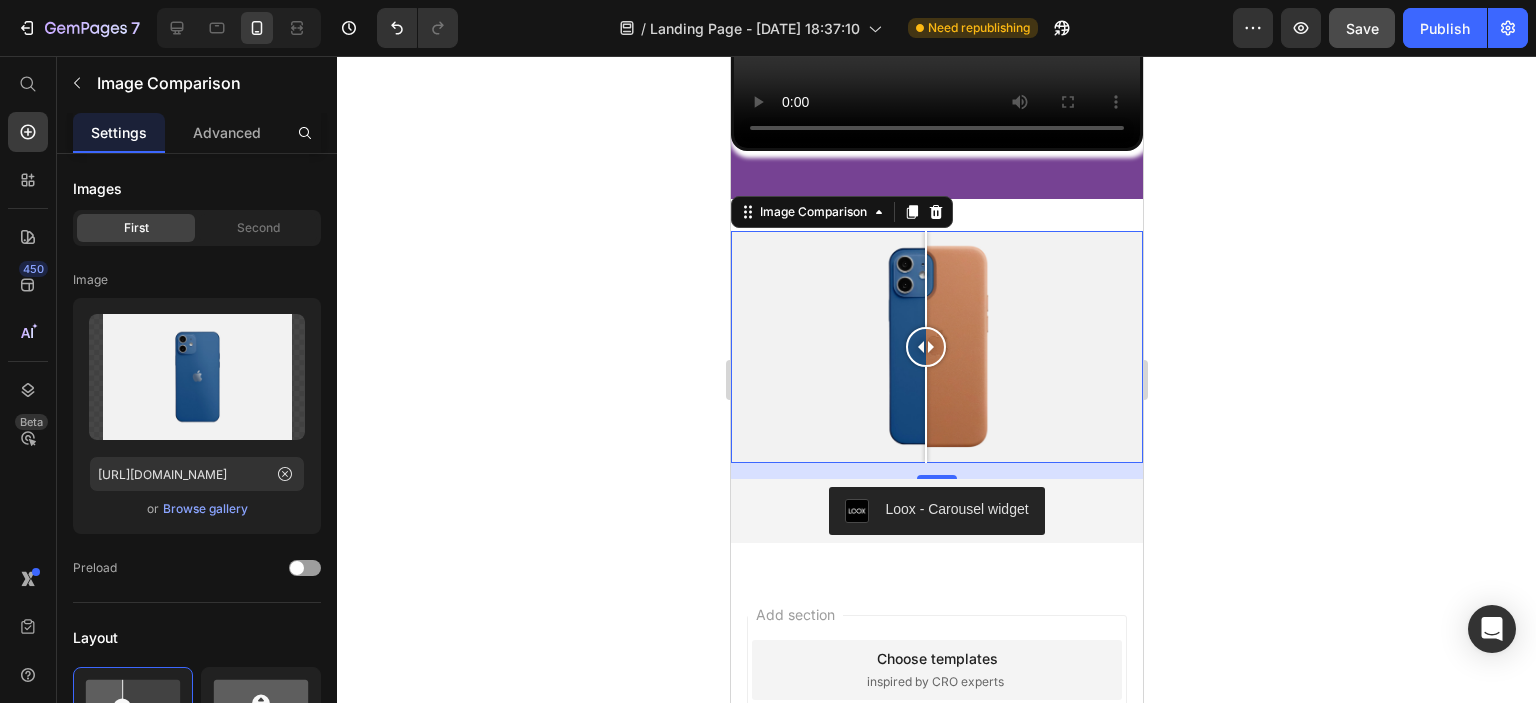 click at bounding box center (925, 347) 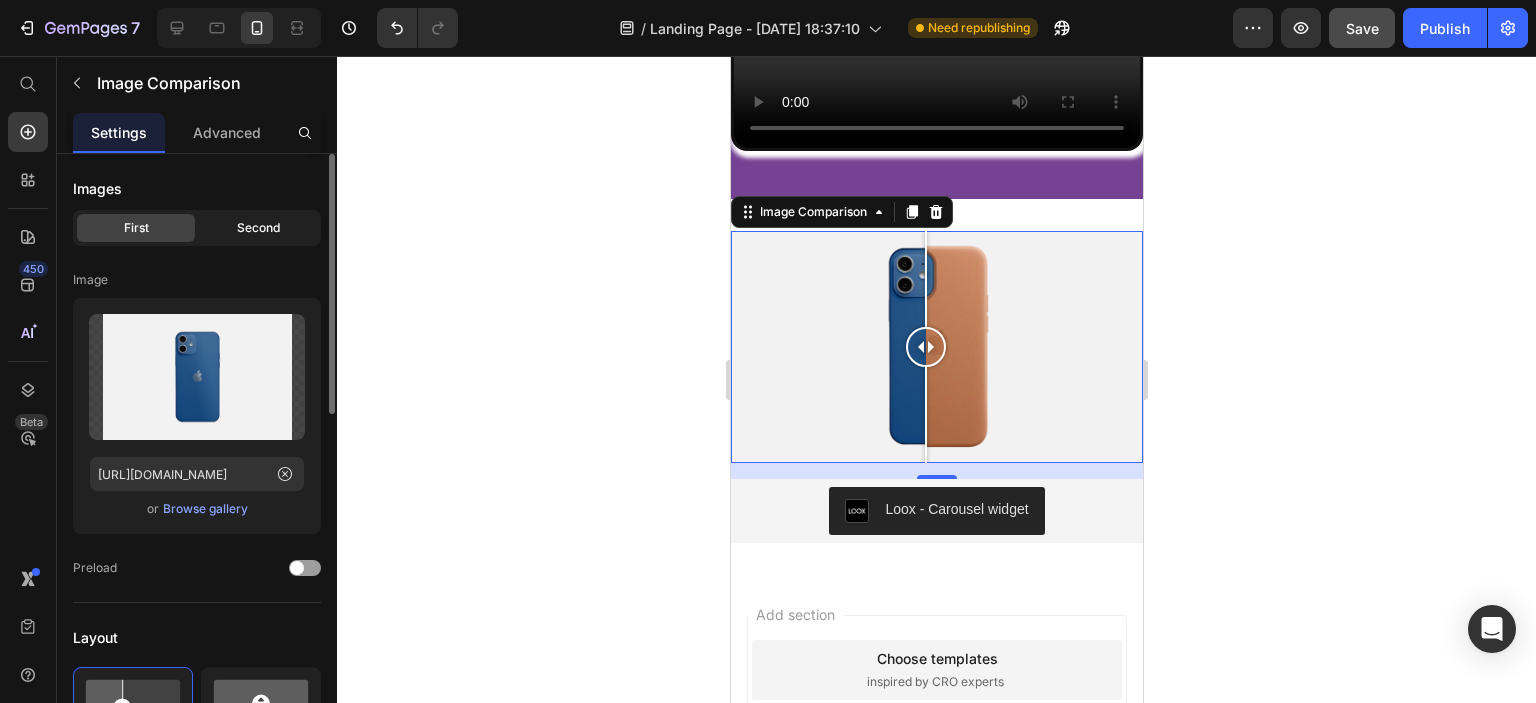 click on "Second" 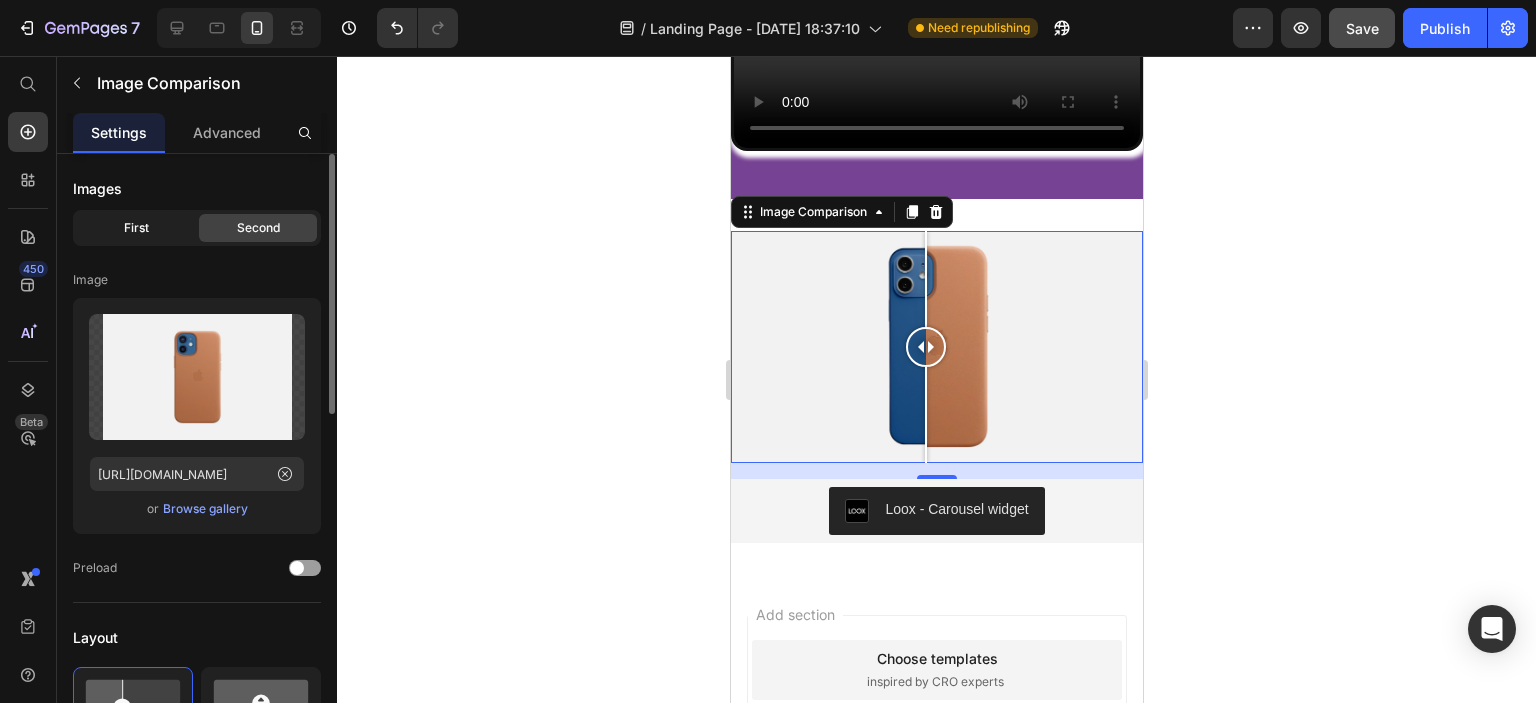 click on "First" 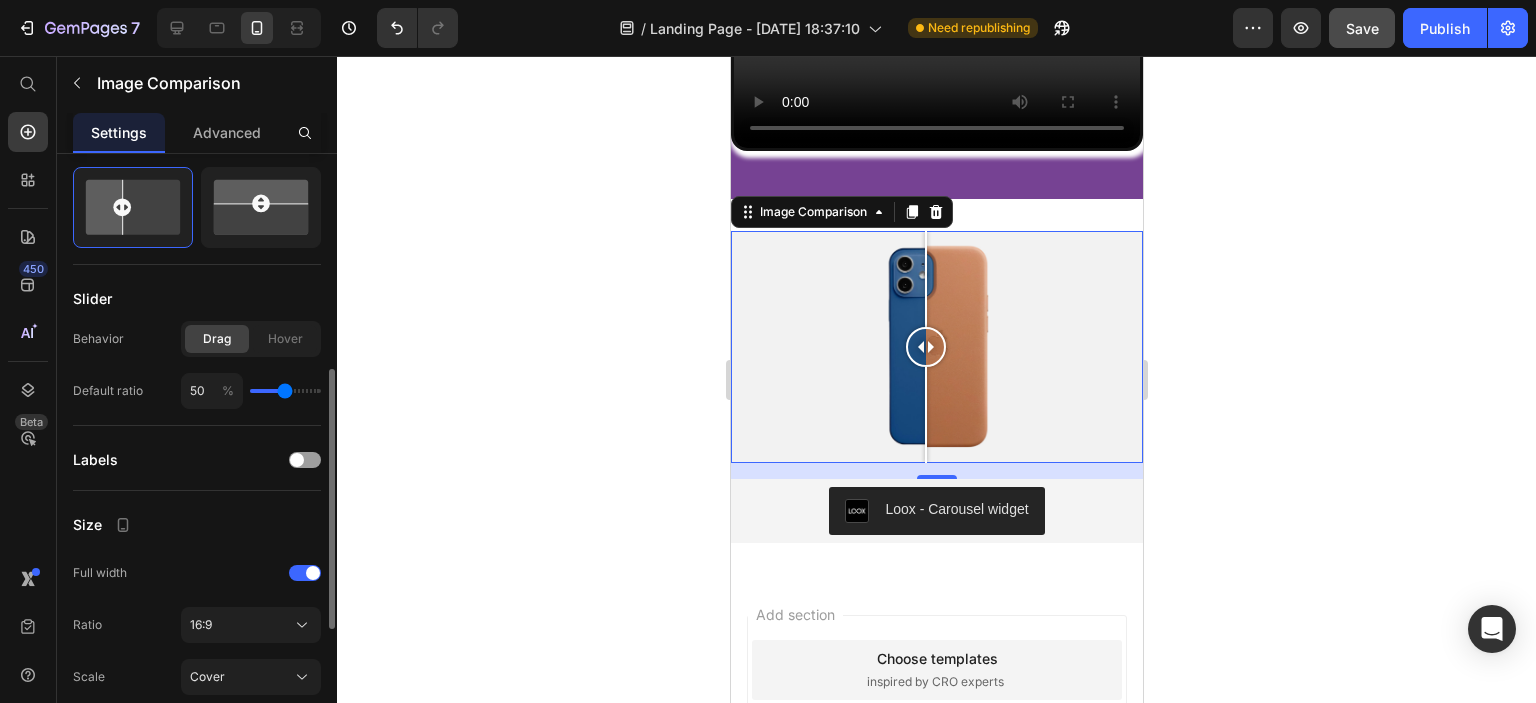 scroll, scrollTop: 100, scrollLeft: 0, axis: vertical 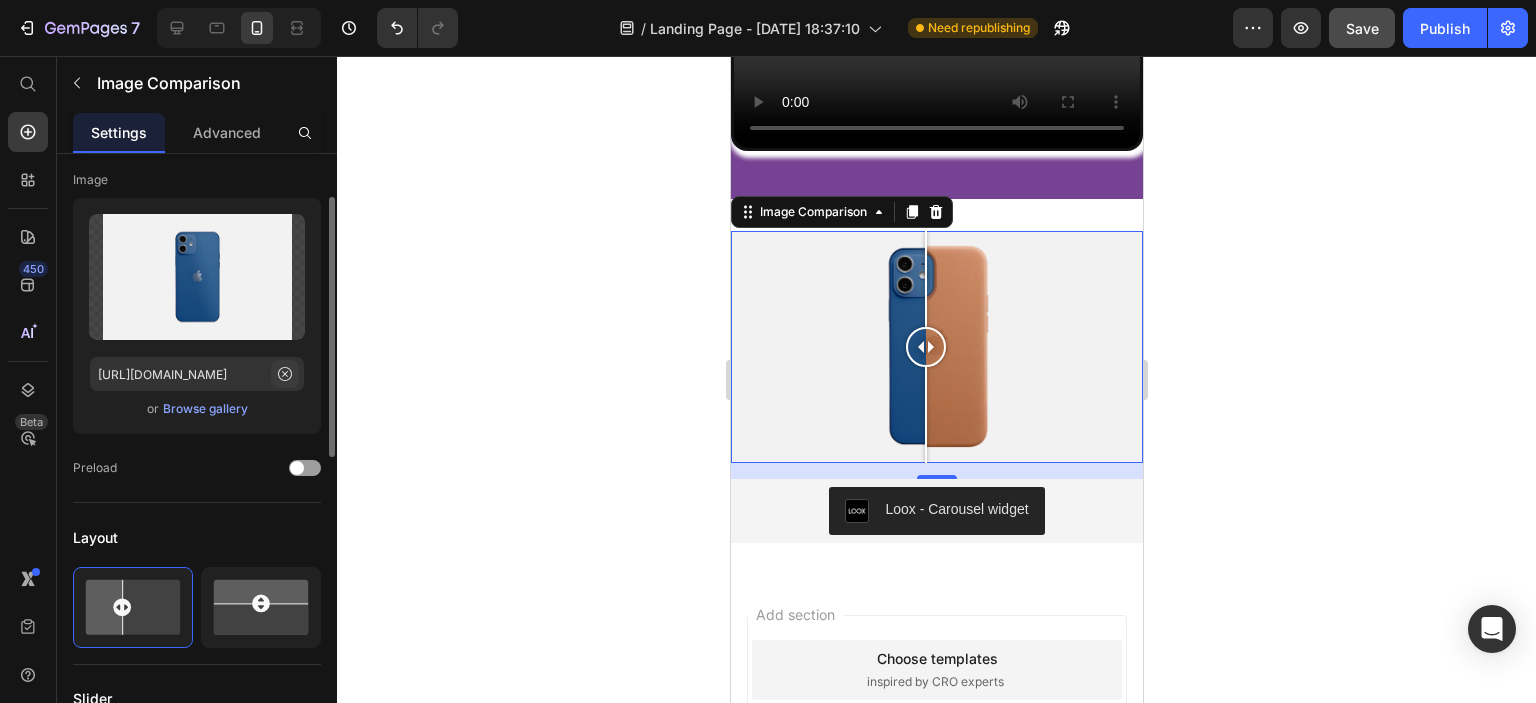 click 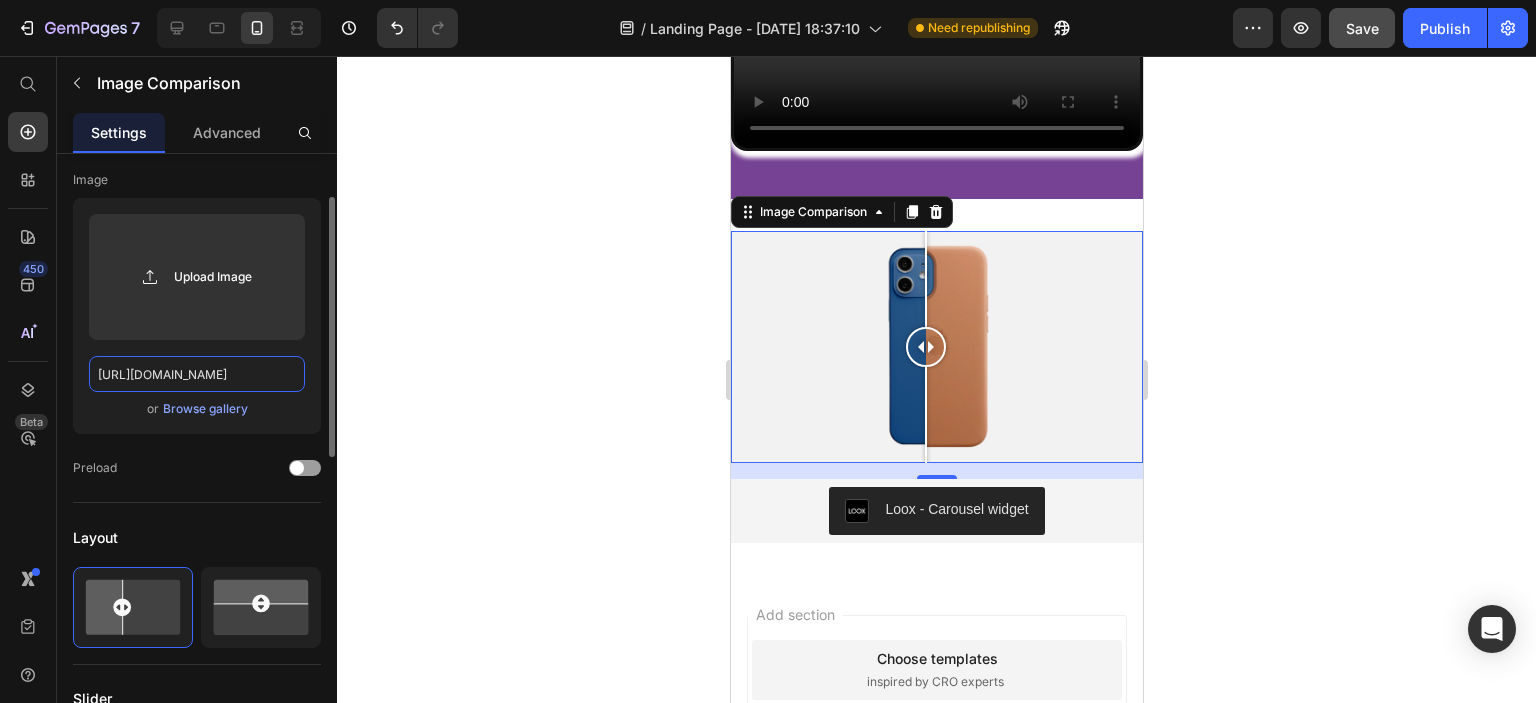 scroll, scrollTop: 0, scrollLeft: 0, axis: both 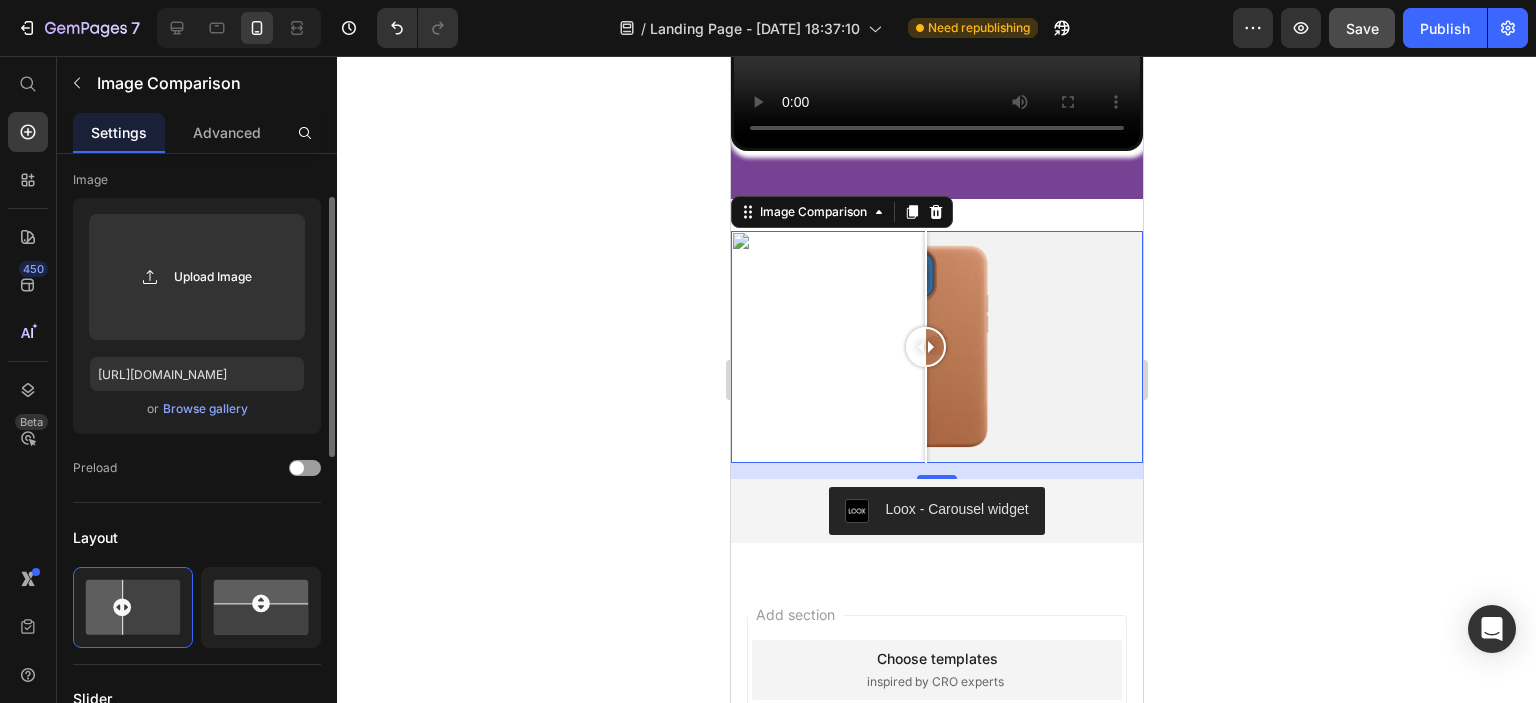 click on "Browse gallery" at bounding box center (205, 409) 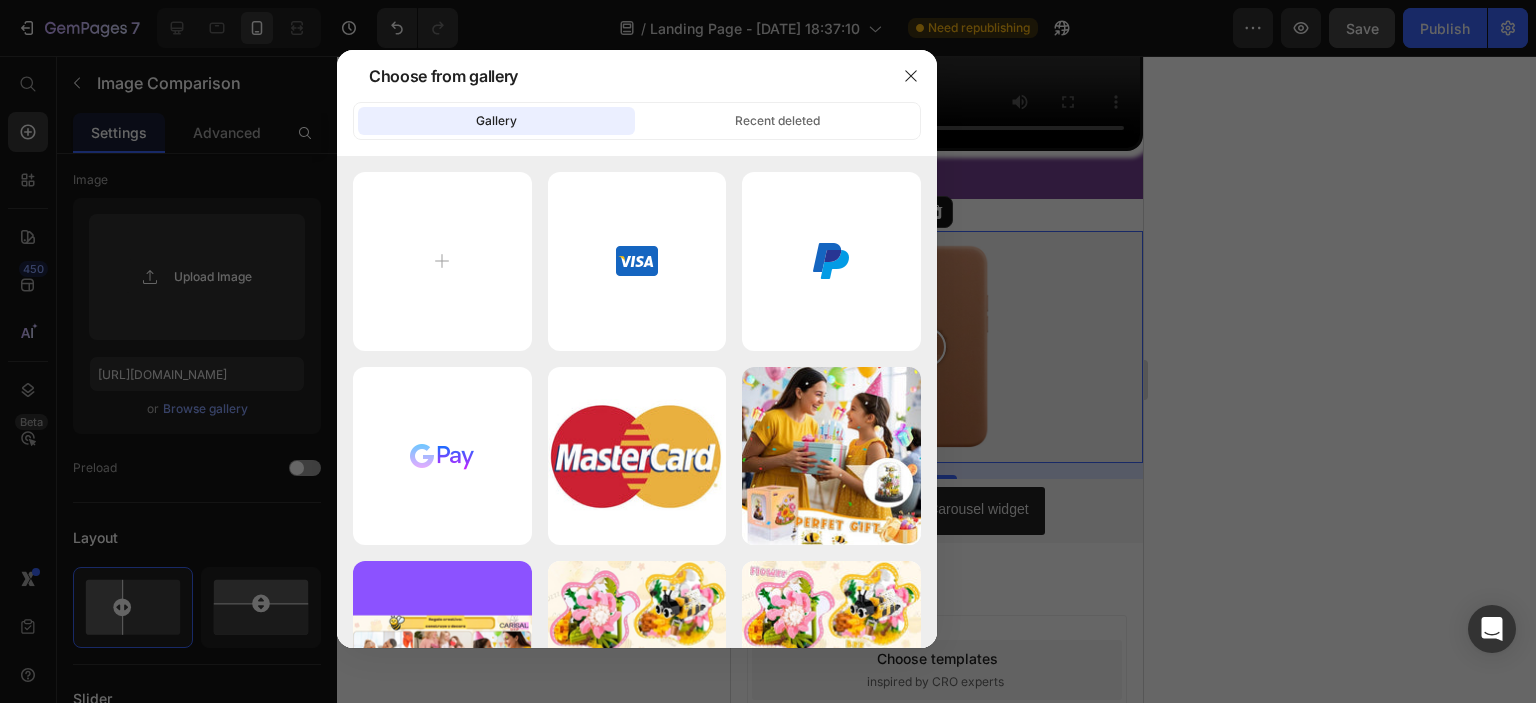 click on "Gallery" 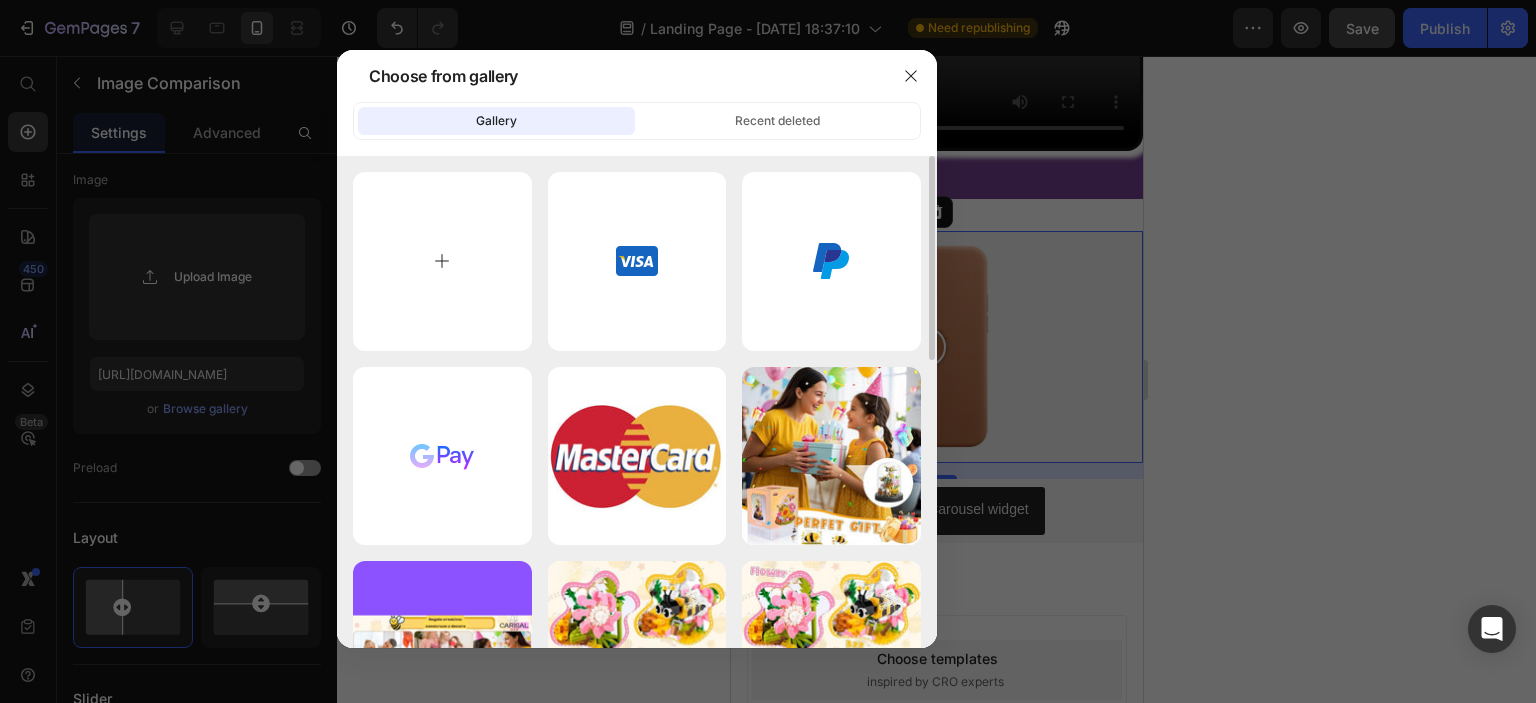 click at bounding box center [442, 261] 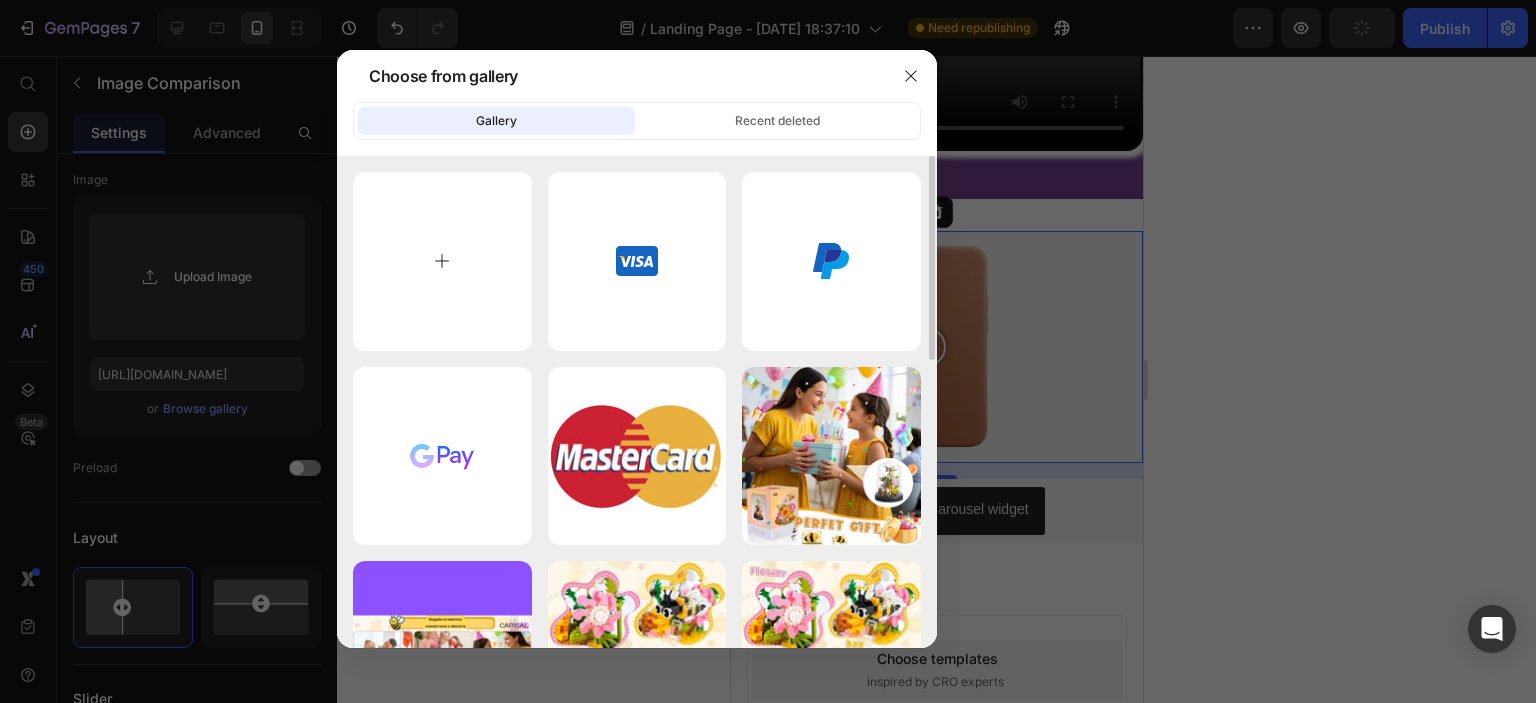type on "C:\fakepath\Diseño sin título (4).png" 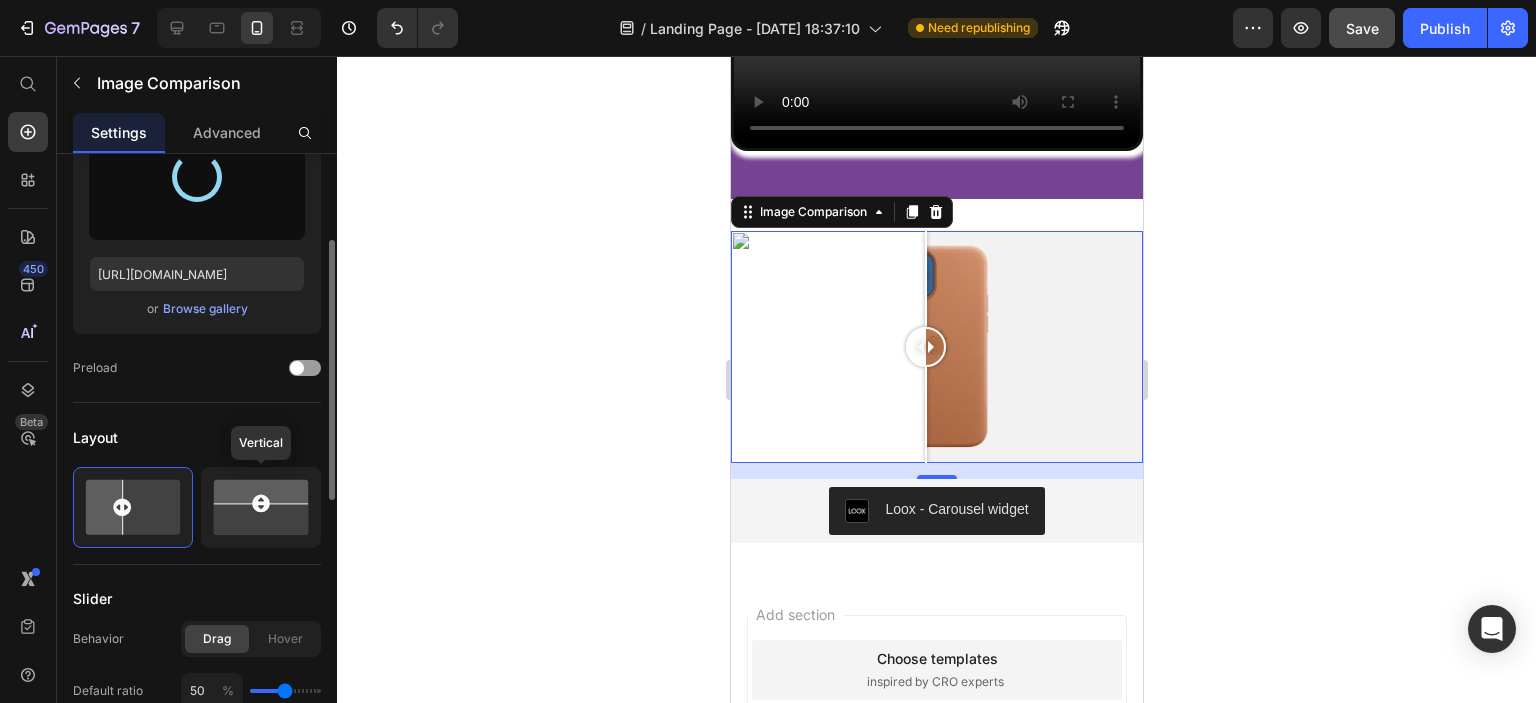 scroll, scrollTop: 0, scrollLeft: 0, axis: both 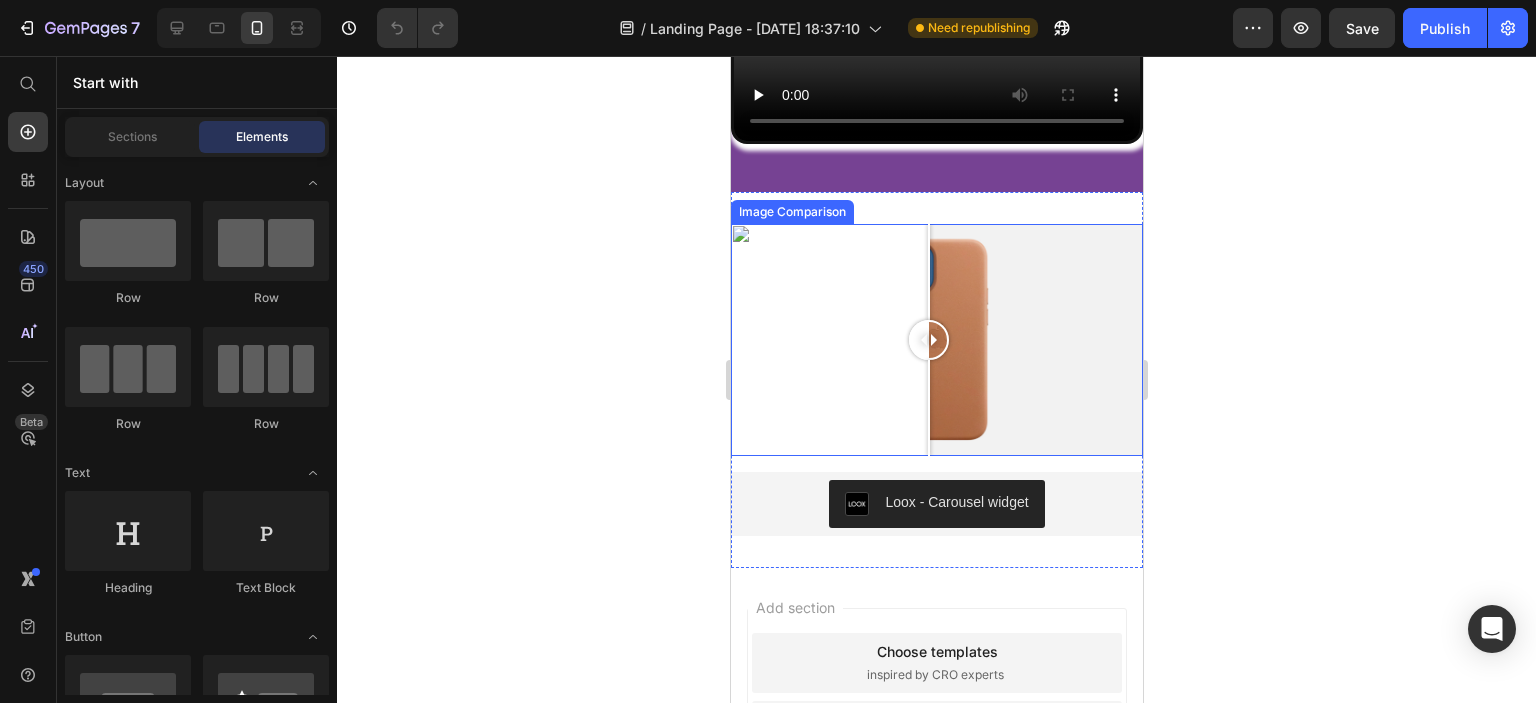 click at bounding box center [936, 340] 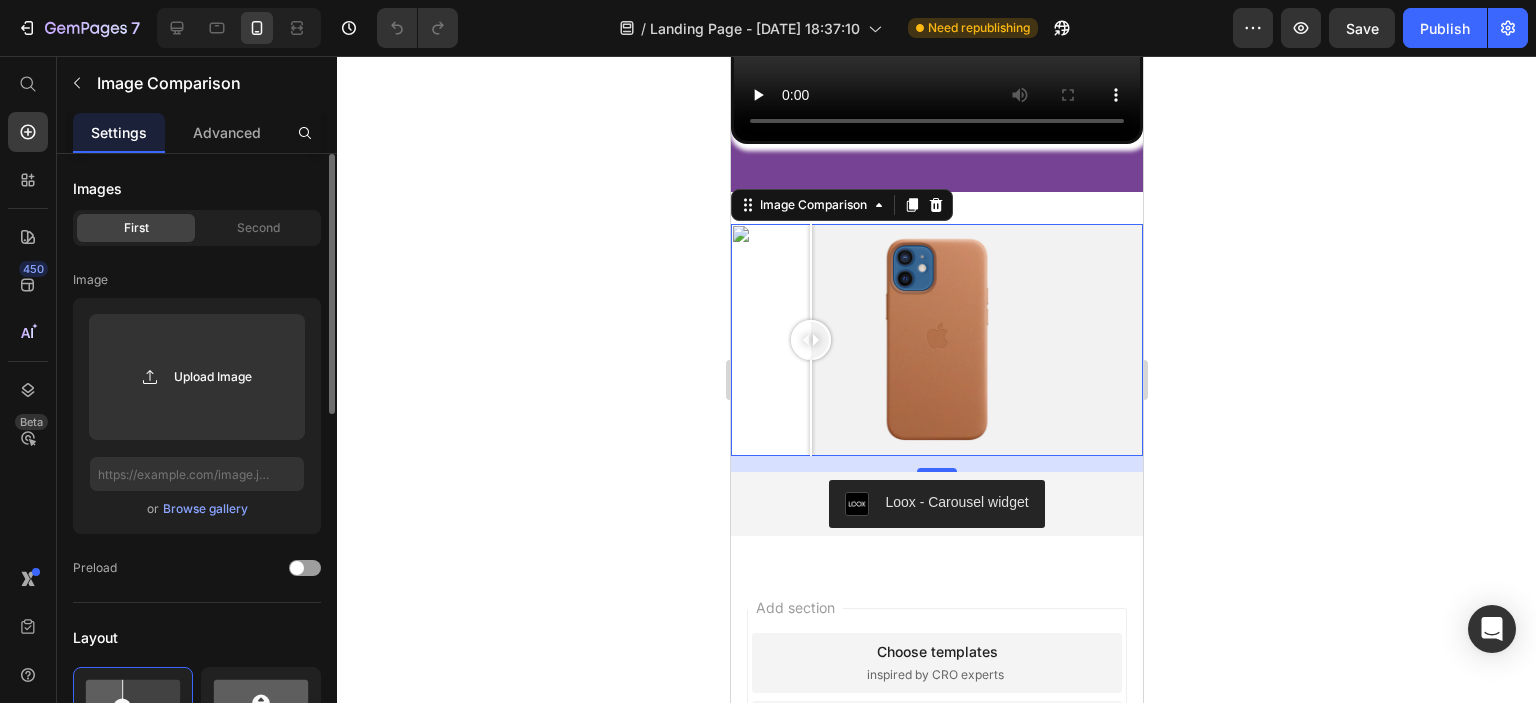 click on "Browse gallery" at bounding box center (205, 509) 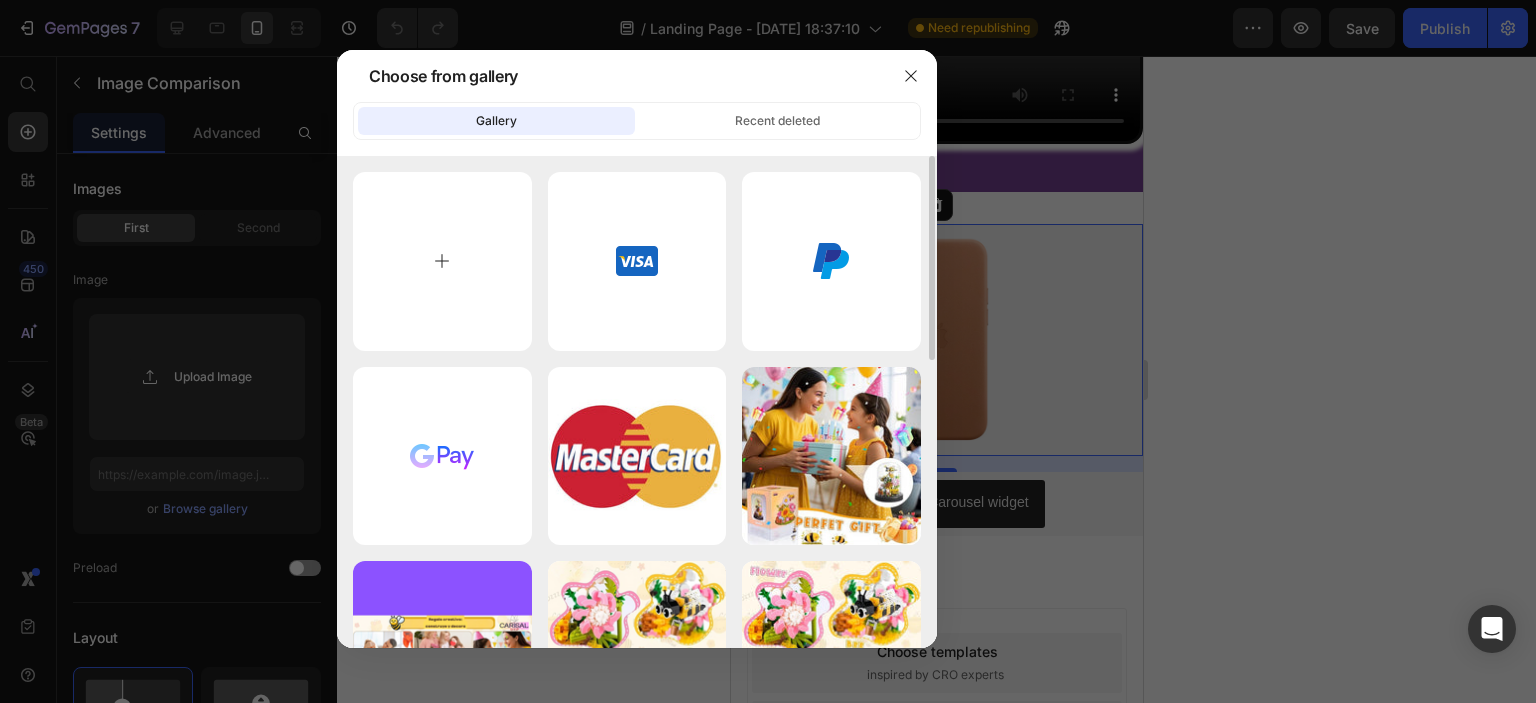 click at bounding box center [442, 261] 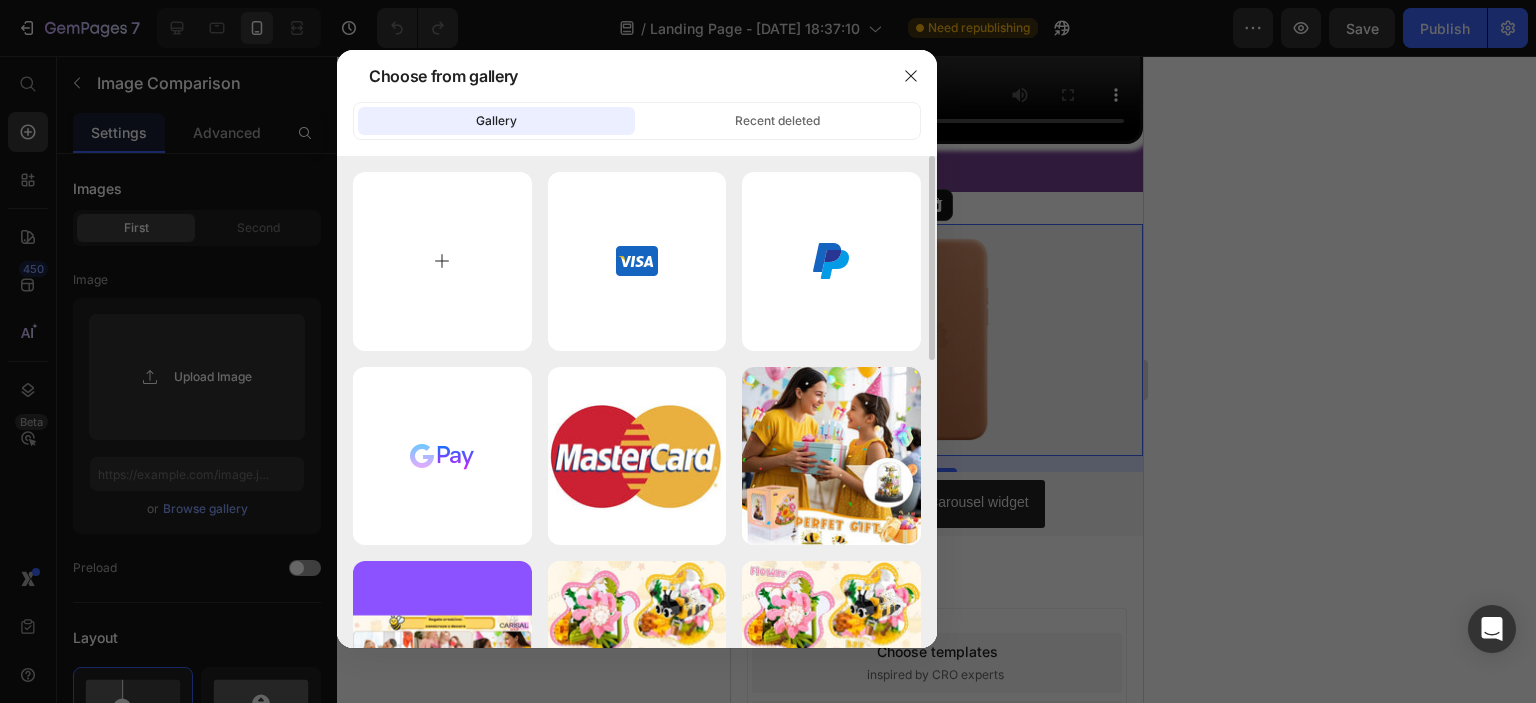type on "C:\fakepath\Diseño sin título (4).png" 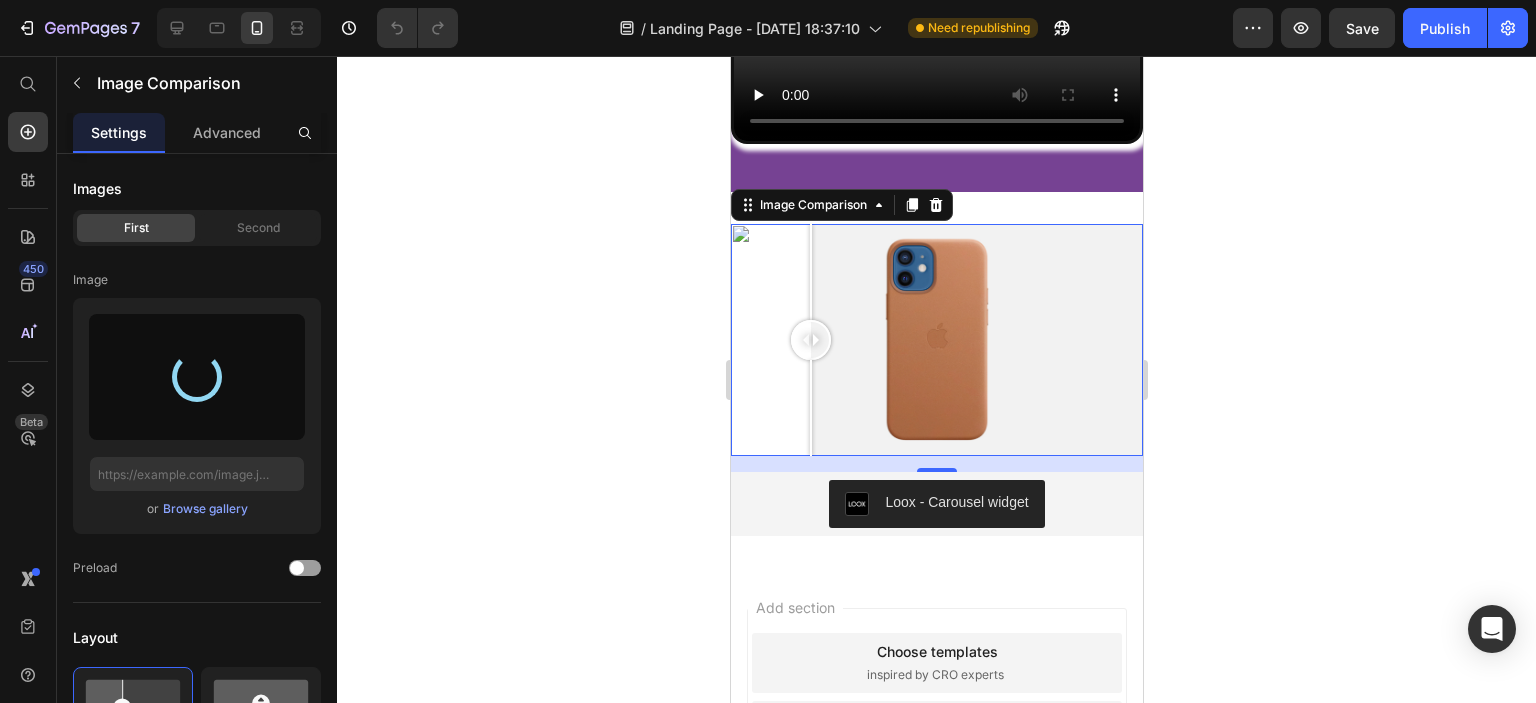 type on "[URL][DOMAIN_NAME]" 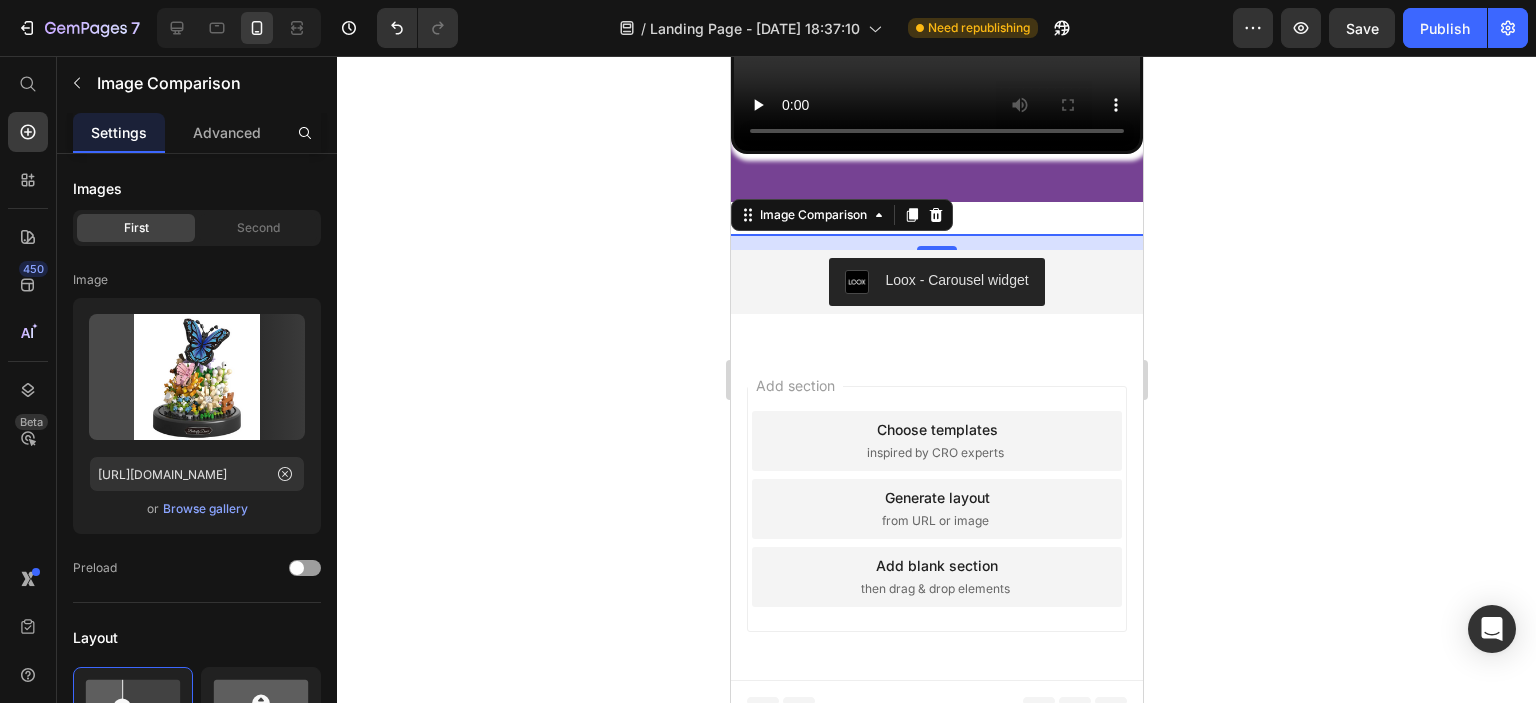 scroll, scrollTop: 1799, scrollLeft: 0, axis: vertical 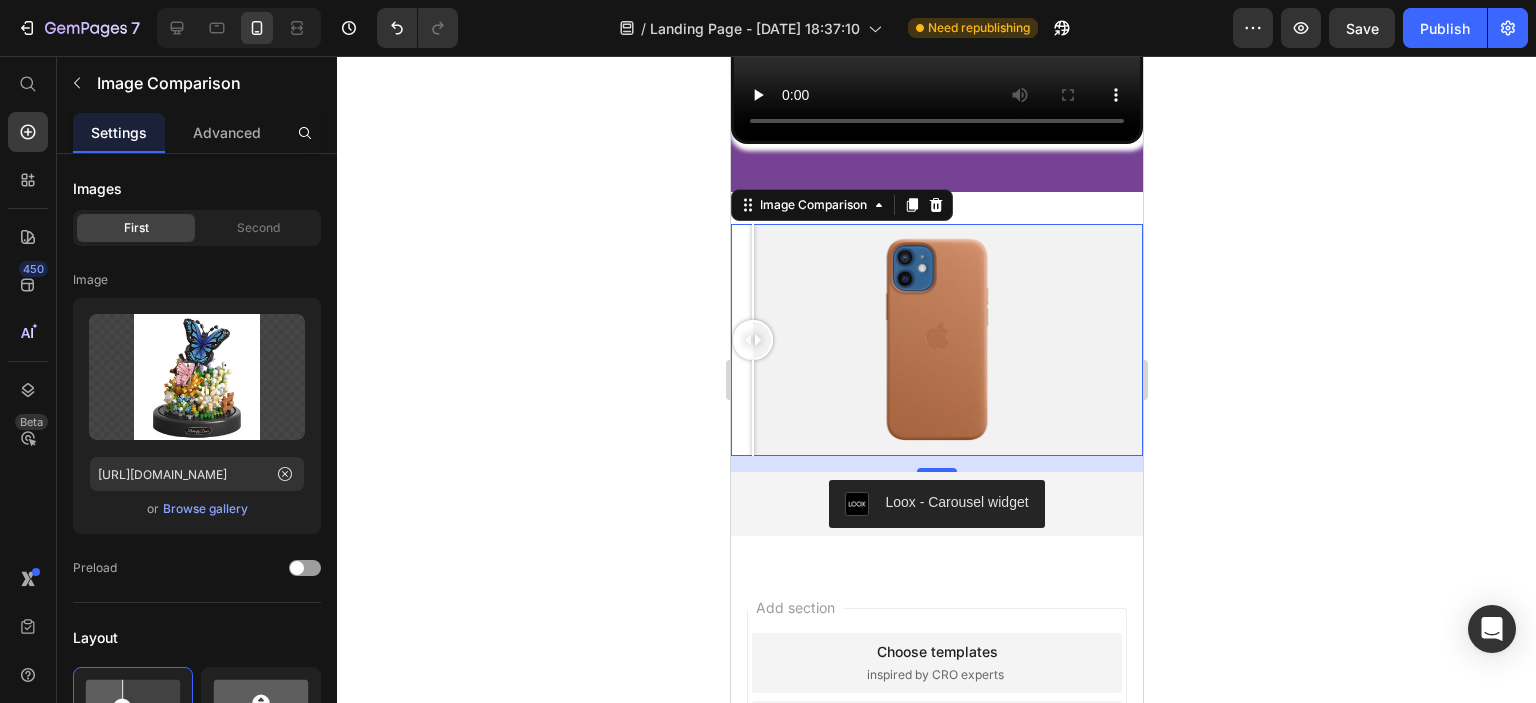 drag, startPoint x: 924, startPoint y: 323, endPoint x: 693, endPoint y: 335, distance: 231.31148 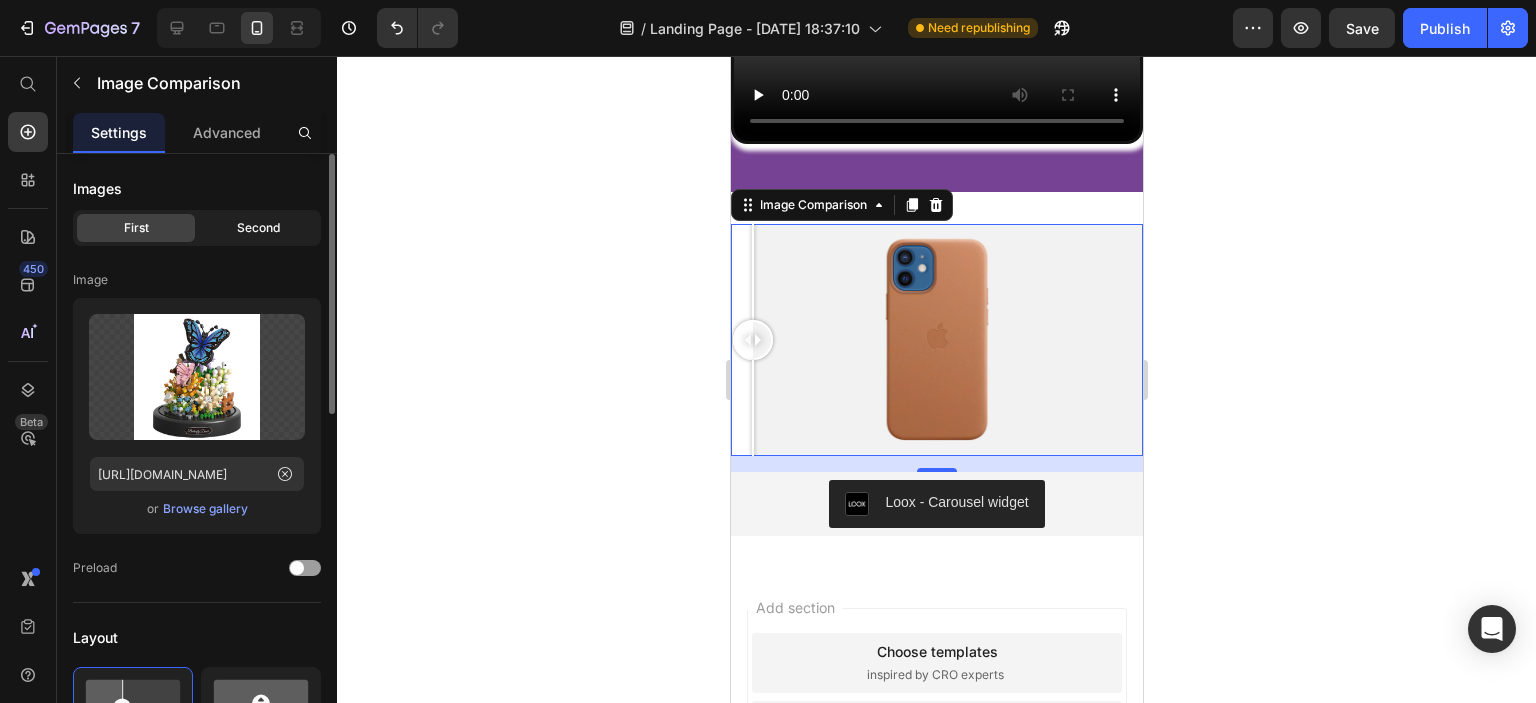click on "Second" 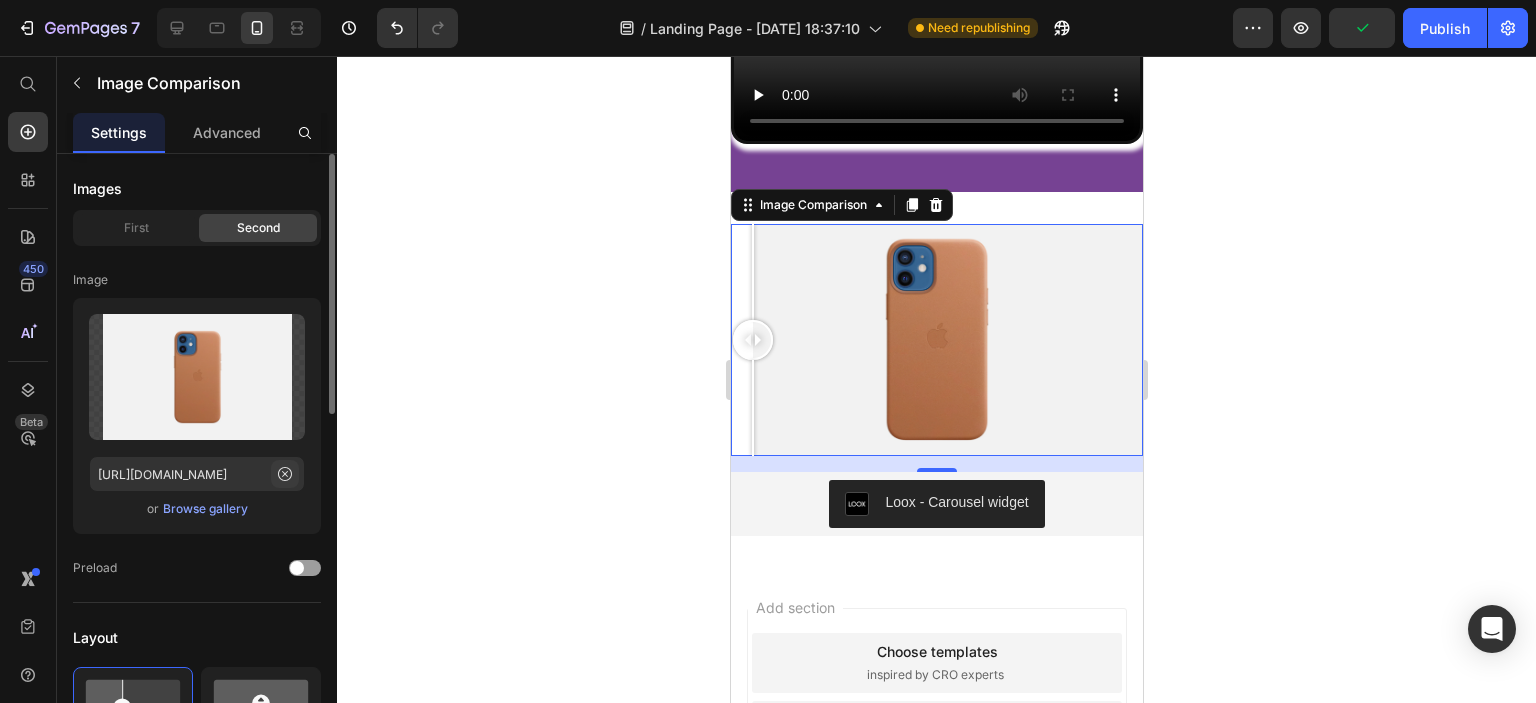 click 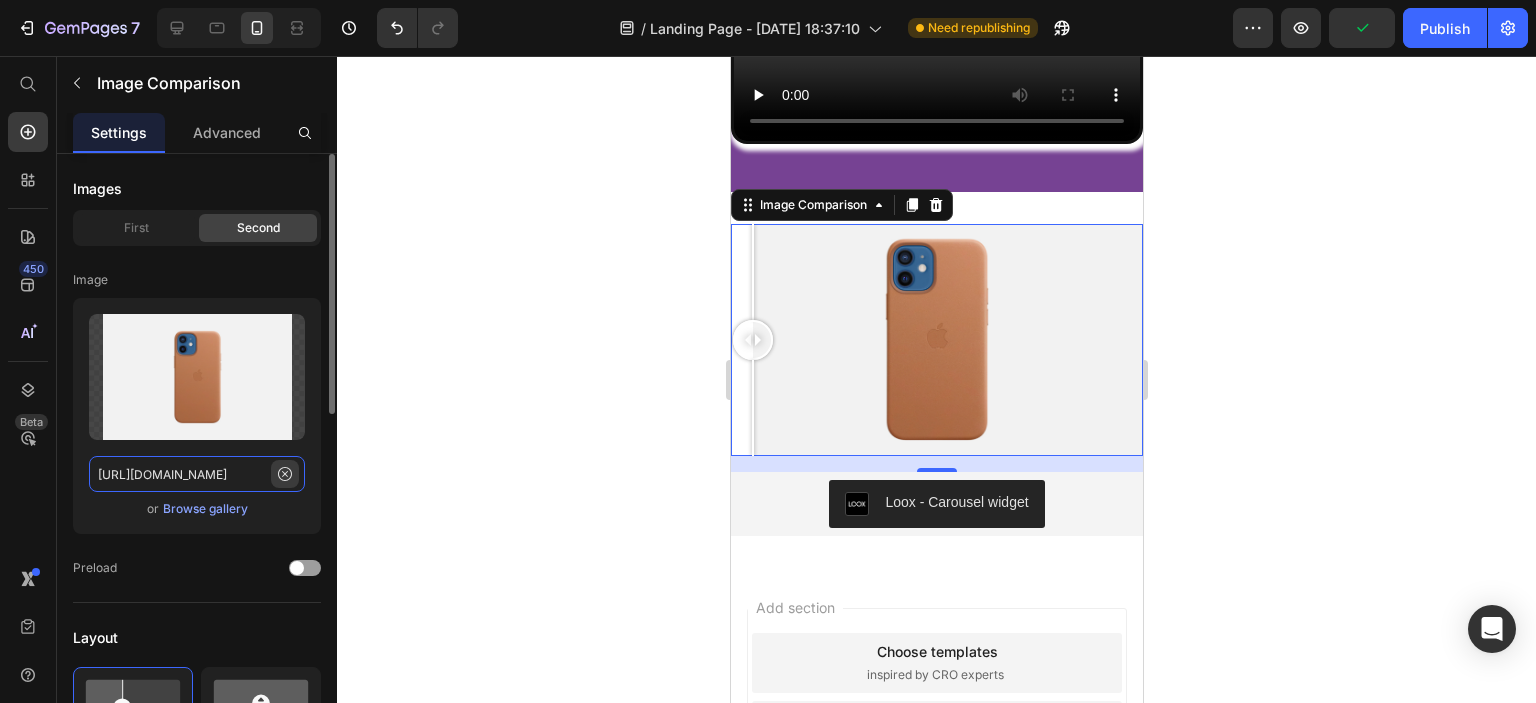 type 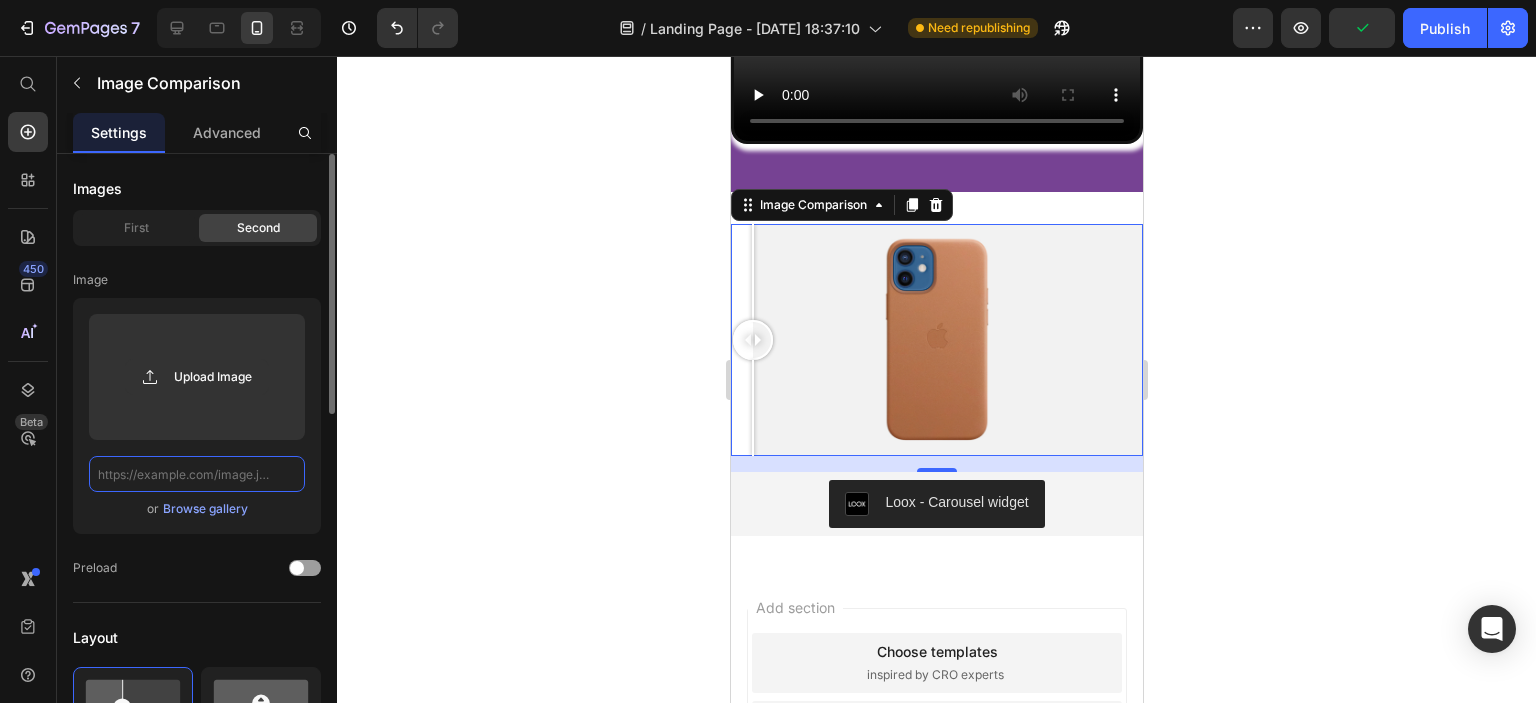 scroll, scrollTop: 0, scrollLeft: 0, axis: both 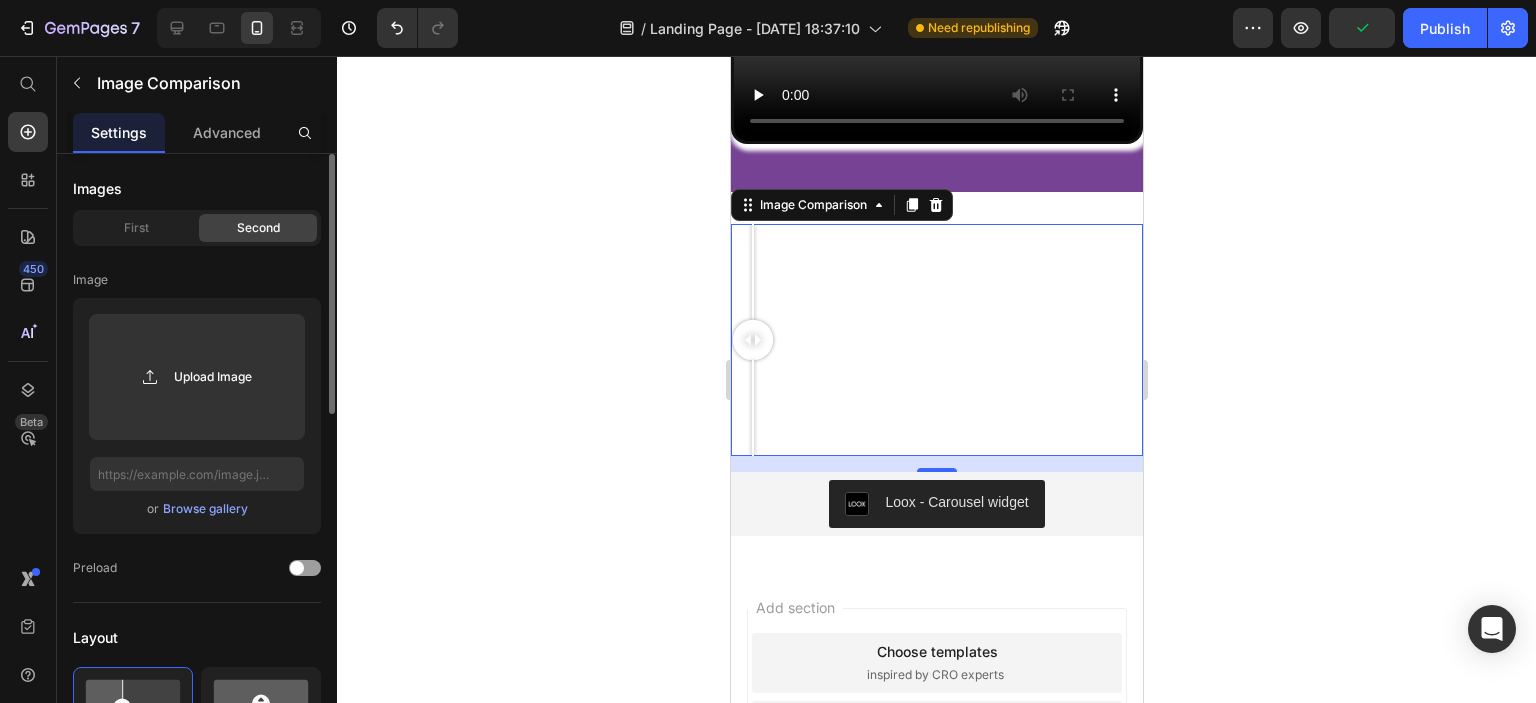 click on "Browse gallery" at bounding box center [205, 509] 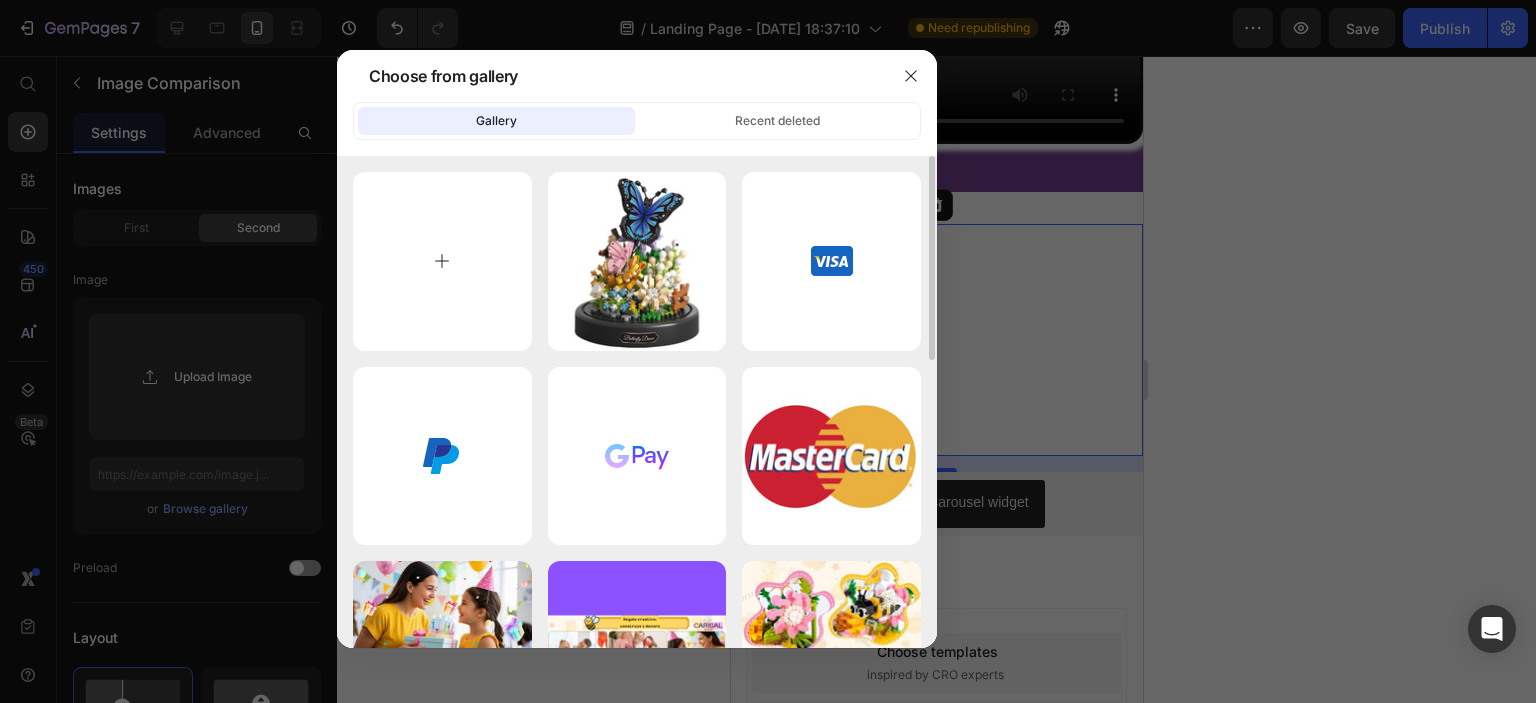 click at bounding box center (442, 261) 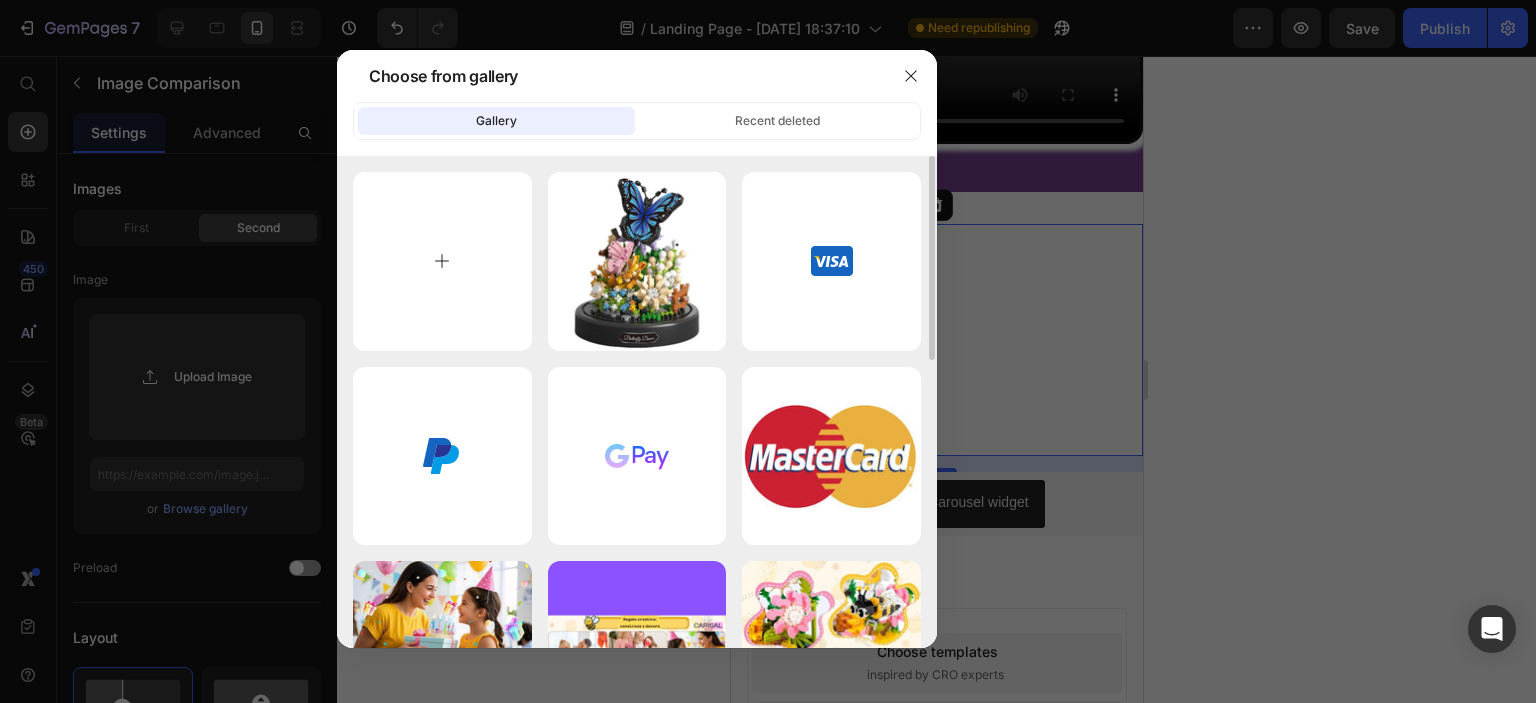 type on "C:\fakepath\raw.jpg" 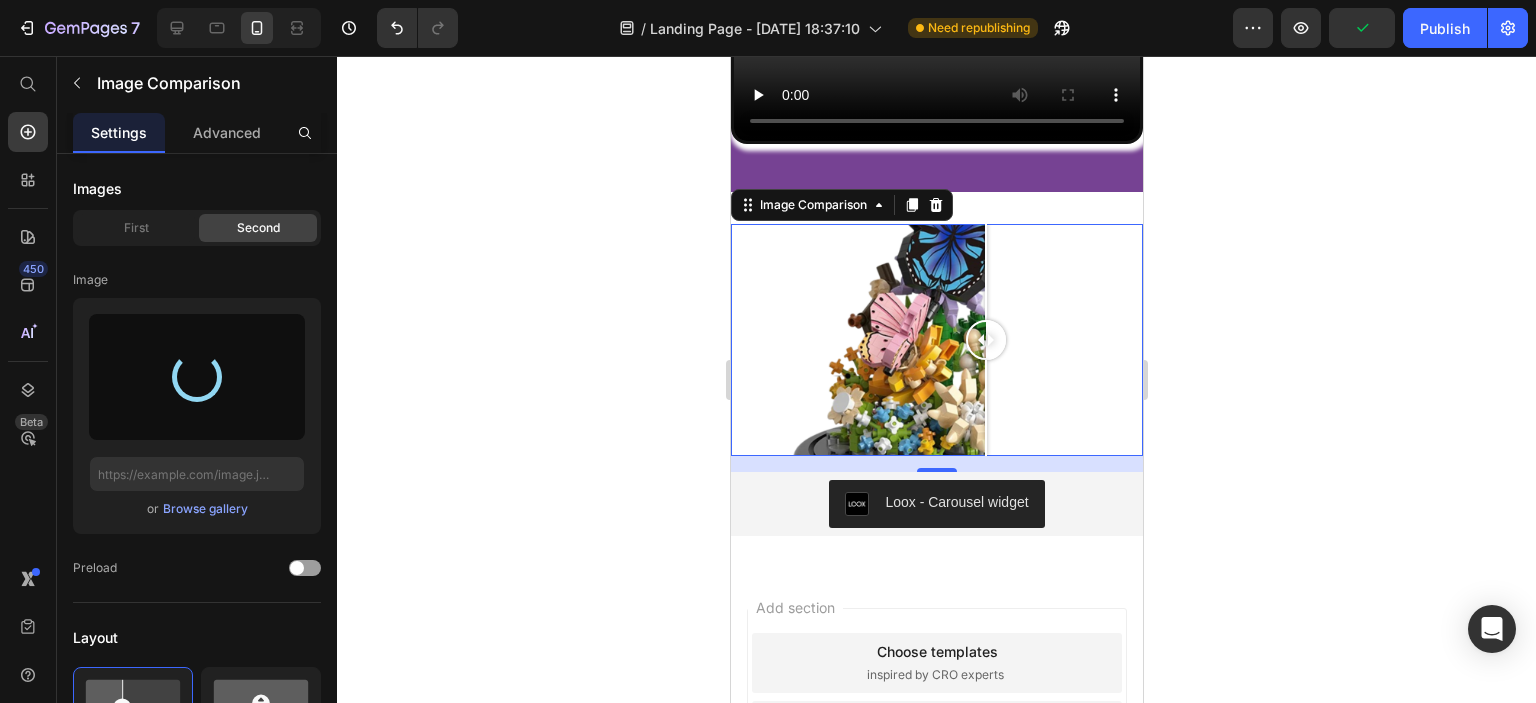 type on "[URL][DOMAIN_NAME]" 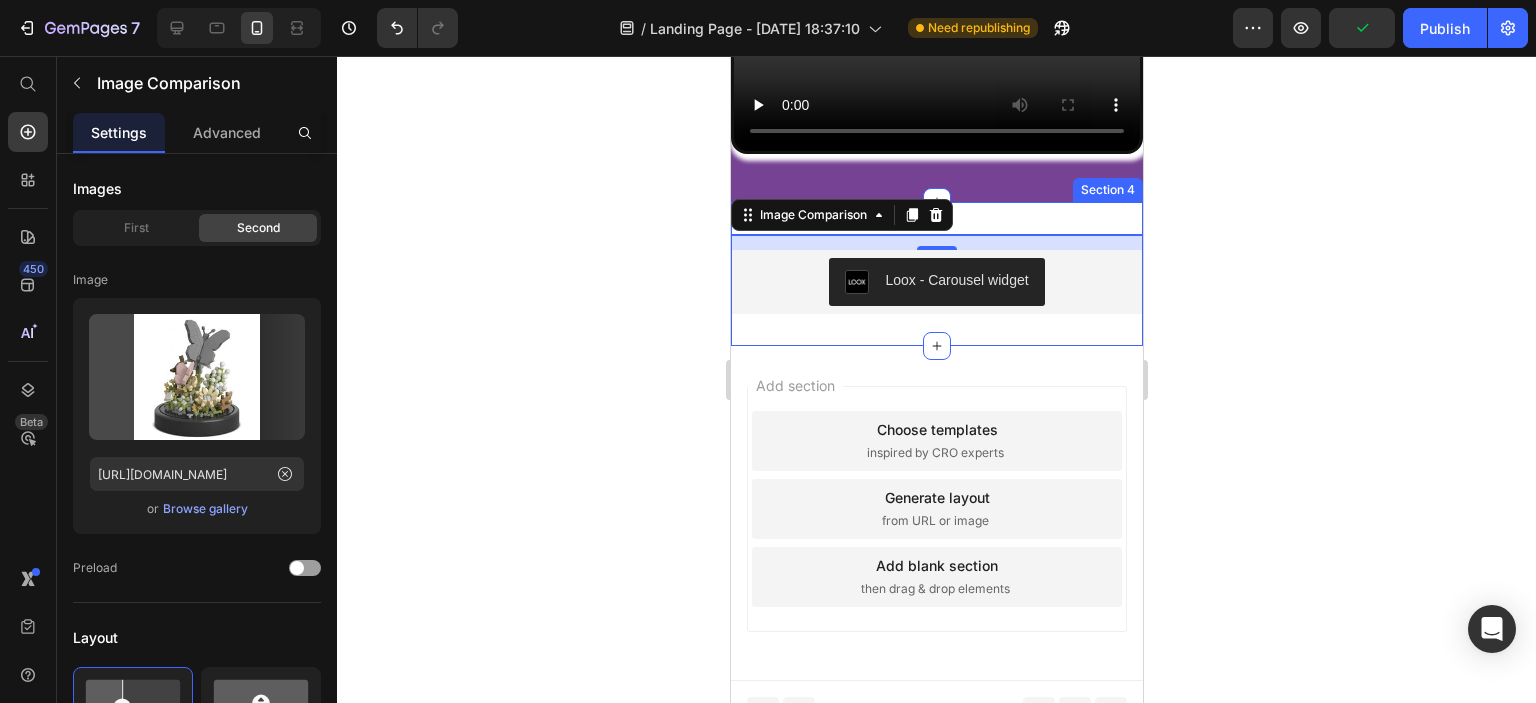 drag, startPoint x: 752, startPoint y: 321, endPoint x: 966, endPoint y: 321, distance: 214 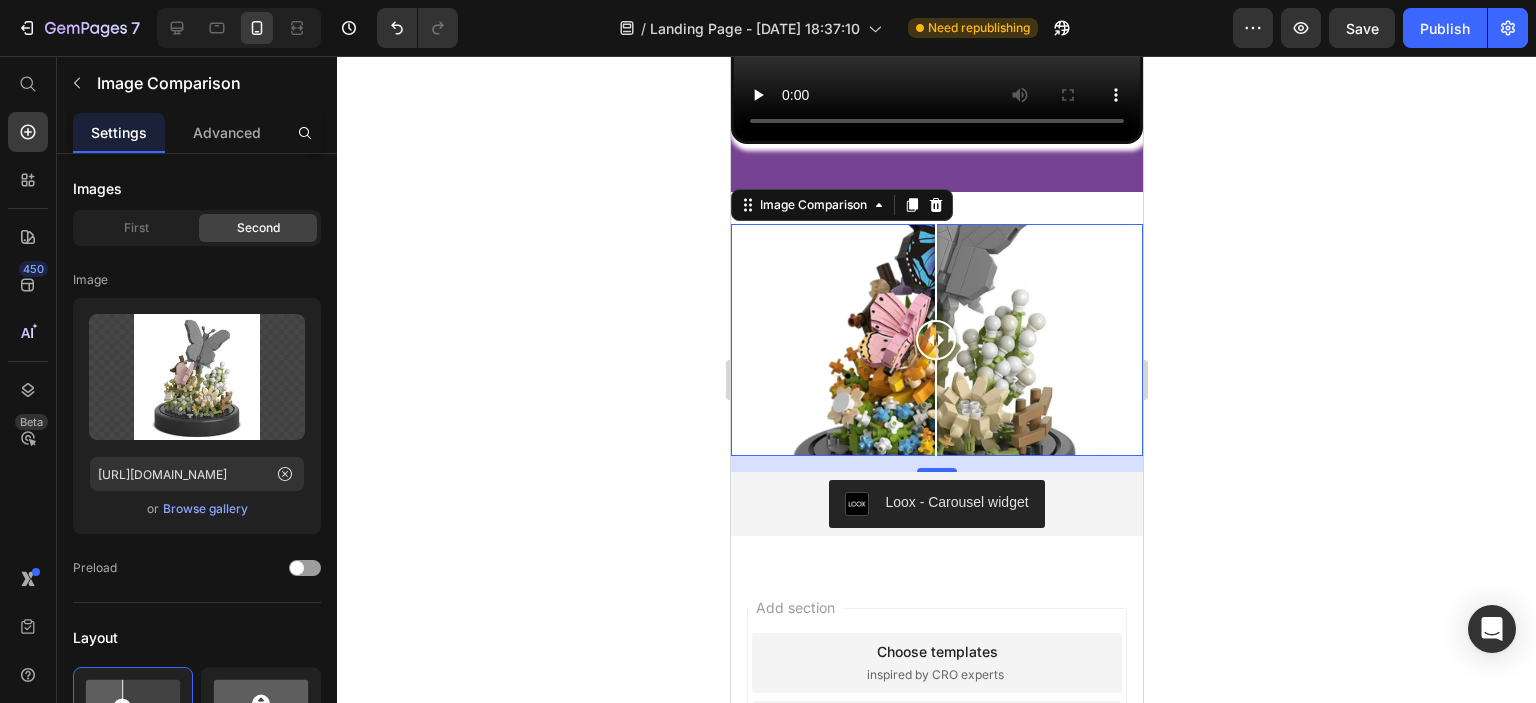 click at bounding box center [935, 340] 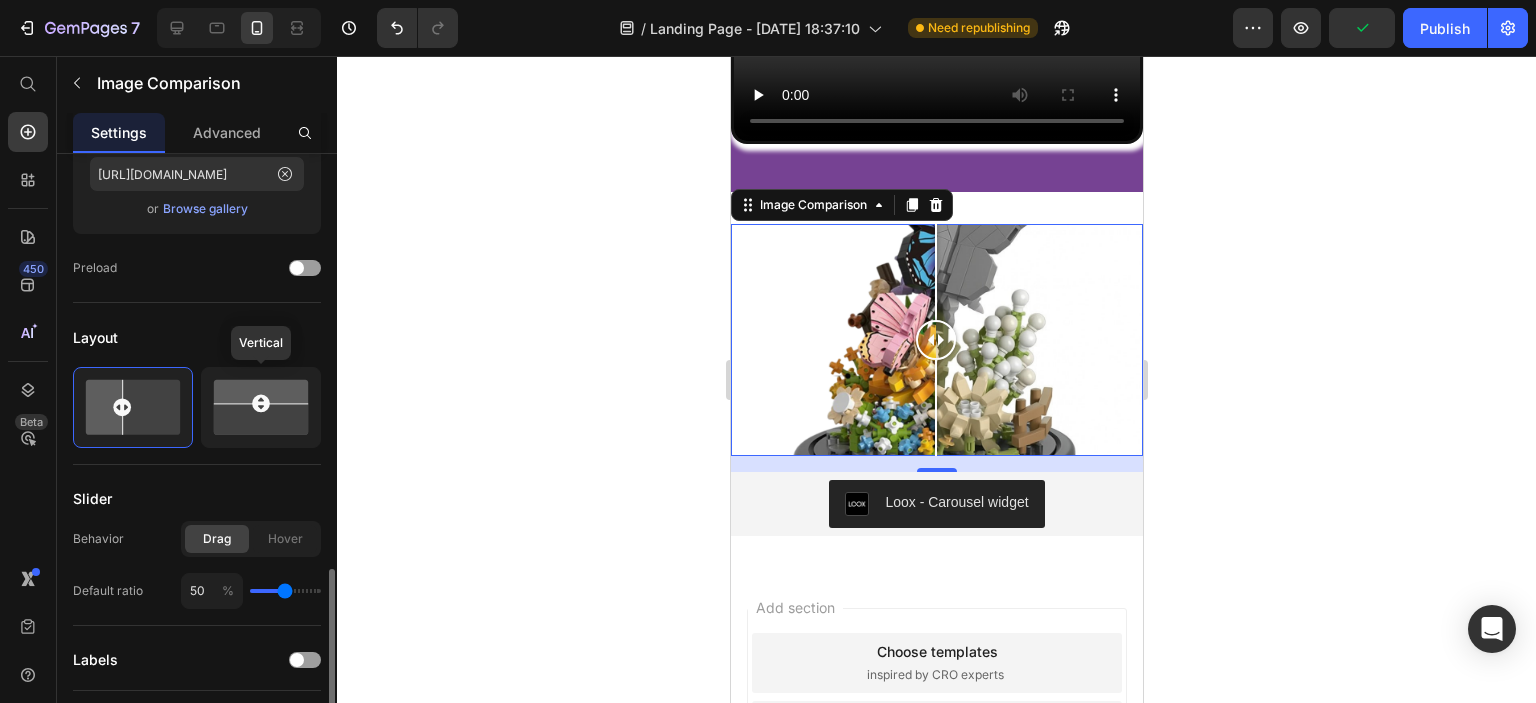 scroll, scrollTop: 500, scrollLeft: 0, axis: vertical 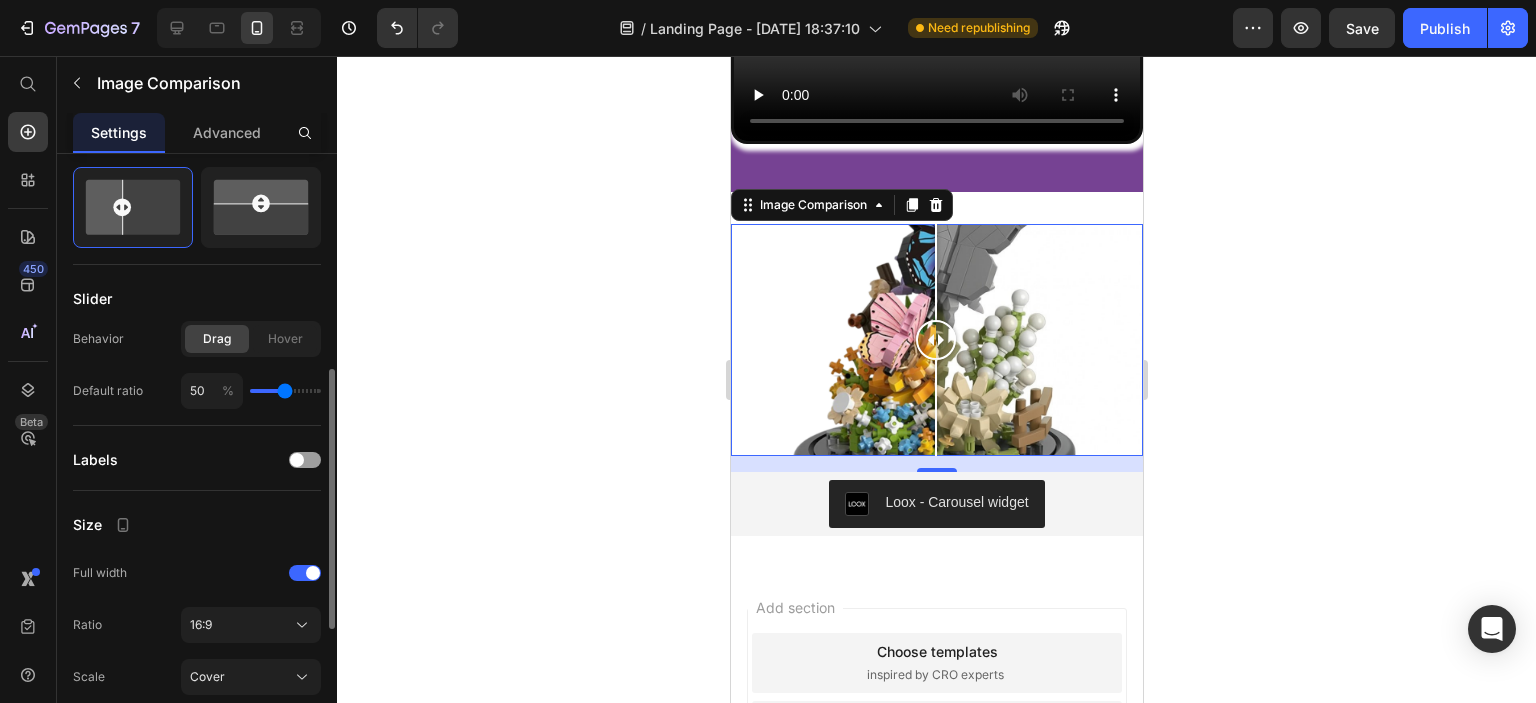 type on "41" 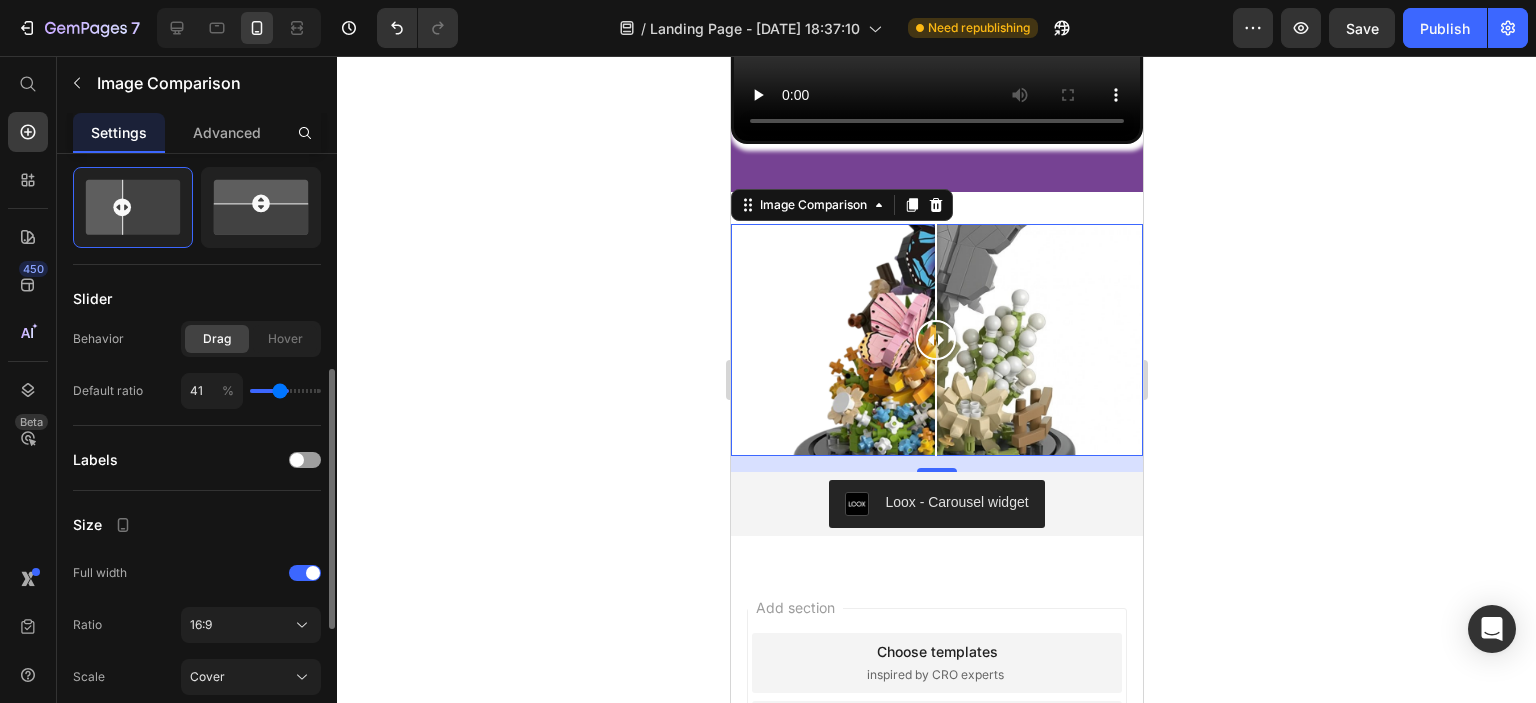 type on "39" 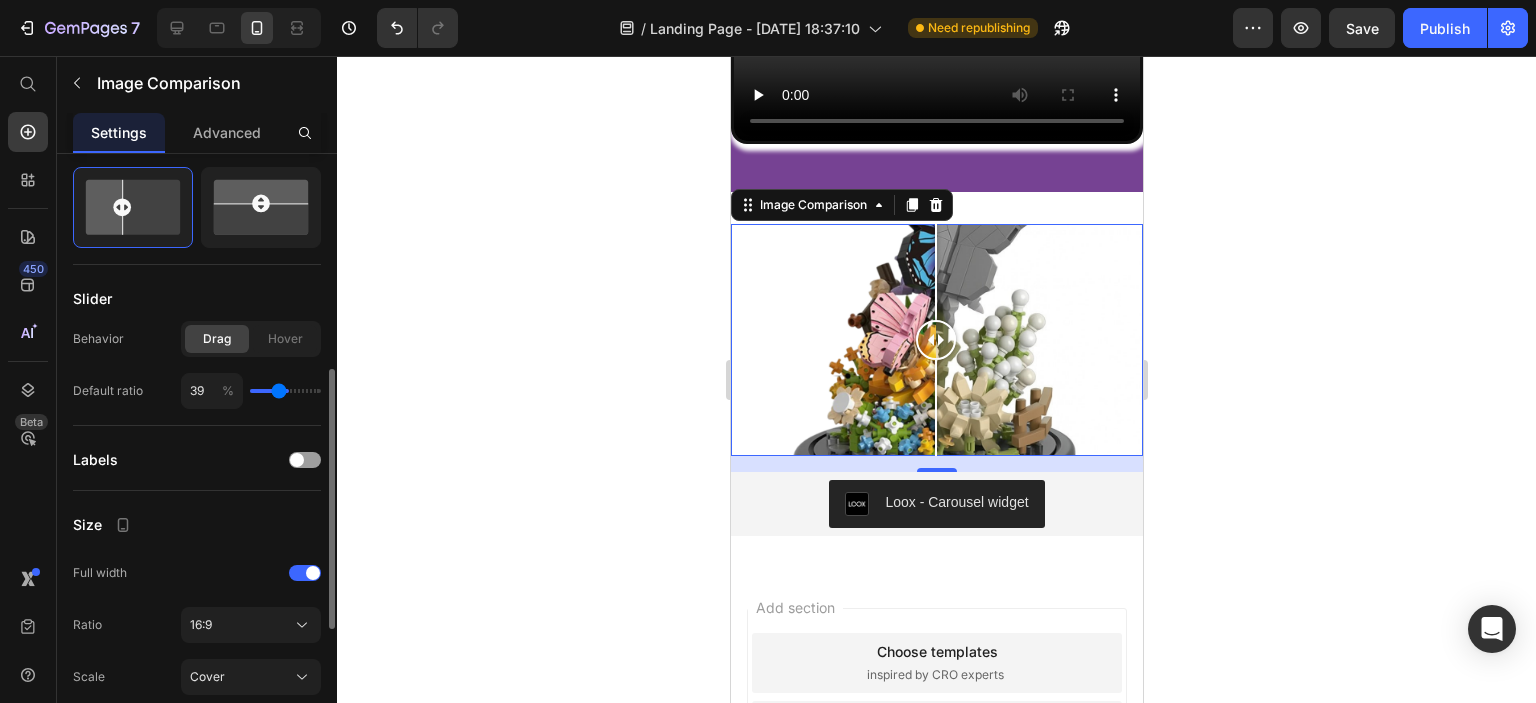 type on "38" 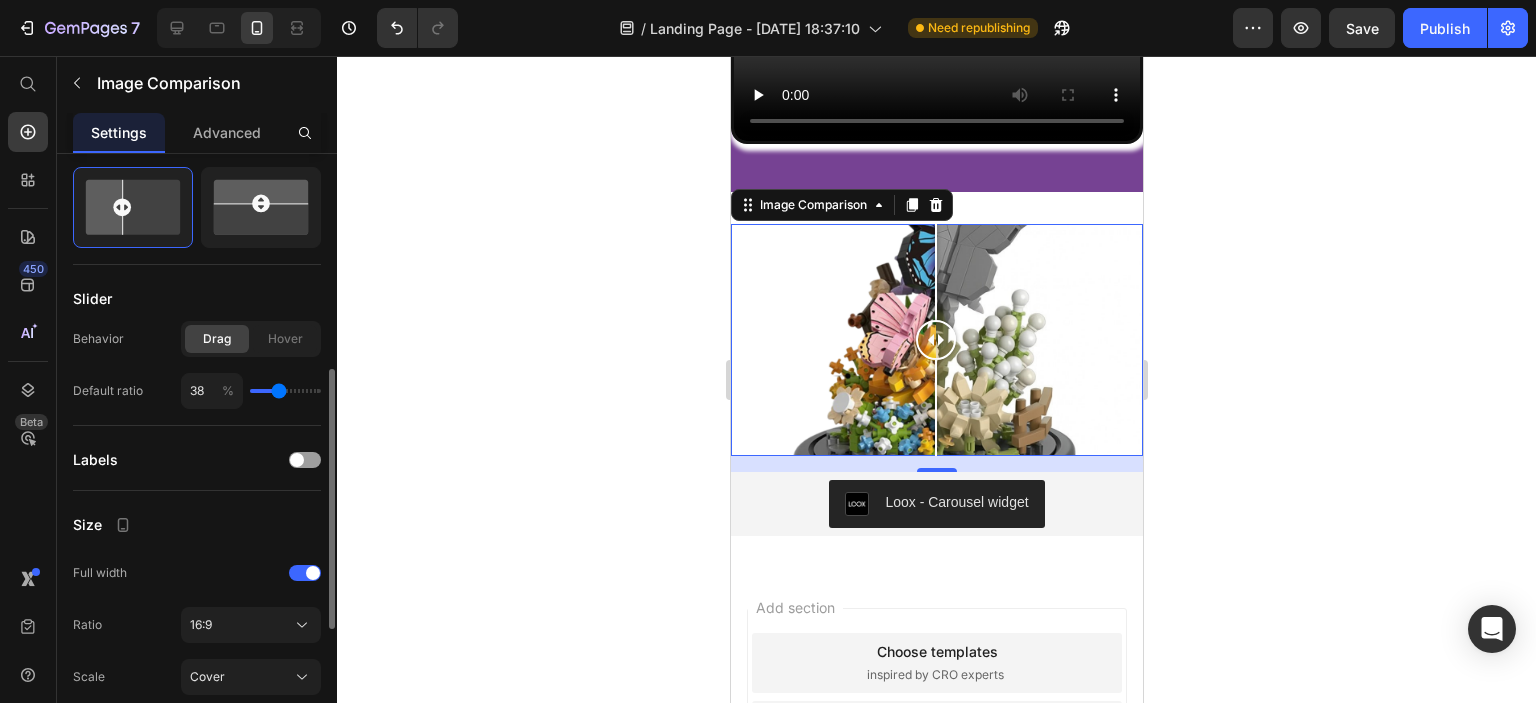 type on "36" 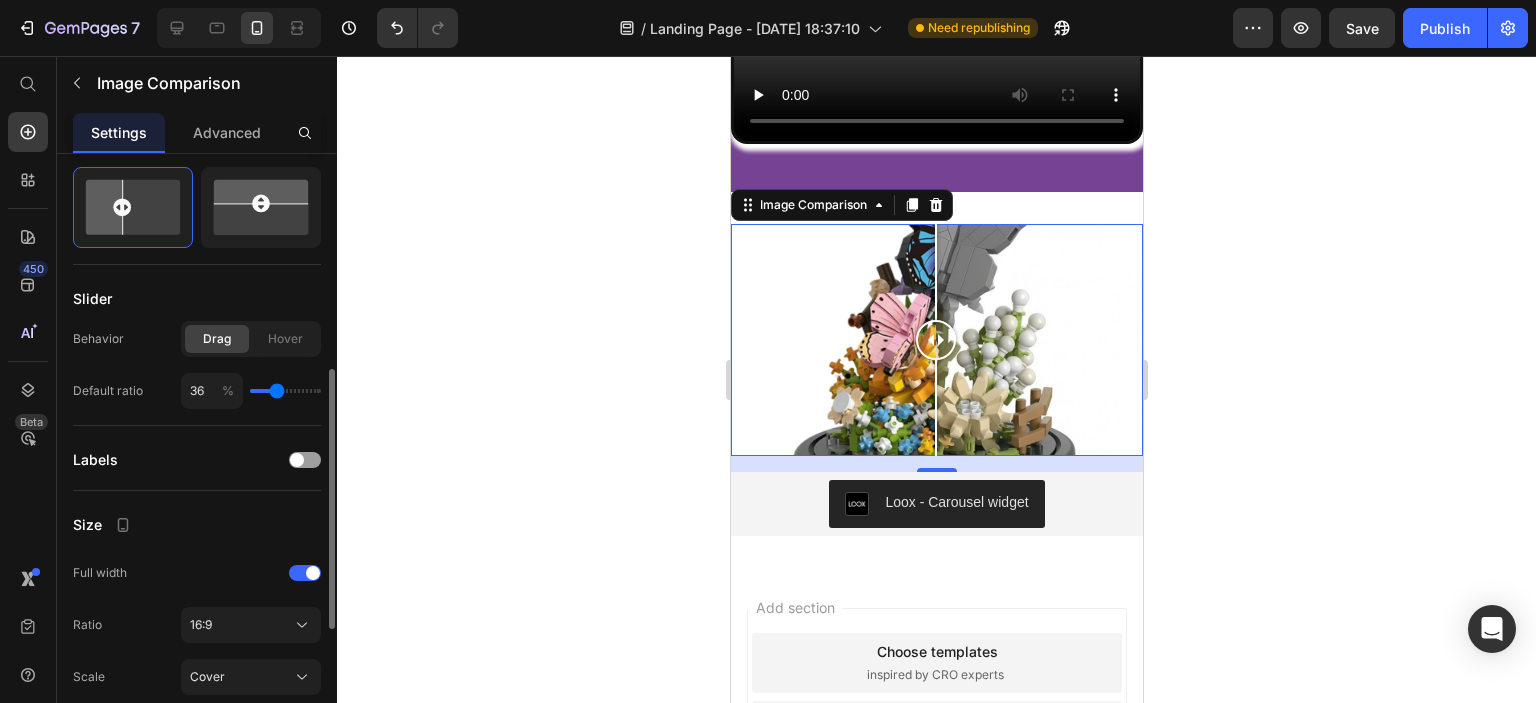 type on "33" 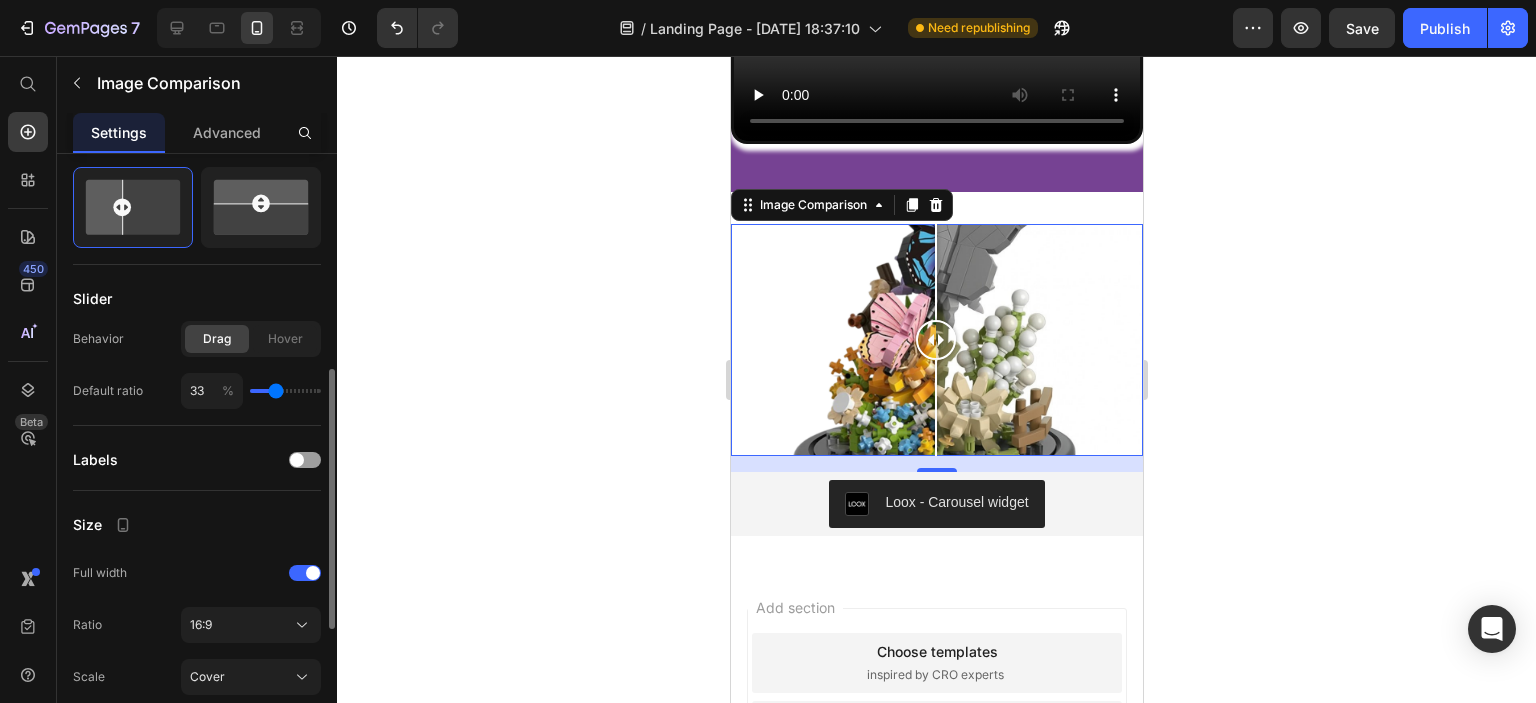 type on "29" 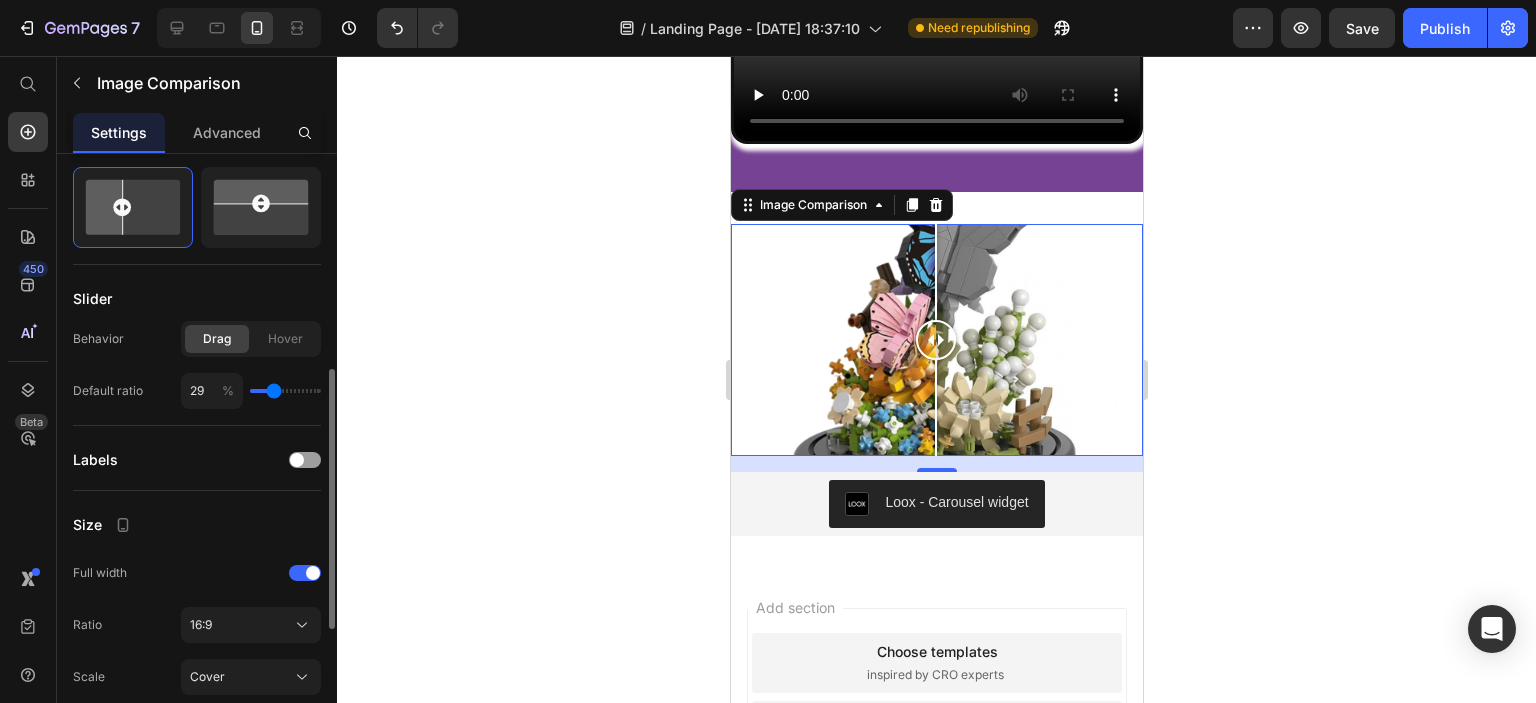 type on "25" 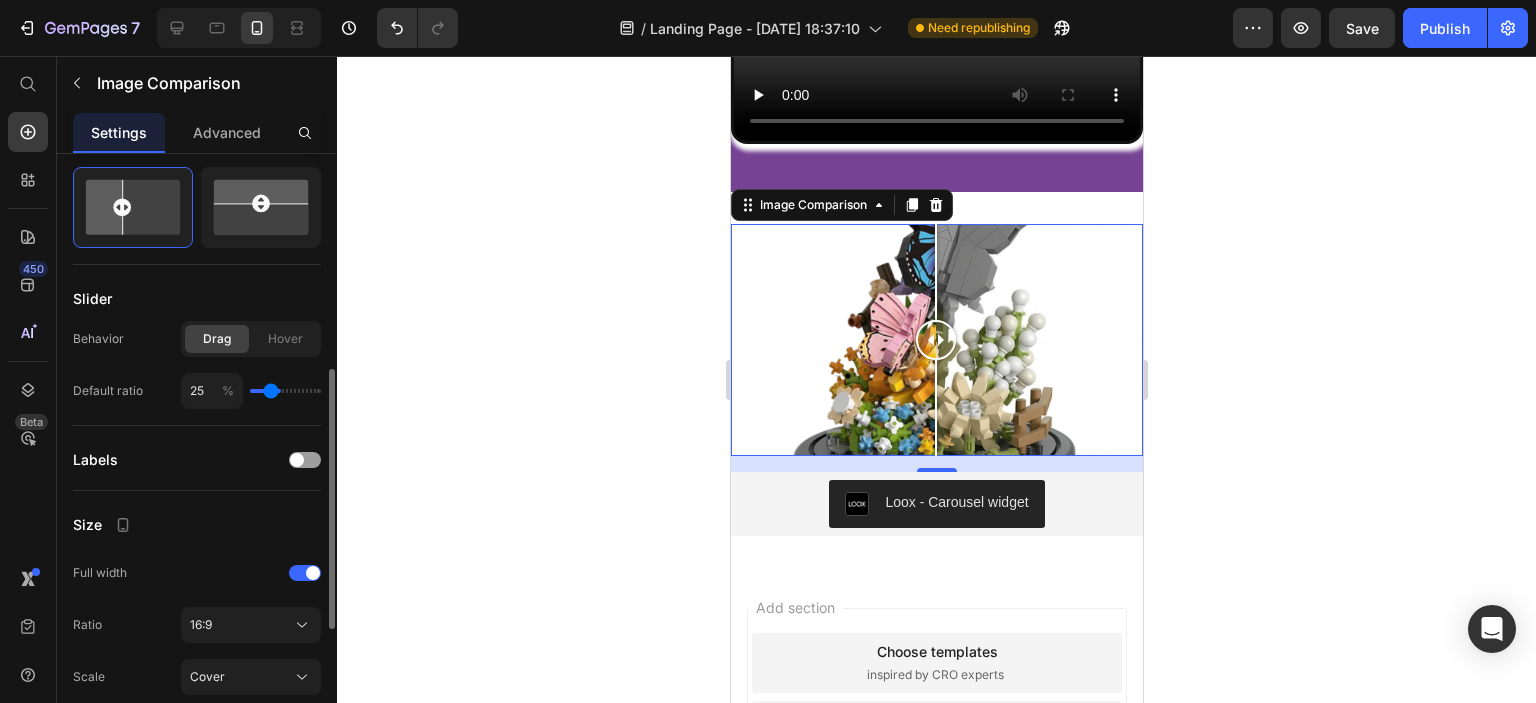 type on "22" 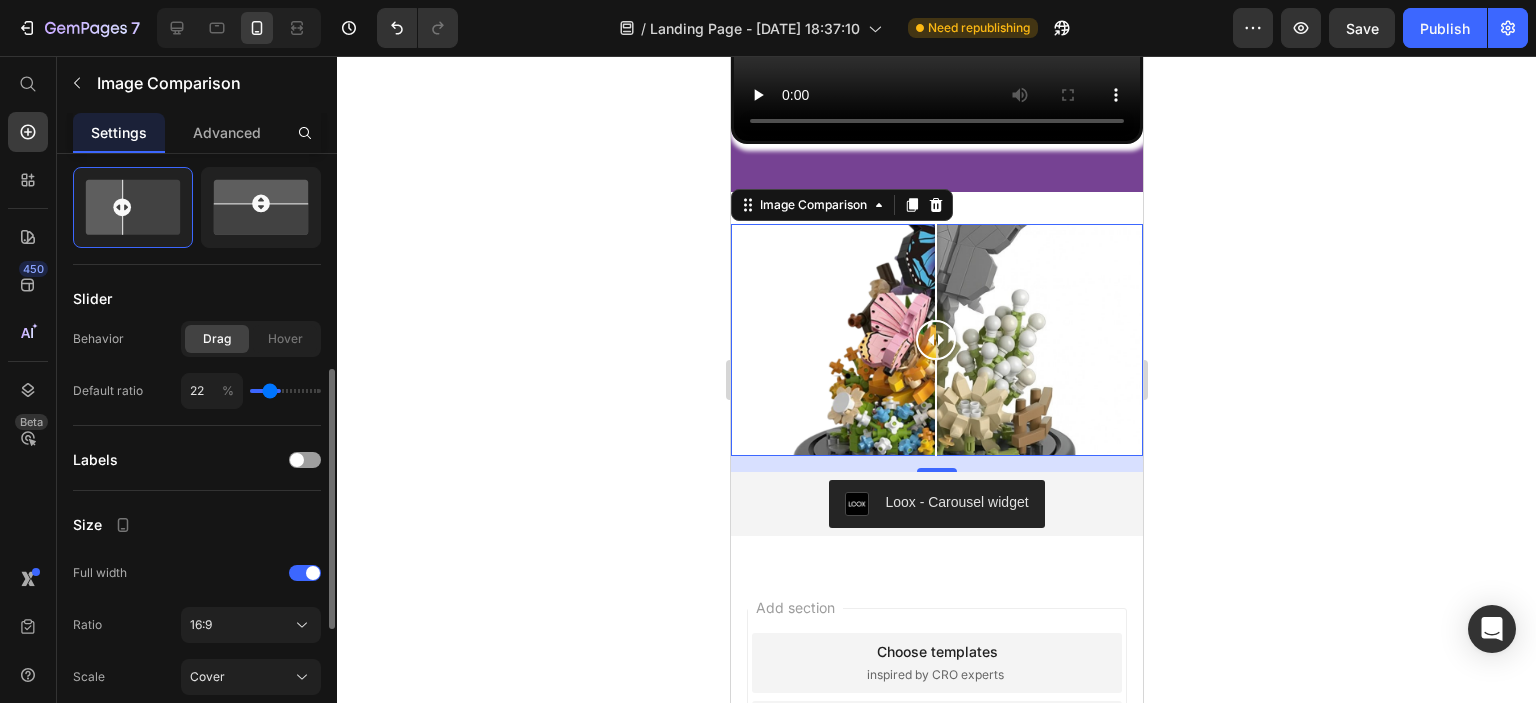 type on "20" 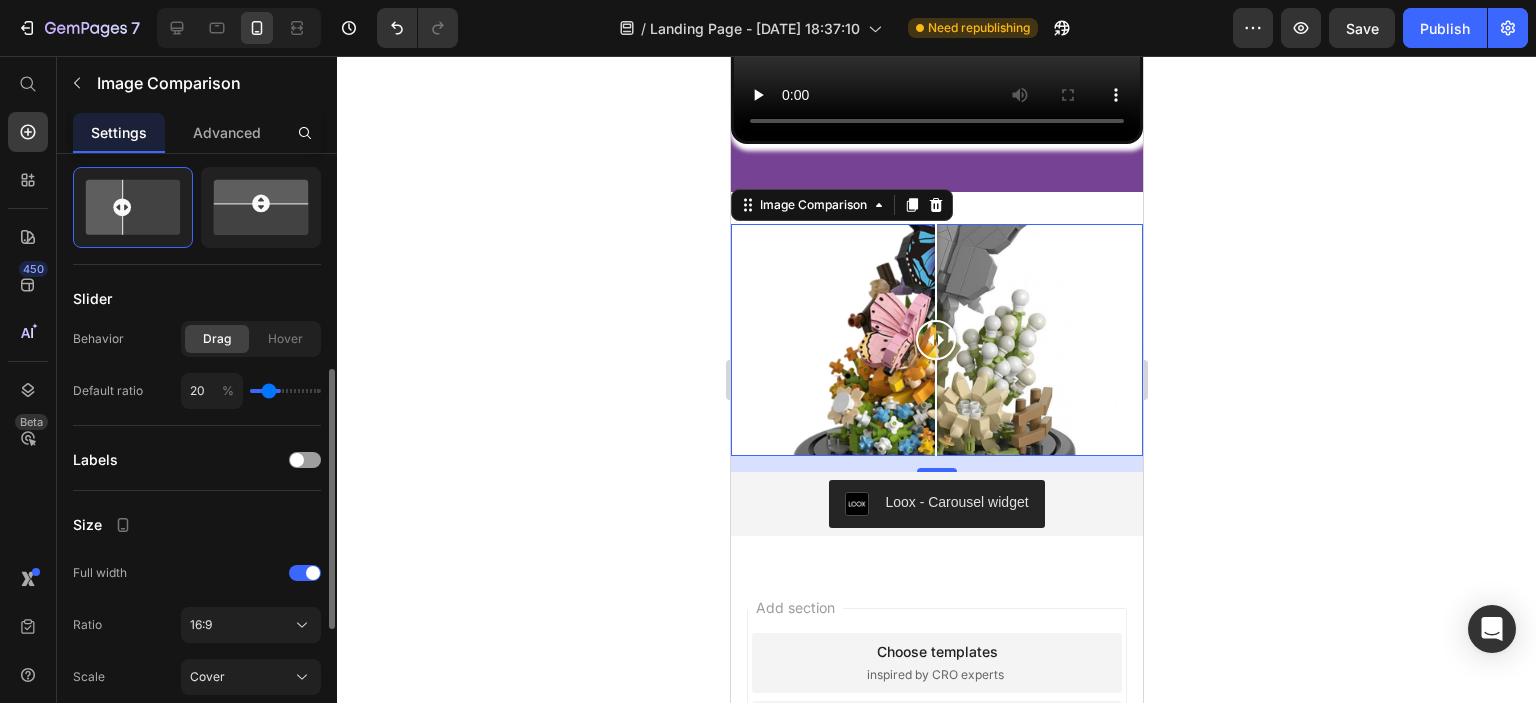 type on "19" 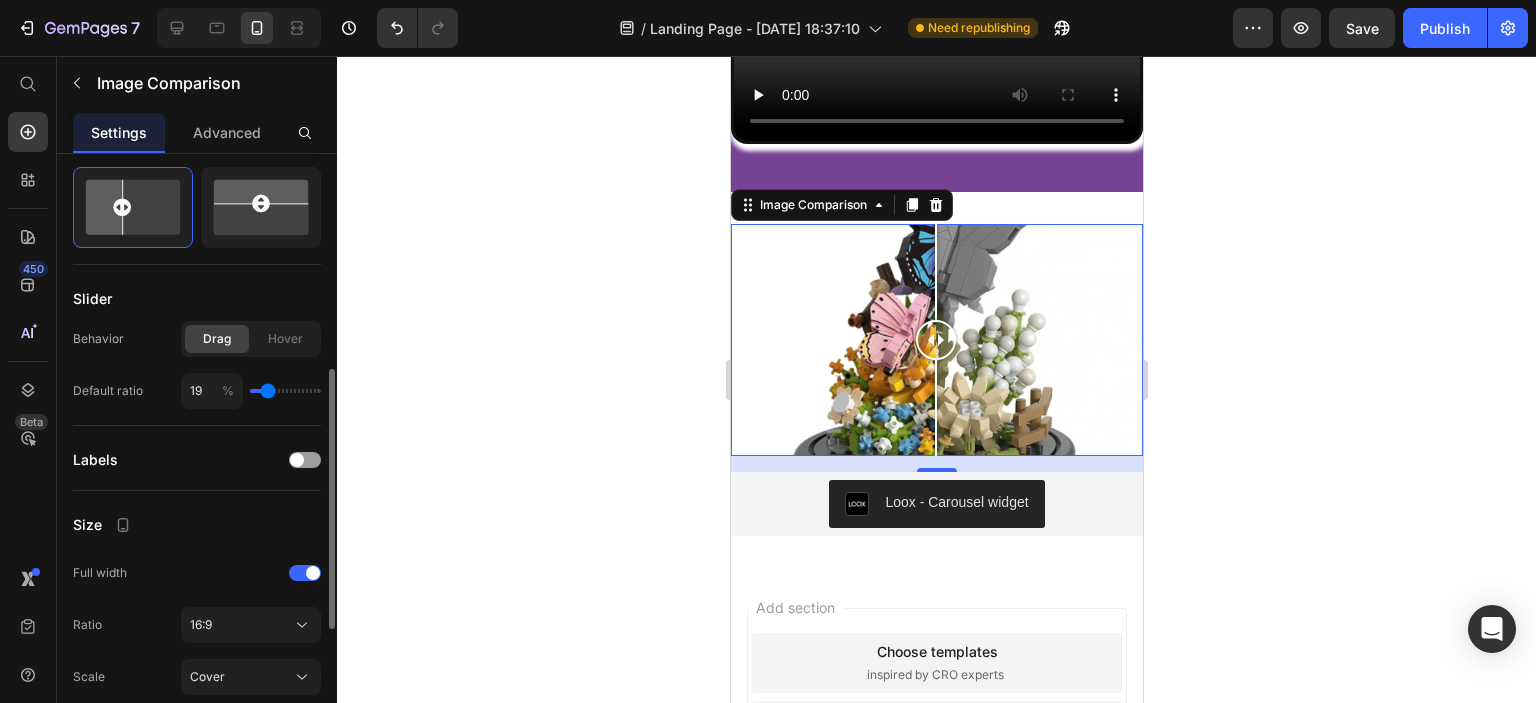 drag, startPoint x: 280, startPoint y: 390, endPoint x: 268, endPoint y: 391, distance: 12.0415945 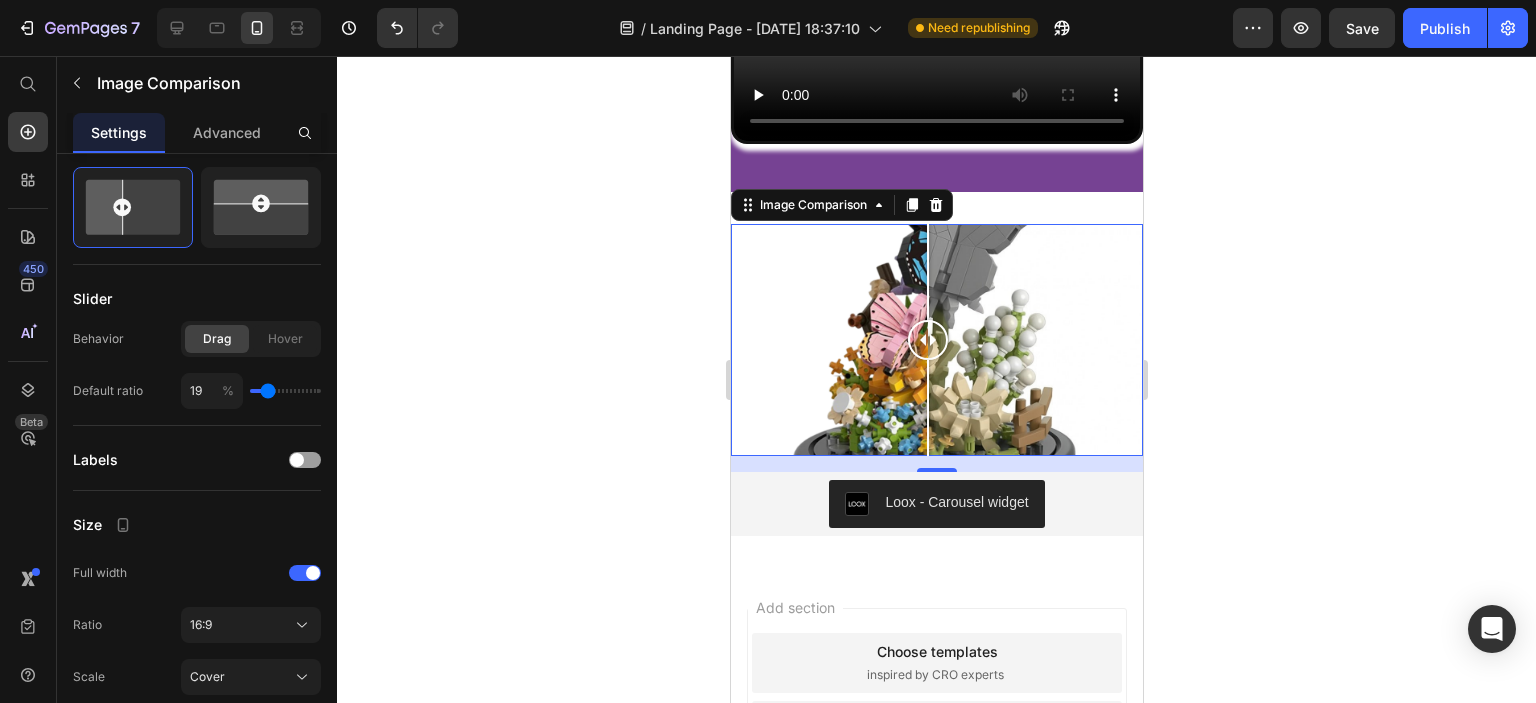 drag, startPoint x: 801, startPoint y: 324, endPoint x: 927, endPoint y: 325, distance: 126.00397 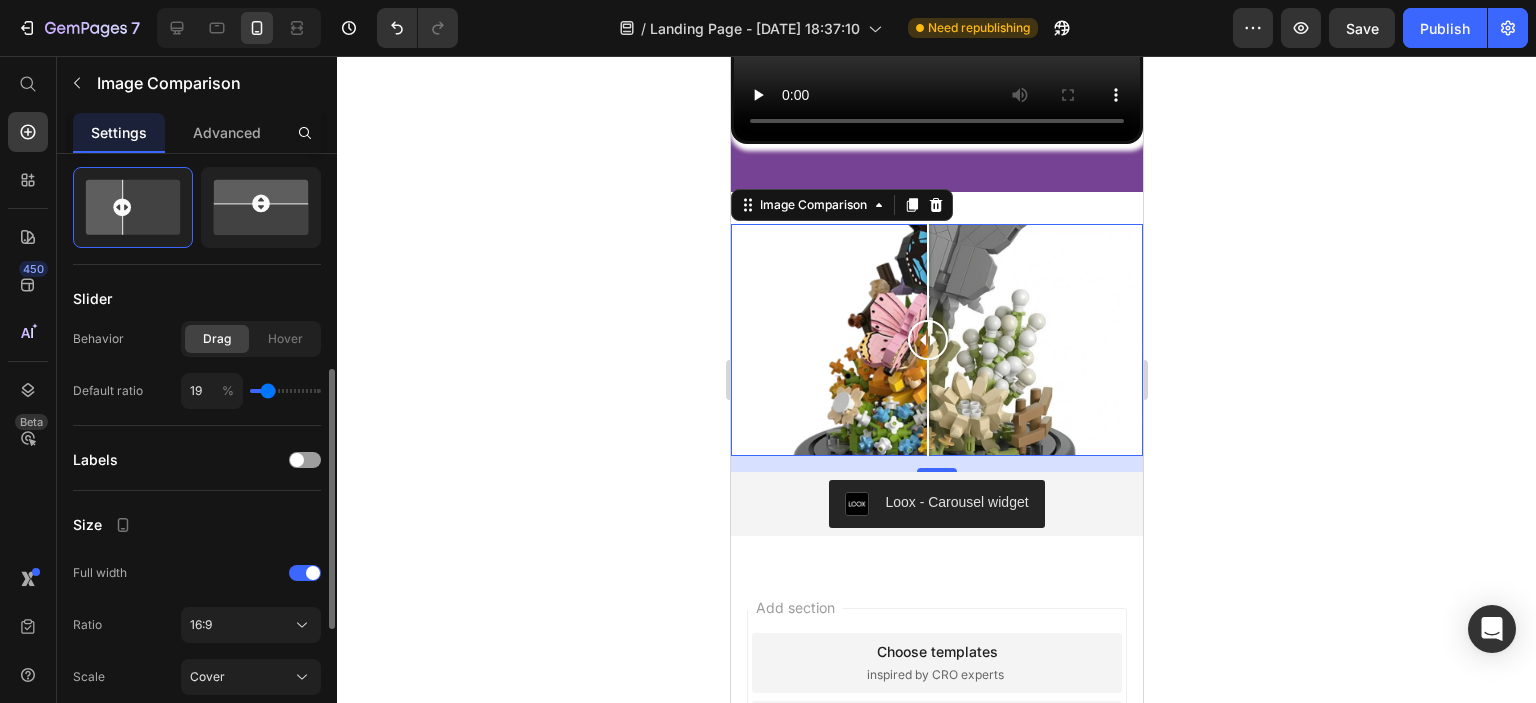 type on "16" 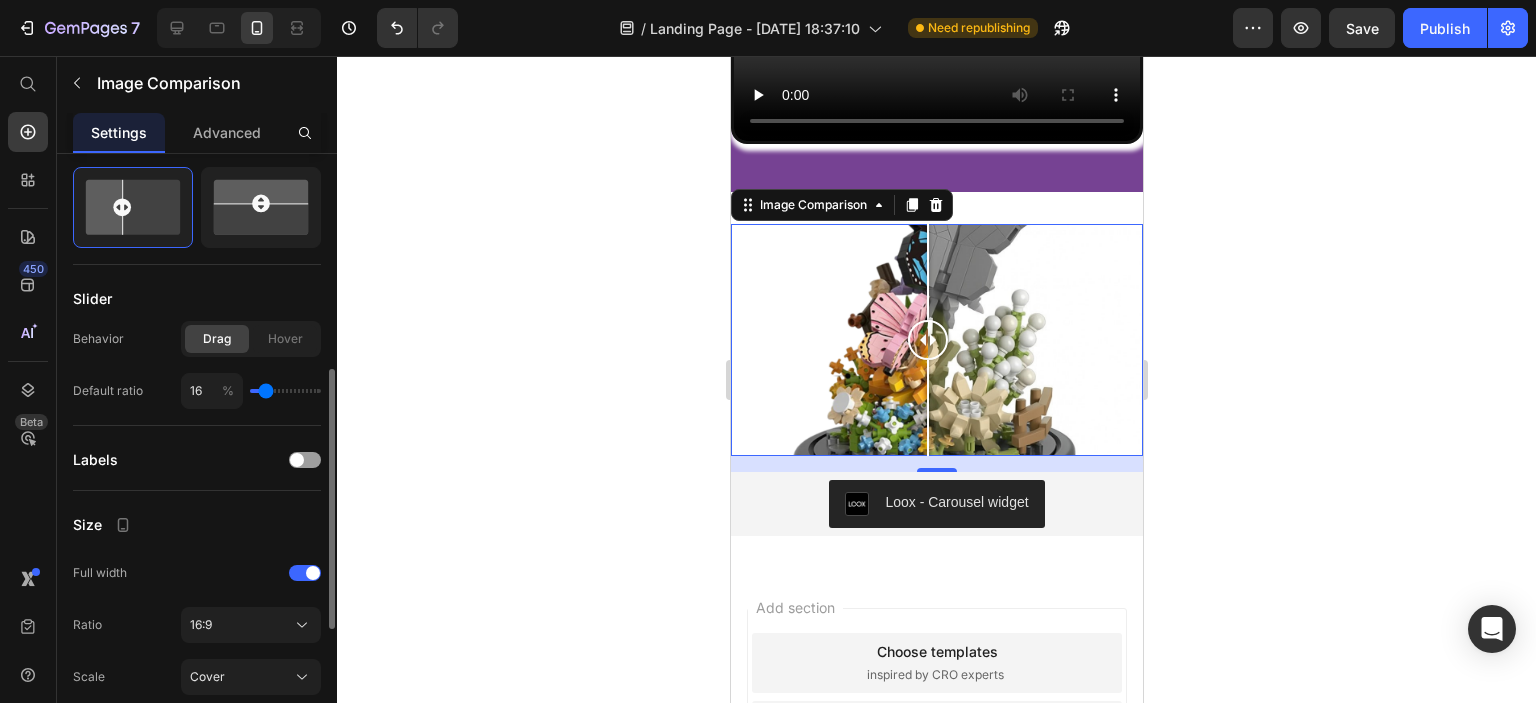 type on "20" 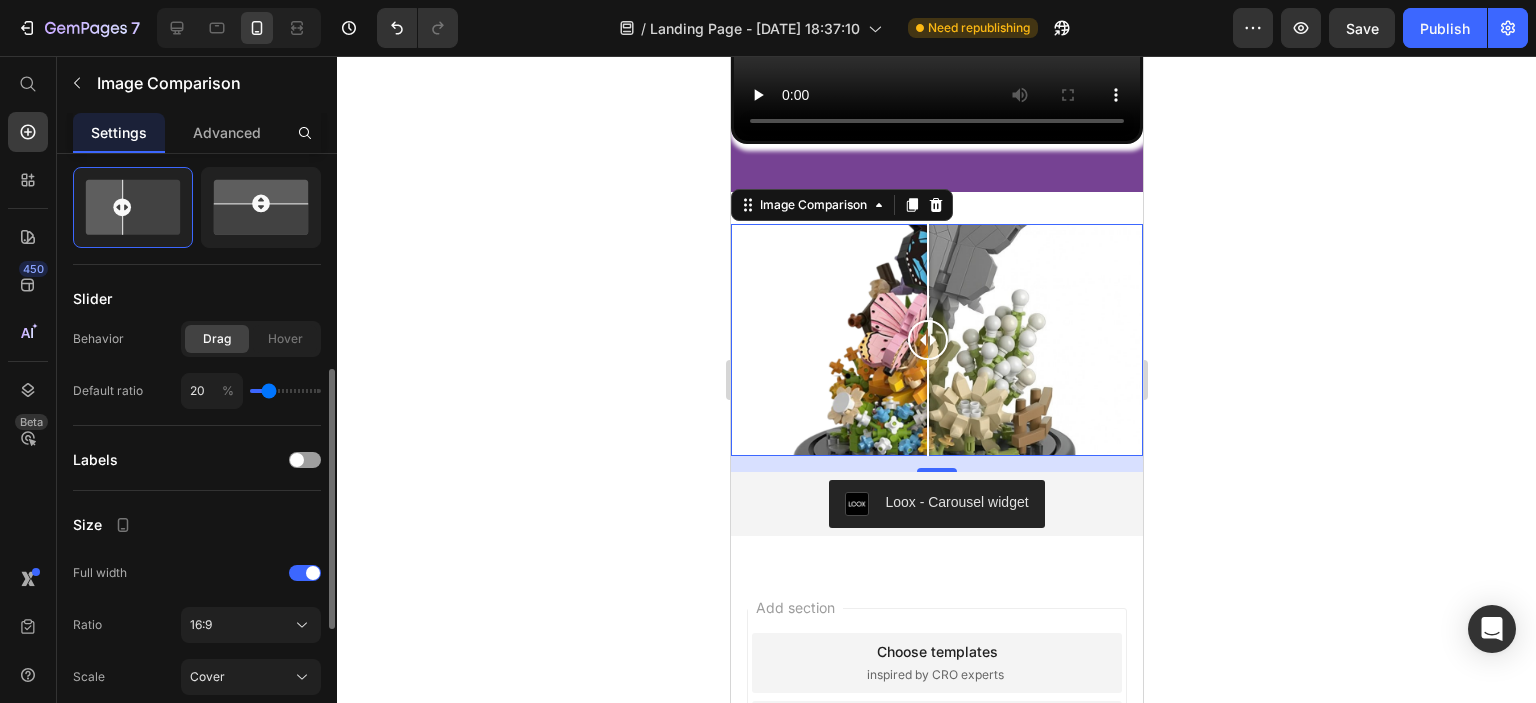 type on "28" 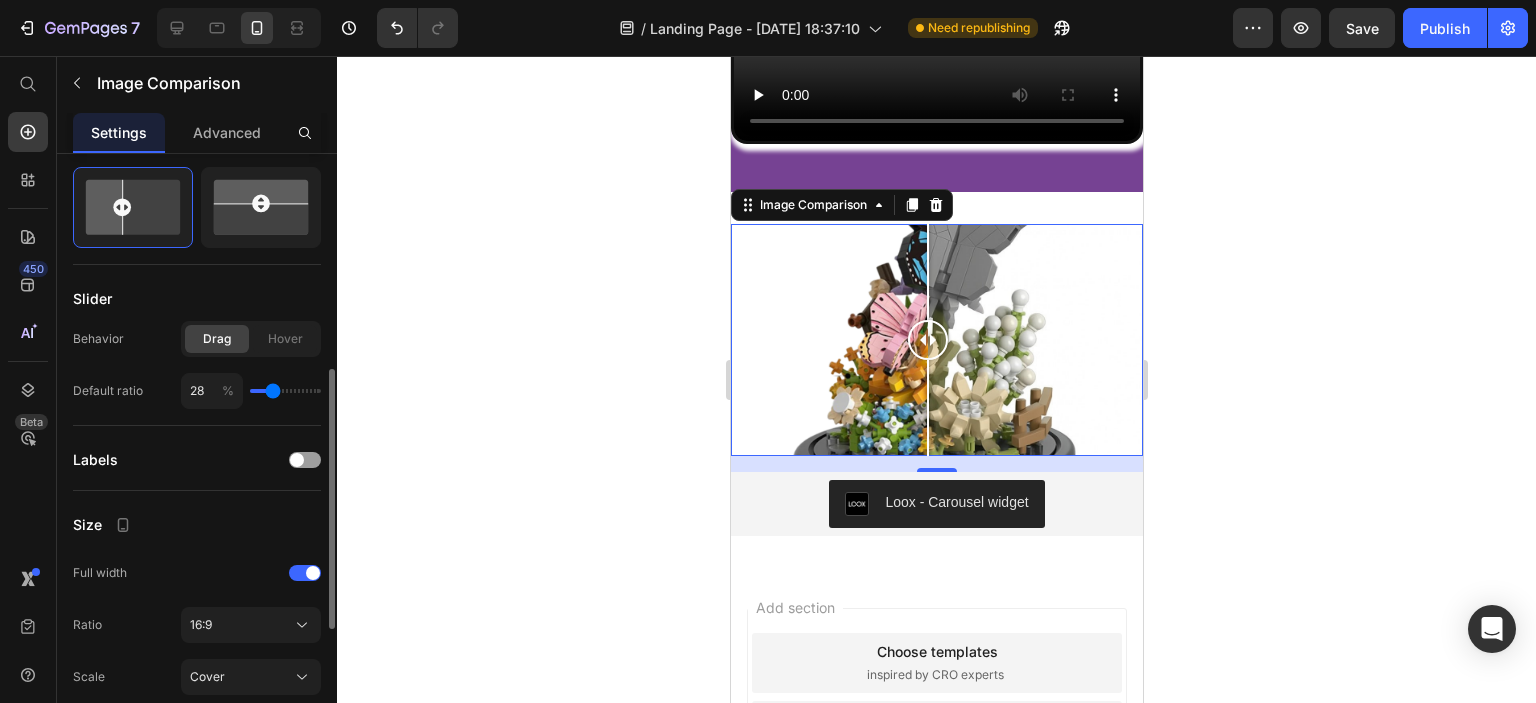 type on "32" 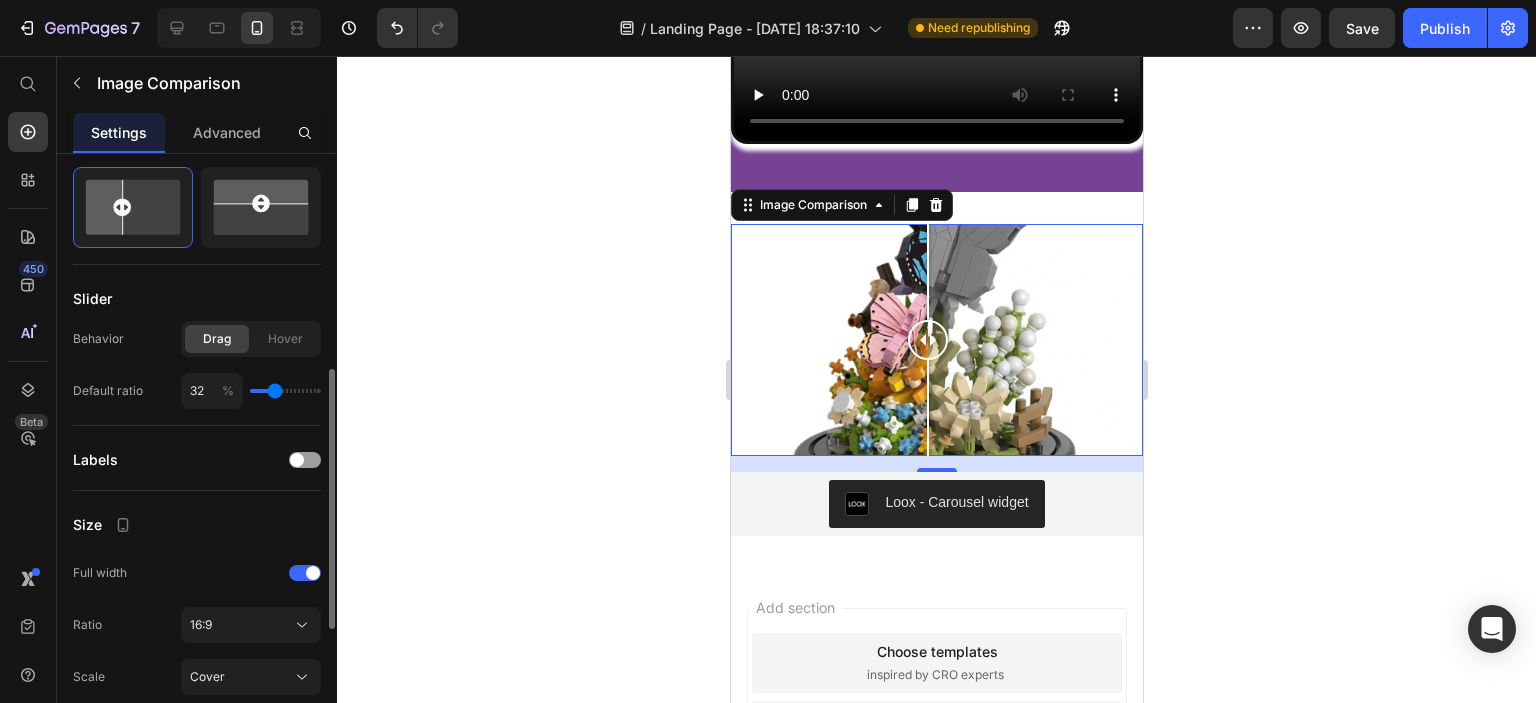 type on "33" 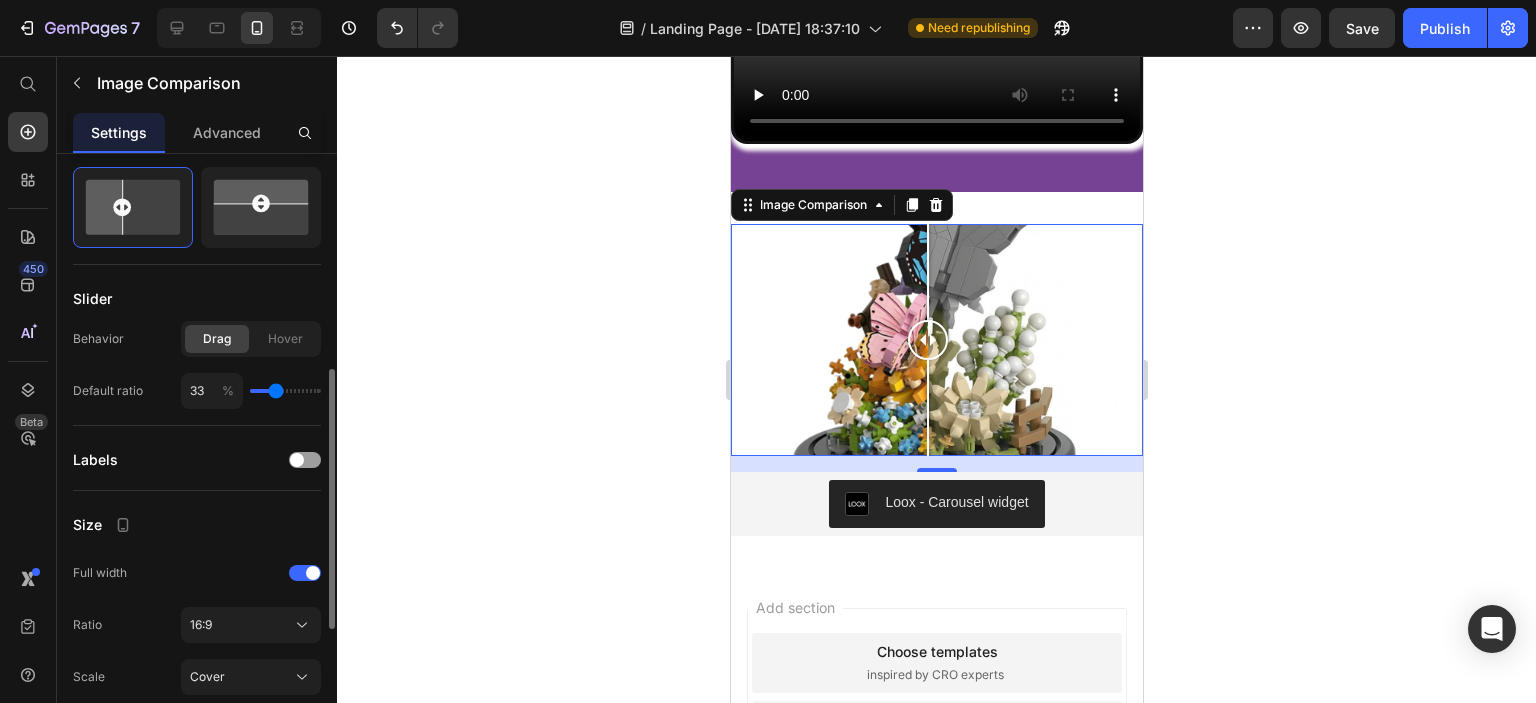 type on "35" 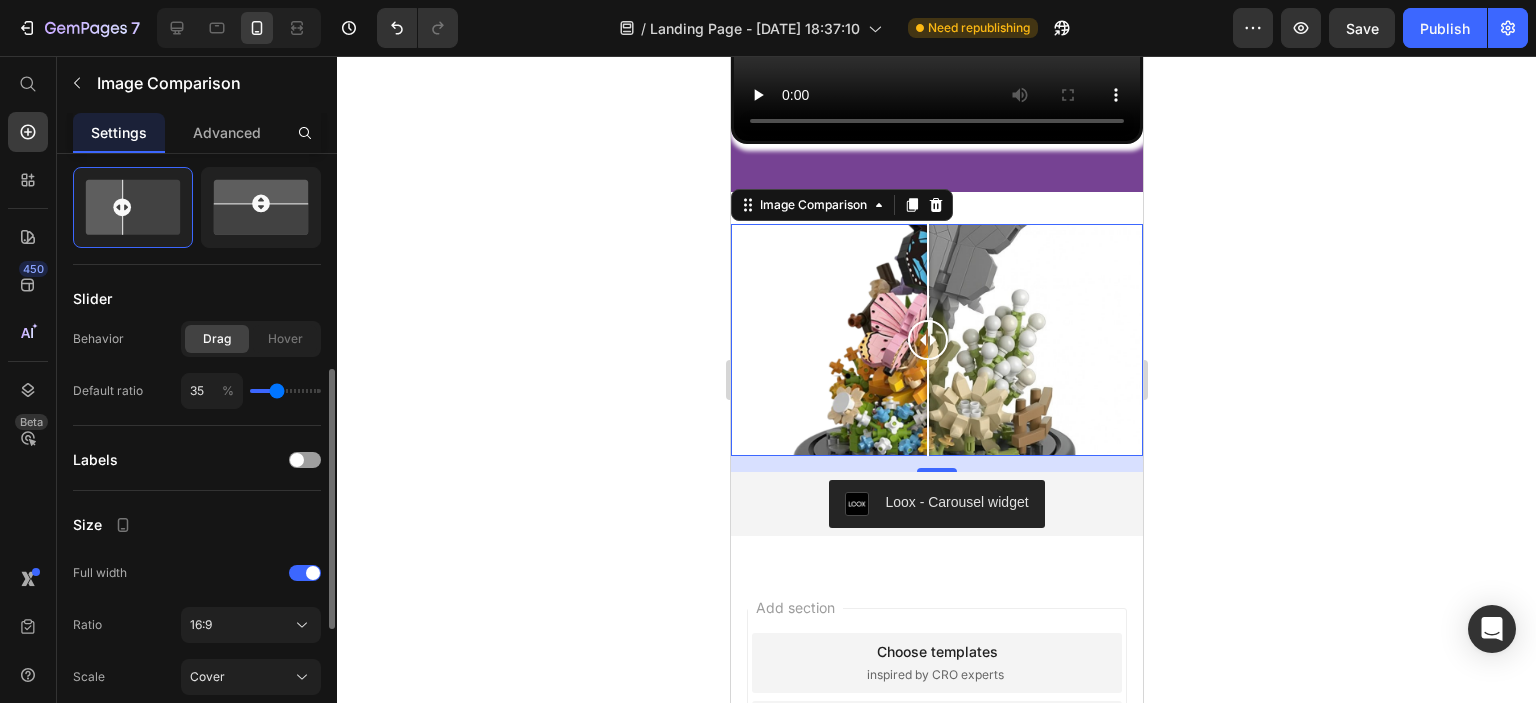 type on "36" 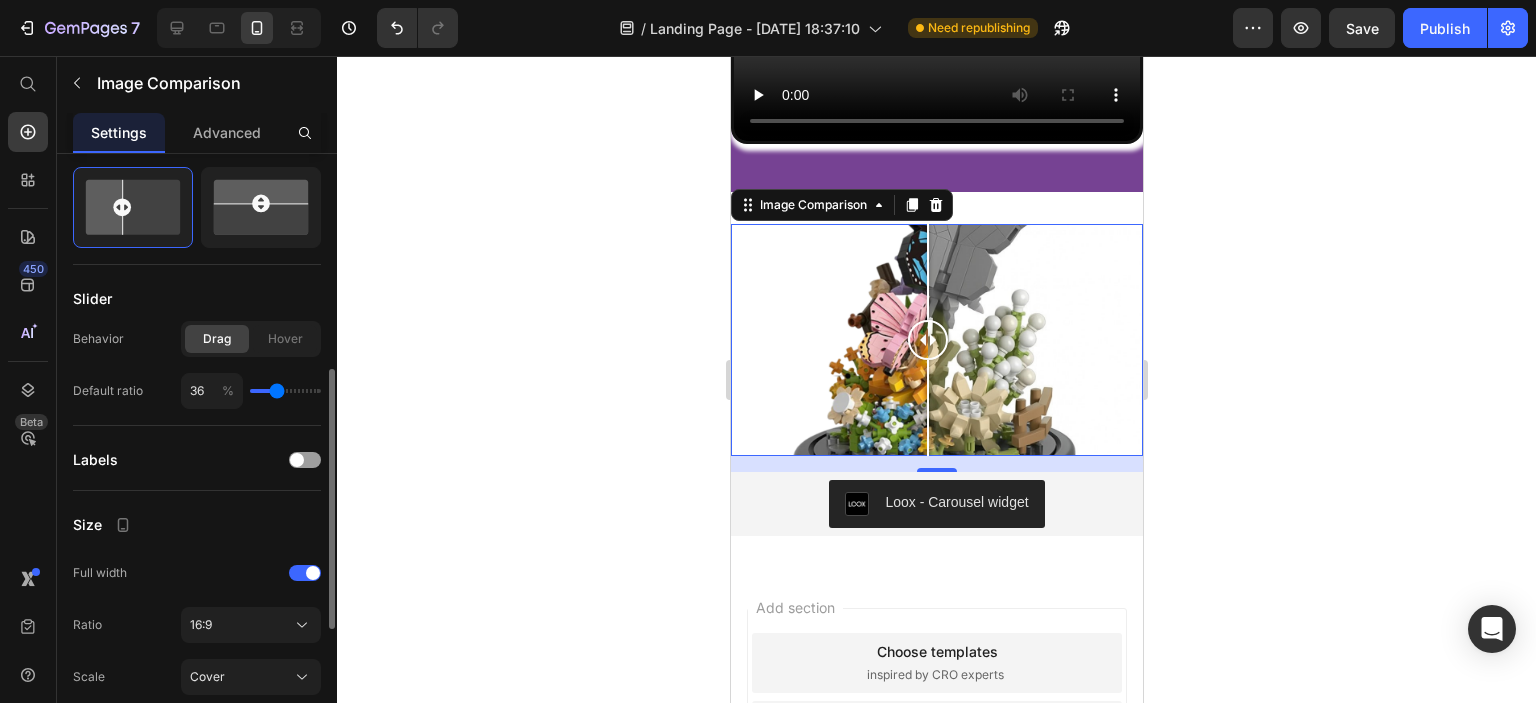 type on "38" 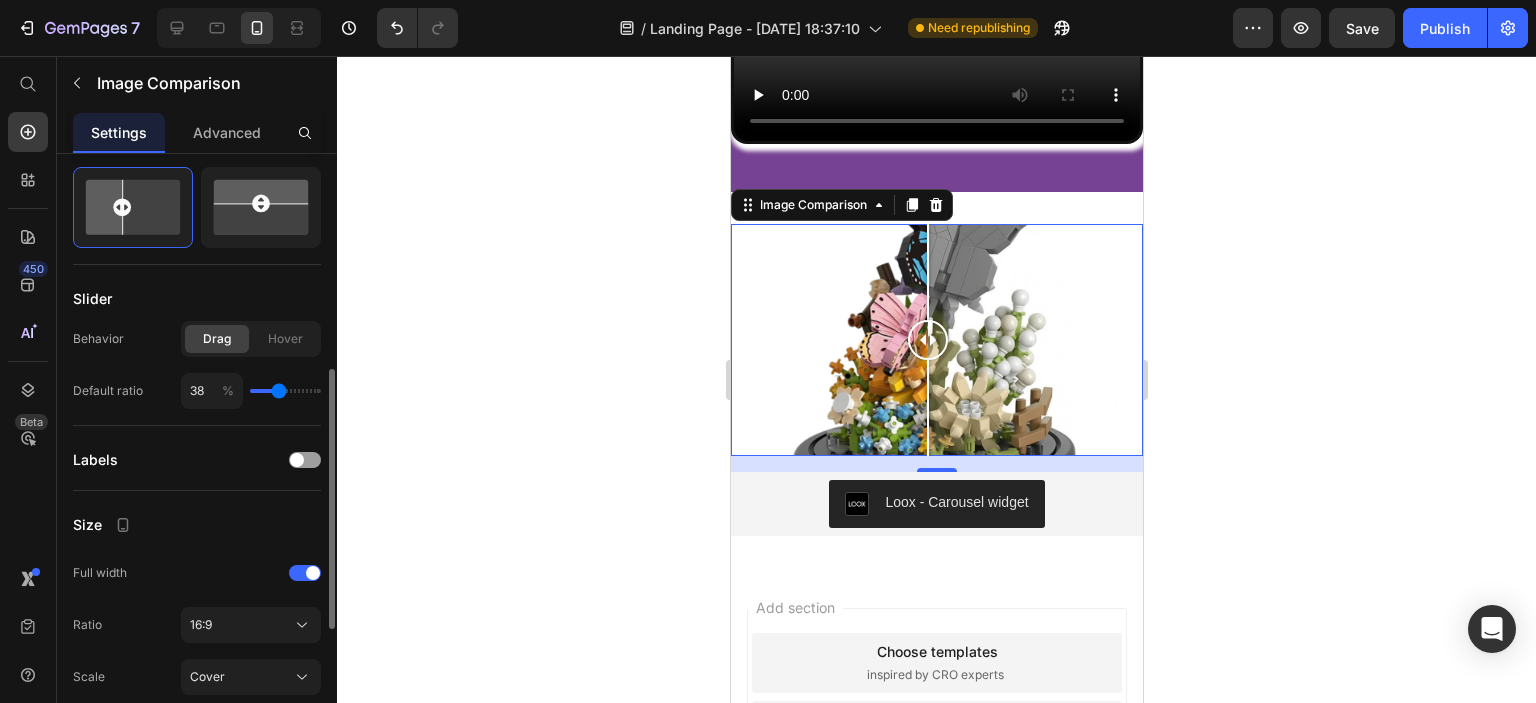 type on "39" 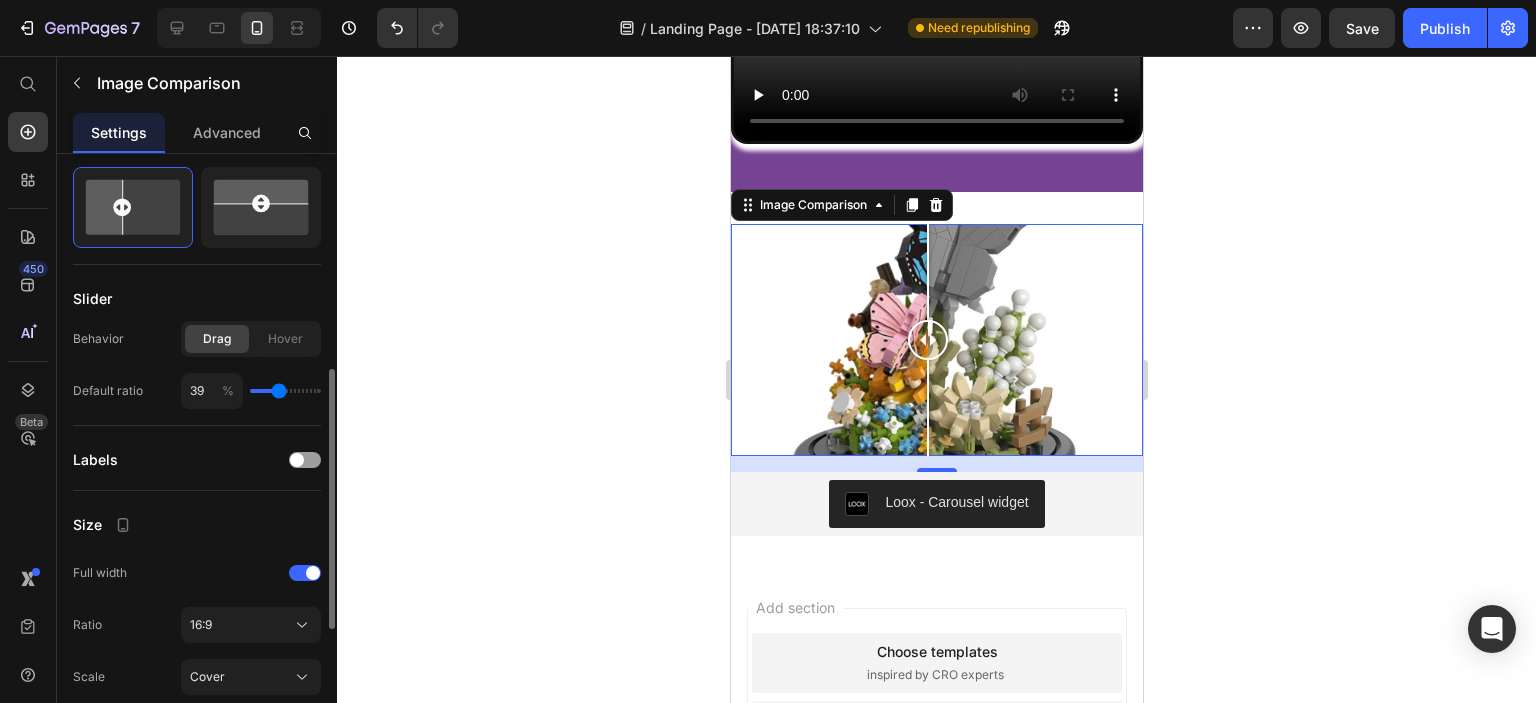 type on "41" 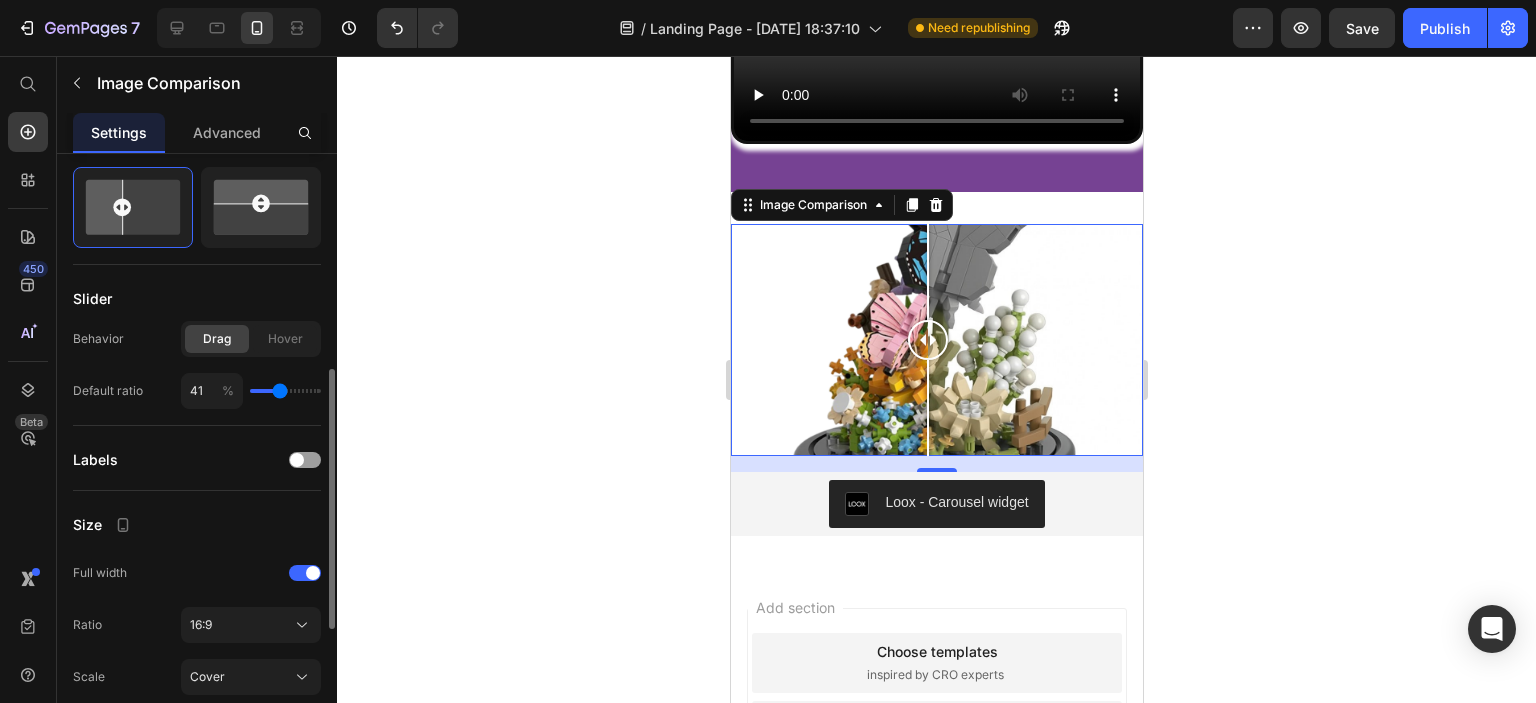 type on "42" 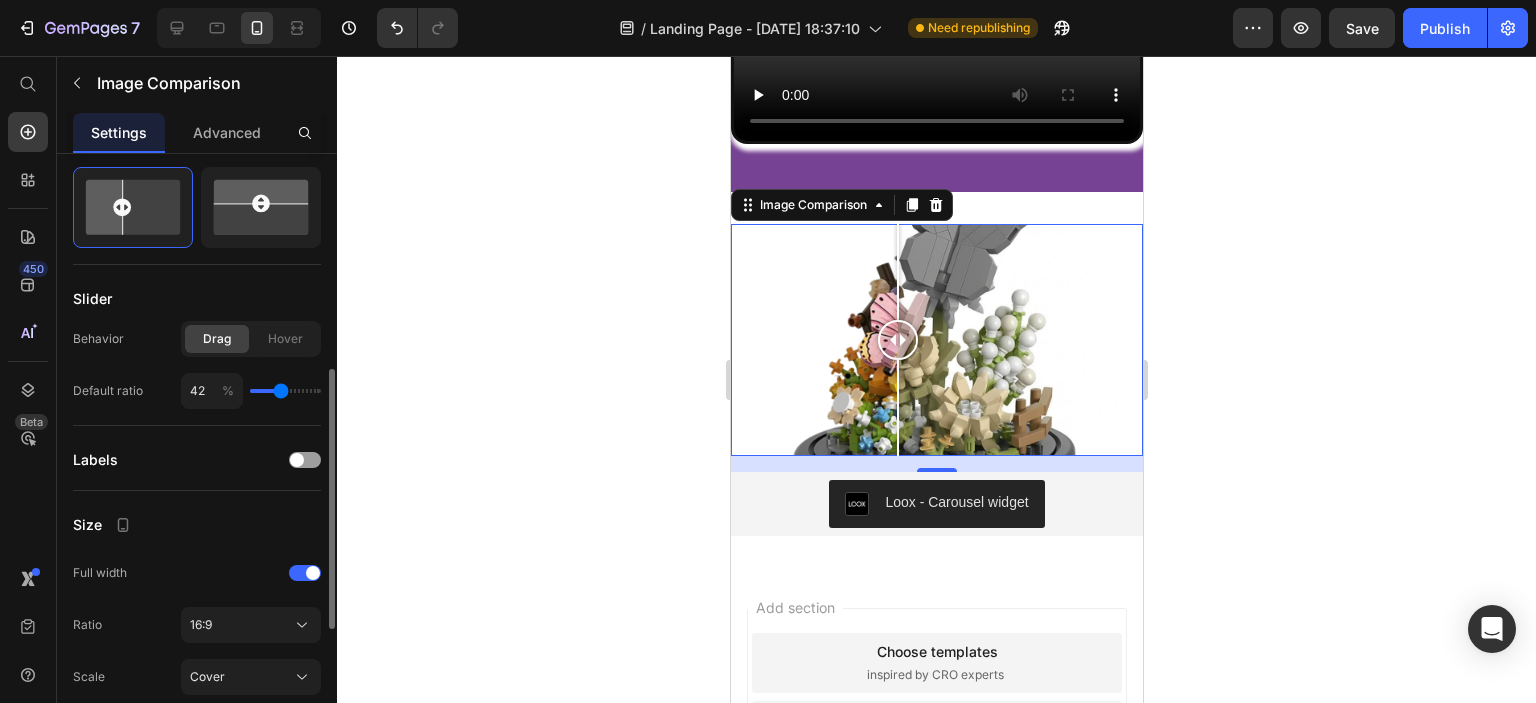 drag, startPoint x: 265, startPoint y: 390, endPoint x: 280, endPoint y: 387, distance: 15.297058 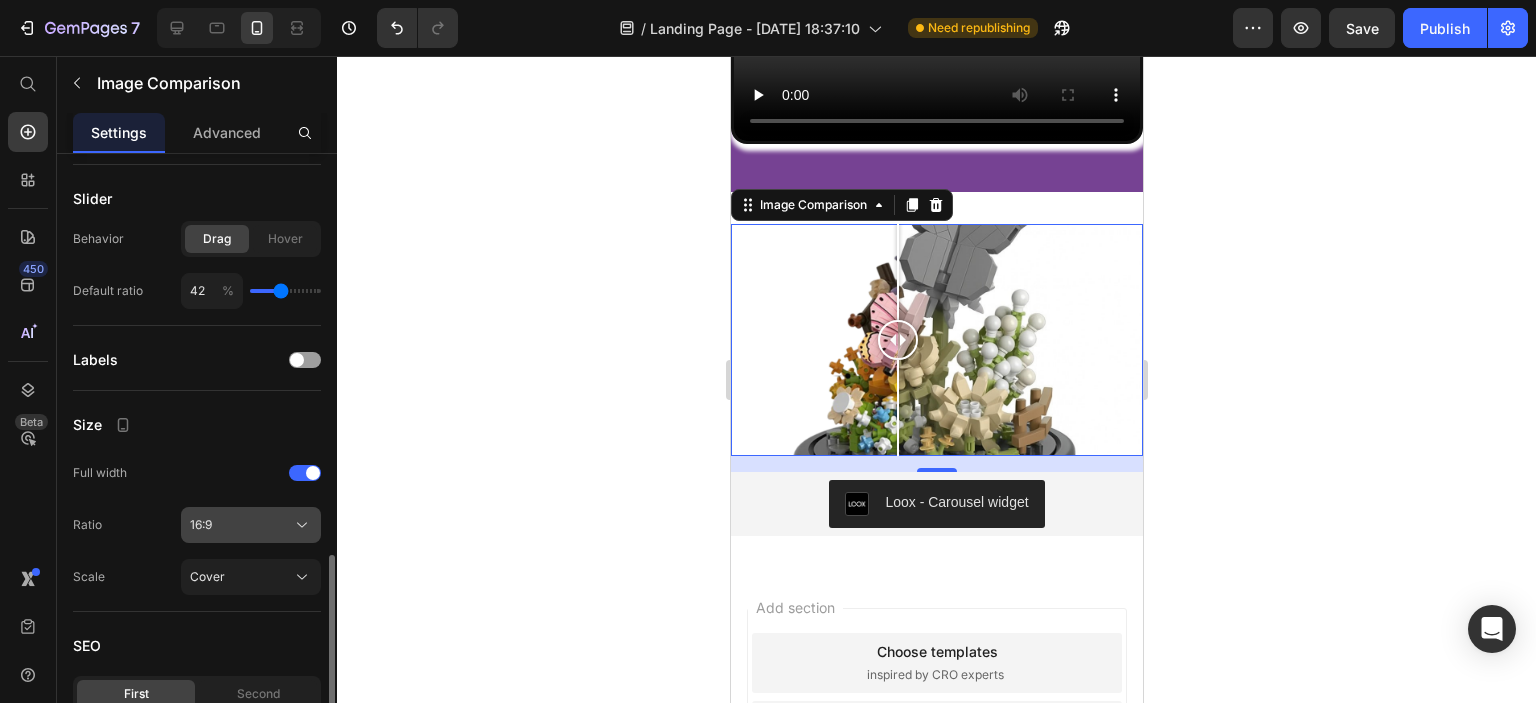 scroll, scrollTop: 700, scrollLeft: 0, axis: vertical 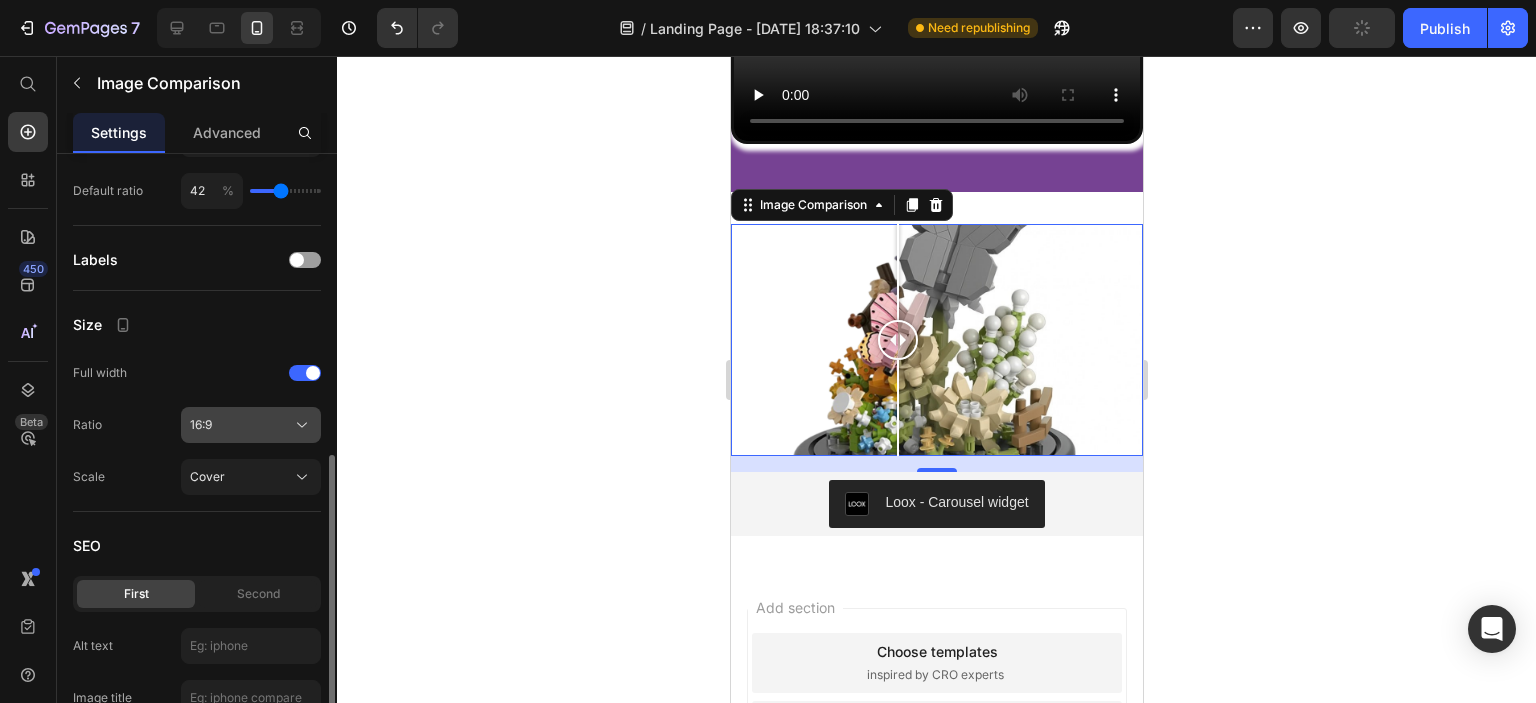 click on "16:9" at bounding box center [251, 425] 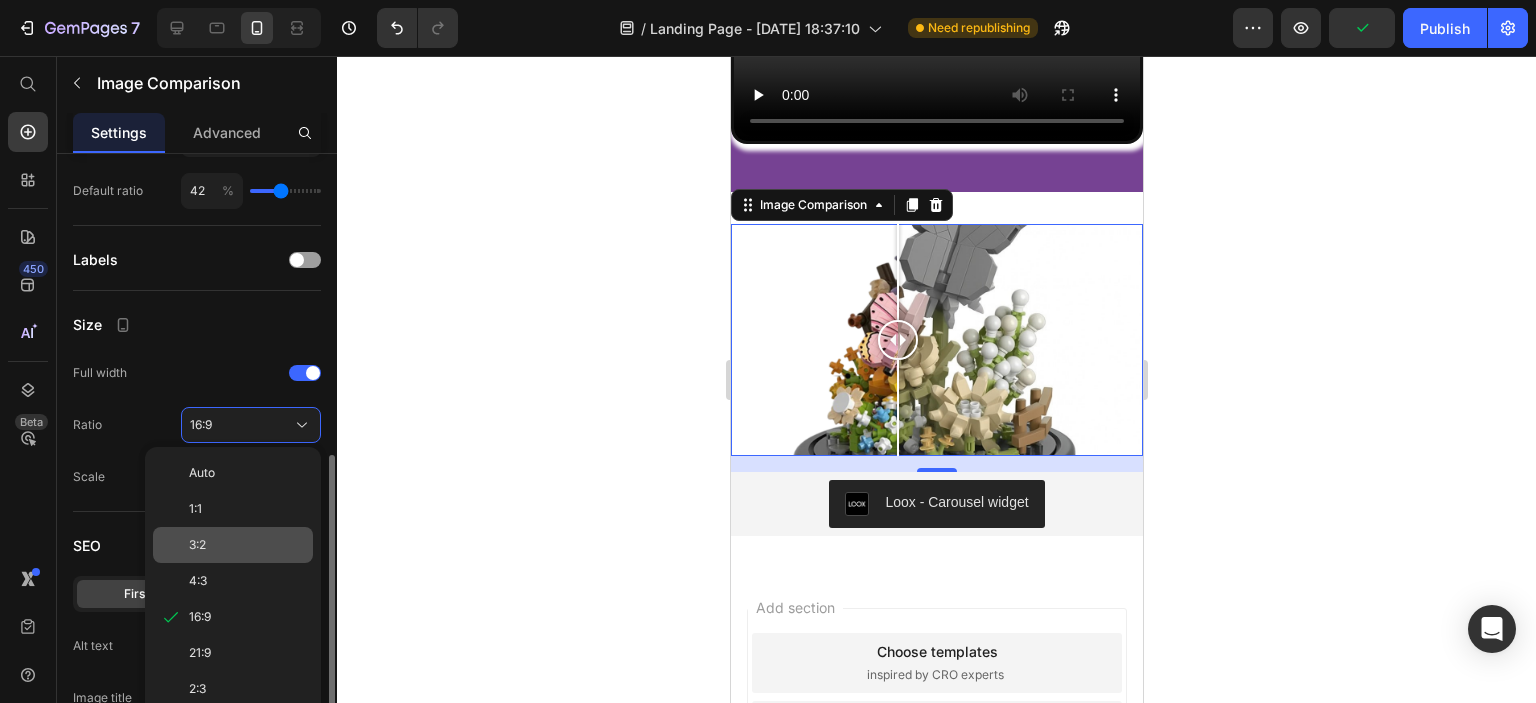 click on "3:2" at bounding box center [247, 545] 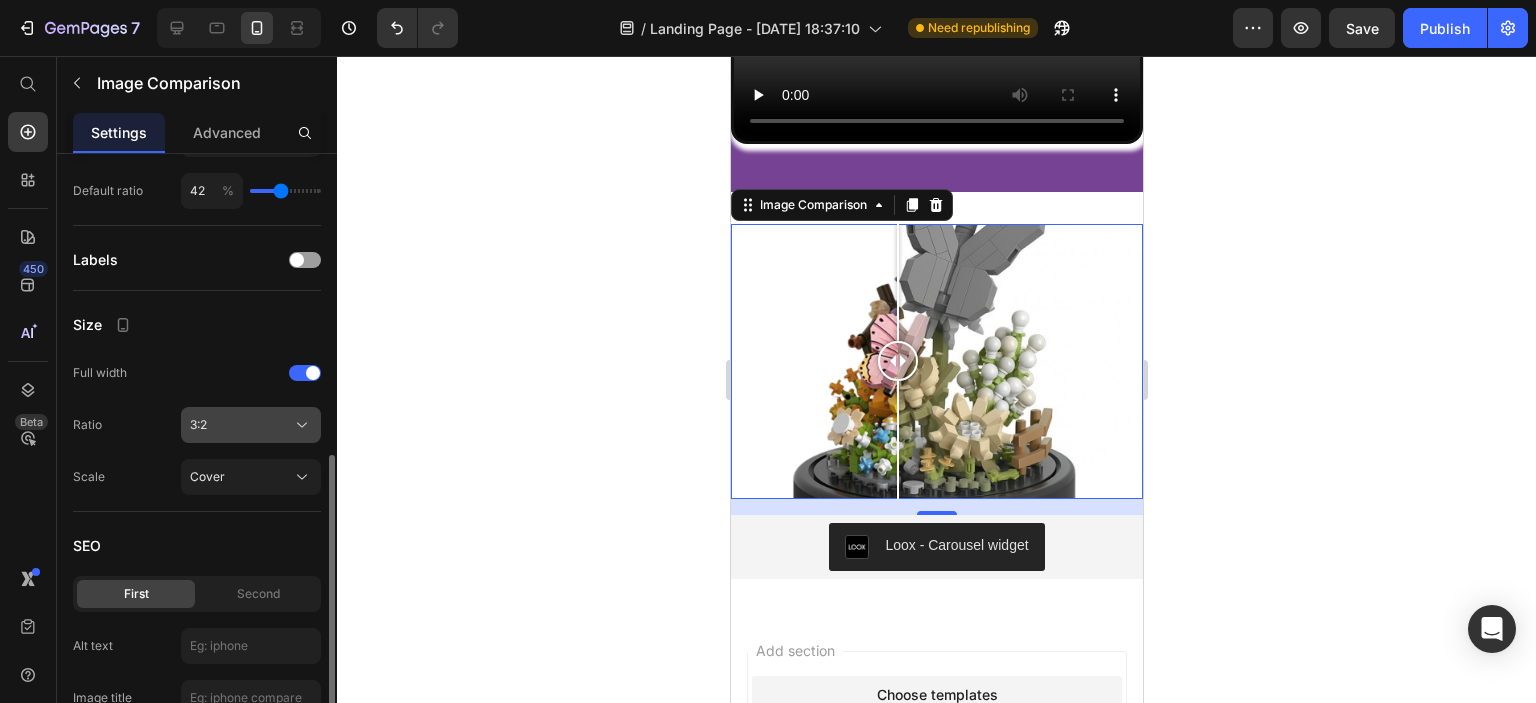 click on "3:2" 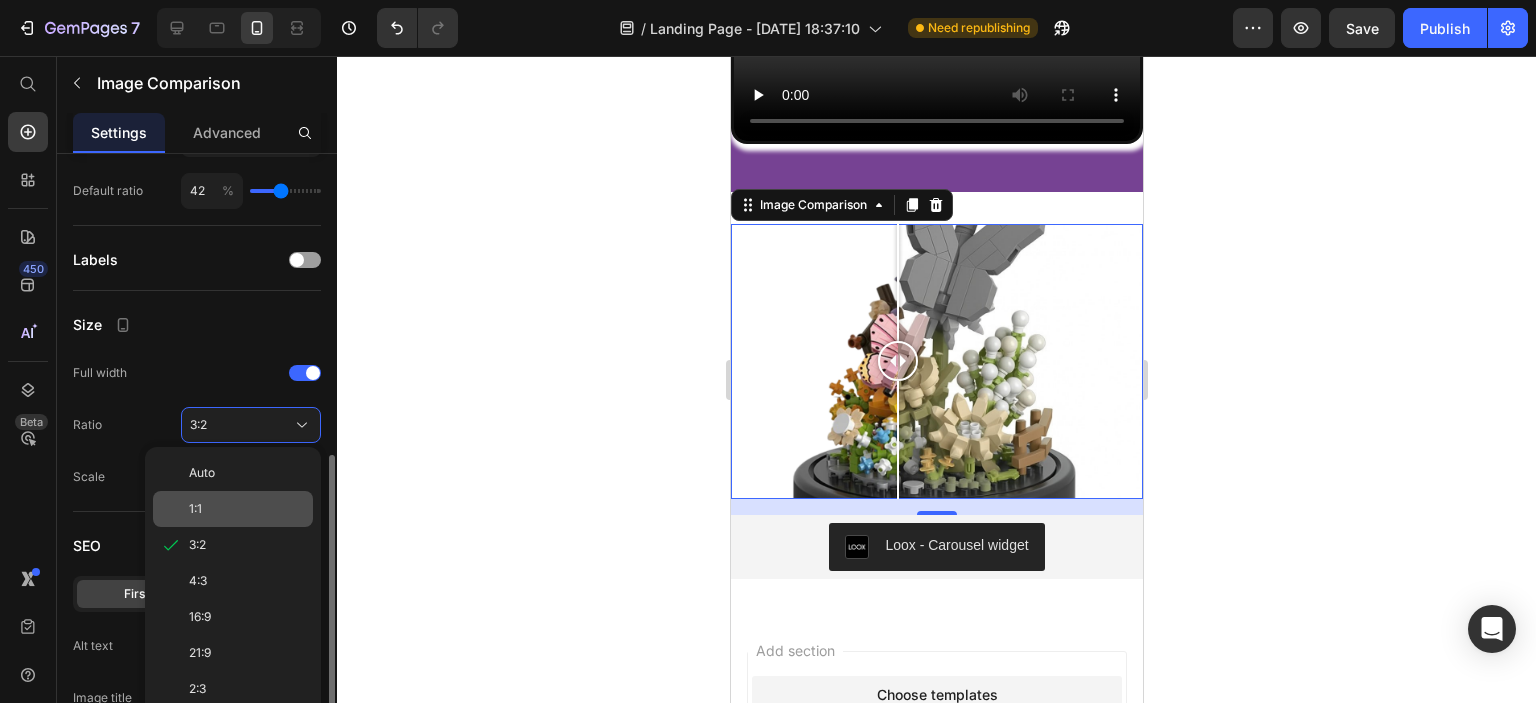 click on "1:1" at bounding box center [247, 509] 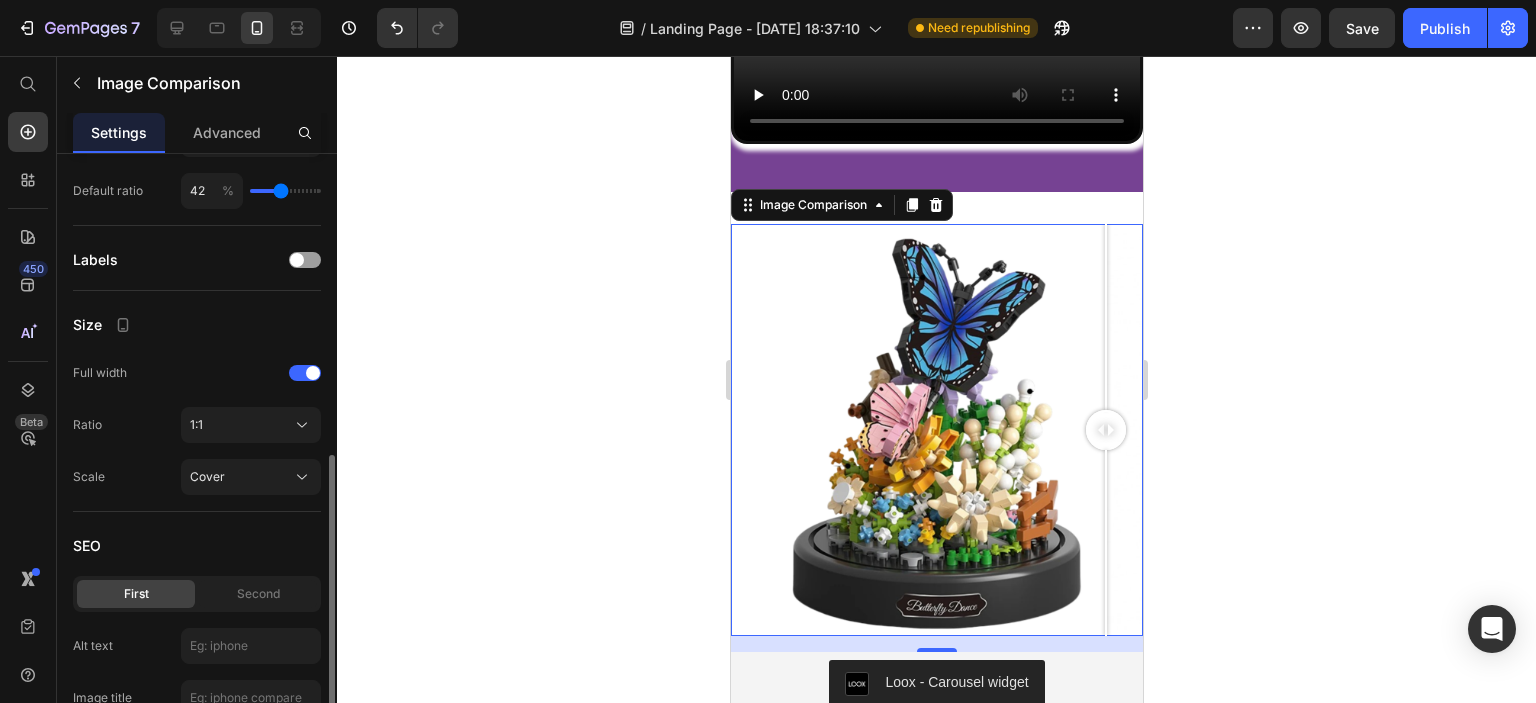 drag, startPoint x: 897, startPoint y: 409, endPoint x: 1113, endPoint y: 403, distance: 216.08331 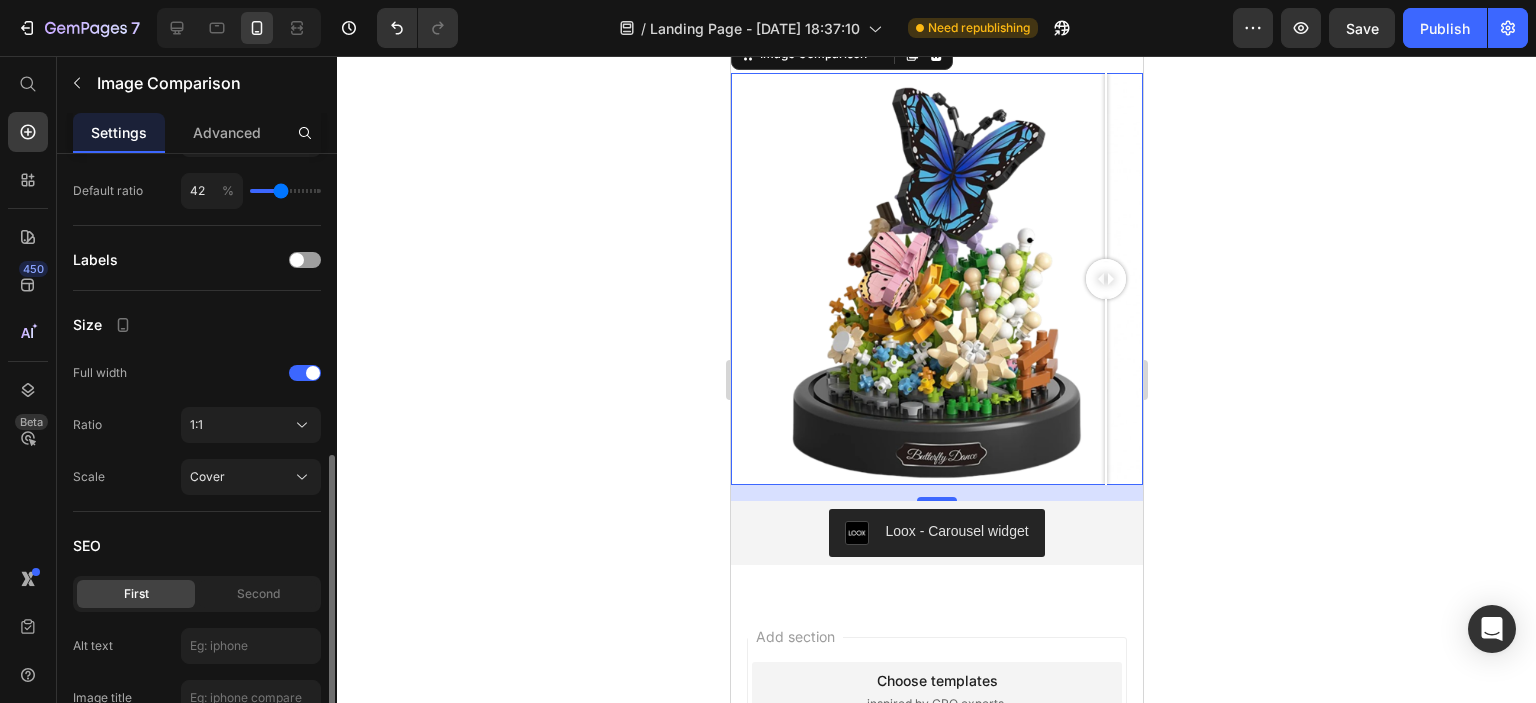 scroll, scrollTop: 1999, scrollLeft: 0, axis: vertical 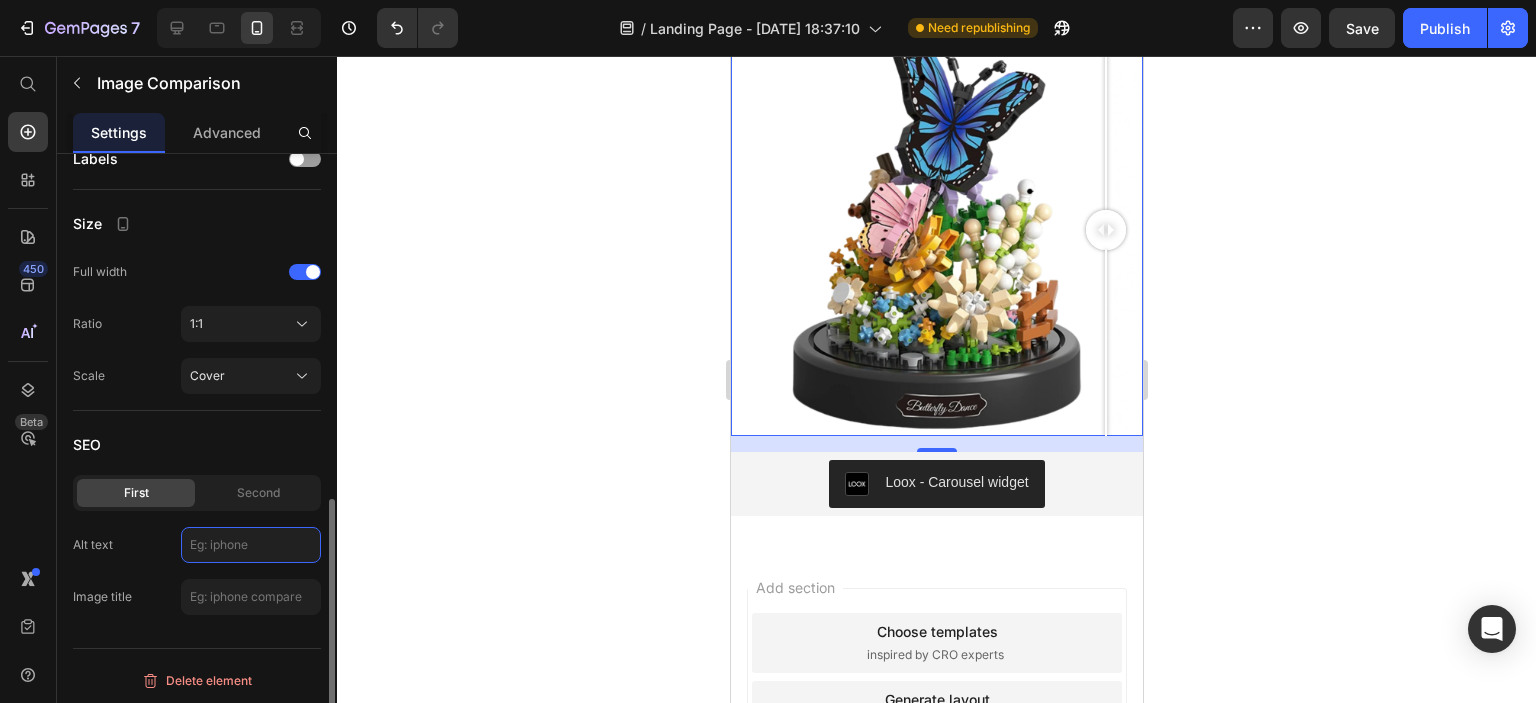 click 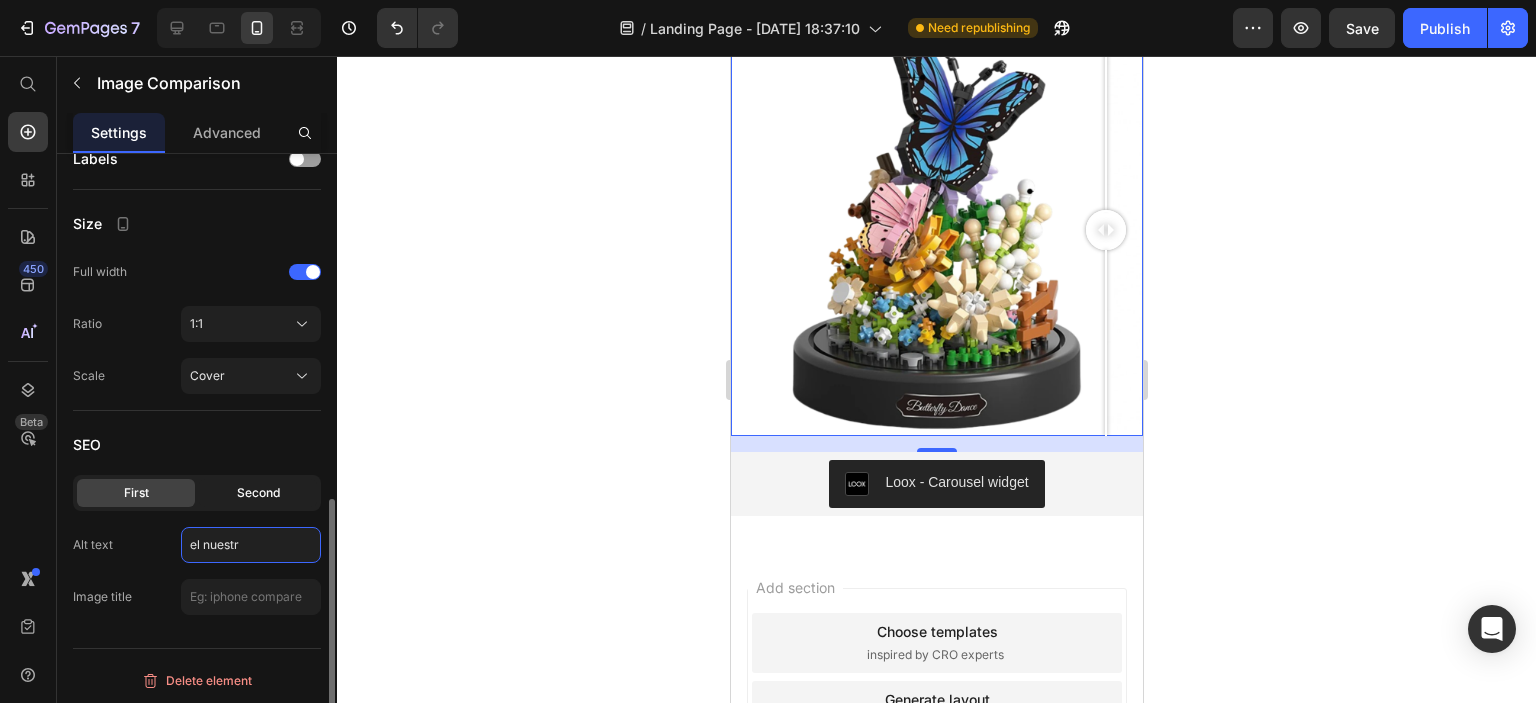 type on "el nuestro" 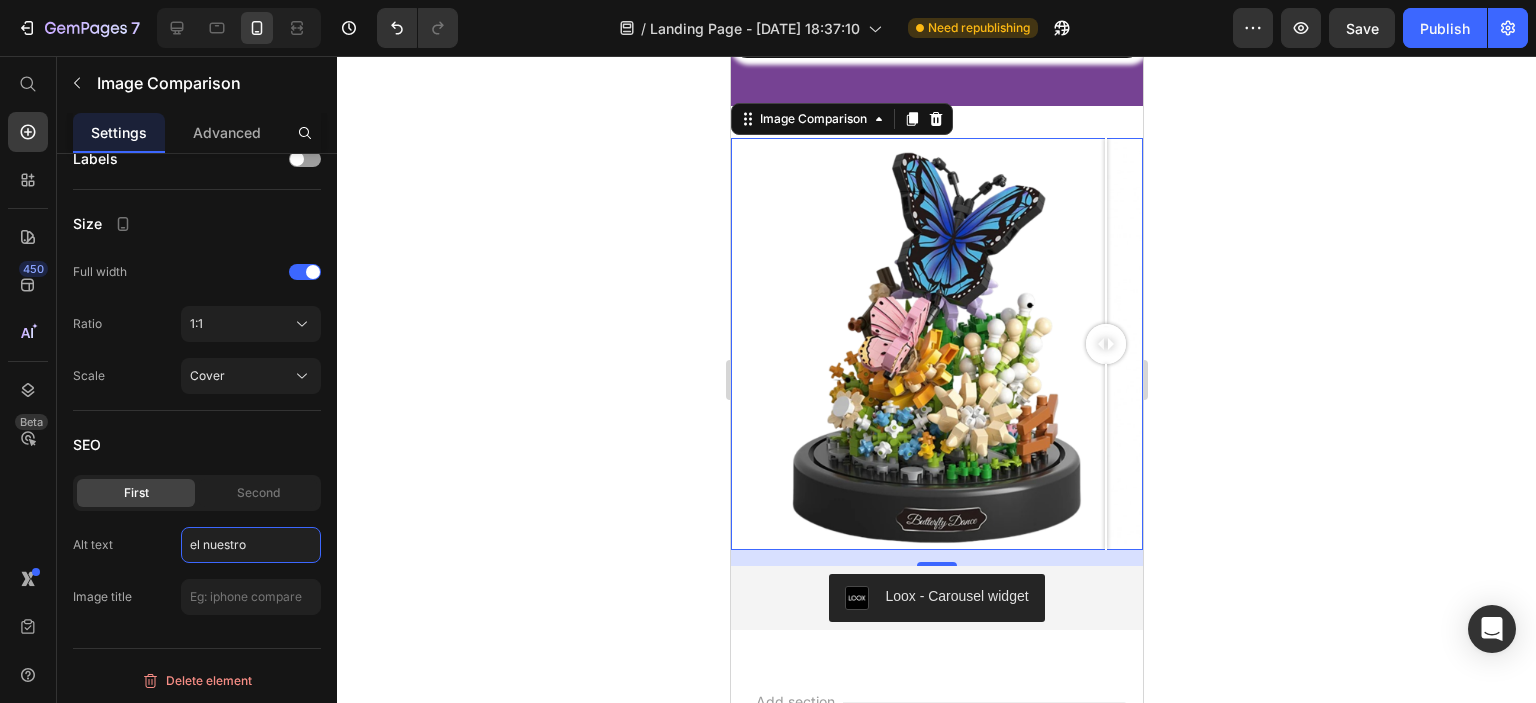 scroll, scrollTop: 1799, scrollLeft: 0, axis: vertical 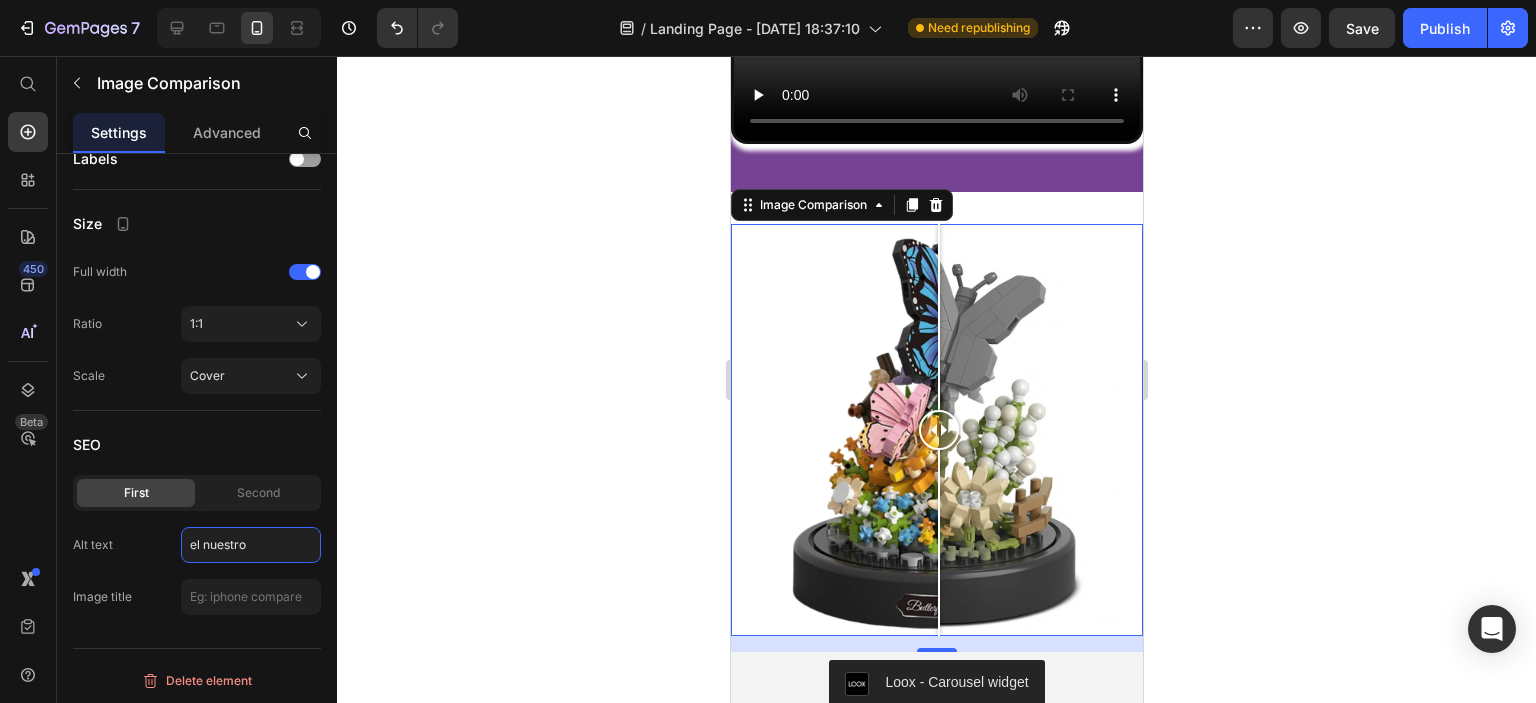 drag, startPoint x: 1097, startPoint y: 407, endPoint x: 938, endPoint y: 407, distance: 159 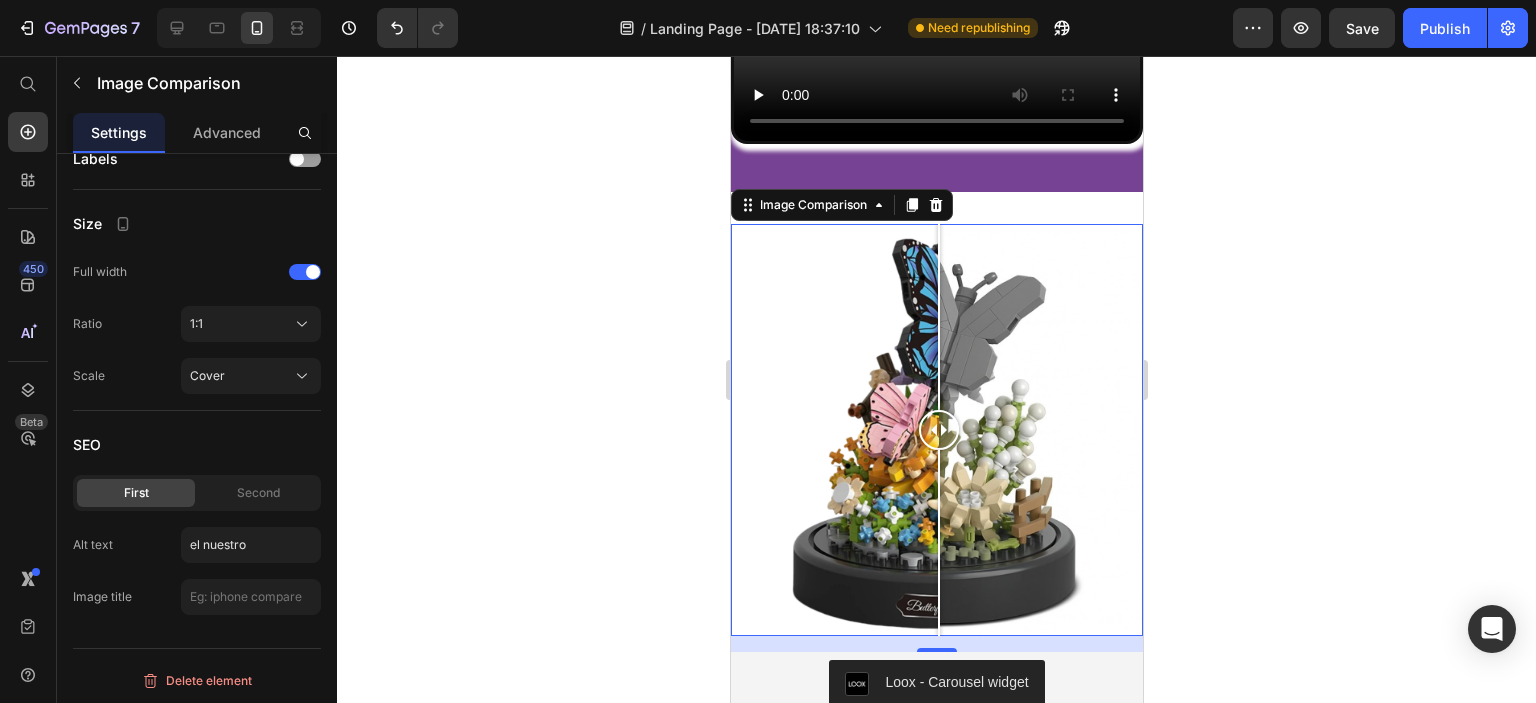 click 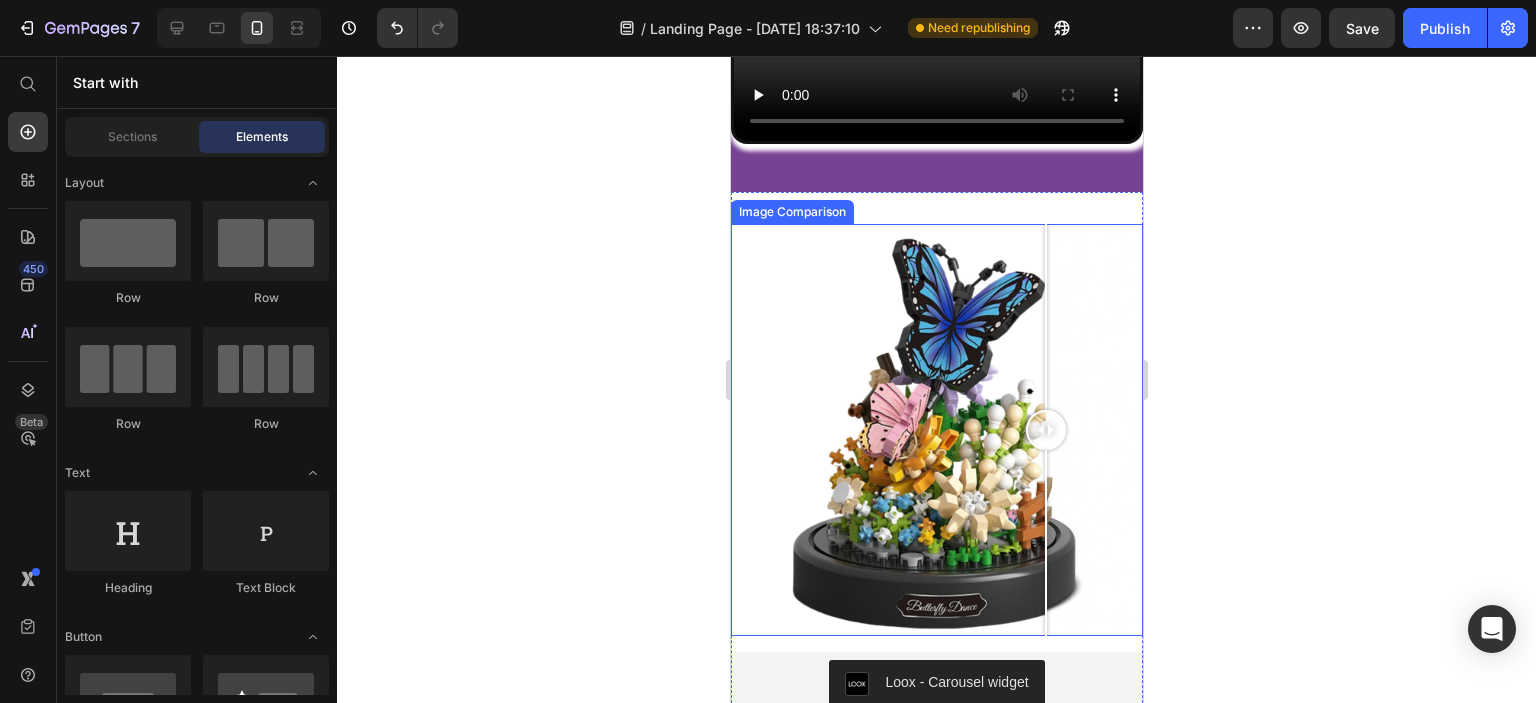 drag, startPoint x: 944, startPoint y: 404, endPoint x: 1059, endPoint y: 437, distance: 119.64113 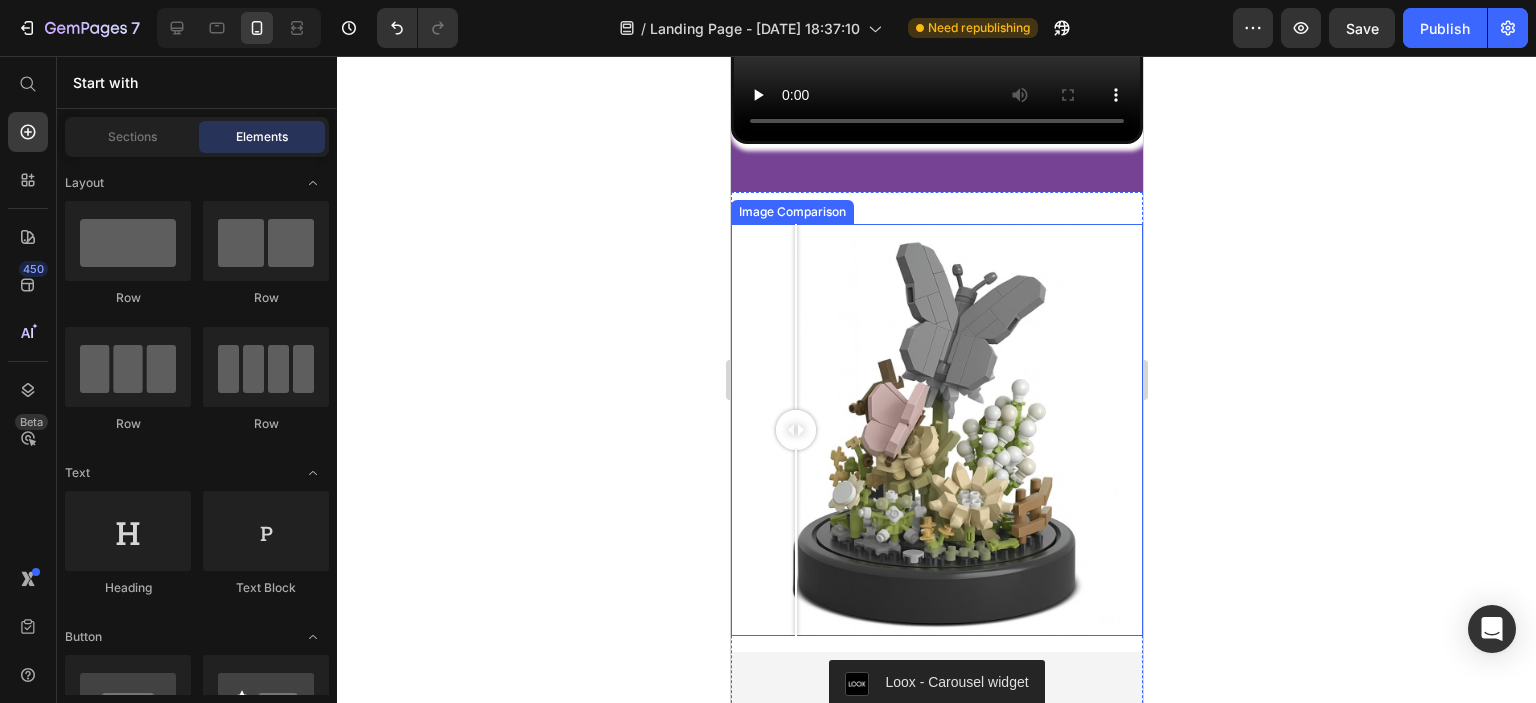 click at bounding box center [936, 430] 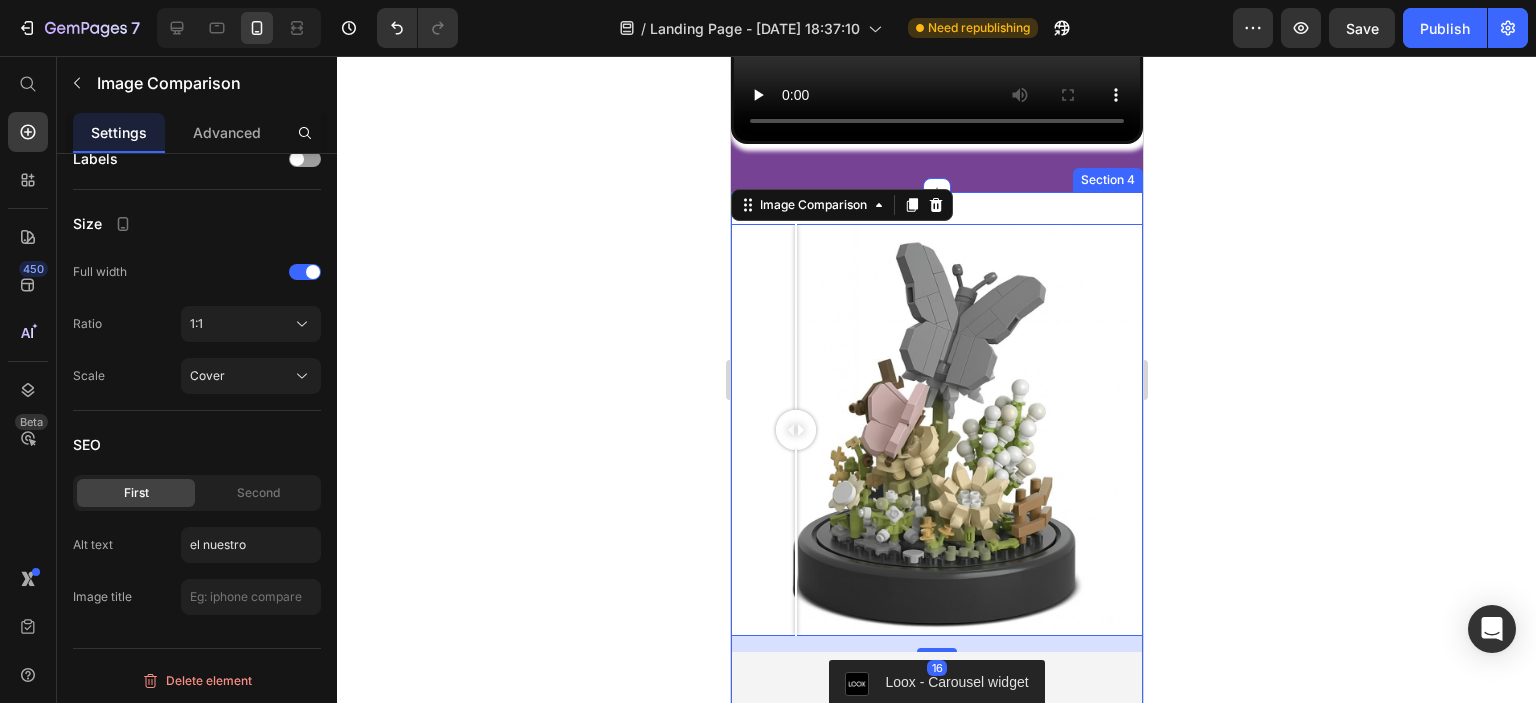 click on "Image Comparison   16 Loox - Carousel widget Loox Section 4" at bounding box center [936, 470] 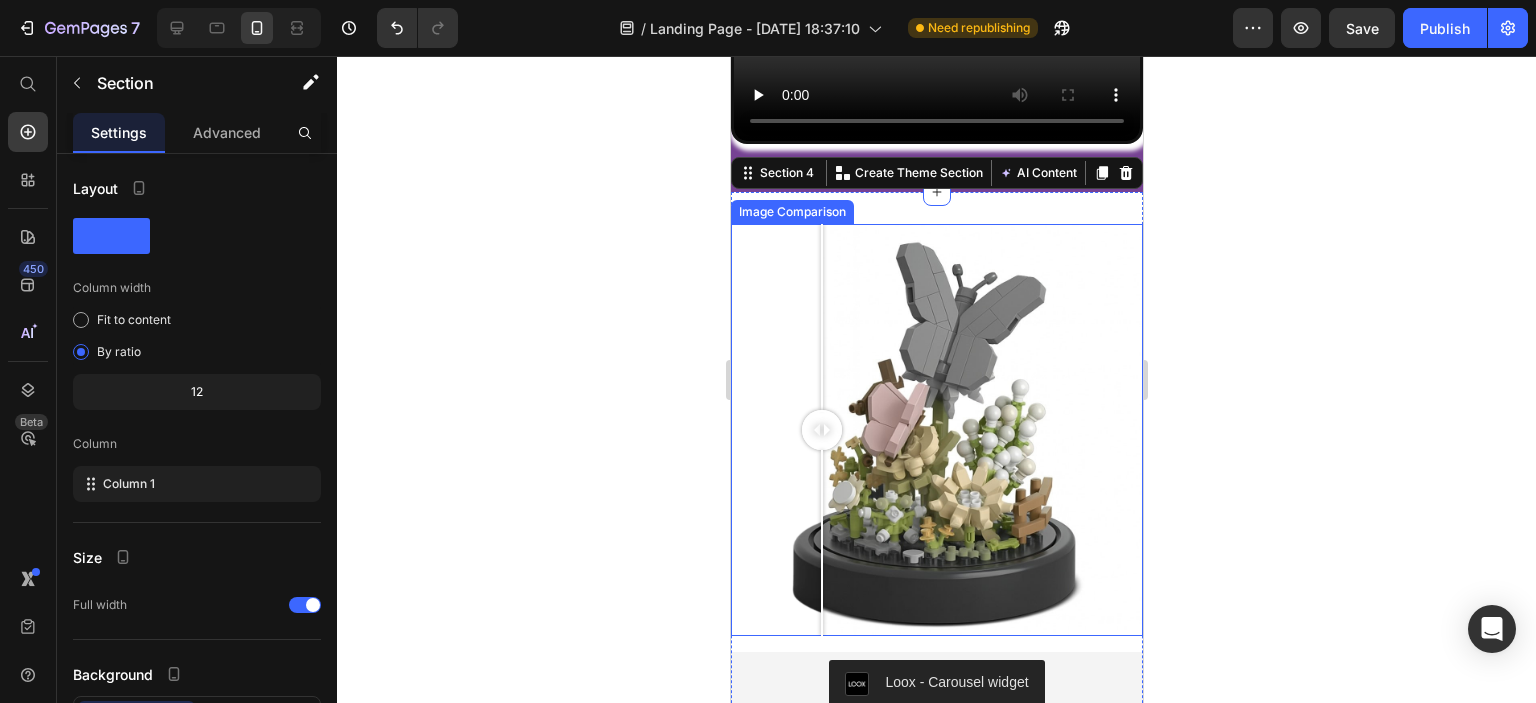 click at bounding box center (936, 430) 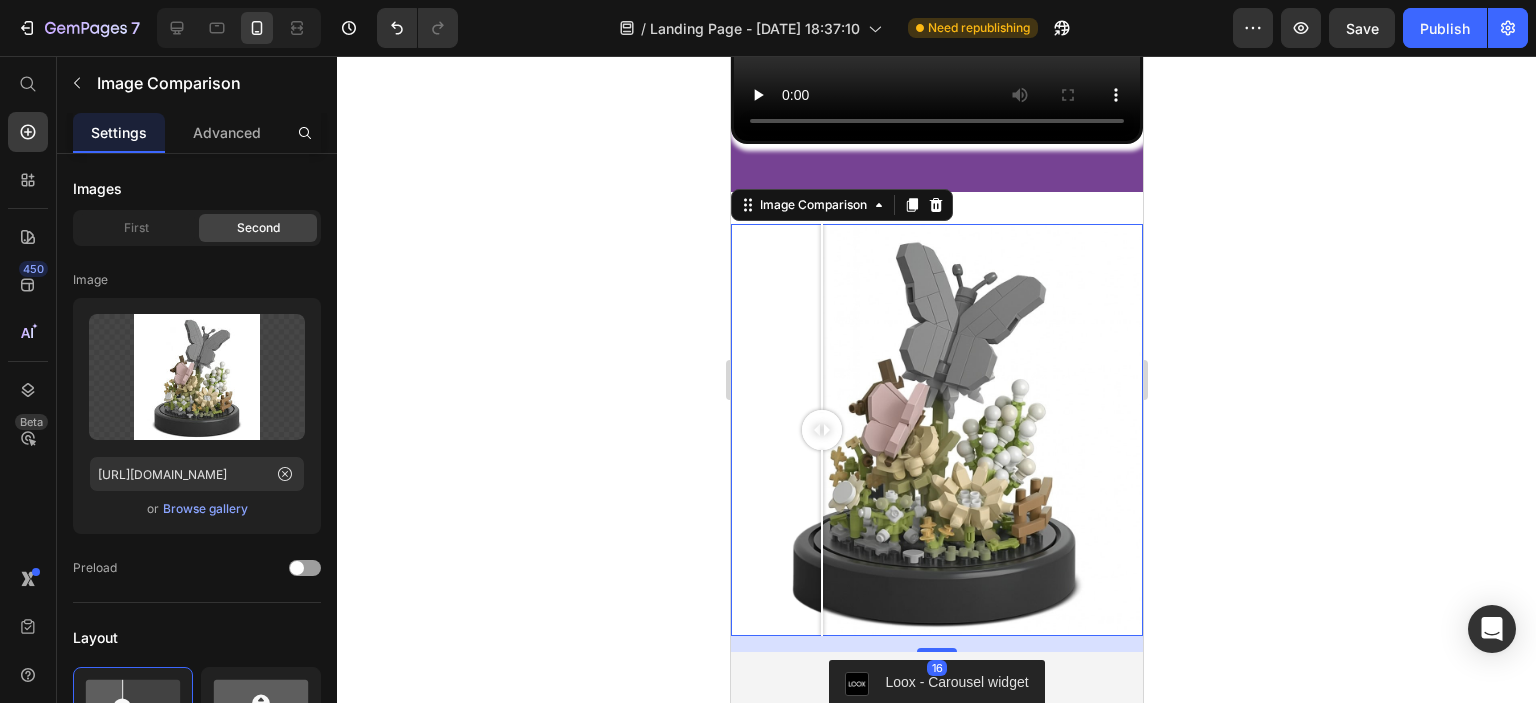 click at bounding box center (936, 430) 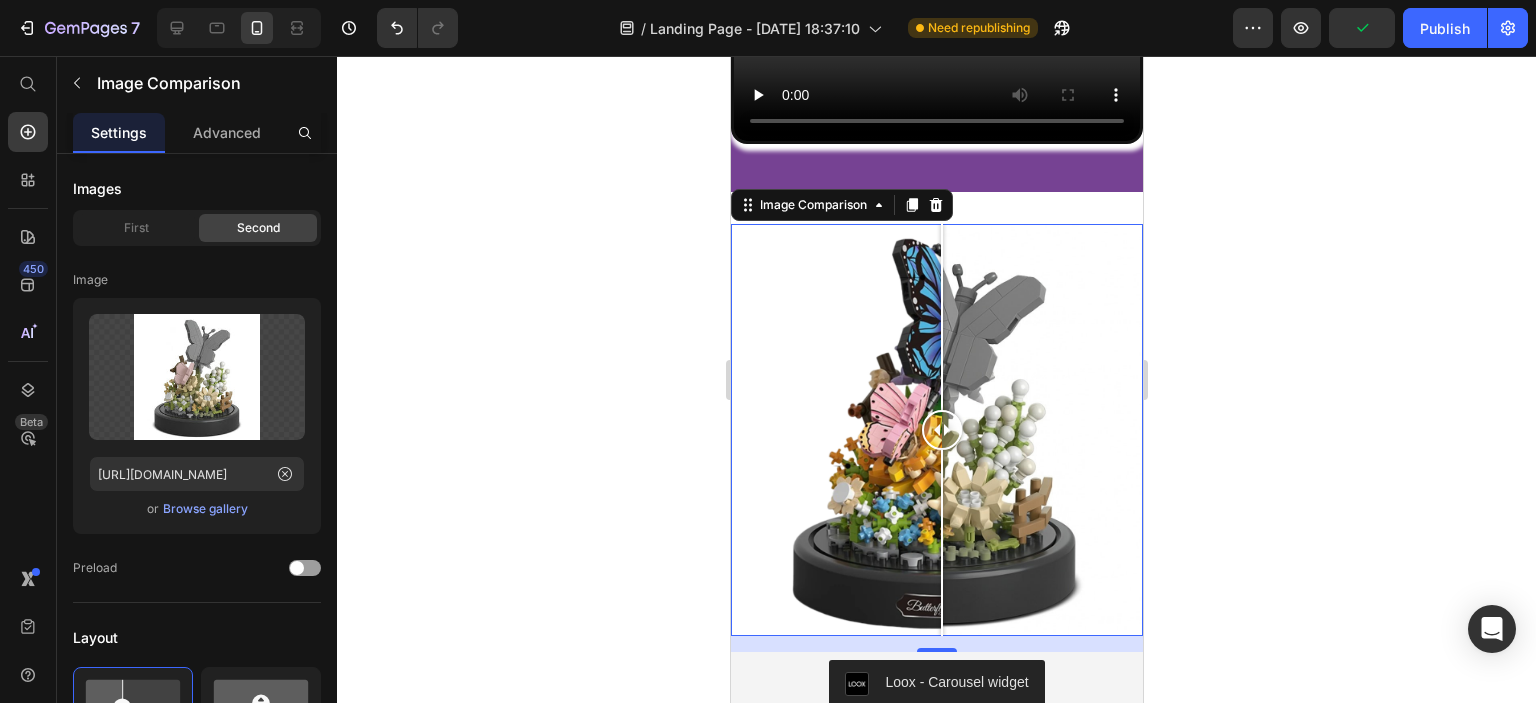 drag, startPoint x: 781, startPoint y: 405, endPoint x: 941, endPoint y: 408, distance: 160.02812 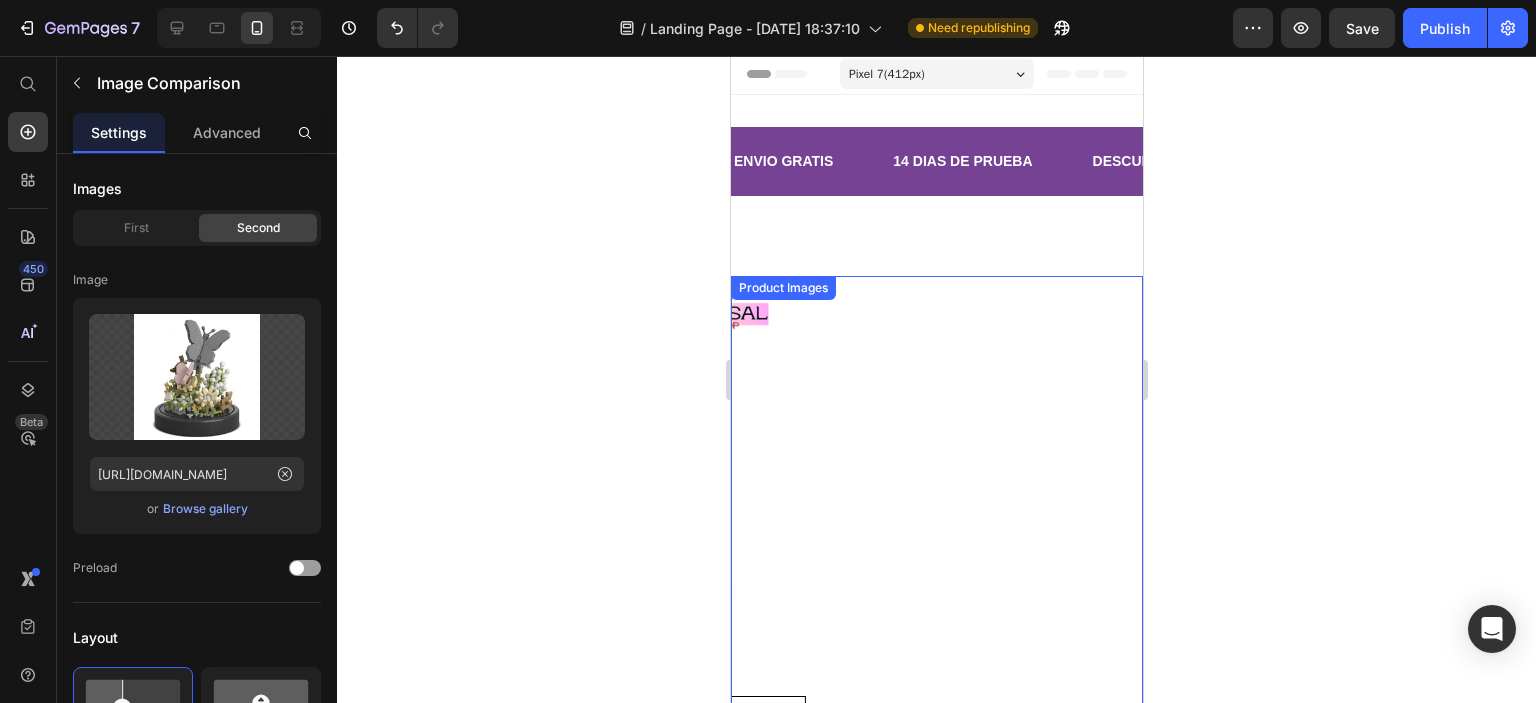 scroll, scrollTop: 0, scrollLeft: 0, axis: both 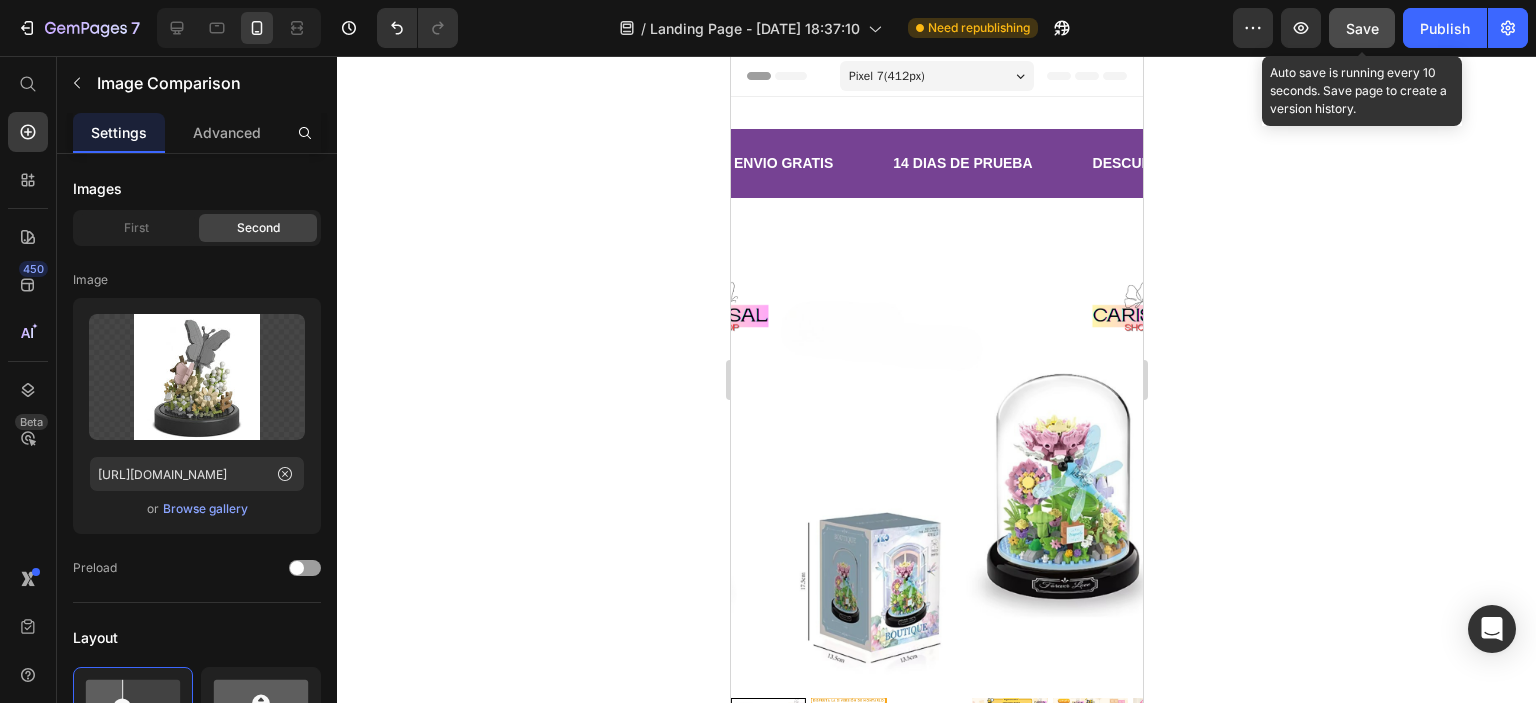 click on "Save" 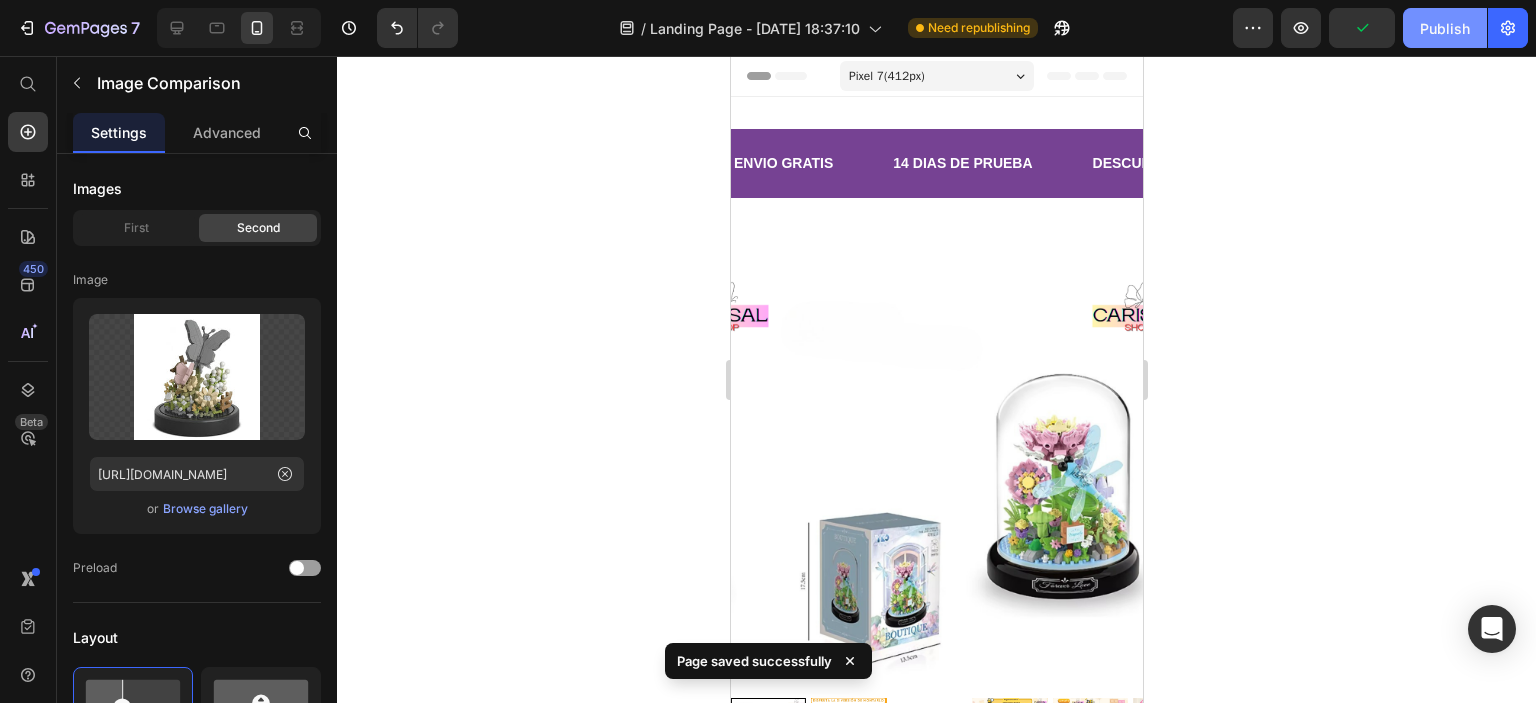 click on "Publish" at bounding box center (1445, 28) 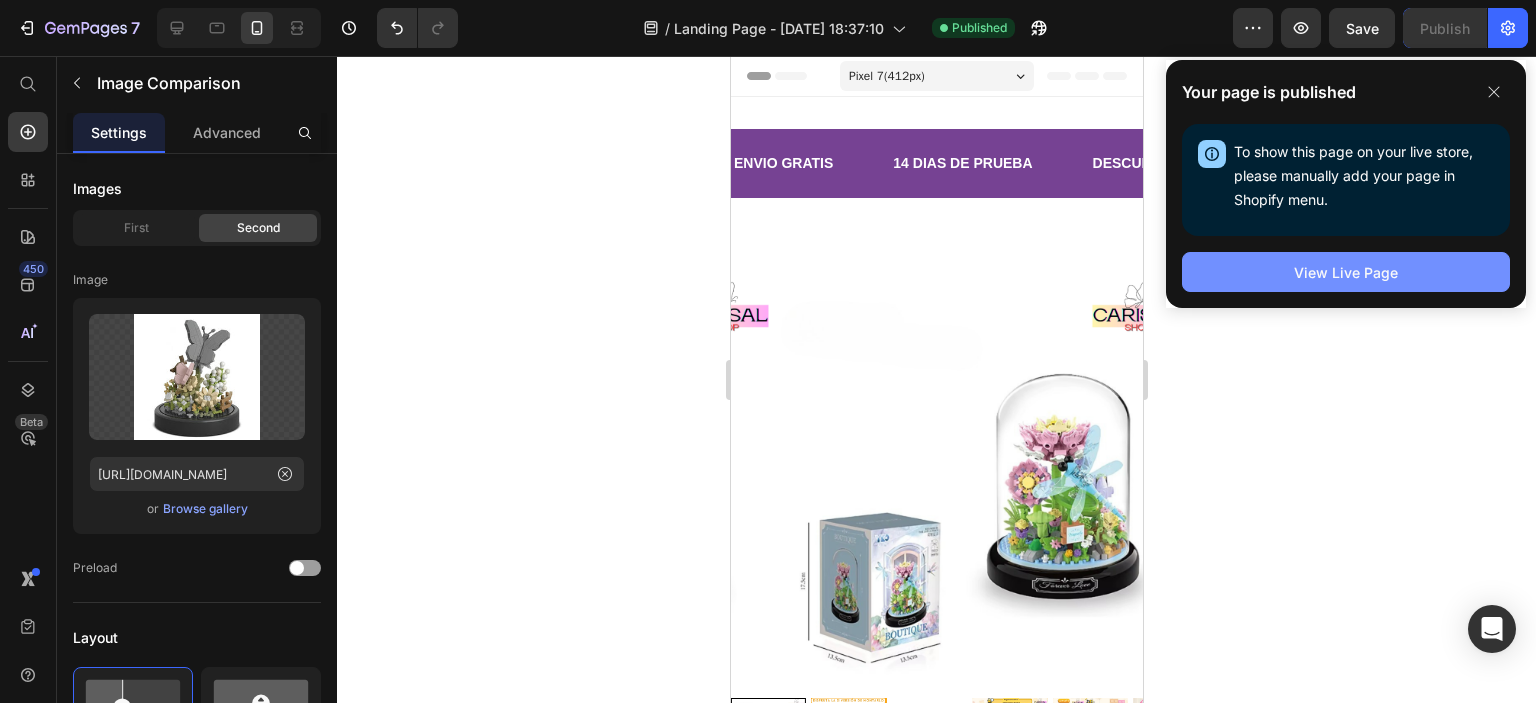 click on "View Live Page" at bounding box center (1346, 272) 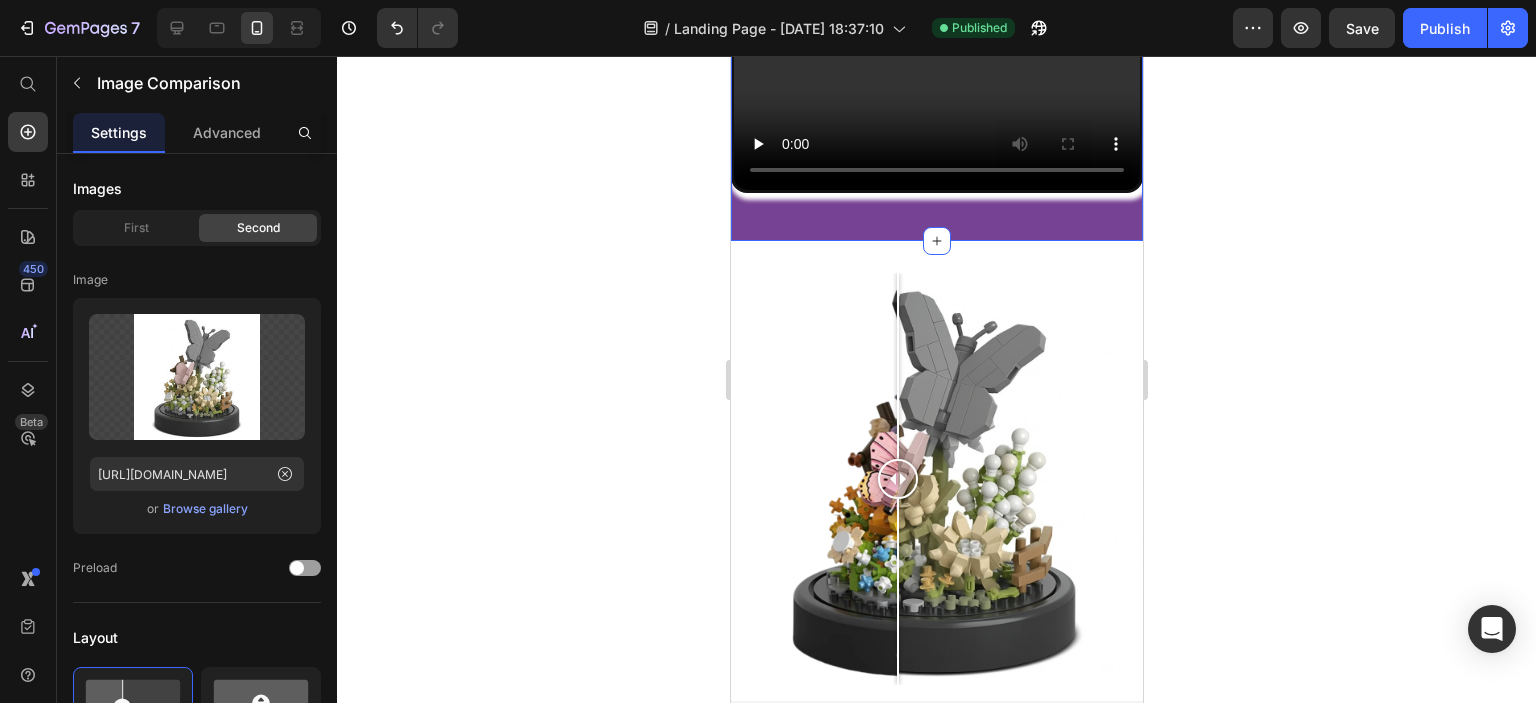 scroll, scrollTop: 1900, scrollLeft: 0, axis: vertical 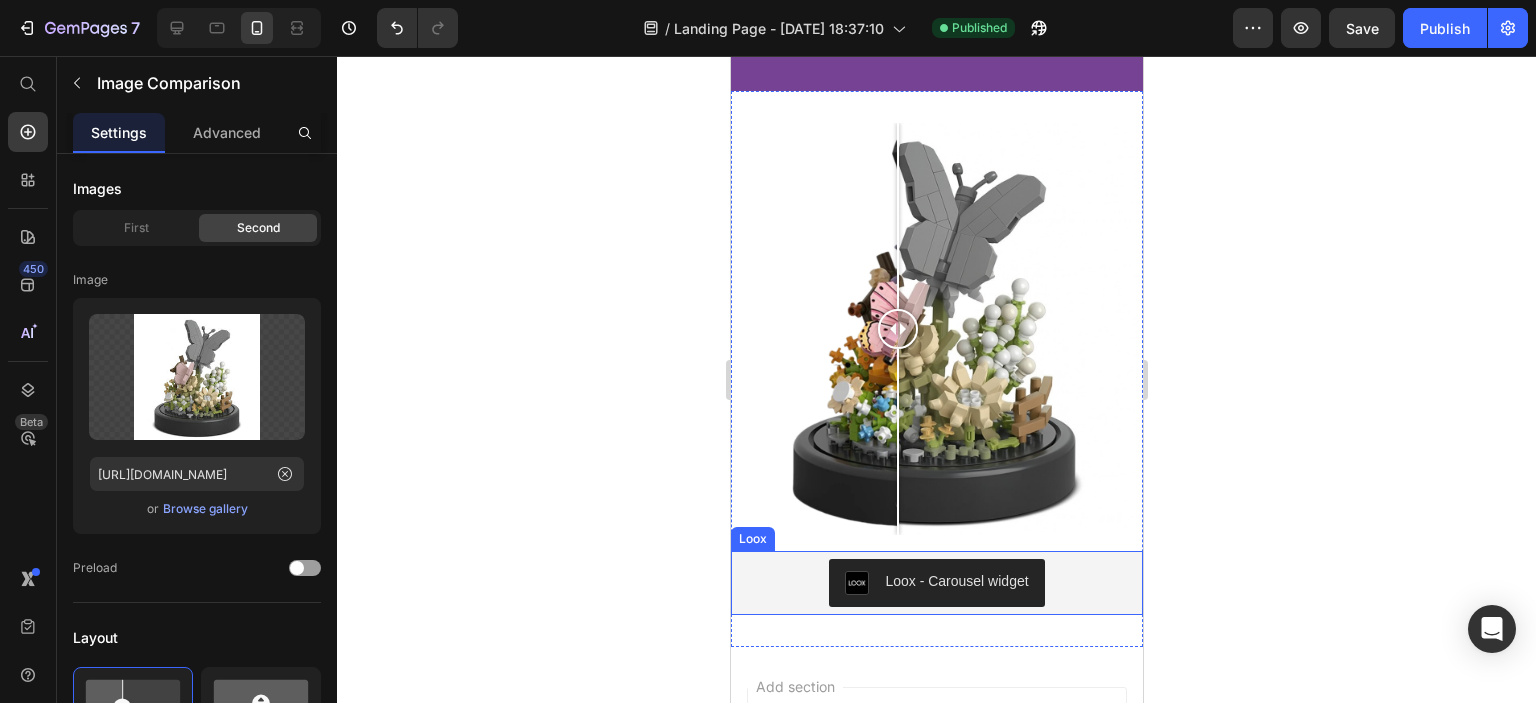 click on "Loox - Carousel widget" at bounding box center [955, 581] 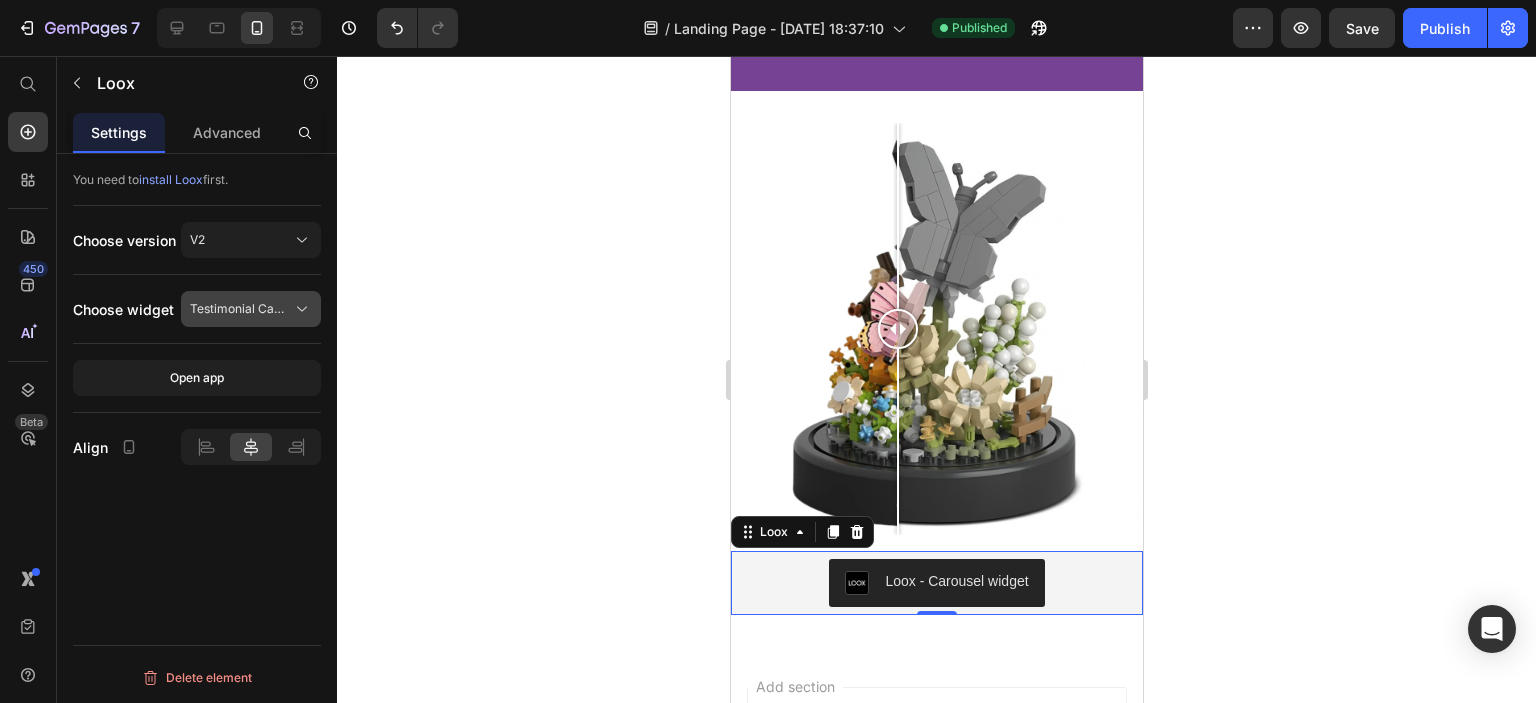 click on "Testimonial Carousel" at bounding box center [239, 309] 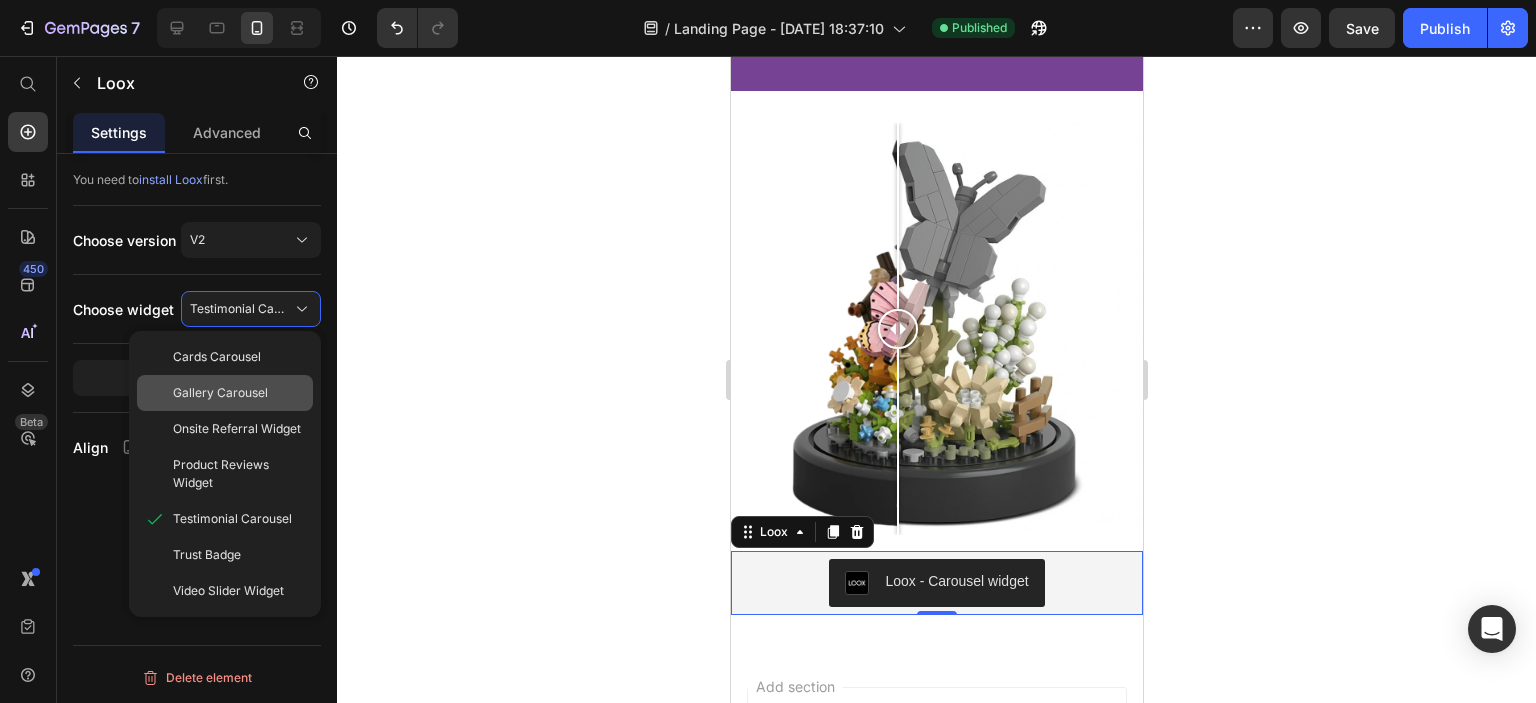 click on "Gallery Carousel" at bounding box center (220, 393) 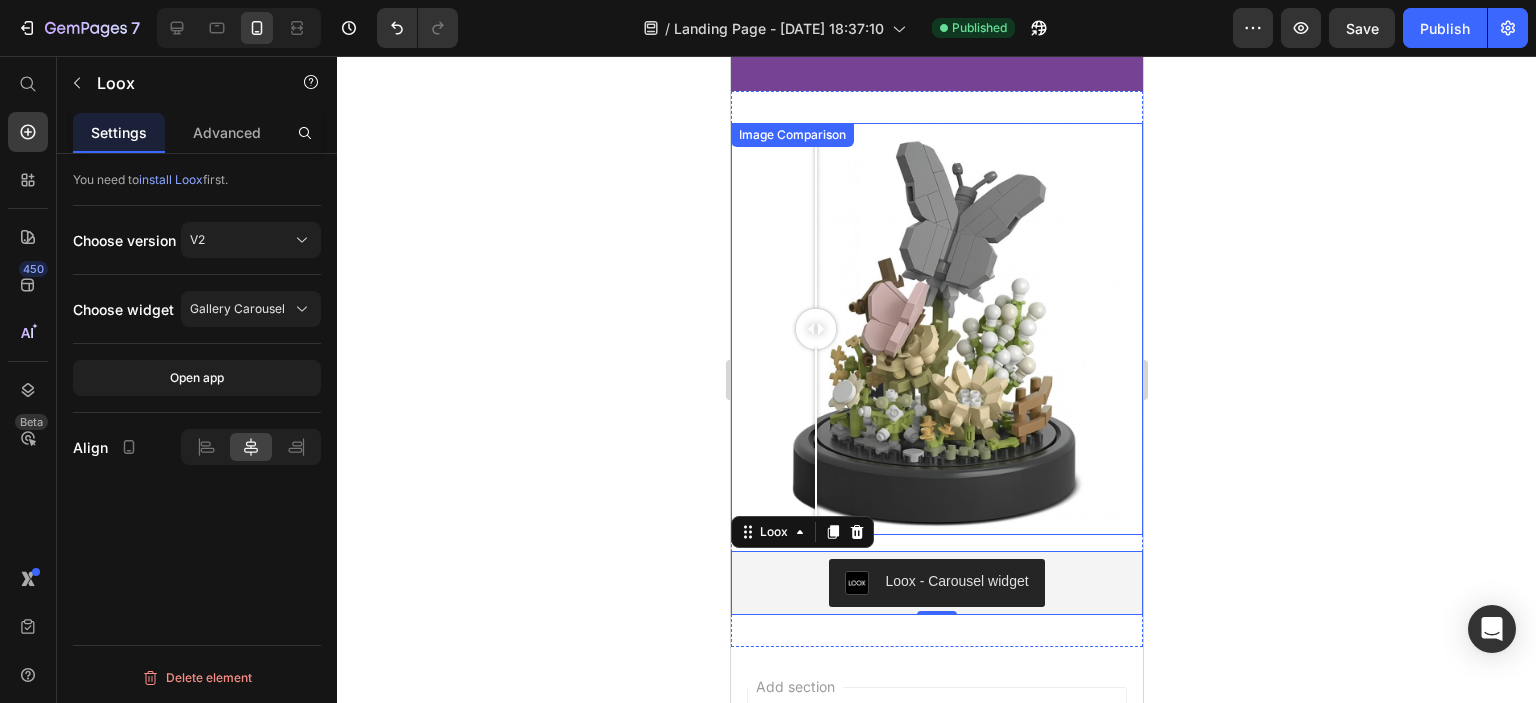 click at bounding box center [936, 329] 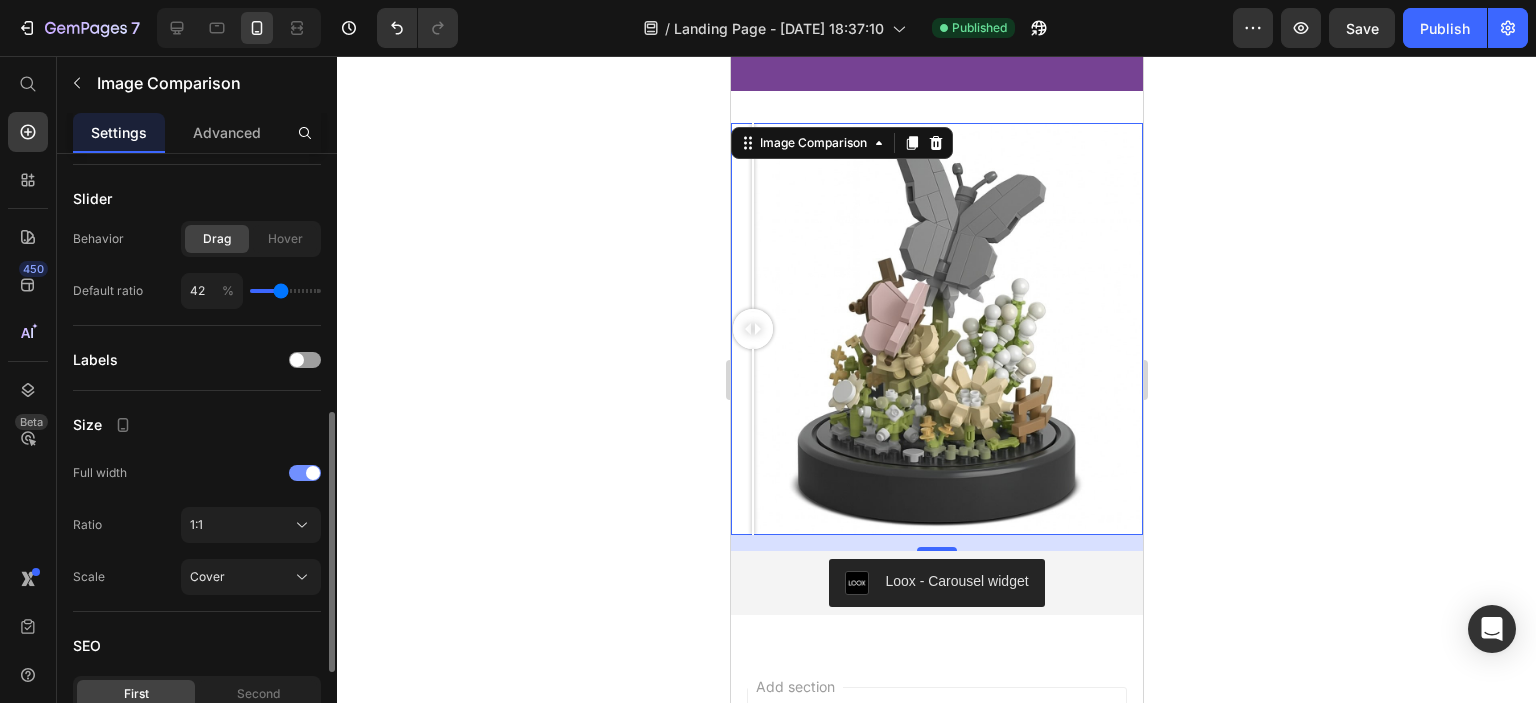 scroll, scrollTop: 800, scrollLeft: 0, axis: vertical 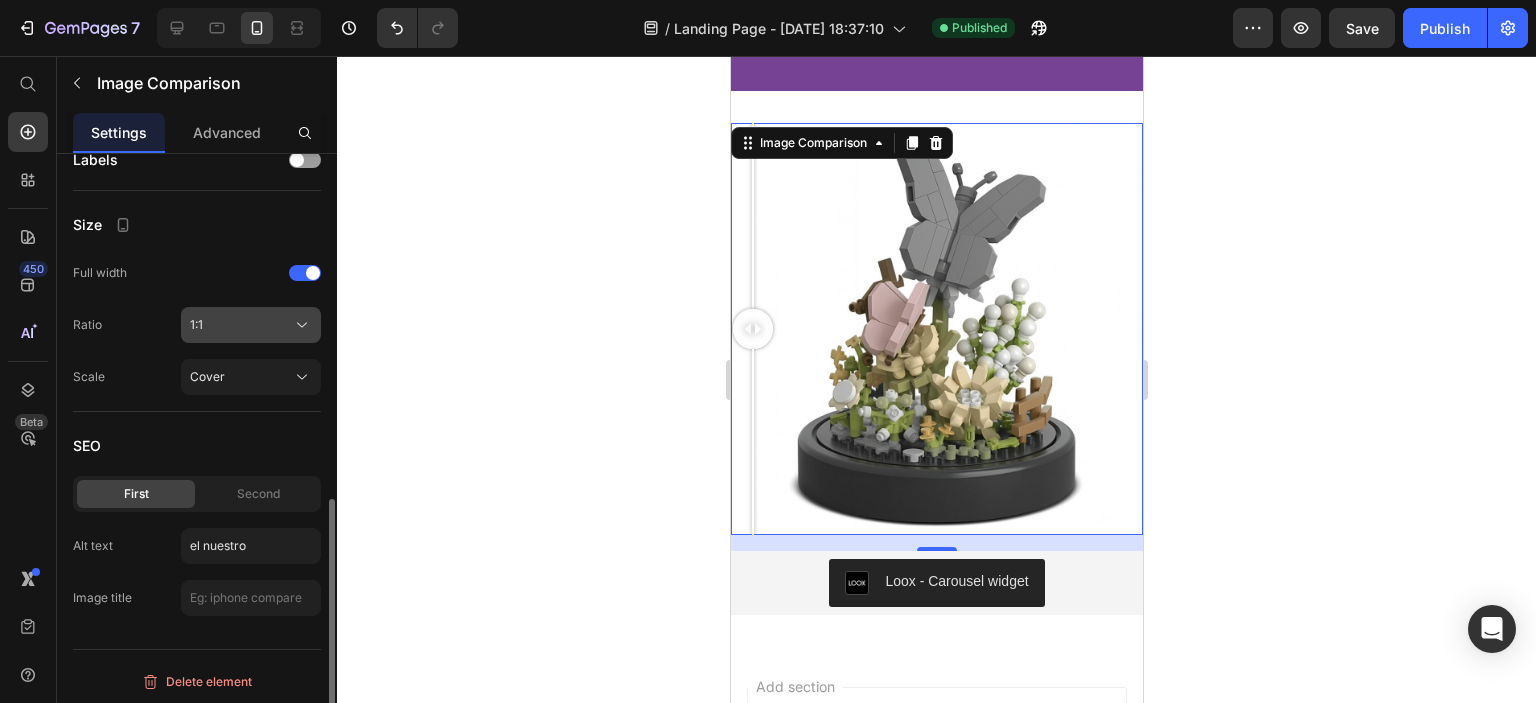 click on "1:1" 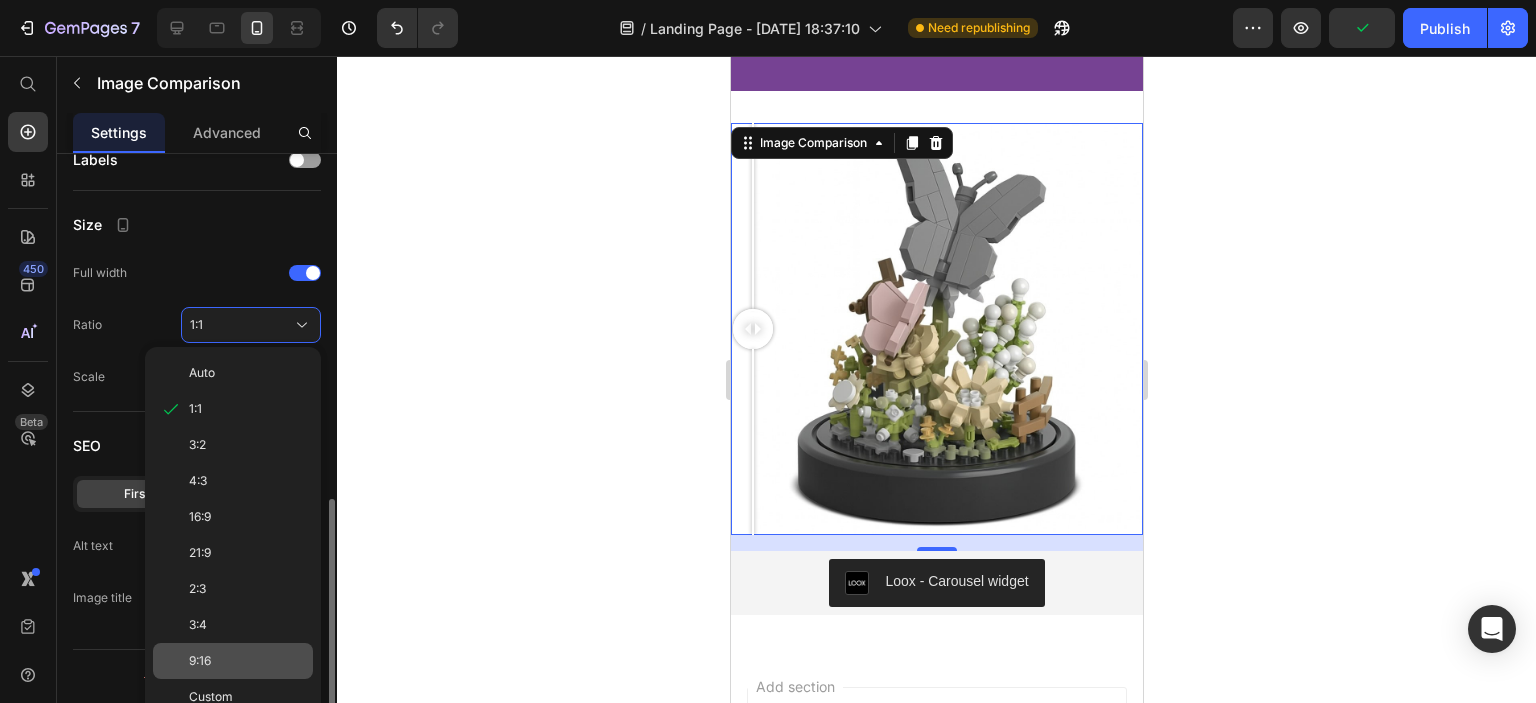 click on "9:16" at bounding box center (200, 661) 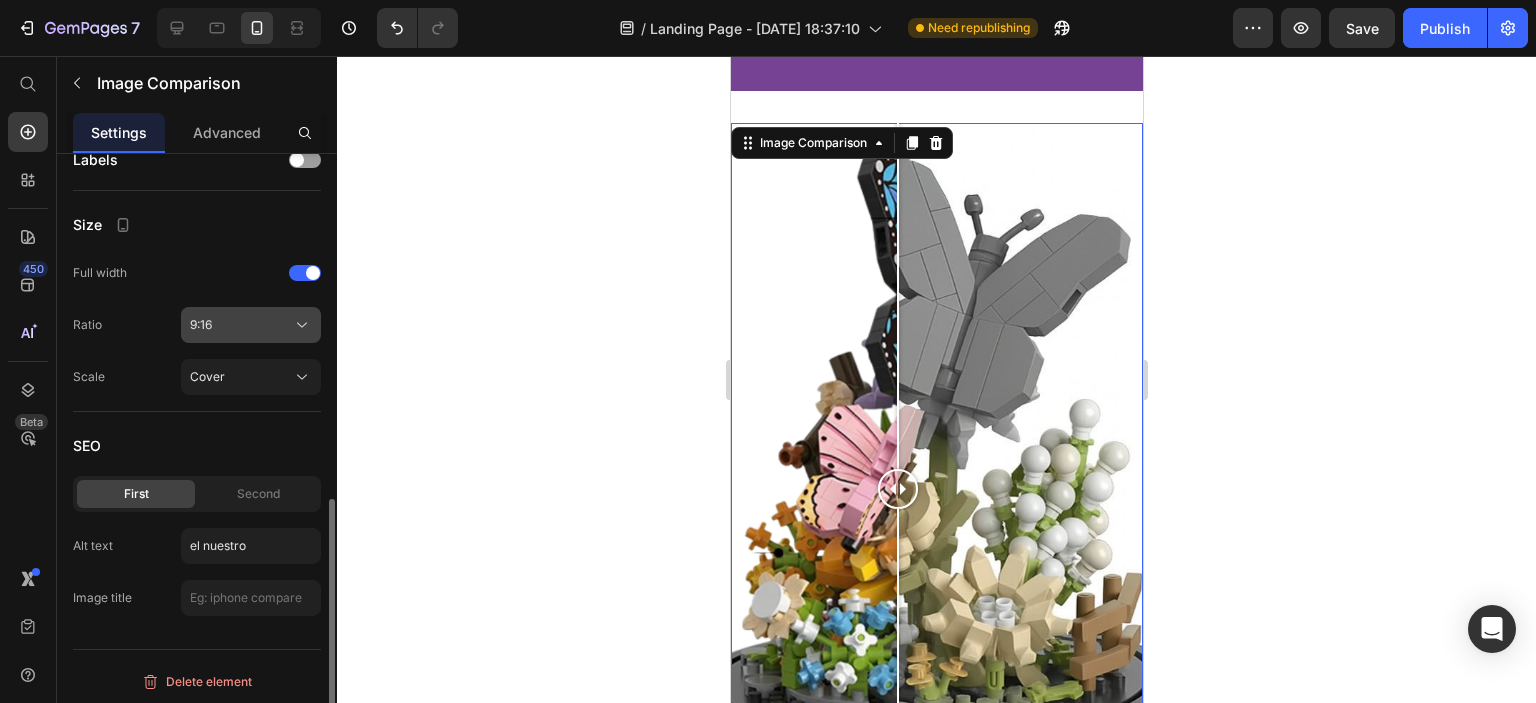 click on "9:16" 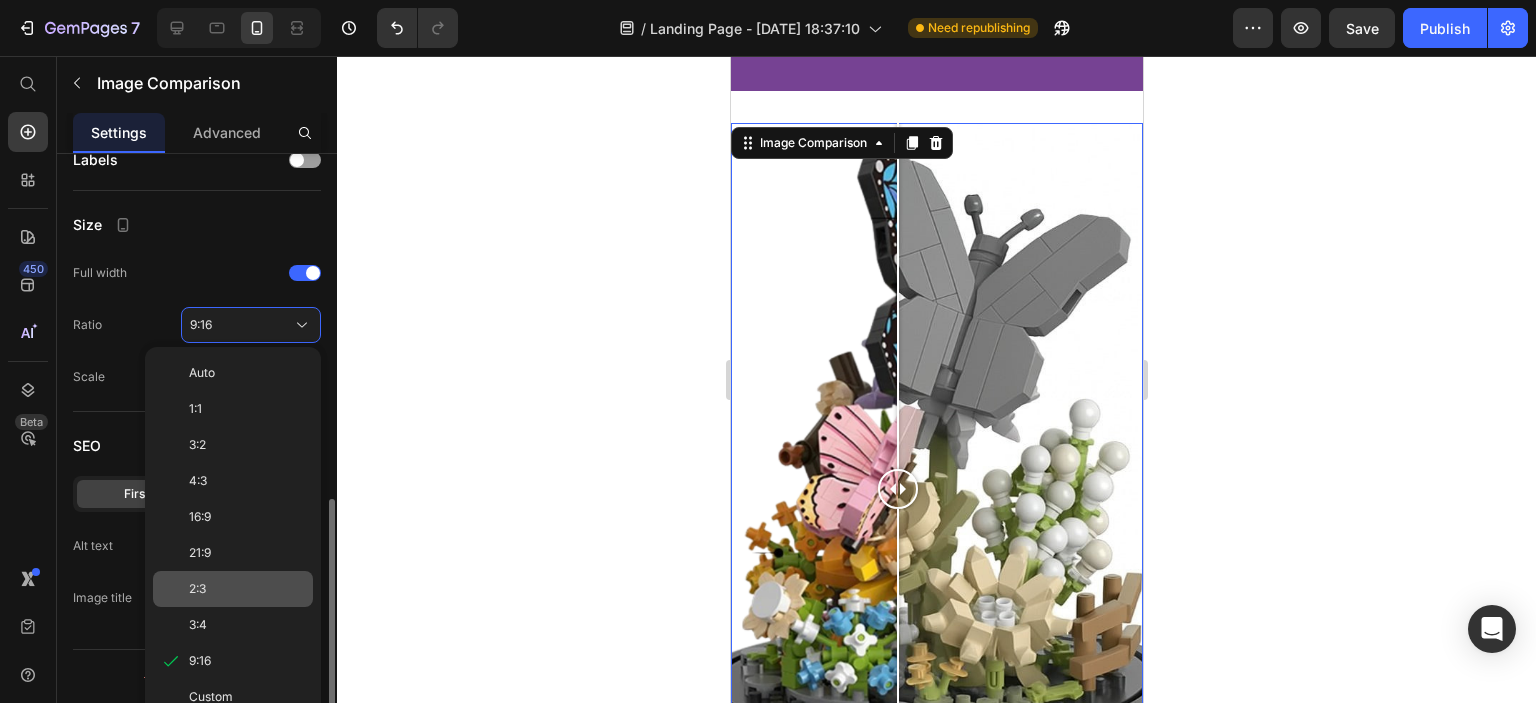 click on "2:3" at bounding box center (247, 589) 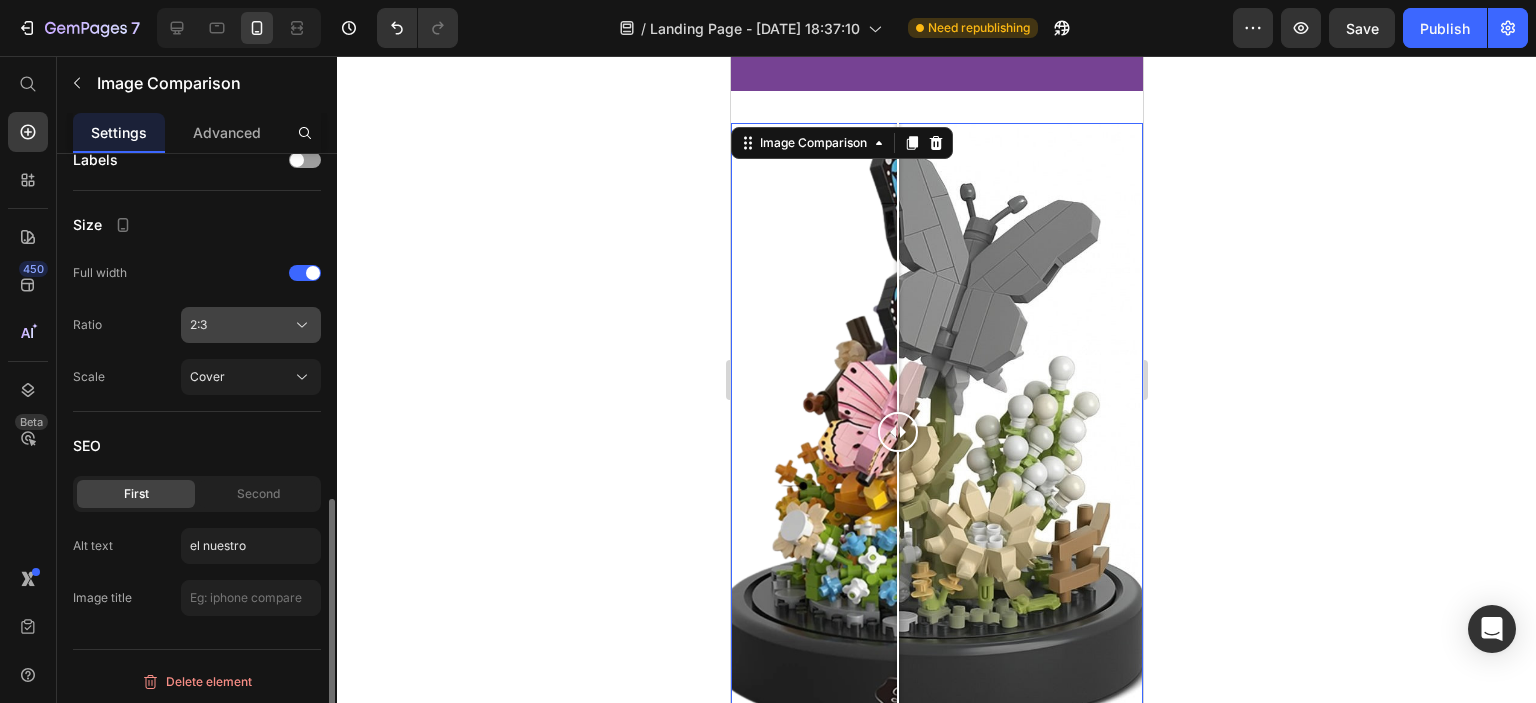 click on "2:3" 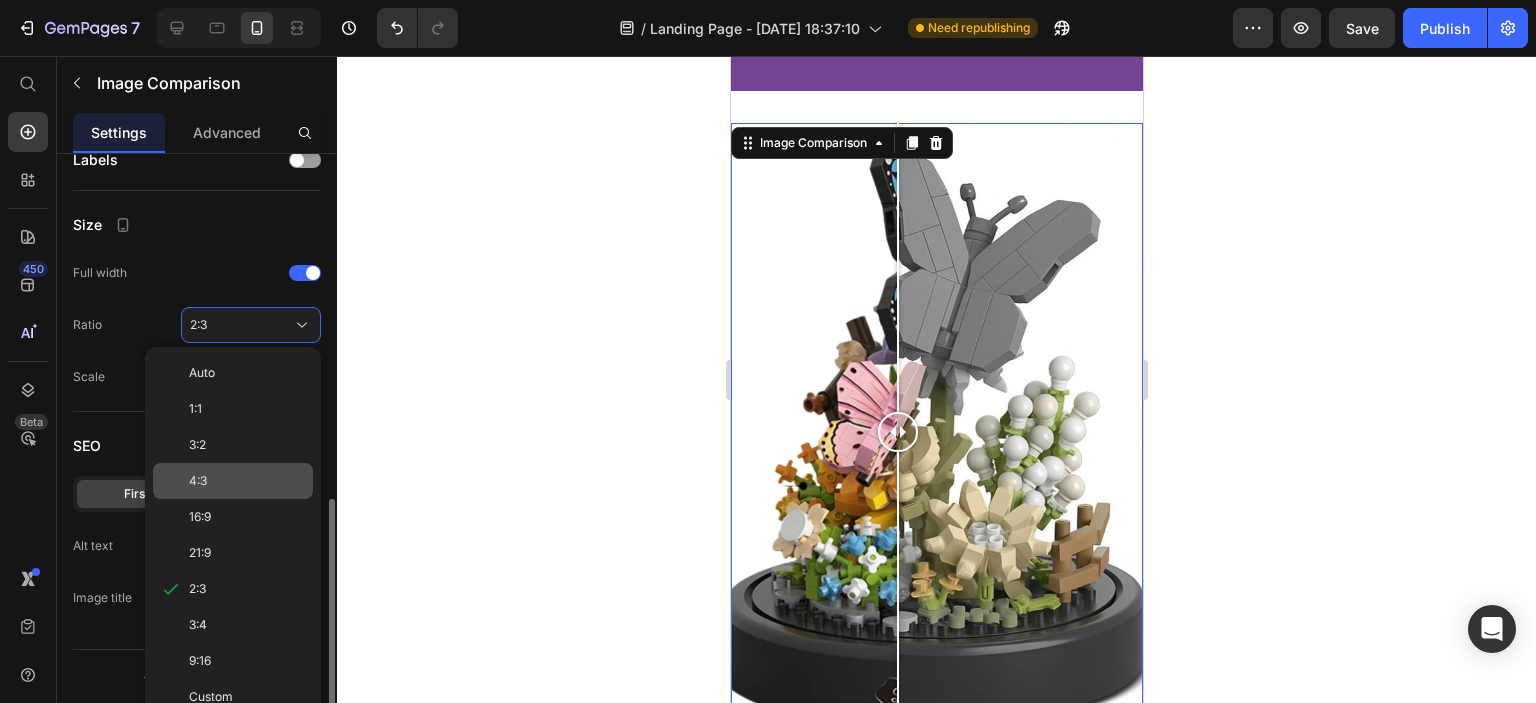 click on "4:3" at bounding box center [247, 481] 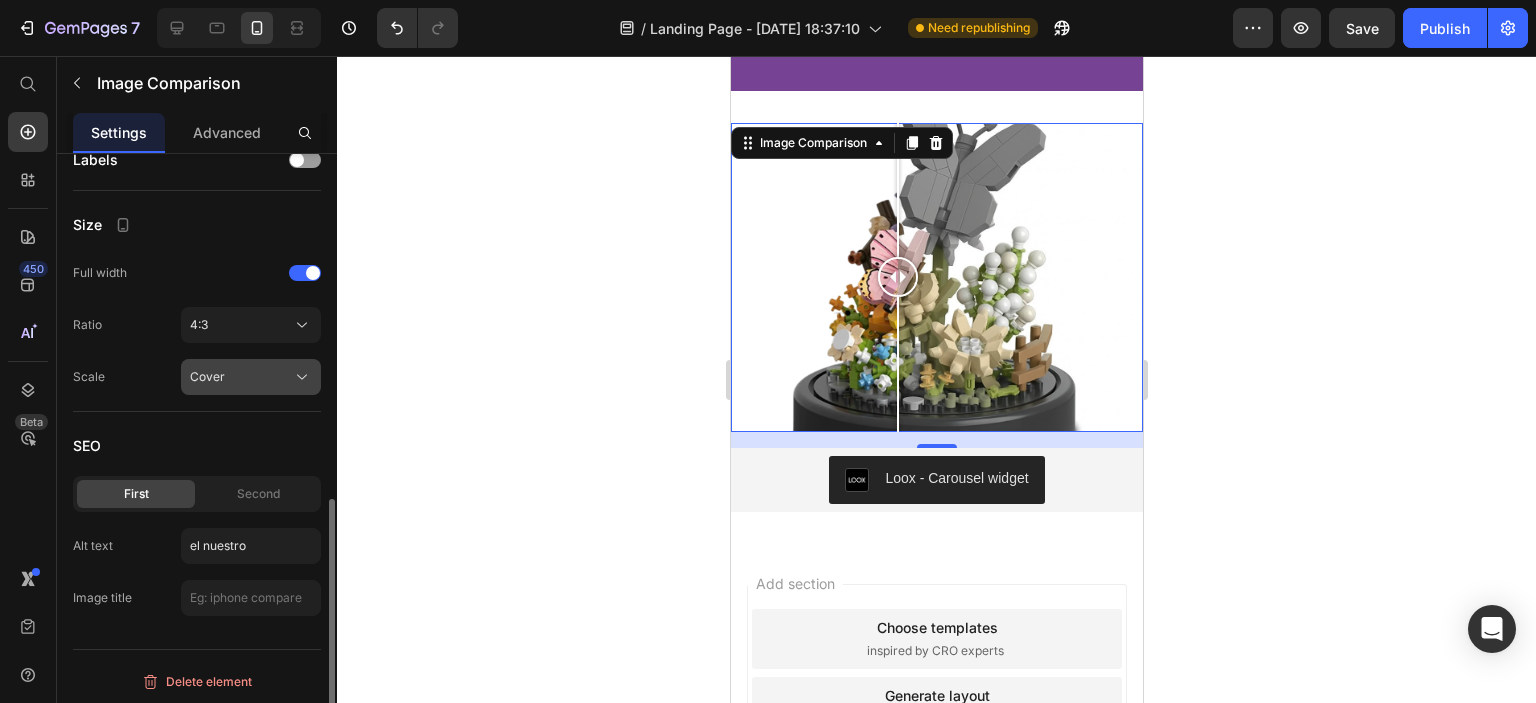 click on "Cover" at bounding box center [251, 377] 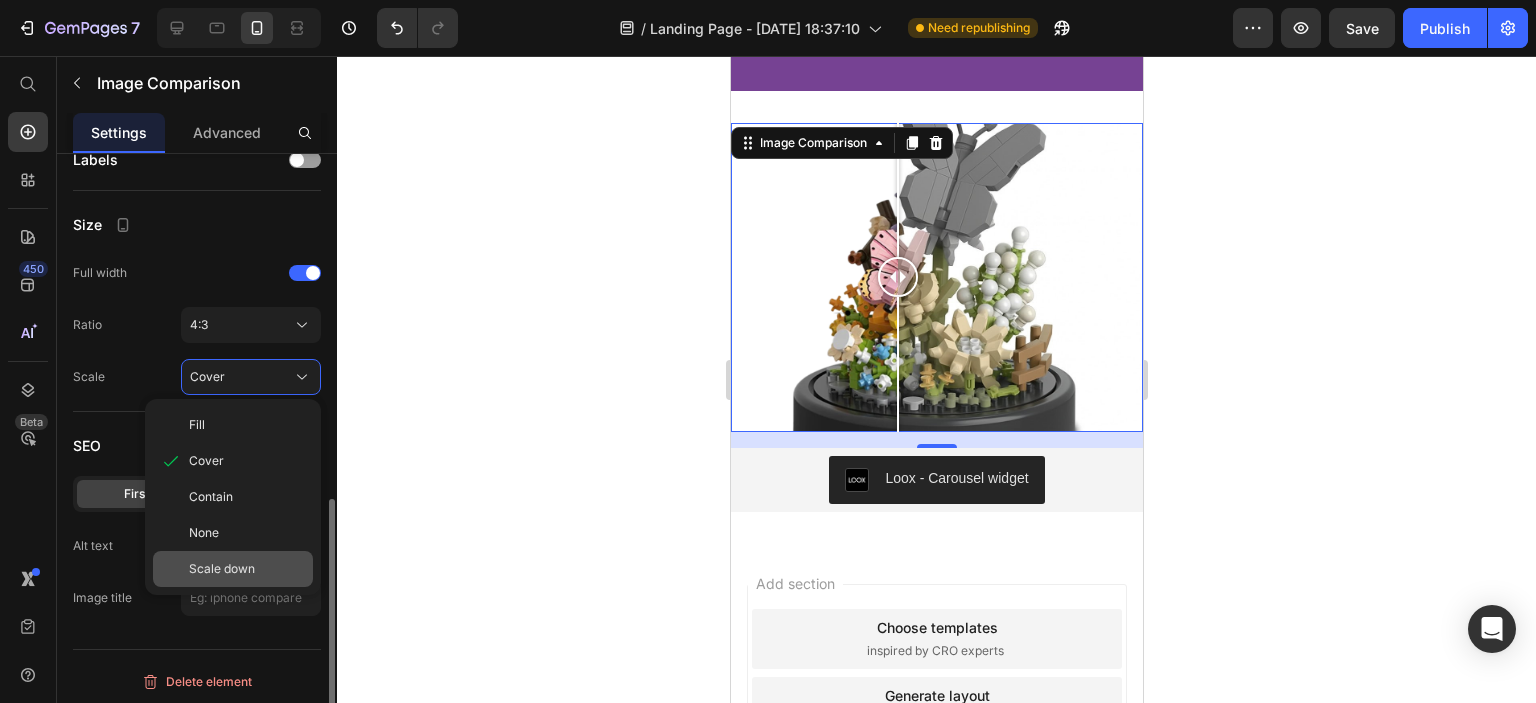 click on "Scale down" at bounding box center (222, 569) 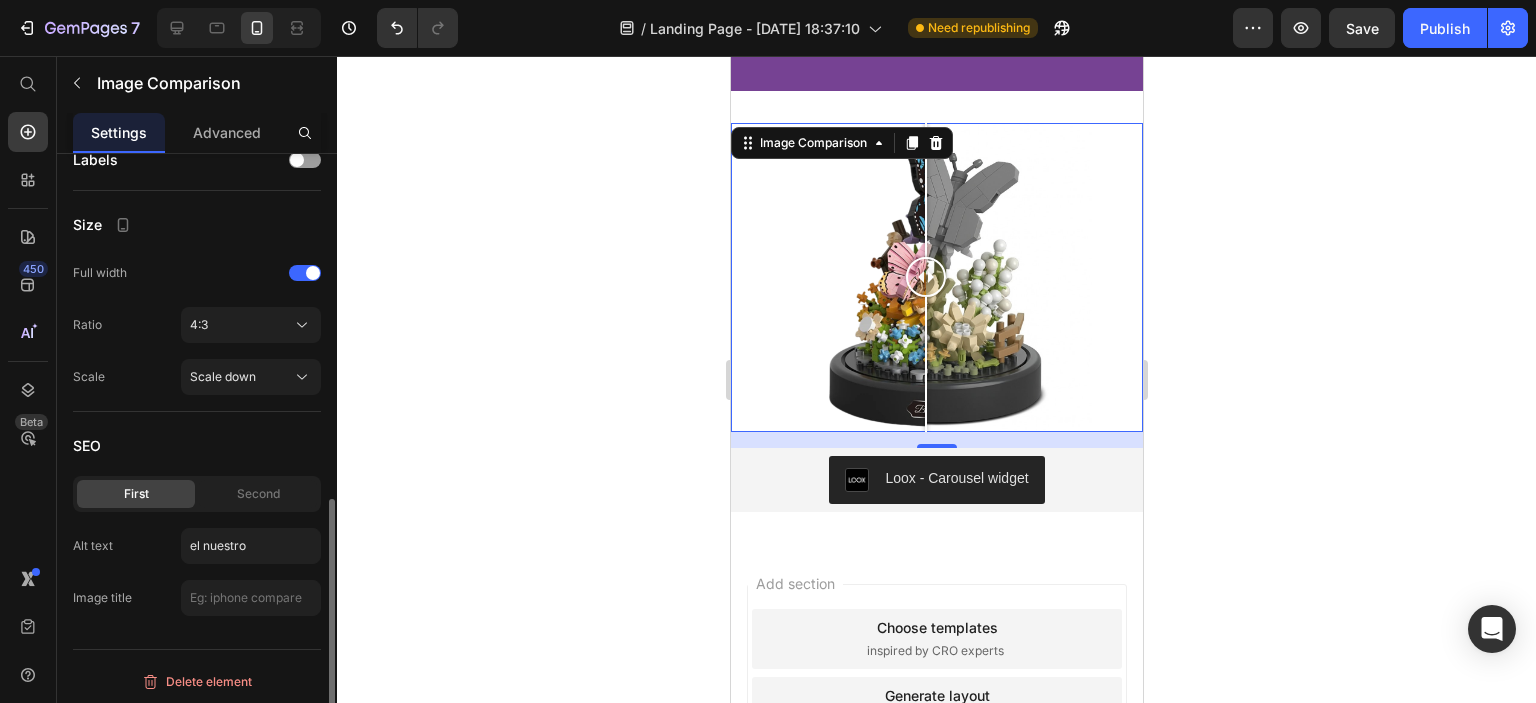 drag, startPoint x: 895, startPoint y: 254, endPoint x: 925, endPoint y: 297, distance: 52.43091 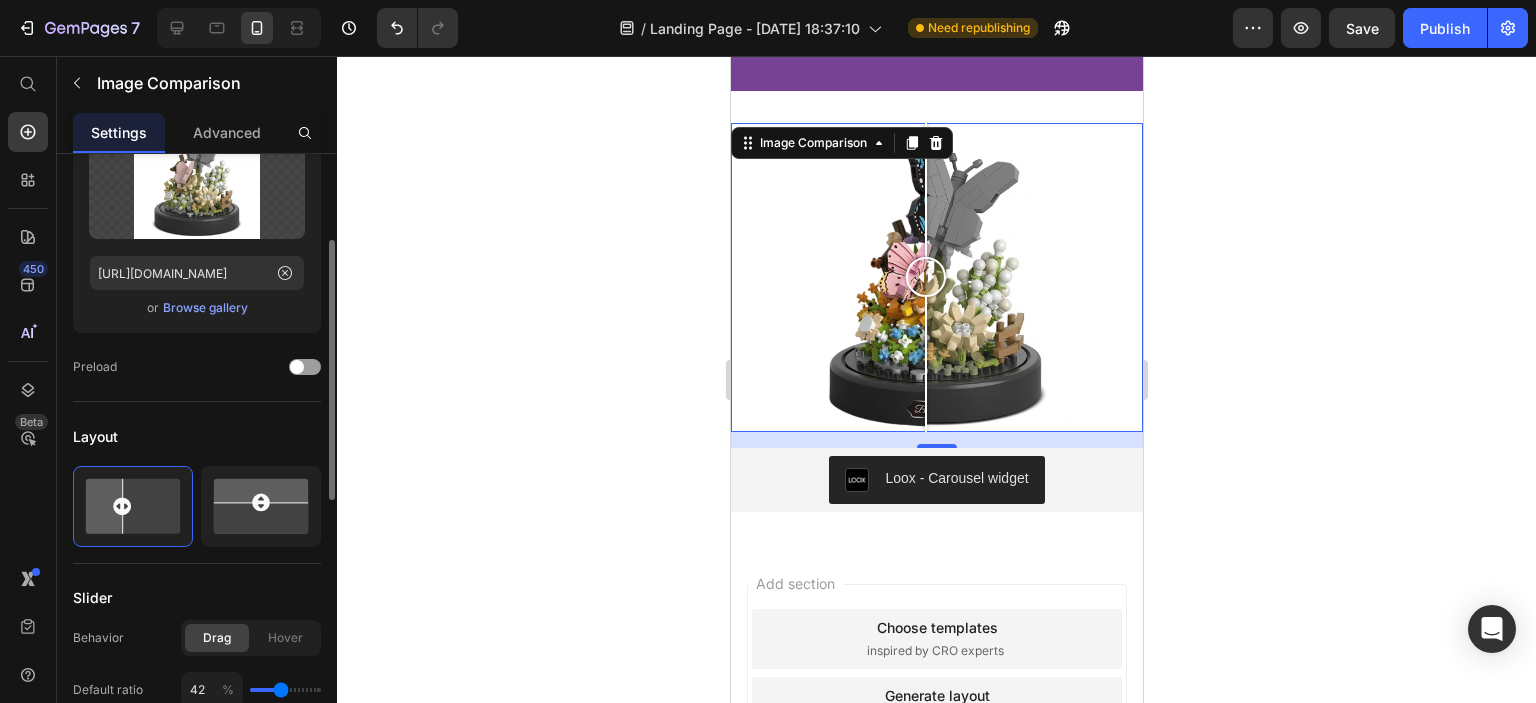 scroll, scrollTop: 0, scrollLeft: 0, axis: both 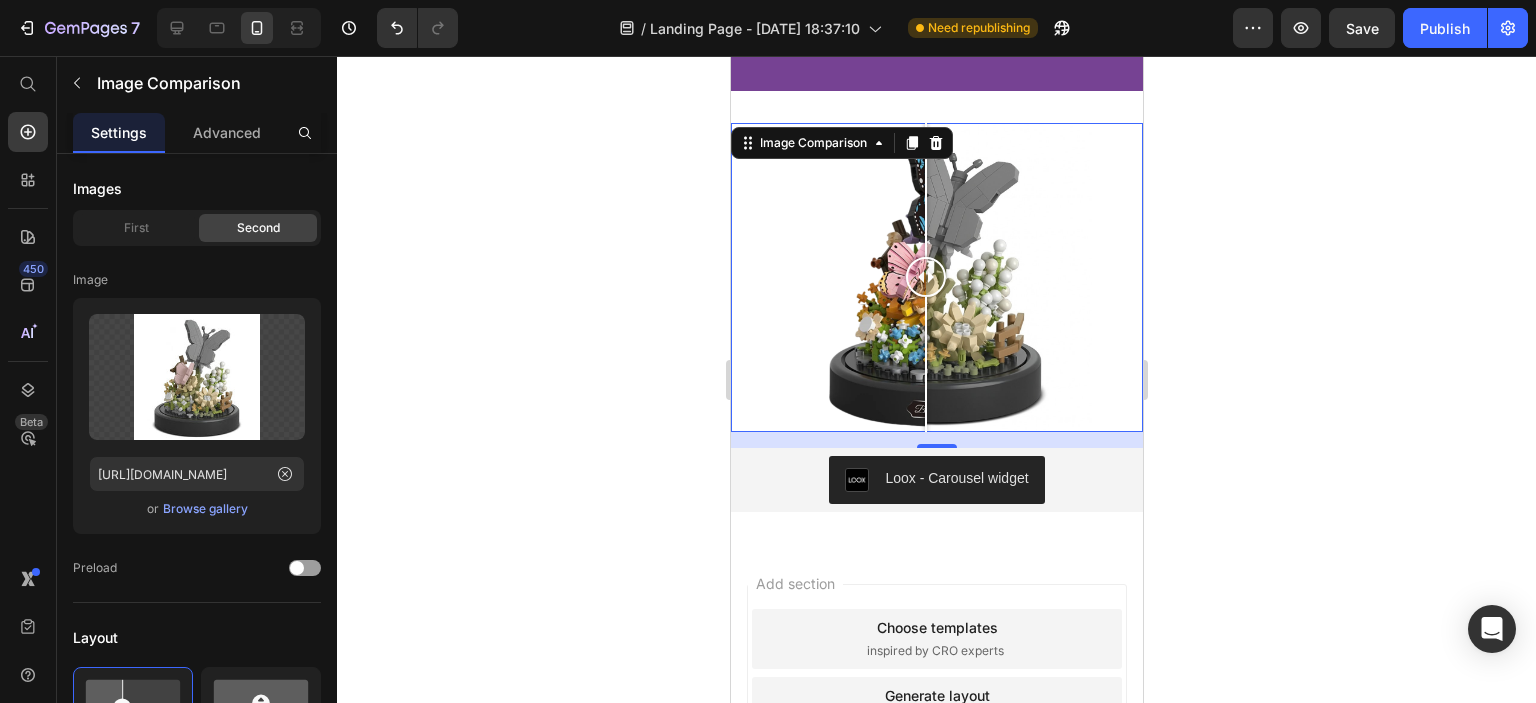 click 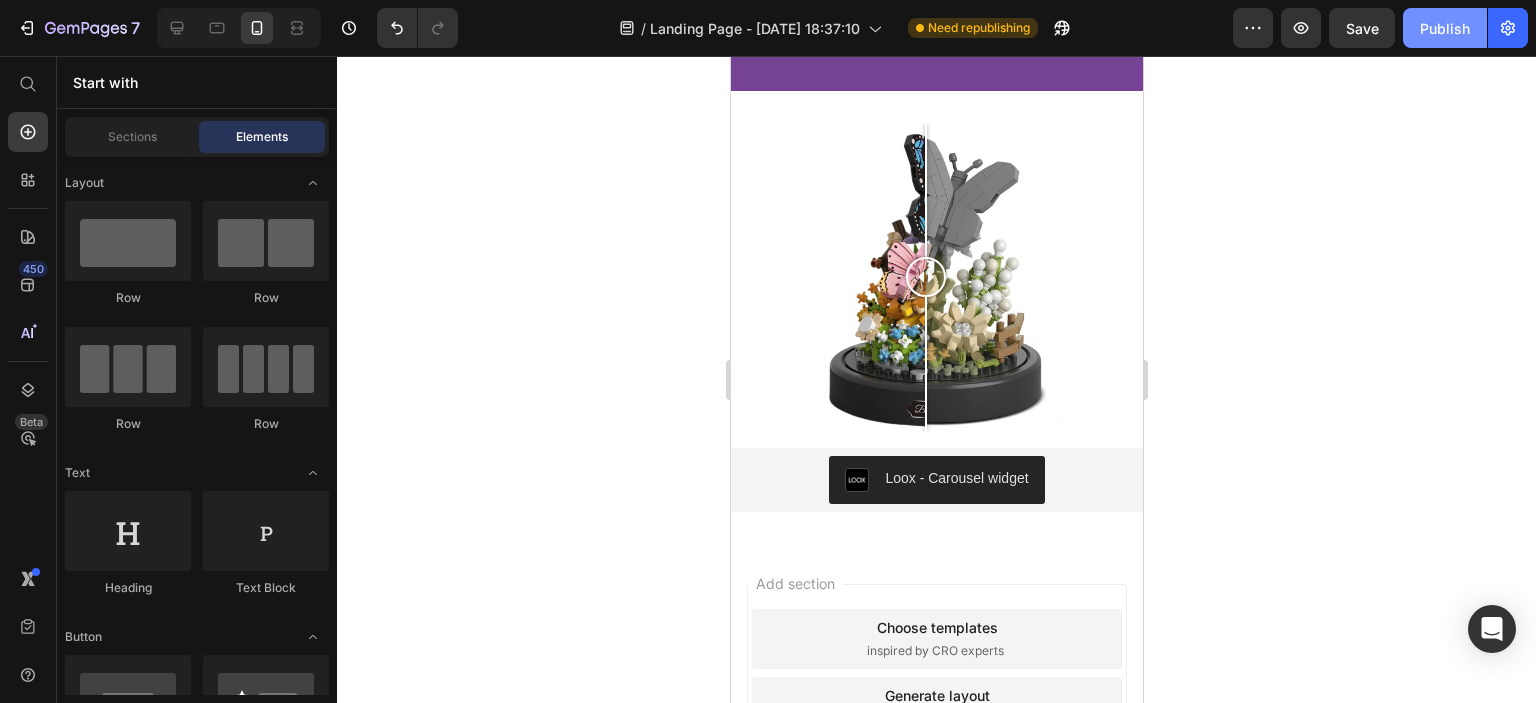 click on "Publish" at bounding box center [1445, 28] 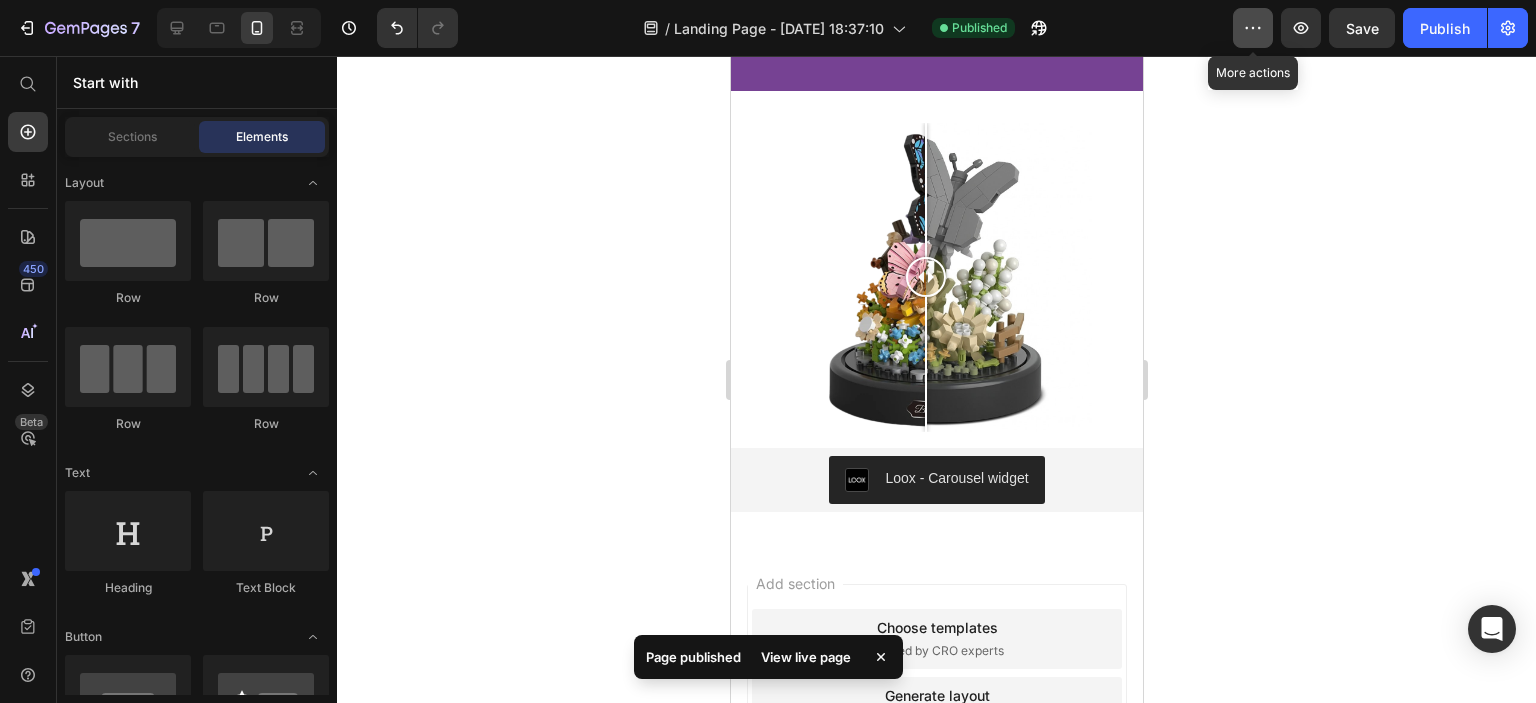 click 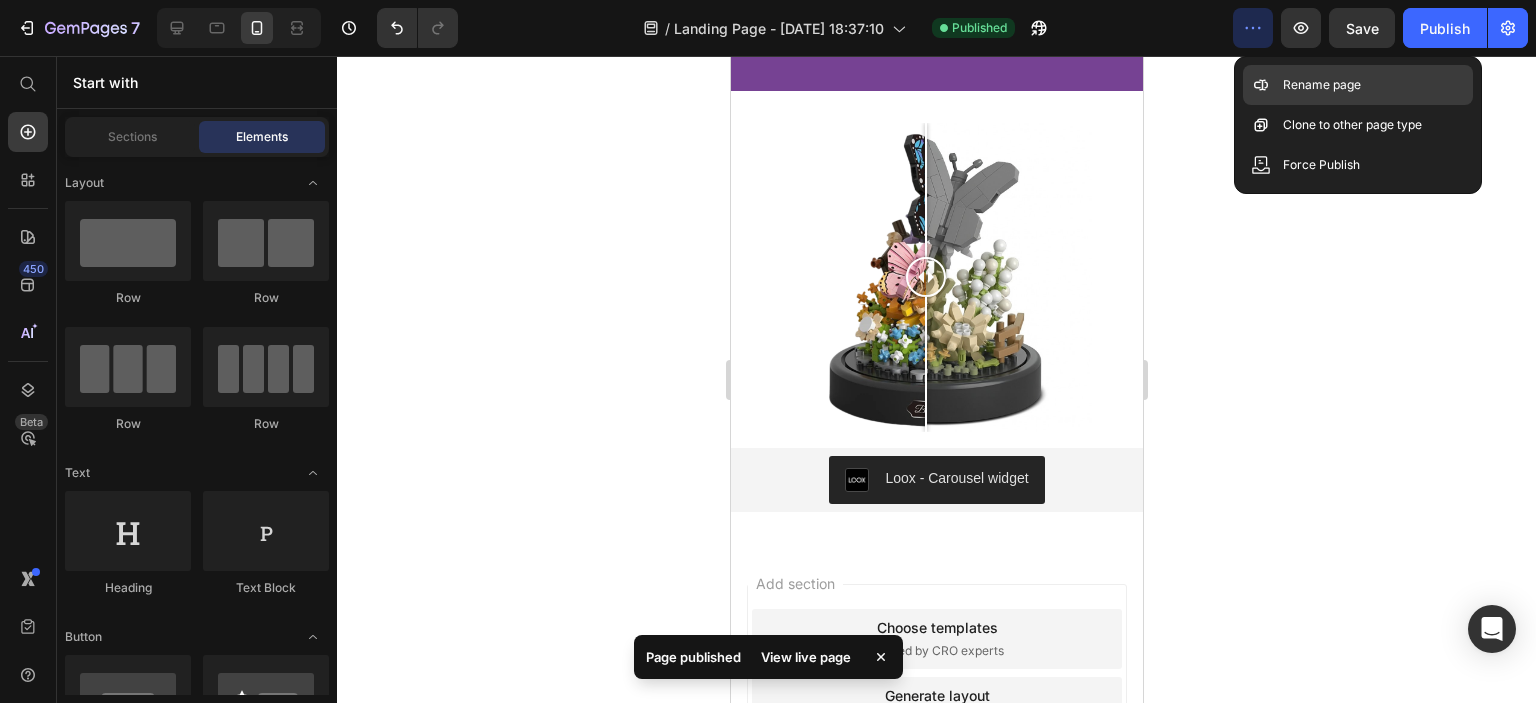 click on "Rename page" at bounding box center (1322, 85) 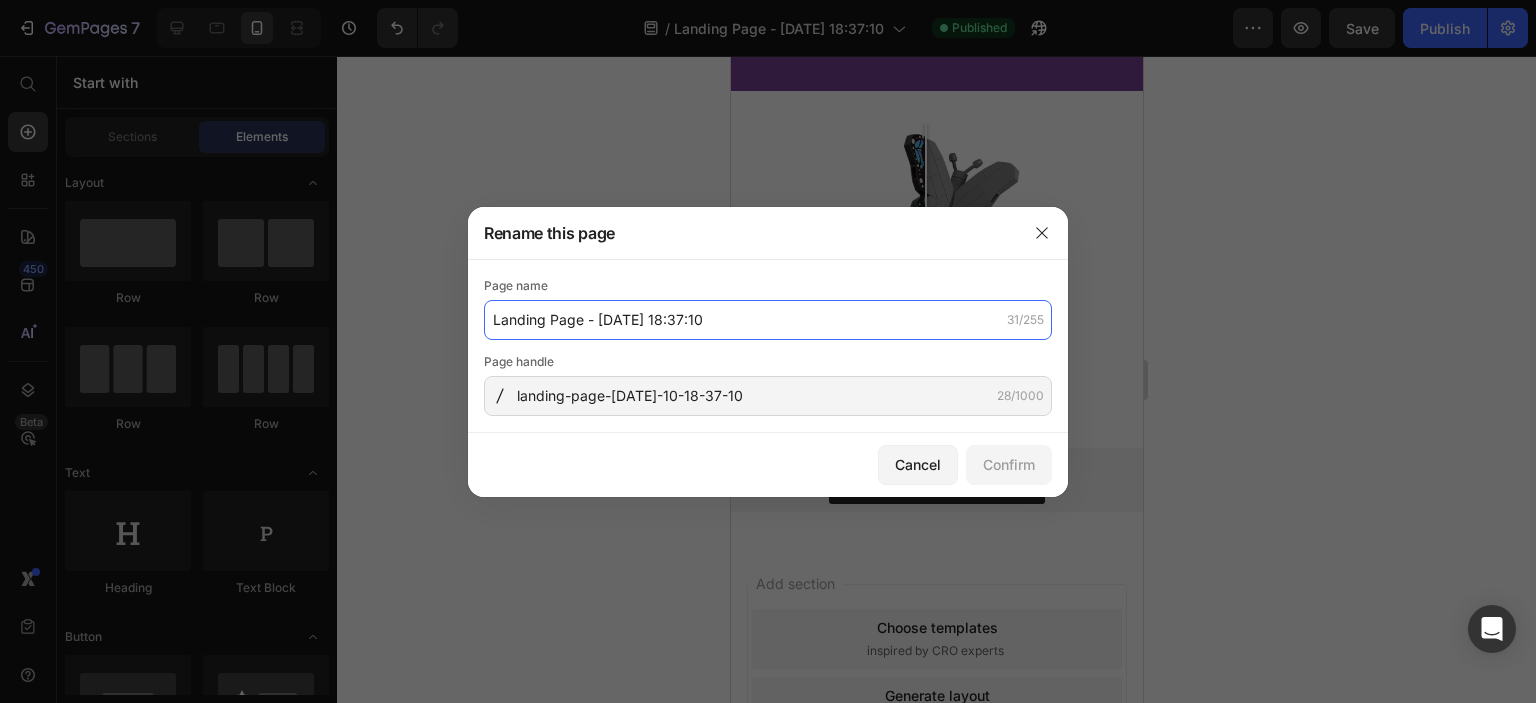 click on "Landing Page - [DATE] 18:37:10" 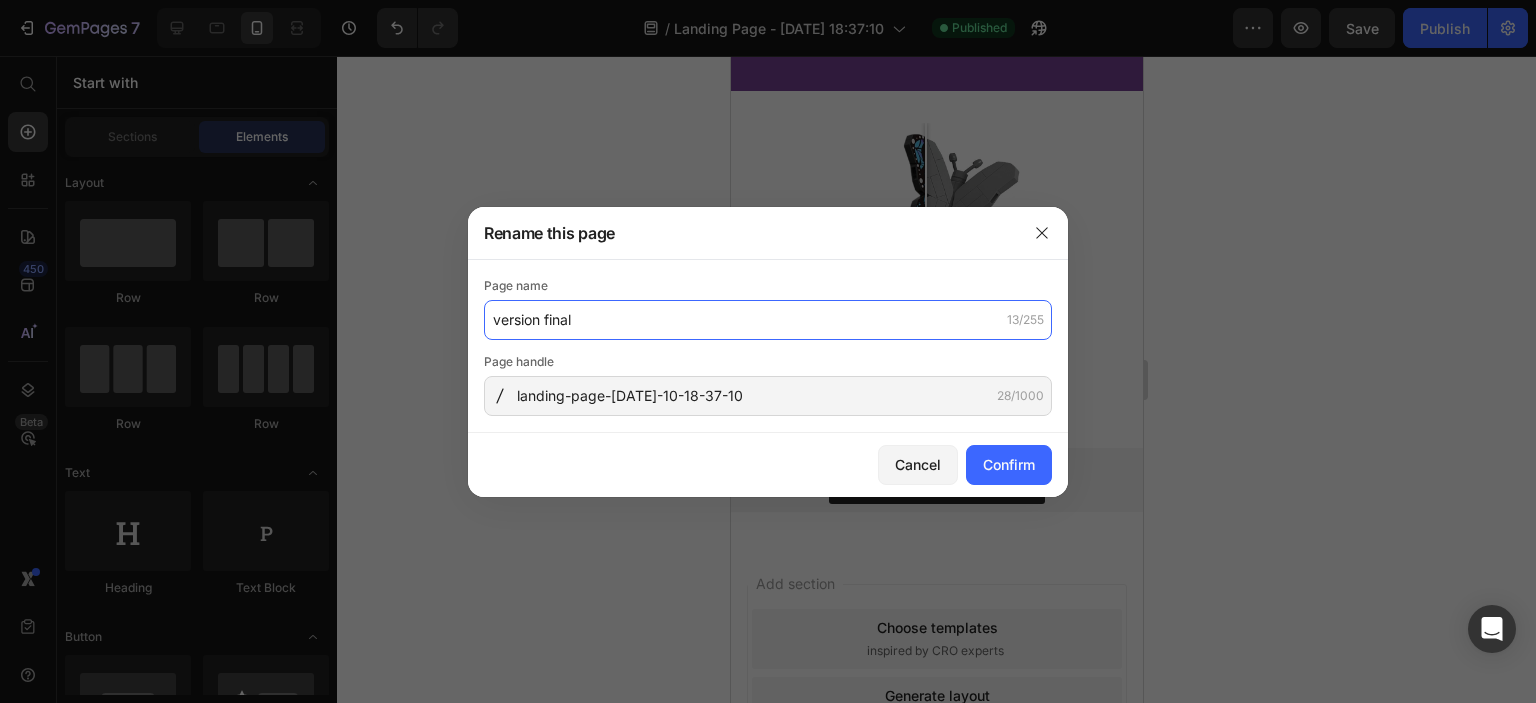type on "version final" 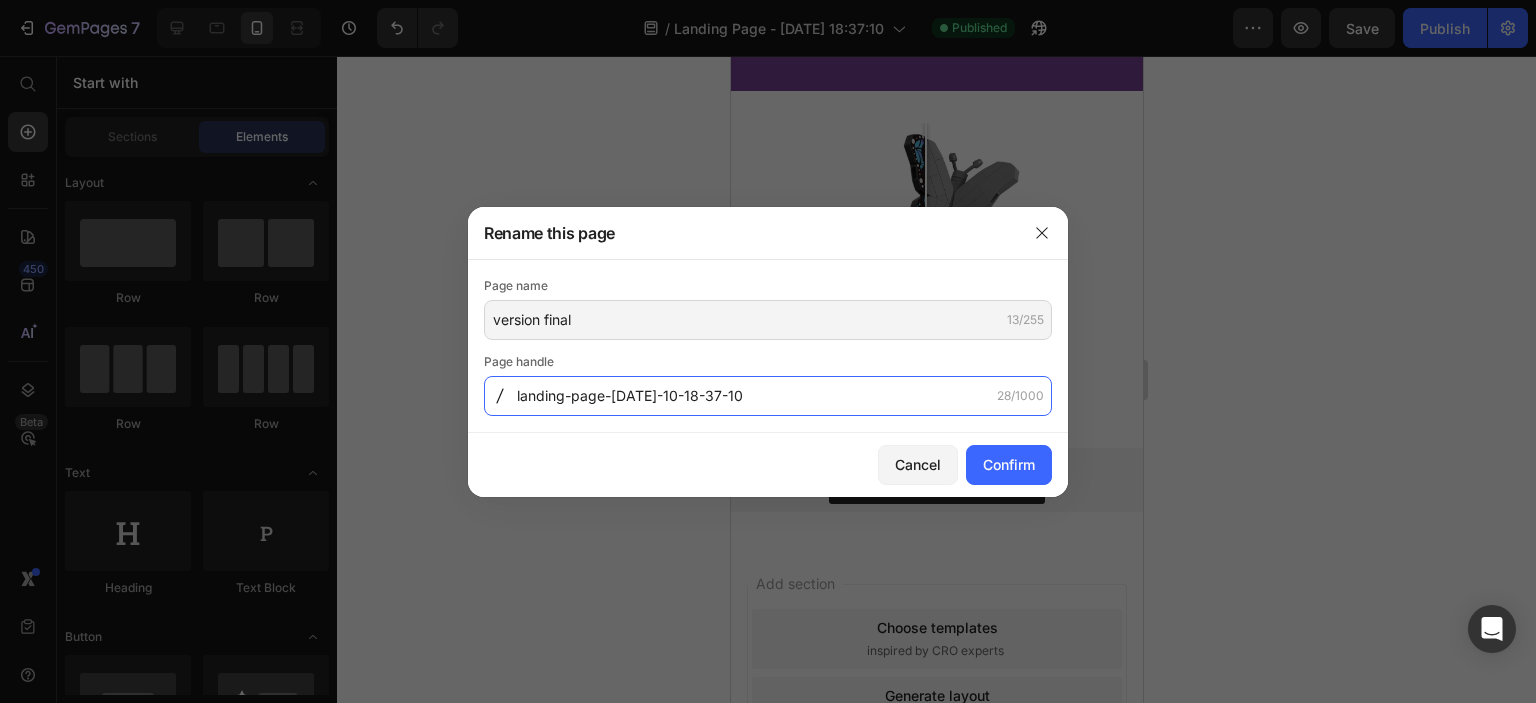 click on "landing-page-[DATE]-10-18-37-10" 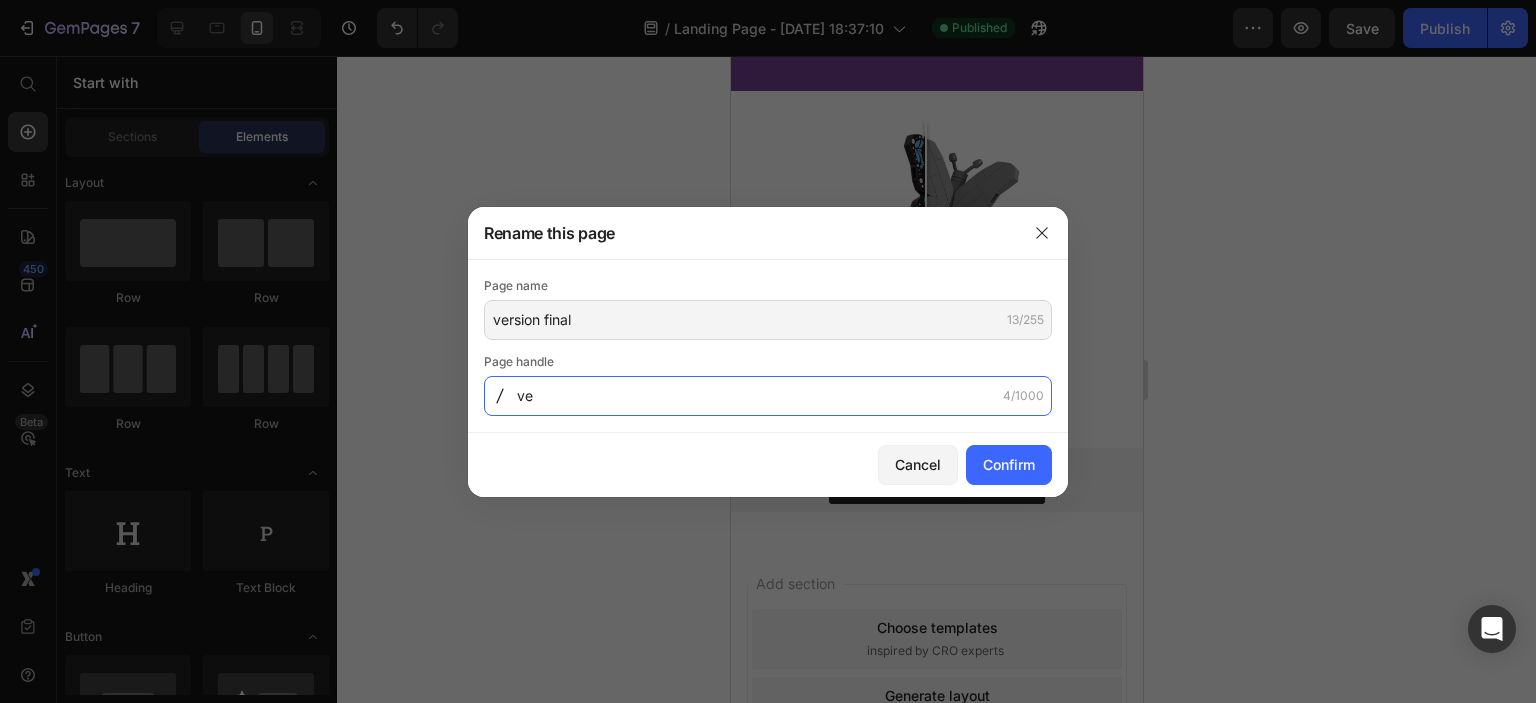 type on "v" 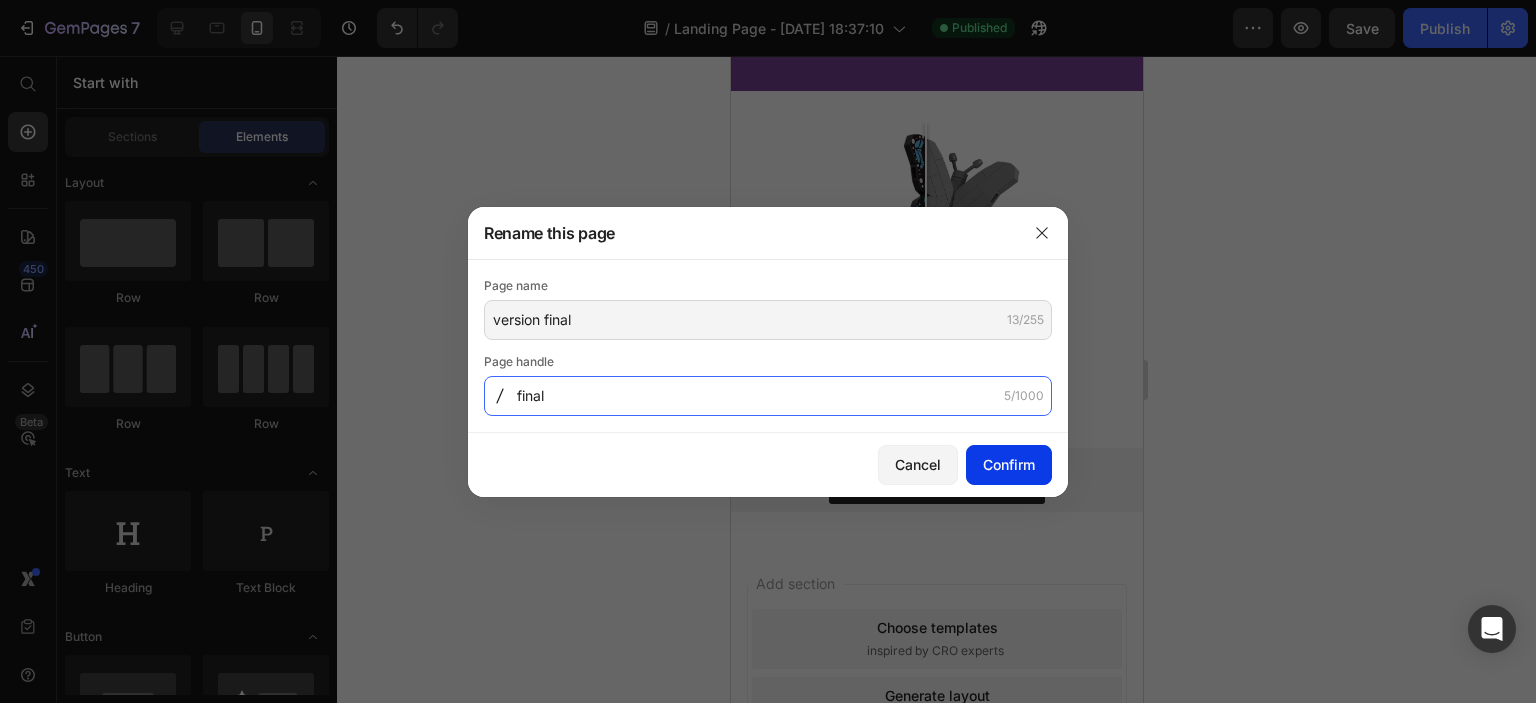 type on "final" 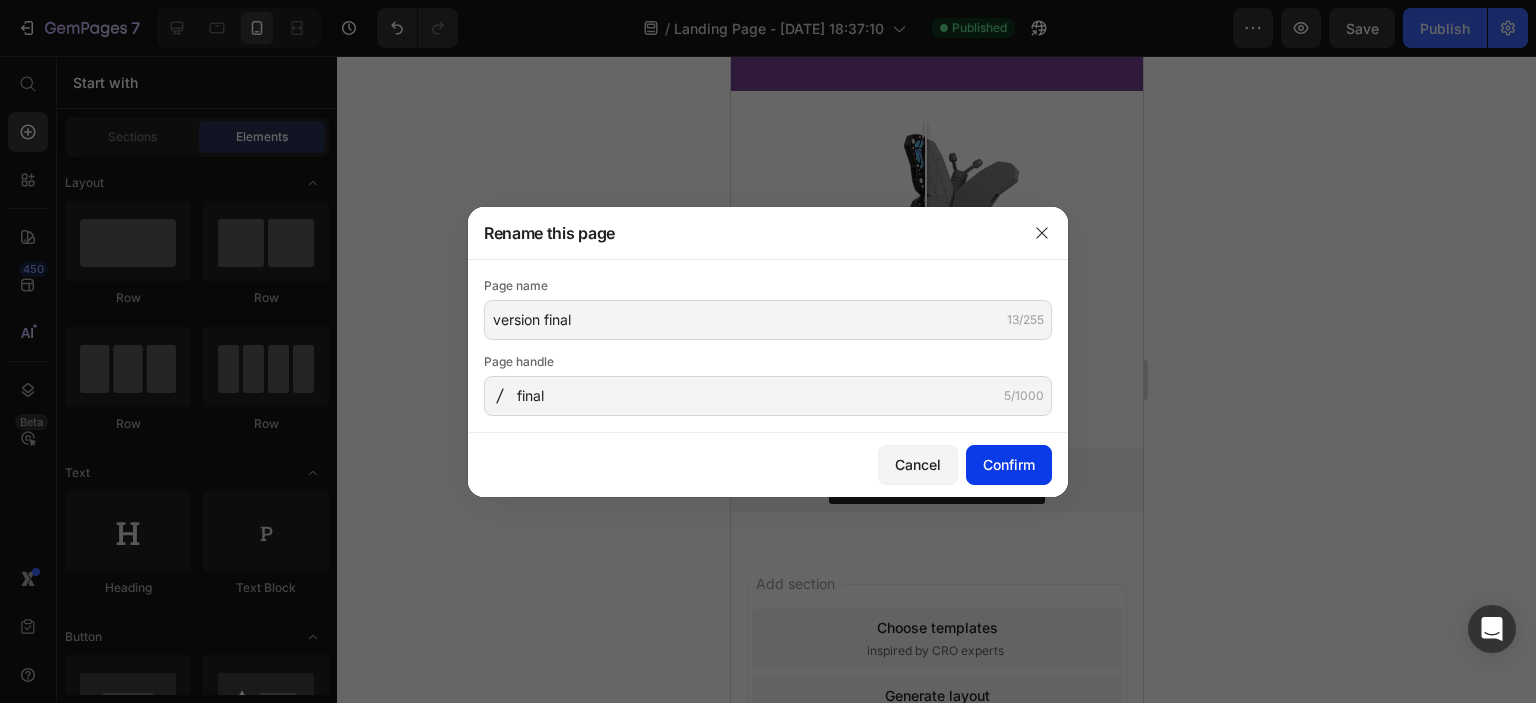 click on "Confirm" at bounding box center [1009, 464] 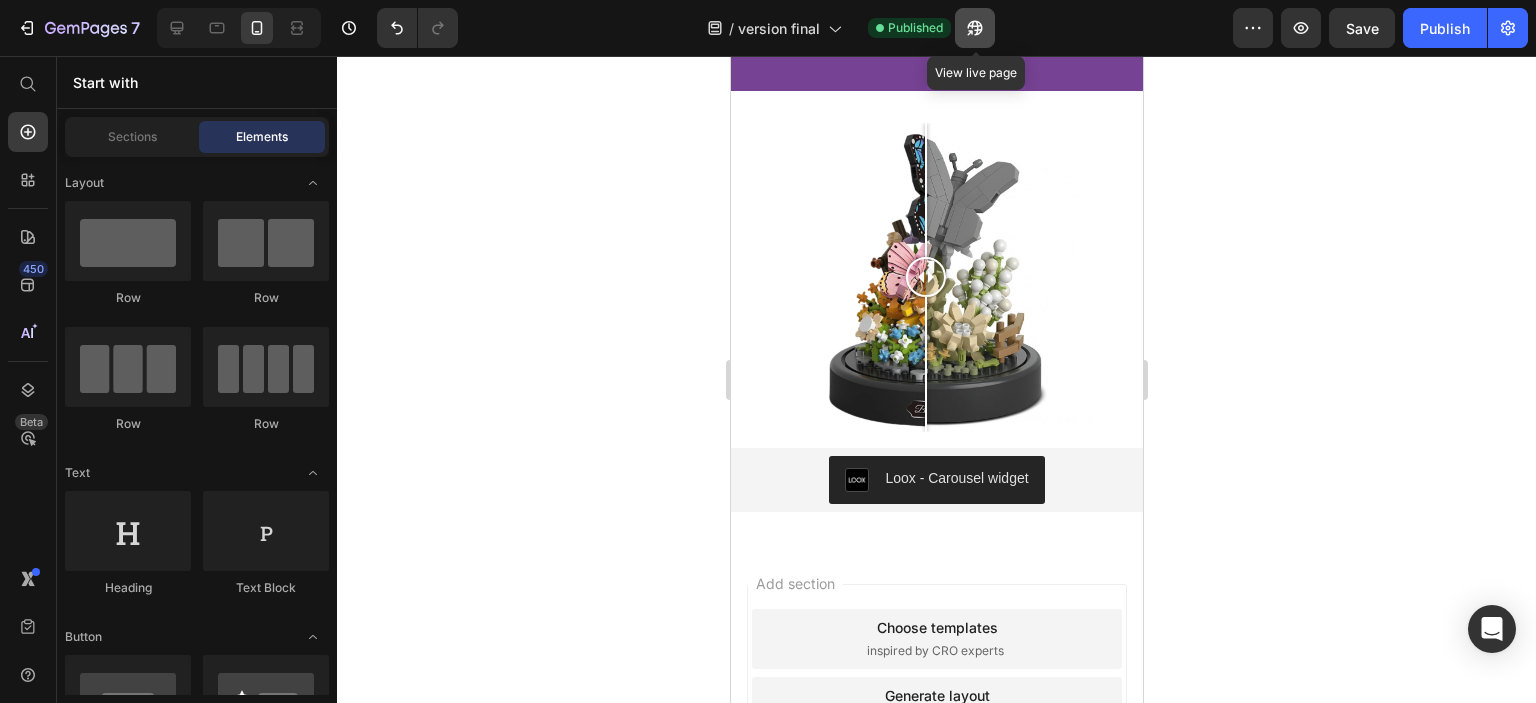 click 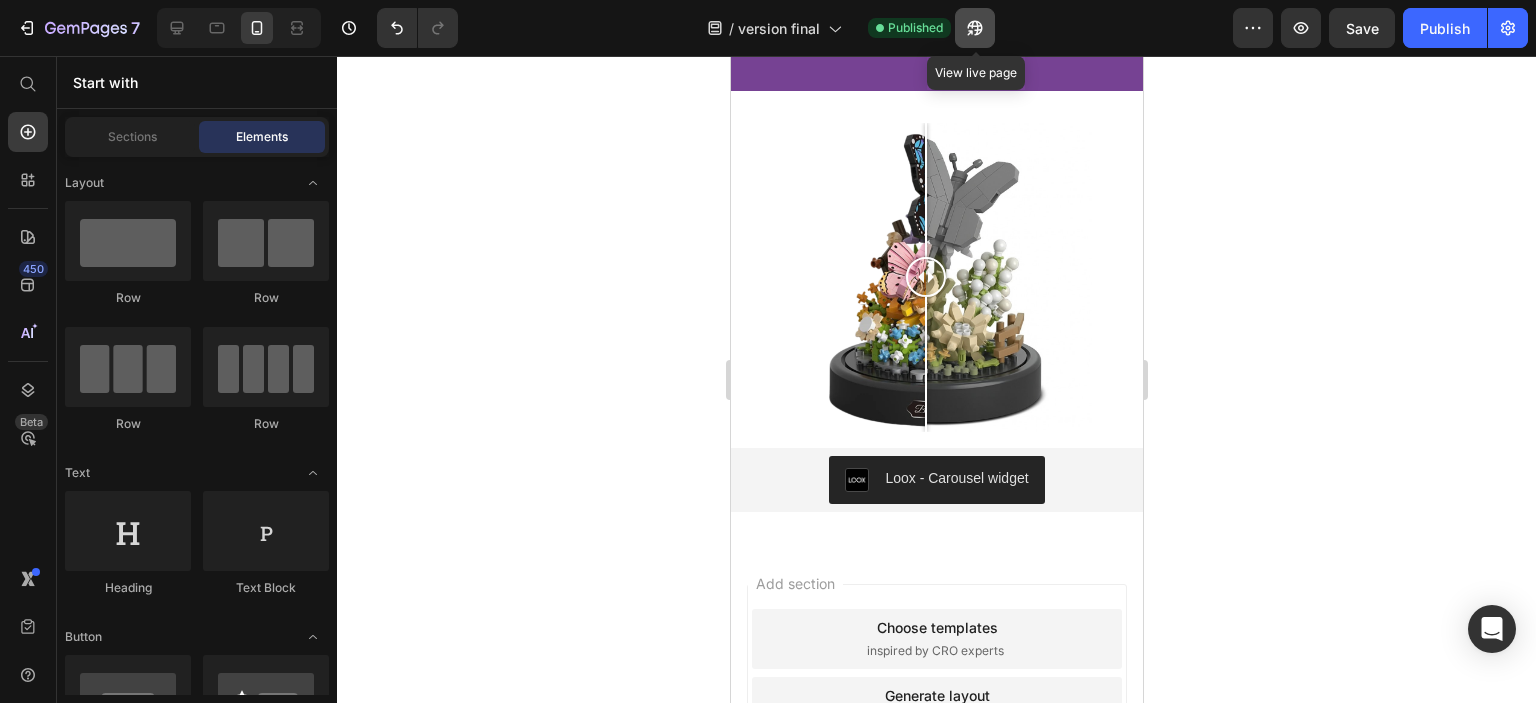 click 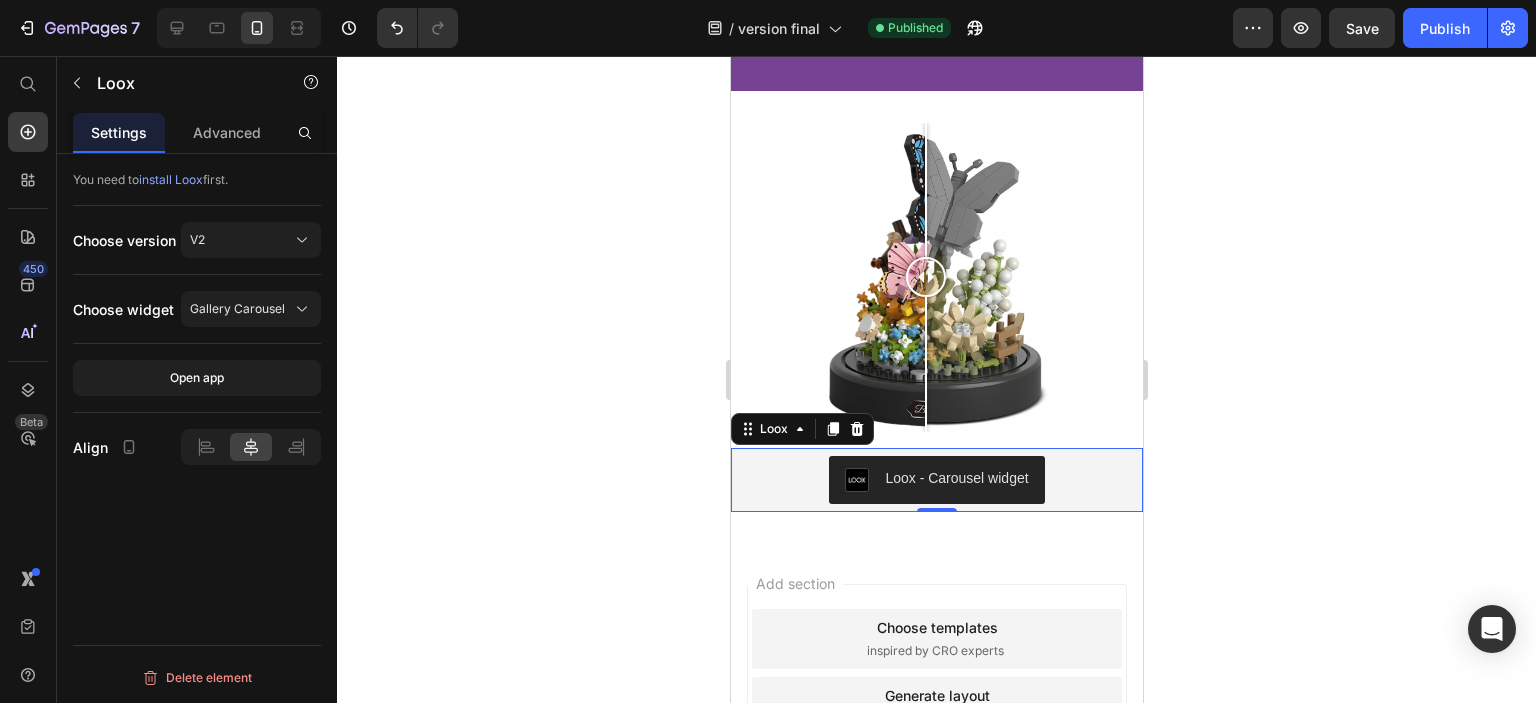click on "Loox - Carousel widget" at bounding box center [955, 478] 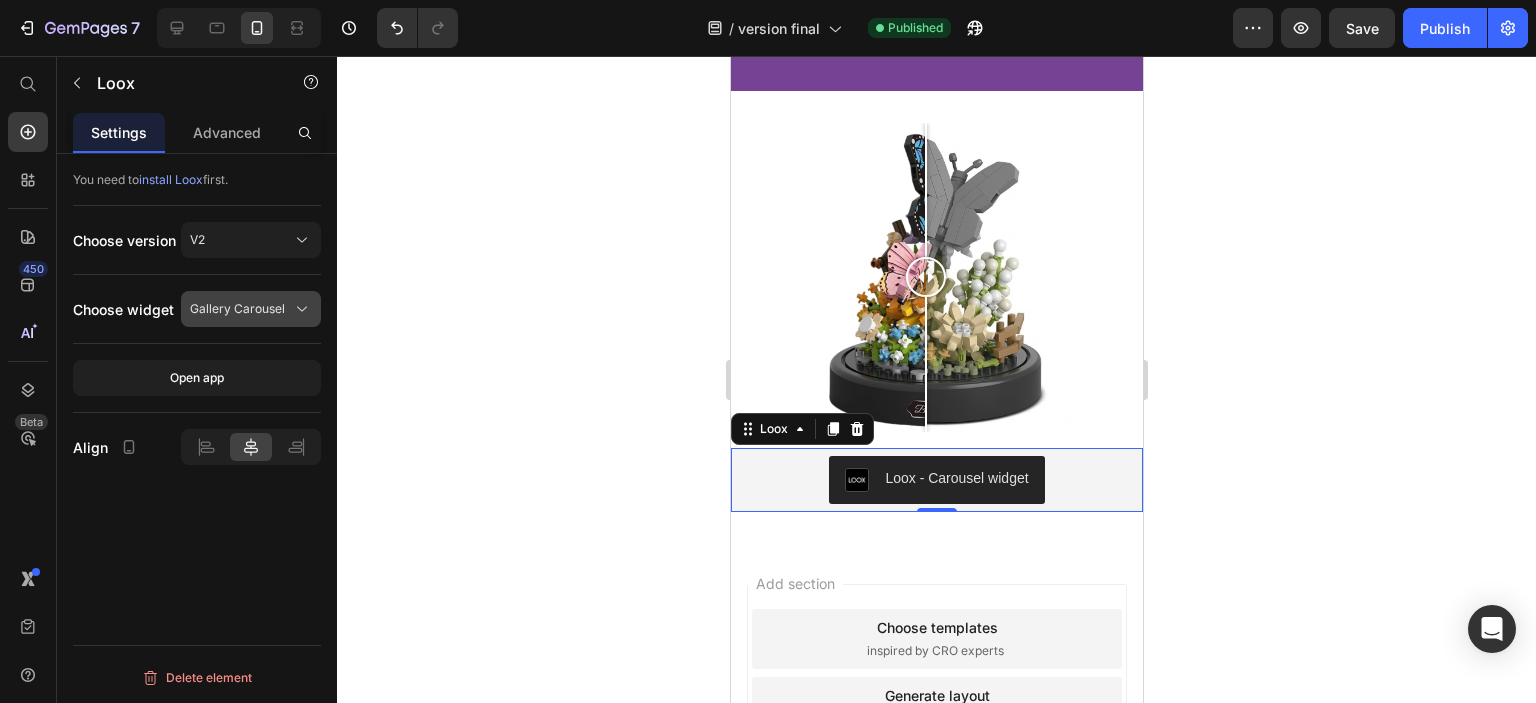 click on "Gallery Carousel" at bounding box center (237, 309) 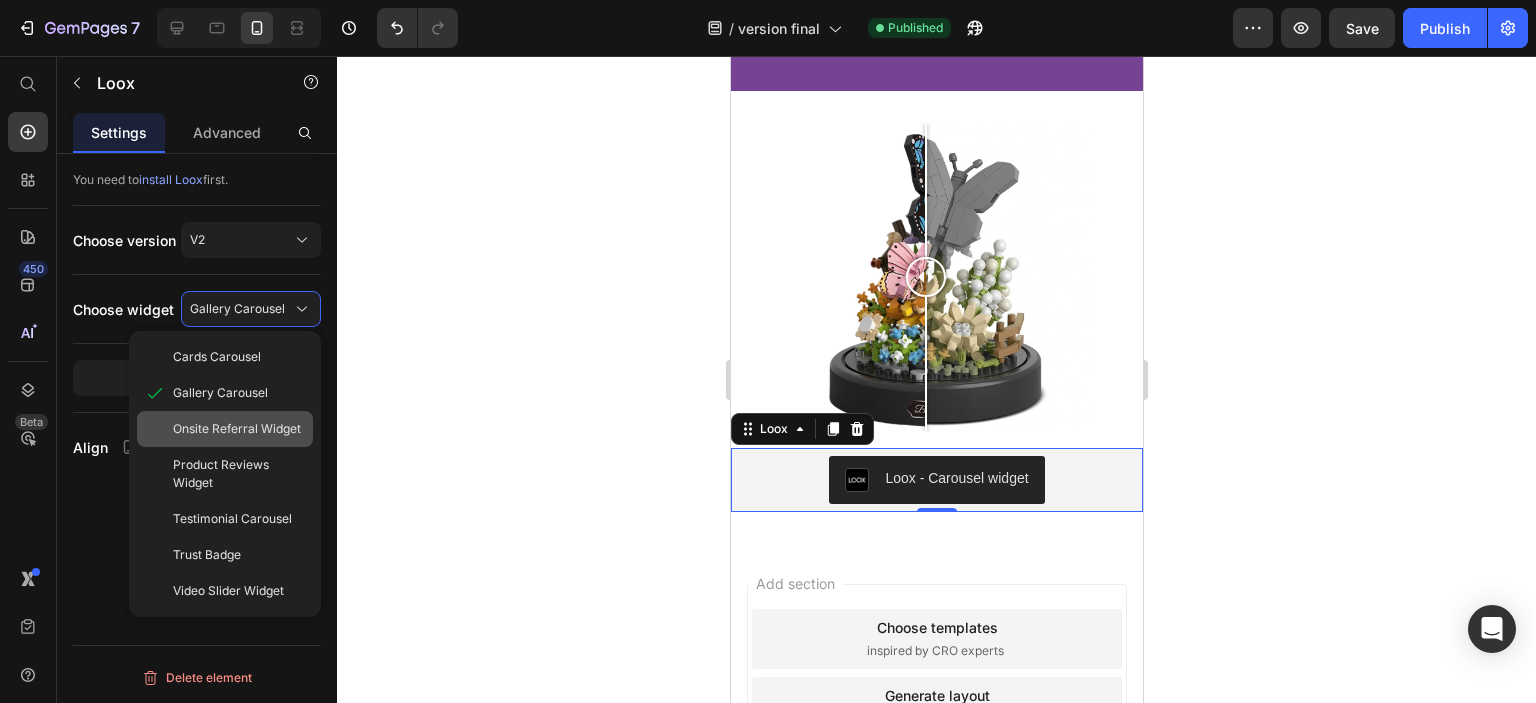 click on "Onsite Referral Widget" at bounding box center (237, 429) 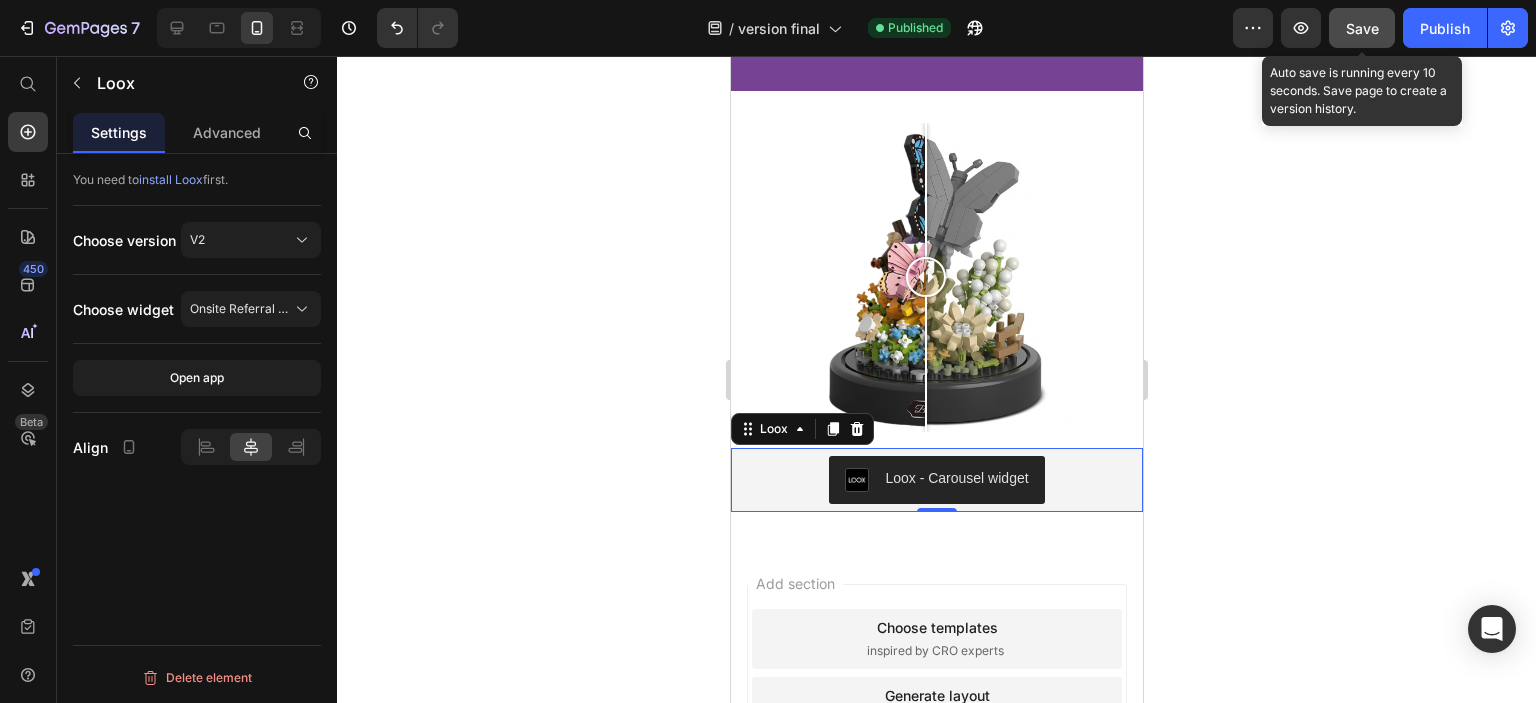 click on "Save" at bounding box center [1362, 28] 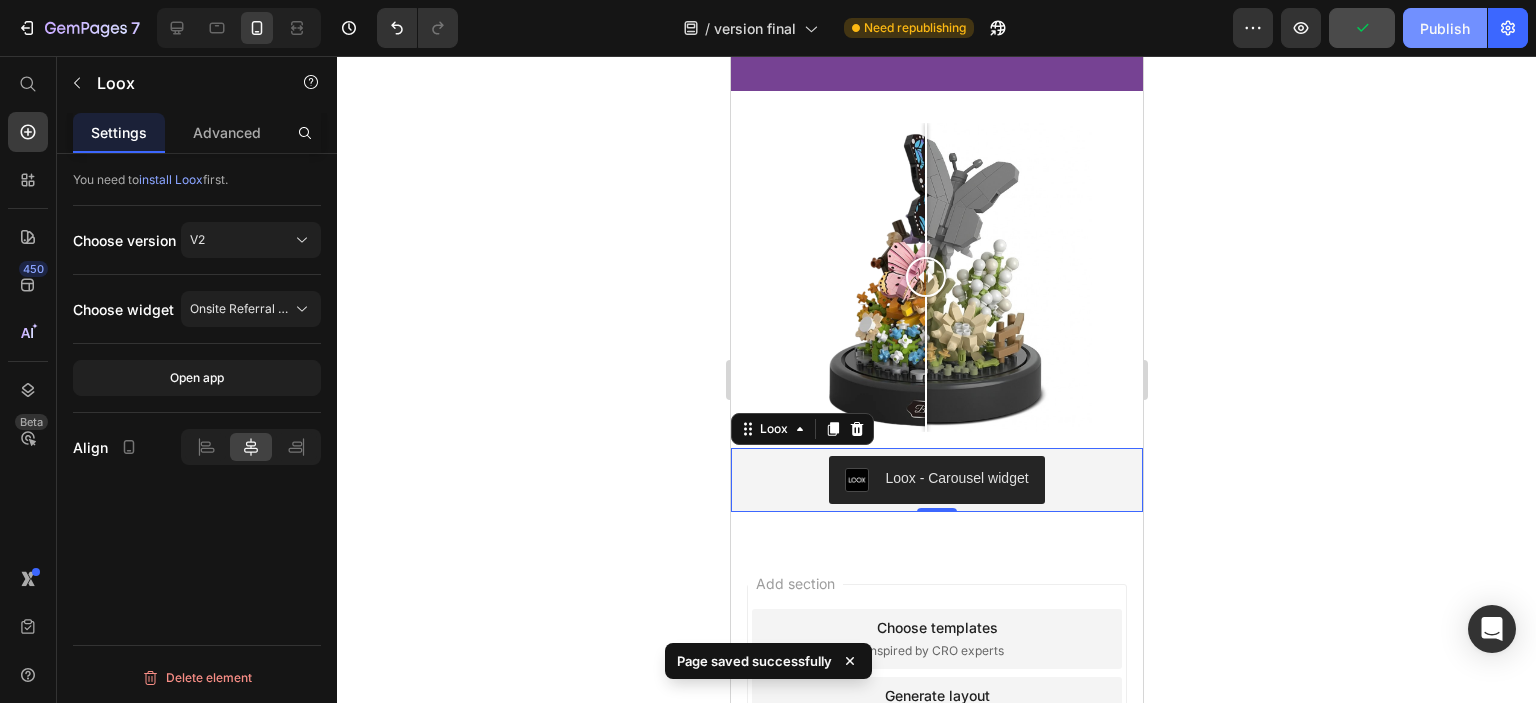 click on "Publish" at bounding box center (1445, 28) 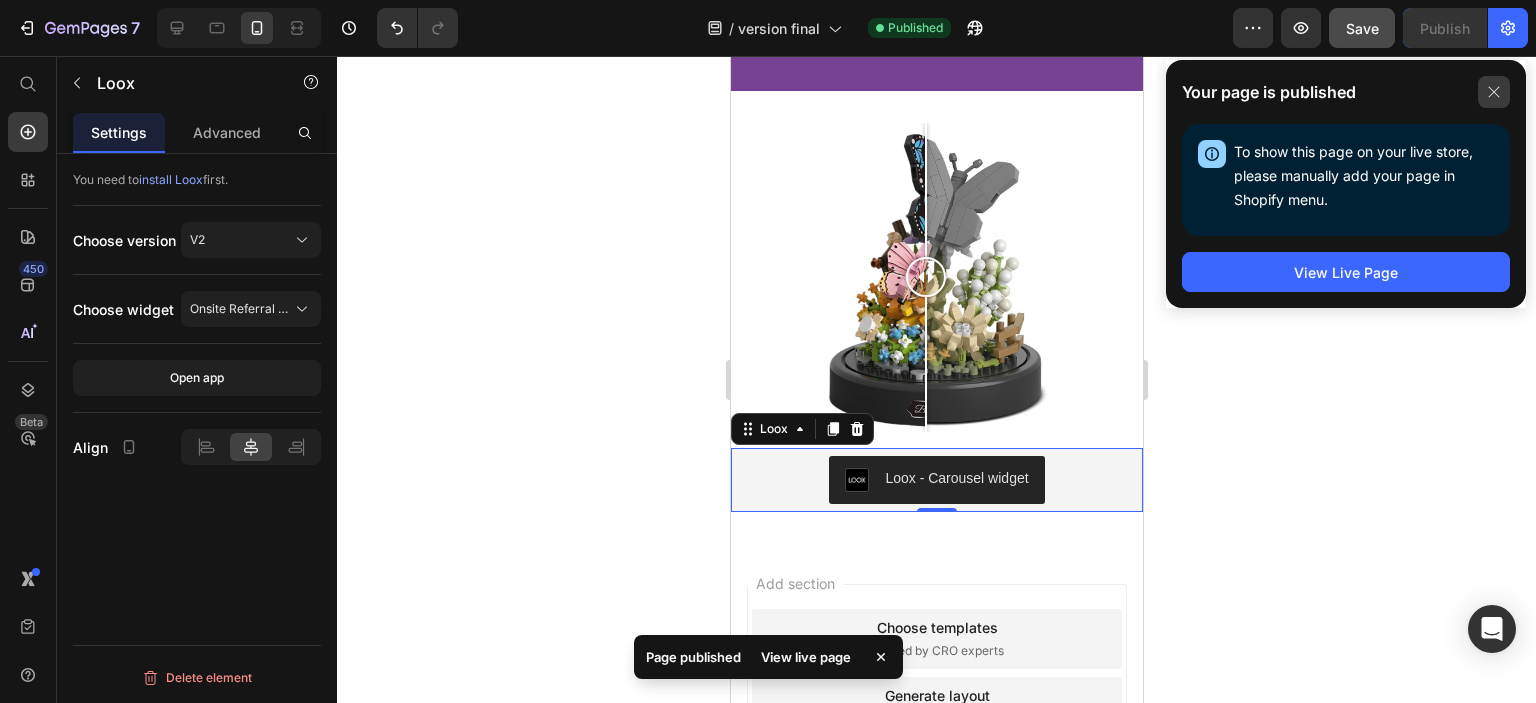 click 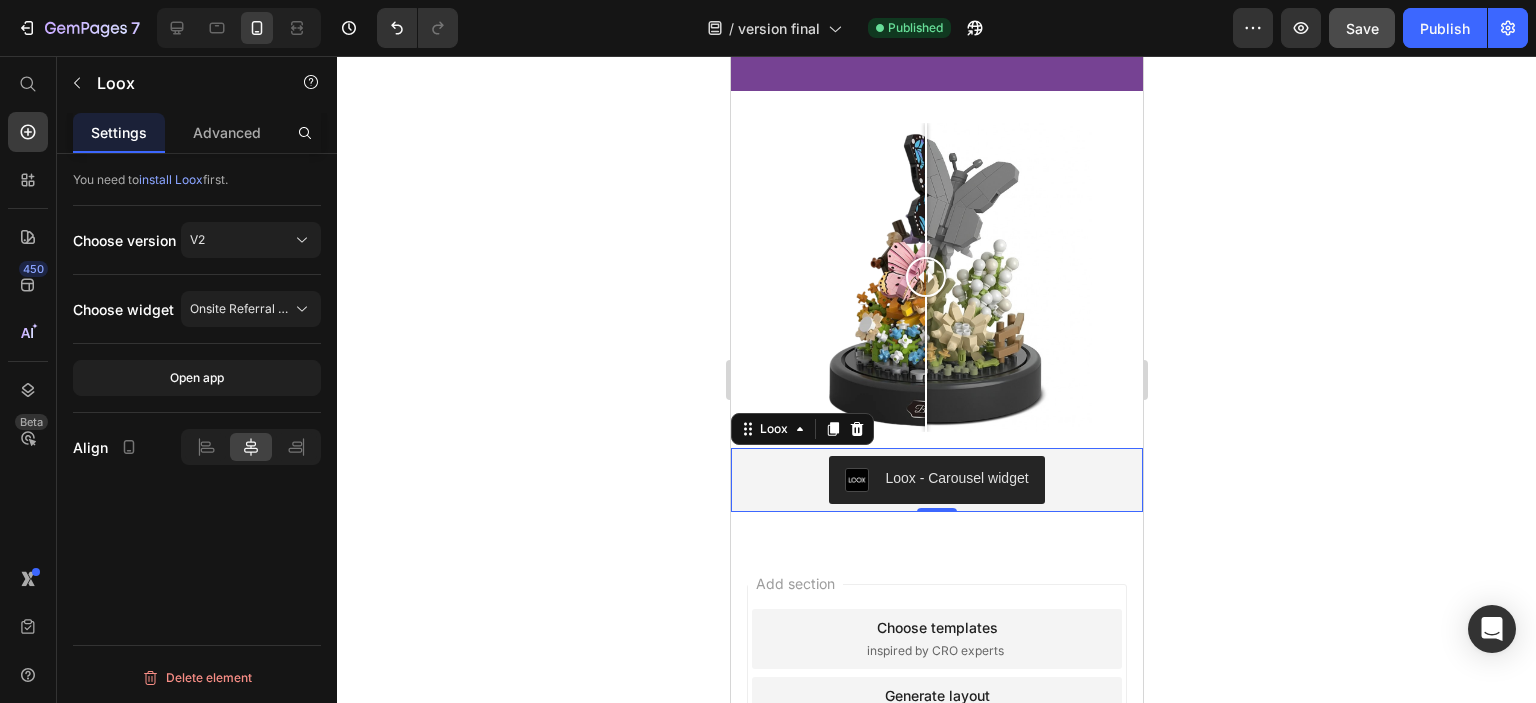 click on "Loox - Carousel widget" at bounding box center [955, 478] 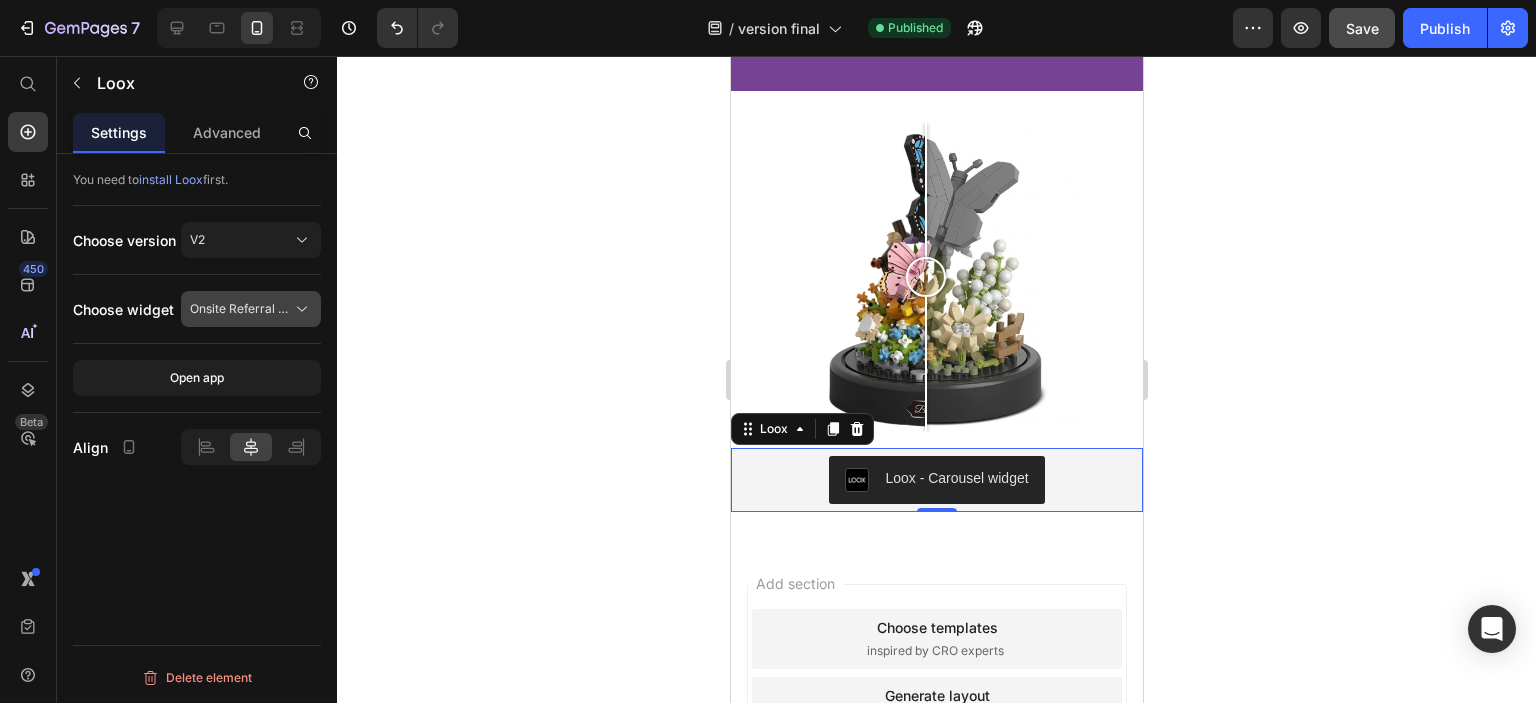 click on "Onsite Referral Widget" at bounding box center [239, 309] 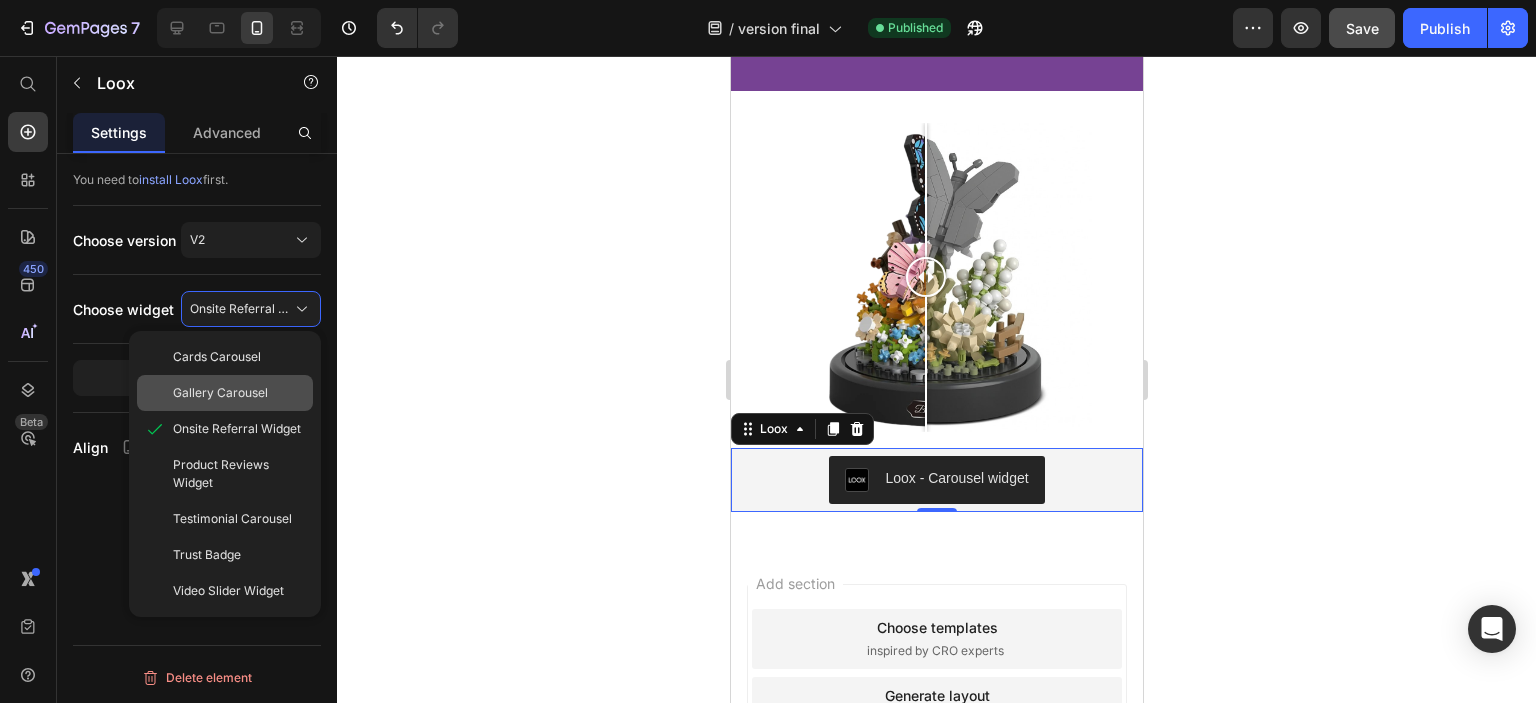 click on "Gallery Carousel" at bounding box center [220, 393] 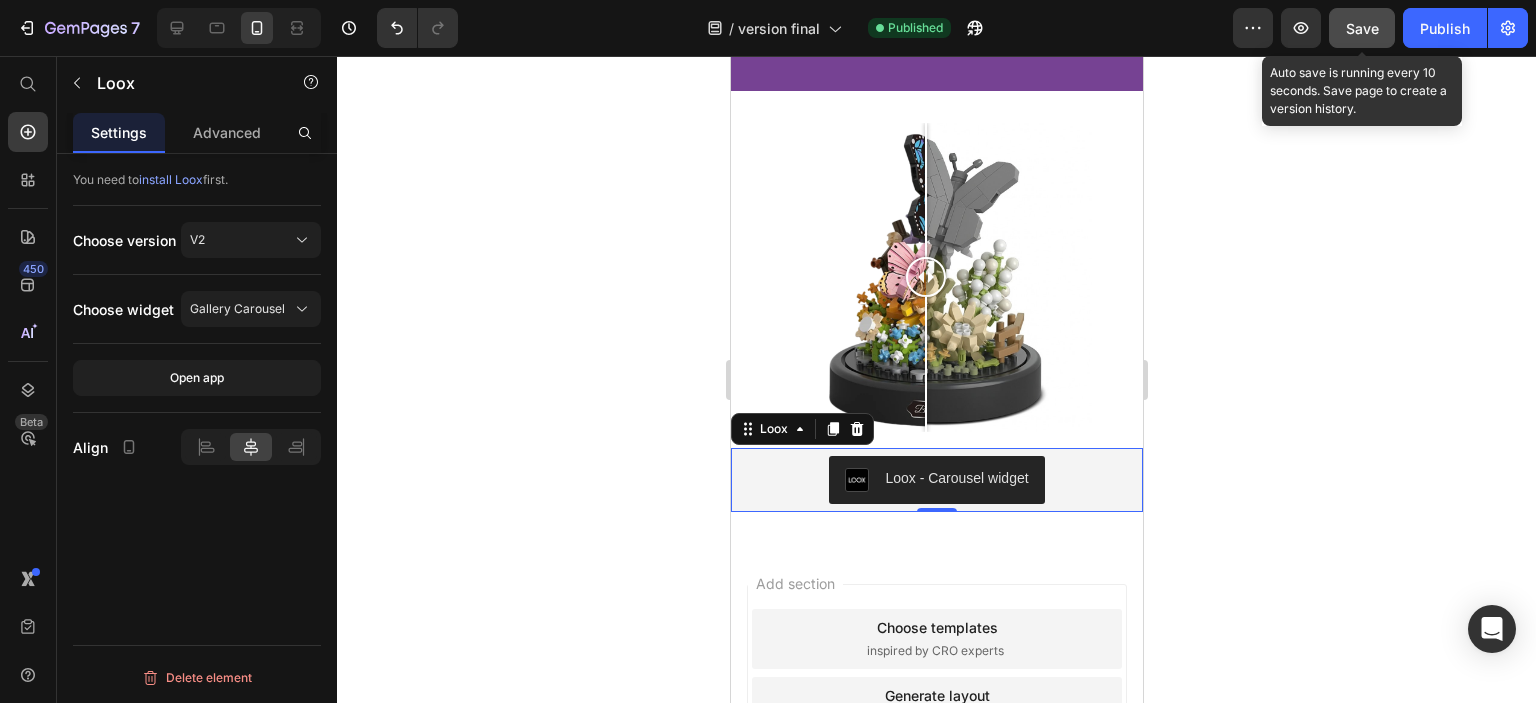 drag, startPoint x: 1358, startPoint y: 35, endPoint x: 1403, endPoint y: 45, distance: 46.09772 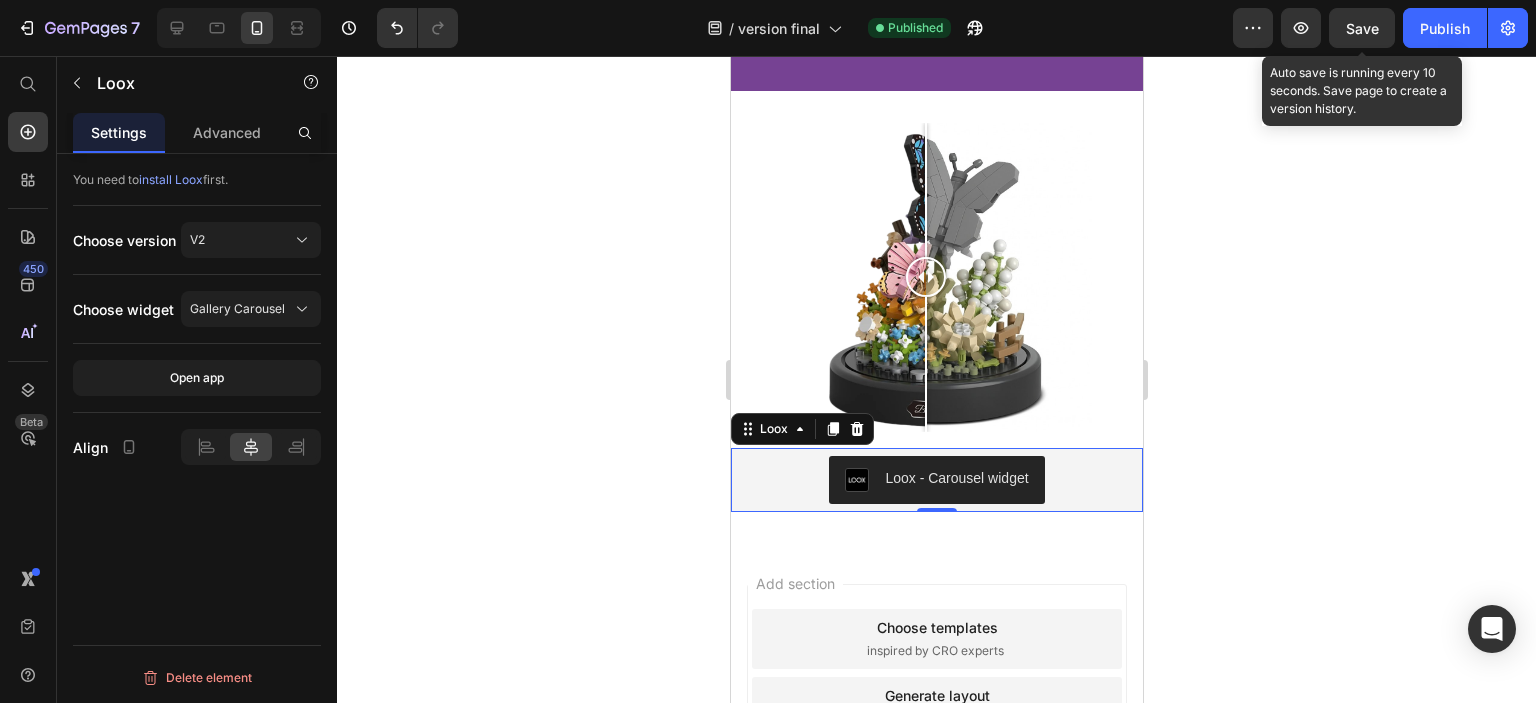 click on "Save" at bounding box center [1362, 28] 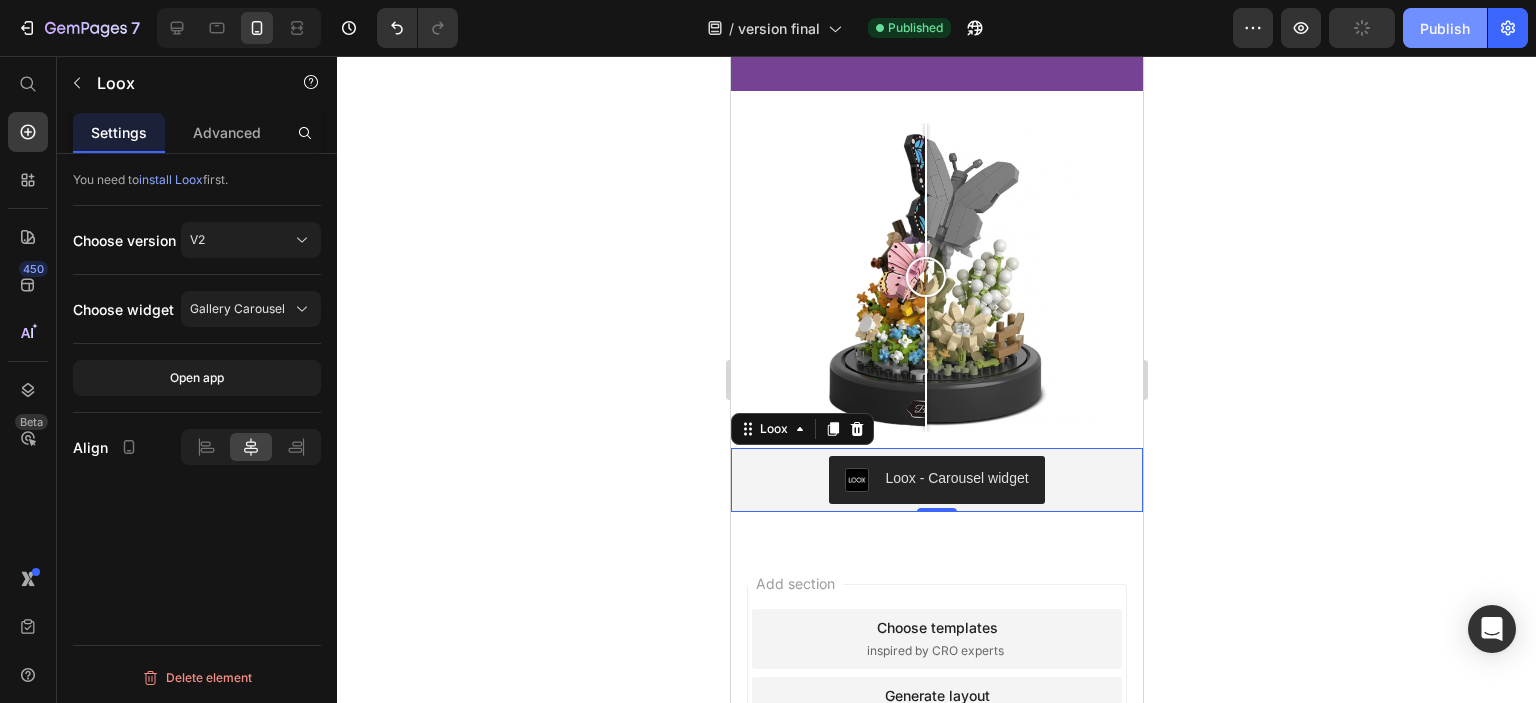click on "Publish" at bounding box center (1445, 28) 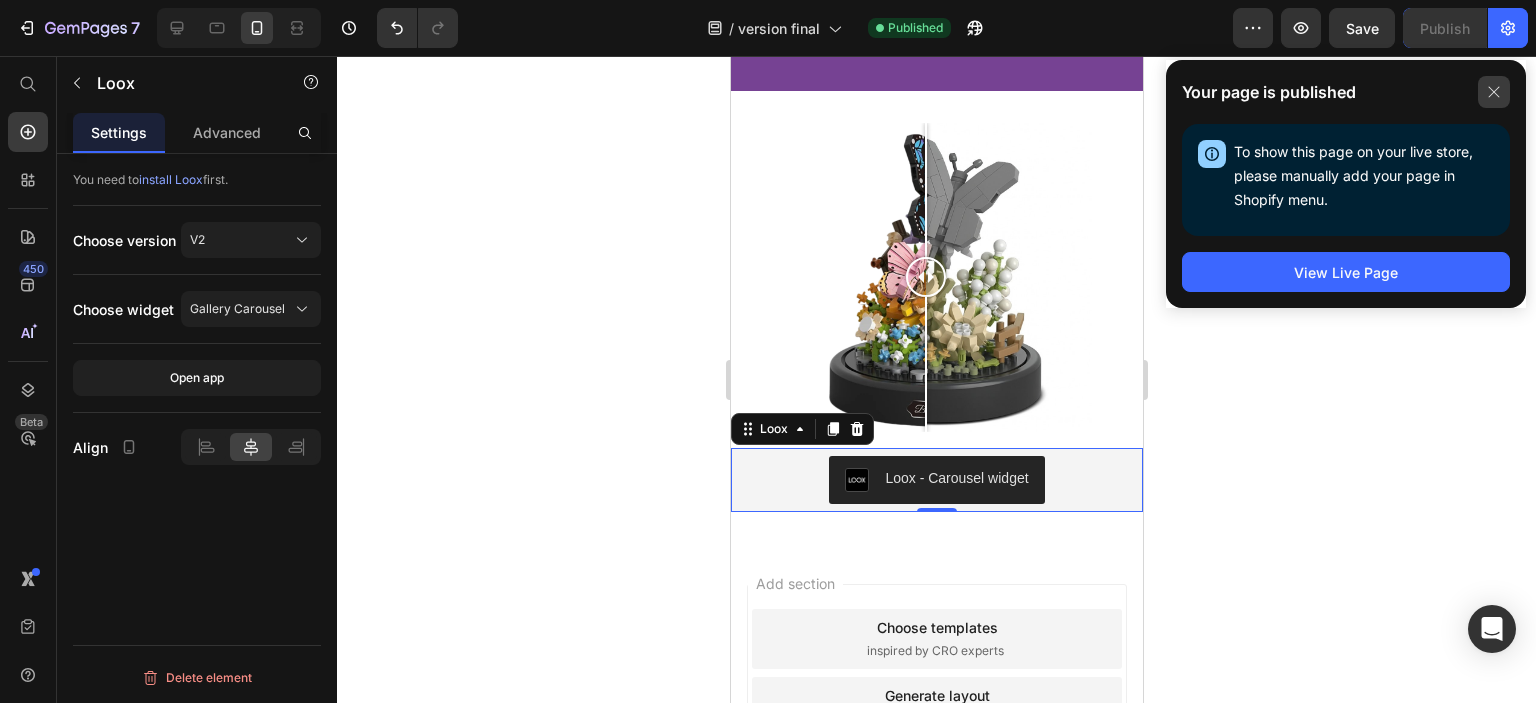 click 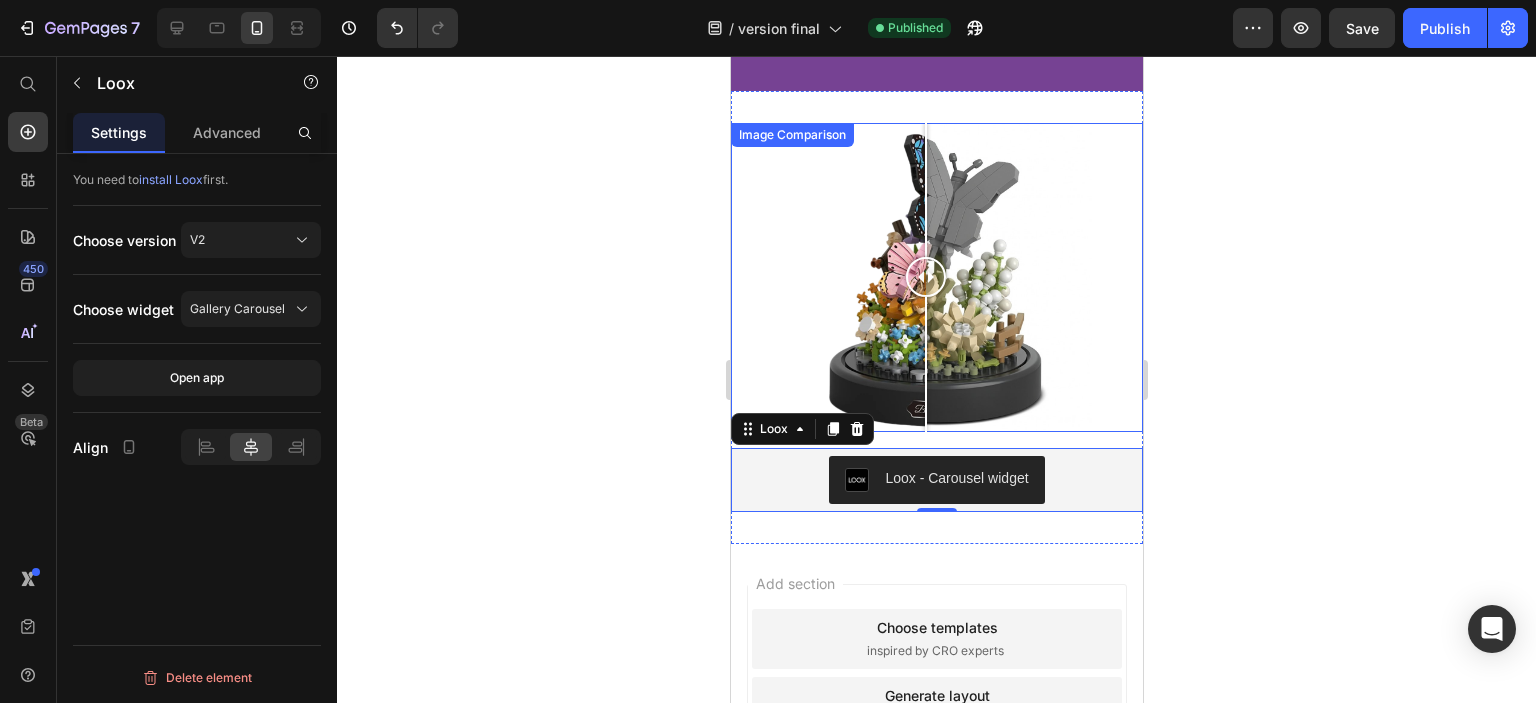click at bounding box center [936, 277] 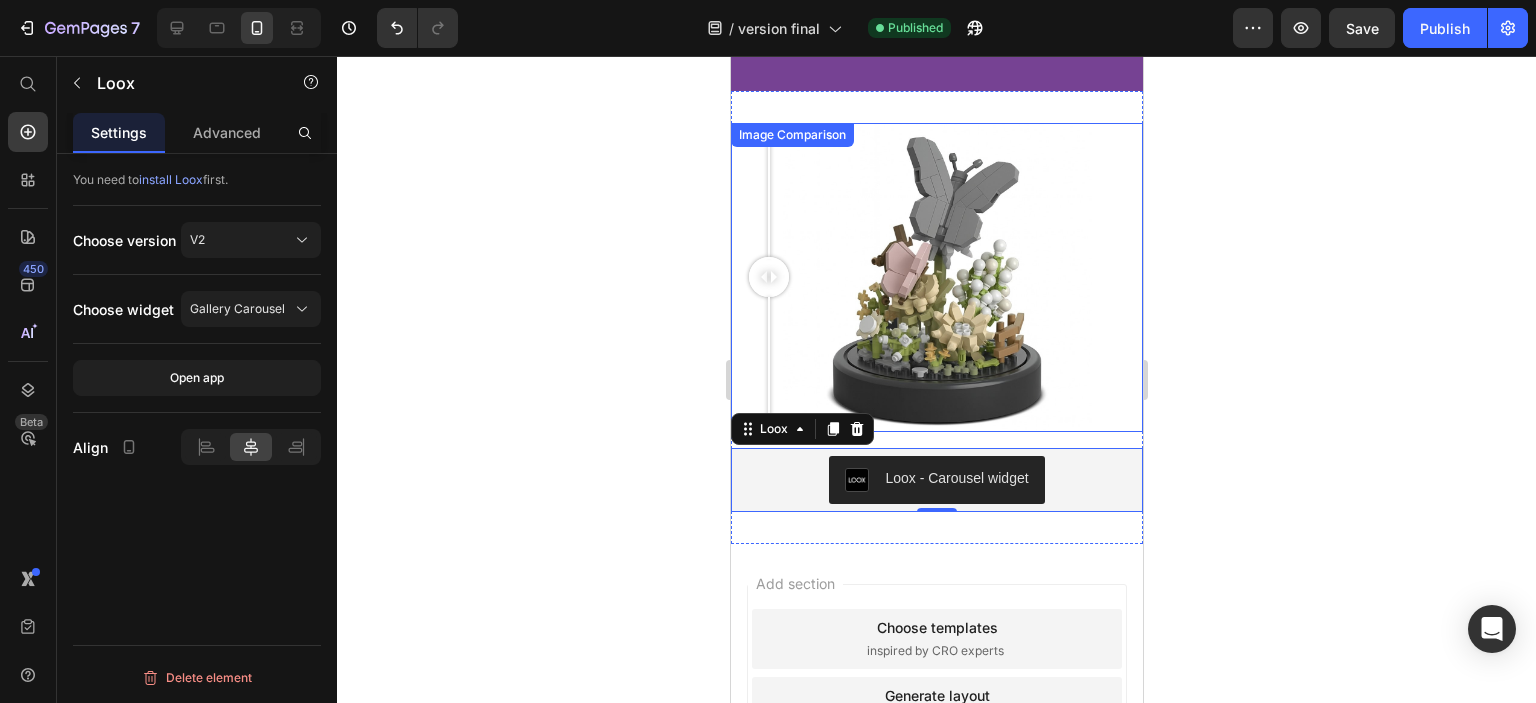 click at bounding box center [936, 277] 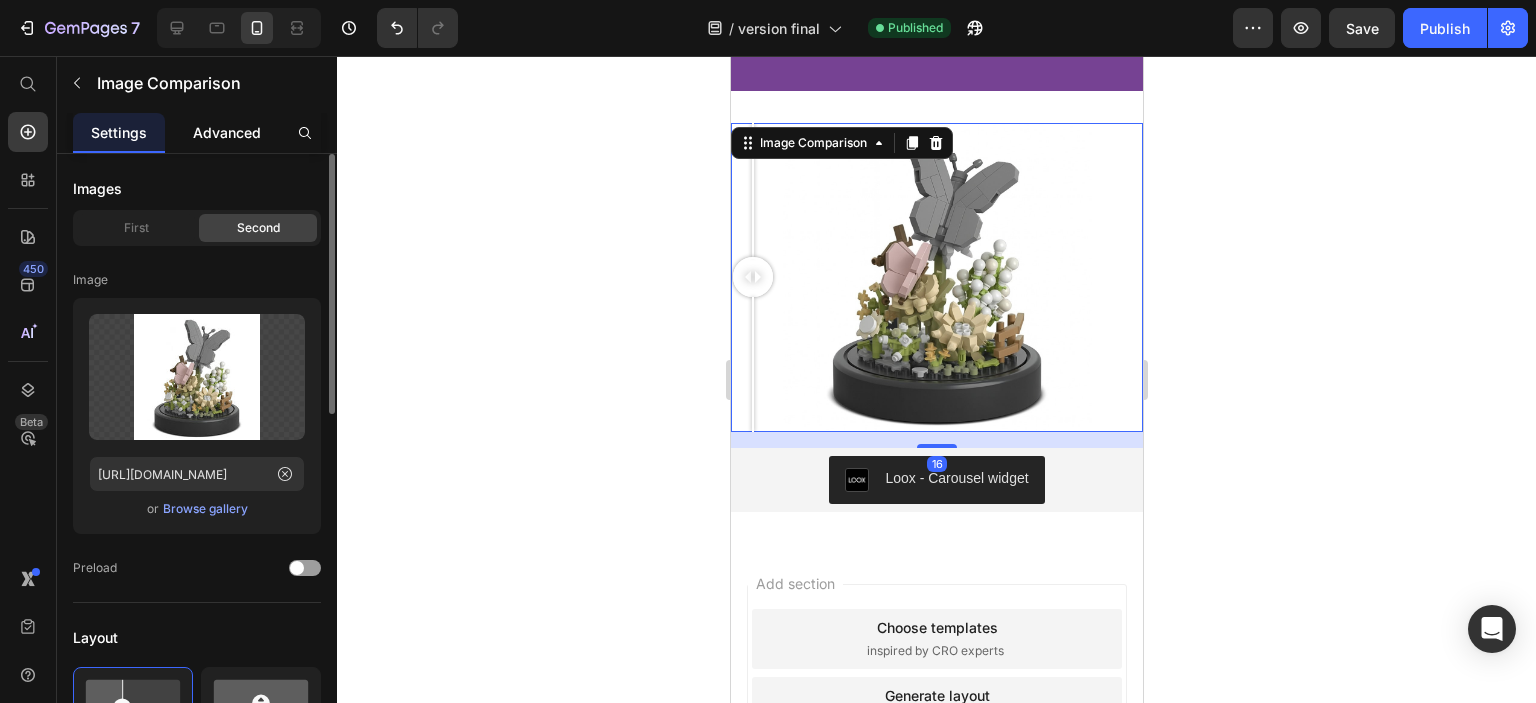 click on "Advanced" at bounding box center [227, 132] 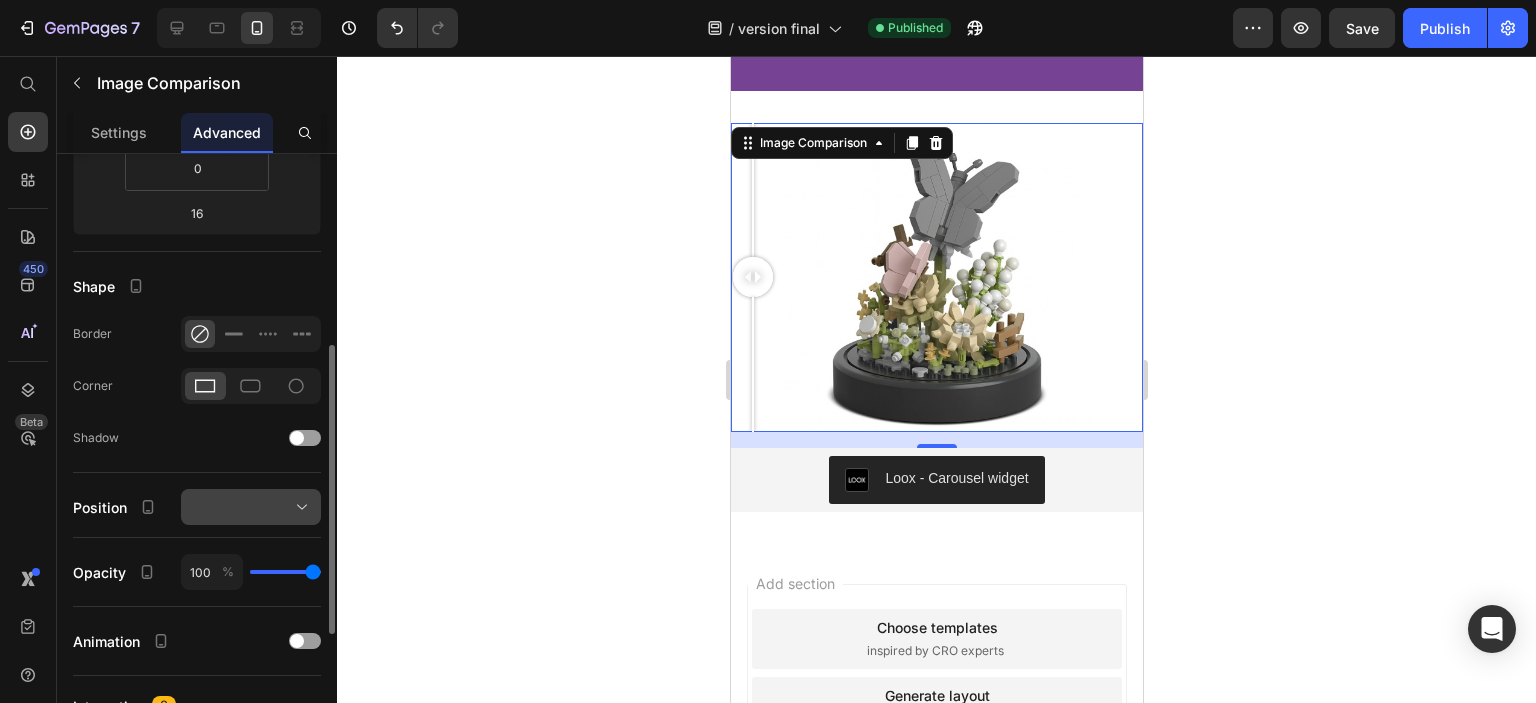 scroll, scrollTop: 500, scrollLeft: 0, axis: vertical 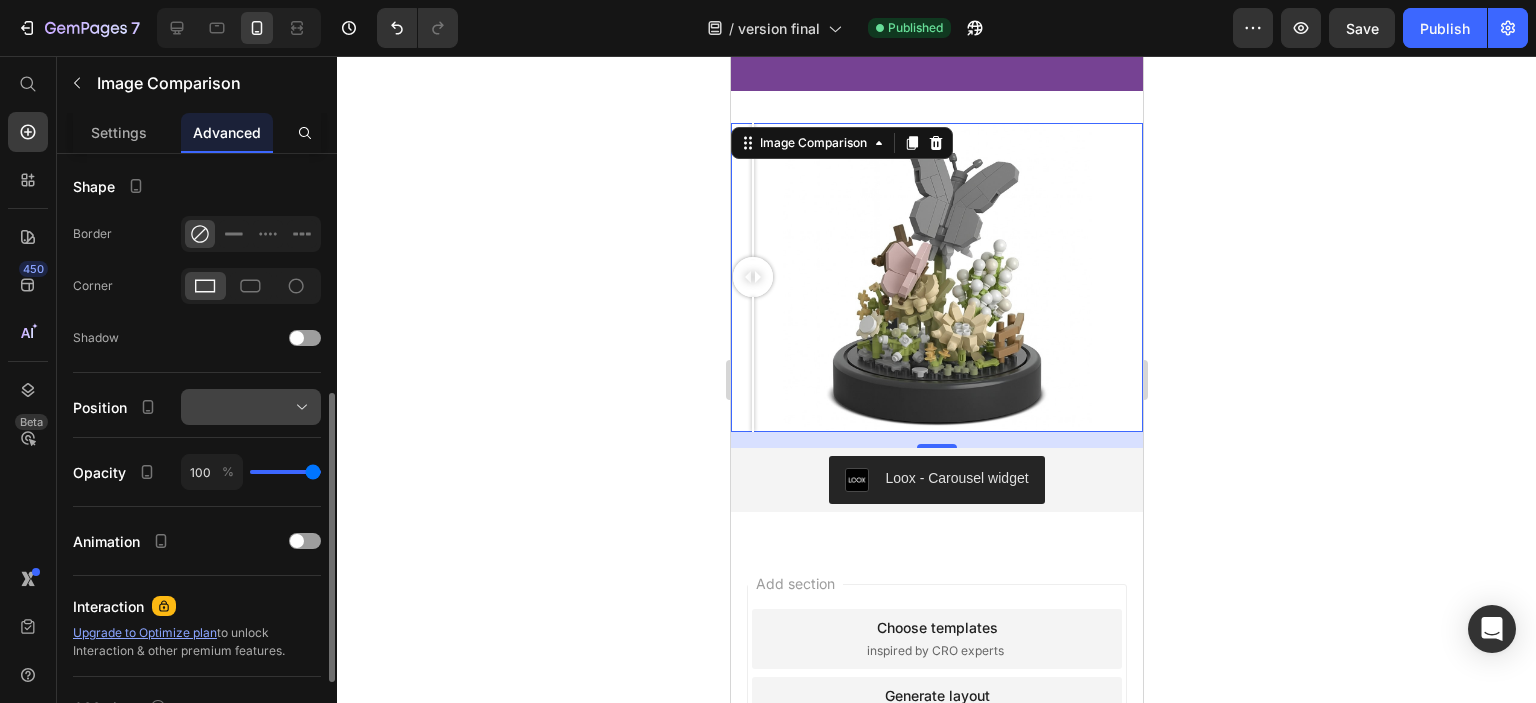 click 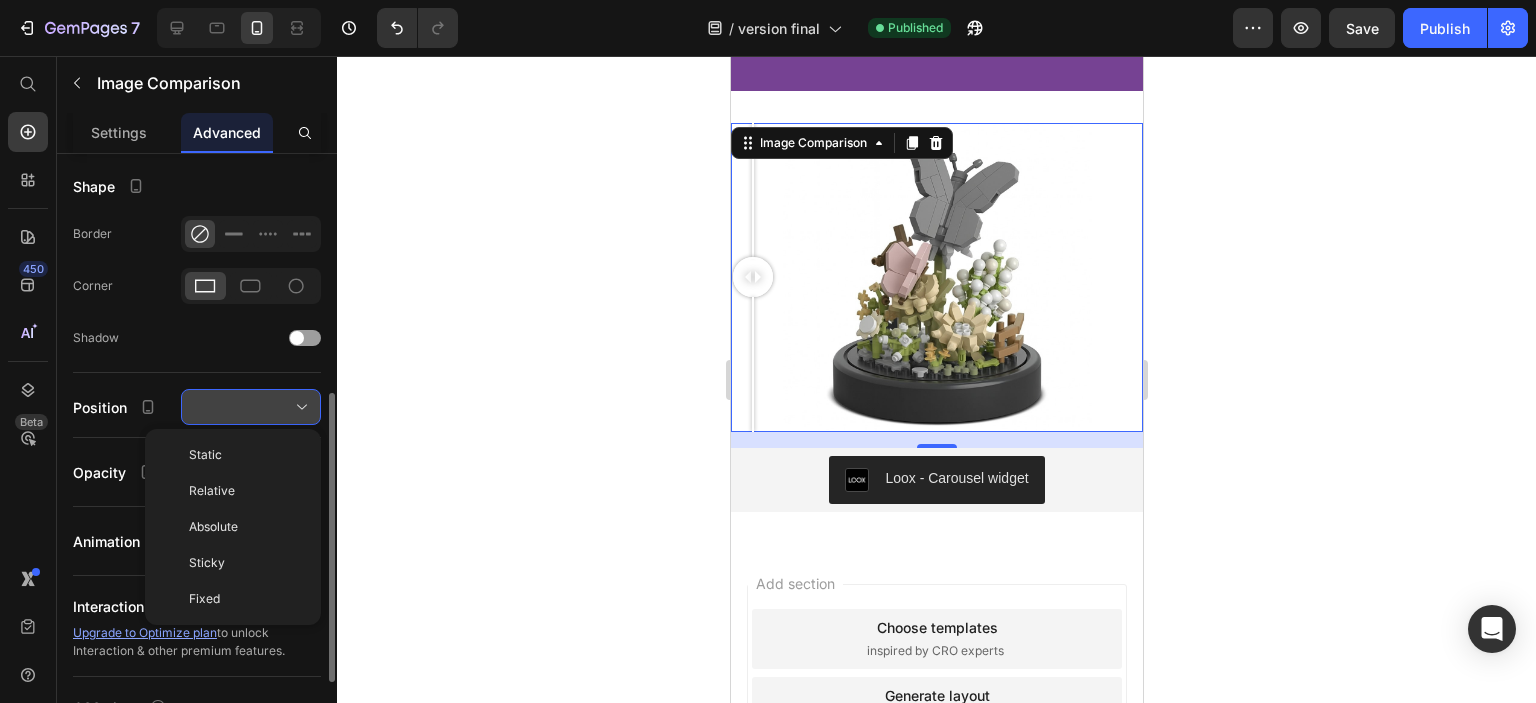 click 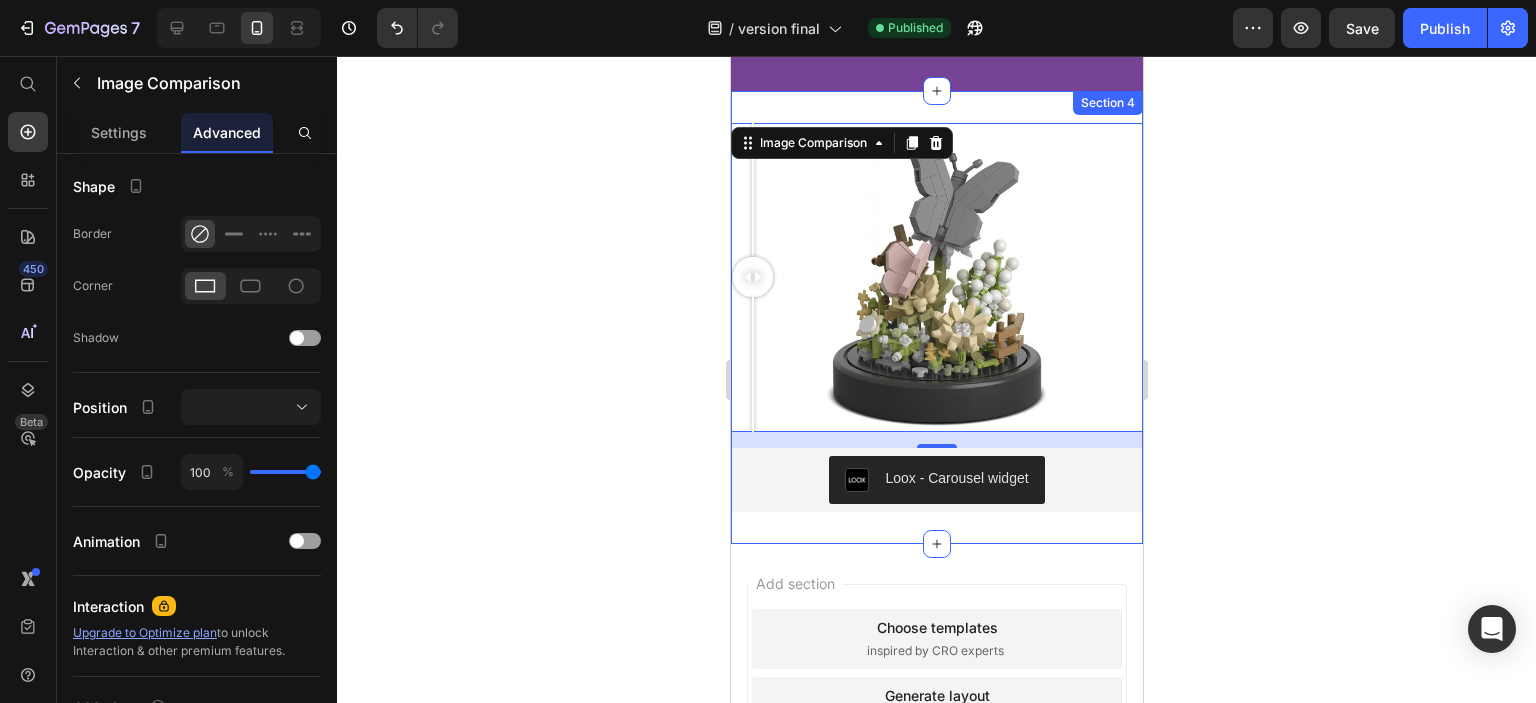click on "Image Comparison   16 Loox - Carousel widget Loox Section 4" at bounding box center (936, 317) 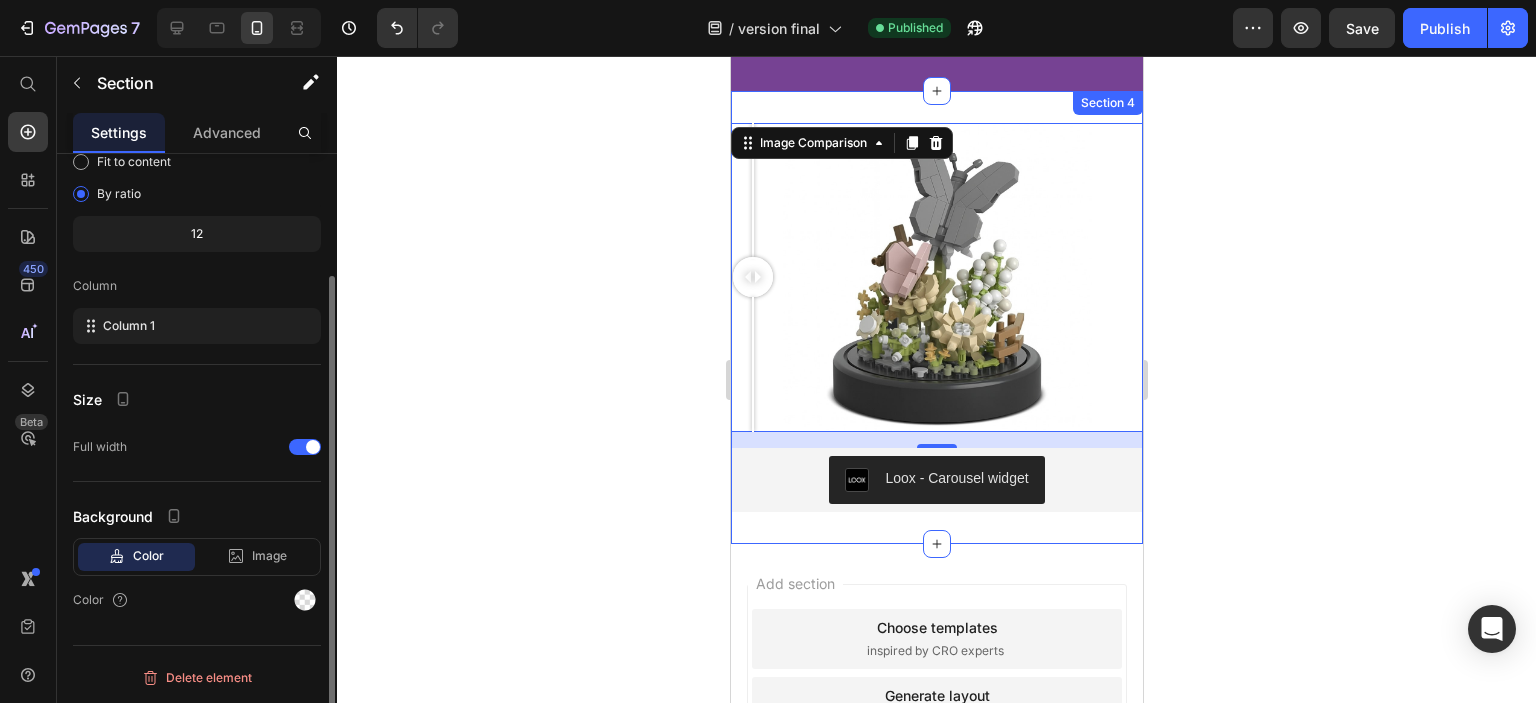 scroll, scrollTop: 0, scrollLeft: 0, axis: both 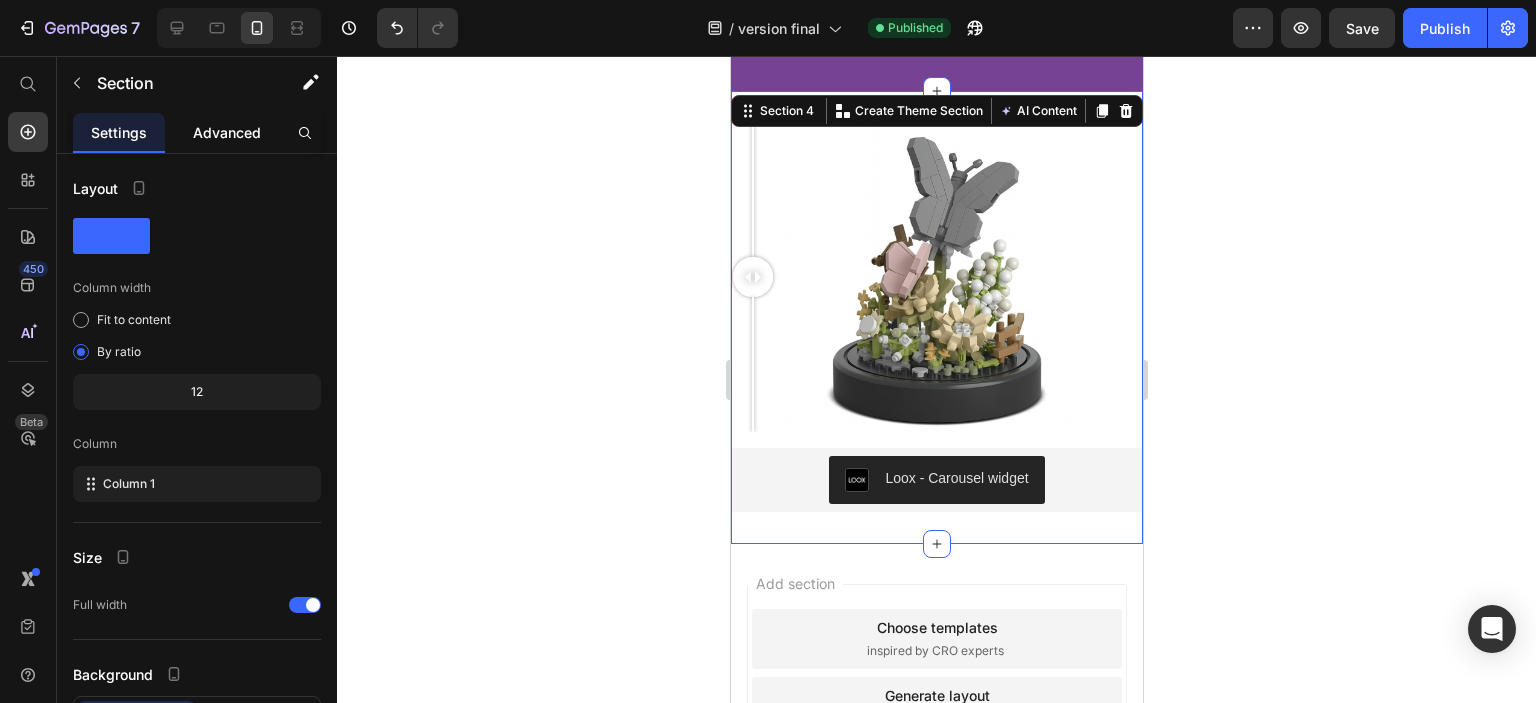 click on "Advanced" at bounding box center (227, 132) 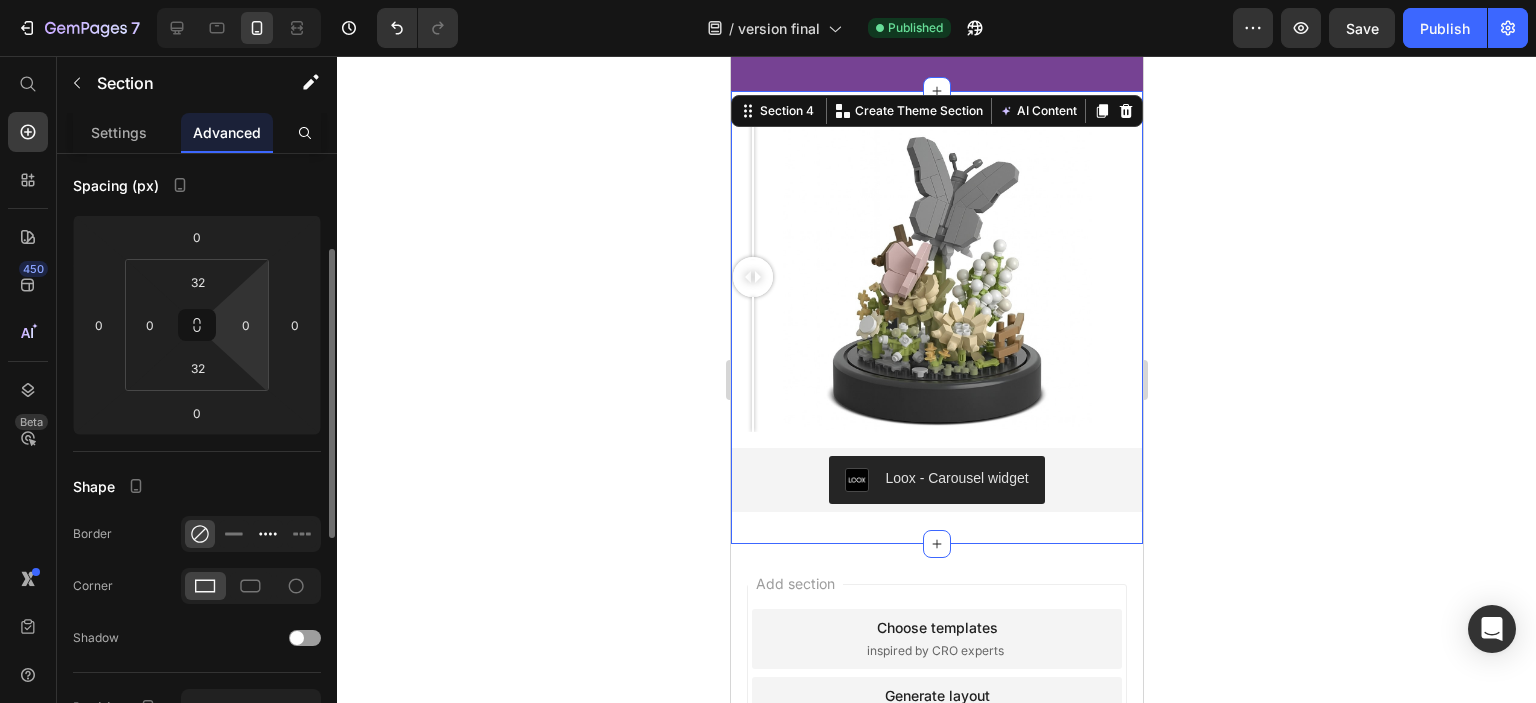 scroll, scrollTop: 400, scrollLeft: 0, axis: vertical 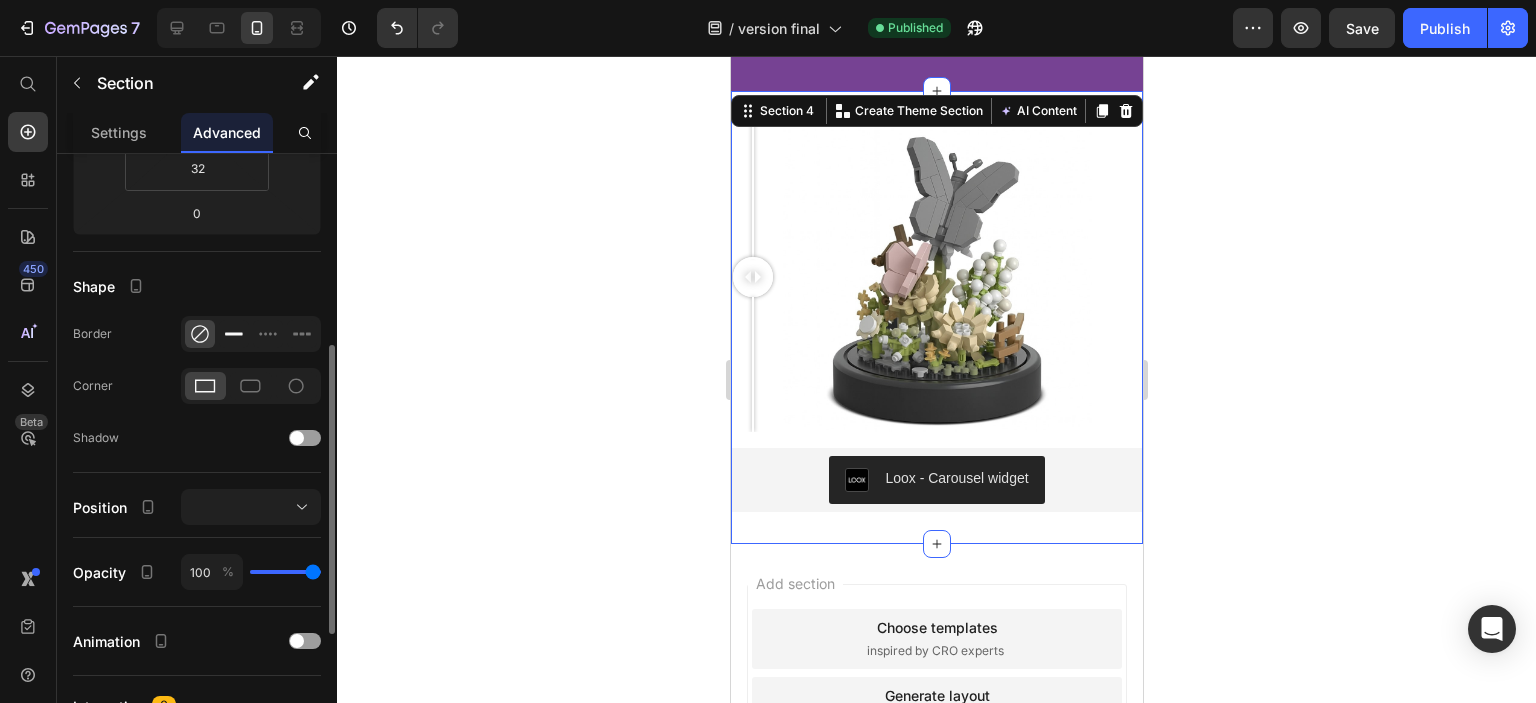 click 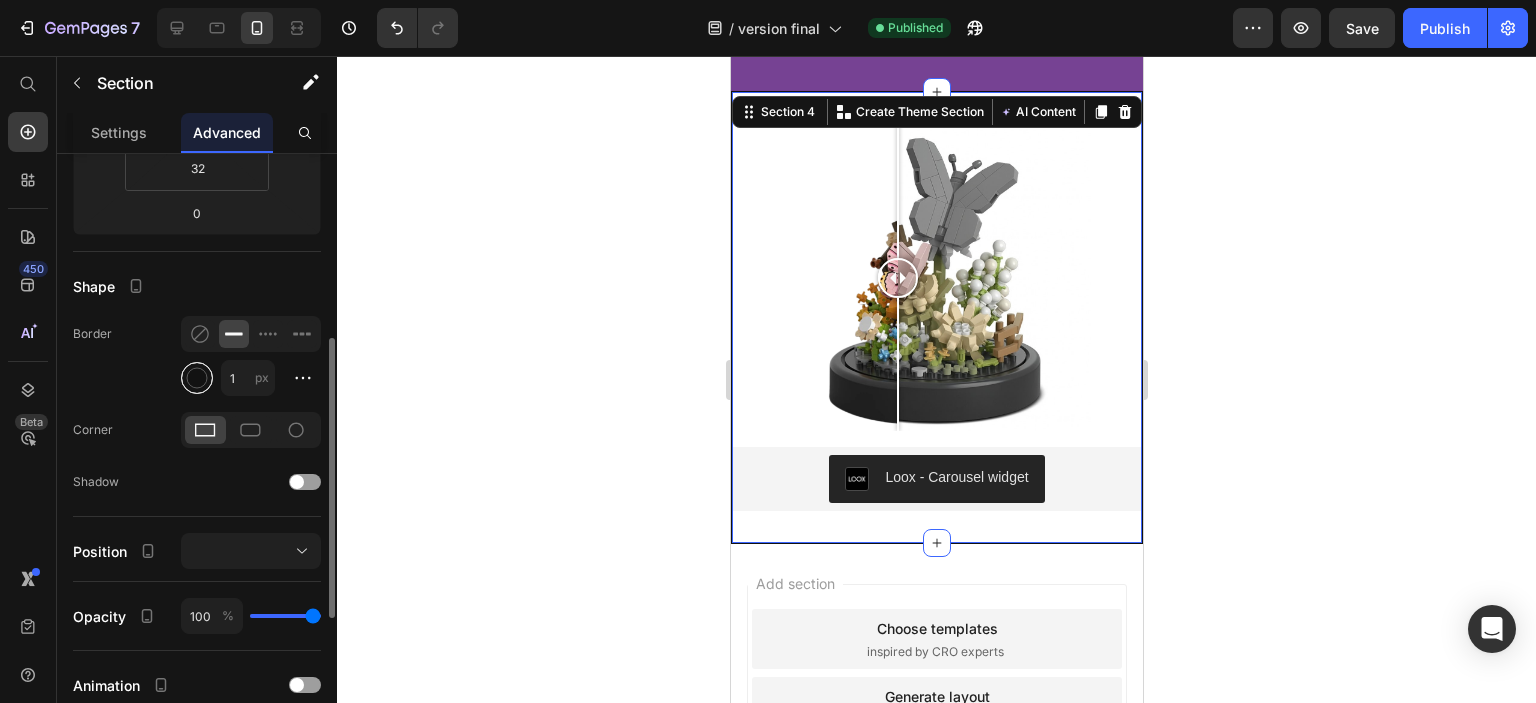 click at bounding box center [197, 378] 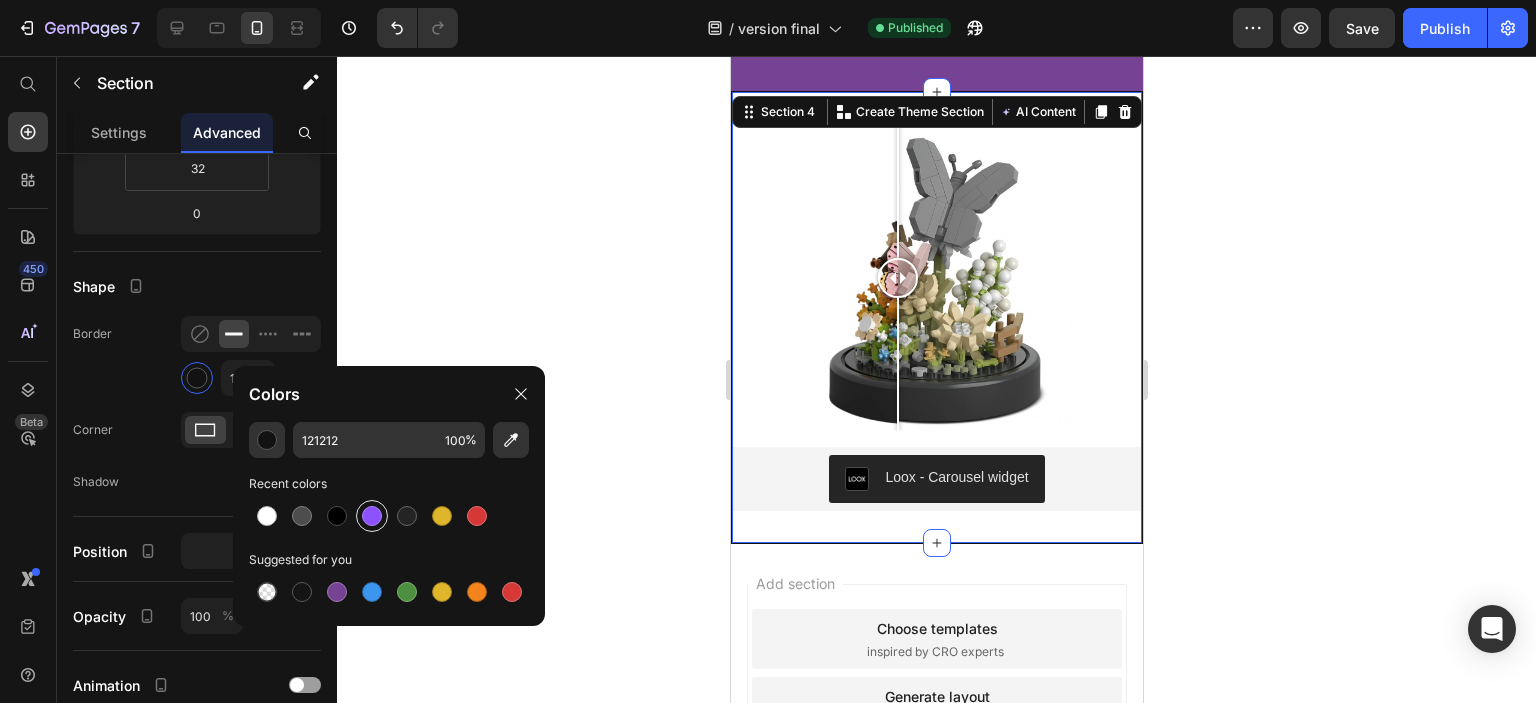 click at bounding box center [372, 516] 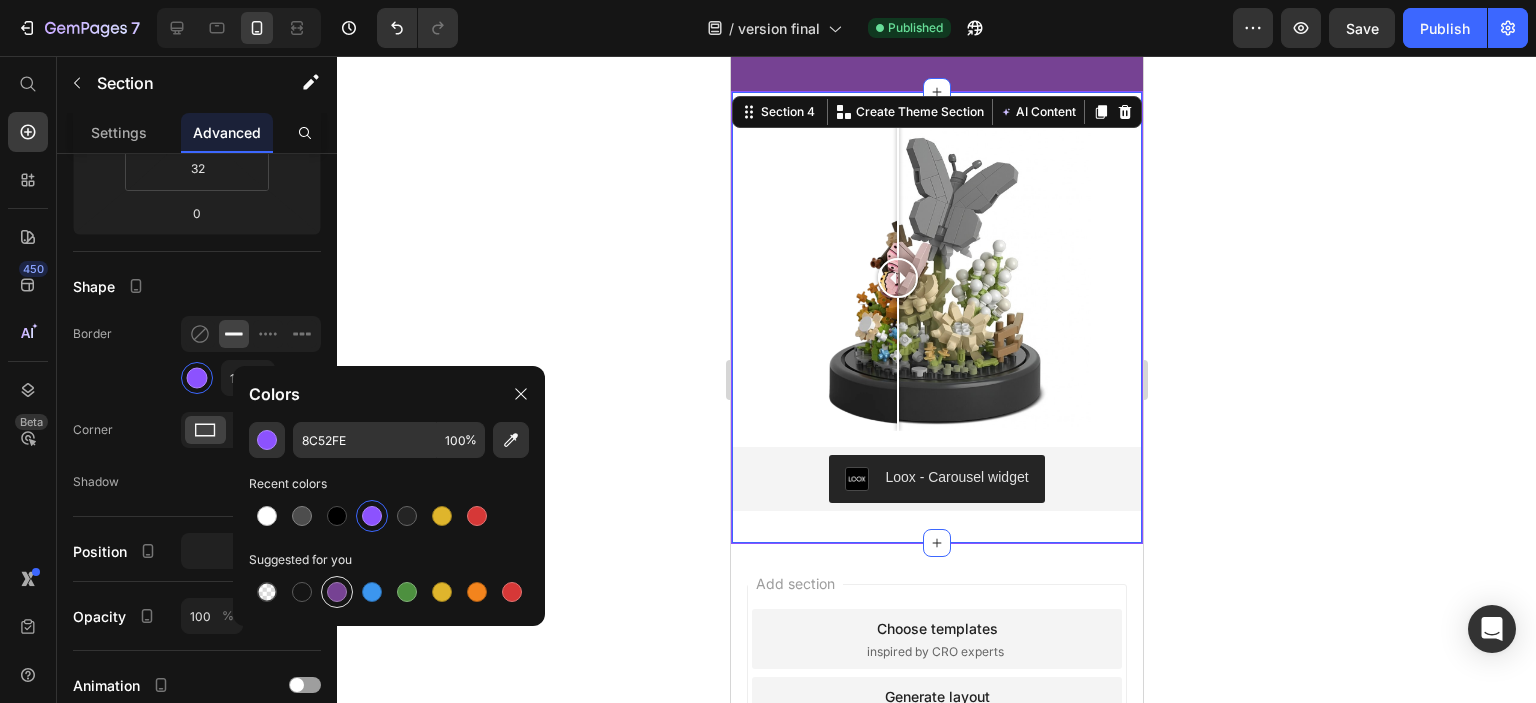 click at bounding box center (337, 592) 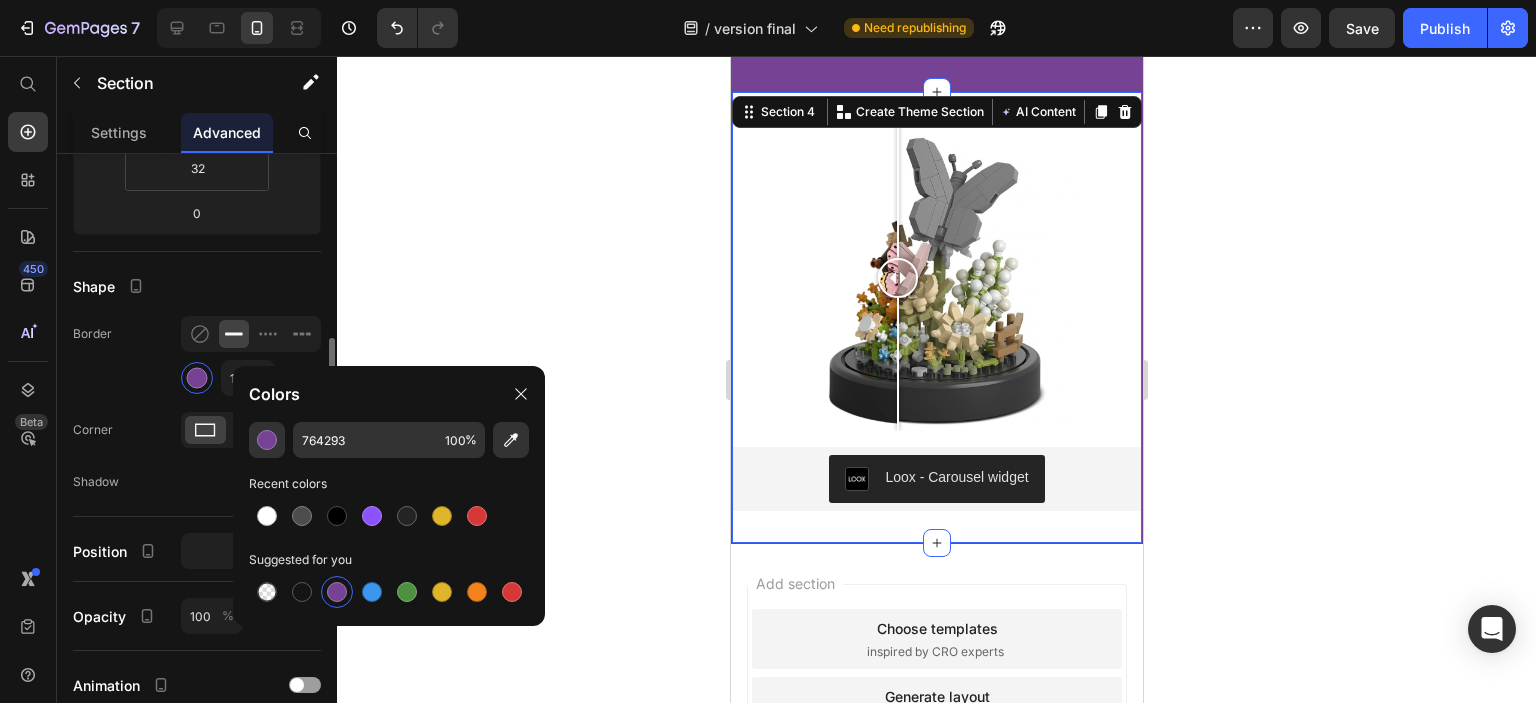 click on "Border 1 px" 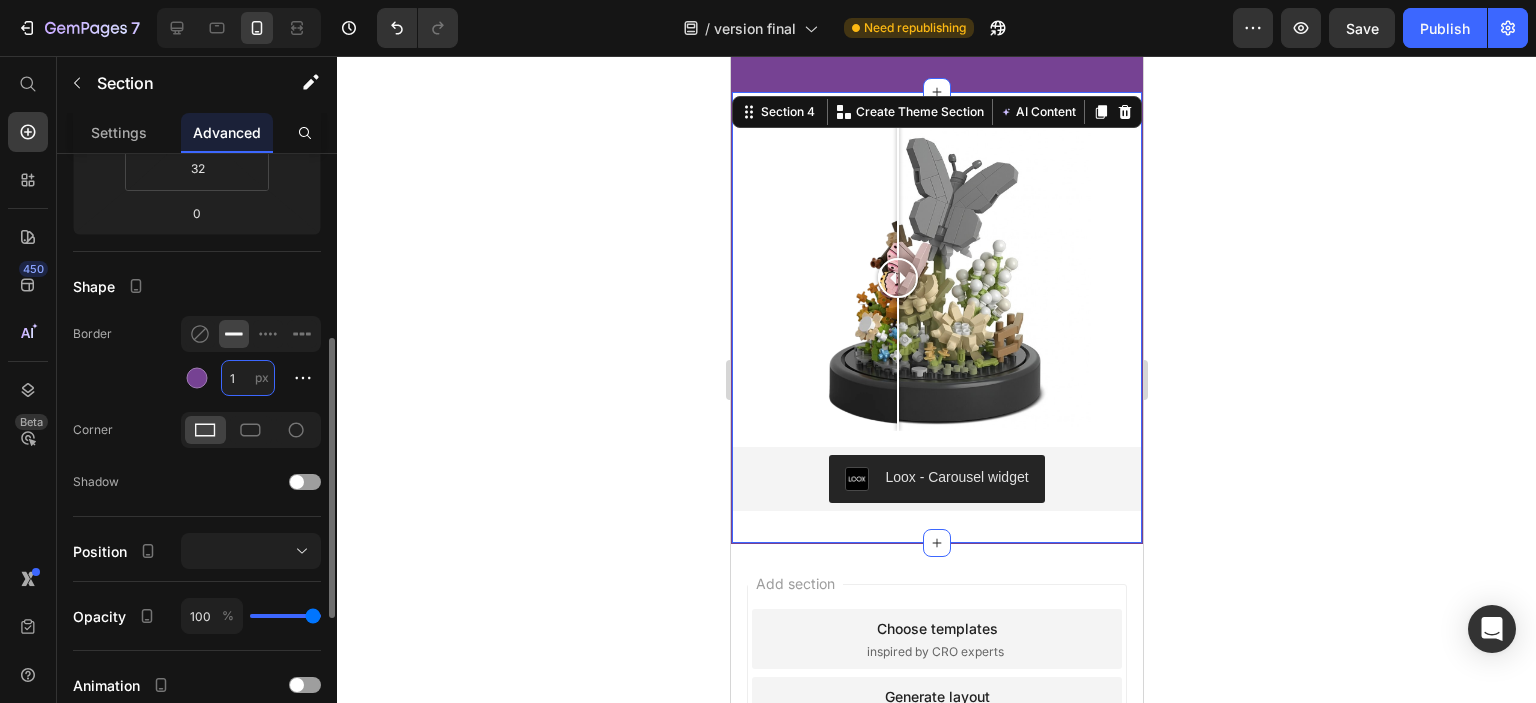 click on "1" at bounding box center (248, 378) 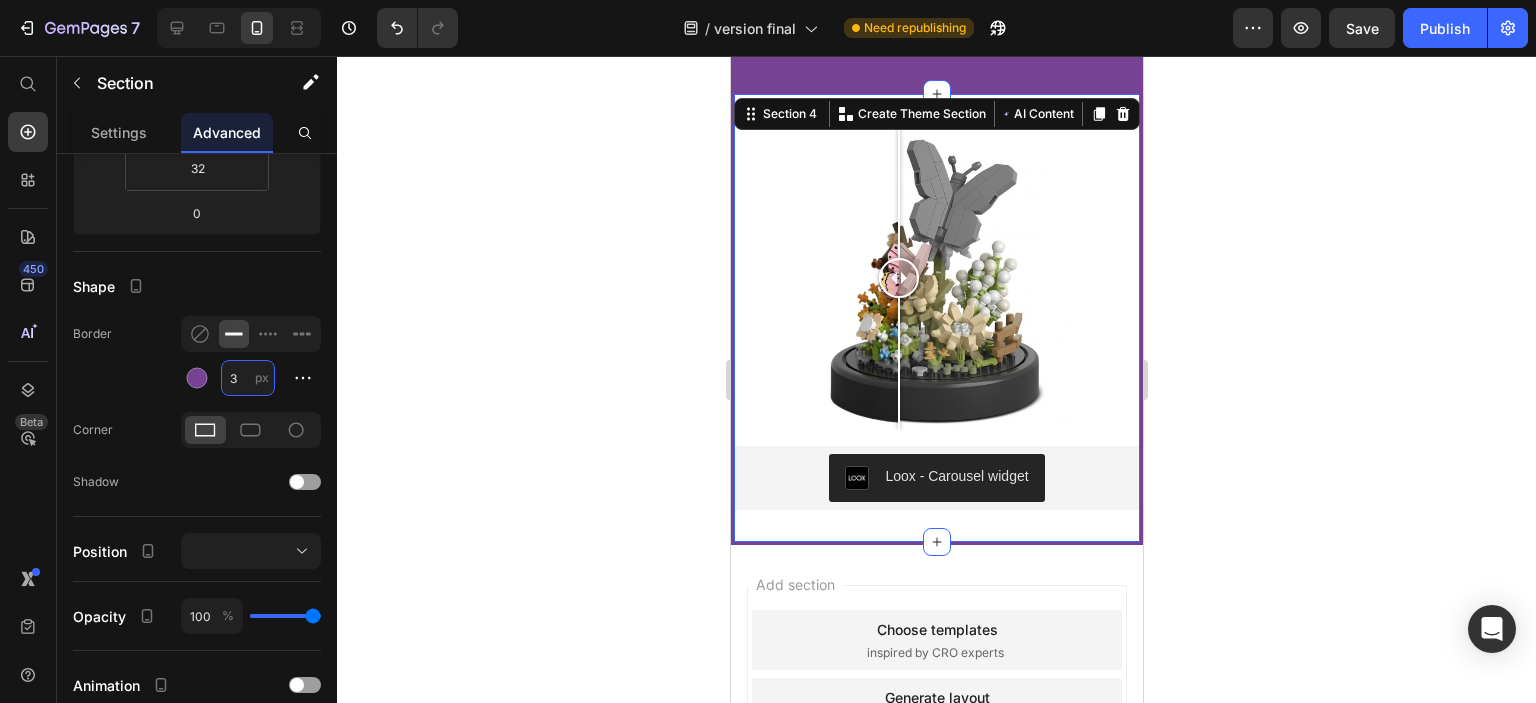 type on "3" 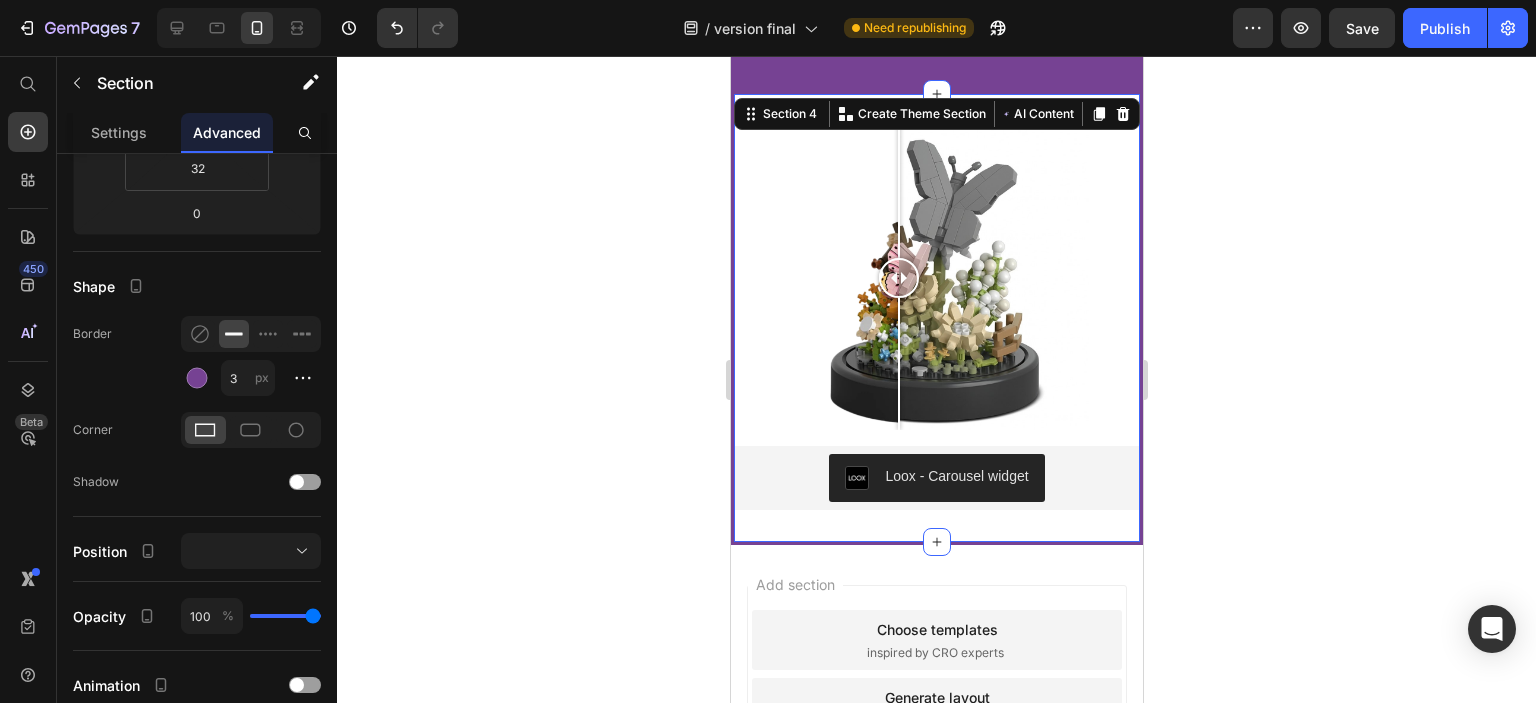 click 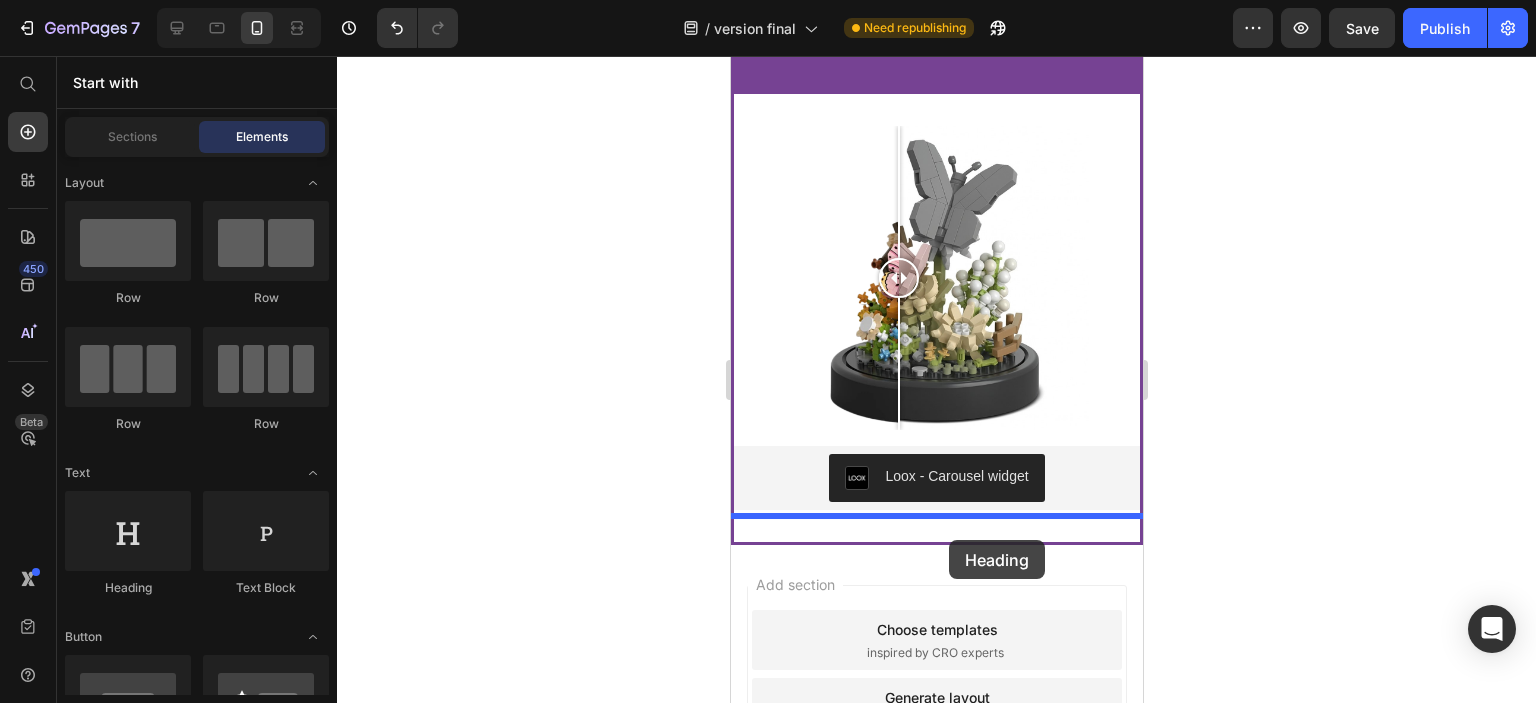 drag, startPoint x: 865, startPoint y: 610, endPoint x: 948, endPoint y: 540, distance: 108.57716 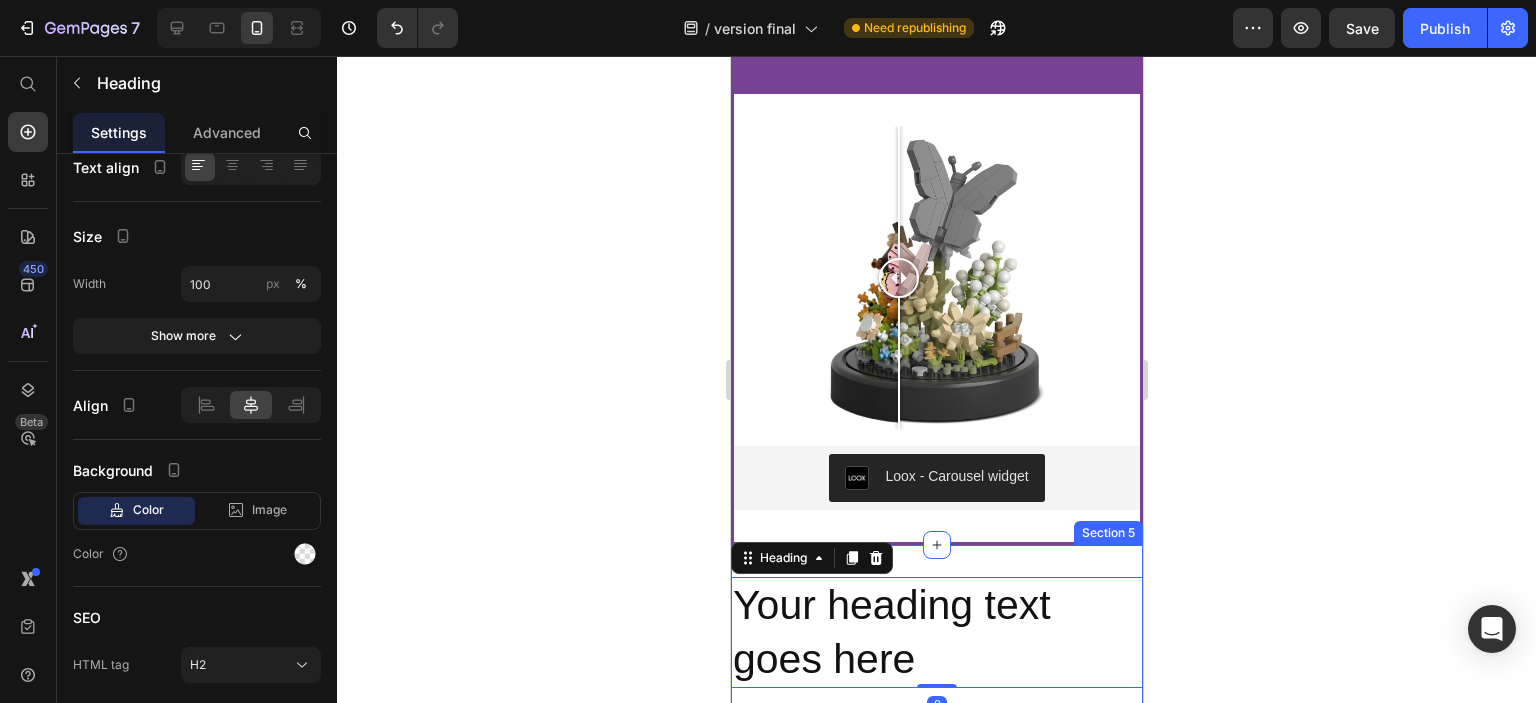 scroll, scrollTop: 0, scrollLeft: 0, axis: both 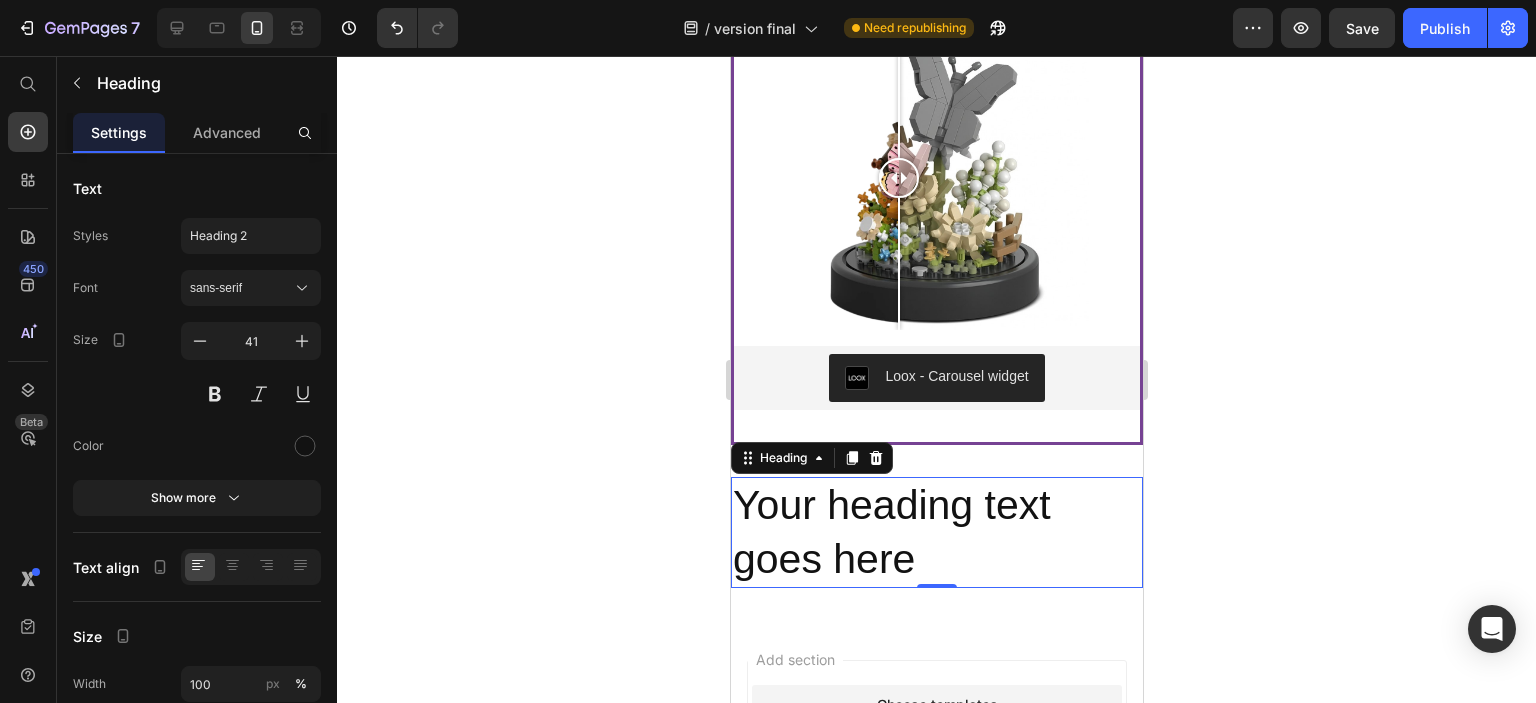click on "Your heading text goes here" at bounding box center [936, 532] 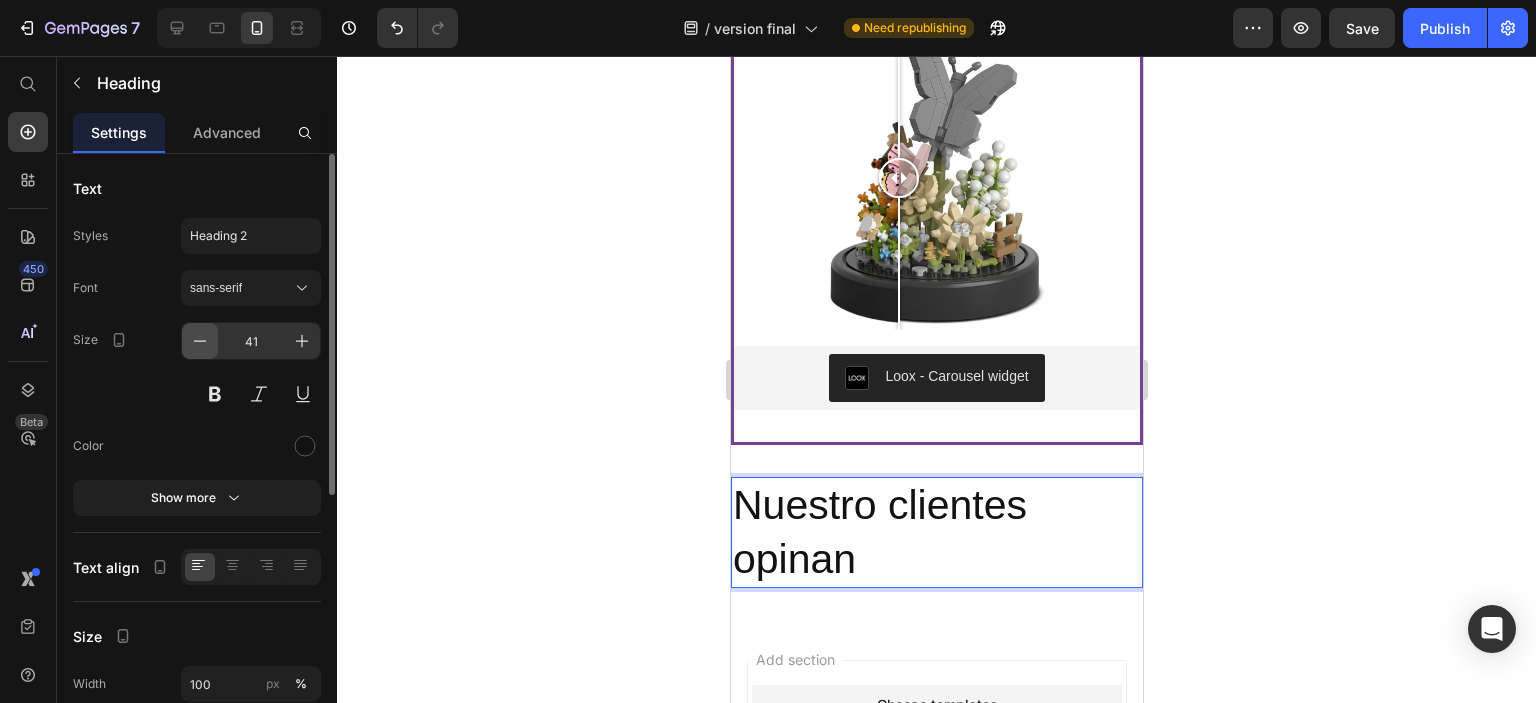 click 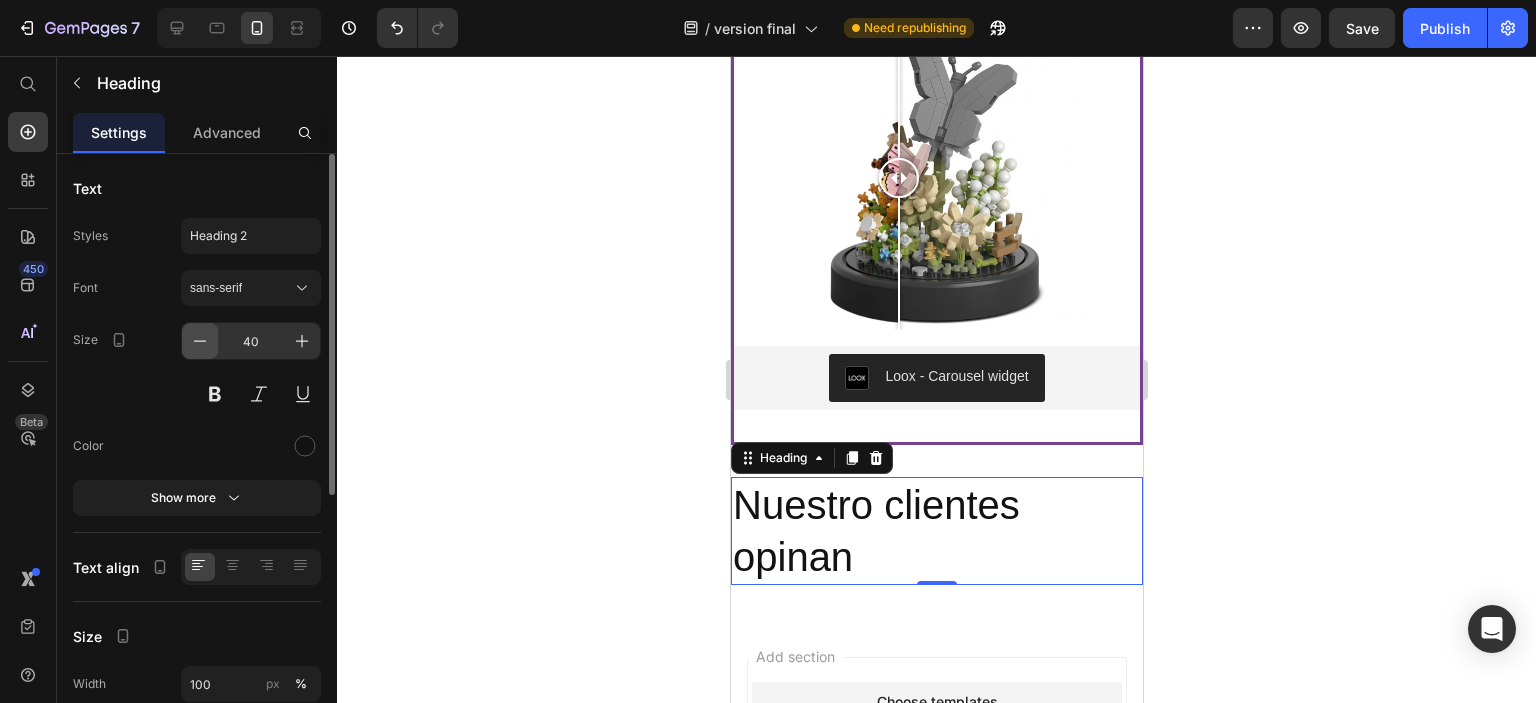 click 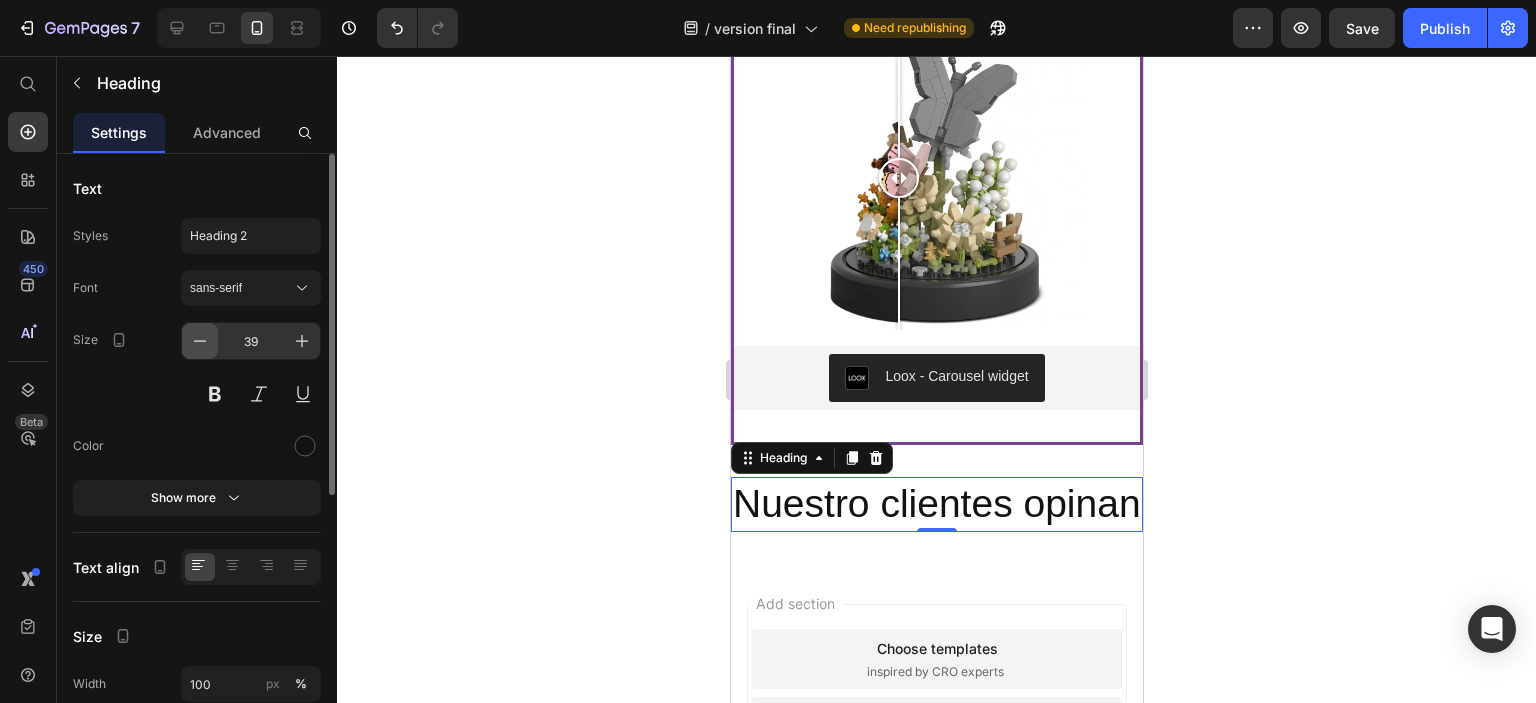 click 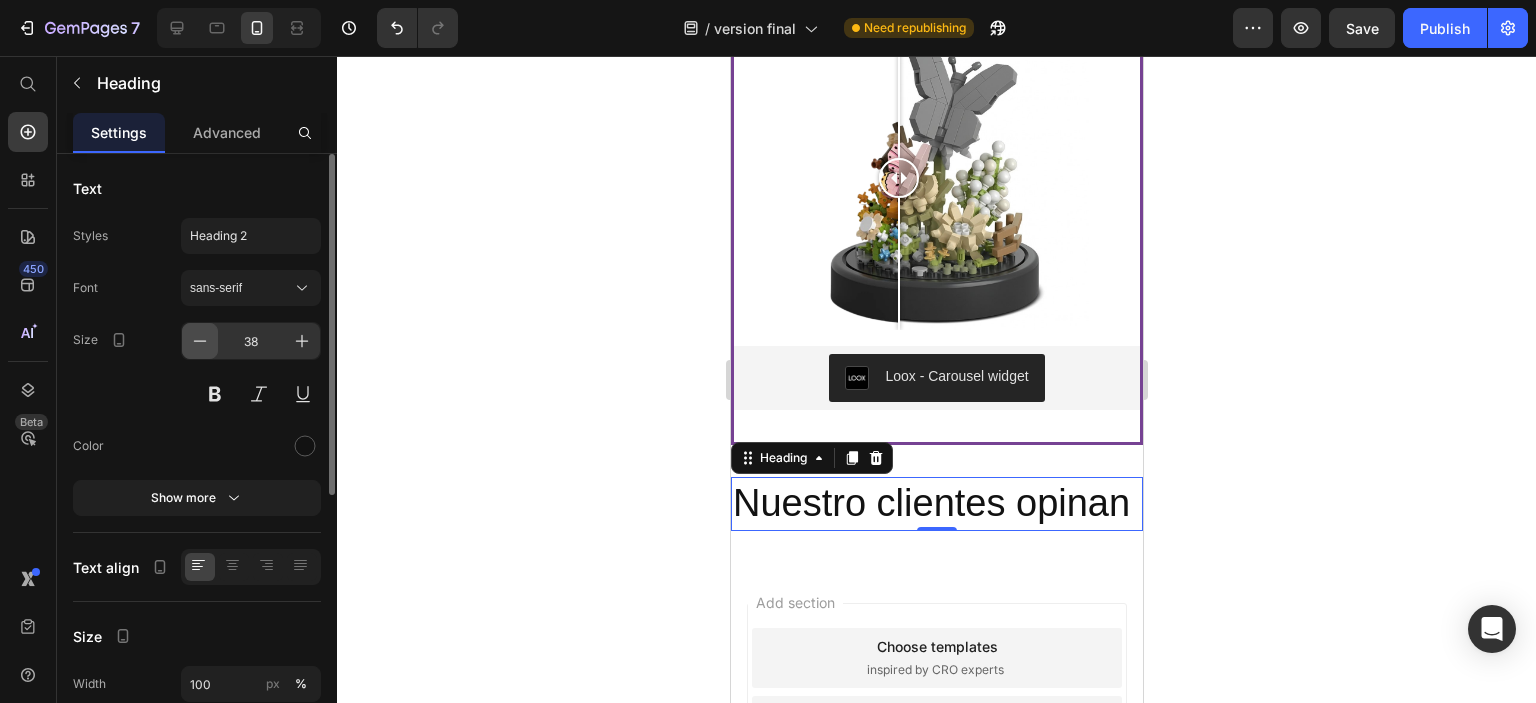 click 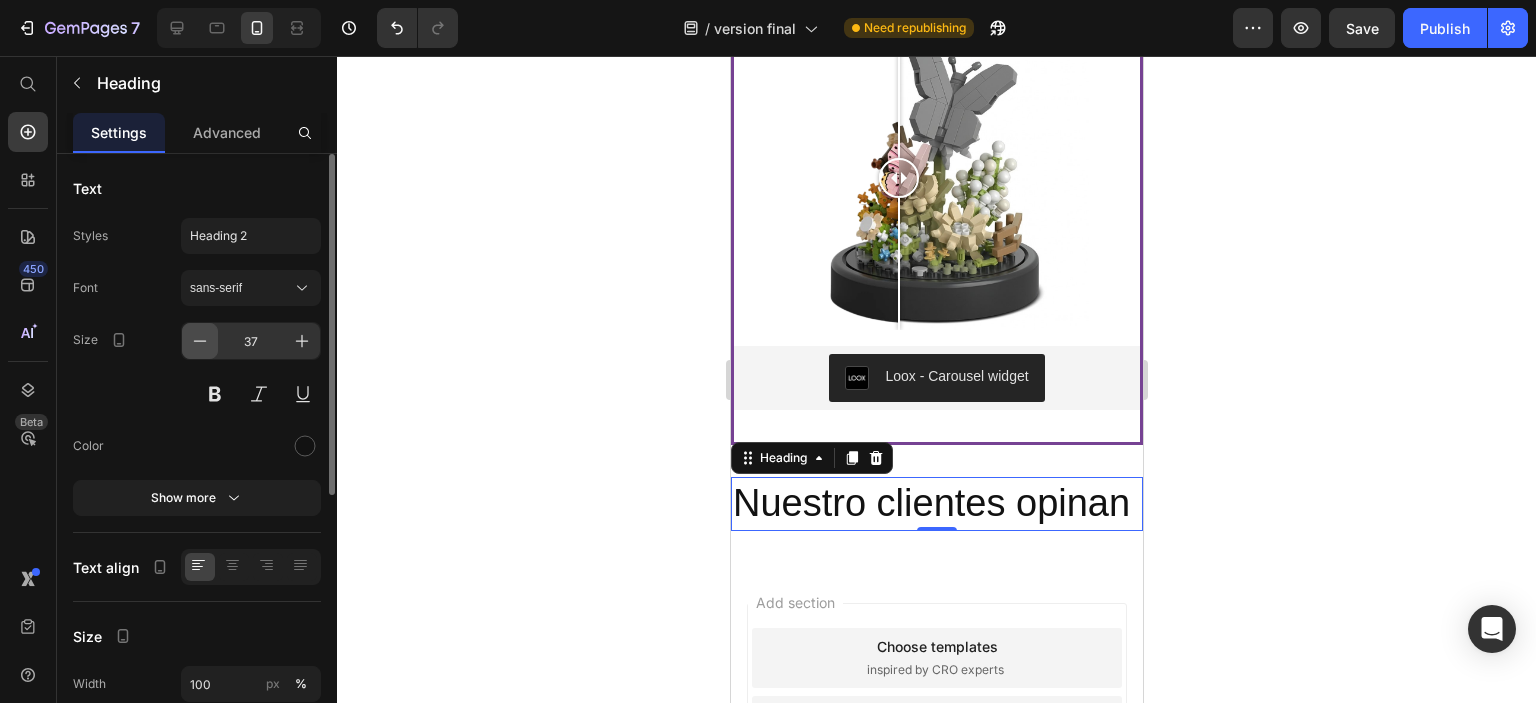 click 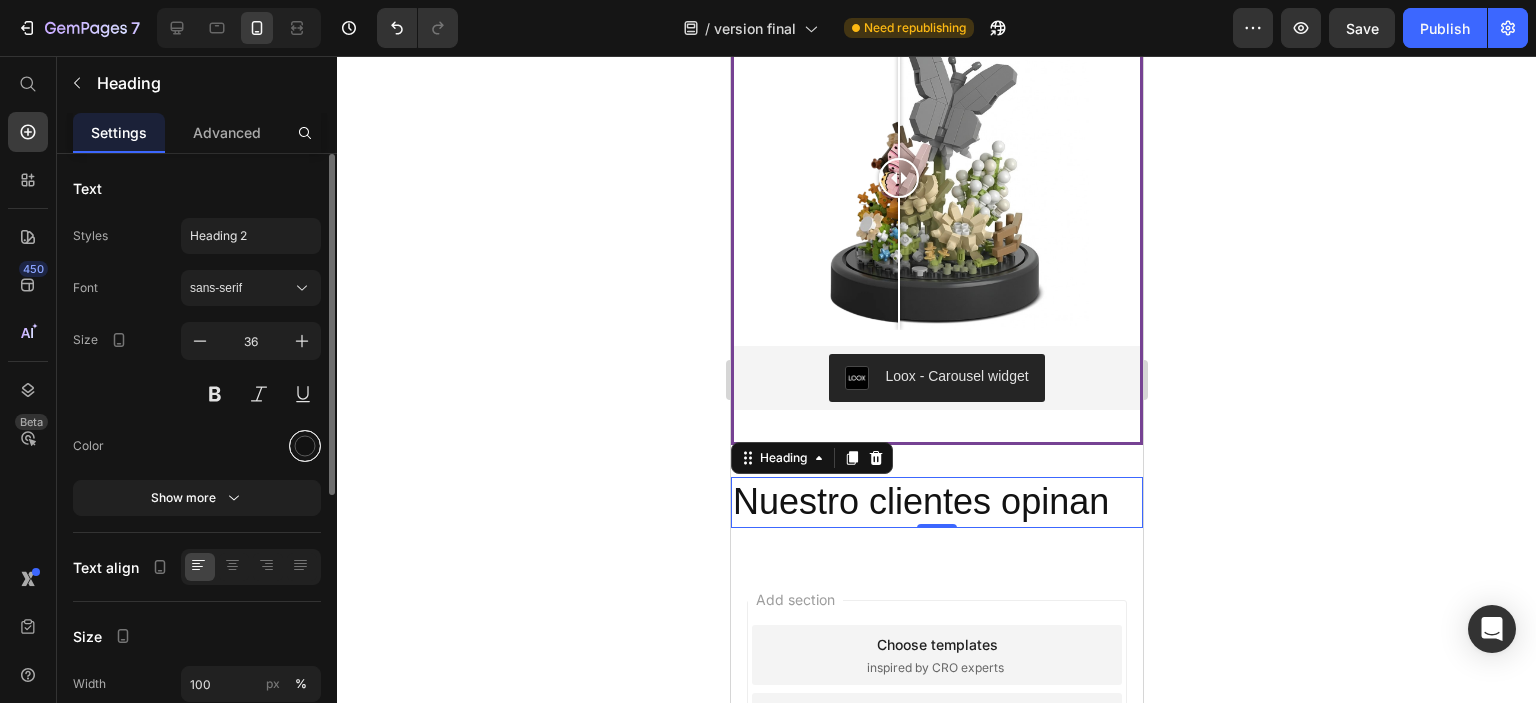 click at bounding box center [305, 446] 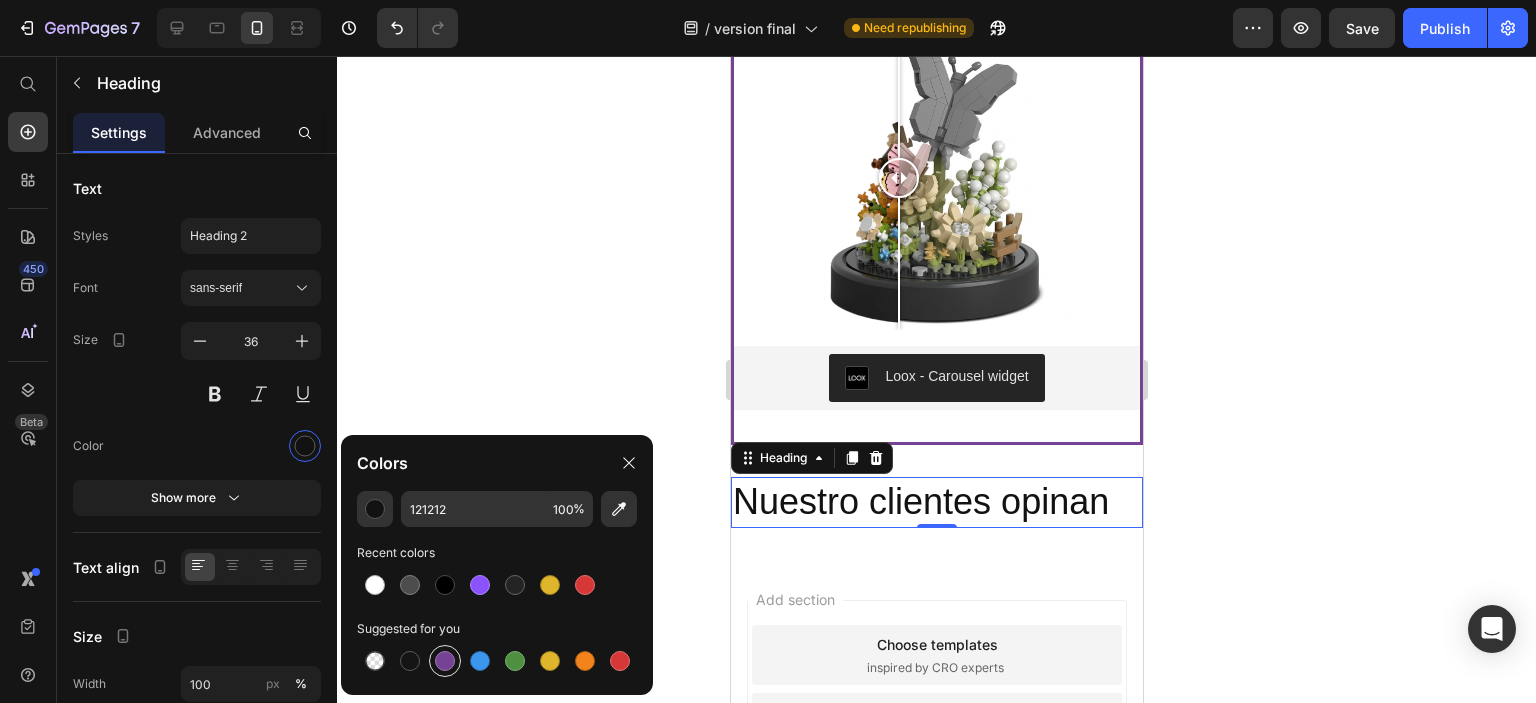 click at bounding box center [445, 661] 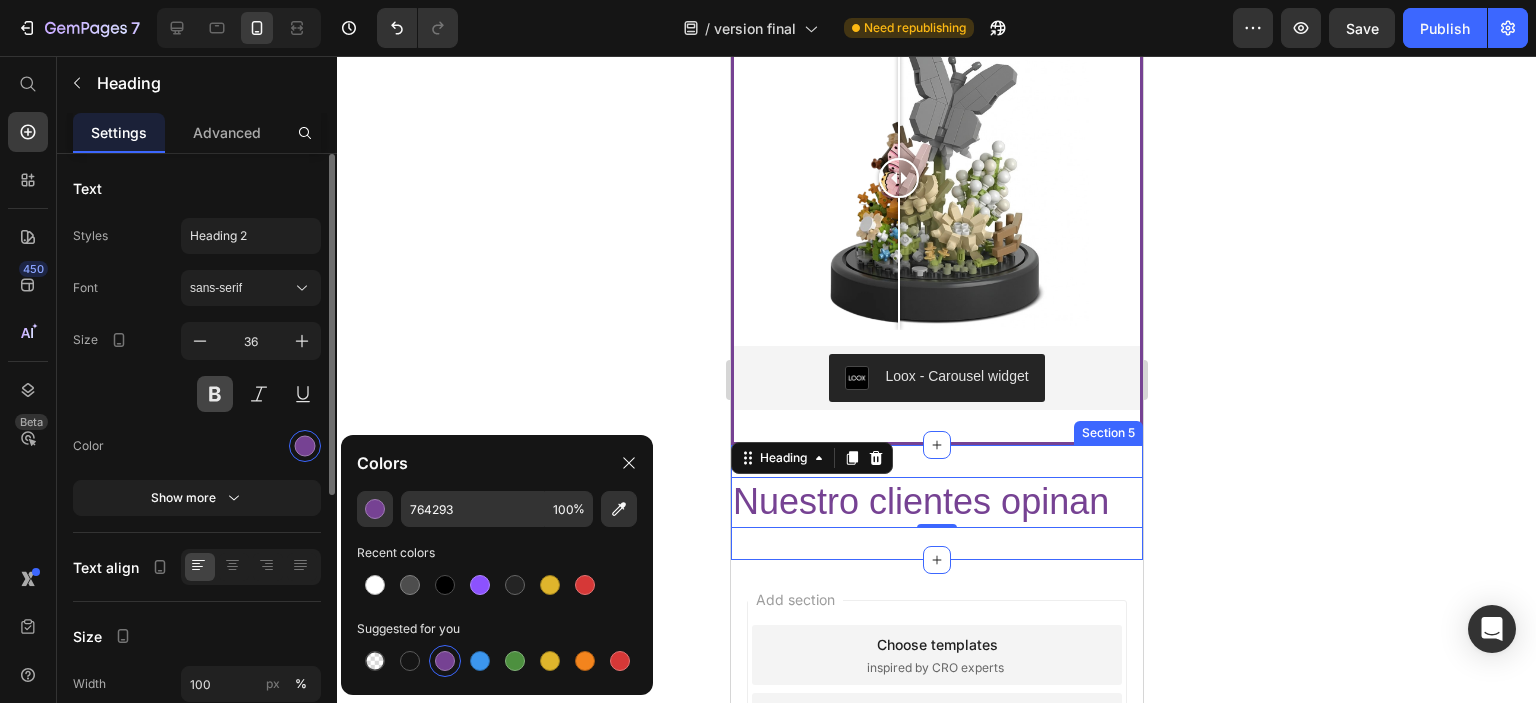 click at bounding box center [215, 394] 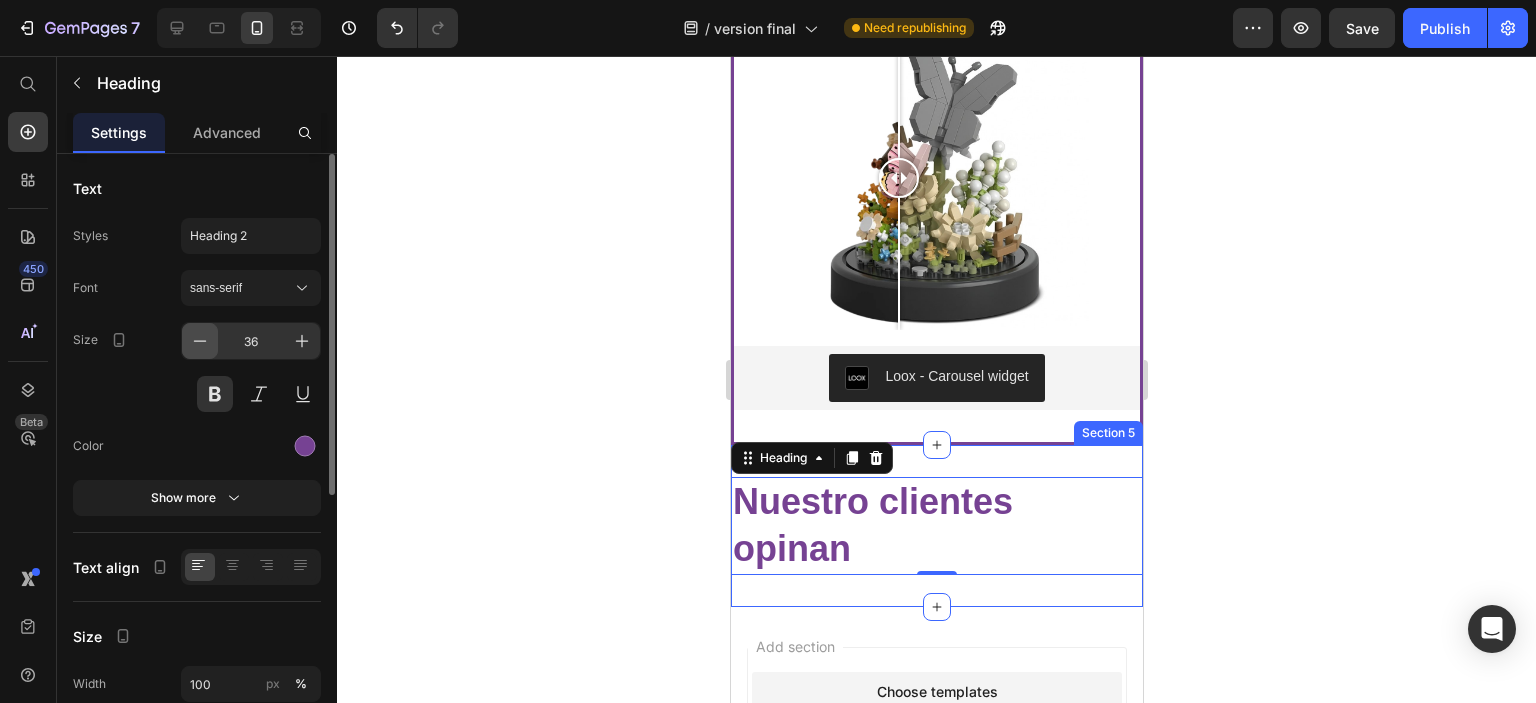 click 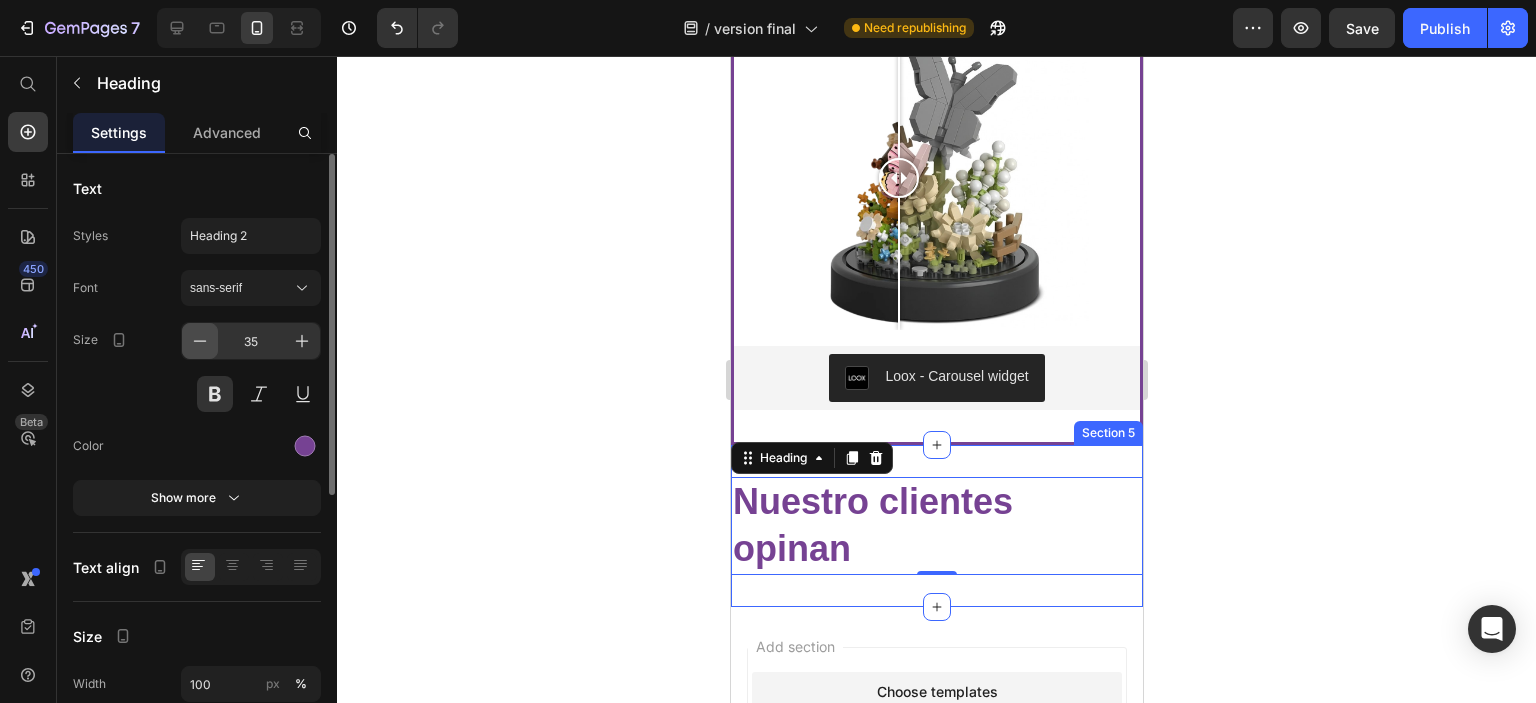 click 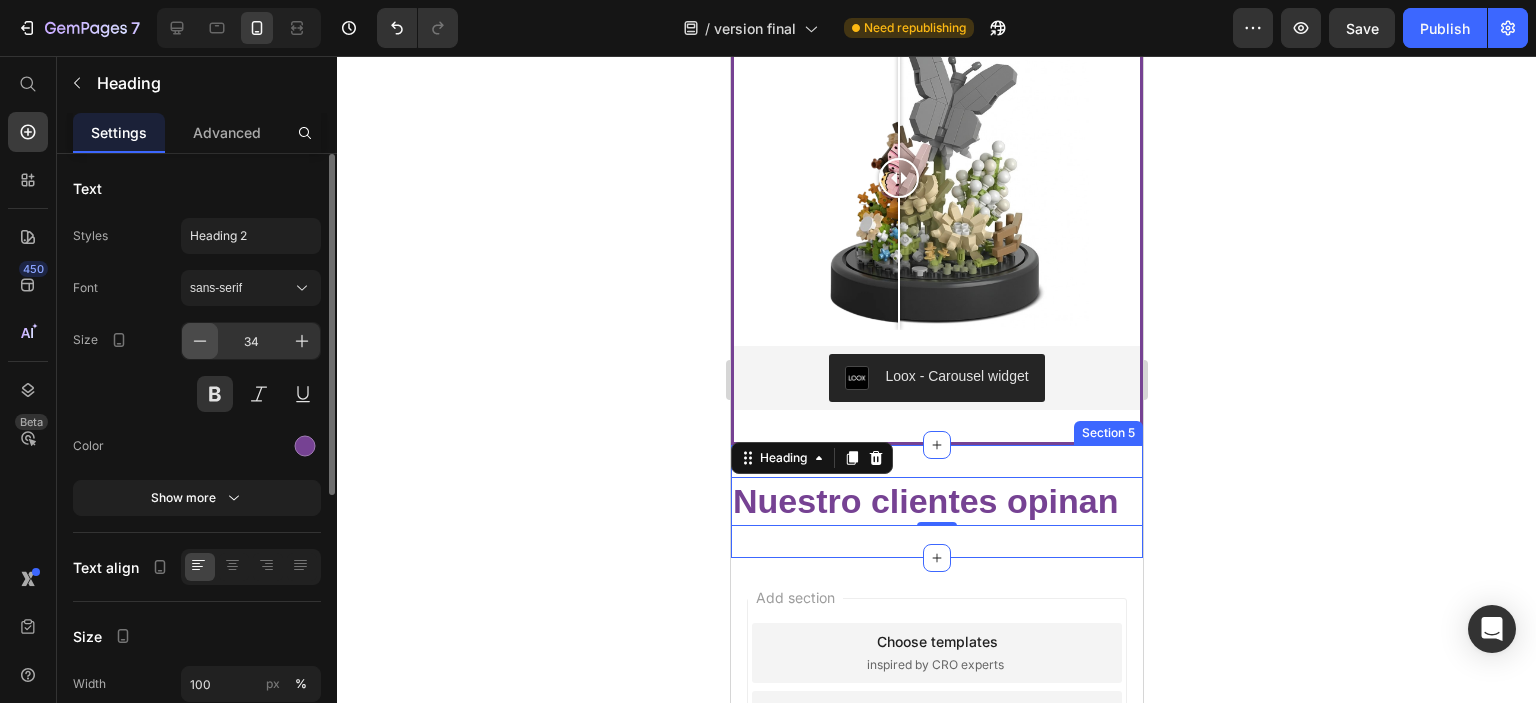 click 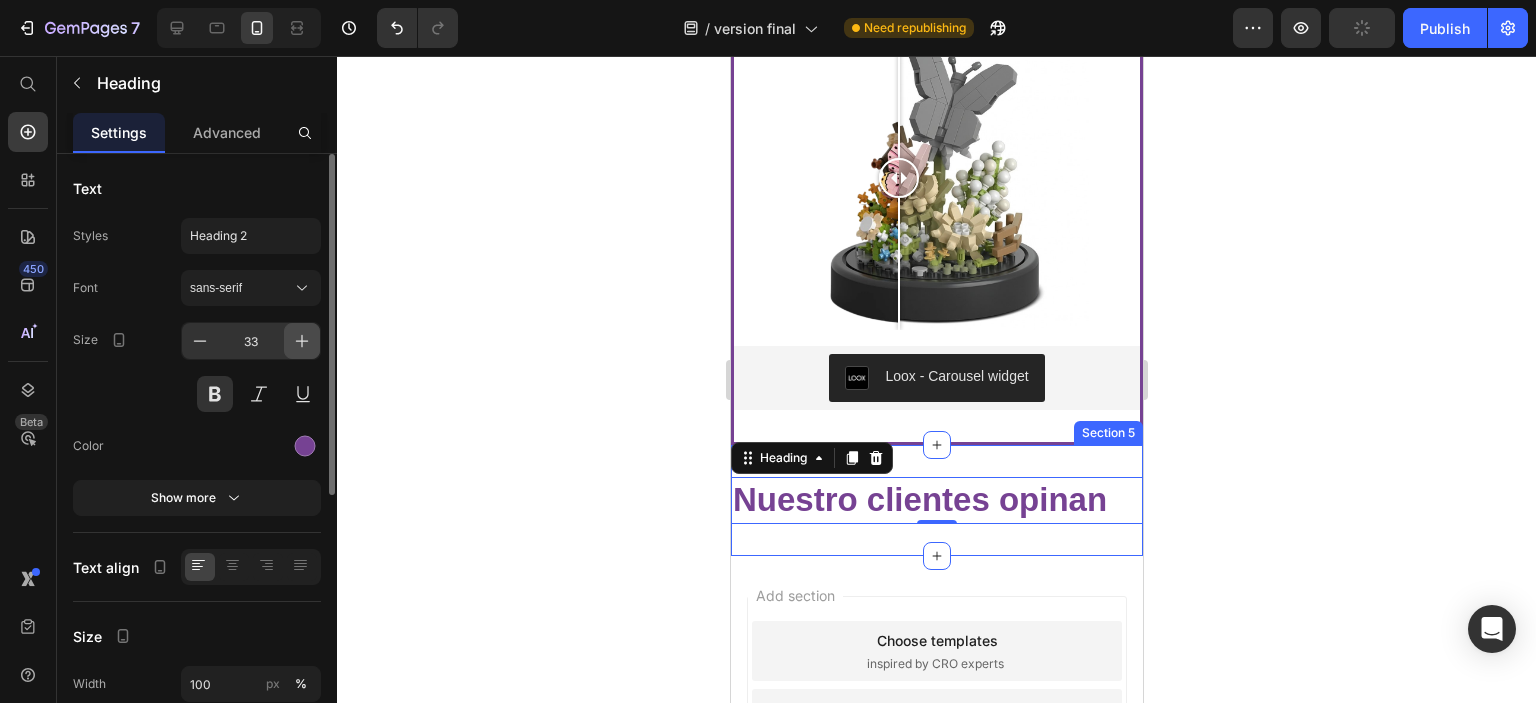 click 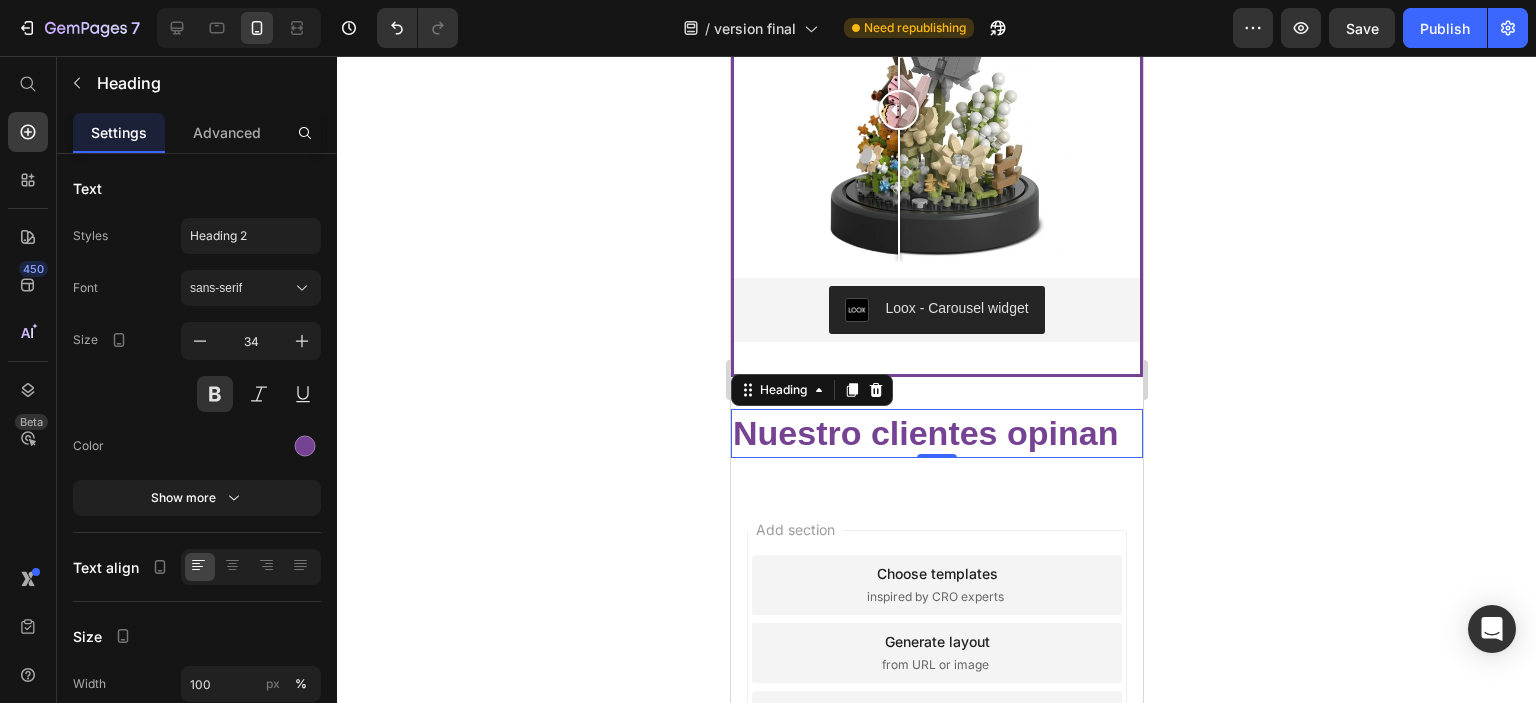 scroll, scrollTop: 2100, scrollLeft: 0, axis: vertical 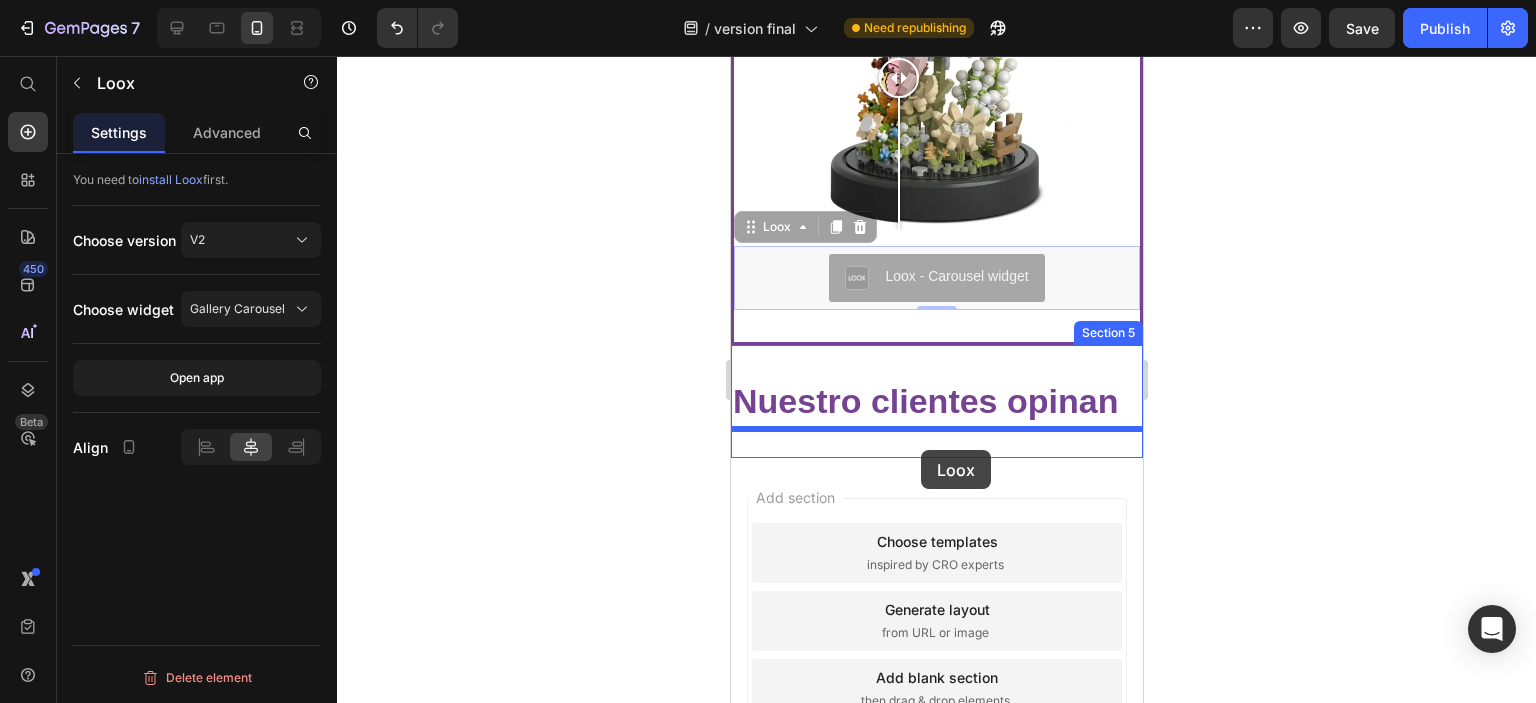 drag, startPoint x: 913, startPoint y: 250, endPoint x: 920, endPoint y: 450, distance: 200.12247 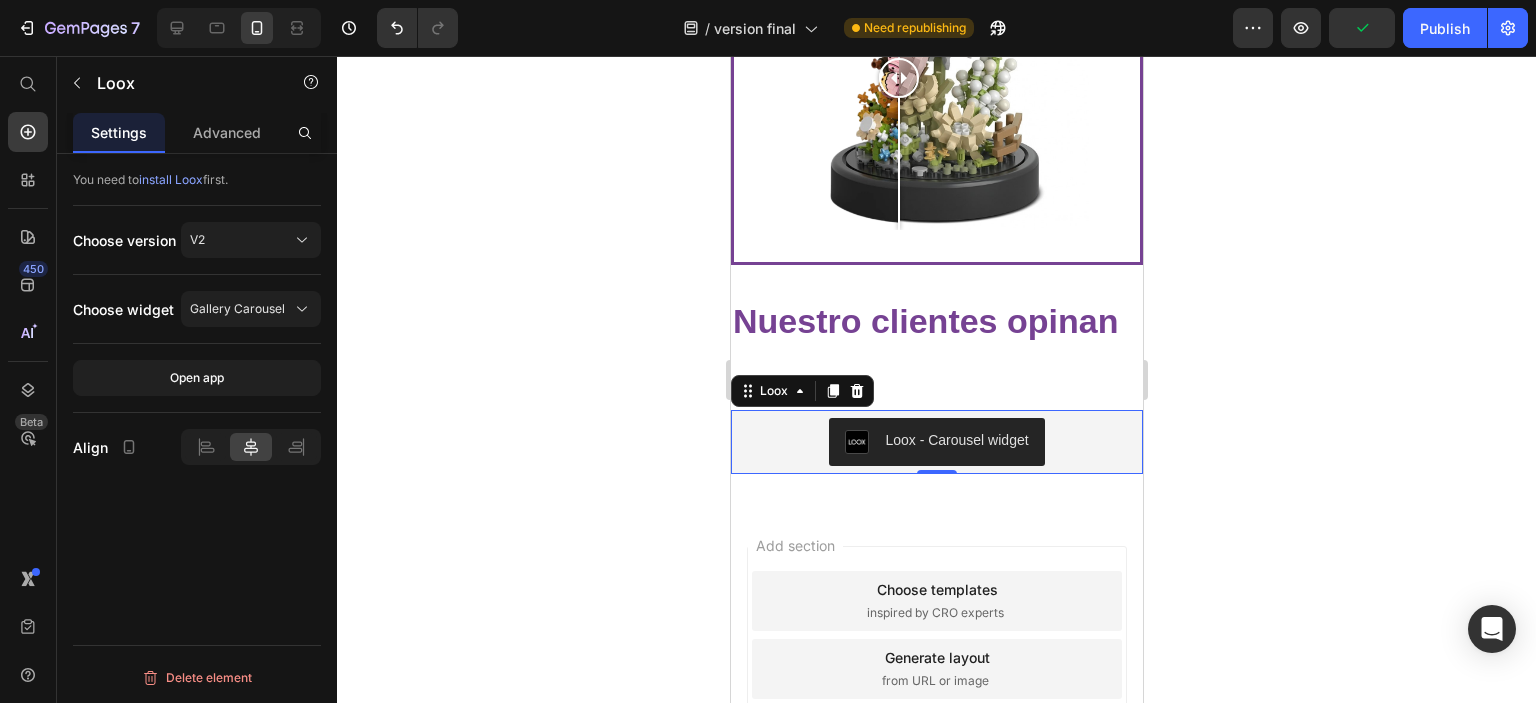 click on "Loox - Carousel widget" at bounding box center [936, 442] 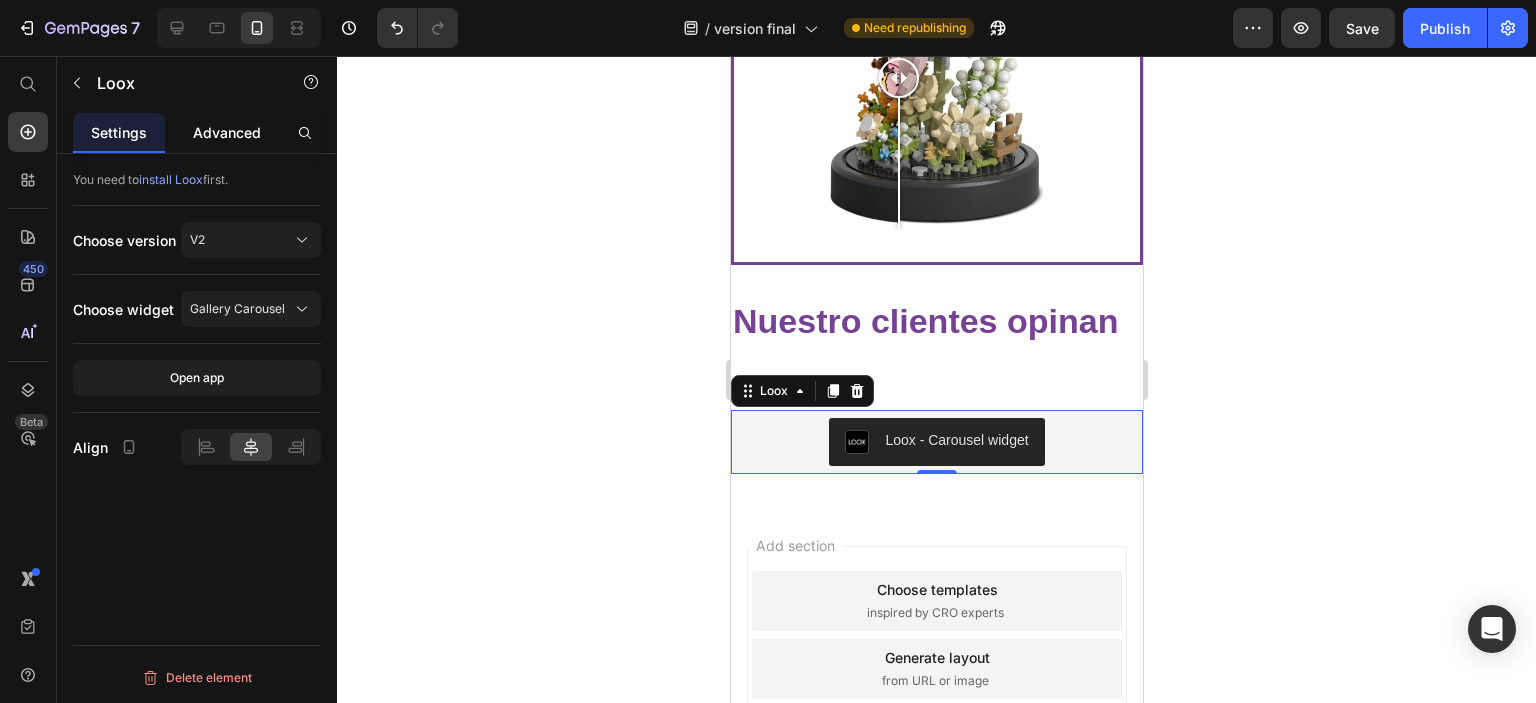click on "Advanced" at bounding box center [227, 132] 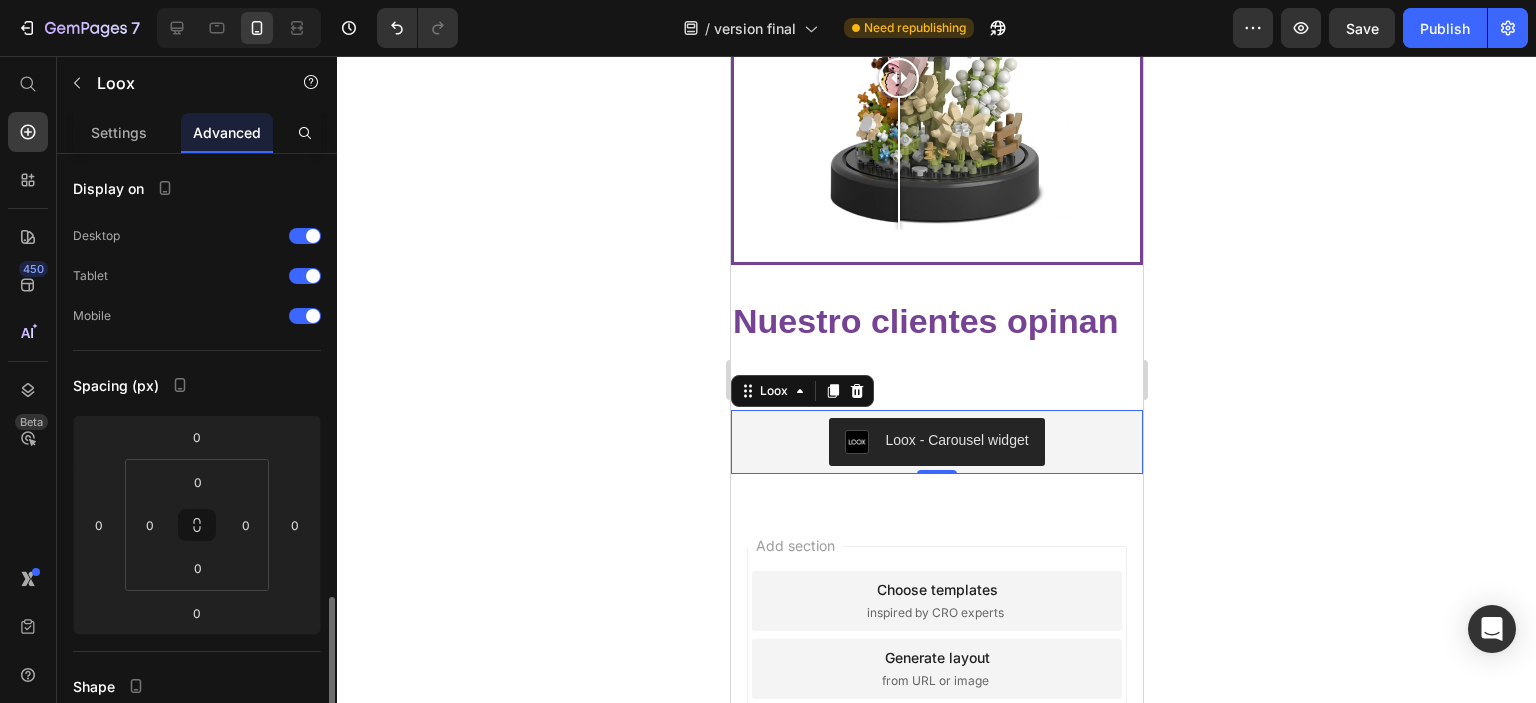 scroll, scrollTop: 300, scrollLeft: 0, axis: vertical 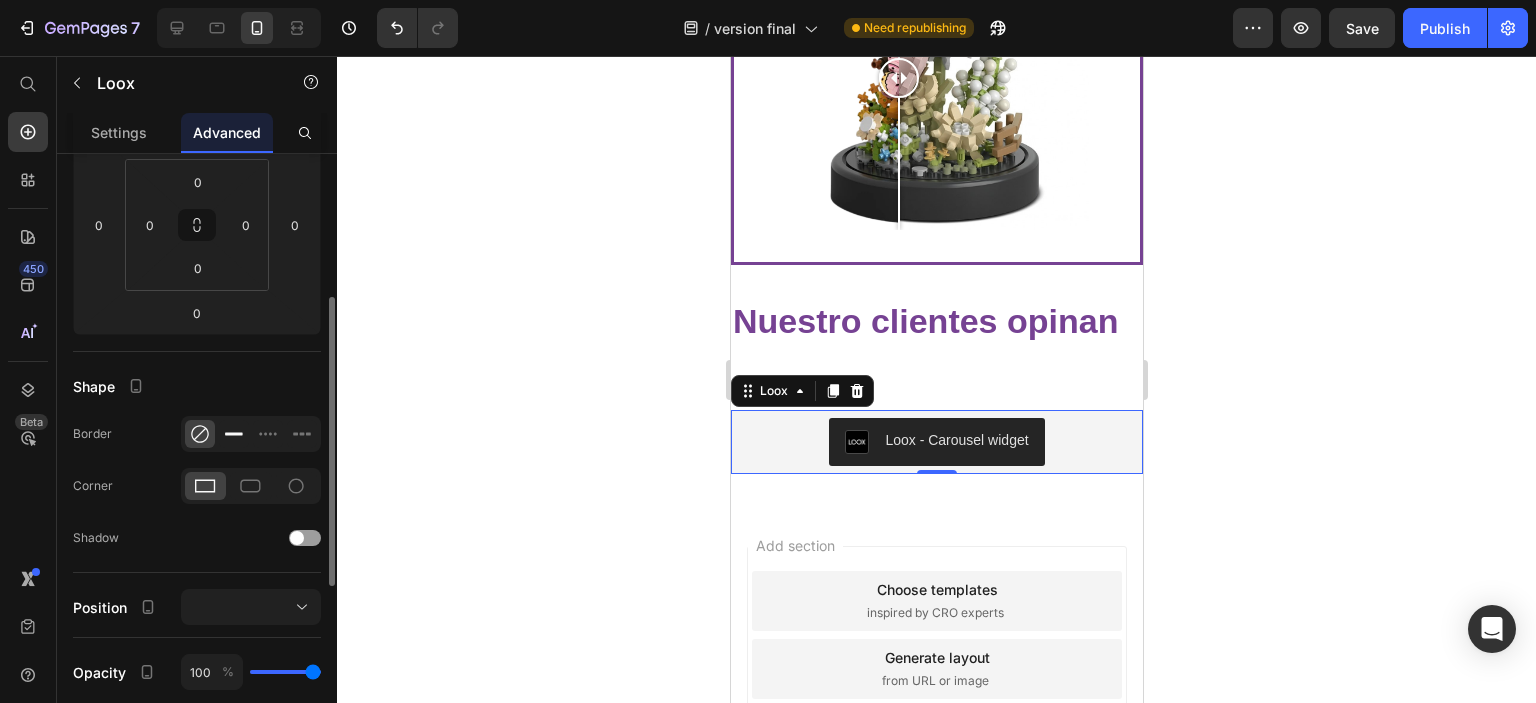 click 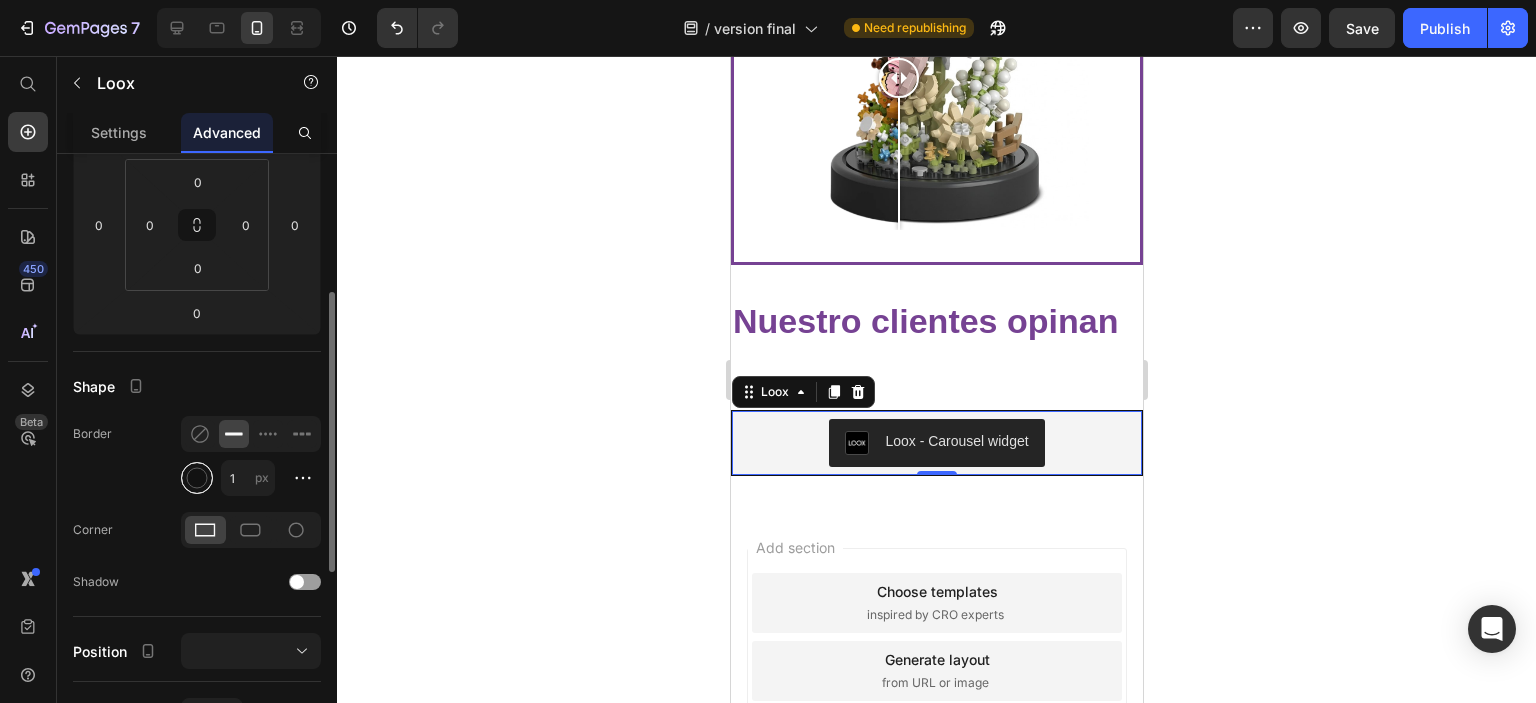 click at bounding box center (197, 478) 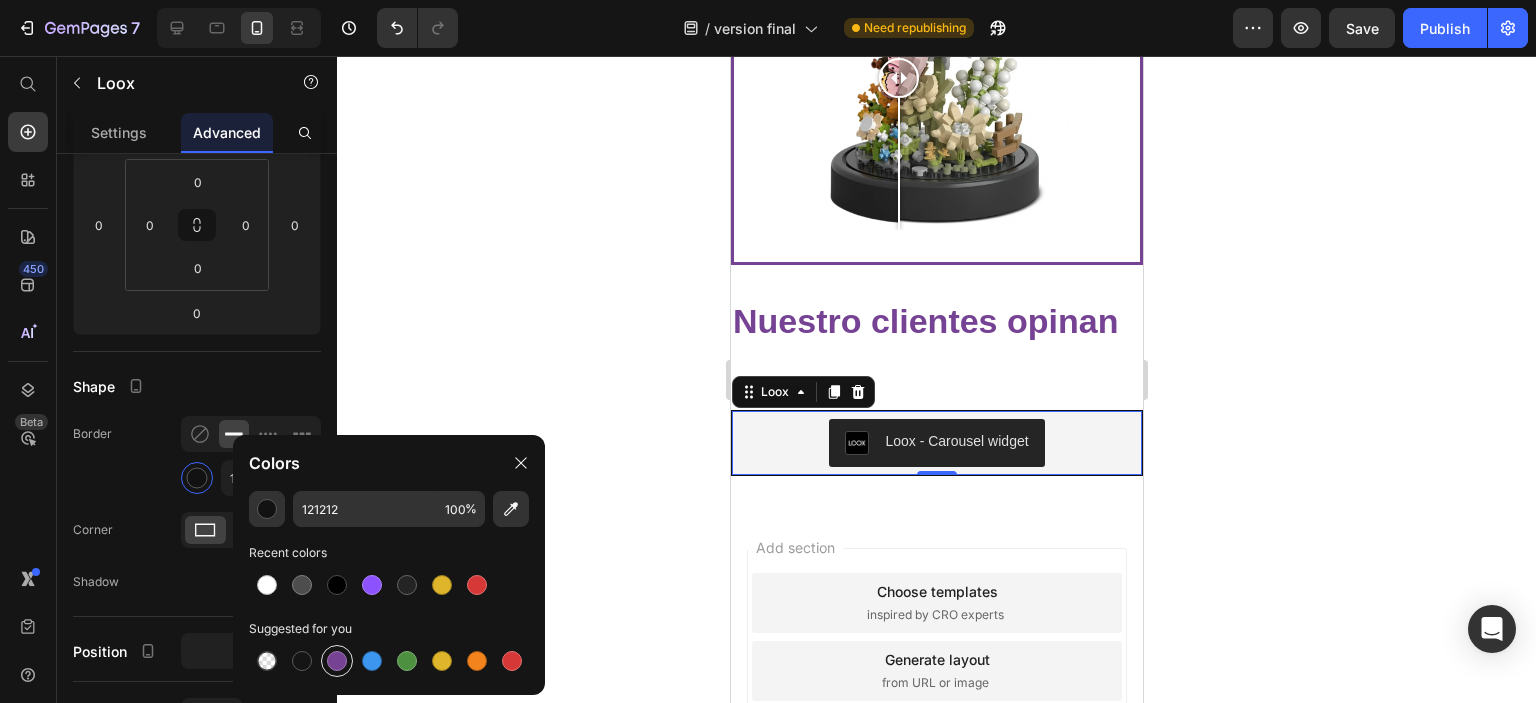 click at bounding box center (337, 661) 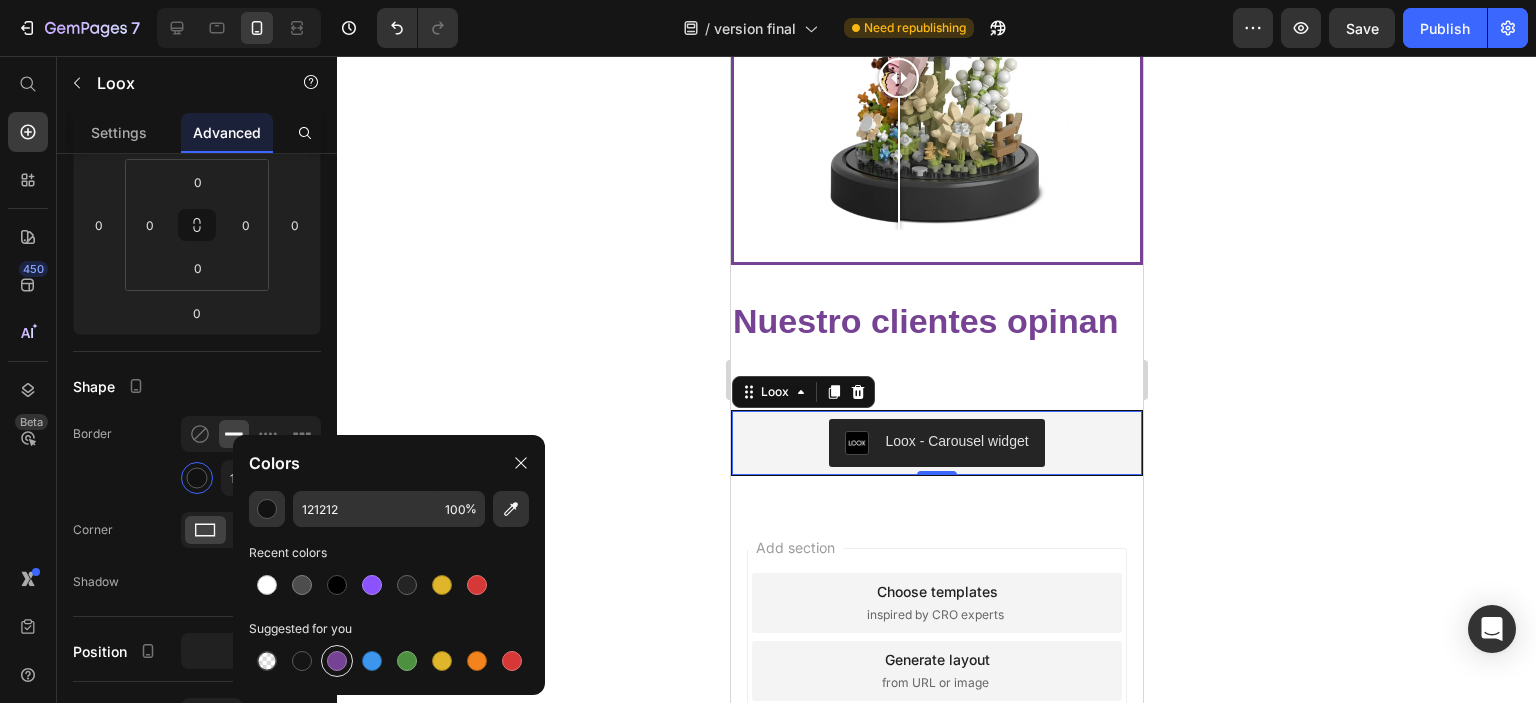 type on "764293" 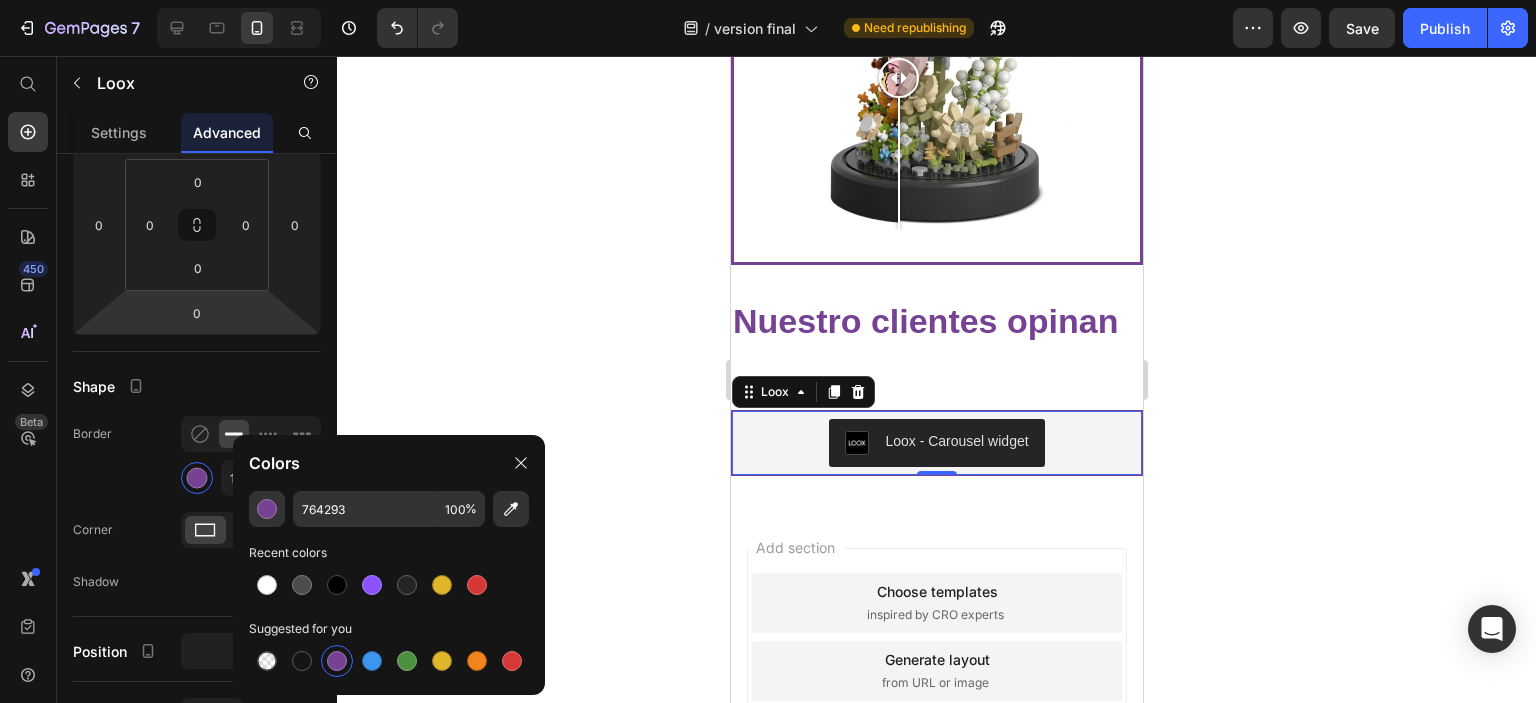 scroll, scrollTop: 500, scrollLeft: 0, axis: vertical 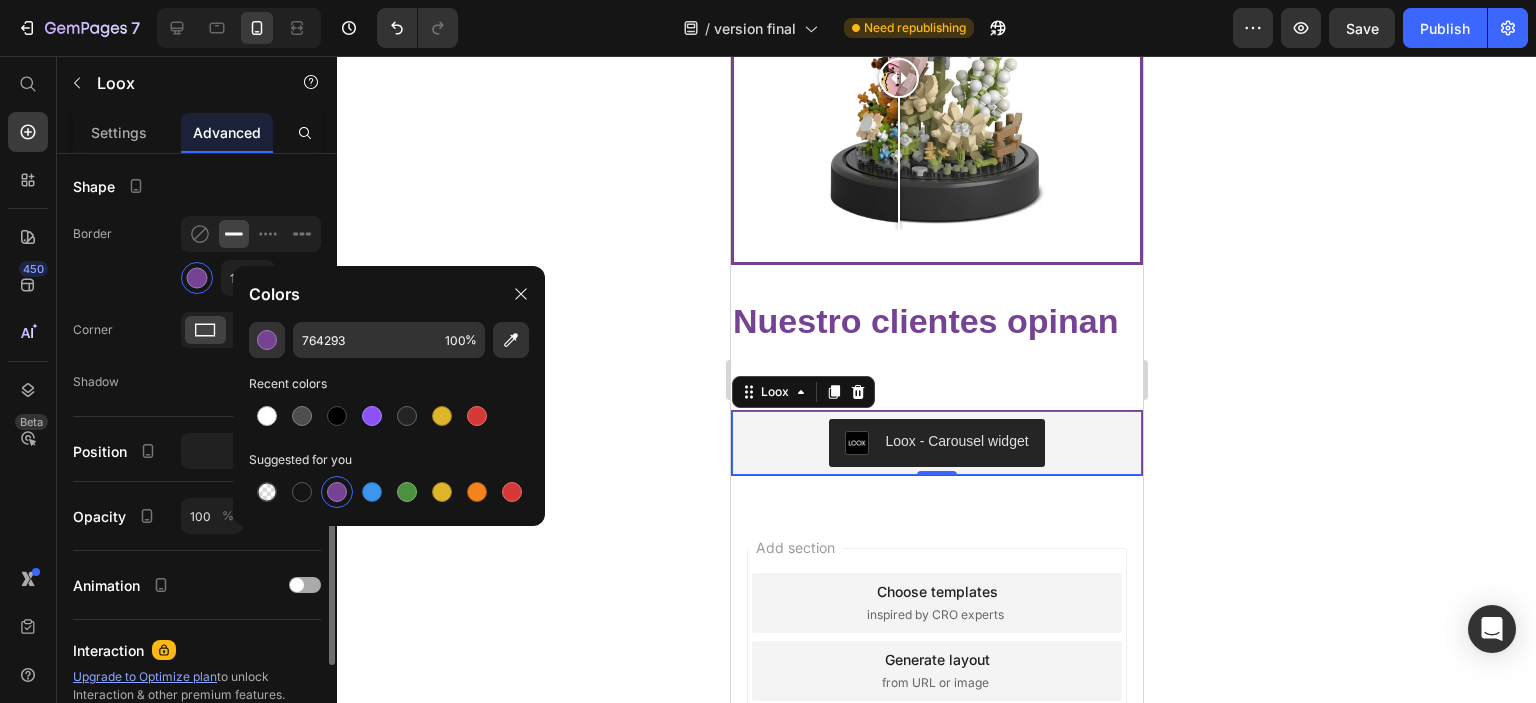 click at bounding box center [297, 585] 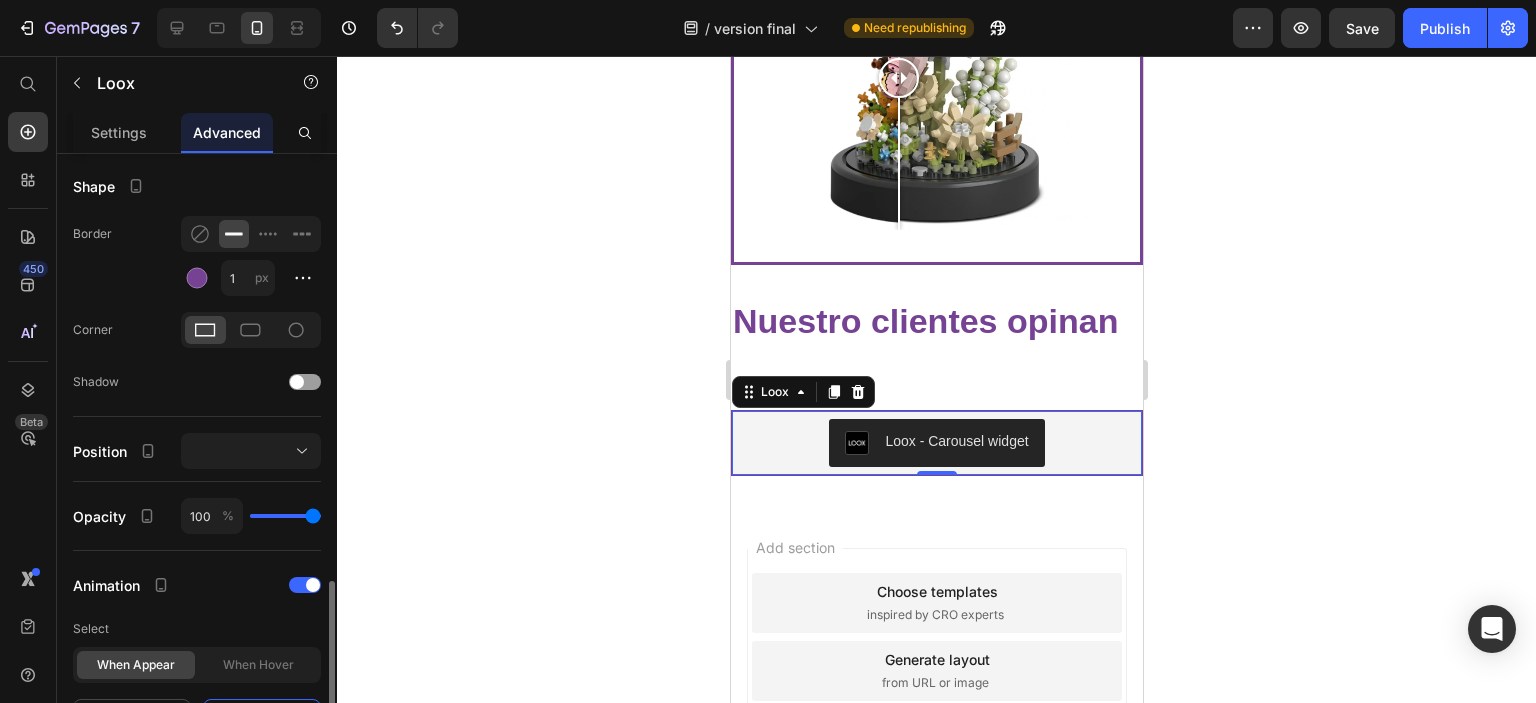 scroll, scrollTop: 700, scrollLeft: 0, axis: vertical 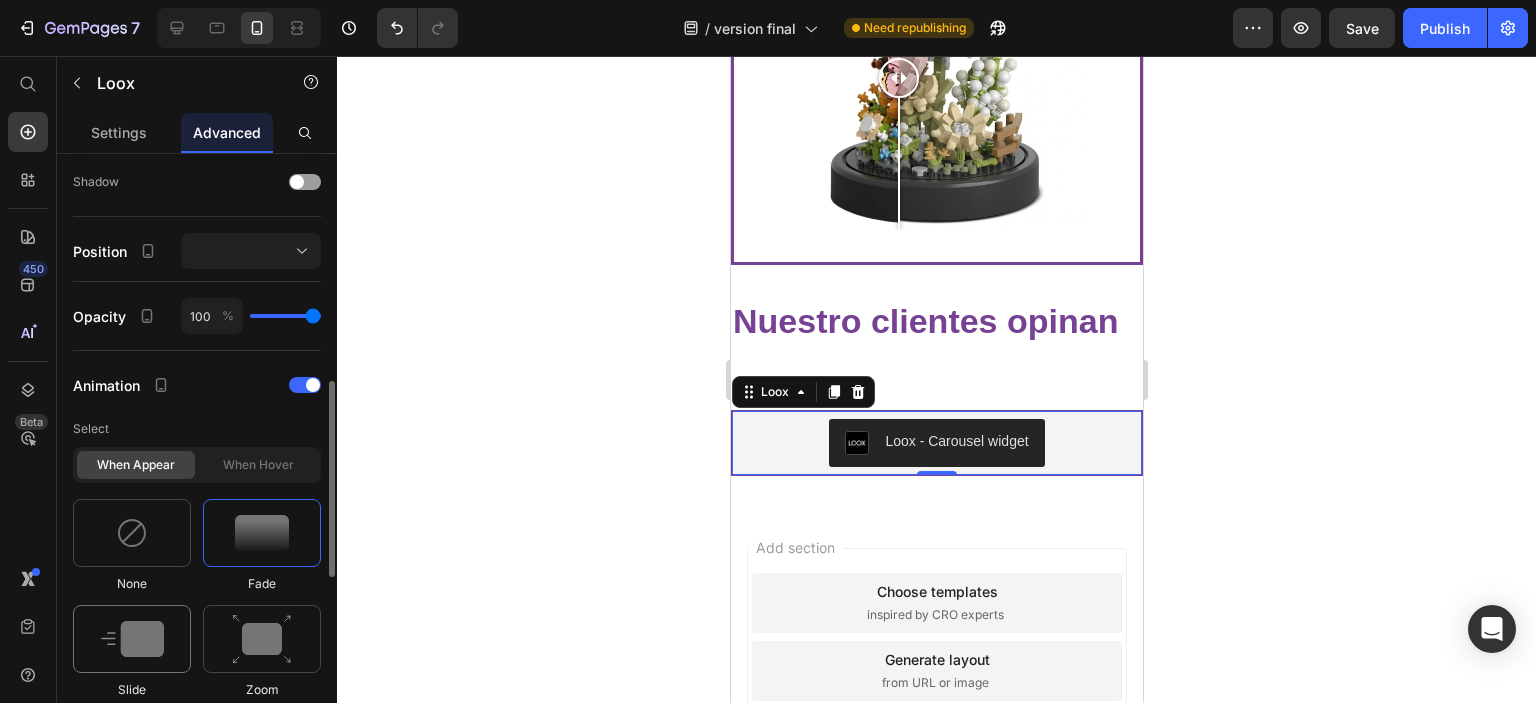 click at bounding box center (132, 639) 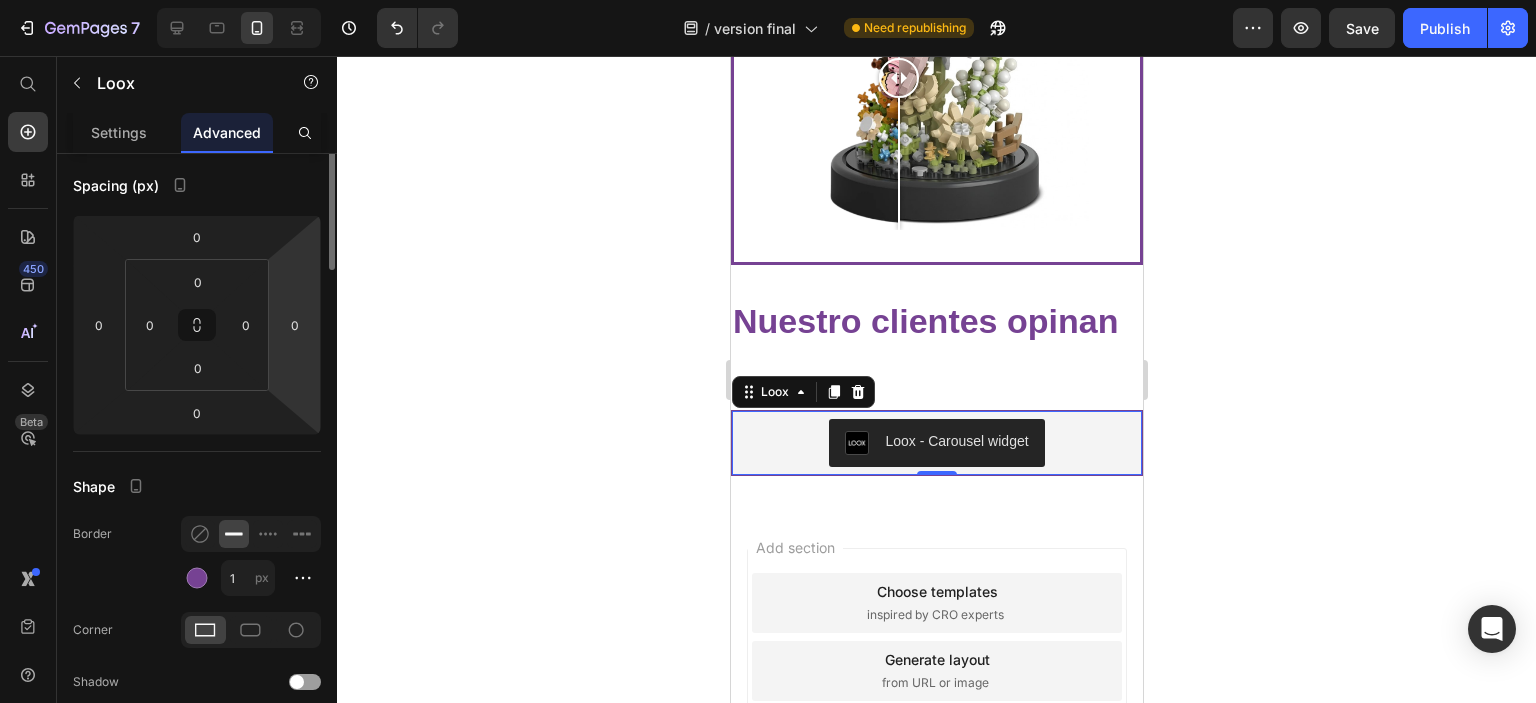 scroll, scrollTop: 0, scrollLeft: 0, axis: both 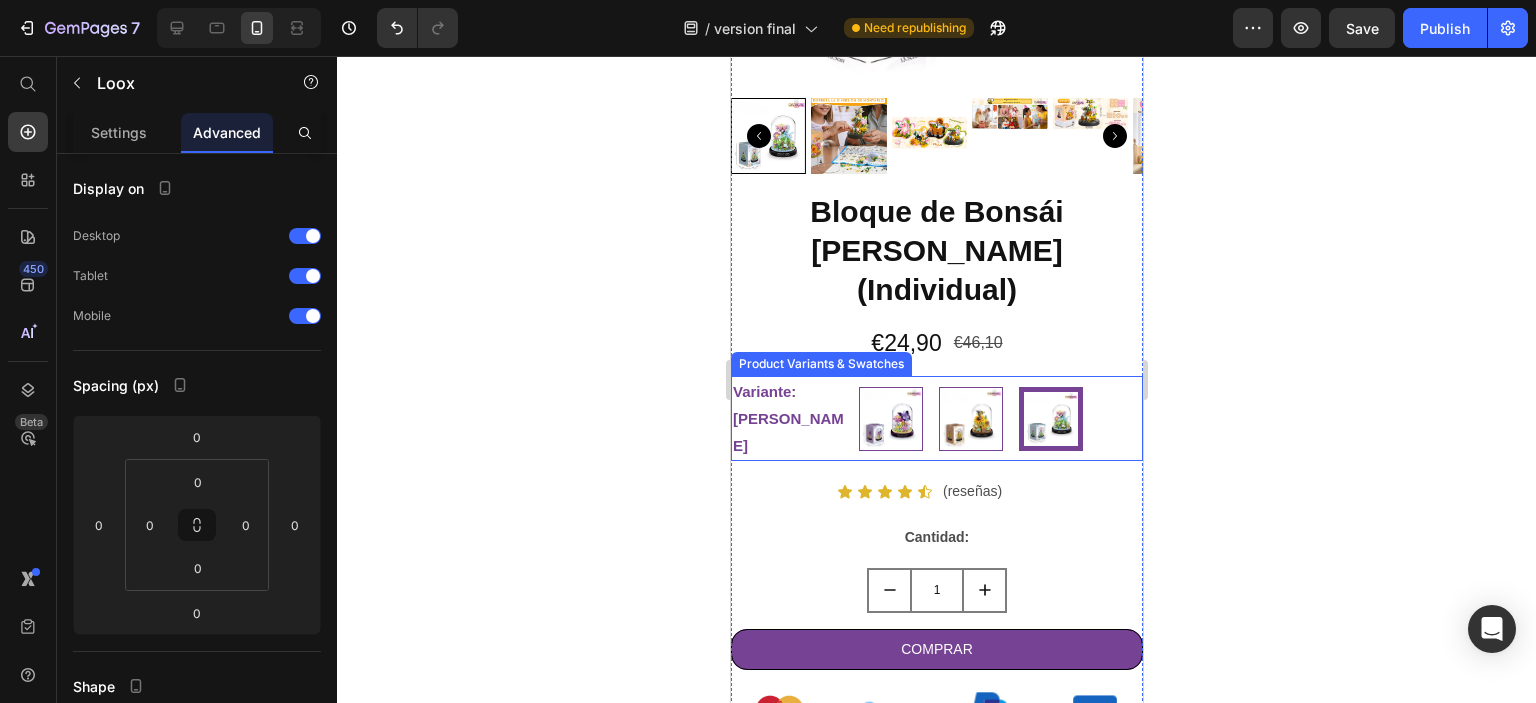 click on "Variante: [PERSON_NAME]" at bounding box center [790, 418] 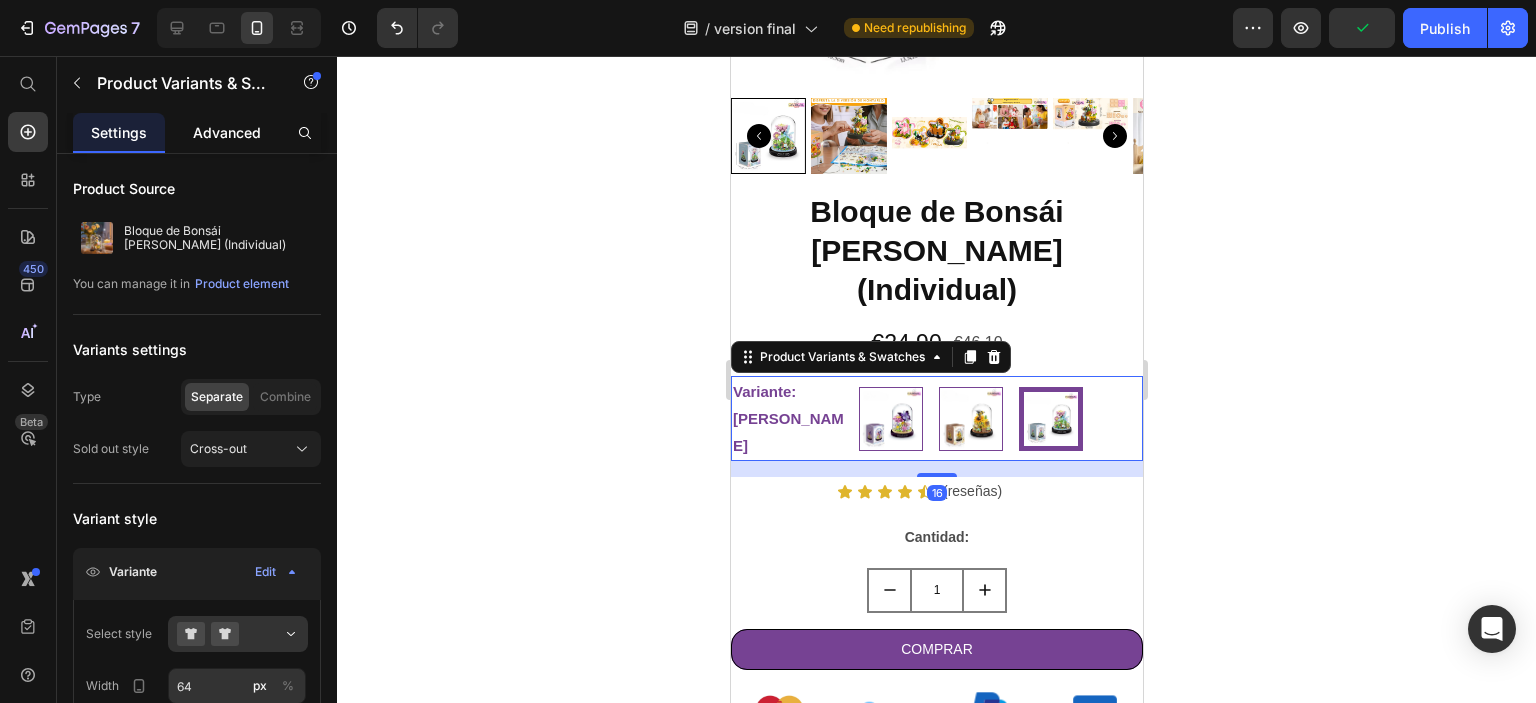click on "Advanced" at bounding box center [227, 132] 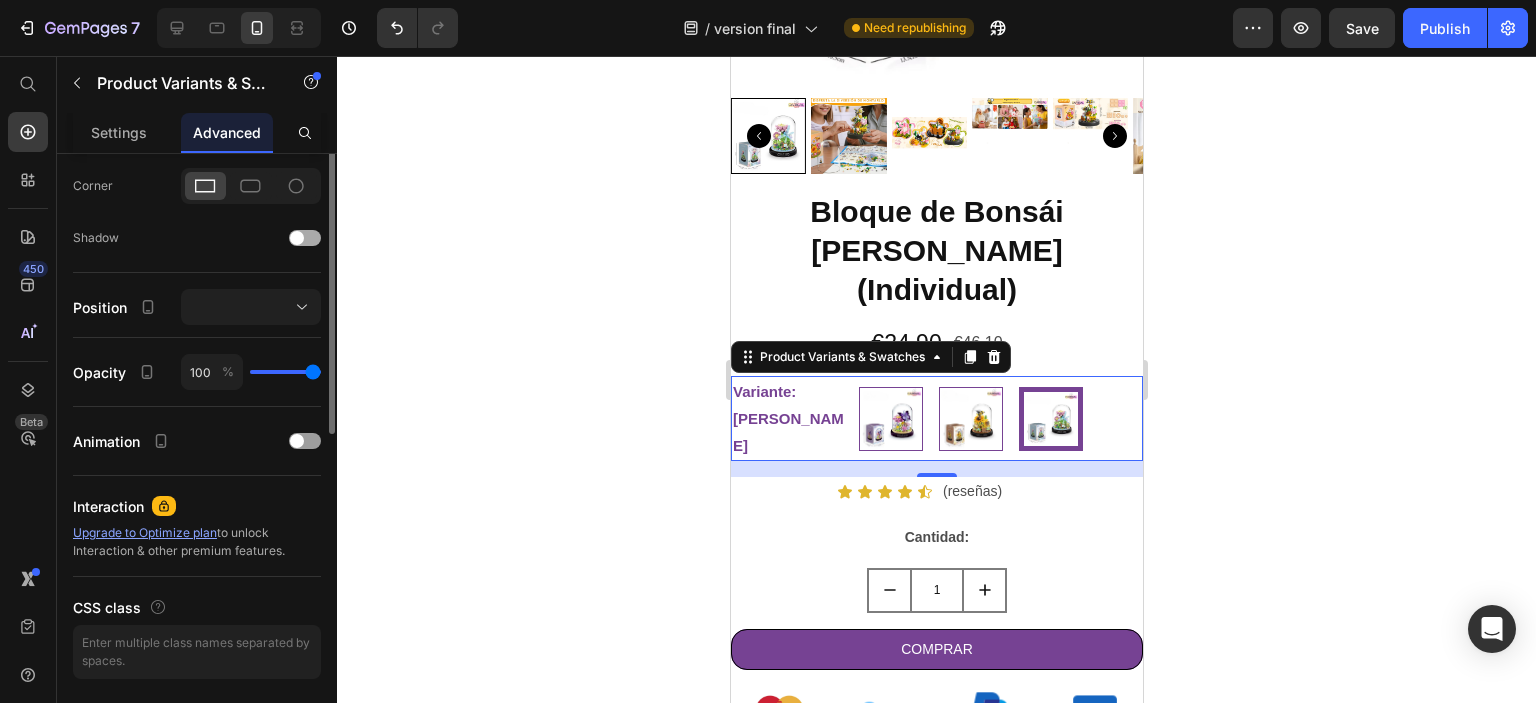 scroll, scrollTop: 400, scrollLeft: 0, axis: vertical 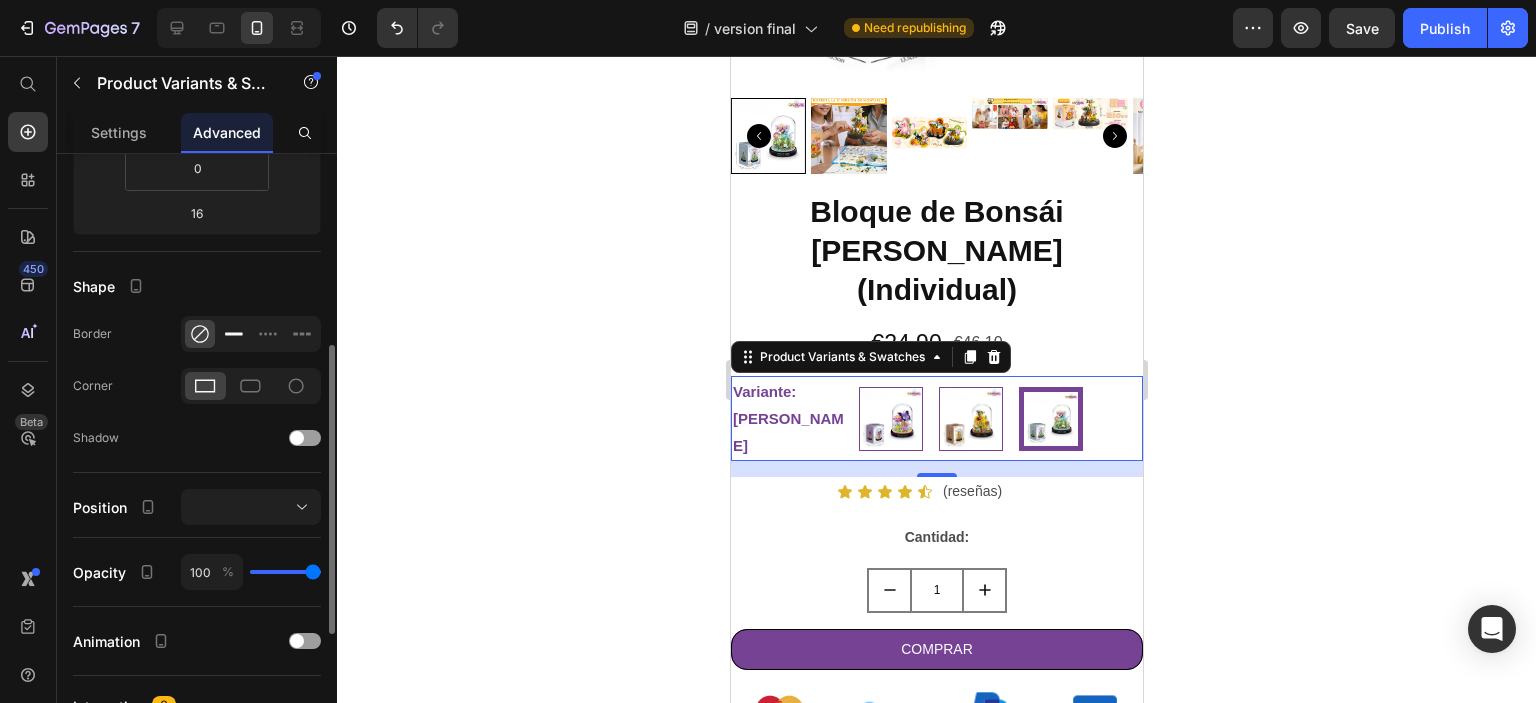 click 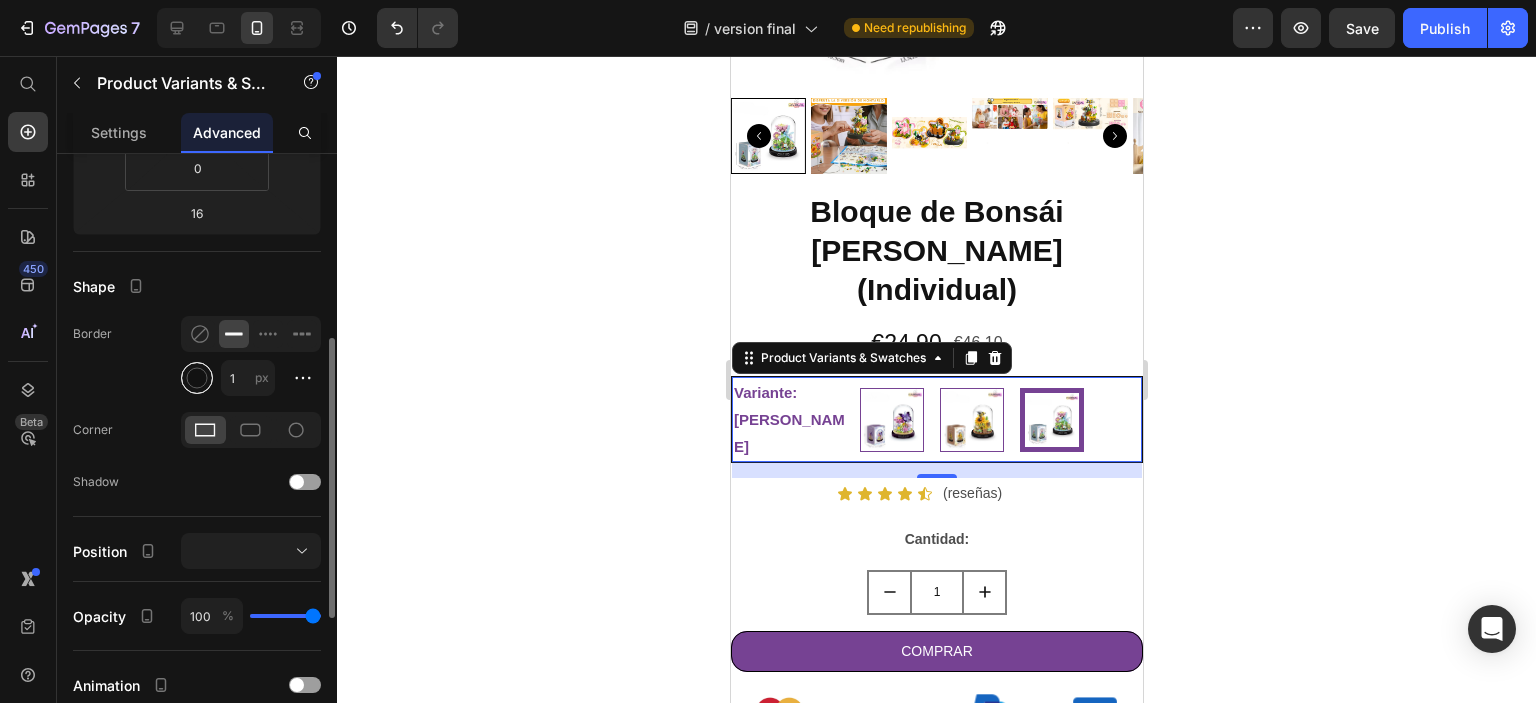click at bounding box center (197, 378) 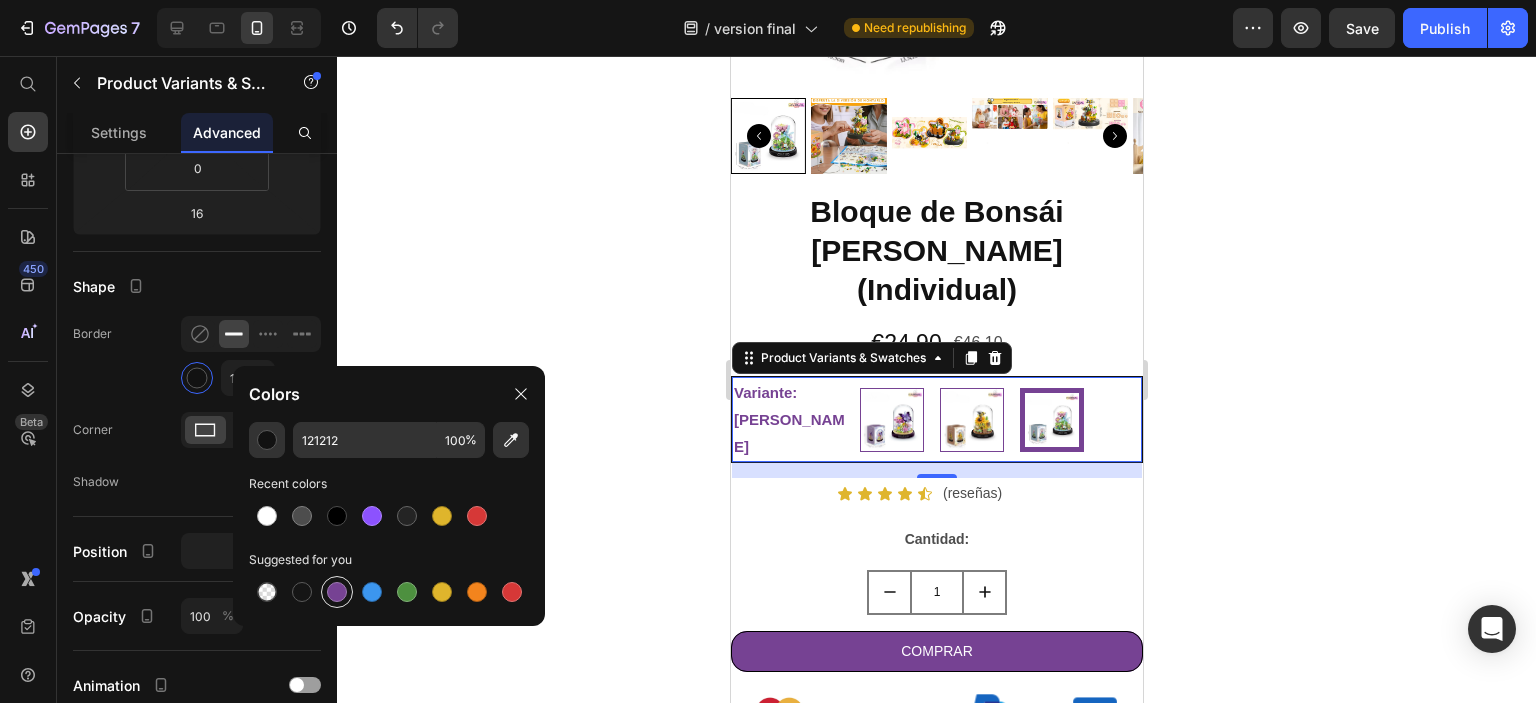 click at bounding box center (337, 592) 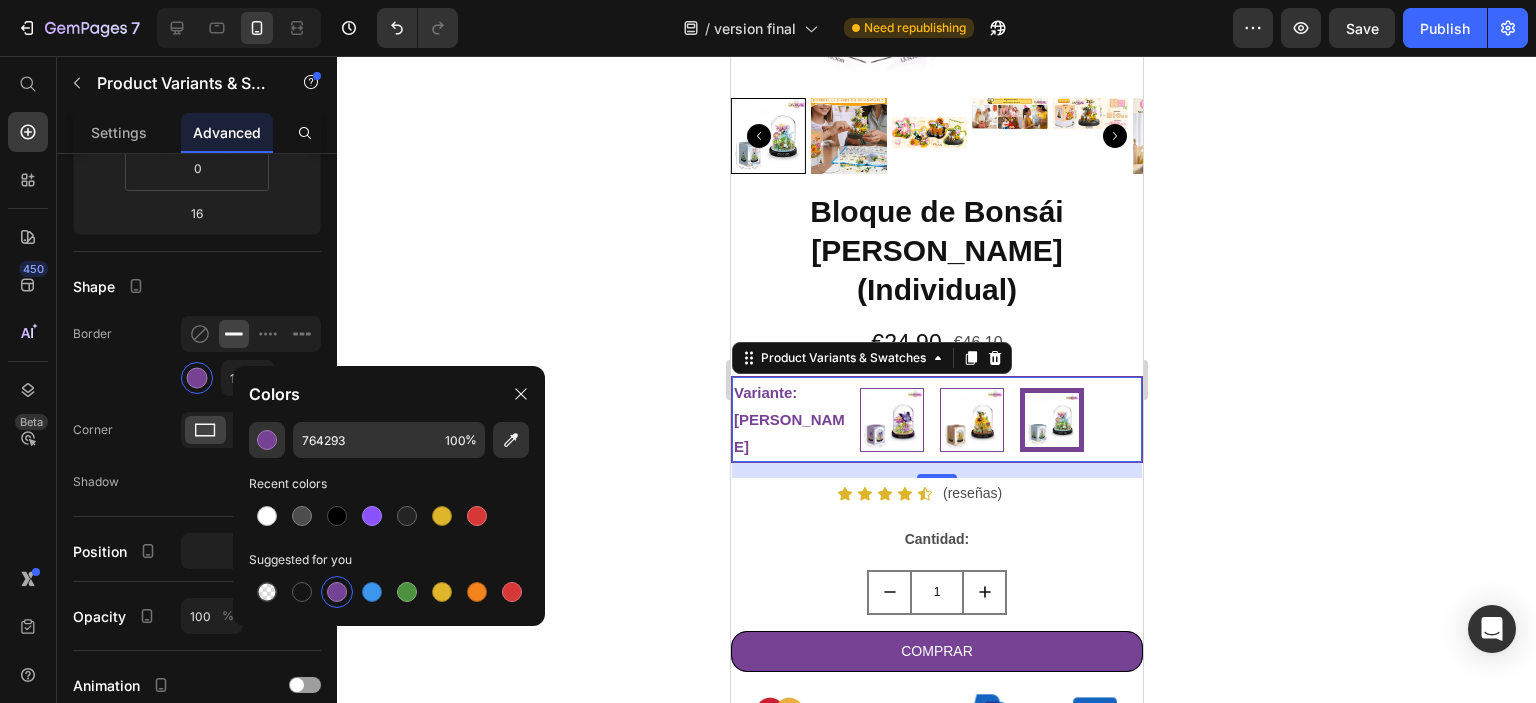 click on "Variante: [PERSON_NAME]" at bounding box center (791, 419) 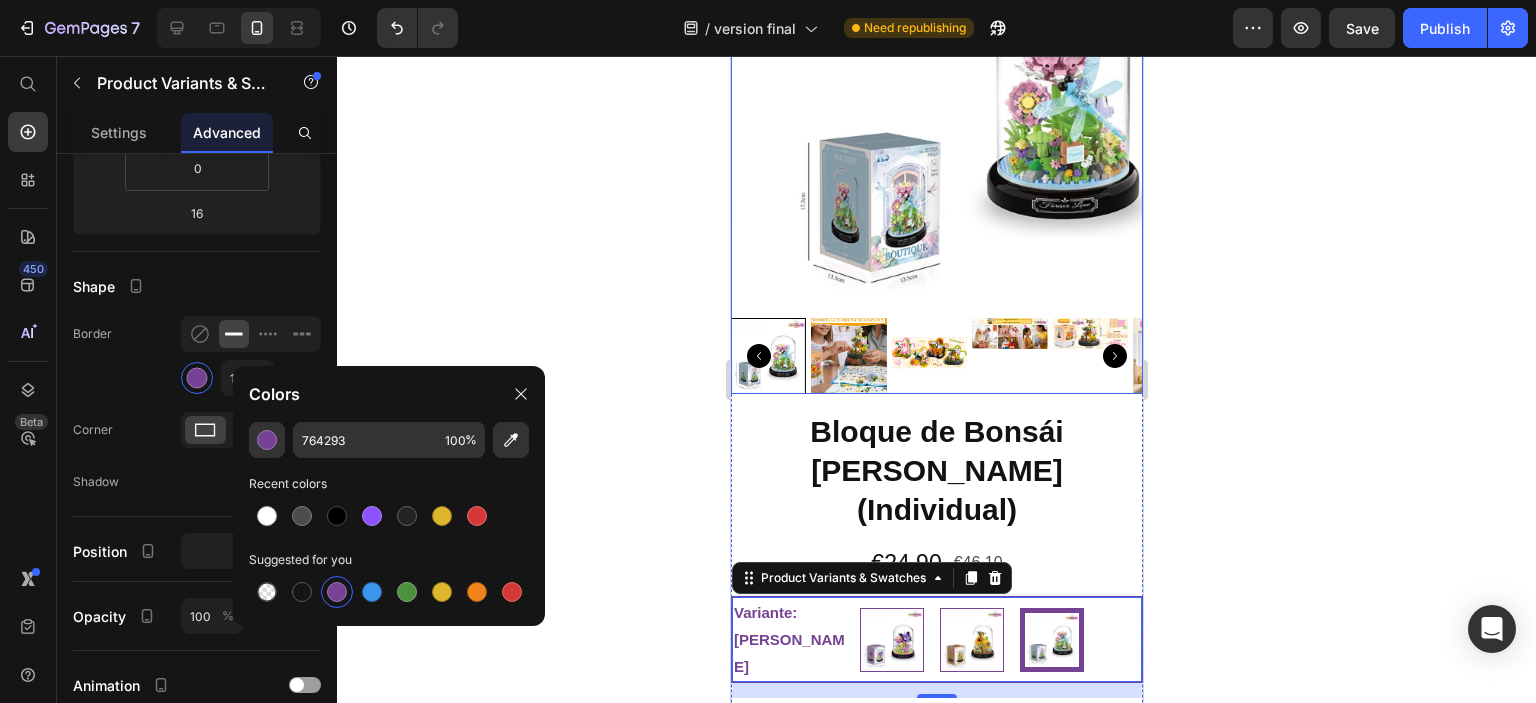 scroll, scrollTop: 500, scrollLeft: 0, axis: vertical 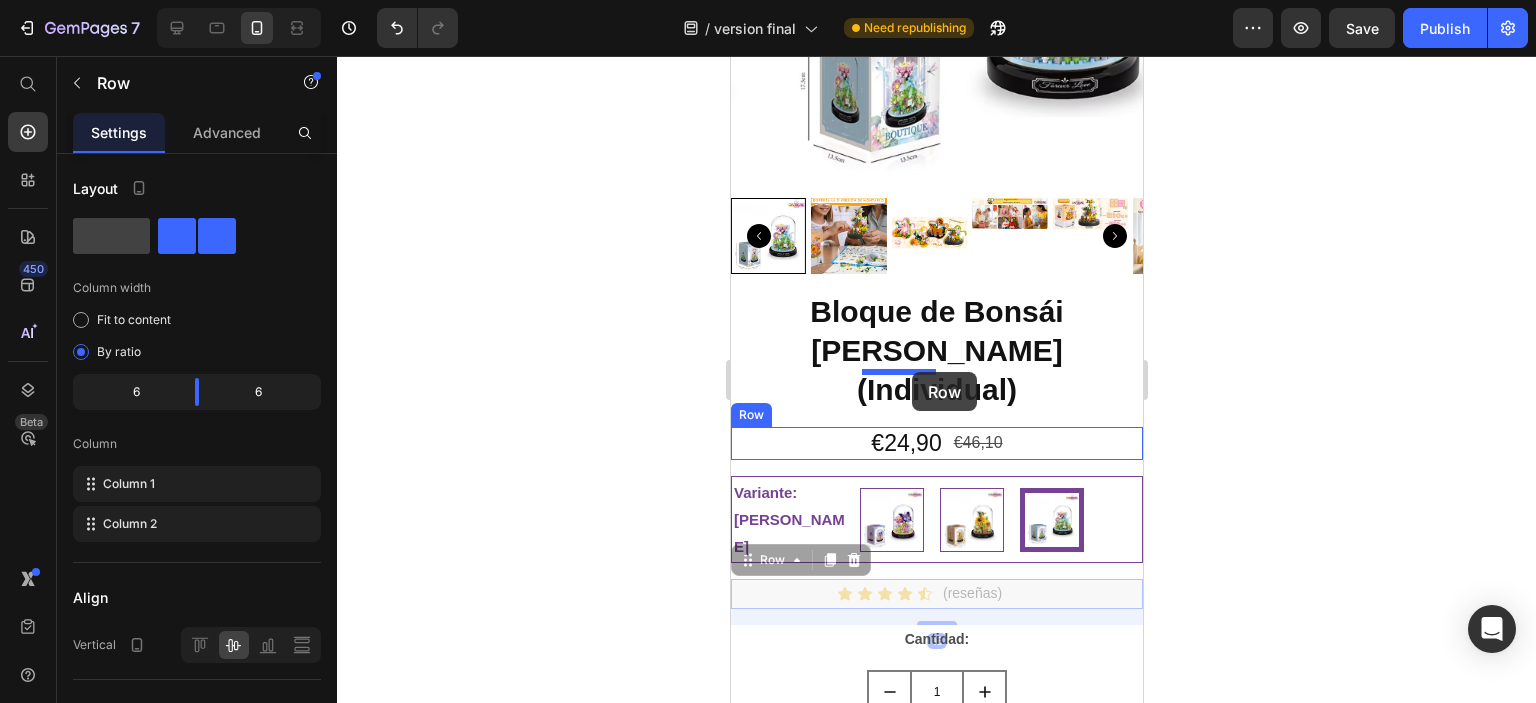 drag, startPoint x: 919, startPoint y: 529, endPoint x: 908, endPoint y: 374, distance: 155.38983 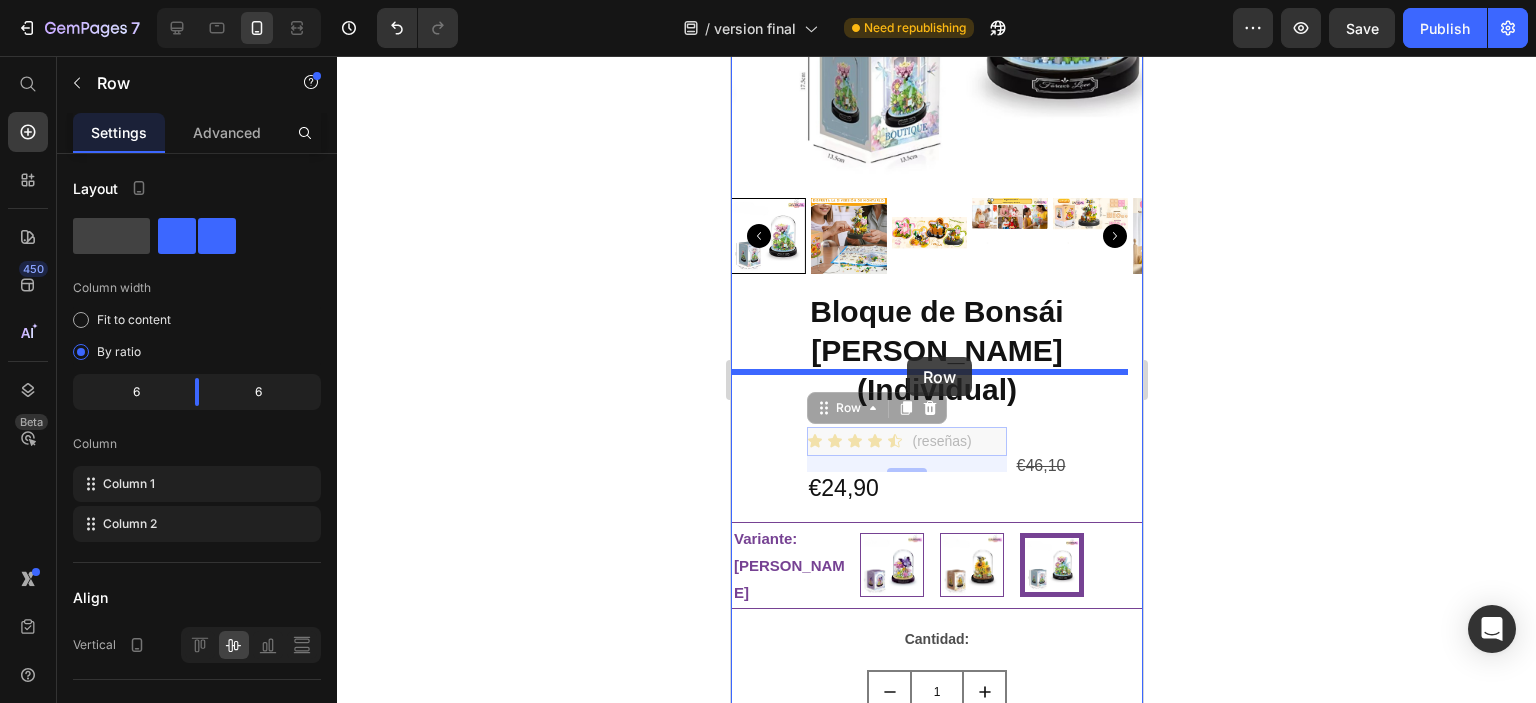 drag, startPoint x: 881, startPoint y: 358, endPoint x: 906, endPoint y: 357, distance: 25.019993 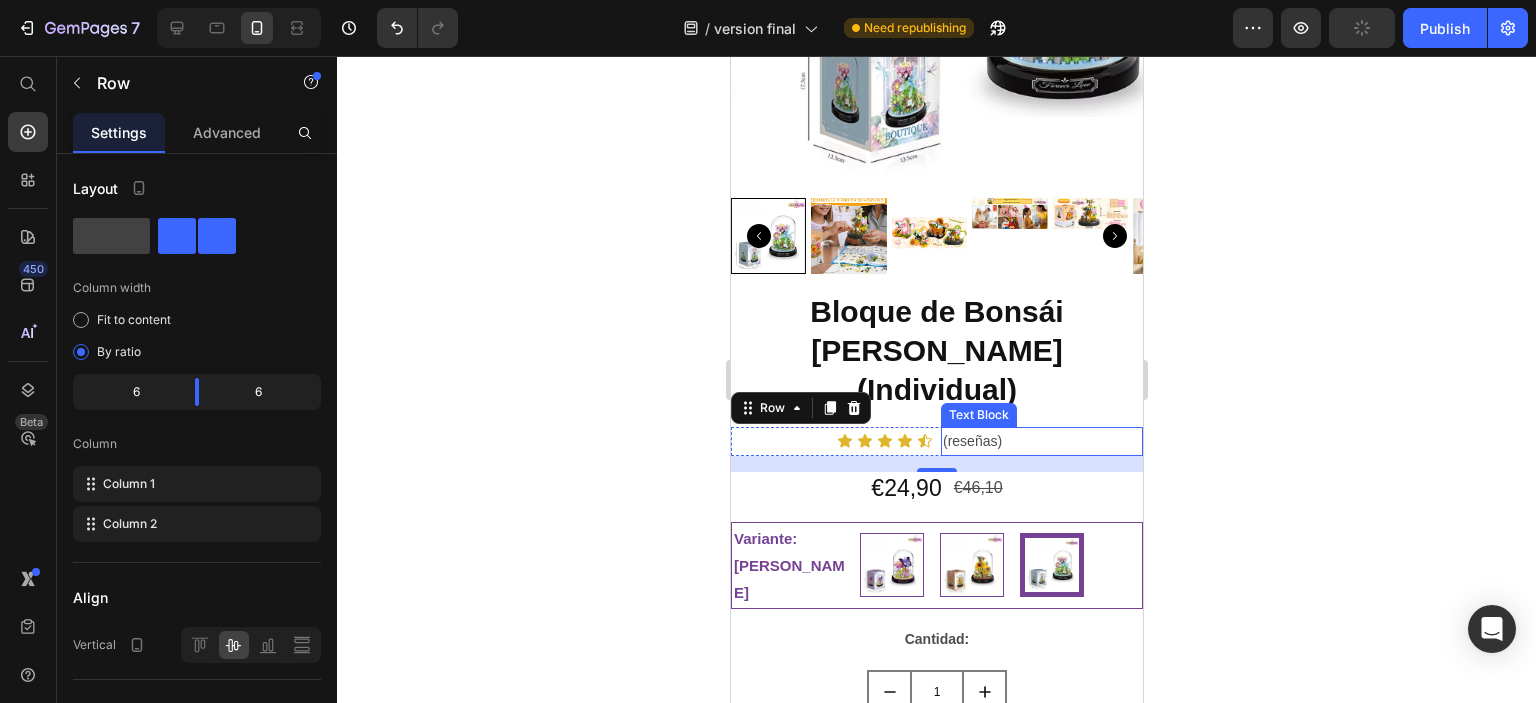 click on "(reseñas)" at bounding box center [1041, 441] 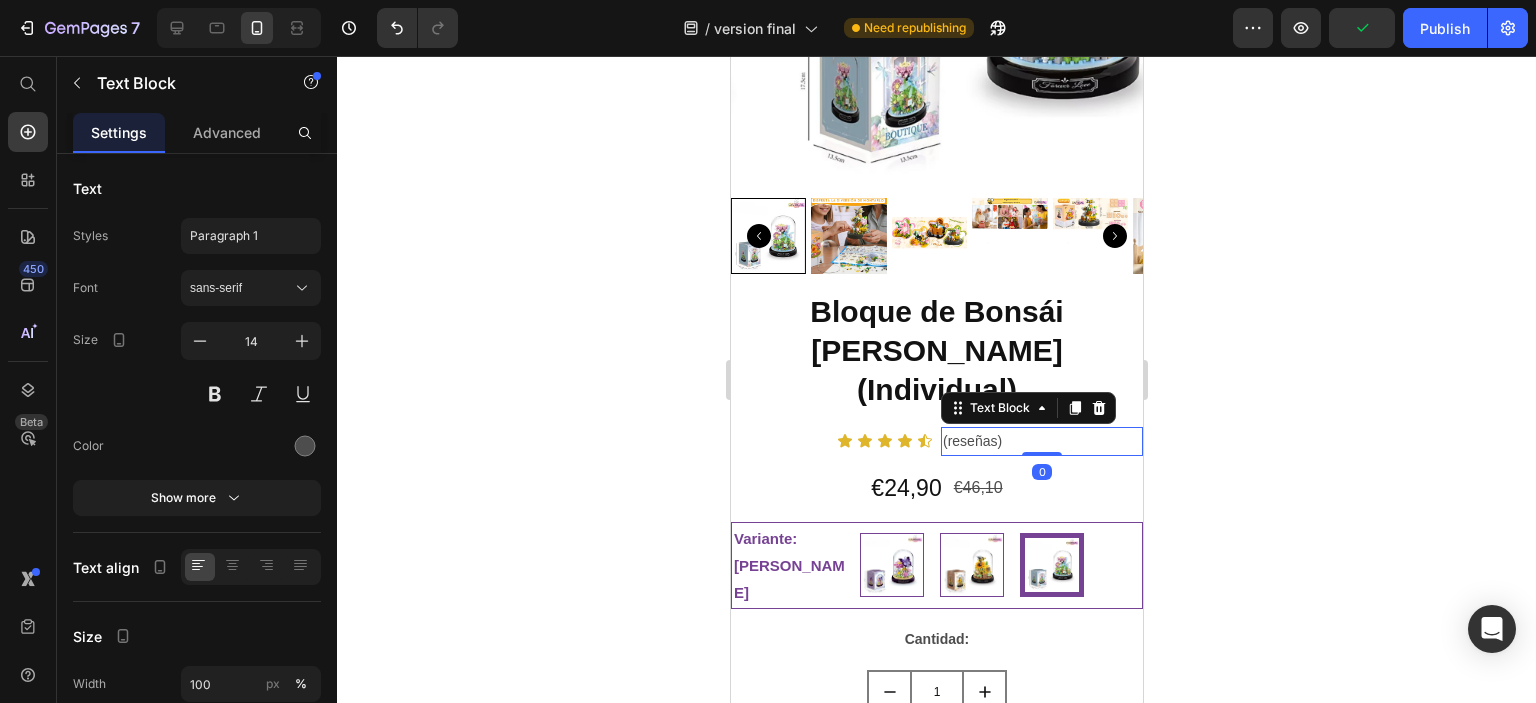 click on "(reseñas)" at bounding box center (1041, 441) 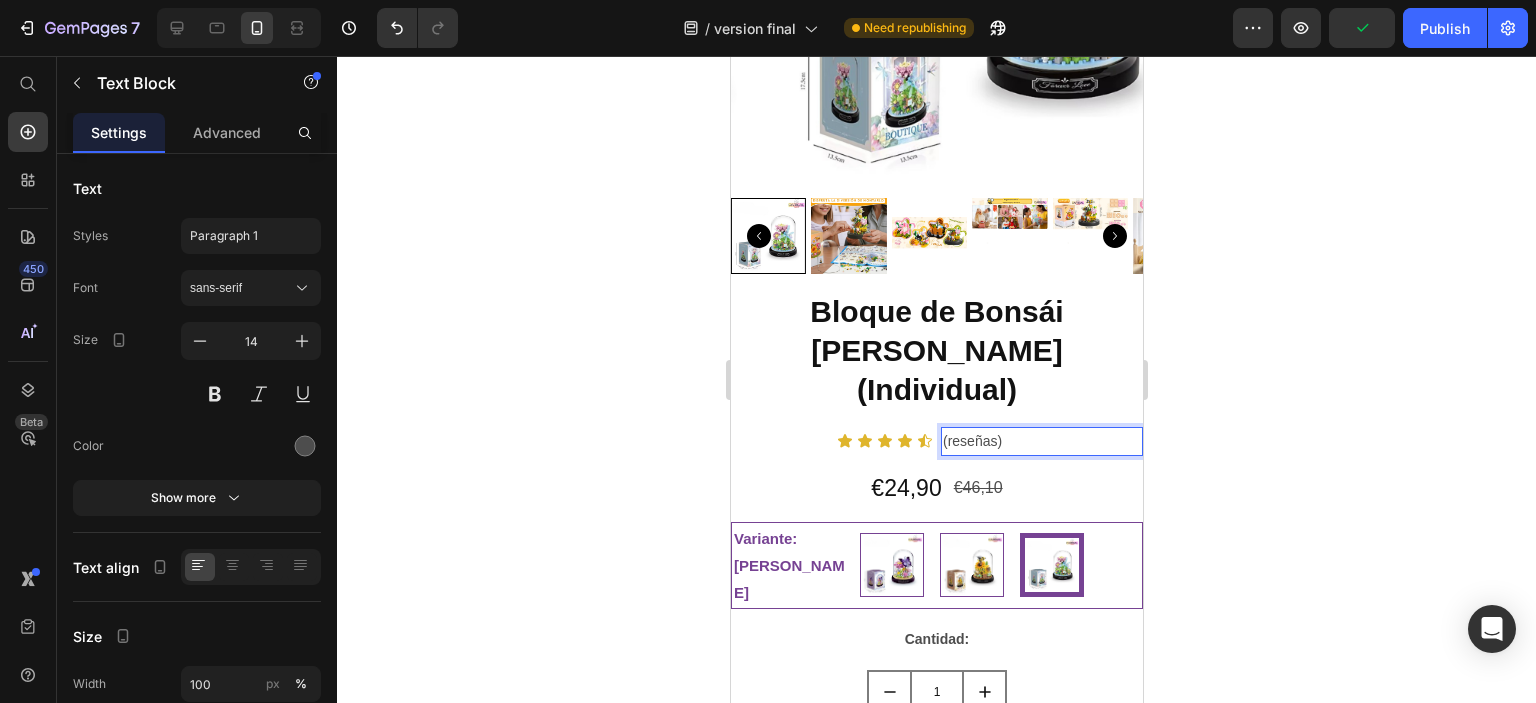 click on "(reseñas)" at bounding box center [1041, 441] 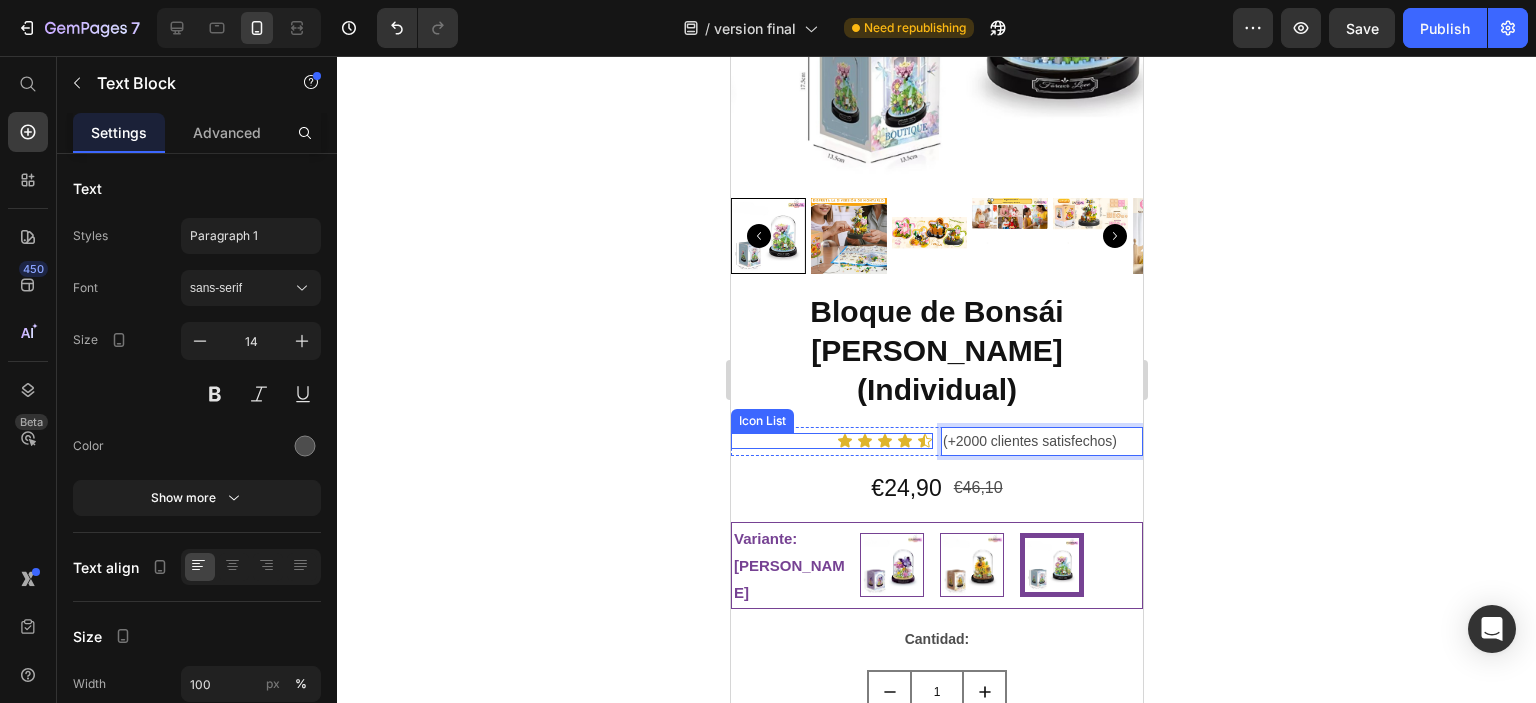click on "Icon Icon Icon Icon Icon" at bounding box center [831, 441] 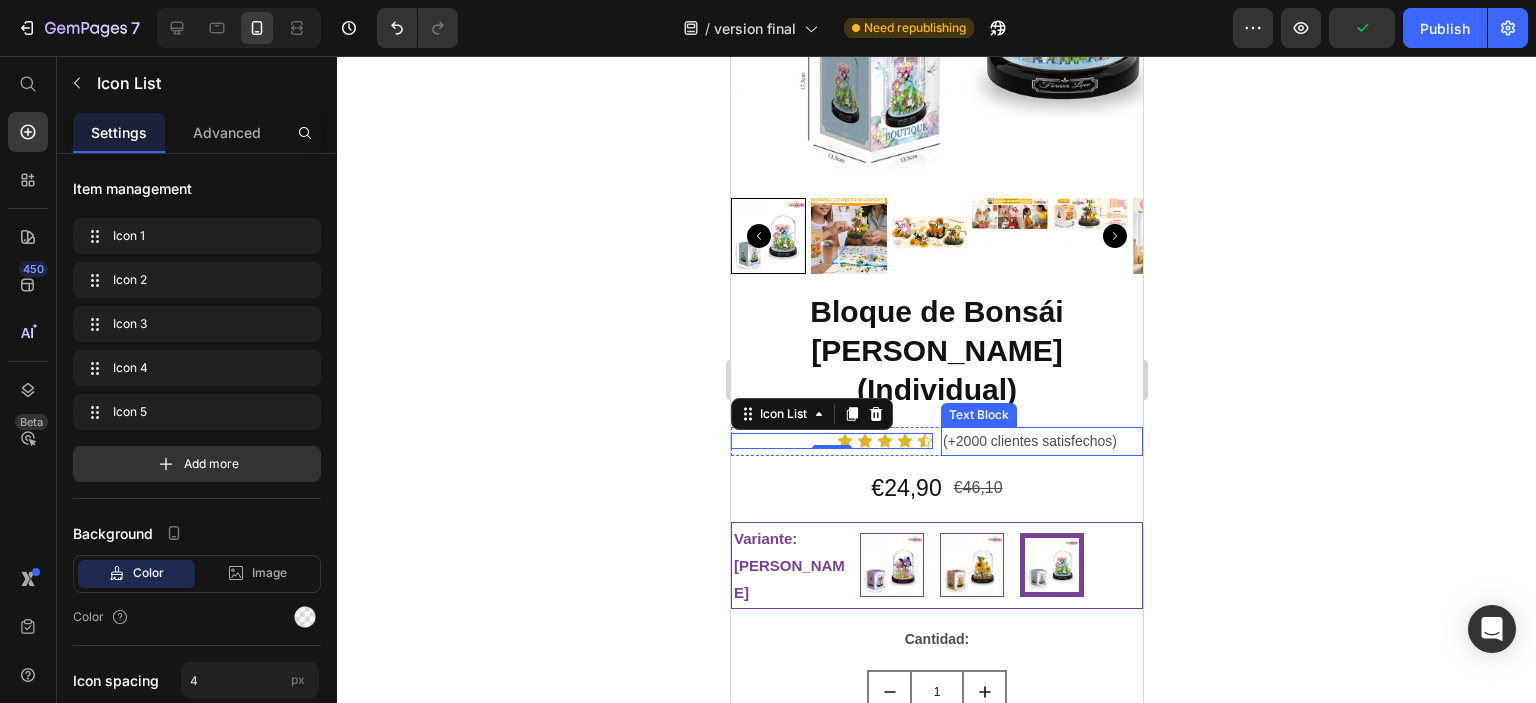 click on "(+2000 clientes satisfechos)" at bounding box center [1041, 441] 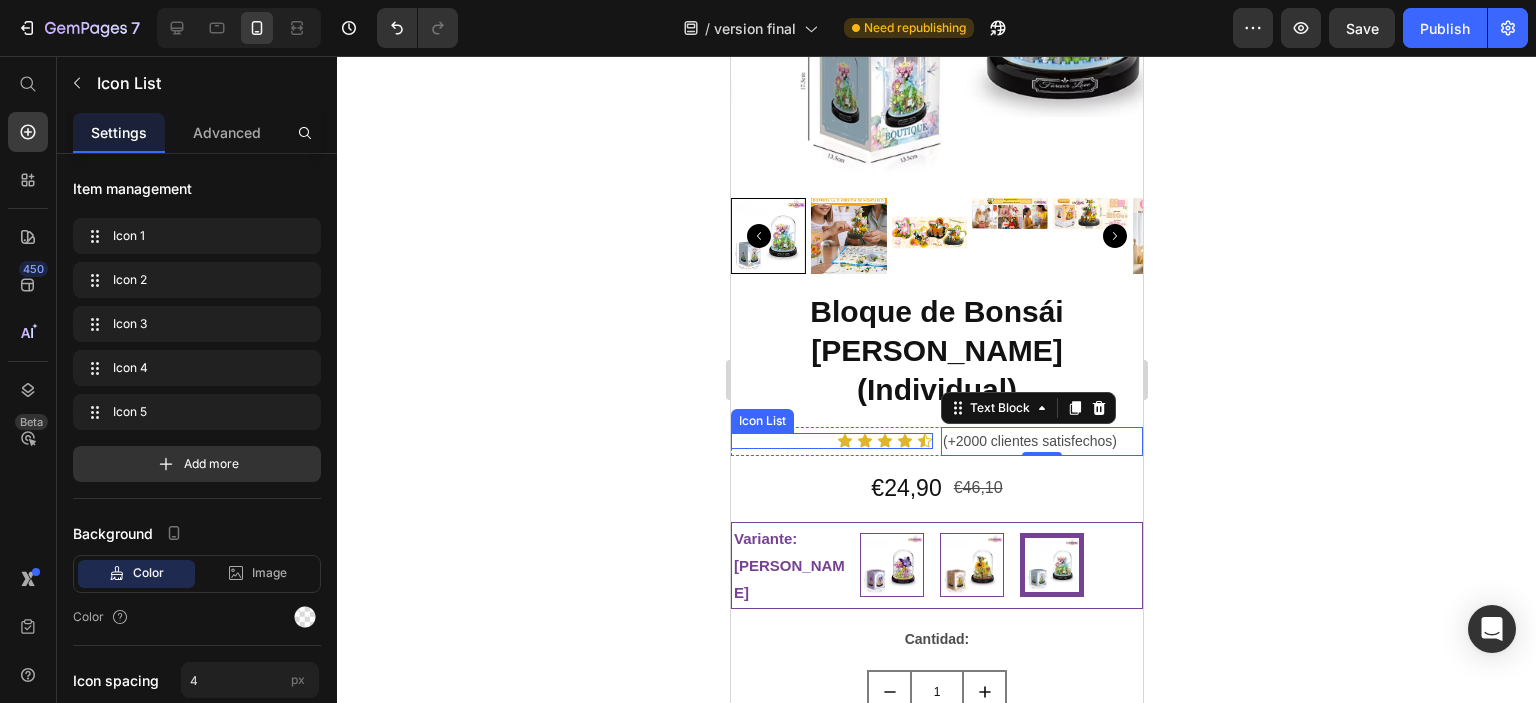 click on "Icon Icon Icon Icon Icon" at bounding box center (831, 441) 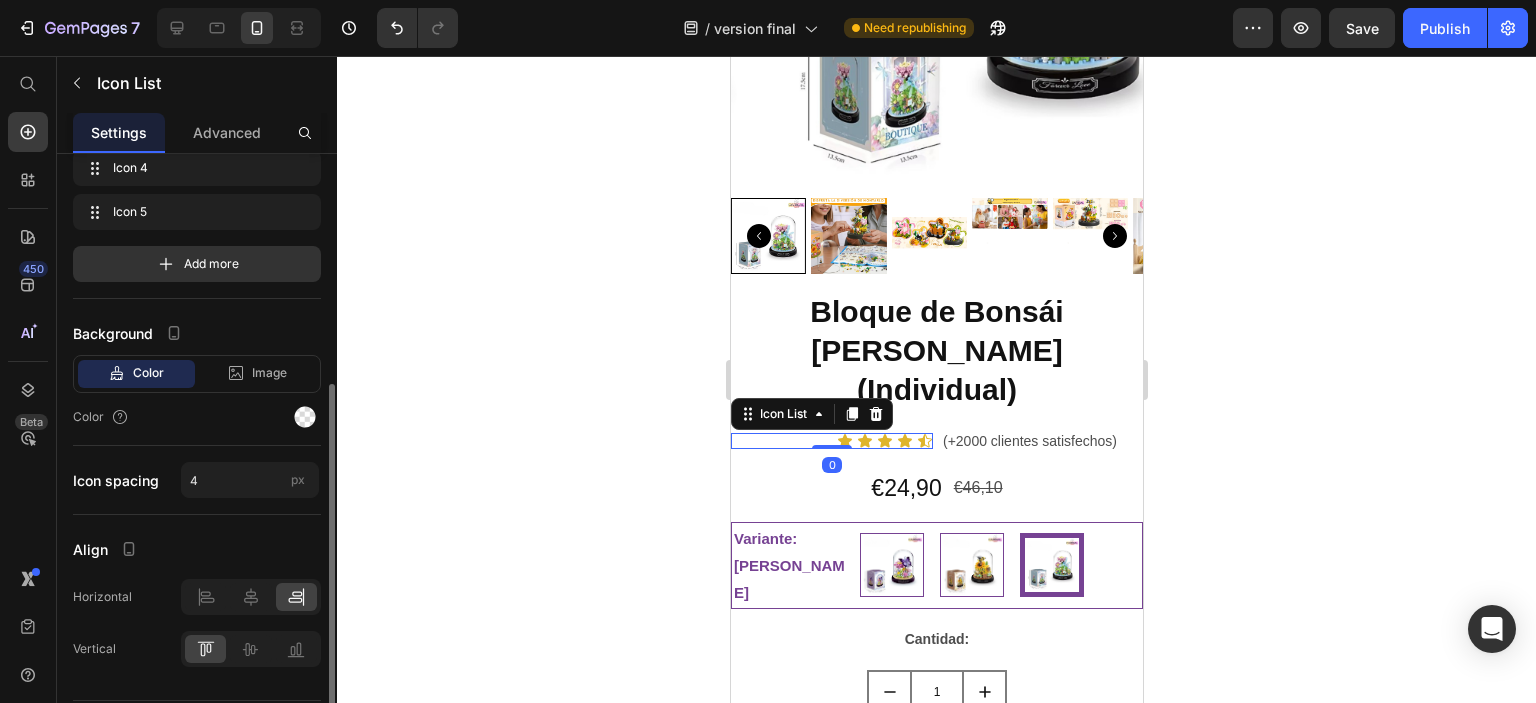 scroll, scrollTop: 252, scrollLeft: 0, axis: vertical 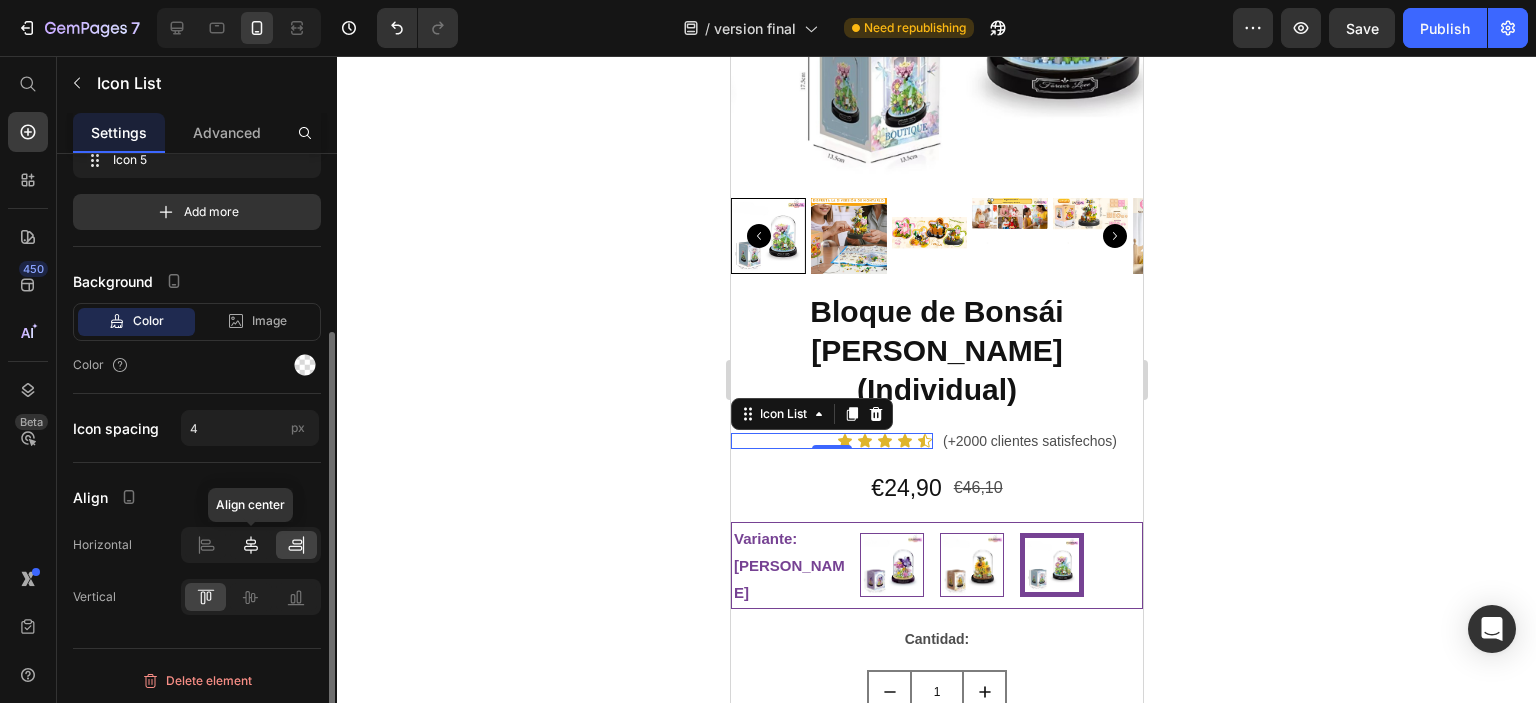 click 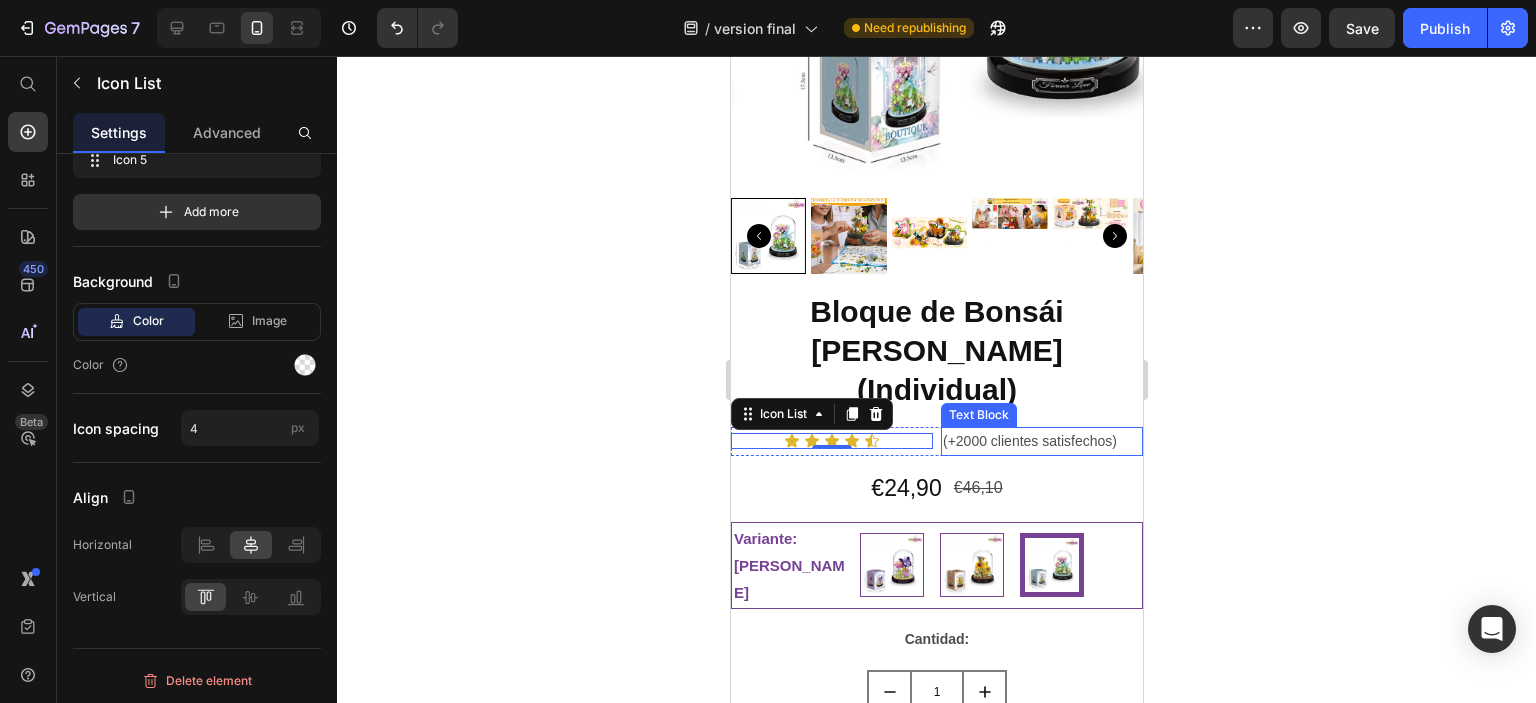 click on "(+2000 clientes satisfechos)" at bounding box center [1041, 441] 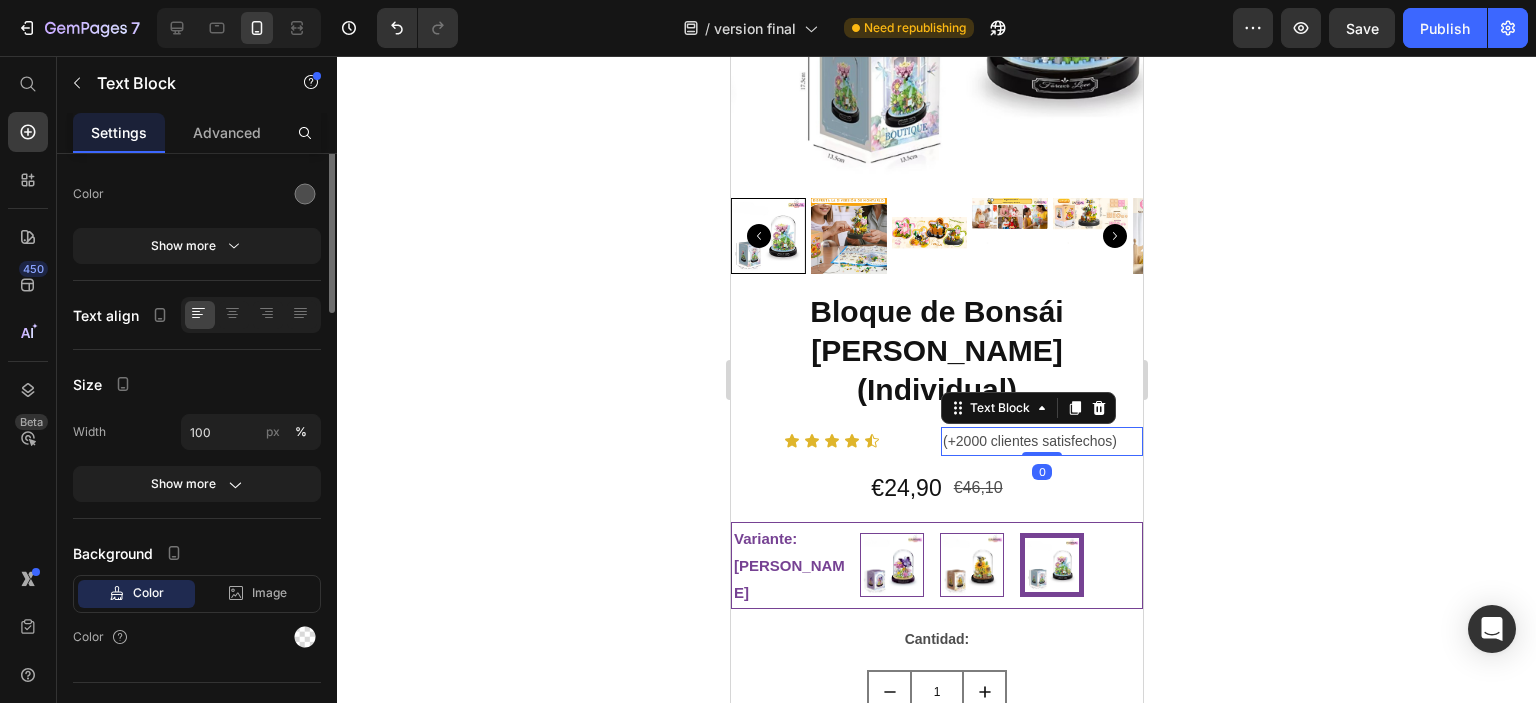 scroll, scrollTop: 0, scrollLeft: 0, axis: both 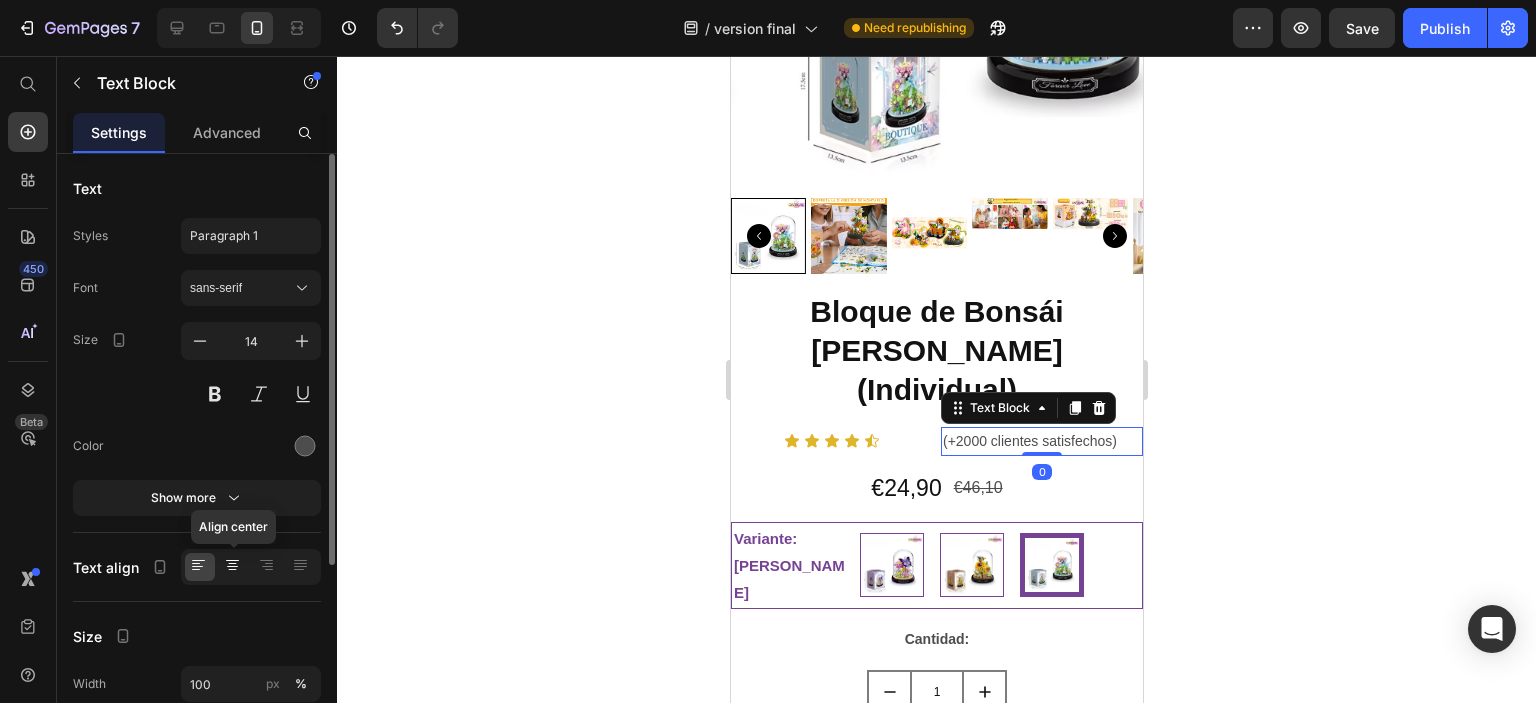 click 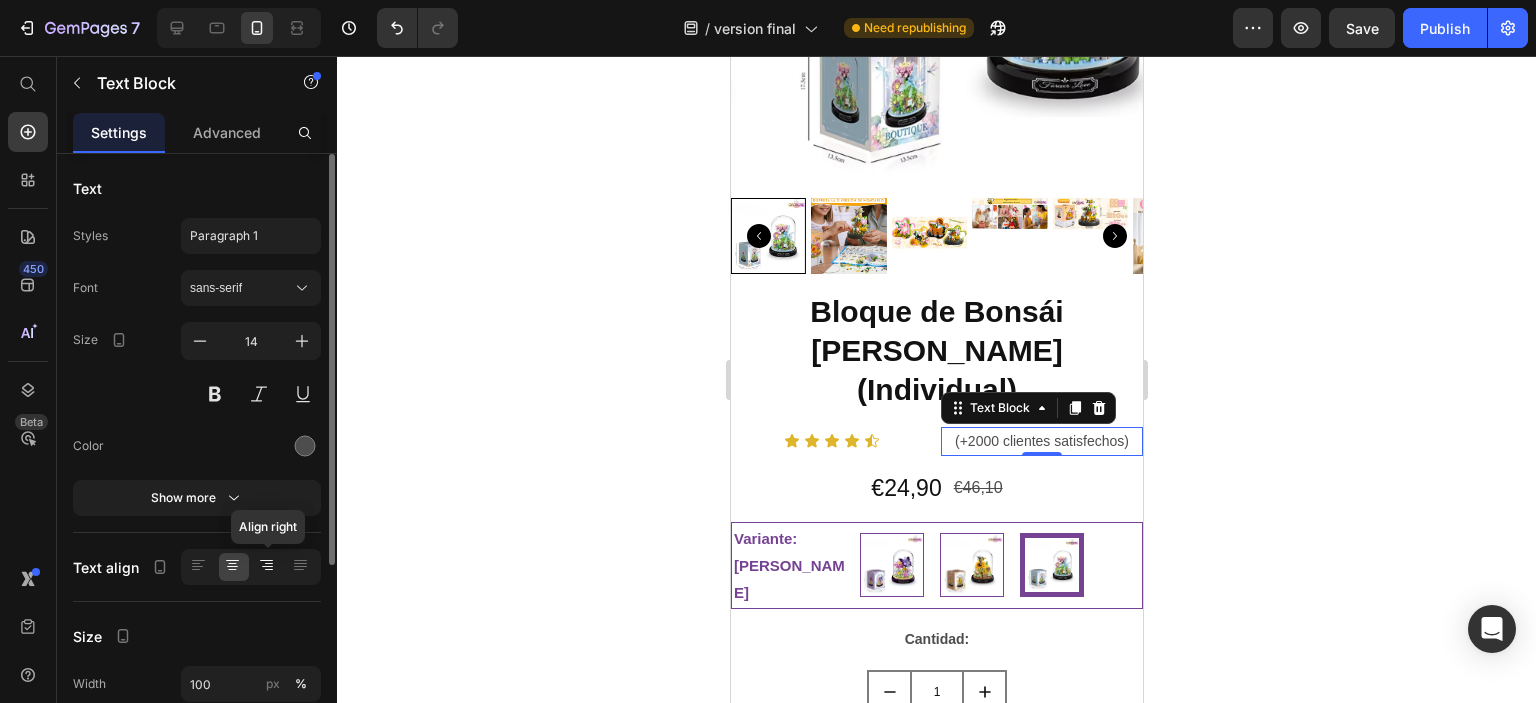 click 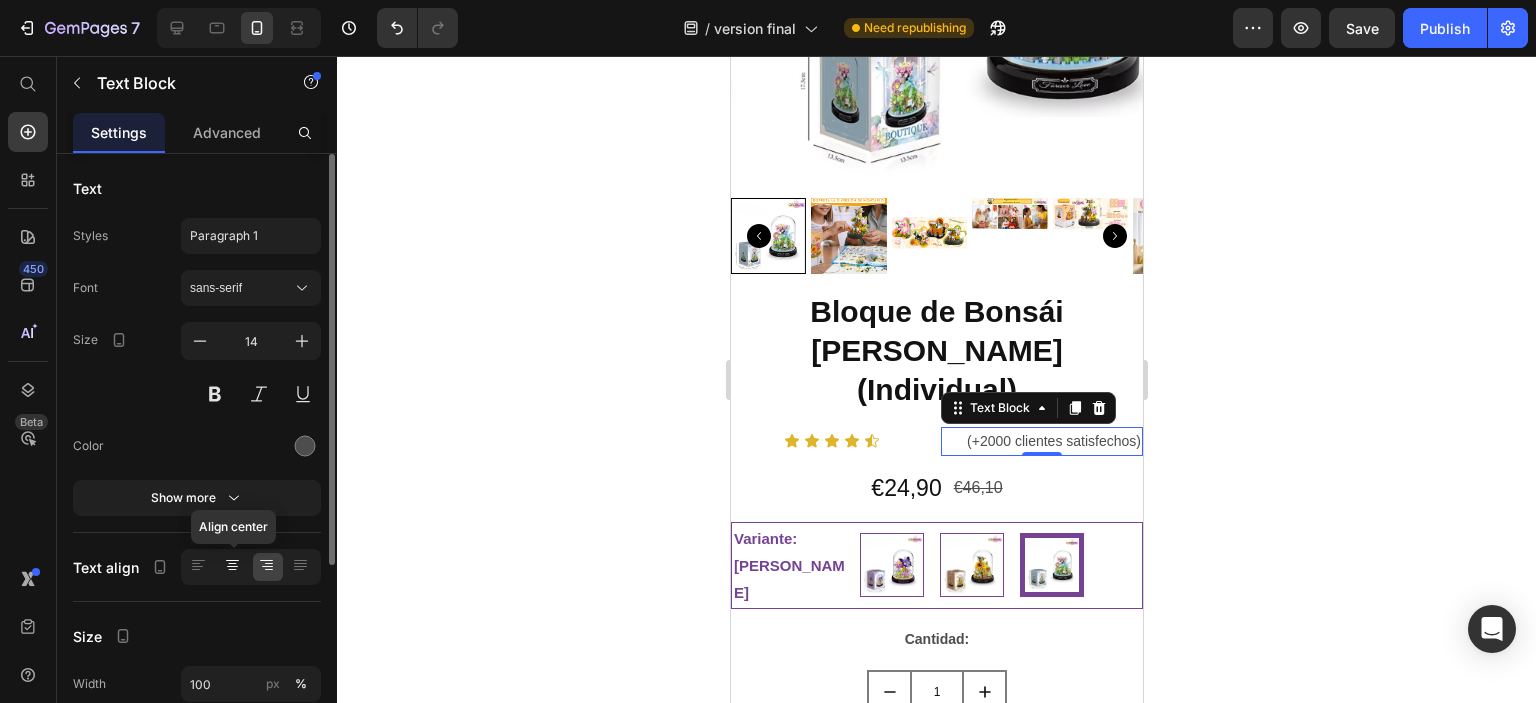 click 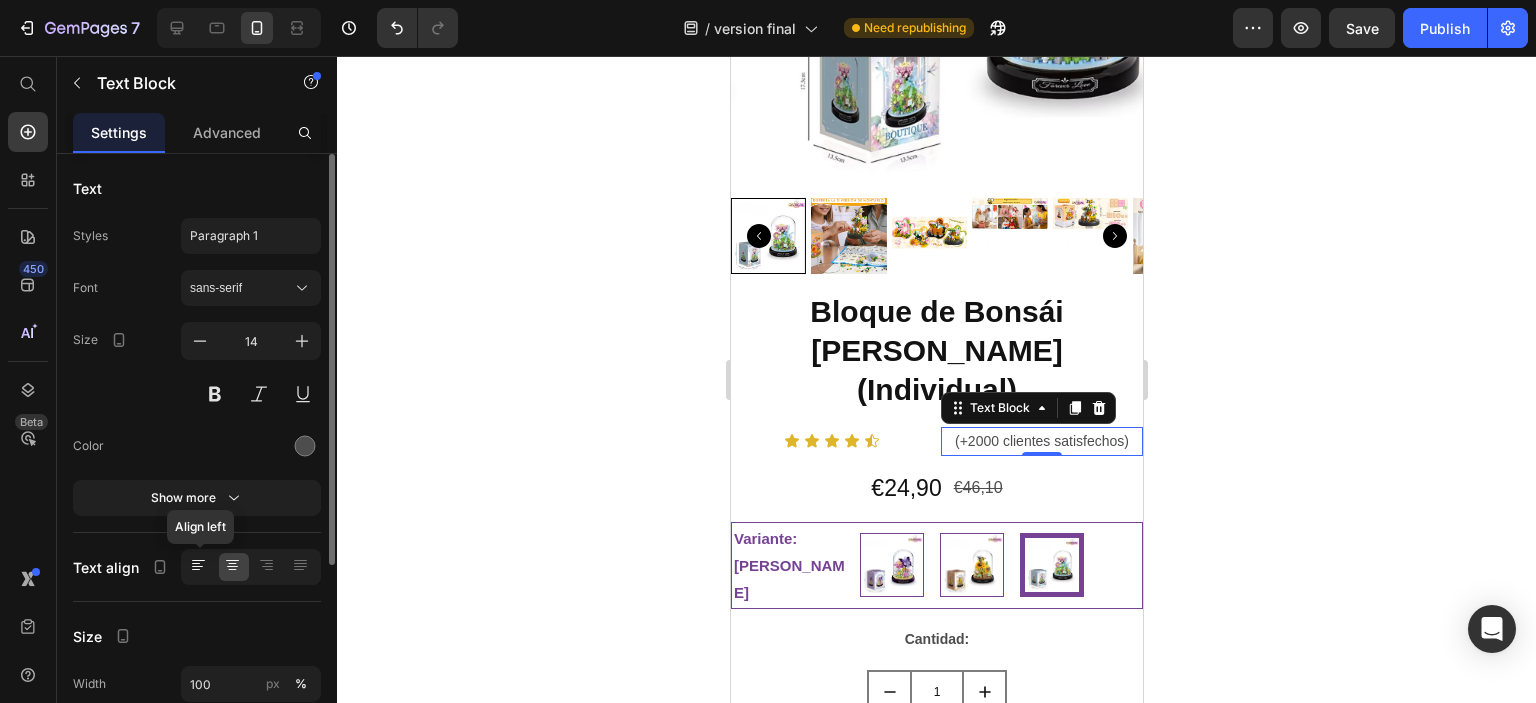 click 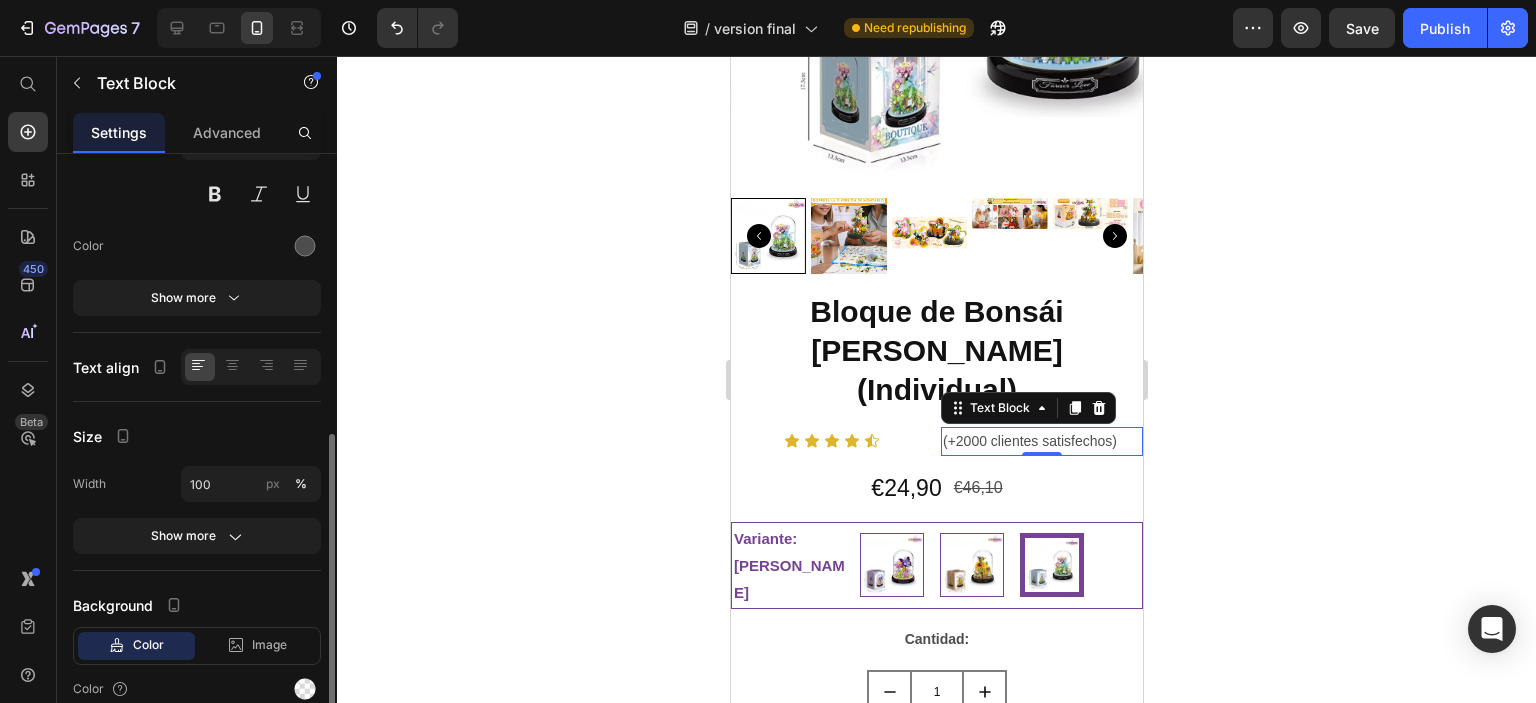 scroll, scrollTop: 286, scrollLeft: 0, axis: vertical 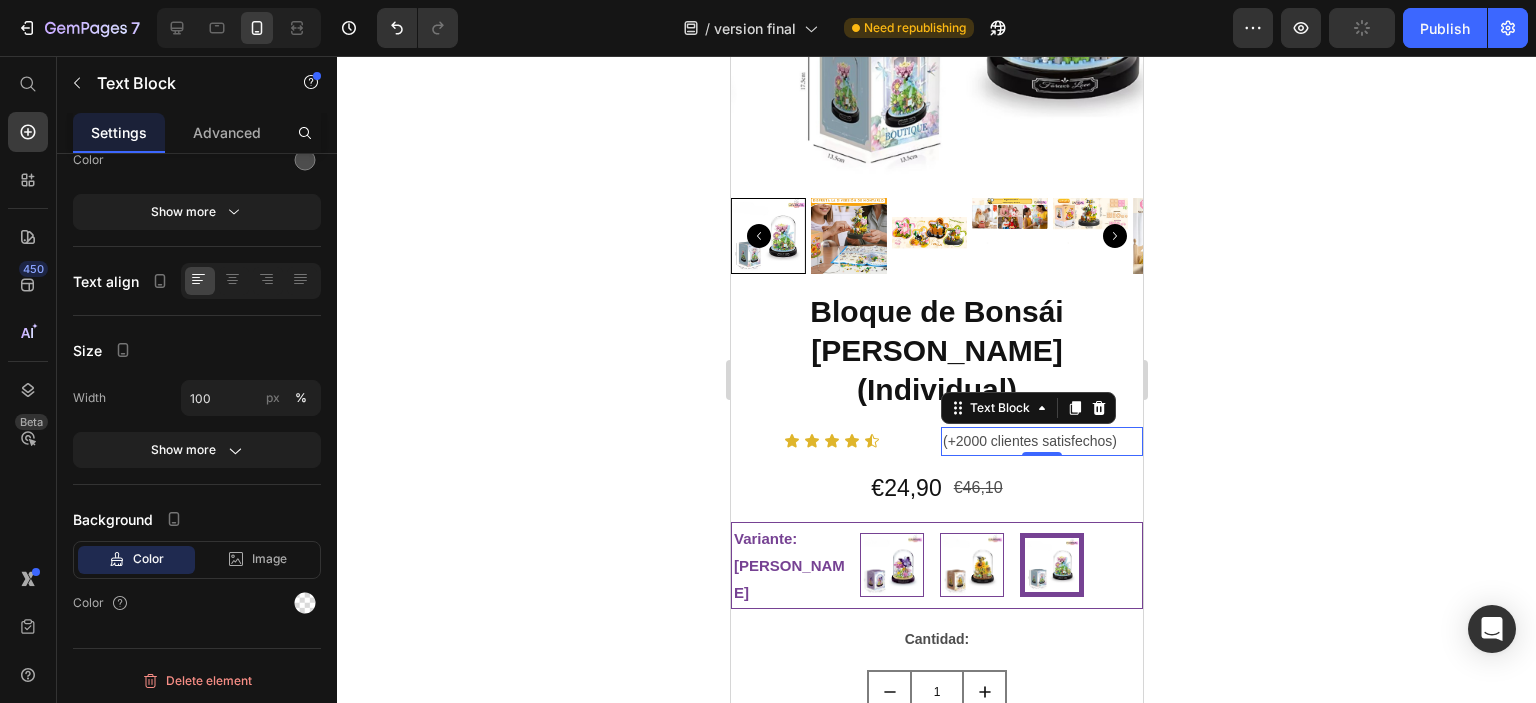 click 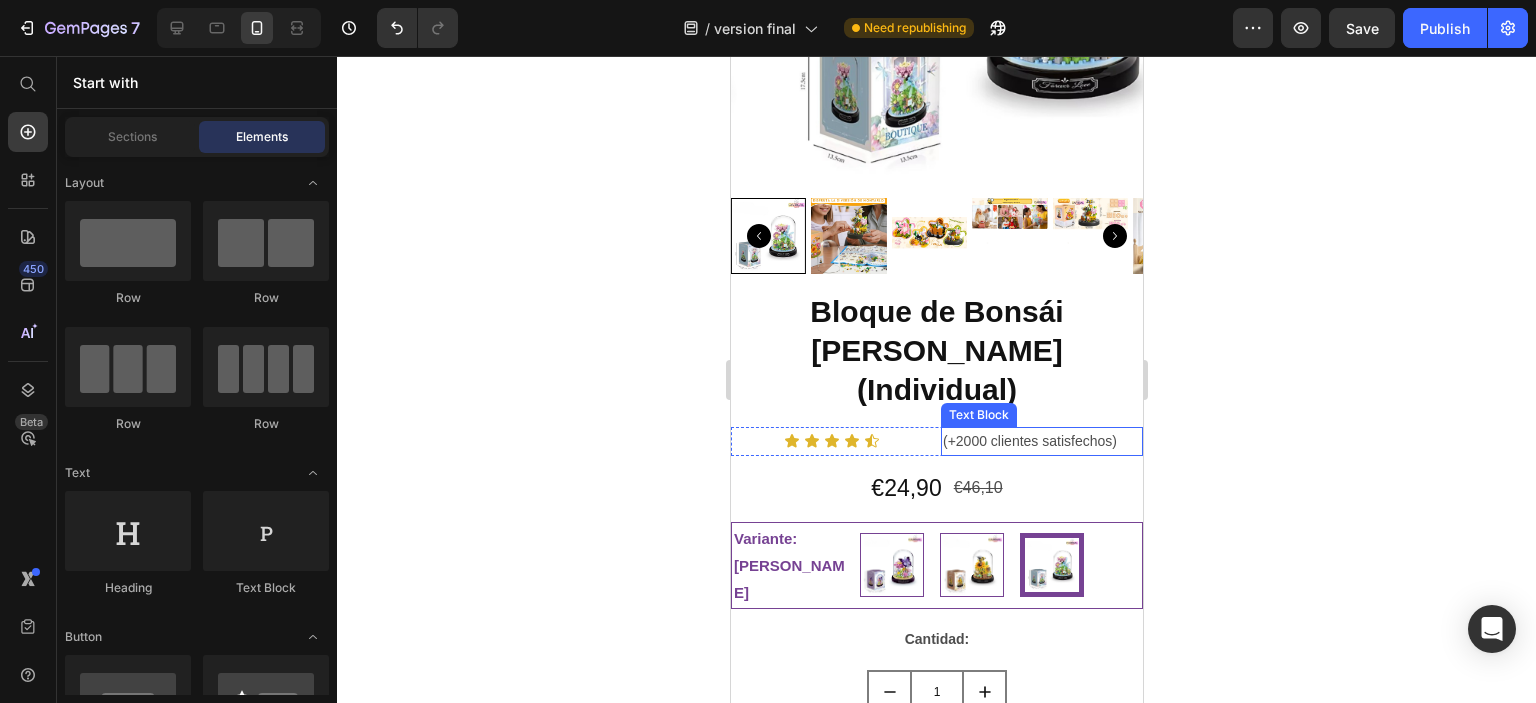 click on "(+2000 clientes satisfechos)" at bounding box center (1041, 441) 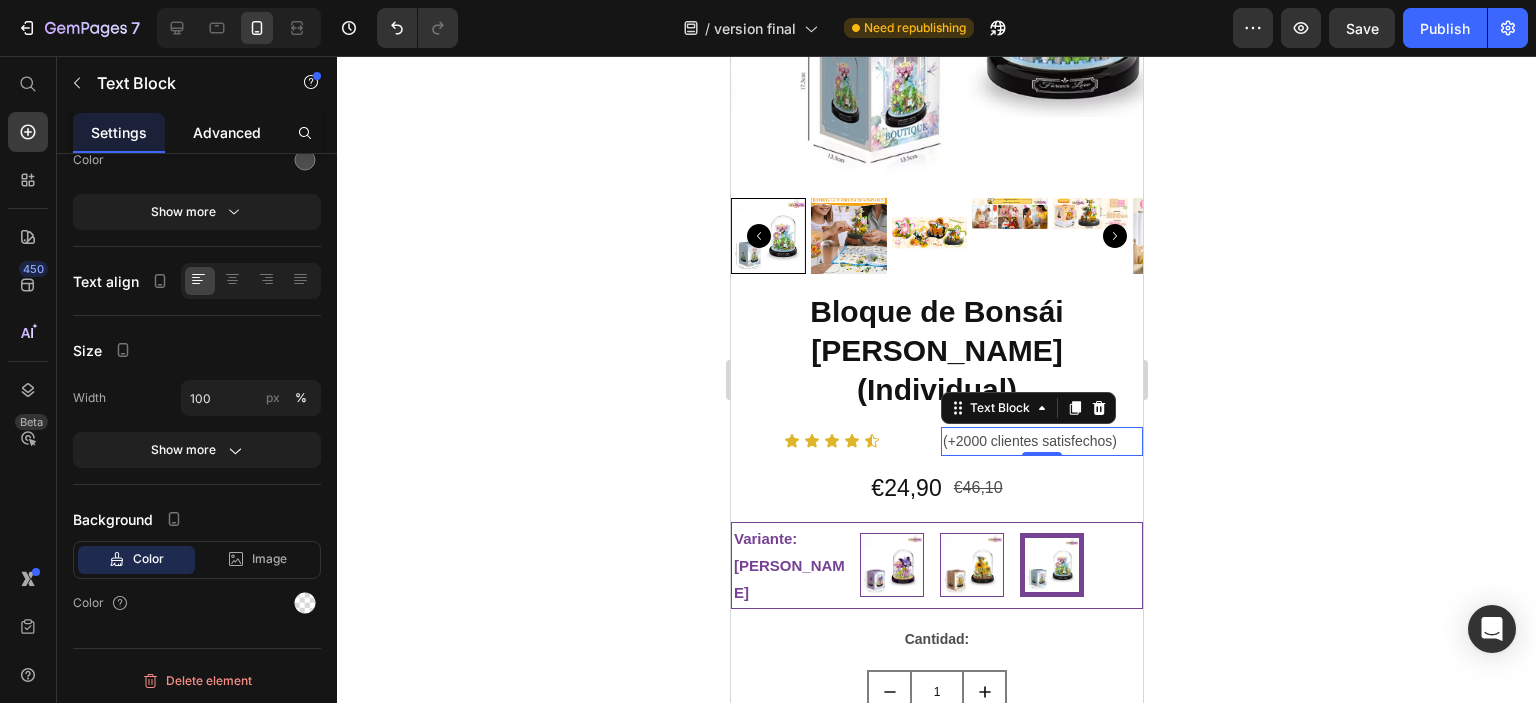 click on "Advanced" at bounding box center (227, 132) 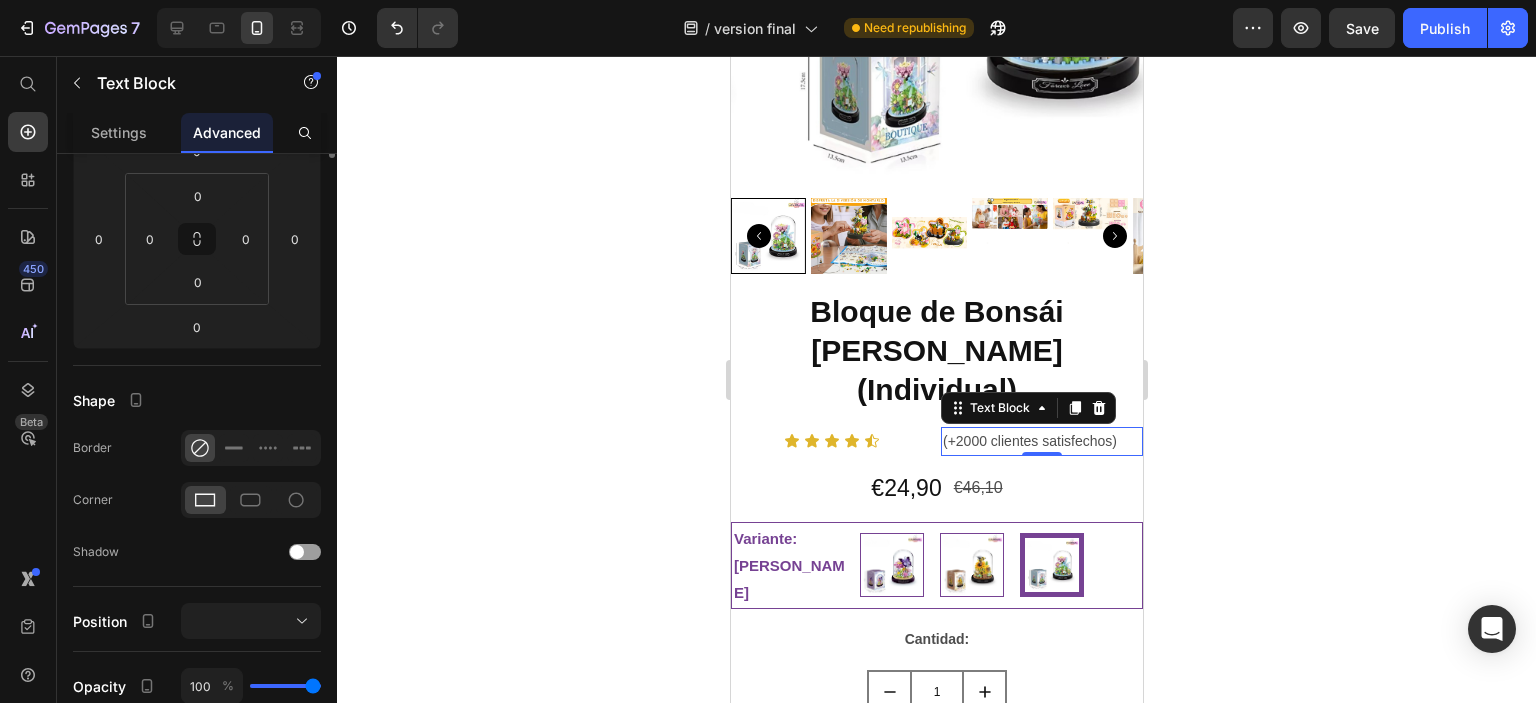 scroll, scrollTop: 0, scrollLeft: 0, axis: both 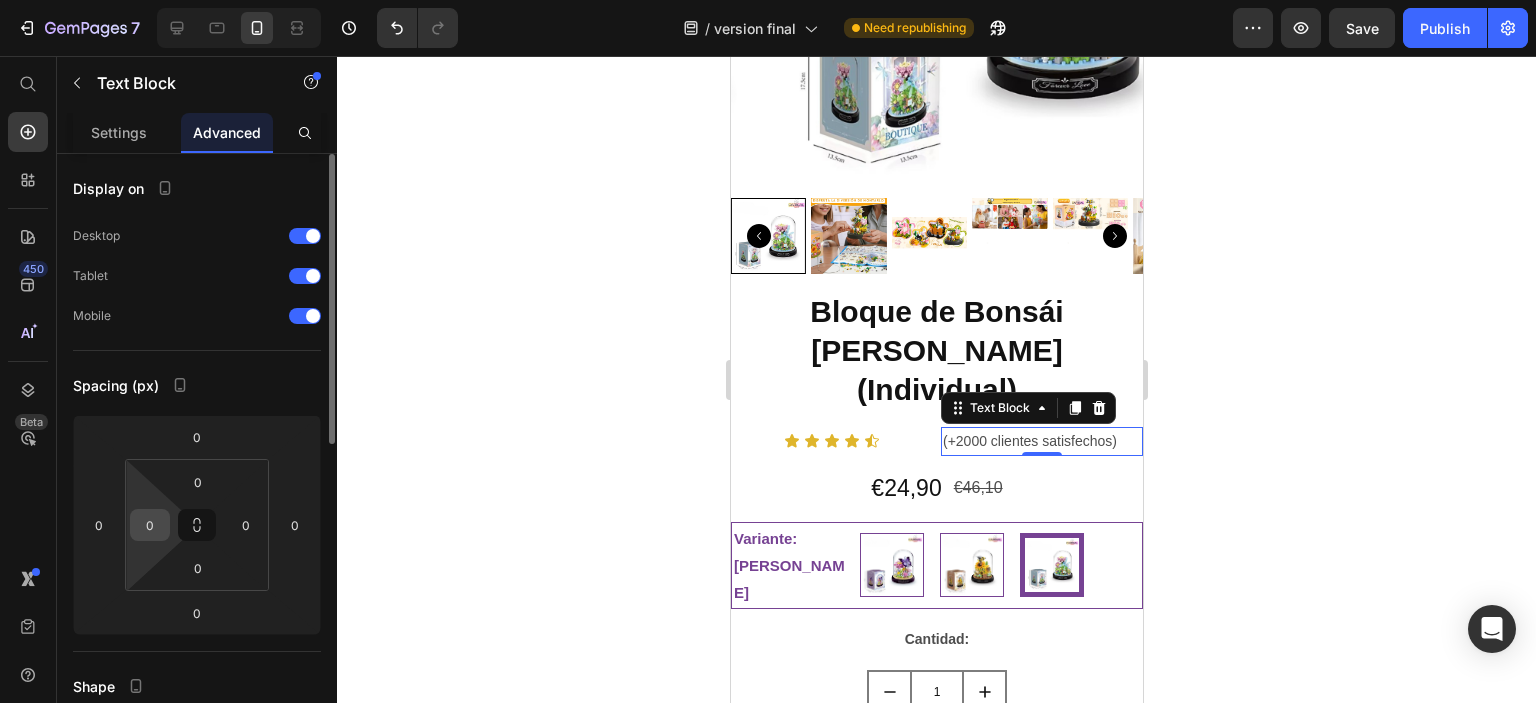click on "0" at bounding box center (150, 525) 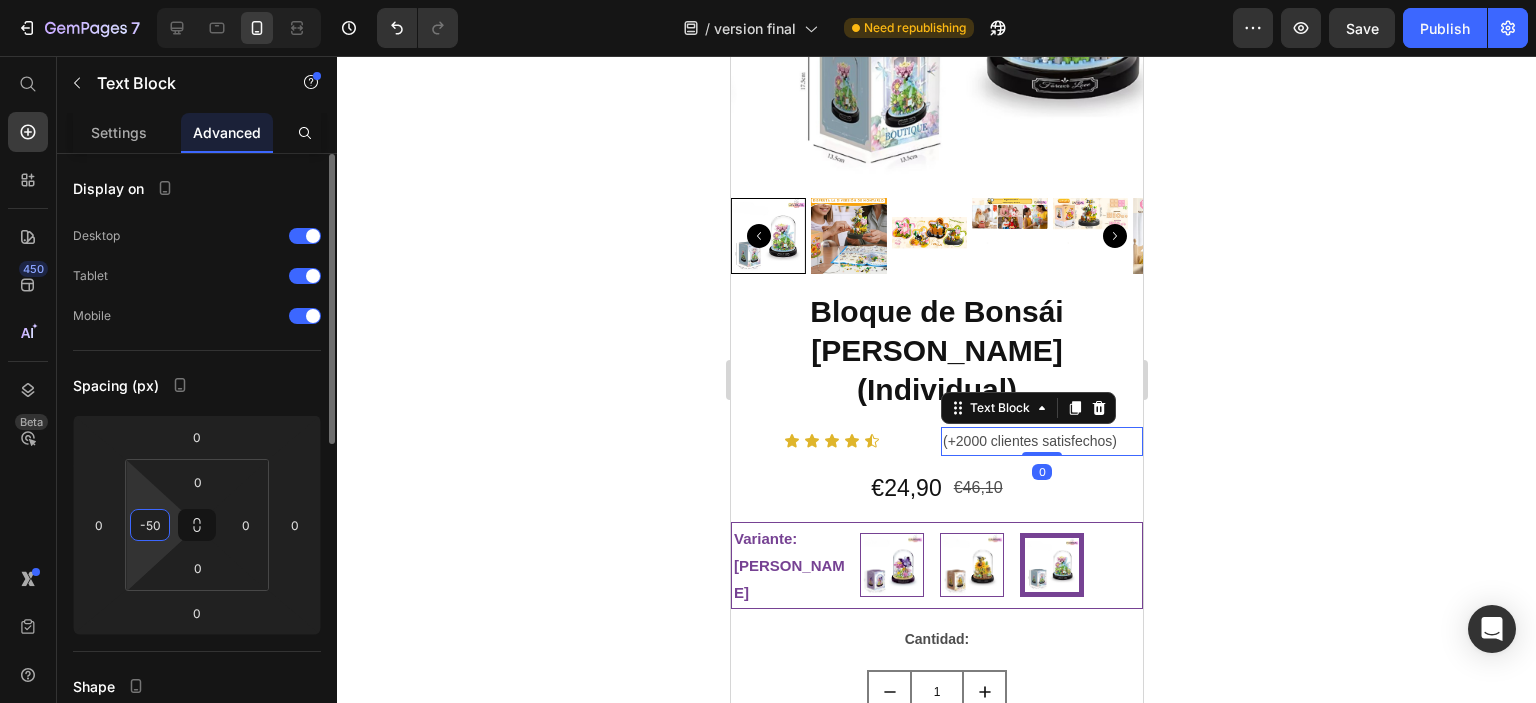 type on "-5" 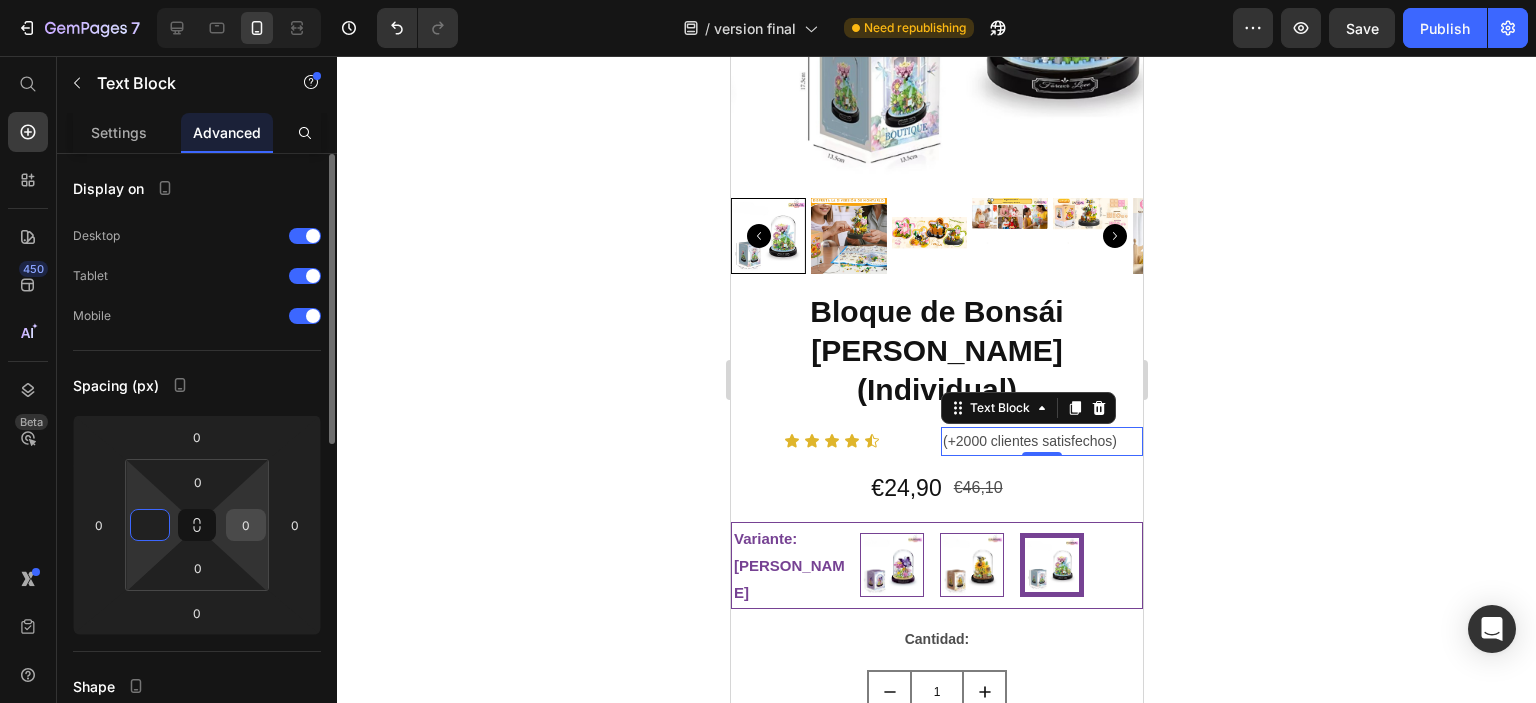 click on "0" at bounding box center (246, 525) 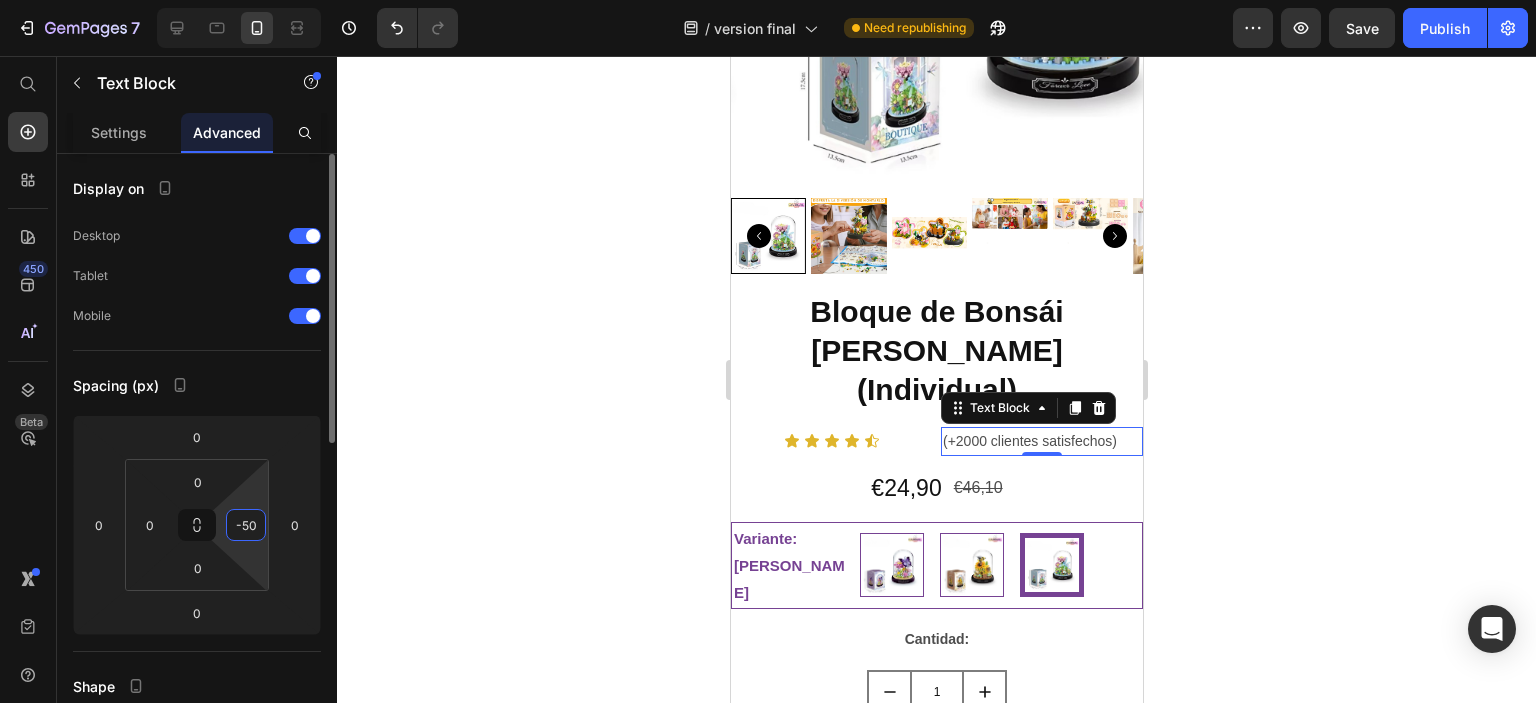 type on "-5" 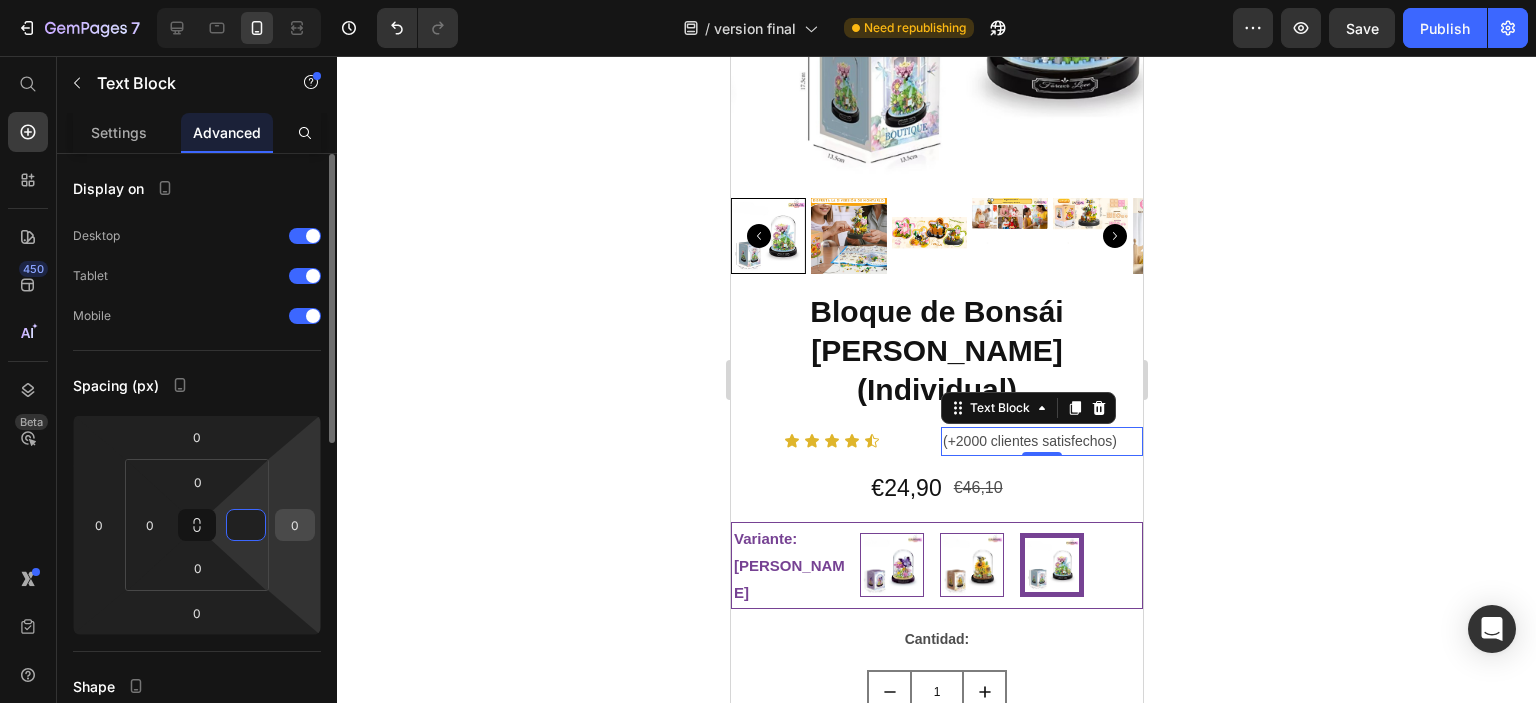 click on "0" at bounding box center [295, 525] 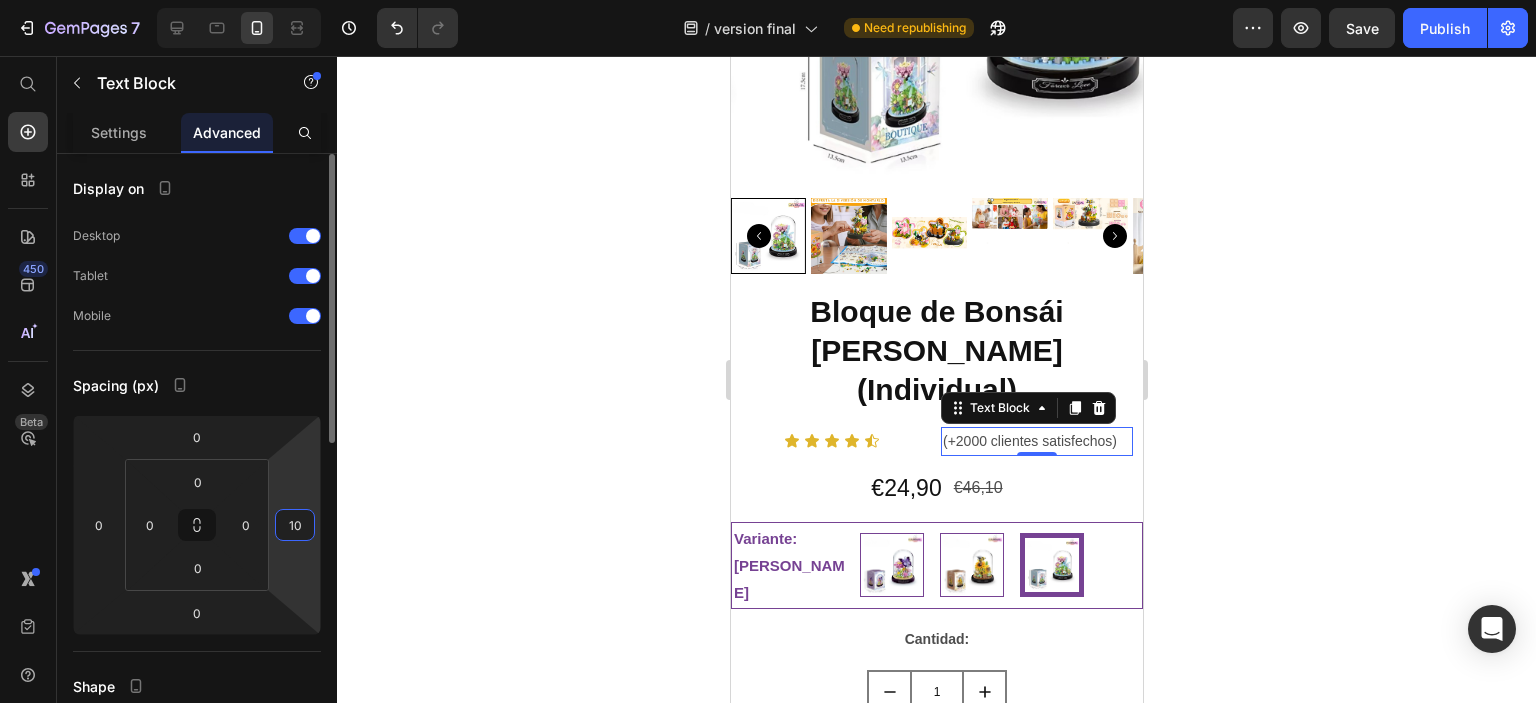type on "1" 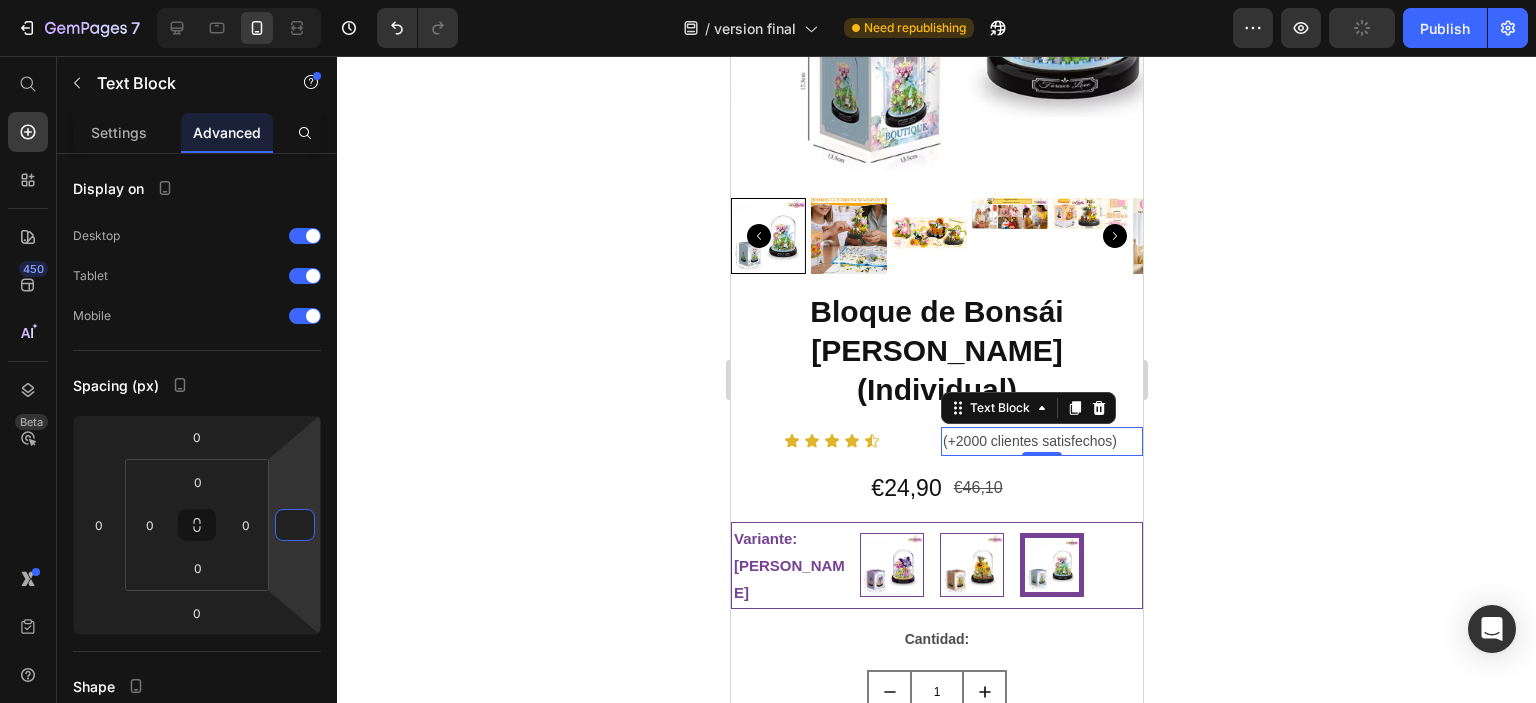 type on "0" 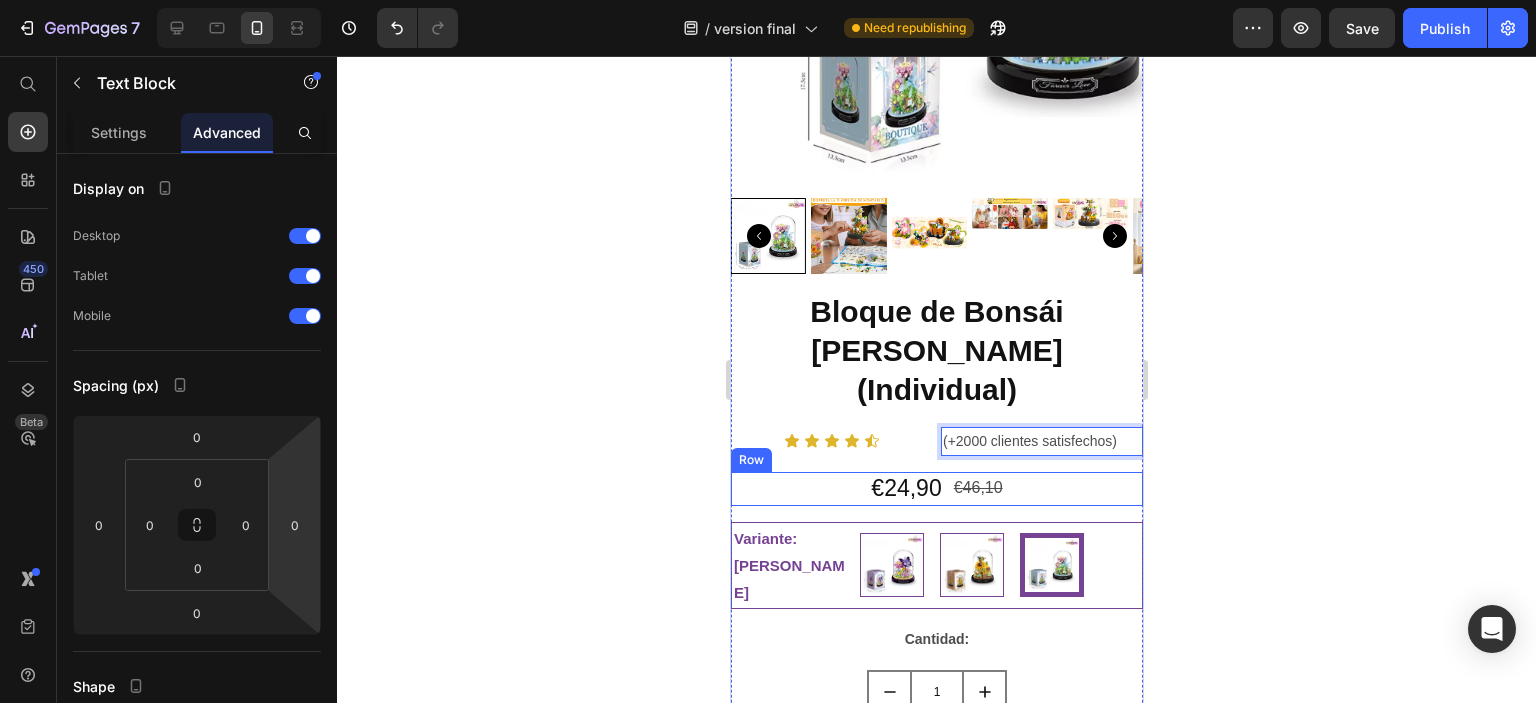 click on "€24,90 Product Price €46,10 Product Price Row" at bounding box center (936, 489) 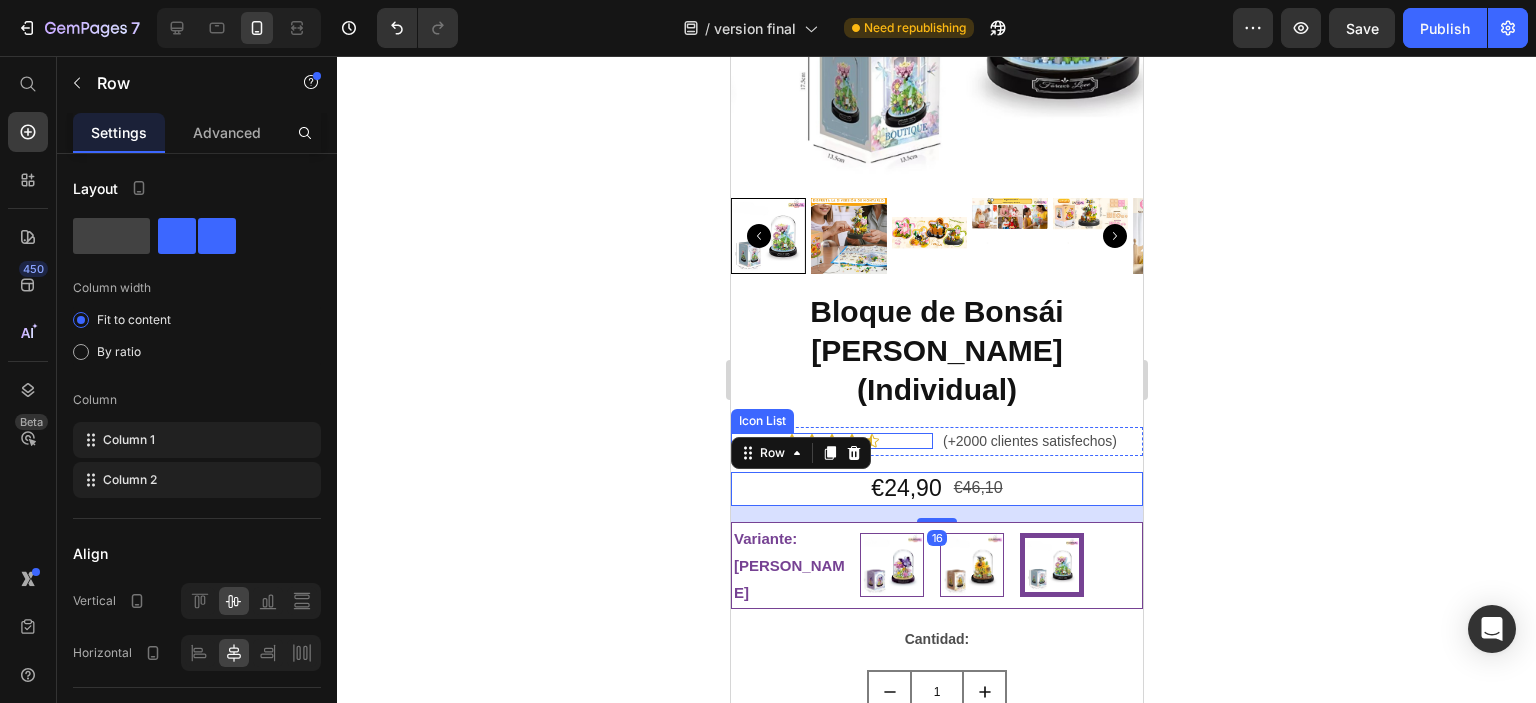 click on "Icon Icon Icon Icon Icon" at bounding box center (831, 441) 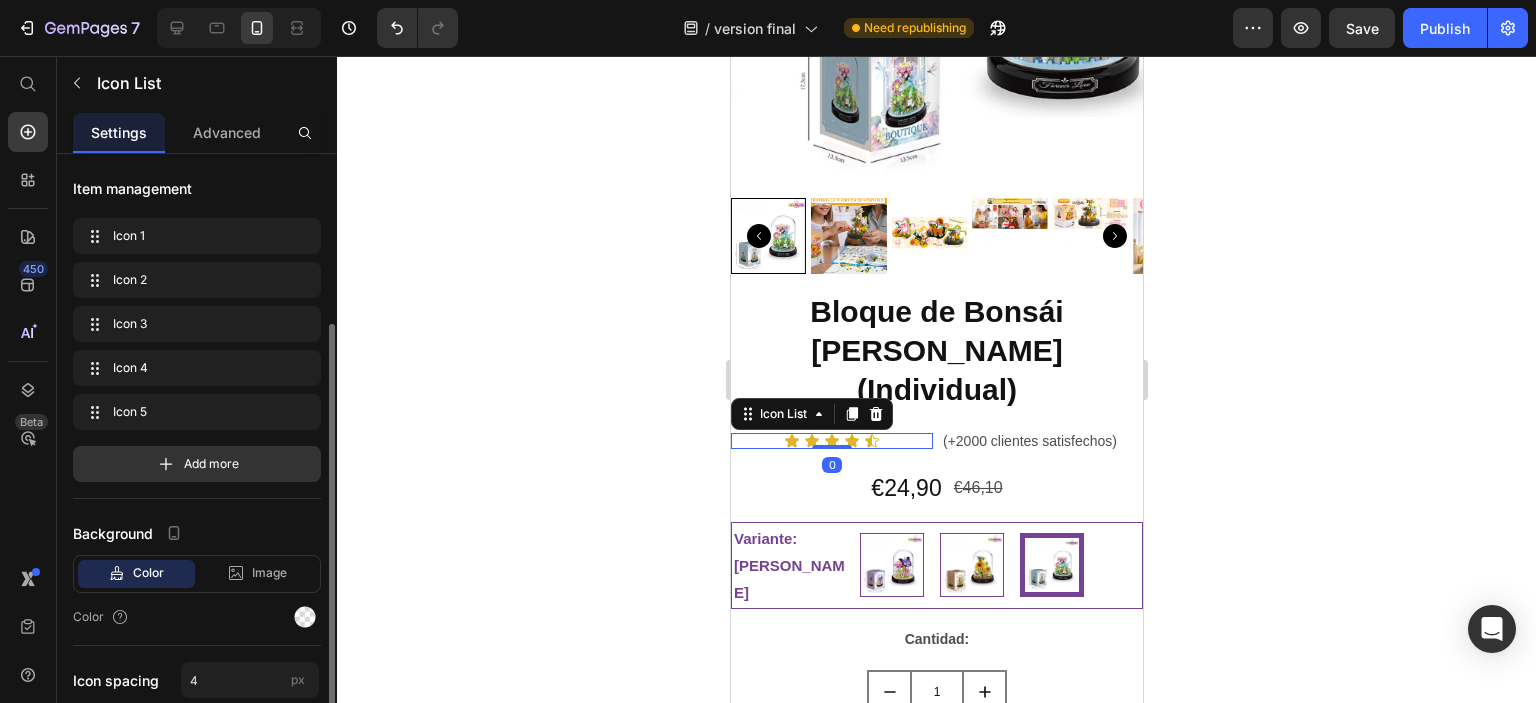 scroll, scrollTop: 200, scrollLeft: 0, axis: vertical 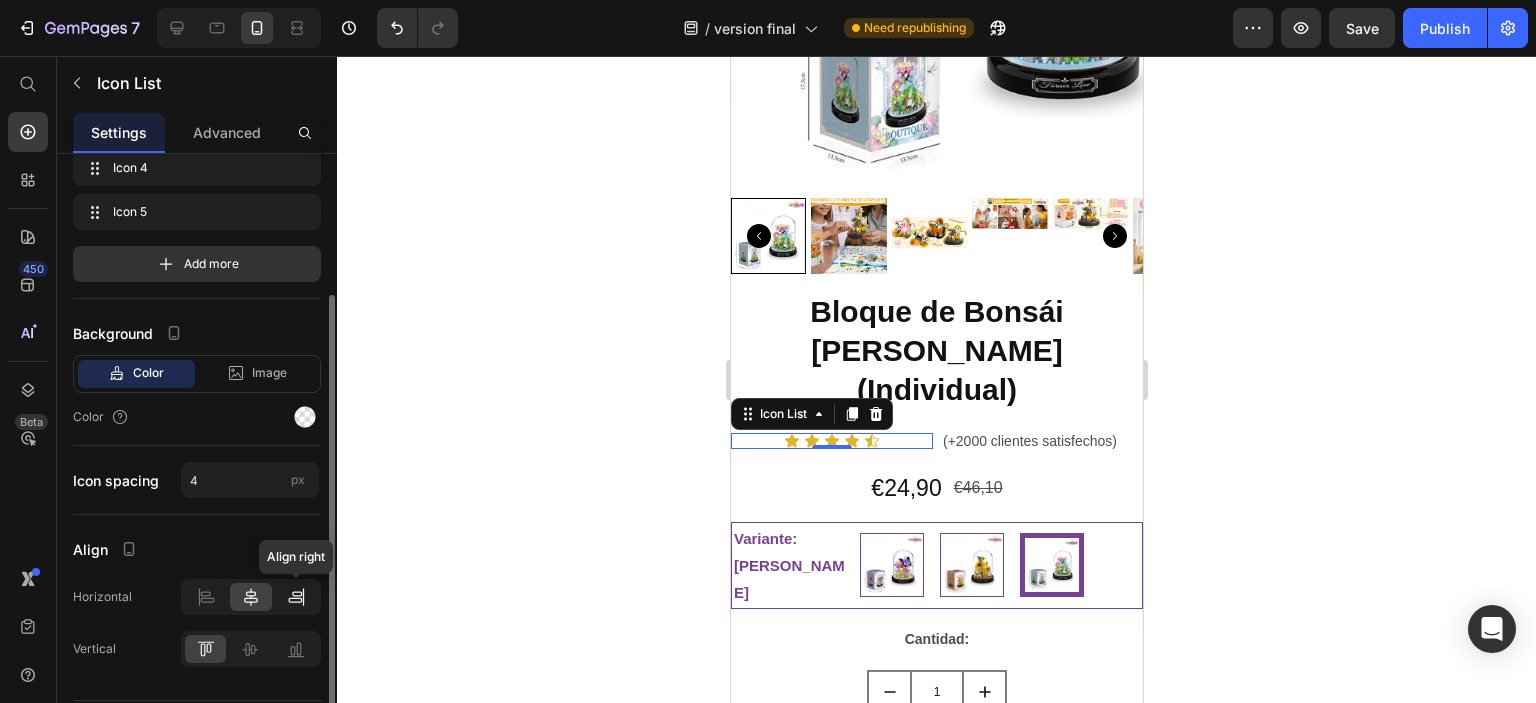 click 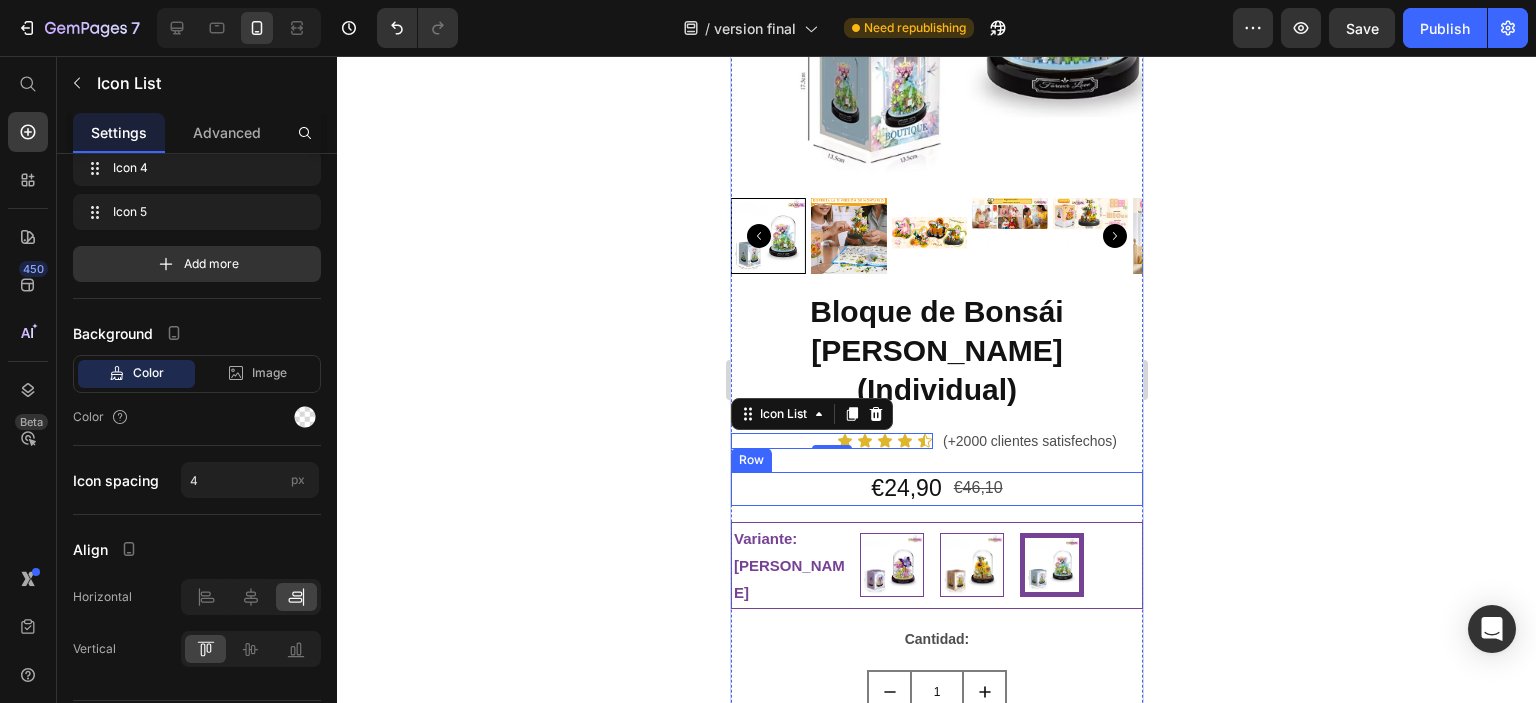 click on "€24,90 Product Price €46,10 Product Price Row" at bounding box center (936, 489) 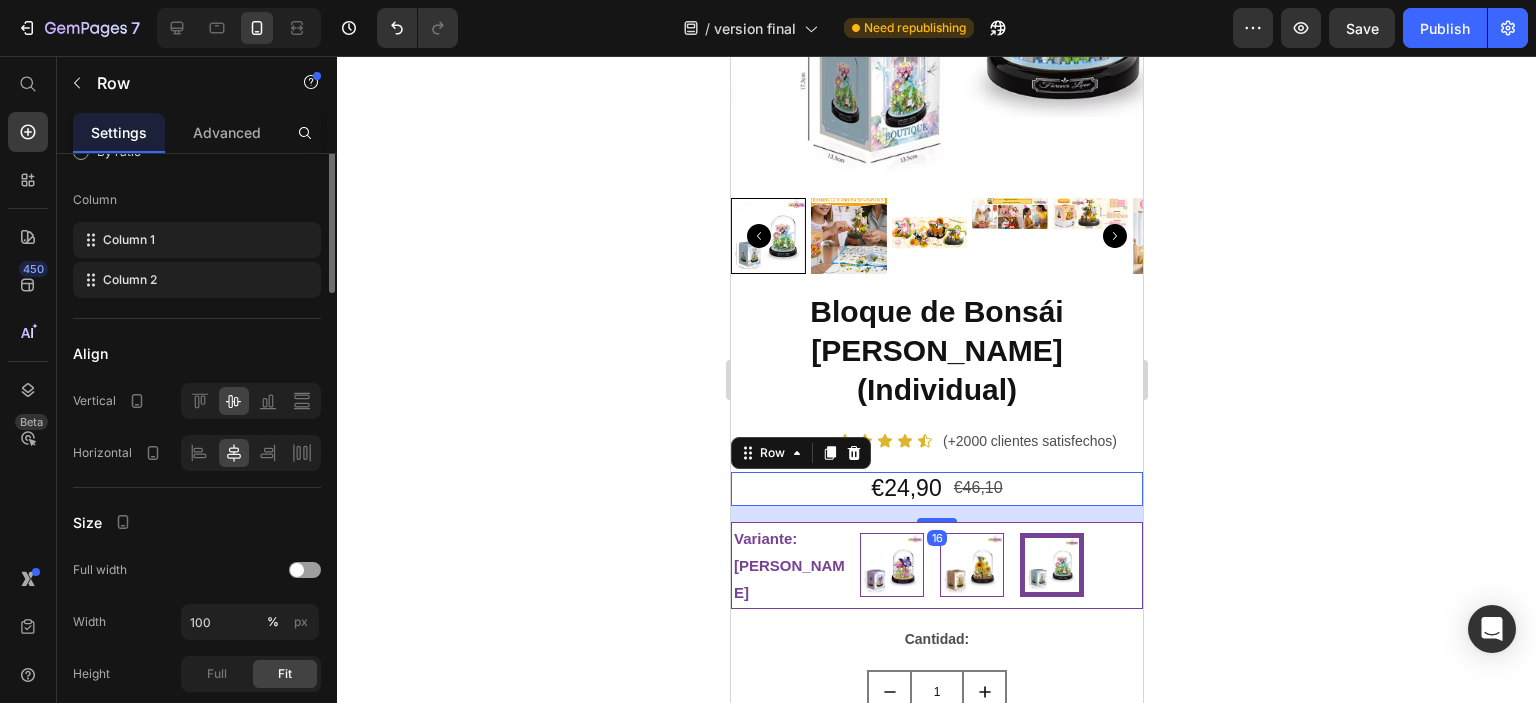 scroll, scrollTop: 0, scrollLeft: 0, axis: both 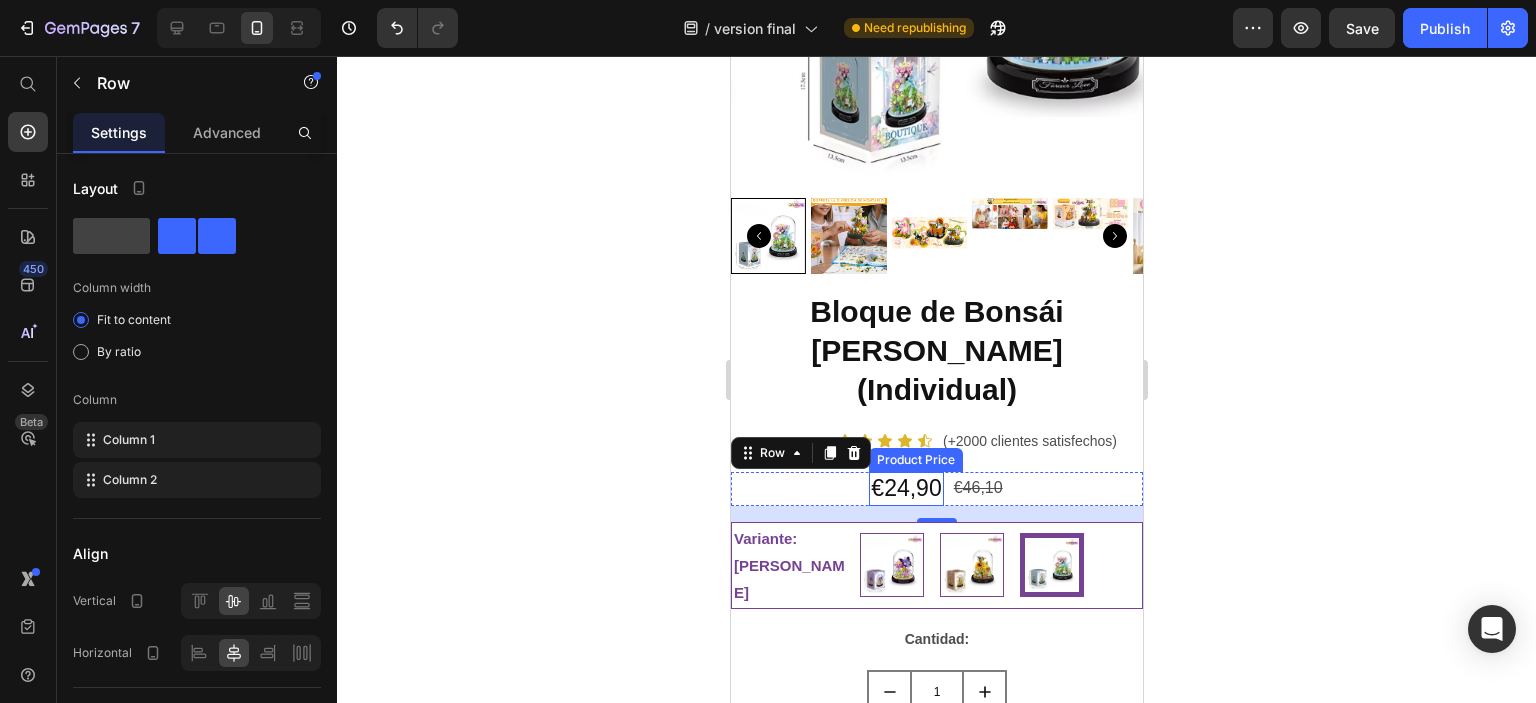 click on "€24,90" at bounding box center [905, 489] 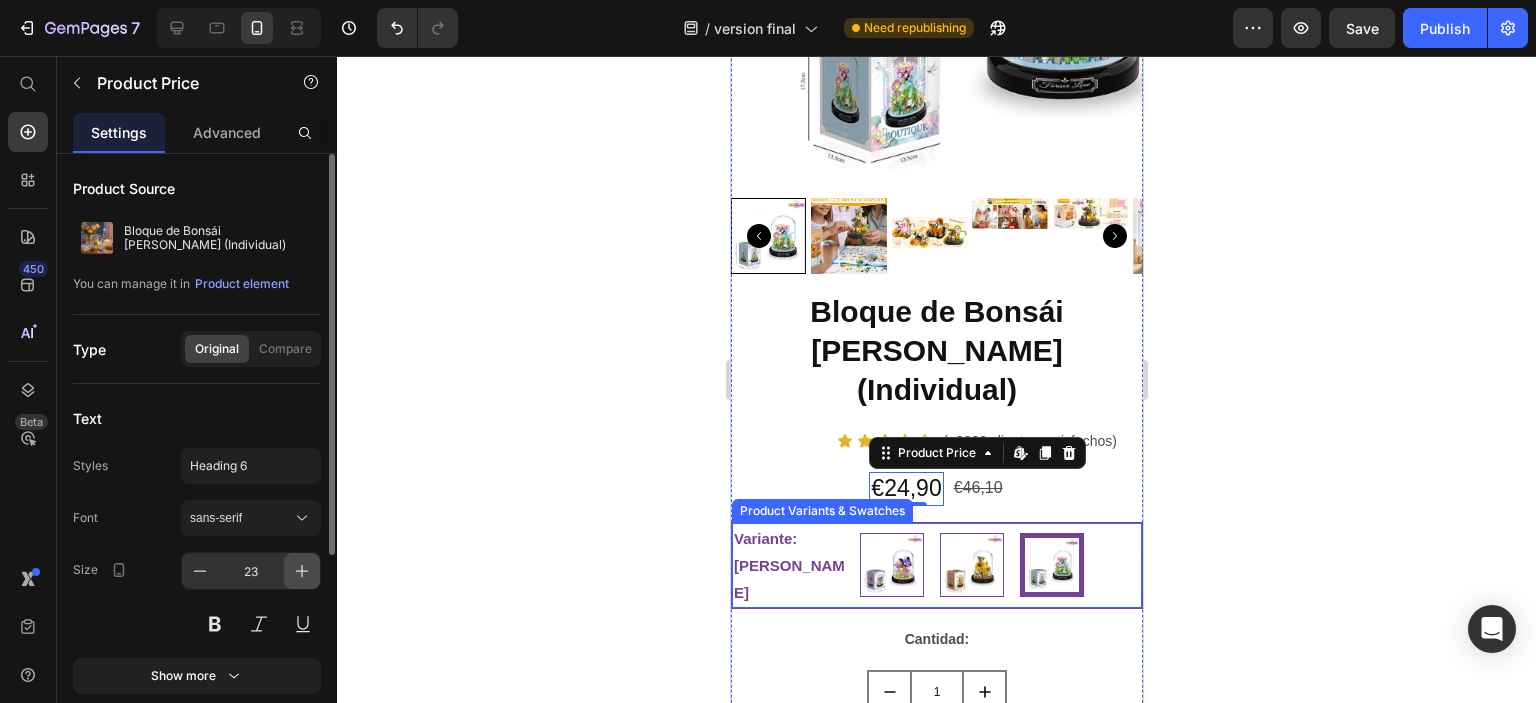 click 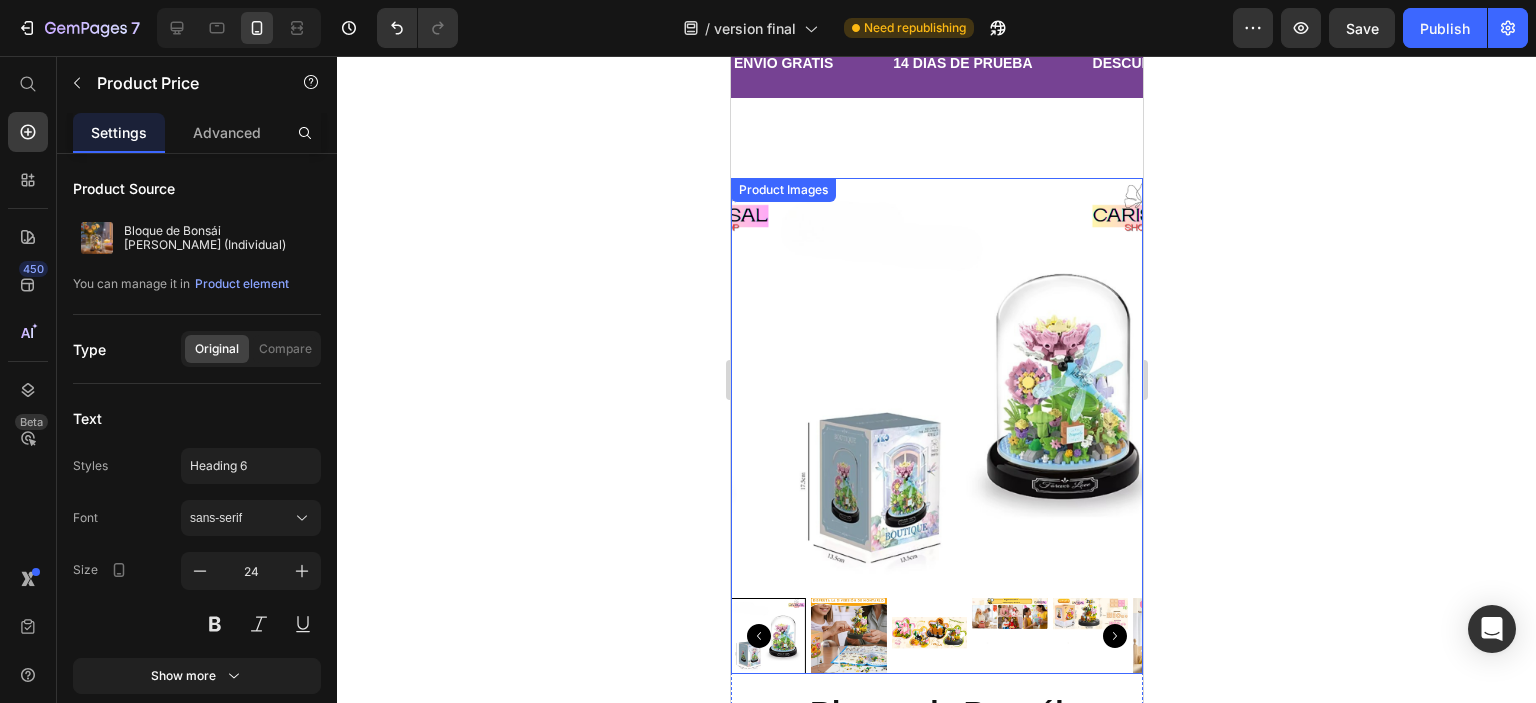 scroll, scrollTop: 0, scrollLeft: 0, axis: both 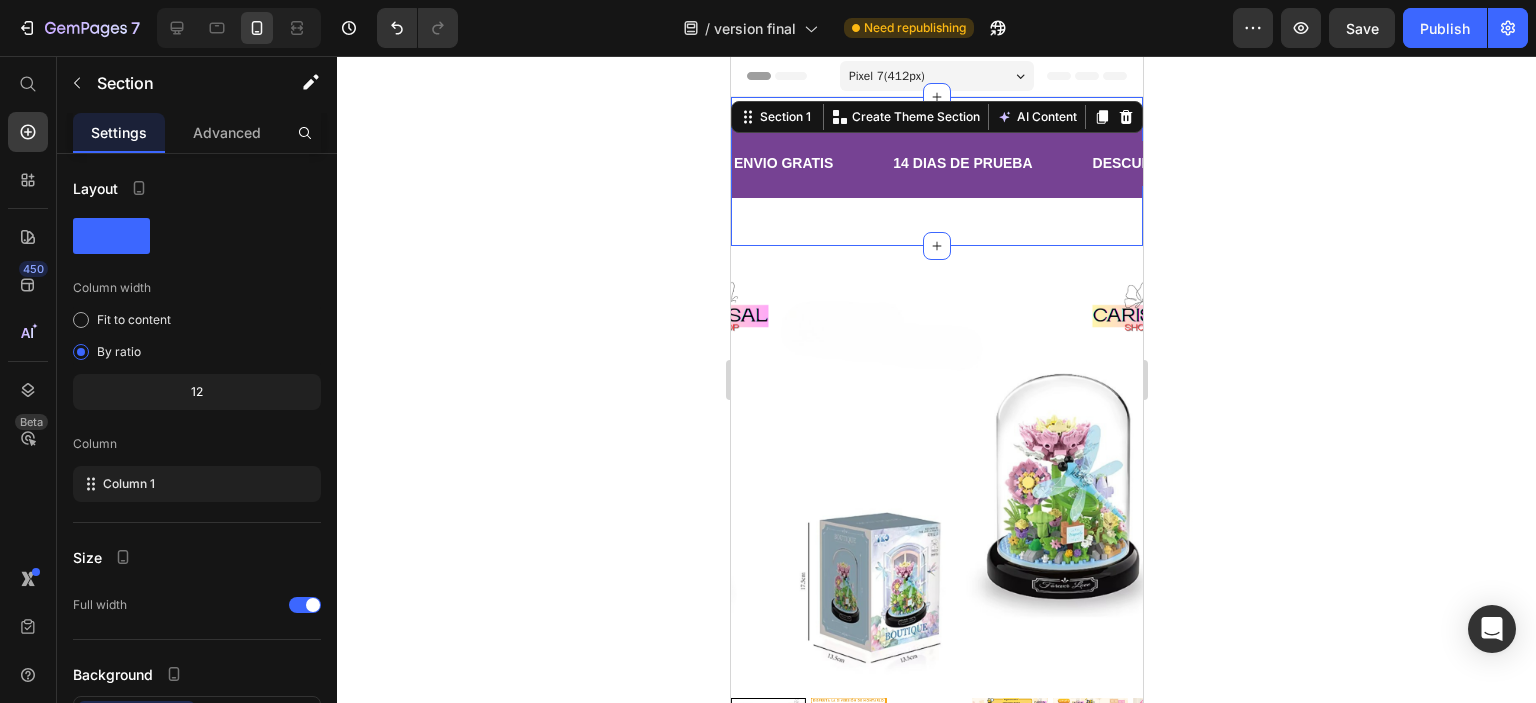 click on "ENVIO GRATIS Text 14 DIAS DE PRUEBA Text DESCUENTOS [PERSON_NAME] Text ENVIO GRATIS Text 14 DIAS DE PRUEBA Text DESCUENTOS [PERSON_NAME] Text Marquee" at bounding box center [936, 171] 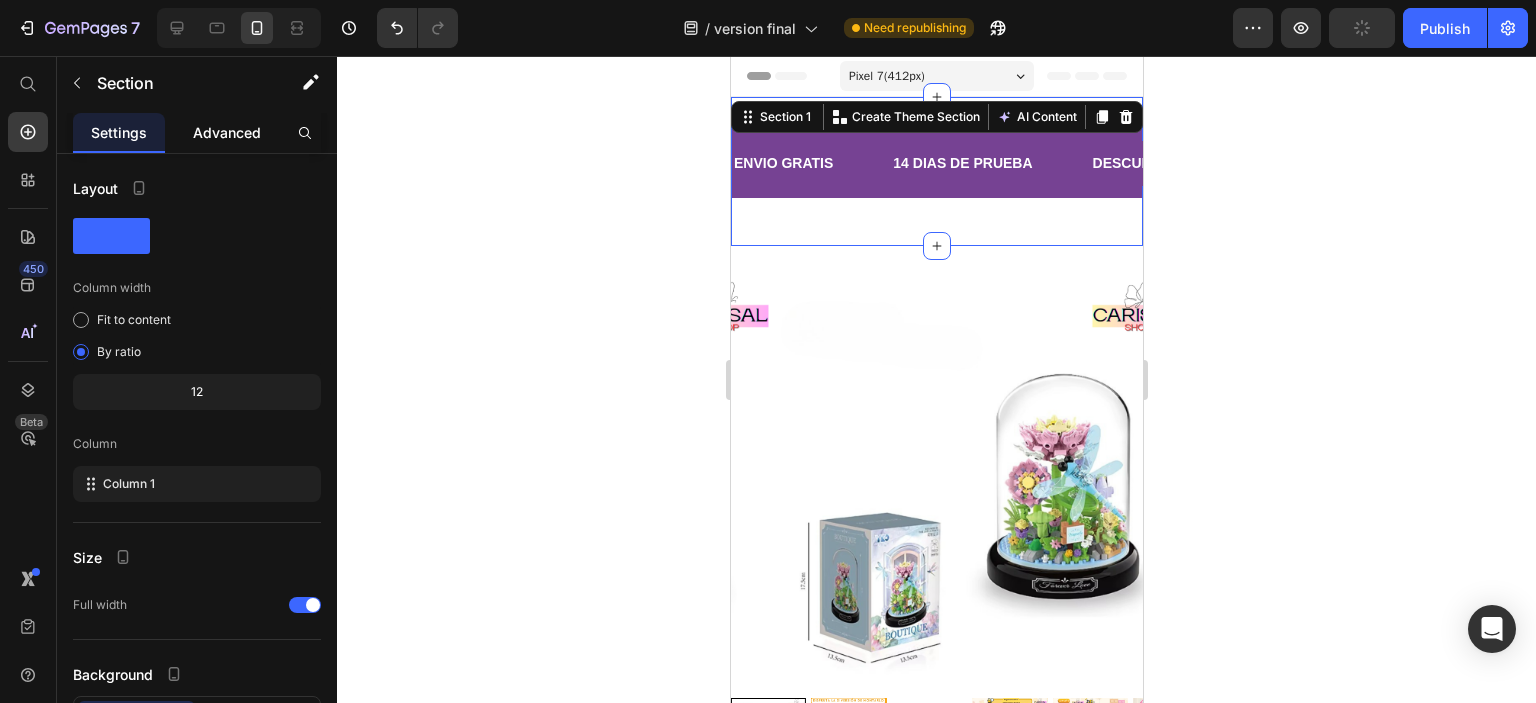 click on "Advanced" at bounding box center [227, 132] 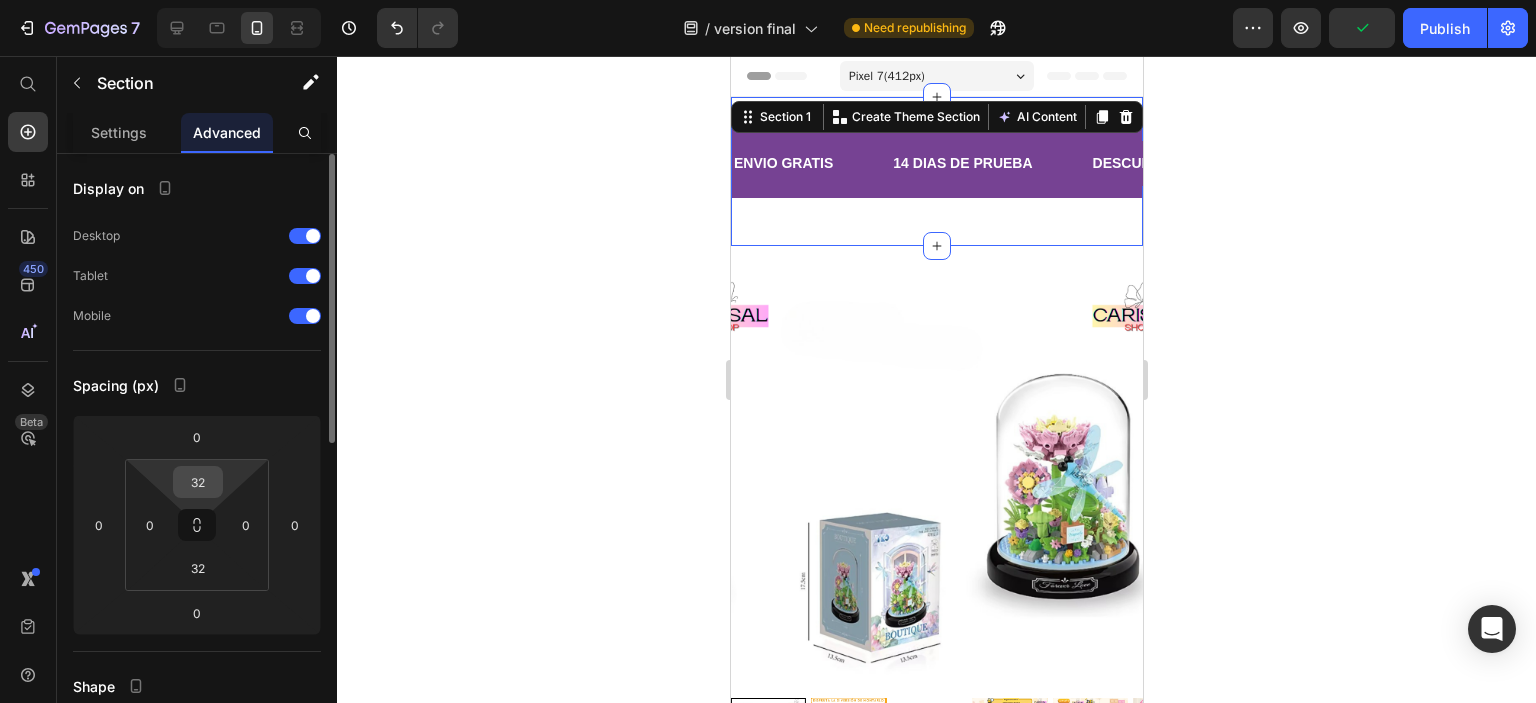 click on "32" at bounding box center [198, 482] 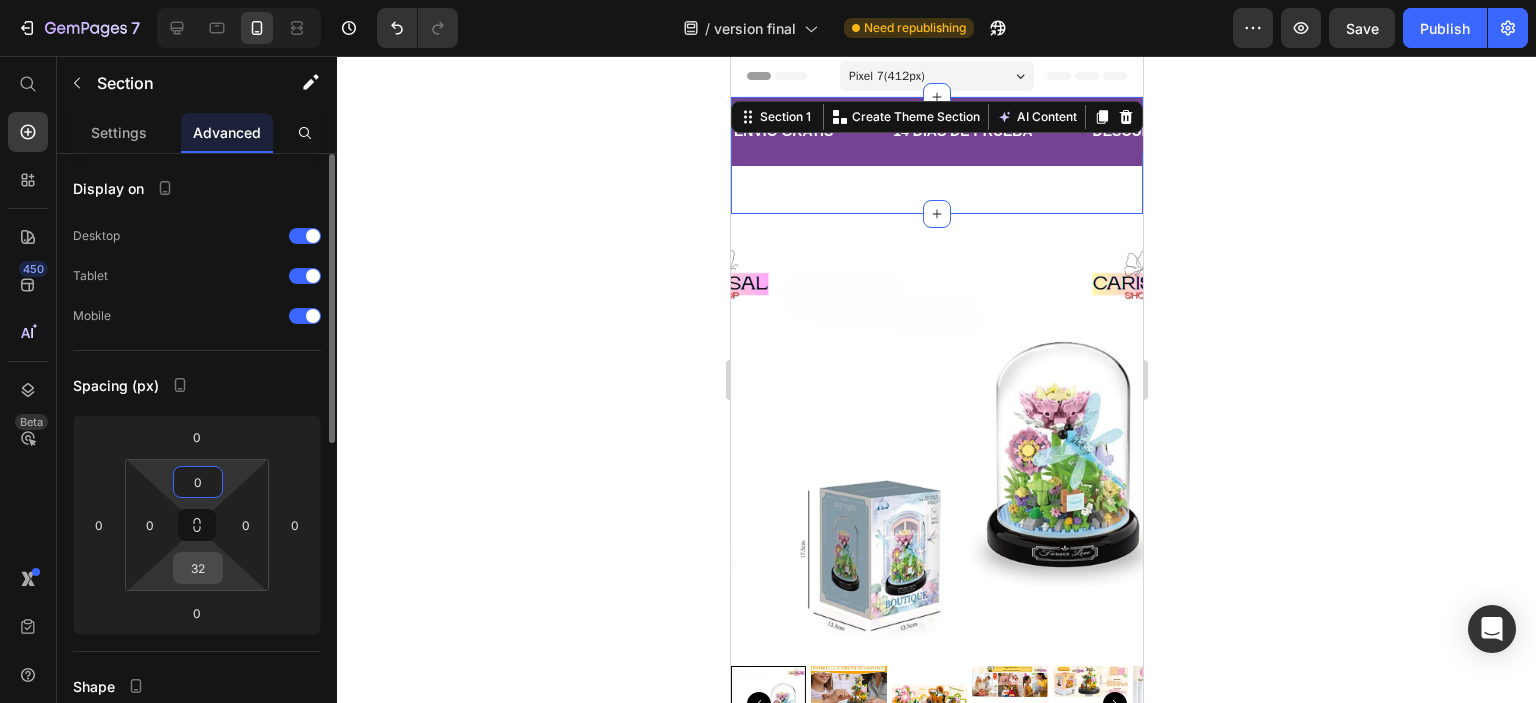 type on "0" 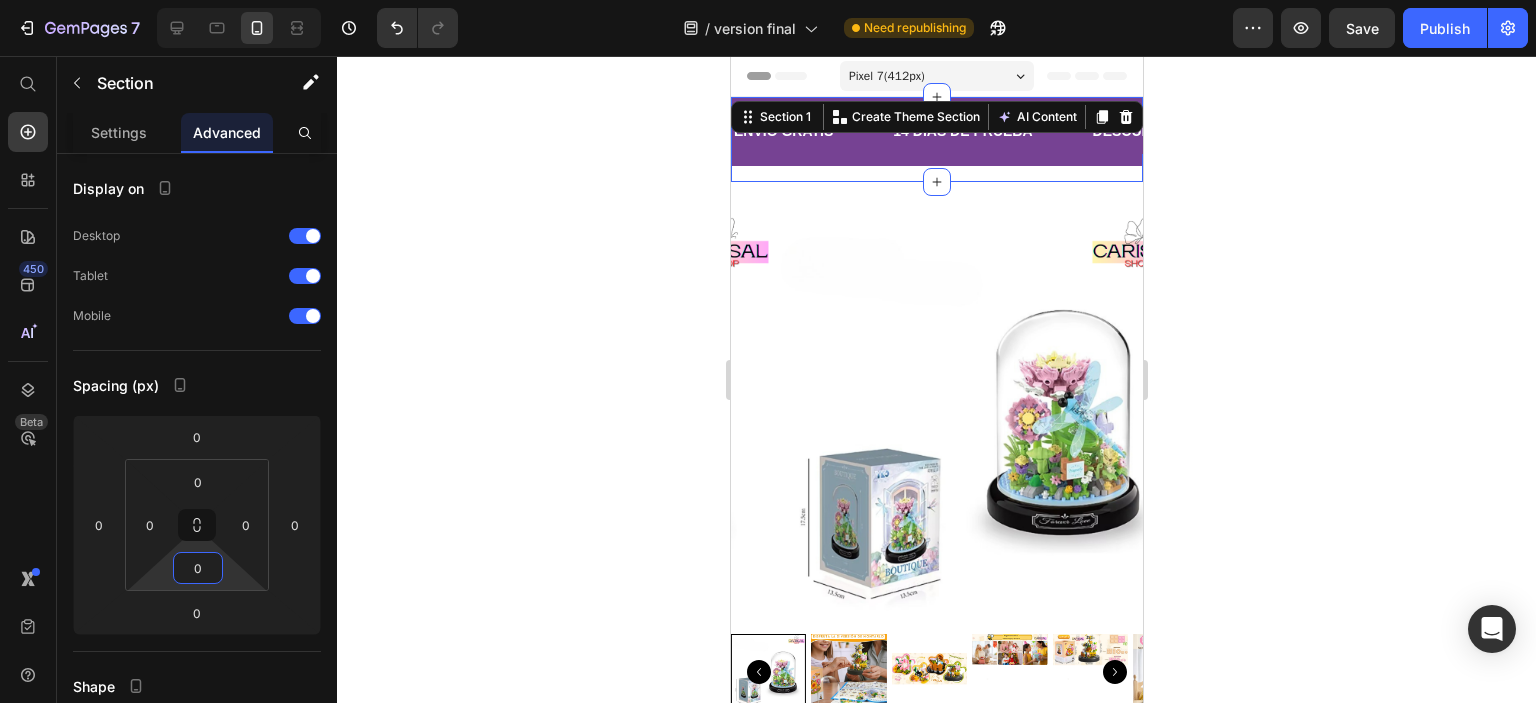 type on "0" 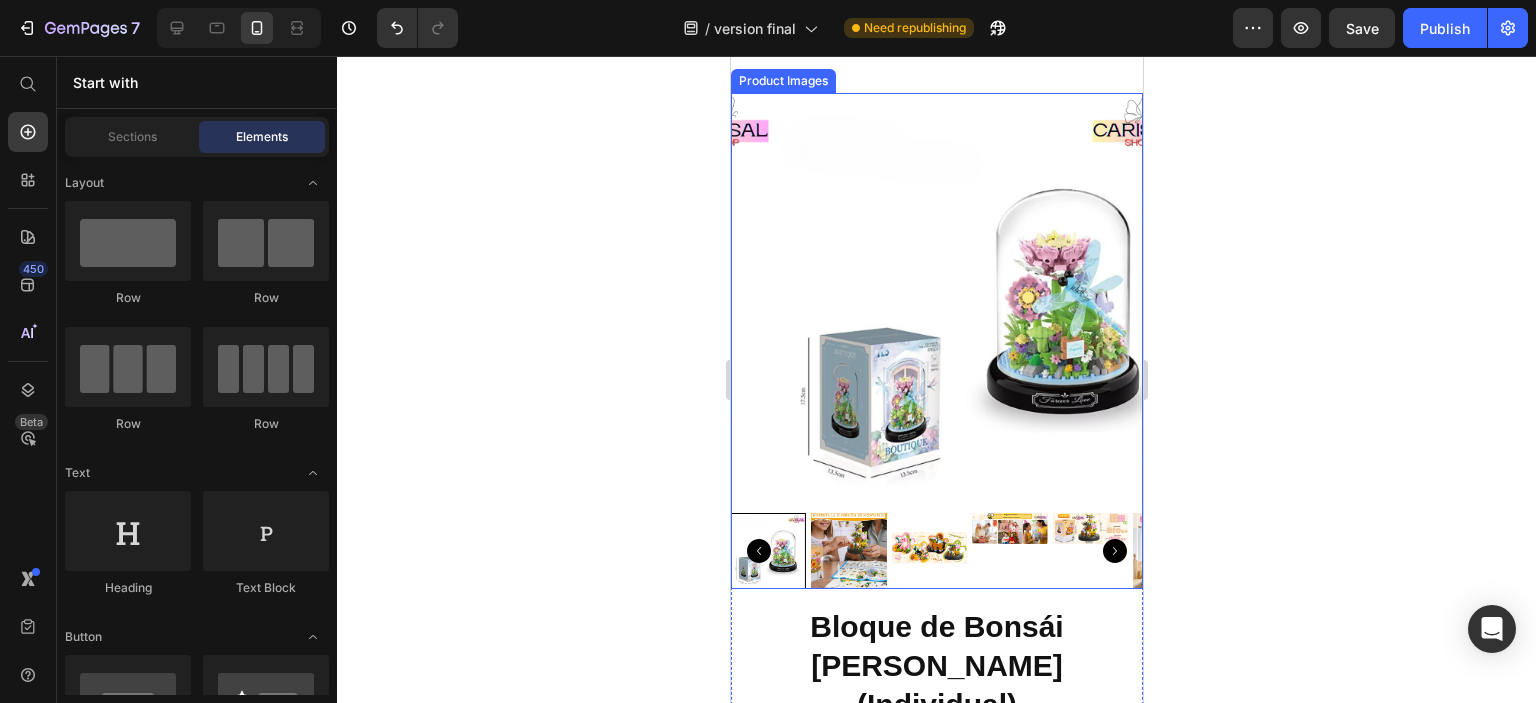 scroll, scrollTop: 200, scrollLeft: 0, axis: vertical 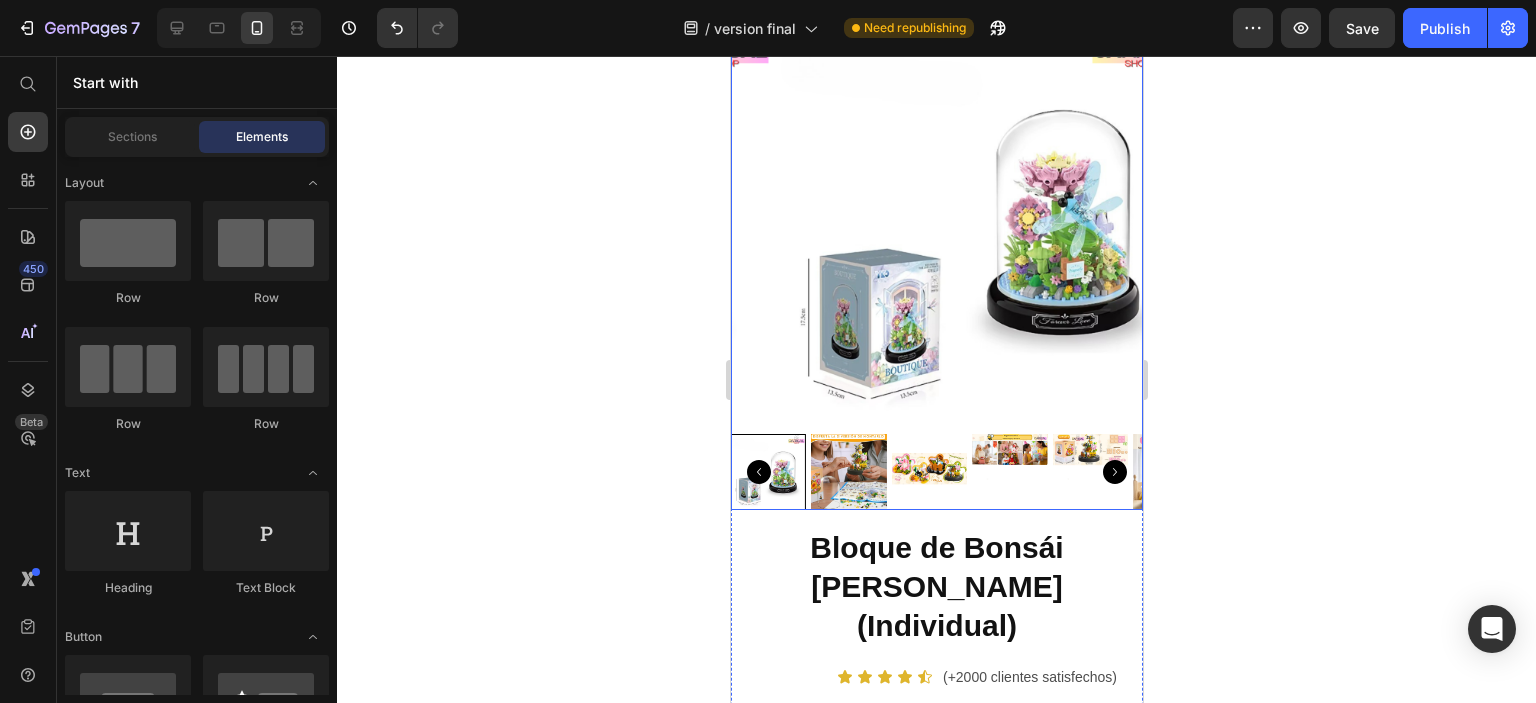 click 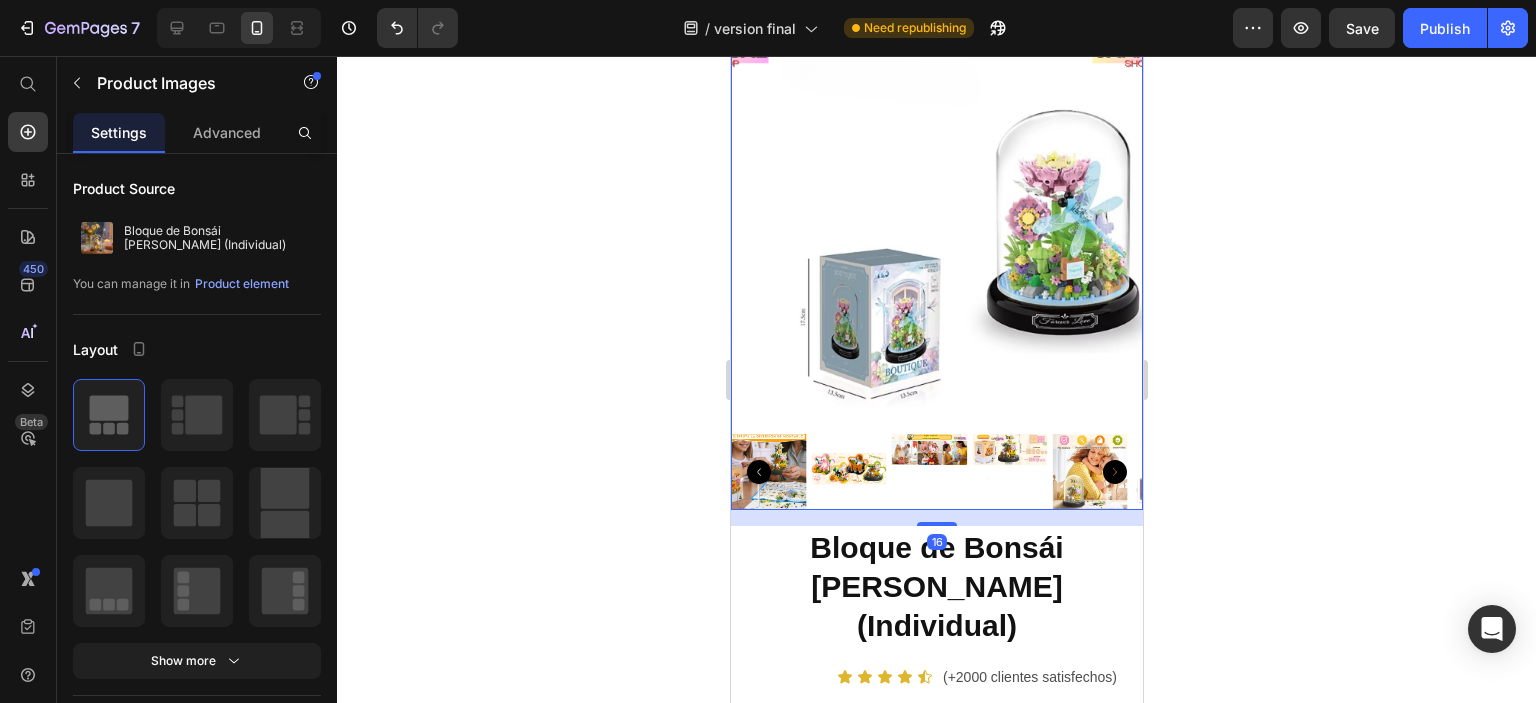 click 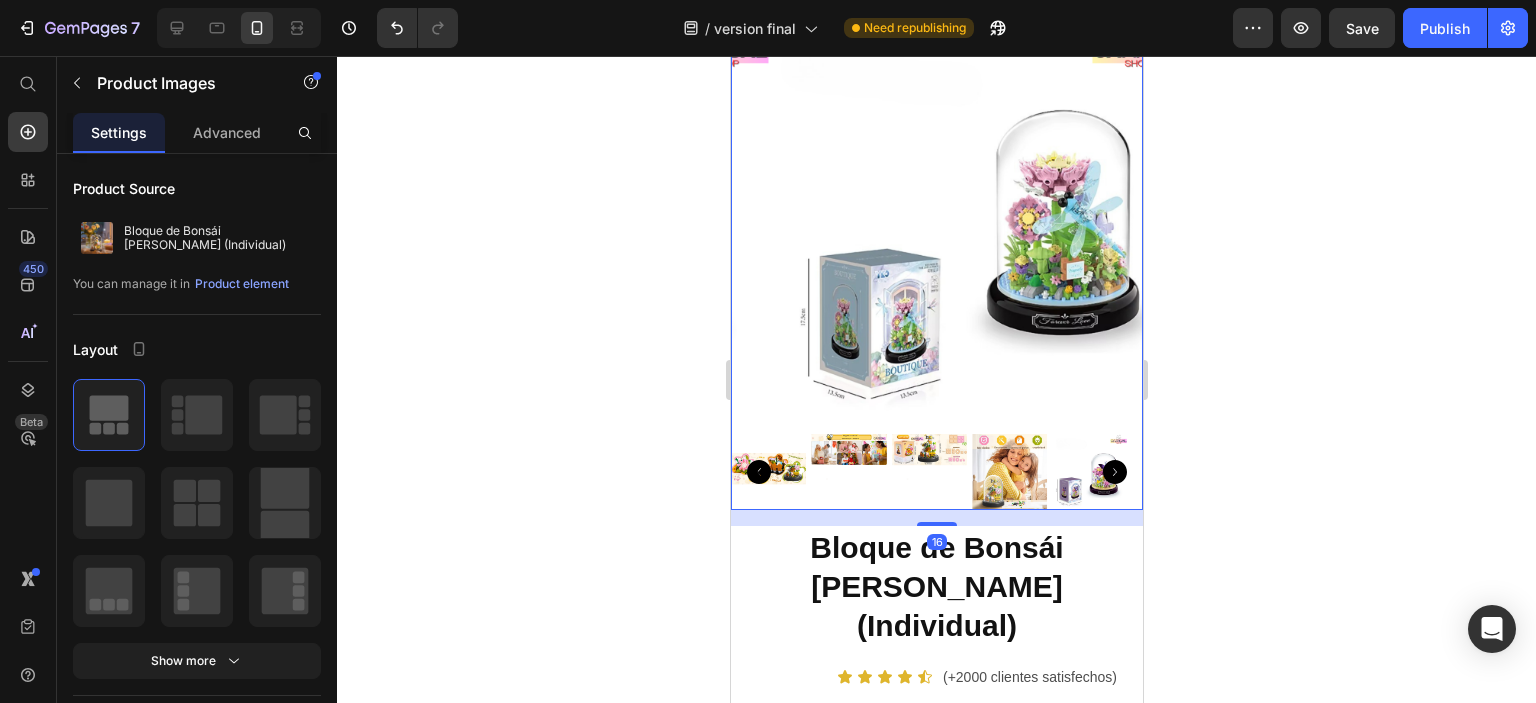 click 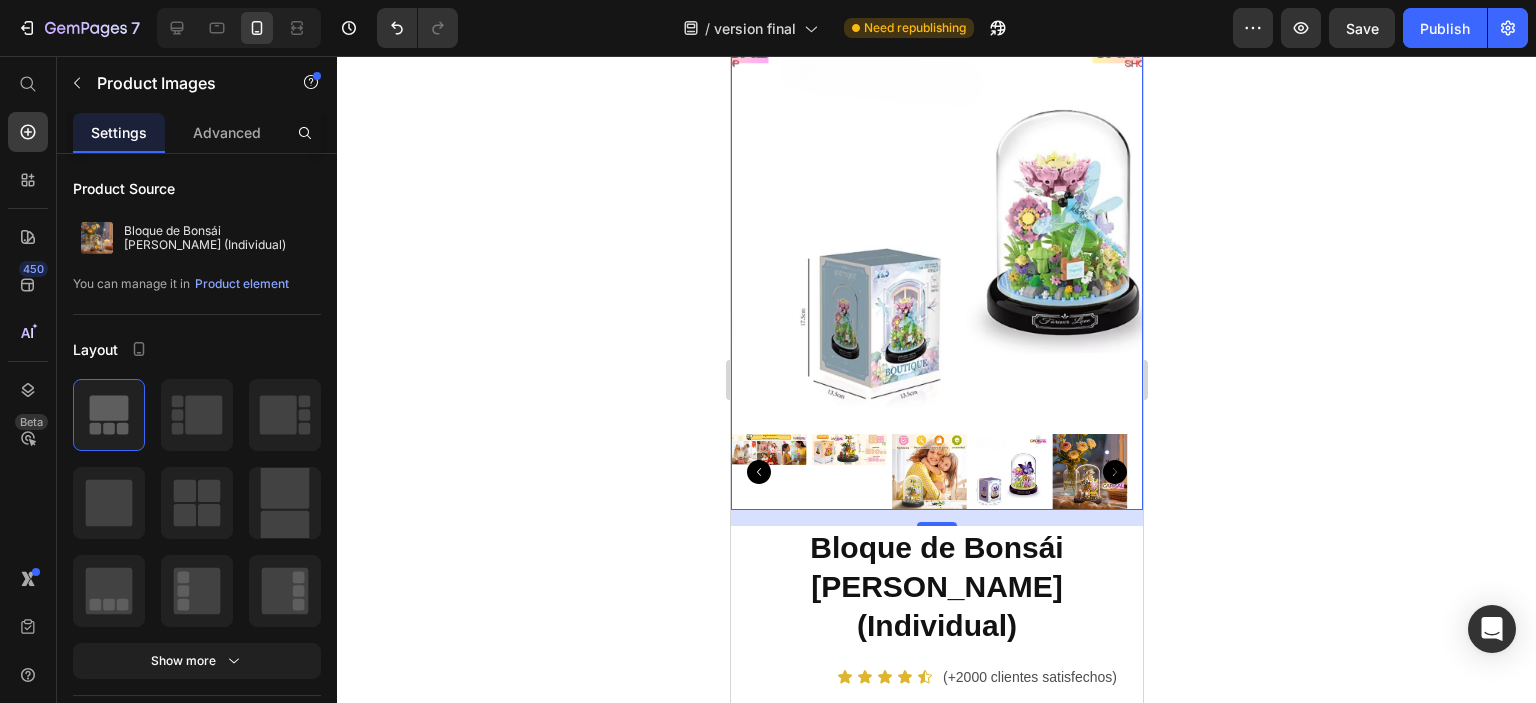 click 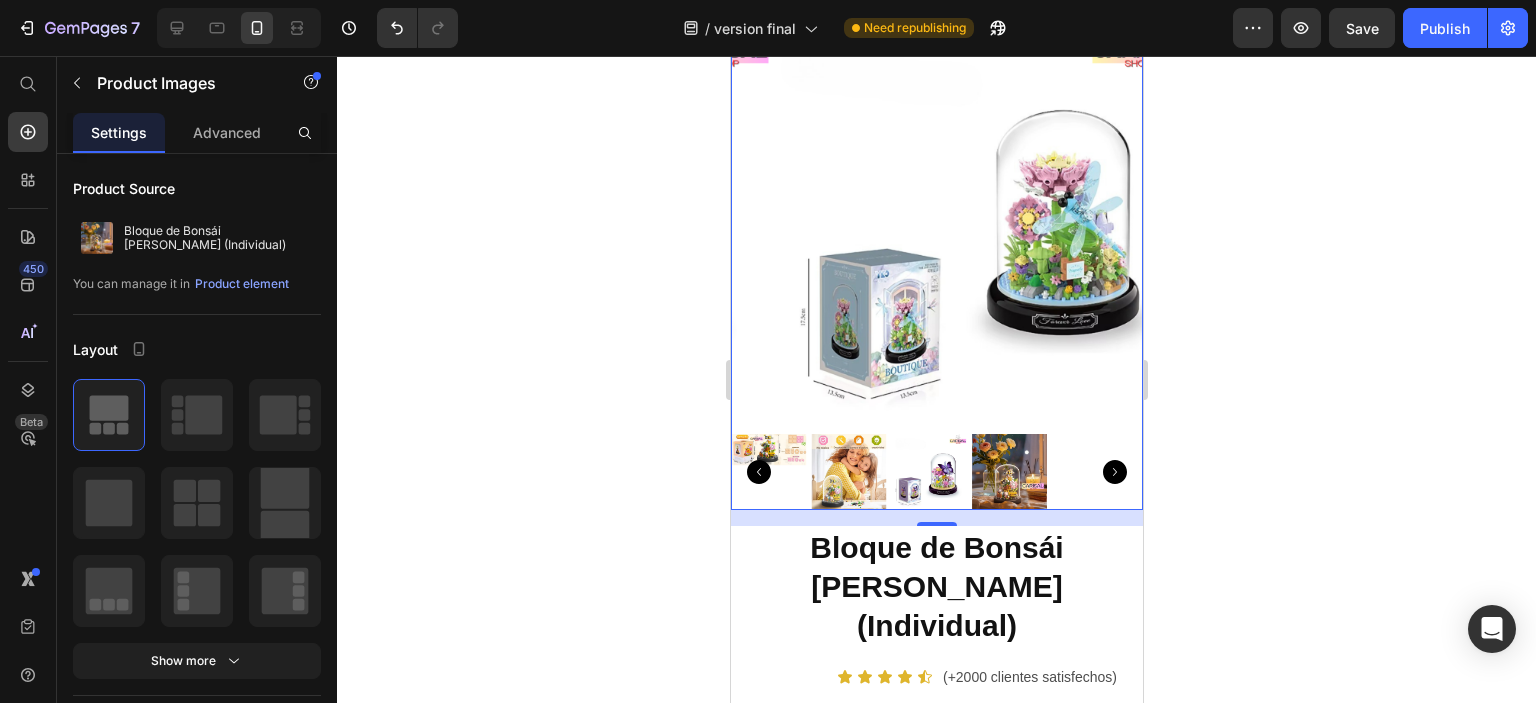click at bounding box center (1008, 471) 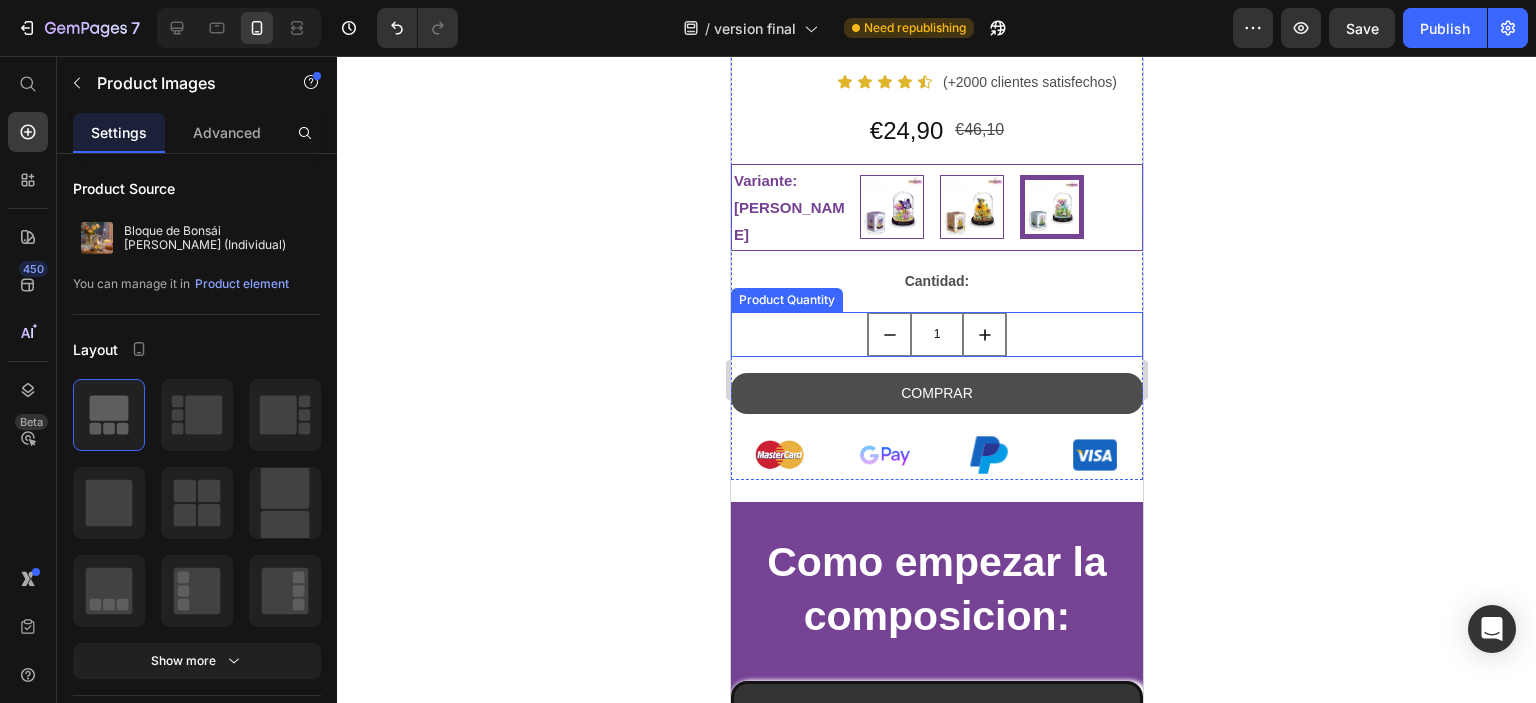 scroll, scrollTop: 800, scrollLeft: 0, axis: vertical 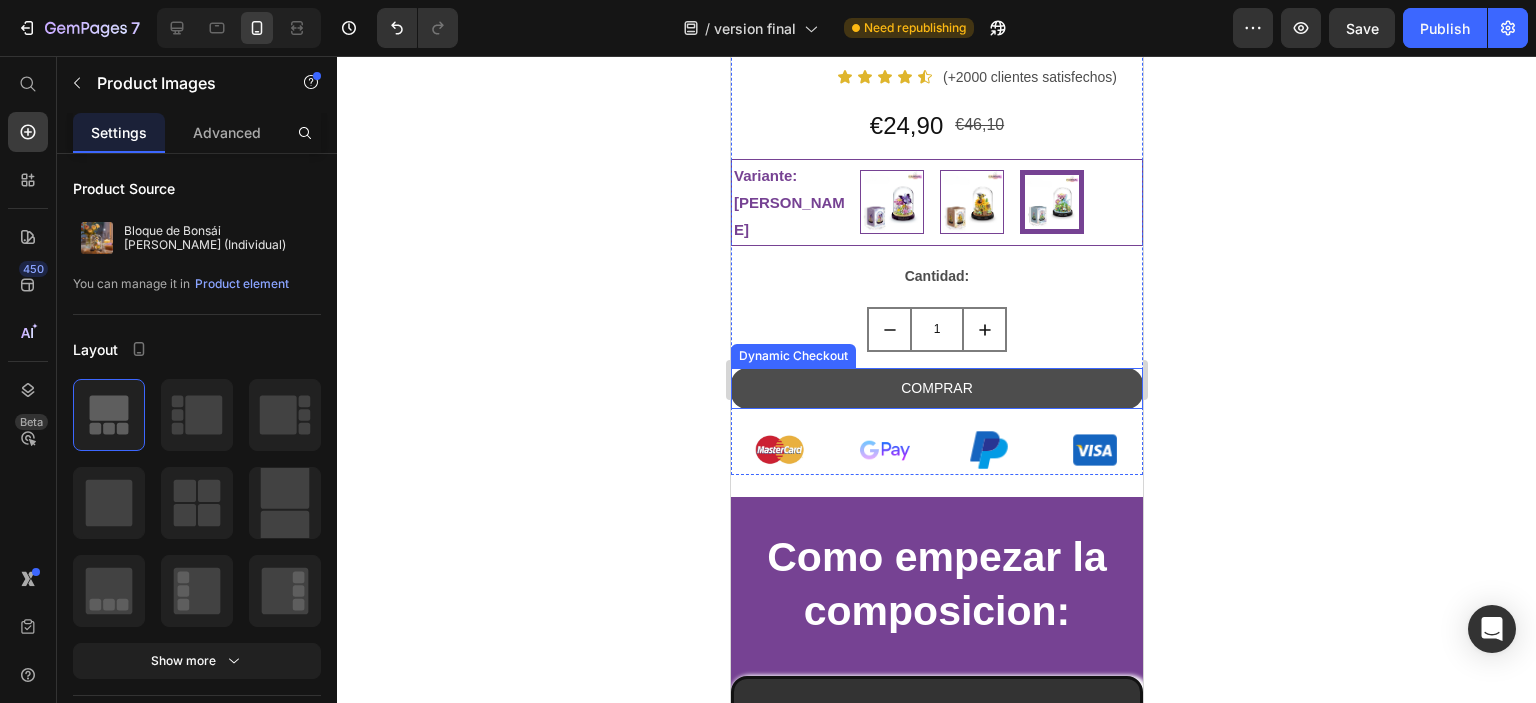 click on "COMPRAR" at bounding box center [936, 388] 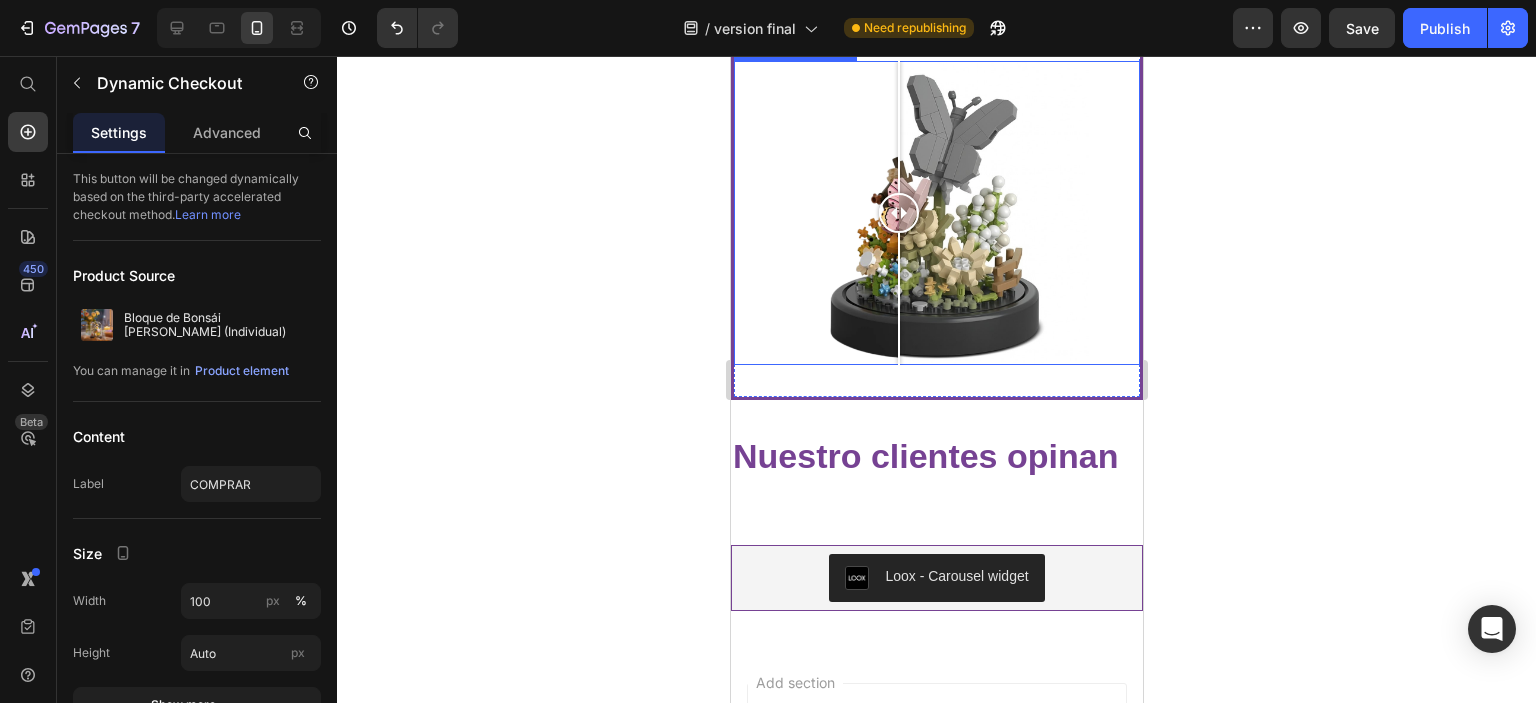 scroll, scrollTop: 2000, scrollLeft: 0, axis: vertical 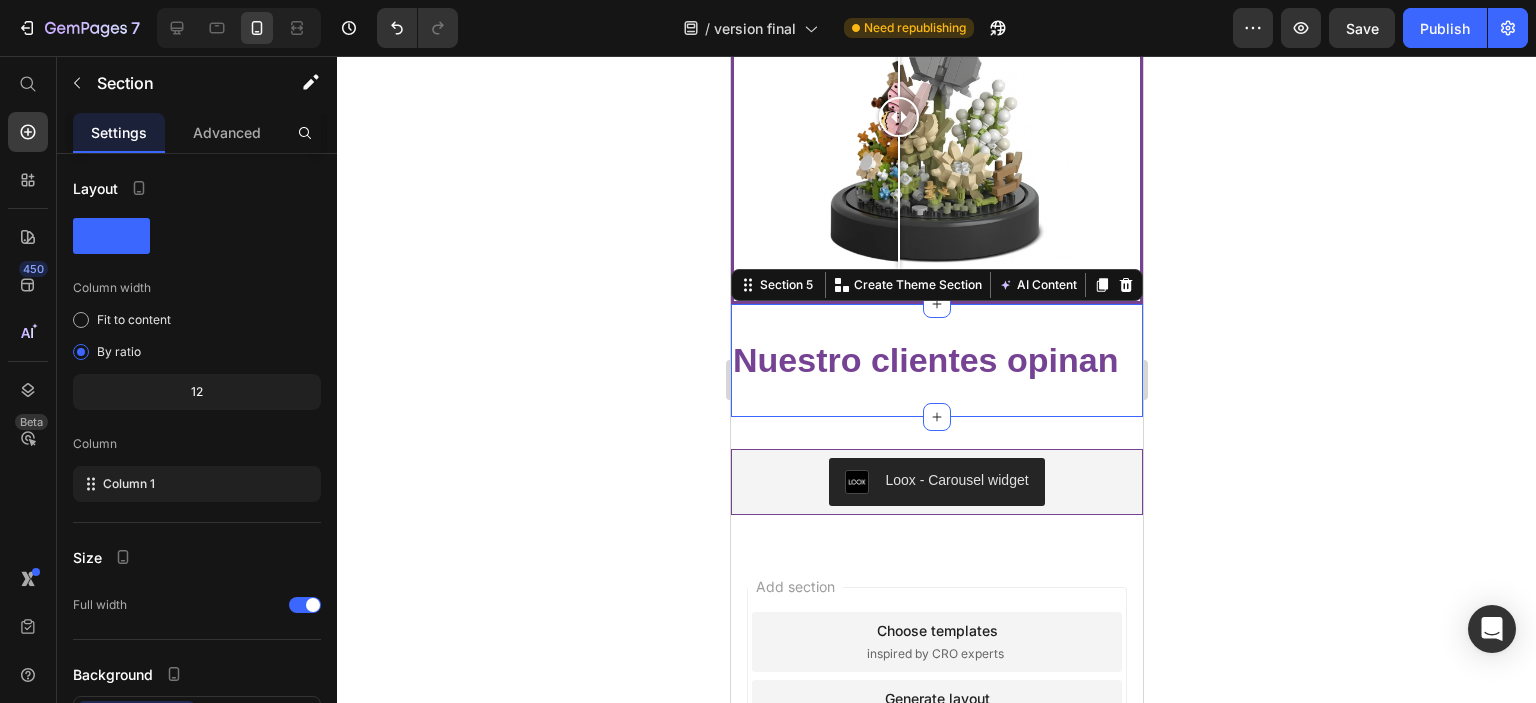 click on "Nuestro clientes opinan Heading Section 5   You can create reusable sections Create Theme Section AI Content Write with [PERSON_NAME] What would you like to describe here? Tone and Voice Persuasive Product Bloque de Bonsái [PERSON_NAME] (Individual) Show more Generate" at bounding box center (936, 360) 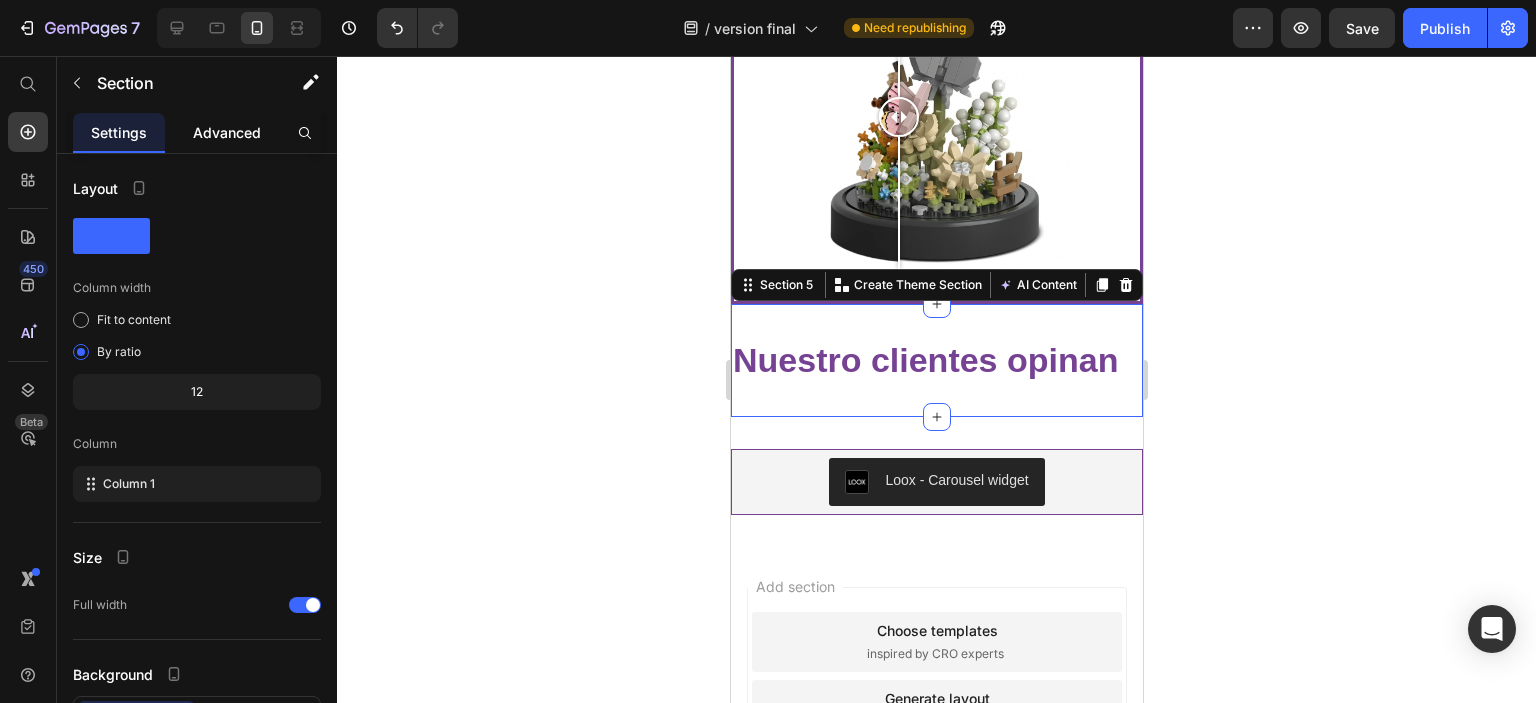 click on "Advanced" at bounding box center (227, 132) 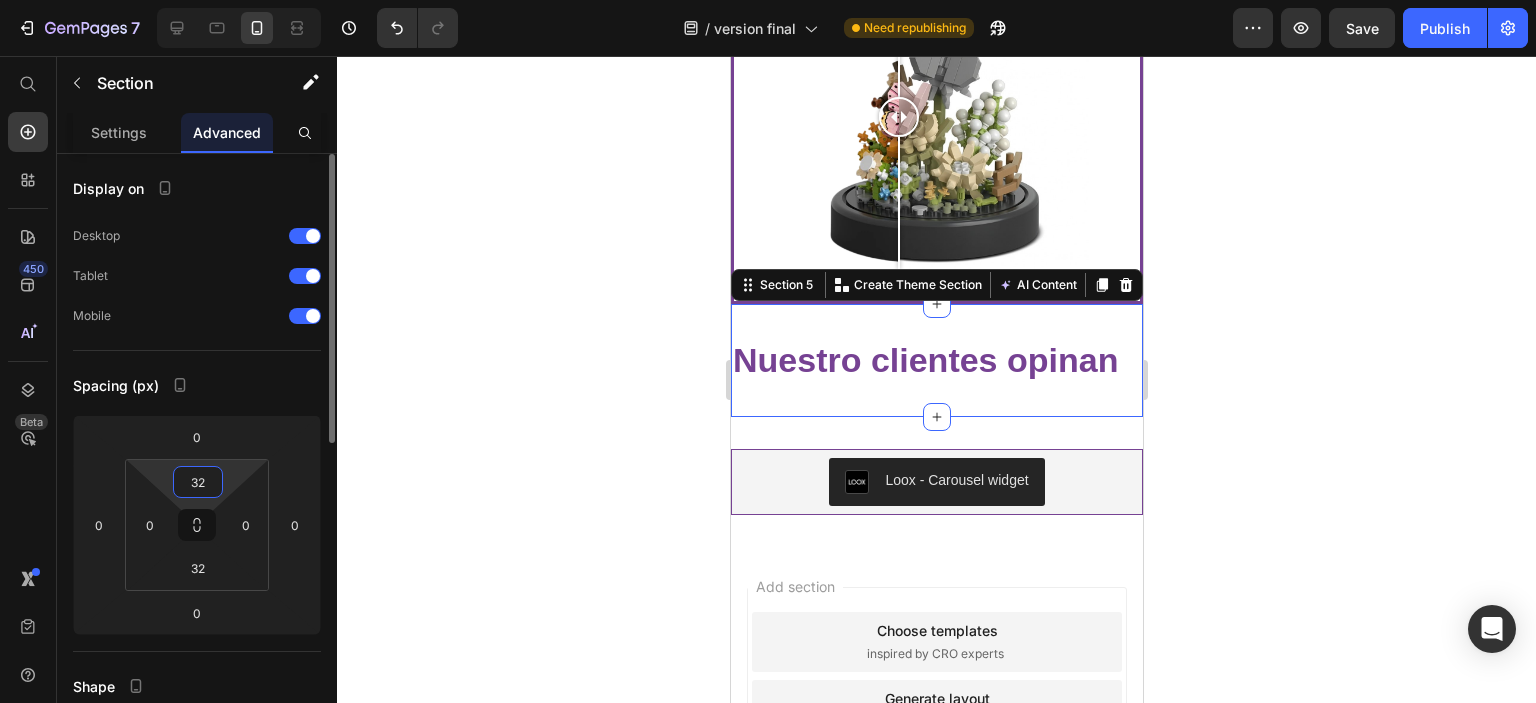 click on "32" at bounding box center [198, 482] 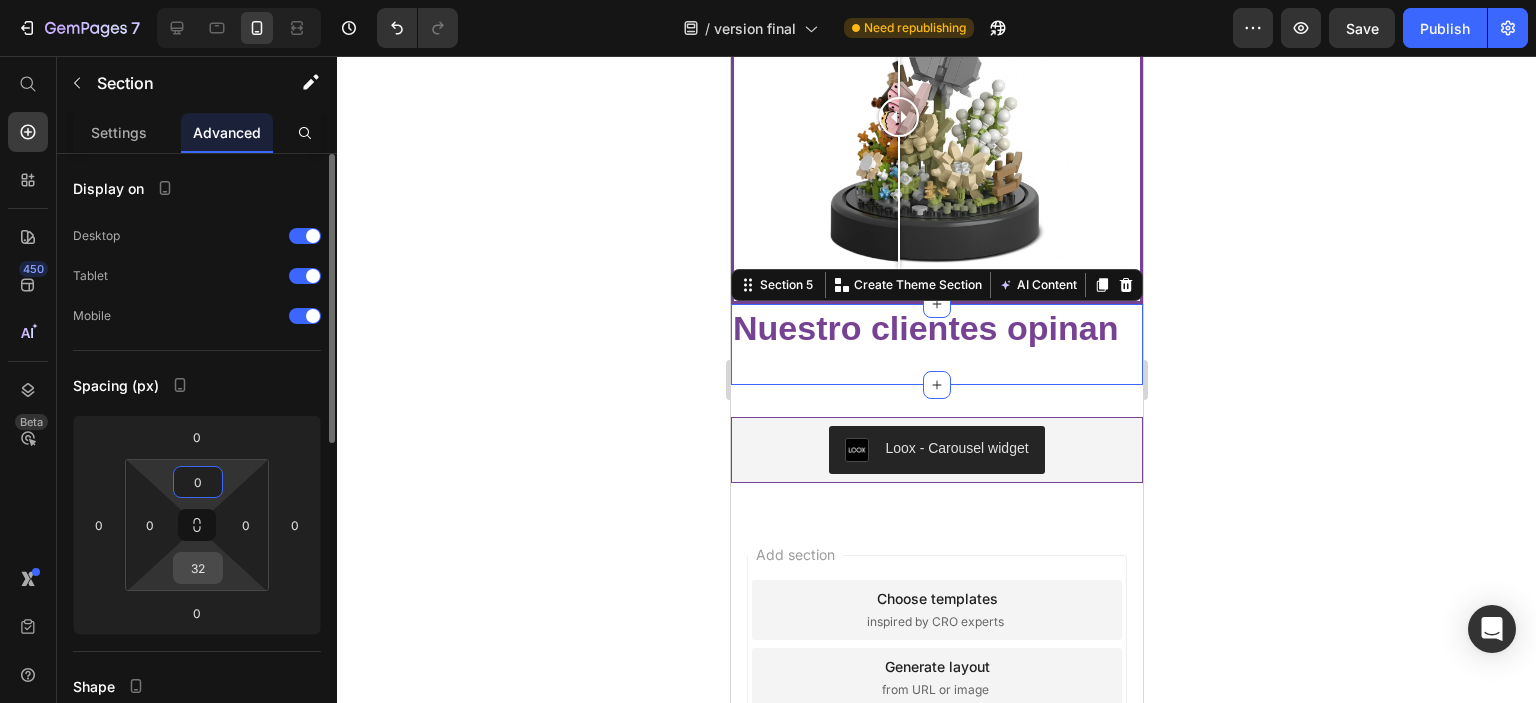 type on "0" 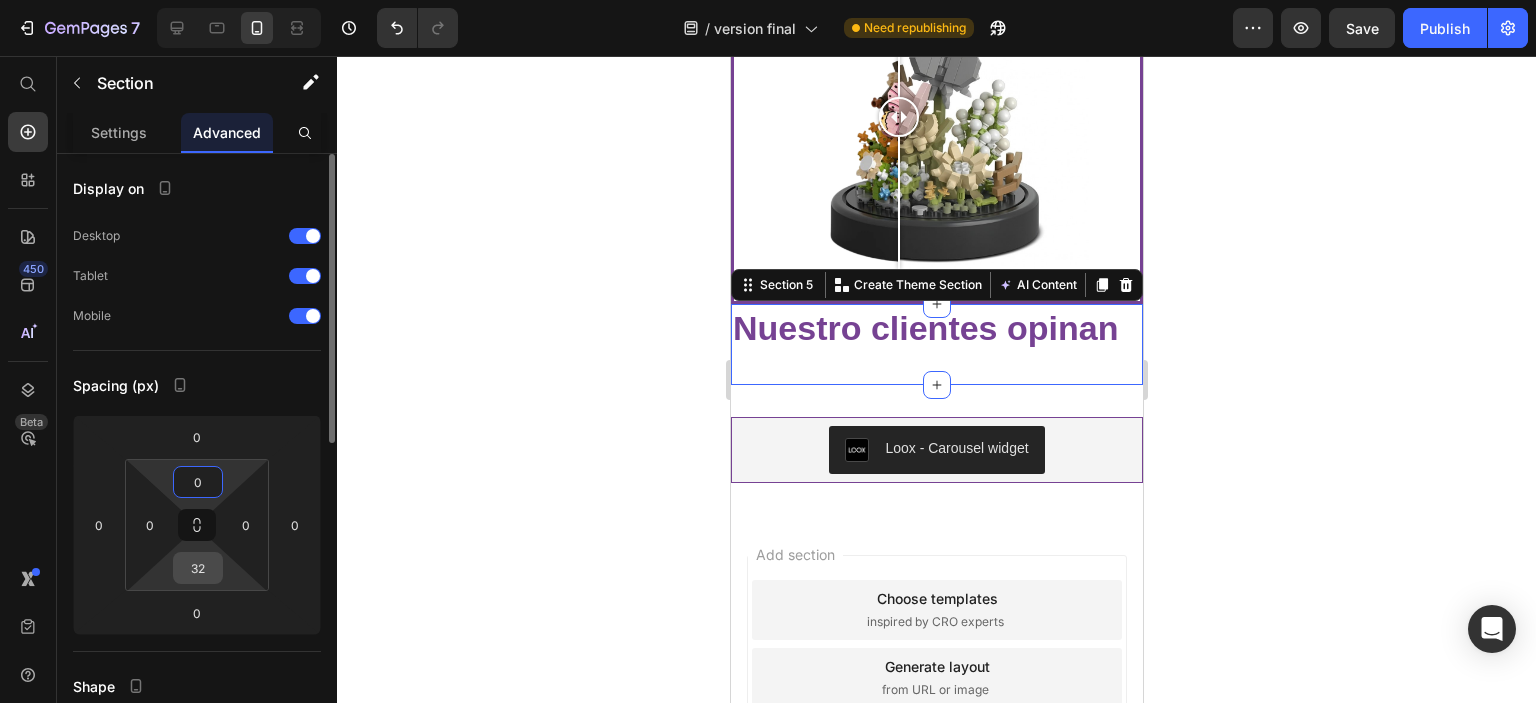 click on "32" at bounding box center [198, 568] 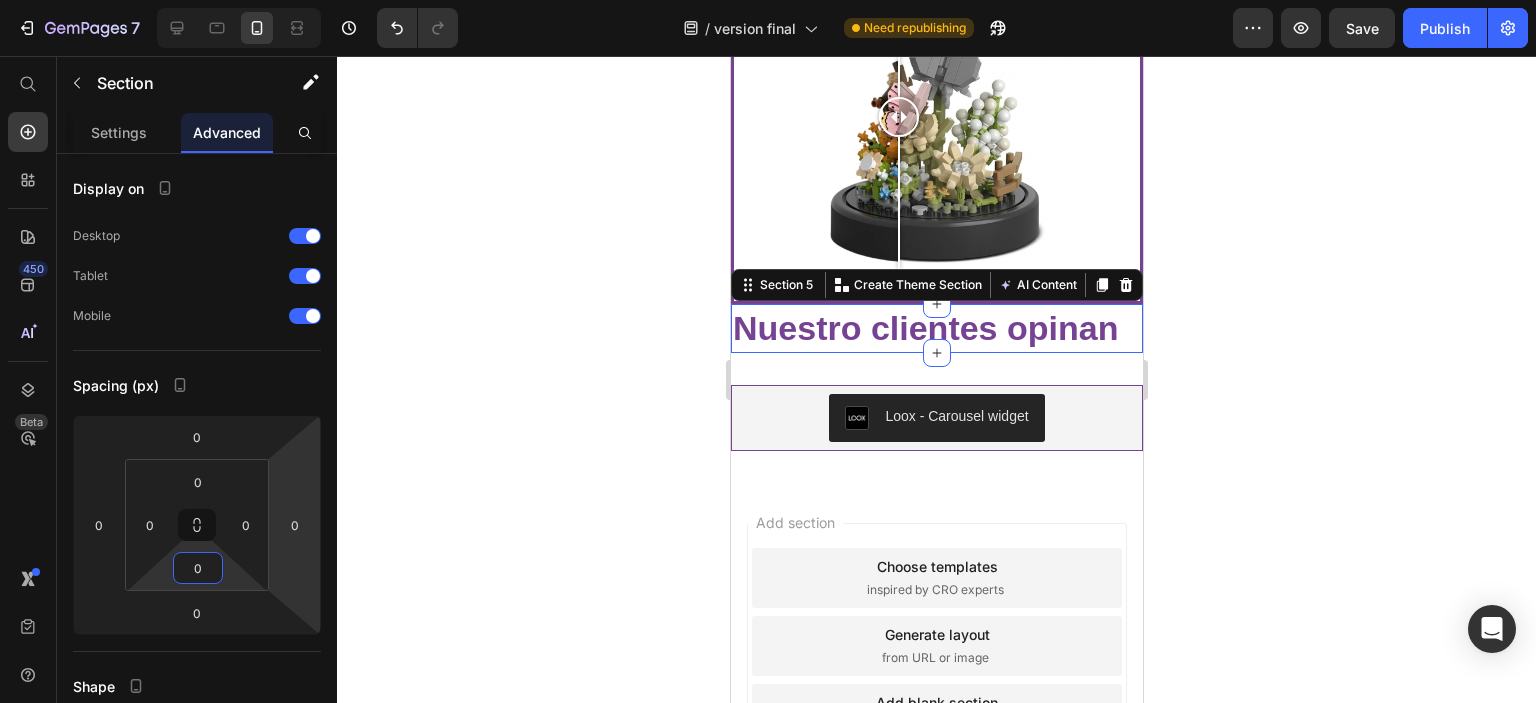 type on "0" 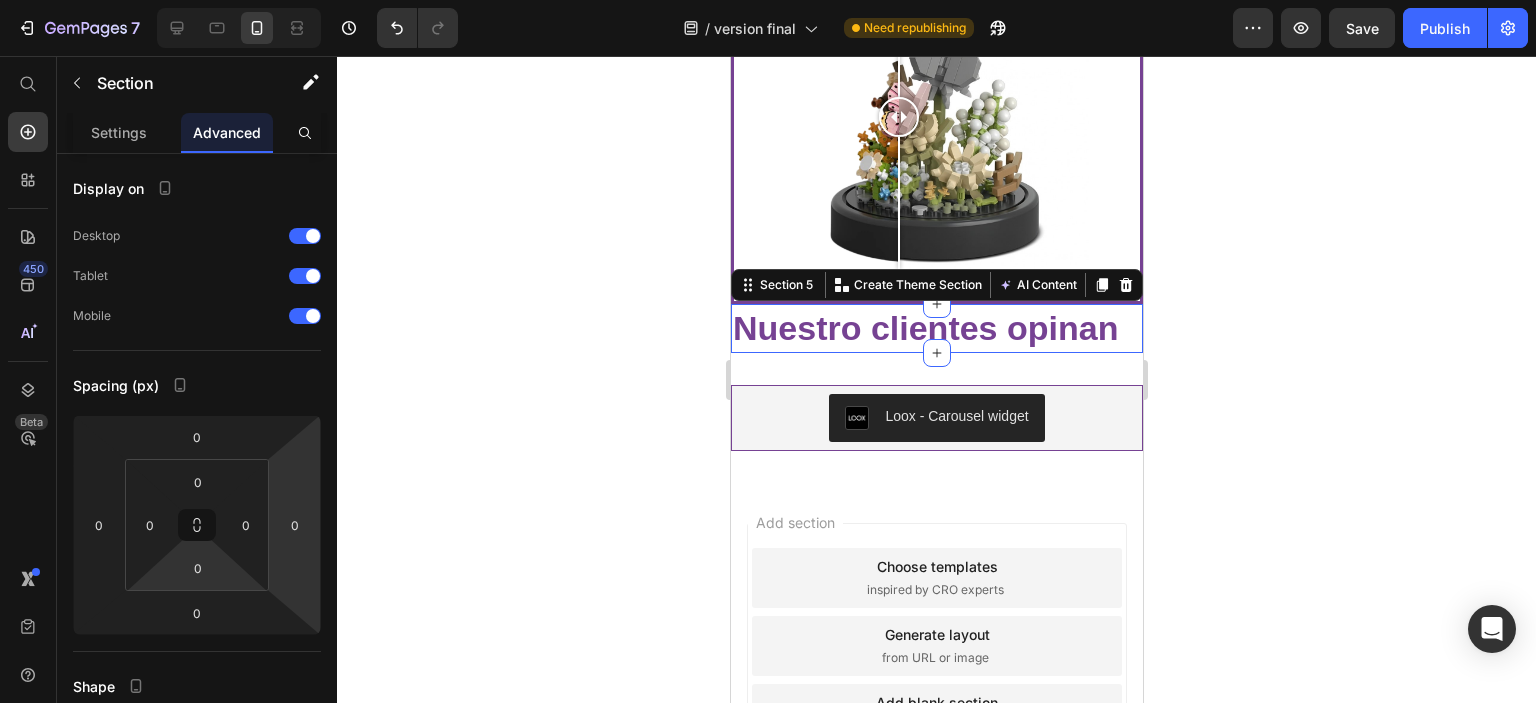 click 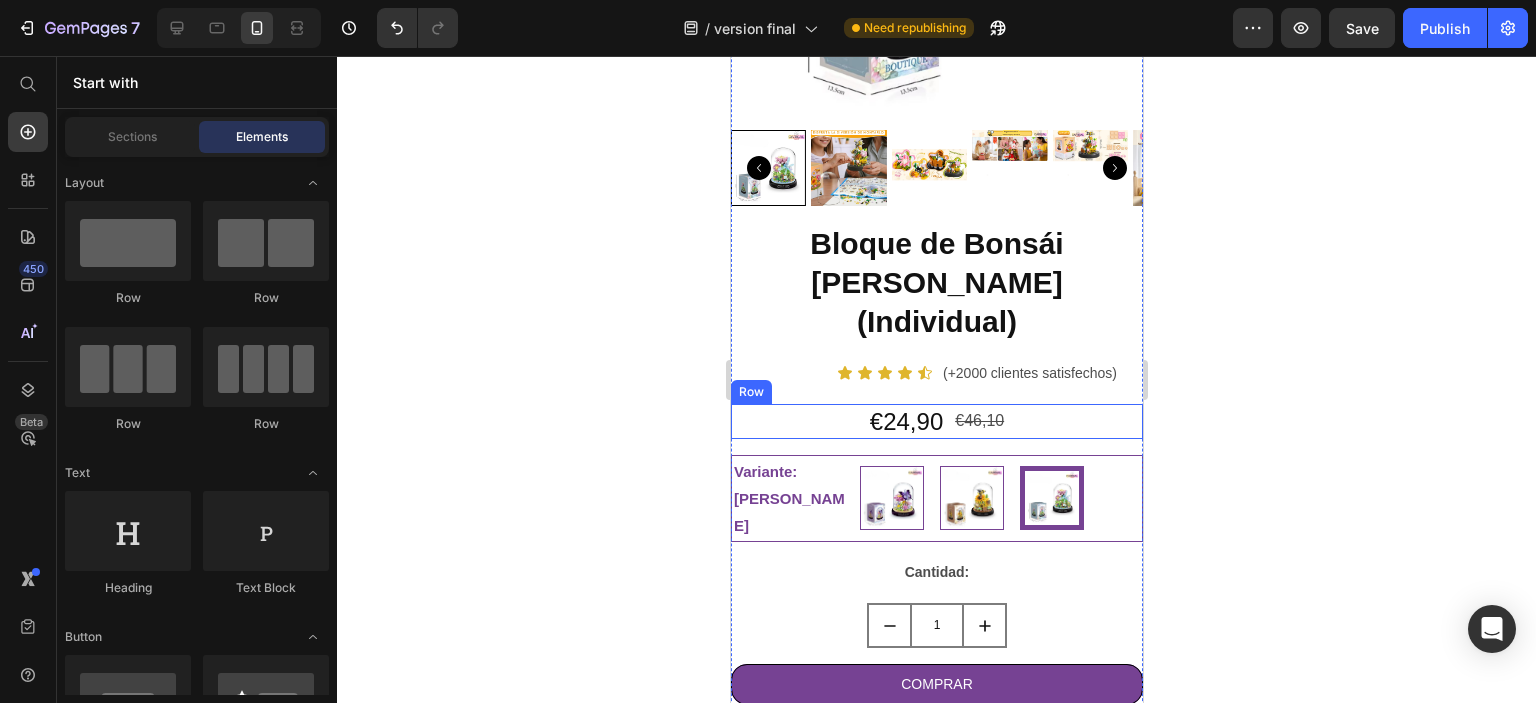 scroll, scrollTop: 400, scrollLeft: 0, axis: vertical 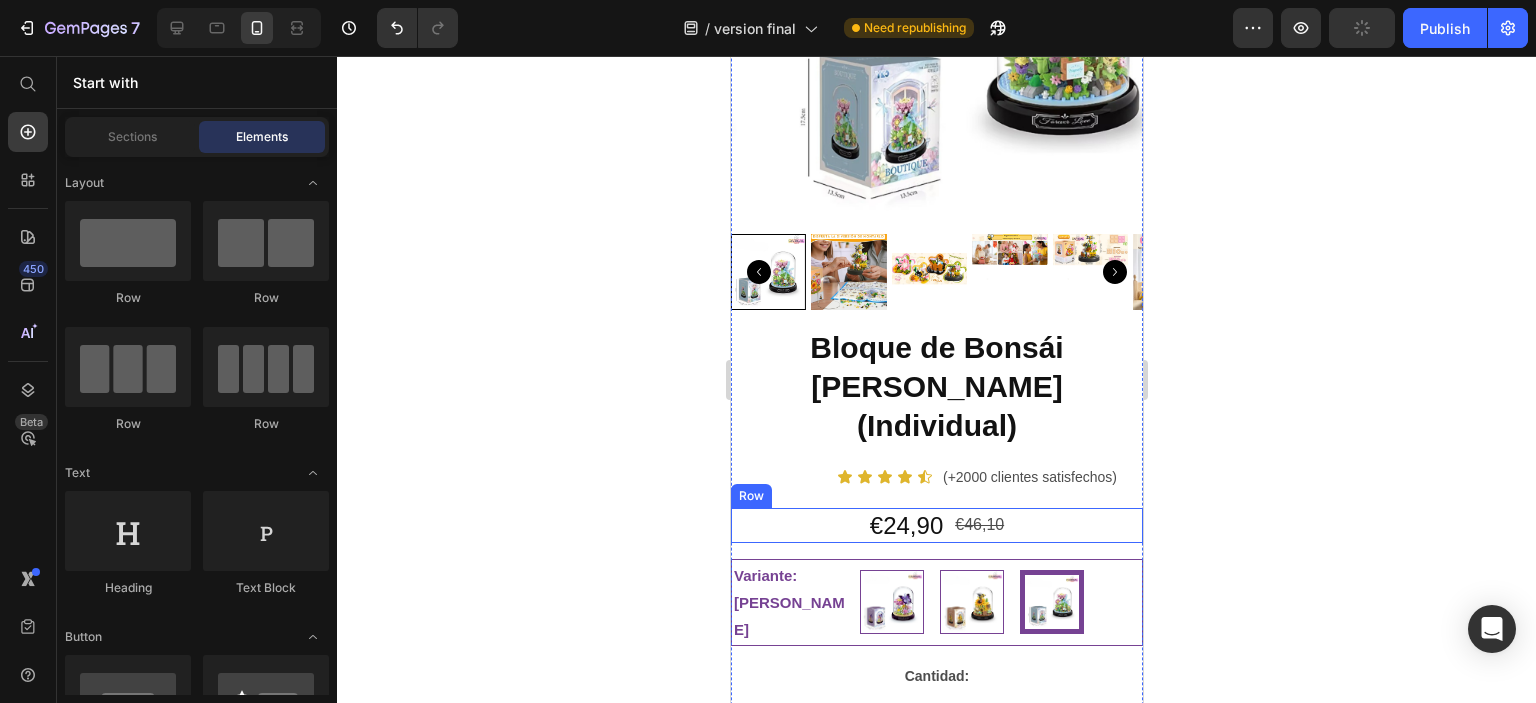 click on "€24,90 Product Price €46,10 Product Price Row" at bounding box center (936, 525) 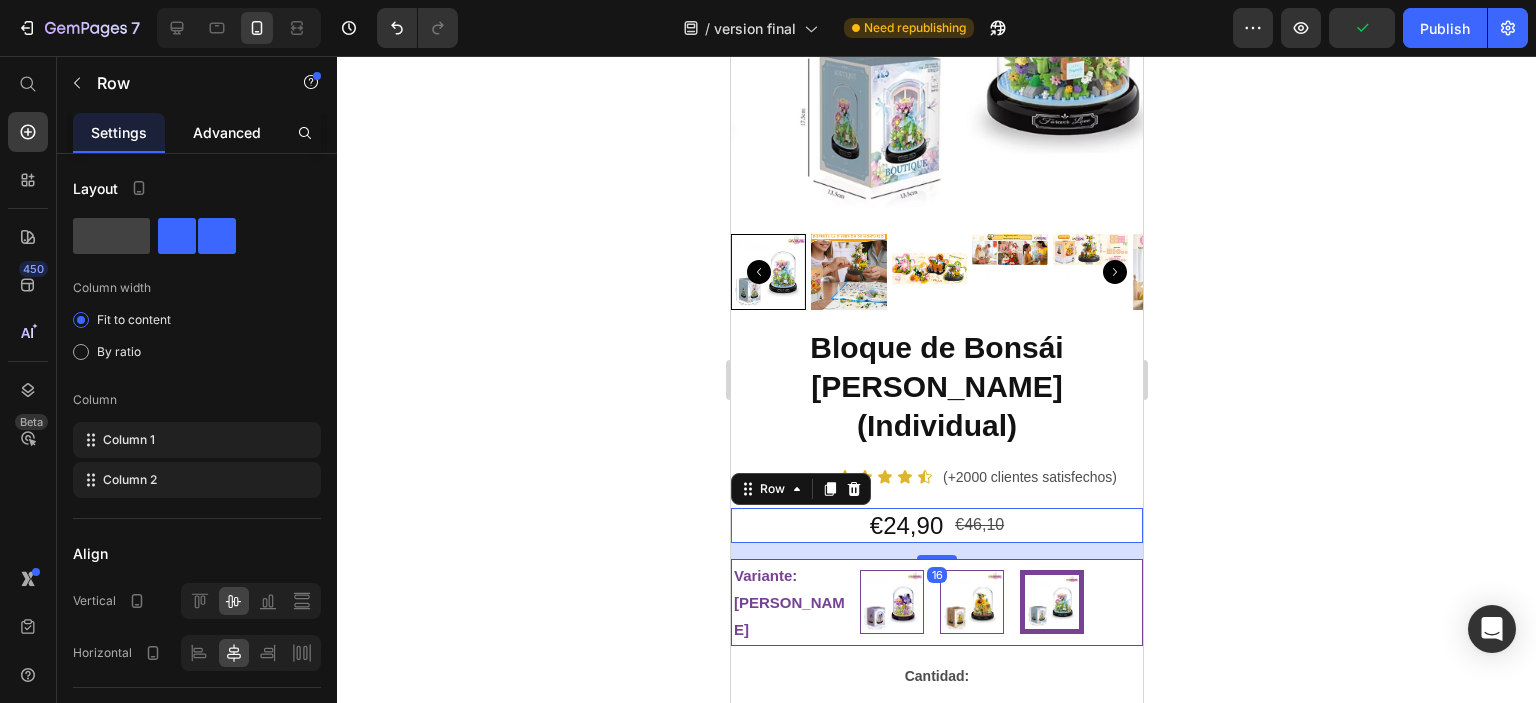 click on "Advanced" at bounding box center [227, 132] 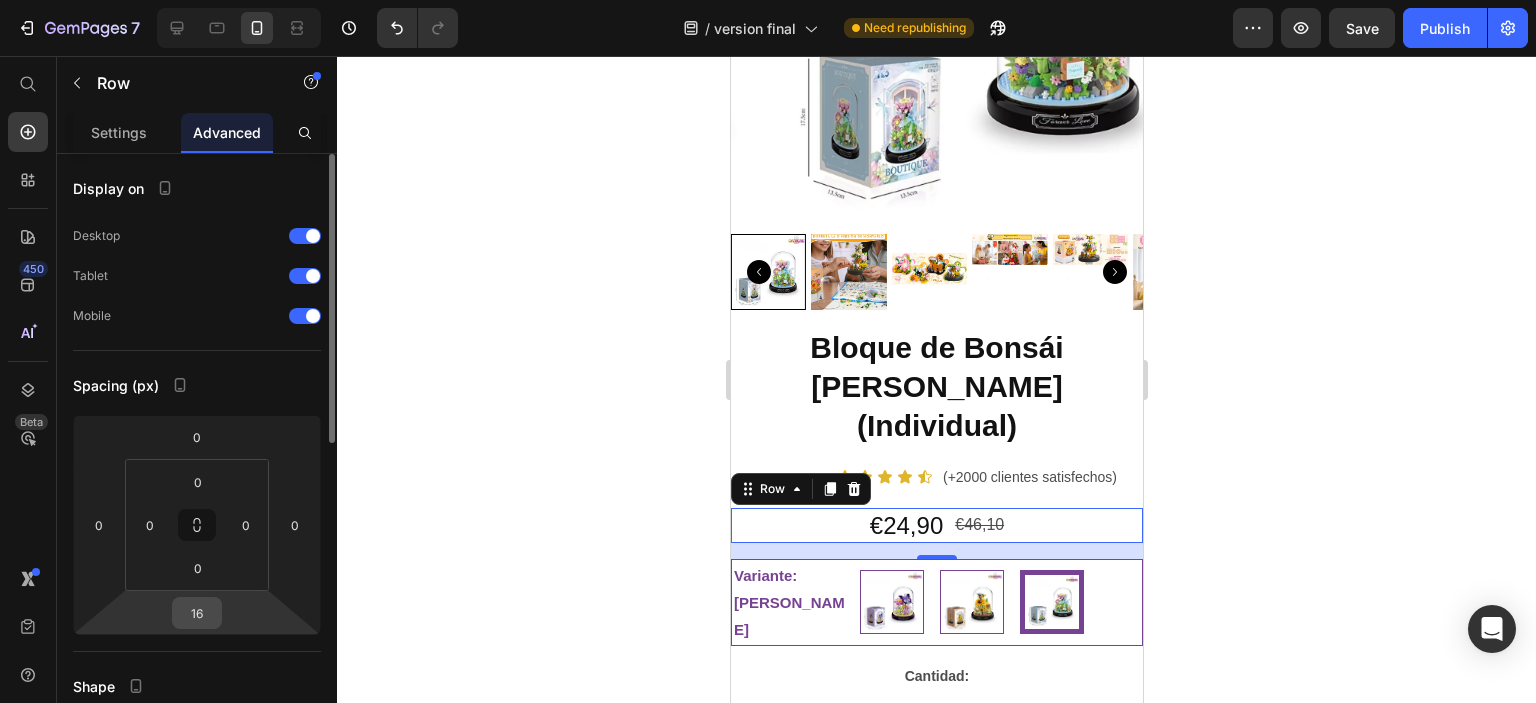 click on "16" at bounding box center (197, 613) 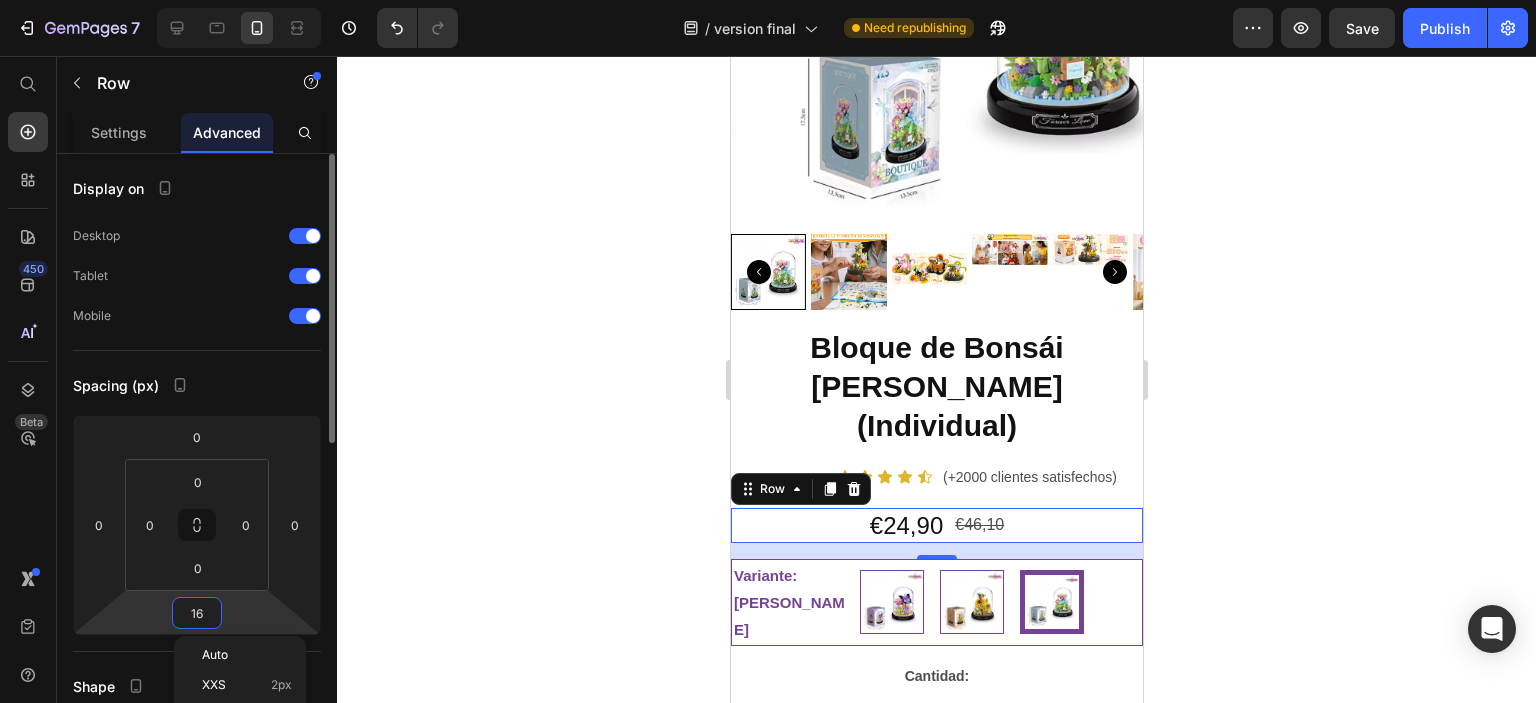 type on "0" 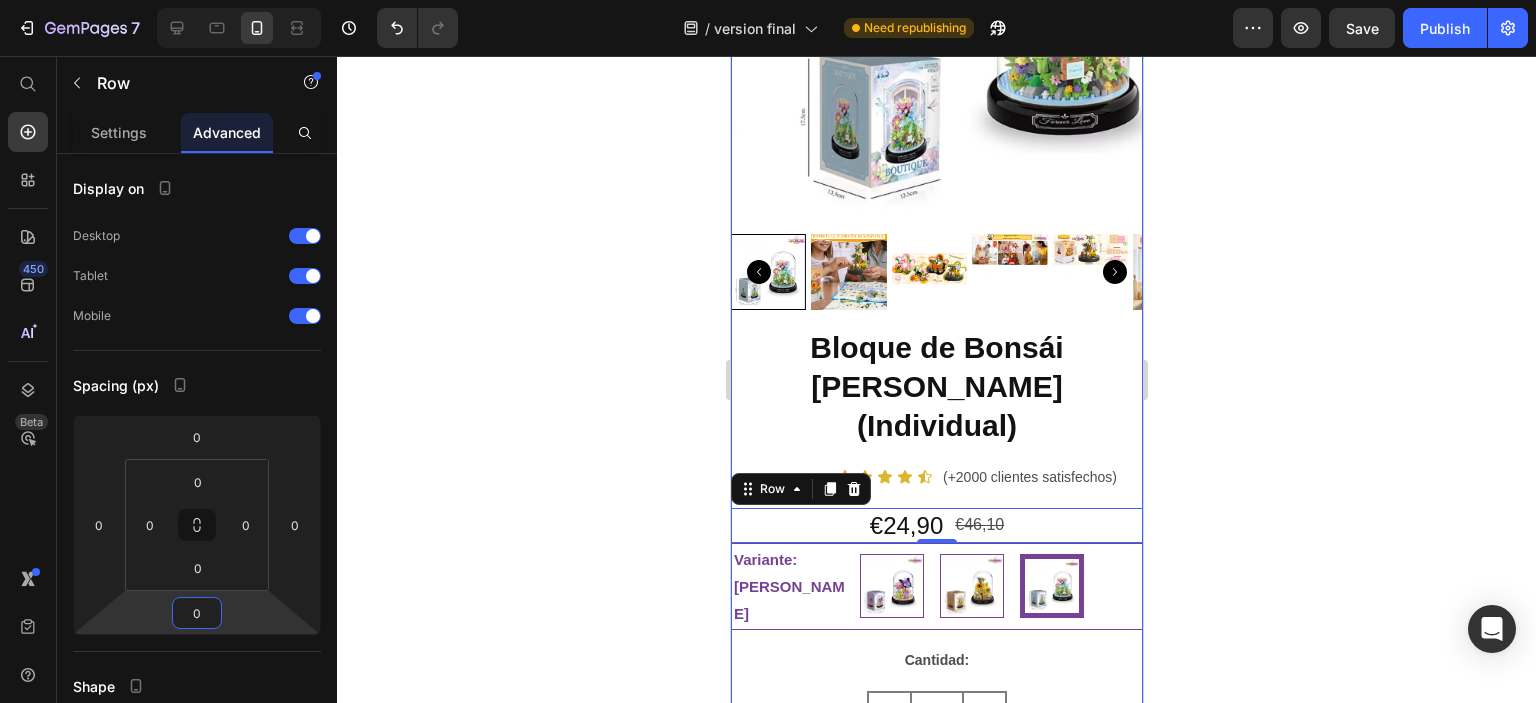 click on "Bloque de Bonsái [PERSON_NAME] (Individual) Product Title Icon Icon Icon Icon Icon Icon List (+2000 clientes satisfechos) Text Block Row €24,90 Product Price €46,10 Product Price Row   0 Variante: [PERSON_NAME] Mariposa Azul Mariposa Azul [PERSON_NAME] [PERSON_NAME] Product Variants & Swatches Cantidad: Text Block 1 Product Quantity COMPRAR Dynamic Checkout Image Image Image Image Row" at bounding box center (936, 593) 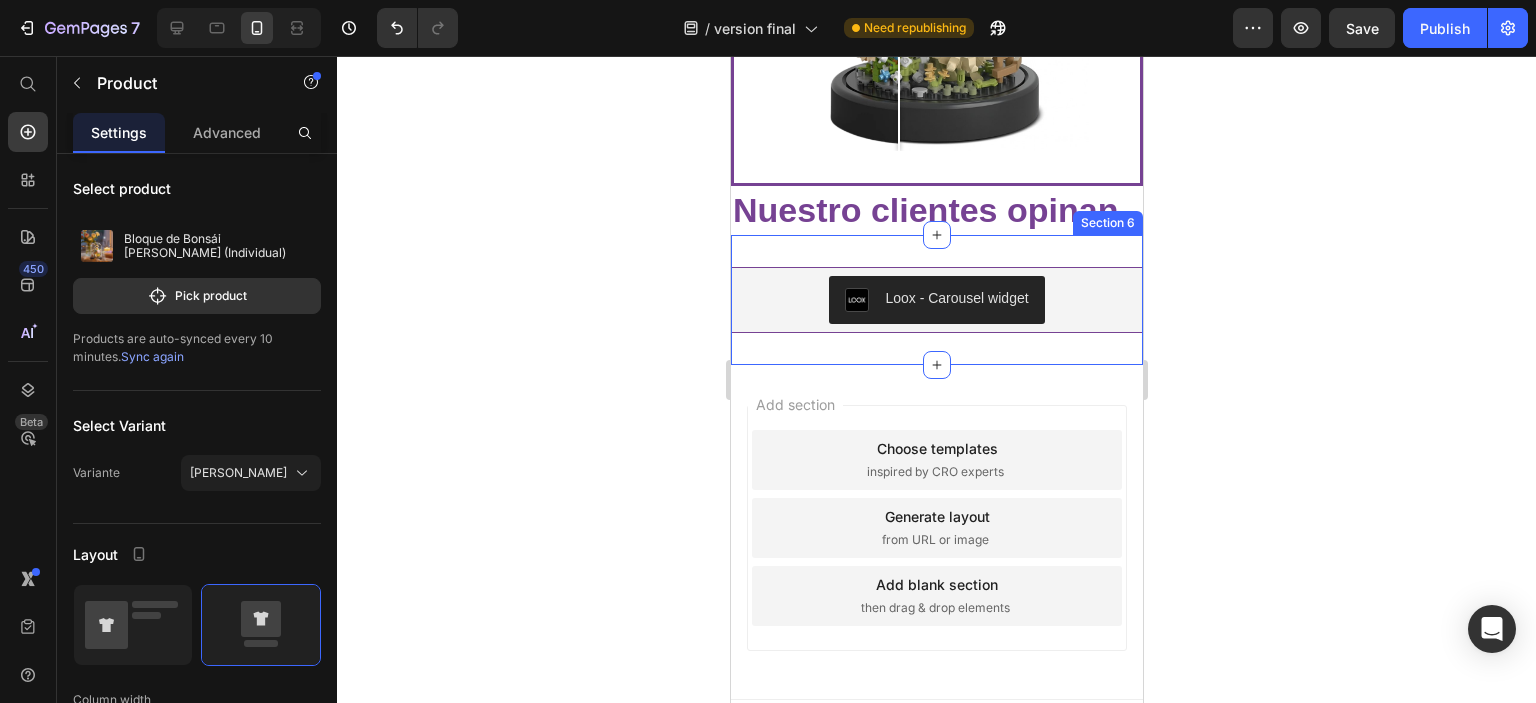 scroll, scrollTop: 2108, scrollLeft: 0, axis: vertical 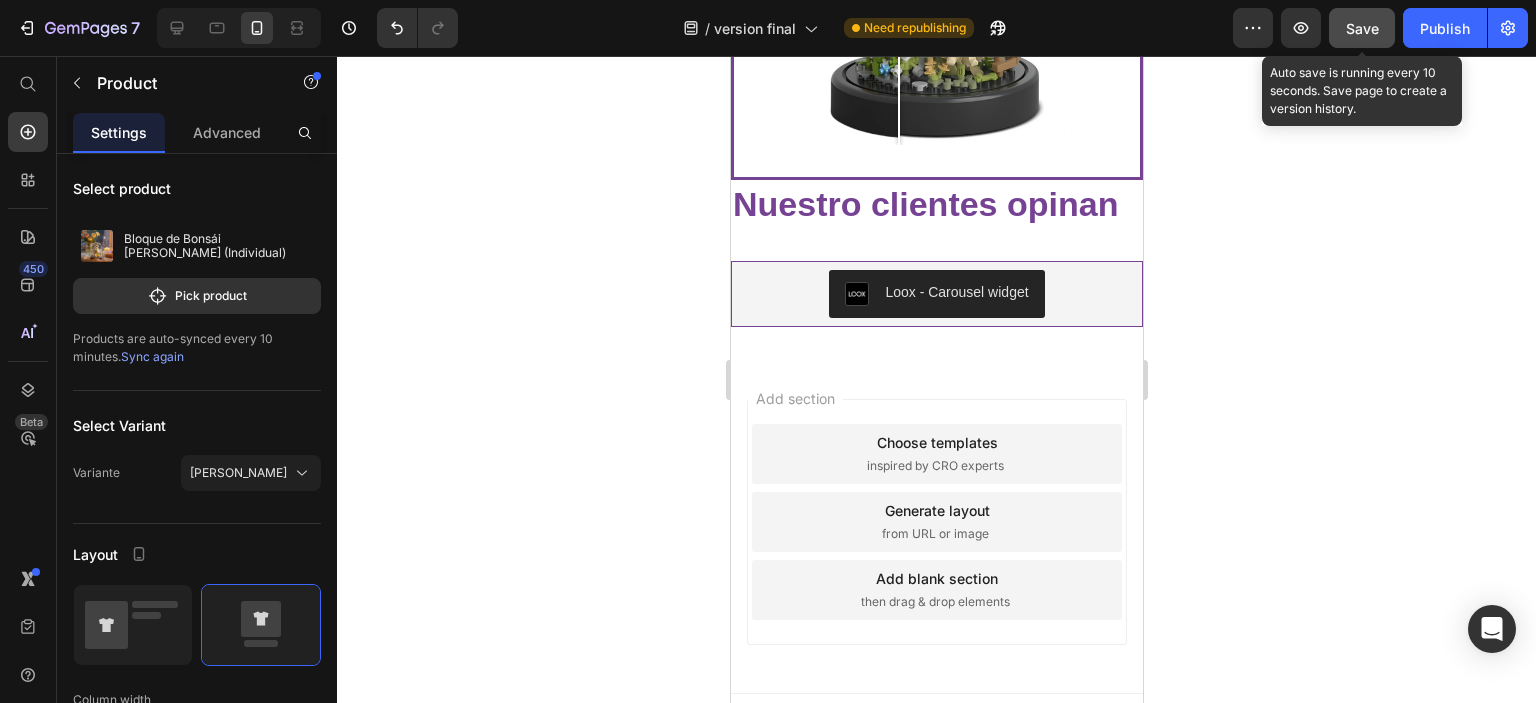 click on "Save" at bounding box center (1362, 28) 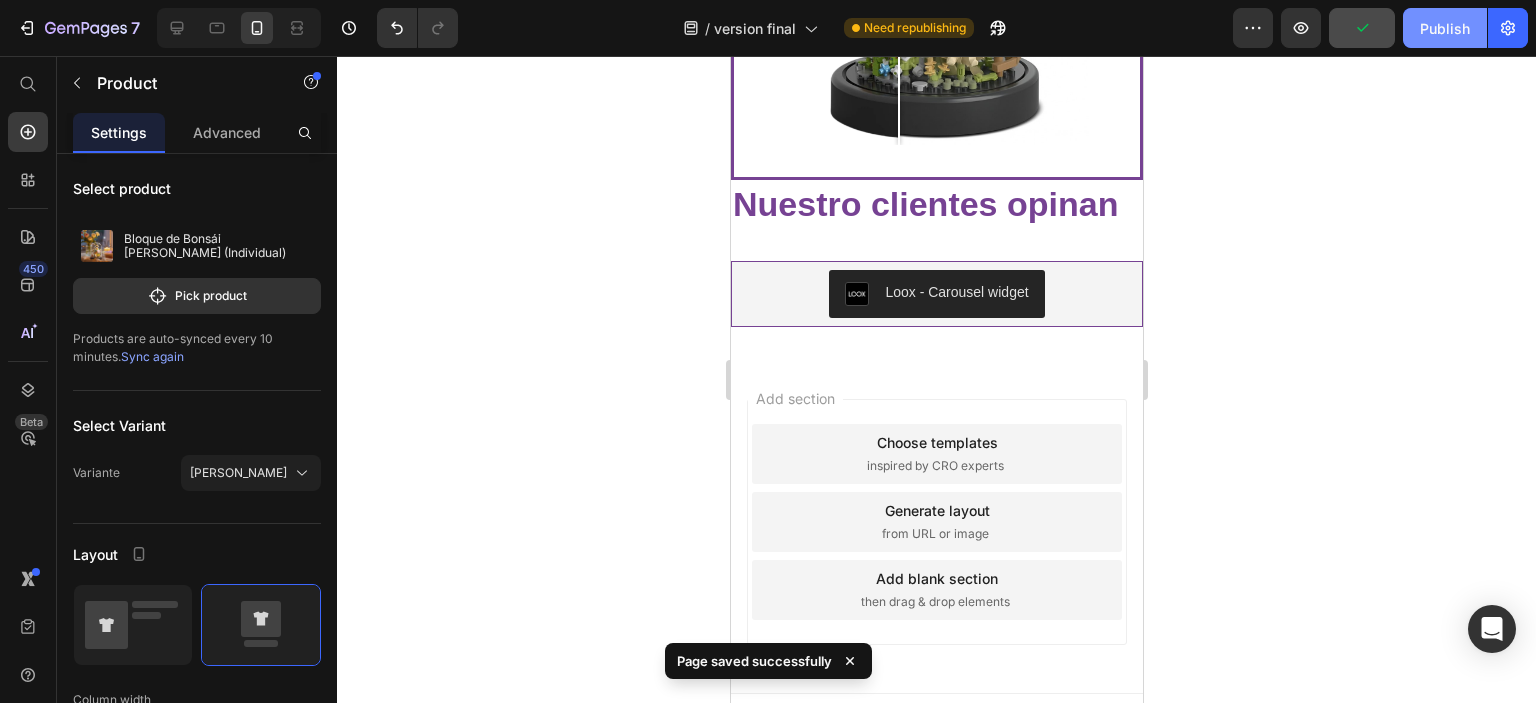 click on "Publish" at bounding box center (1445, 28) 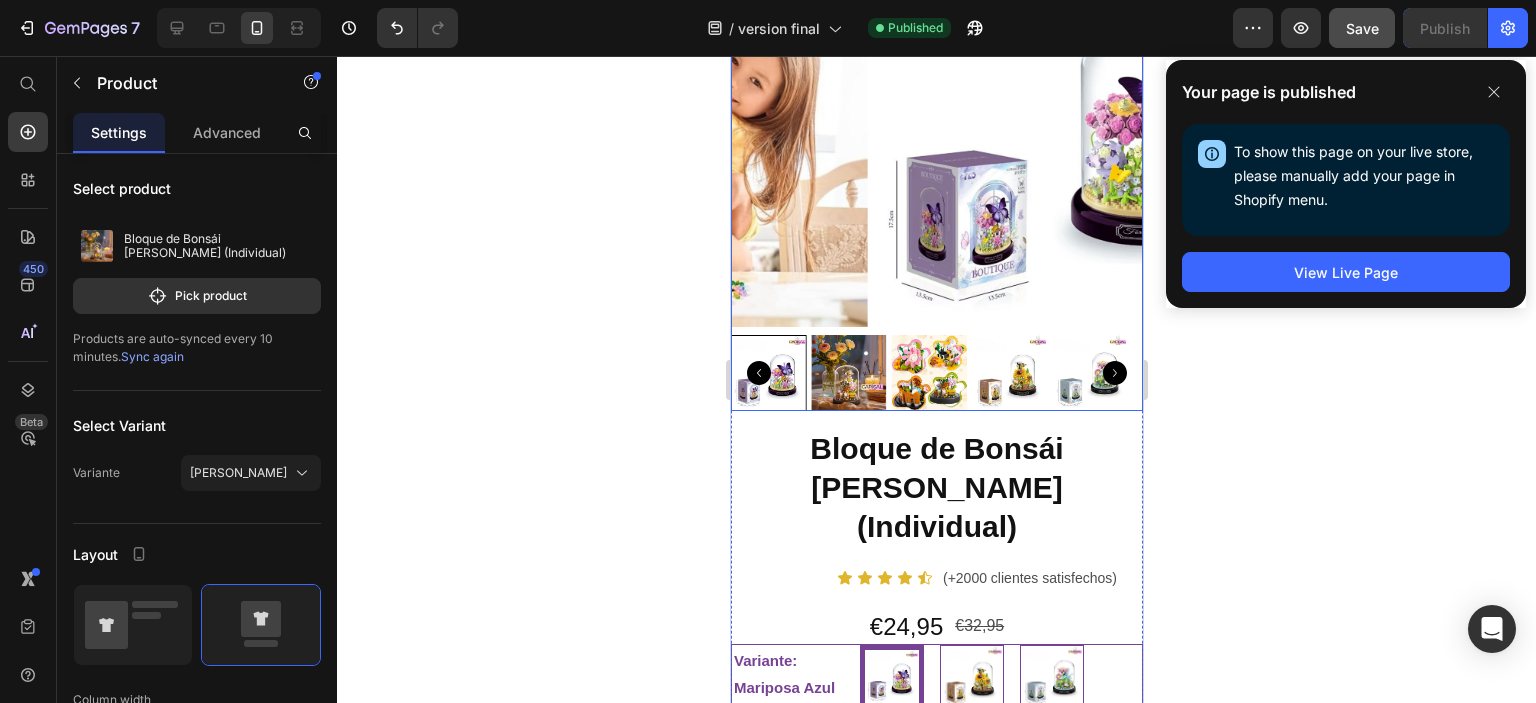 scroll, scrollTop: 300, scrollLeft: 0, axis: vertical 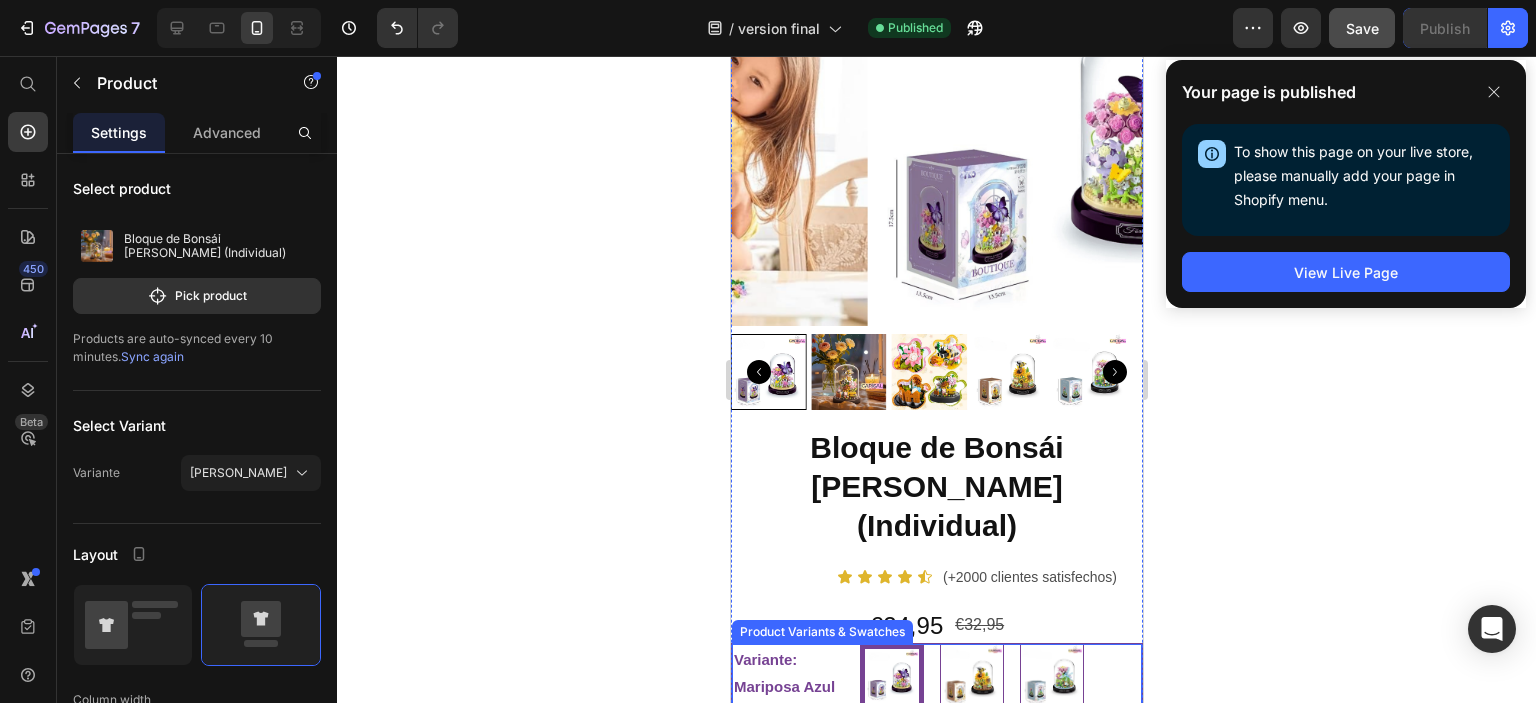 click on "Variante: Mariposa Azul" at bounding box center (791, 673) 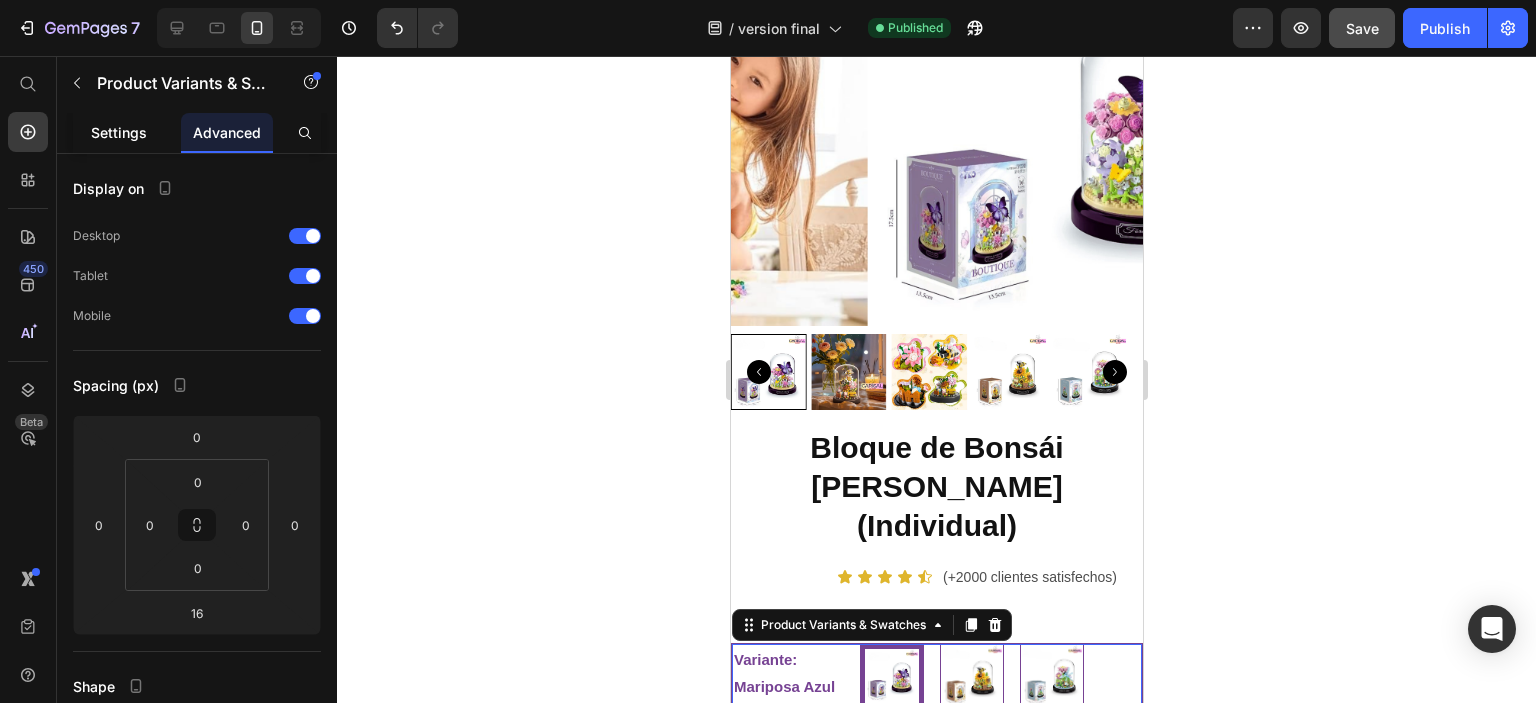 click on "Settings" at bounding box center (119, 132) 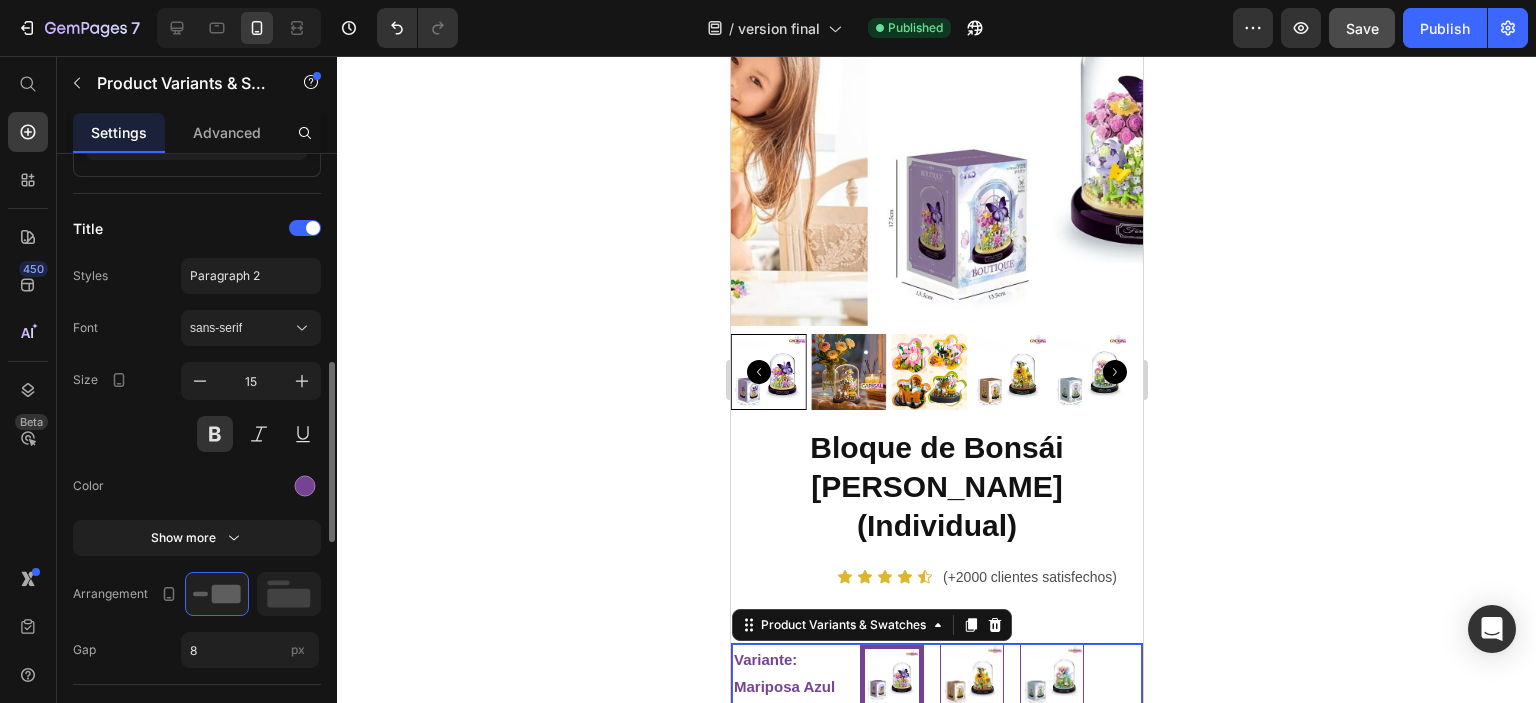 scroll, scrollTop: 800, scrollLeft: 0, axis: vertical 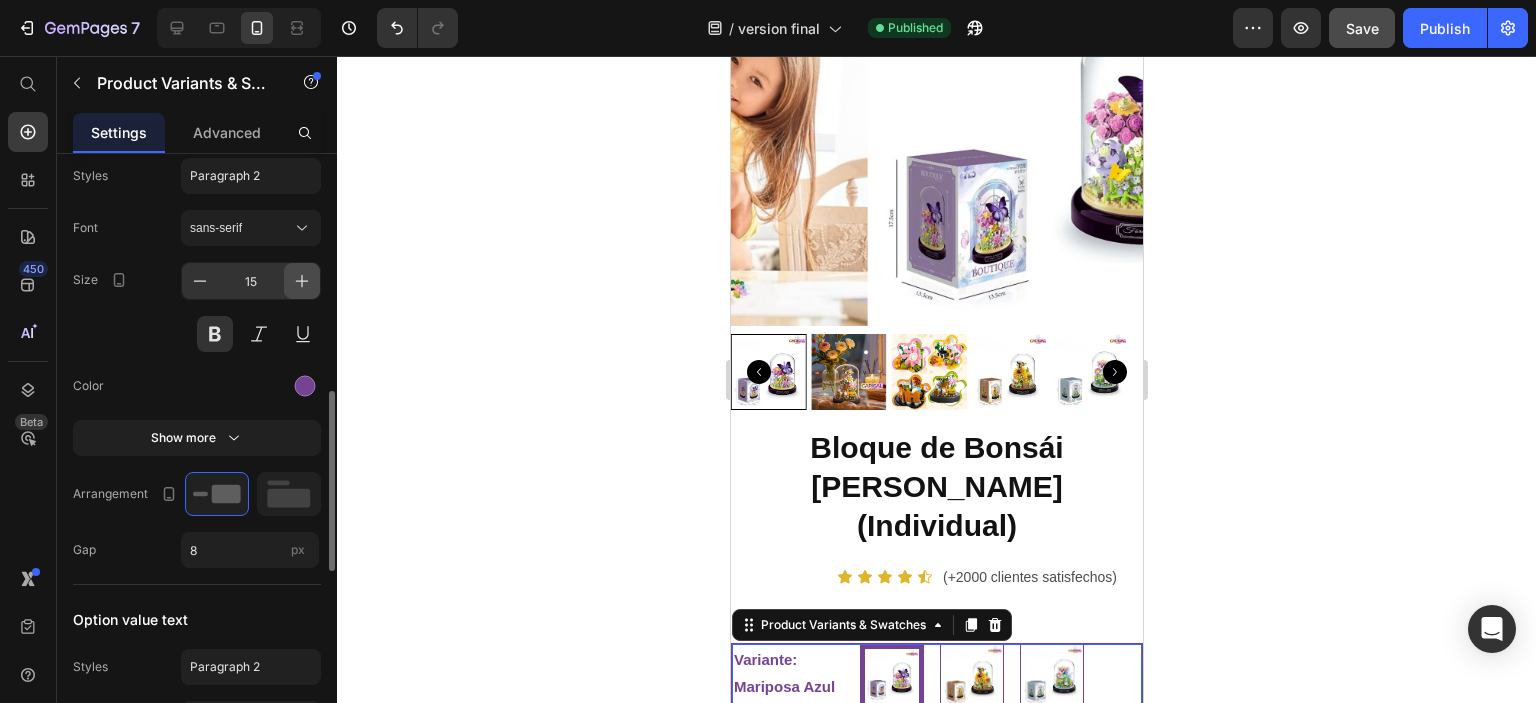 click 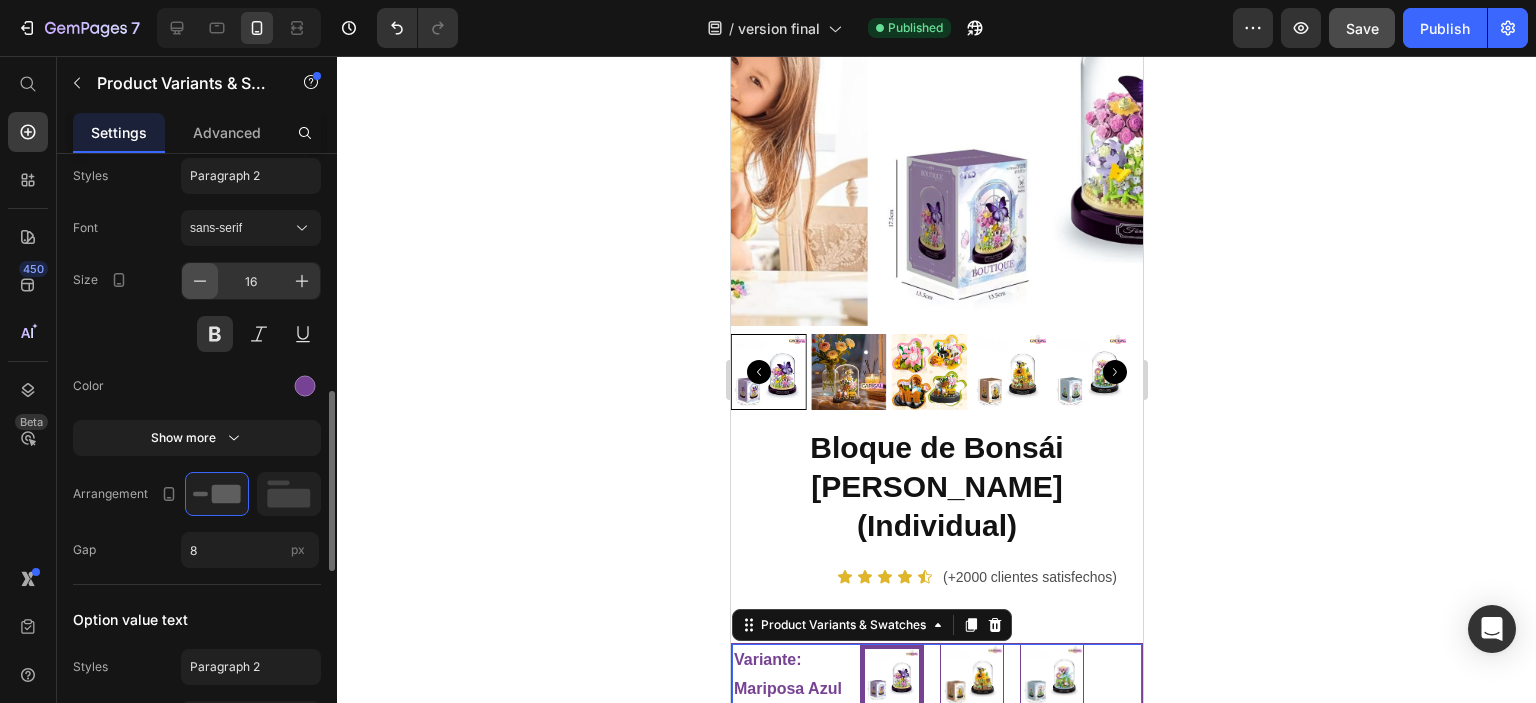 click 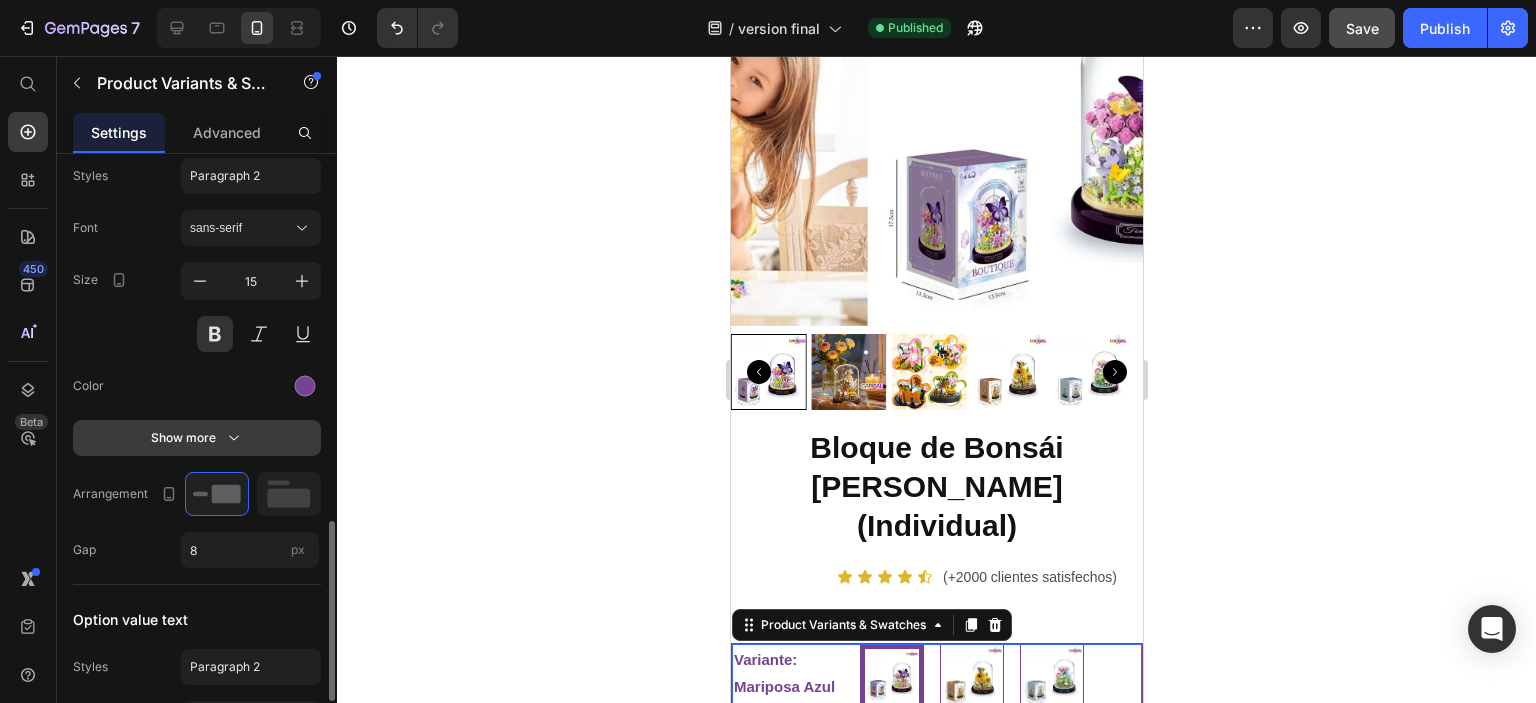 scroll, scrollTop: 900, scrollLeft: 0, axis: vertical 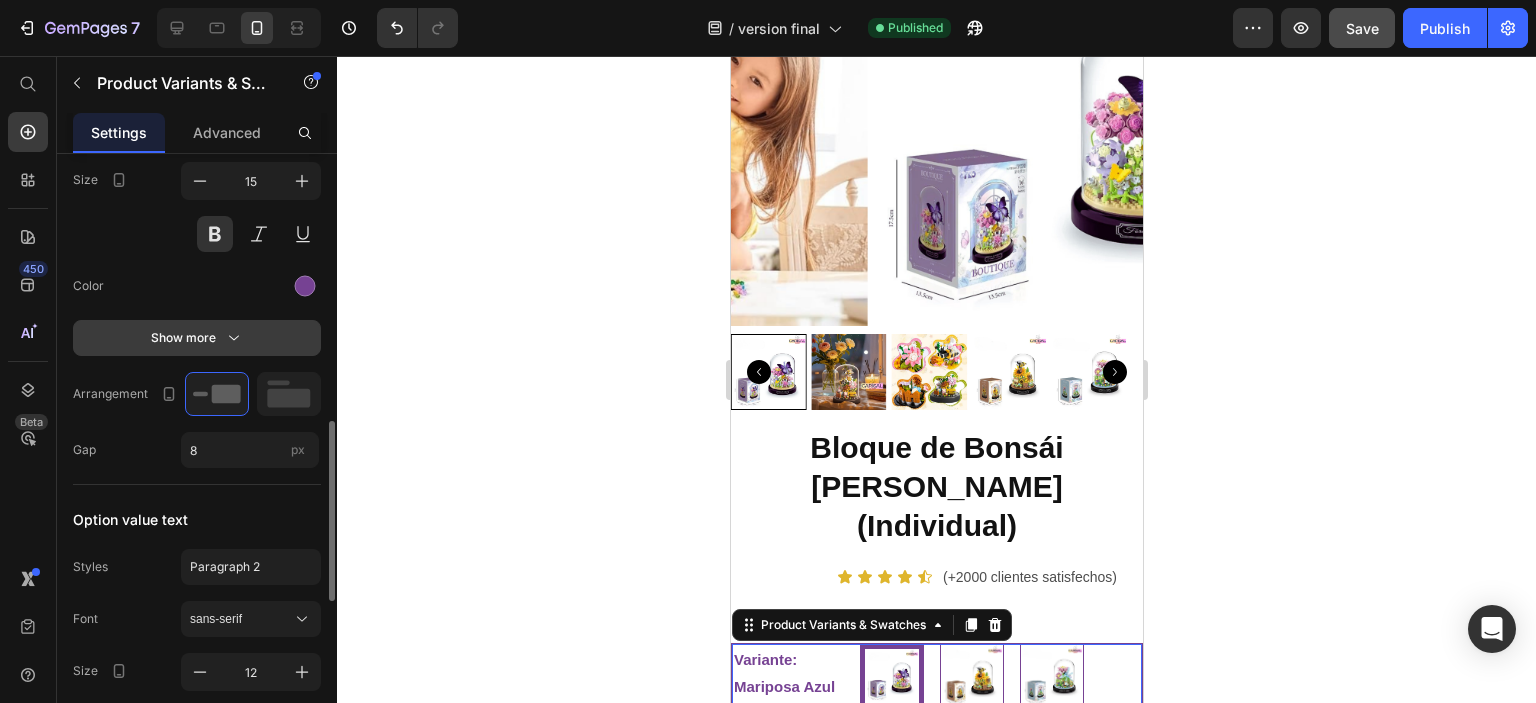 click 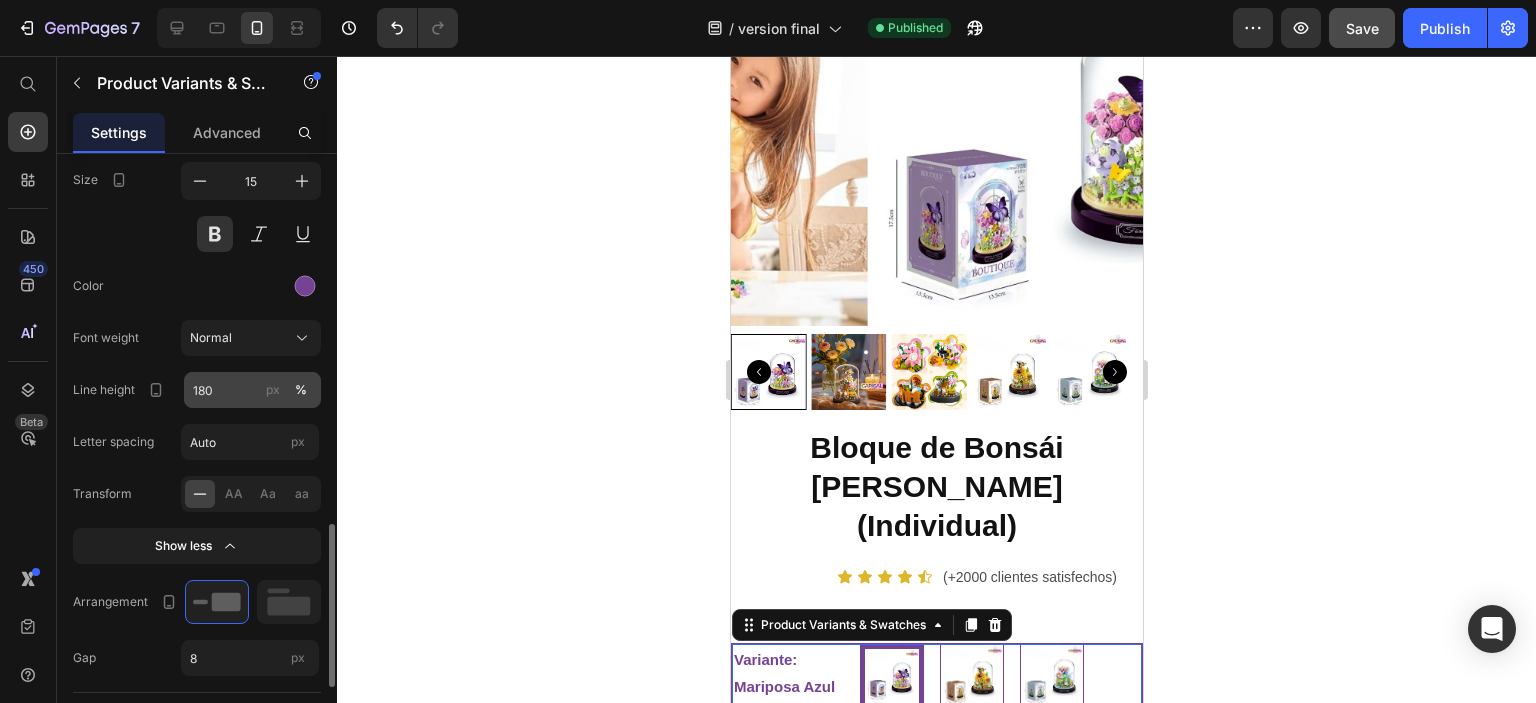 scroll, scrollTop: 1000, scrollLeft: 0, axis: vertical 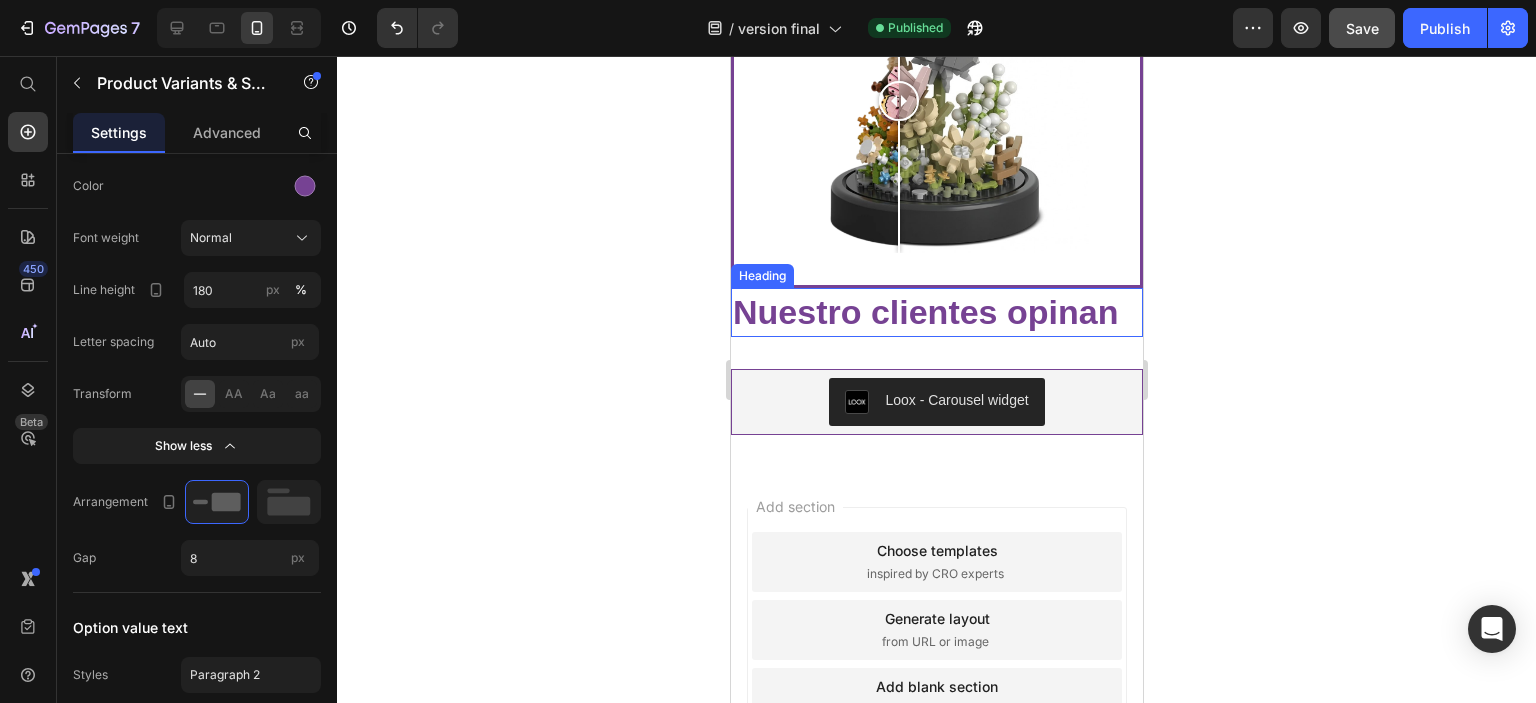 click on "Nuestro clientes opinan" at bounding box center [936, 312] 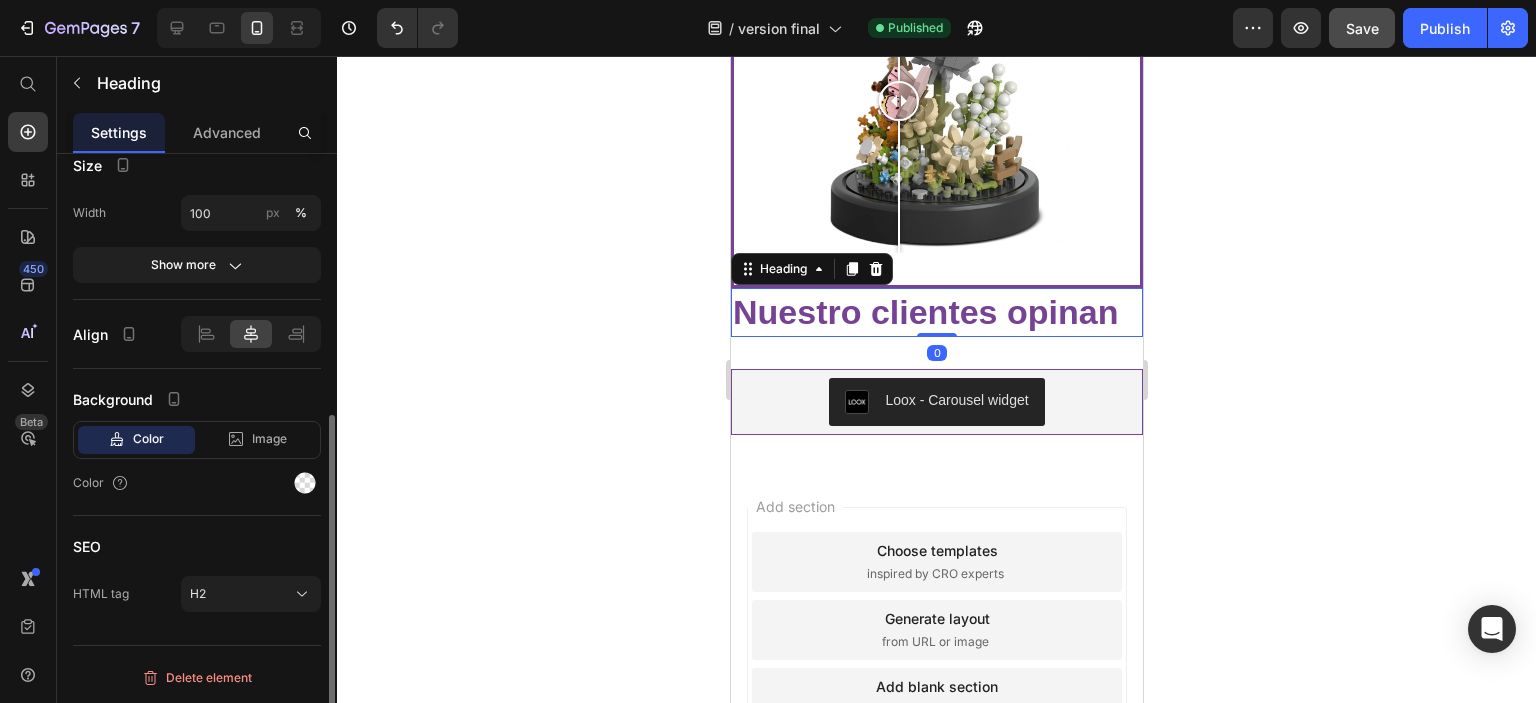 scroll, scrollTop: 0, scrollLeft: 0, axis: both 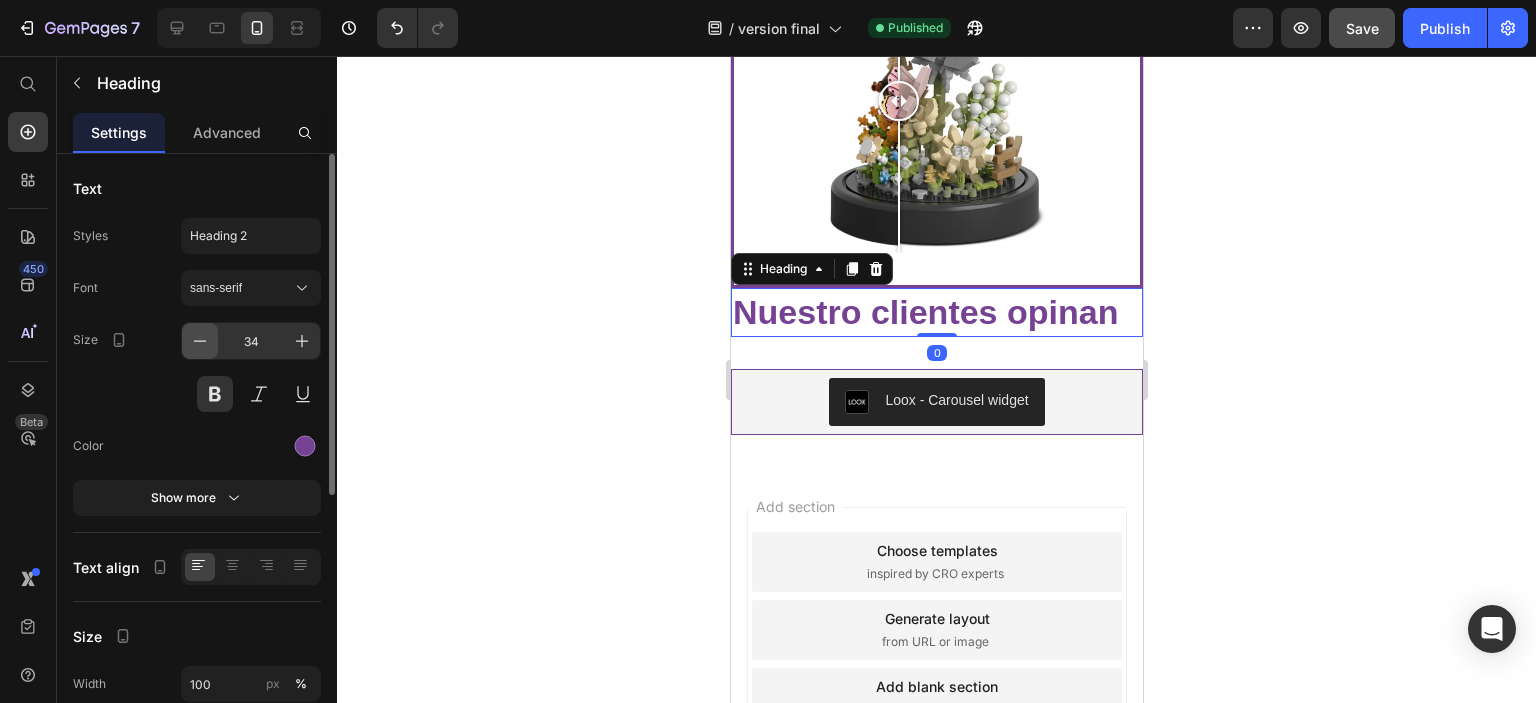 click 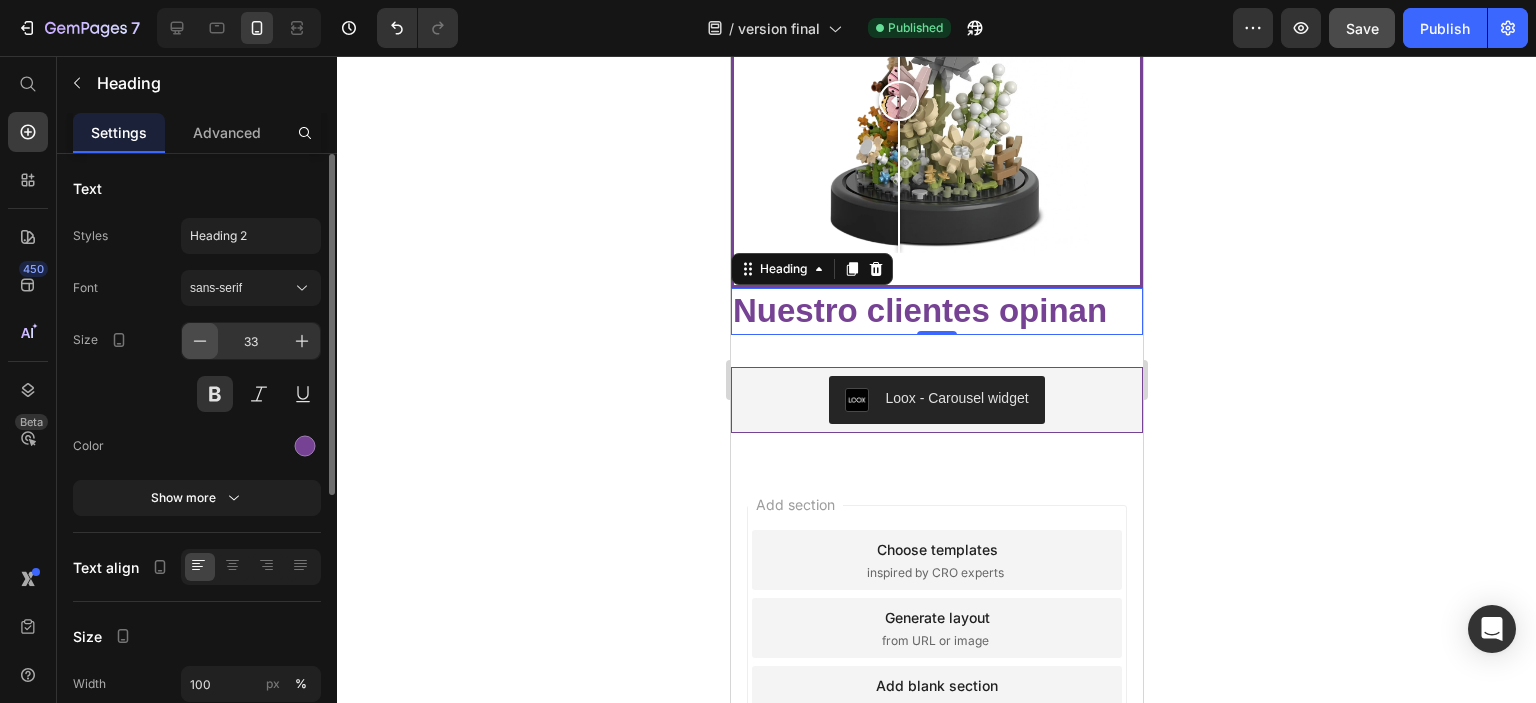 click 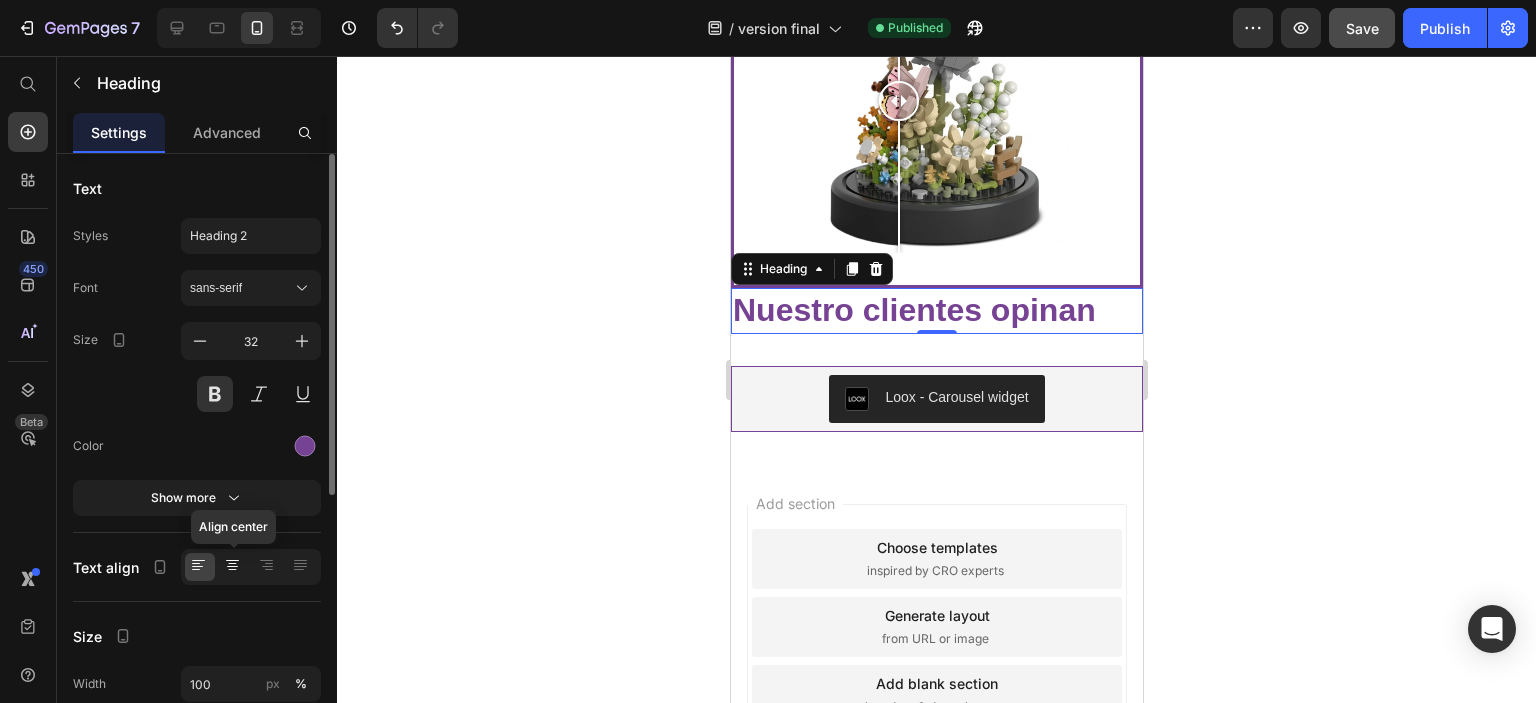 click 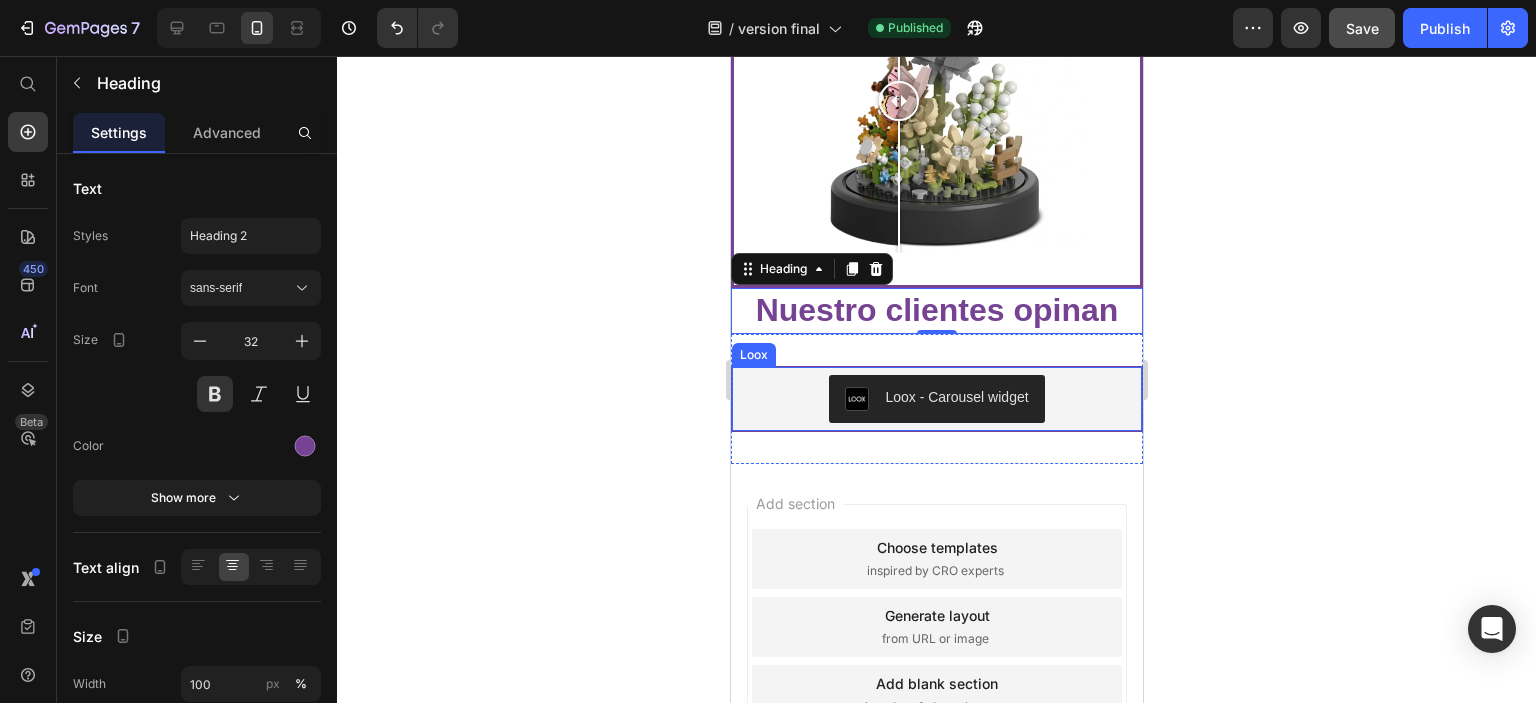 click on "Loox - Carousel widget" at bounding box center [936, 399] 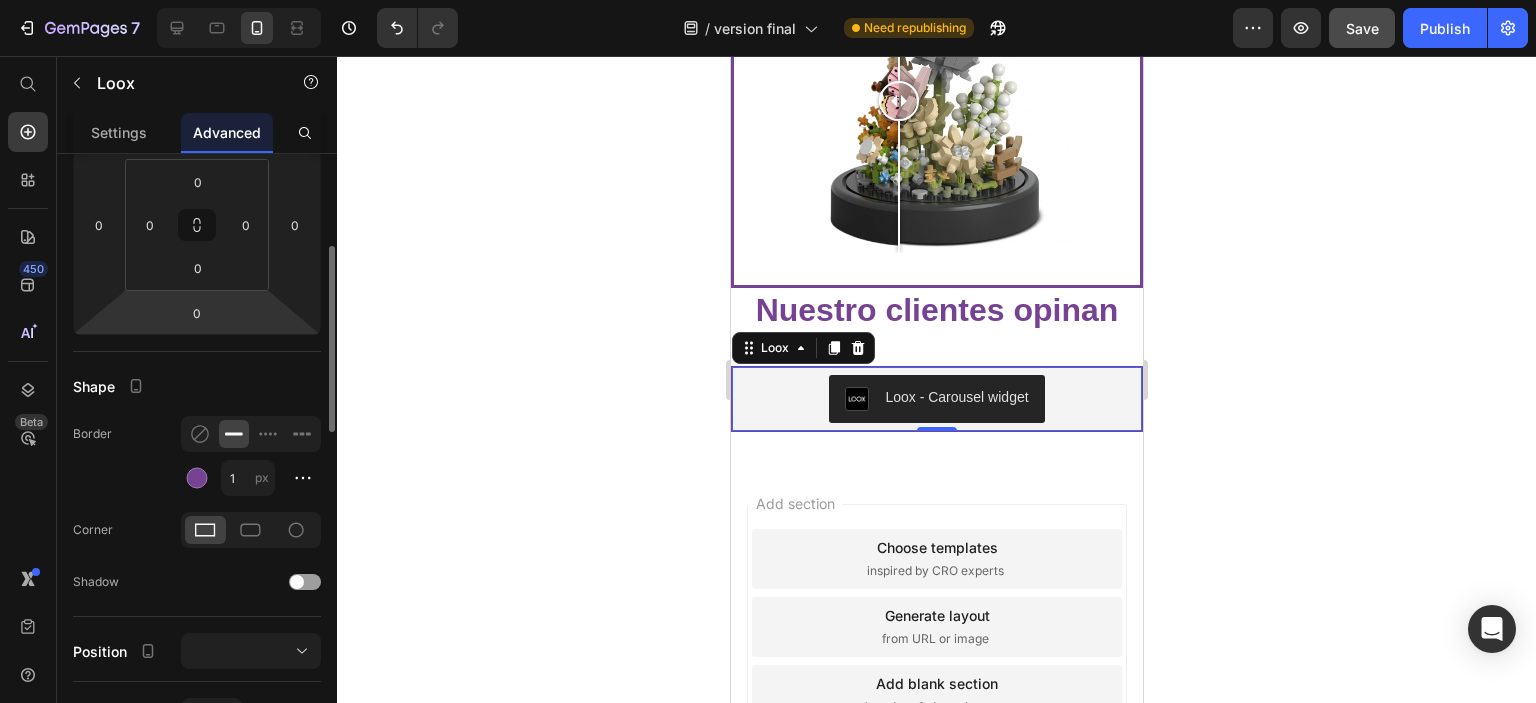 scroll, scrollTop: 0, scrollLeft: 0, axis: both 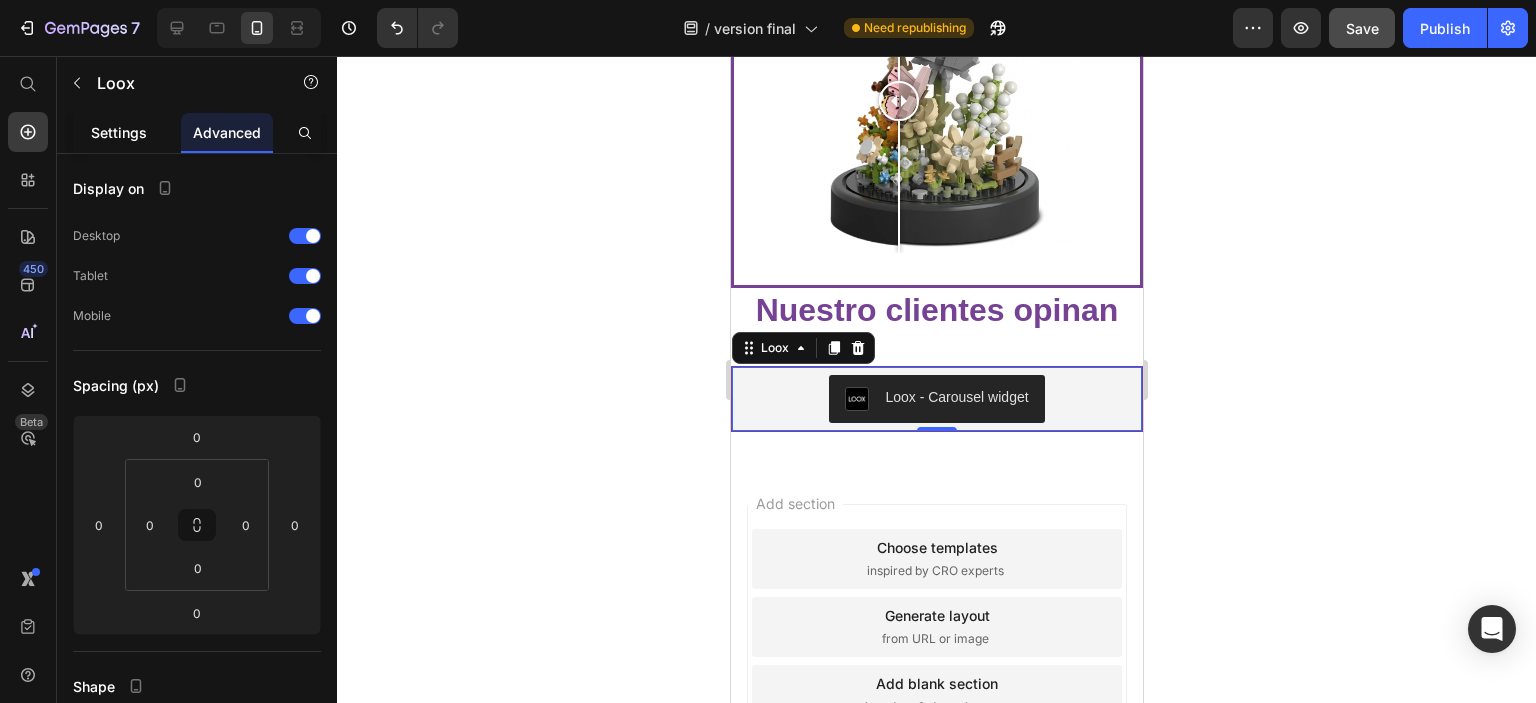 click on "Settings" at bounding box center [119, 132] 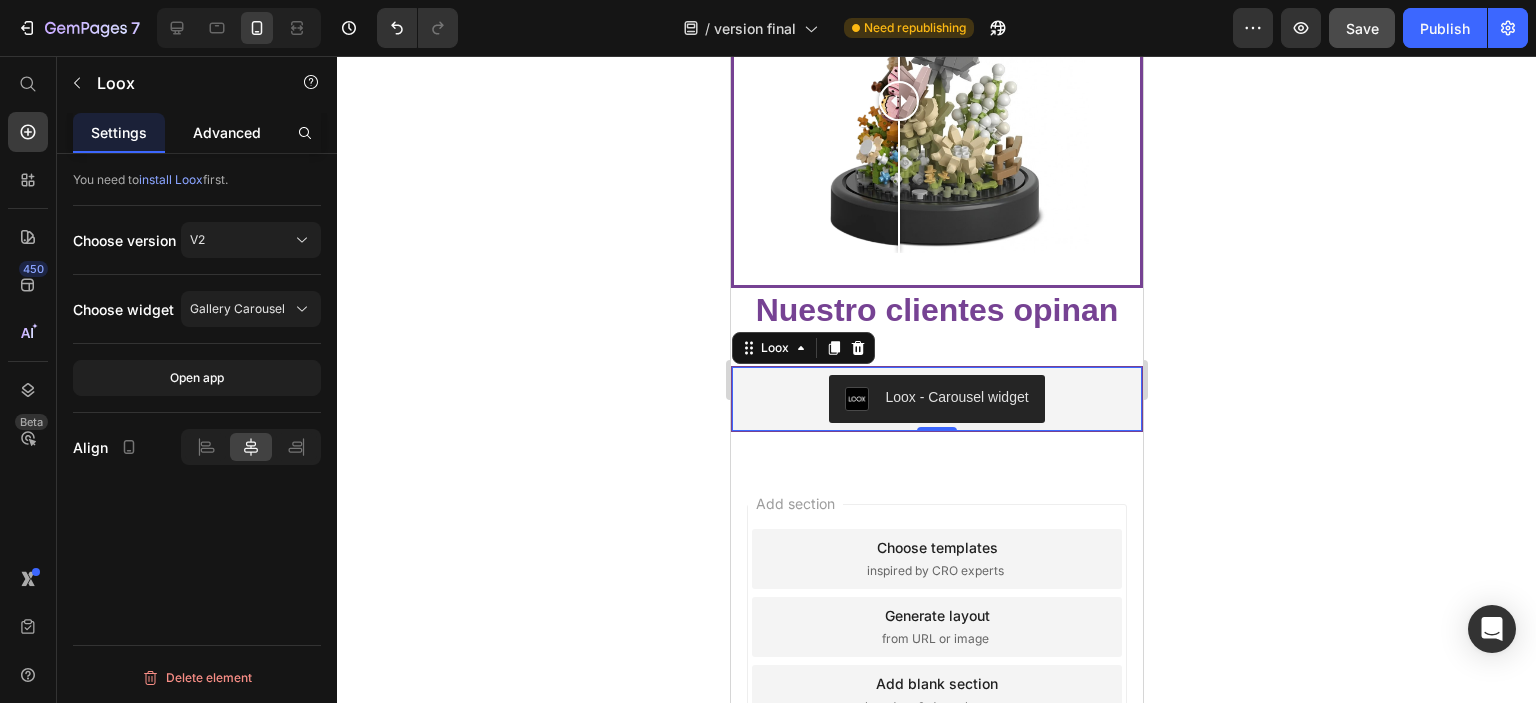 click on "Advanced" at bounding box center [227, 132] 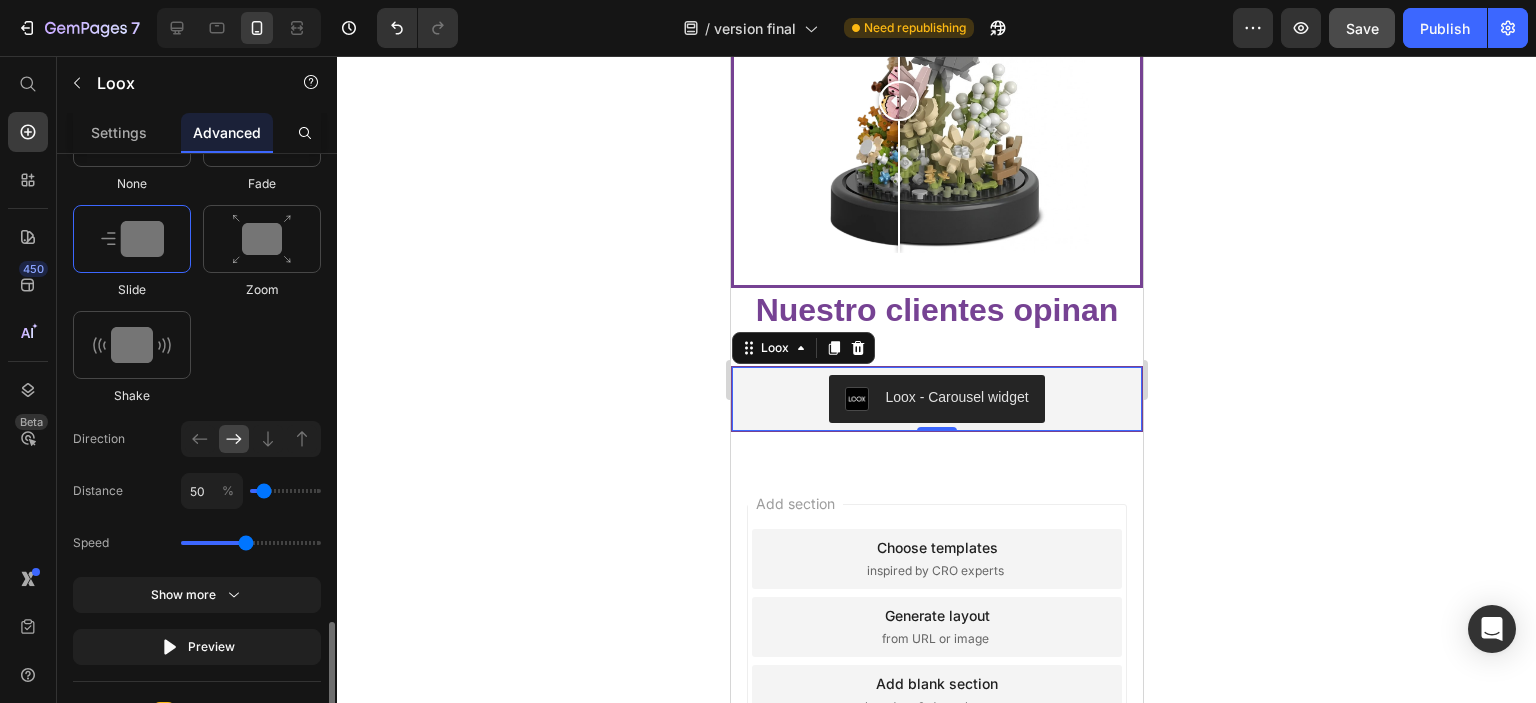 scroll, scrollTop: 1200, scrollLeft: 0, axis: vertical 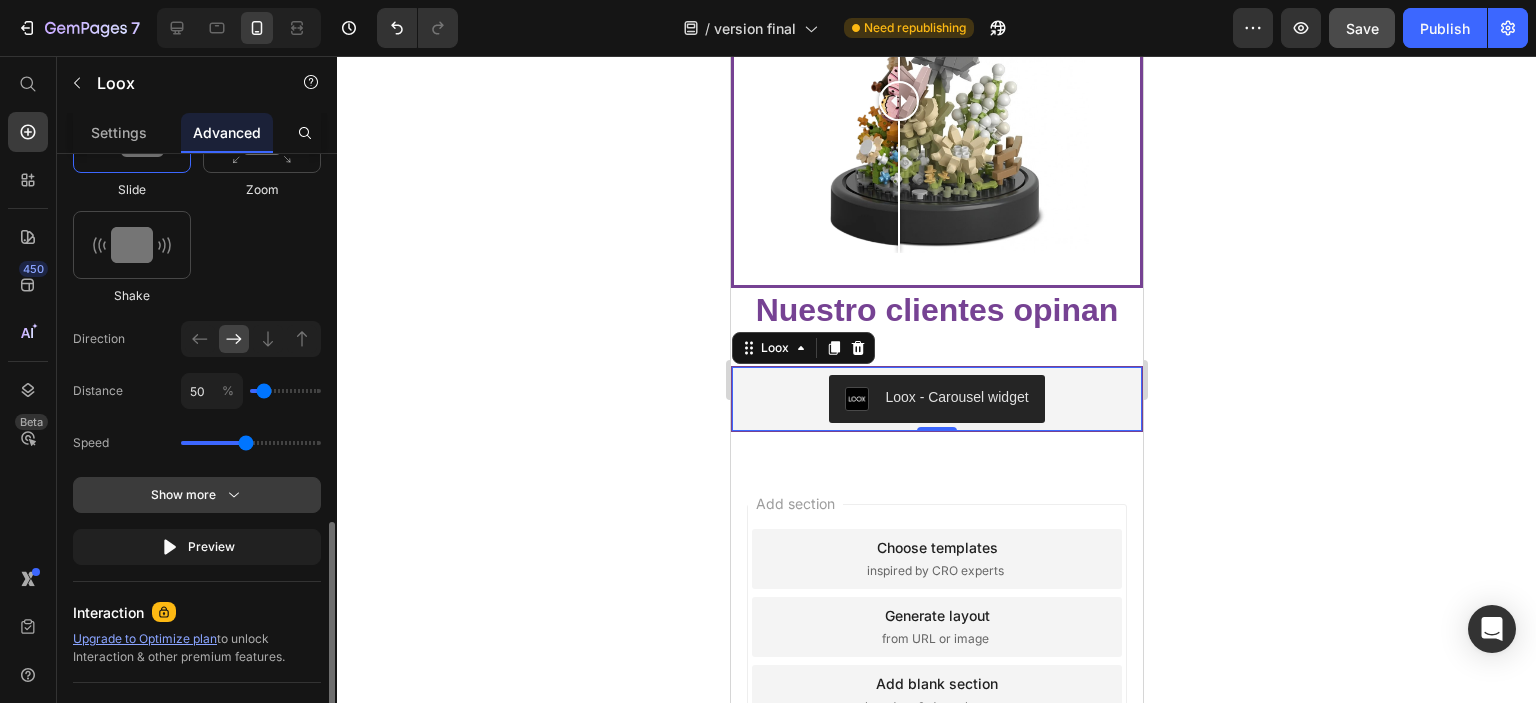click on "Show more" 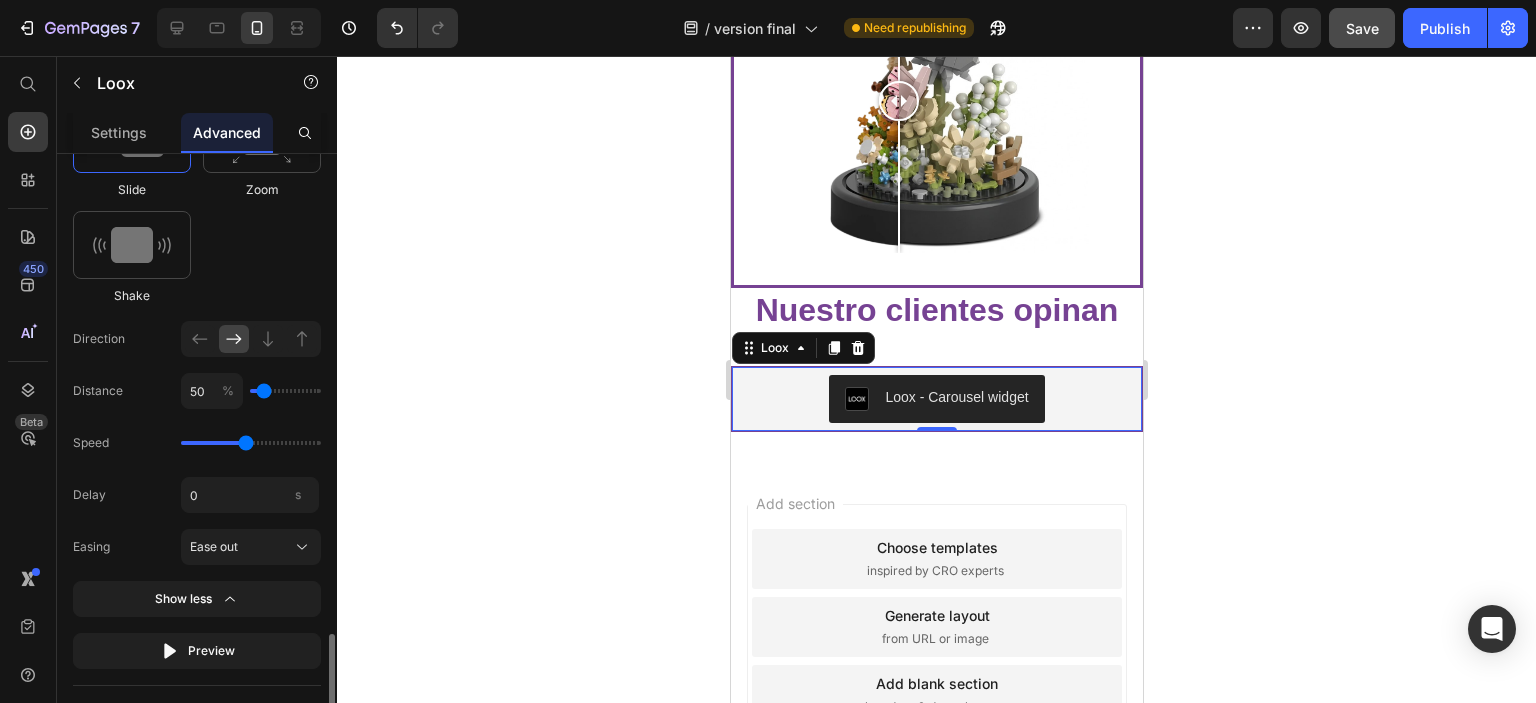 scroll, scrollTop: 1300, scrollLeft: 0, axis: vertical 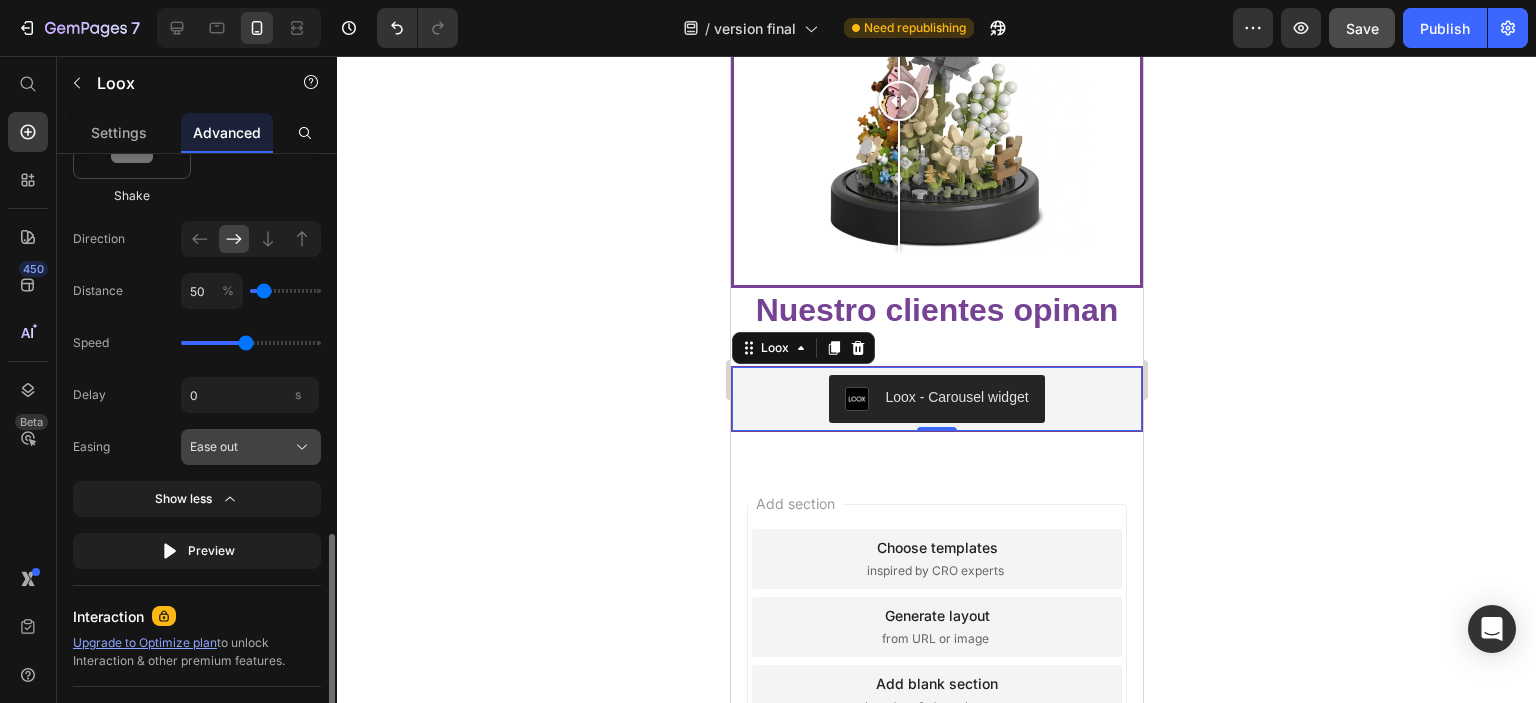 click on "Ease out" at bounding box center (251, 447) 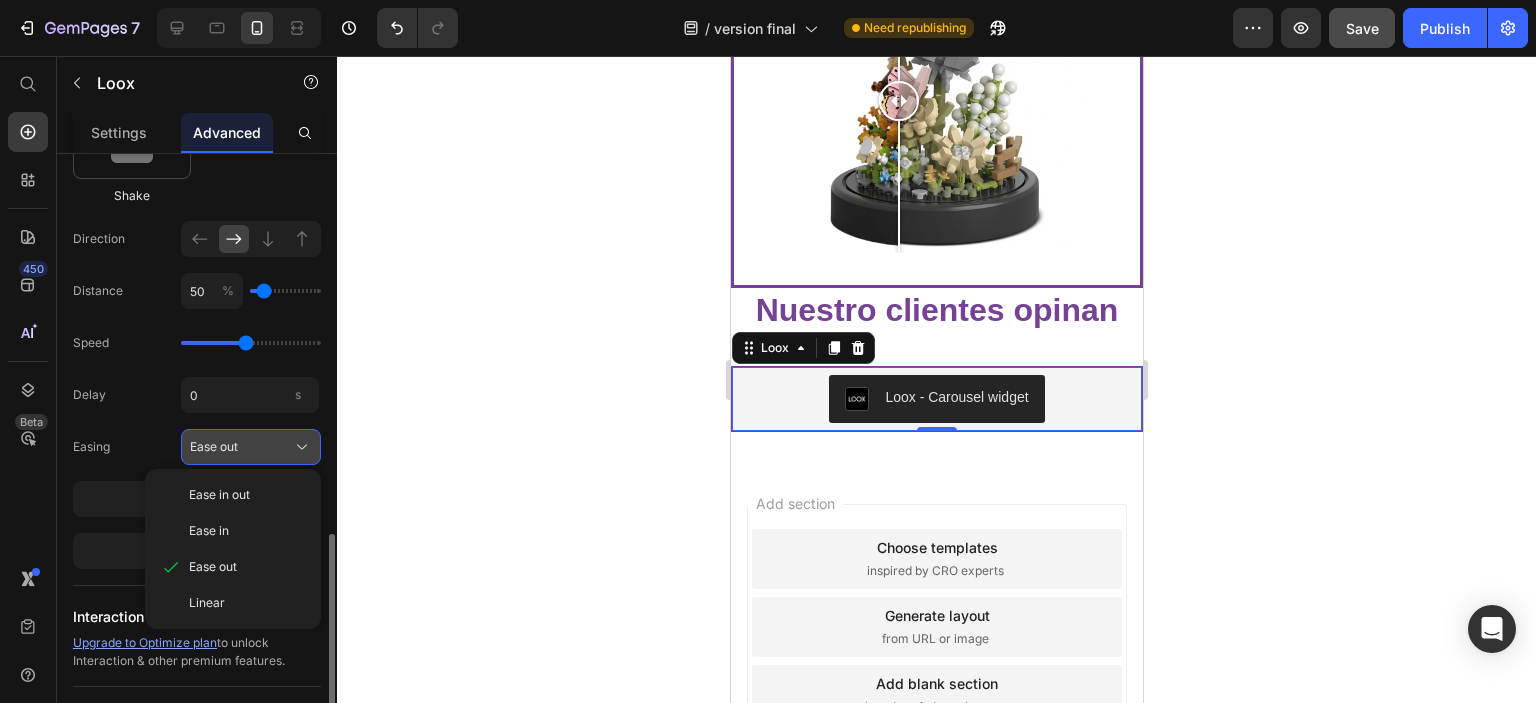 click on "Ease out" 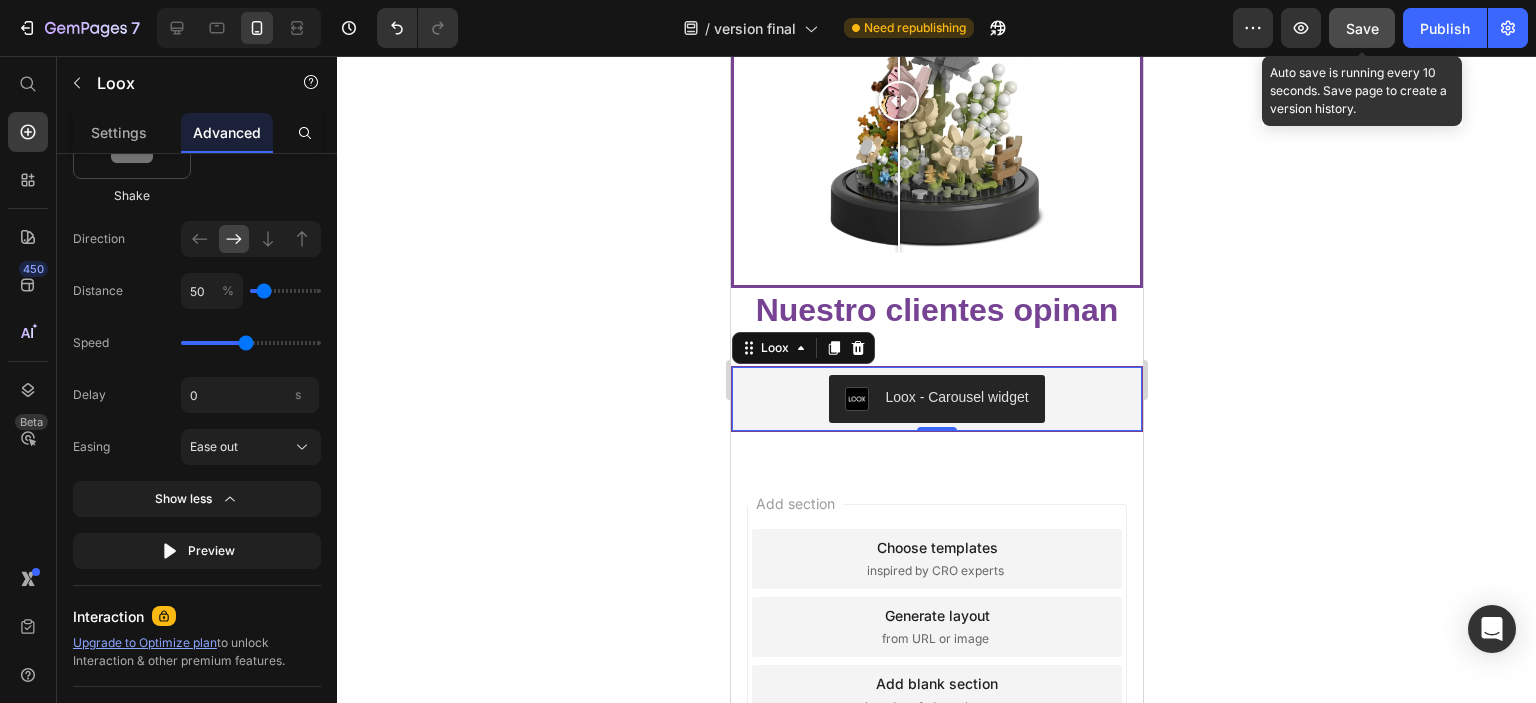 click on "Save" at bounding box center (1362, 28) 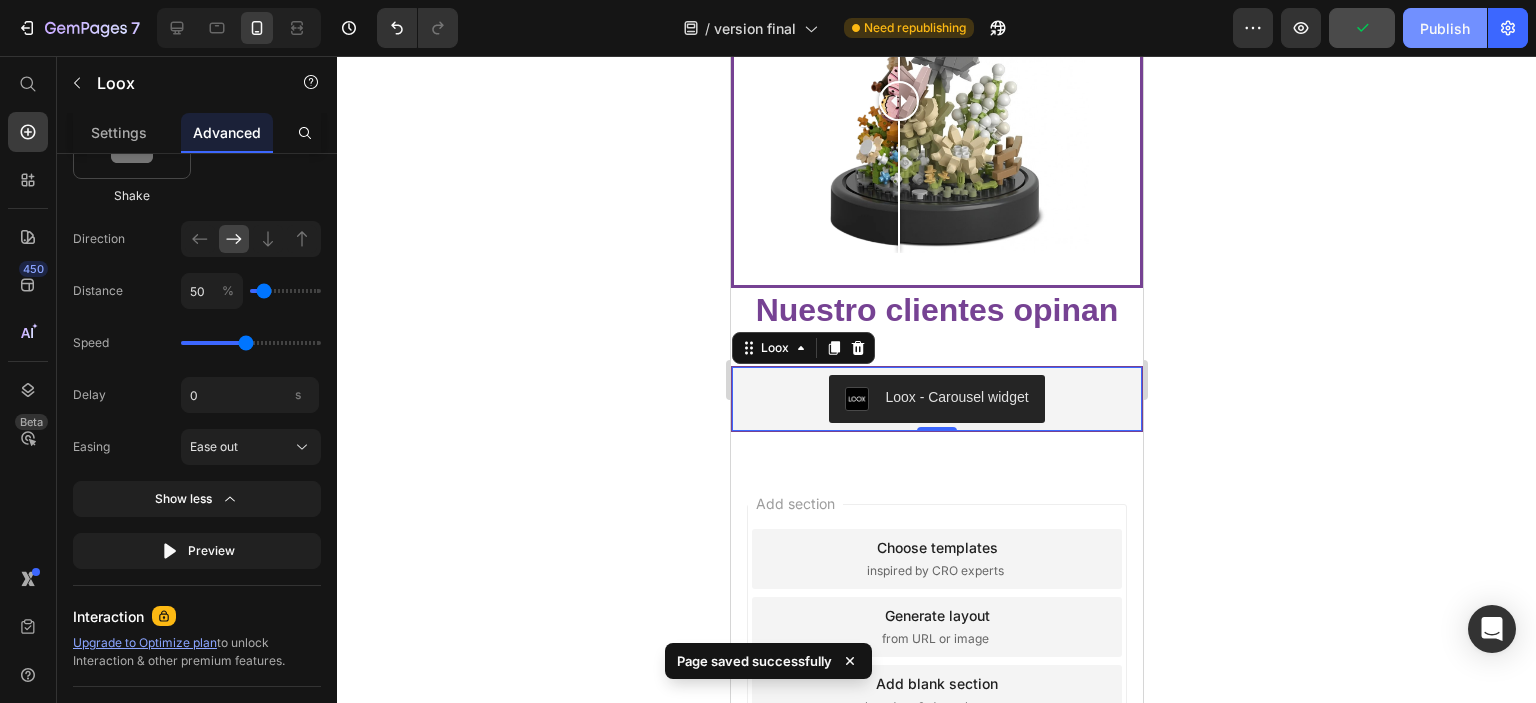 click on "Publish" at bounding box center (1445, 28) 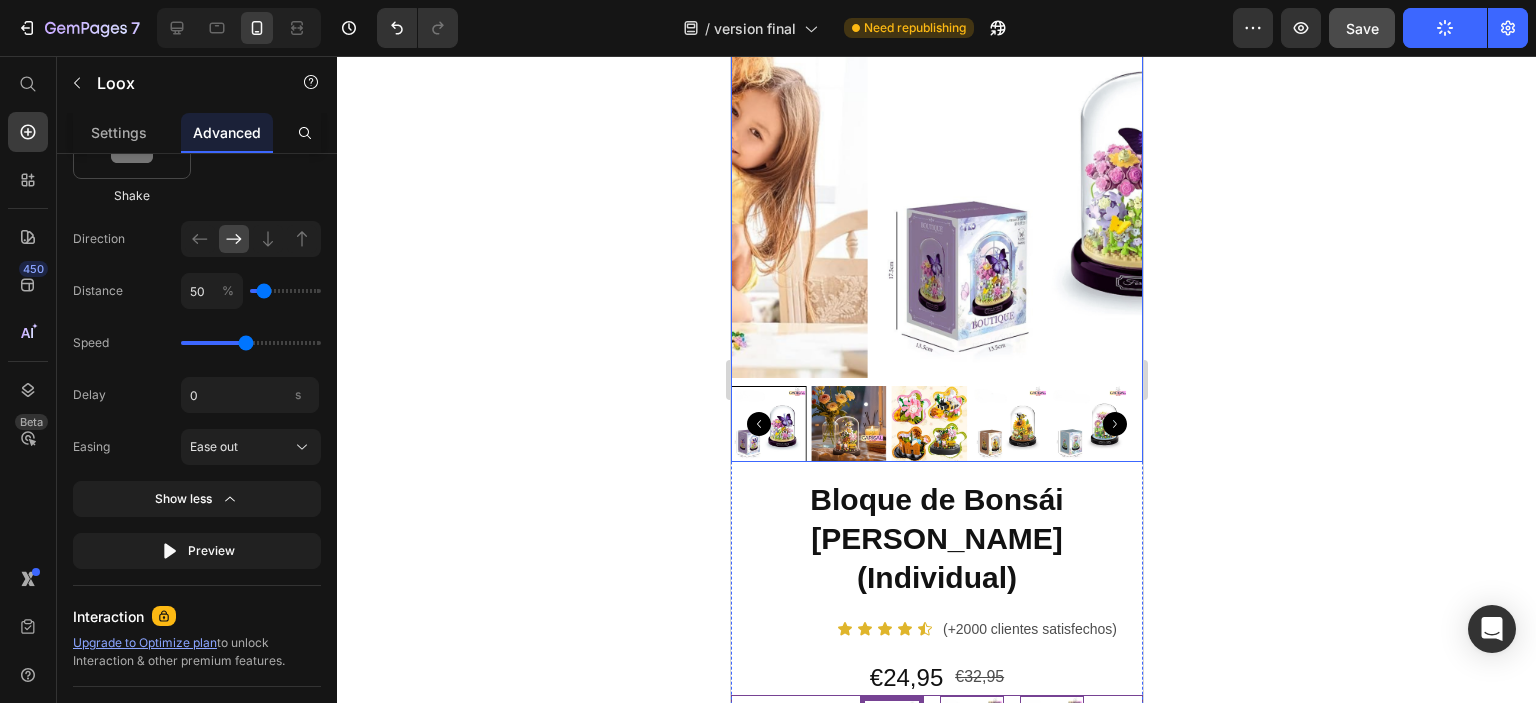 scroll, scrollTop: 100, scrollLeft: 0, axis: vertical 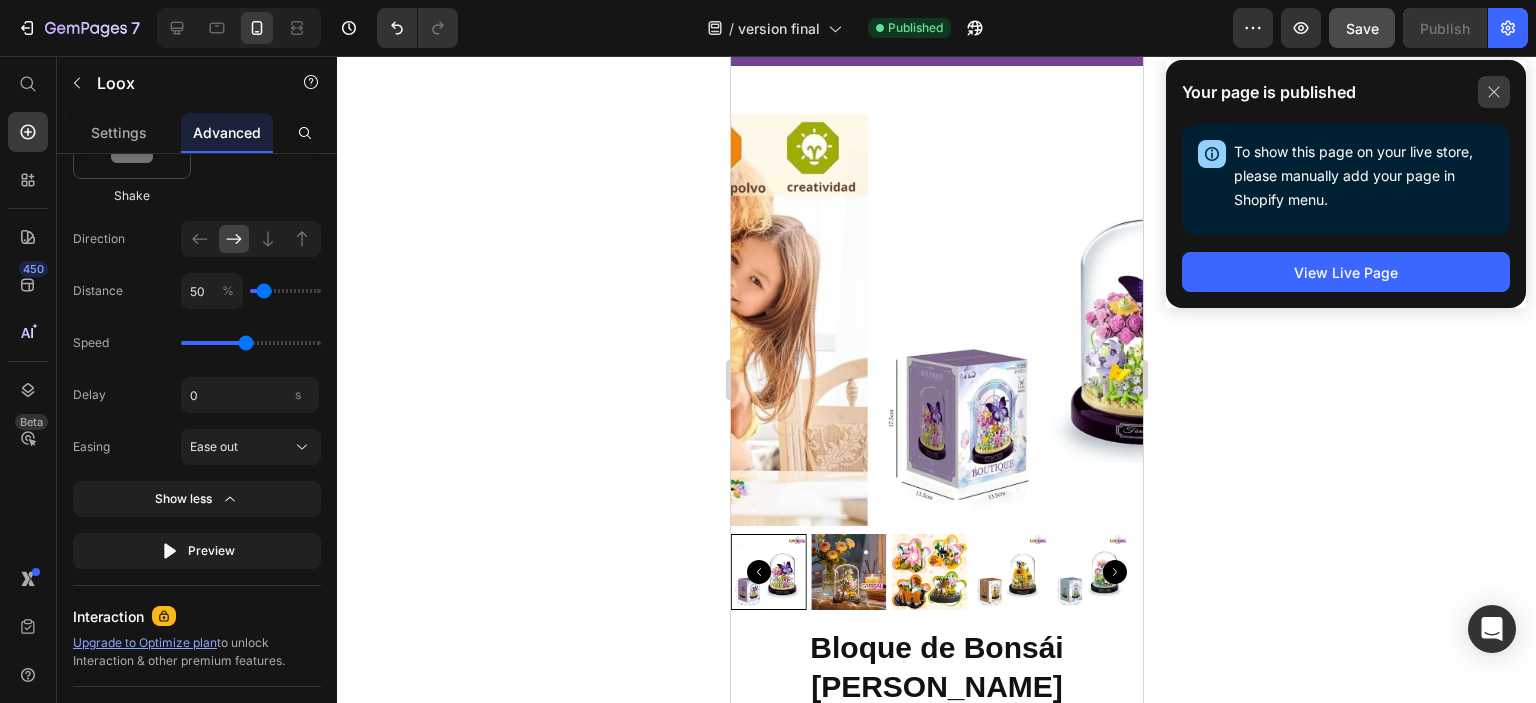 click 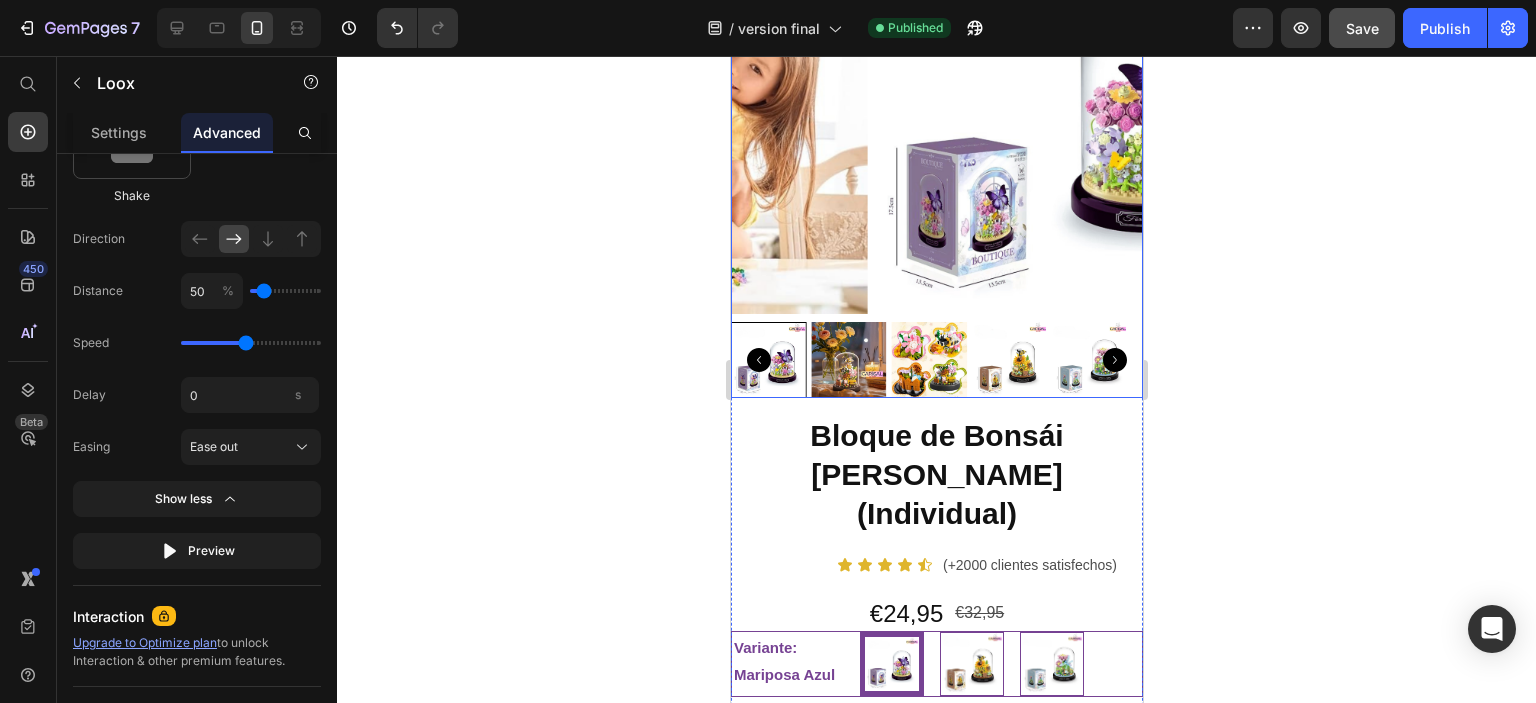 scroll, scrollTop: 500, scrollLeft: 0, axis: vertical 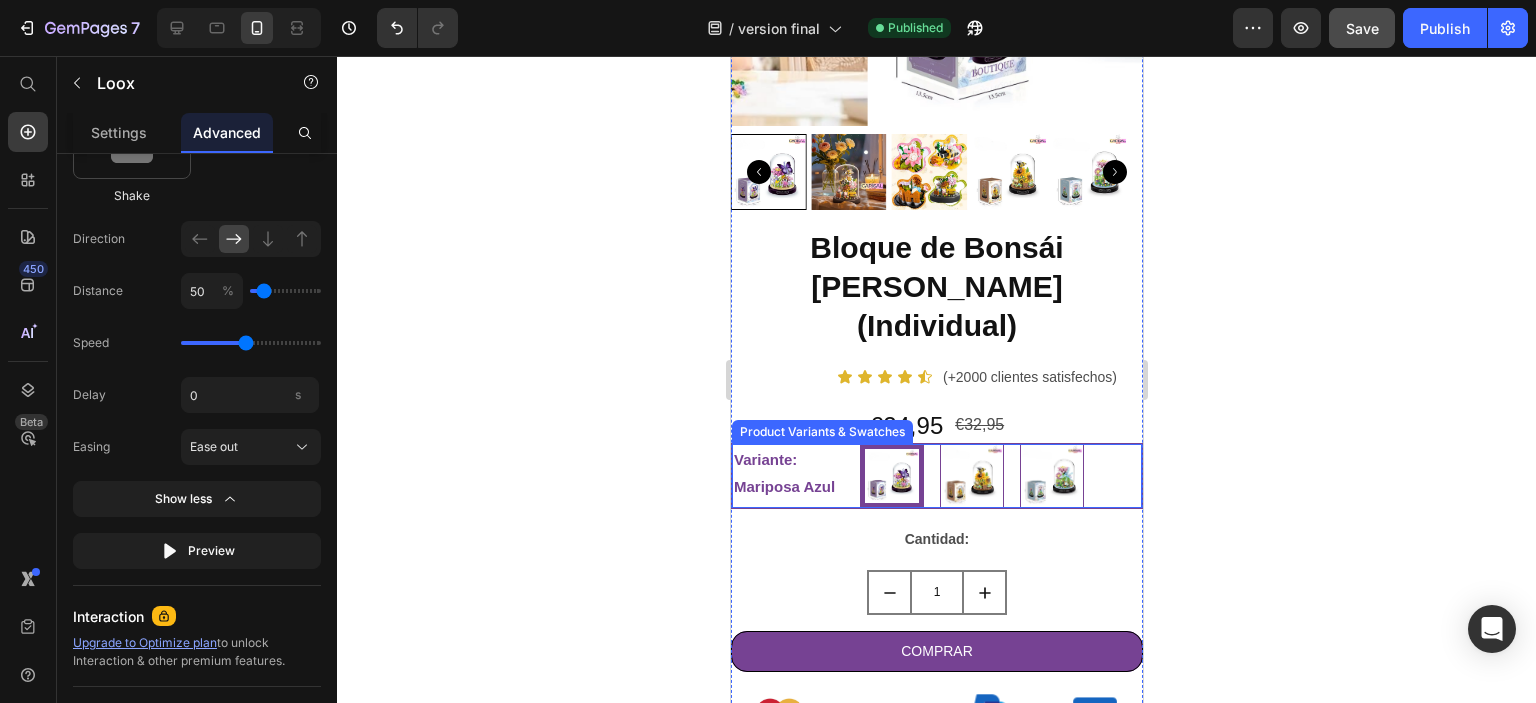 click on "Variante: Mariposa Azul" at bounding box center (791, 473) 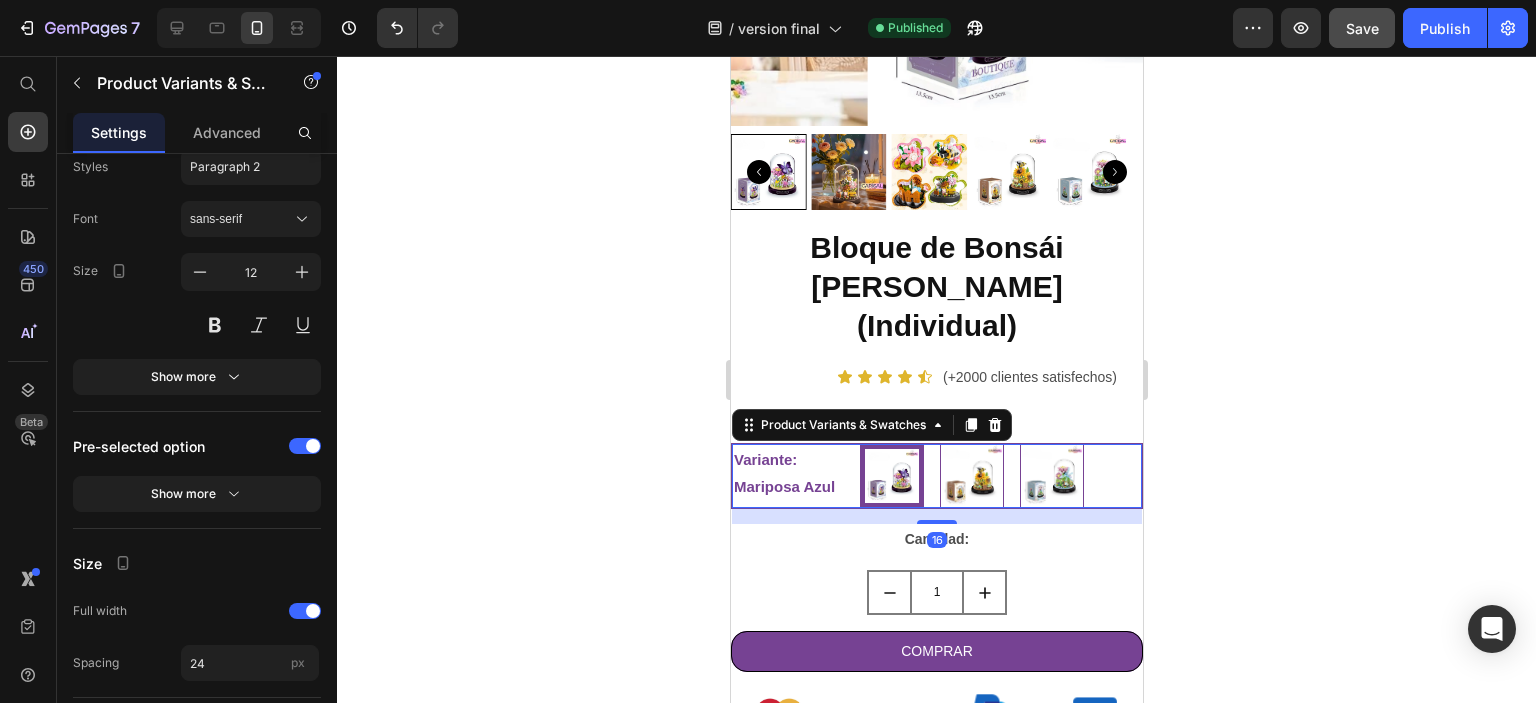 scroll, scrollTop: 0, scrollLeft: 0, axis: both 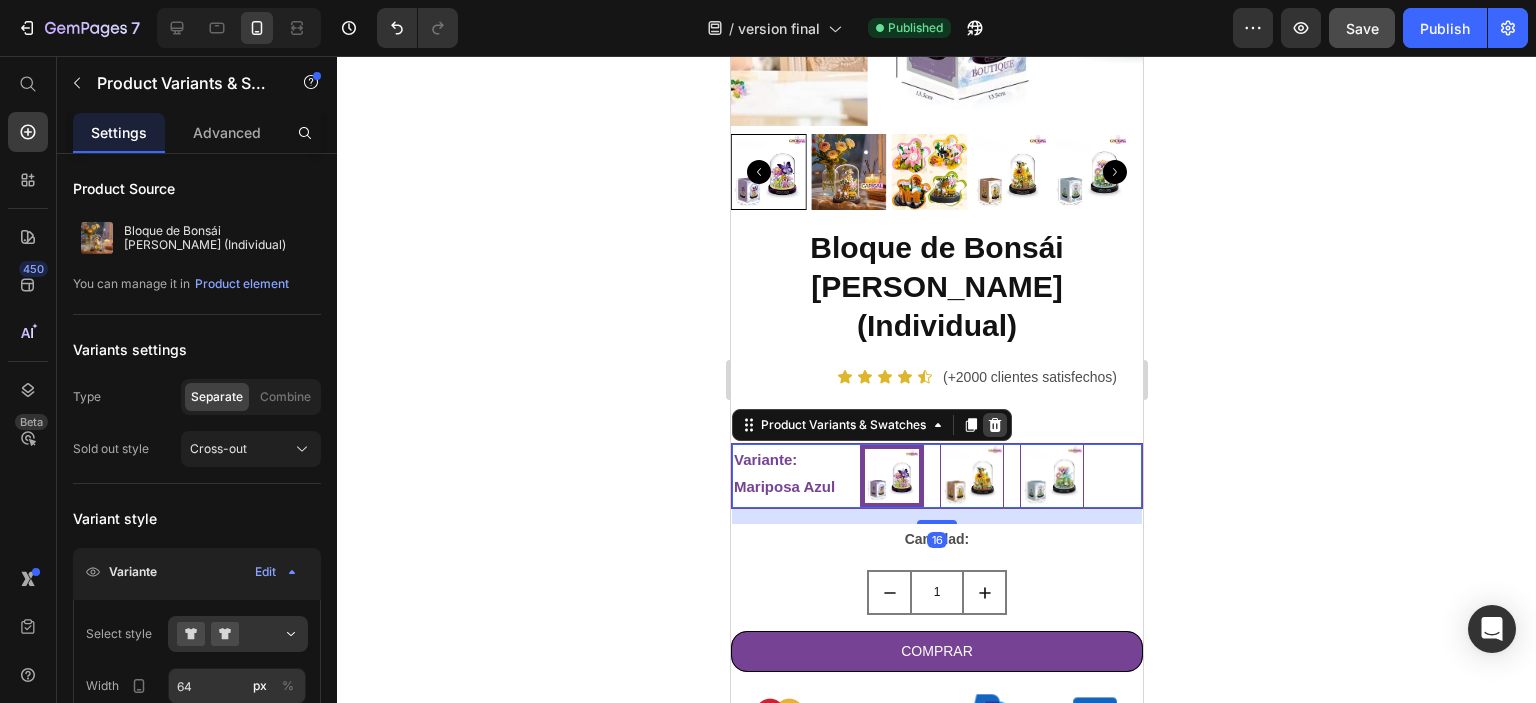 click 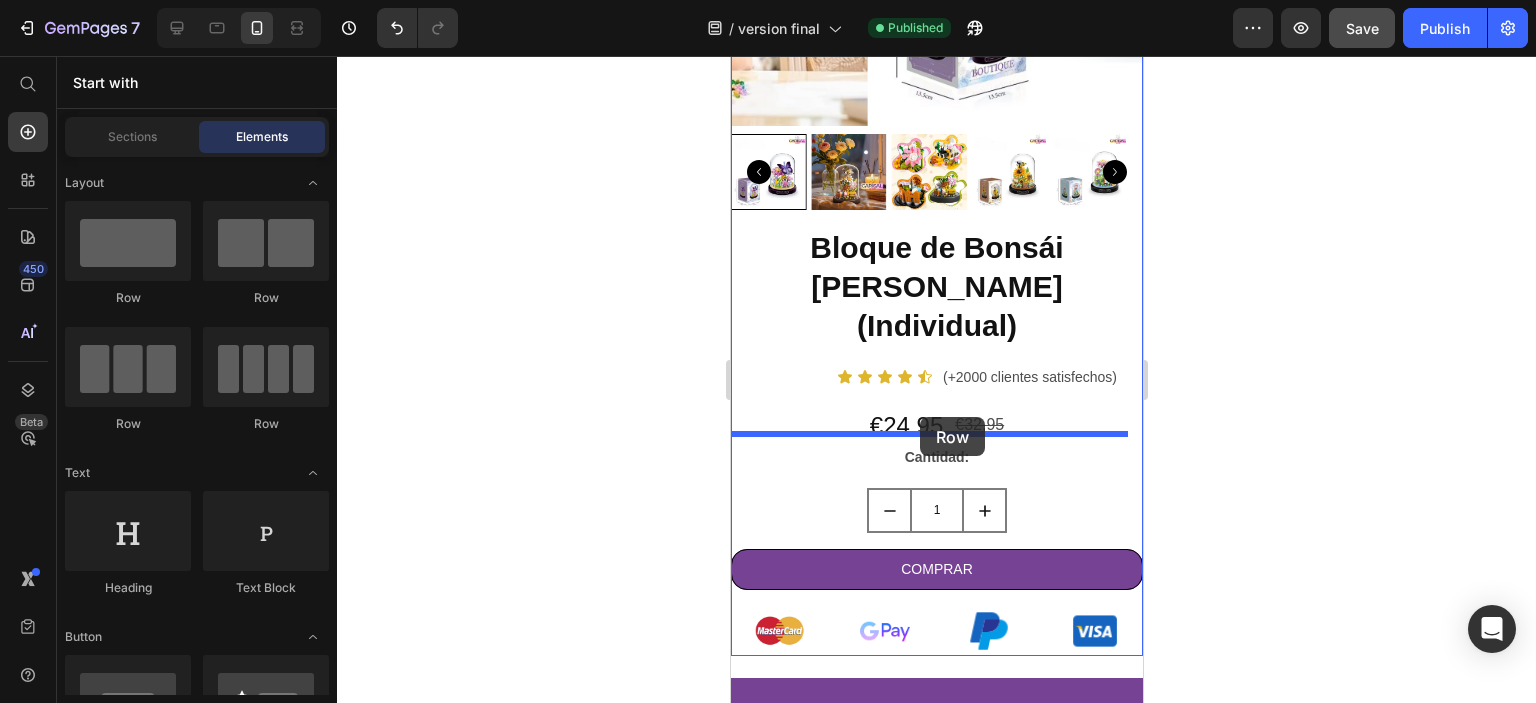 drag, startPoint x: 957, startPoint y: 322, endPoint x: 922, endPoint y: 419, distance: 103.121284 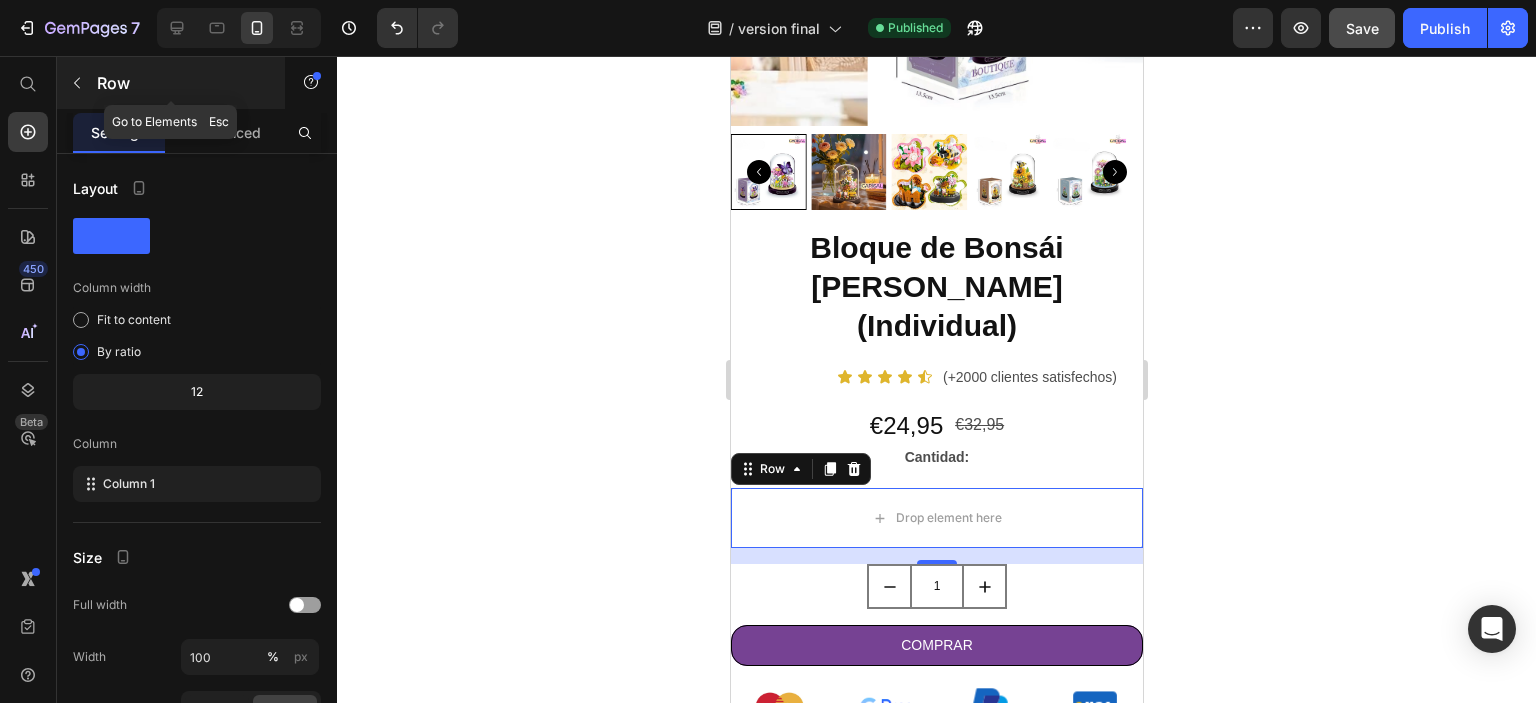 click 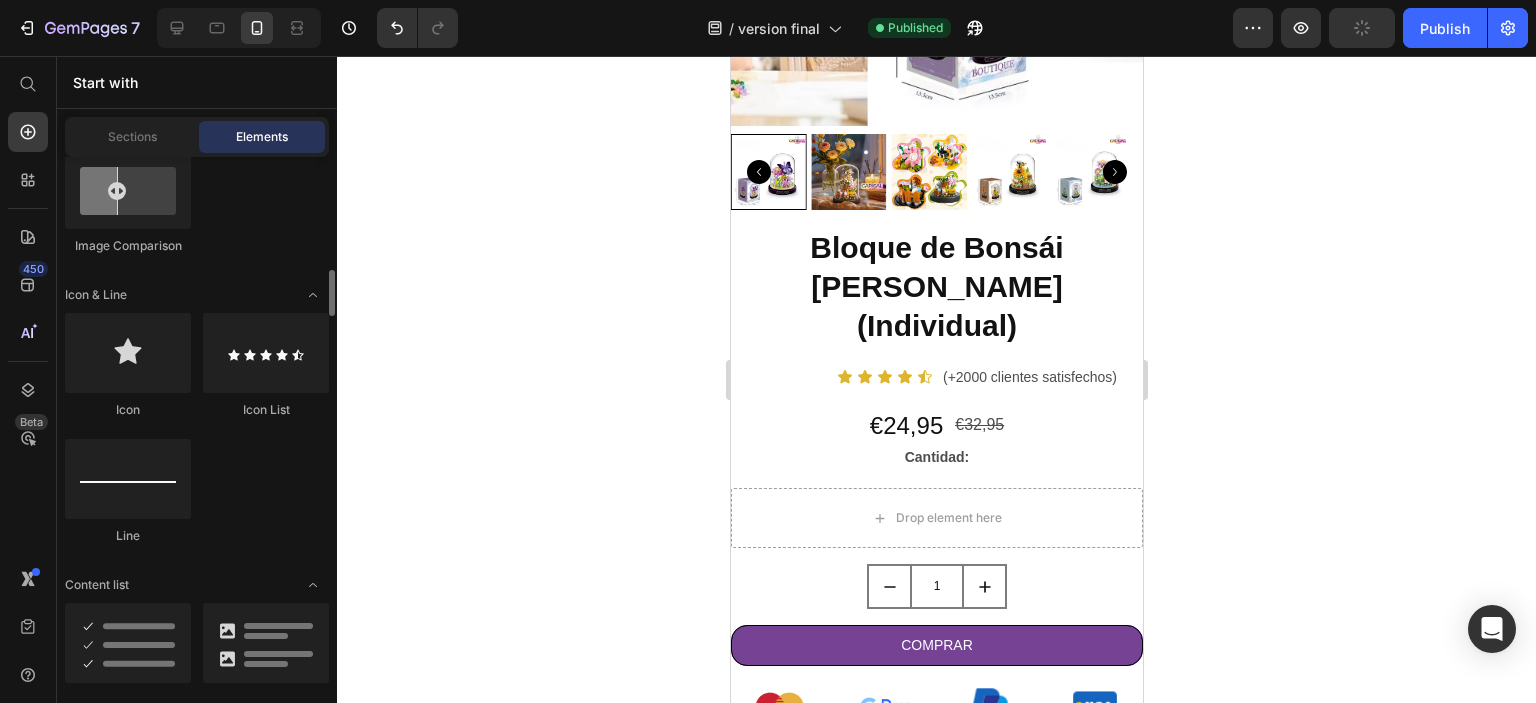 scroll, scrollTop: 1400, scrollLeft: 0, axis: vertical 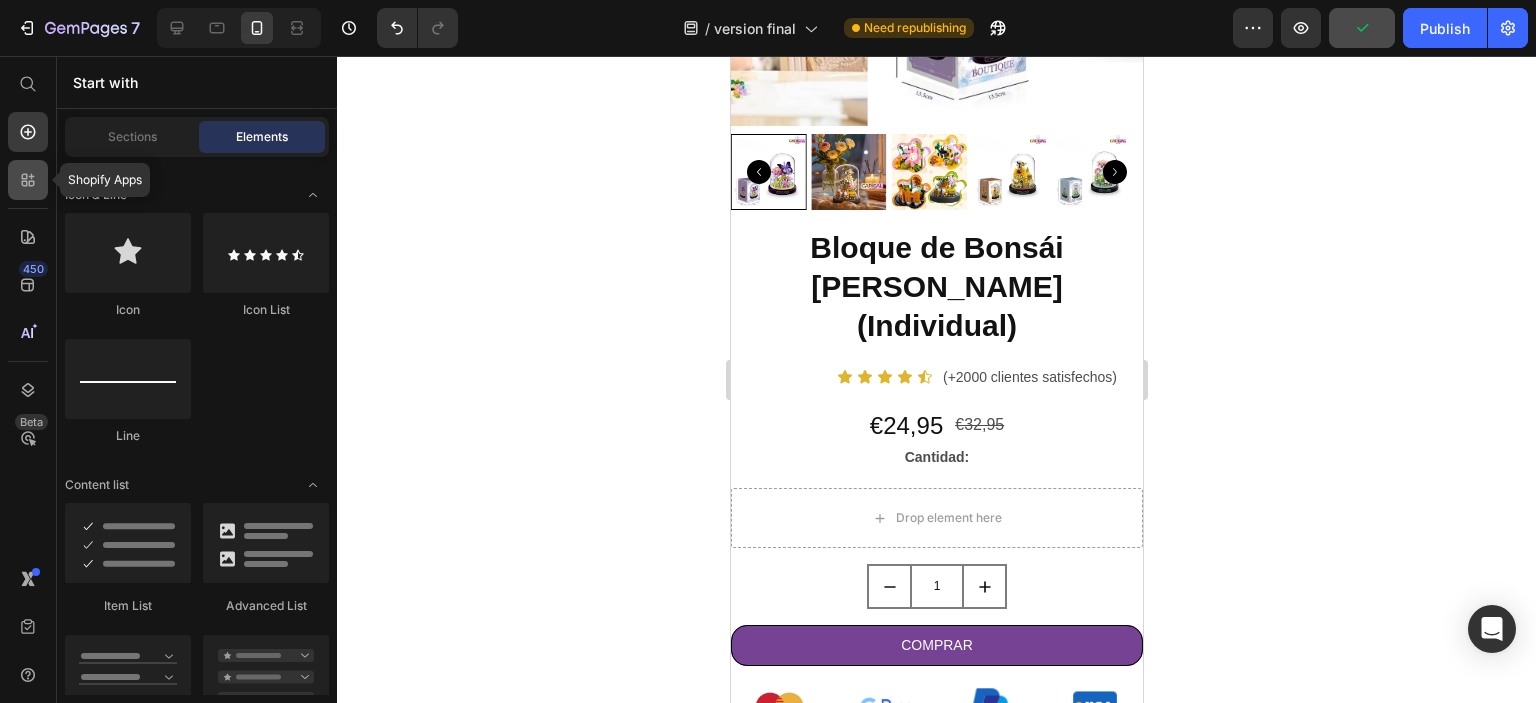 click 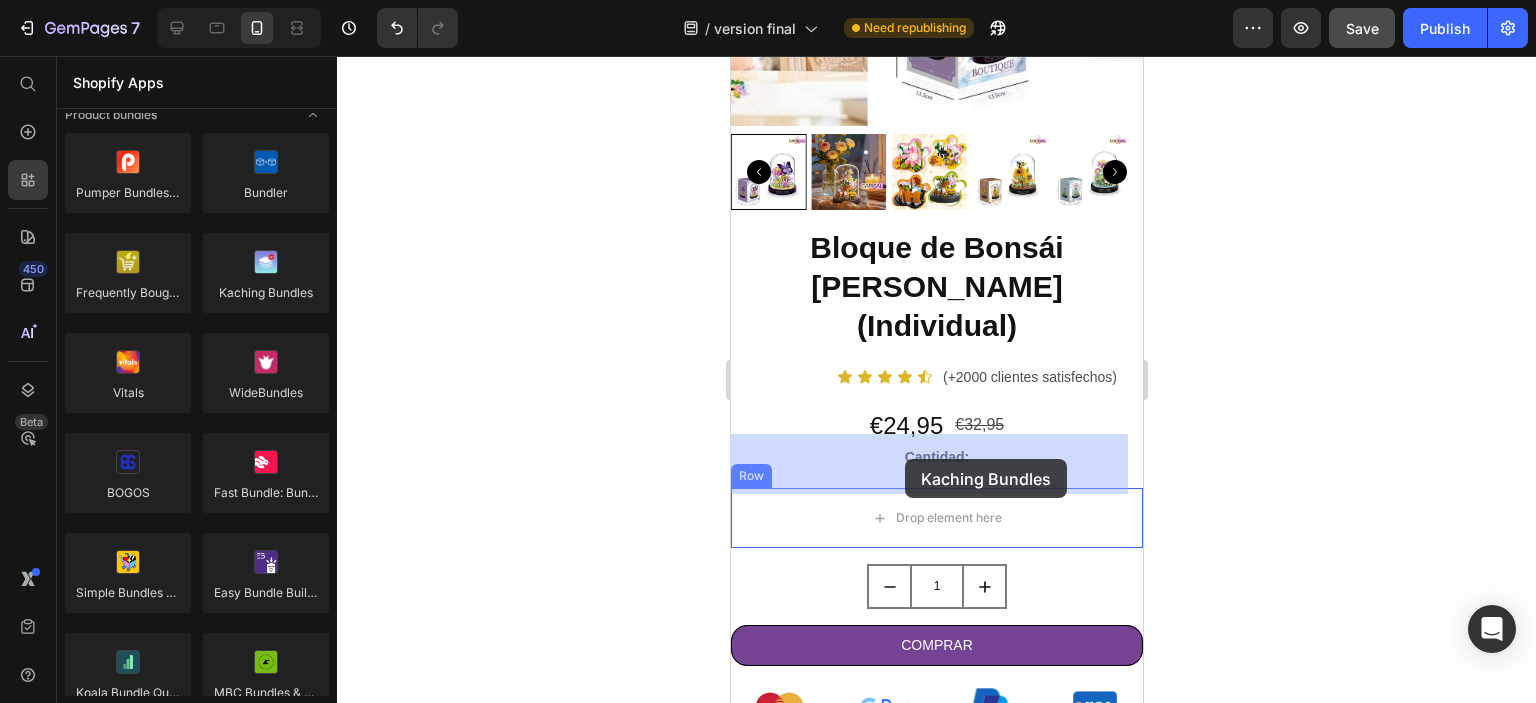 drag, startPoint x: 1010, startPoint y: 362, endPoint x: 904, endPoint y: 459, distance: 143.68369 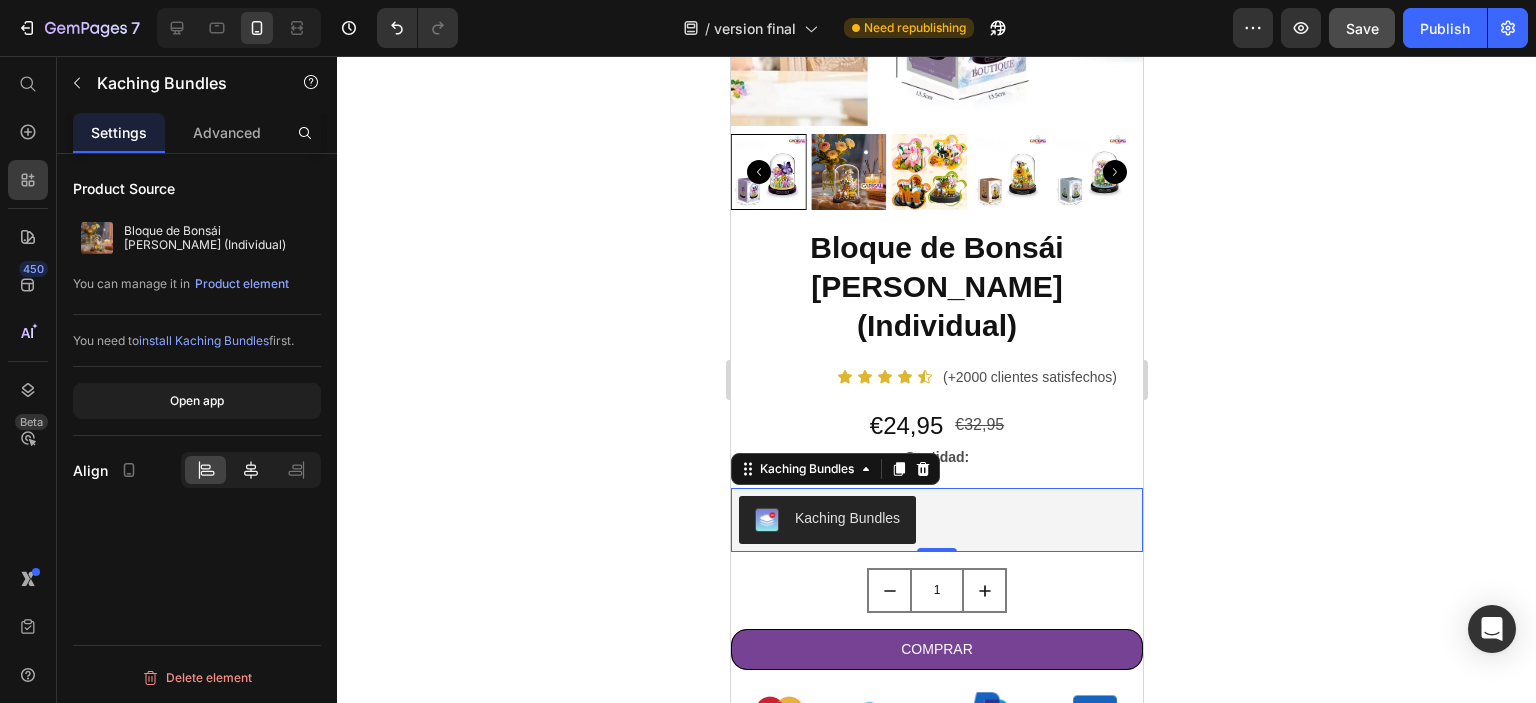 click 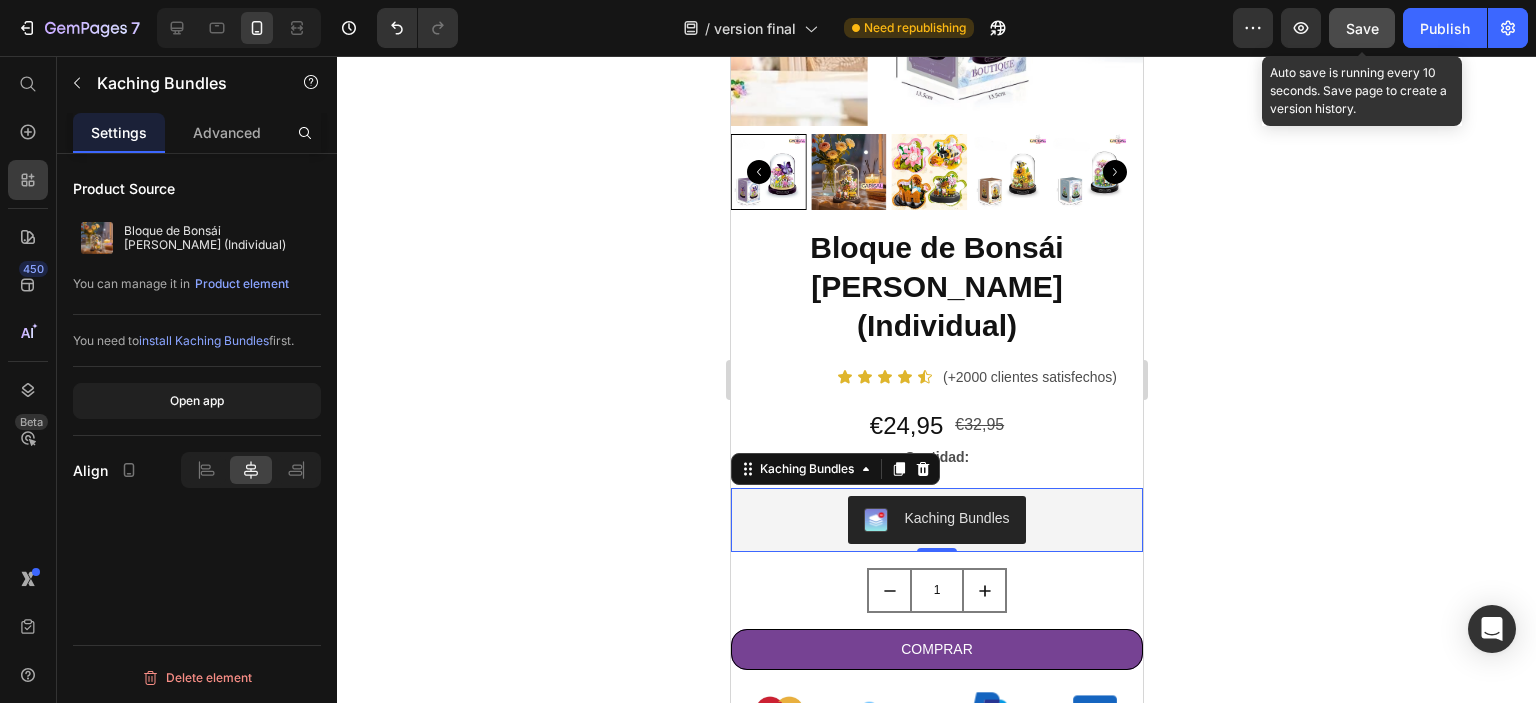 click on "Save" at bounding box center [1362, 28] 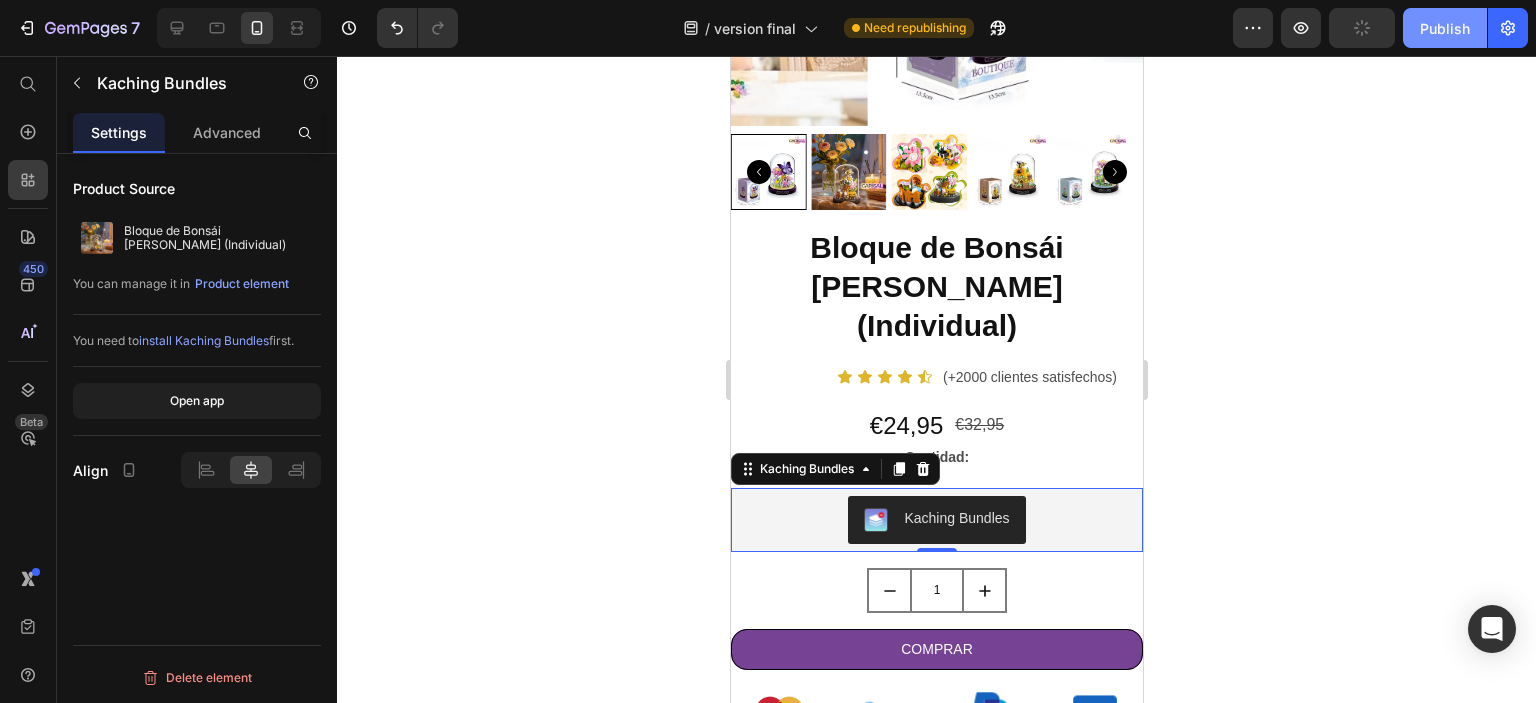 click on "Publish" at bounding box center [1445, 28] 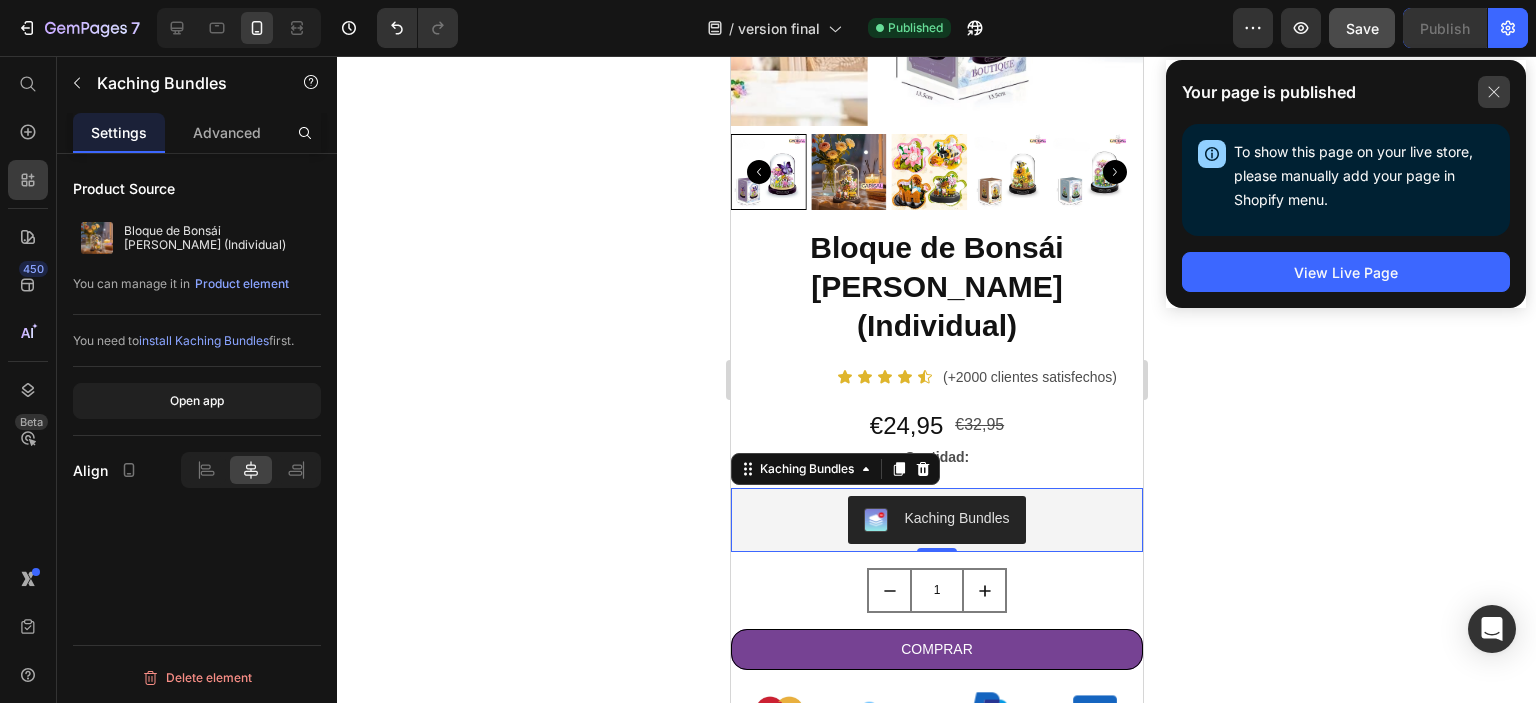 click 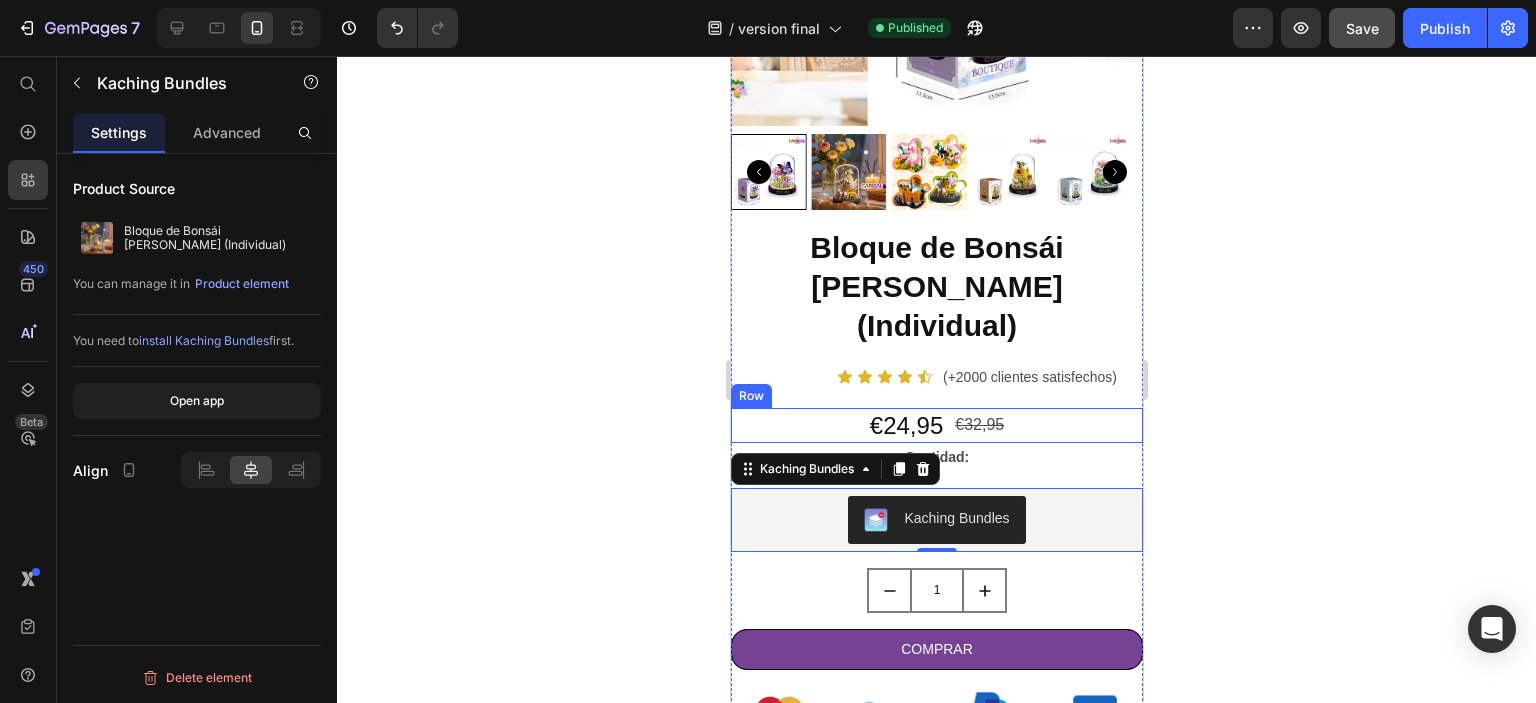 click on "€24,95 Product Price €32,95 Product Price Row" at bounding box center [936, 425] 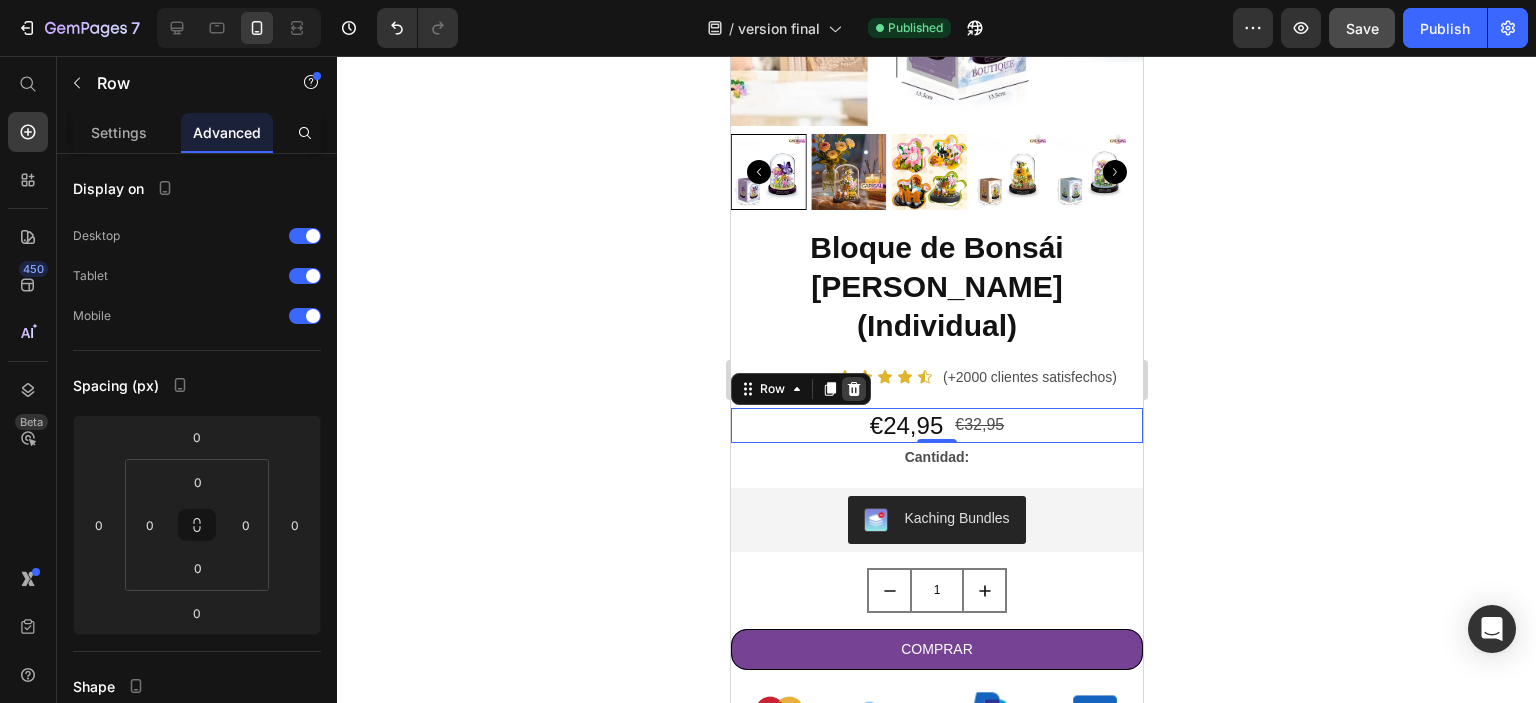 click at bounding box center (853, 389) 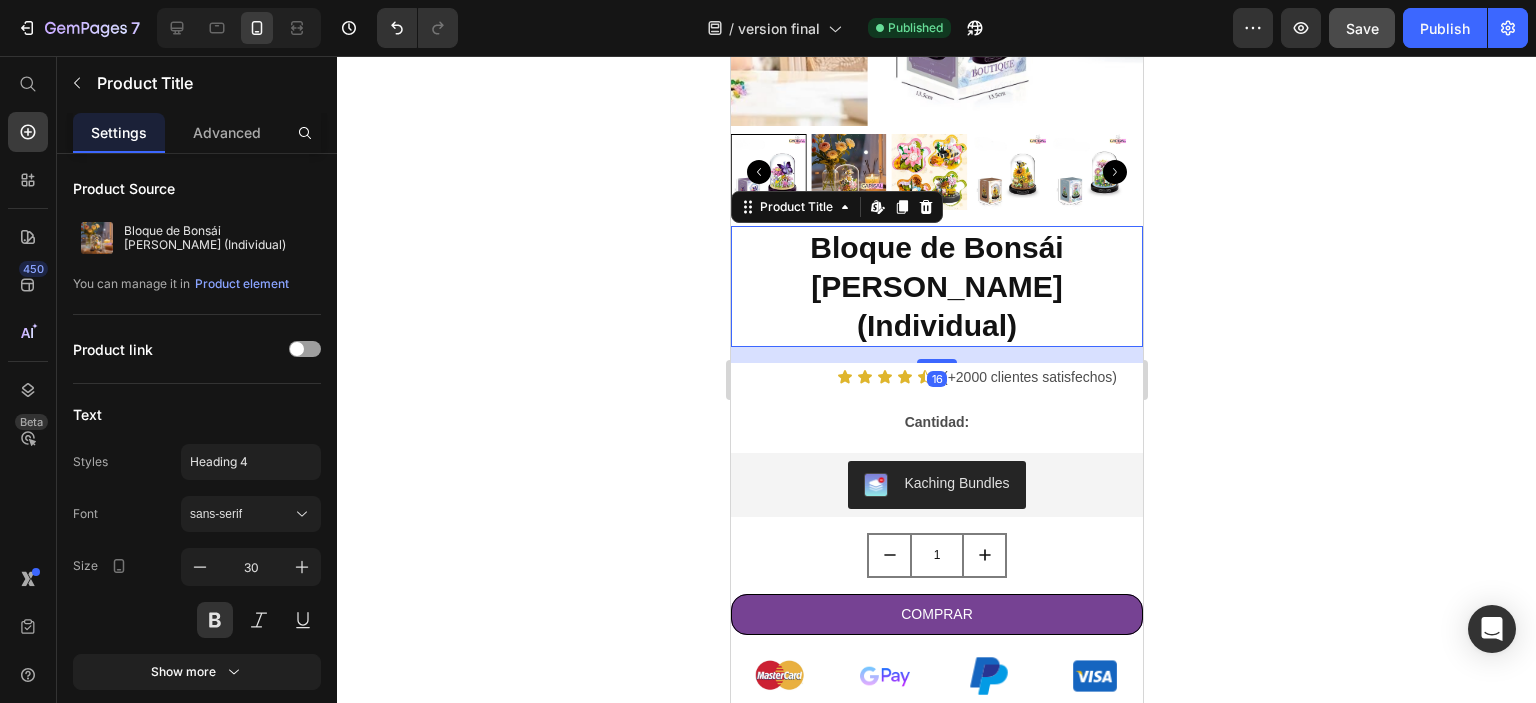 click on "Bloque de Bonsái [PERSON_NAME] (Individual)" at bounding box center [936, 286] 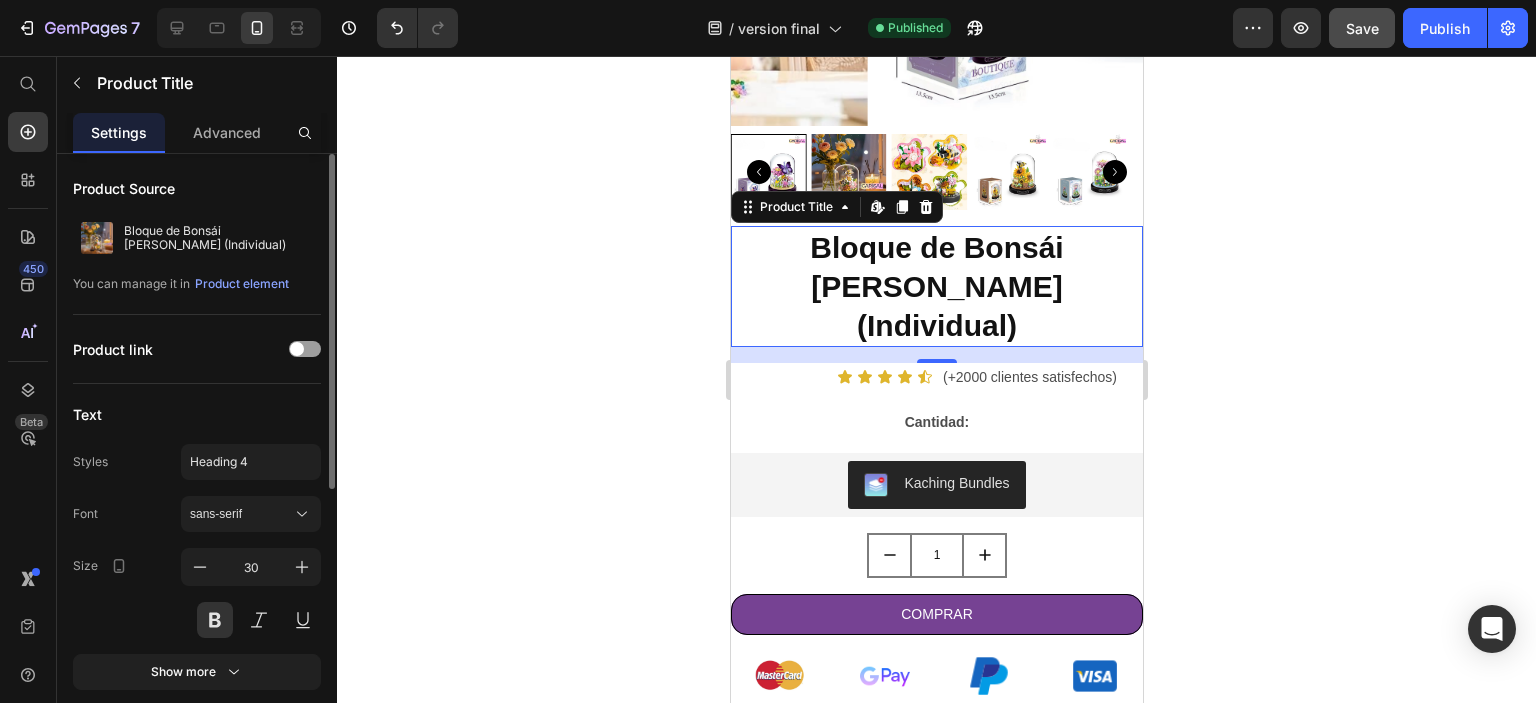 scroll, scrollTop: 100, scrollLeft: 0, axis: vertical 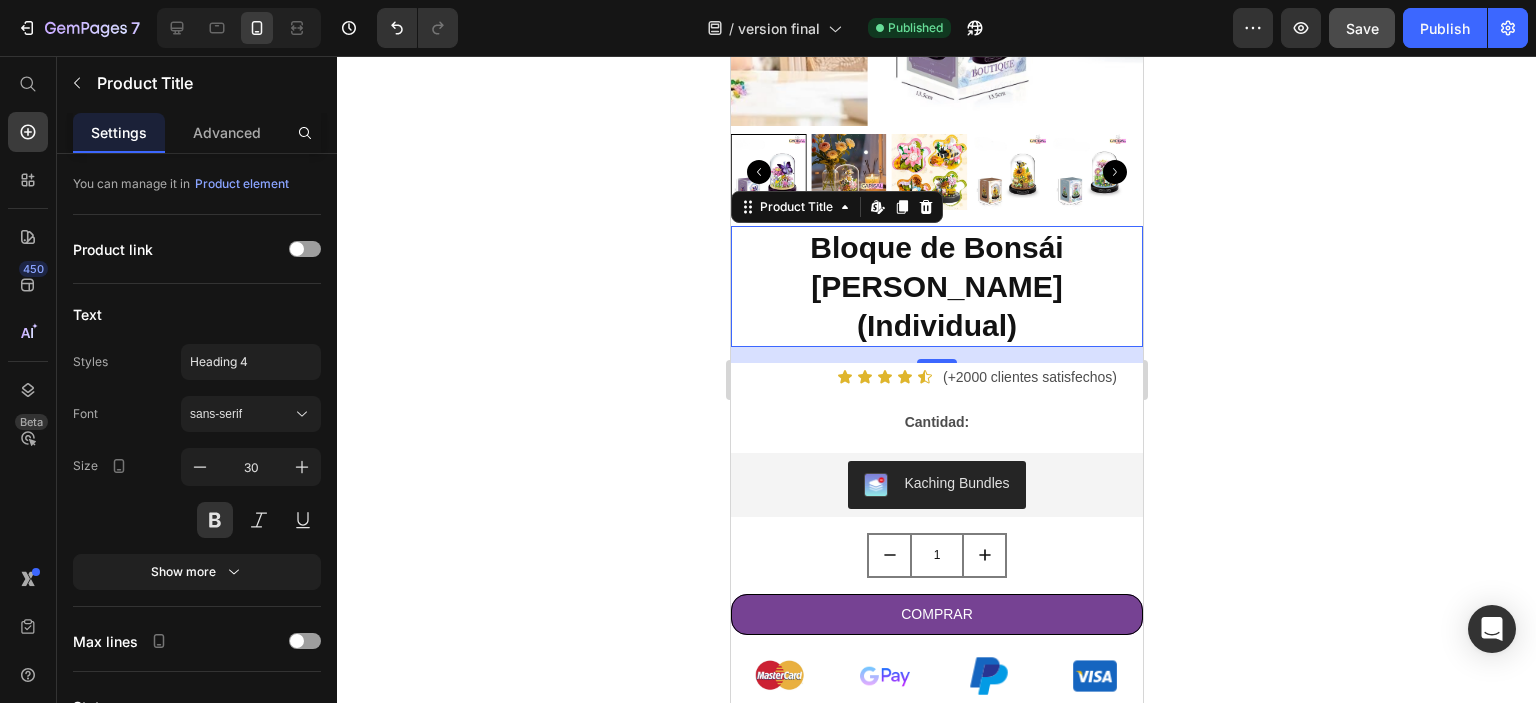 click on "Bloque de Bonsái [PERSON_NAME] (Individual)" at bounding box center (936, 286) 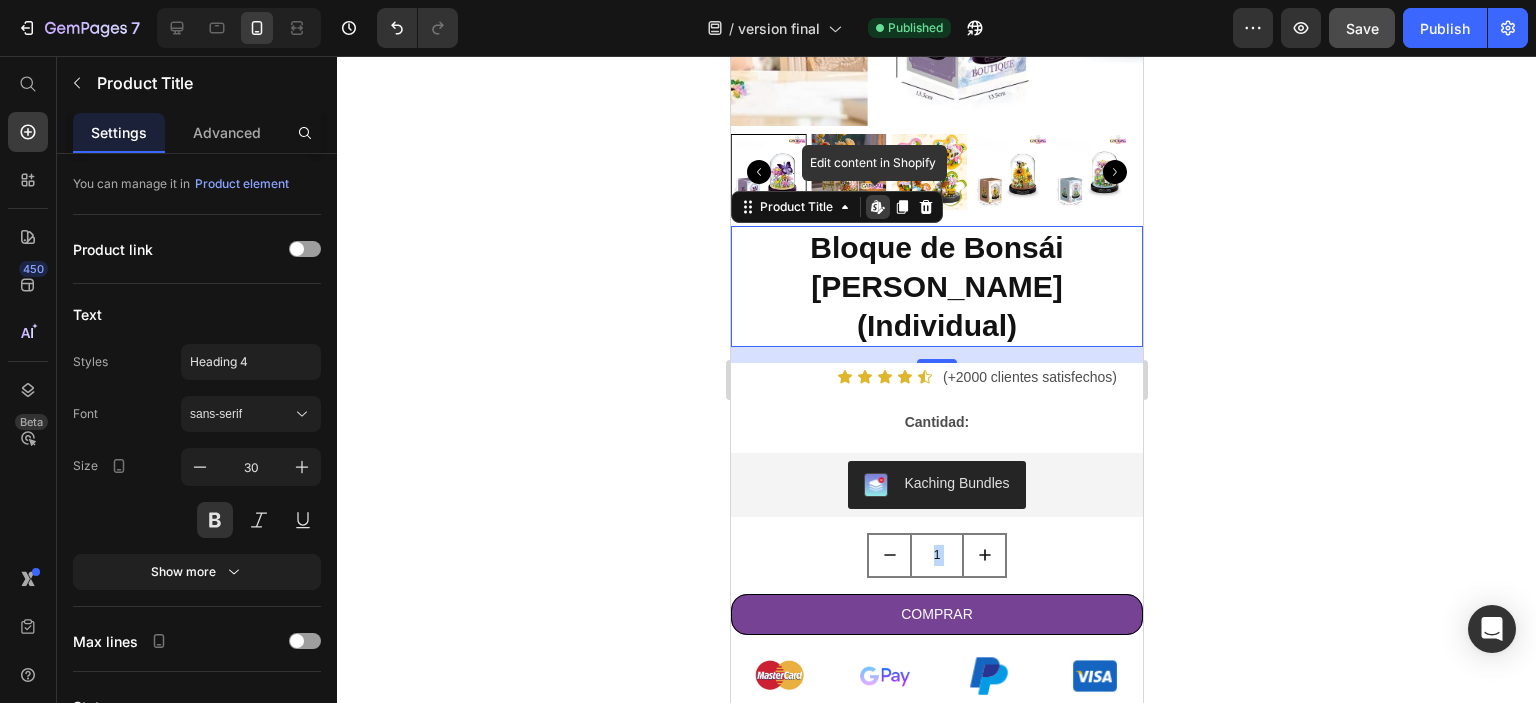 click on "Bloque de Bonsái [PERSON_NAME] (Individual)" at bounding box center [936, 286] 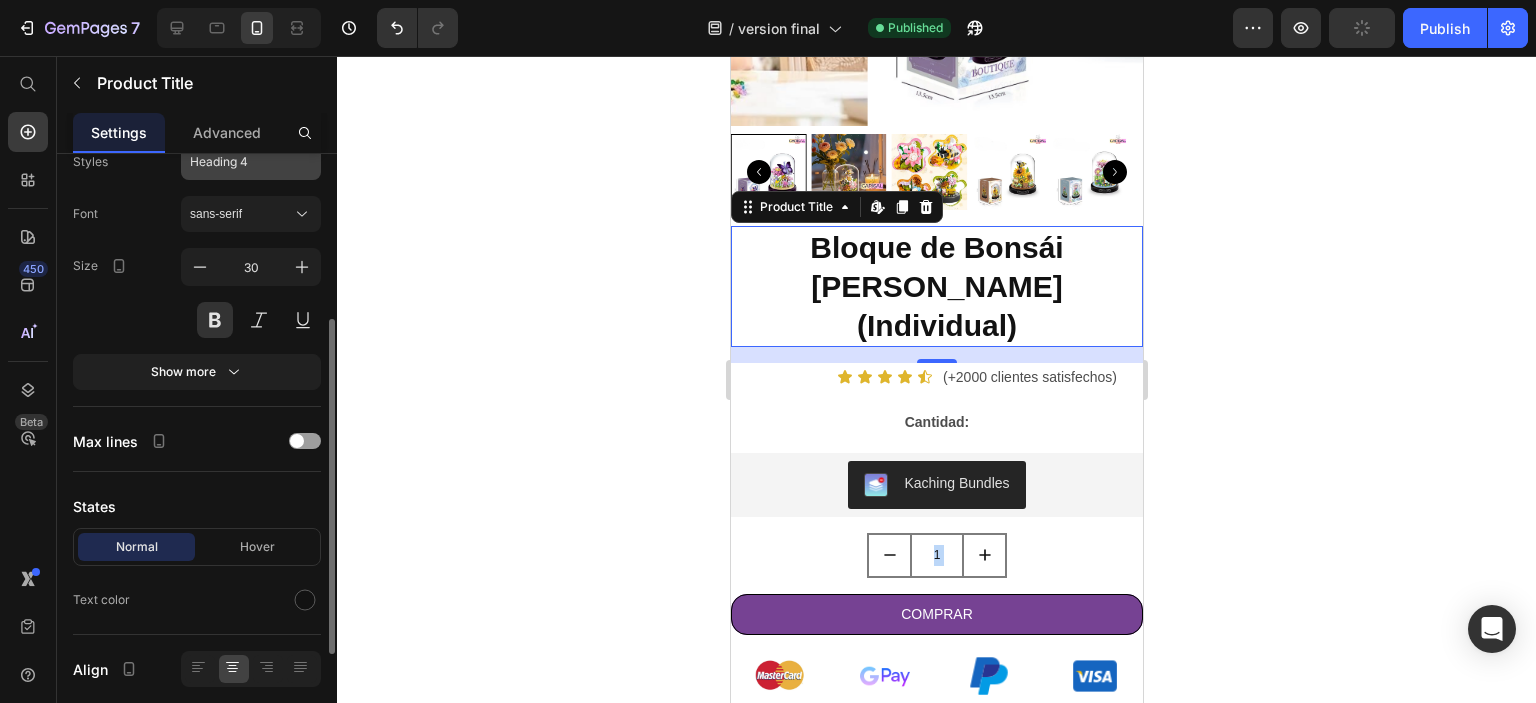 scroll, scrollTop: 0, scrollLeft: 0, axis: both 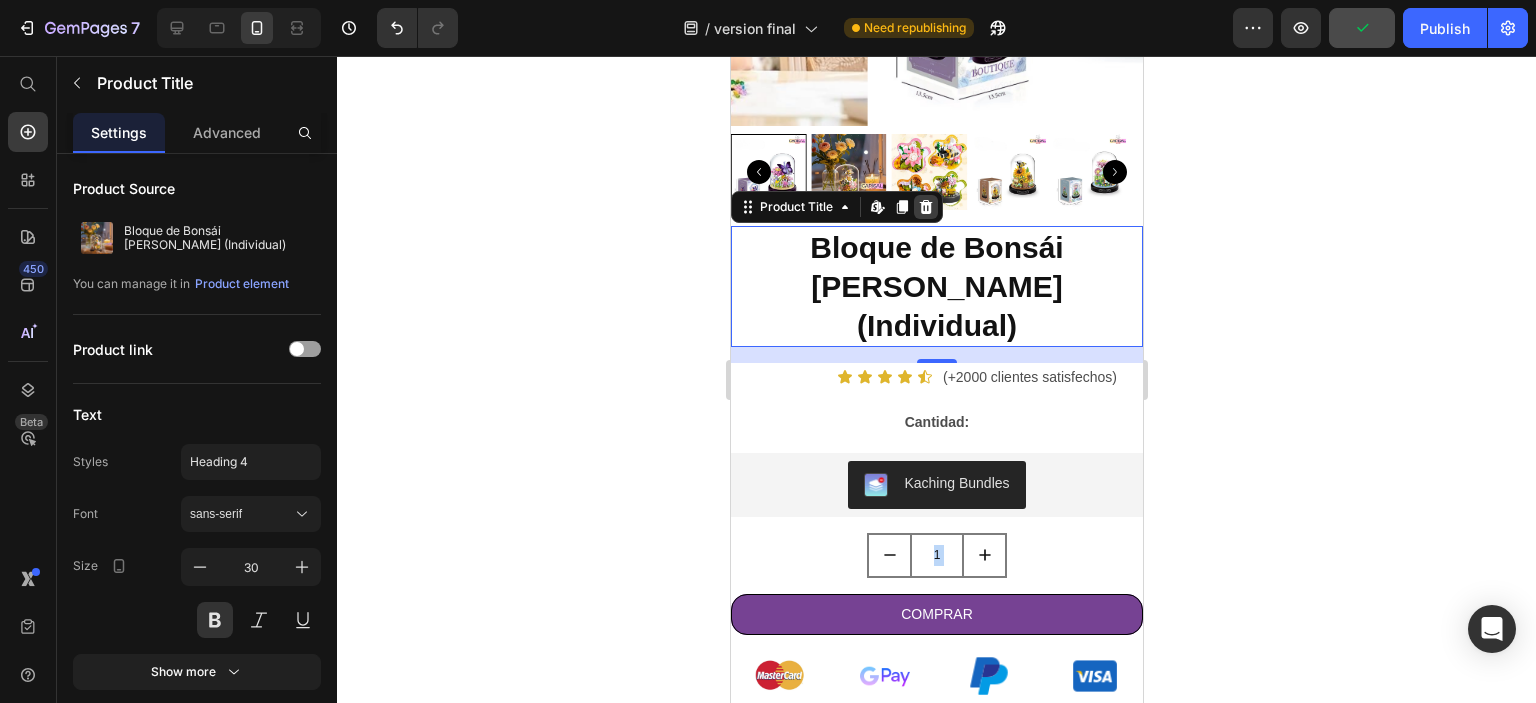 click 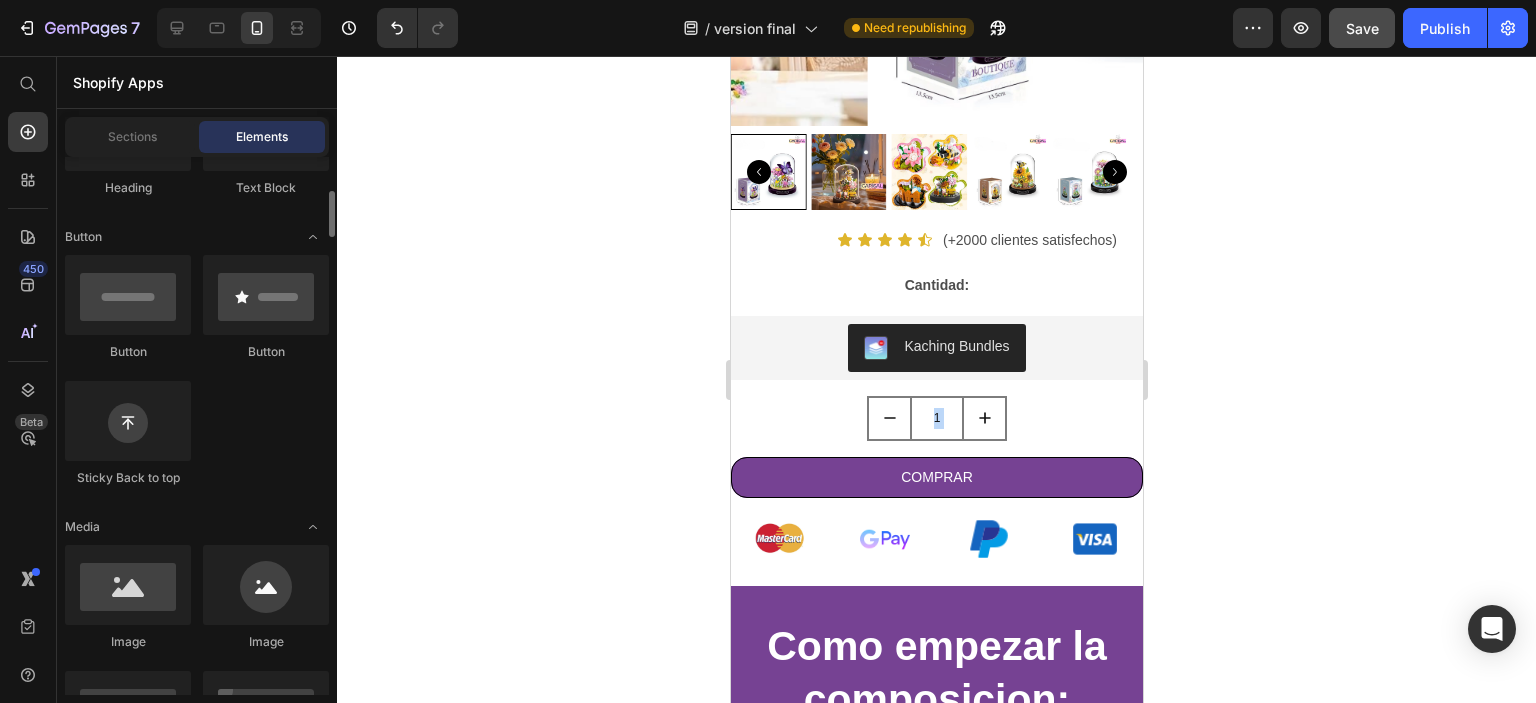 scroll, scrollTop: 100, scrollLeft: 0, axis: vertical 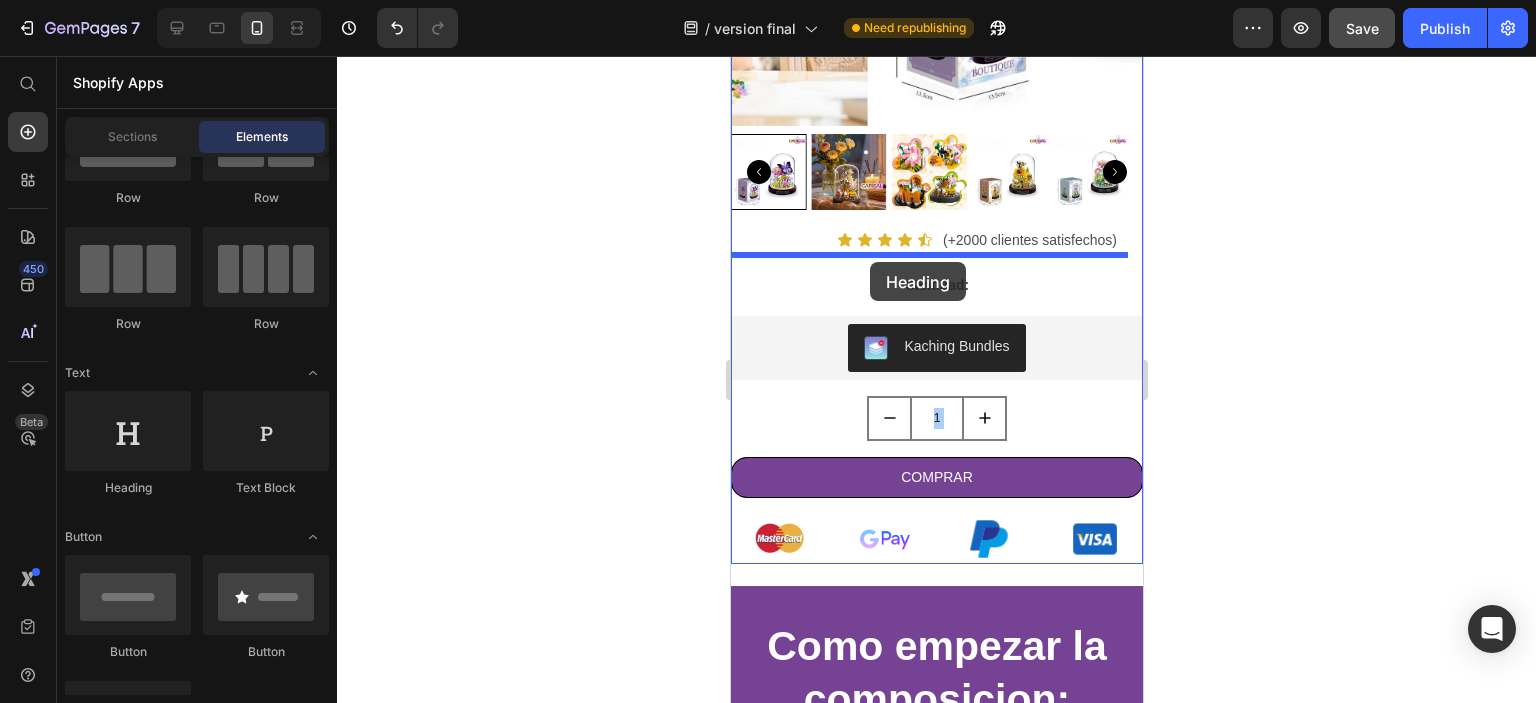 drag, startPoint x: 873, startPoint y: 508, endPoint x: 869, endPoint y: 262, distance: 246.03252 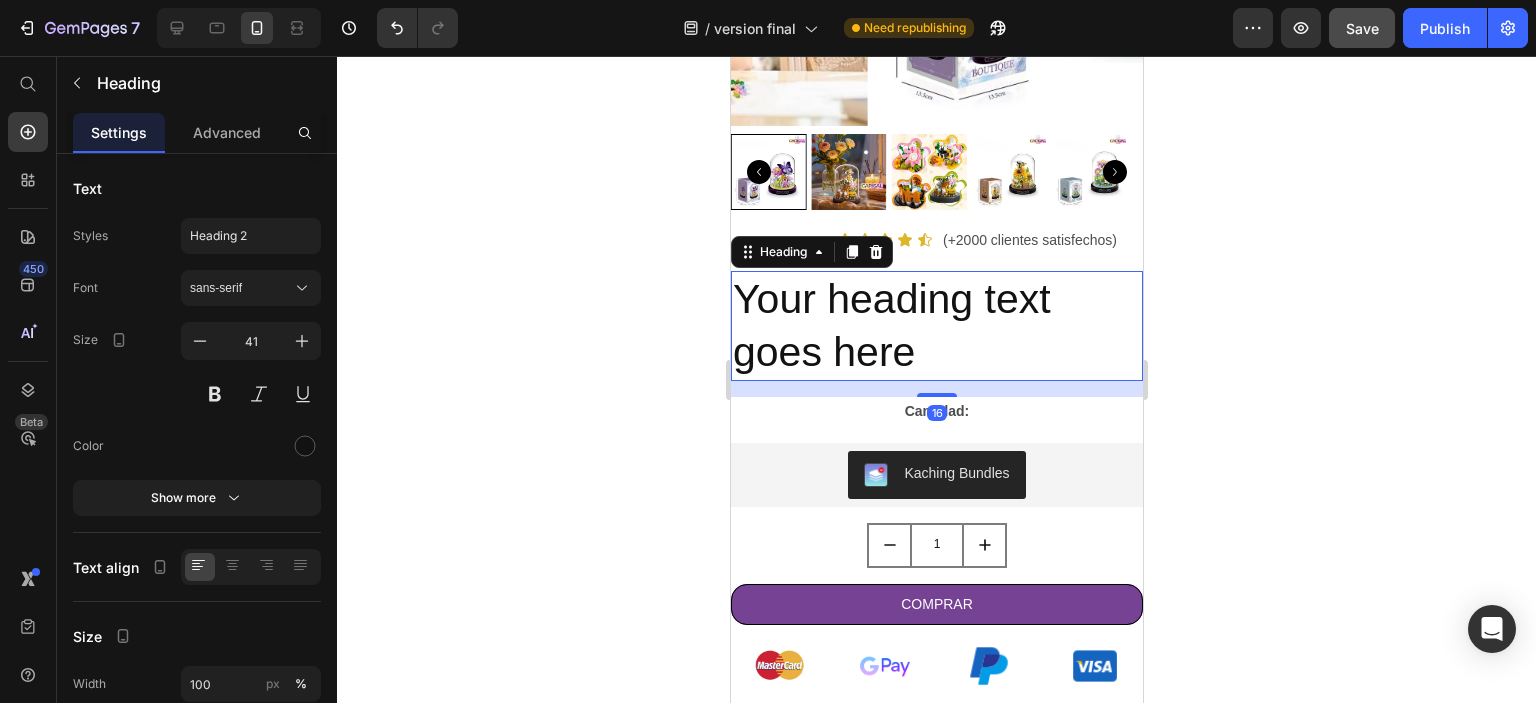 click on "Your heading text goes here" at bounding box center [936, 326] 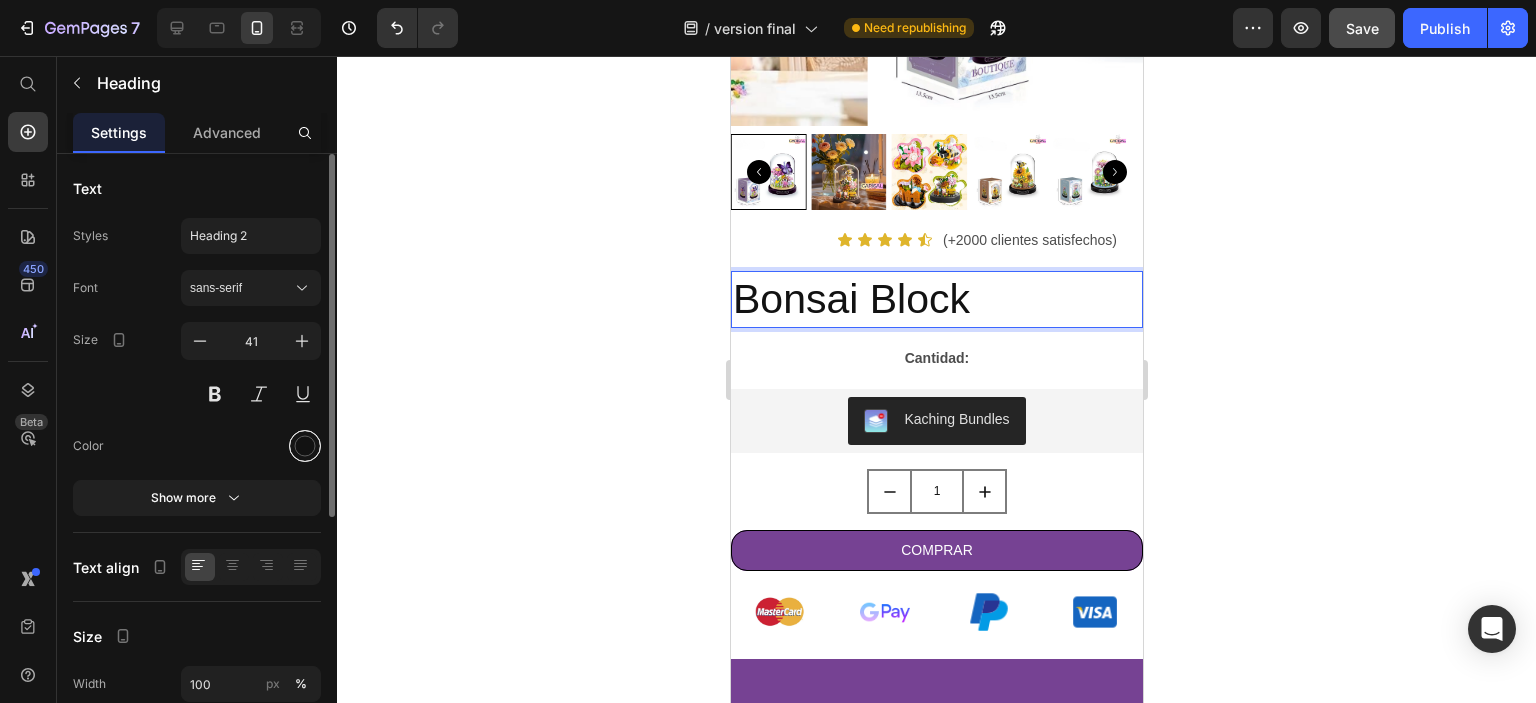 click at bounding box center (305, 446) 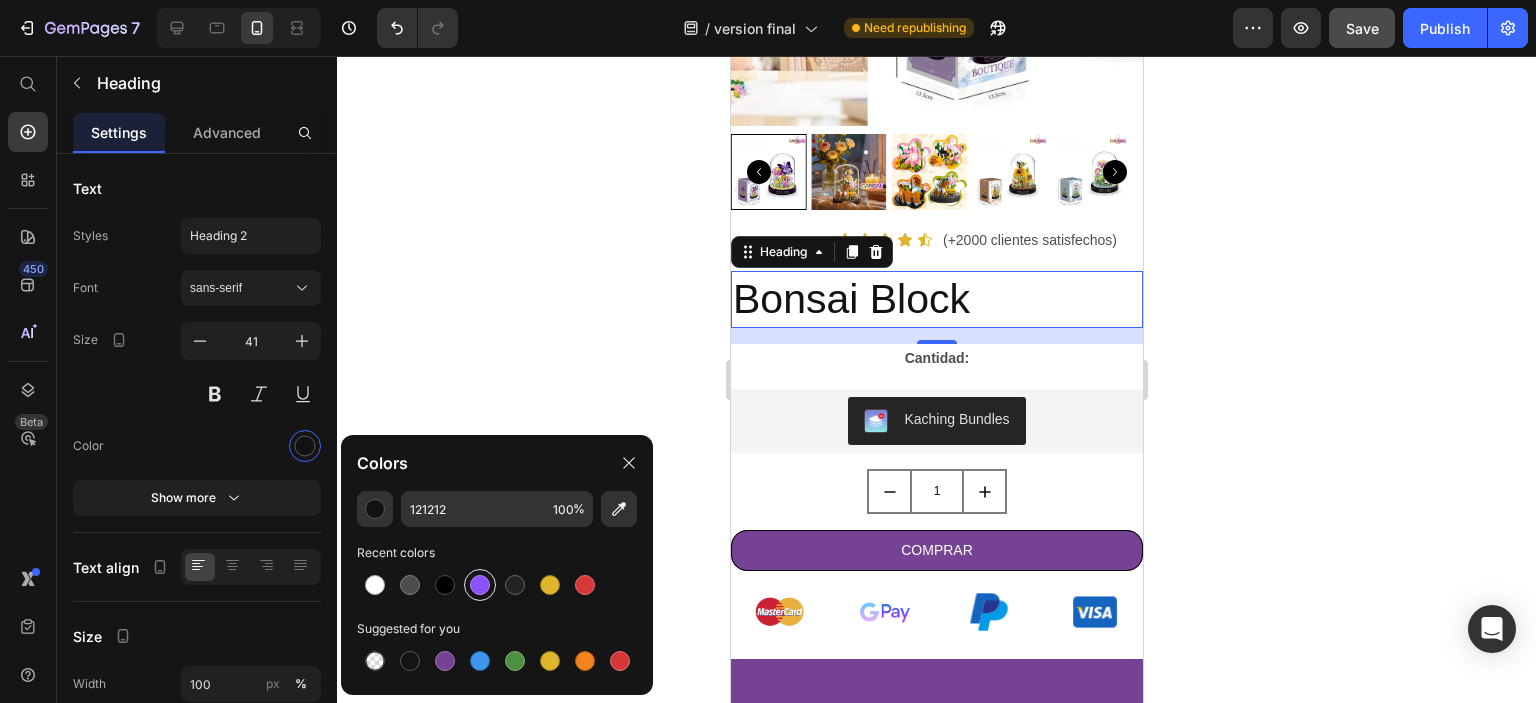 click at bounding box center [480, 585] 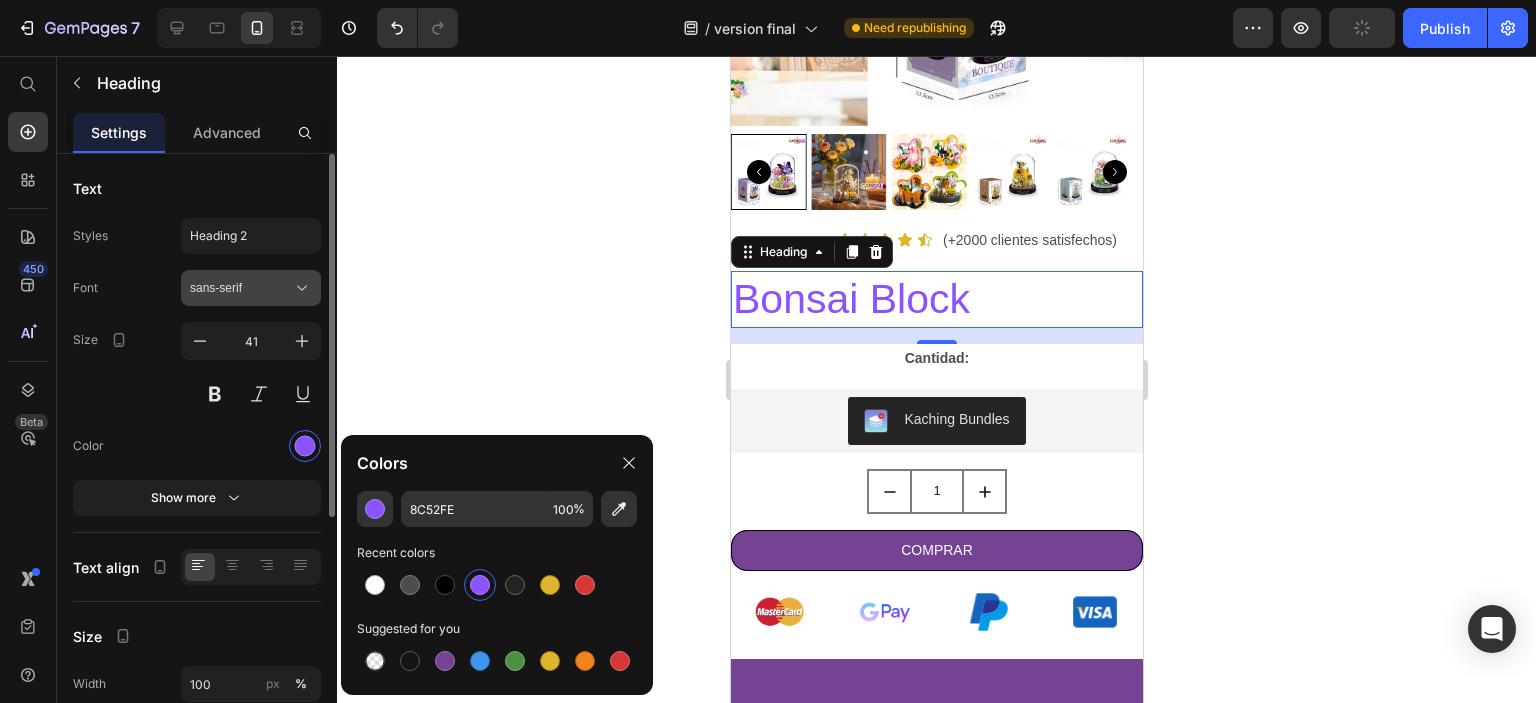 click on "sans-serif" at bounding box center (241, 288) 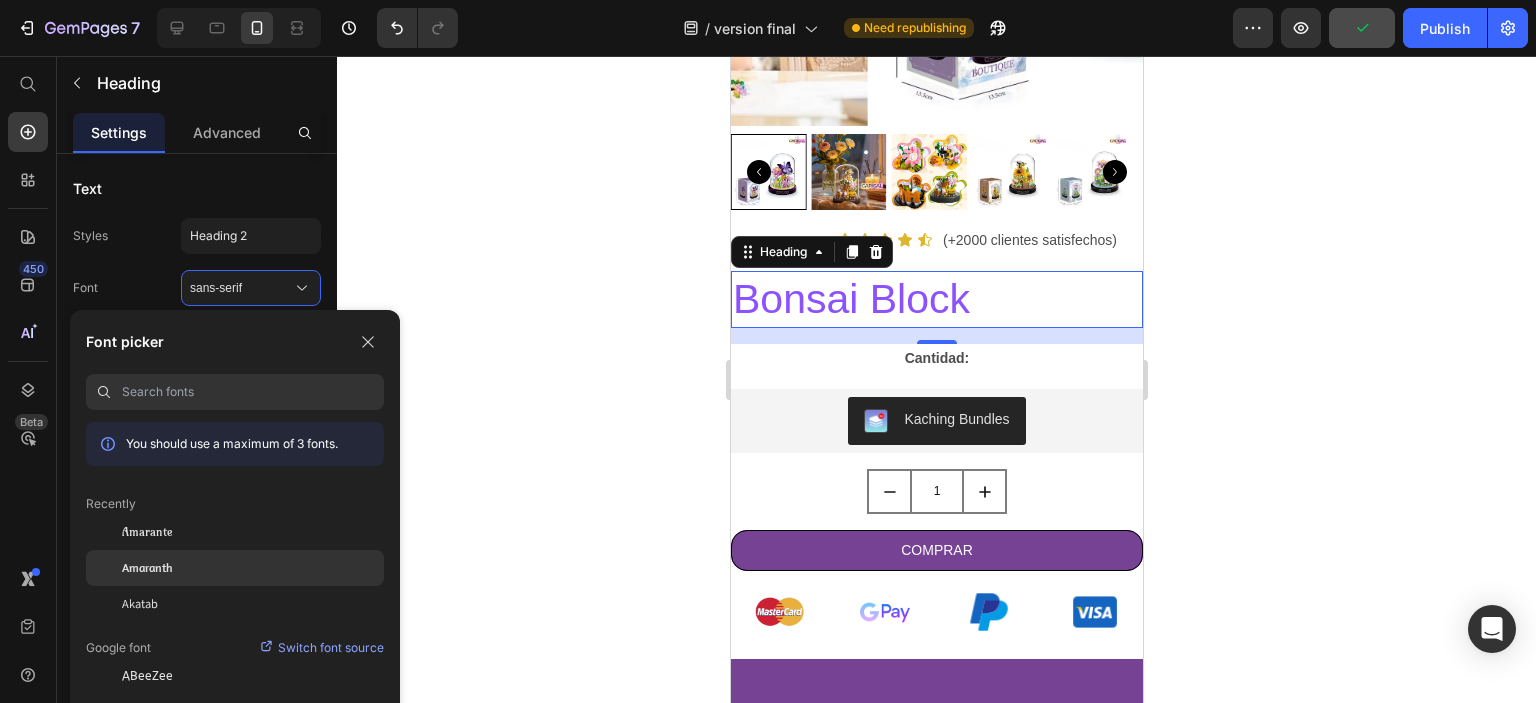 click on "Amaranth" 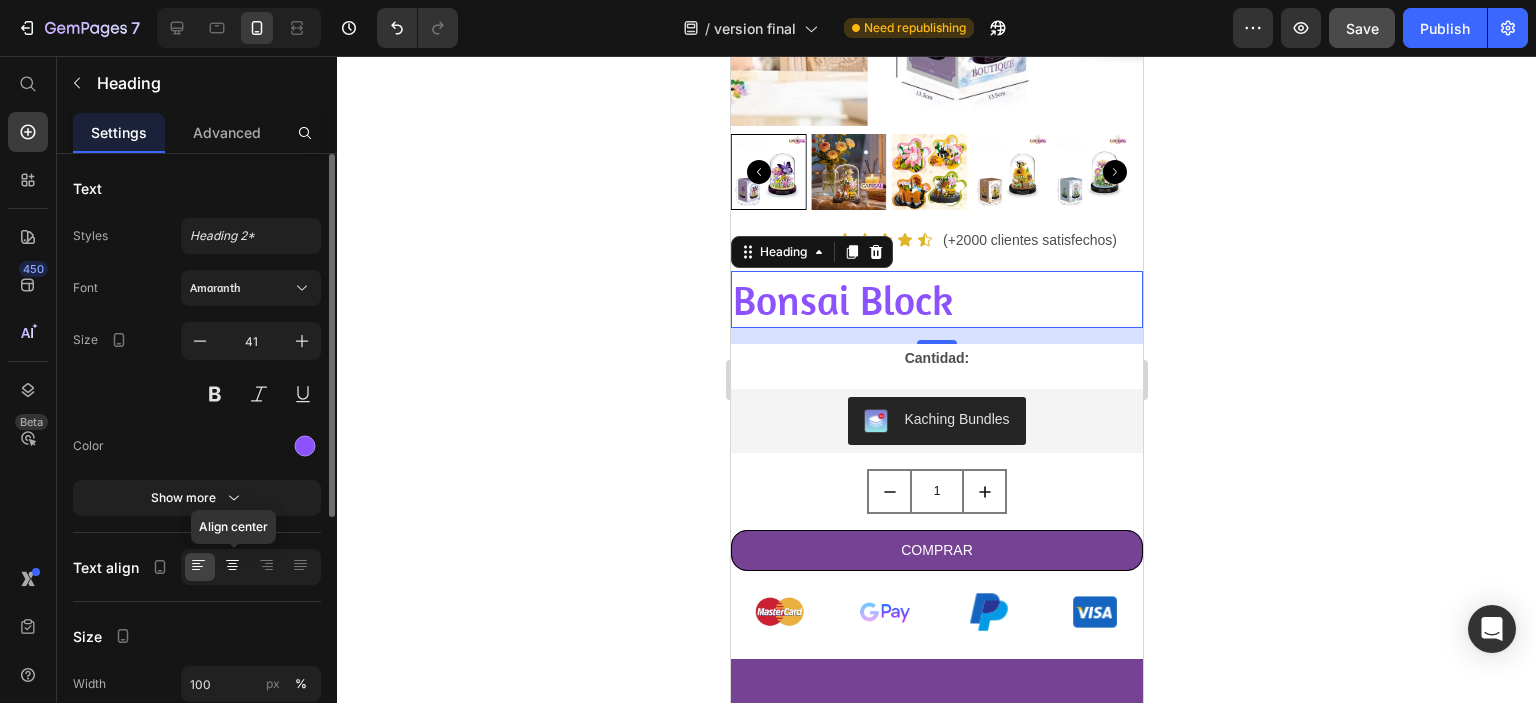click 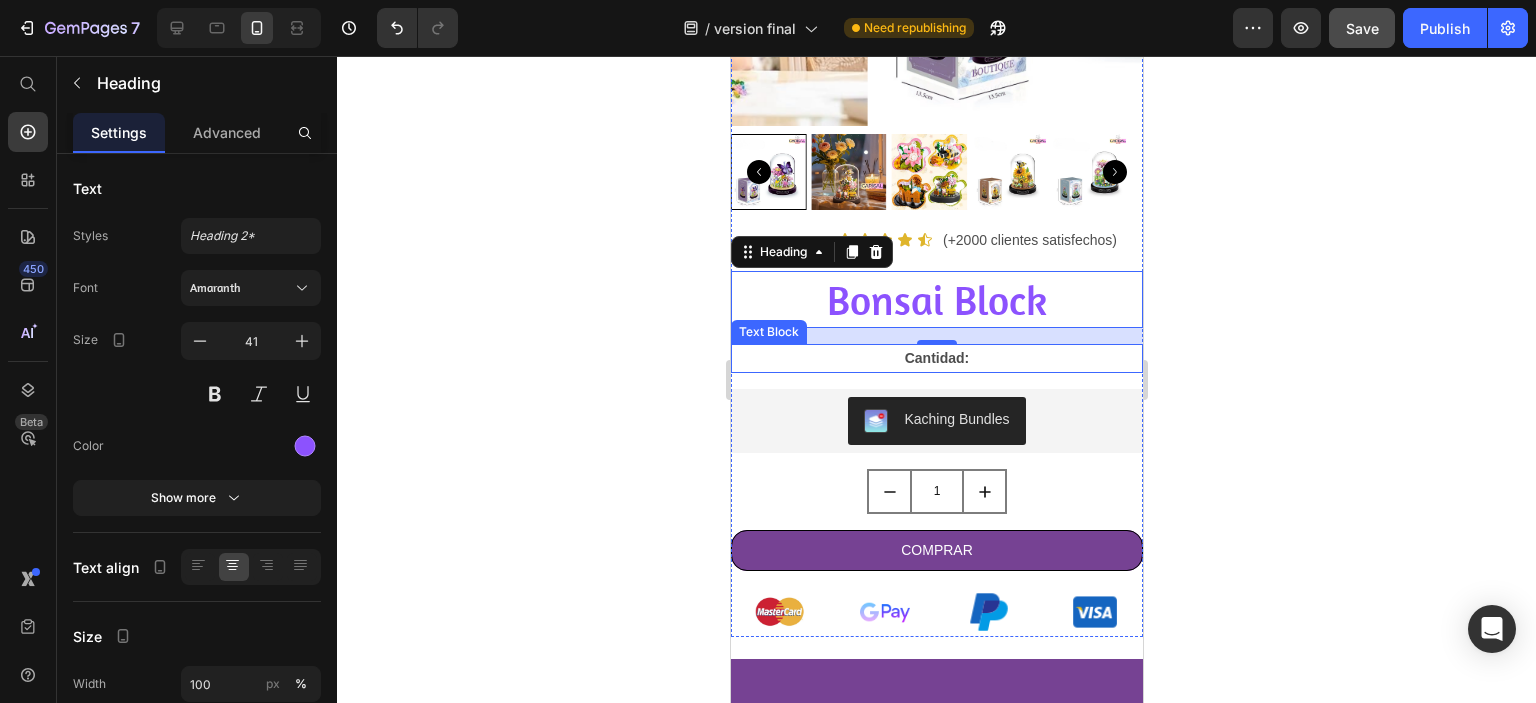 click on "Cantidad:" at bounding box center [936, 358] 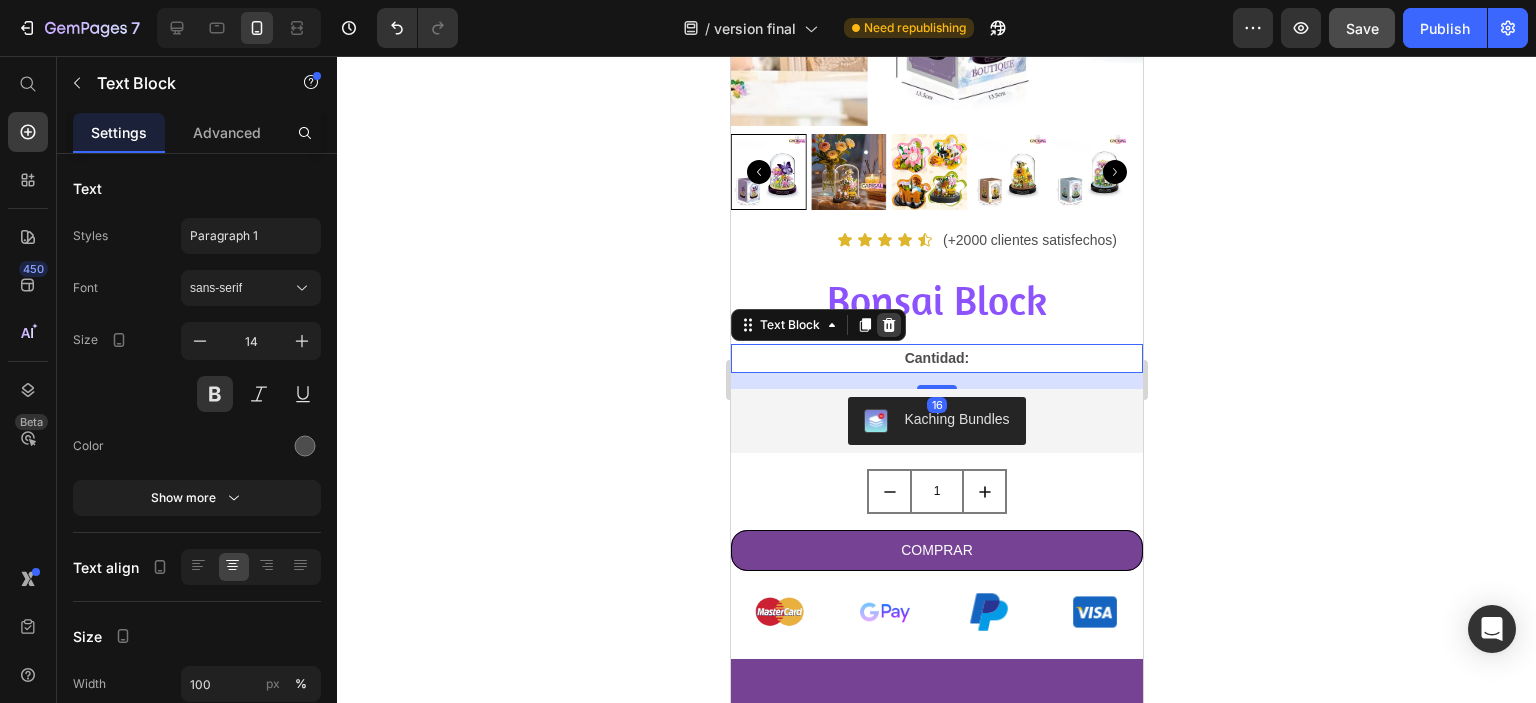 click 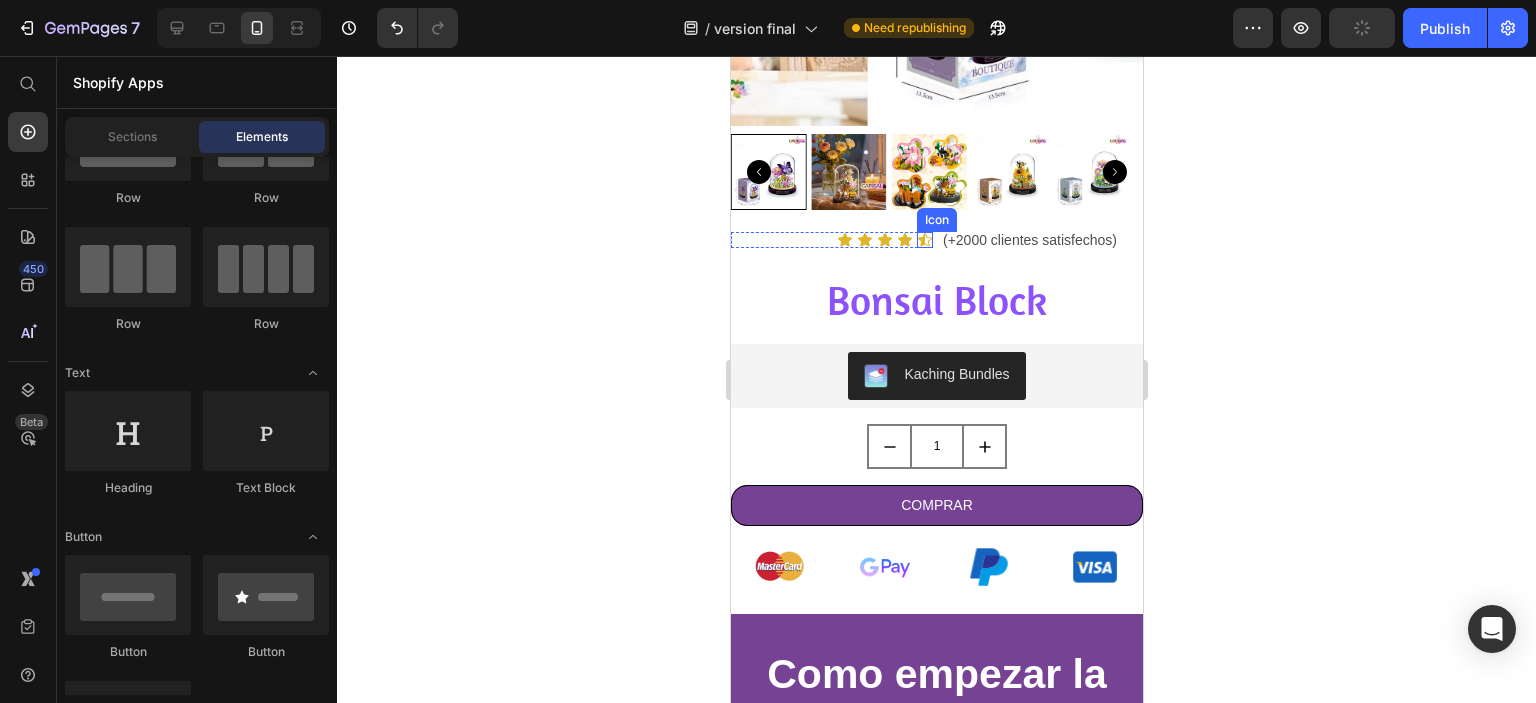 click 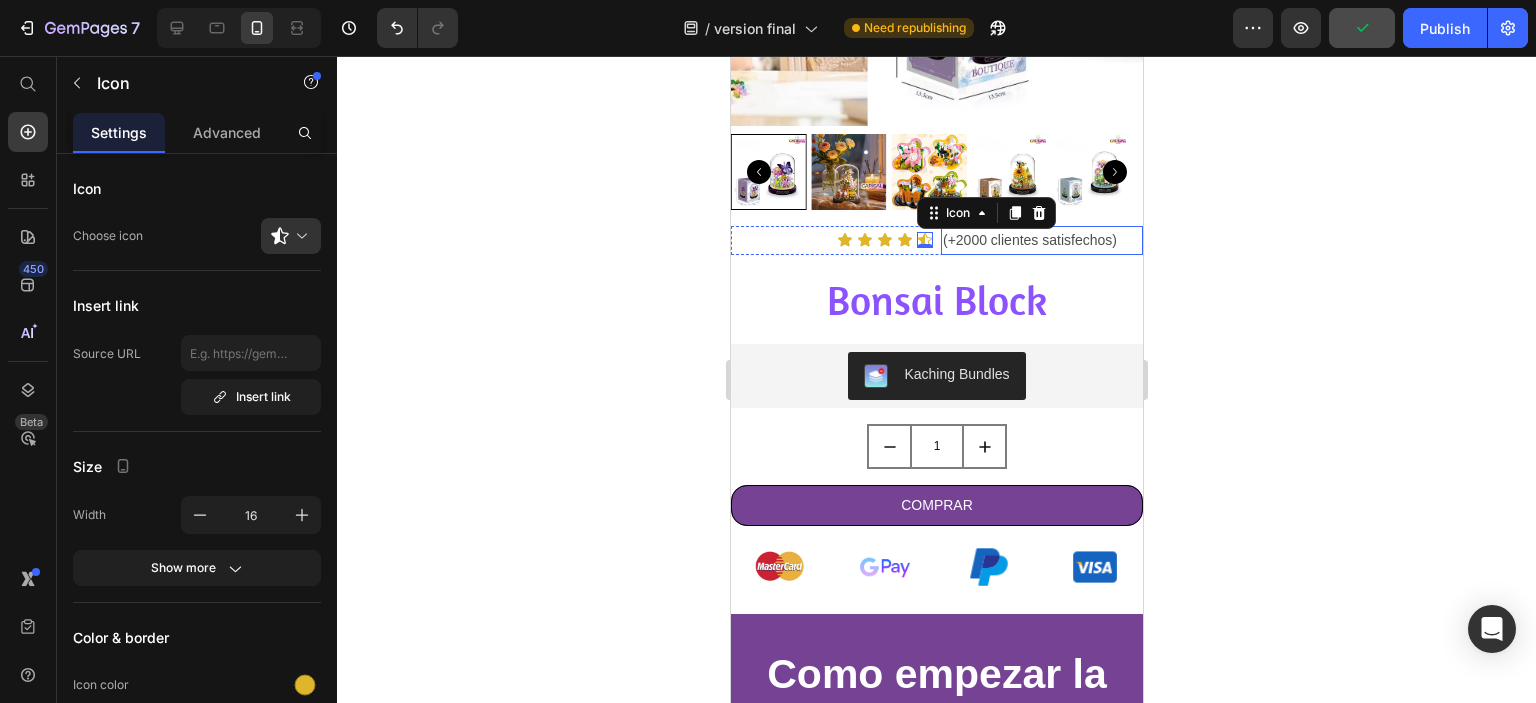 click on "(+2000 clientes satisfechos)" at bounding box center (1041, 240) 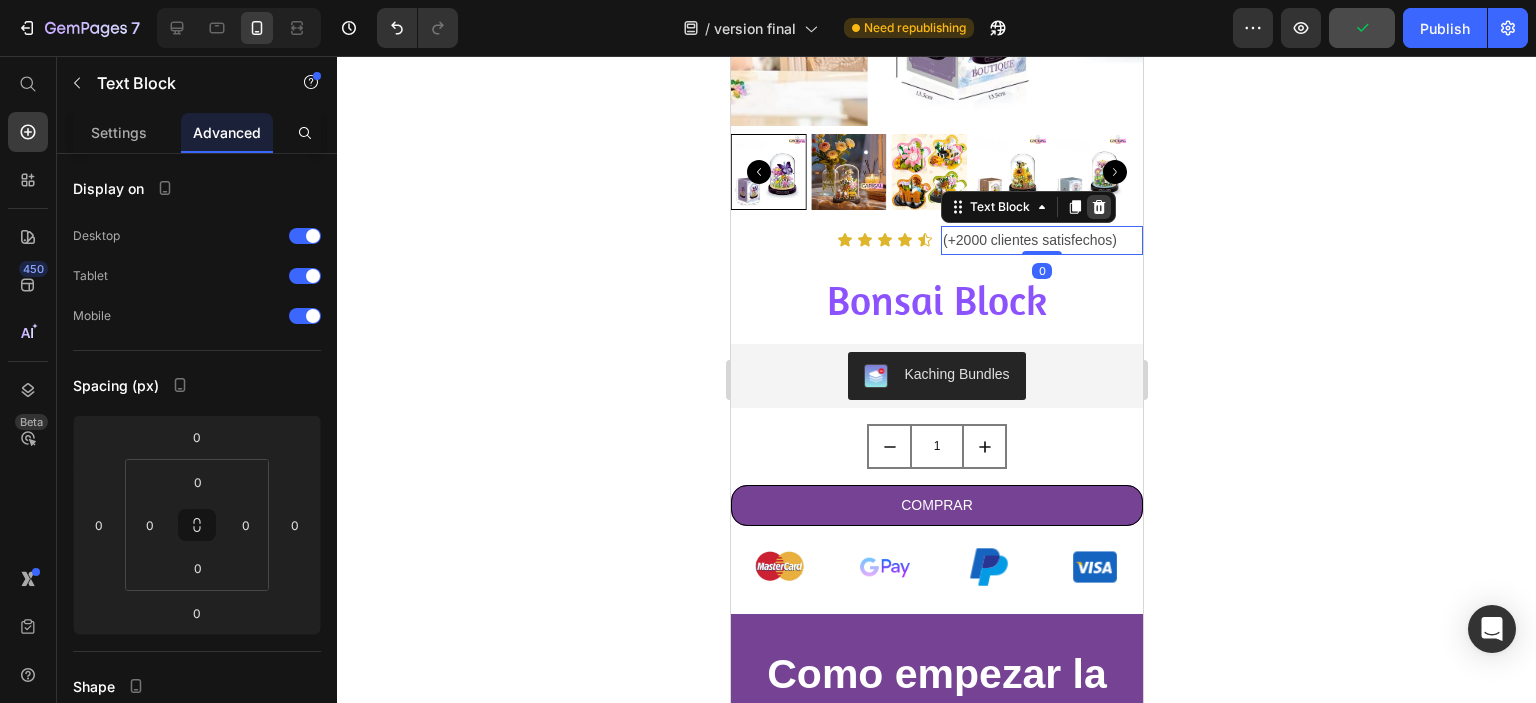 click 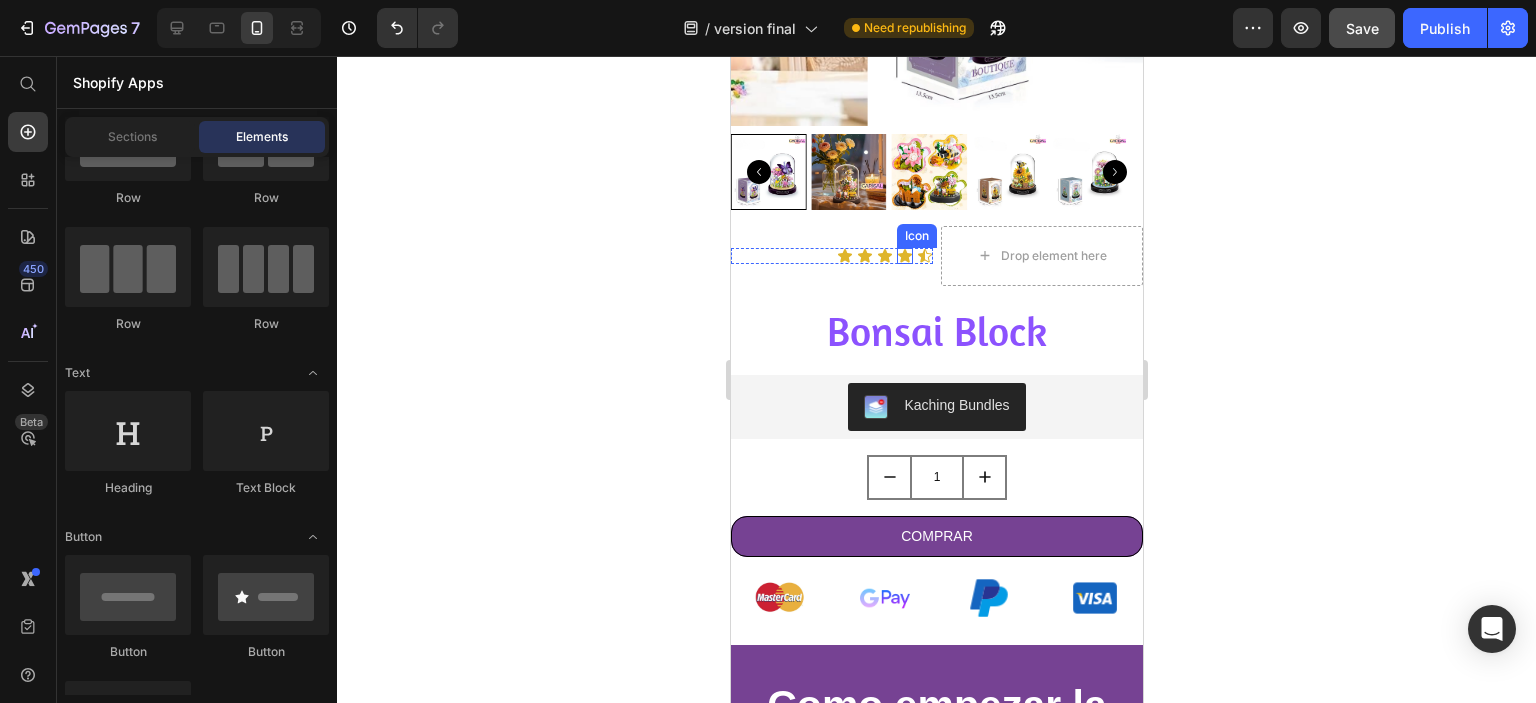 click 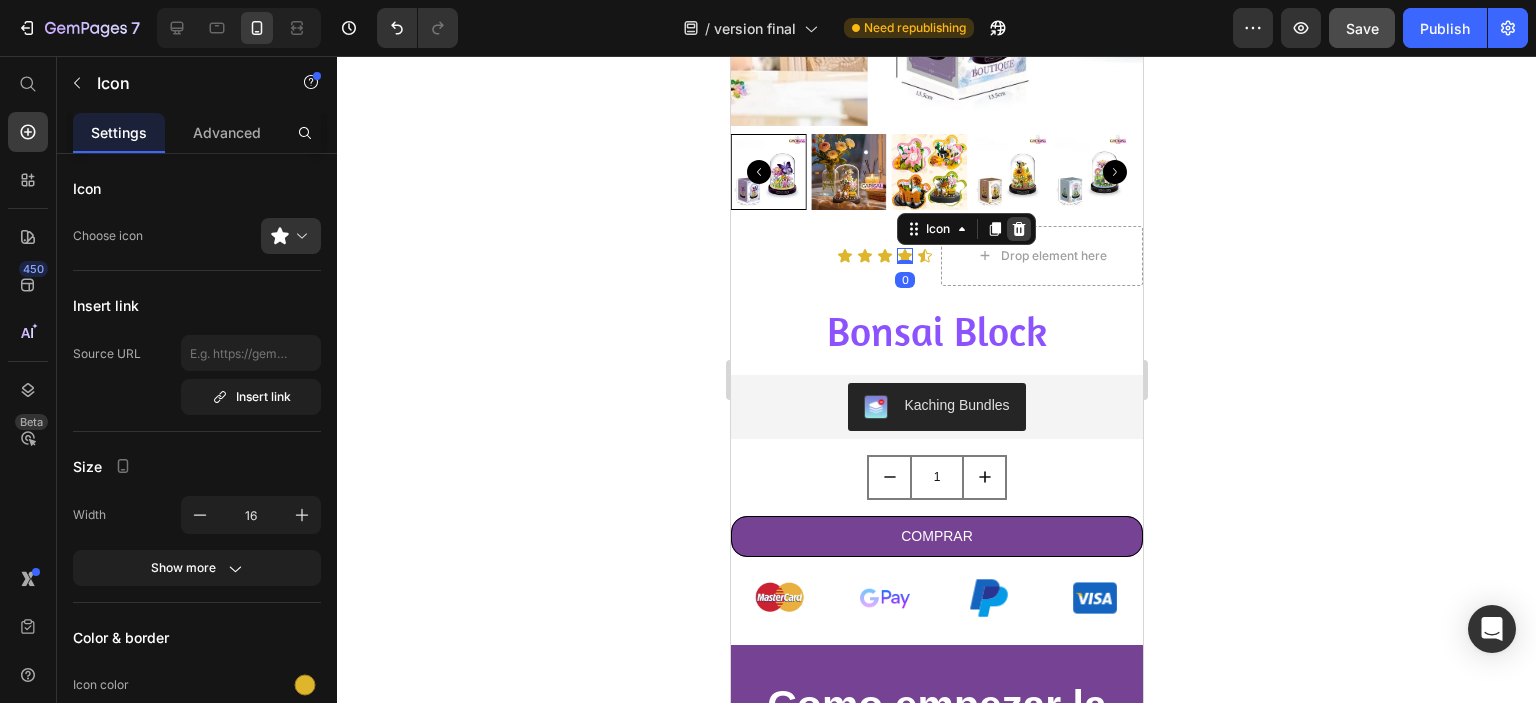 click 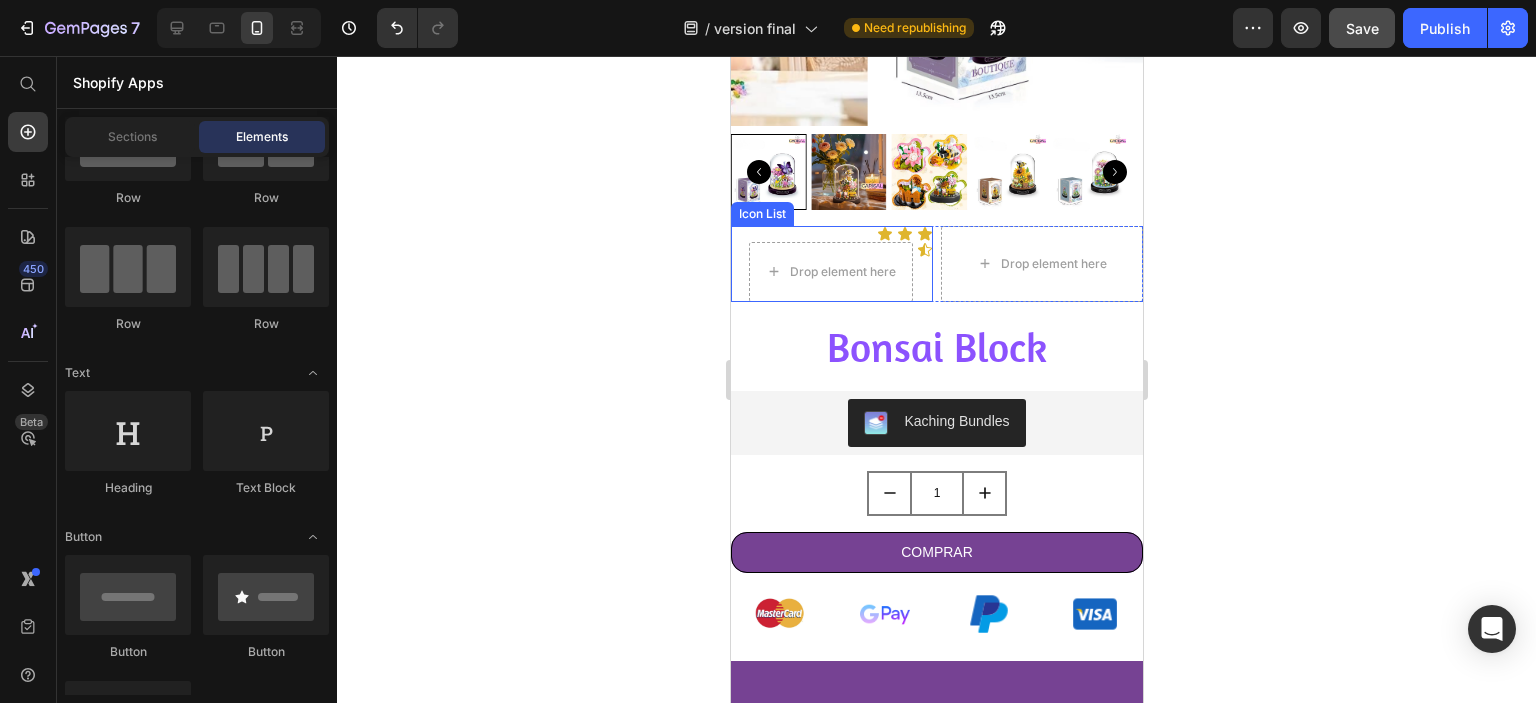 click on "Icon Icon Icon
Drop element here Icon" at bounding box center (831, 264) 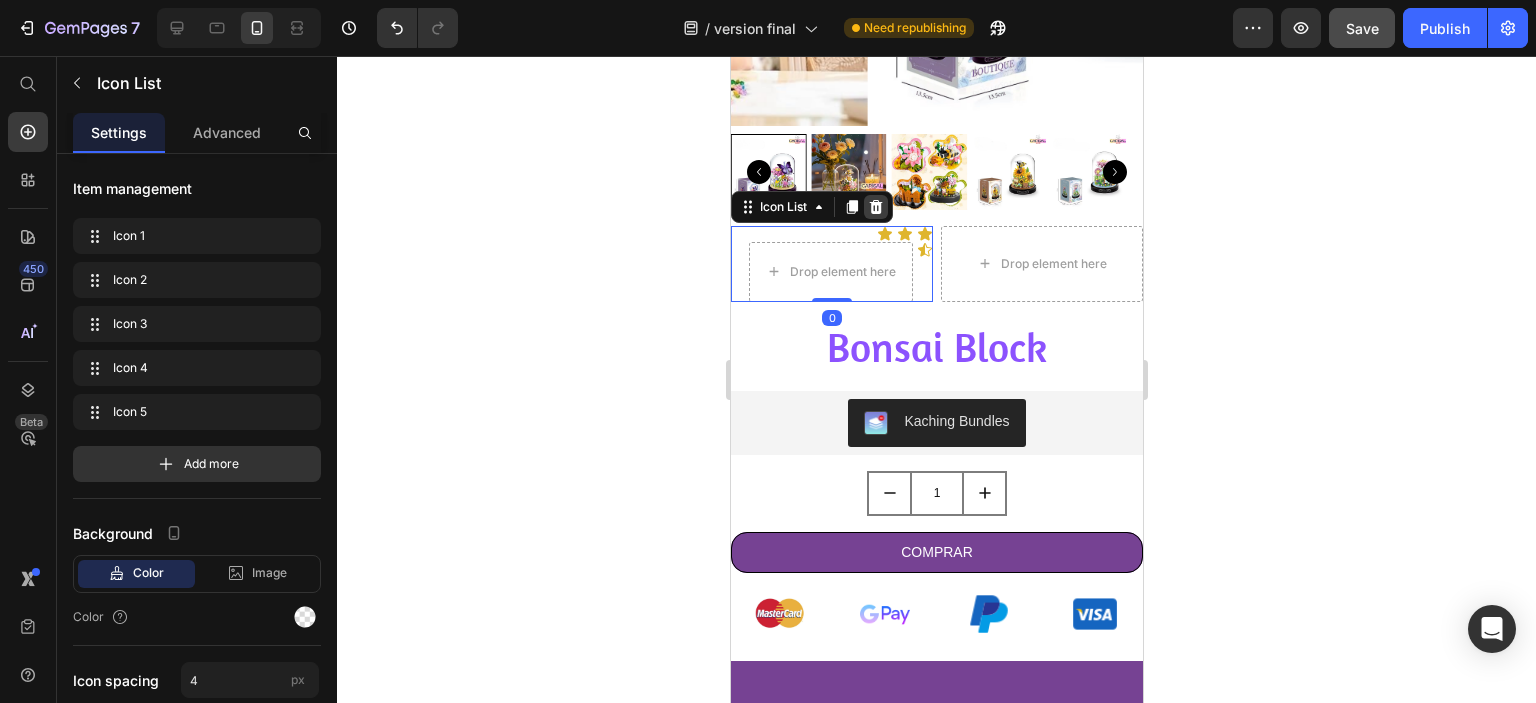 click 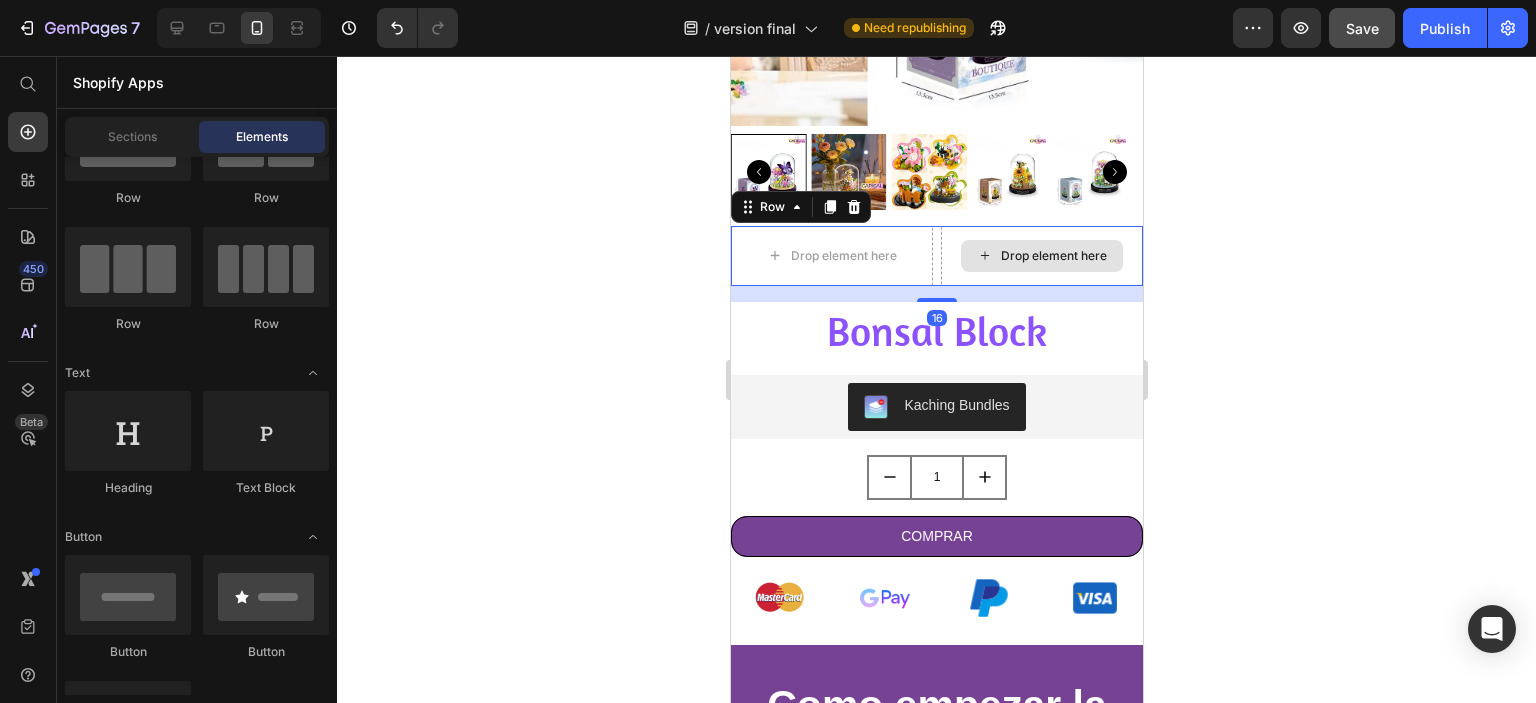 click on "Drop element here" at bounding box center [1041, 256] 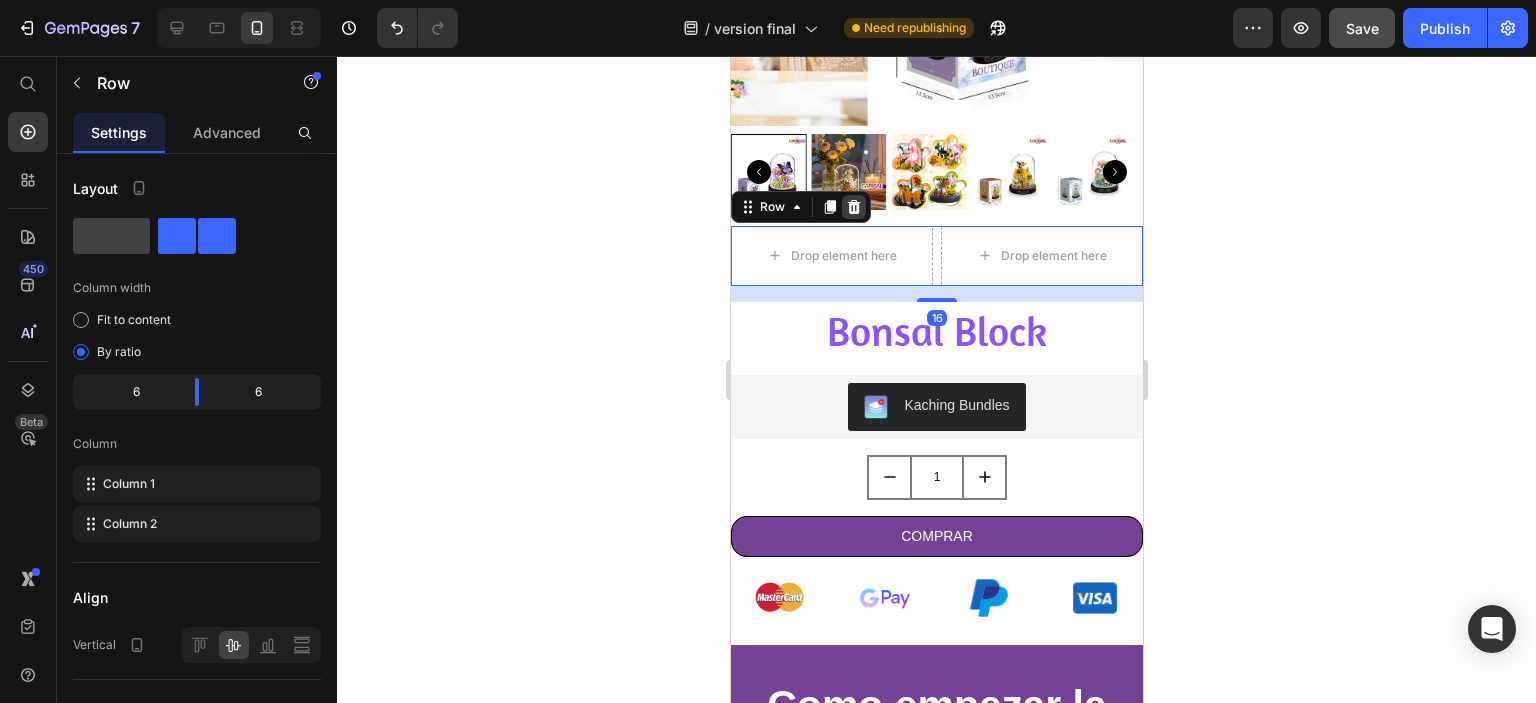 click 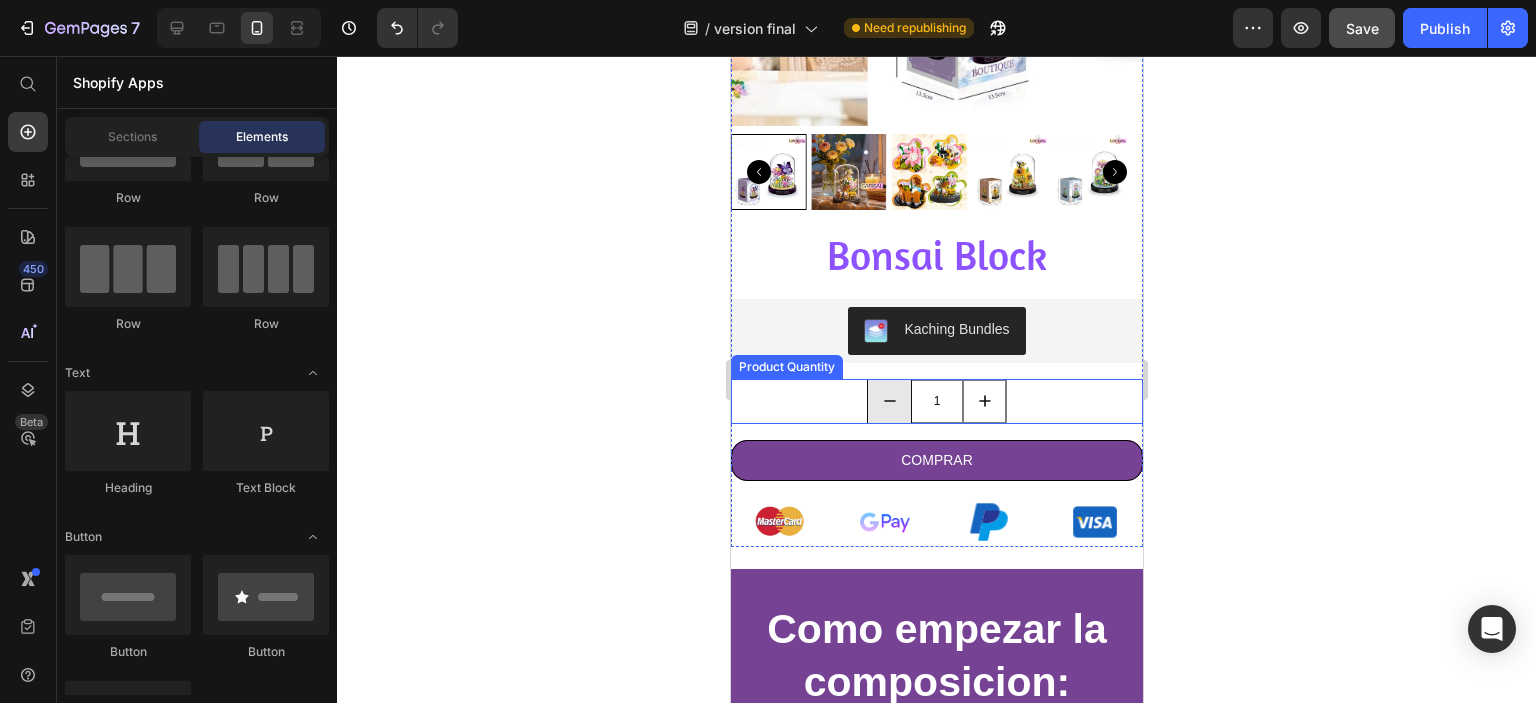 click at bounding box center (888, 401) 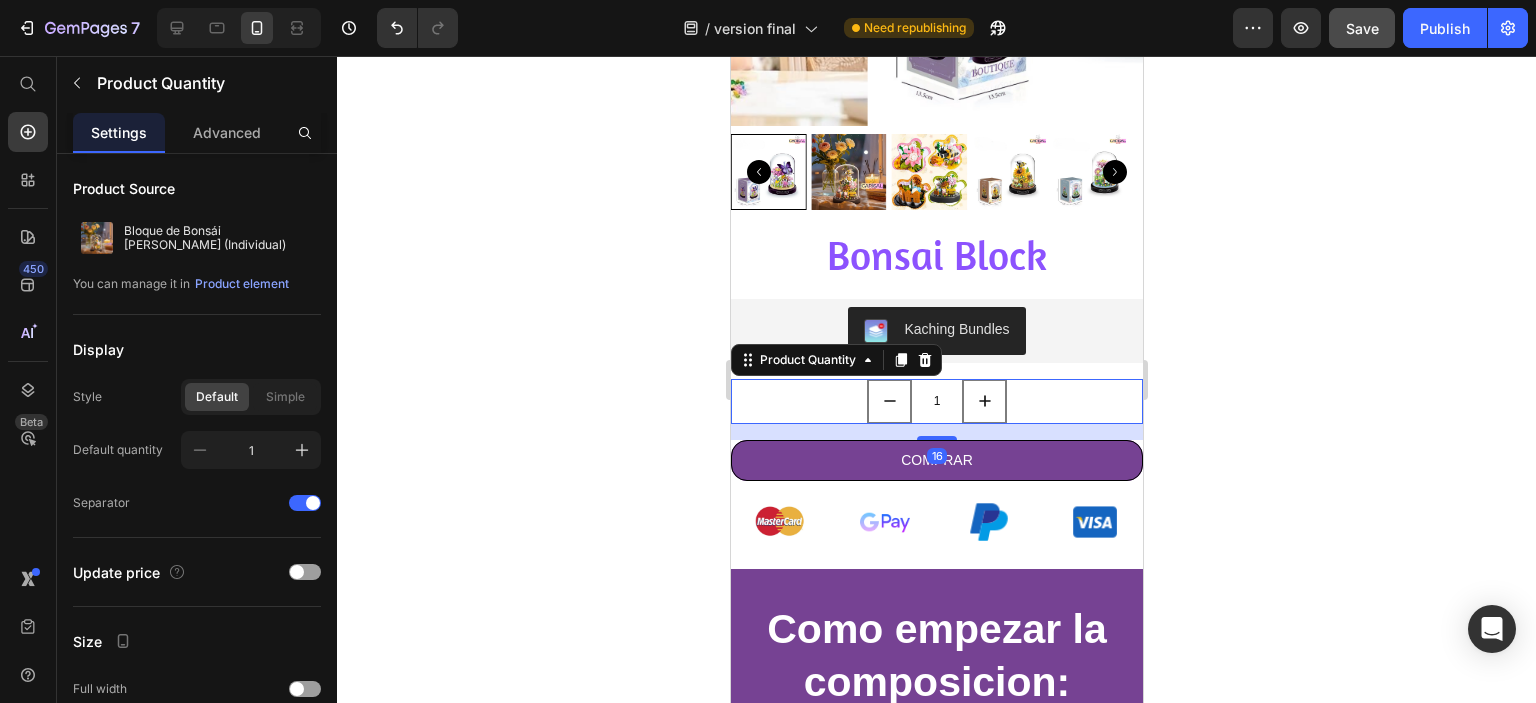 click on "1" at bounding box center (936, 401) 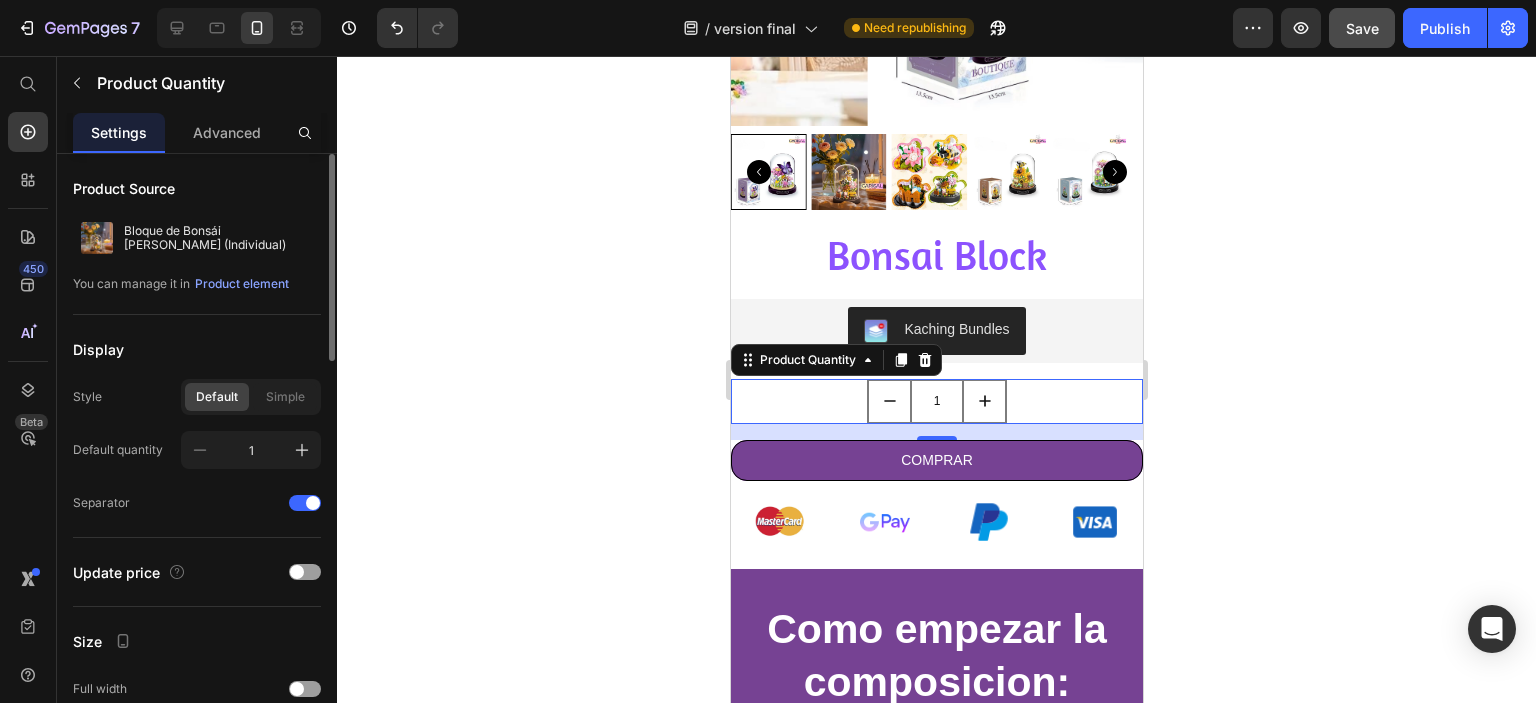 scroll, scrollTop: 200, scrollLeft: 0, axis: vertical 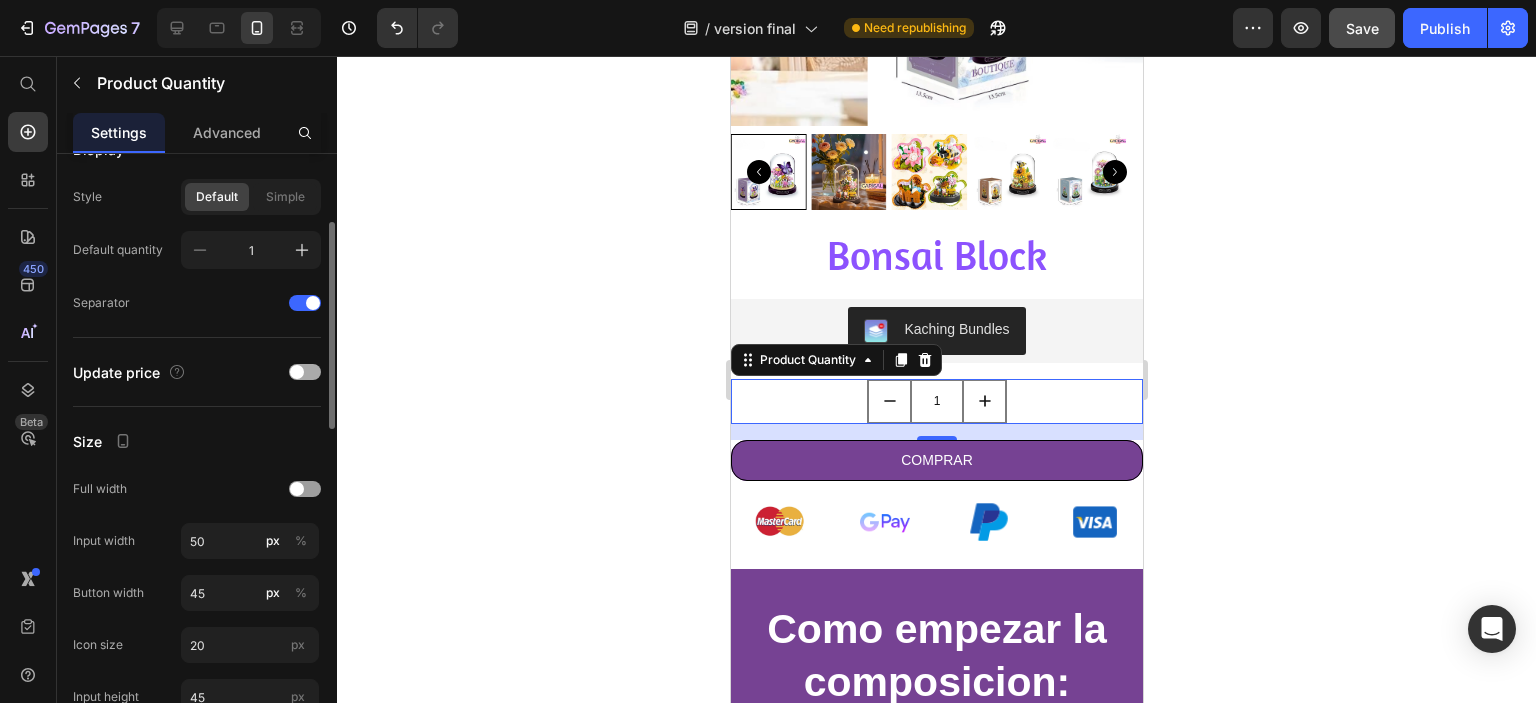click at bounding box center (297, 372) 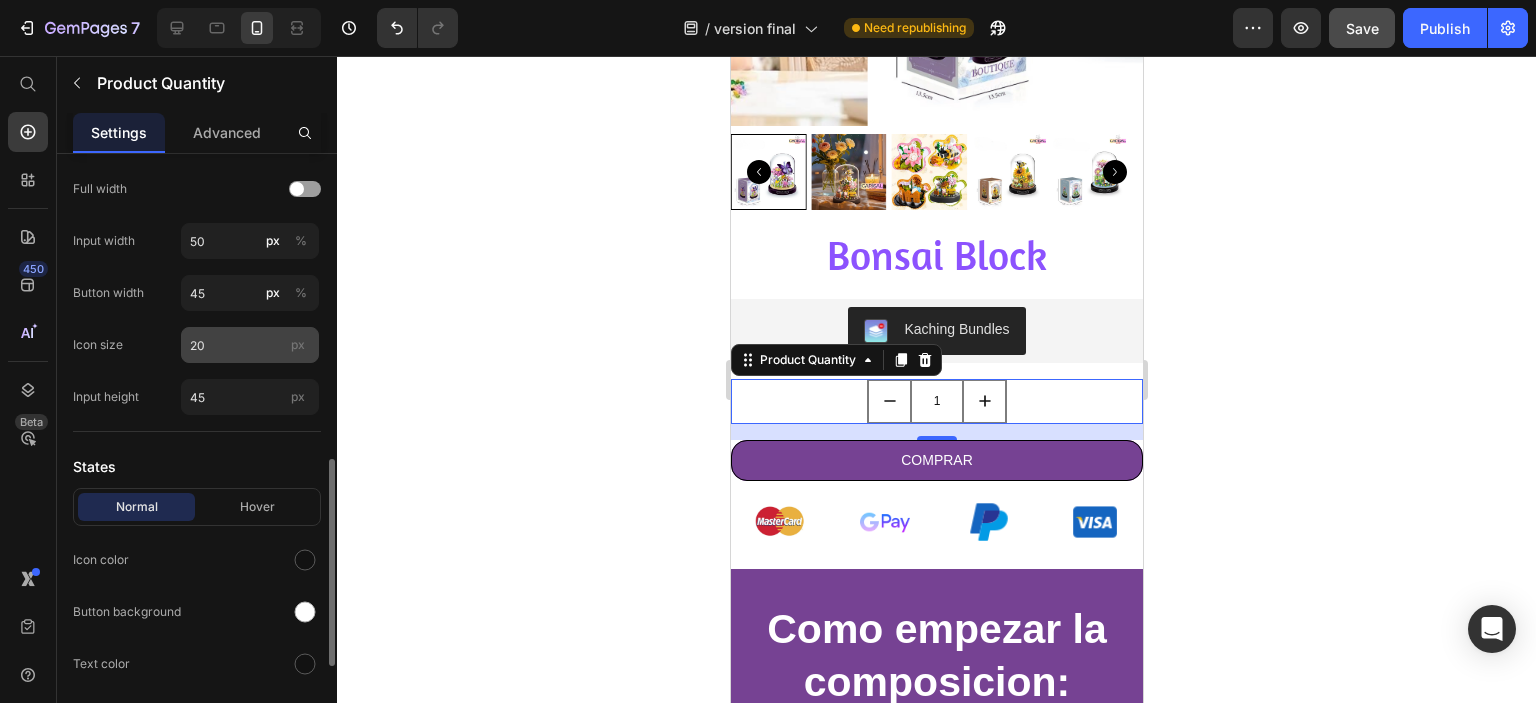 scroll, scrollTop: 600, scrollLeft: 0, axis: vertical 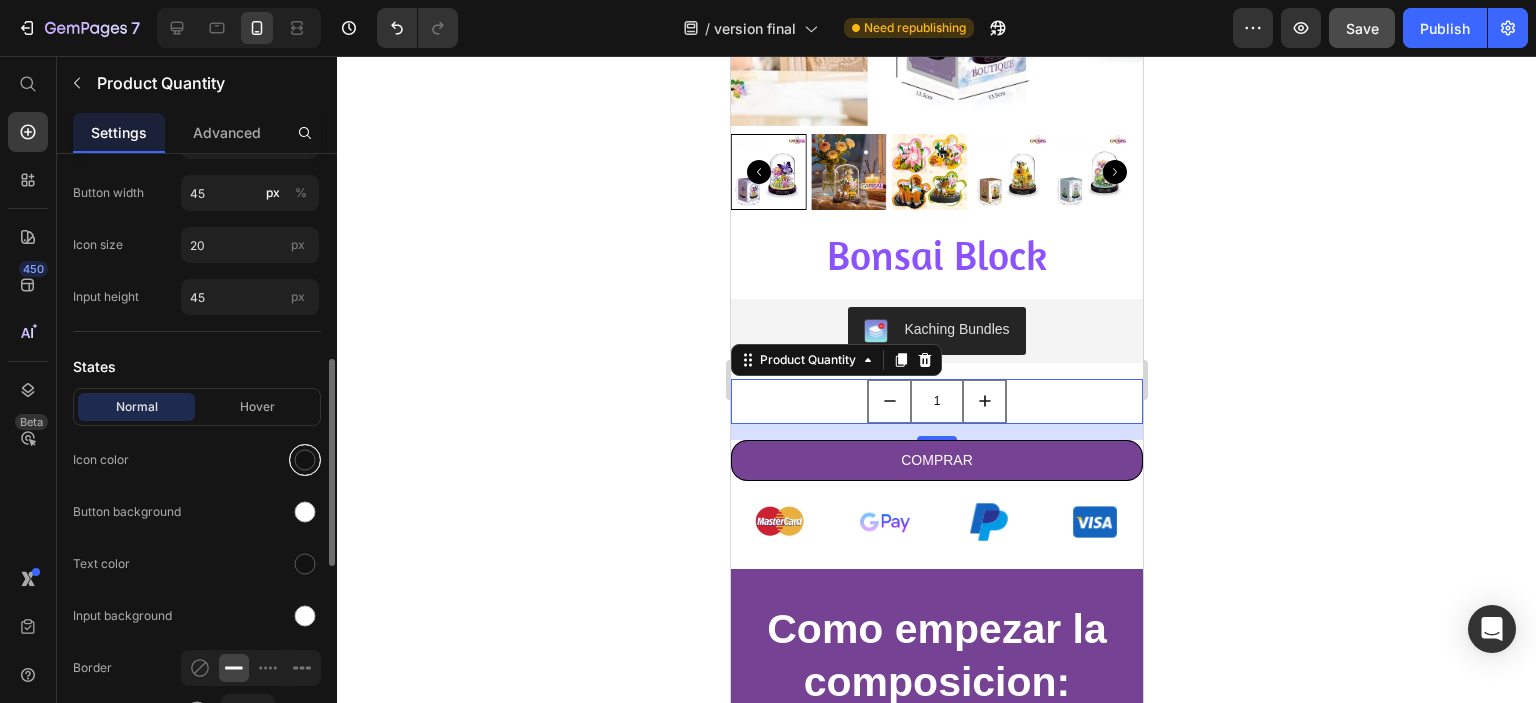 click at bounding box center [305, 460] 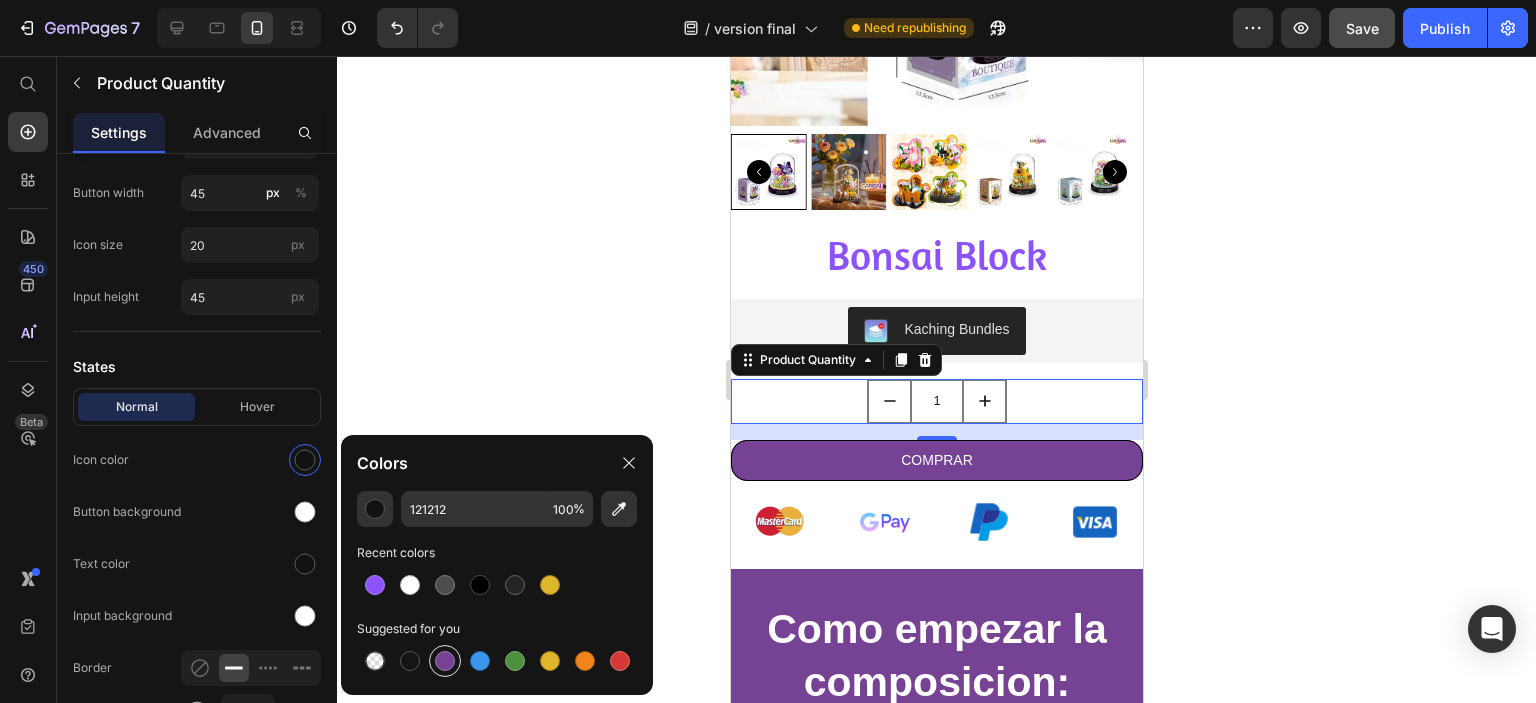 click at bounding box center [445, 661] 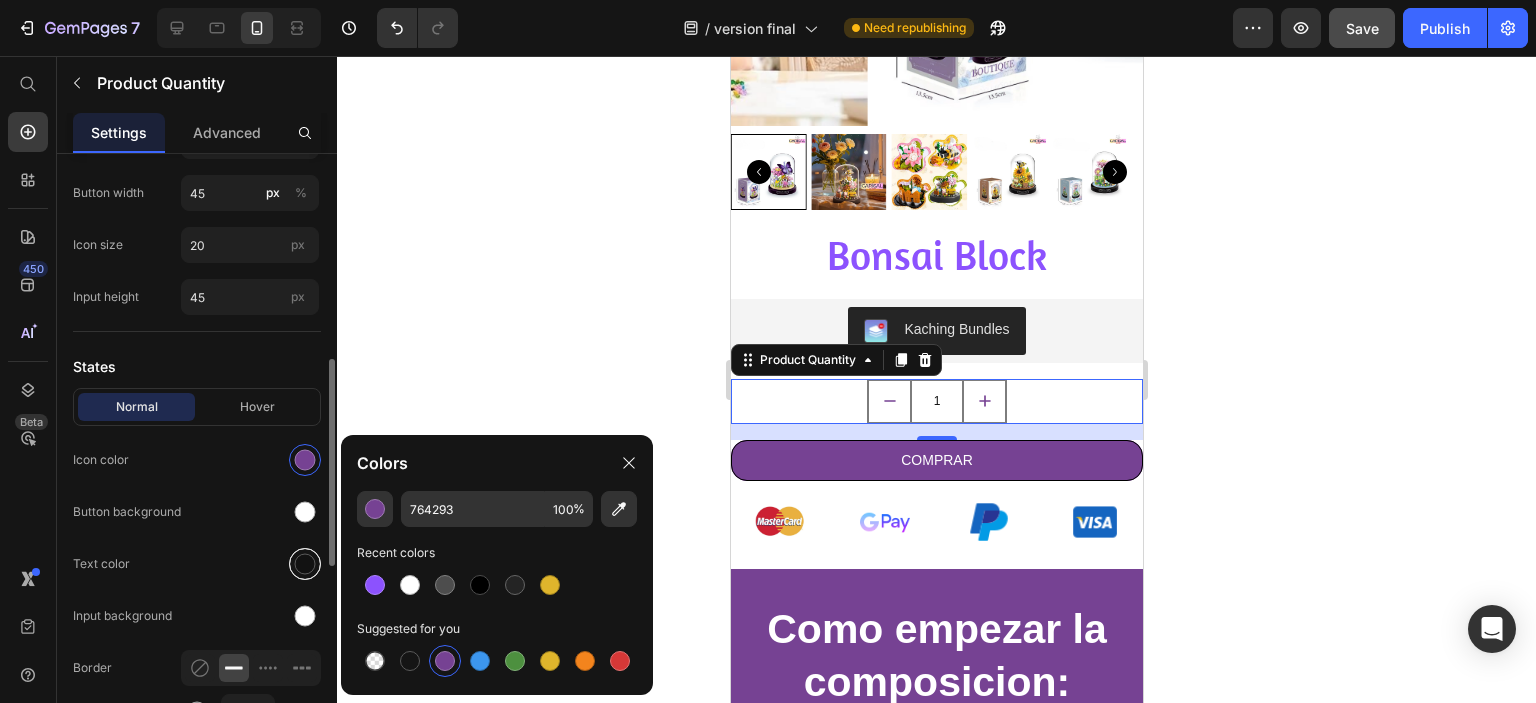 click at bounding box center [305, 564] 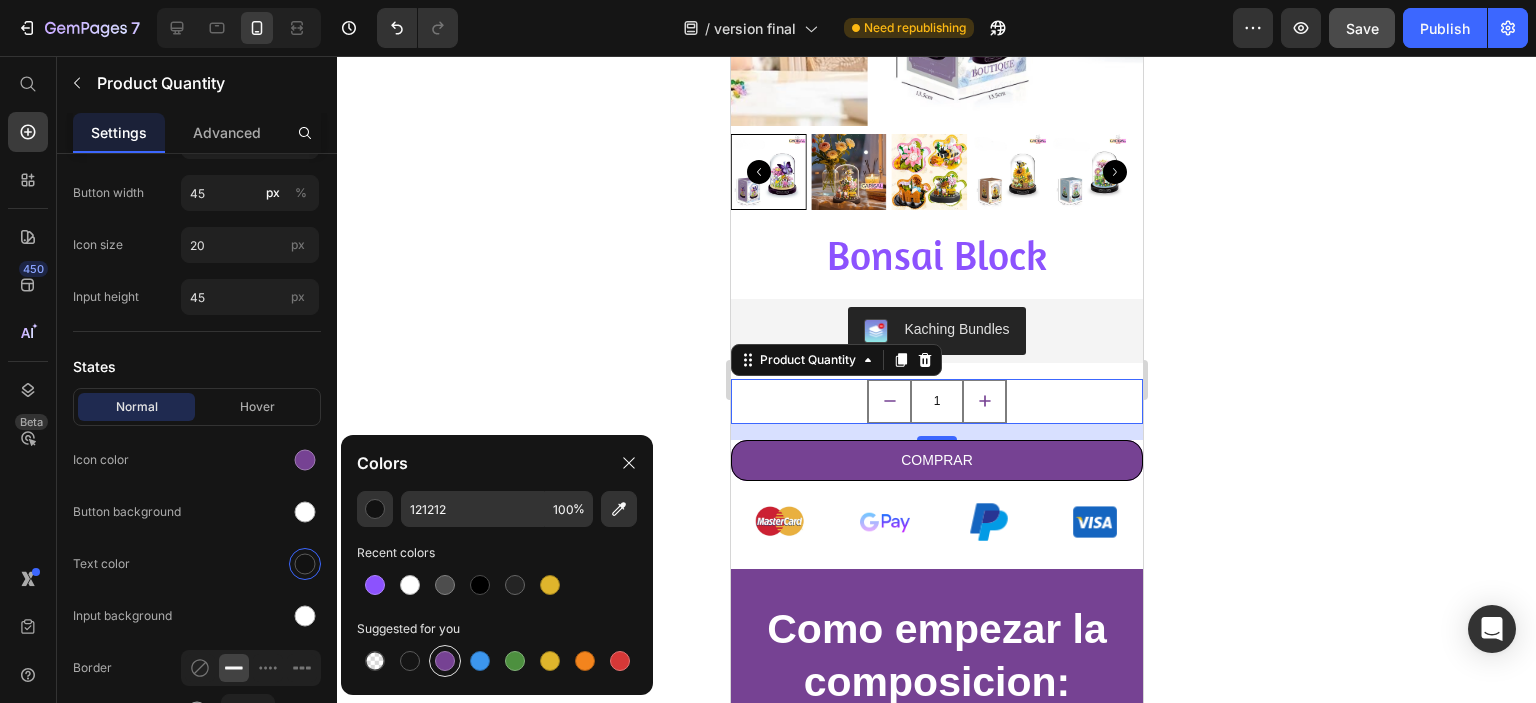 click at bounding box center (445, 661) 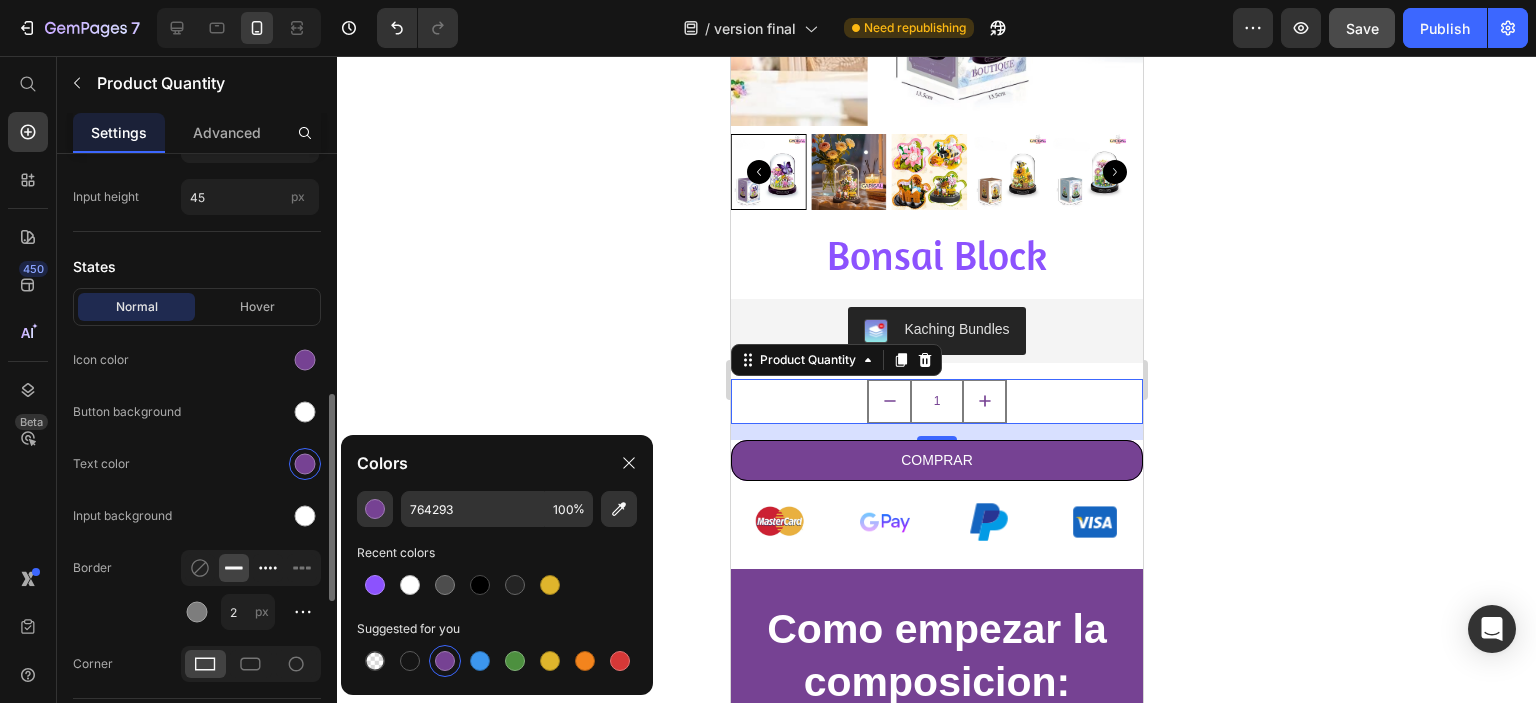 scroll, scrollTop: 800, scrollLeft: 0, axis: vertical 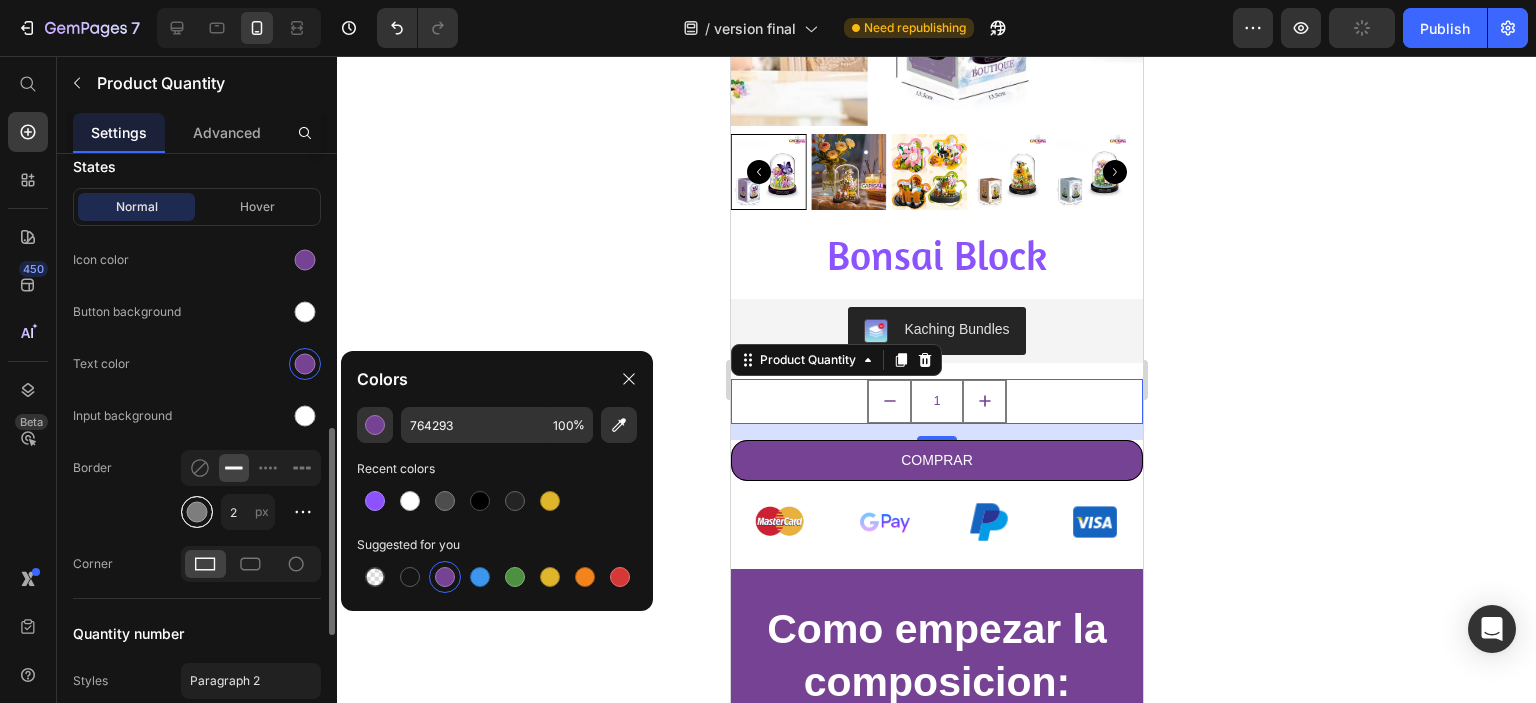 click at bounding box center [197, 512] 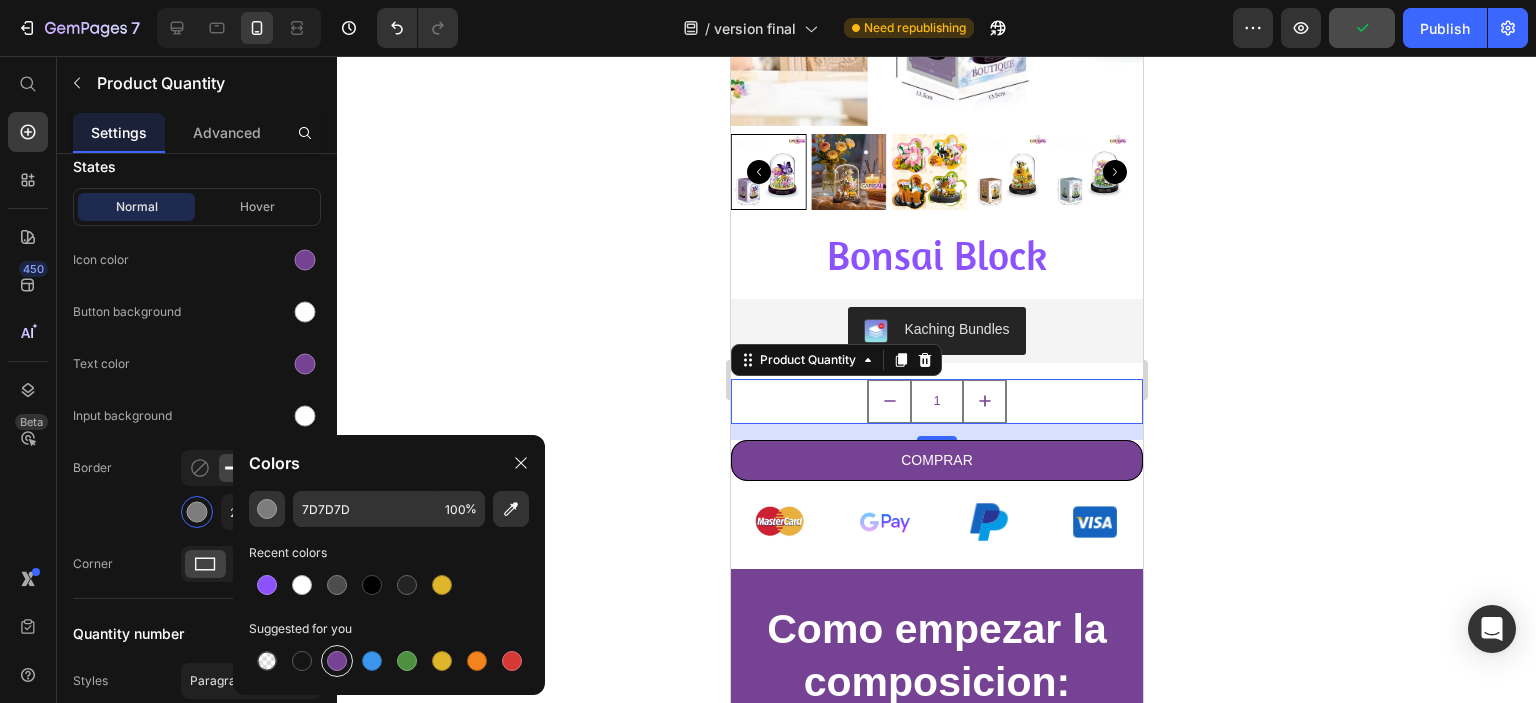 click at bounding box center (337, 661) 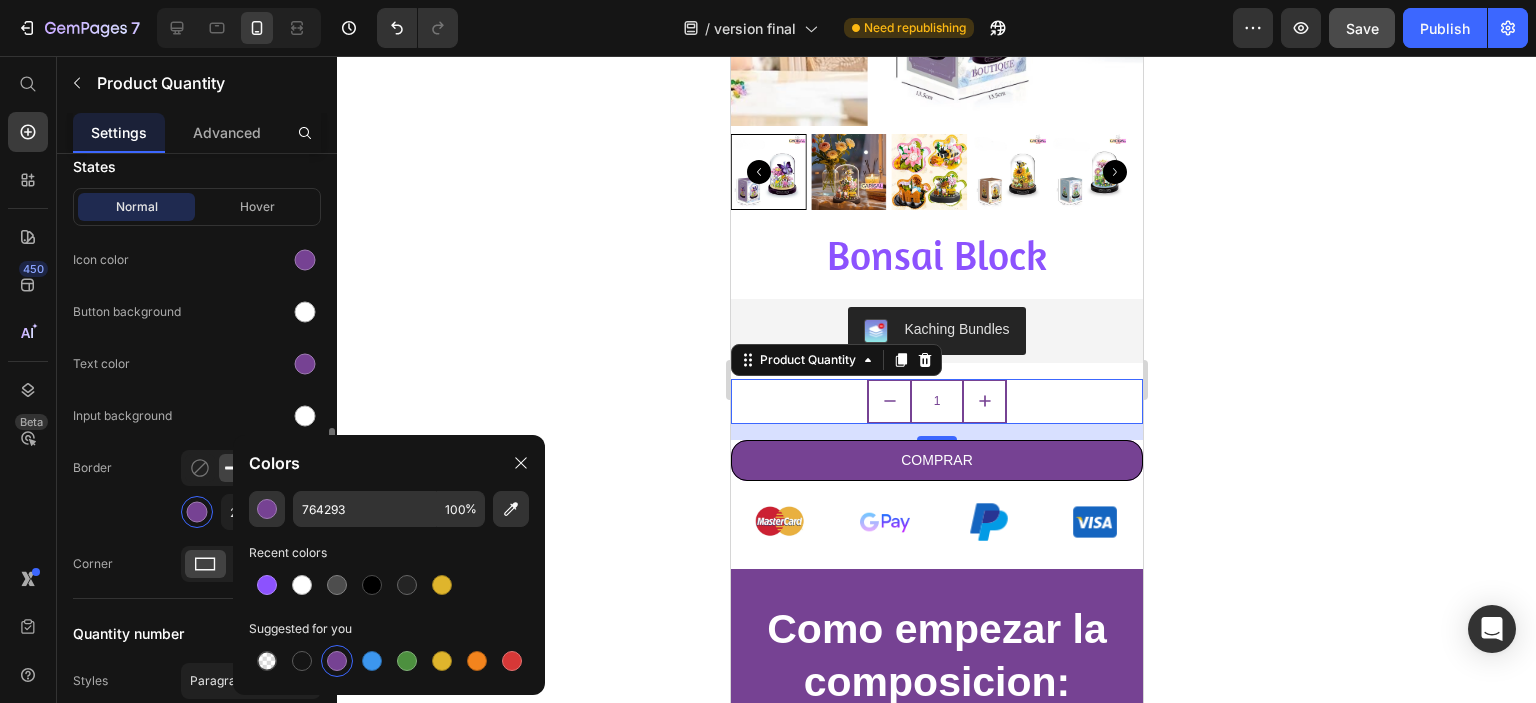 click on "Border 2 px" 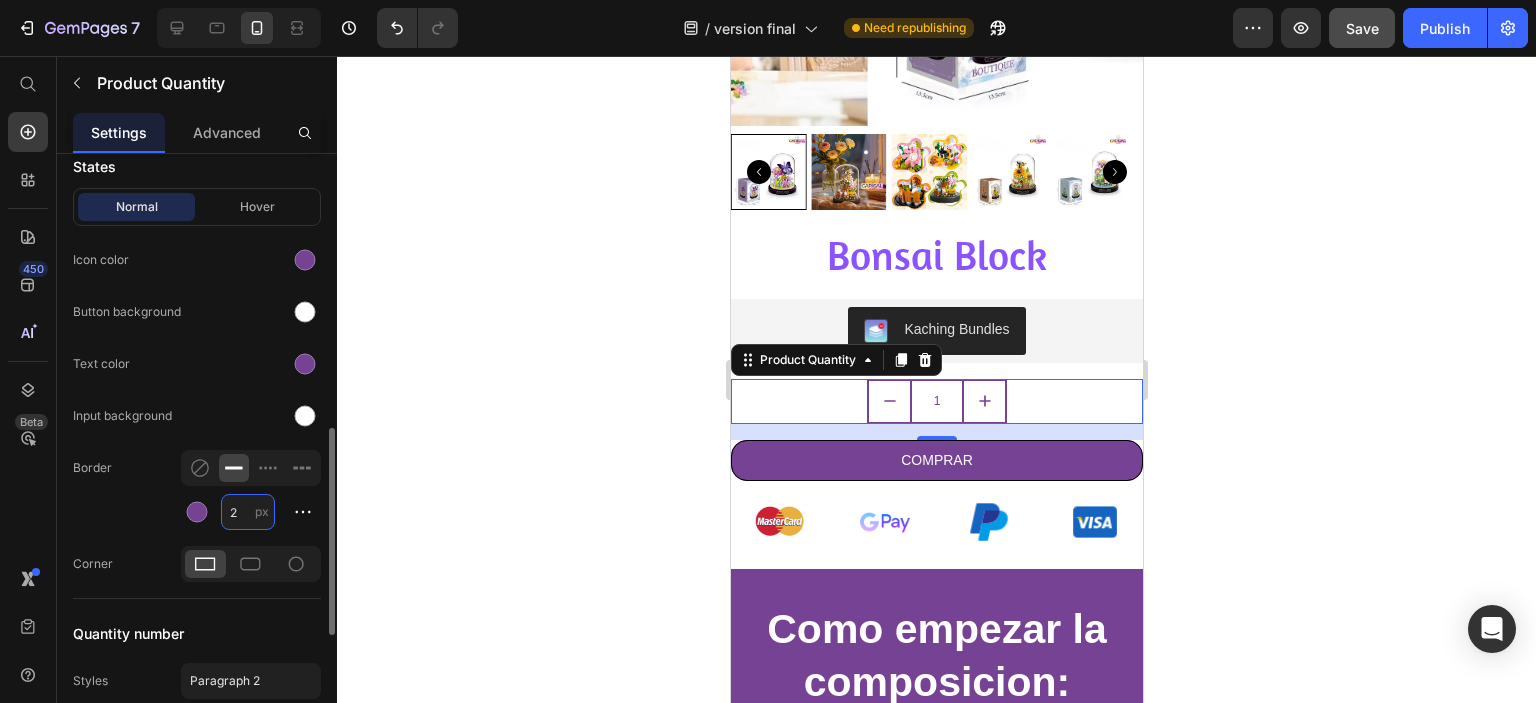 click on "2" at bounding box center (248, 512) 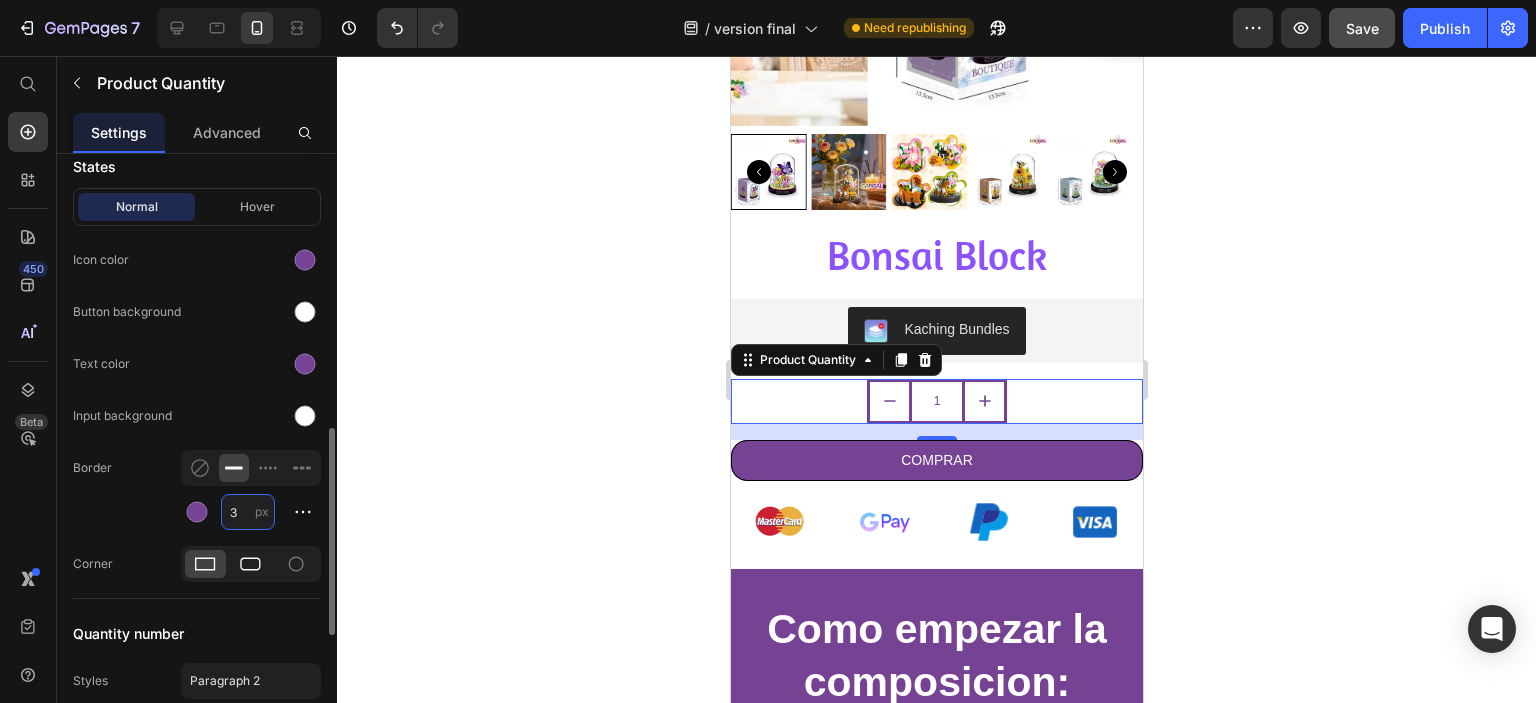 type on "3" 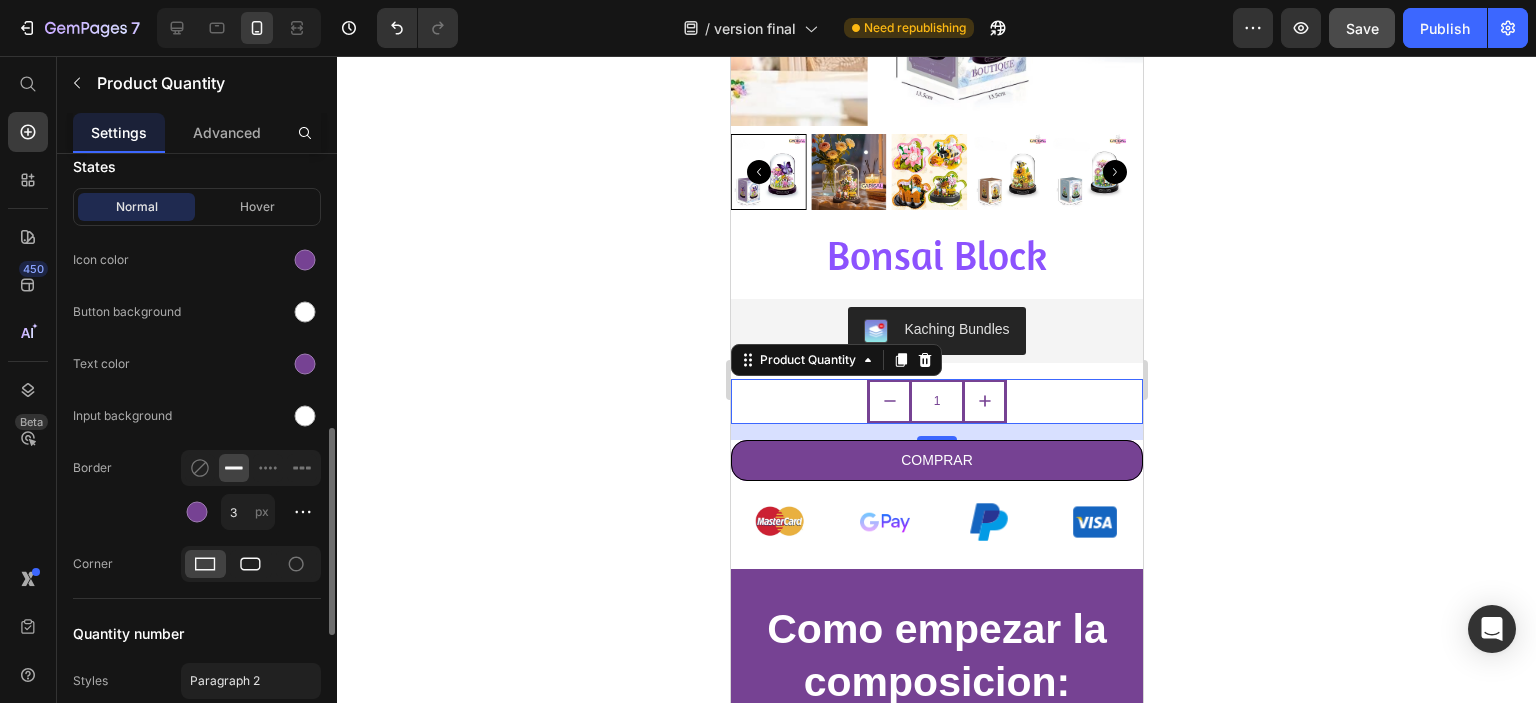 click 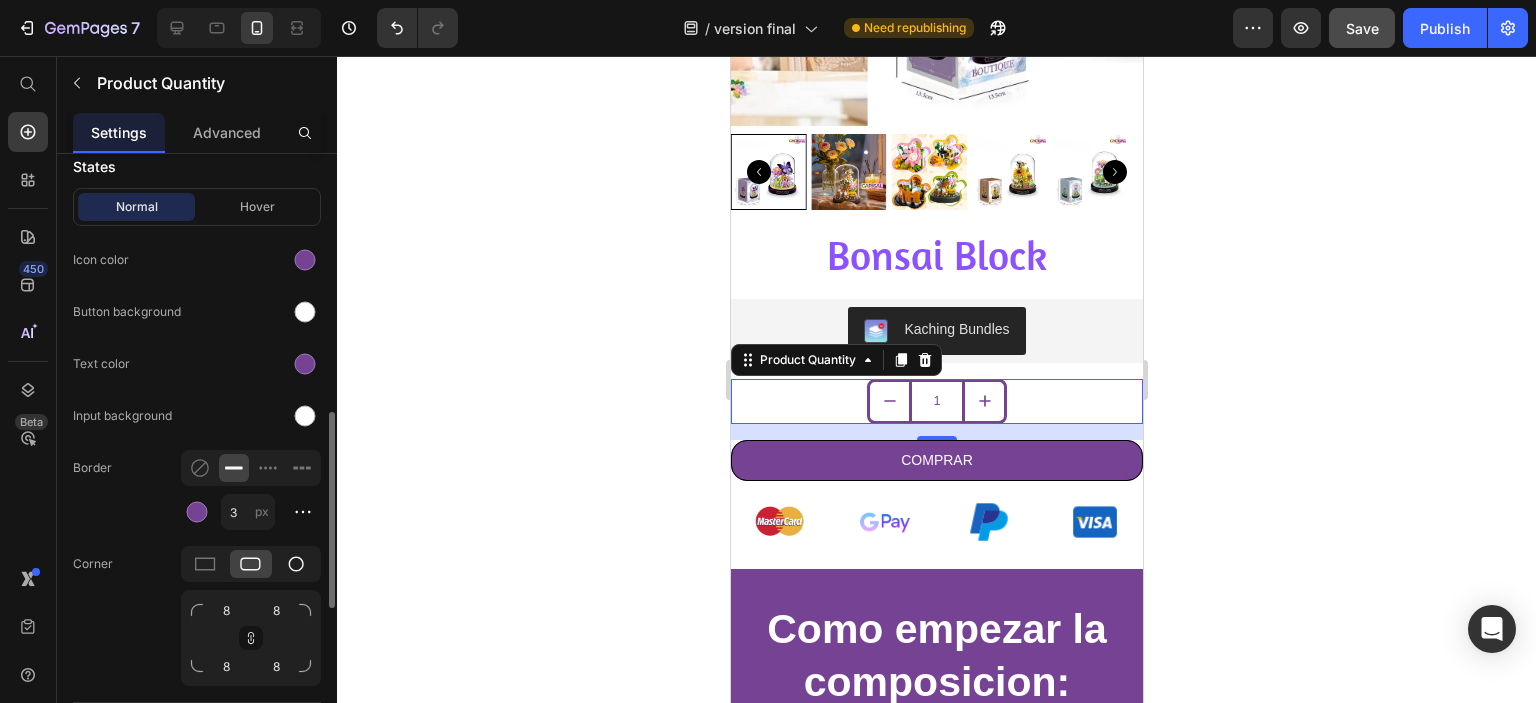 click 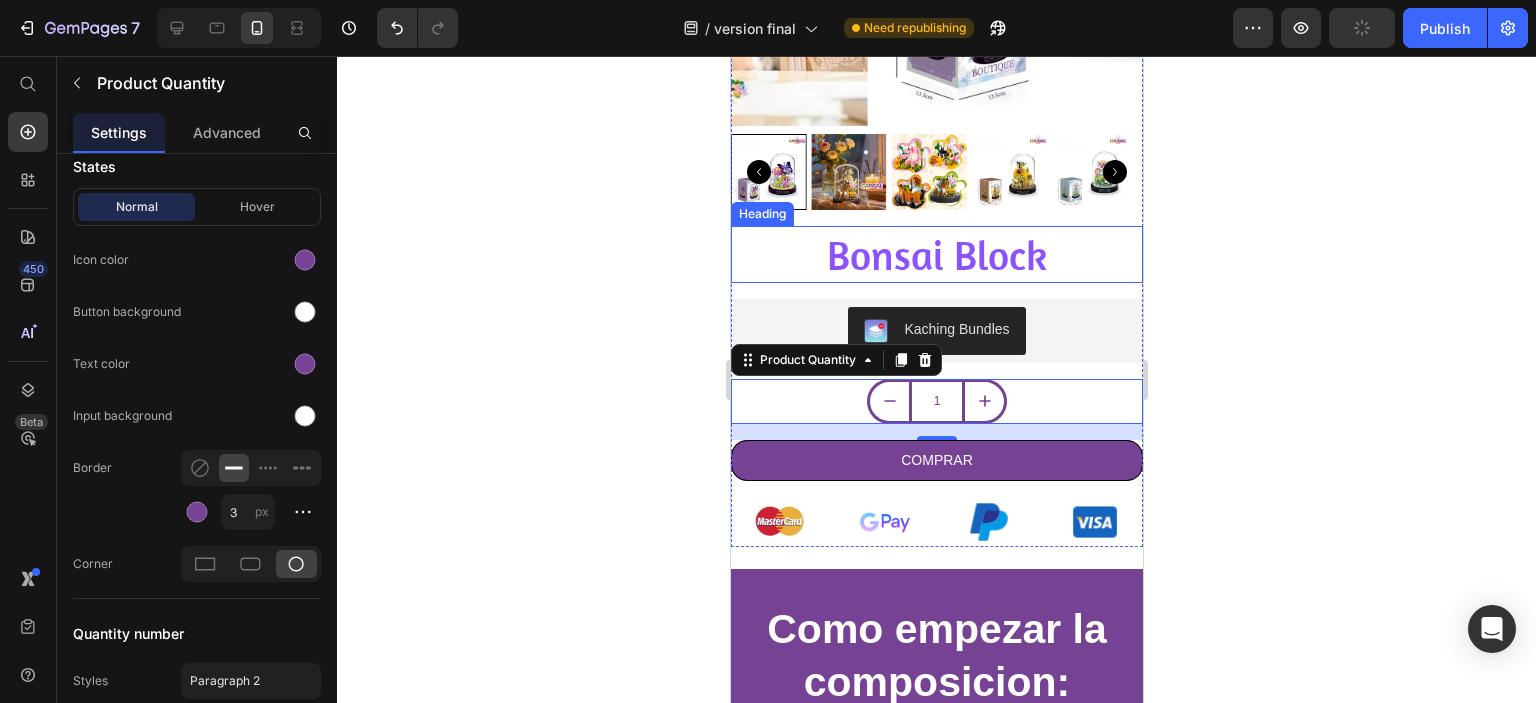 click on "Bonsai Block" at bounding box center (936, 254) 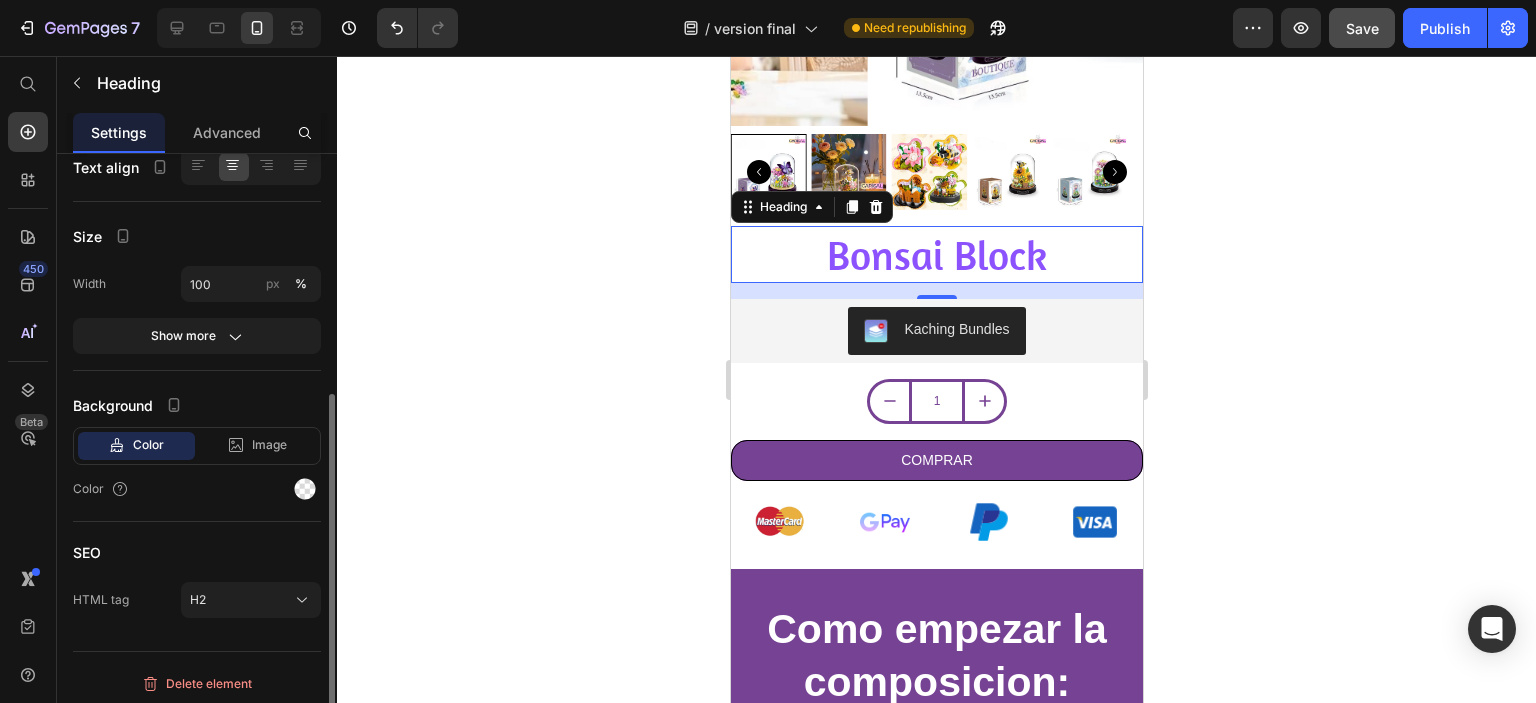 scroll, scrollTop: 0, scrollLeft: 0, axis: both 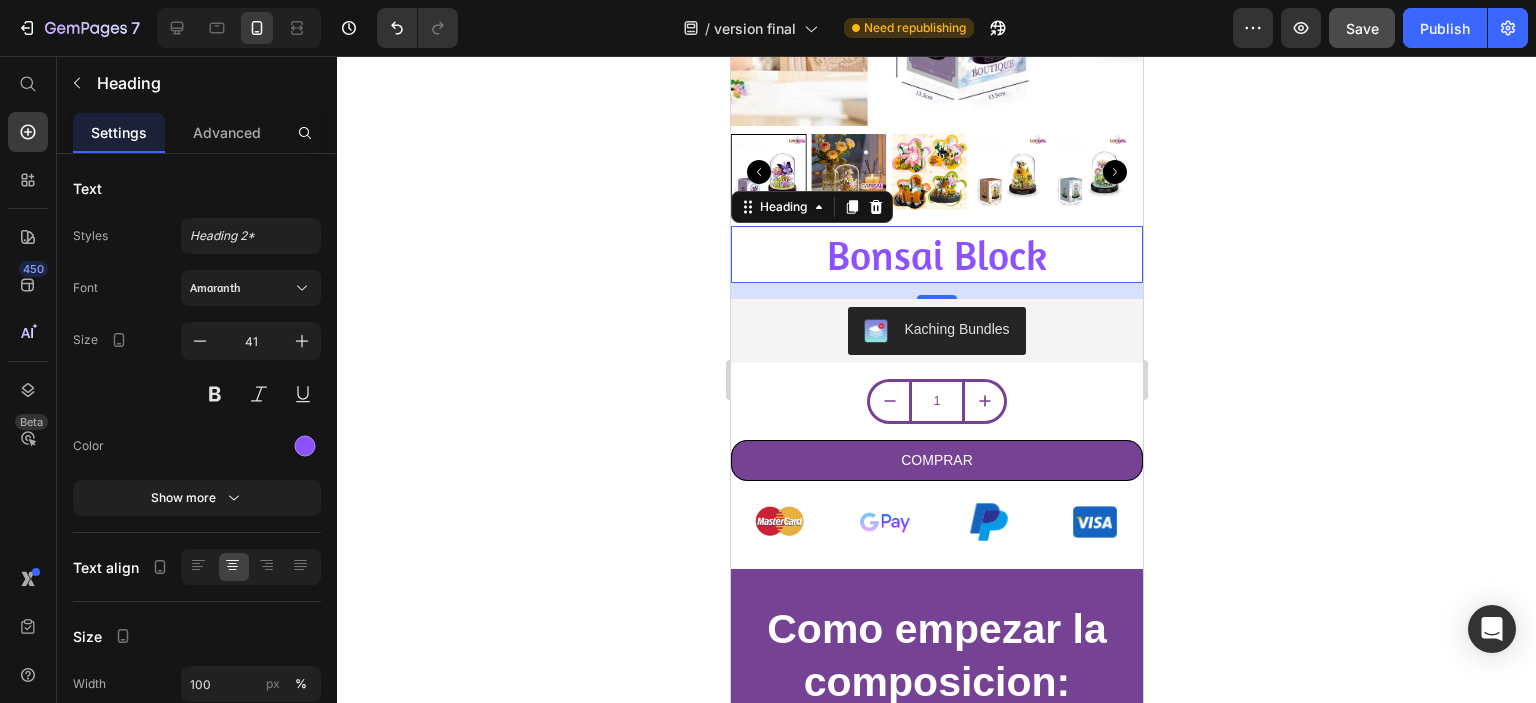 click 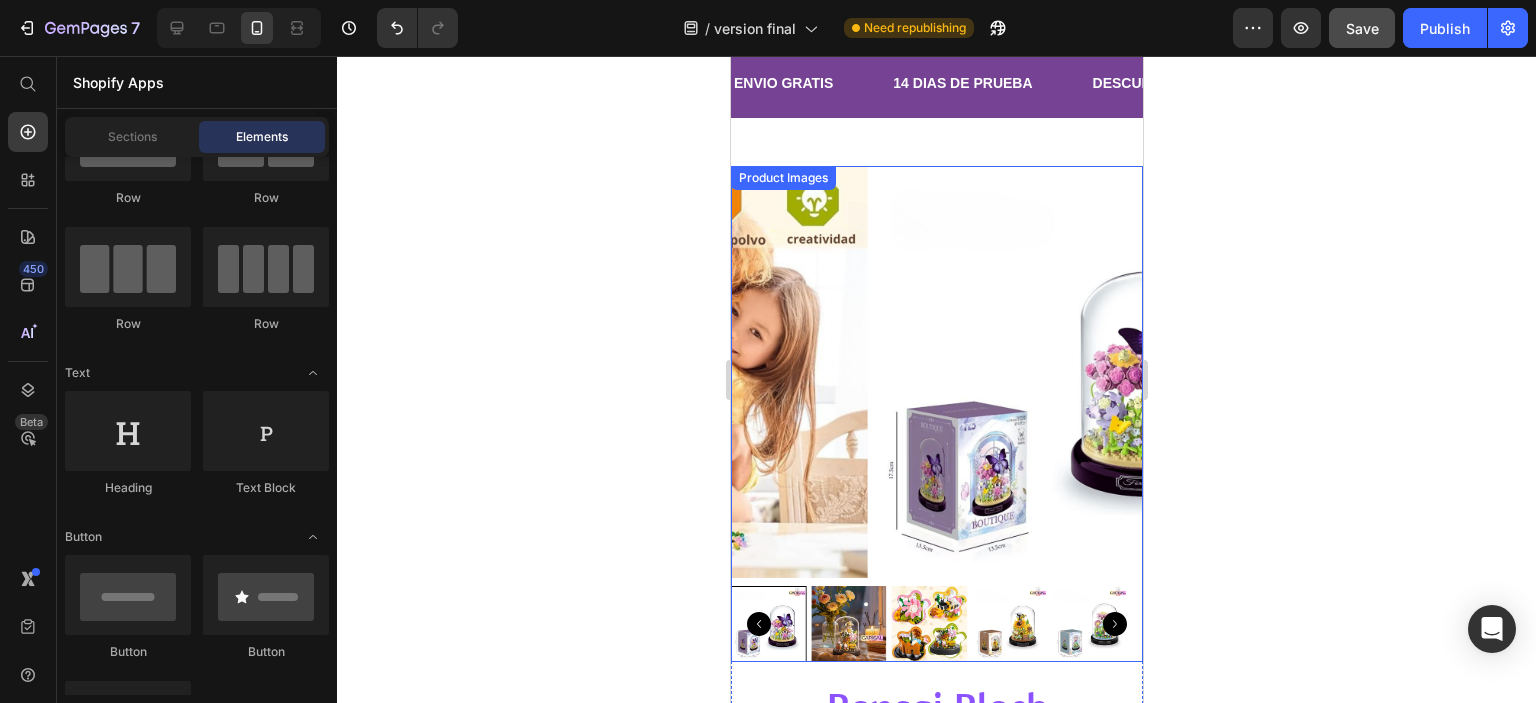 scroll, scrollTop: 0, scrollLeft: 0, axis: both 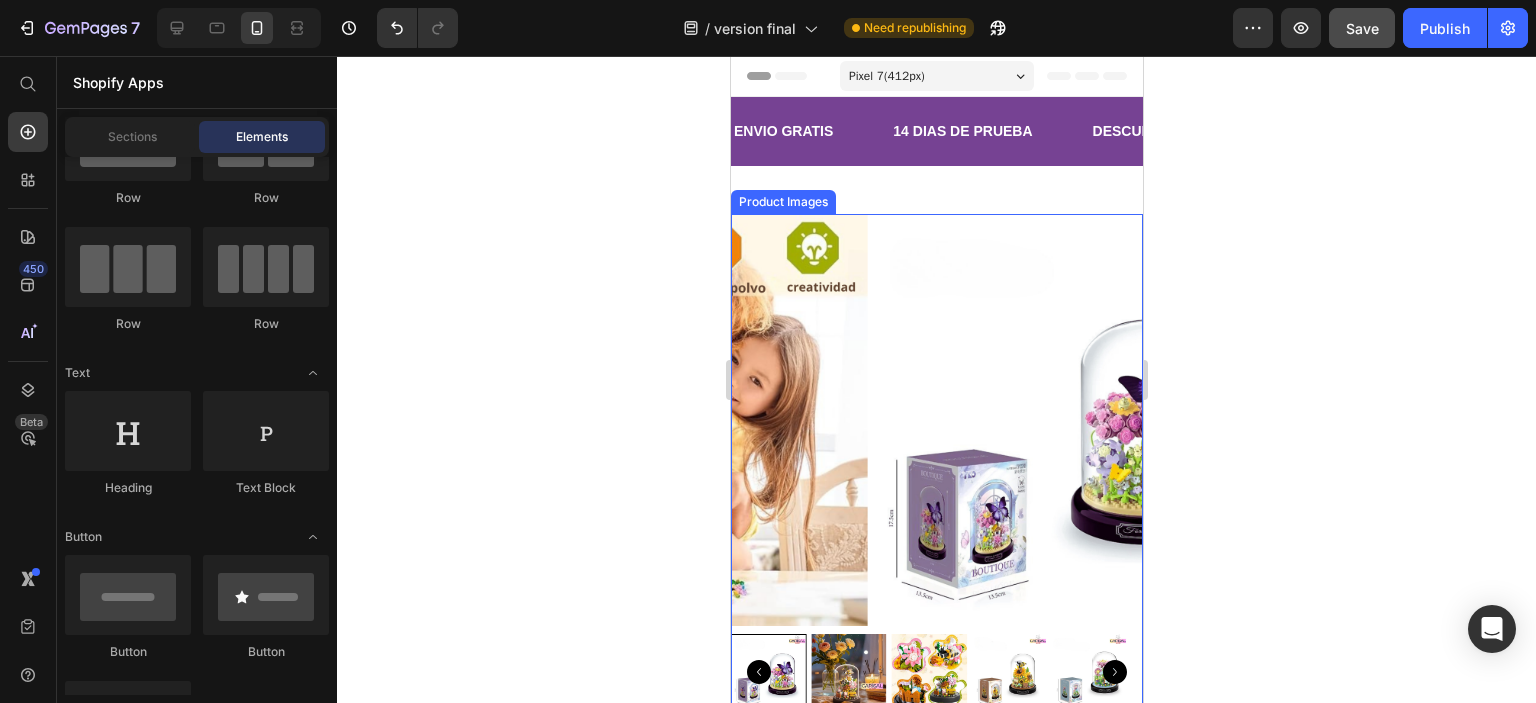 click at bounding box center (1073, 420) 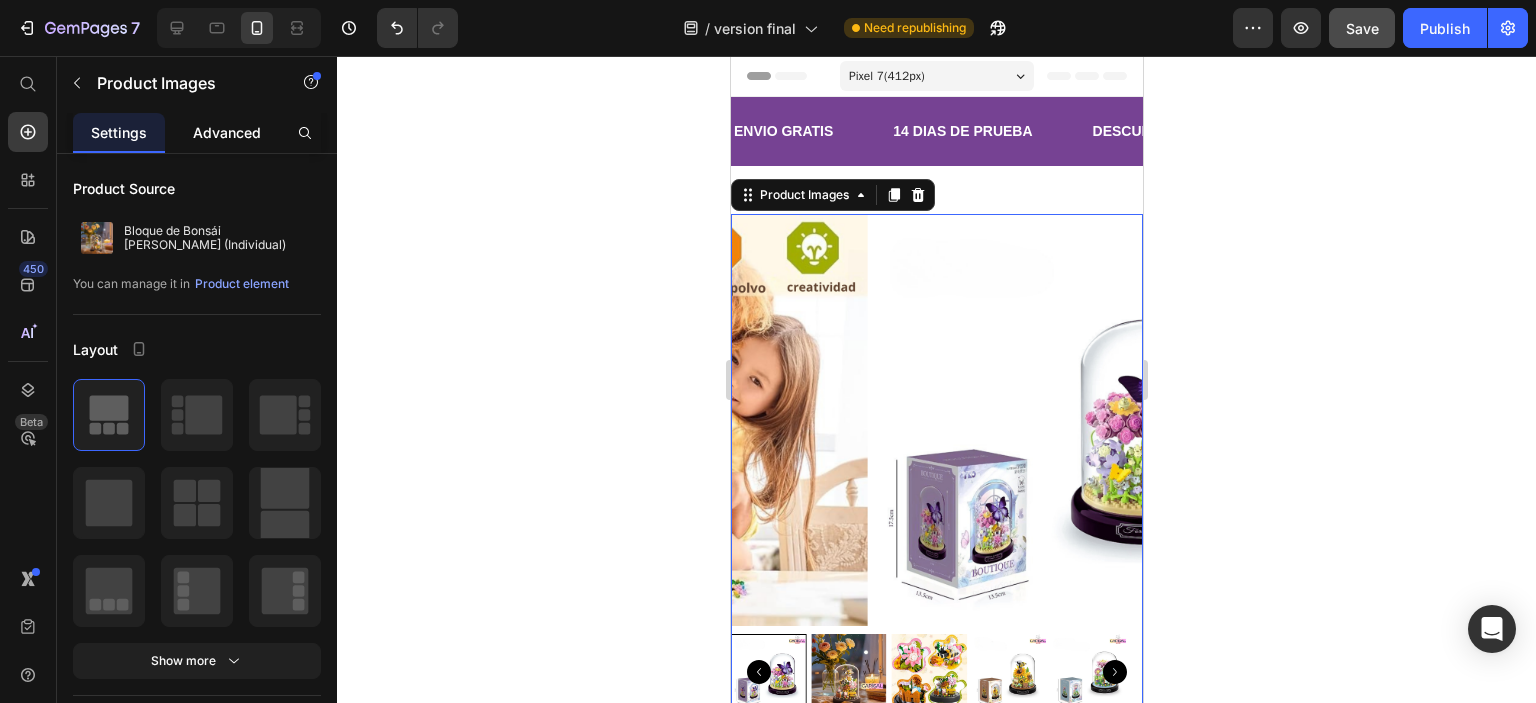 click on "Advanced" 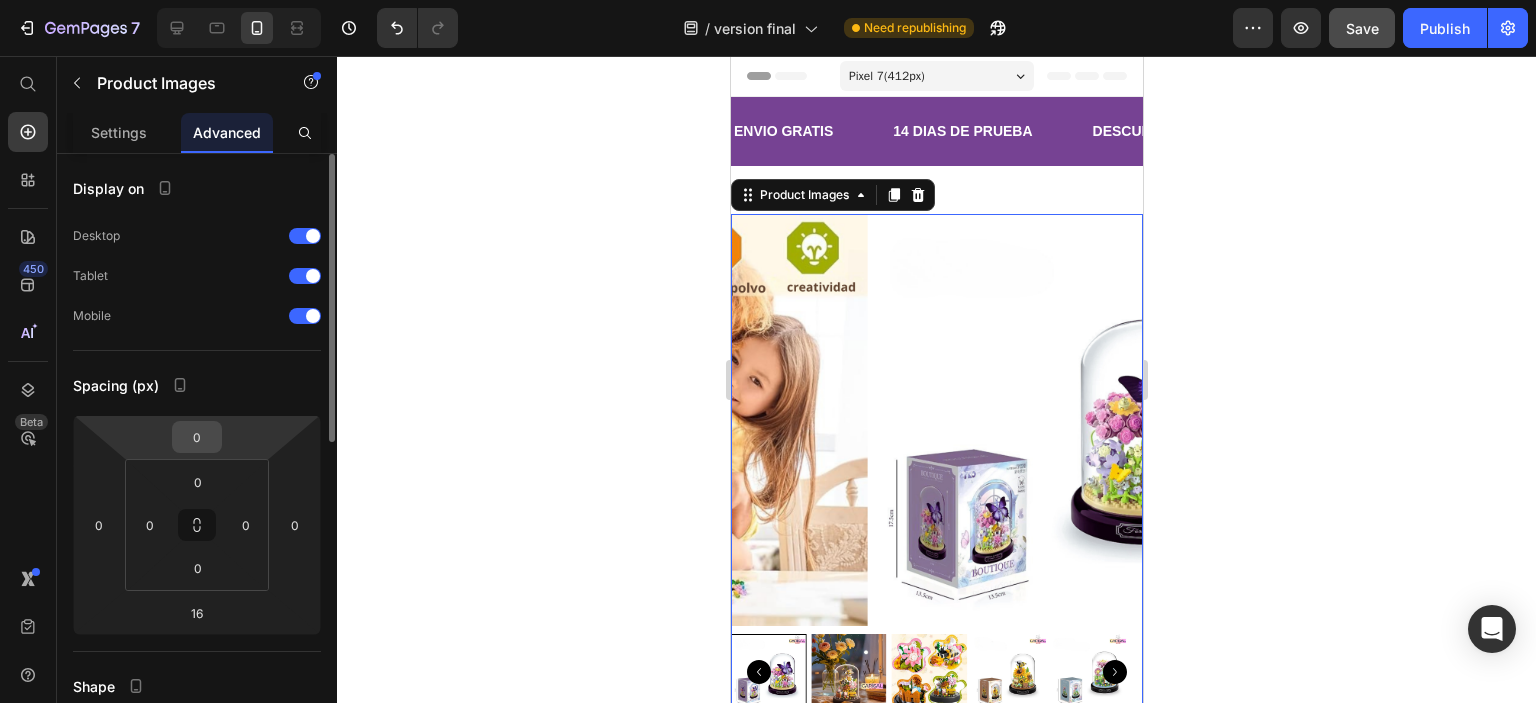 click on "0" at bounding box center (197, 437) 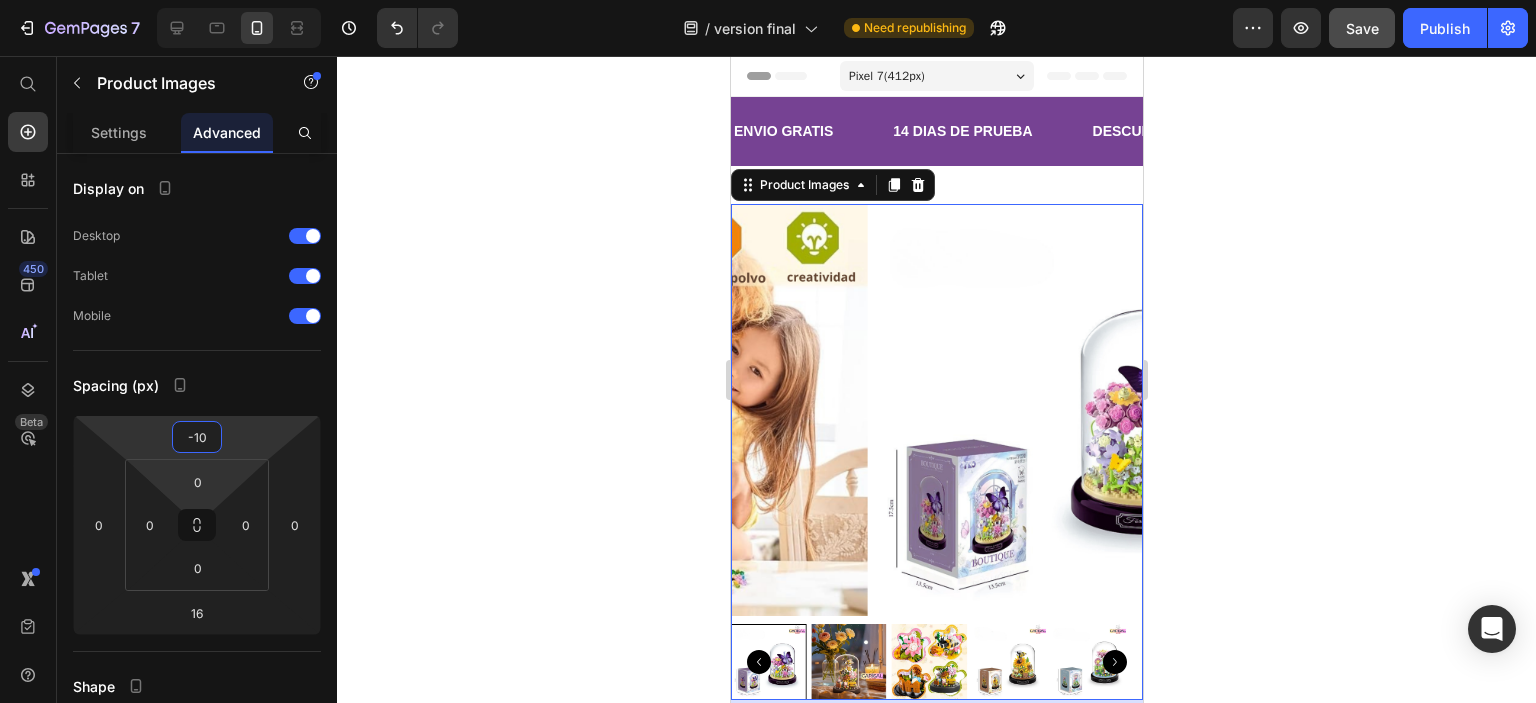 type on "-1" 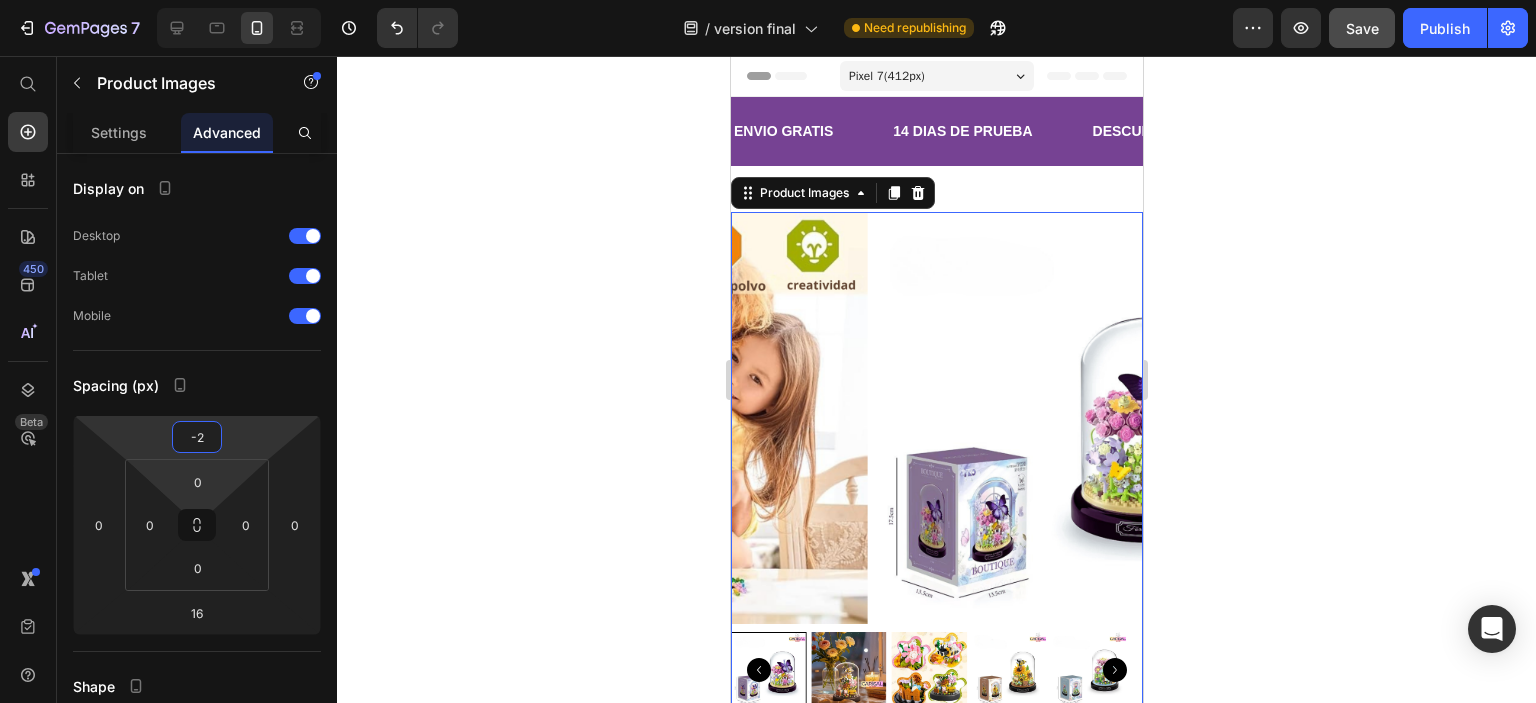 type on "-20" 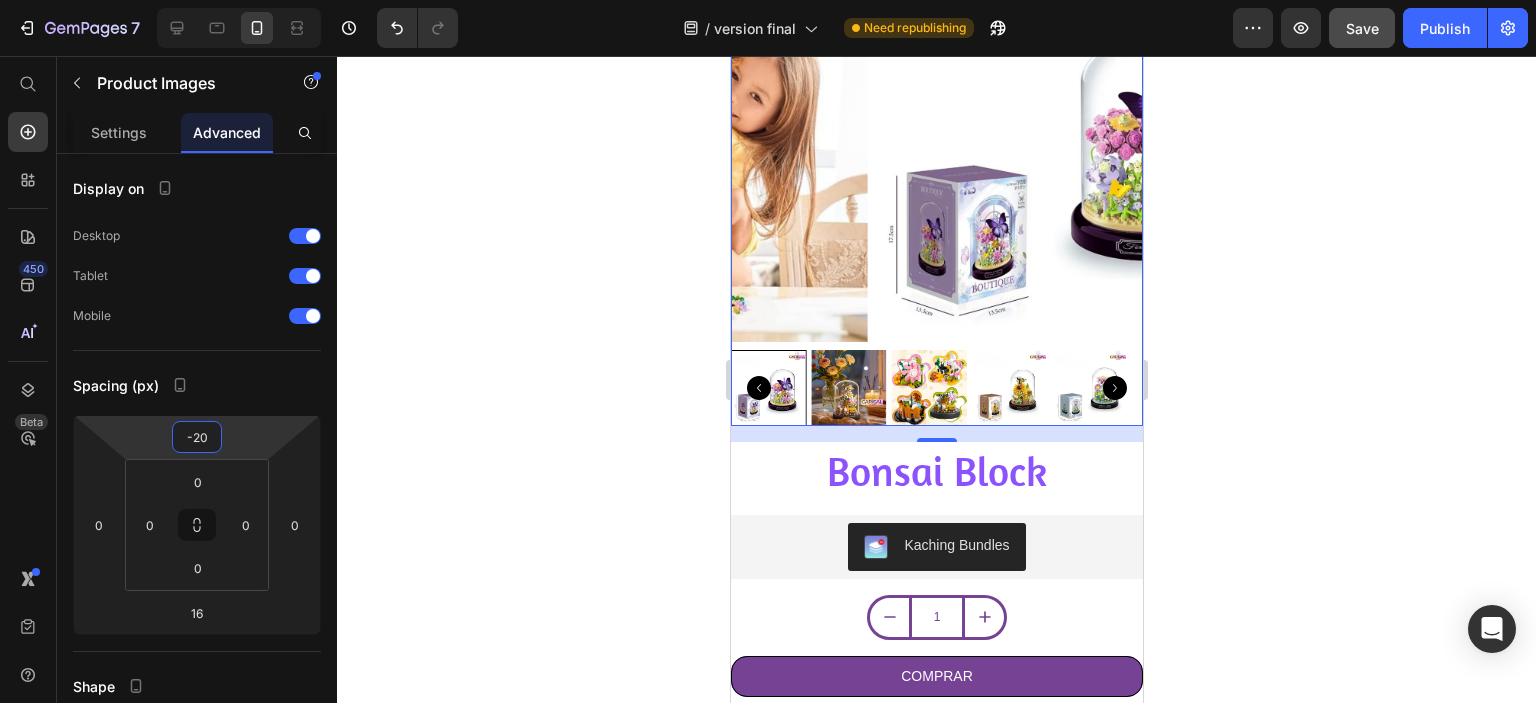scroll, scrollTop: 300, scrollLeft: 0, axis: vertical 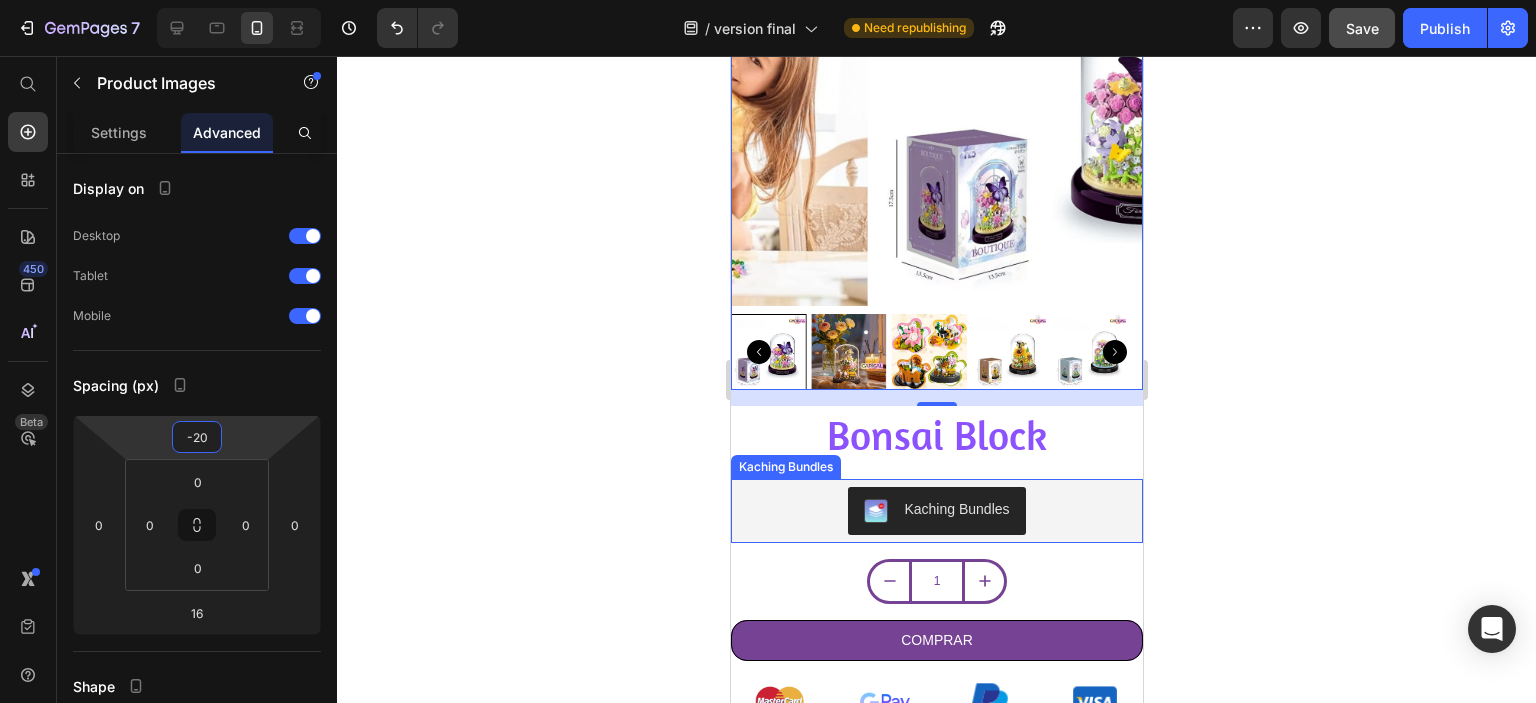 click on "Kaching Bundles" at bounding box center (936, 511) 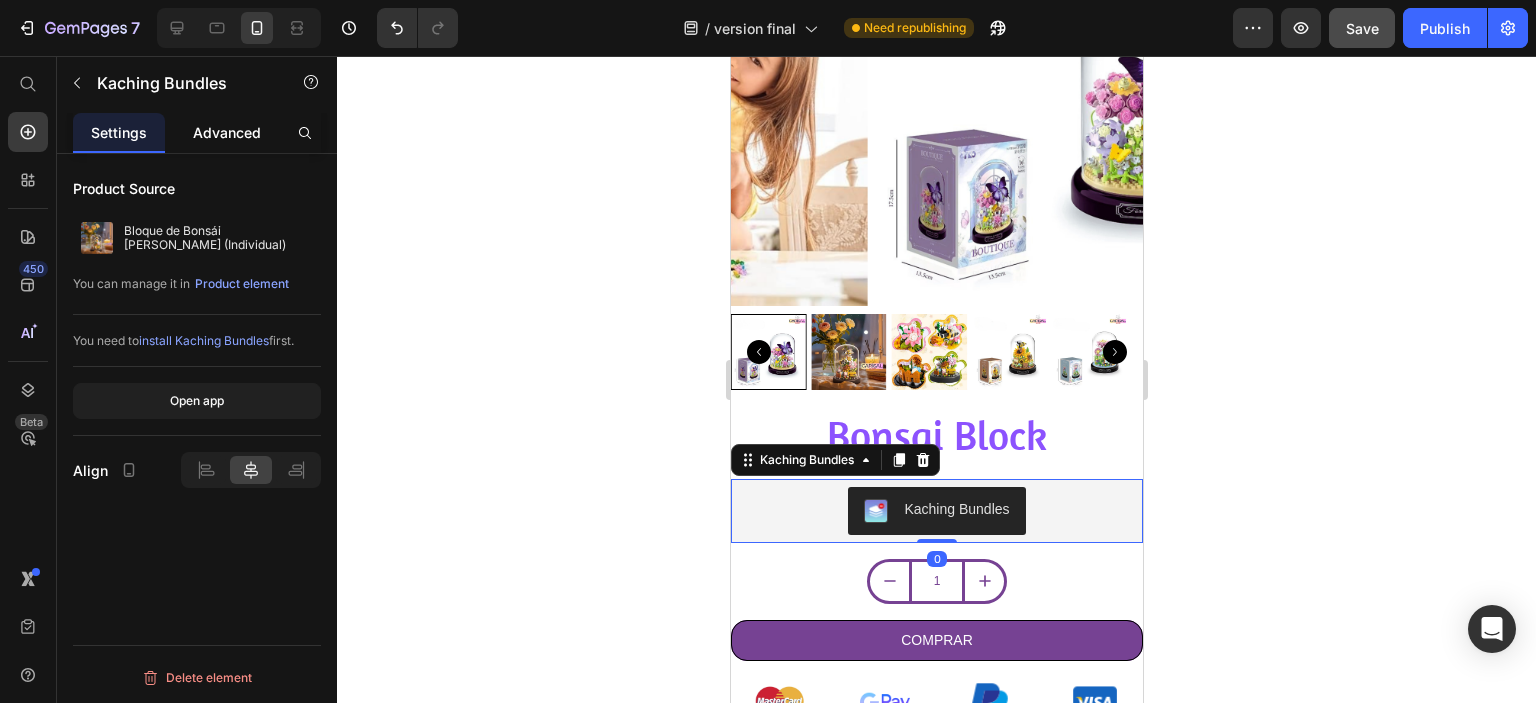 click on "Advanced" at bounding box center (227, 132) 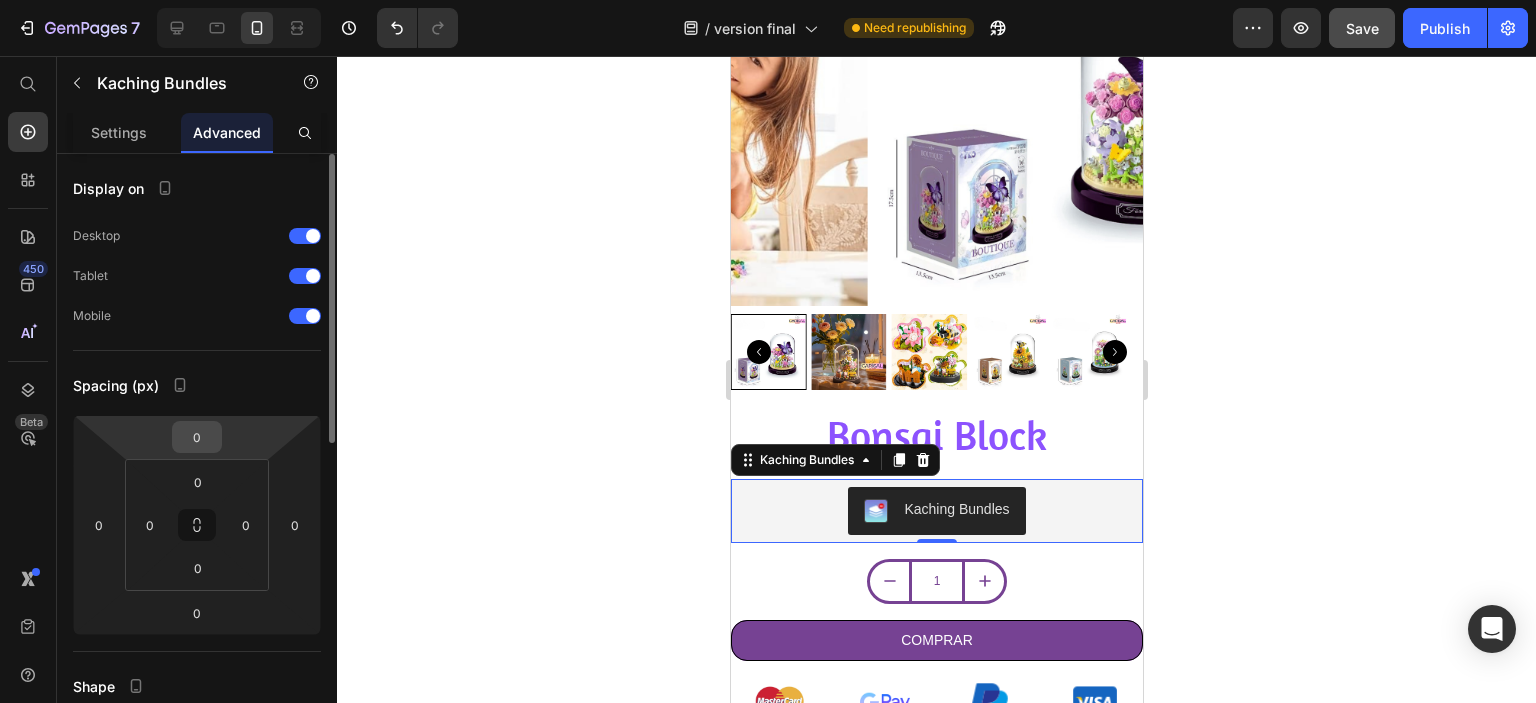 click on "0" at bounding box center (197, 437) 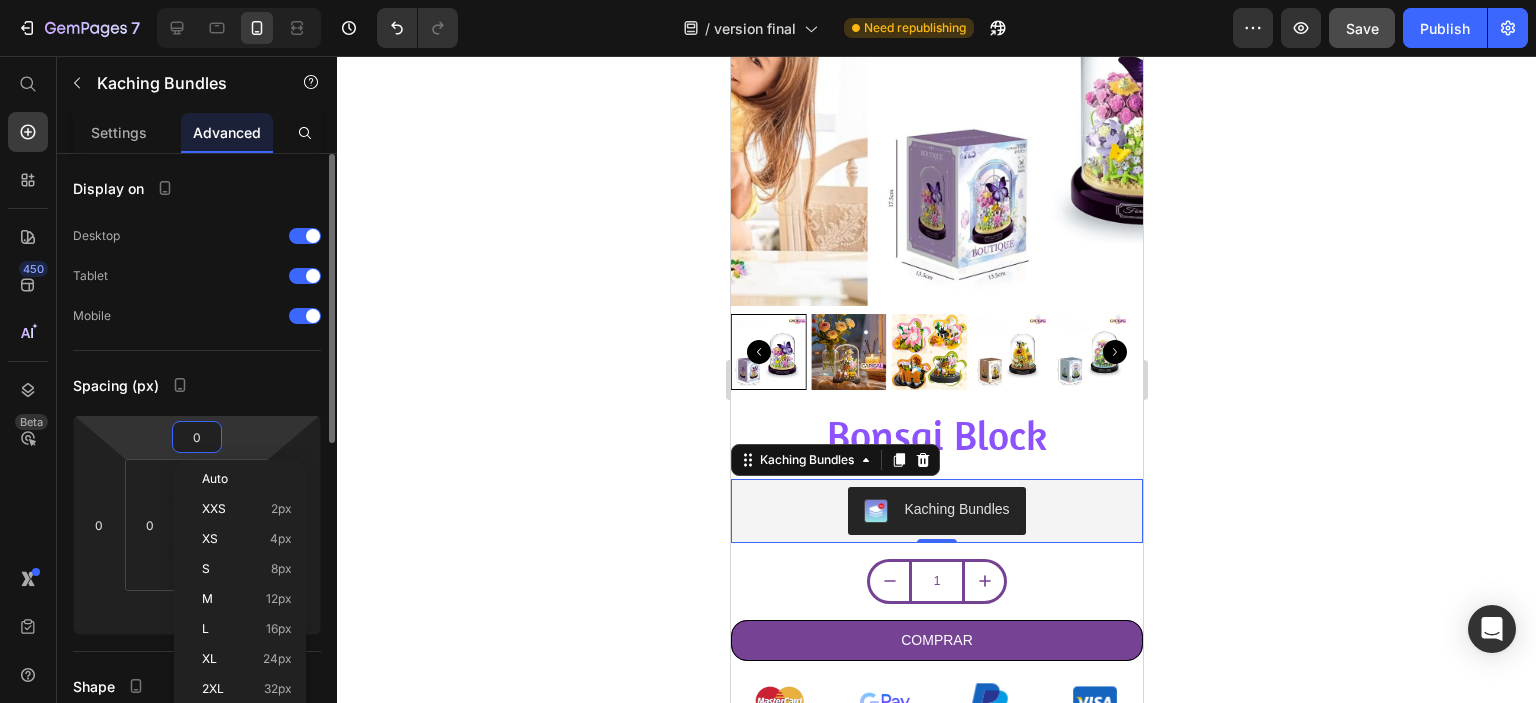 click on "0" at bounding box center (197, 437) 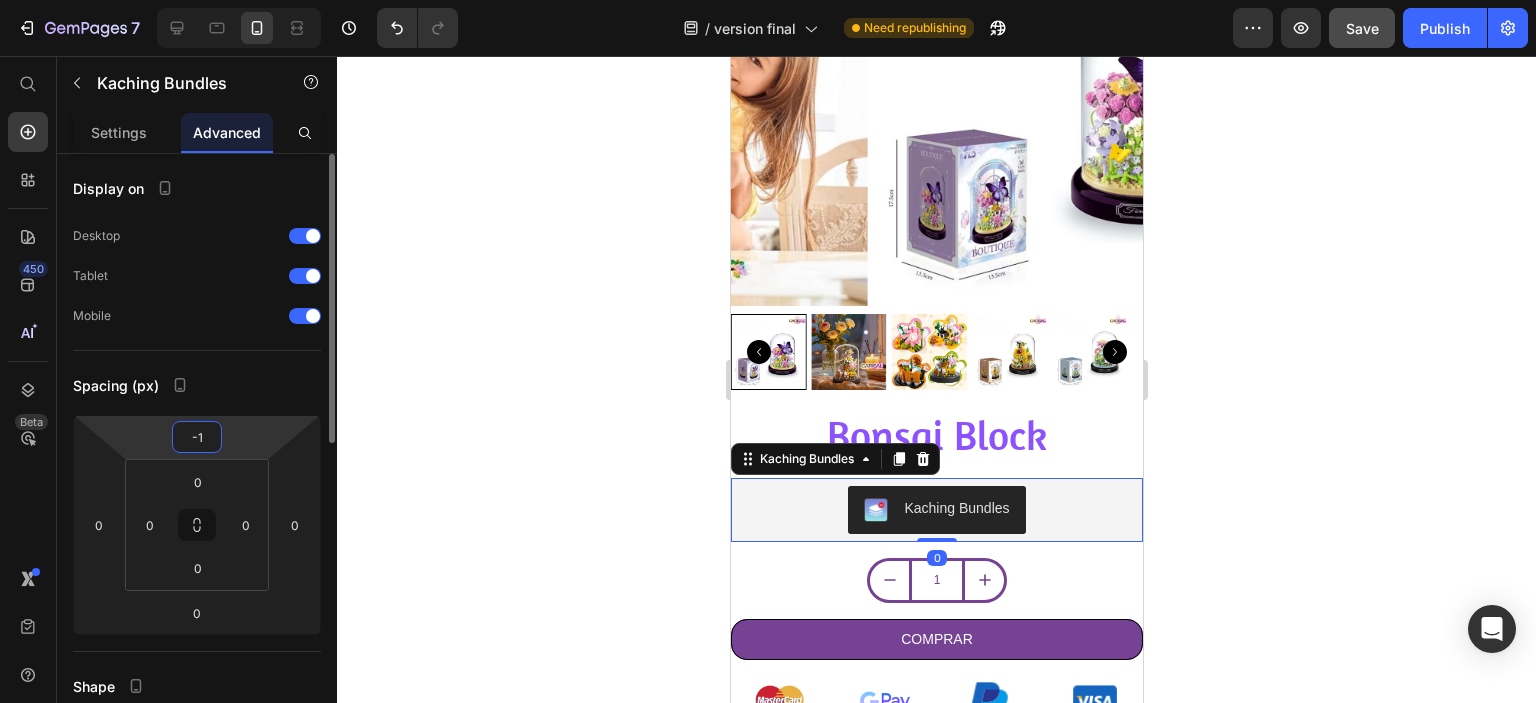 type on "-10" 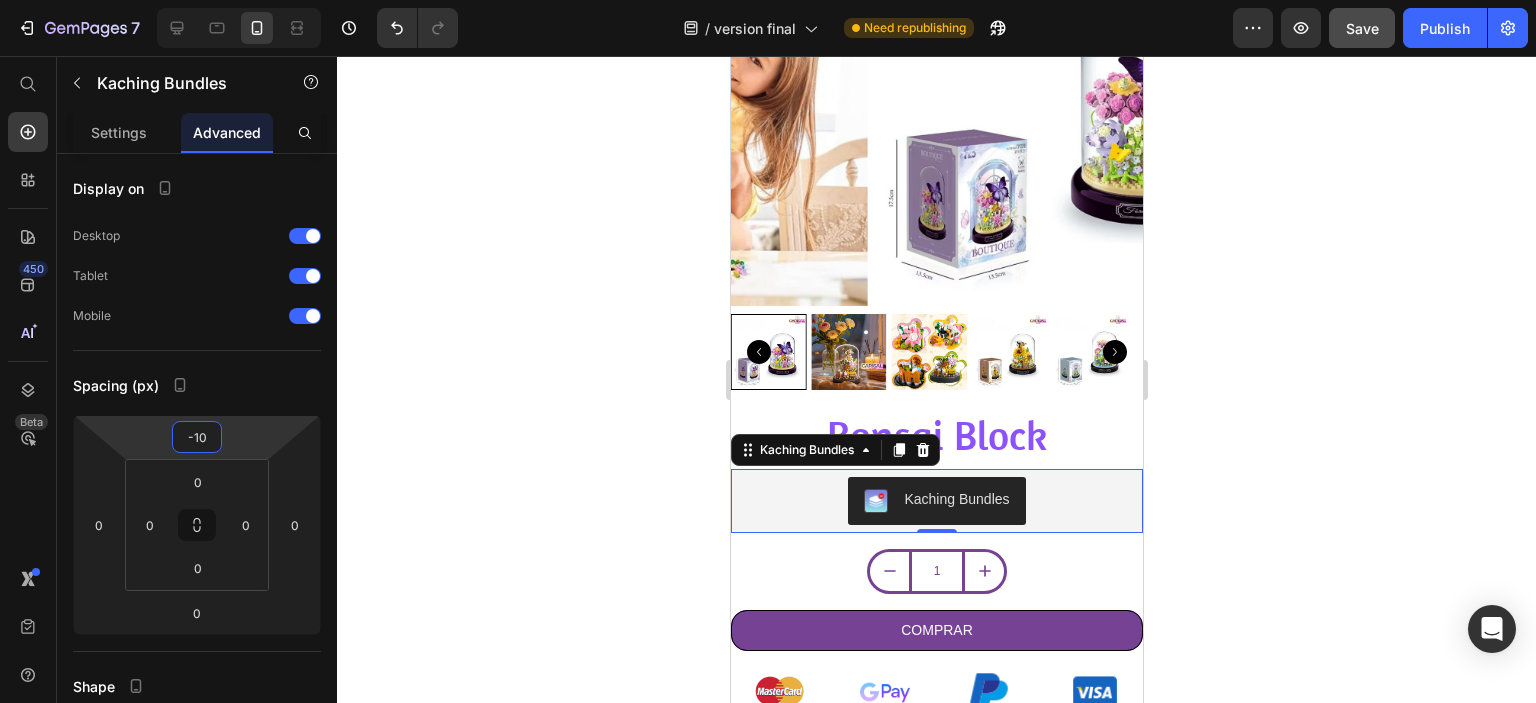 click 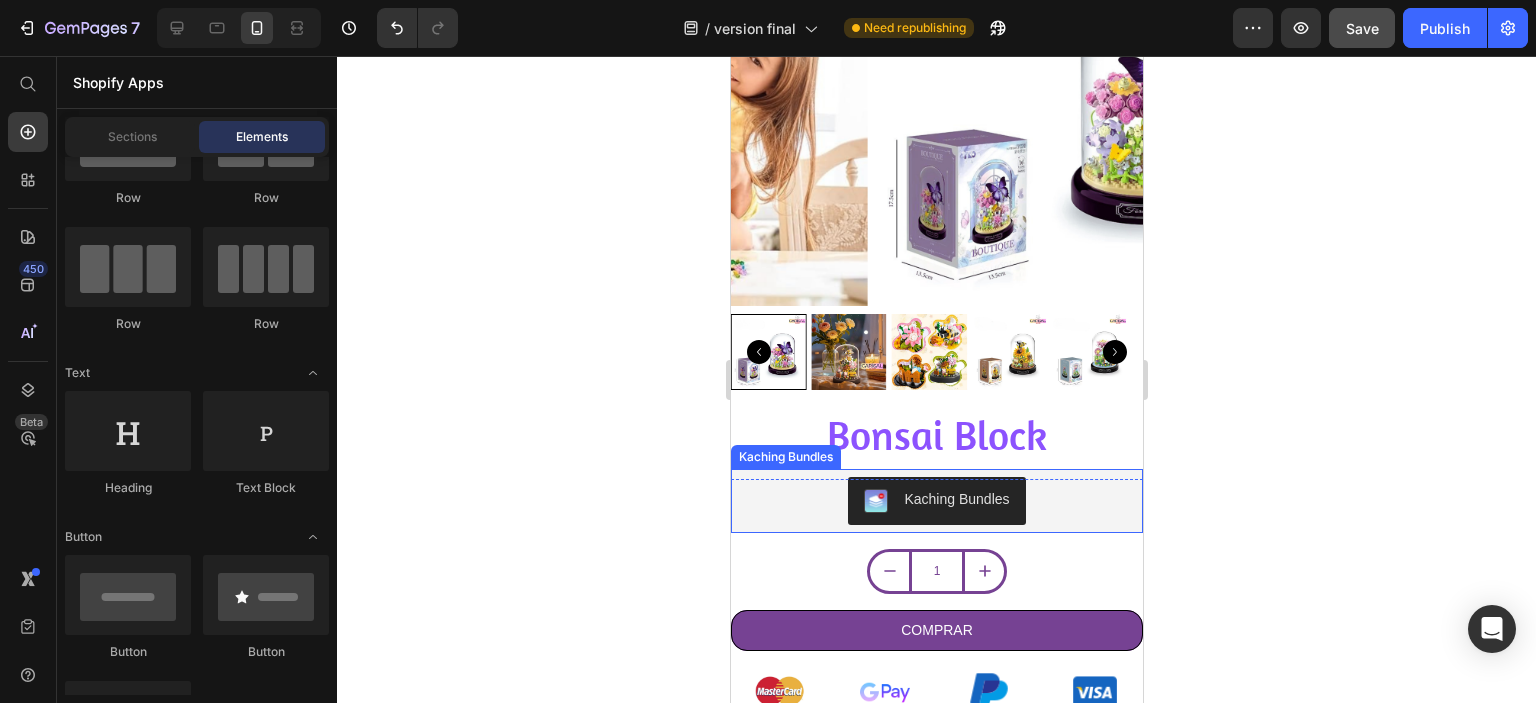 drag, startPoint x: 936, startPoint y: 481, endPoint x: 954, endPoint y: 478, distance: 18.248287 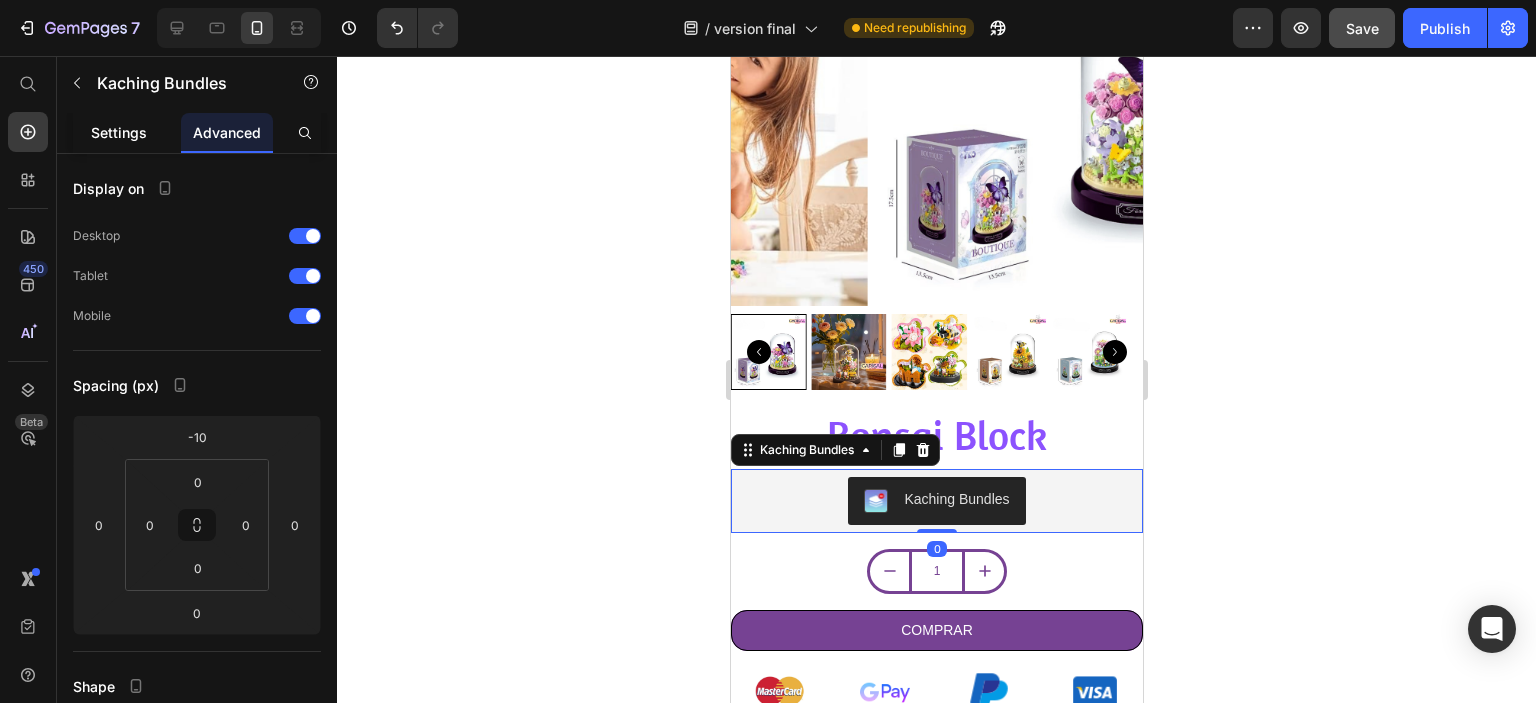 click on "Settings" at bounding box center (119, 132) 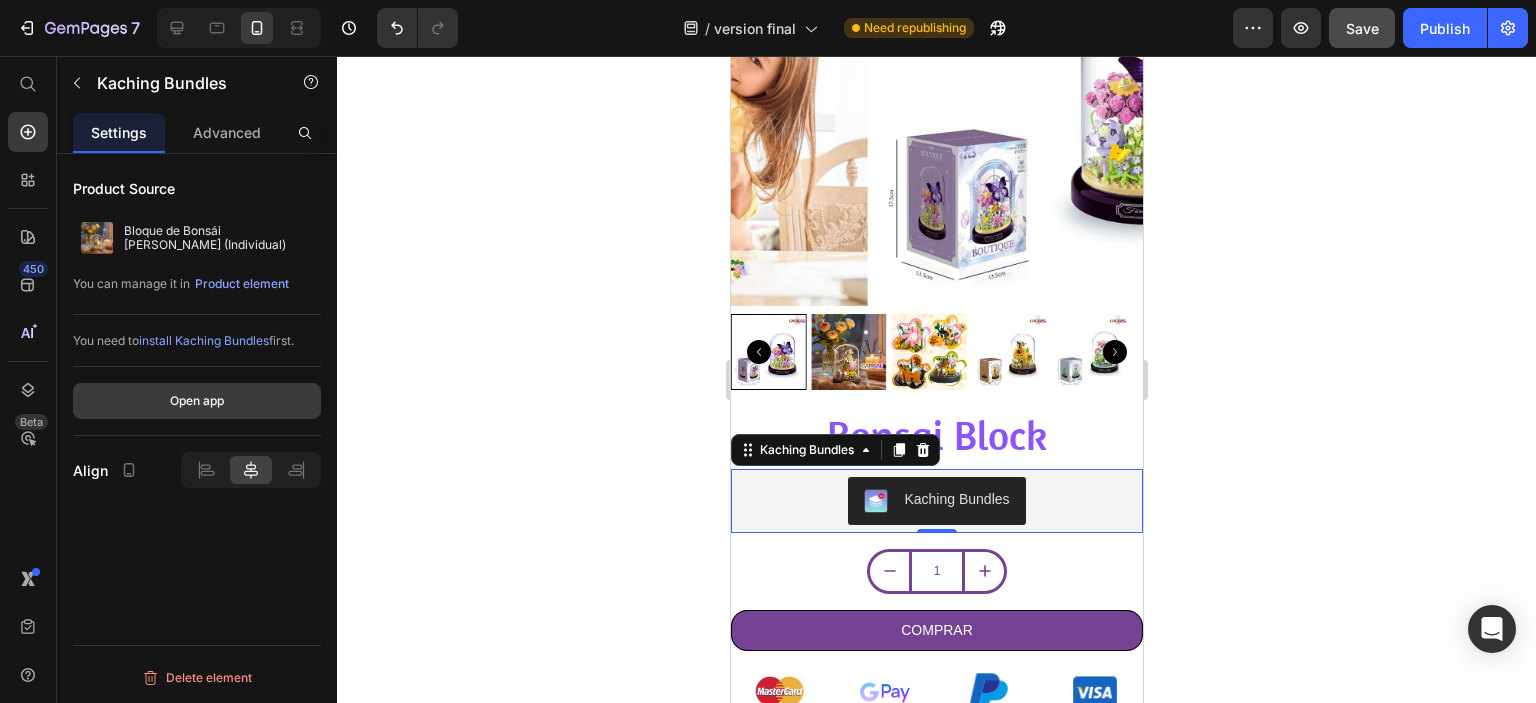 click on "Open app" at bounding box center (197, 401) 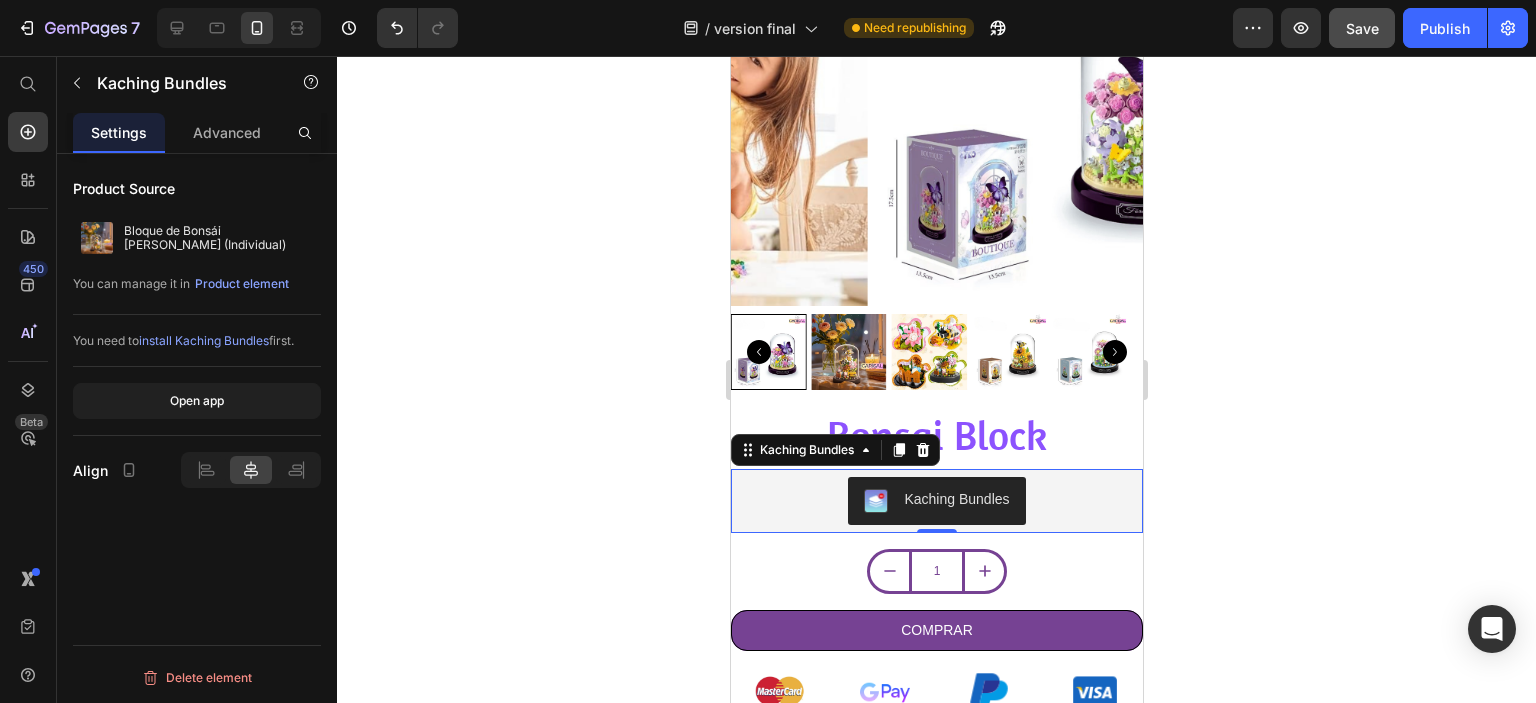 click on "Kaching Bundles" at bounding box center [936, 501] 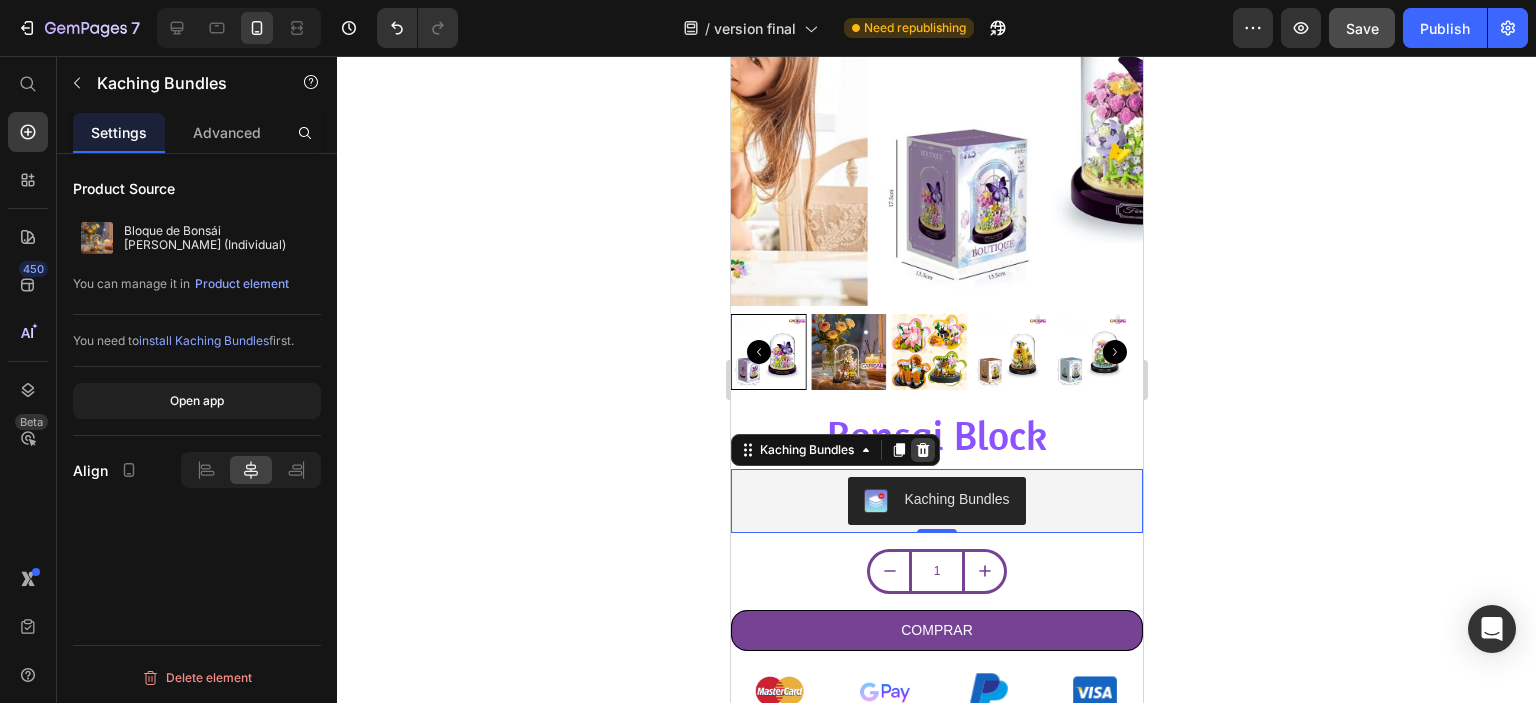 click 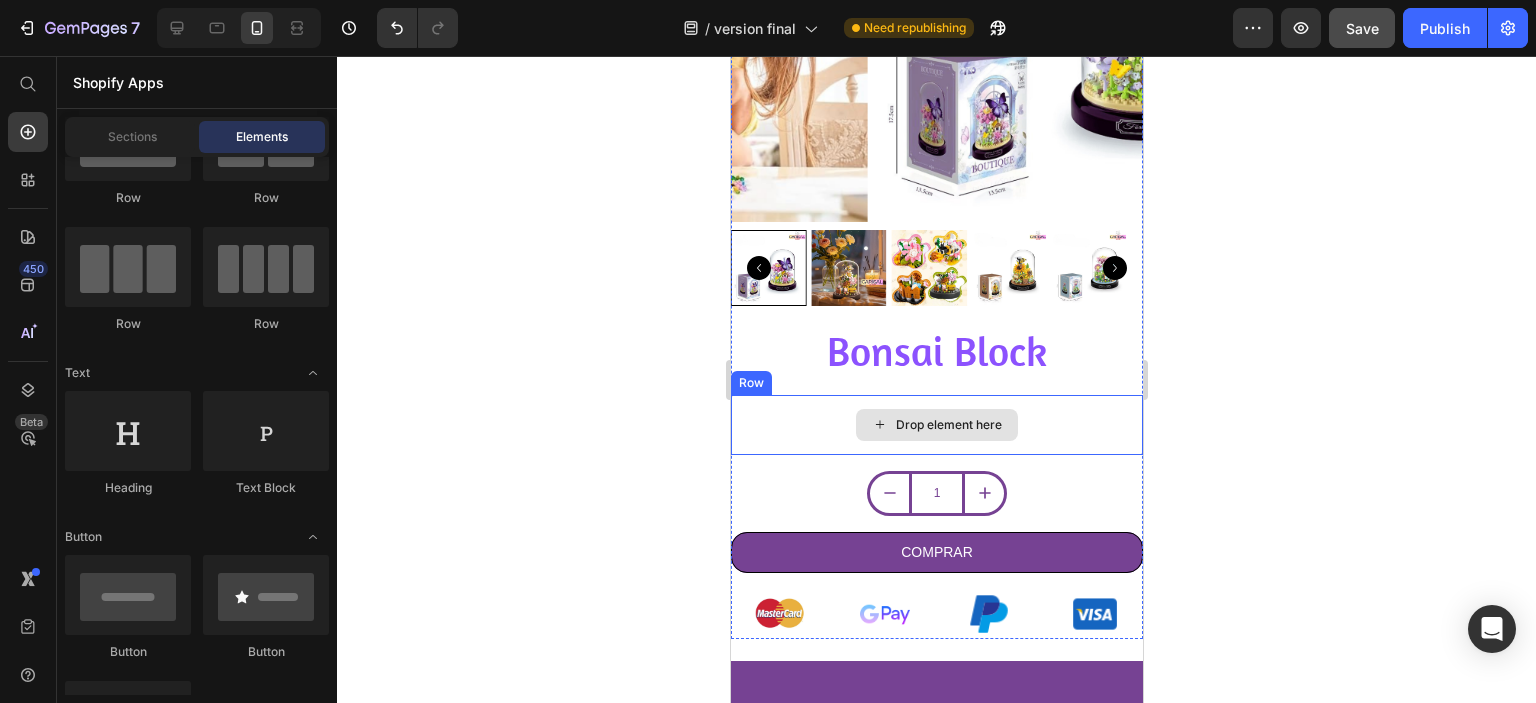 scroll, scrollTop: 500, scrollLeft: 0, axis: vertical 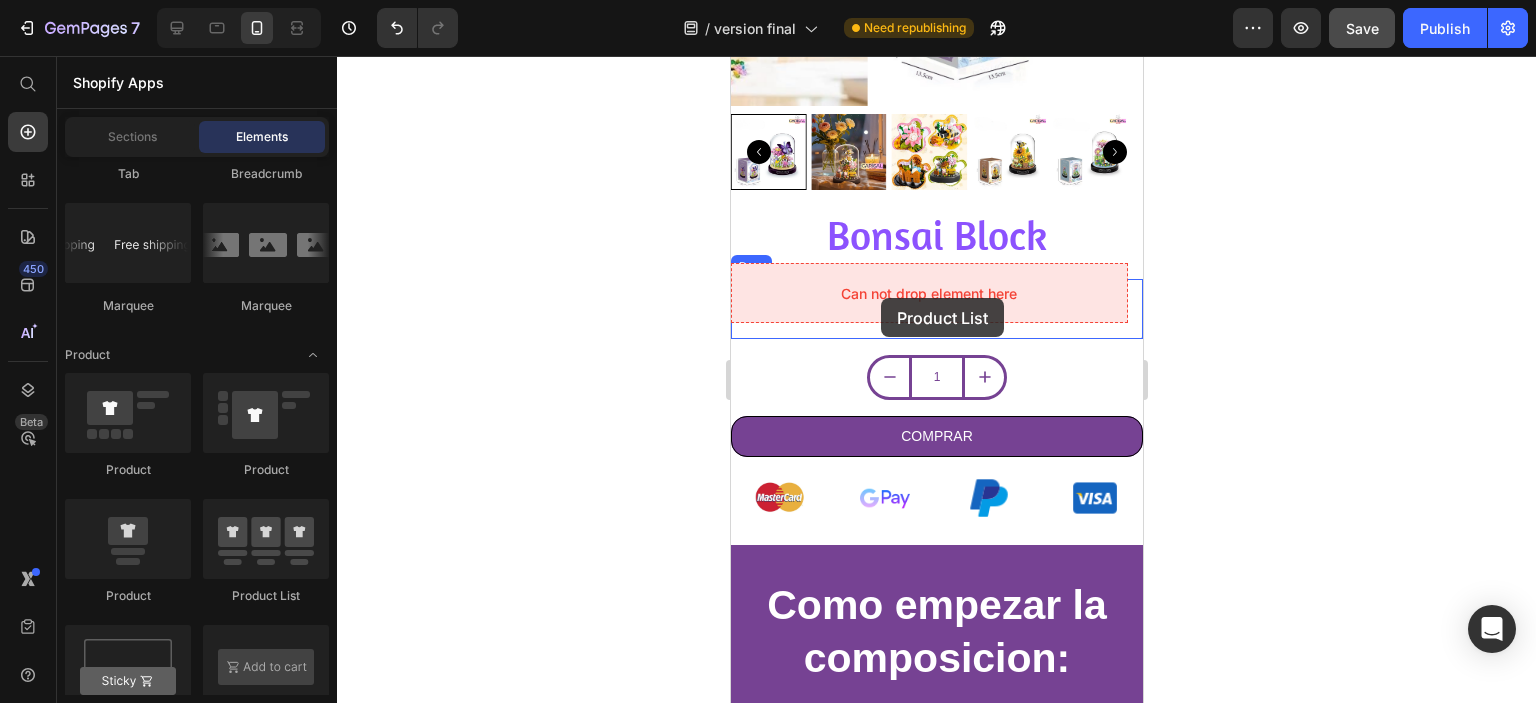 drag, startPoint x: 1015, startPoint y: 619, endPoint x: 880, endPoint y: 298, distance: 348.23267 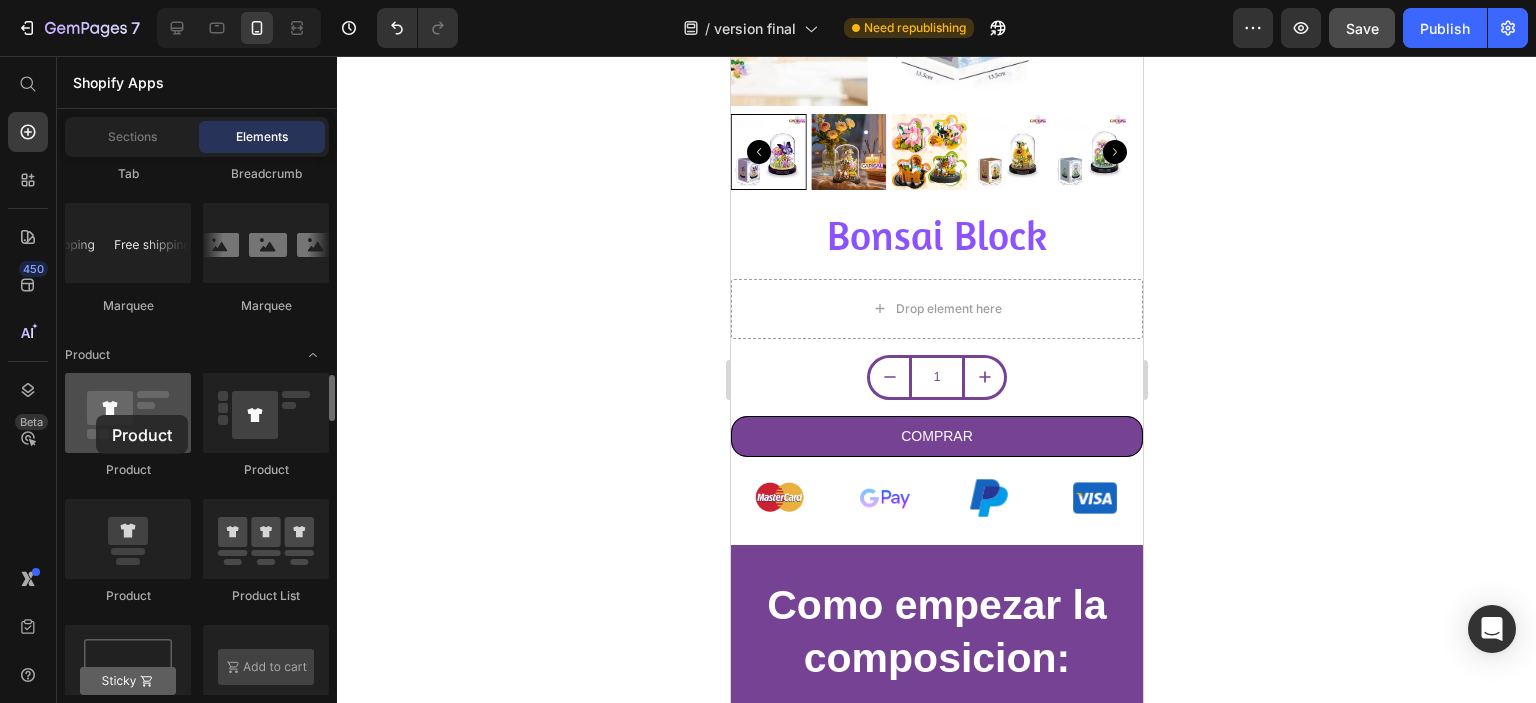 drag, startPoint x: 118, startPoint y: 435, endPoint x: 96, endPoint y: 415, distance: 29.732138 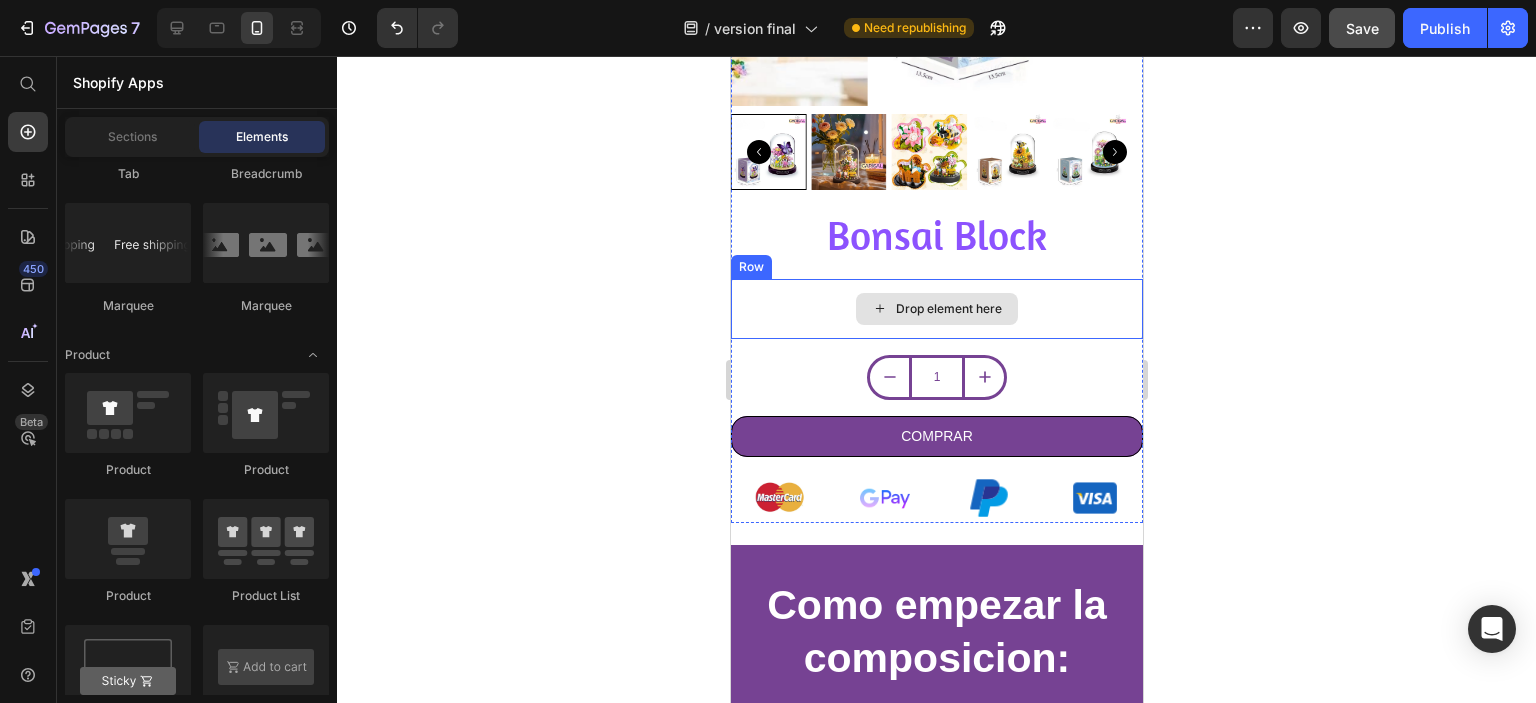 click on "Drop element here" at bounding box center [948, 309] 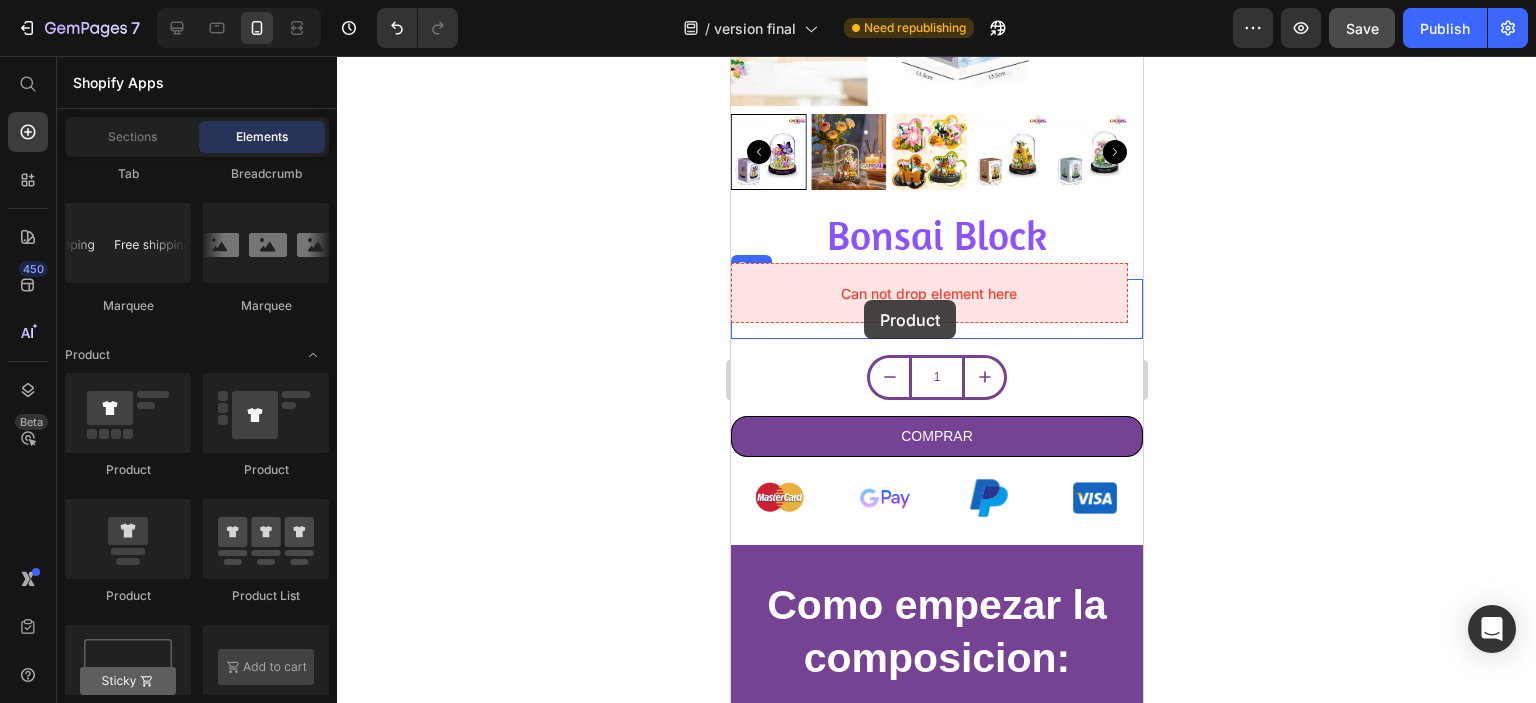 drag, startPoint x: 996, startPoint y: 491, endPoint x: 863, endPoint y: 300, distance: 232.74449 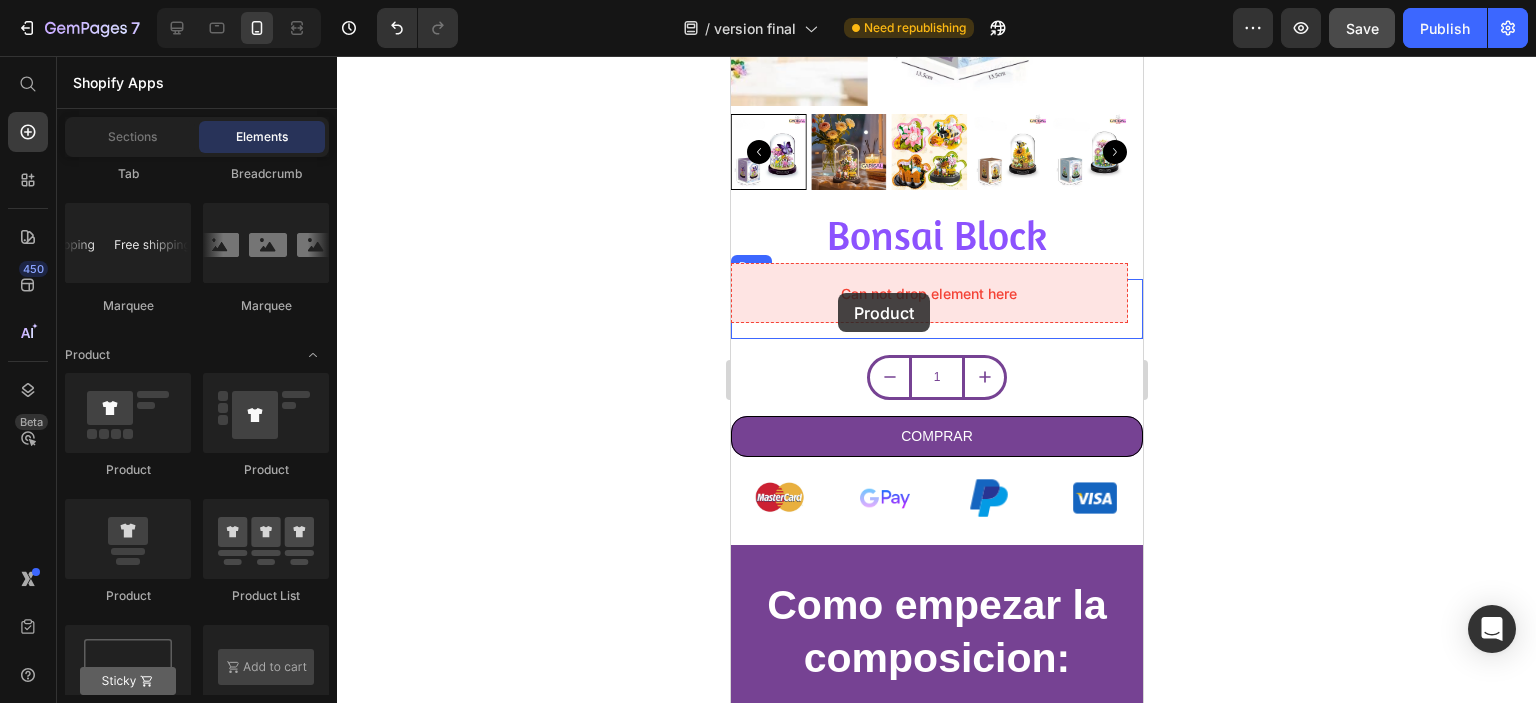 drag, startPoint x: 875, startPoint y: 489, endPoint x: 837, endPoint y: 293, distance: 199.64969 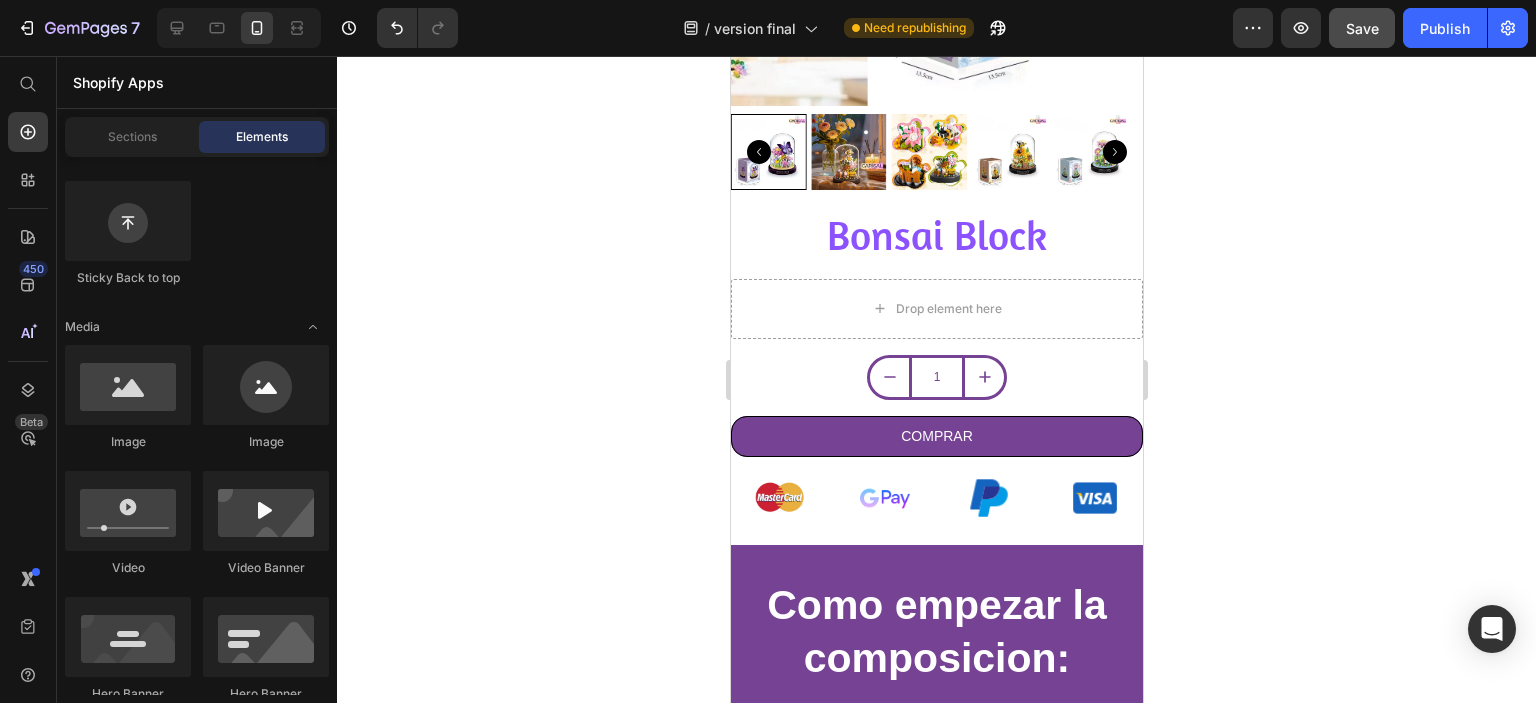 scroll, scrollTop: 200, scrollLeft: 0, axis: vertical 